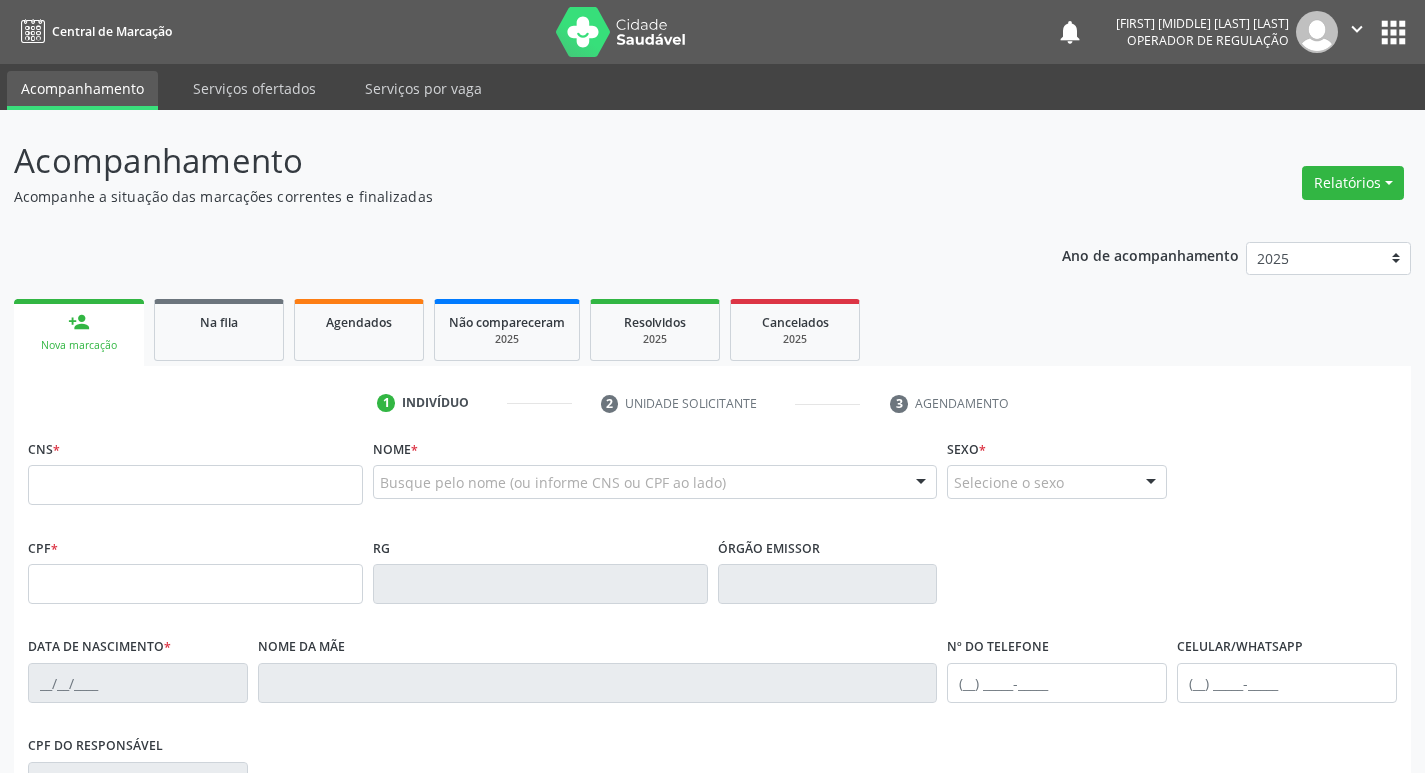 scroll, scrollTop: 100, scrollLeft: 0, axis: vertical 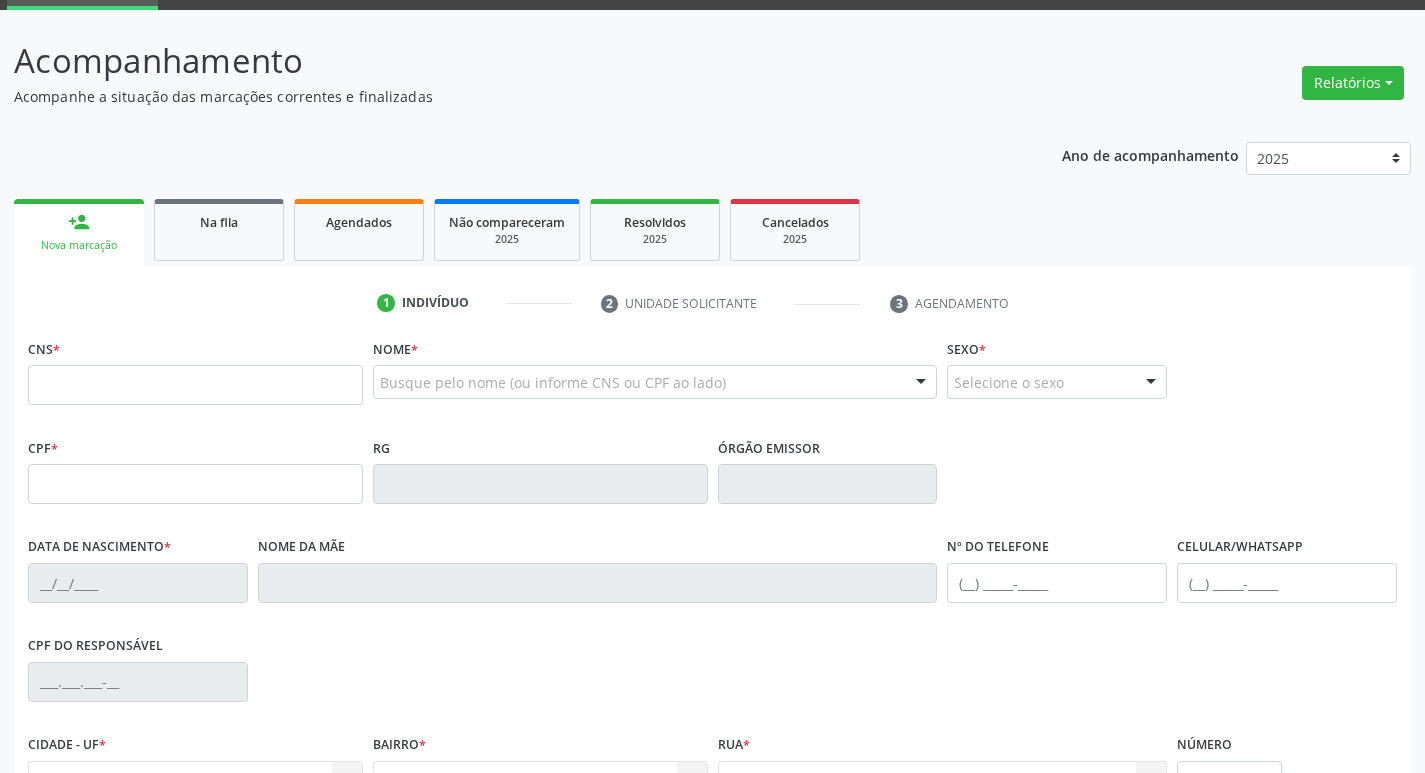 click at bounding box center (195, 385) 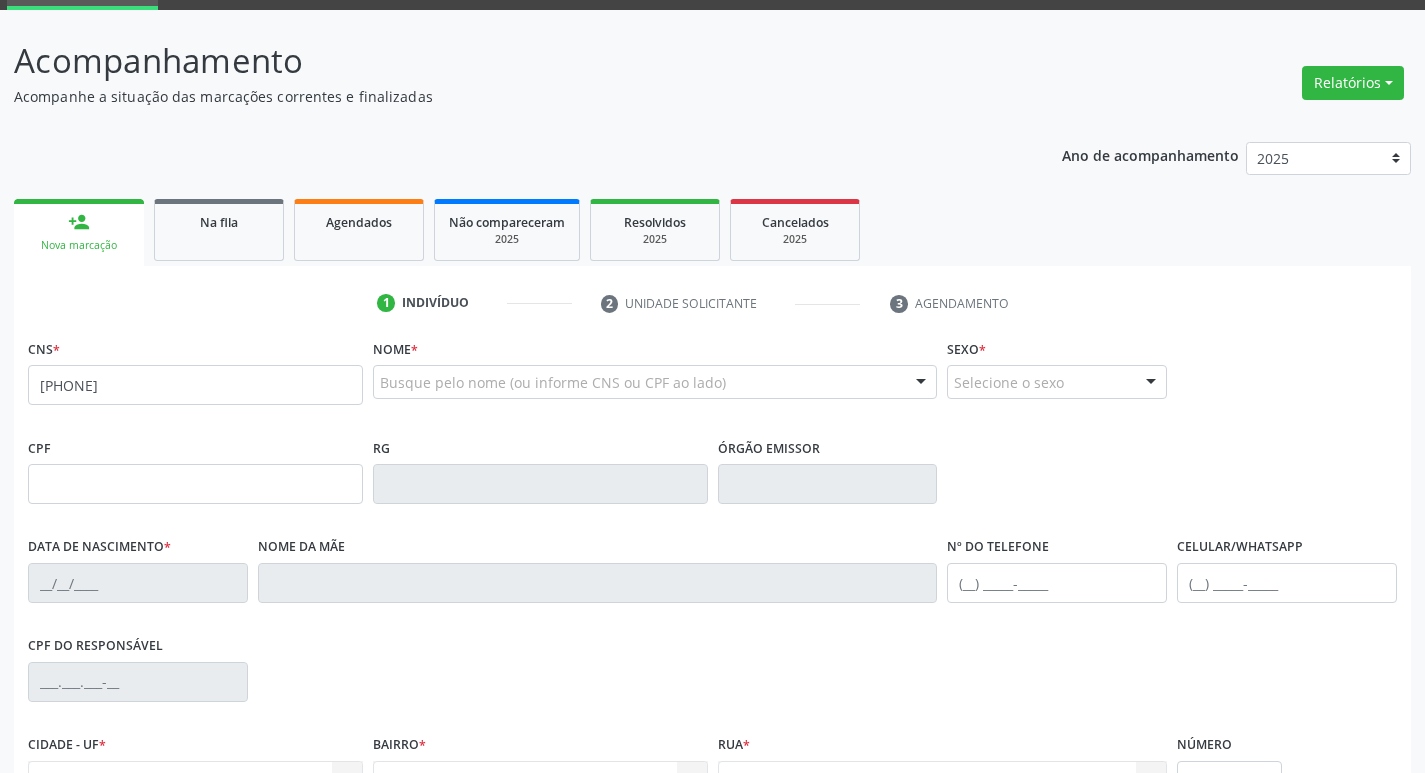 type on "708 0078 9503 6025" 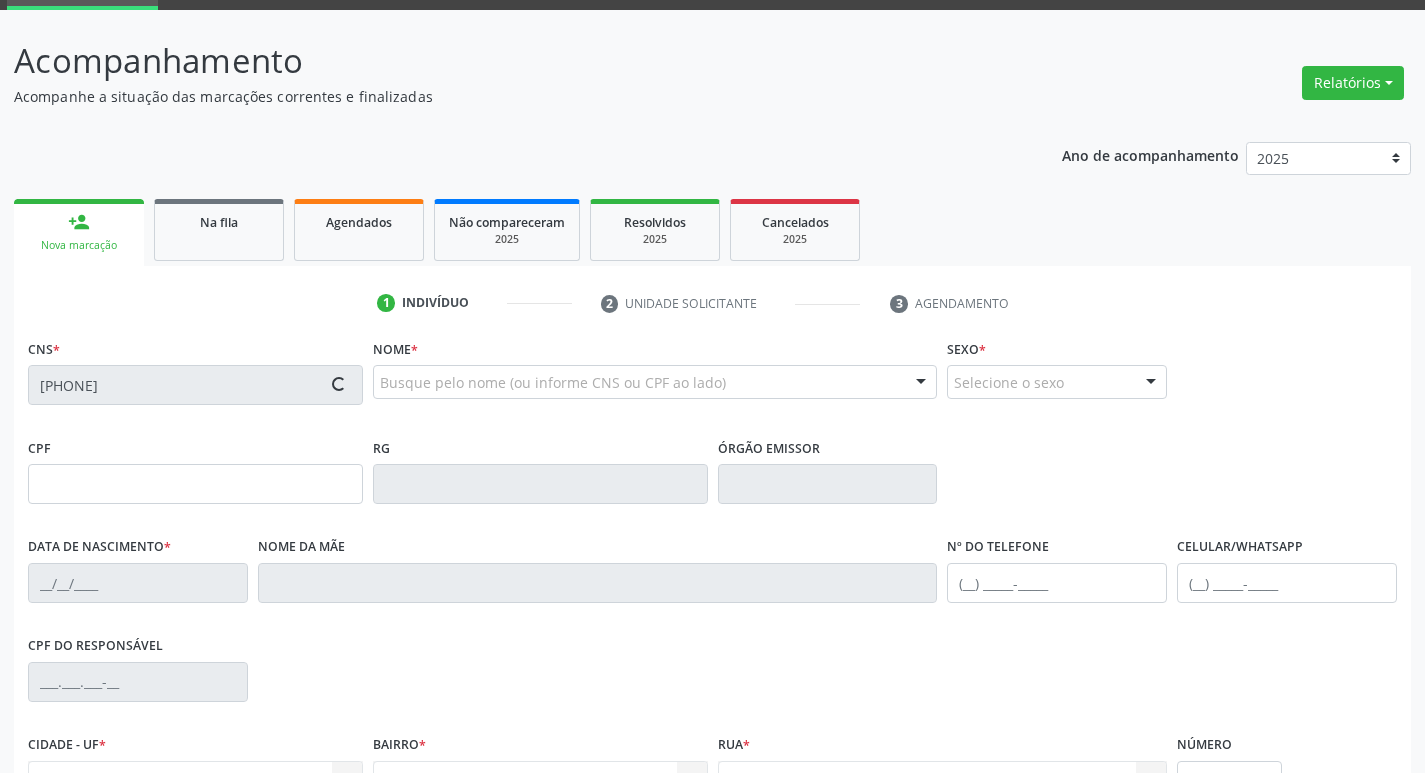 type on "09/10/1977" 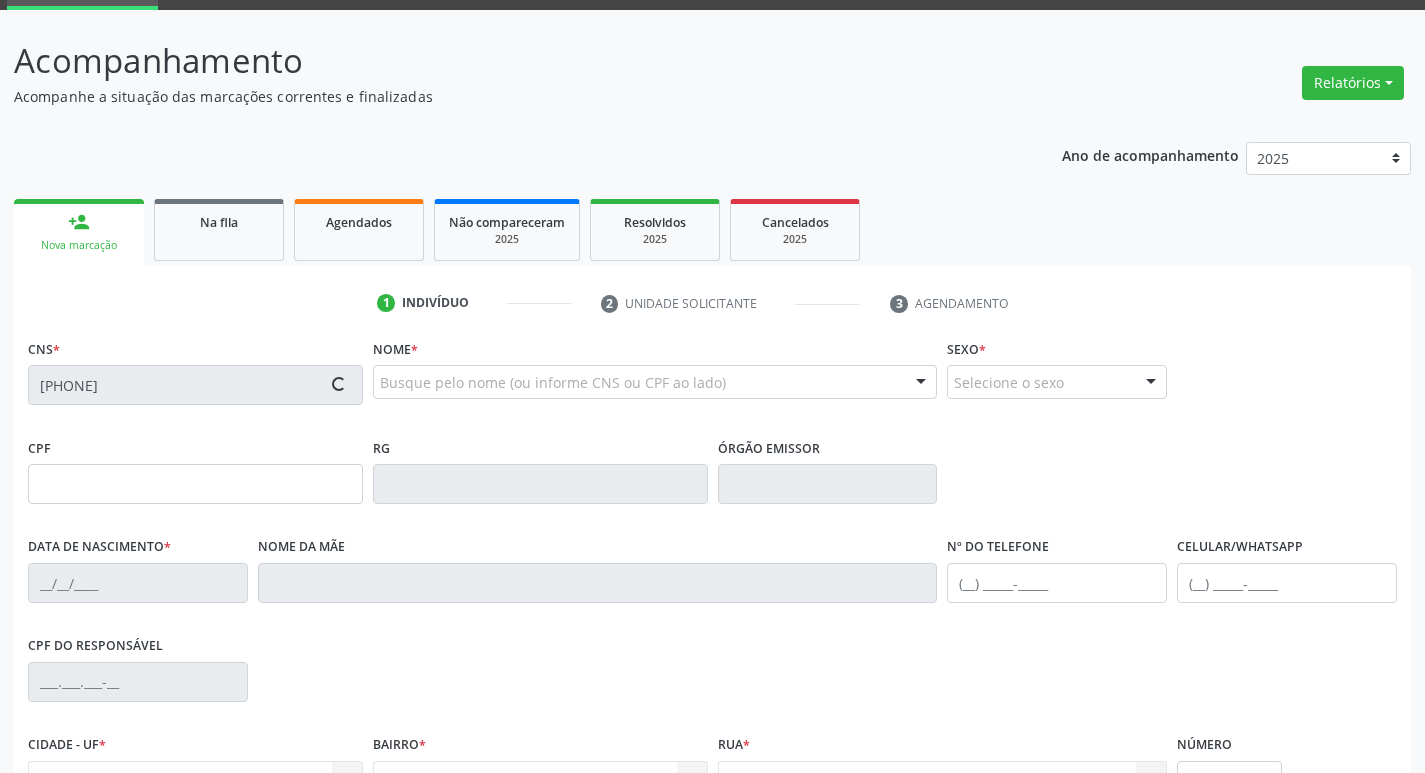 type on "Edivirgem Izabel da Purificação" 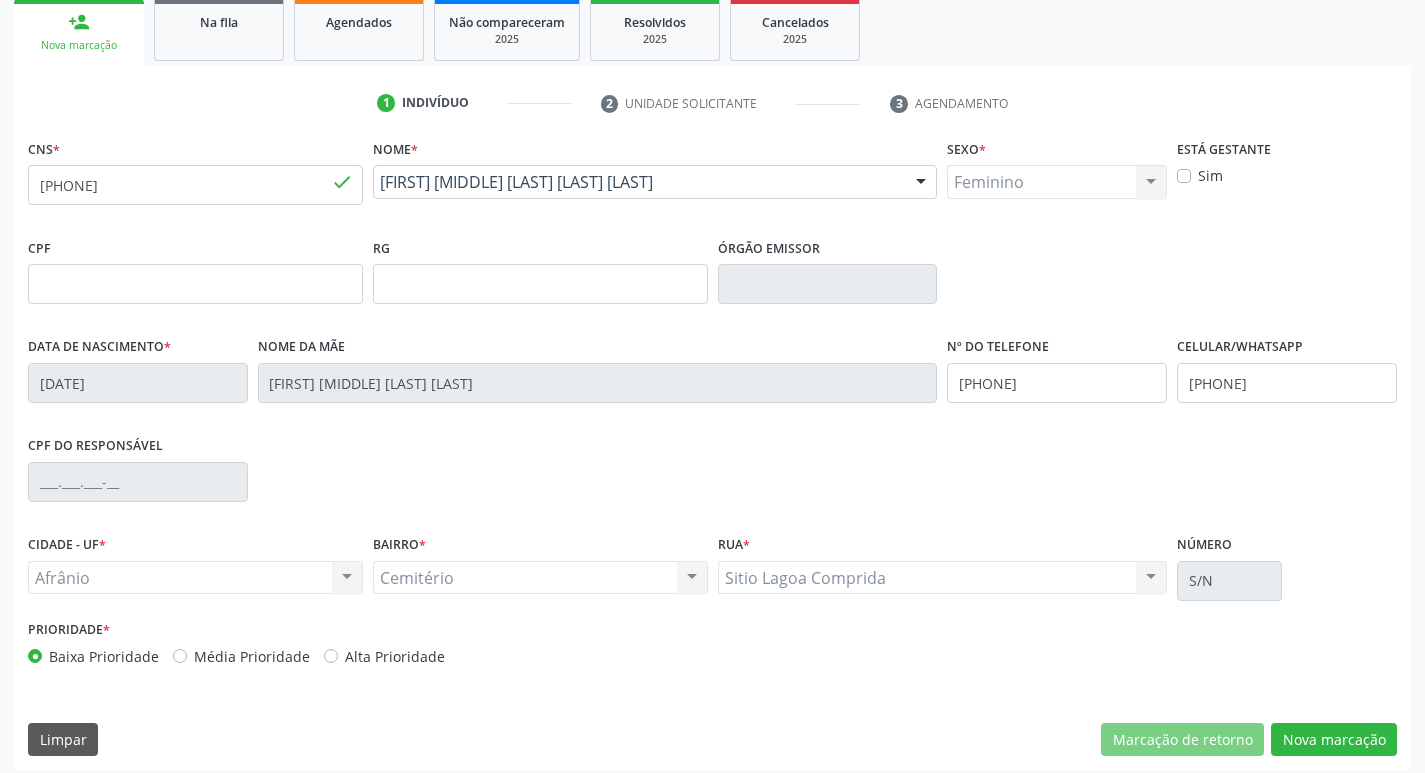scroll, scrollTop: 311, scrollLeft: 0, axis: vertical 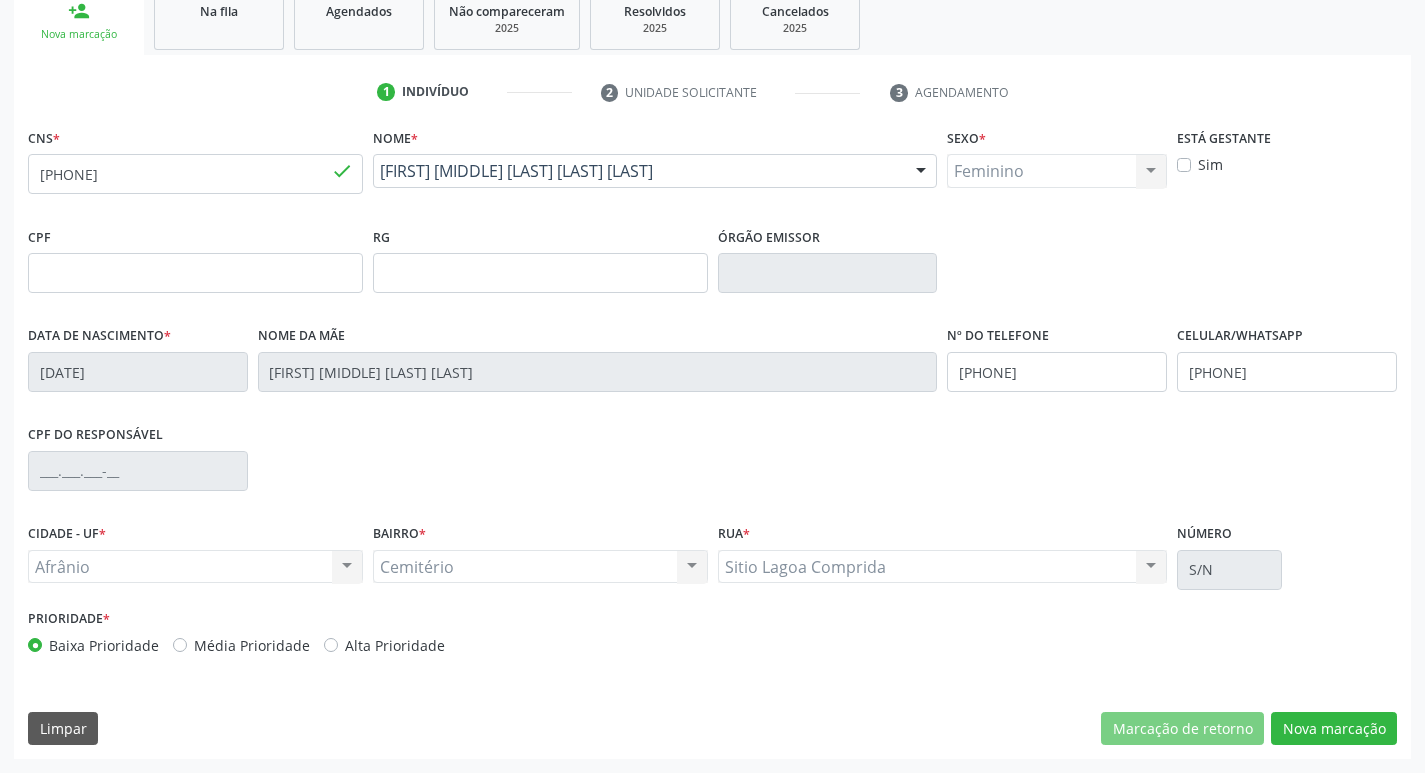 click on "Média Prioridade" at bounding box center [252, 645] 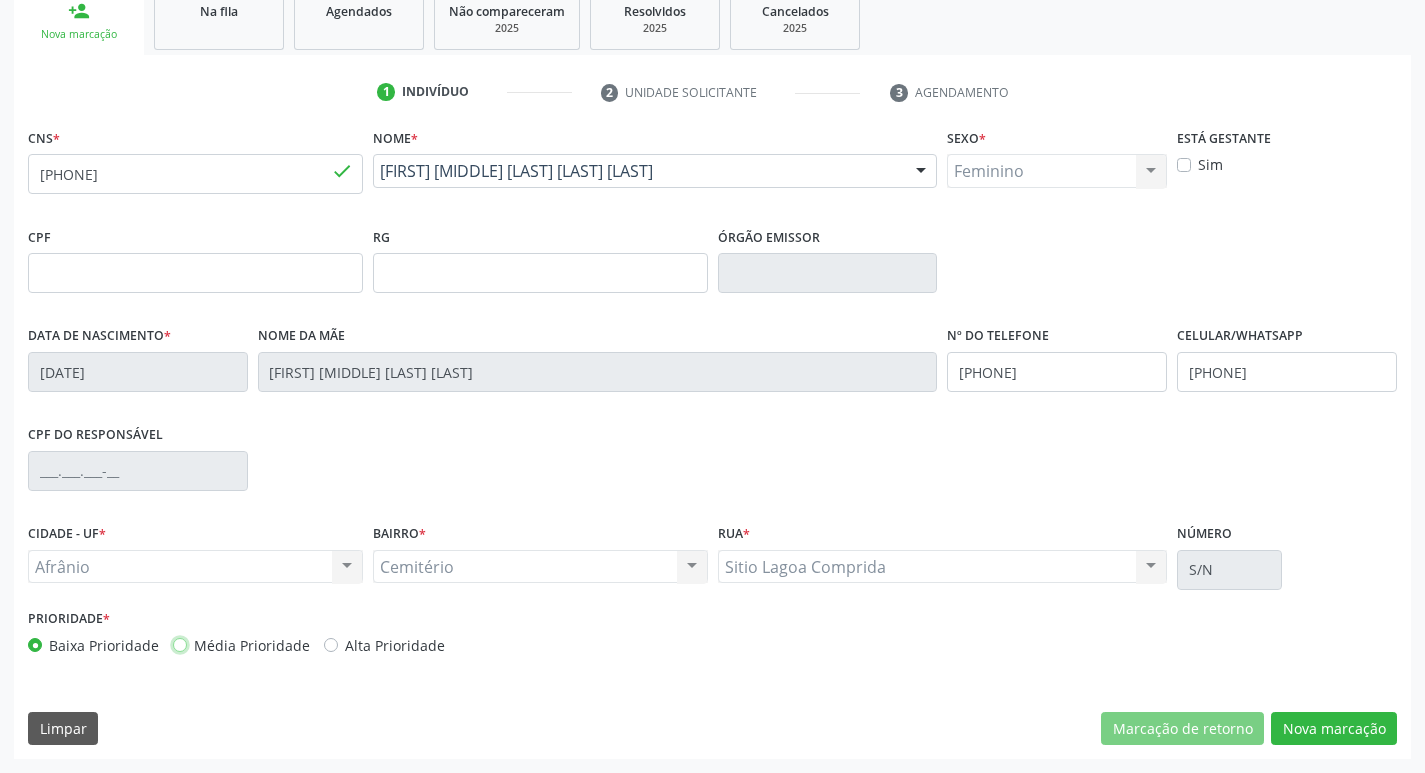 click on "Média Prioridade" at bounding box center [180, 644] 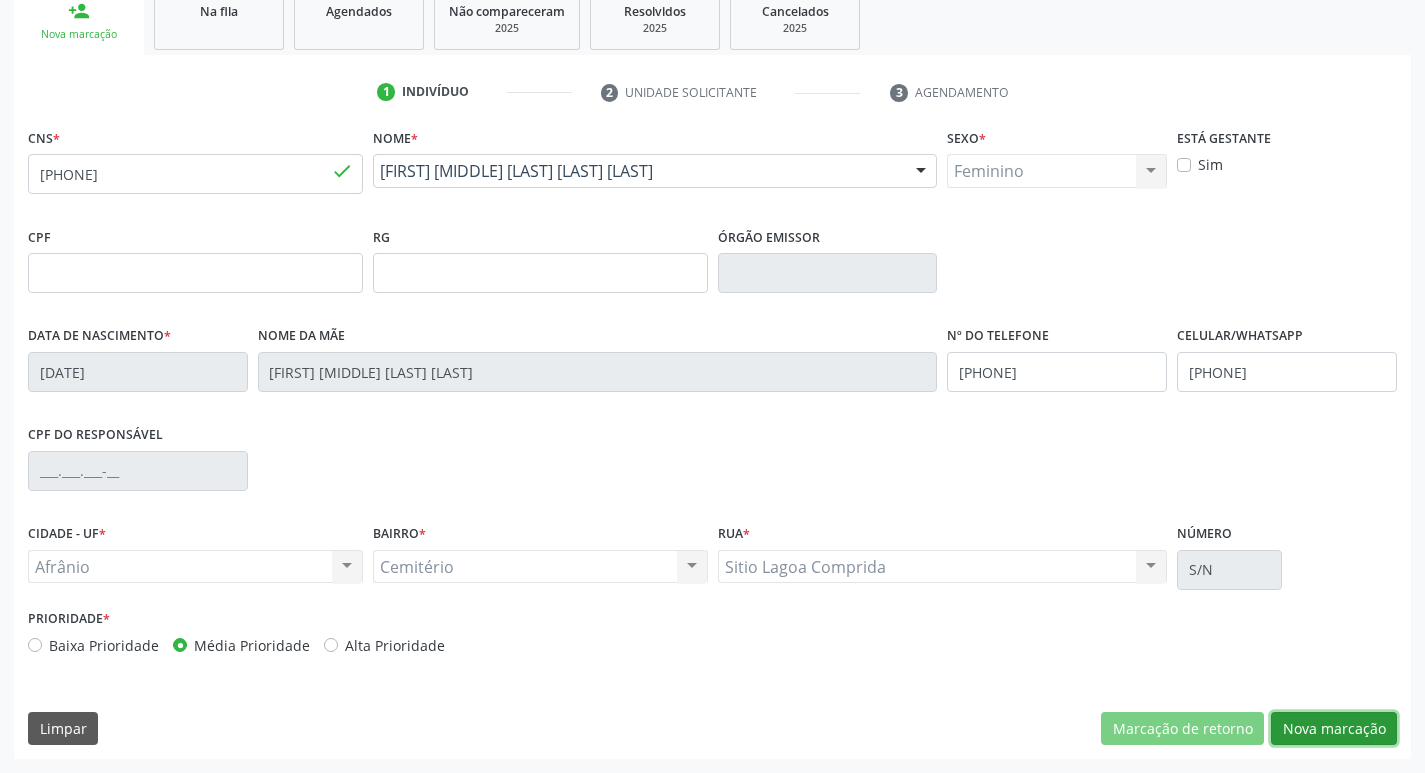click on "Nova marcação" at bounding box center (1334, 729) 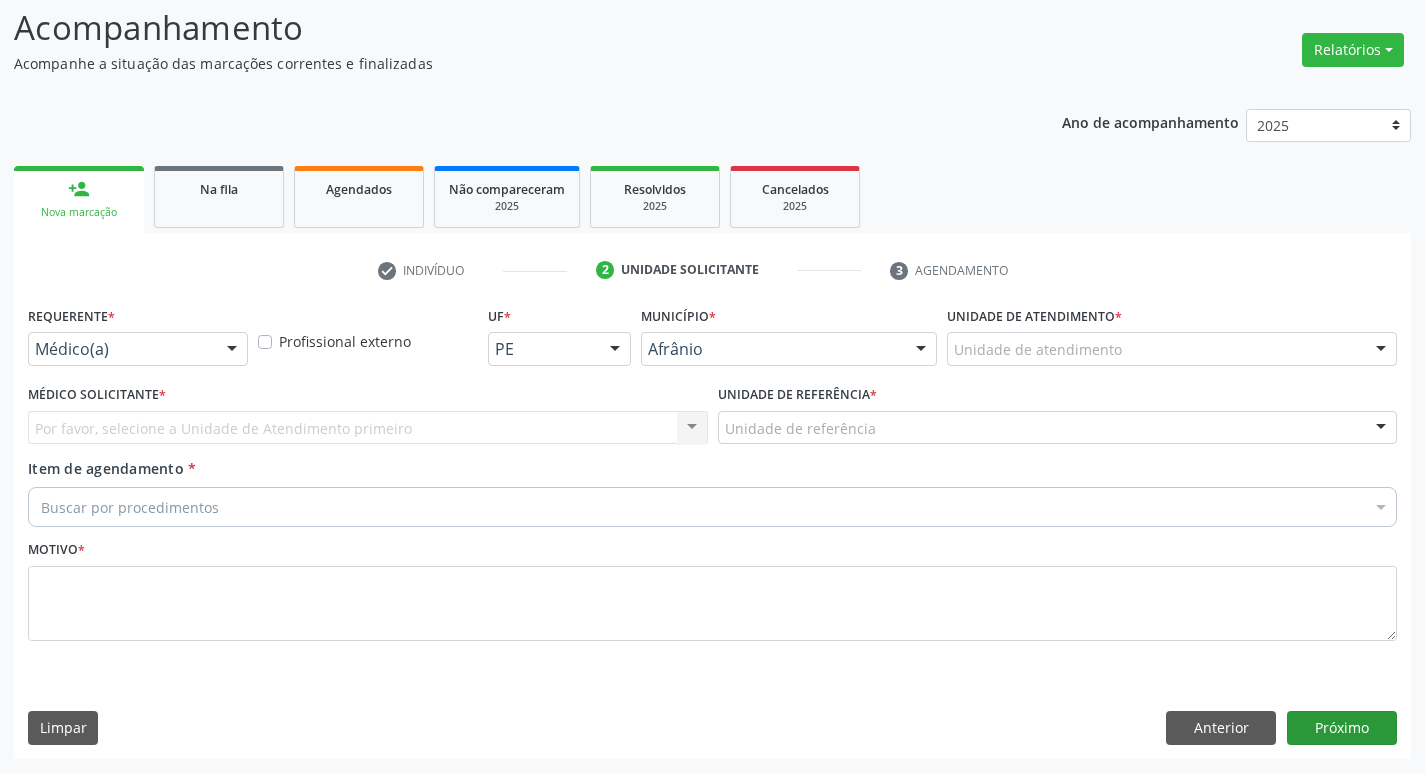 scroll, scrollTop: 133, scrollLeft: 0, axis: vertical 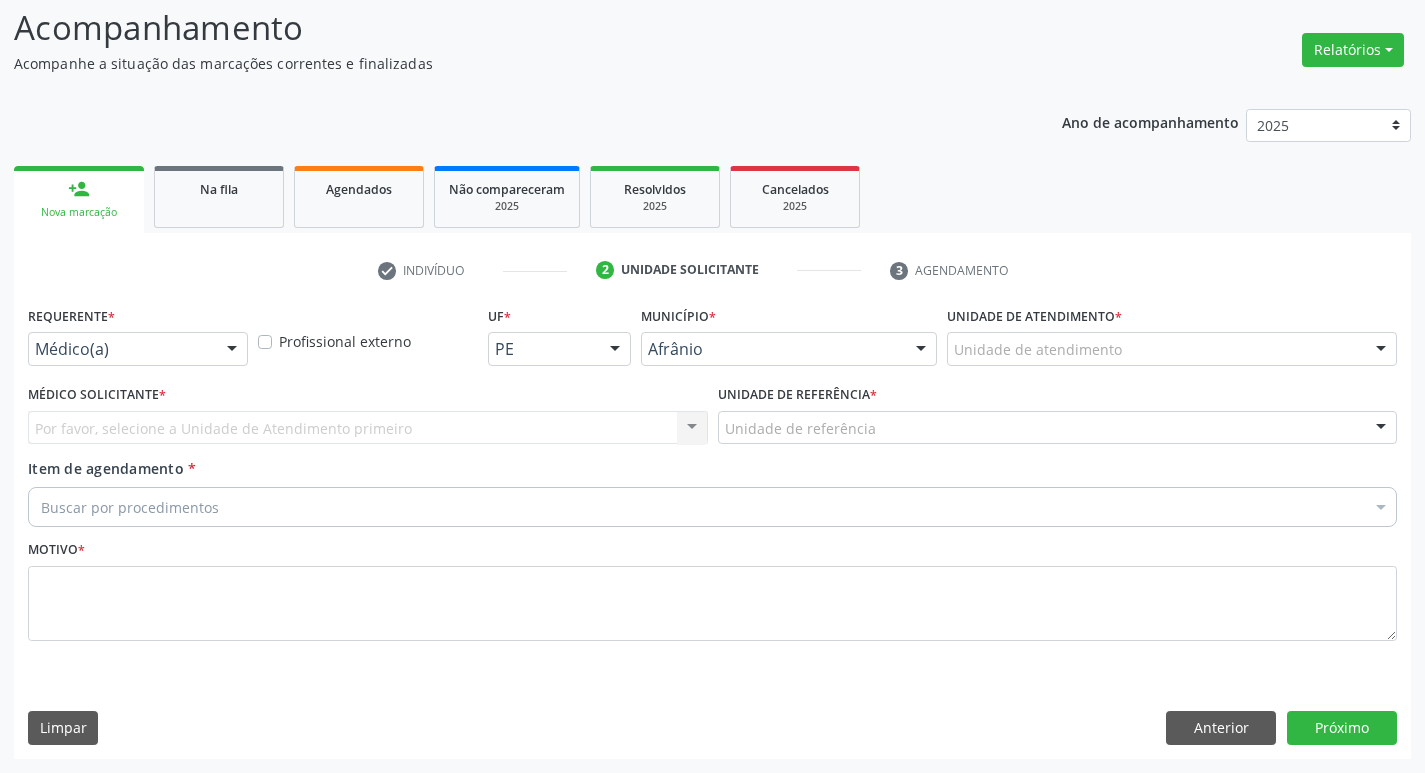 drag, startPoint x: 1208, startPoint y: 355, endPoint x: 1206, endPoint y: 366, distance: 11.18034 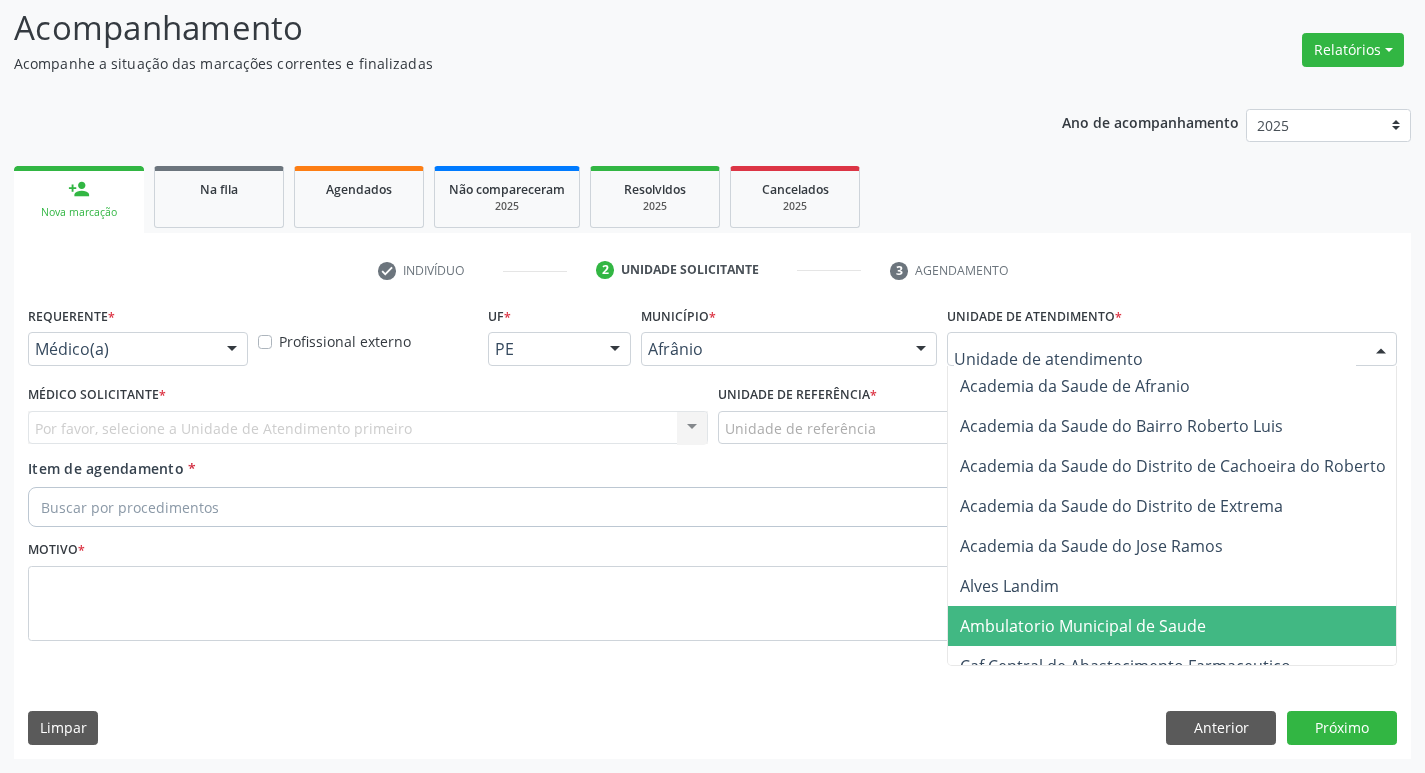 click on "Ambulatorio Municipal de Saude" at bounding box center (1083, 626) 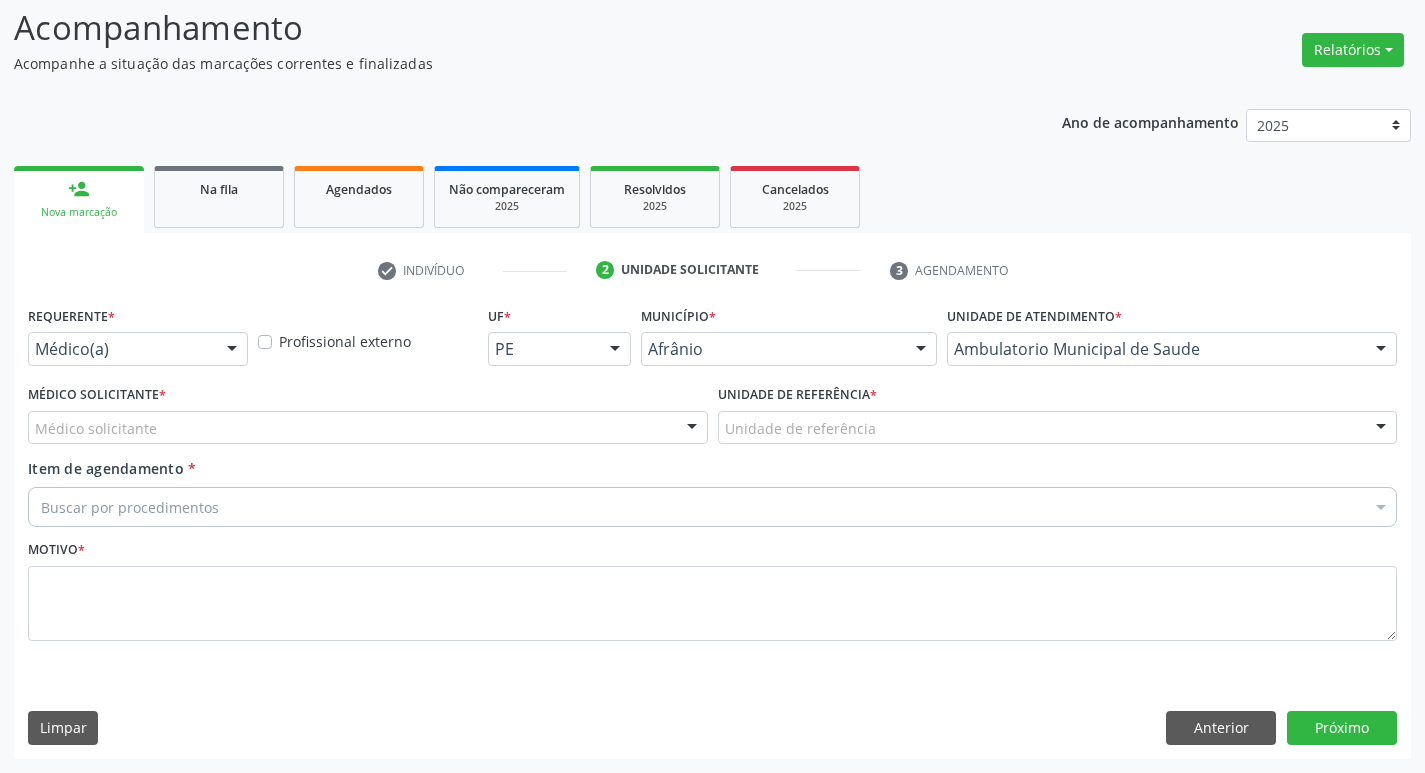 click on "Médico solicitante" at bounding box center [368, 428] 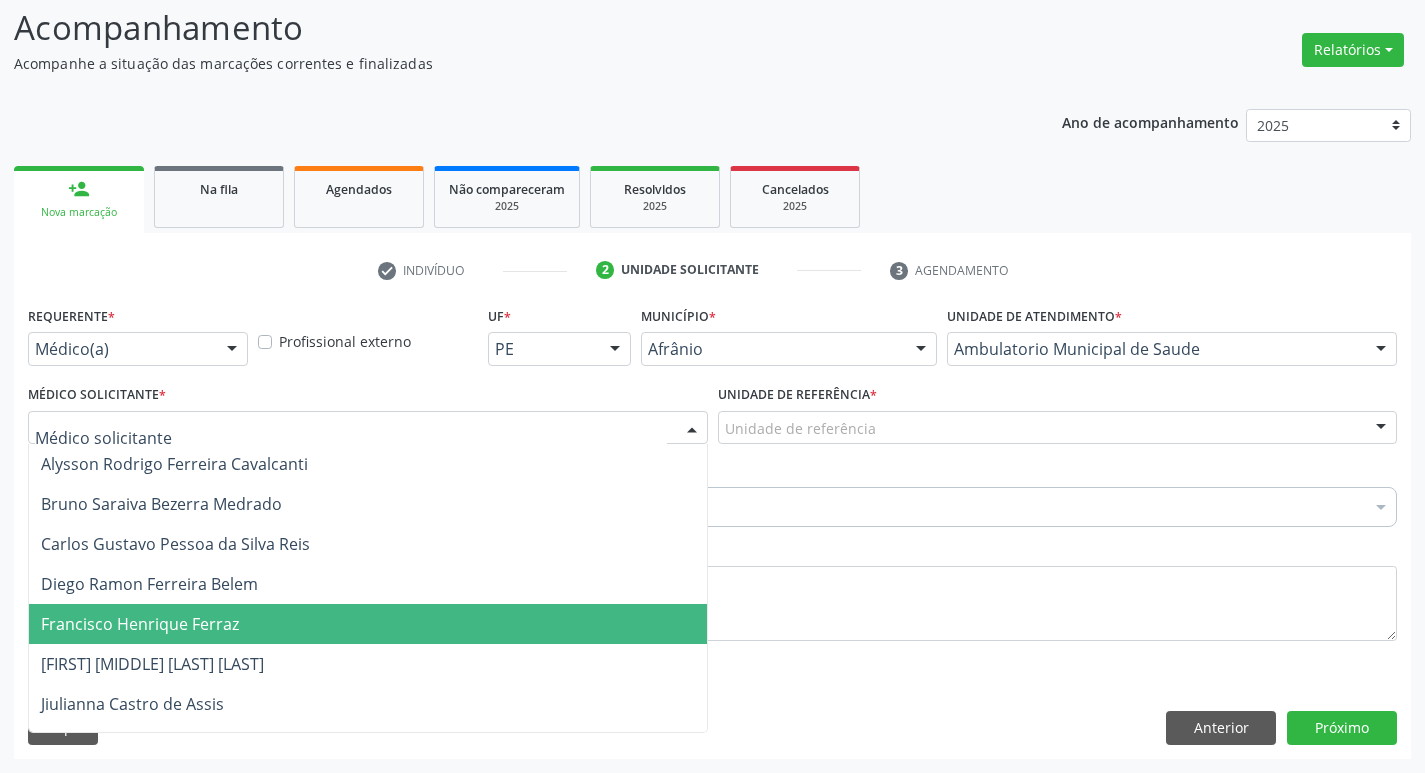 drag, startPoint x: 292, startPoint y: 623, endPoint x: 330, endPoint y: 600, distance: 44.418465 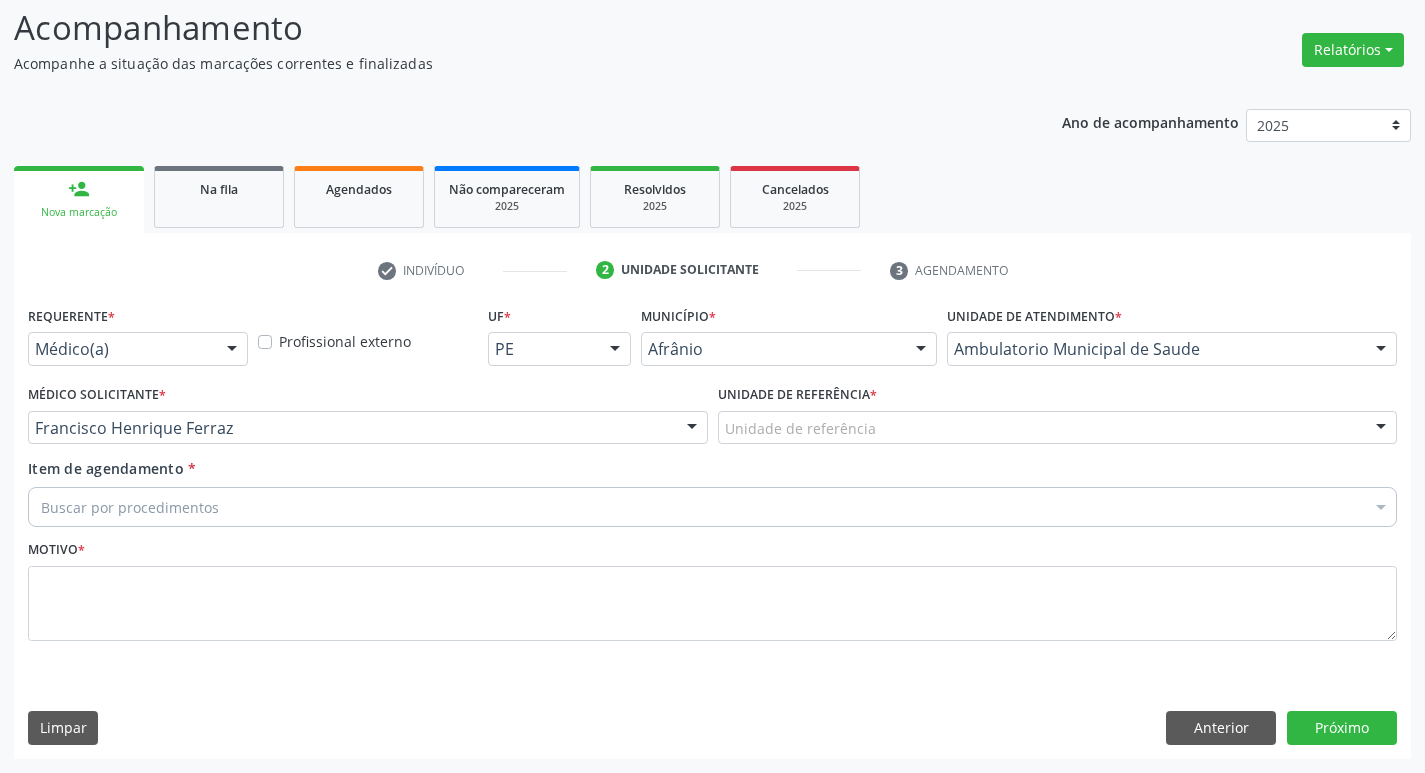 click on "Unidade de referência" at bounding box center [1058, 428] 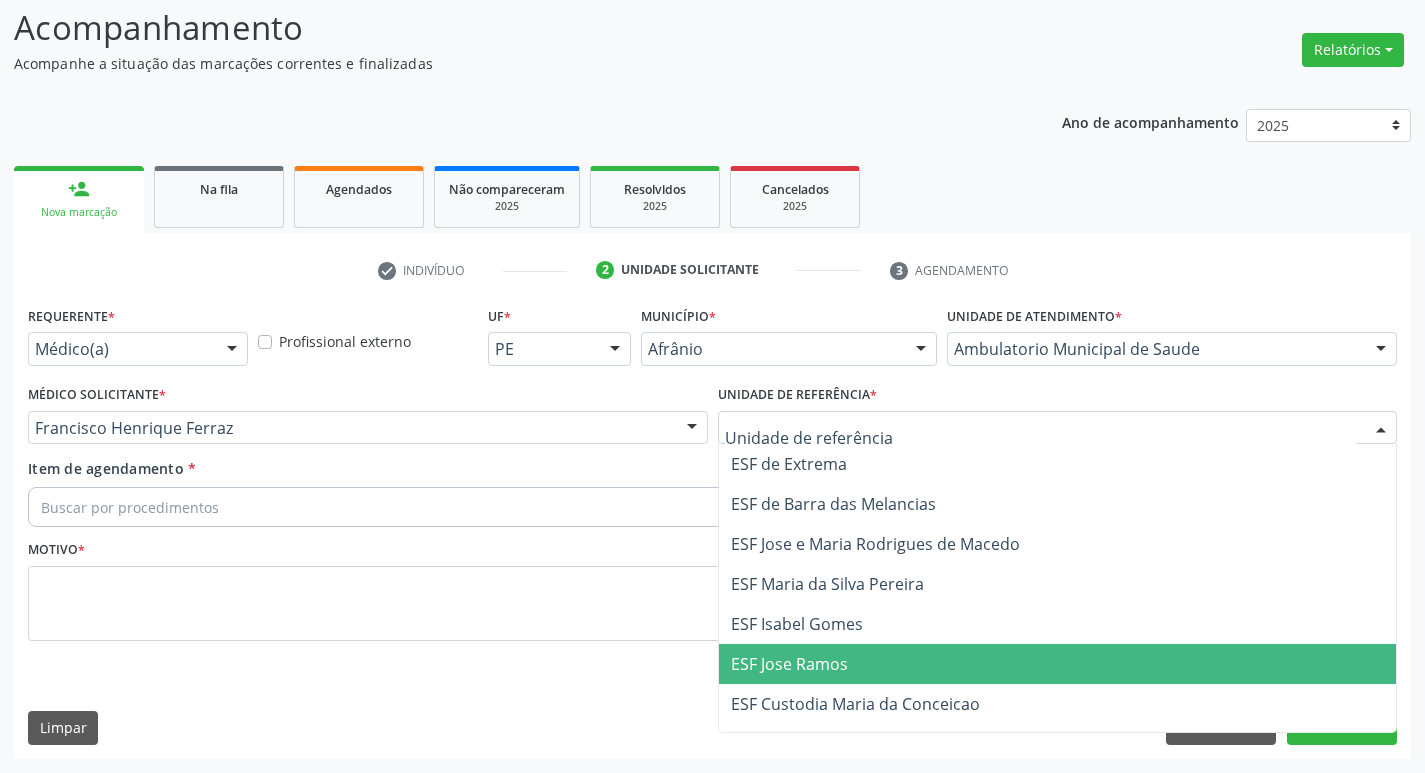 drag, startPoint x: 889, startPoint y: 662, endPoint x: 867, endPoint y: 653, distance: 23.769728 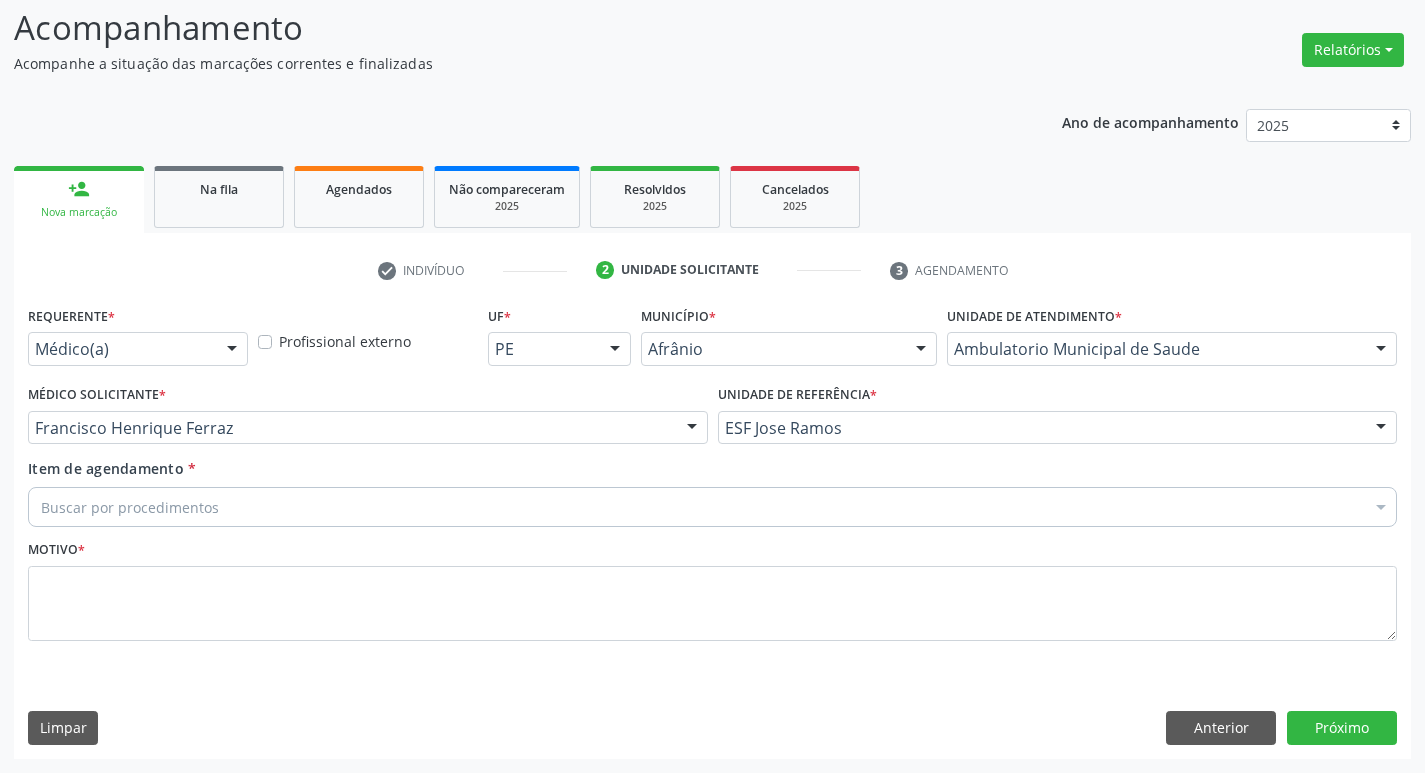 click on "Buscar por procedimentos" at bounding box center [712, 507] 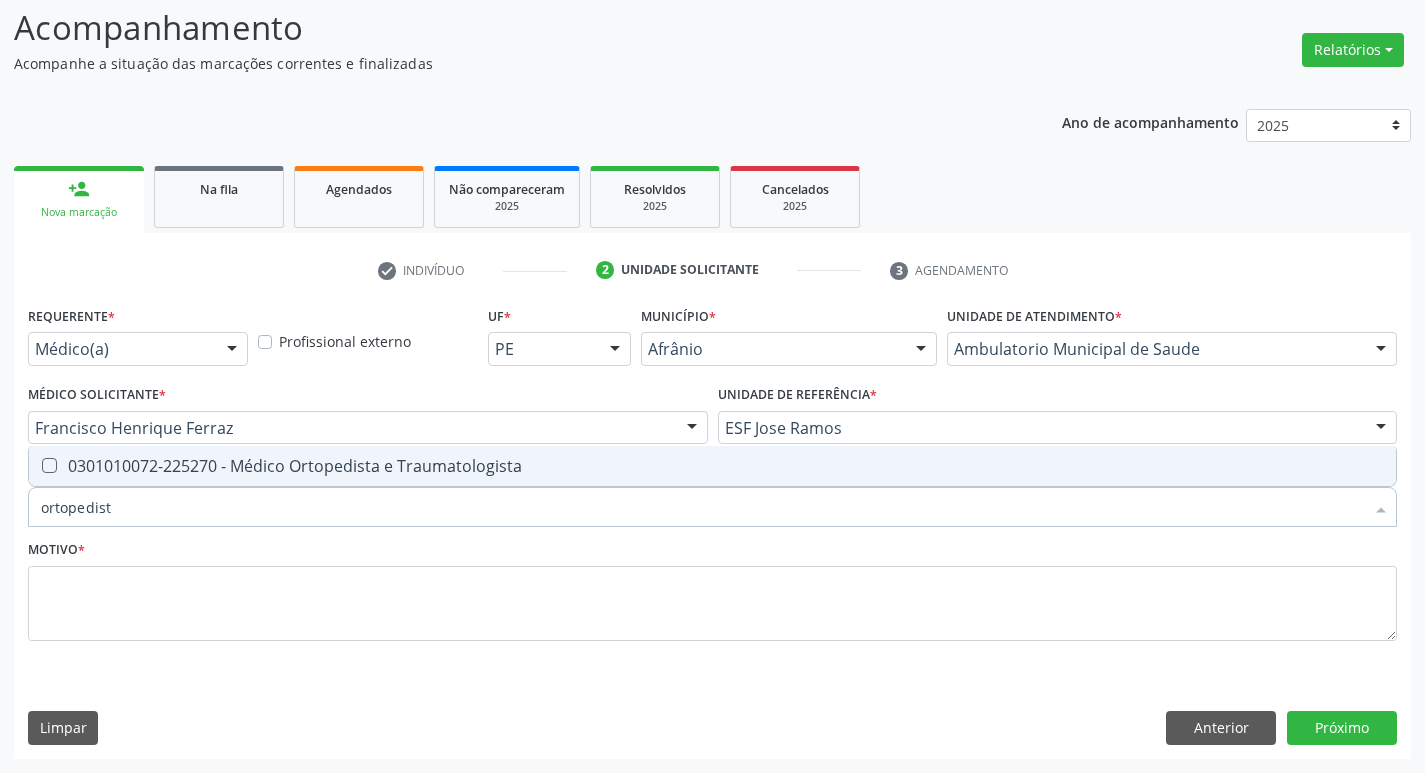 type on "ortopedista" 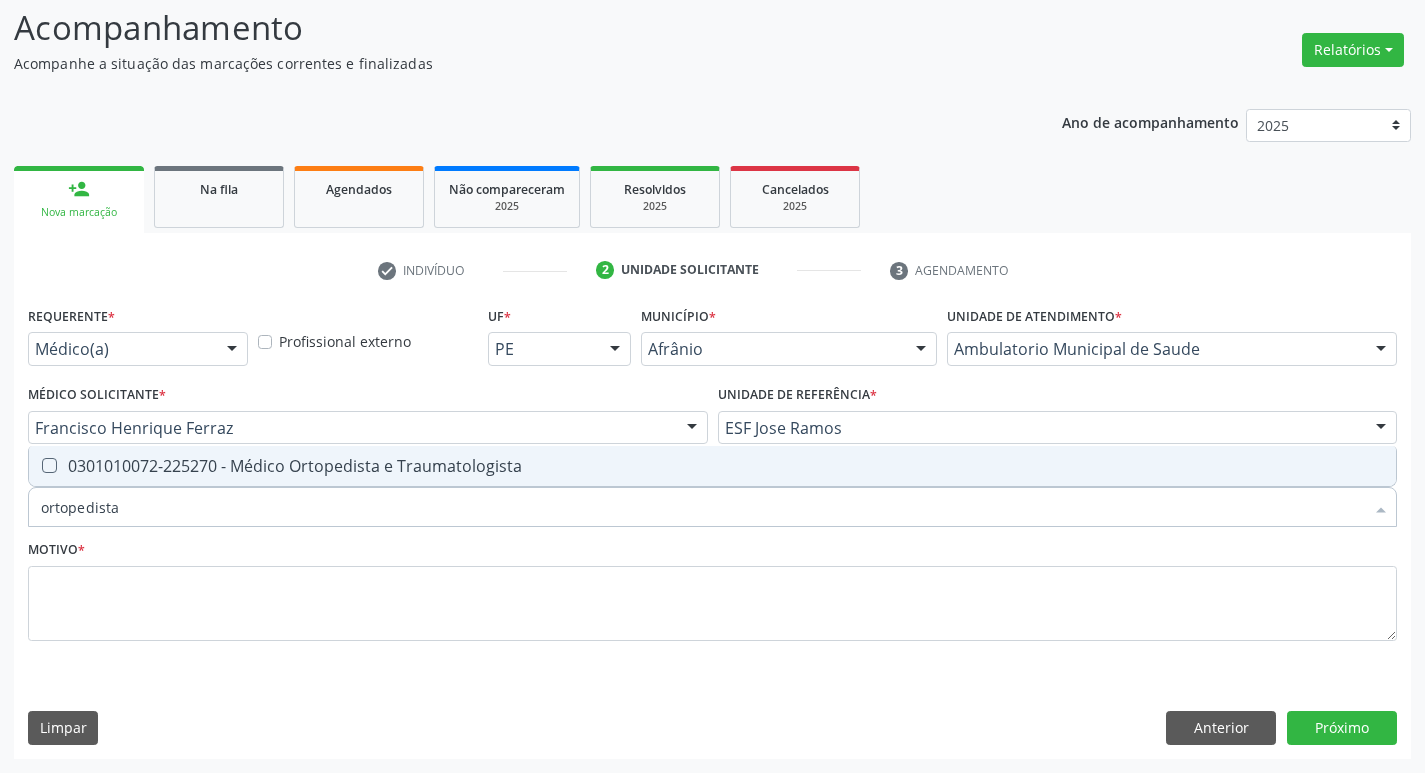 click at bounding box center (49, 465) 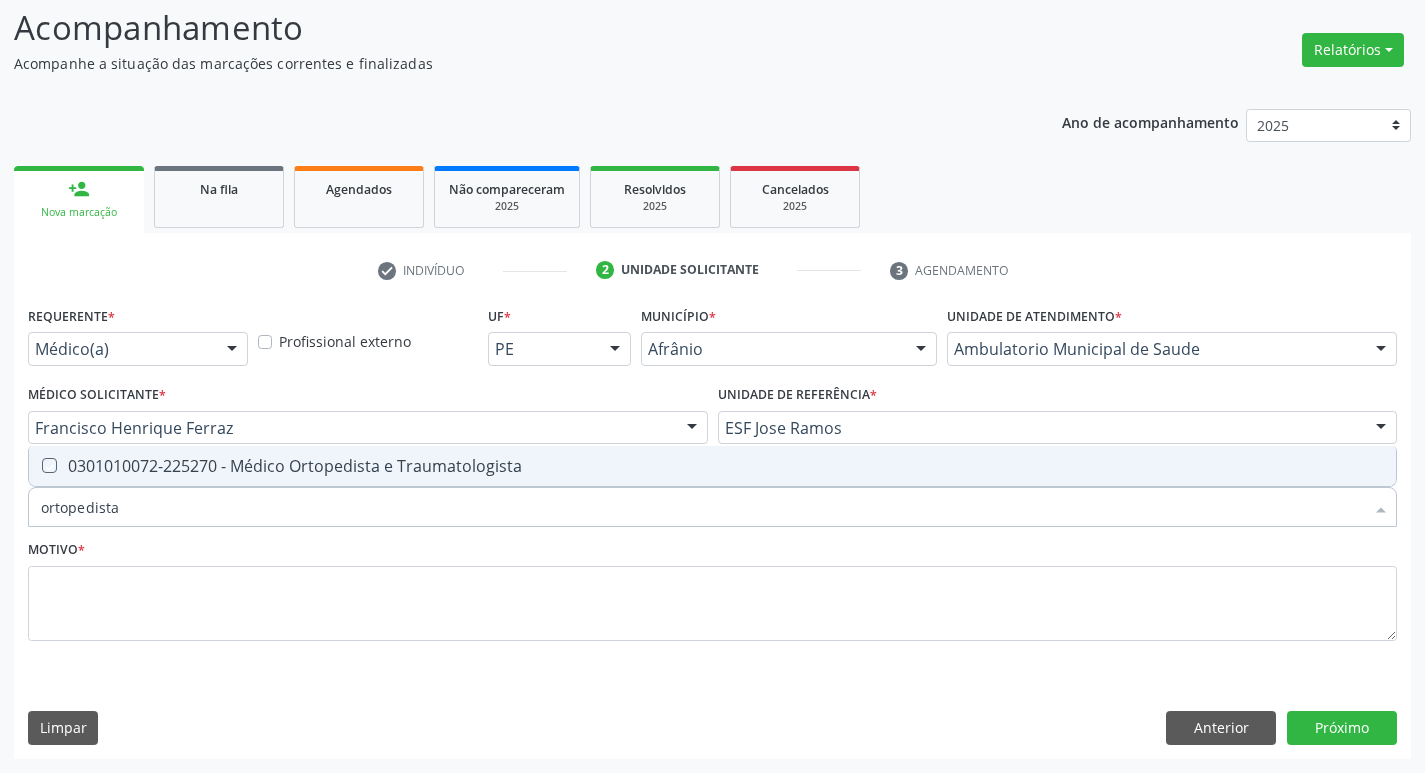 click at bounding box center [35, 465] 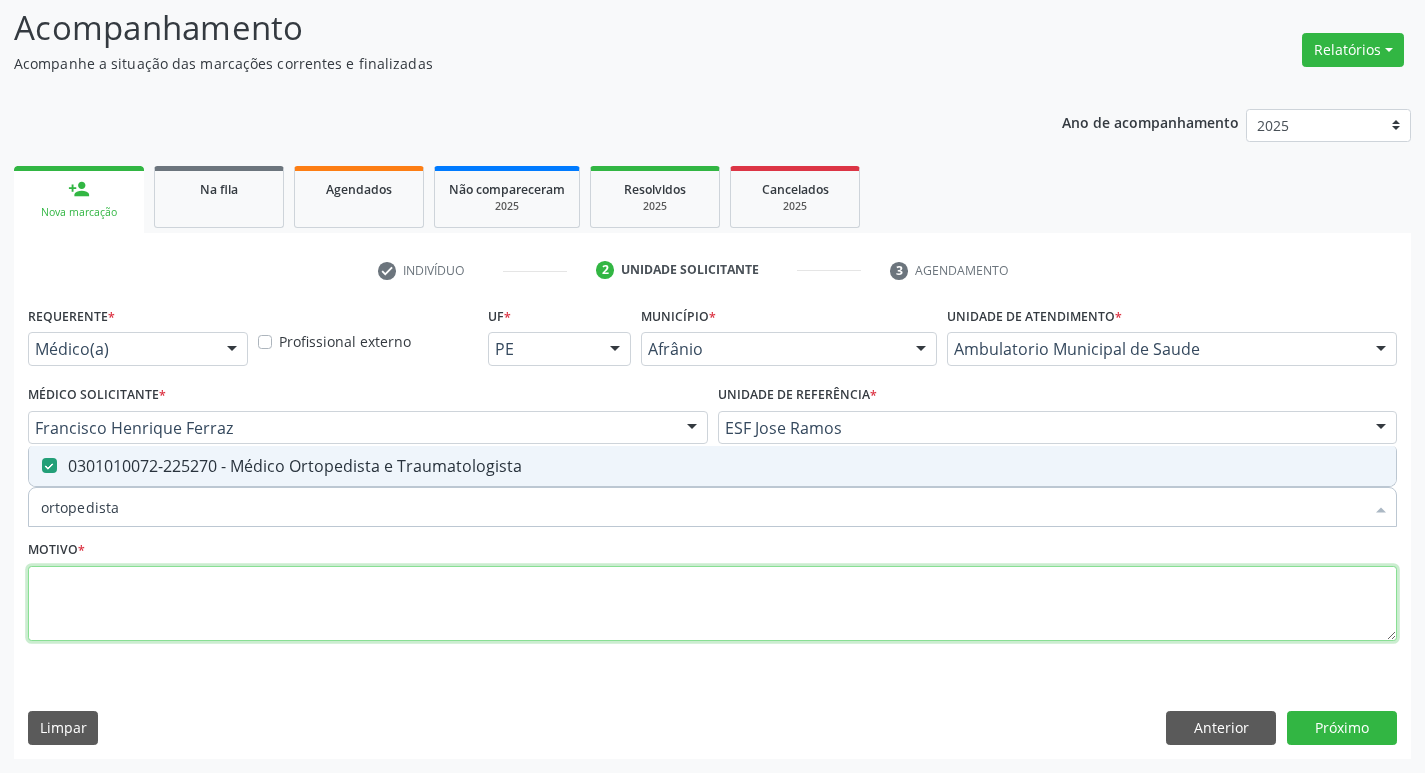 click at bounding box center [712, 604] 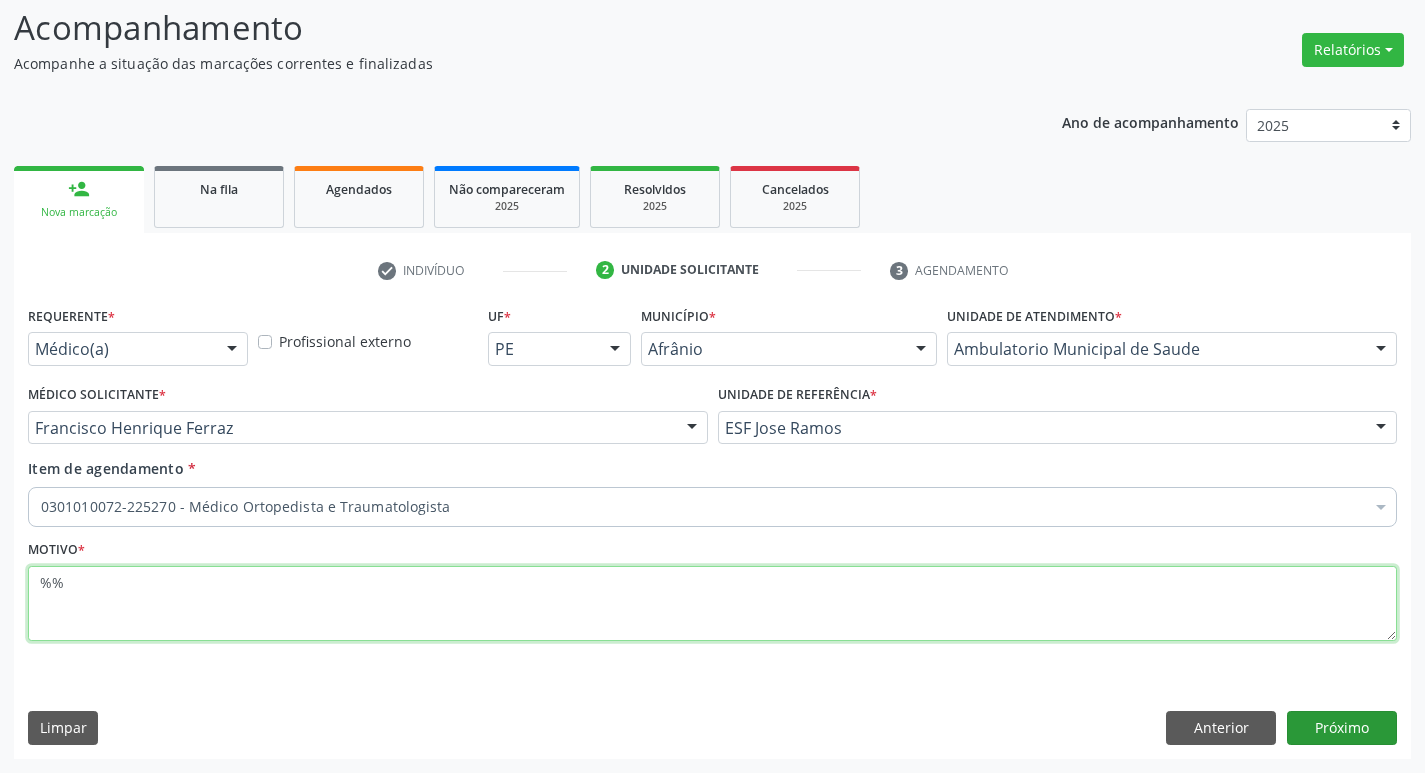 type on "%%" 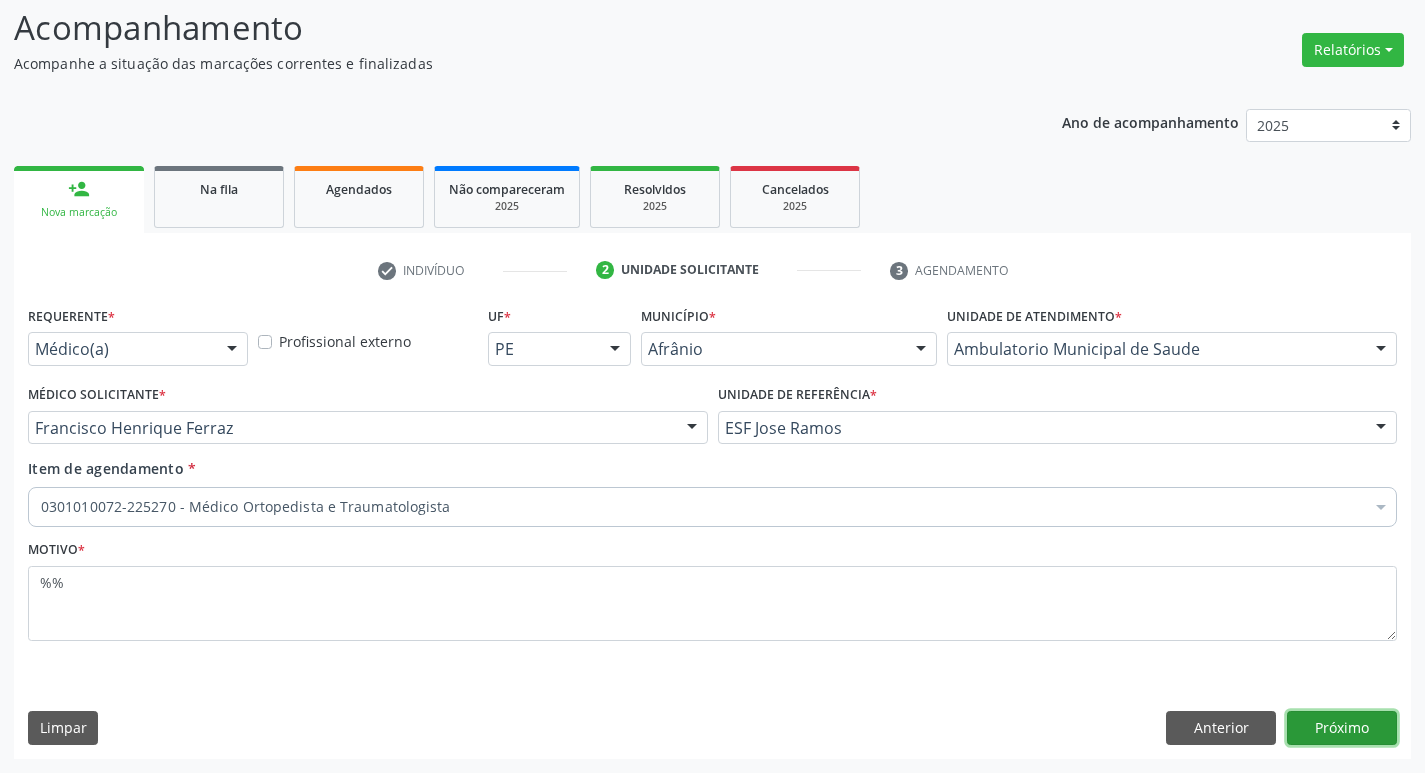 click on "Próximo" at bounding box center (1342, 728) 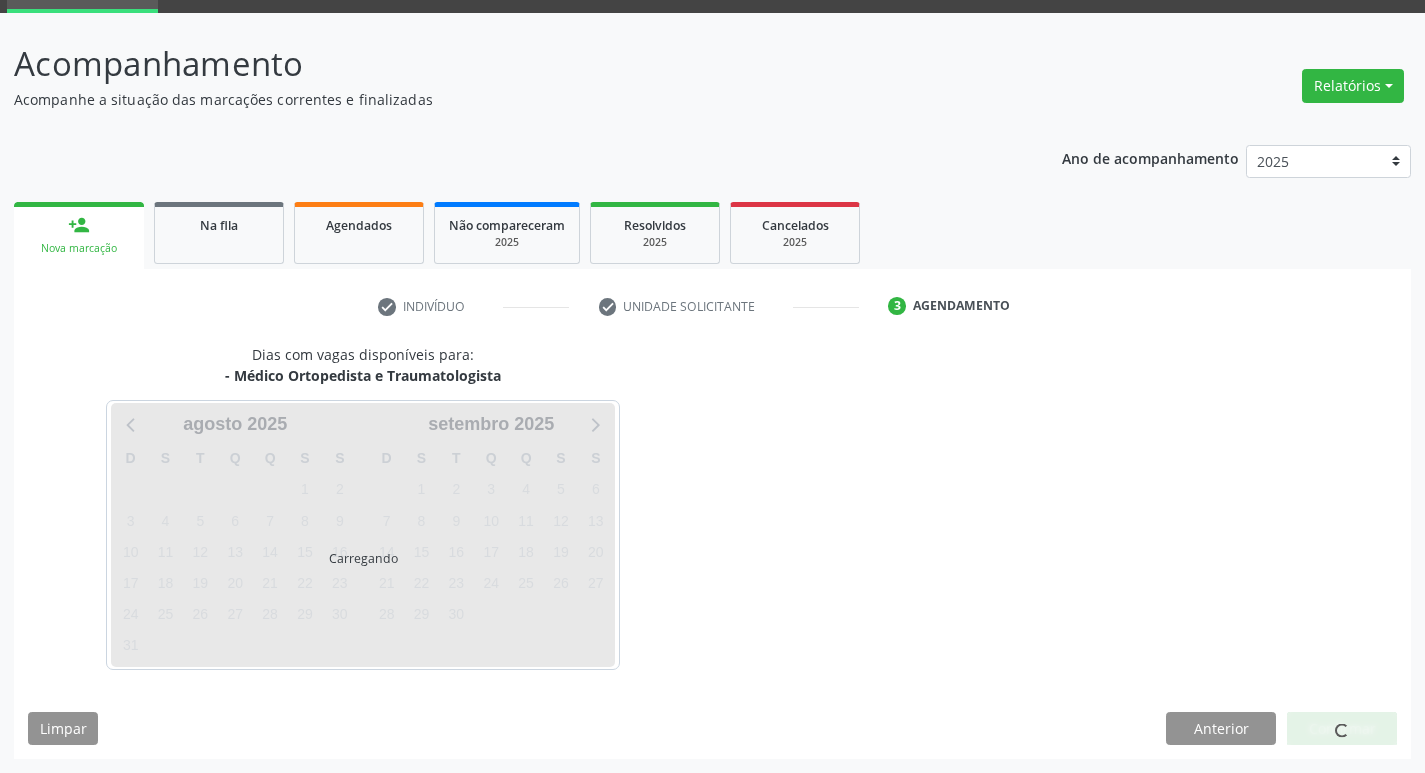 scroll, scrollTop: 97, scrollLeft: 0, axis: vertical 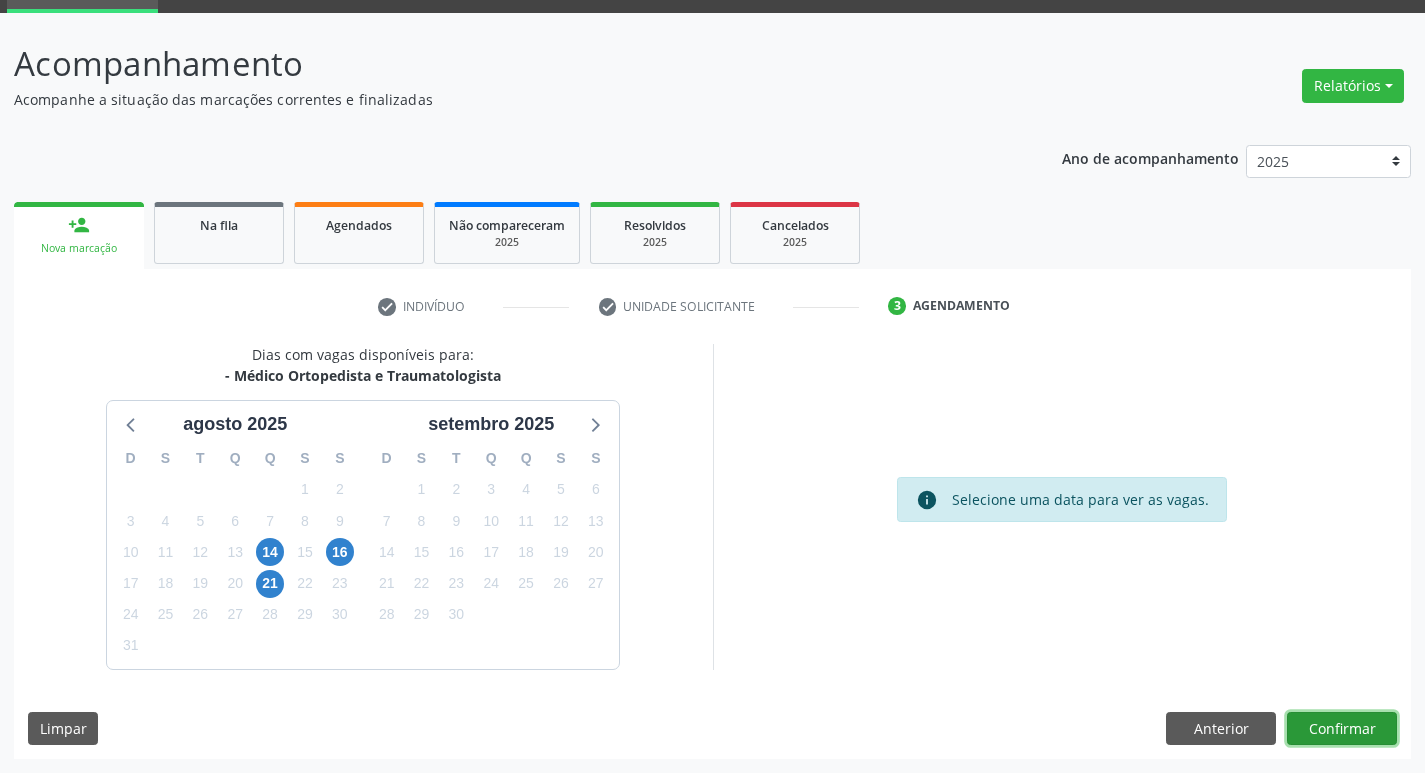 click on "Confirmar" at bounding box center [1342, 729] 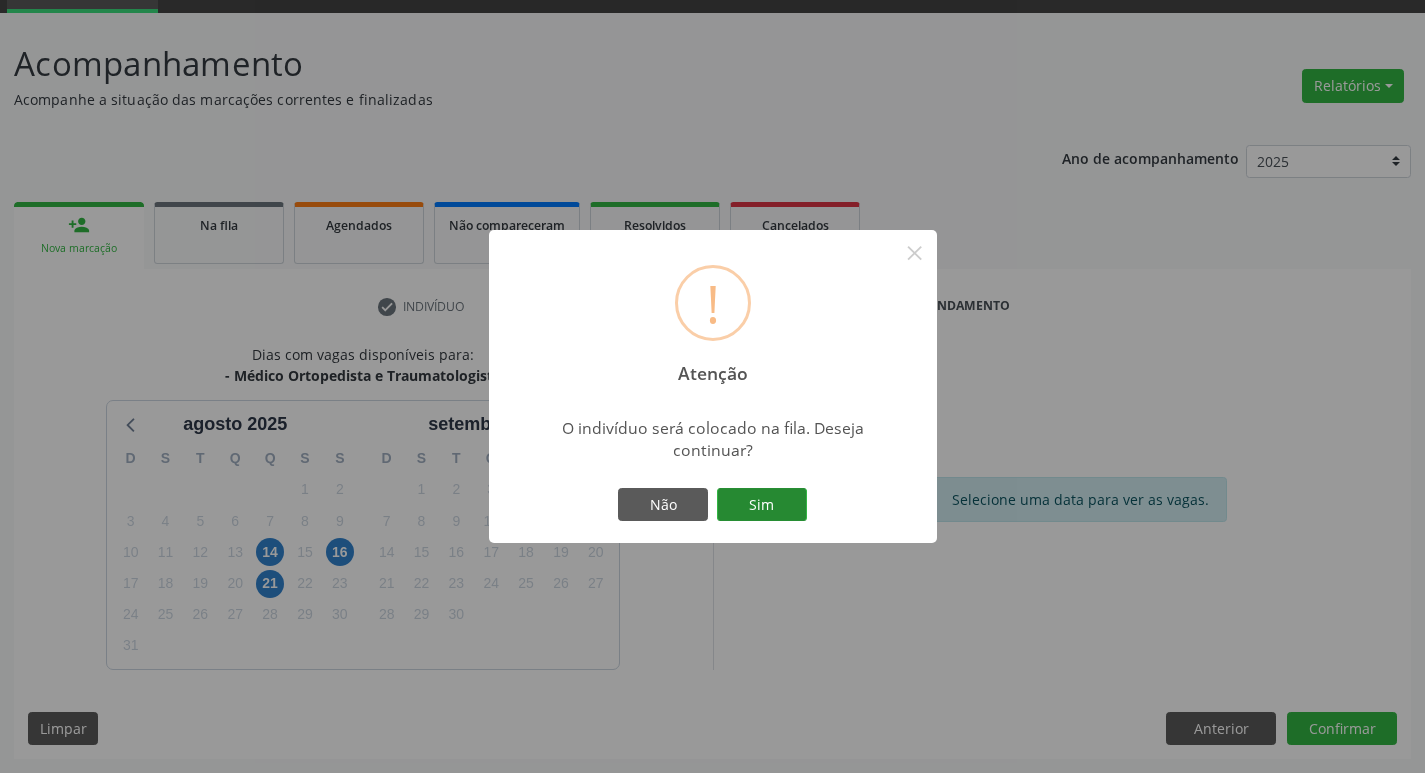 click on "Sim" at bounding box center (762, 505) 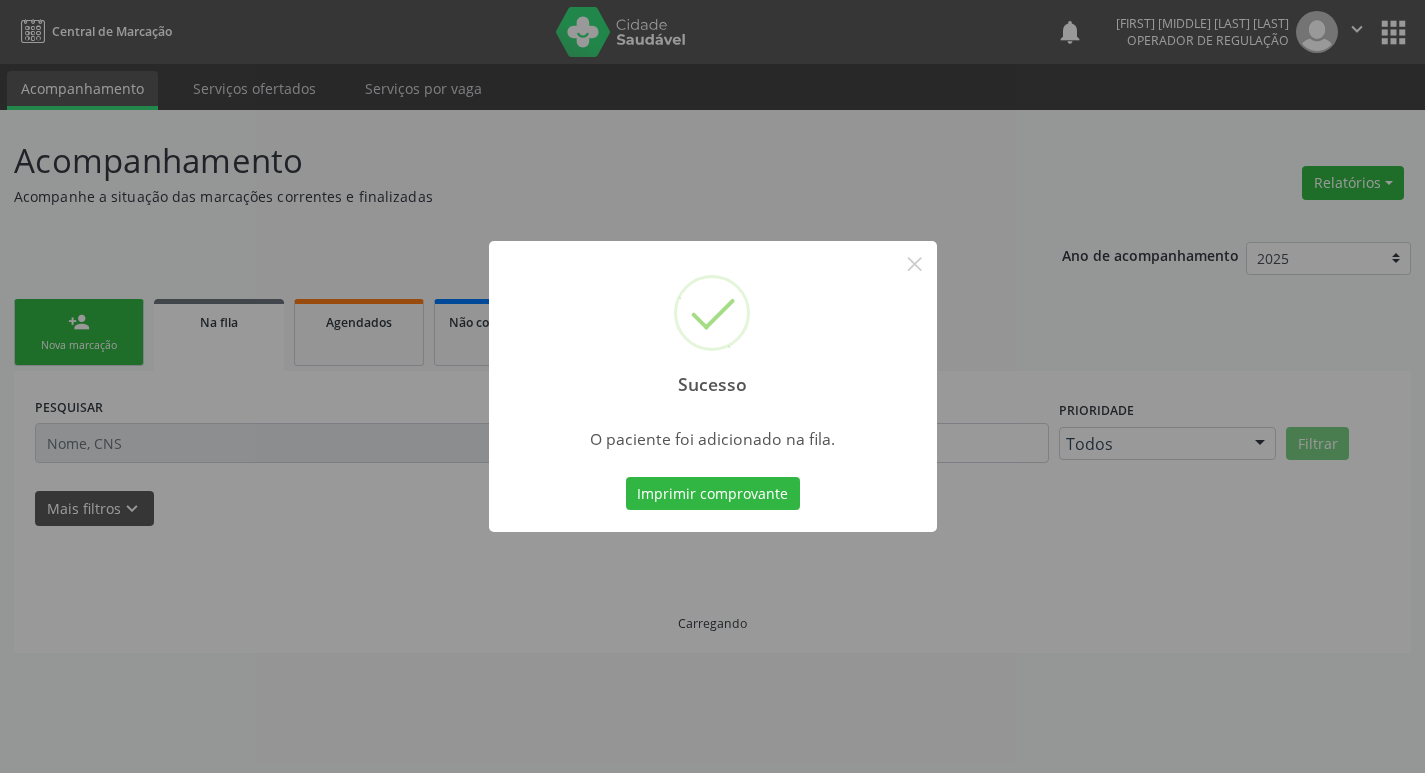 scroll, scrollTop: 0, scrollLeft: 0, axis: both 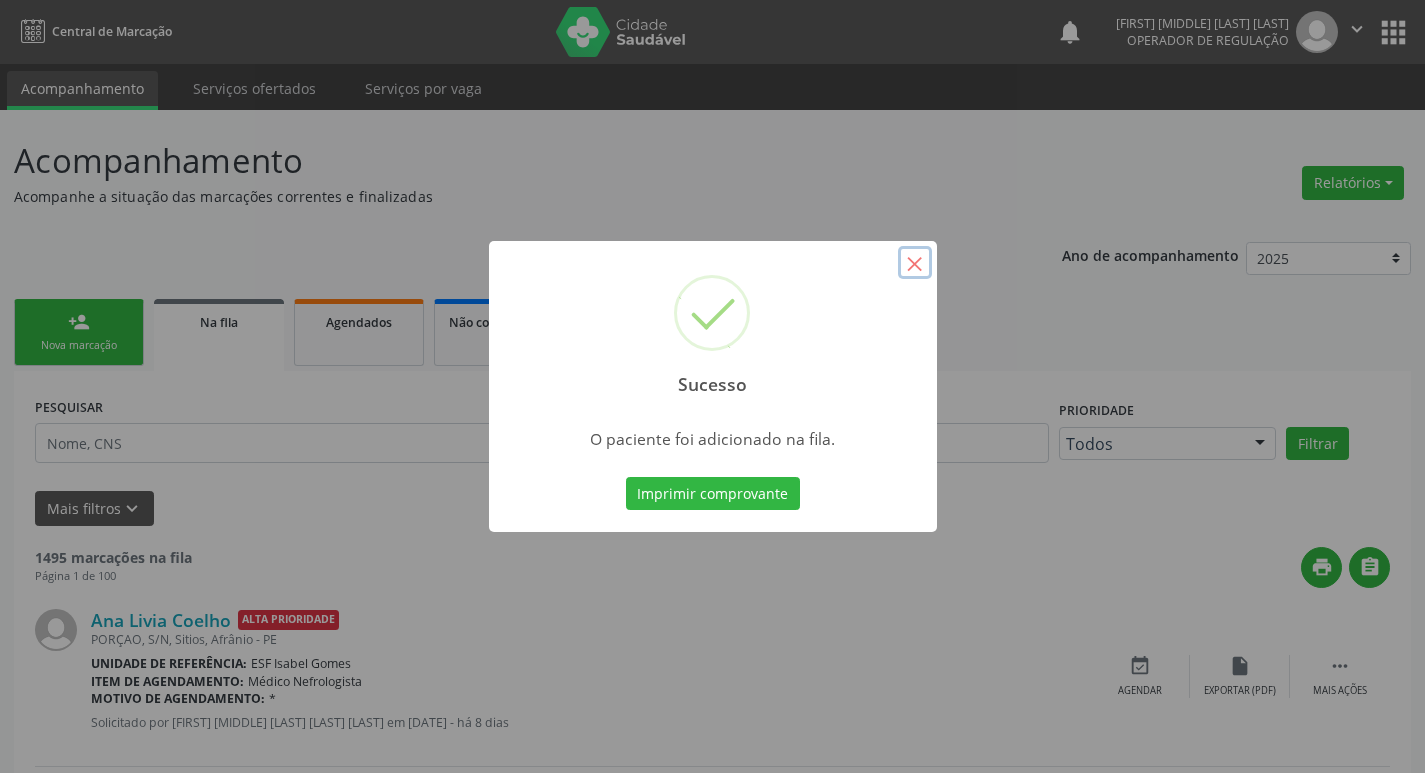 click on "×" at bounding box center [915, 263] 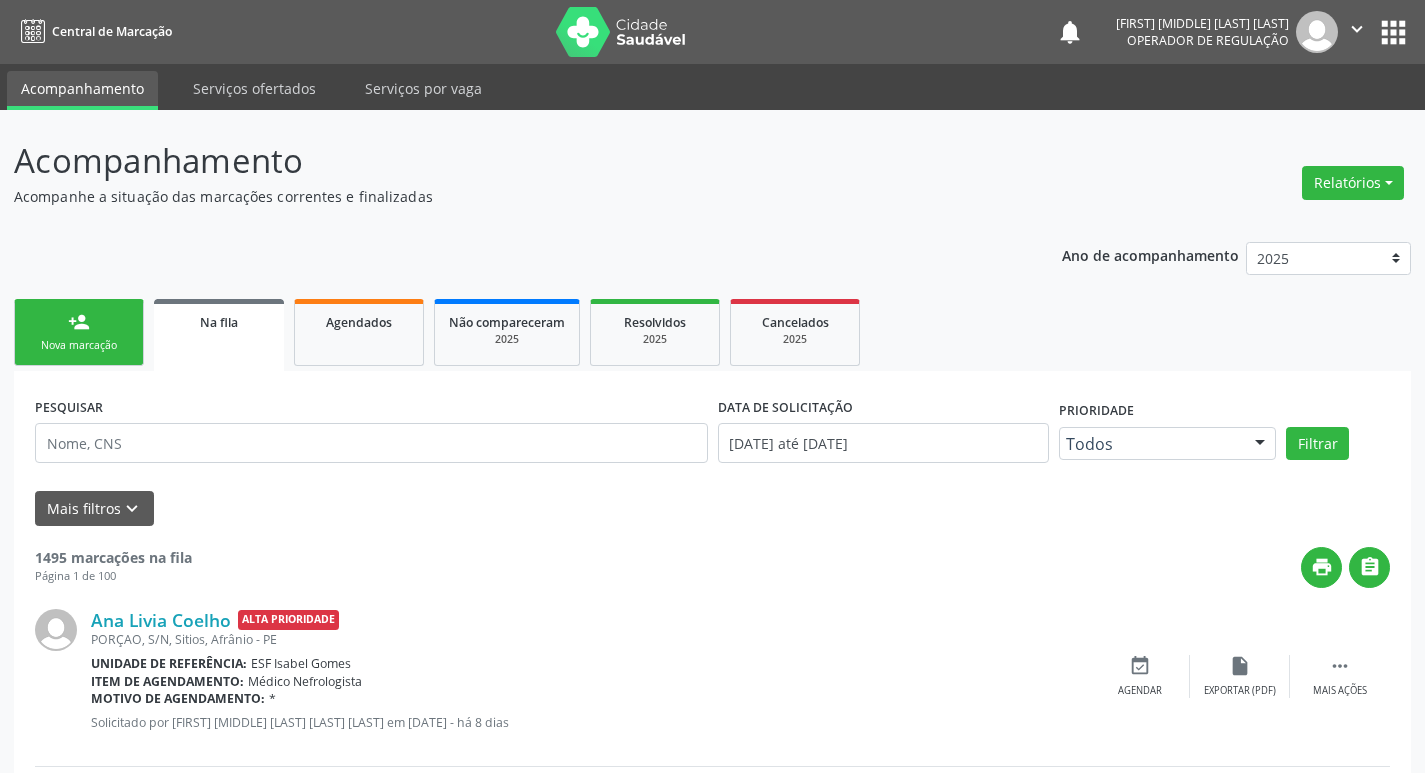 click on "Nova marcação" at bounding box center (79, 345) 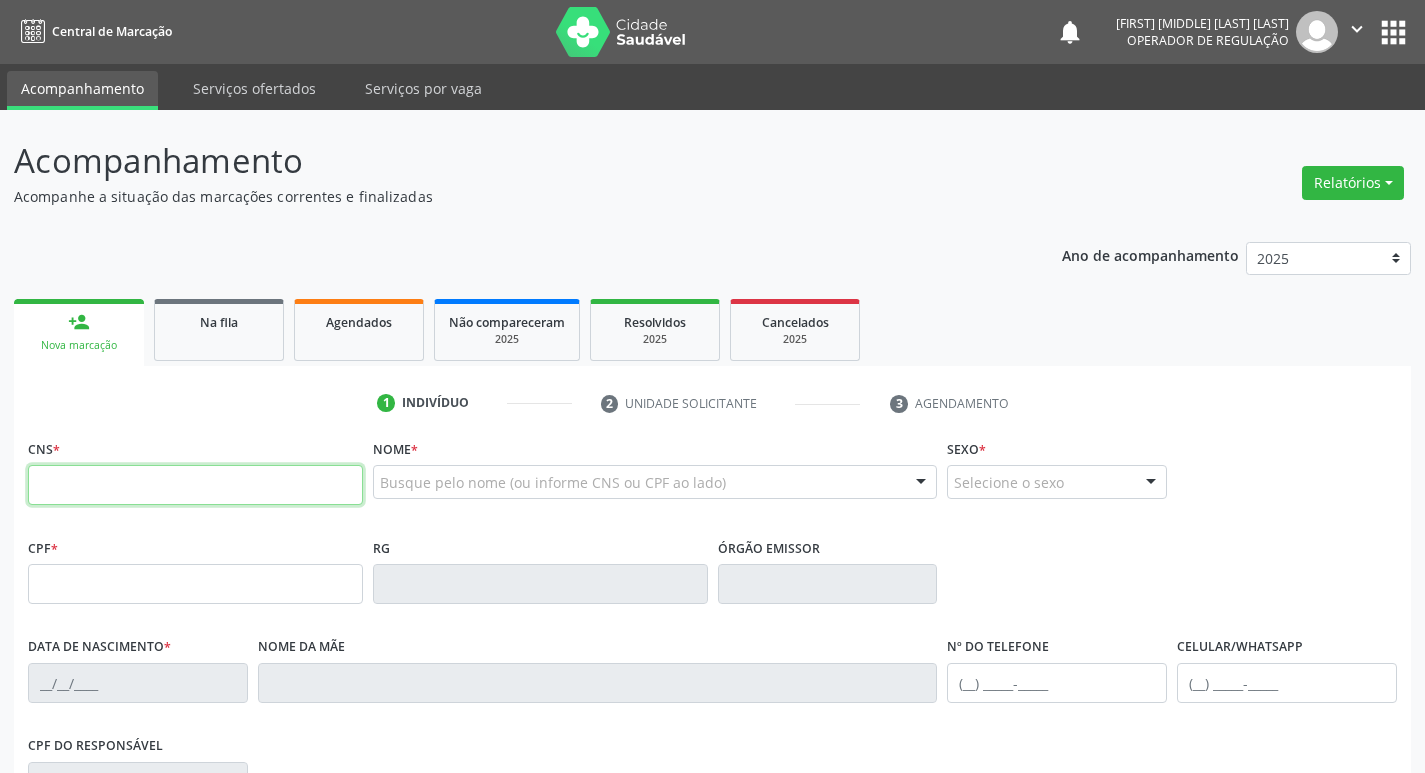 click at bounding box center (195, 485) 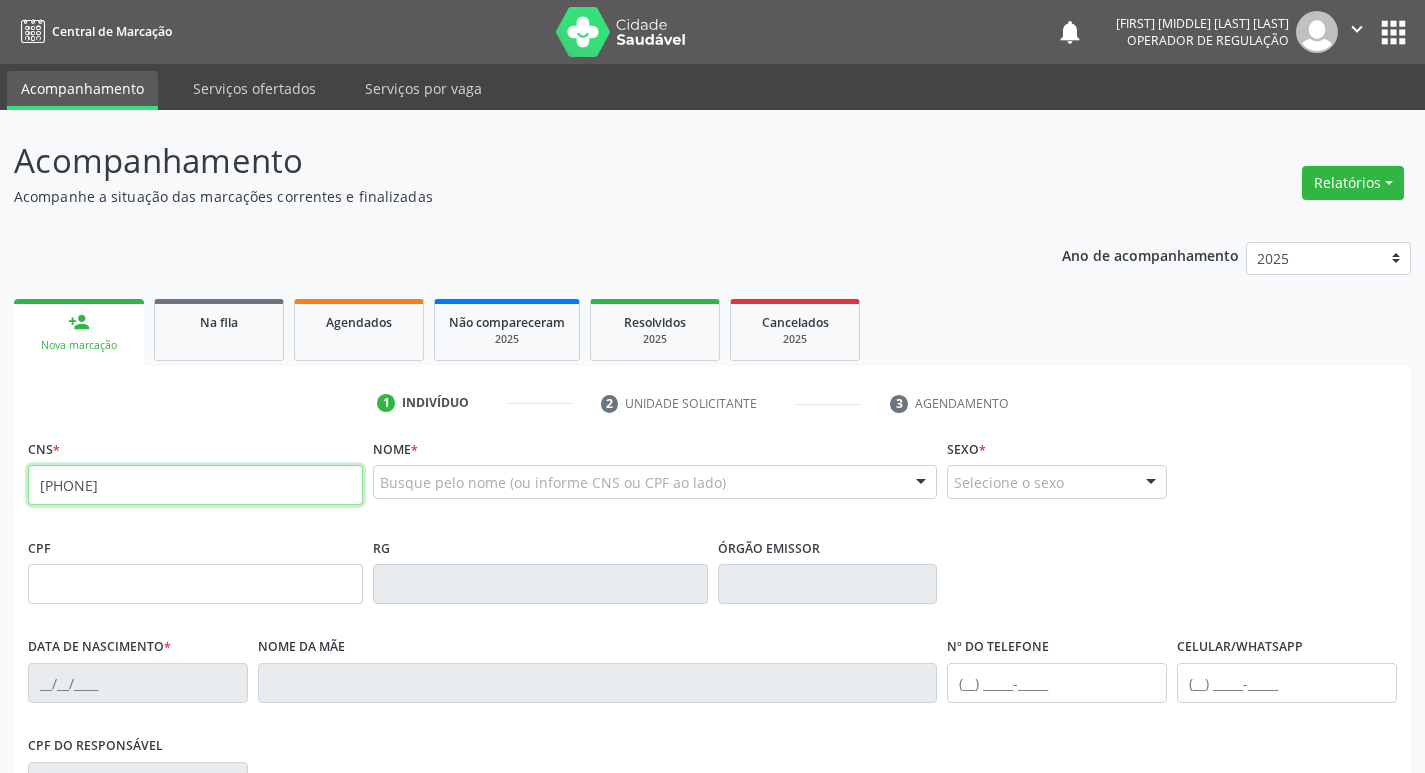 type on "702 6017 5949 0844" 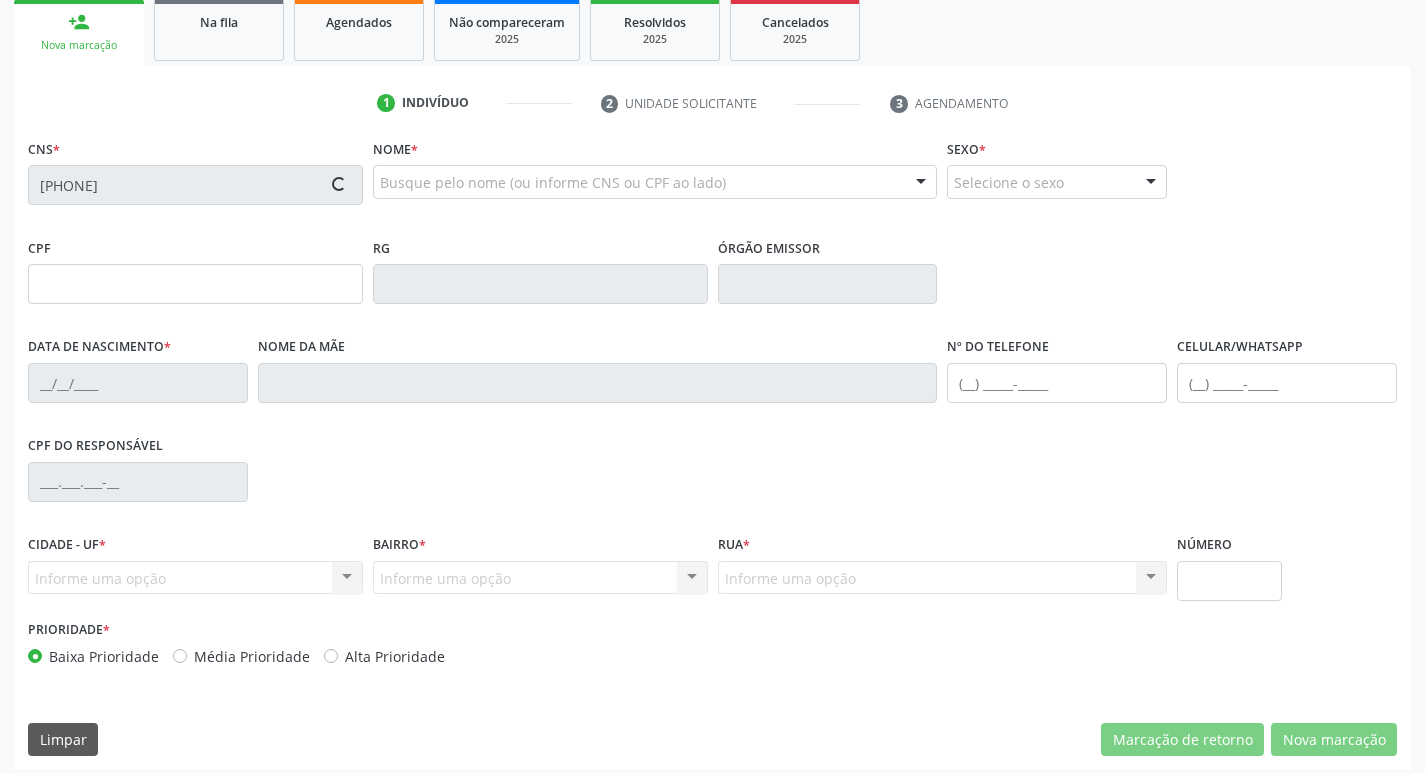 scroll, scrollTop: 311, scrollLeft: 0, axis: vertical 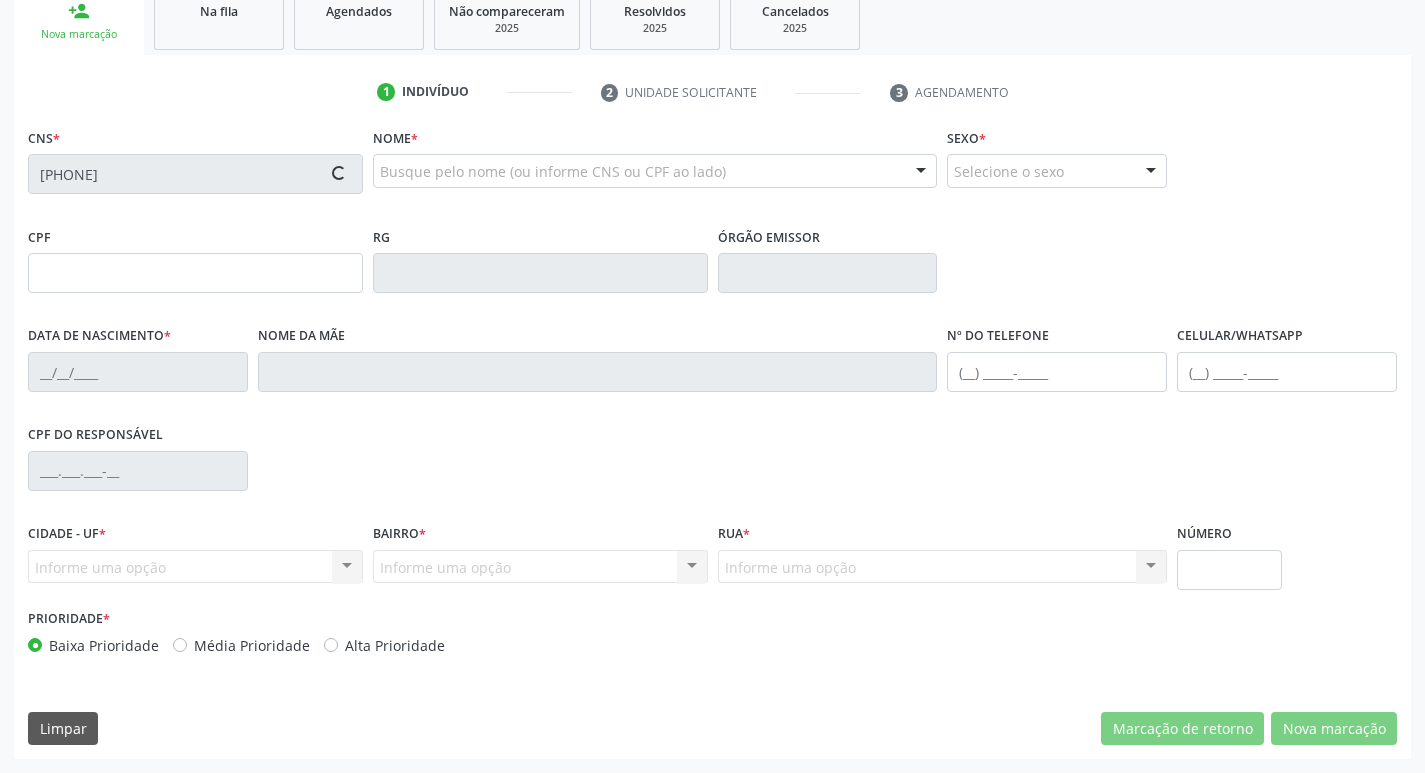 type on "034.560.494-63" 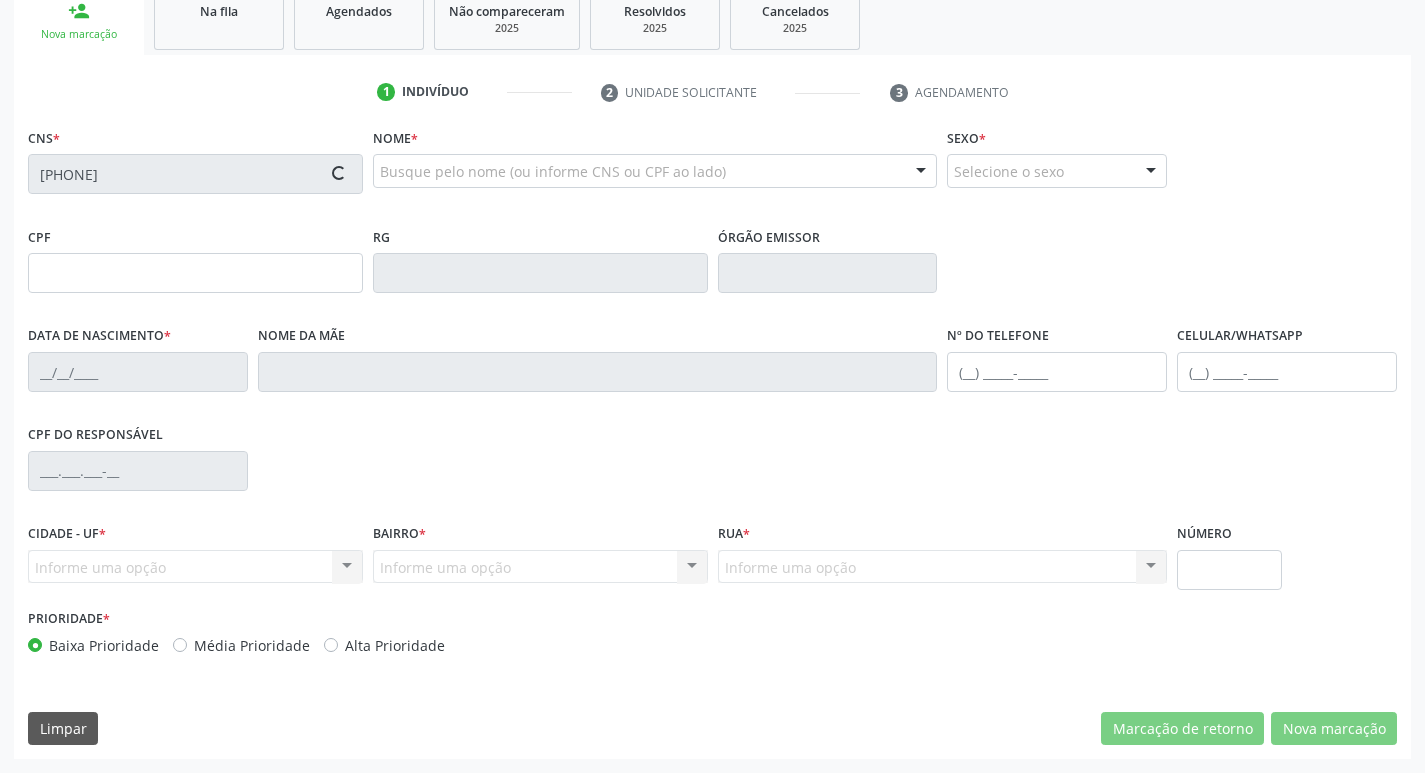 type on "07/11/1953" 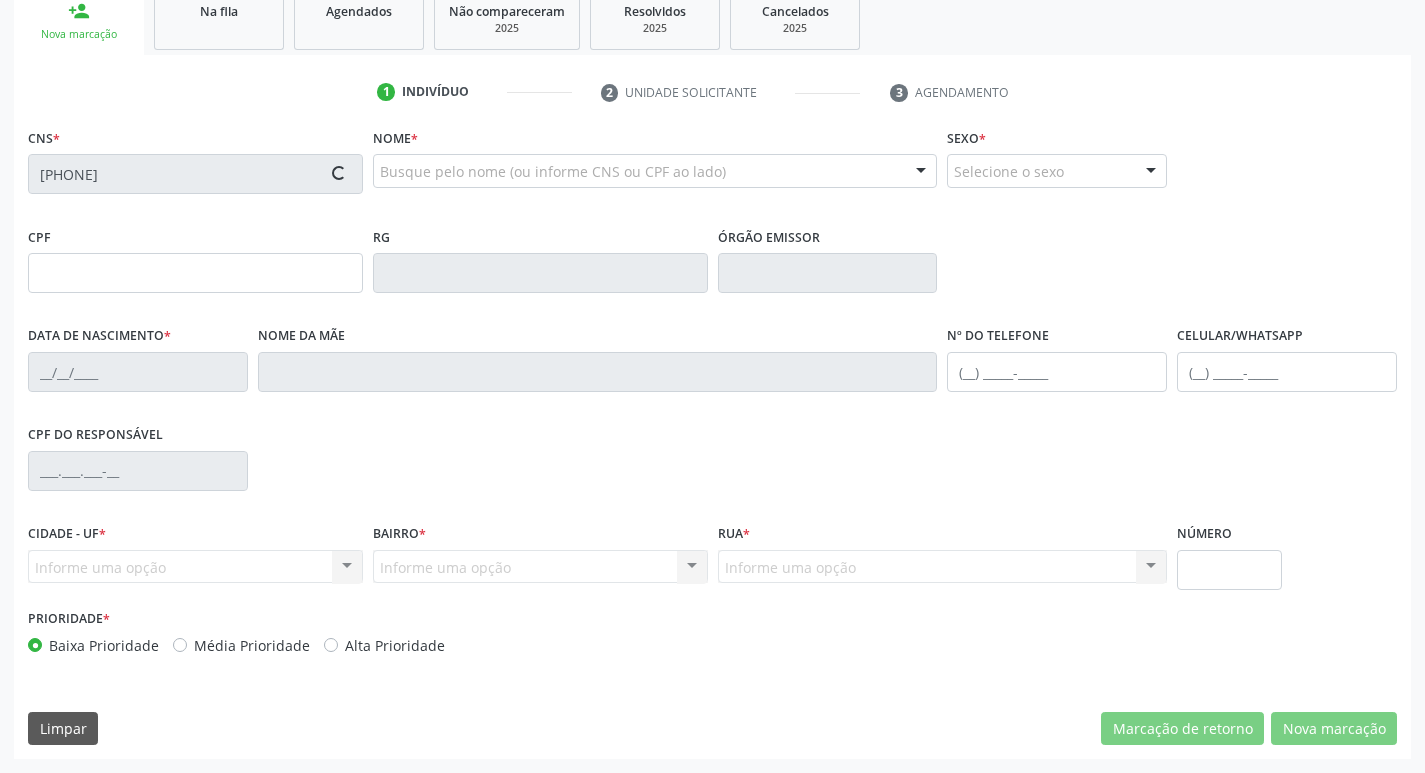 type on "(87) 99645-1823" 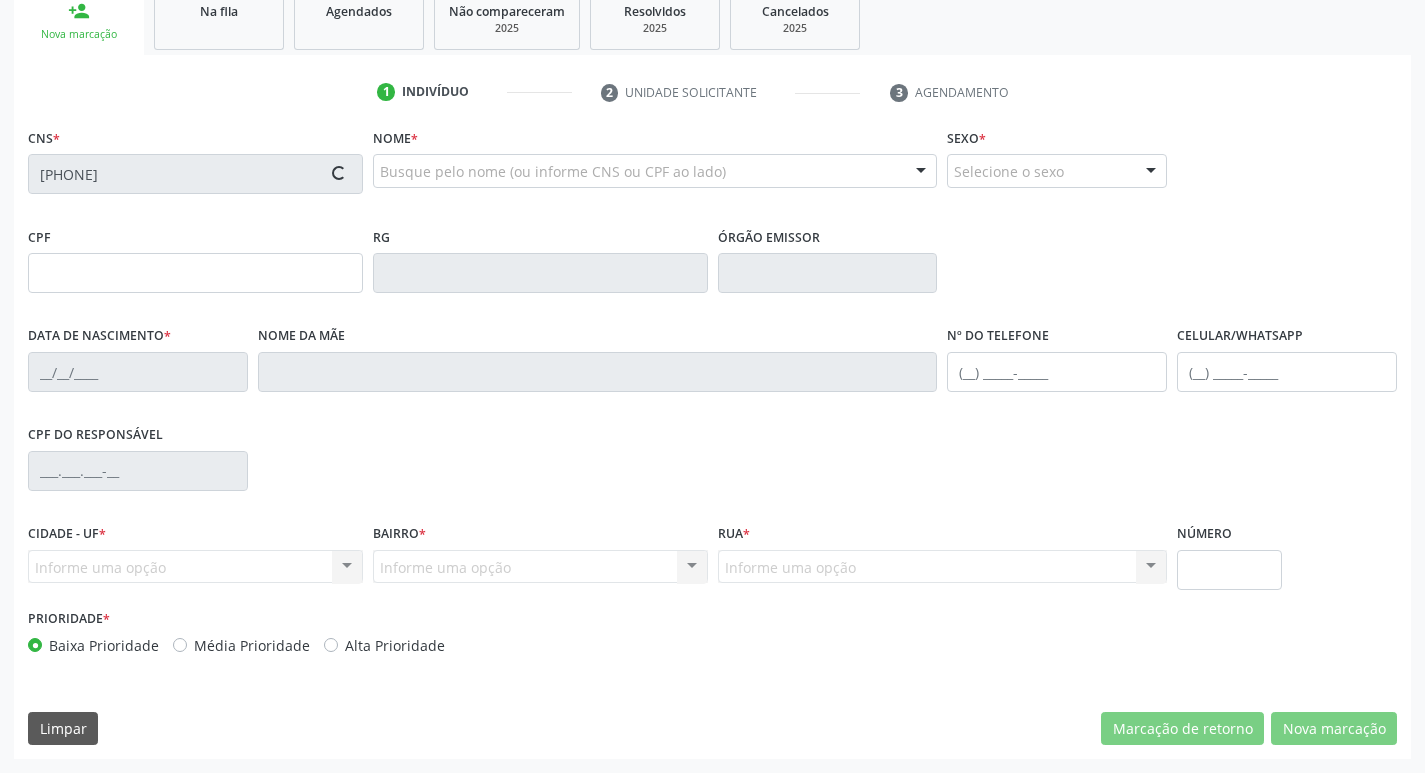 type on "70" 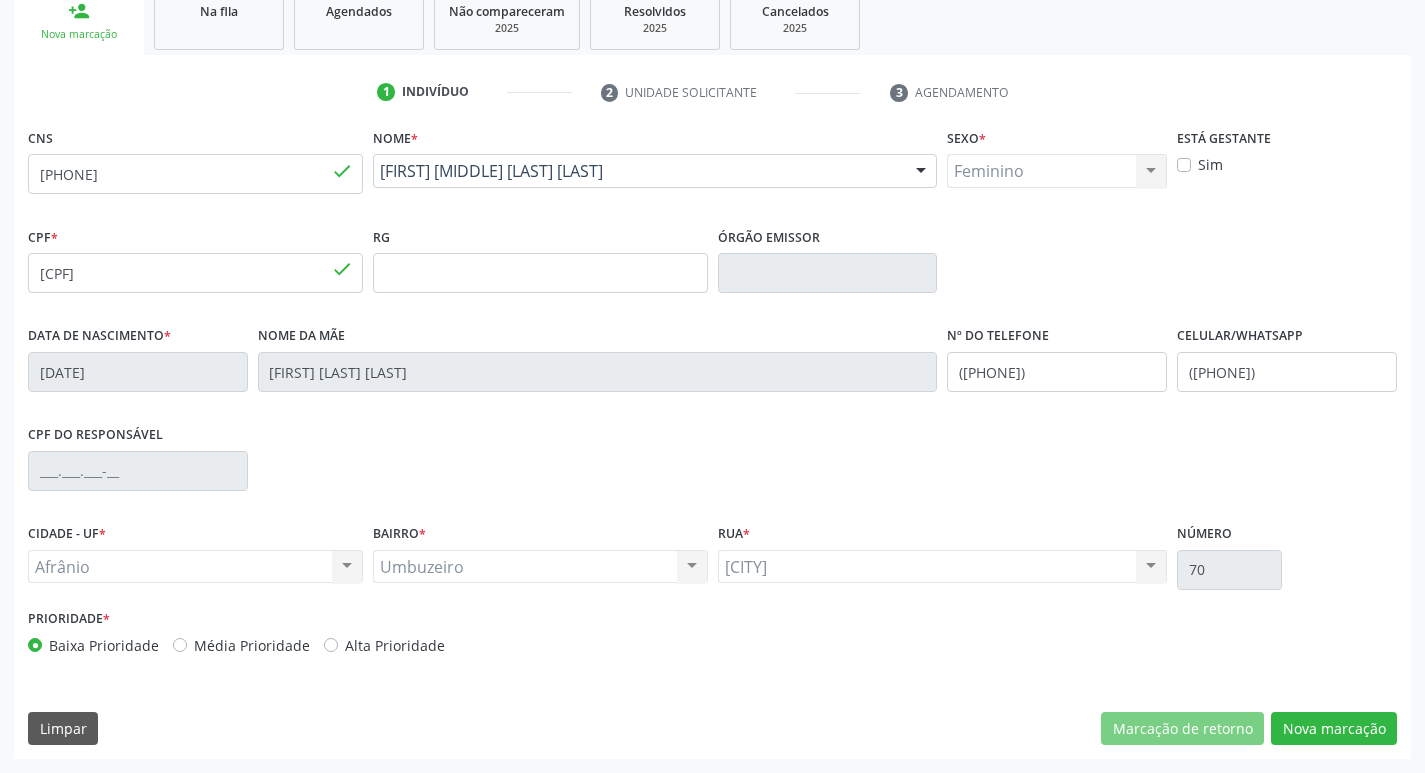 click on "Média Prioridade" at bounding box center (252, 645) 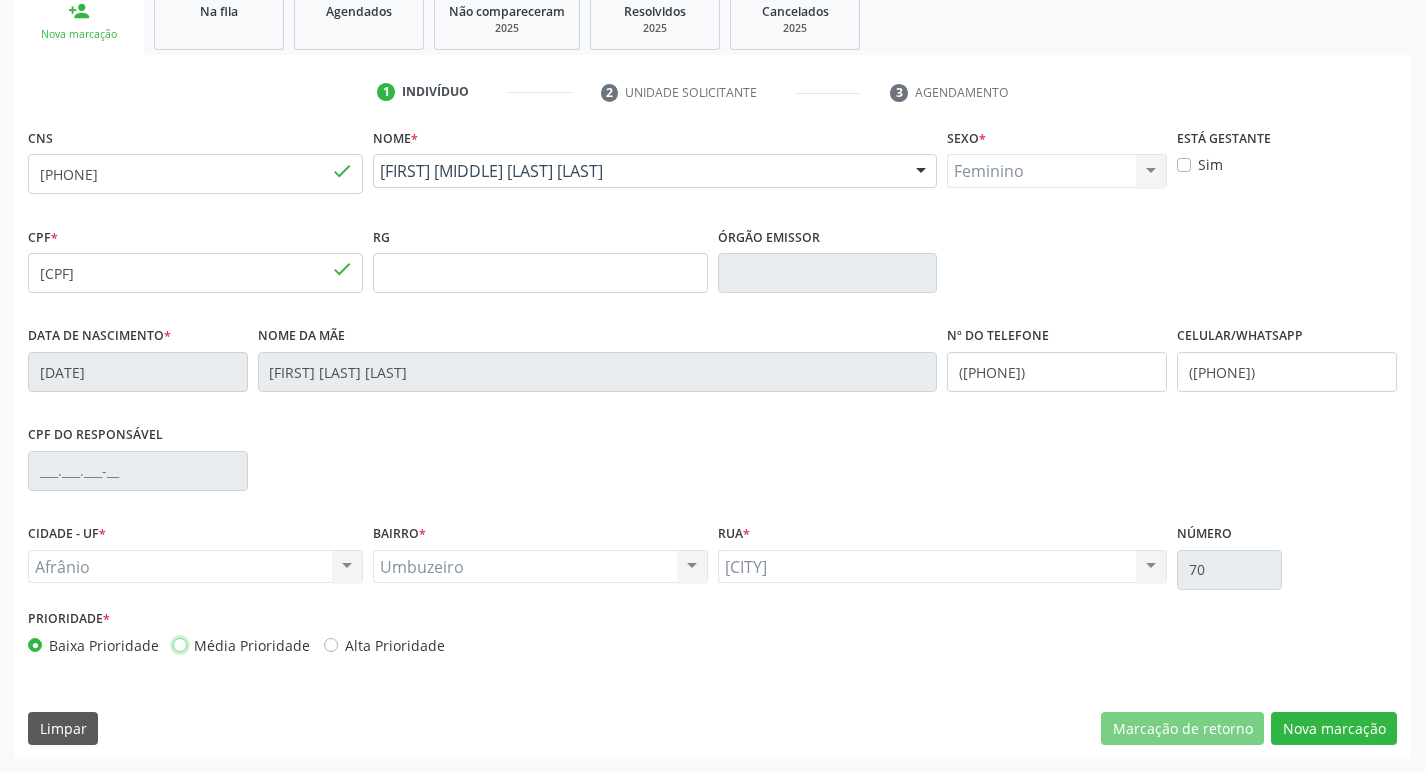 radio on "true" 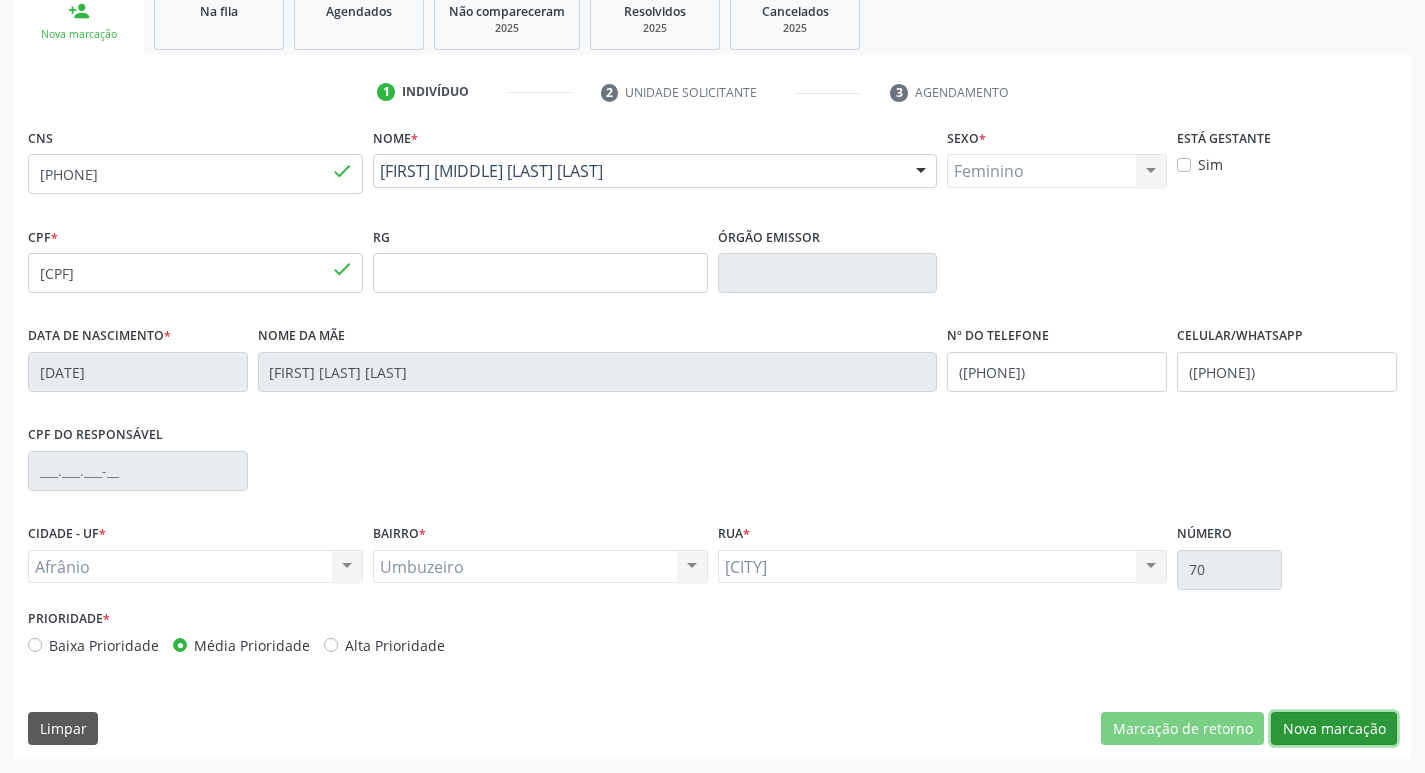 click on "Nova marcação" at bounding box center (1334, 729) 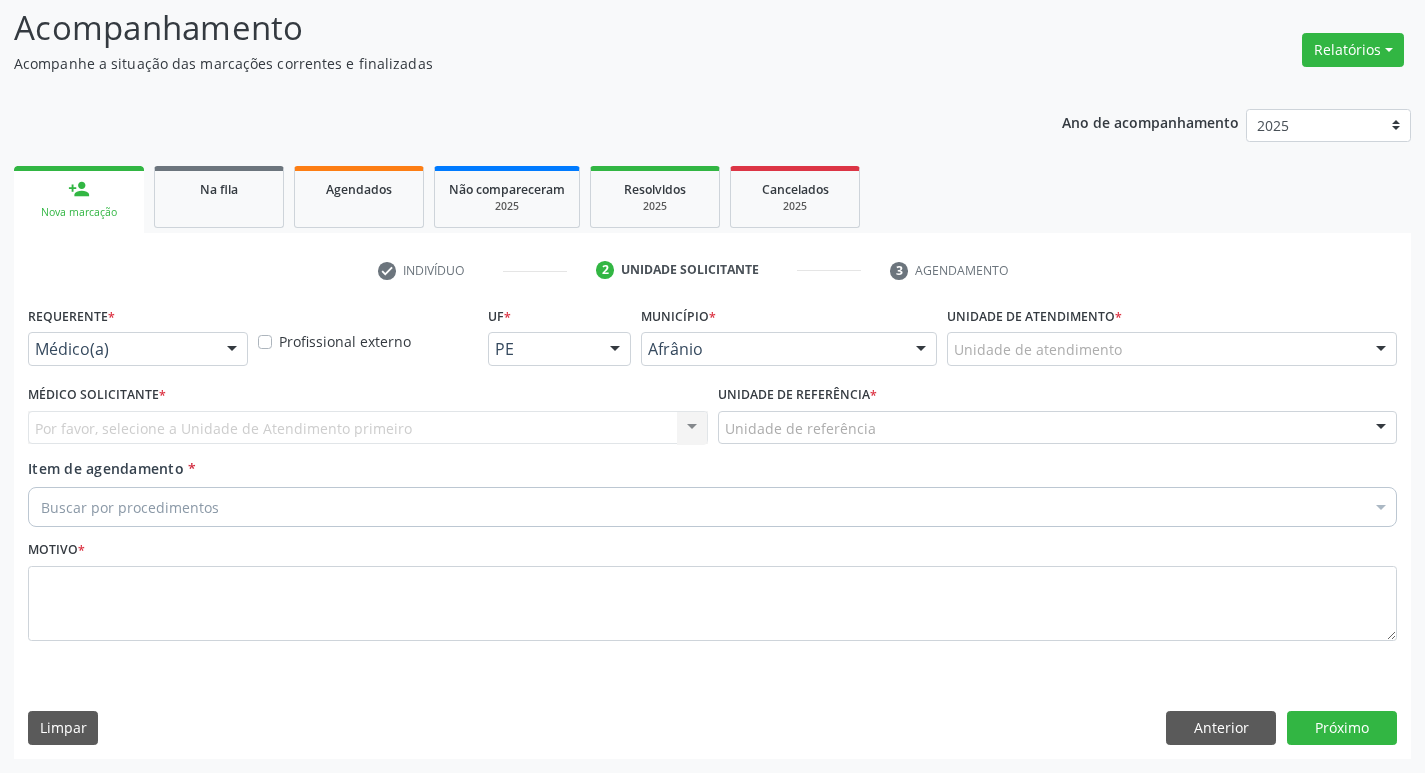 scroll, scrollTop: 133, scrollLeft: 0, axis: vertical 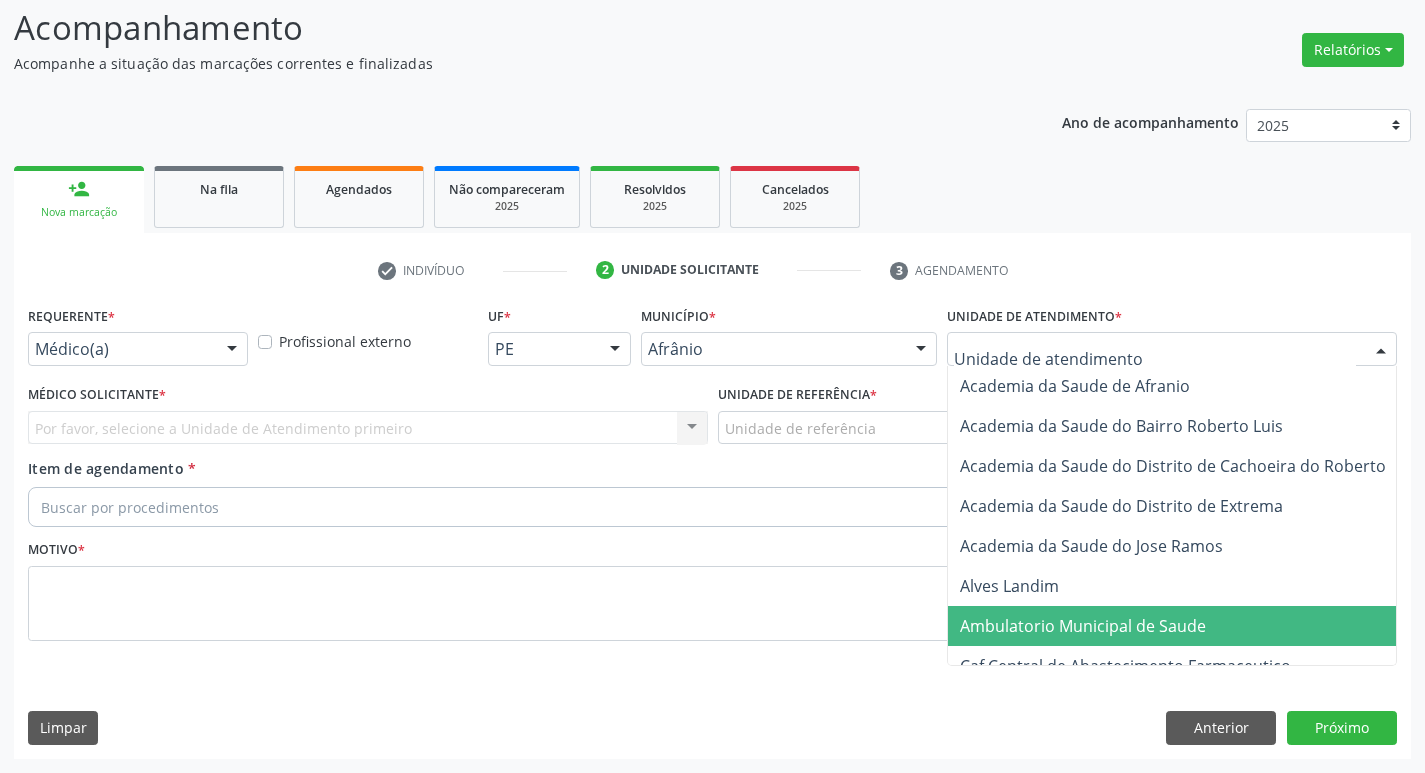 click on "Ambulatorio Municipal de Saude" at bounding box center (1083, 626) 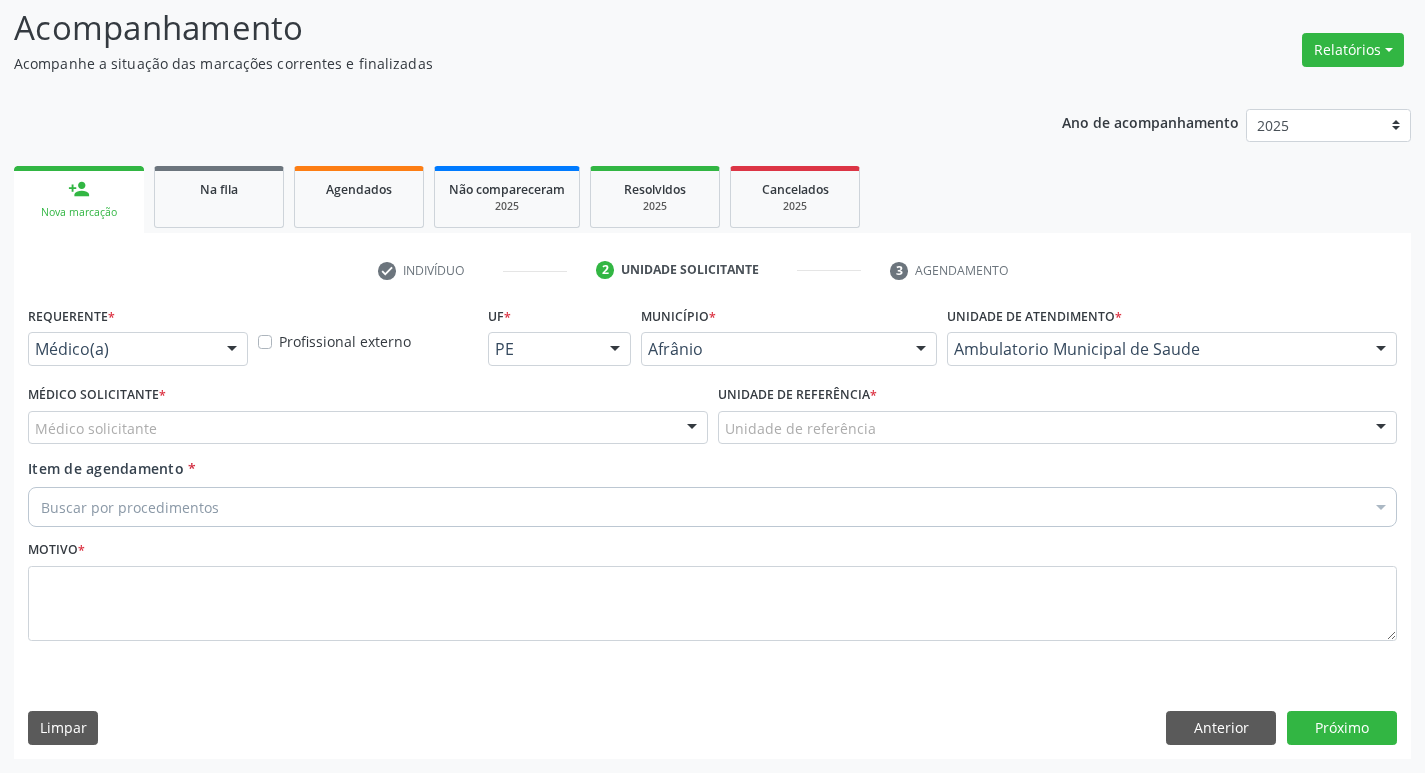 click on "Médico solicitante" at bounding box center (368, 428) 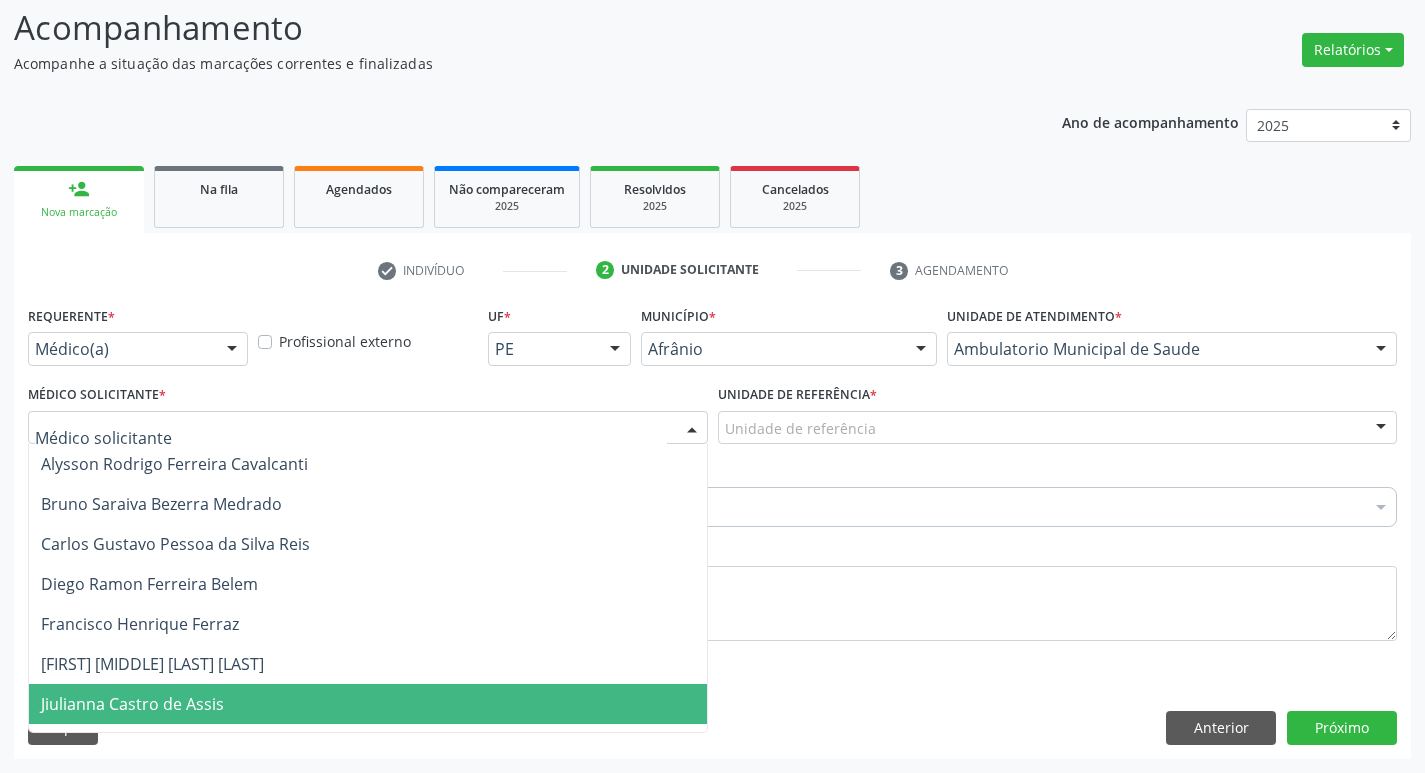 click on "Jiulianna Castro de Assis" at bounding box center (368, 704) 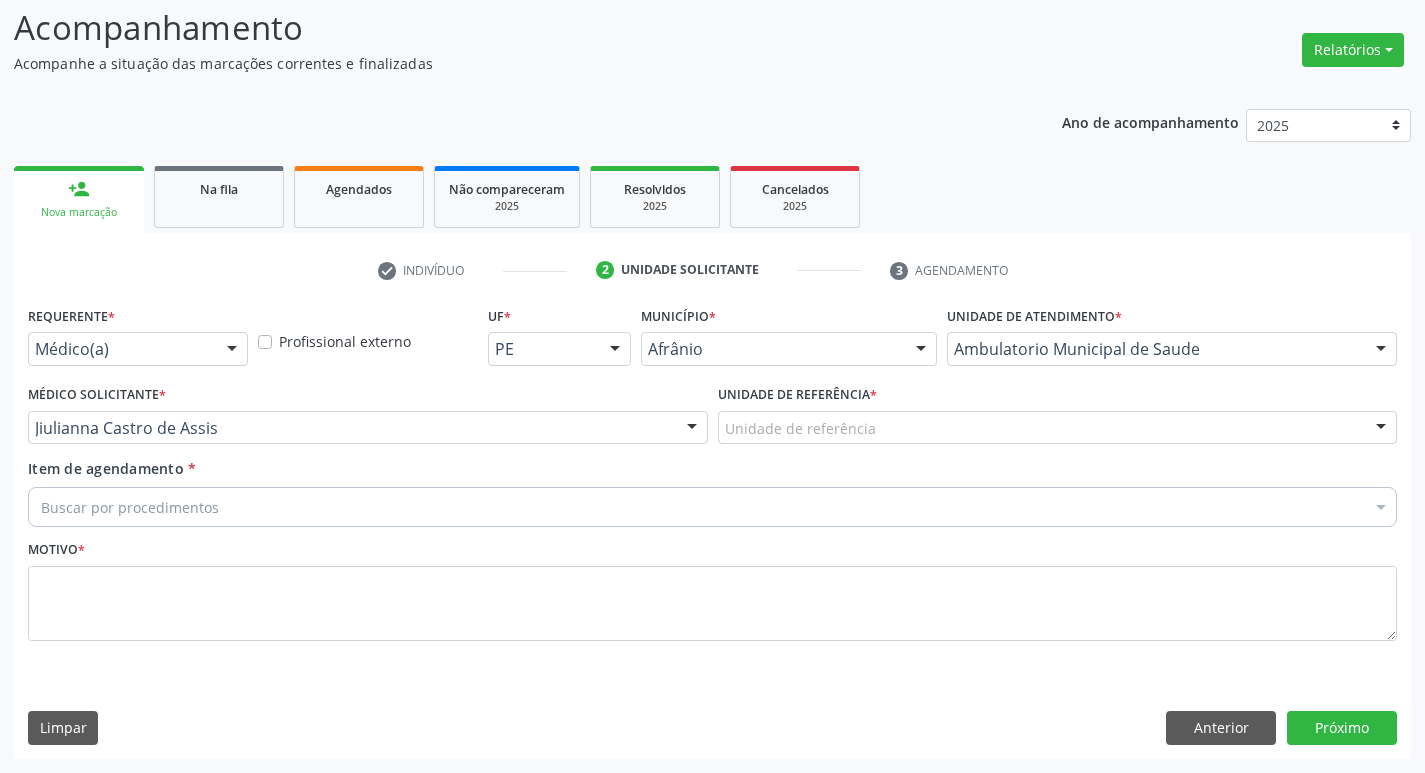 click on "Unidade de referência" at bounding box center (1058, 428) 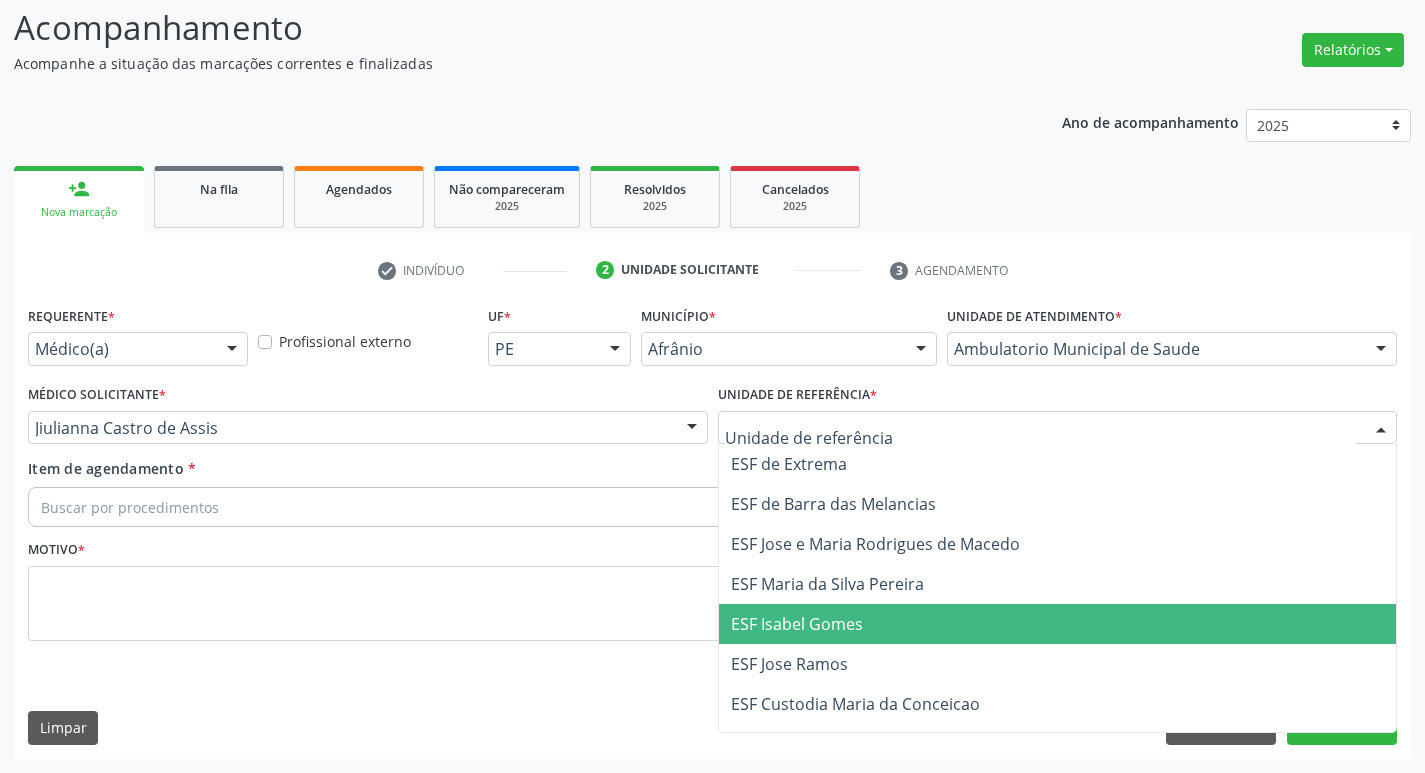 click on "ESF Isabel Gomes" at bounding box center (1058, 624) 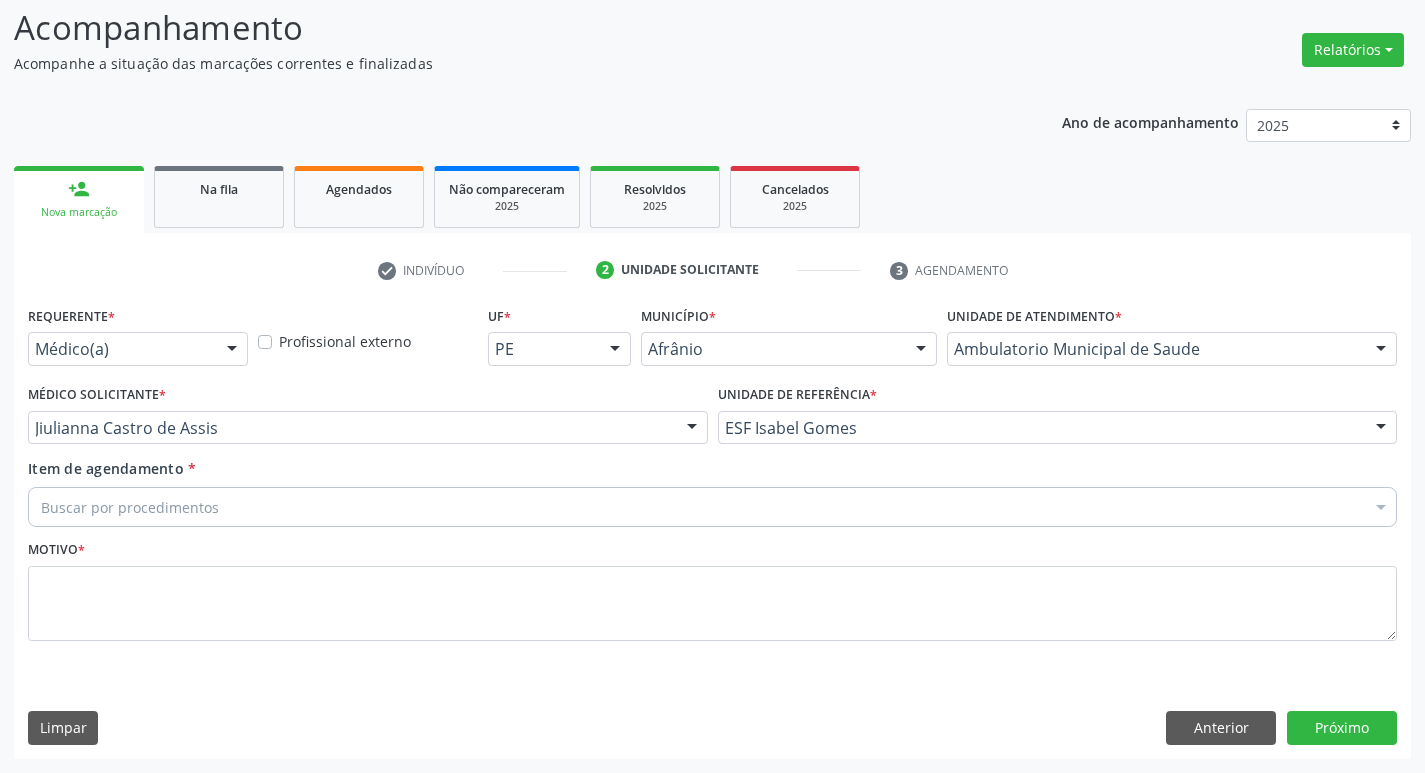 click on "Buscar por procedimentos" at bounding box center [712, 507] 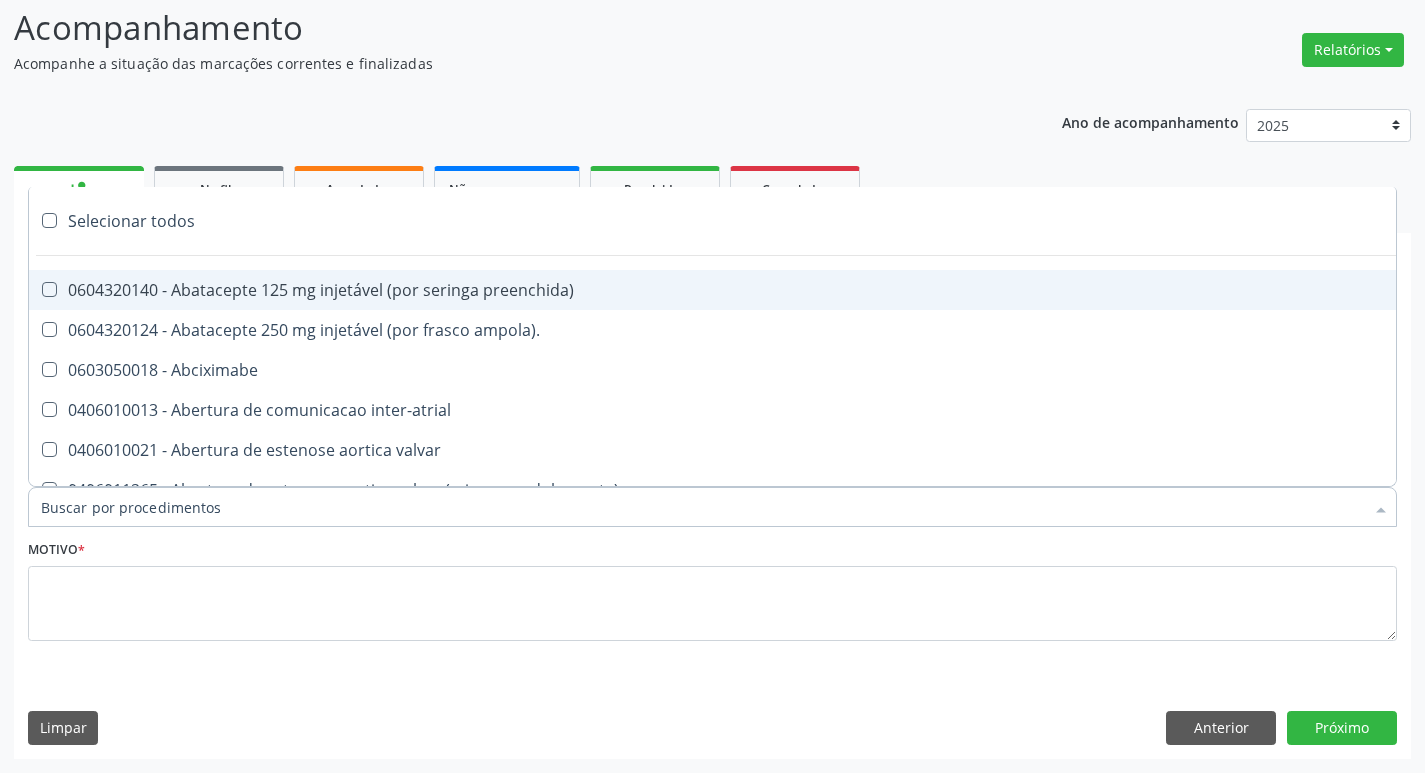 paste on "700.7019-7081-" 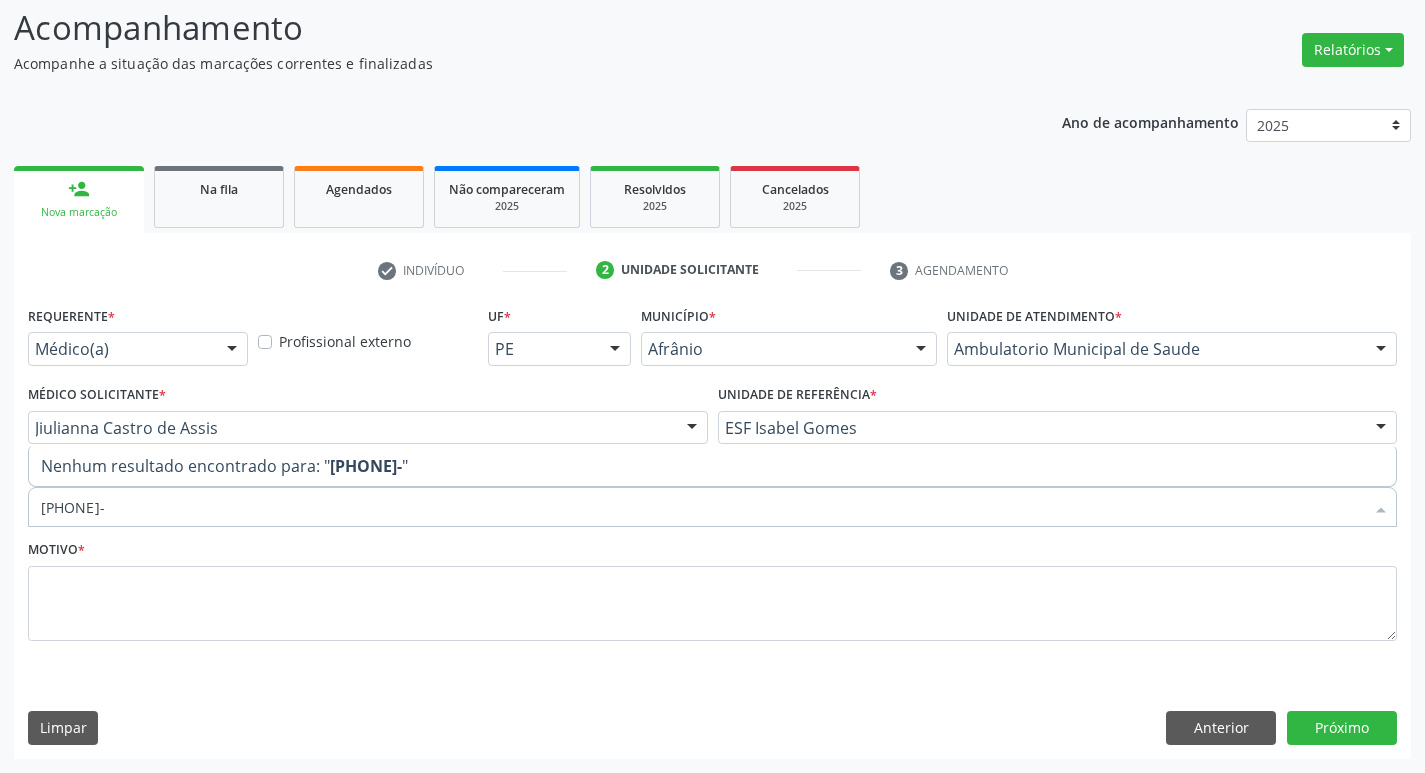 drag, startPoint x: 220, startPoint y: 501, endPoint x: 8, endPoint y: 513, distance: 212.33936 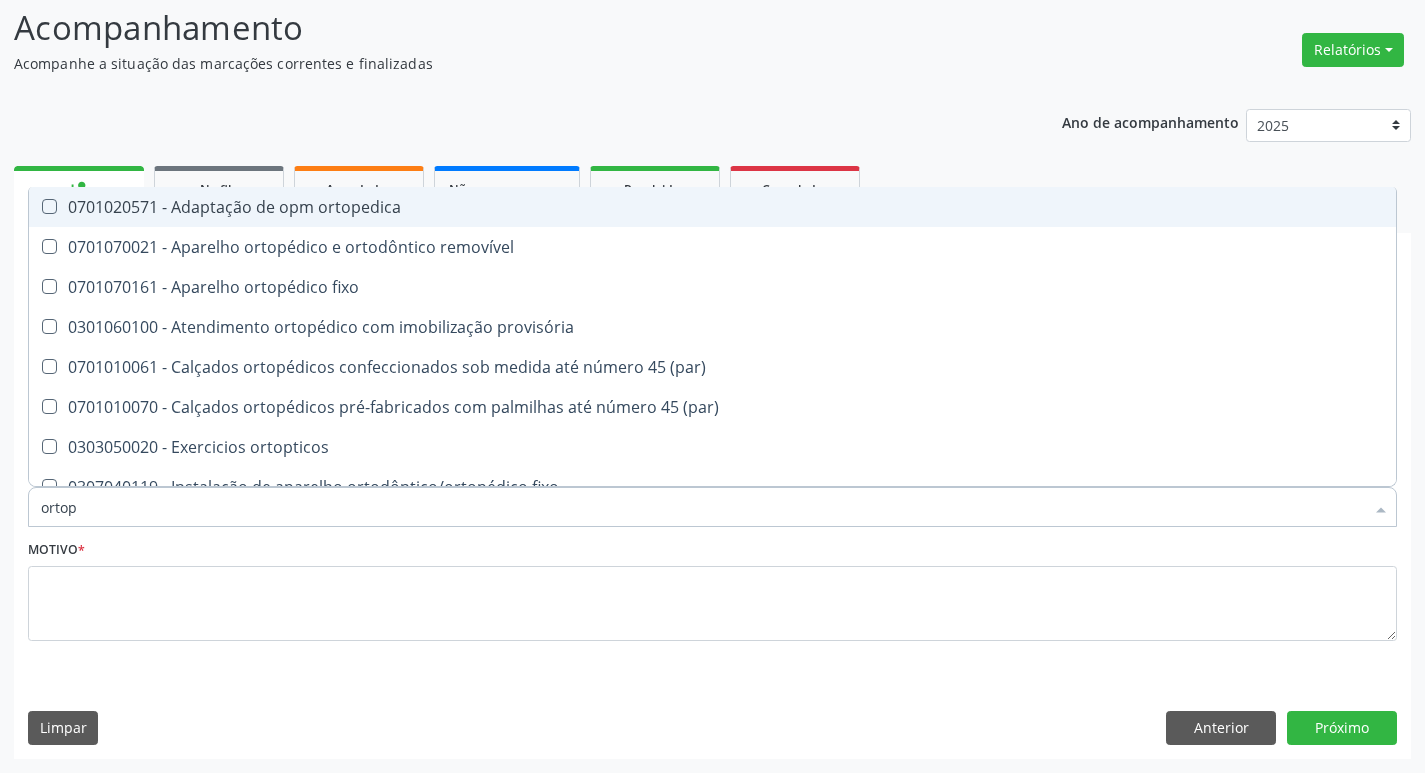 type on "ortope" 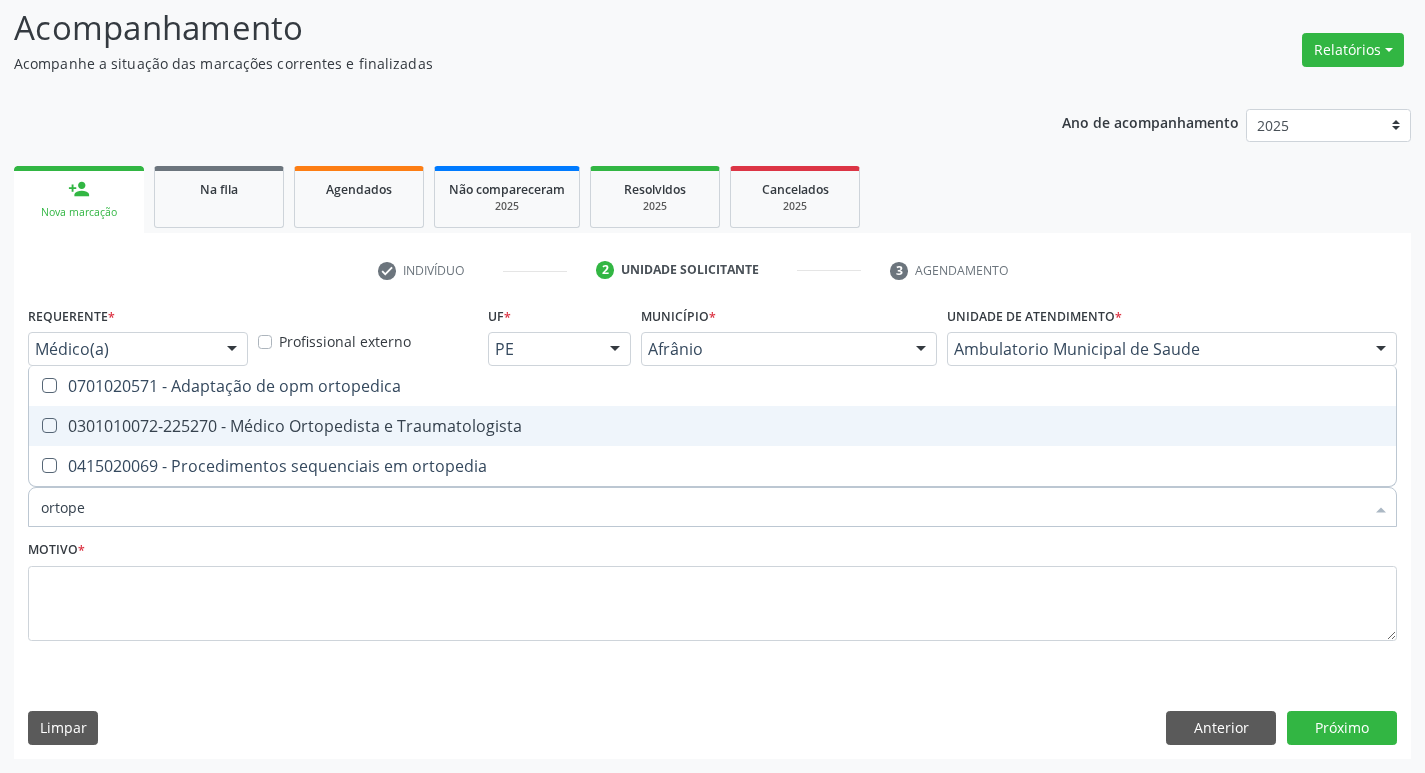 click at bounding box center [49, 425] 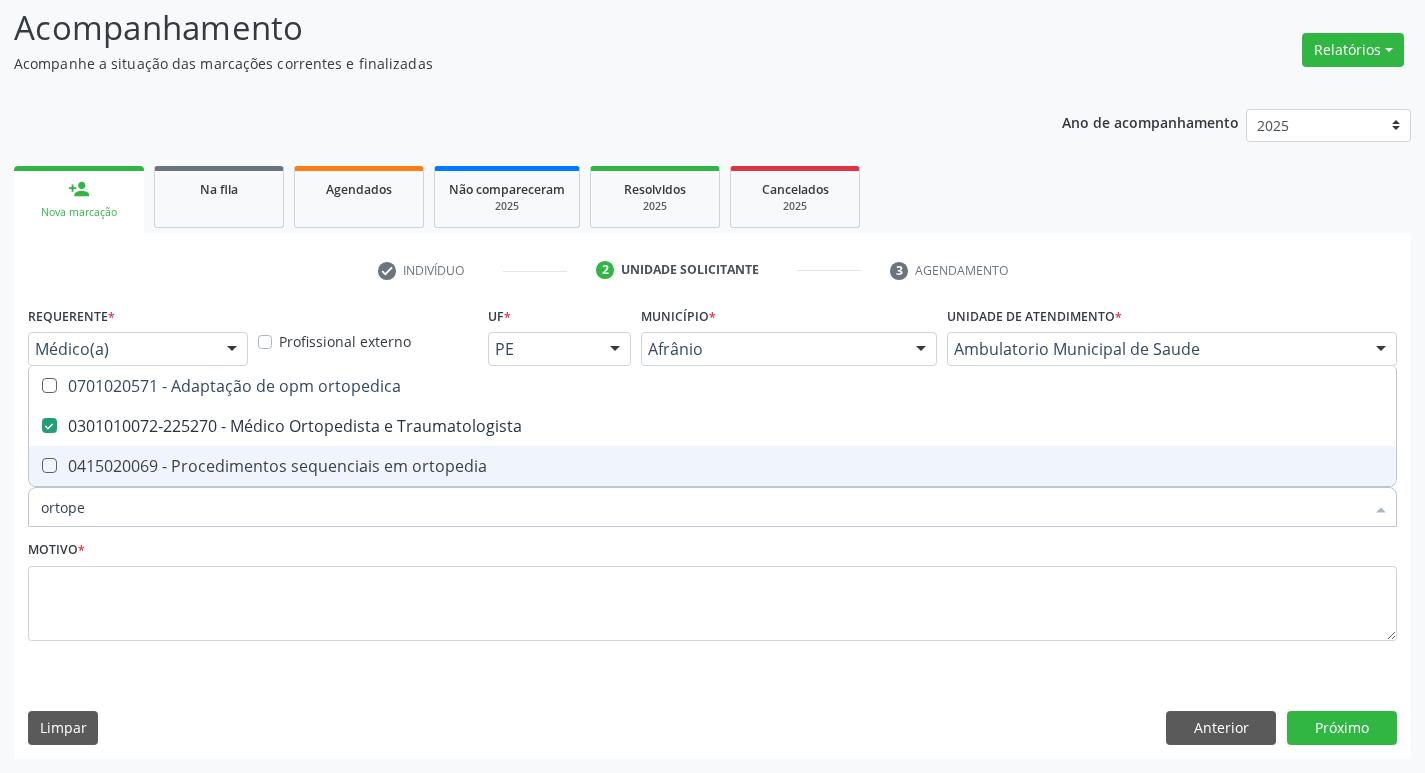 drag, startPoint x: 87, startPoint y: 501, endPoint x: 18, endPoint y: 501, distance: 69 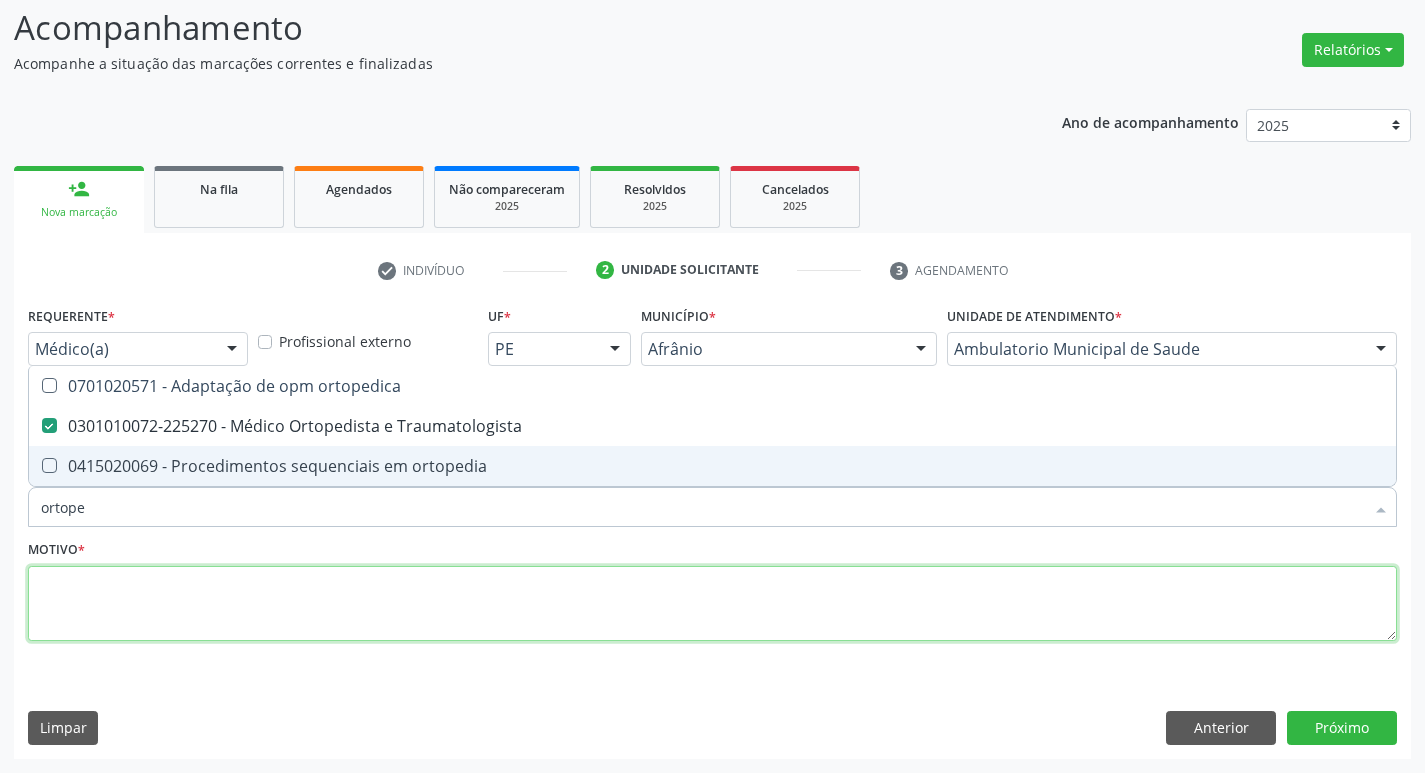 click at bounding box center [712, 604] 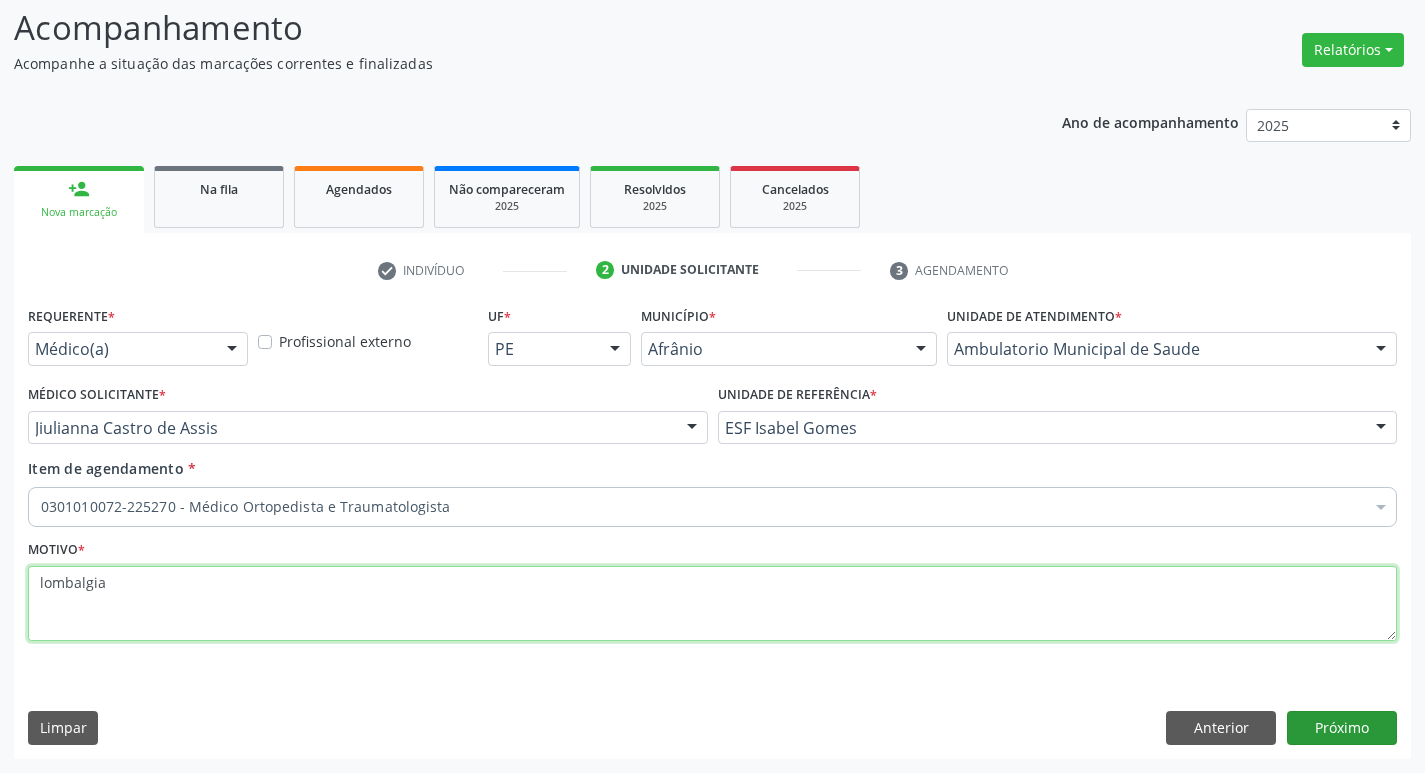 type on "lombalgia" 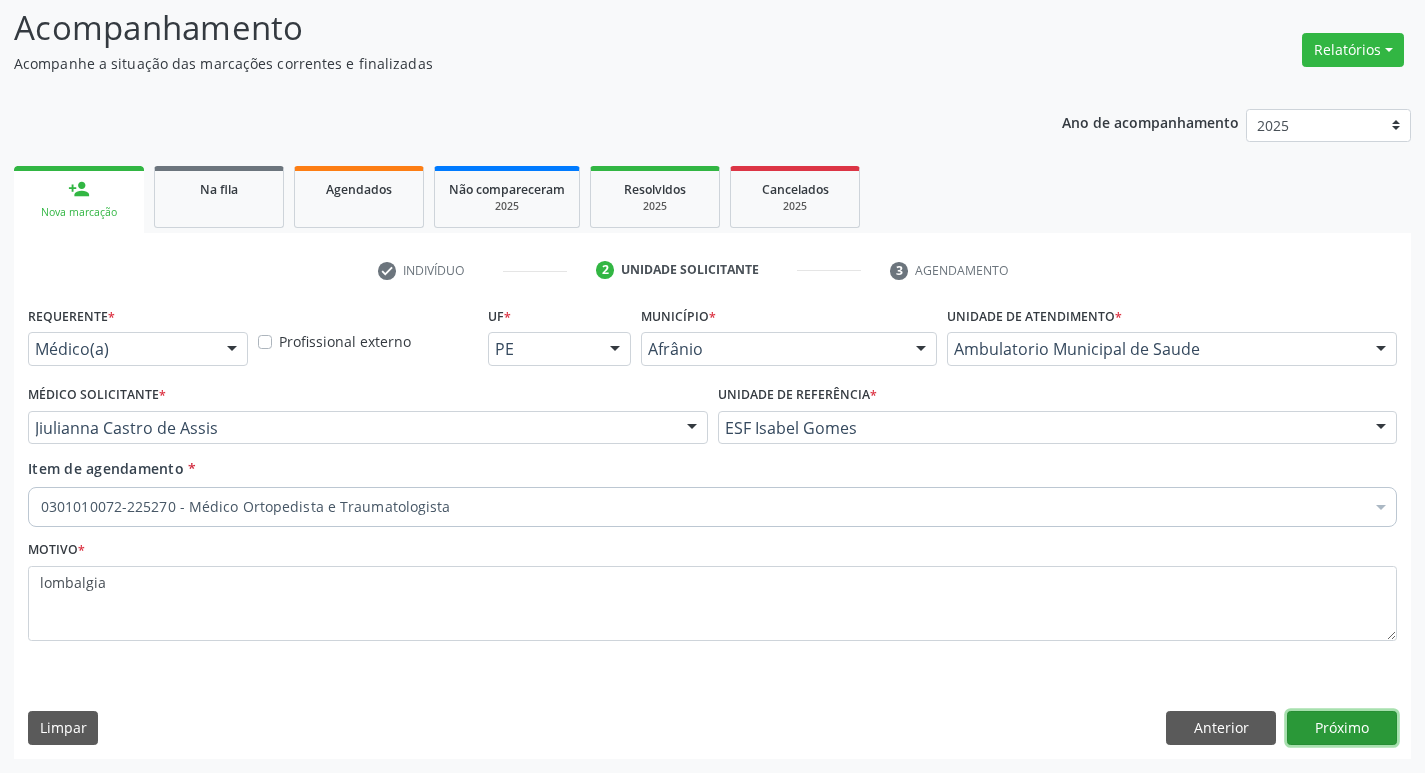 click on "Próximo" at bounding box center (1342, 728) 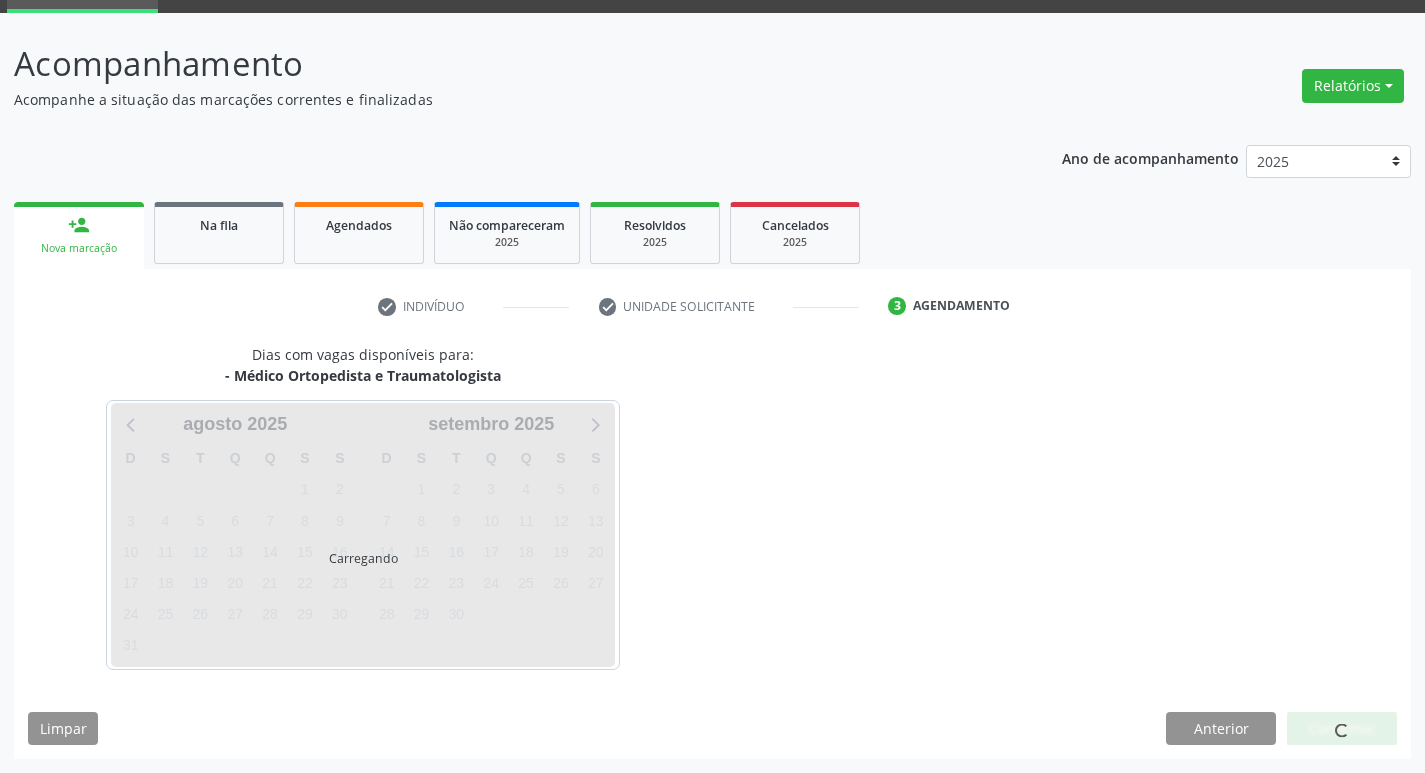 scroll, scrollTop: 97, scrollLeft: 0, axis: vertical 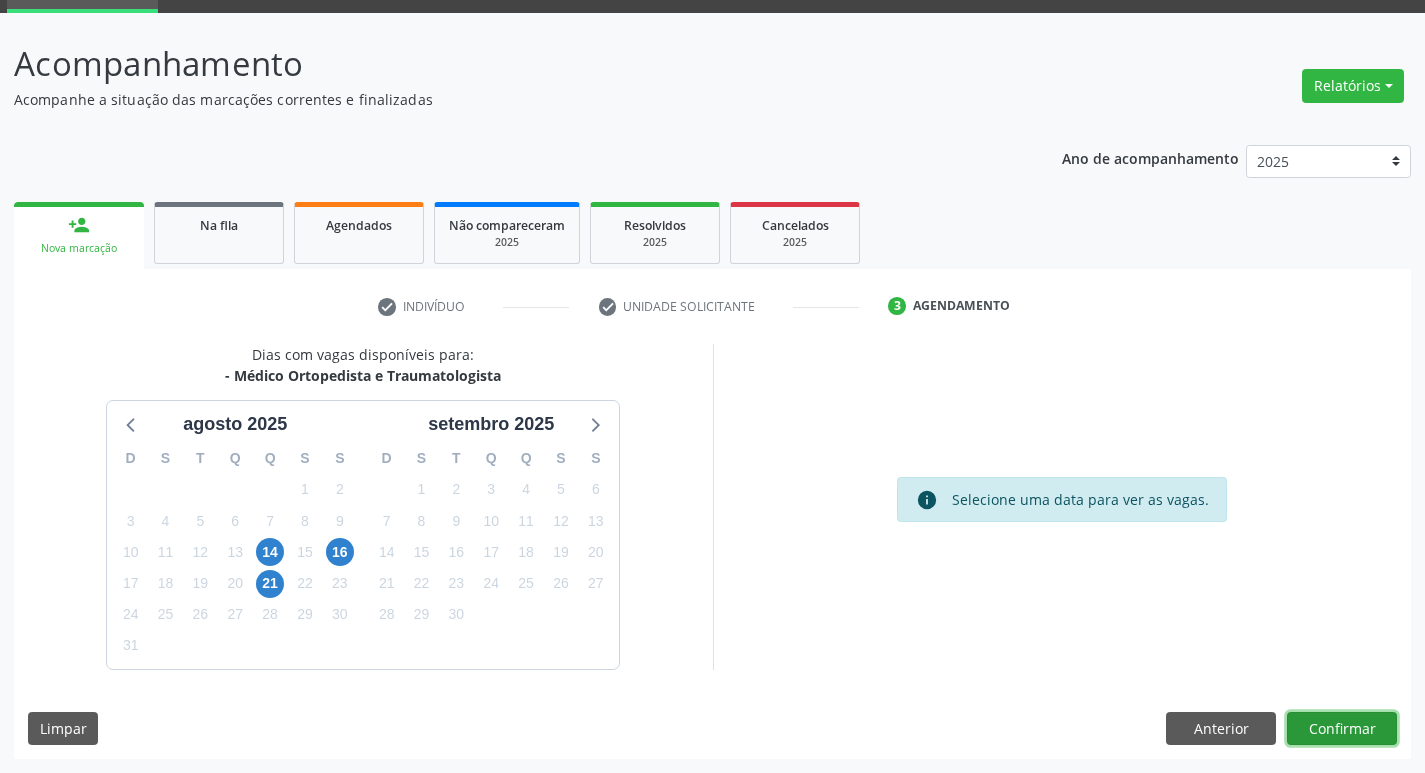 click on "Confirmar" at bounding box center [1342, 729] 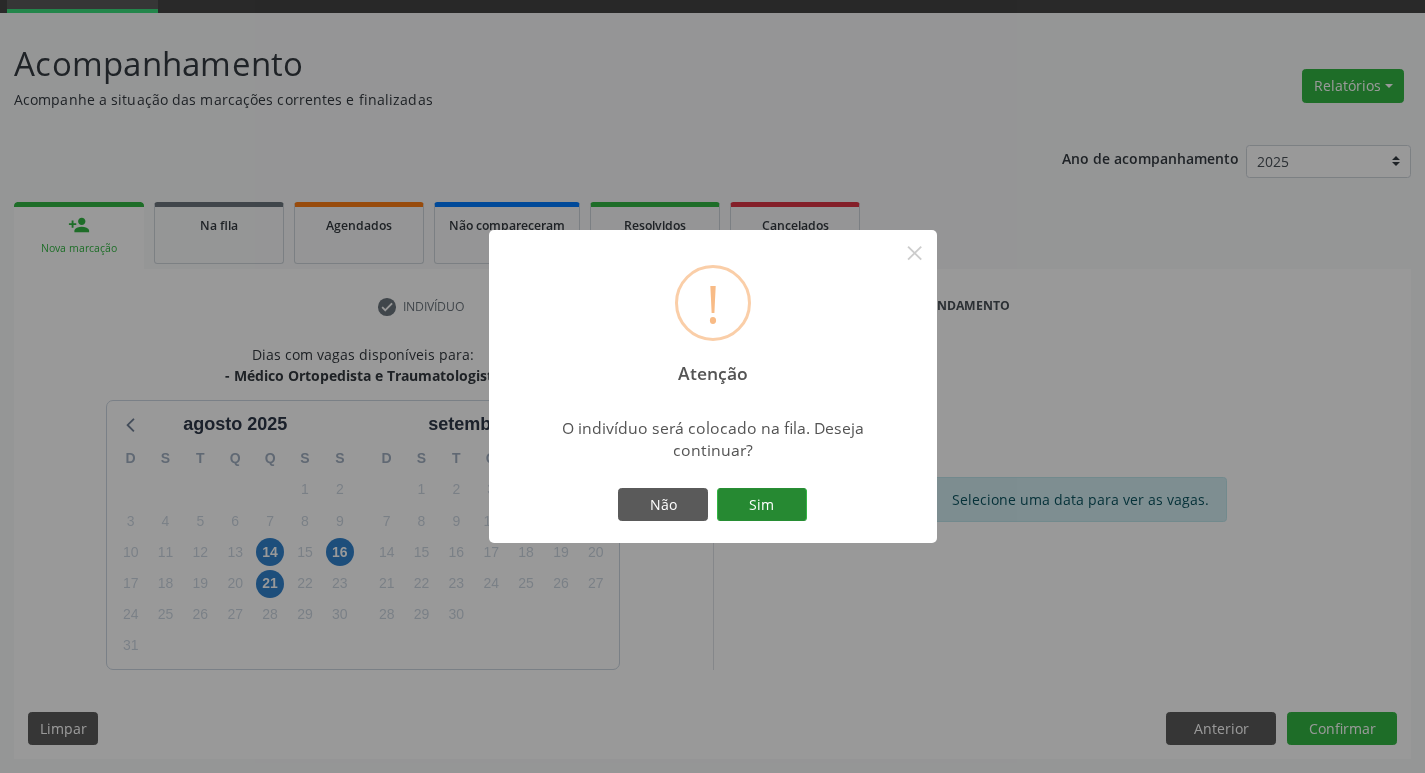 click on "Sim" at bounding box center (762, 505) 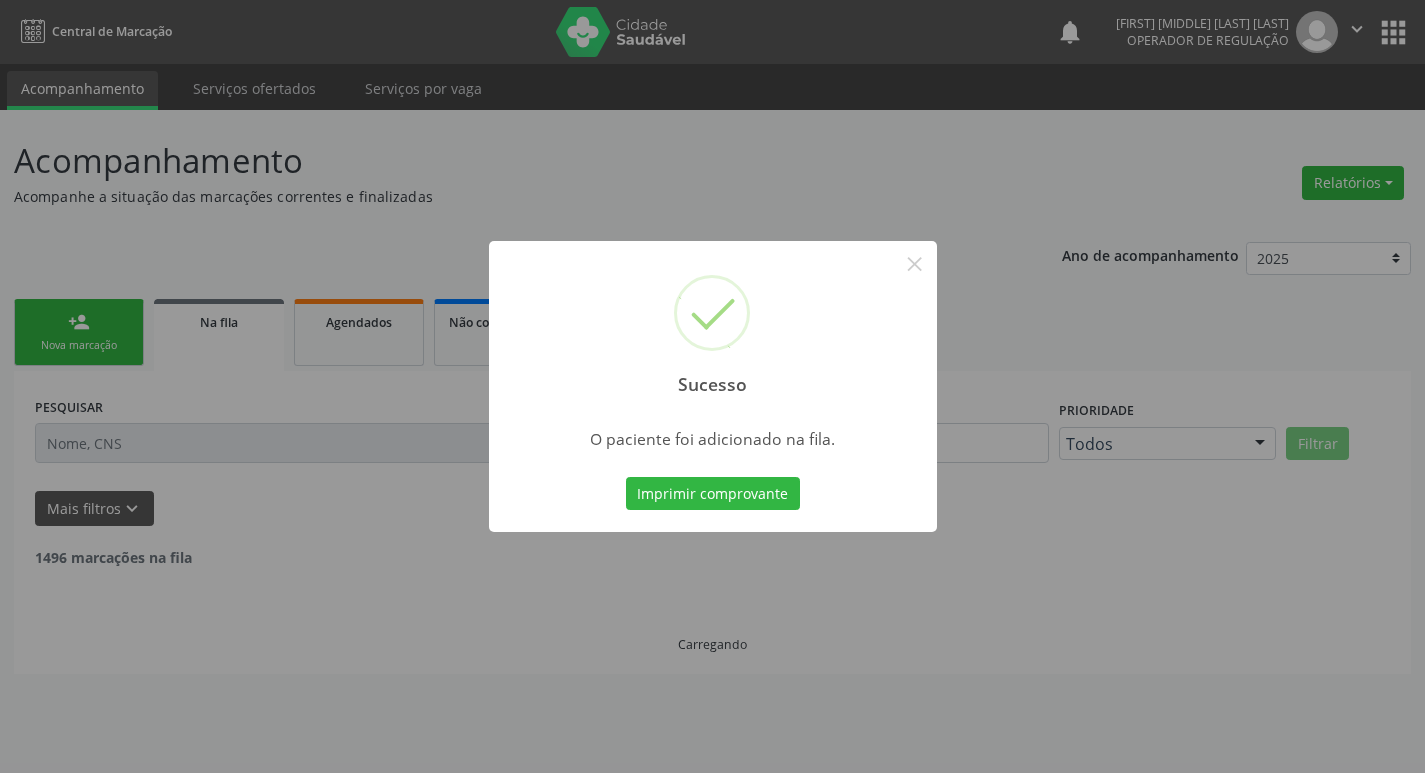 scroll, scrollTop: 0, scrollLeft: 0, axis: both 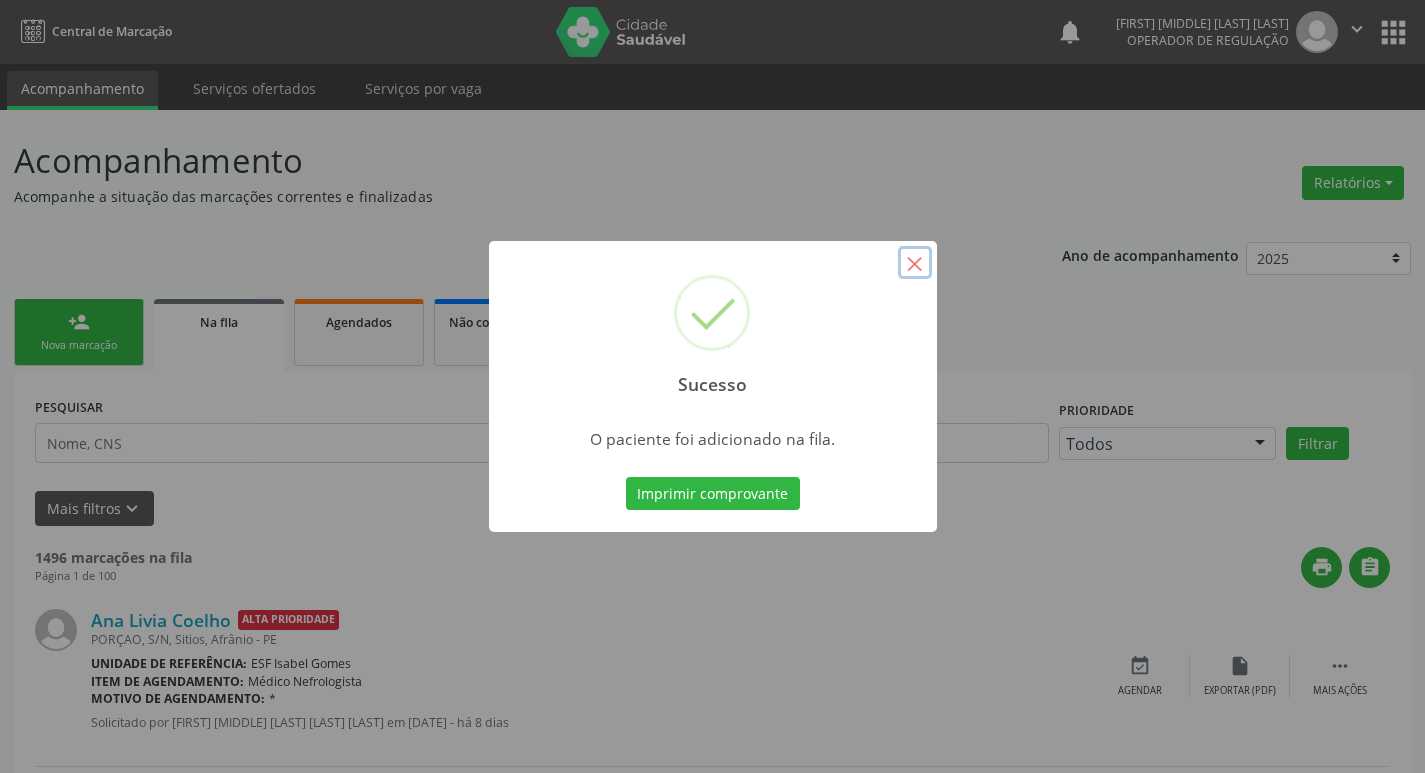 click on "×" at bounding box center (915, 263) 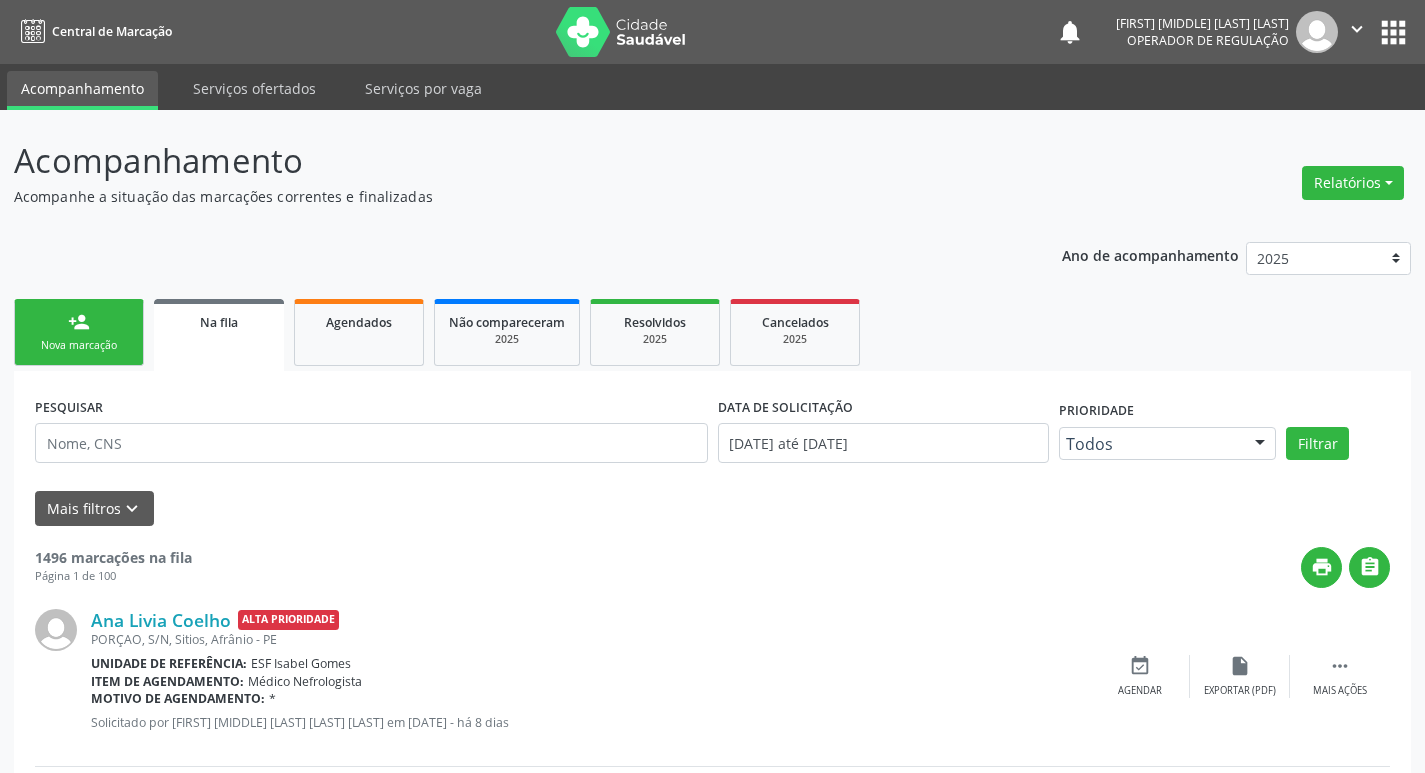 click on "person_add
Nova marcação" at bounding box center (79, 332) 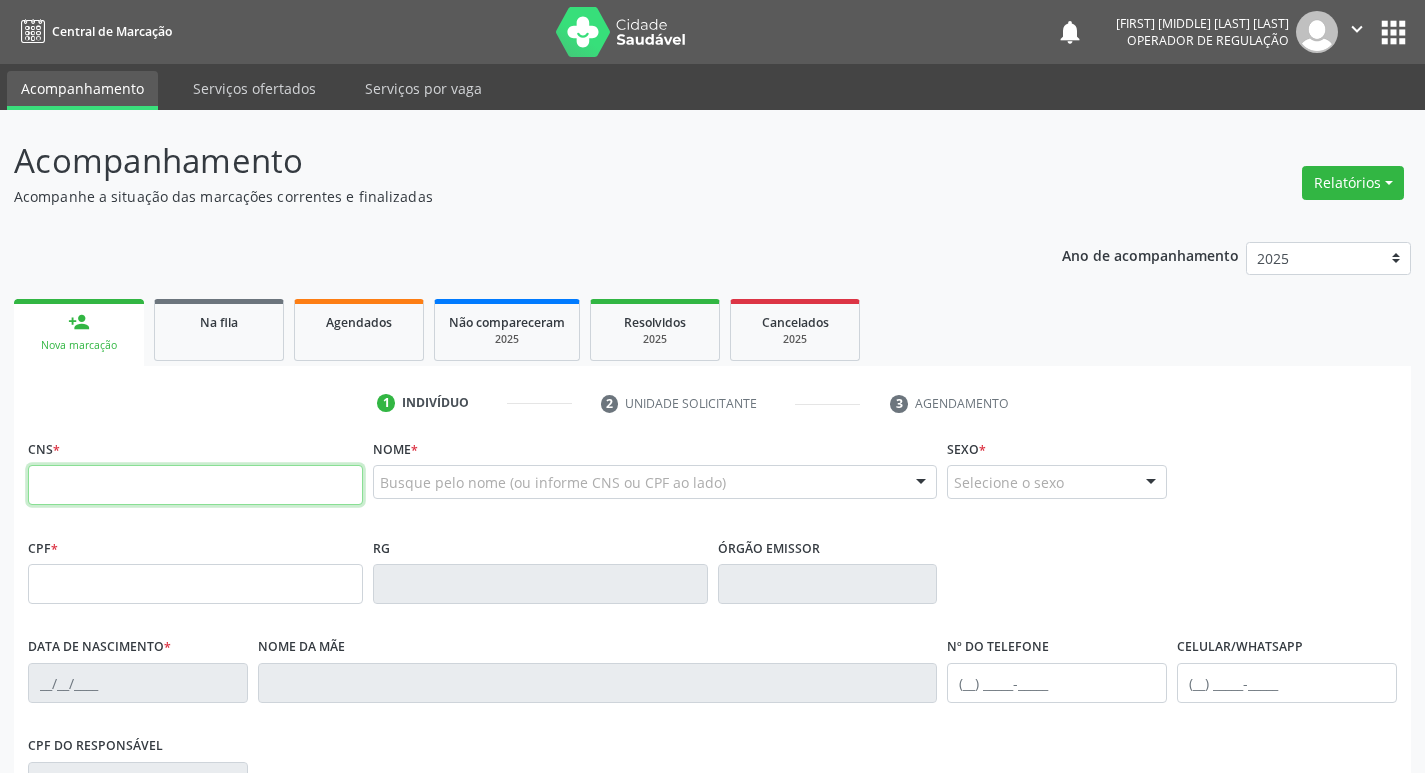 click at bounding box center [195, 485] 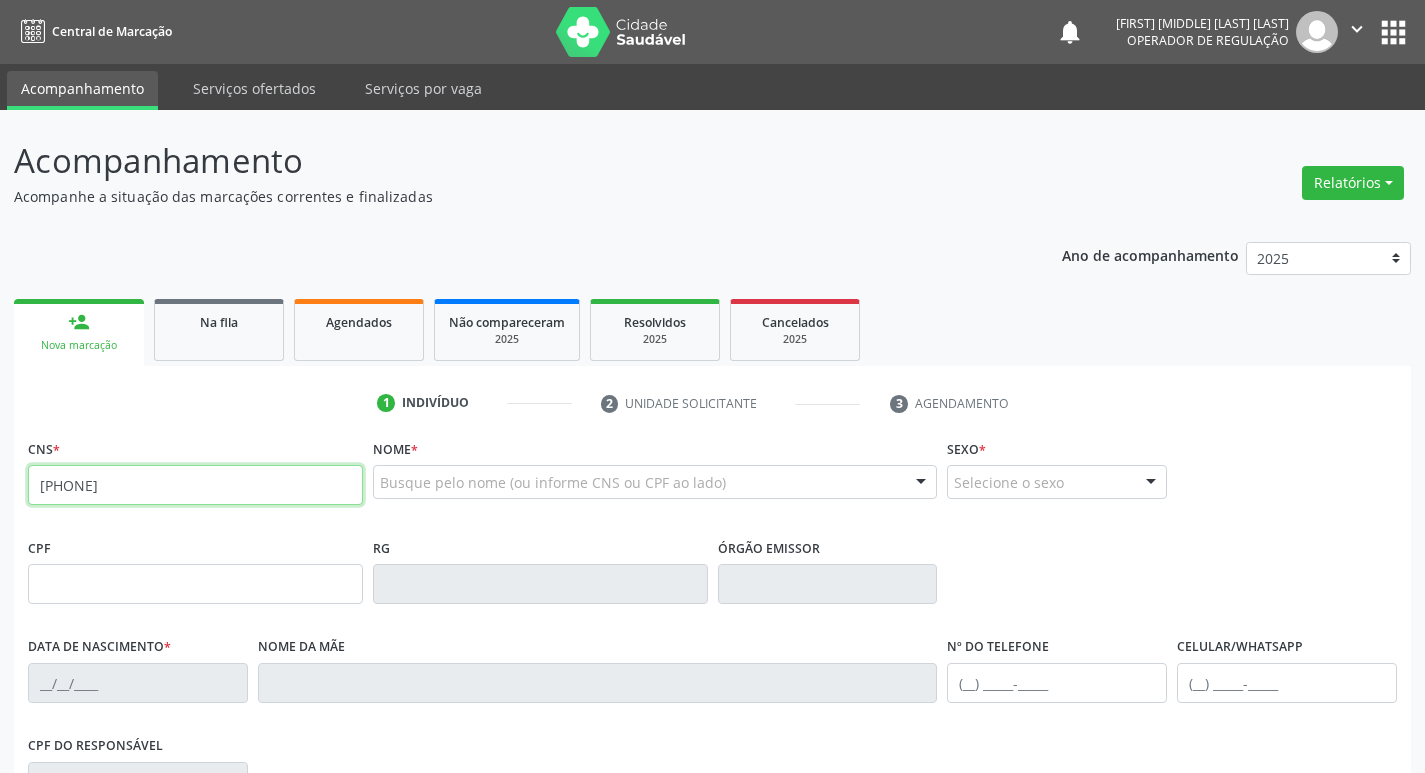 type on "704 8015 3993 0246" 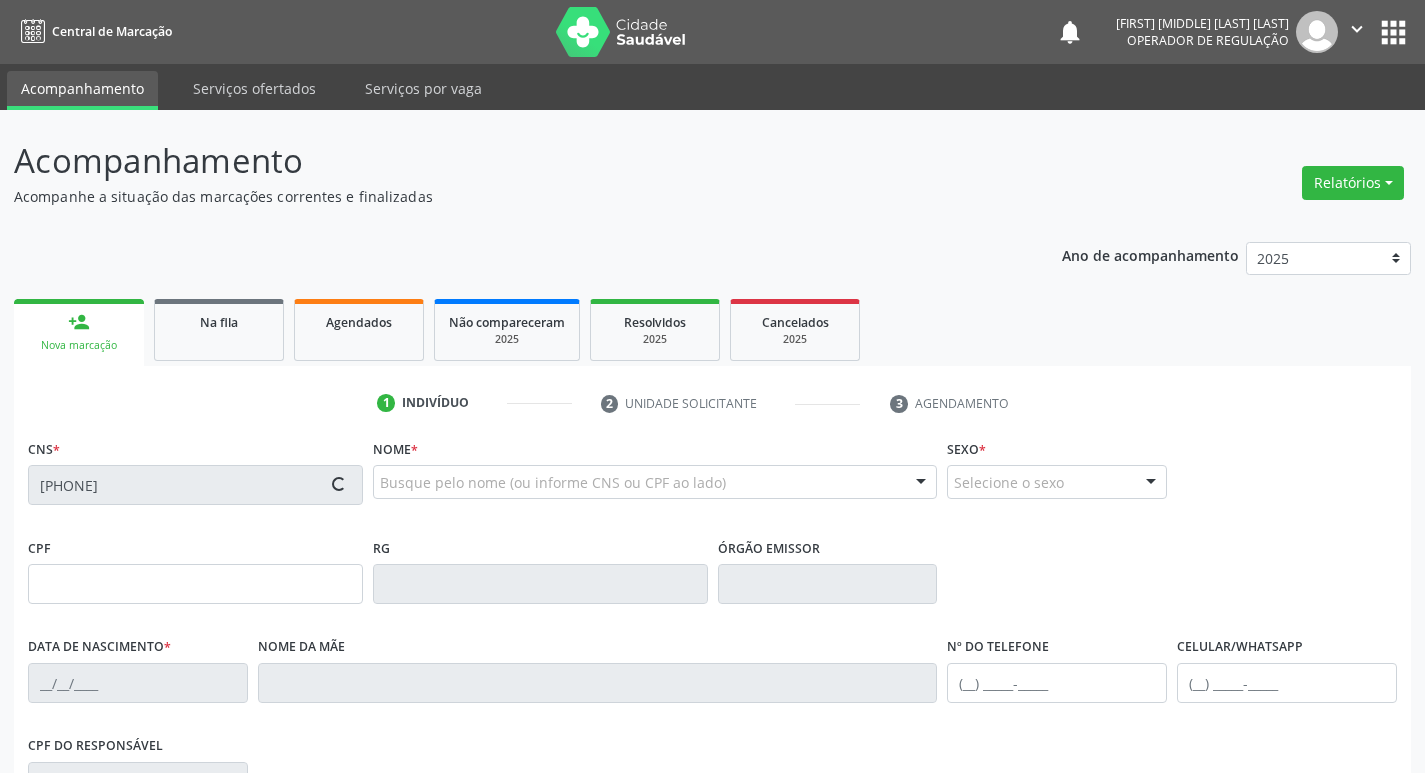 type on "17/09/1958" 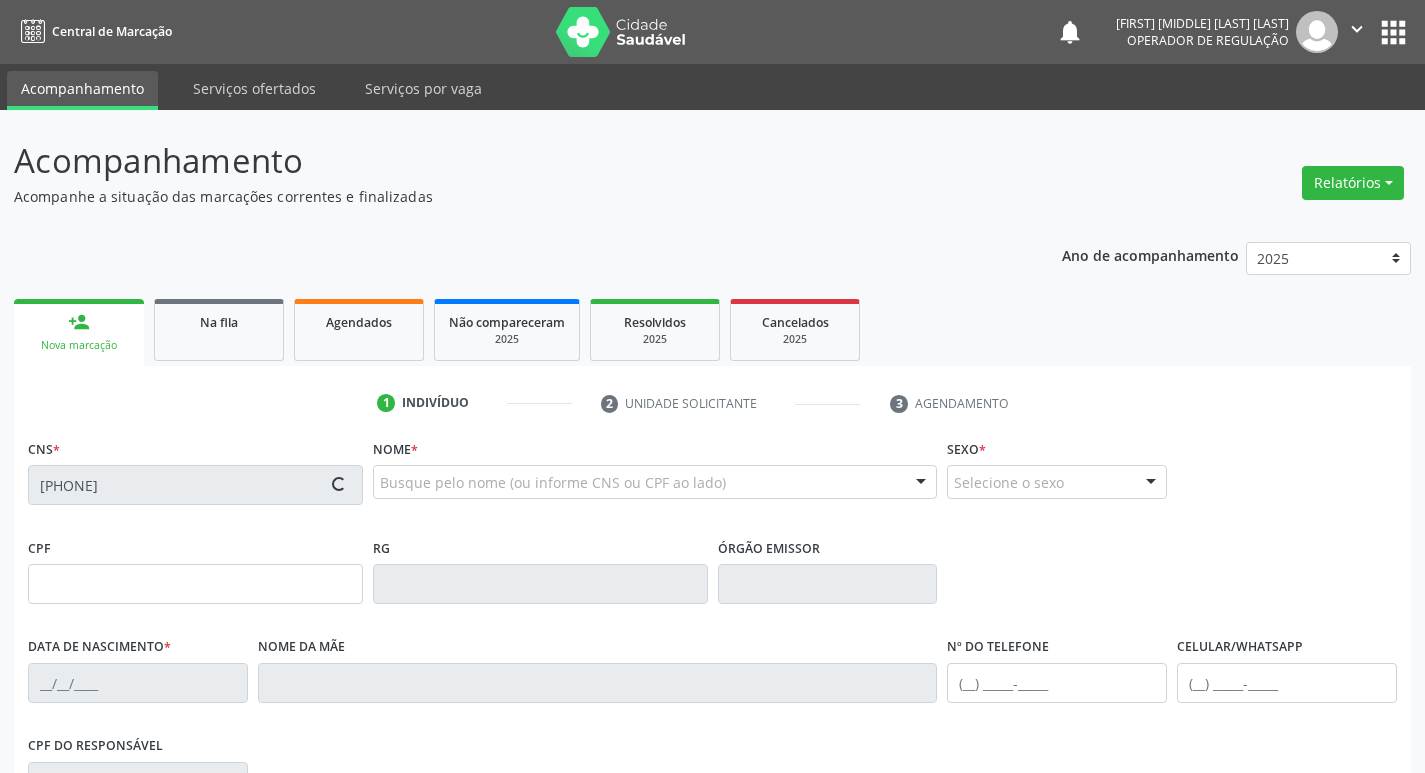 type on "Eva Gomes da Silva" 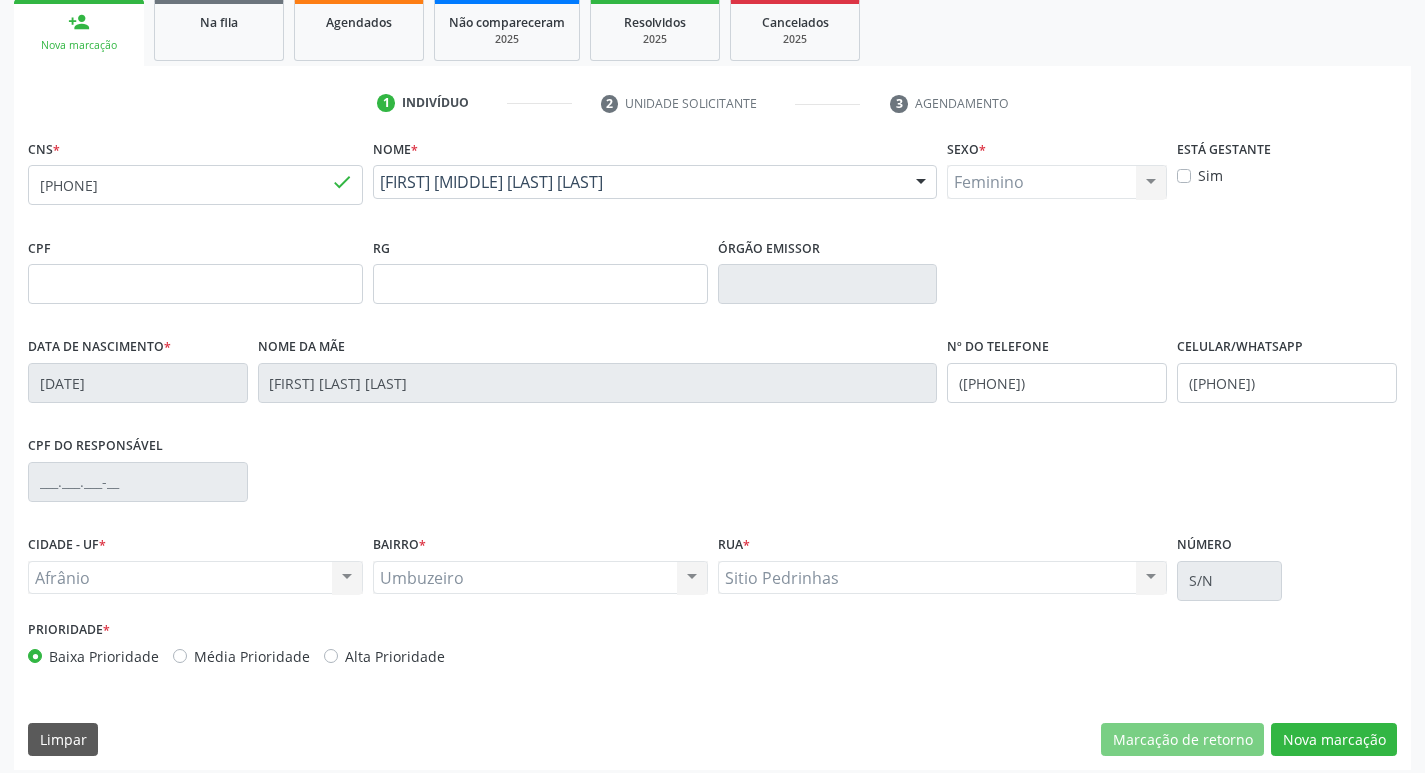 scroll, scrollTop: 311, scrollLeft: 0, axis: vertical 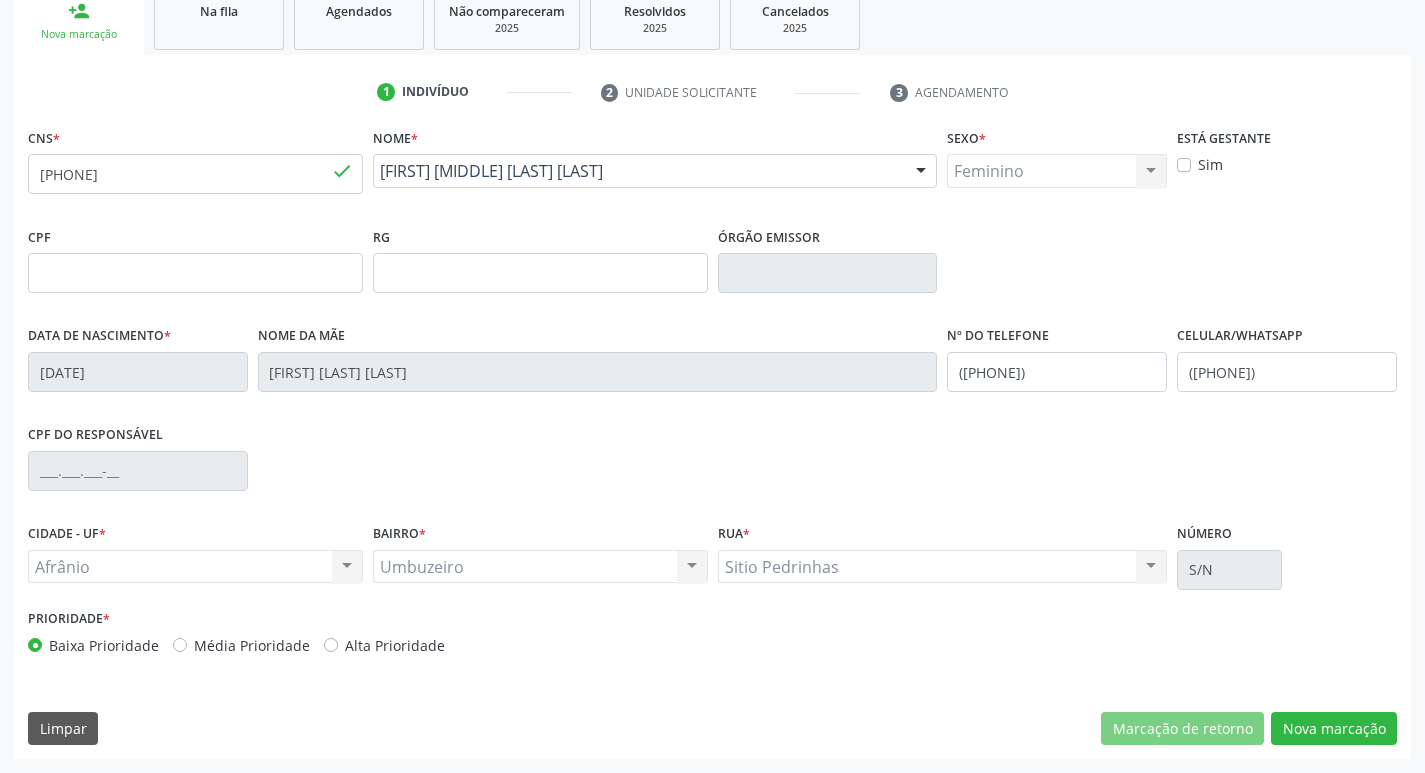 click on "Média Prioridade" at bounding box center [252, 645] 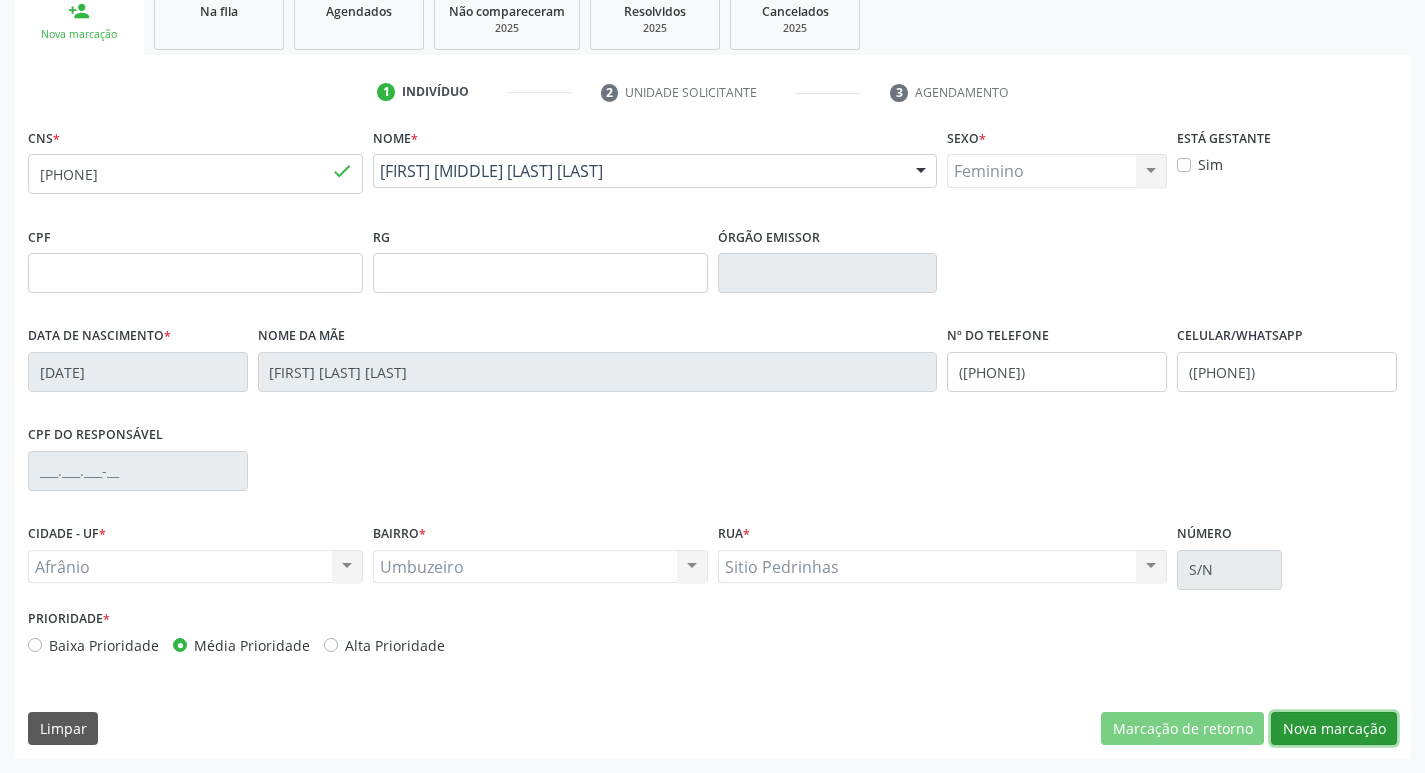 click on "Nova marcação" at bounding box center (1334, 729) 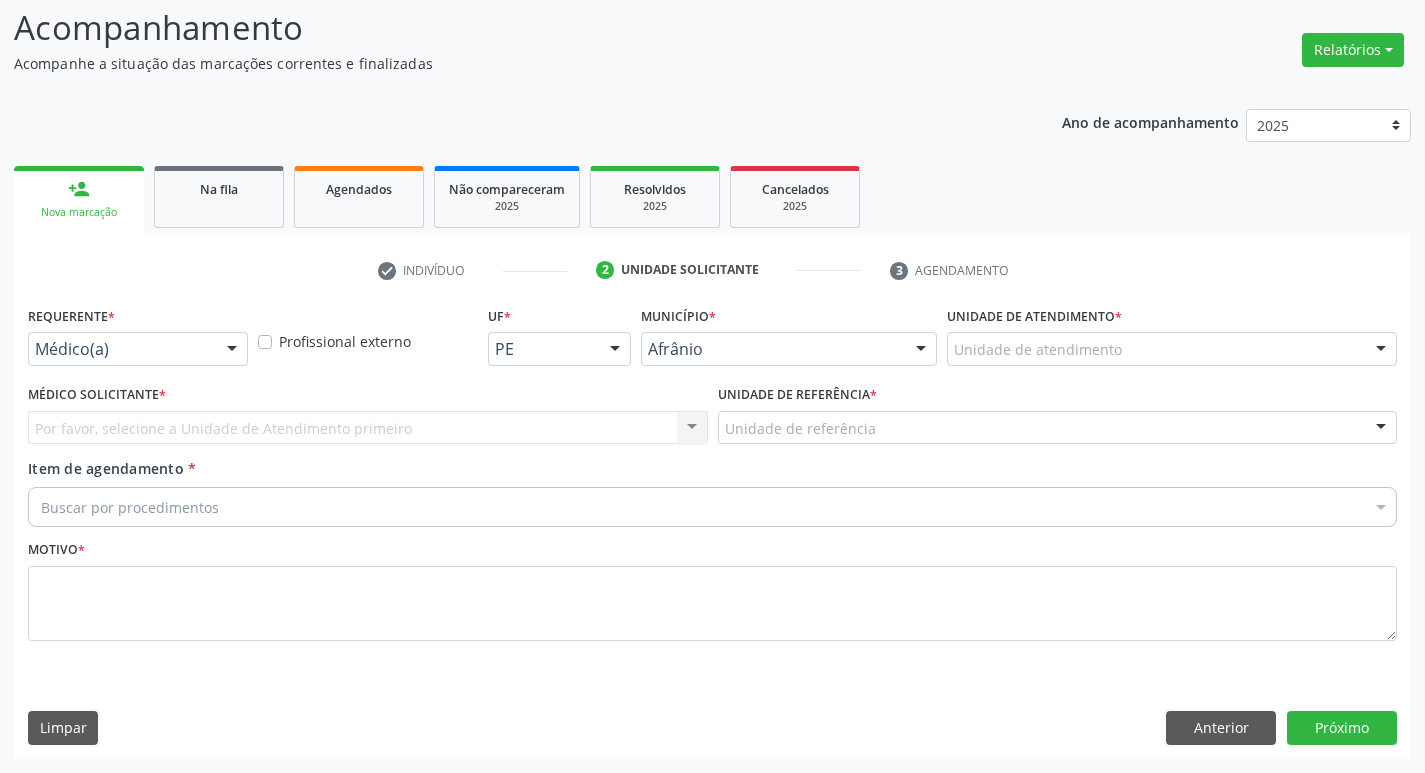 scroll, scrollTop: 133, scrollLeft: 0, axis: vertical 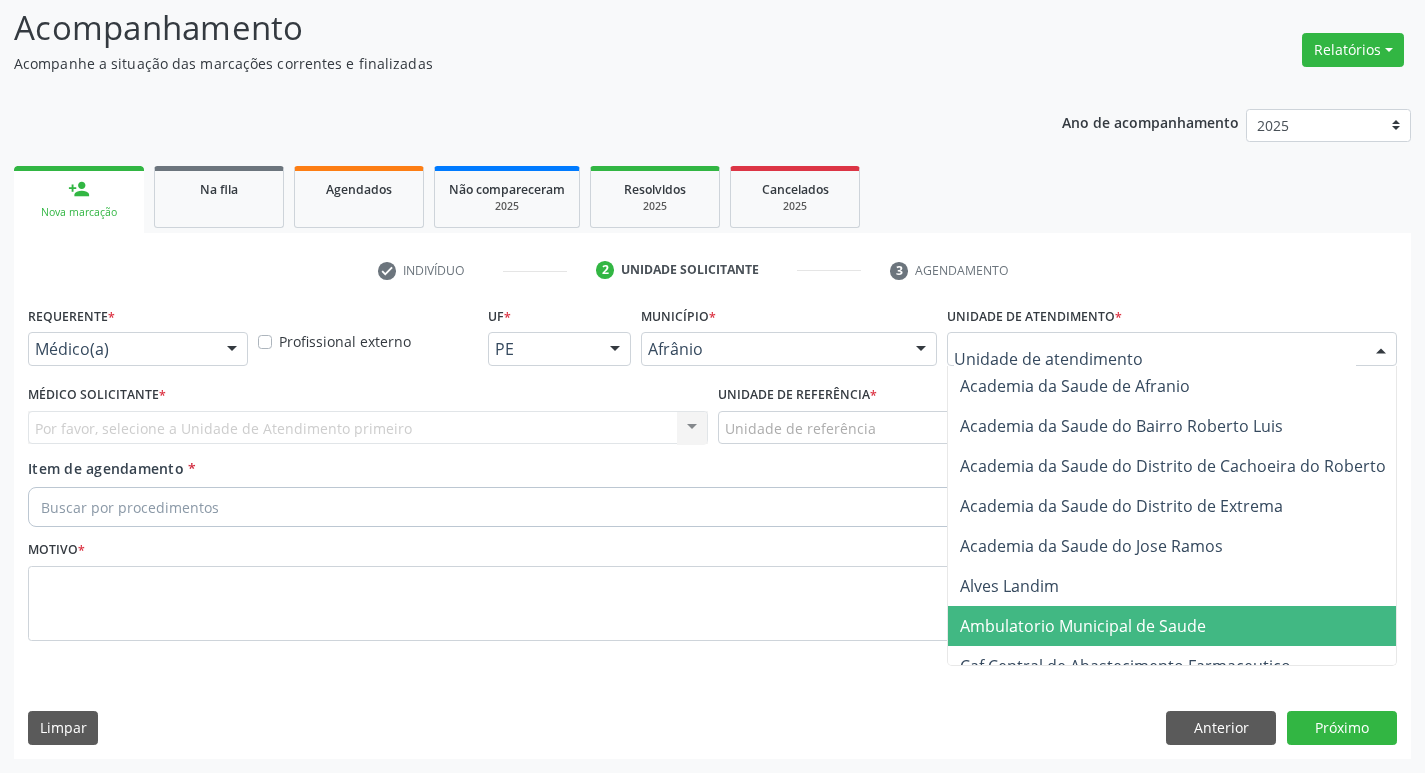 drag, startPoint x: 1018, startPoint y: 608, endPoint x: 881, endPoint y: 565, distance: 143.58969 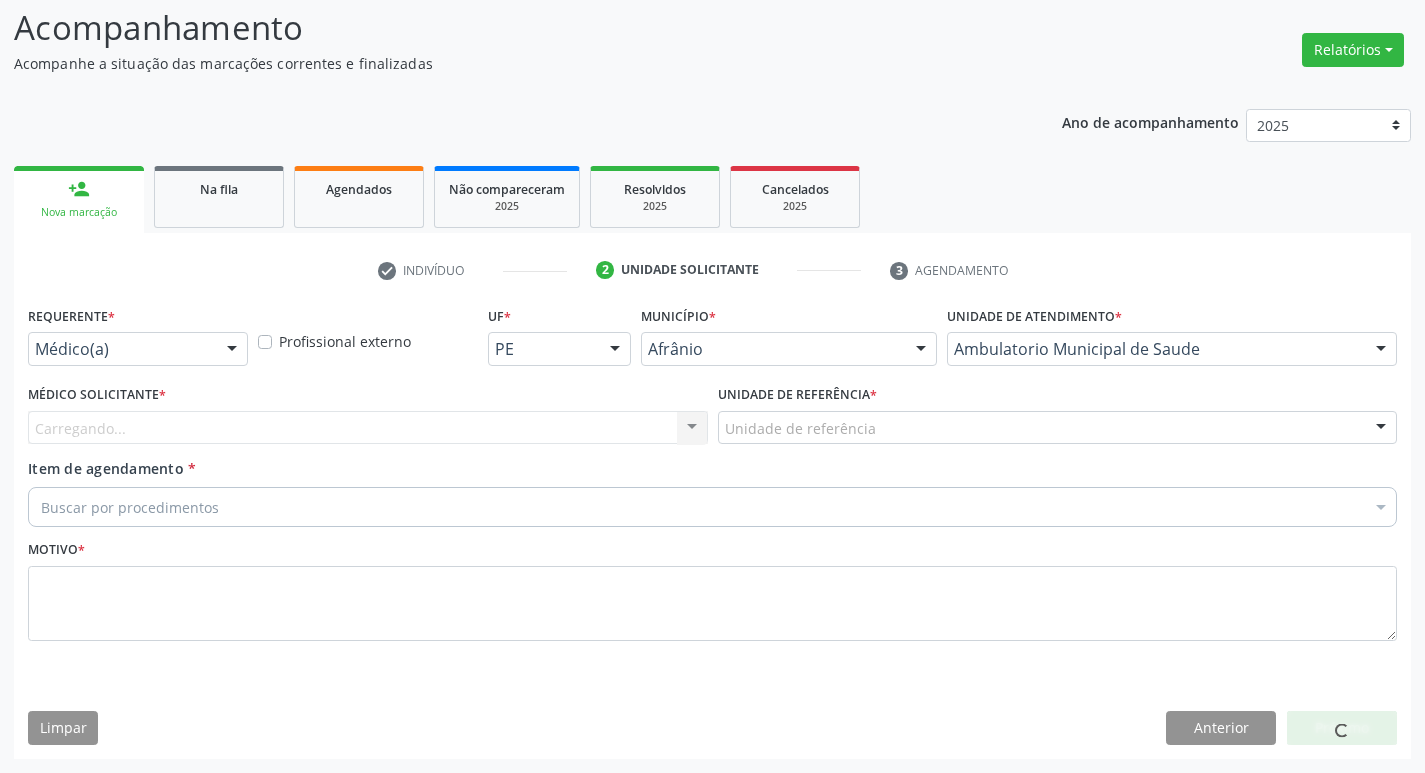 click on "Carregando...
Nenhum resultado encontrado para: "   "
Não há nenhuma opção para ser exibida." at bounding box center (368, 428) 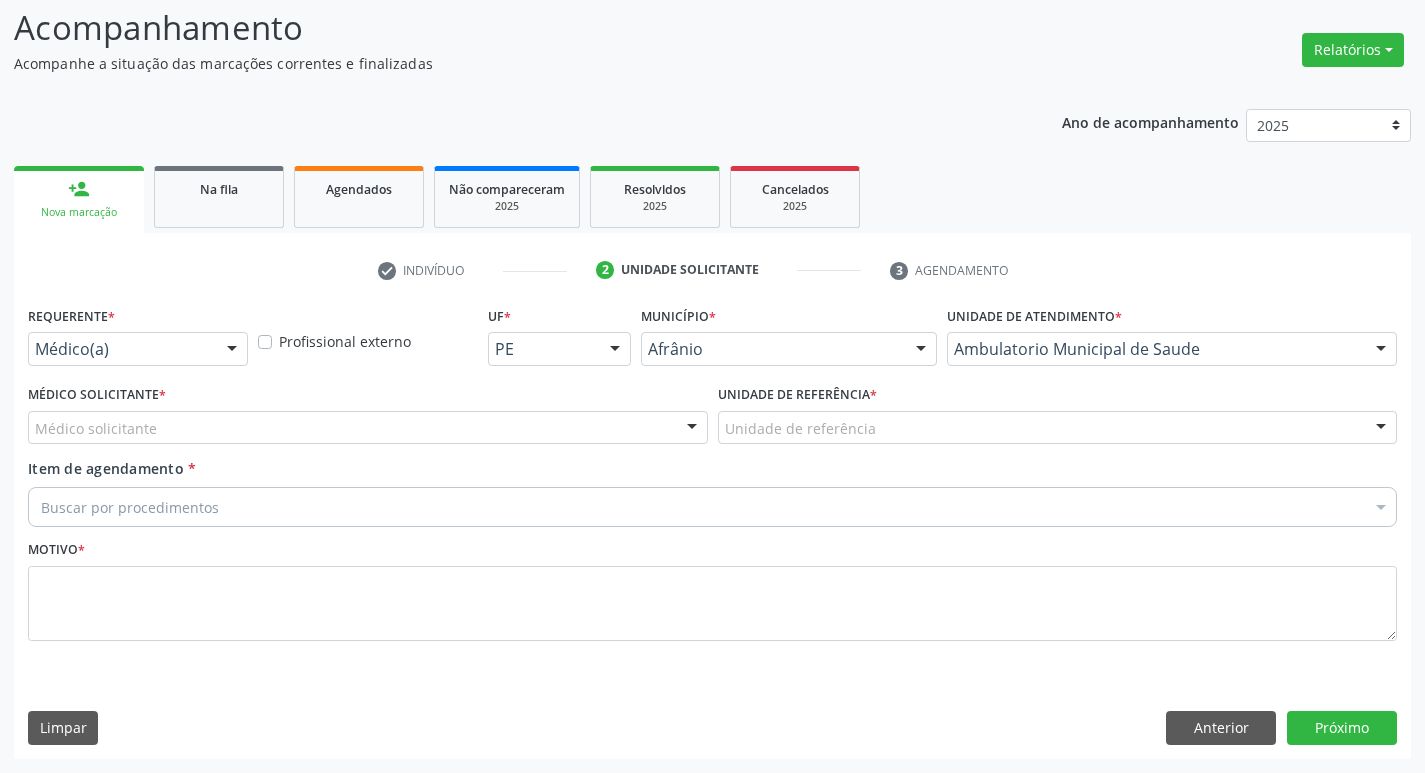 click on "Médico solicitante" at bounding box center (368, 428) 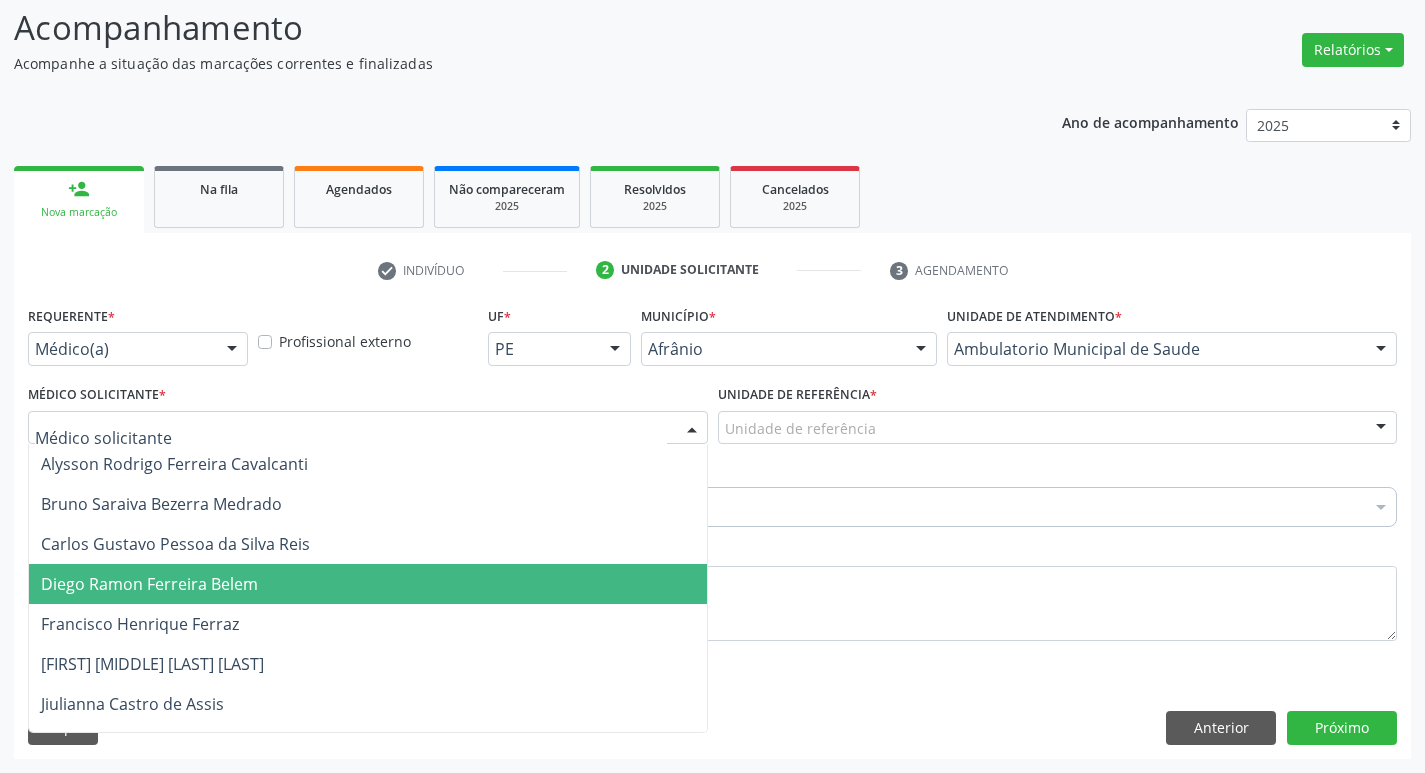 click on "Diego Ramon Ferreira Belem" at bounding box center (368, 584) 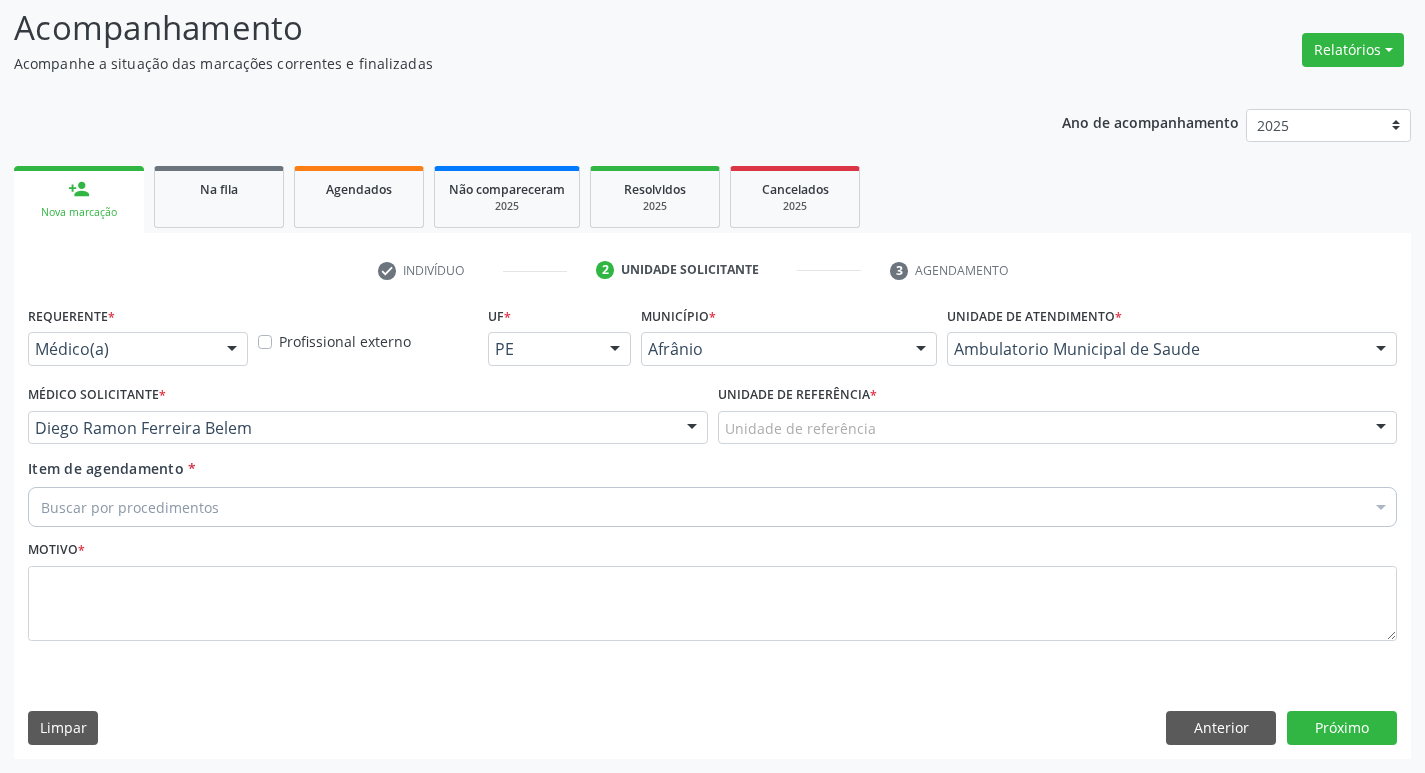 click on "Unidade de referência" at bounding box center (1058, 428) 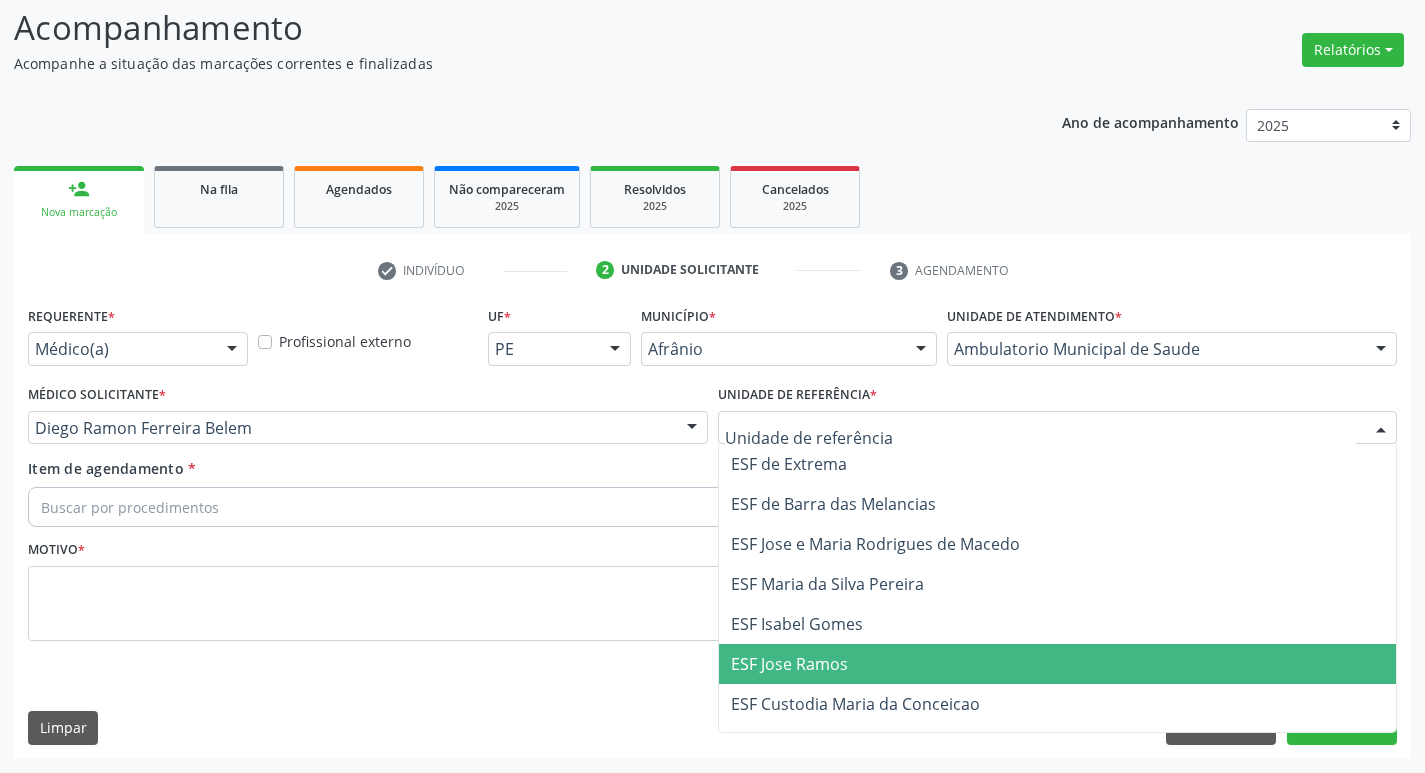 click on "ESF Jose Ramos" at bounding box center [1058, 664] 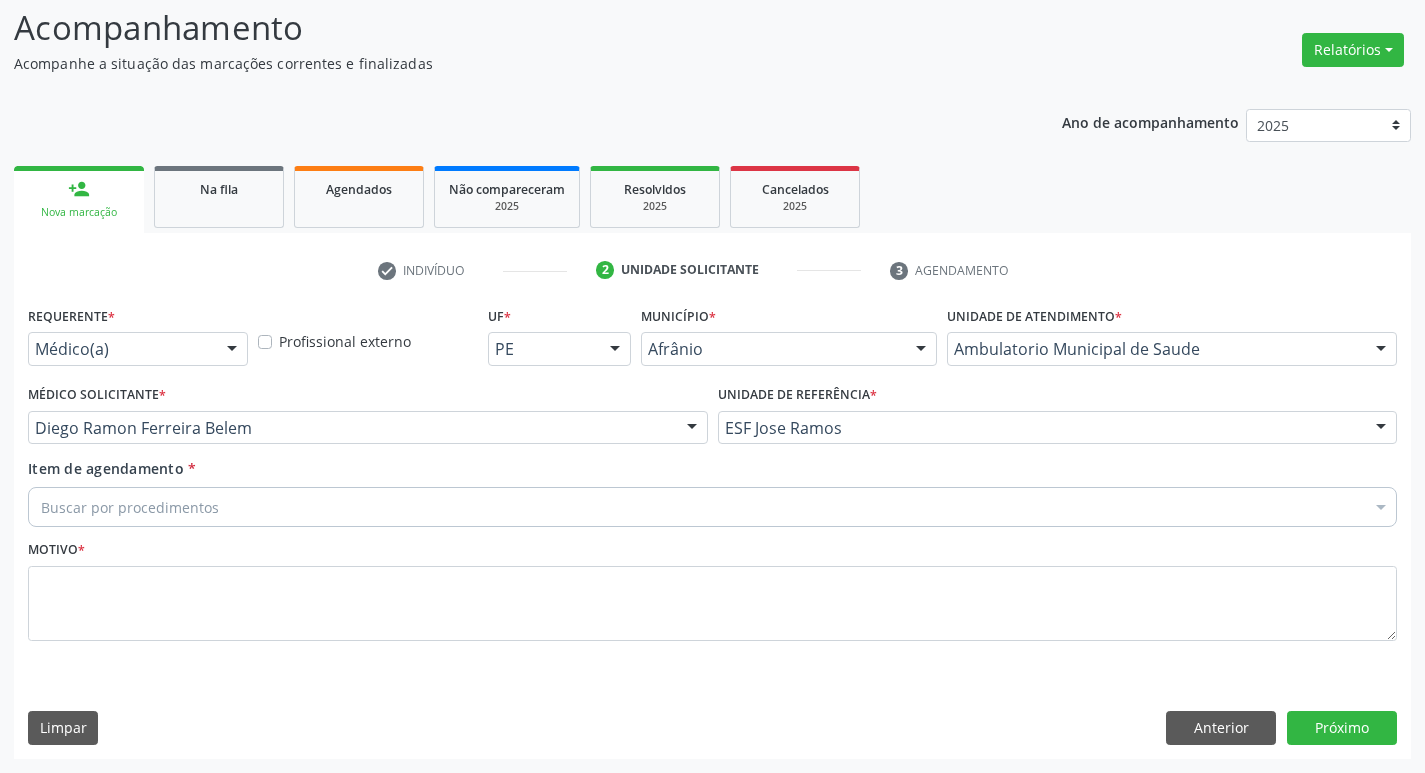 click on "Buscar por procedimentos" at bounding box center [712, 507] 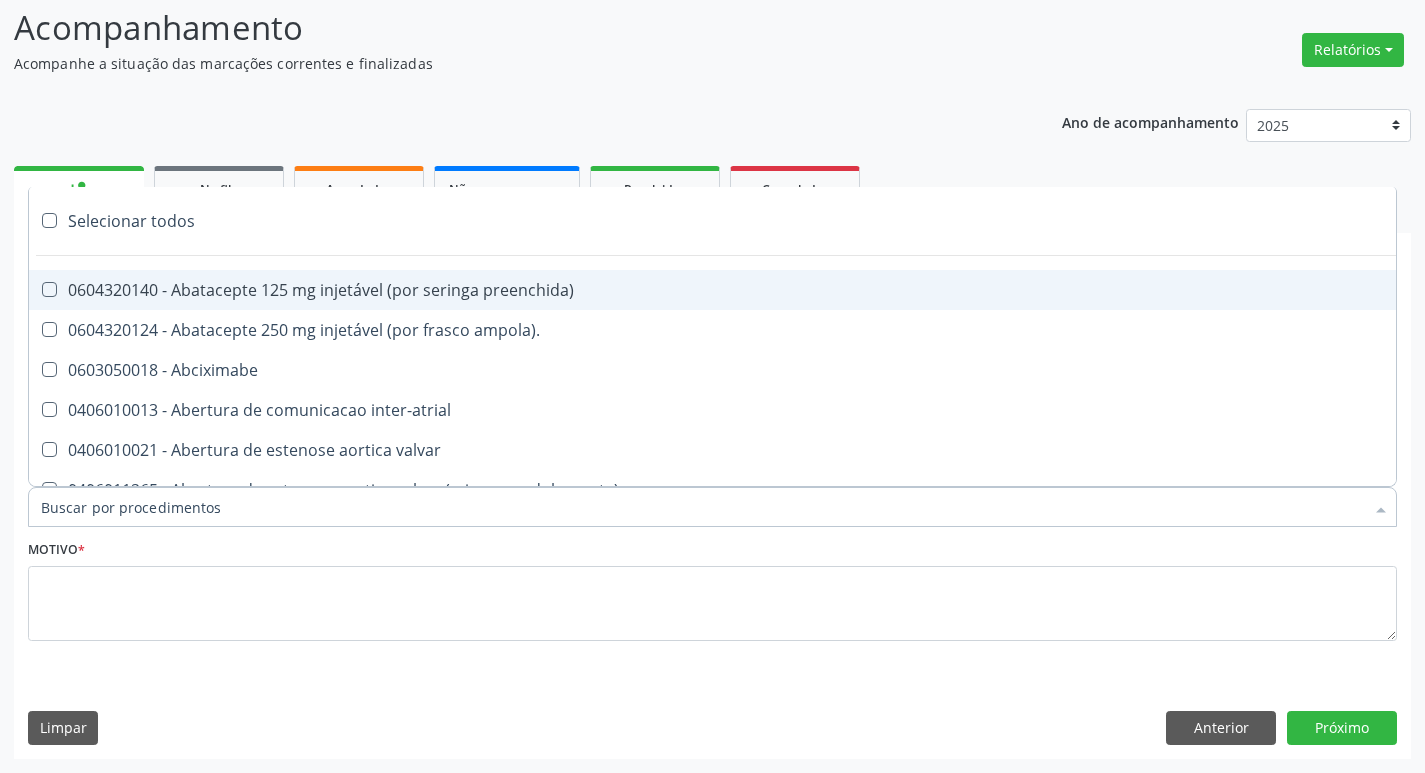 paste on "ortope" 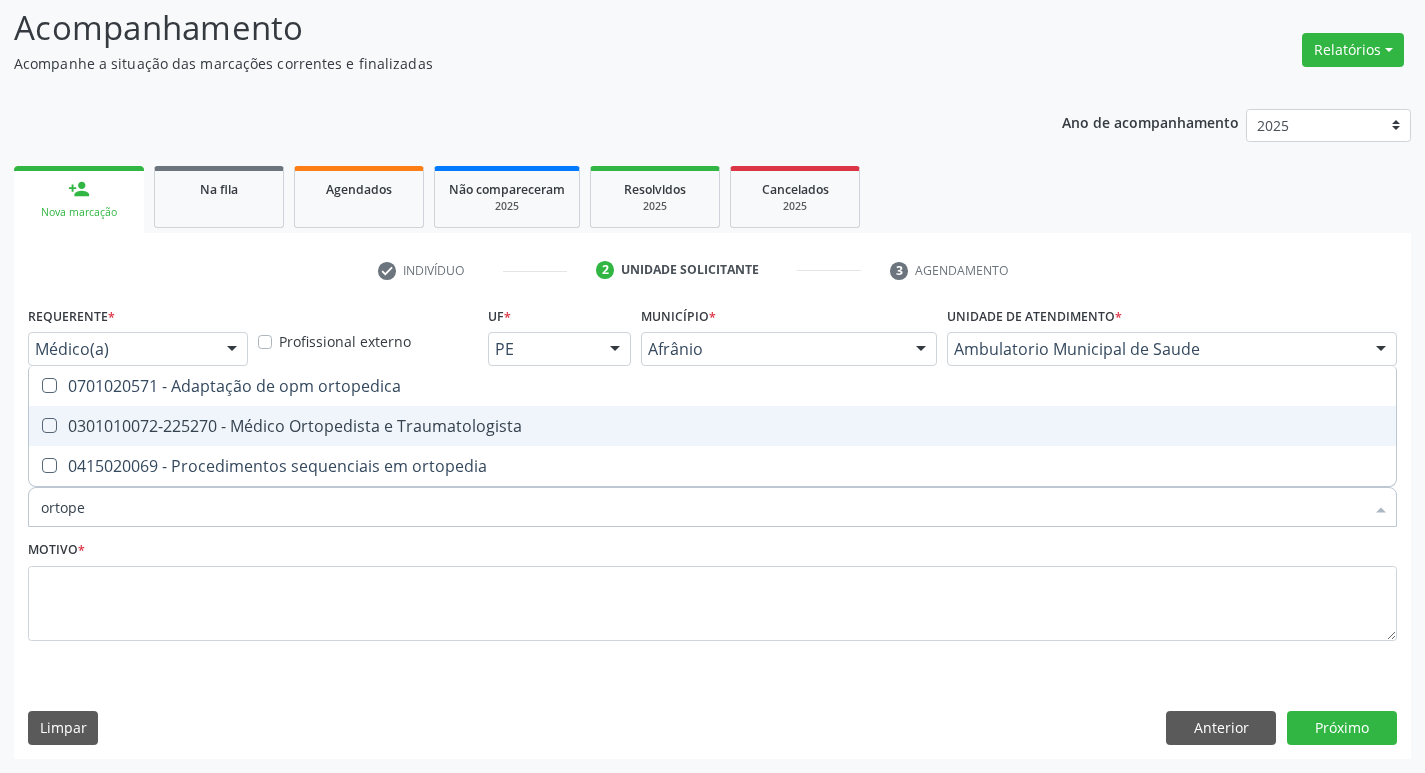 click at bounding box center (49, 425) 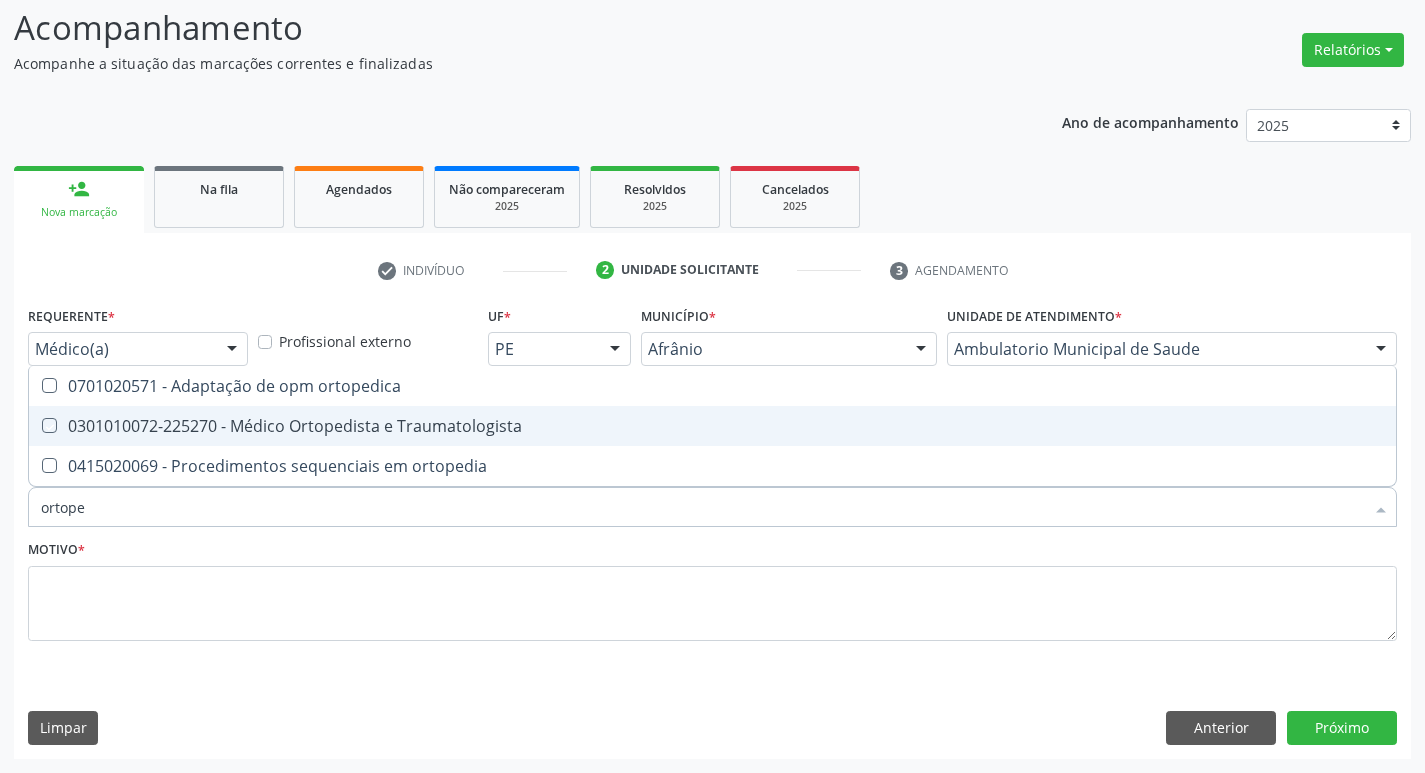 click at bounding box center (35, 425) 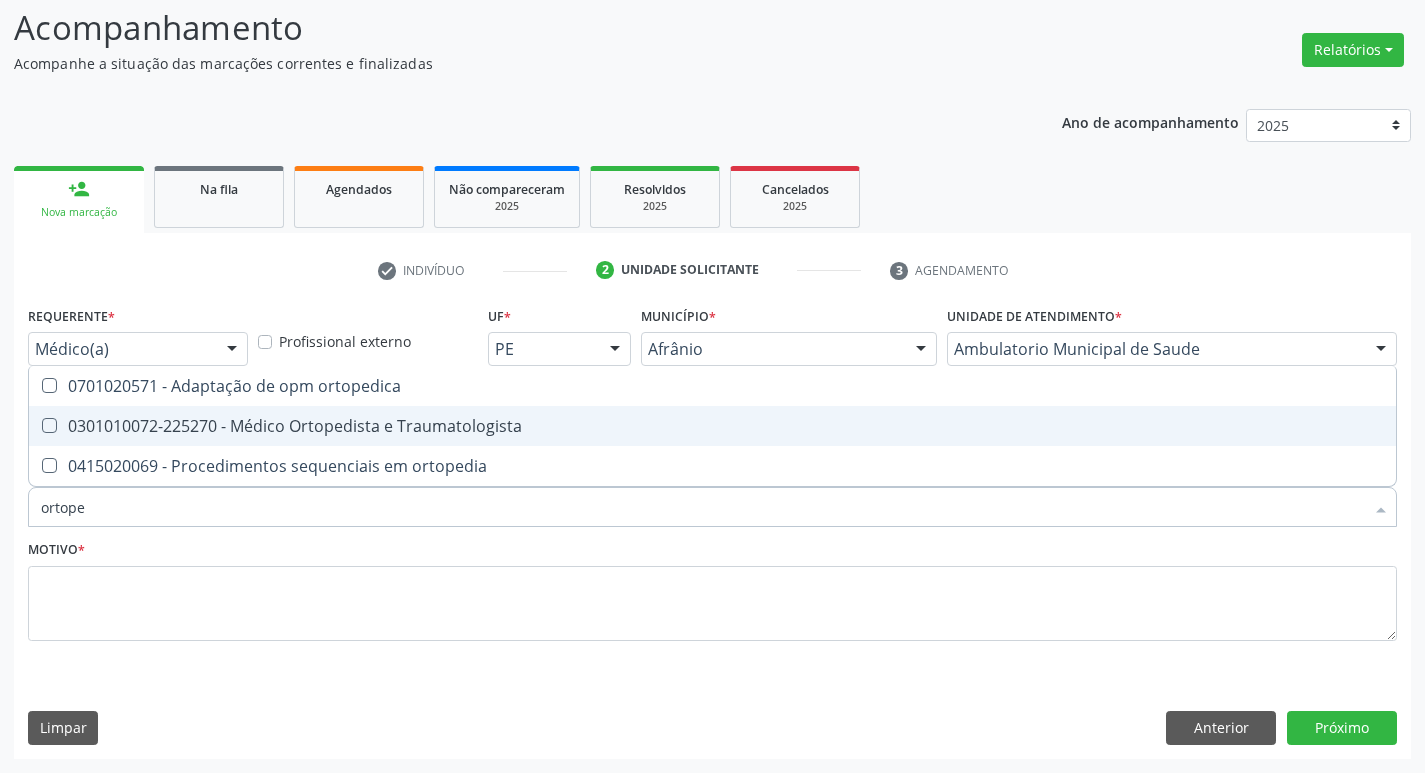 checkbox on "true" 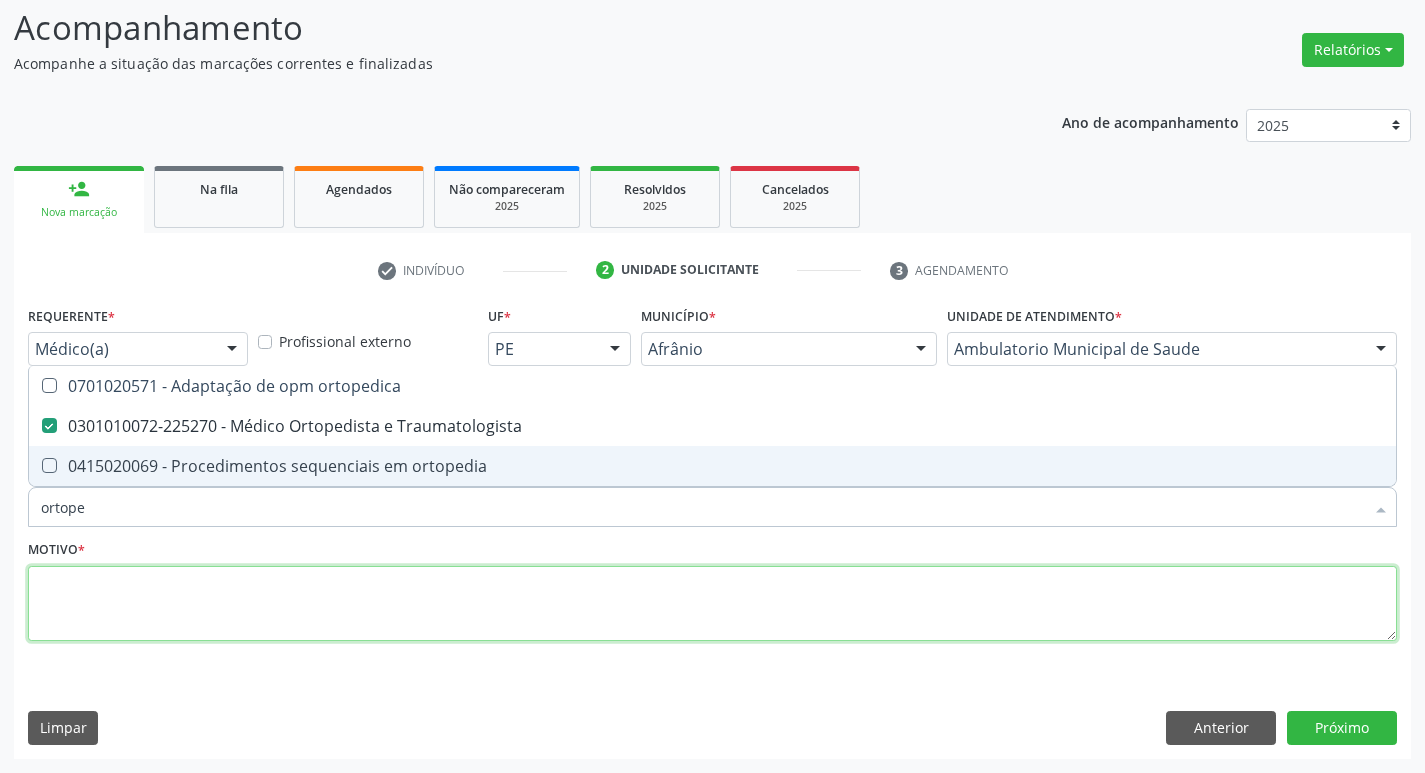 click at bounding box center (712, 604) 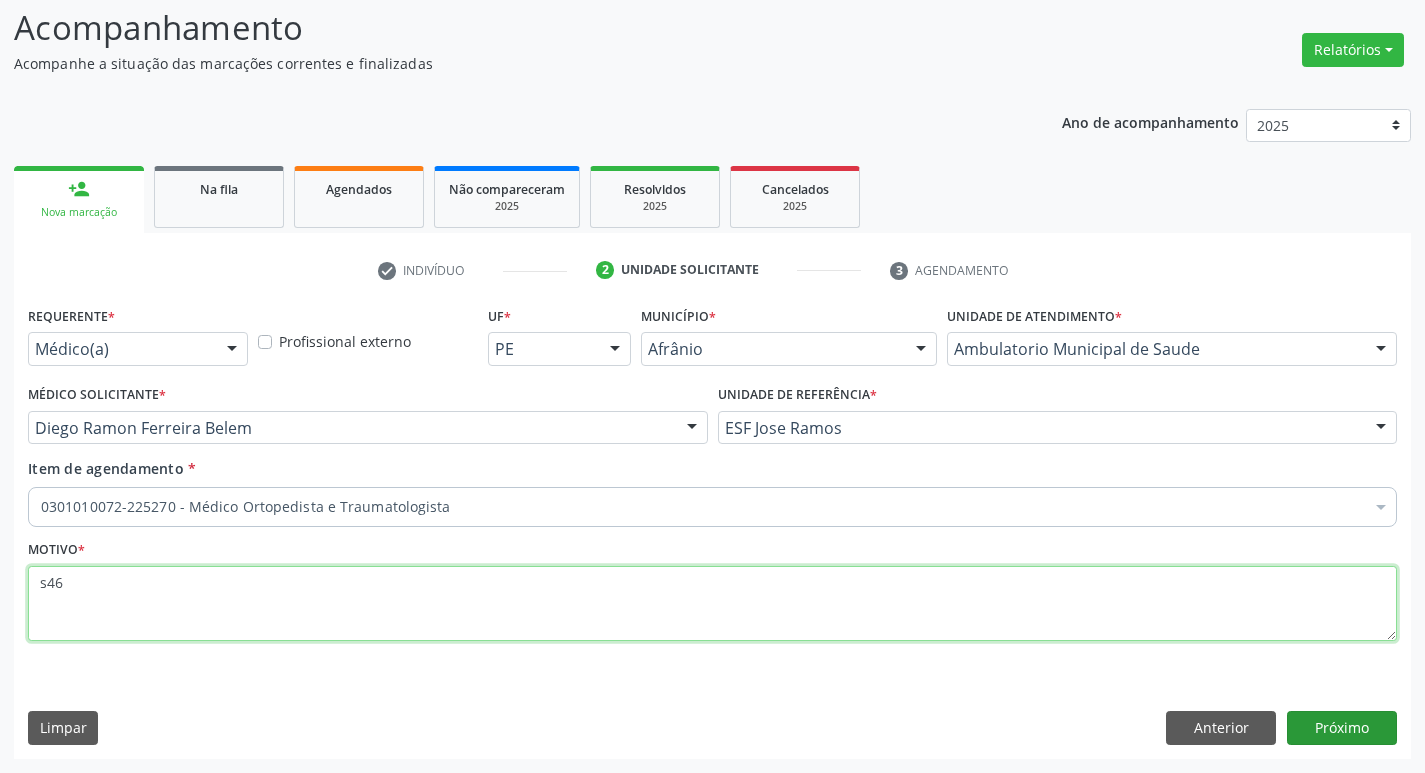 type on "s46" 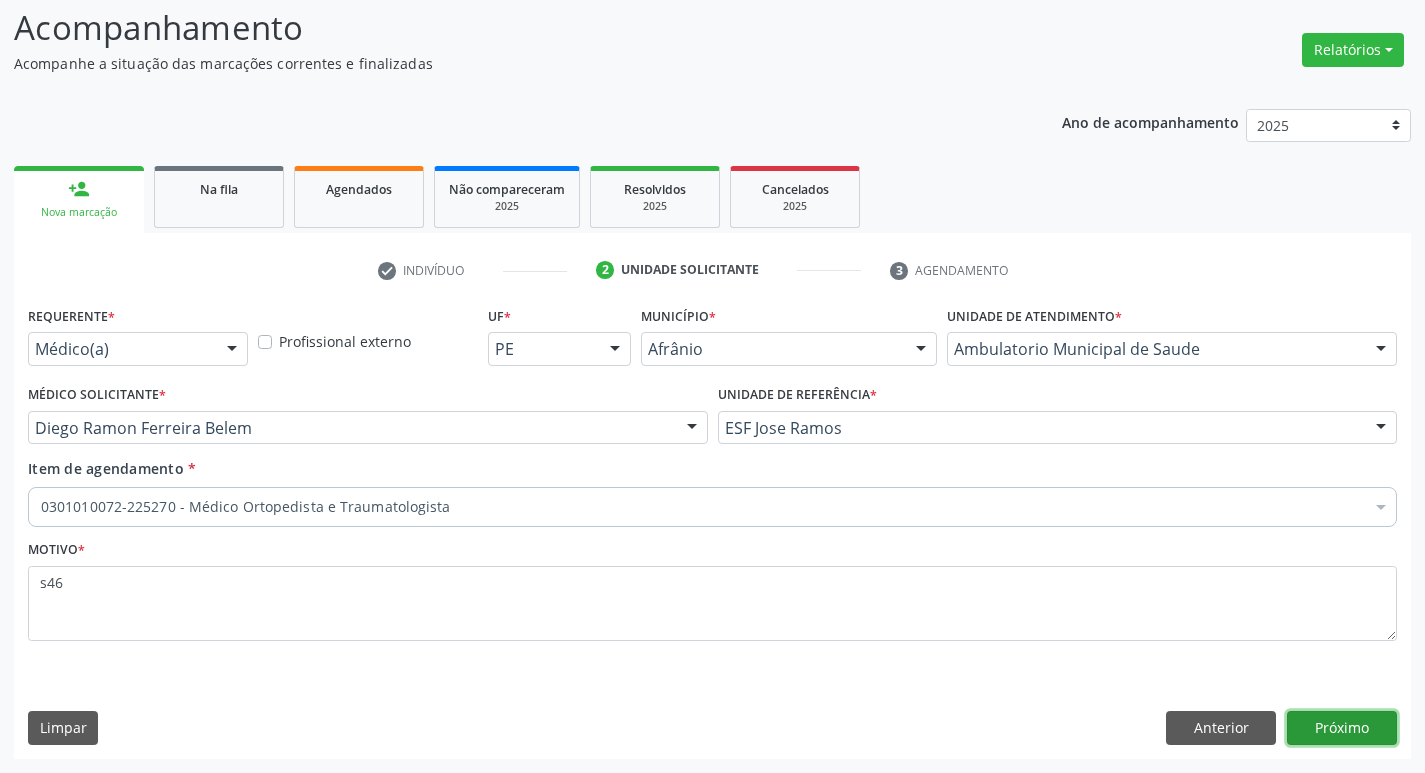 click on "Próximo" at bounding box center (1342, 728) 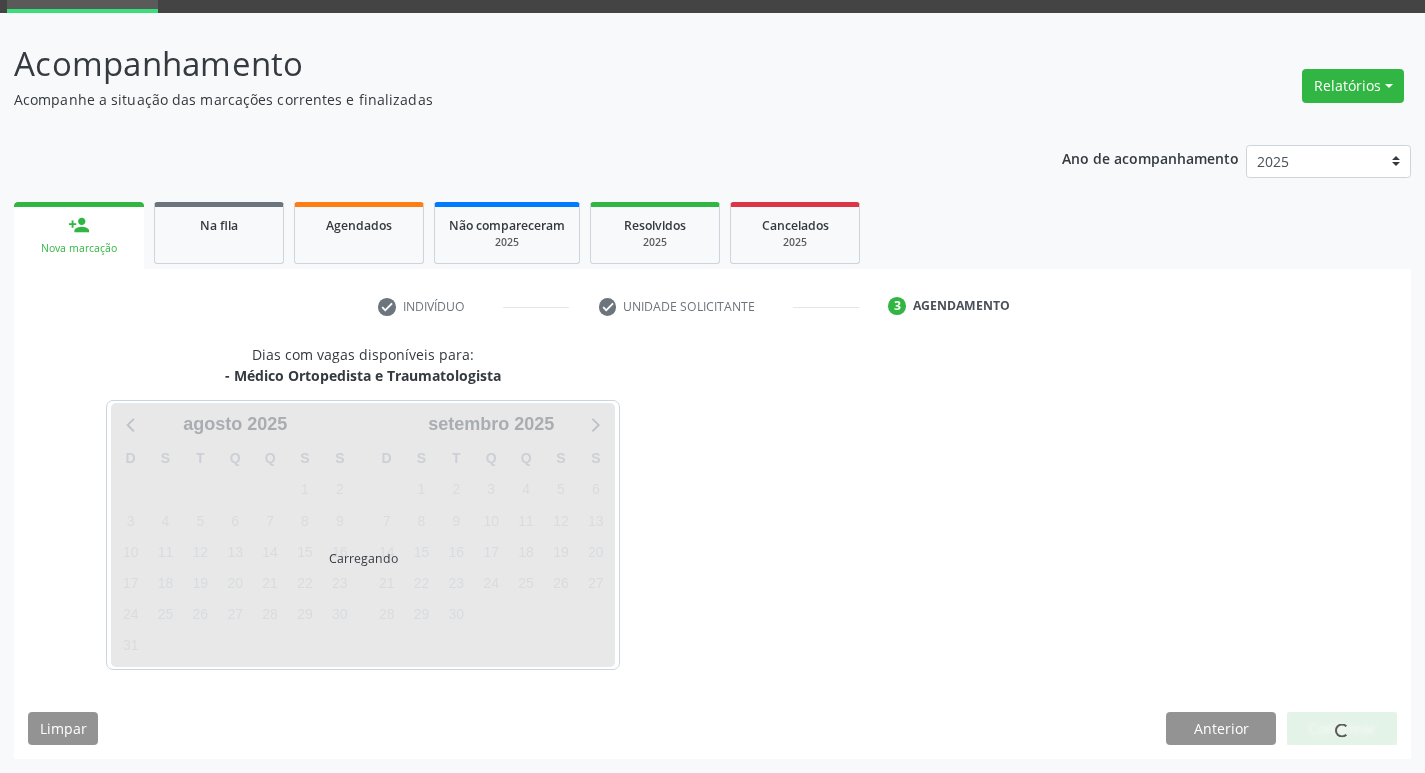 scroll, scrollTop: 97, scrollLeft: 0, axis: vertical 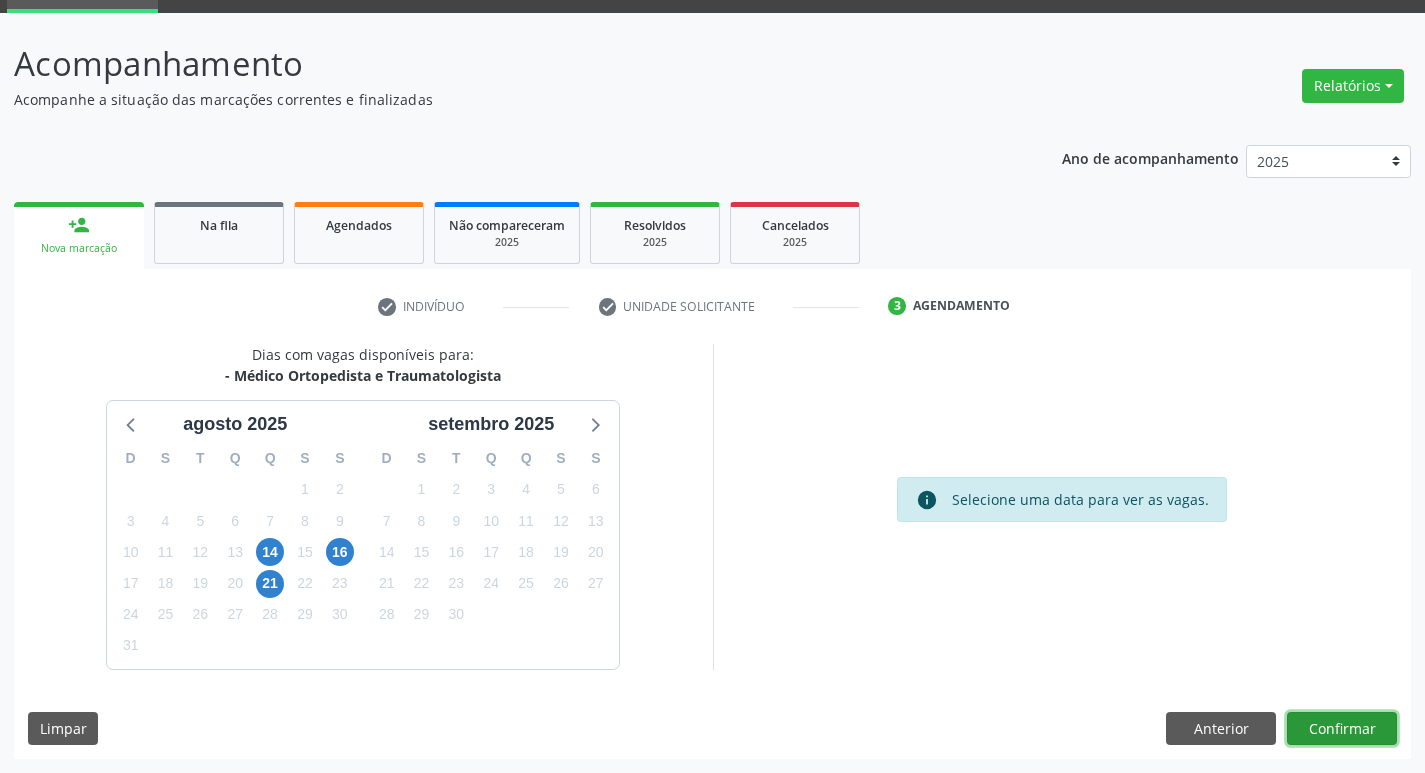 click on "Confirmar" at bounding box center (1342, 729) 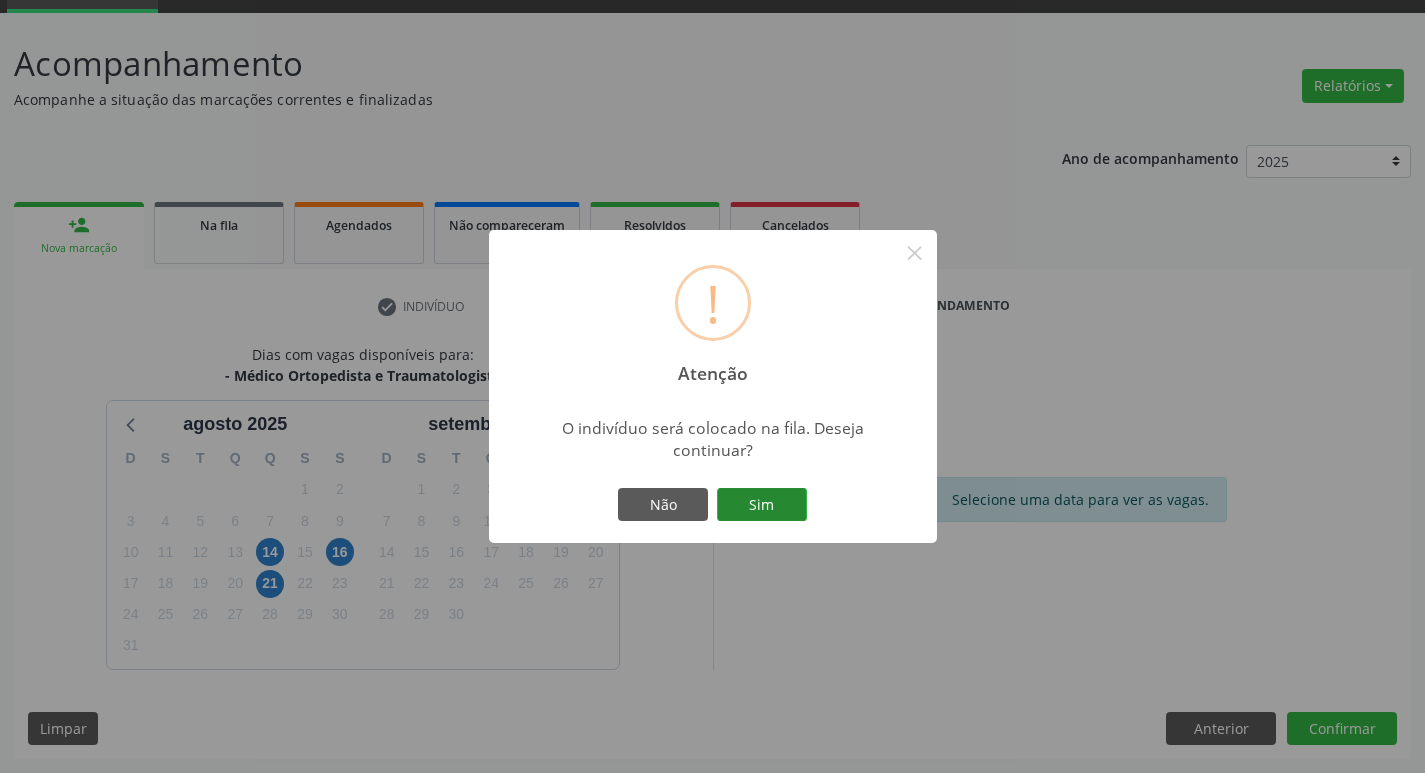 click on "Sim" at bounding box center (762, 505) 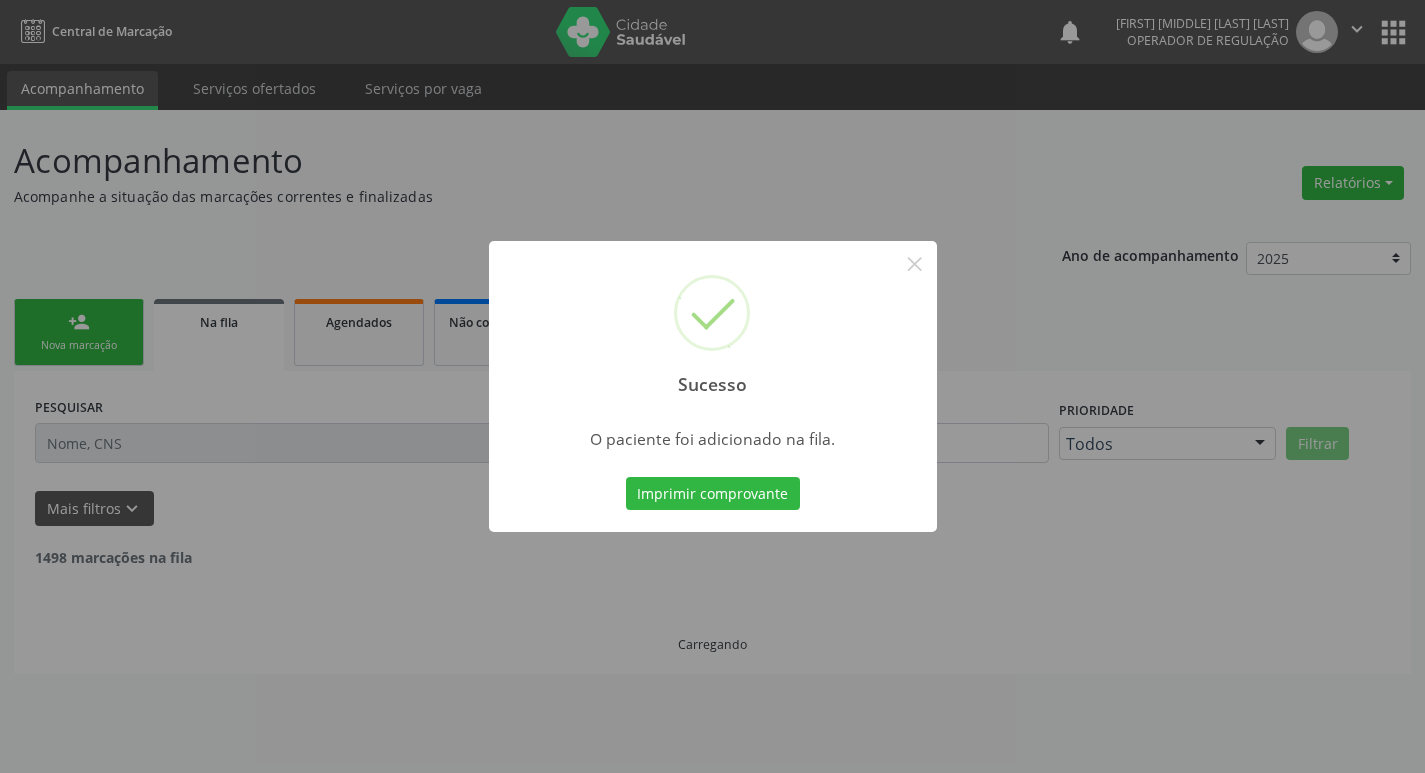 scroll, scrollTop: 0, scrollLeft: 0, axis: both 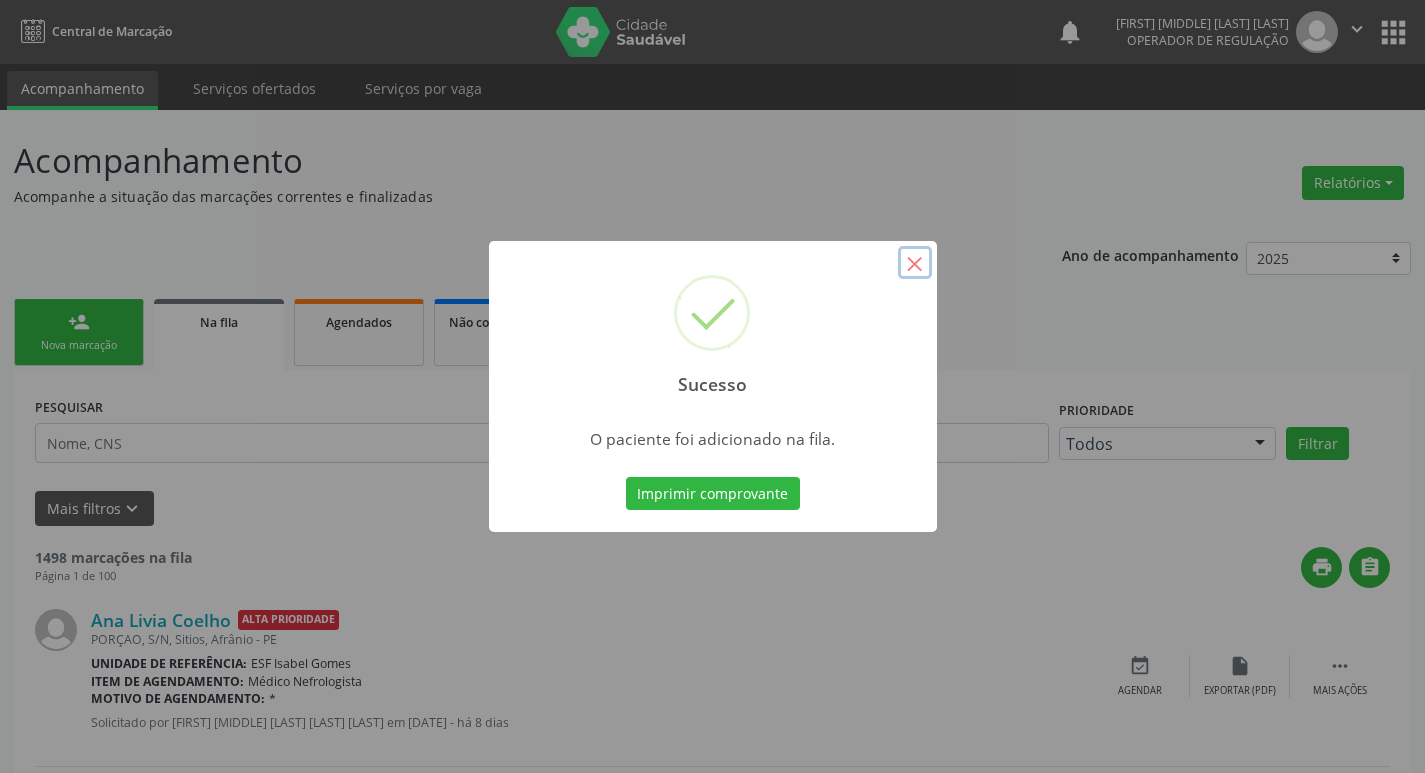 click on "×" at bounding box center (915, 263) 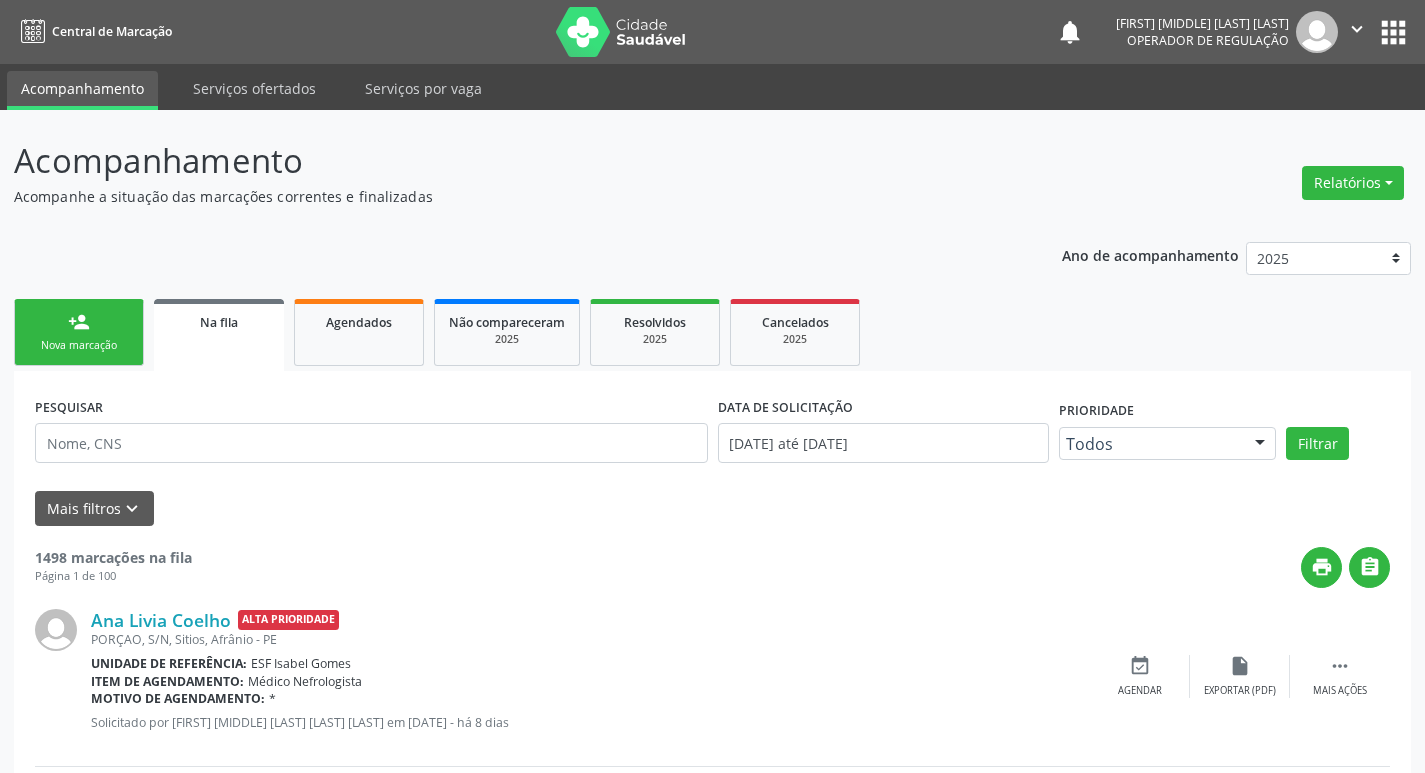 click on "person_add
Nova marcação" at bounding box center (79, 332) 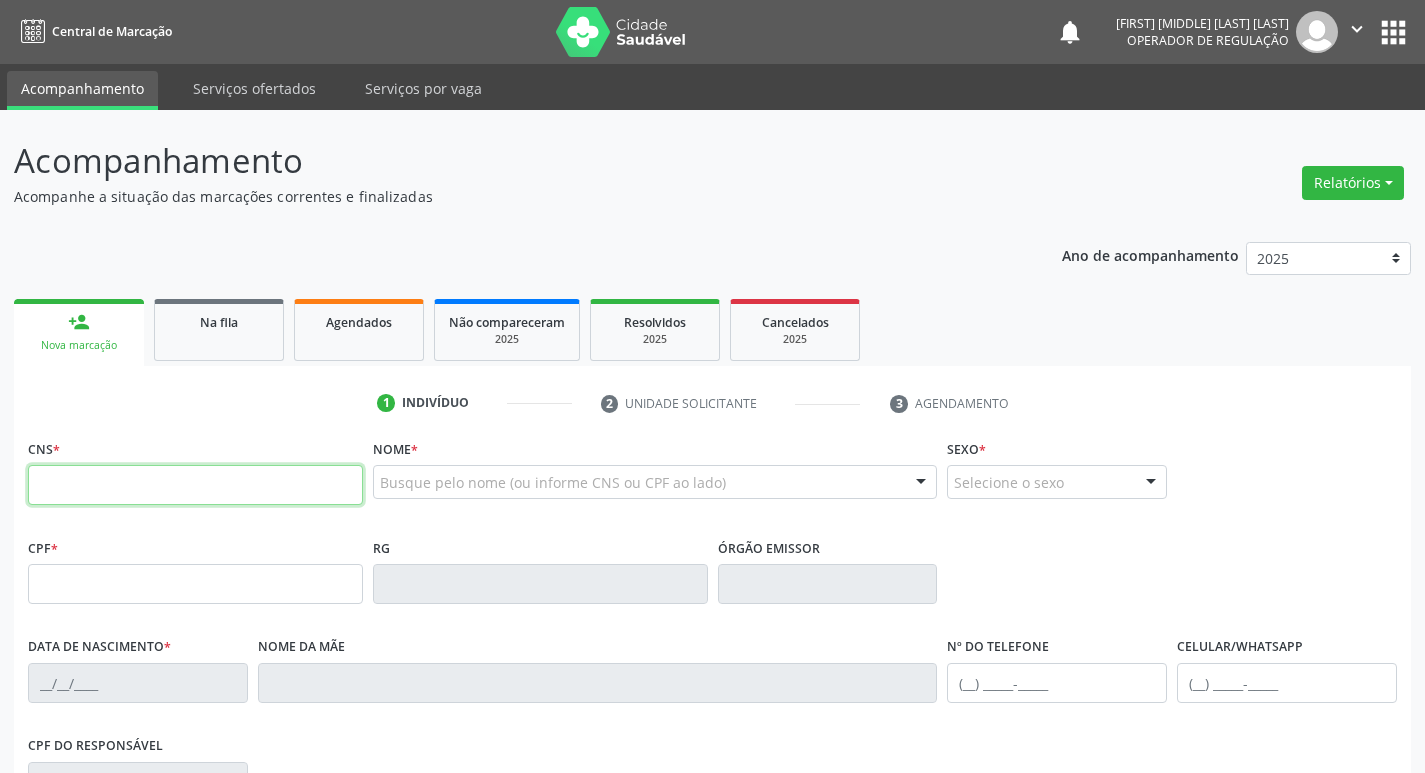 click at bounding box center [195, 485] 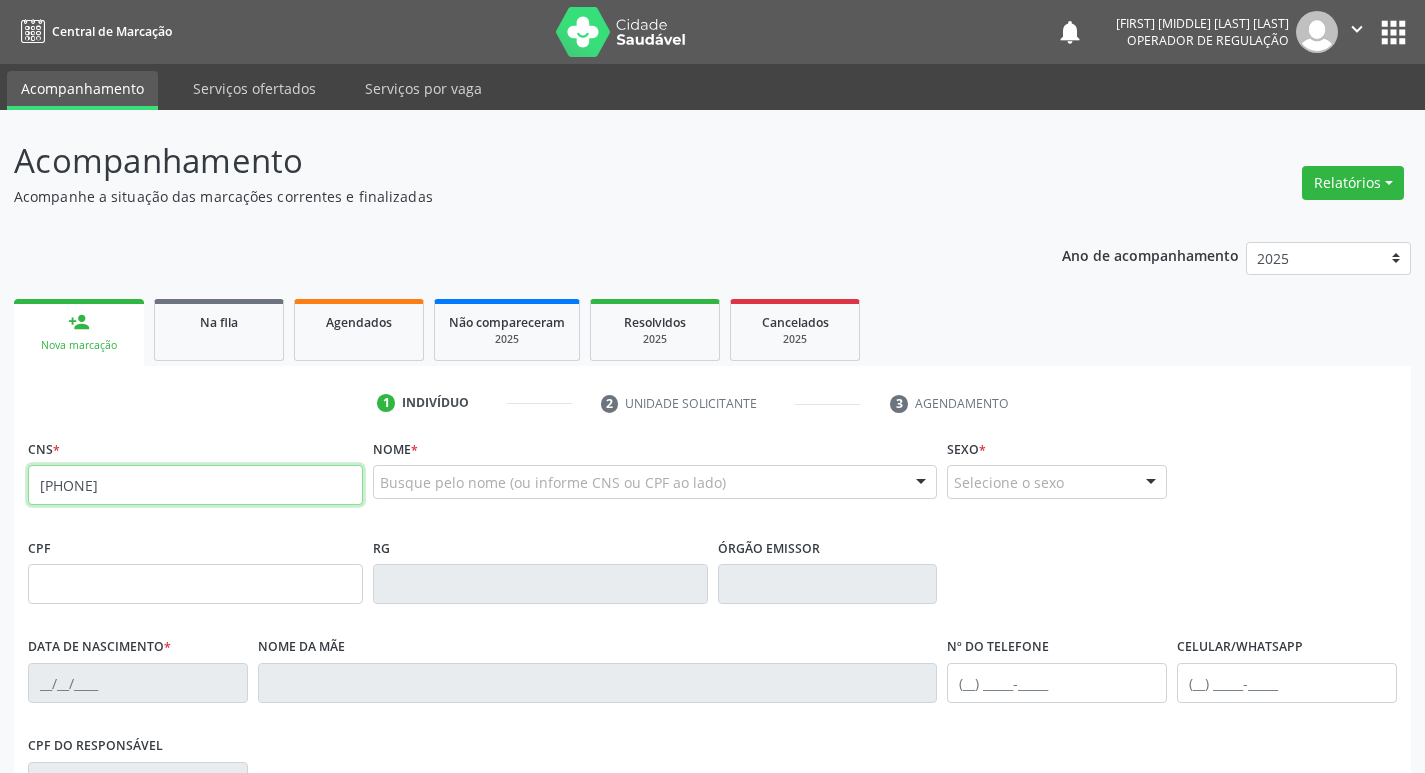 type on "700 8054 6230 5580" 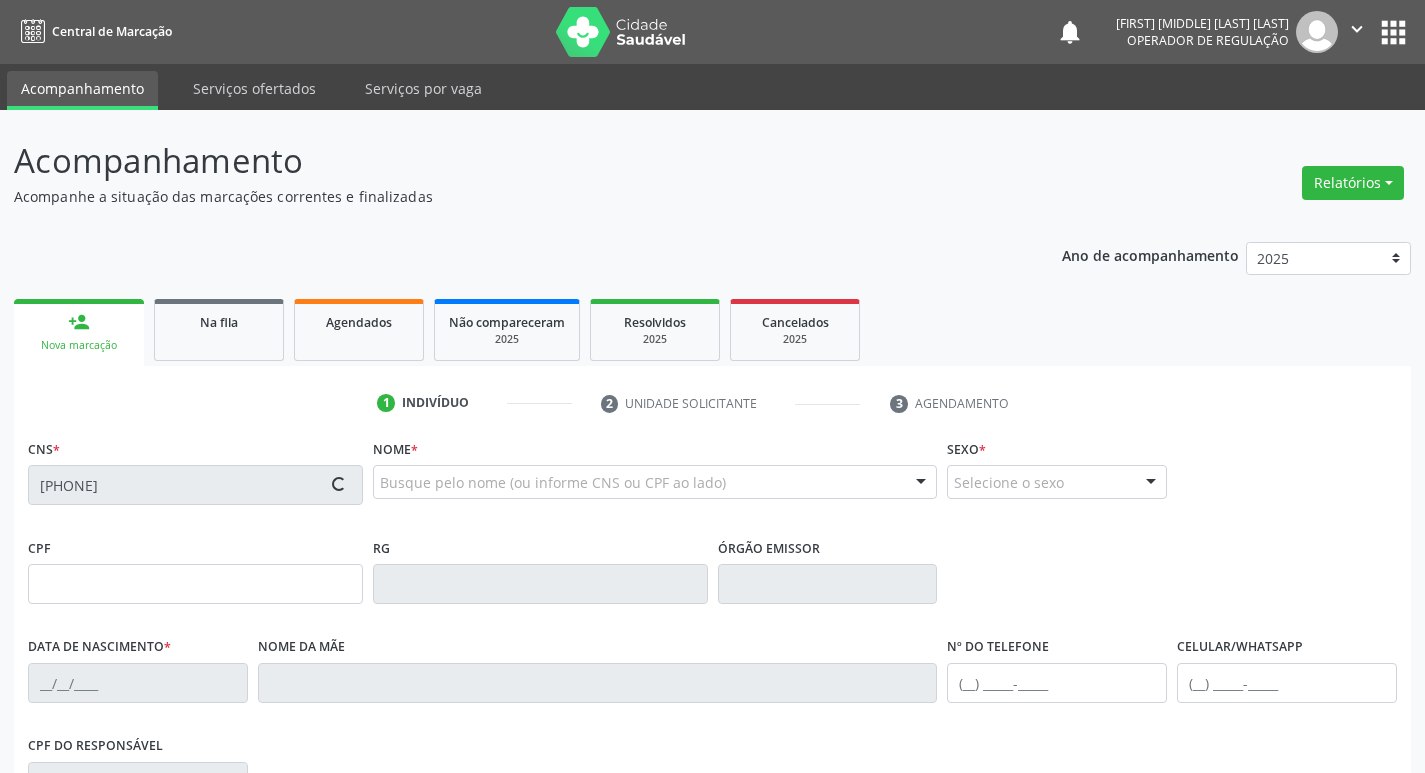 type on "23/04/1979" 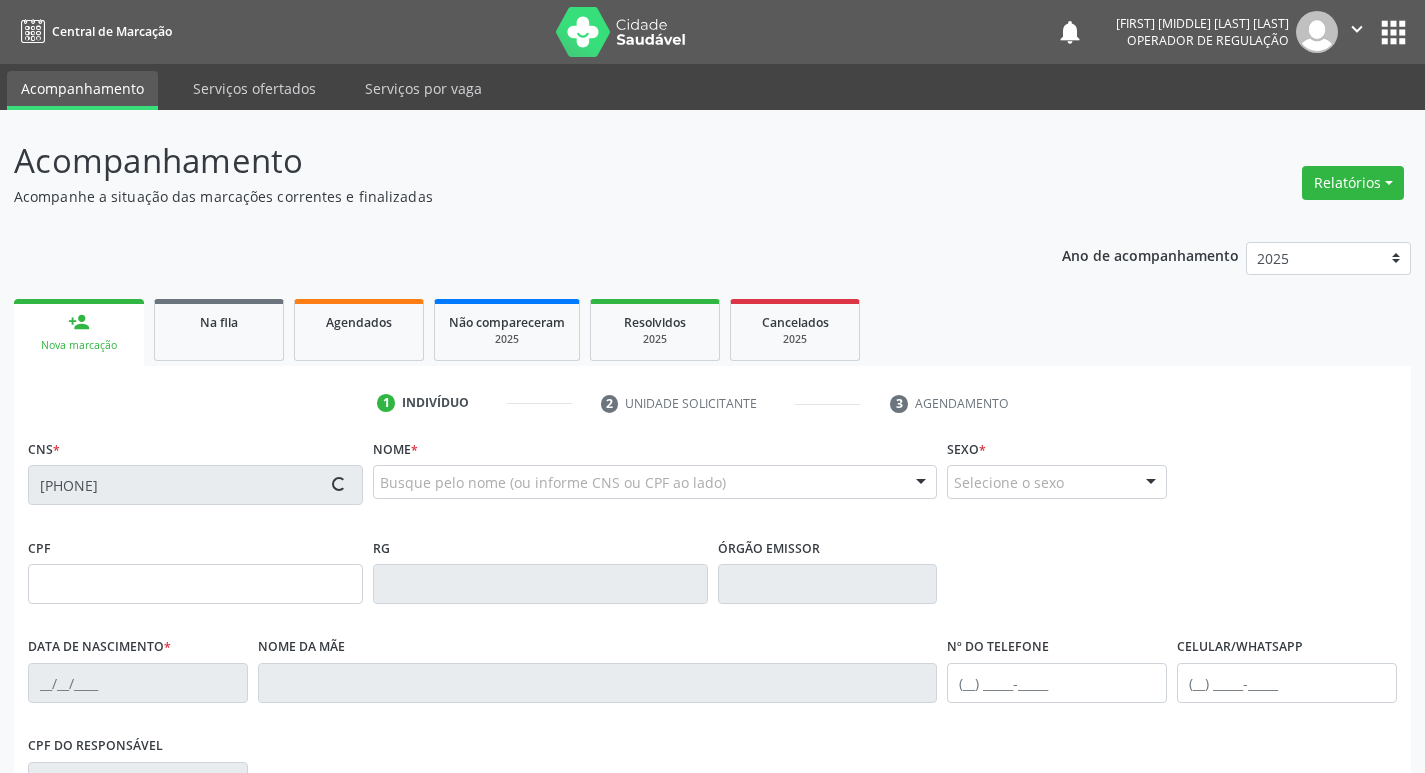 type on "S/N" 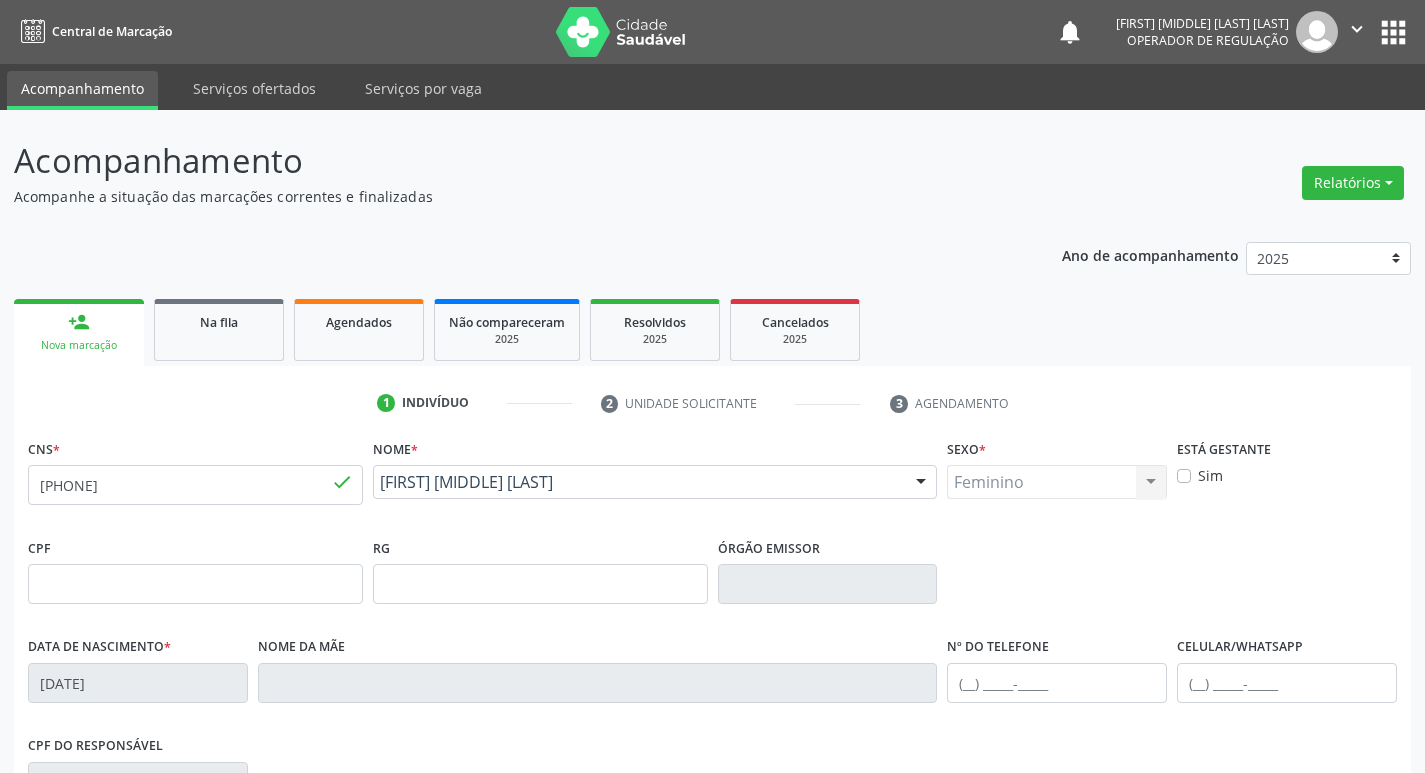 scroll, scrollTop: 311, scrollLeft: 0, axis: vertical 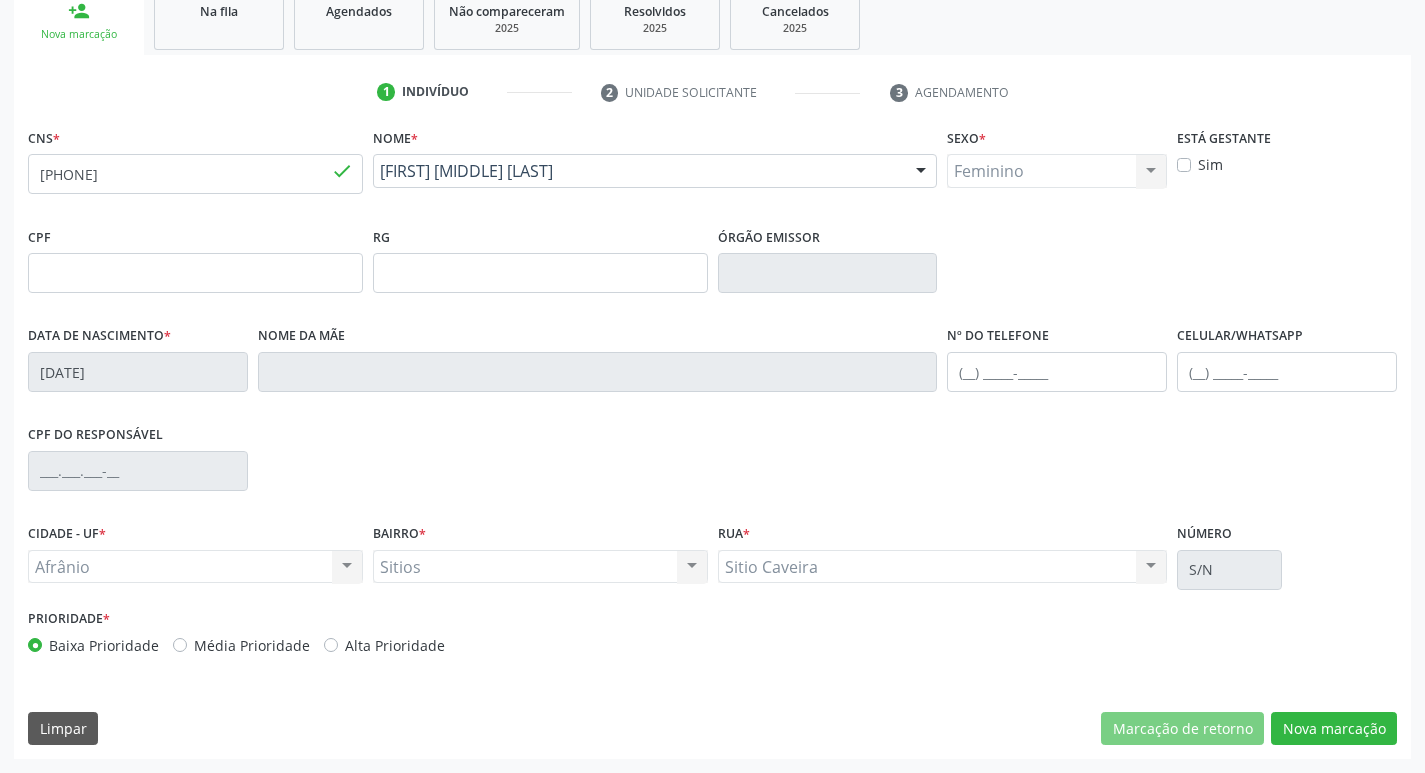 click on "Média Prioridade" at bounding box center [252, 645] 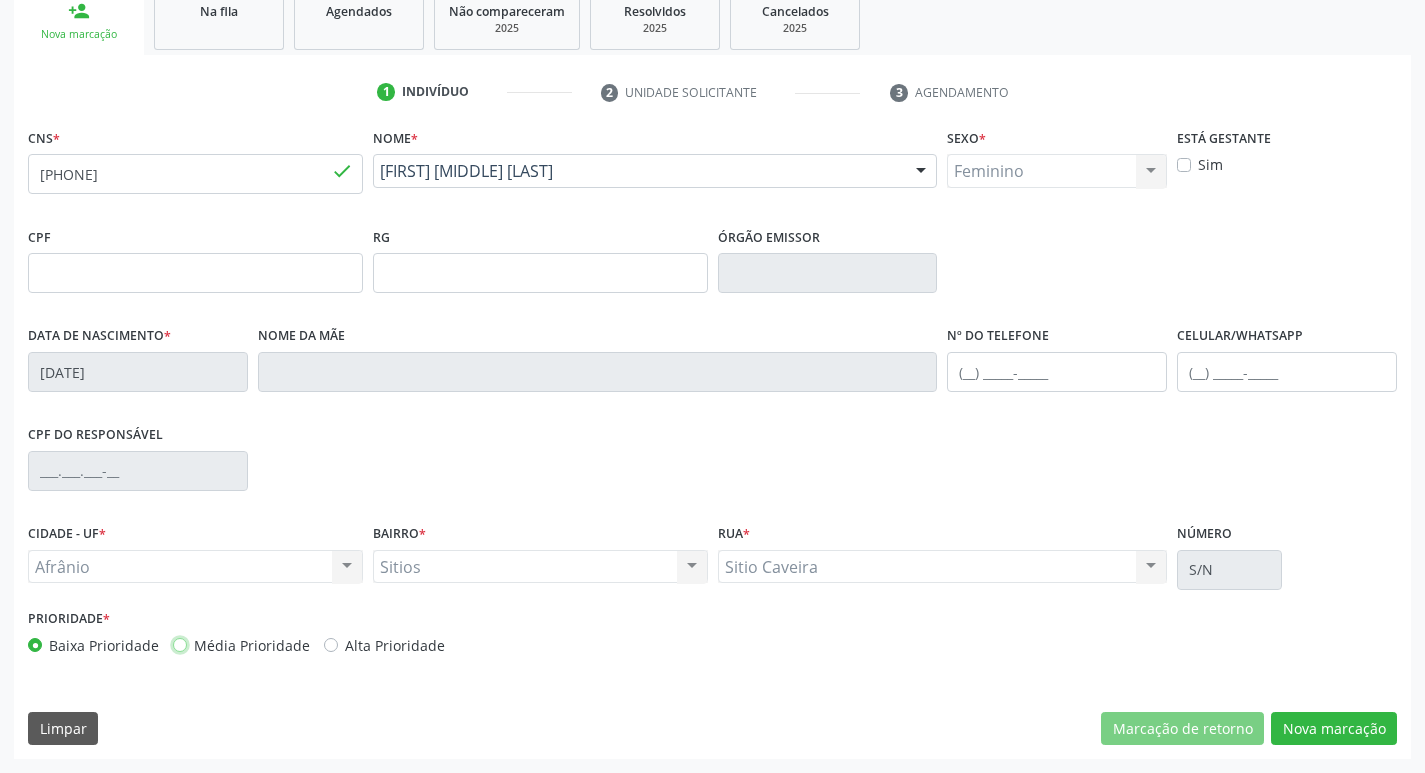 radio on "true" 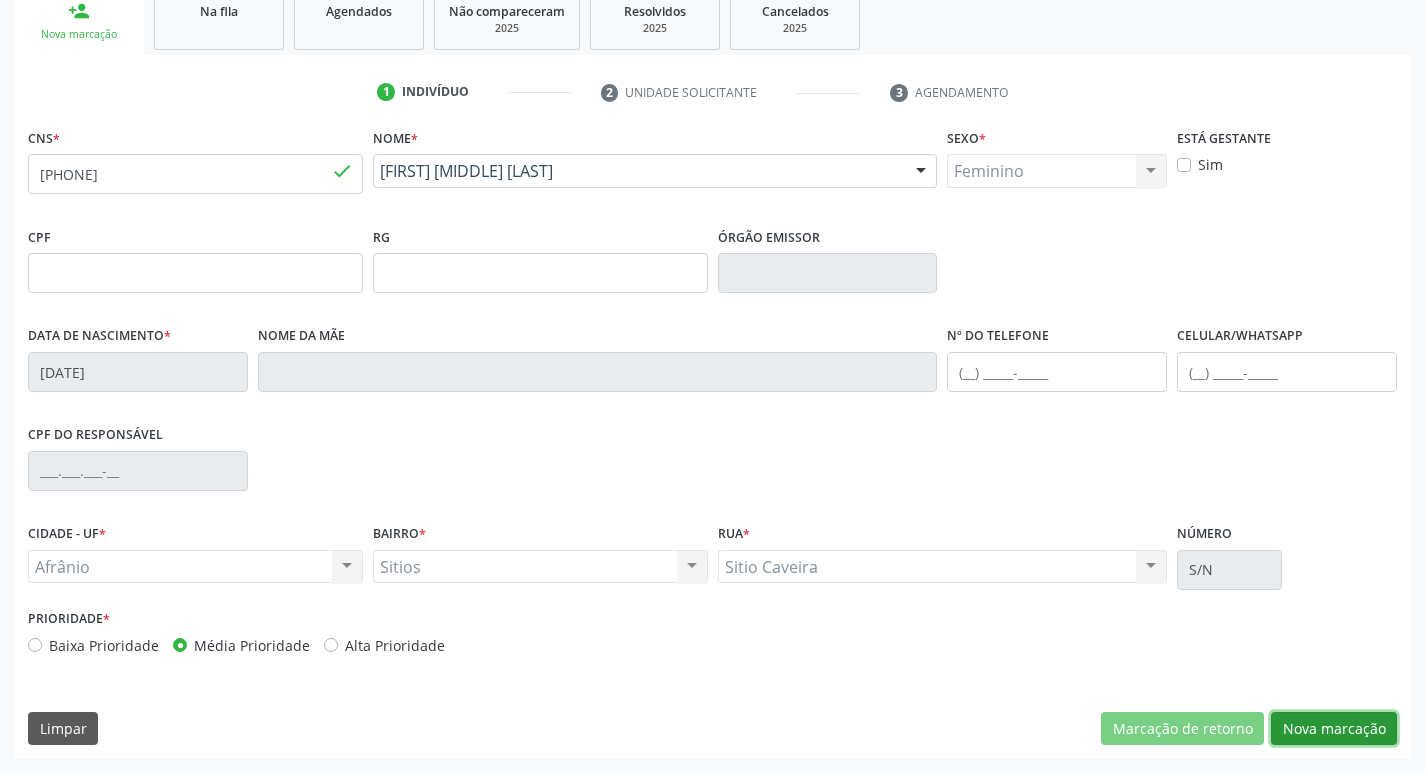click on "Nova marcação" at bounding box center (1334, 729) 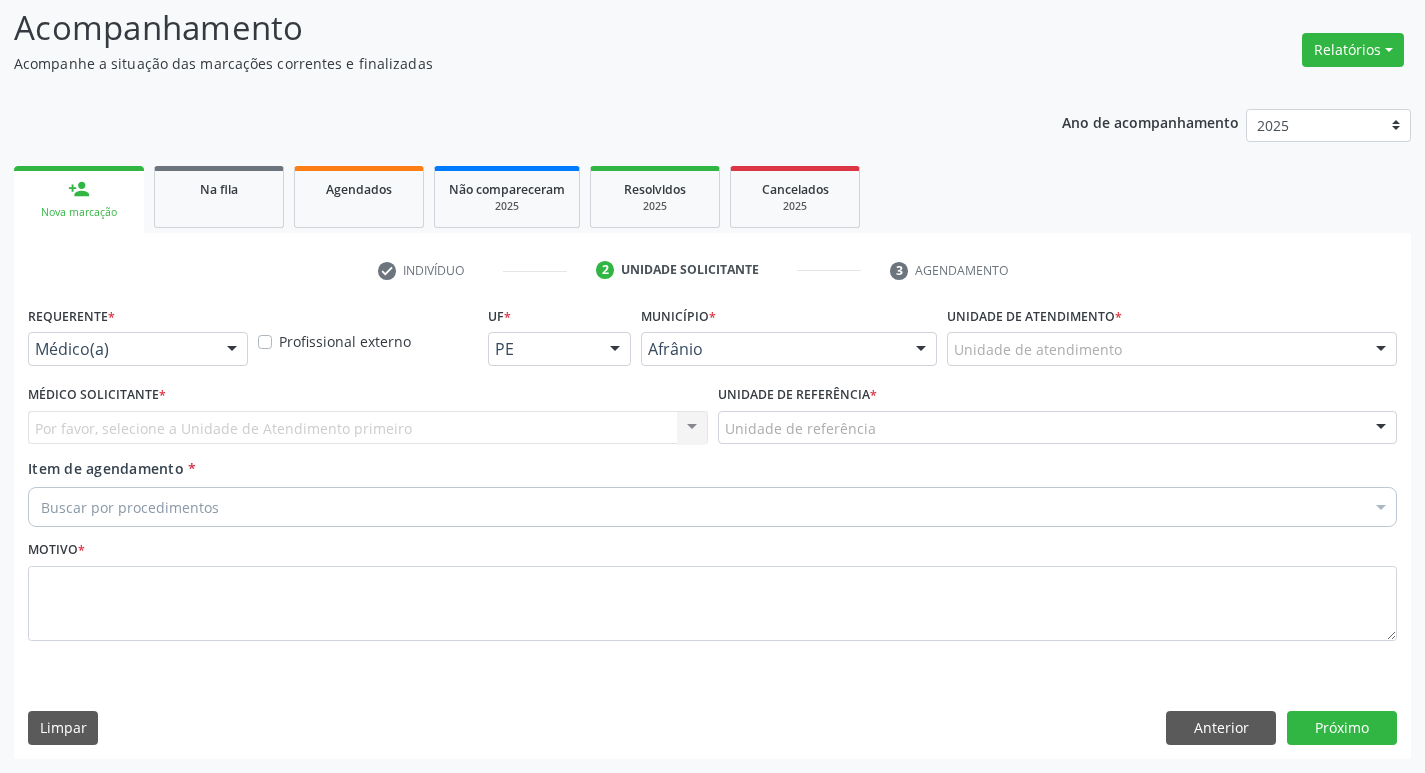 scroll, scrollTop: 133, scrollLeft: 0, axis: vertical 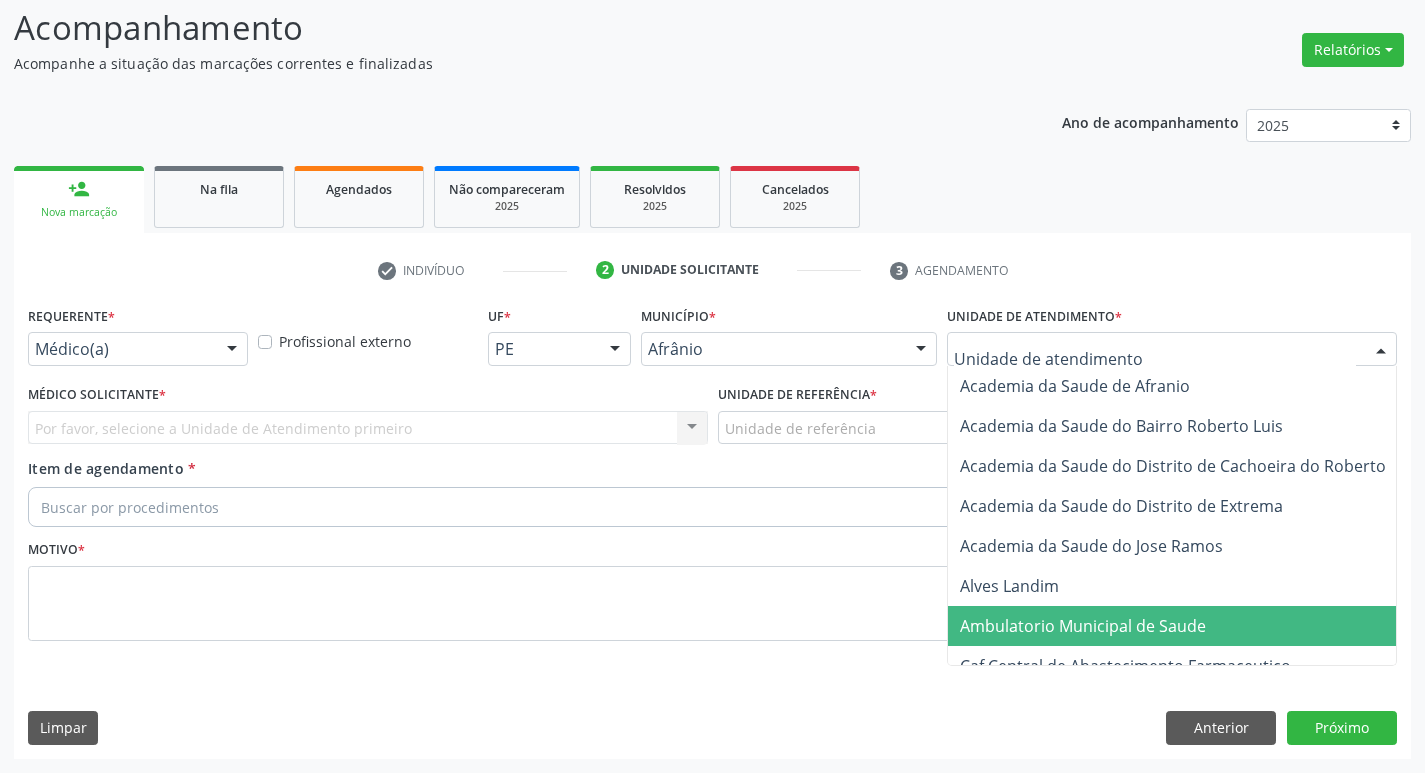 click on "Ambulatorio Municipal de Saude" at bounding box center (1186, 626) 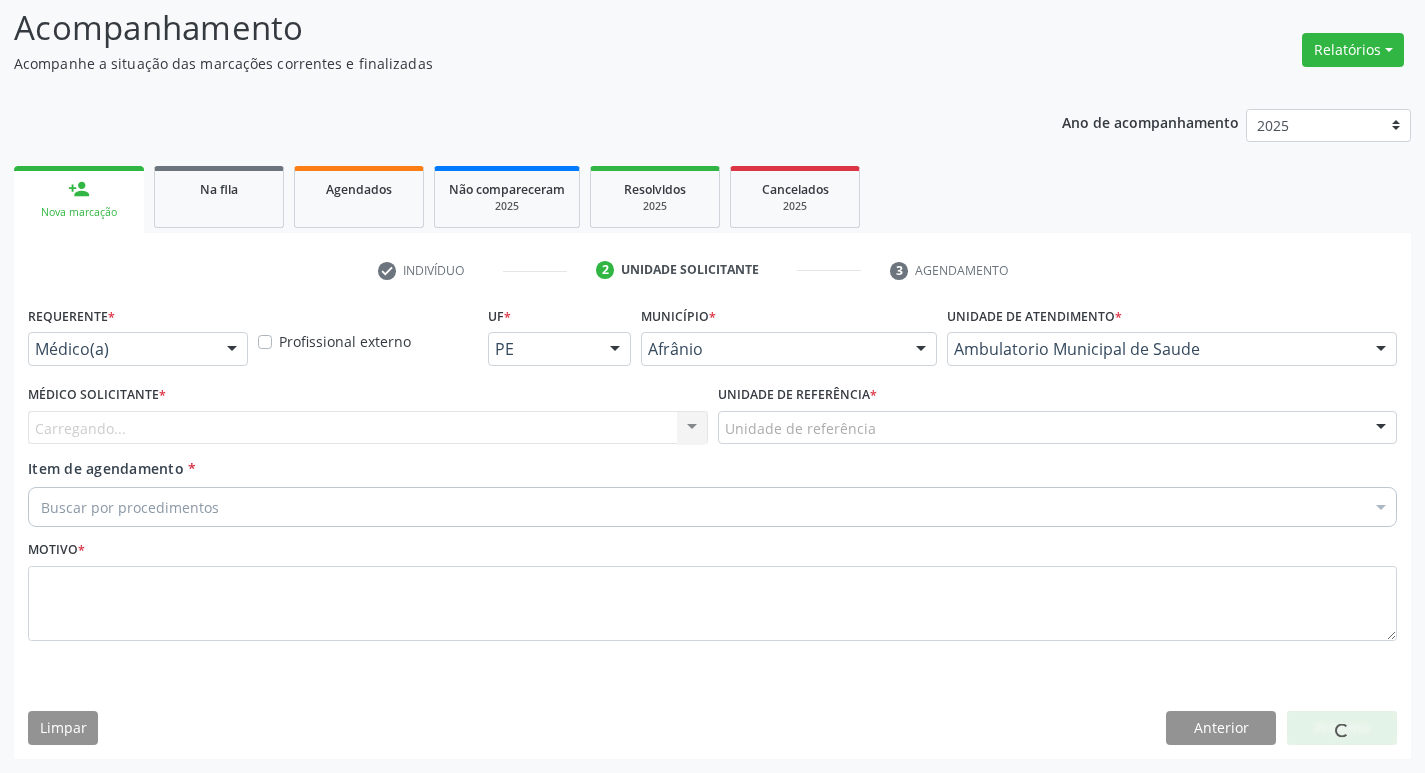 click on "Carregando...
Nenhum resultado encontrado para: "   "
Não há nenhuma opção para ser exibida." at bounding box center (368, 428) 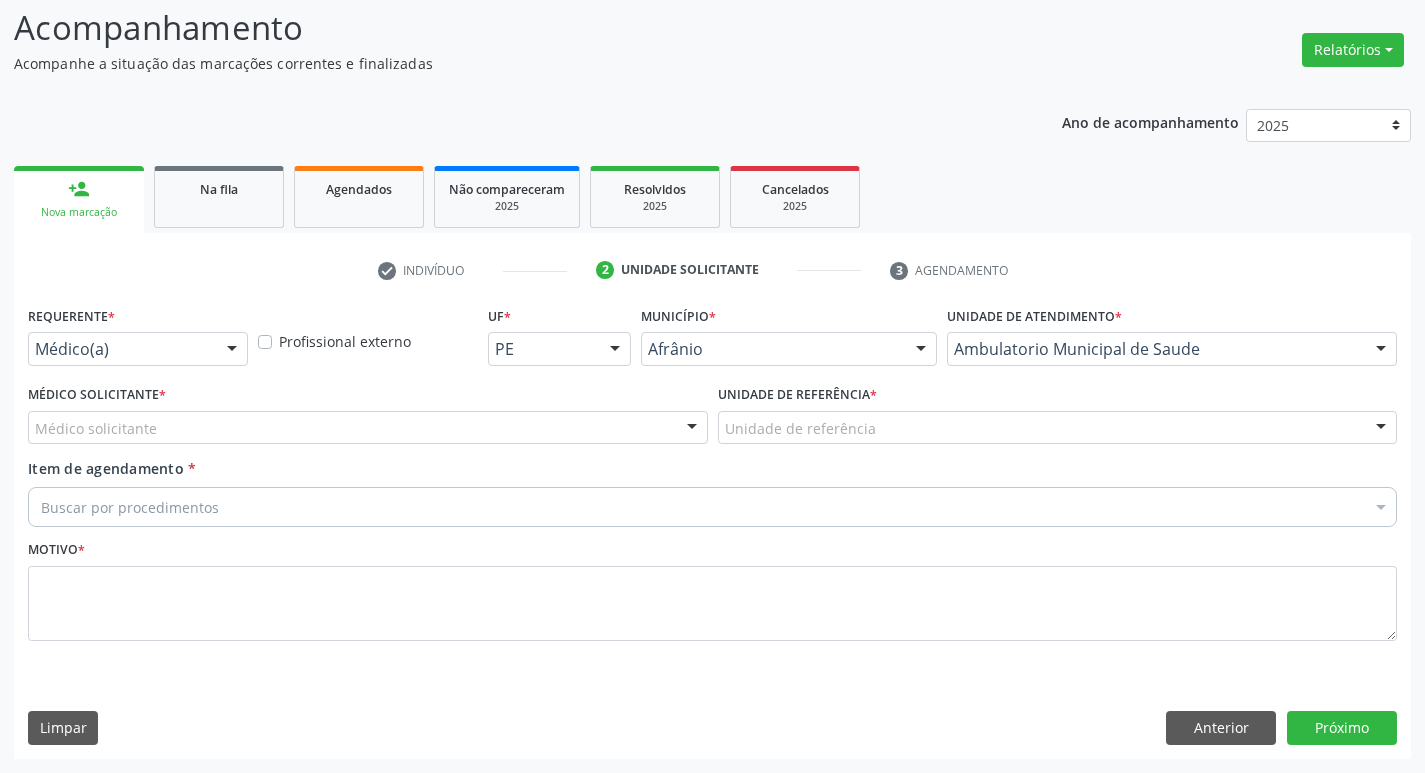 click on "Médico solicitante" at bounding box center (368, 428) 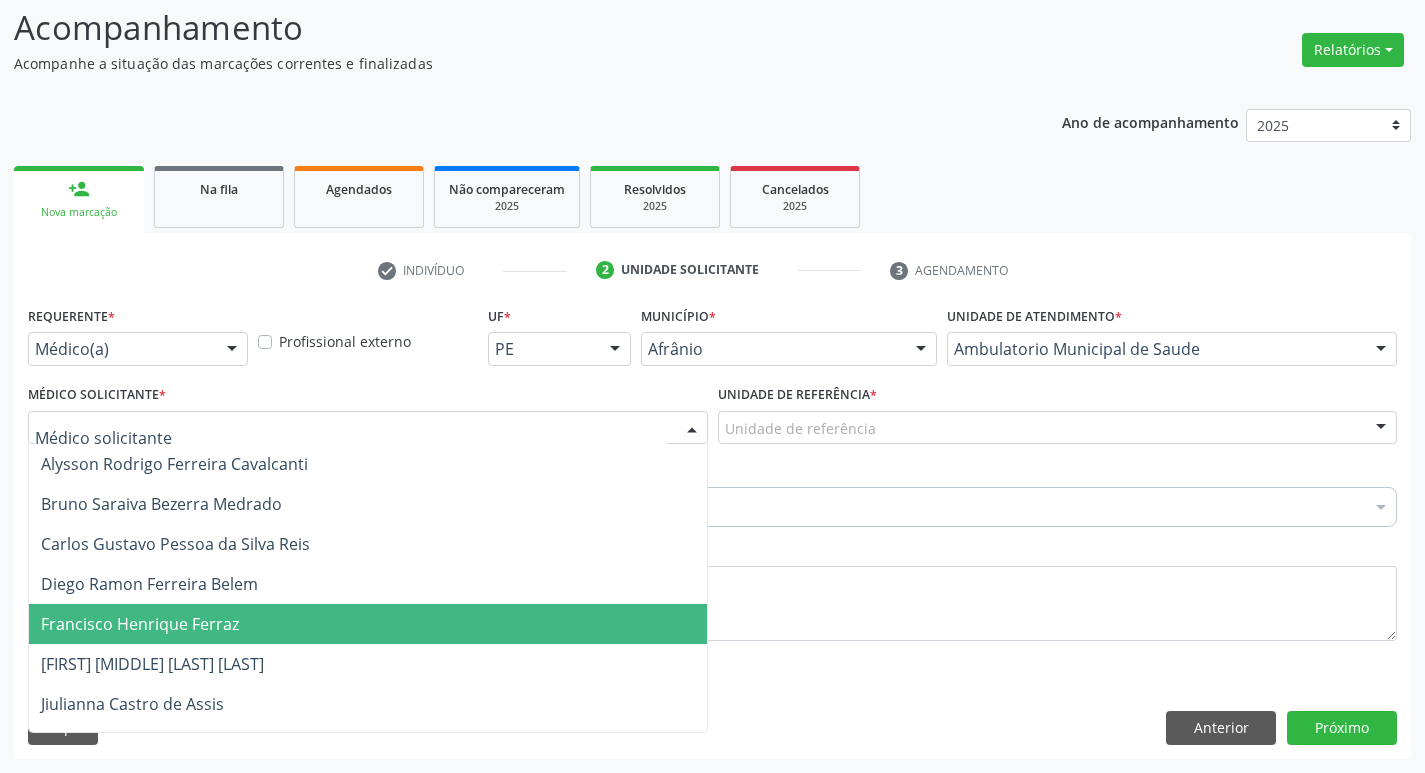 drag, startPoint x: 457, startPoint y: 626, endPoint x: 595, endPoint y: 513, distance: 178.36198 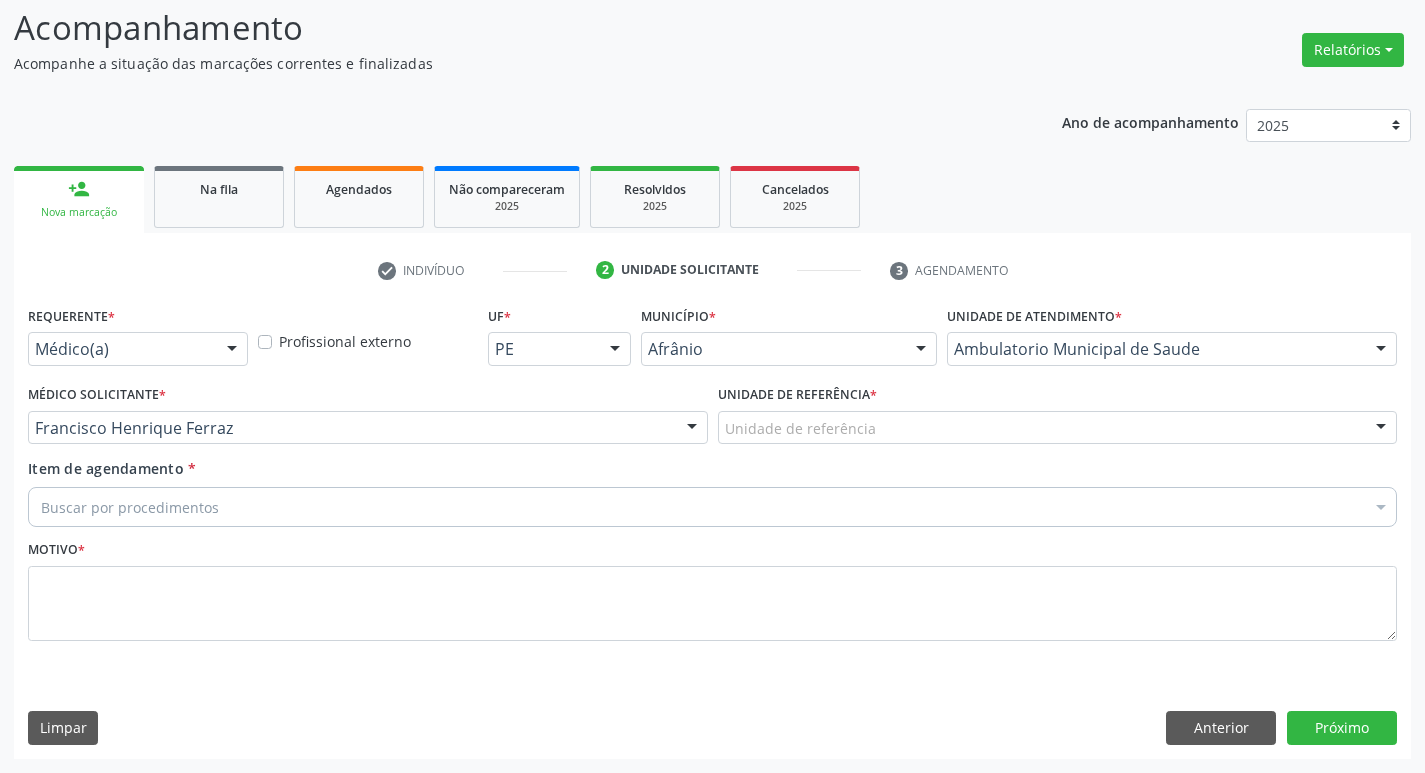drag, startPoint x: 843, startPoint y: 418, endPoint x: 826, endPoint y: 493, distance: 76.902534 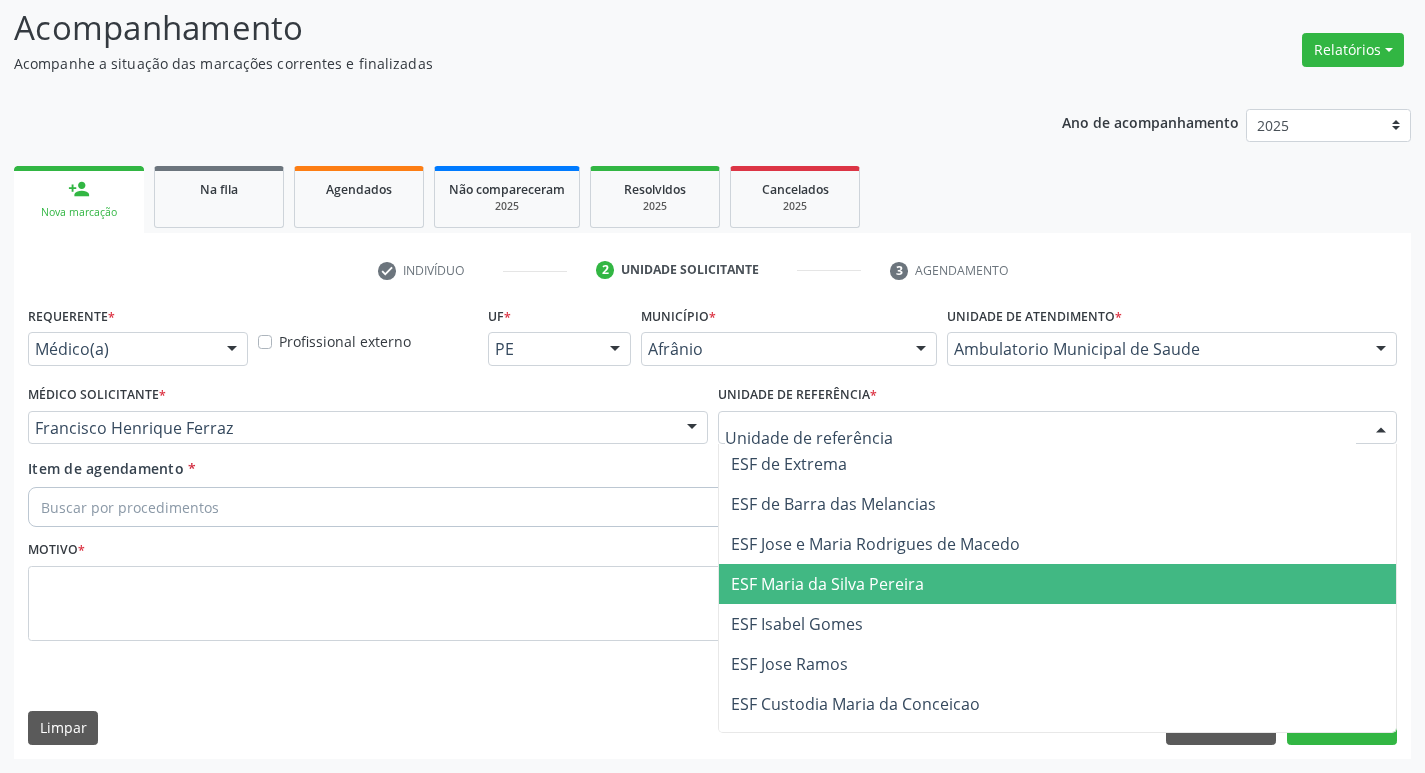 click on "ESF Maria da Silva Pereira" at bounding box center [827, 584] 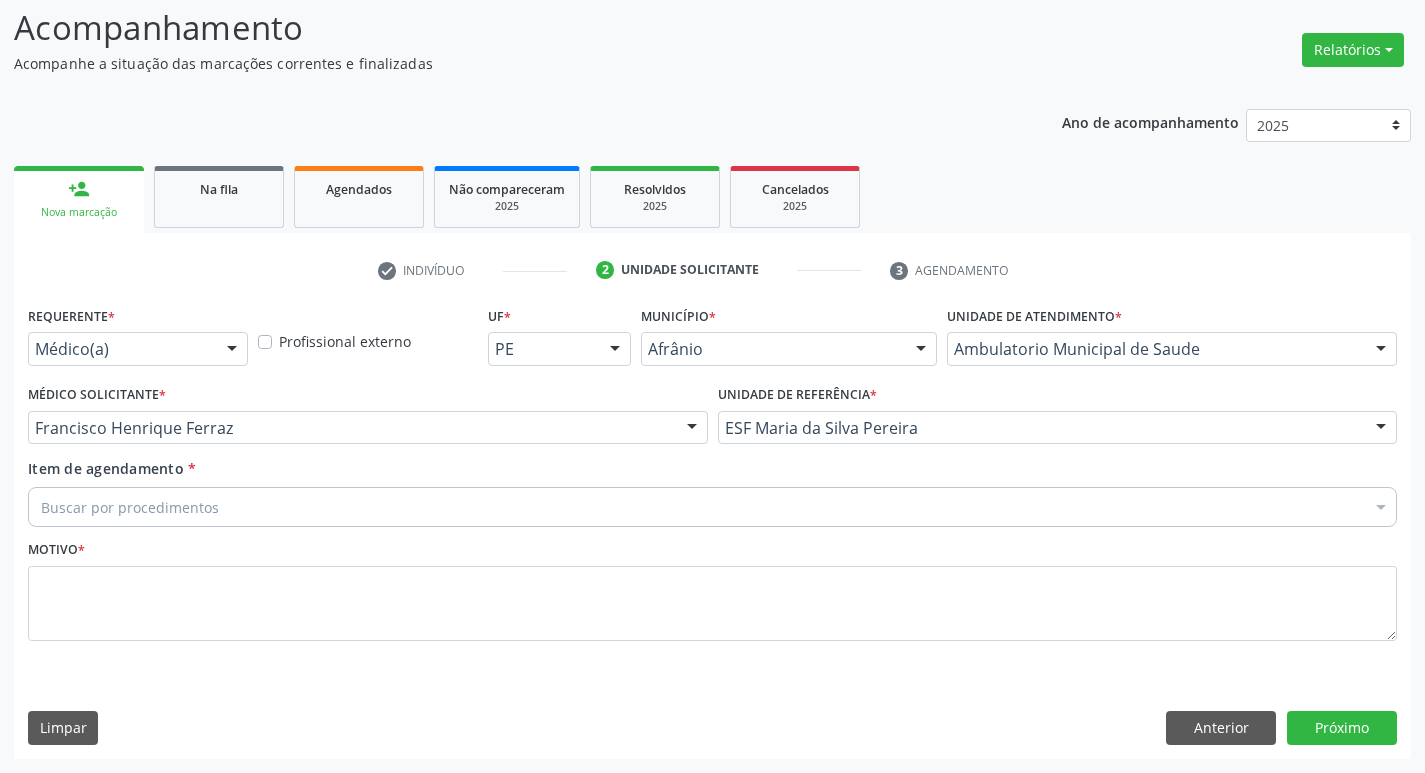 click on "Item de agendamento
*
Buscar por procedimentos
Selecionar todos
0604320140 - Abatacepte 125 mg injetável (por seringa preenchida)
0604320124 - Abatacepte 250 mg injetável (por frasco ampola).
0603050018 - Abciximabe
0406010013 - Abertura de comunicacao inter-atrial
0406010021 - Abertura de estenose aortica valvar
0406011265 - Abertura de estenose aortica valvar (criança e adolescente)
0406010030 - Abertura de estenose pulmonar valvar
0406011273 - Abertura de estenose pulmonar valvar (criança e adolescente)
0301080011 - Abordagem cognitiva comportamental do fumante (por atendimento / paciente)
0307020010 - Acesso a polpa dentaria e medicacao (por dente)
0604660030 - Acetazolamida 250 mg (por comprimido)
0202010783 - Acidez titulável no leite humano (dornic)" at bounding box center [712, 489] 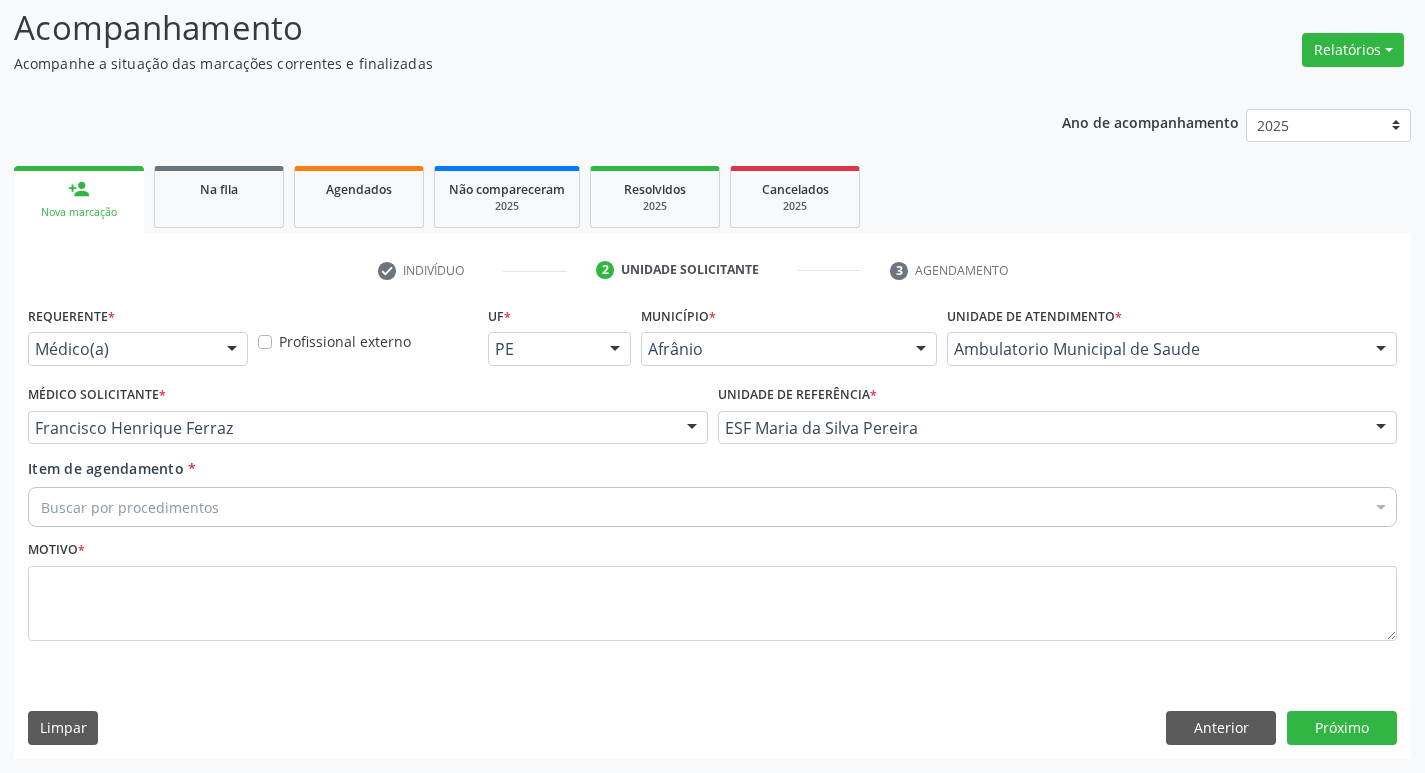 click on "Buscar por procedimentos" at bounding box center [712, 507] 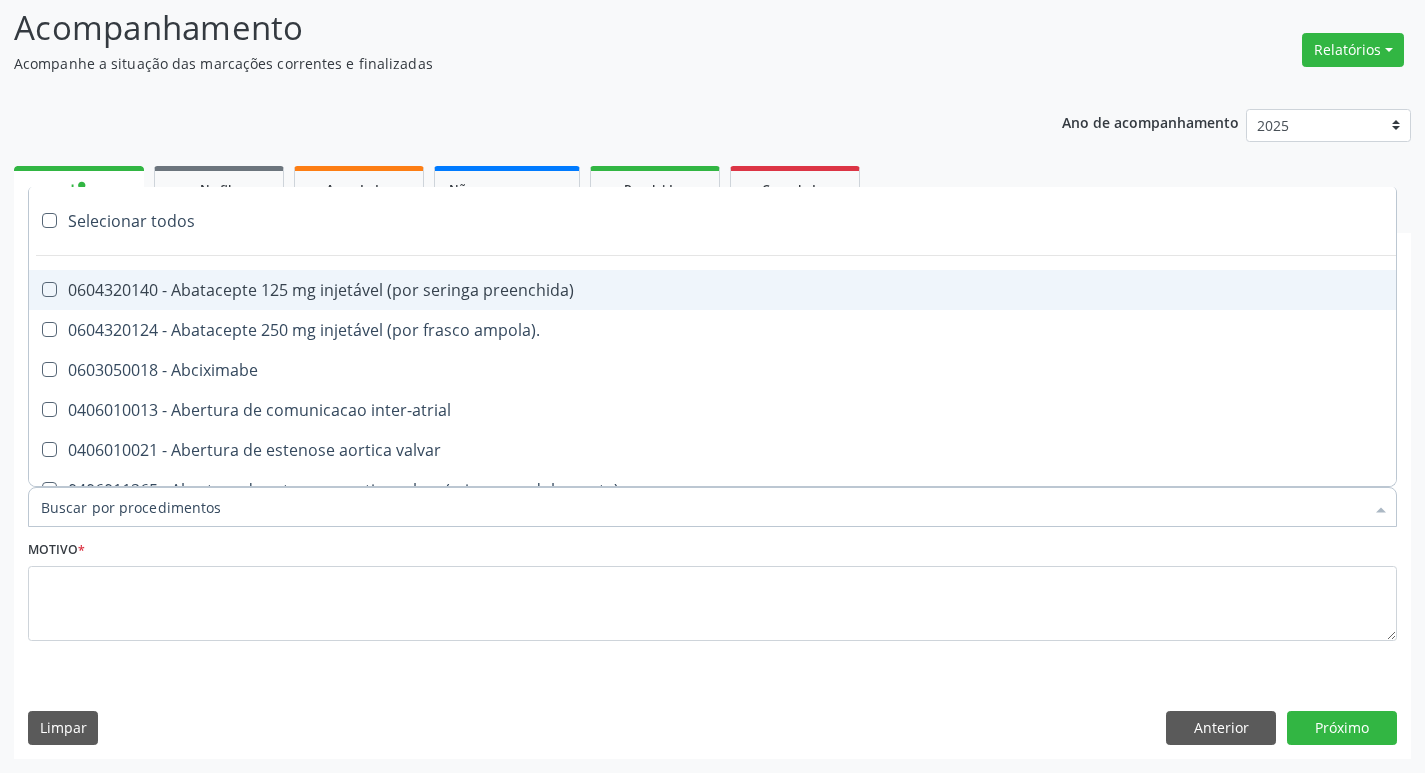 paste on "ortope" 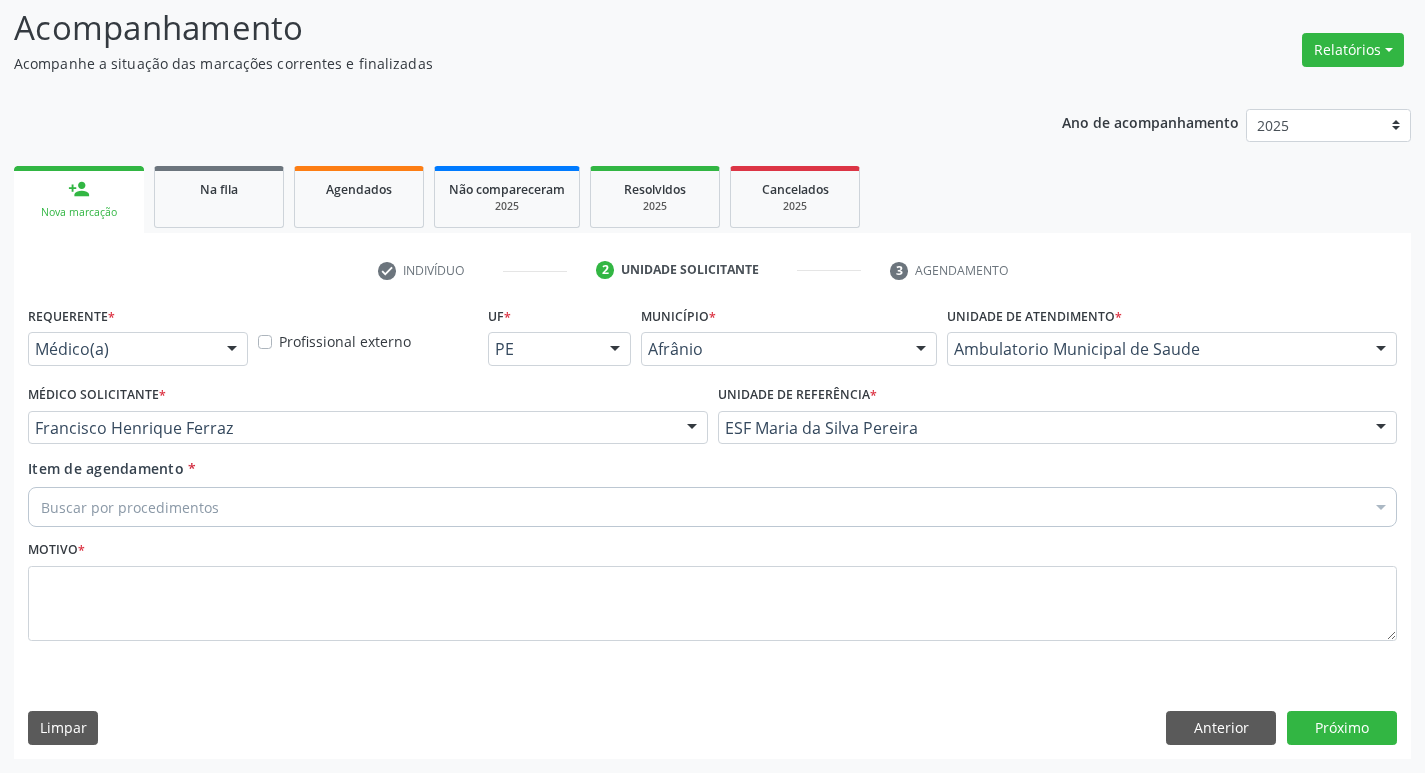 click on "Buscar por procedimentos" at bounding box center (712, 507) 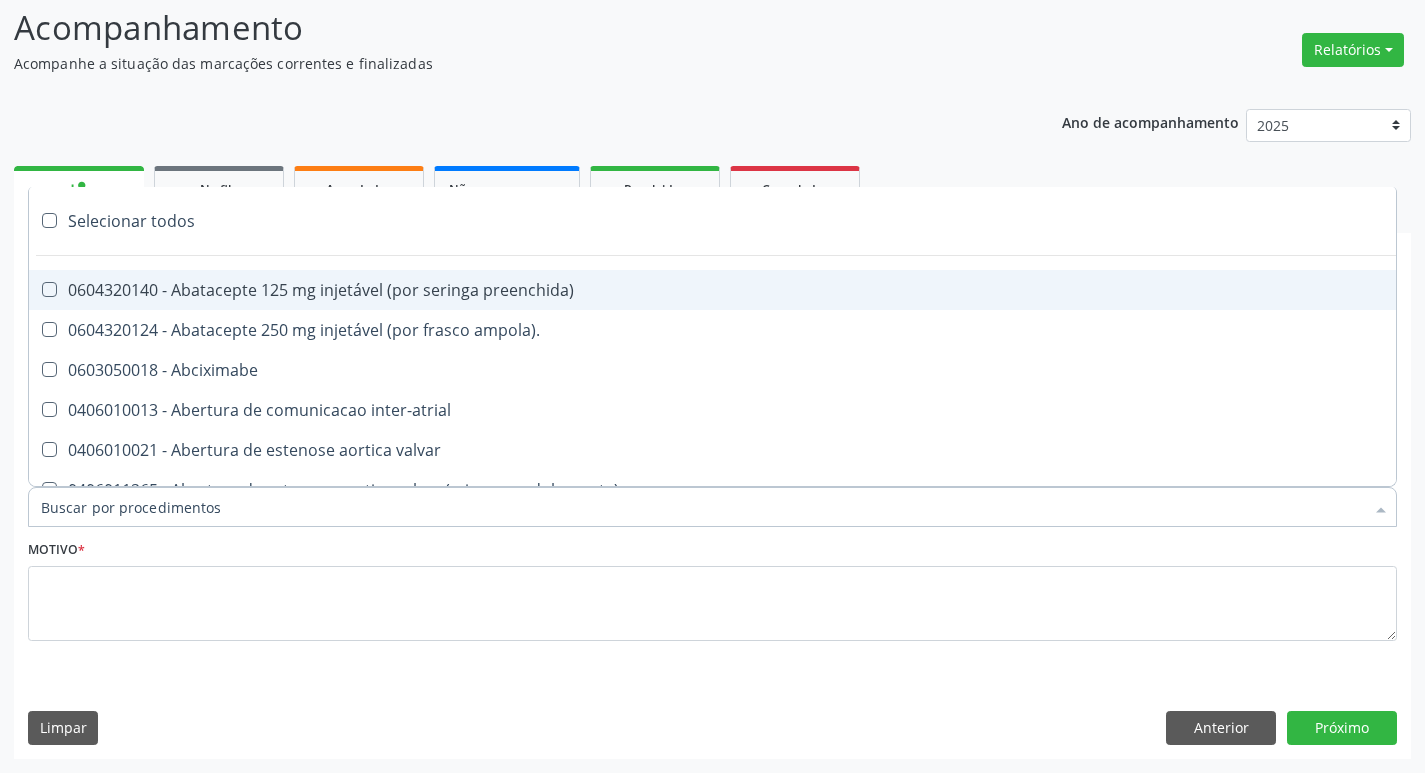 paste on "ortope" 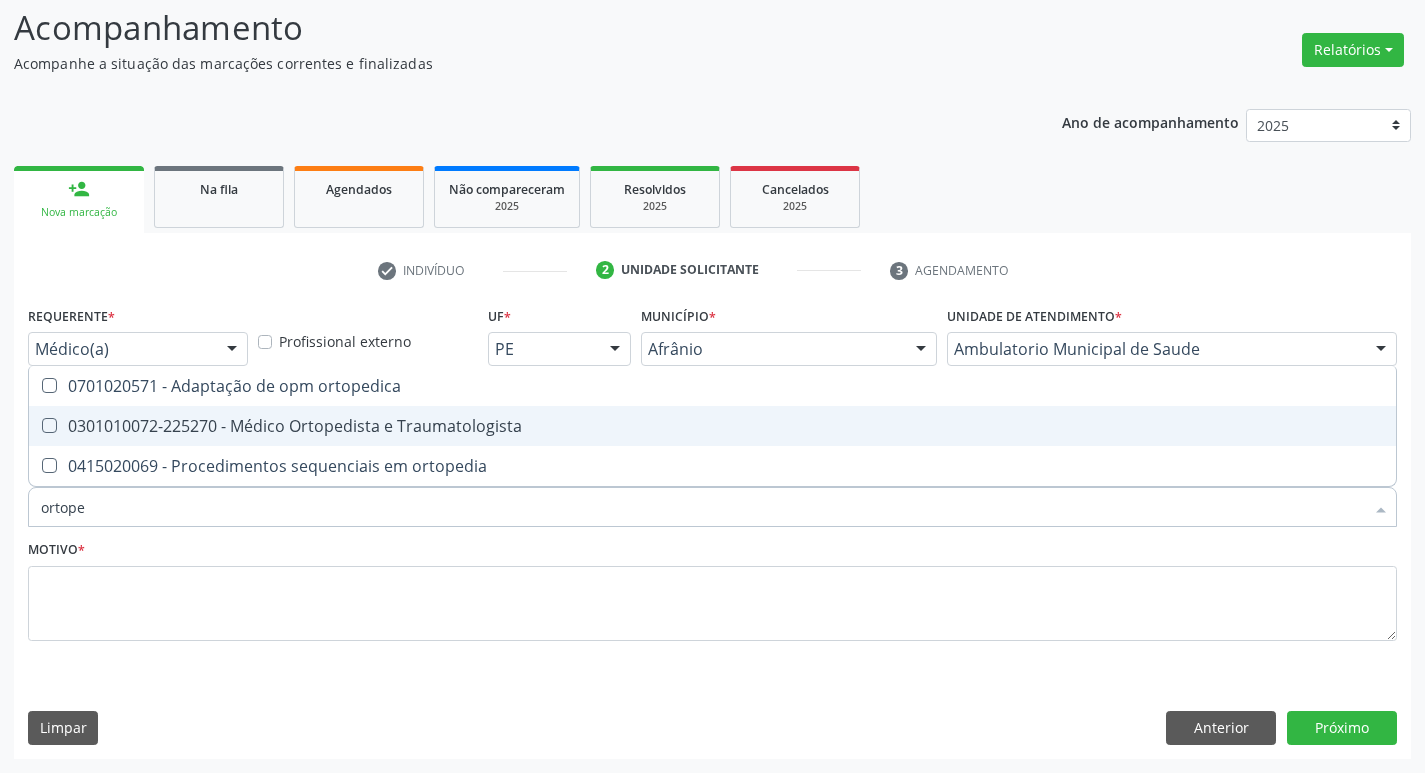 click on "0301010072-225270 - Médico Ortopedista e Traumatologista" at bounding box center (712, 426) 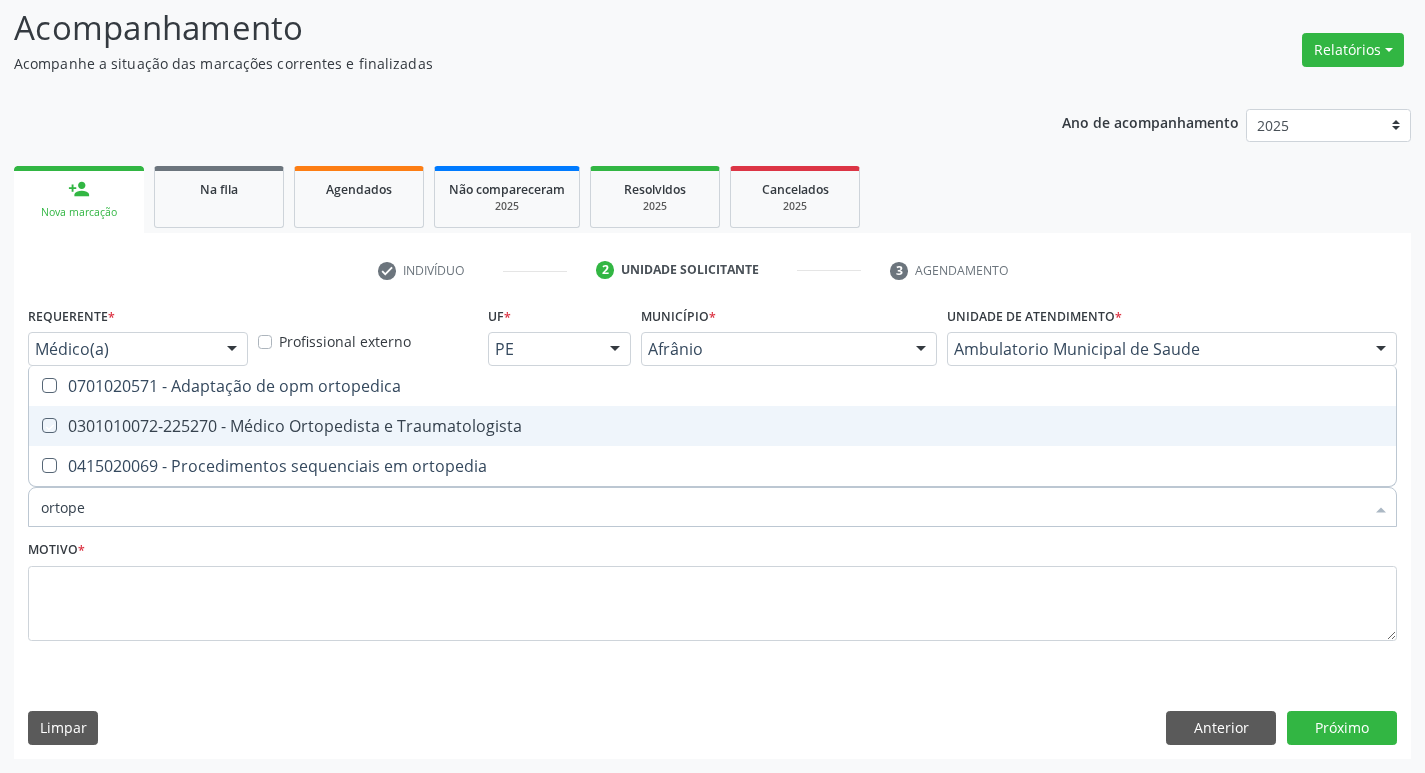 checkbox on "true" 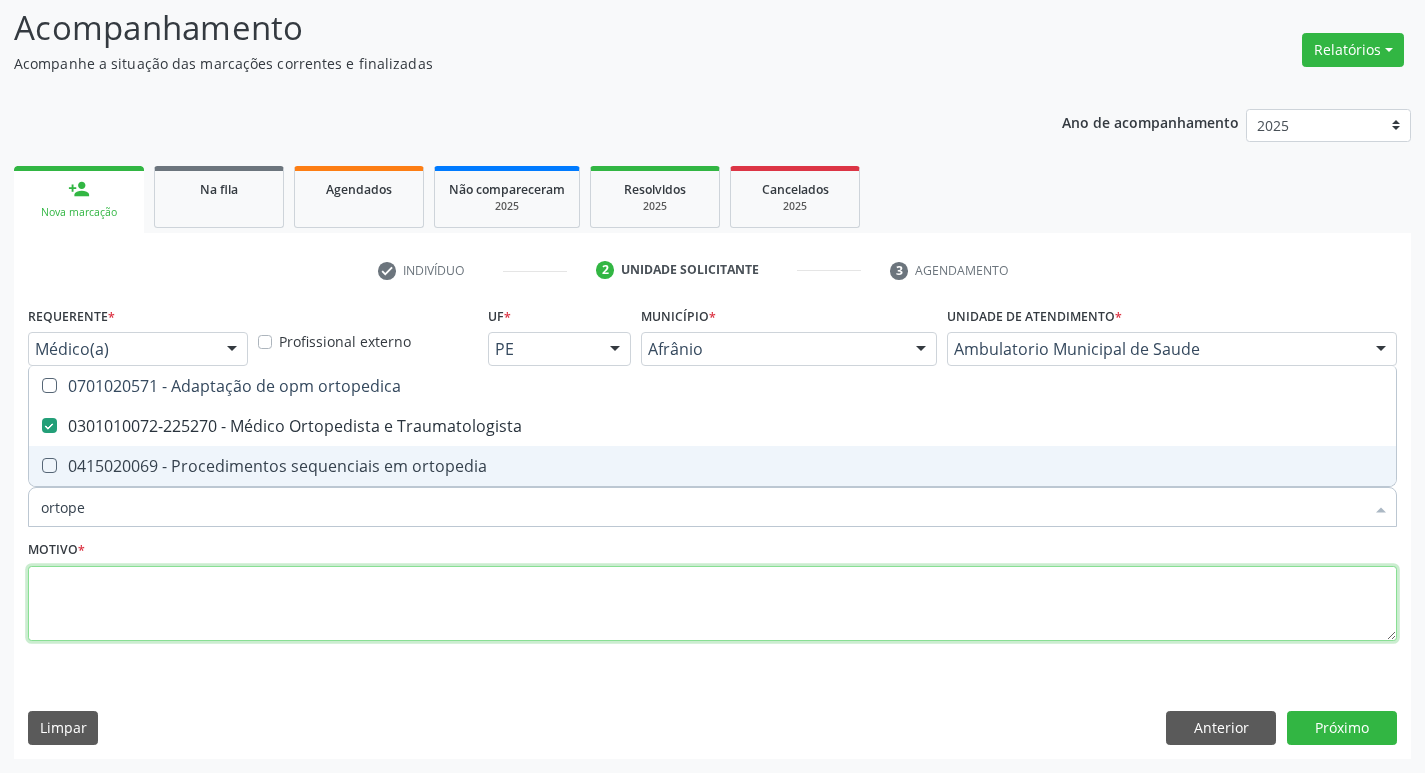 click at bounding box center (712, 604) 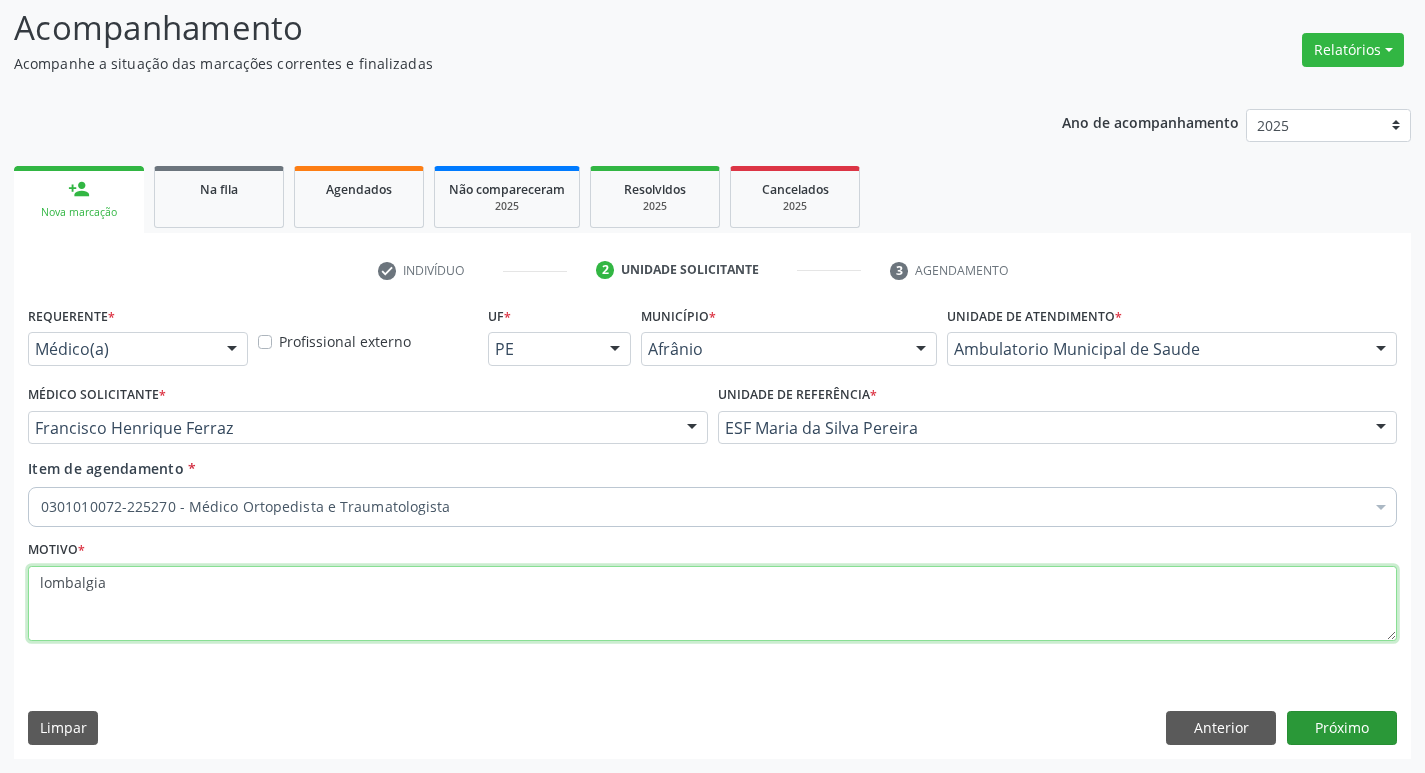 type on "lombalgia" 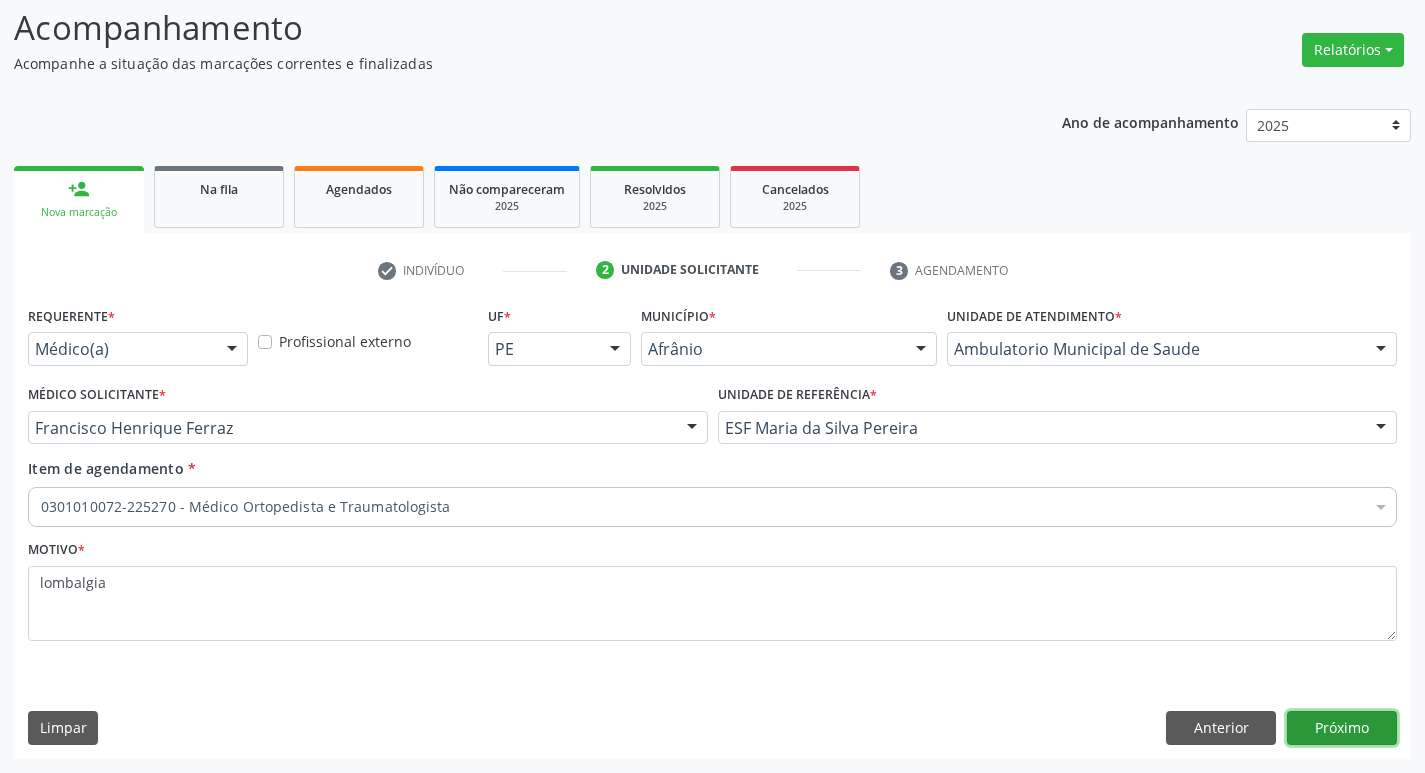 click on "Próximo" at bounding box center (1342, 728) 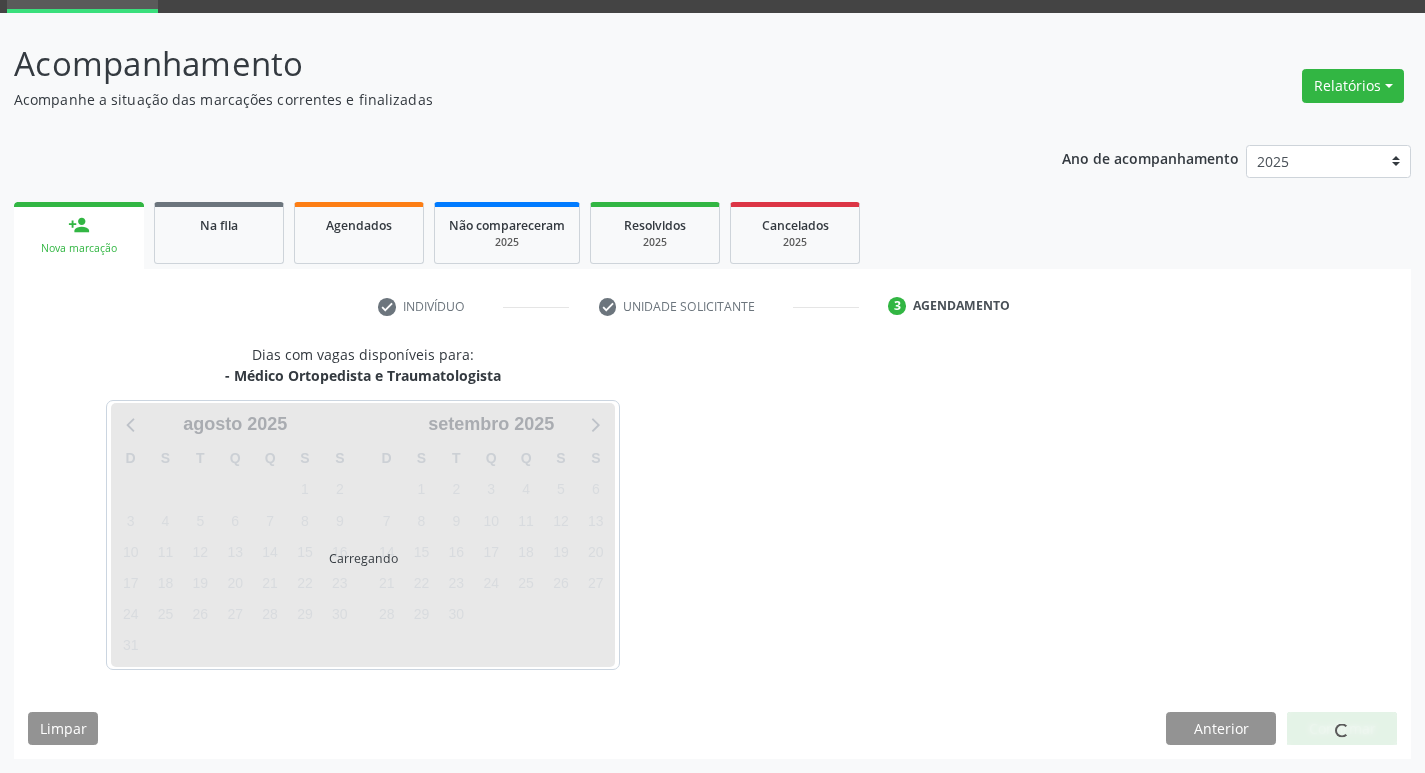 scroll, scrollTop: 97, scrollLeft: 0, axis: vertical 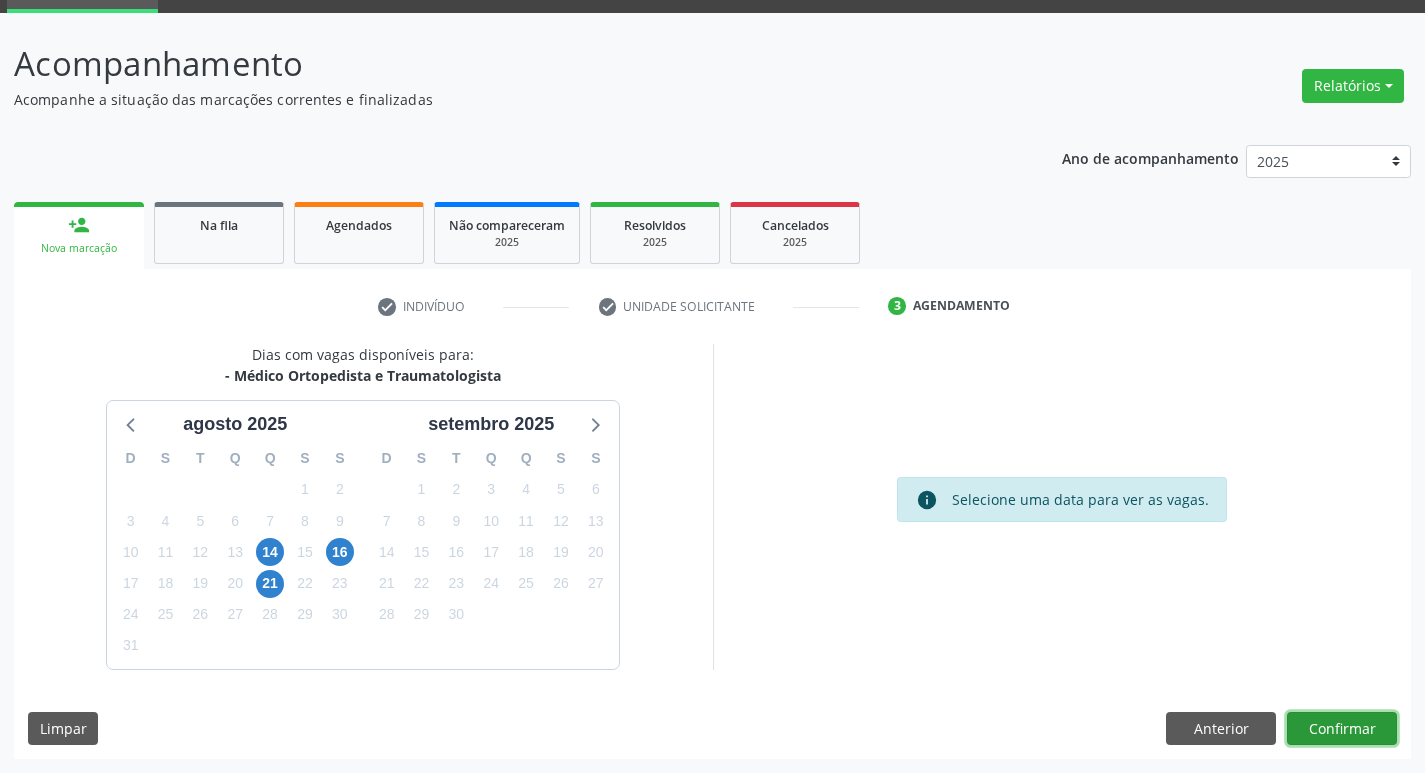 click on "Confirmar" at bounding box center [1342, 729] 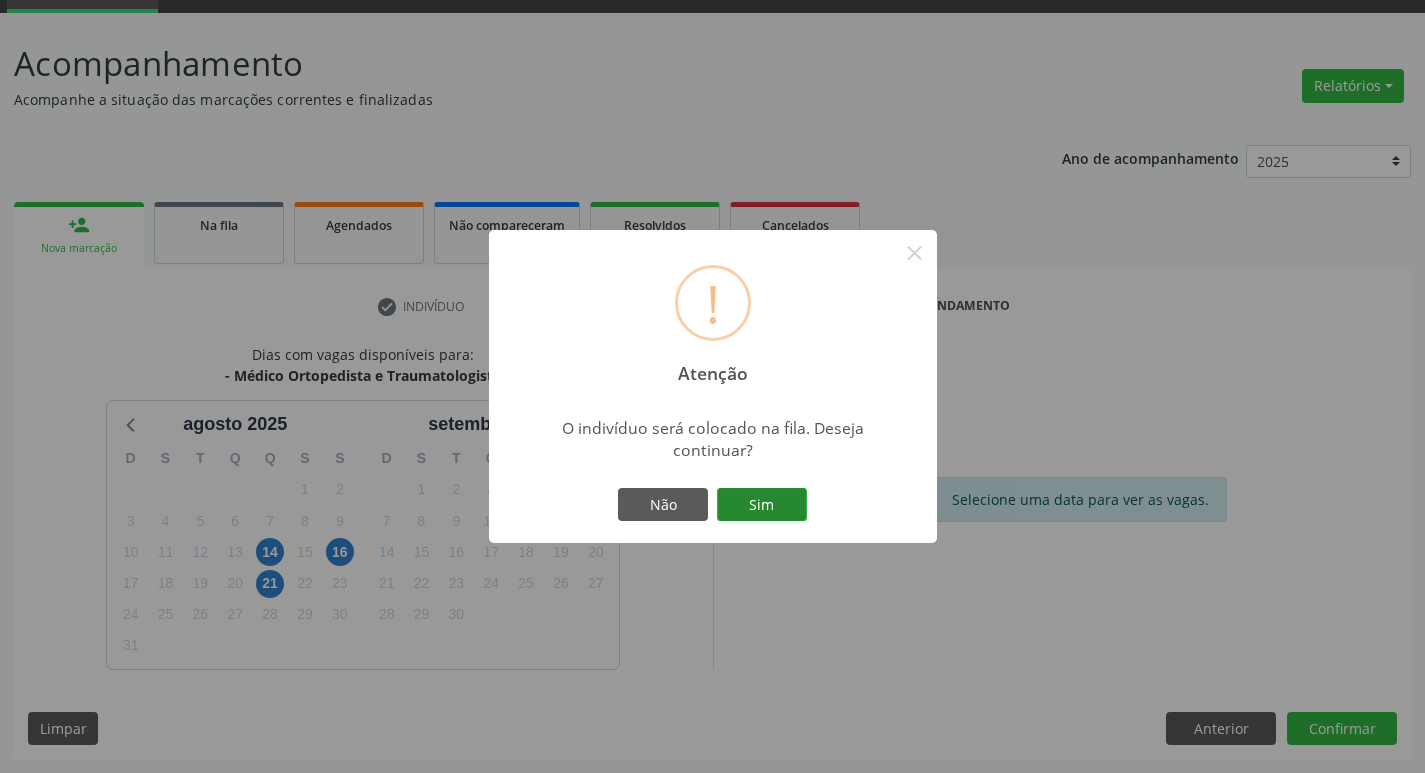 click on "Sim" at bounding box center (762, 505) 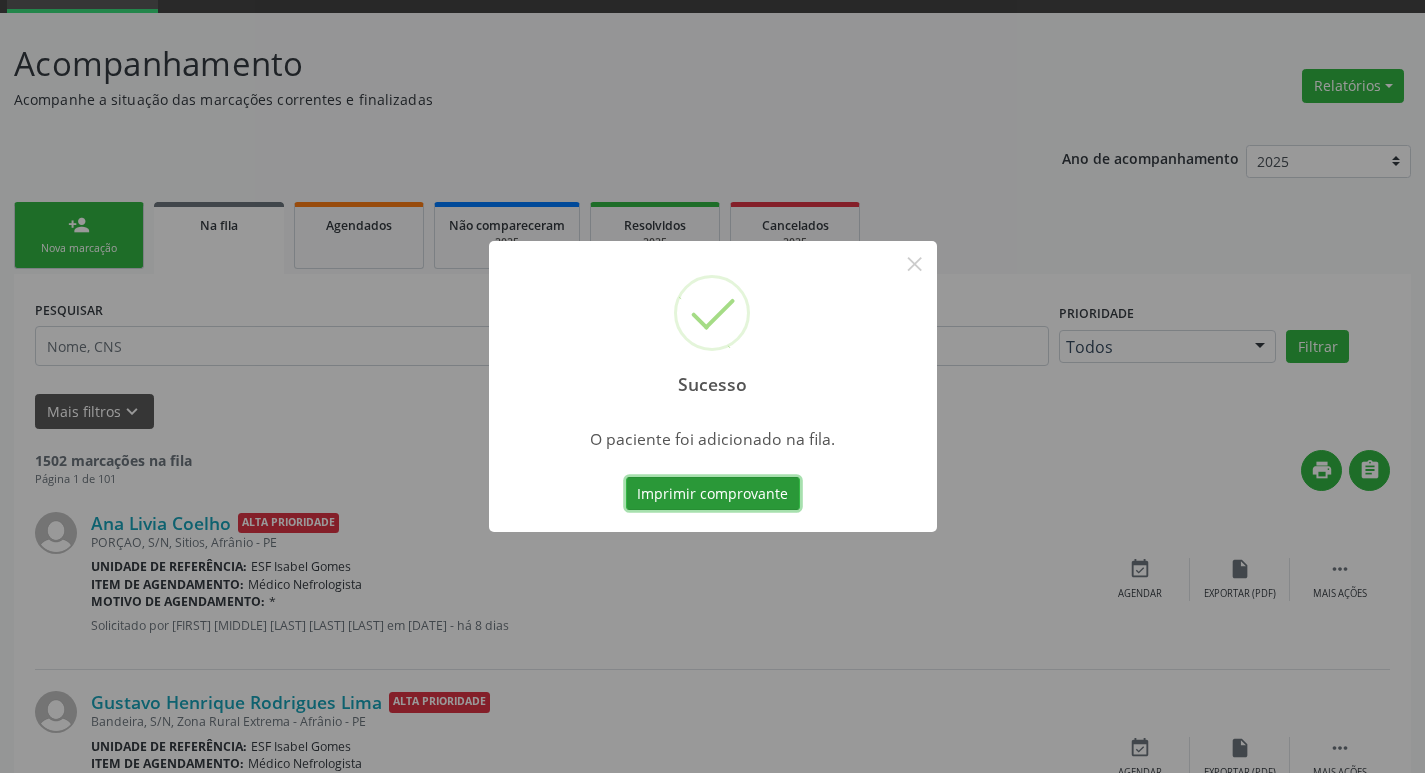 scroll, scrollTop: 0, scrollLeft: 0, axis: both 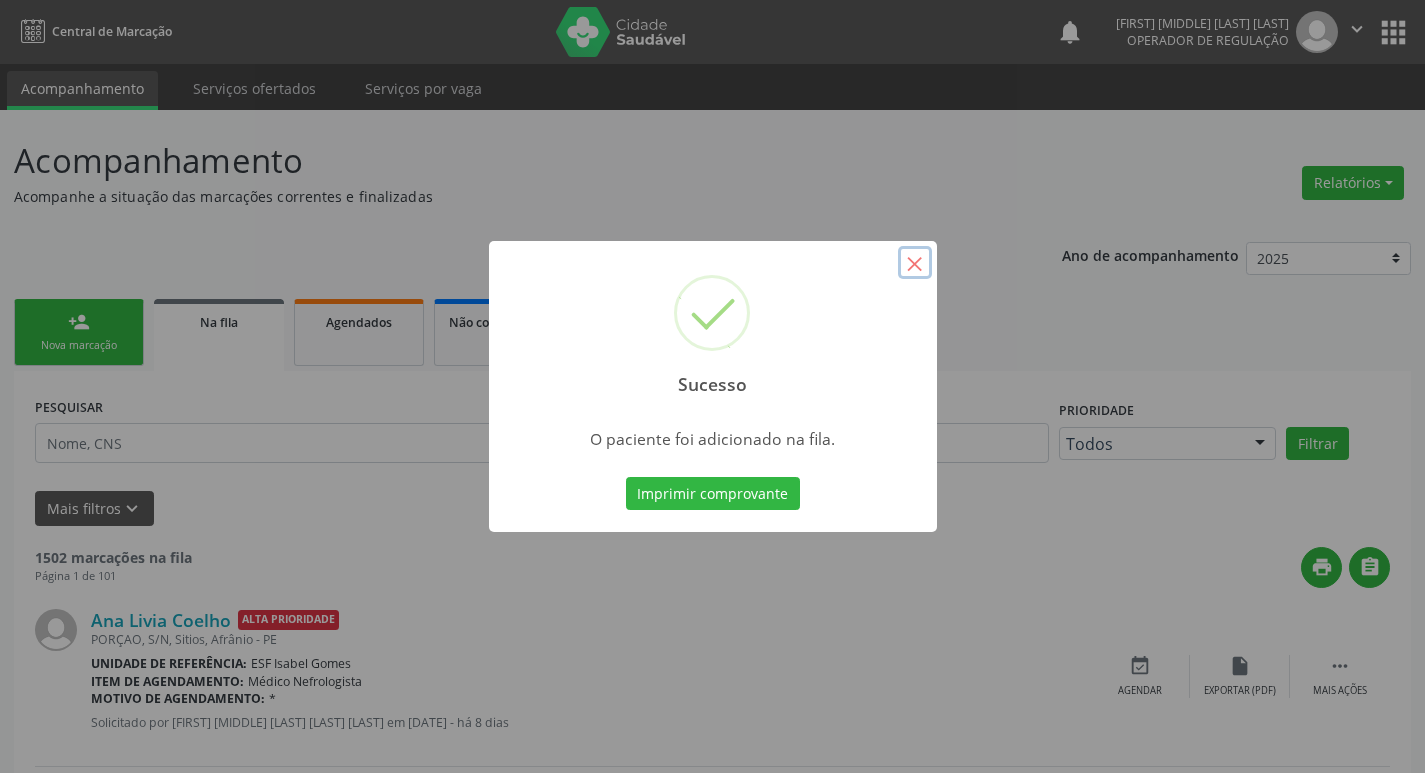 click on "×" at bounding box center (915, 263) 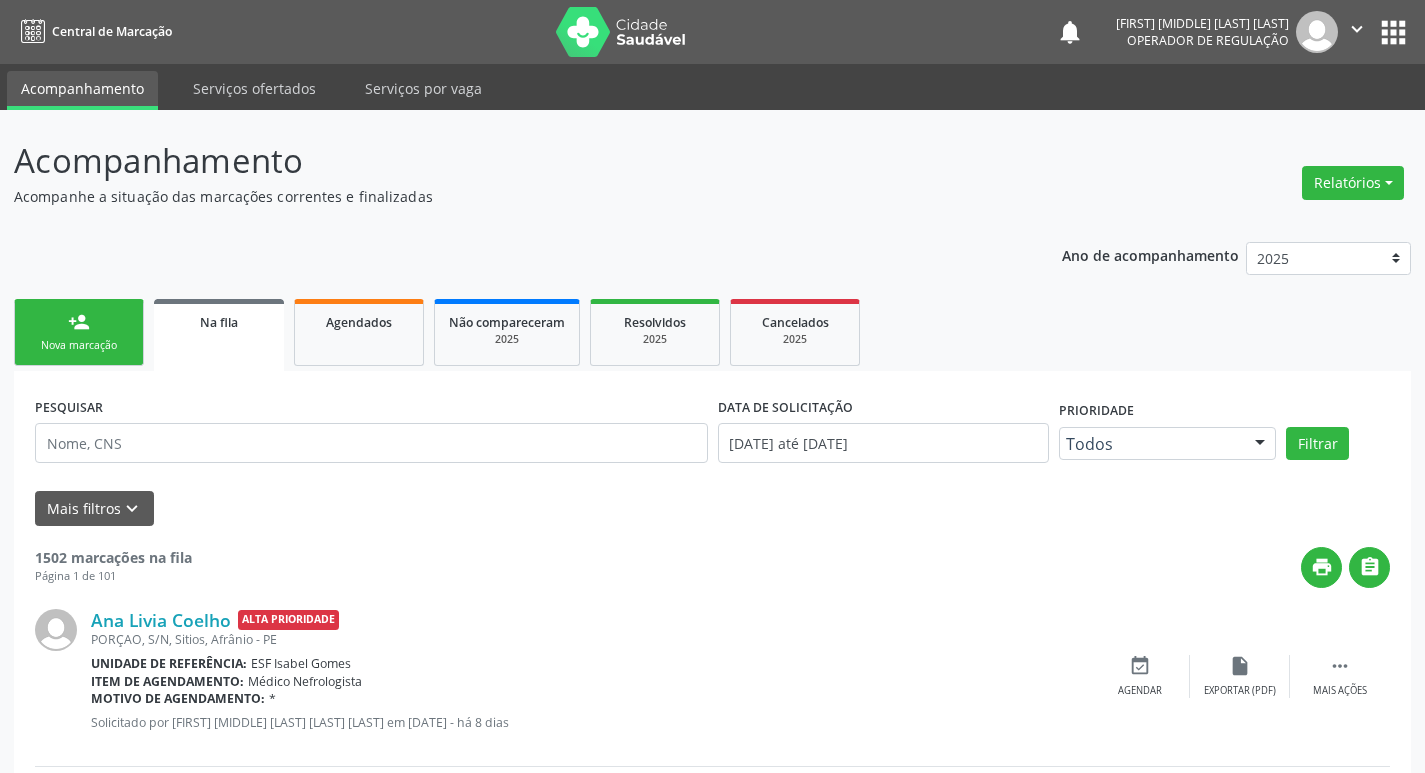 click on "person_add
Nova marcação" at bounding box center [79, 332] 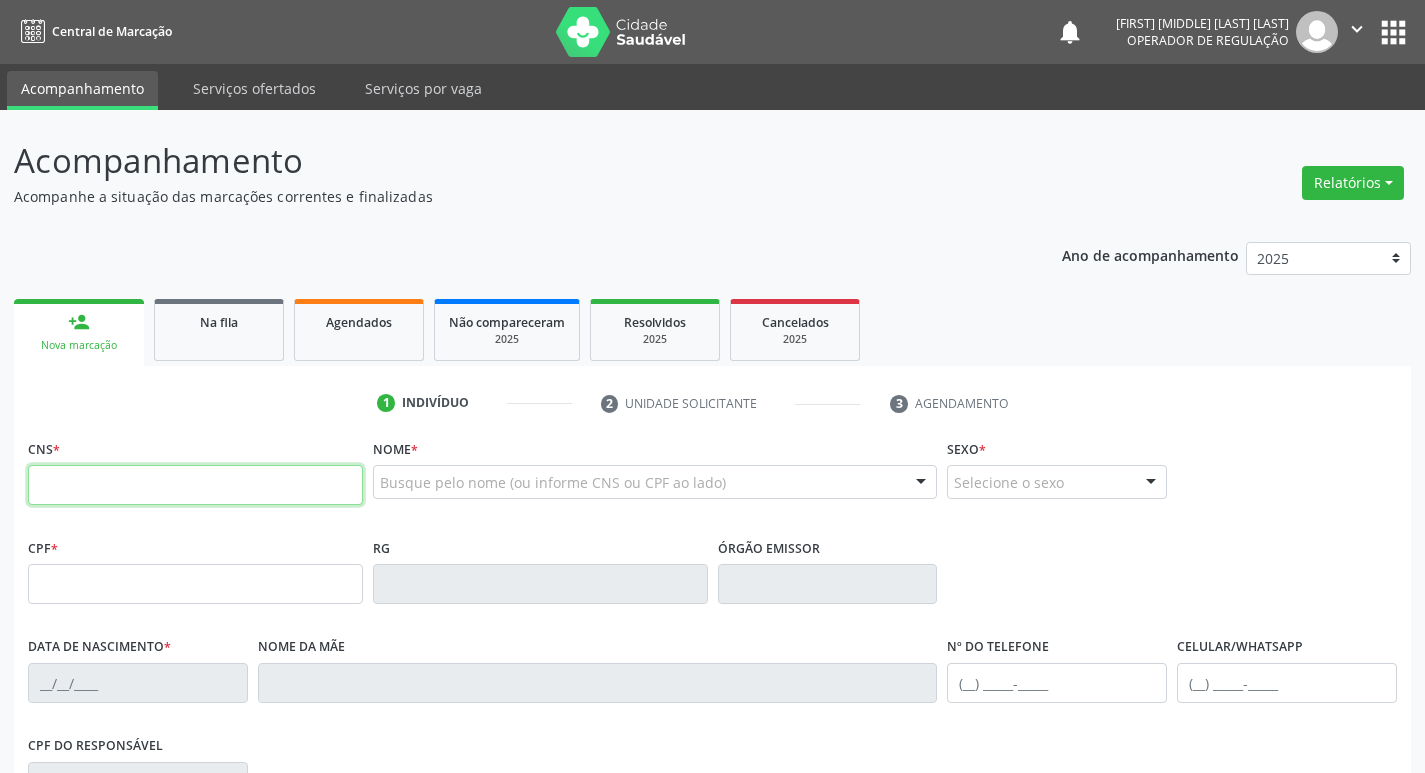 click at bounding box center (195, 485) 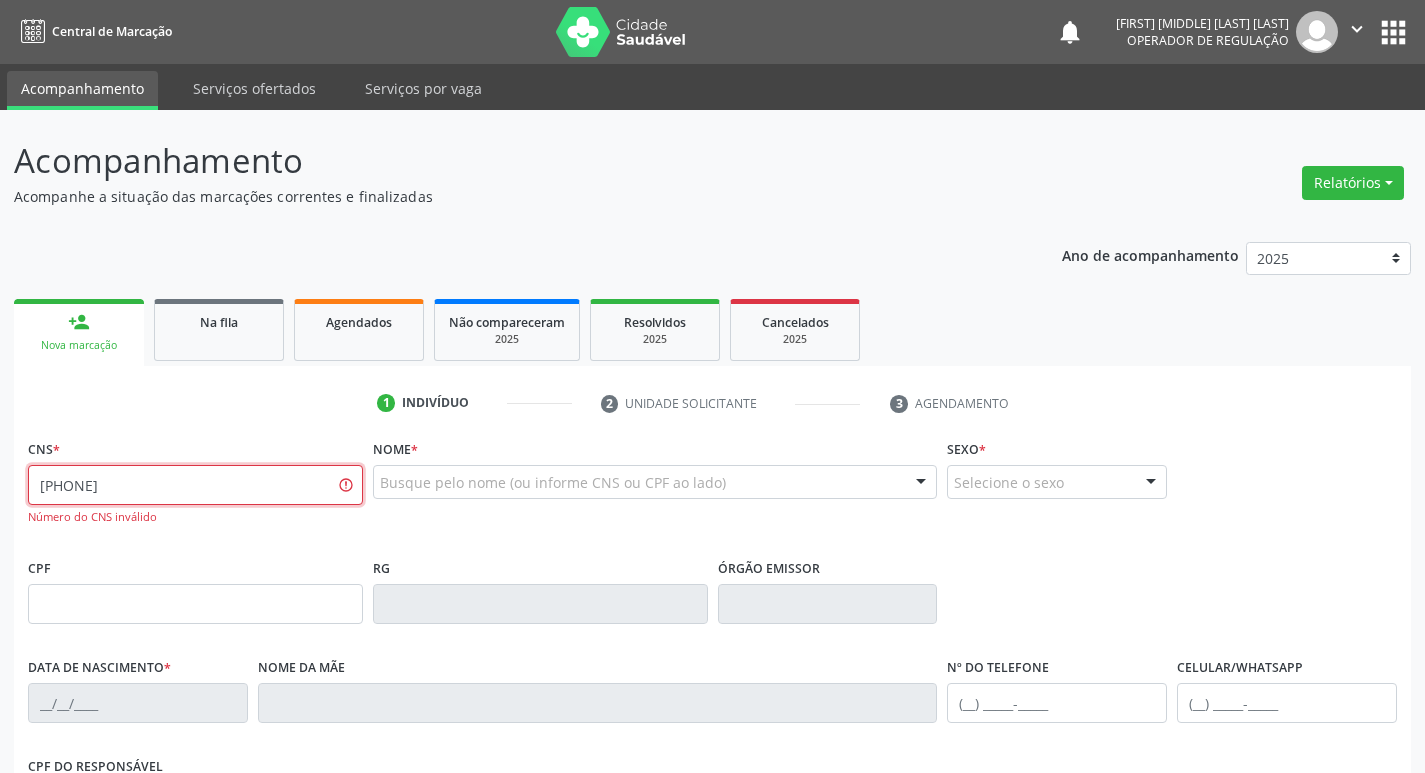 drag, startPoint x: 175, startPoint y: 487, endPoint x: 0, endPoint y: 493, distance: 175.10283 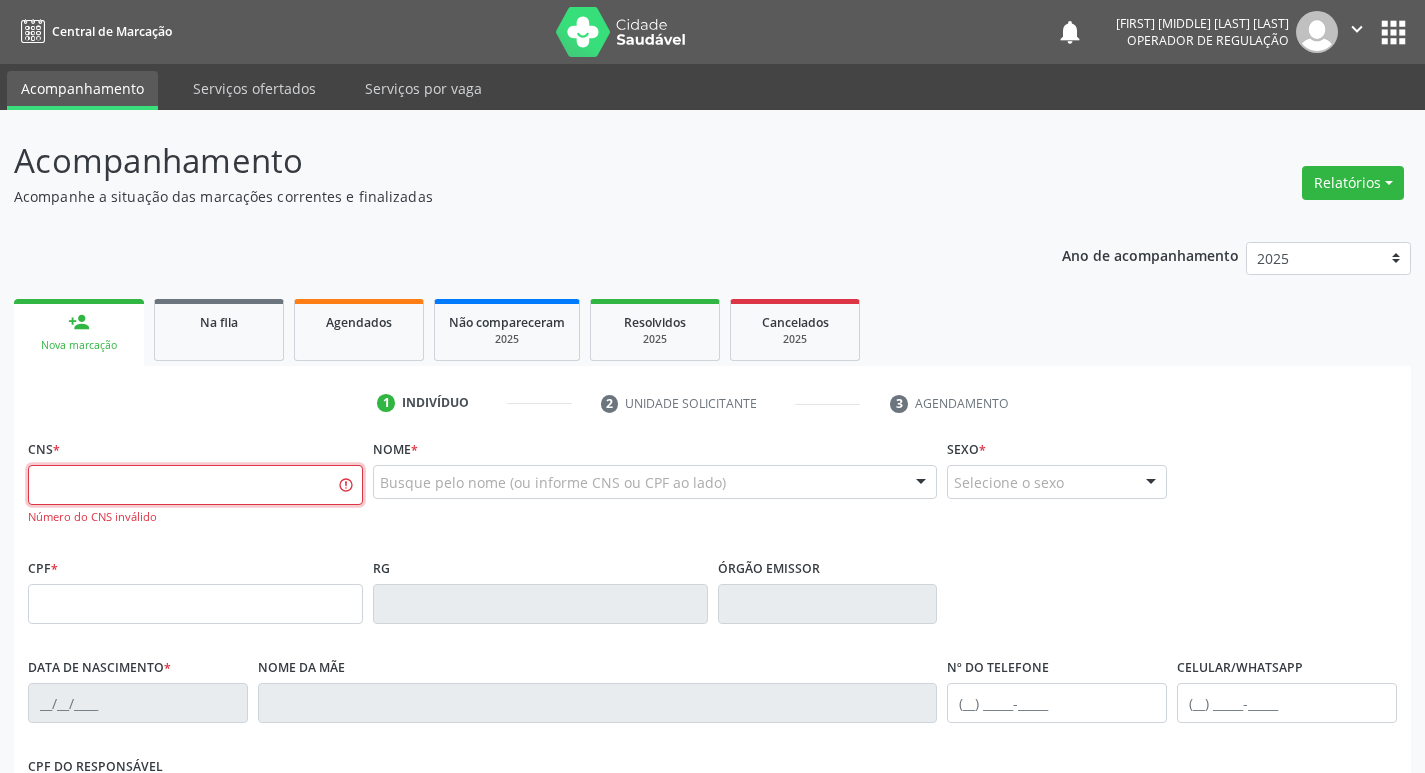 type 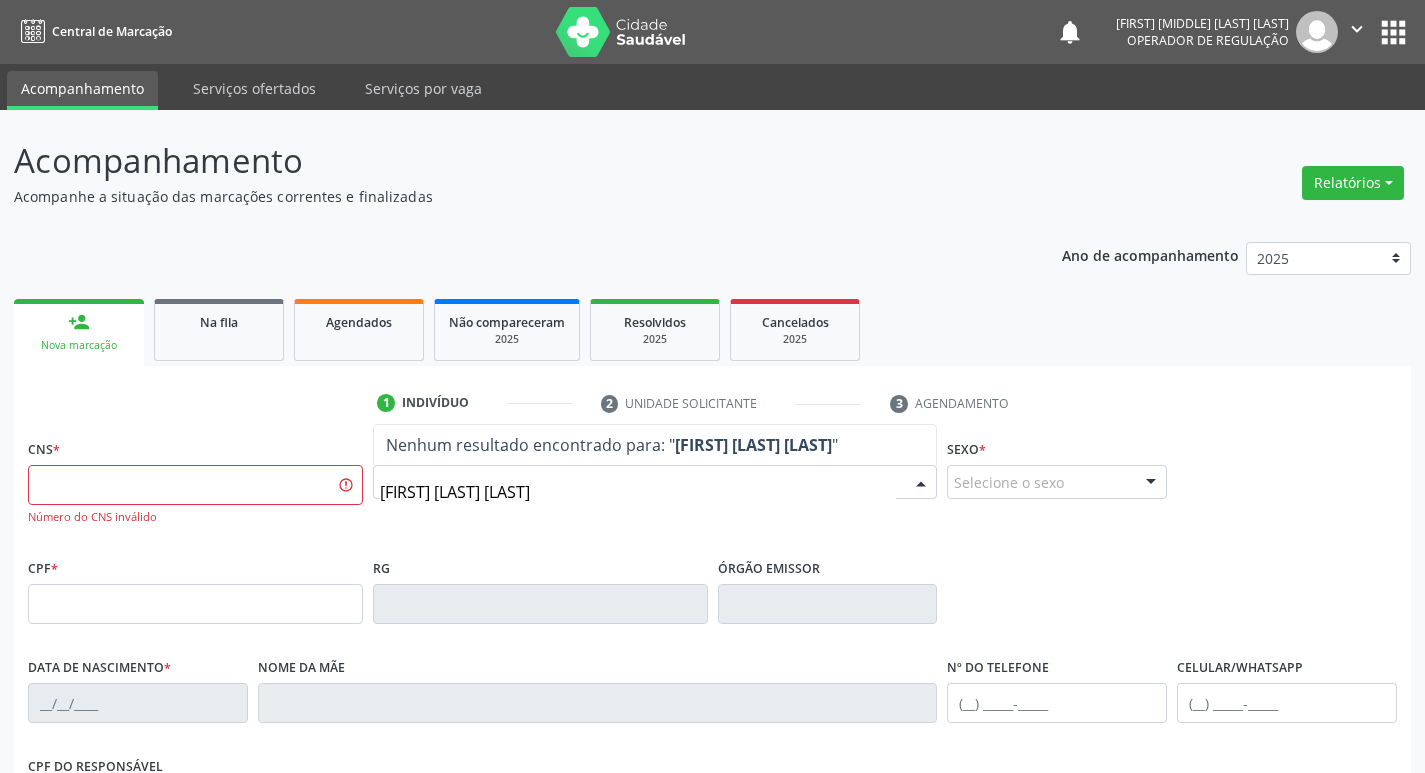 type on "adelino gomes araujo" 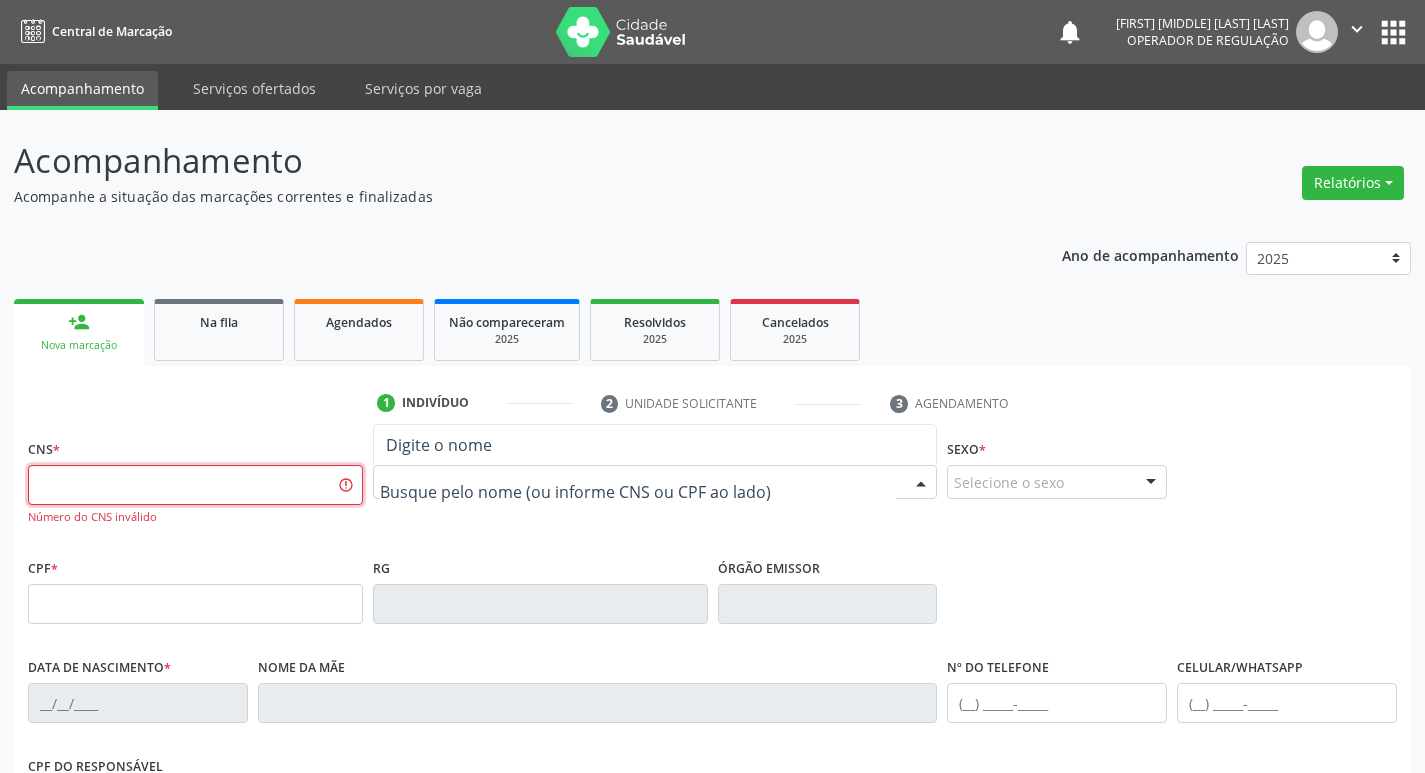 click at bounding box center (195, 485) 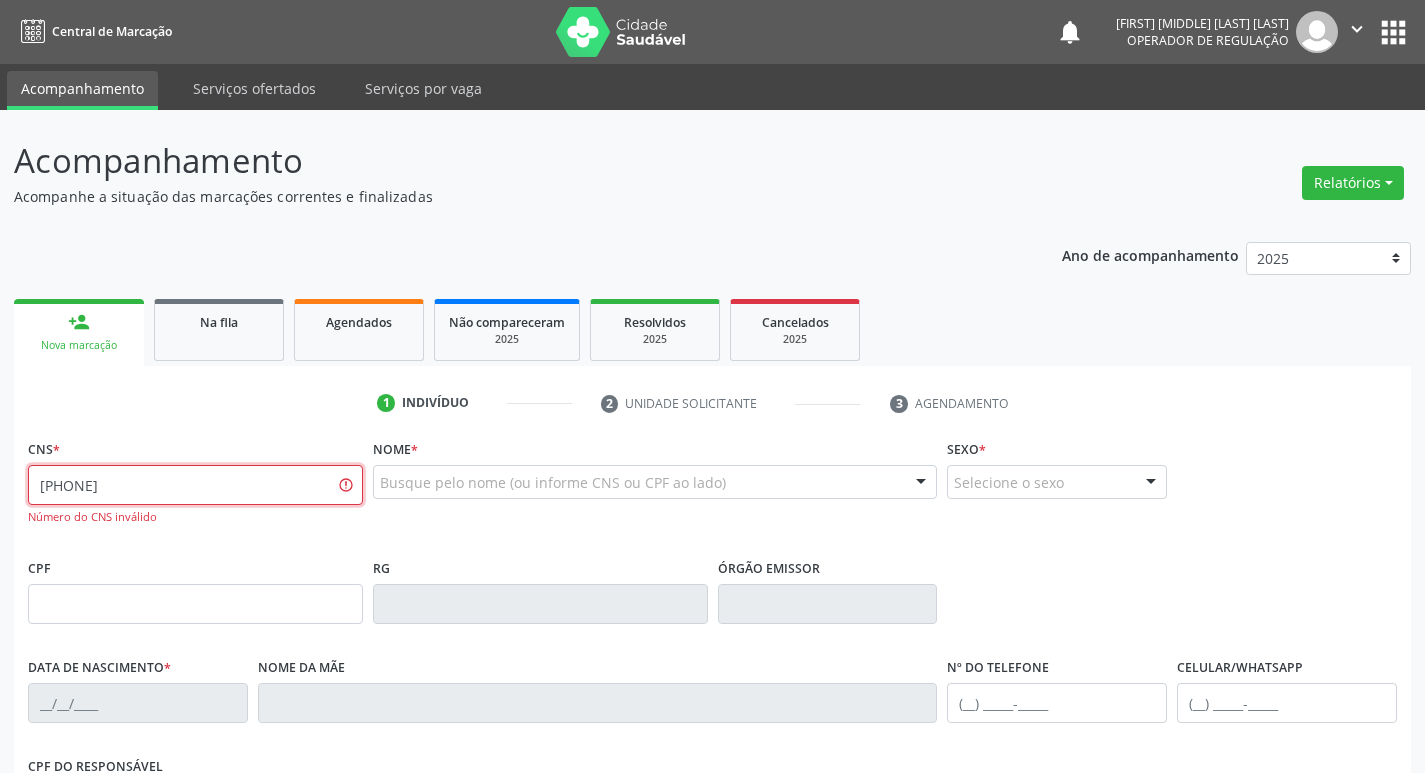 type on "708 0043 6589 9023" 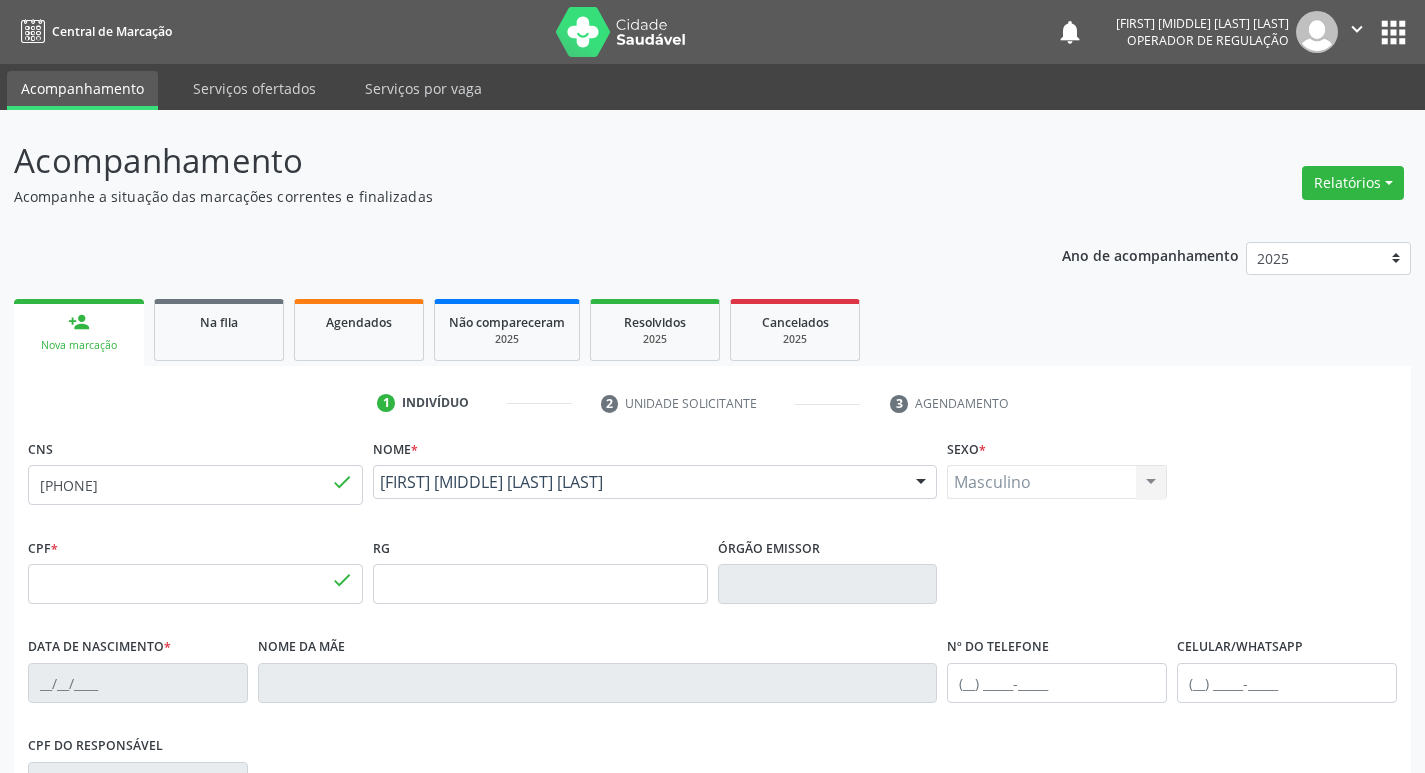 type on "075.451.334-39" 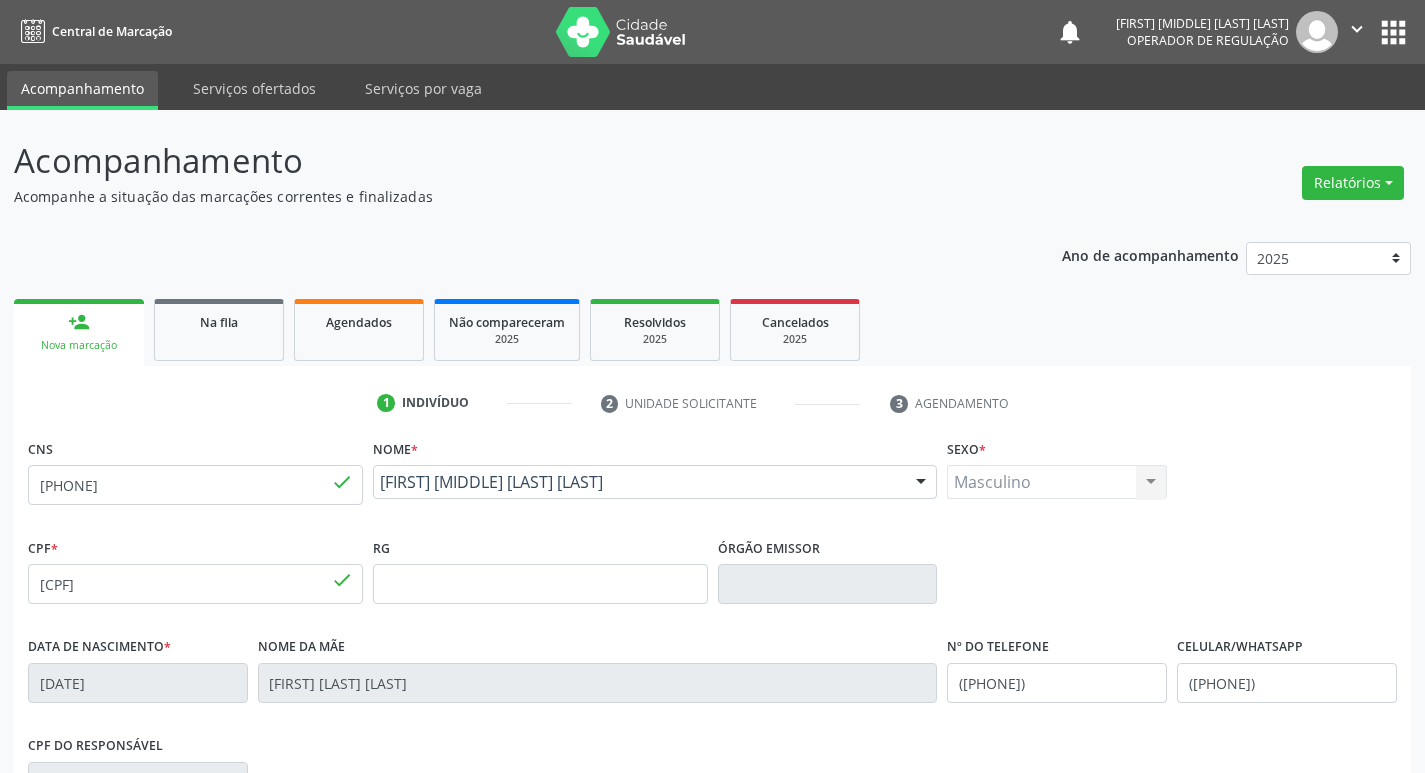 scroll, scrollTop: 311, scrollLeft: 0, axis: vertical 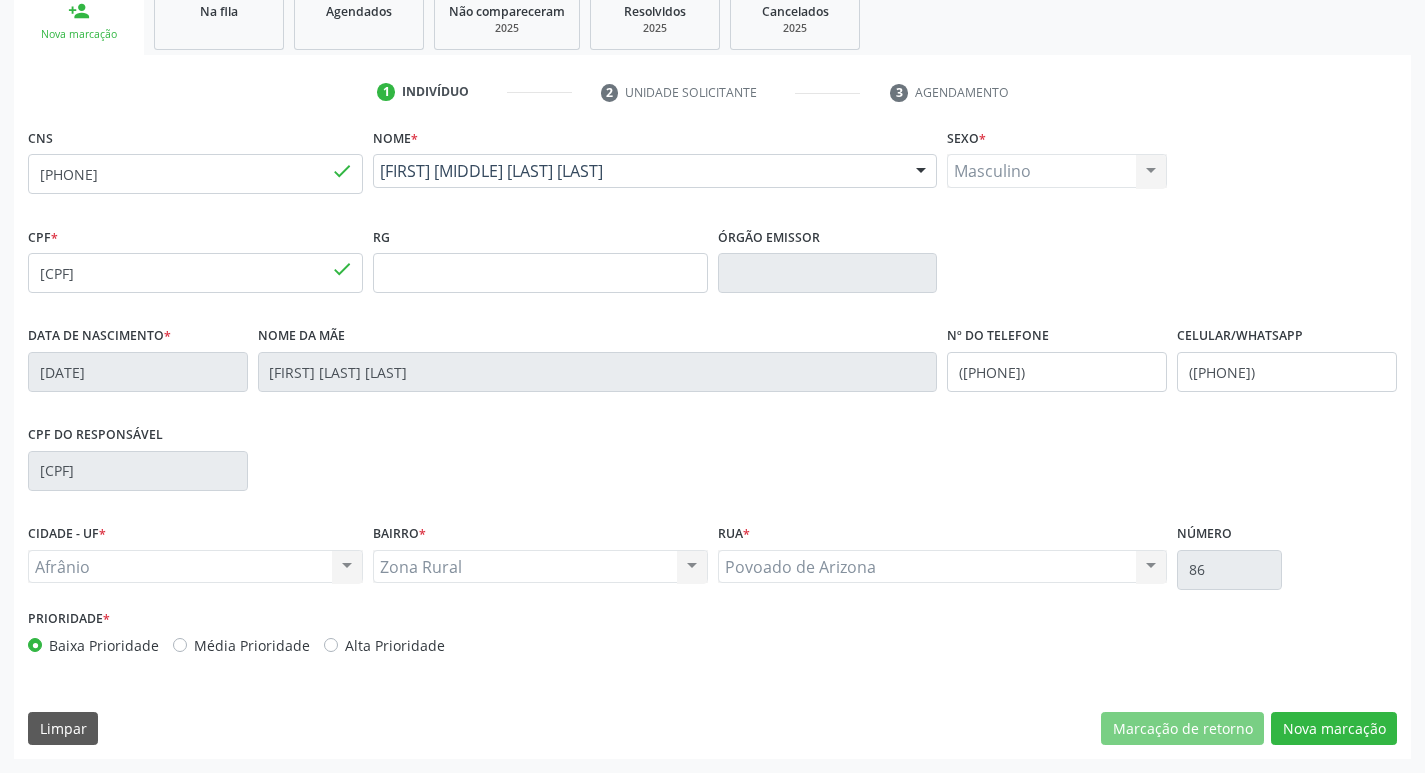 drag, startPoint x: 178, startPoint y: 638, endPoint x: 253, endPoint y: 632, distance: 75.23962 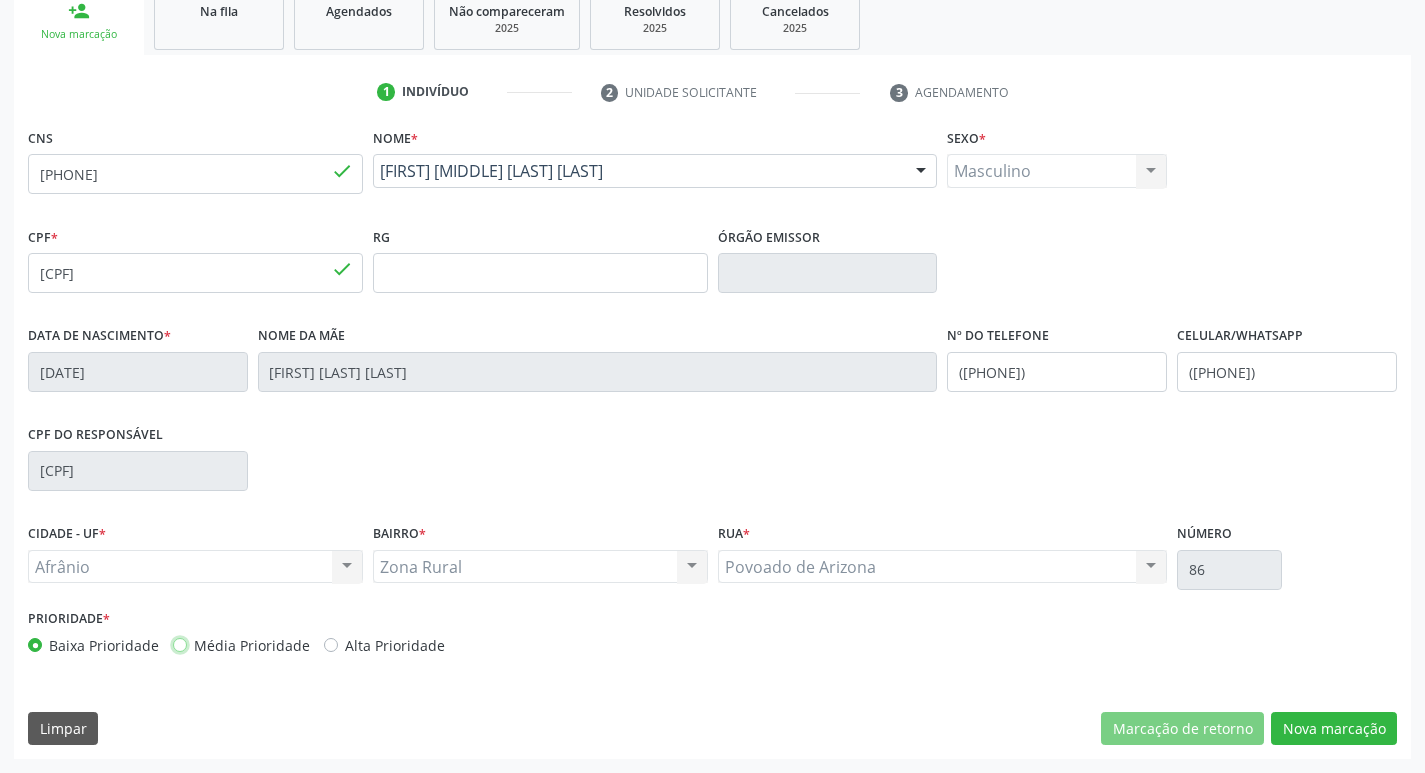 click on "Média Prioridade" at bounding box center (180, 644) 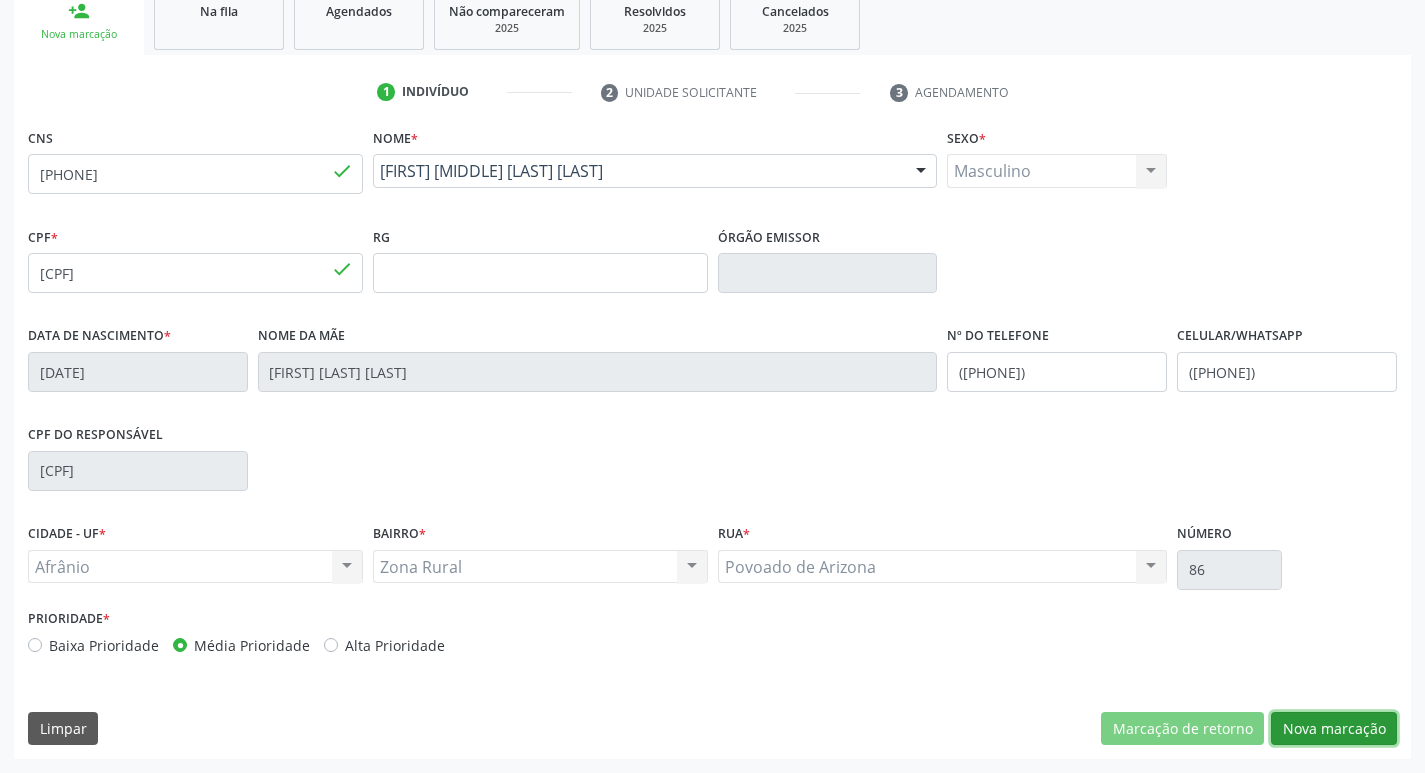 click on "Nova marcação" at bounding box center [1334, 729] 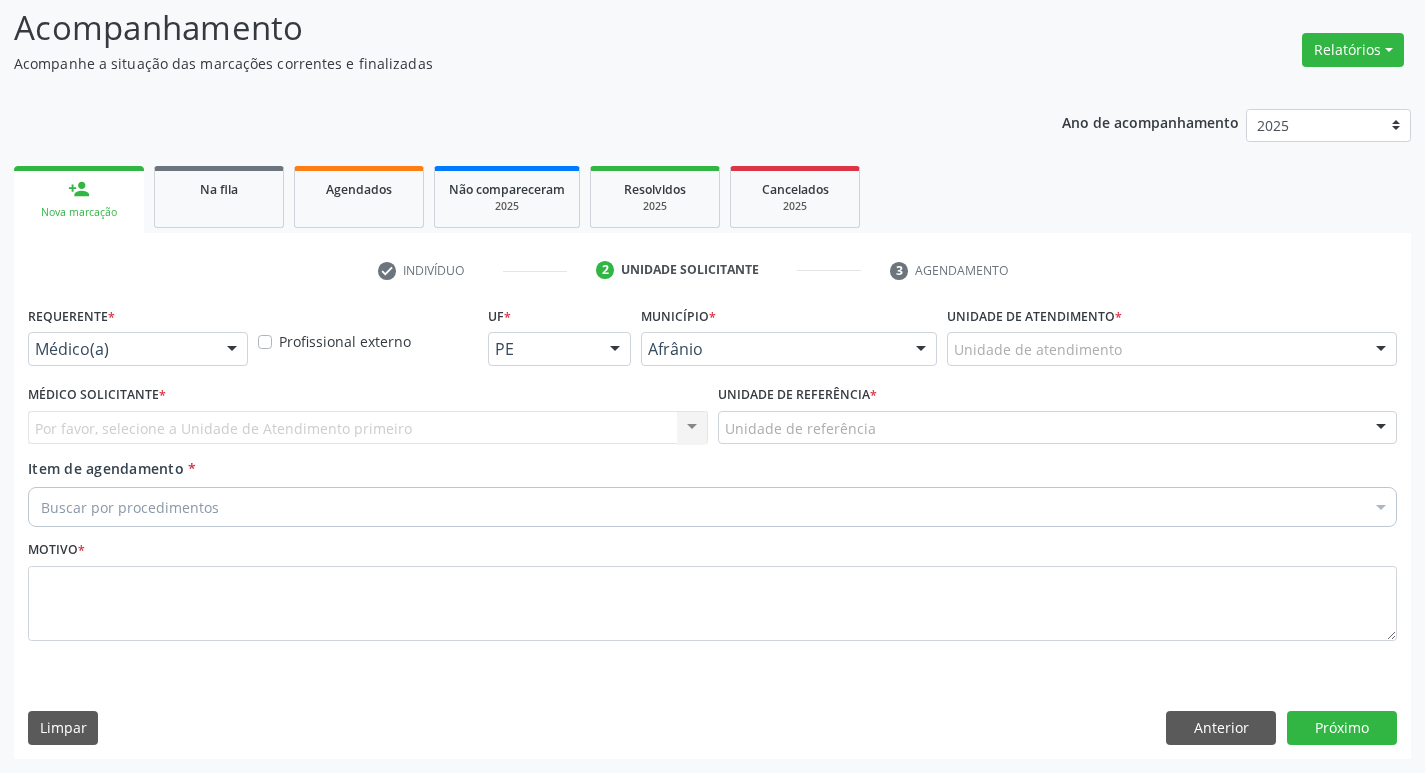 scroll, scrollTop: 133, scrollLeft: 0, axis: vertical 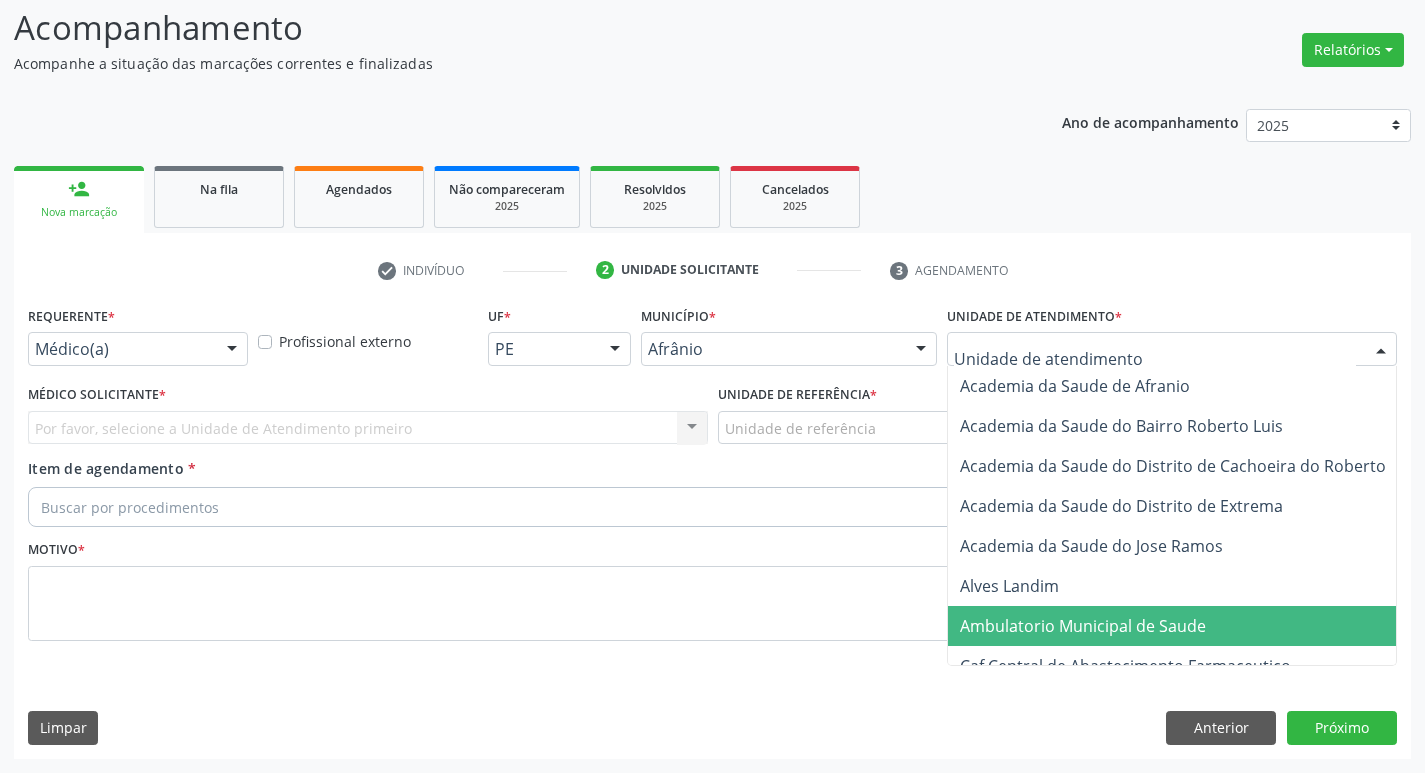 click on "Ambulatorio Municipal de Saude" at bounding box center [1186, 626] 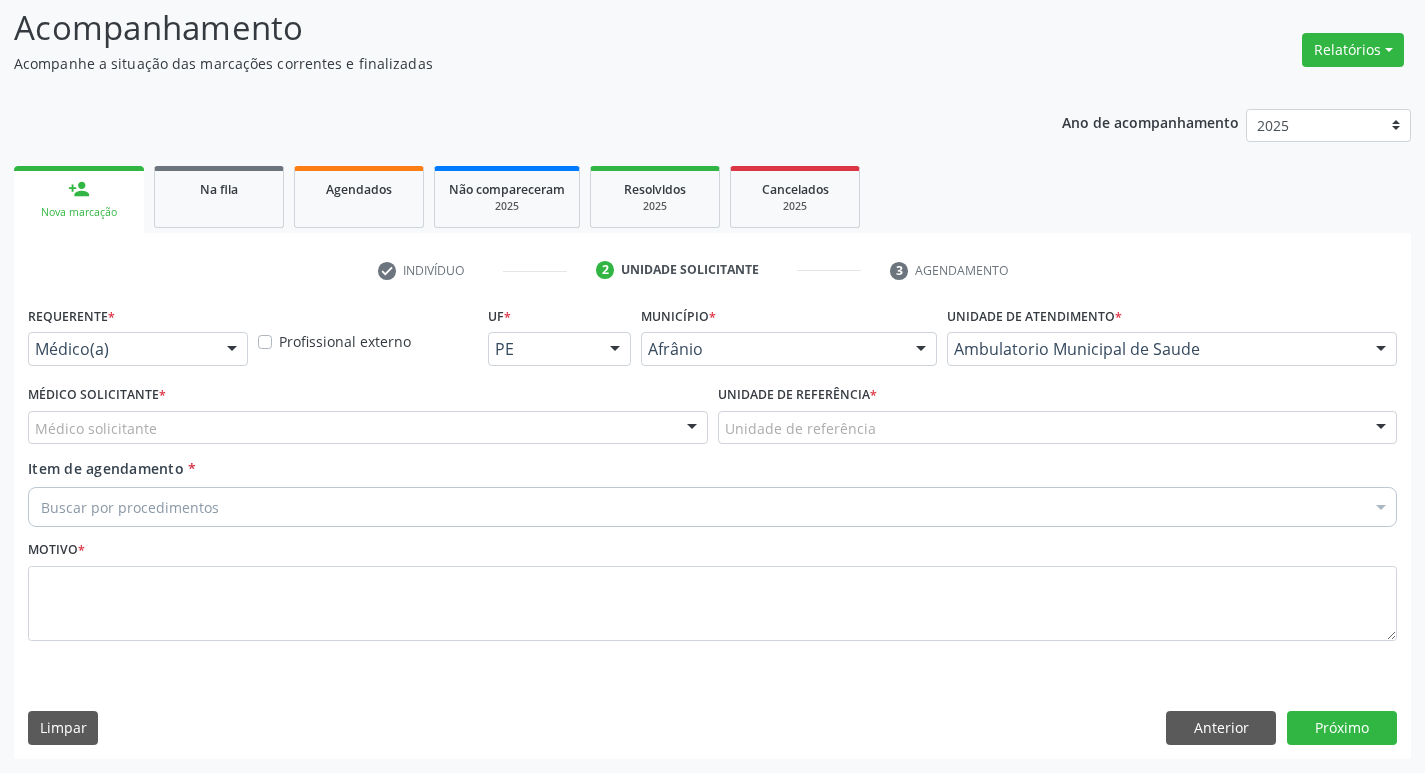 click on "Médico solicitante" at bounding box center [368, 428] 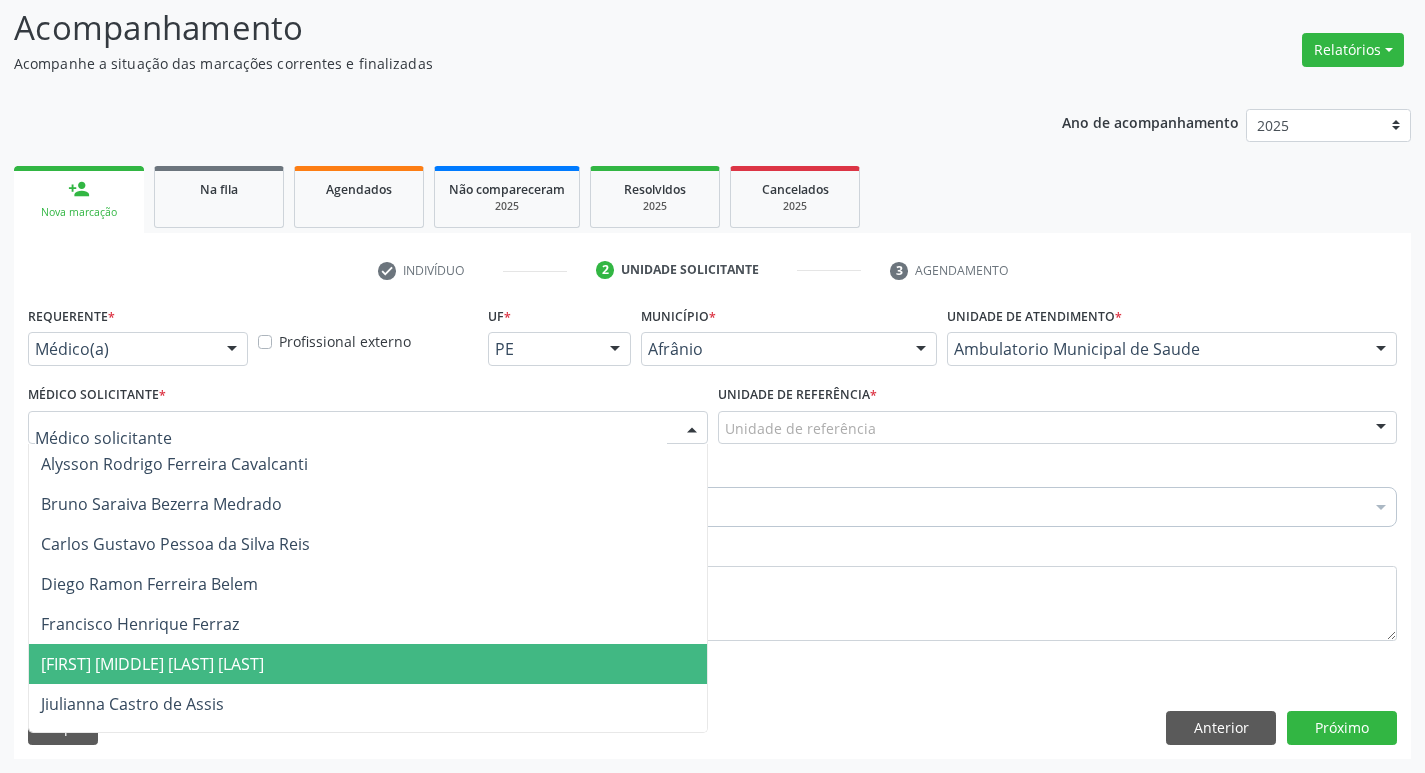 drag, startPoint x: 351, startPoint y: 658, endPoint x: 422, endPoint y: 616, distance: 82.492424 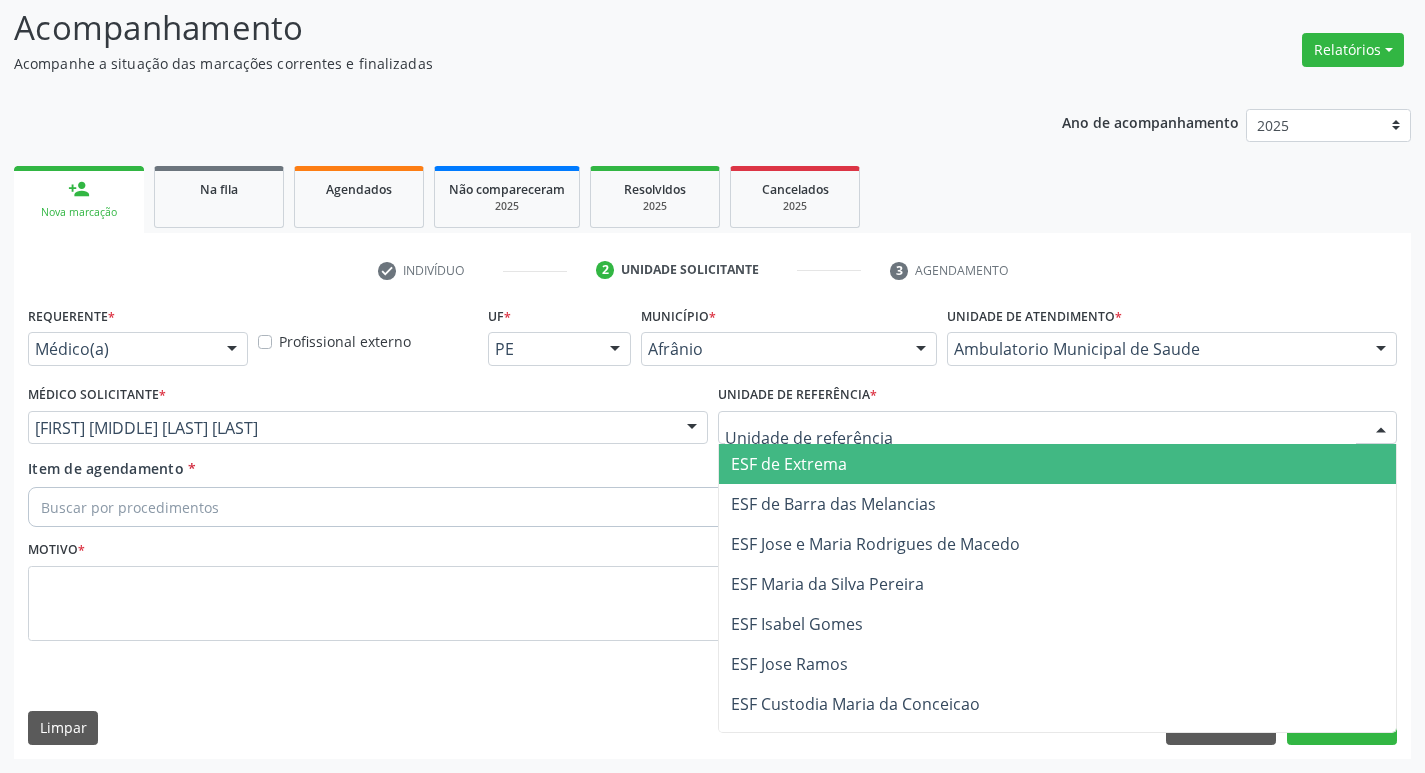 click at bounding box center [1058, 428] 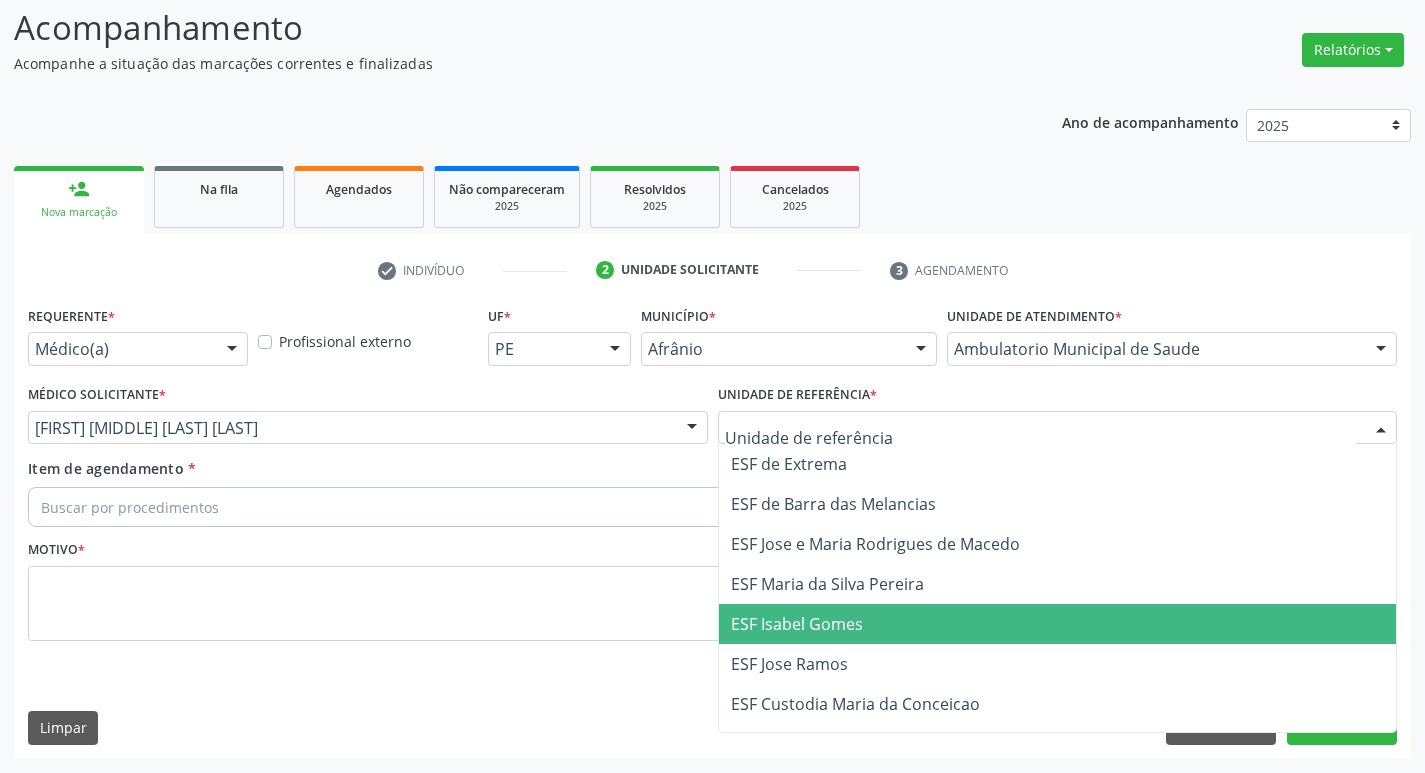 click on "ESF Isabel Gomes" at bounding box center [797, 624] 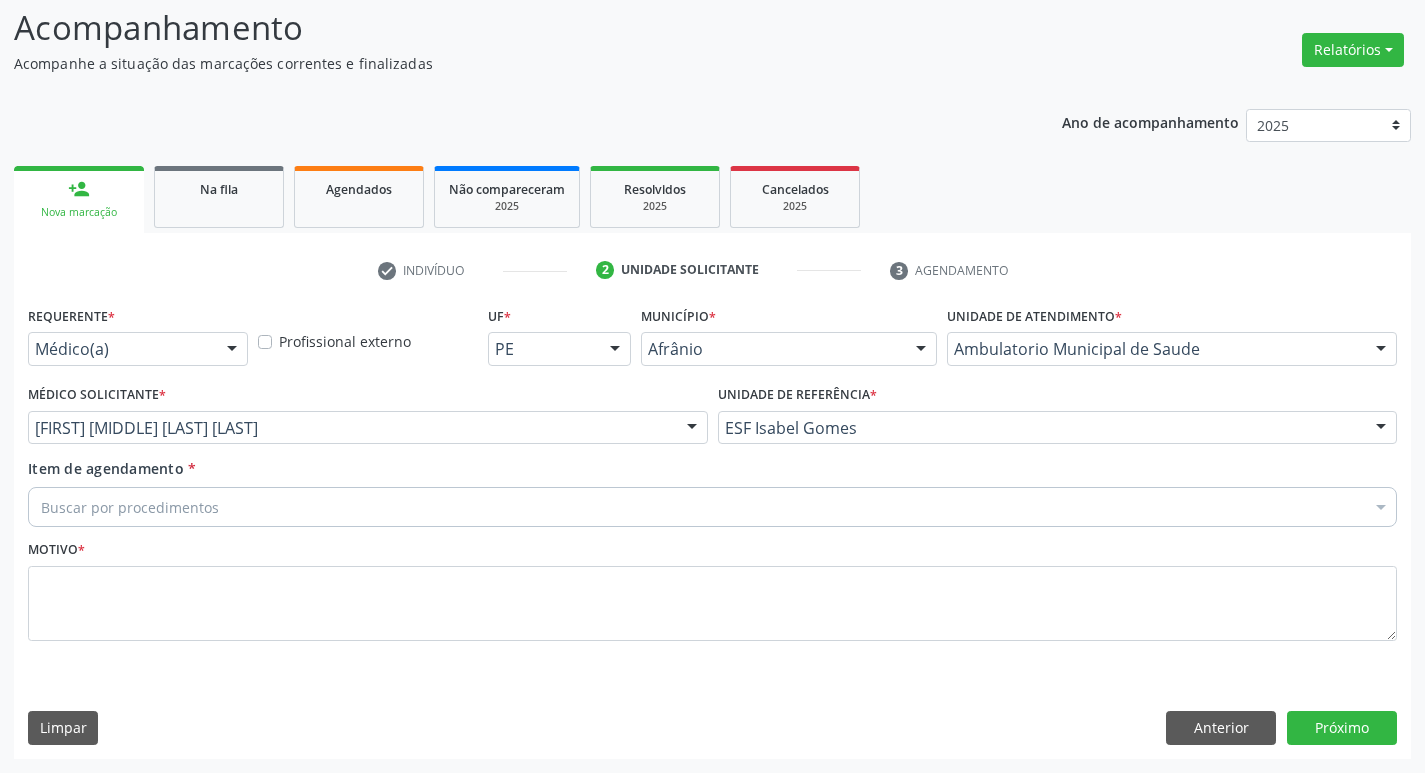 drag, startPoint x: 249, startPoint y: 484, endPoint x: 251, endPoint y: 507, distance: 23.086792 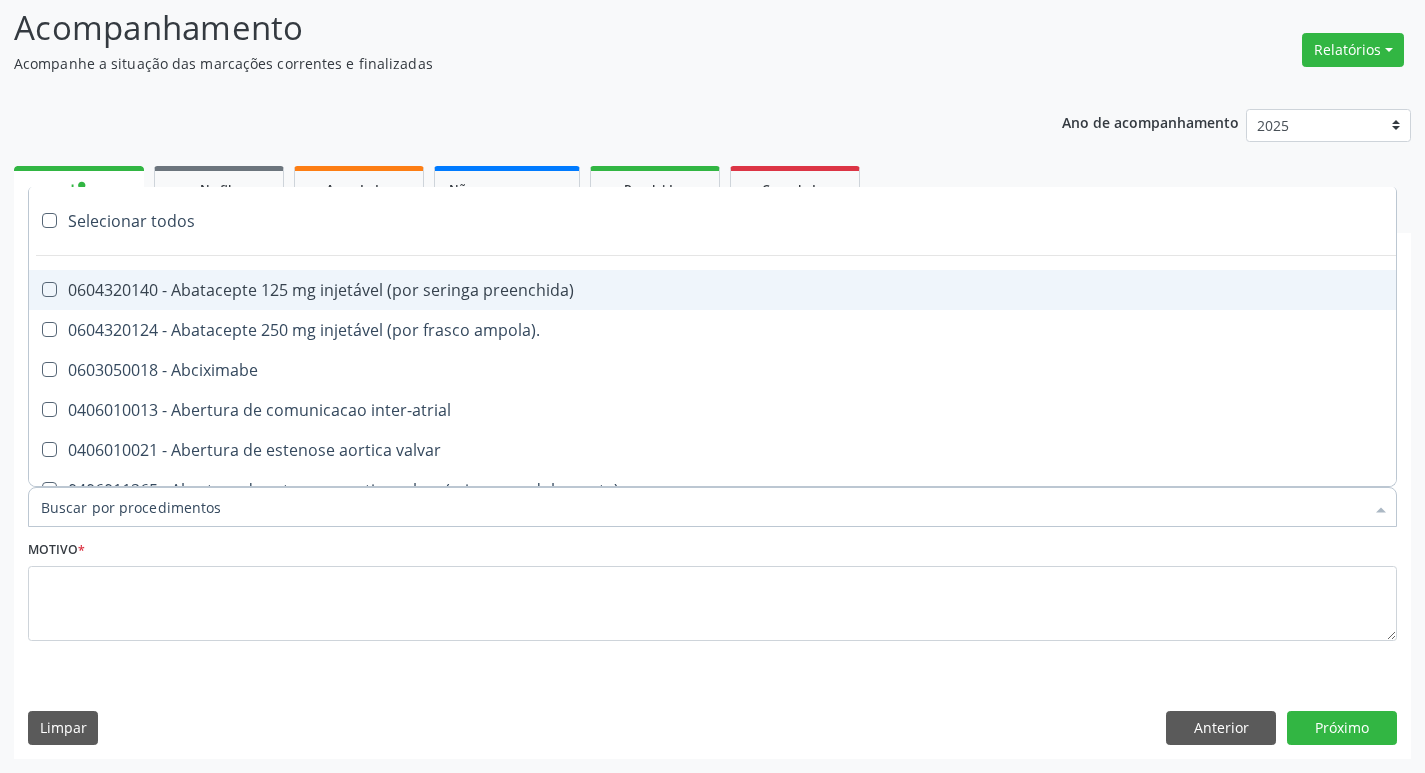 paste on "ortope" 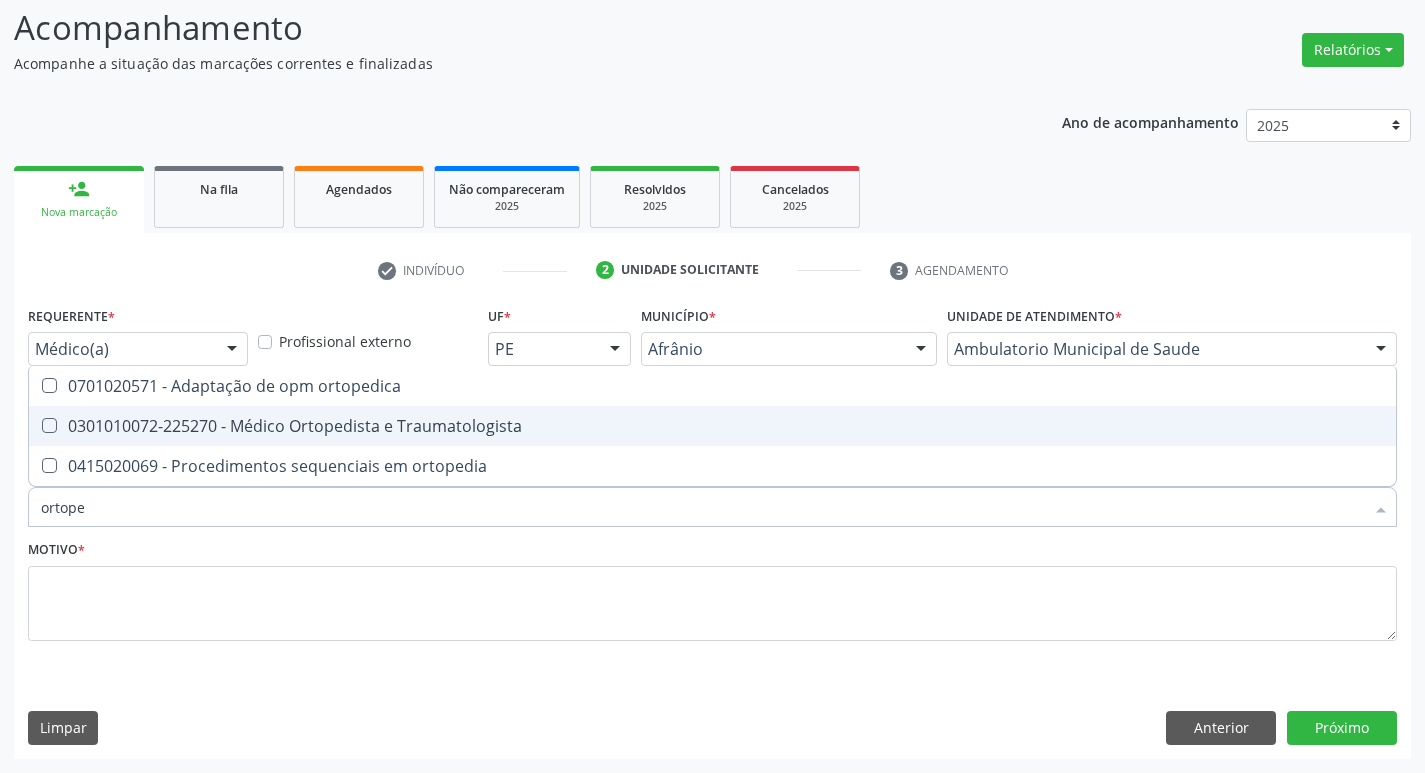 drag, startPoint x: 48, startPoint y: 422, endPoint x: 68, endPoint y: 474, distance: 55.713554 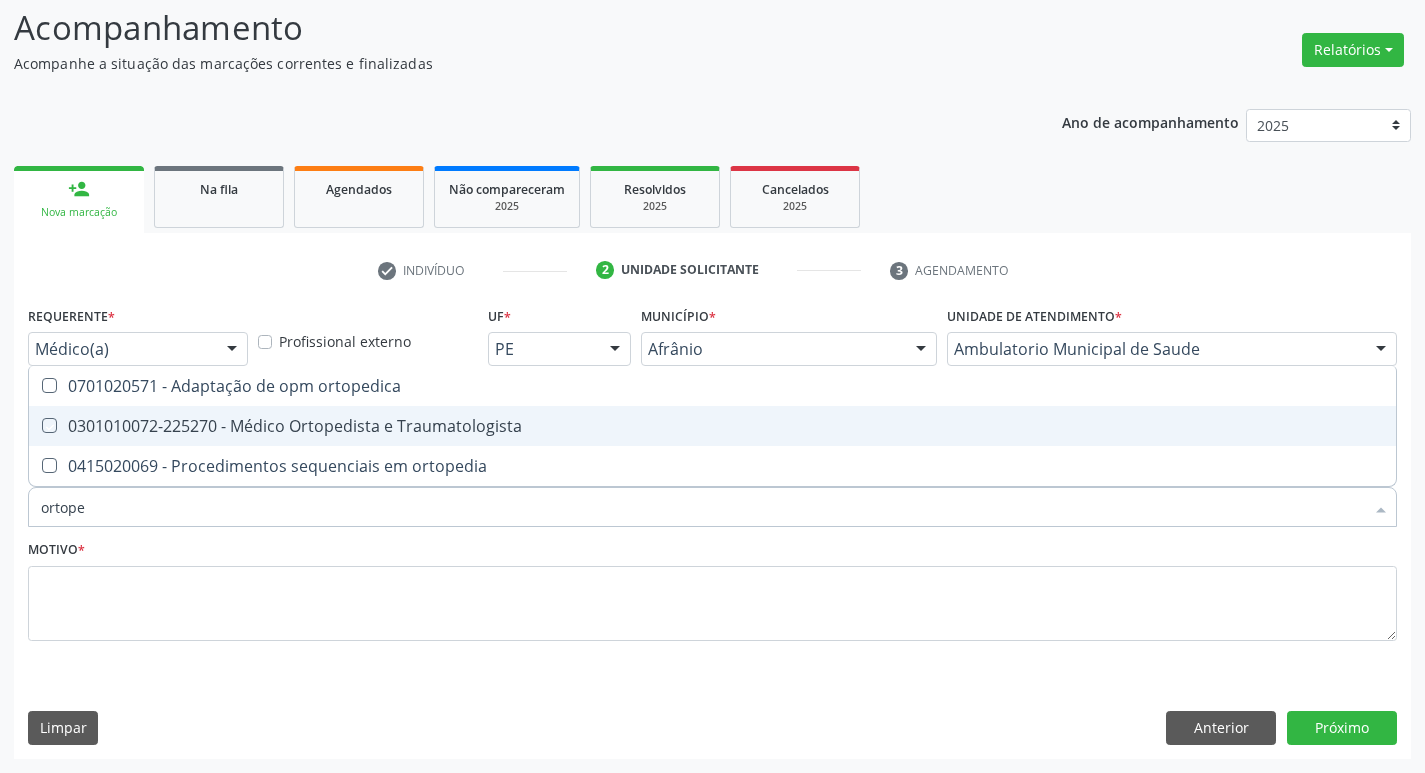 click at bounding box center (35, 425) 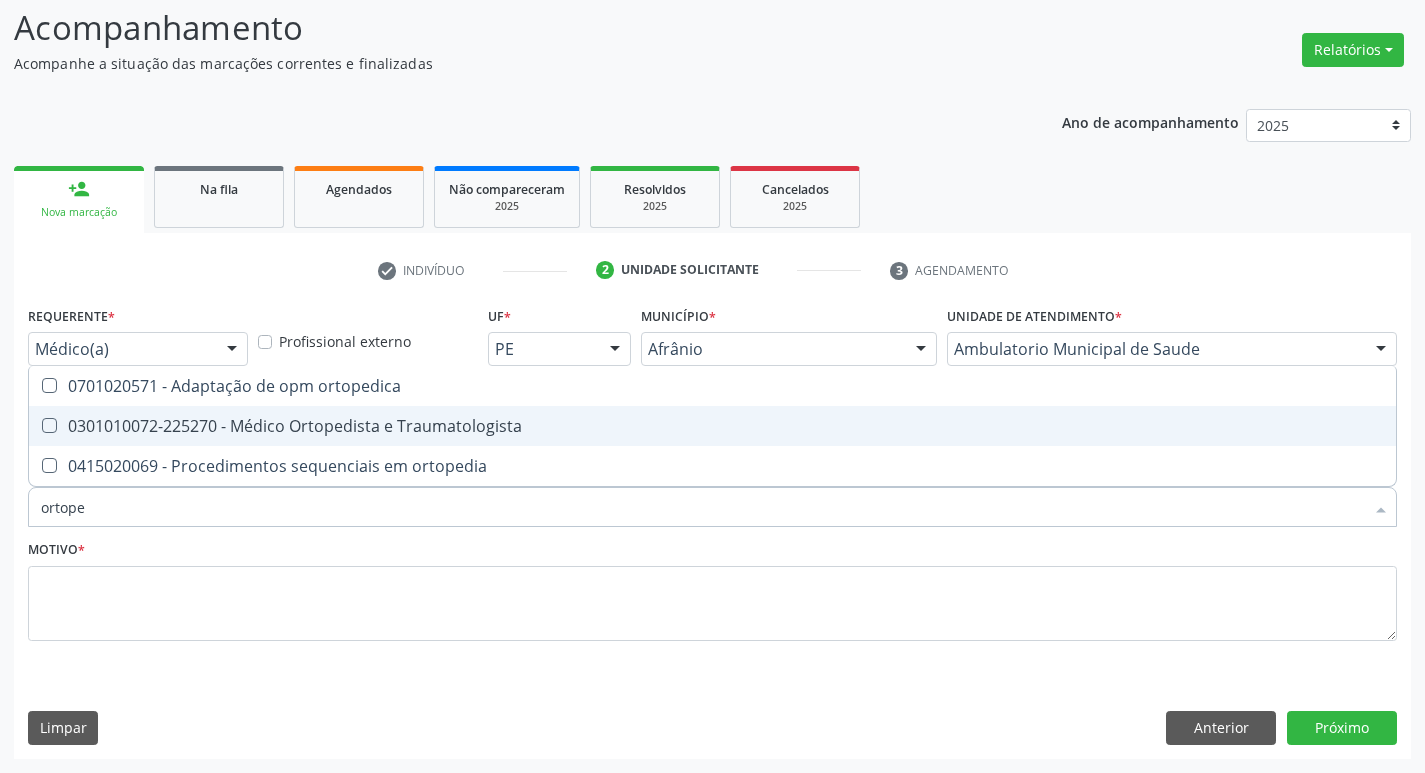 checkbox on "true" 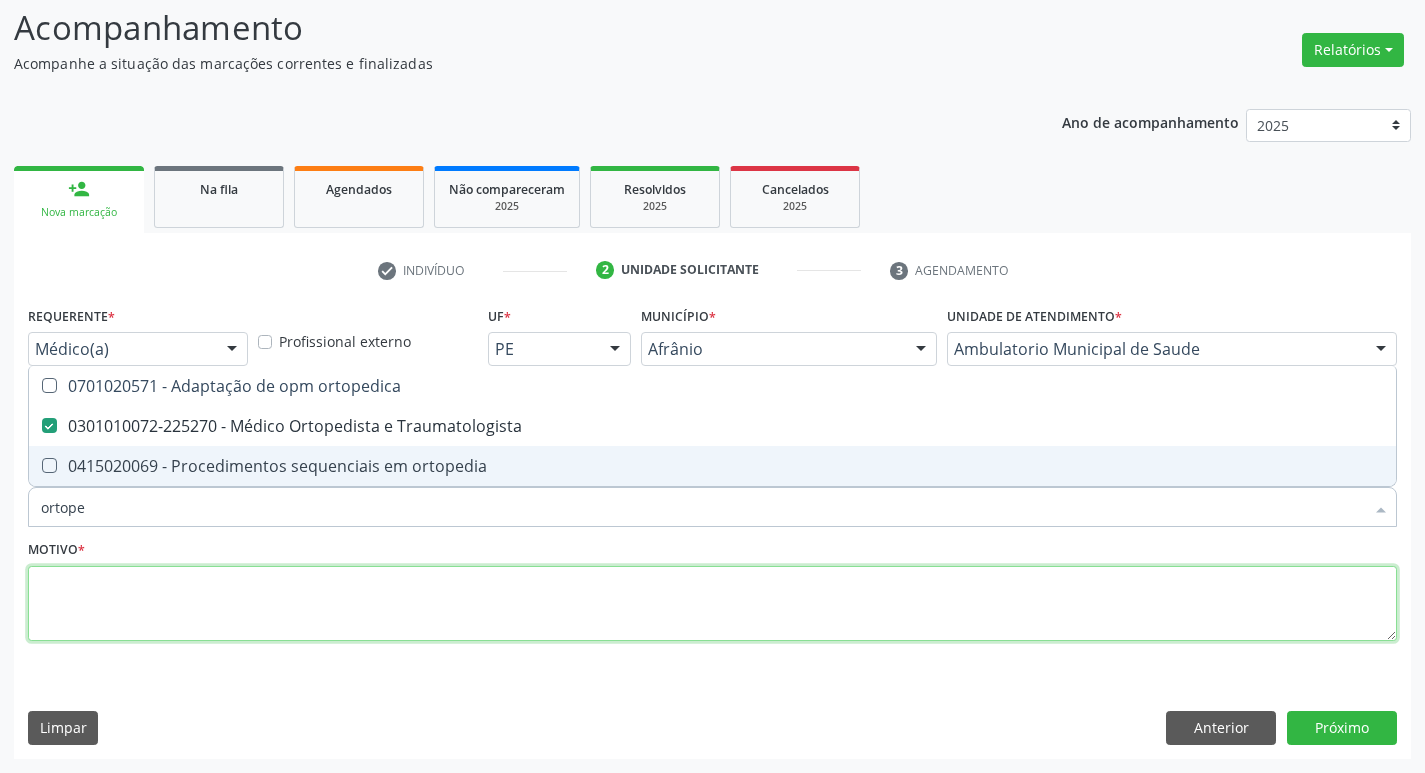 click at bounding box center [712, 604] 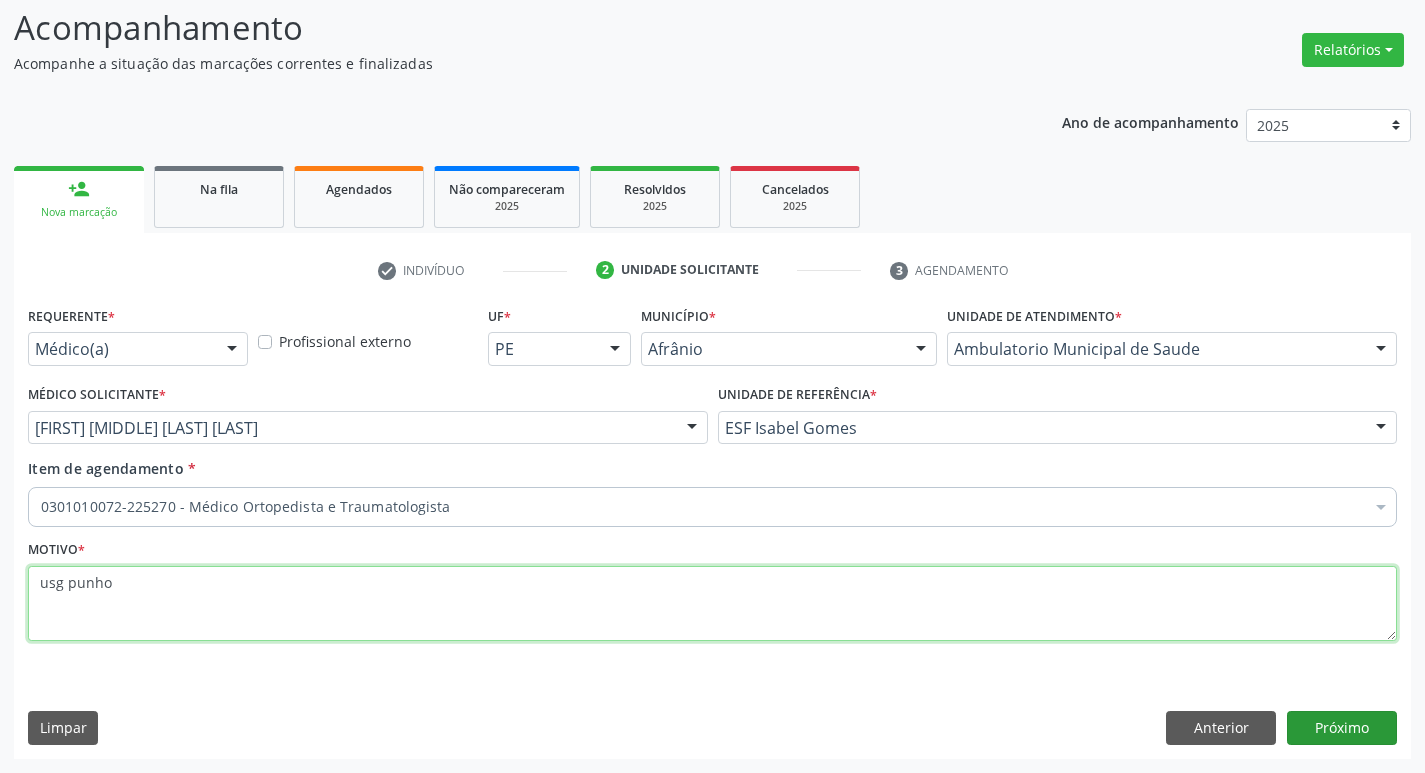 type on "usg punho" 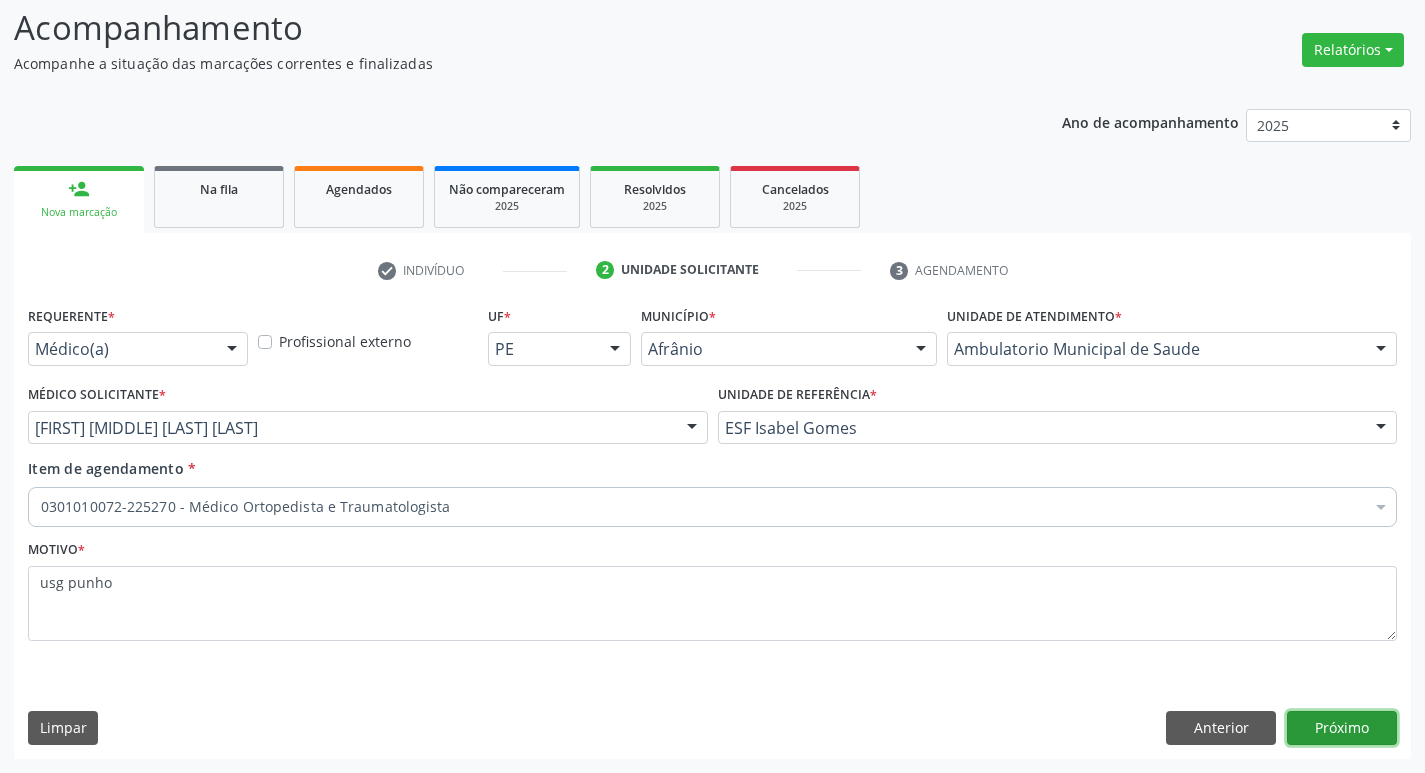click on "Próximo" at bounding box center (1342, 728) 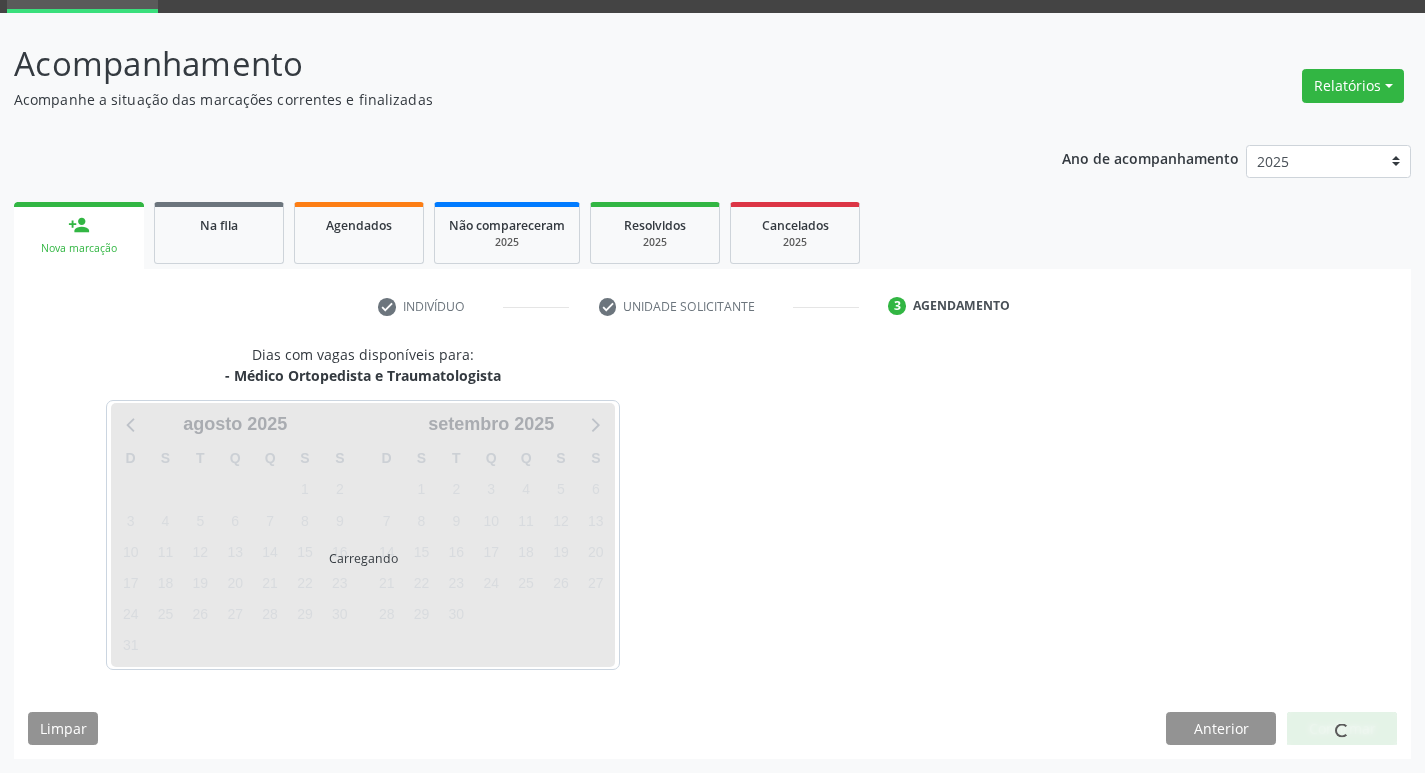 scroll, scrollTop: 97, scrollLeft: 0, axis: vertical 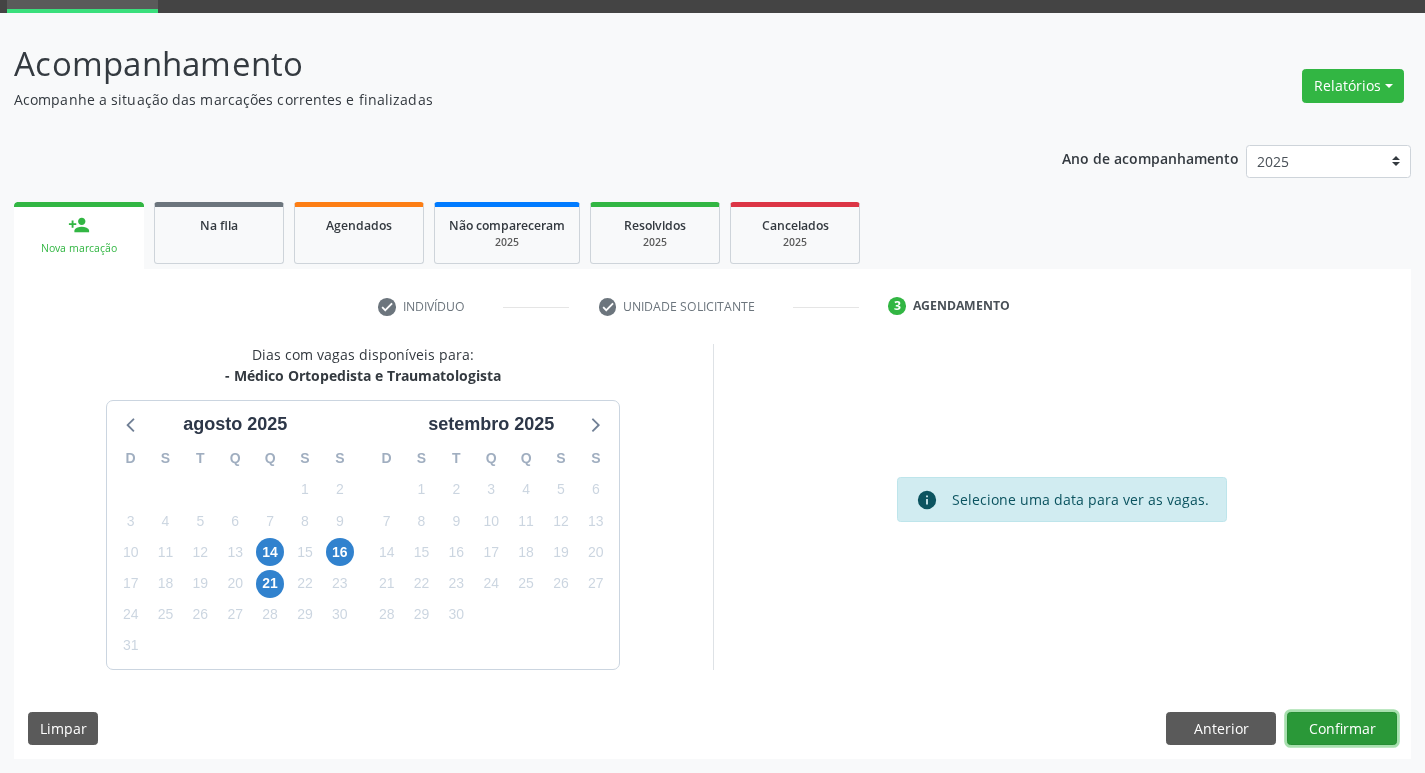 click on "Confirmar" at bounding box center [1342, 729] 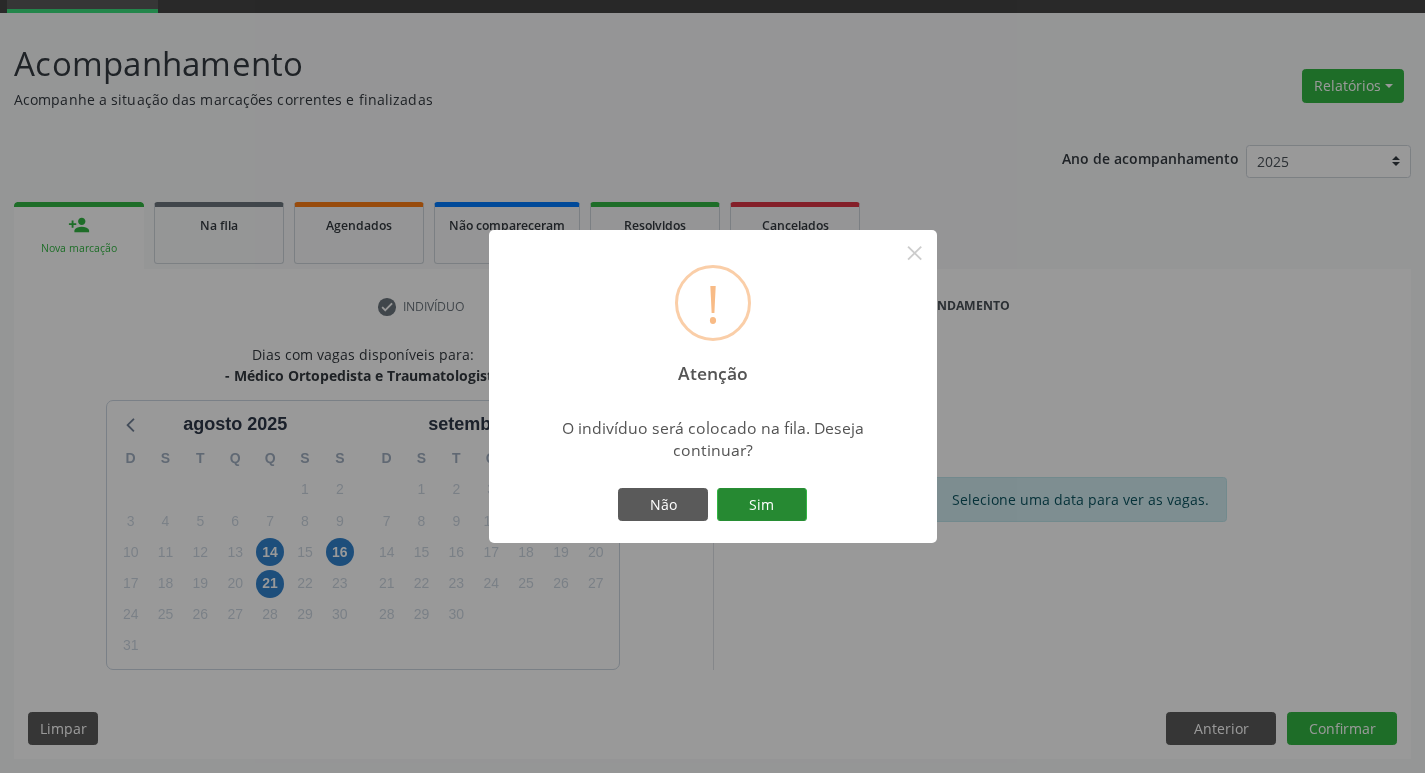 click on "Sim" at bounding box center [762, 505] 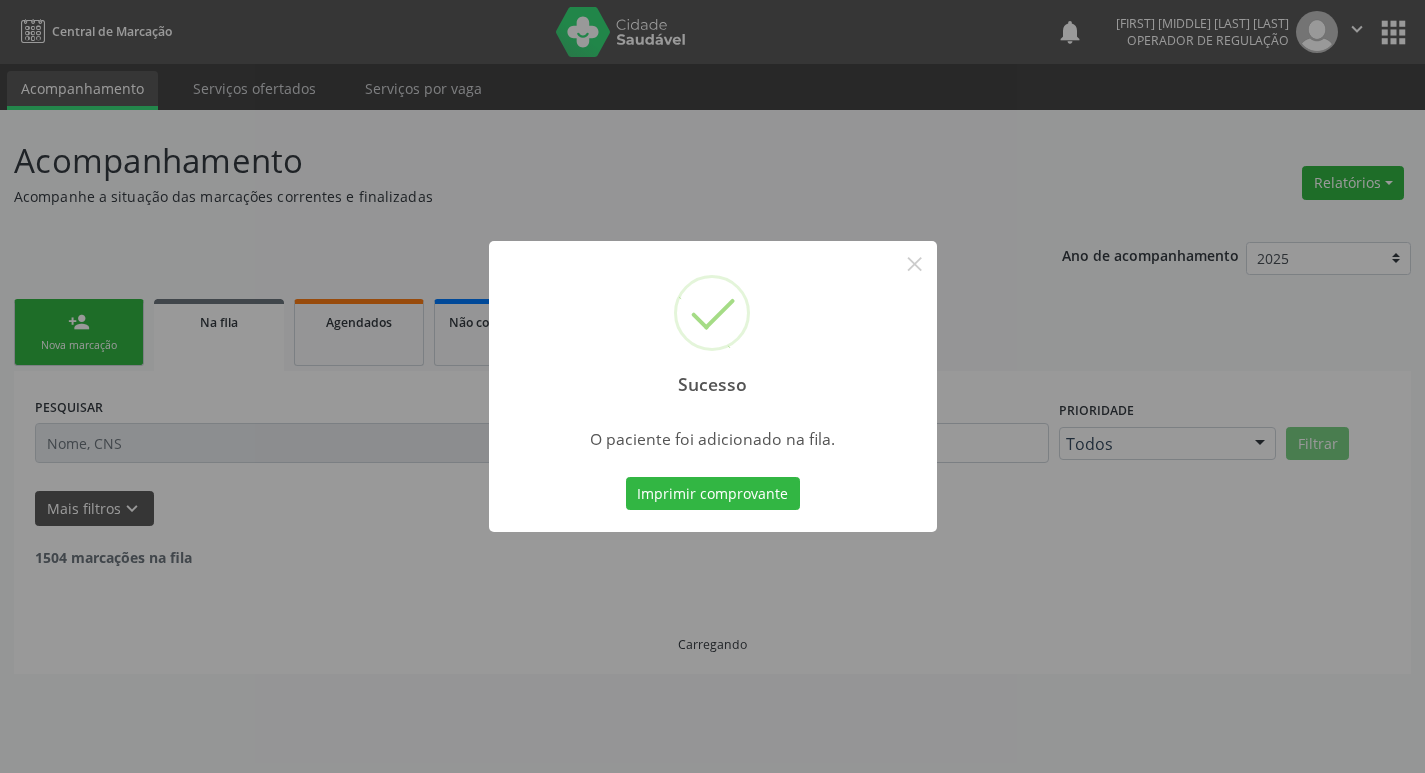 scroll, scrollTop: 0, scrollLeft: 0, axis: both 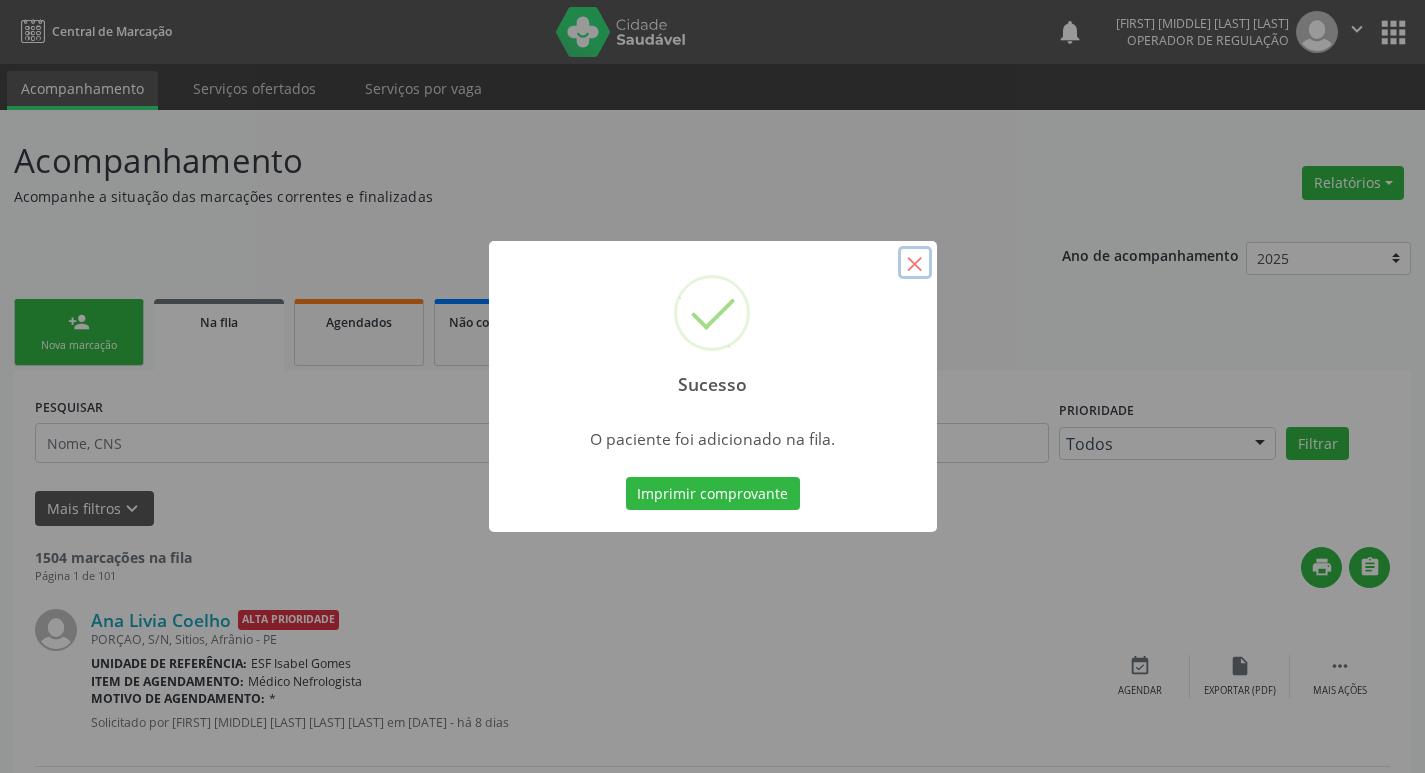 click on "×" at bounding box center [915, 263] 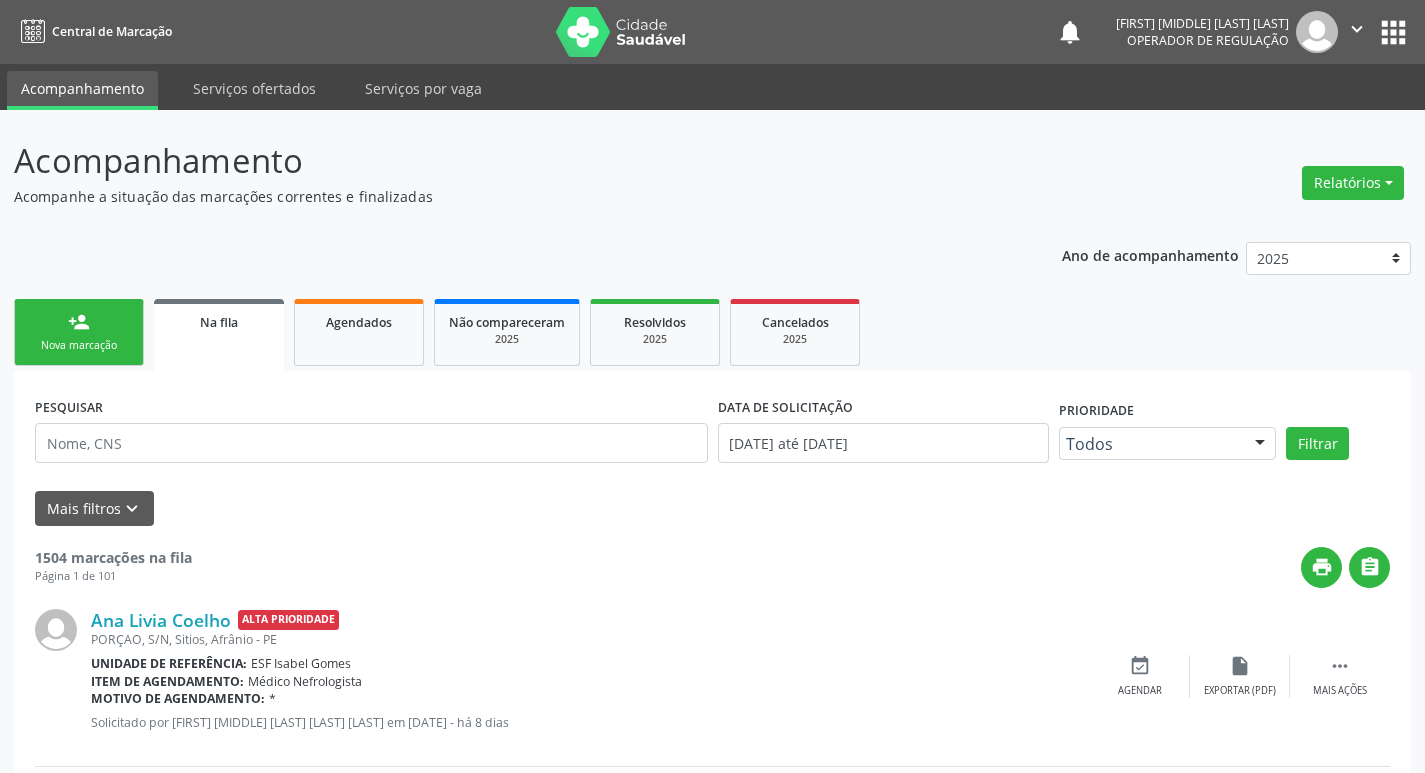 click on "person_add
Nova marcação" at bounding box center [79, 332] 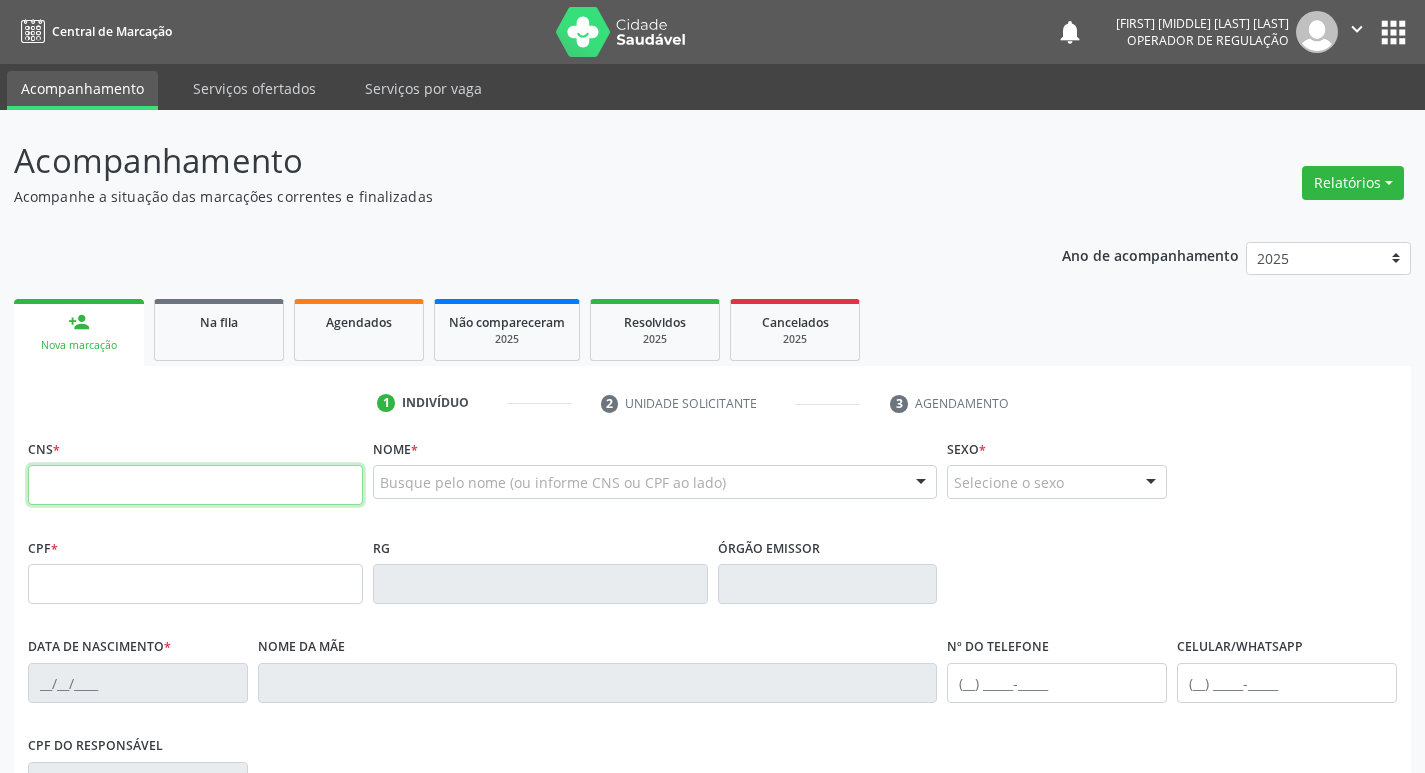 click at bounding box center [195, 485] 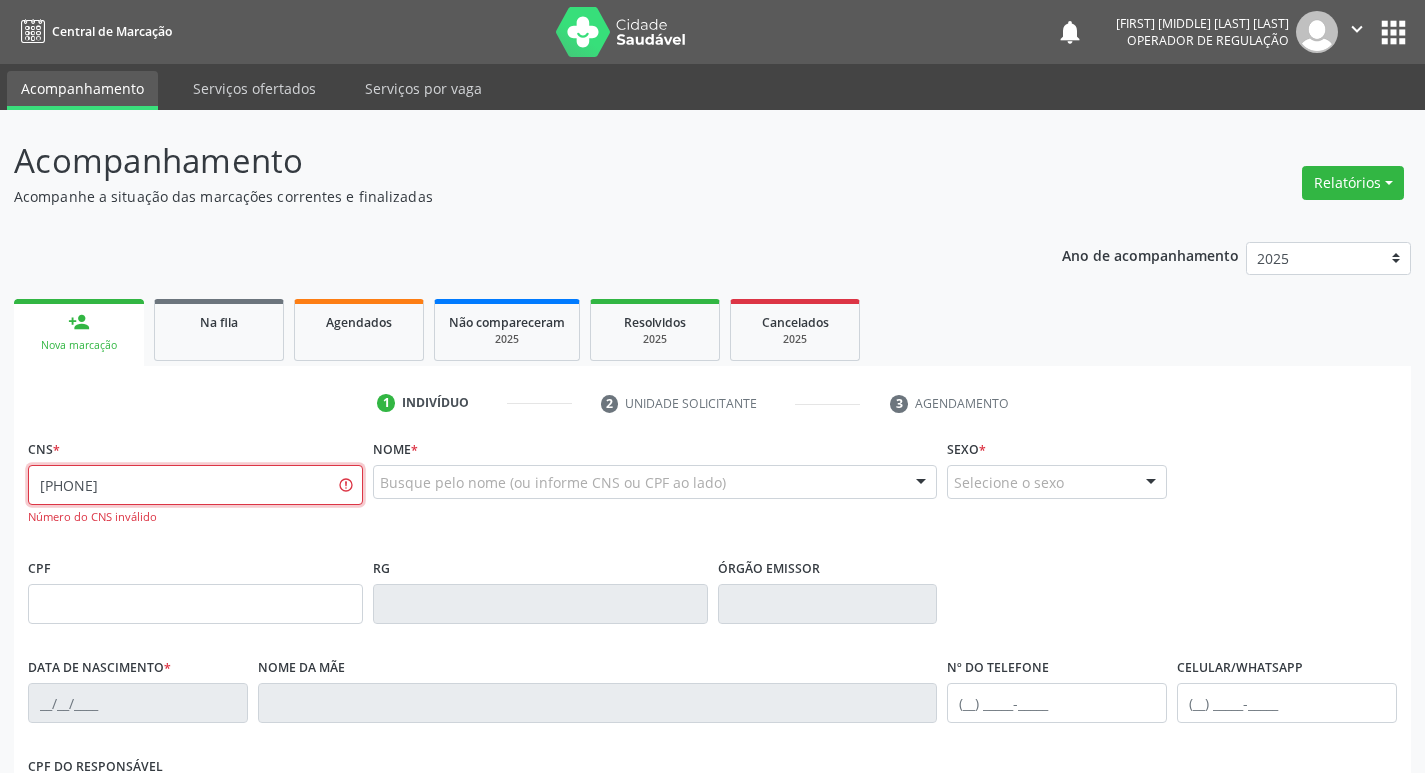 type on "708 0023 0650 8828" 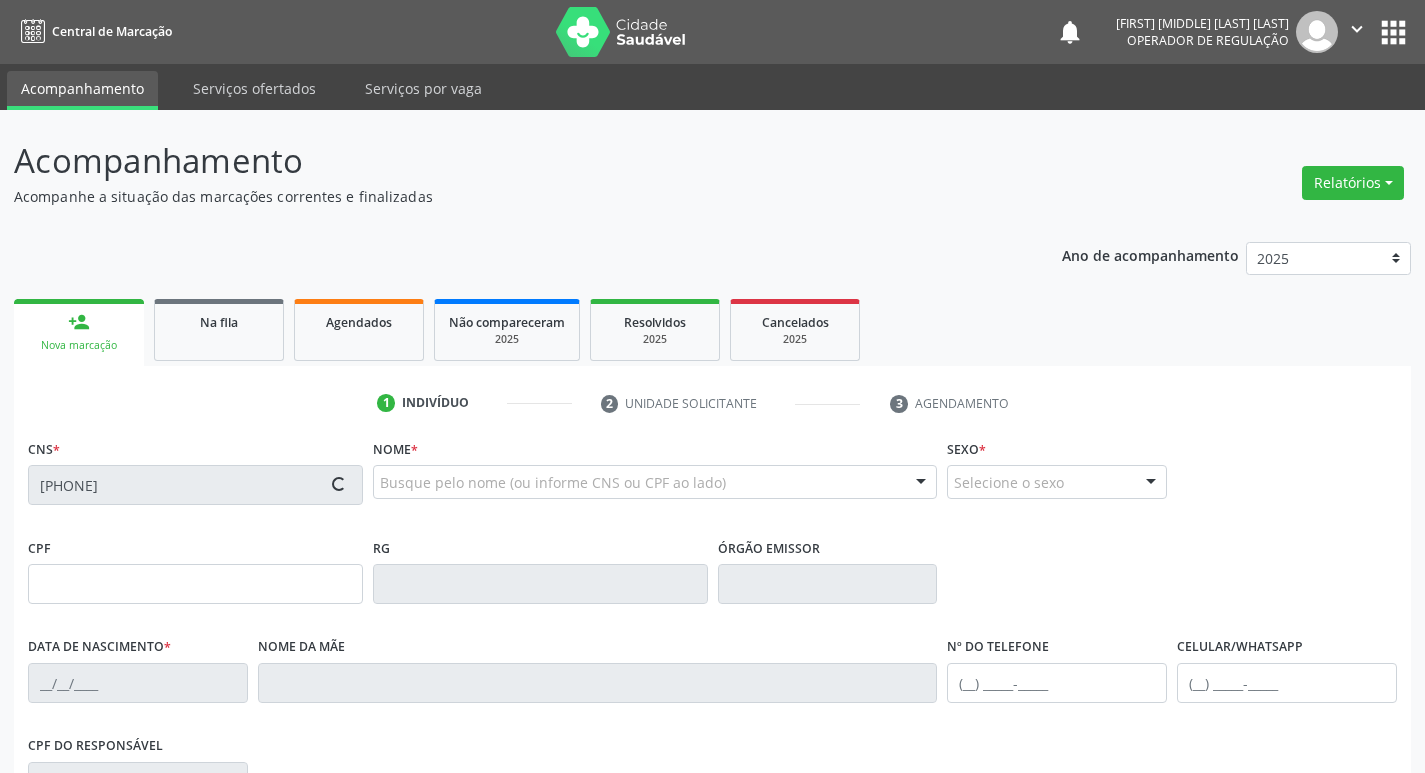 type on "19/01/2005" 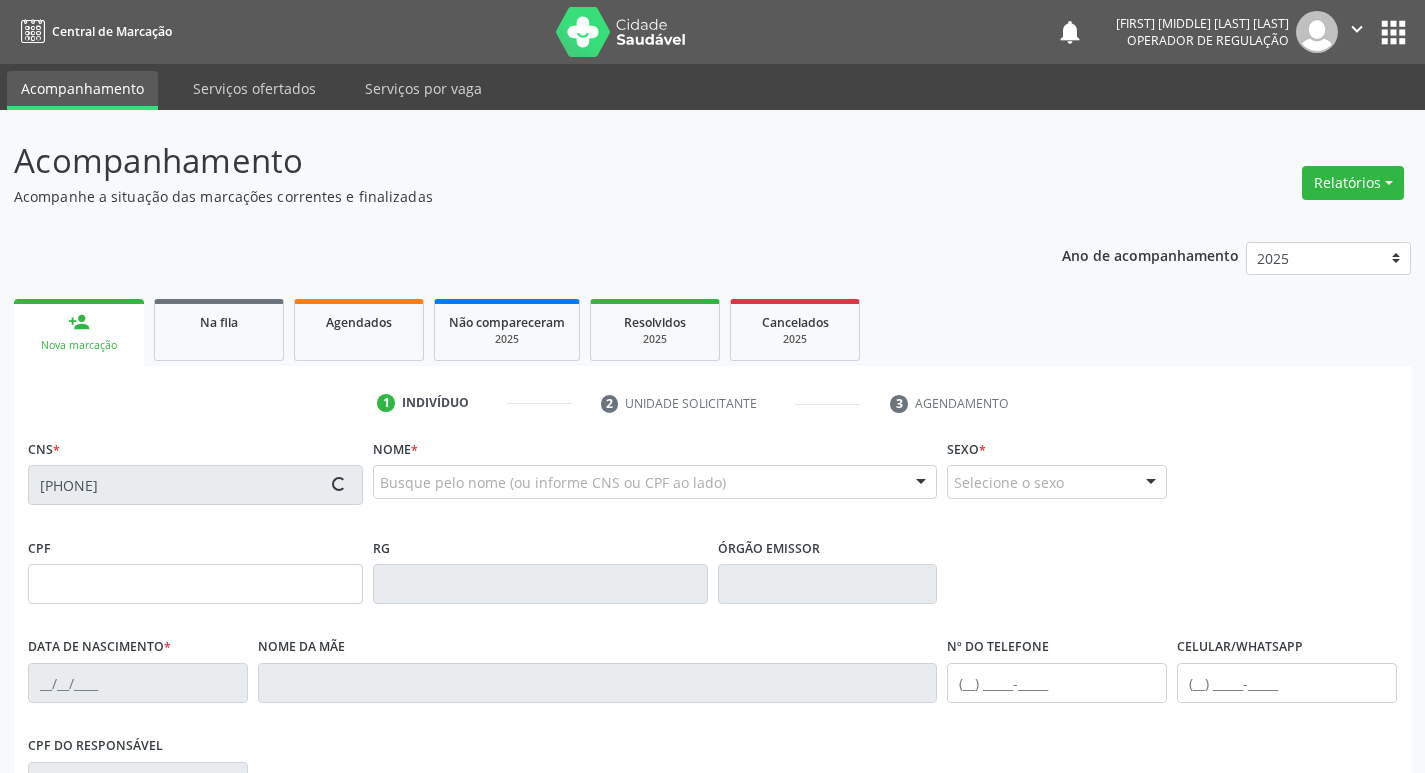 type on "Elisabeth Margarida Rodrigues" 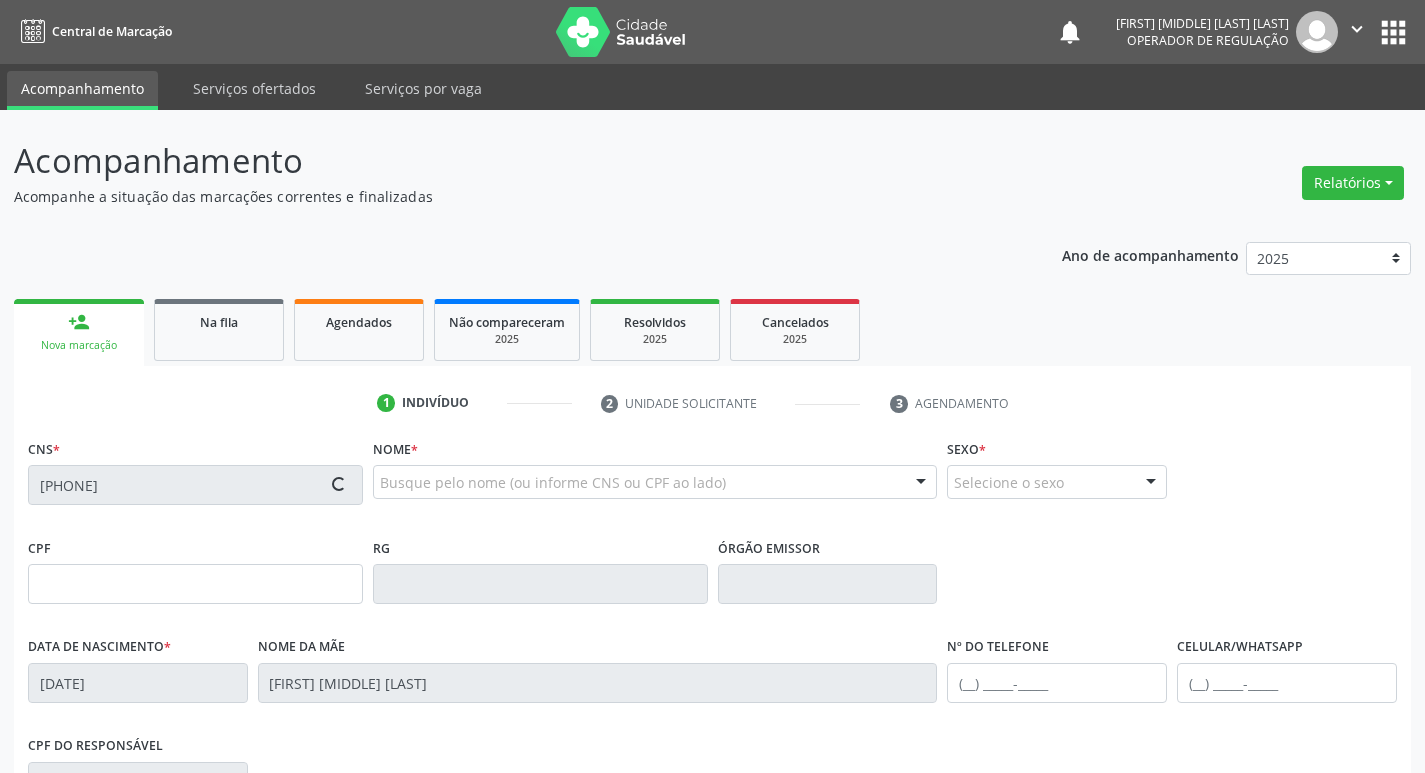 type on "(87) 98878-0179" 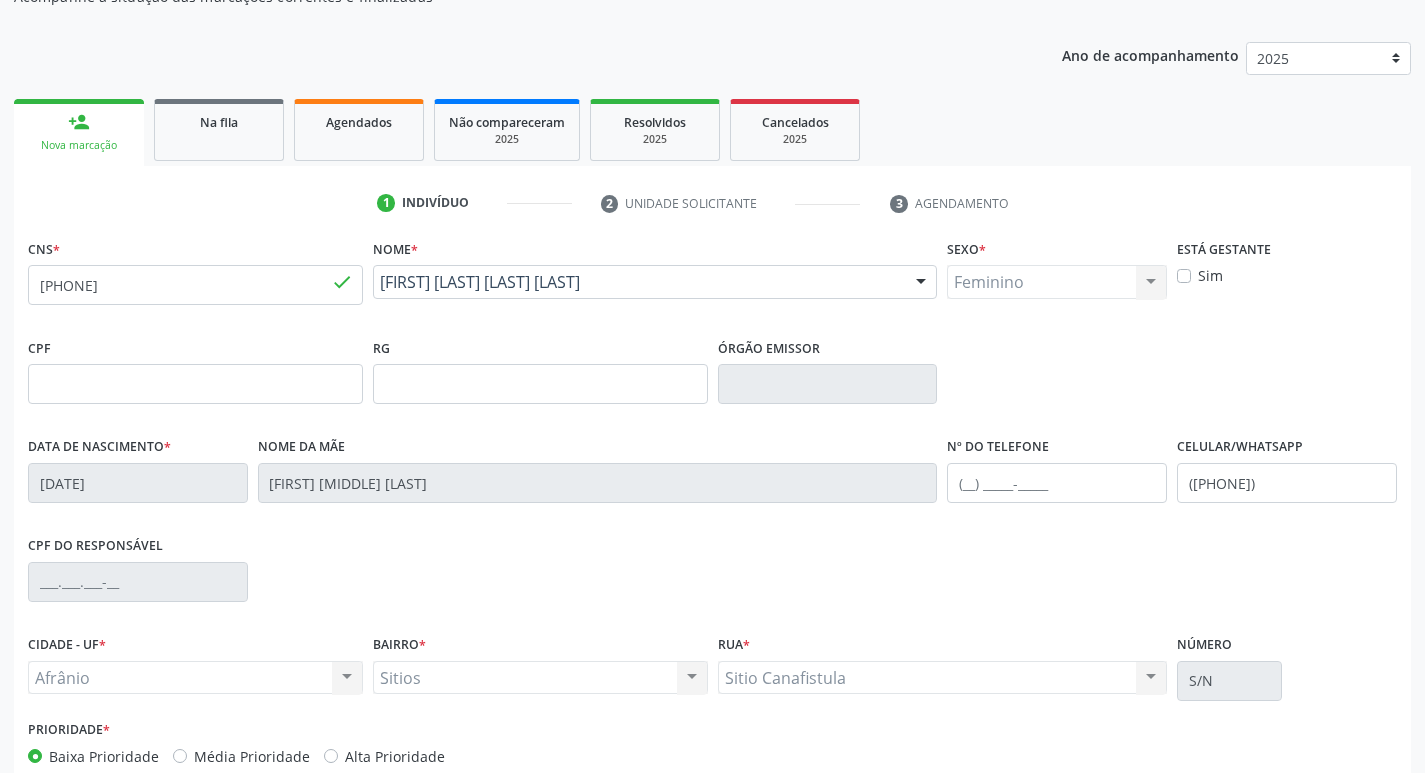 scroll, scrollTop: 300, scrollLeft: 0, axis: vertical 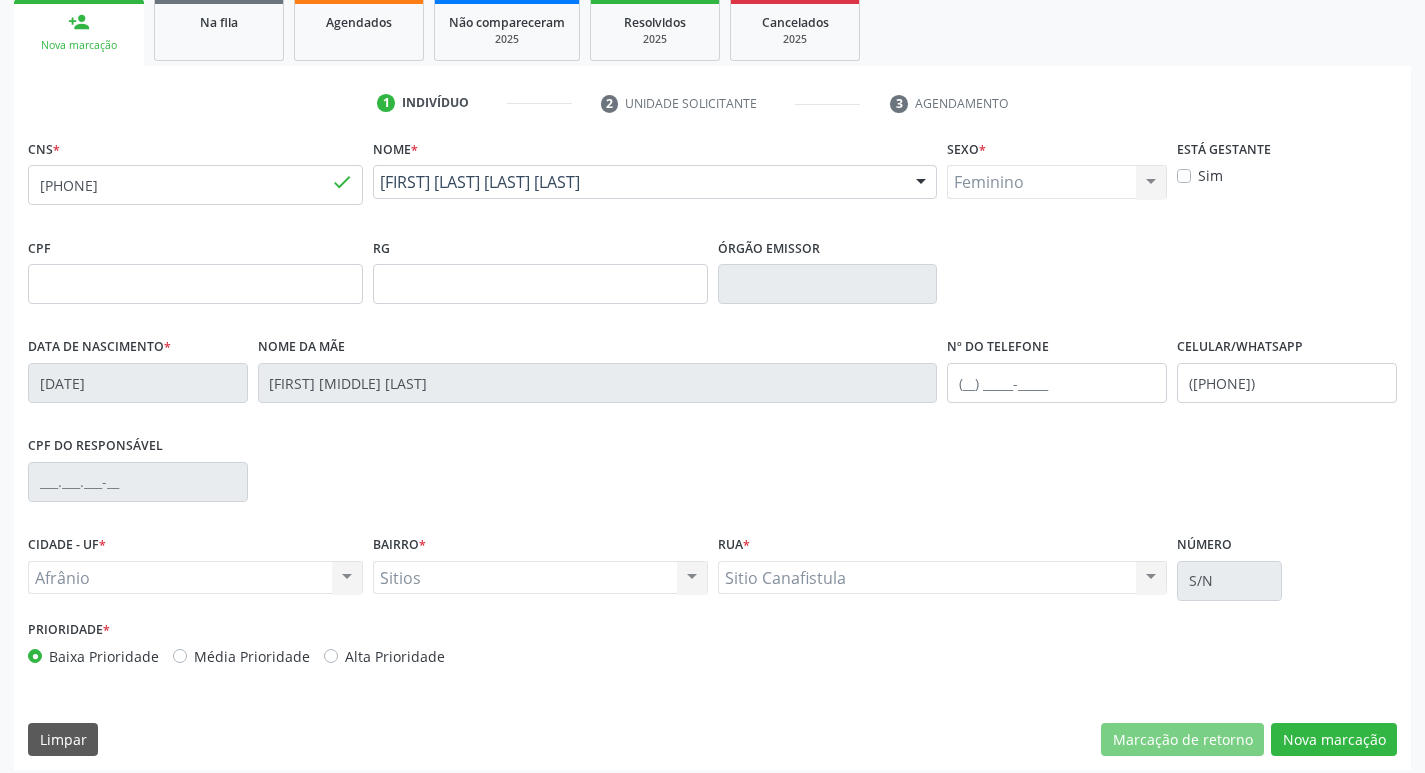 click on "Média Prioridade" at bounding box center (252, 656) 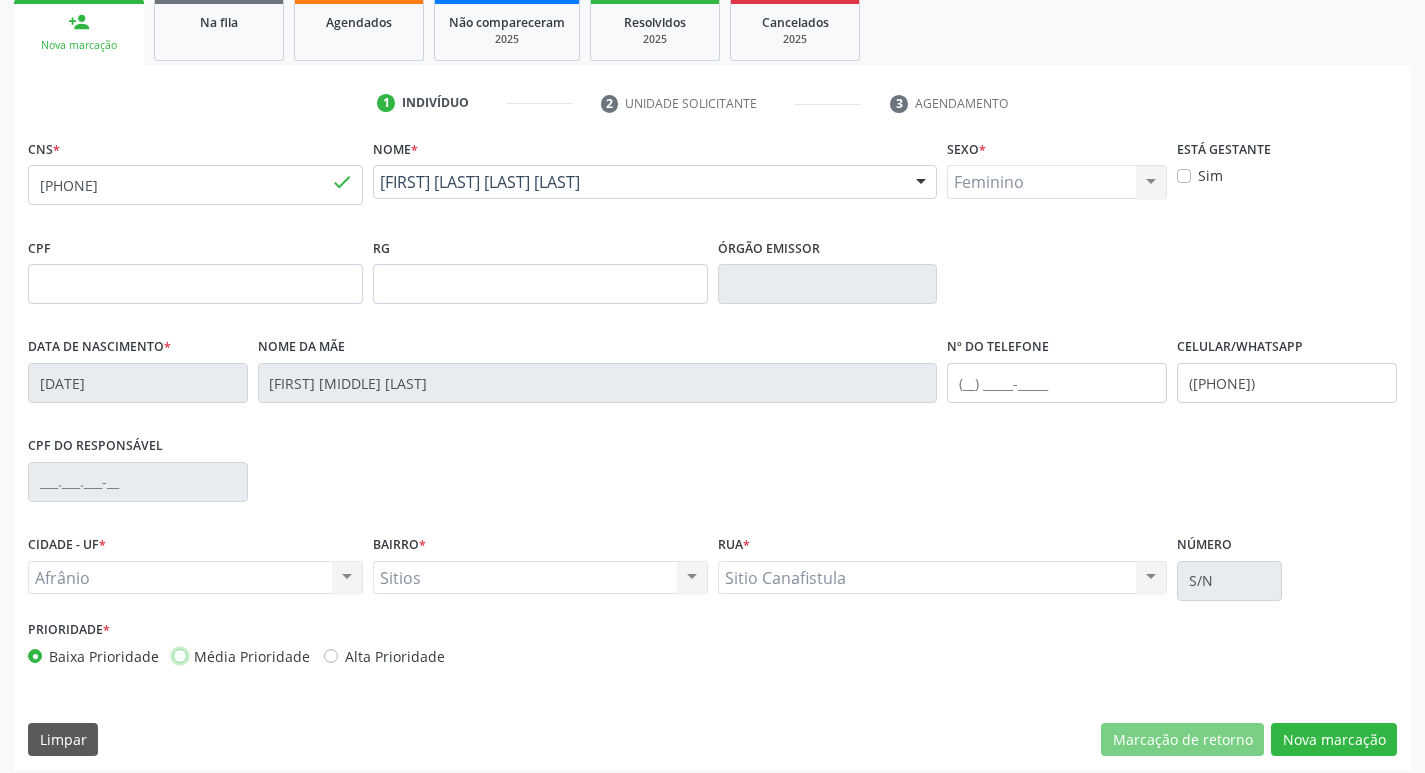 click on "Média Prioridade" at bounding box center (180, 655) 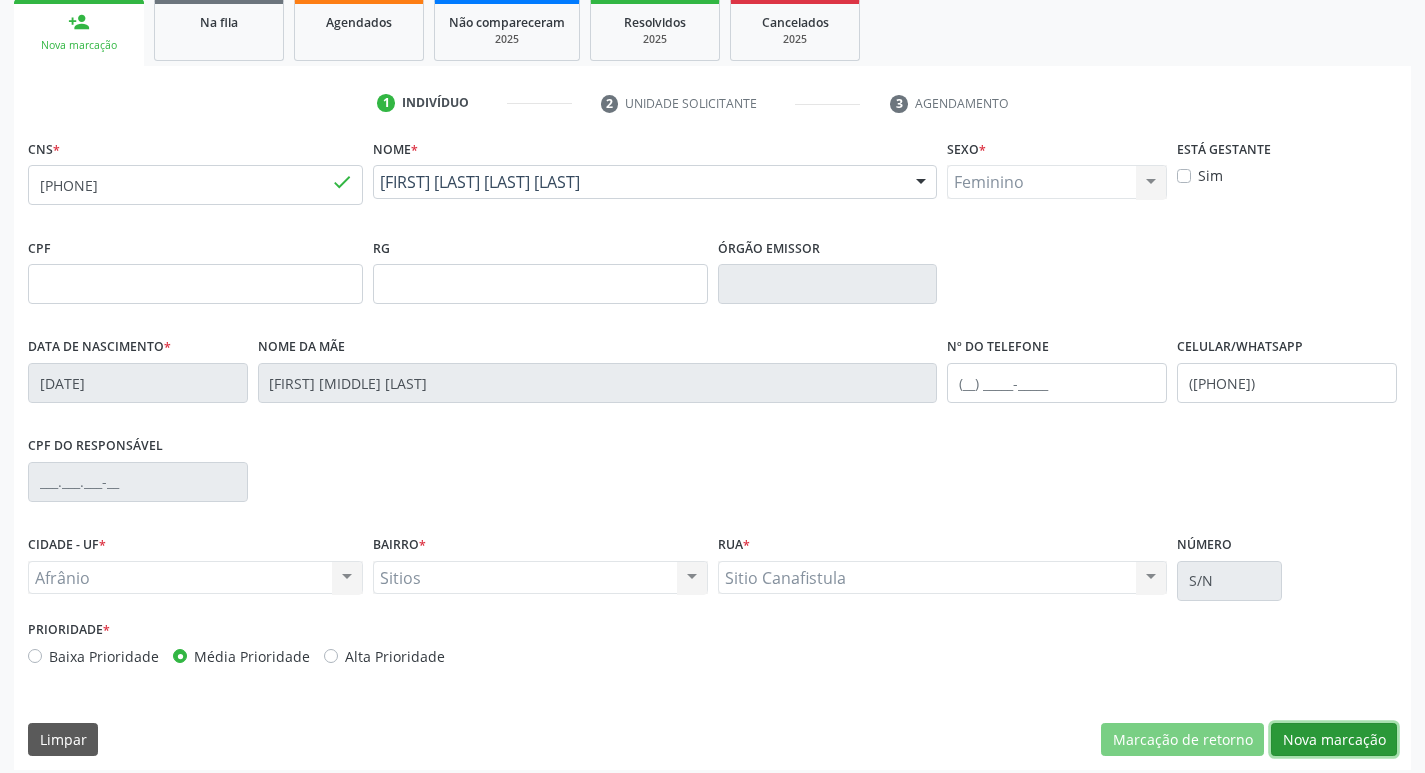 click on "Nova marcação" at bounding box center [1334, 740] 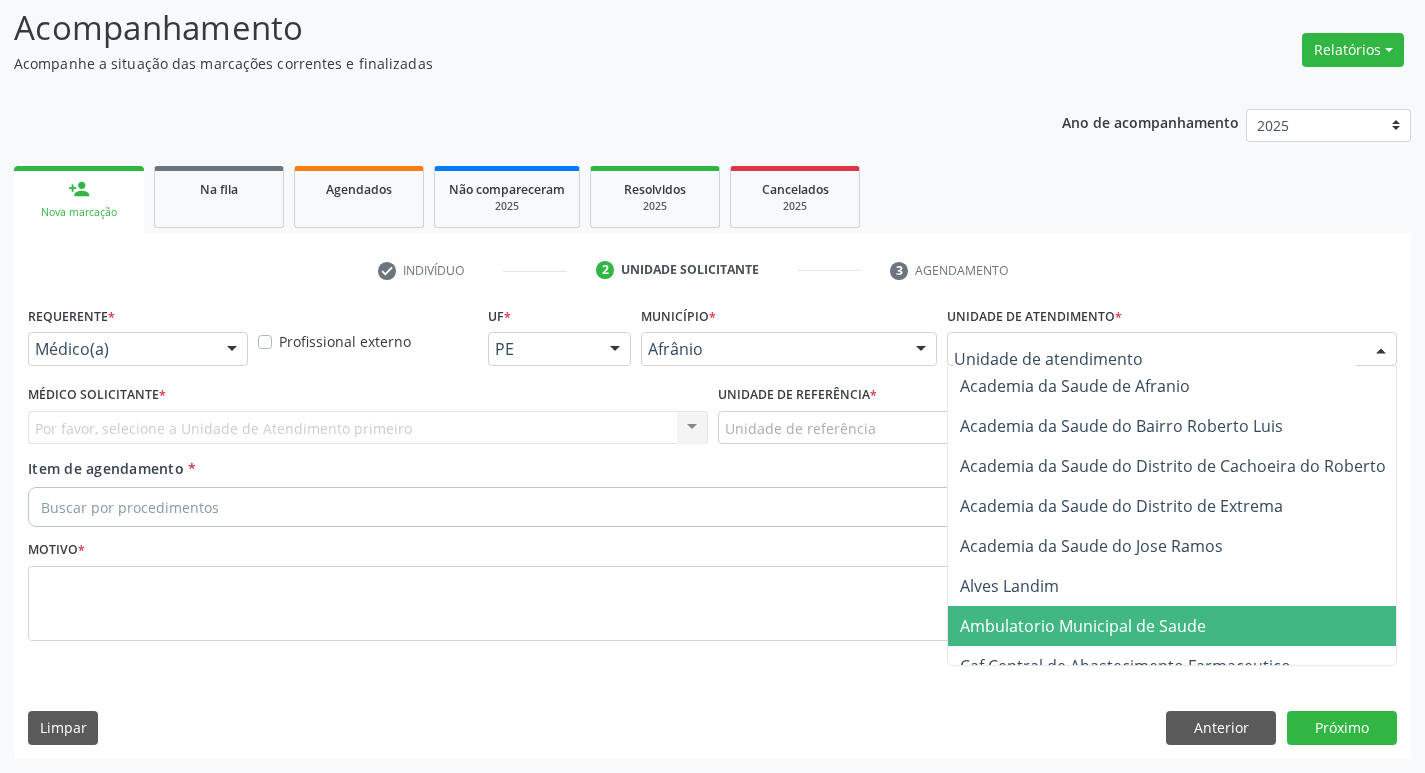 drag, startPoint x: 1052, startPoint y: 625, endPoint x: 843, endPoint y: 538, distance: 226.38463 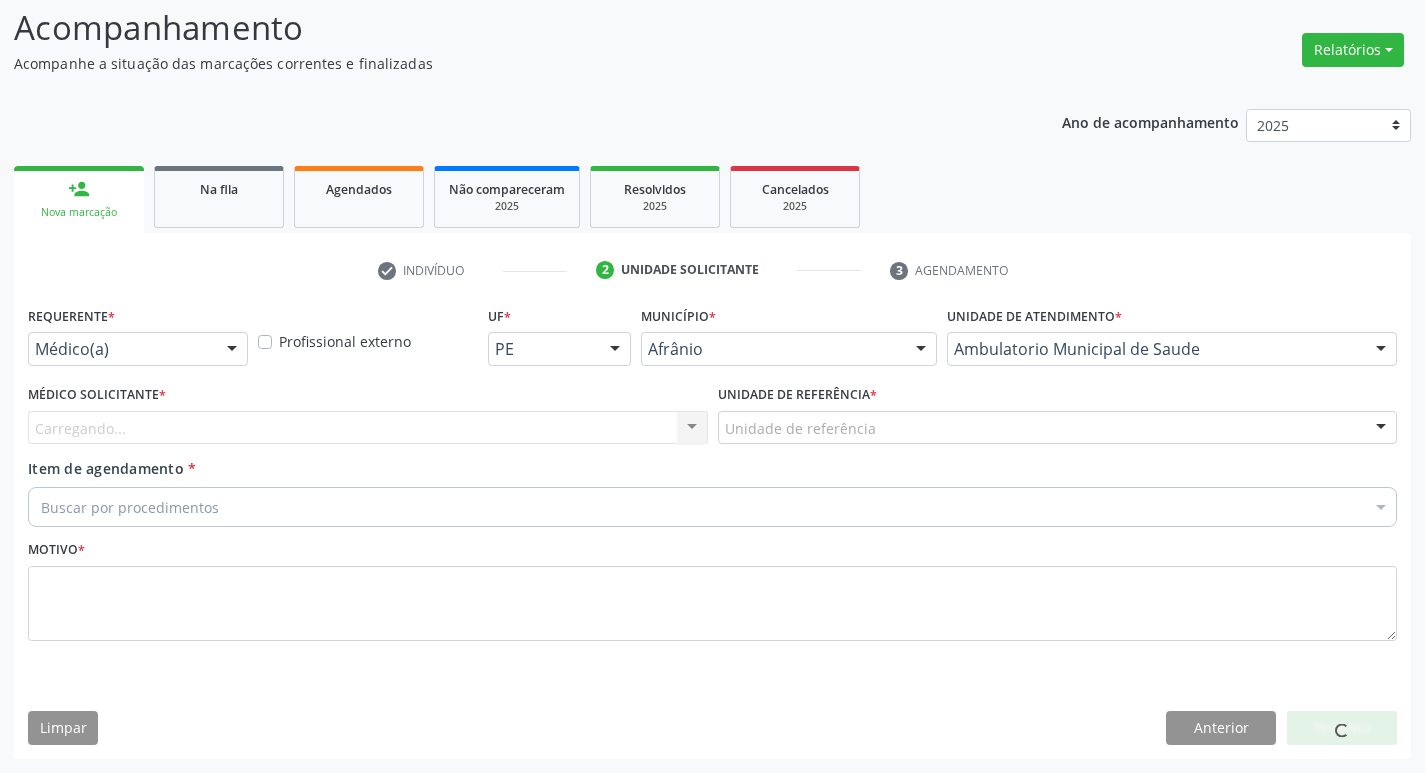click on "Carregando...
Nenhum resultado encontrado para: "   "
Não há nenhuma opção para ser exibida." at bounding box center [368, 428] 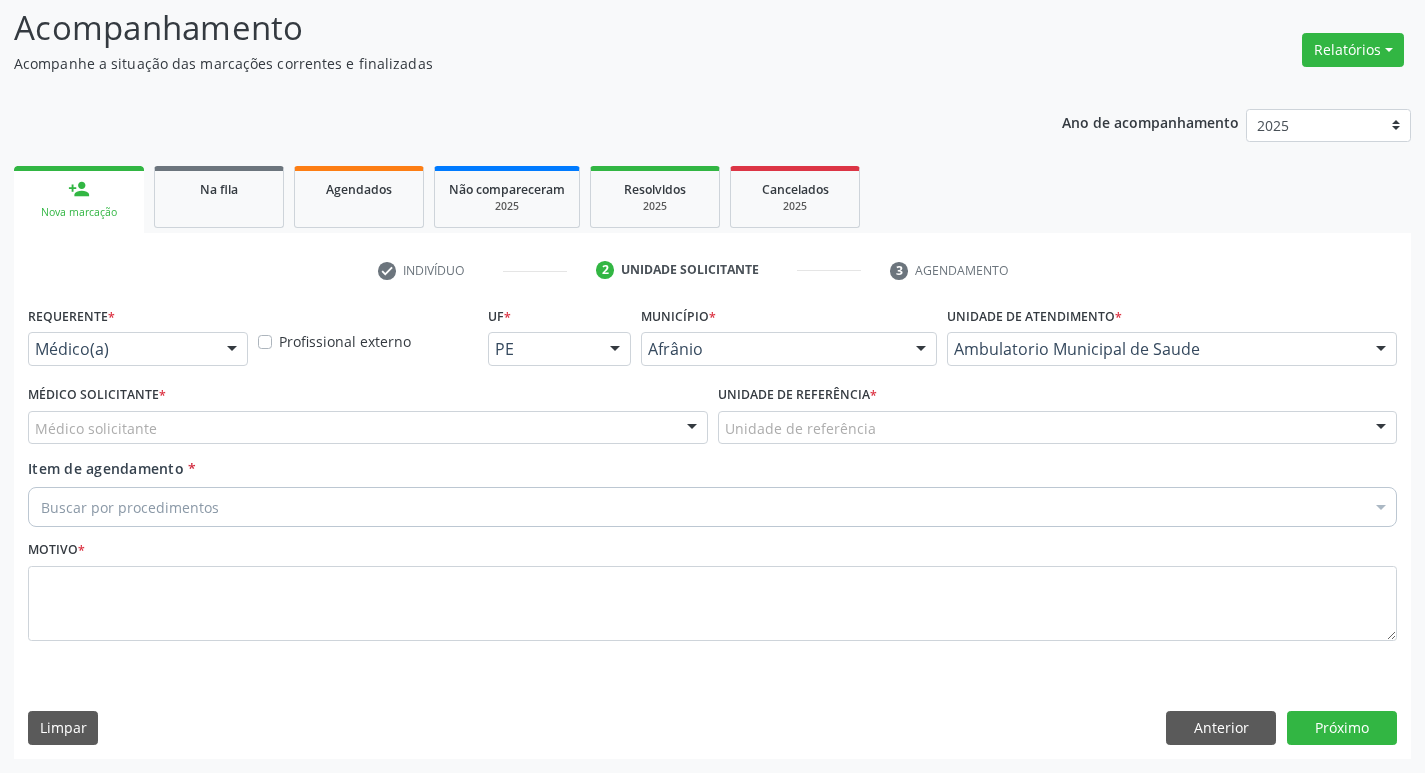 click on "Médico solicitante" at bounding box center [368, 428] 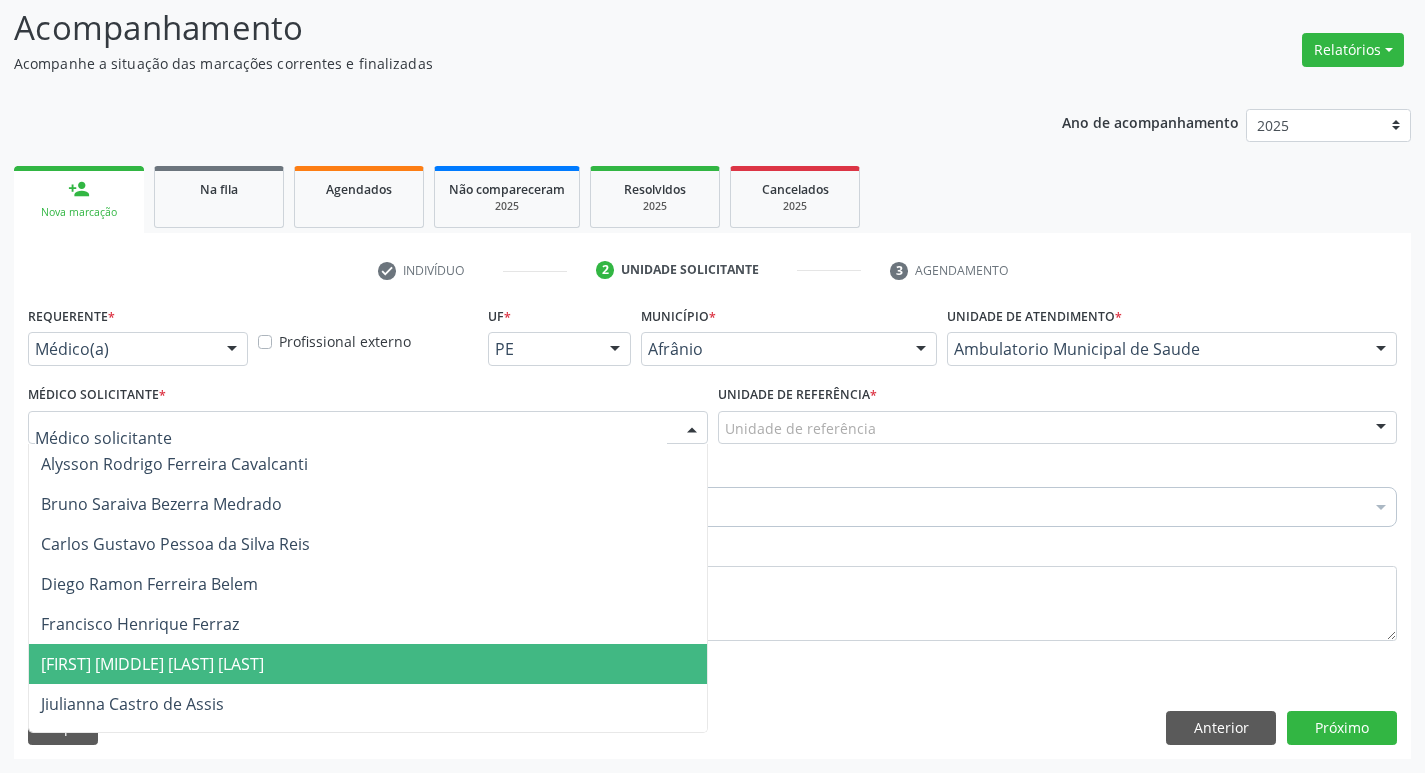 drag, startPoint x: 396, startPoint y: 668, endPoint x: 419, endPoint y: 648, distance: 30.479502 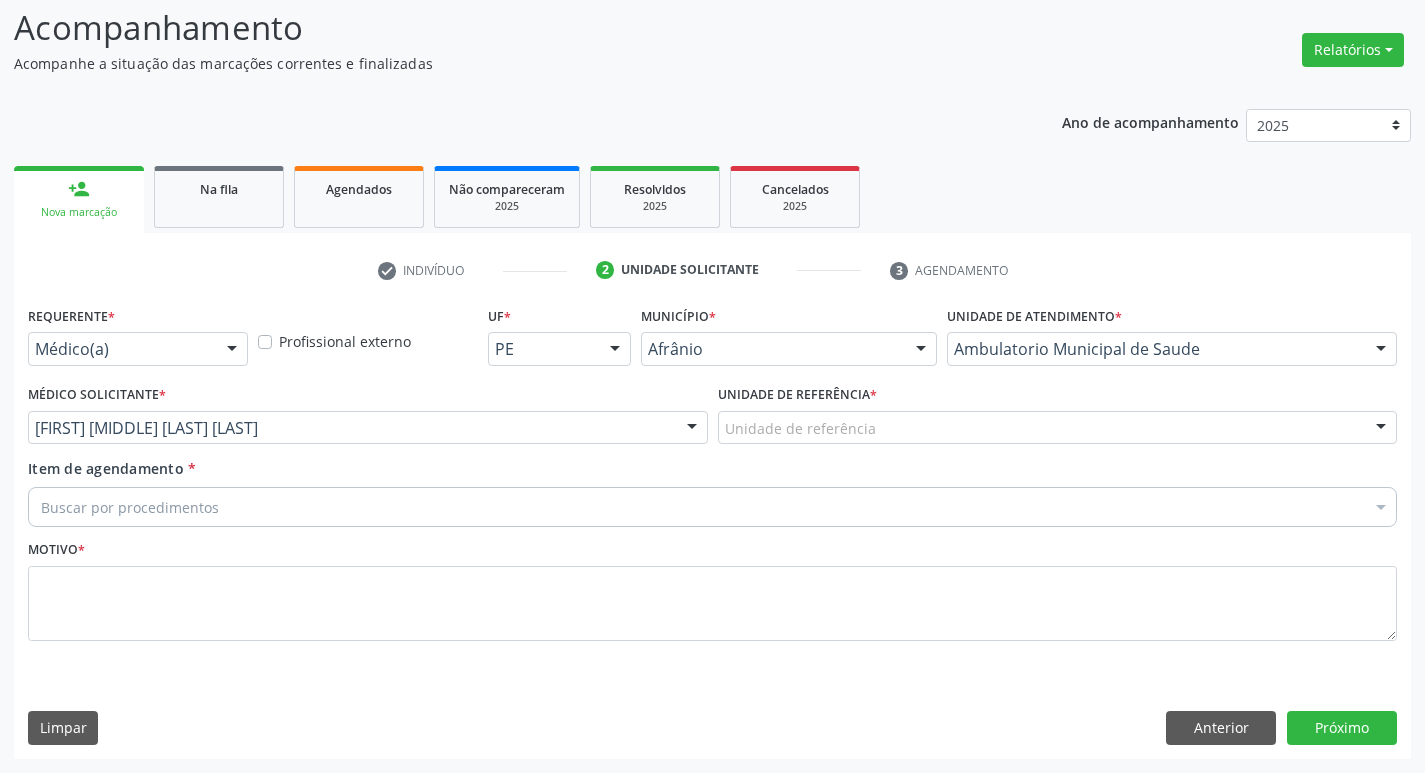 click on "Unidade de referência" at bounding box center [1058, 428] 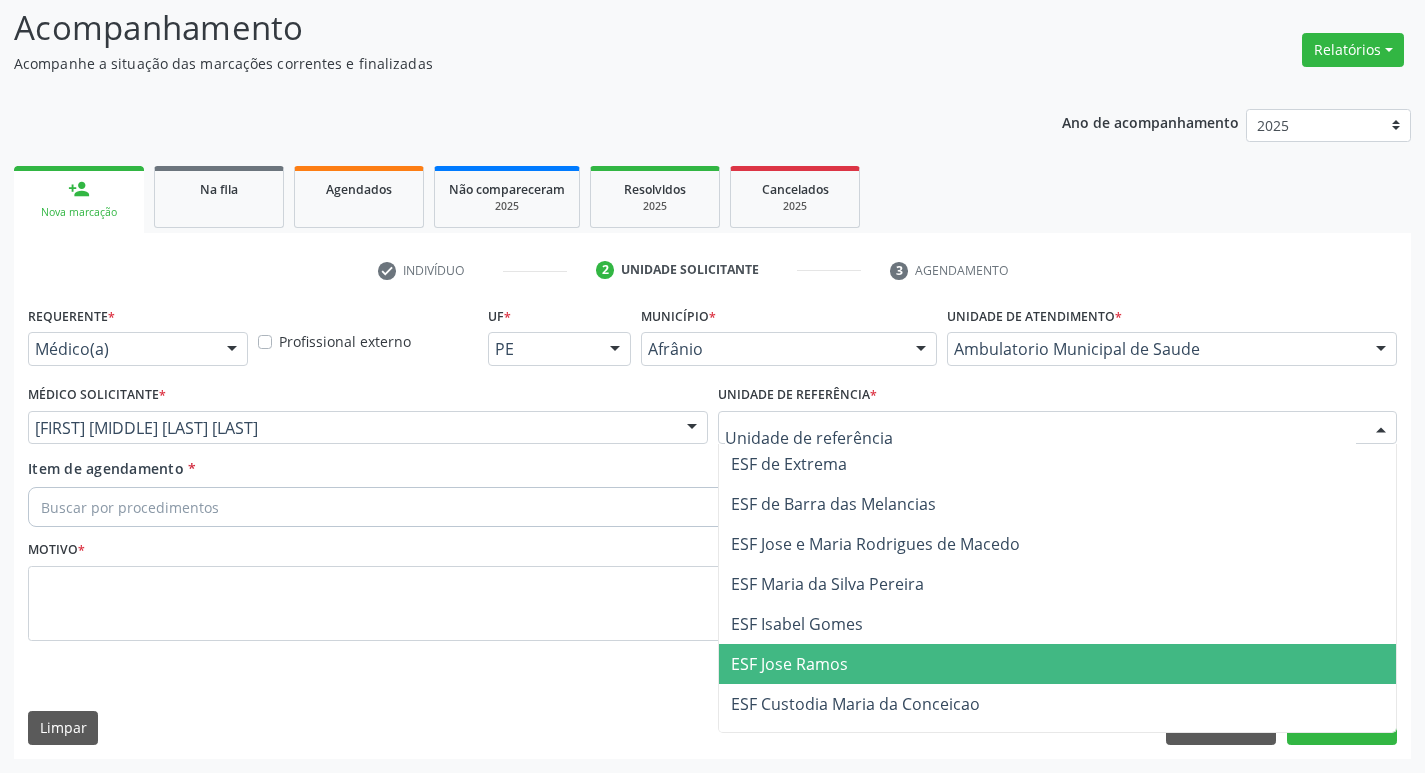 drag, startPoint x: 837, startPoint y: 647, endPoint x: 713, endPoint y: 618, distance: 127.345985 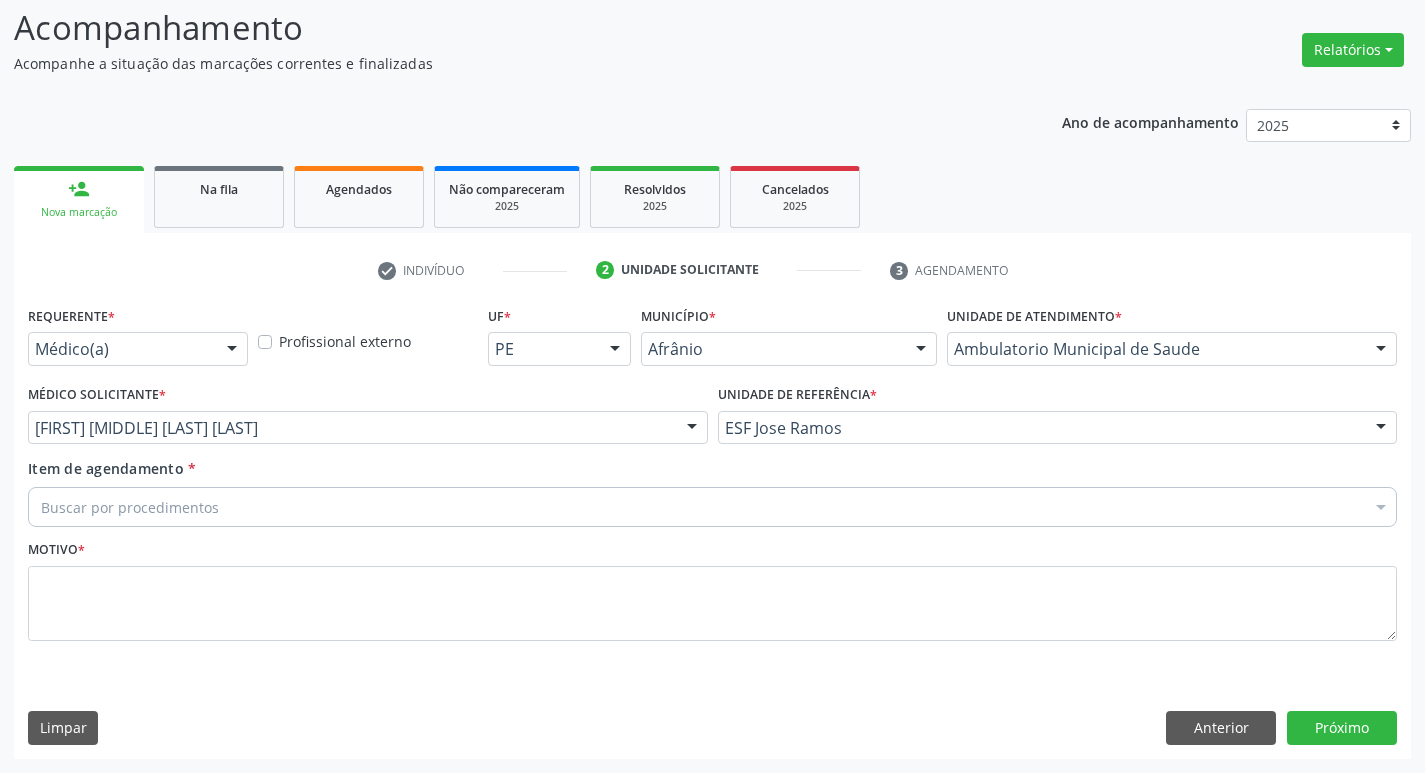 click on "Buscar por procedimentos" at bounding box center [712, 507] 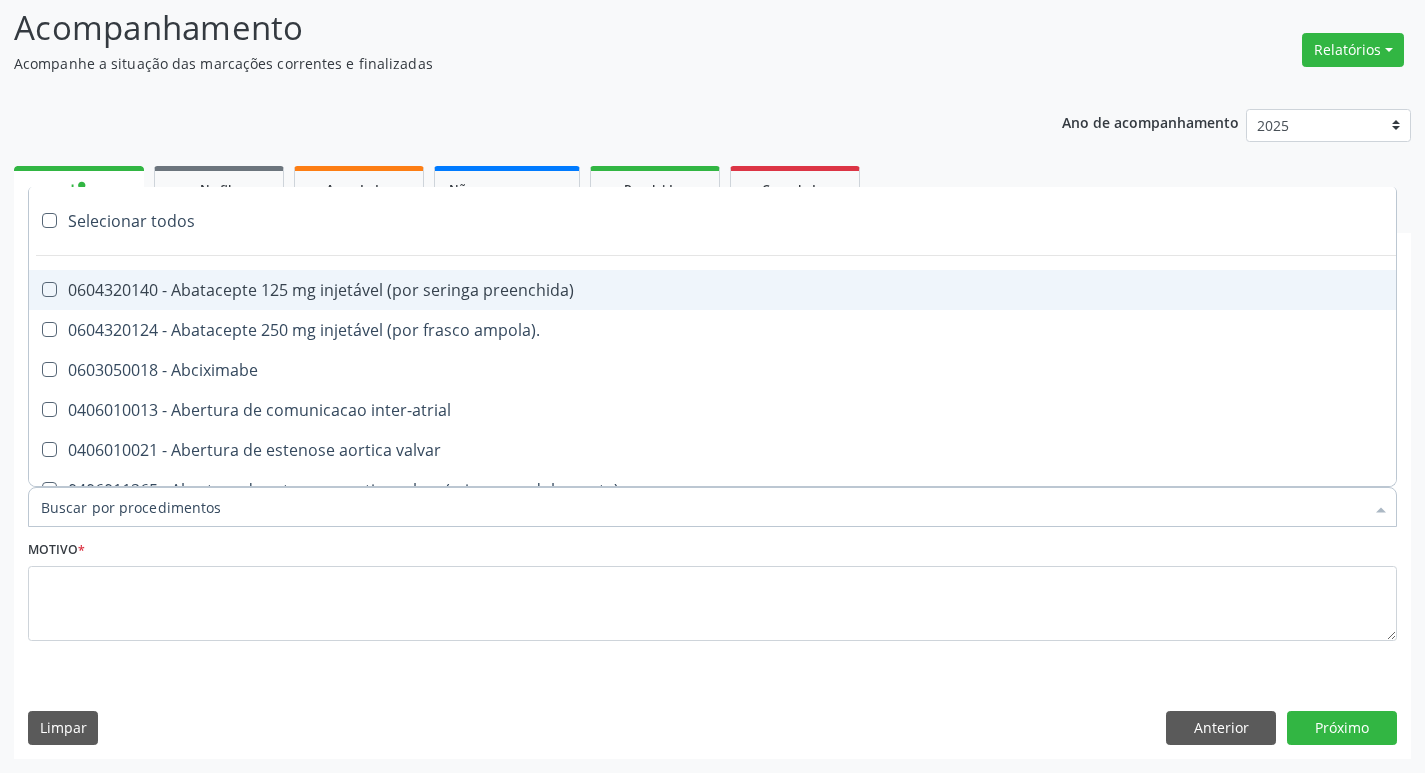 paste on "ortope" 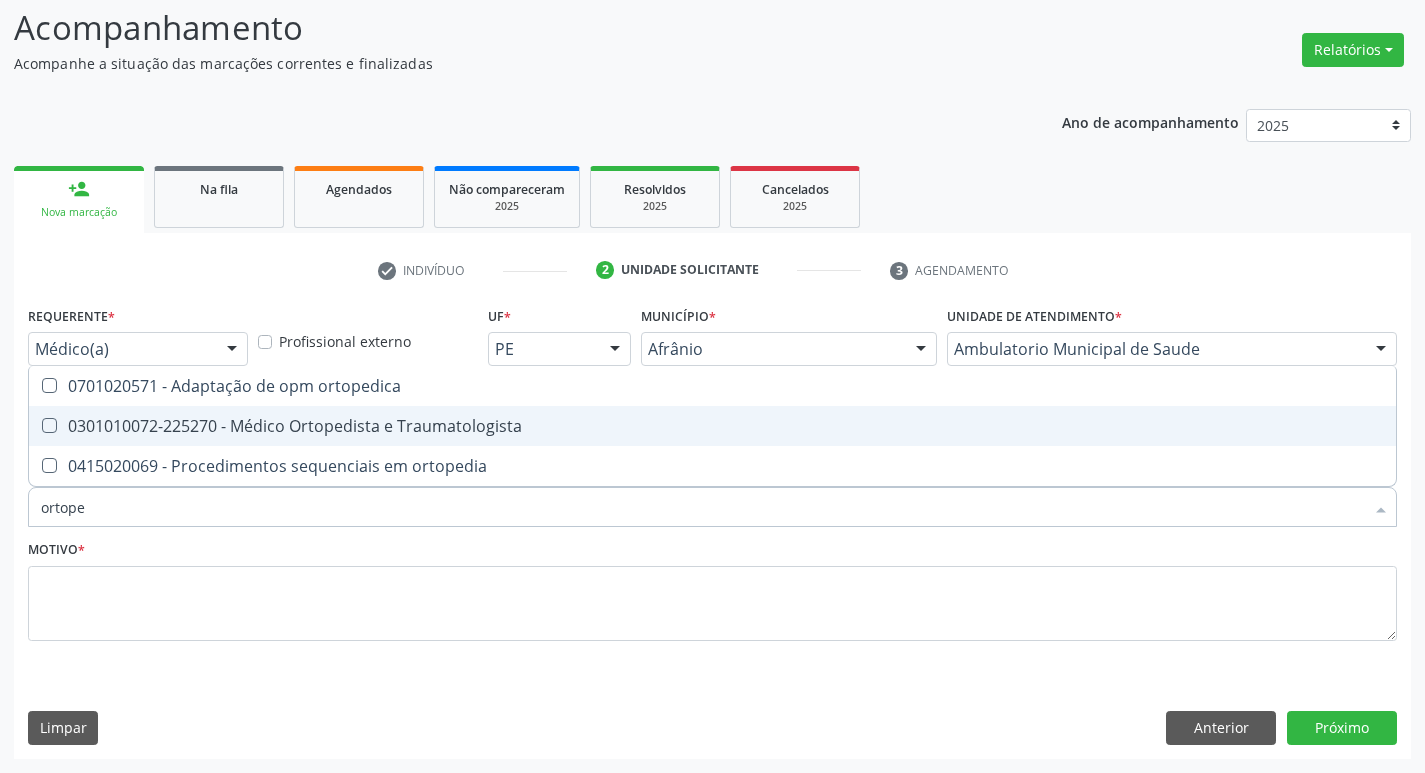click at bounding box center [49, 425] 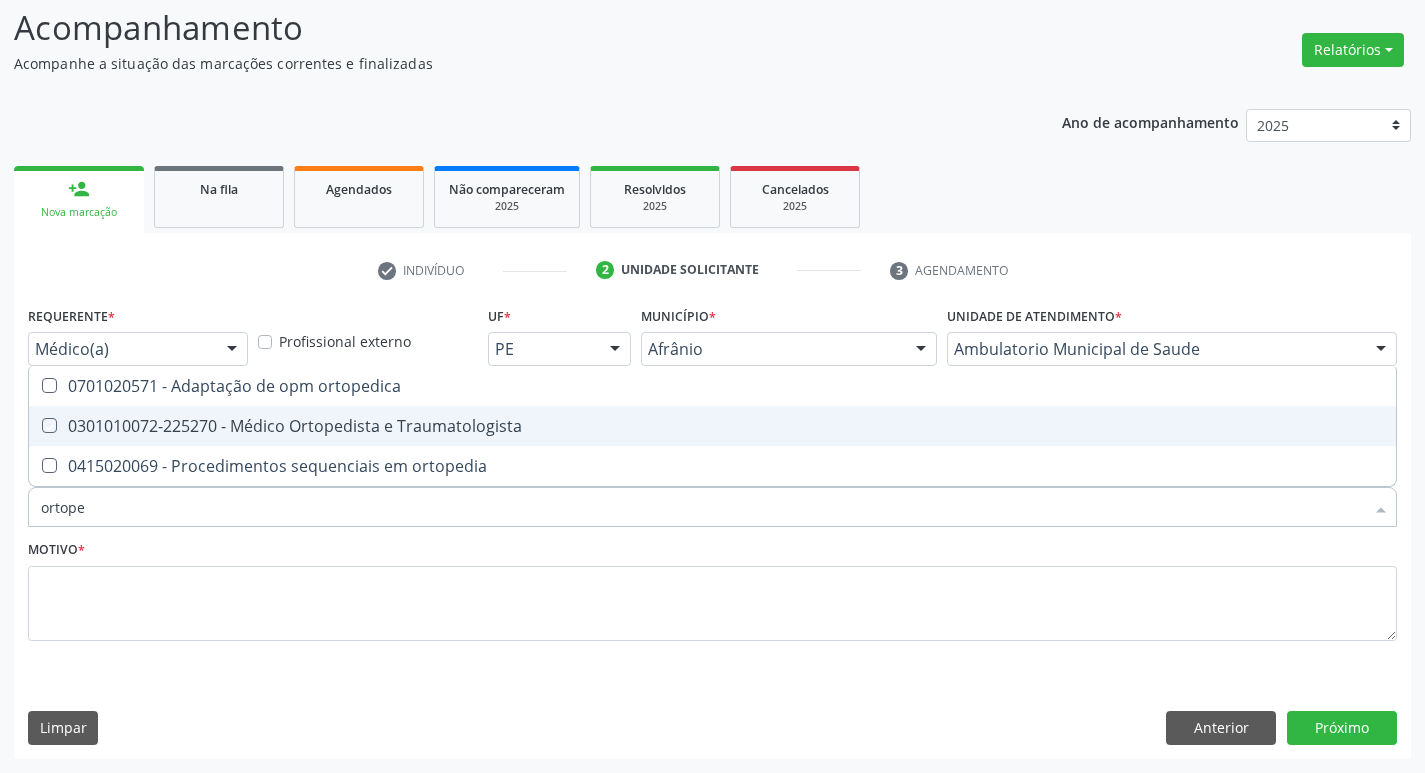 checkbox on "true" 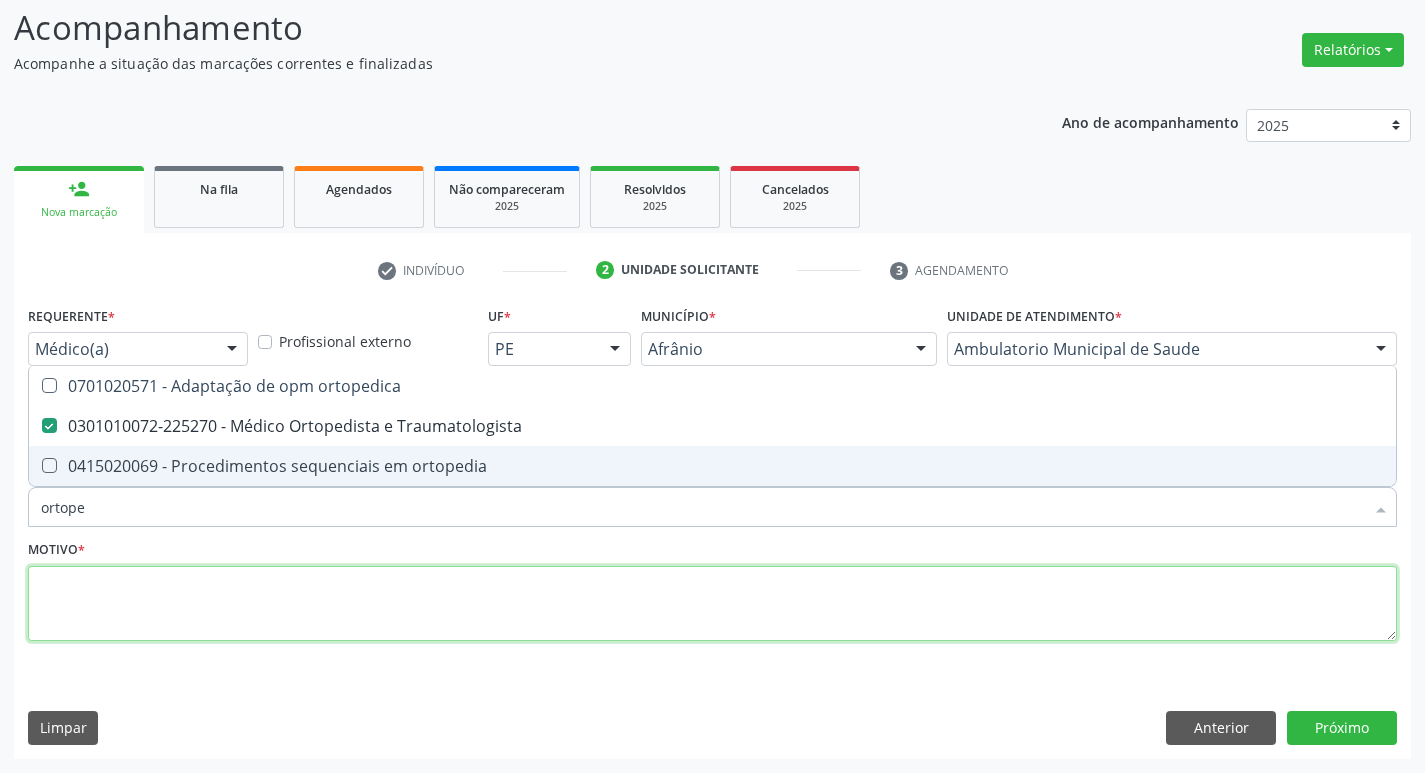 click at bounding box center [712, 604] 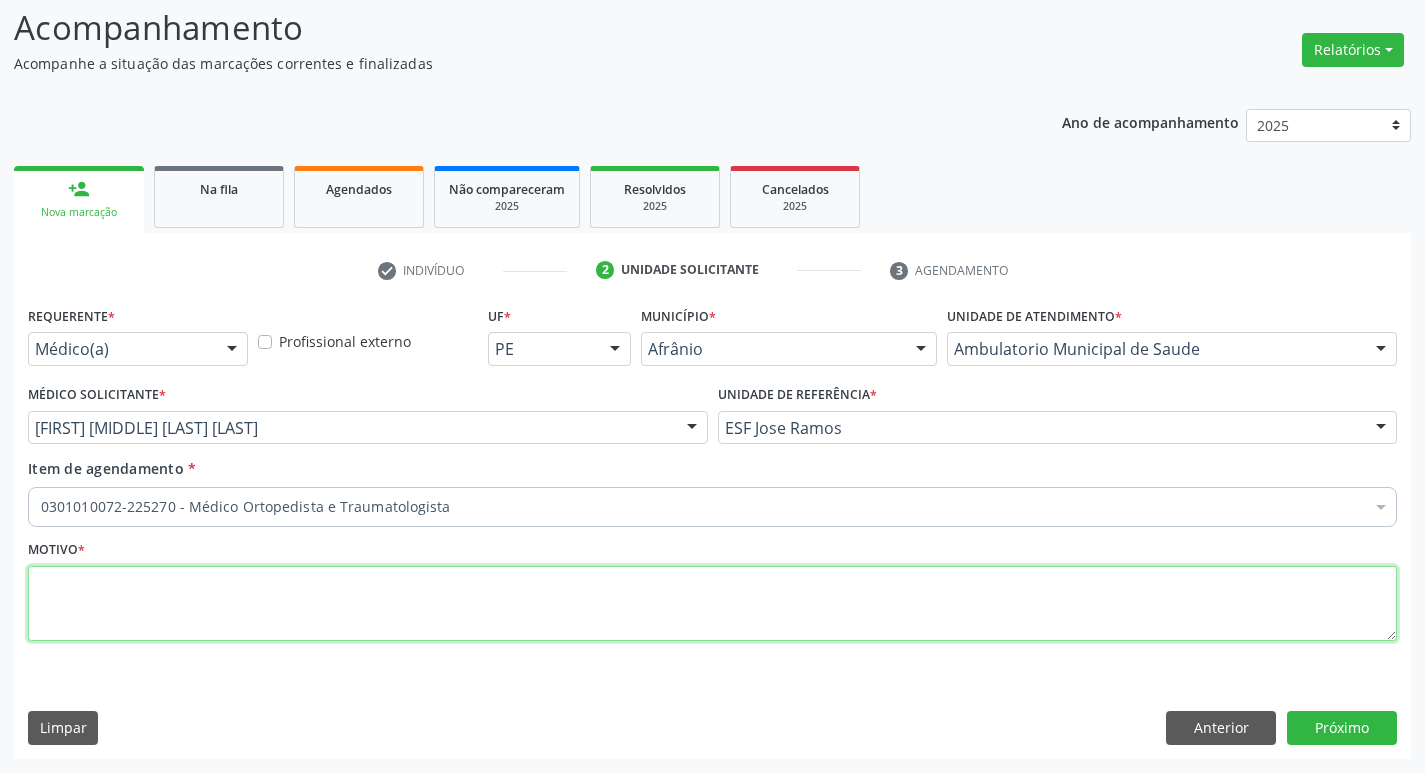 click at bounding box center (712, 604) 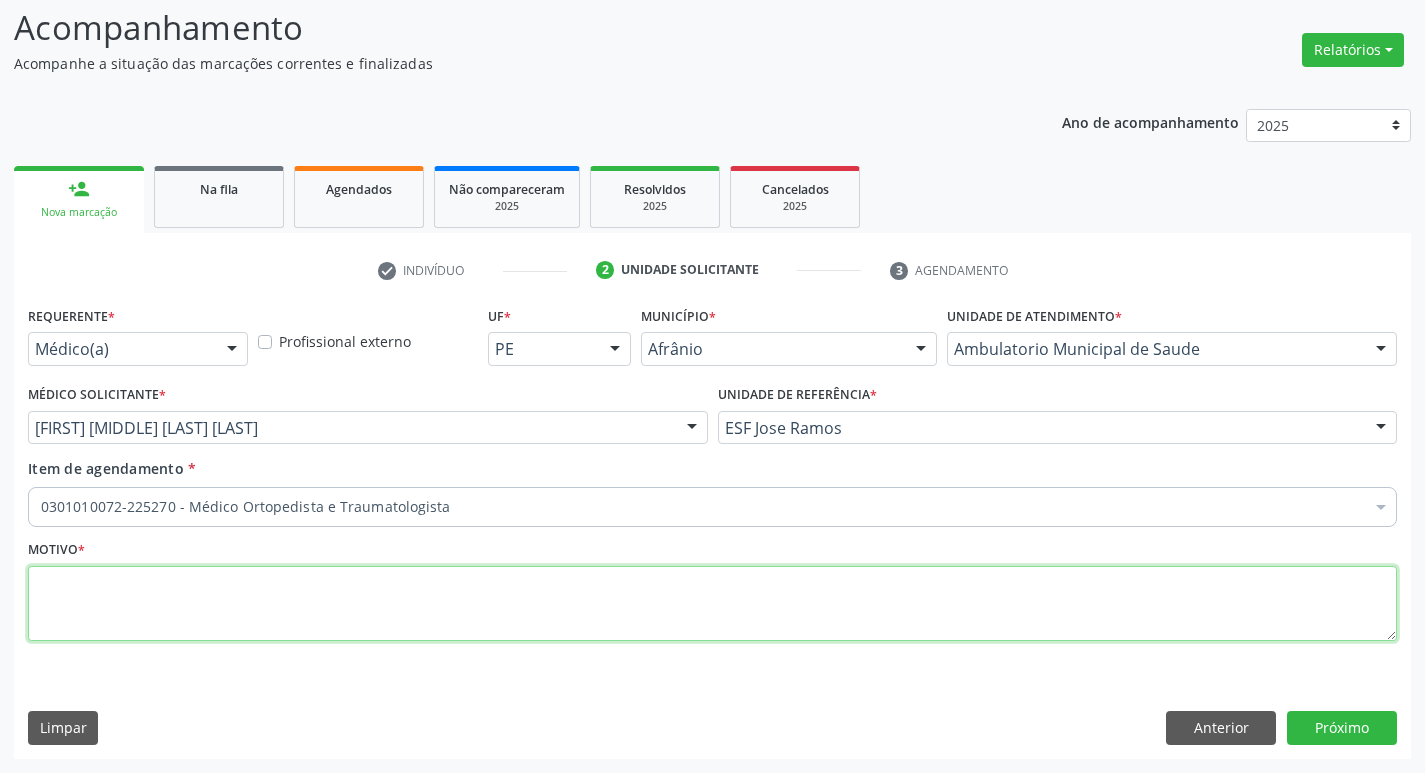click at bounding box center [712, 604] 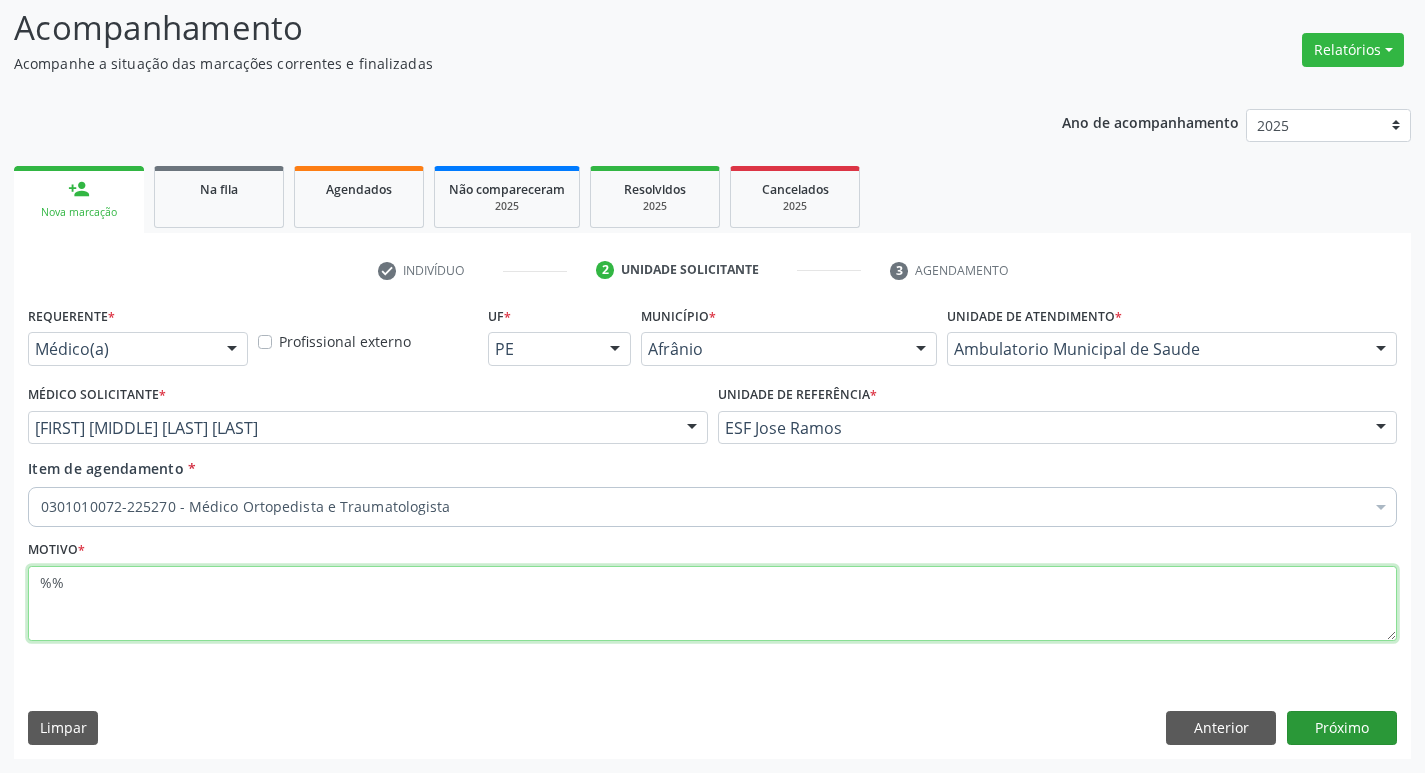 type on "%%" 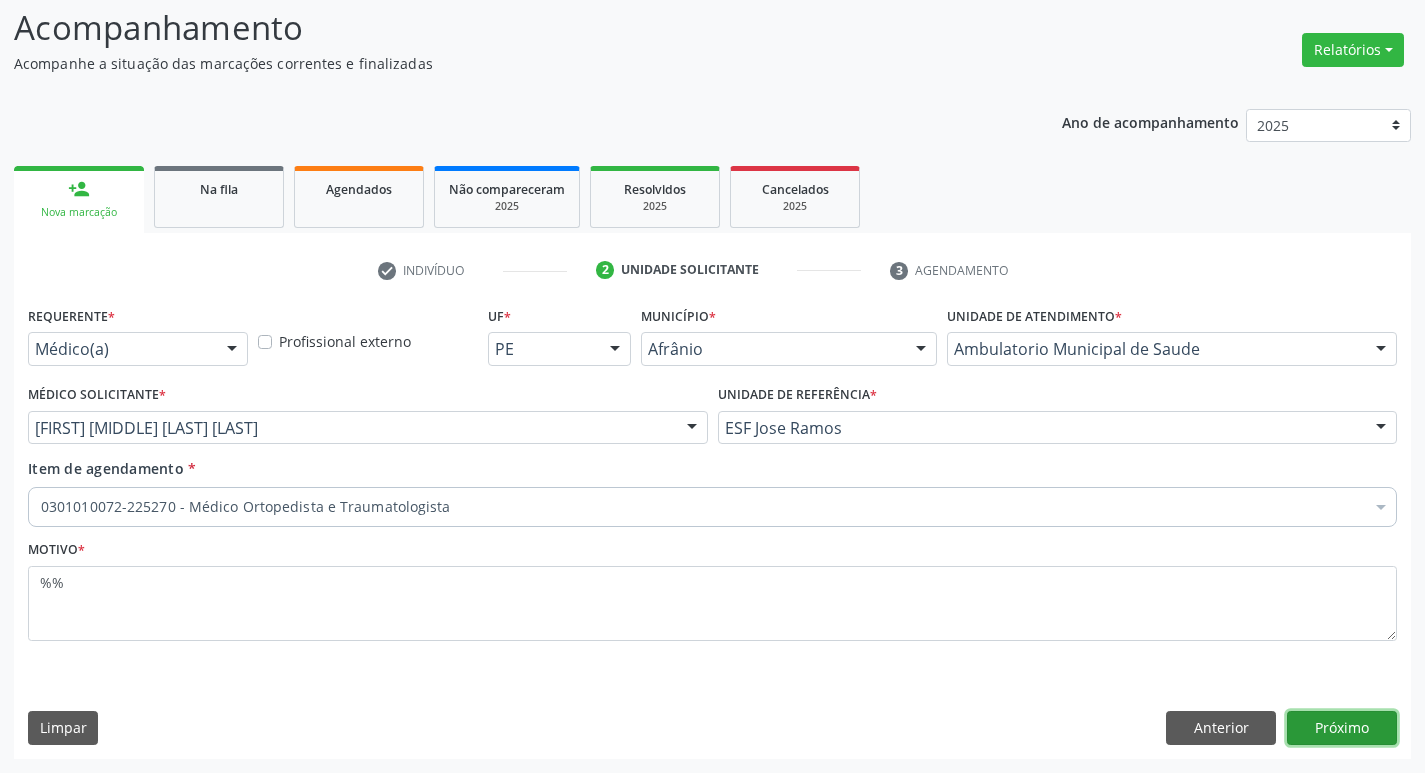 click on "Próximo" at bounding box center [1342, 728] 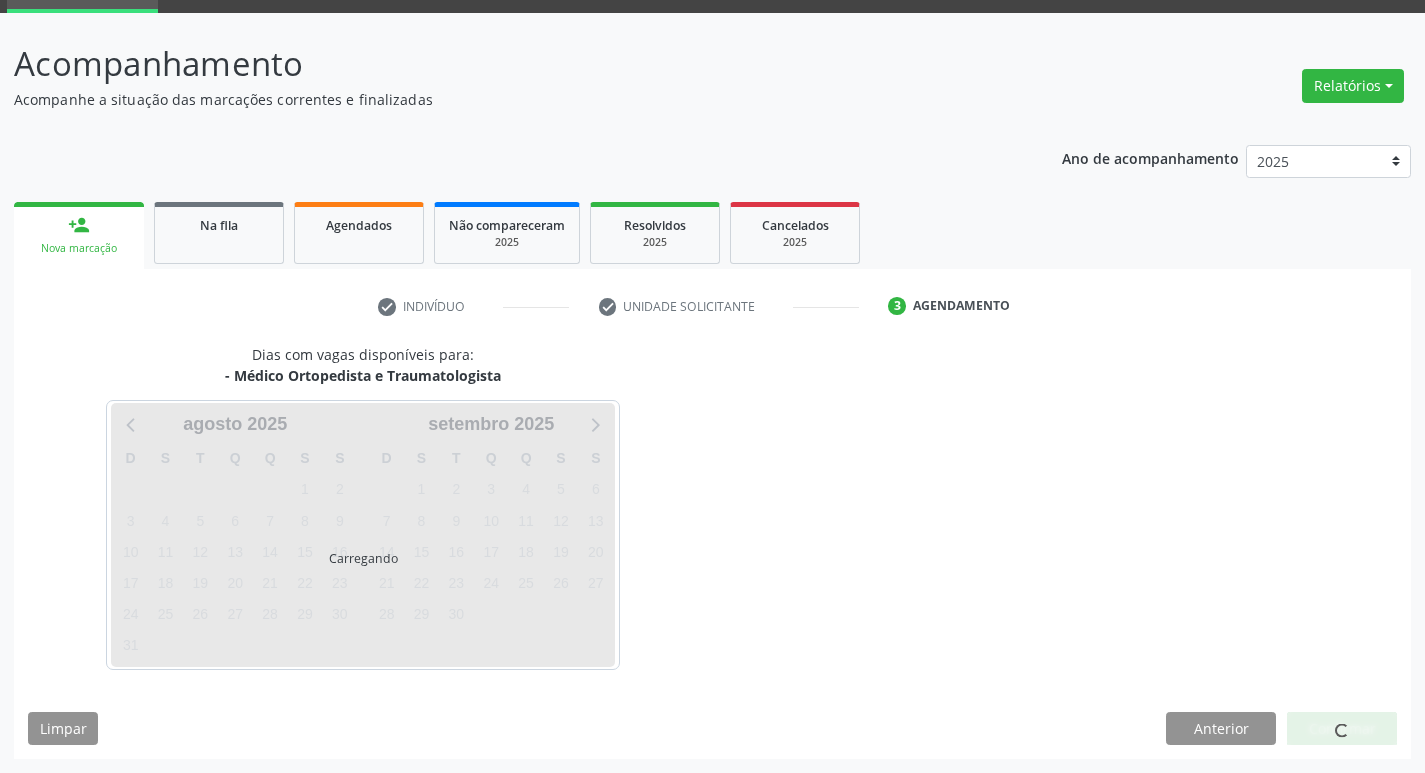 scroll, scrollTop: 97, scrollLeft: 0, axis: vertical 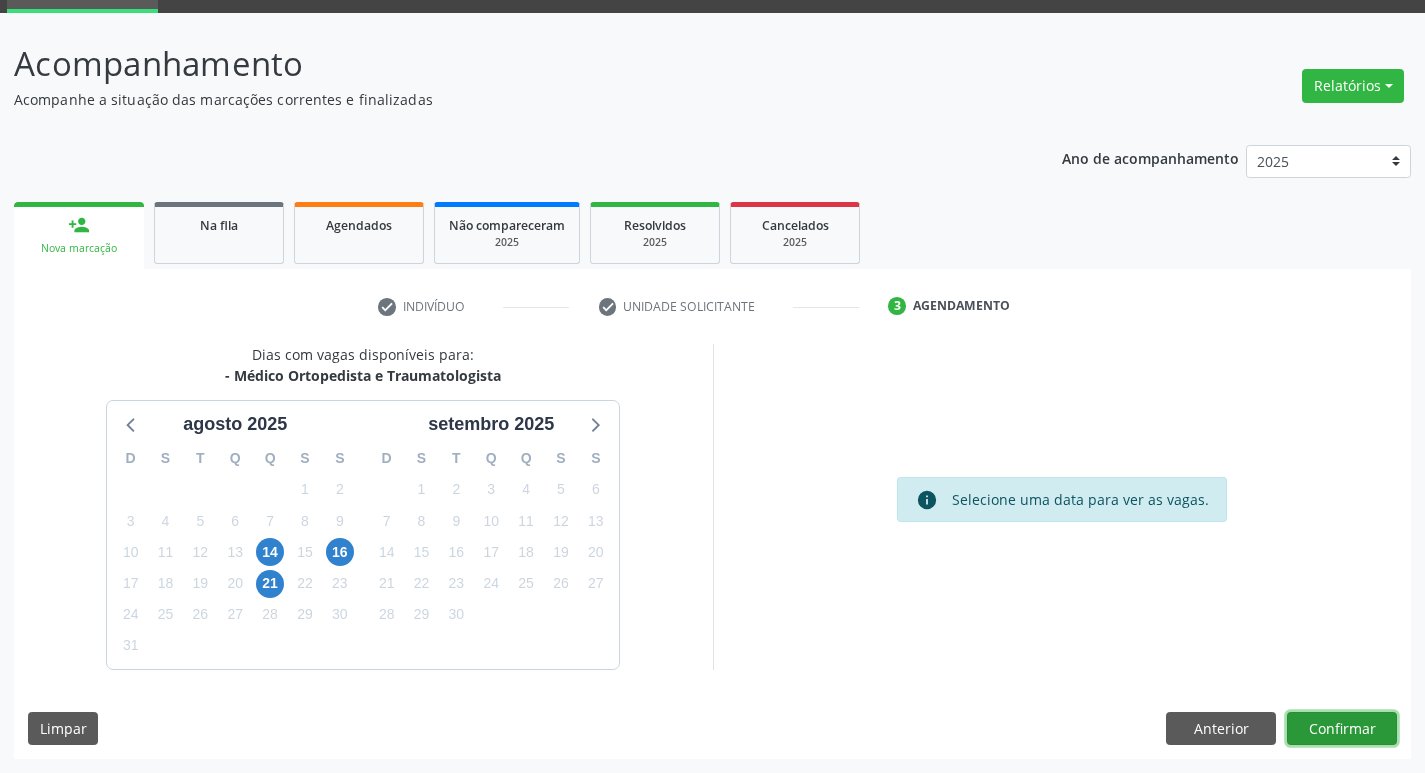 click on "Confirmar" at bounding box center [1342, 729] 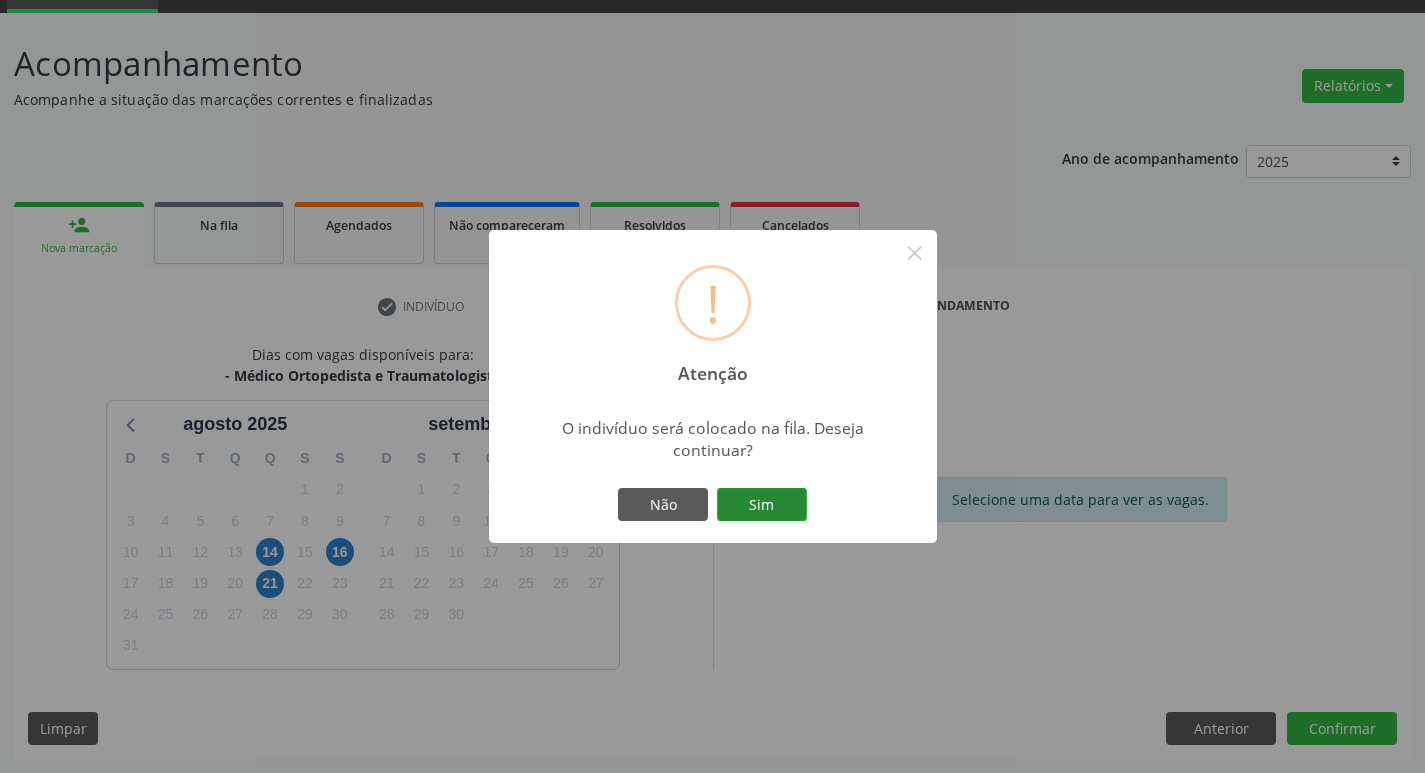 click on "Sim" at bounding box center (762, 505) 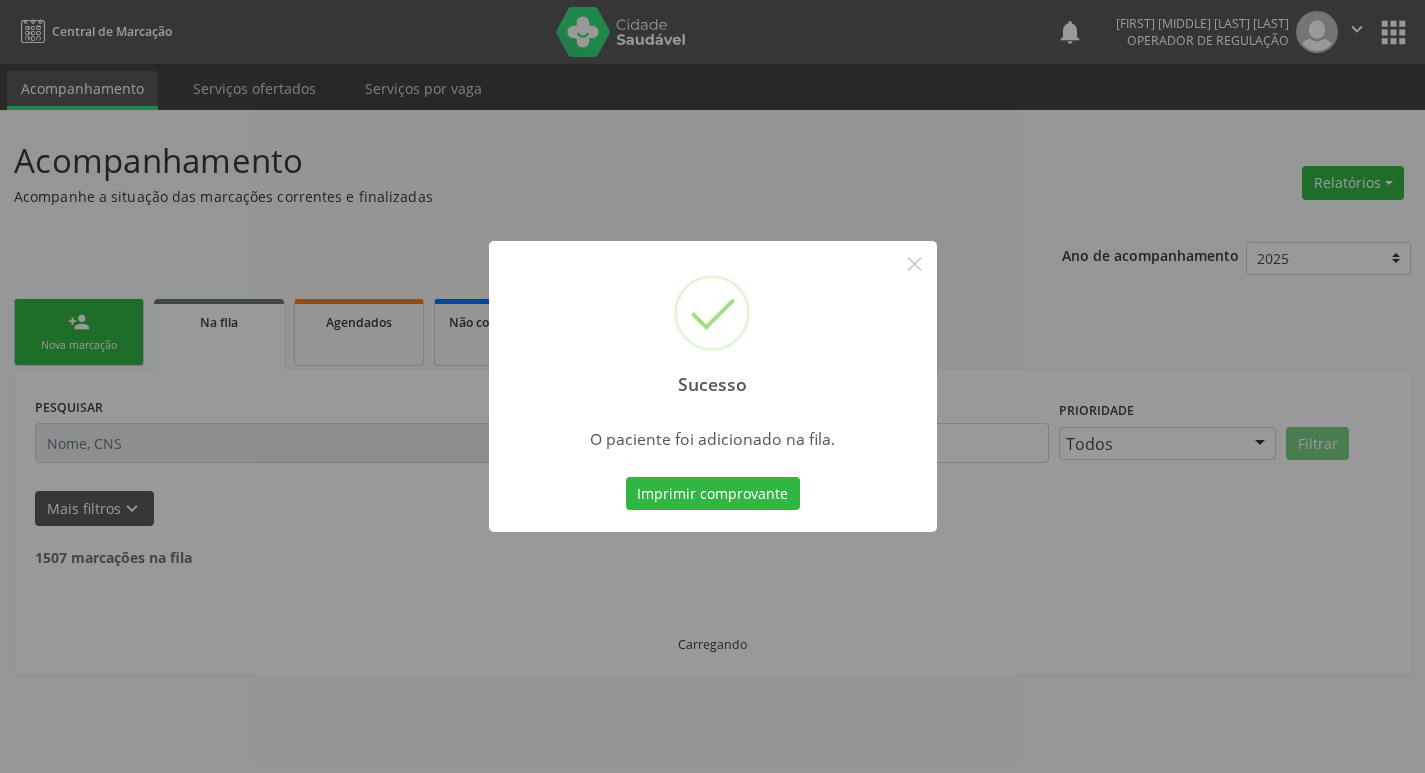 scroll, scrollTop: 0, scrollLeft: 0, axis: both 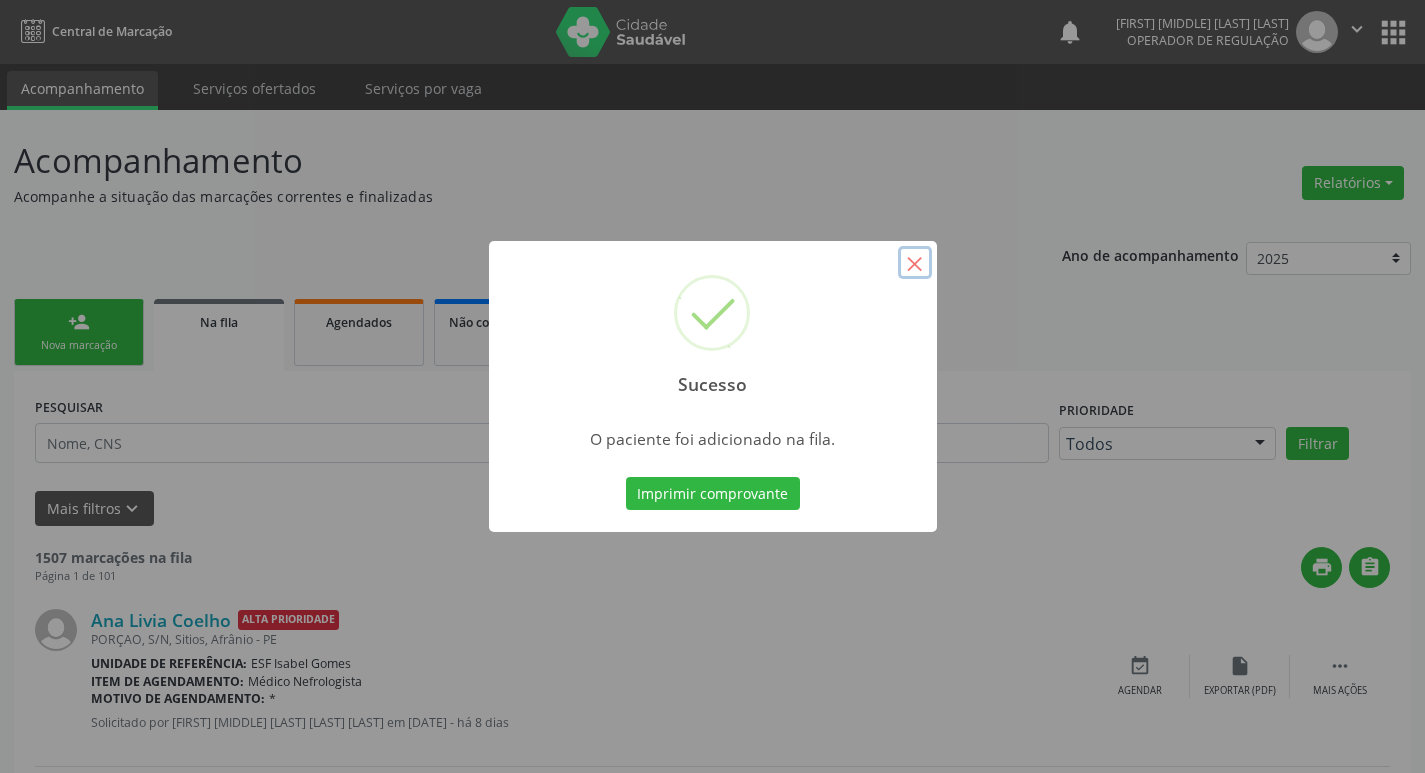 click on "×" at bounding box center (915, 263) 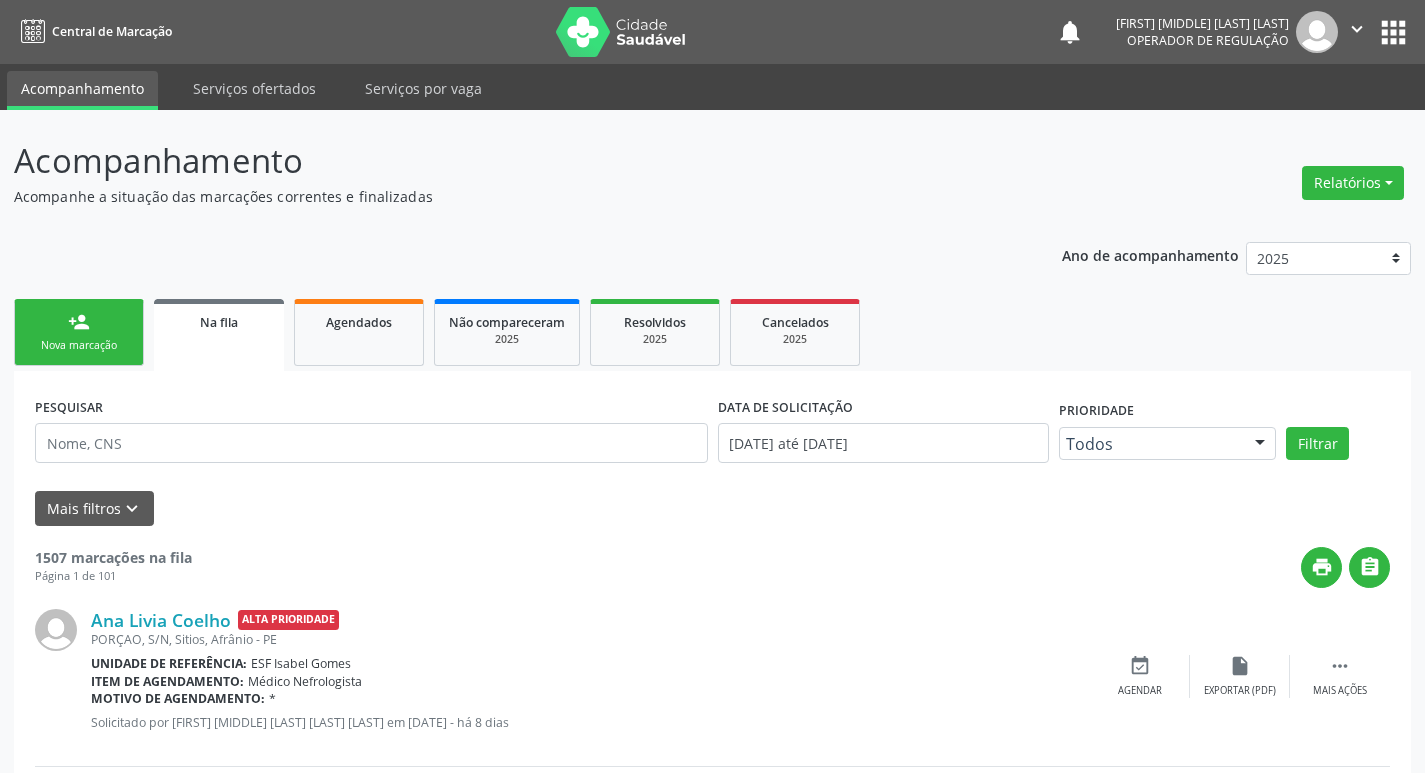 click on "Nova marcação" at bounding box center [79, 345] 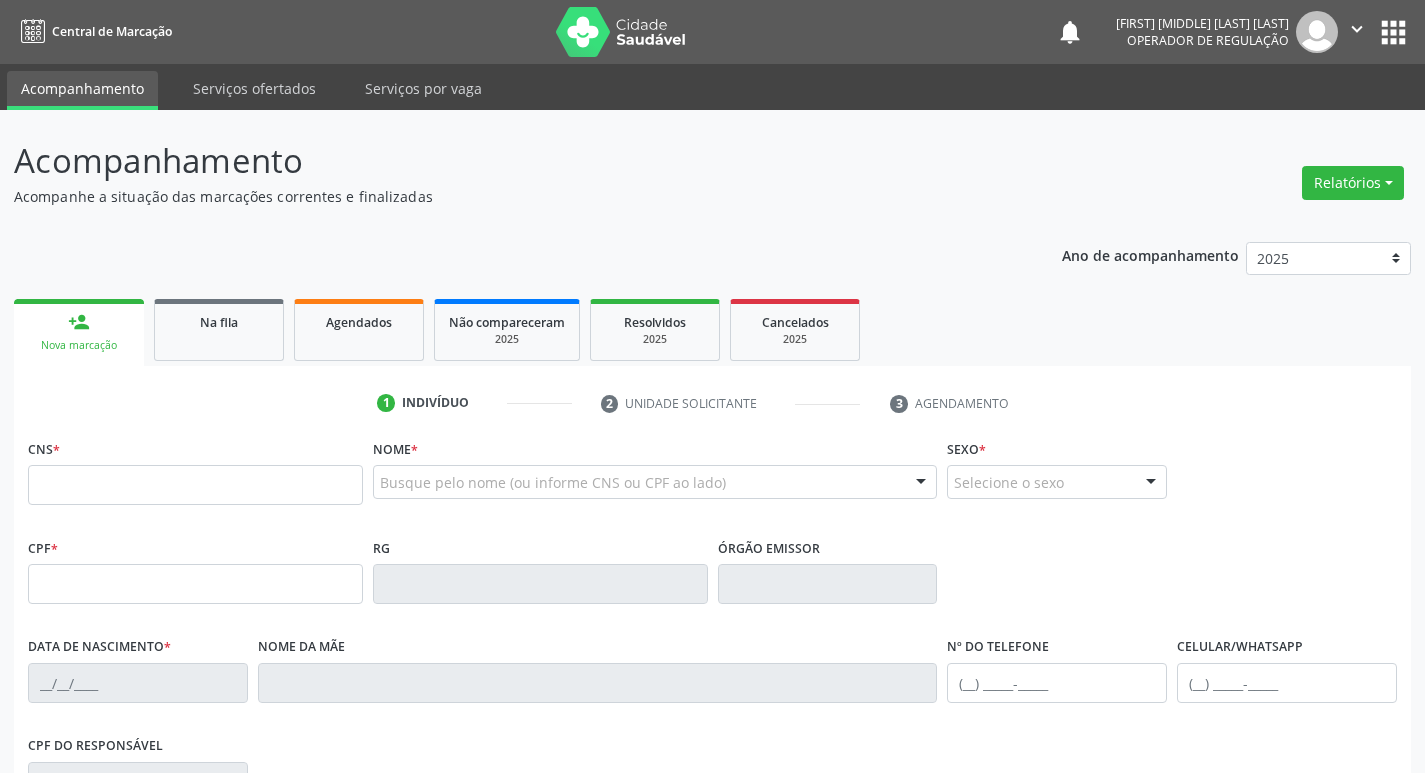 click on "person_add
Nova marcação" at bounding box center [79, 332] 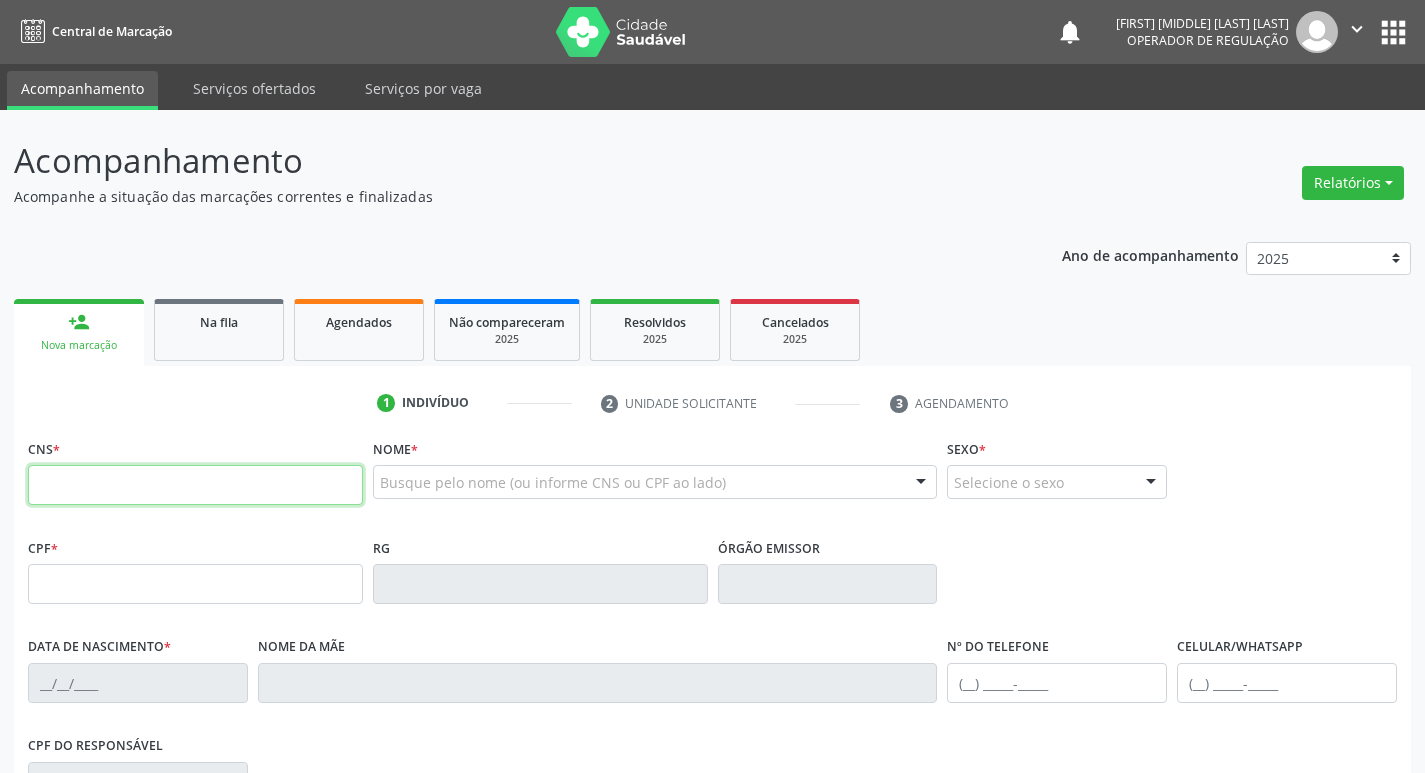 click at bounding box center [195, 485] 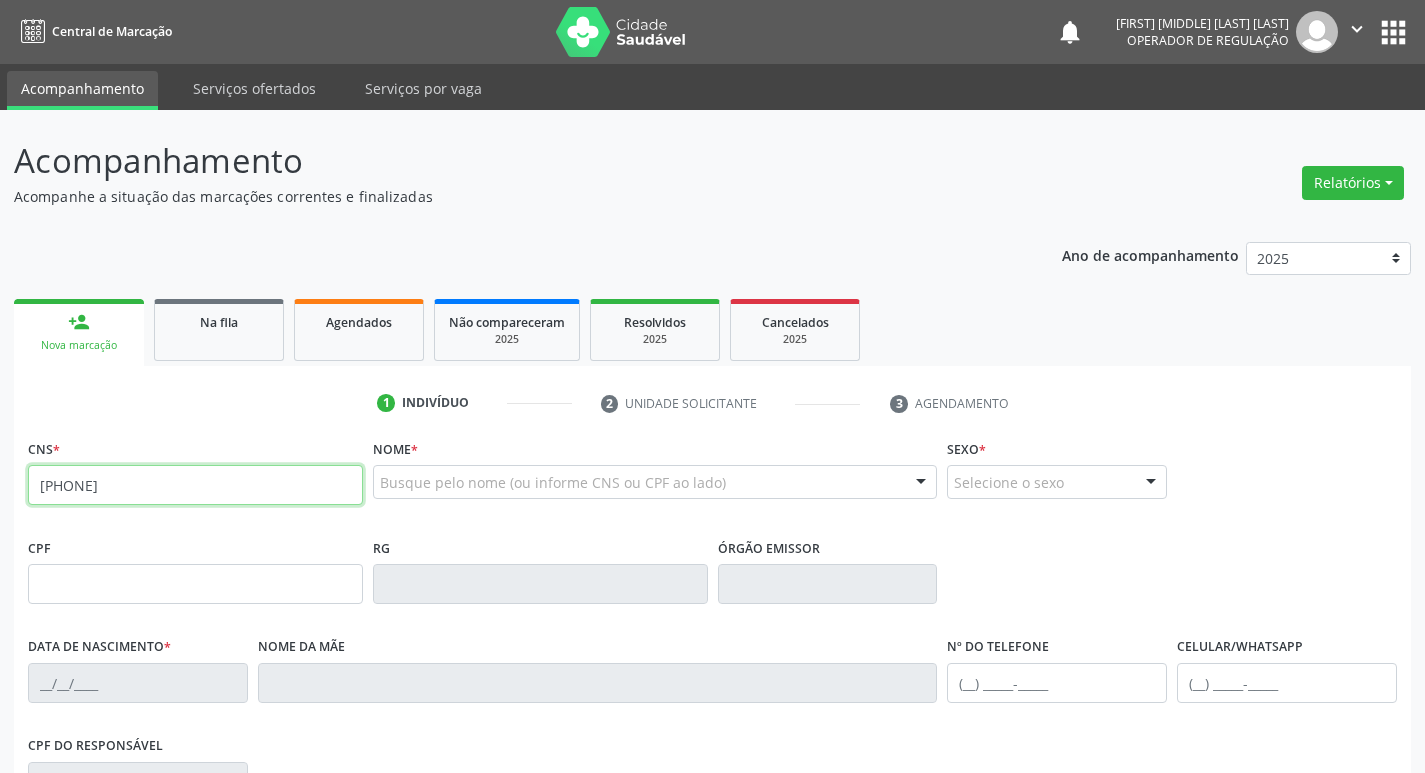 type on "700 8059 8568 0085" 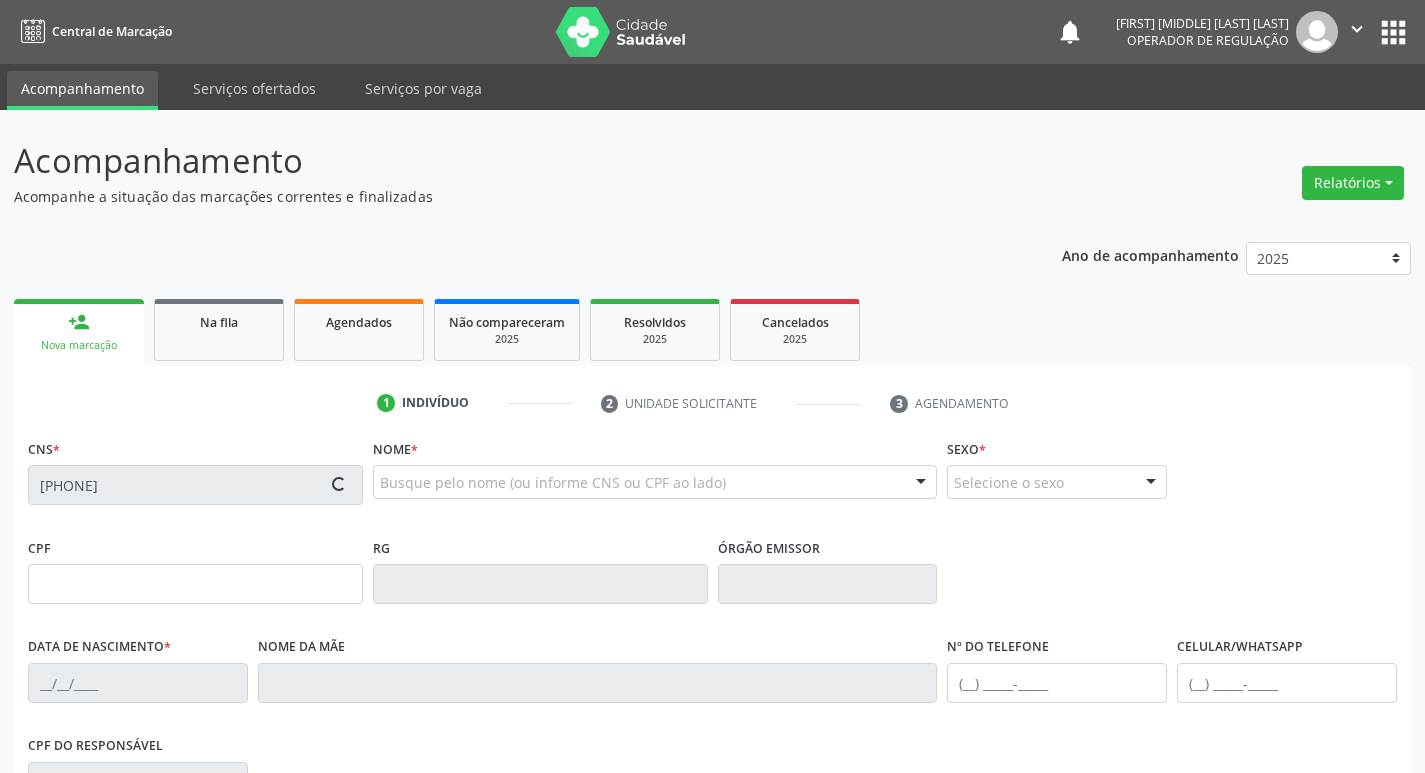 type on "138.926.964-70" 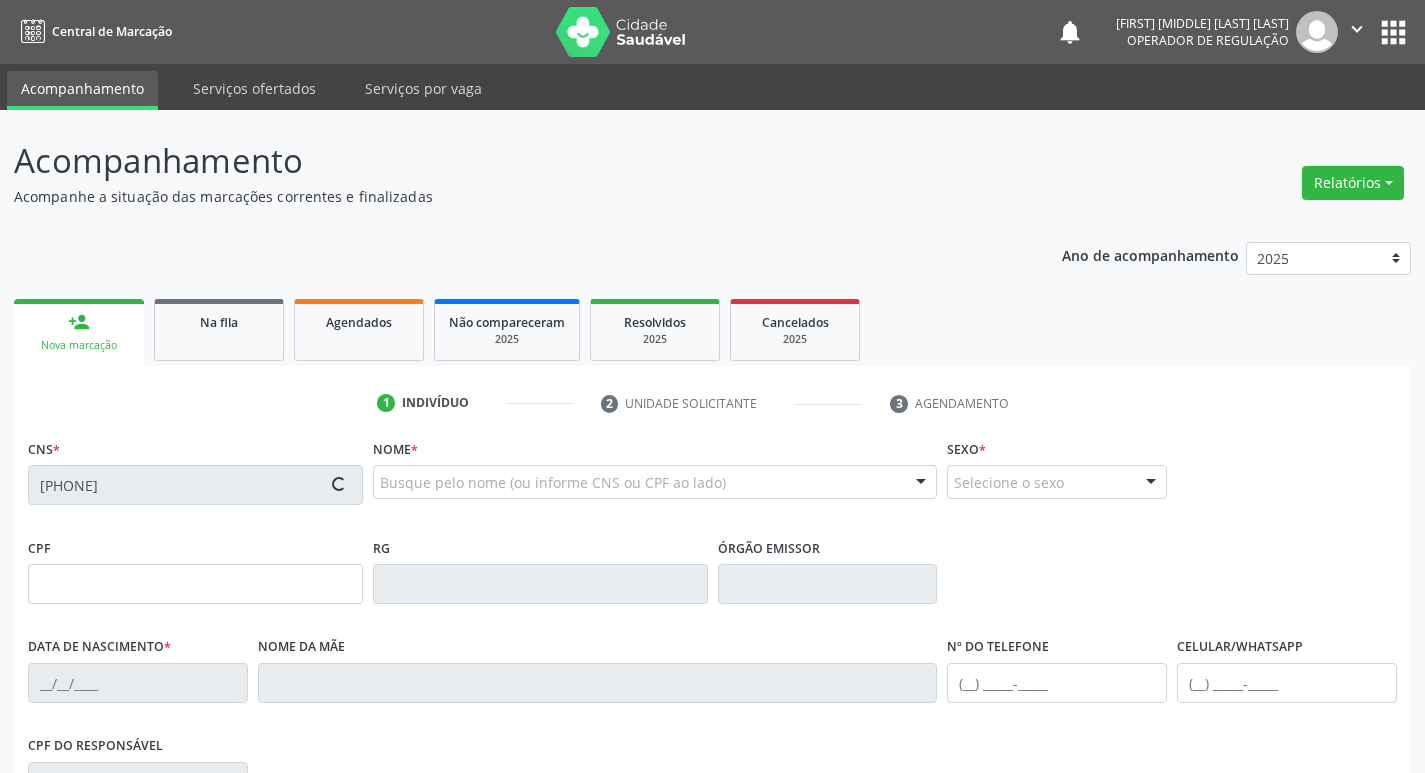 type on "27/12/2004" 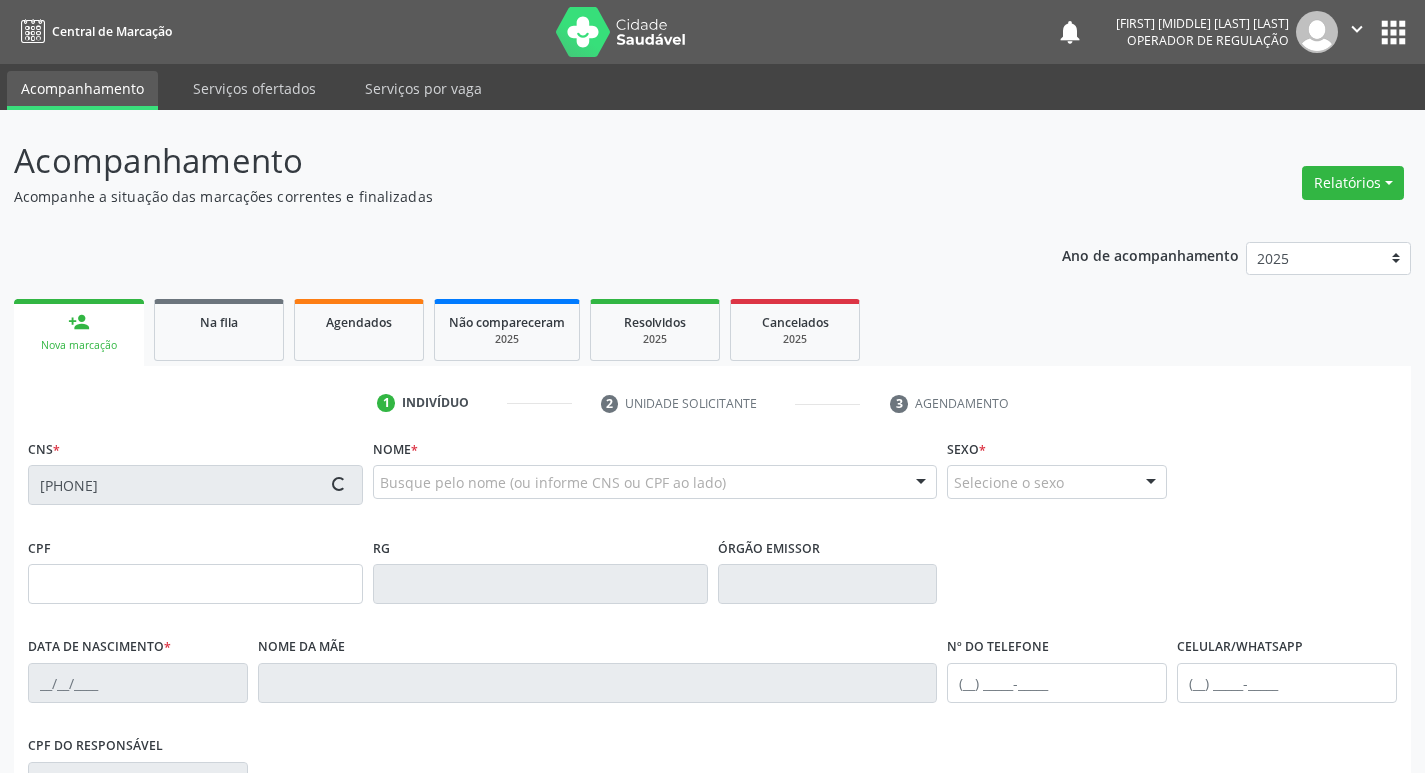 type on "Maria Aparicida Rodrigues" 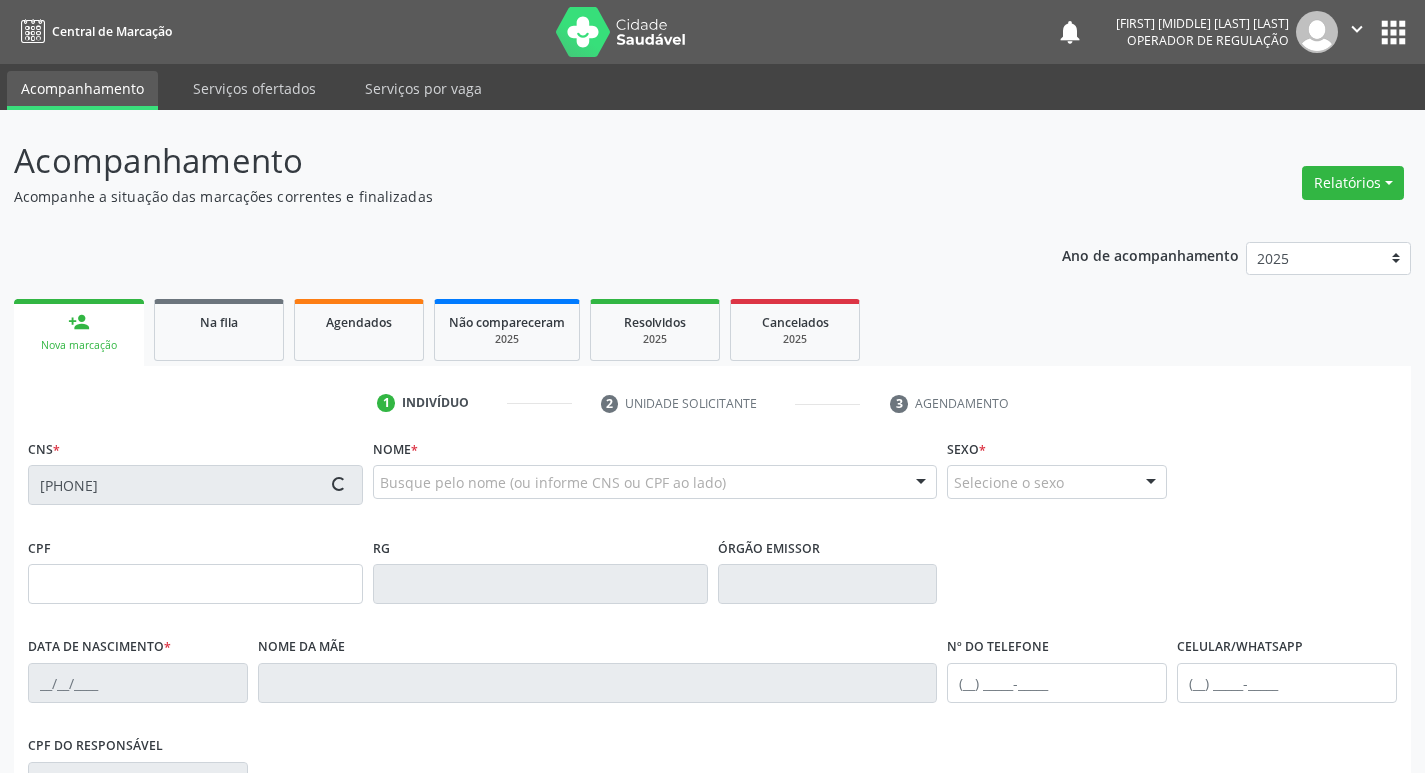 type on "(87) 98802-1507" 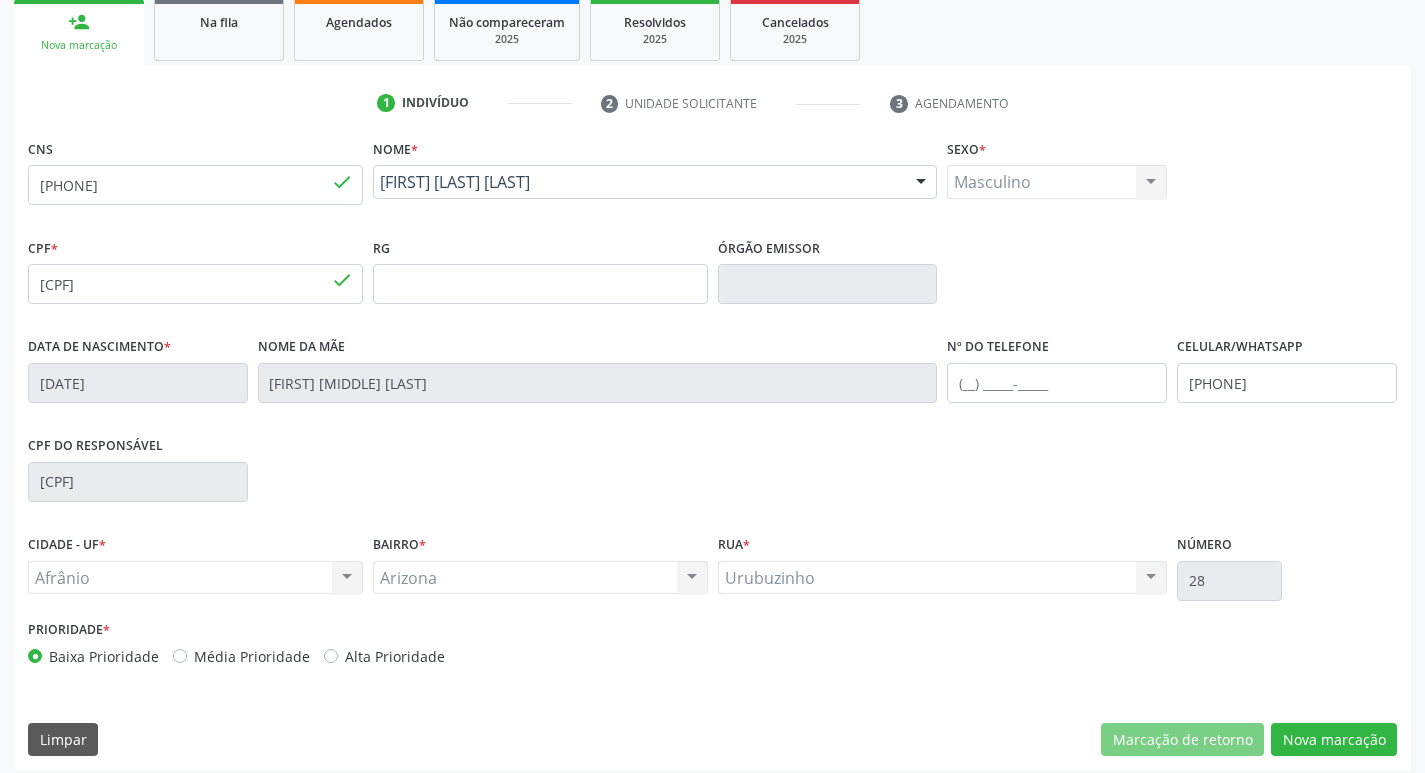 scroll, scrollTop: 311, scrollLeft: 0, axis: vertical 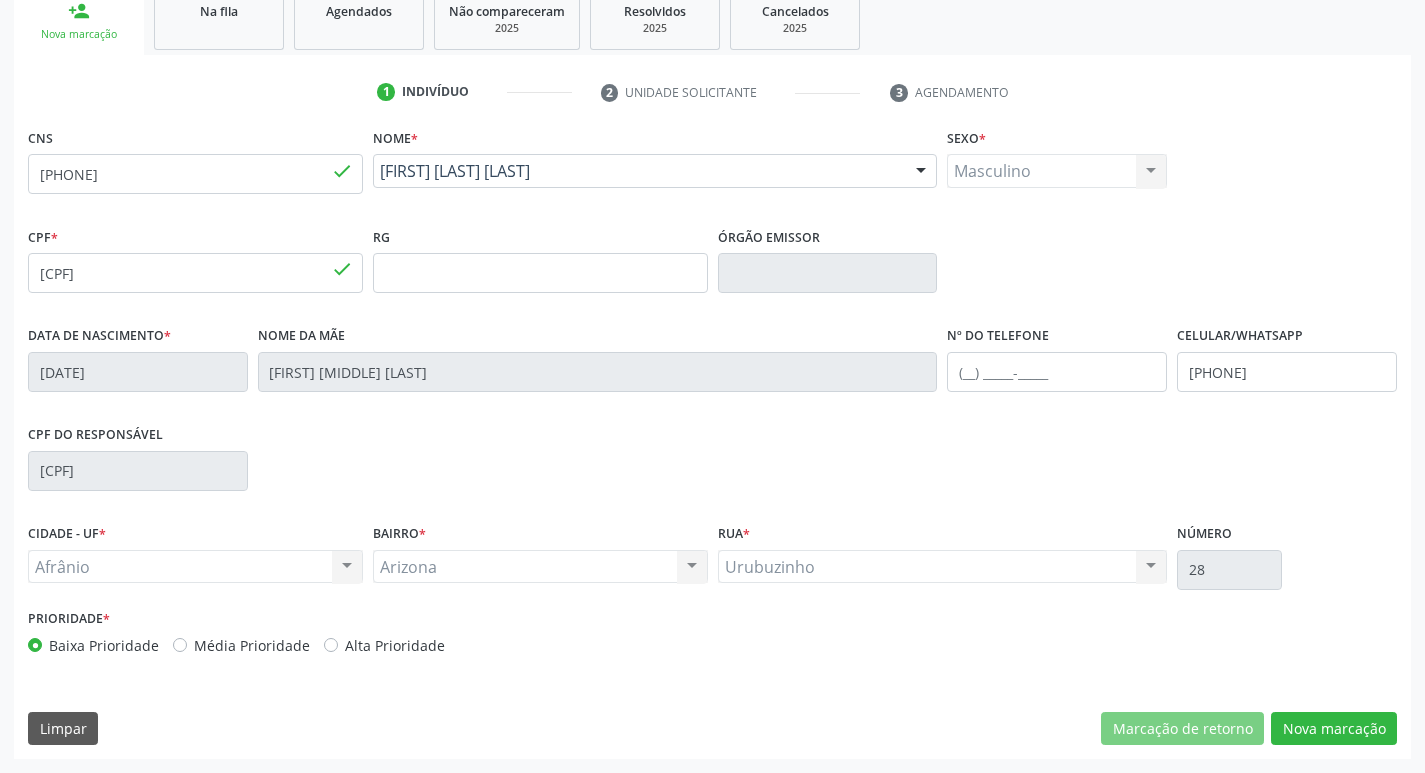 click on "Média Prioridade" at bounding box center (252, 645) 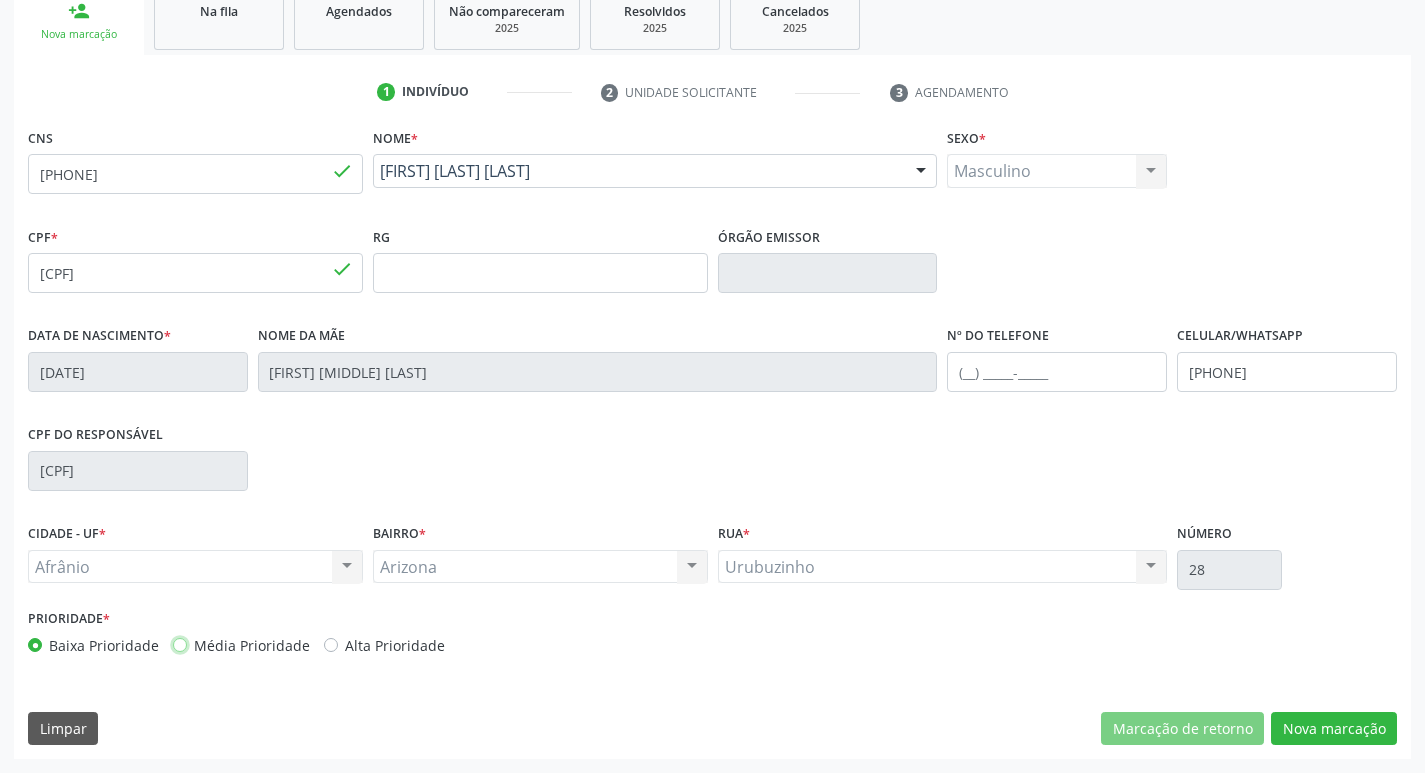 radio on "true" 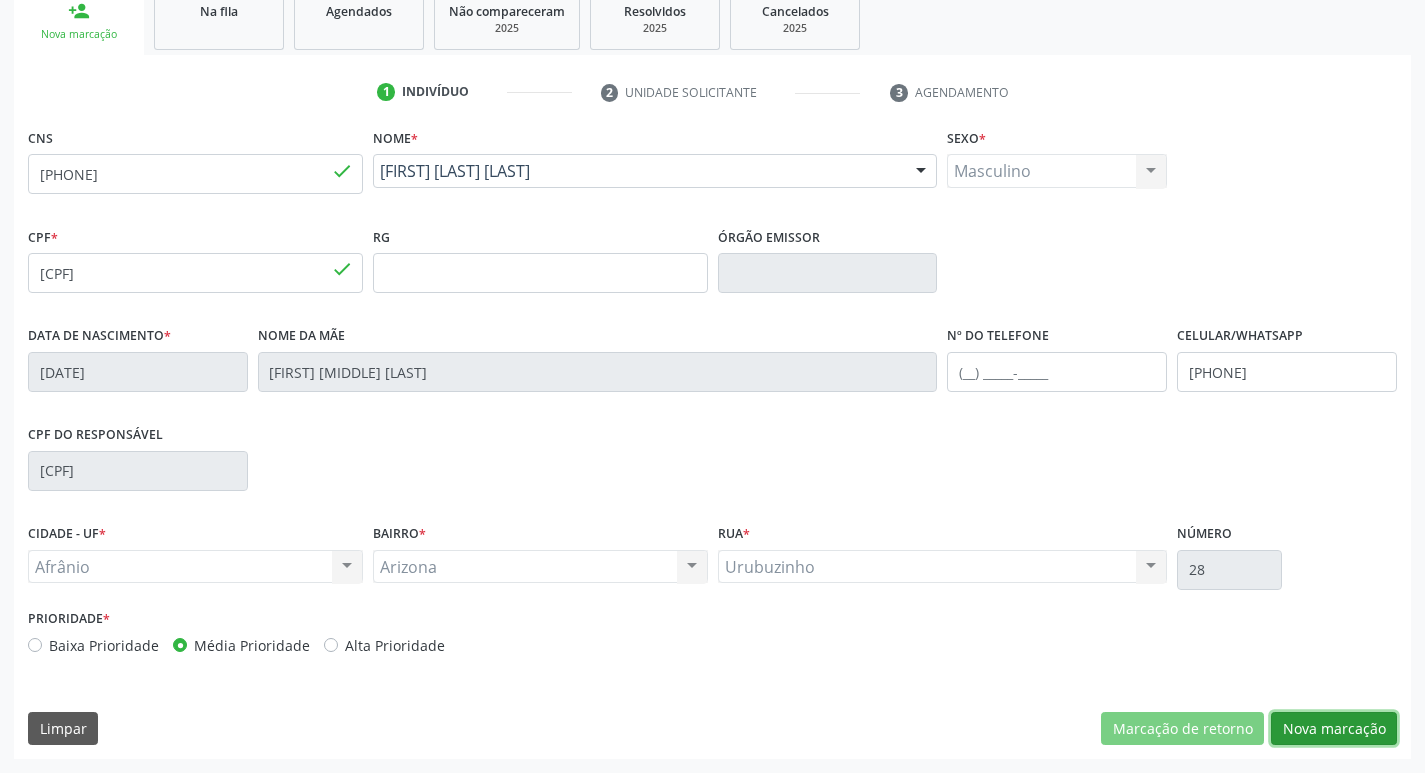 click on "Nova marcação" at bounding box center [1334, 729] 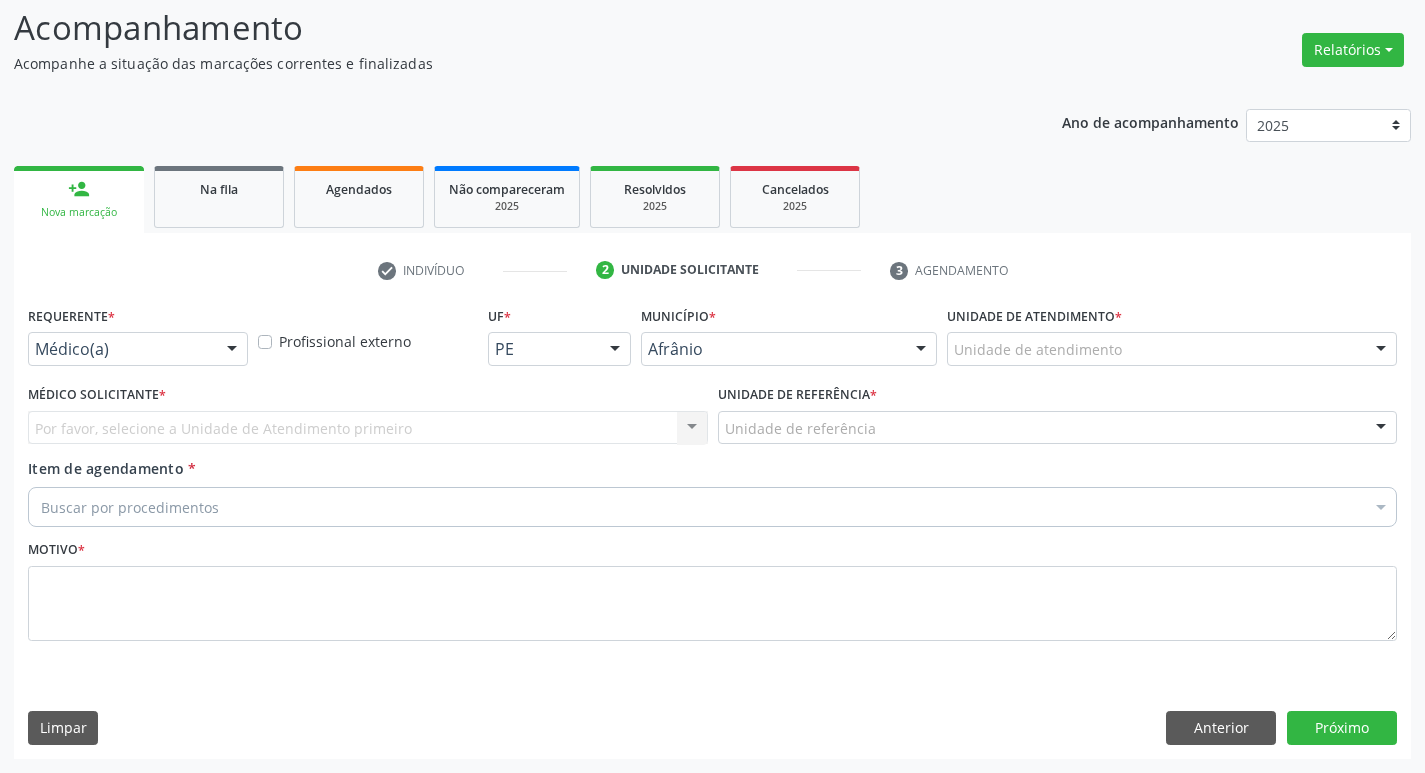 scroll, scrollTop: 133, scrollLeft: 0, axis: vertical 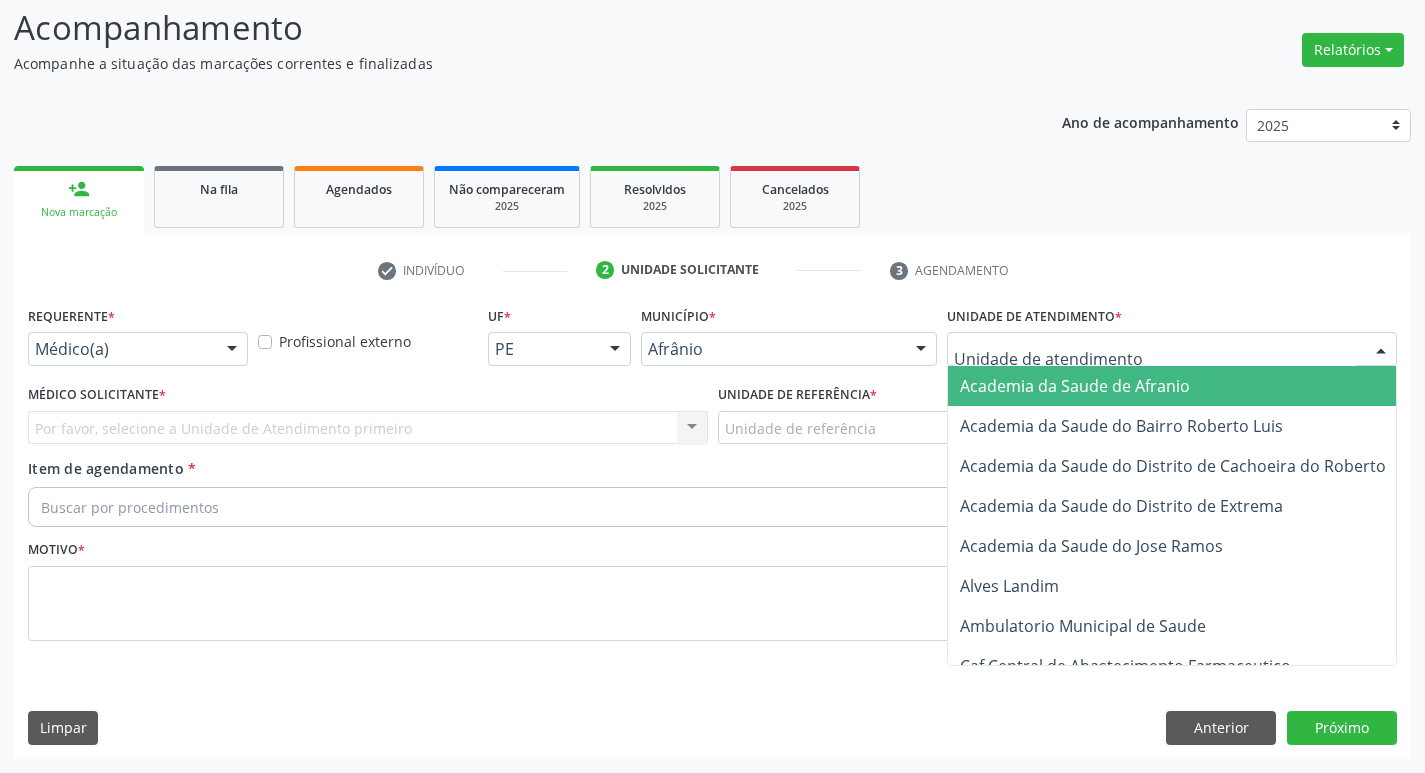 drag, startPoint x: 1226, startPoint y: 361, endPoint x: 1210, endPoint y: 511, distance: 150.85092 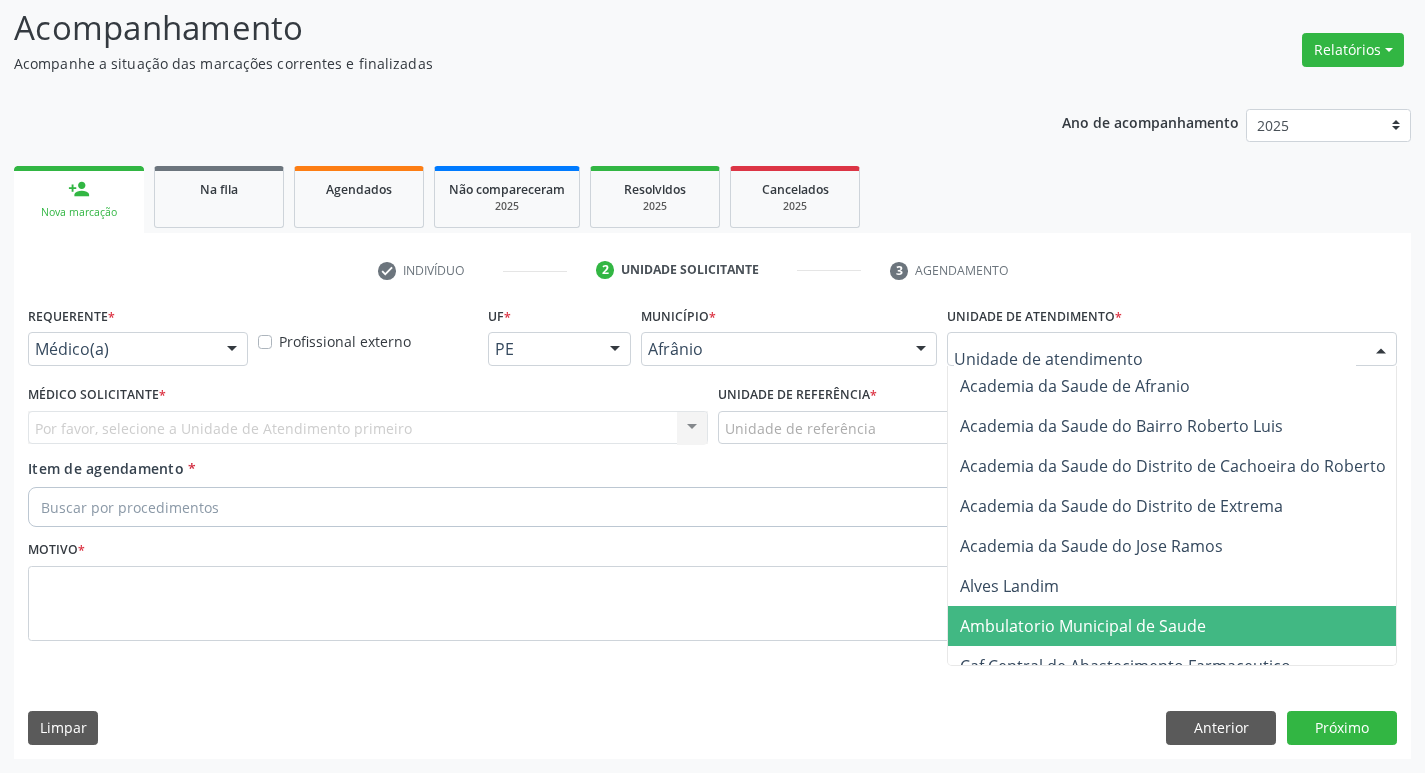 drag, startPoint x: 1161, startPoint y: 622, endPoint x: 856, endPoint y: 588, distance: 306.88922 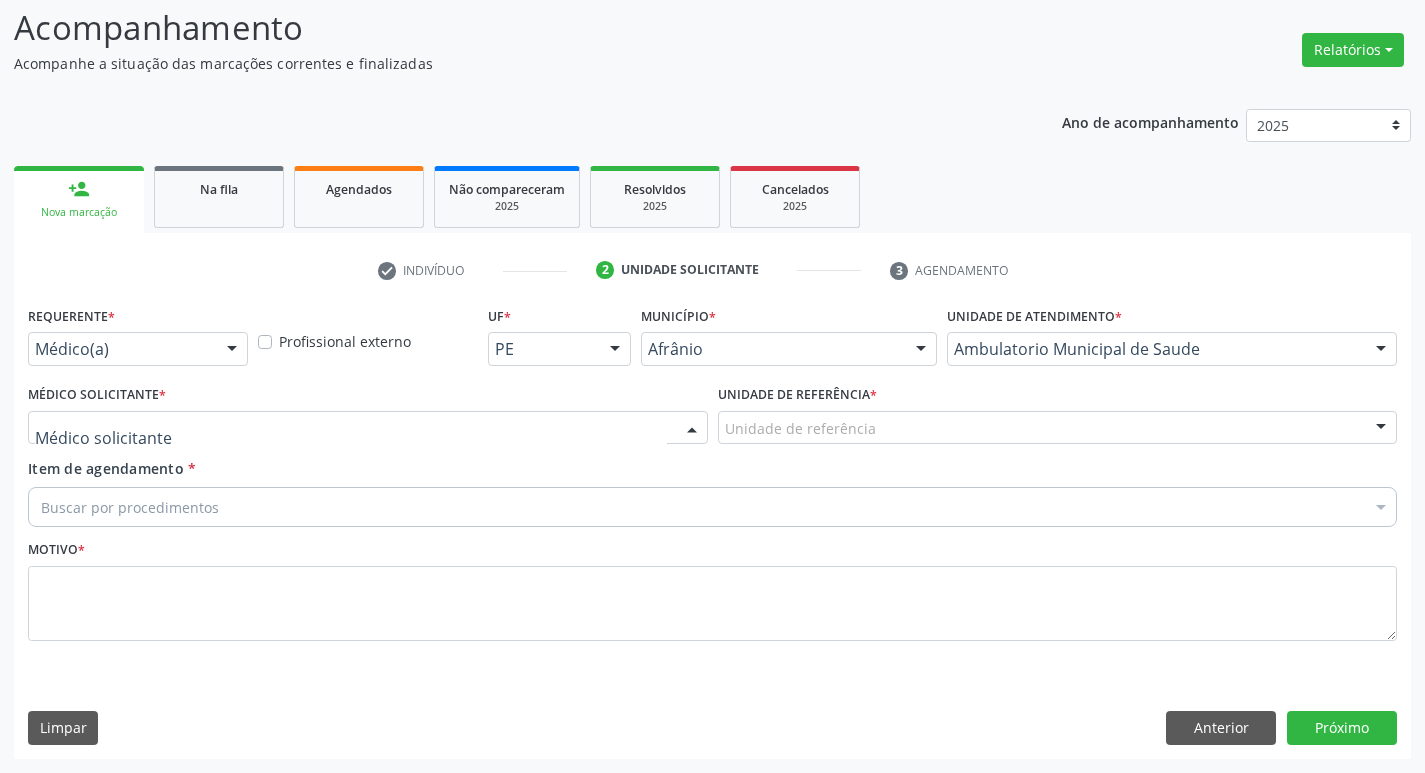 click at bounding box center [368, 428] 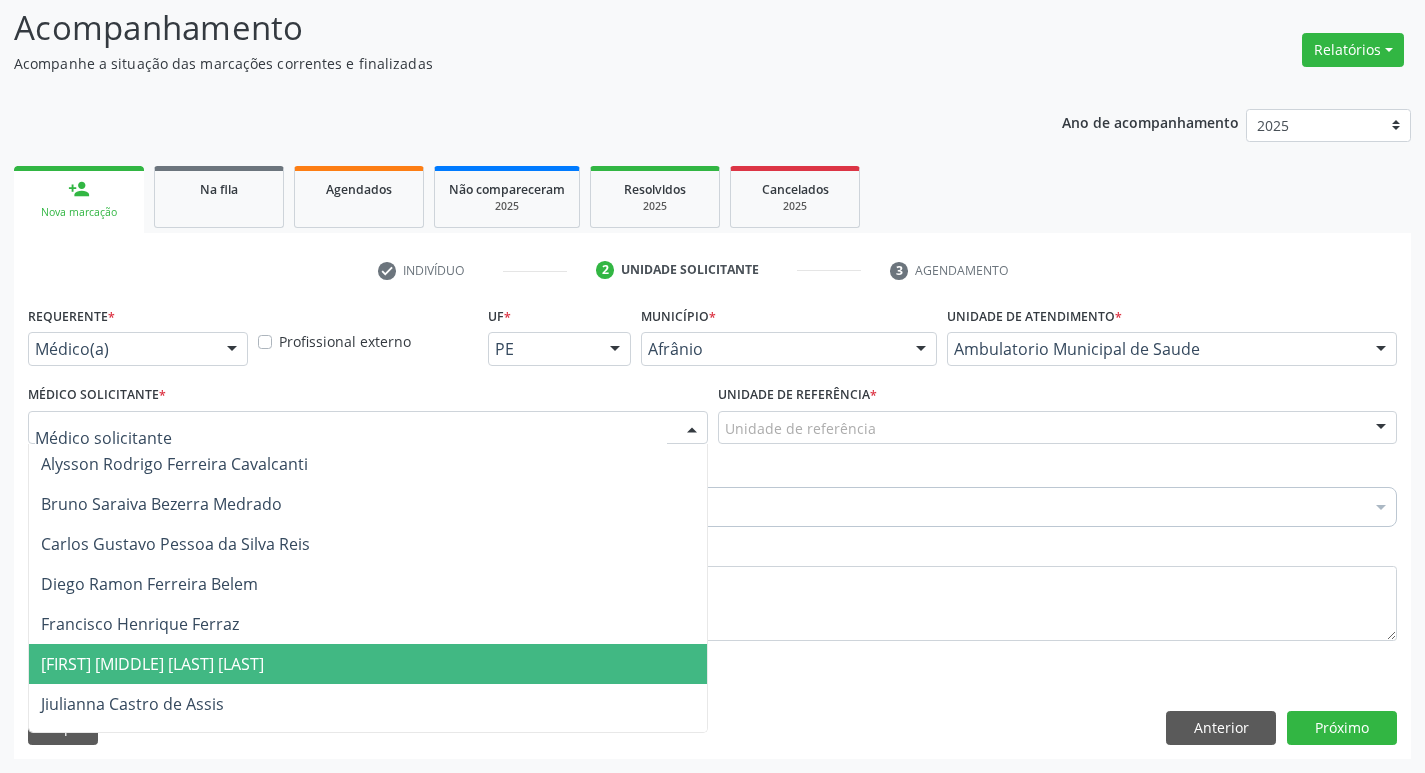 click on "[FIRST] [LAST]" at bounding box center (368, 664) 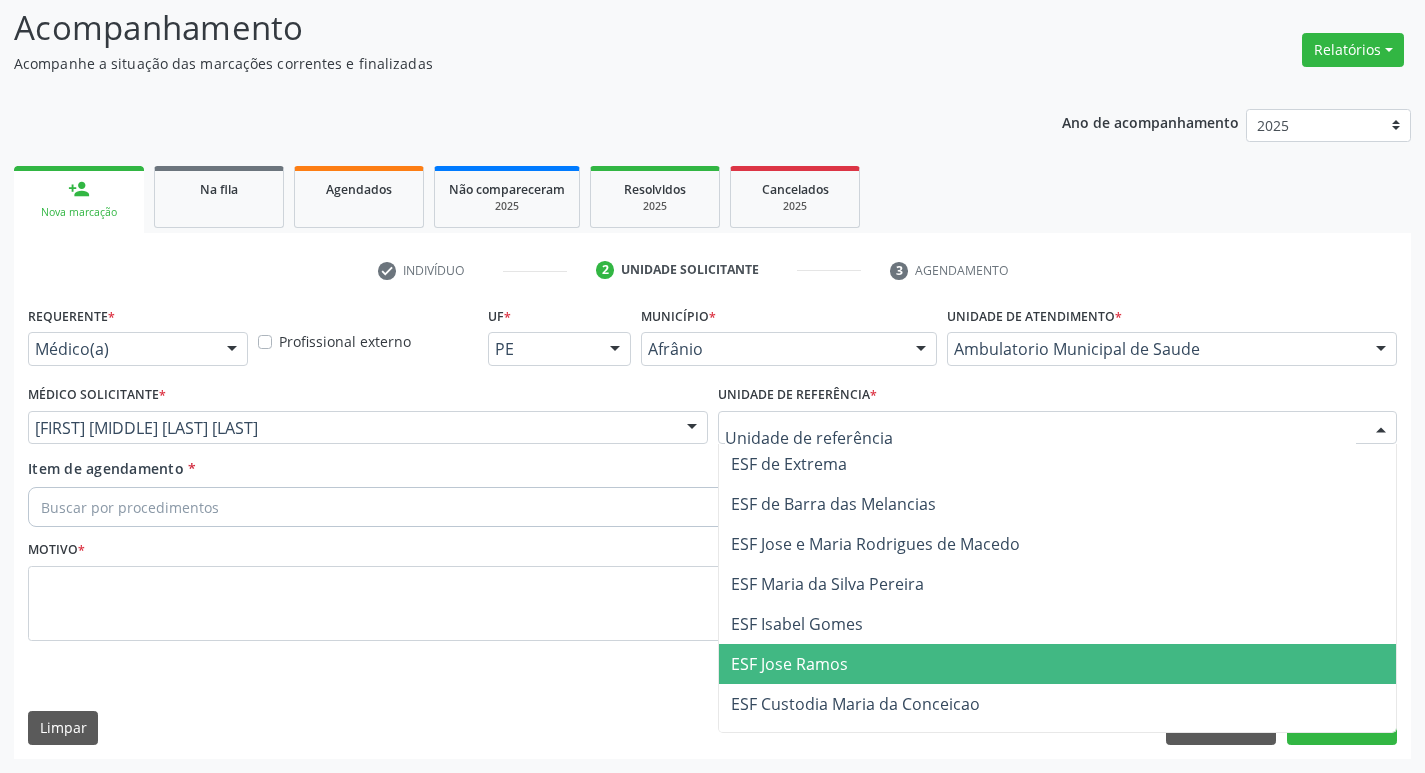 drag, startPoint x: 888, startPoint y: 665, endPoint x: 872, endPoint y: 660, distance: 16.763054 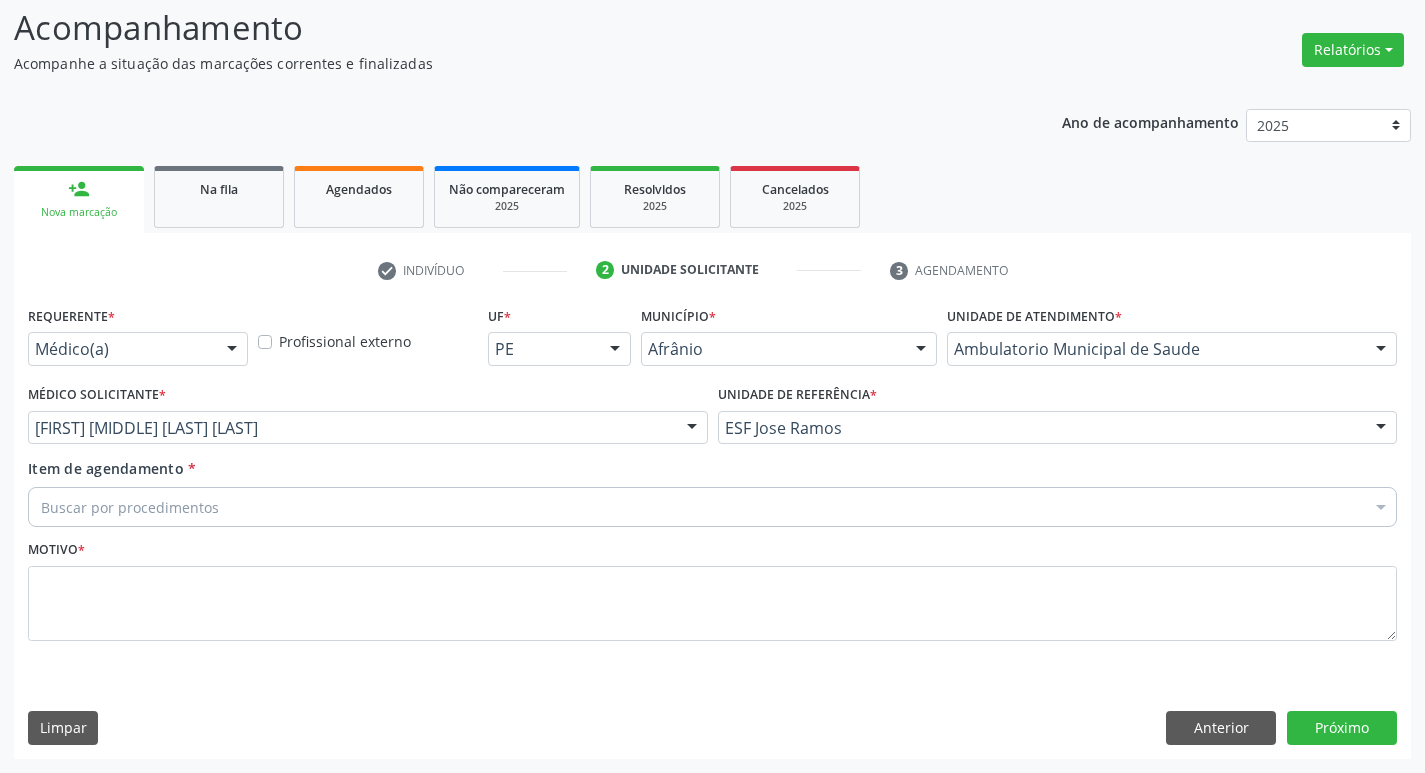 click on "Buscar por procedimentos" at bounding box center (712, 507) 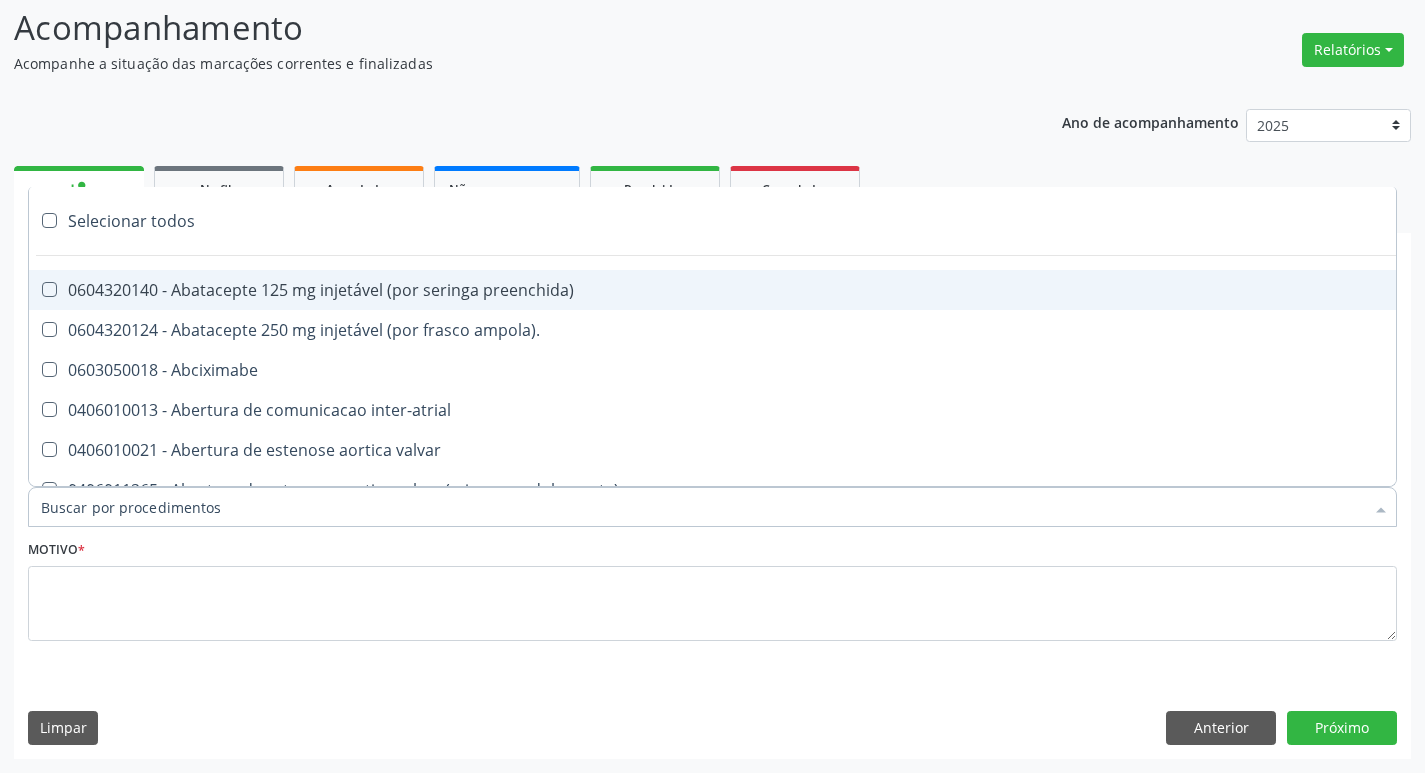 paste on "ortope" 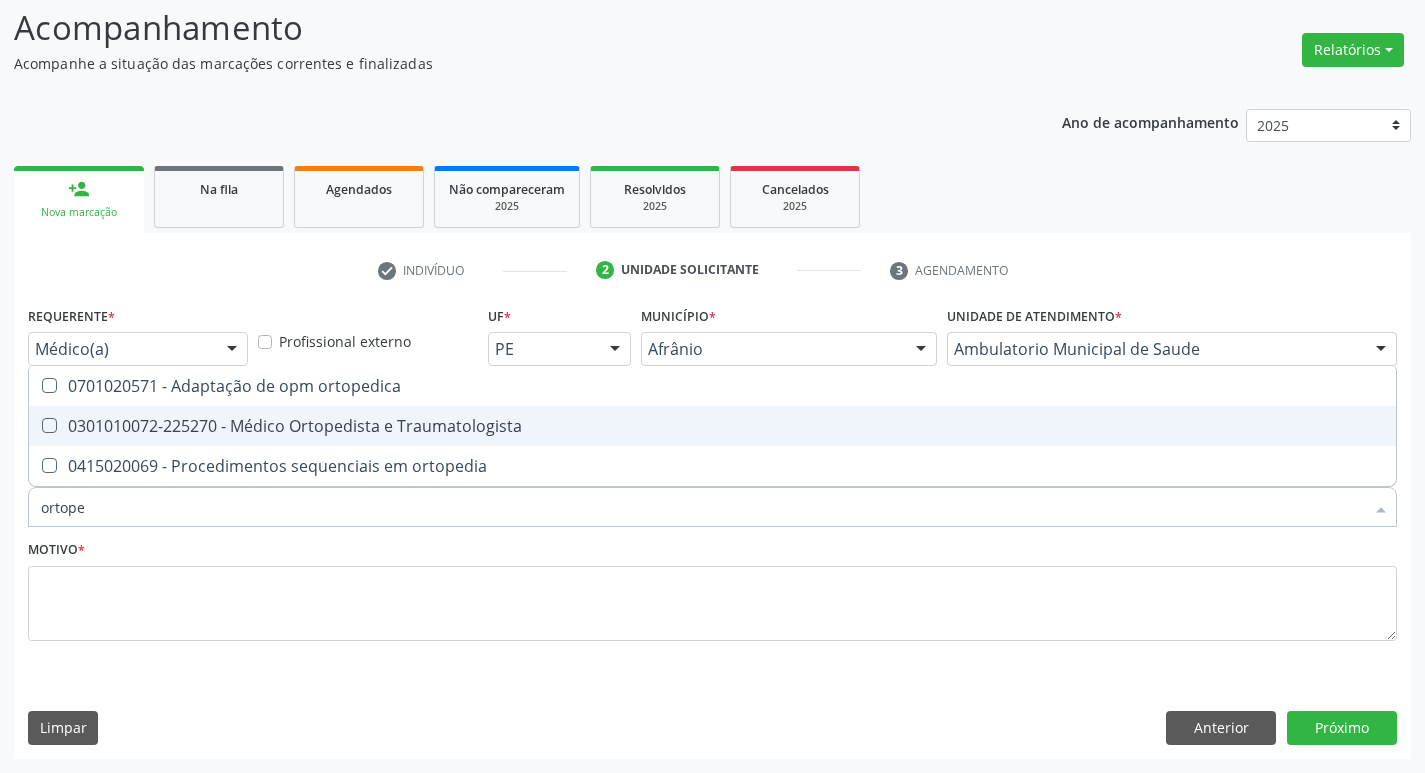 click at bounding box center [49, 425] 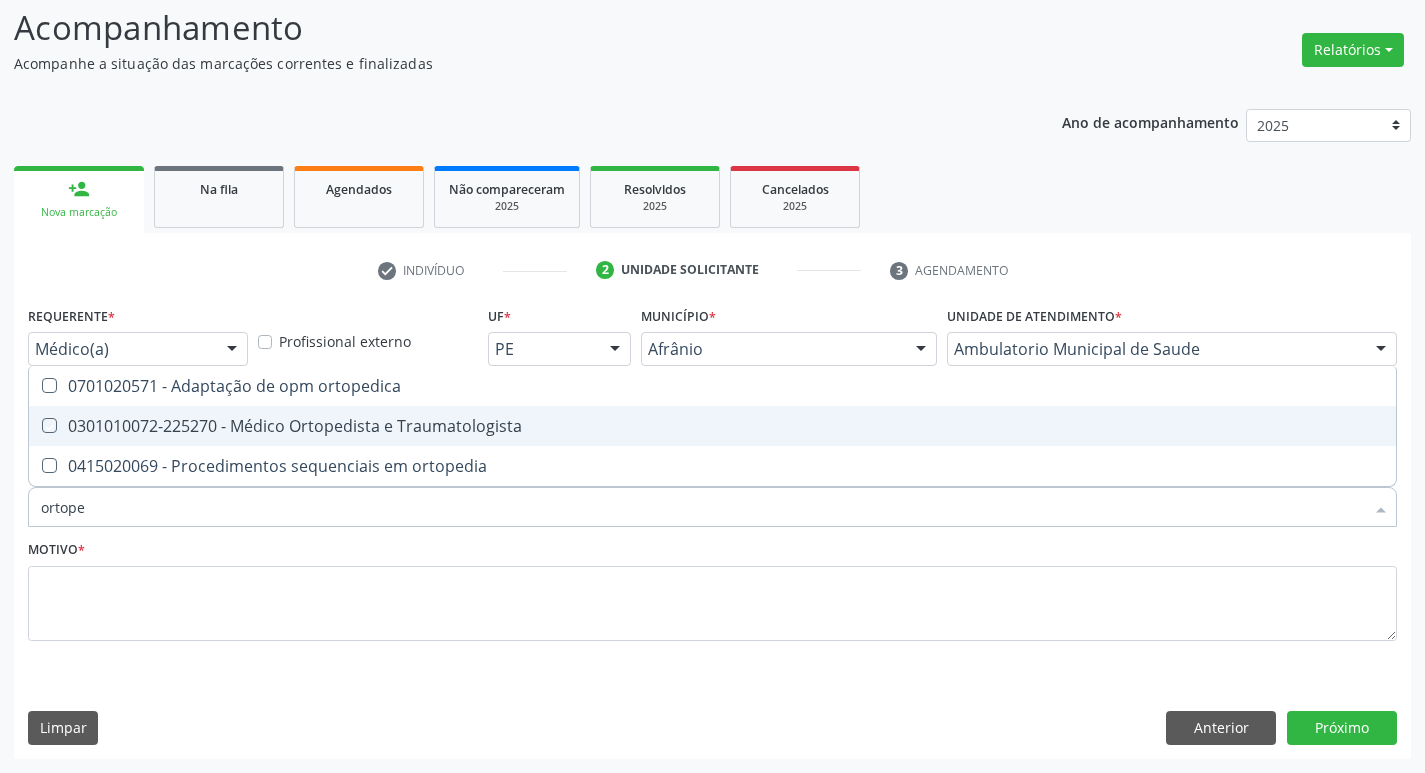 checkbox on "true" 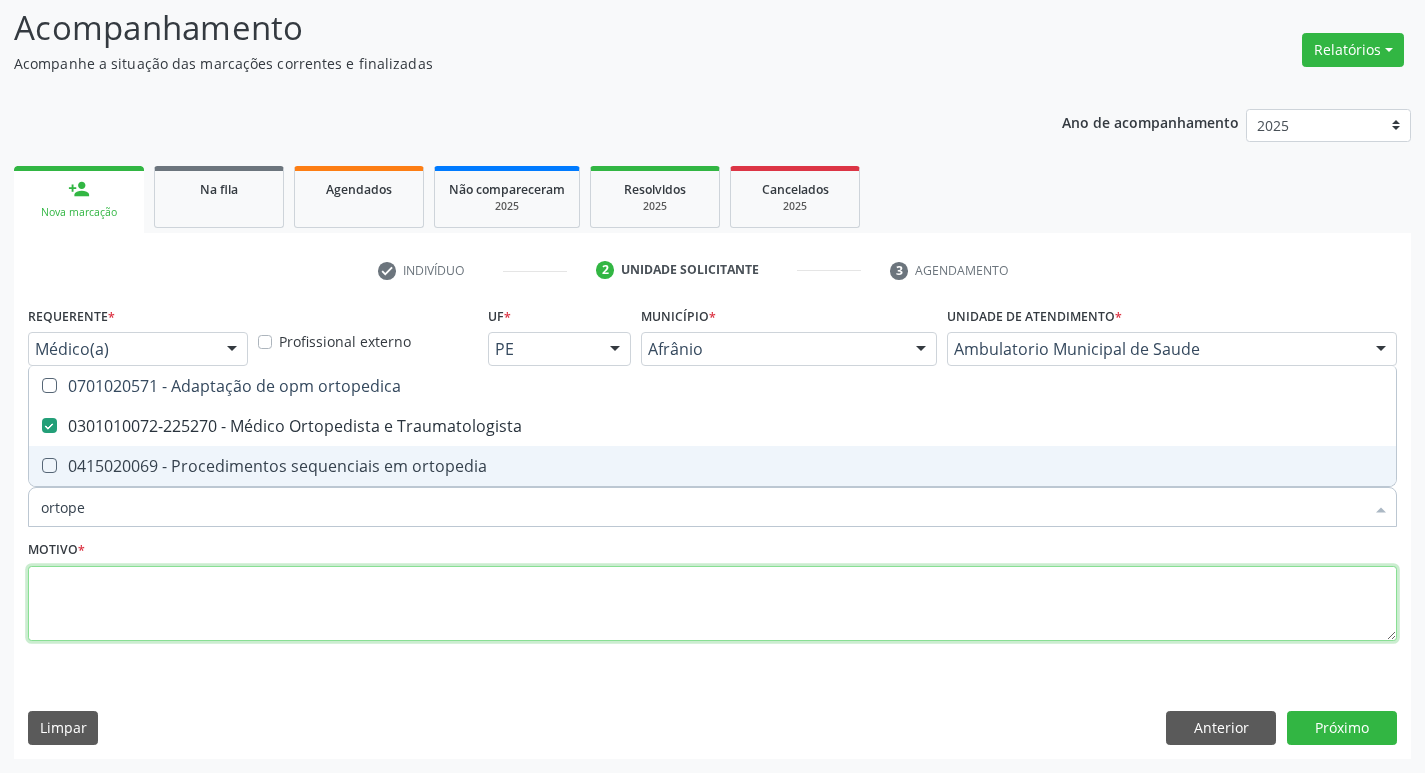 click at bounding box center [712, 604] 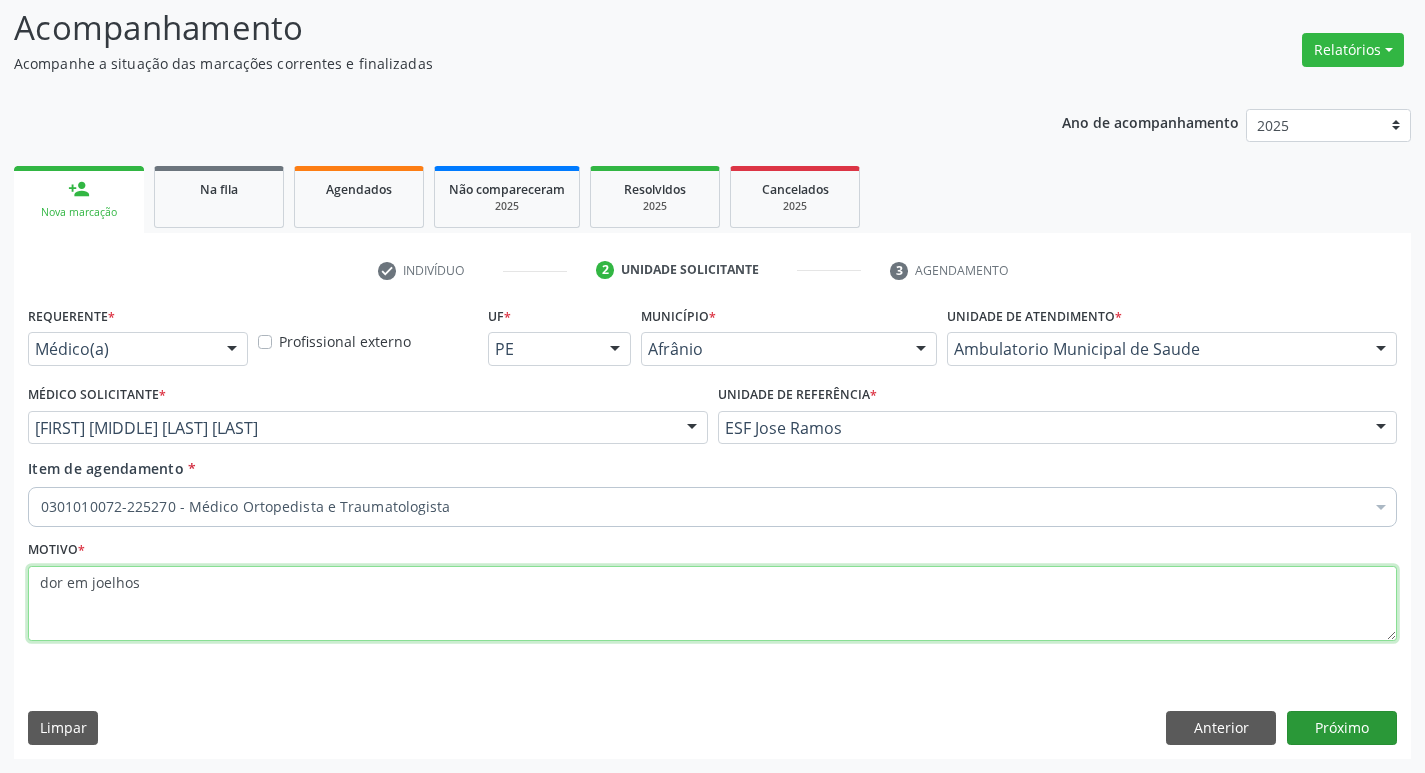 type on "dor em joelhos" 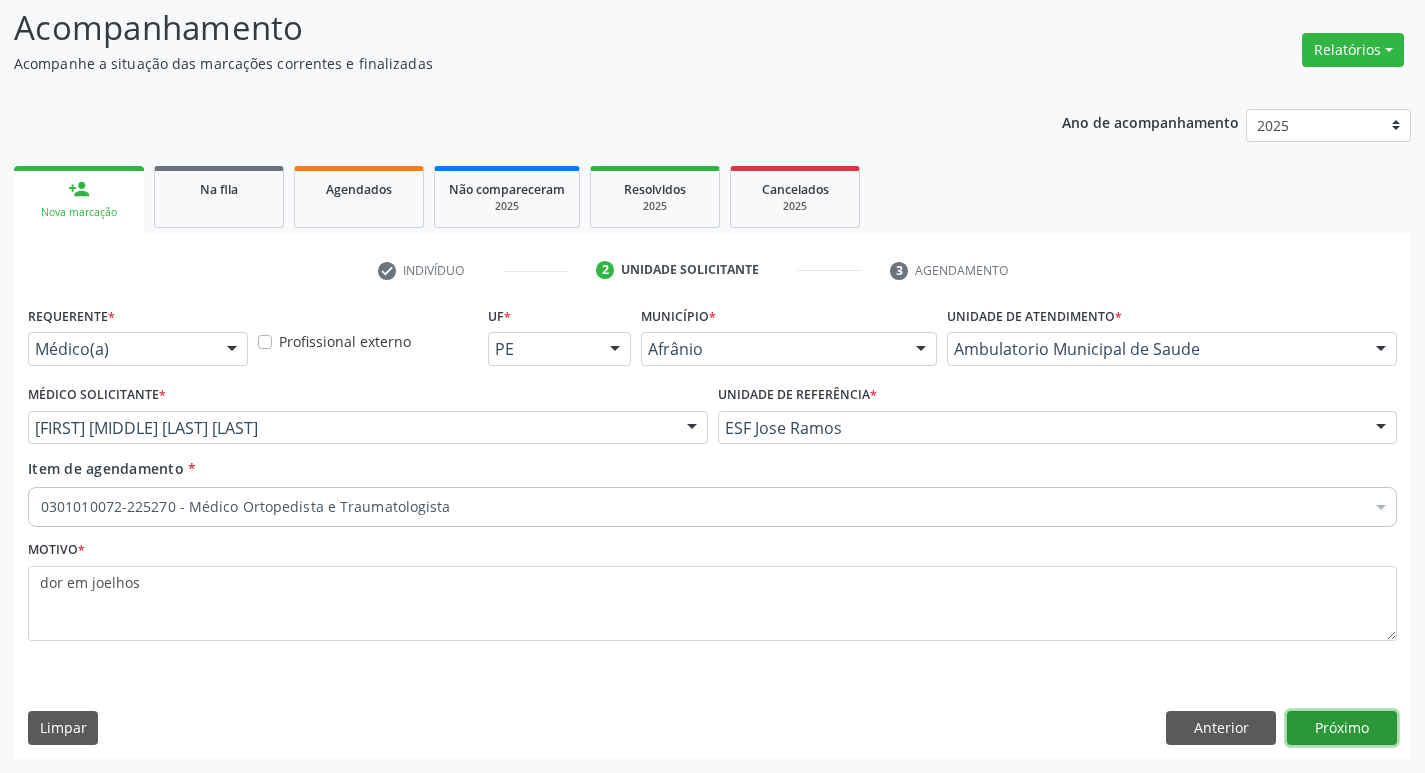 click on "Próximo" at bounding box center (1342, 728) 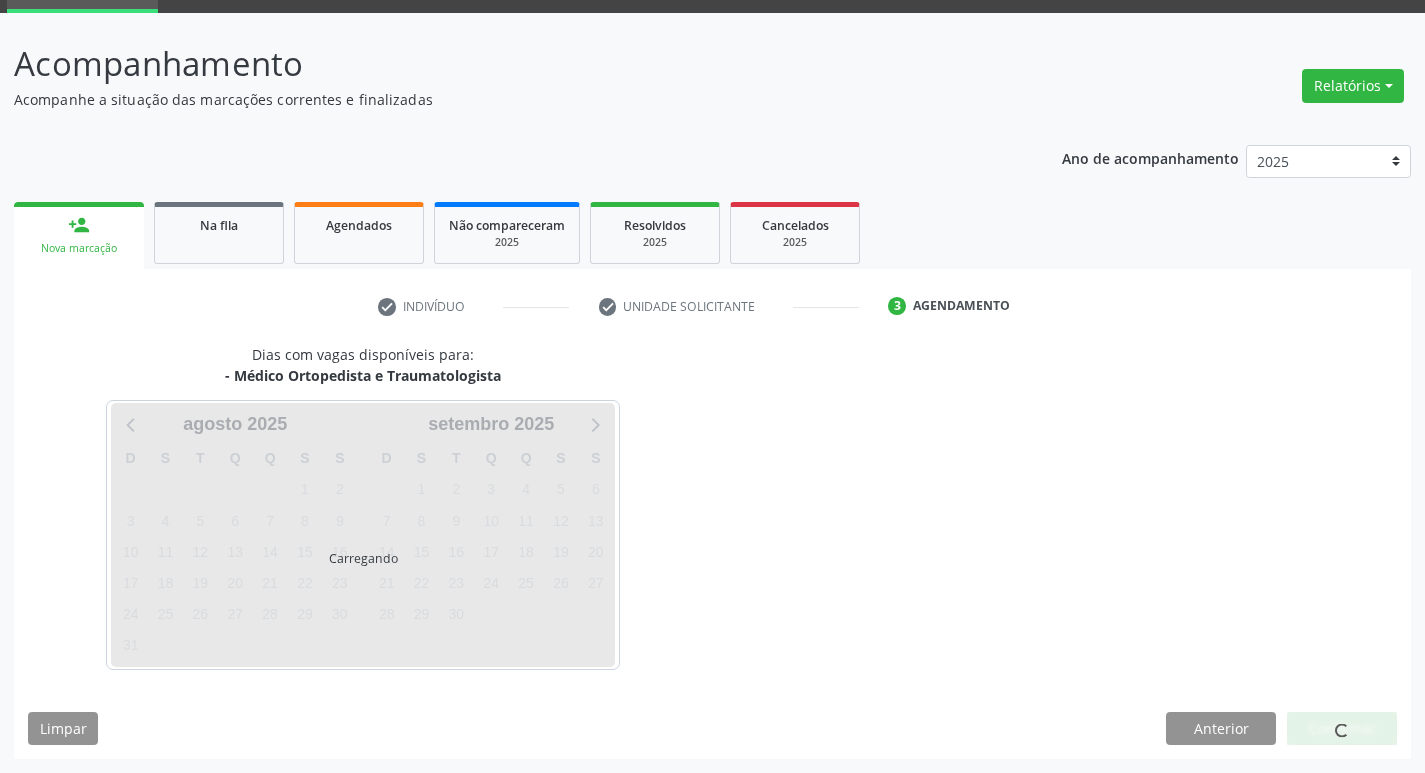 scroll, scrollTop: 97, scrollLeft: 0, axis: vertical 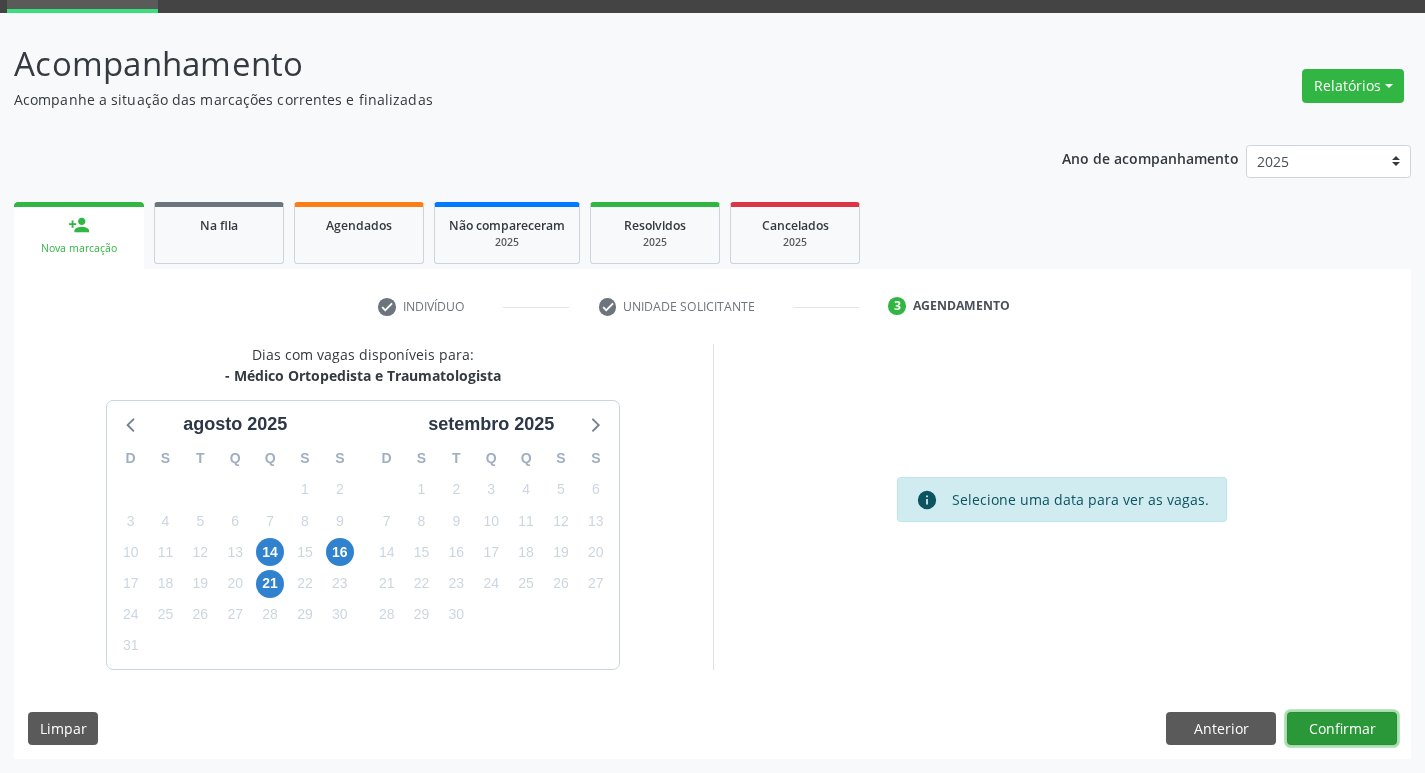 click on "Confirmar" at bounding box center (1342, 729) 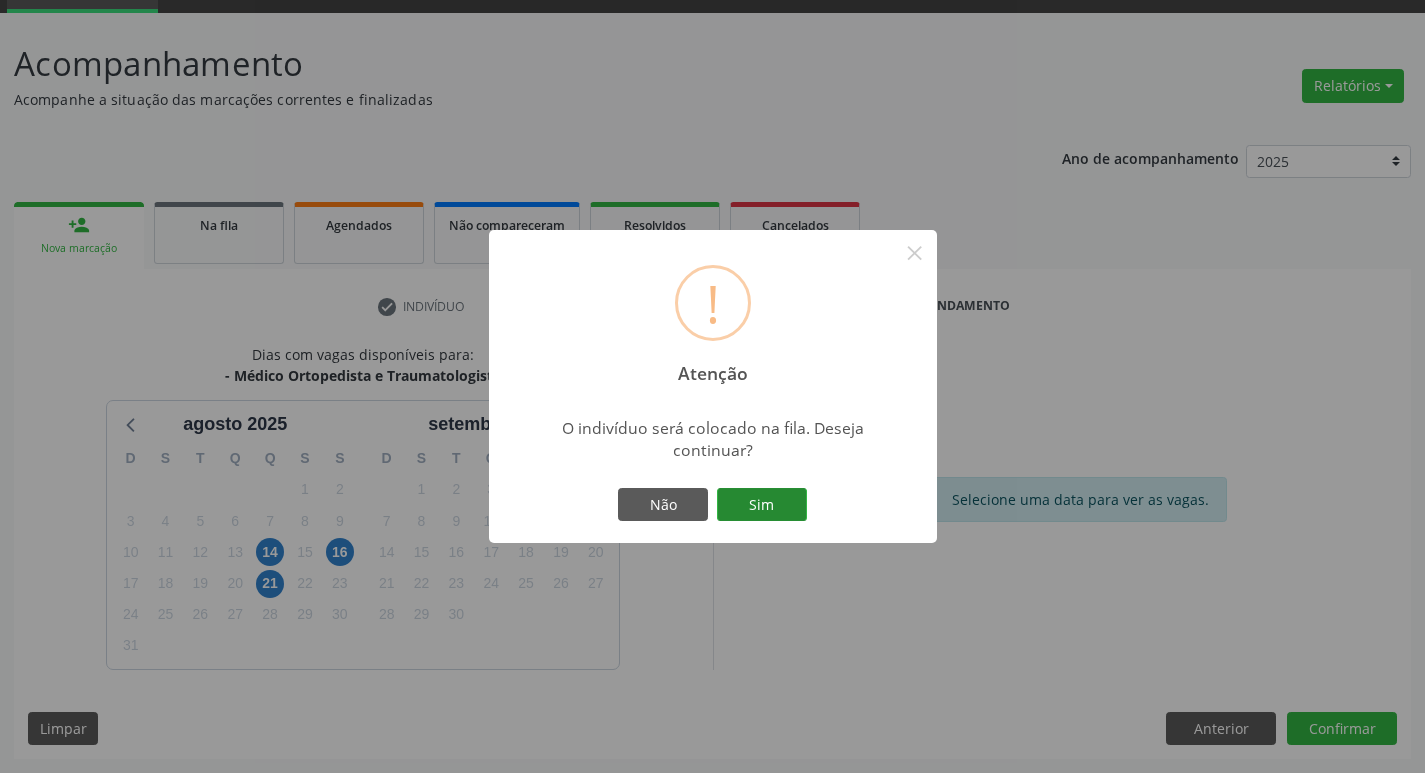 click on "Sim" at bounding box center [762, 505] 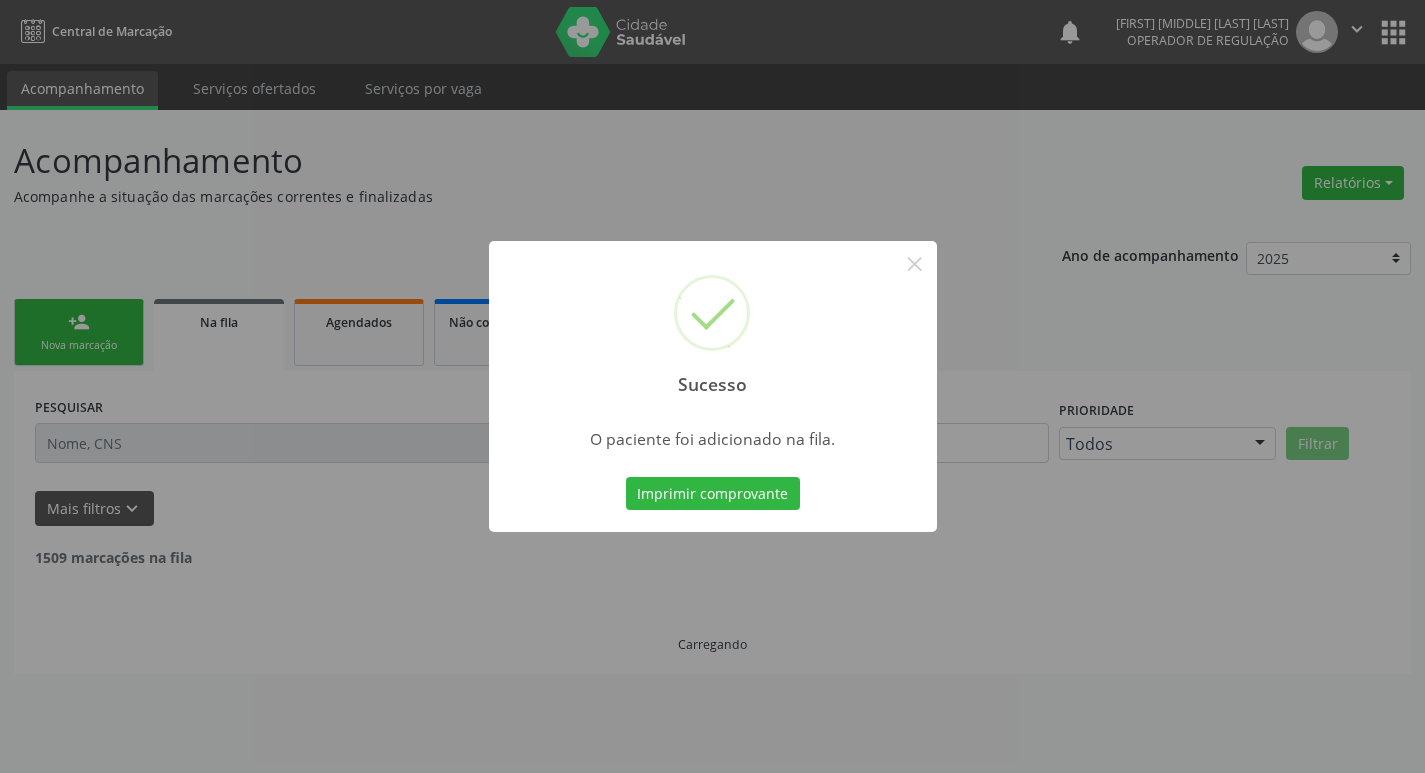 scroll, scrollTop: 0, scrollLeft: 0, axis: both 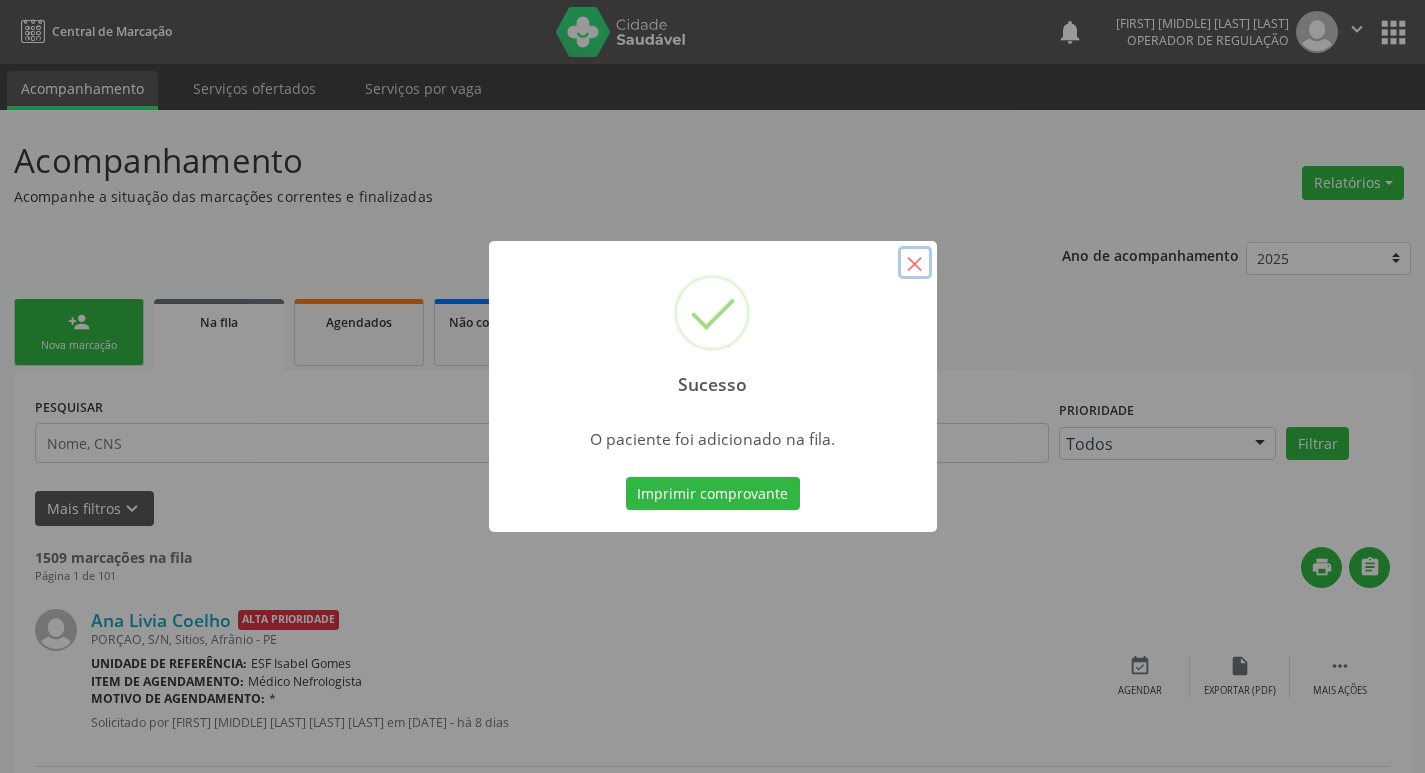 click on "×" at bounding box center [915, 263] 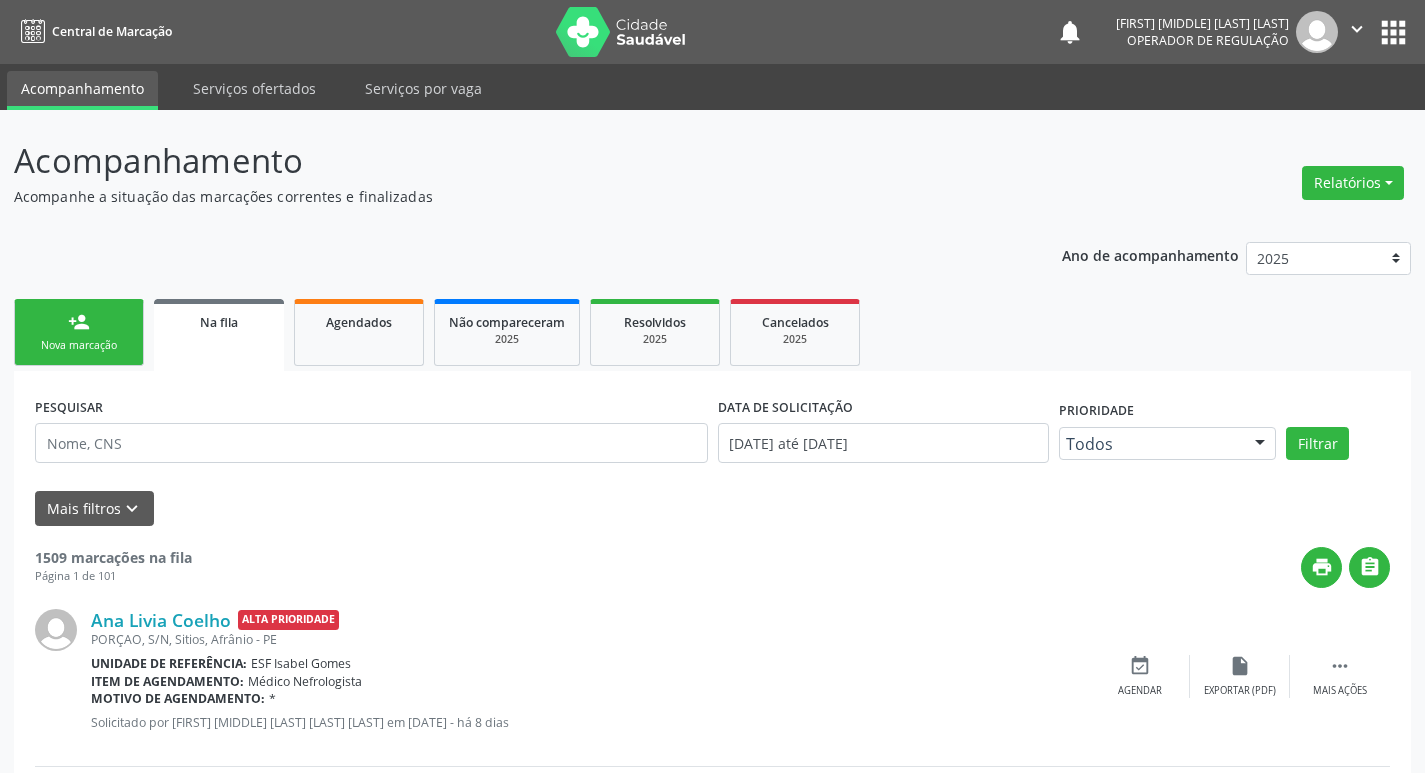 click on "person_add
Nova marcação" at bounding box center [79, 332] 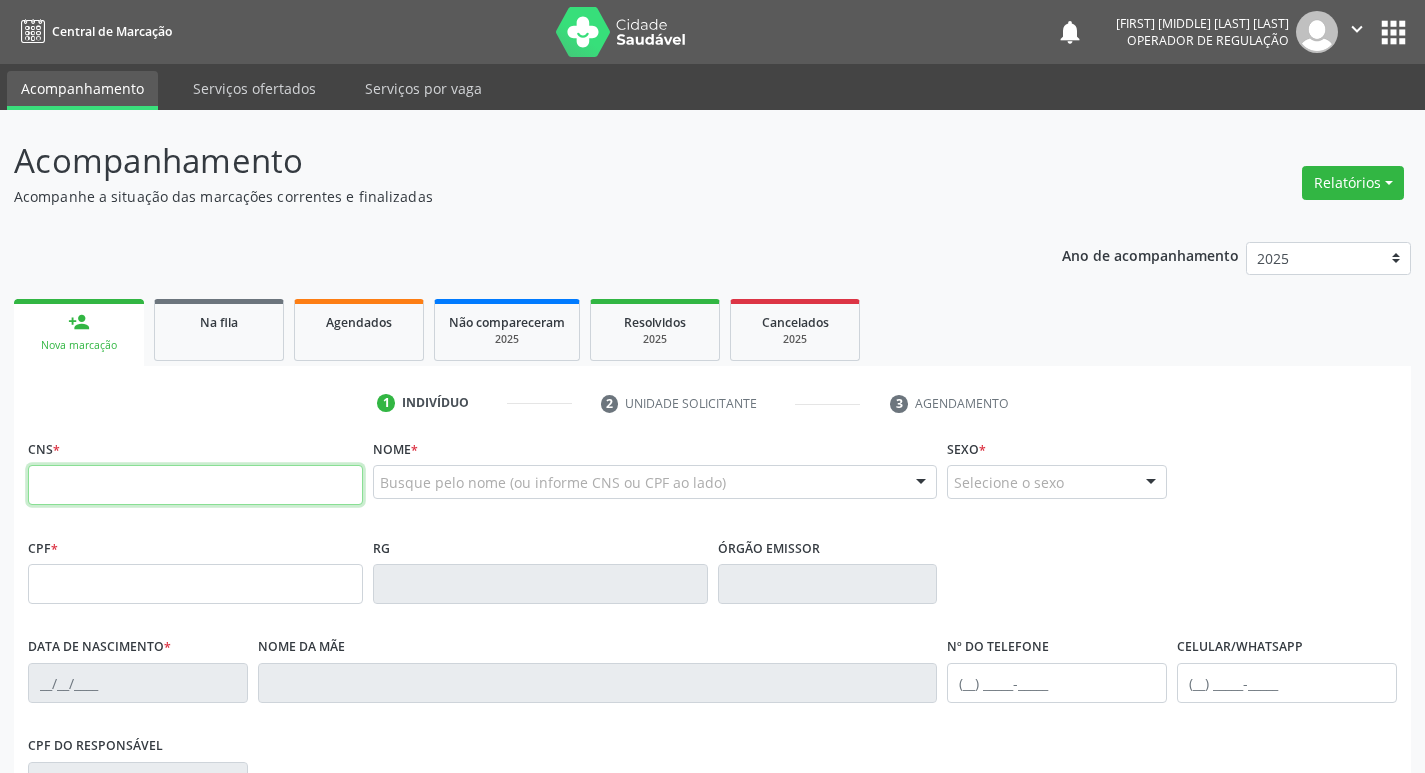 click at bounding box center [195, 485] 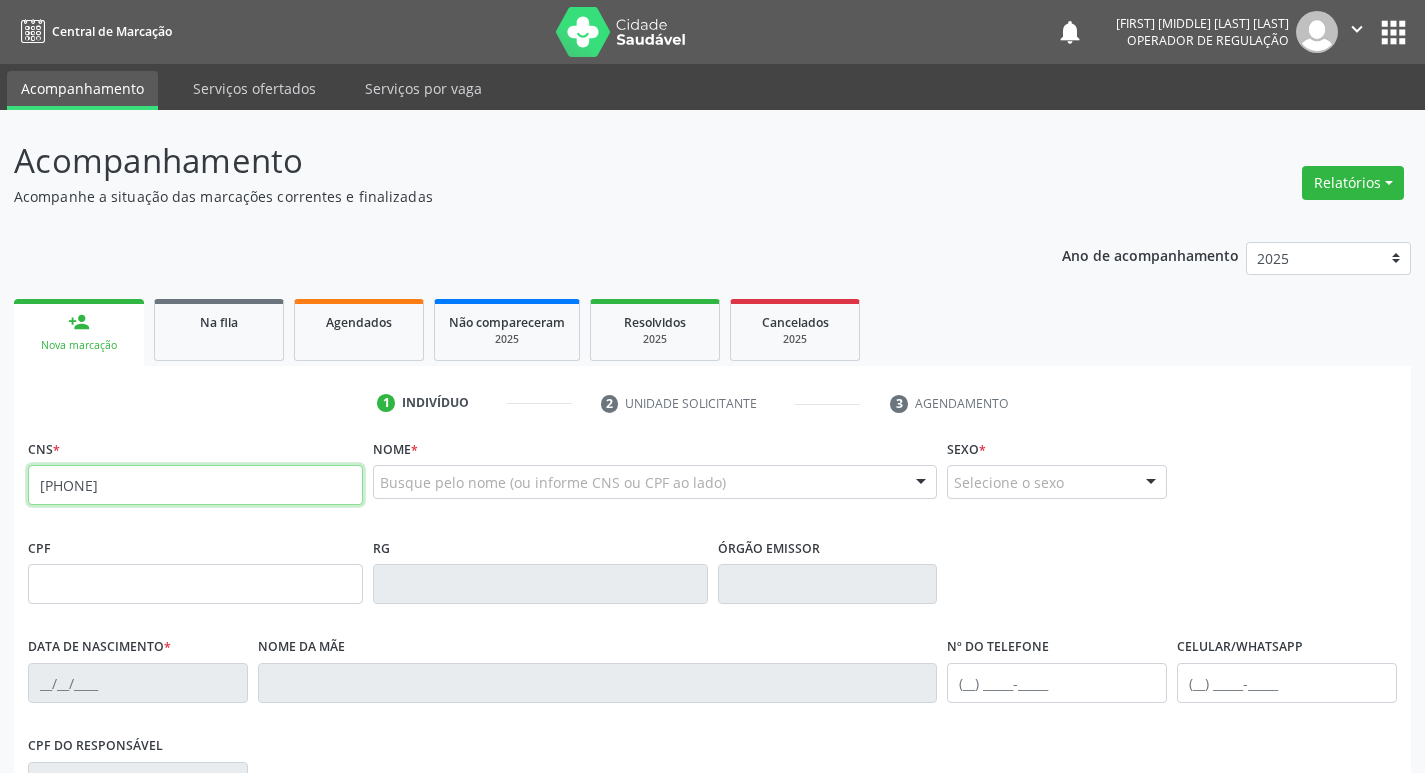 type on "709 0058 9576 1117" 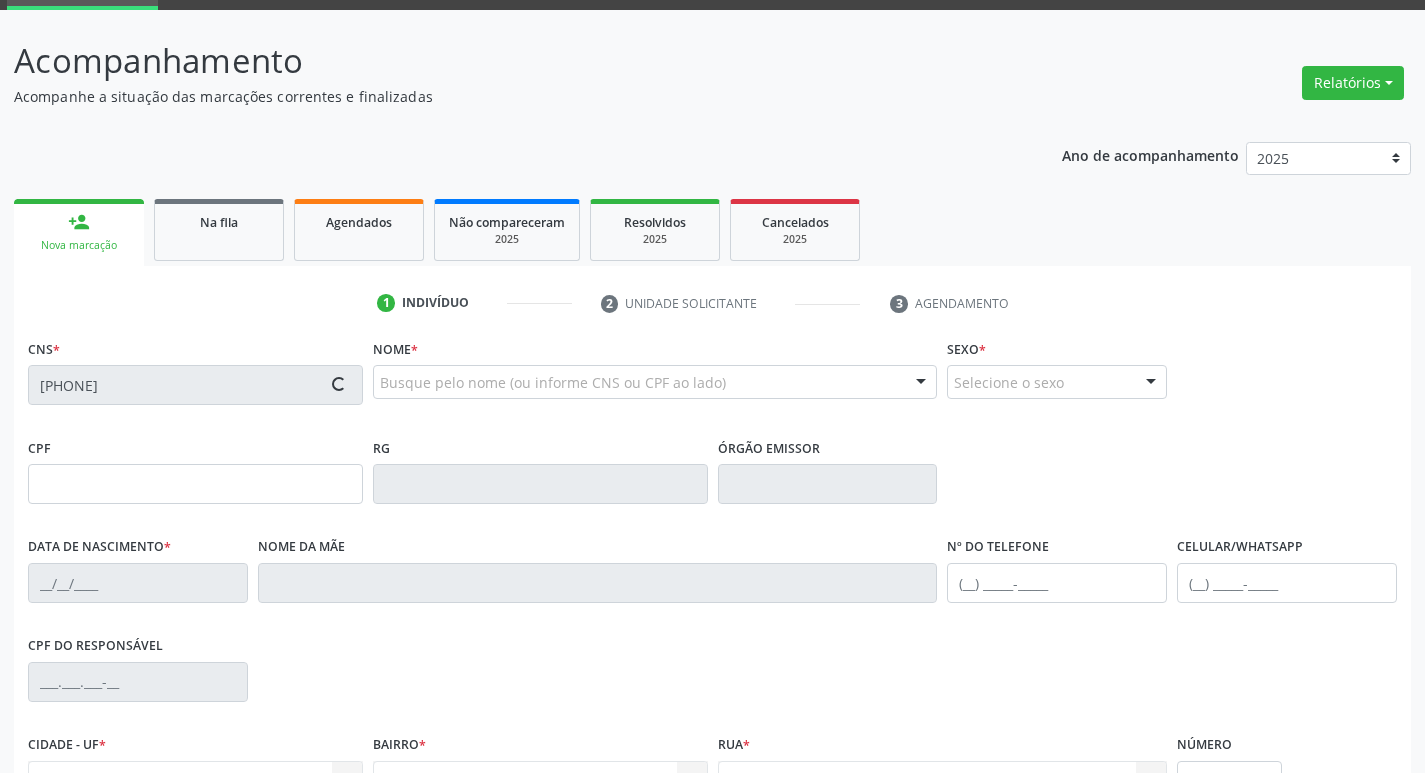 scroll, scrollTop: 300, scrollLeft: 0, axis: vertical 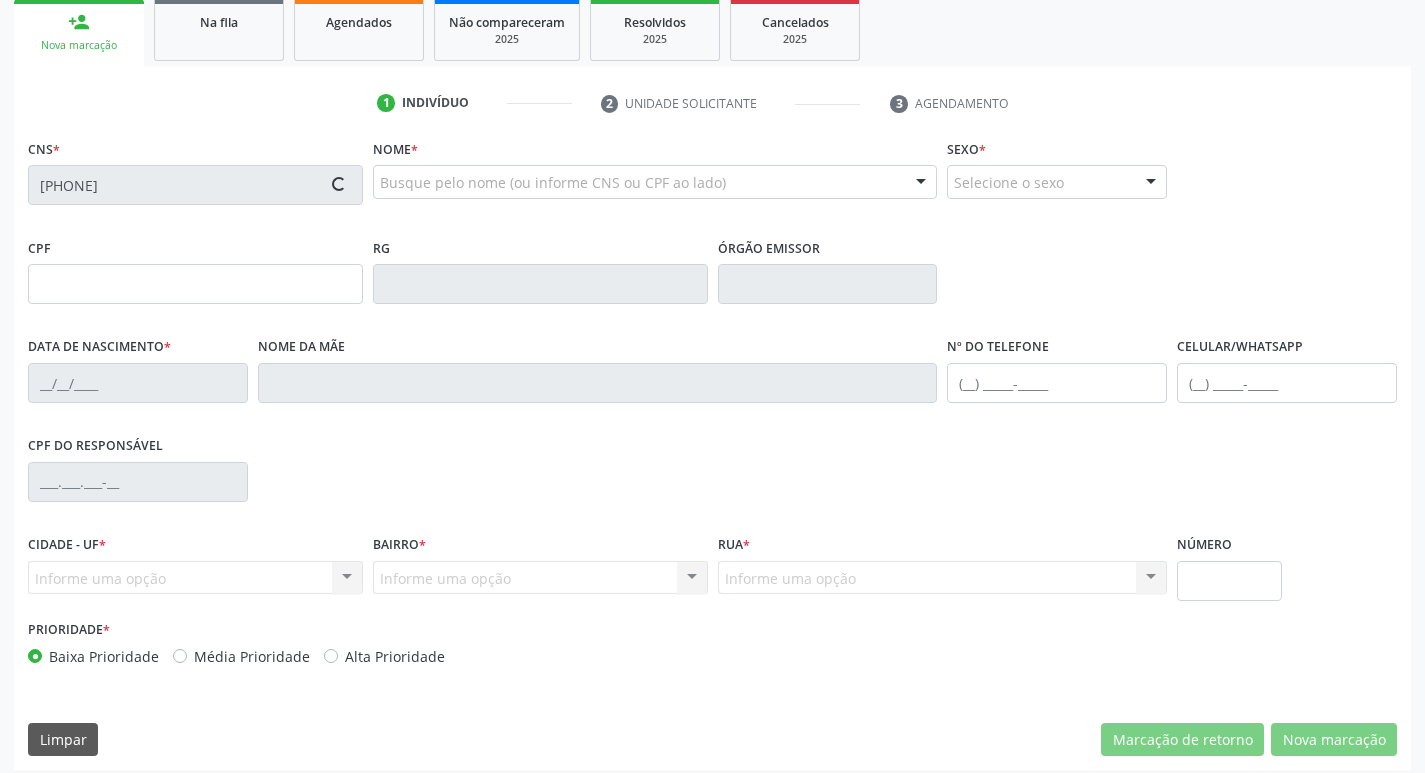 type on "15/11/1953" 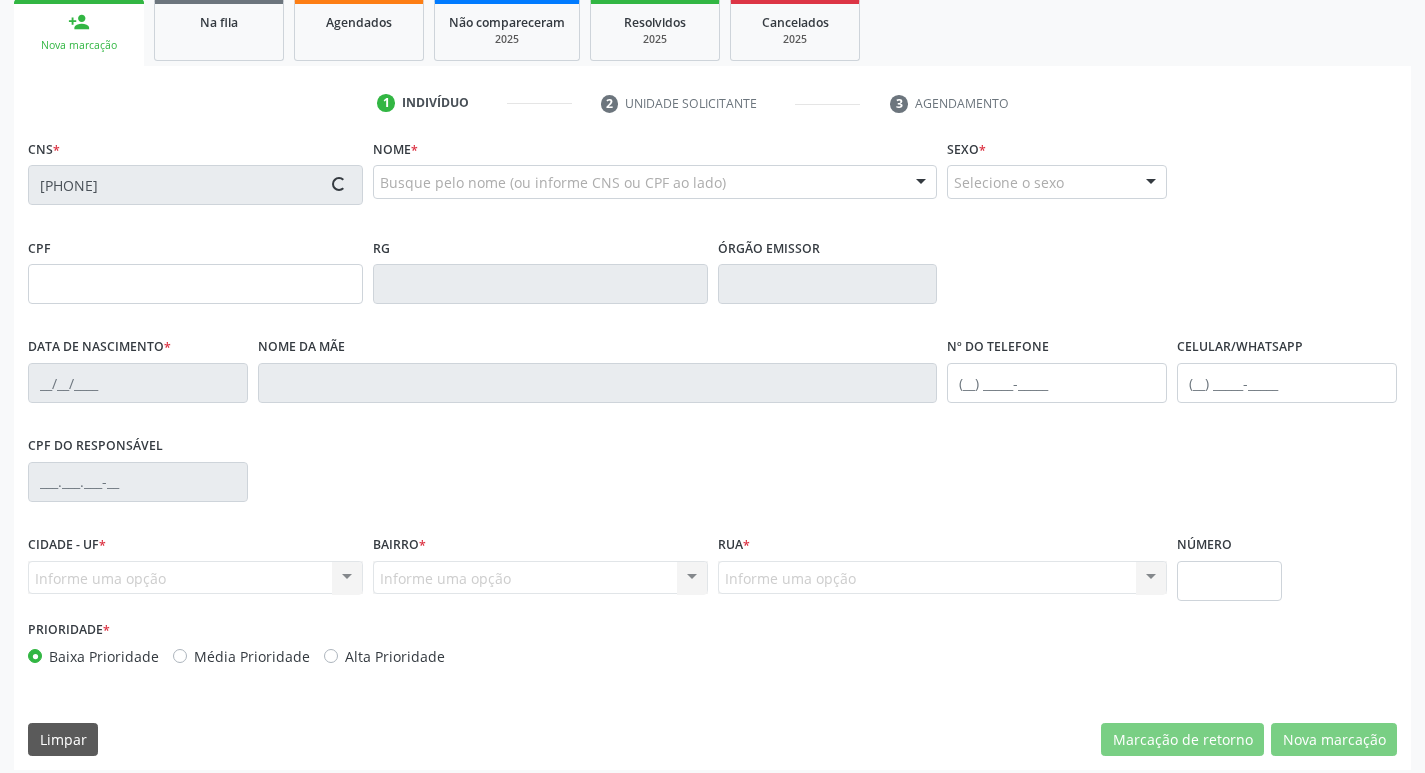 type on "Merandolina Maria Rodrigues" 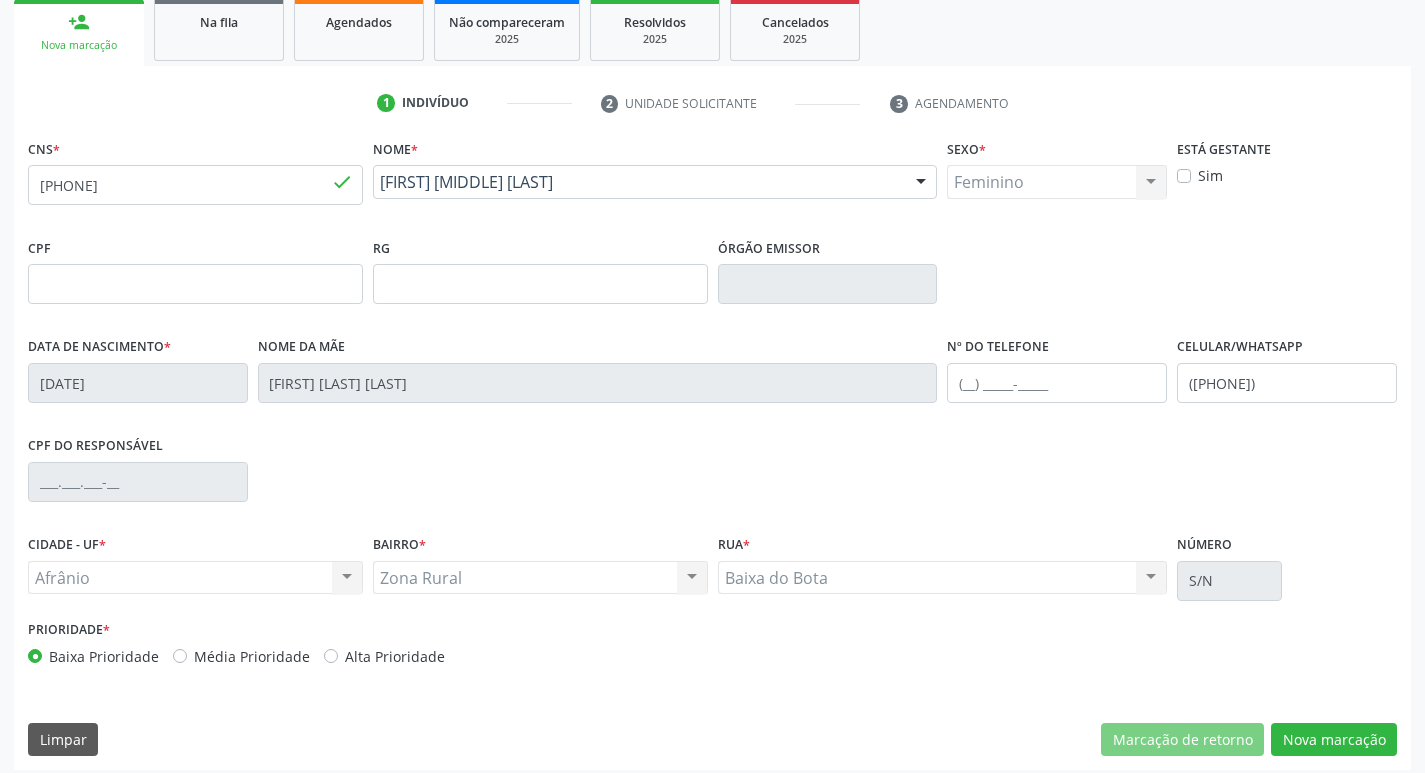 scroll, scrollTop: 311, scrollLeft: 0, axis: vertical 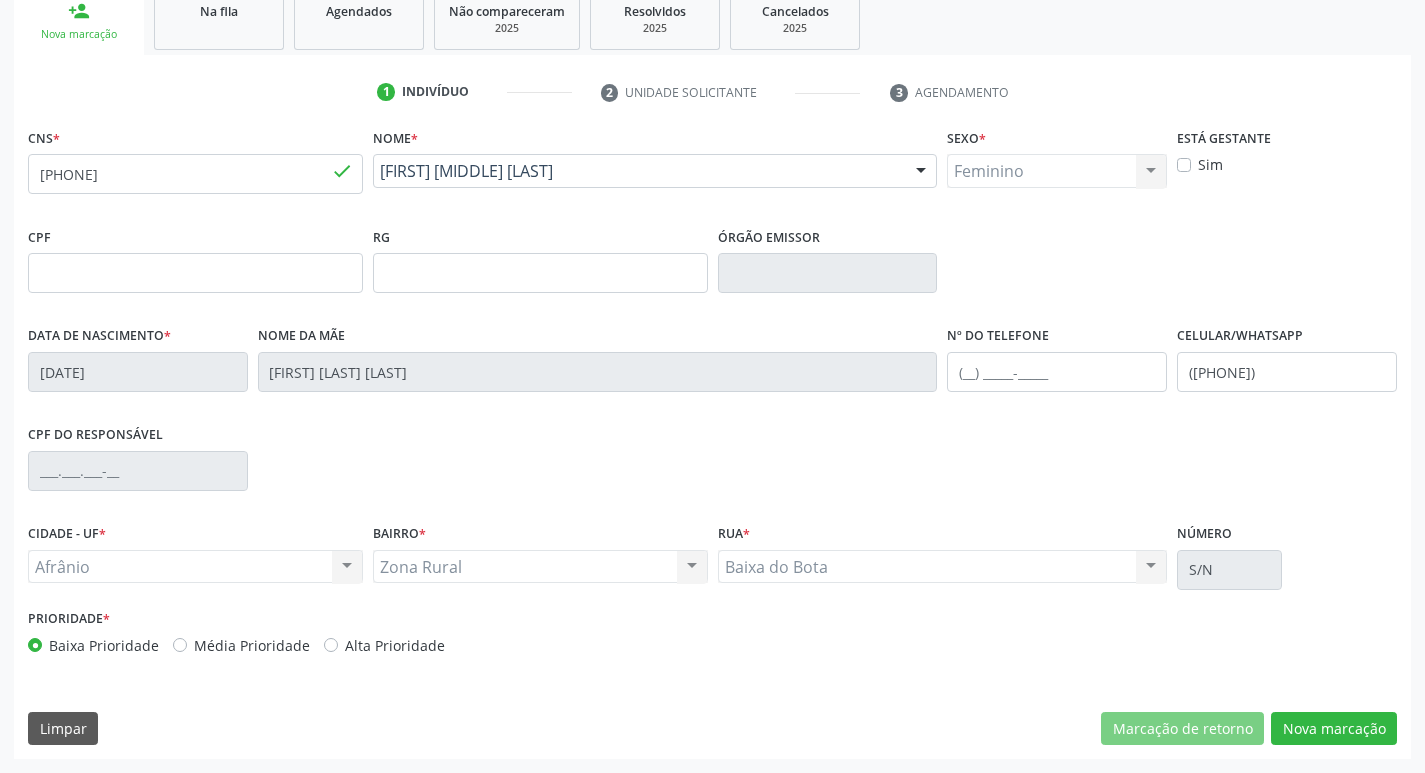 click on "Média Prioridade" at bounding box center (252, 645) 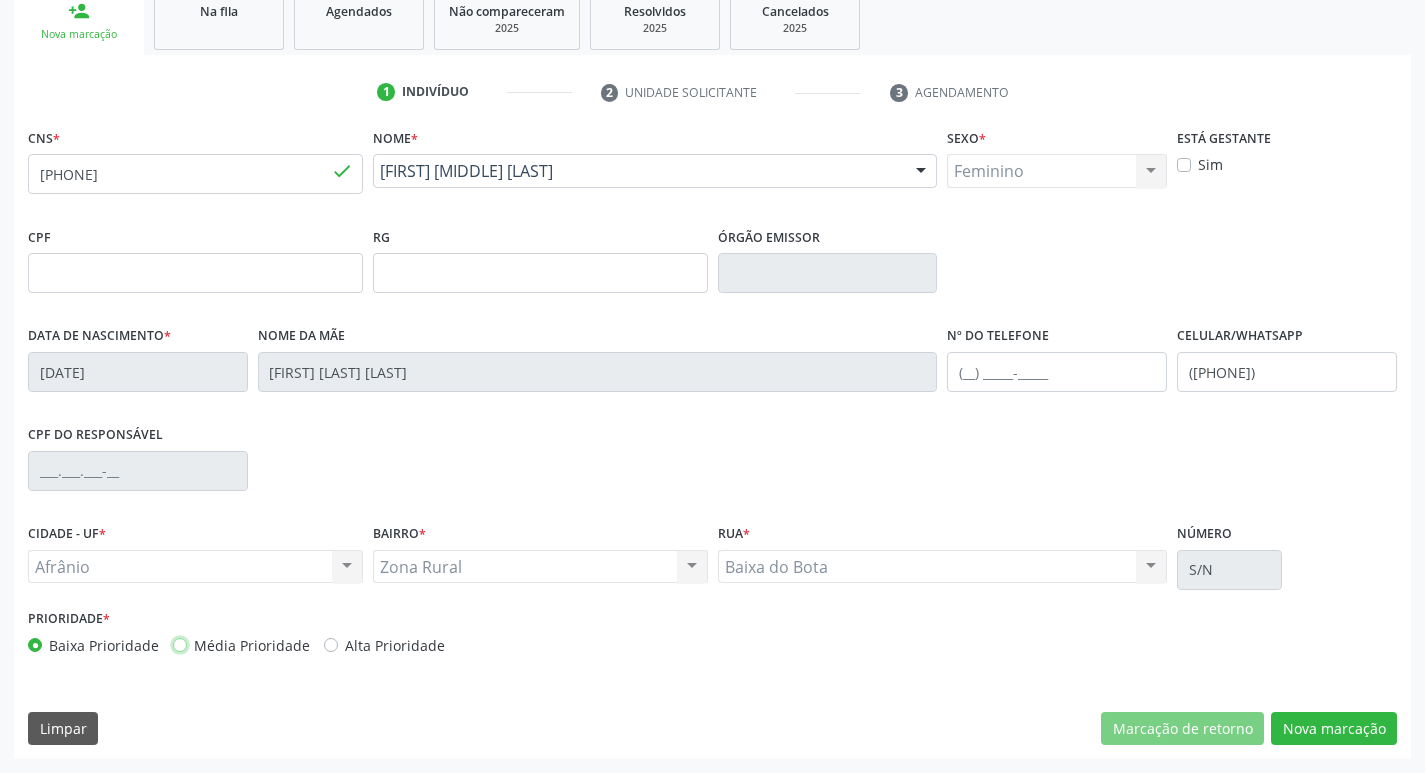 click on "Média Prioridade" at bounding box center (180, 644) 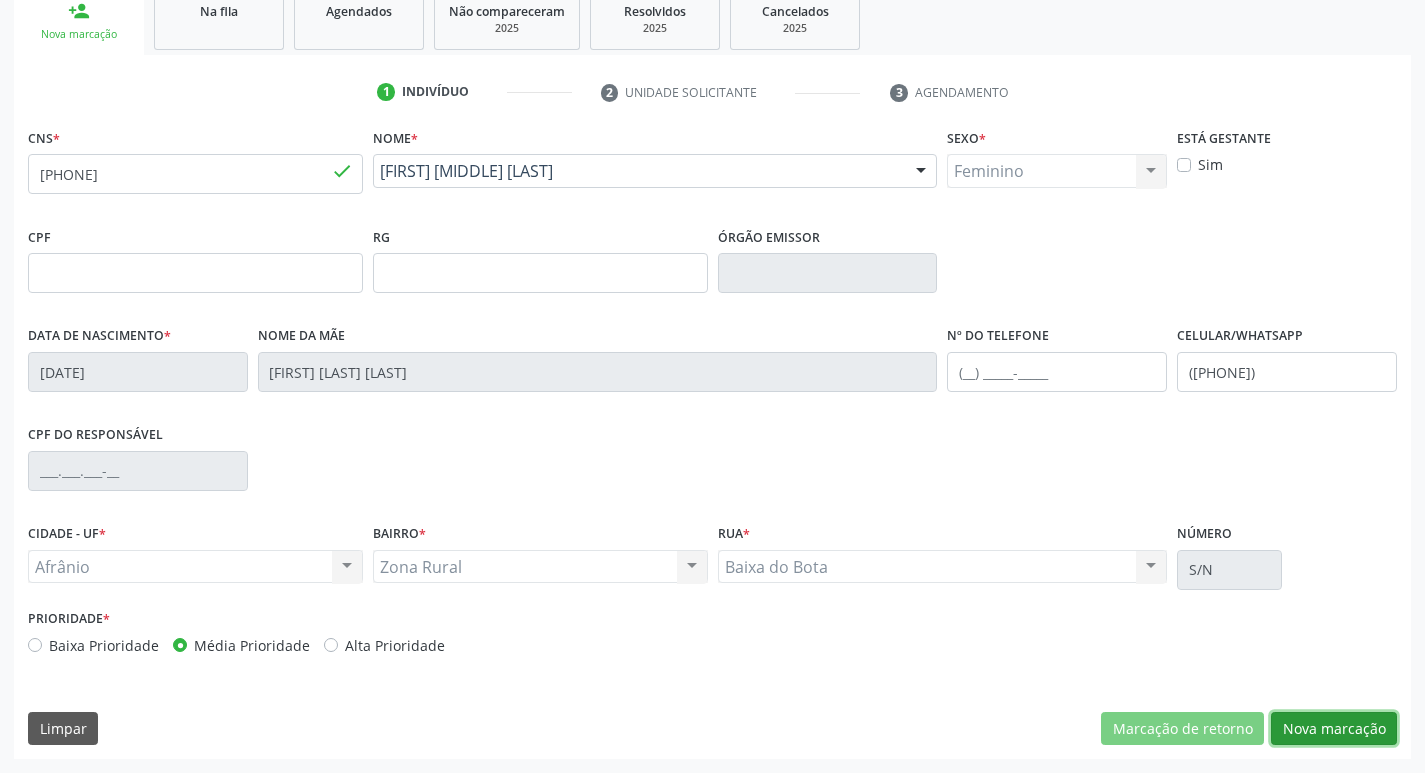 click on "Nova marcação" at bounding box center [1334, 729] 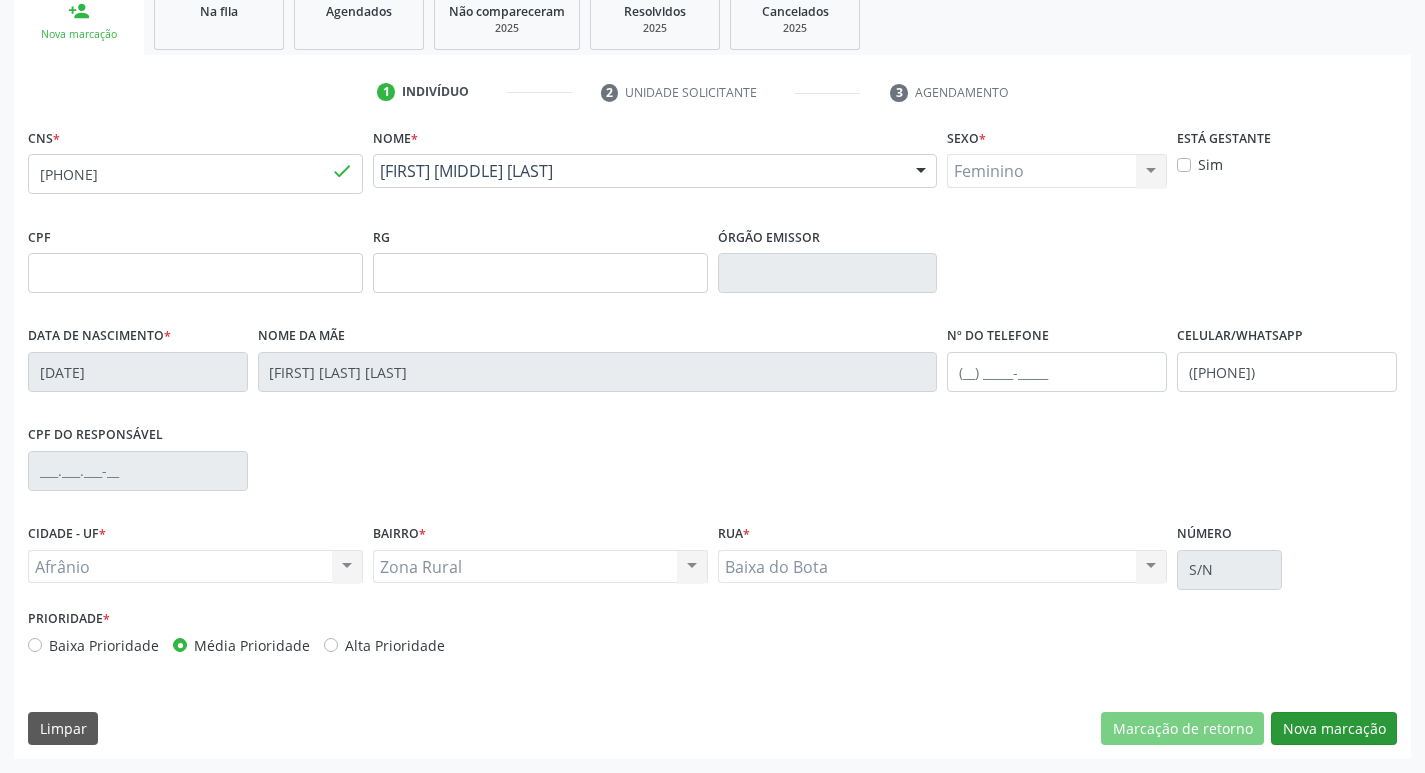 scroll, scrollTop: 133, scrollLeft: 0, axis: vertical 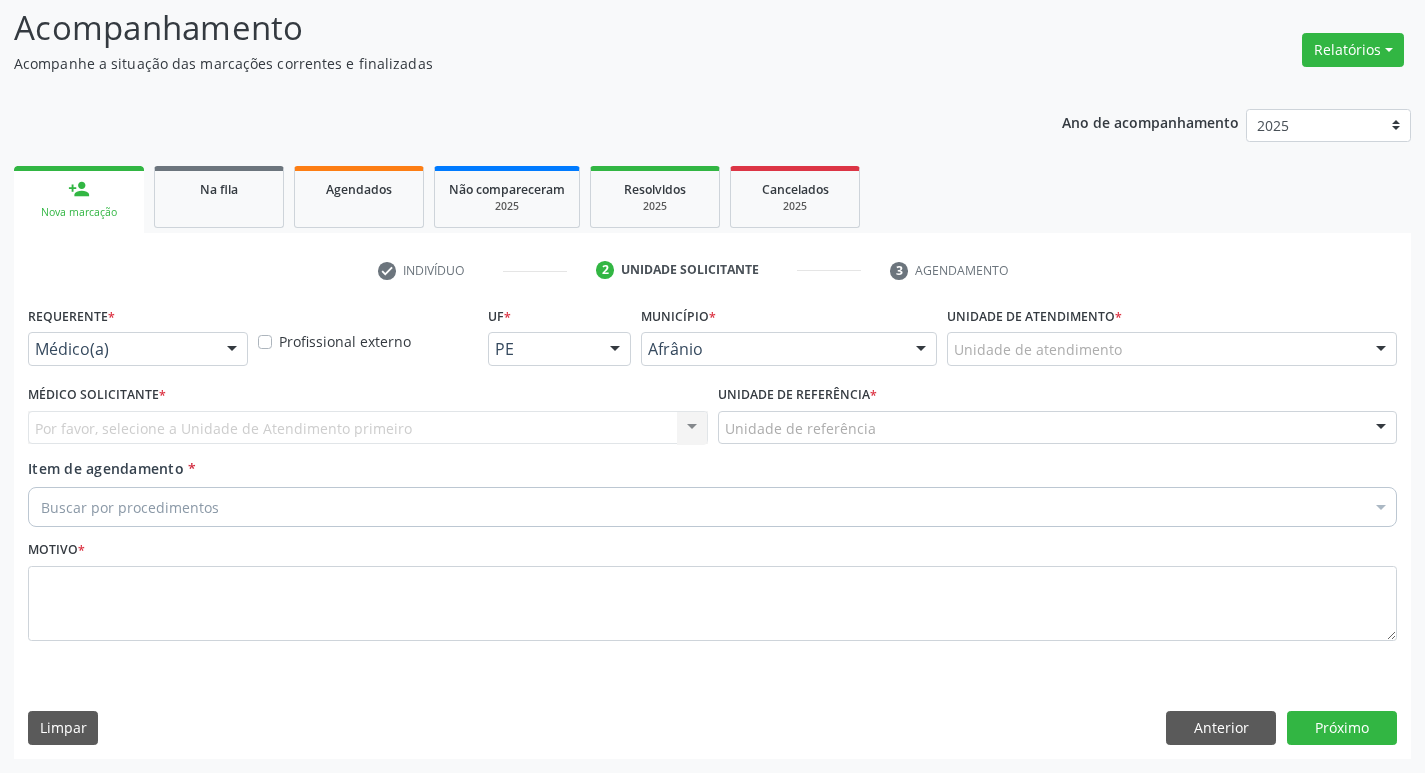 click on "Unidade de atendimento" at bounding box center [1172, 349] 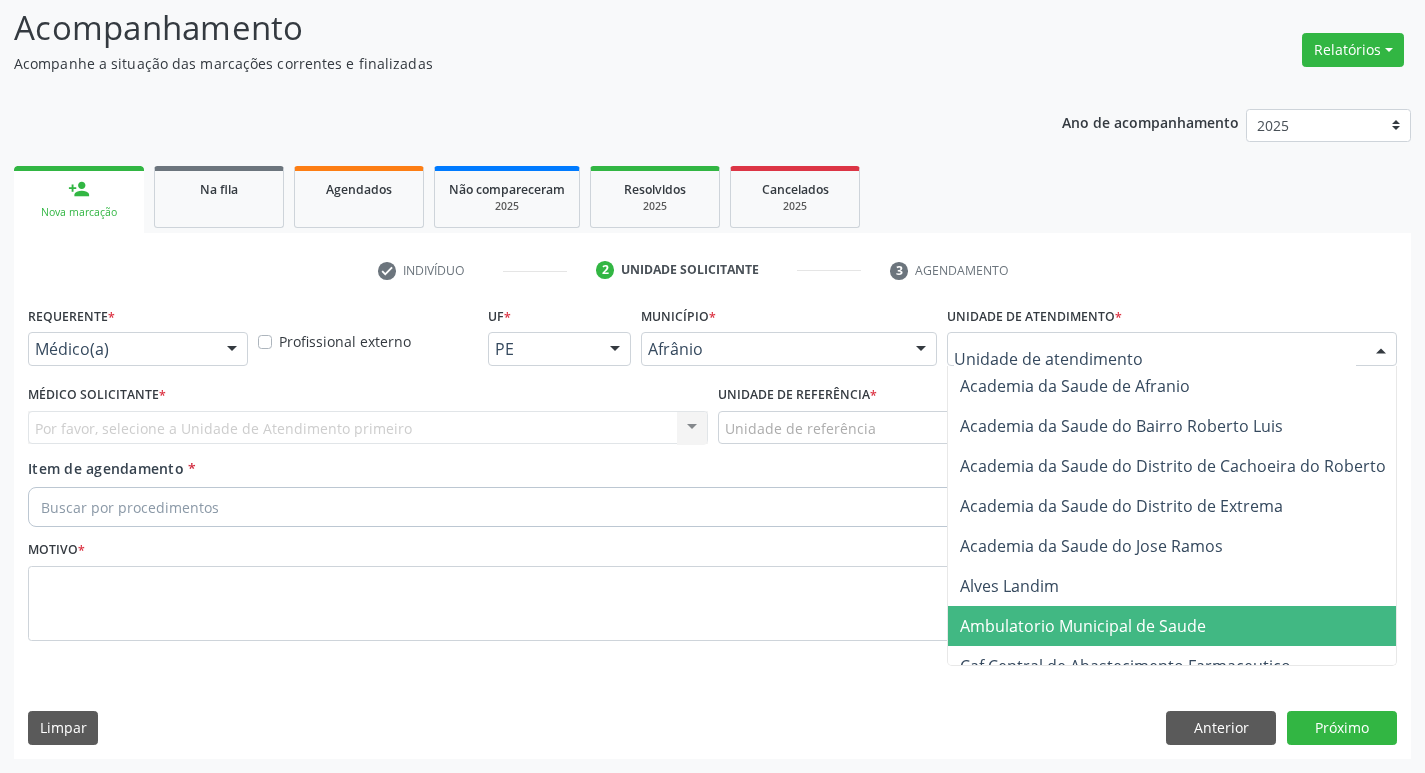 click on "Ambulatorio Municipal de Saude" at bounding box center [1083, 626] 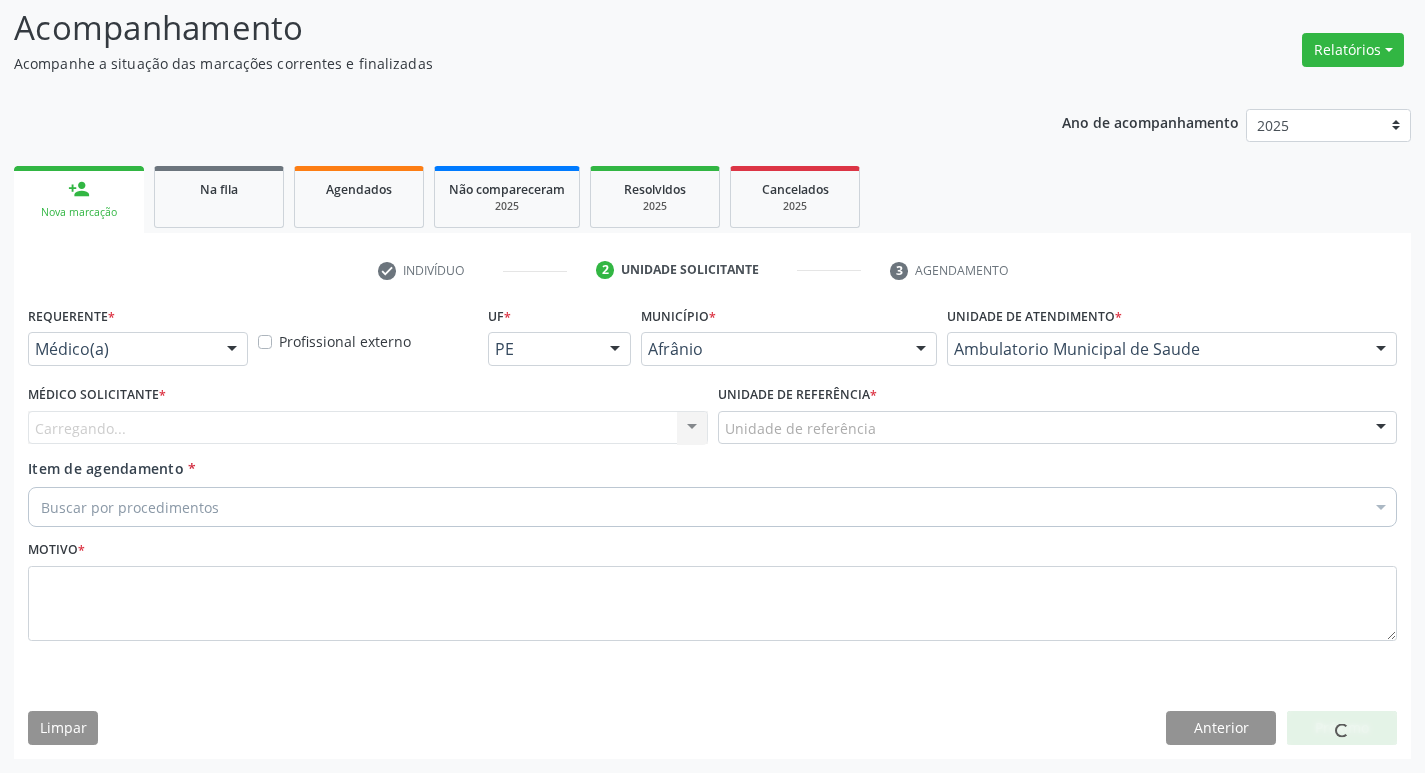 click on "Carregando...
Nenhum resultado encontrado para: "   "
Não há nenhuma opção para ser exibida." at bounding box center [368, 428] 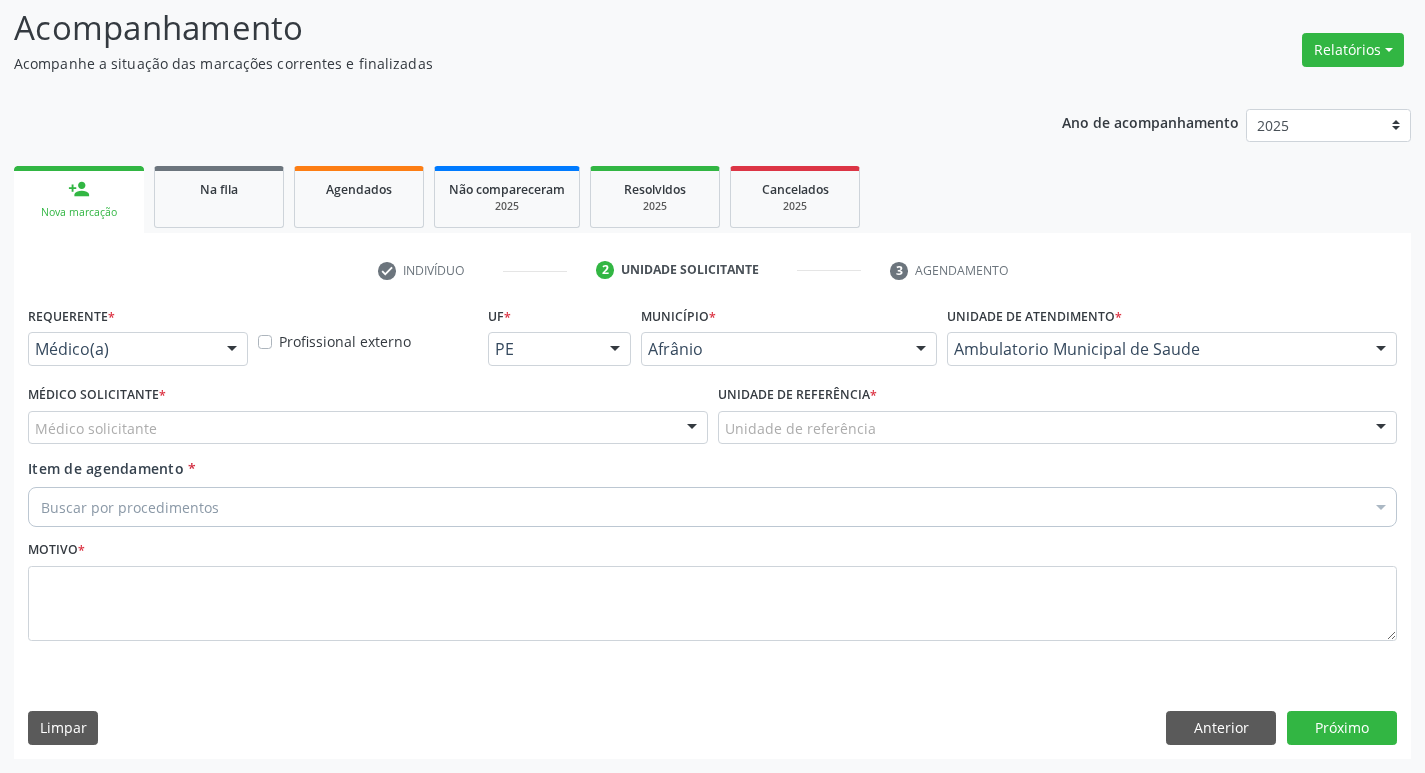 click on "Médico Solicitante
*
Médico solicitante
[FIRST] [LAST]   [FIRST] [LAST]   [FIRST] [LAST]   [FIRST] [LAST]   [FIRST] [LAST]   [FIRST] [LAST]   [FIRST] [LAST]   [FIRST] [LAST]   [FIRST] [LAST]   [FIRST] [LAST]   [FIRST] [LAST]   [FIRST] [LAST]   [FIRST] [LAST]   [FIRST] [LAST]   [FIRST] [LAST]   [FIRST] [LAST]
Nenhum resultado encontrado para: "   "
Não há nenhuma opção para ser exibida." at bounding box center (368, 419) 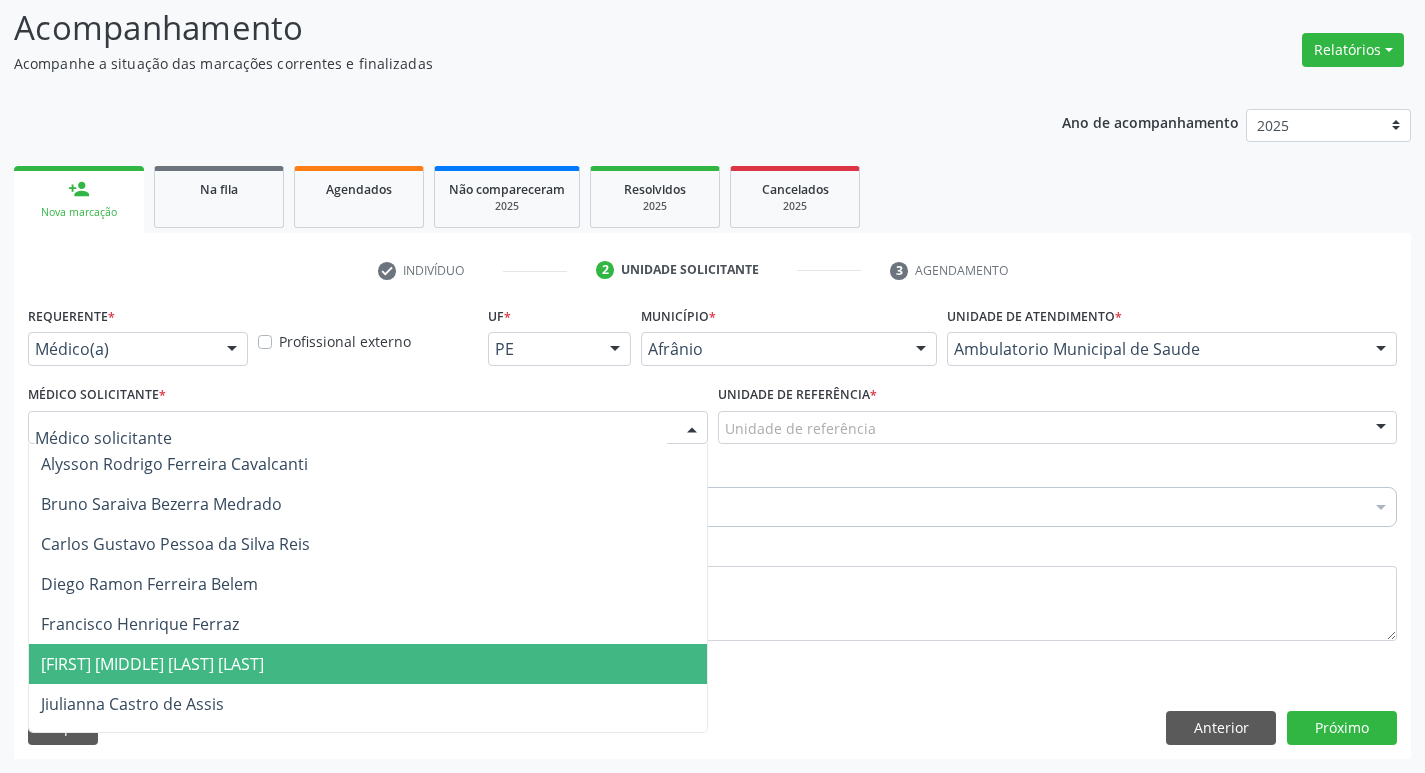 click on "[FIRST] [LAST]" at bounding box center (152, 664) 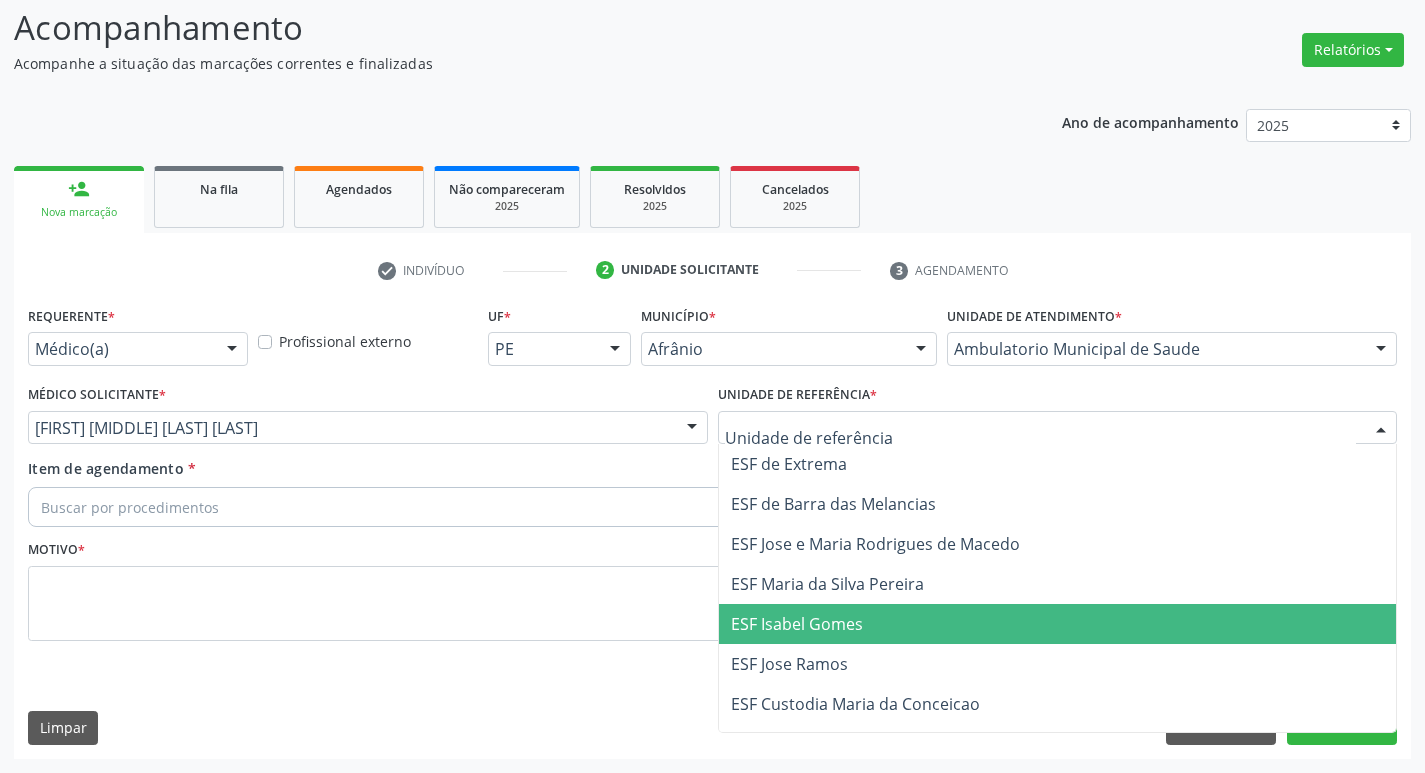 drag, startPoint x: 793, startPoint y: 612, endPoint x: 770, endPoint y: 596, distance: 28.01785 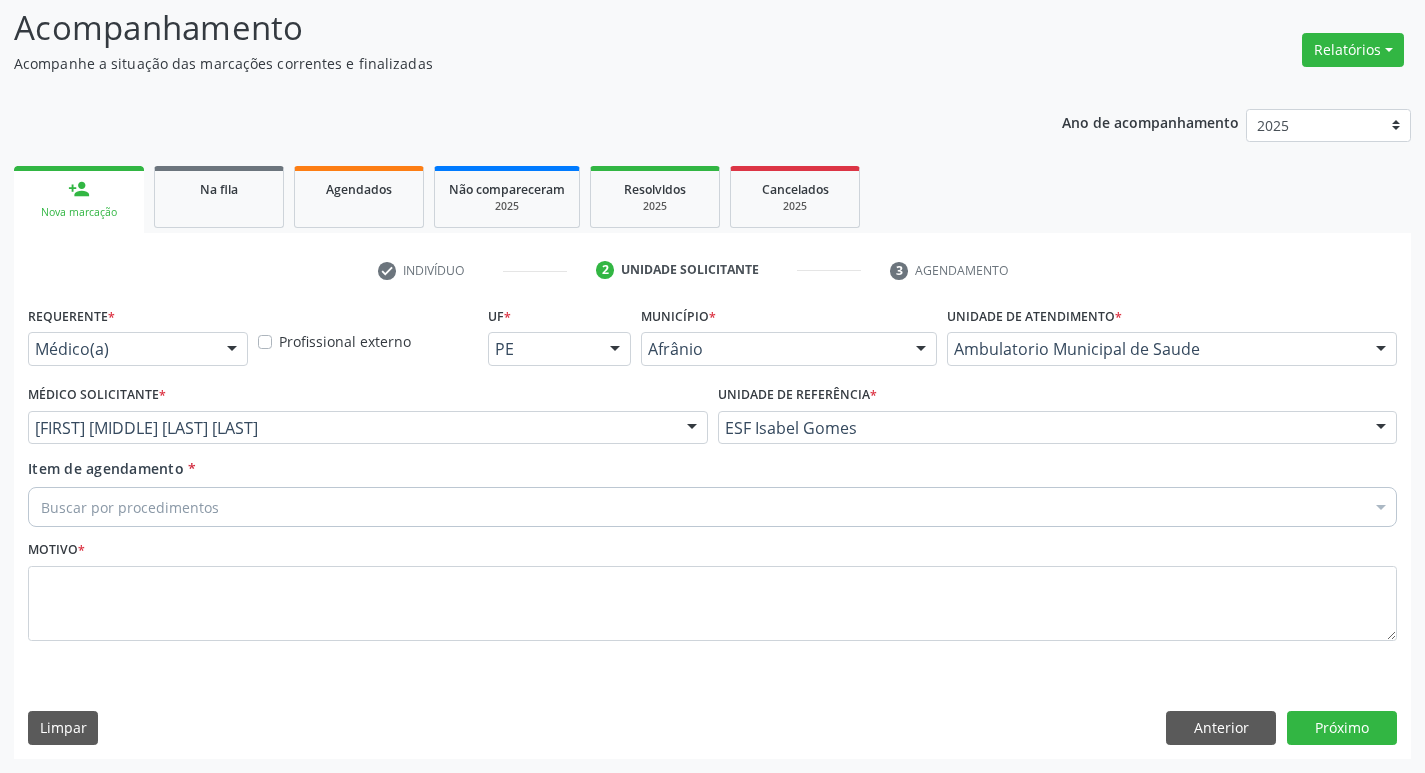 click on "Buscar por procedimentos" at bounding box center [712, 507] 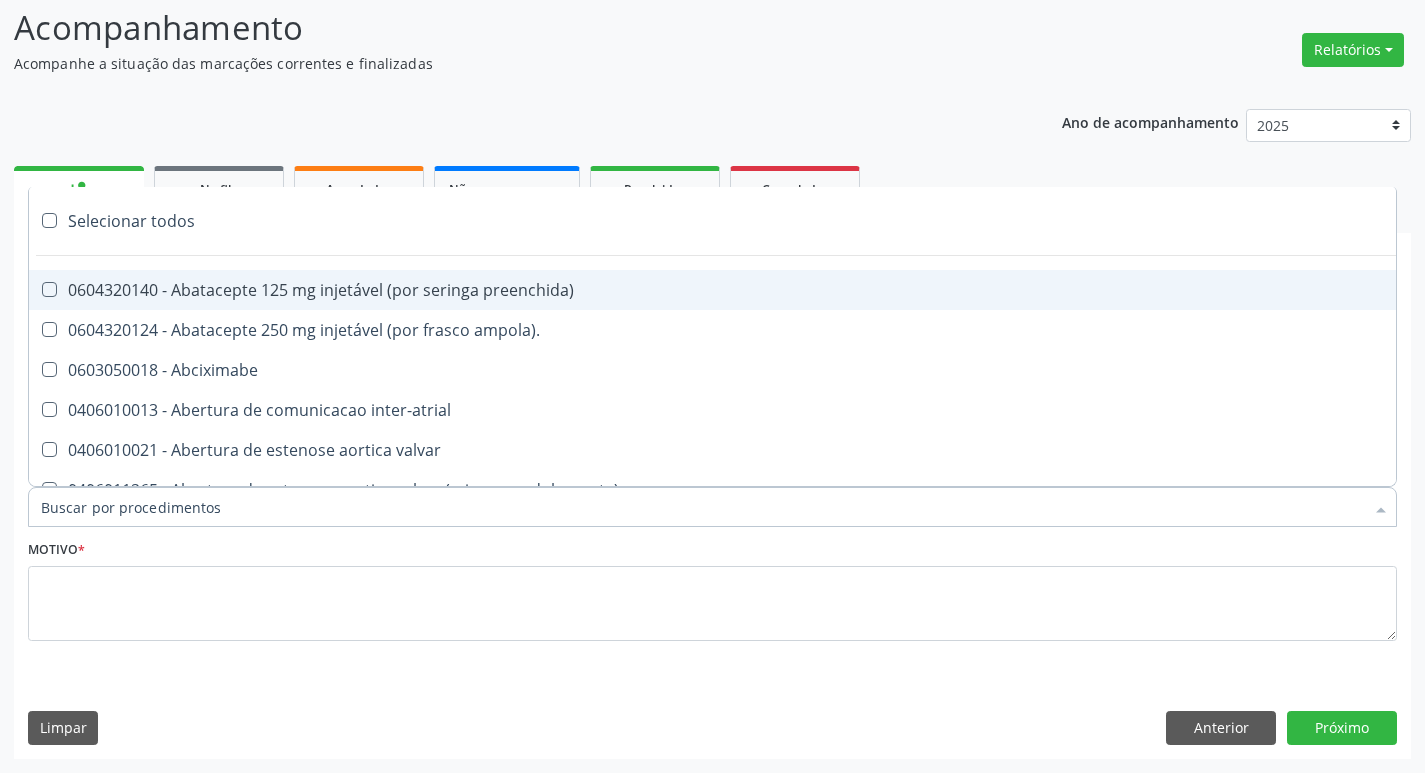 paste on "ortope" 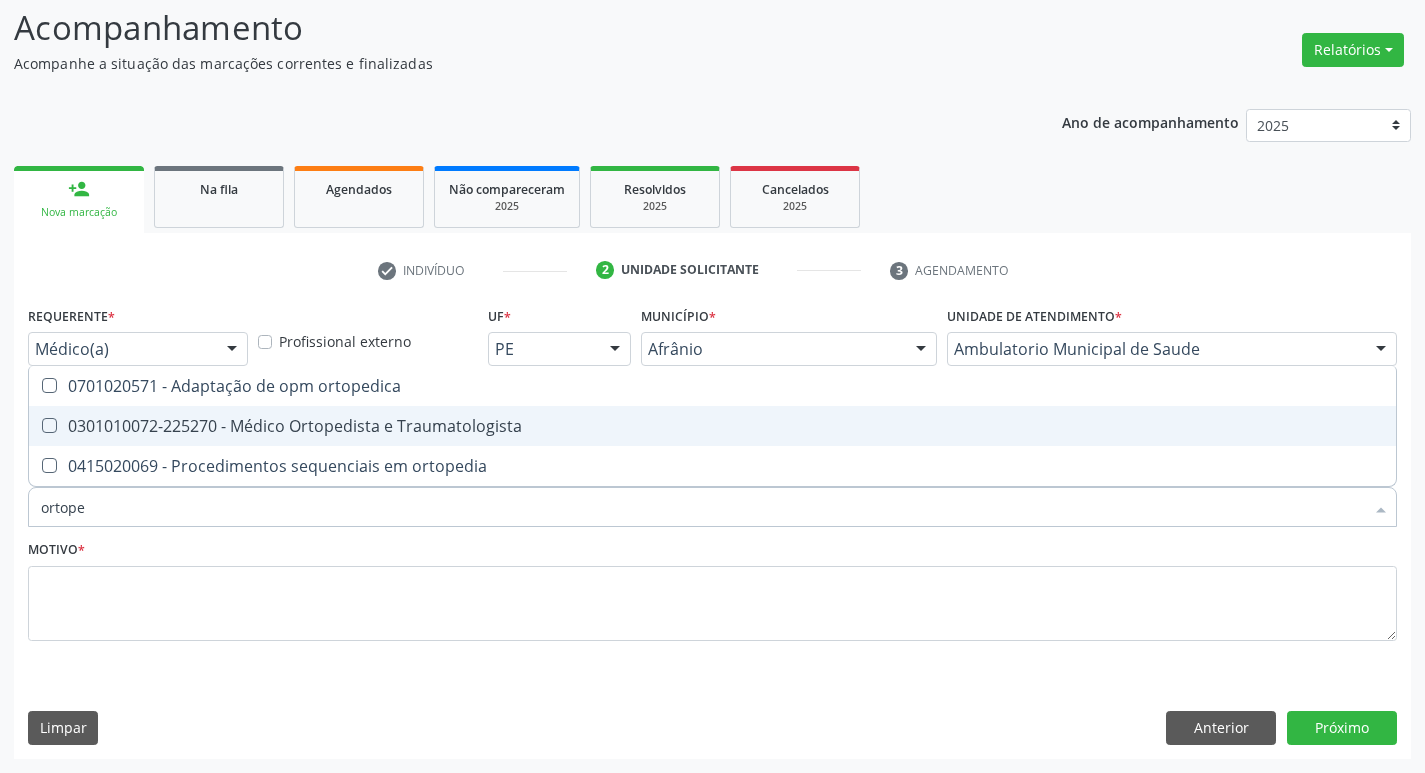 click on "0301010072-225270 - Médico Ortopedista e Traumatologista" at bounding box center [712, 426] 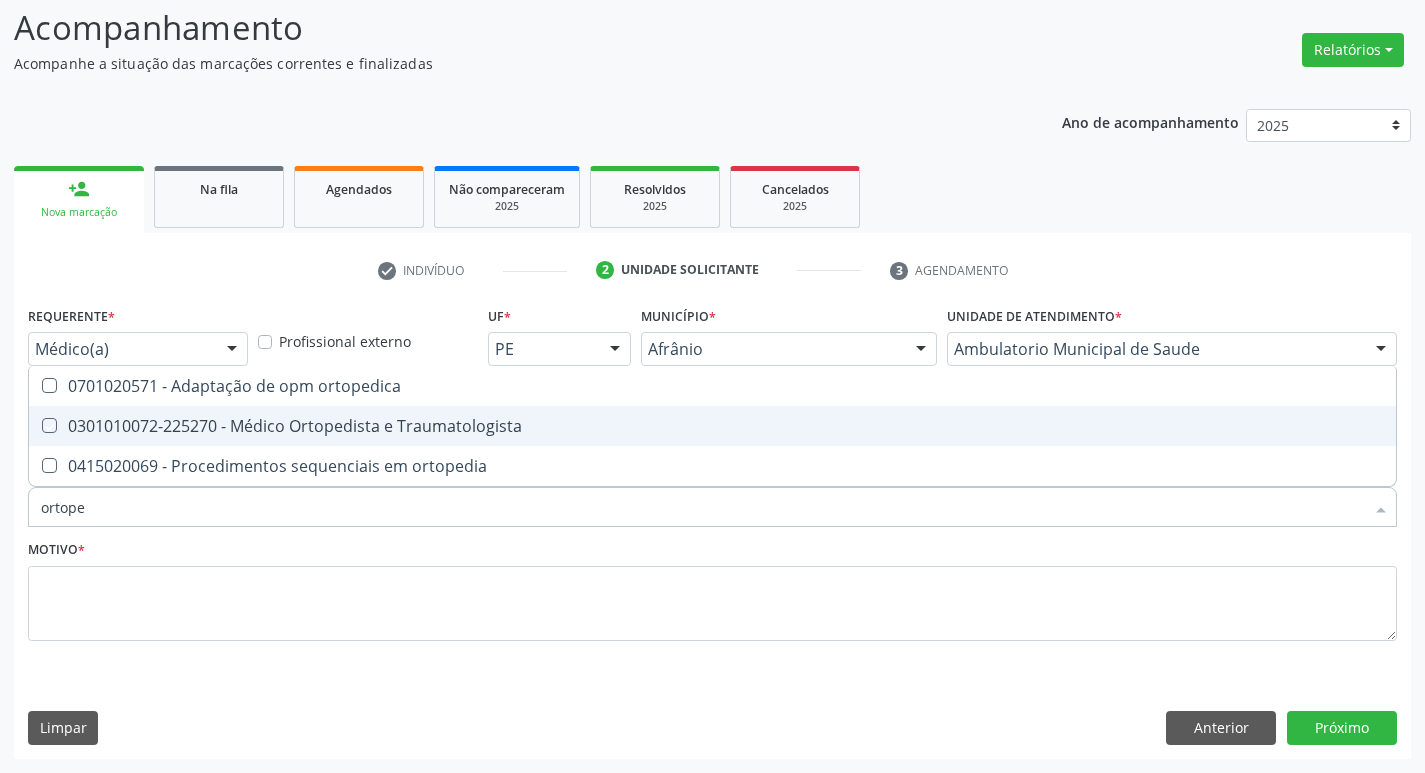 checkbox on "true" 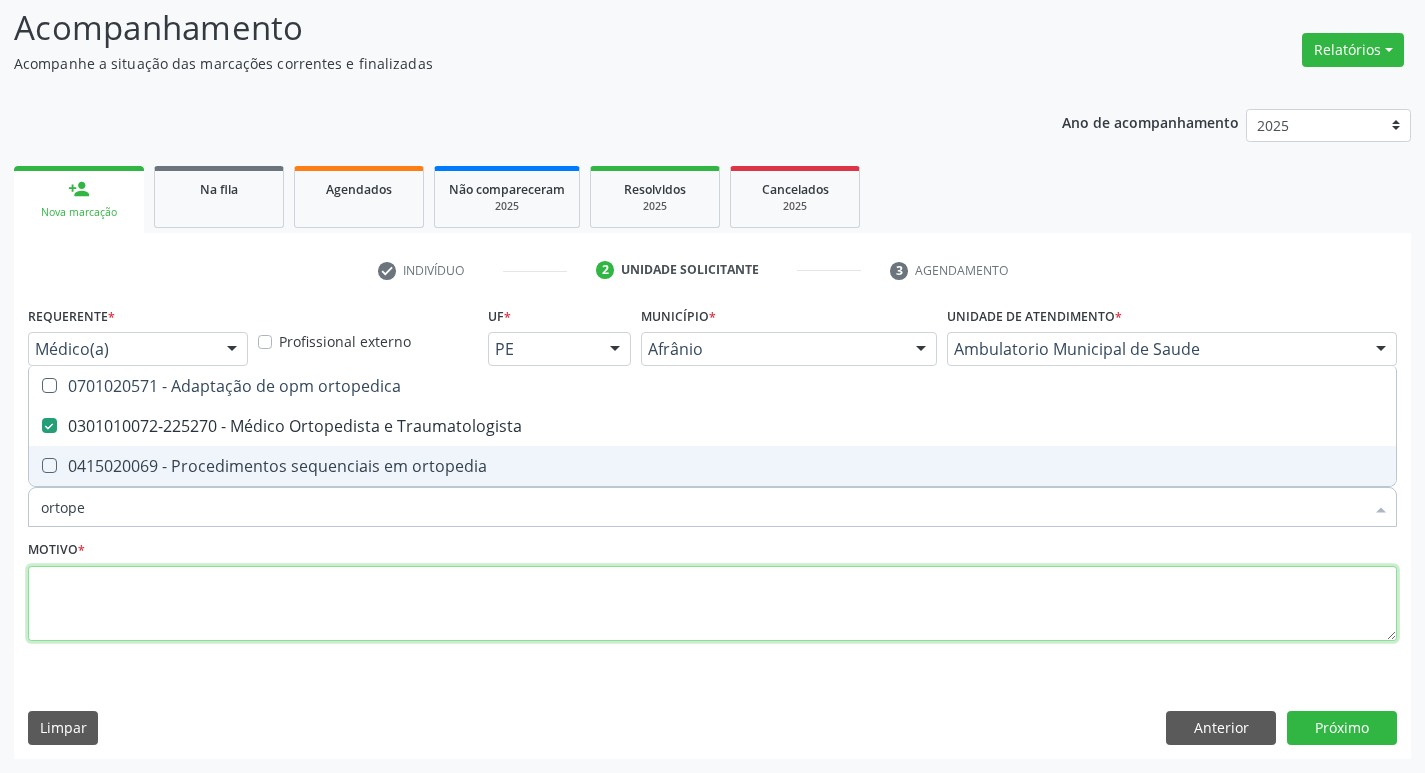 click at bounding box center [712, 604] 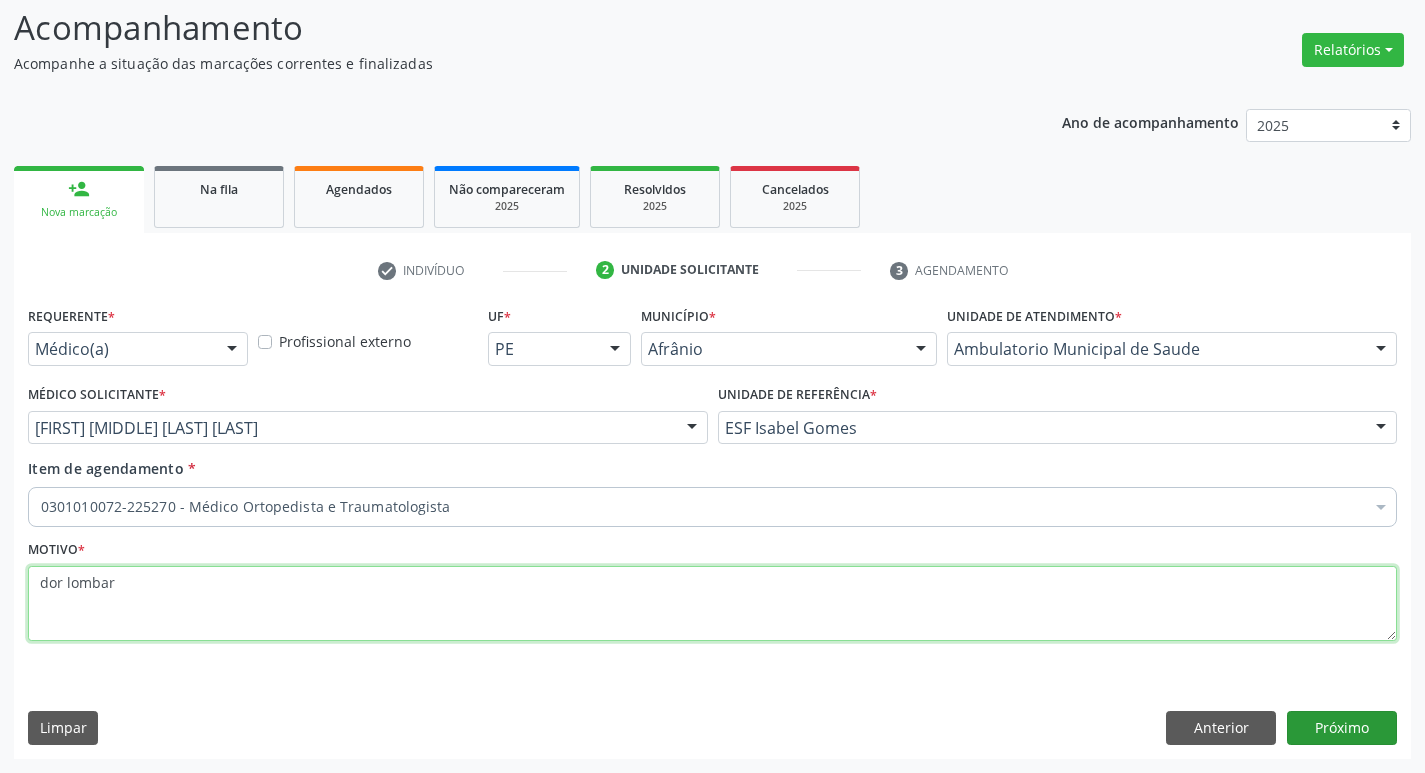 type on "dor lombar" 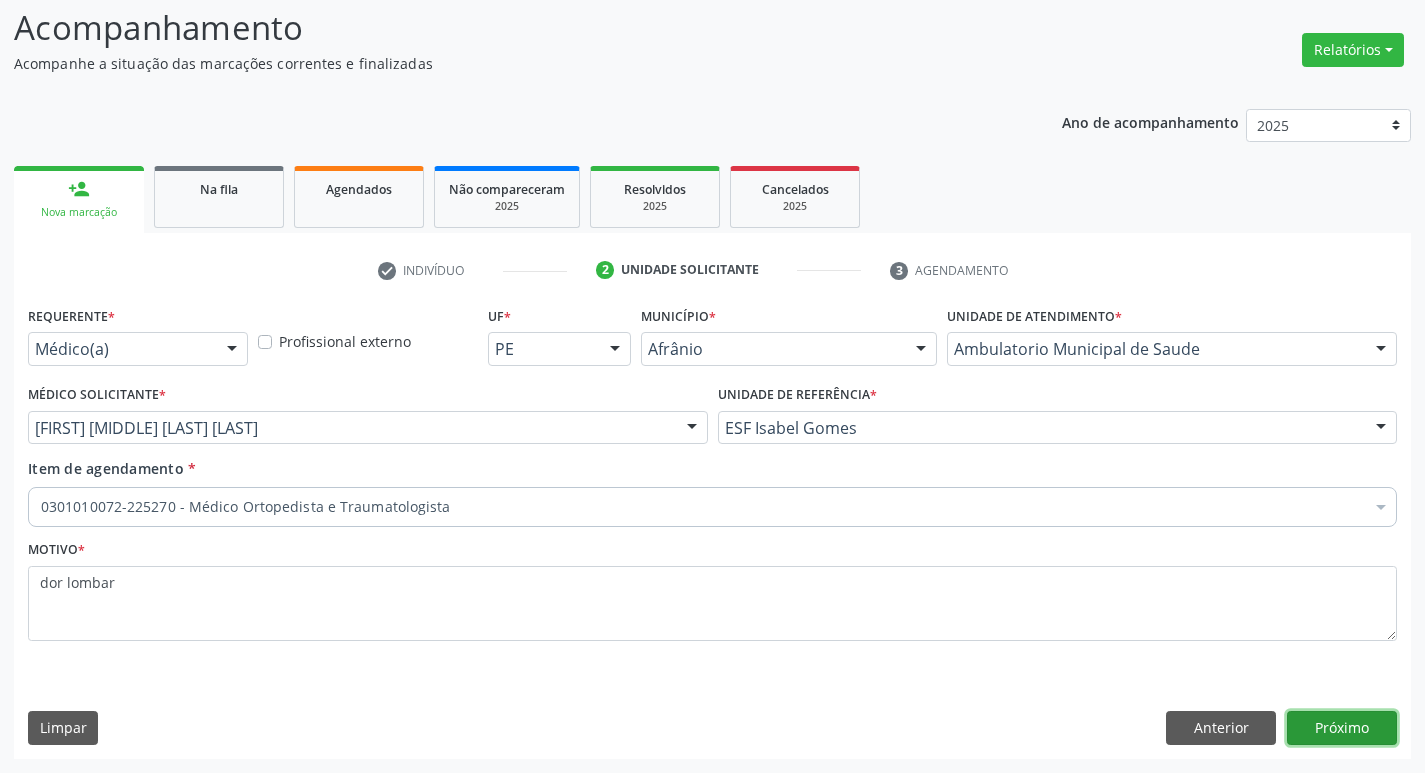 click on "Próximo" at bounding box center (1342, 728) 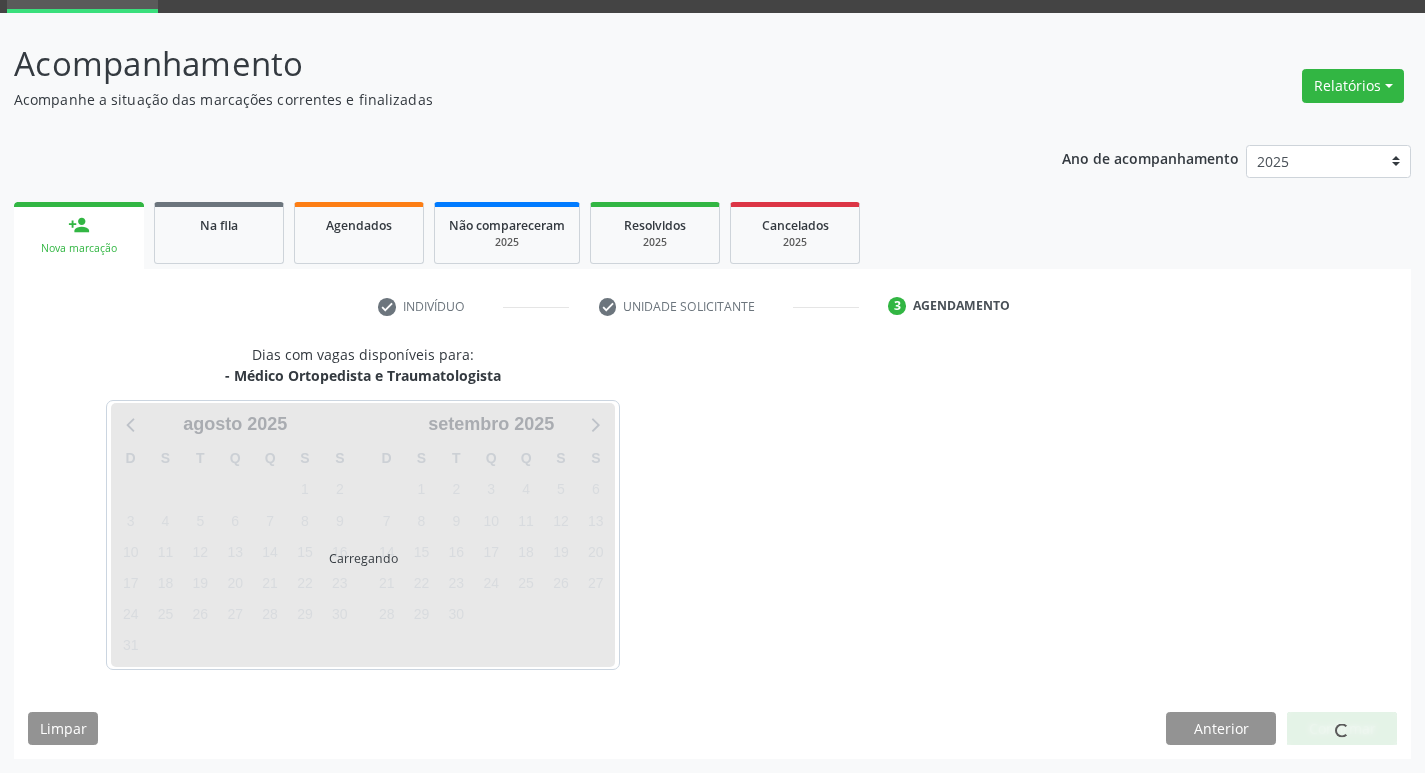 scroll, scrollTop: 97, scrollLeft: 0, axis: vertical 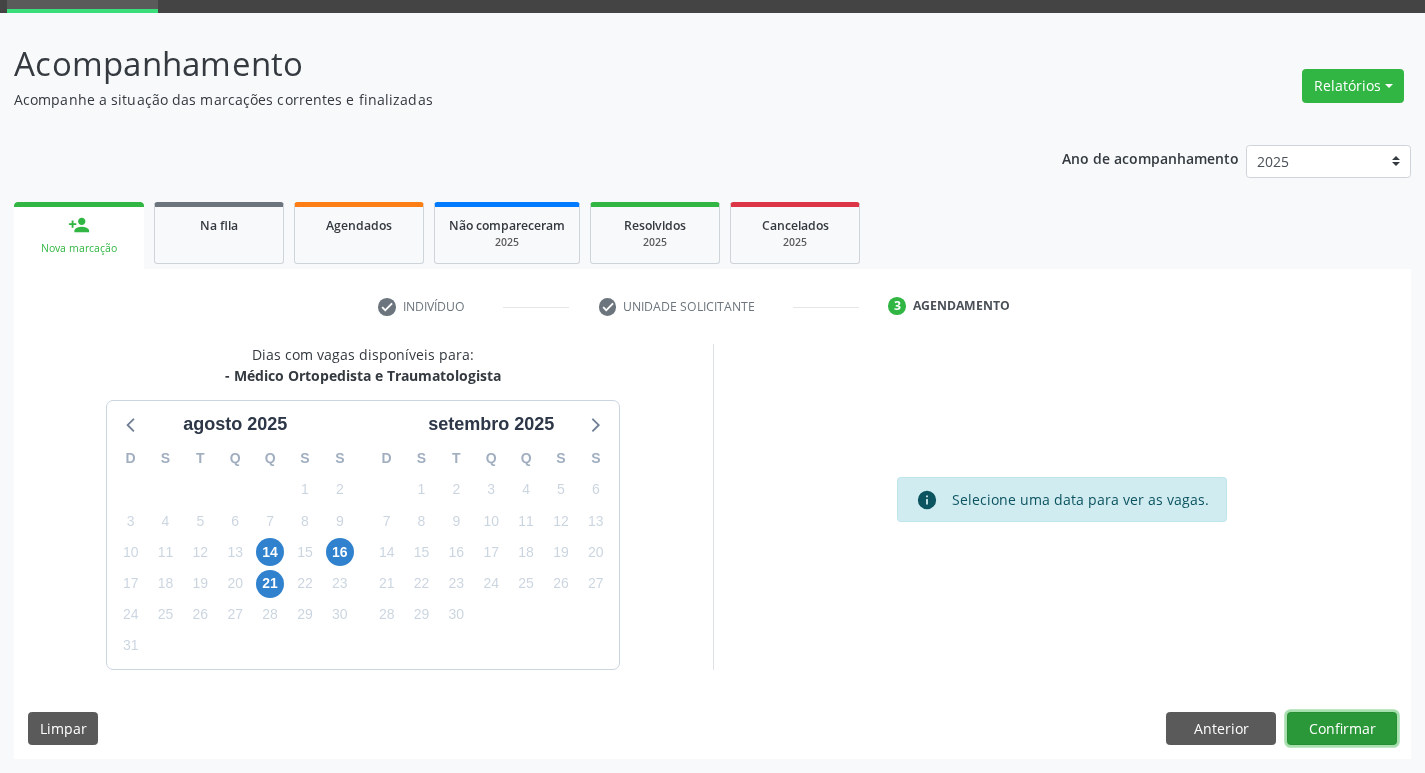 click on "Confirmar" at bounding box center (1342, 729) 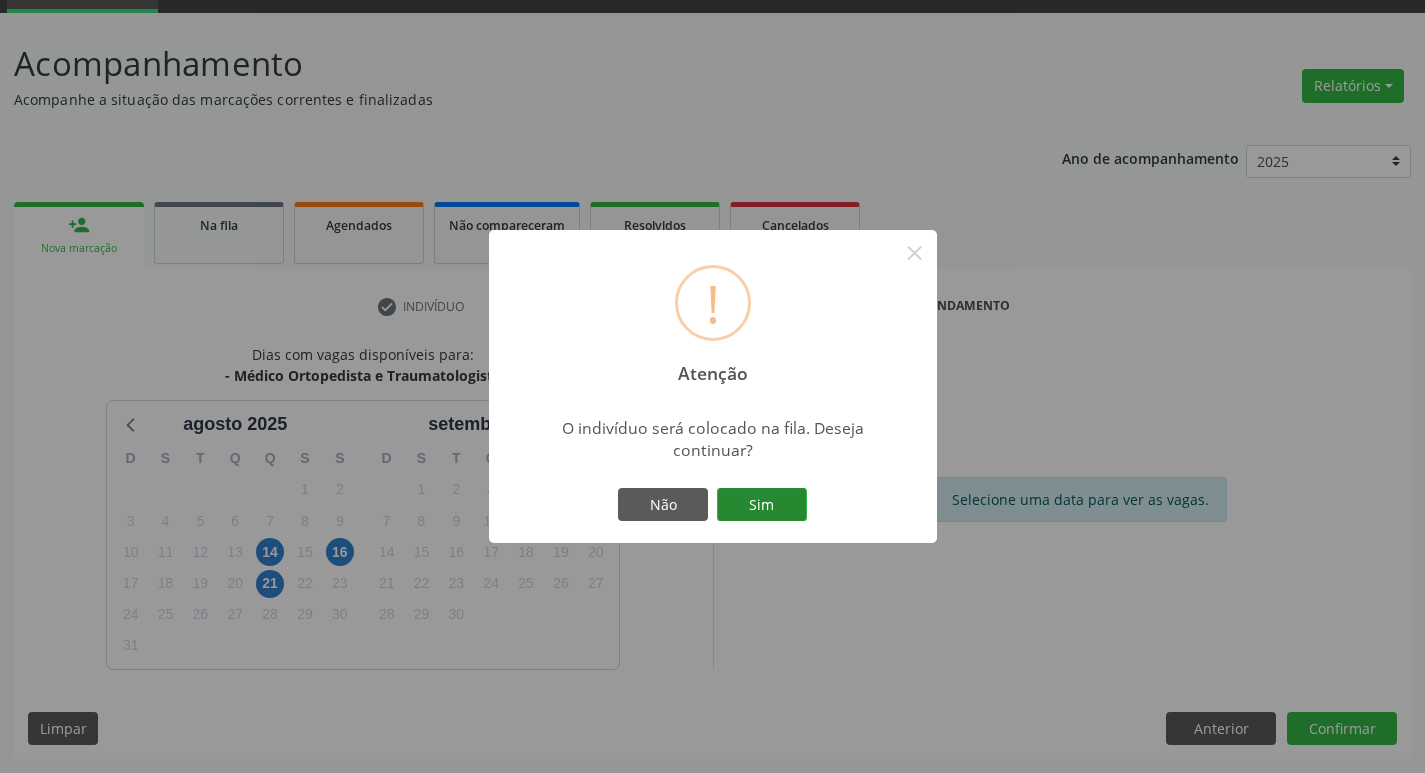 click on "Sim" at bounding box center (762, 505) 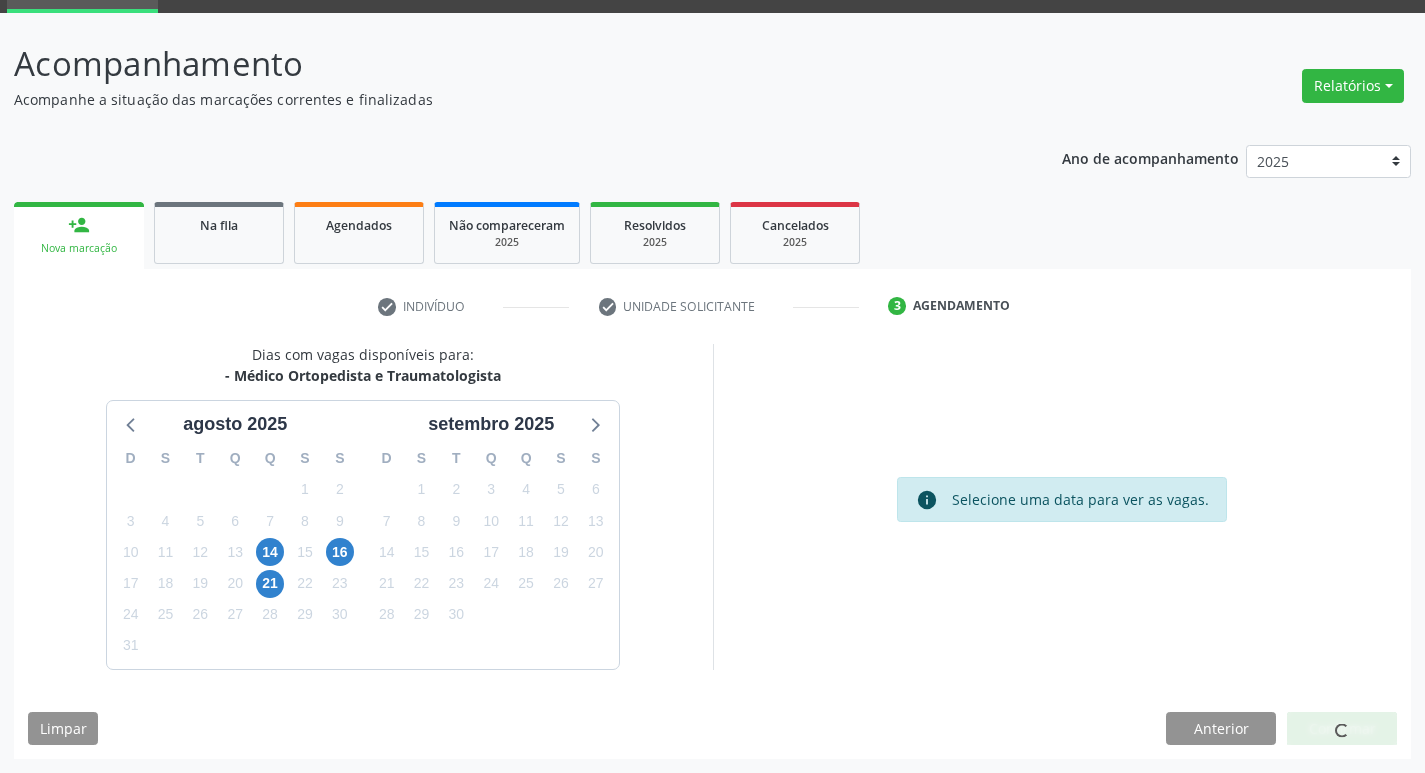 scroll, scrollTop: 0, scrollLeft: 0, axis: both 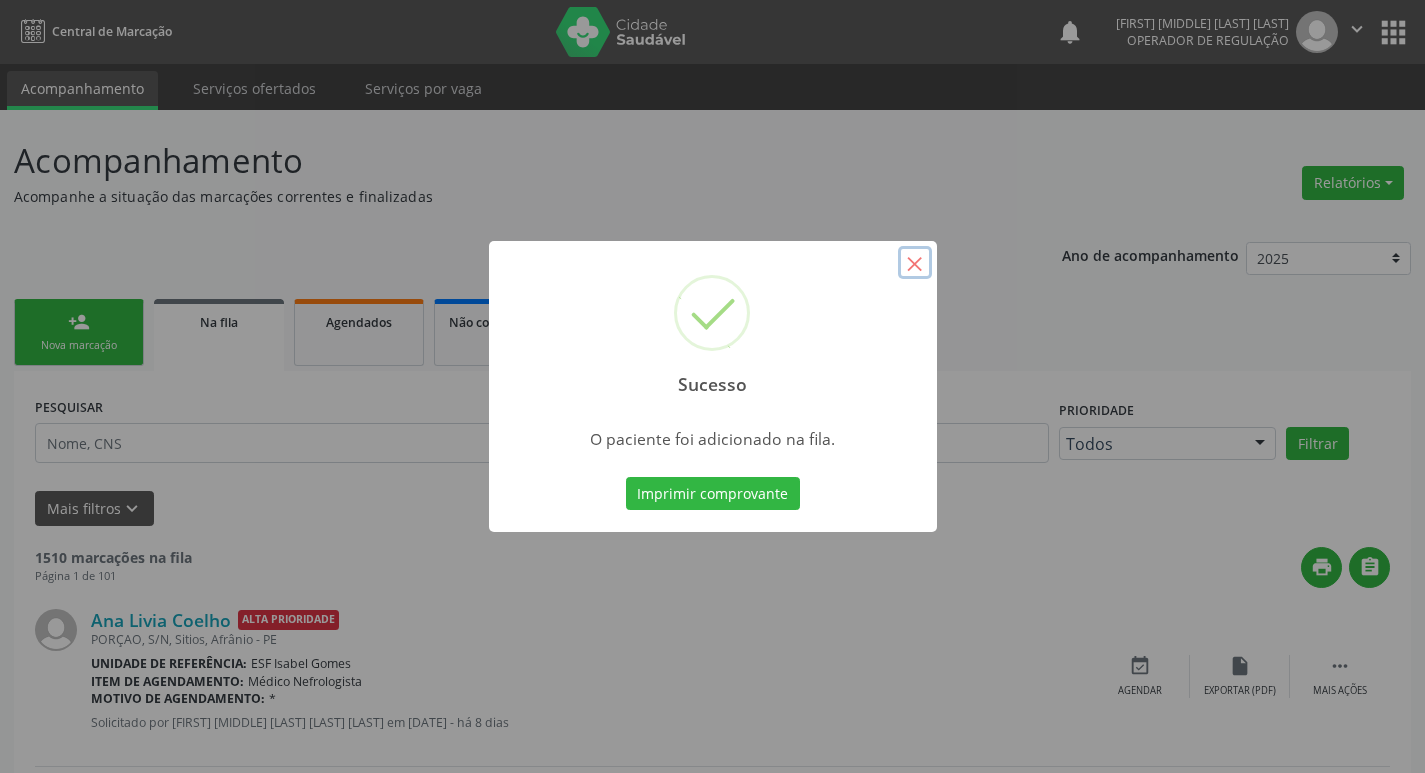 click on "×" at bounding box center [915, 263] 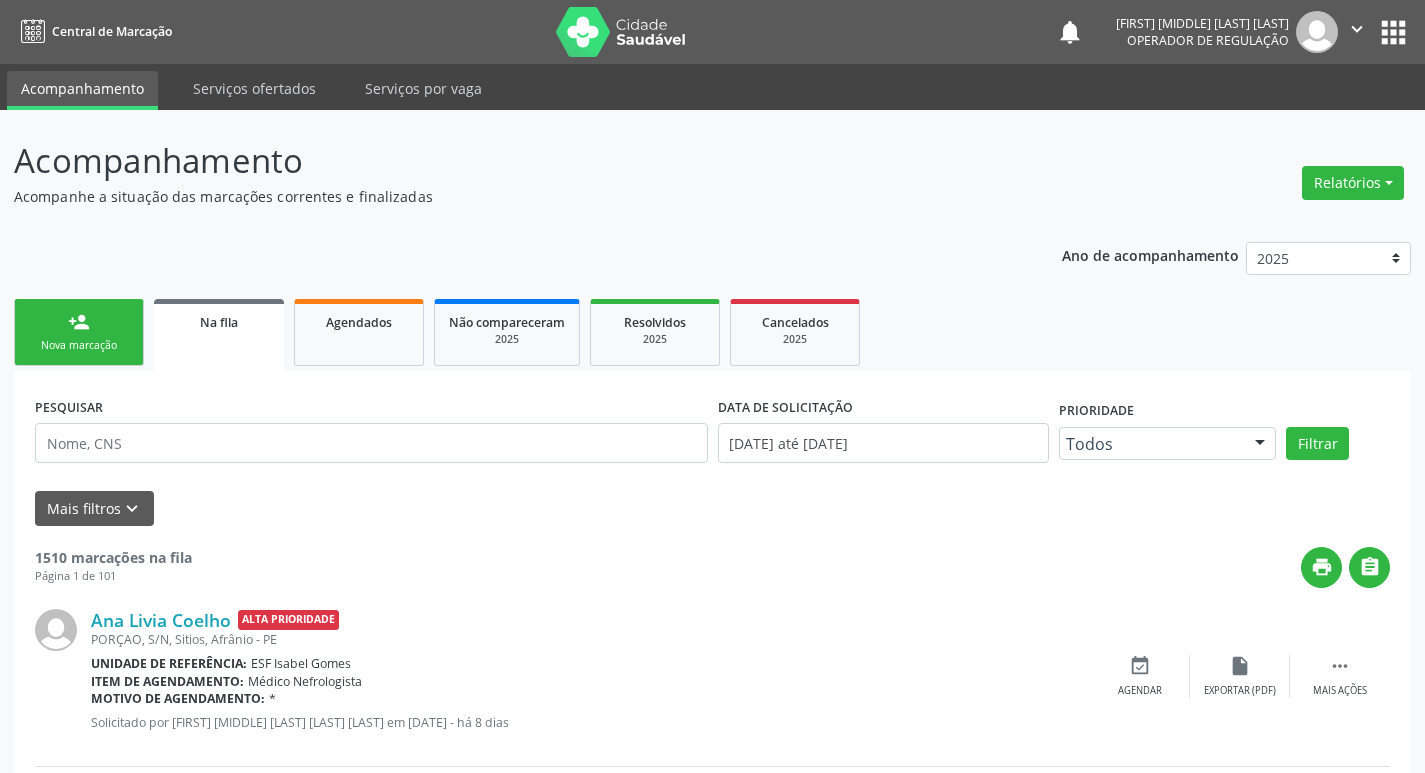 click on "person_add
Nova marcação" at bounding box center (79, 332) 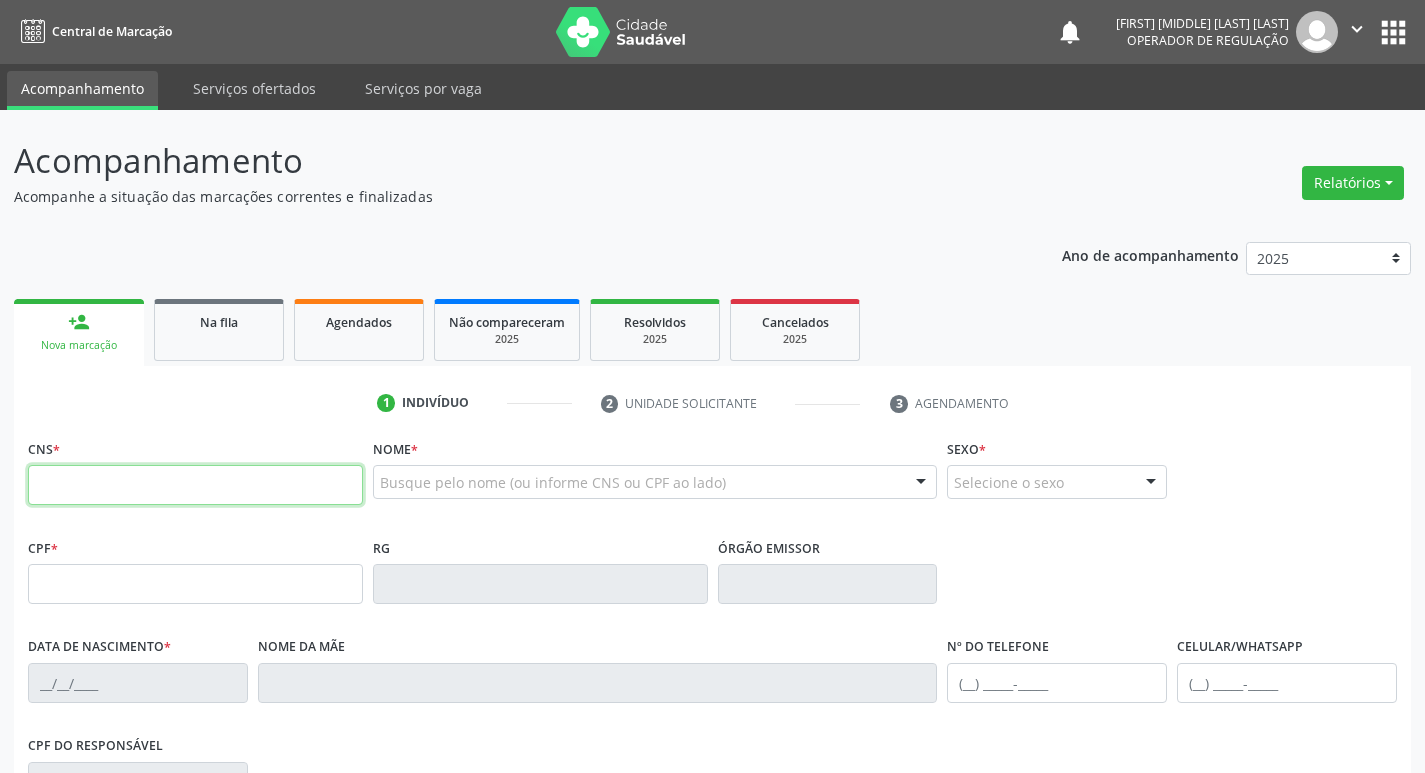 click at bounding box center (195, 485) 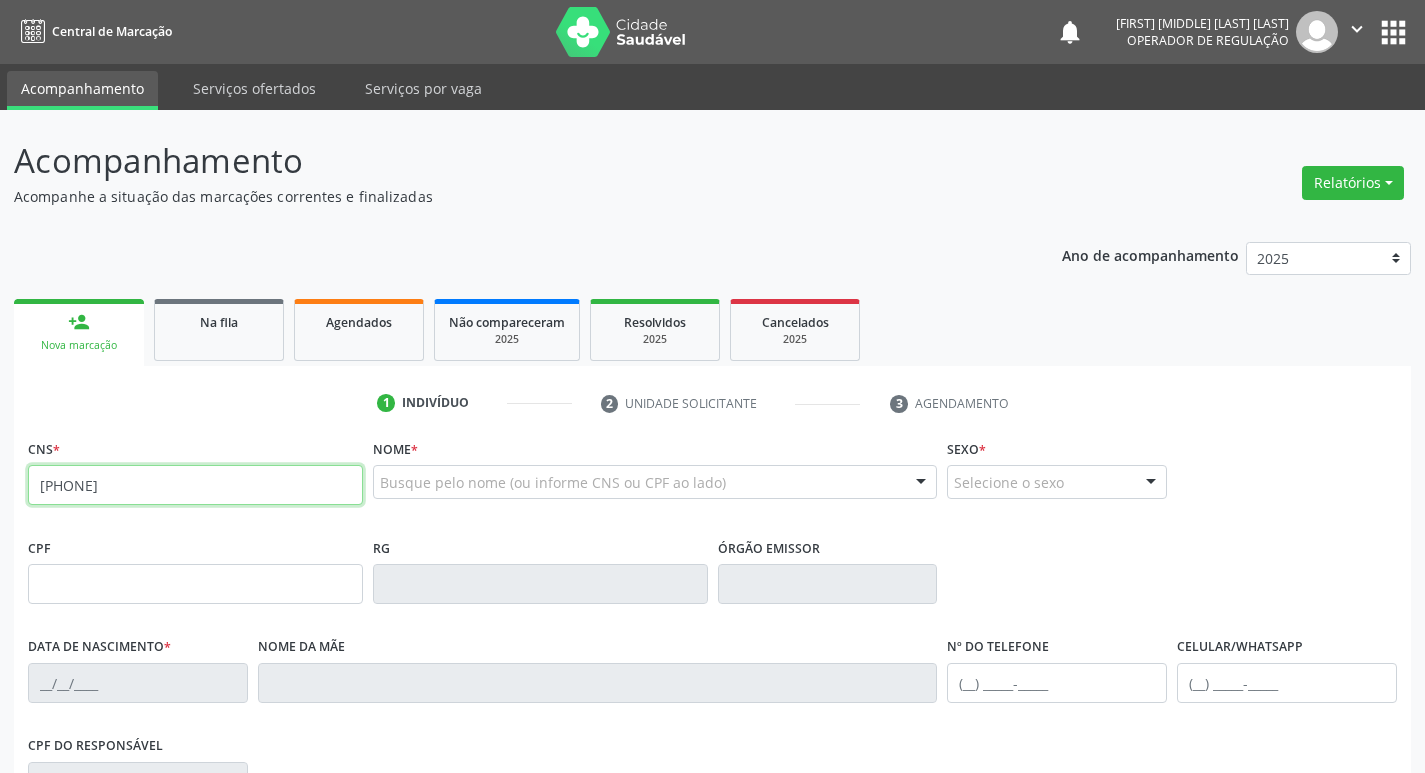 type on "700 1088 0155 9090" 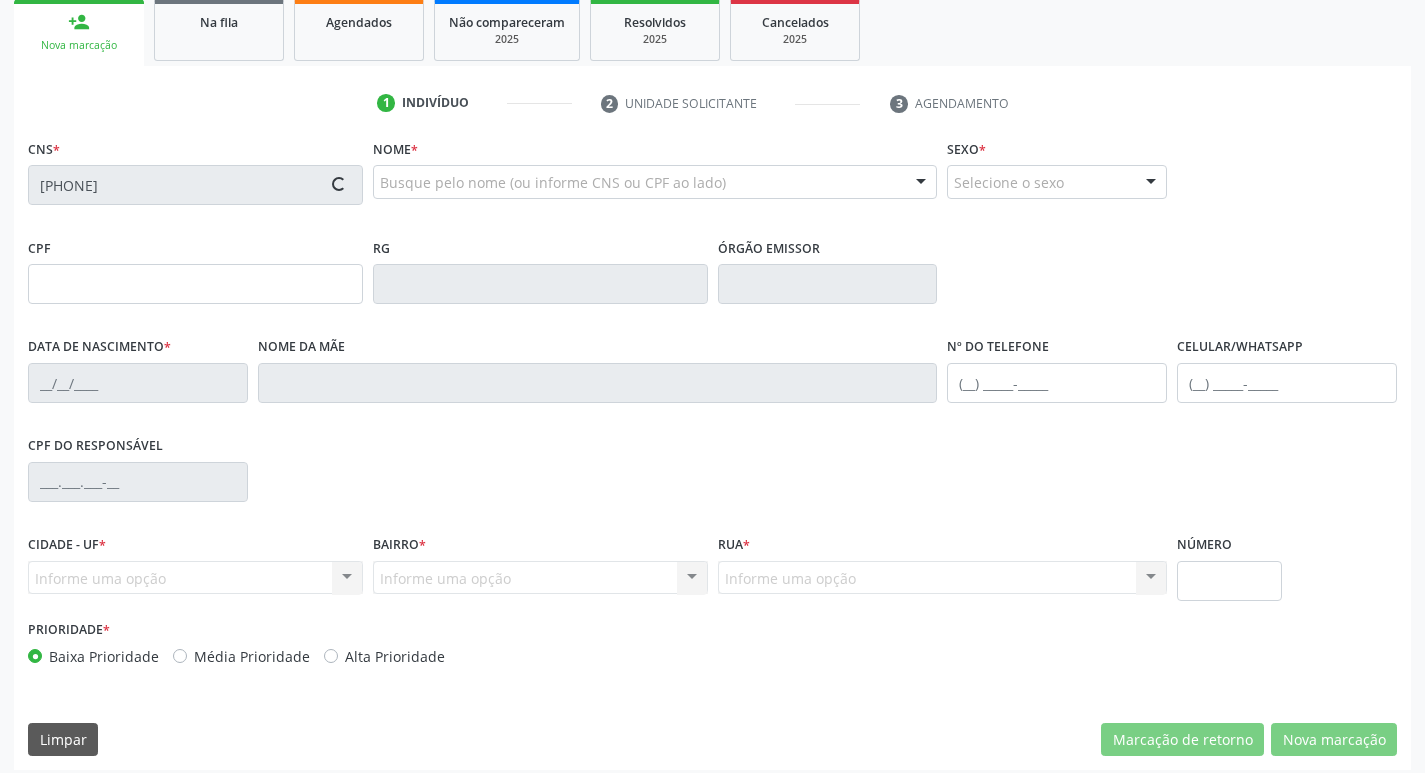 scroll, scrollTop: 311, scrollLeft: 0, axis: vertical 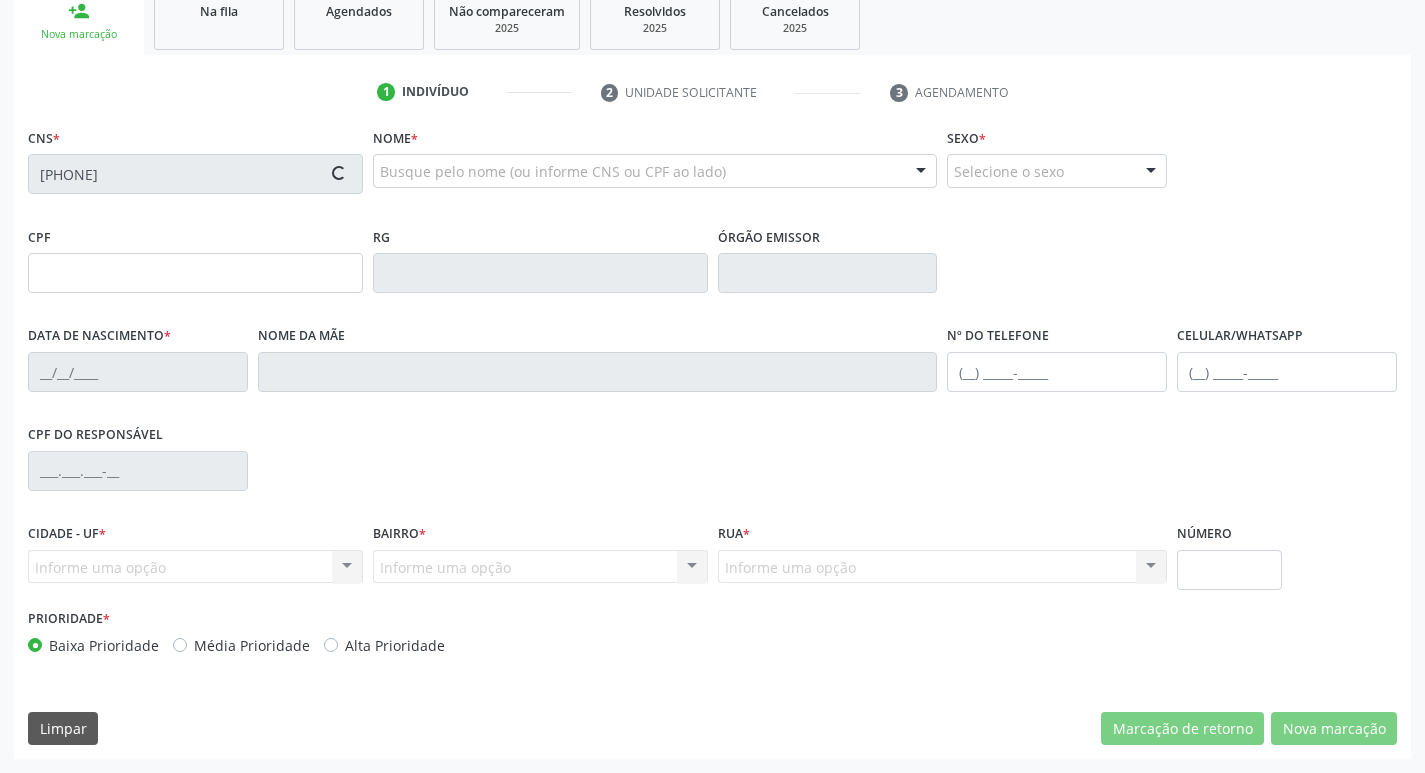 type on "094.048.764-02" 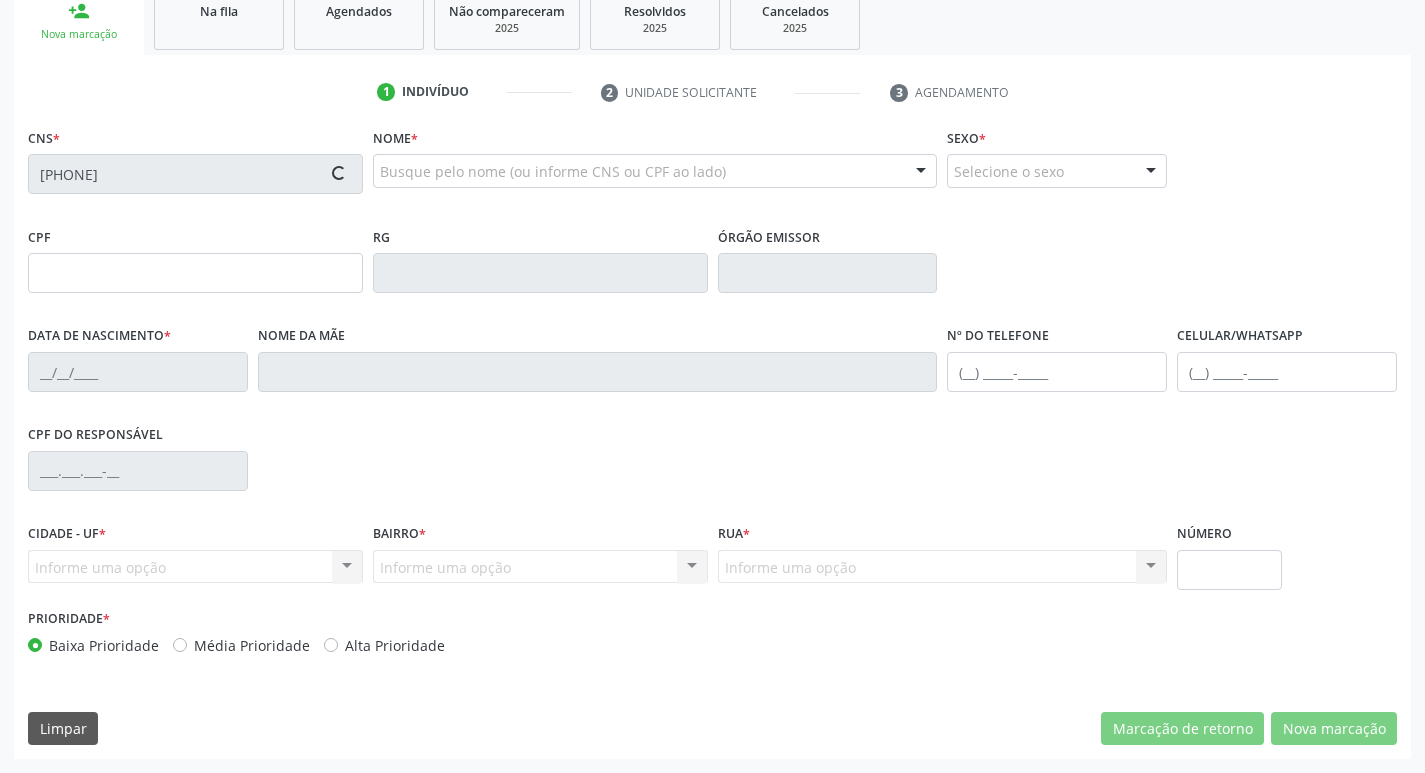 type on "18/05/1992" 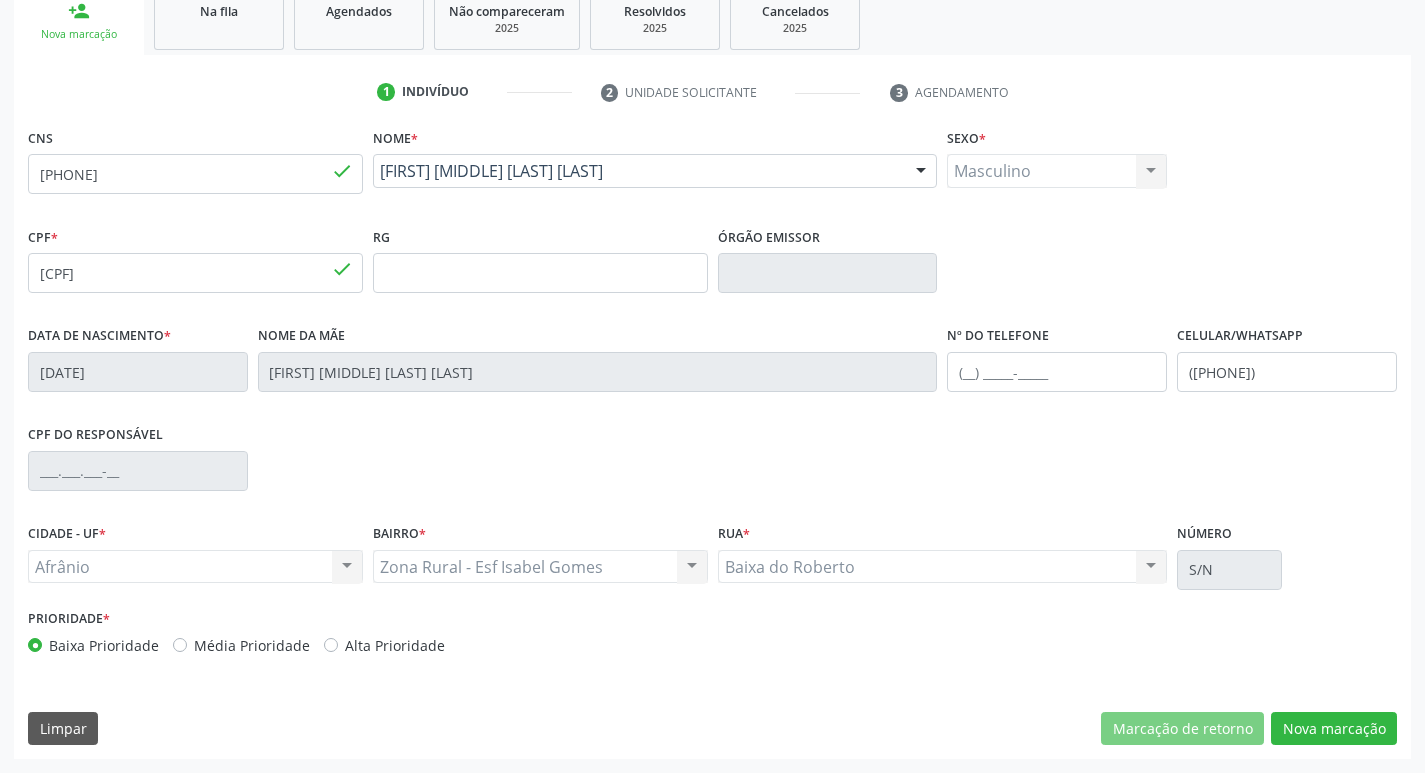 drag, startPoint x: 172, startPoint y: 642, endPoint x: 432, endPoint y: 686, distance: 263.6968 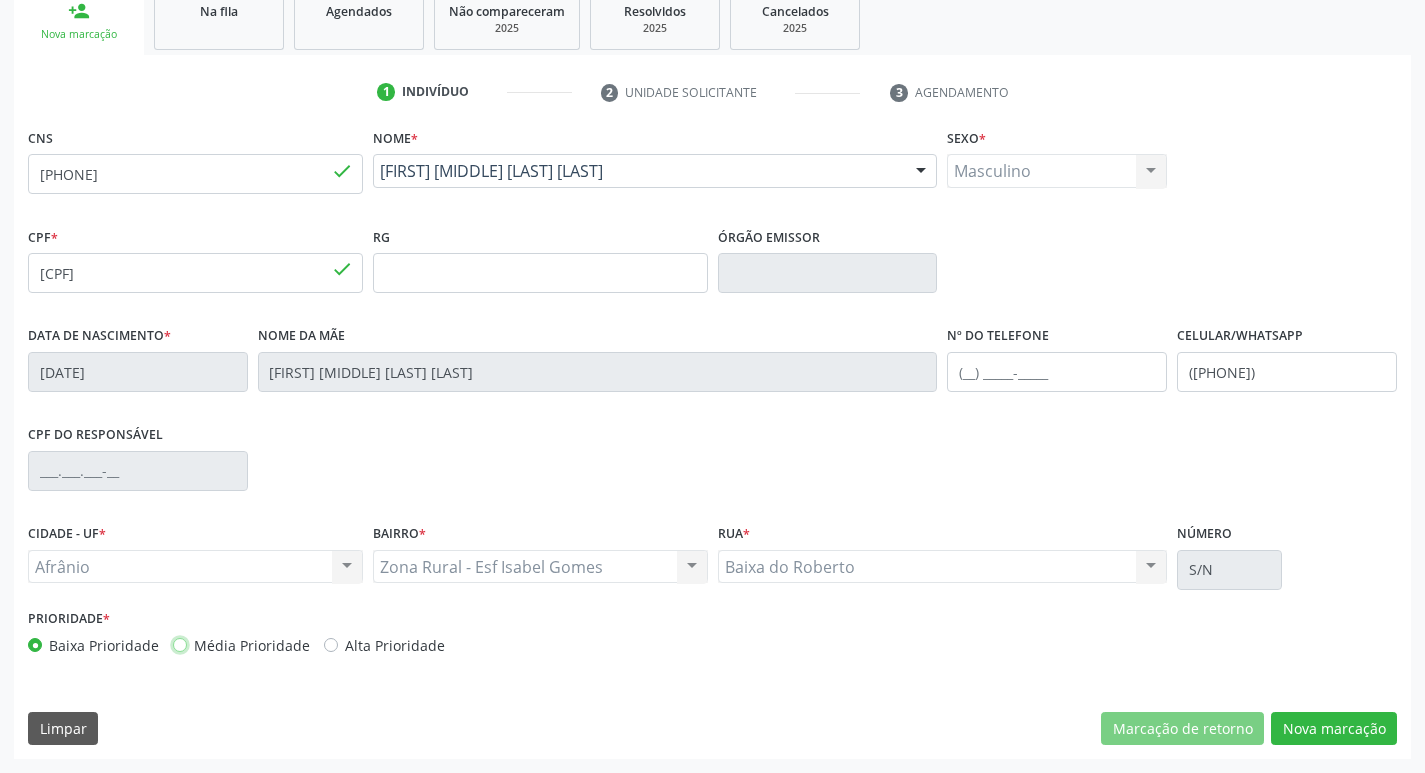 click on "Média Prioridade" at bounding box center (180, 644) 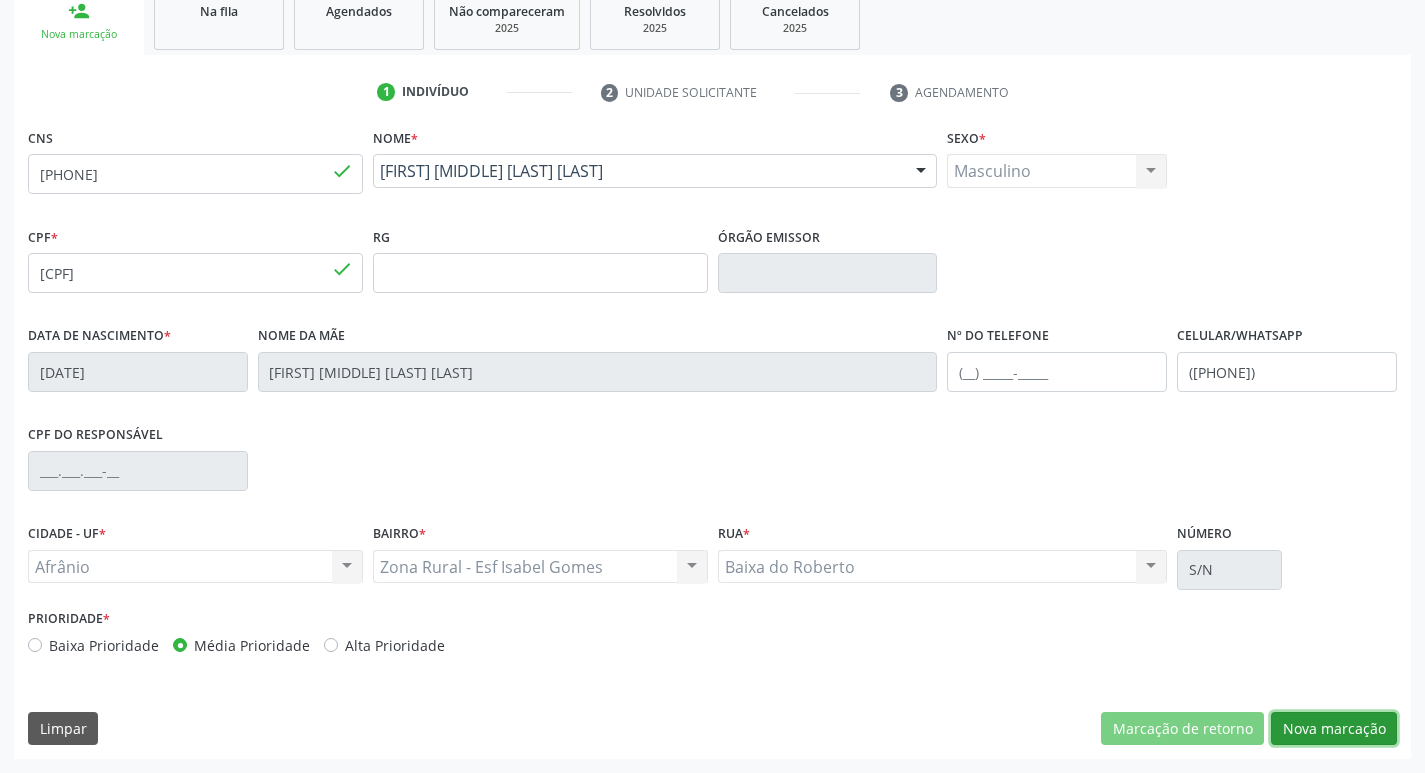 click on "Nova marcação" at bounding box center (1334, 729) 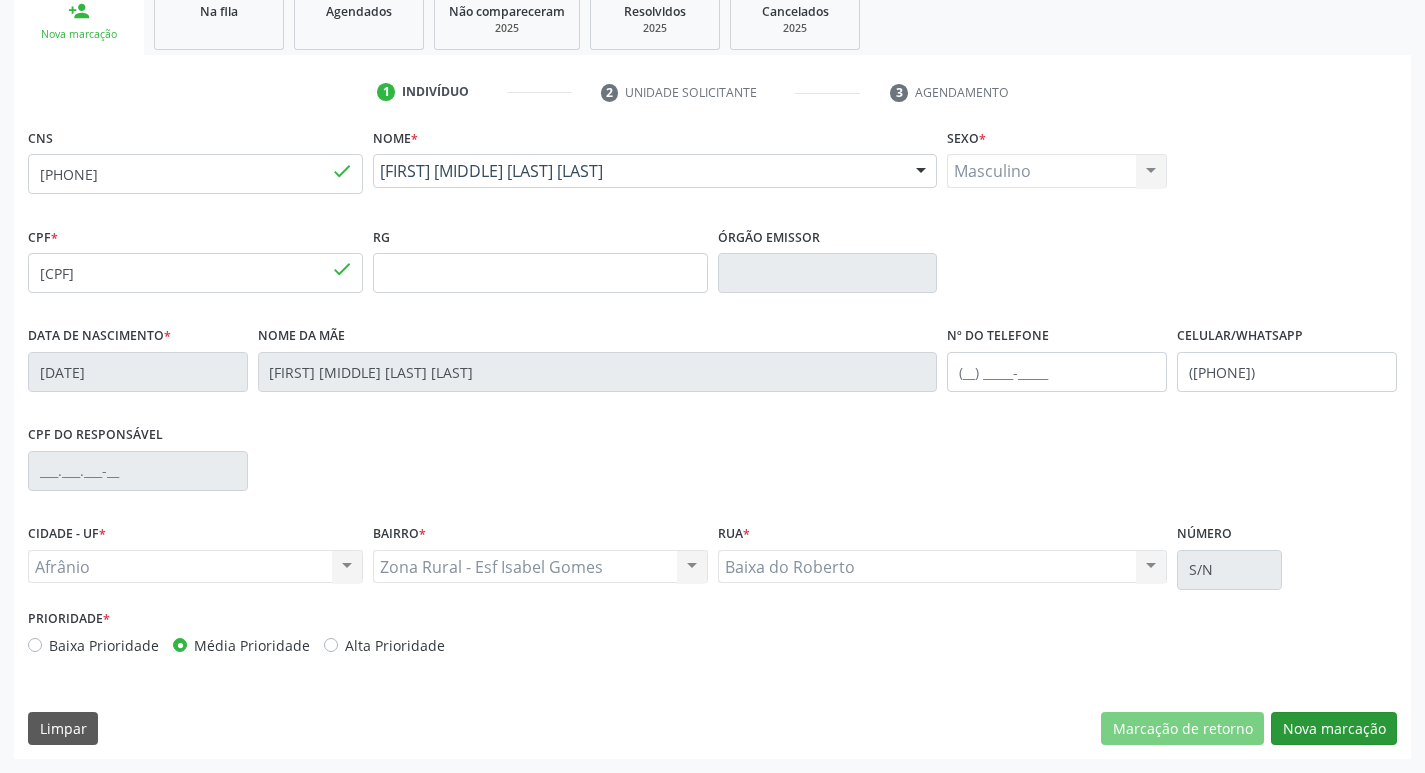 scroll, scrollTop: 133, scrollLeft: 0, axis: vertical 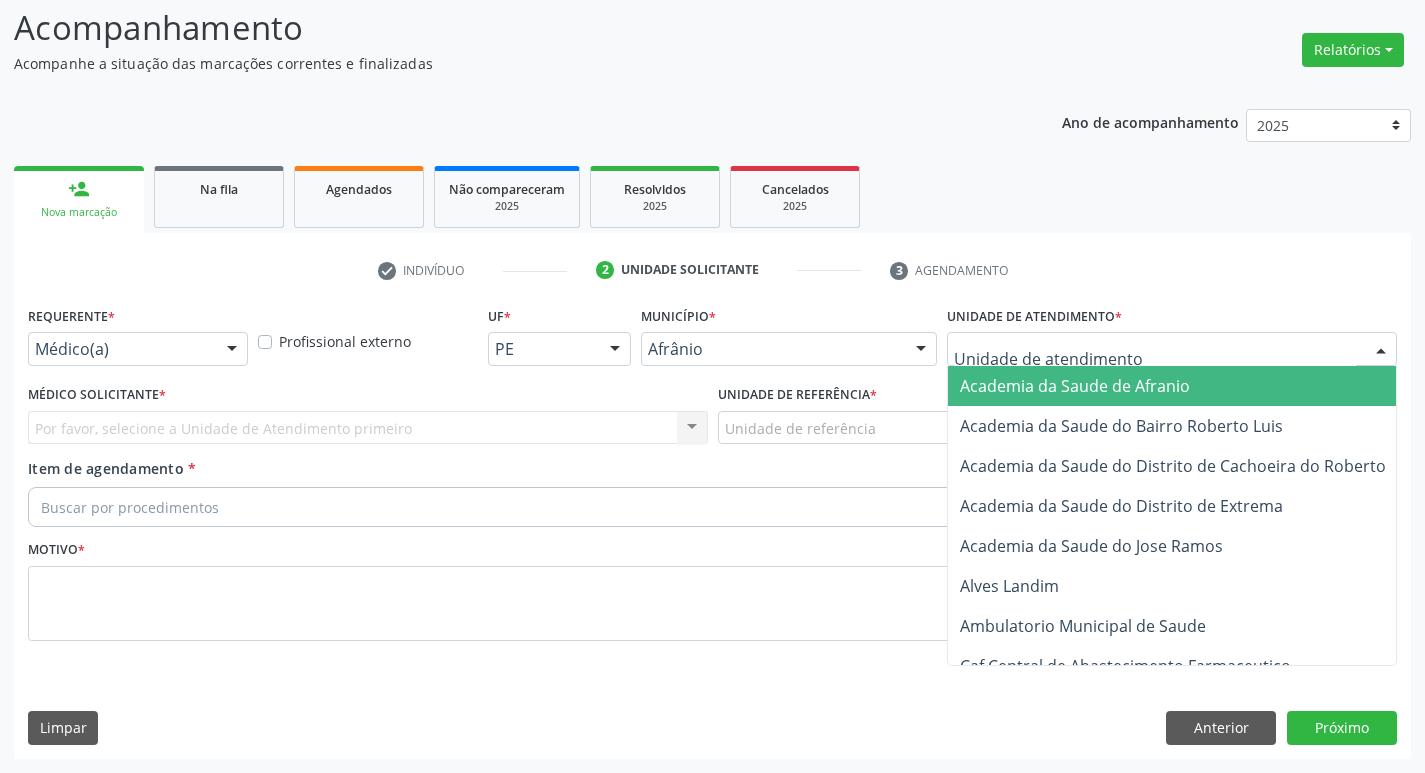 click at bounding box center [1172, 349] 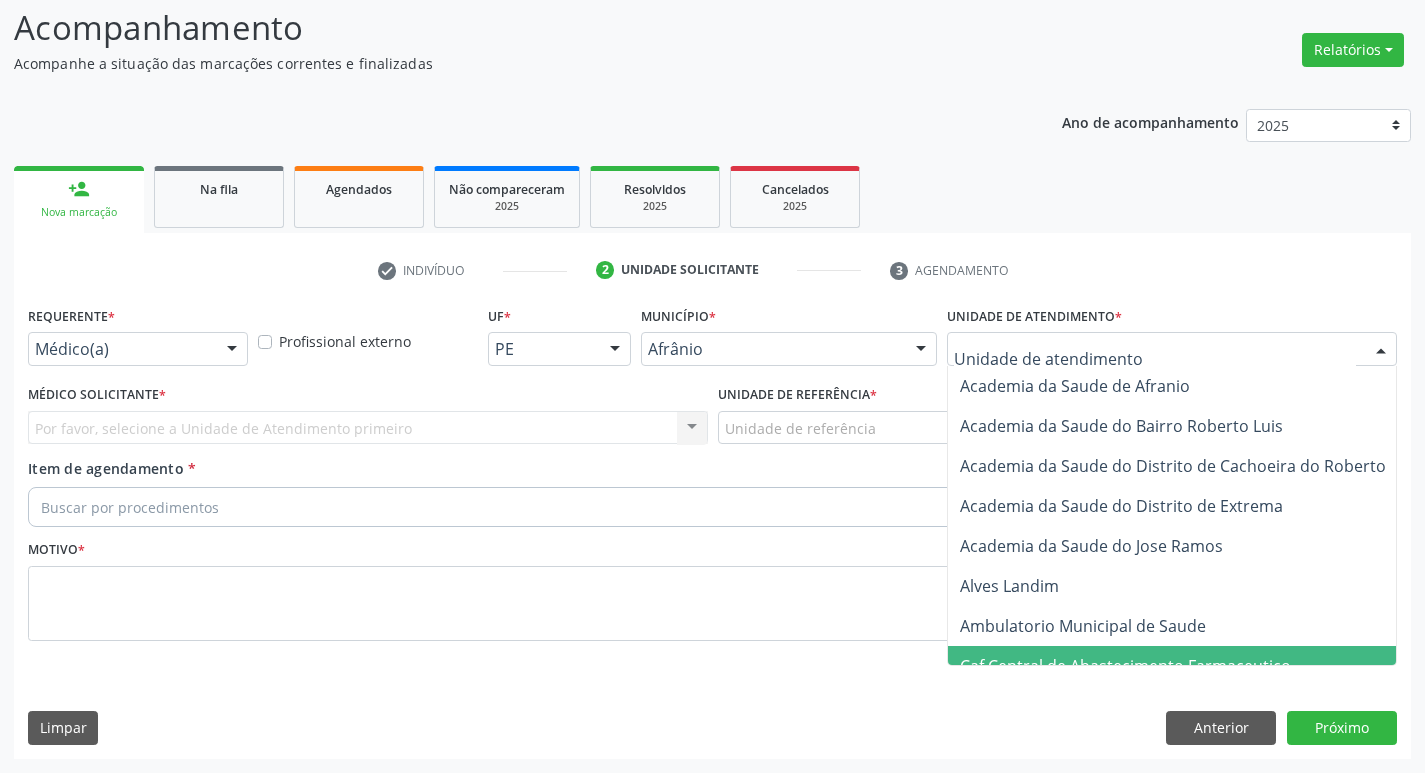 click on "Caf Central de Abastecimento Farmaceutico" at bounding box center (1186, 666) 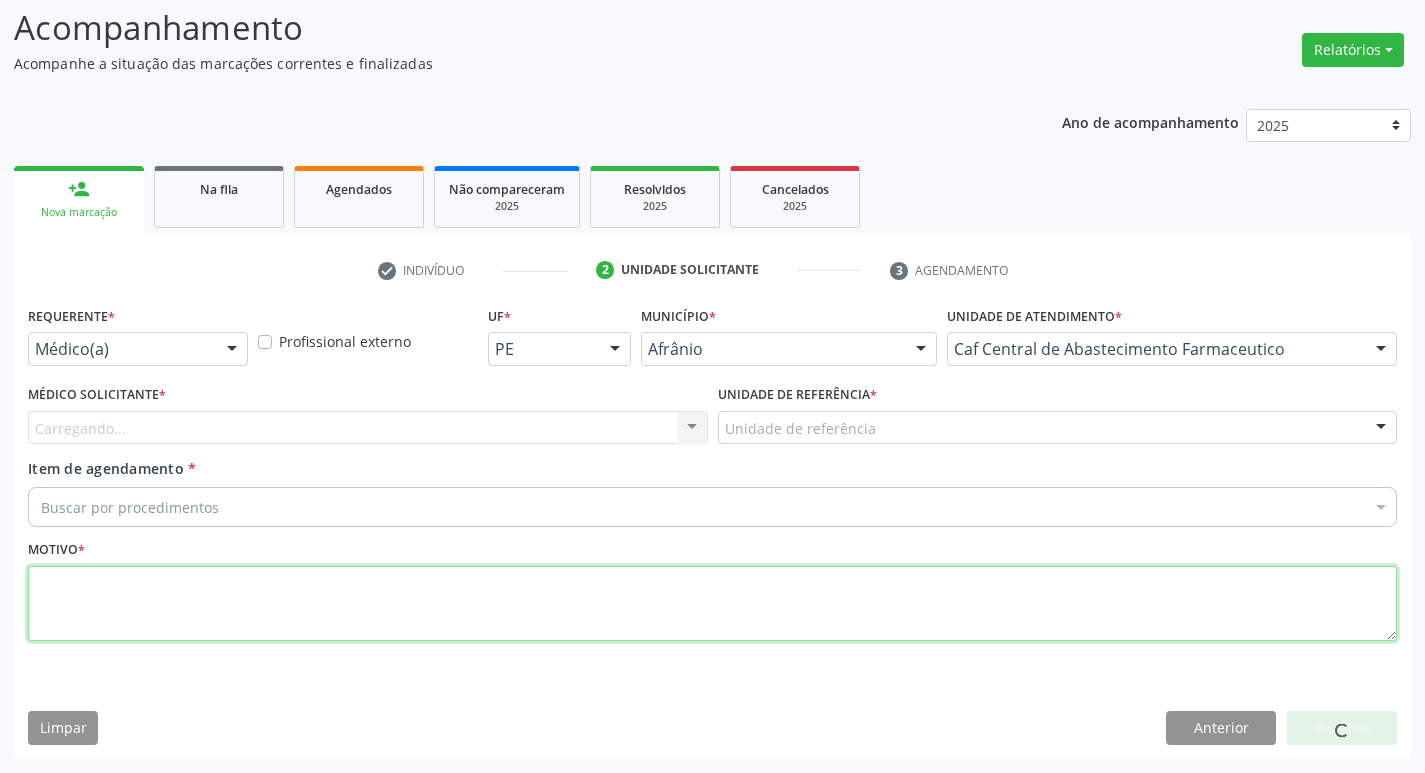 click at bounding box center [712, 604] 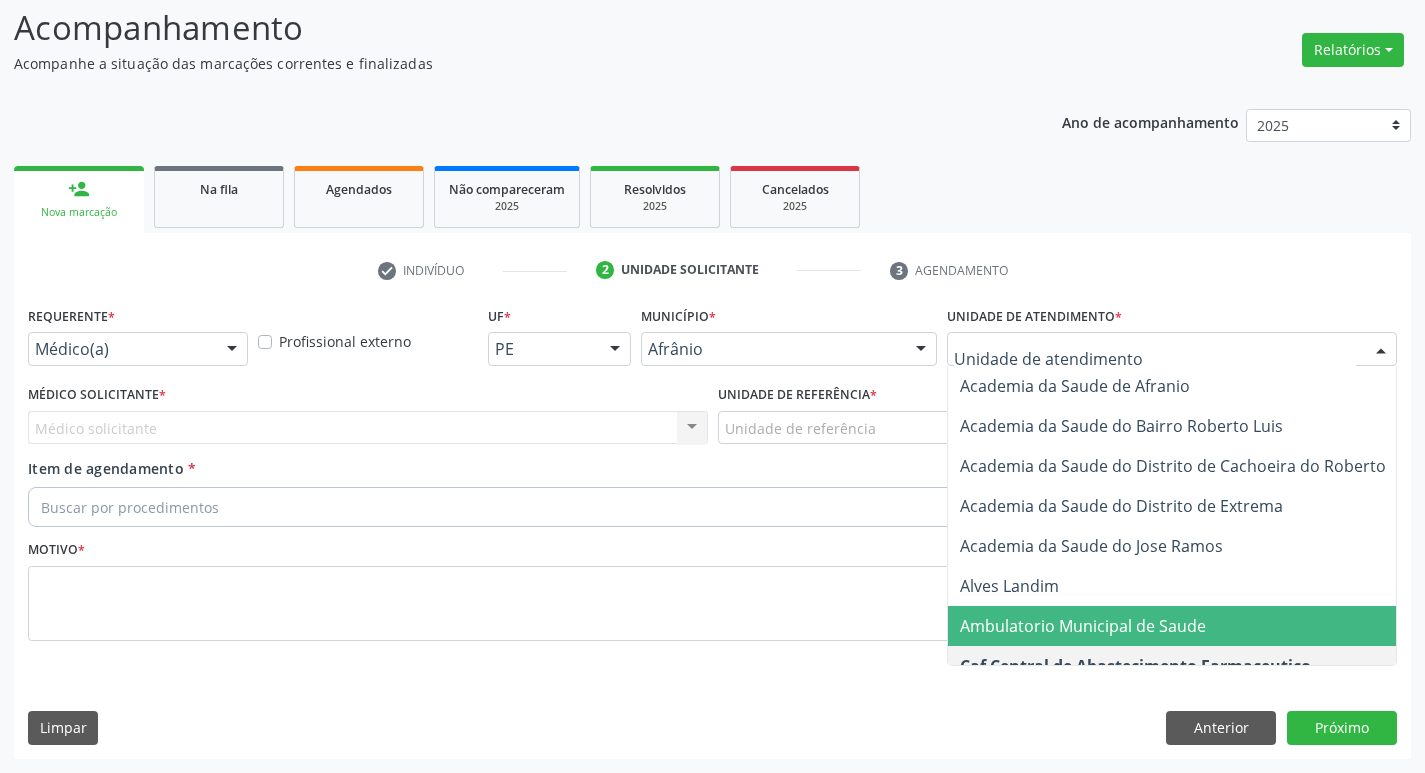 drag, startPoint x: 1101, startPoint y: 630, endPoint x: 993, endPoint y: 577, distance: 120.30378 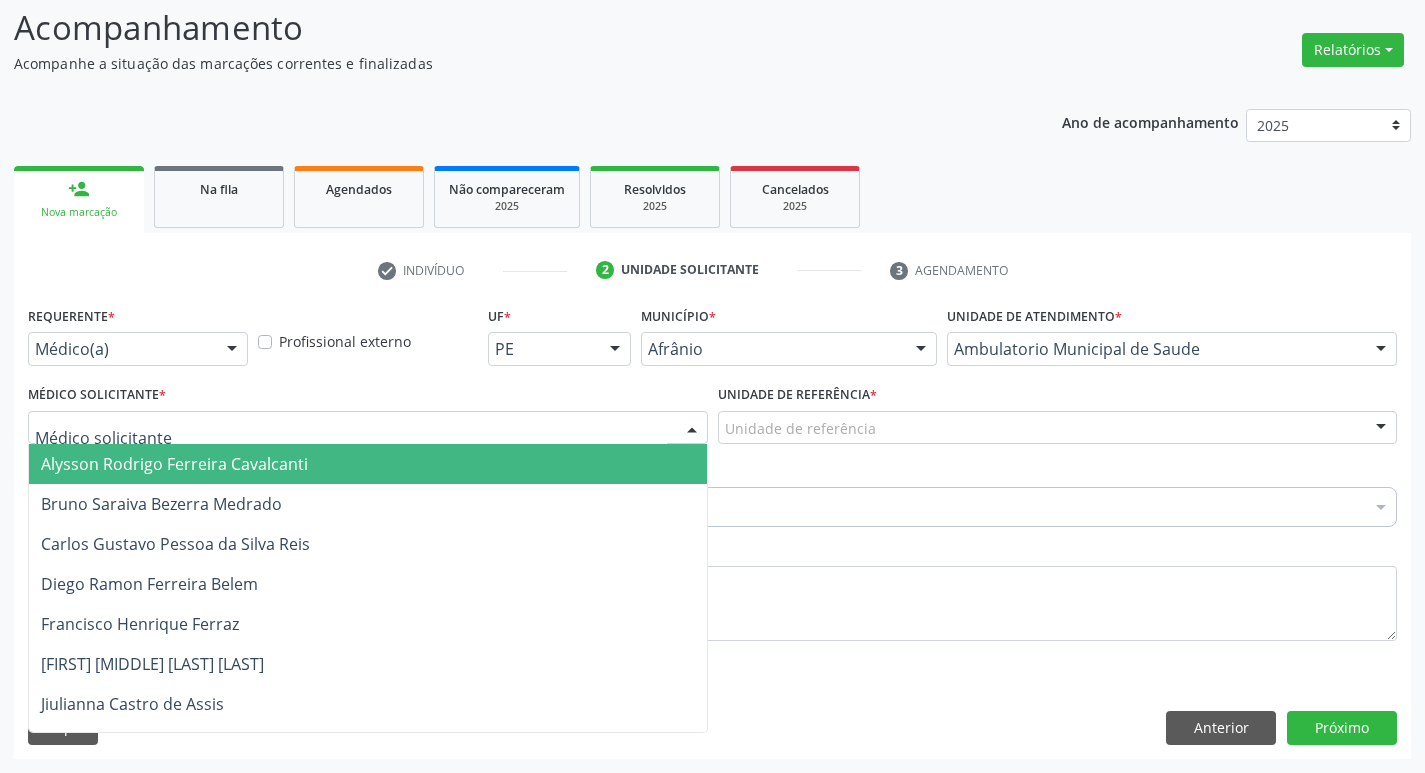 click at bounding box center (368, 428) 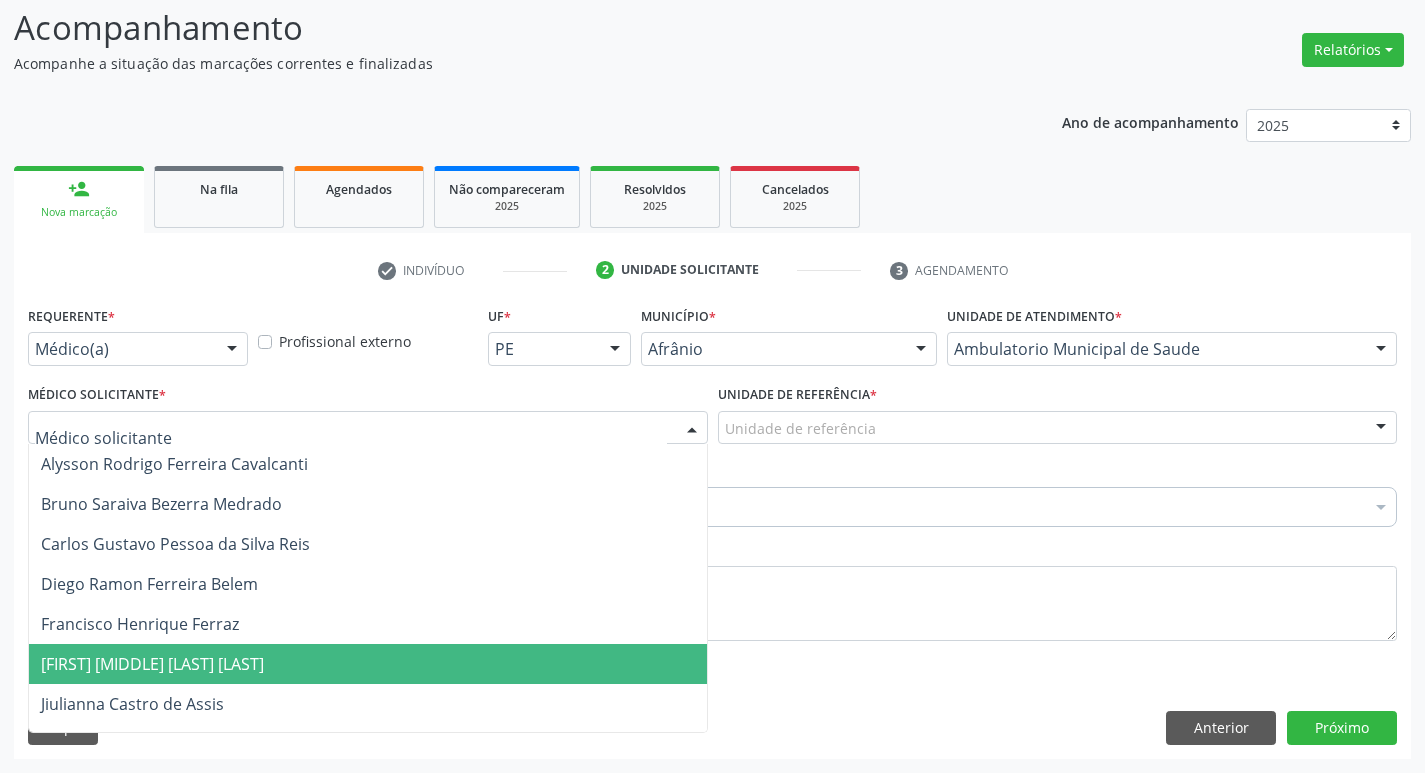 drag, startPoint x: 313, startPoint y: 681, endPoint x: 564, endPoint y: 520, distance: 298.1979 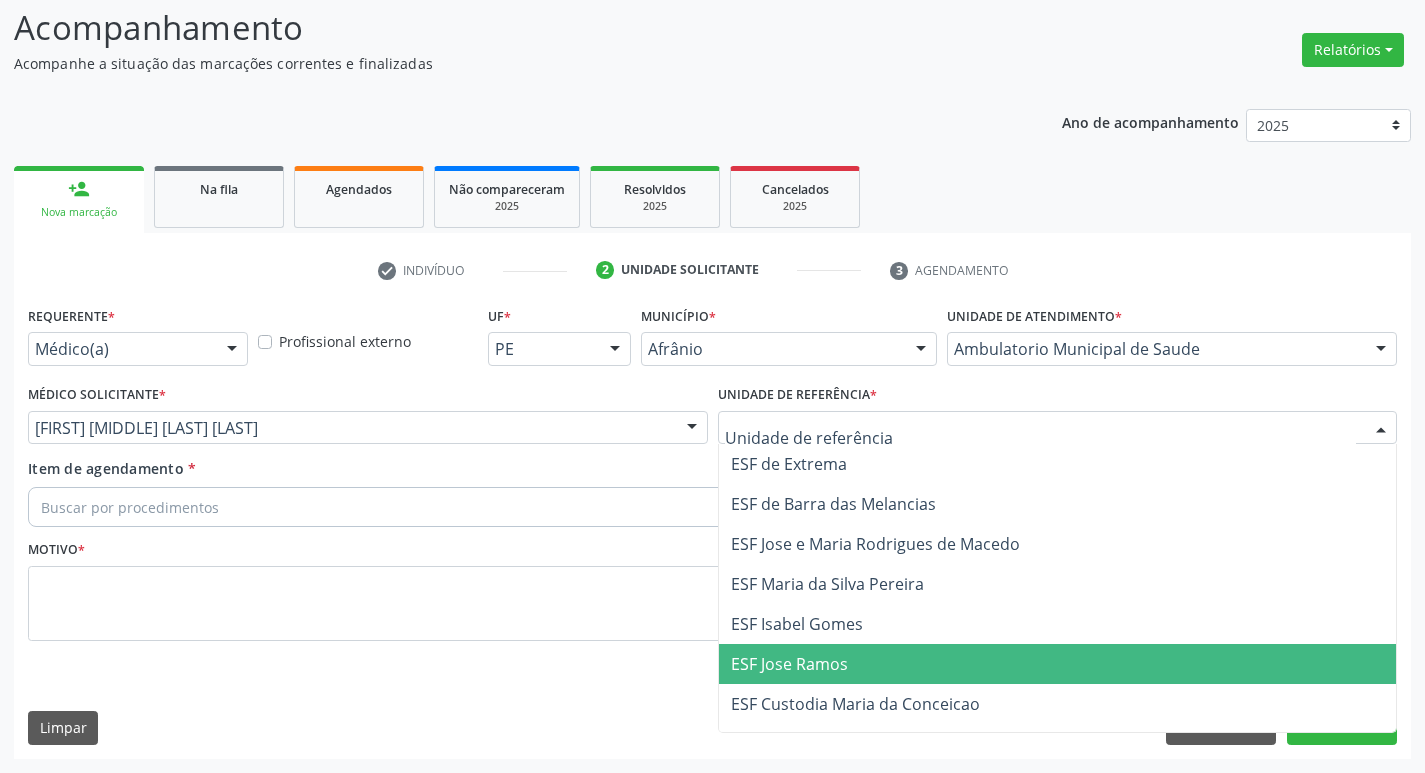 drag, startPoint x: 784, startPoint y: 651, endPoint x: 765, endPoint y: 638, distance: 23.021729 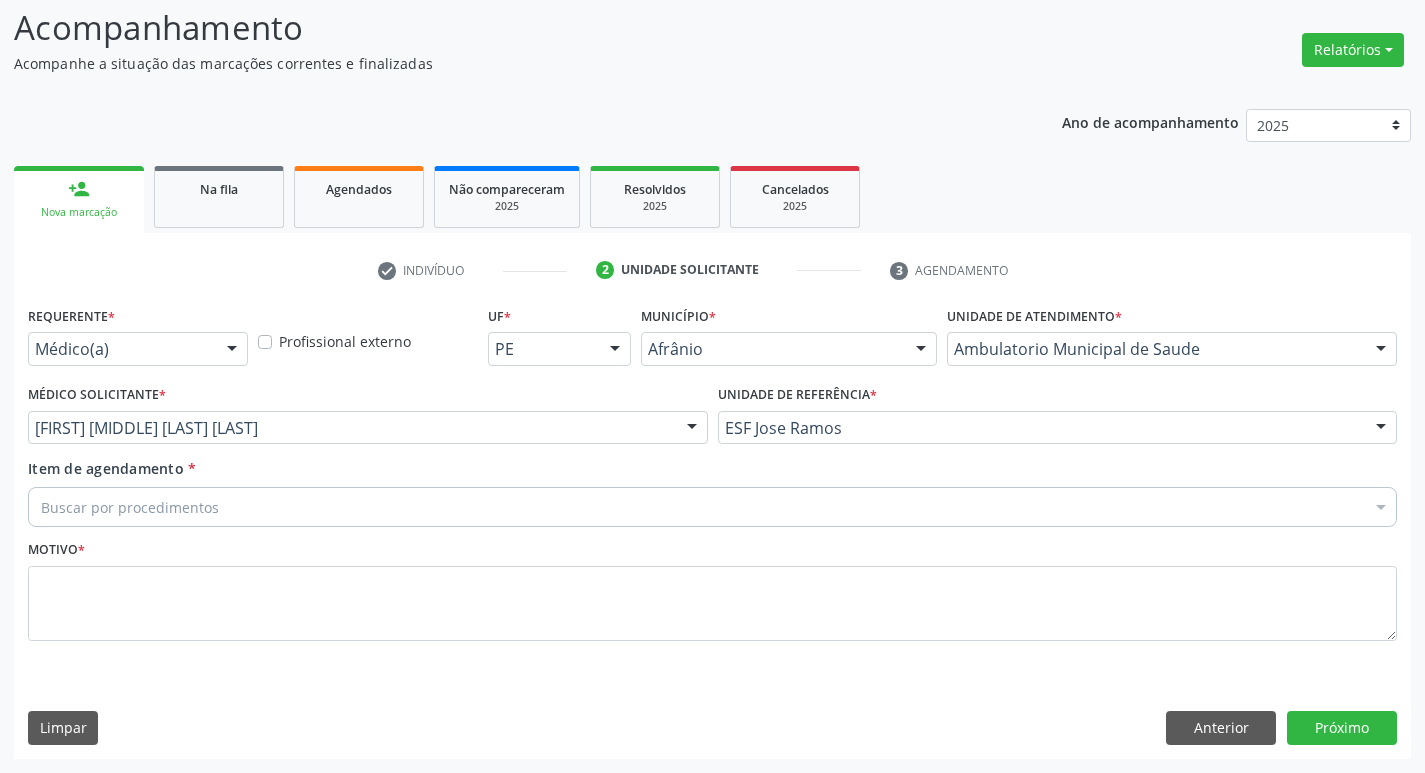 click on "Buscar por procedimentos" at bounding box center (712, 507) 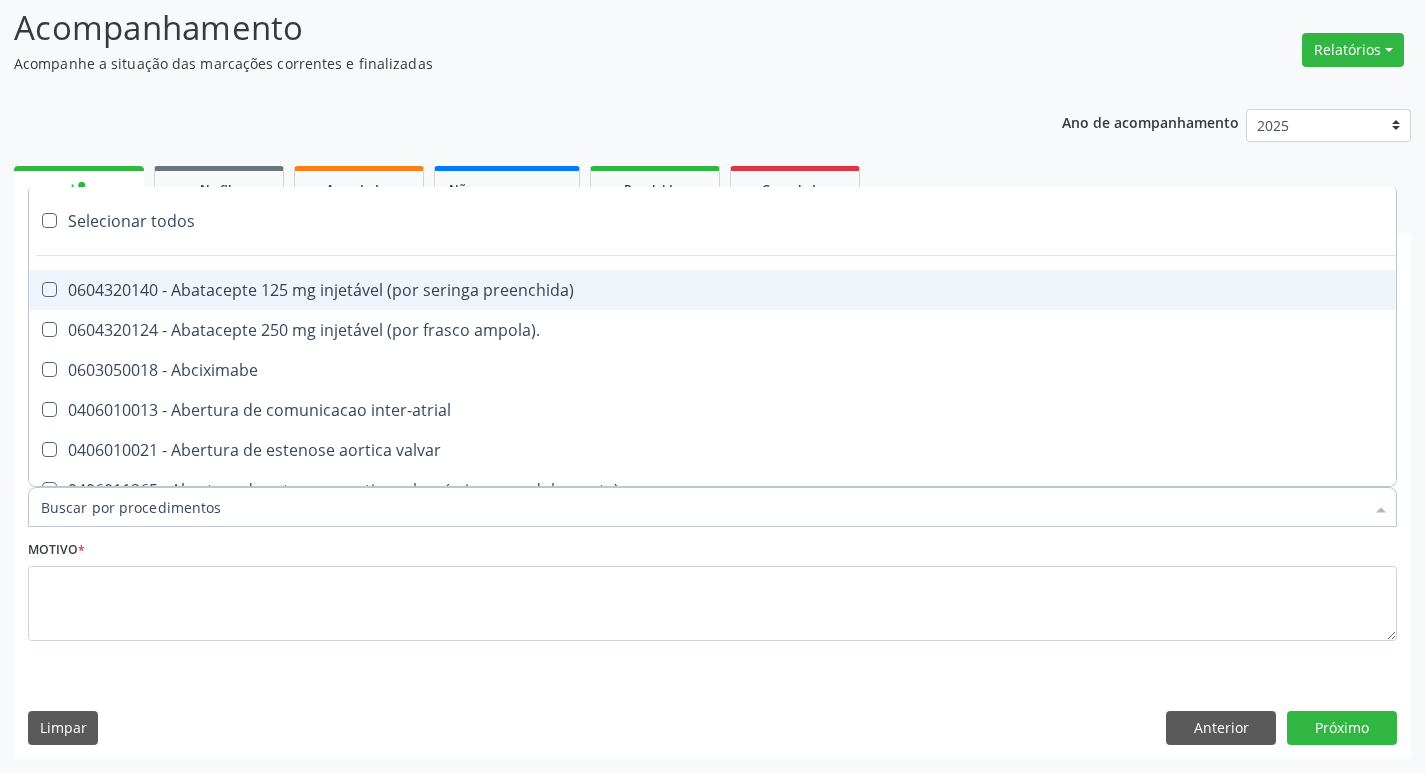 click on "Item de agendamento
*" at bounding box center [702, 507] 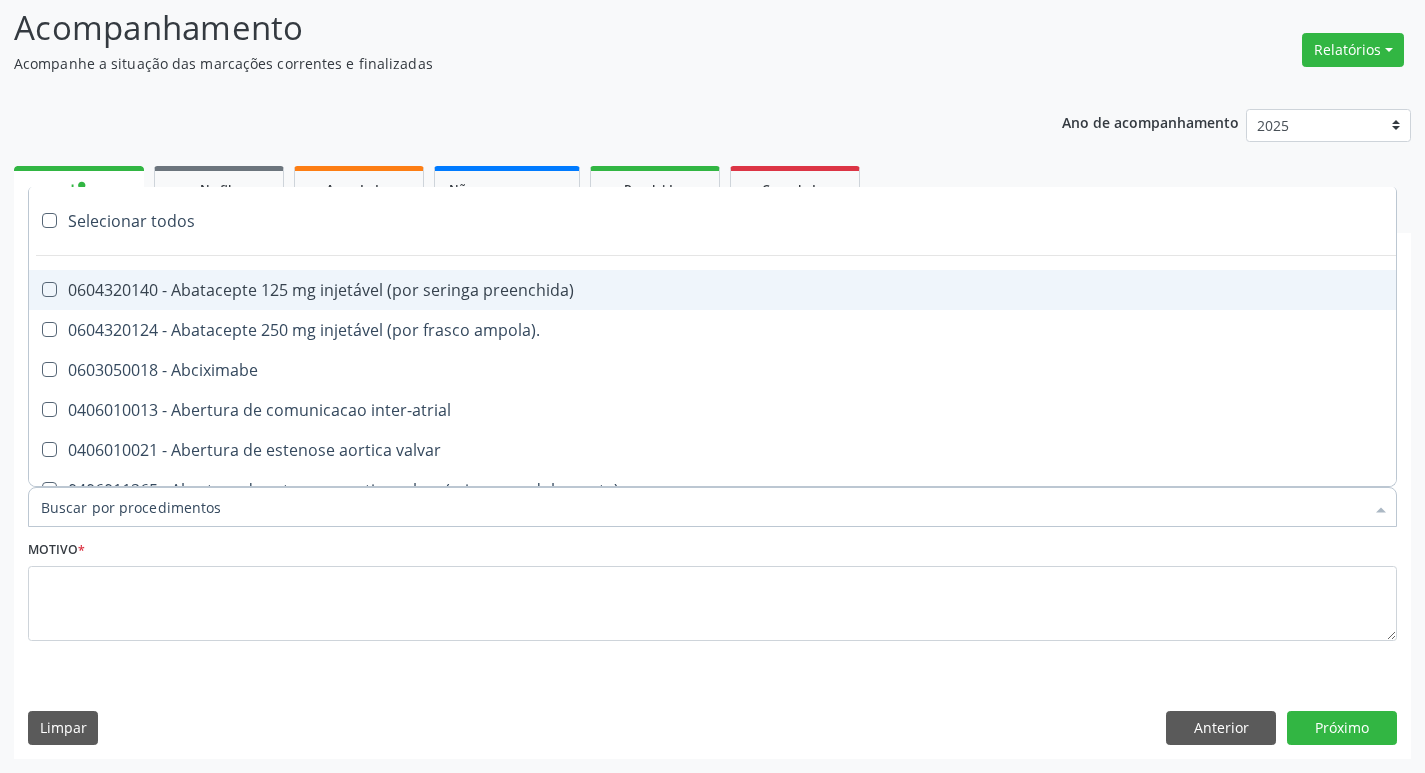 paste on "ortope" 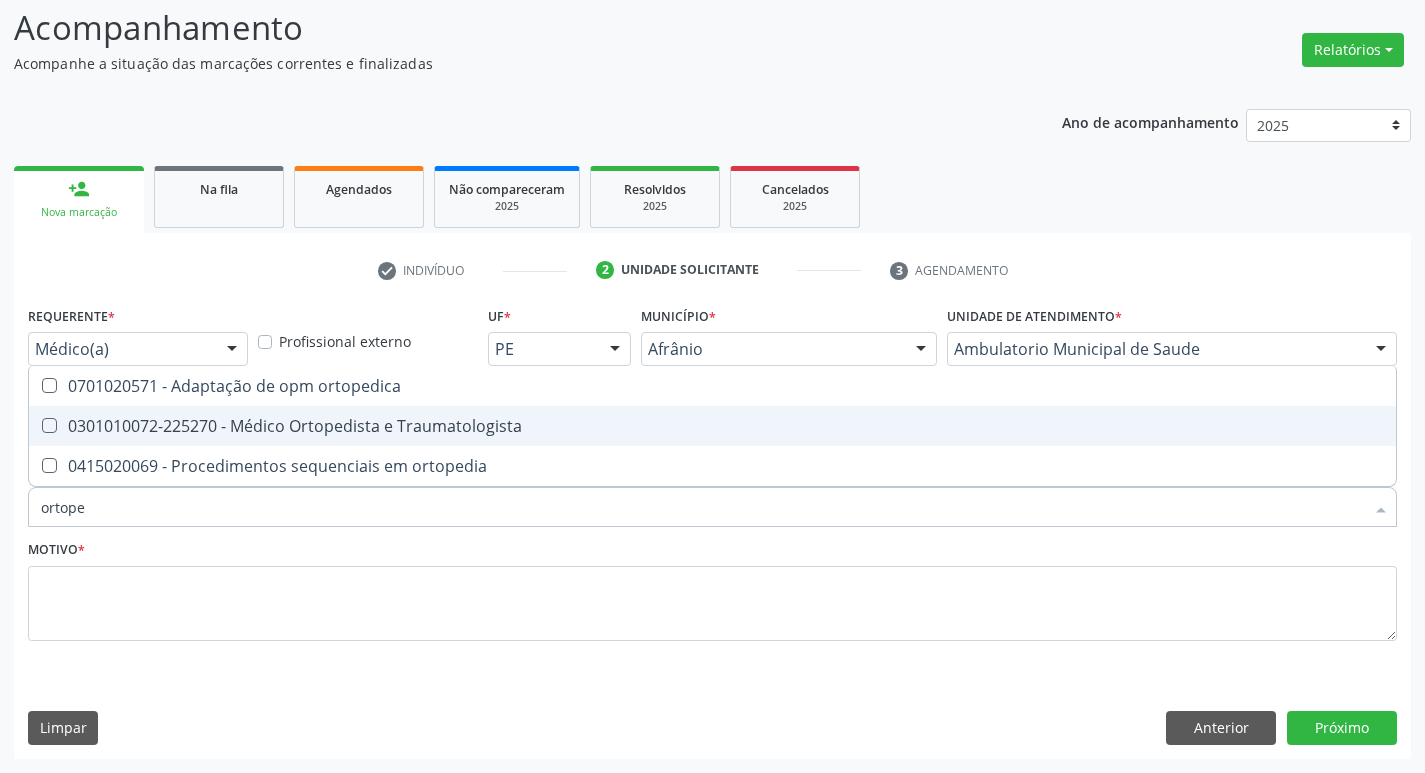 drag, startPoint x: 43, startPoint y: 419, endPoint x: 56, endPoint y: 436, distance: 21.400934 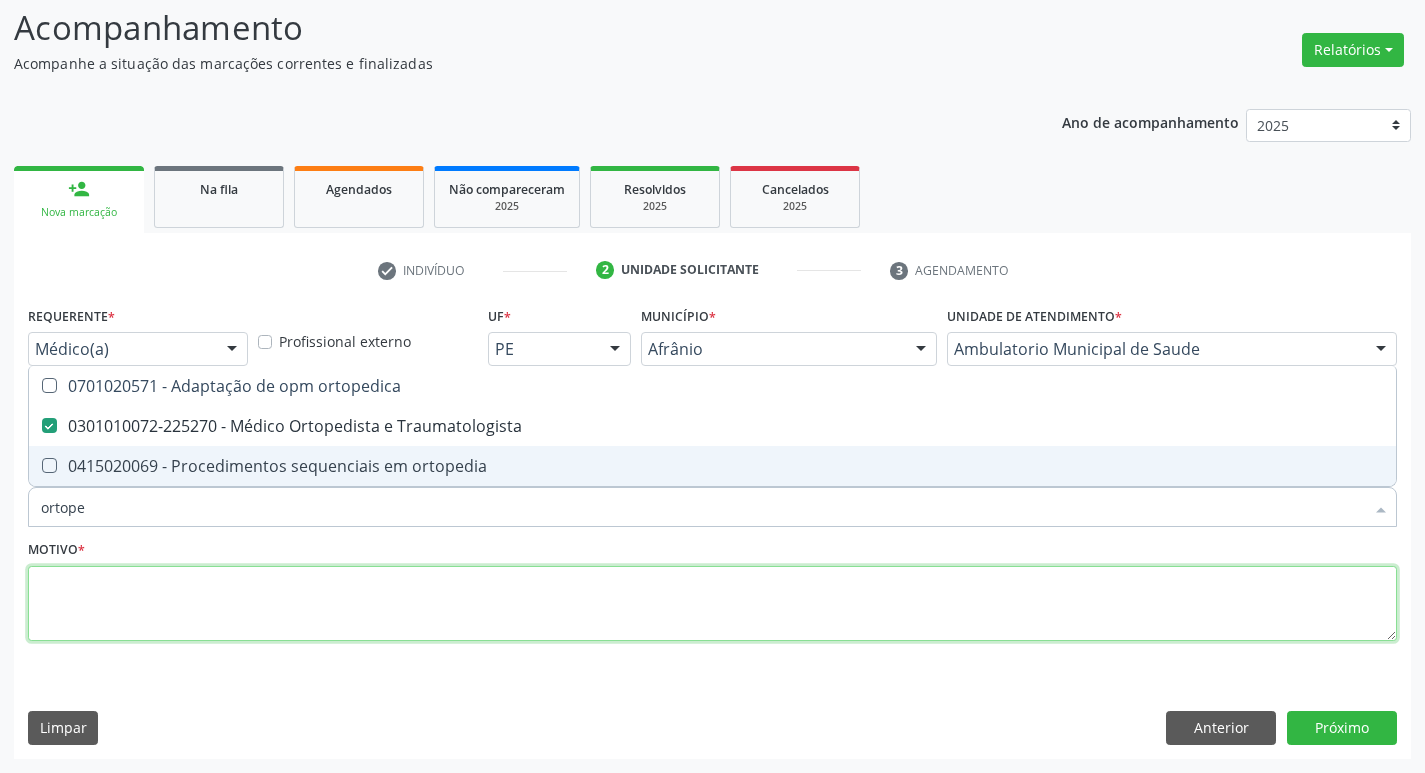click at bounding box center (712, 604) 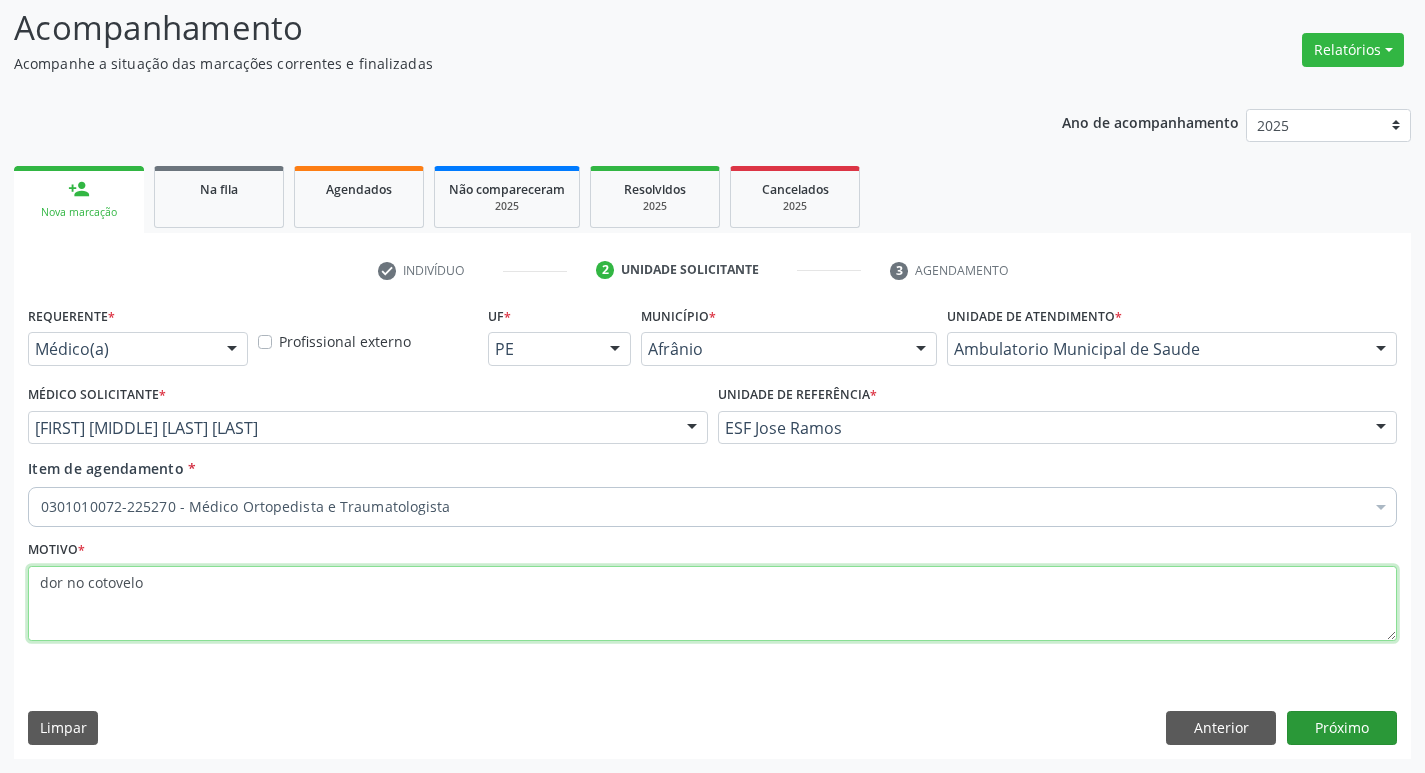 type on "dor no cotovelo" 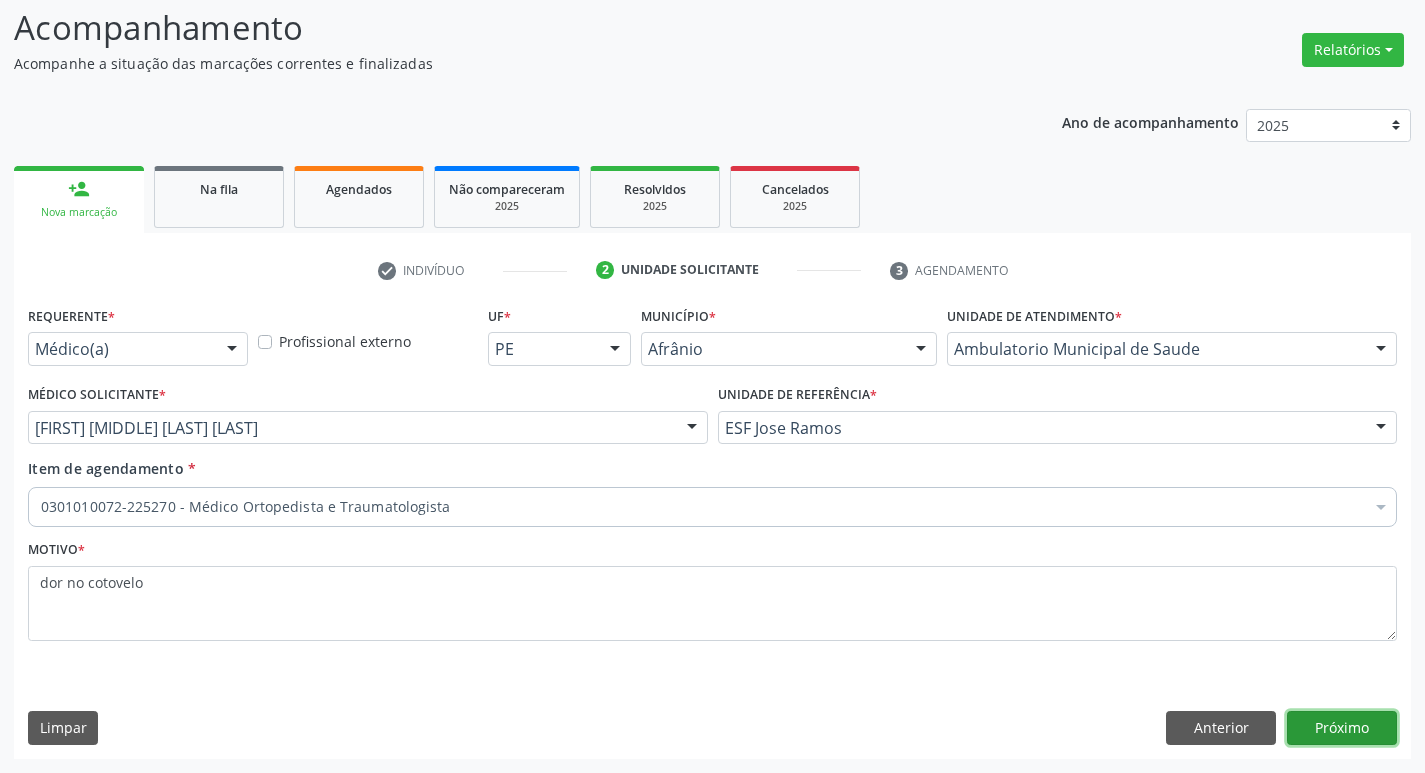 click on "Próximo" at bounding box center [1342, 728] 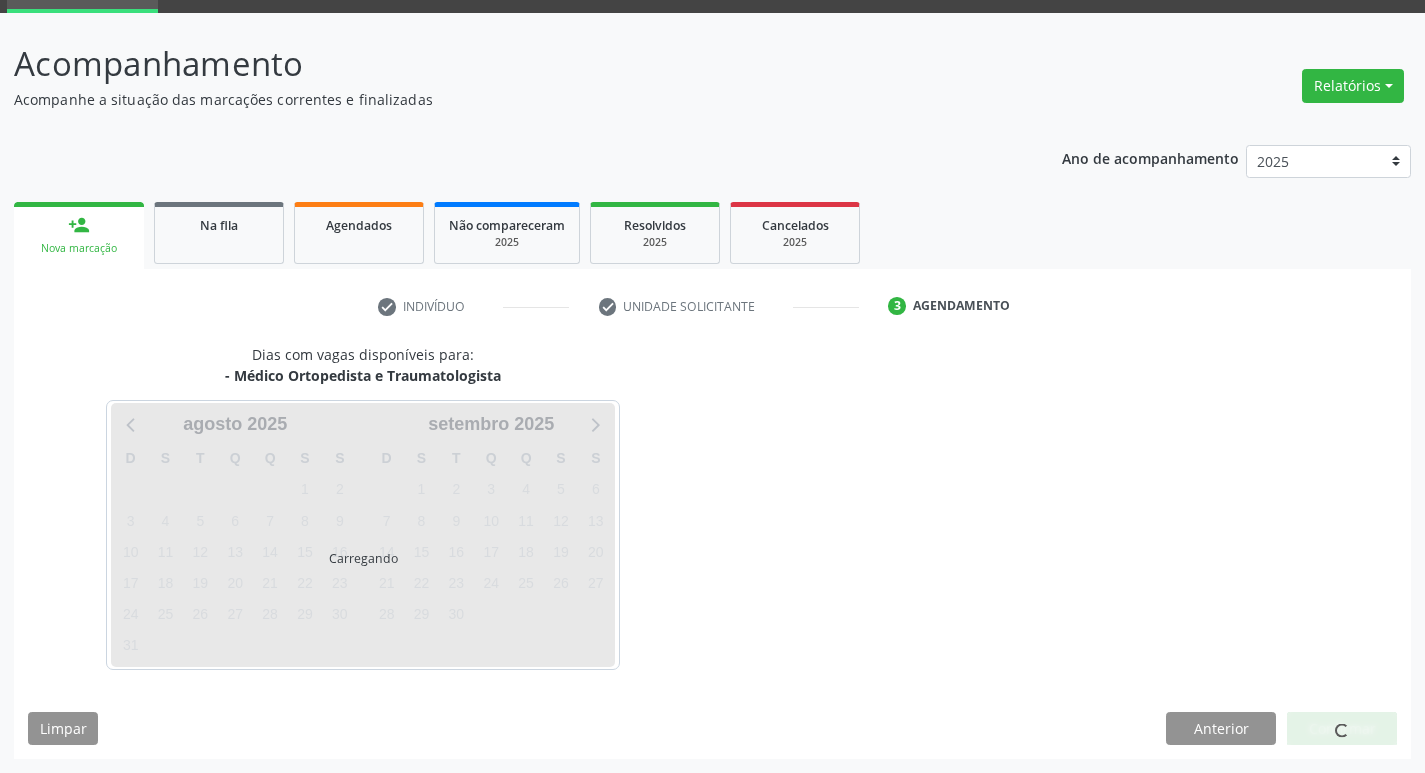 scroll, scrollTop: 97, scrollLeft: 0, axis: vertical 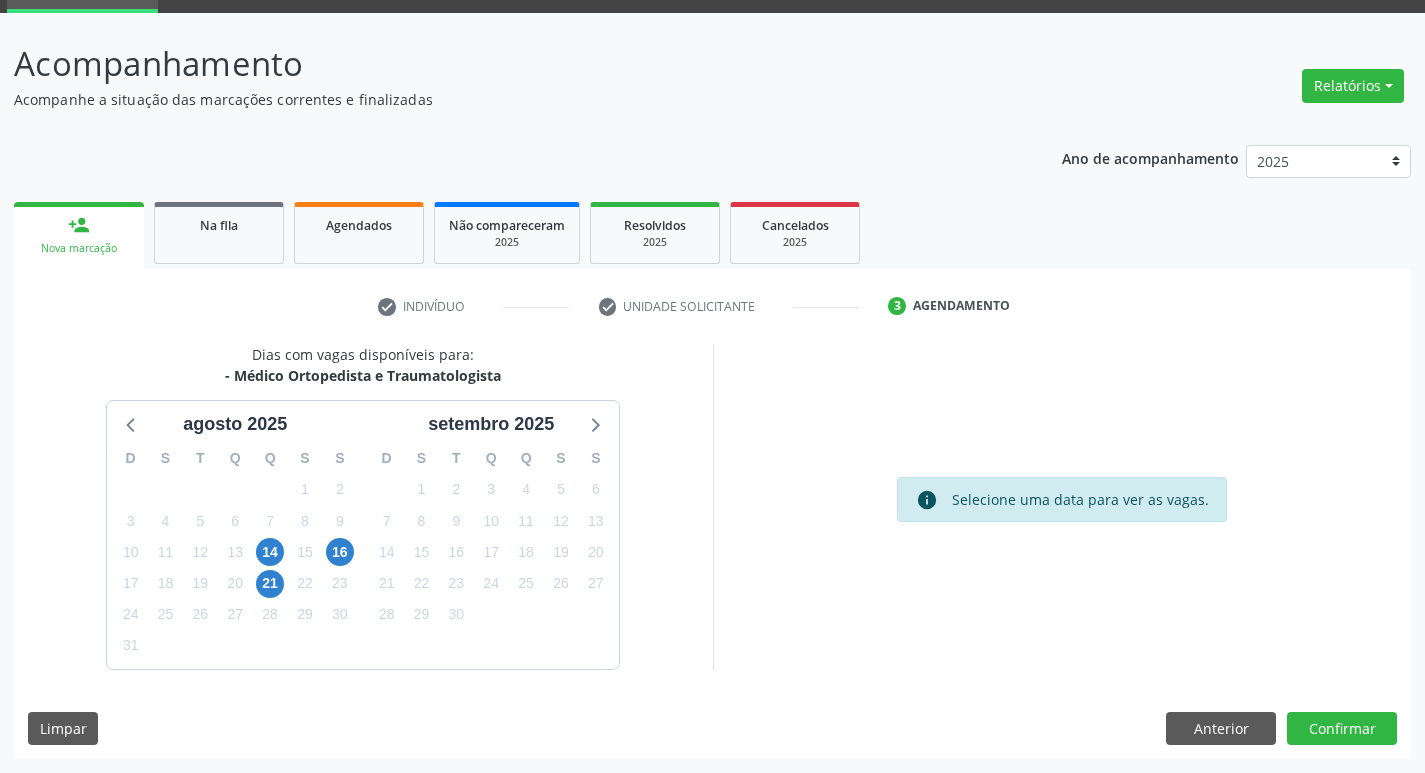 click on "Dias com vagas disponíveis para:
- Médico Ortopedista e Traumatologista
agosto 2025 D S T Q Q S S 27 28 29 30 31 1 2 3 4 5 6 7 8 9 10 11 12 13 14 15 16 17 18 19 20 21 22 23 24 25 26 27 28 29 30 31 1 2 3 4 5 6 setembro 2025 D S T Q Q S S 31 1 2 3 4 5 6 7 8 9 10 11 12 13 14 15 16 17 18 19 20 21 22 23 24 25 26 27 28 29 30 1 2 3 4 5 6 7 8 9 10 11
info
Selecione uma data para ver as vagas.
Limpar
Anterior
Confirmar" at bounding box center [712, 551] 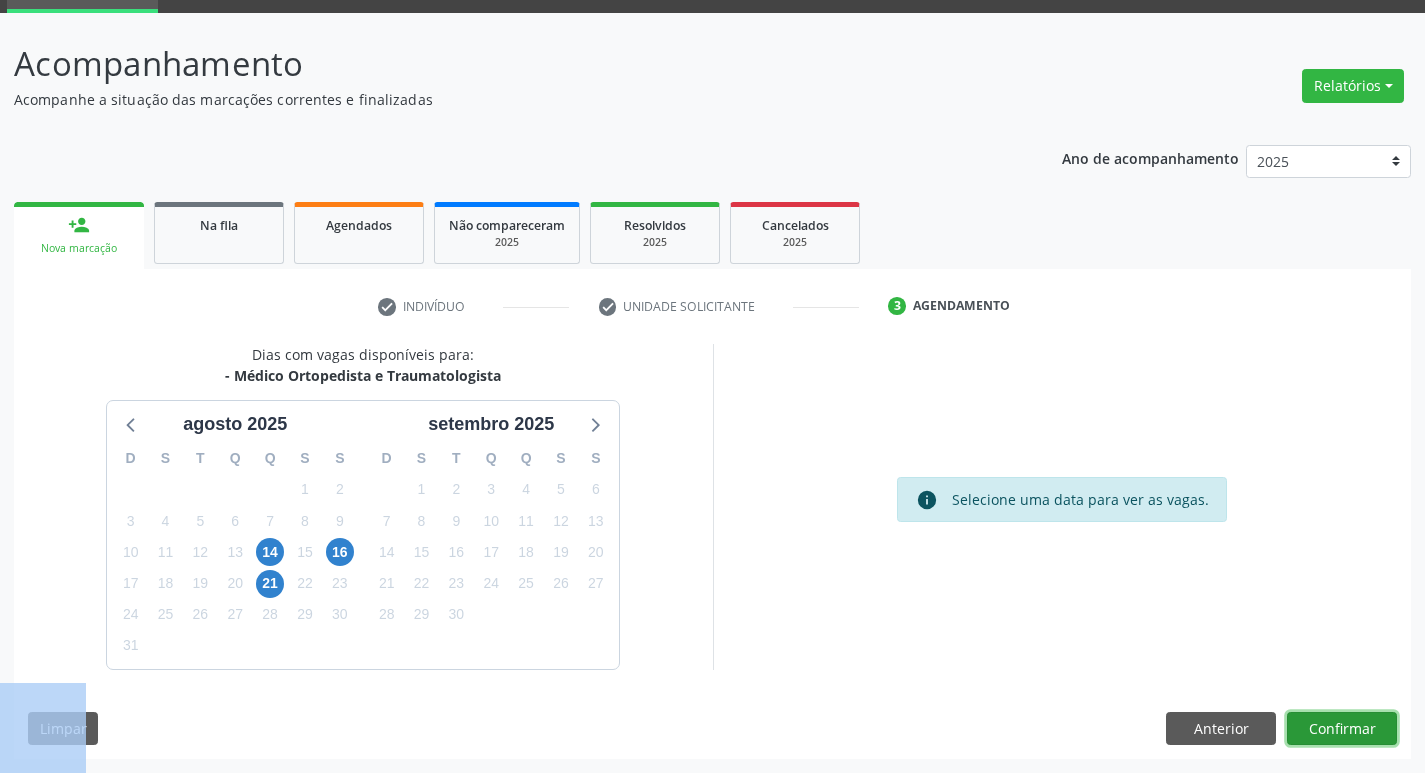 click on "Confirmar" at bounding box center [1342, 729] 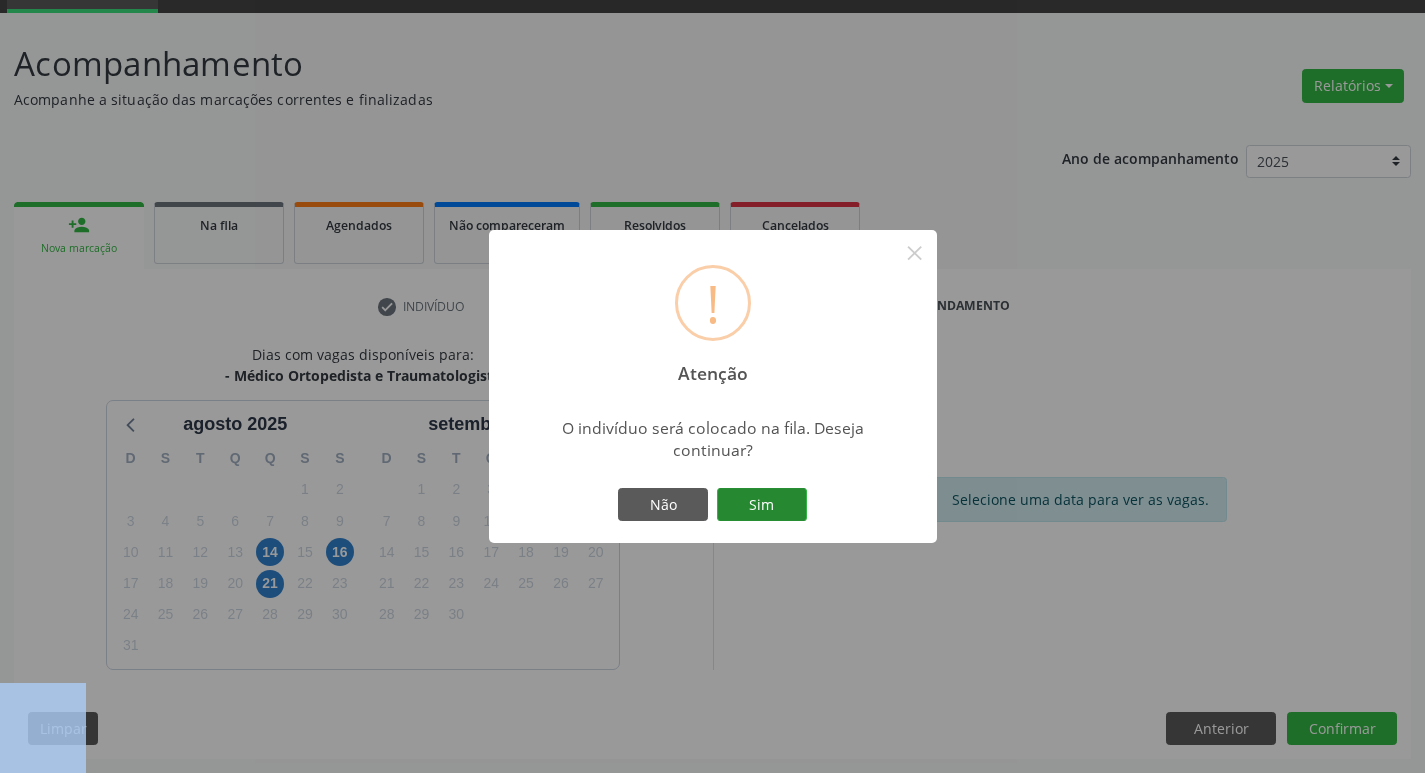 click on "Sim" at bounding box center (762, 505) 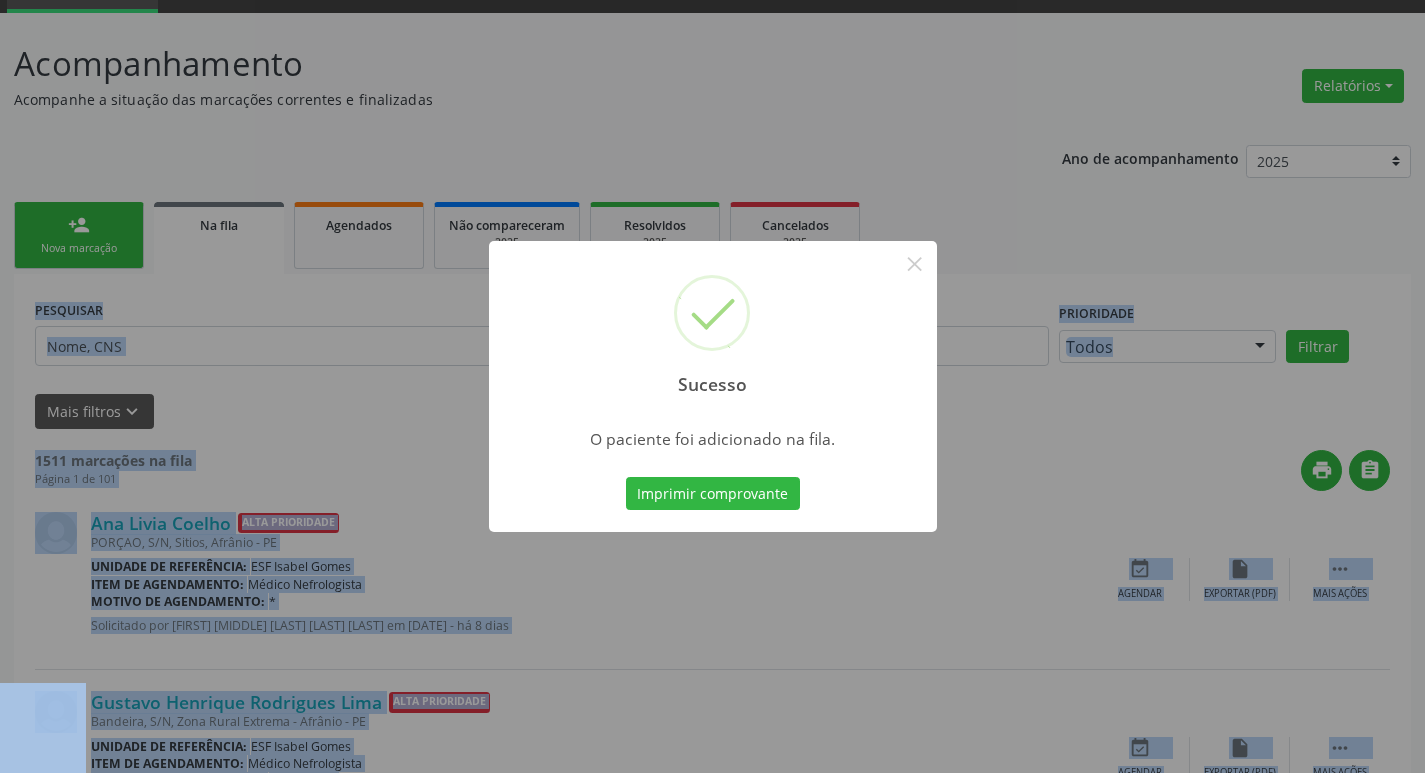 scroll, scrollTop: 0, scrollLeft: 0, axis: both 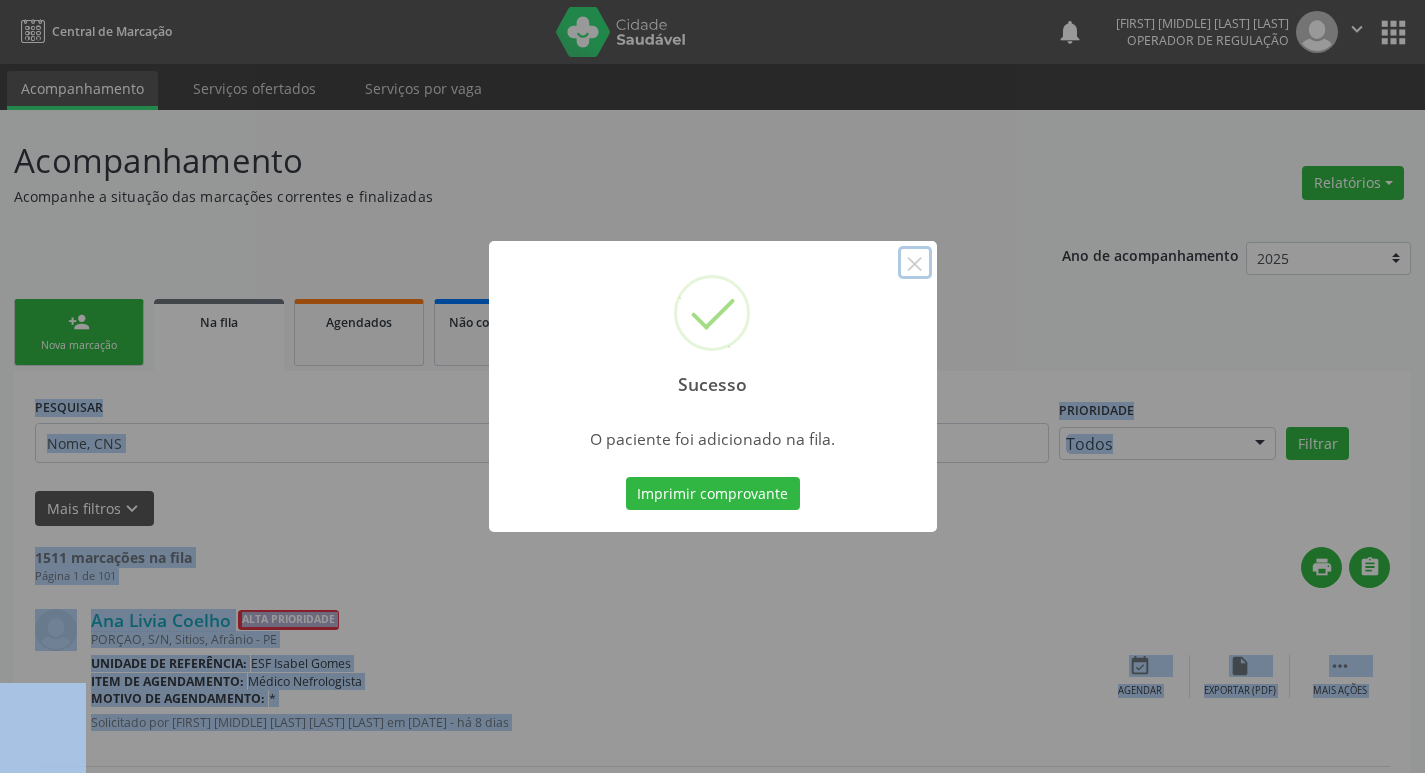 drag, startPoint x: 922, startPoint y: 263, endPoint x: 666, endPoint y: 345, distance: 268.8122 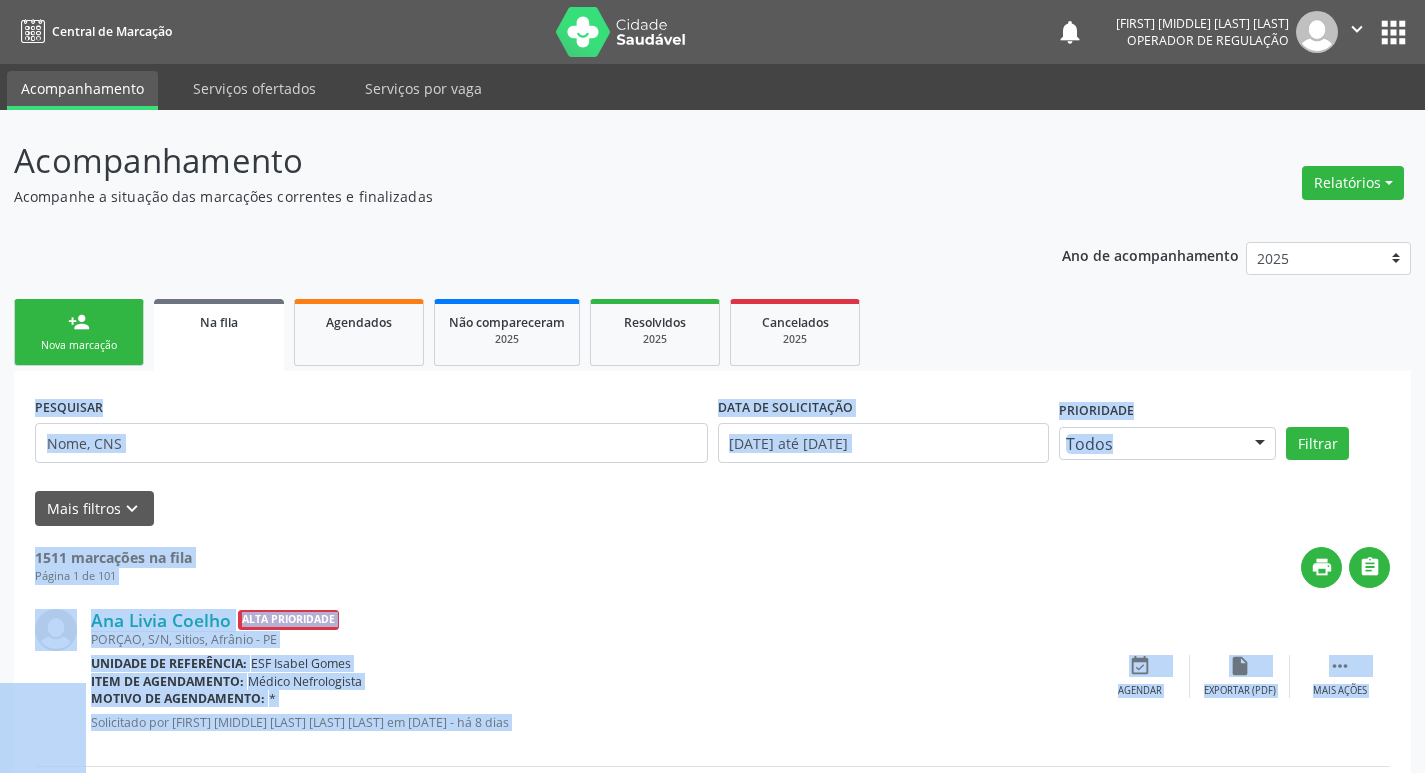 click on "Nova marcação" at bounding box center [79, 345] 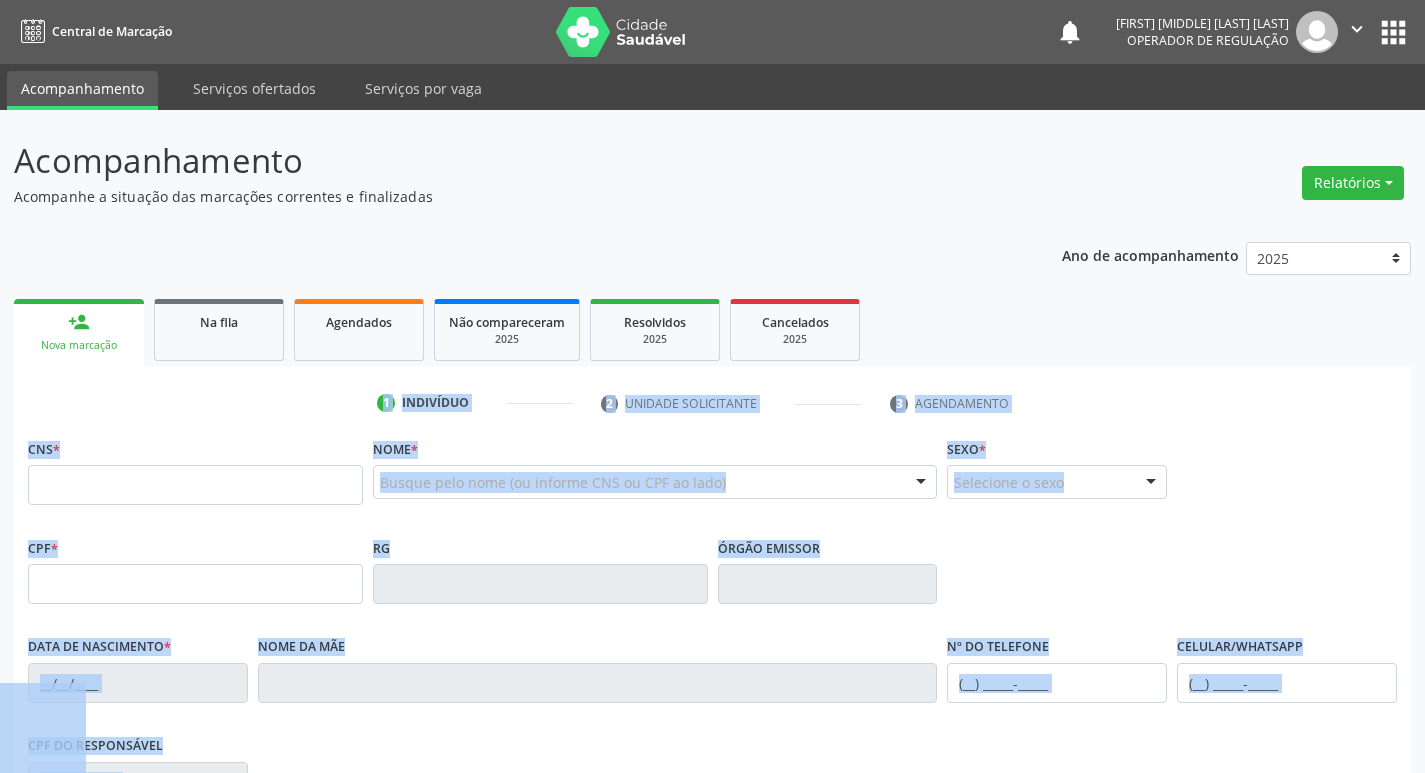 click on "CNS
*" at bounding box center (195, 469) 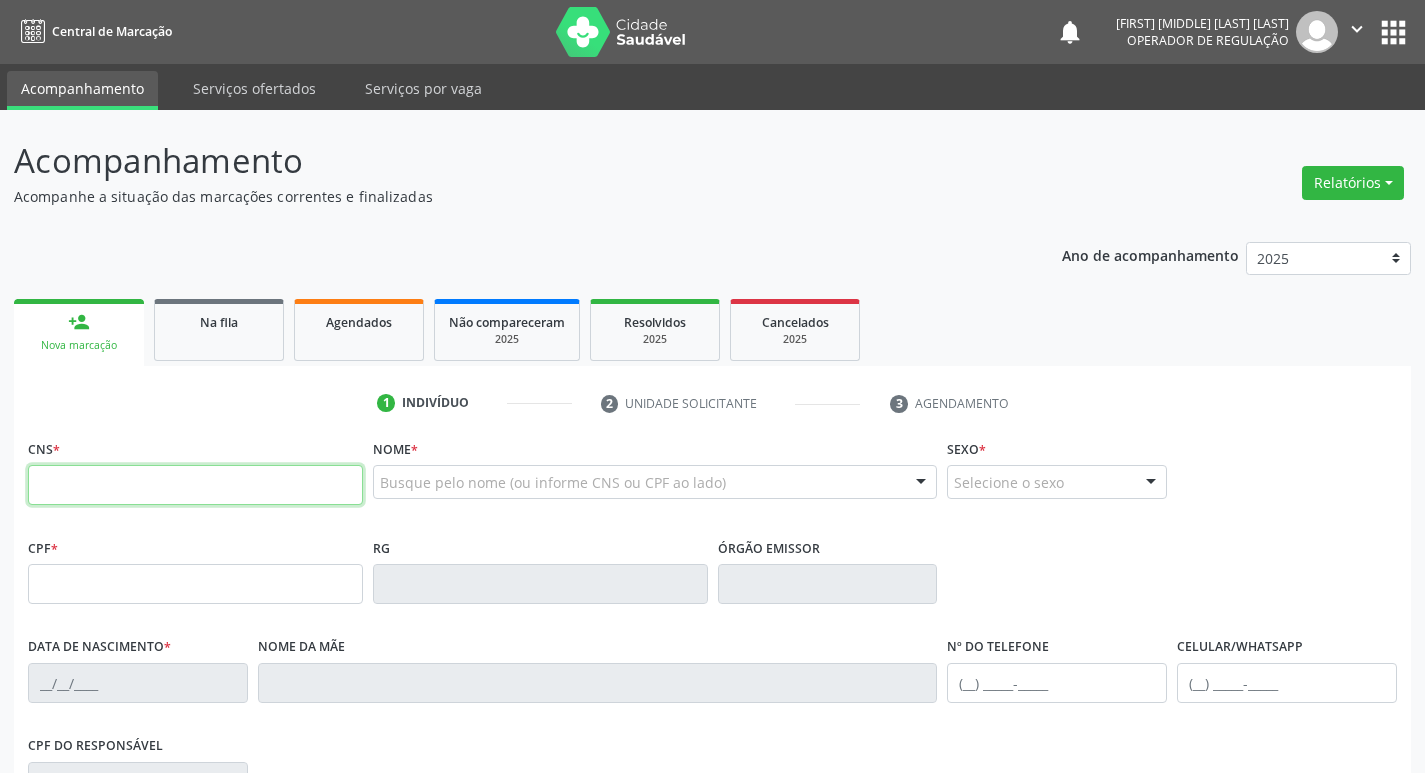 click at bounding box center (195, 485) 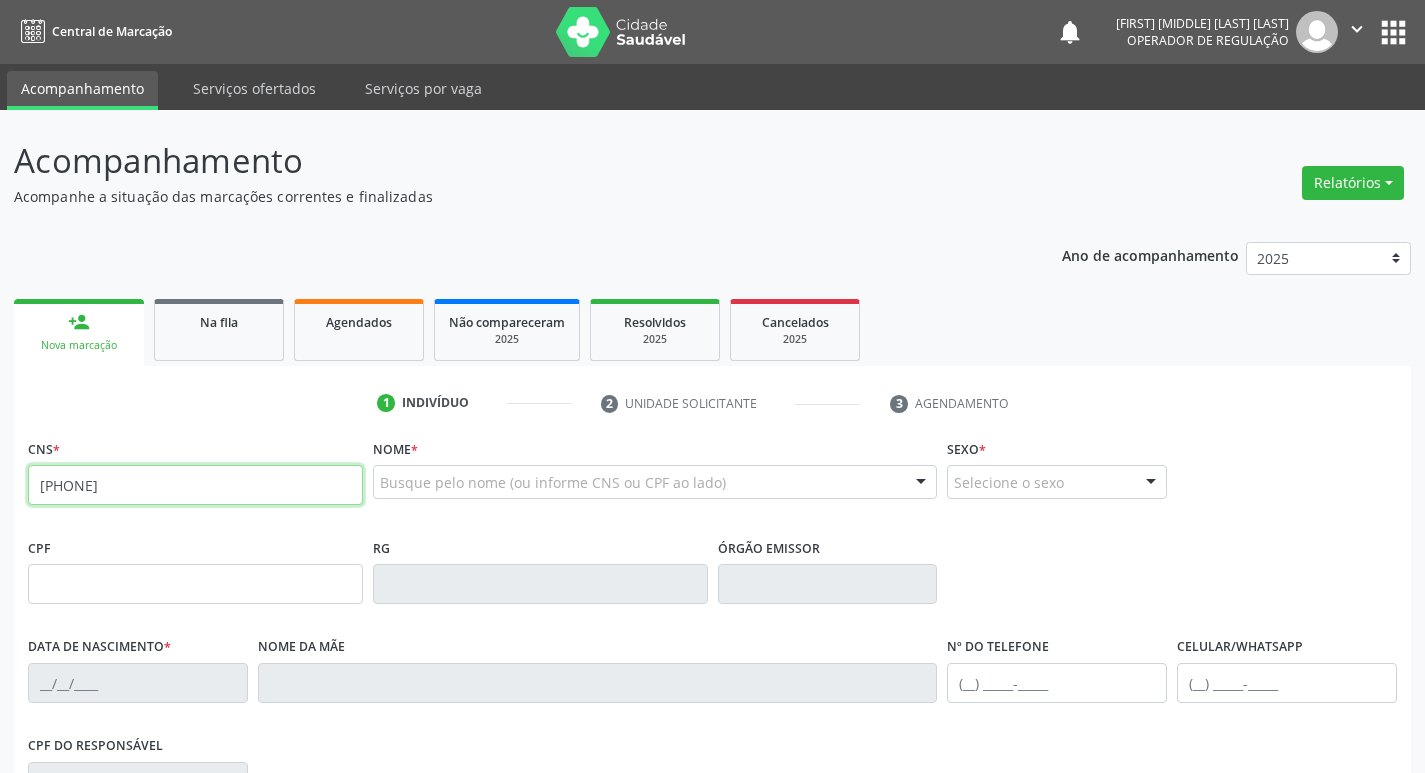 type on "700 7019 8263 4675" 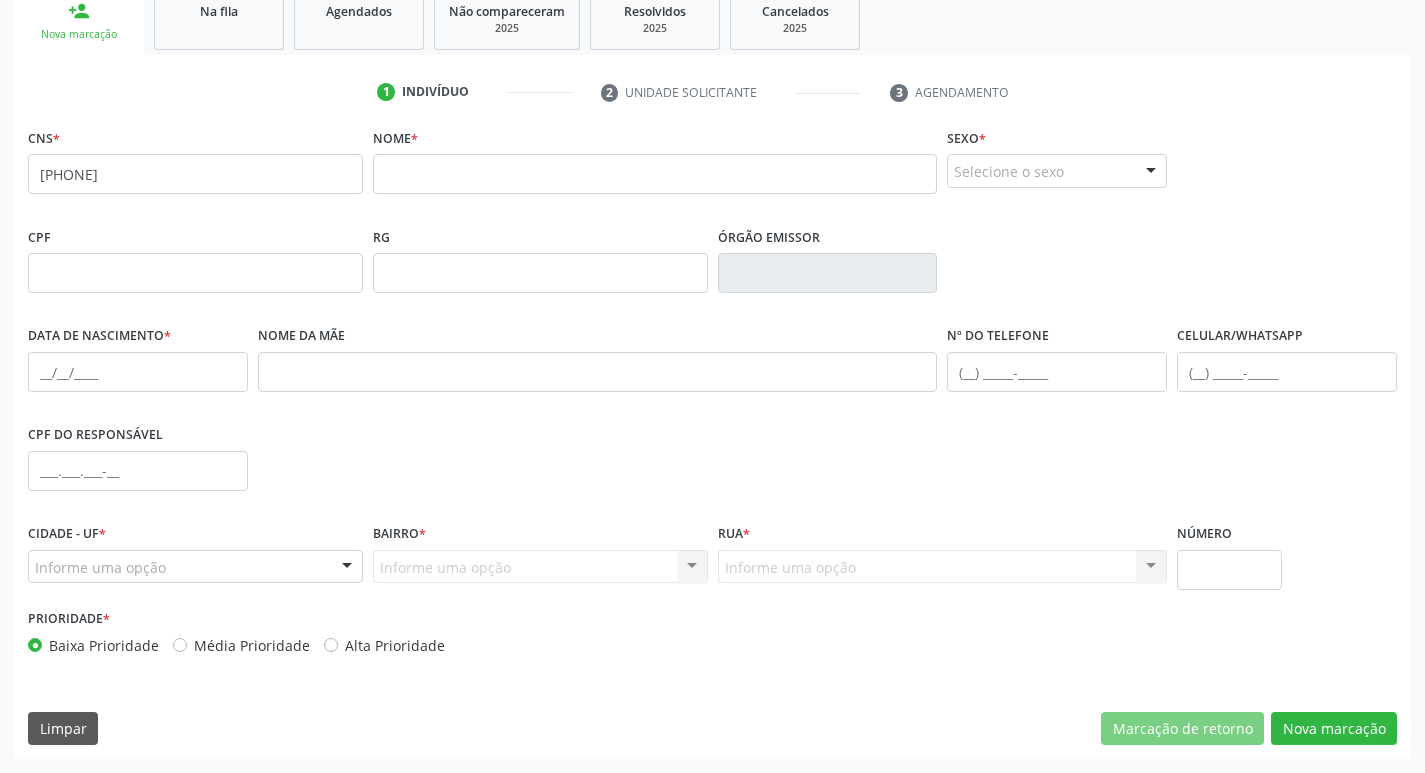scroll, scrollTop: 111, scrollLeft: 0, axis: vertical 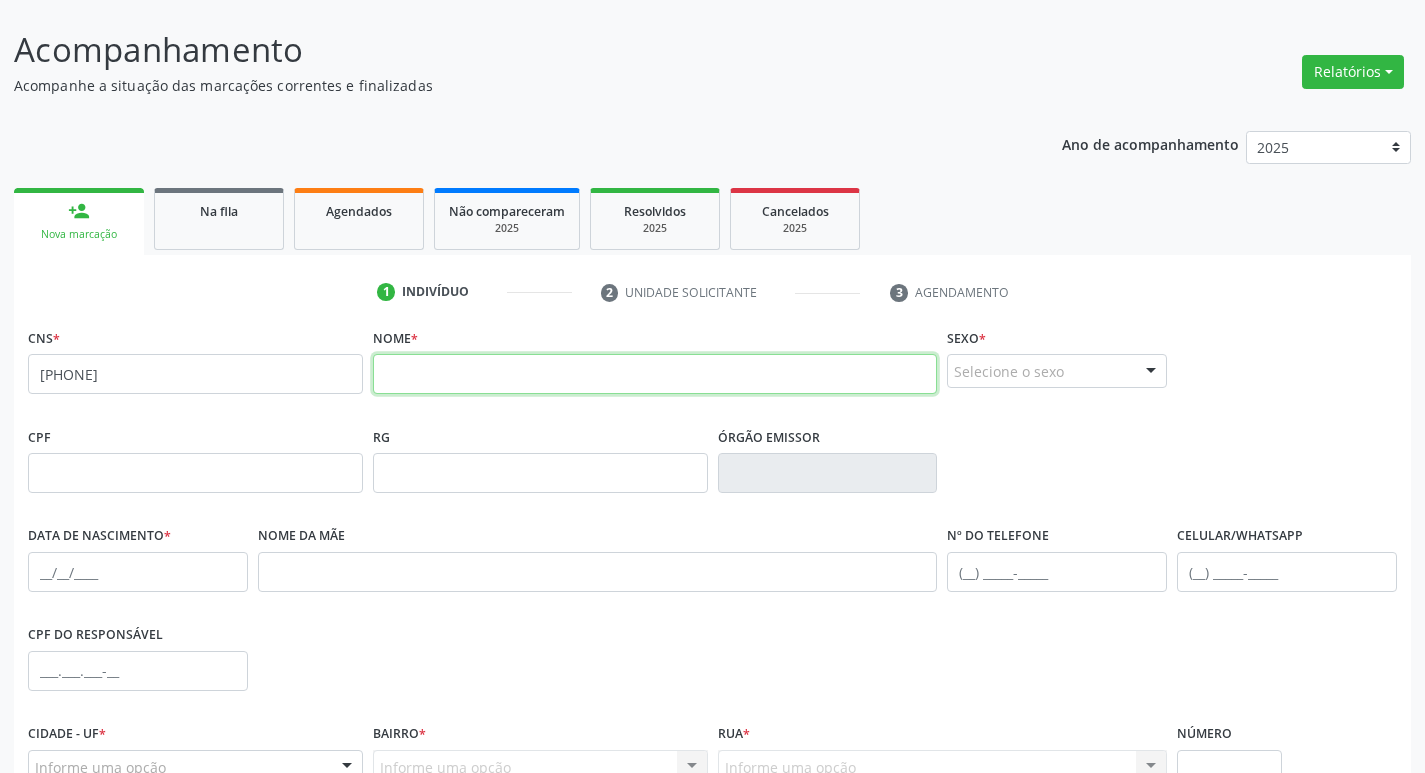 click at bounding box center (655, 374) 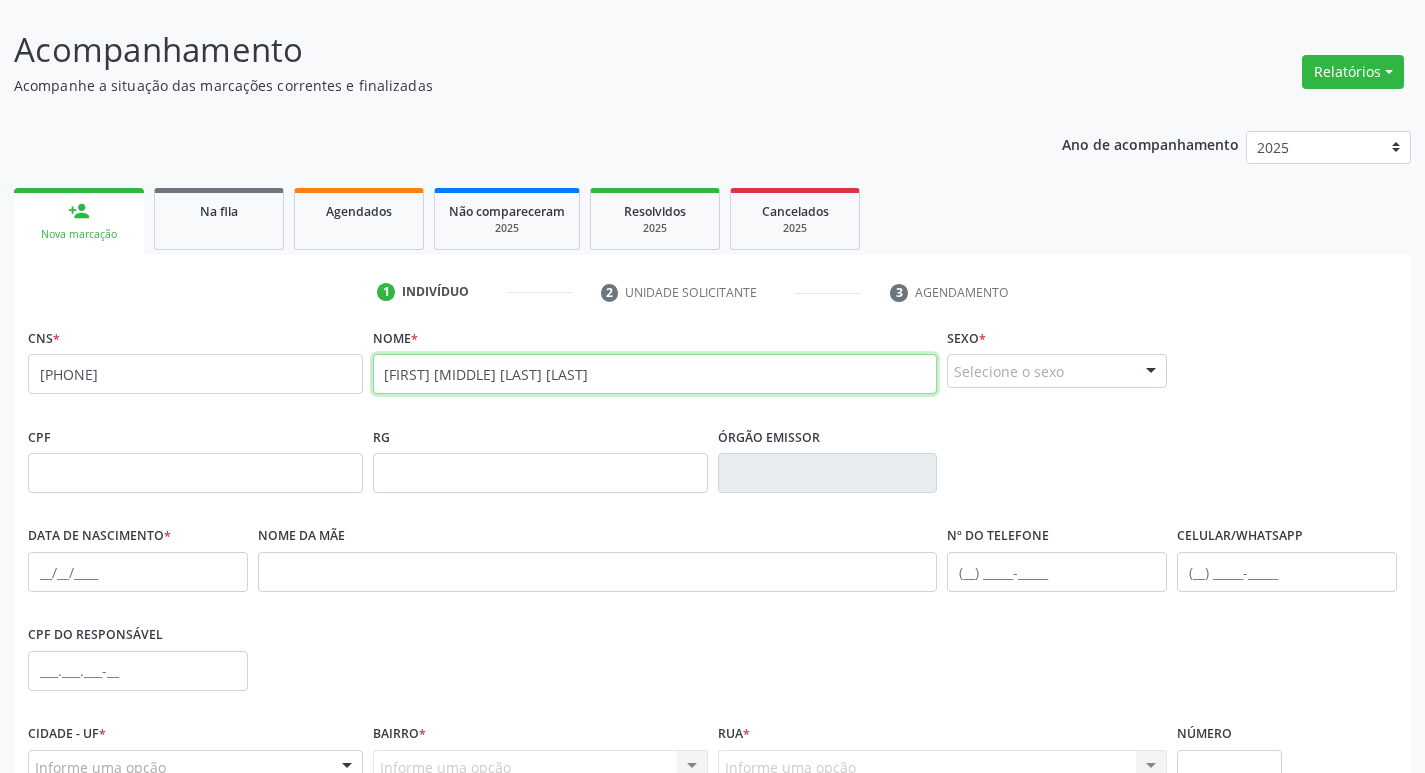 type on "maria auxiliadora barbosa macedo" 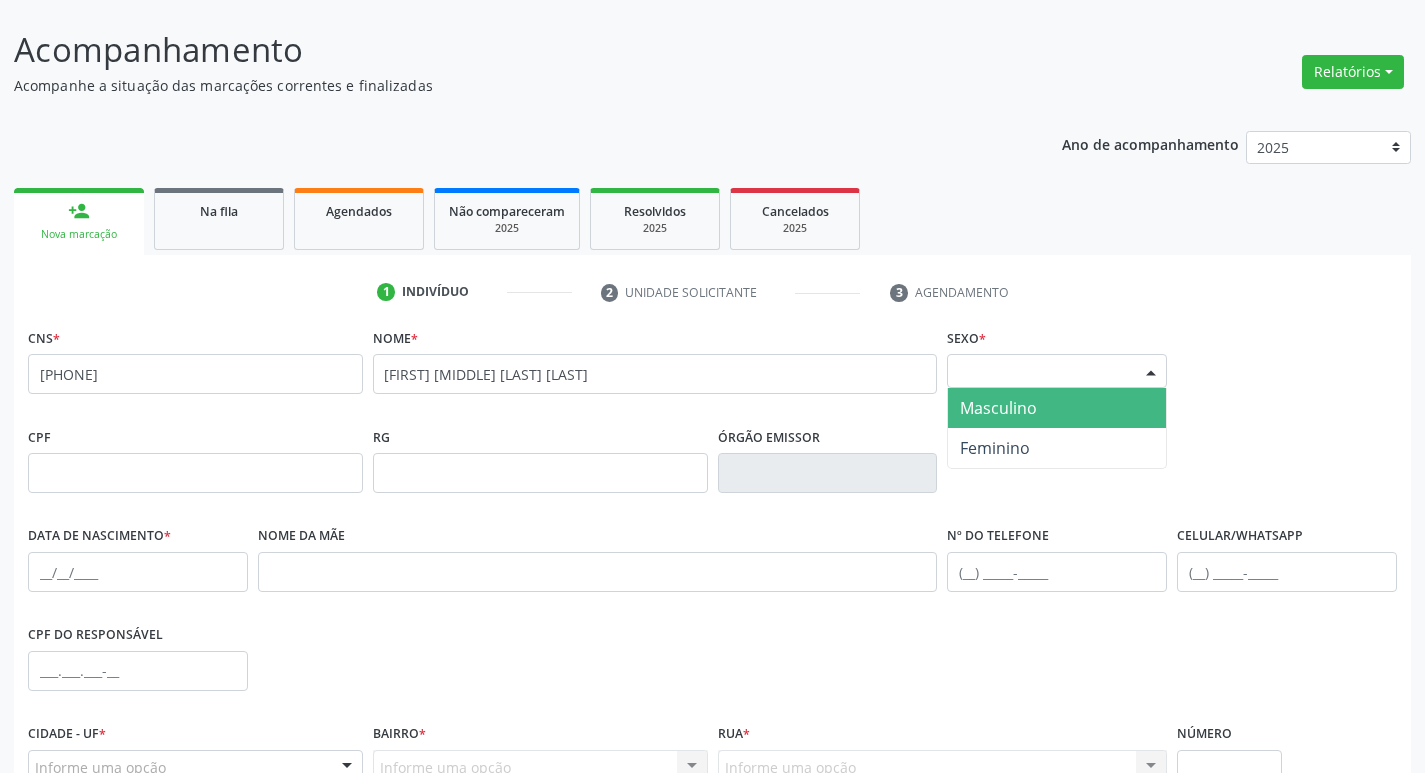 click on "Selecione o sexo" at bounding box center (1057, 371) 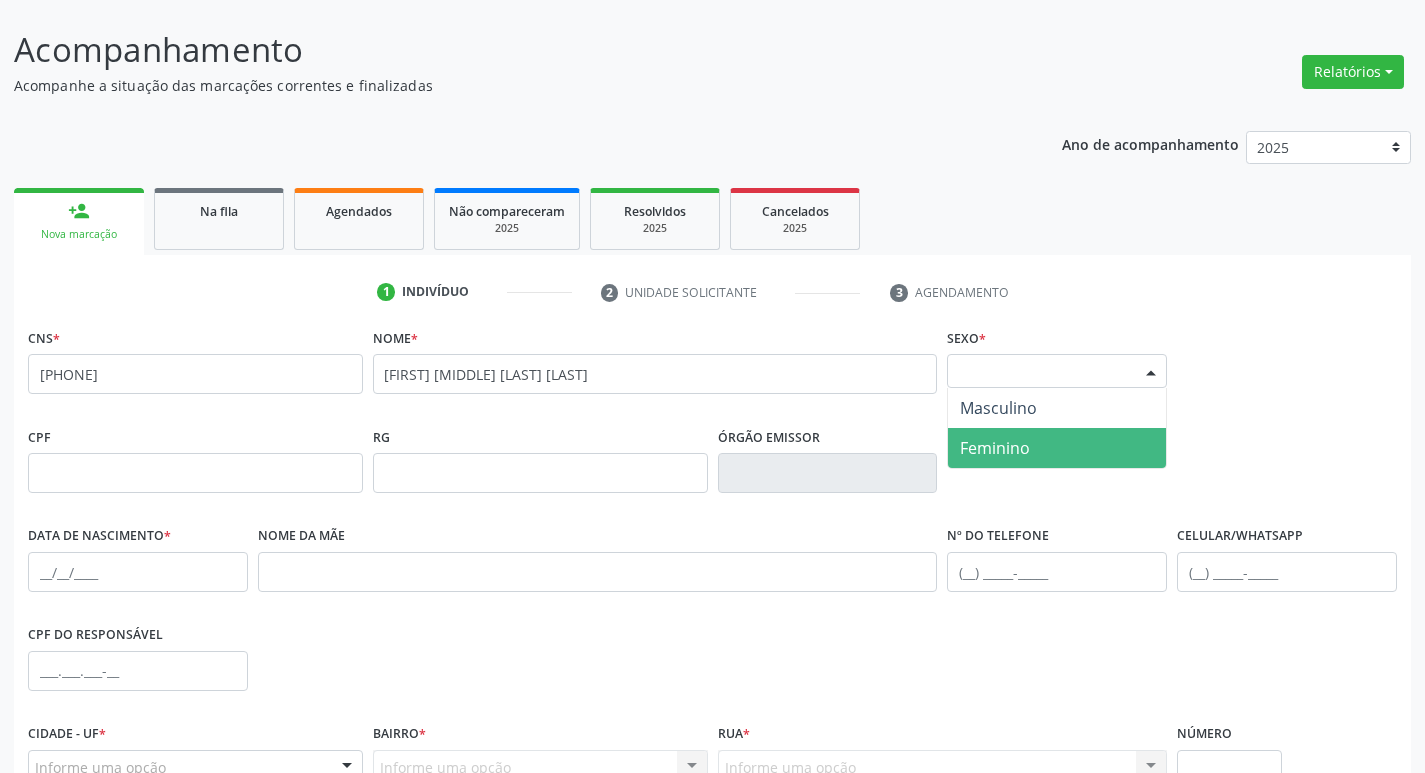 click on "Feminino" at bounding box center (1057, 448) 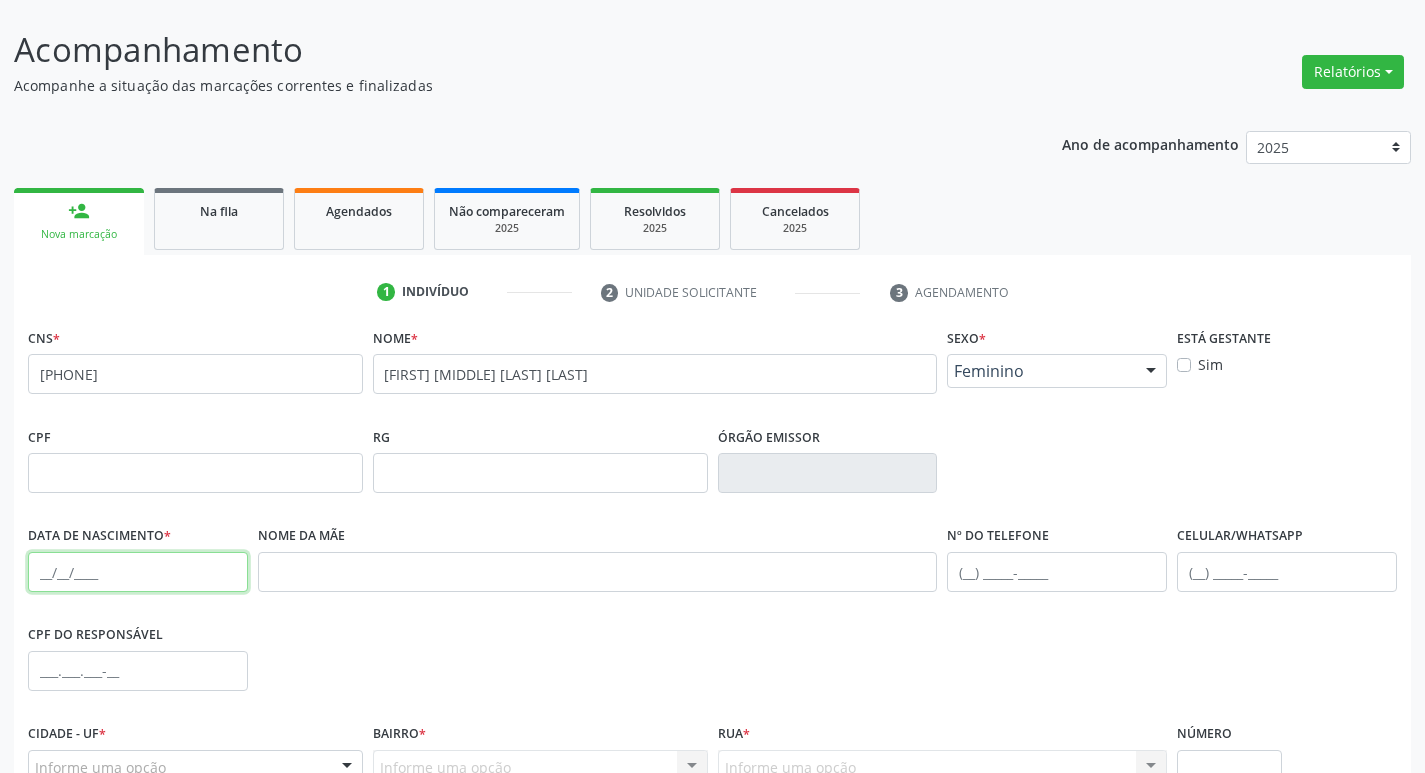 click at bounding box center (138, 572) 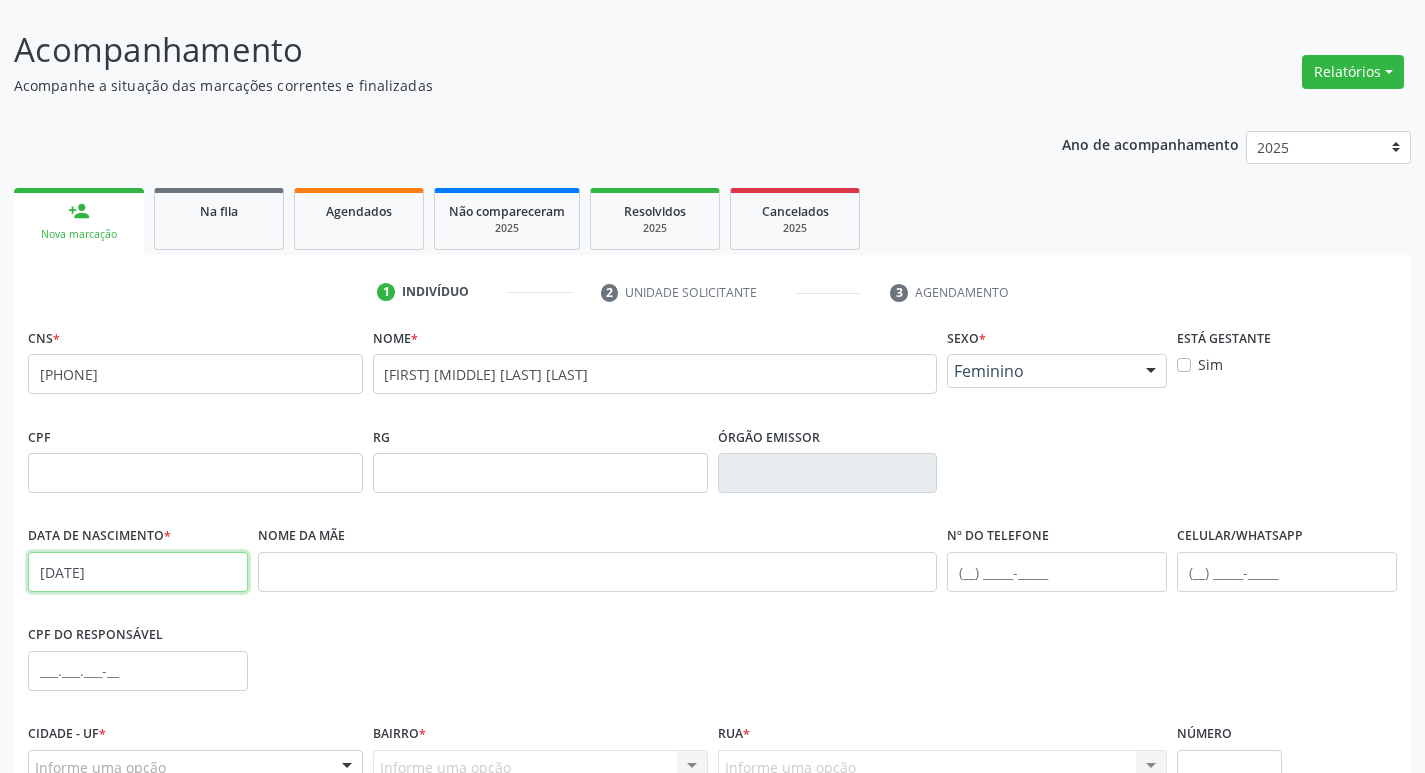 scroll, scrollTop: 311, scrollLeft: 0, axis: vertical 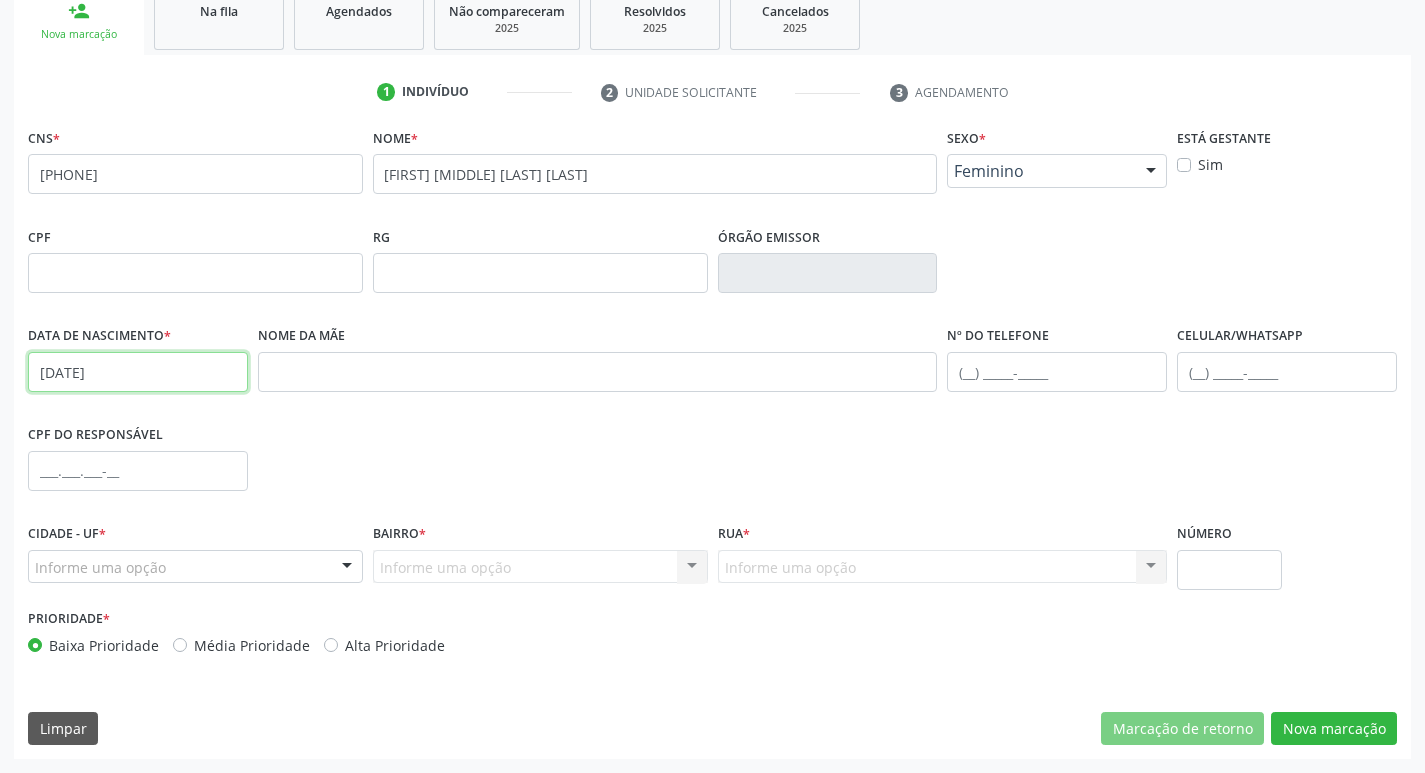 type on "24/05/1965" 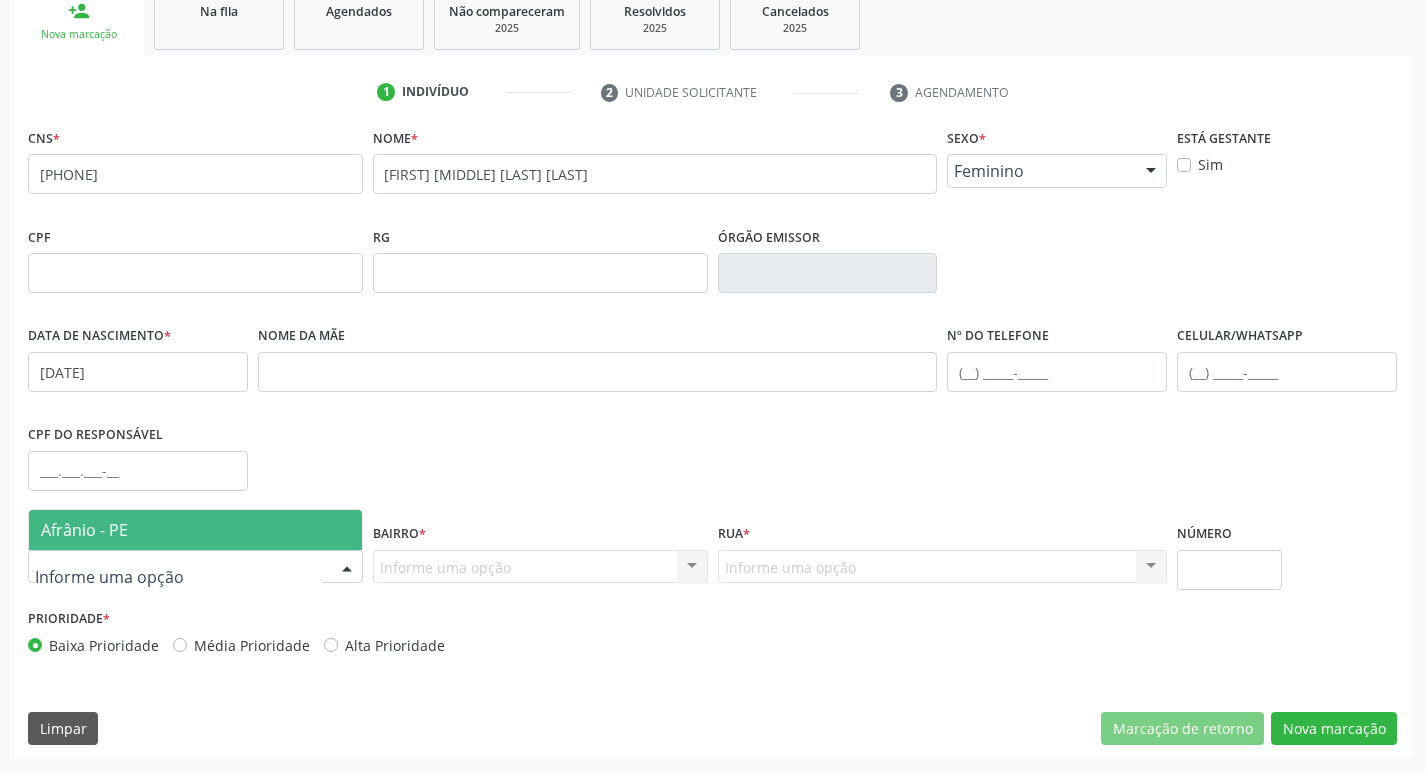 click at bounding box center [195, 567] 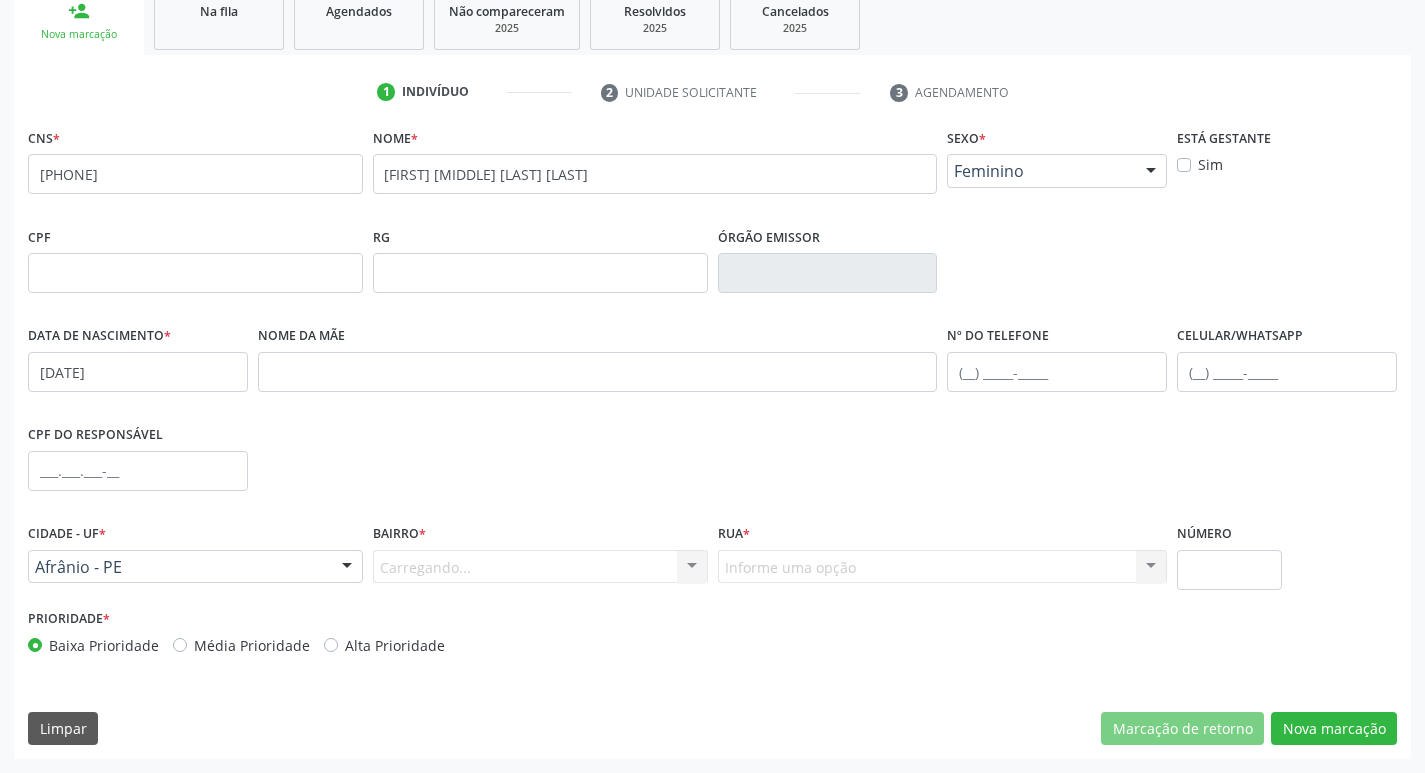 click on "Carregando...
Nenhum resultado encontrado para: "   "
Nenhuma opção encontrada. Digite para adicionar." at bounding box center (540, 567) 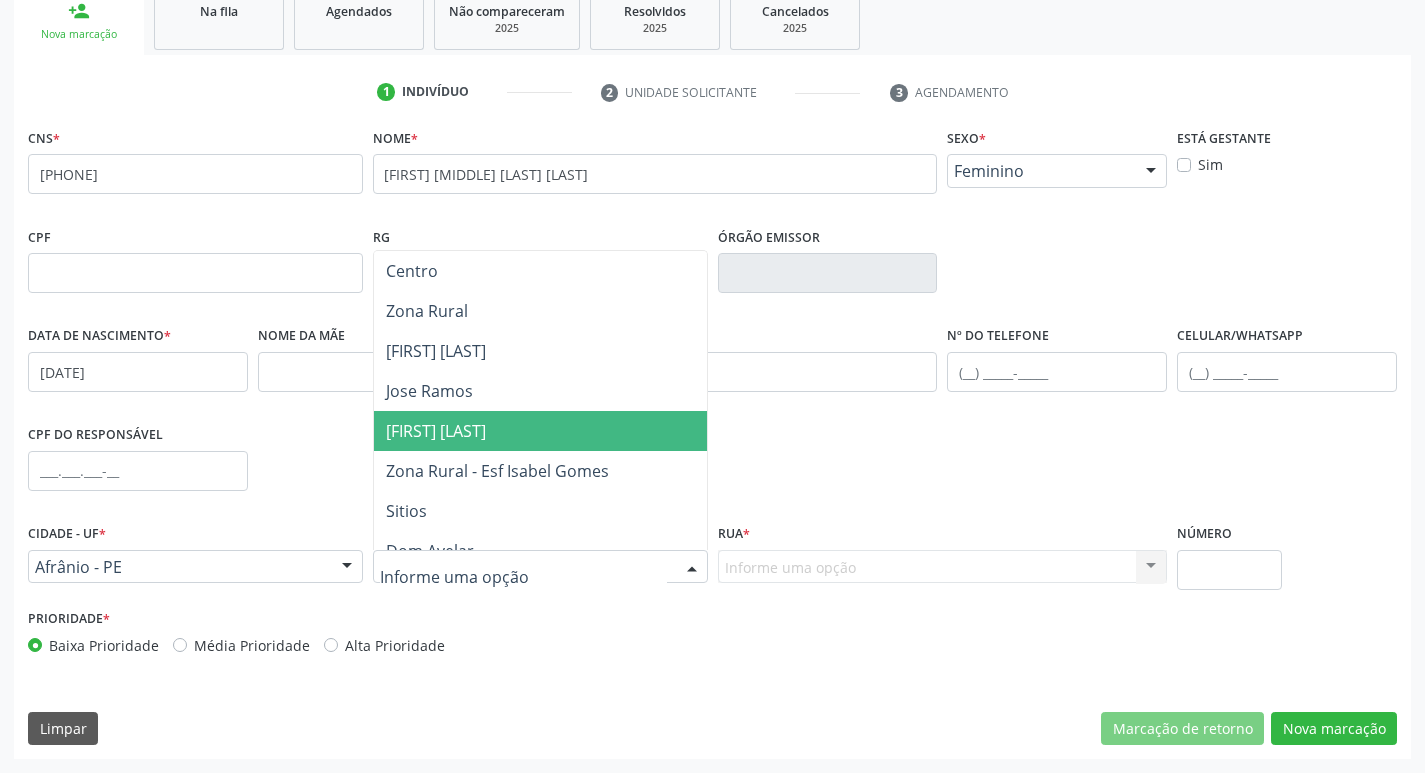 click on "[FIRST] [LAST]" at bounding box center (436, 431) 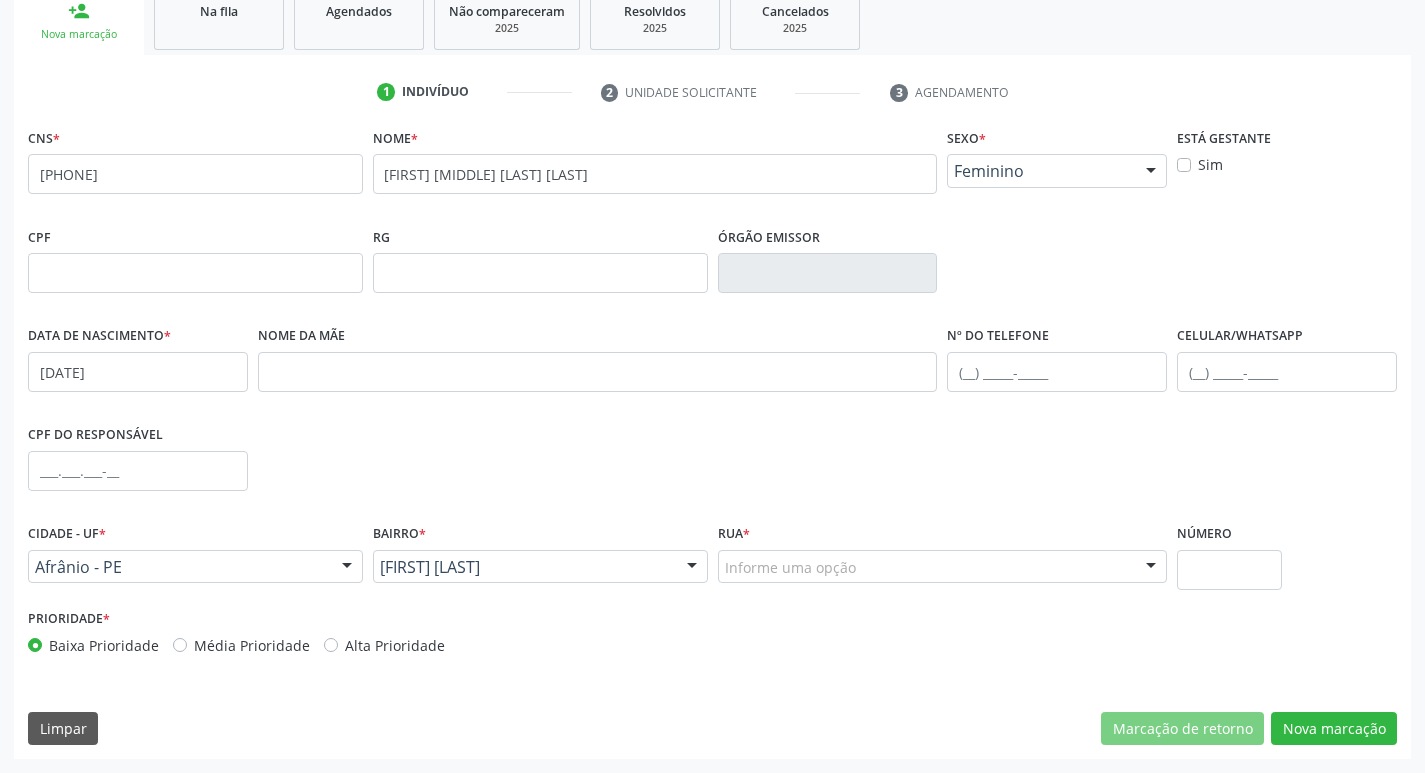 click on "Informe uma opção" at bounding box center (943, 567) 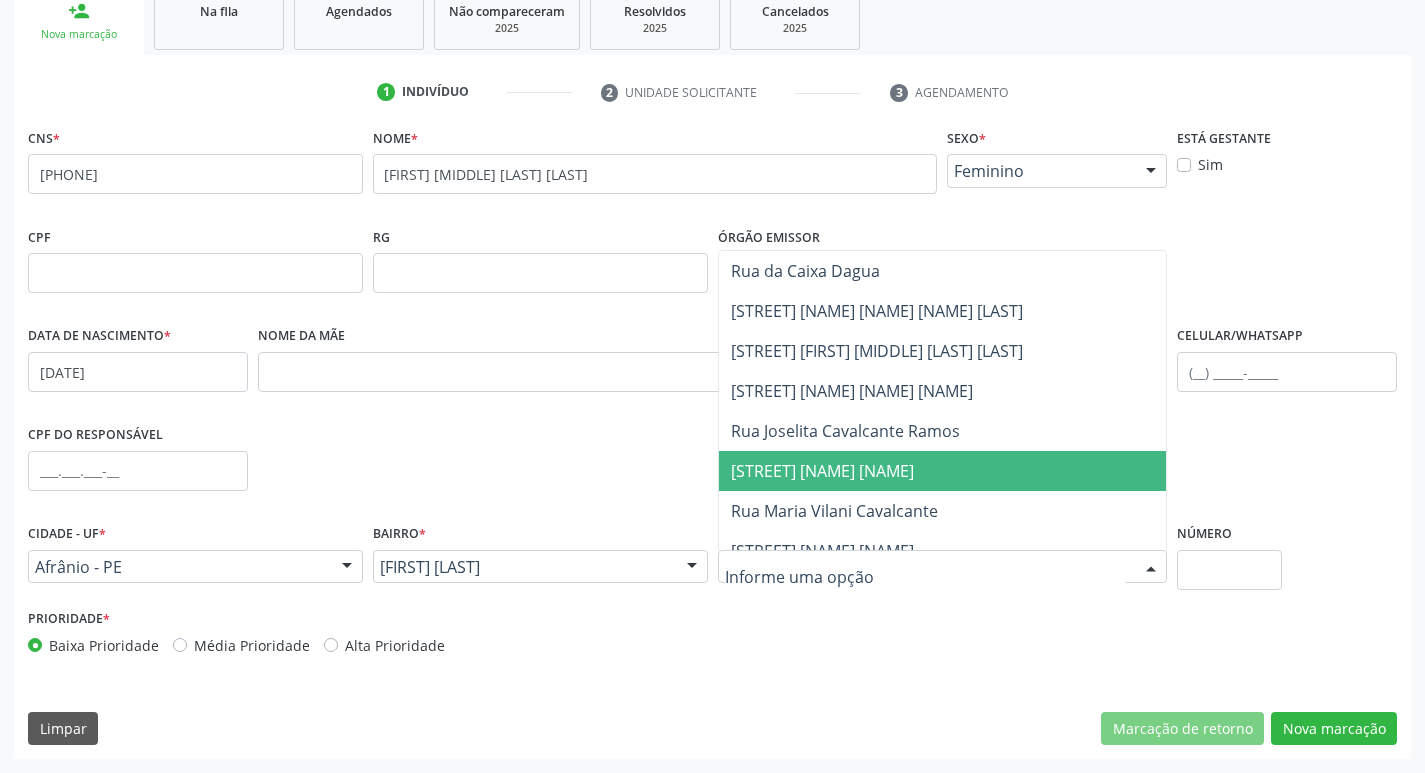 click on "Rua Marcos Ferreira Gomes" at bounding box center [943, 471] 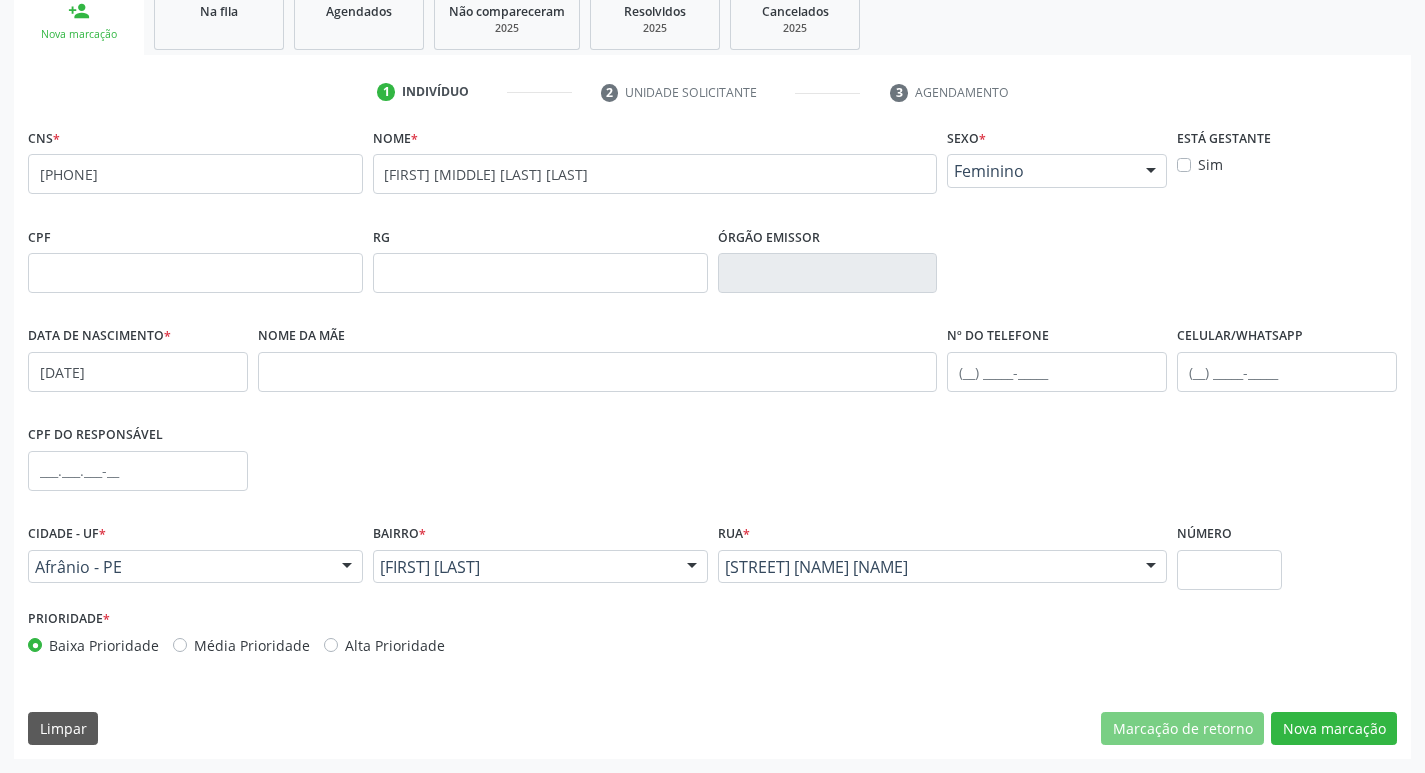 drag, startPoint x: 181, startPoint y: 644, endPoint x: 432, endPoint y: 688, distance: 254.8274 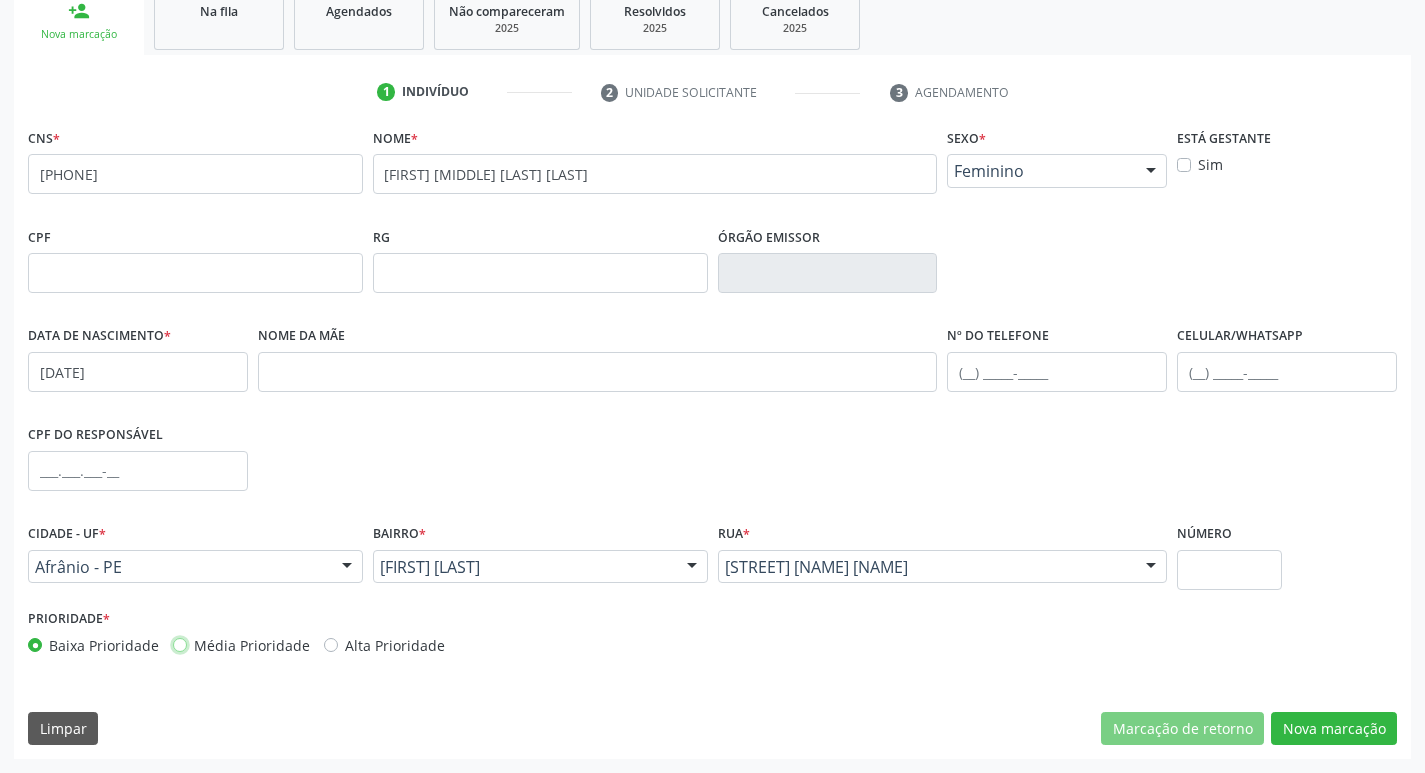 radio on "true" 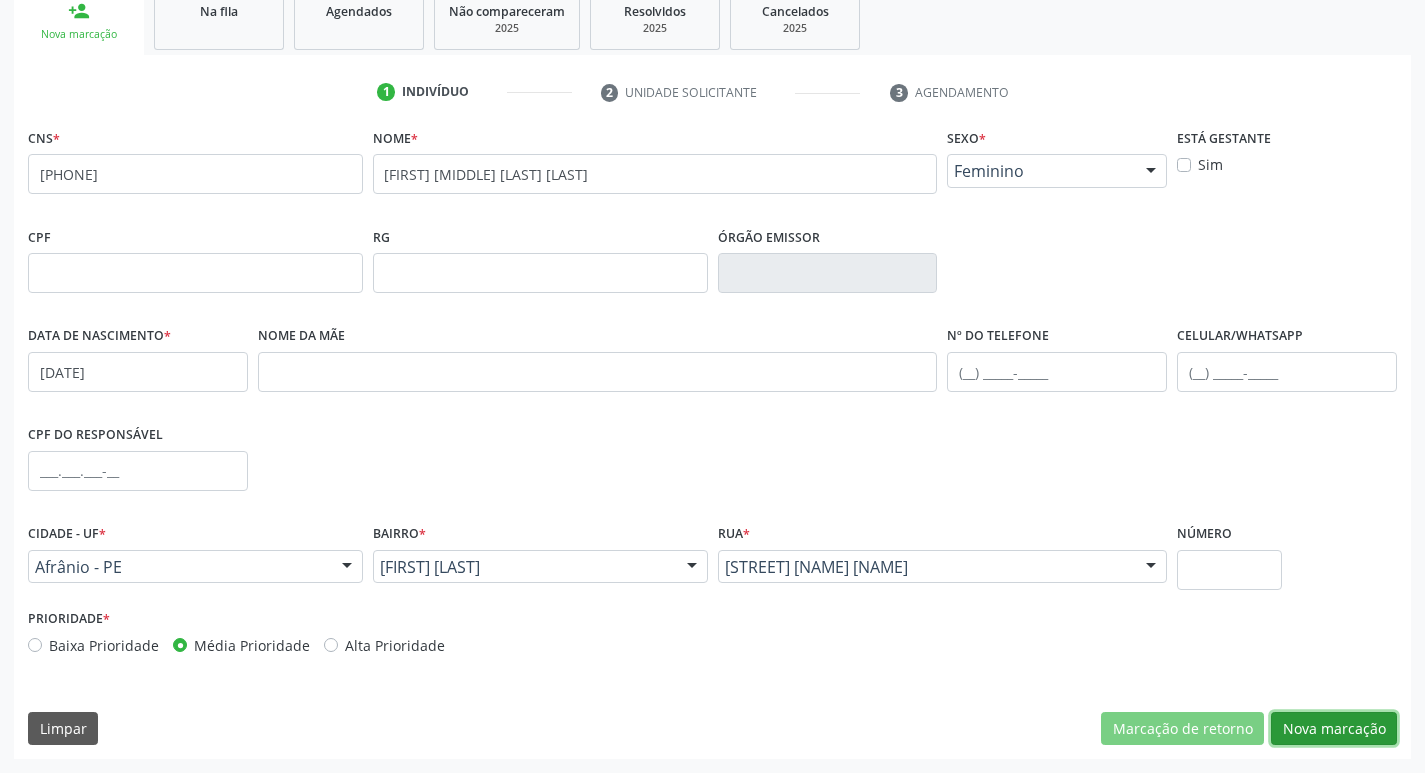 click on "Nova marcação" at bounding box center (1334, 729) 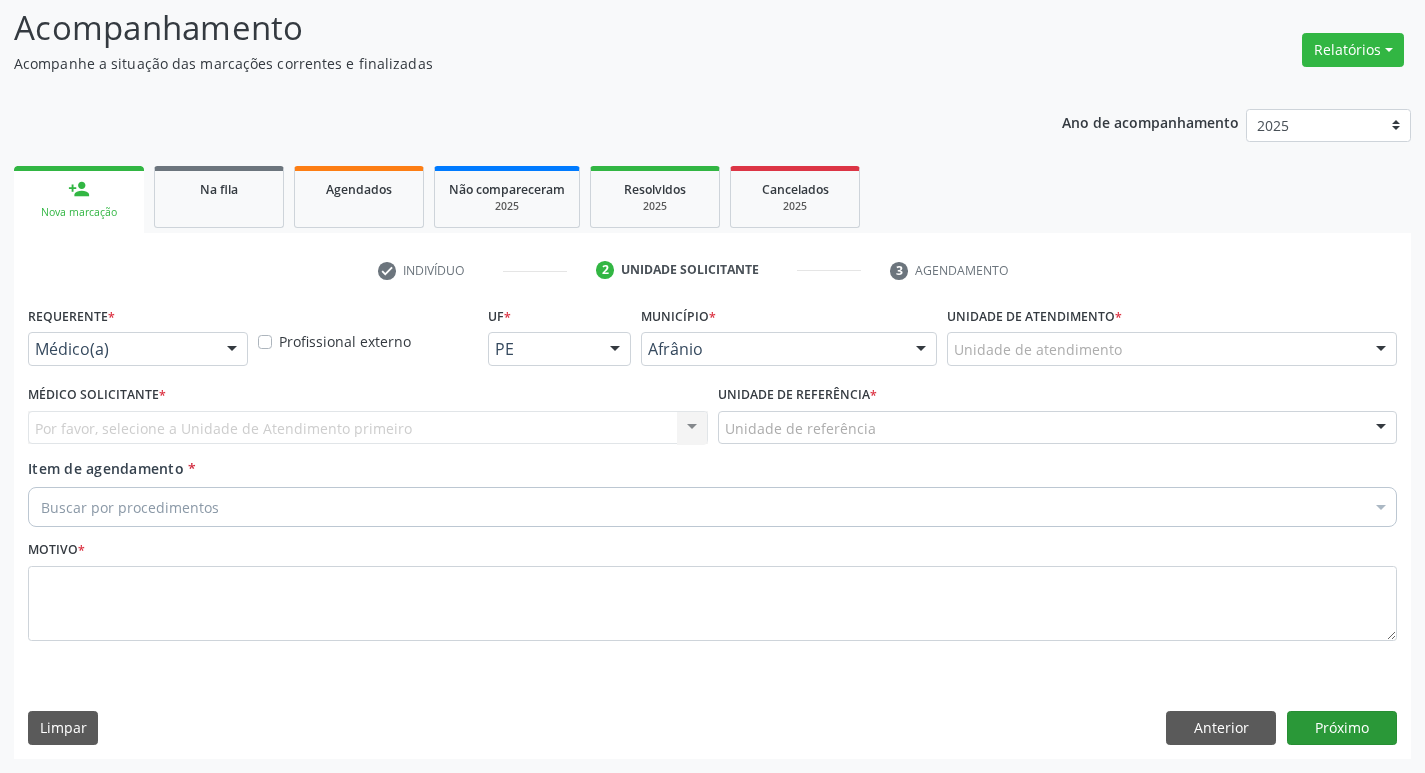 scroll, scrollTop: 133, scrollLeft: 0, axis: vertical 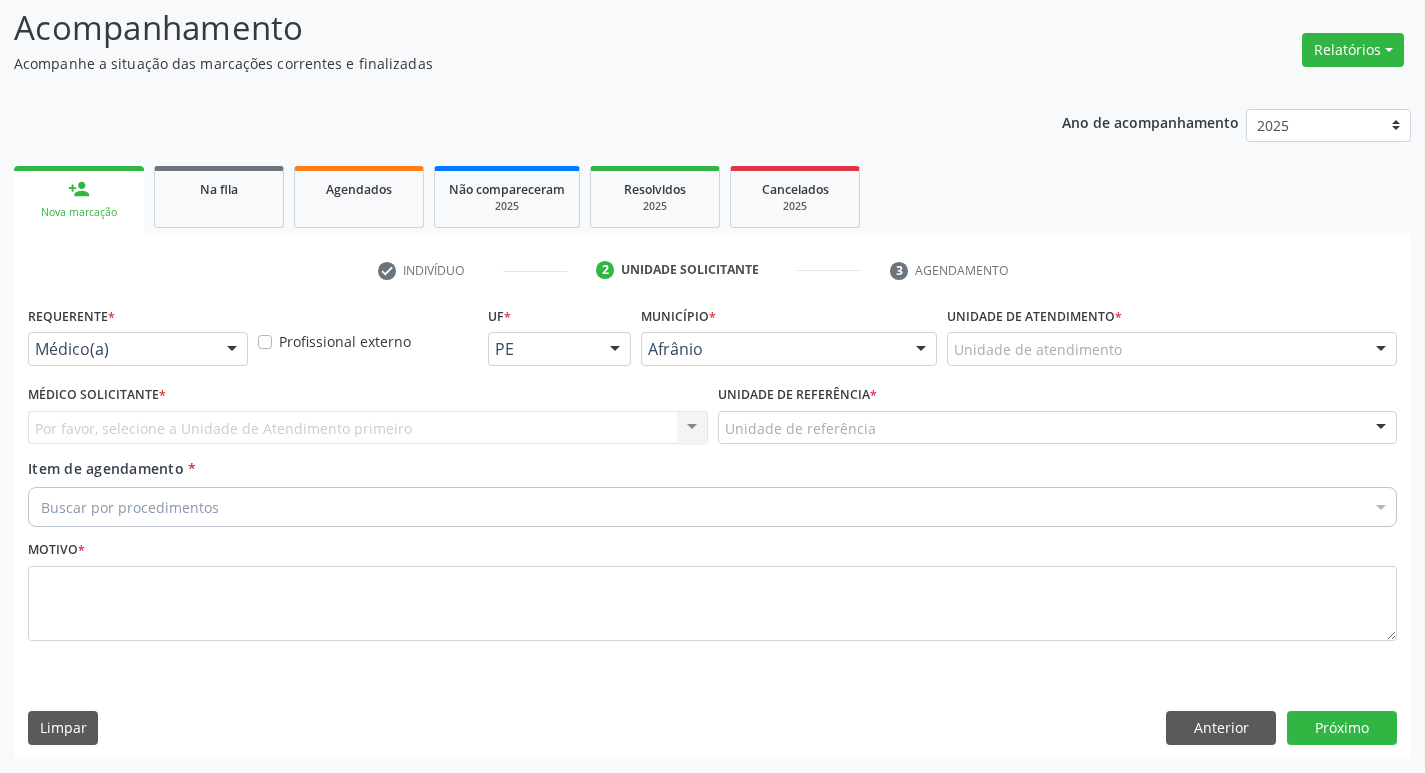 click on "Unidade de atendimento" at bounding box center [1172, 349] 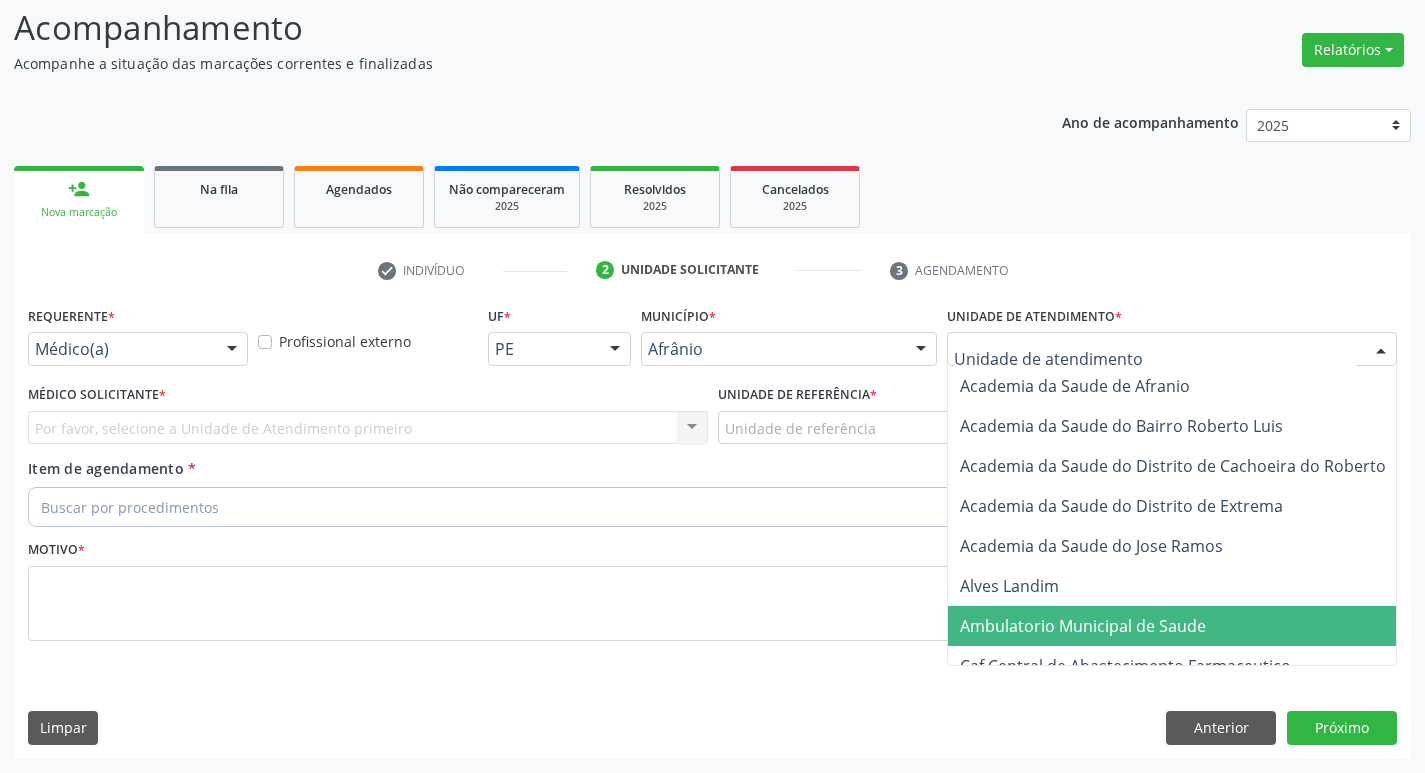 click on "Ambulatorio Municipal de Saude" at bounding box center [1083, 626] 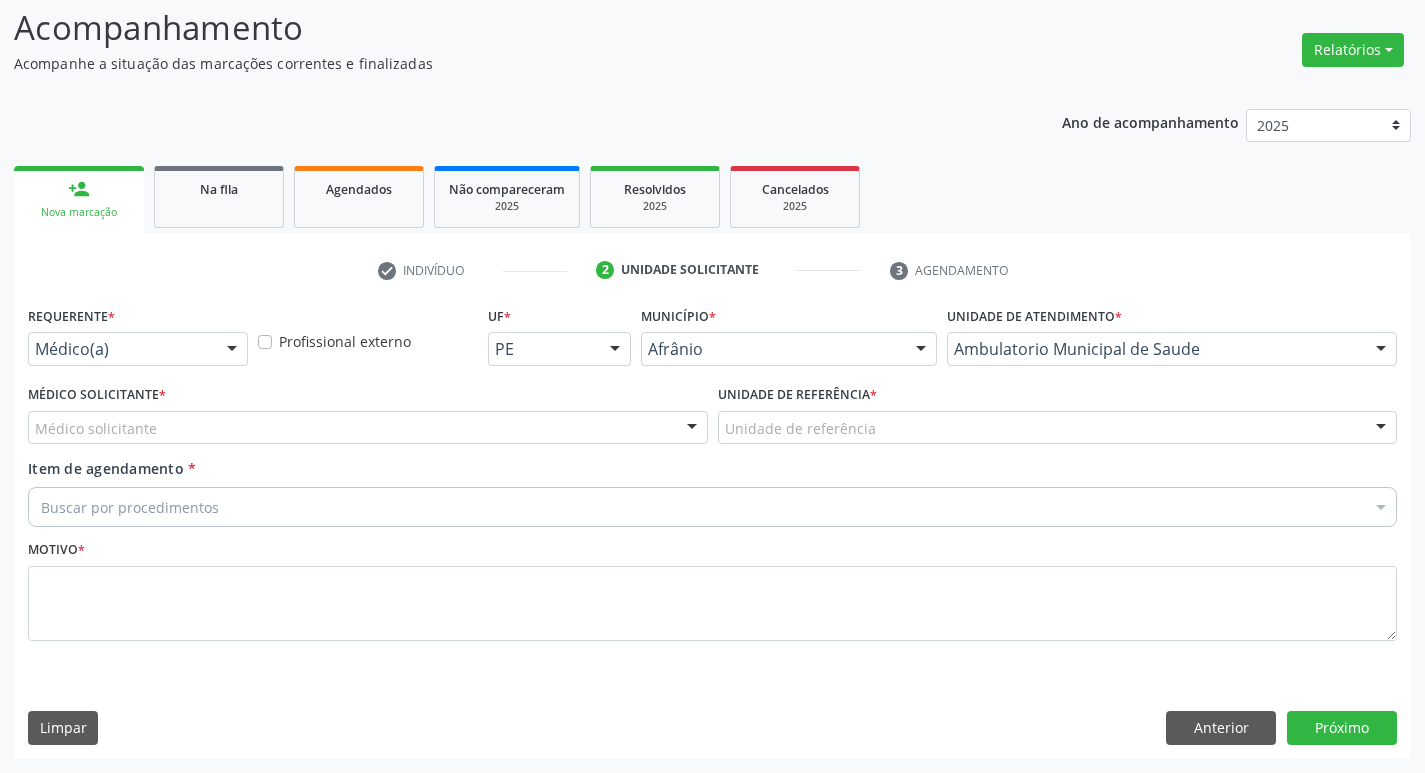 click on "Médico solicitante" at bounding box center [368, 428] 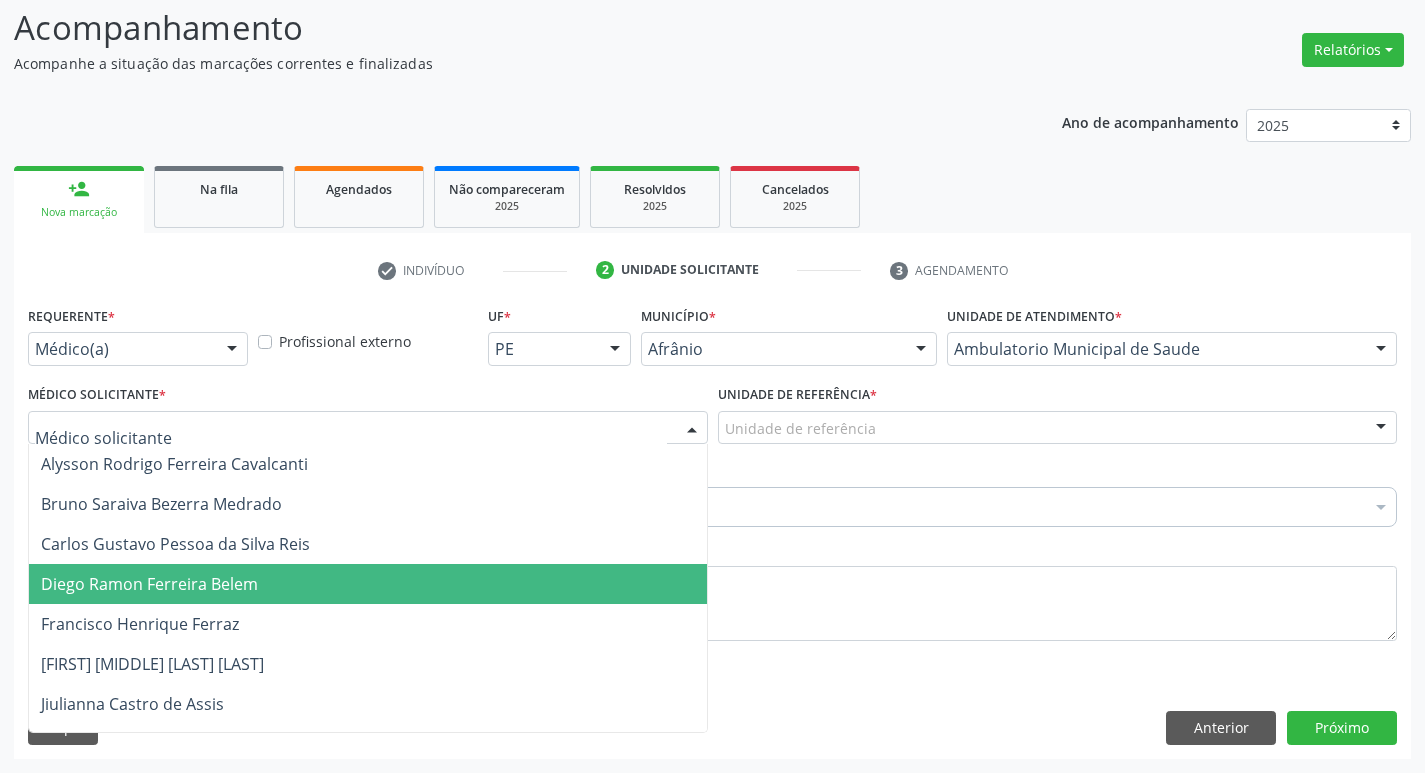 click on "Diego Ramon Ferreira Belem" at bounding box center (149, 584) 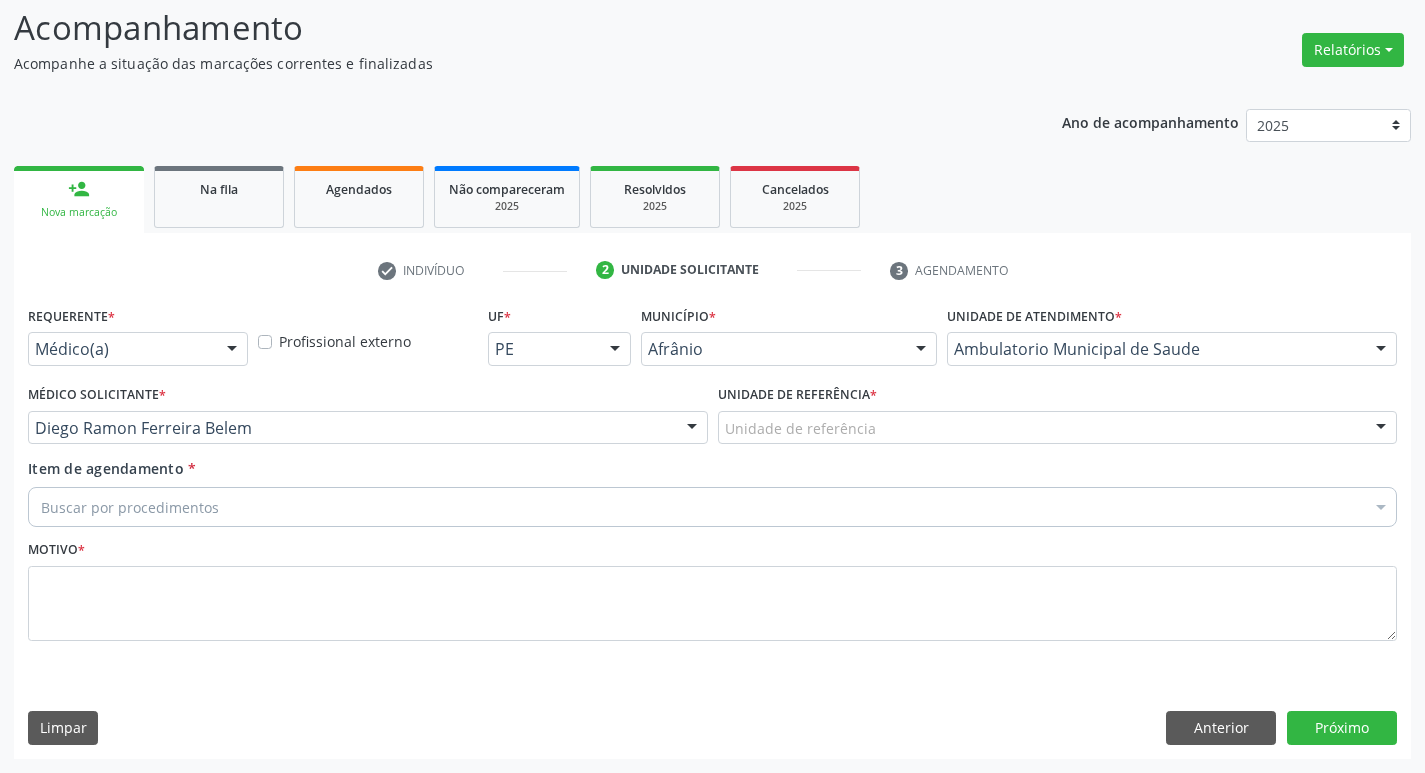 click on "Unidade de referência" at bounding box center (1058, 428) 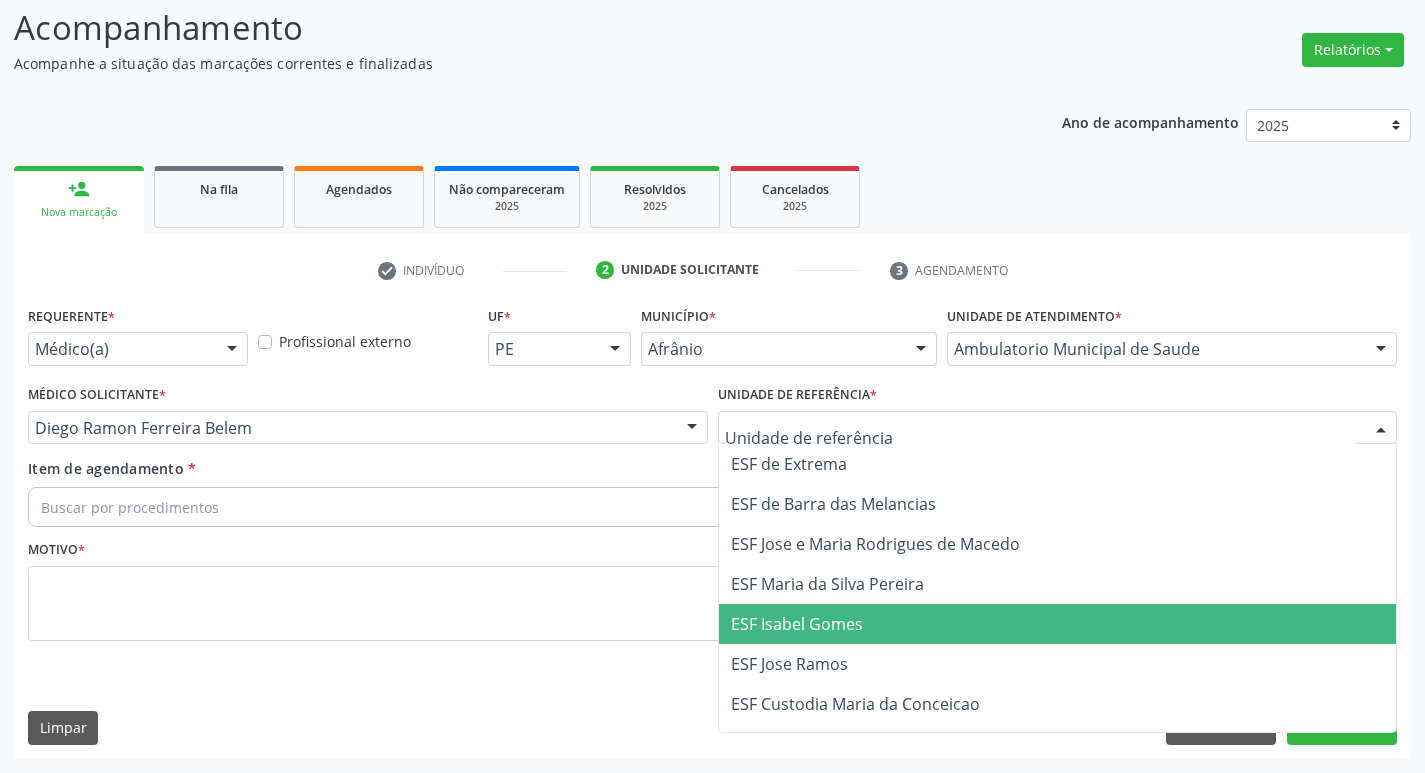 click on "ESF Isabel Gomes" at bounding box center [1058, 624] 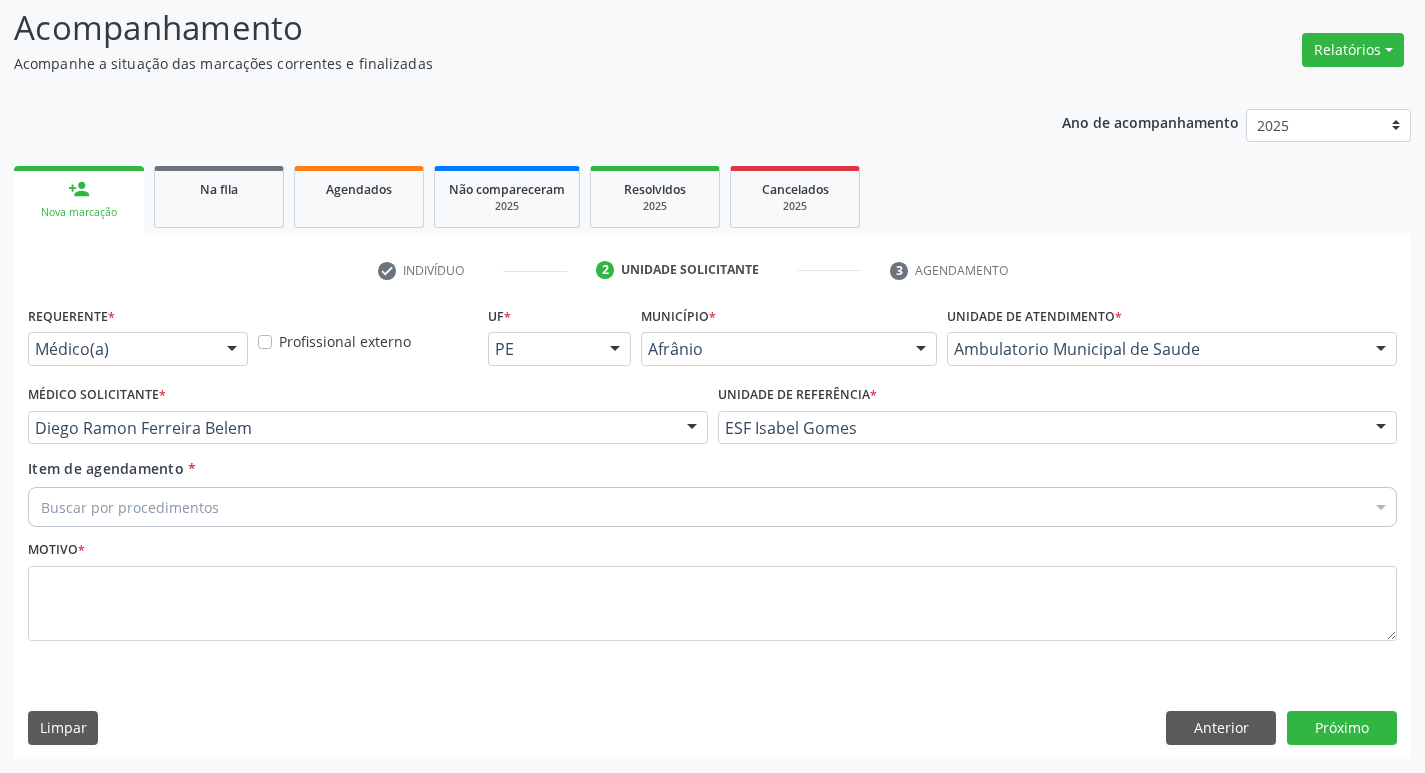 click on "Buscar por procedimentos" at bounding box center [712, 507] 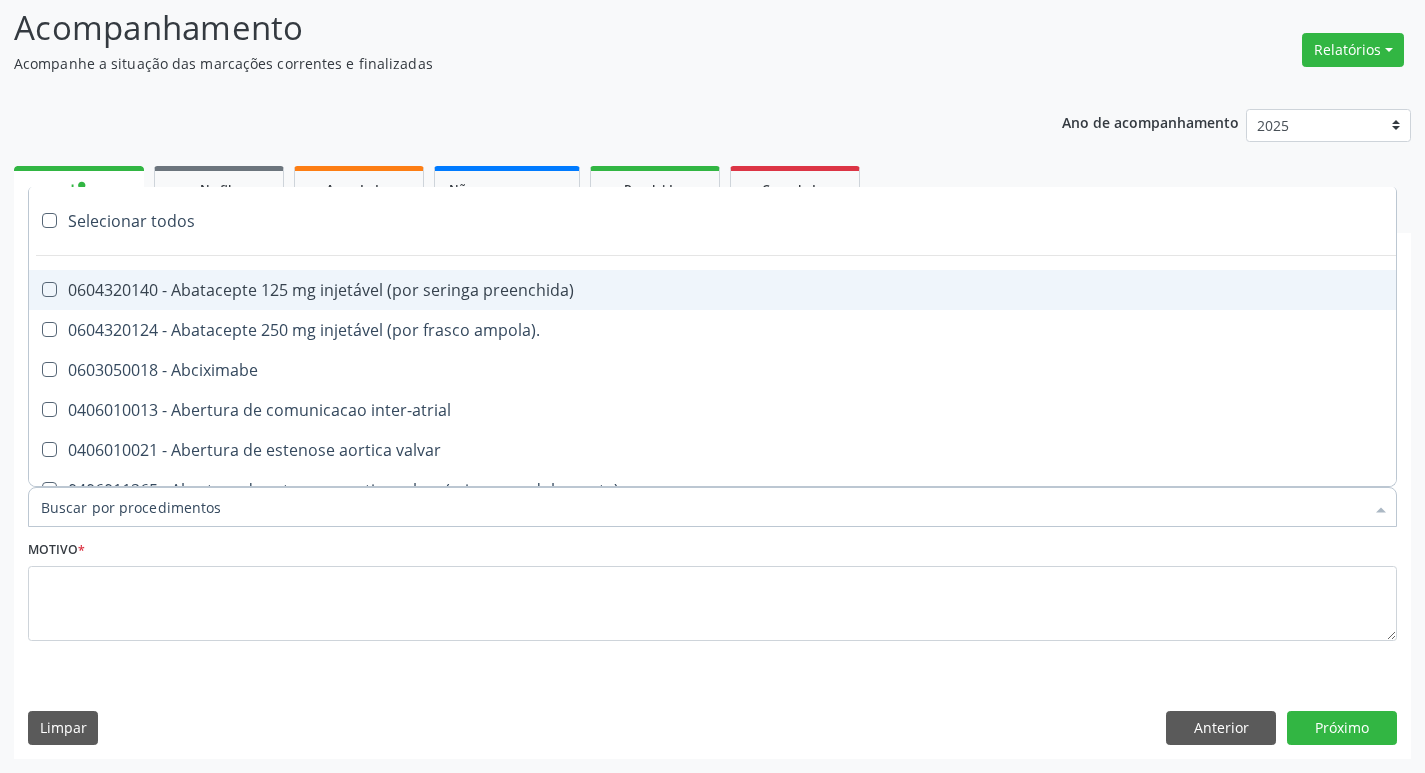 paste on "ortope" 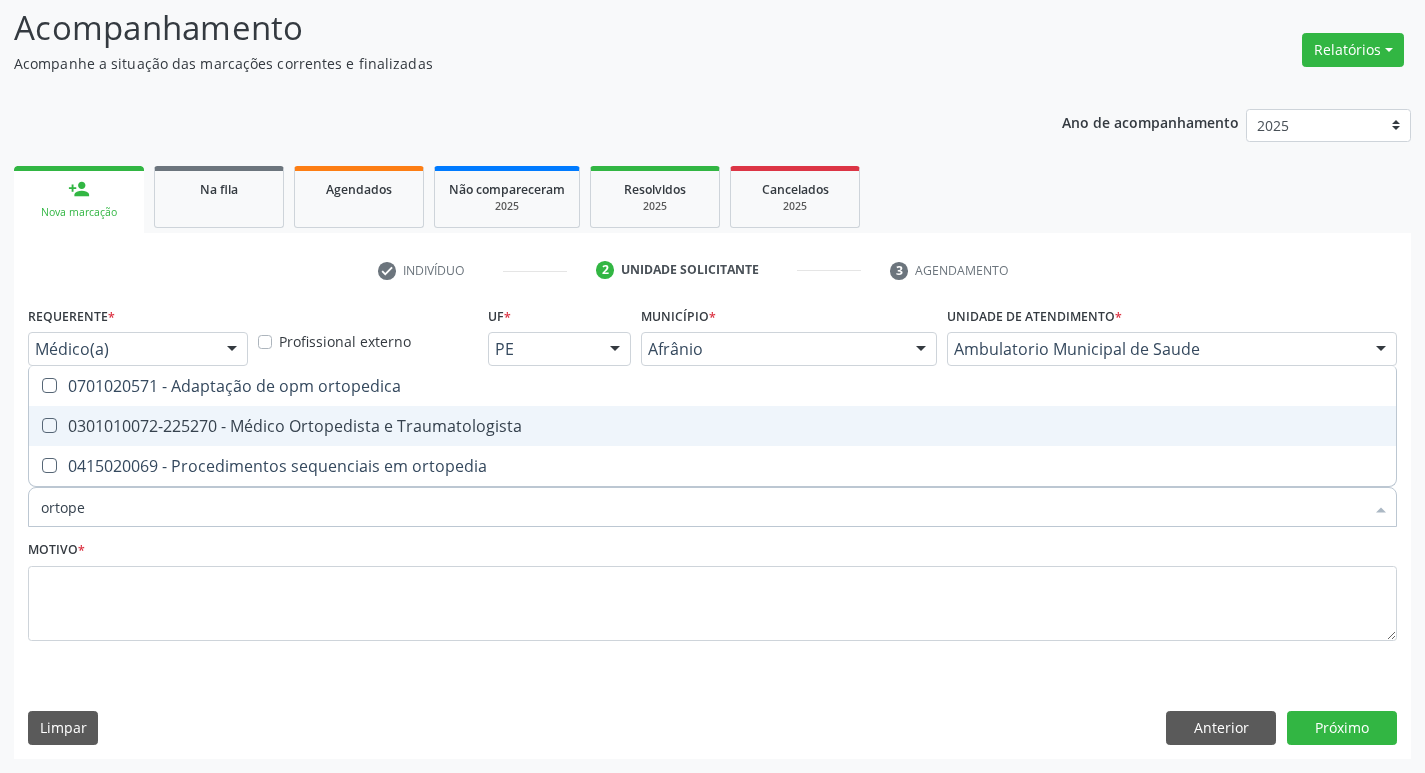click on "0301010072-225270 - Médico Ortopedista e Traumatologista" at bounding box center [712, 426] 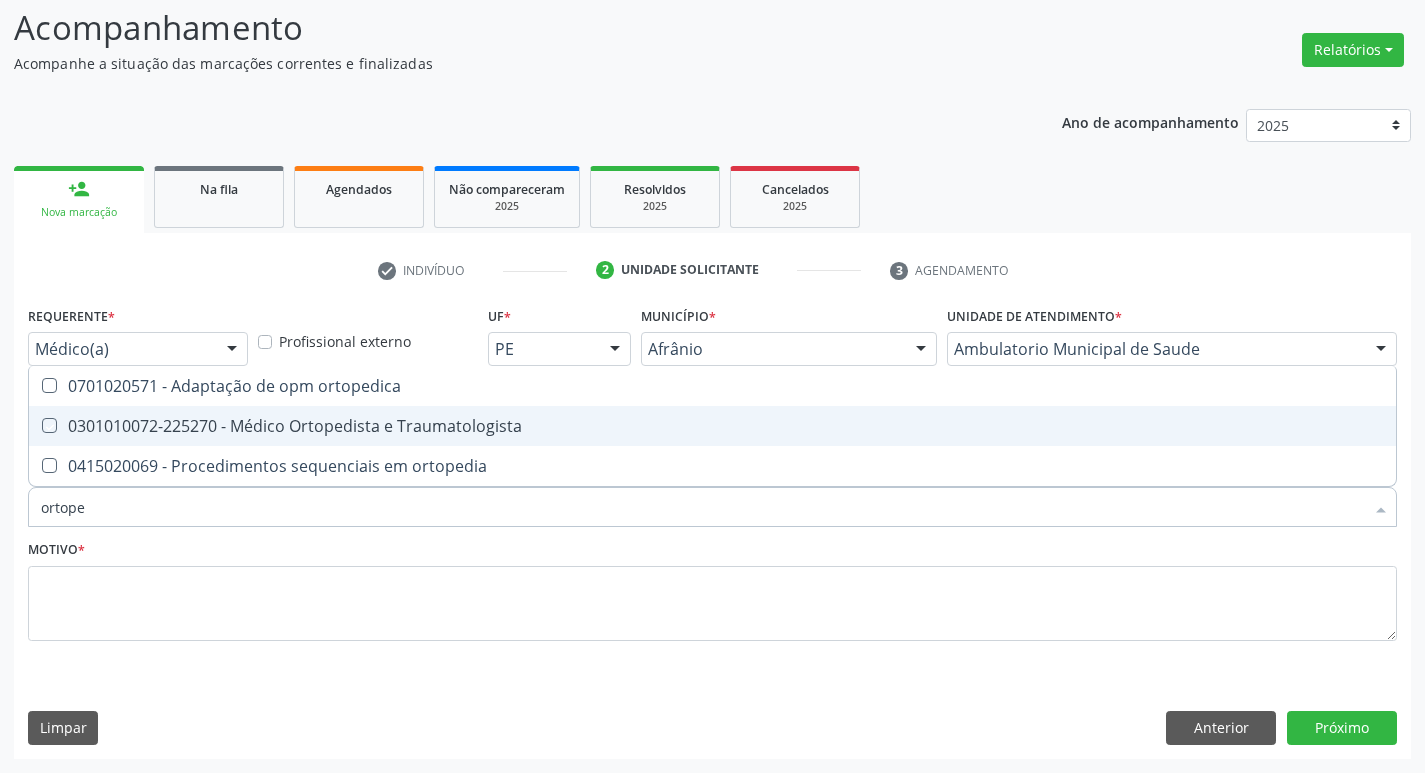 checkbox on "true" 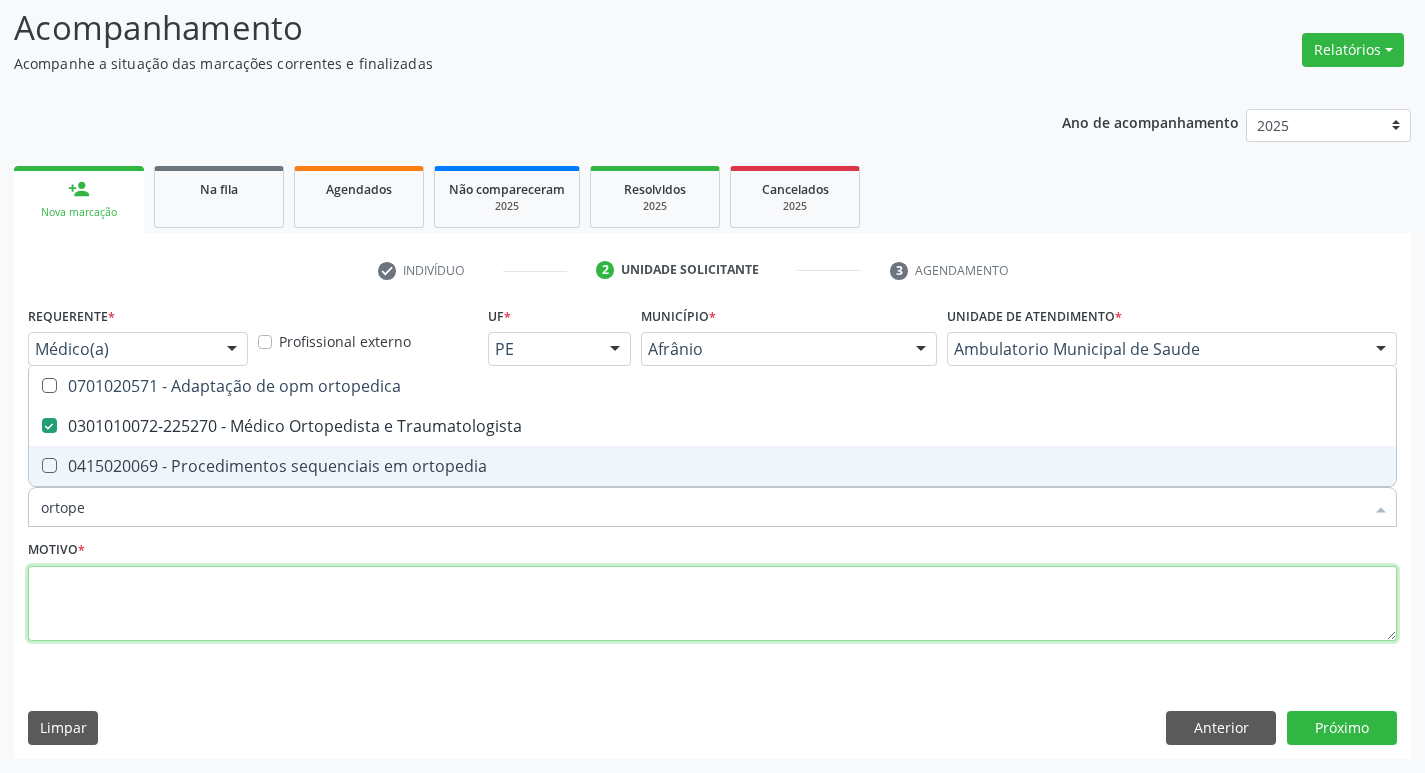 click at bounding box center (712, 604) 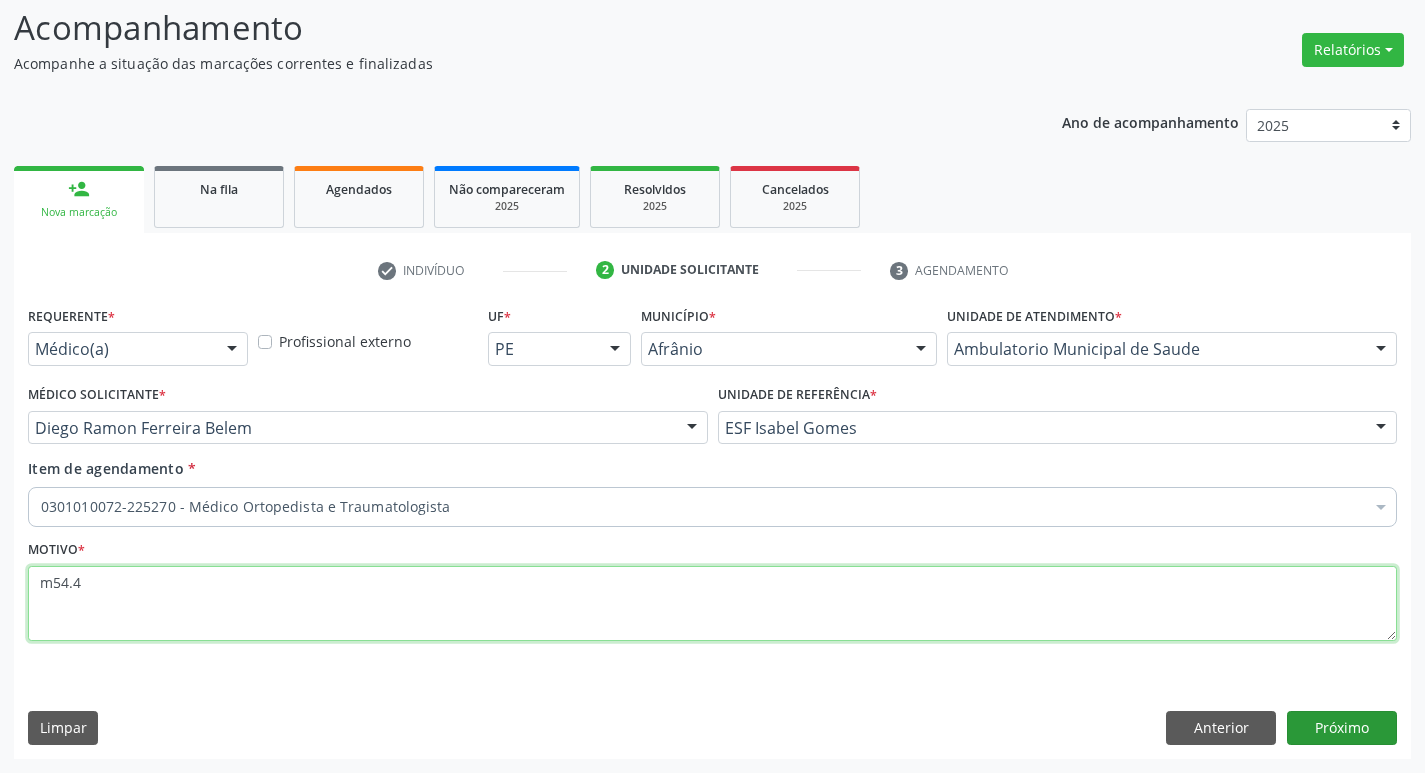 type on "m54.4" 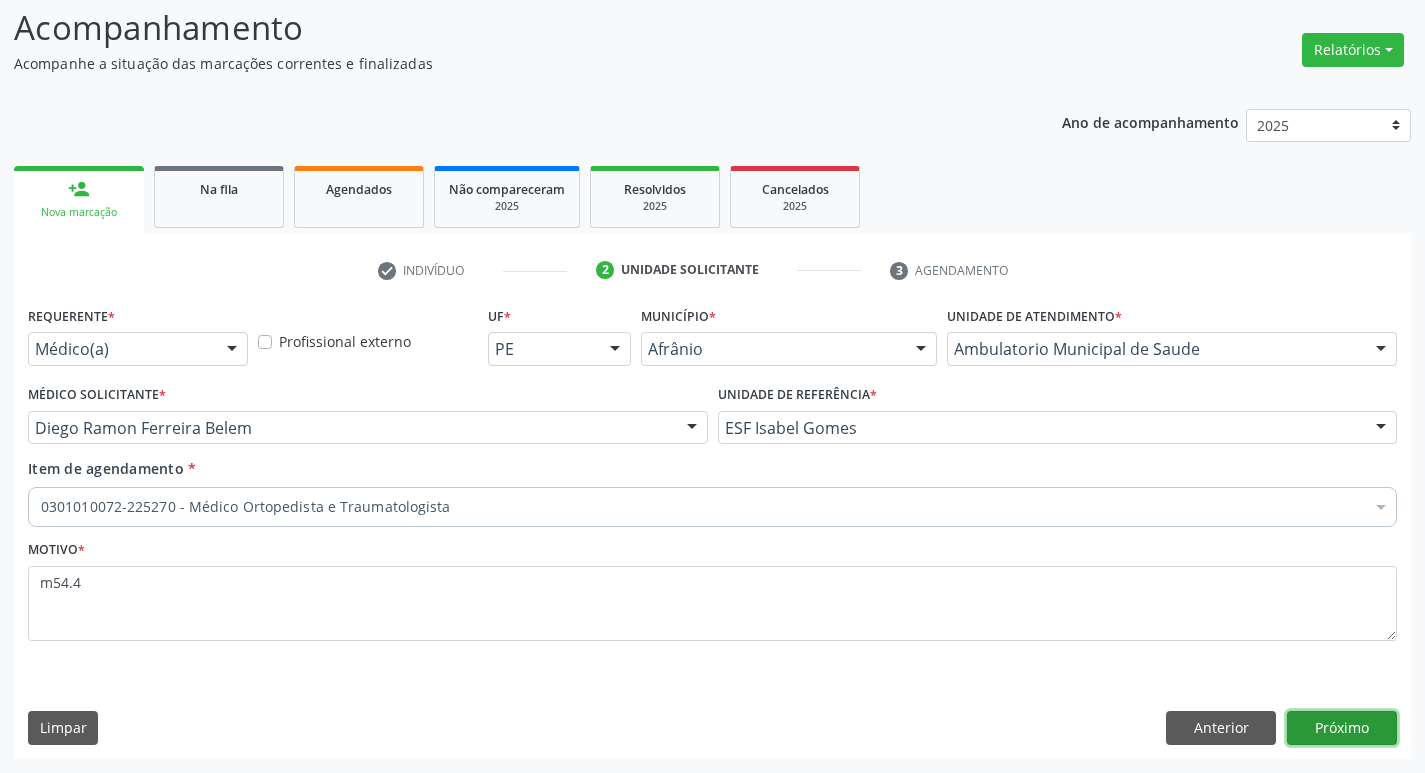 click on "Próximo" at bounding box center [1342, 728] 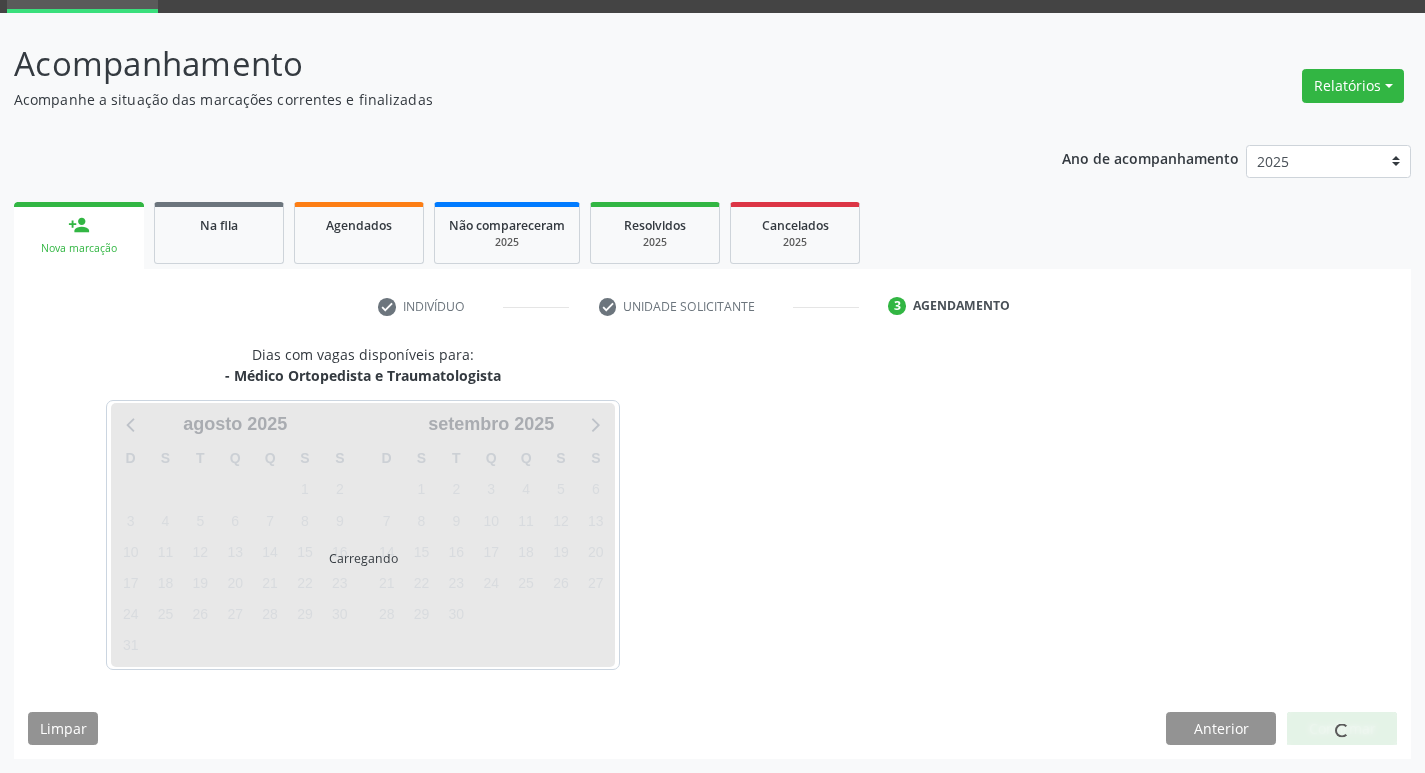 scroll, scrollTop: 97, scrollLeft: 0, axis: vertical 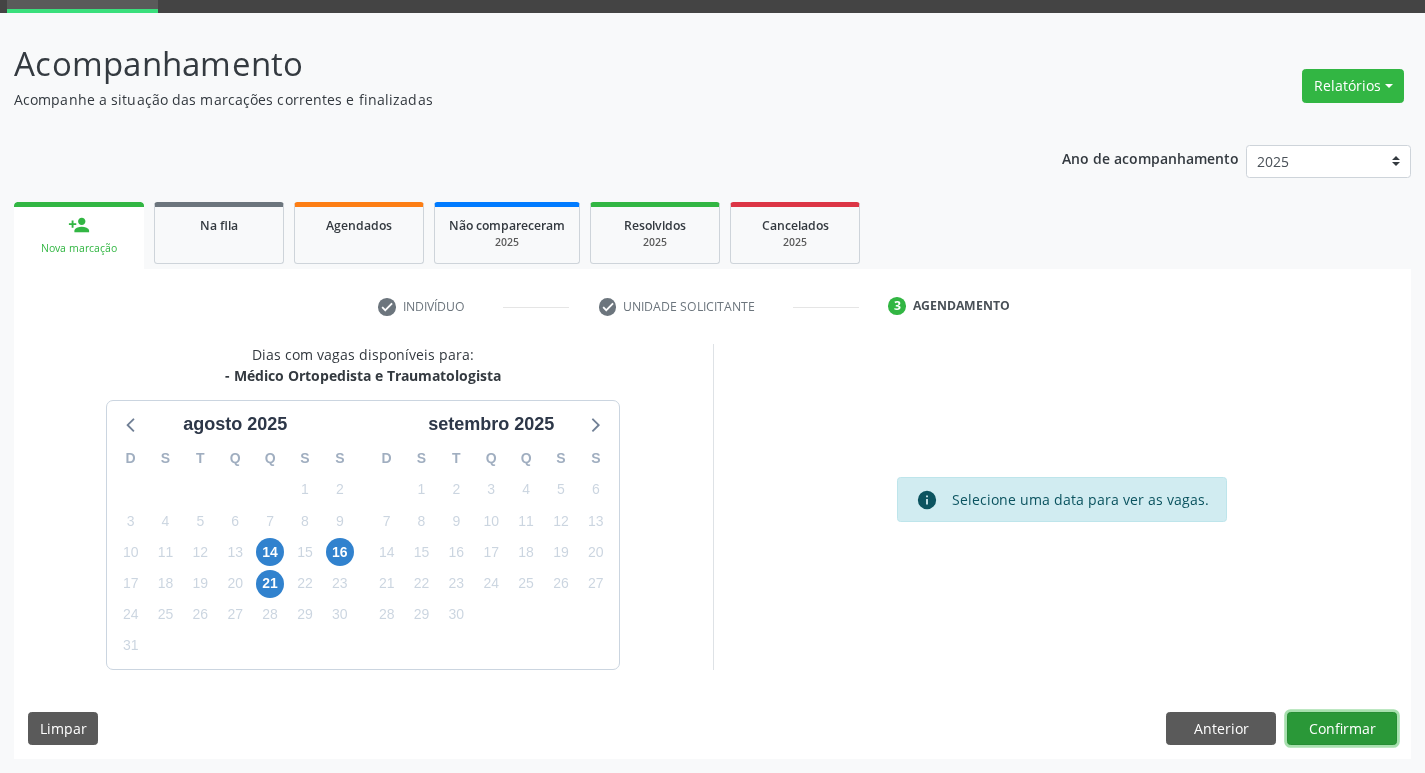 click on "Confirmar" at bounding box center [1342, 729] 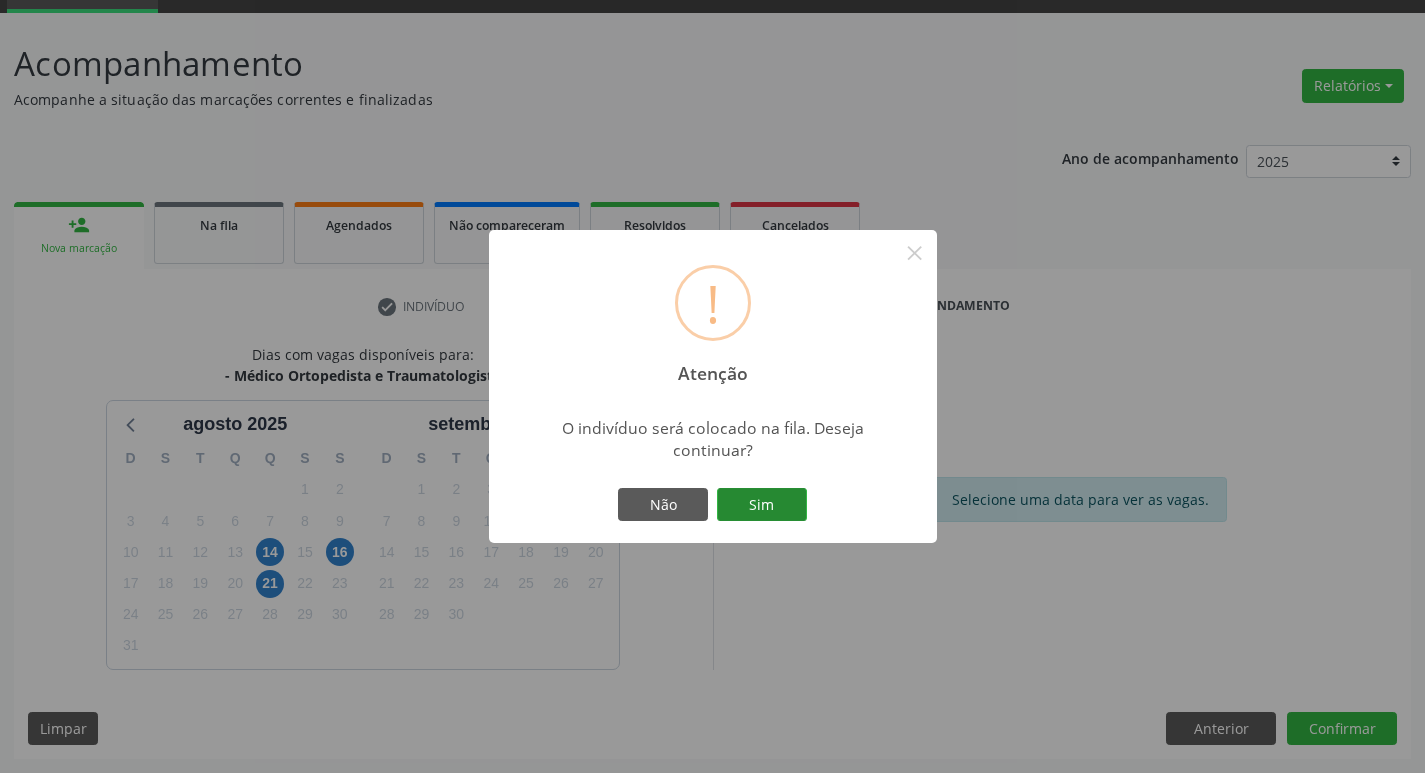 click on "Sim" at bounding box center (762, 505) 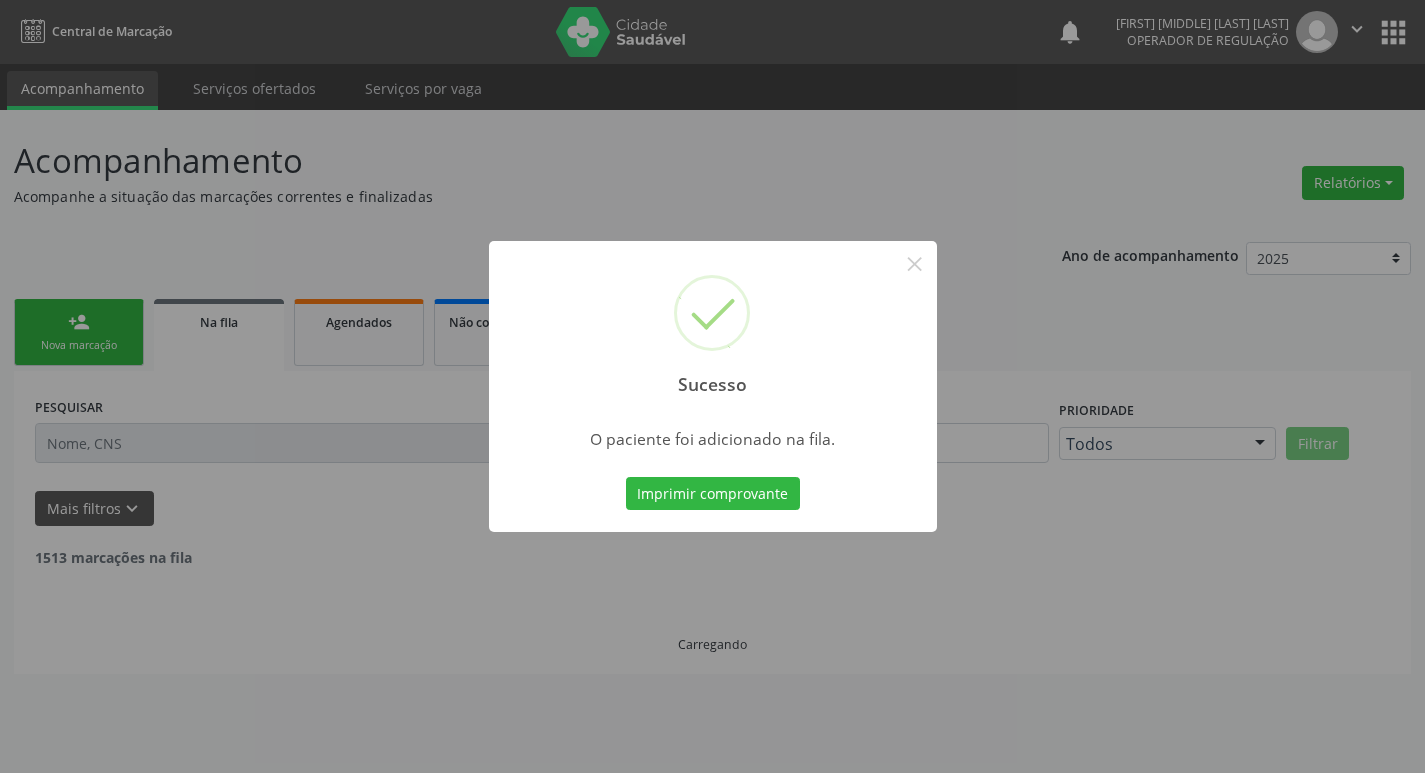scroll, scrollTop: 0, scrollLeft: 0, axis: both 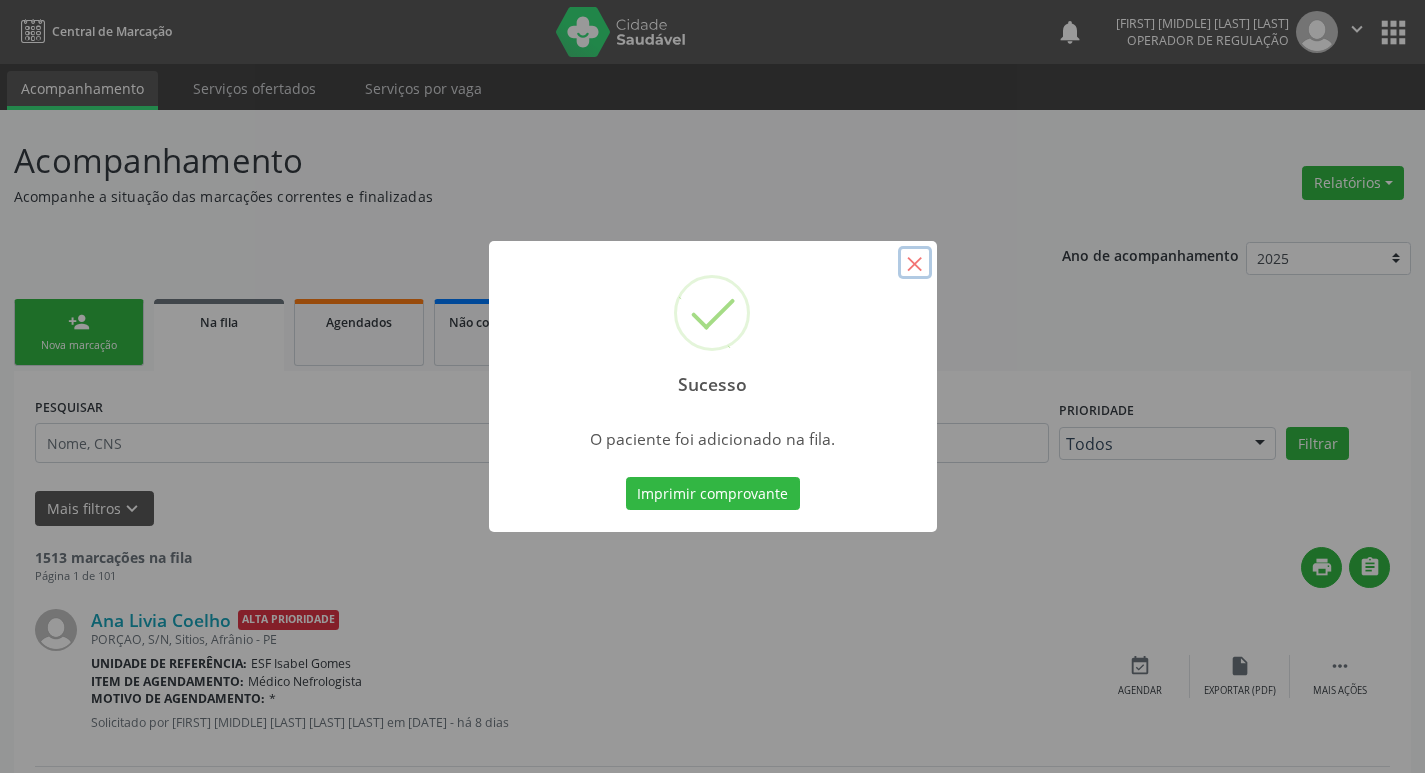 click on "×" at bounding box center (915, 263) 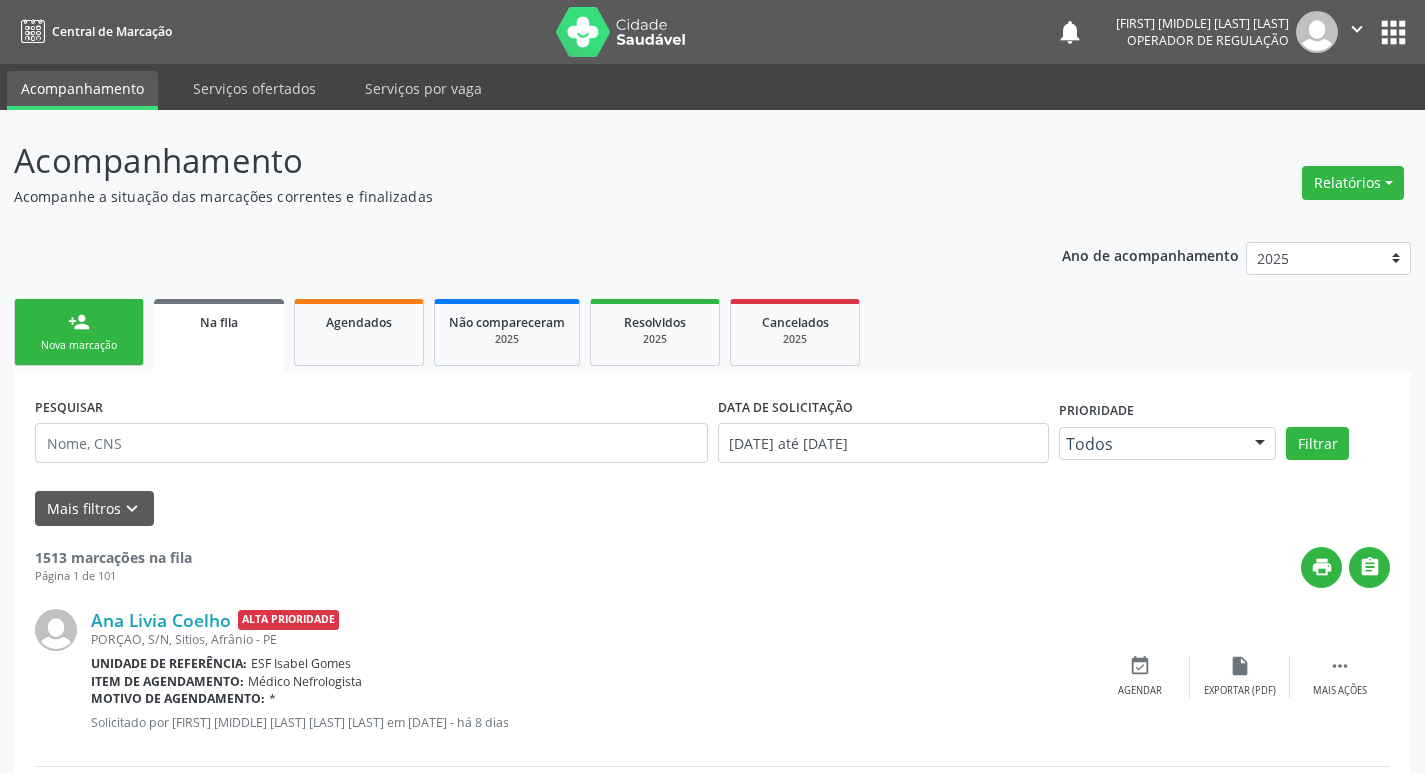 click on "person_add
Nova marcação" at bounding box center [79, 332] 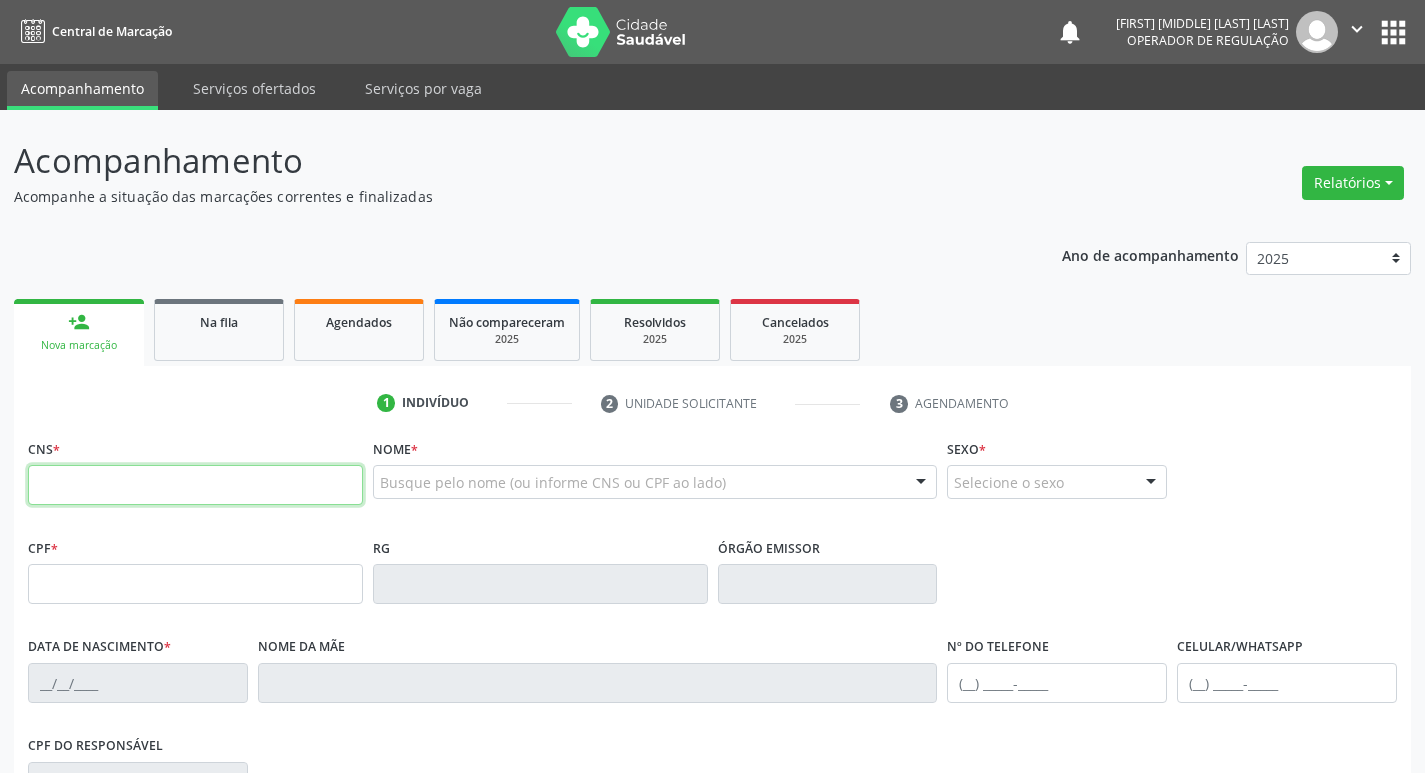 click at bounding box center [195, 485] 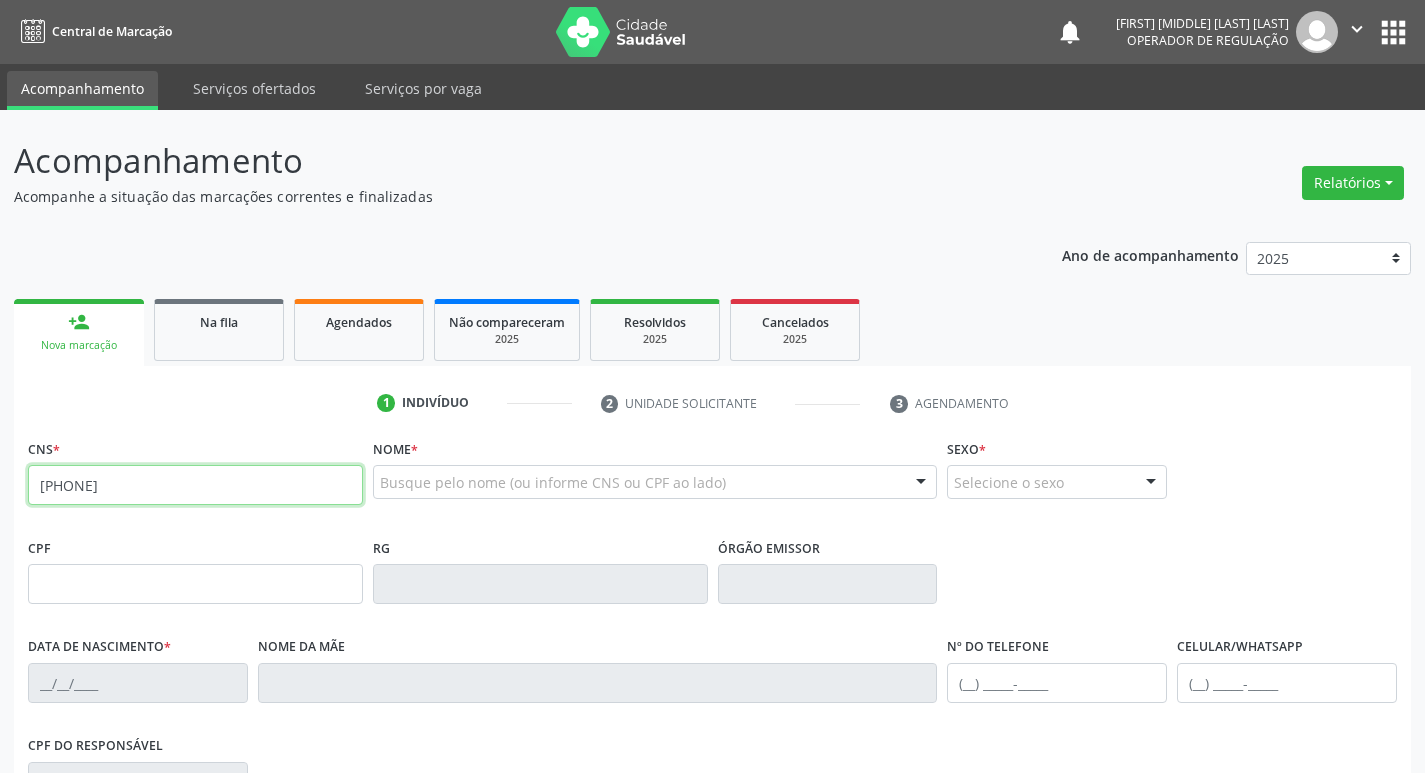 type on "706 0093 5445 6840" 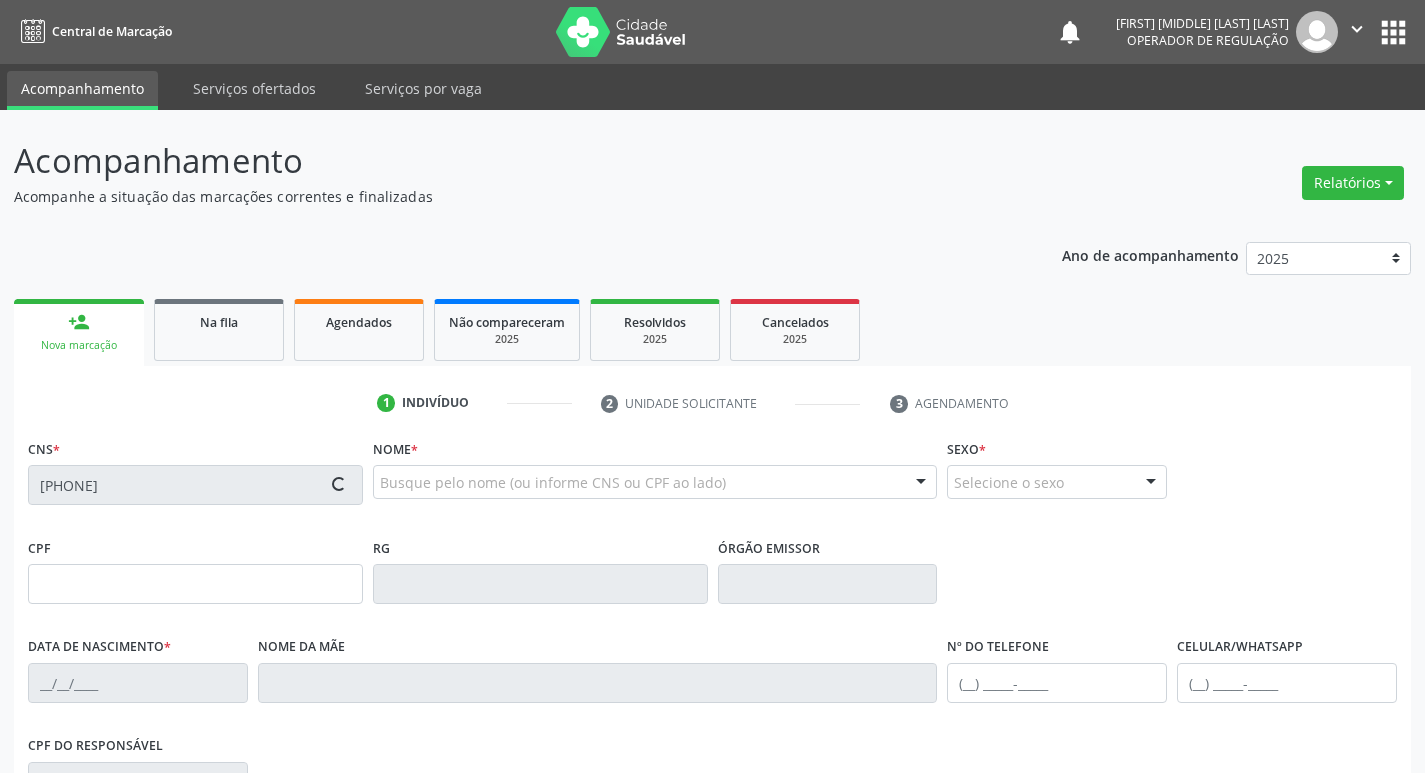 type on "18/08/1988" 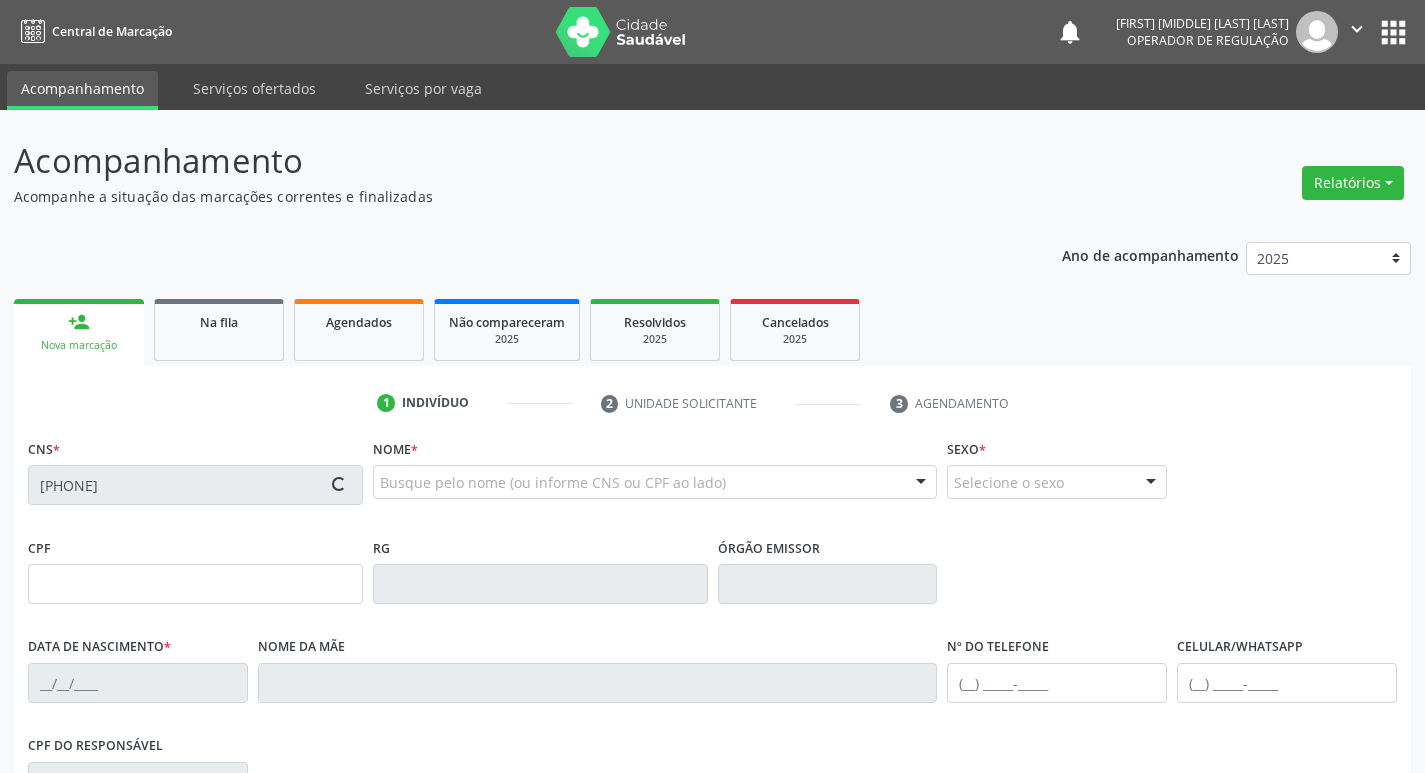 type on "Ana Maria Gomes de Andrade" 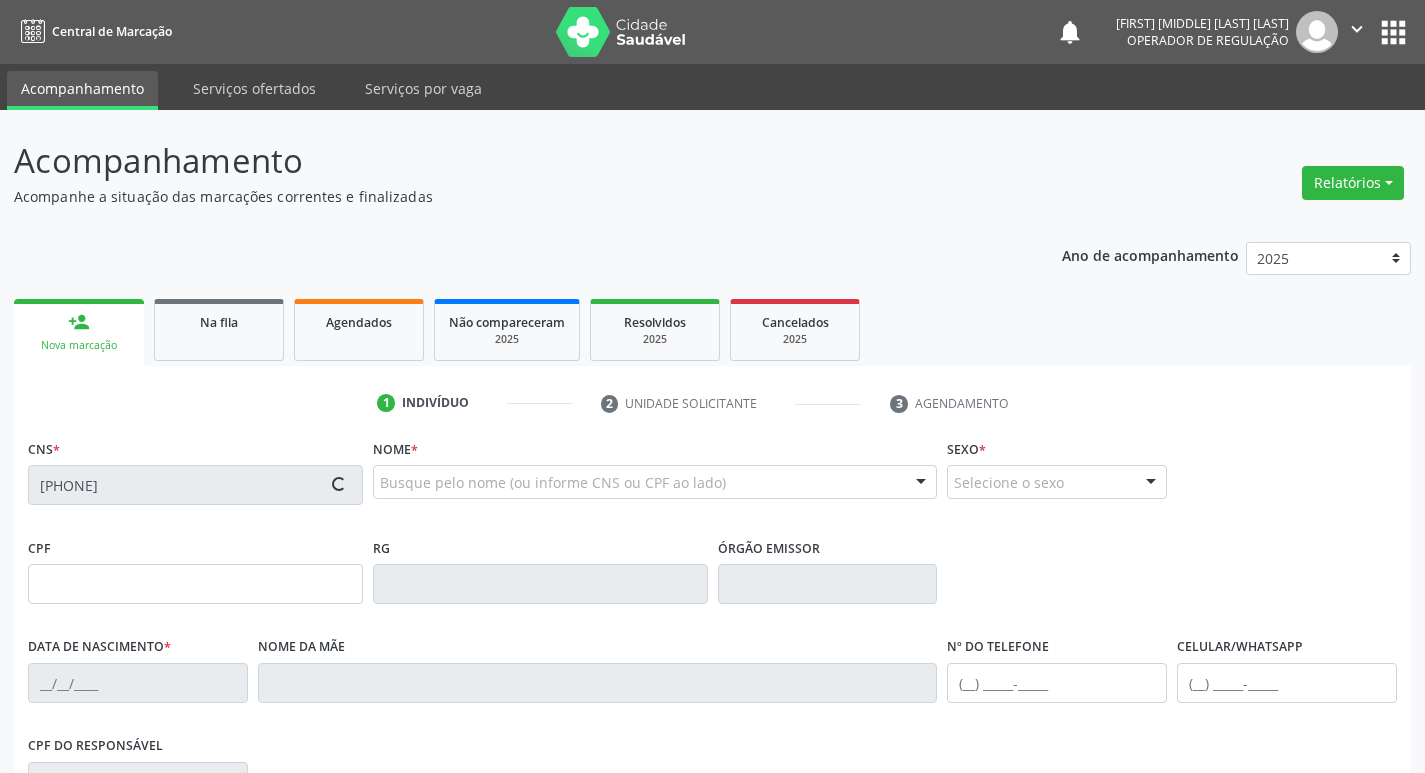type on "(87) 98133-3924" 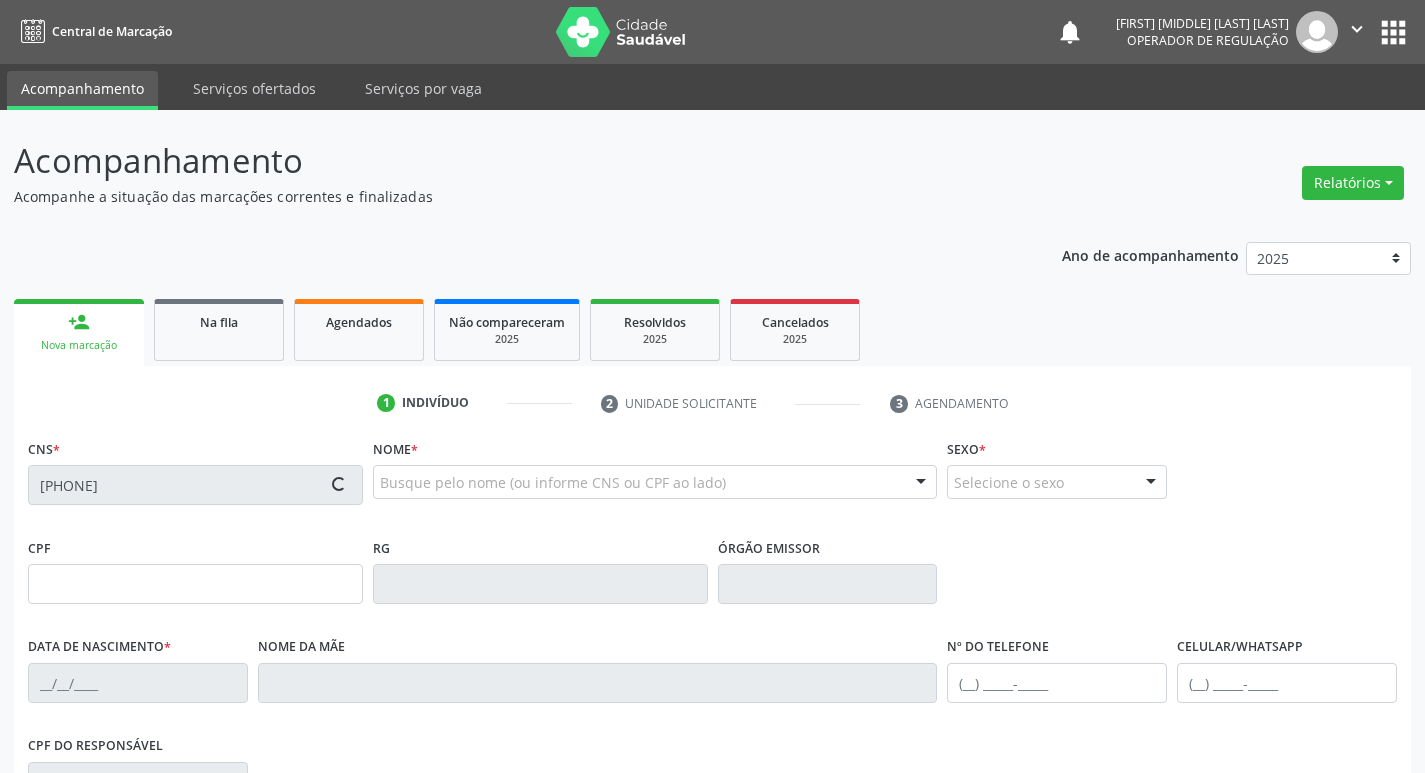 type on "S/N" 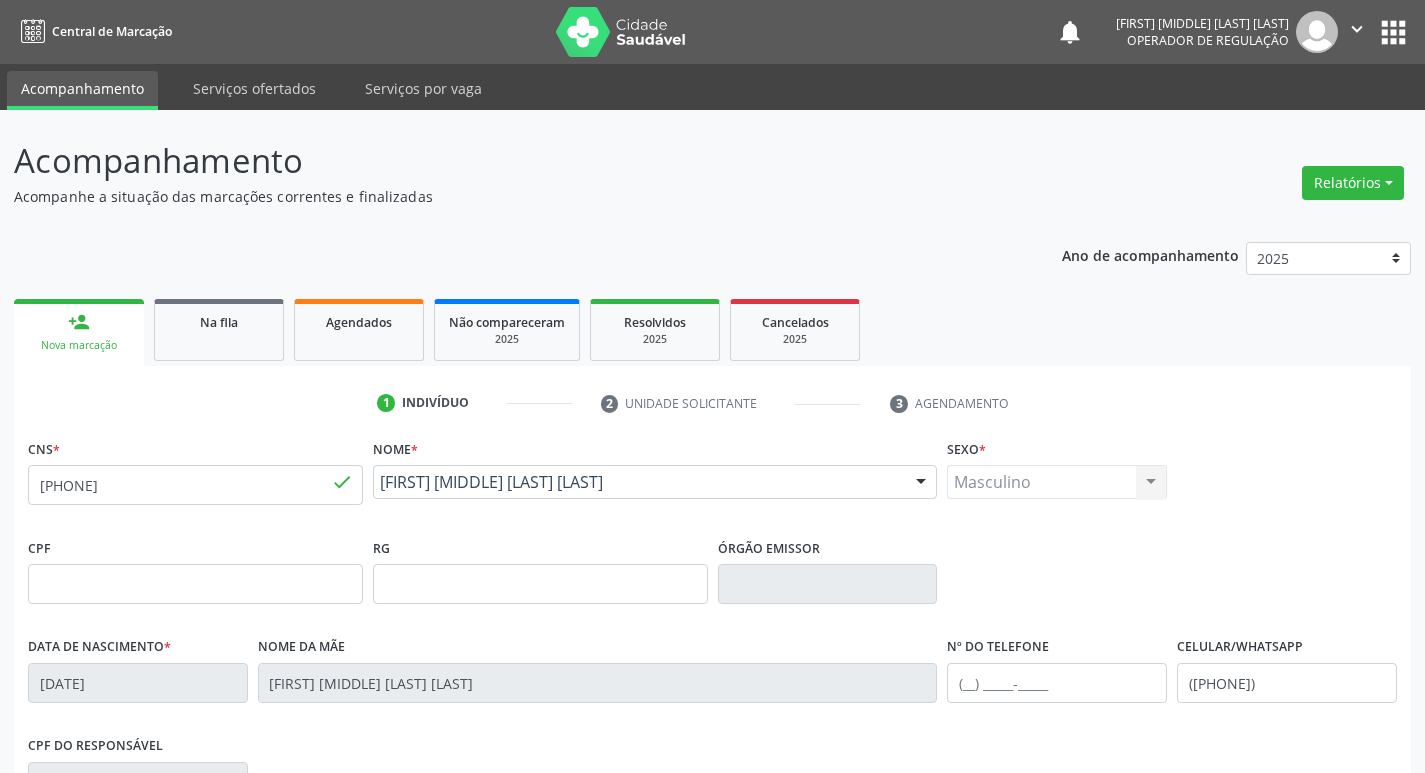 scroll, scrollTop: 311, scrollLeft: 0, axis: vertical 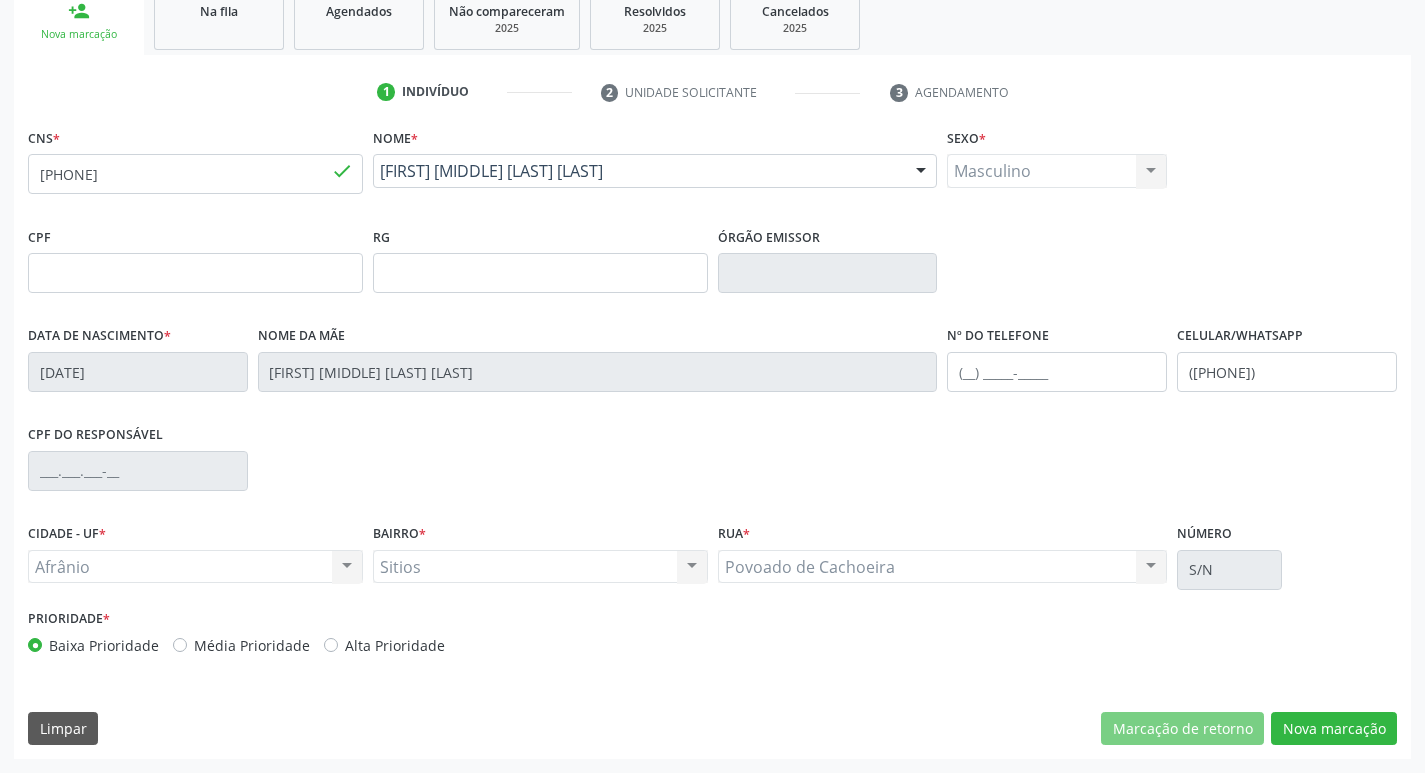click on "Média Prioridade" at bounding box center (252, 645) 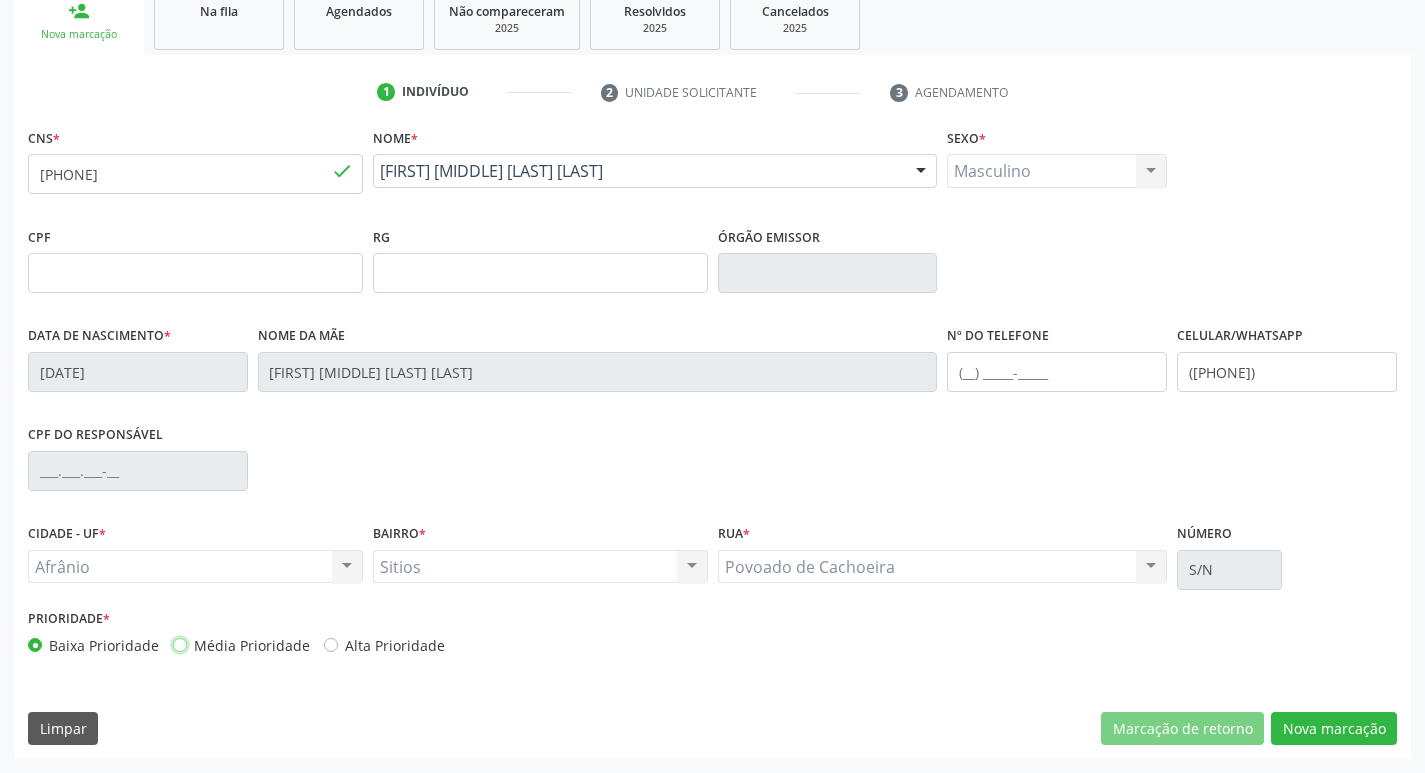 click on "Média Prioridade" at bounding box center (180, 644) 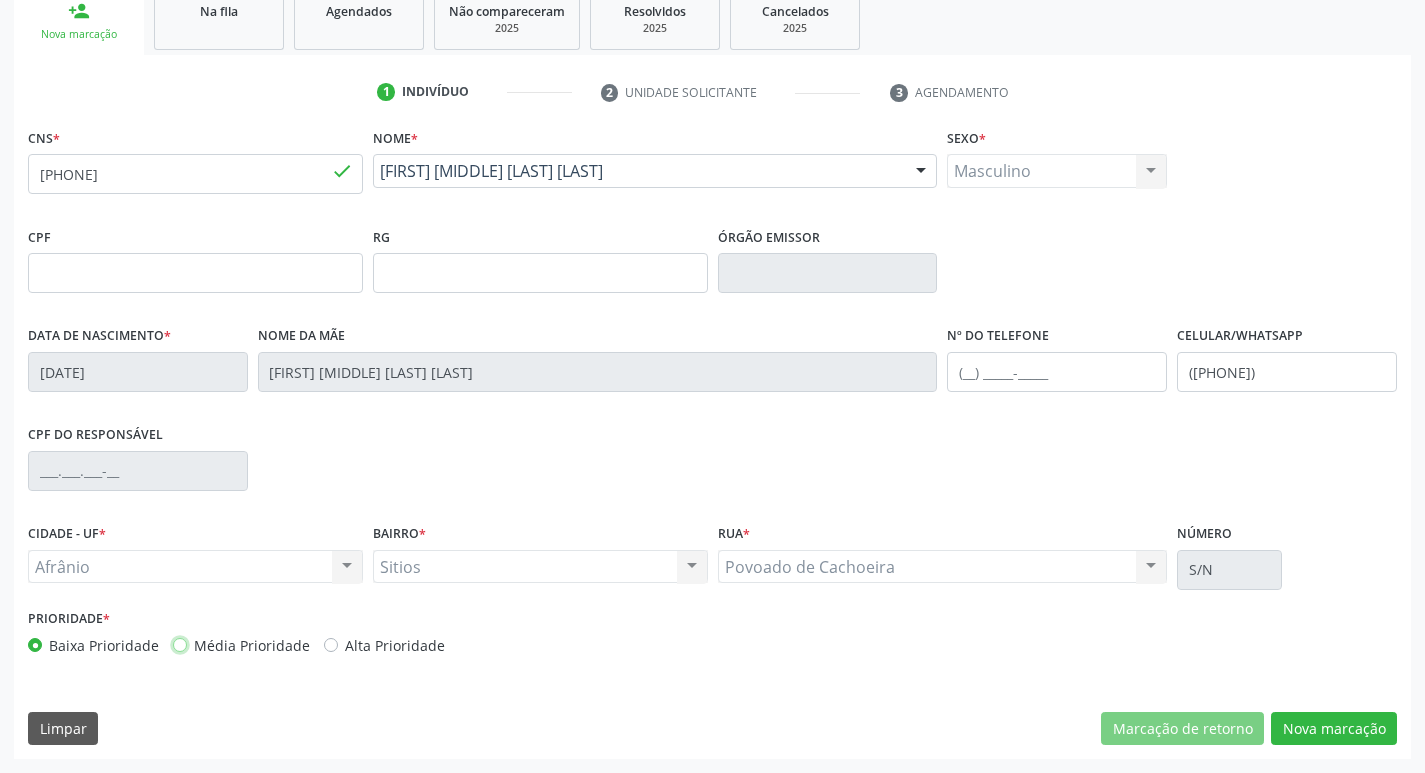 radio on "true" 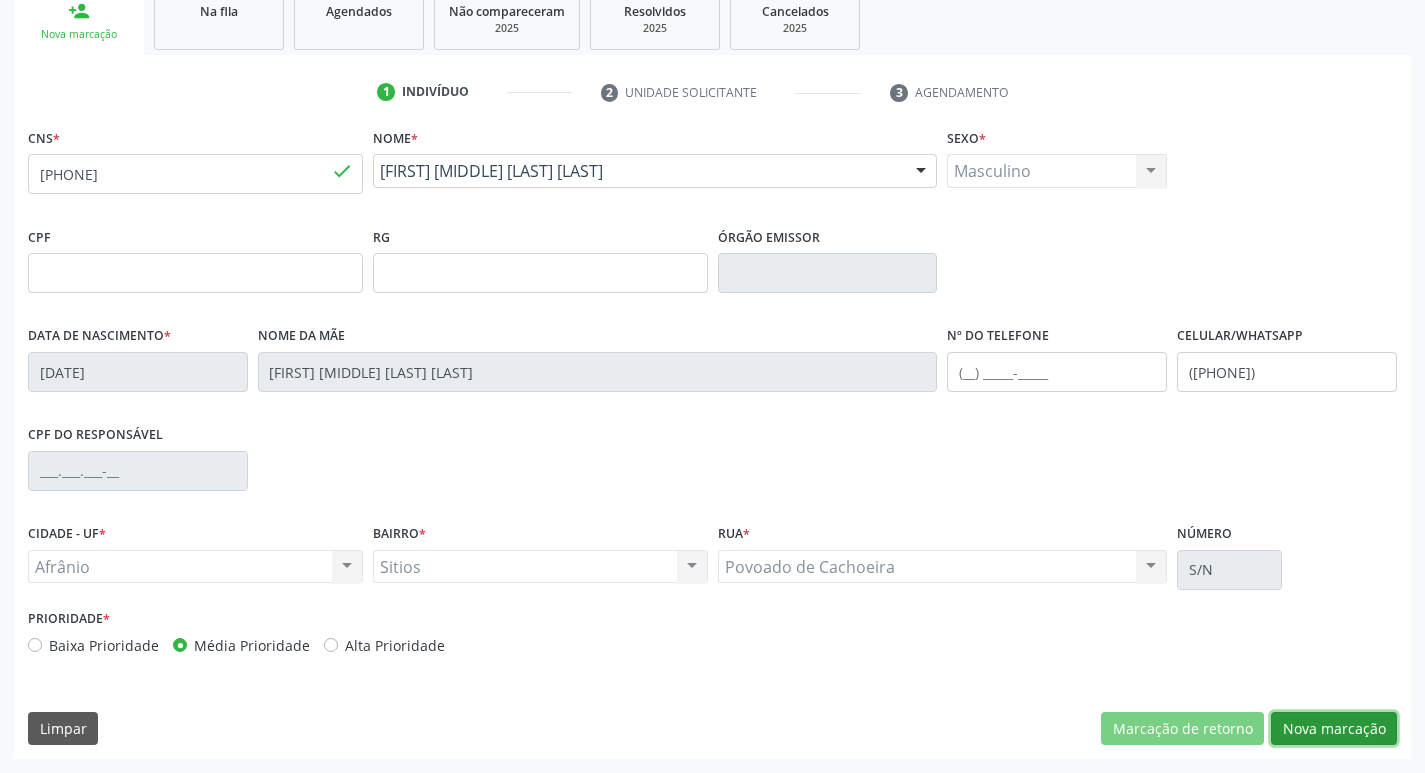 click on "Nova marcação" at bounding box center (1334, 729) 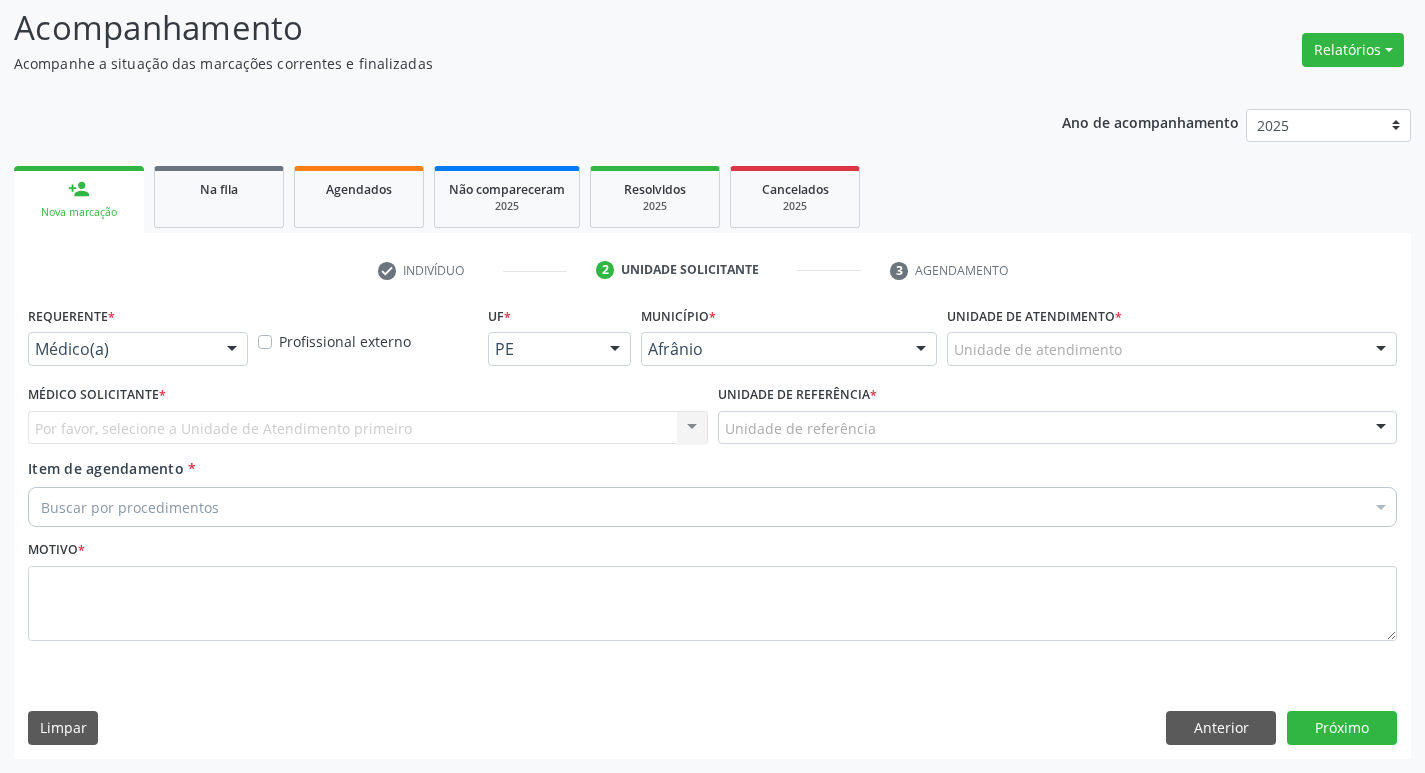 scroll, scrollTop: 133, scrollLeft: 0, axis: vertical 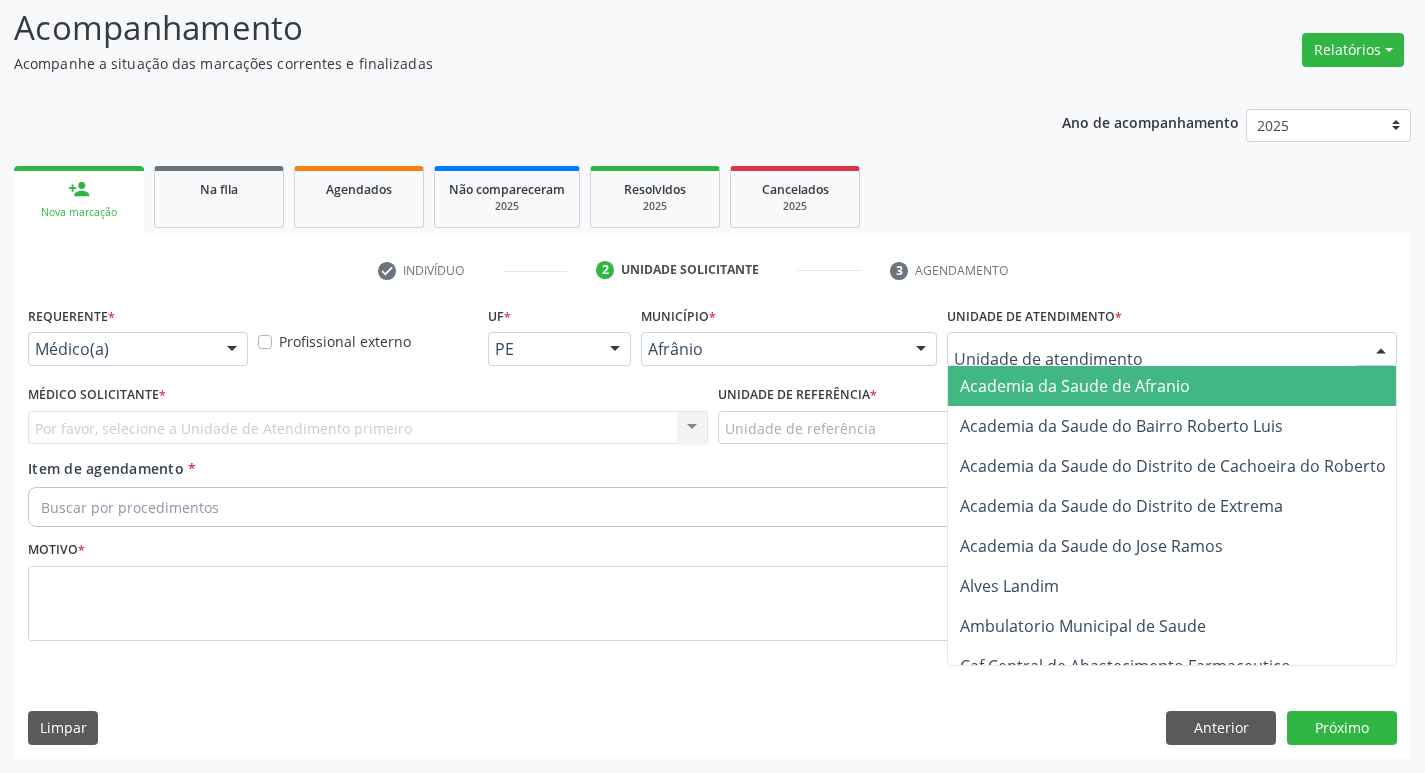 click at bounding box center [1172, 349] 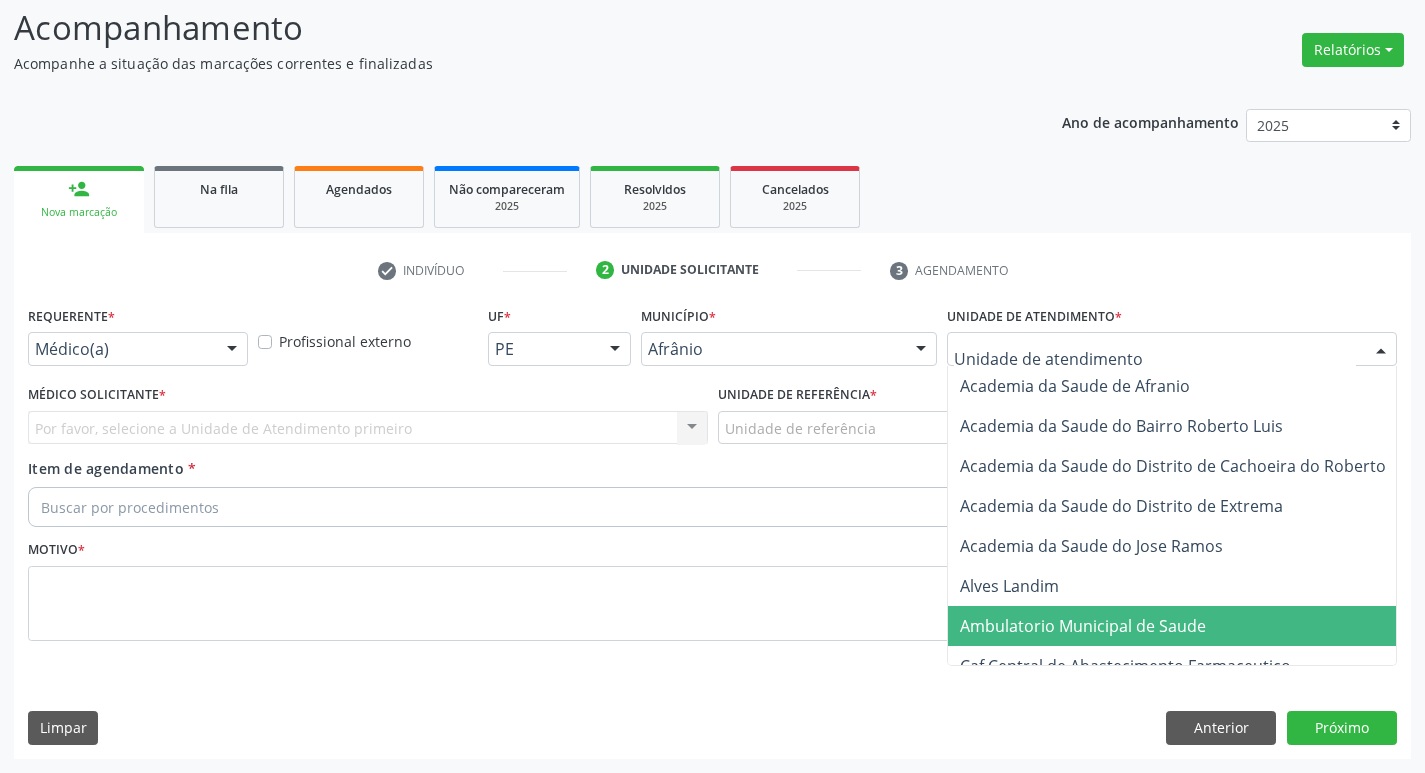 click on "Ambulatorio Municipal de Saude" at bounding box center (1083, 626) 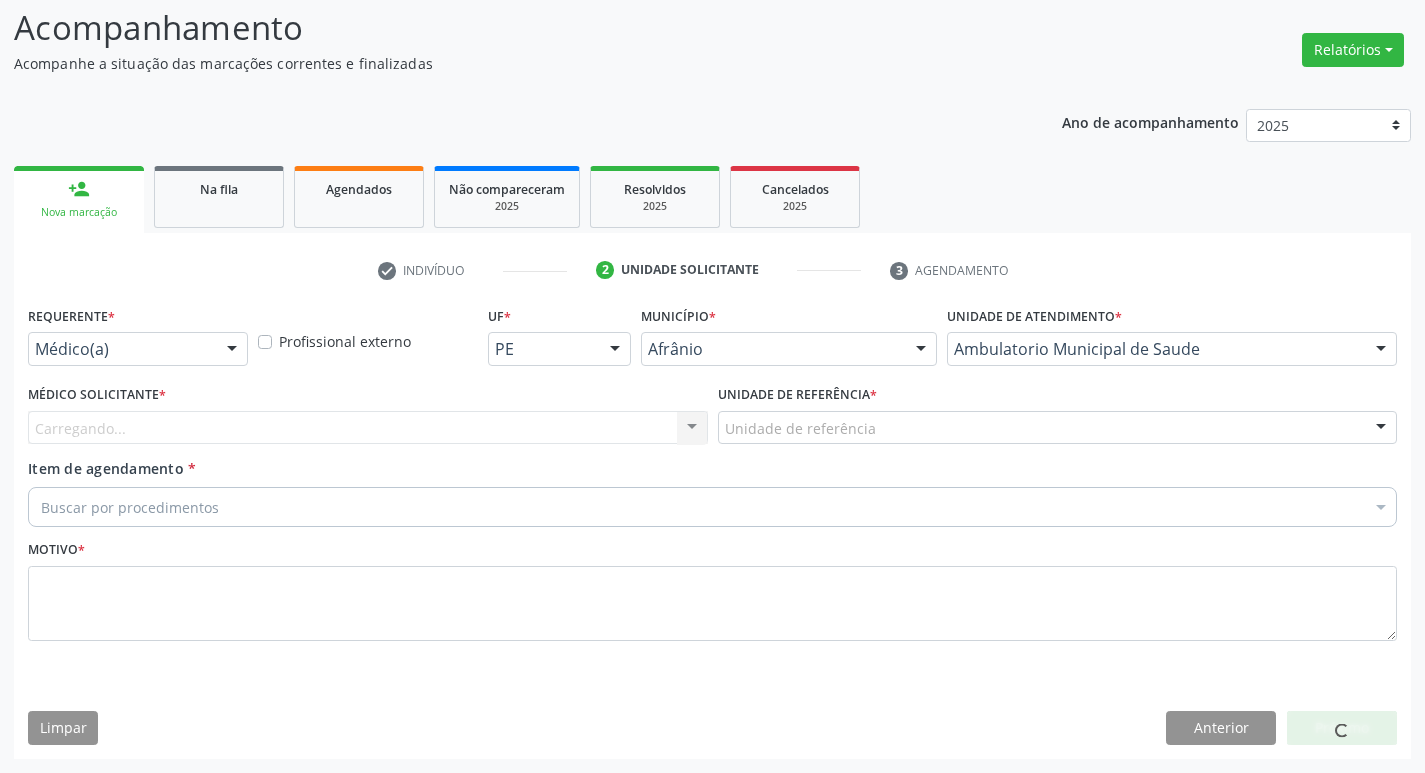 drag, startPoint x: 184, startPoint y: 431, endPoint x: 166, endPoint y: 448, distance: 24.758837 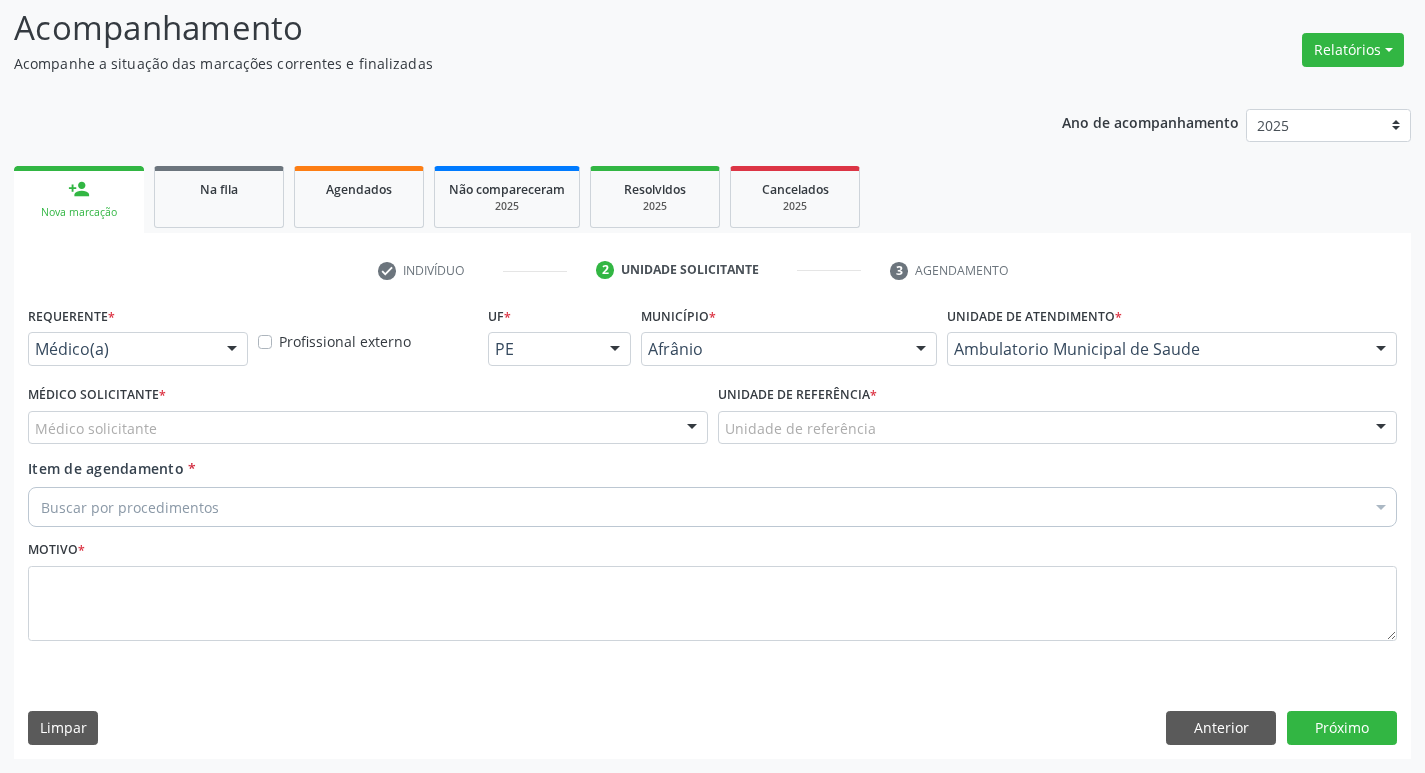 click on "Médico solicitante" at bounding box center [368, 428] 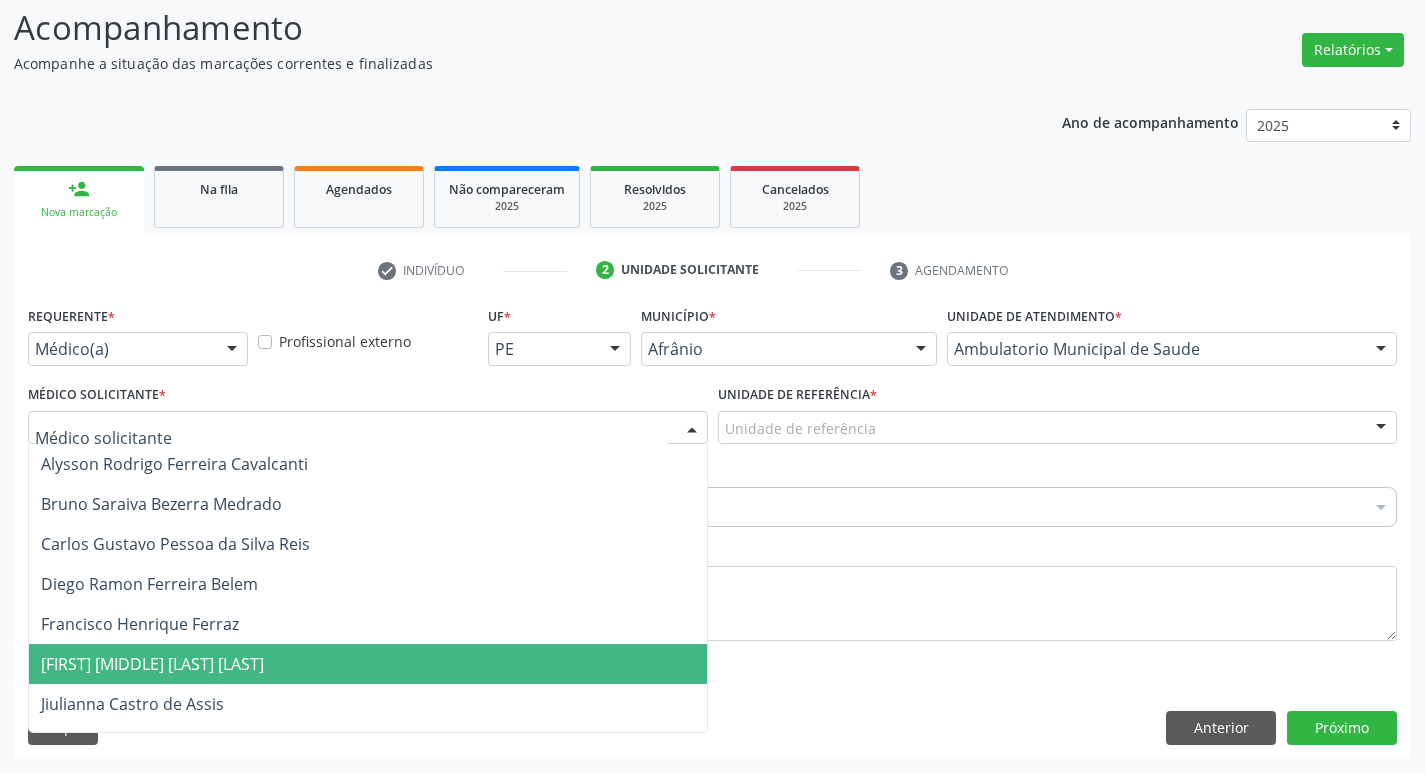 drag, startPoint x: 231, startPoint y: 666, endPoint x: 542, endPoint y: 531, distance: 339.03687 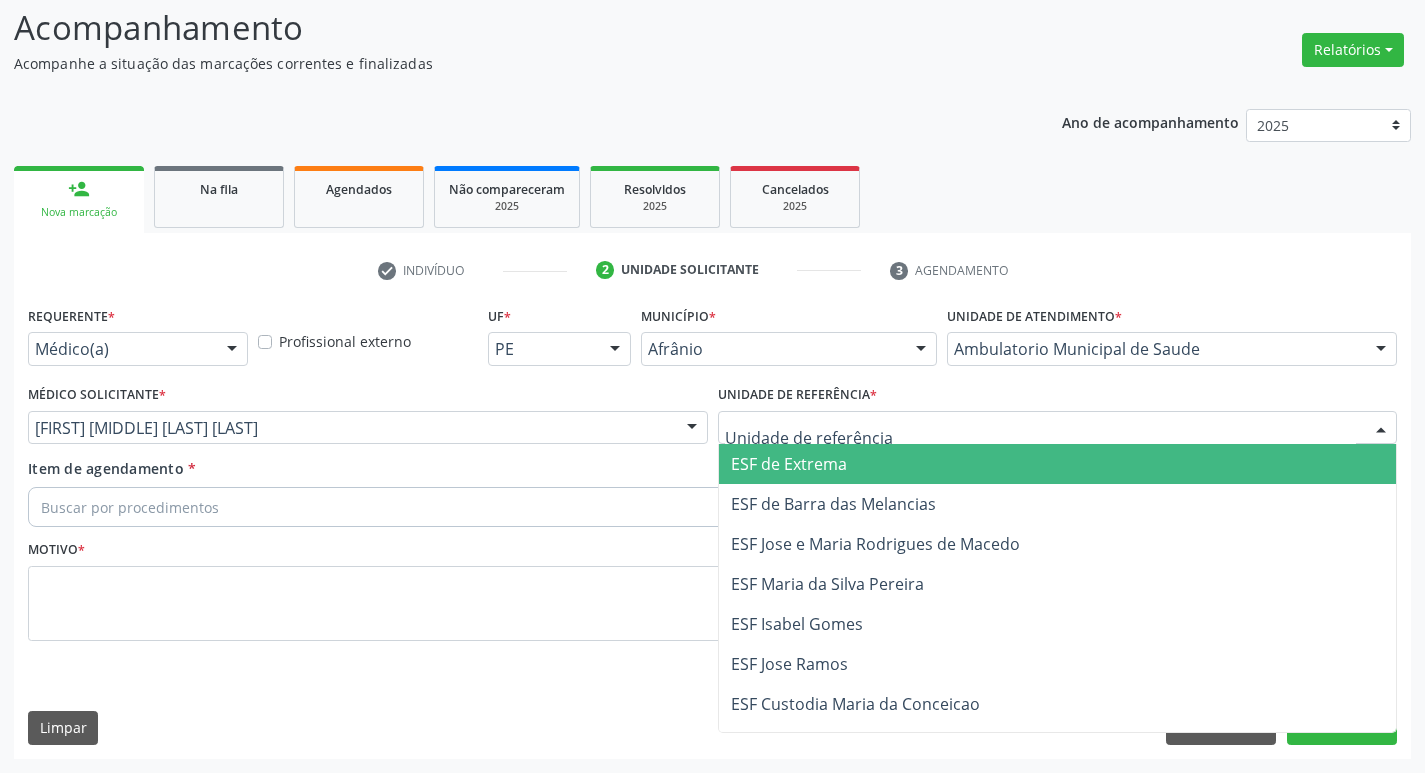 click at bounding box center (1058, 428) 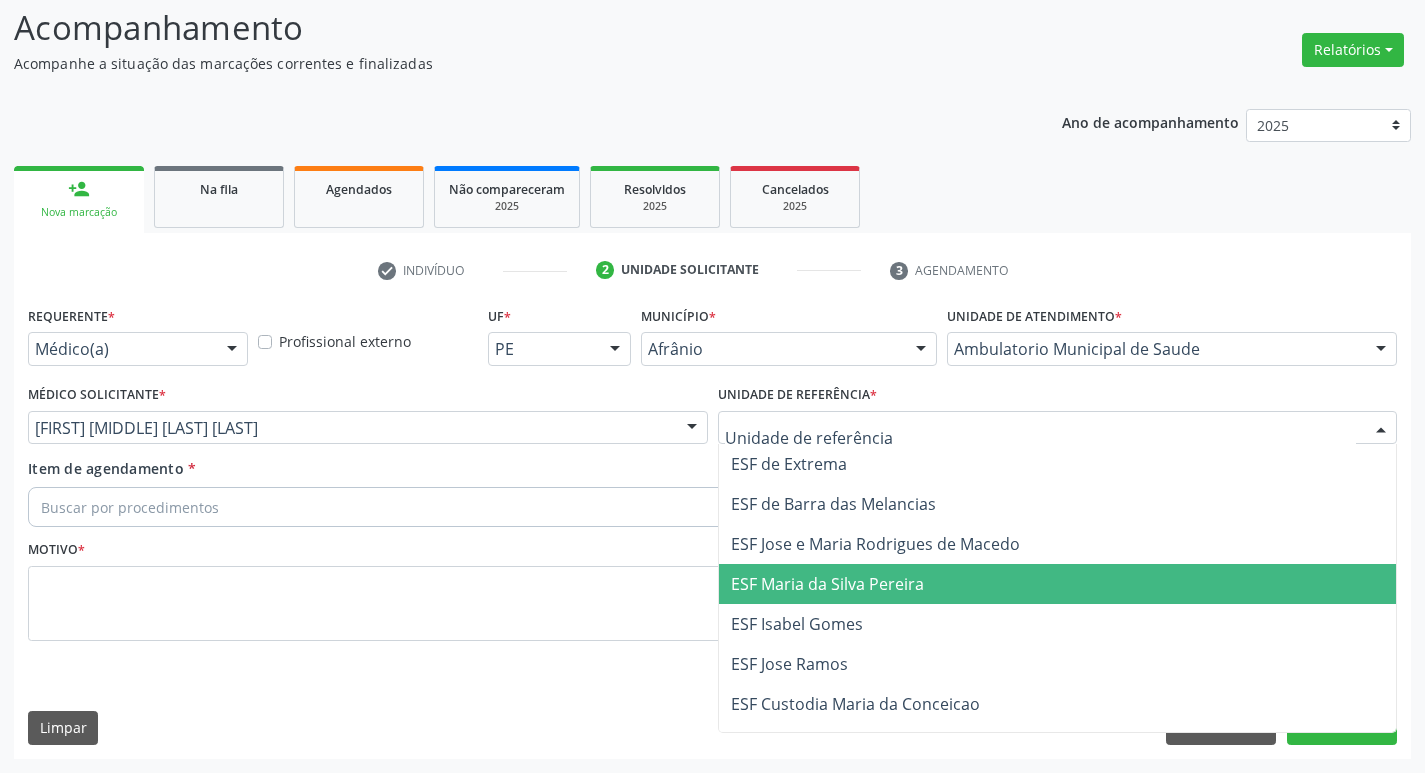 drag, startPoint x: 910, startPoint y: 572, endPoint x: 865, endPoint y: 559, distance: 46.840153 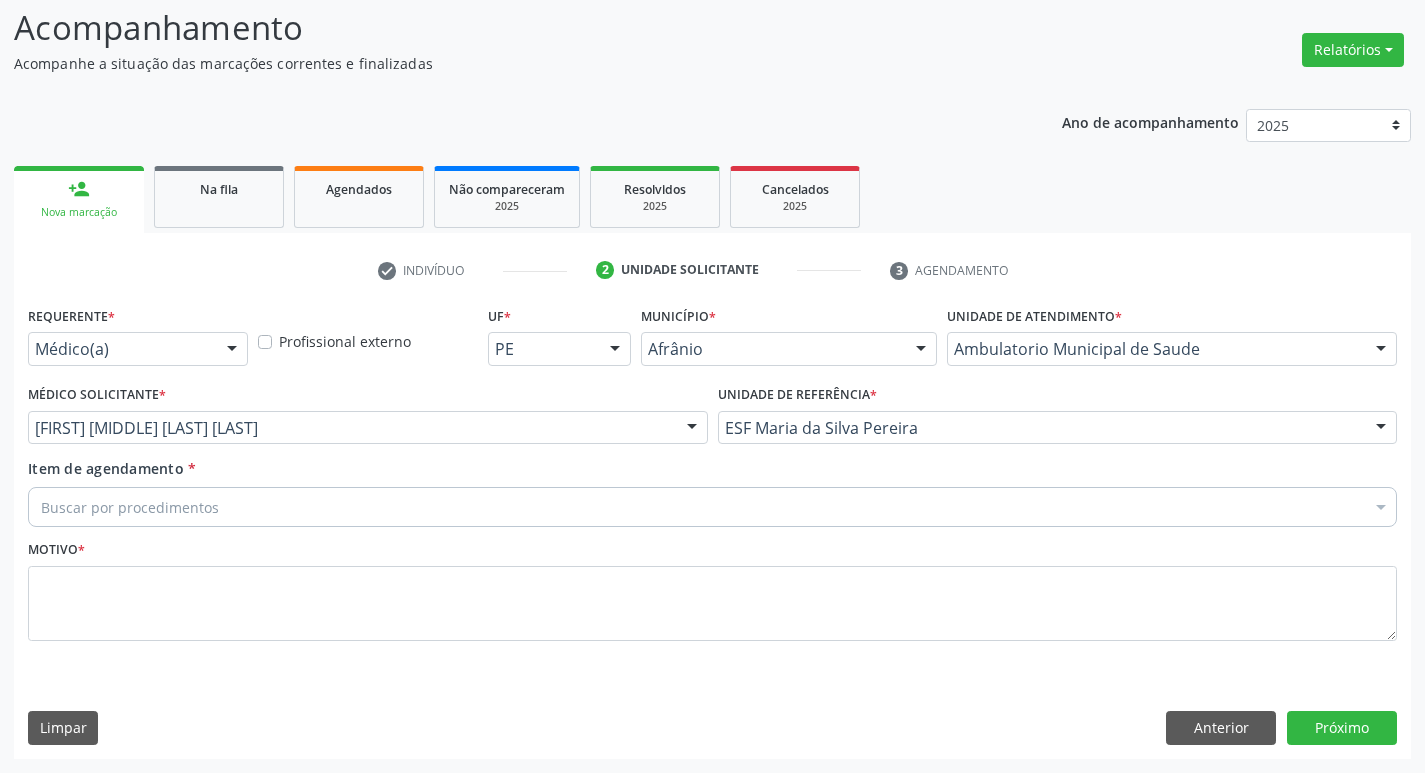 click on "Buscar por procedimentos" at bounding box center (712, 507) 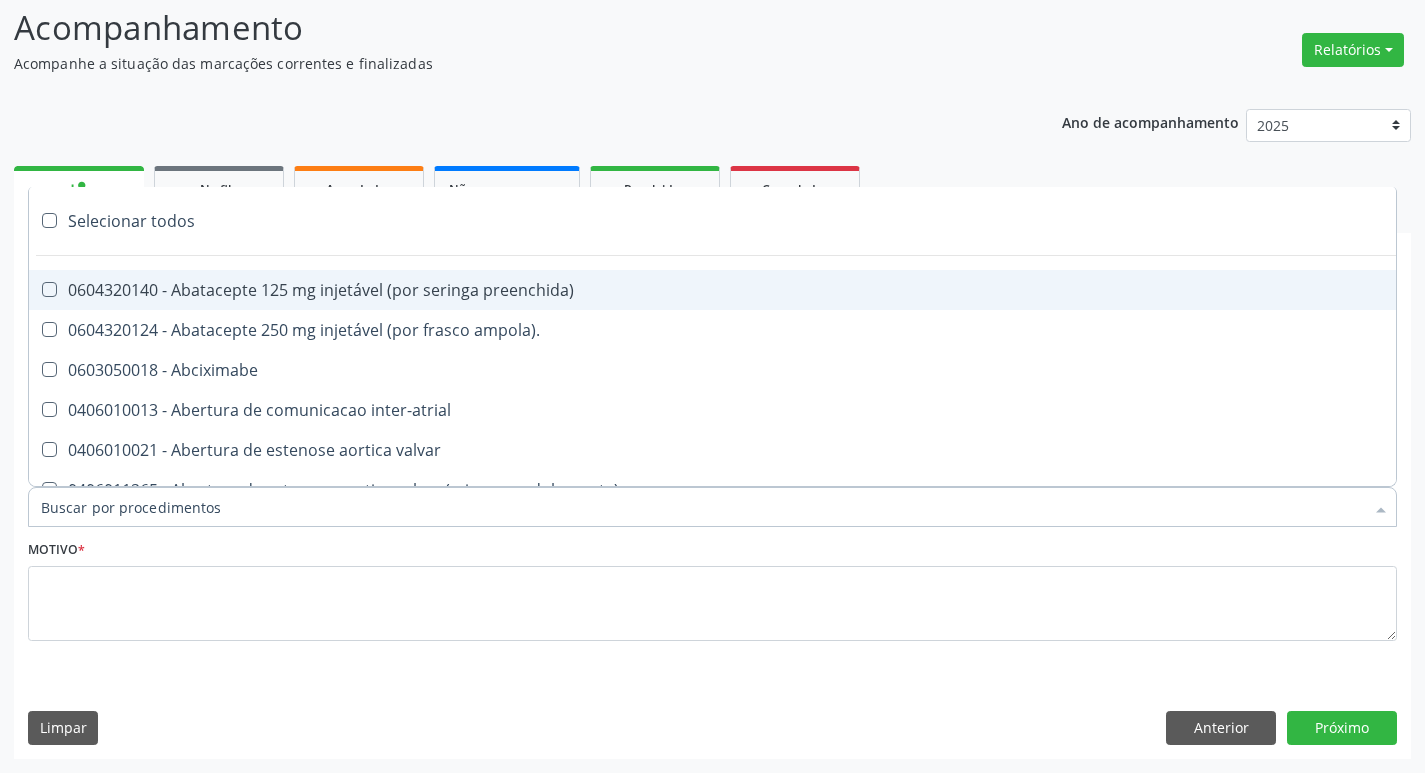 click on "Item de agendamento
*" at bounding box center (702, 507) 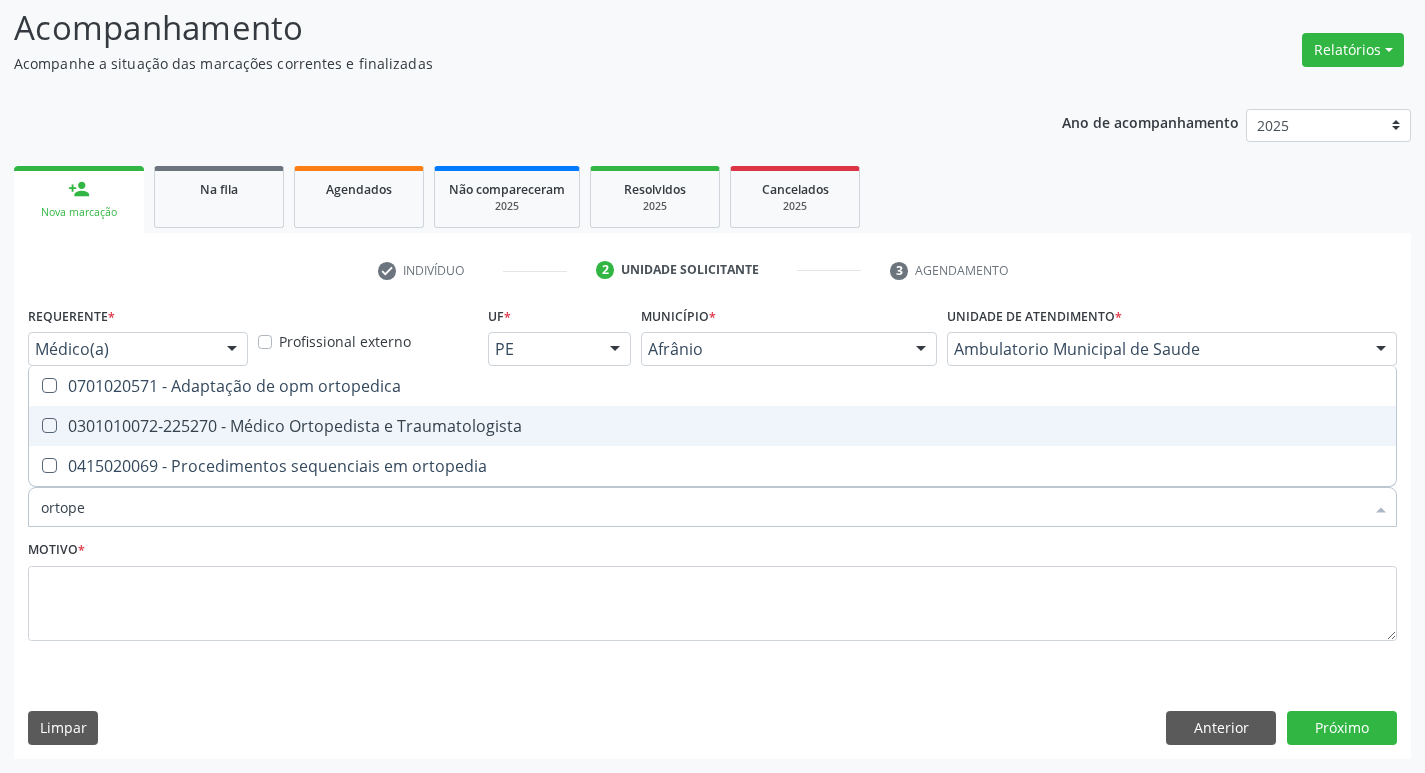 click at bounding box center [49, 425] 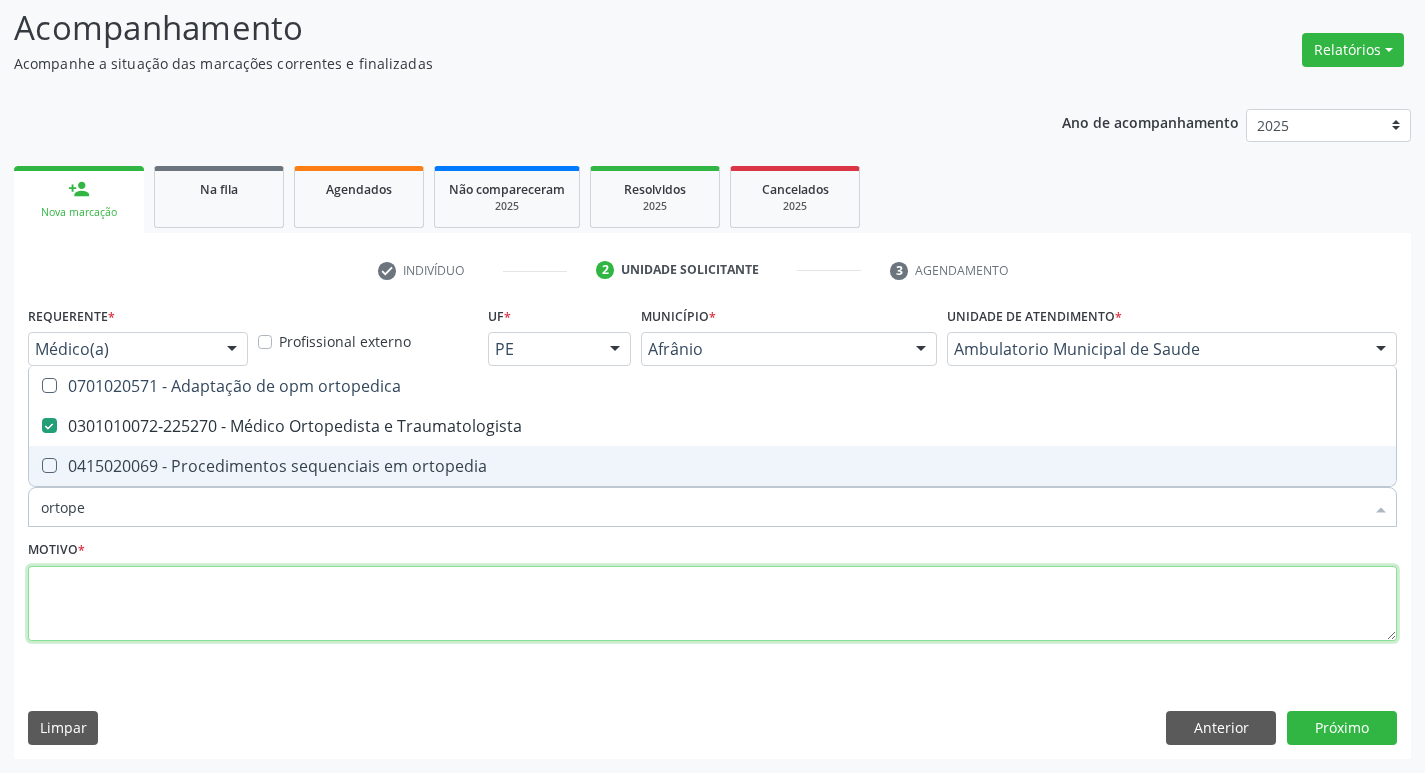 click at bounding box center (712, 604) 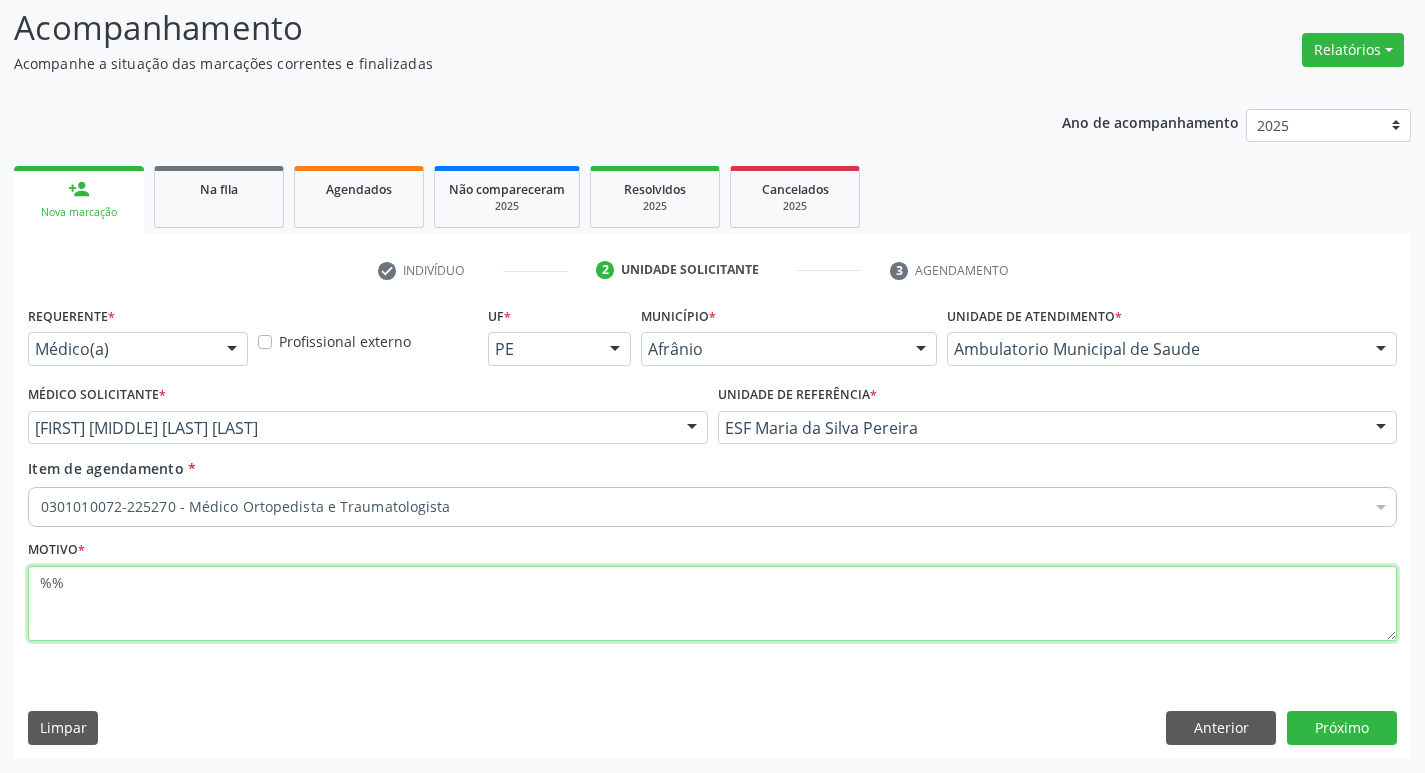 click on "%%" at bounding box center [712, 604] 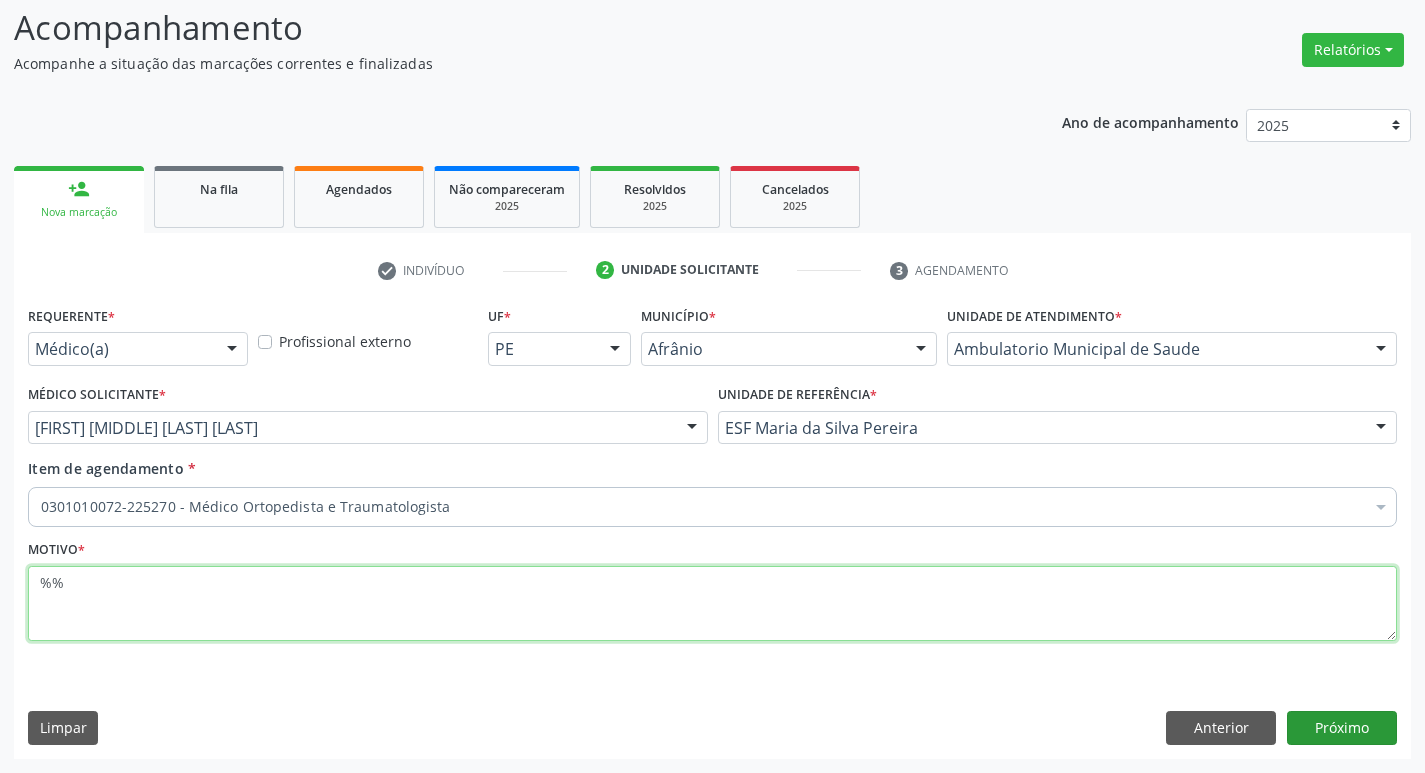 type on "%%" 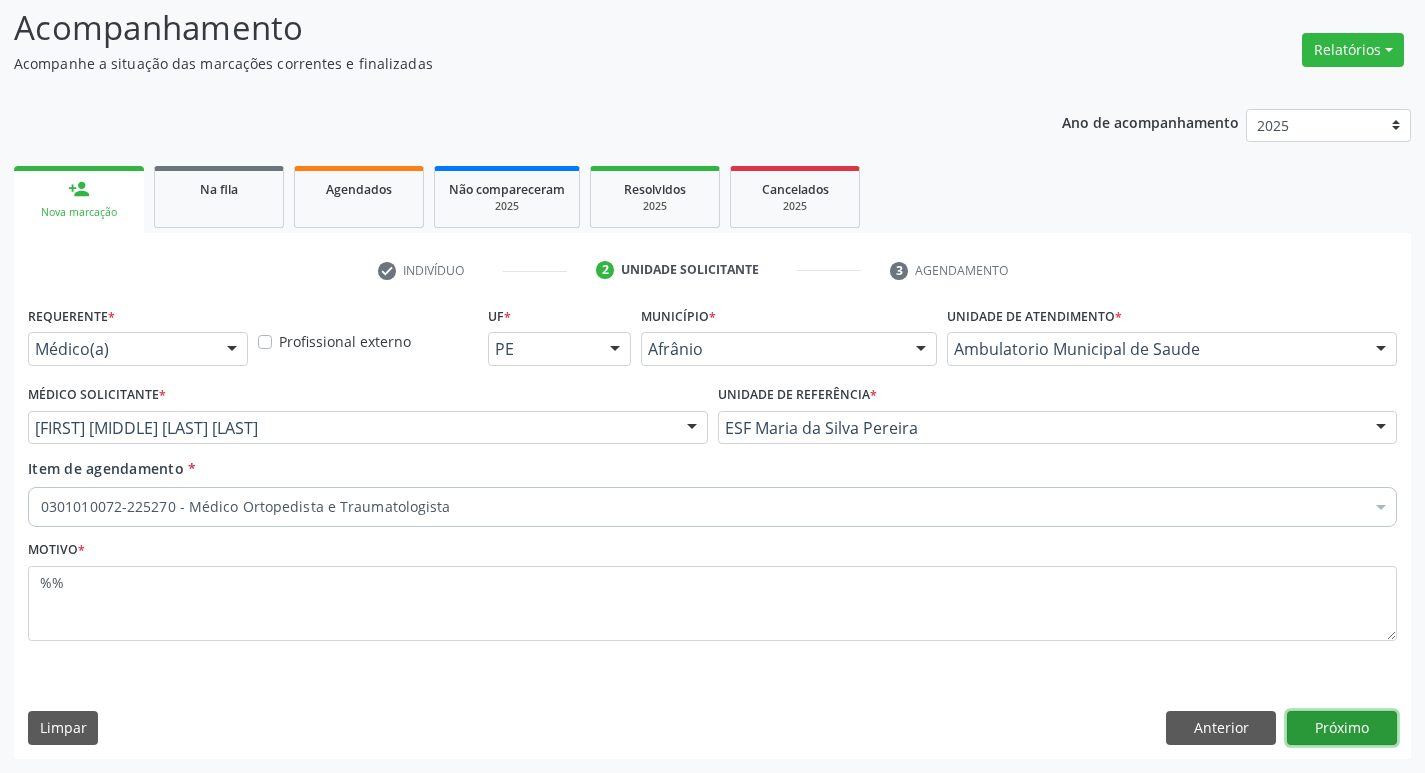 click on "Próximo" at bounding box center [1342, 728] 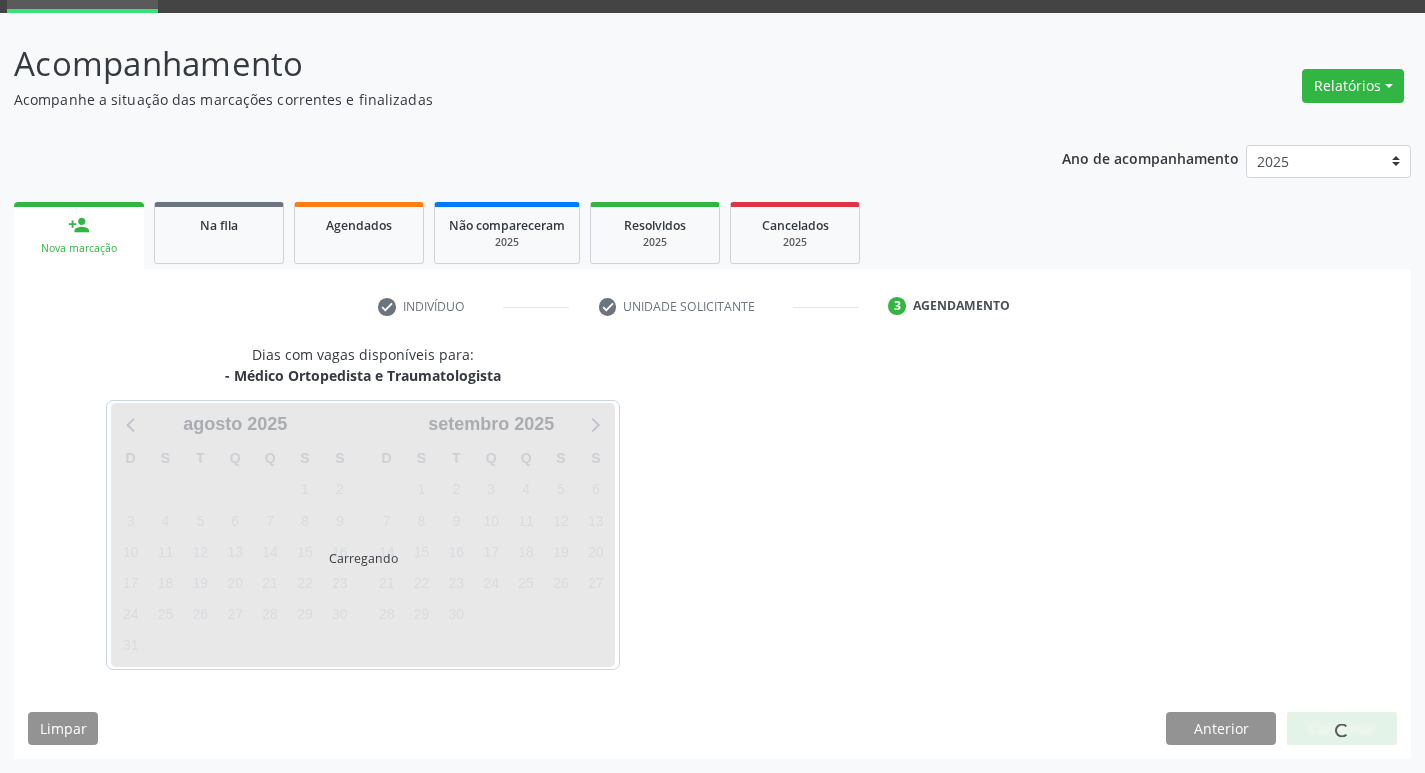 scroll, scrollTop: 97, scrollLeft: 0, axis: vertical 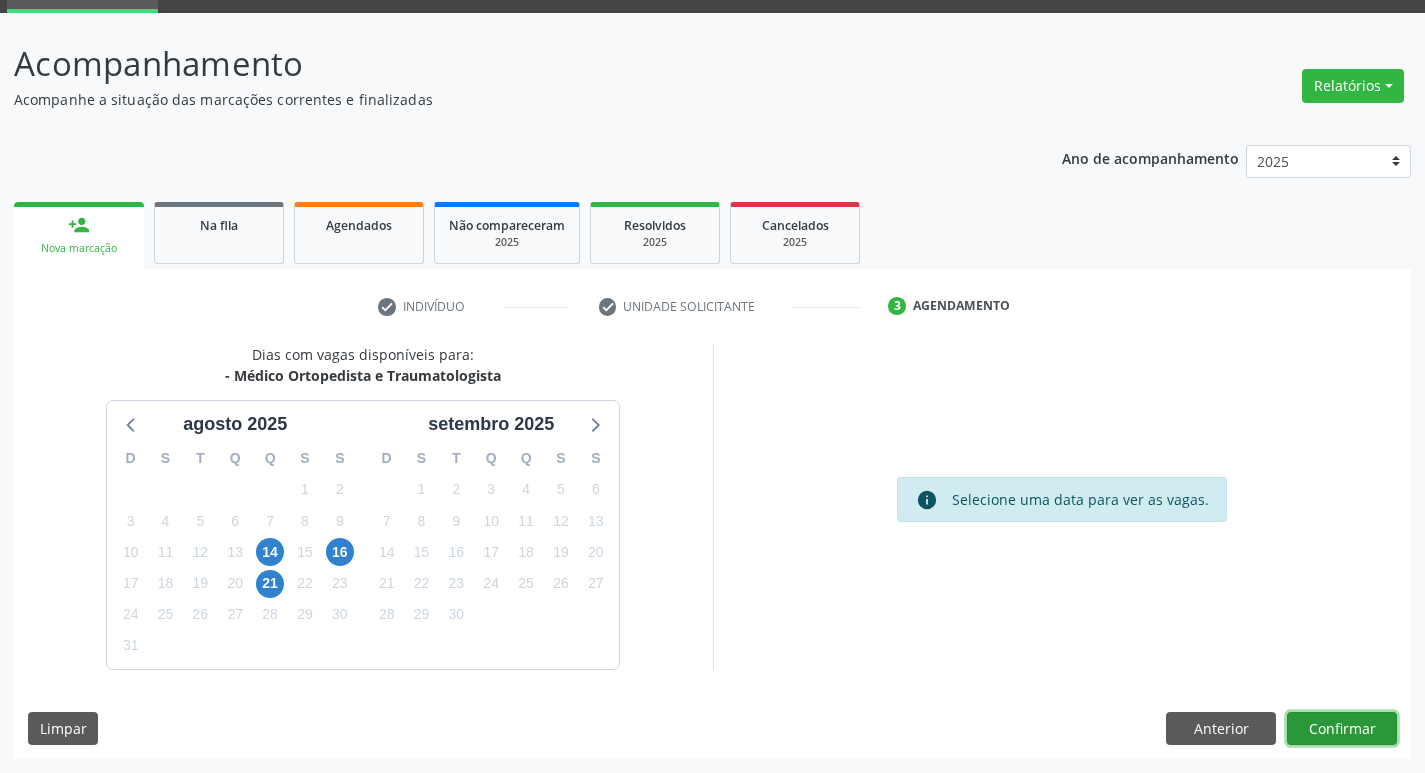 click on "Confirmar" at bounding box center [1342, 729] 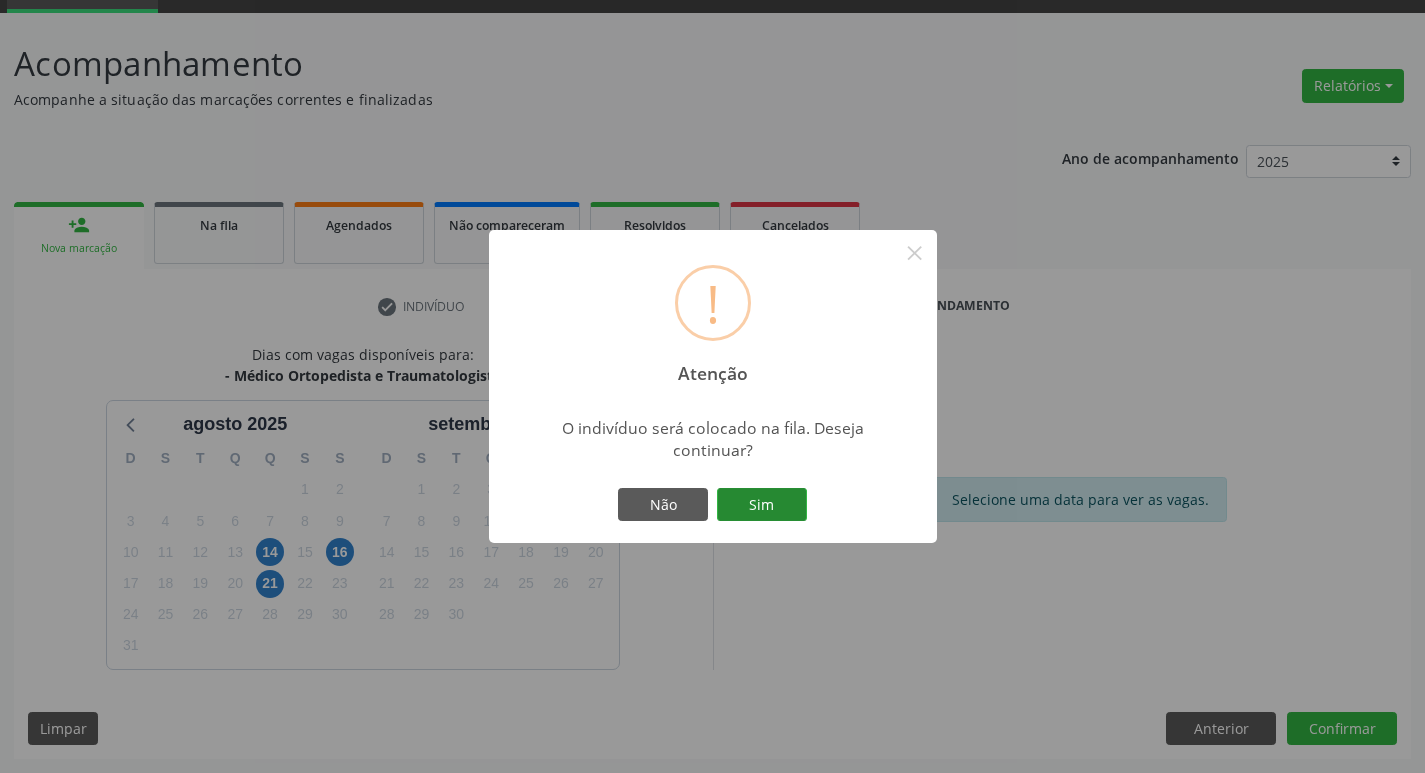 click on "Sim" at bounding box center (762, 505) 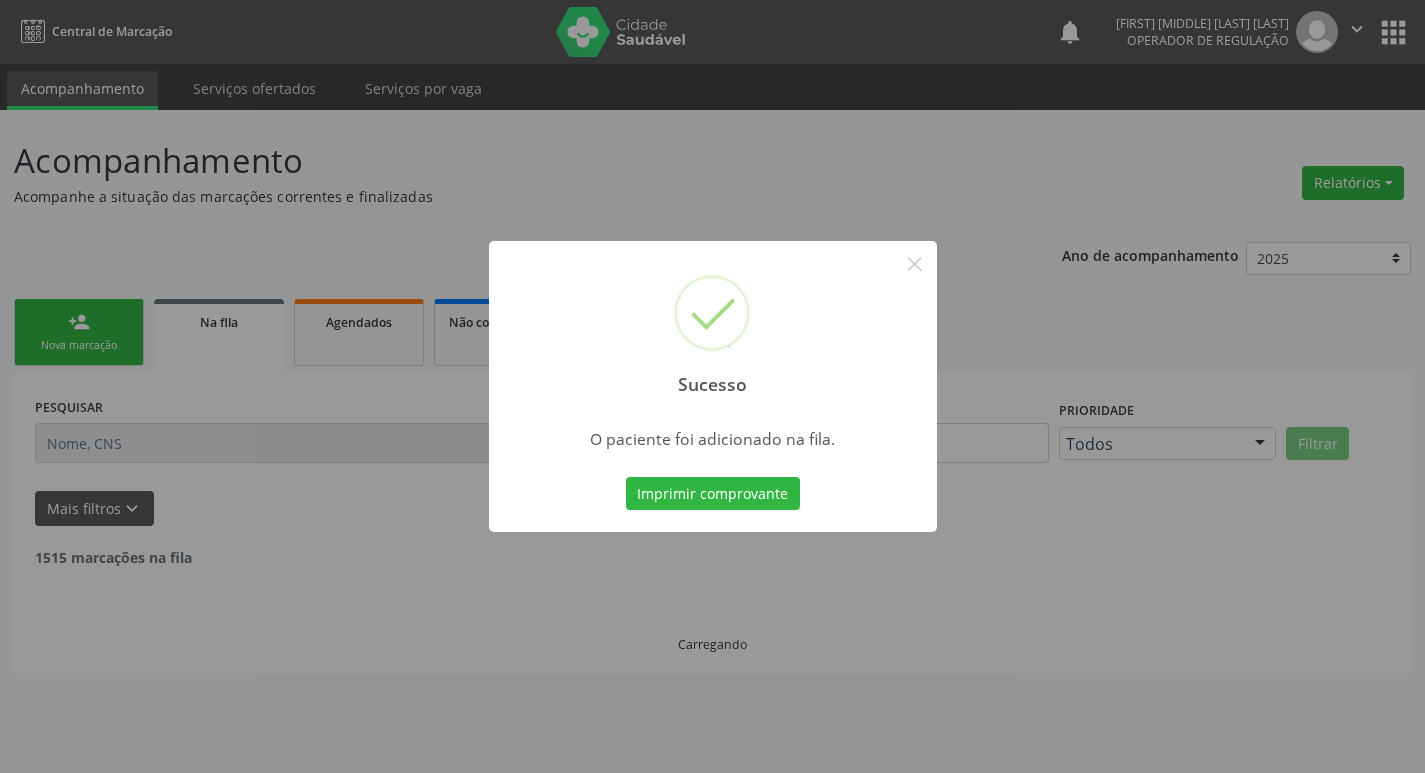 scroll, scrollTop: 0, scrollLeft: 0, axis: both 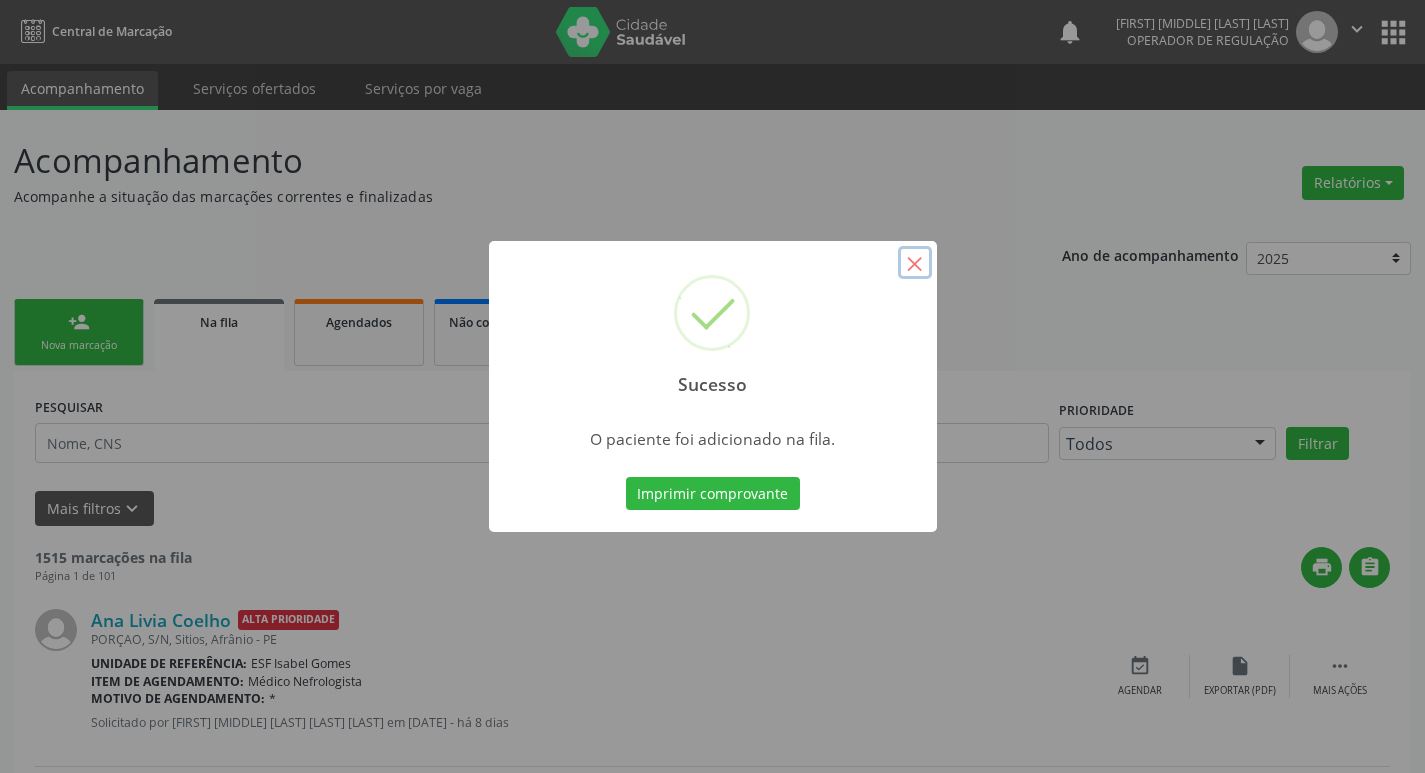 click on "×" at bounding box center (915, 263) 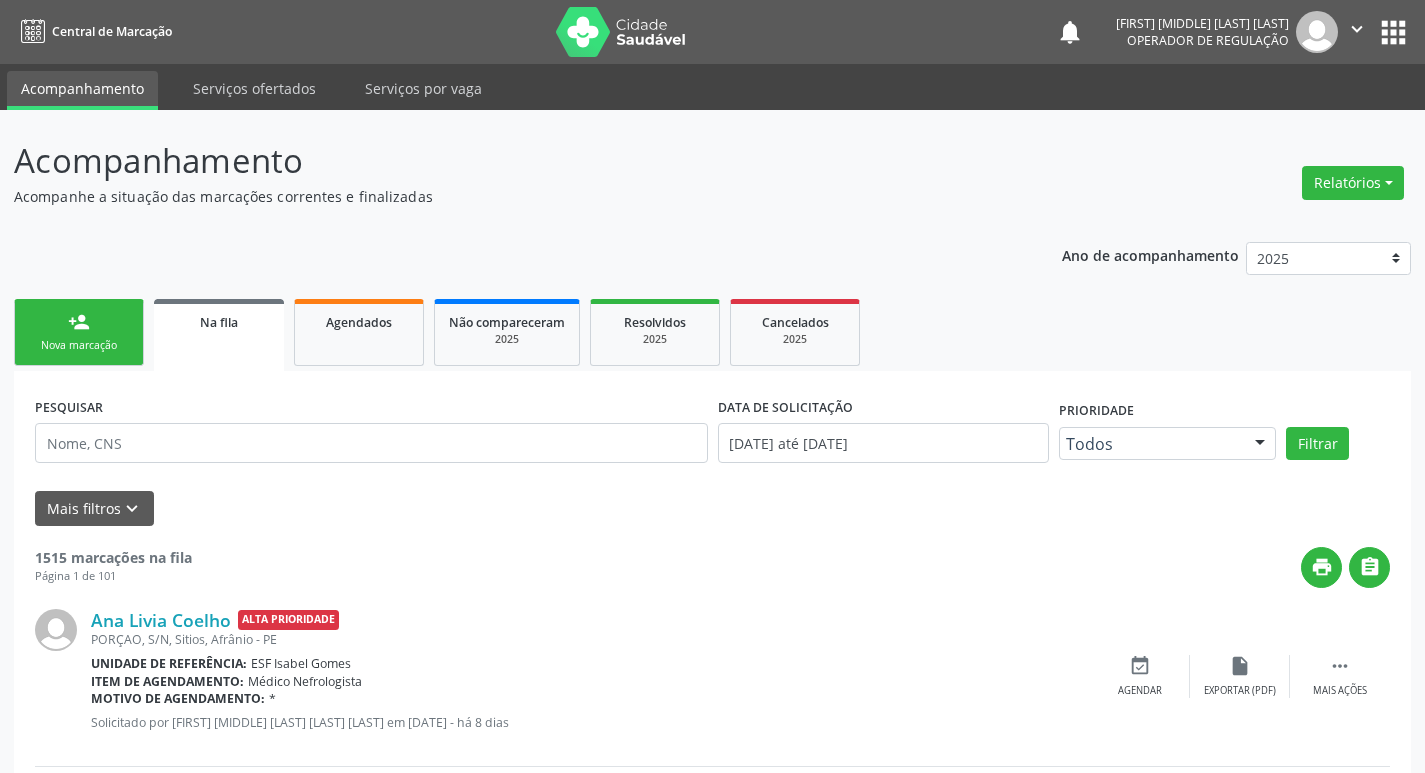 click on "person_add" at bounding box center [79, 322] 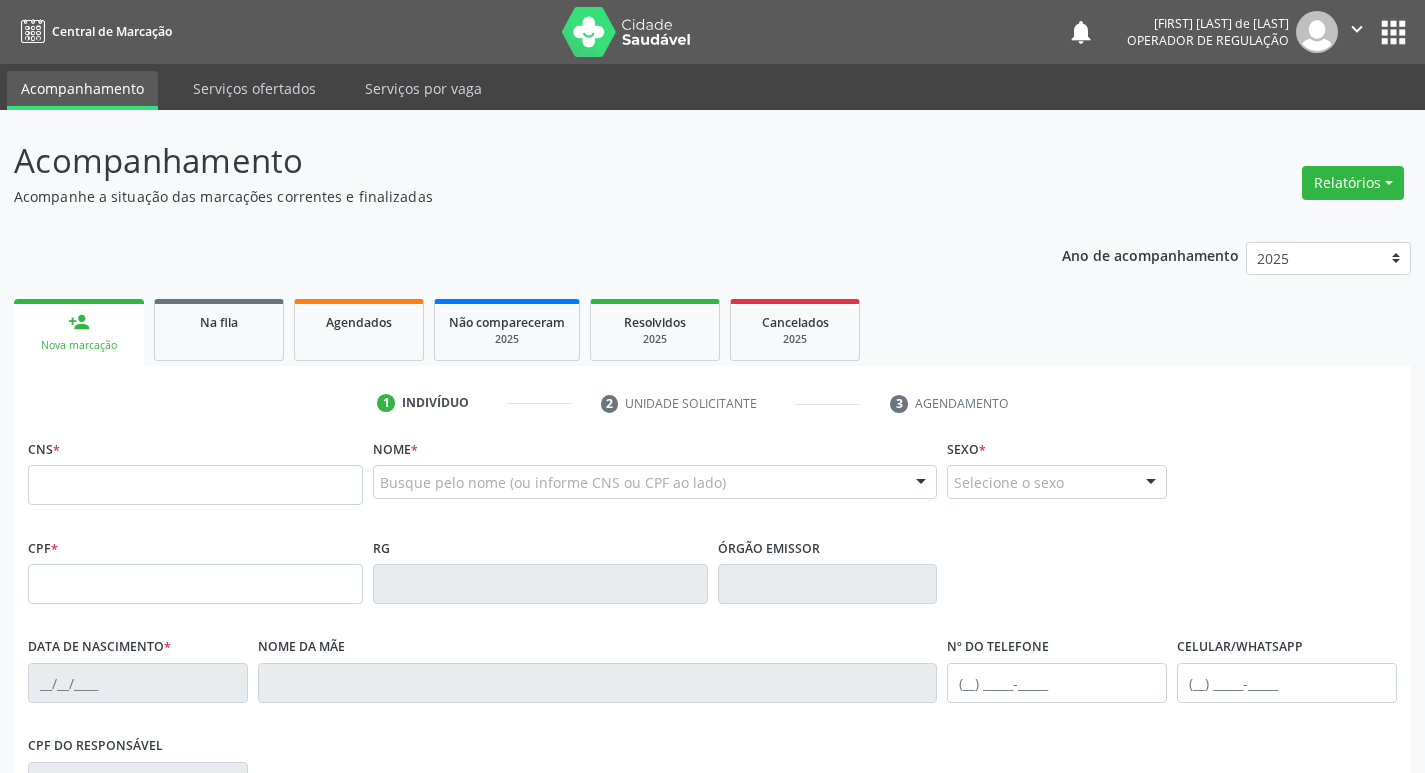 scroll, scrollTop: 0, scrollLeft: 0, axis: both 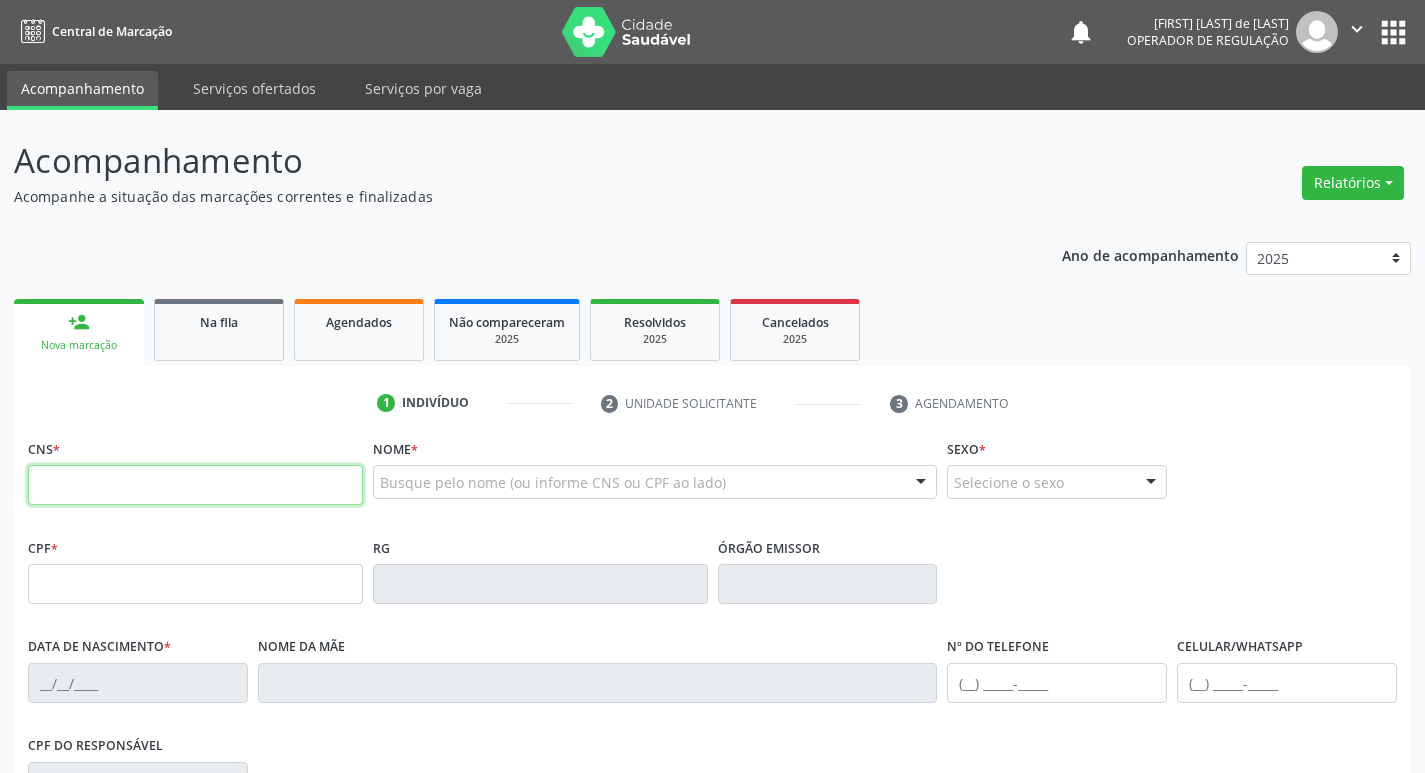 click at bounding box center (195, 485) 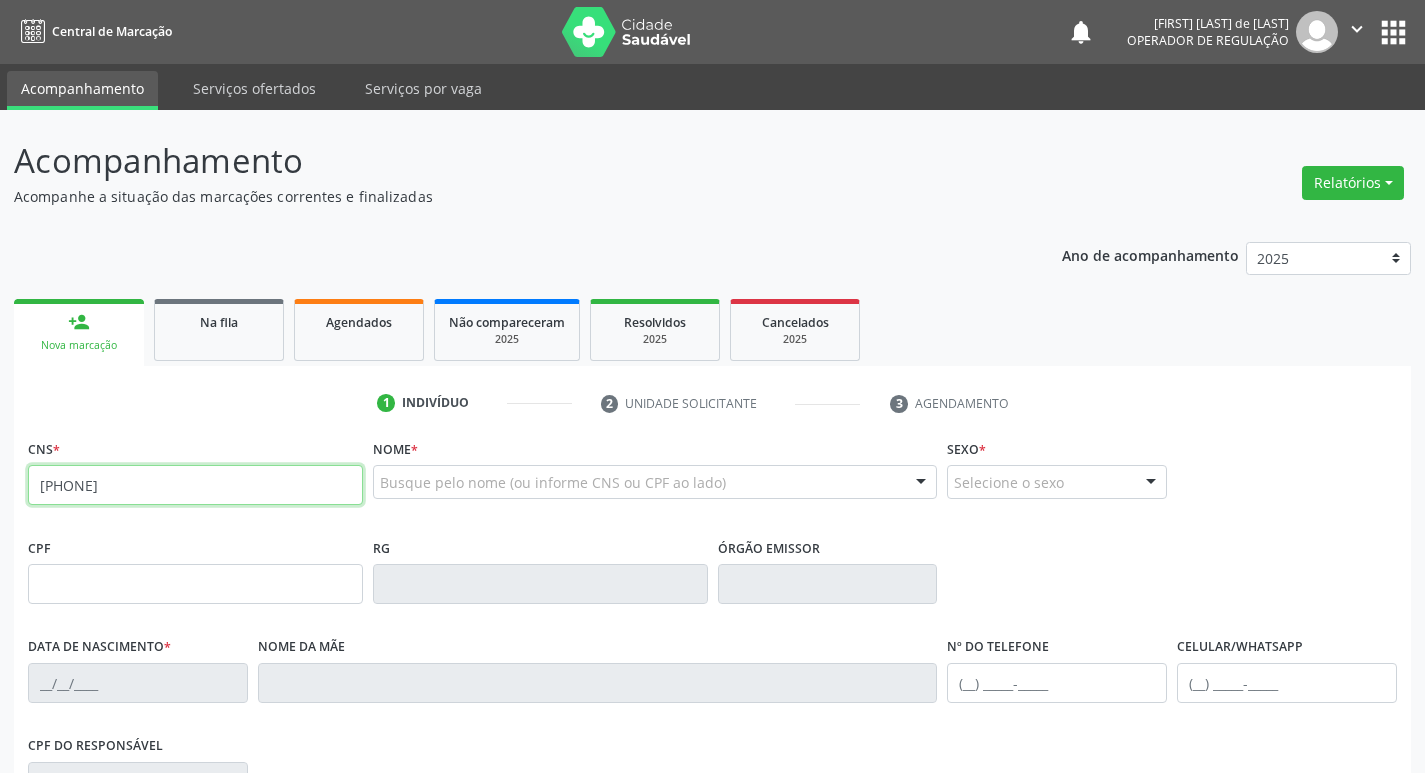 type on "700 5067 1588 7950" 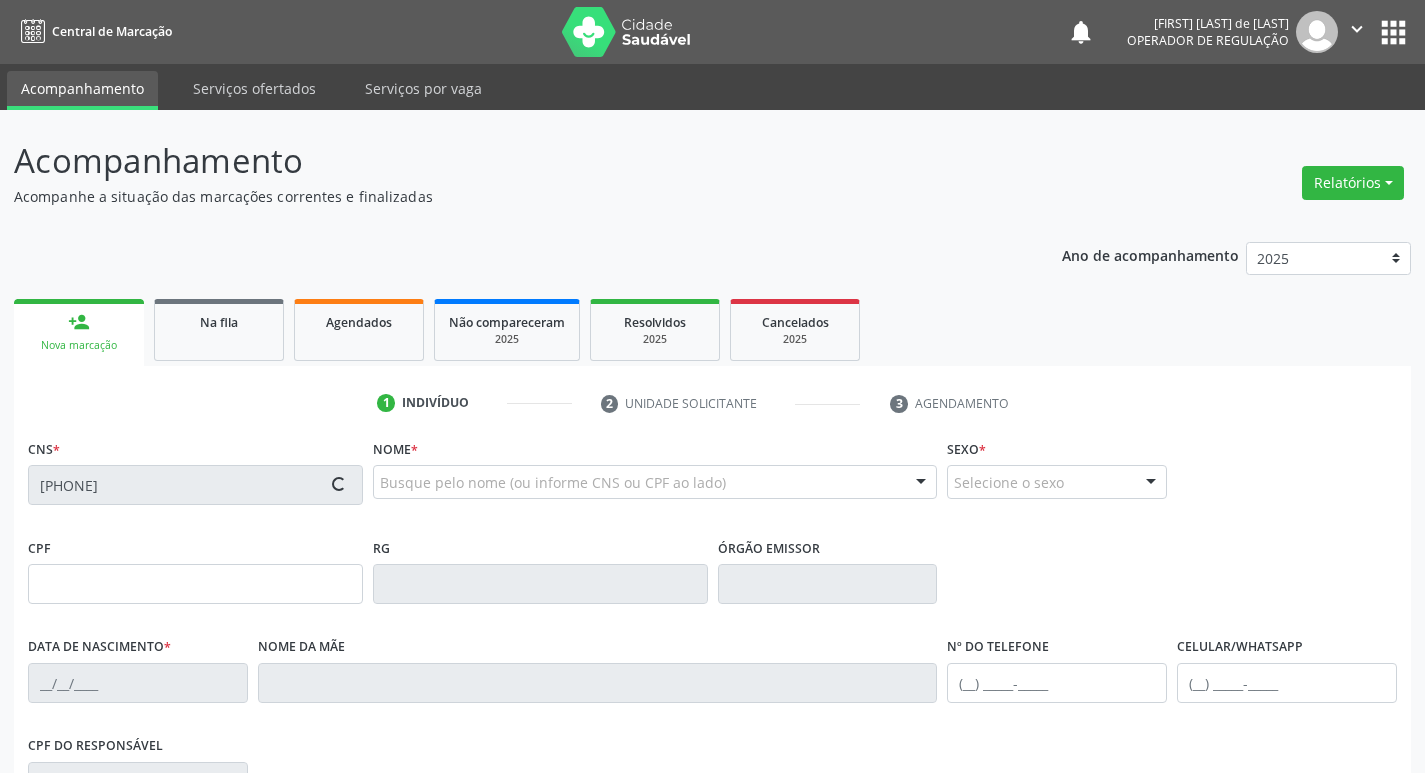 type on "080.352.814-02" 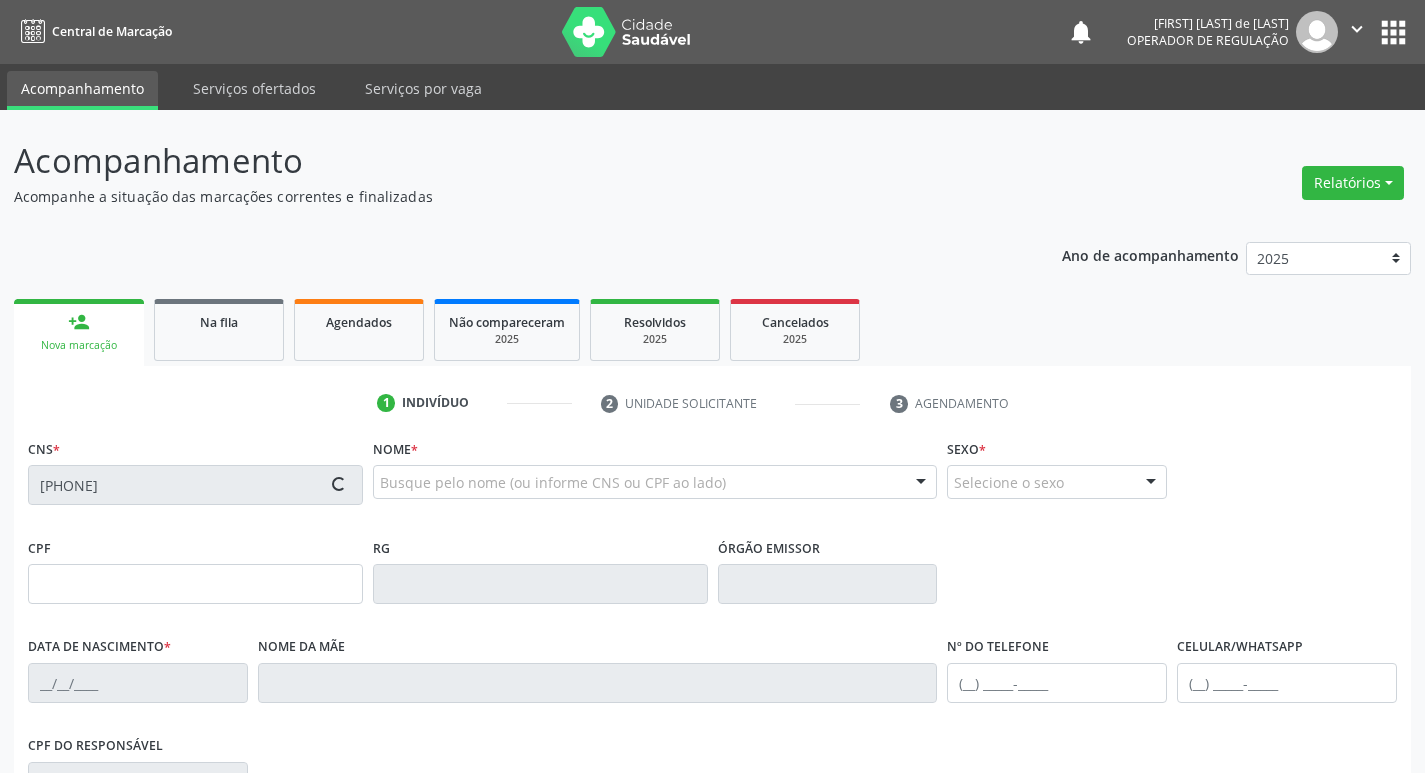 type on "04/08/1986" 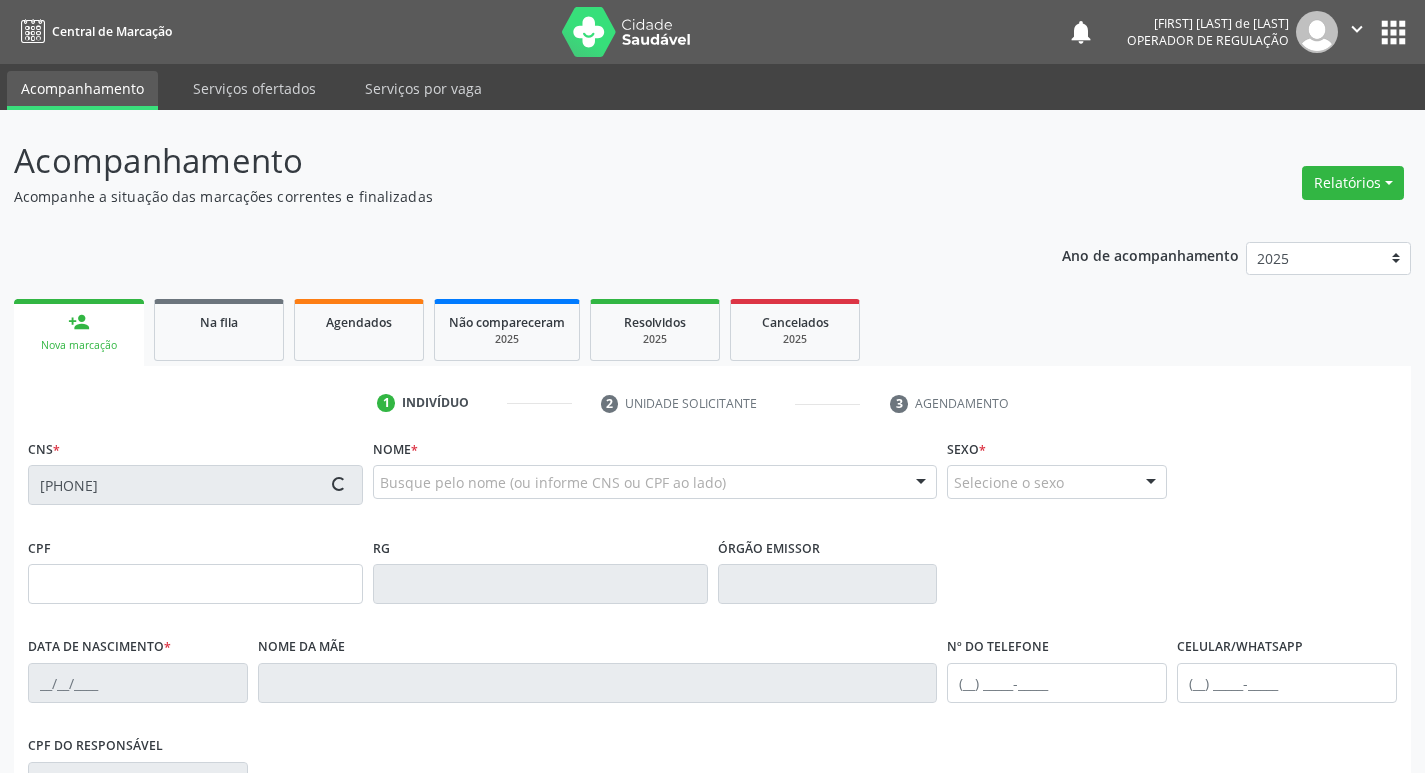 type on "(87) 98812-5929" 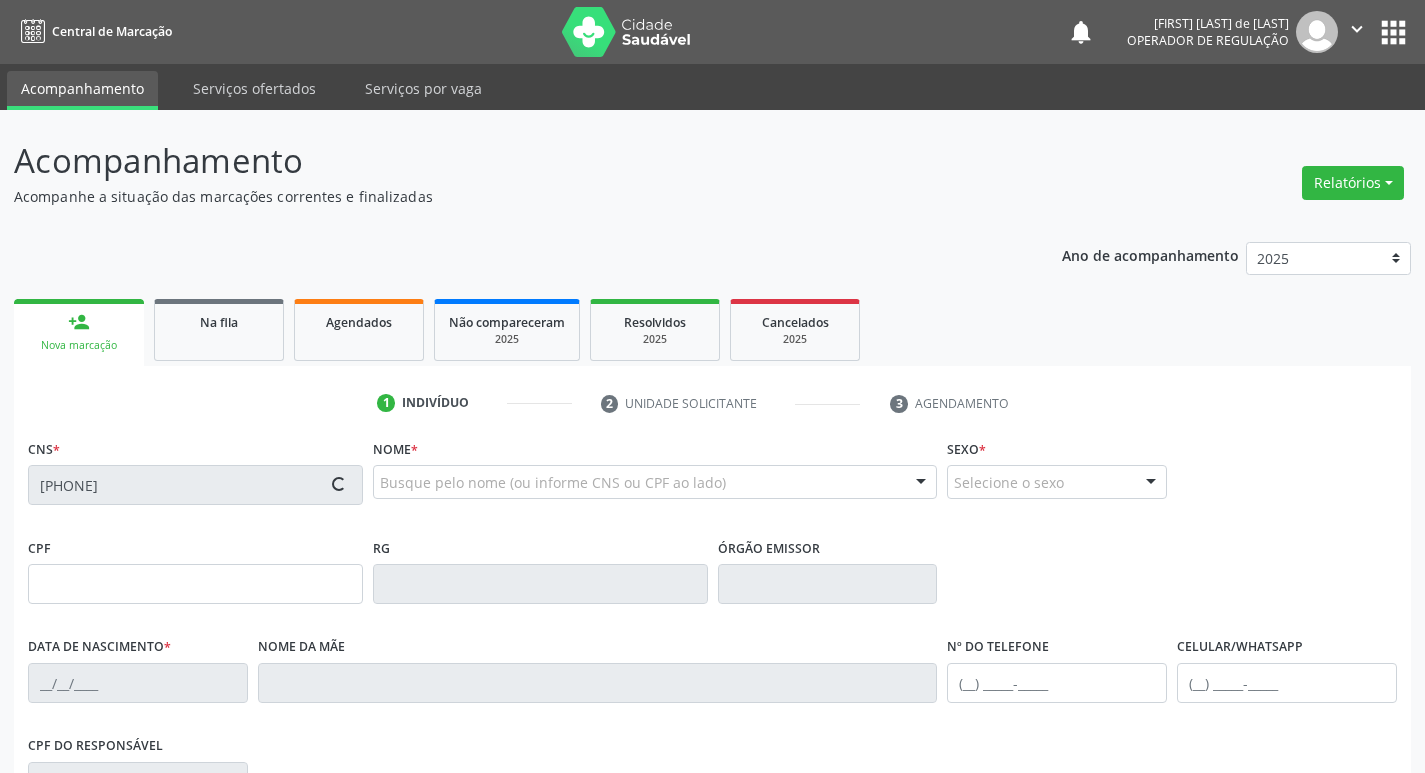 type on "(87) 98812-5929" 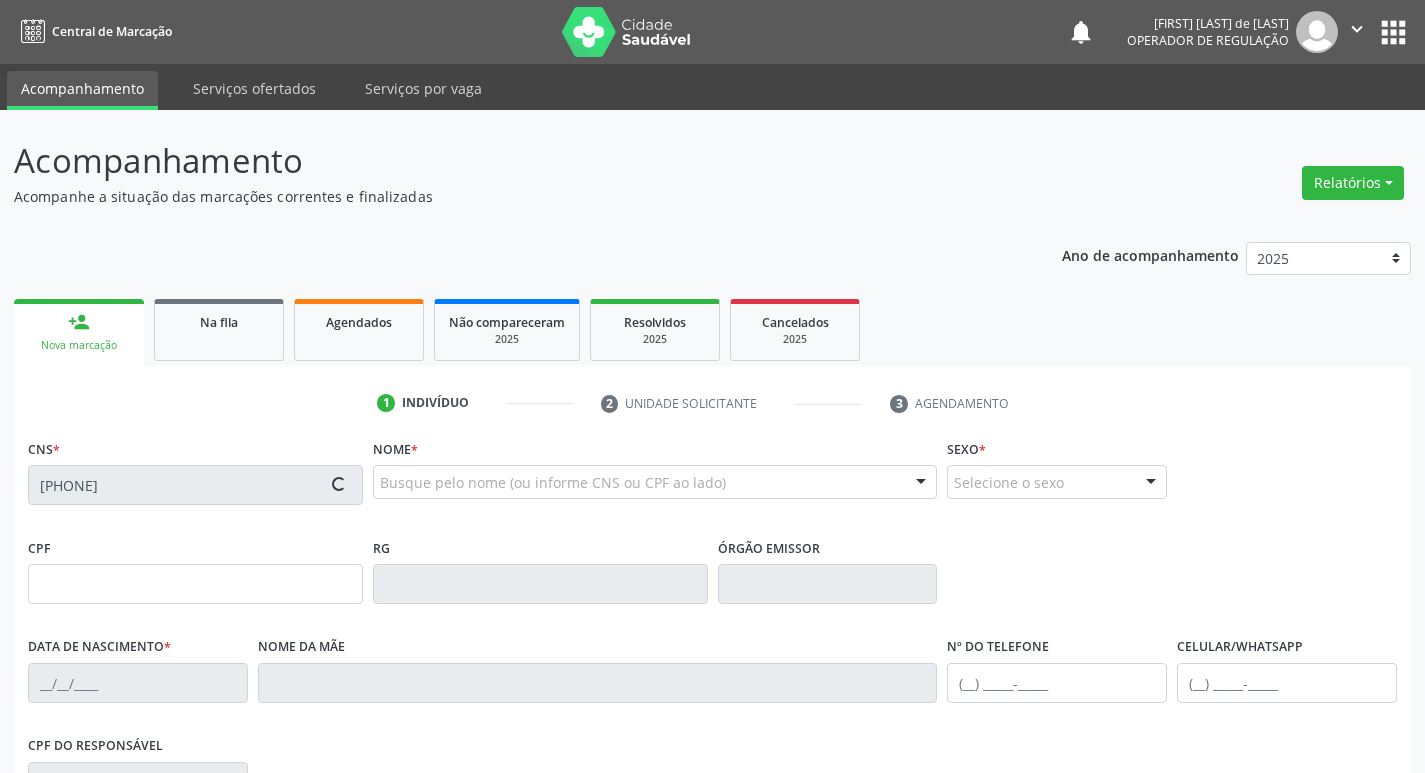 type on "079.691.404-40" 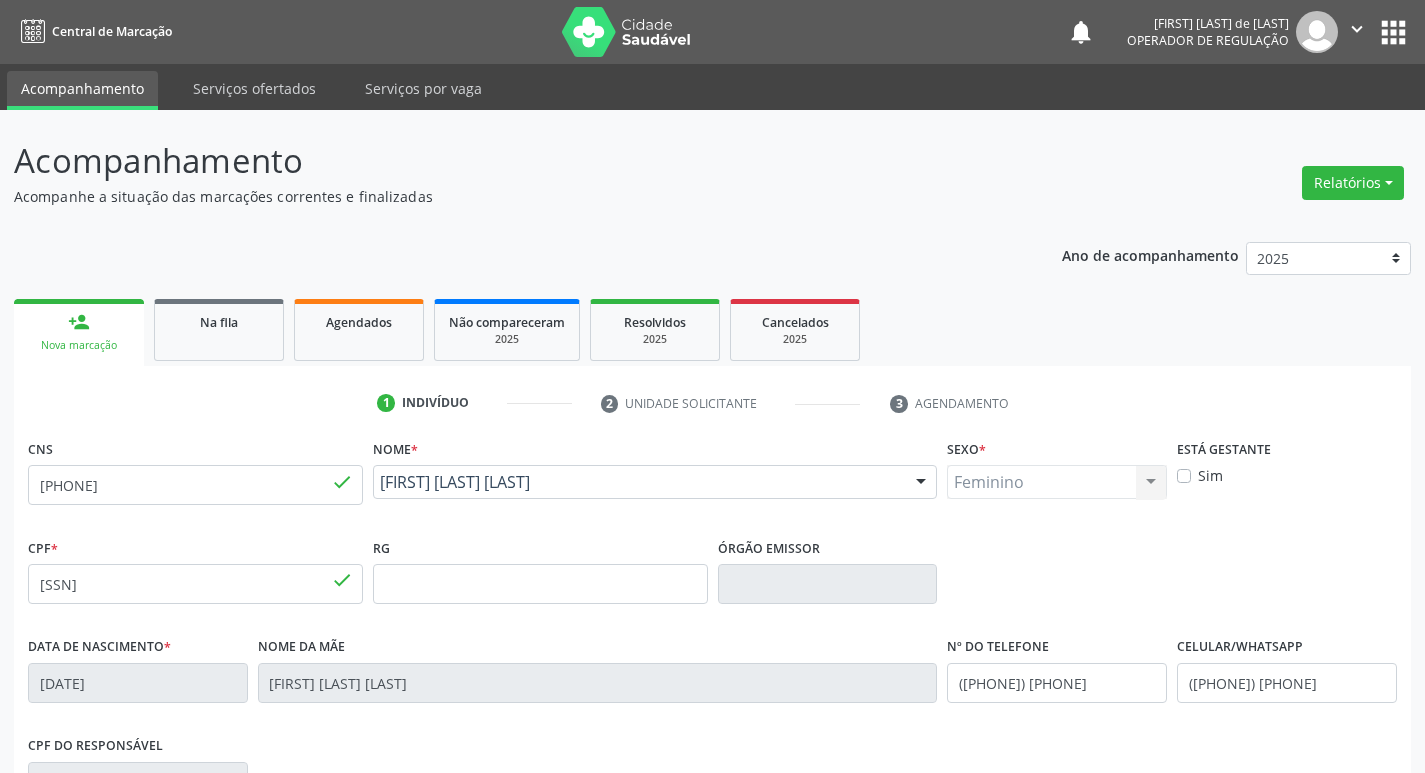 scroll, scrollTop: 311, scrollLeft: 0, axis: vertical 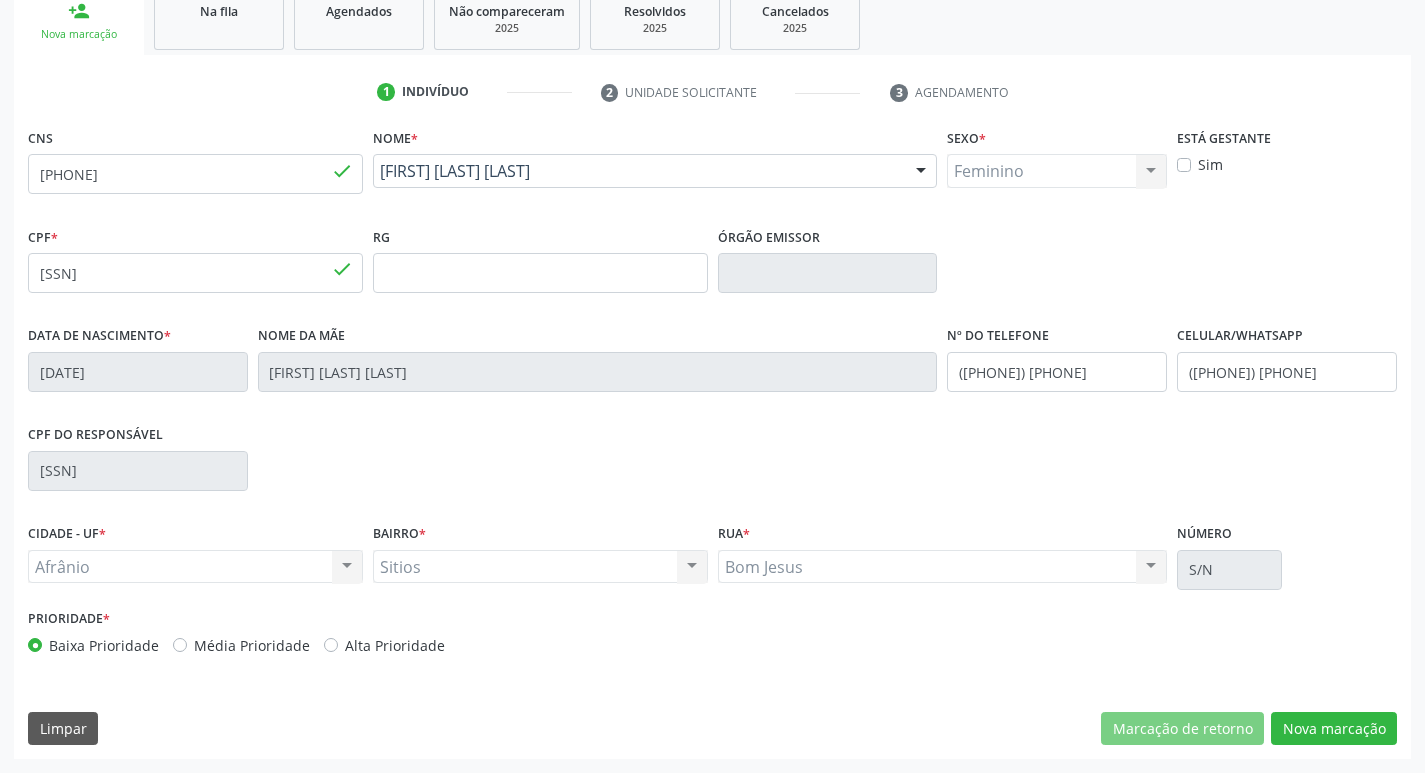 drag, startPoint x: 180, startPoint y: 648, endPoint x: 317, endPoint y: 636, distance: 137.52454 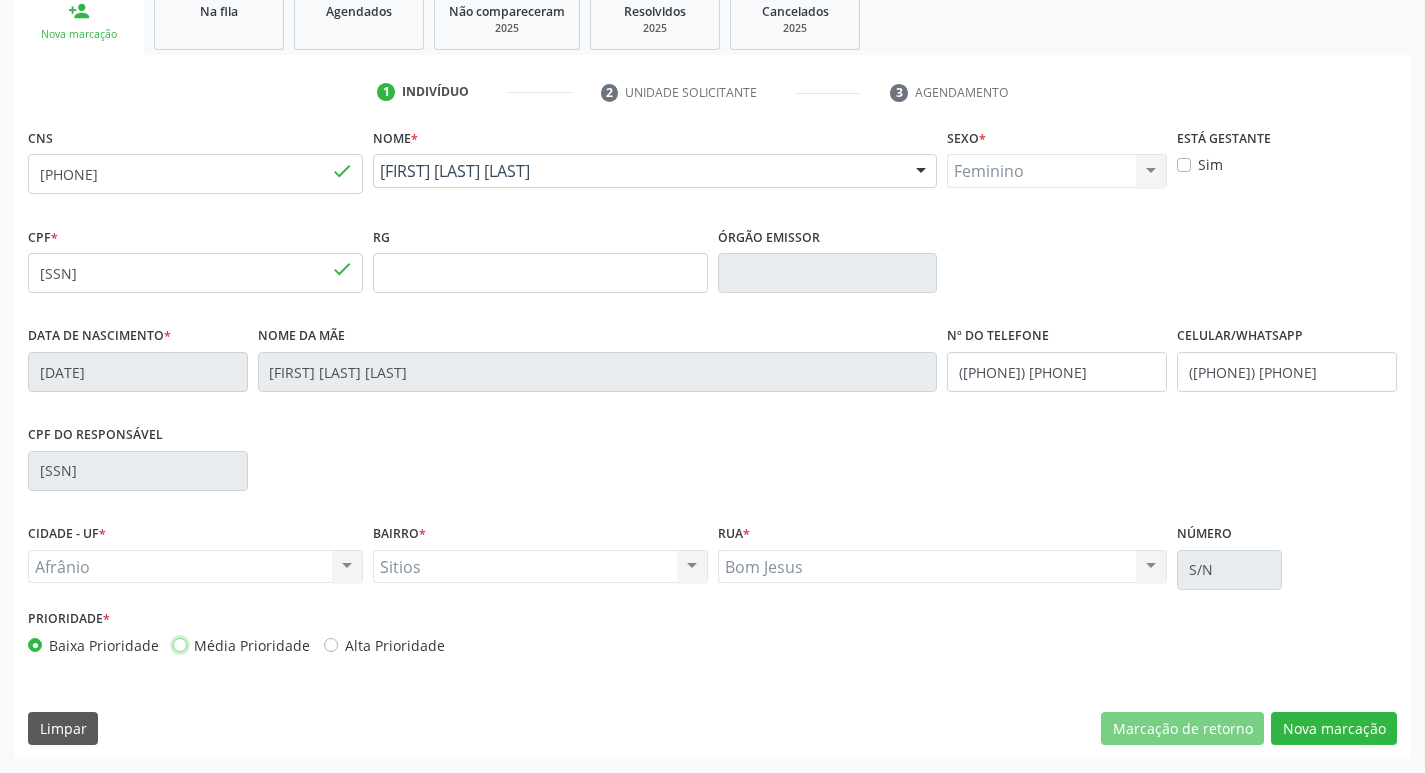 click on "Média Prioridade" at bounding box center (180, 644) 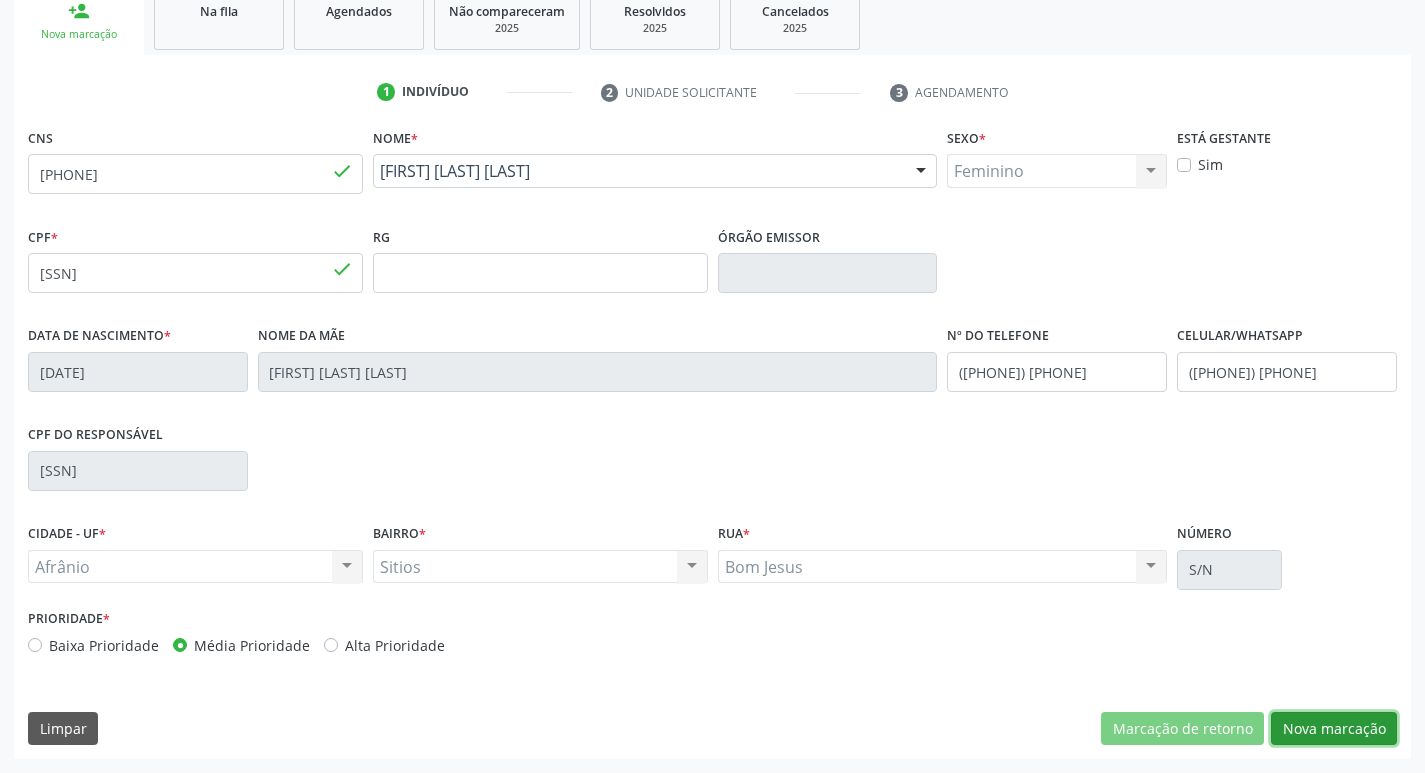 click on "Nova marcação" at bounding box center (1334, 729) 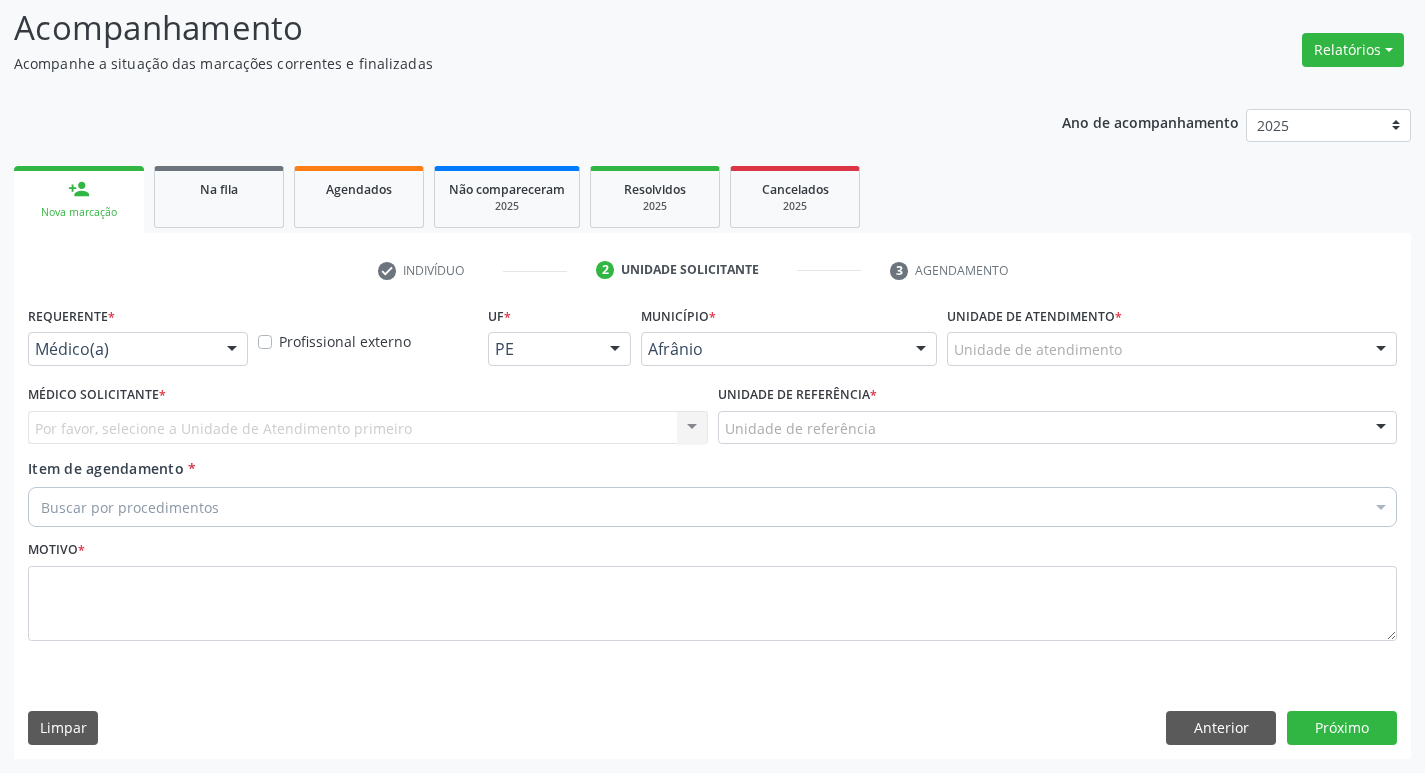 scroll, scrollTop: 133, scrollLeft: 0, axis: vertical 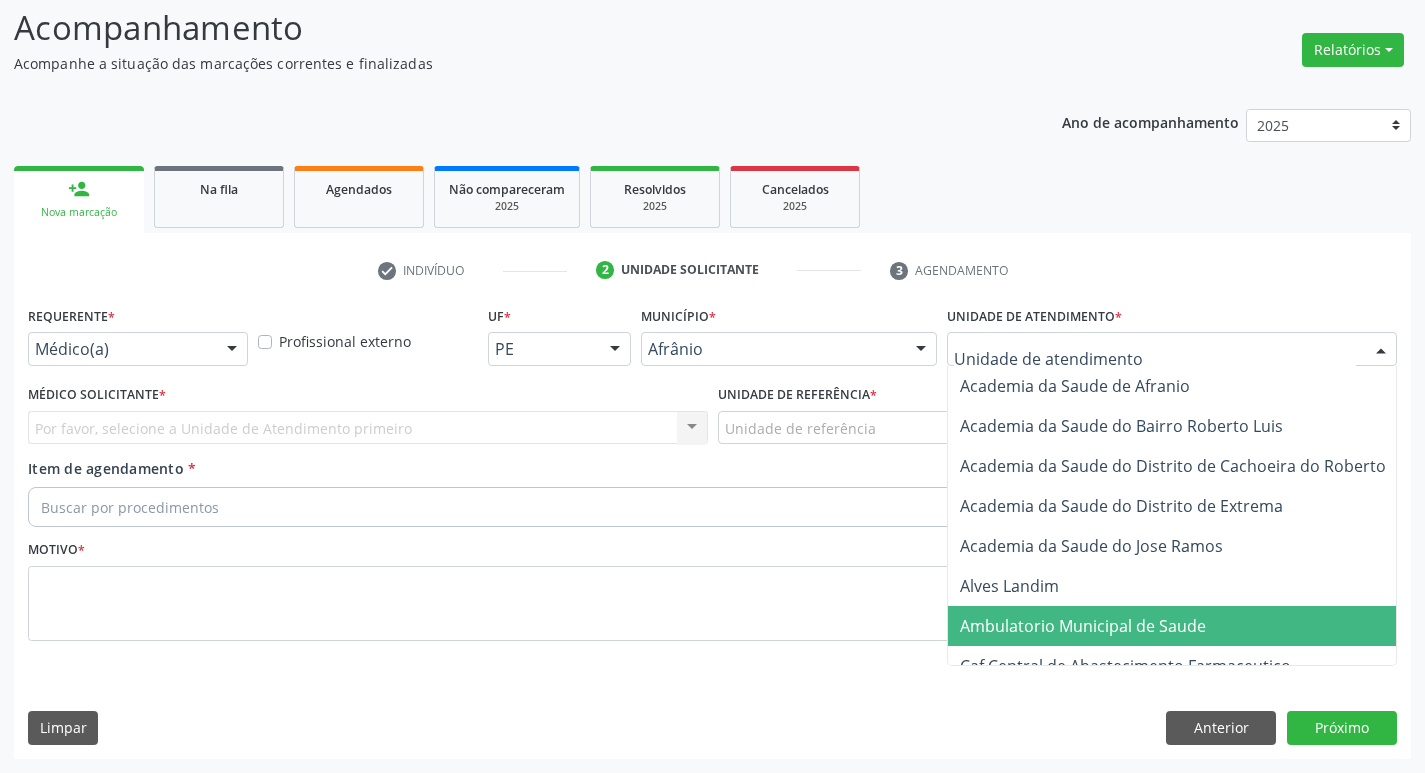 click on "Ambulatorio Municipal de Saude" at bounding box center [1083, 626] 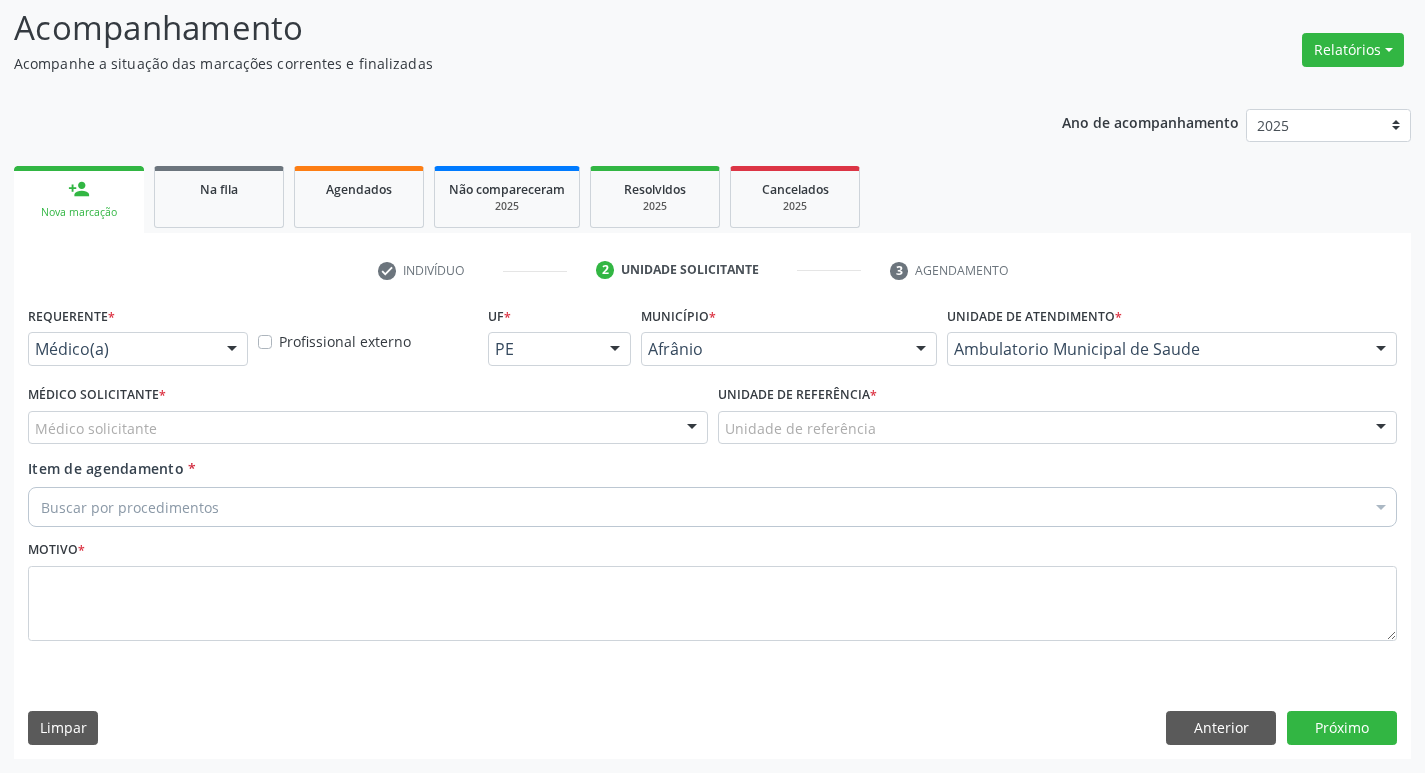 click on "Médico solicitante" at bounding box center (368, 428) 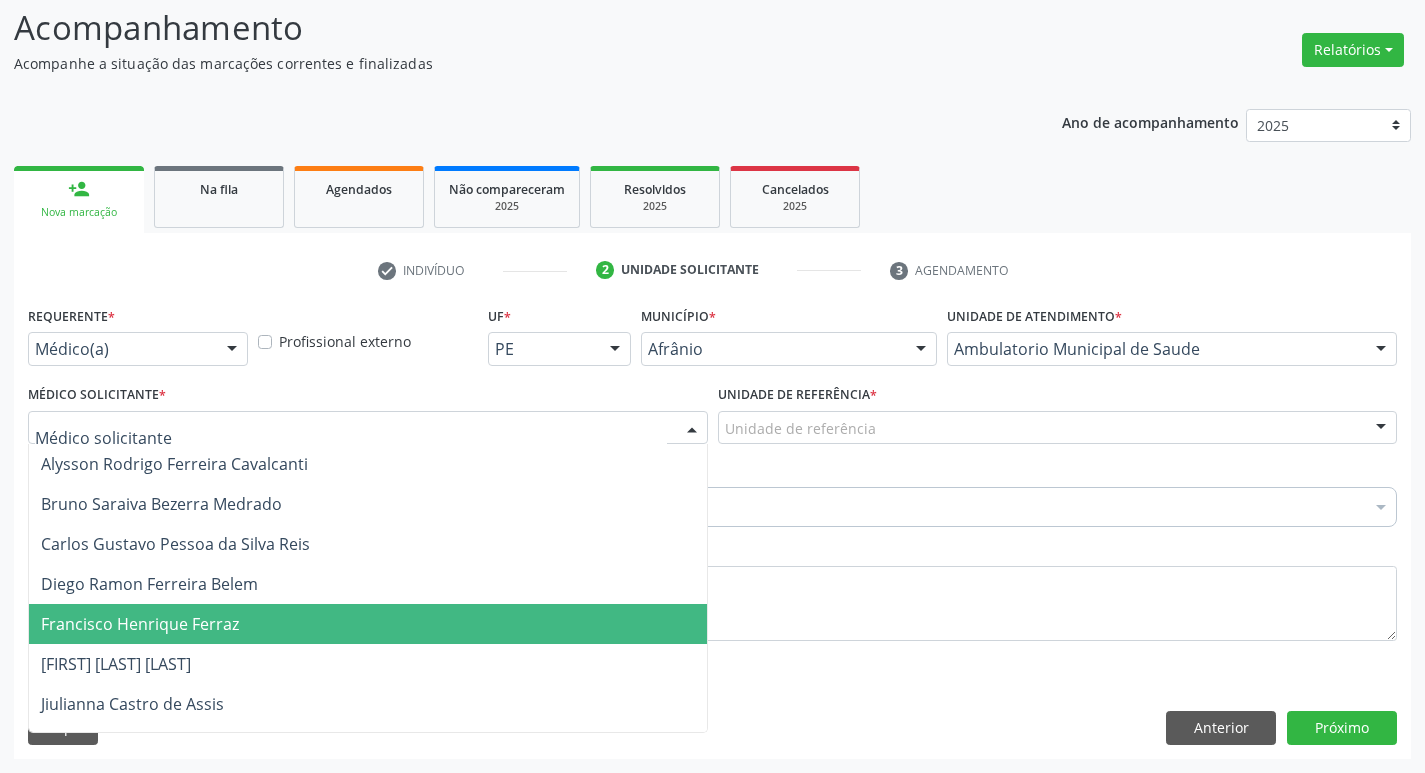 drag, startPoint x: 321, startPoint y: 627, endPoint x: 508, endPoint y: 555, distance: 200.38214 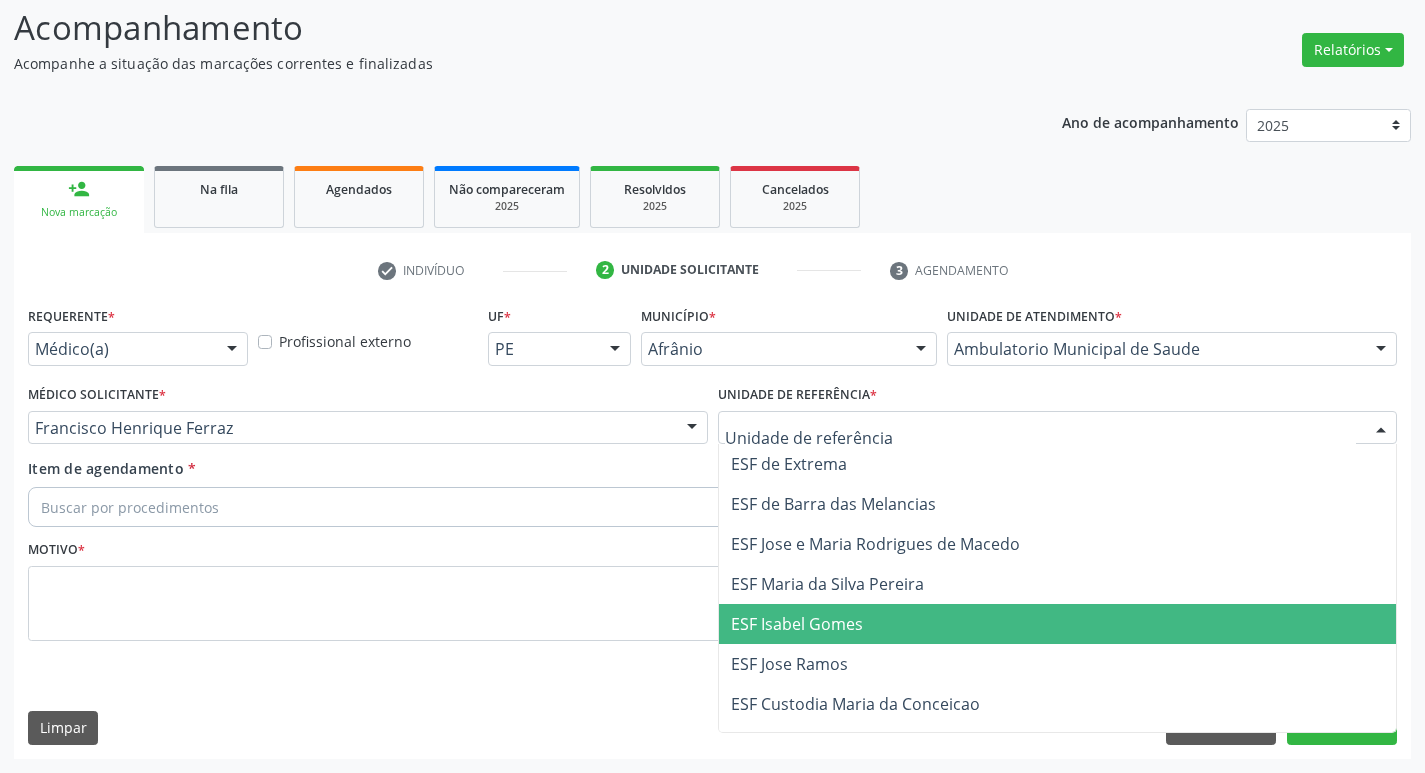 click on "ESF Isabel Gomes" at bounding box center (797, 624) 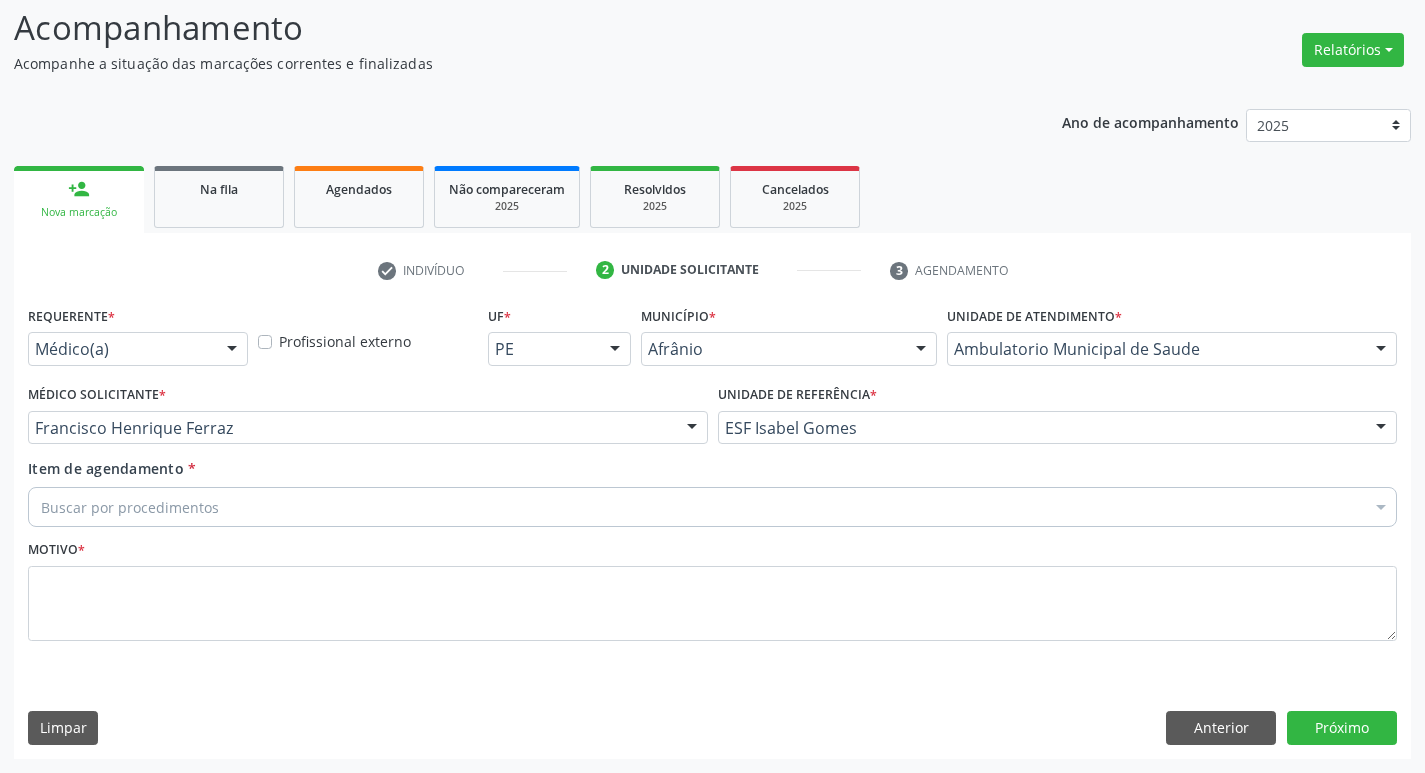 click on "Buscar por procedimentos" at bounding box center (712, 507) 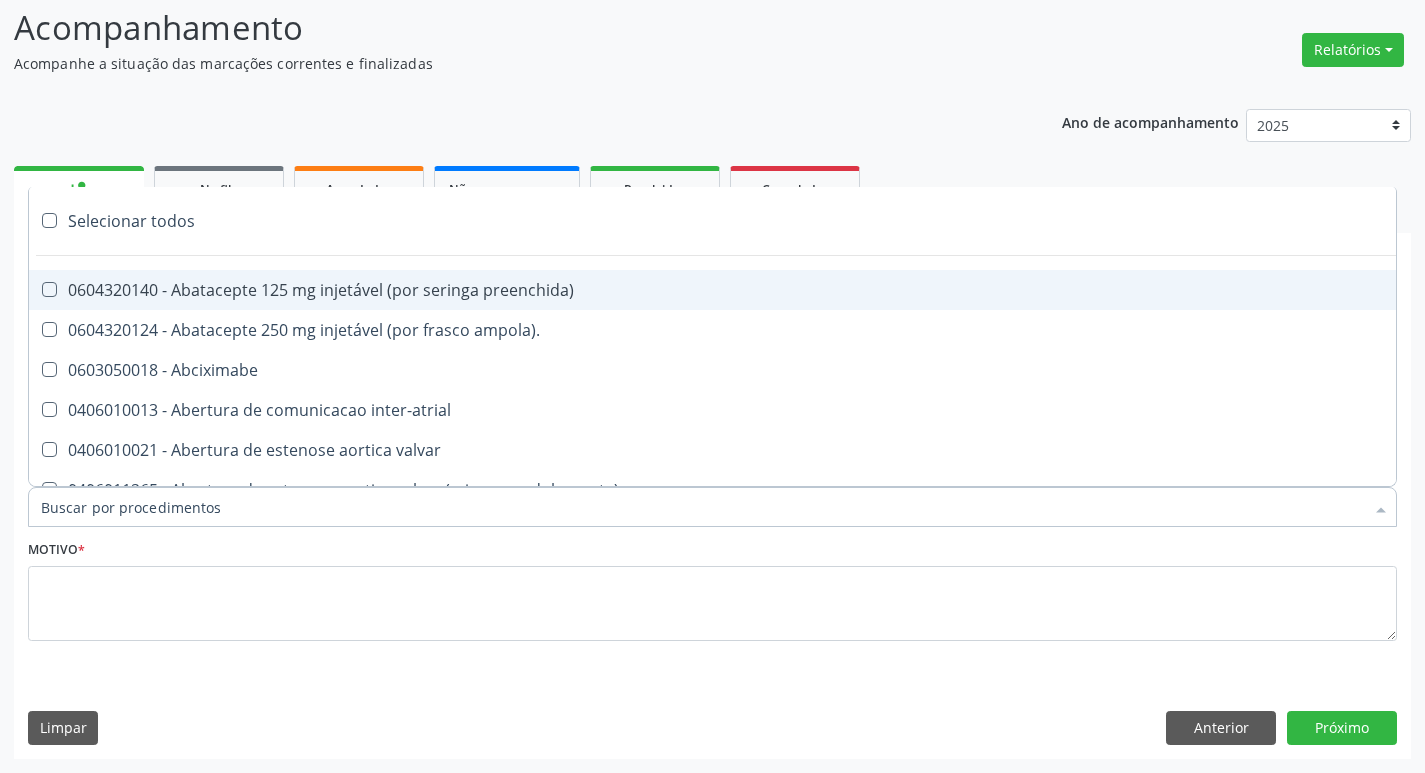 paste on "ortope" 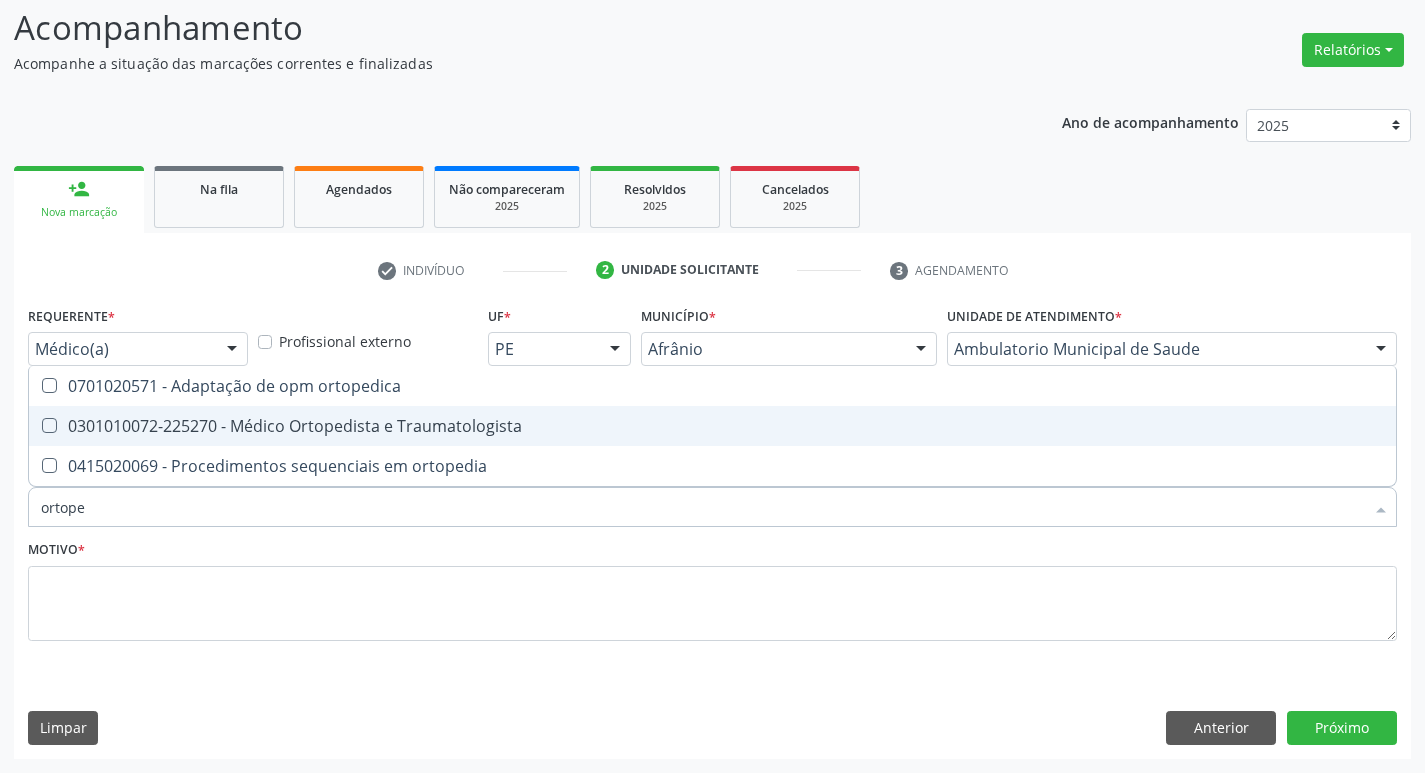 click at bounding box center (49, 425) 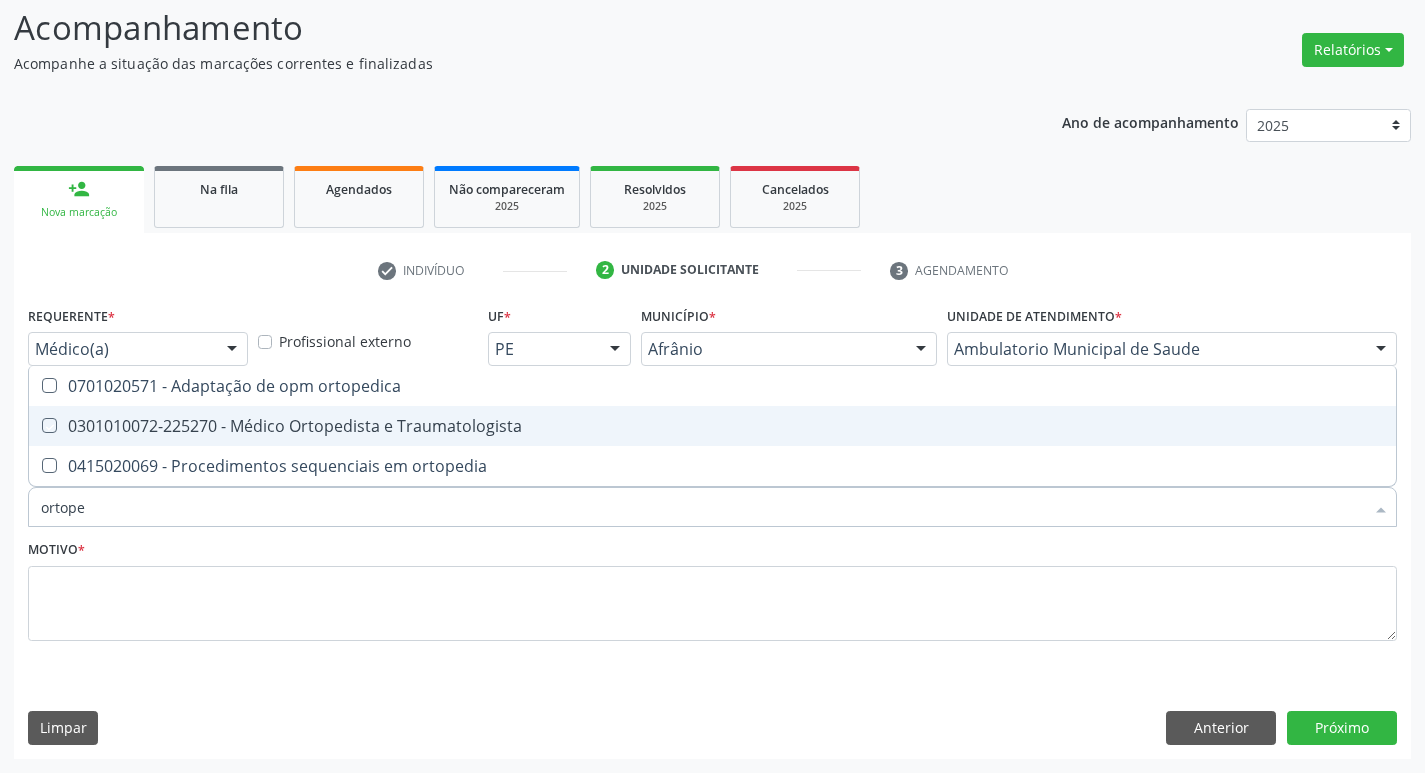 click at bounding box center (35, 425) 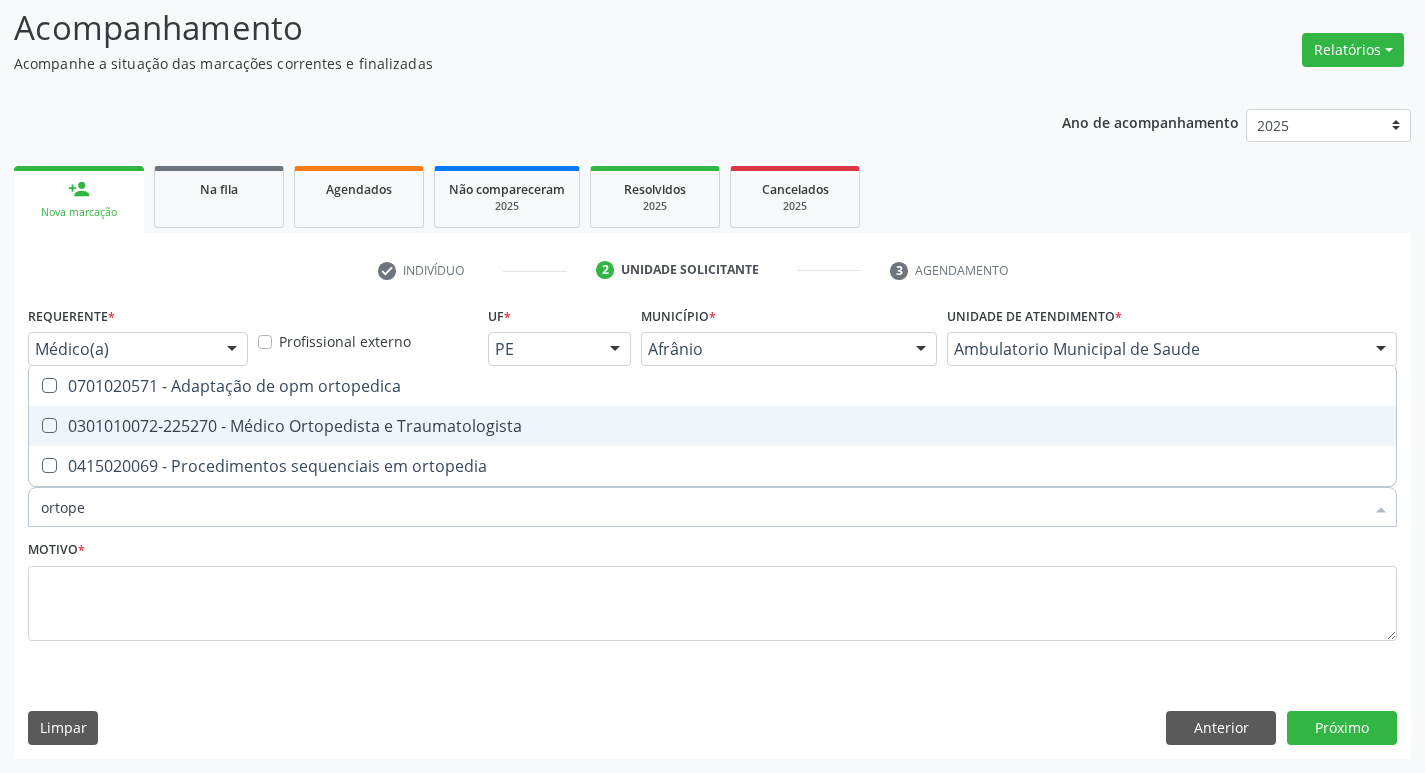 checkbox on "true" 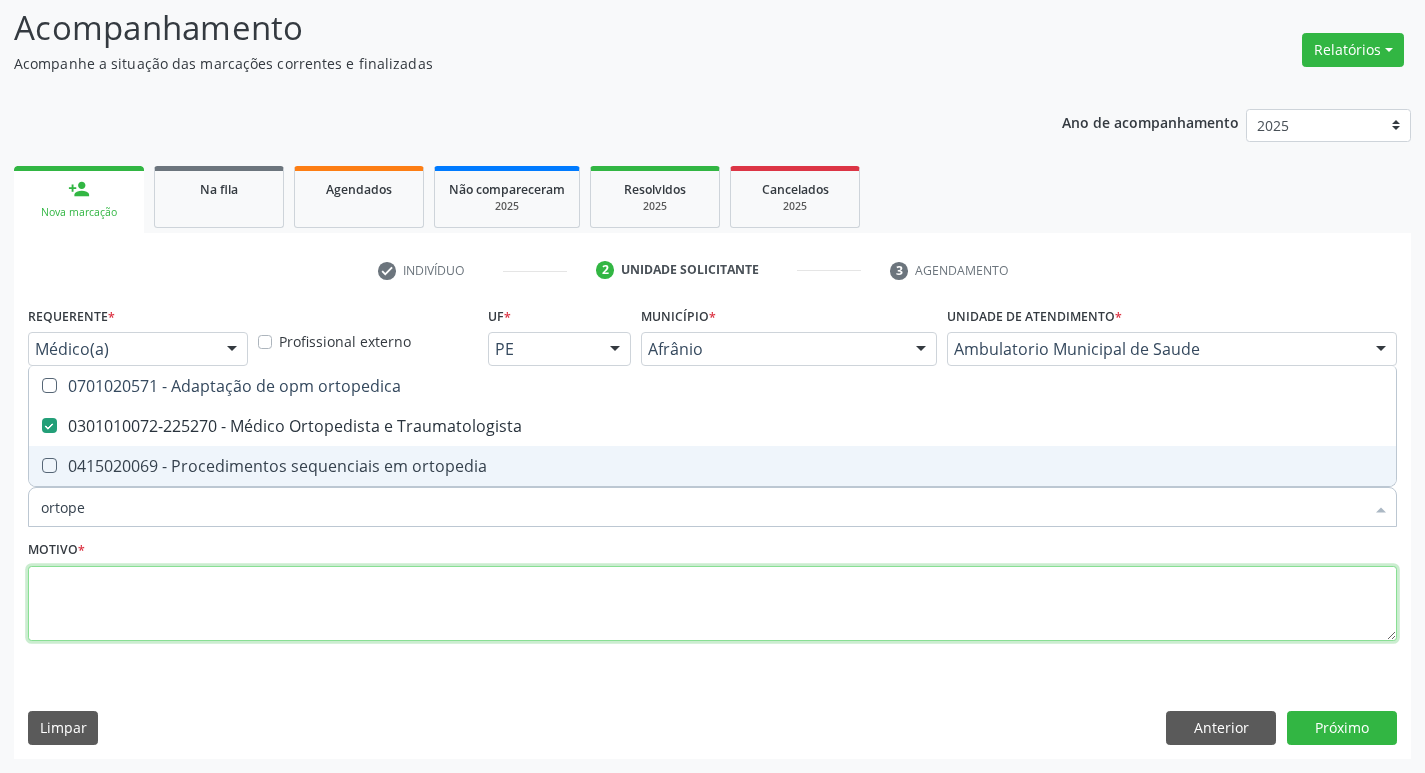 click at bounding box center (712, 604) 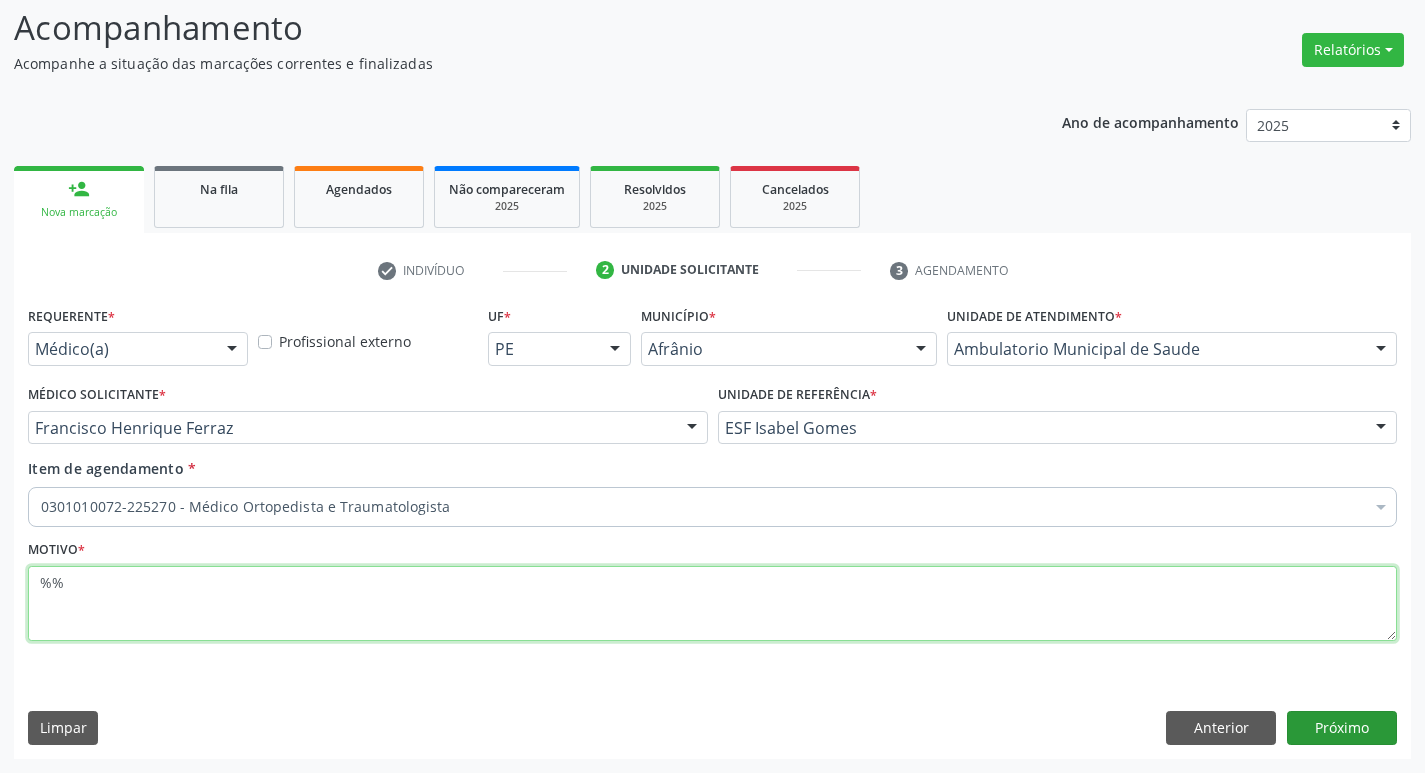type on "%%" 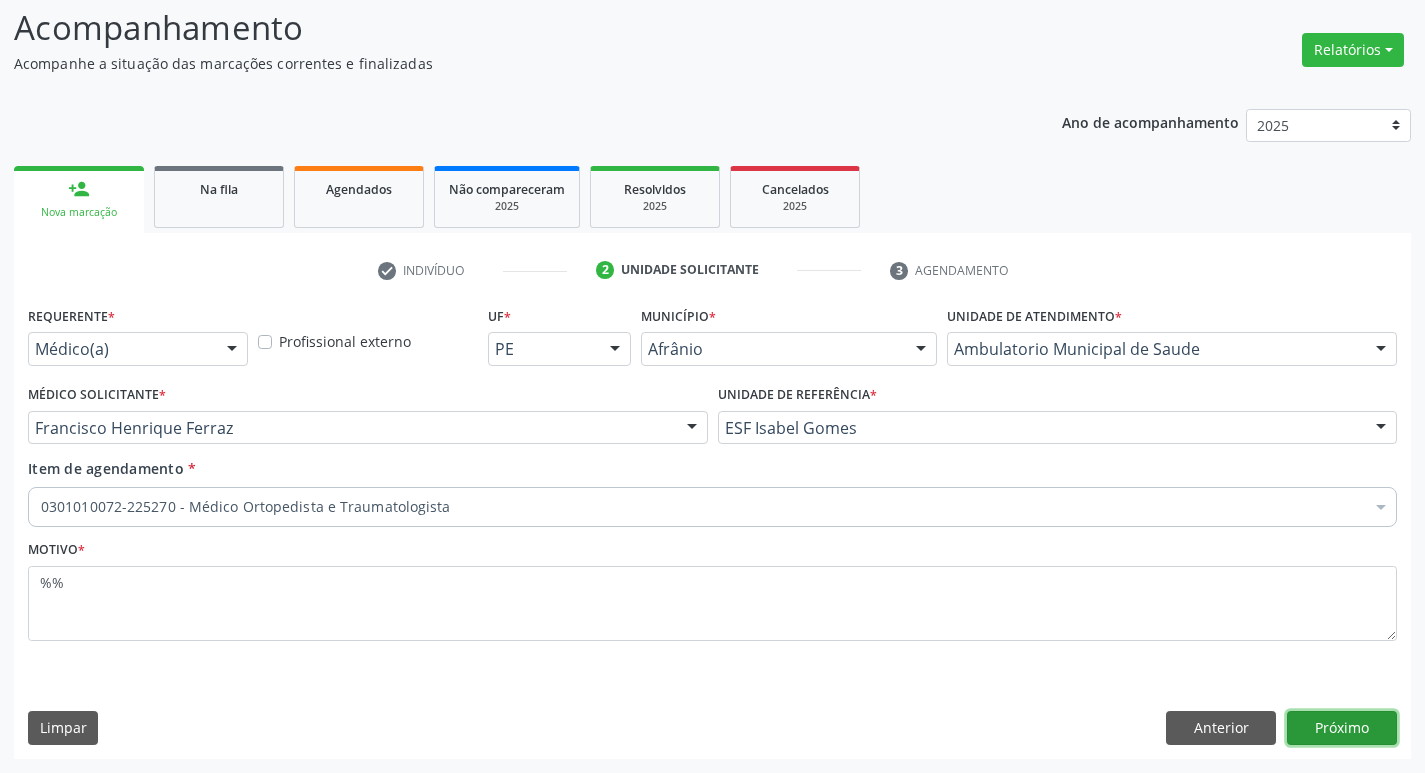 click on "Próximo" at bounding box center (1342, 728) 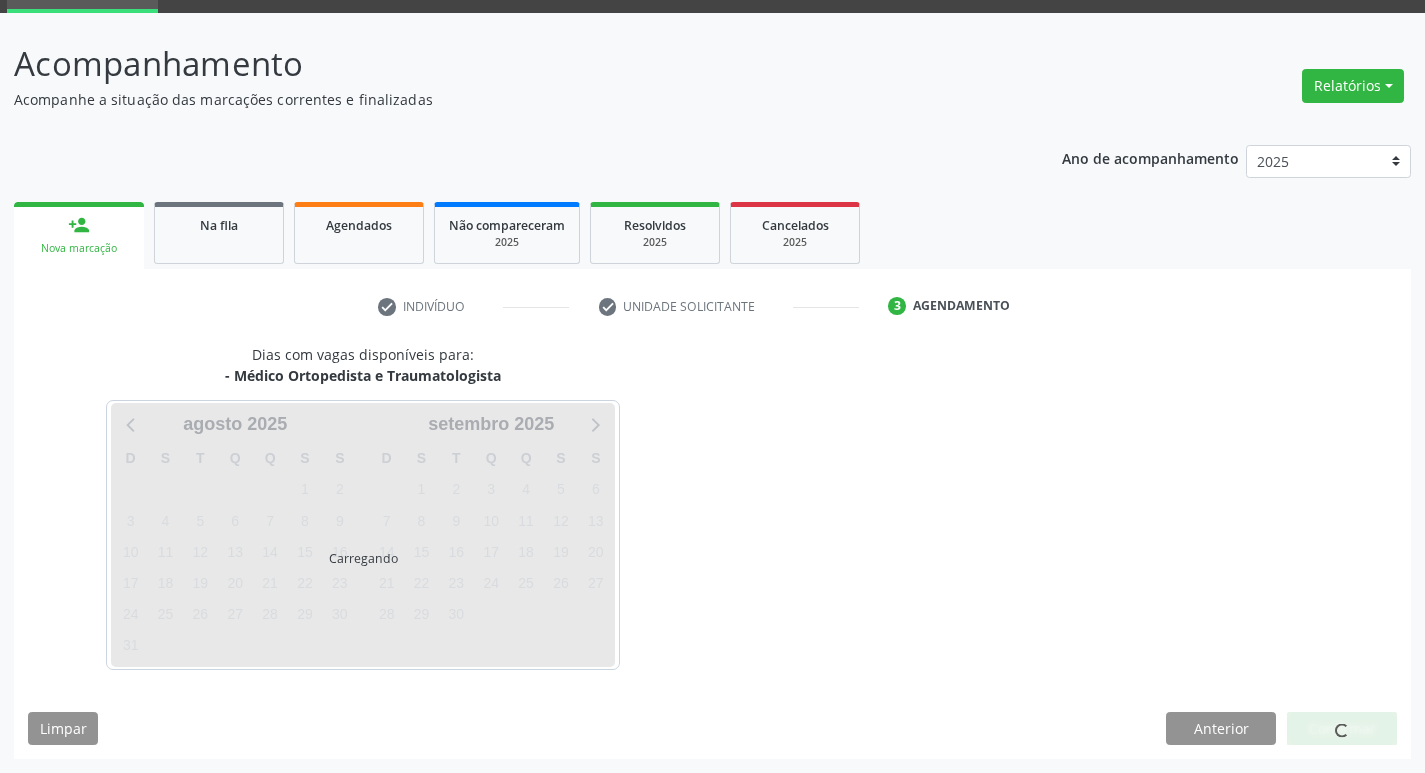 scroll, scrollTop: 97, scrollLeft: 0, axis: vertical 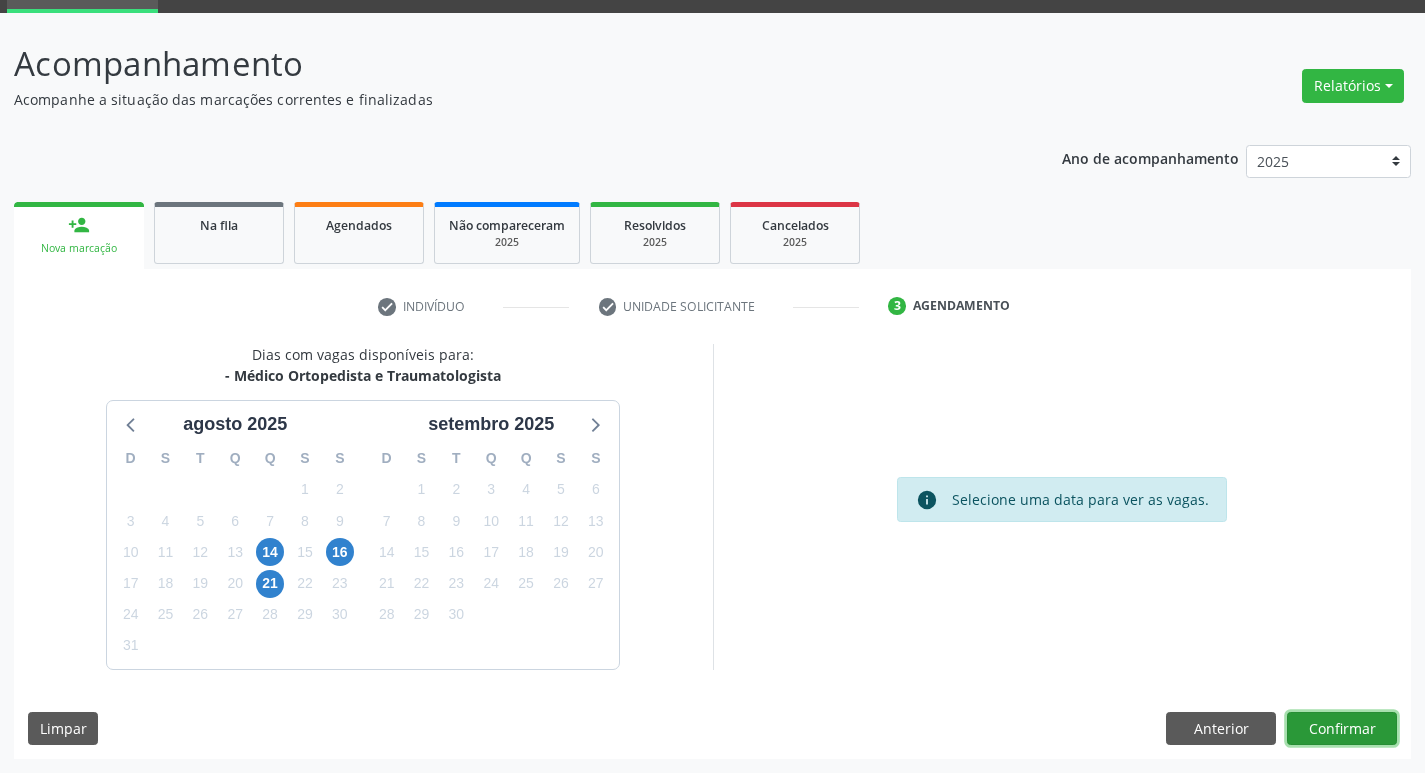 click on "Confirmar" at bounding box center [1342, 729] 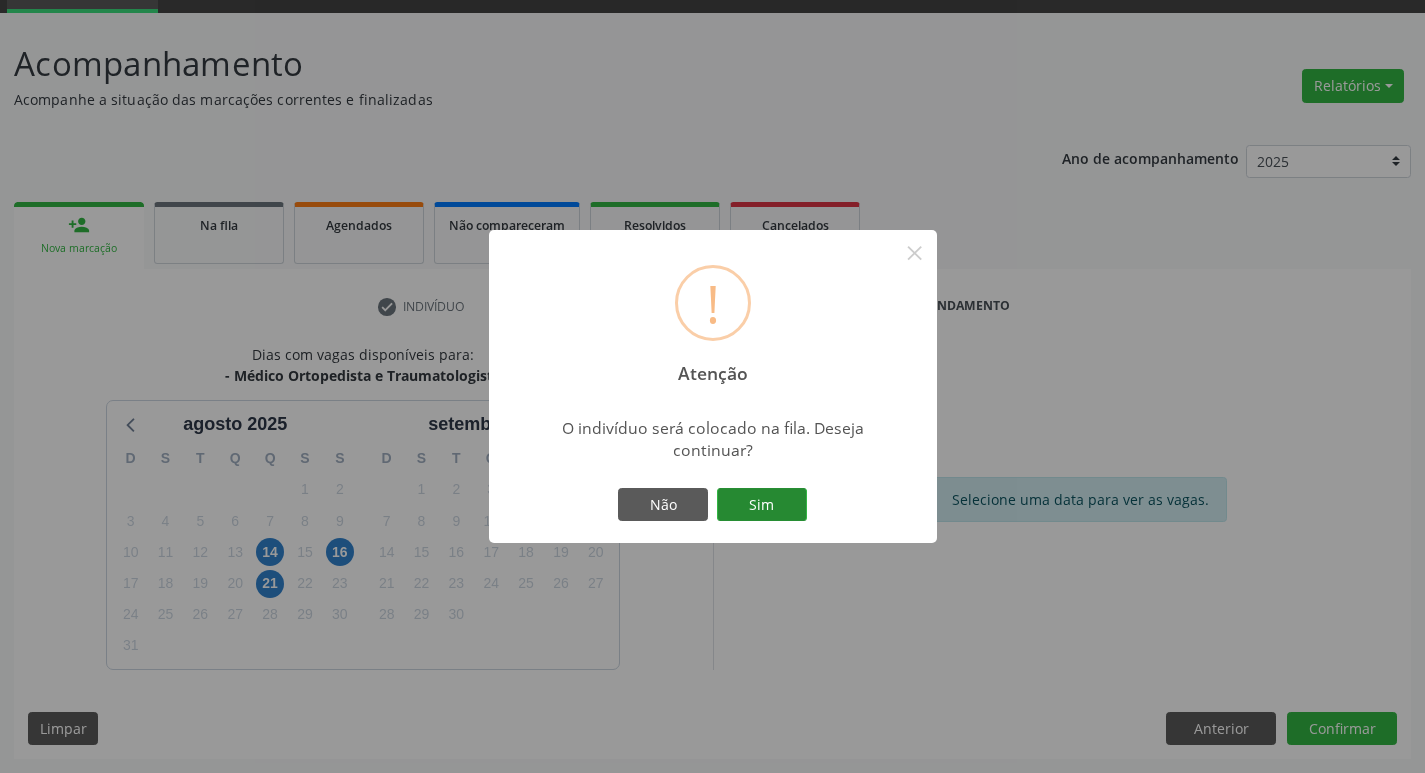 click on "Sim" at bounding box center (762, 505) 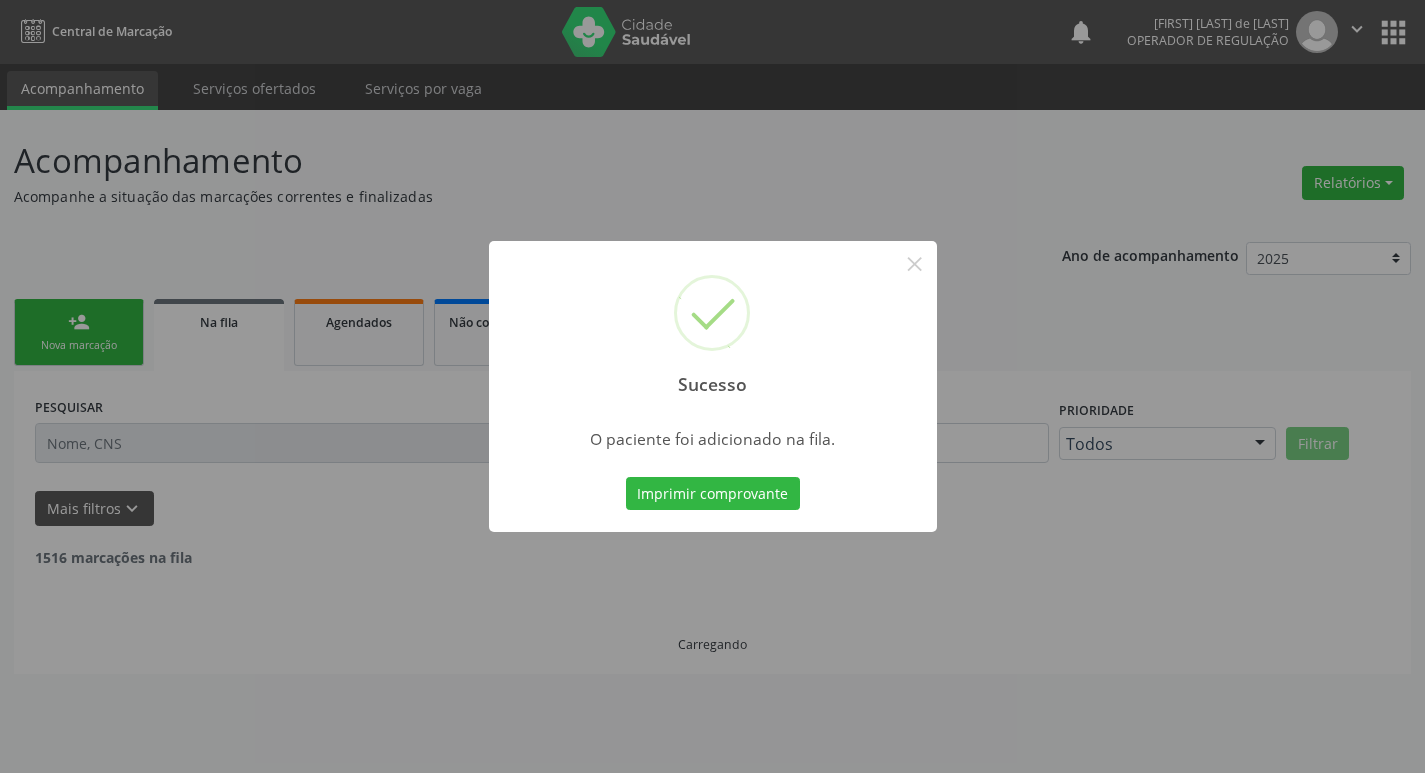scroll, scrollTop: 0, scrollLeft: 0, axis: both 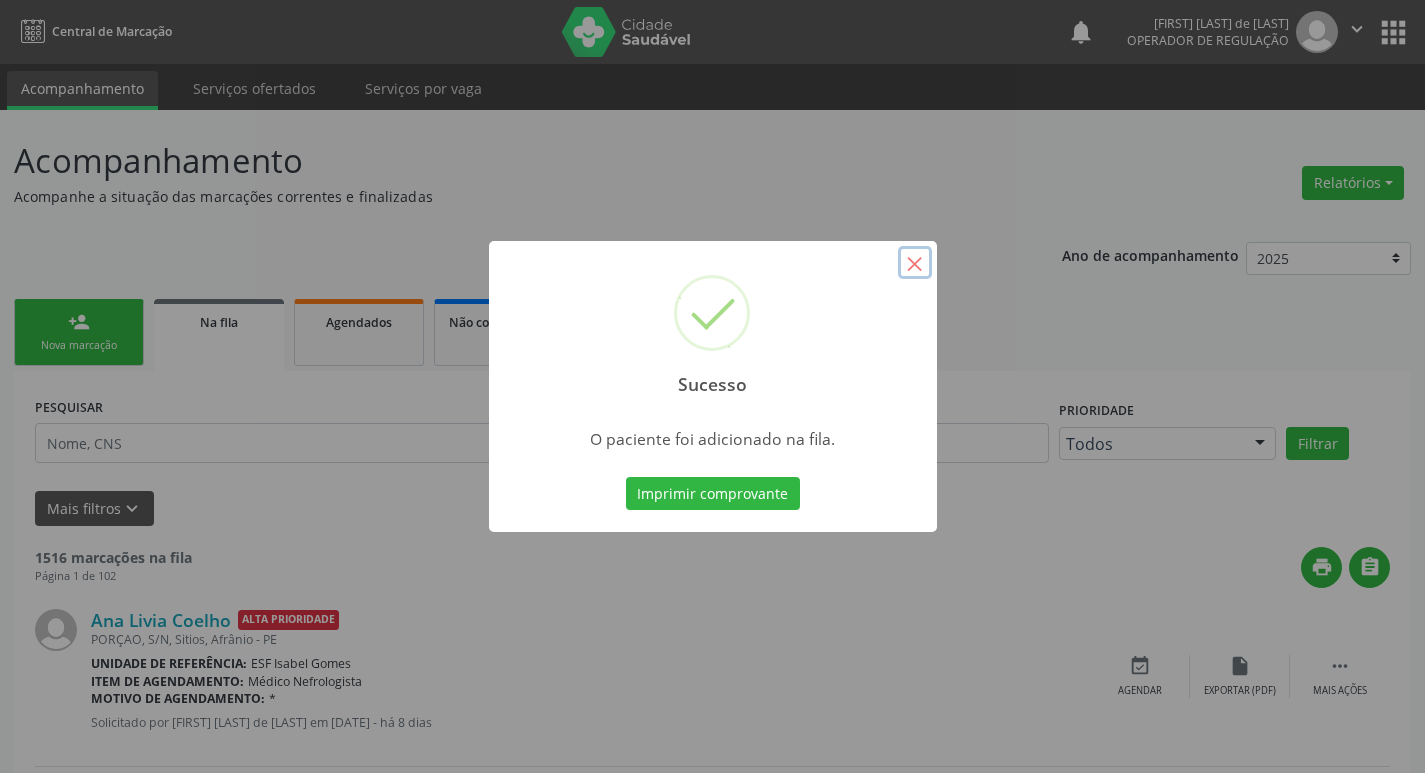 click on "×" at bounding box center (915, 263) 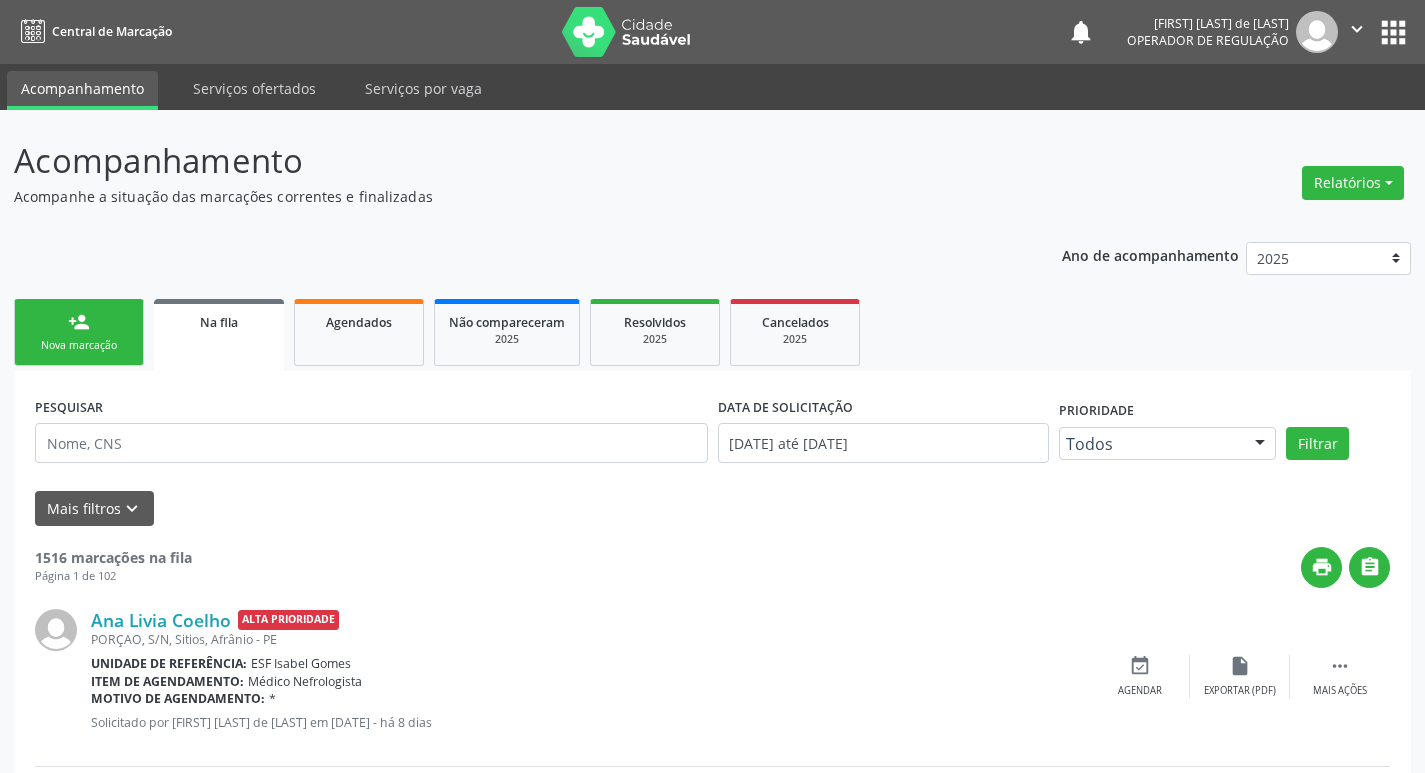 click on "person_add
Nova marcação" at bounding box center [79, 332] 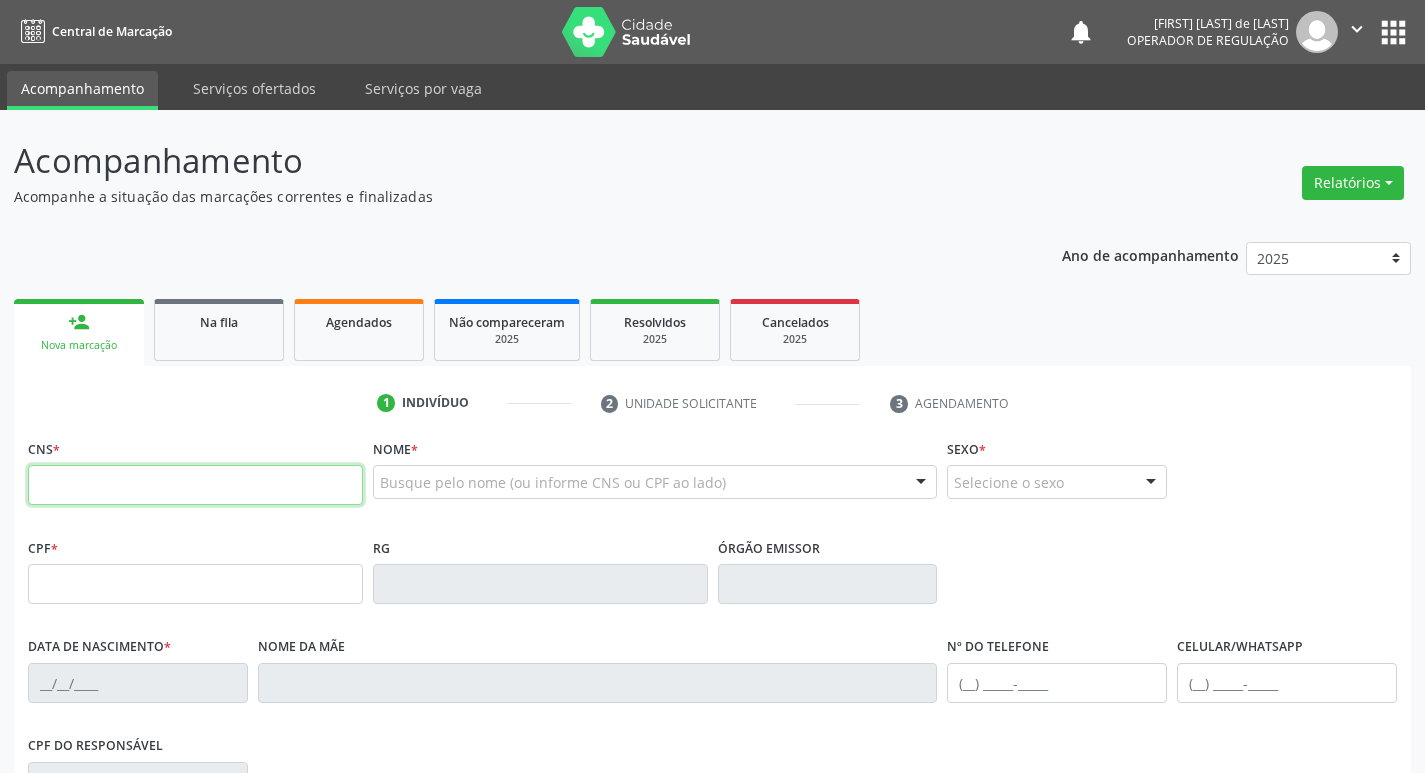 click at bounding box center (195, 485) 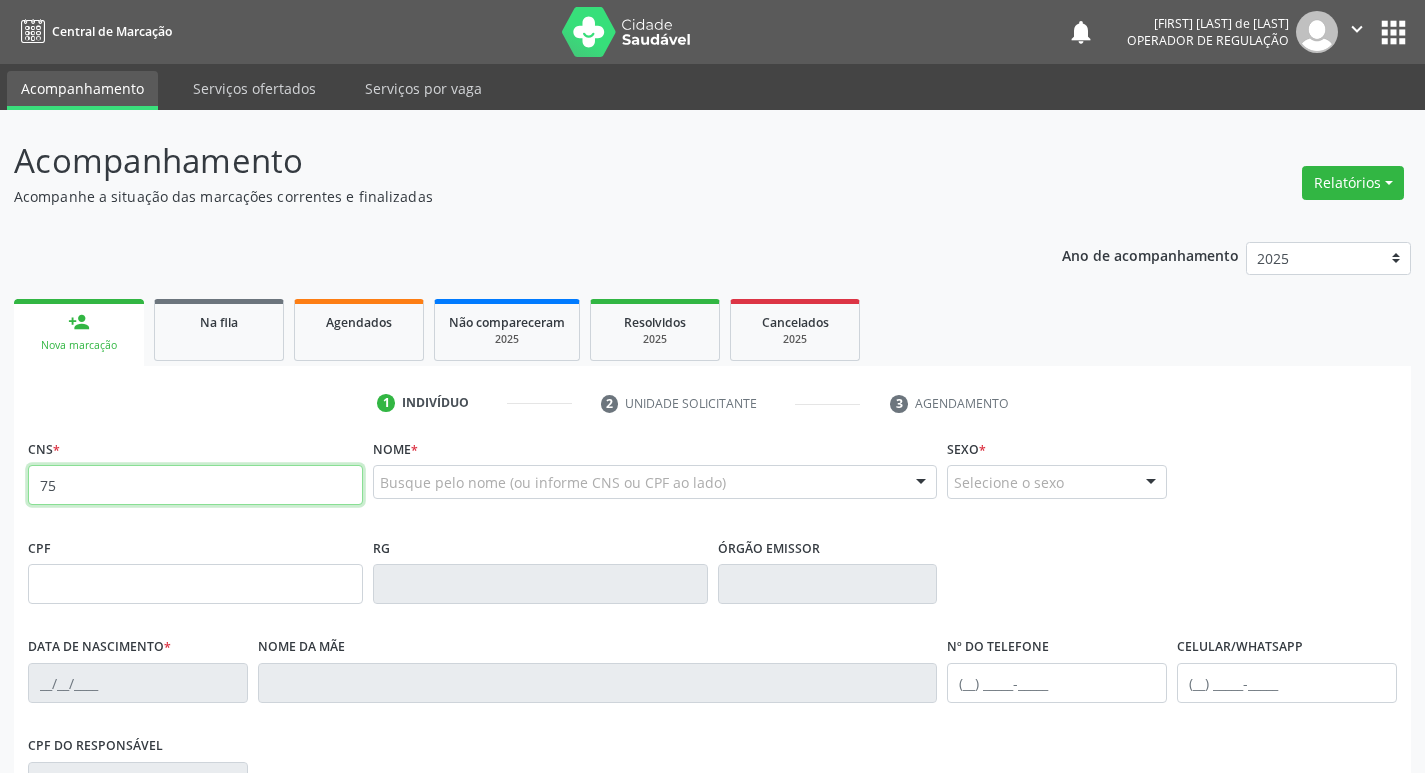 type on "7" 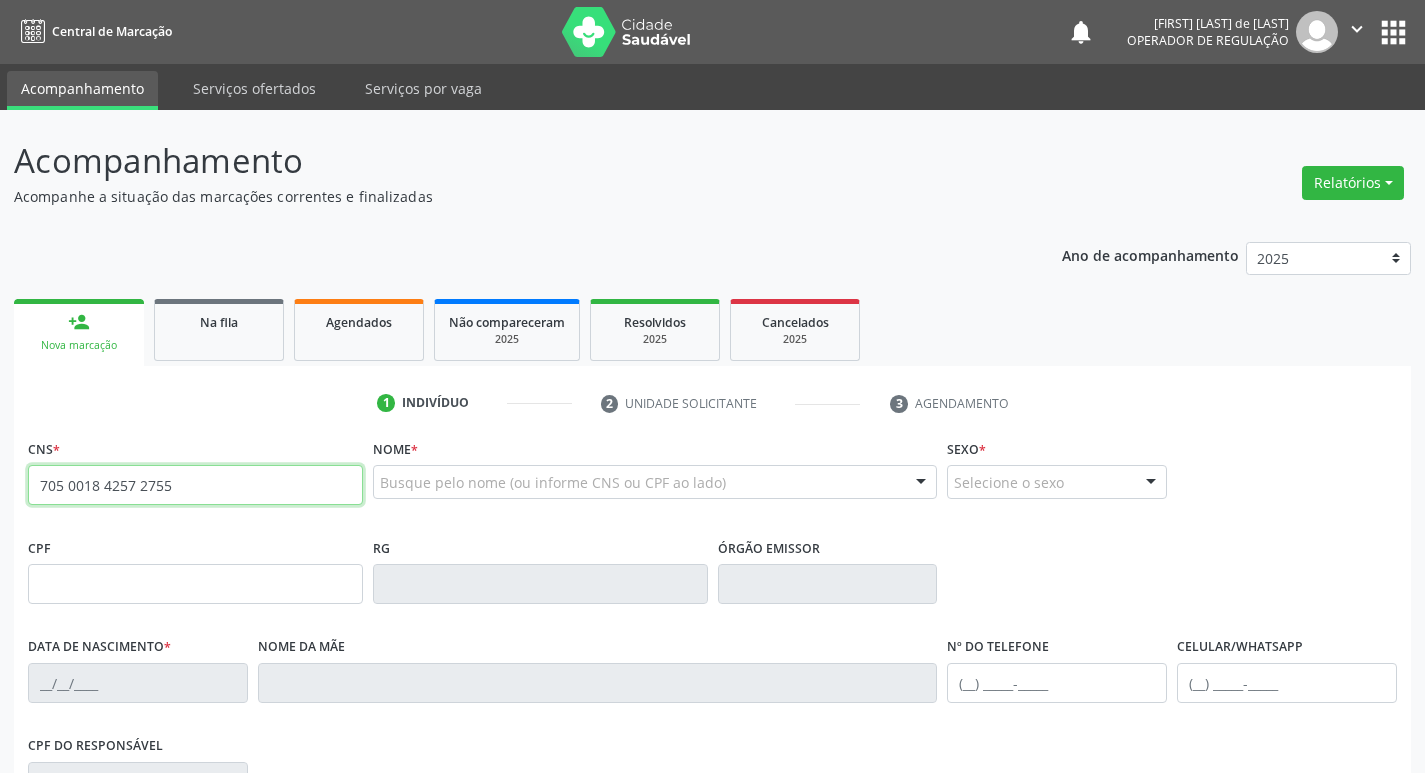 type on "705 0018 4257 2755" 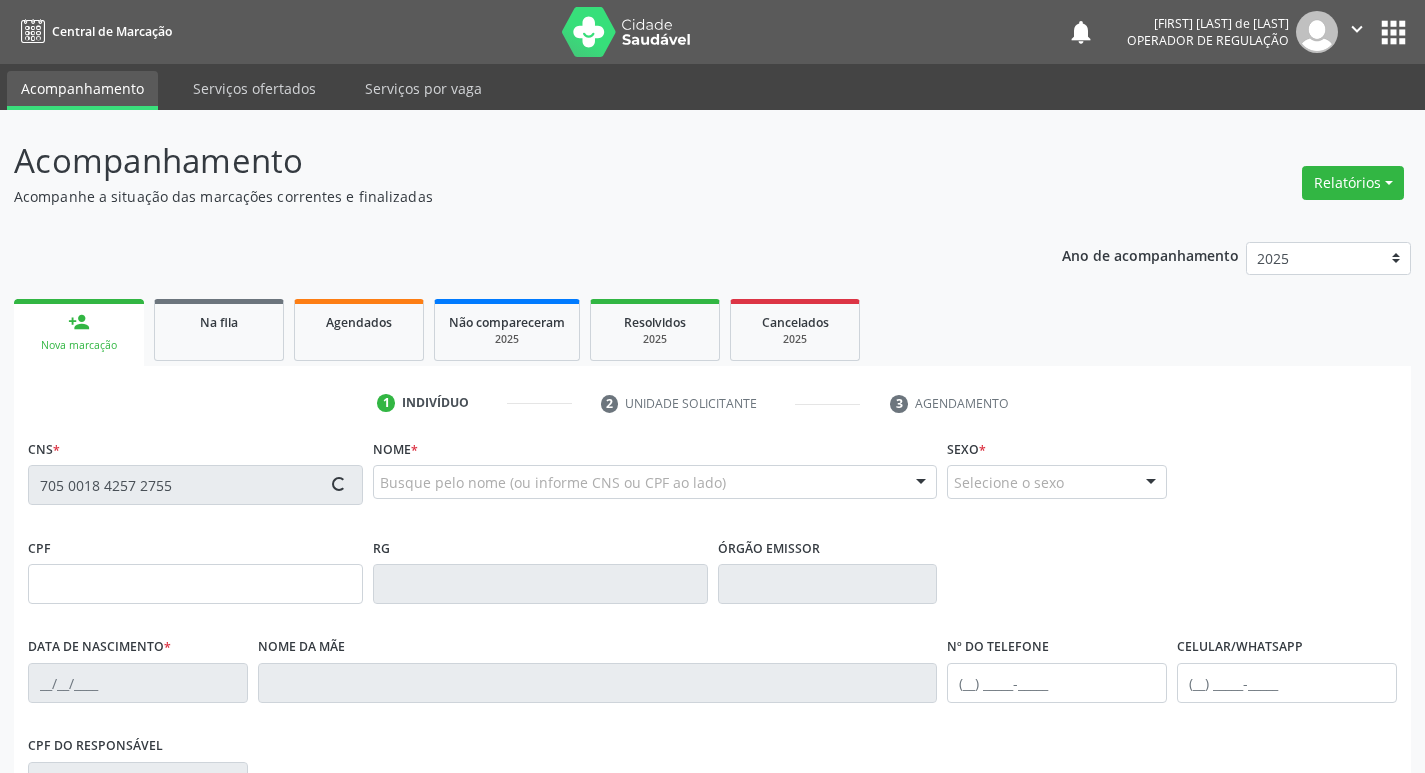 type on "755.316.314-72" 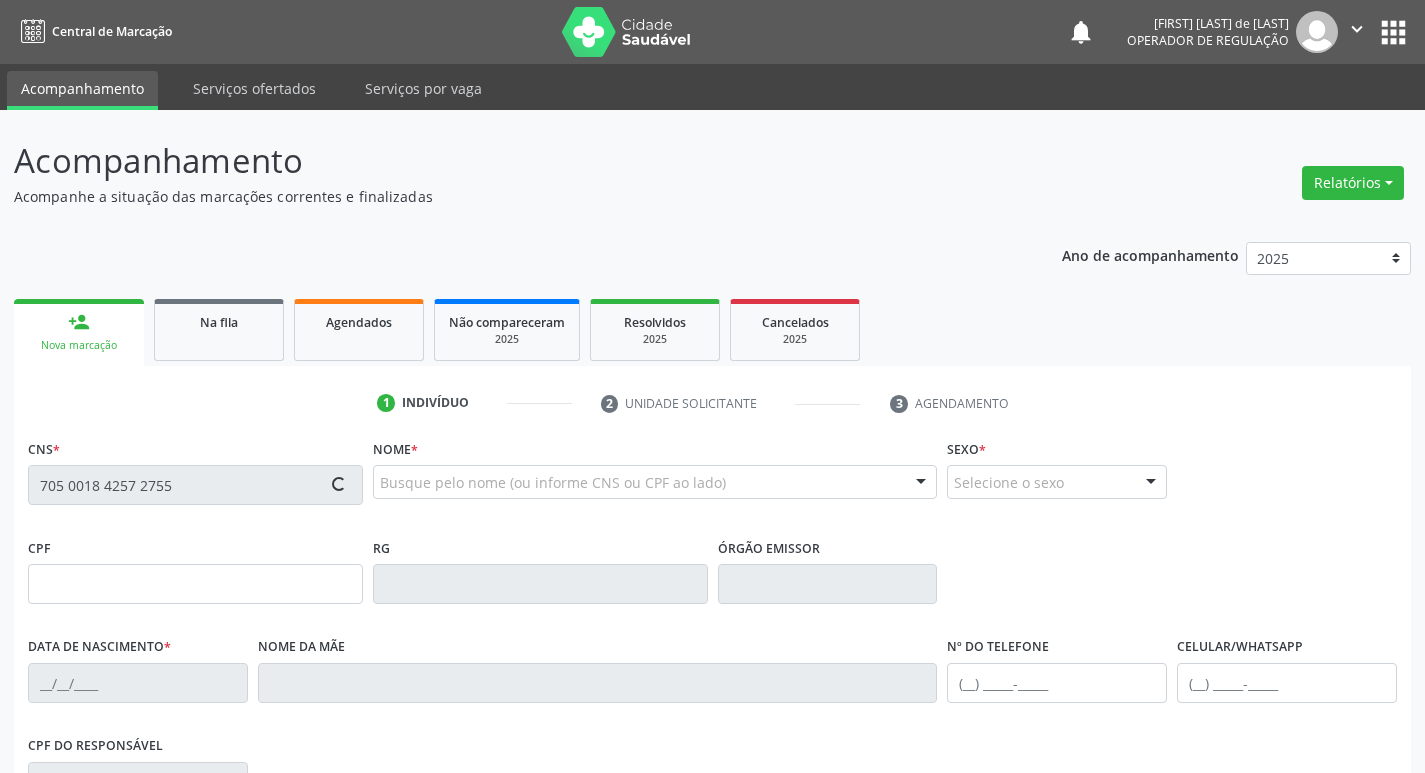 type on "31/10/1971" 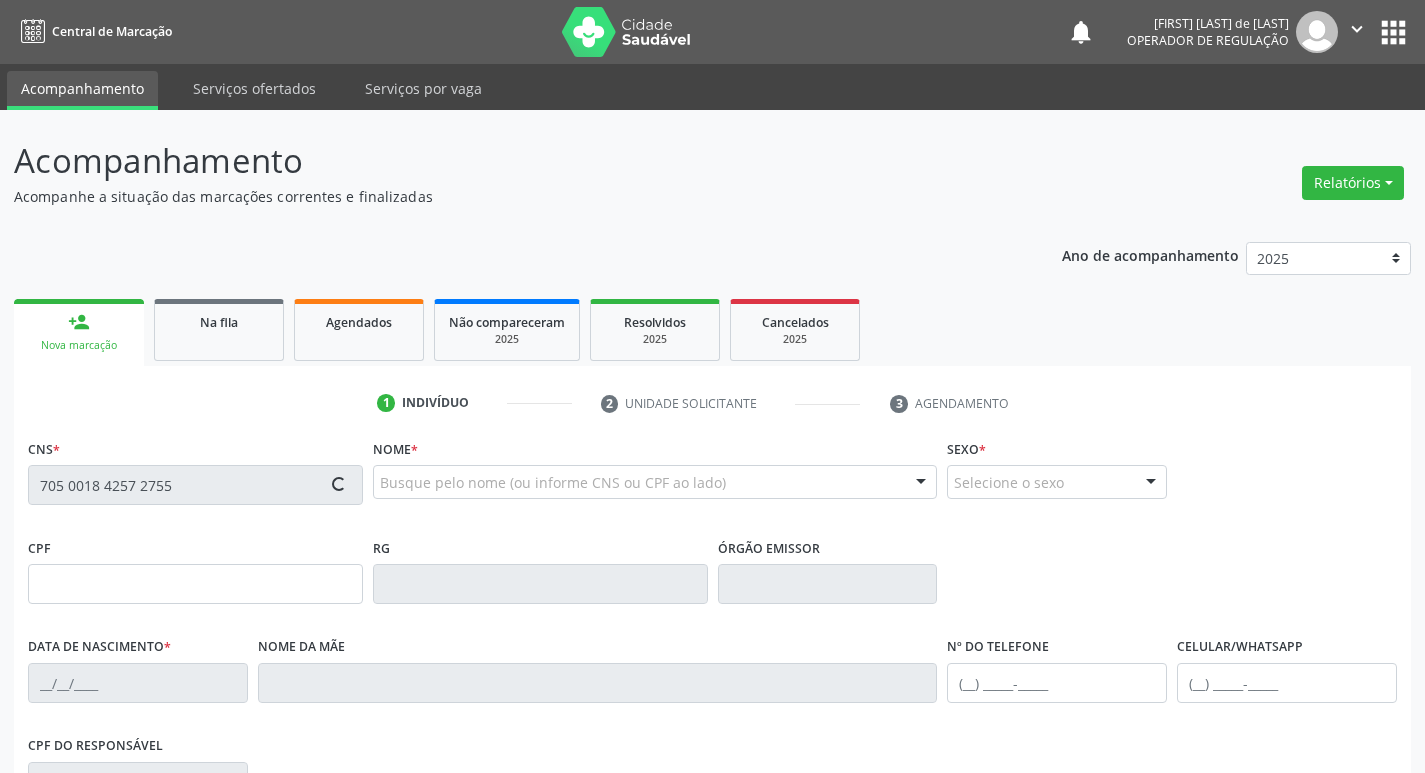 type on "Elizia dos Santos Cruz" 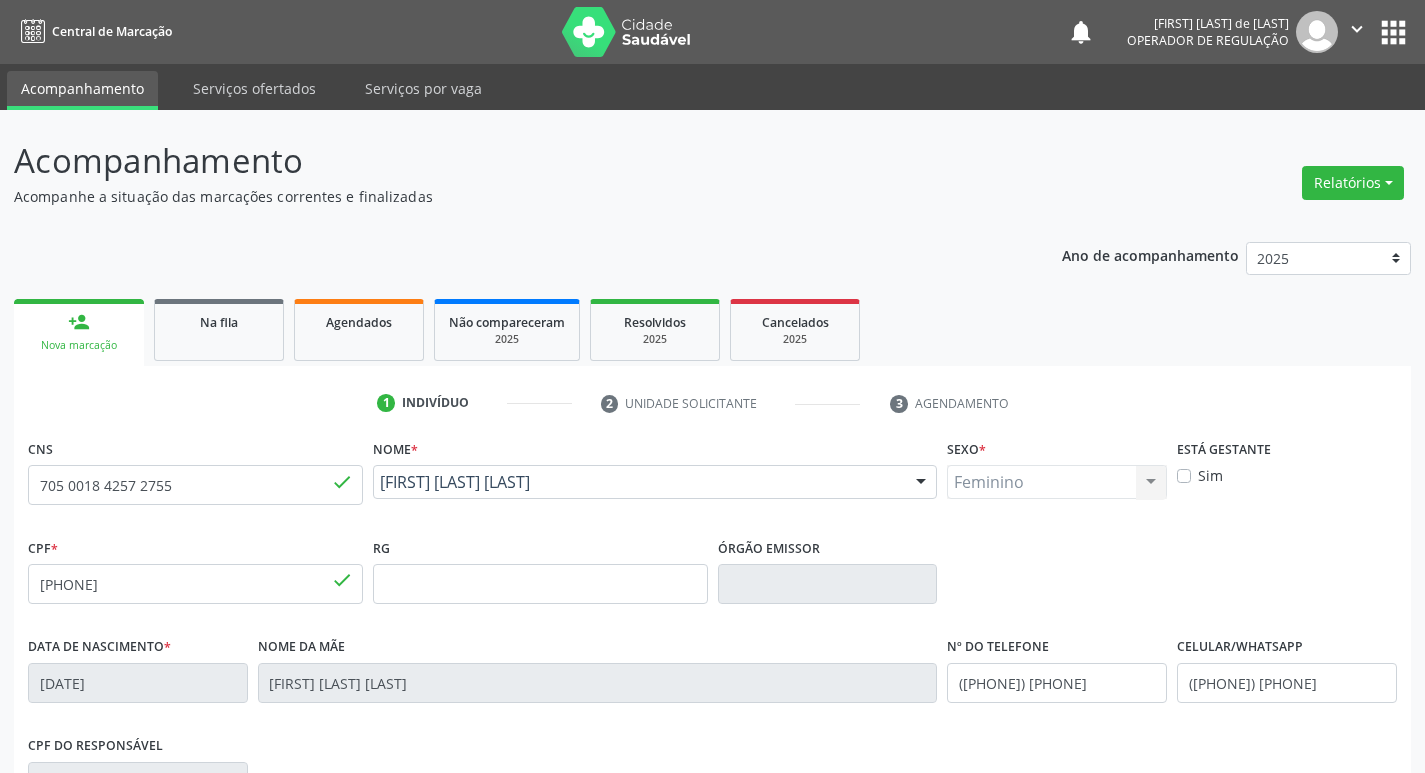 scroll, scrollTop: 311, scrollLeft: 0, axis: vertical 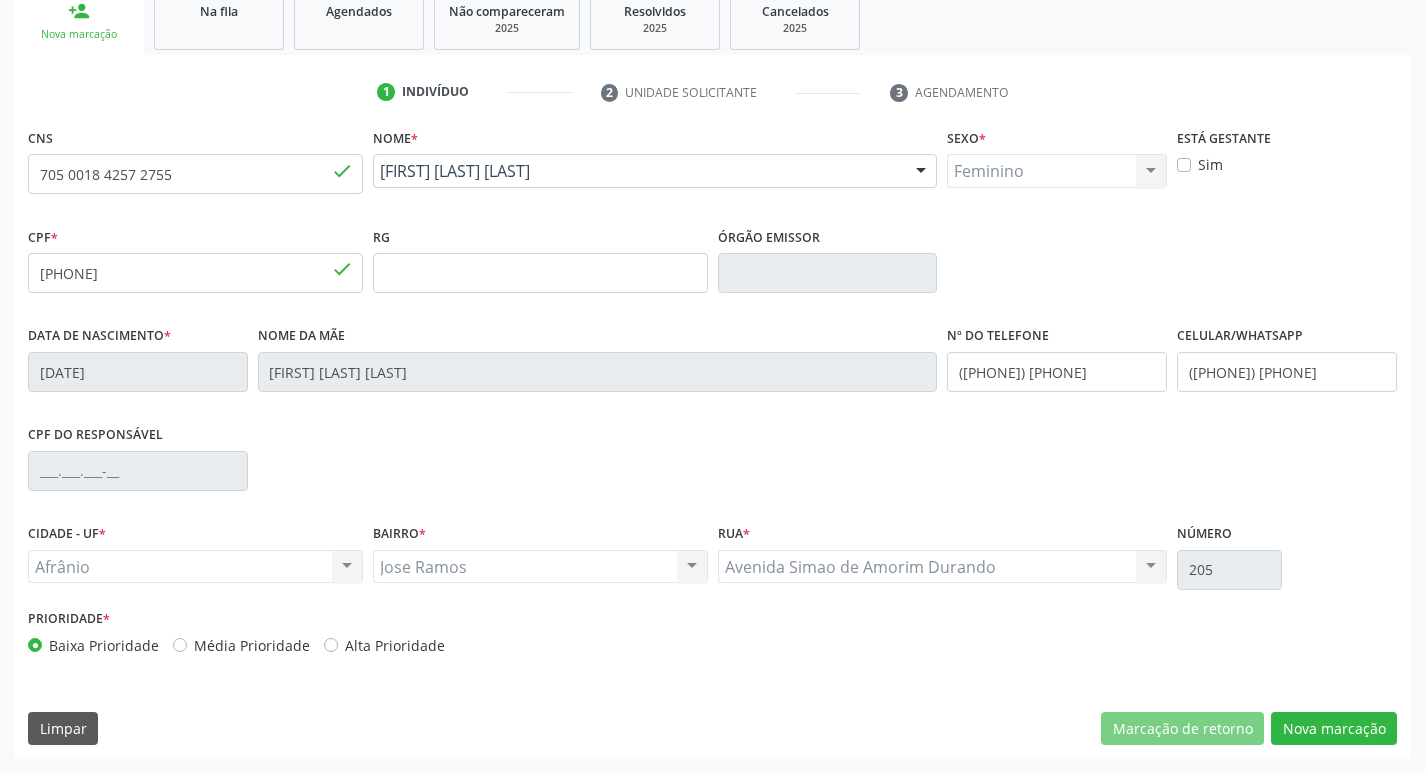 click on "Média Prioridade" at bounding box center (252, 645) 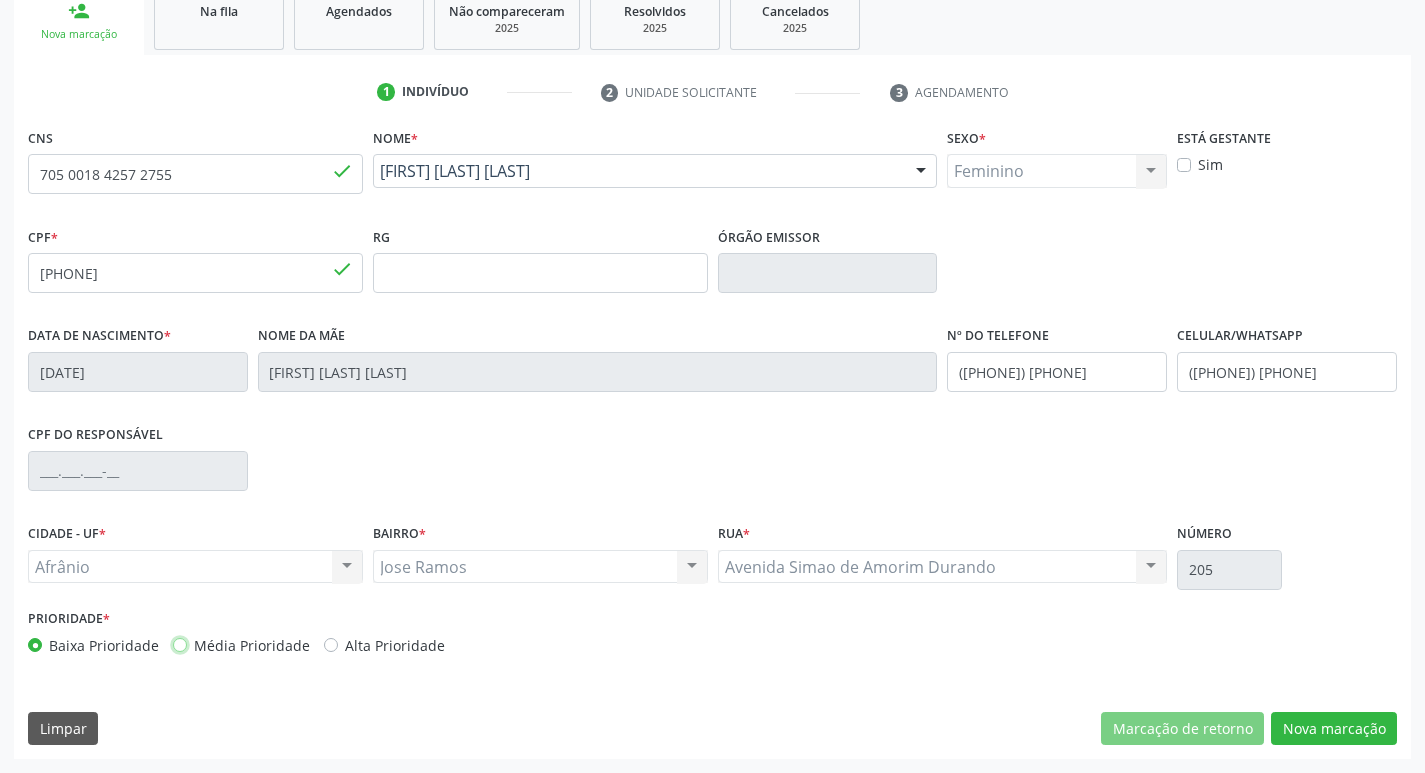 radio on "true" 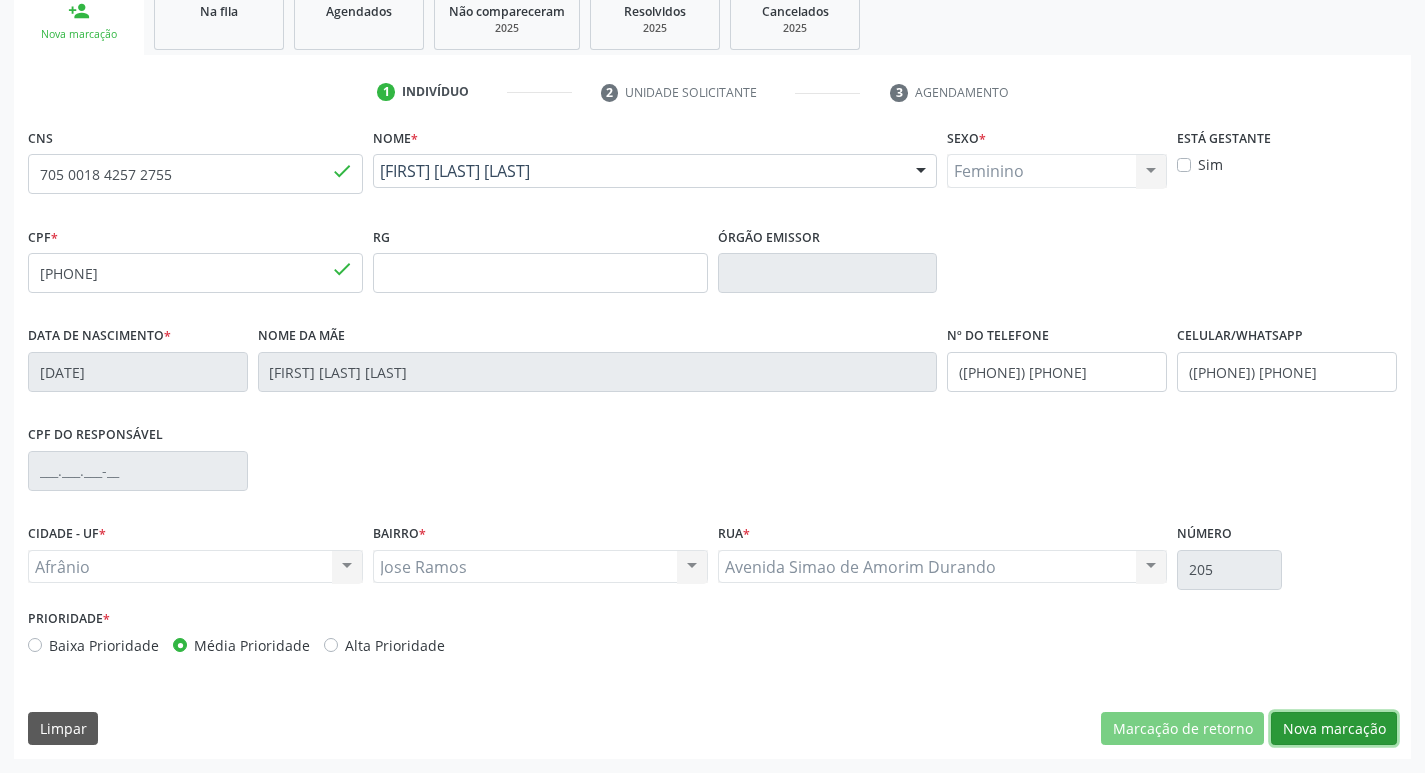 click on "Nova marcação" at bounding box center (1334, 729) 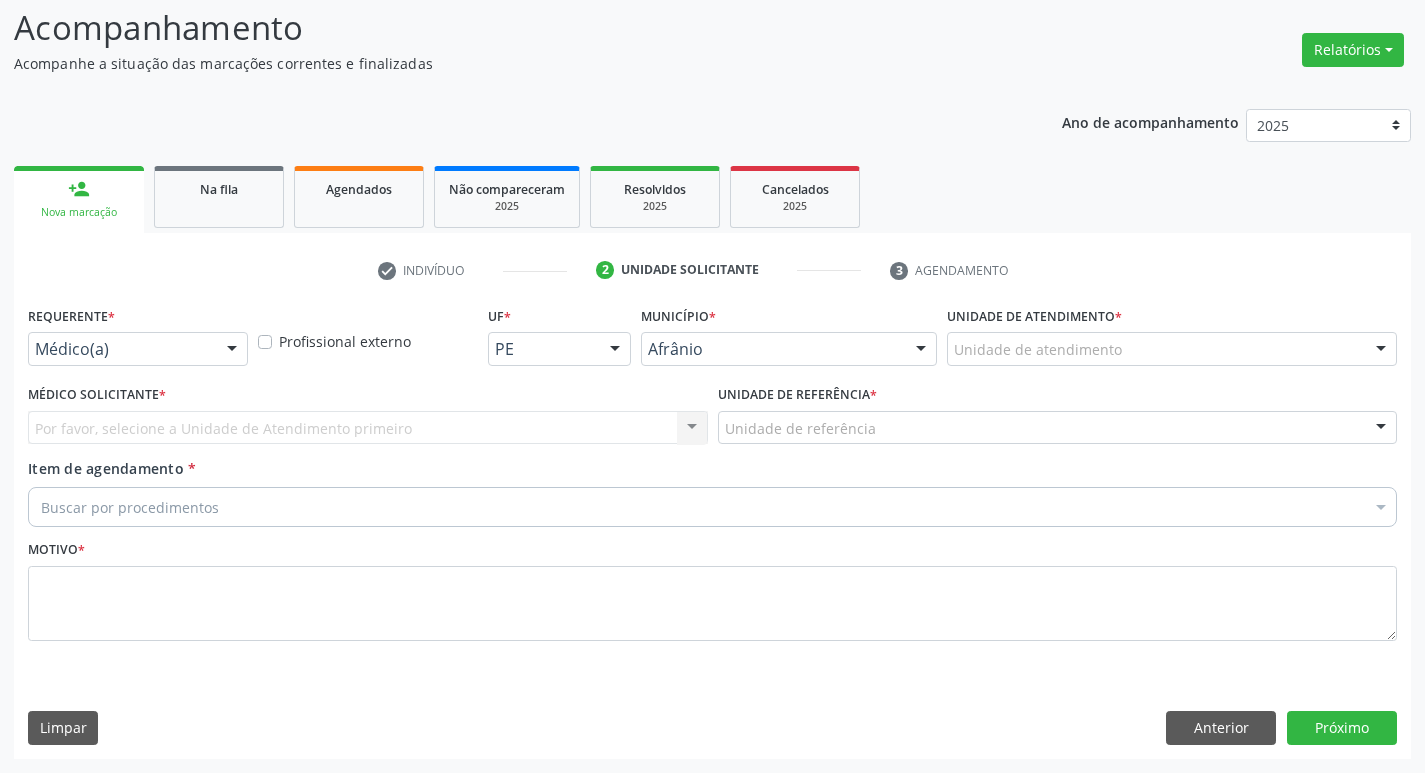 scroll, scrollTop: 133, scrollLeft: 0, axis: vertical 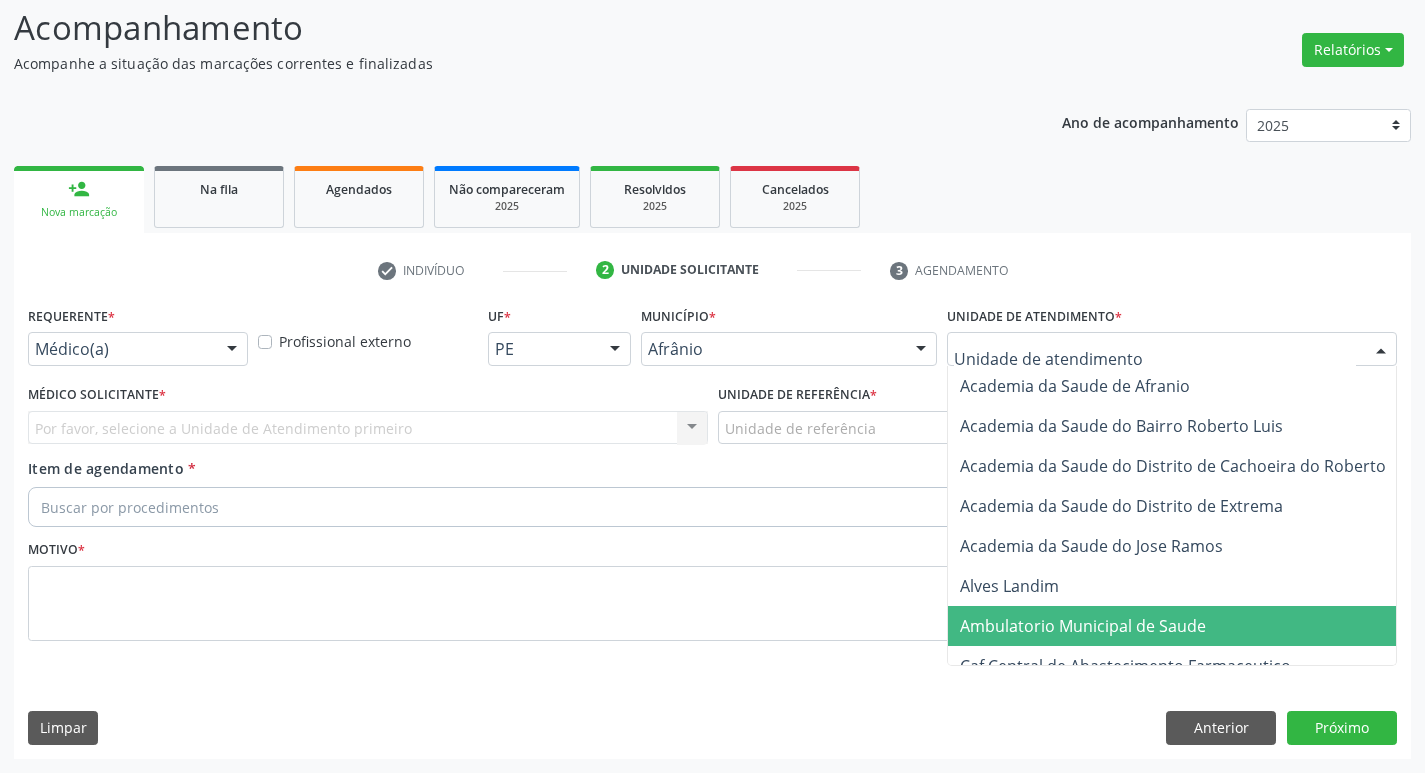 drag, startPoint x: 1049, startPoint y: 613, endPoint x: 816, endPoint y: 467, distance: 274.96362 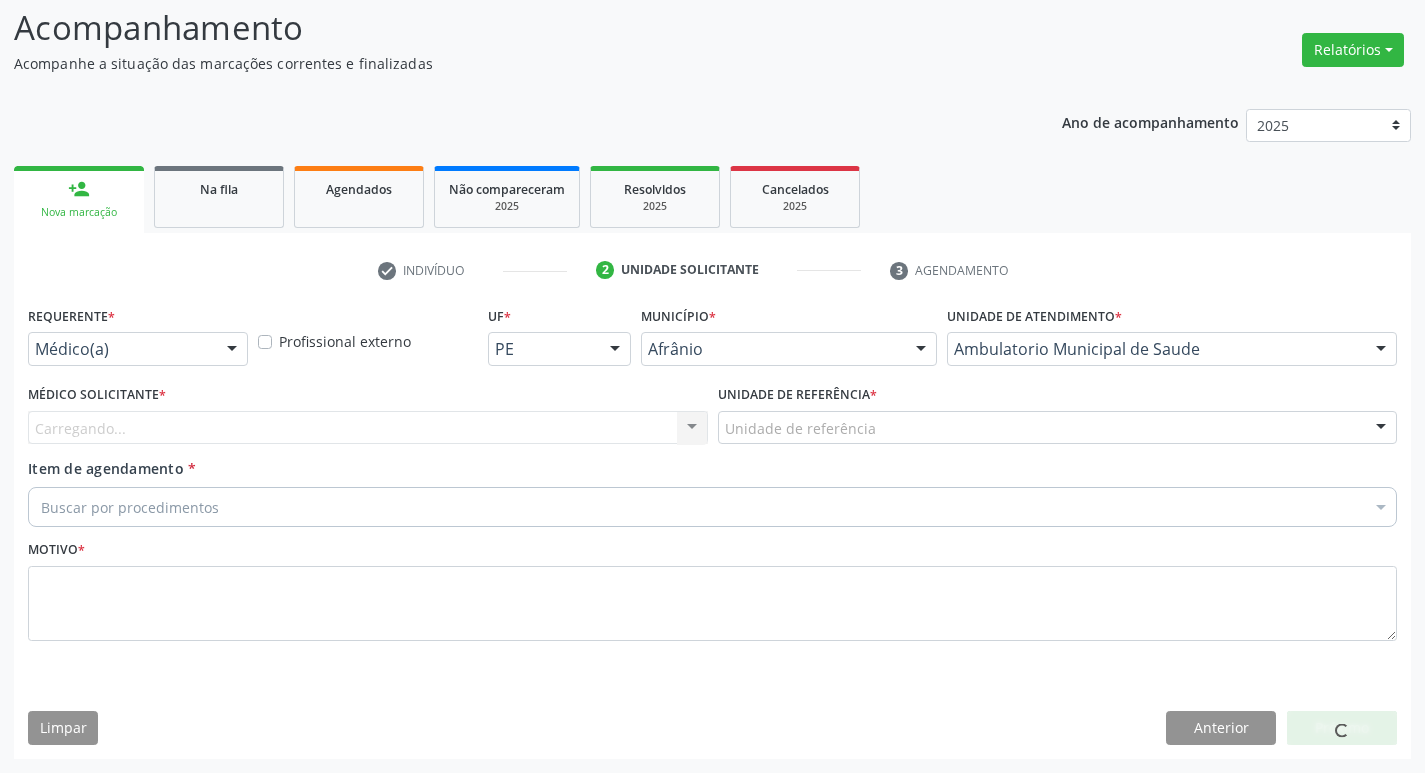 click on "Carregando...
Nenhum resultado encontrado para: "   "
Não há nenhuma opção para ser exibida." at bounding box center [368, 428] 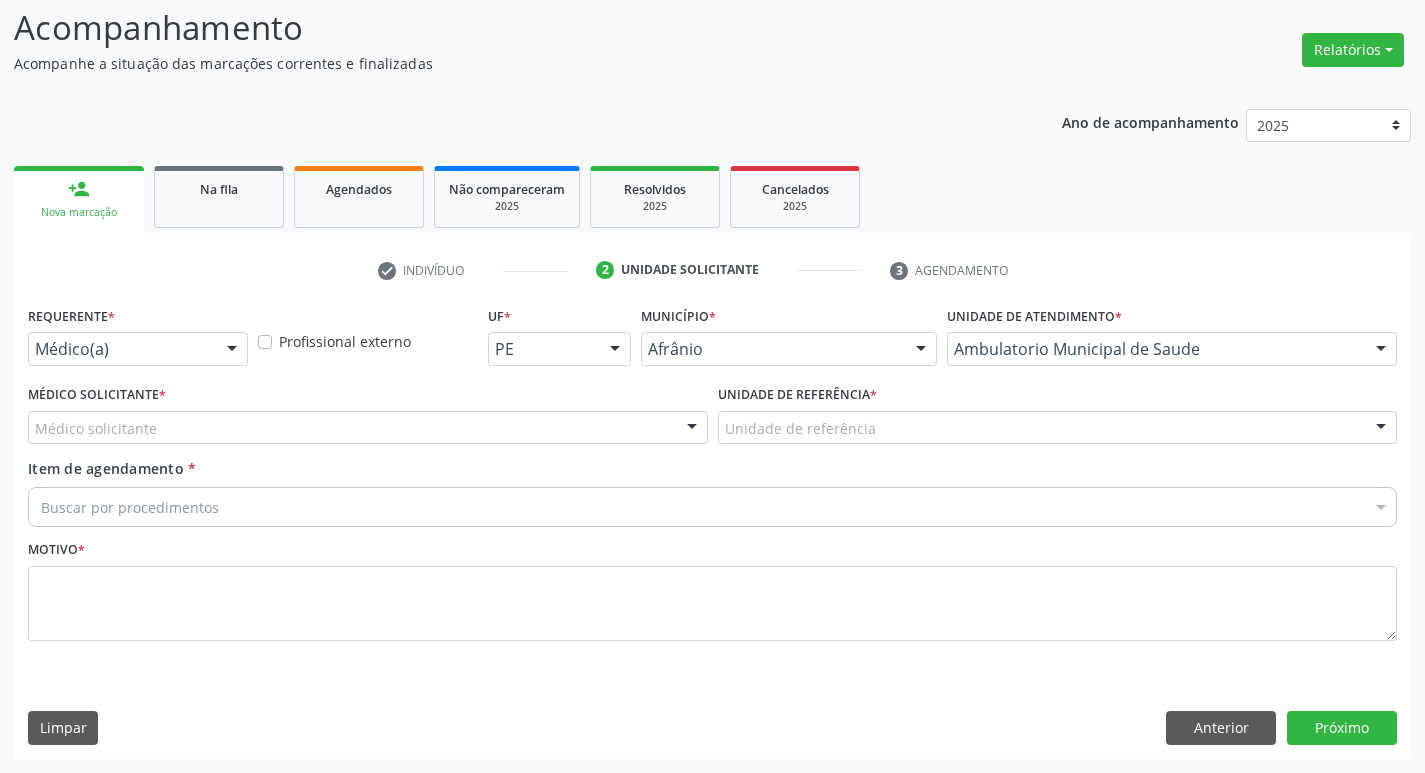 click on "Médico solicitante" at bounding box center (368, 428) 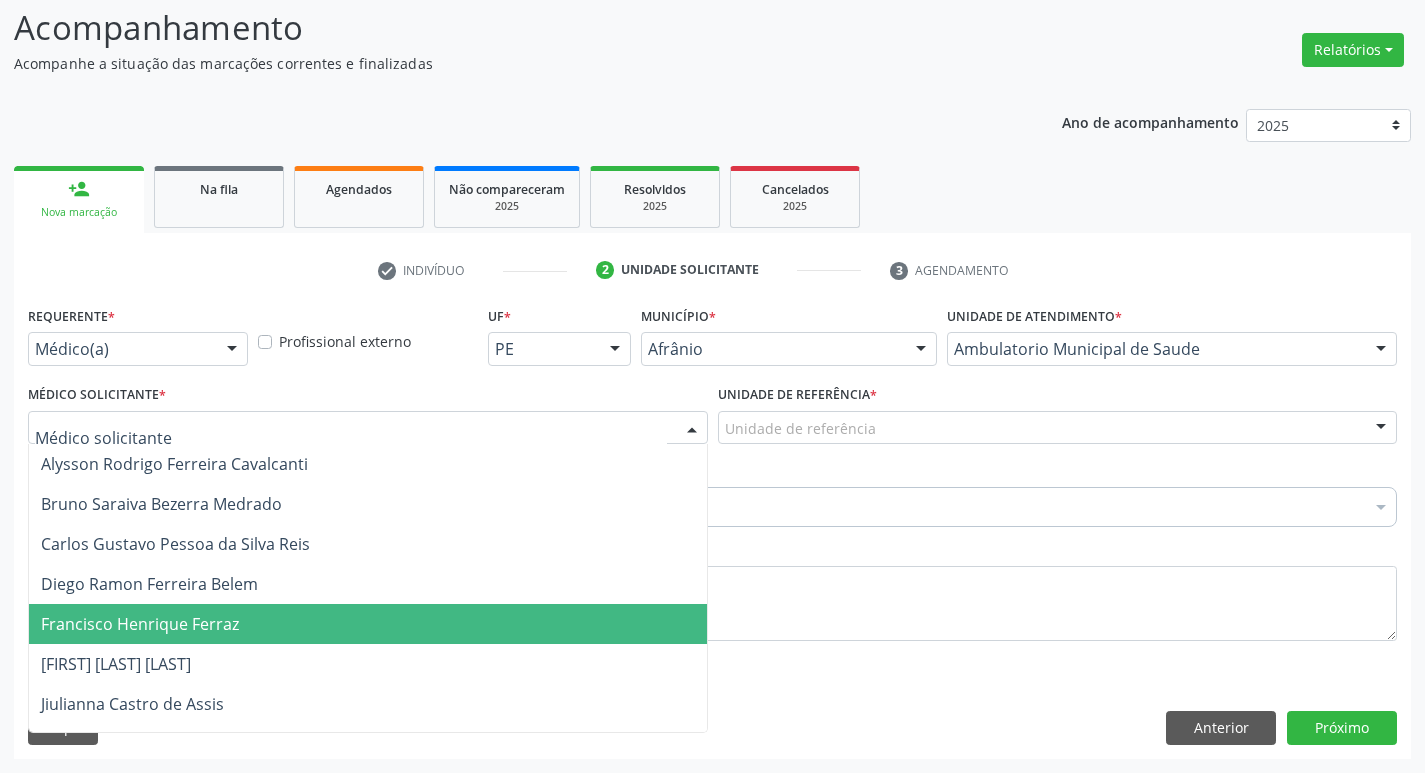 drag, startPoint x: 397, startPoint y: 612, endPoint x: 501, endPoint y: 579, distance: 109.11004 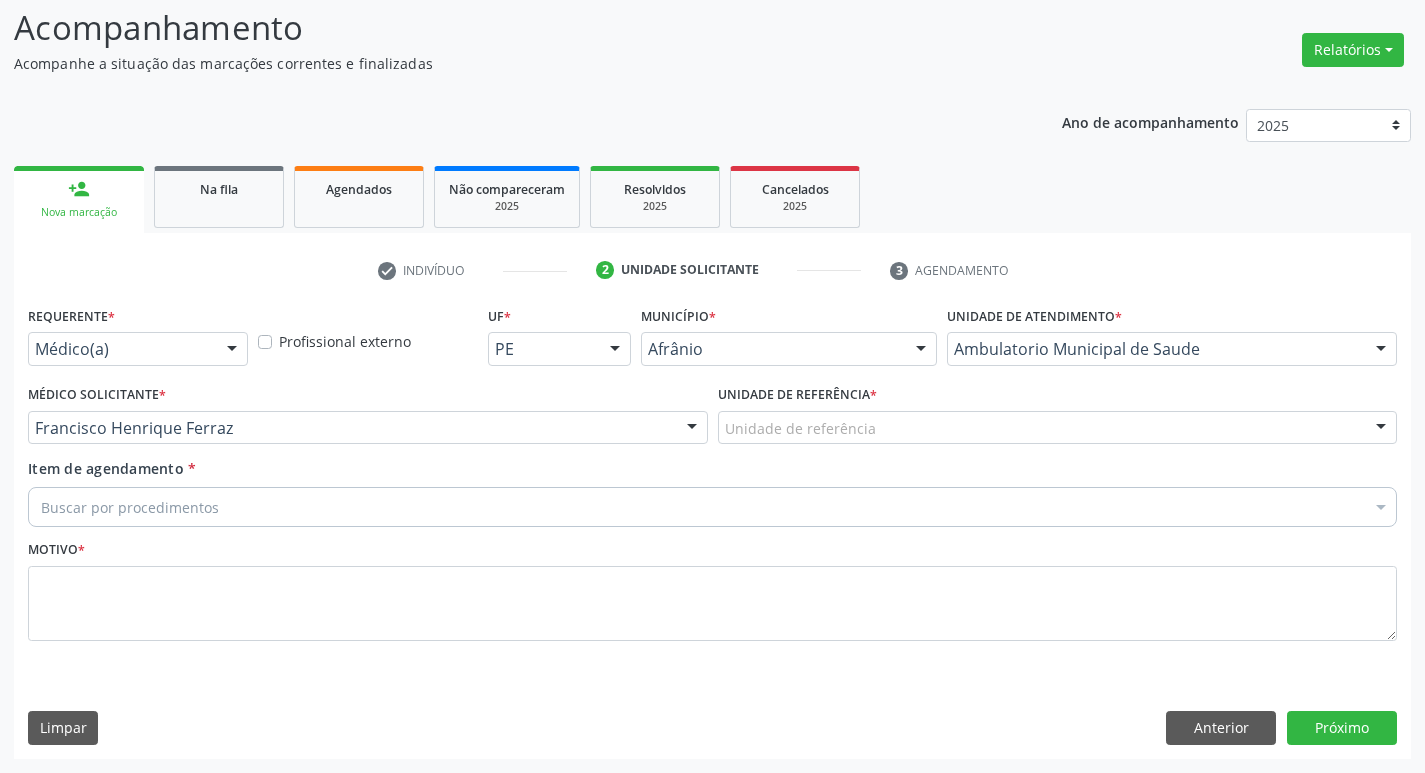 click on "Unidade de referência" at bounding box center (1058, 428) 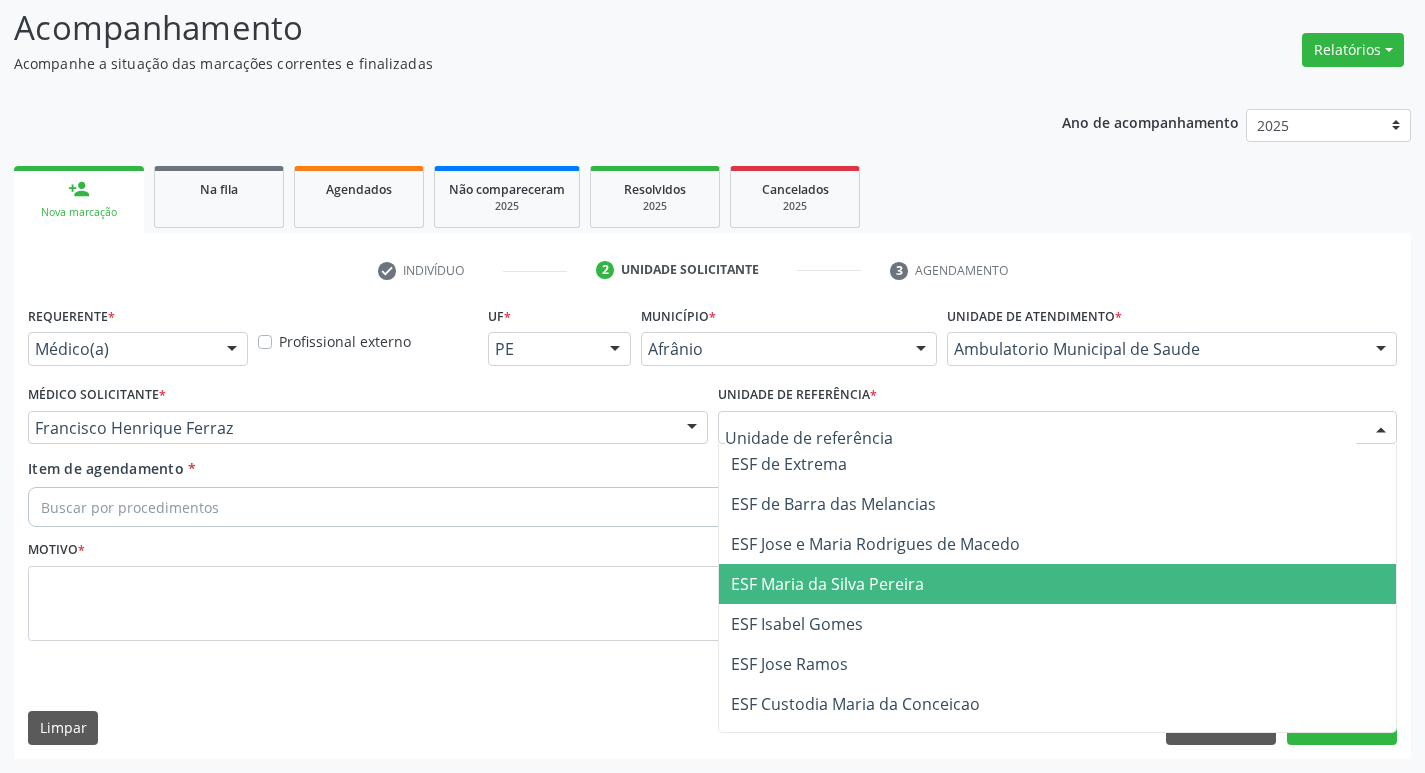click on "ESF Maria da Silva Pereira" at bounding box center (1058, 584) 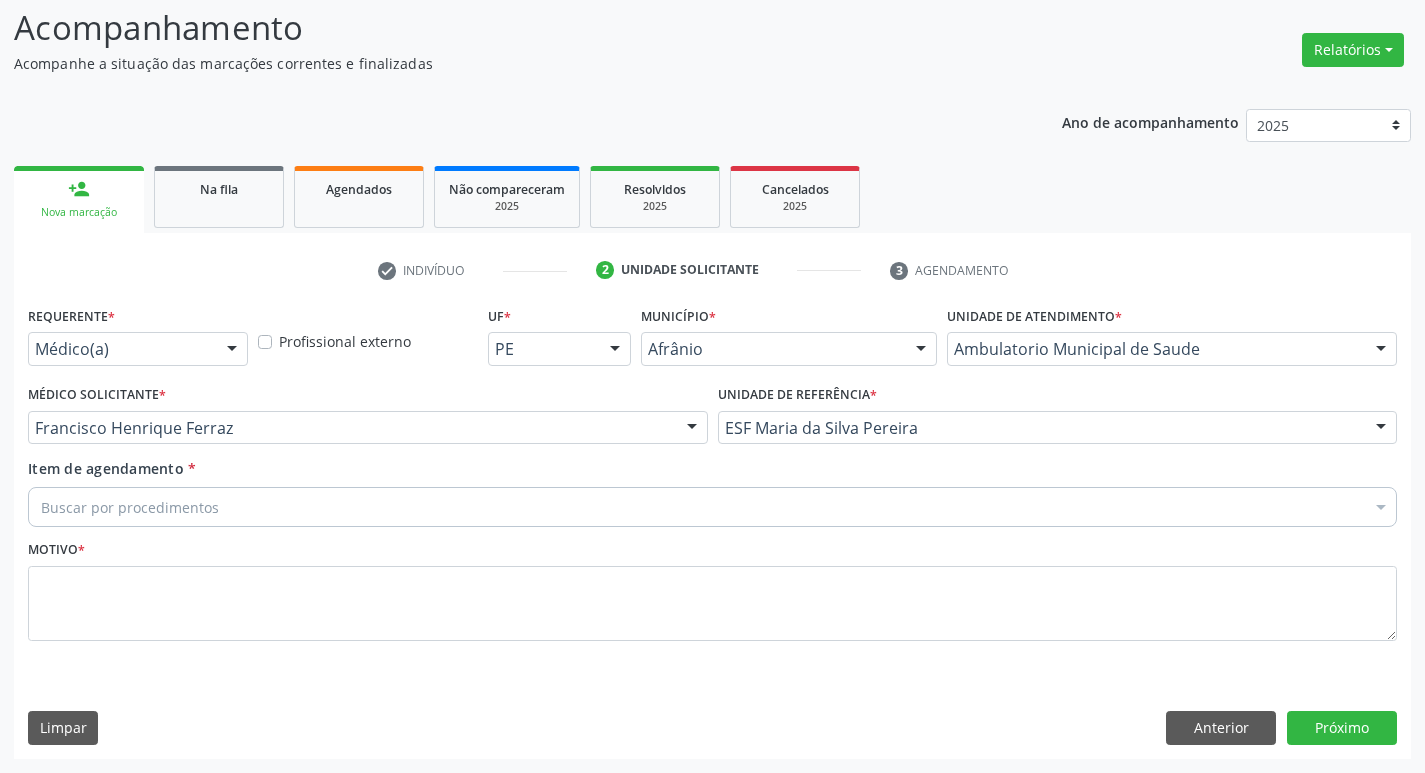 click on "Buscar por procedimentos" at bounding box center (712, 507) 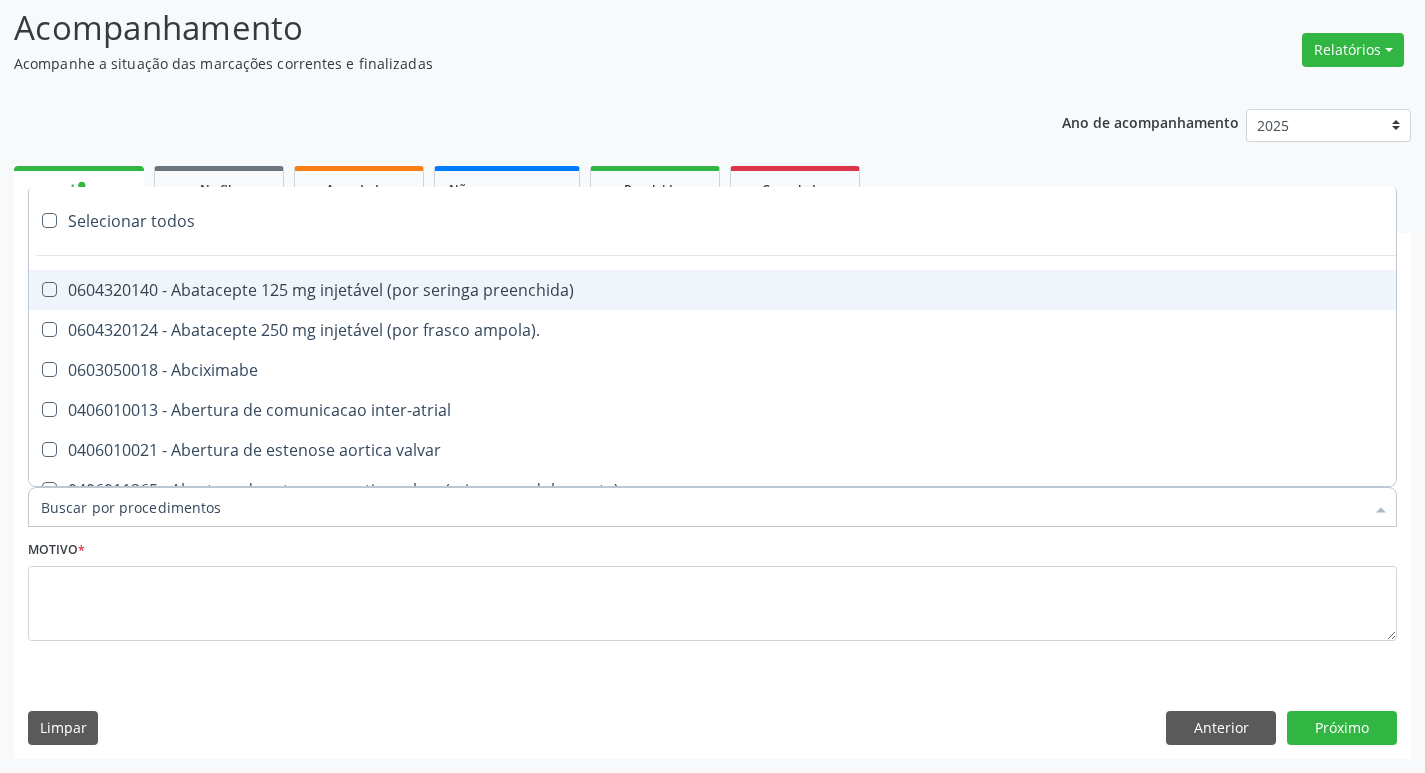 paste on "ortope" 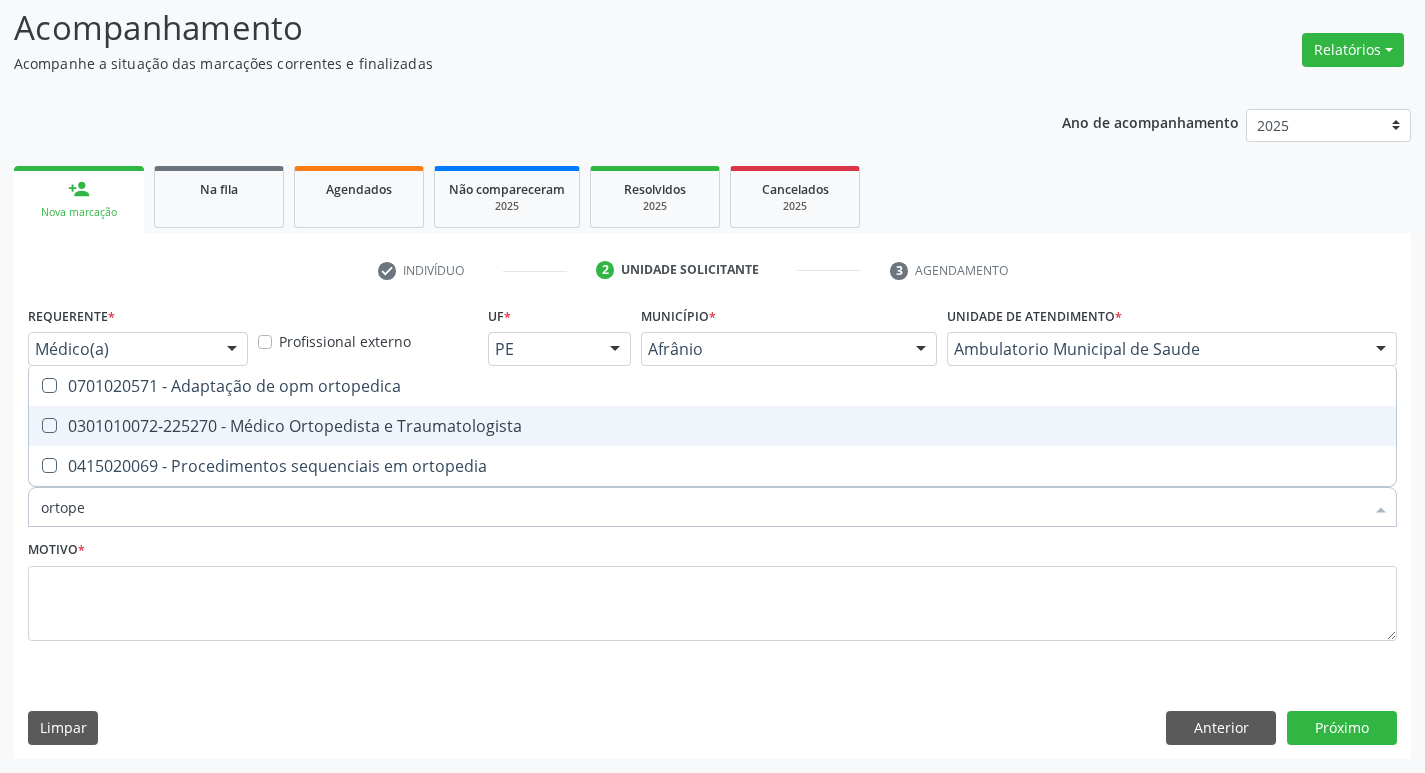 drag, startPoint x: 45, startPoint y: 426, endPoint x: 65, endPoint y: 521, distance: 97.082436 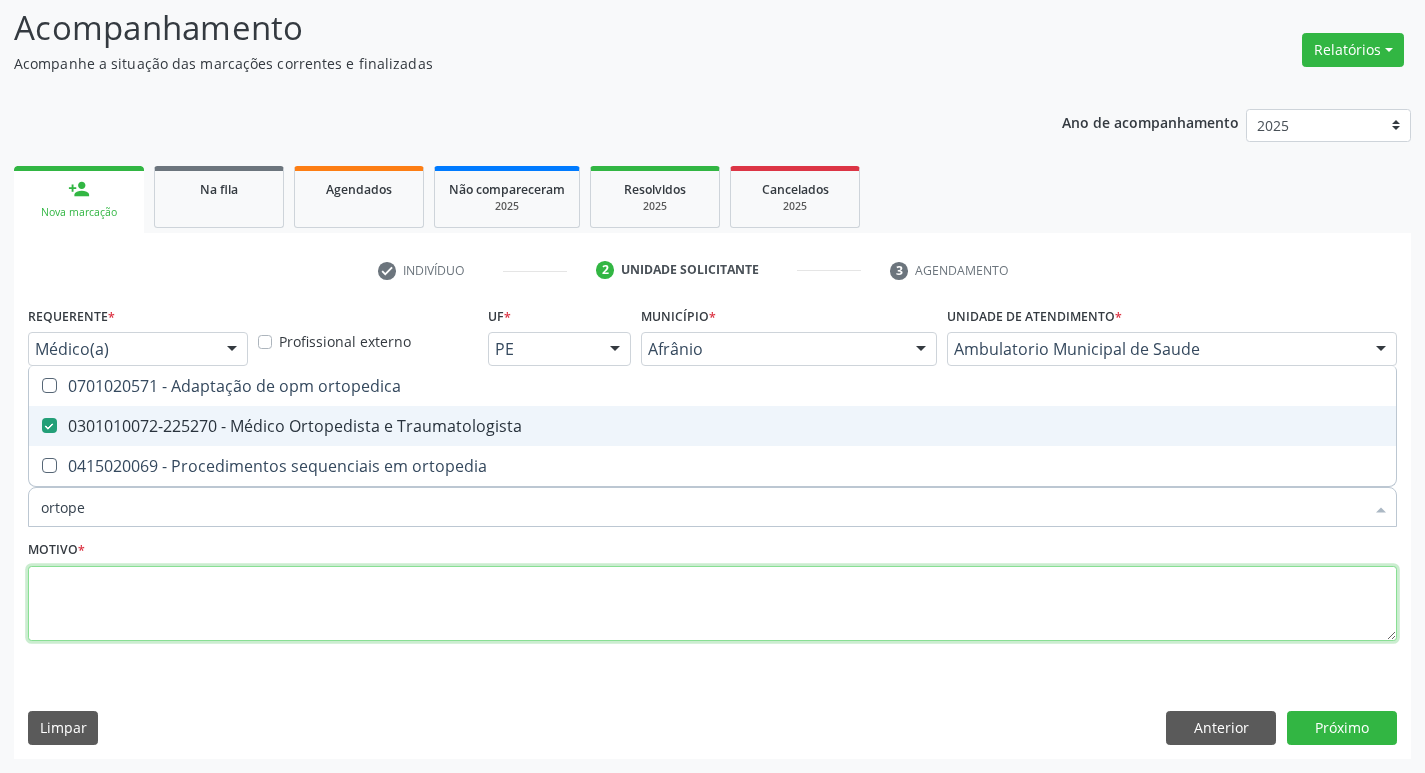 click at bounding box center (712, 604) 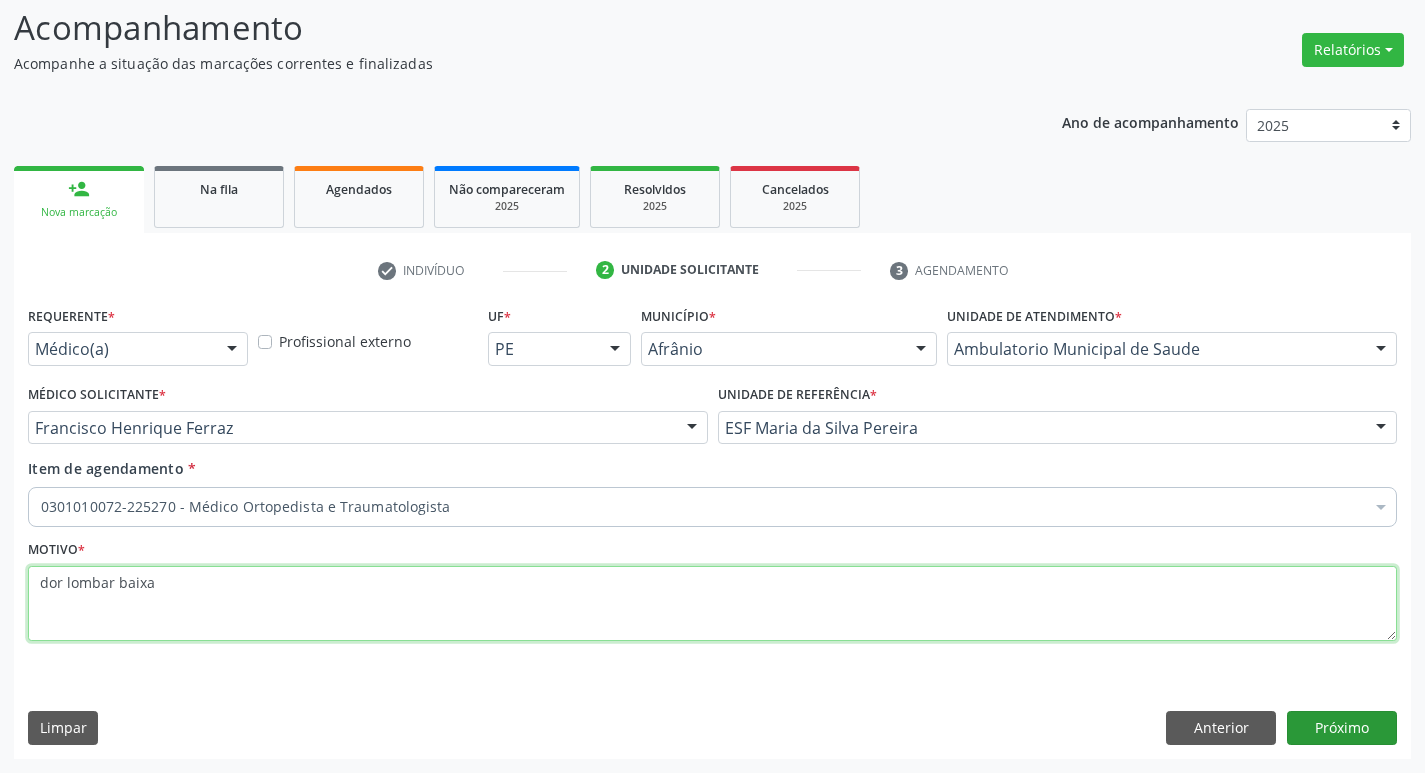 type on "dor lombar baixa" 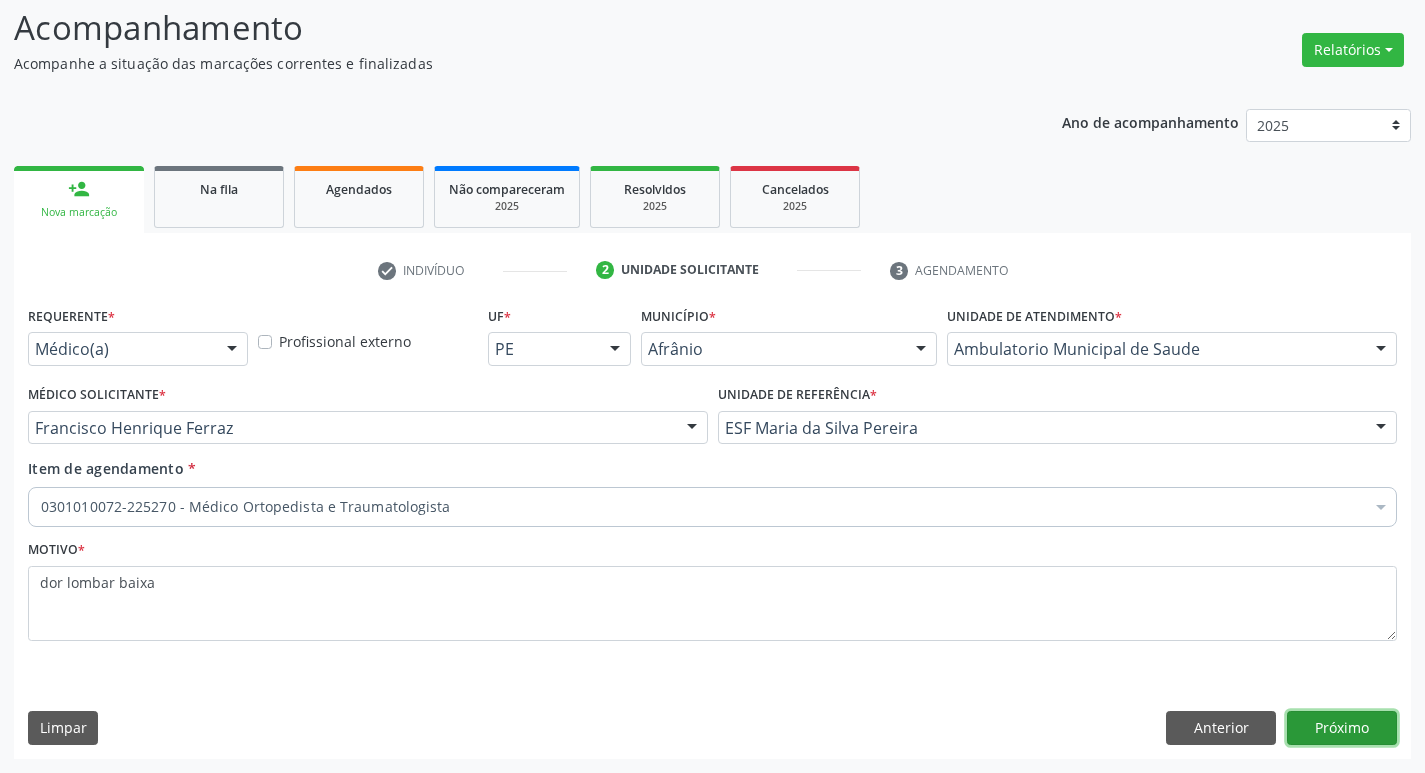 click on "Próximo" at bounding box center (1342, 728) 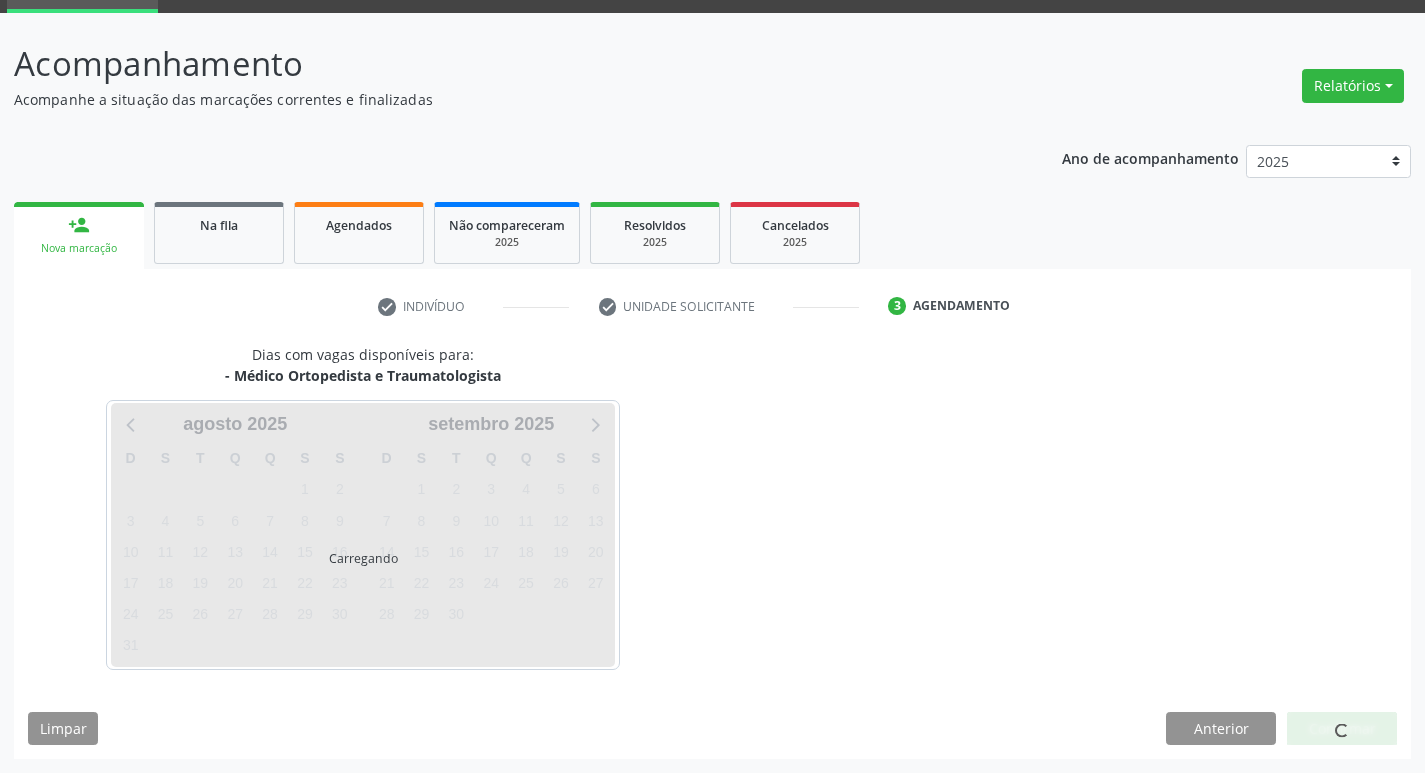 scroll, scrollTop: 97, scrollLeft: 0, axis: vertical 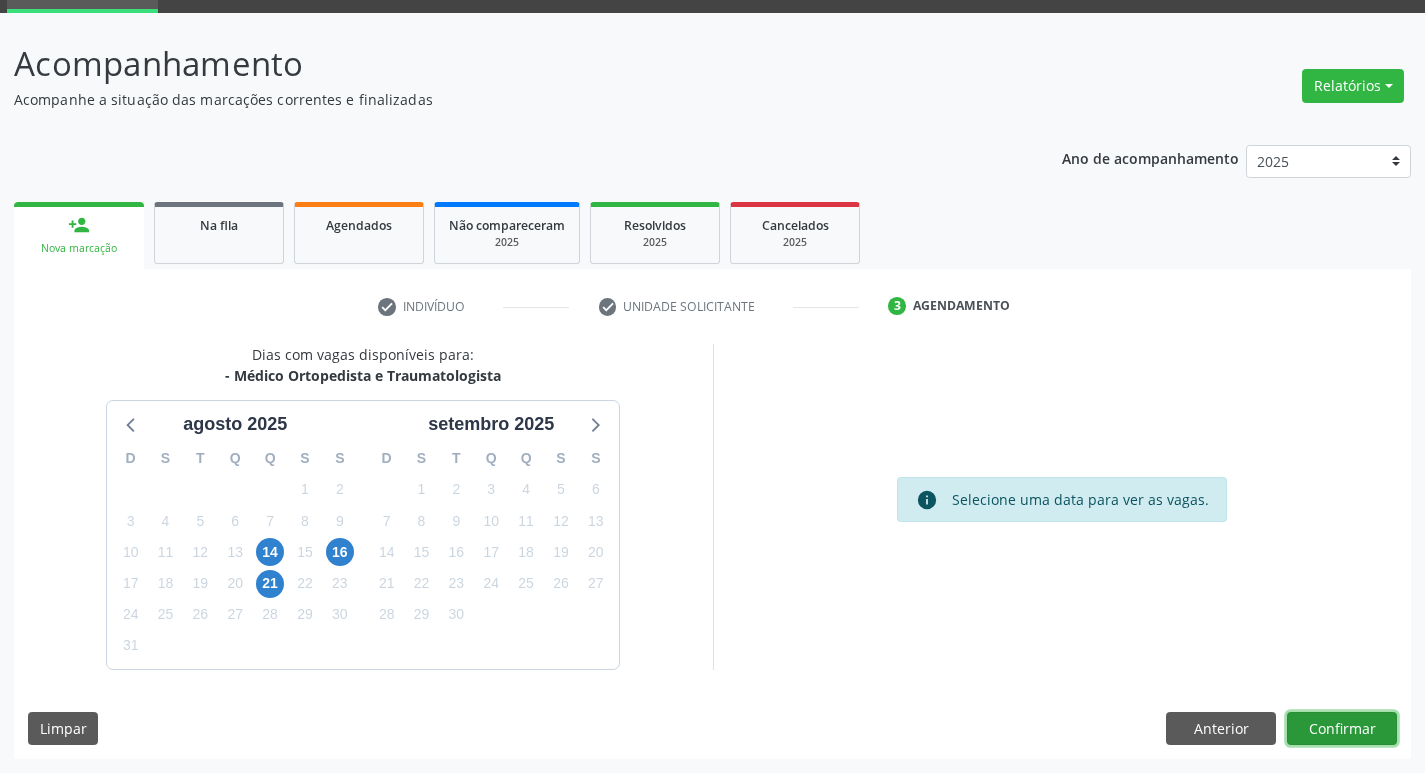 click on "Confirmar" at bounding box center (1342, 729) 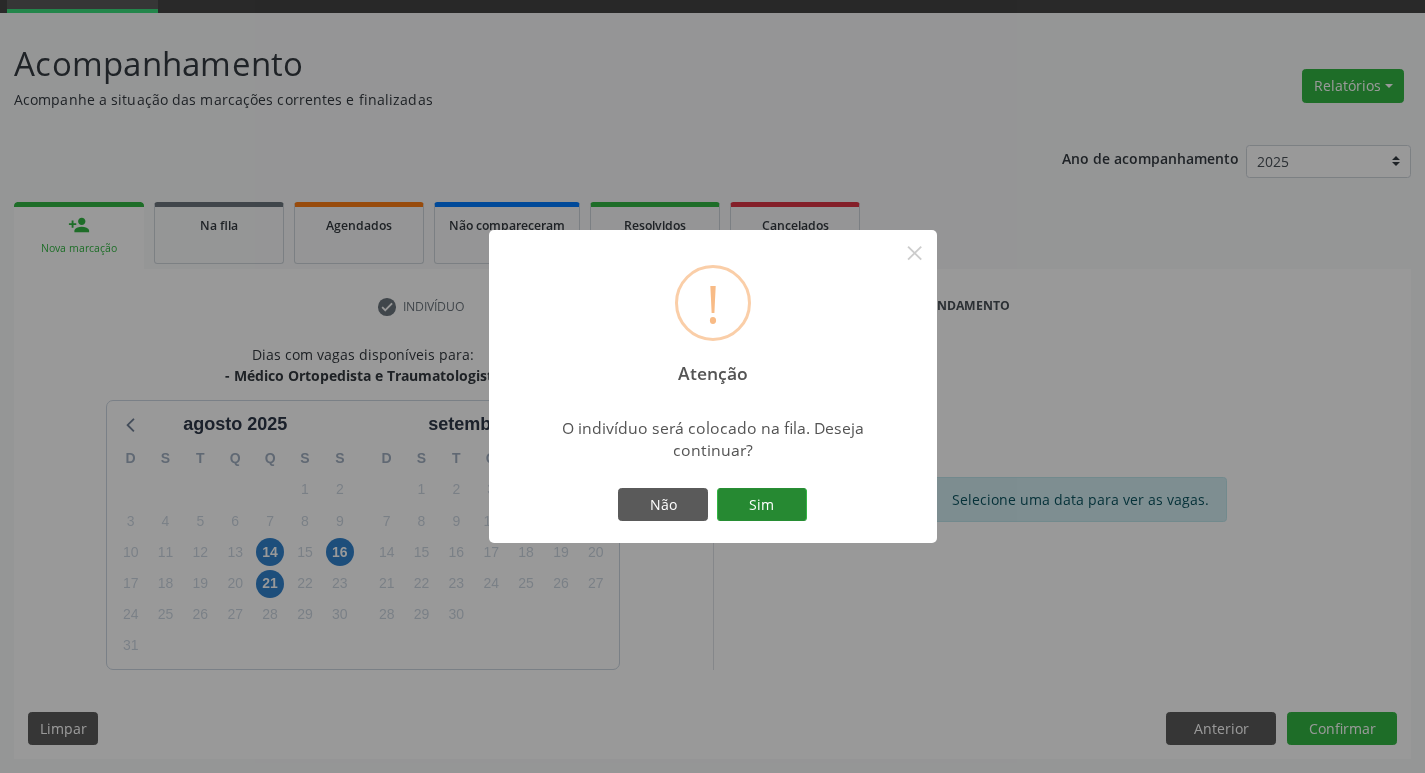 click on "Sim" at bounding box center [762, 505] 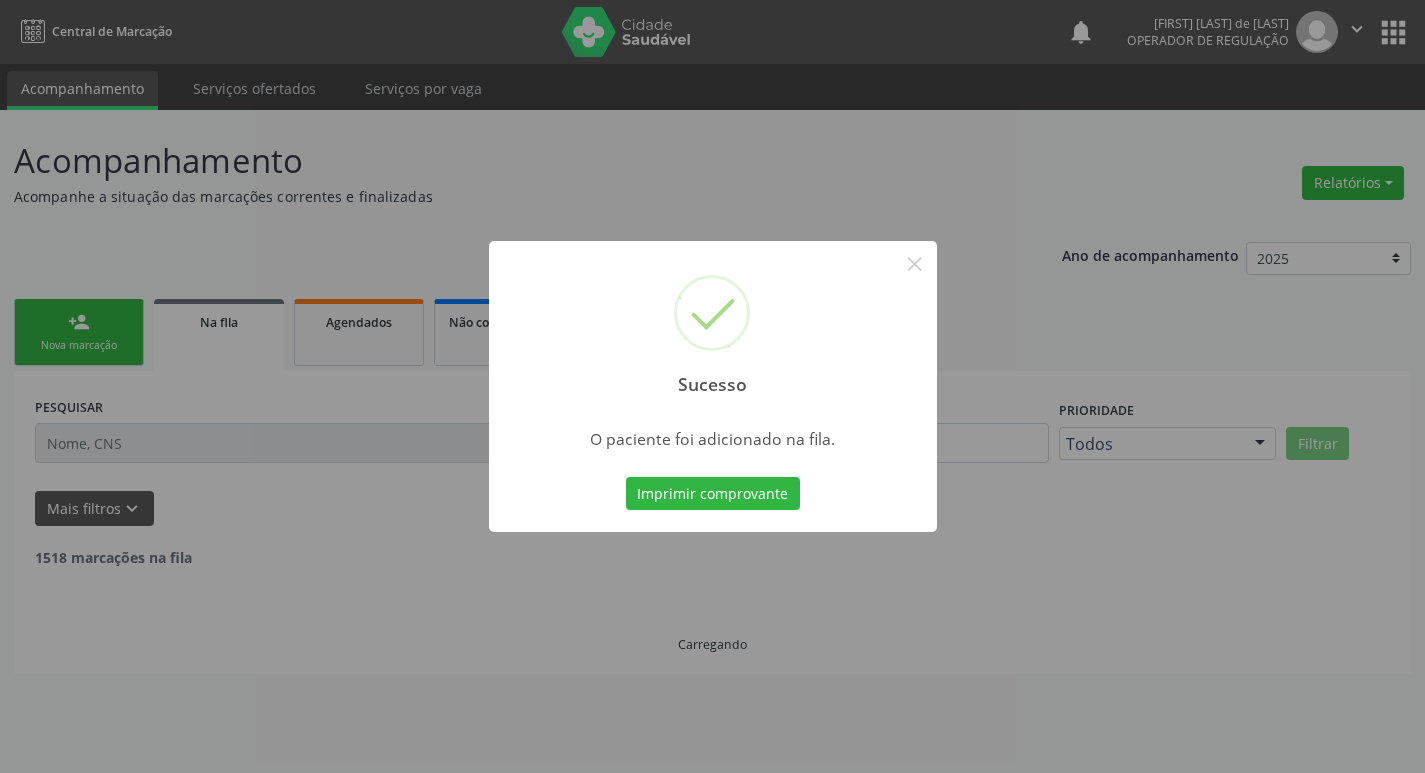 scroll, scrollTop: 0, scrollLeft: 0, axis: both 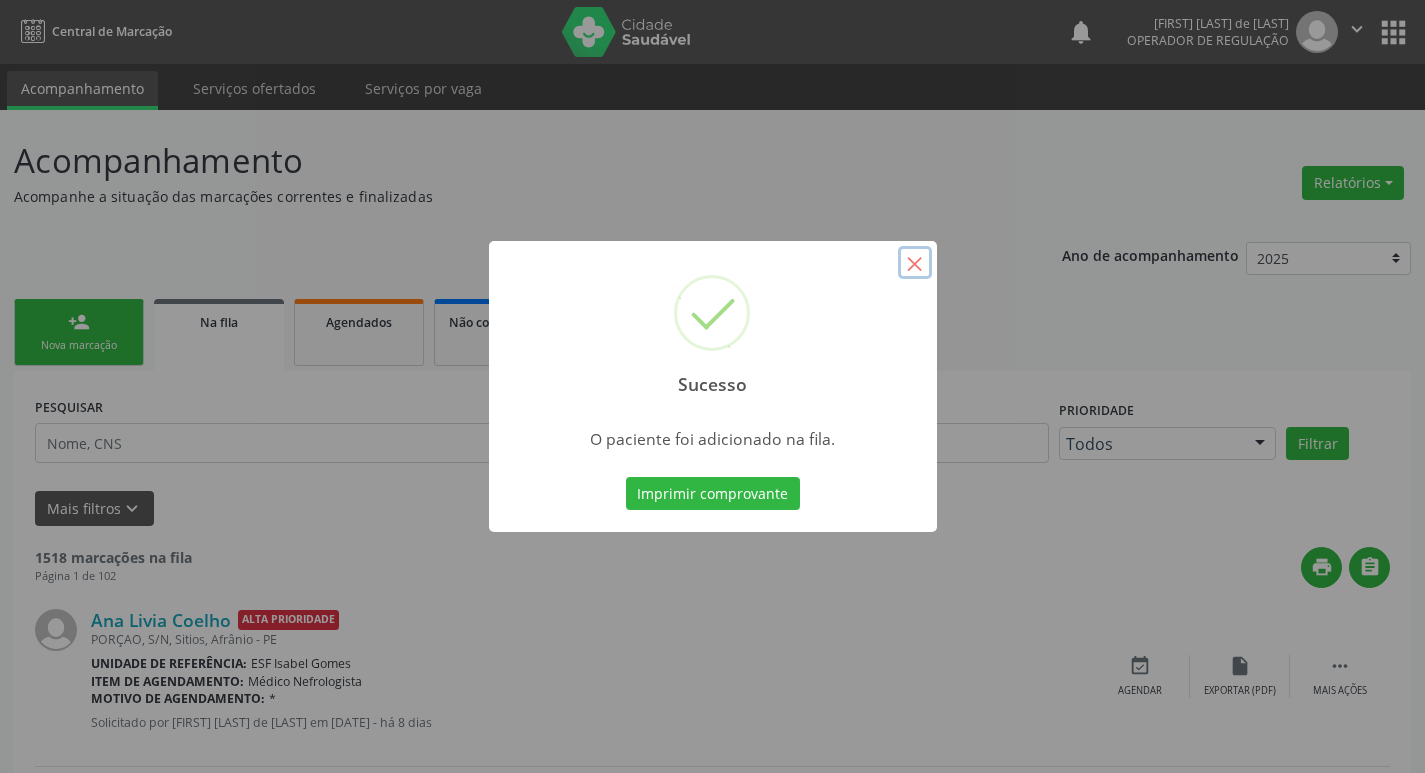 click on "×" at bounding box center [915, 263] 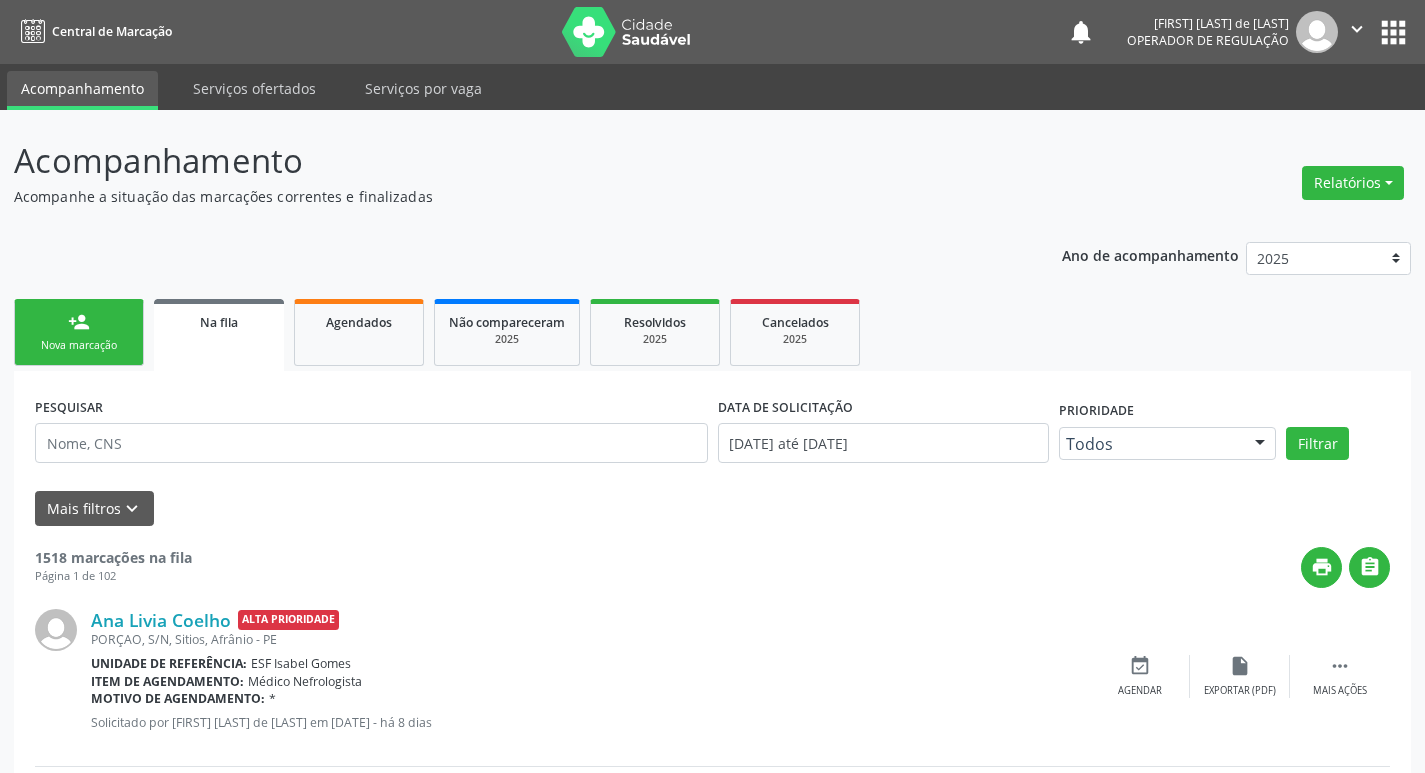 click on "person_add" at bounding box center [79, 322] 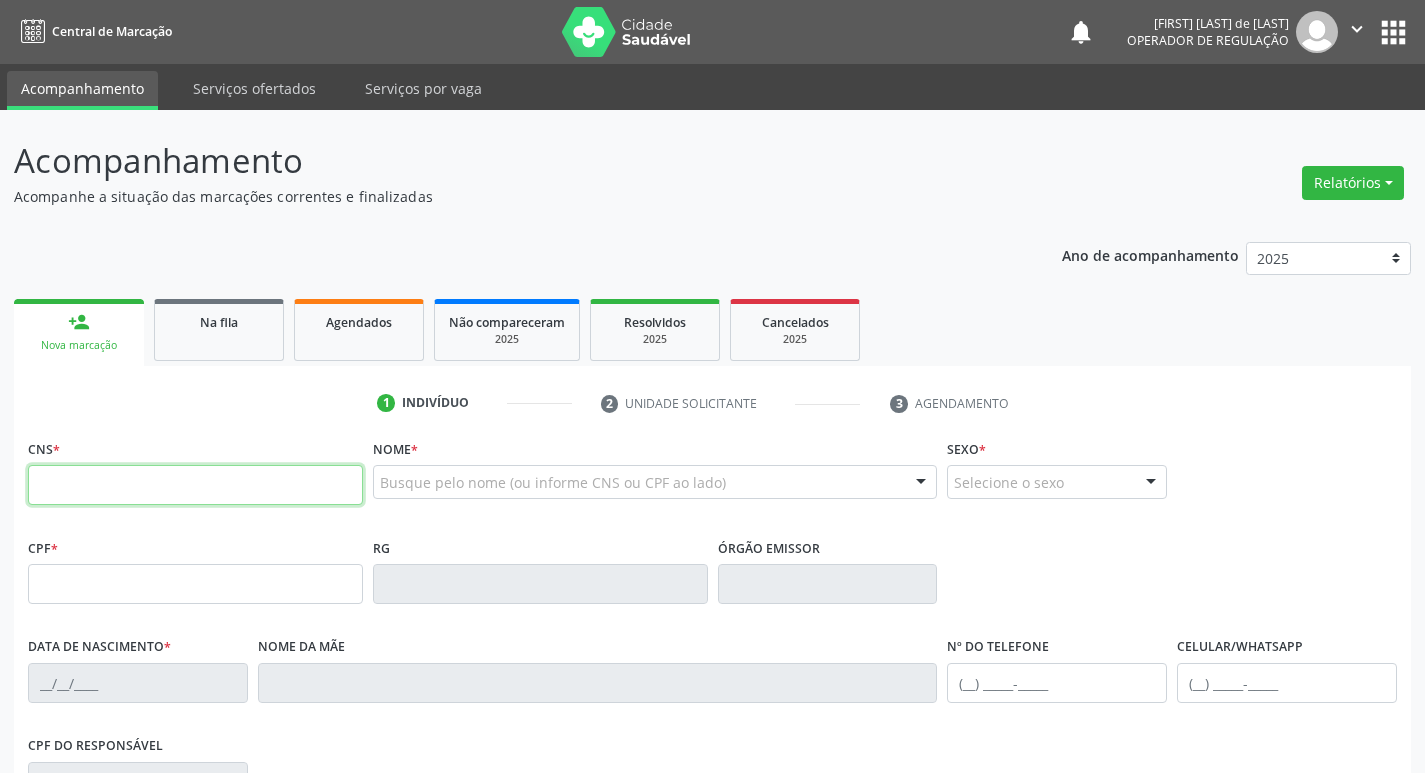 click at bounding box center [195, 485] 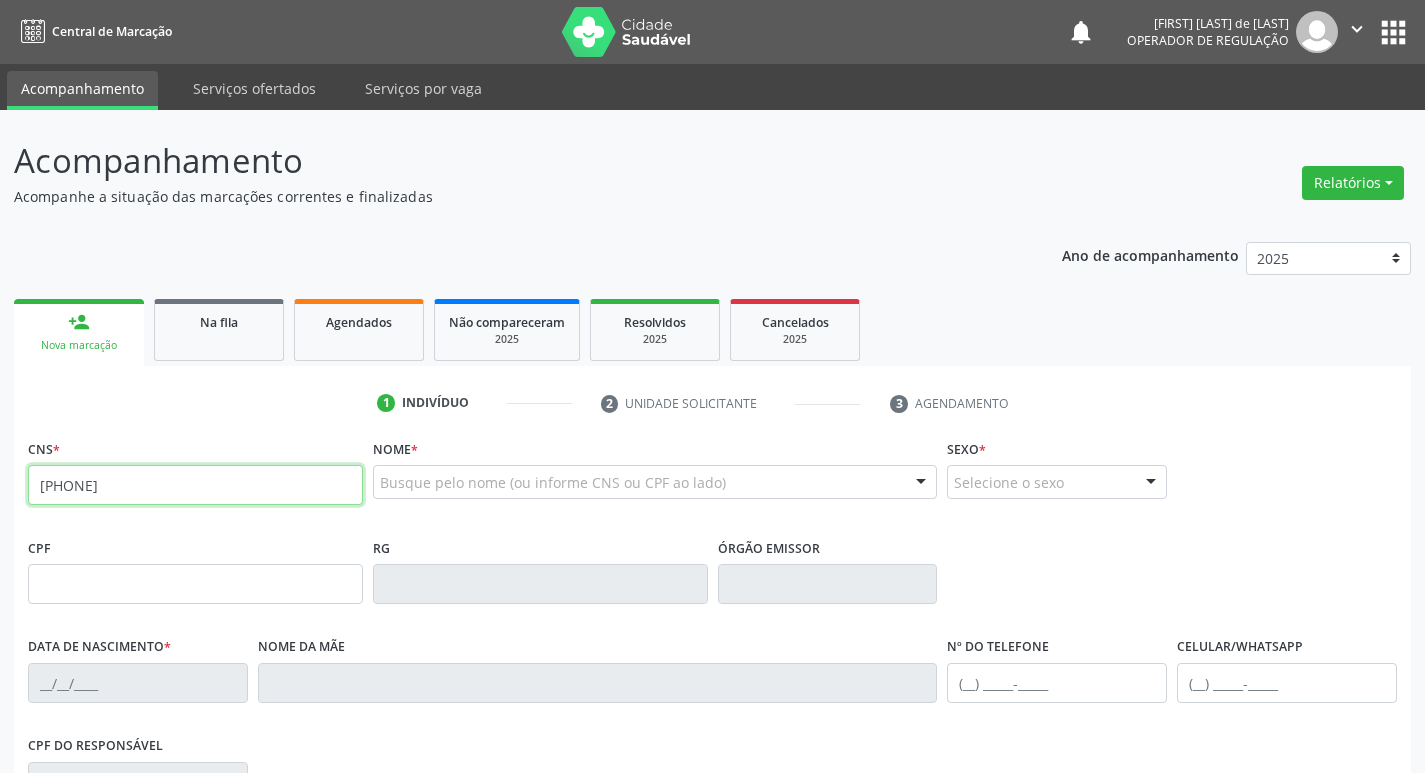 type on "701 8022 9254 4771" 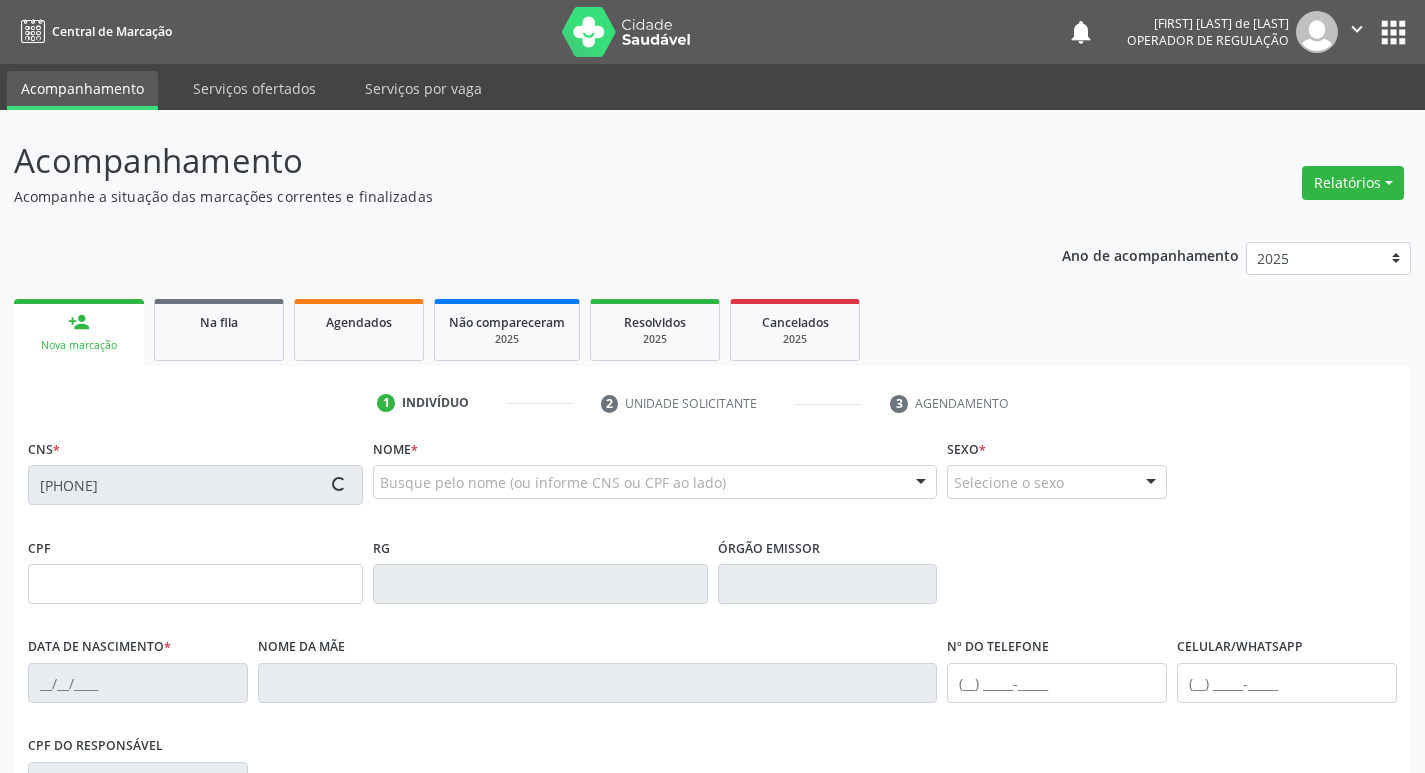 type on "29/09/1968" 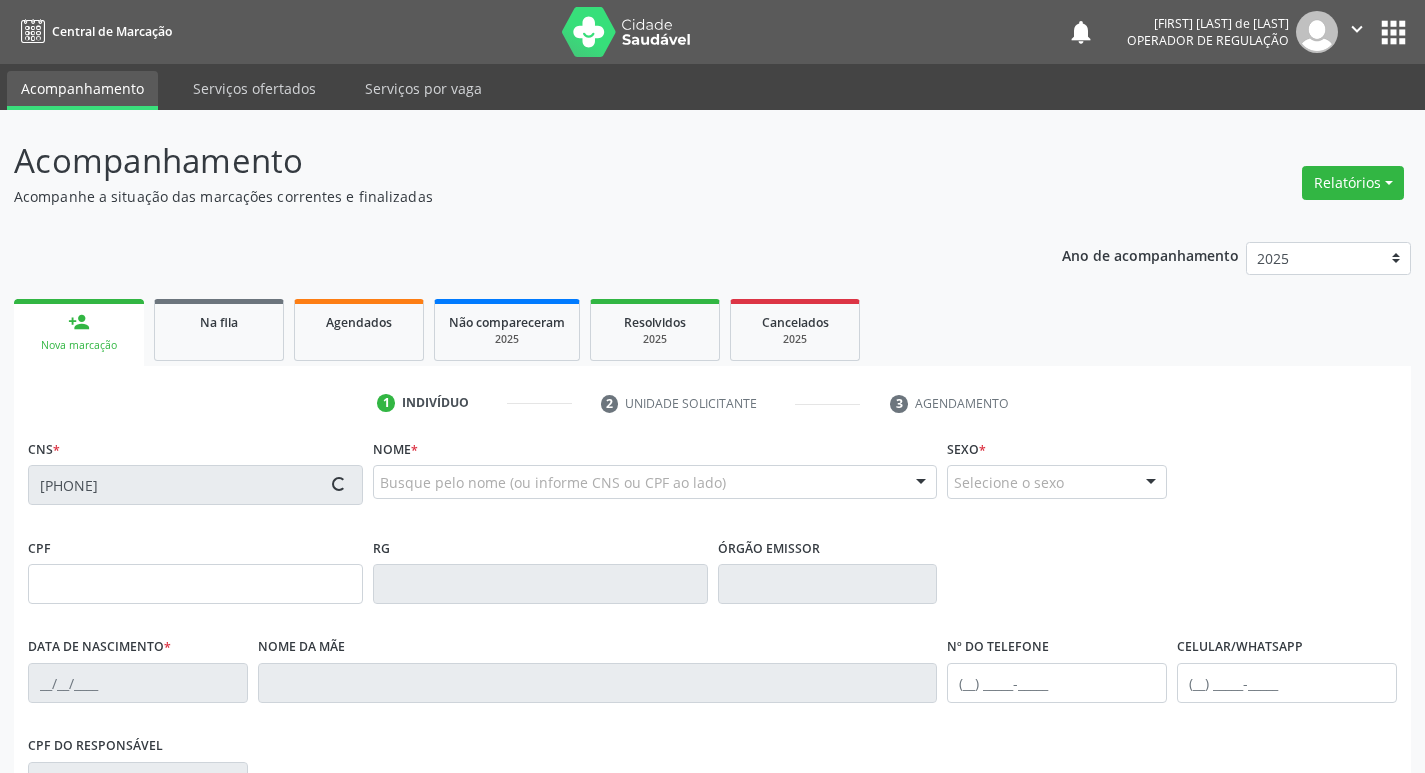 type on "Maria Gomes Lima" 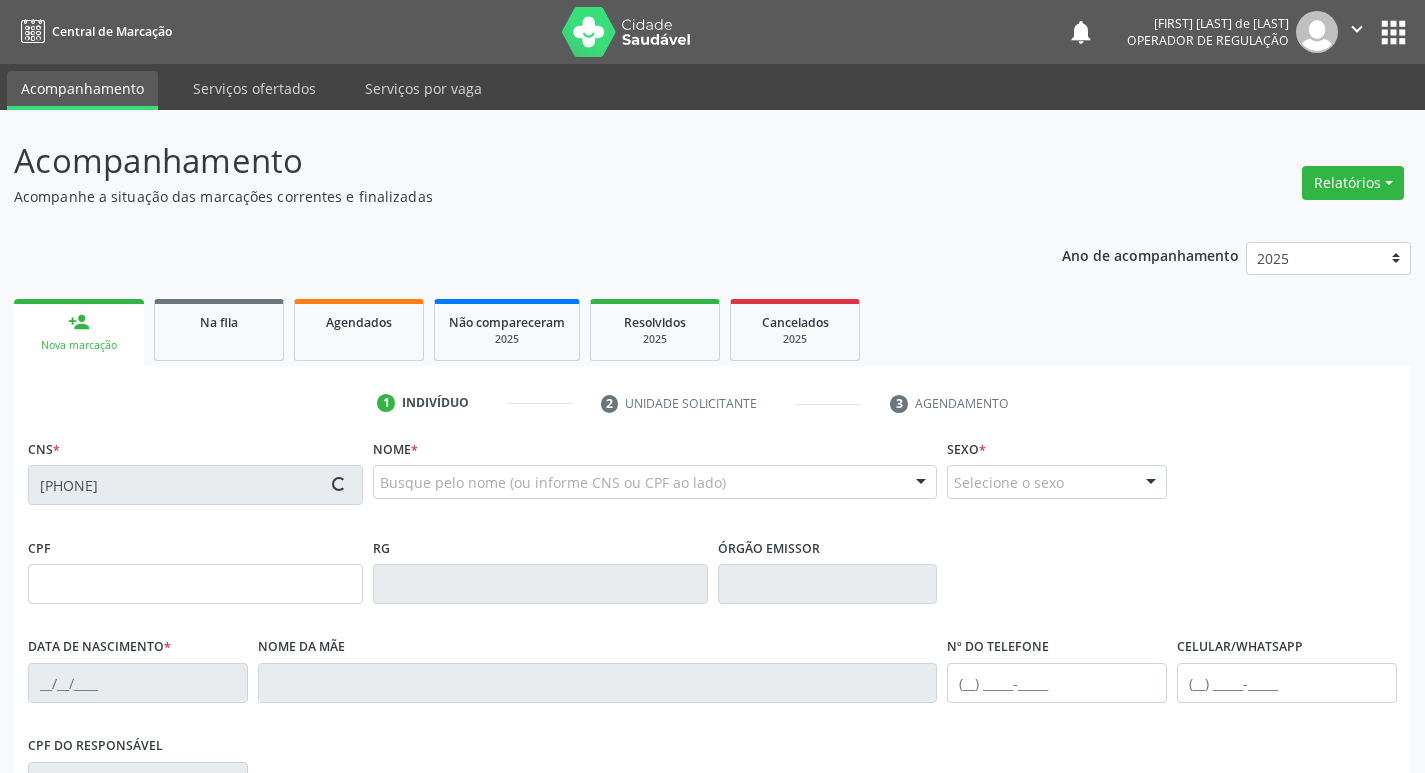 type on "S/N" 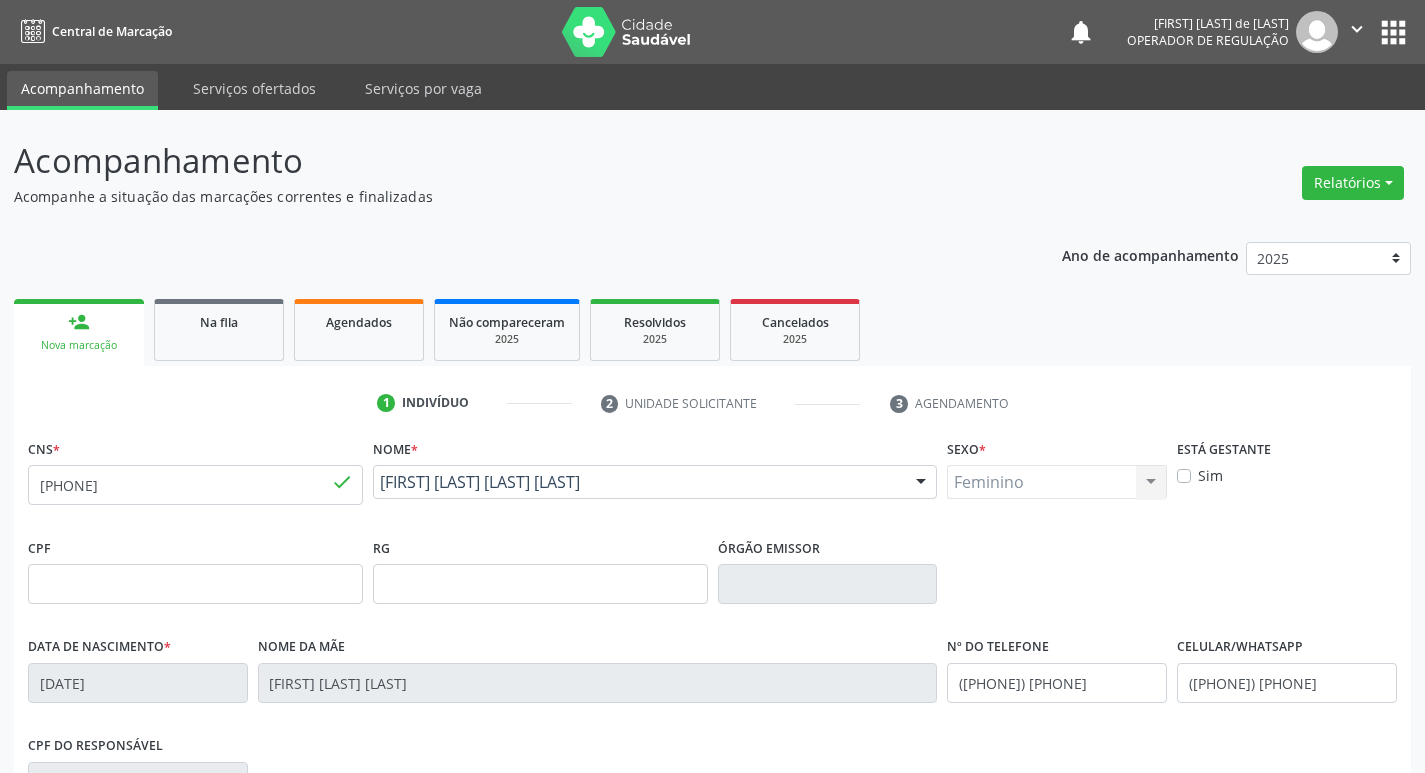scroll, scrollTop: 311, scrollLeft: 0, axis: vertical 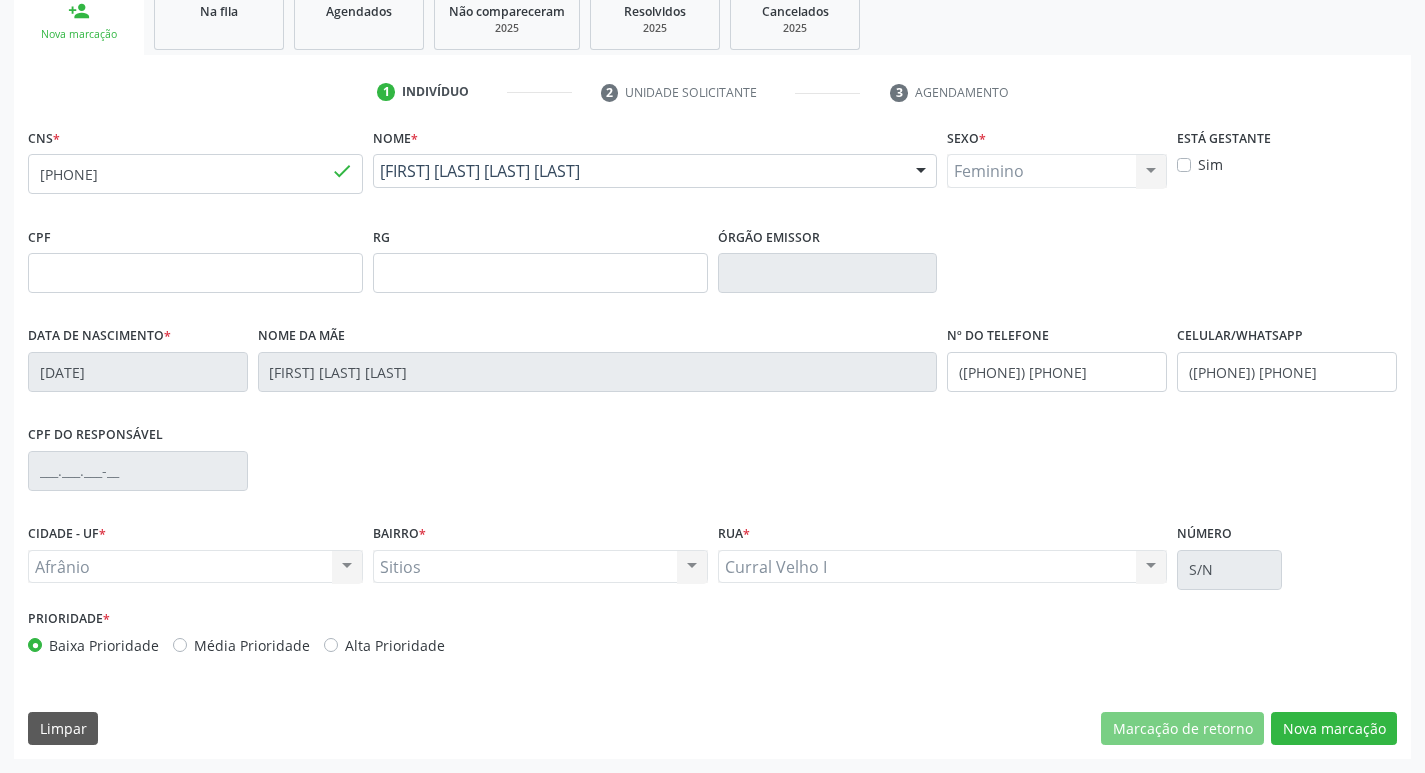 drag, startPoint x: 174, startPoint y: 649, endPoint x: 188, endPoint y: 646, distance: 14.3178215 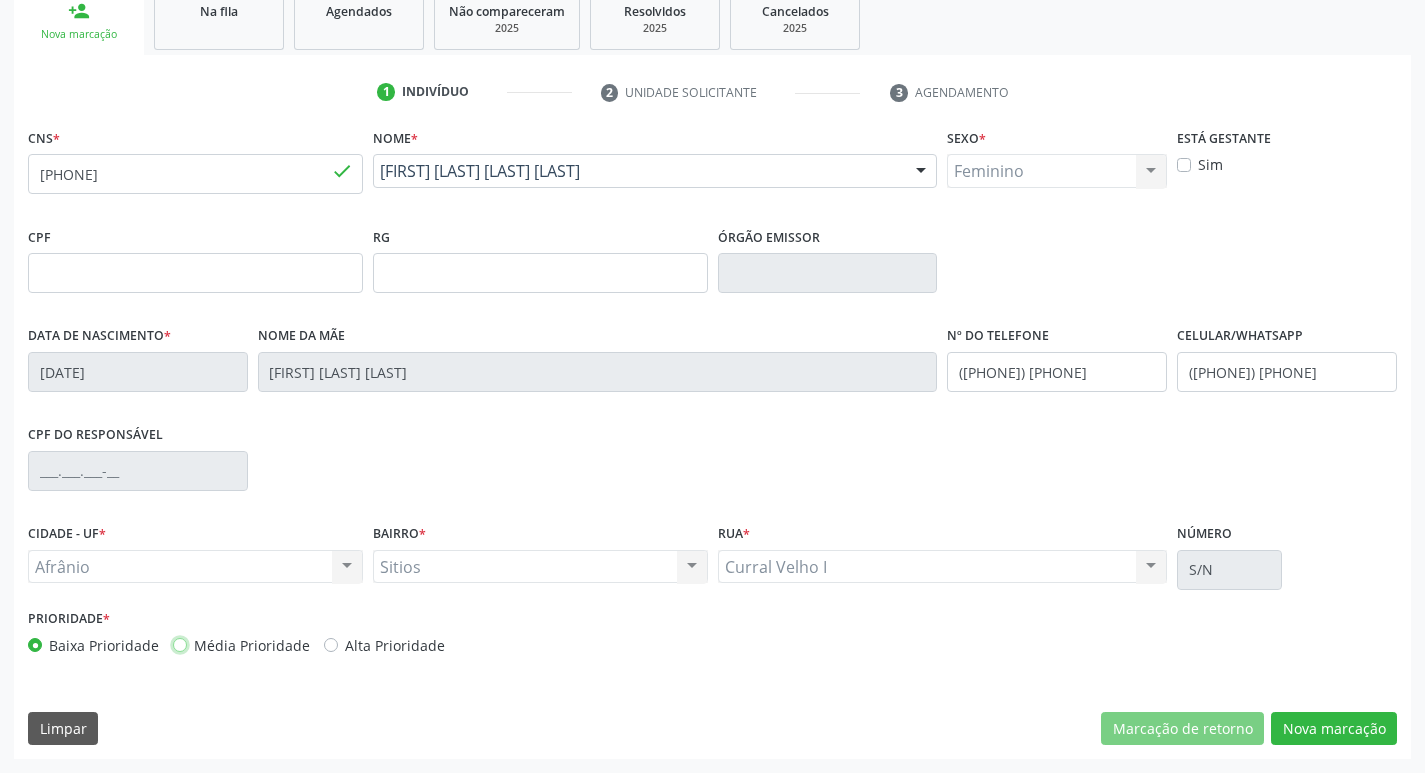 click on "Média Prioridade" at bounding box center (180, 644) 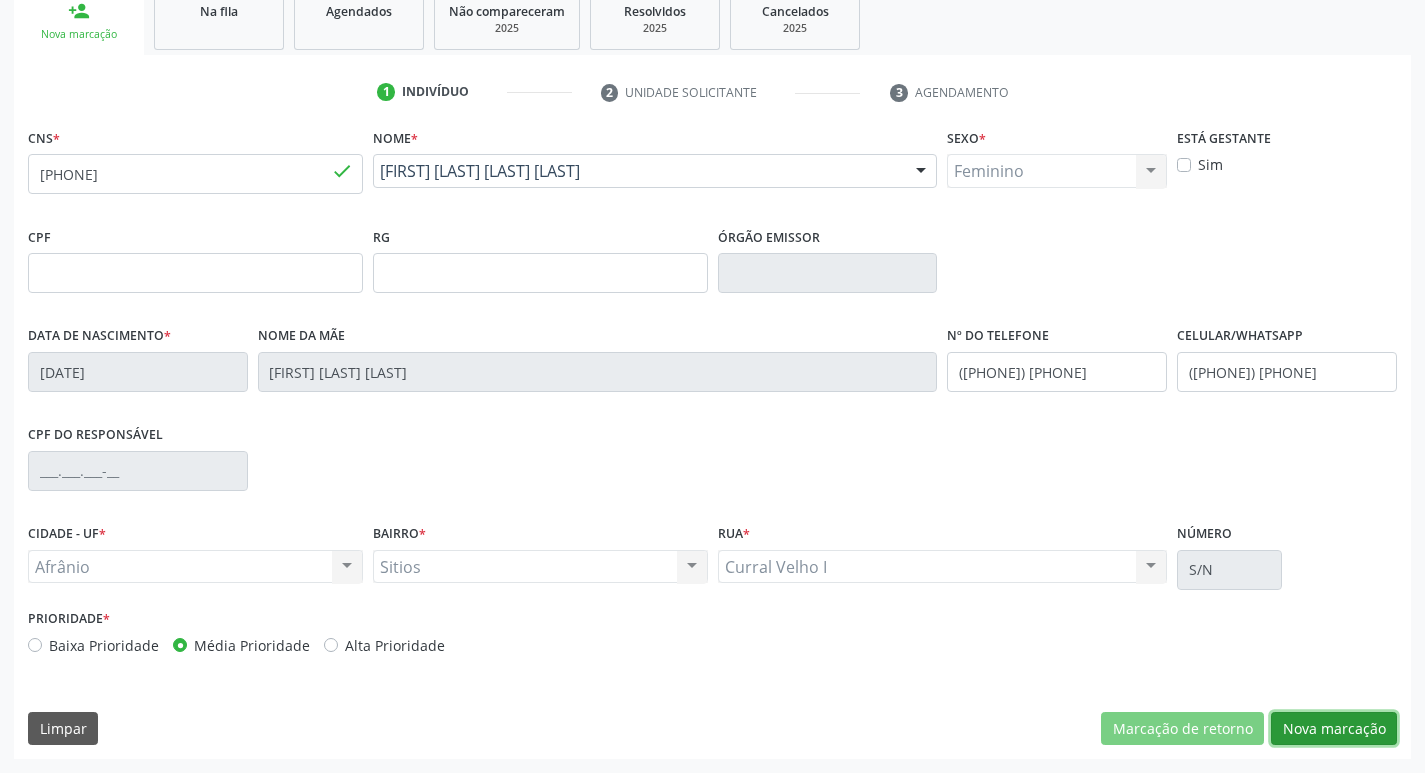 click on "Nova marcação" at bounding box center (1334, 729) 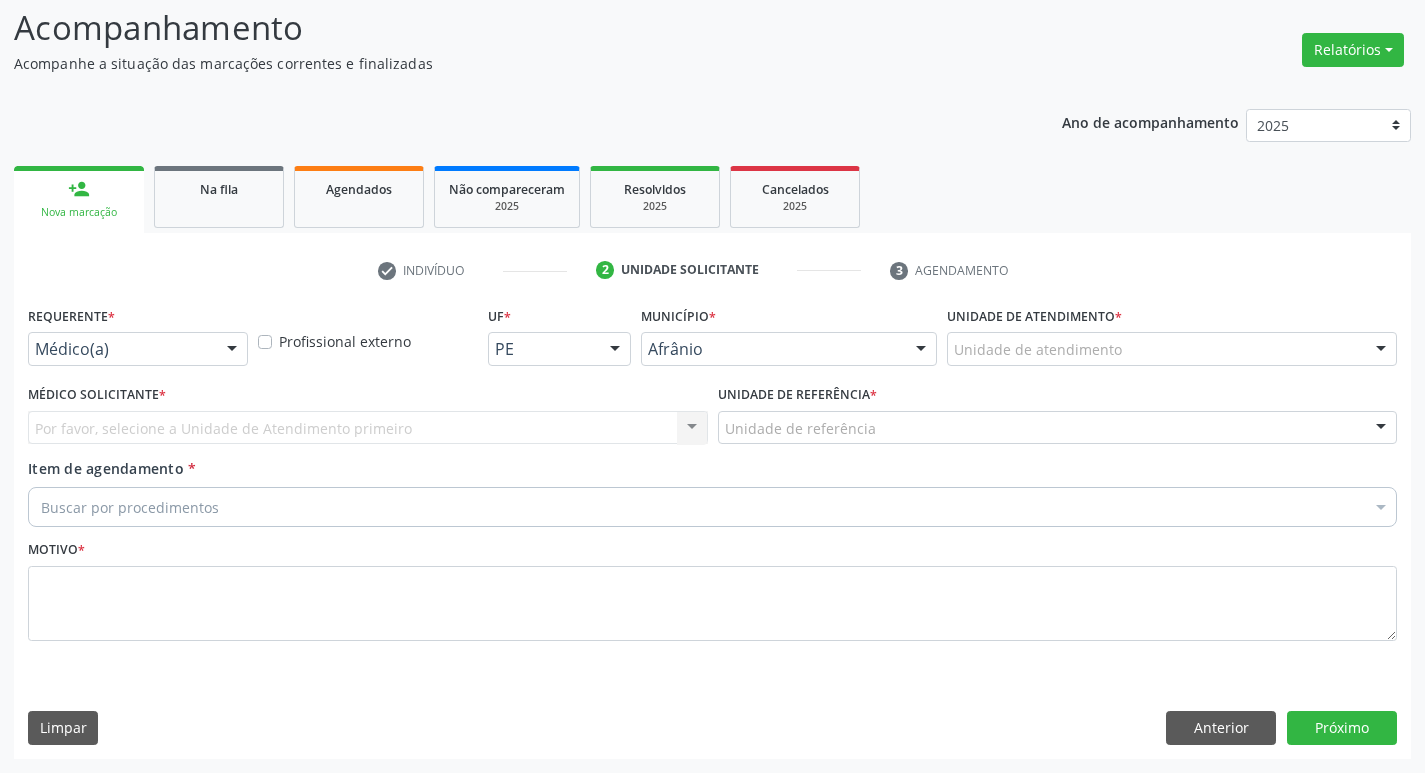 scroll, scrollTop: 133, scrollLeft: 0, axis: vertical 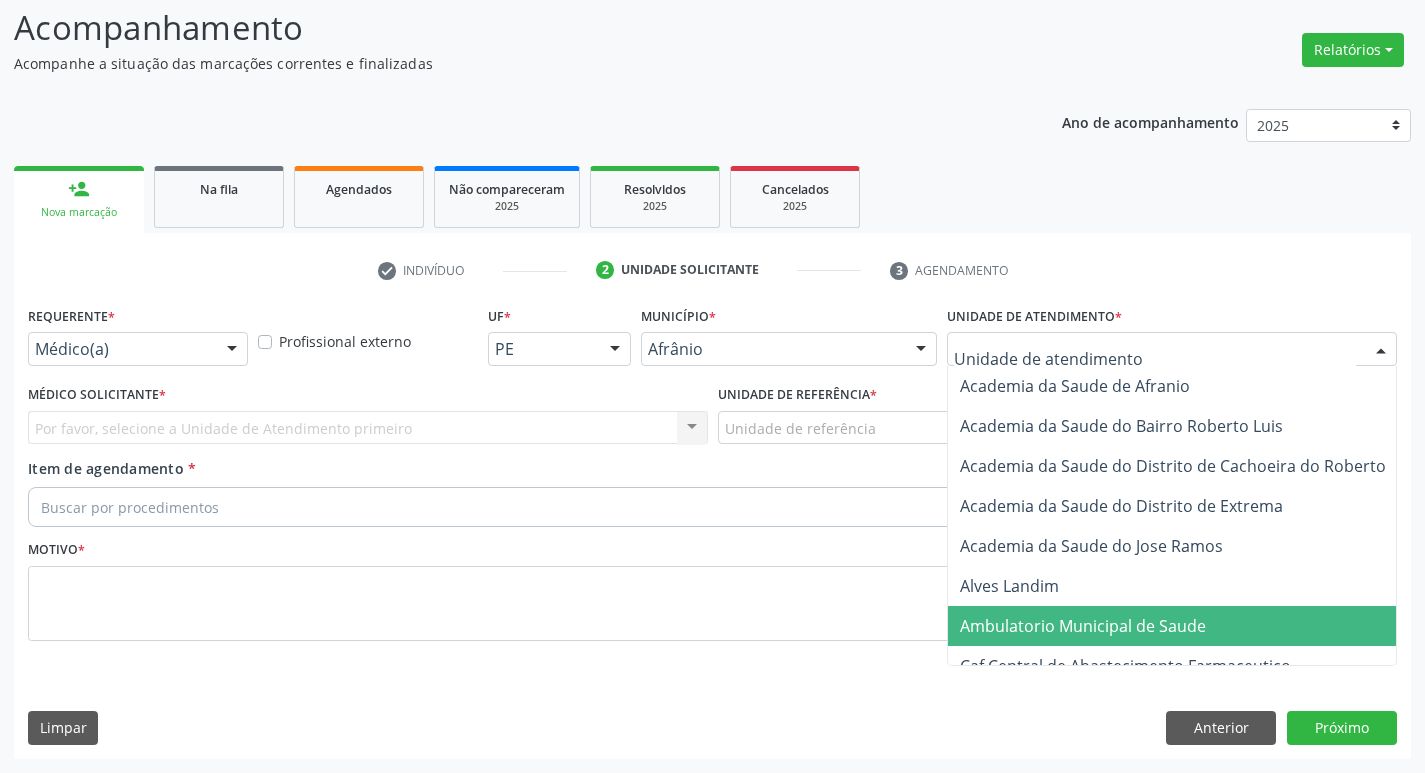 click on "Ambulatorio Municipal de Saude" at bounding box center (1083, 626) 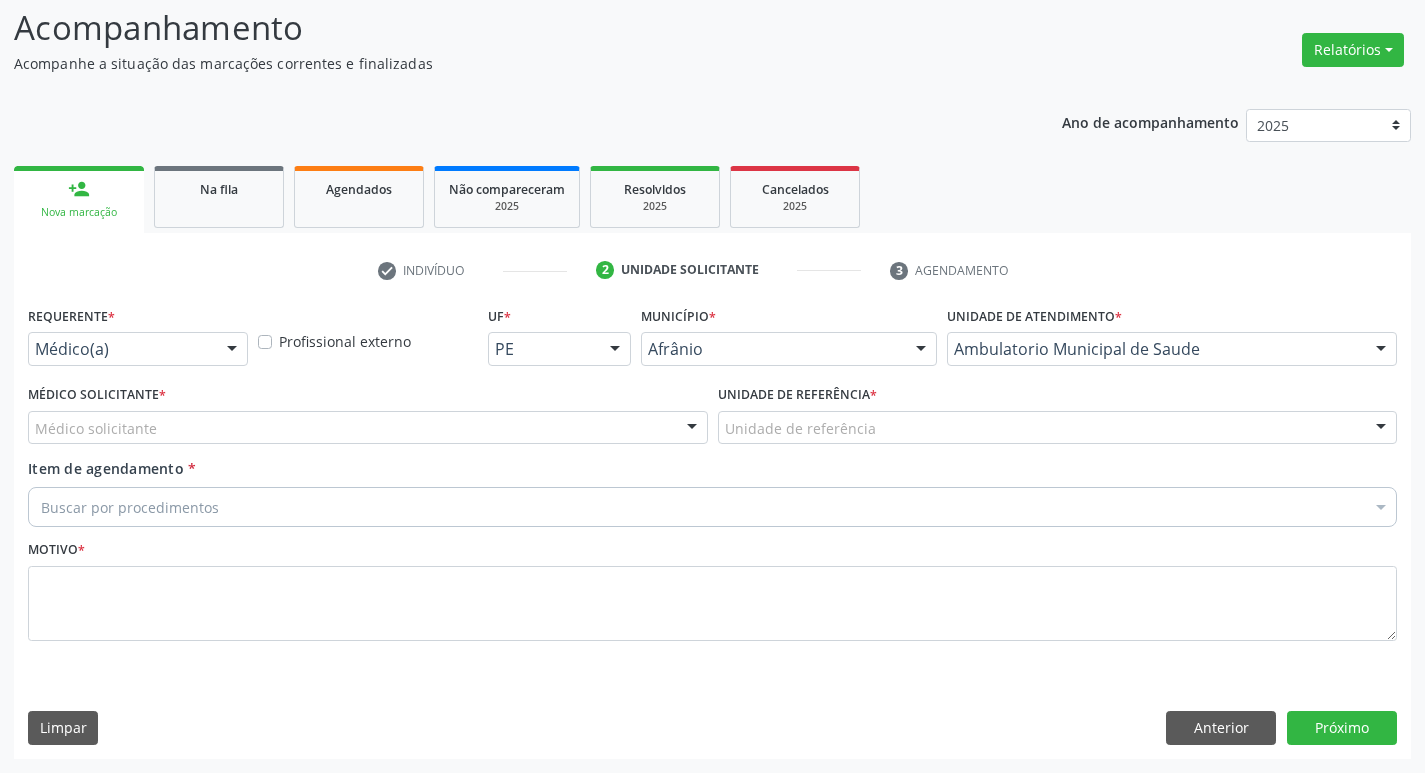 click on "Médico solicitante" at bounding box center [368, 428] 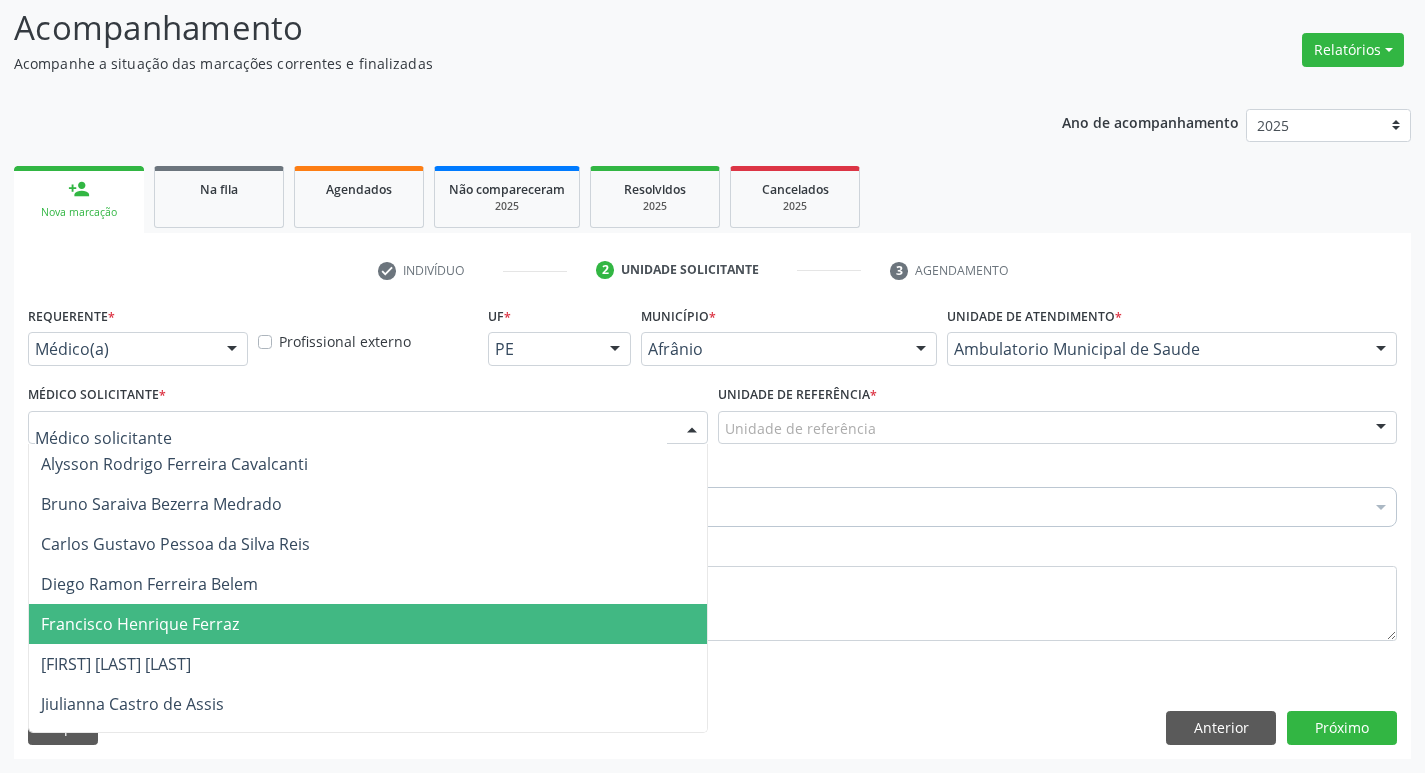 click on "Francisco Henrique Ferraz" at bounding box center [368, 624] 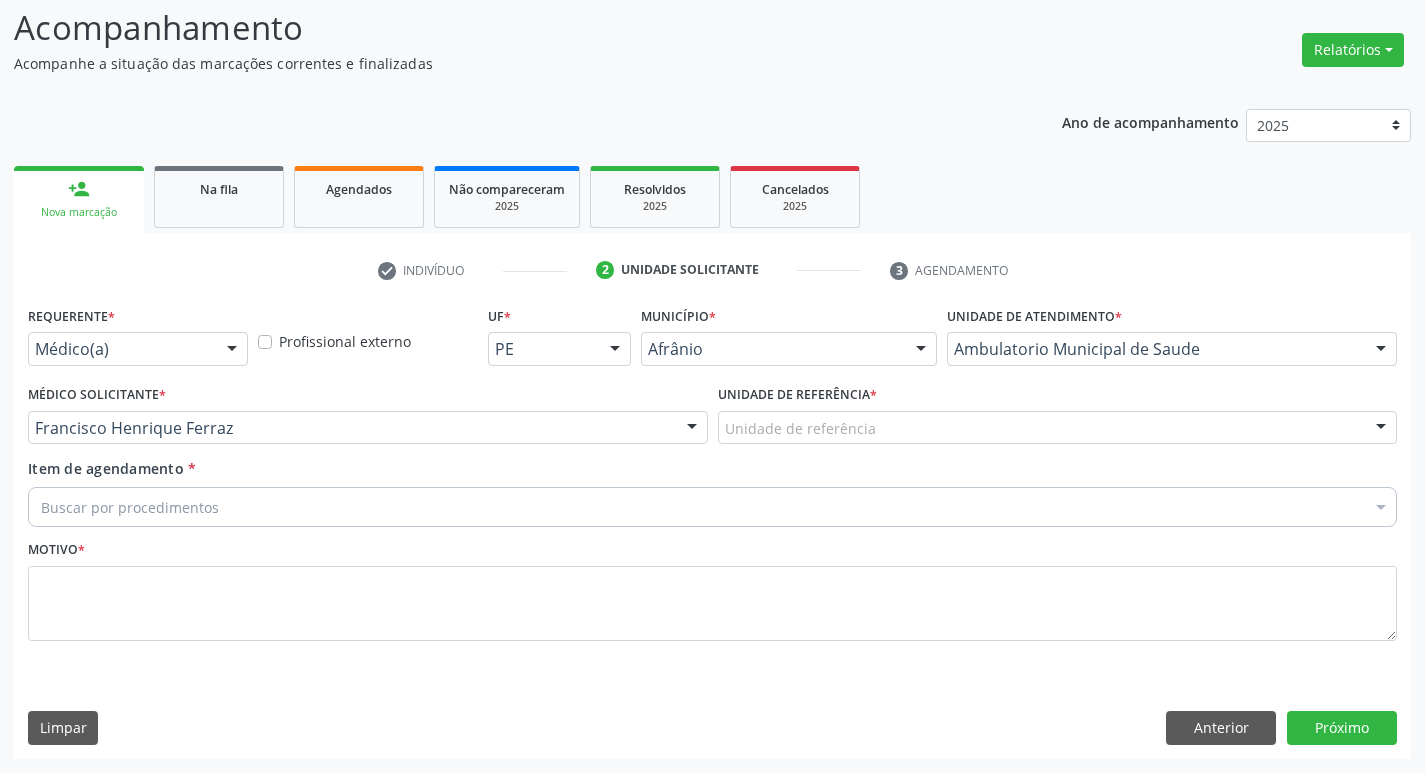 click on "Unidade de referência" at bounding box center (1058, 428) 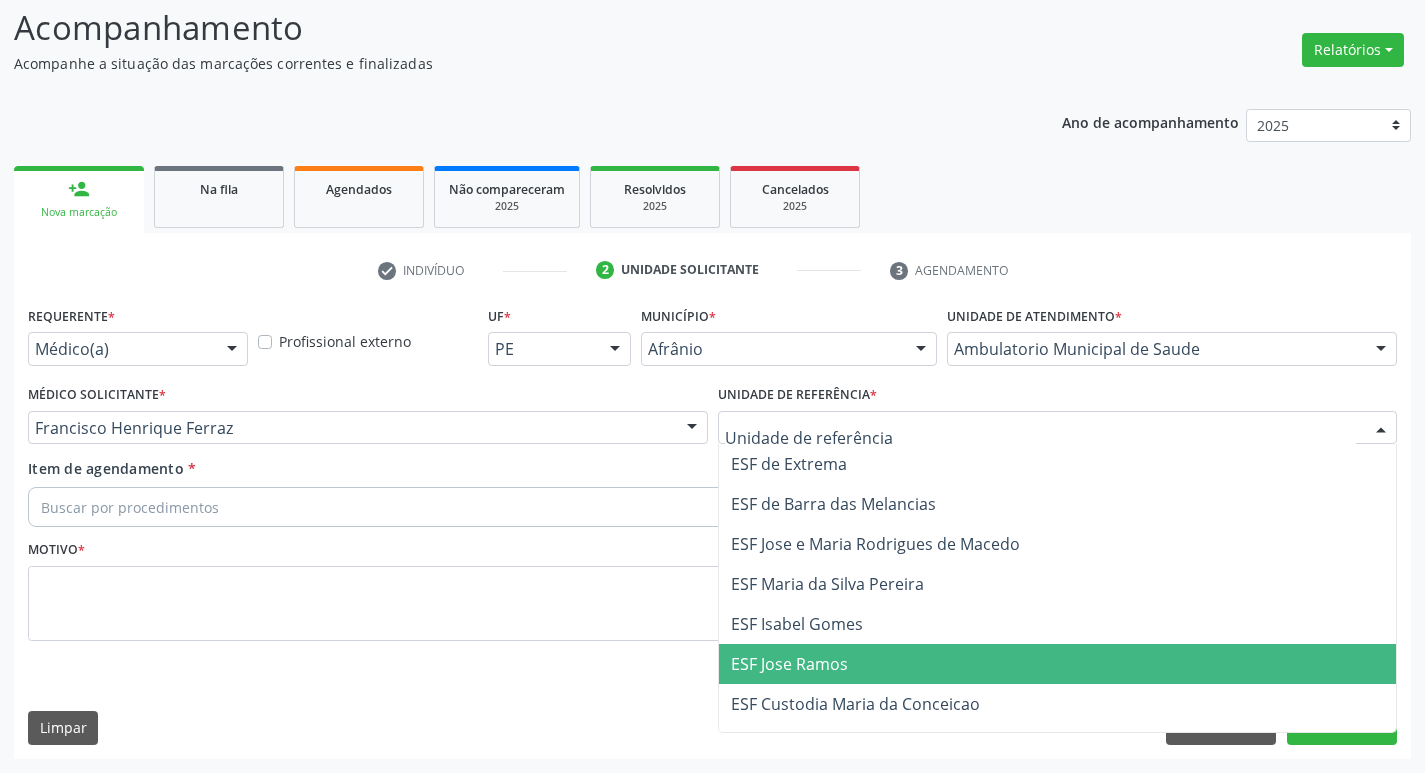 drag, startPoint x: 949, startPoint y: 662, endPoint x: 607, endPoint y: 563, distance: 356.04074 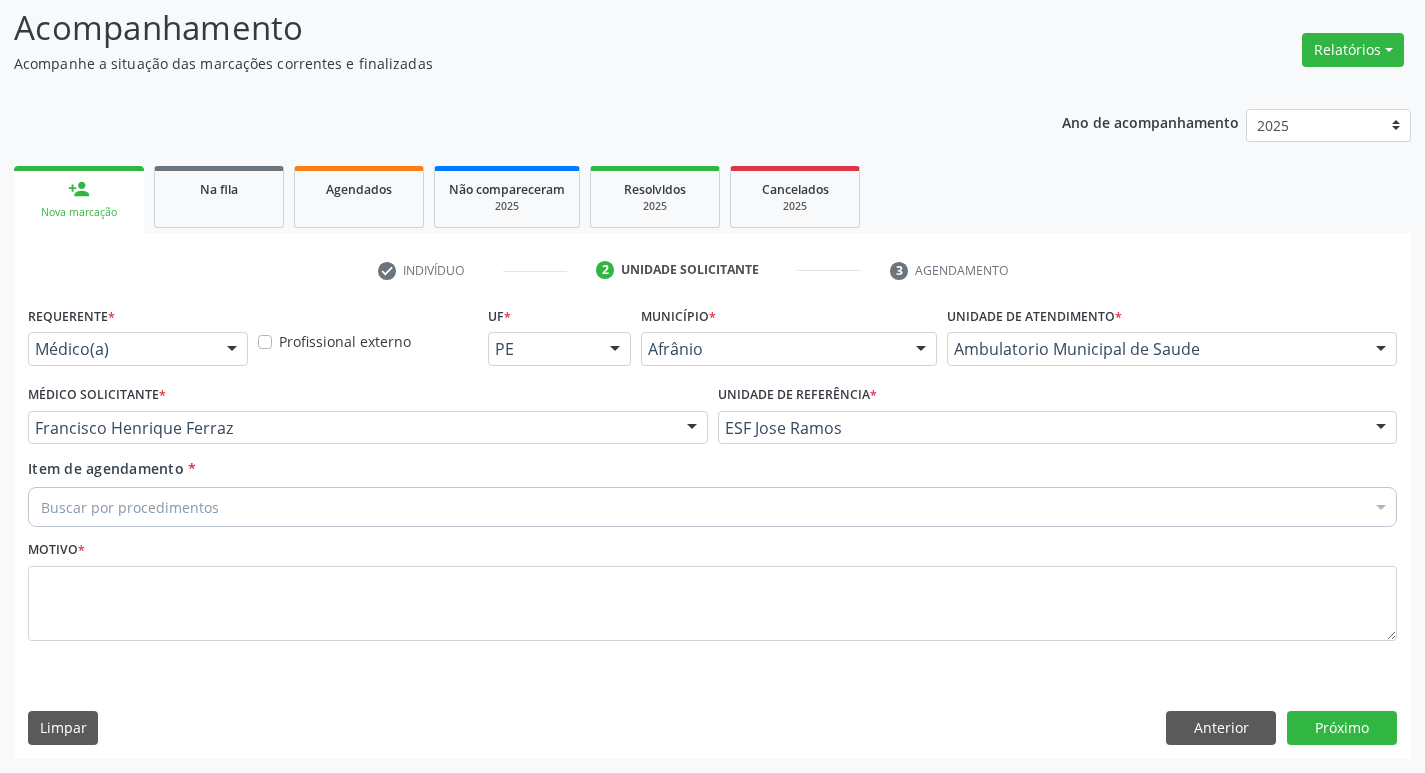 click on "Buscar por procedimentos" at bounding box center [712, 507] 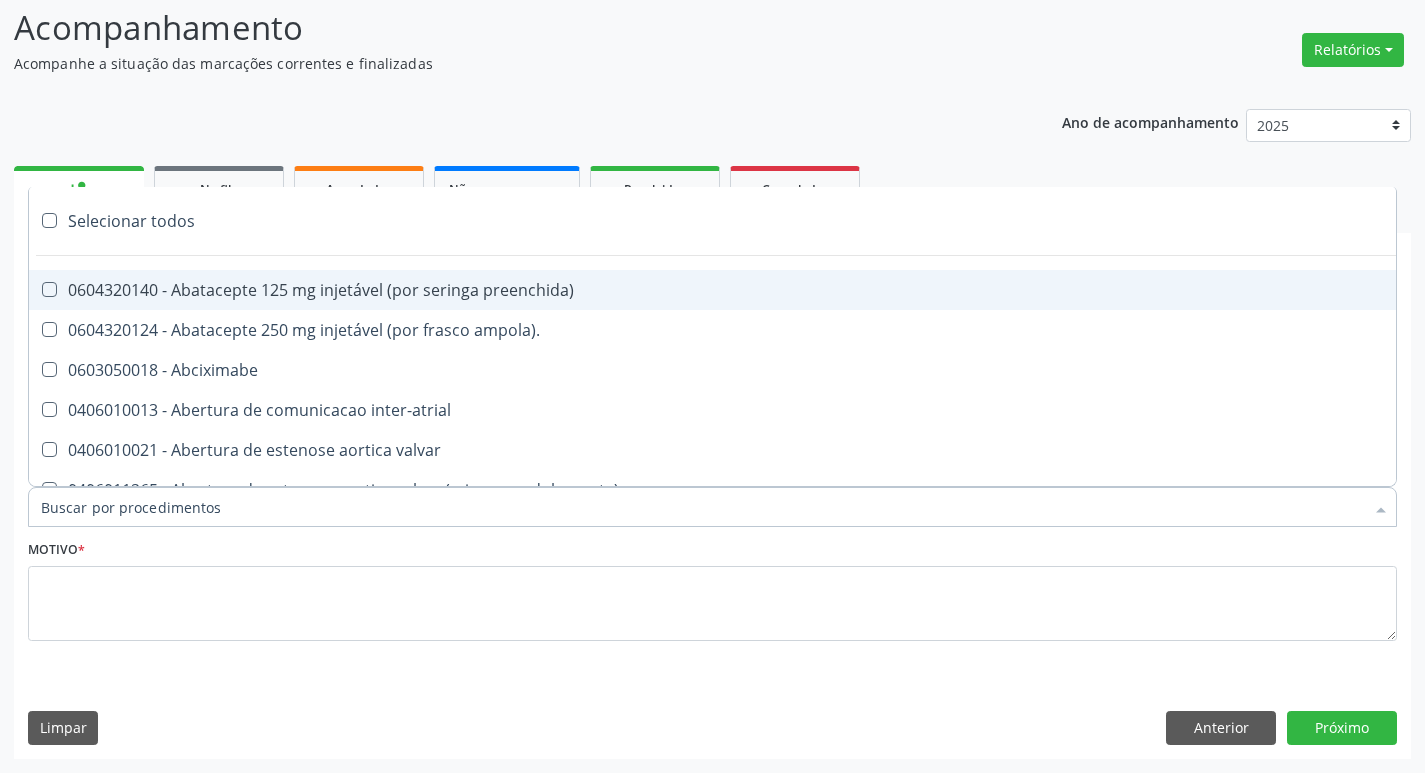 click on "Item de agendamento
*" at bounding box center [702, 507] 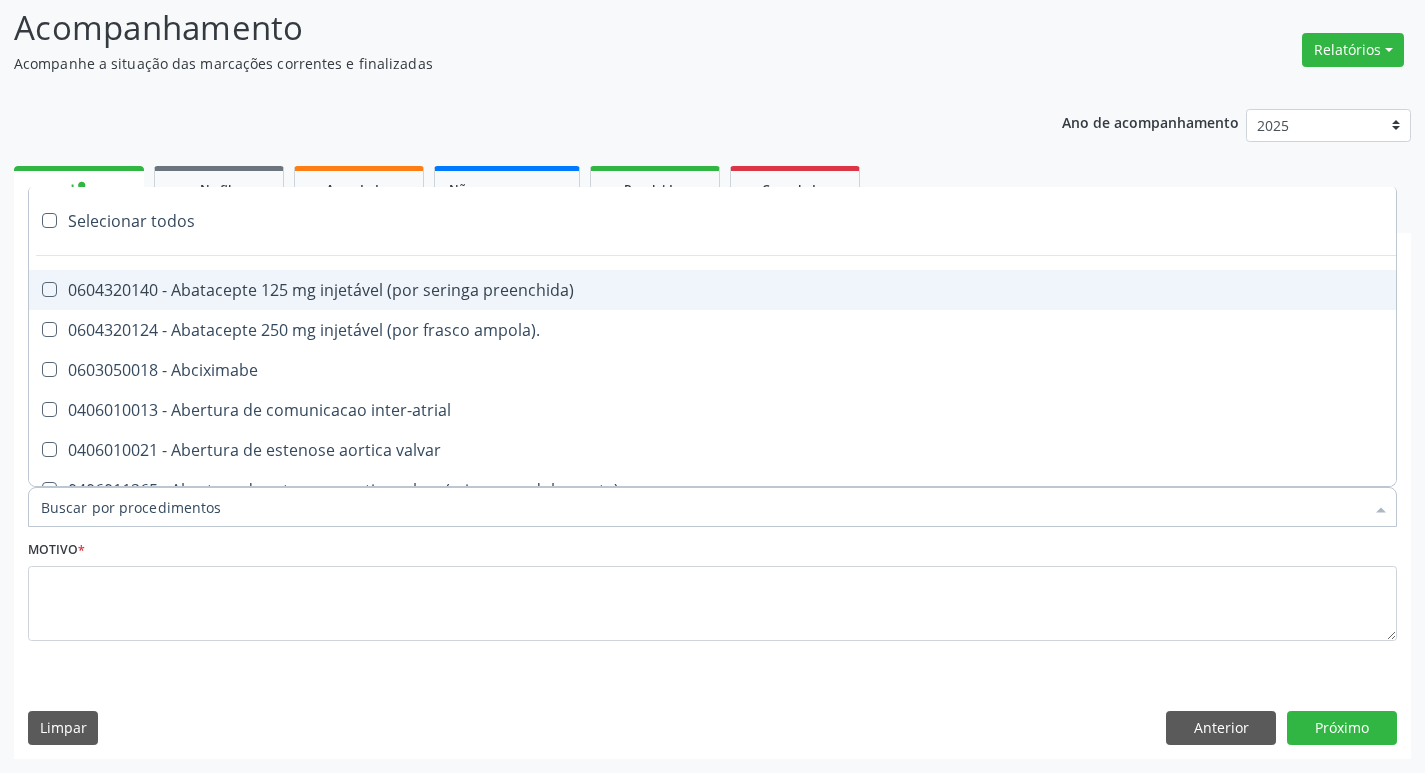 paste on "ortope" 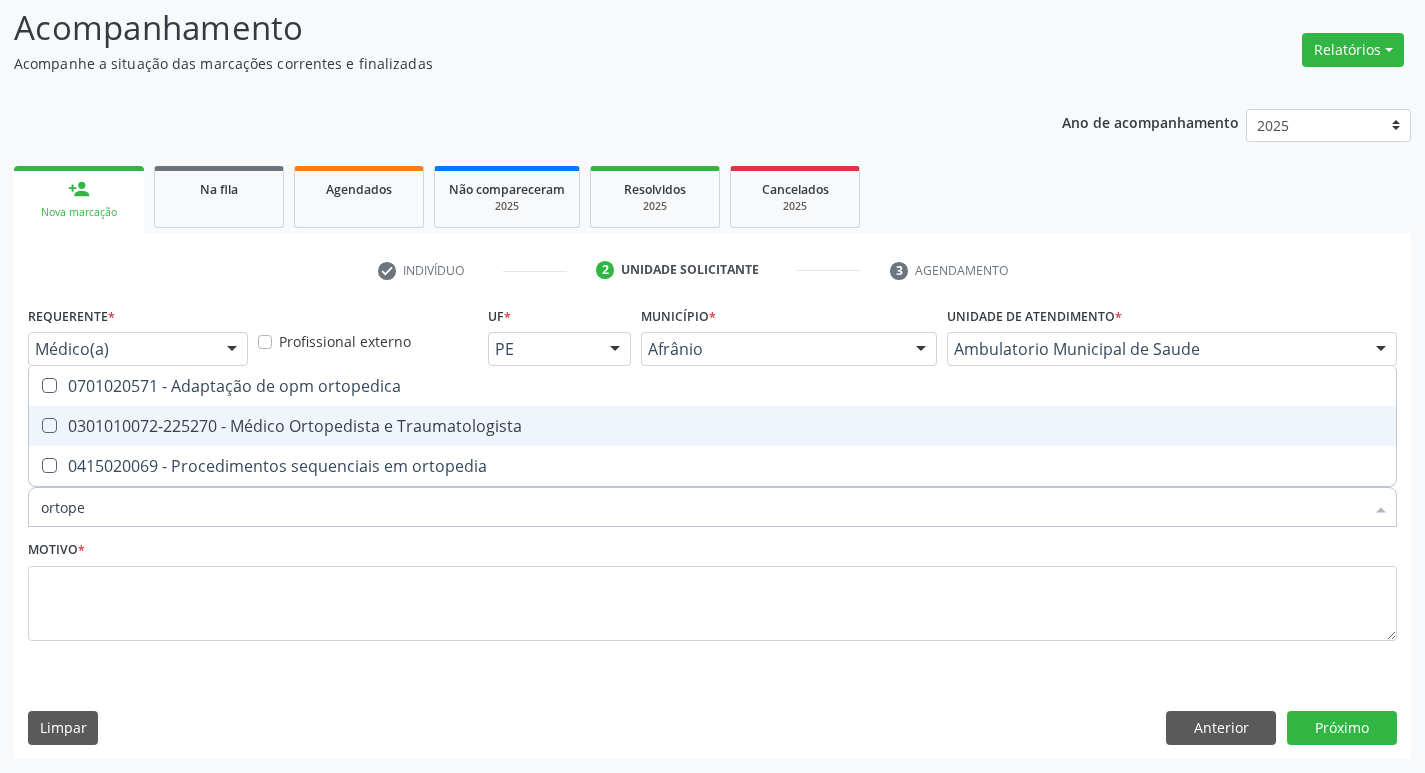 click at bounding box center [49, 425] 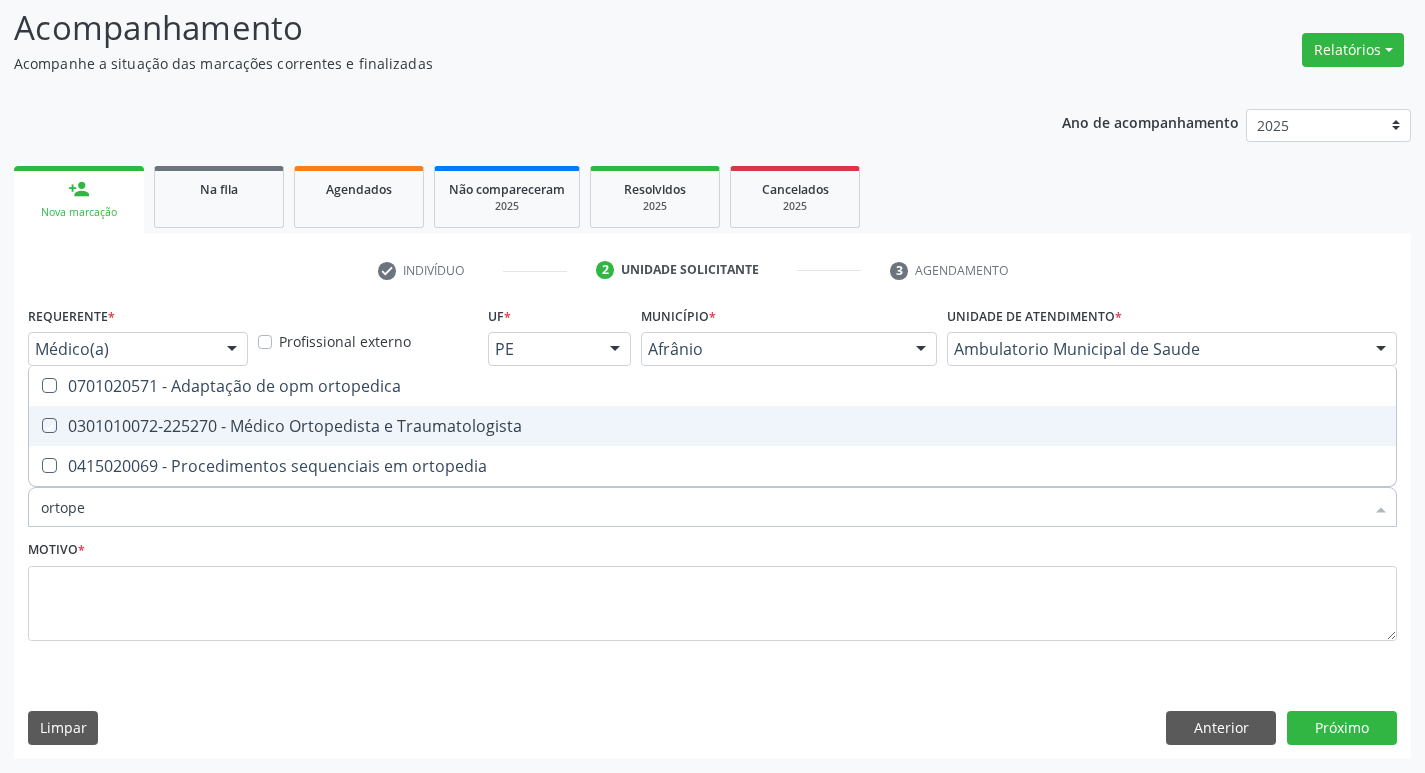 click at bounding box center [35, 425] 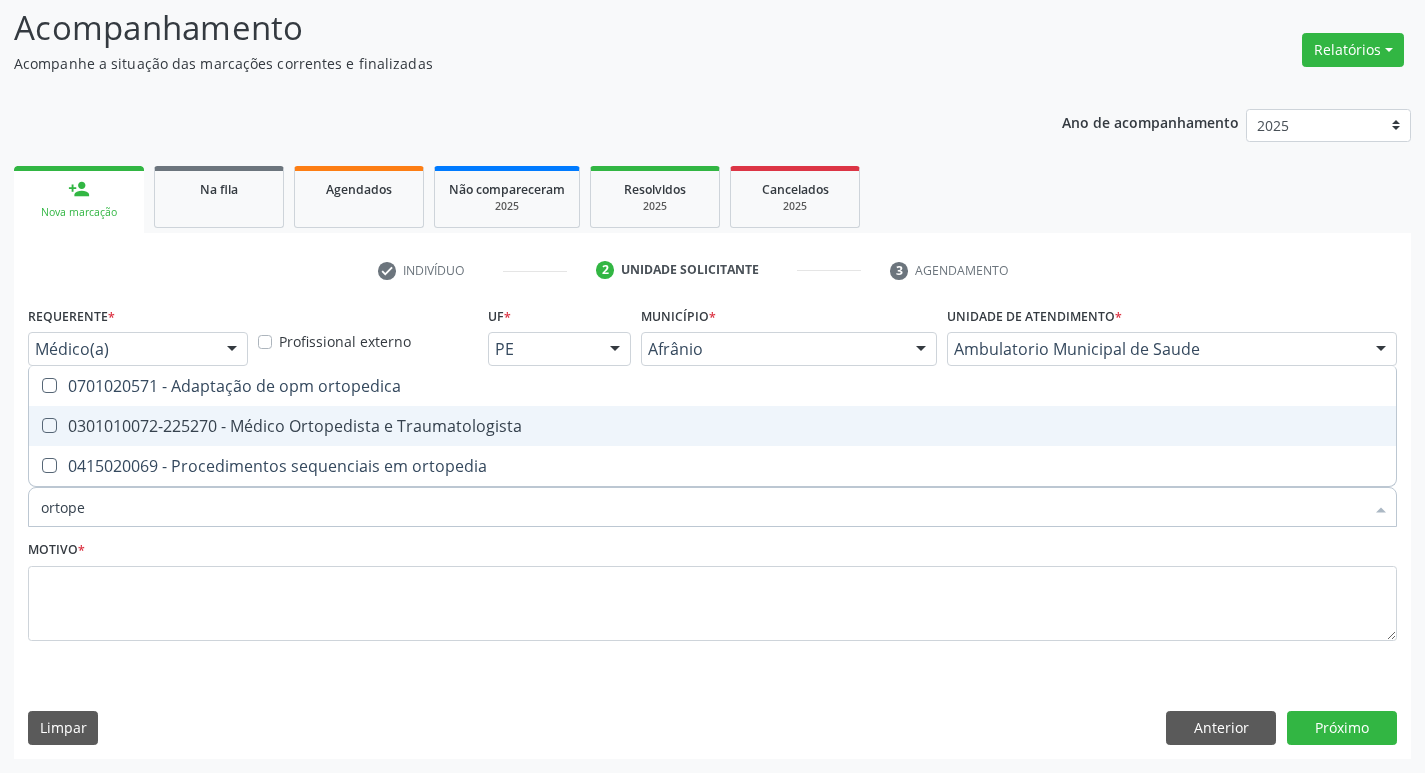 checkbox on "true" 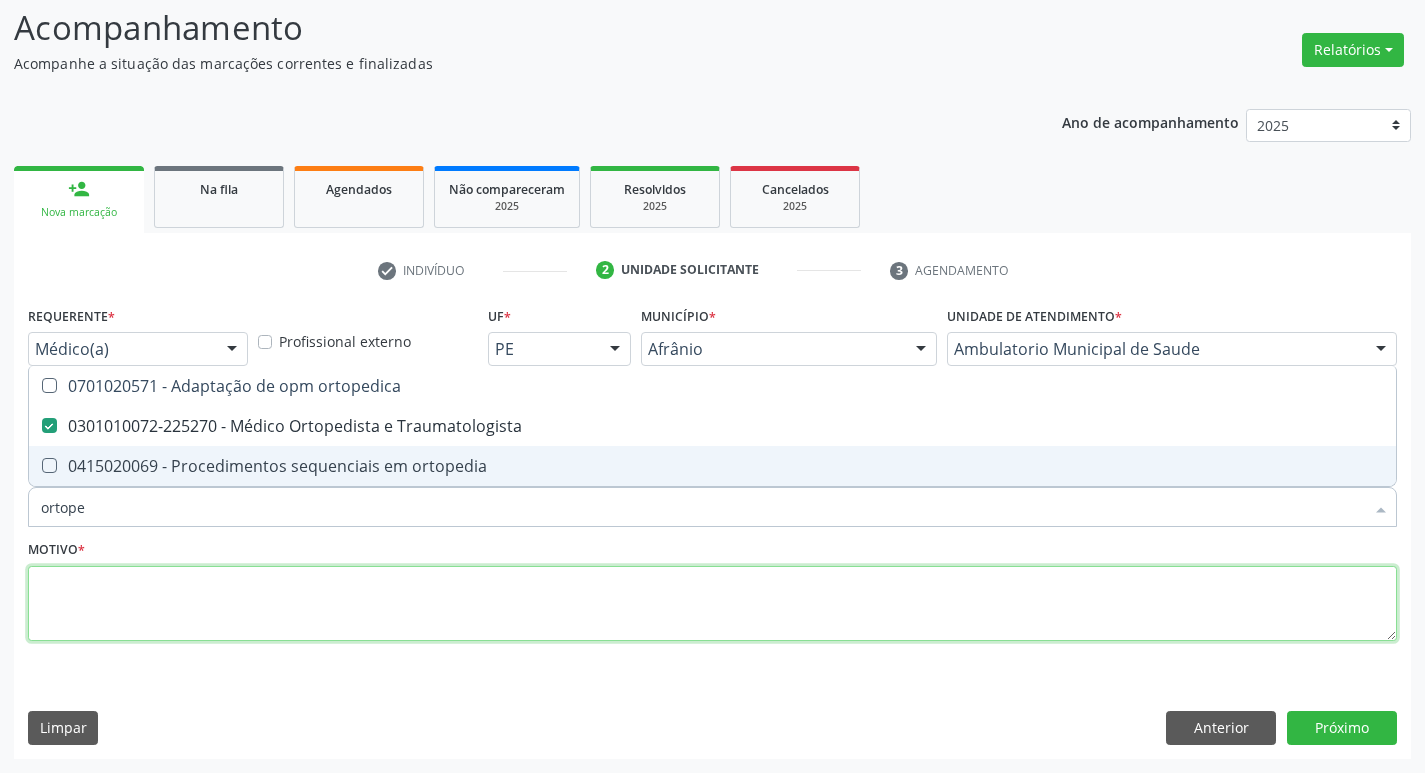 click at bounding box center (712, 604) 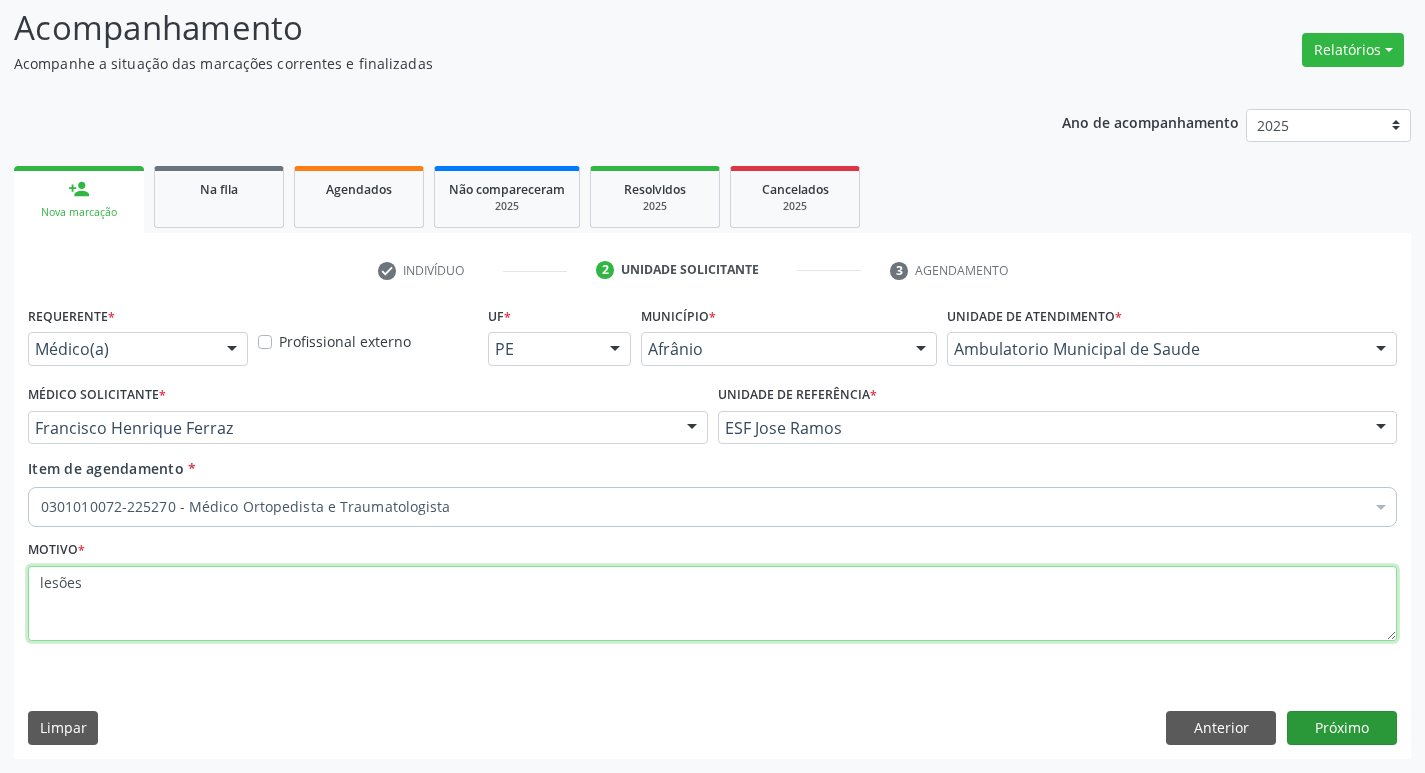 type on "lesões" 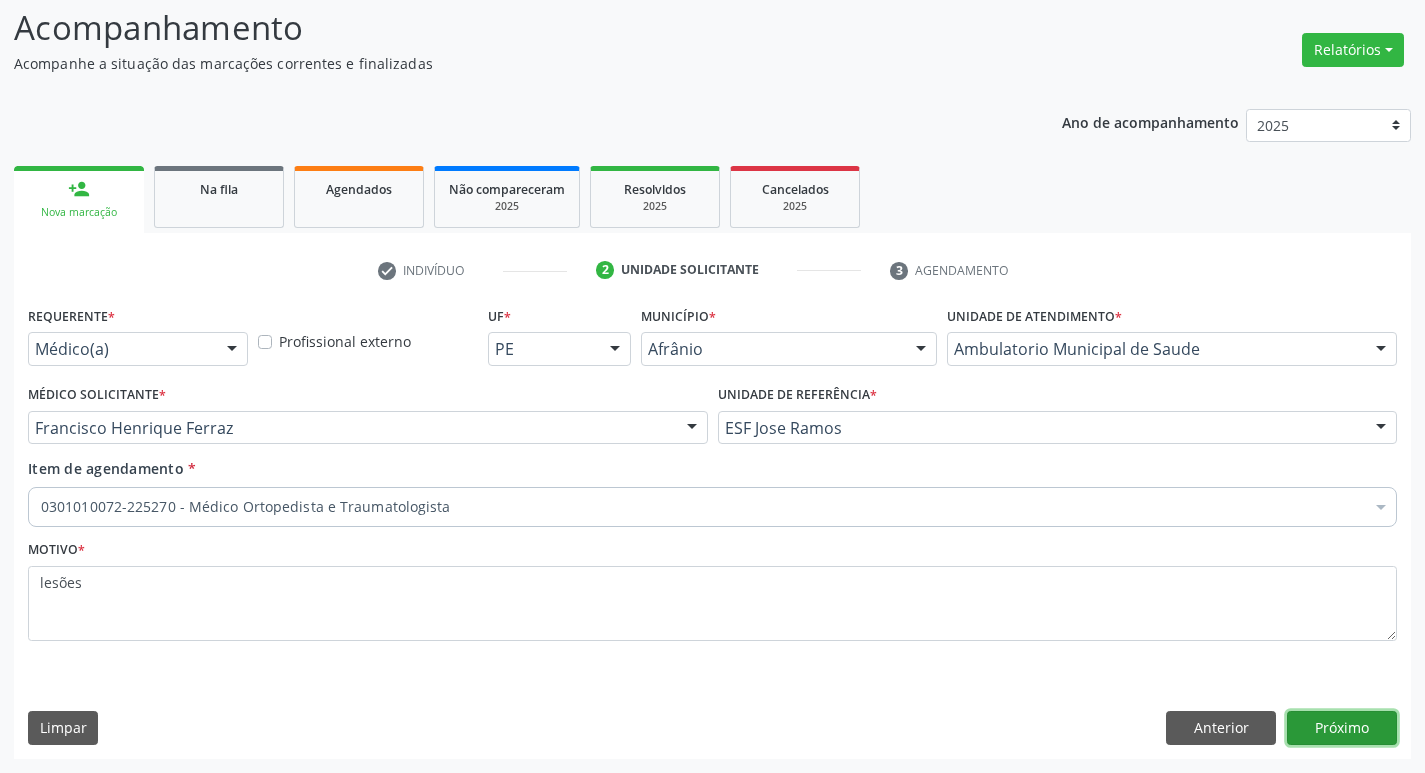 click on "Próximo" at bounding box center [1342, 728] 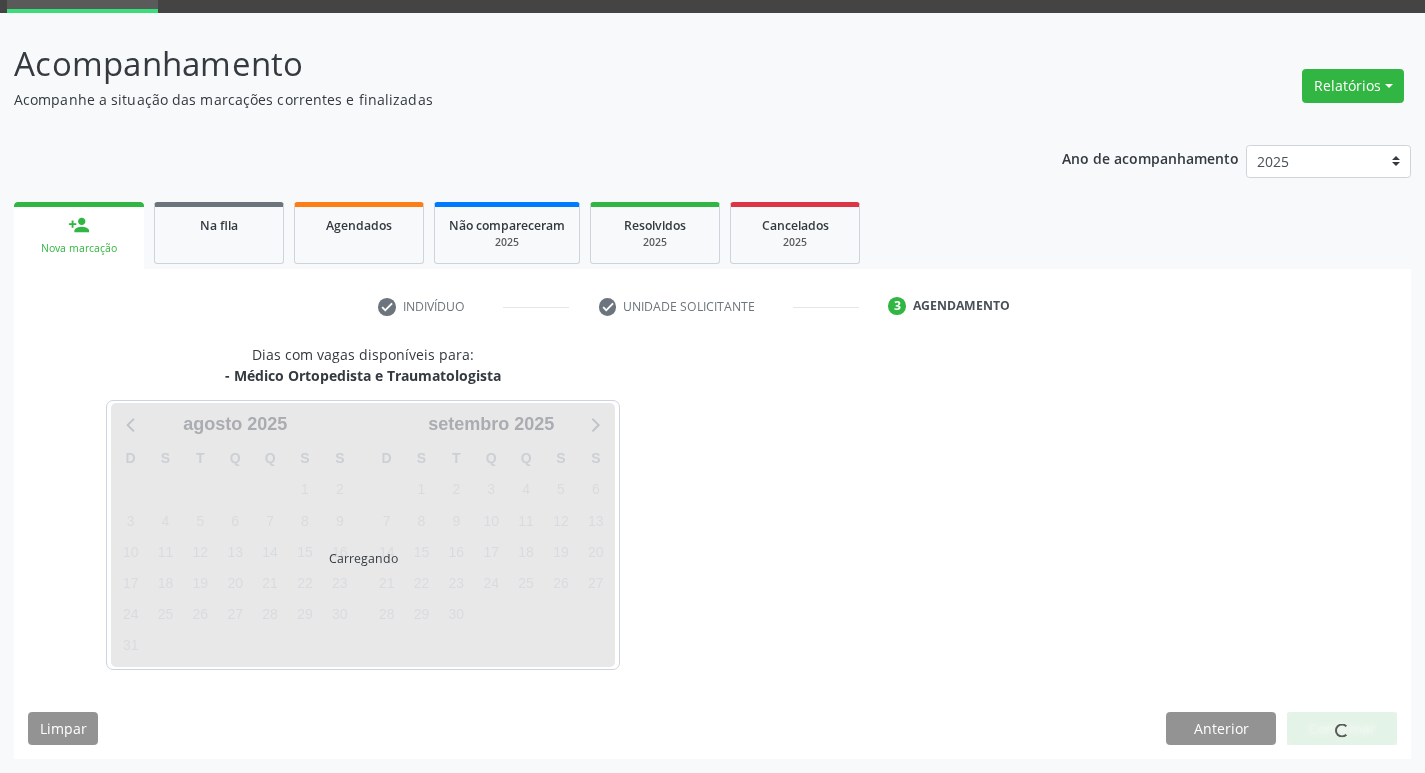 scroll, scrollTop: 97, scrollLeft: 0, axis: vertical 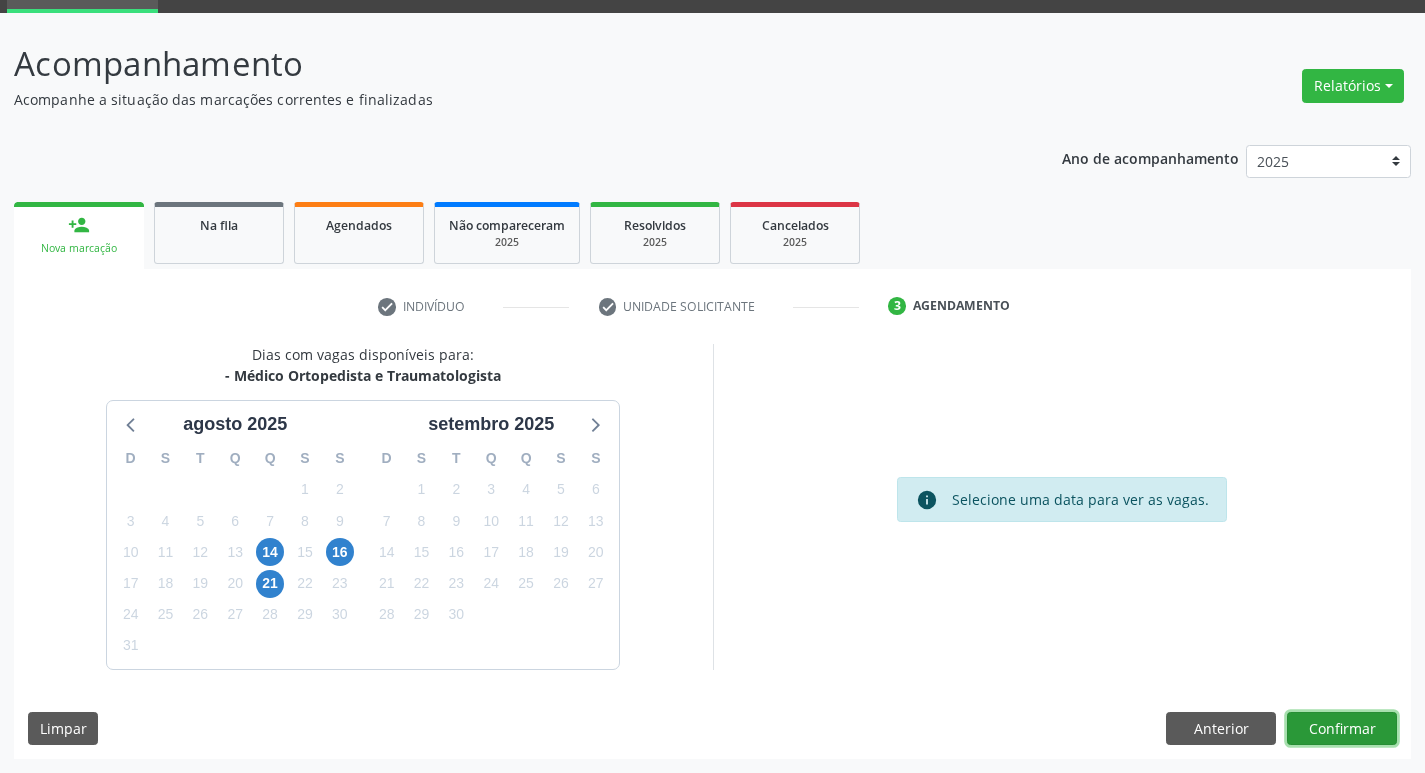 click on "Confirmar" at bounding box center (1342, 729) 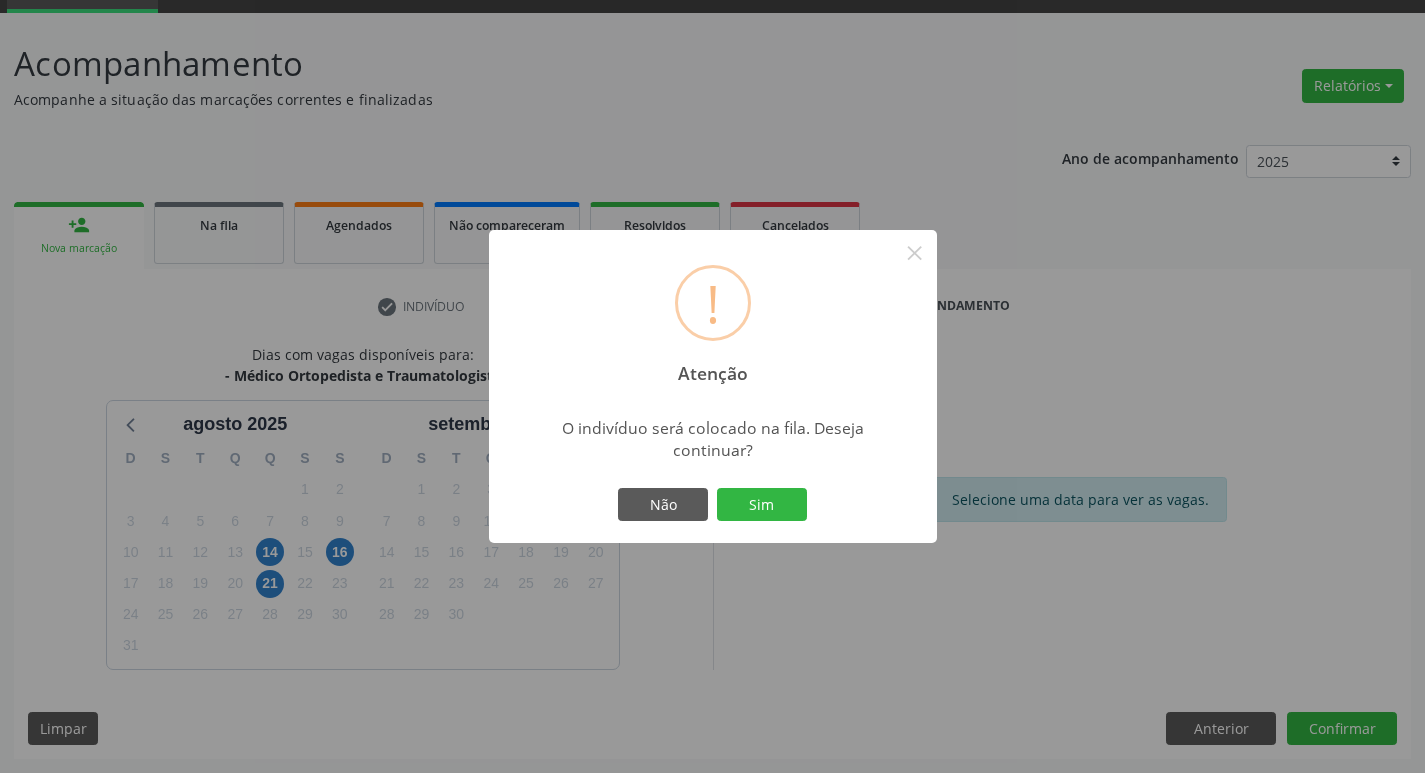 click on "Não Sim" at bounding box center [713, 505] 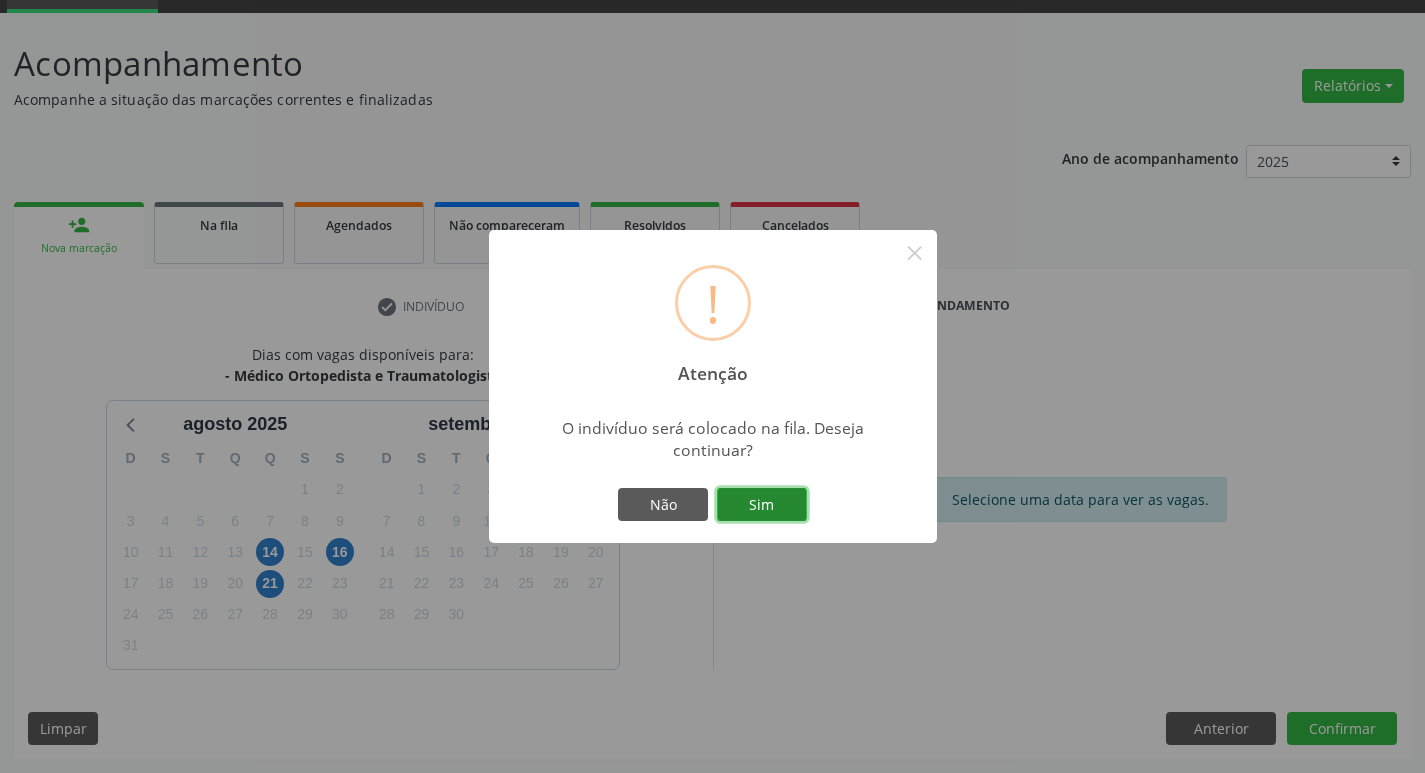 click on "Sim" at bounding box center (762, 505) 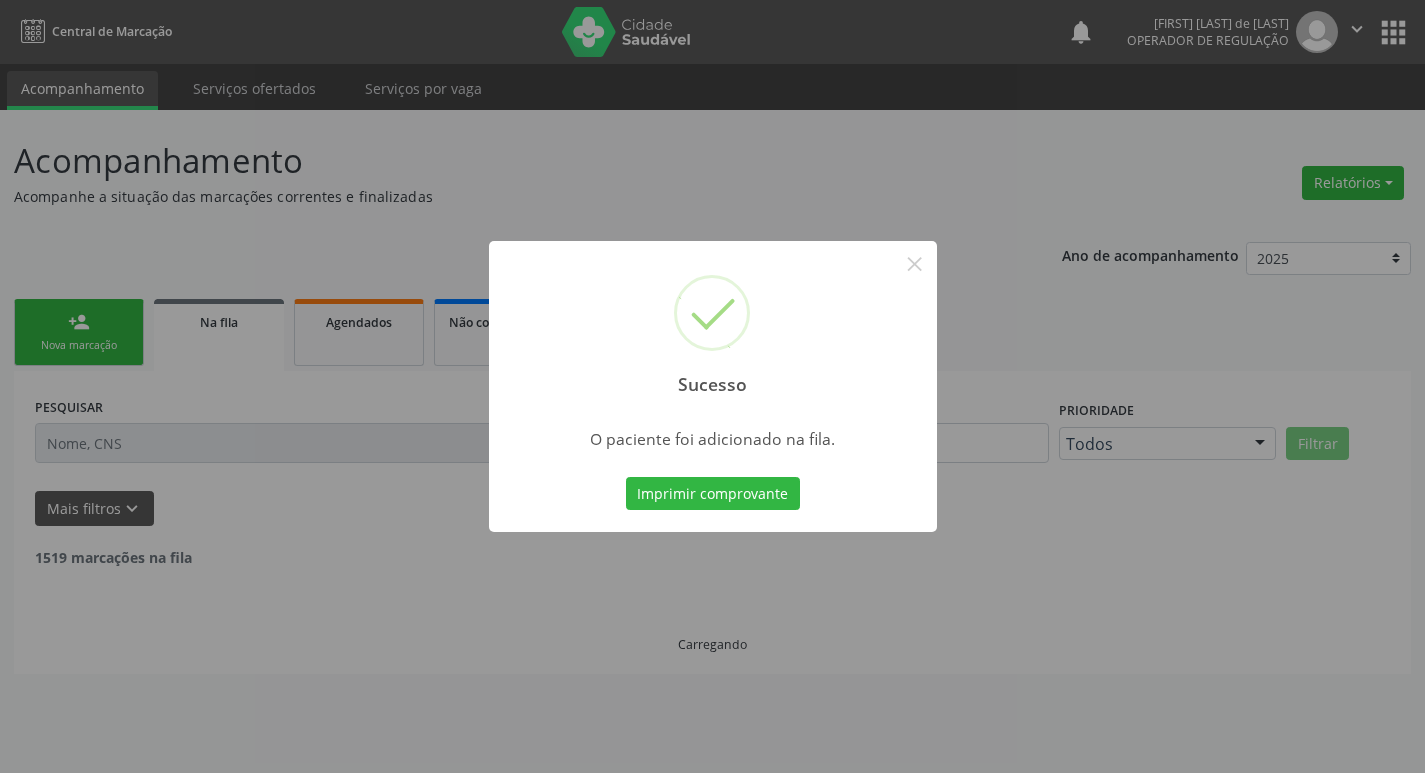 scroll, scrollTop: 0, scrollLeft: 0, axis: both 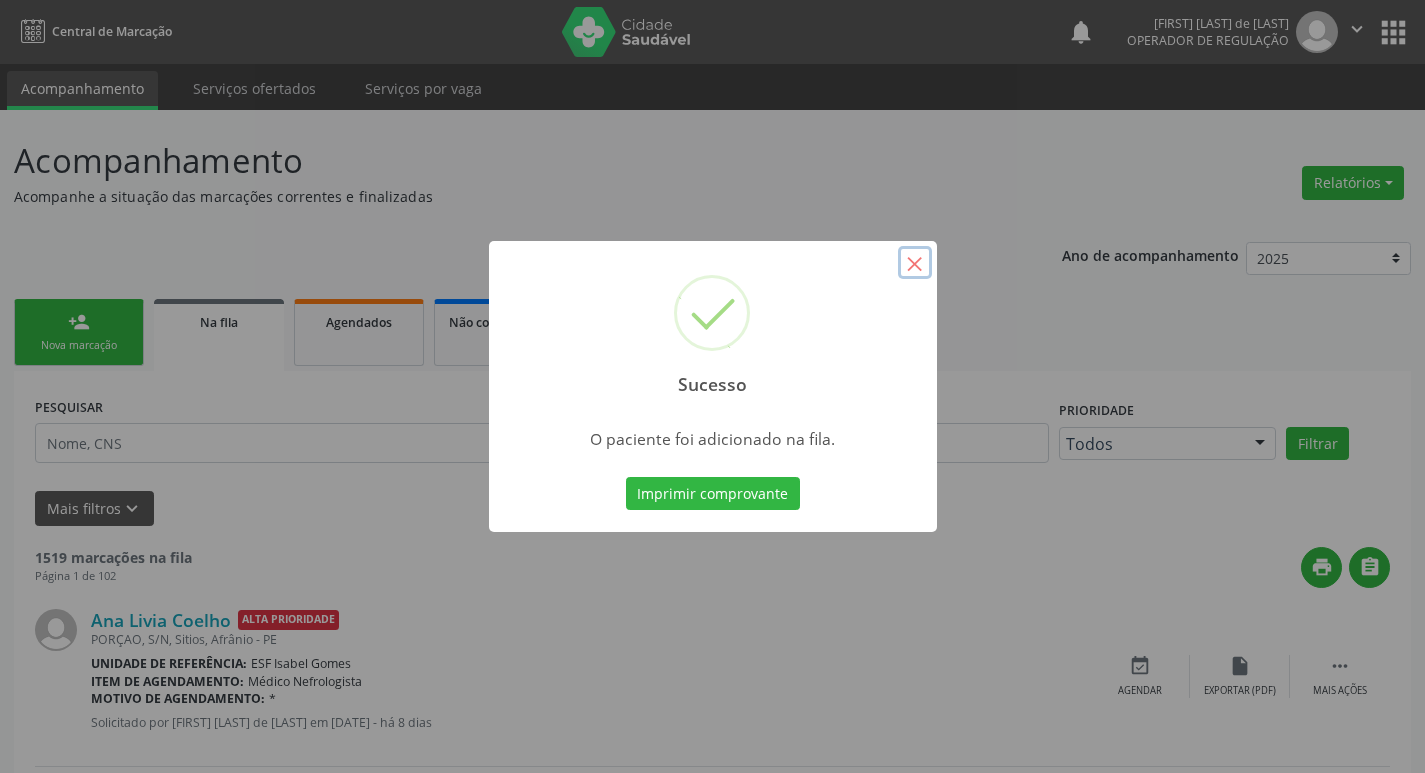 click on "×" at bounding box center [915, 263] 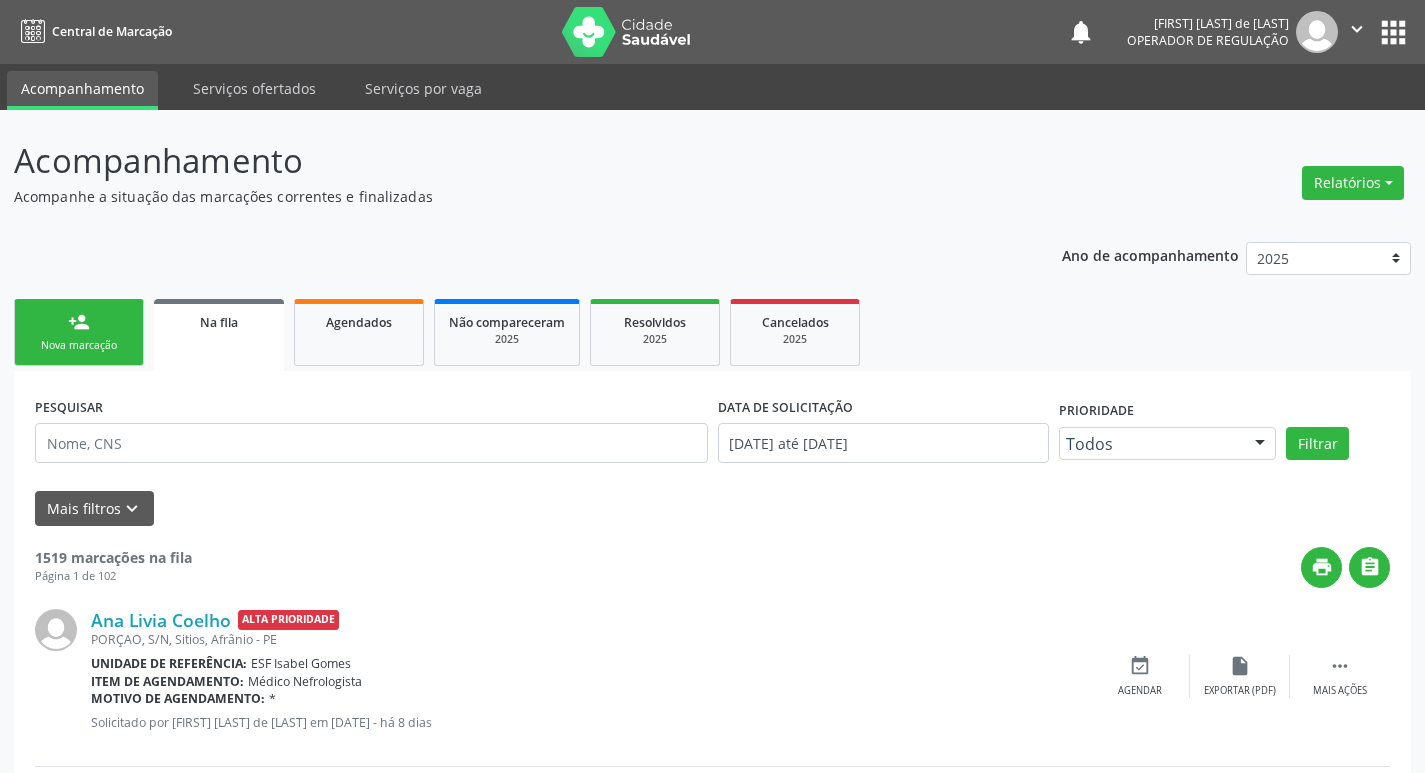click on "Nova marcação" at bounding box center (79, 345) 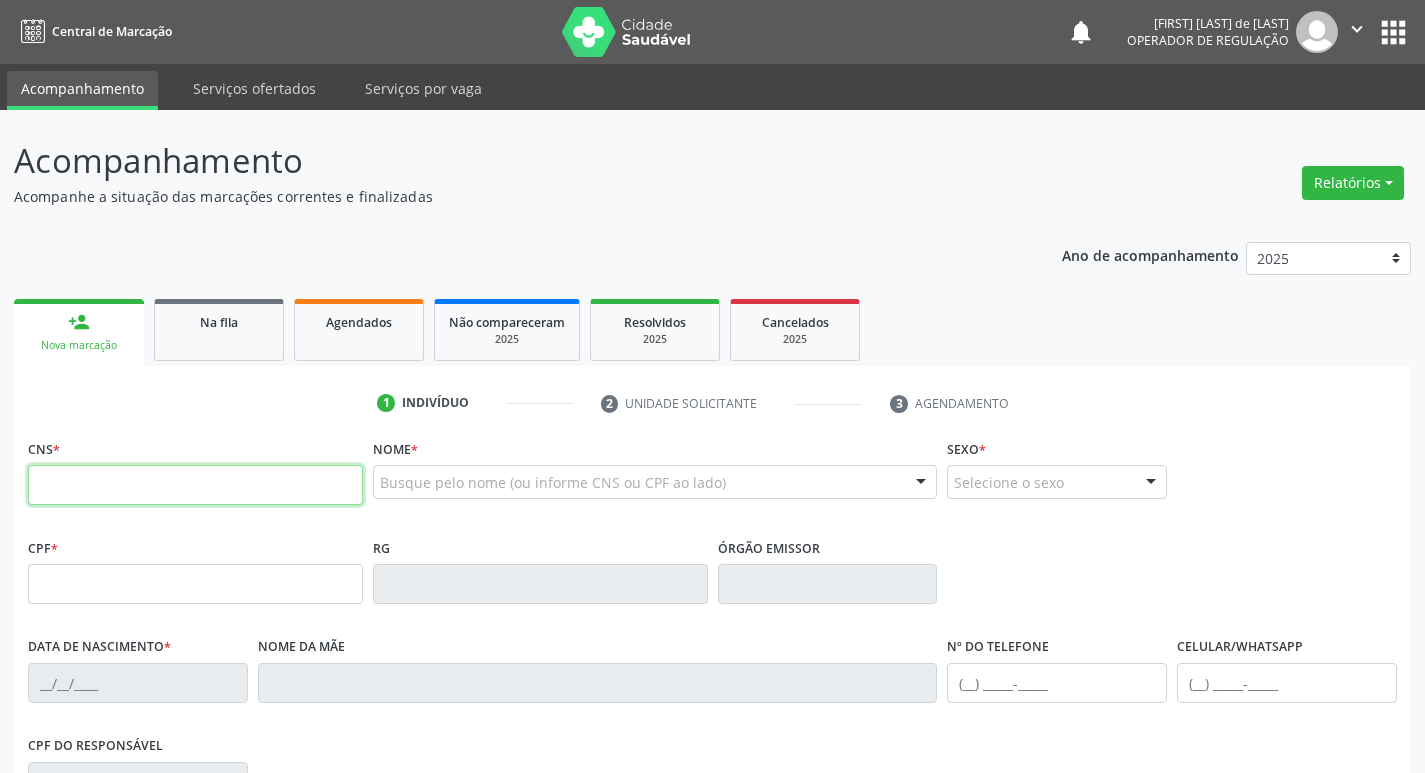 click at bounding box center (195, 485) 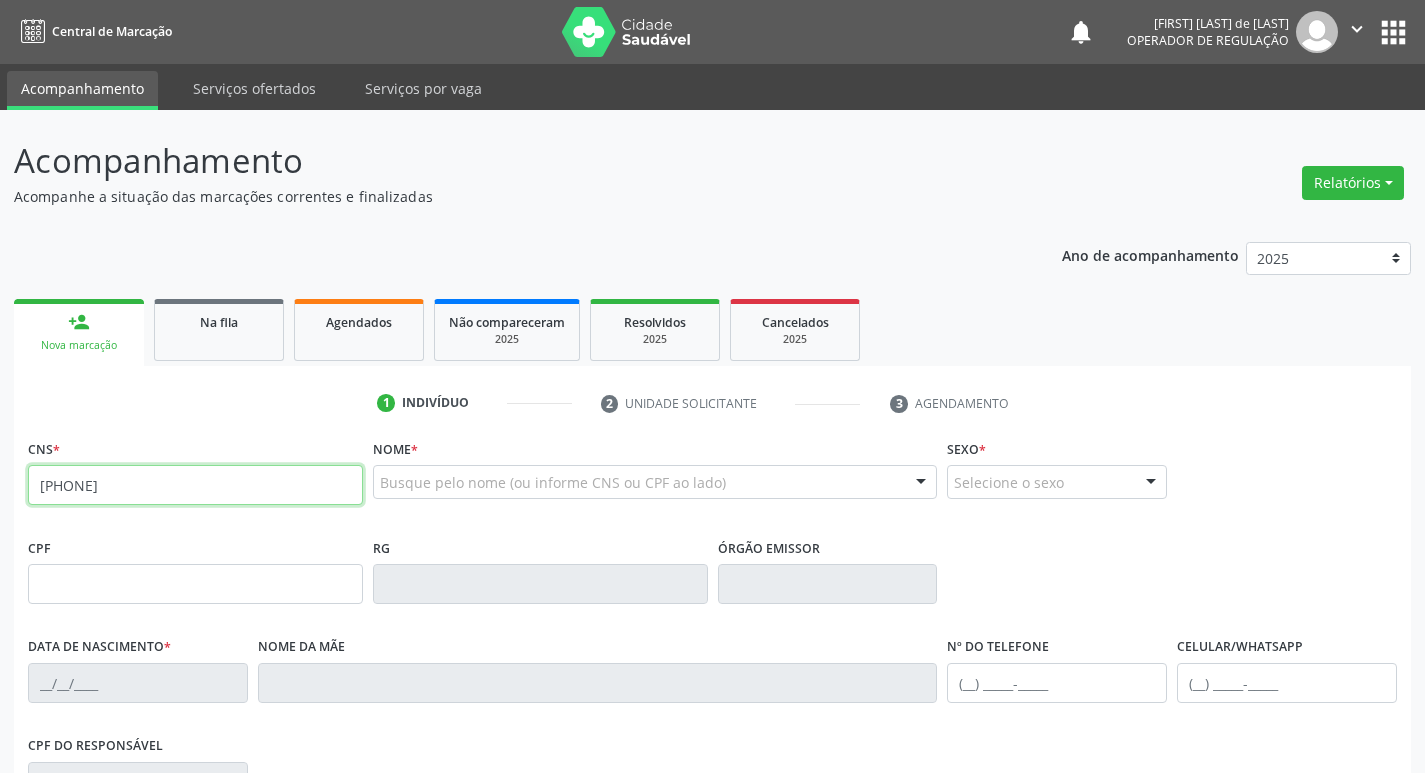 type on "701 4066 7804 8236" 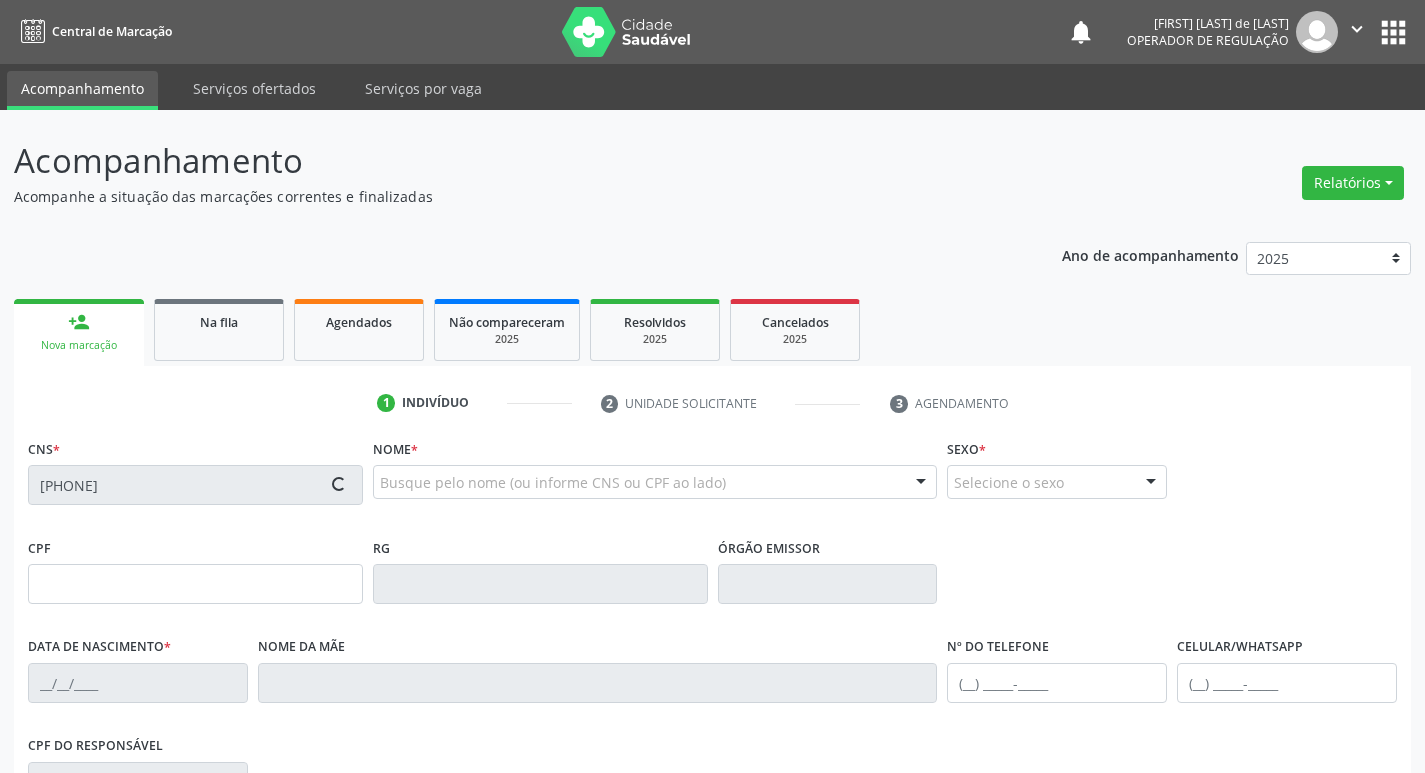 type on "072.328.064-93" 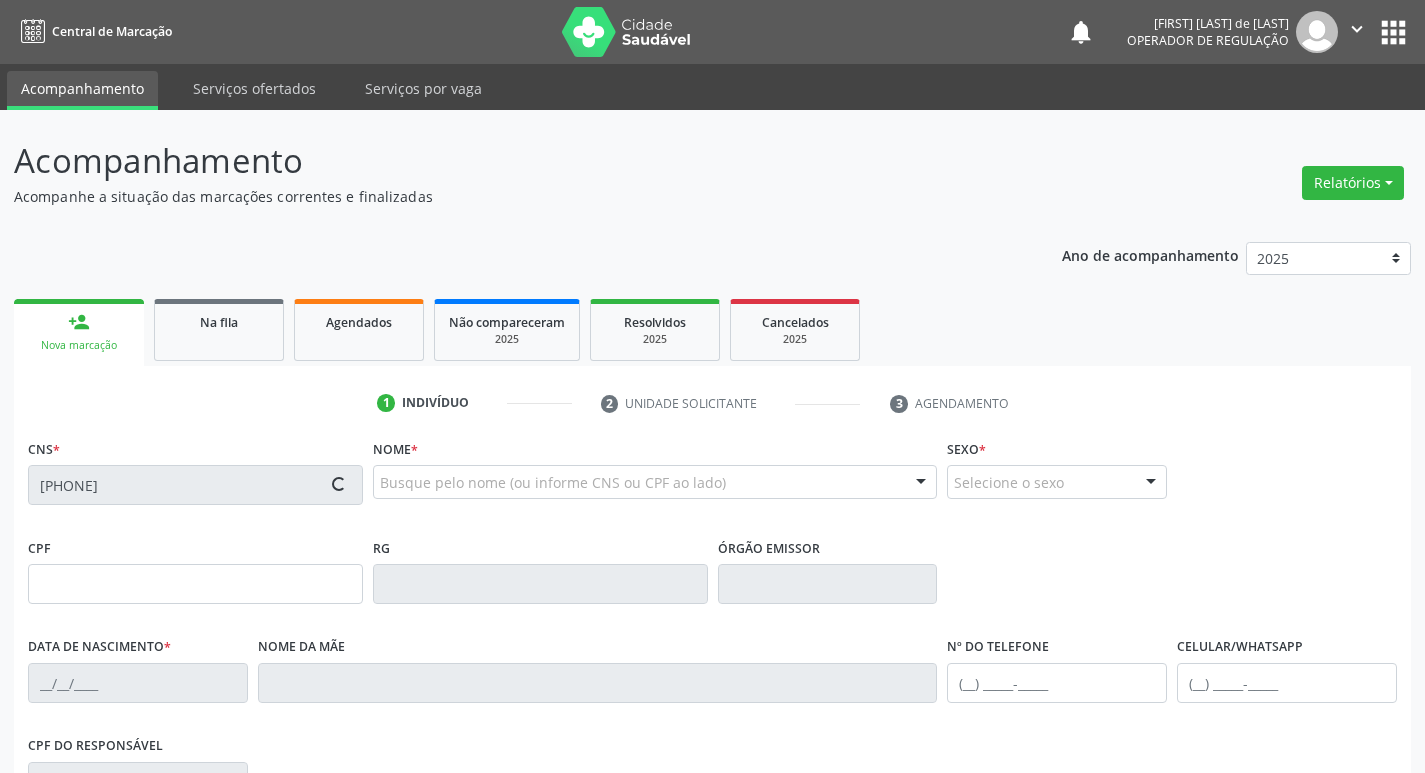 type on "11/11/1986" 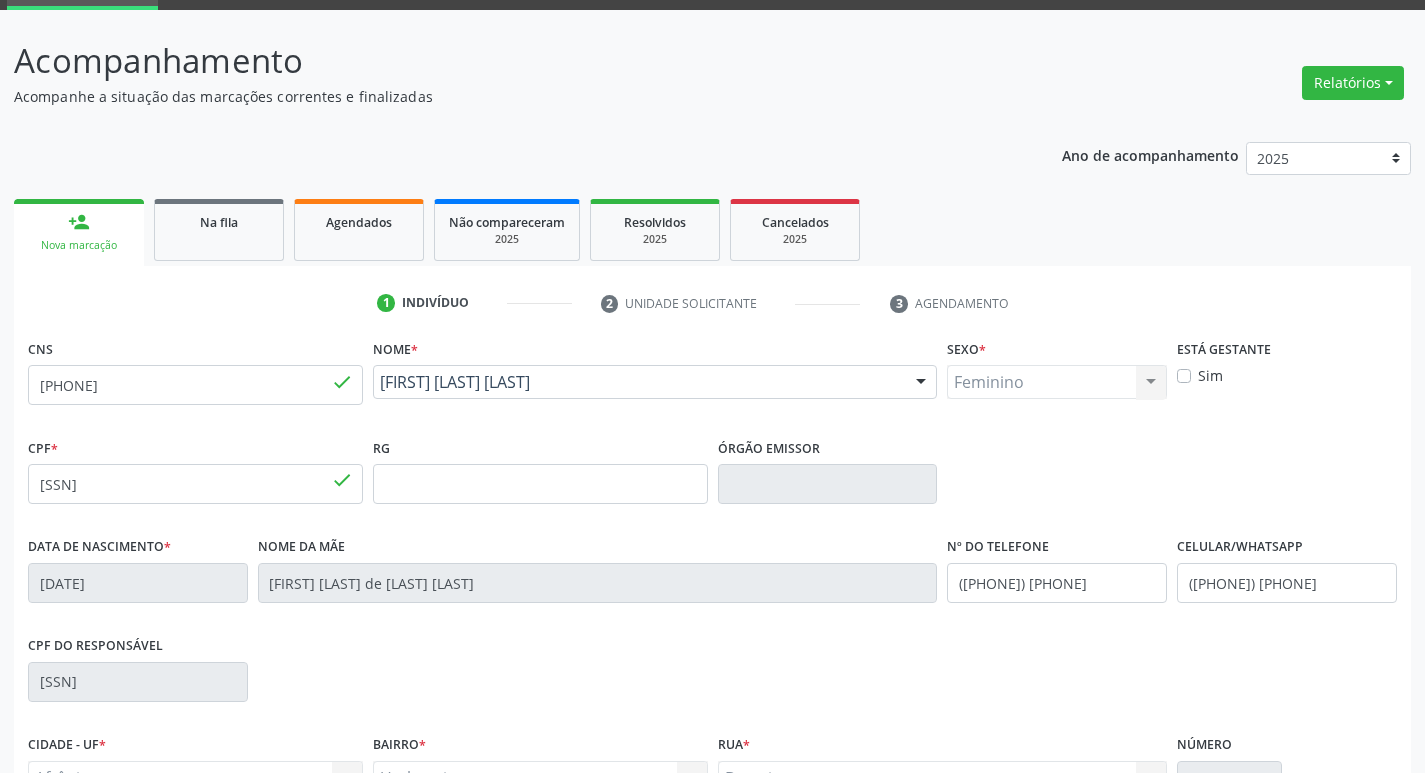 scroll, scrollTop: 311, scrollLeft: 0, axis: vertical 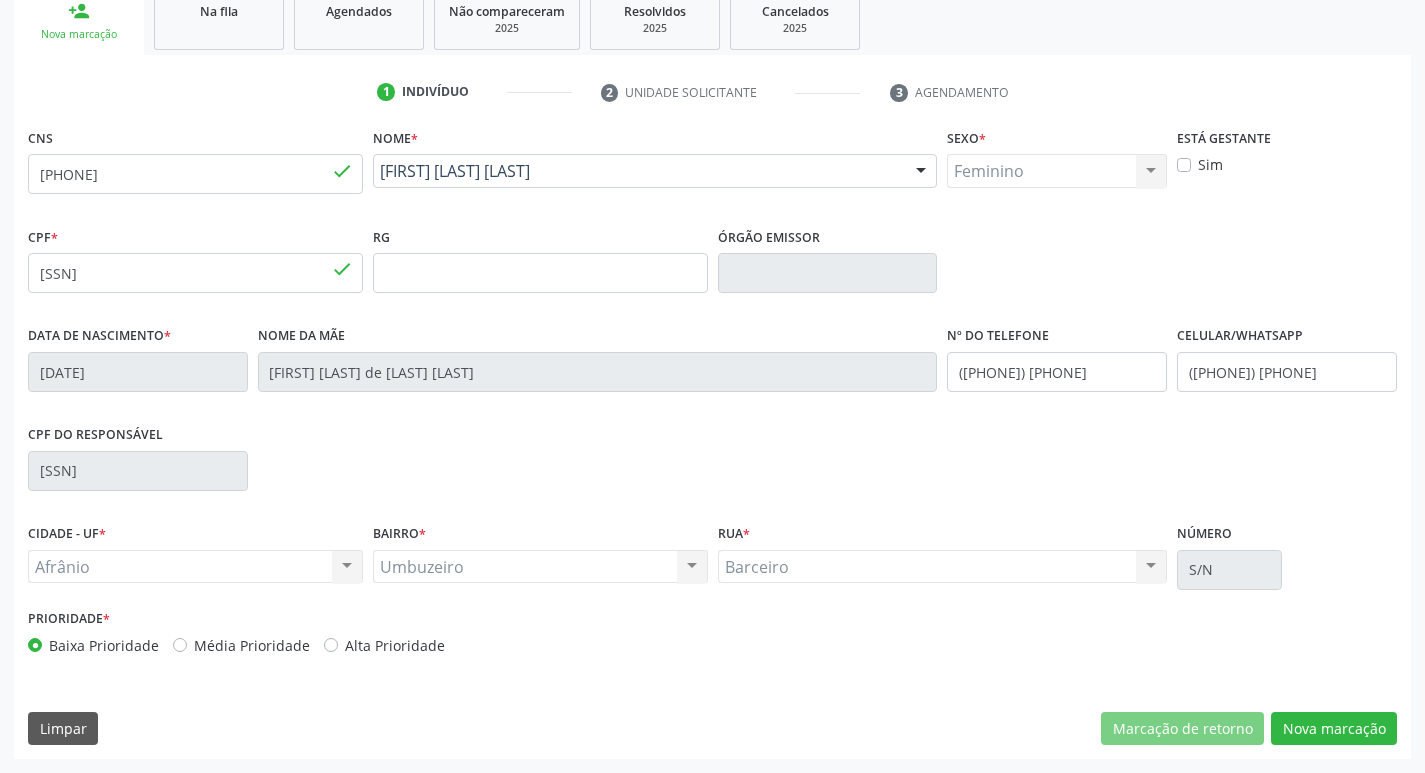 drag, startPoint x: 173, startPoint y: 648, endPoint x: 528, endPoint y: 708, distance: 360.03473 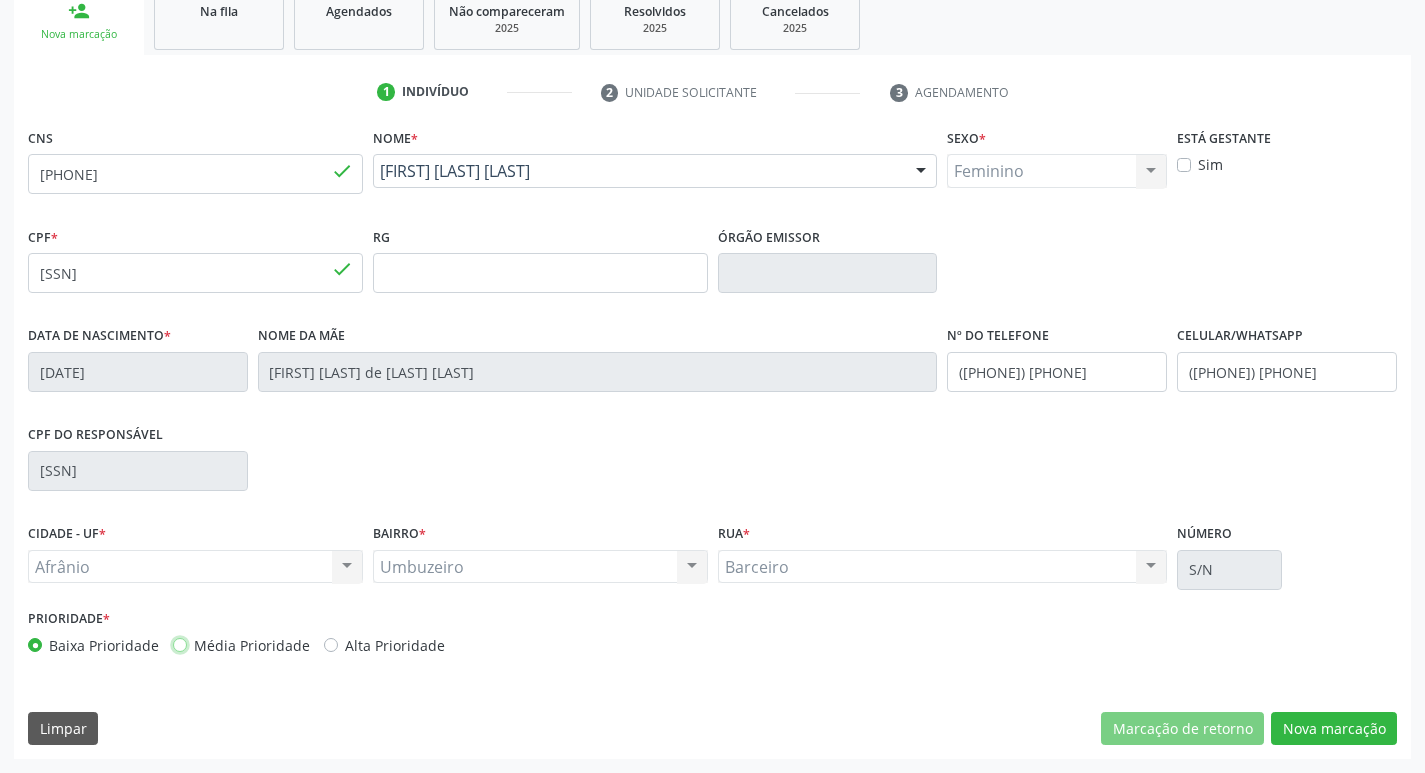 radio on "true" 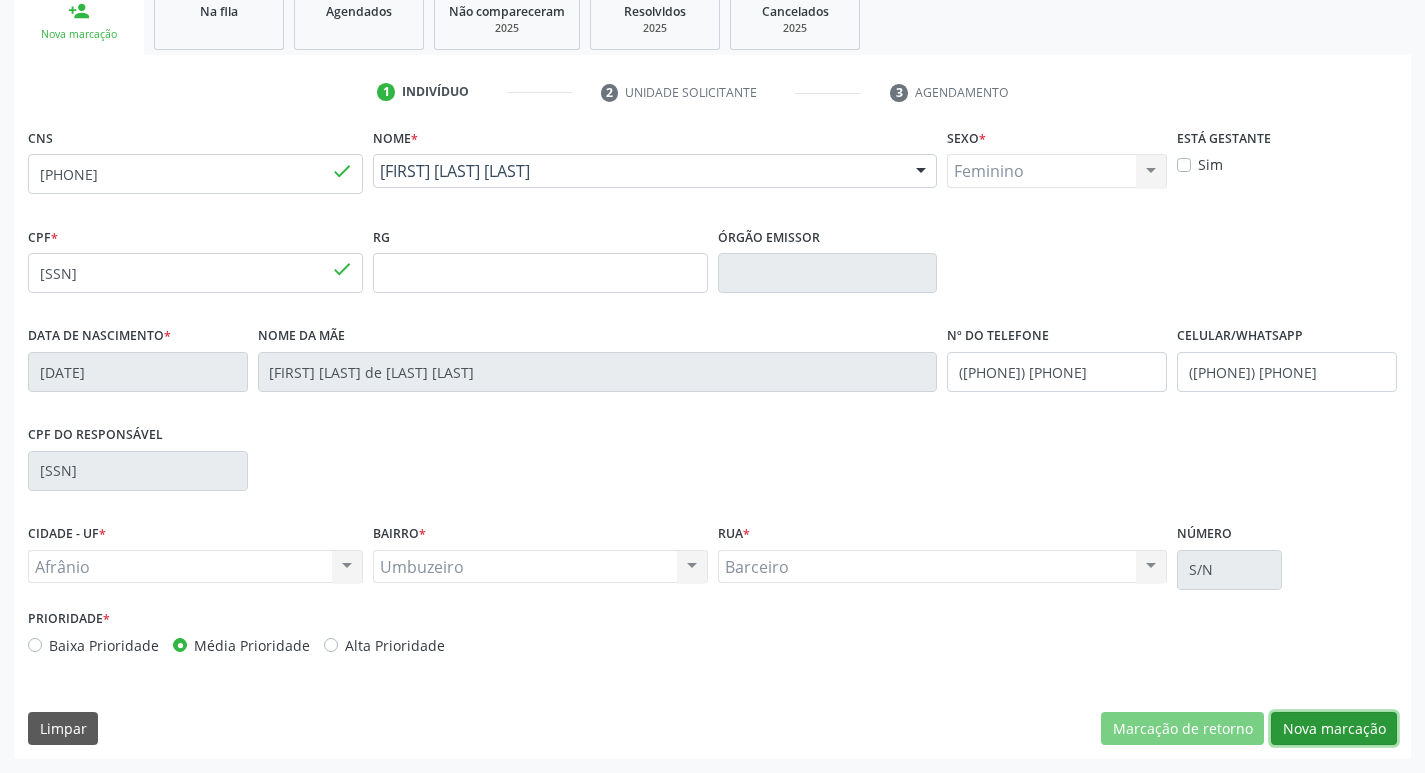 click on "Nova marcação" at bounding box center [1334, 729] 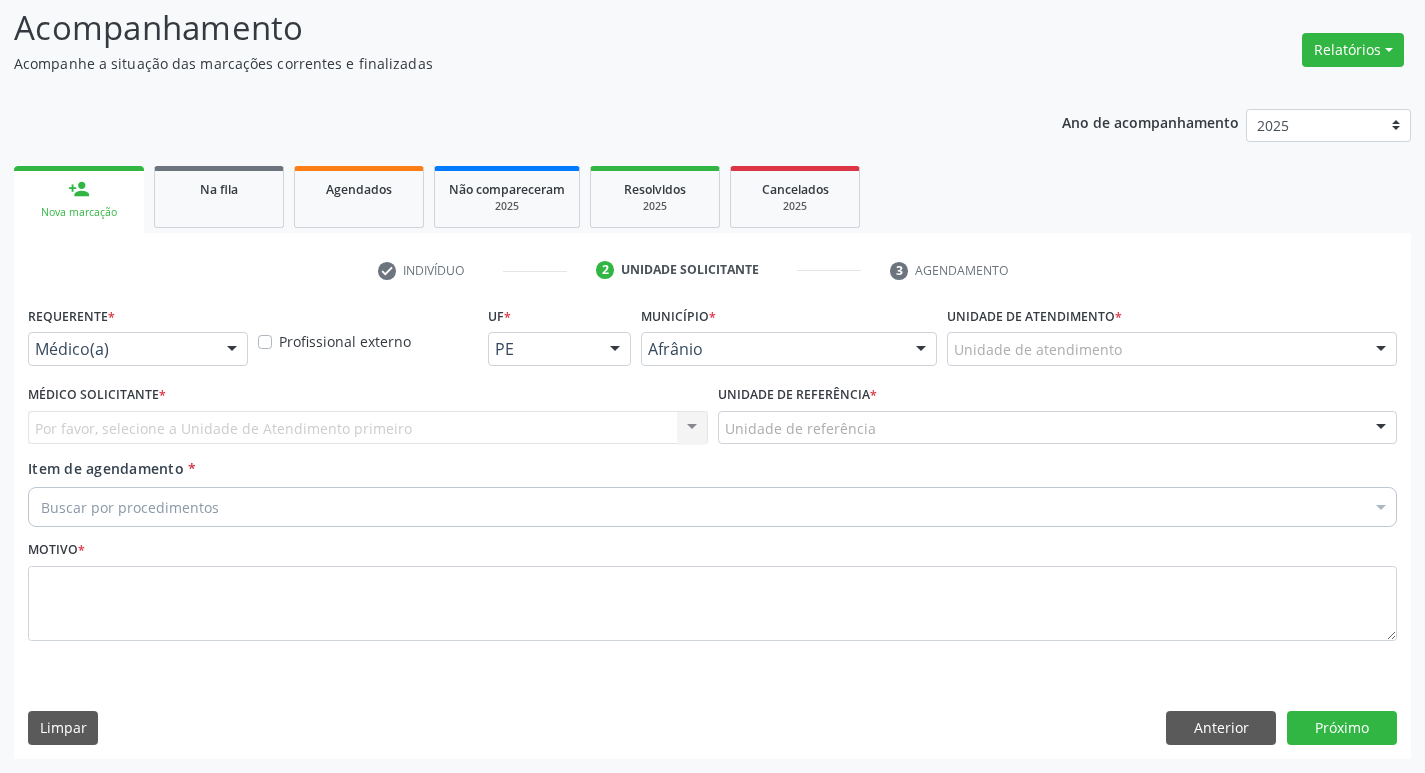scroll, scrollTop: 133, scrollLeft: 0, axis: vertical 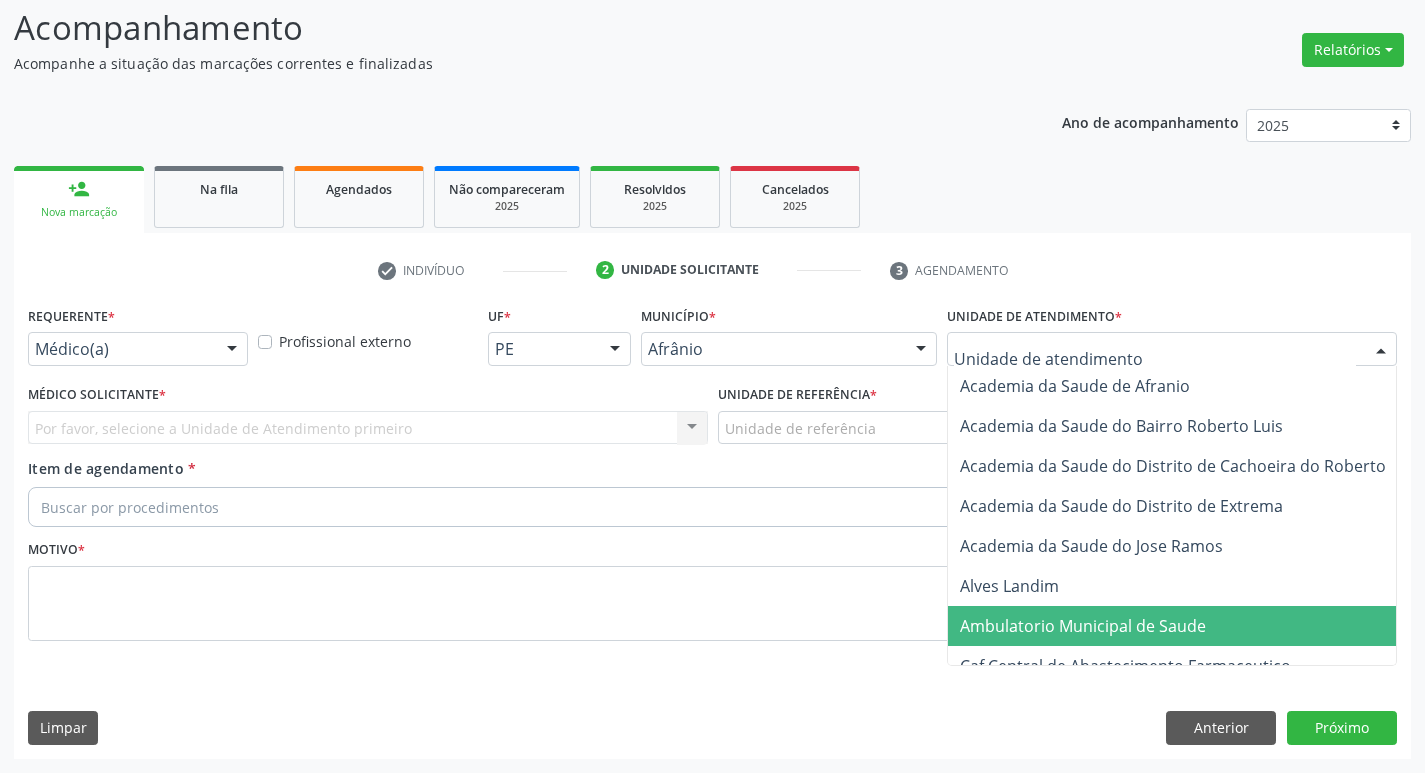 drag, startPoint x: 1053, startPoint y: 610, endPoint x: 943, endPoint y: 547, distance: 126.76356 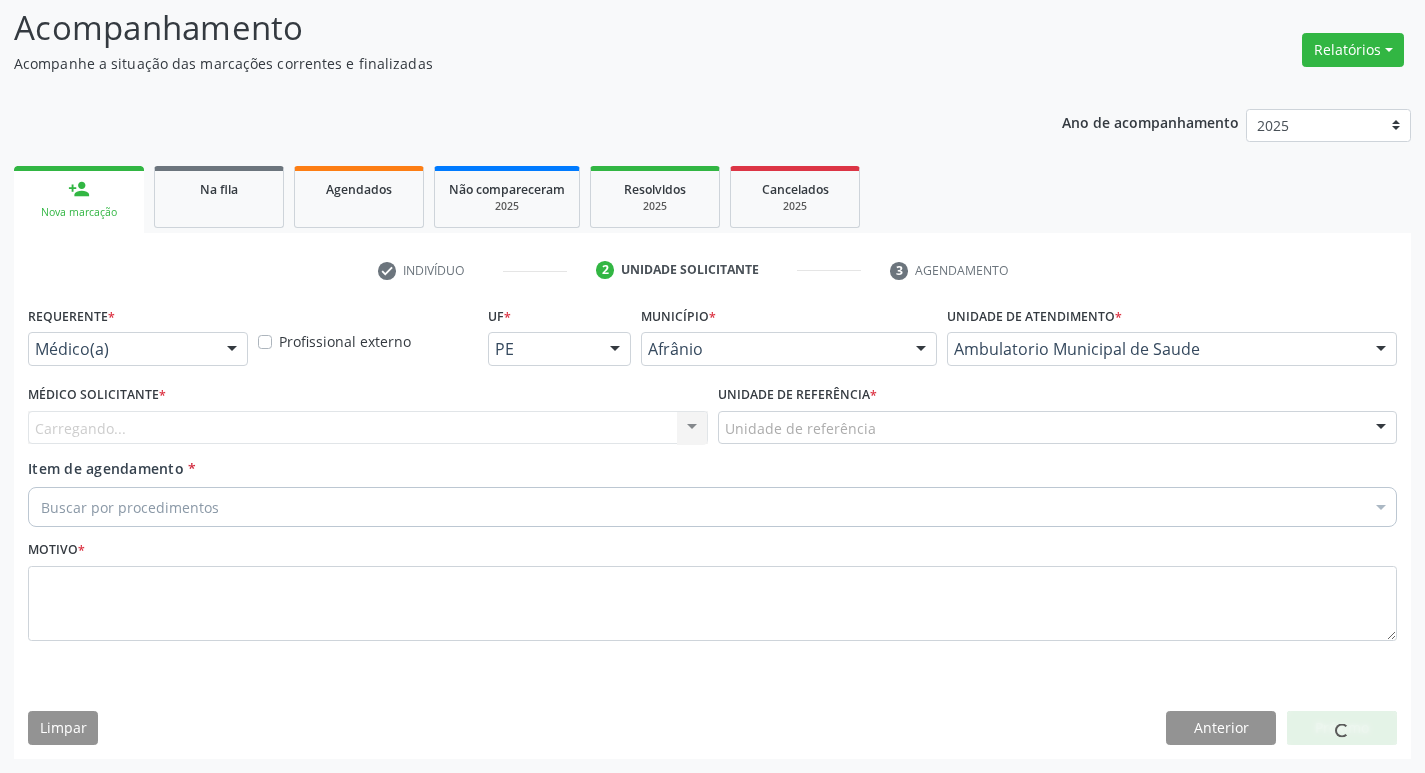 drag, startPoint x: 388, startPoint y: 429, endPoint x: 393, endPoint y: 464, distance: 35.35534 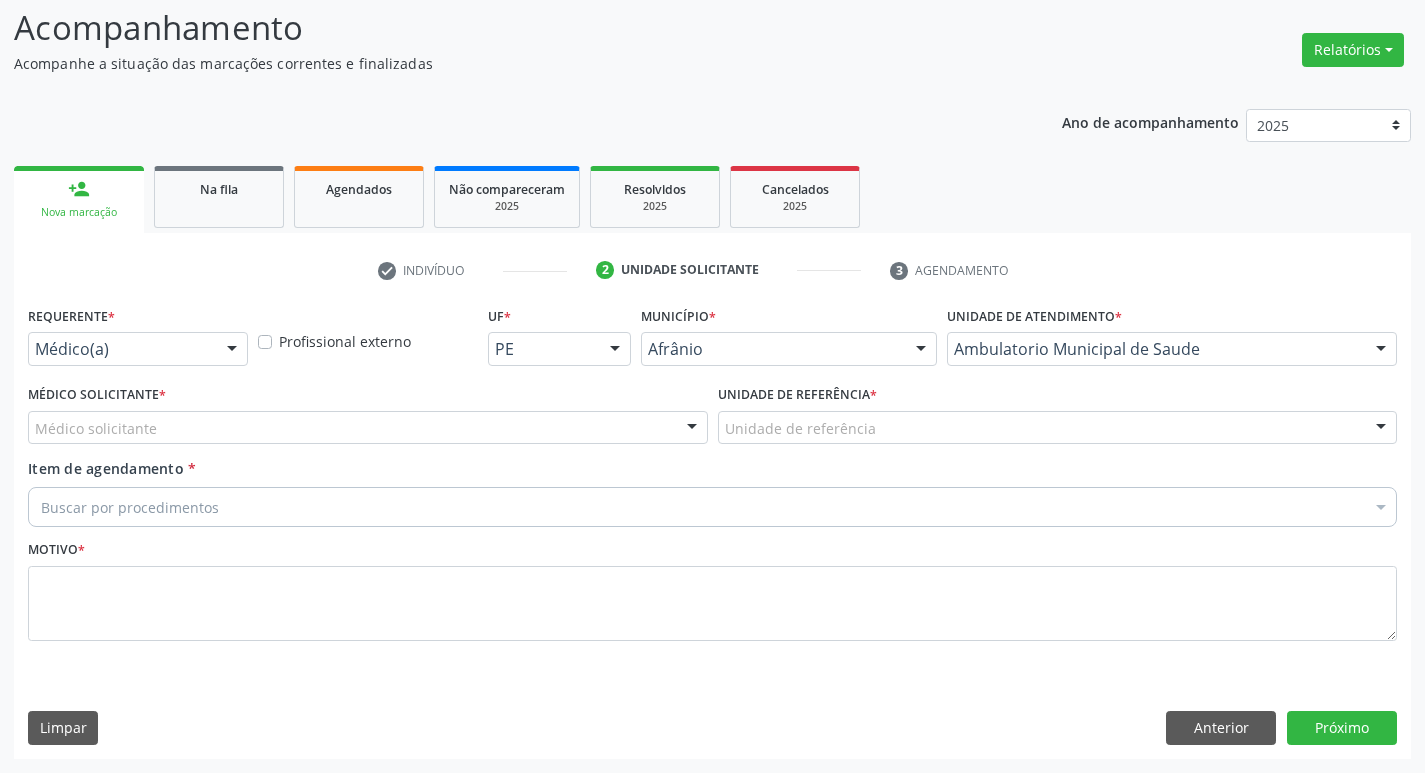 click on "Médico solicitante" at bounding box center (368, 428) 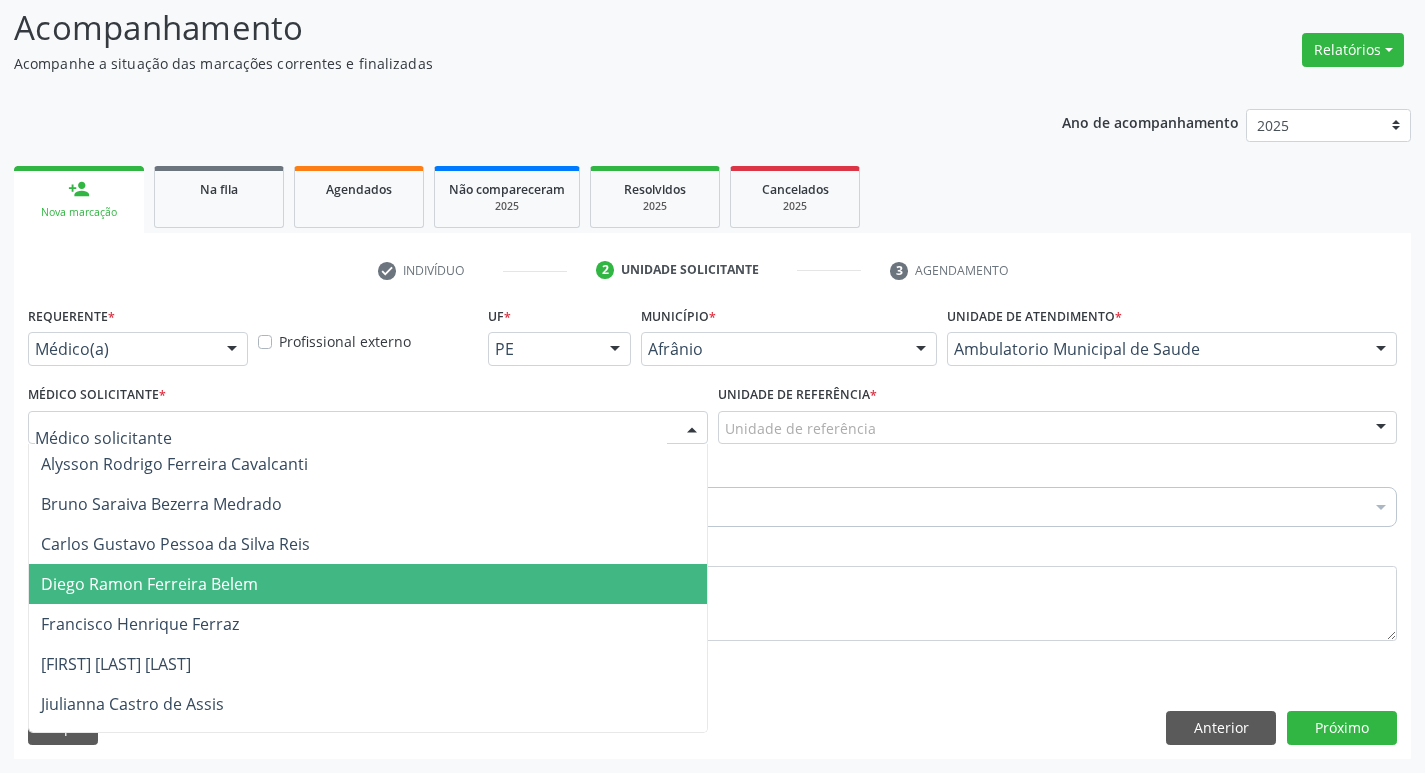 click on "Diego Ramon Ferreira Belem" at bounding box center [368, 584] 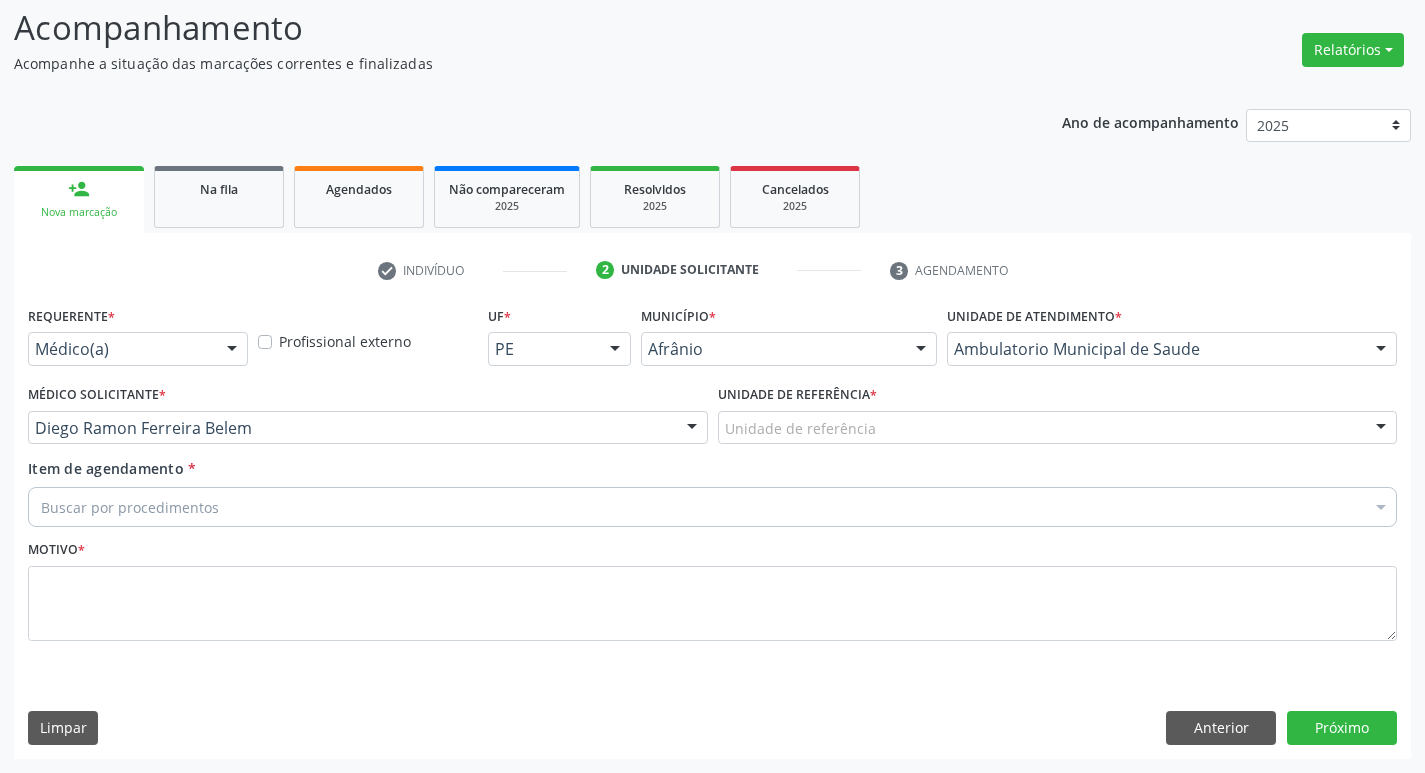 click on "Unidade de referência
*" at bounding box center (797, 395) 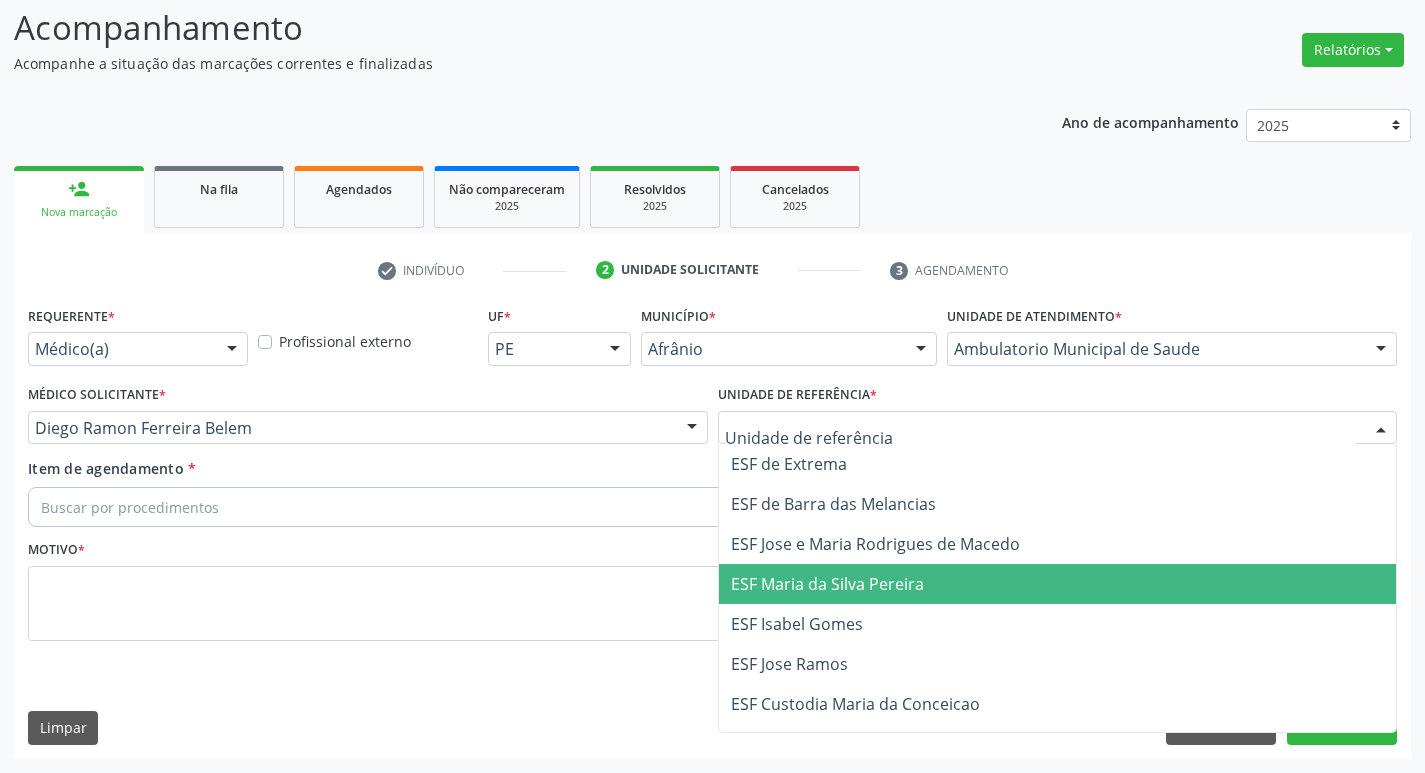 click on "ESF Maria da Silva Pereira" at bounding box center (827, 584) 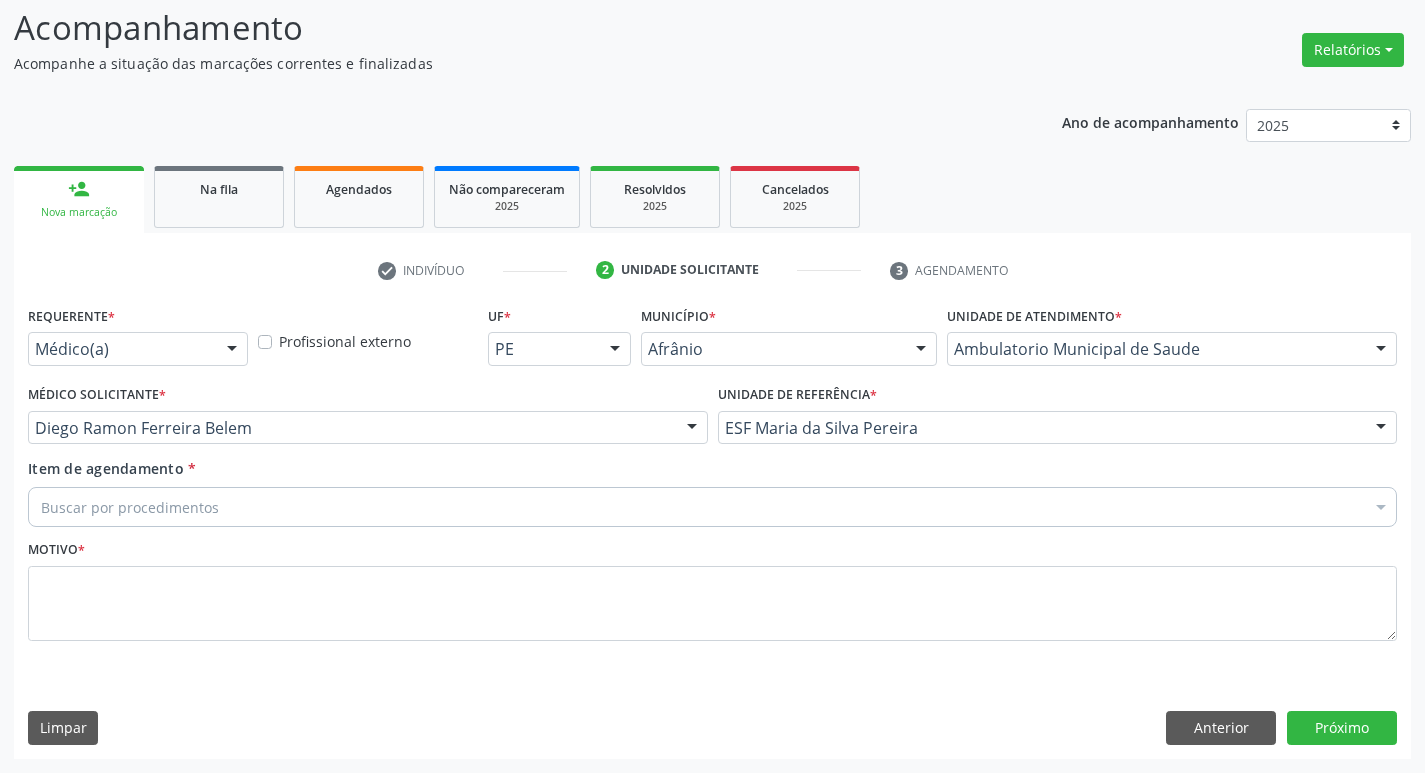 click on "Buscar por procedimentos" at bounding box center (712, 507) 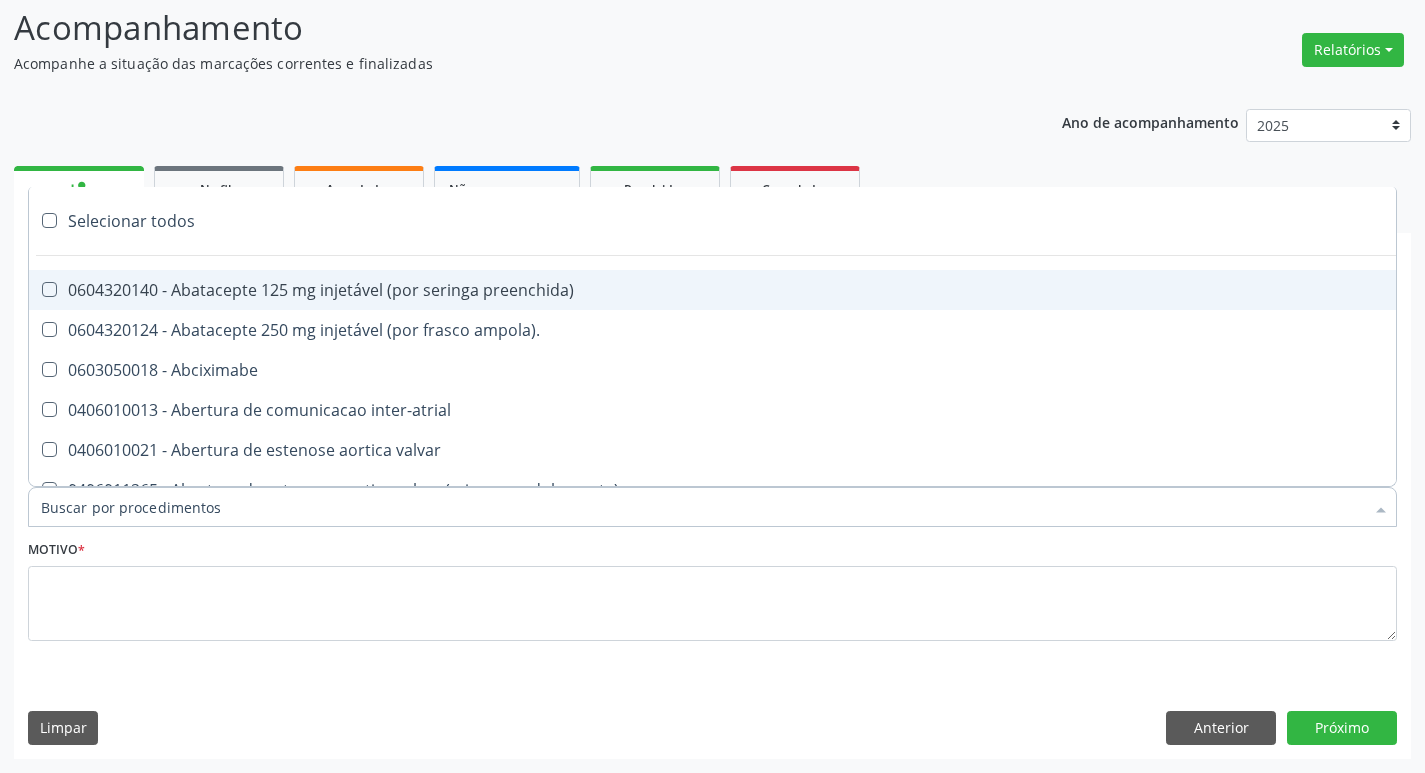 paste on "ortope" 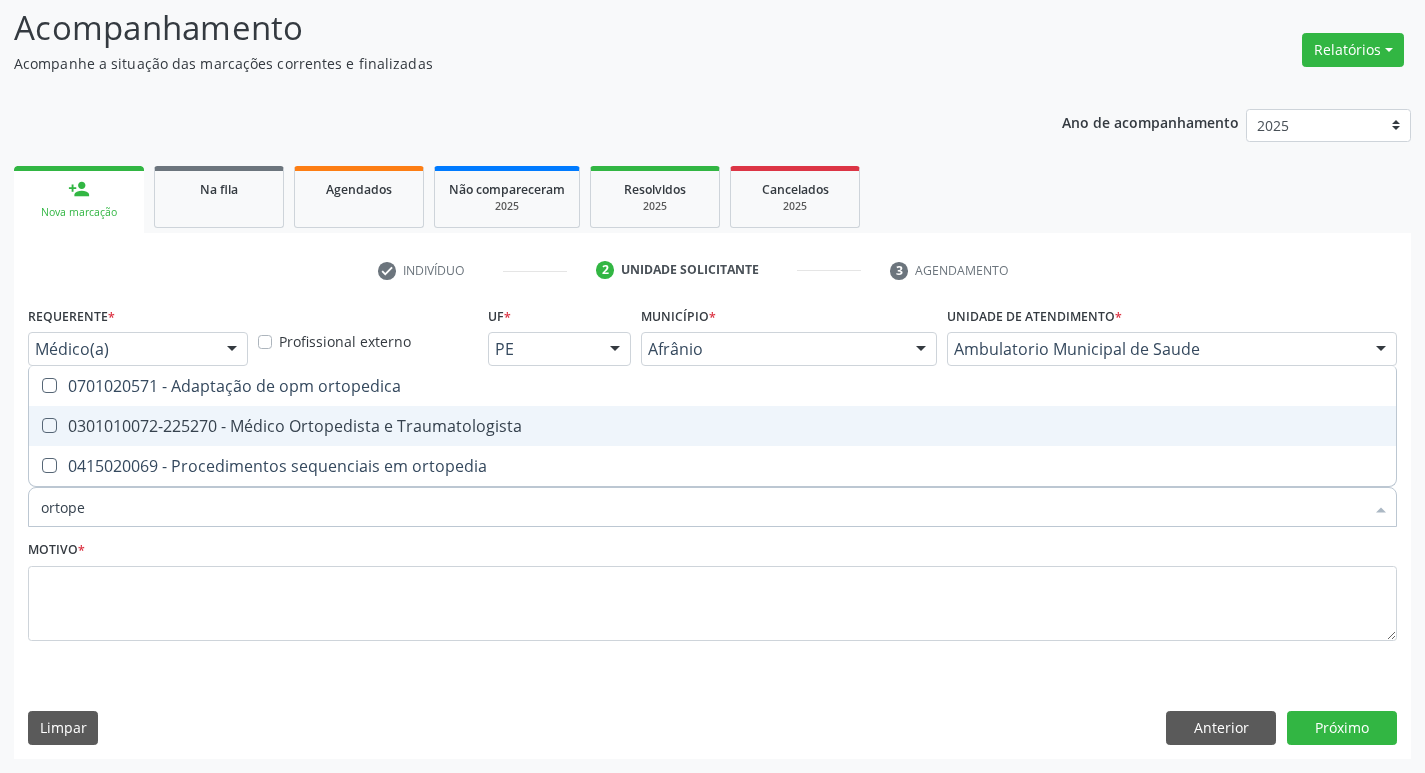 click at bounding box center [49, 425] 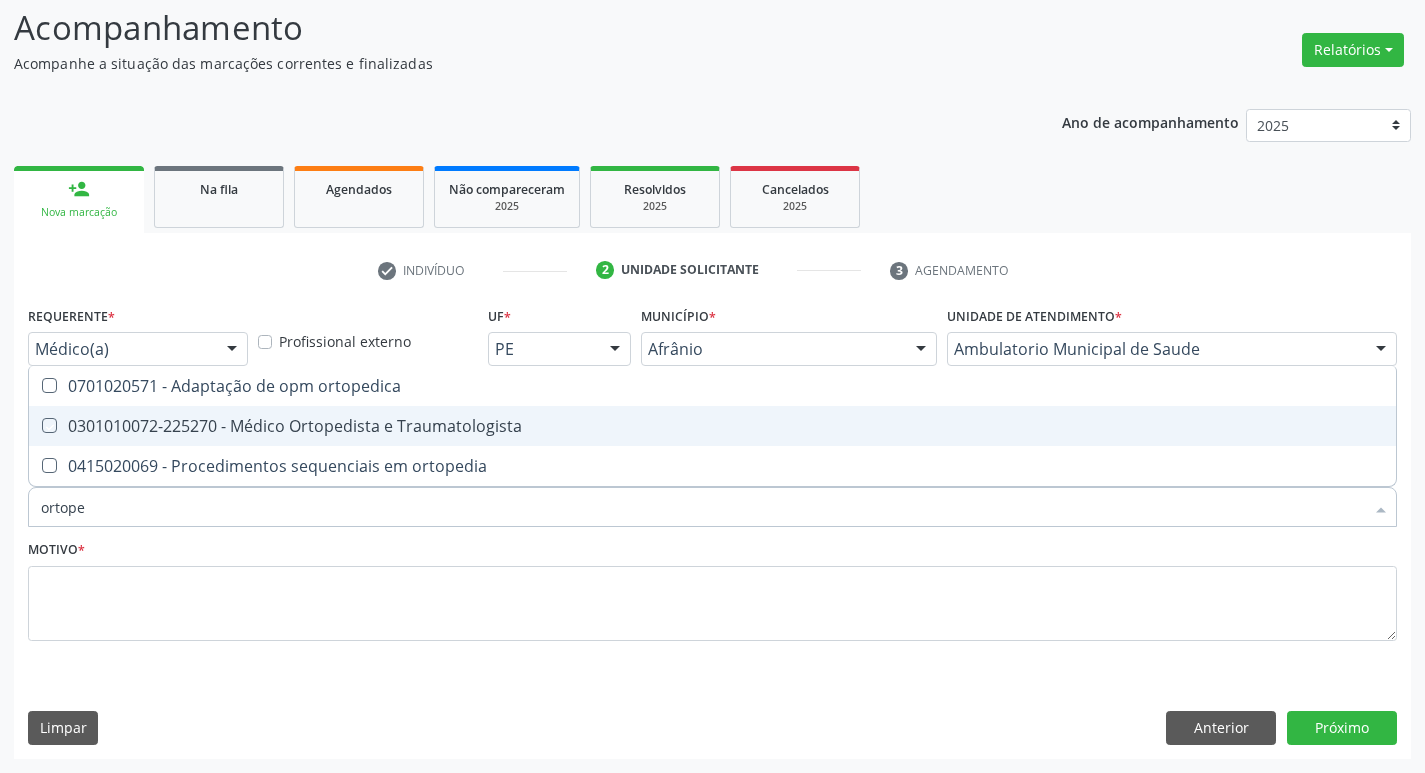checkbox on "true" 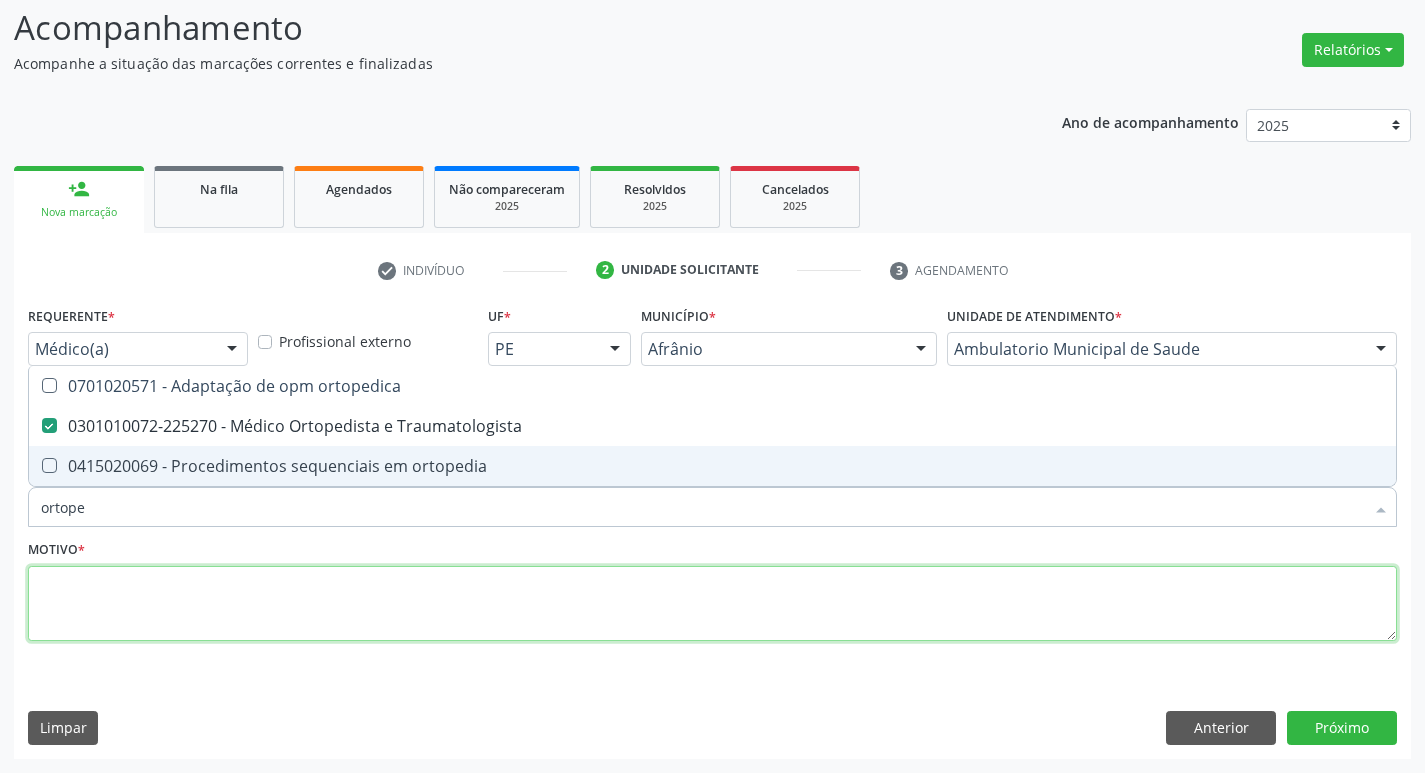 click at bounding box center (712, 604) 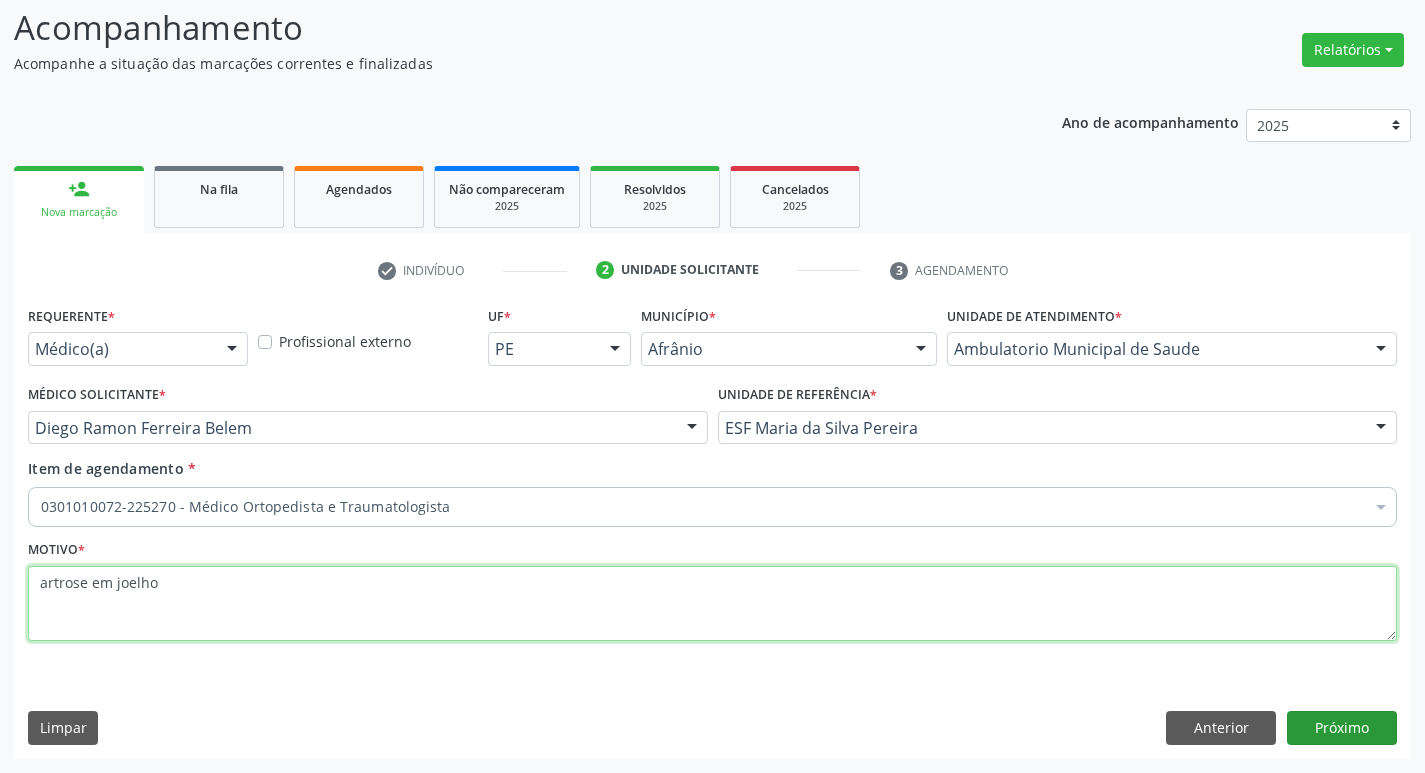 type on "artrose em joelho" 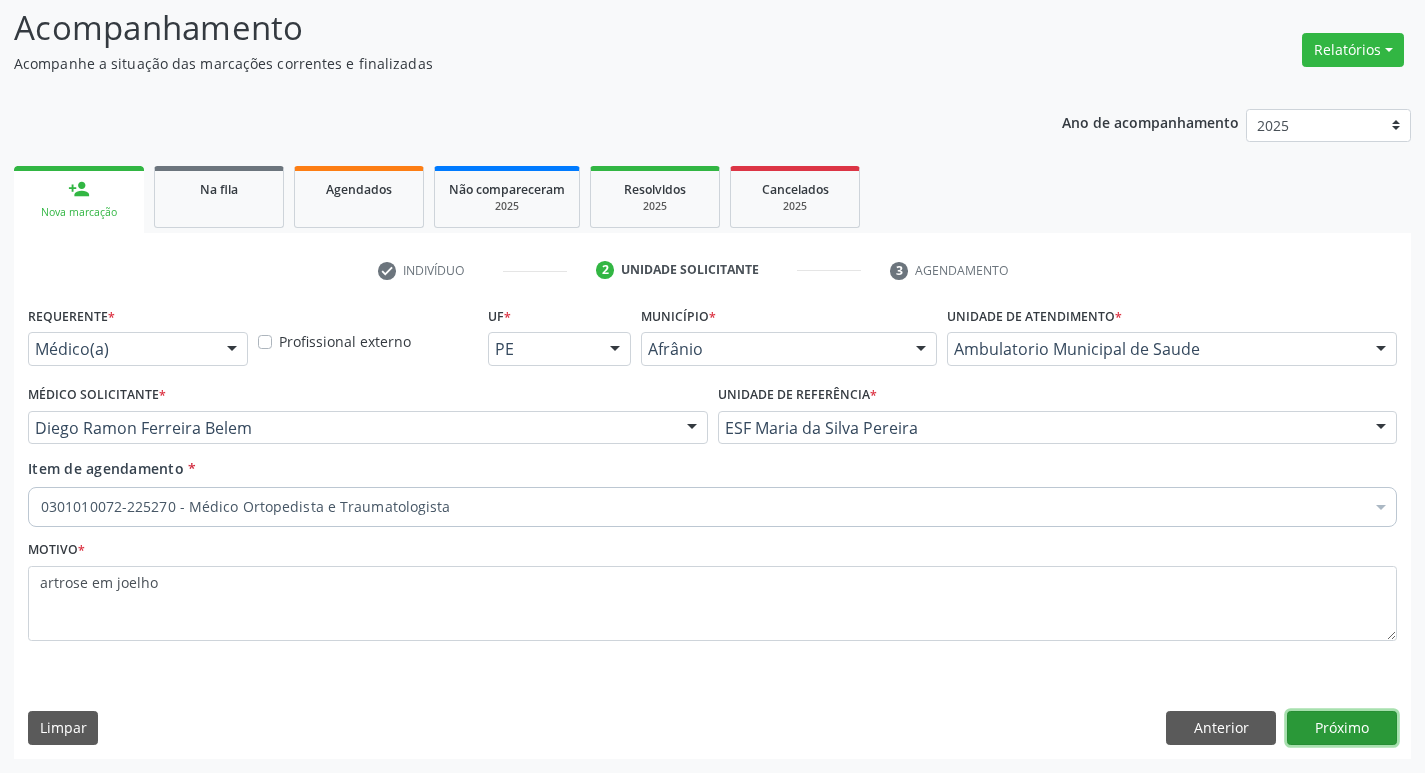 click on "Próximo" at bounding box center [1342, 728] 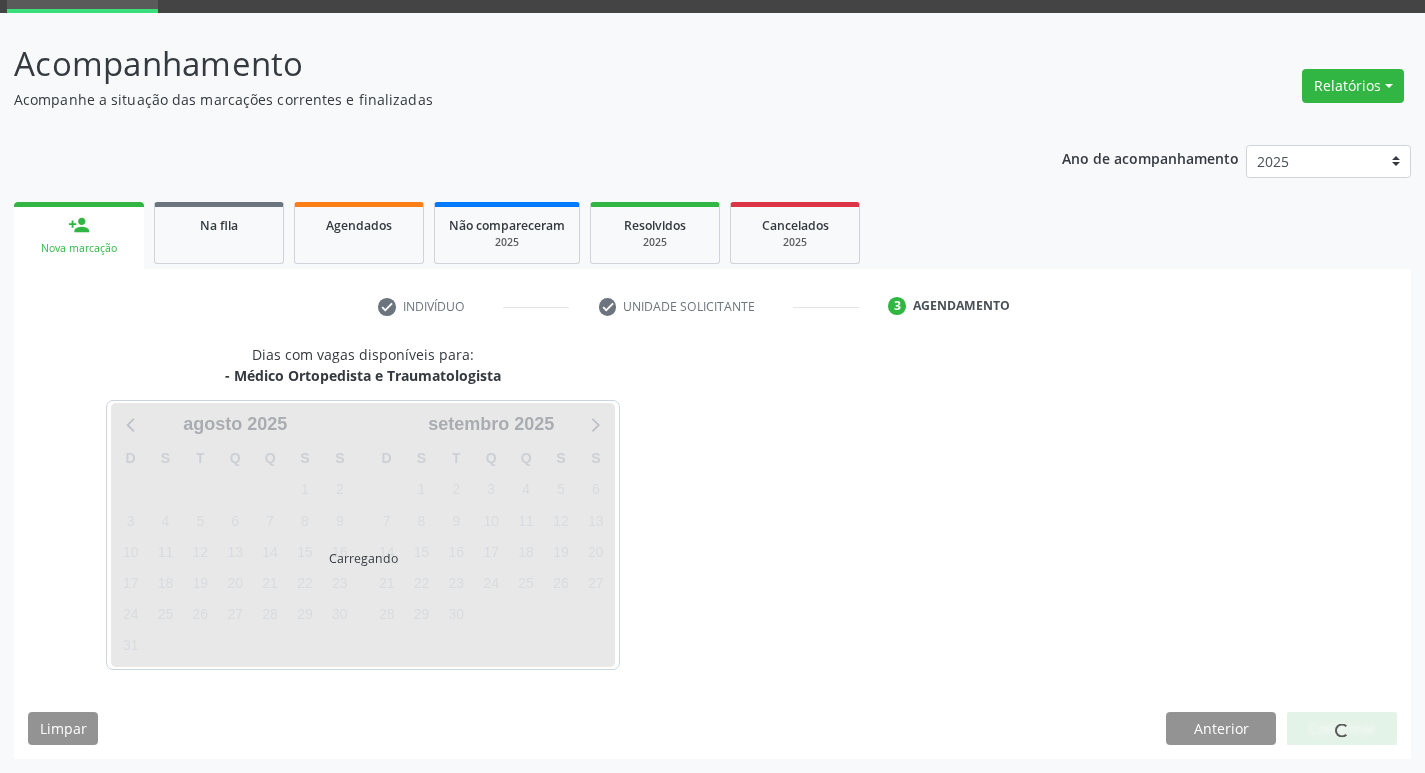 scroll, scrollTop: 97, scrollLeft: 0, axis: vertical 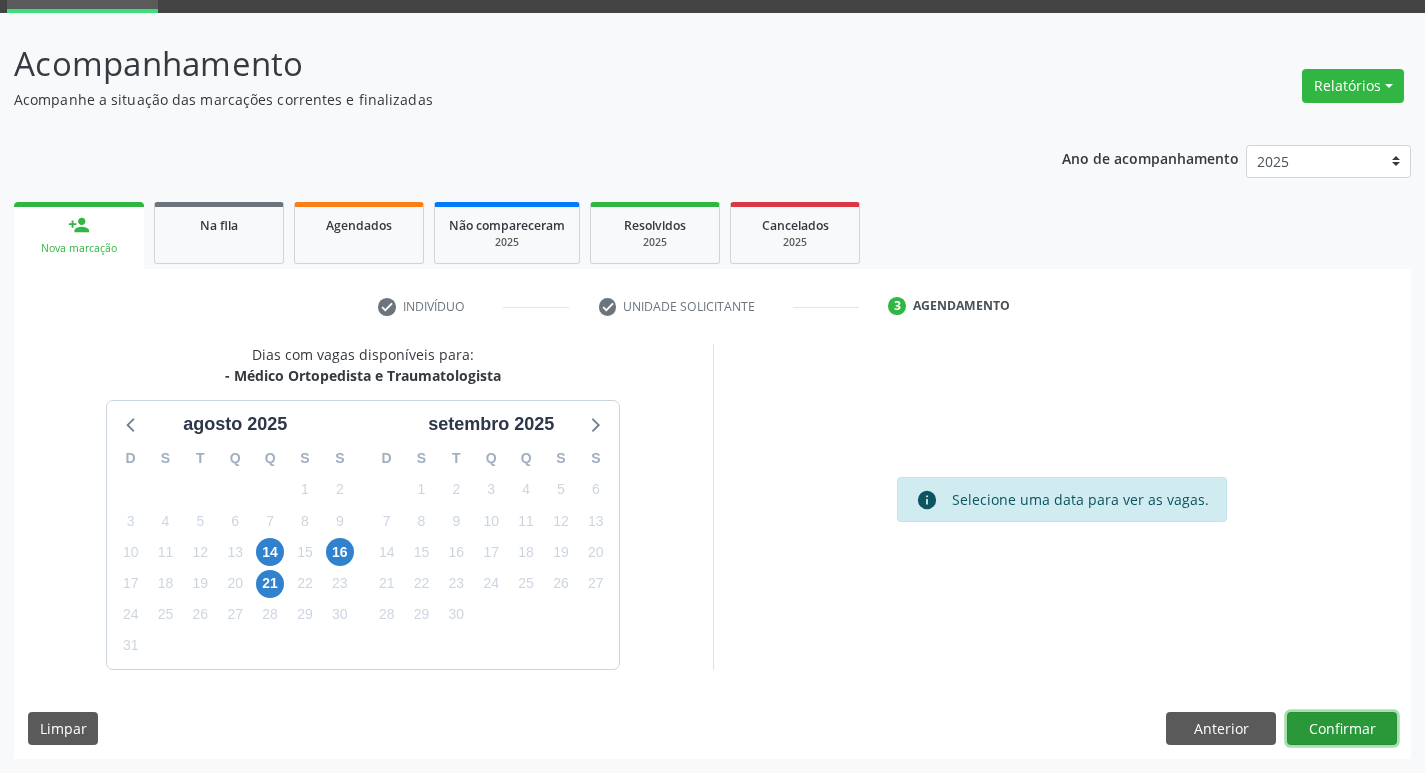 click on "Confirmar" at bounding box center (1342, 729) 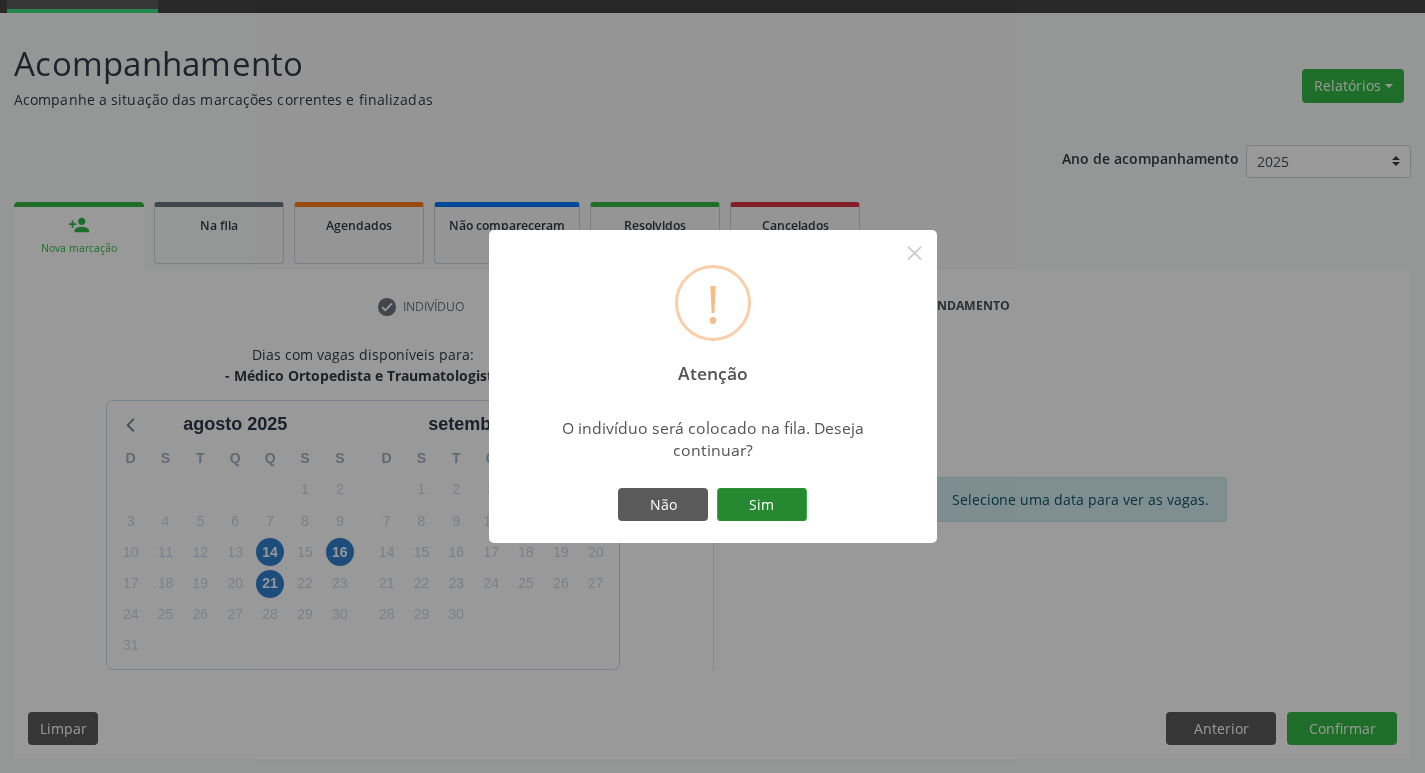 click on "Sim" at bounding box center [762, 505] 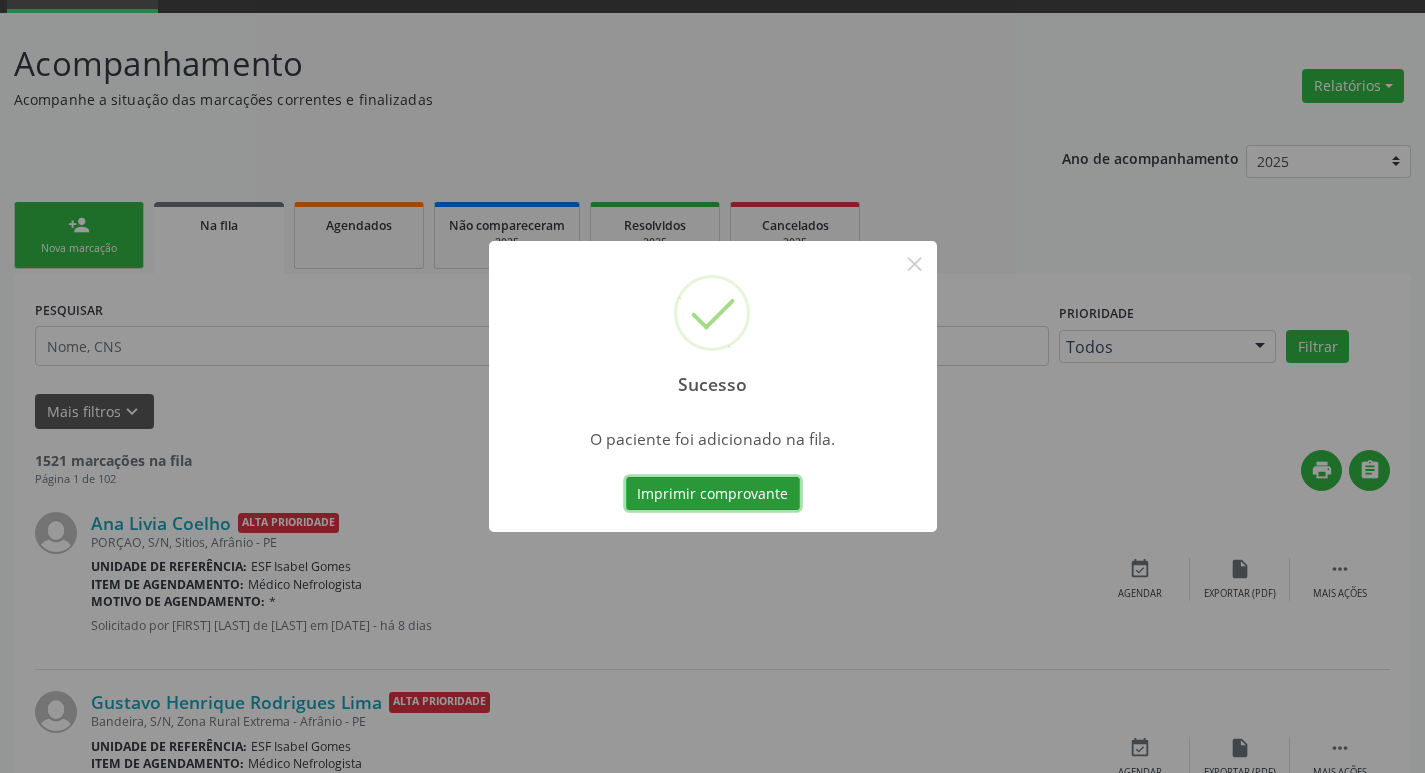 scroll, scrollTop: 0, scrollLeft: 0, axis: both 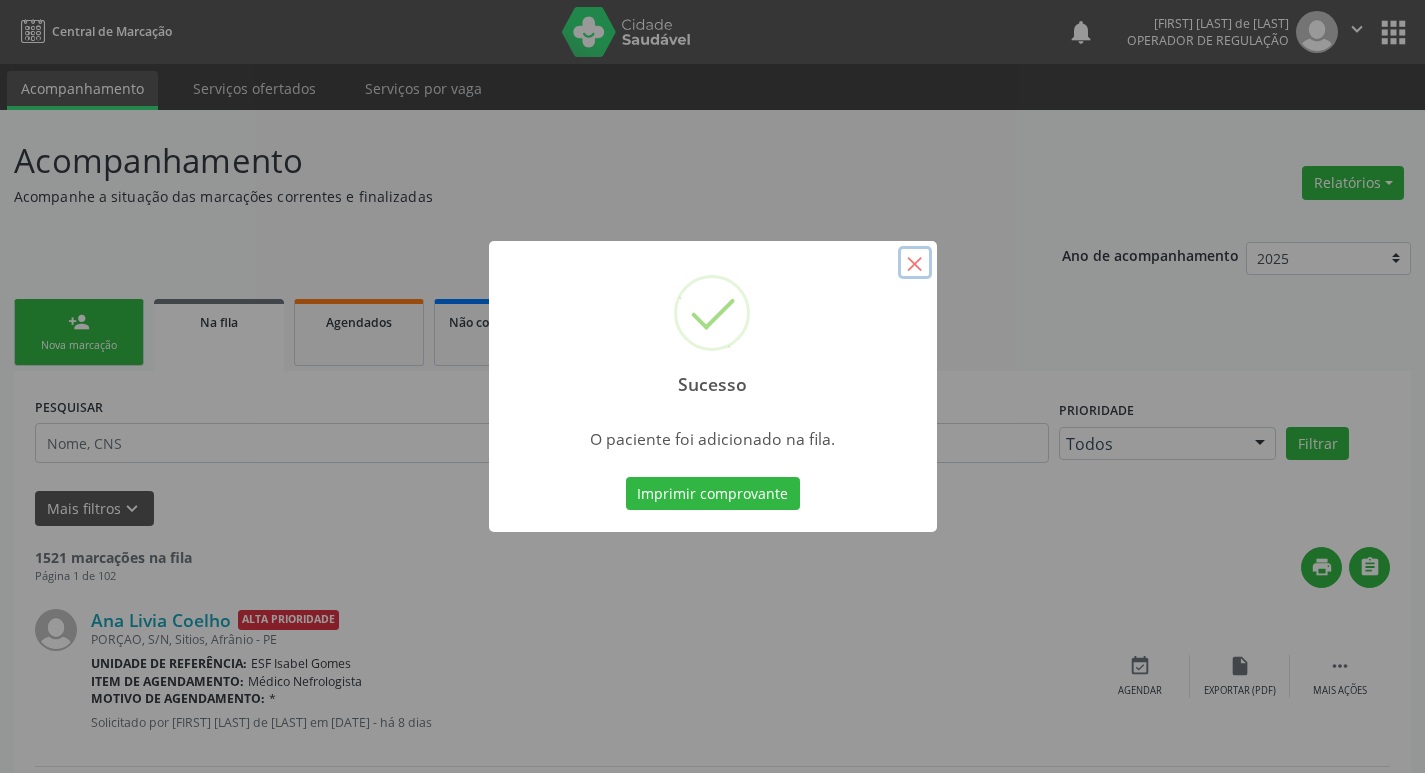 click on "×" at bounding box center [915, 263] 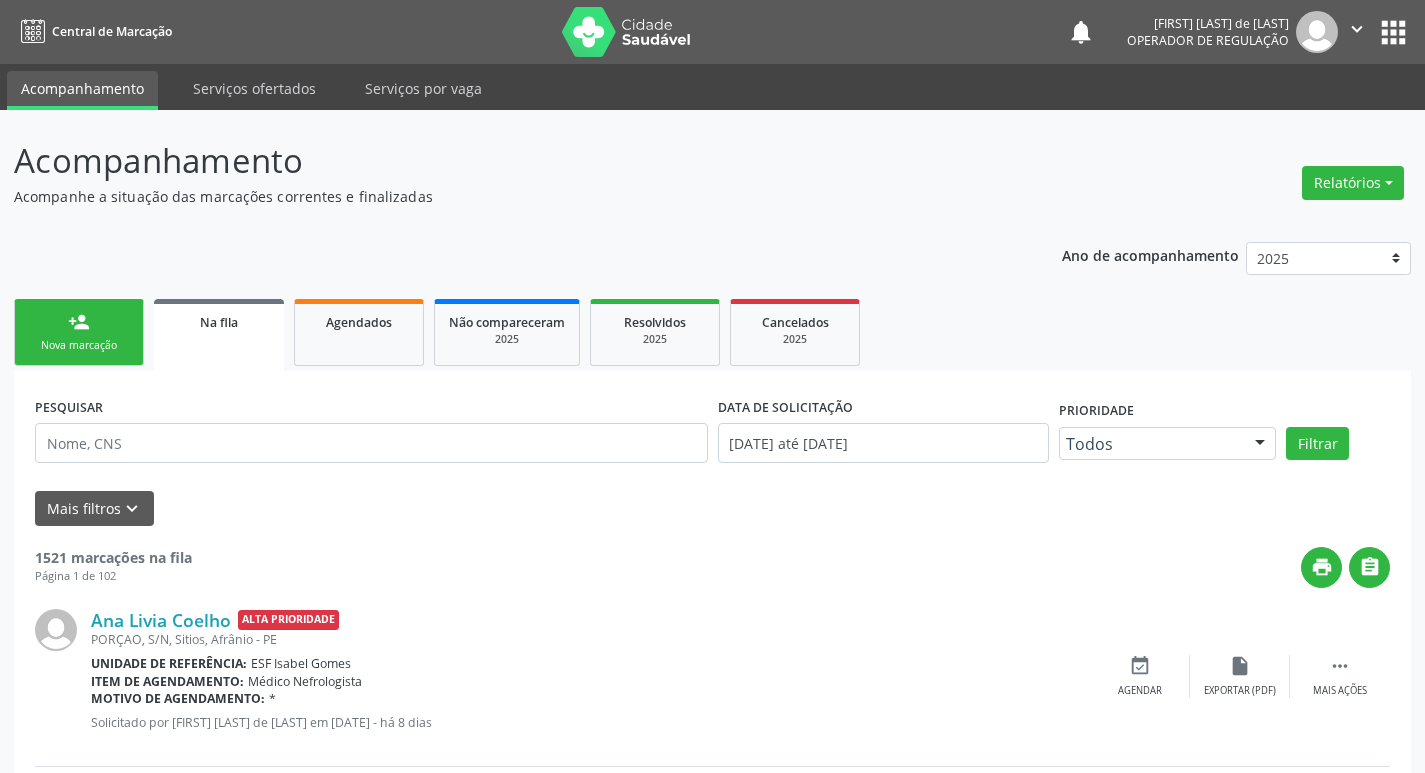 click on "Nova marcação" at bounding box center [79, 345] 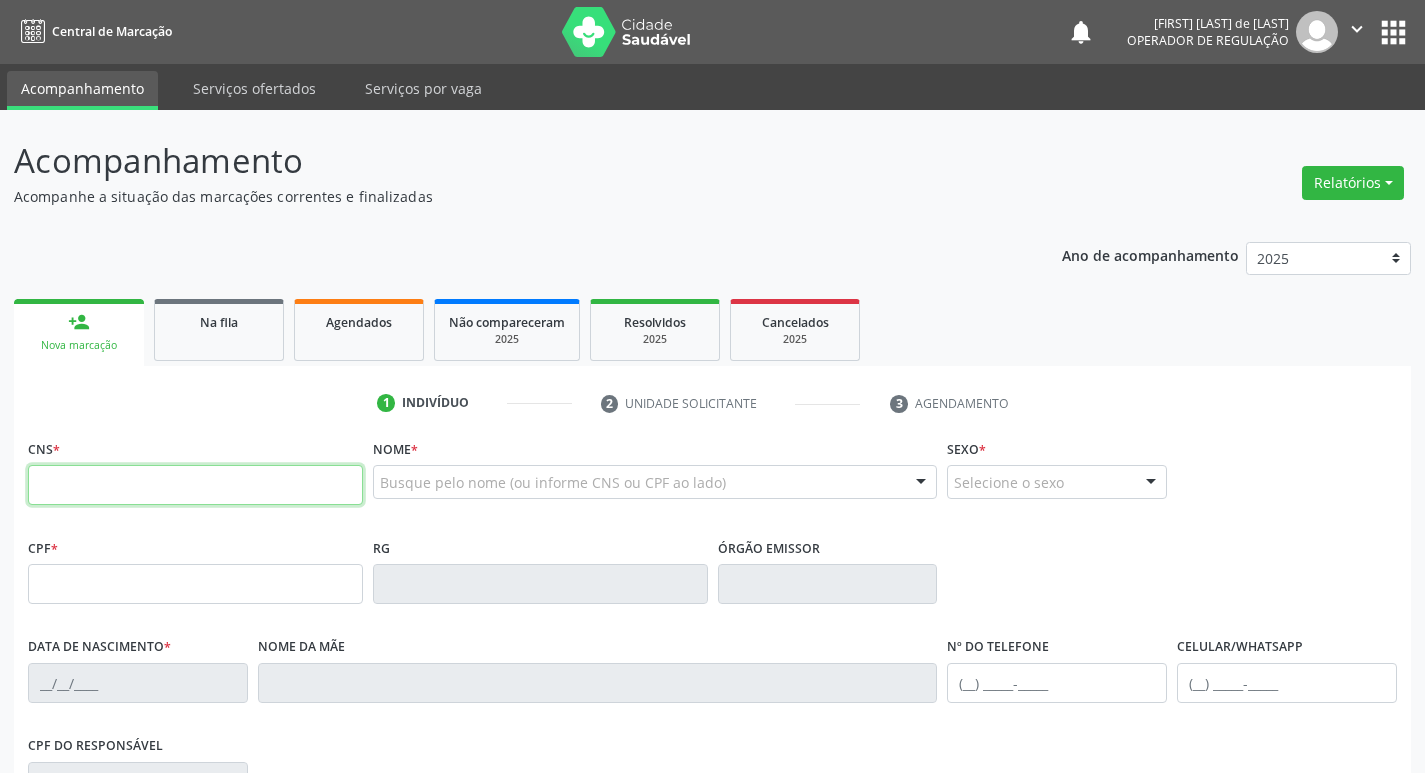click at bounding box center (195, 485) 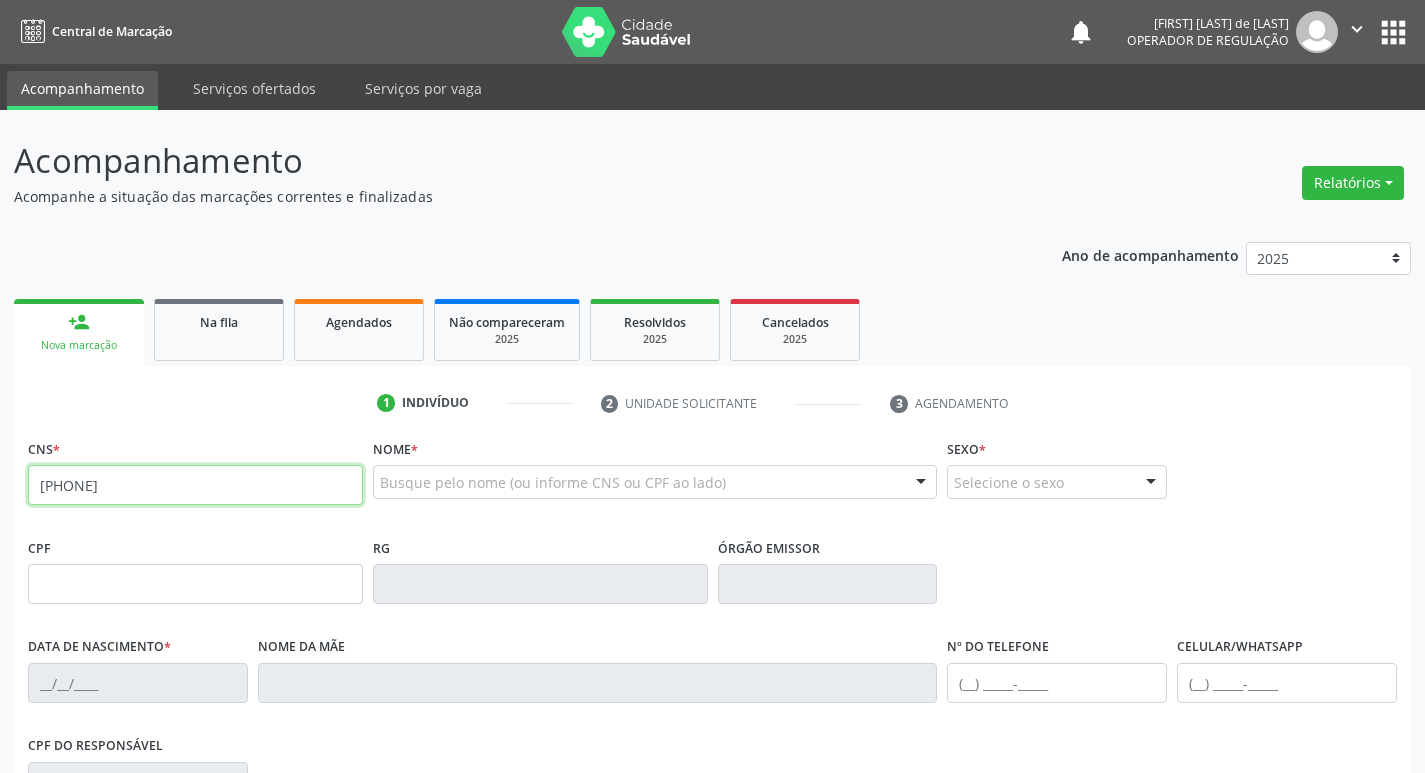 type on "706 4051 2268 2089" 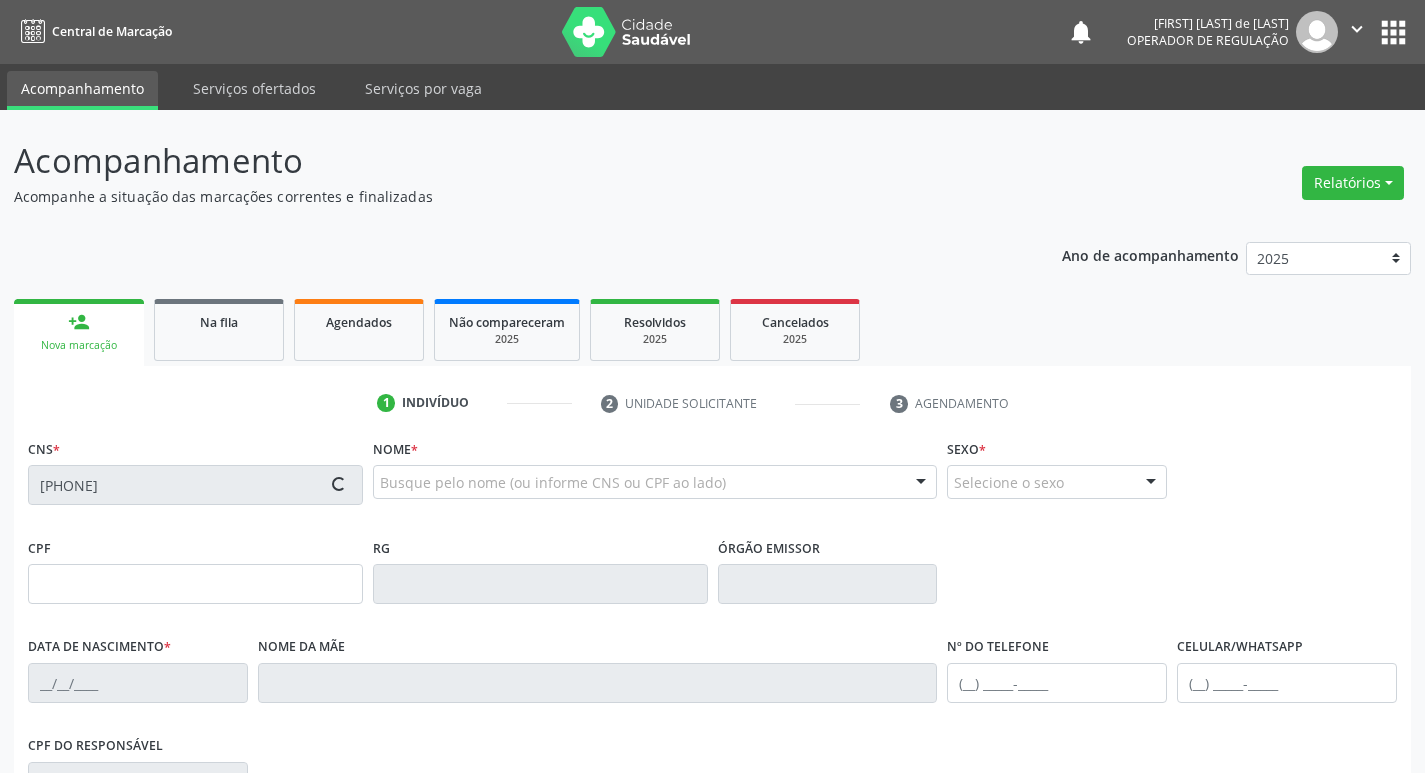 type on "29/04/1978" 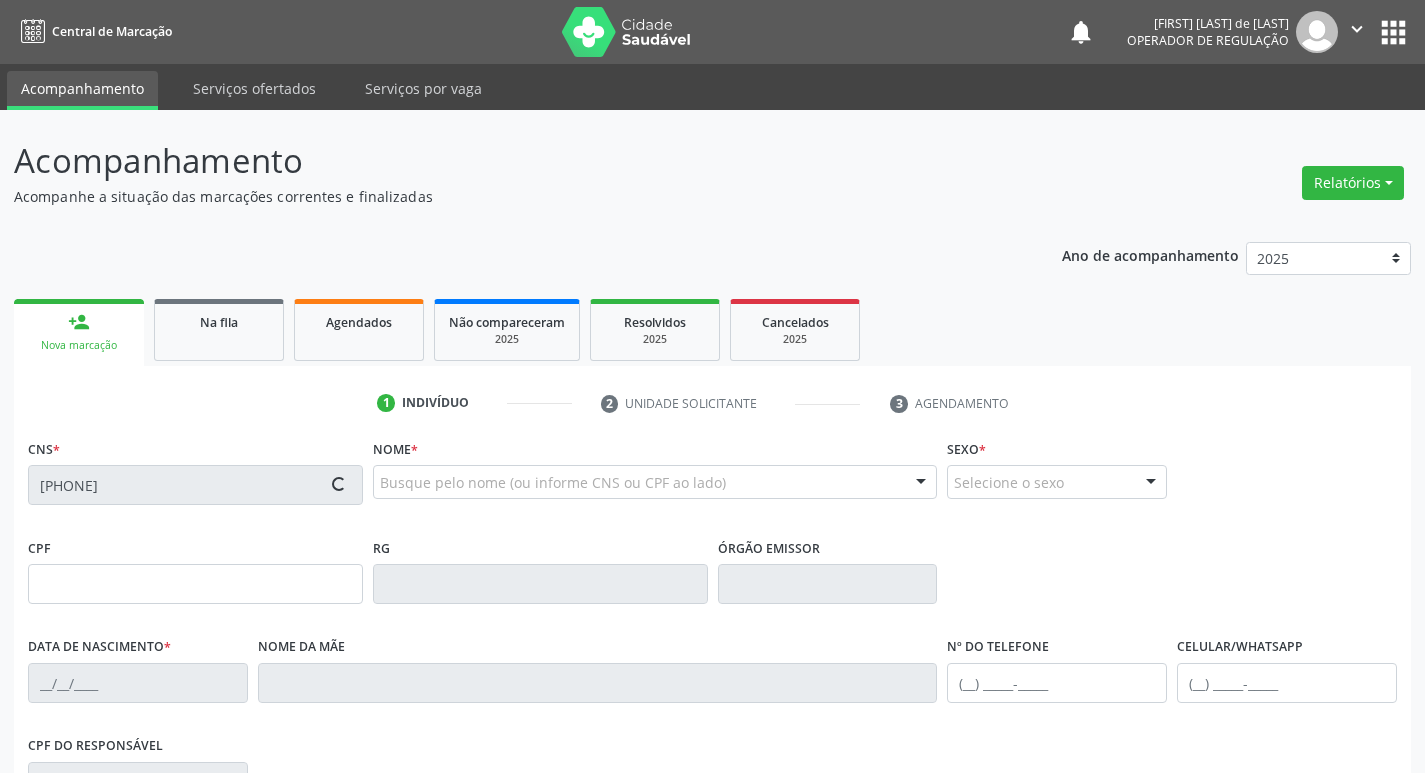 type on "Raquel Virgilina" 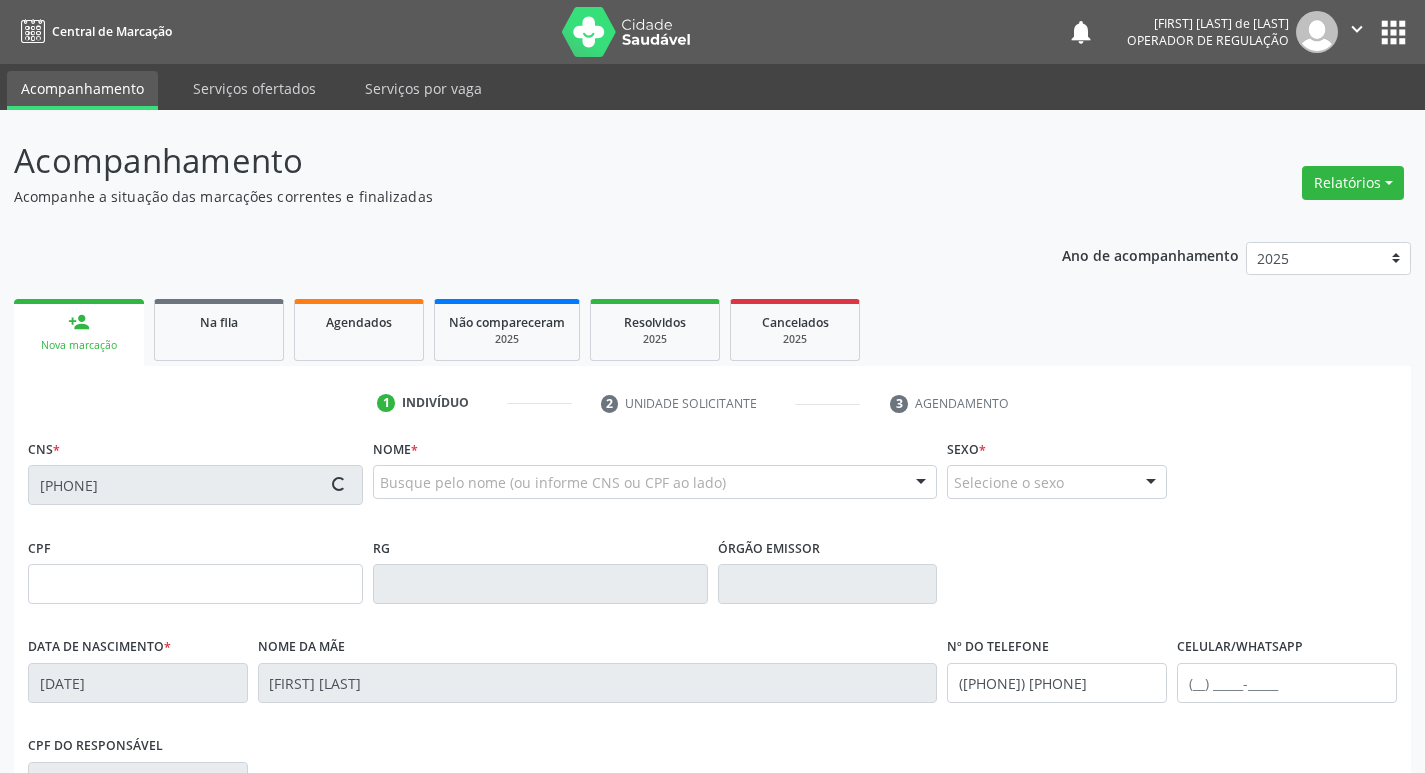 type on "(87) 8854-9716" 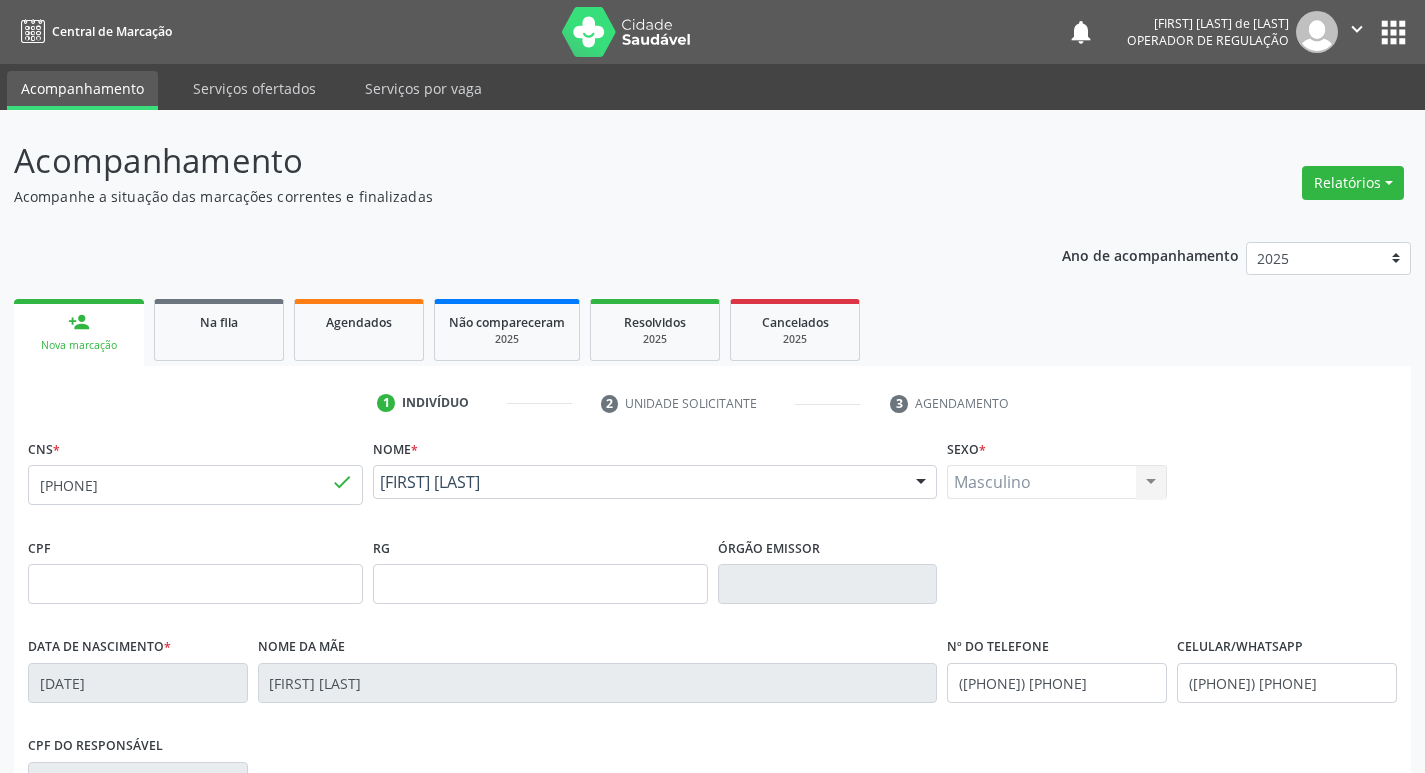 scroll, scrollTop: 311, scrollLeft: 0, axis: vertical 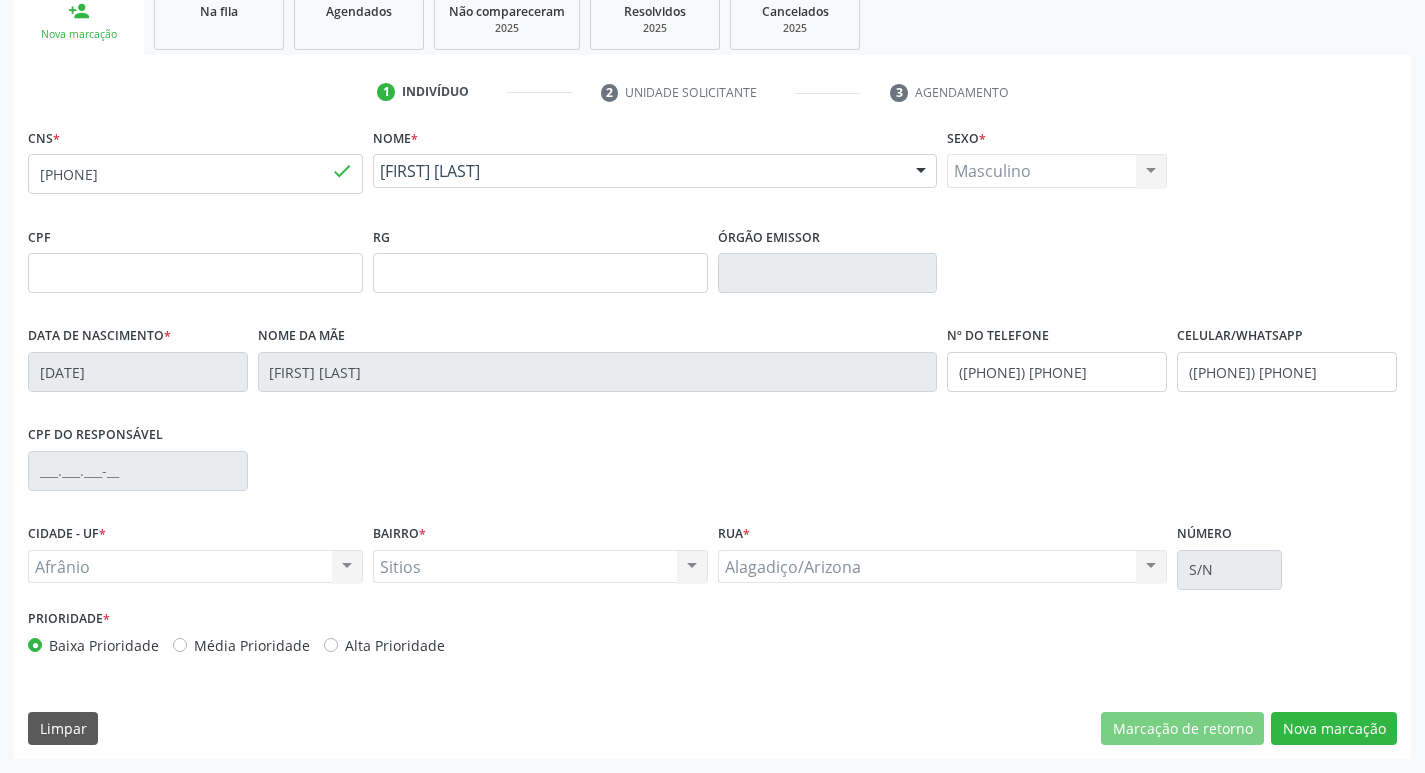 click on "Média Prioridade" at bounding box center (252, 645) 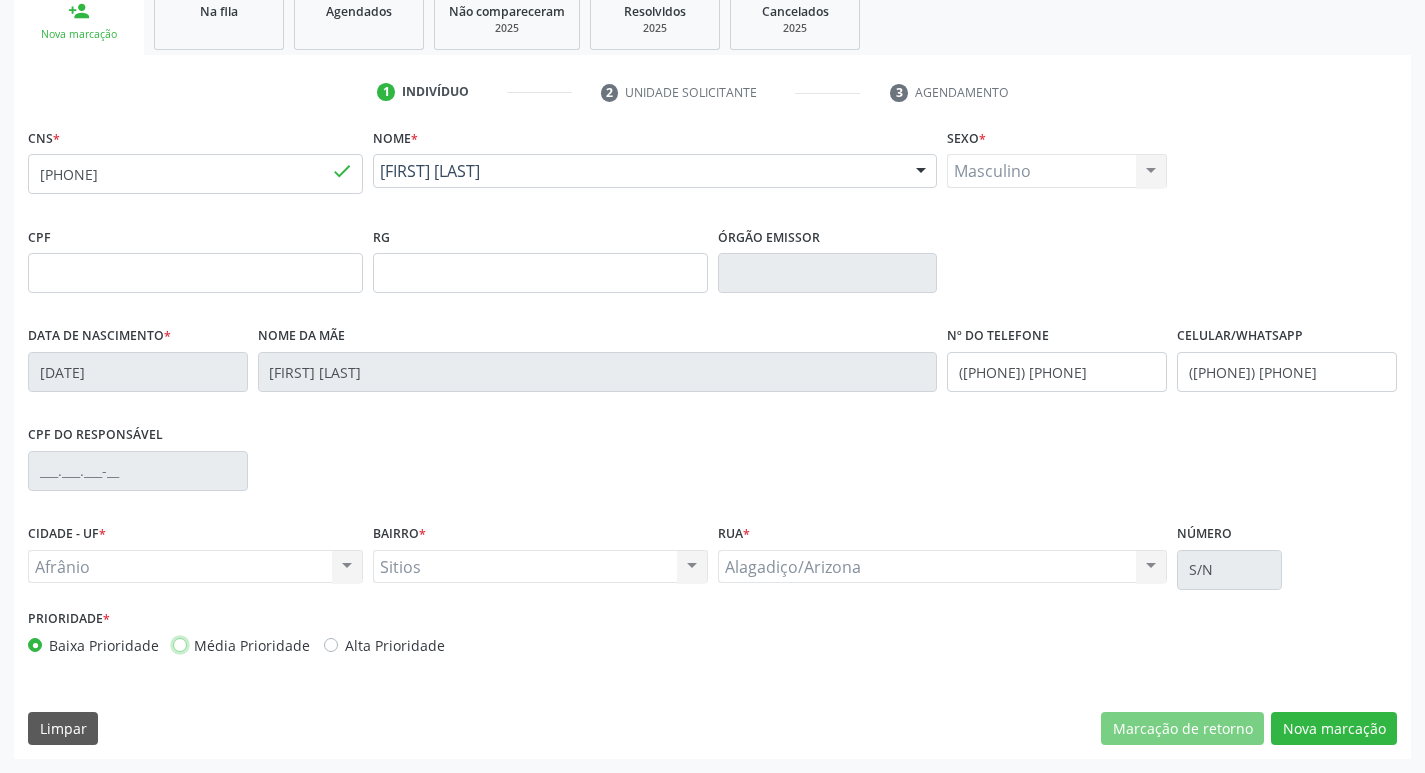 click on "Média Prioridade" at bounding box center [180, 644] 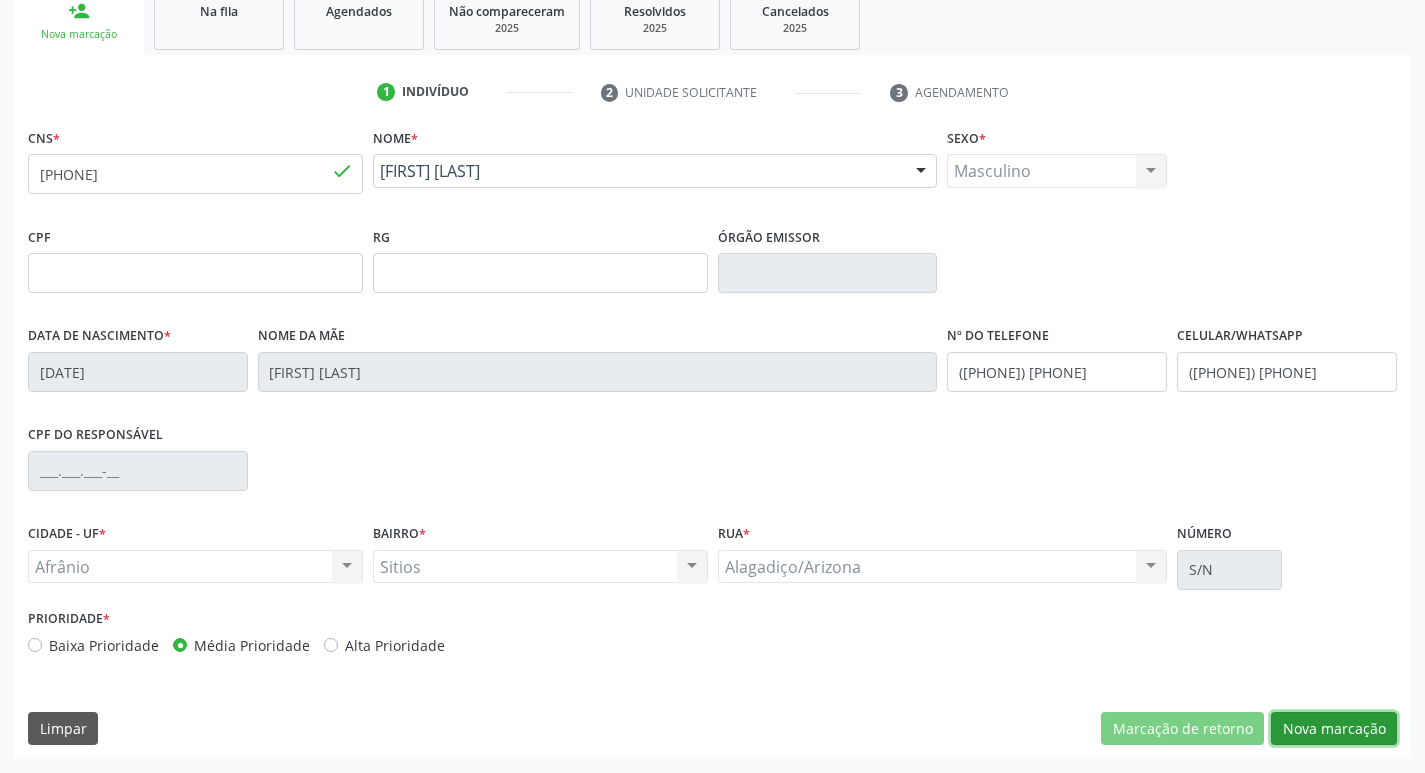 click on "Nova marcação" at bounding box center [1334, 729] 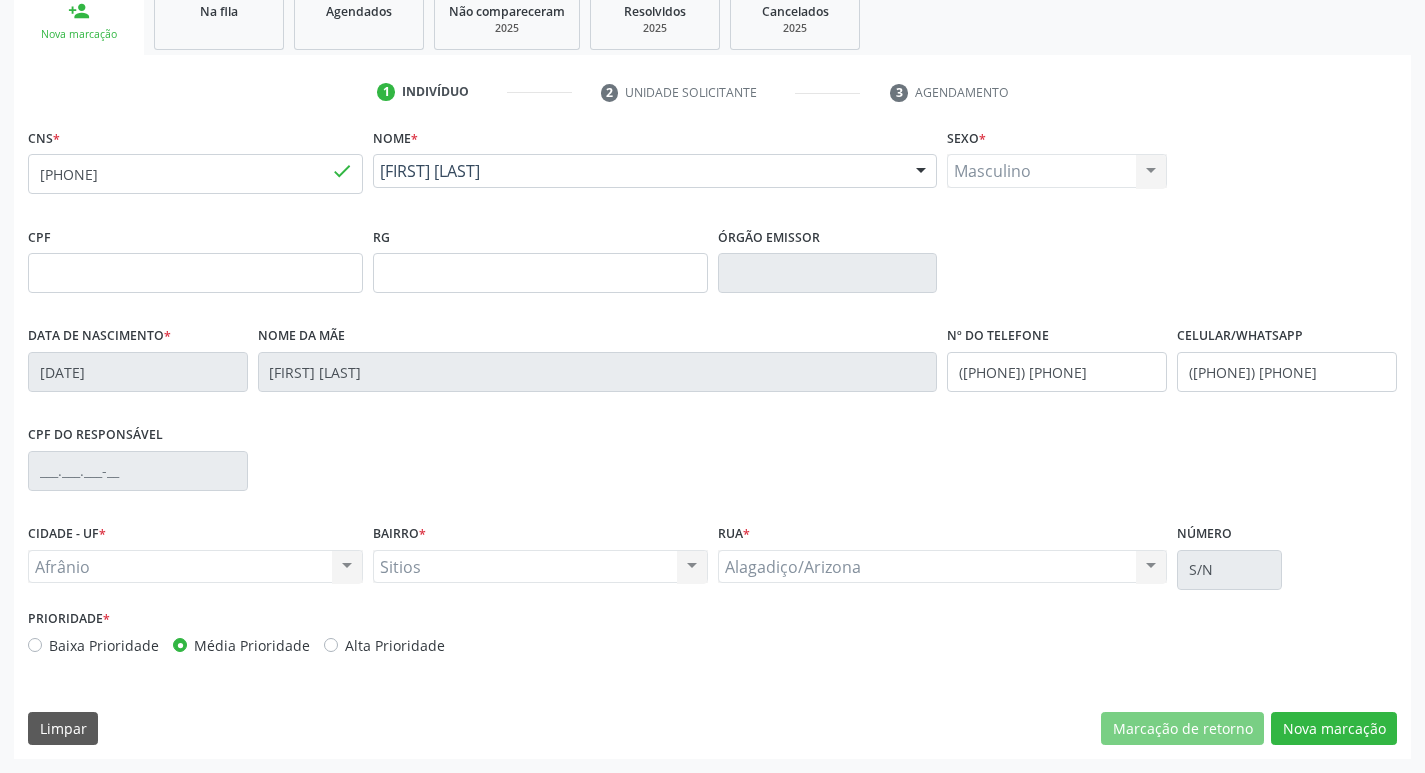 scroll, scrollTop: 133, scrollLeft: 0, axis: vertical 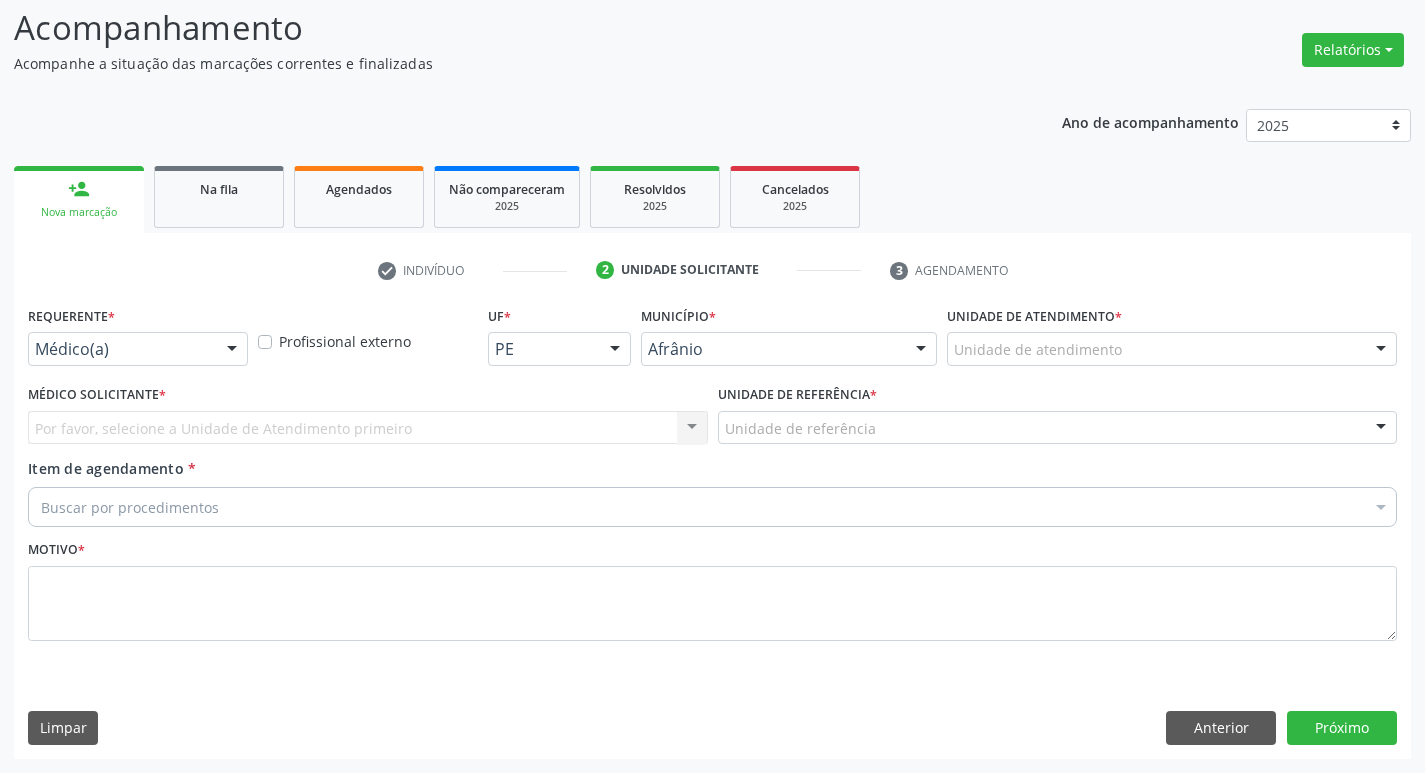 click on "Unidade de atendimento" at bounding box center [1172, 349] 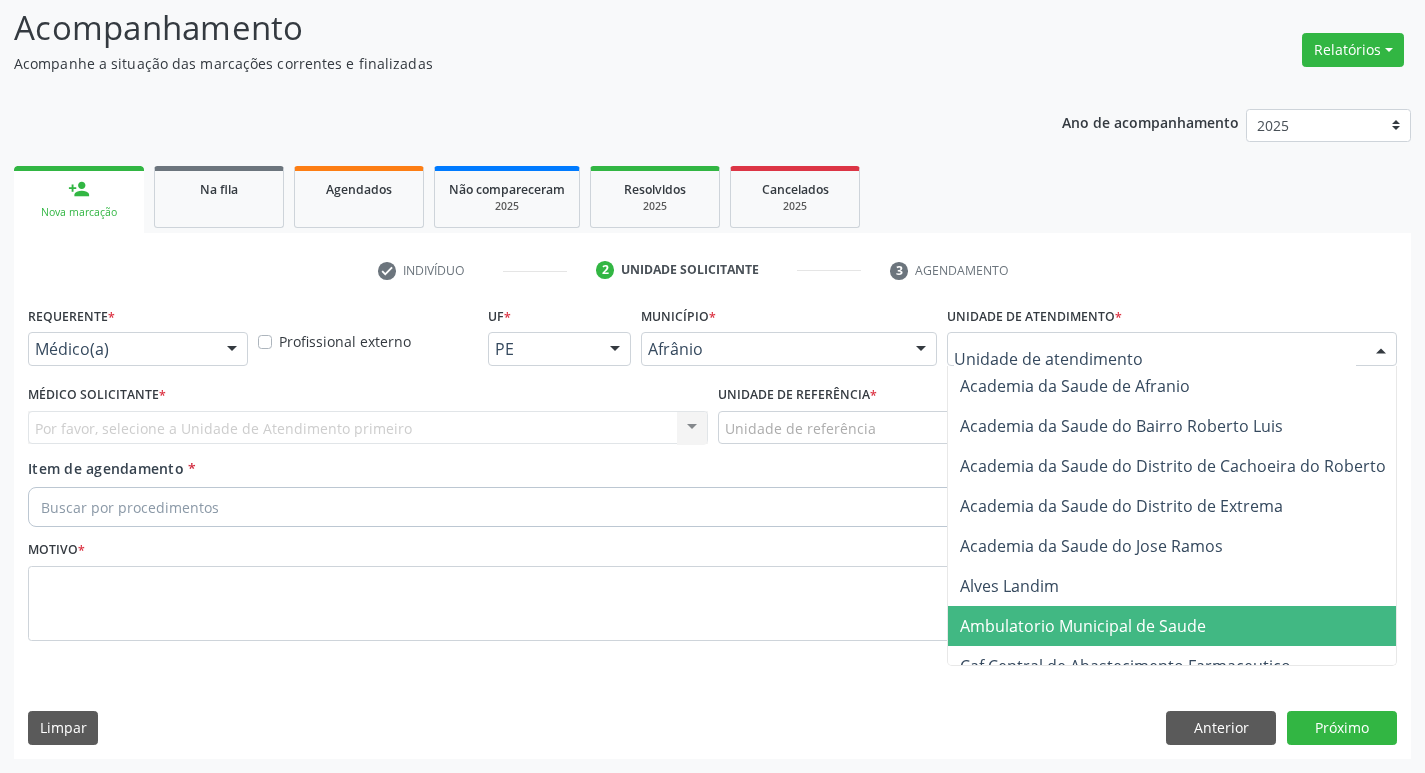 click on "Ambulatorio Municipal de Saude" at bounding box center (1083, 626) 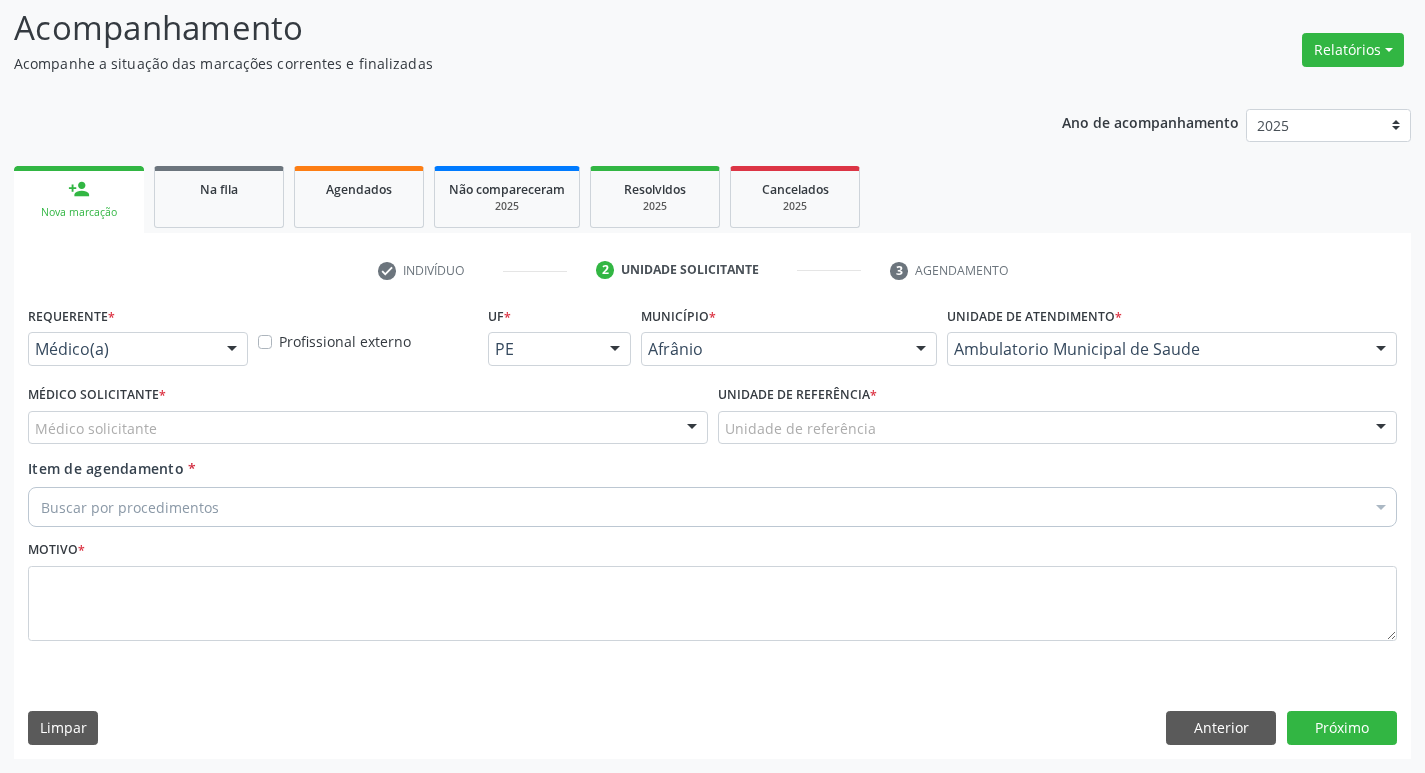 click on "Médico solicitante" at bounding box center (368, 428) 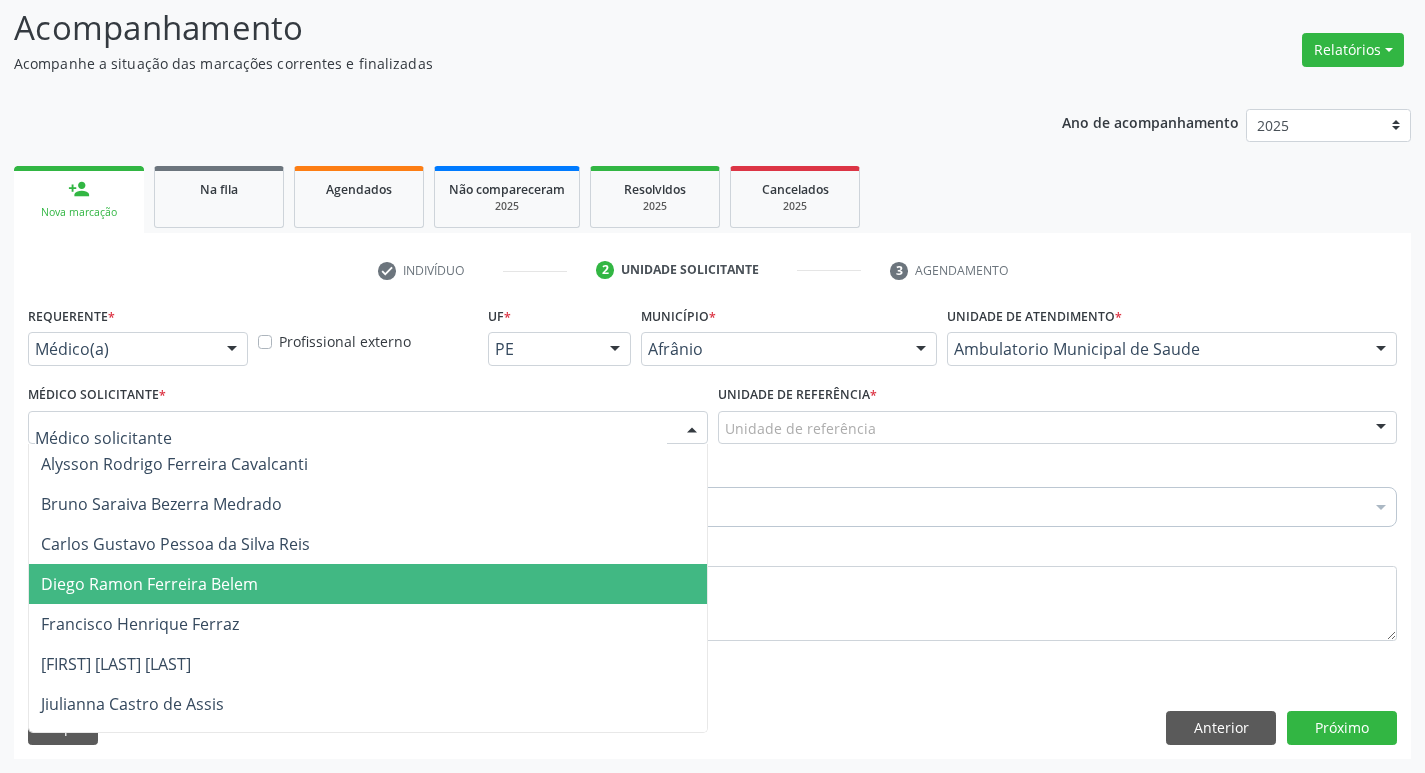 drag, startPoint x: 411, startPoint y: 602, endPoint x: 434, endPoint y: 593, distance: 24.698177 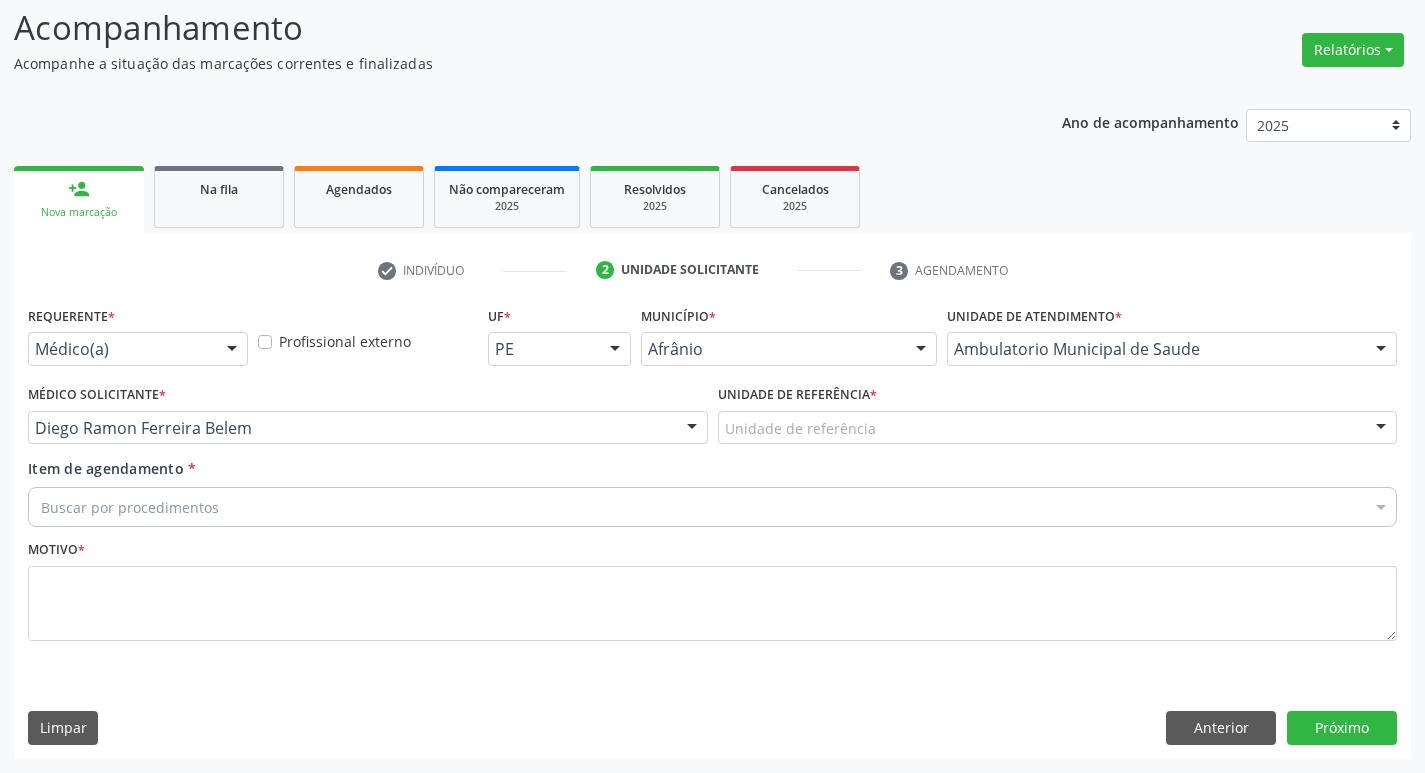 click on "Unidade de referência" at bounding box center (1058, 428) 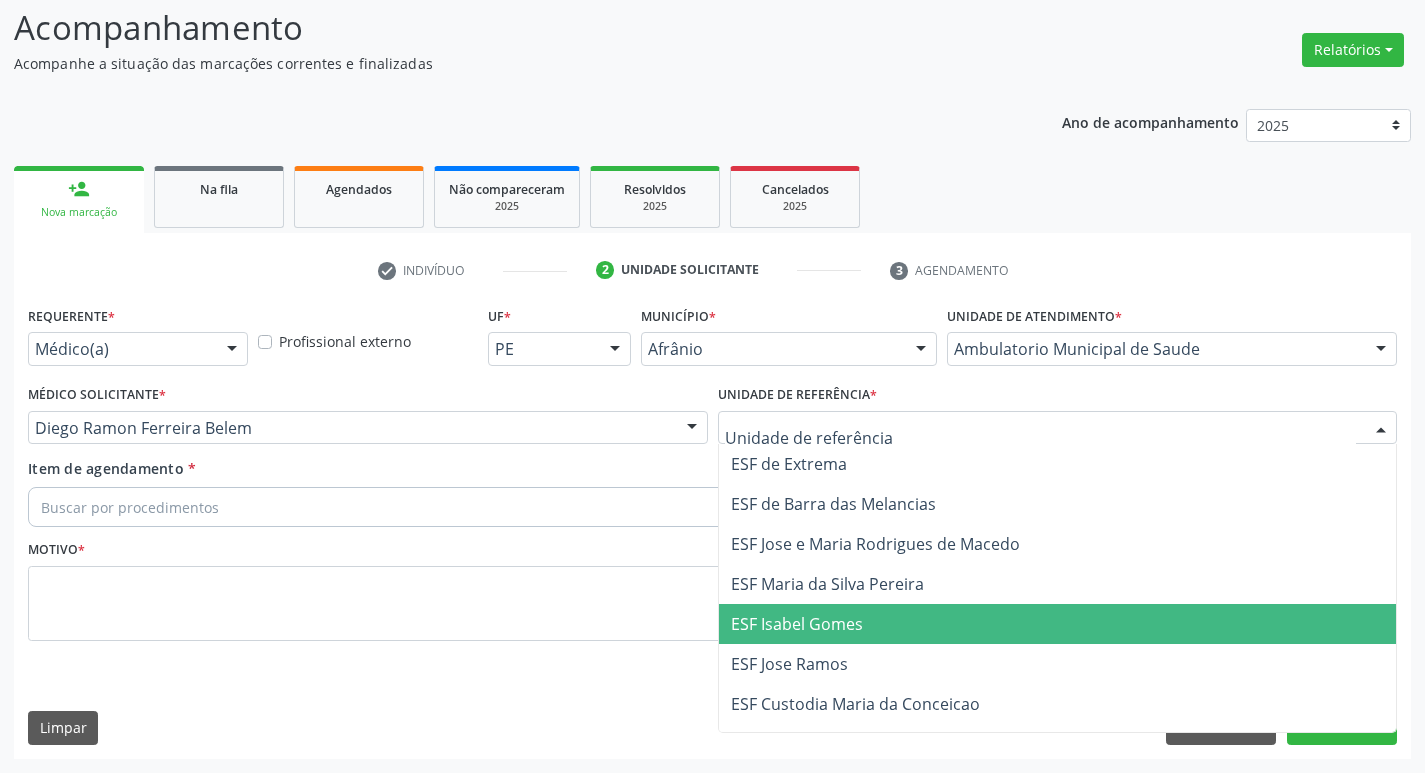 drag, startPoint x: 967, startPoint y: 633, endPoint x: 800, endPoint y: 604, distance: 169.49927 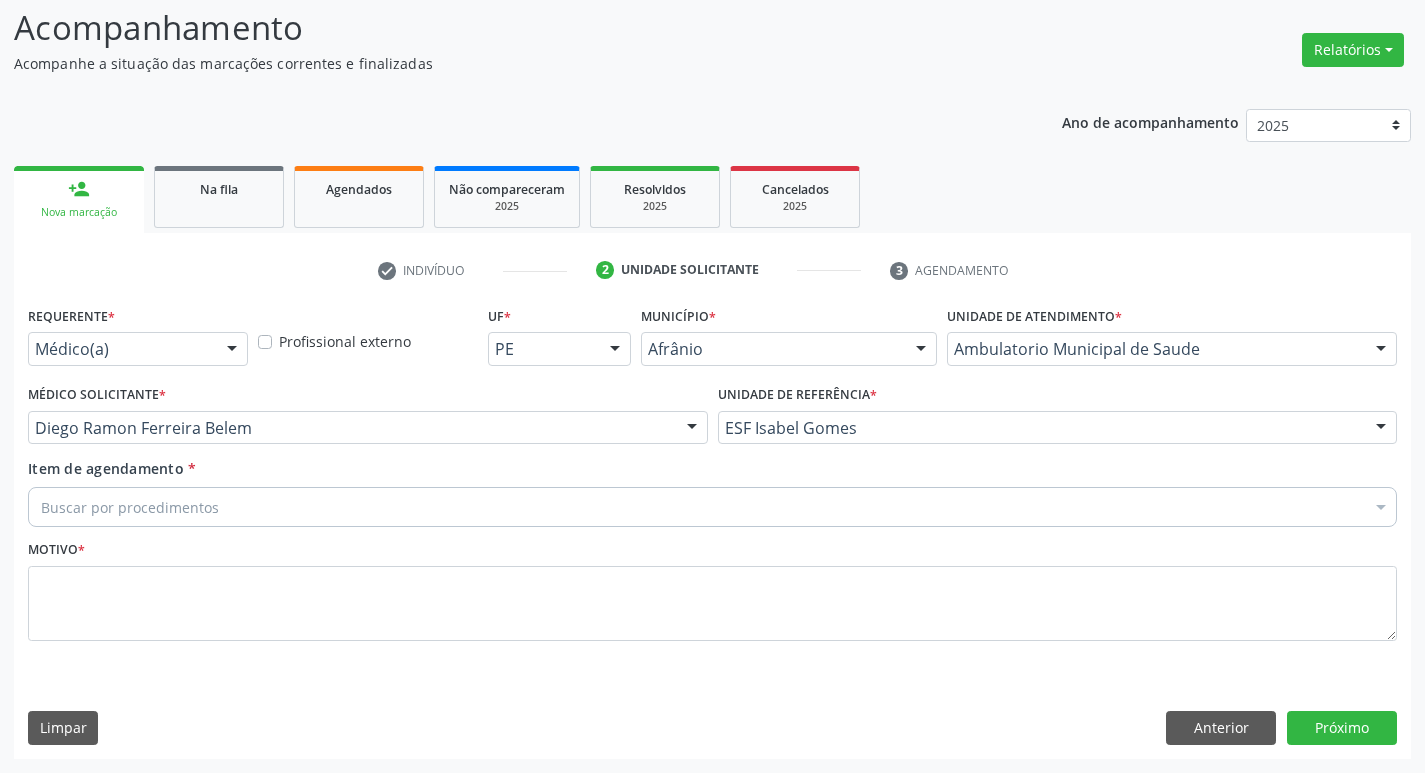 click on "Buscar por procedimentos" at bounding box center (712, 507) 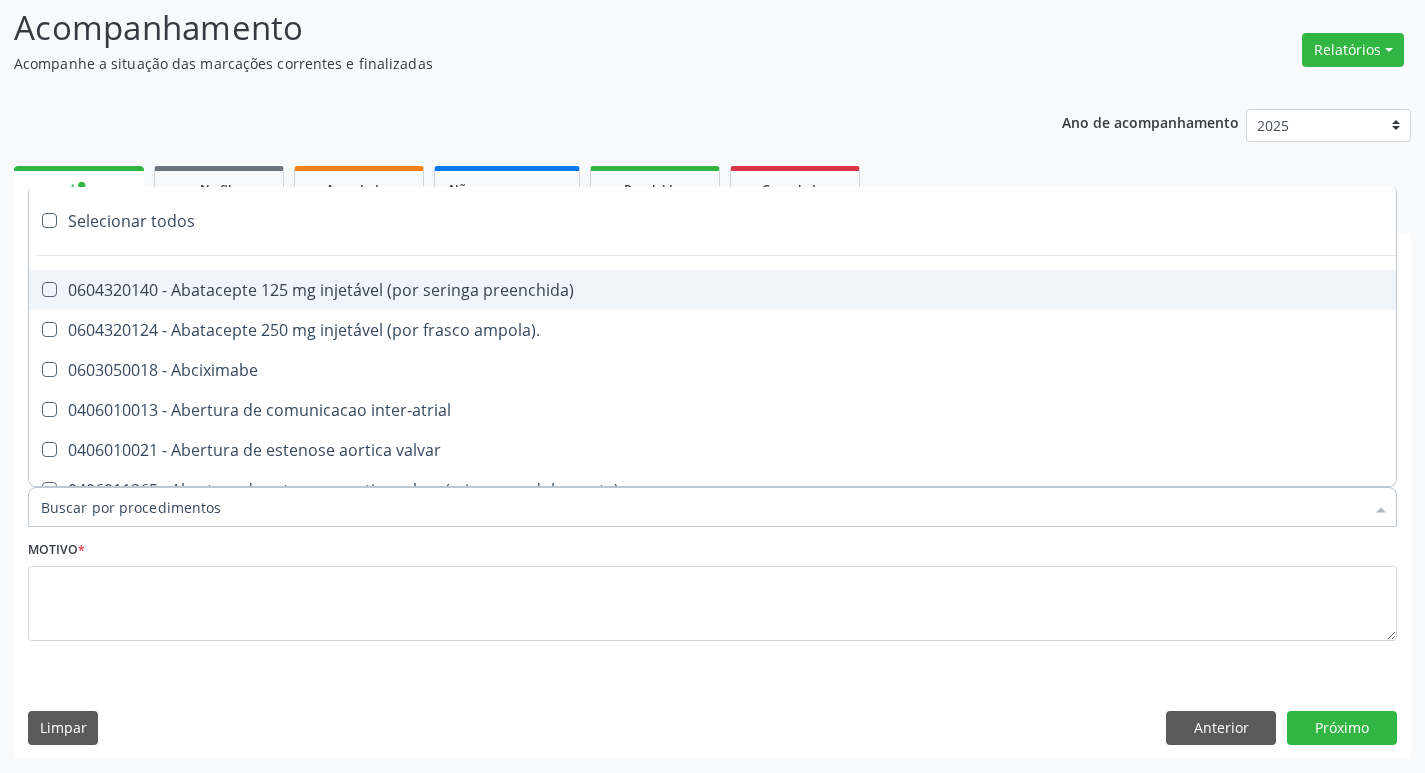 paste on "ortope" 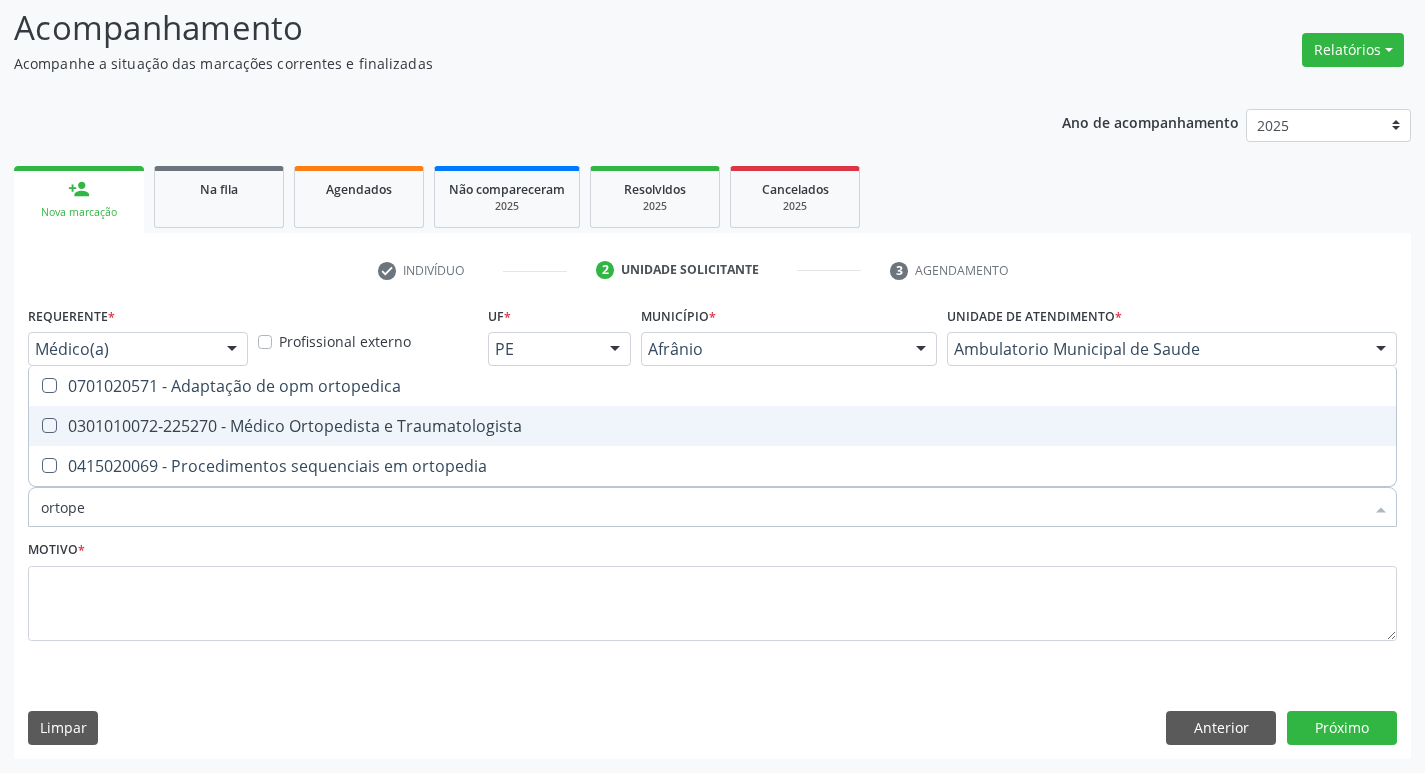 click at bounding box center (49, 425) 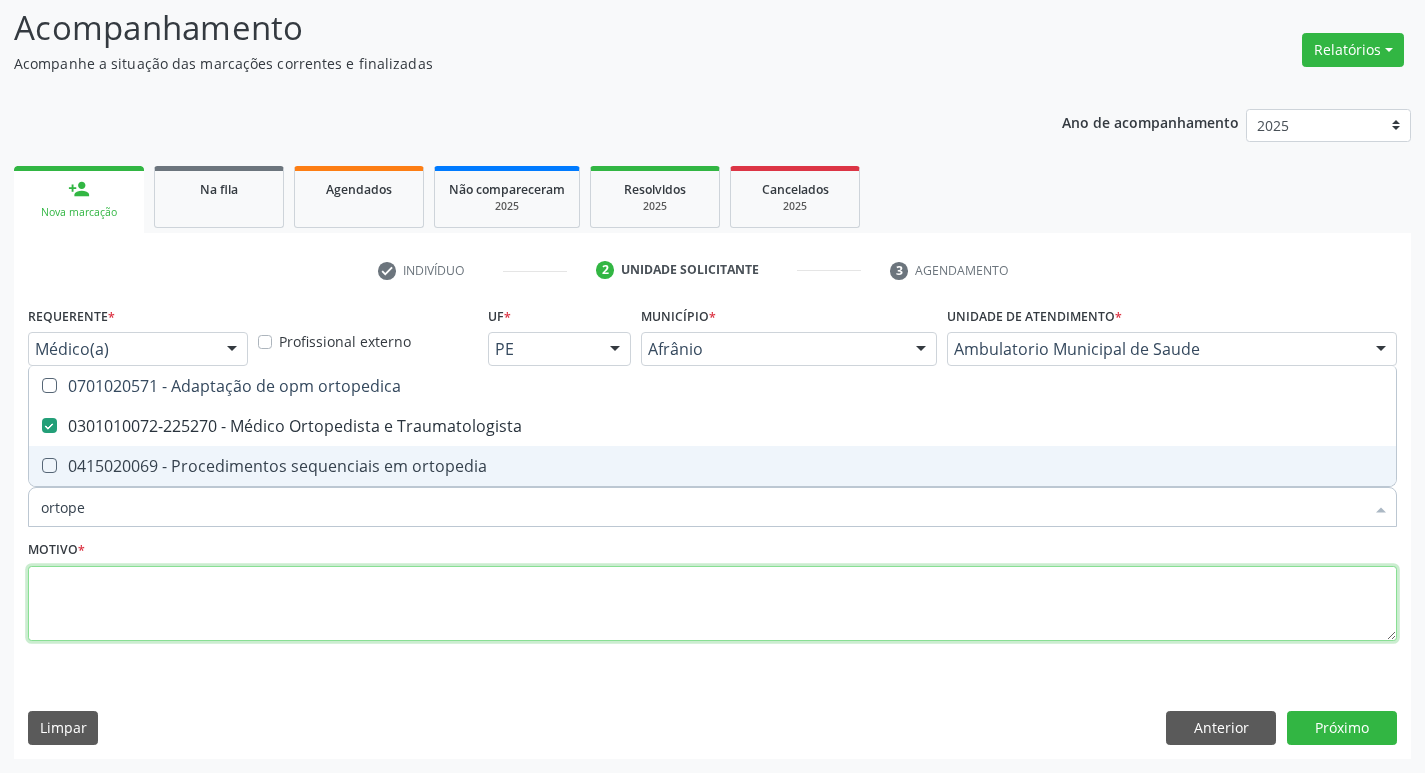 click at bounding box center (712, 604) 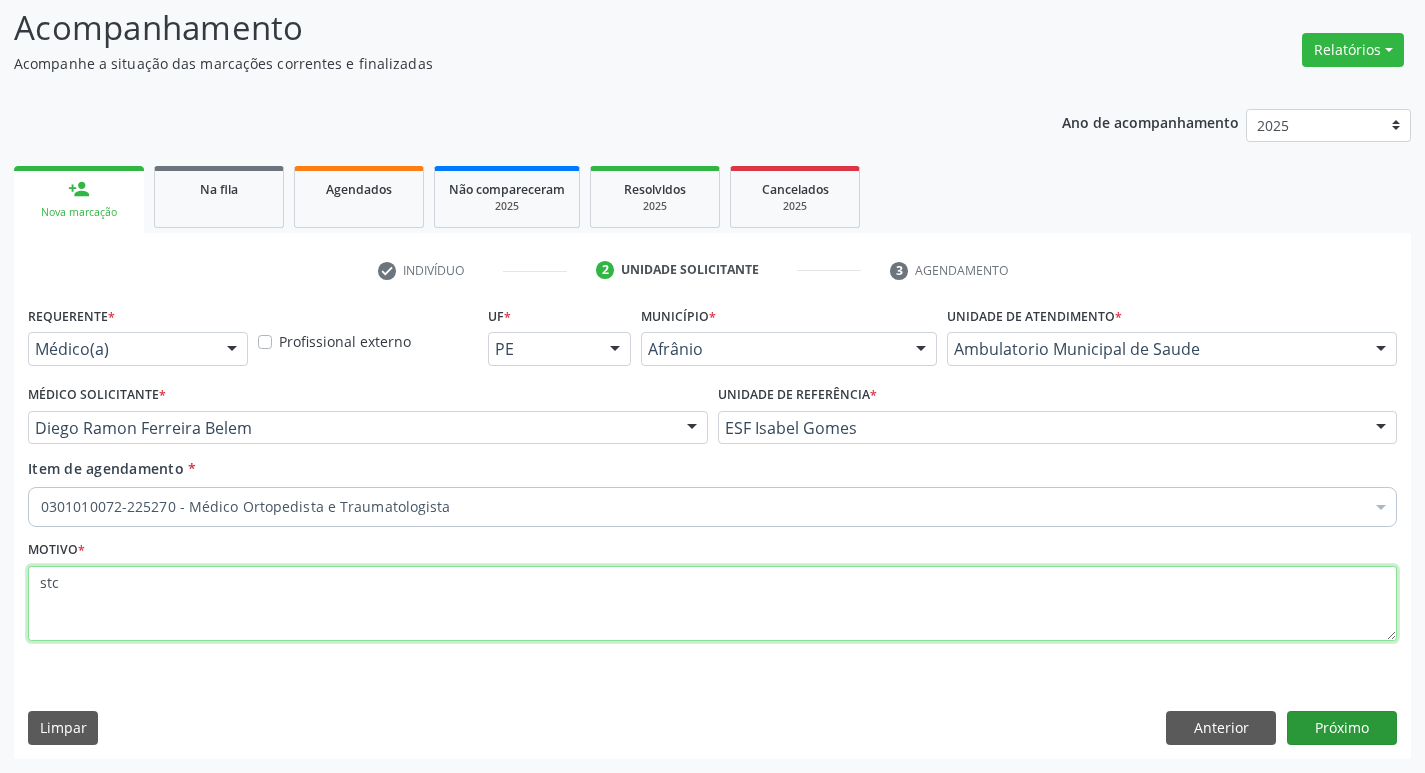 type on "stc" 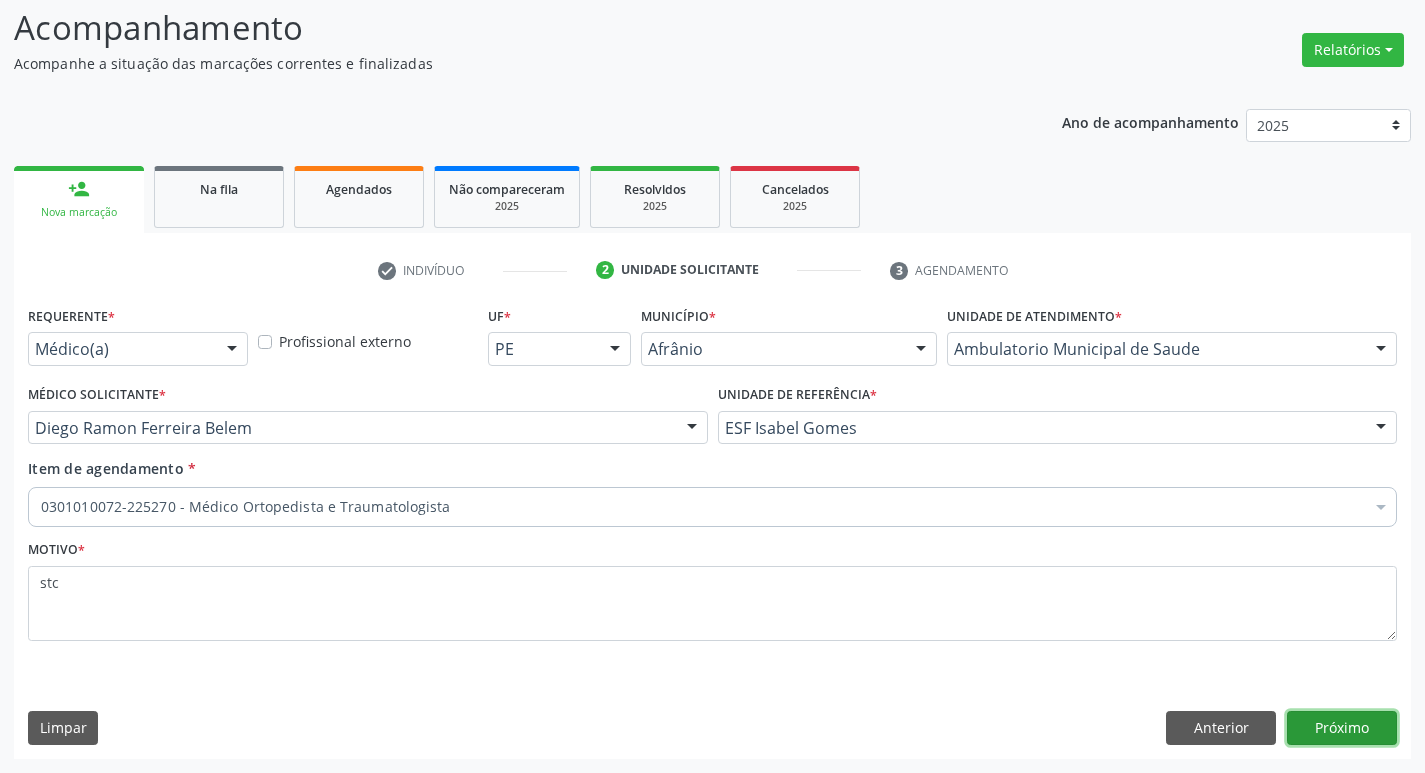 click on "Próximo" at bounding box center [1342, 728] 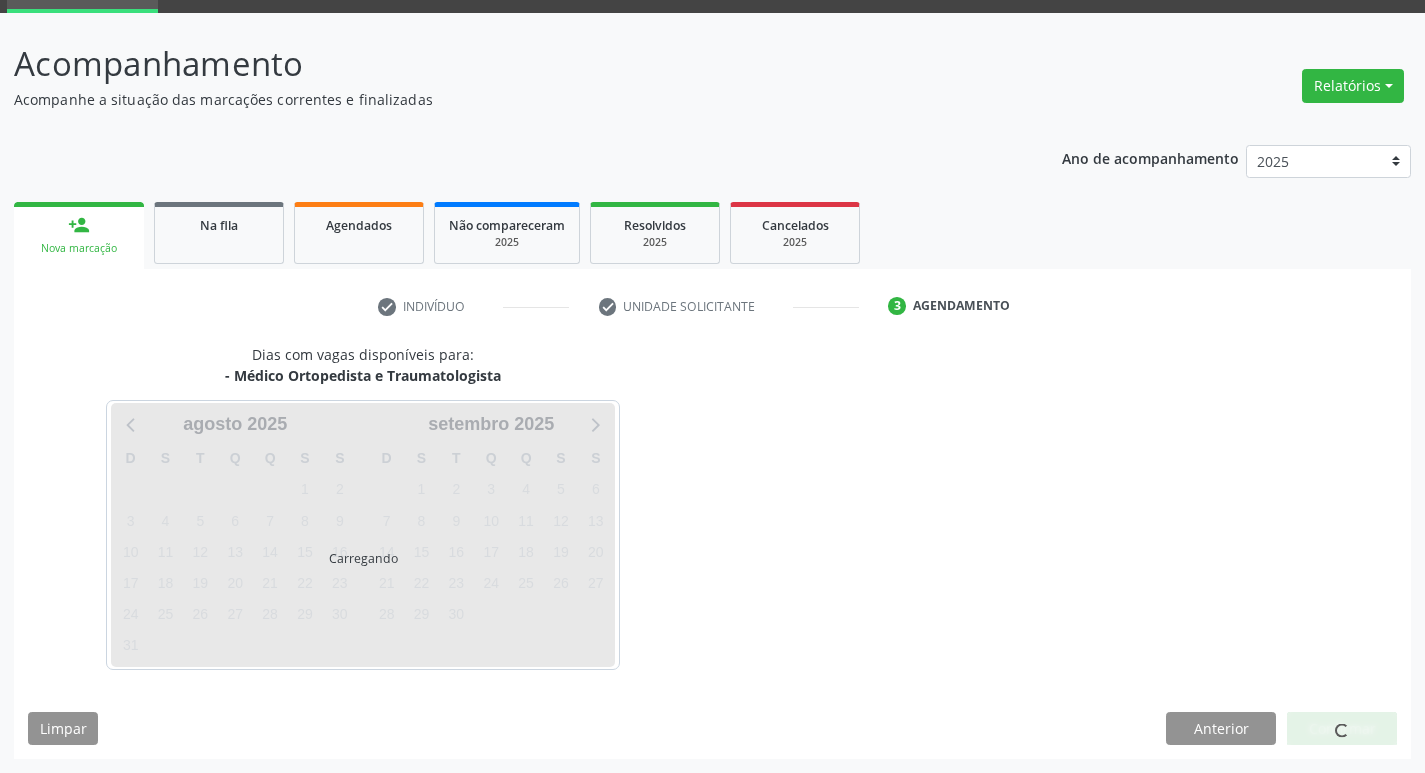 scroll, scrollTop: 97, scrollLeft: 0, axis: vertical 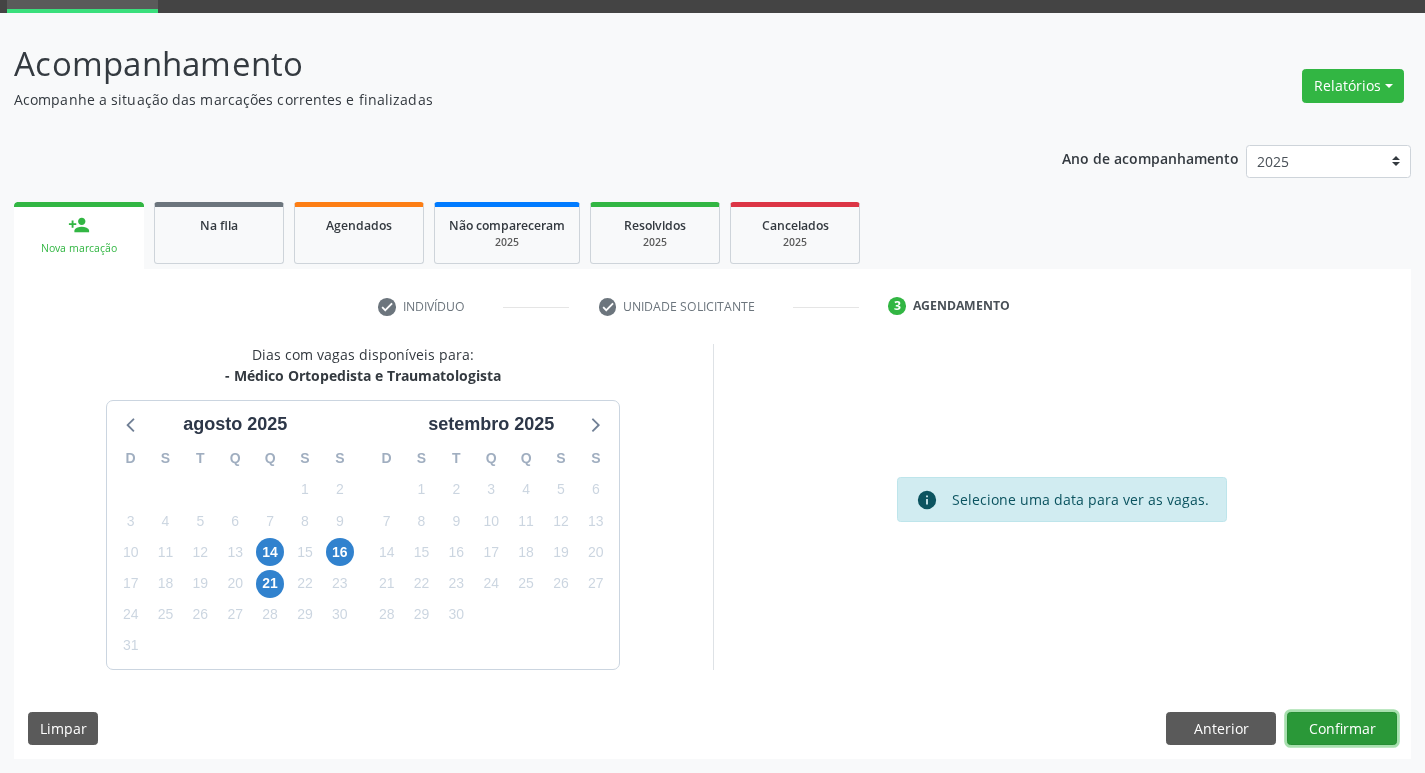 click on "Confirmar" at bounding box center (1342, 729) 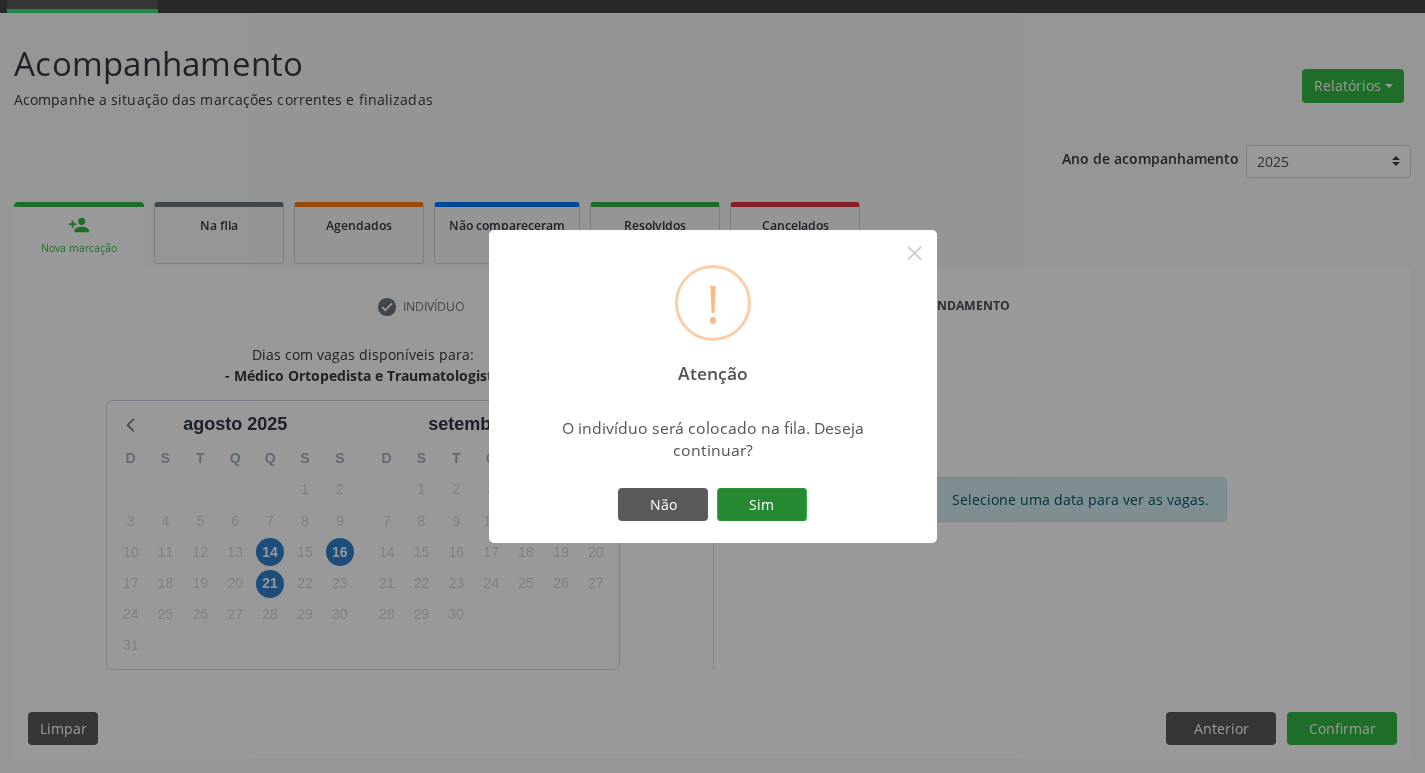click on "Sim" at bounding box center (762, 505) 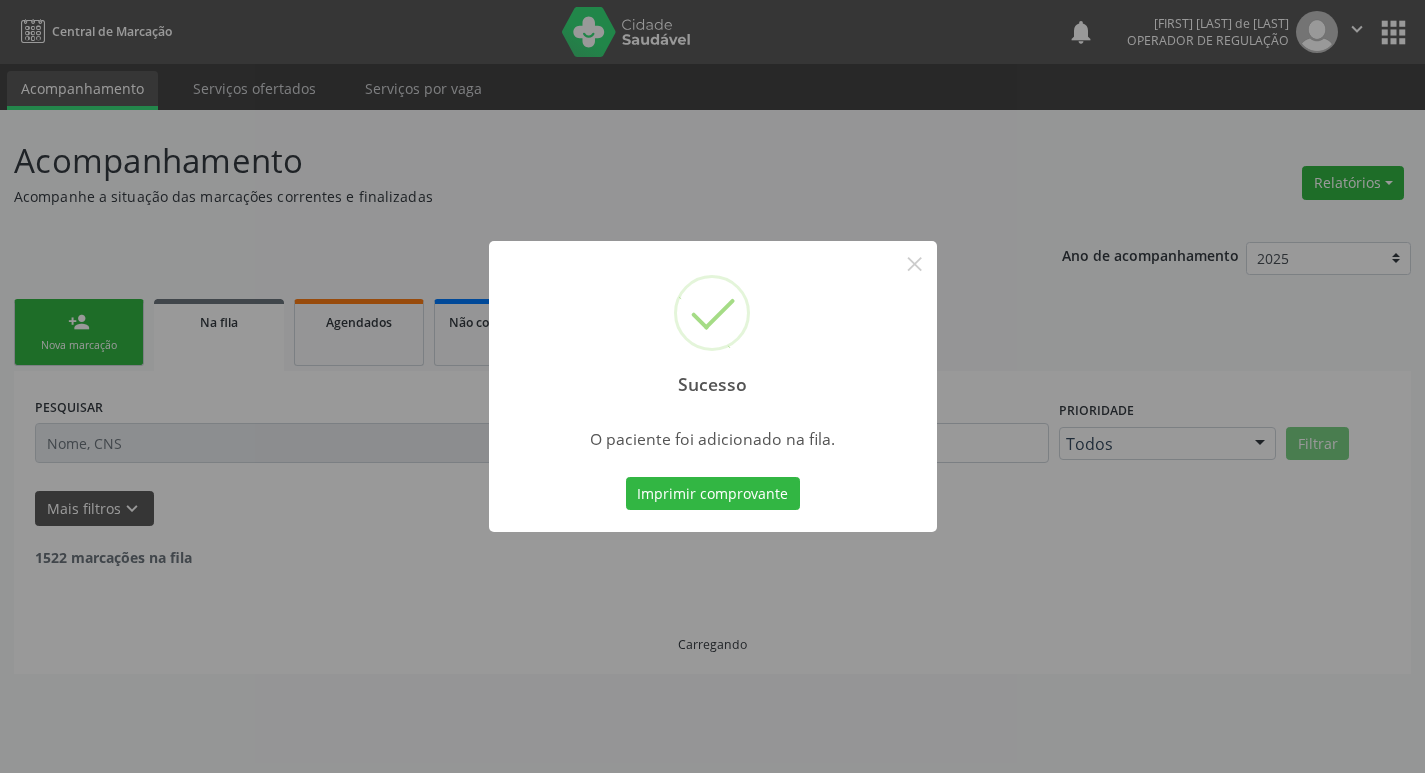 scroll, scrollTop: 0, scrollLeft: 0, axis: both 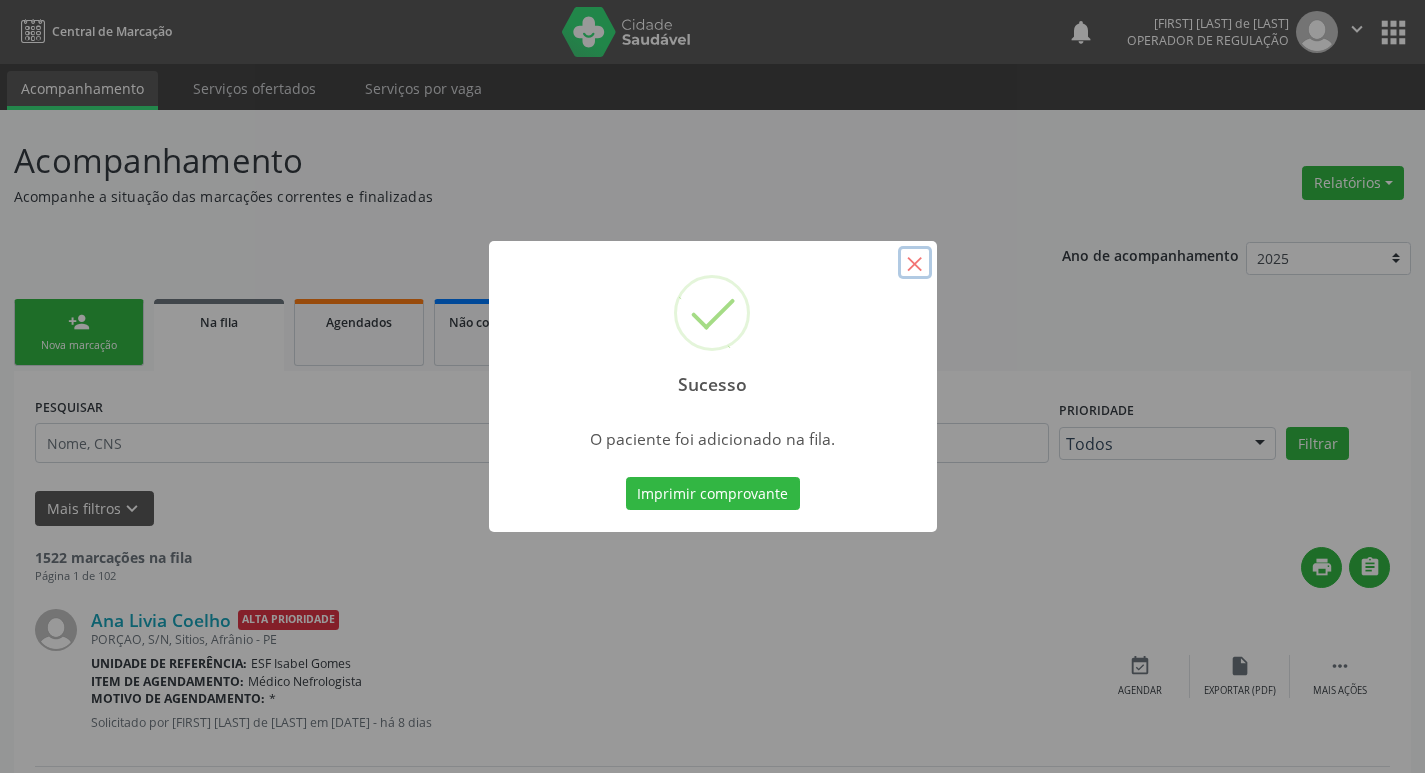 drag, startPoint x: 922, startPoint y: 266, endPoint x: 910, endPoint y: 266, distance: 12 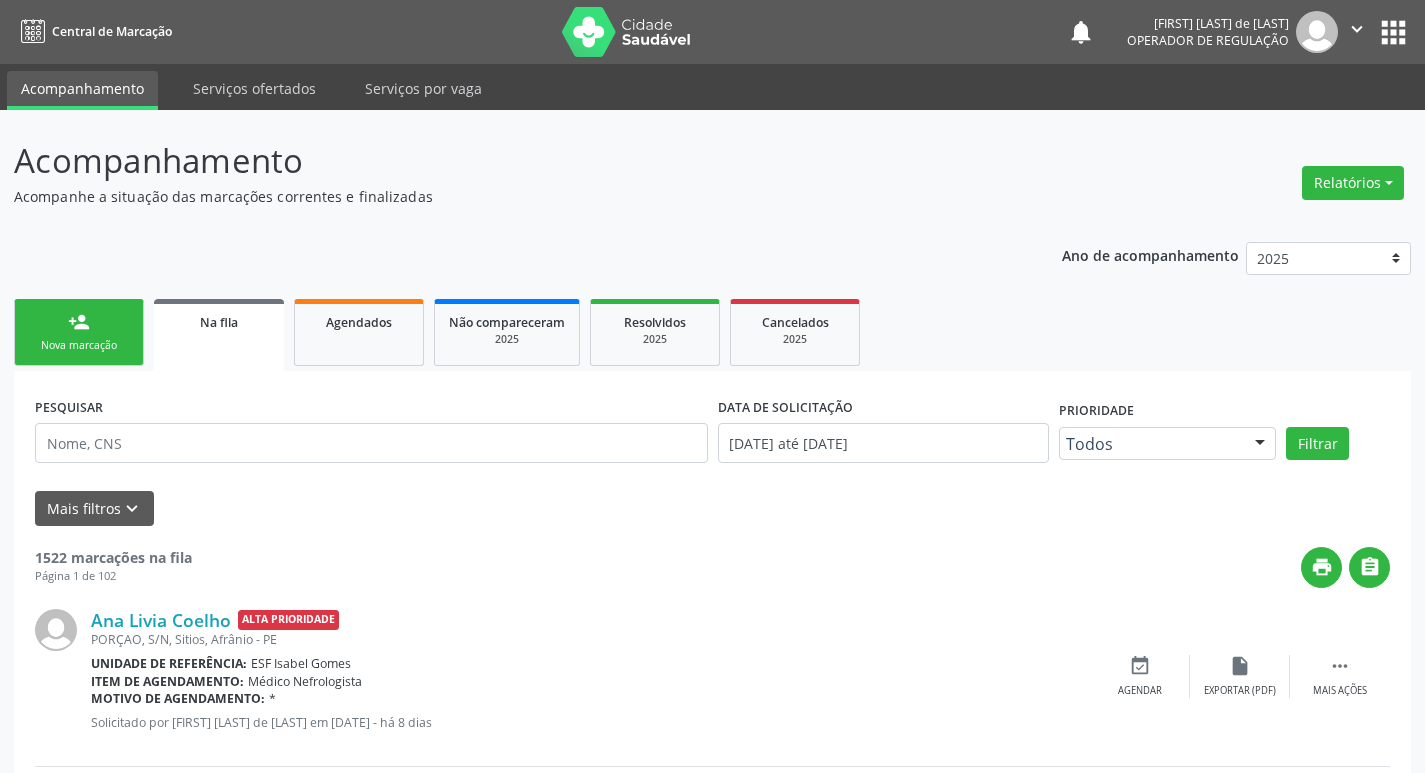 click on "person_add
Nova marcação" at bounding box center (79, 332) 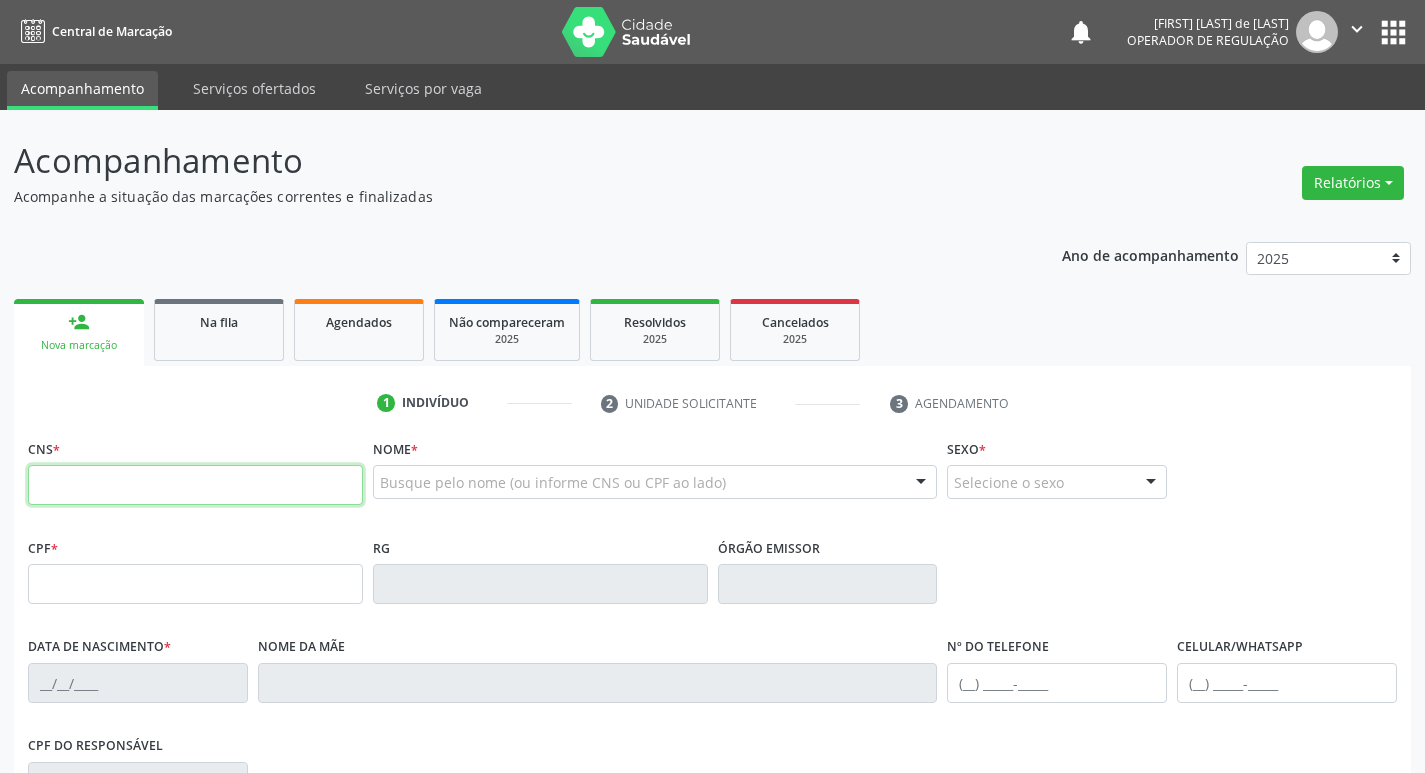 click at bounding box center [195, 485] 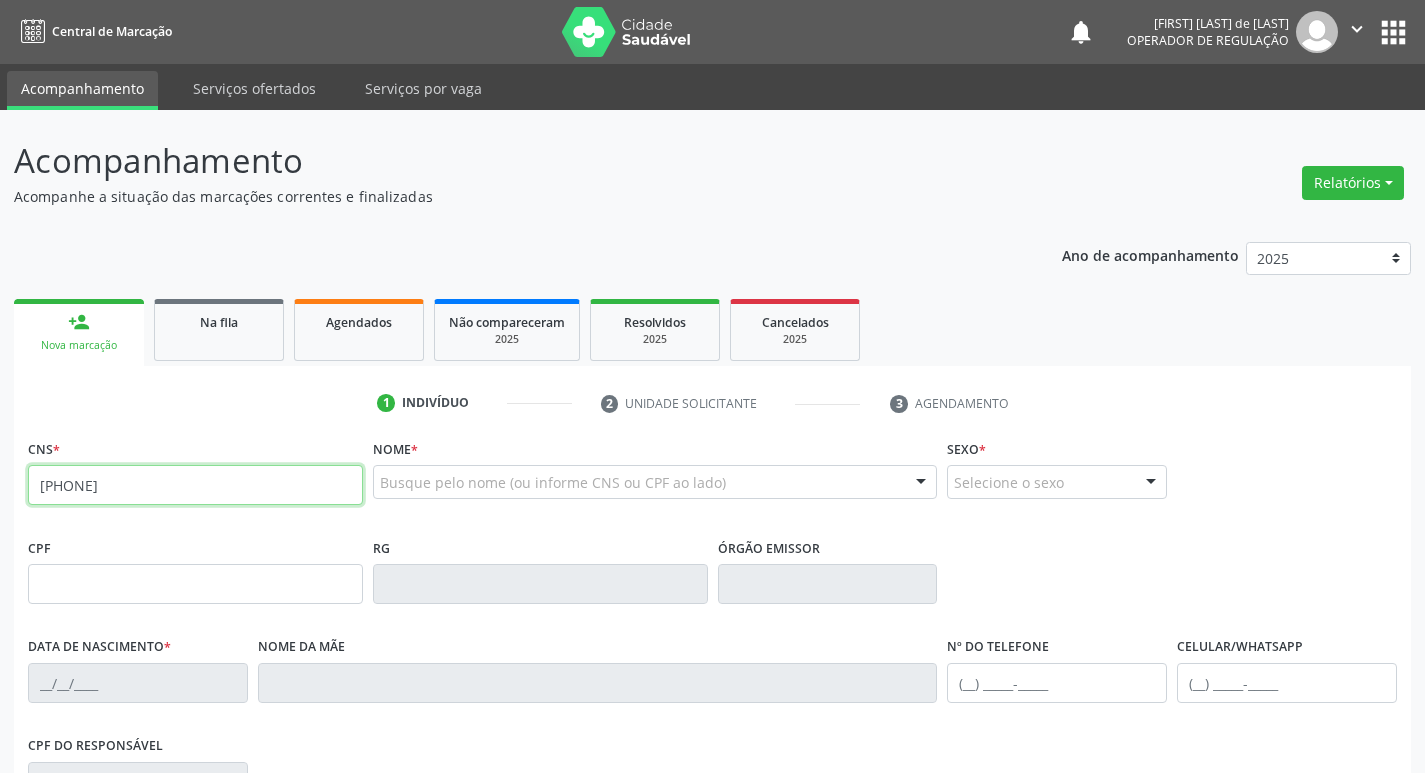 type on "700 8089 8752 5888" 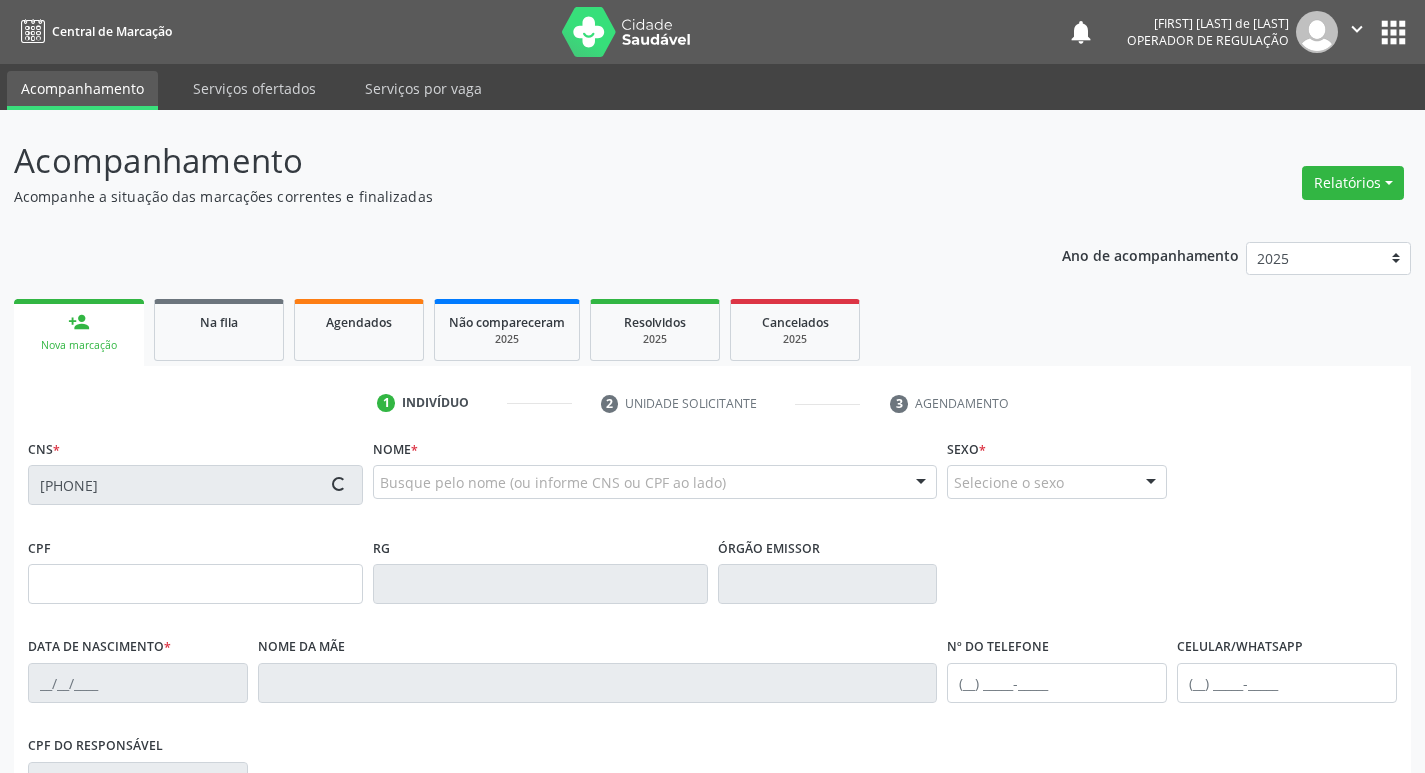 type on "14/07/2005" 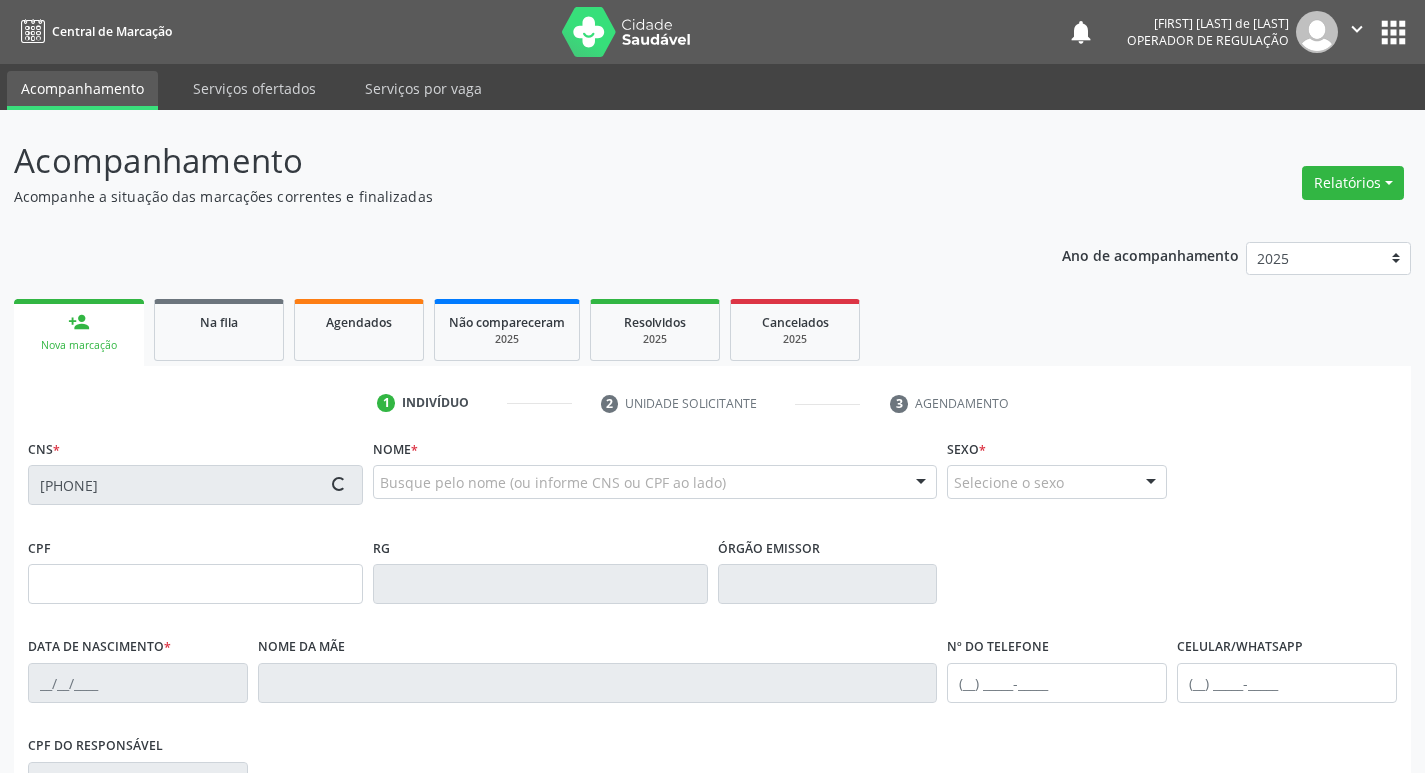 type on "Joelma dos Santos Oliveira" 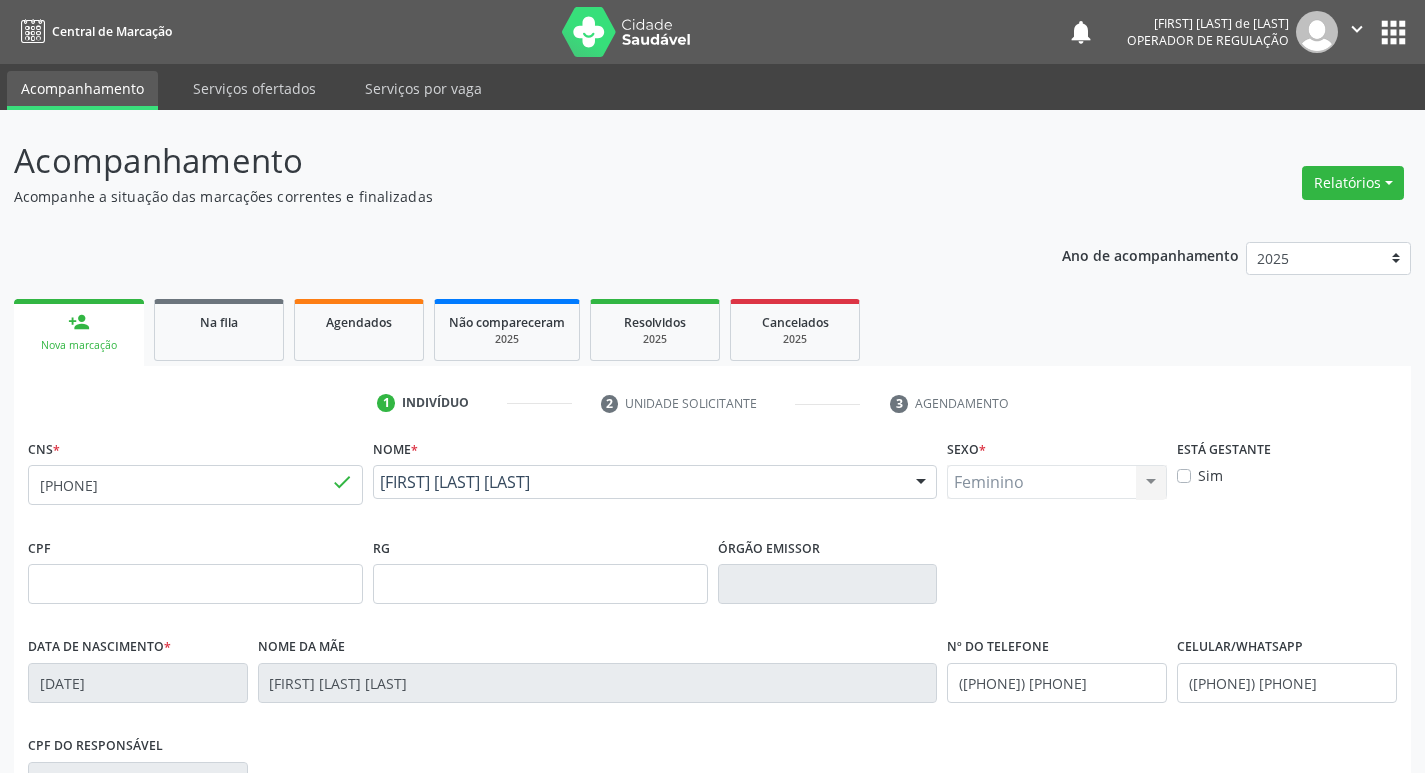 scroll, scrollTop: 311, scrollLeft: 0, axis: vertical 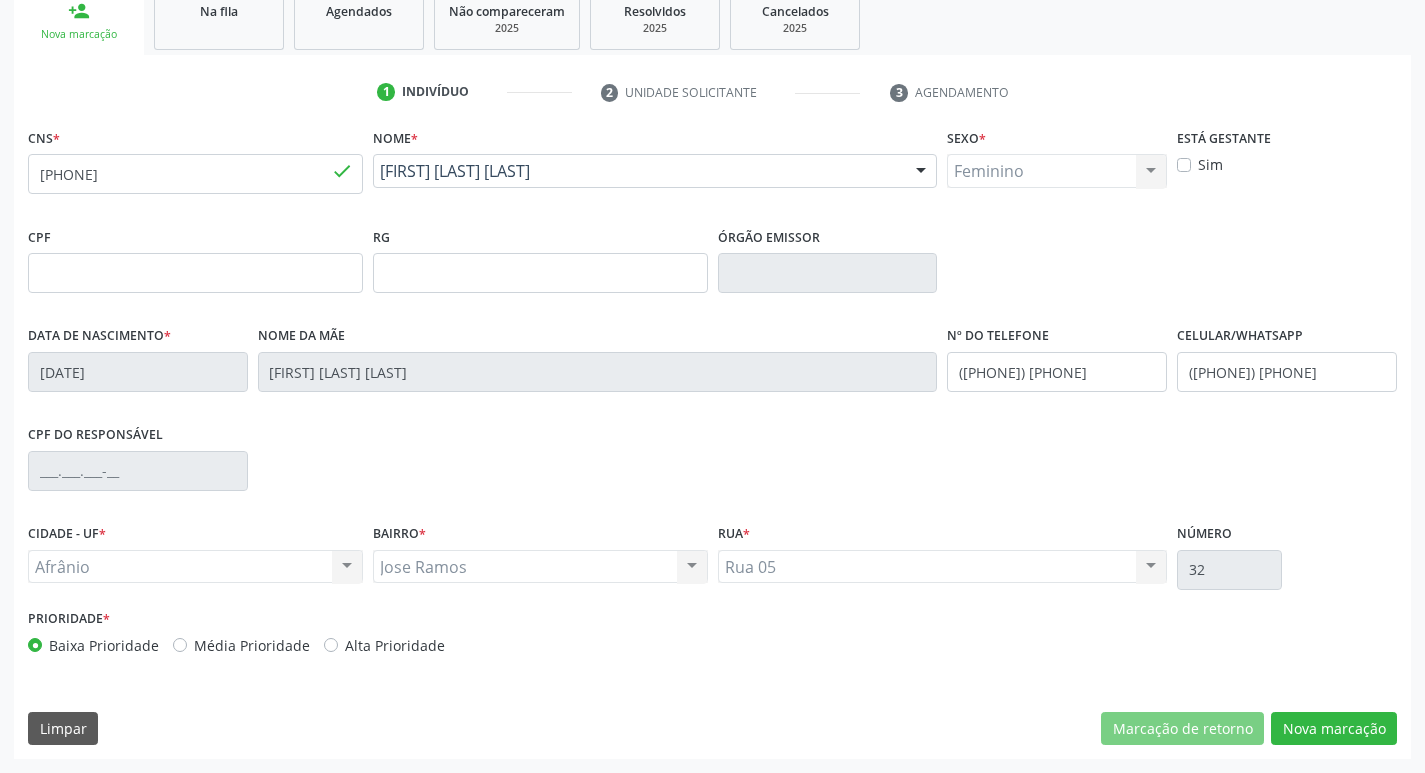 click on "Média Prioridade" at bounding box center (252, 645) 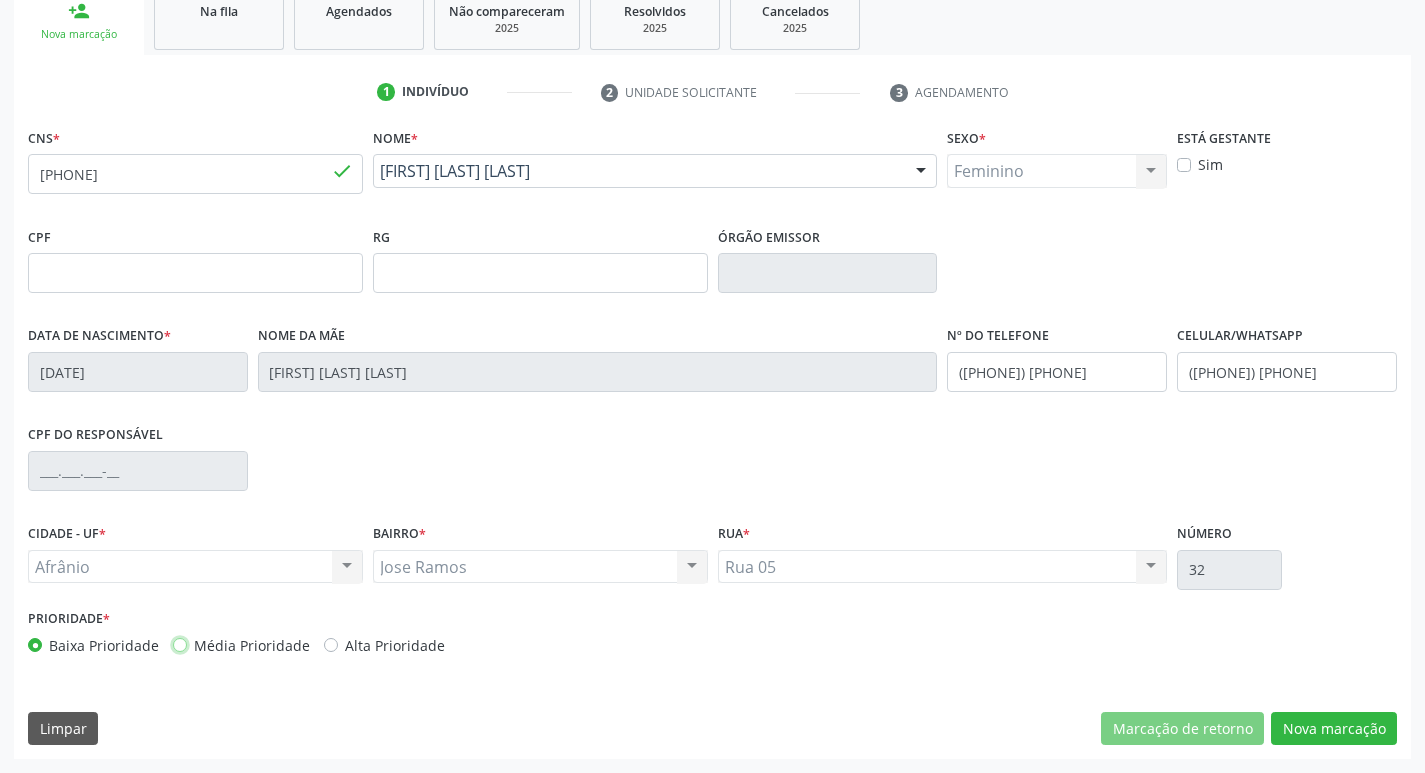 click on "Média Prioridade" at bounding box center [180, 644] 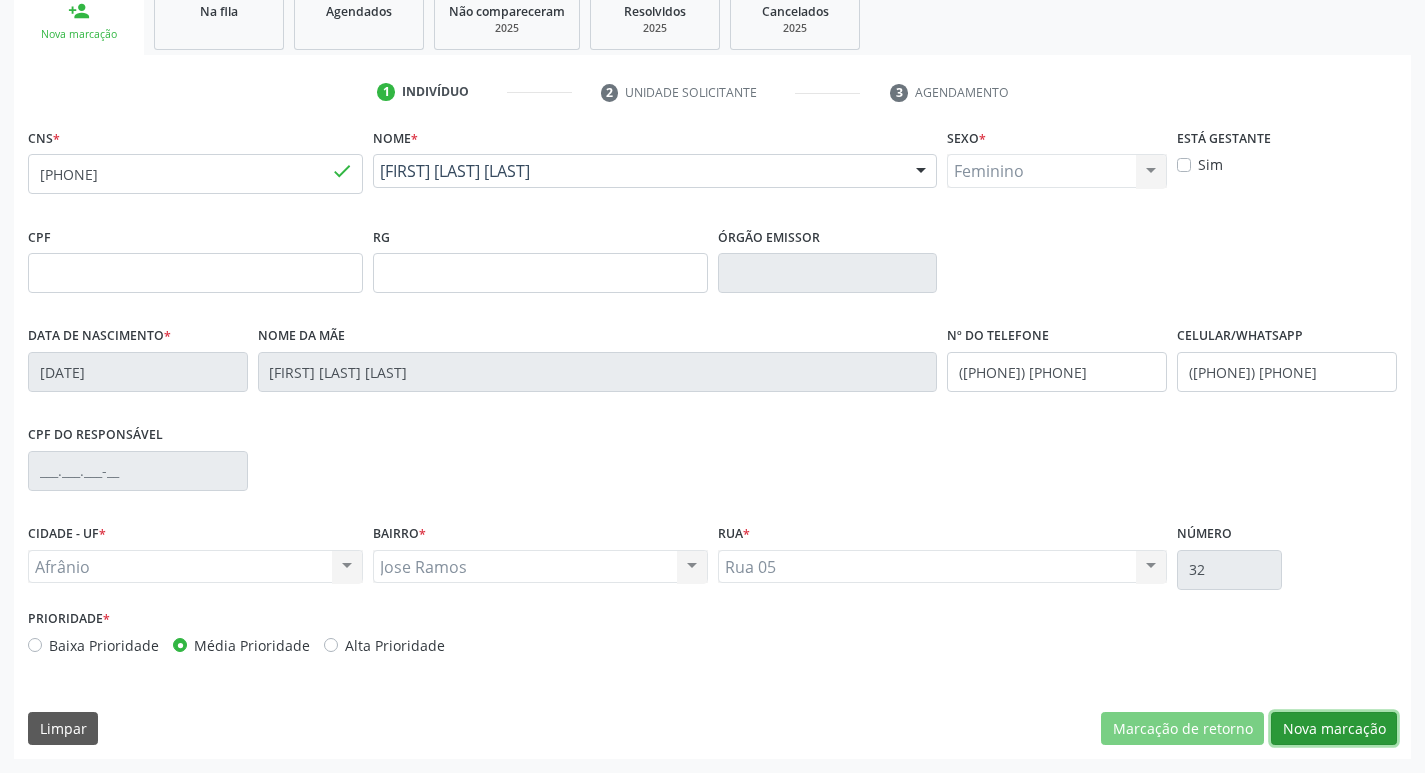 click on "Nova marcação" at bounding box center [1334, 729] 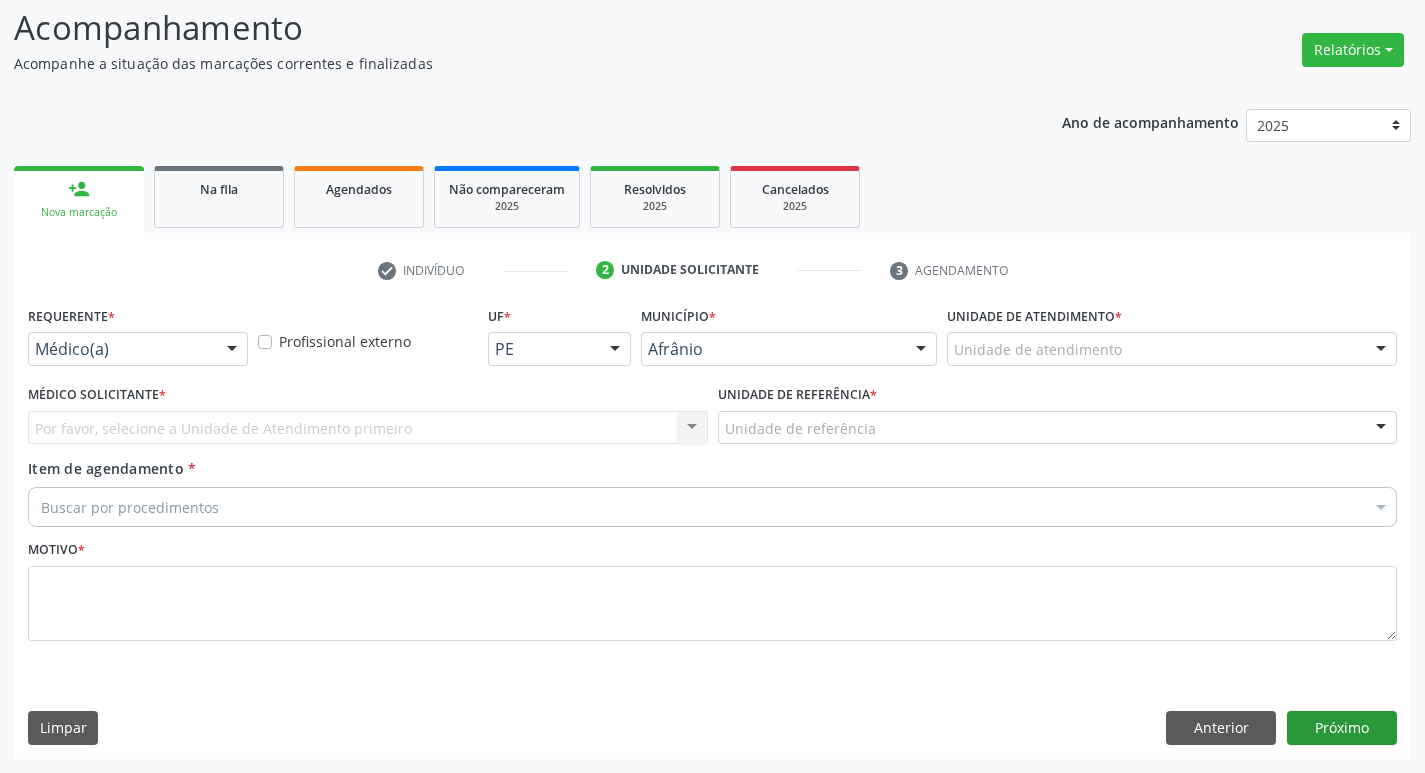 scroll, scrollTop: 133, scrollLeft: 0, axis: vertical 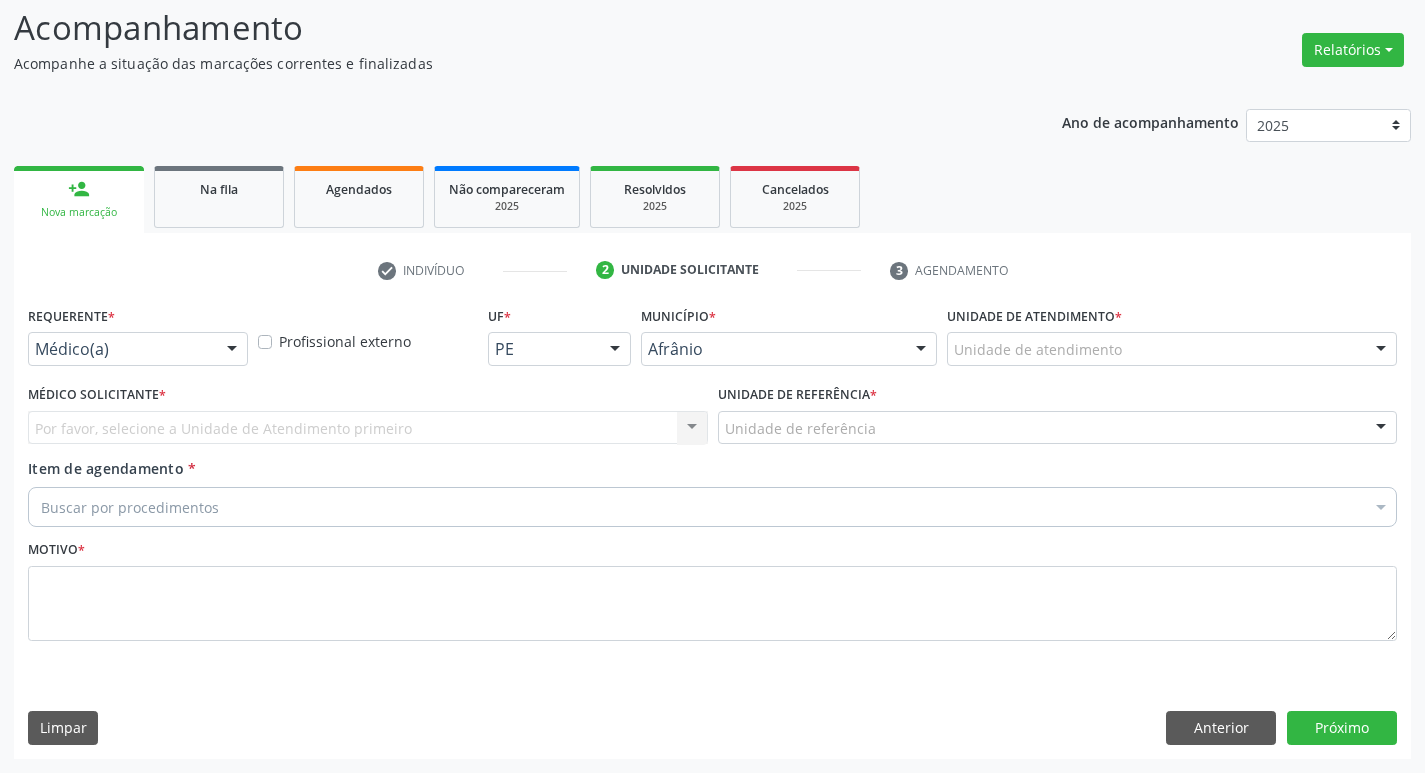 click on "Unidade de atendimento" at bounding box center [1172, 349] 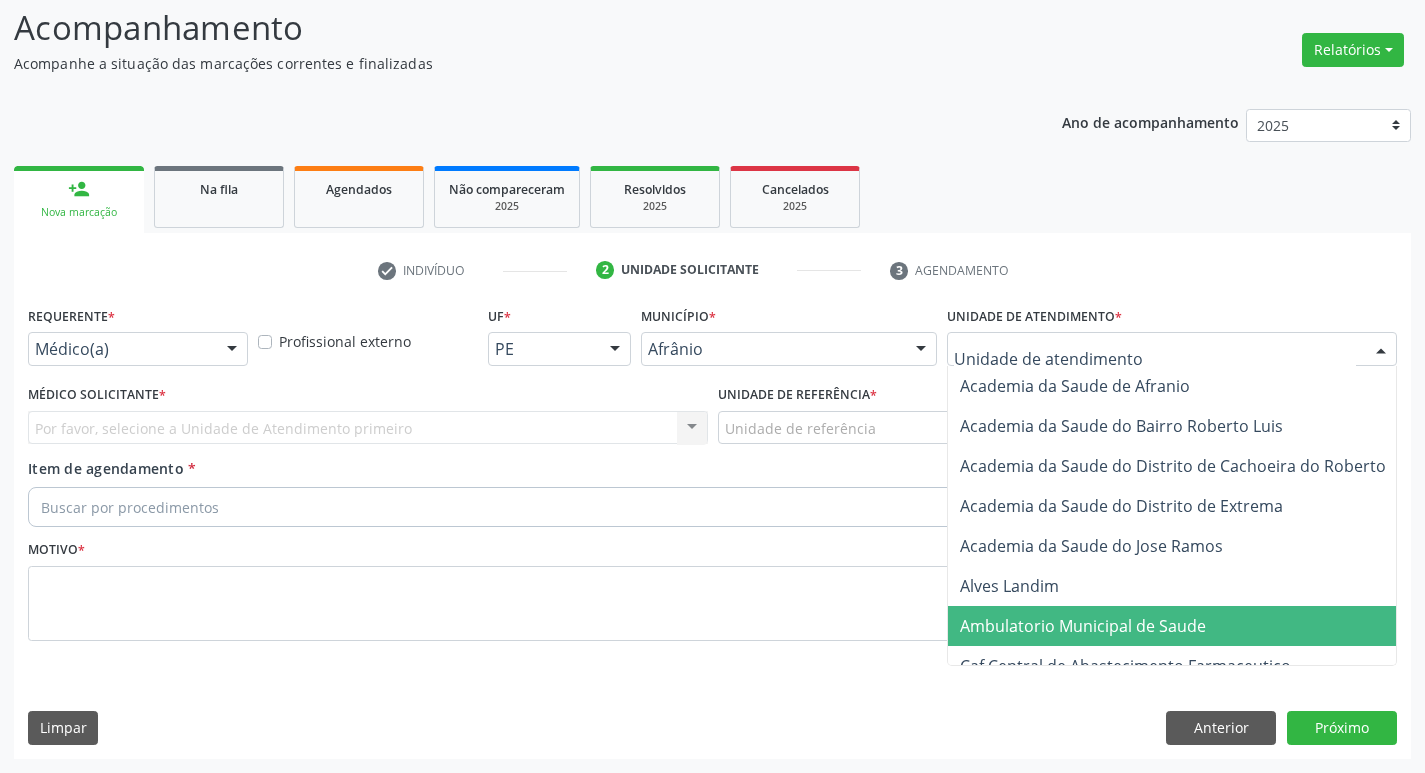 click on "Ambulatorio Municipal de Saude" at bounding box center [1186, 626] 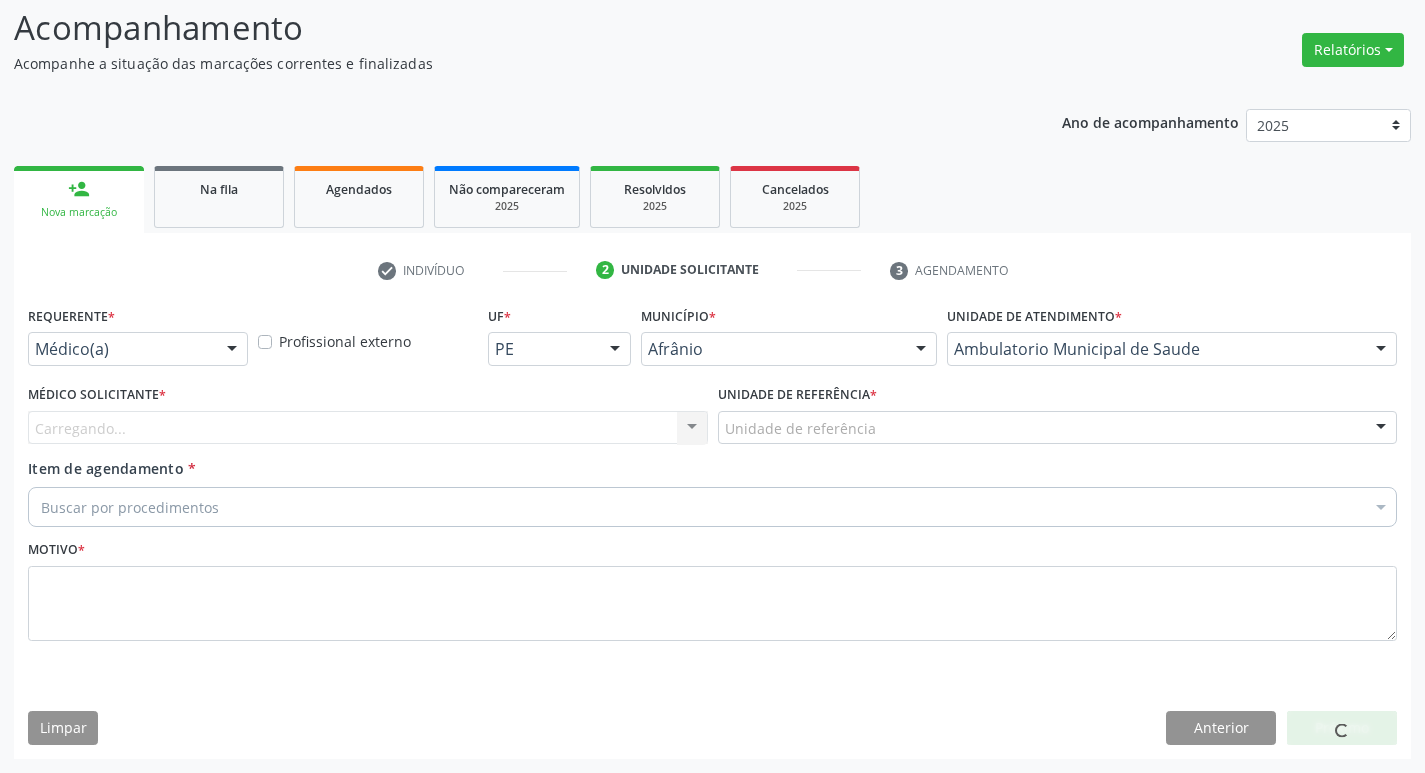 click on "Carregando...
Nenhum resultado encontrado para: "   "
Não há nenhuma opção para ser exibida." at bounding box center (368, 428) 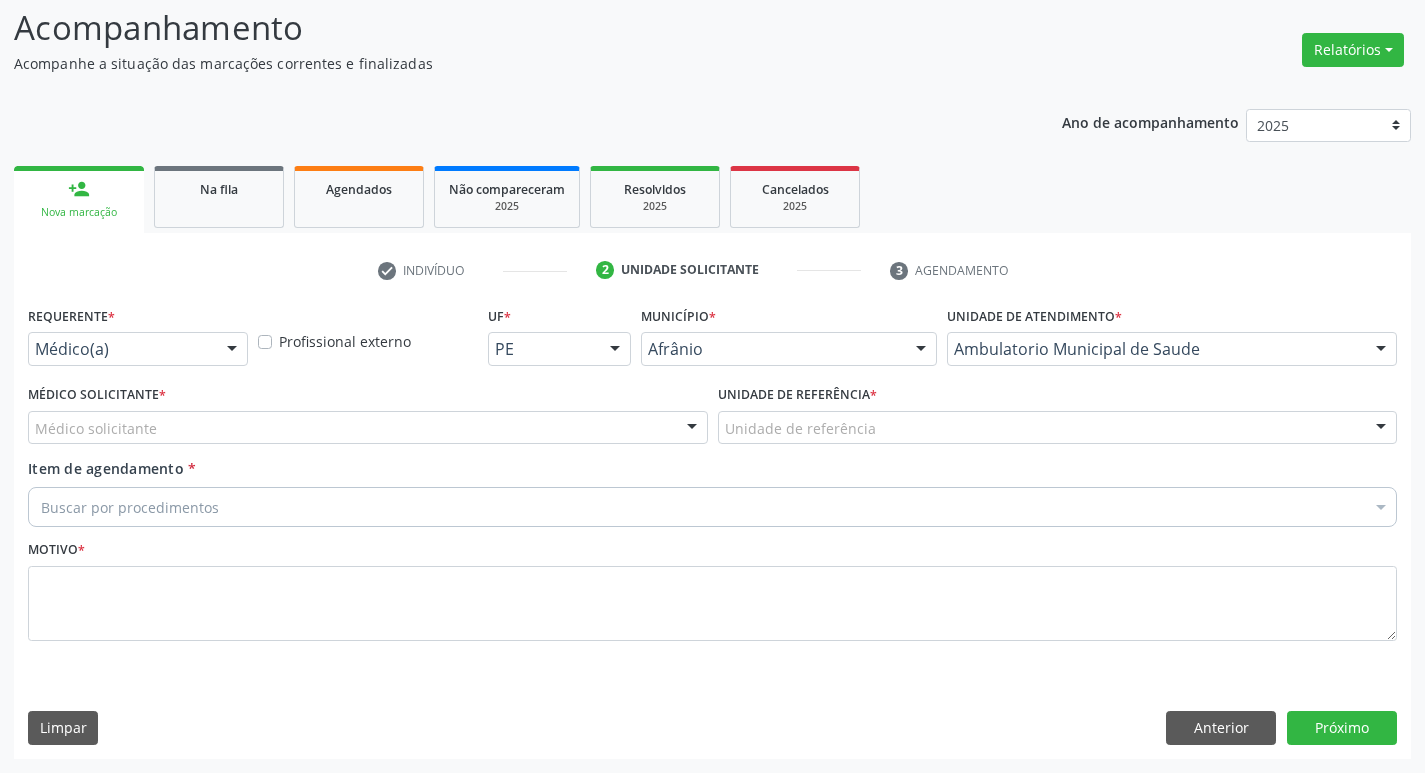 click on "Médico solicitante" at bounding box center (368, 428) 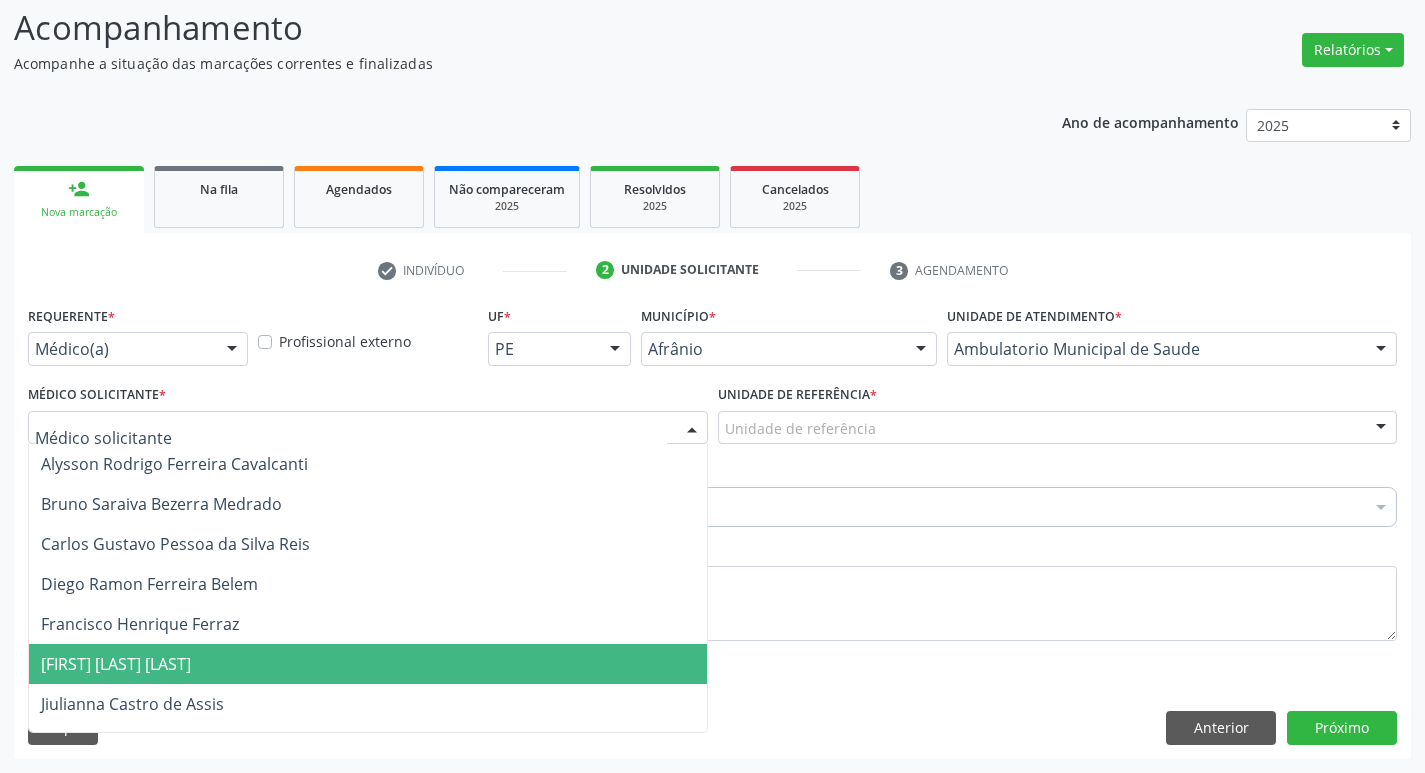 click on "[FIRST] [LAST]" at bounding box center (368, 664) 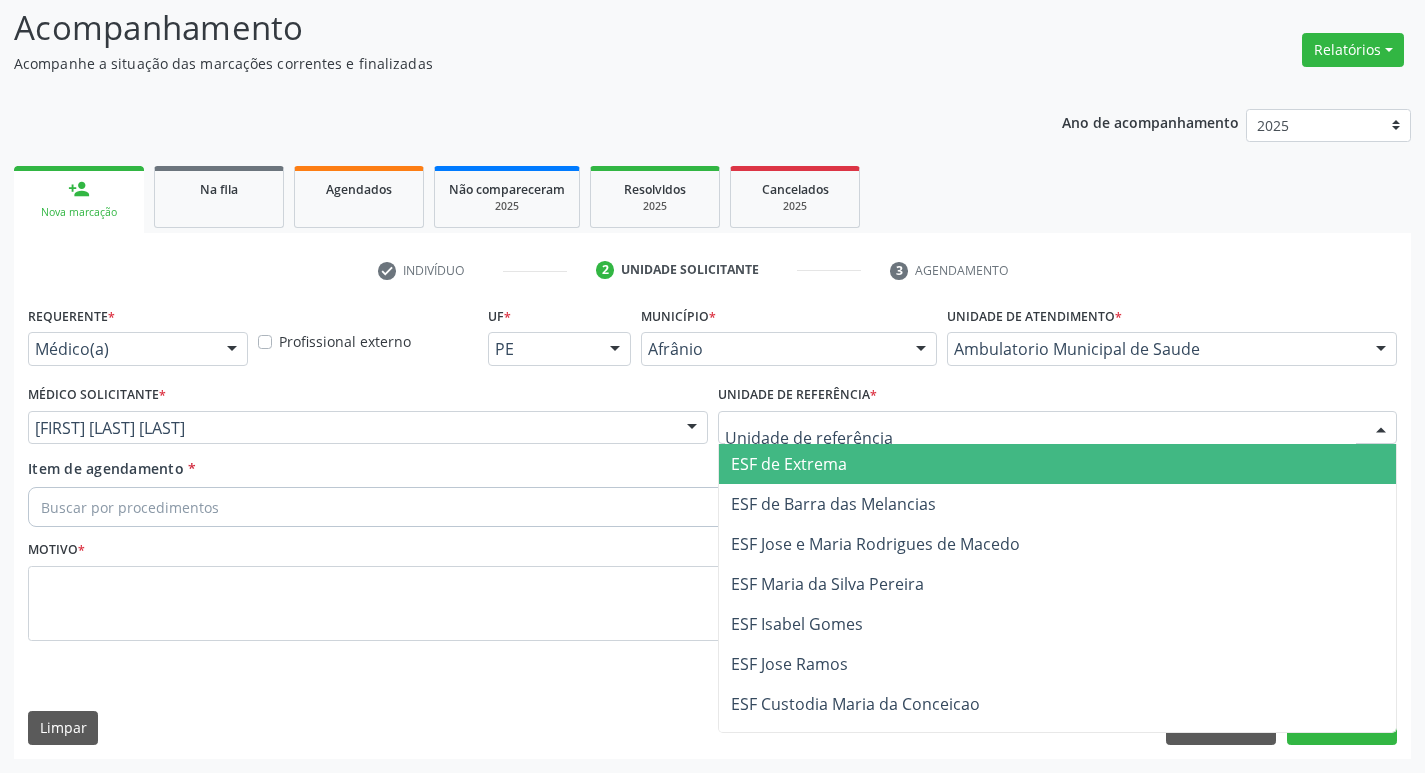 click at bounding box center [1058, 428] 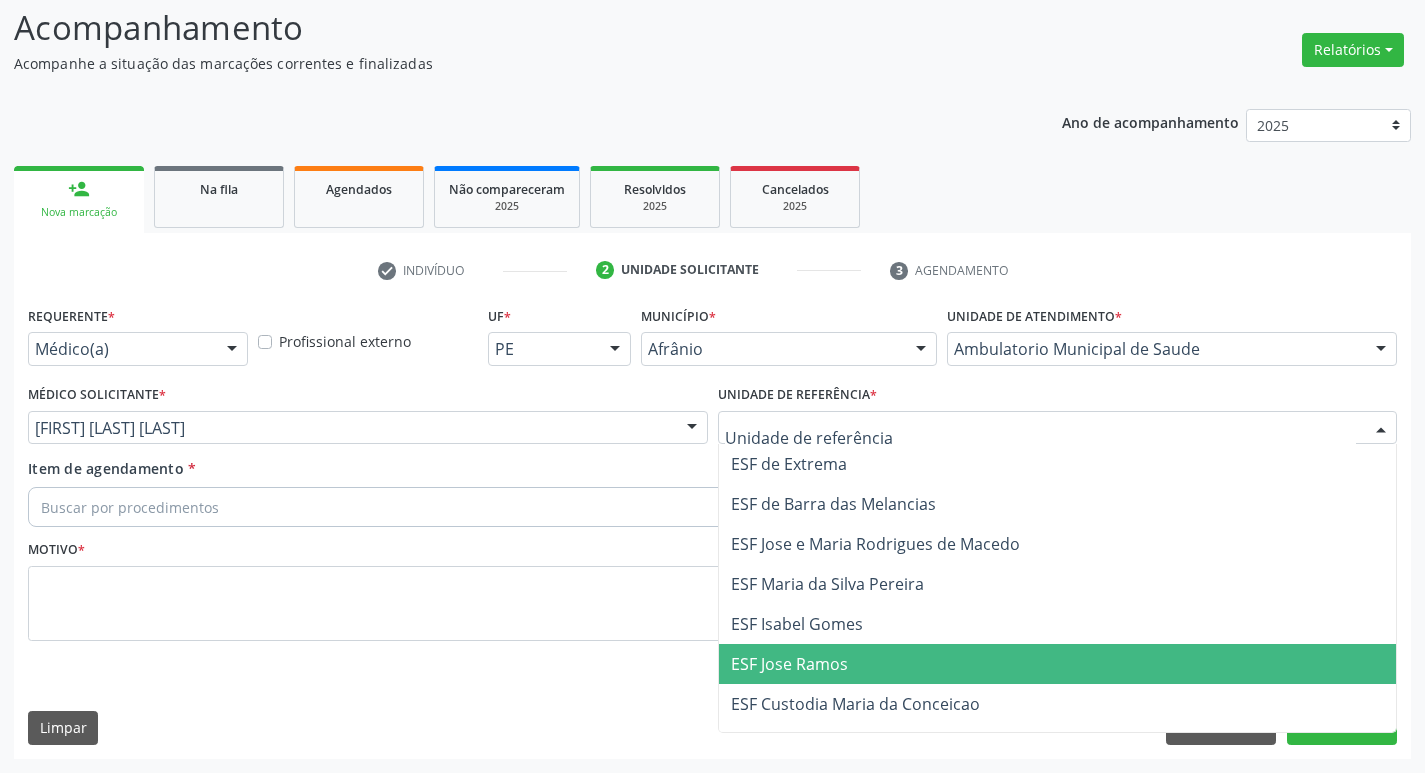 drag, startPoint x: 894, startPoint y: 645, endPoint x: 780, endPoint y: 606, distance: 120.48651 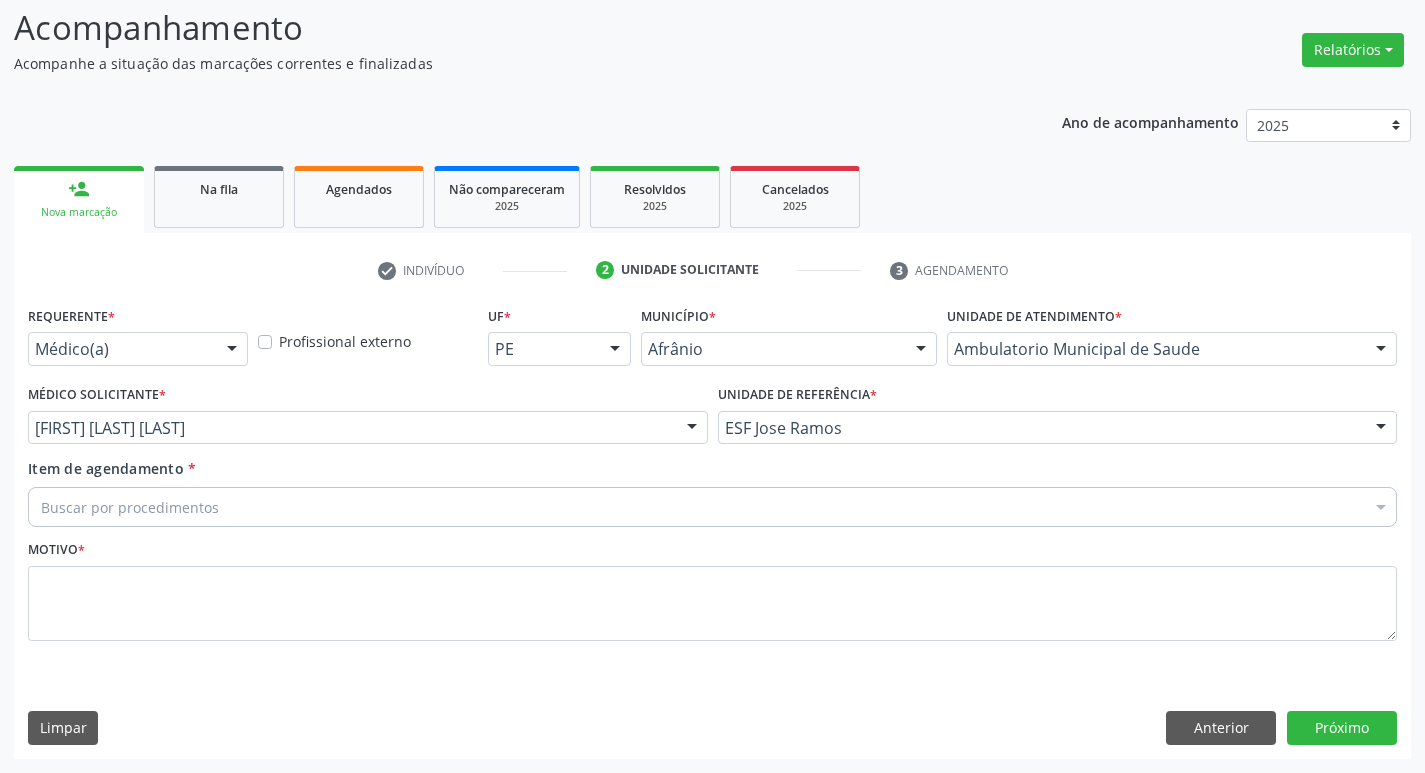 click on "Buscar por procedimentos" at bounding box center (712, 507) 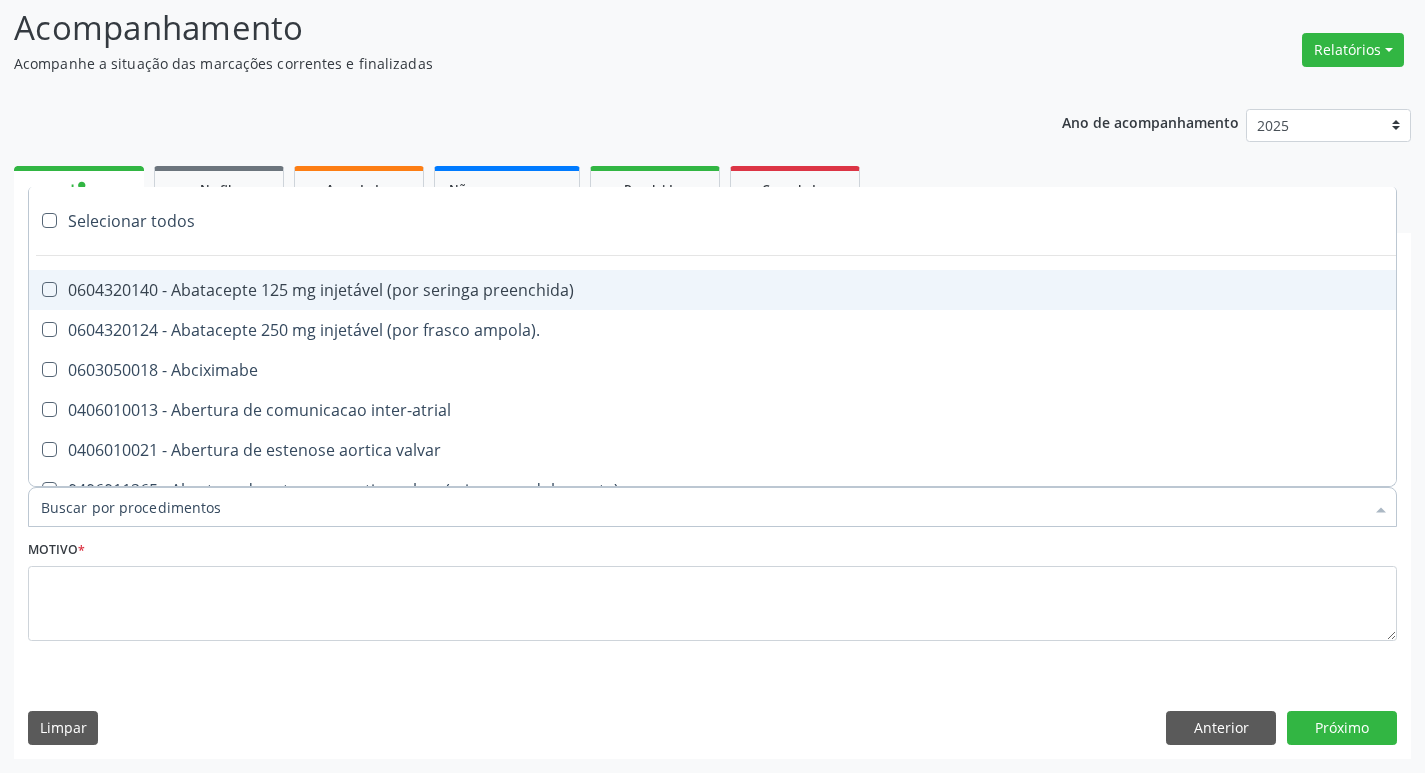click on "Item de agendamento
*" at bounding box center [702, 507] 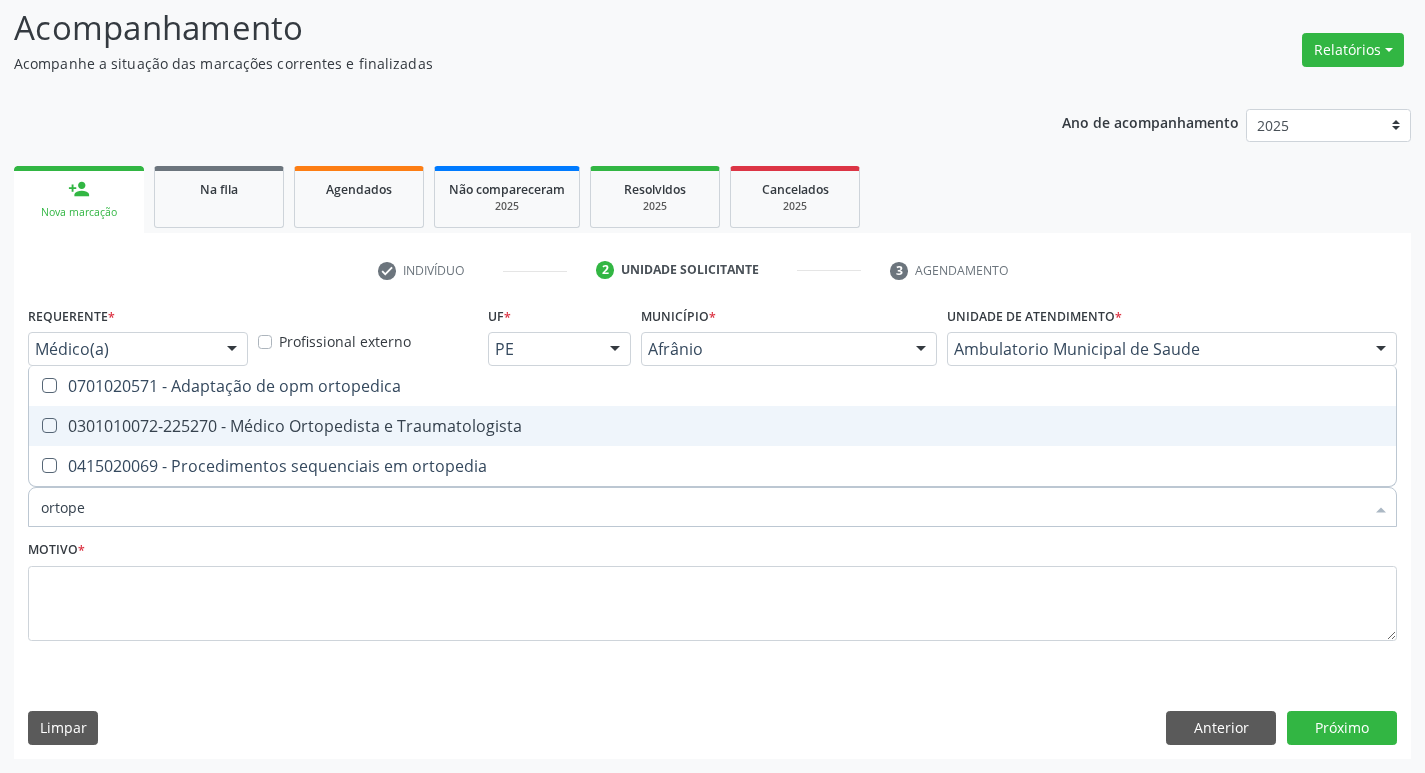 click at bounding box center (49, 425) 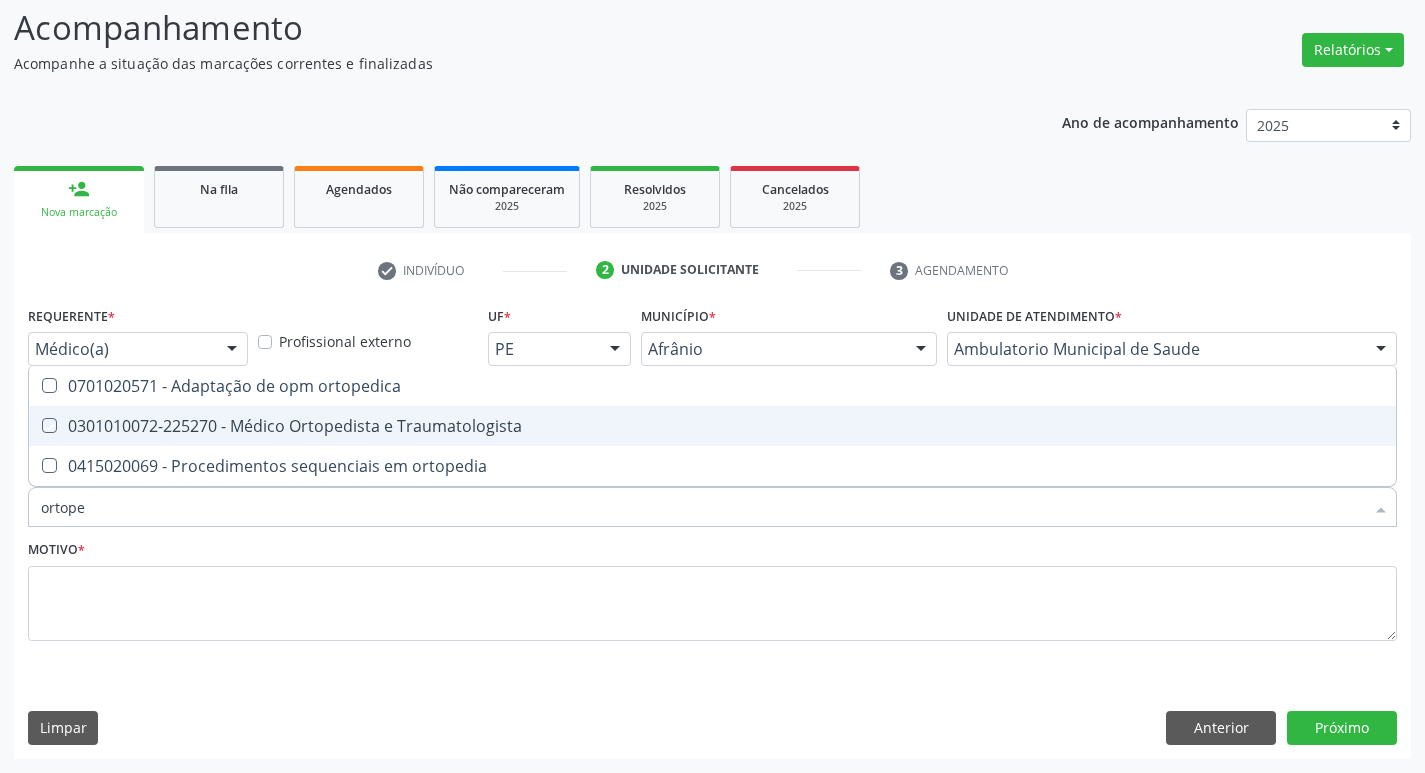 click at bounding box center (35, 425) 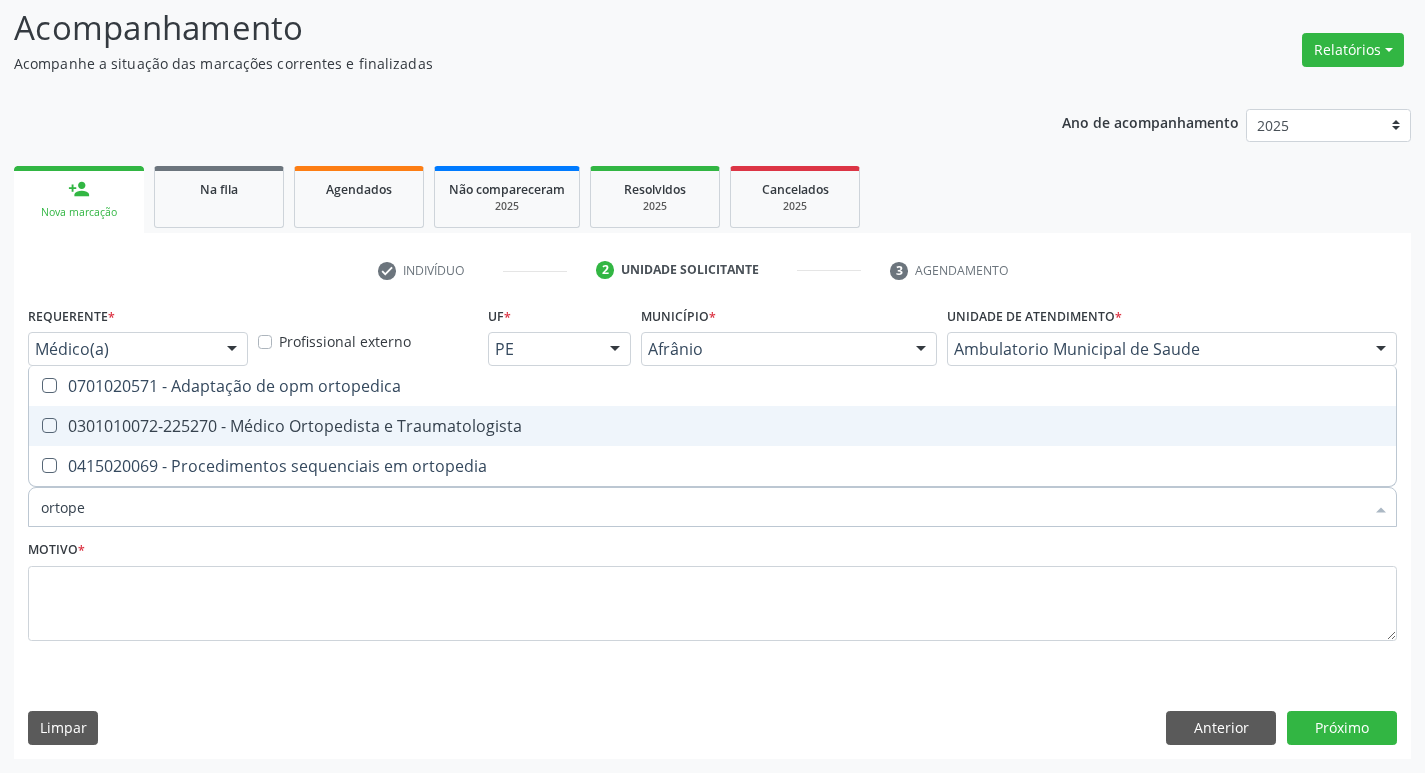 checkbox on "true" 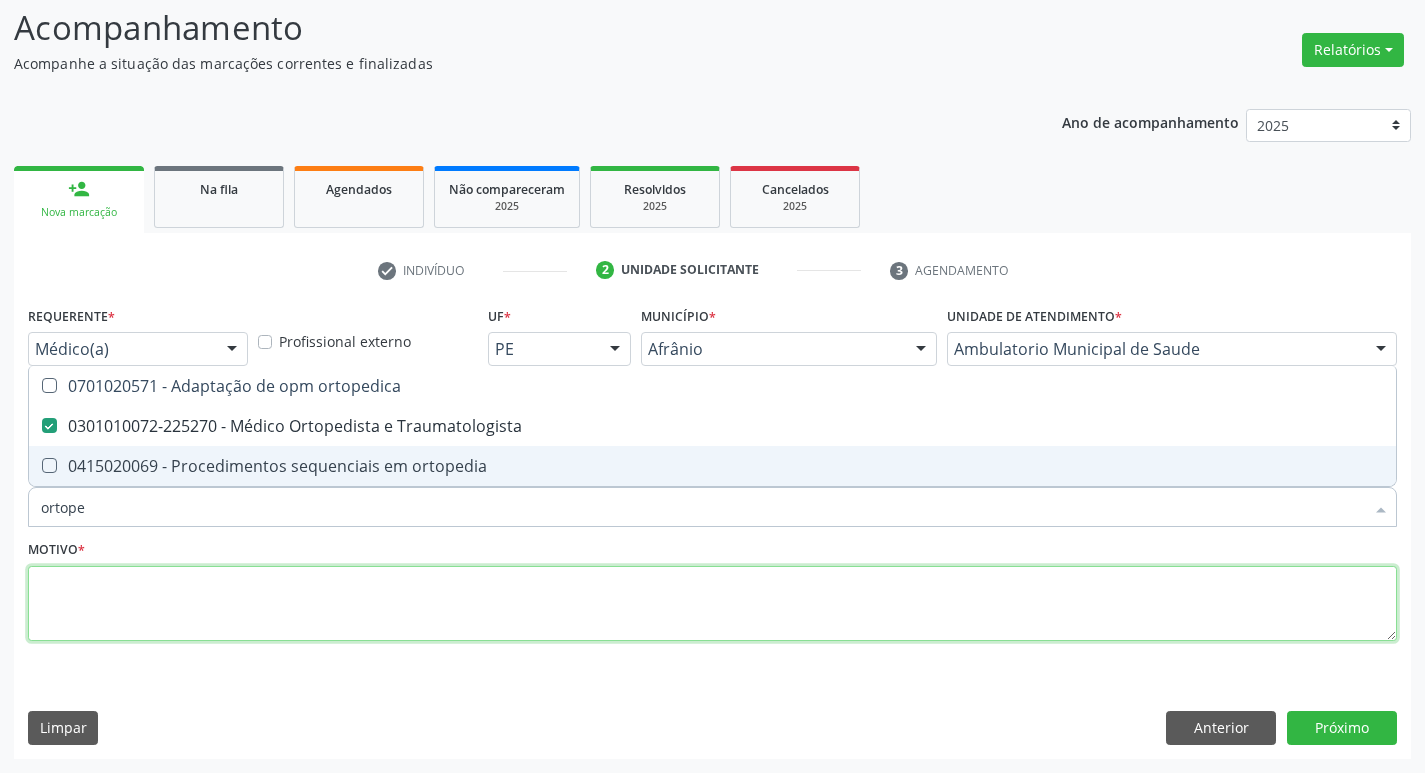 click at bounding box center [712, 604] 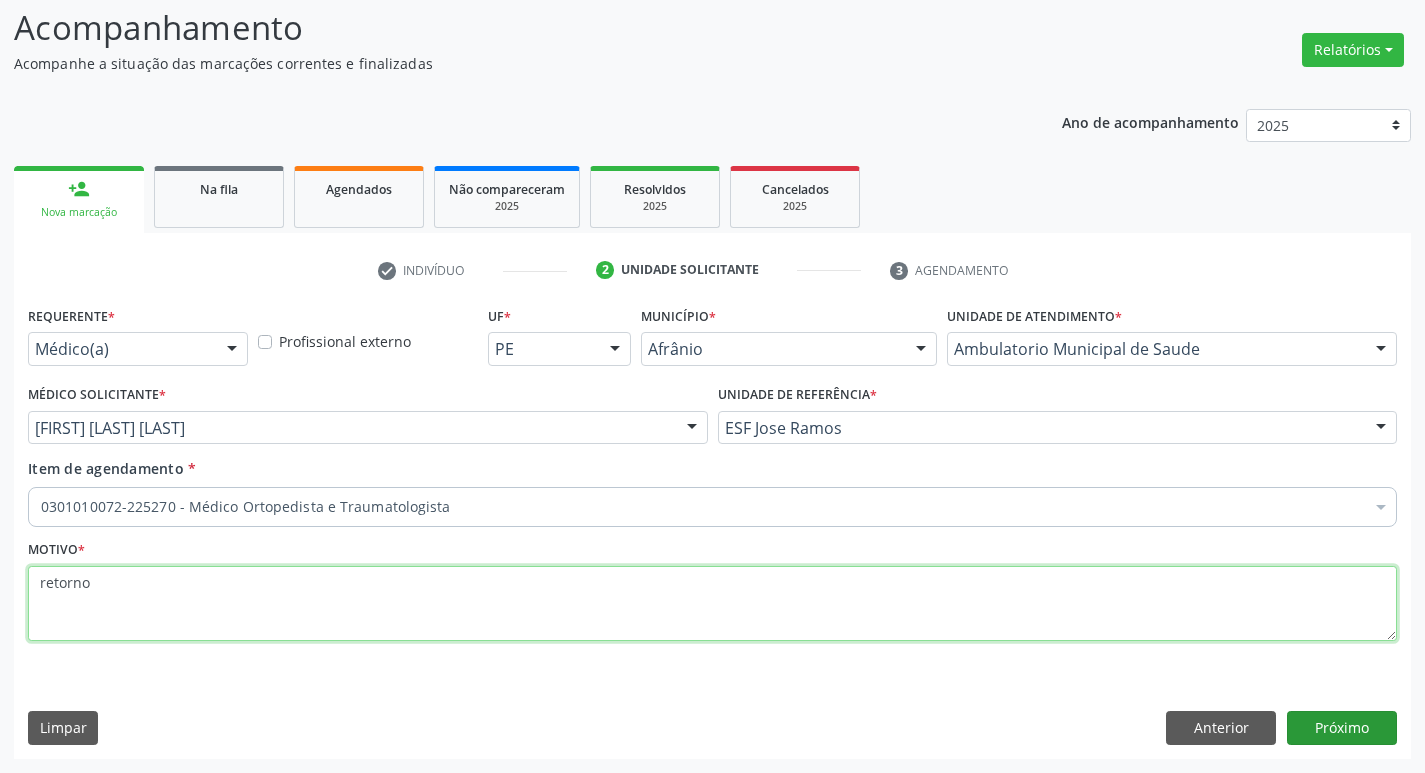 type on "retorno" 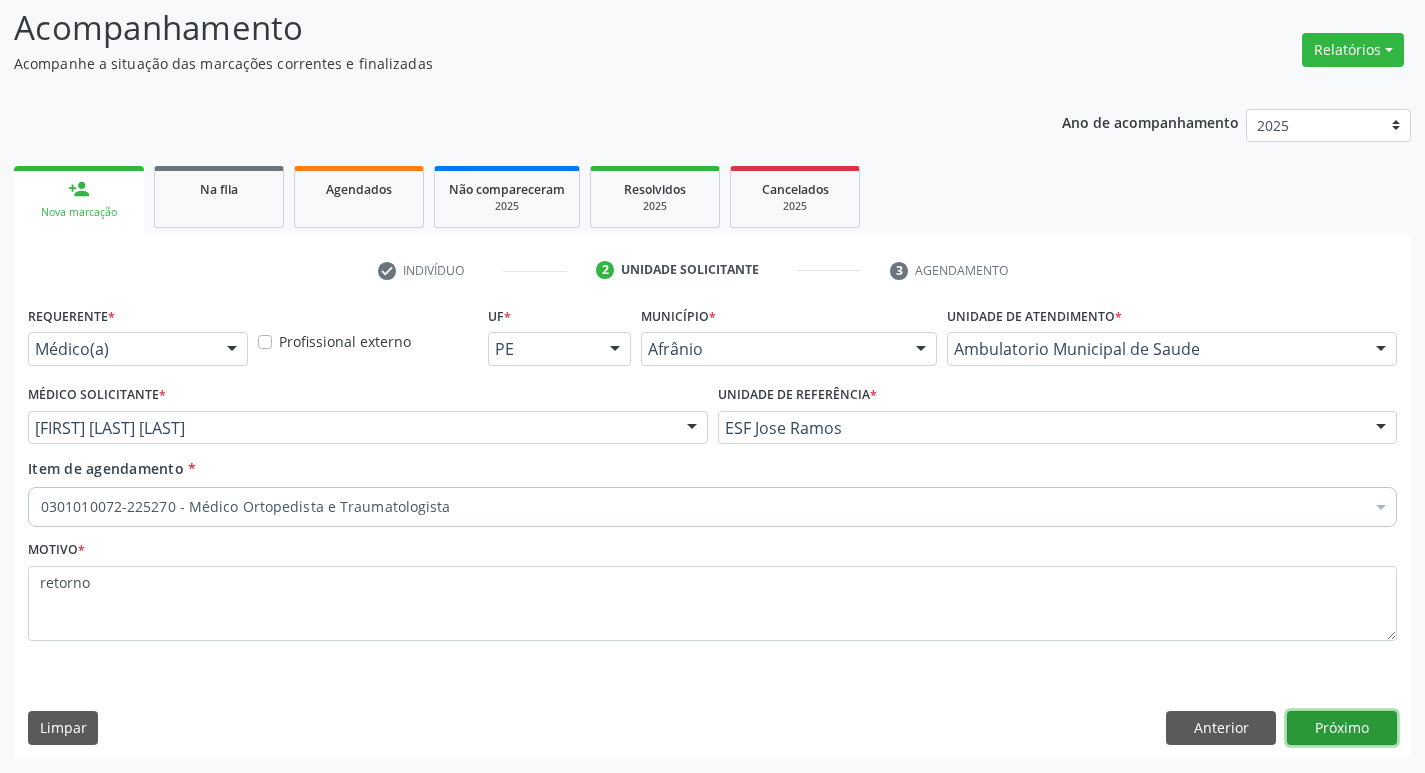click on "Próximo" at bounding box center (1342, 728) 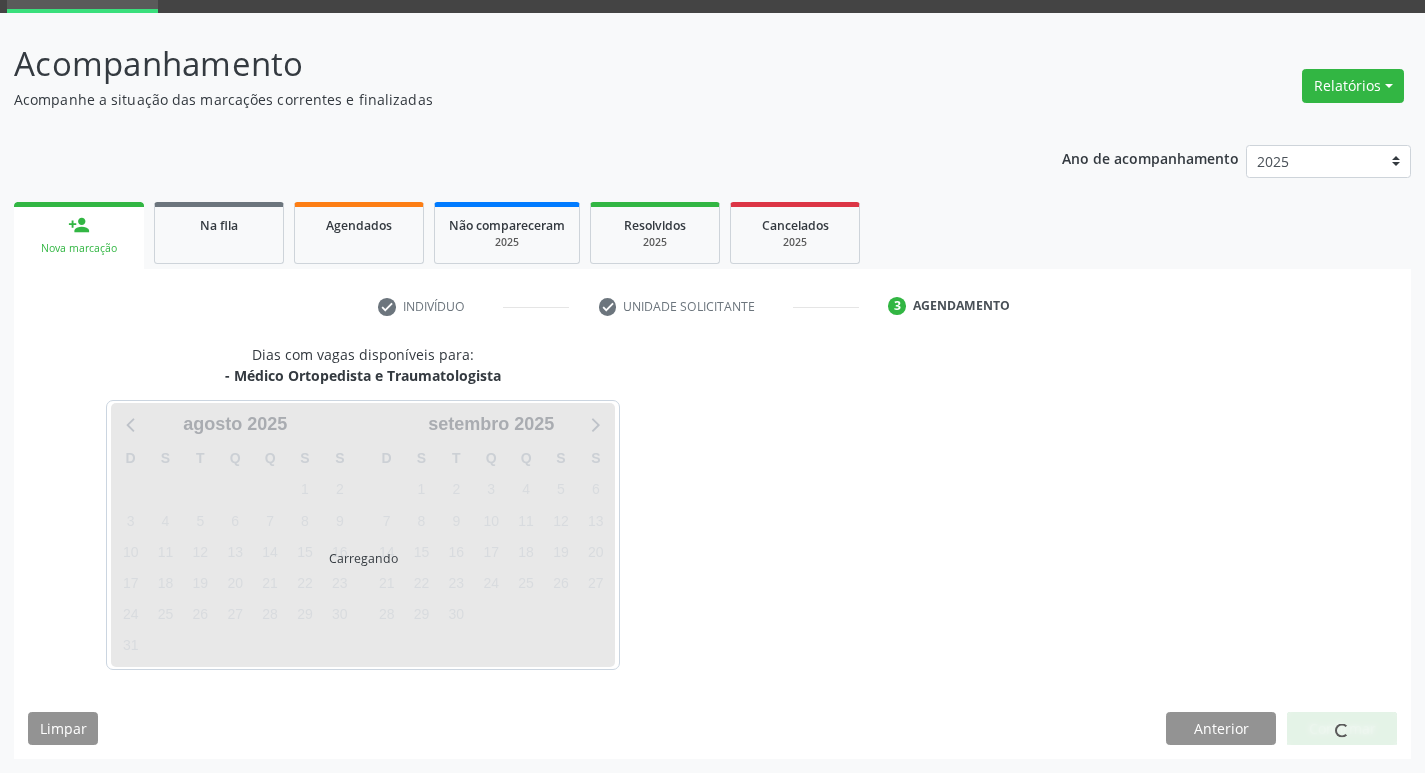 scroll, scrollTop: 97, scrollLeft: 0, axis: vertical 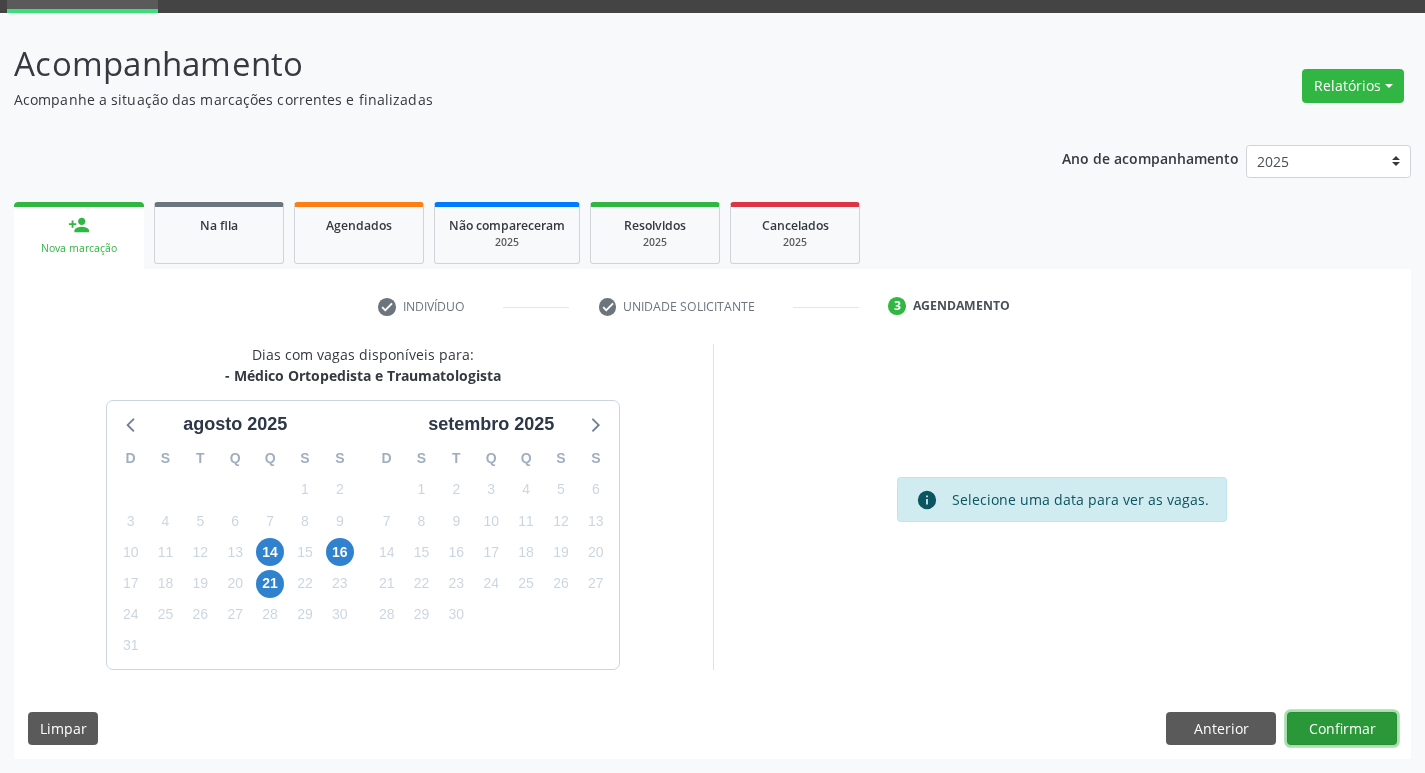 click on "Confirmar" at bounding box center [1342, 729] 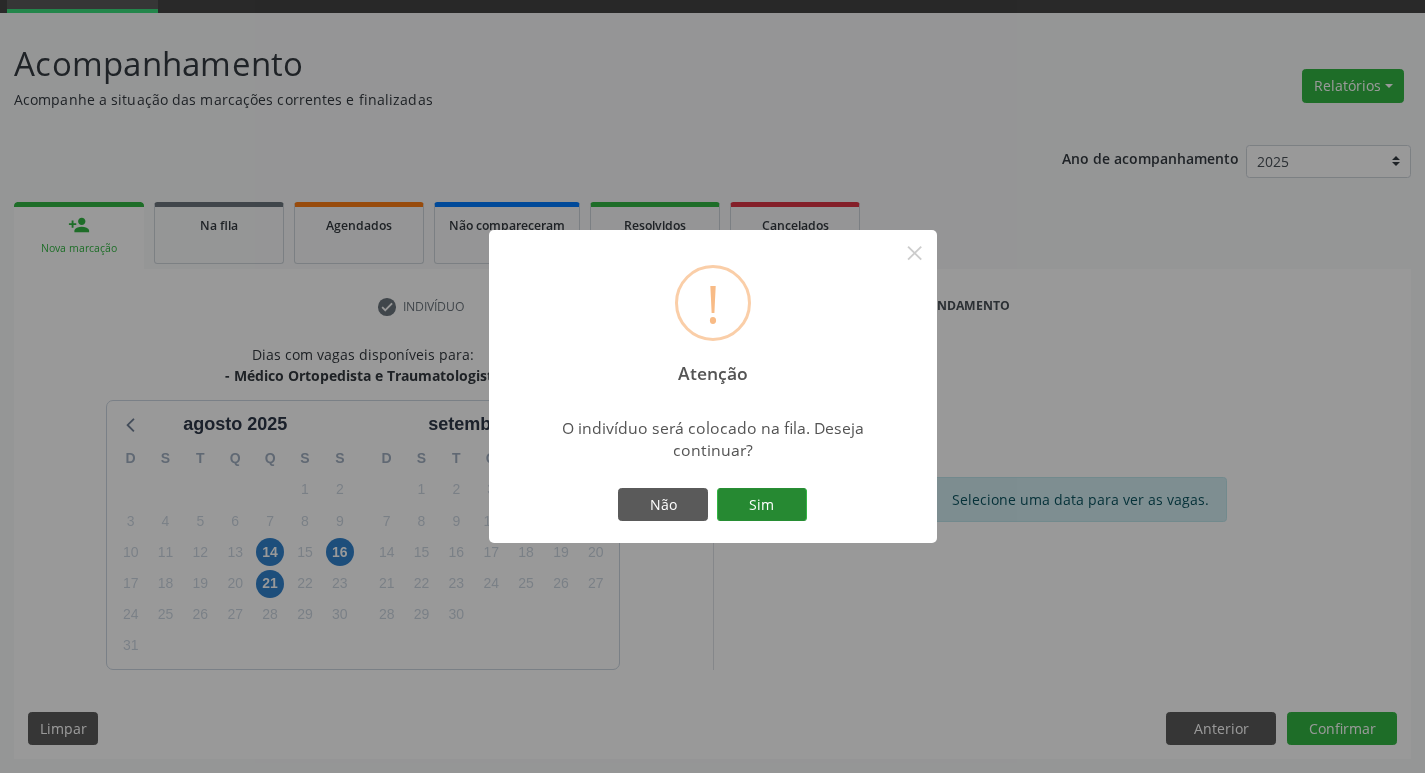 click on "Sim" at bounding box center [762, 505] 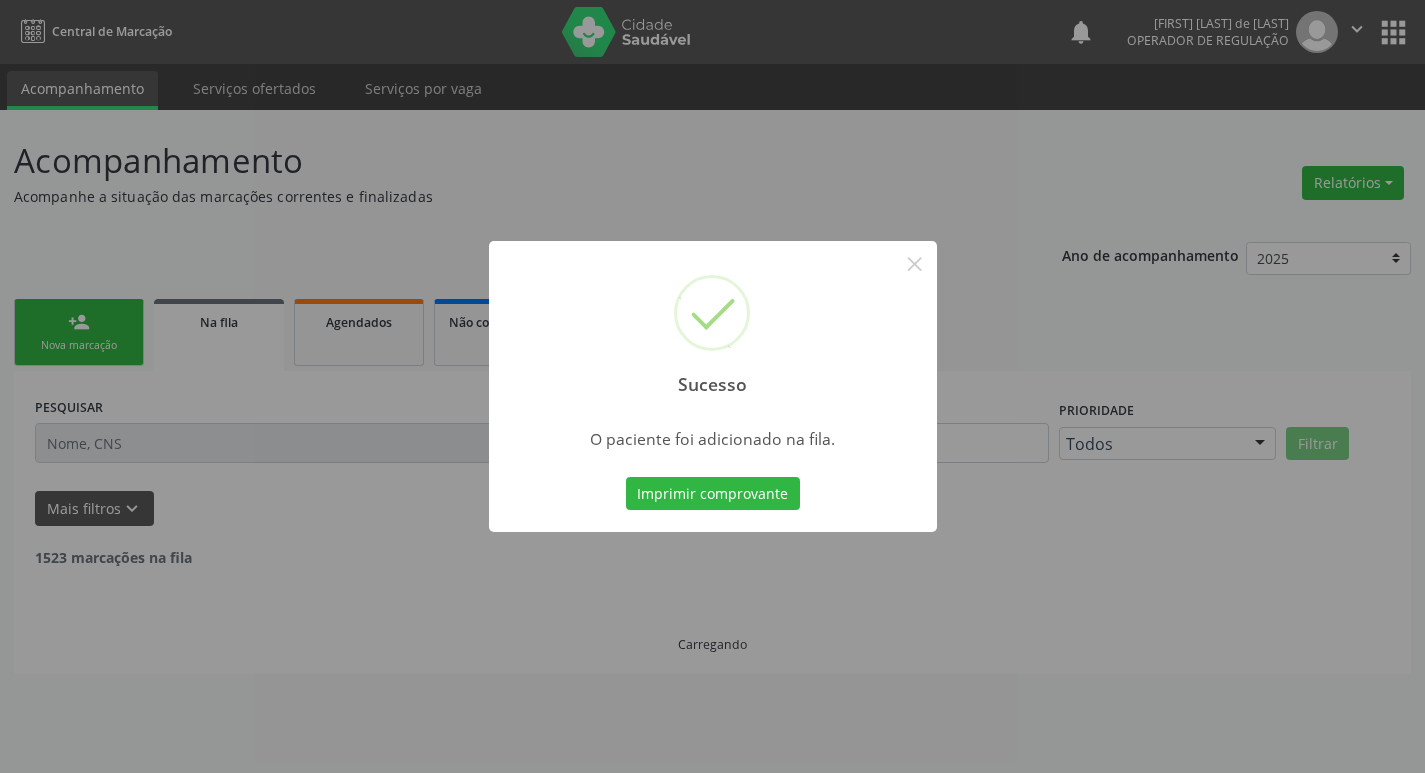 scroll, scrollTop: 0, scrollLeft: 0, axis: both 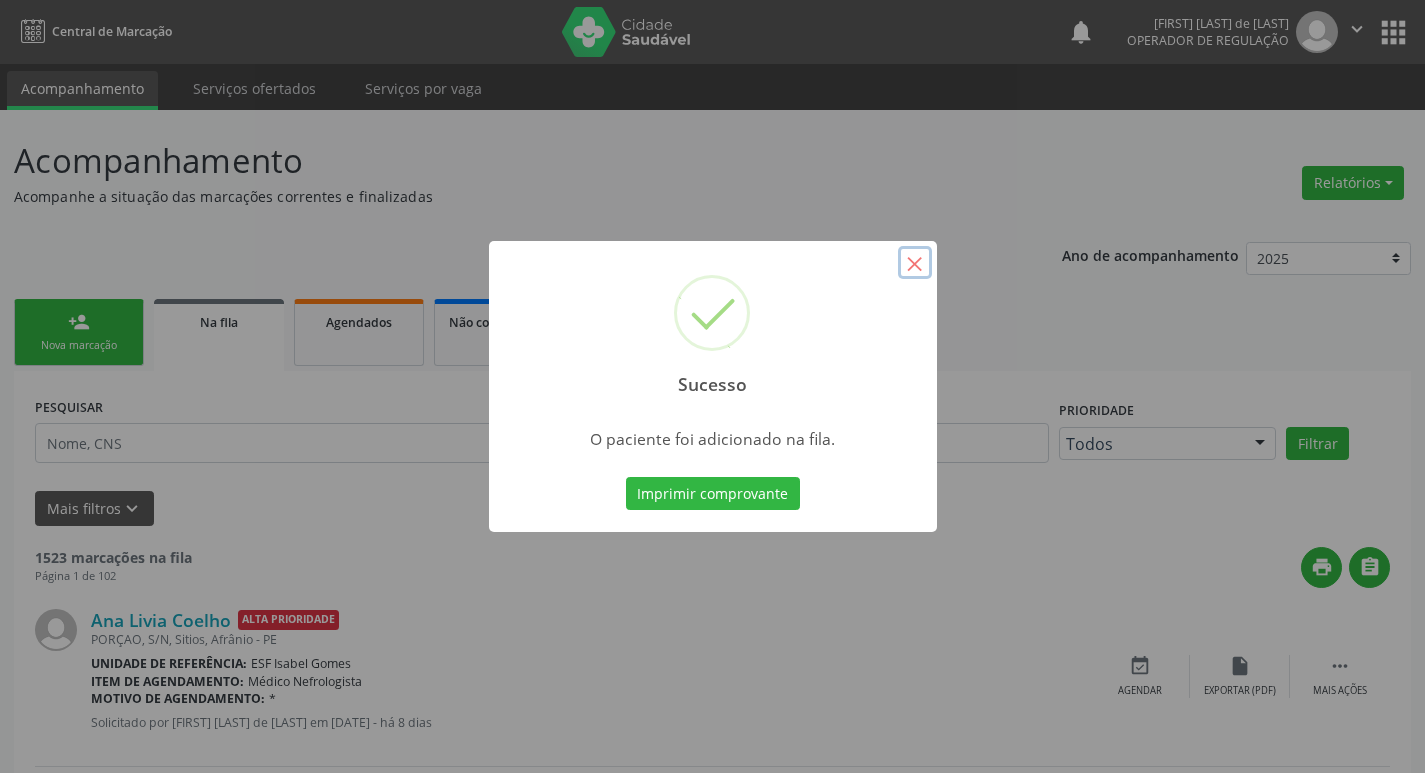 click on "×" at bounding box center (915, 263) 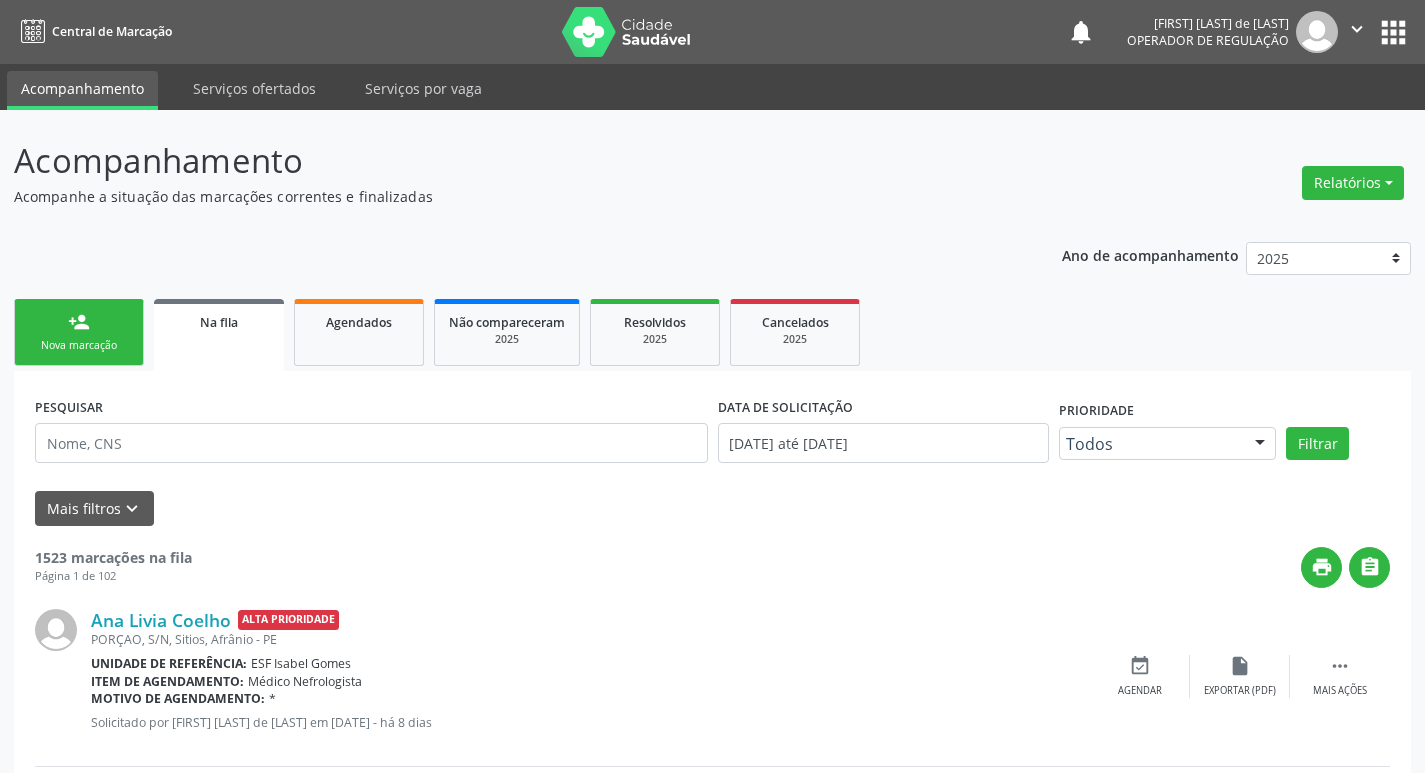 click on "Nova marcação" at bounding box center (79, 345) 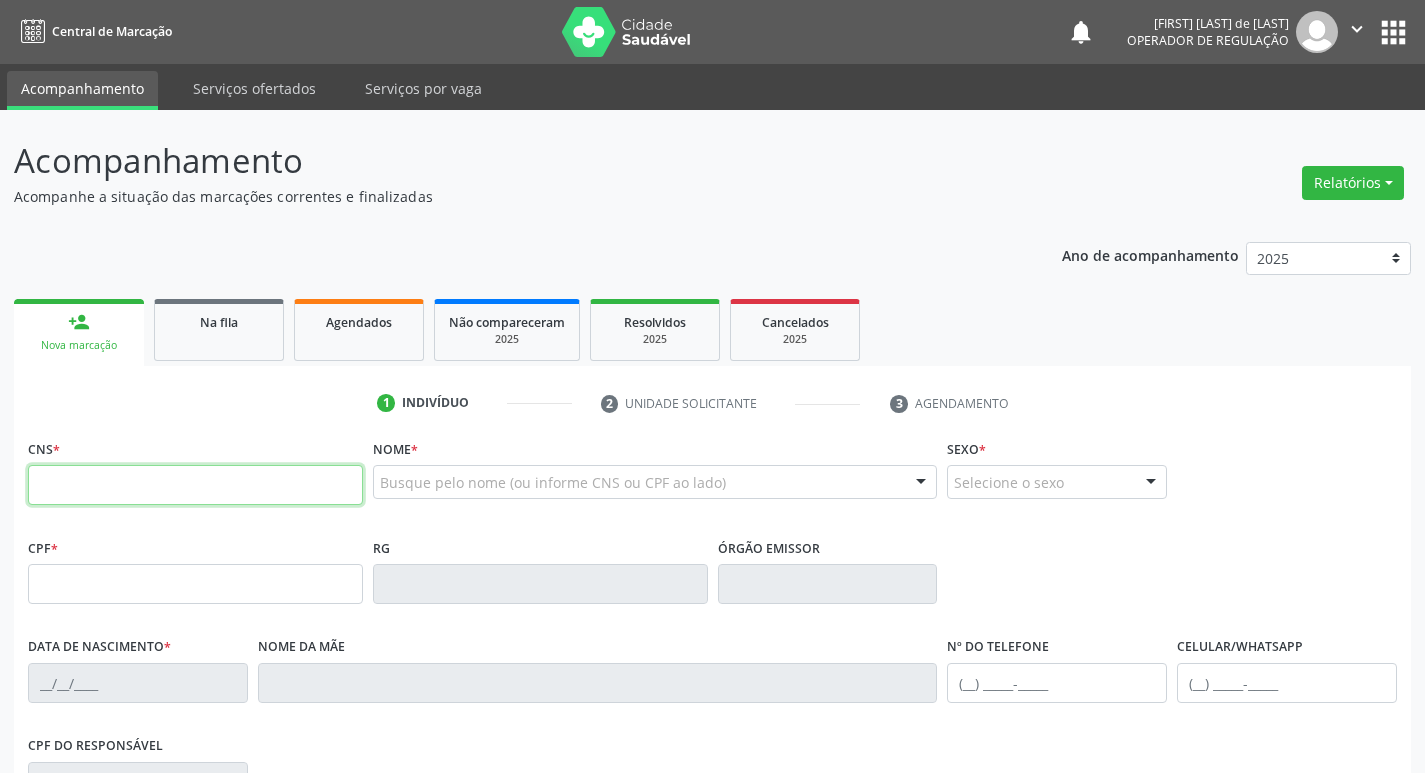 click at bounding box center [195, 485] 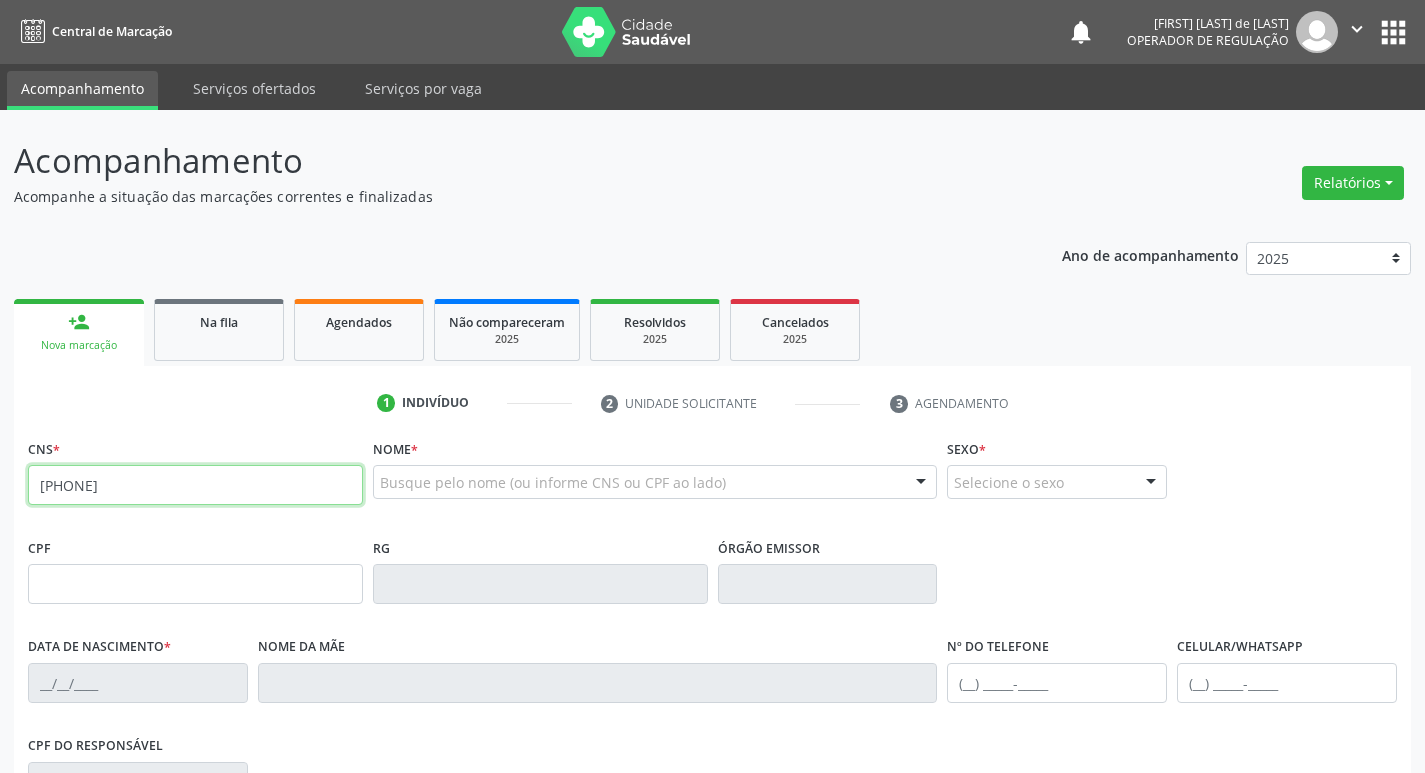 type on "704 7007 1420 8737" 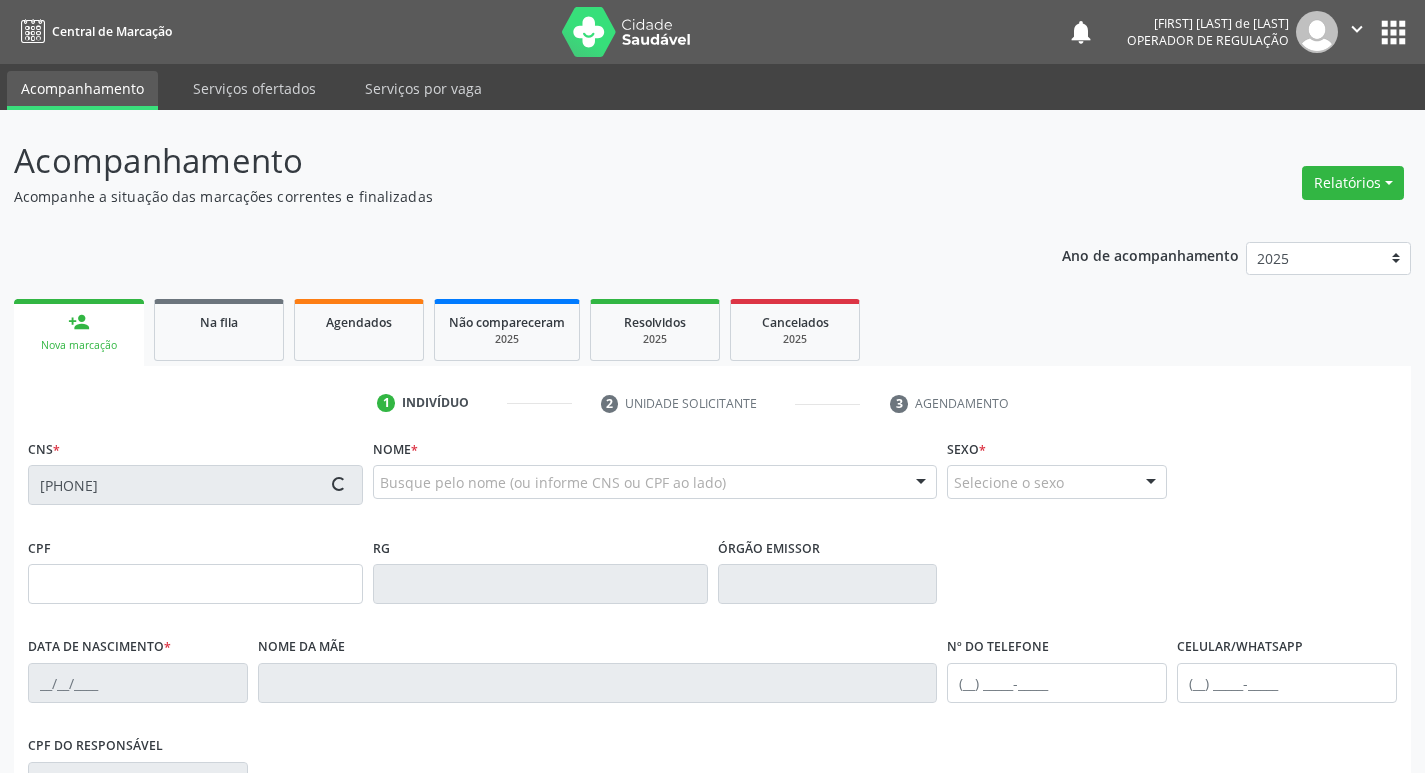 type on "31/08/1985" 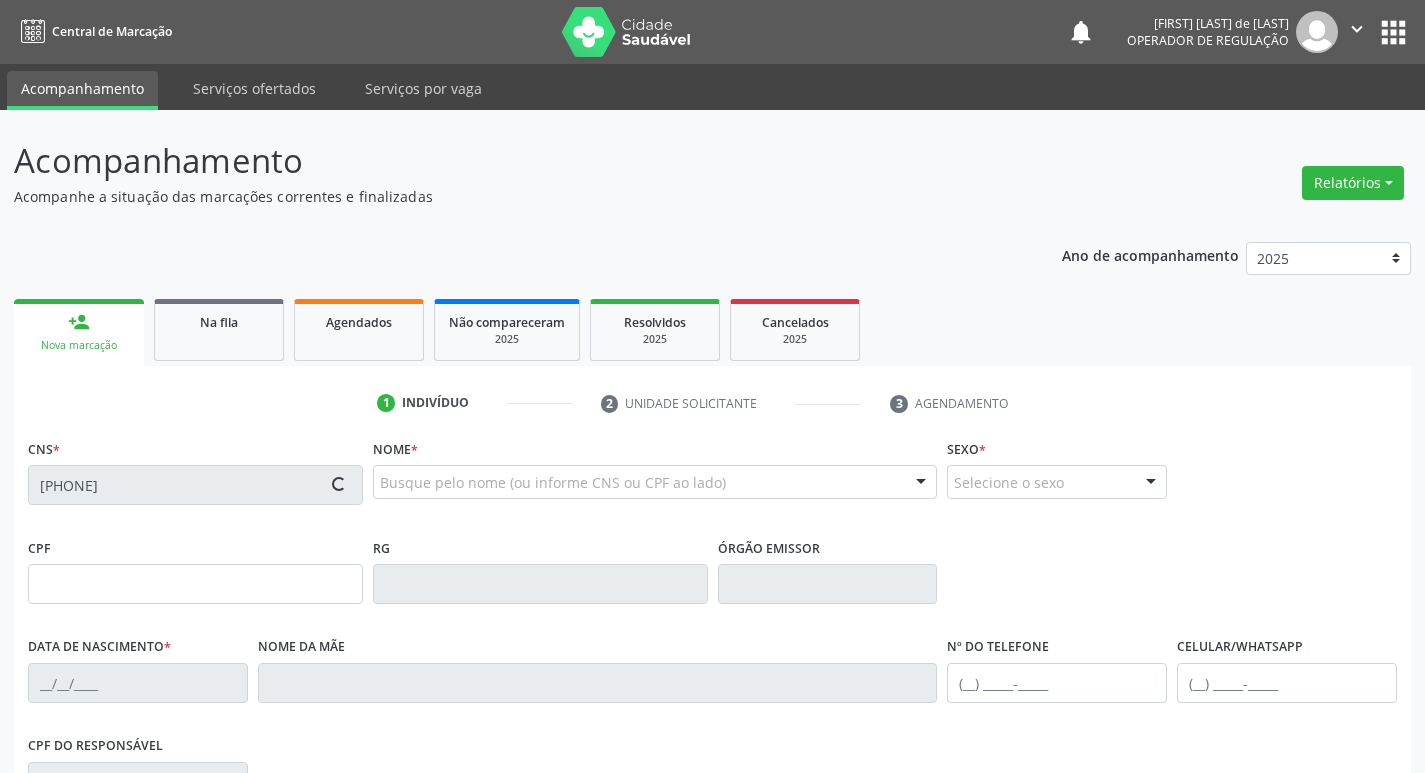 type on "Maria de Fatima de Sousa" 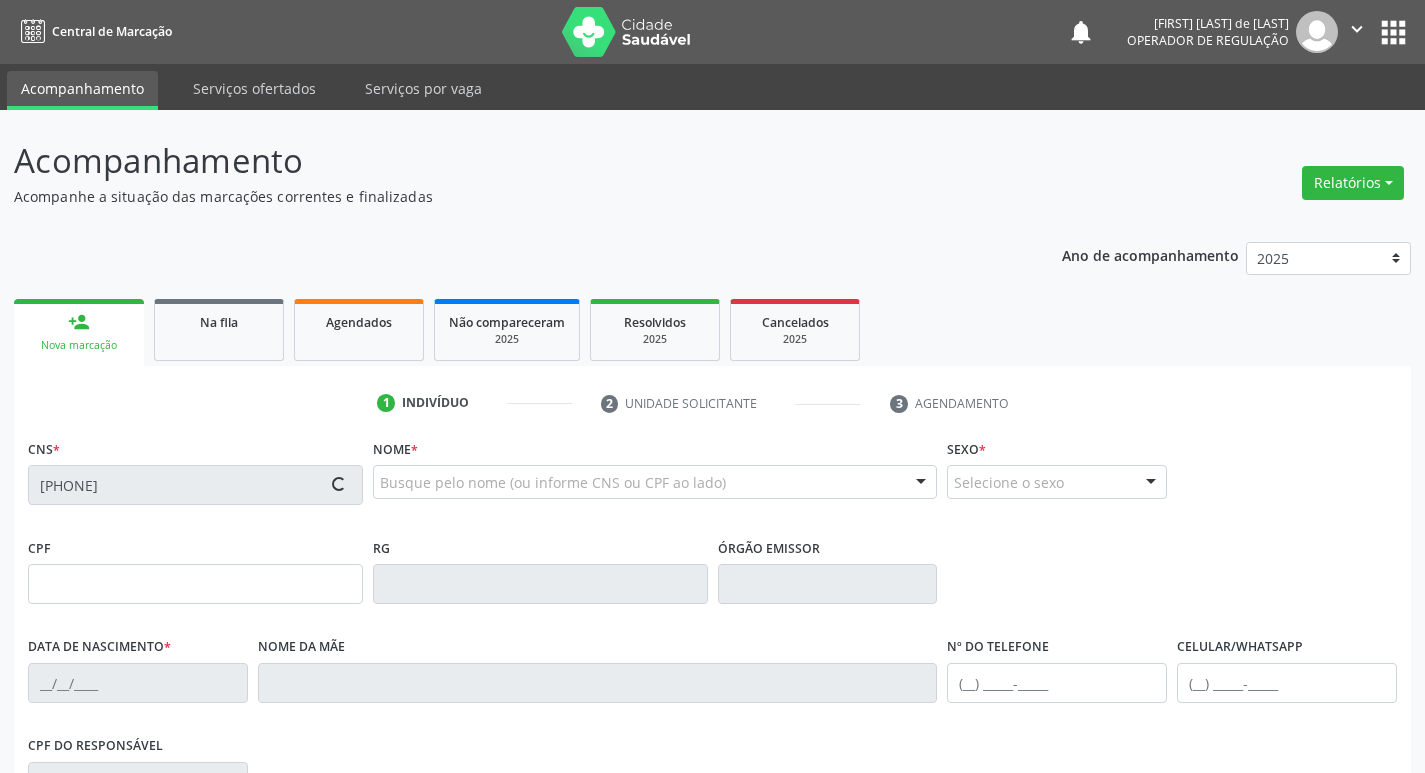 type on "(87) 8869-1310" 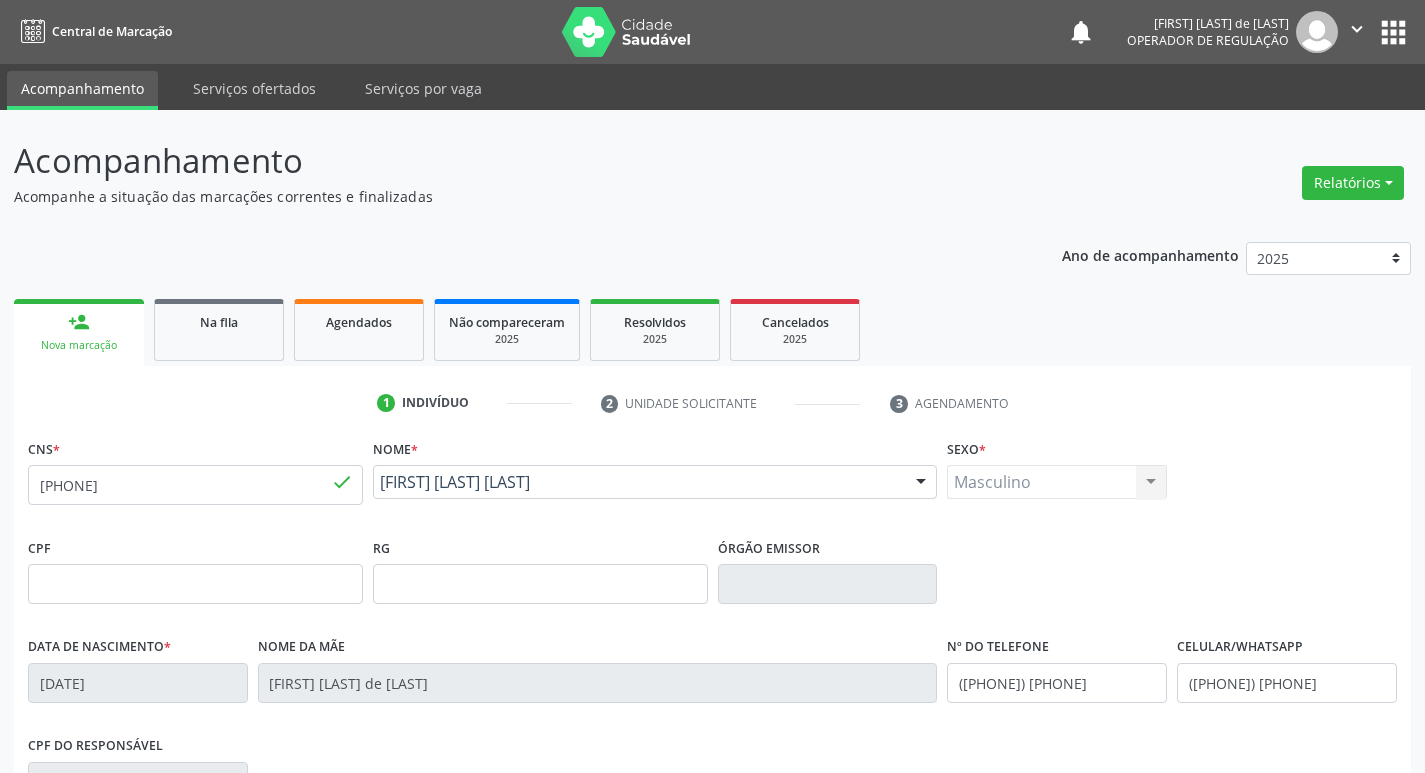 scroll, scrollTop: 311, scrollLeft: 0, axis: vertical 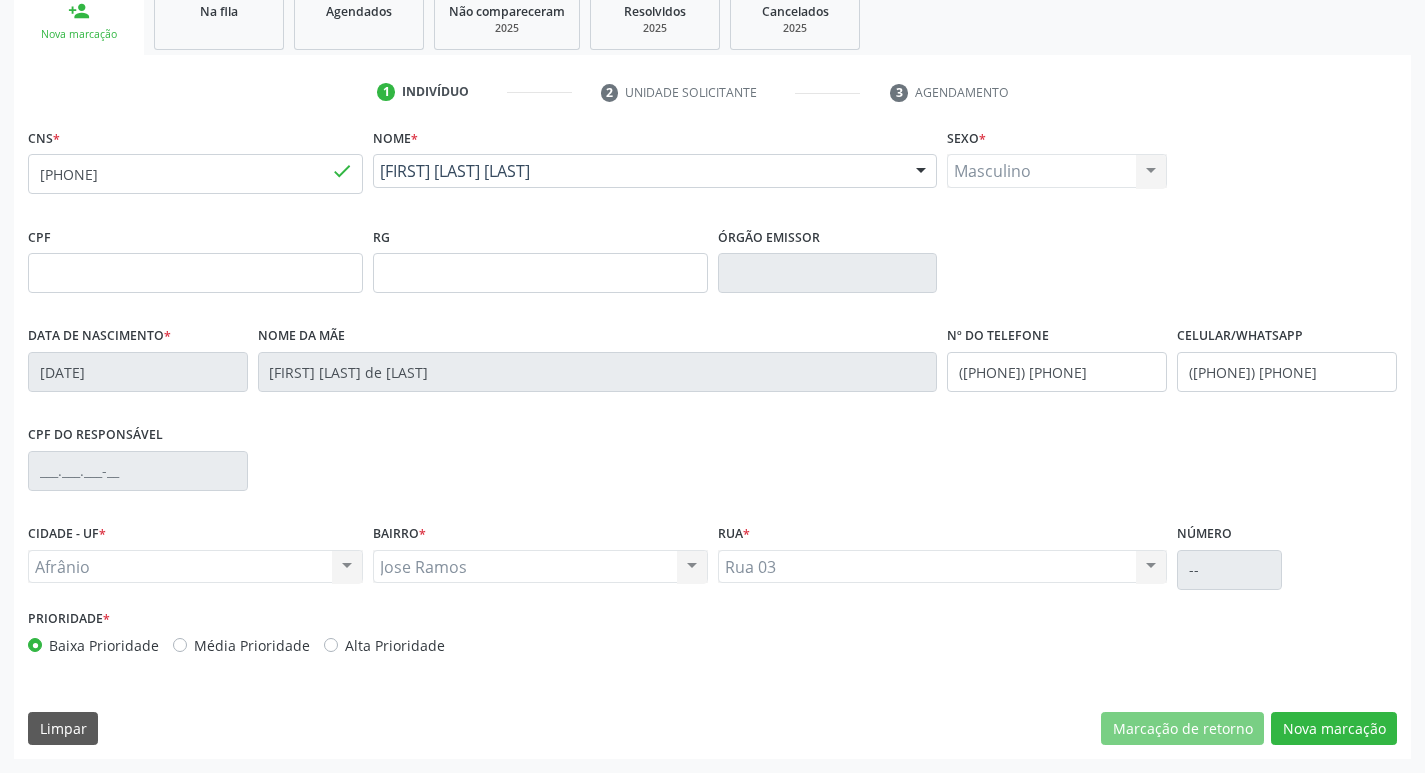 click on "Média Prioridade" at bounding box center [252, 645] 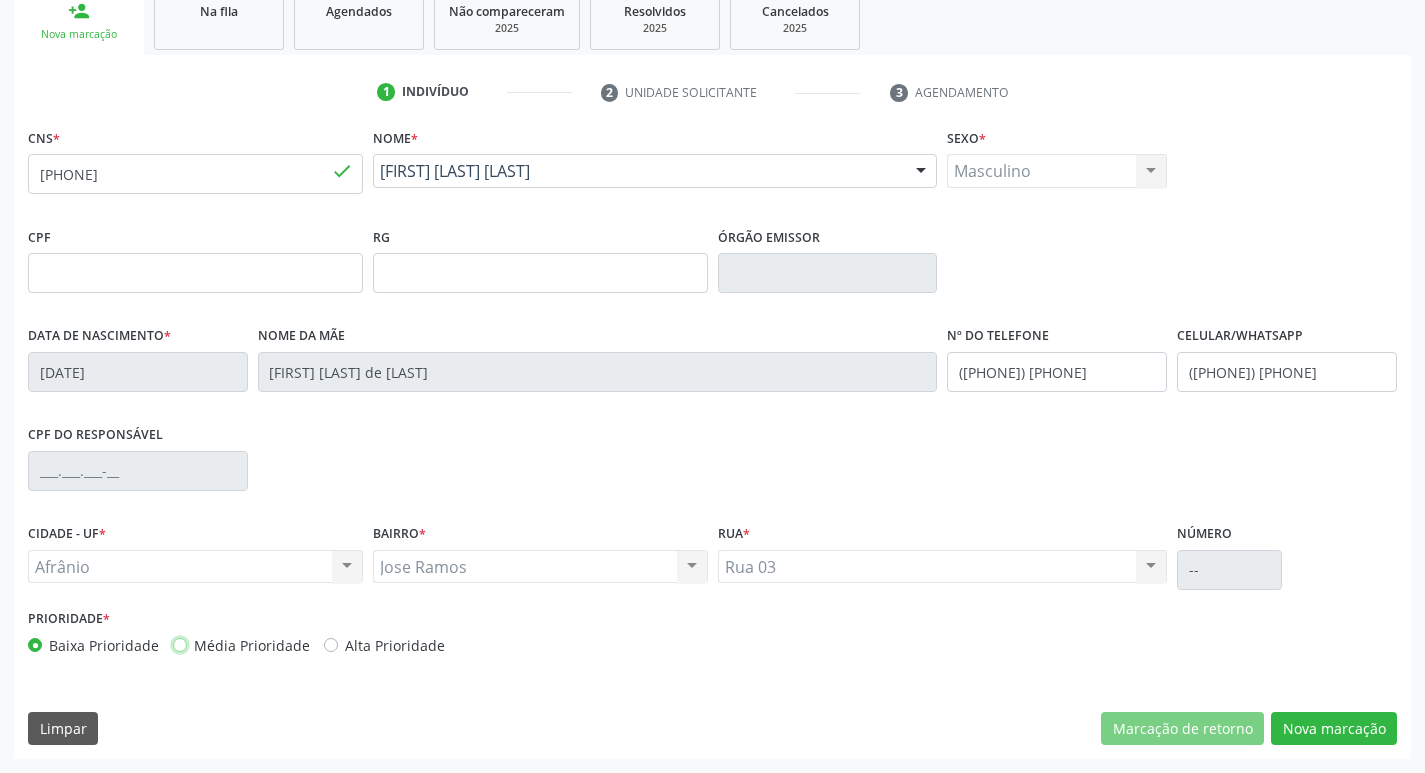 click on "Média Prioridade" at bounding box center [180, 644] 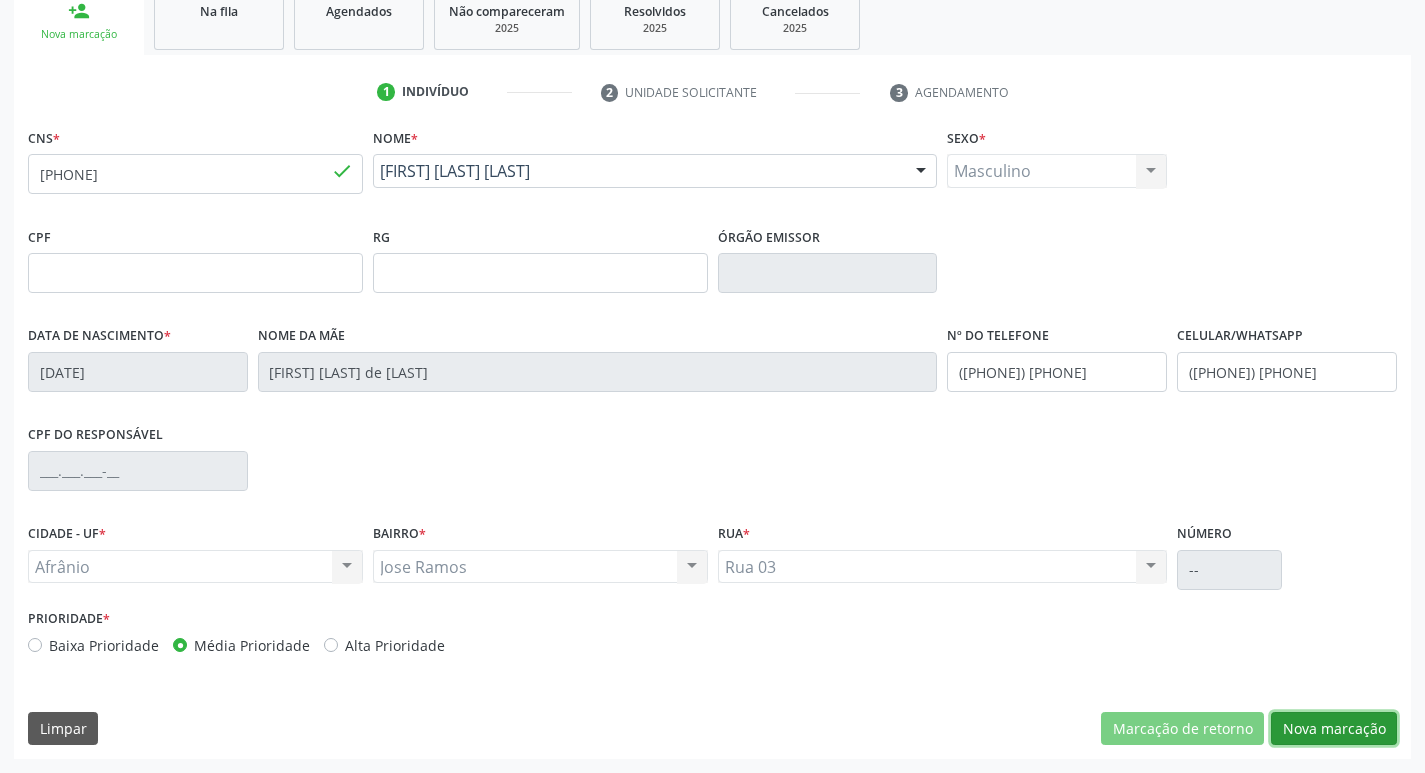 click on "Nova marcação" at bounding box center (1334, 729) 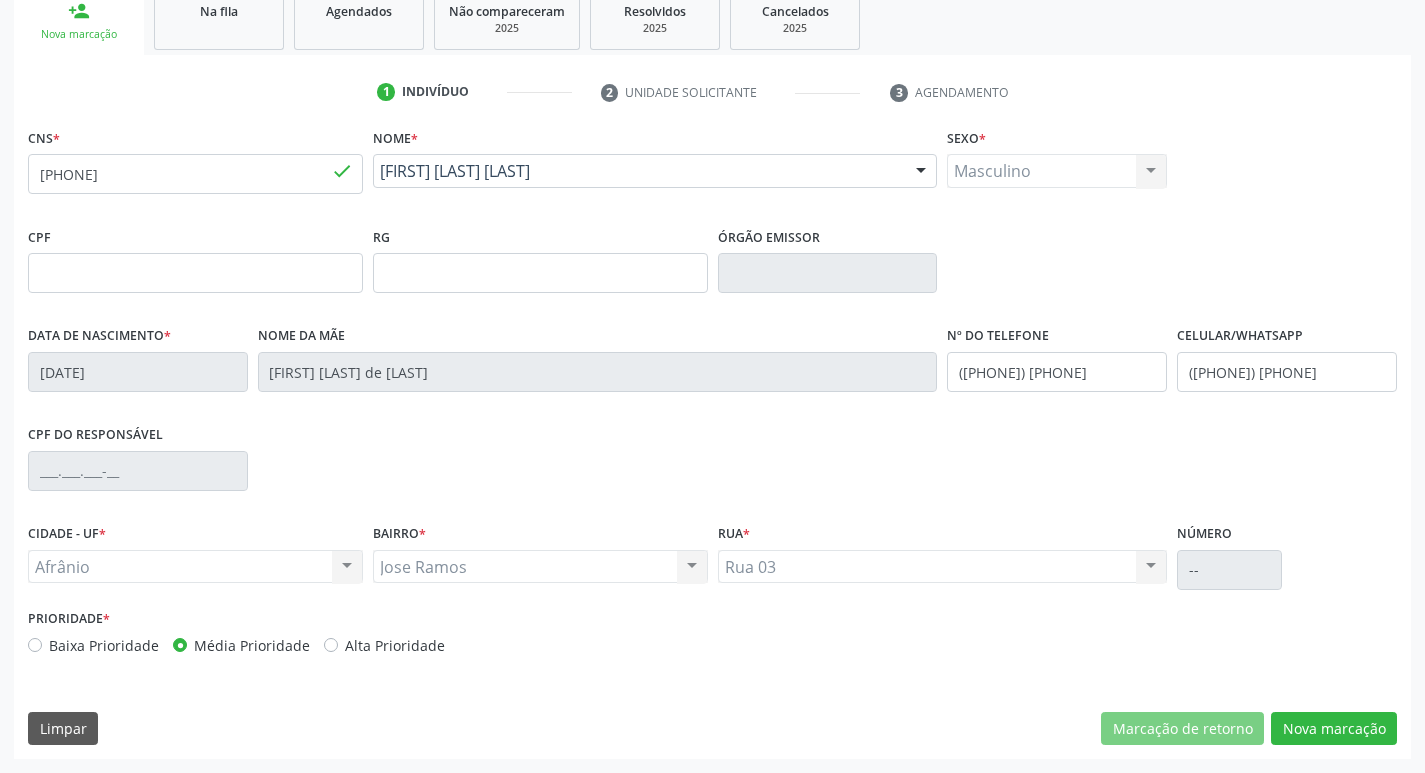 scroll, scrollTop: 133, scrollLeft: 0, axis: vertical 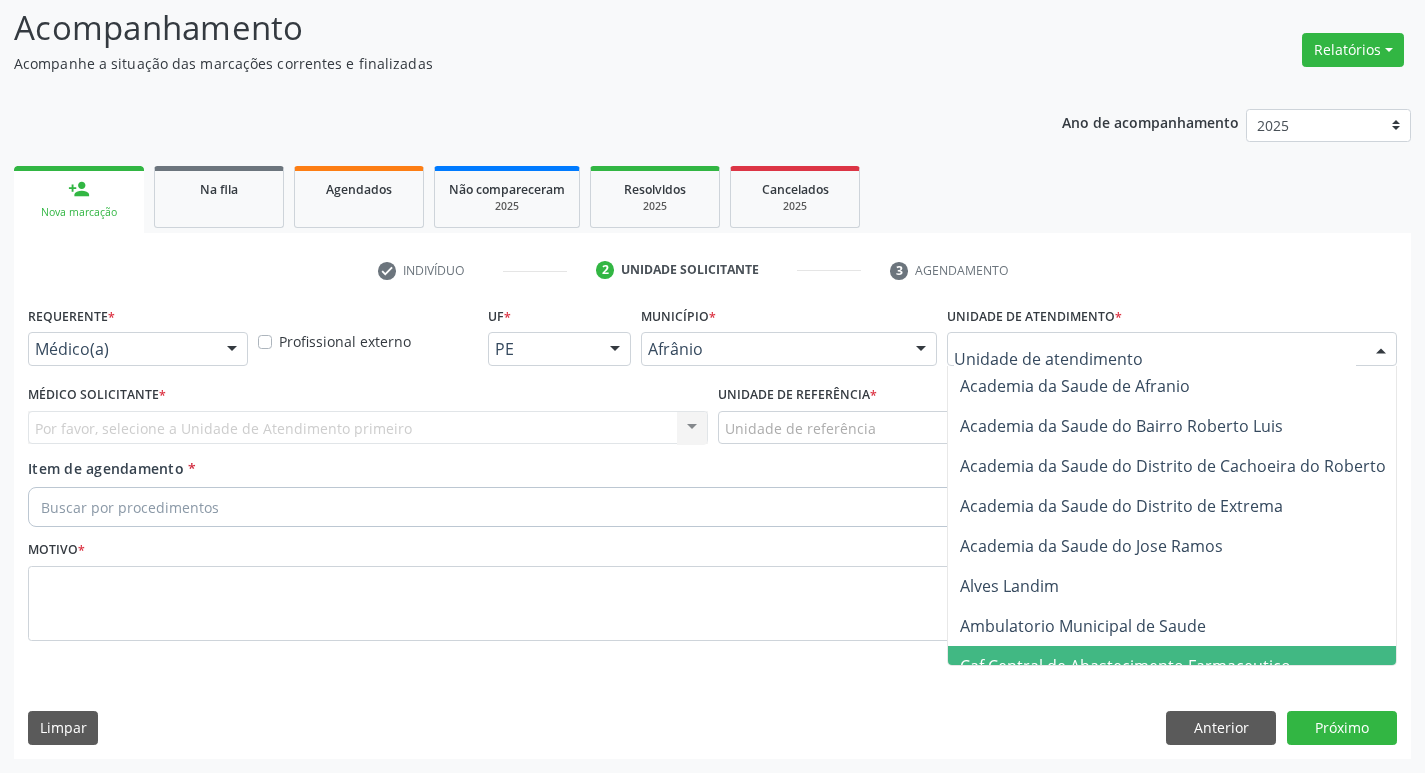 click on "Caf Central de Abastecimento Farmaceutico" at bounding box center (1186, 666) 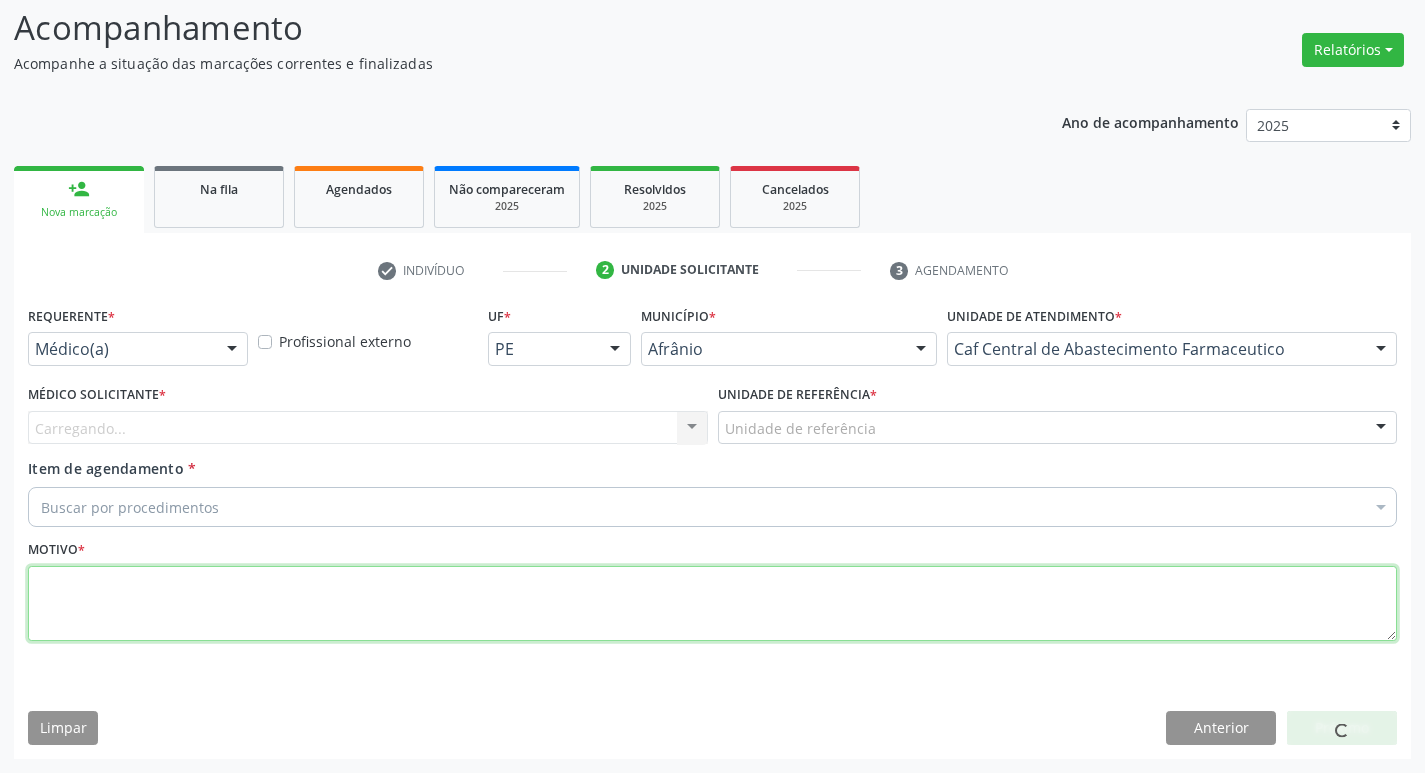 click at bounding box center (712, 604) 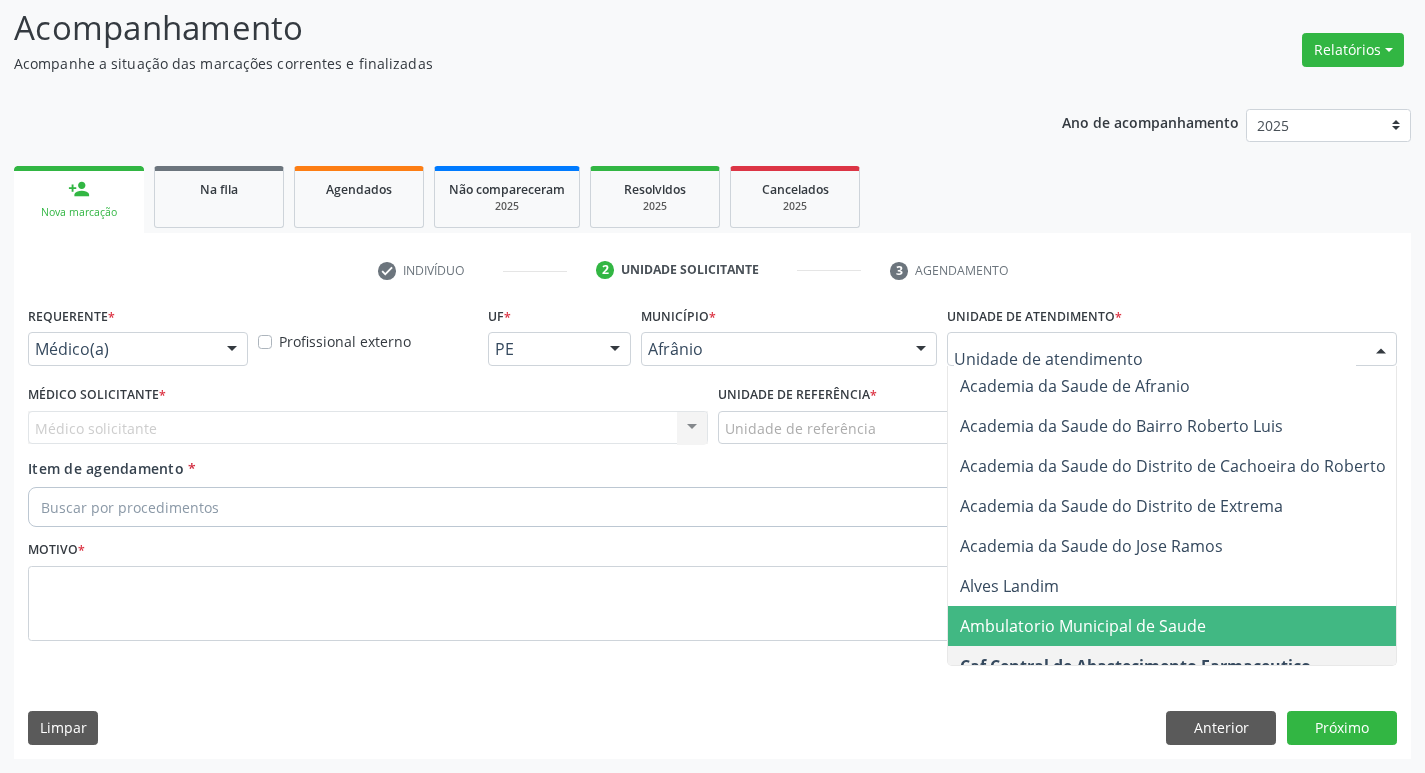 drag, startPoint x: 1070, startPoint y: 620, endPoint x: 675, endPoint y: 492, distance: 415.22162 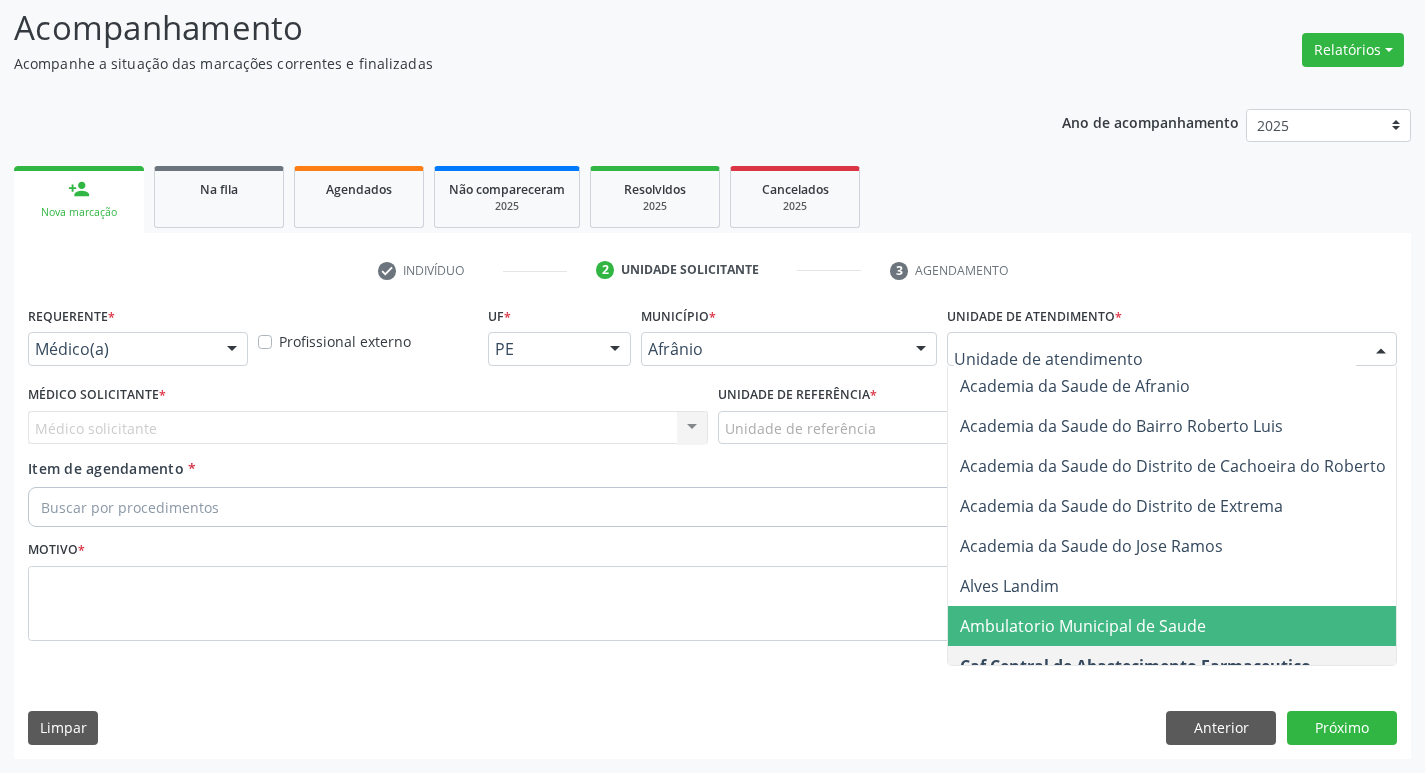 click on "Ambulatorio Municipal de Saude" at bounding box center (1083, 626) 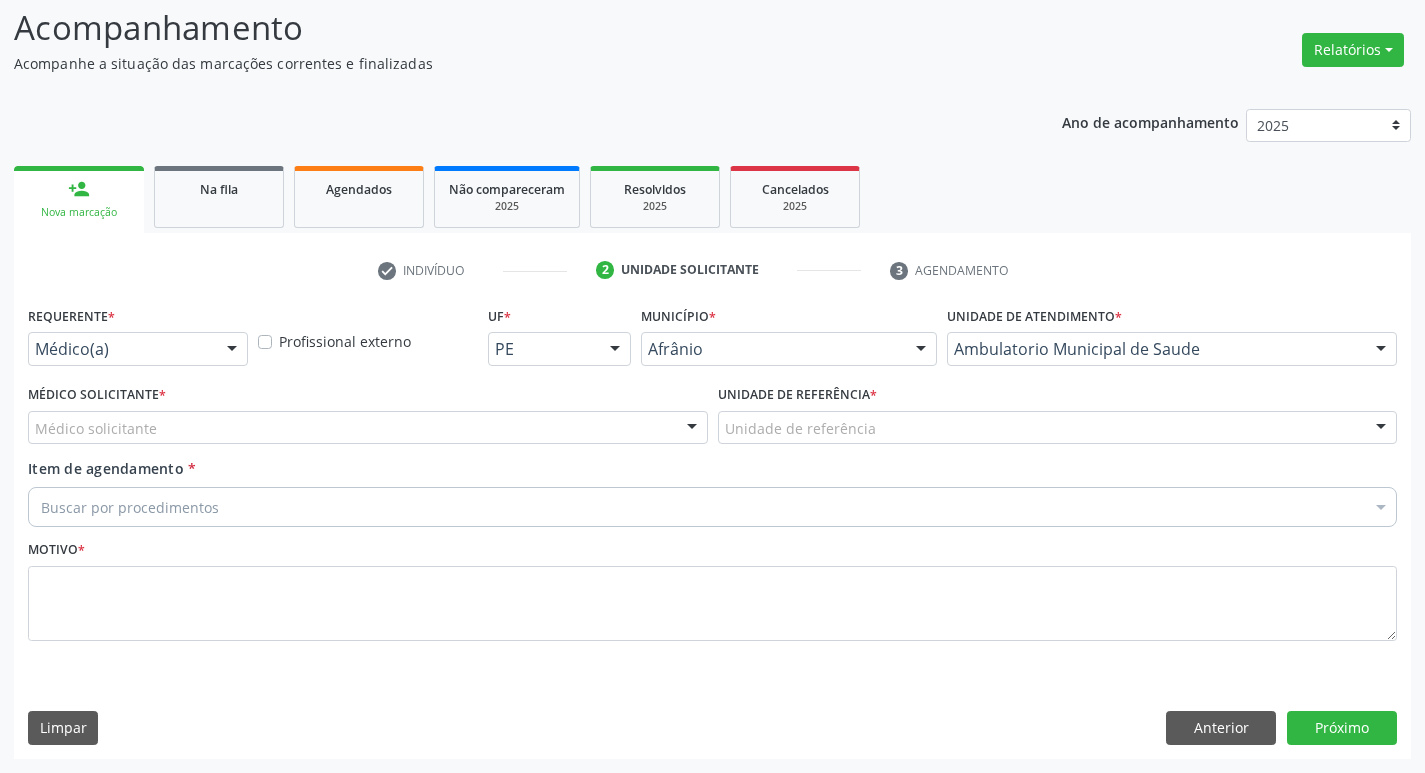 click on "Médico solicitante" at bounding box center (368, 428) 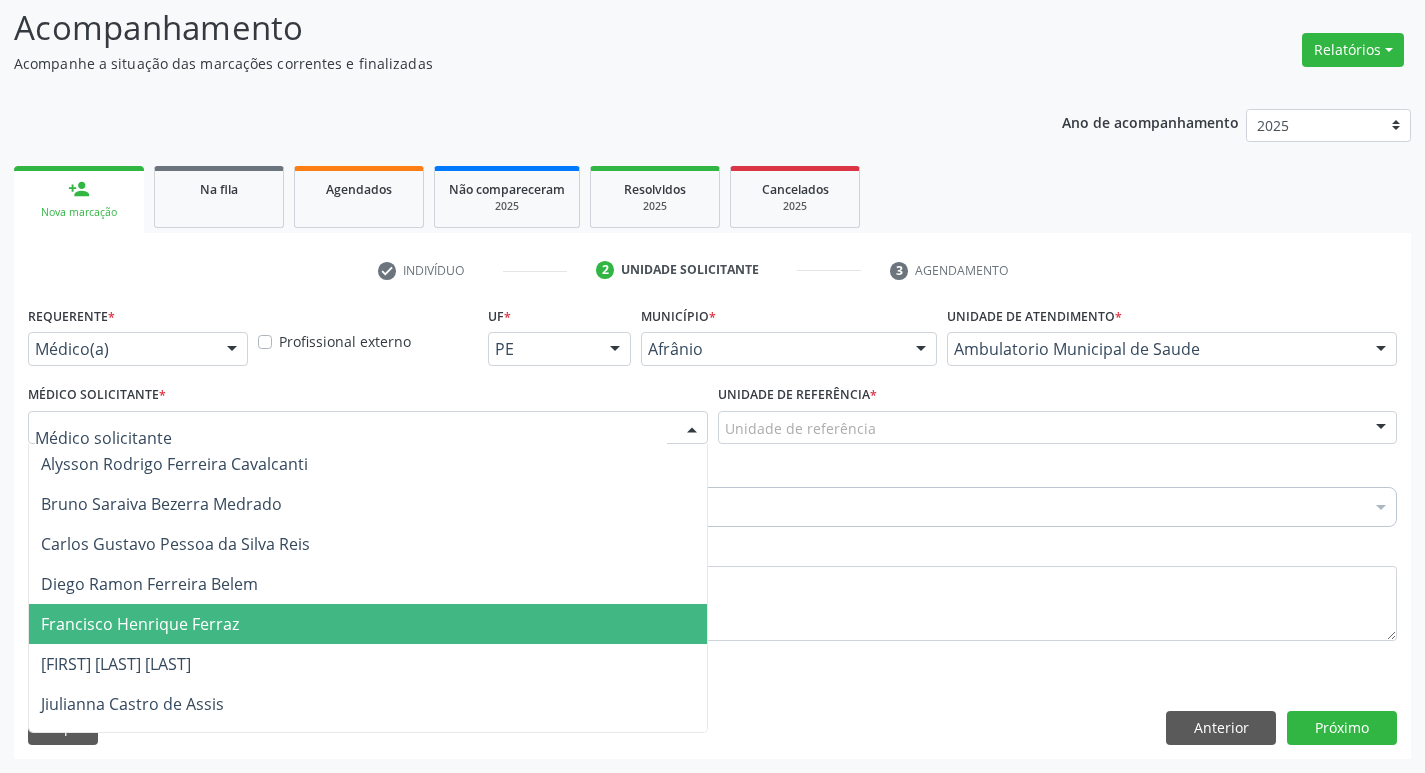 click on "Francisco Henrique Ferraz" at bounding box center [368, 624] 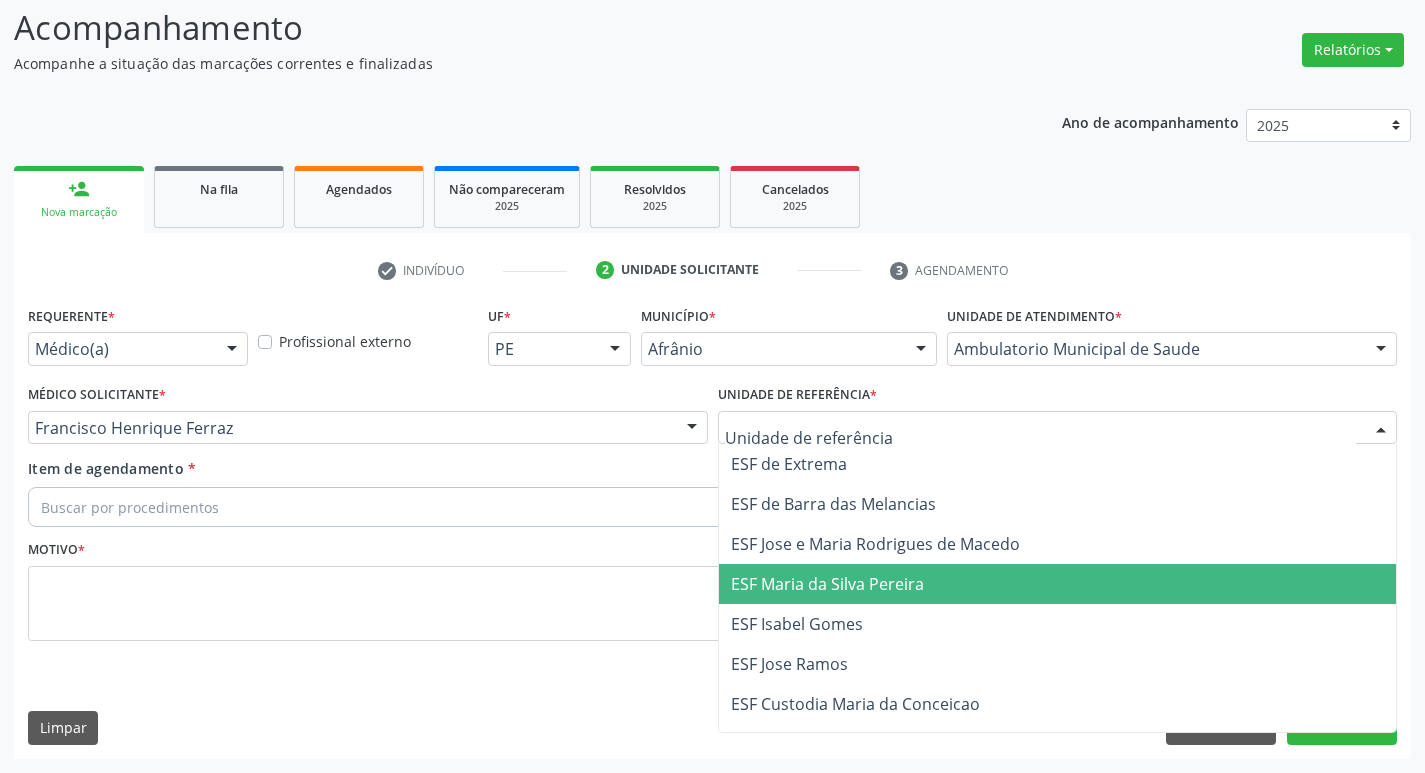 click on "ESF Maria da Silva Pereira" at bounding box center (1058, 584) 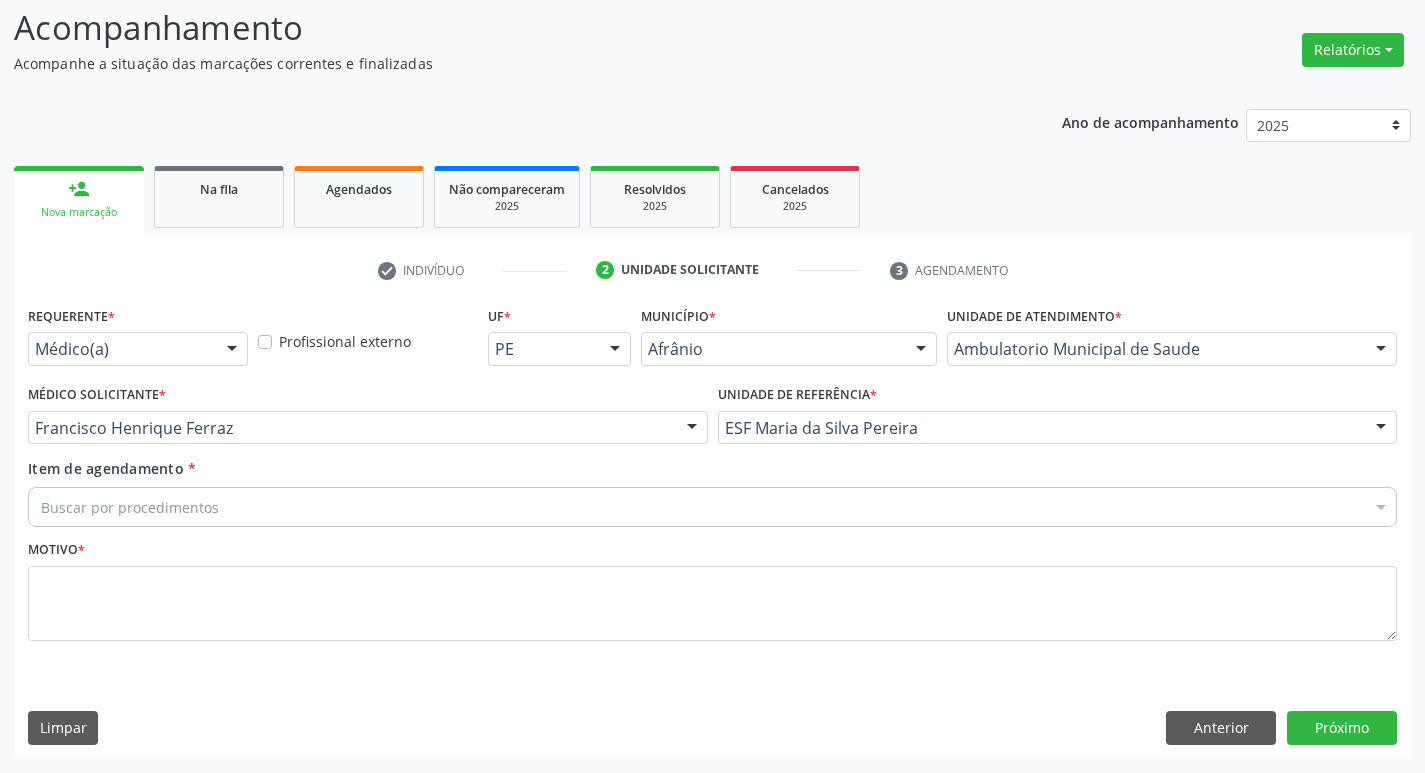 click on "Buscar por procedimentos" at bounding box center (712, 507) 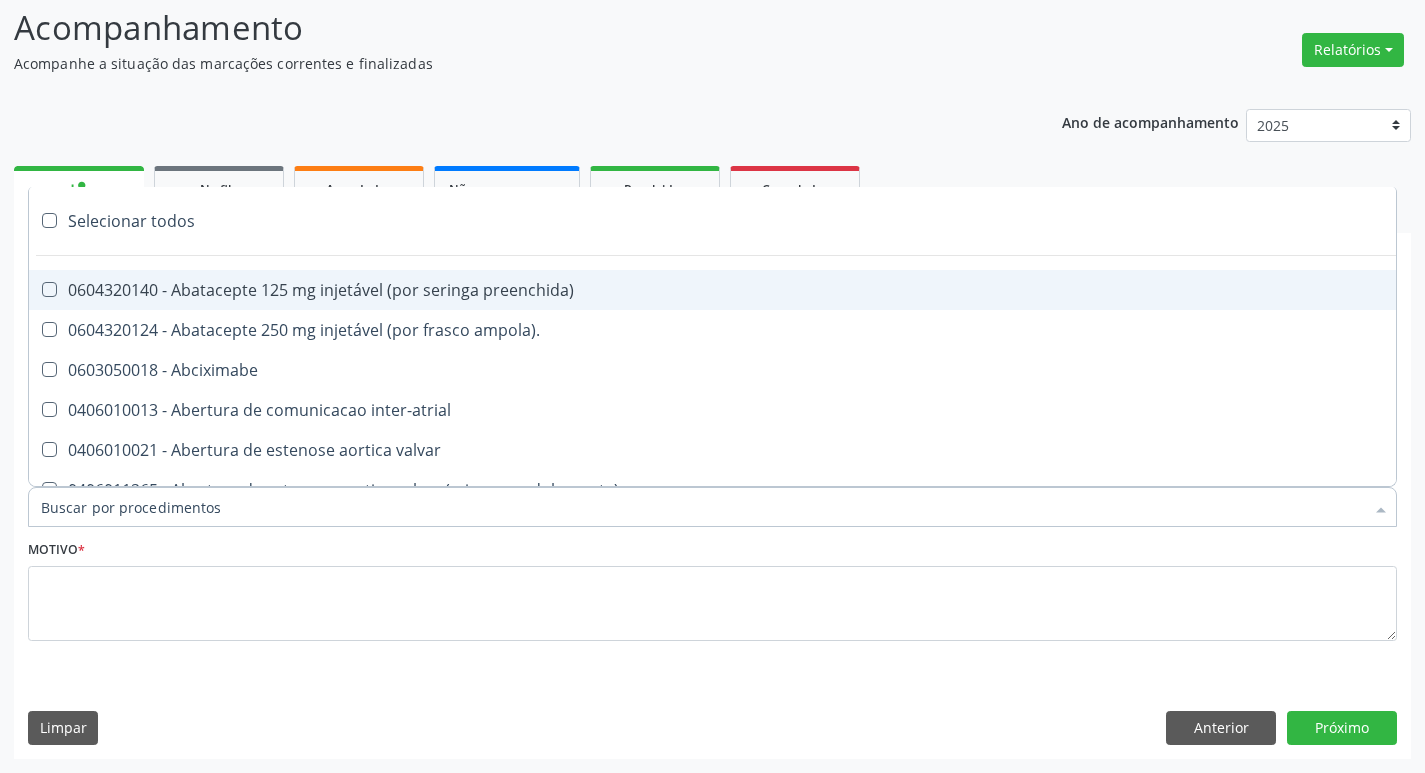 paste on "ortope" 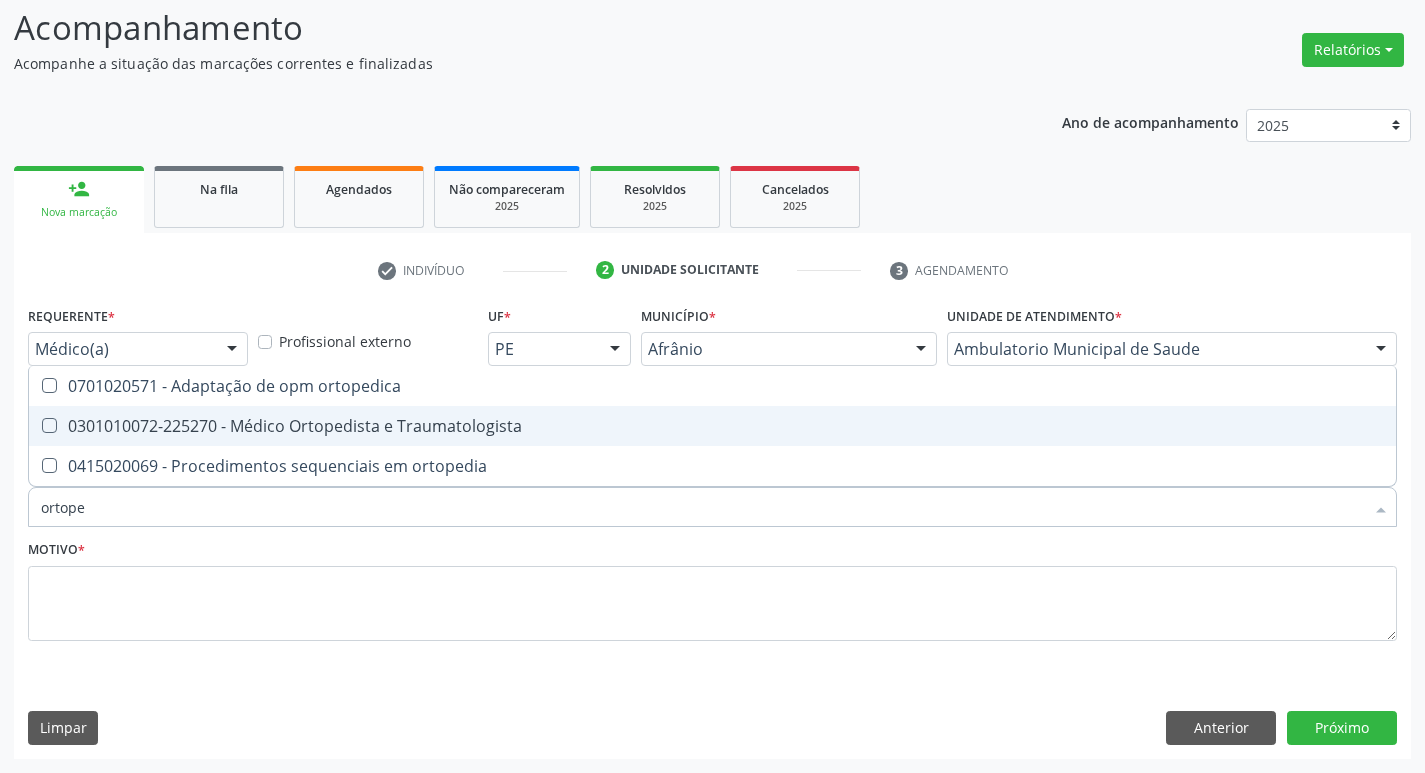 click at bounding box center [49, 425] 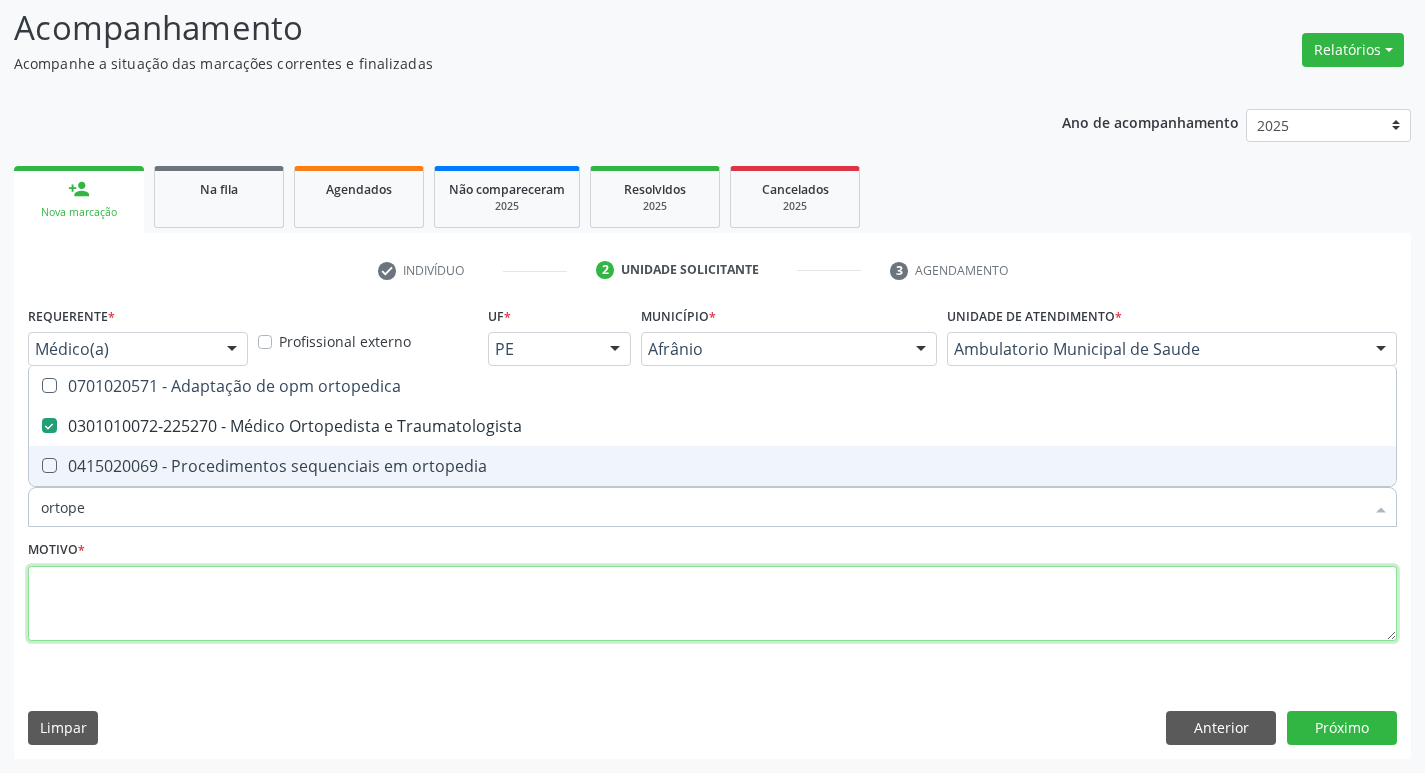 click at bounding box center (712, 604) 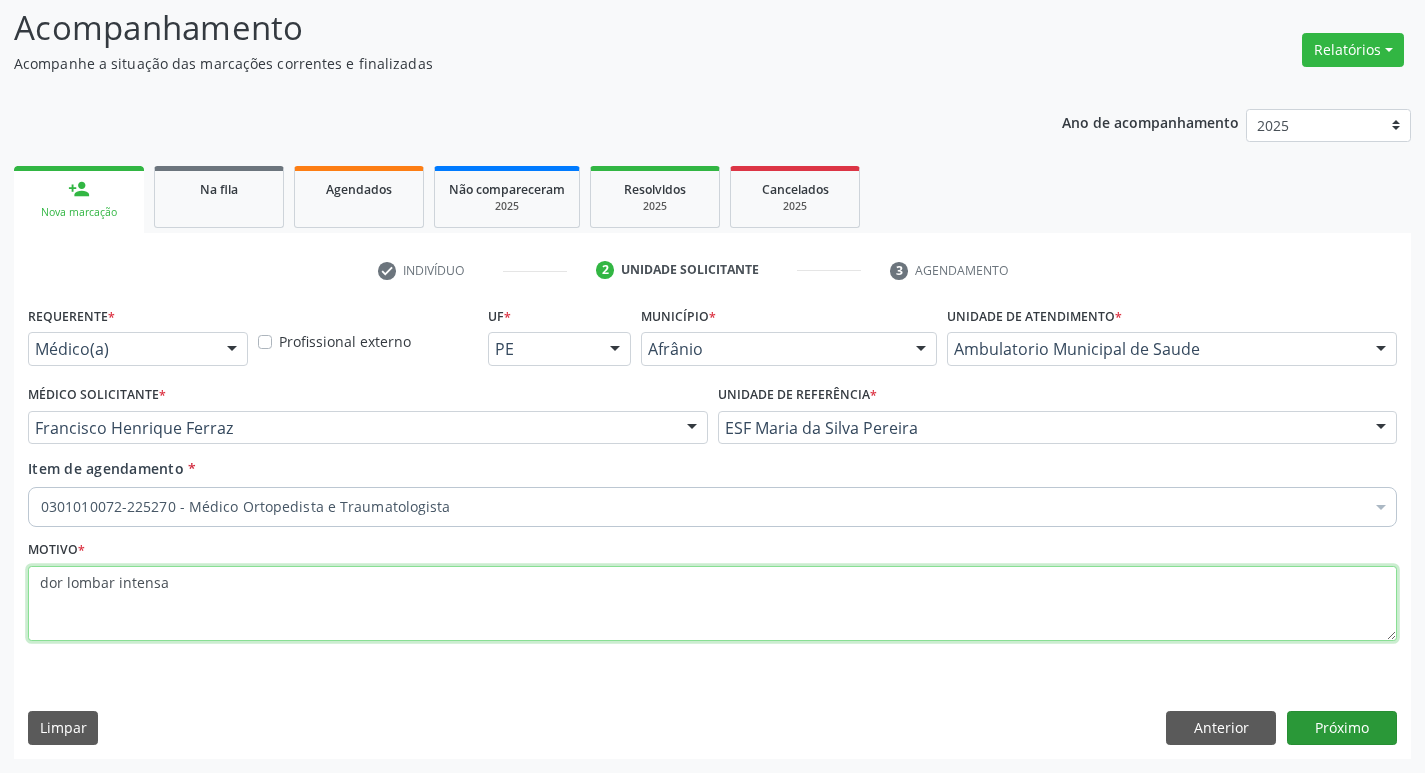 type on "dor lombar intensa" 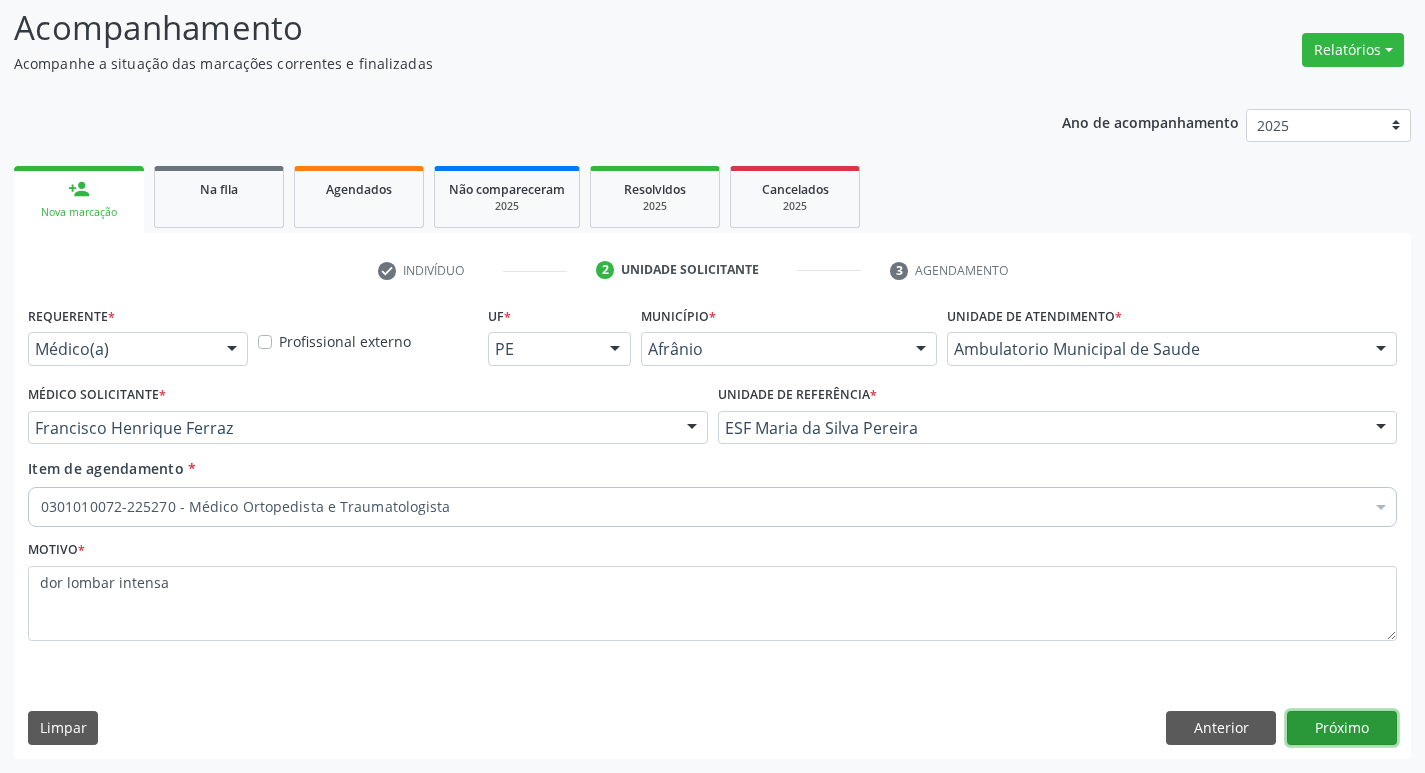 click on "Próximo" at bounding box center (1342, 728) 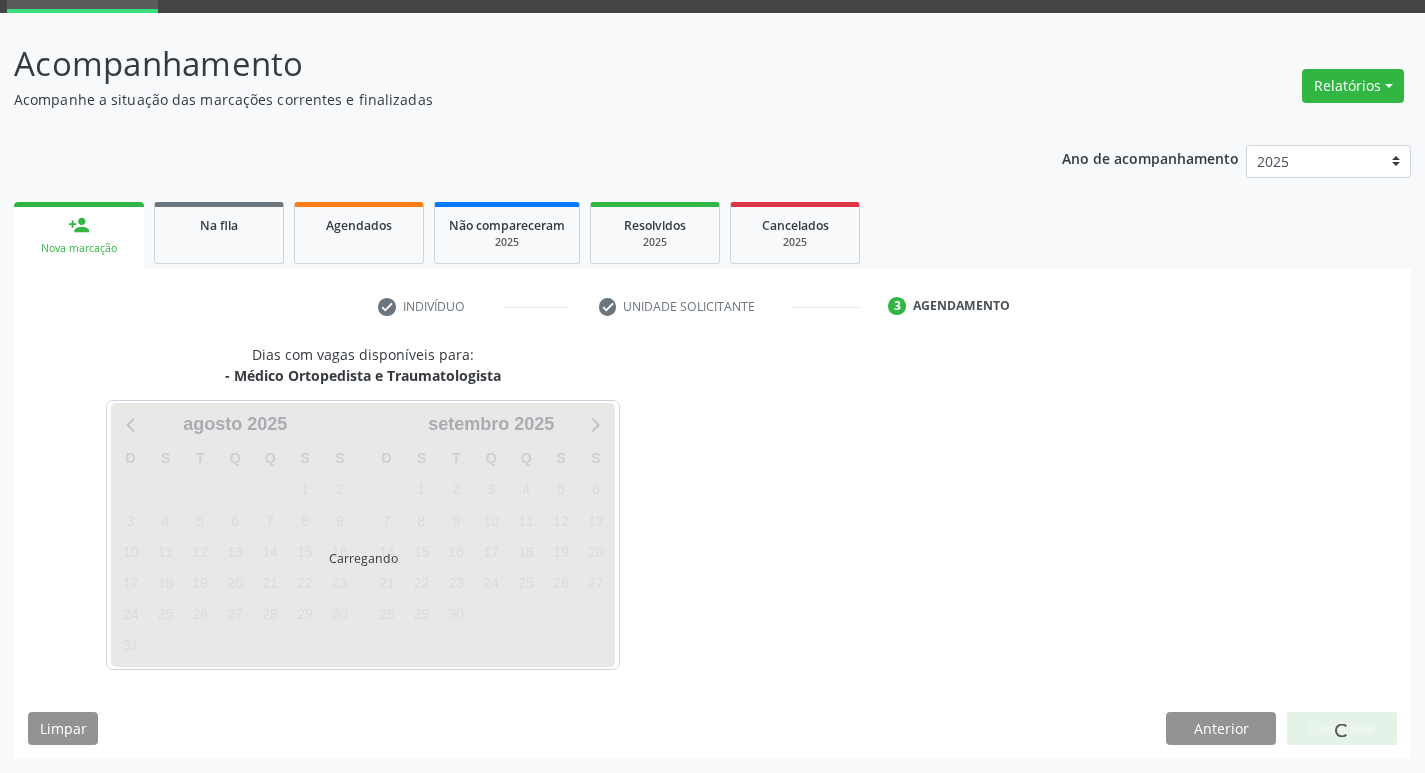 scroll, scrollTop: 97, scrollLeft: 0, axis: vertical 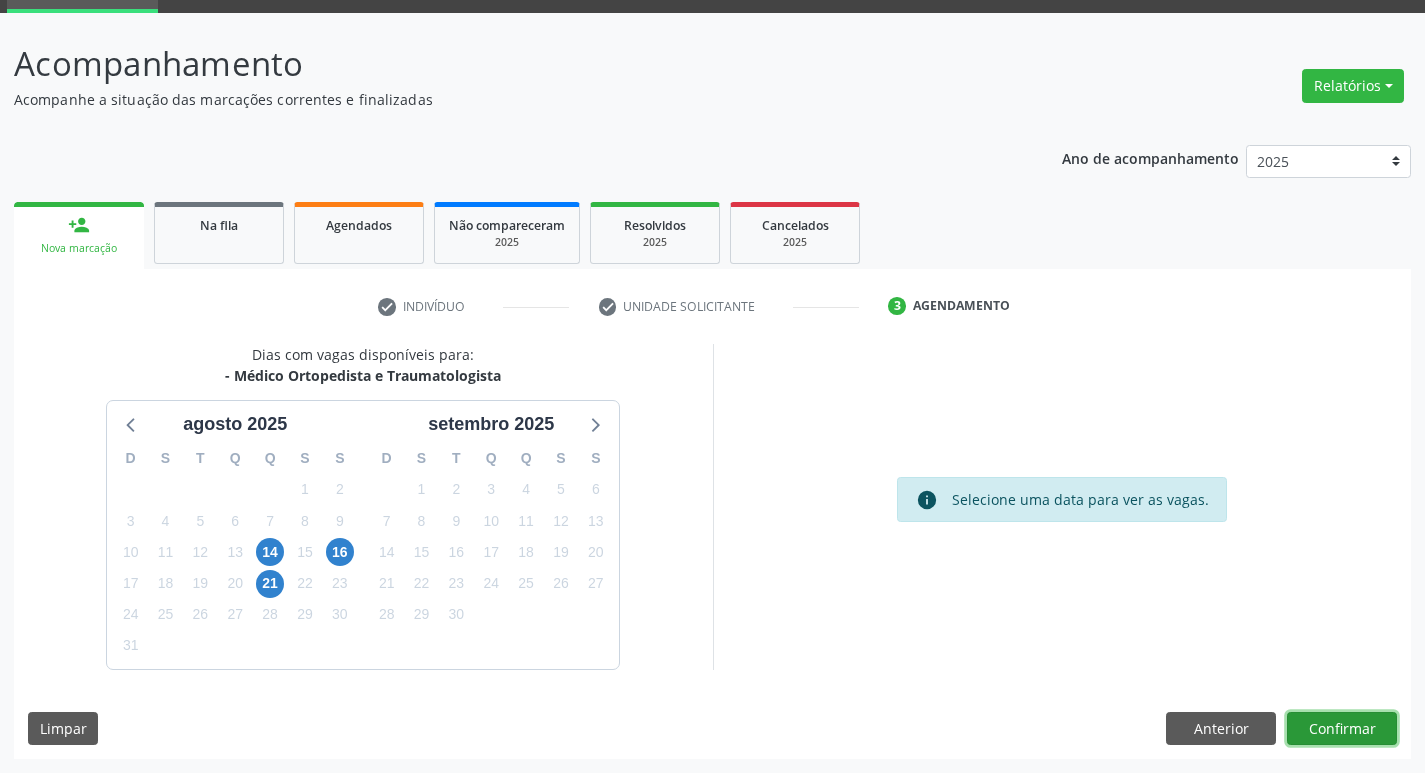 click on "Confirmar" at bounding box center (1342, 729) 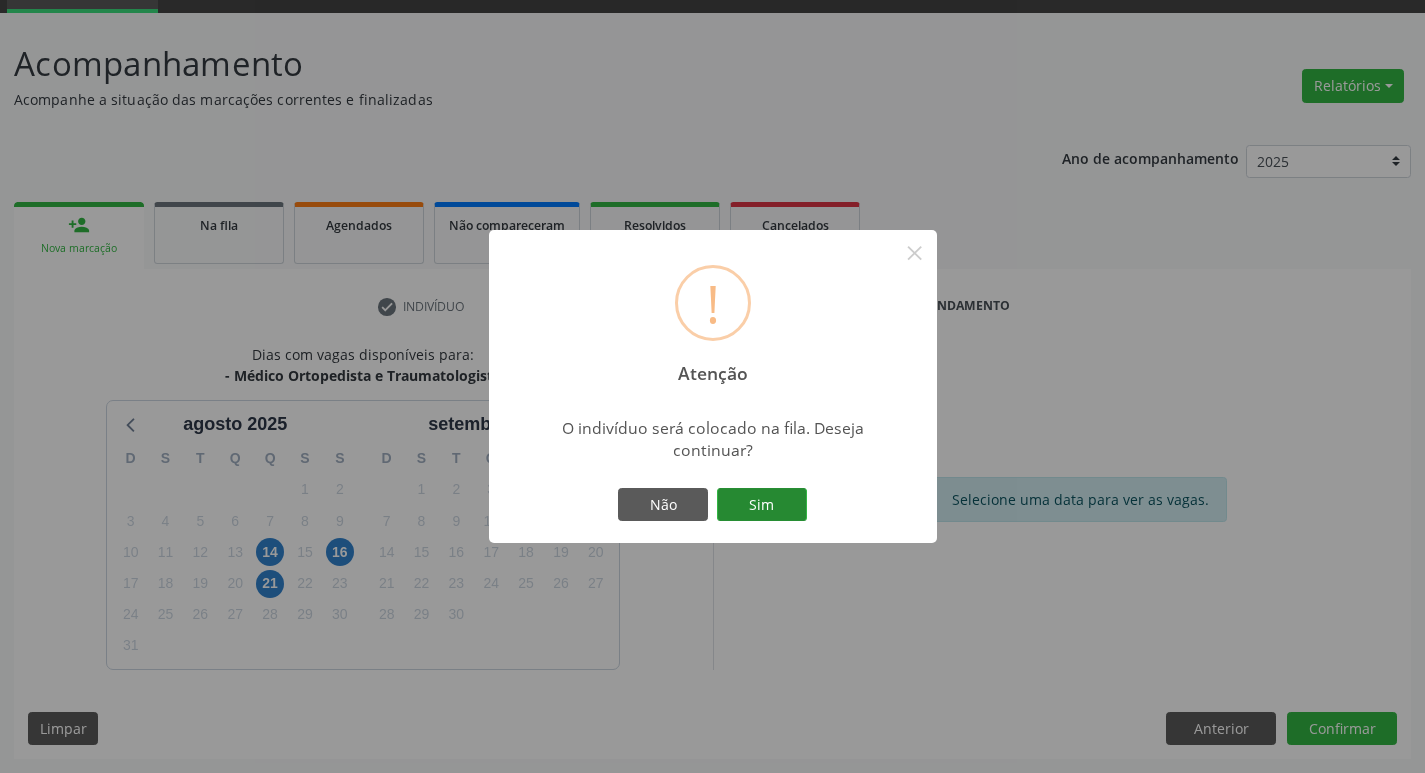 click on "Sim" at bounding box center (762, 505) 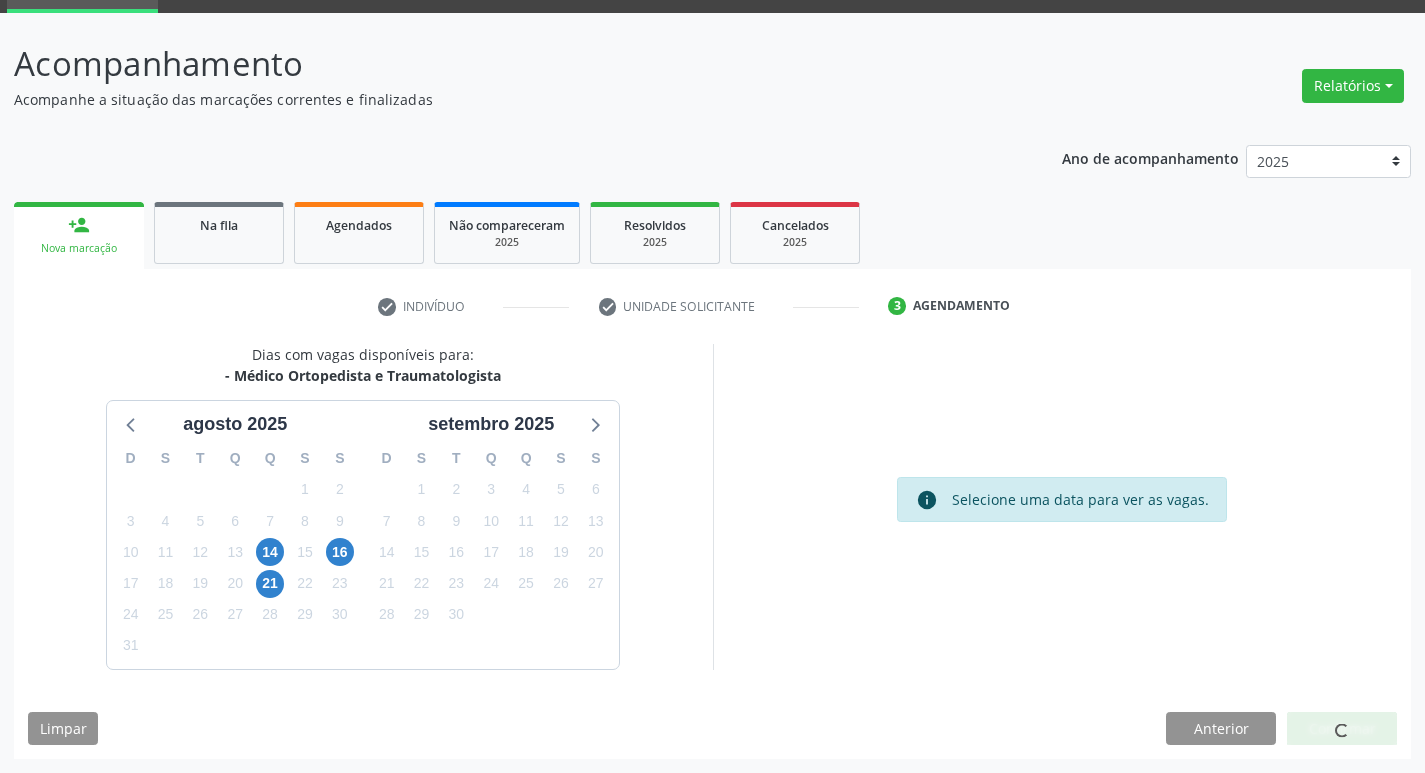 scroll, scrollTop: 0, scrollLeft: 0, axis: both 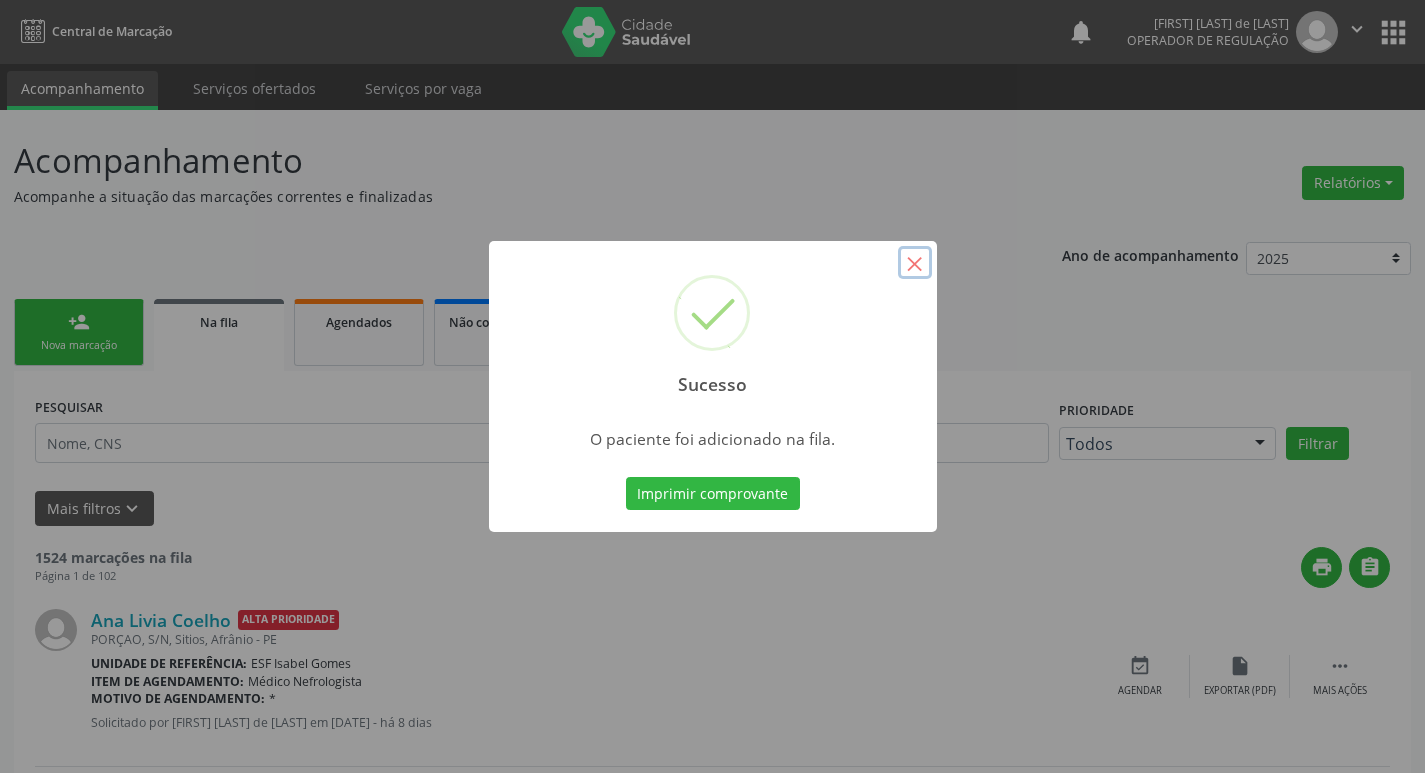 click on "×" at bounding box center [915, 263] 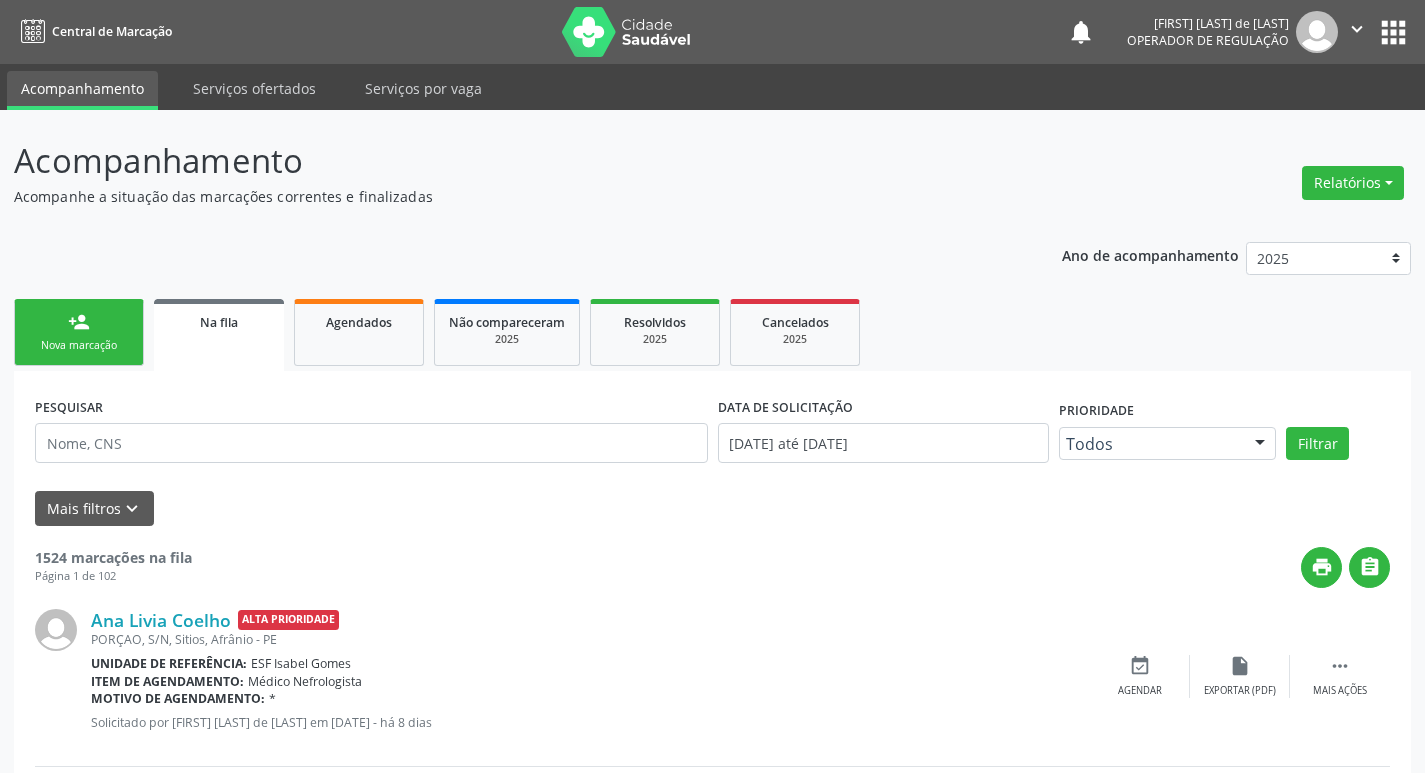 click on "person_add
Nova marcação" at bounding box center (79, 332) 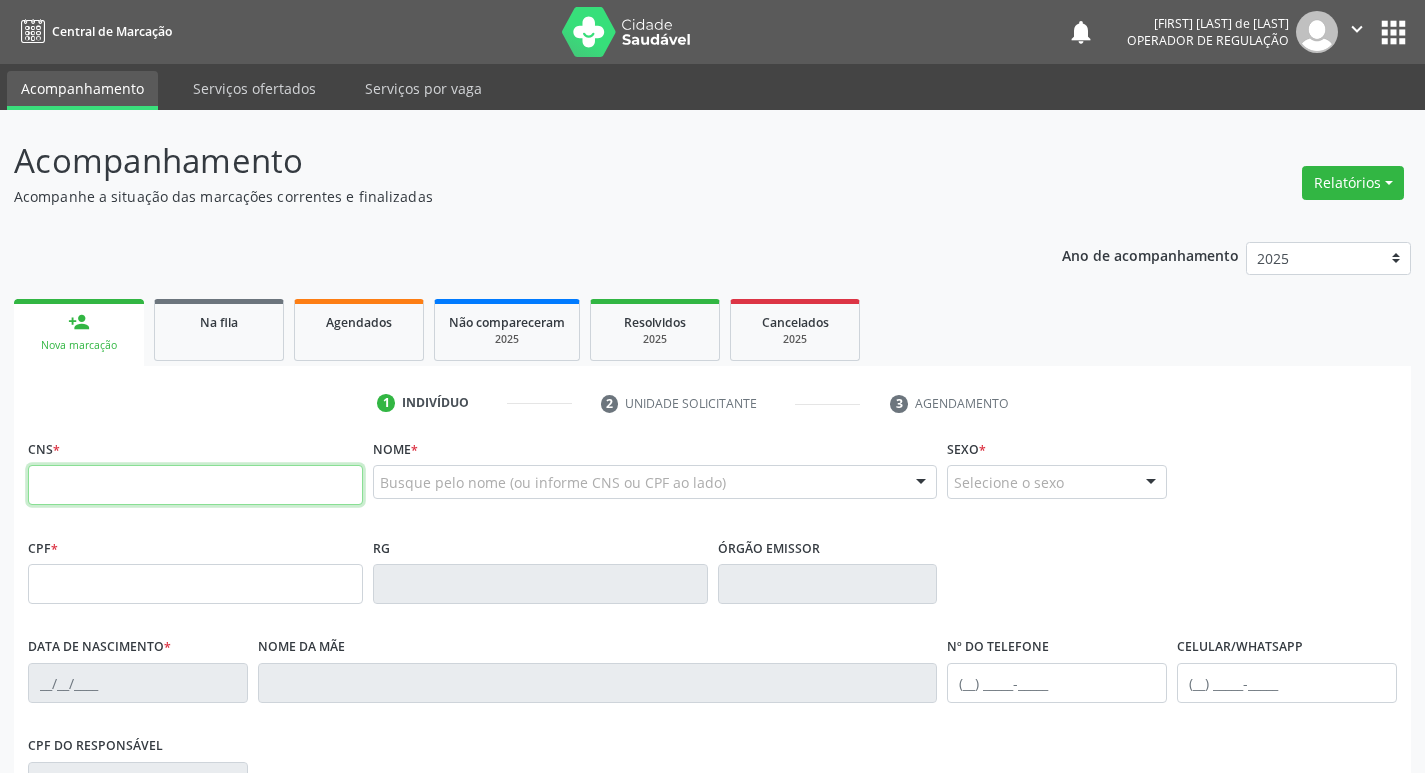 click at bounding box center (195, 485) 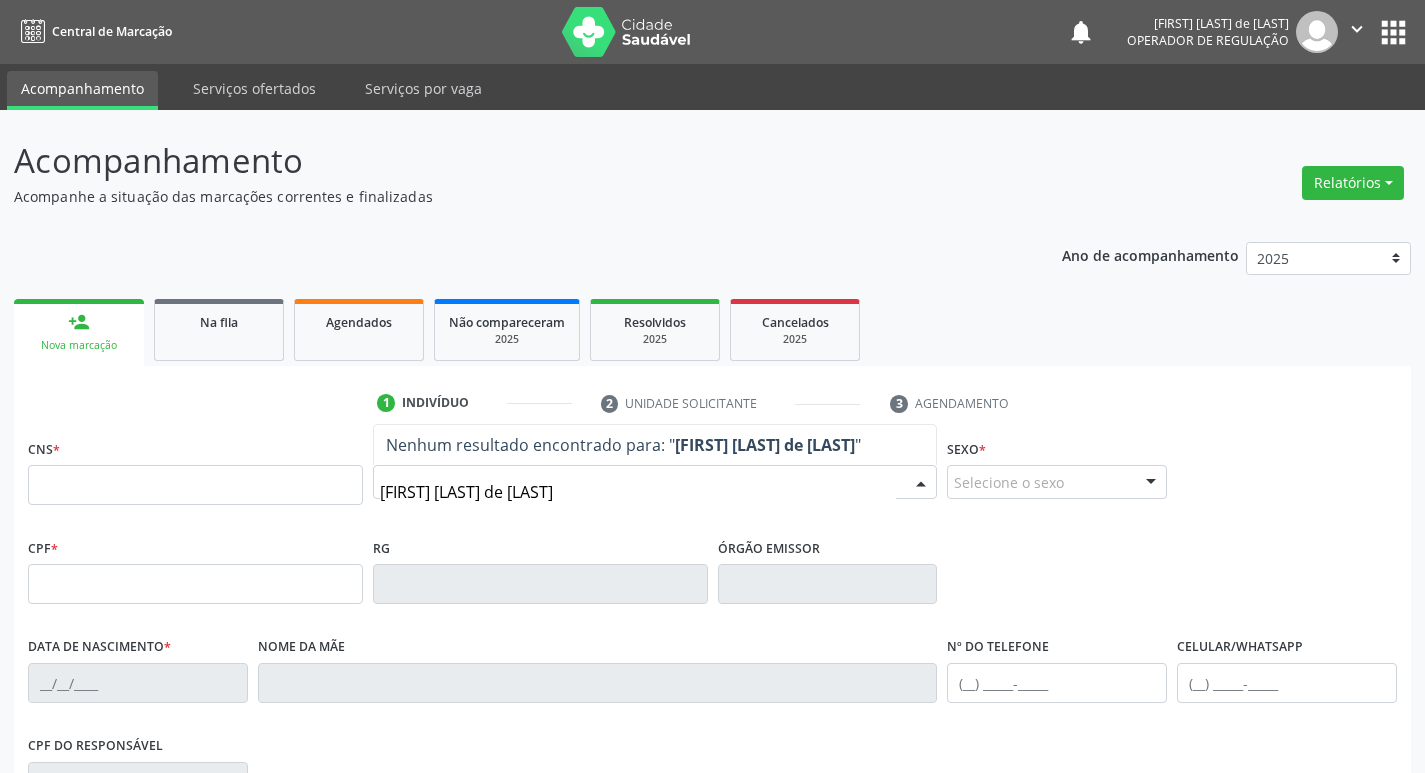 type on "jurandi rodrigues de macedo" 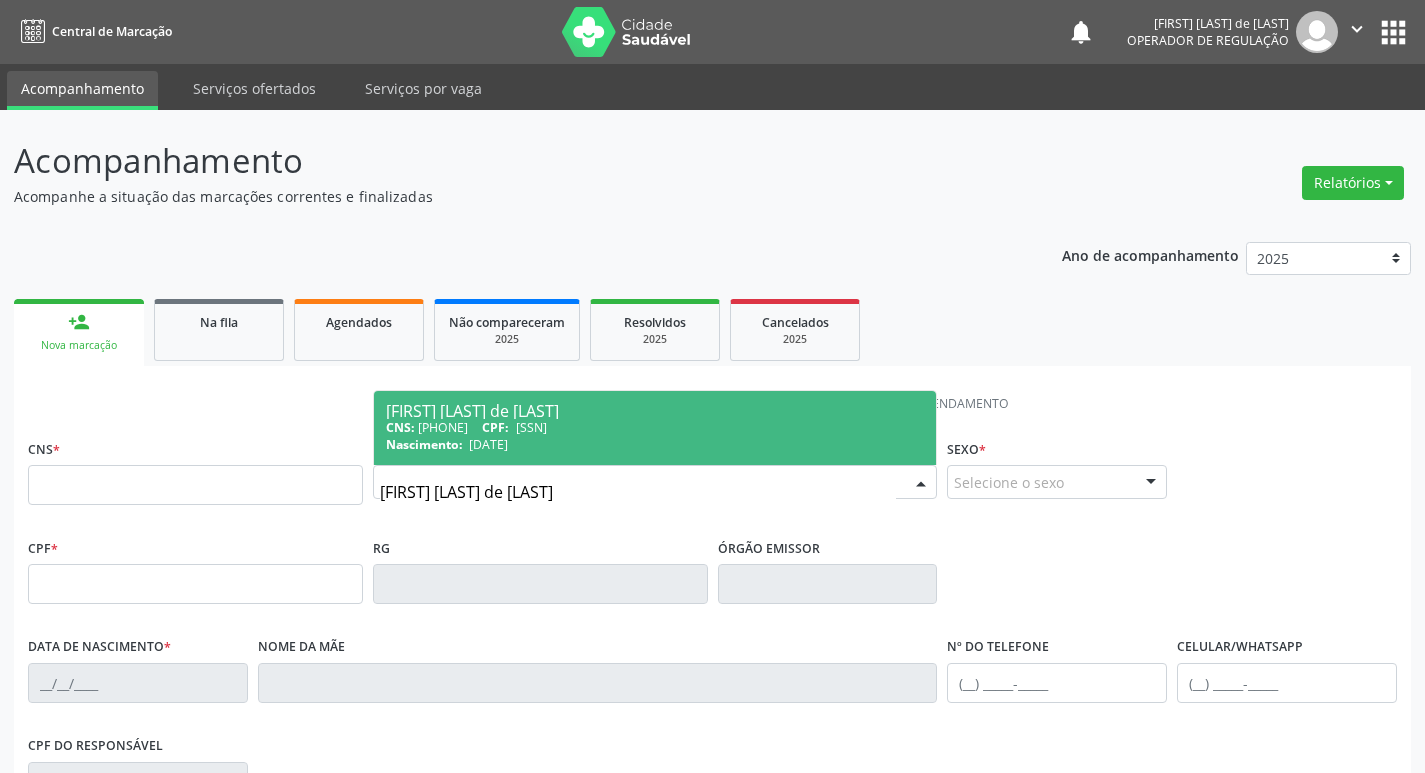 click on "Jurandi Rodrigues de Macedo" at bounding box center [655, 411] 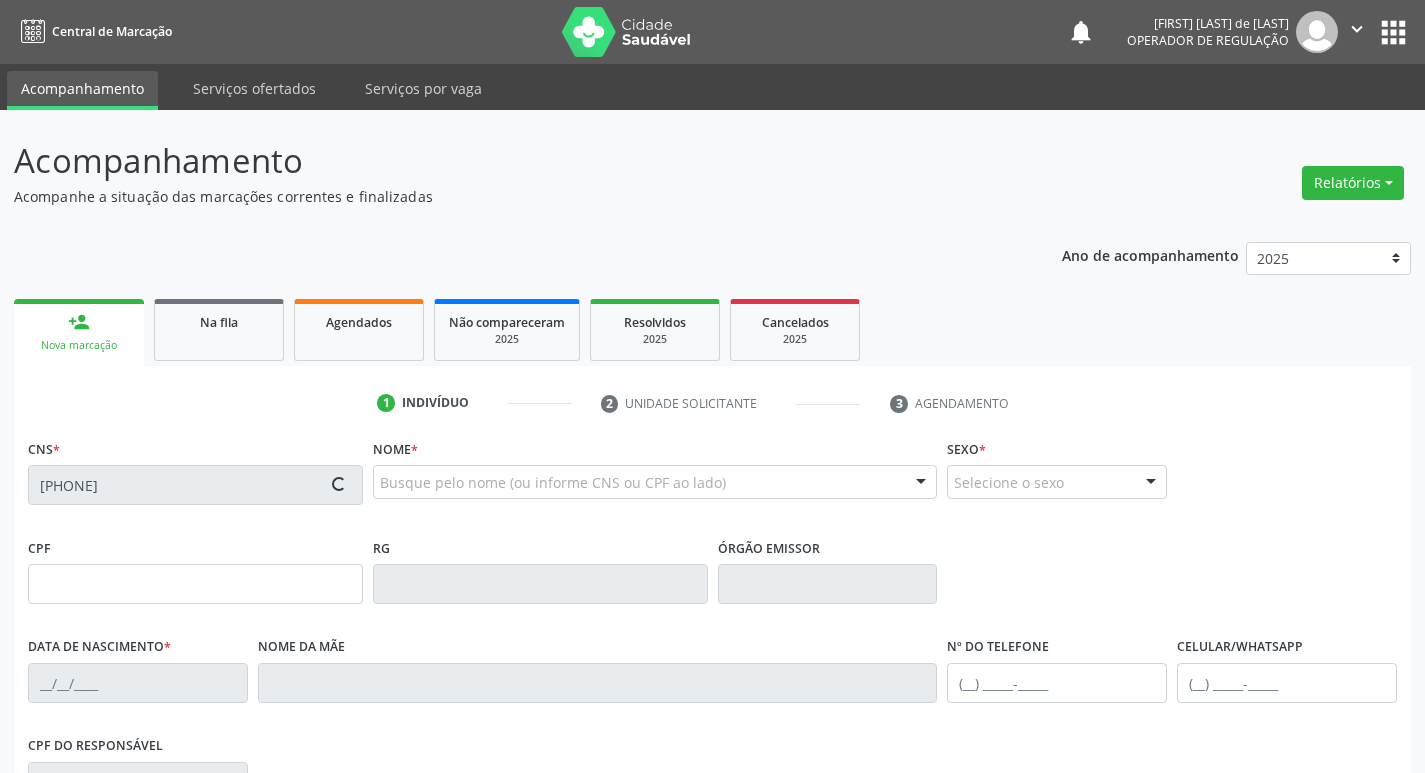 type on "037.155.734-81" 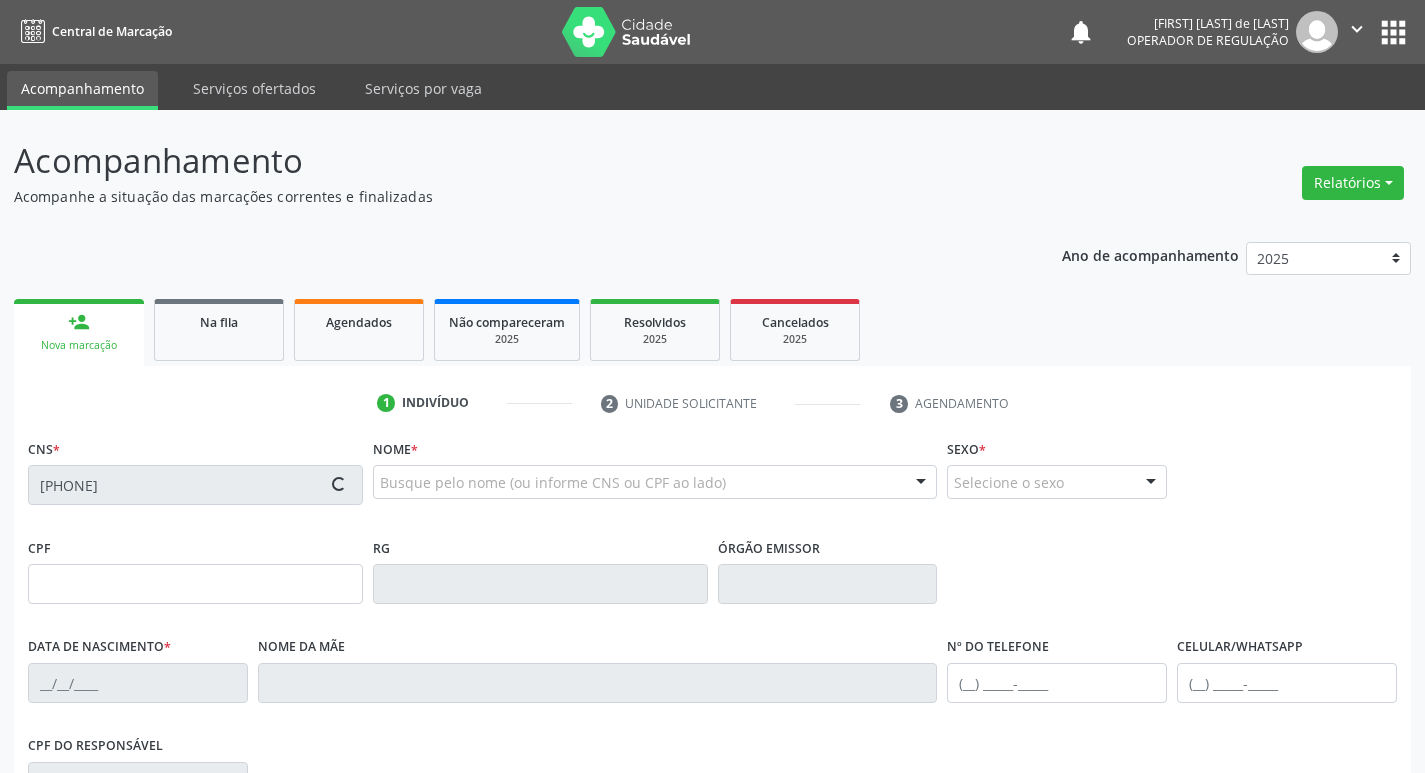 type on "05/10/1968" 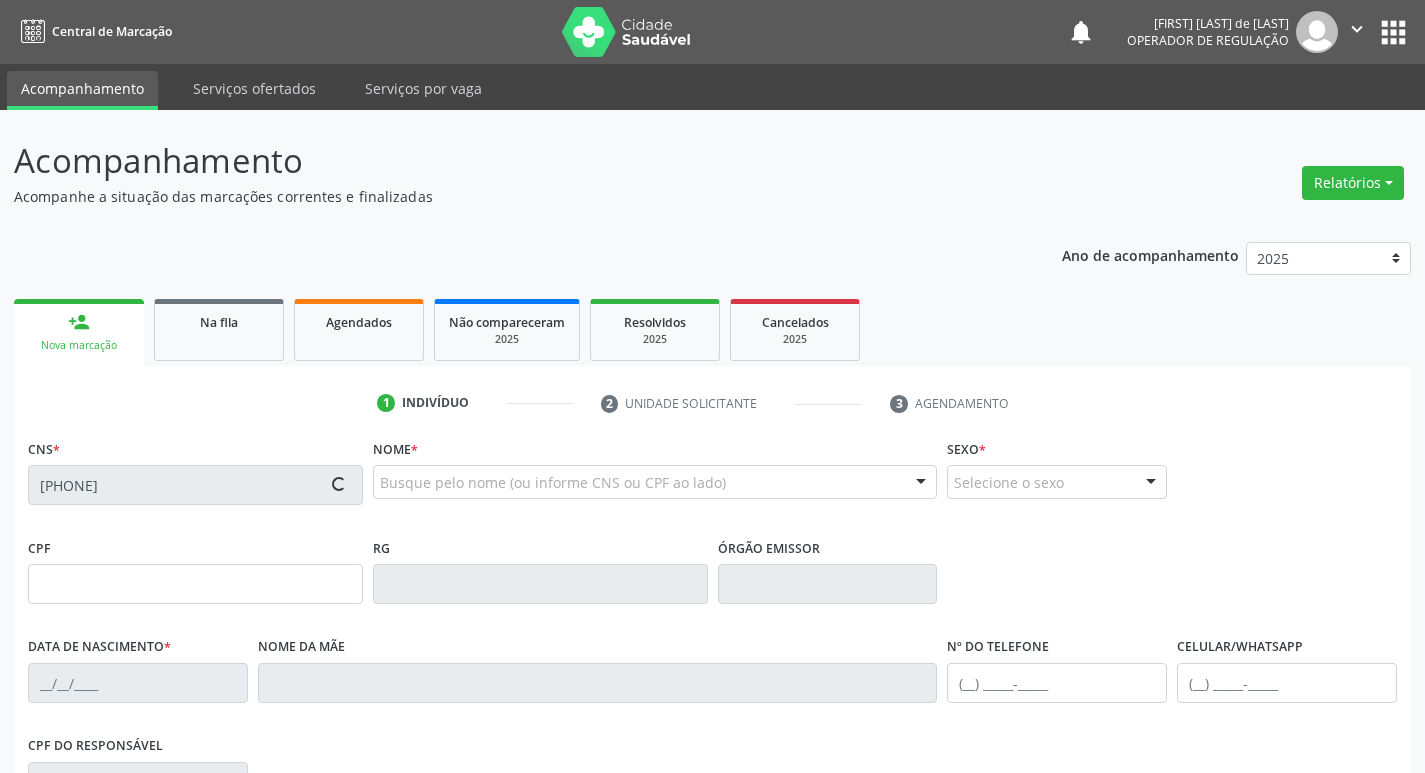type on "020.032.554-00" 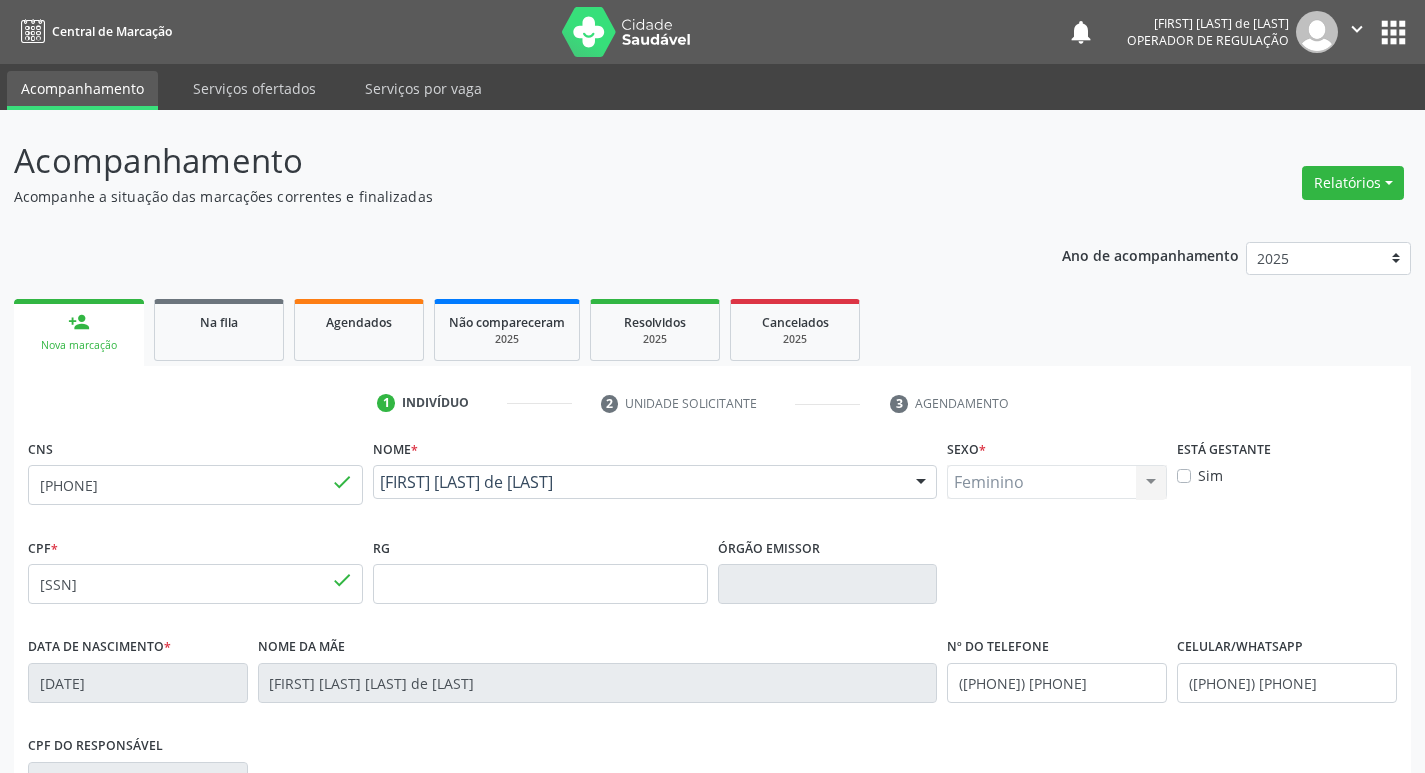 scroll, scrollTop: 311, scrollLeft: 0, axis: vertical 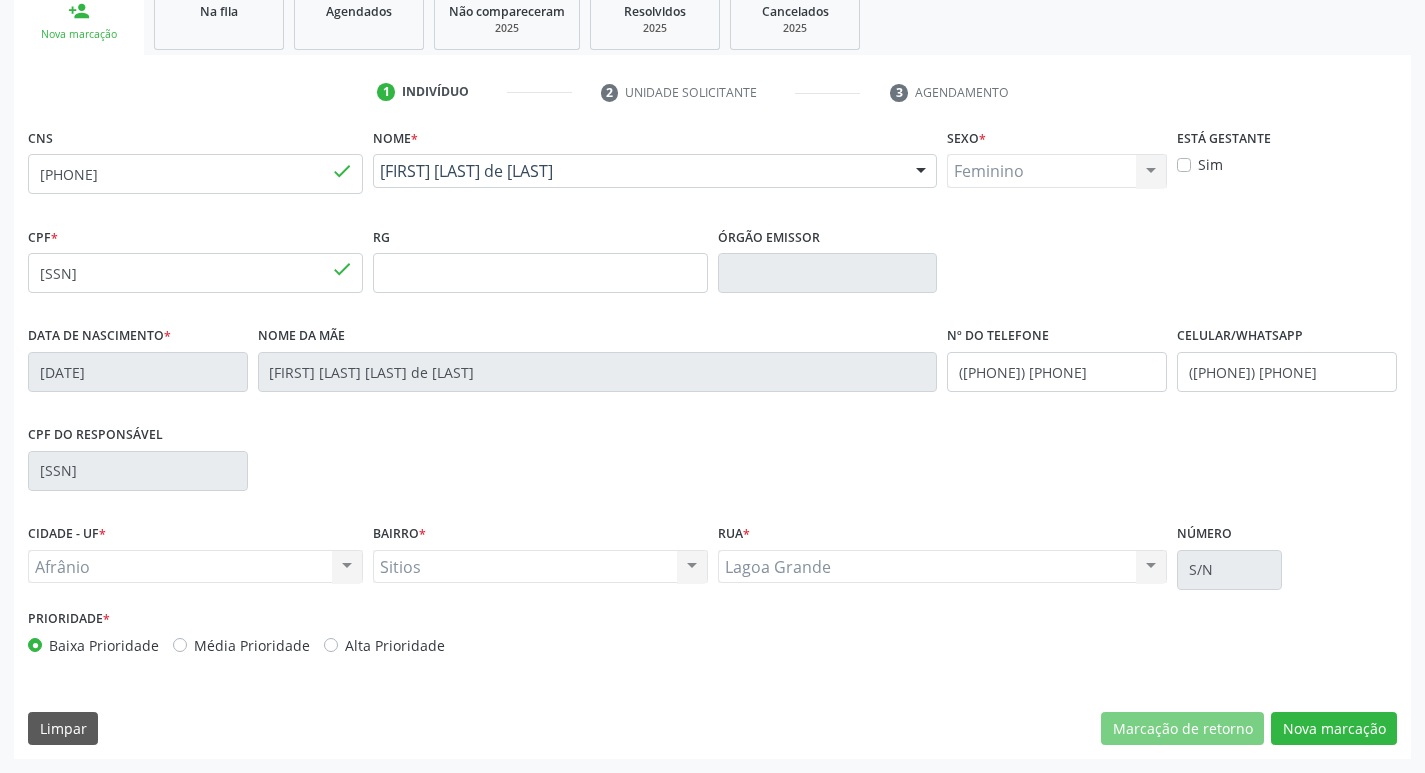 drag, startPoint x: 171, startPoint y: 643, endPoint x: 272, endPoint y: 649, distance: 101.17806 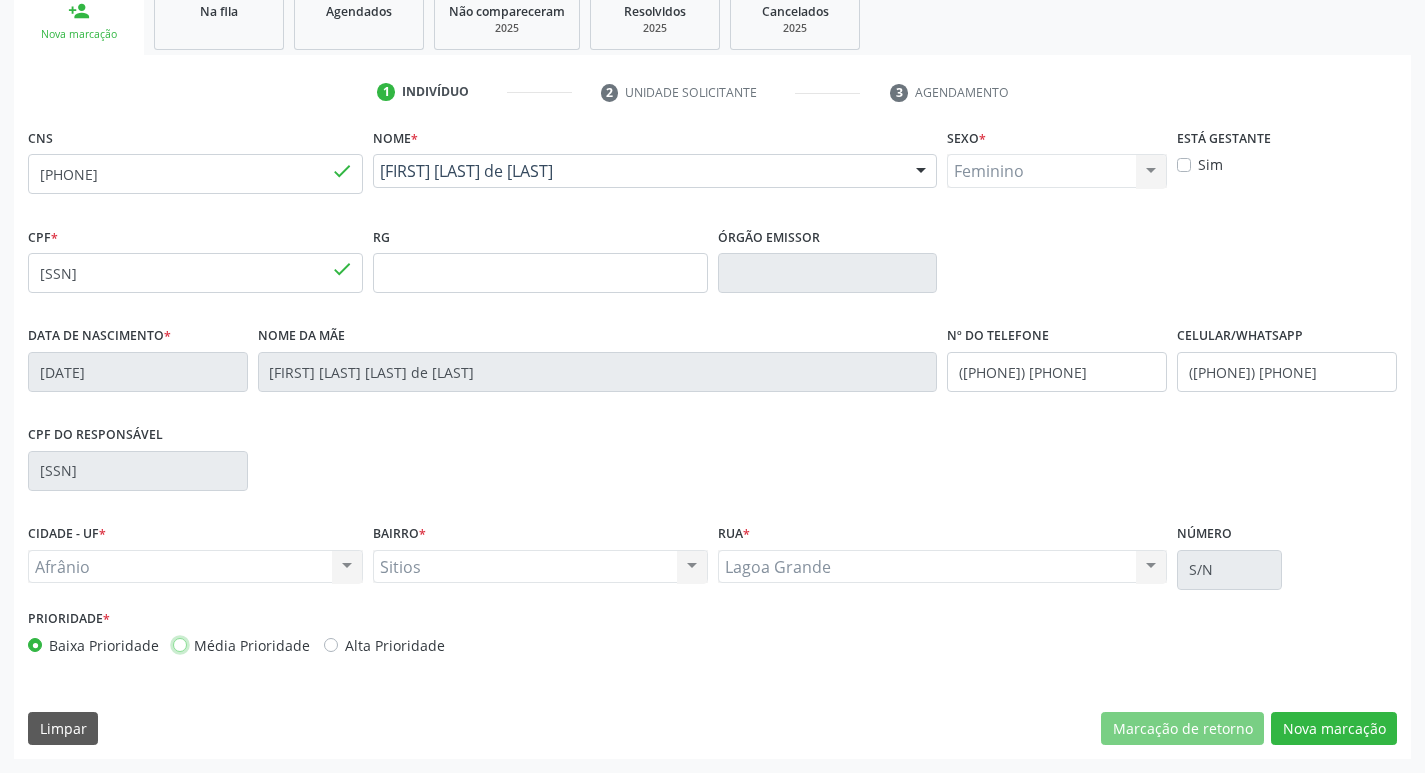 radio on "true" 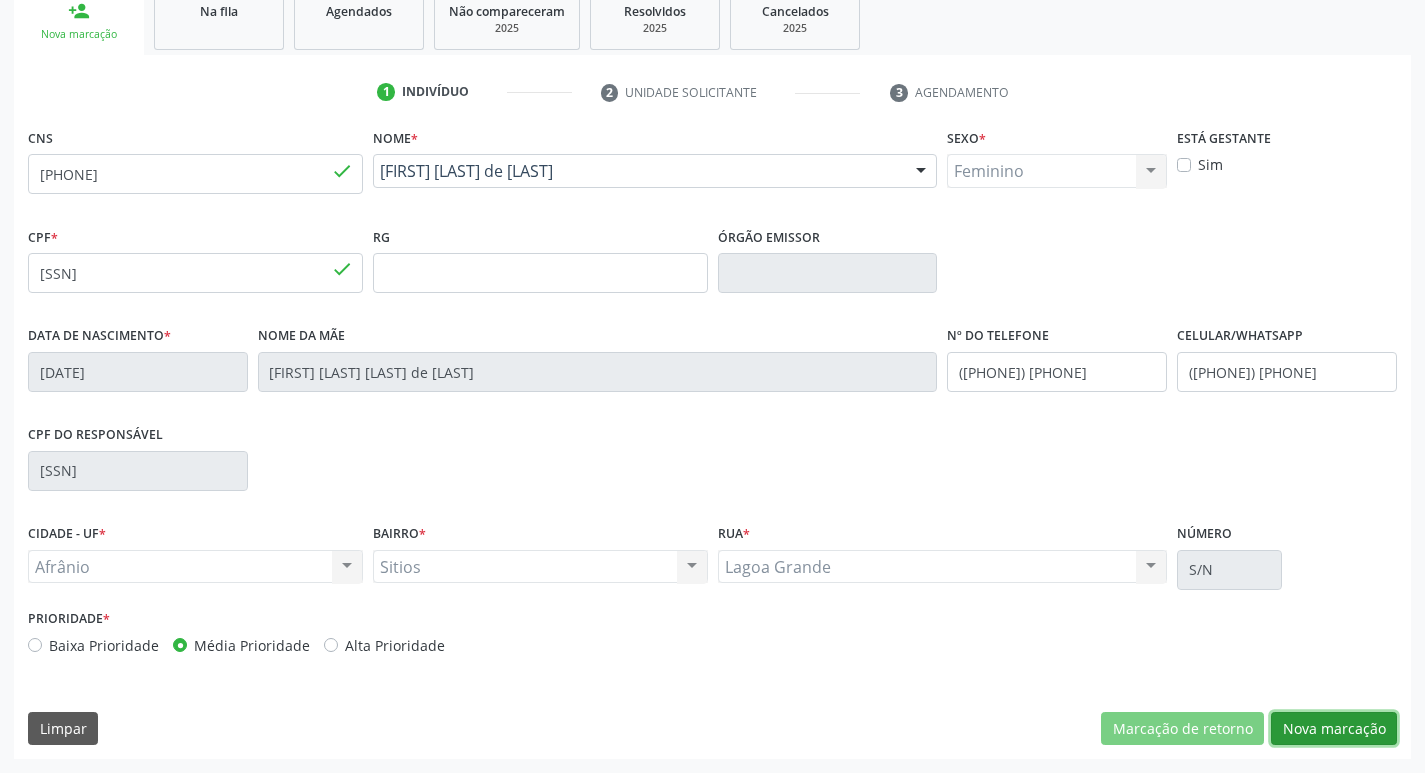 click on "Nova marcação" at bounding box center (1334, 729) 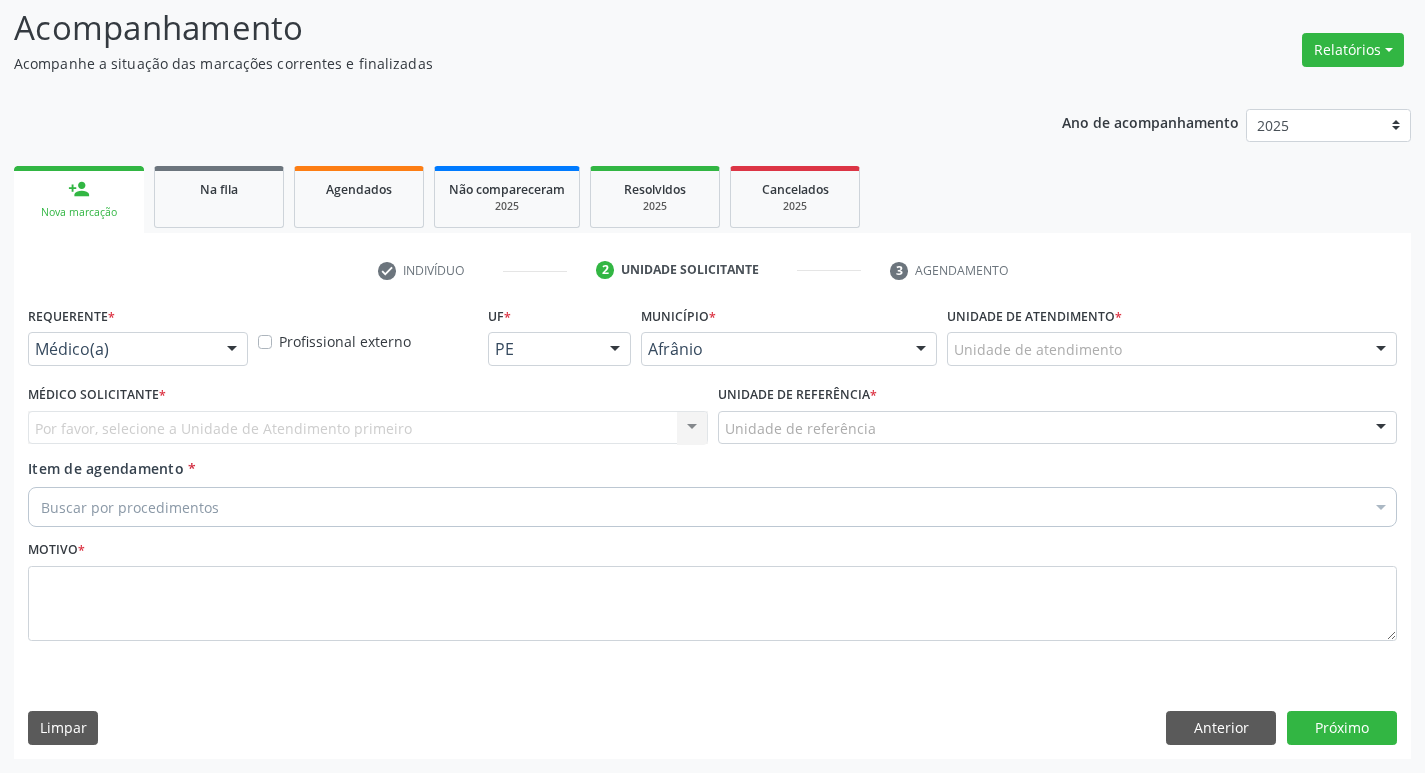 scroll, scrollTop: 133, scrollLeft: 0, axis: vertical 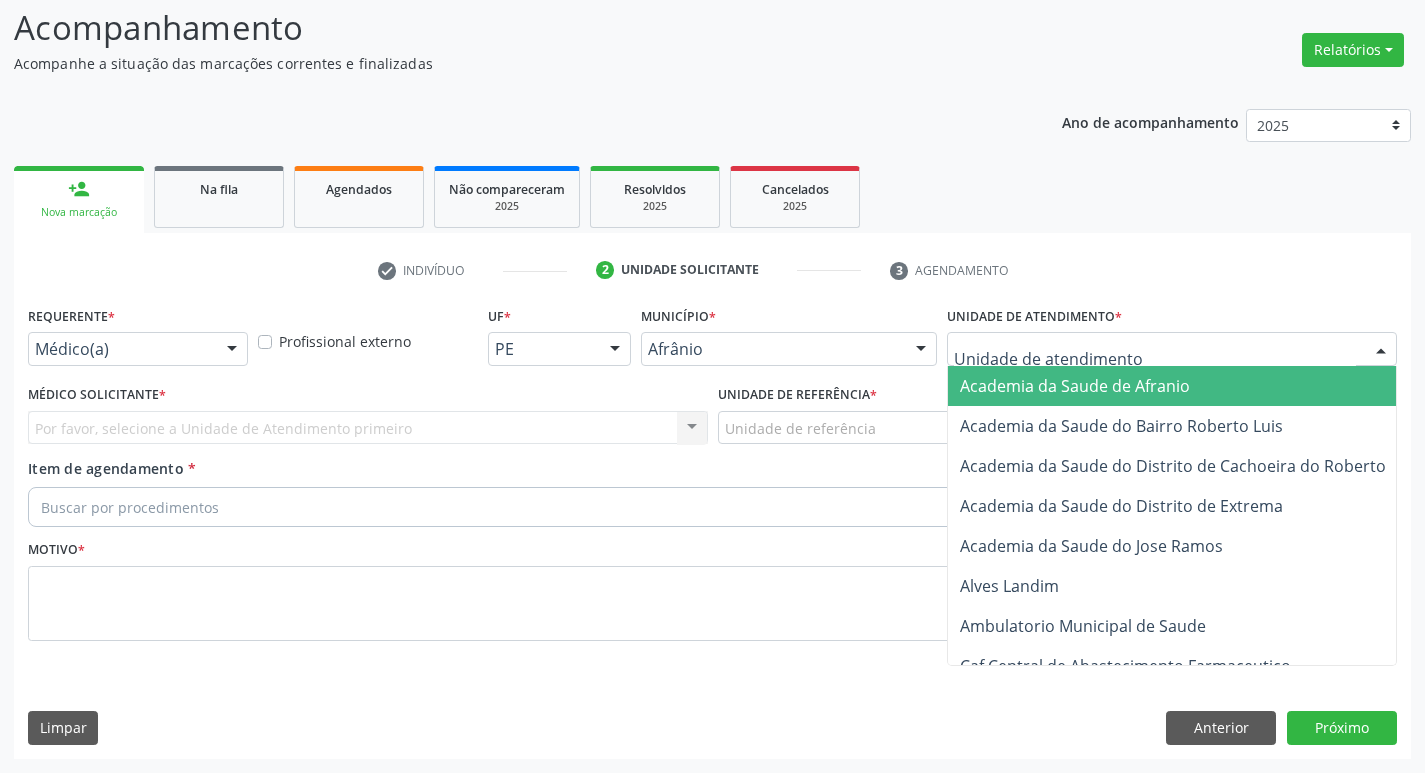 drag, startPoint x: 1176, startPoint y: 357, endPoint x: 1139, endPoint y: 478, distance: 126.53063 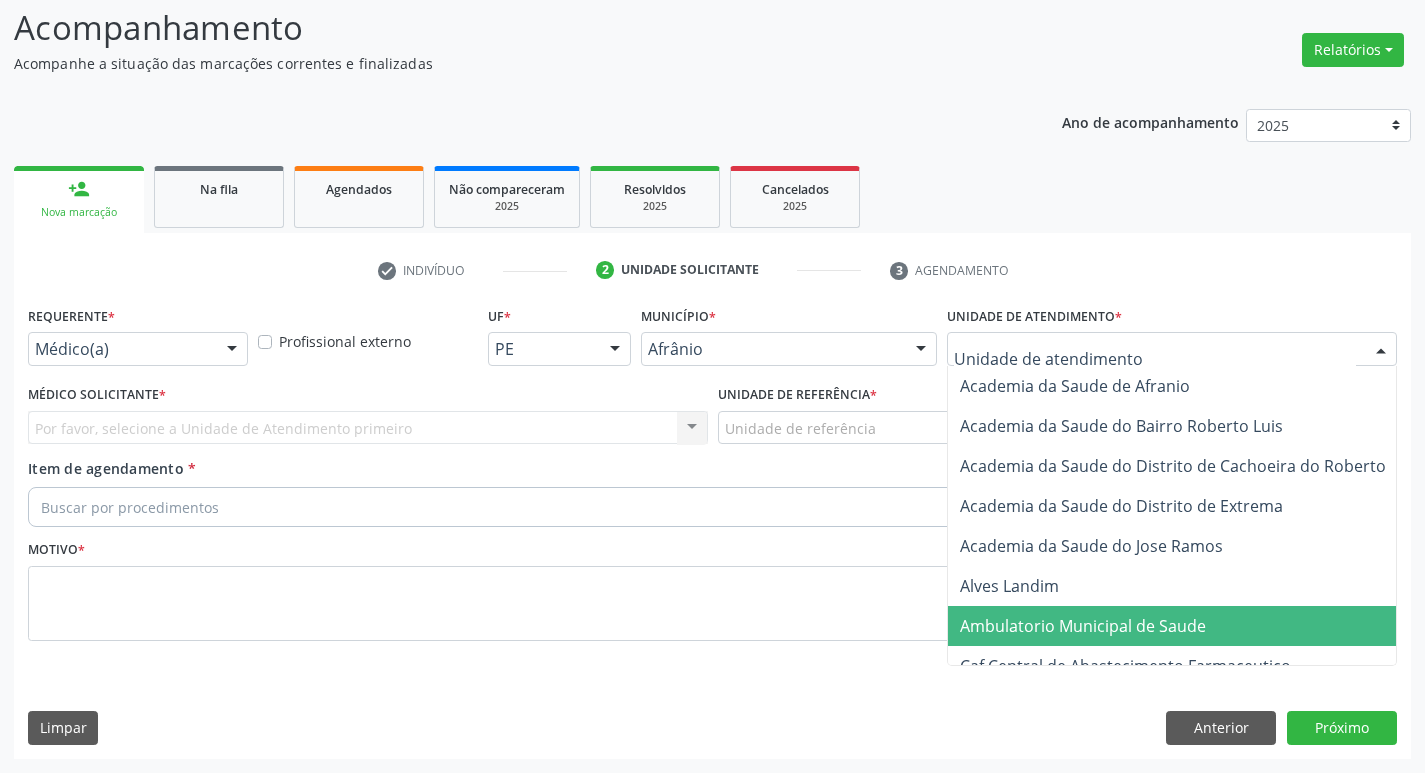 click on "Ambulatorio Municipal de Saude" at bounding box center [1186, 626] 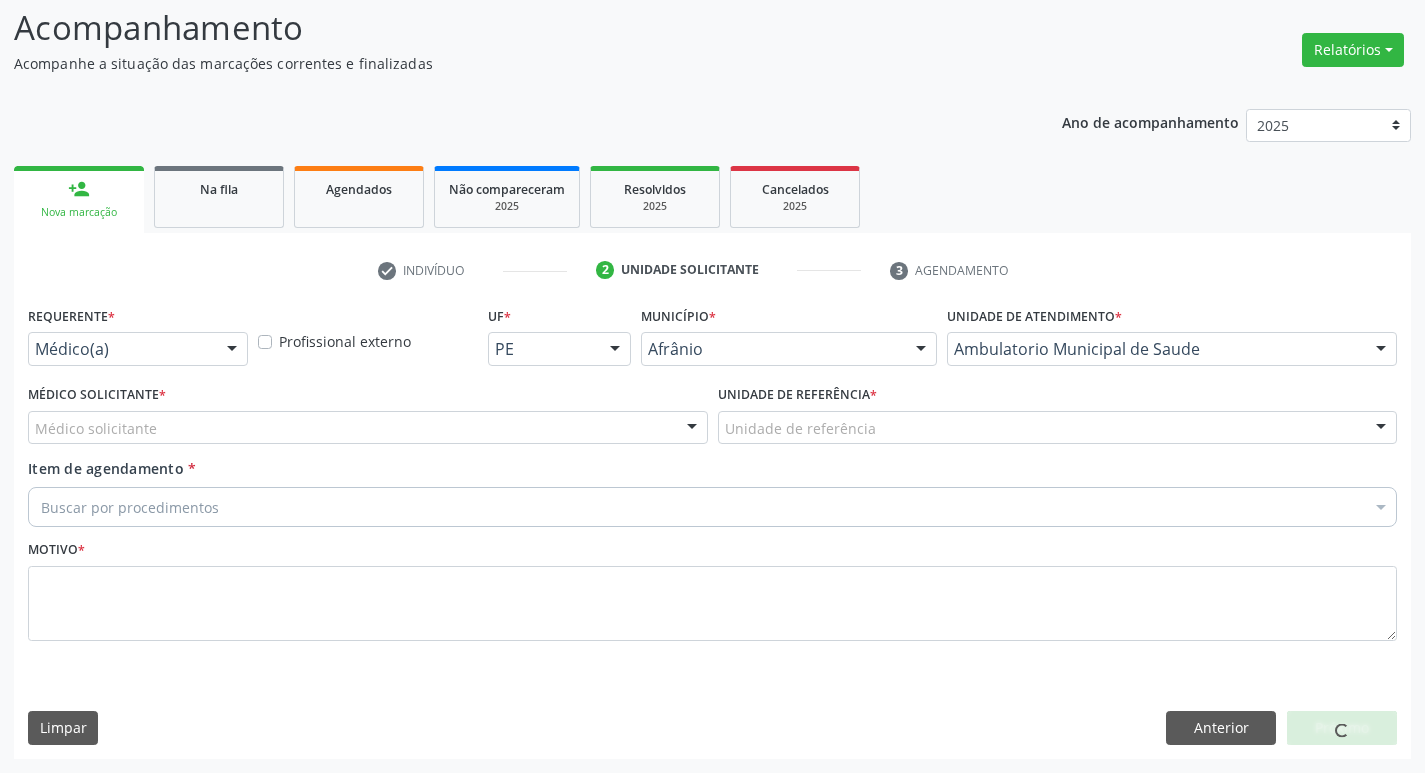 click on "Médico solicitante
Alysson Rodrigo Ferreira Cavalcanti   Bruno Saraiva Bezerra Medrado   Carlos Gustavo Pessoa da Silva Reis   Diego Ramon Ferreira Belem   Francisco Henrique Ferraz   Humberto Artur Silva Santos   Jiulianna Castro de Assis   Joao Monteiro Neto   Josenilson Ramos de Menezes   Lucas Daykson David Macedo de Oliveira   Luis Henrique de Sa Nunes   Paulo Webster Bezerra Araujo   Risomar Fernandes de Sa   Shamara Crystynna Cardoso Santos   Suyenne Gomes de Araujo Freire   Thiago Fagner Inacio Vilar
Nenhum resultado encontrado para: "   "
Não há nenhuma opção para ser exibida." at bounding box center (368, 428) 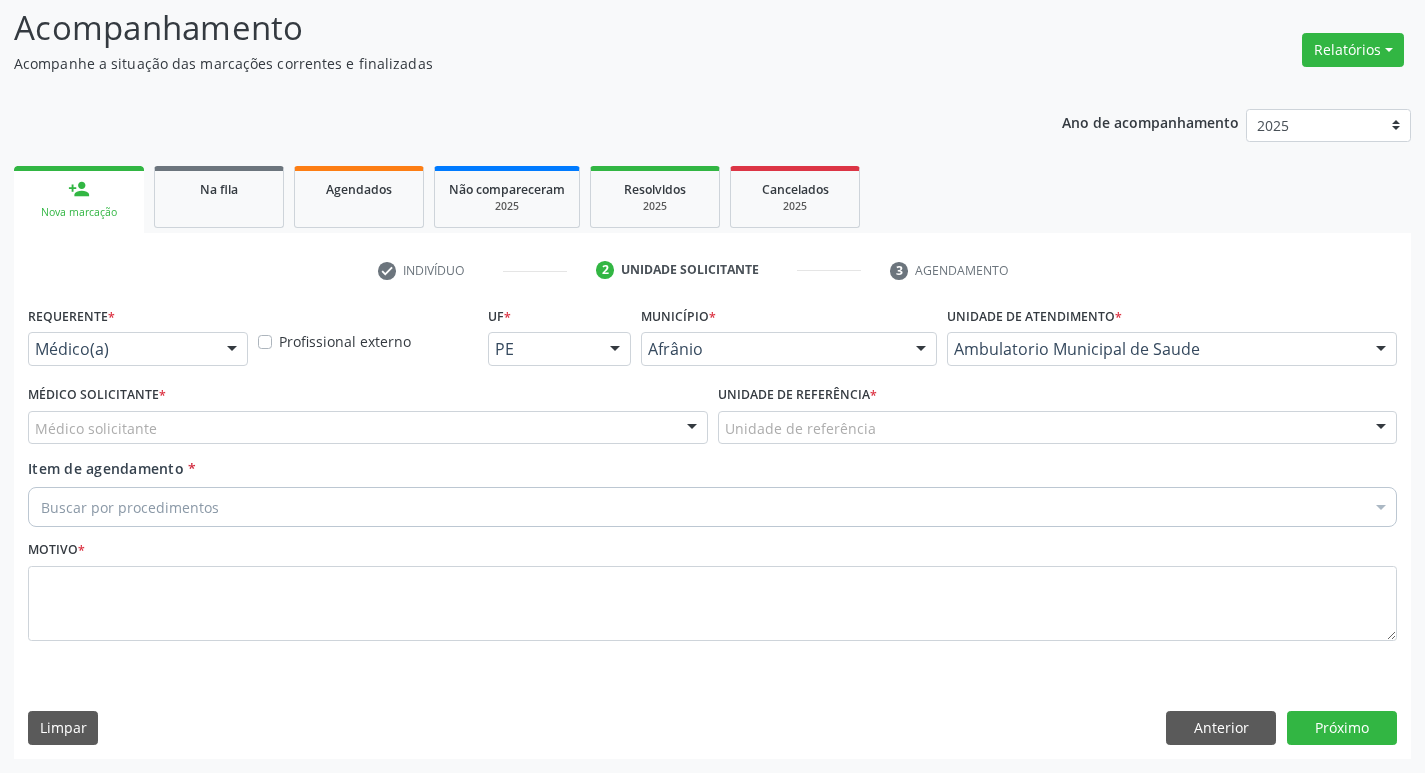 click on "Médico solicitante" at bounding box center [368, 428] 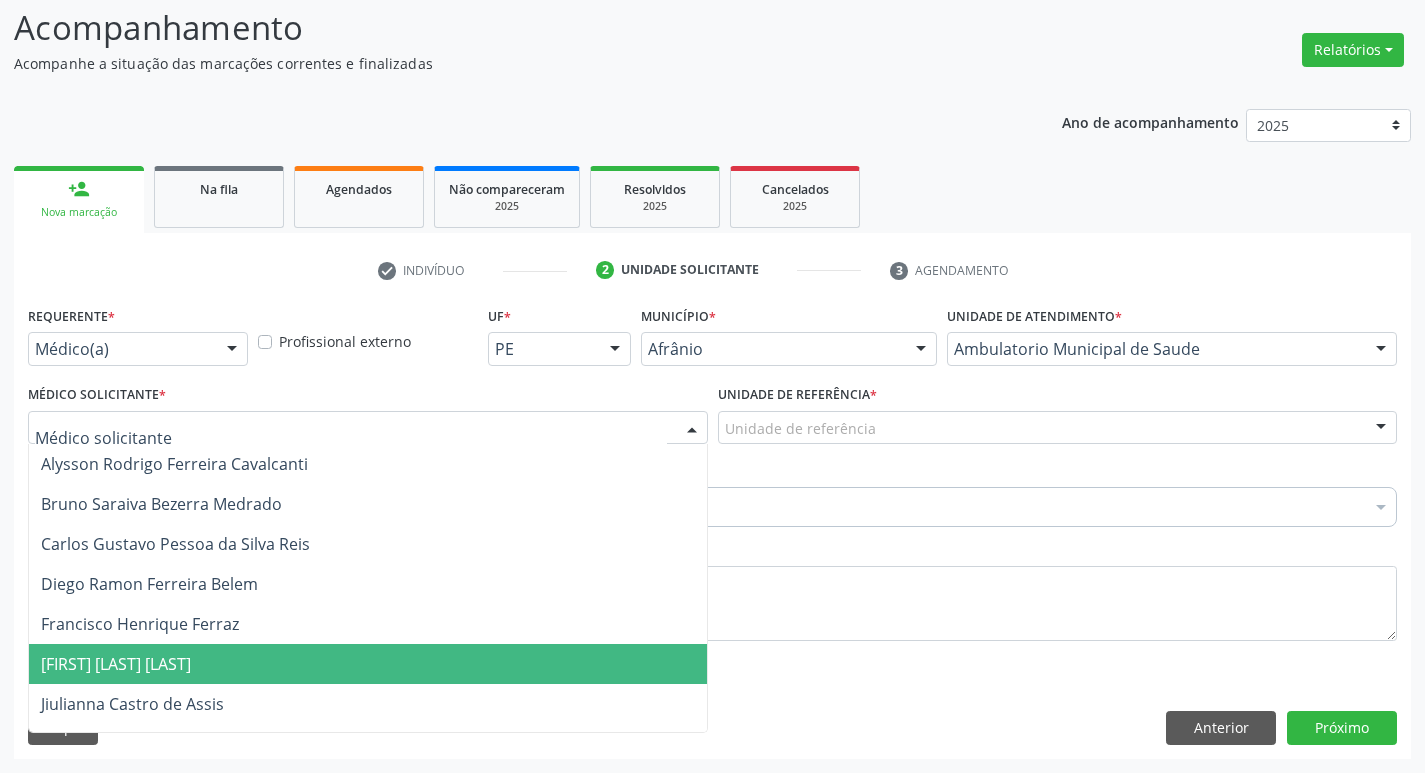 drag, startPoint x: 284, startPoint y: 670, endPoint x: 532, endPoint y: 530, distance: 284.78763 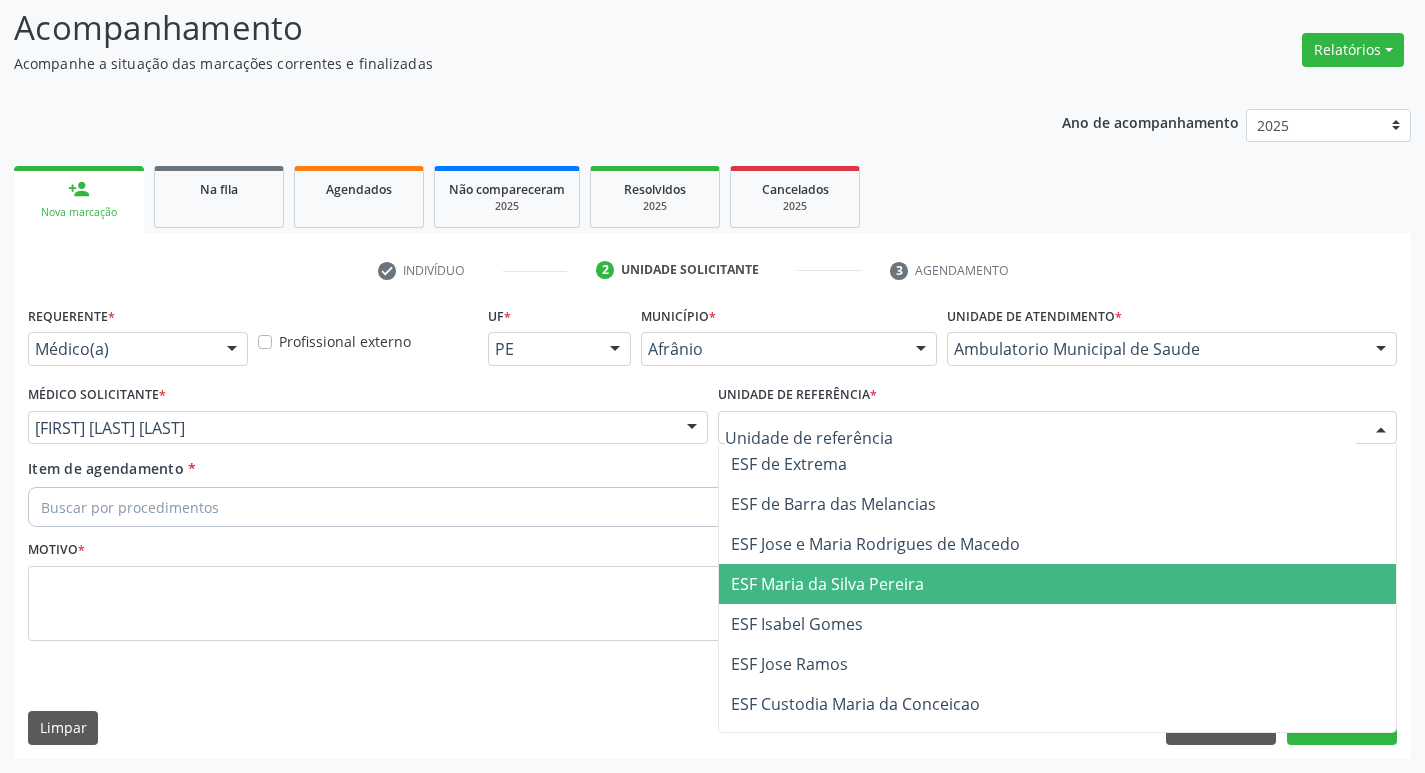 drag, startPoint x: 800, startPoint y: 577, endPoint x: 443, endPoint y: 505, distance: 364.18814 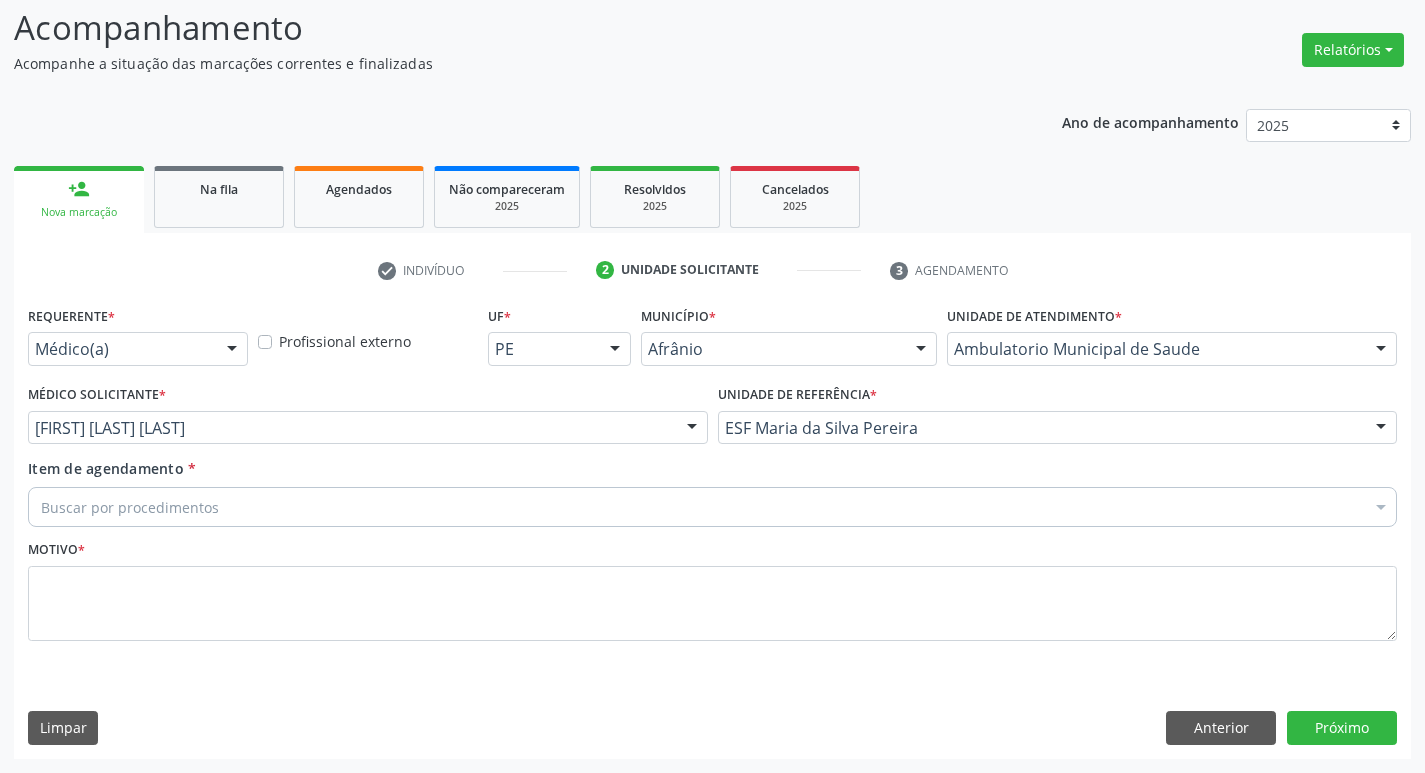 click on "Buscar por procedimentos" at bounding box center (712, 507) 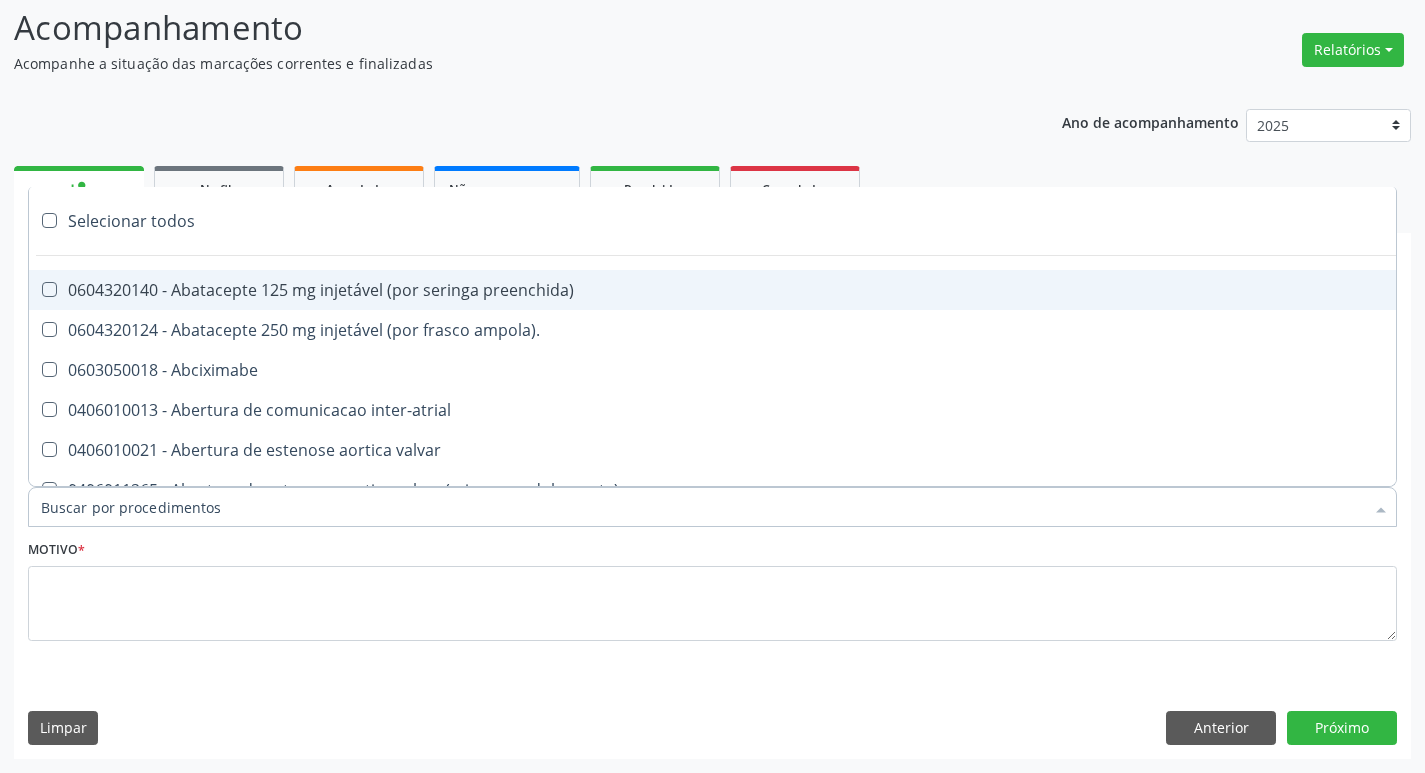 paste on "ortope" 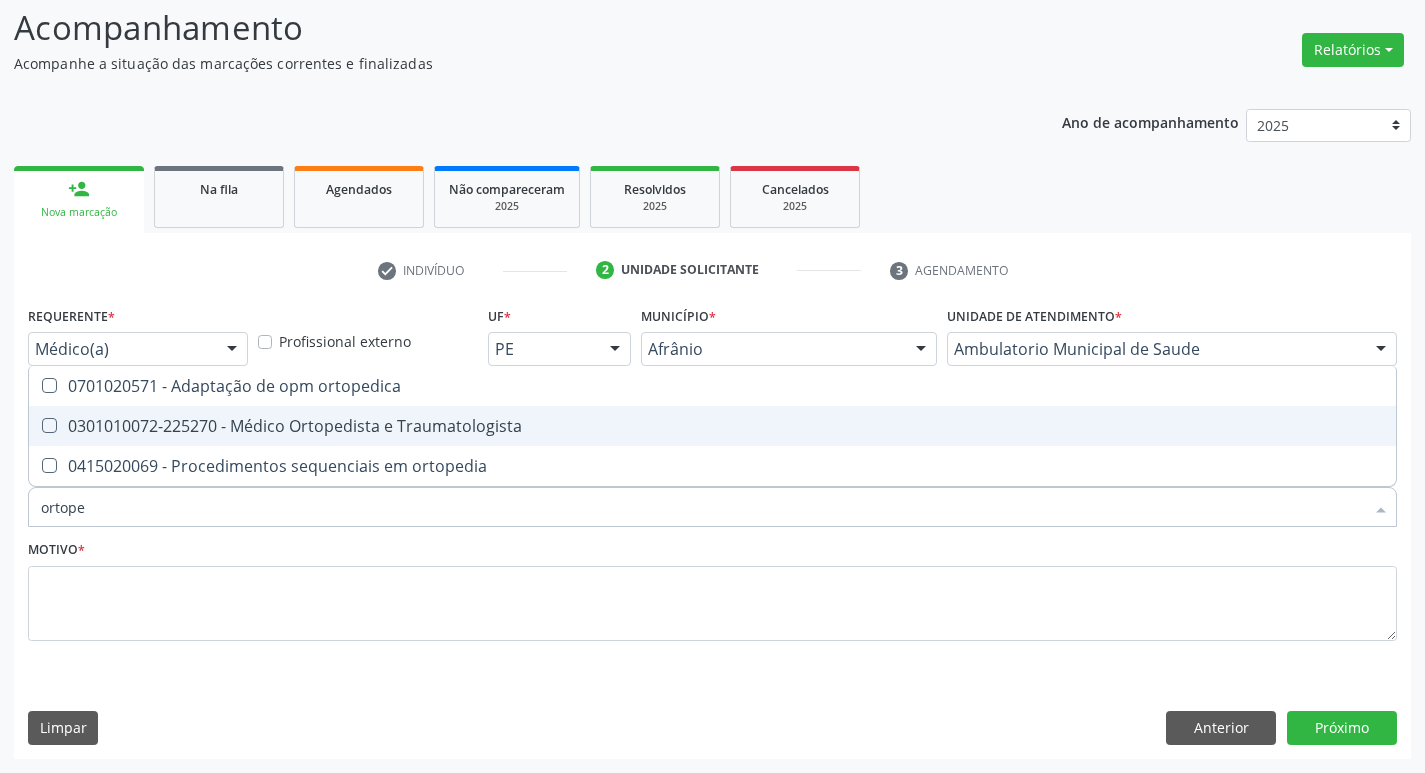 click at bounding box center [49, 425] 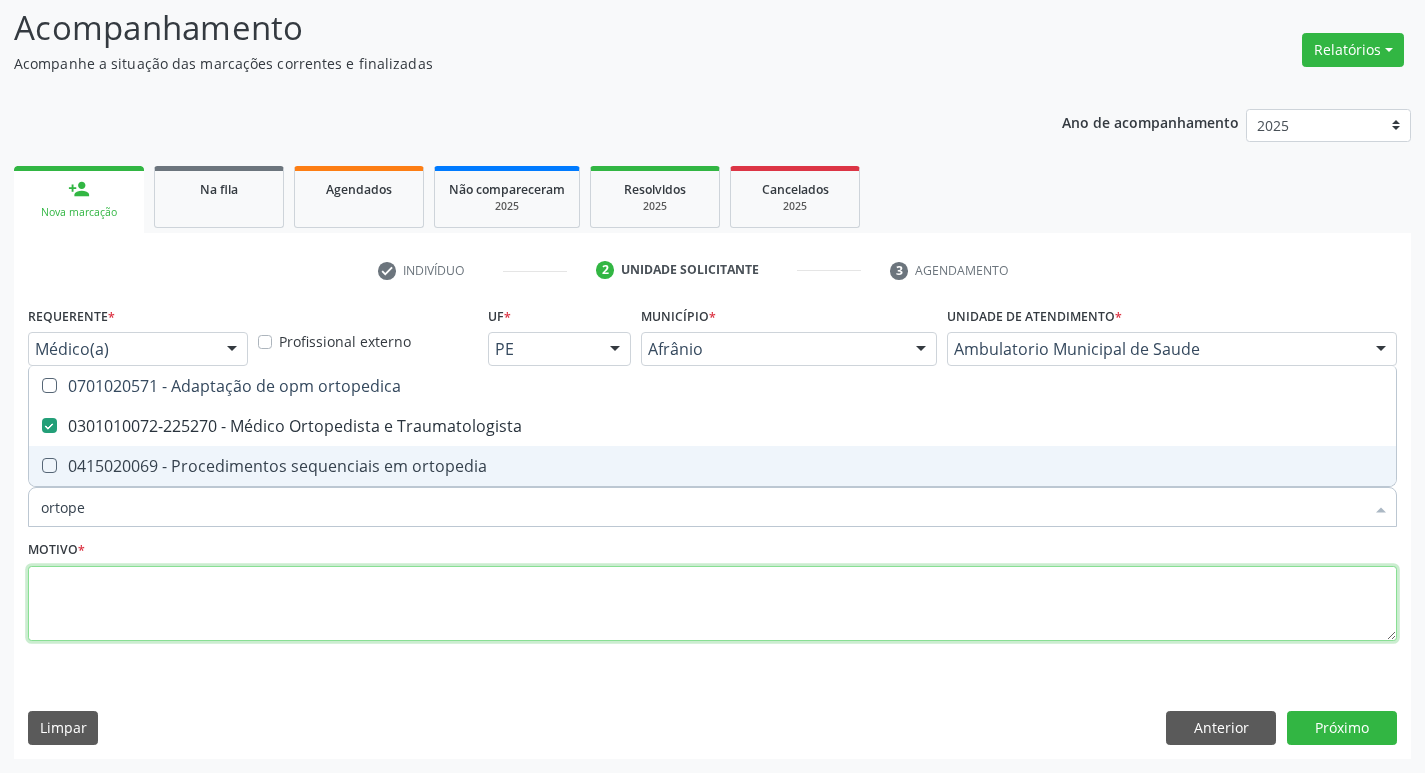 click at bounding box center (712, 604) 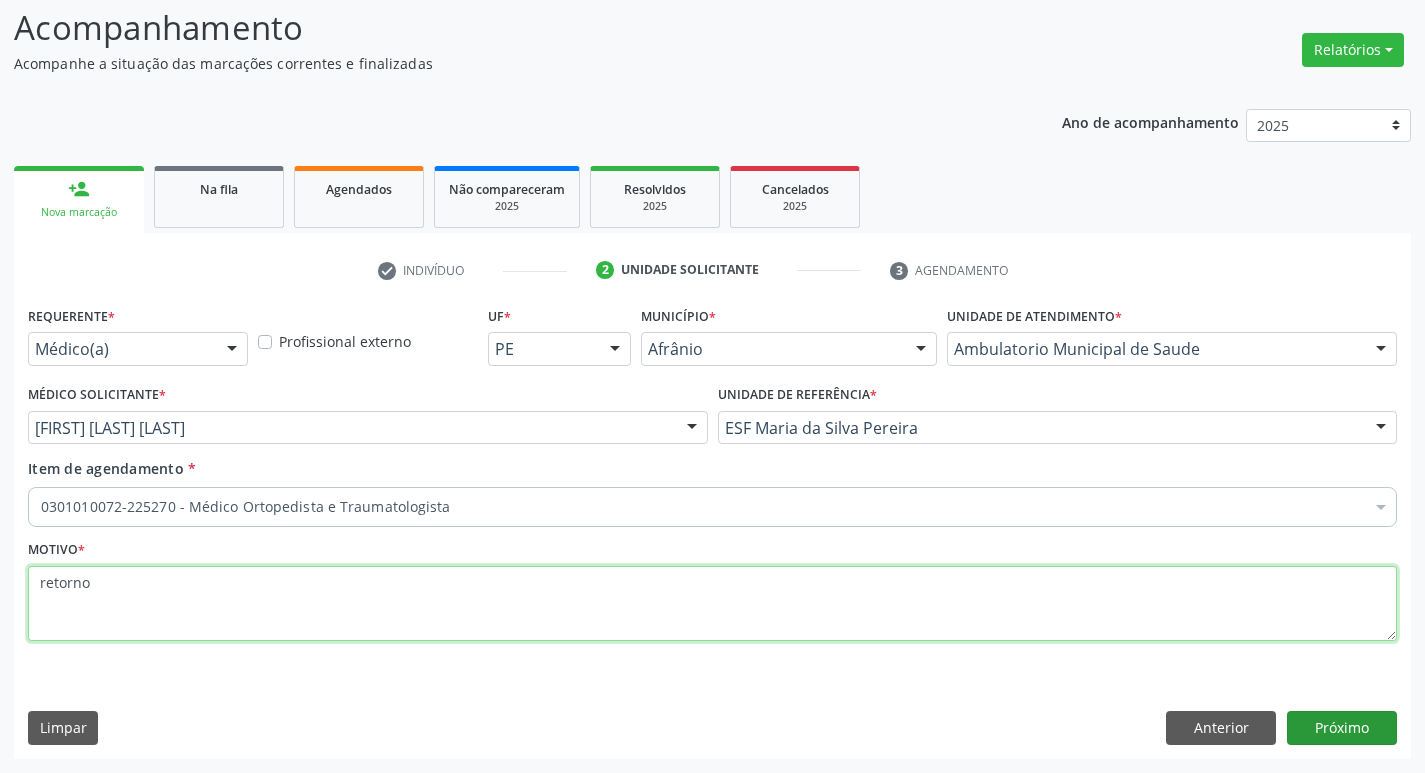 type on "retorno" 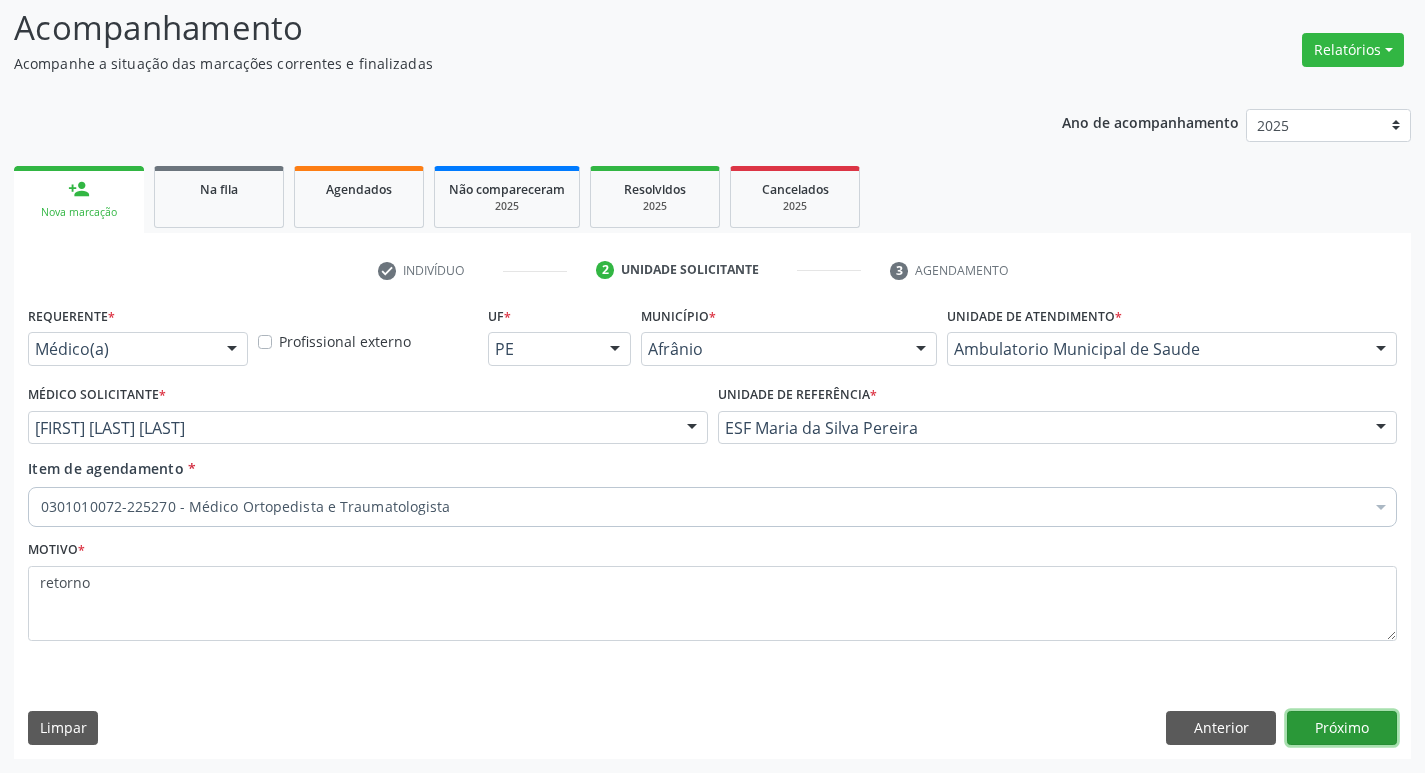 click on "Próximo" at bounding box center [1342, 728] 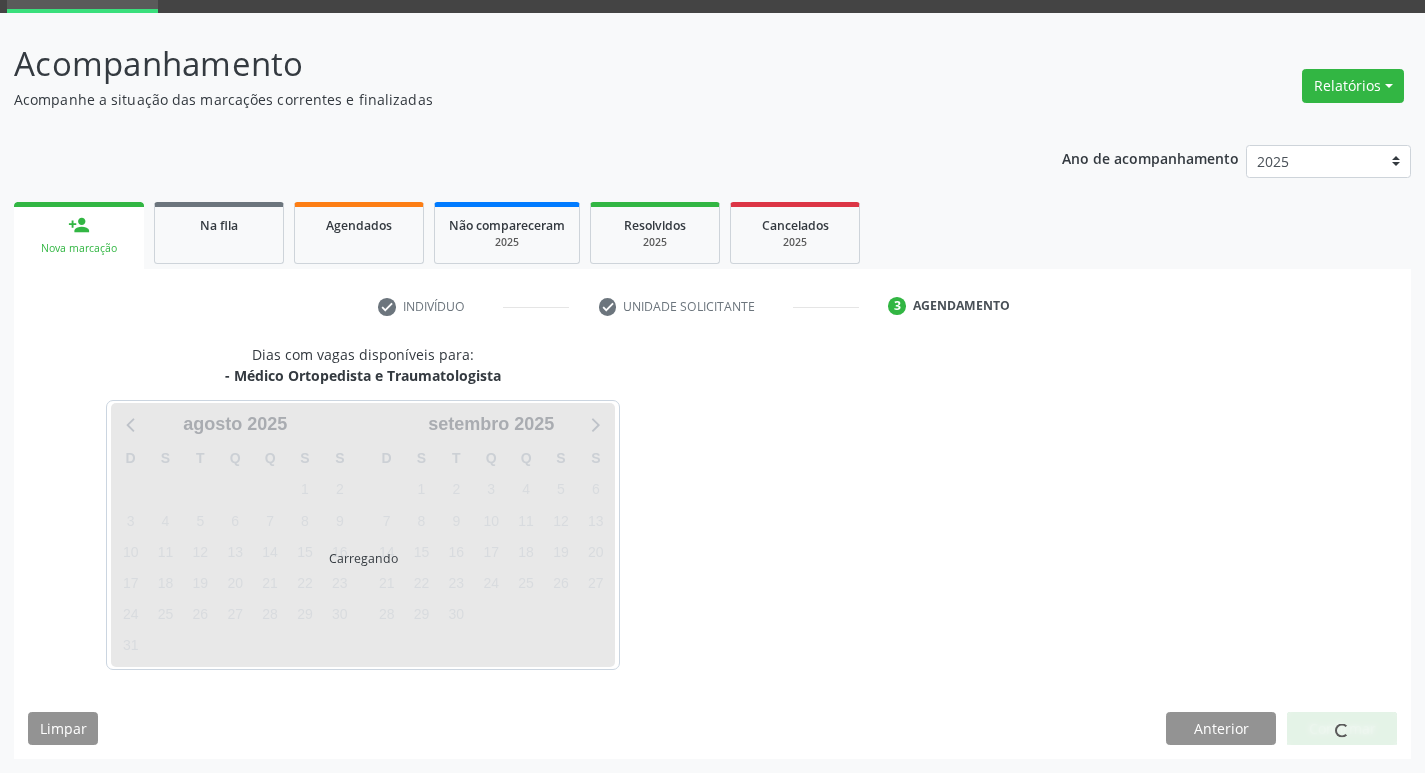 scroll, scrollTop: 97, scrollLeft: 0, axis: vertical 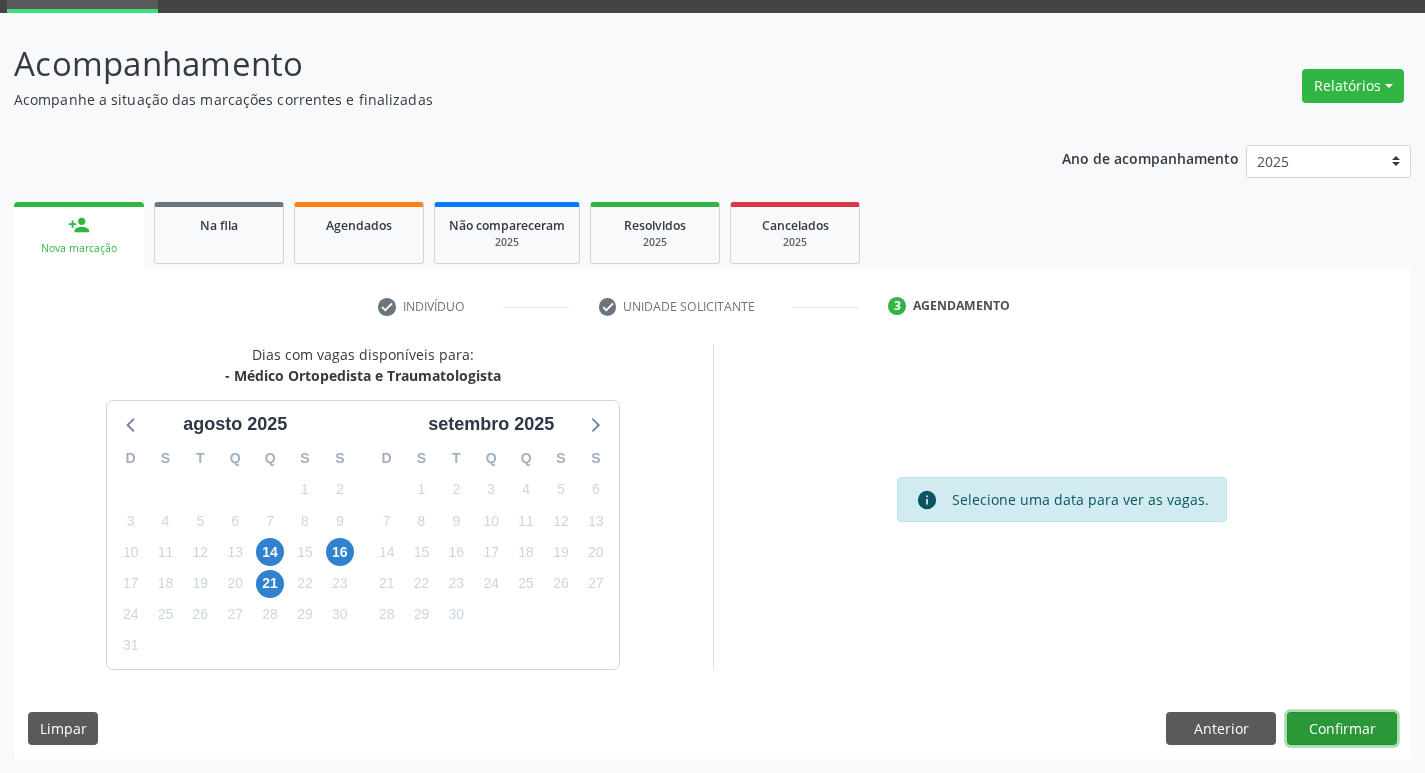click on "Confirmar" at bounding box center [1342, 729] 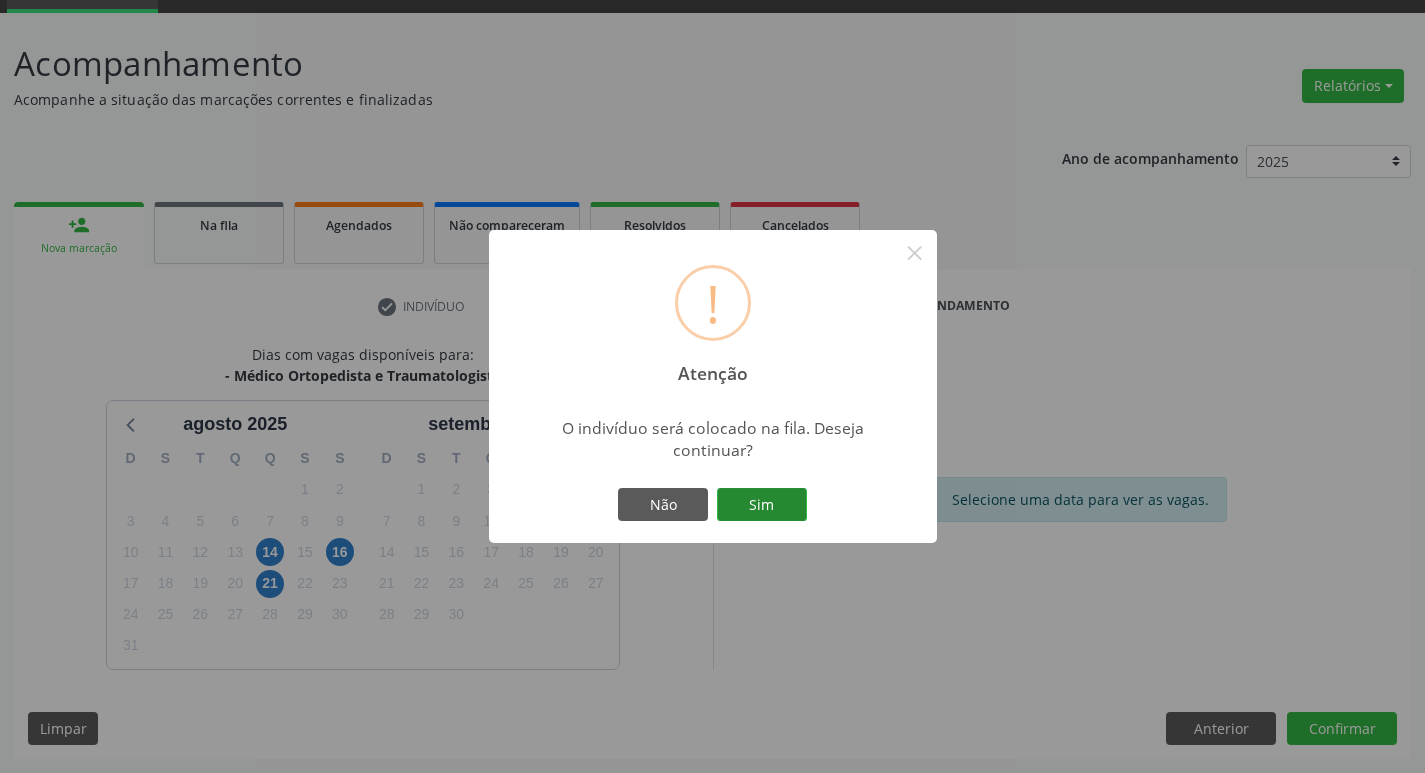 click on "Sim" at bounding box center [762, 505] 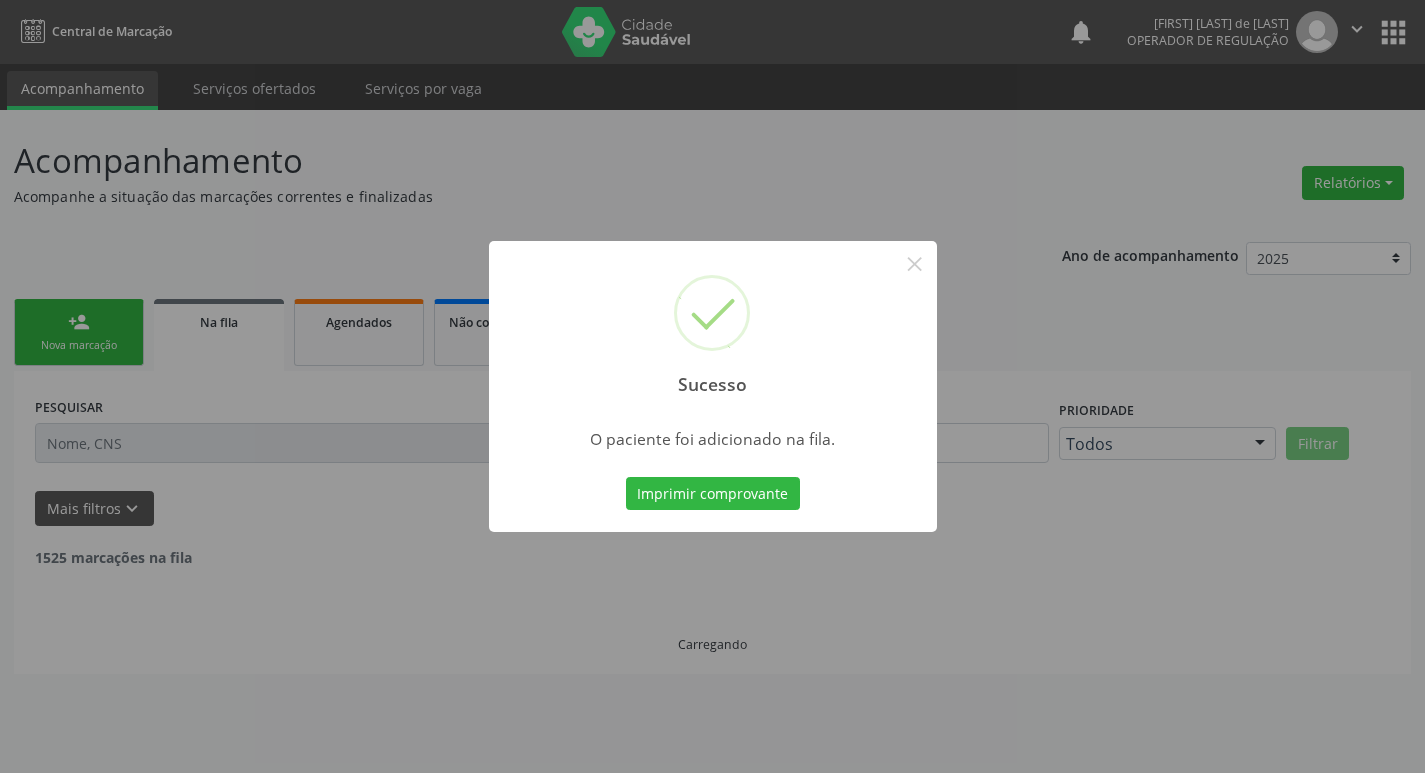 scroll, scrollTop: 0, scrollLeft: 0, axis: both 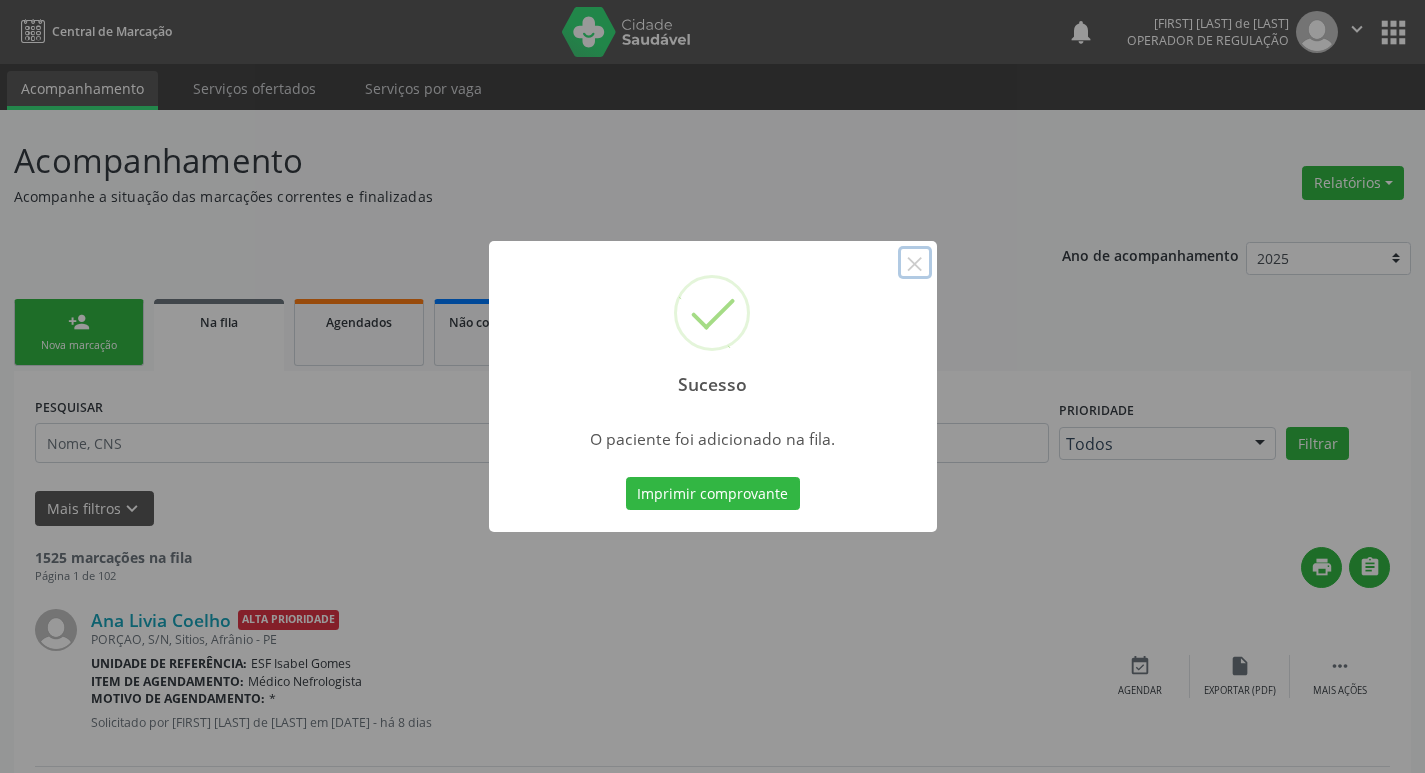 drag, startPoint x: 916, startPoint y: 262, endPoint x: 829, endPoint y: 256, distance: 87.20665 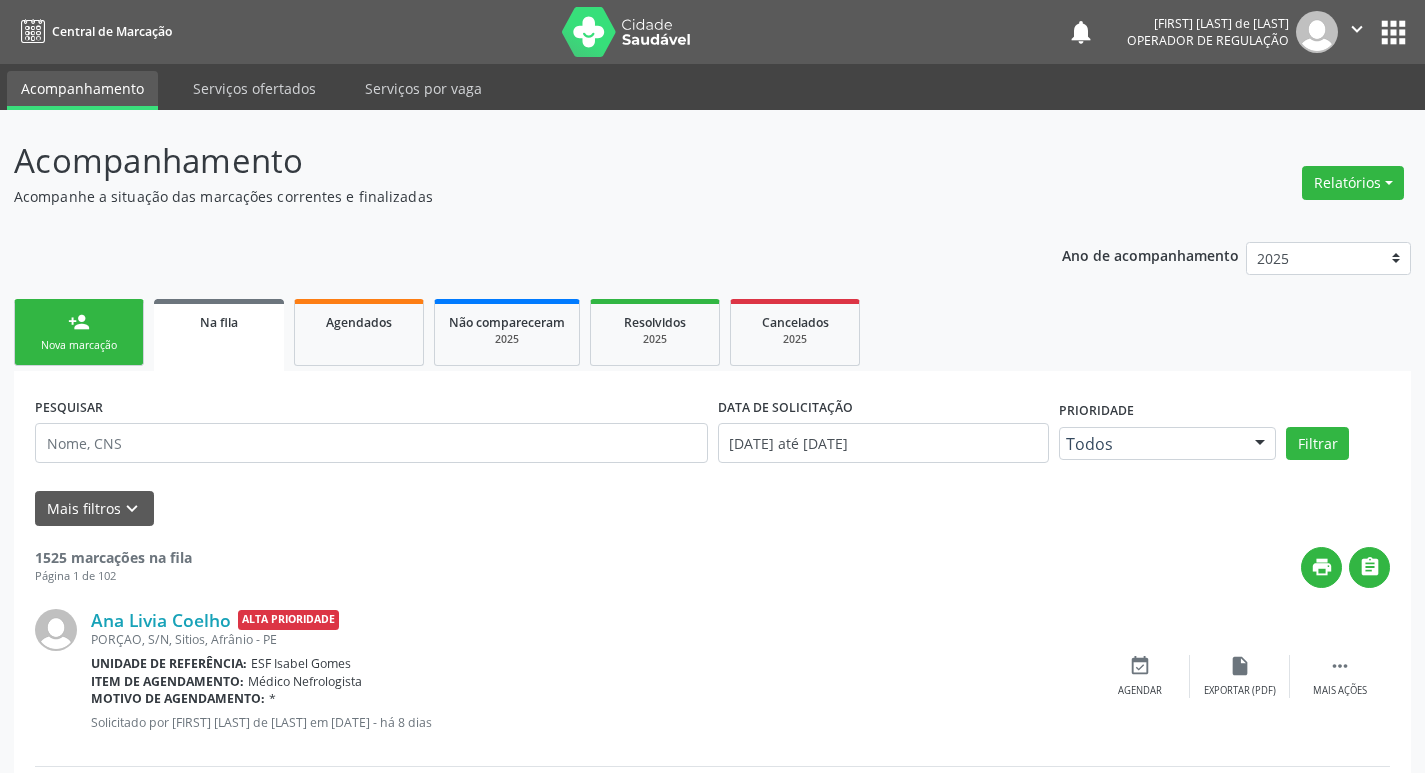 click on "Nova marcação" at bounding box center (79, 345) 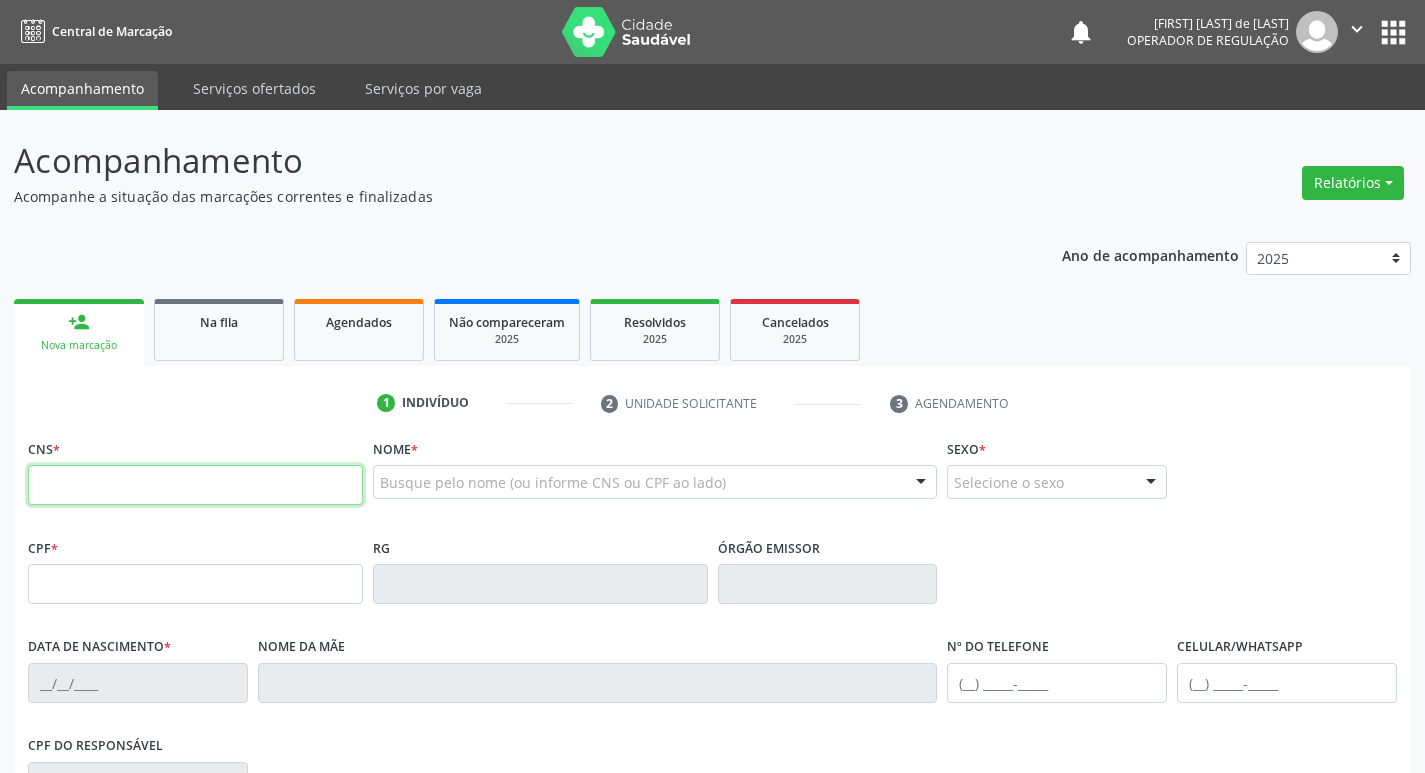 click at bounding box center (195, 485) 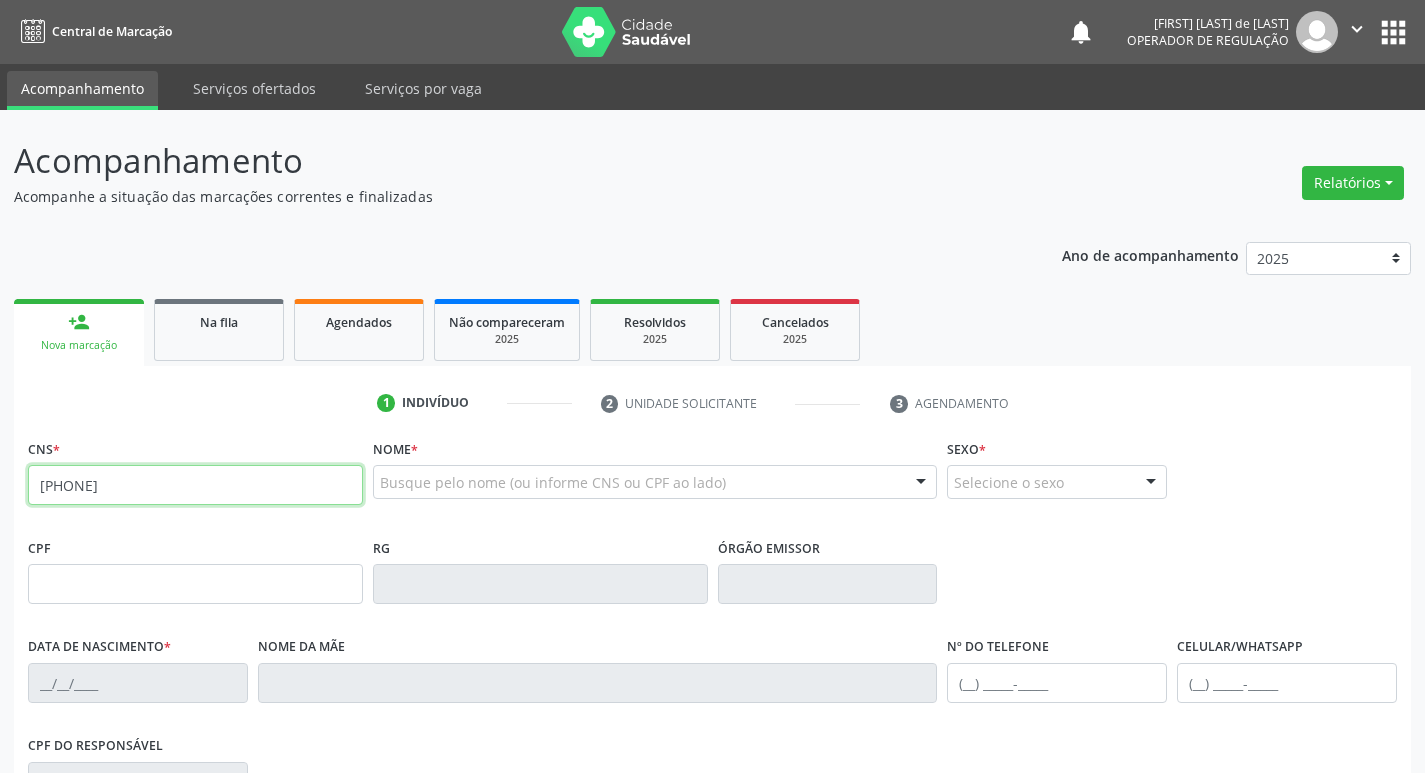 type on "700 7049 6847 2976" 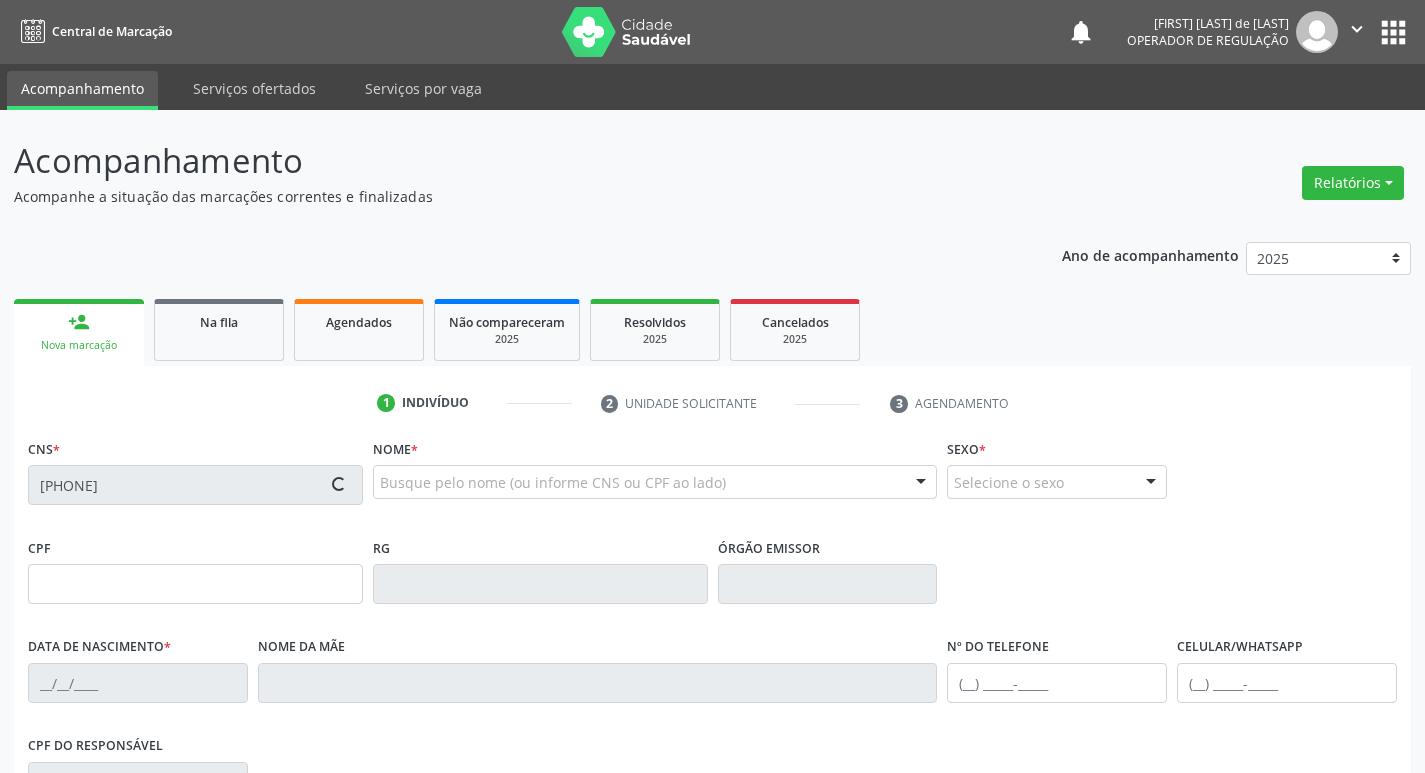 type on "036.600.884-63" 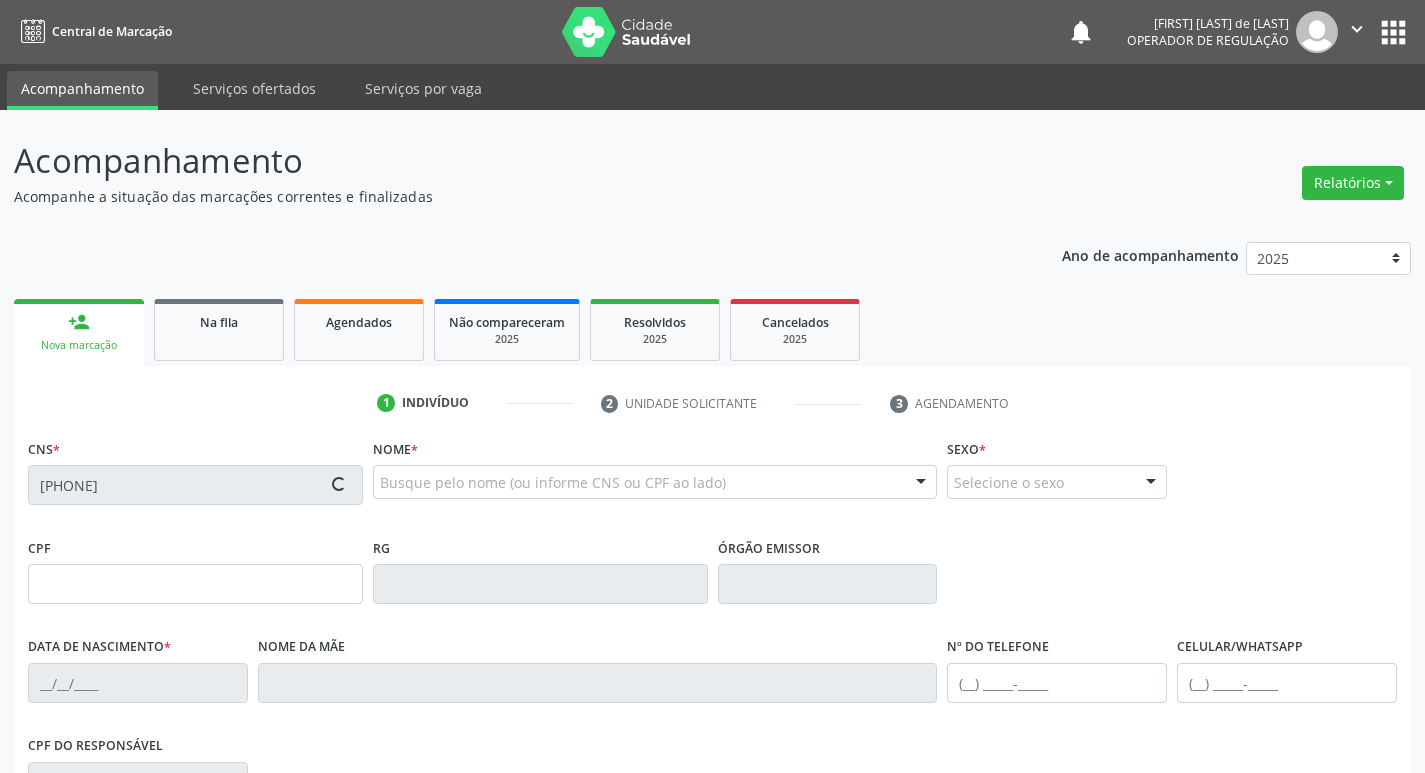 type on "12/02/1968" 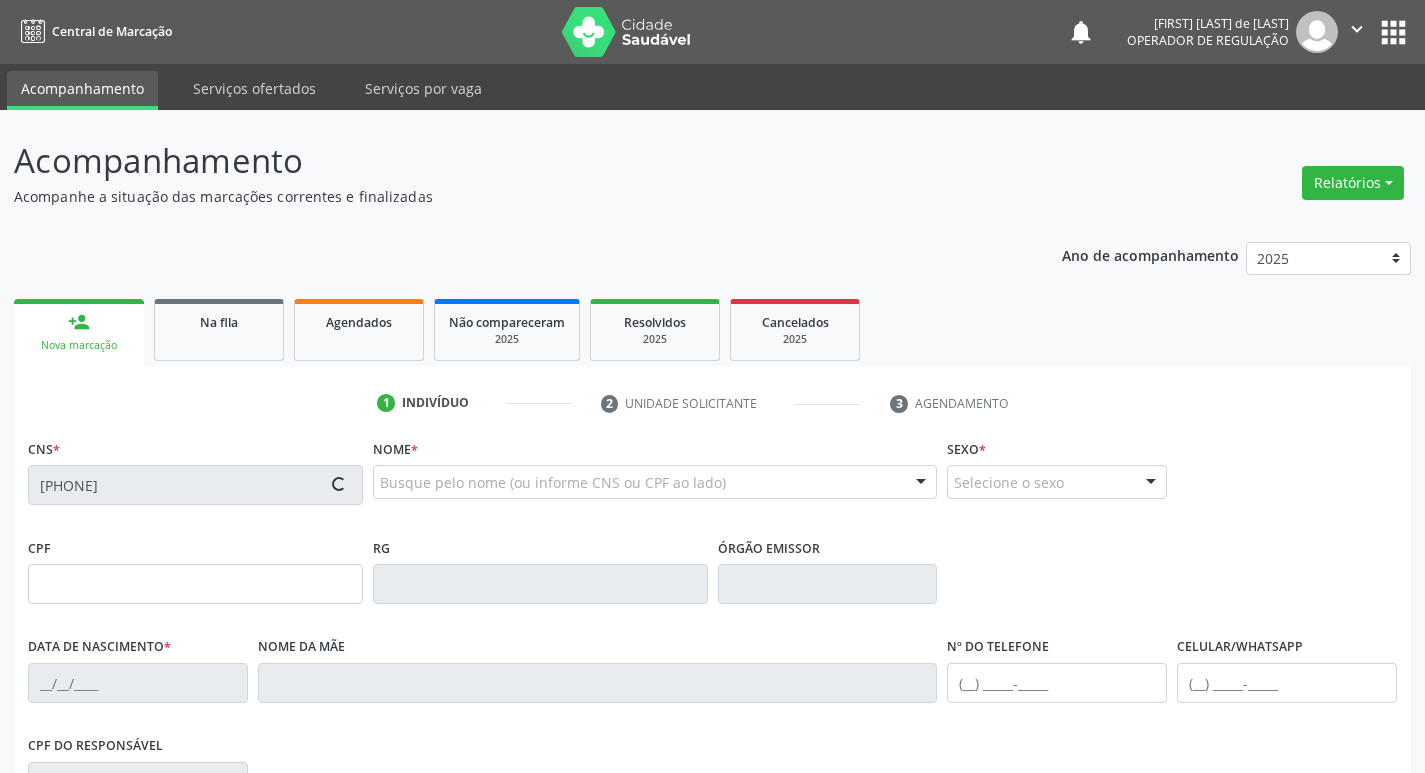 type on "Ana Cristina de Brito" 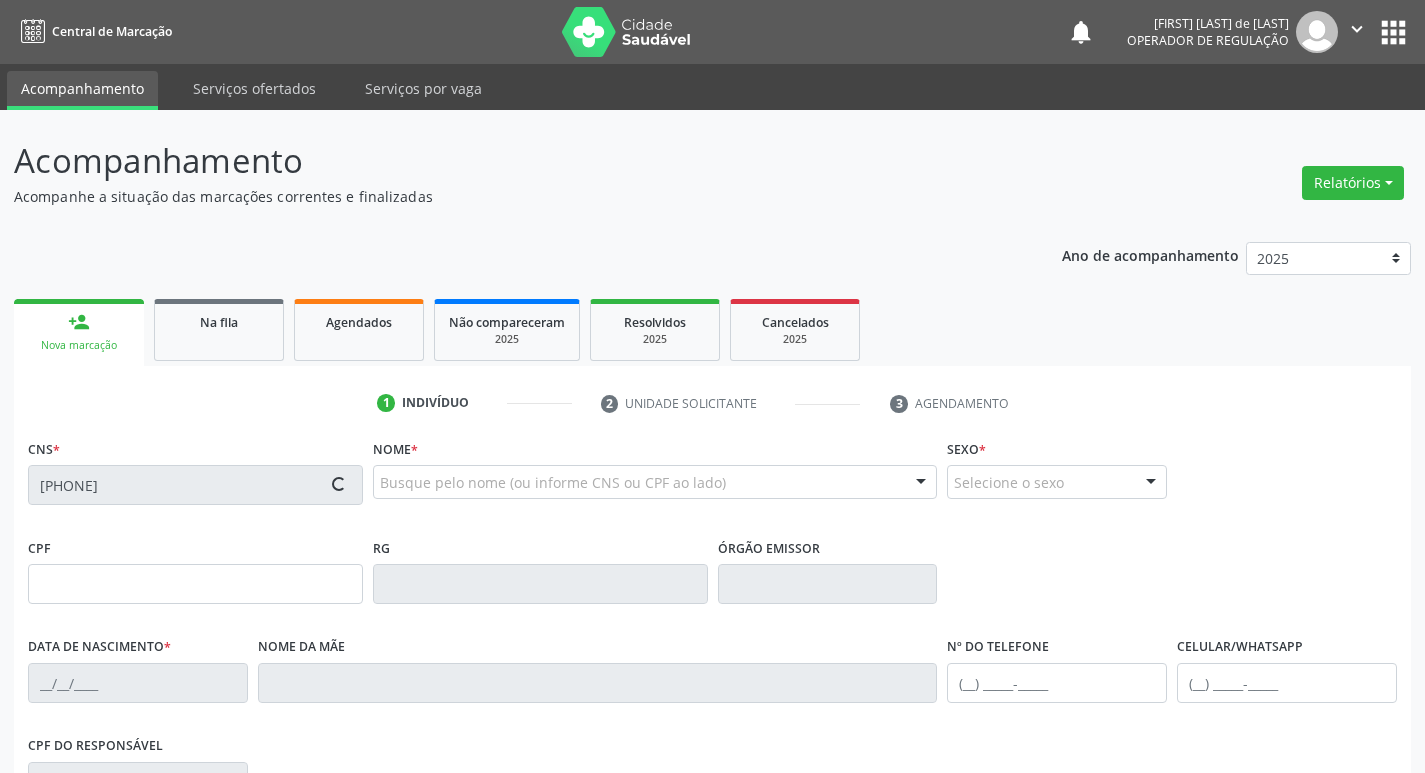 type on "(74) 98811-2336" 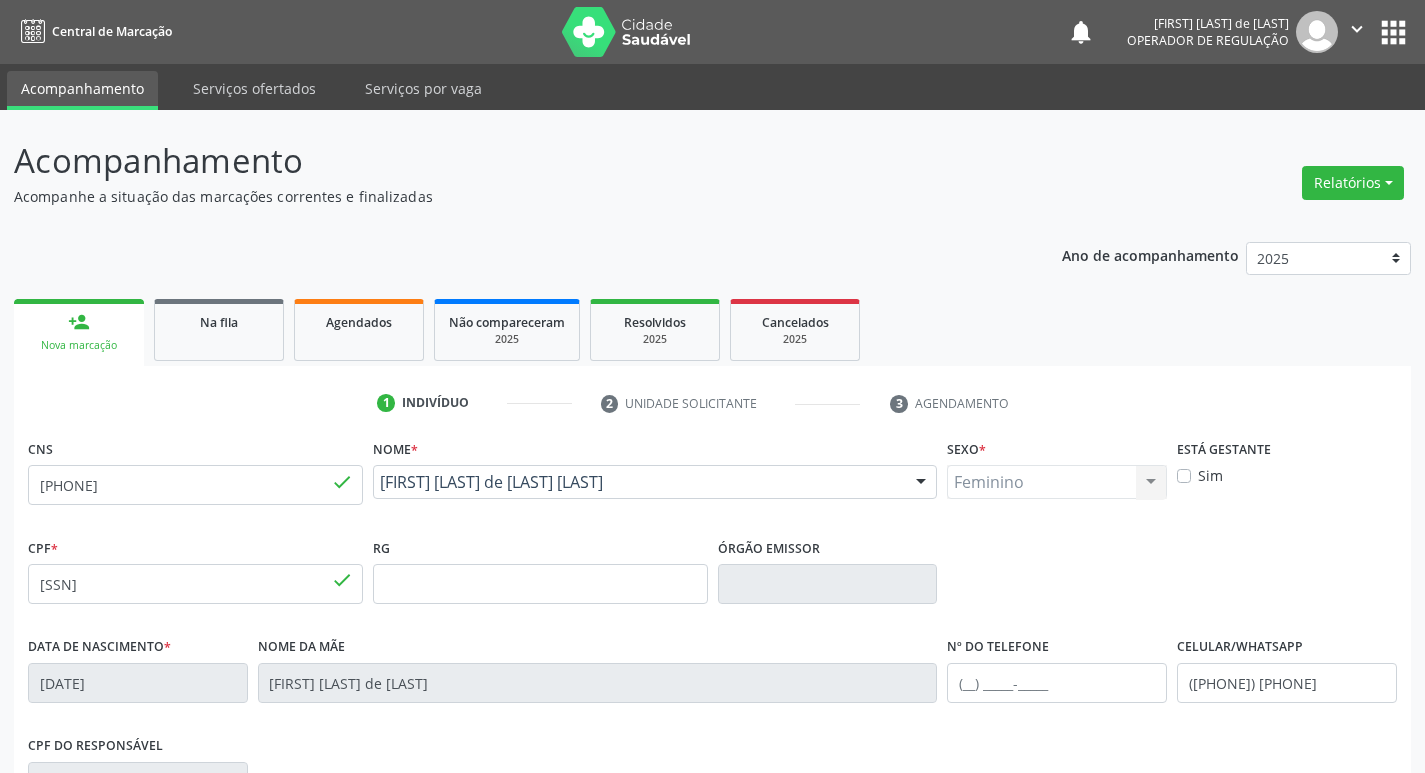 scroll, scrollTop: 311, scrollLeft: 0, axis: vertical 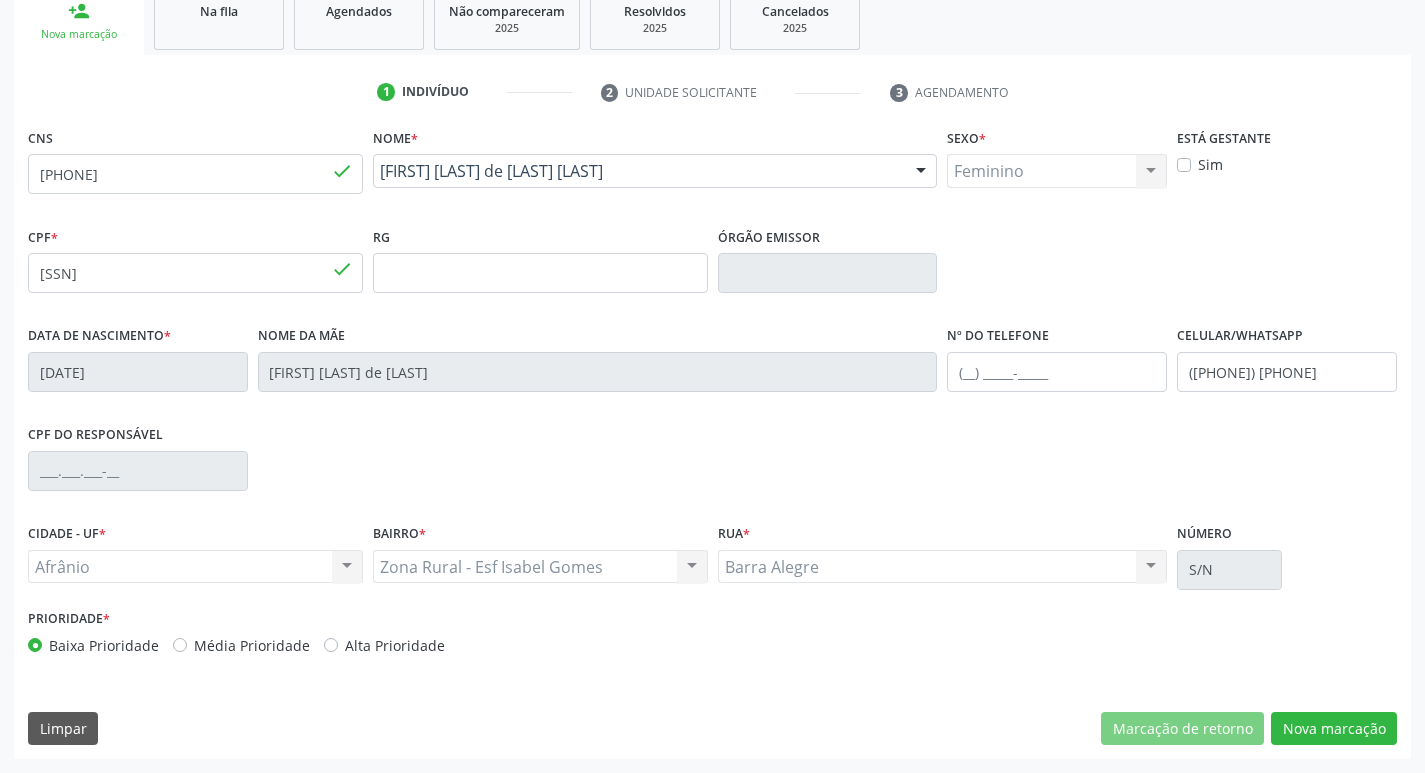 click on "Média Prioridade" at bounding box center (241, 645) 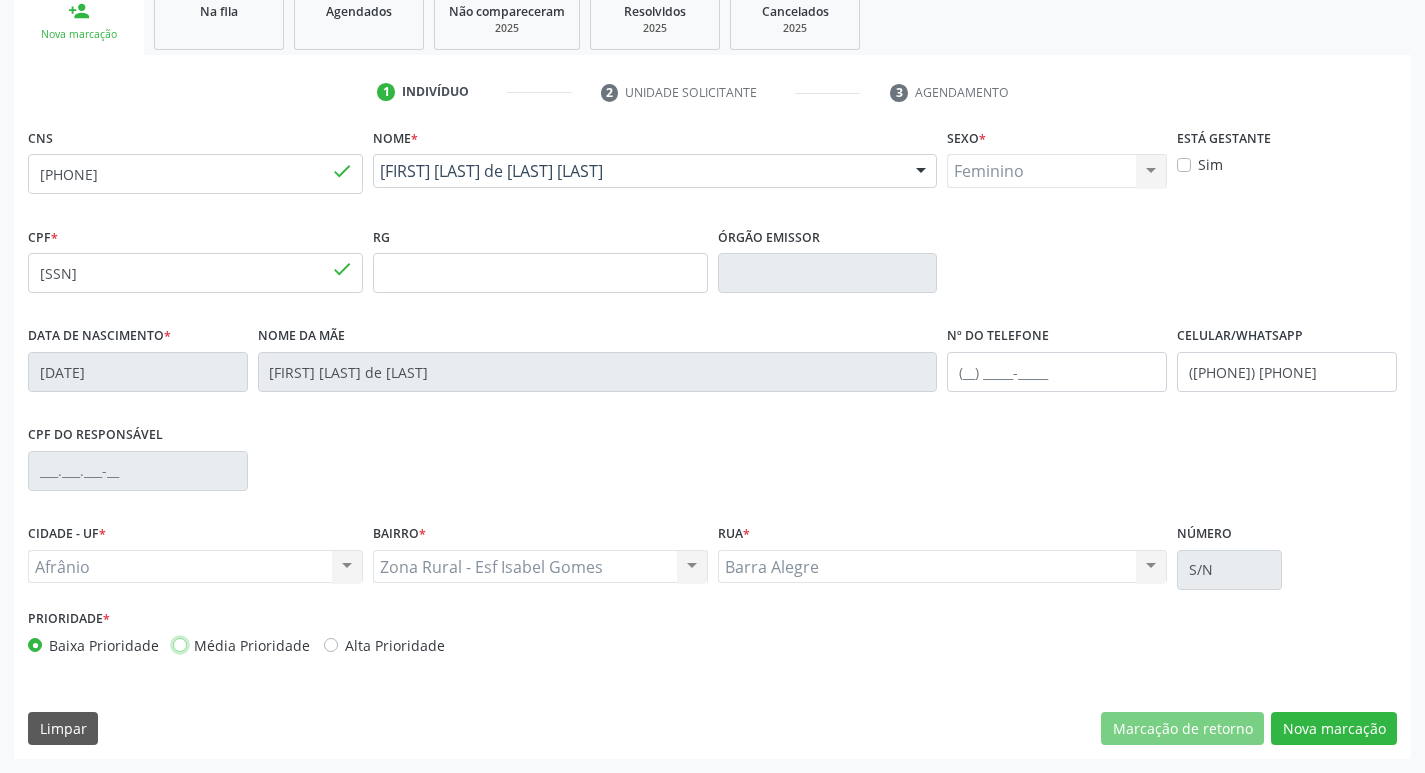 click on "Média Prioridade" at bounding box center (180, 644) 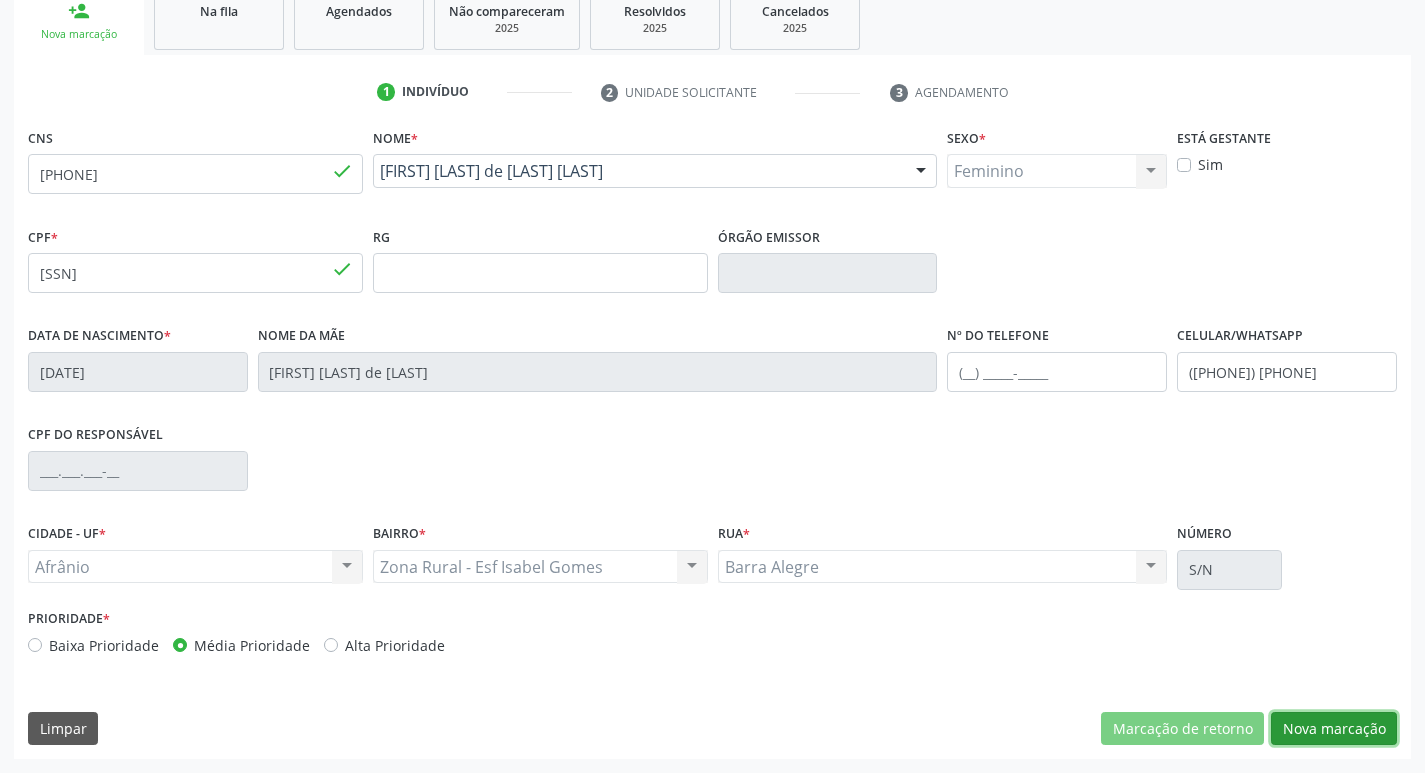 click on "Nova marcação" at bounding box center (1334, 729) 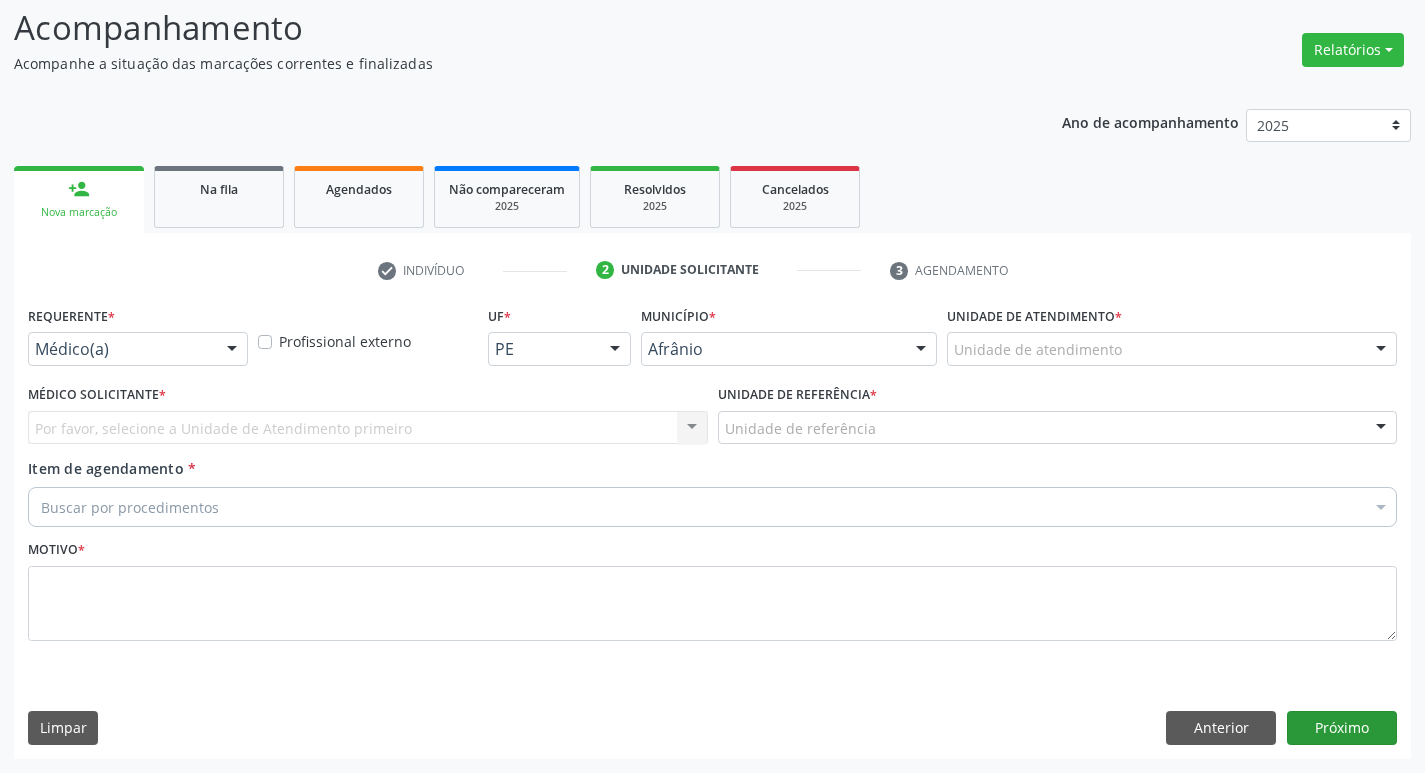 scroll, scrollTop: 133, scrollLeft: 0, axis: vertical 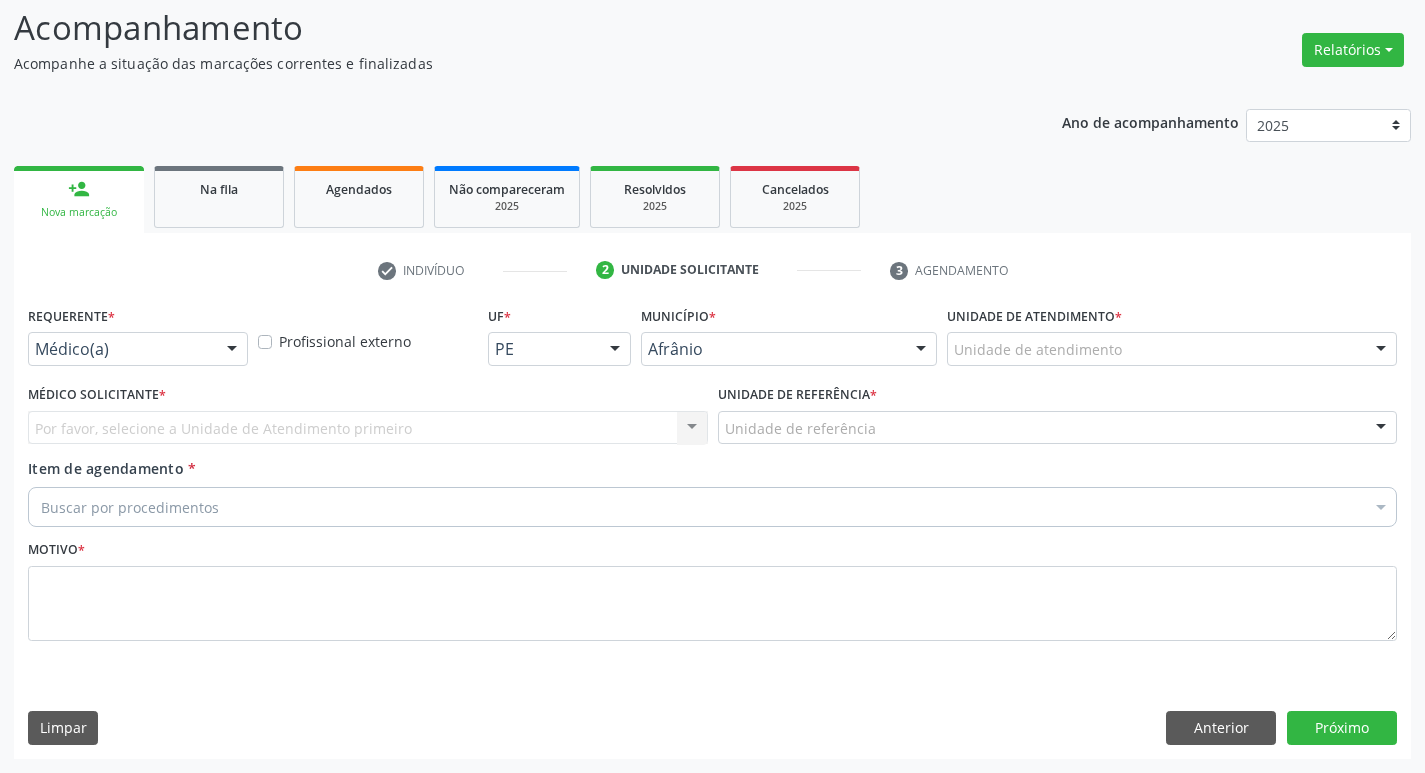 click on "Unidade de atendimento" at bounding box center (1172, 349) 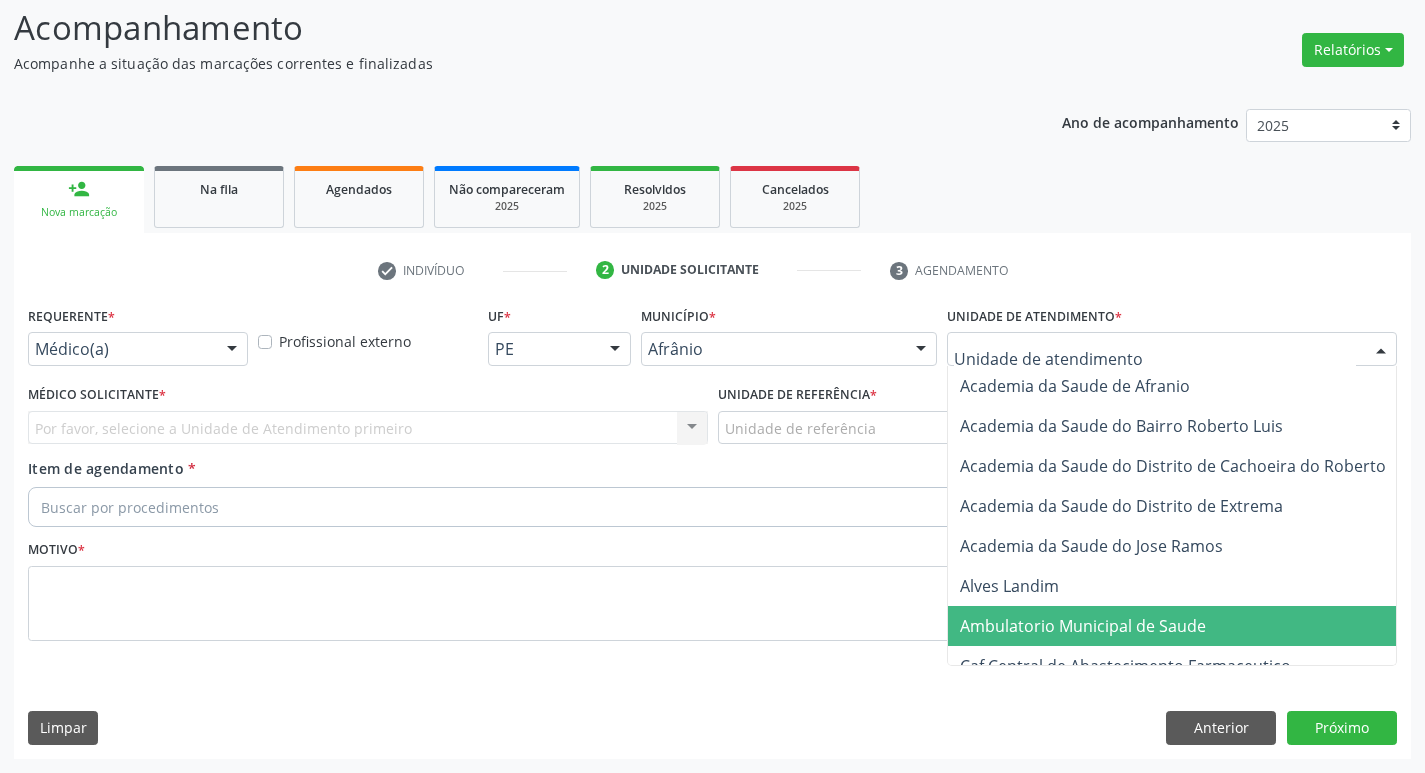 drag, startPoint x: 1138, startPoint y: 625, endPoint x: 537, endPoint y: 535, distance: 607.7014 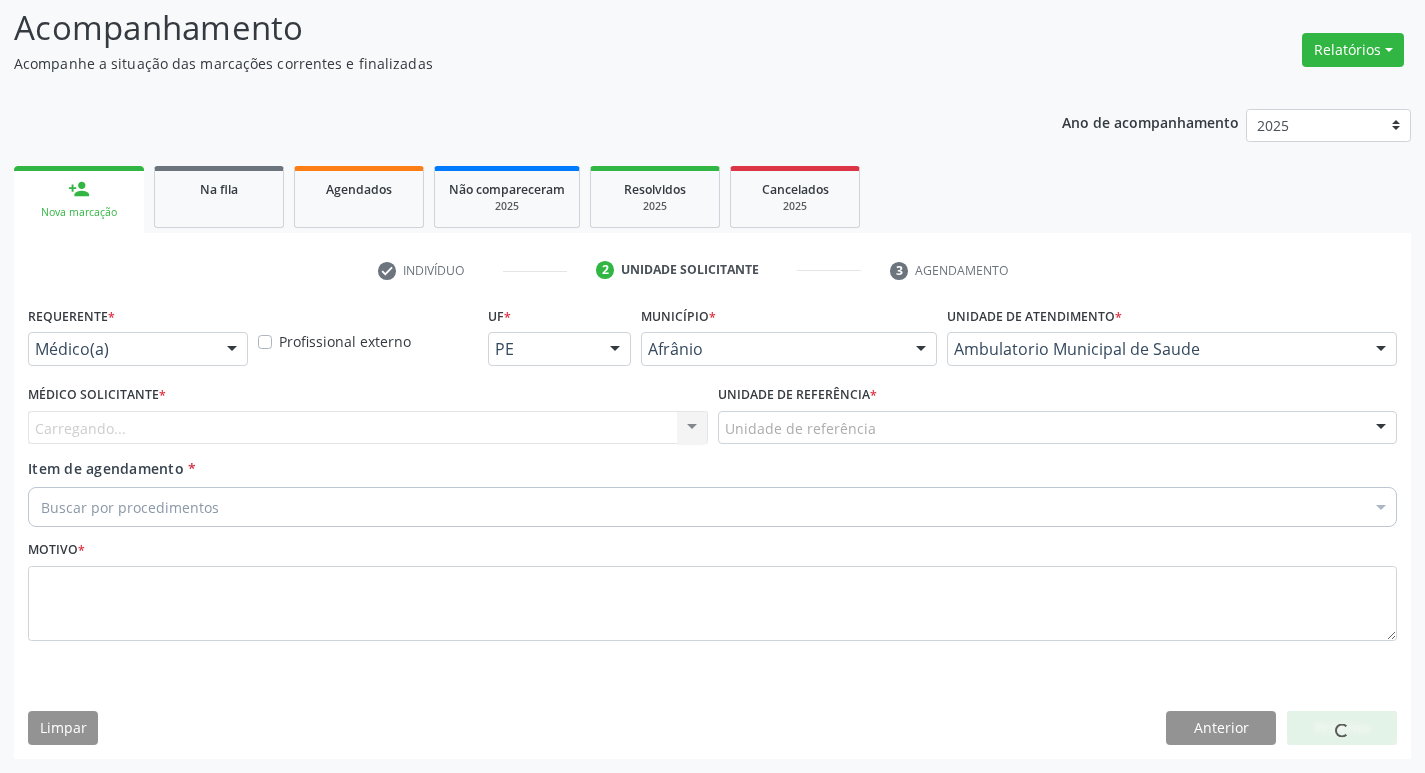 click on "Carregando..." at bounding box center [368, 428] 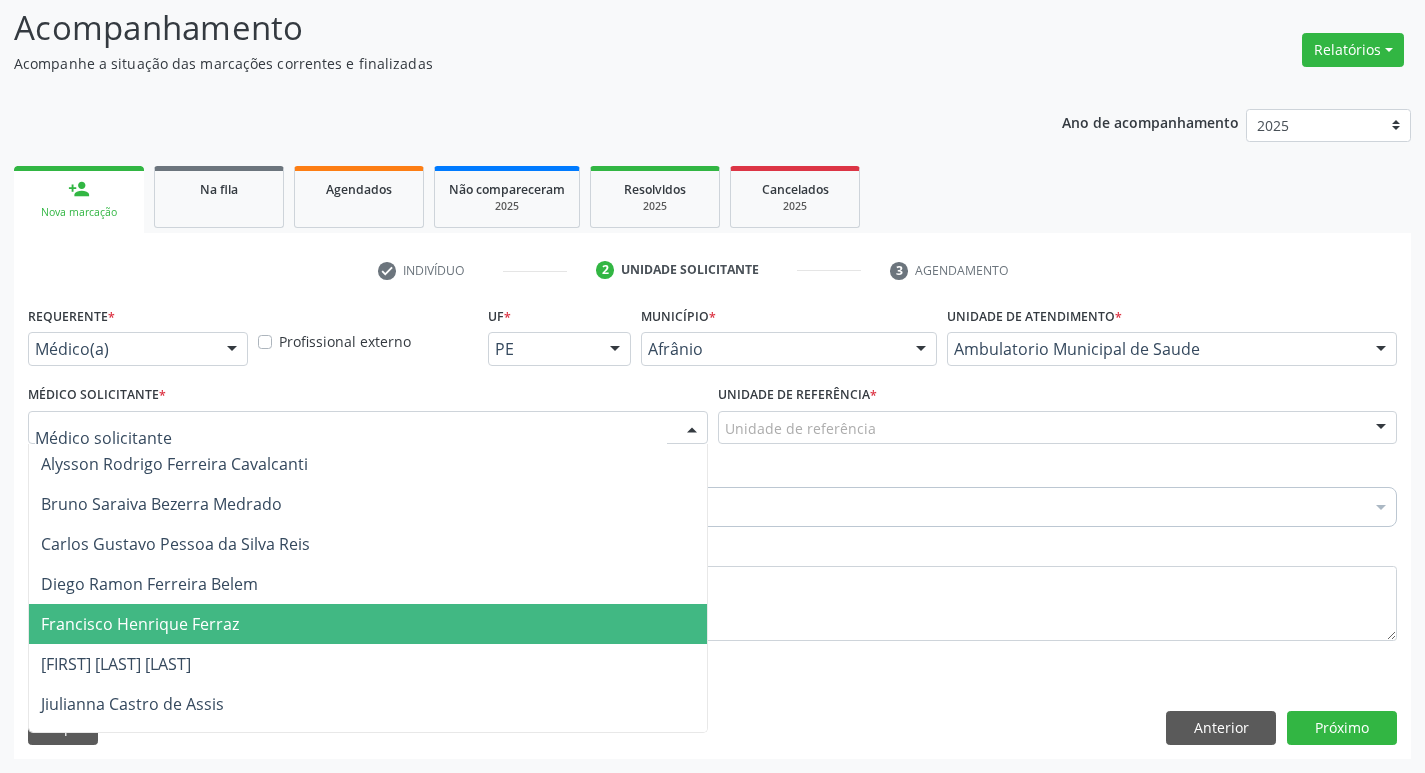 click on "Francisco Henrique Ferraz" at bounding box center [368, 624] 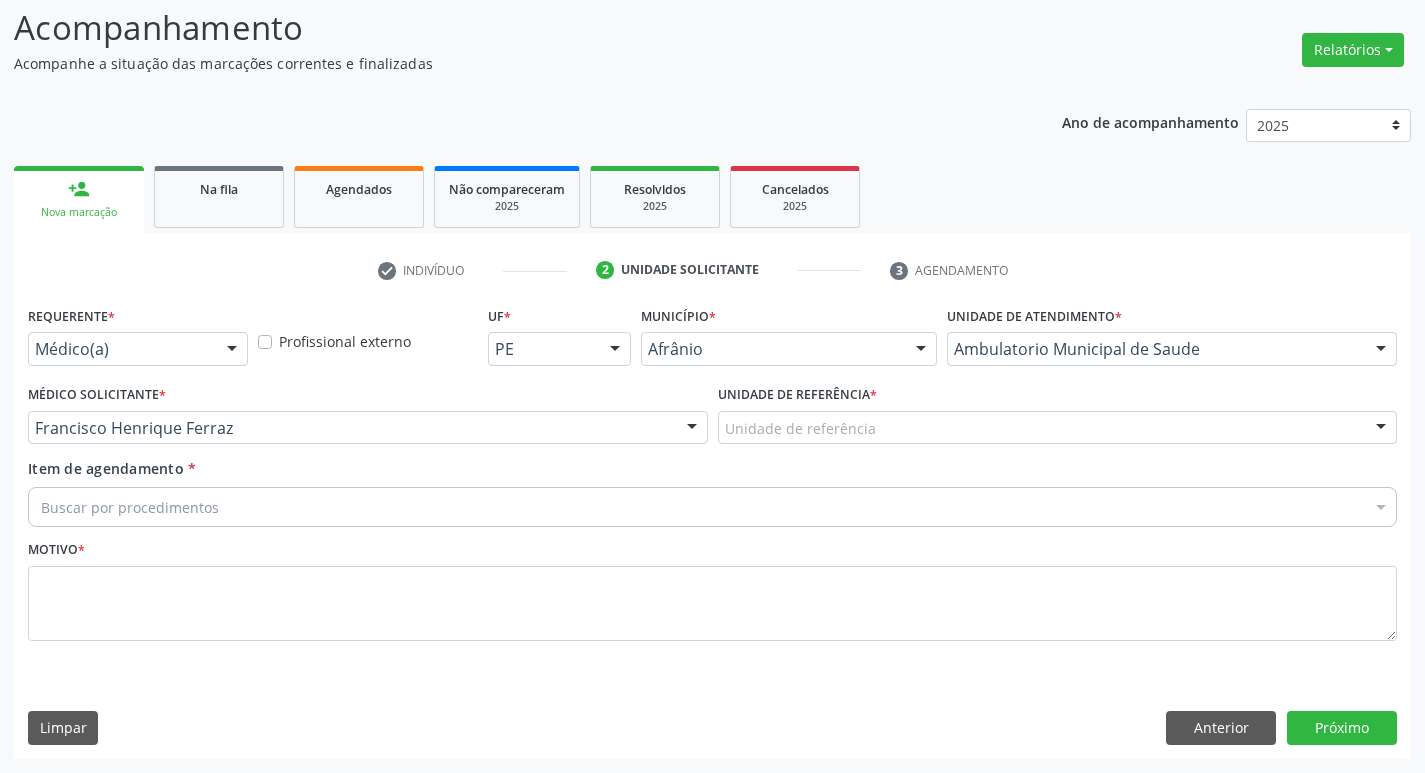 click on "Unidade de referência" at bounding box center (1058, 428) 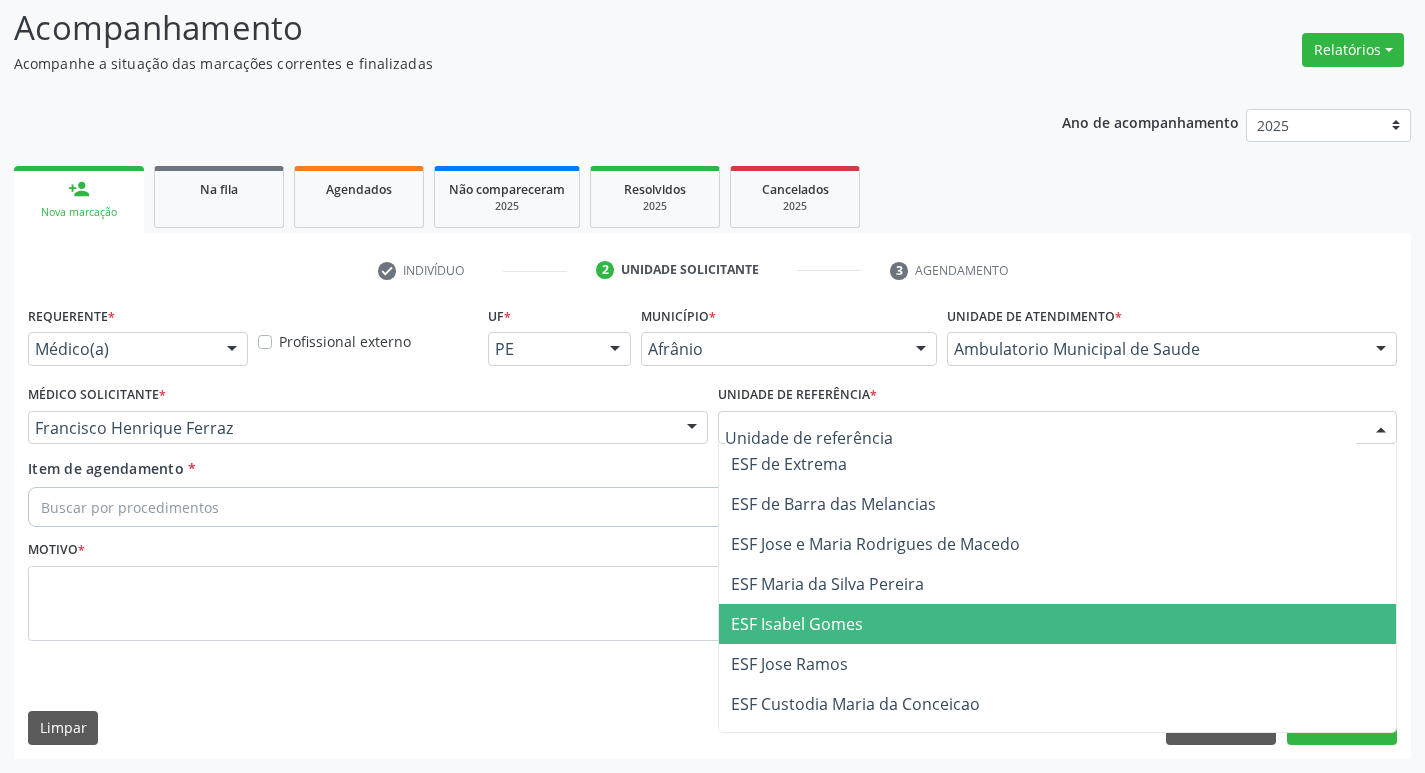 click on "ESF Isabel Gomes" at bounding box center [1058, 624] 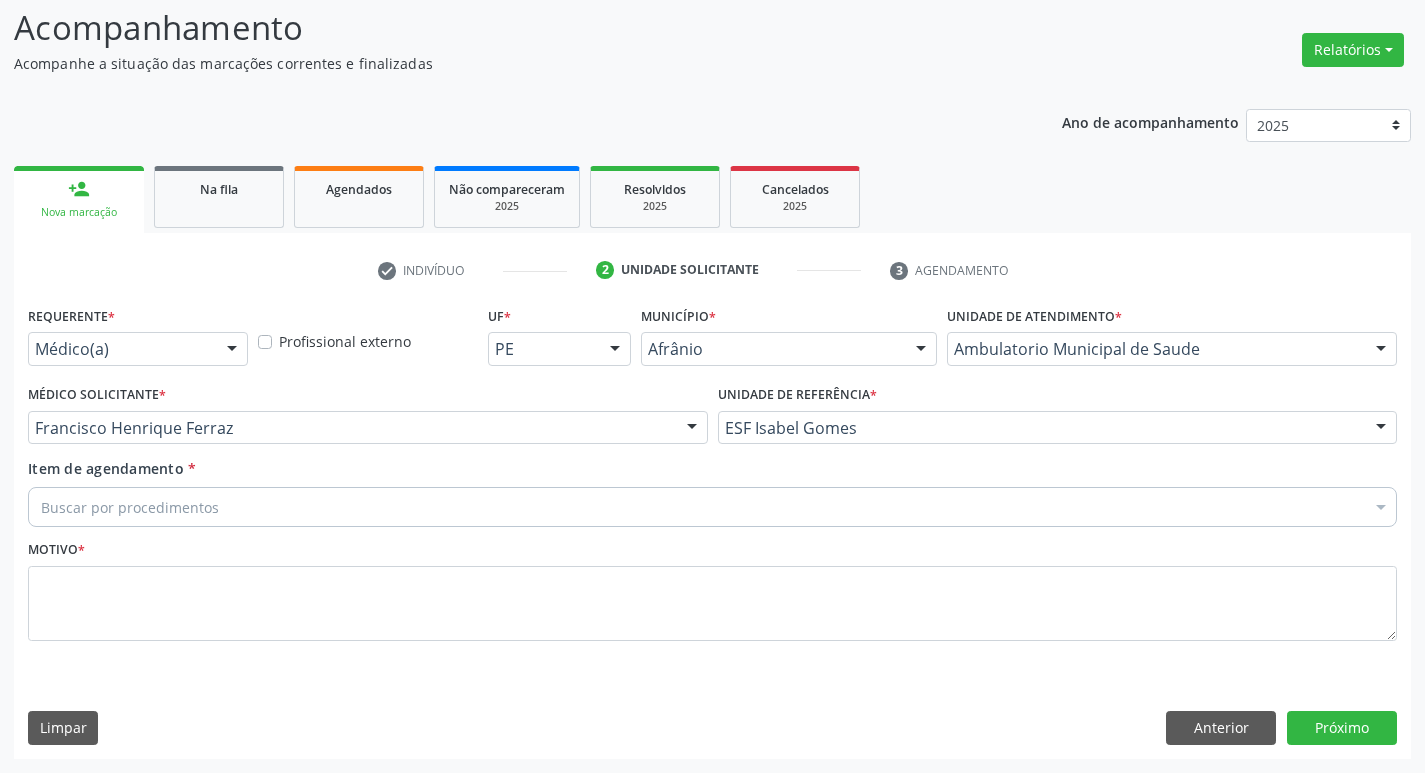 click on "Buscar por procedimentos" at bounding box center [712, 507] 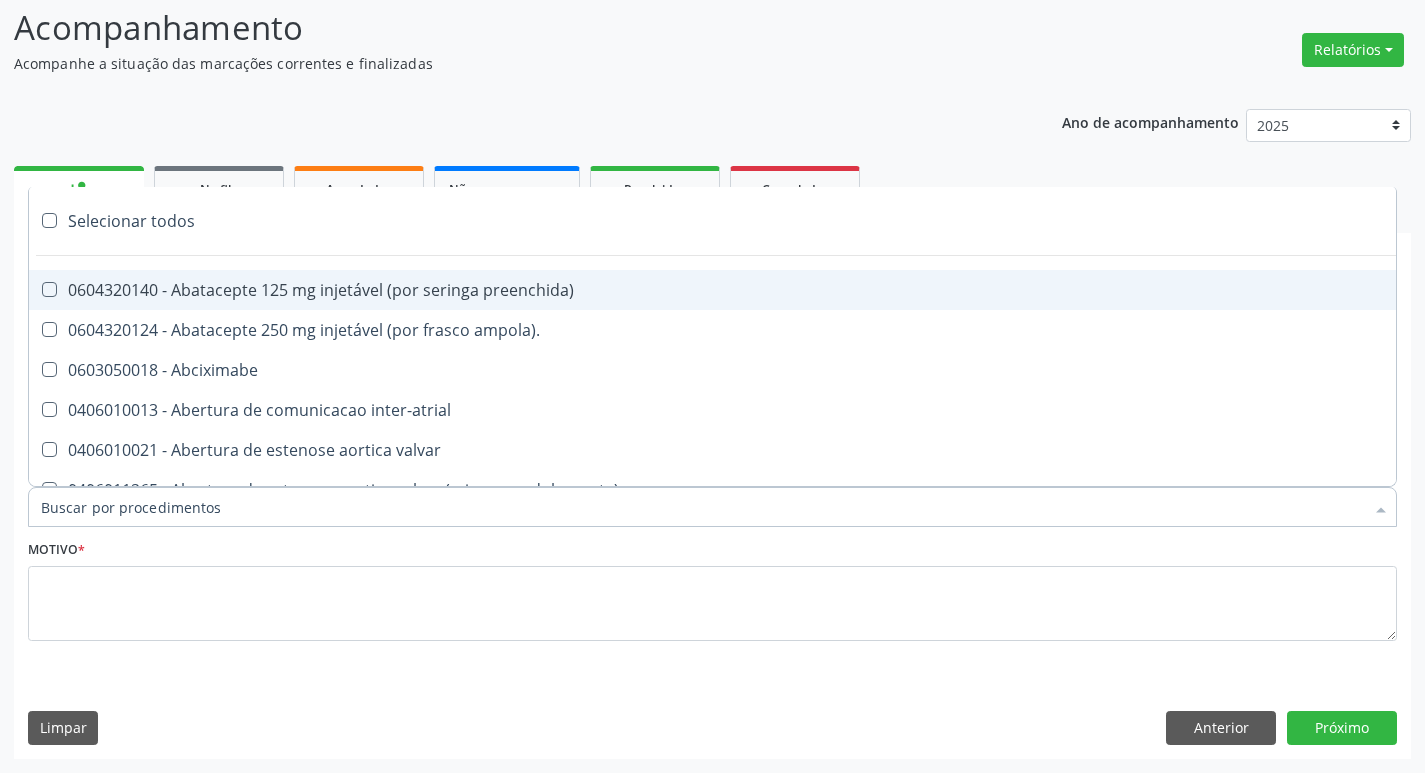 paste on "ortope" 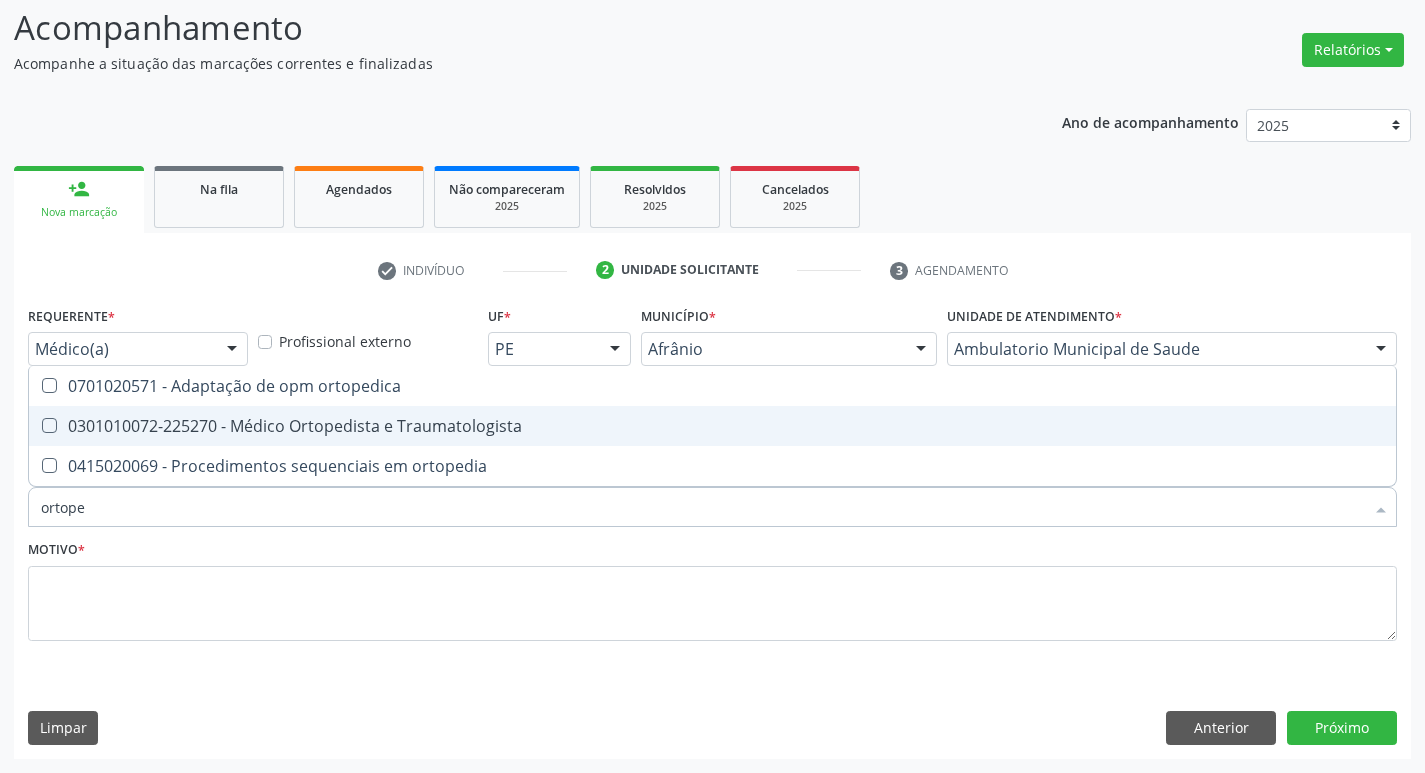 drag, startPoint x: 46, startPoint y: 421, endPoint x: 104, endPoint y: 561, distance: 151.53877 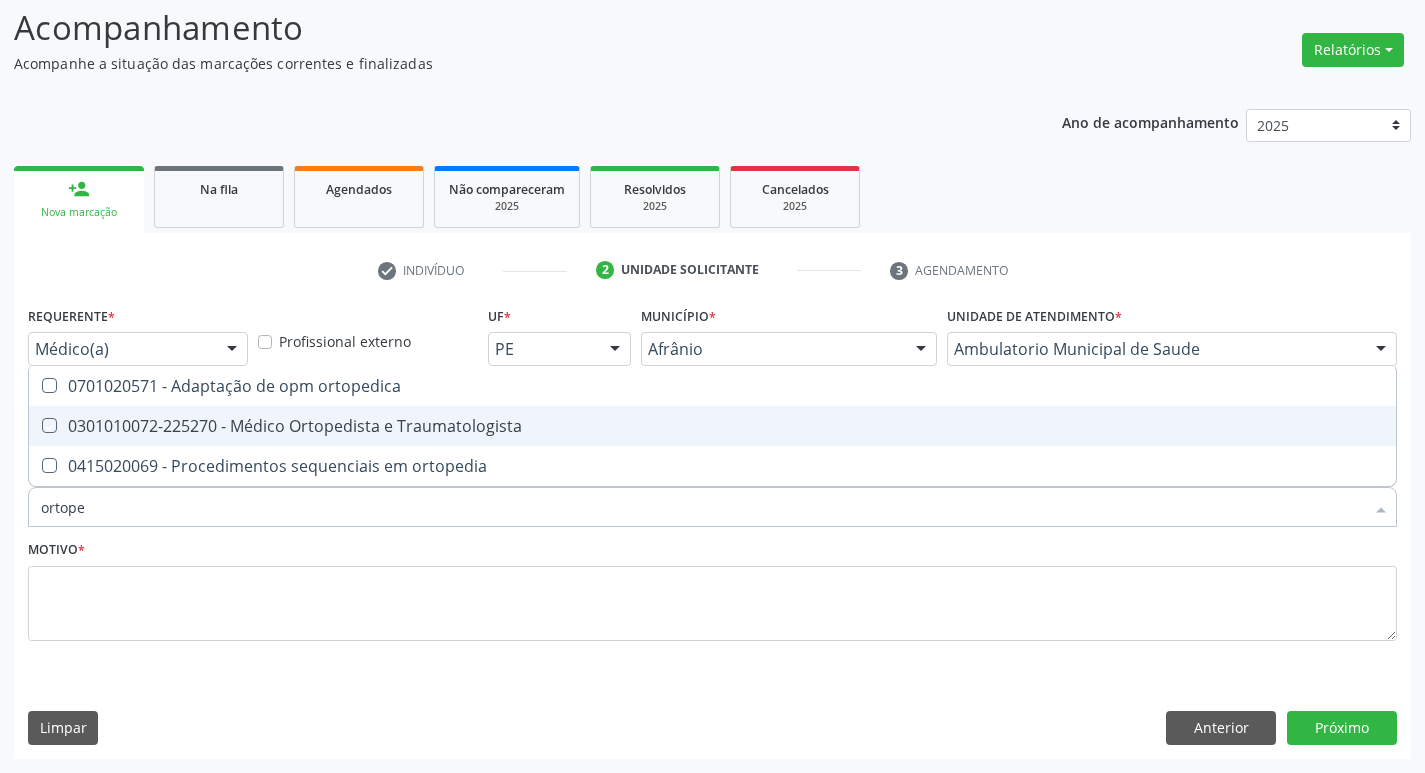 click at bounding box center [35, 425] 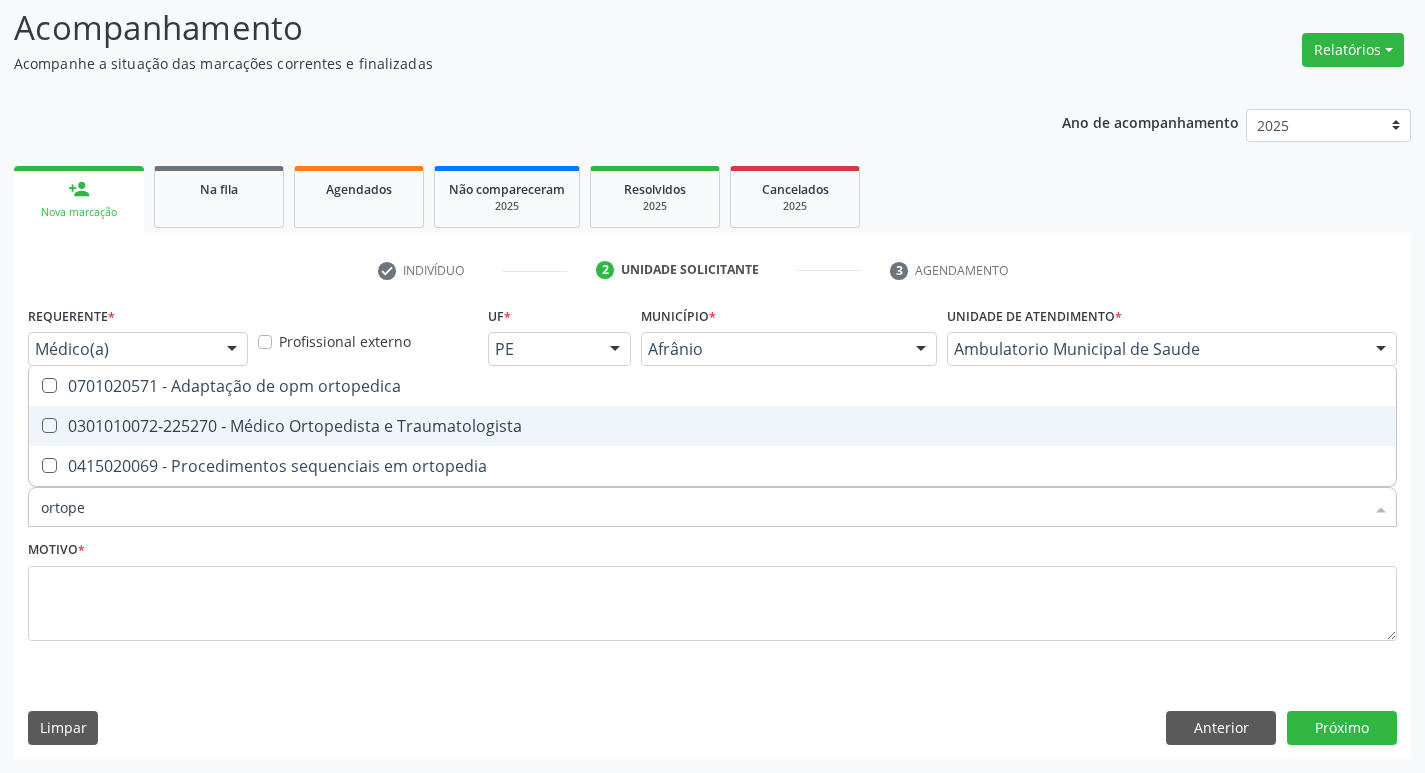 checkbox on "true" 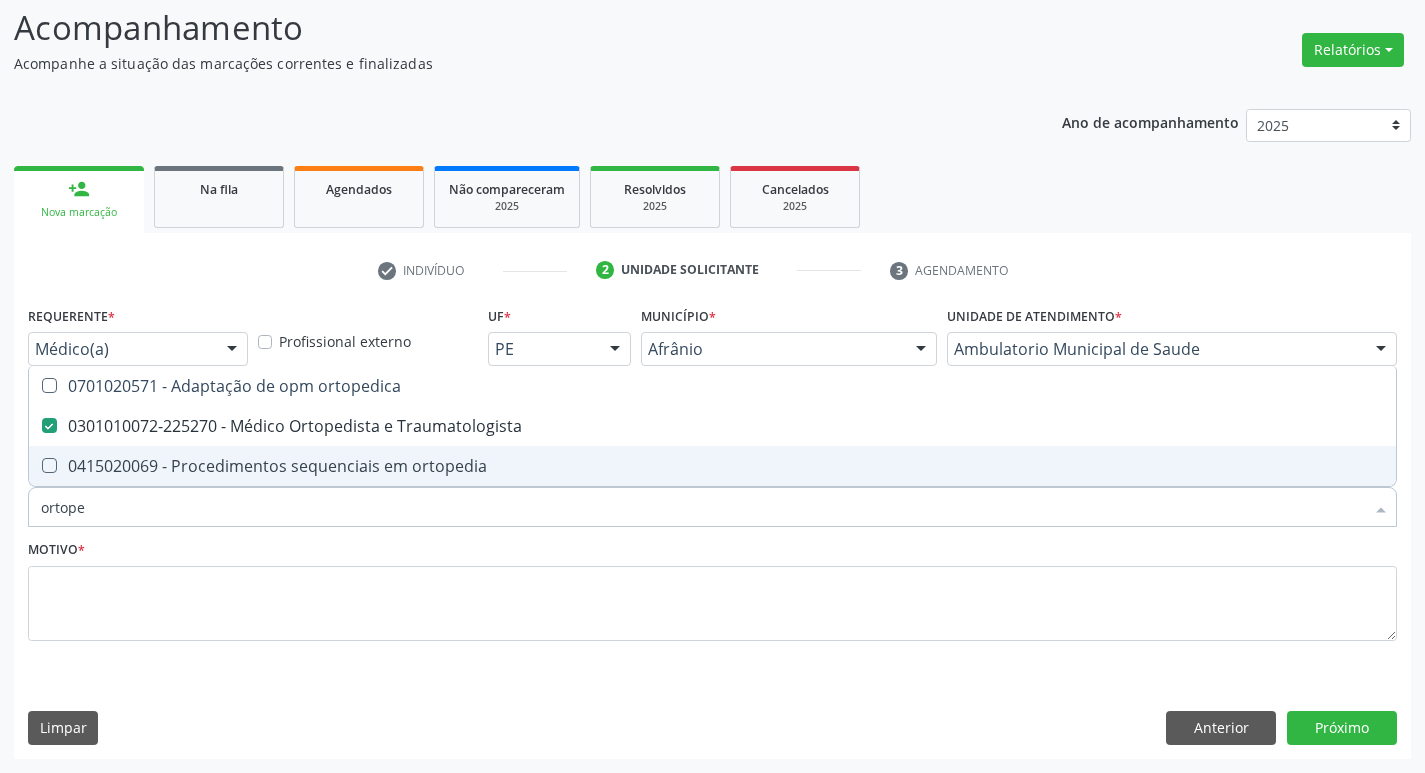 click on "Motivo
*" at bounding box center (712, 588) 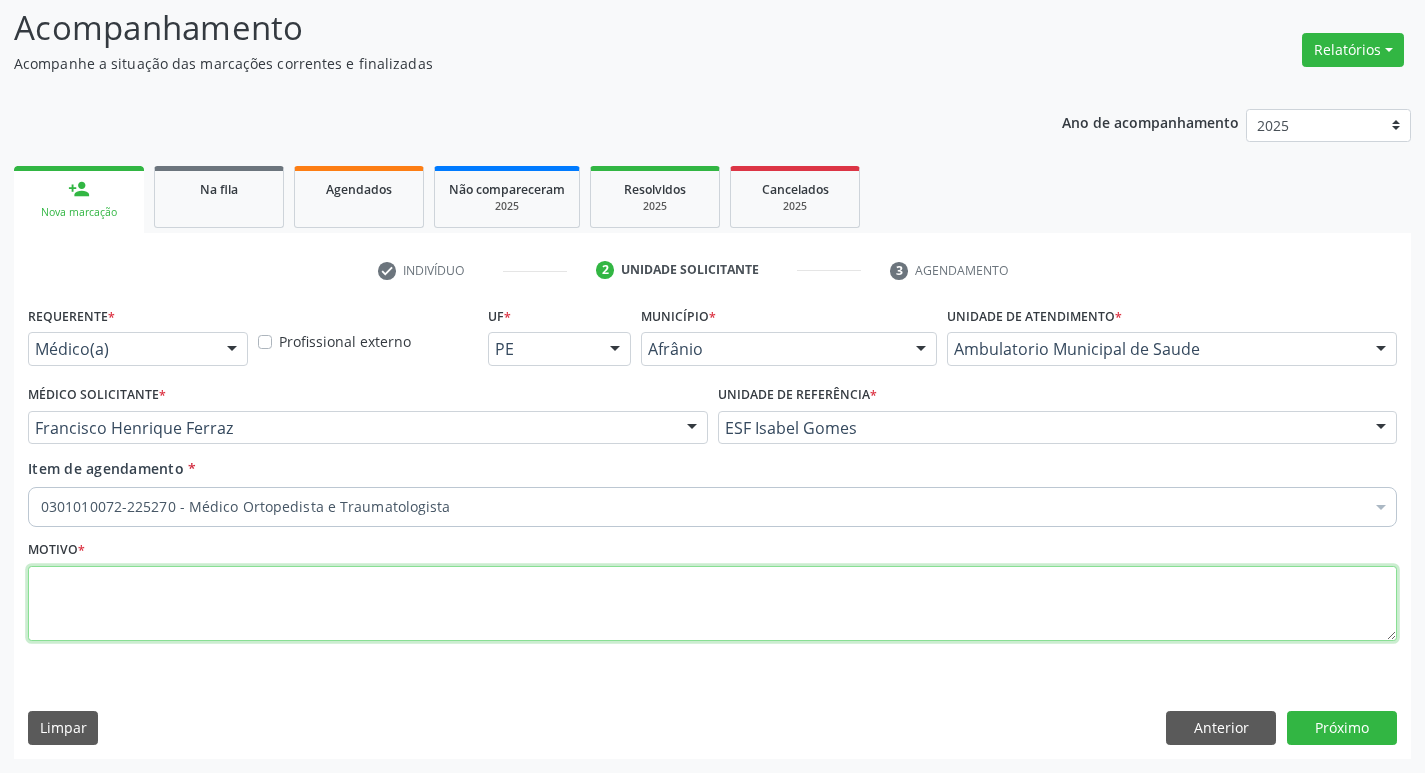 click at bounding box center (712, 604) 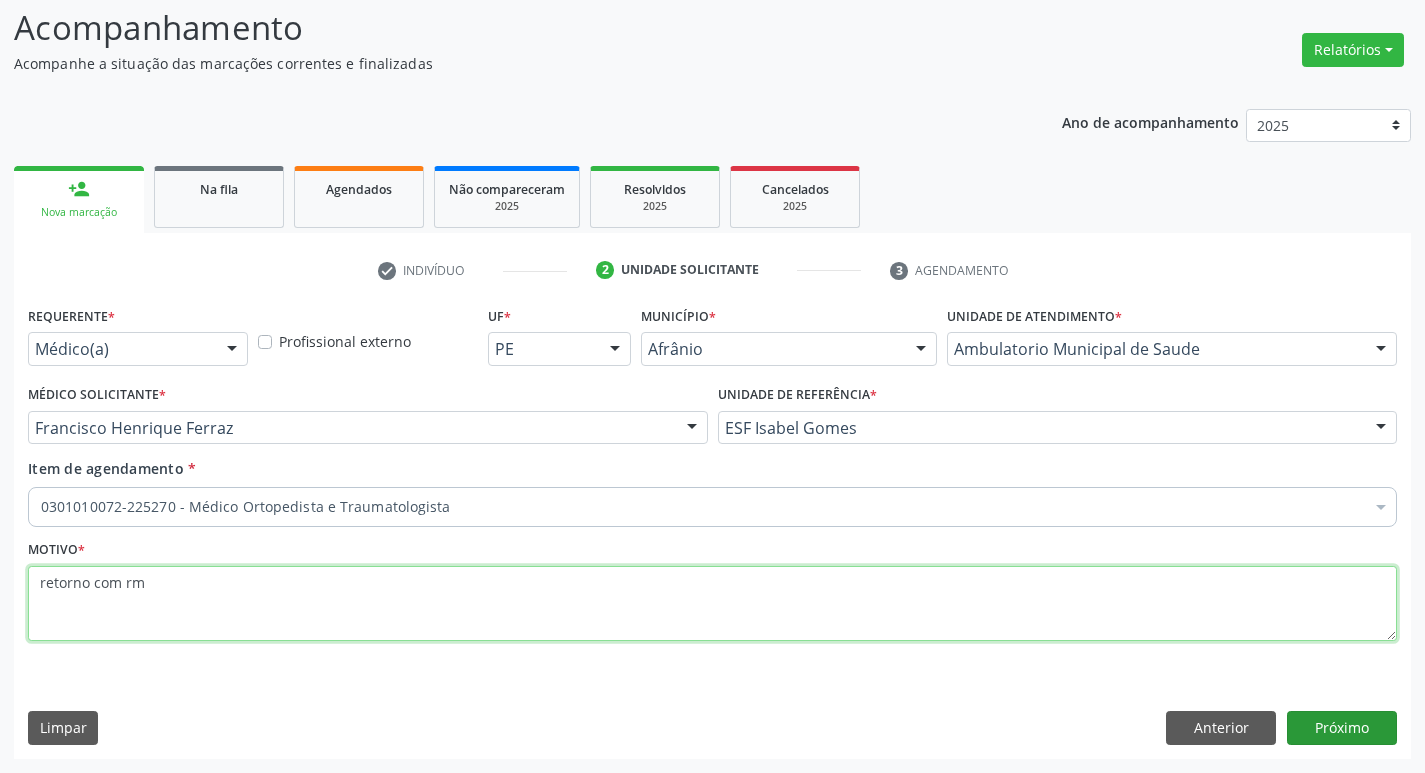 type on "retorno com rm" 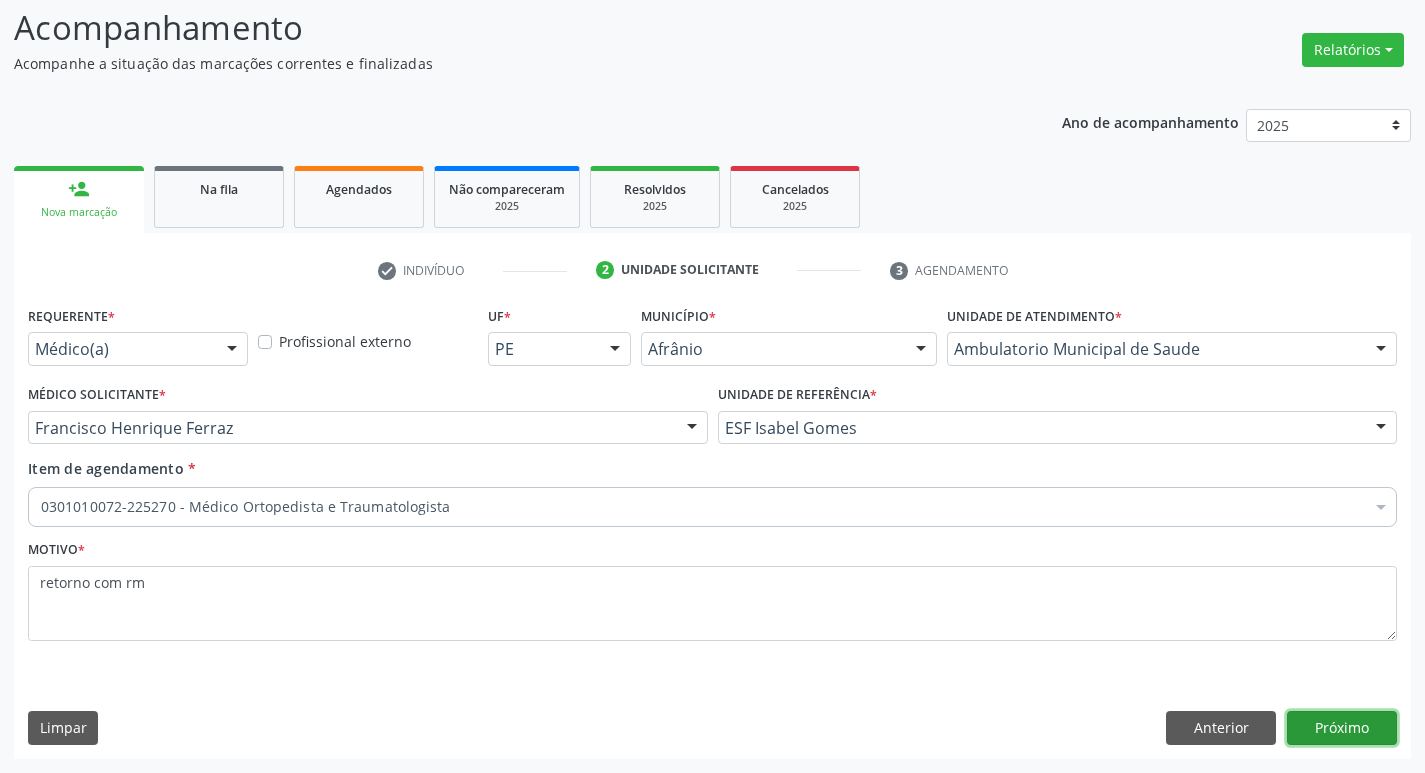 click on "Próximo" at bounding box center (1342, 728) 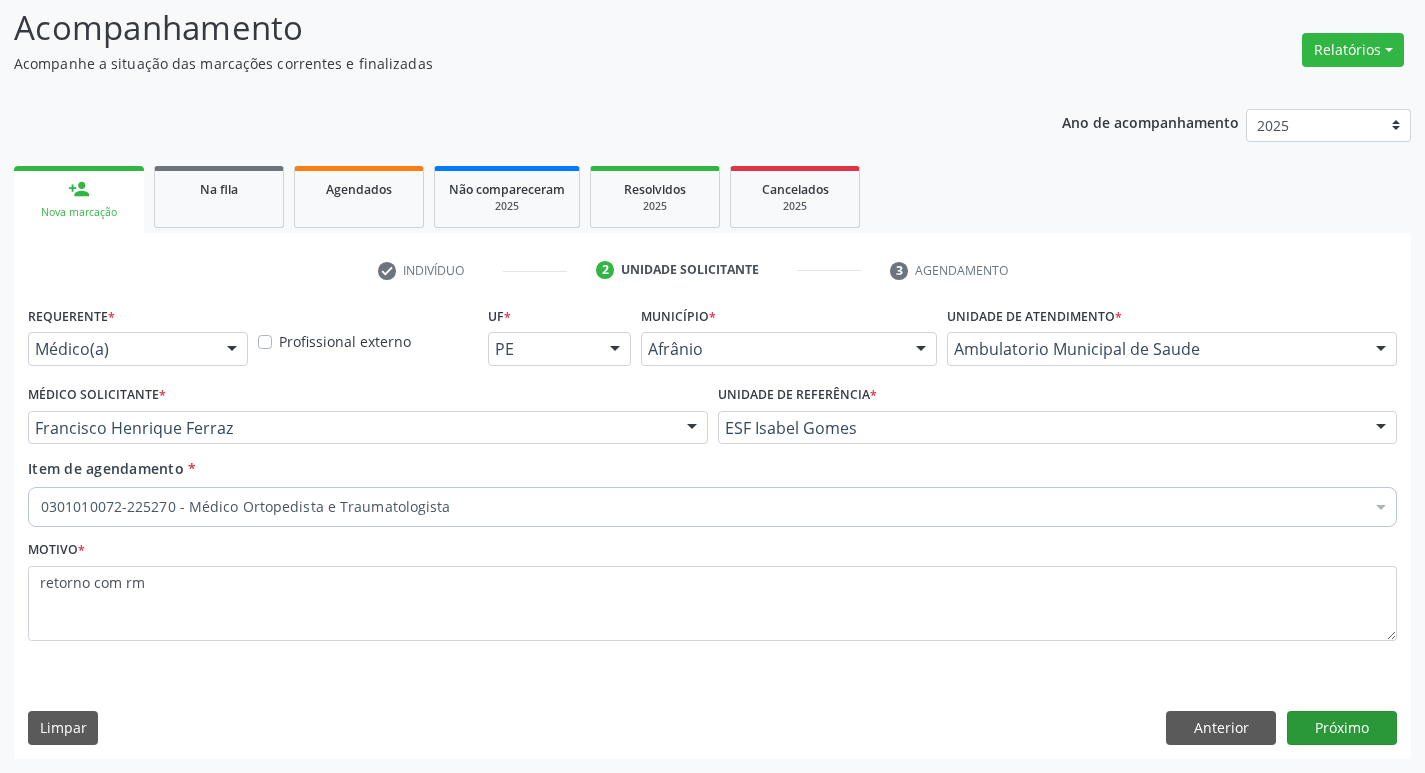 scroll, scrollTop: 97, scrollLeft: 0, axis: vertical 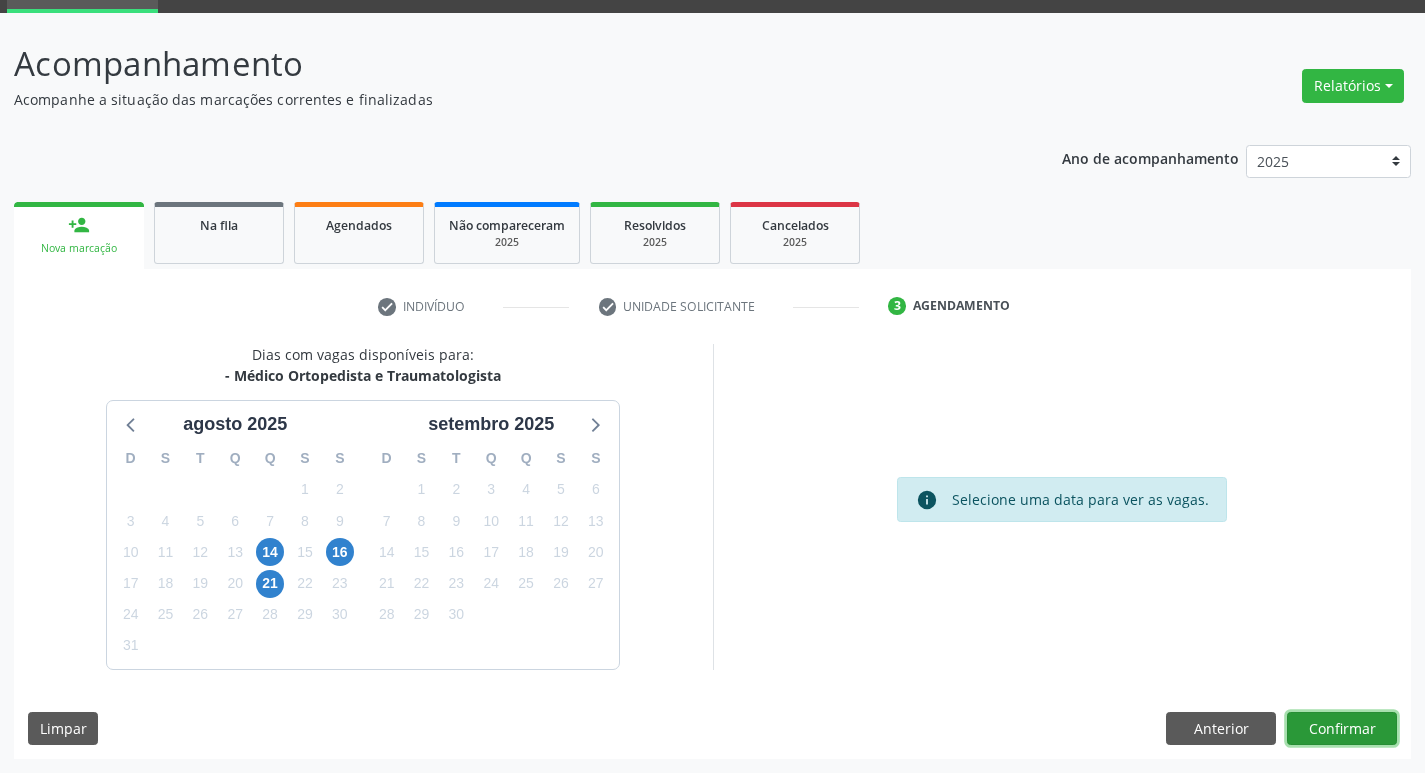 click on "Confirmar" at bounding box center [1342, 729] 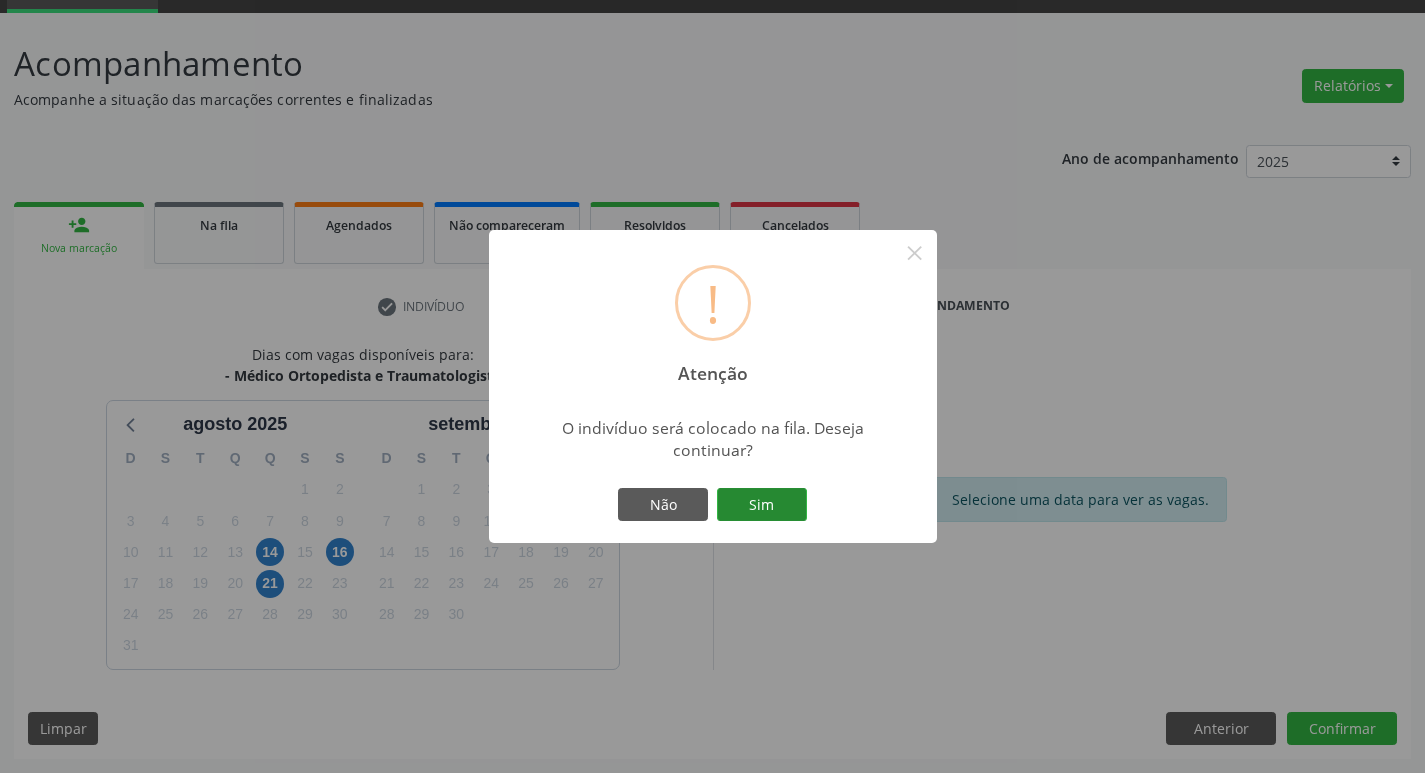 click on "Sim" at bounding box center (762, 505) 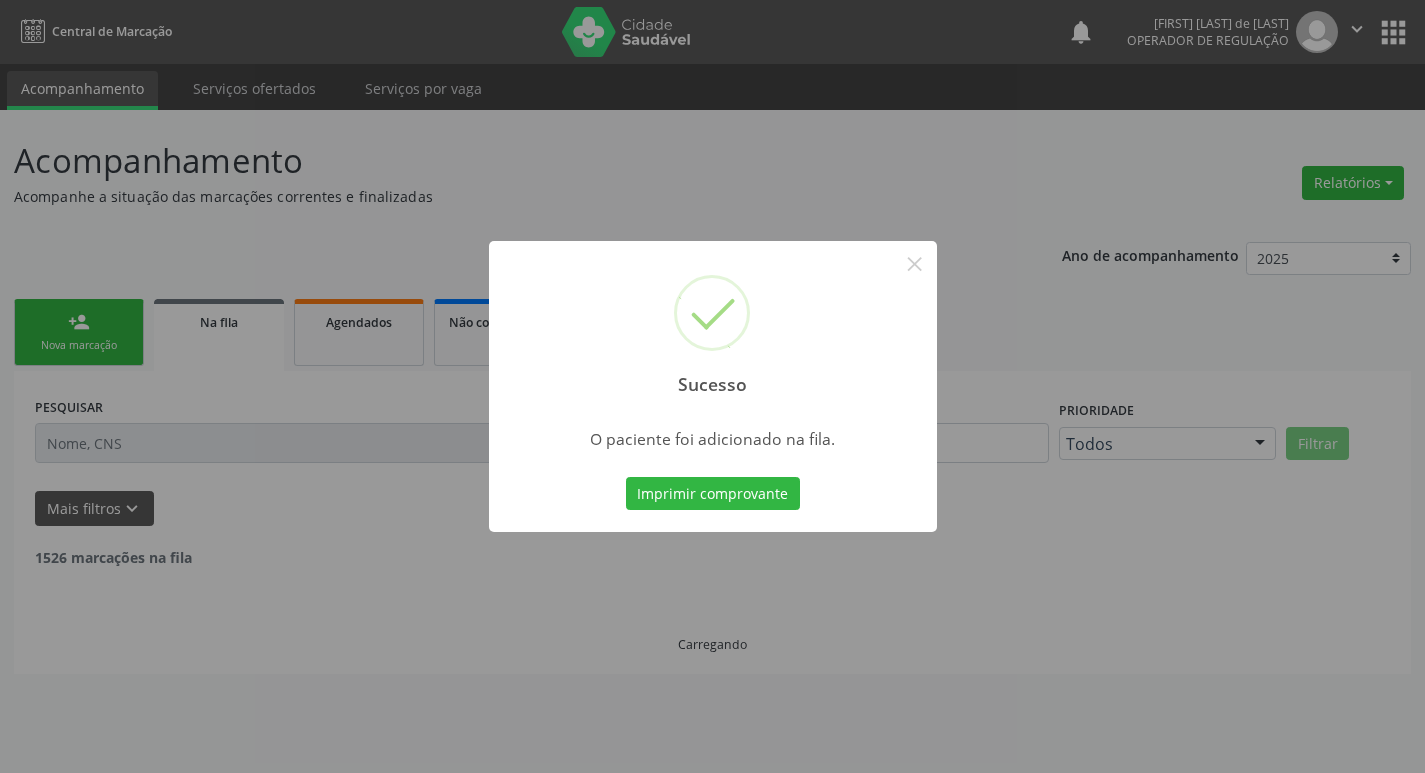 scroll, scrollTop: 0, scrollLeft: 0, axis: both 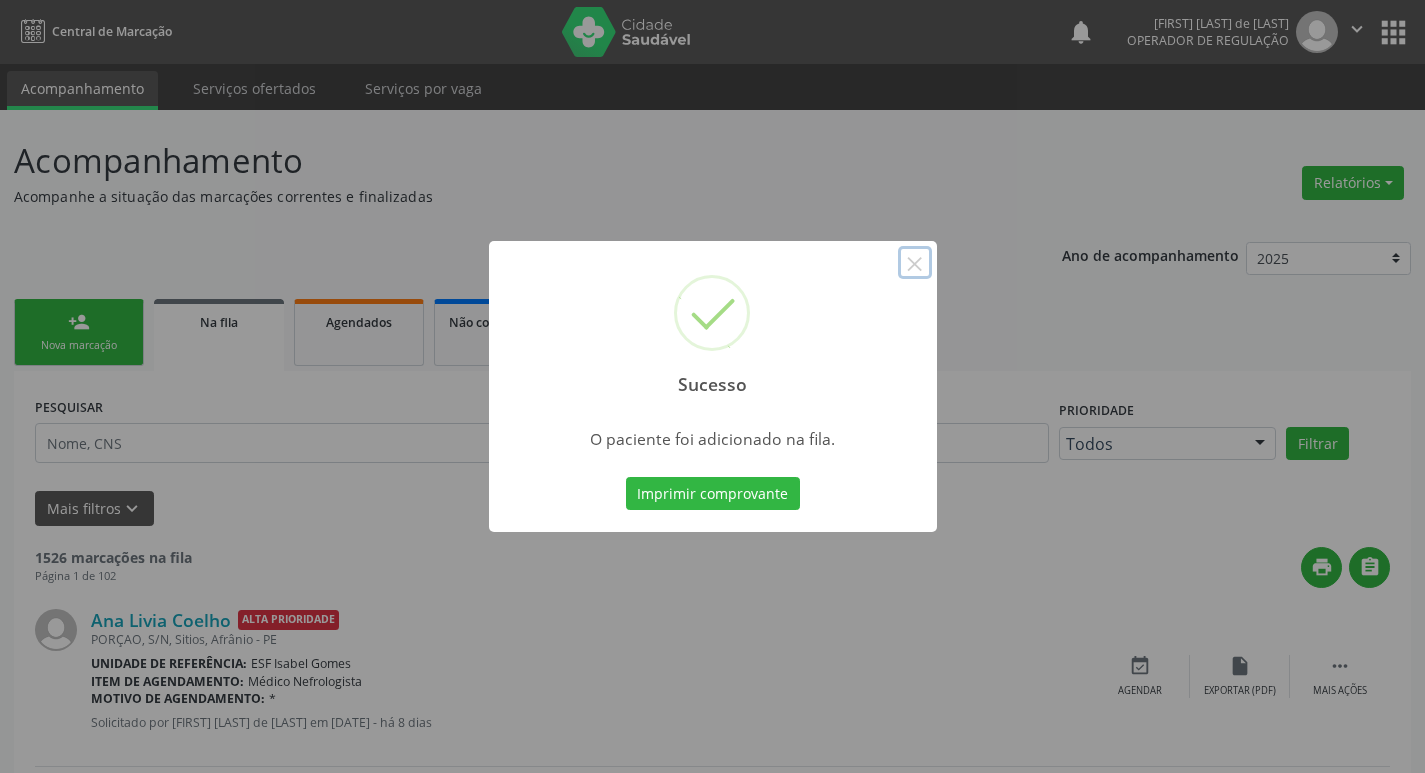 drag, startPoint x: 916, startPoint y: 265, endPoint x: 409, endPoint y: 355, distance: 514.9262 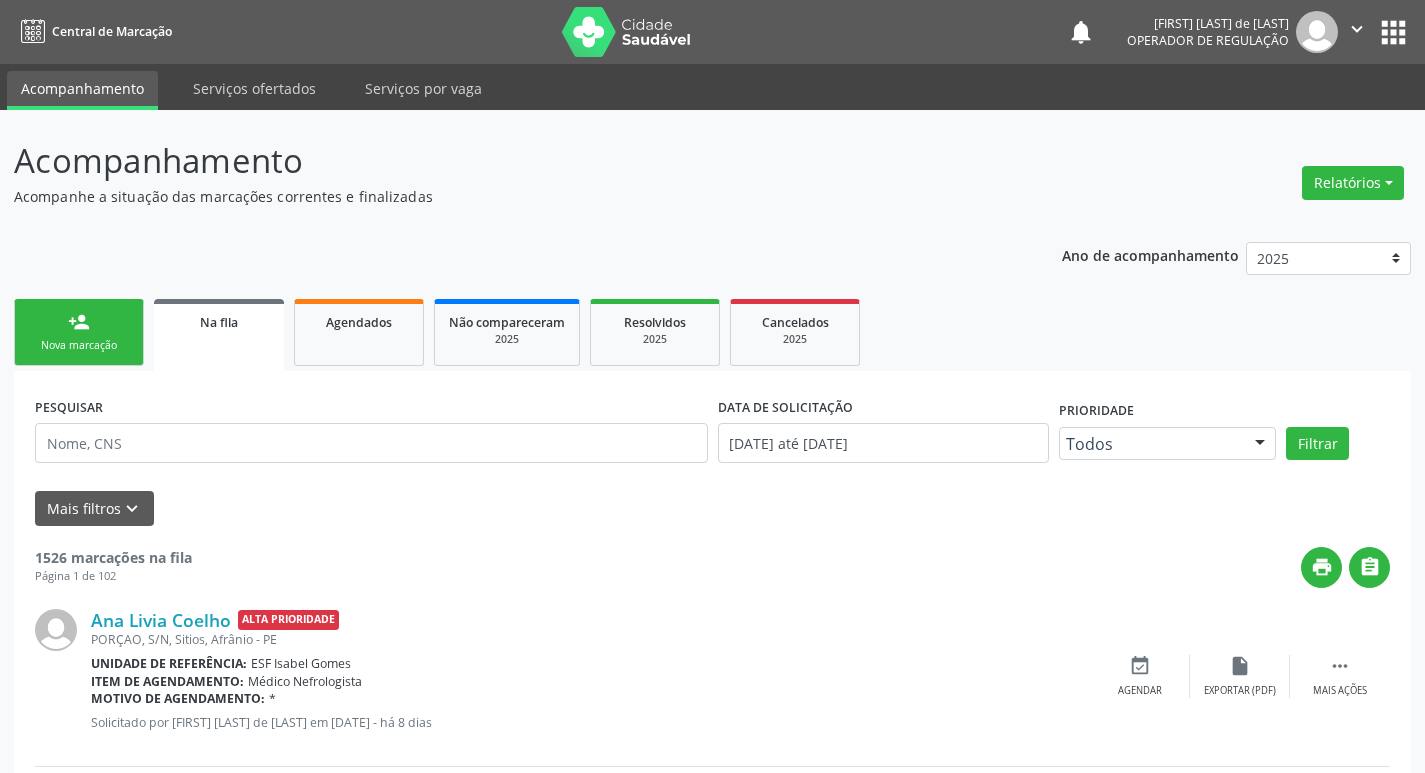 click on "person_add
Nova marcação" at bounding box center [79, 332] 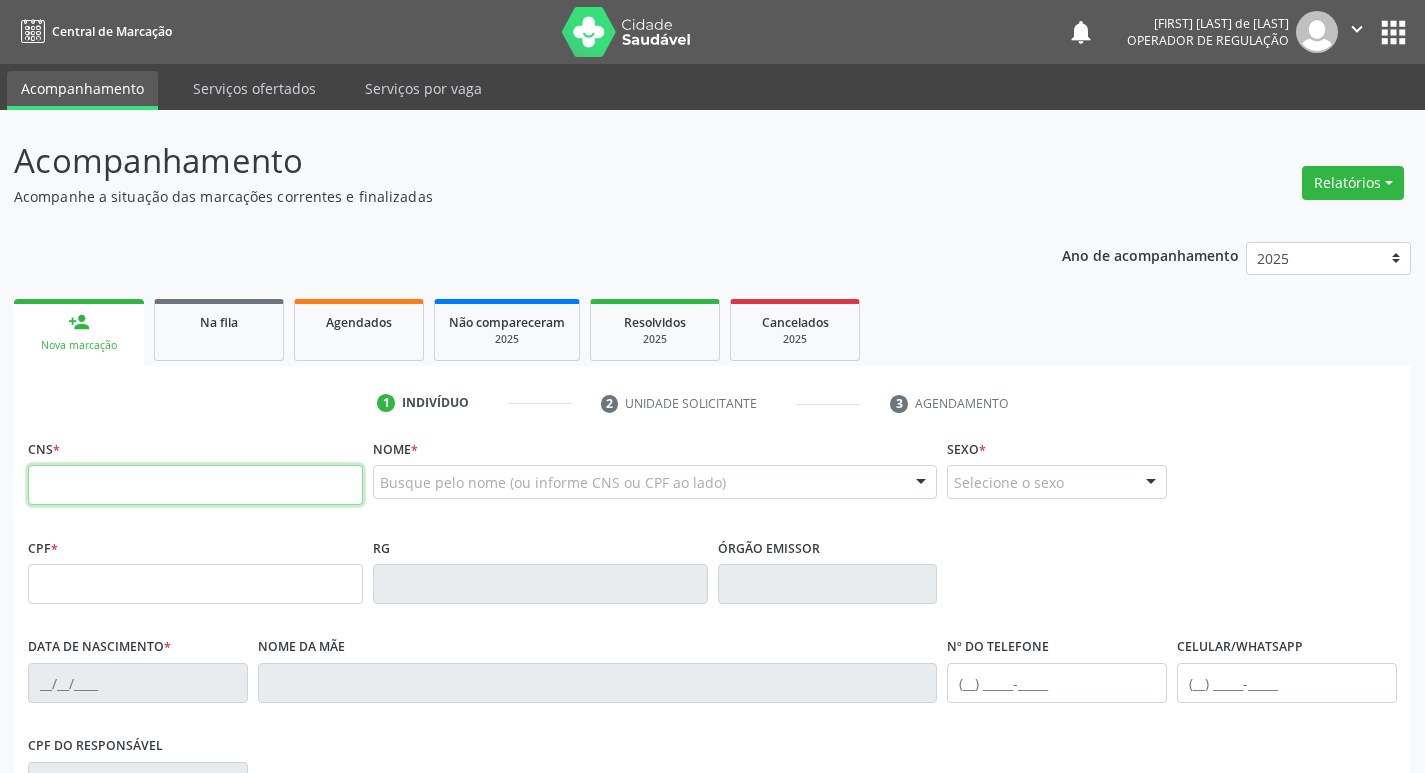 click at bounding box center [195, 485] 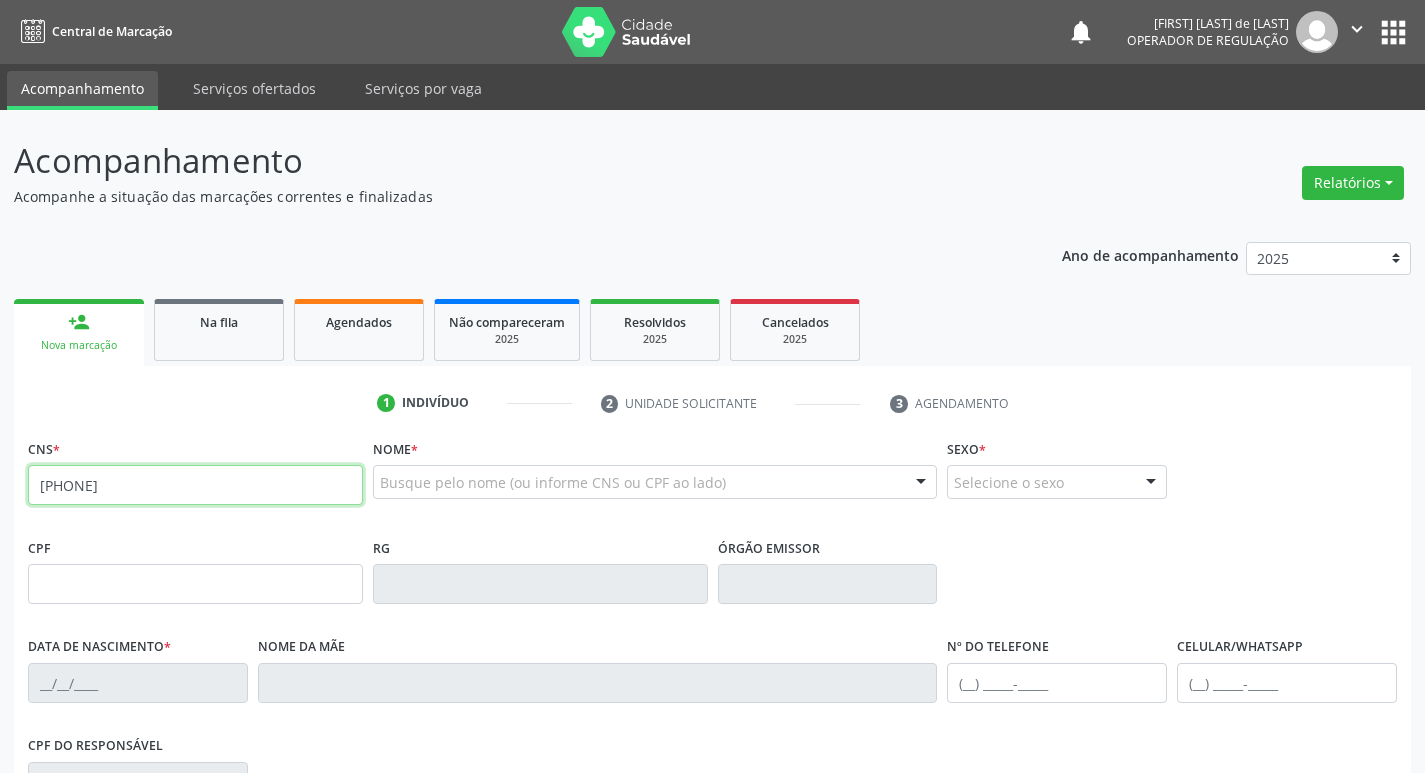 type on "708 6055 7596 0182" 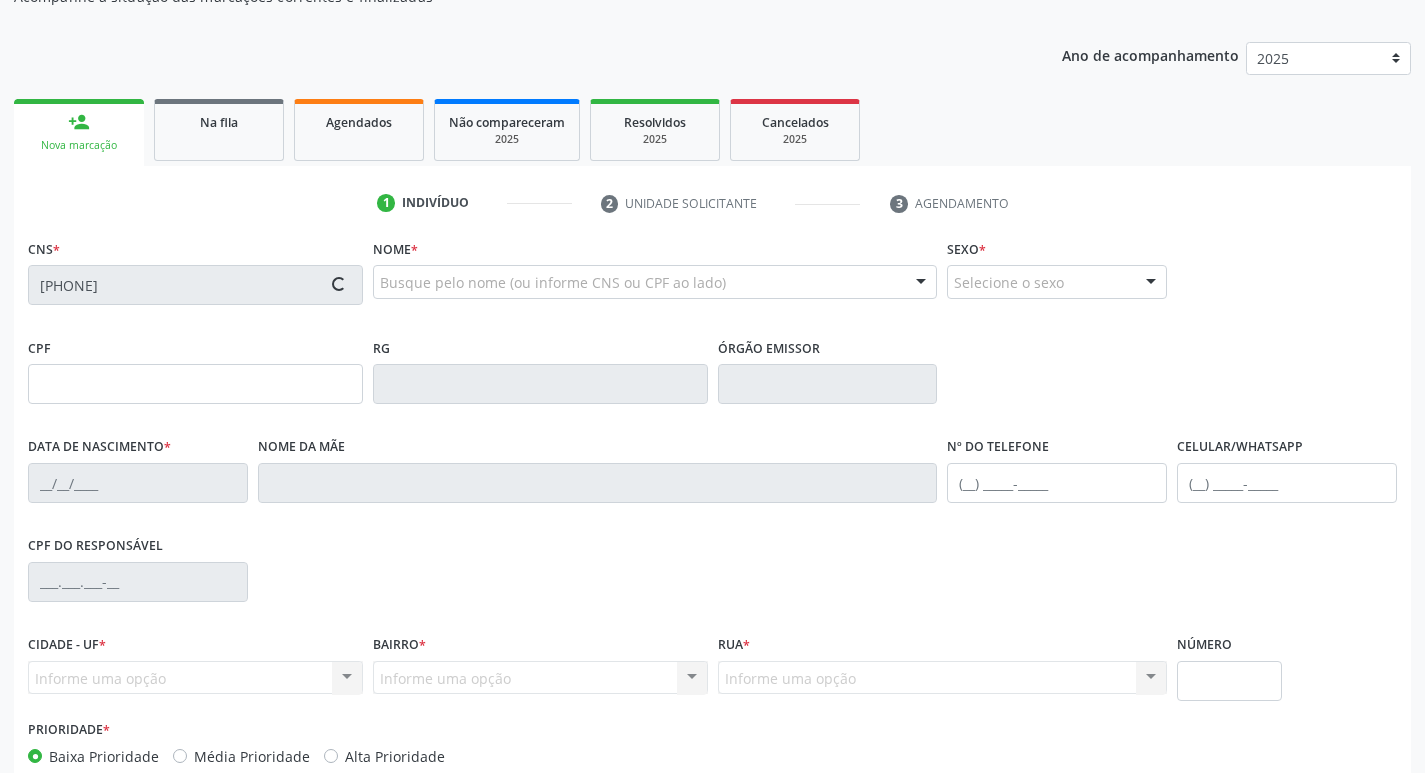 scroll, scrollTop: 311, scrollLeft: 0, axis: vertical 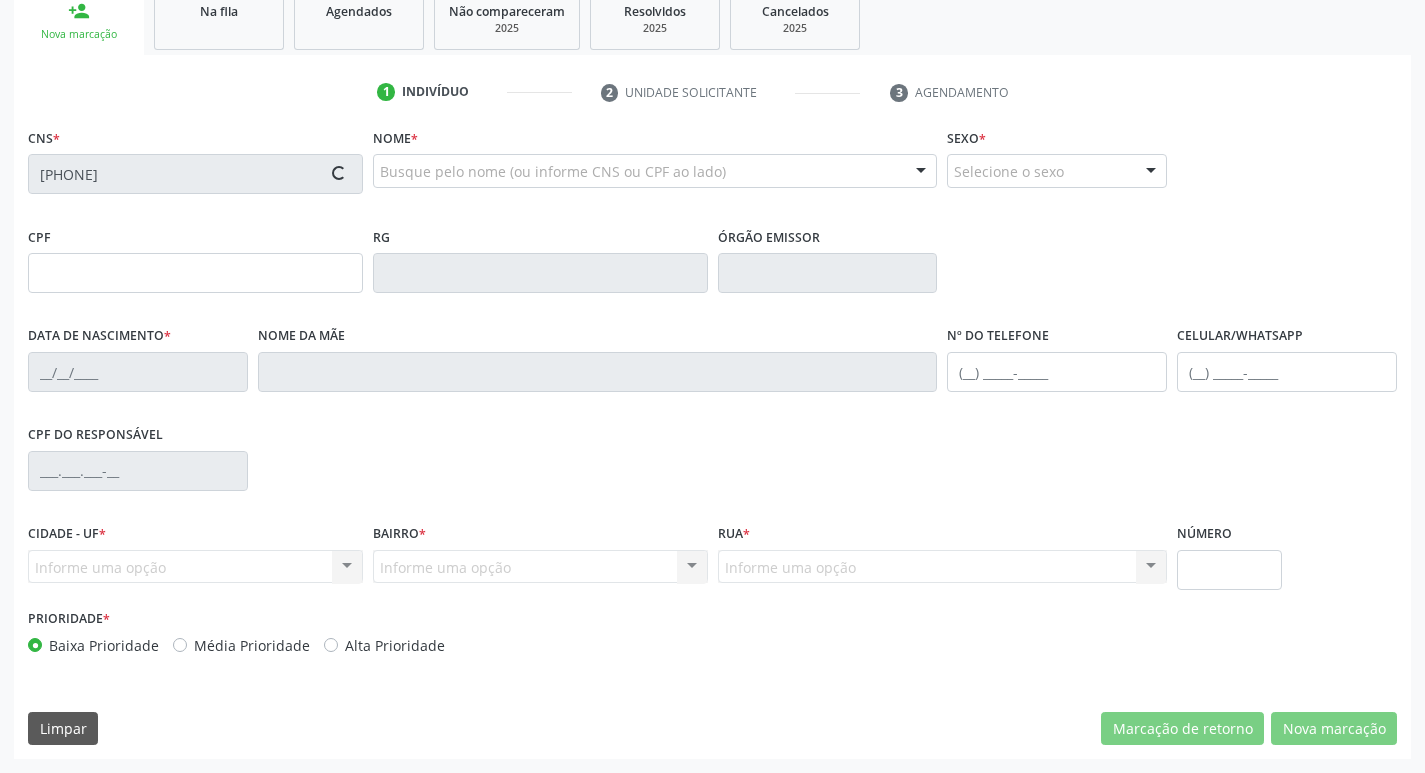 type on "30/11/1978" 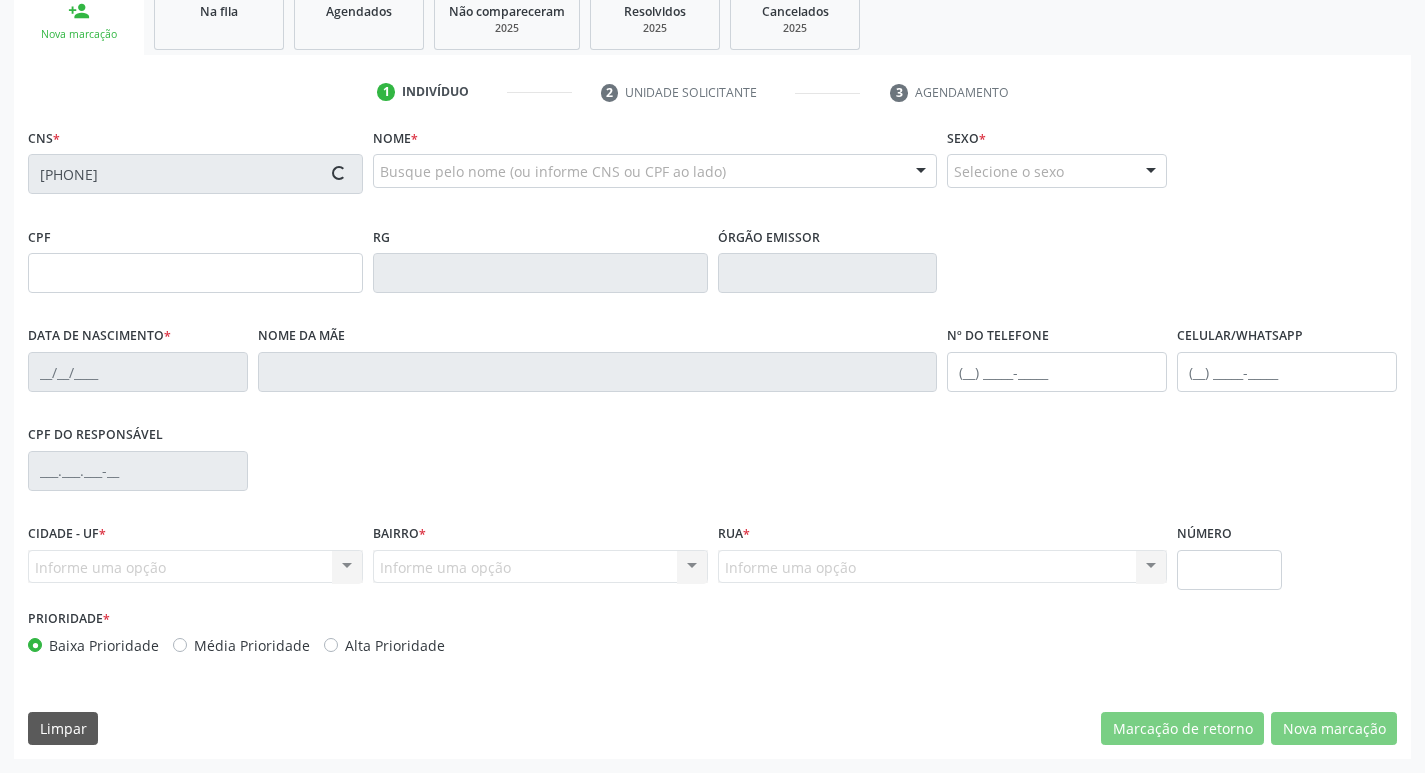 type on "S/N" 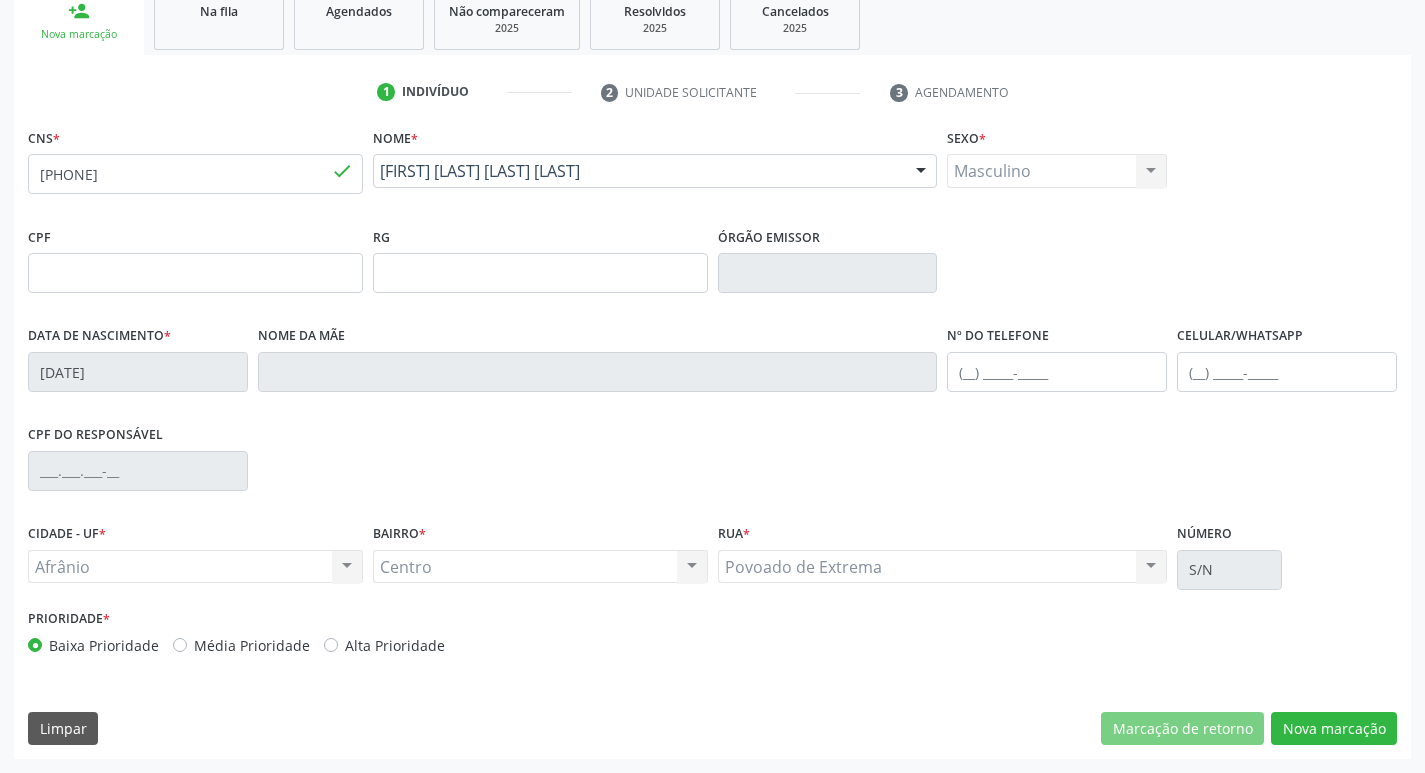 click on "Média Prioridade" at bounding box center [252, 645] 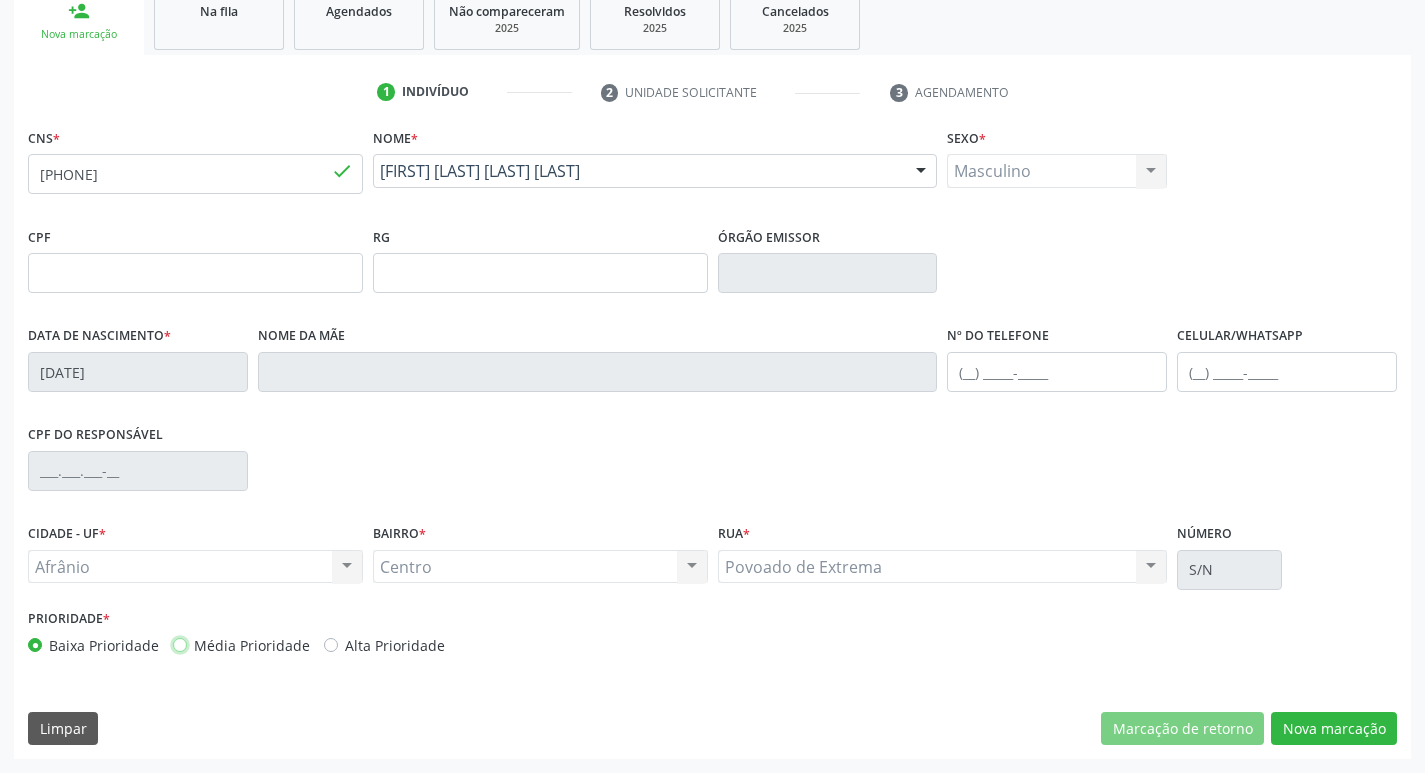 radio on "true" 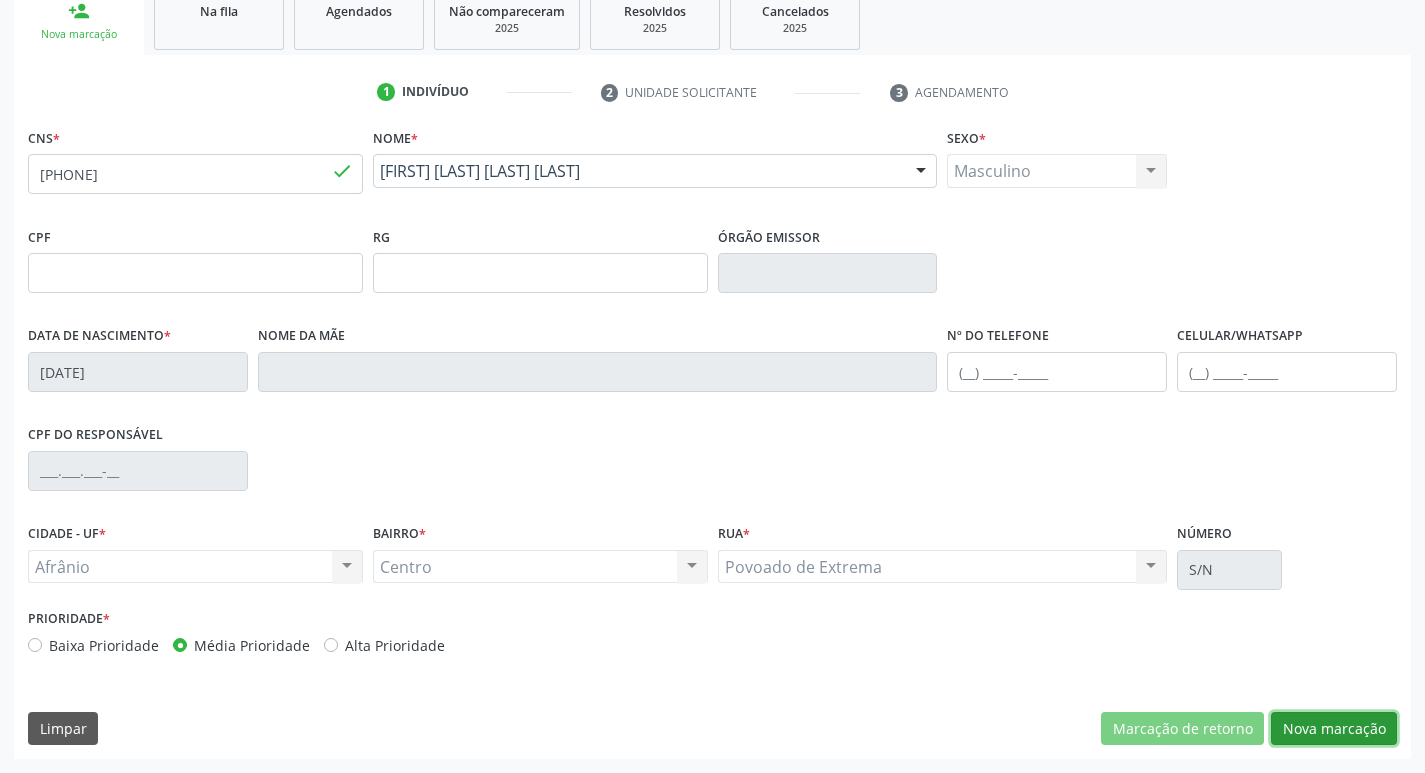 click on "Nova marcação" at bounding box center (1334, 729) 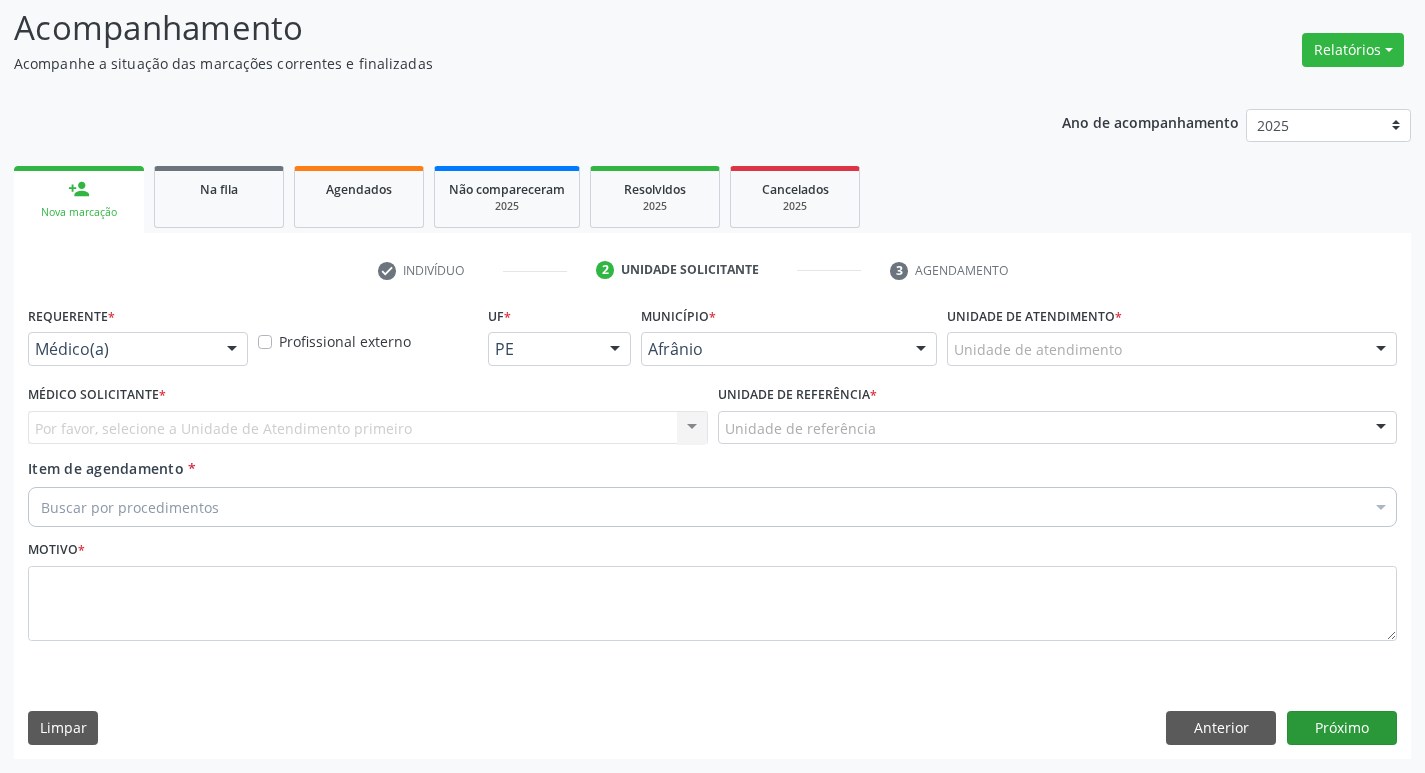 scroll, scrollTop: 133, scrollLeft: 0, axis: vertical 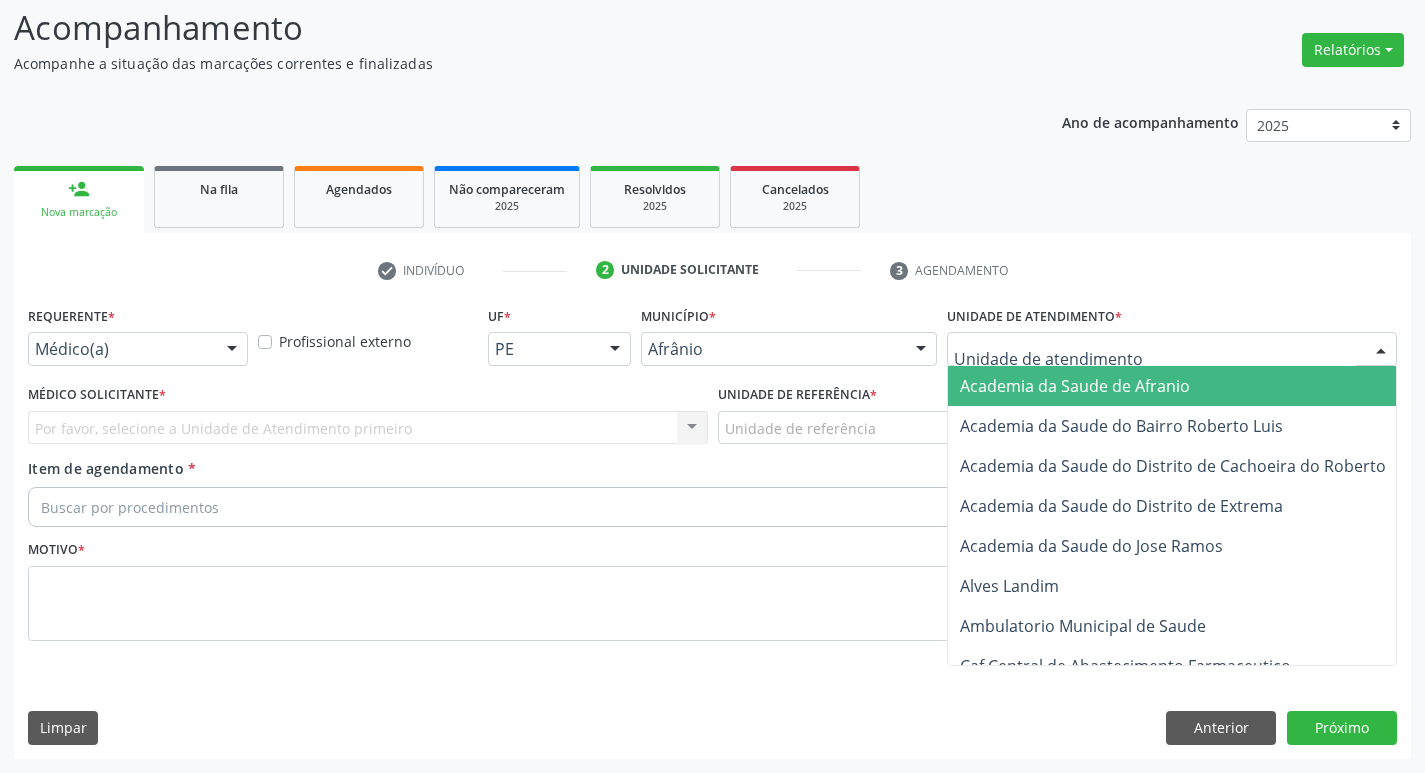 drag, startPoint x: 1176, startPoint y: 342, endPoint x: 1170, endPoint y: 488, distance: 146.12323 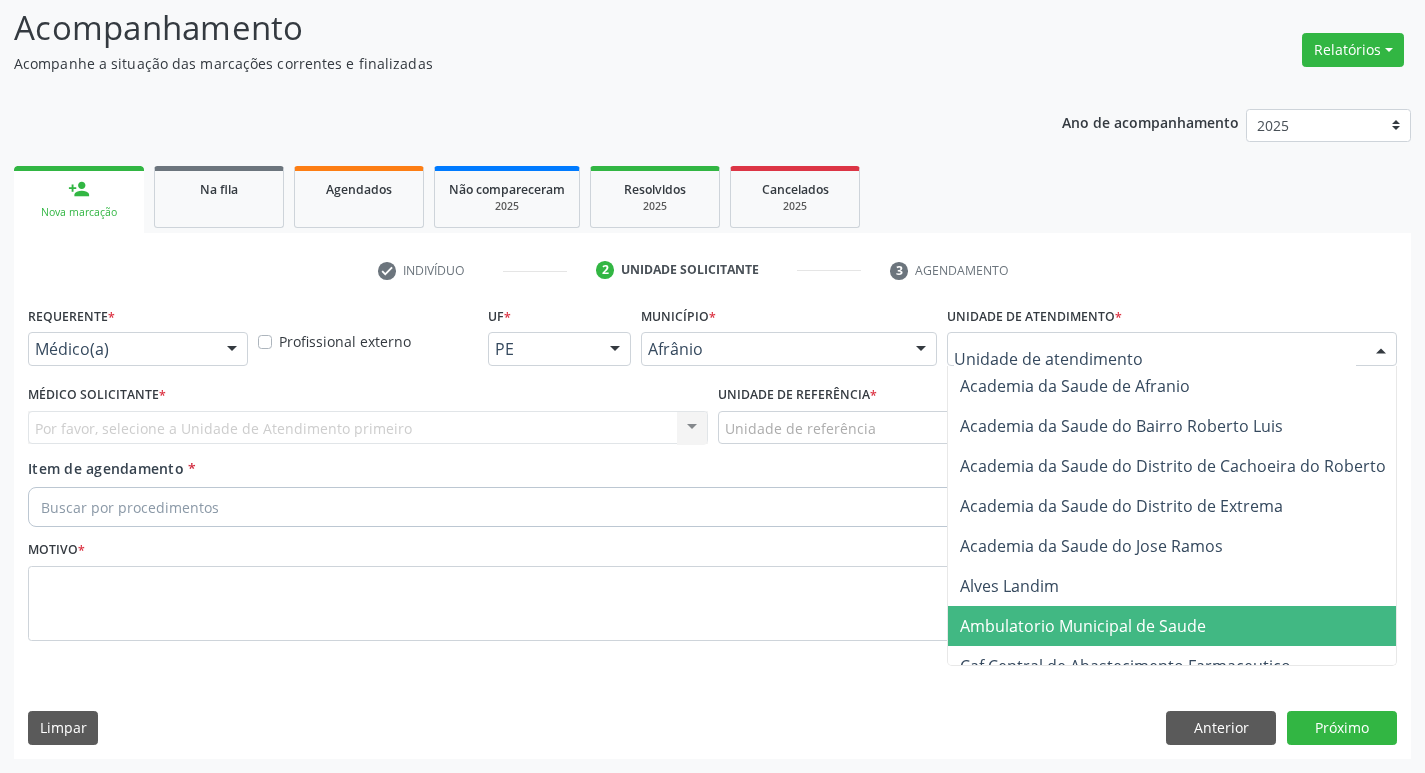 drag, startPoint x: 1117, startPoint y: 626, endPoint x: 931, endPoint y: 569, distance: 194.53792 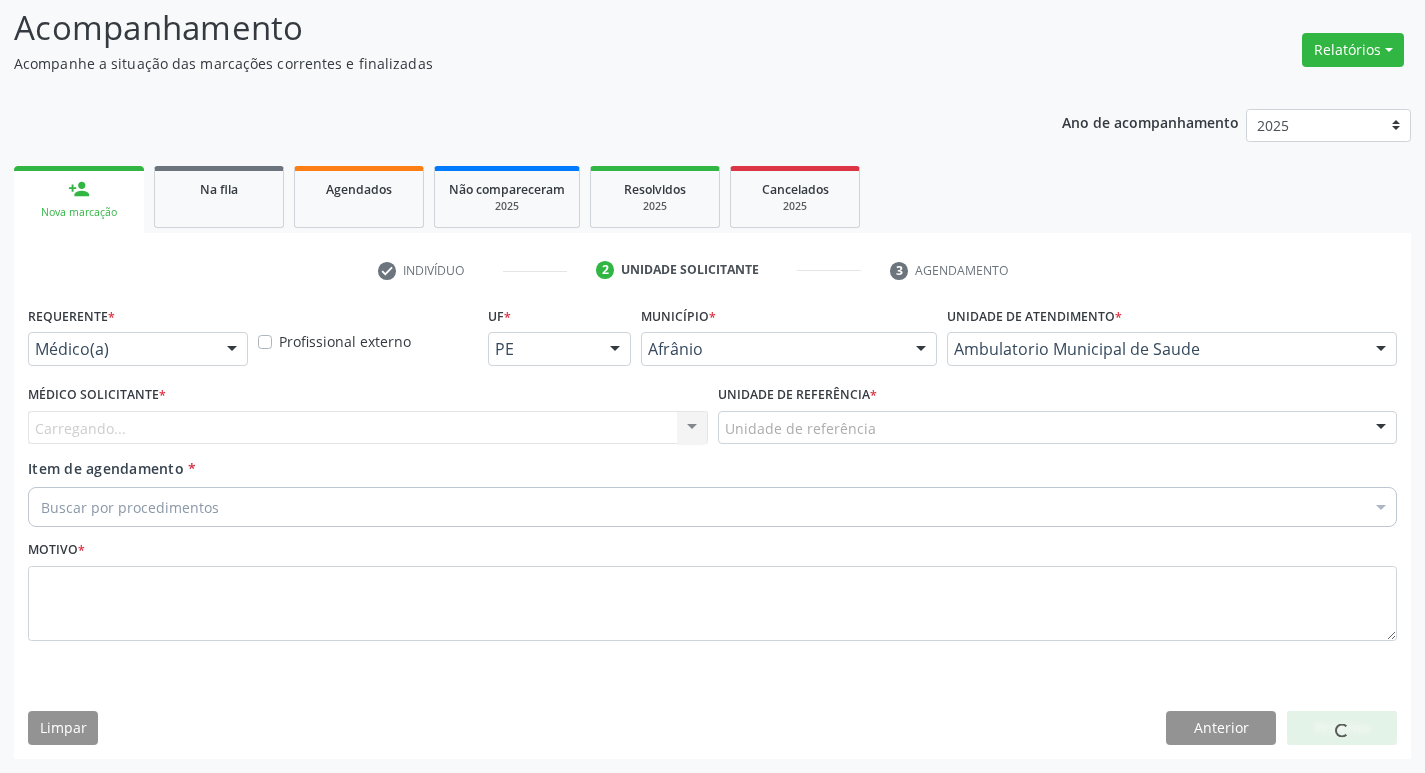 click on "Carregando...
Nenhum resultado encontrado para: "   "
Não há nenhuma opção para ser exibida." at bounding box center [368, 428] 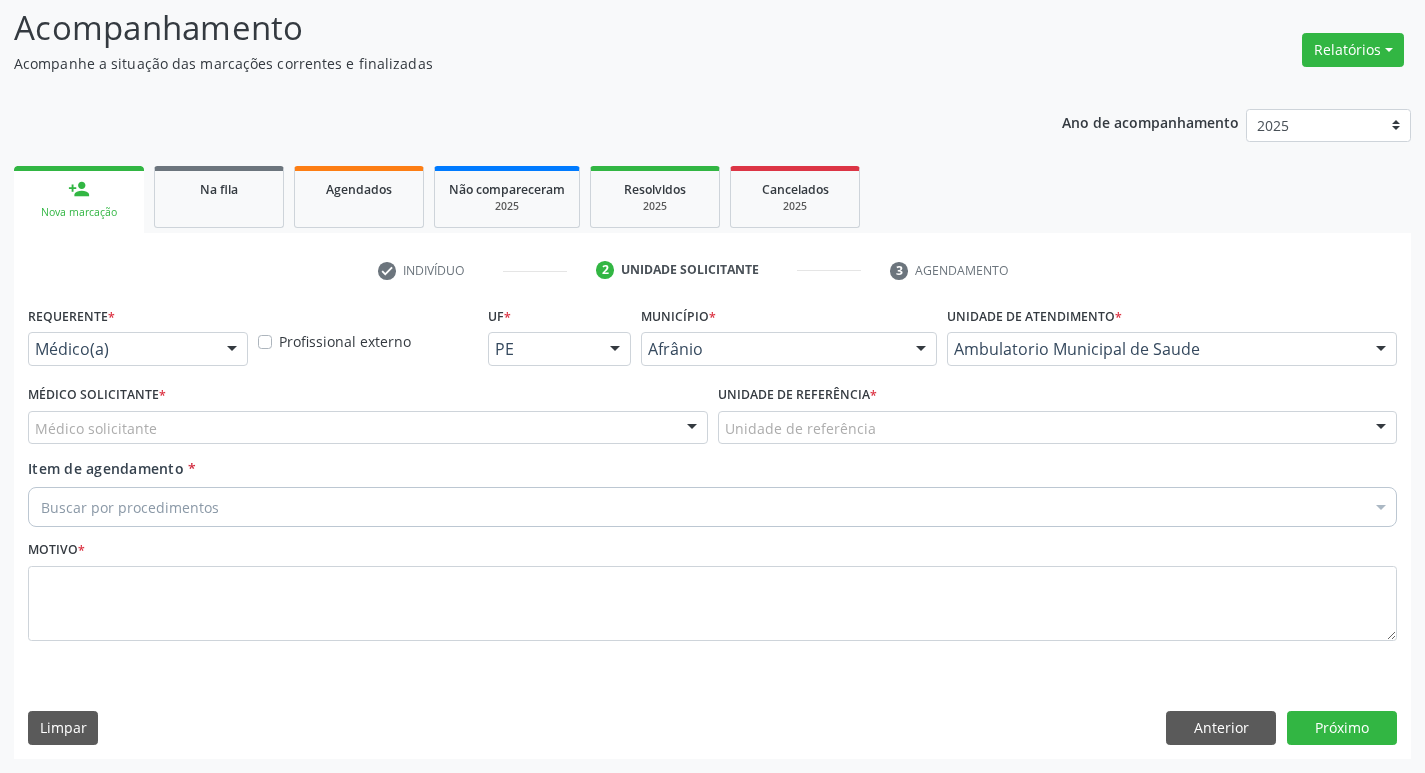 click on "Médico solicitante" at bounding box center [368, 428] 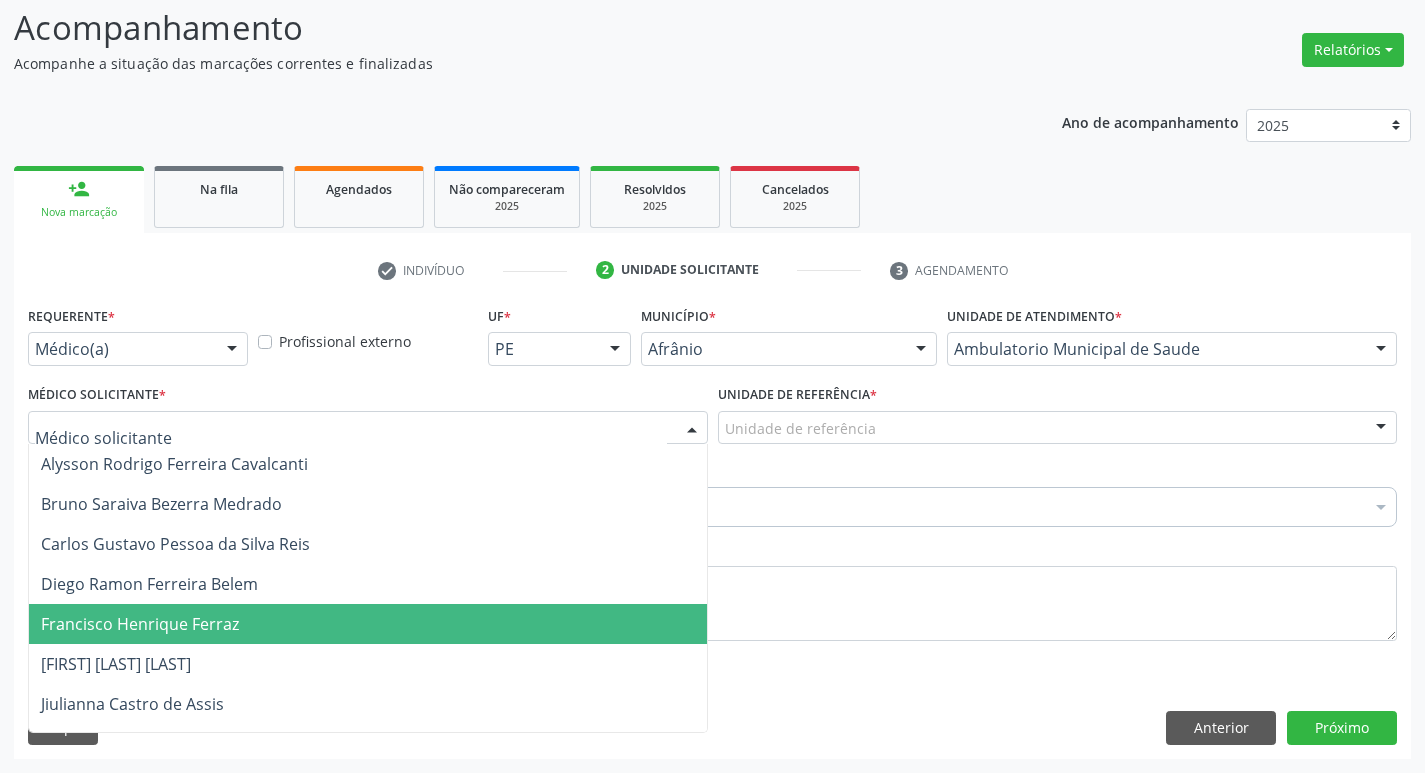 click on "Francisco Henrique Ferraz" at bounding box center [368, 624] 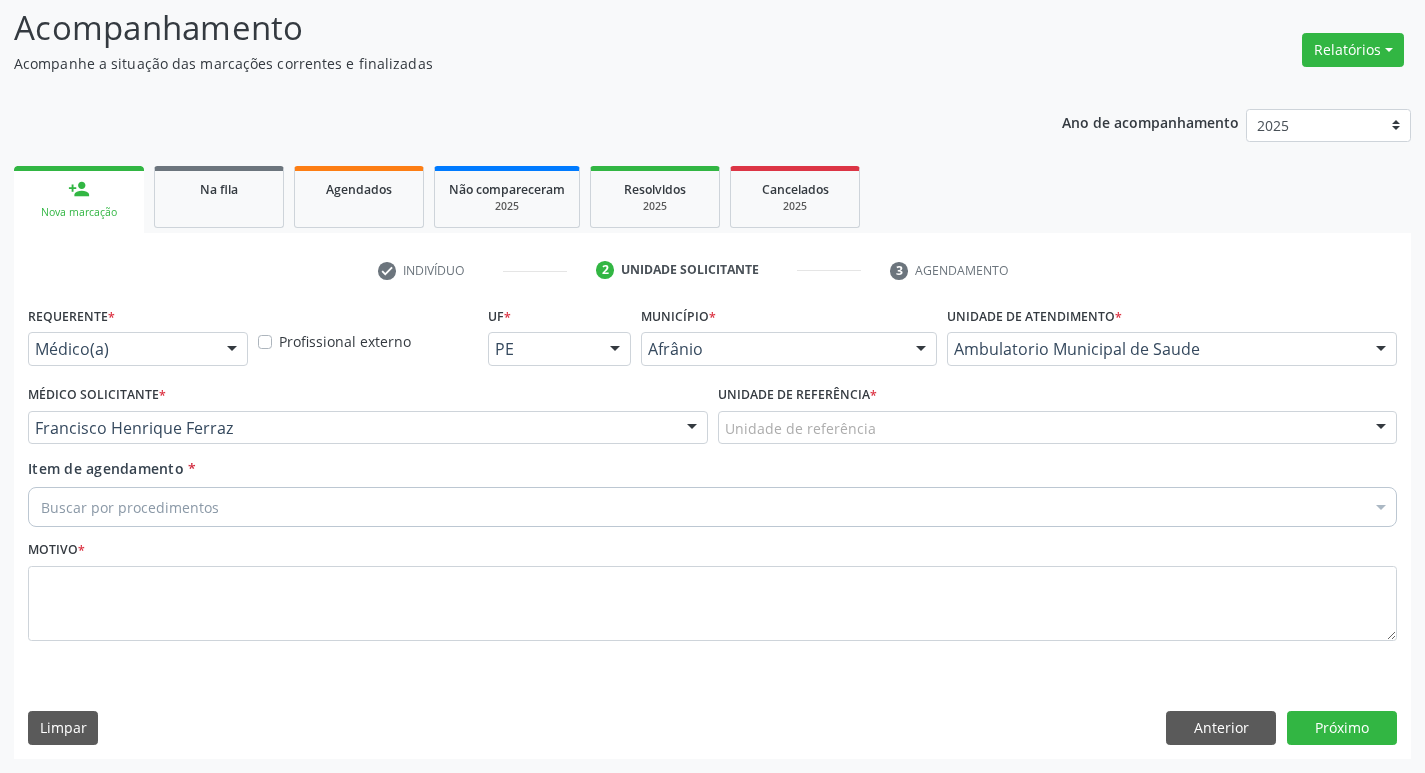 click on "Unidade de referência" at bounding box center (1058, 428) 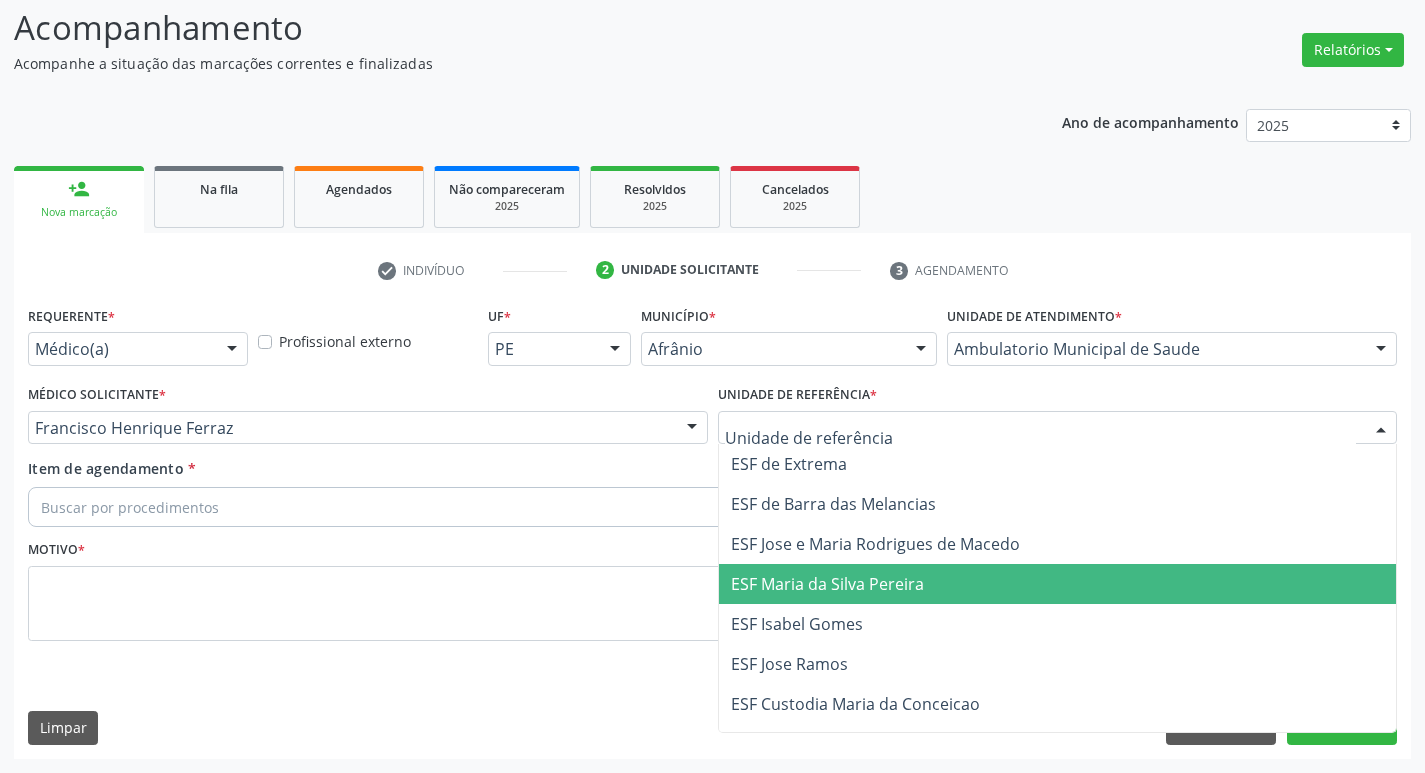 click on "ESF Maria da Silva Pereira" at bounding box center [1058, 584] 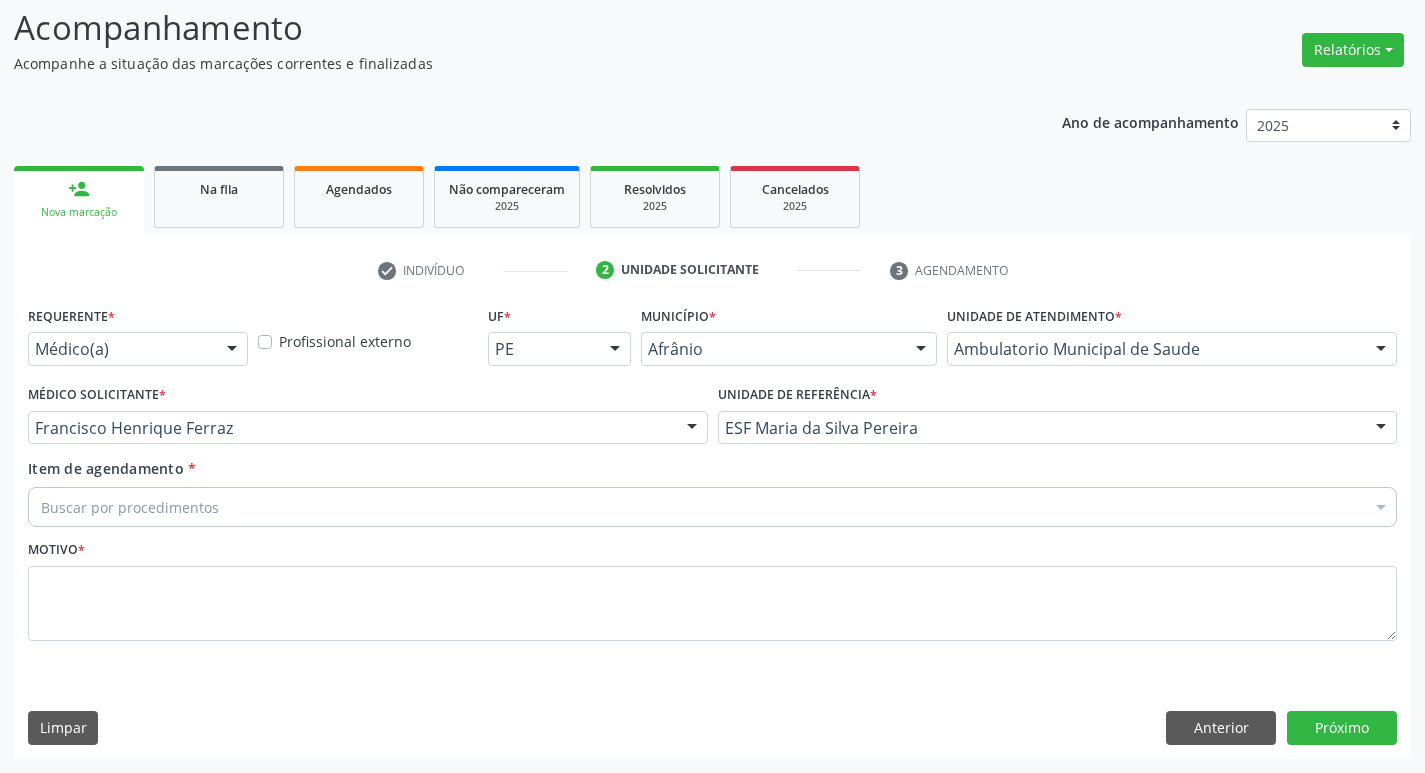 click on "Buscar por procedimentos" at bounding box center [712, 507] 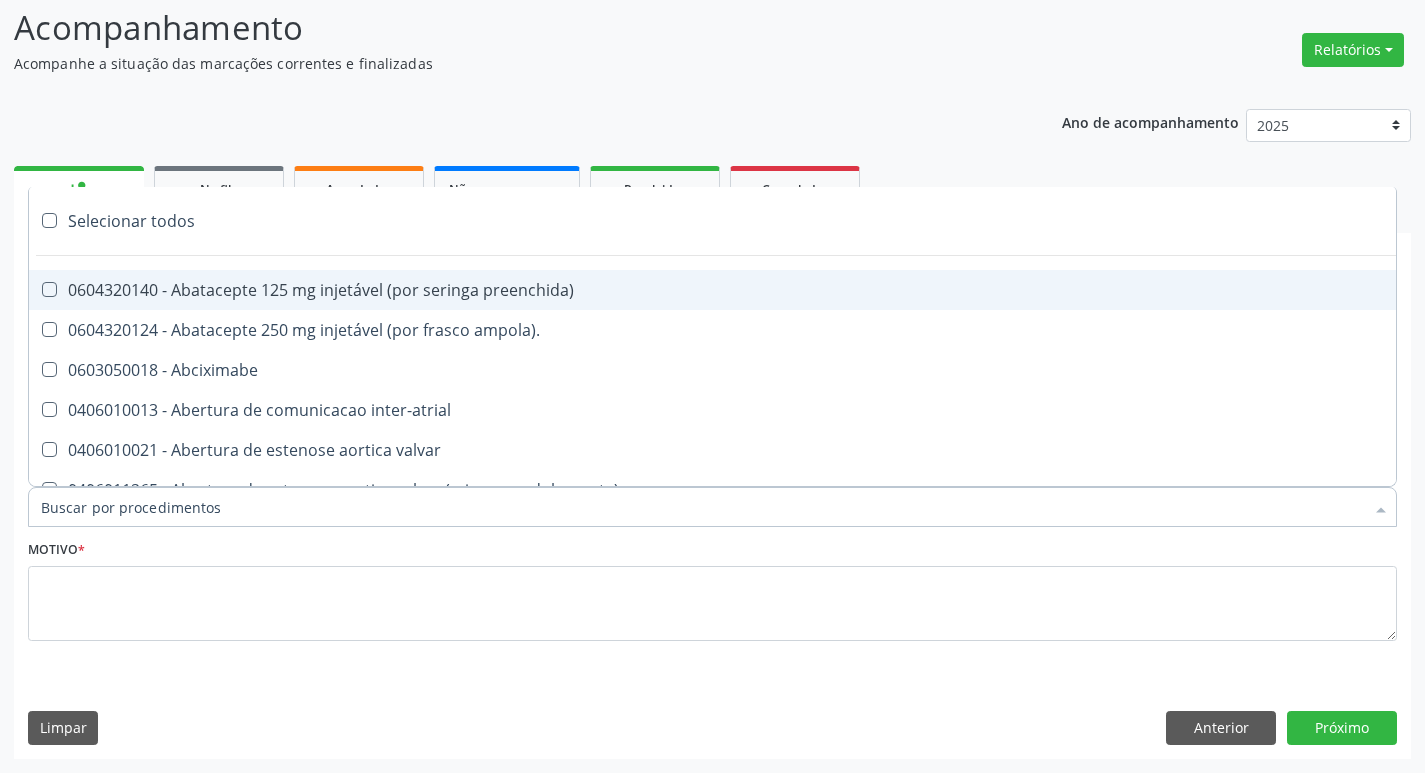 paste on "ortope" 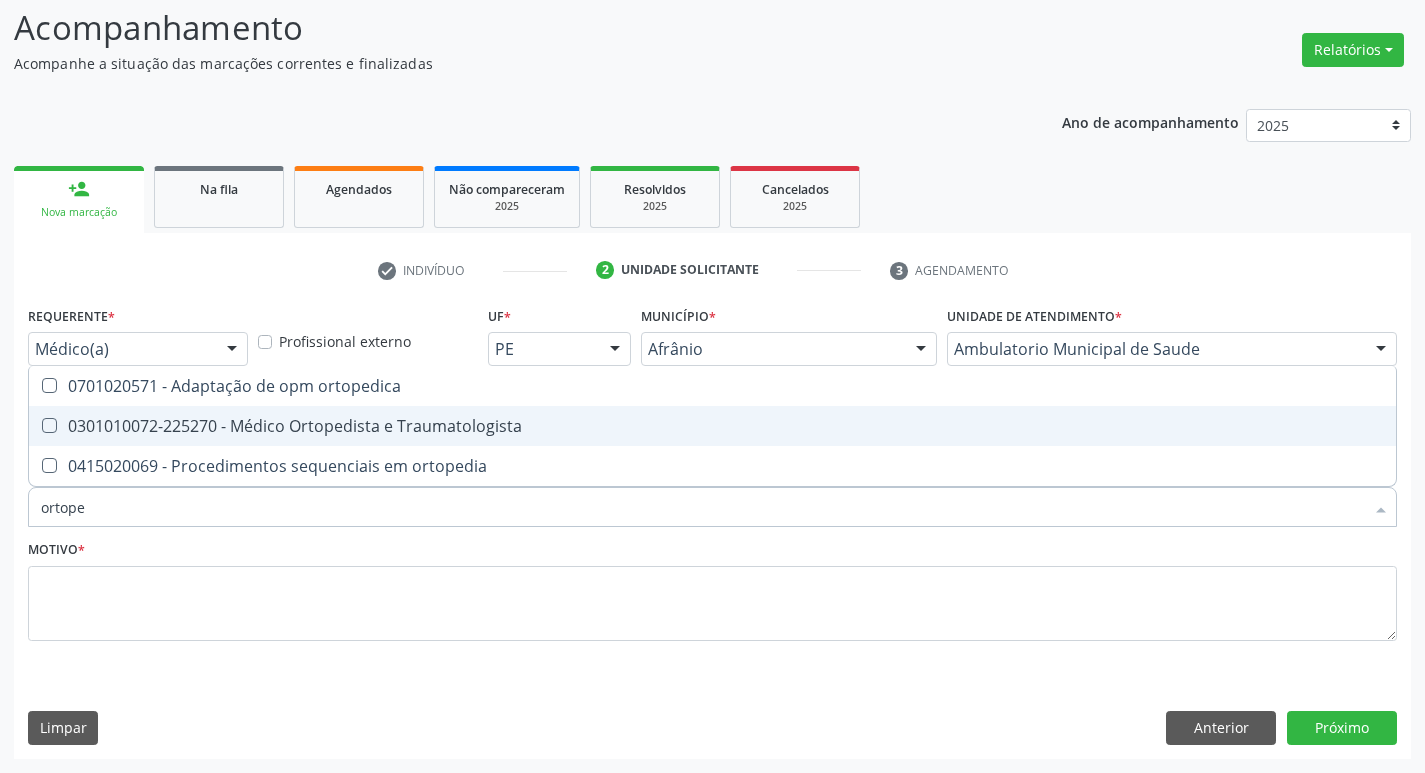 click at bounding box center [49, 425] 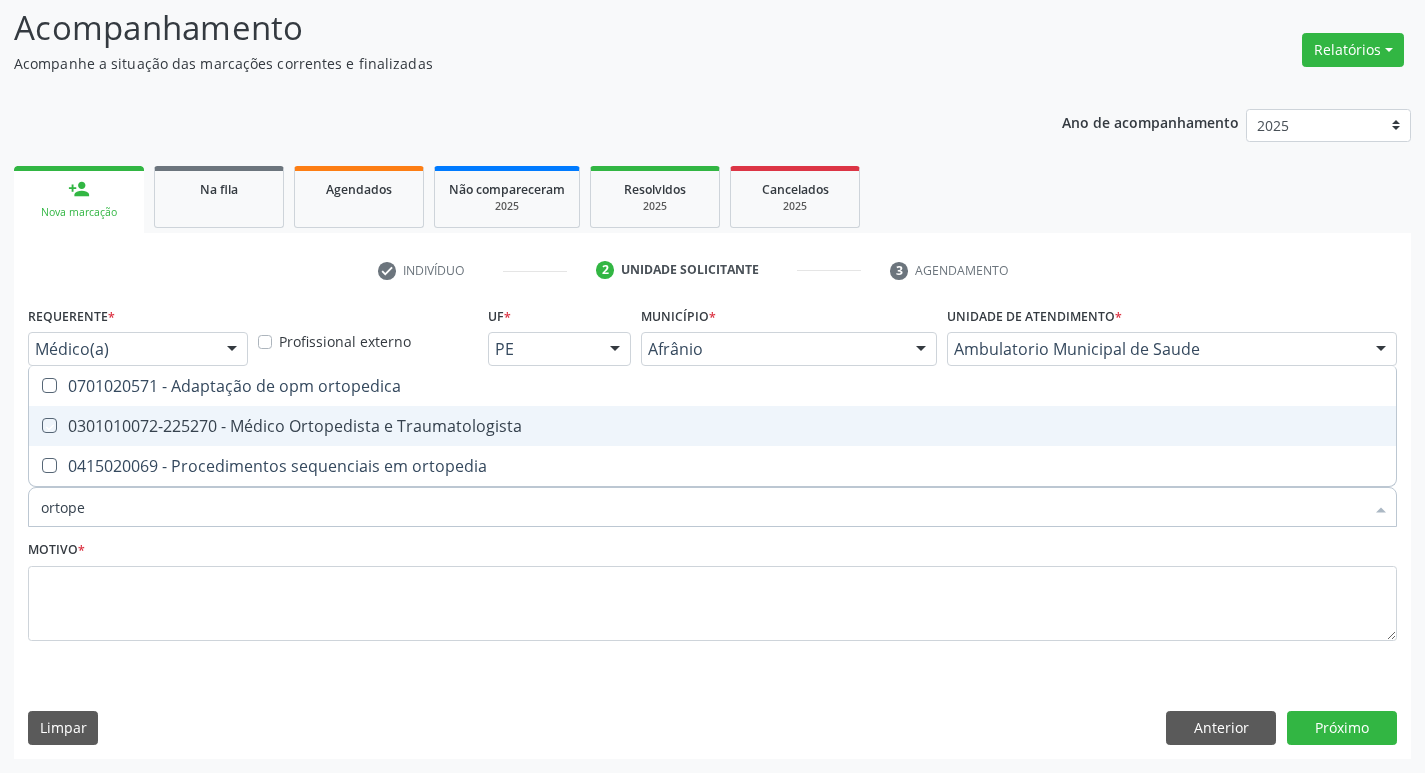 checkbox on "true" 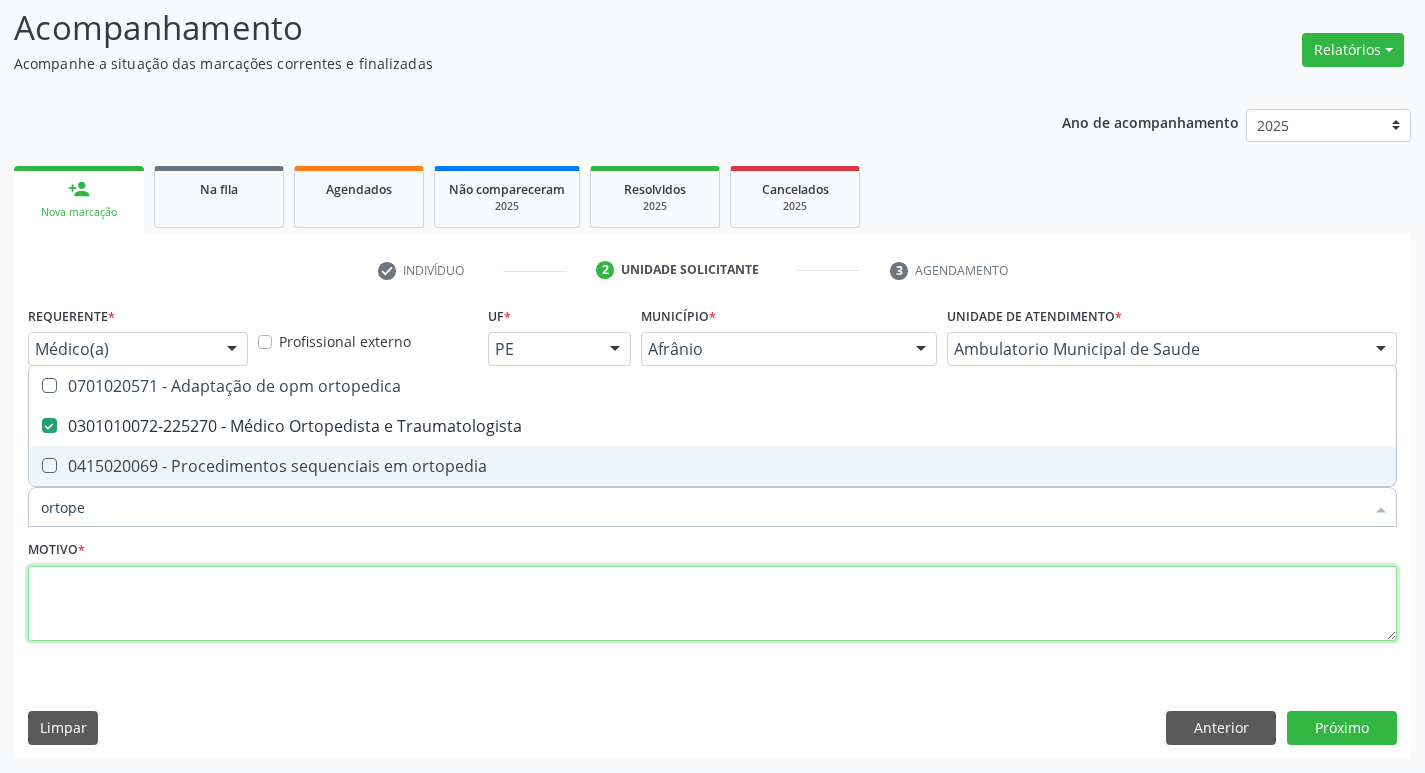 click at bounding box center [712, 604] 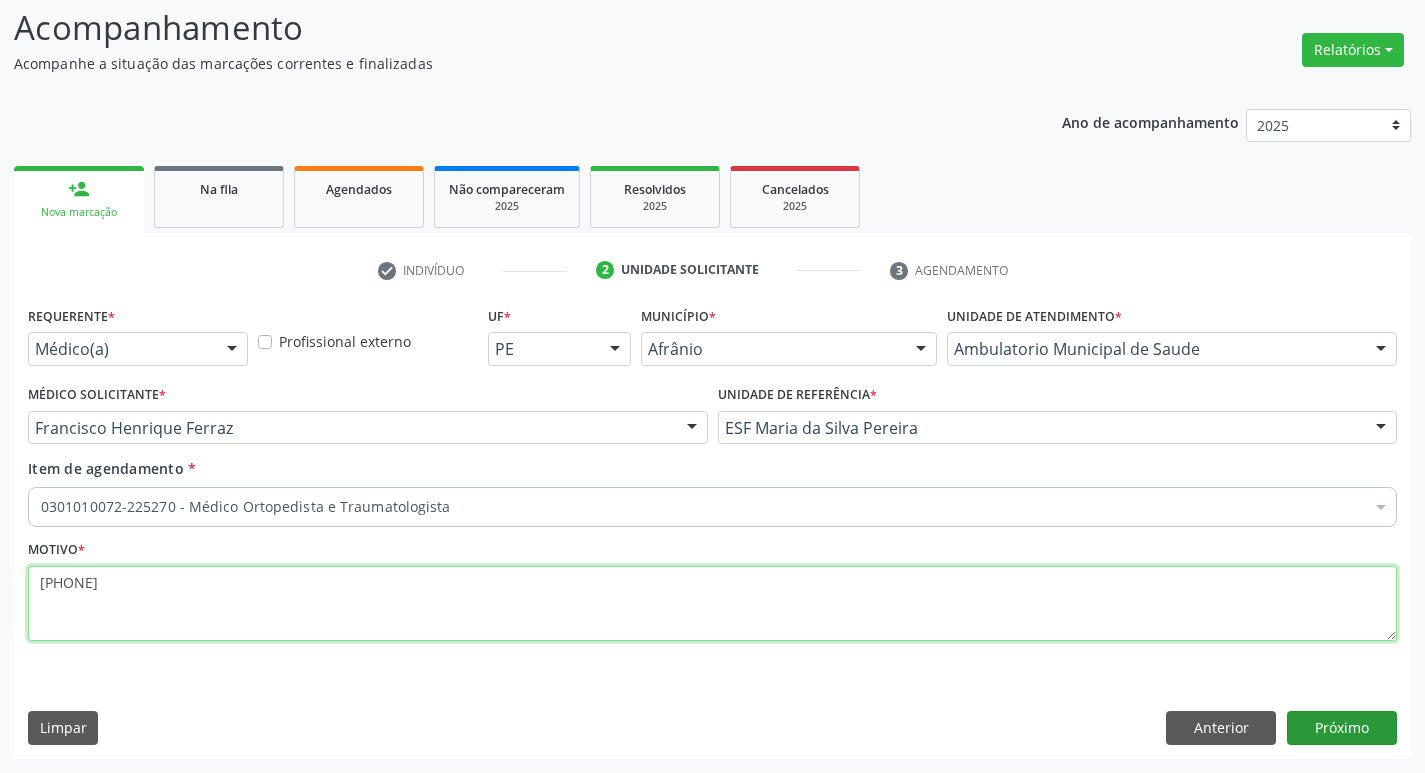type on "mostrar exames" 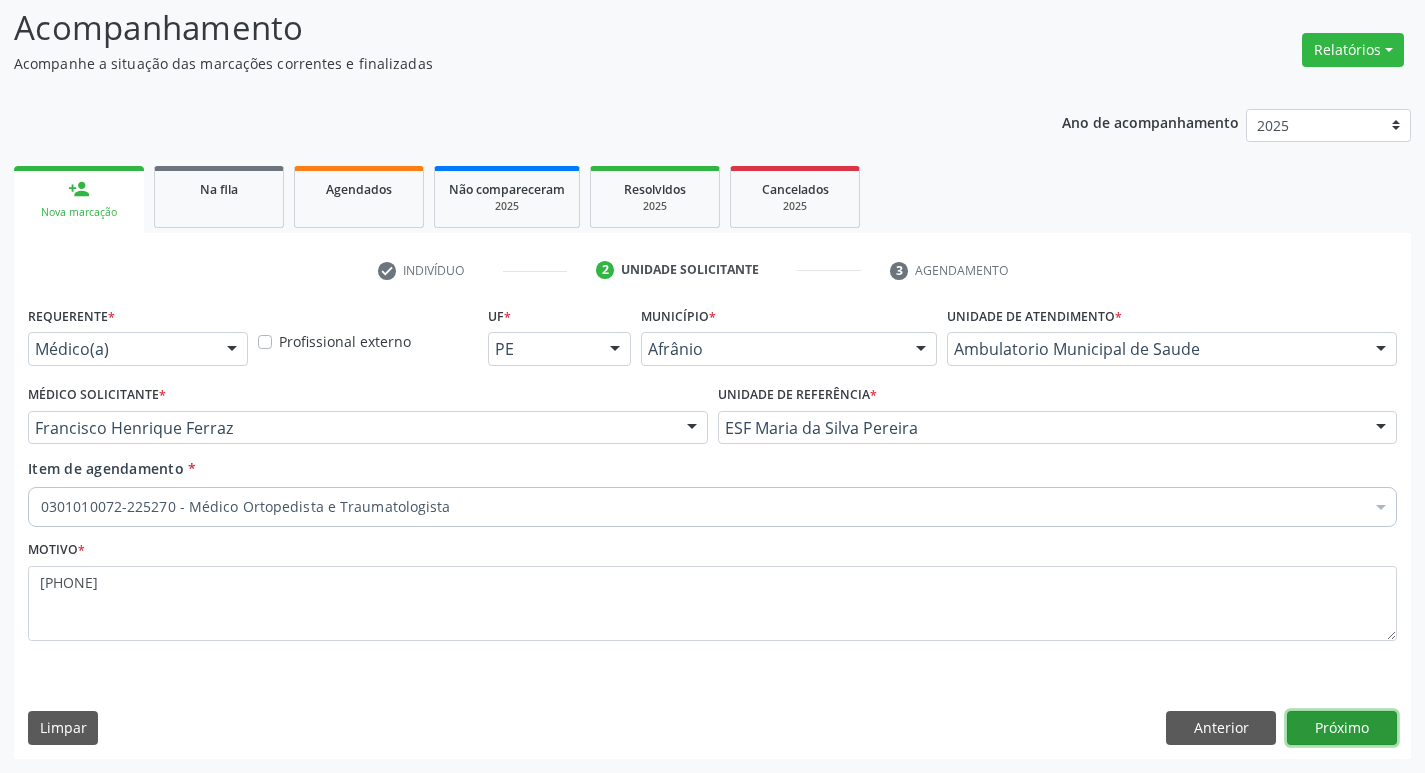 click on "Próximo" at bounding box center [1342, 728] 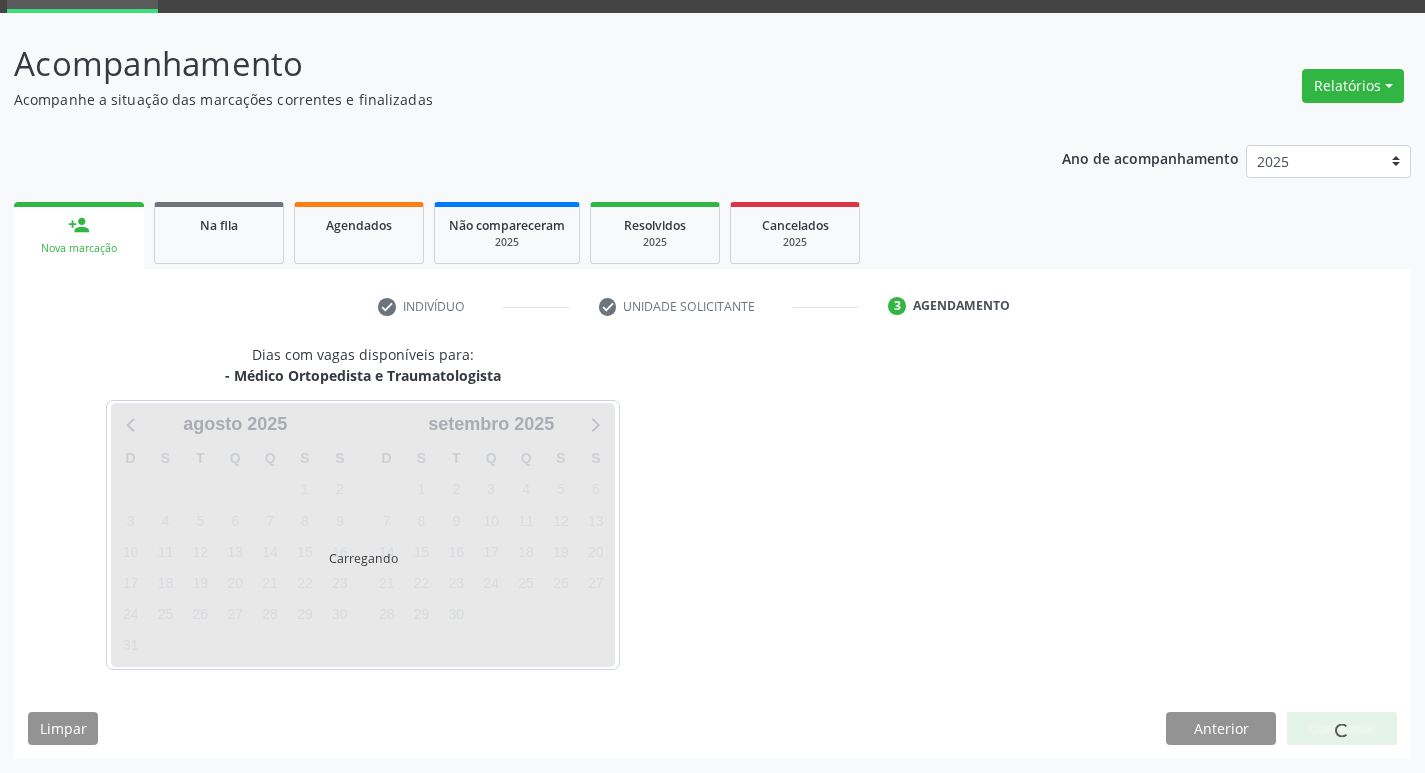 scroll, scrollTop: 97, scrollLeft: 0, axis: vertical 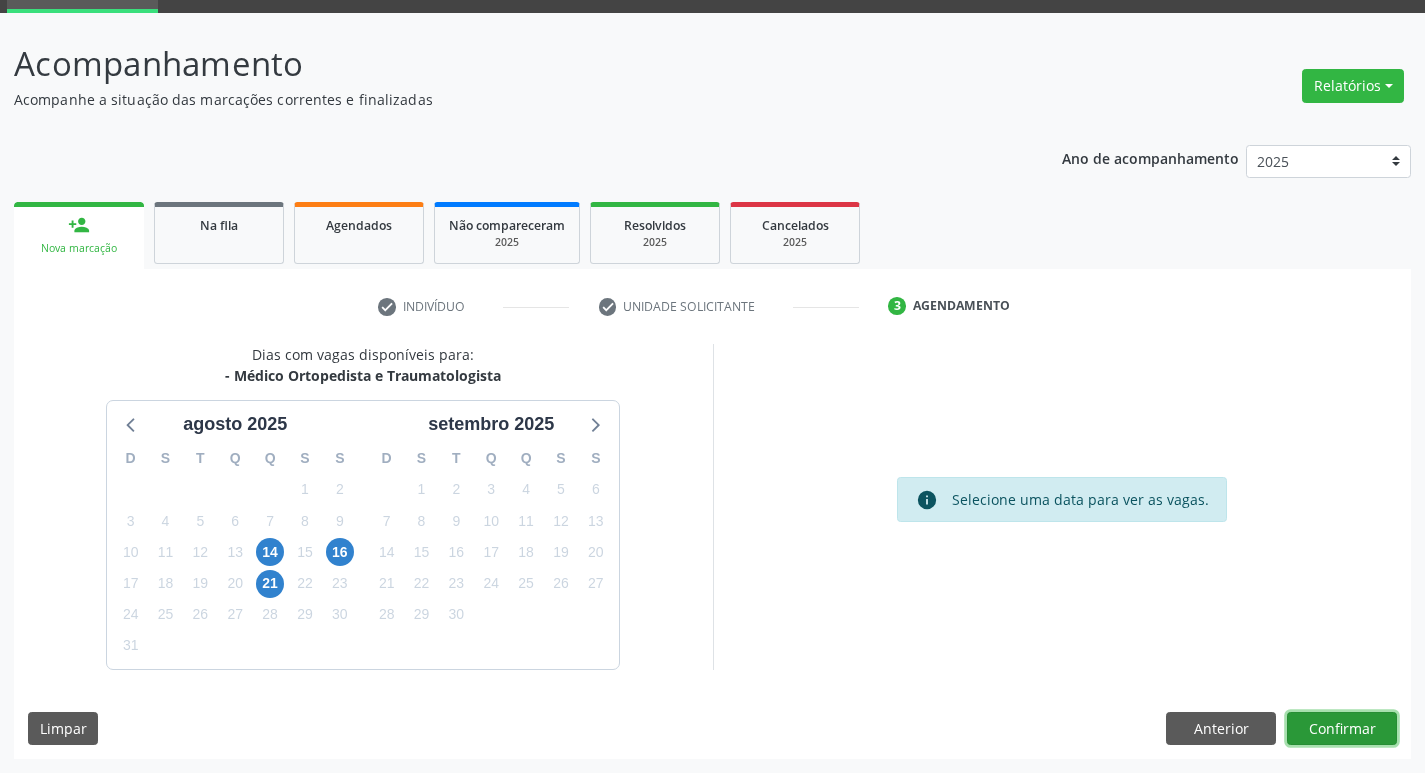 click on "Confirmar" at bounding box center [1342, 729] 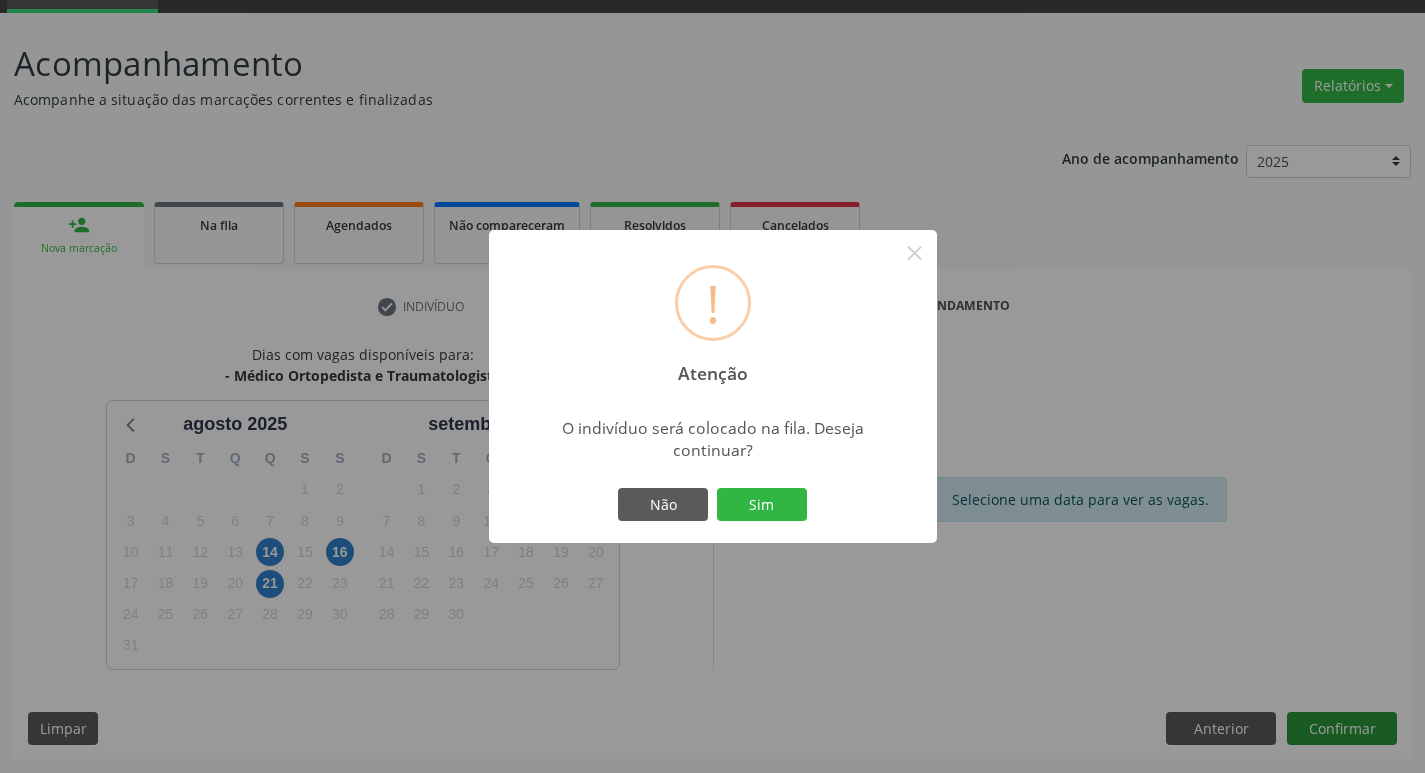 type 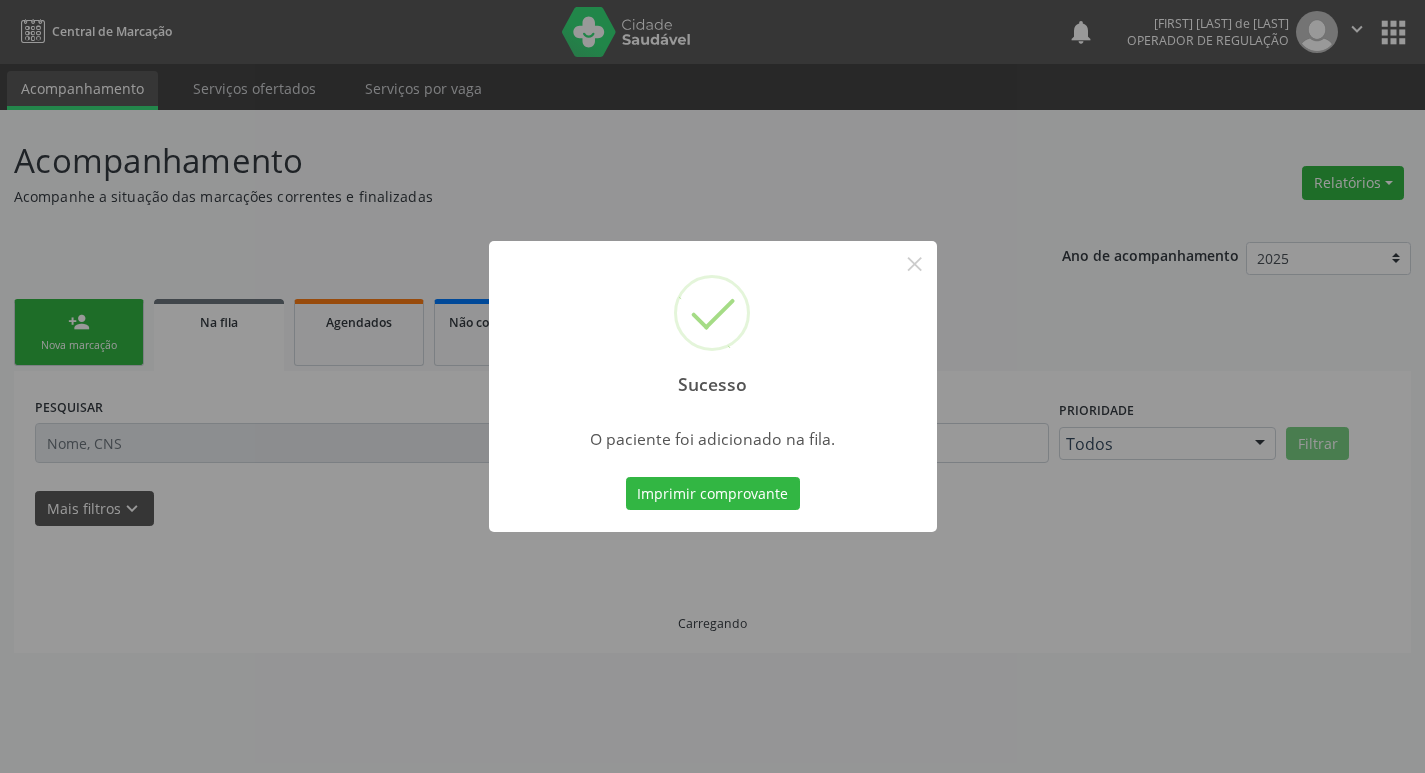 scroll, scrollTop: 0, scrollLeft: 0, axis: both 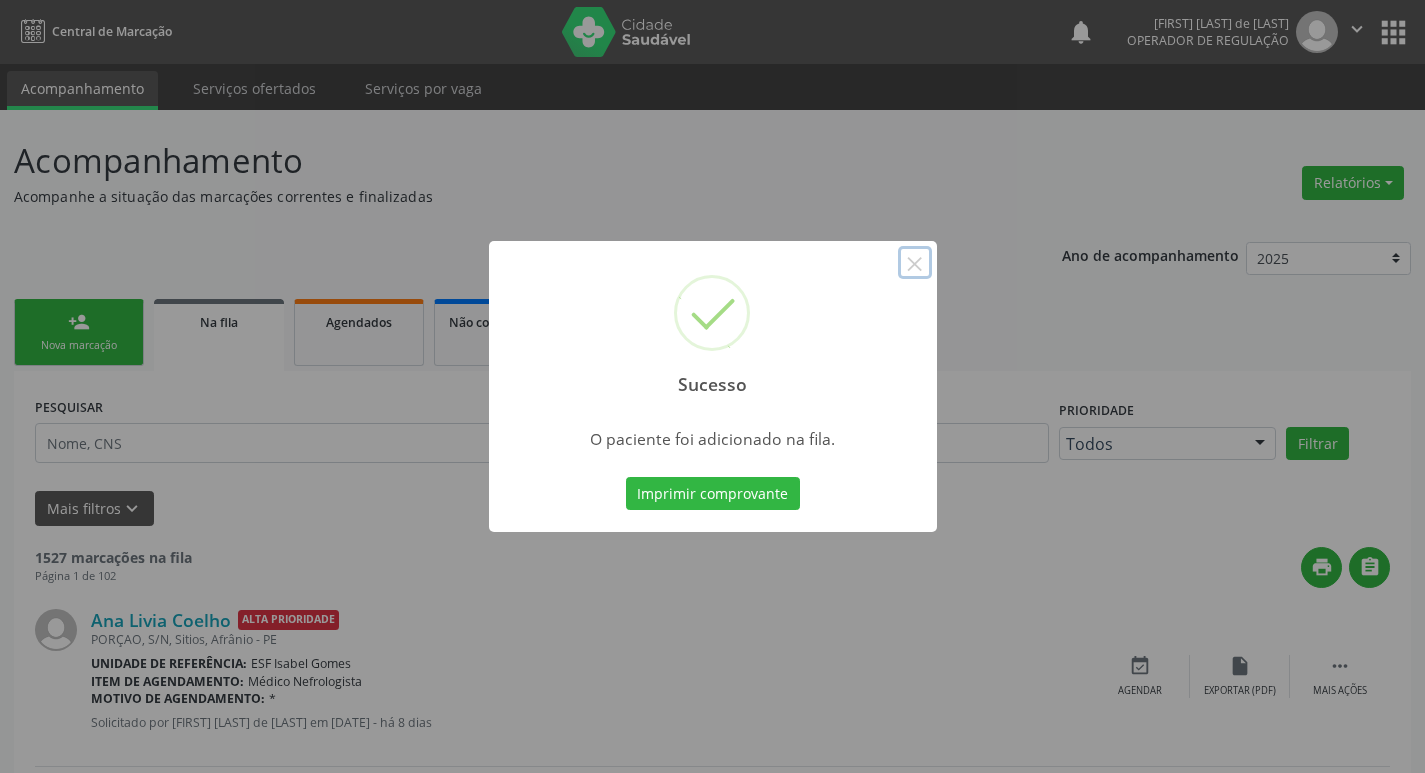 drag, startPoint x: 920, startPoint y: 267, endPoint x: 909, endPoint y: 273, distance: 12.529964 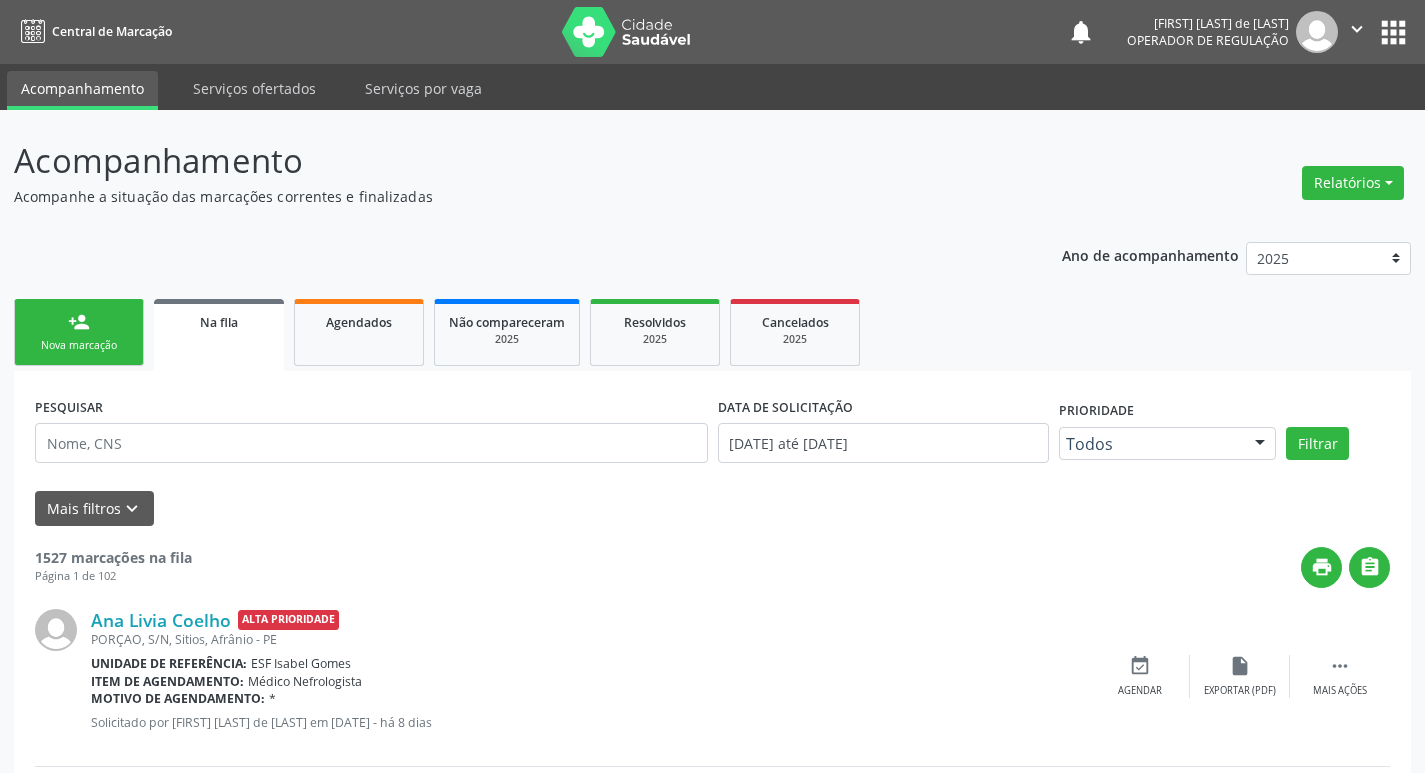 click on "person_add" at bounding box center (79, 322) 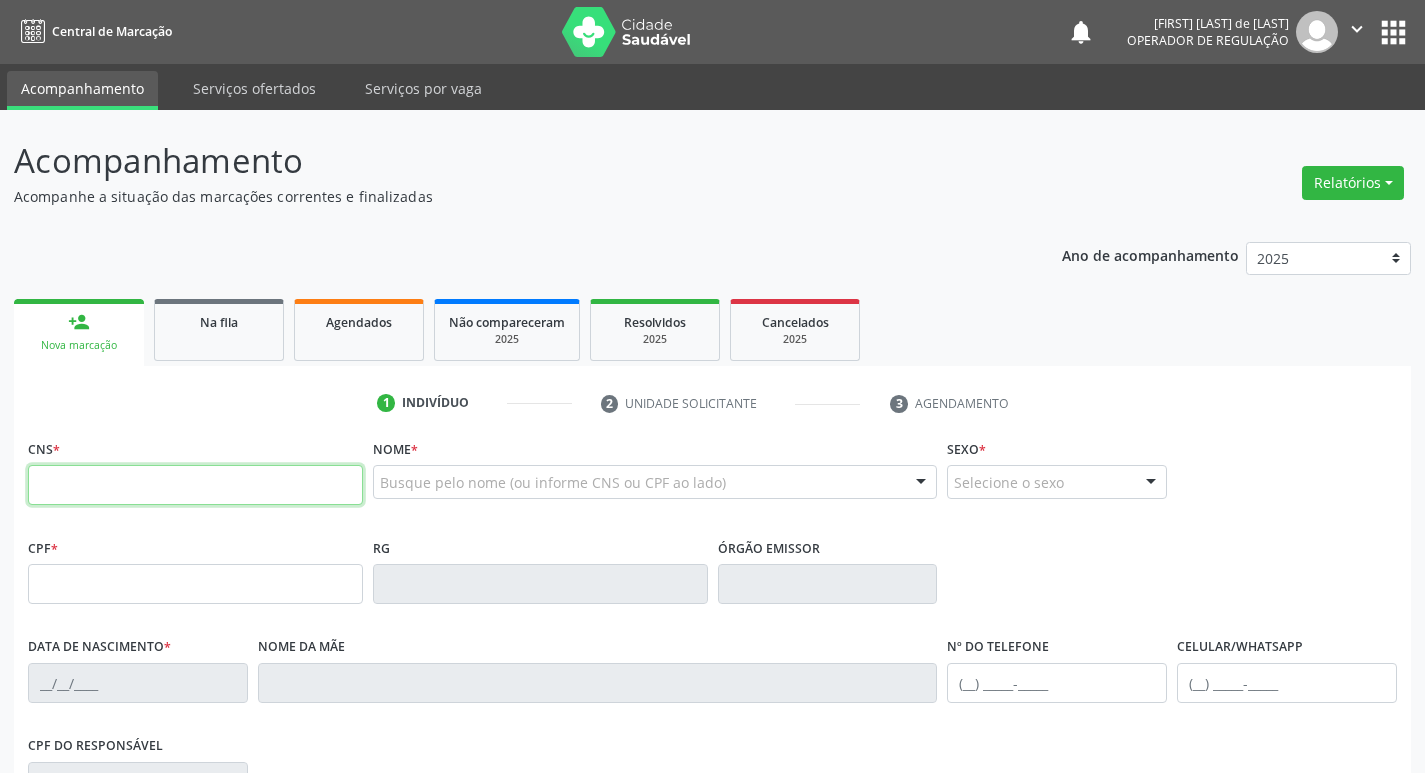 click at bounding box center [195, 485] 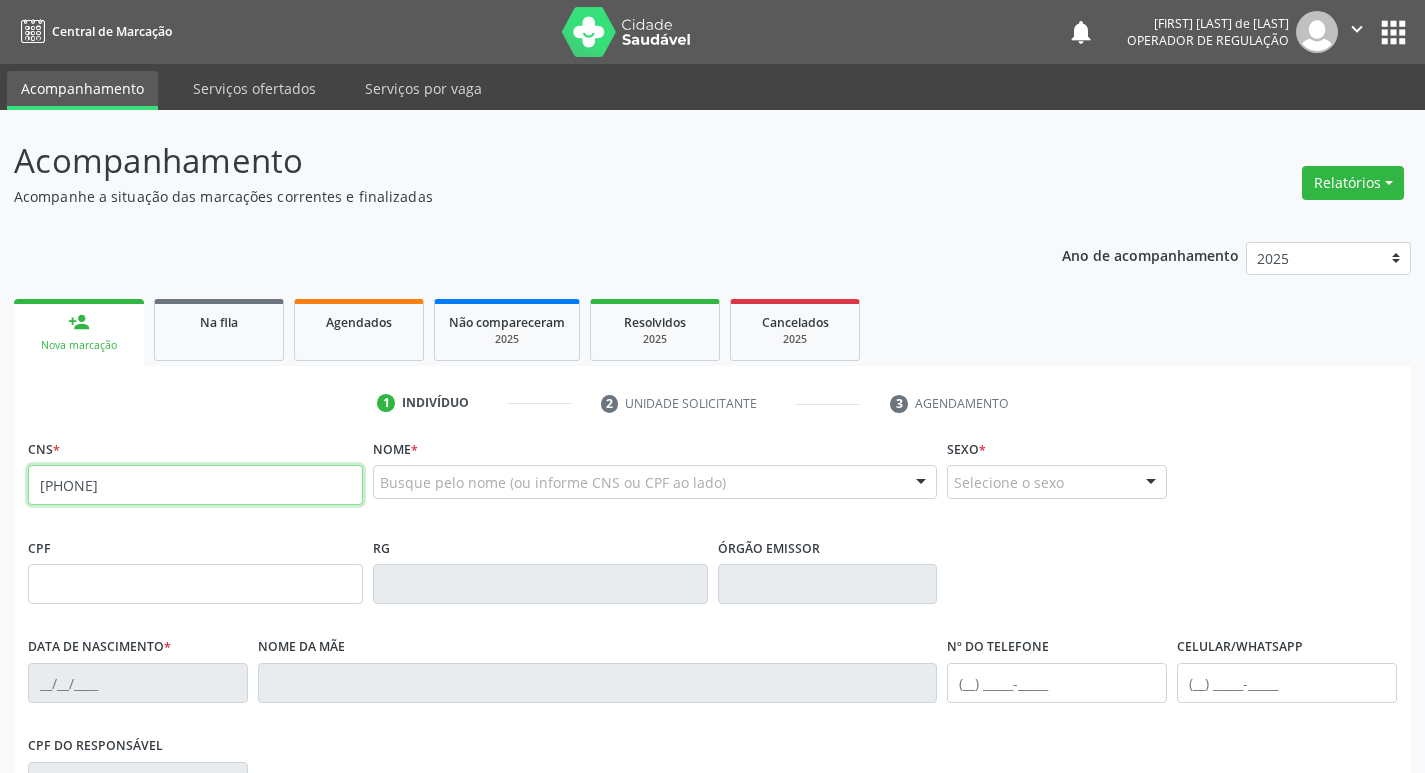 type on "703 4042 3795 8413" 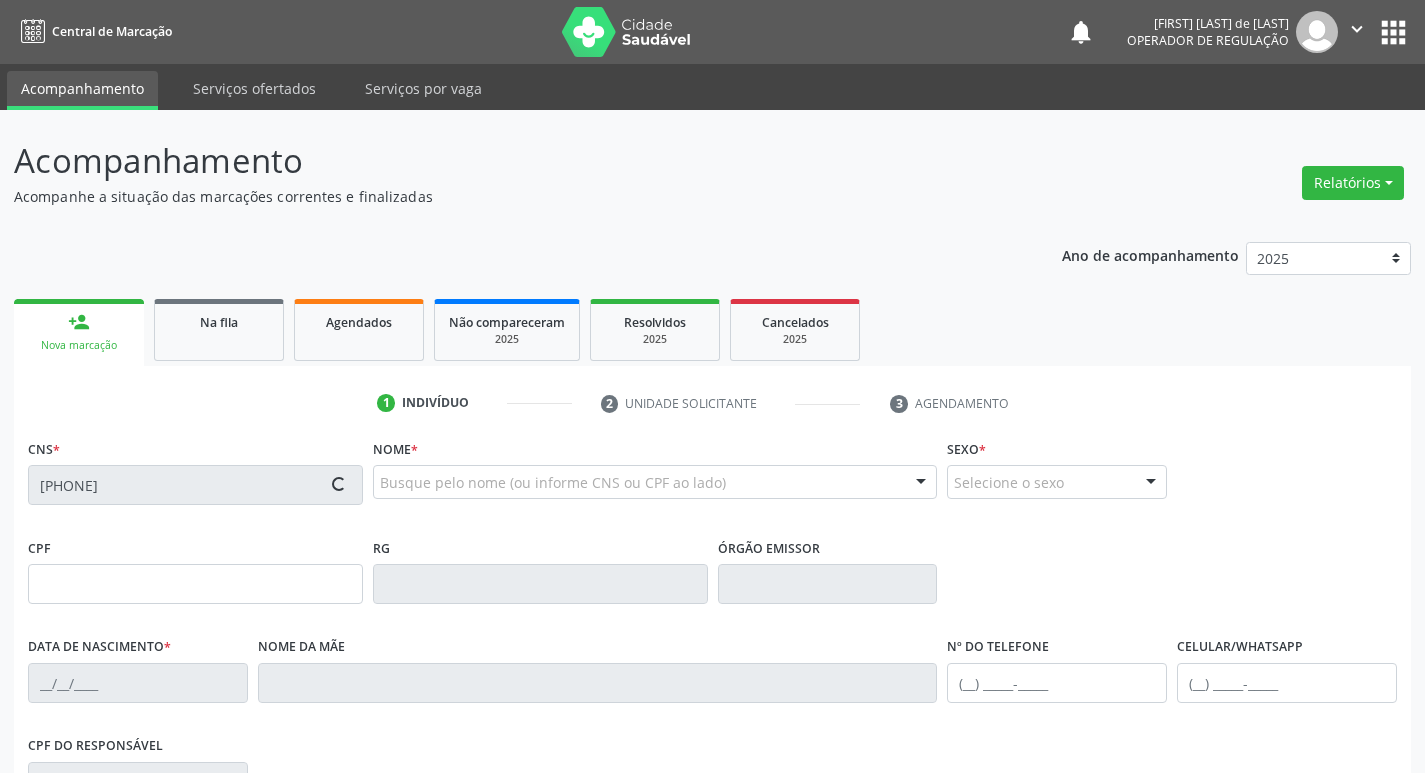 type on "043.761.914-18" 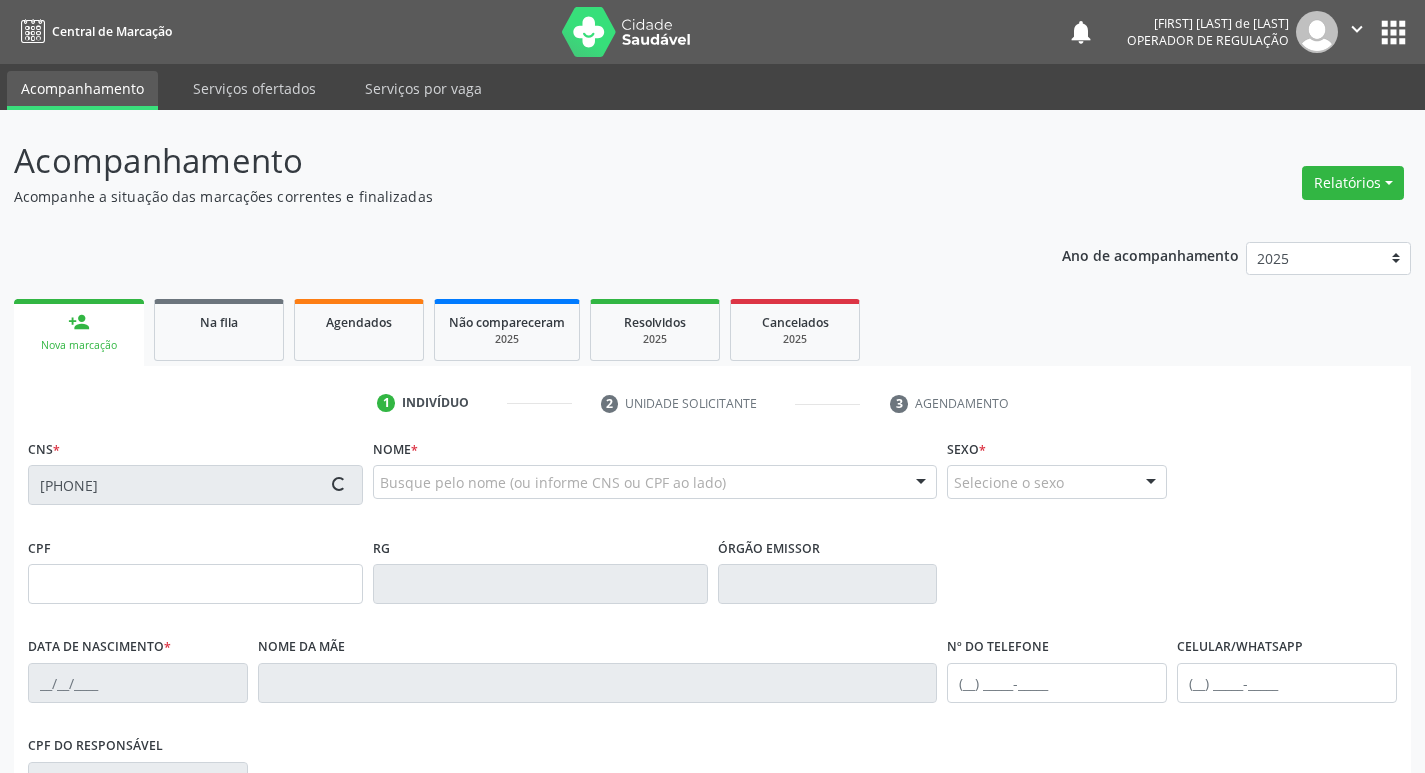 type on "28/10/1982" 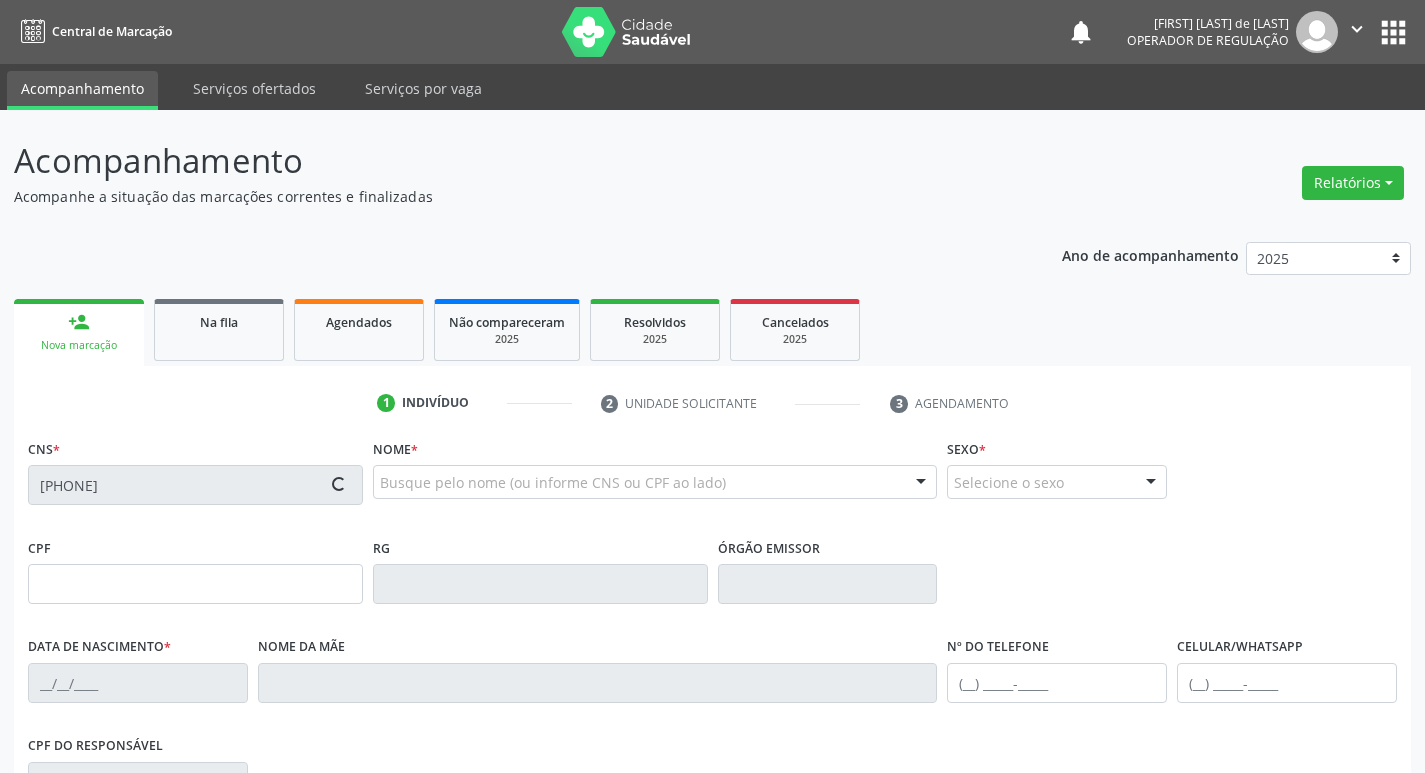 type on "070.101.524-11" 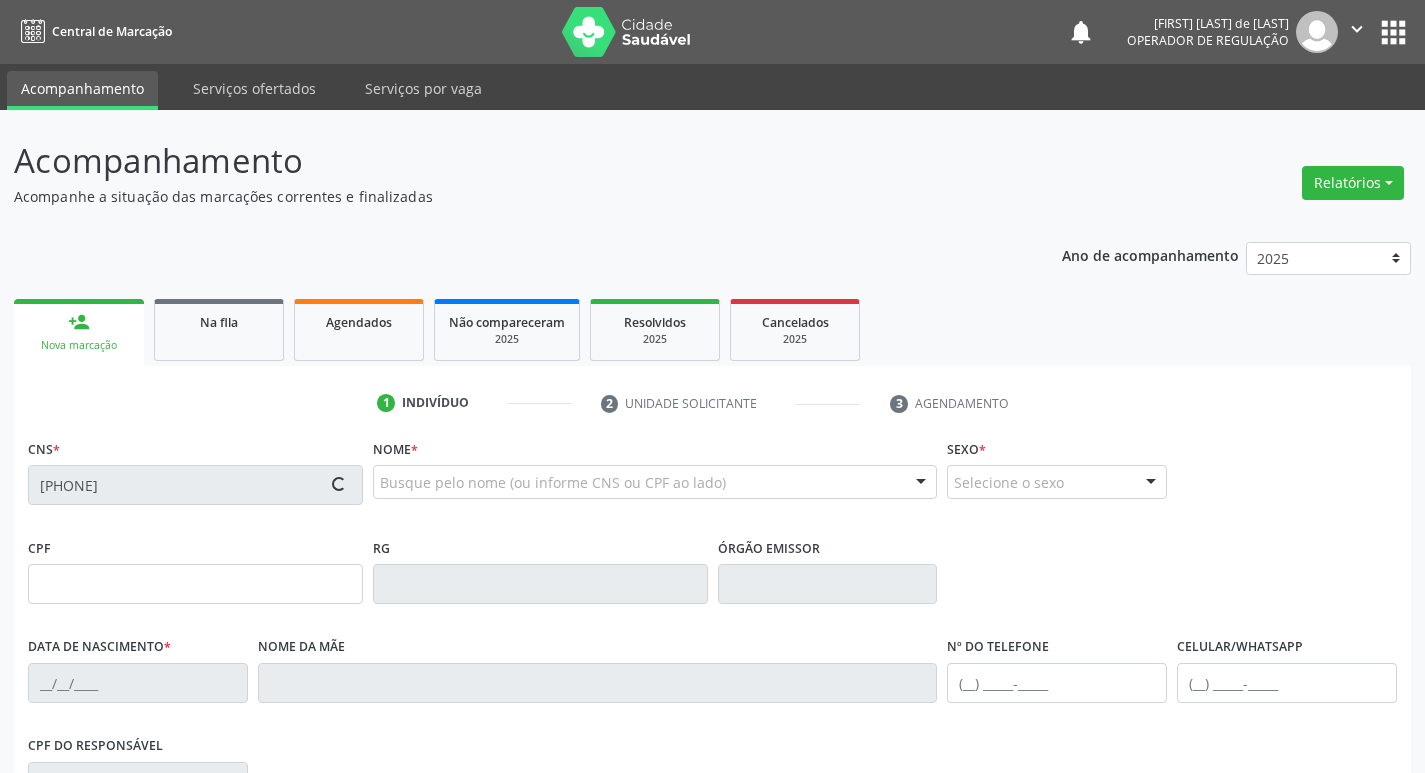 type on "S/N" 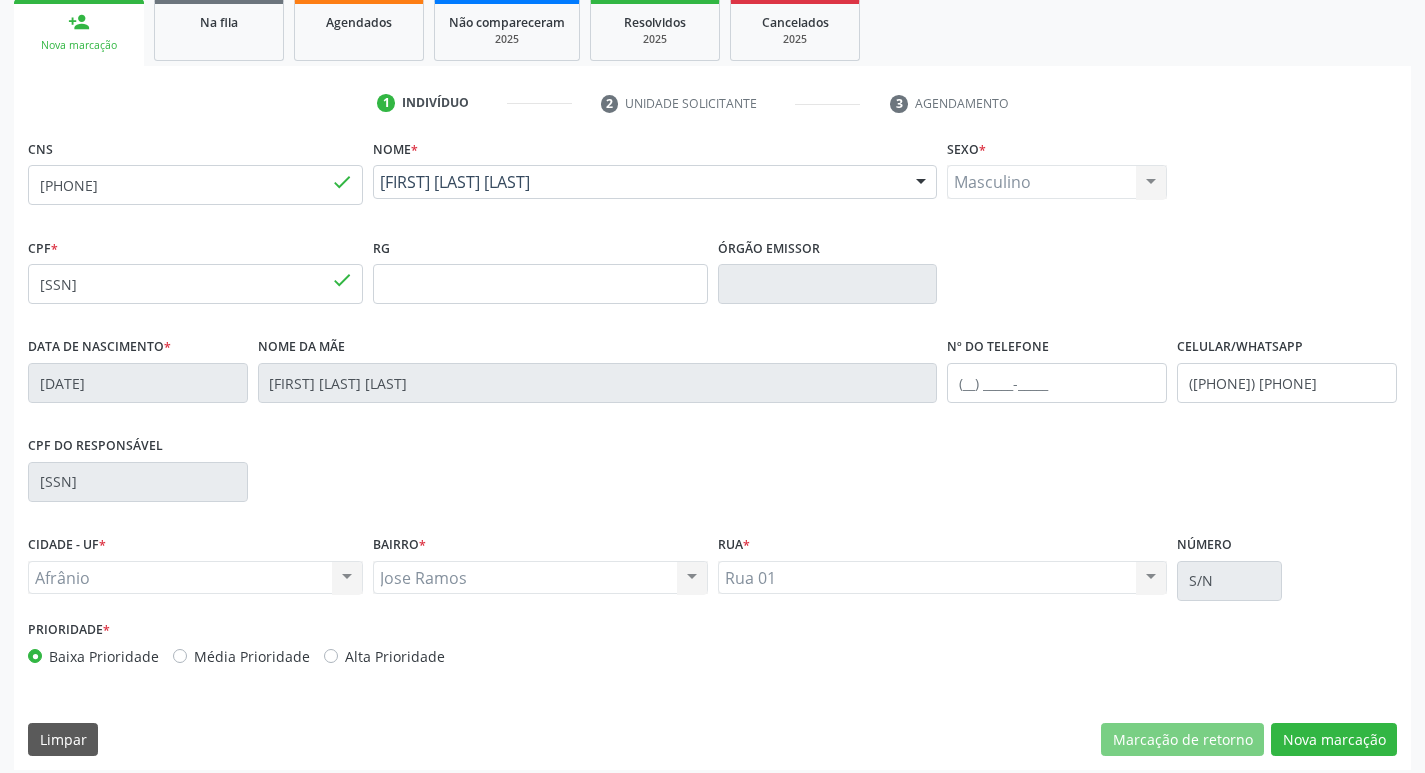 scroll, scrollTop: 311, scrollLeft: 0, axis: vertical 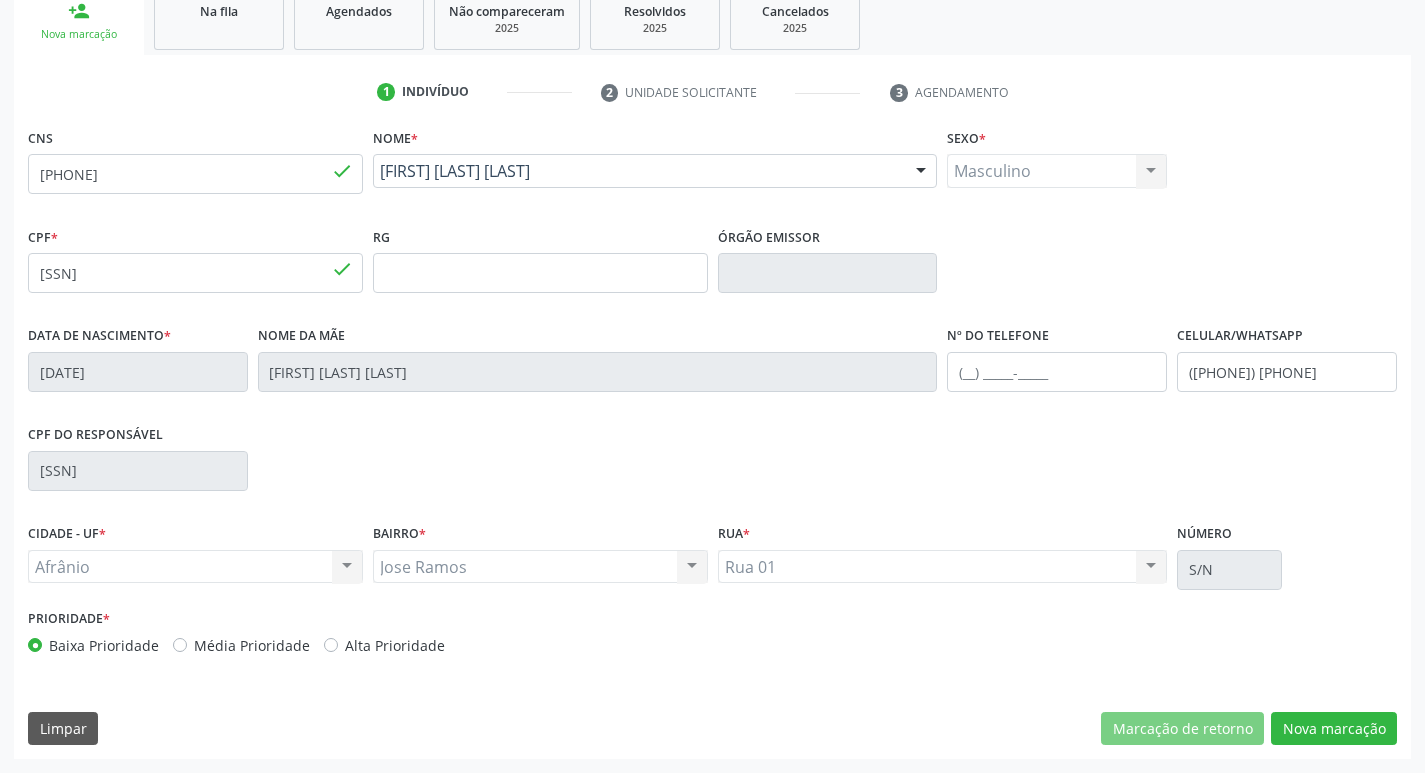 click on "Média Prioridade" at bounding box center (252, 645) 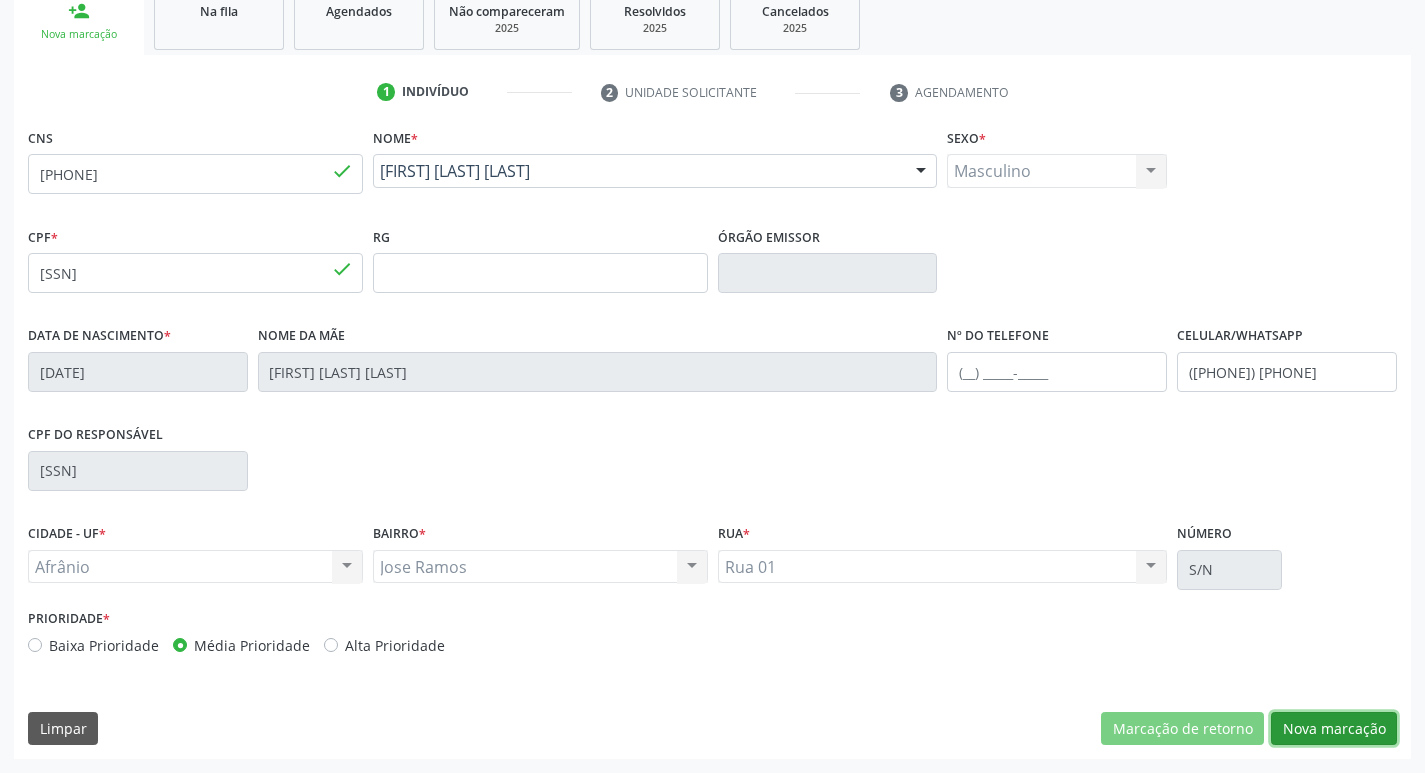 click on "Nova marcação" at bounding box center [1334, 729] 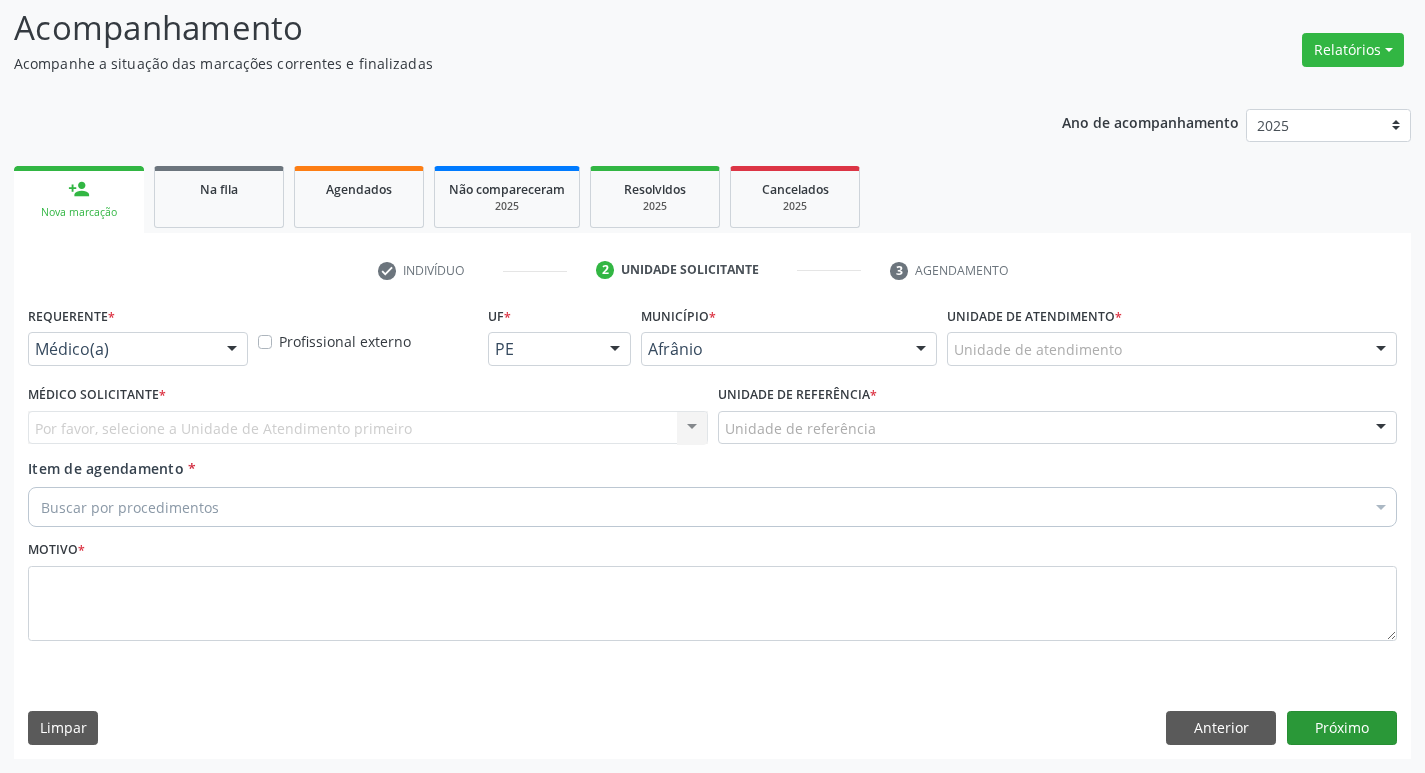 scroll, scrollTop: 133, scrollLeft: 0, axis: vertical 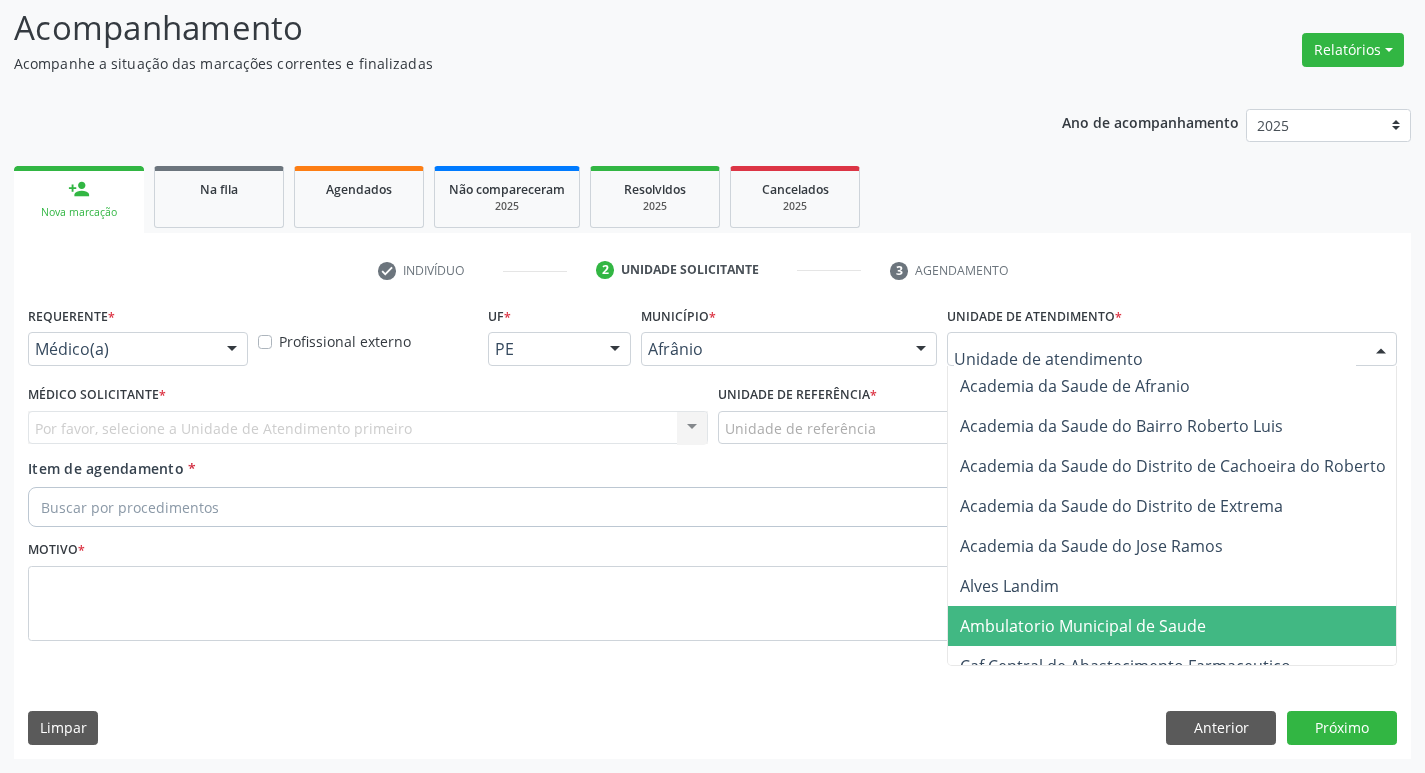 click on "Ambulatorio Municipal de Saude" at bounding box center (1083, 626) 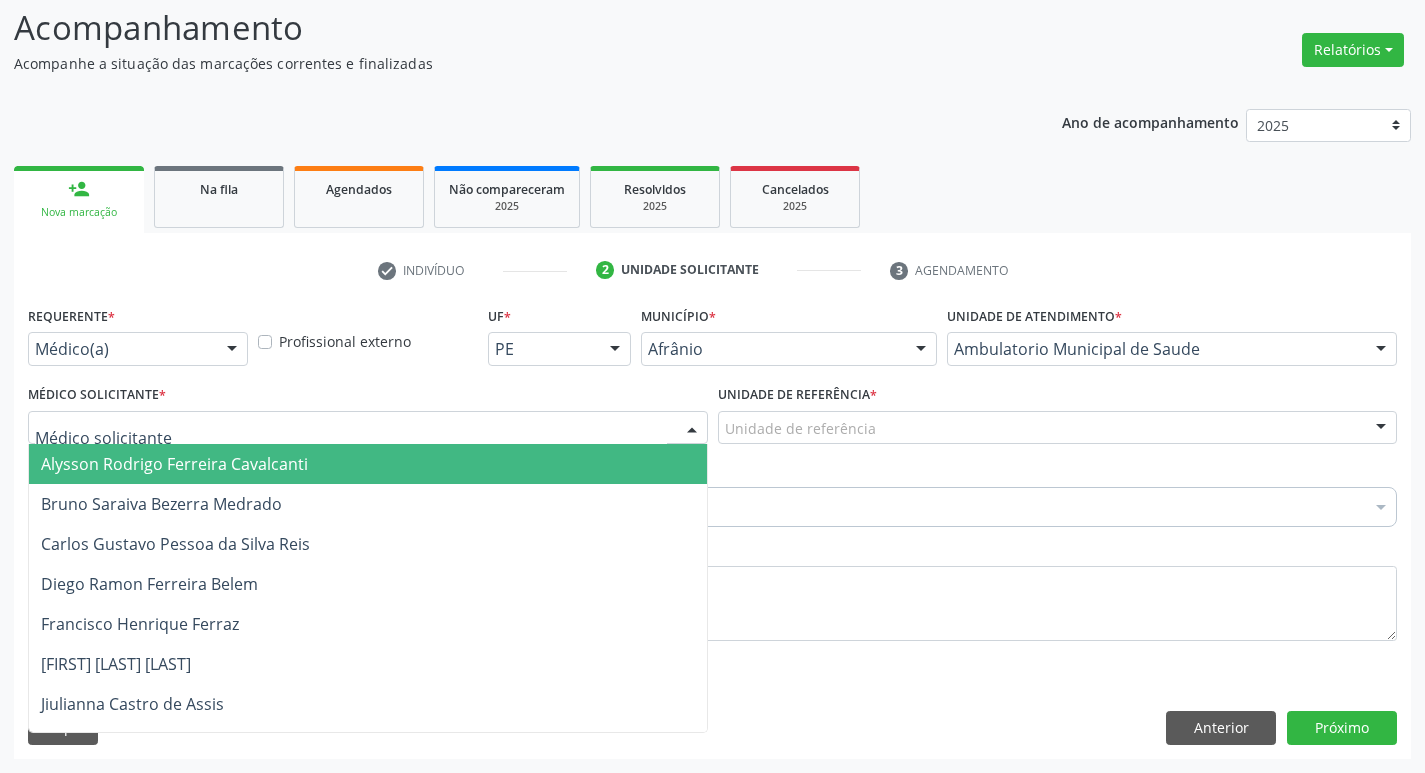 click at bounding box center (368, 428) 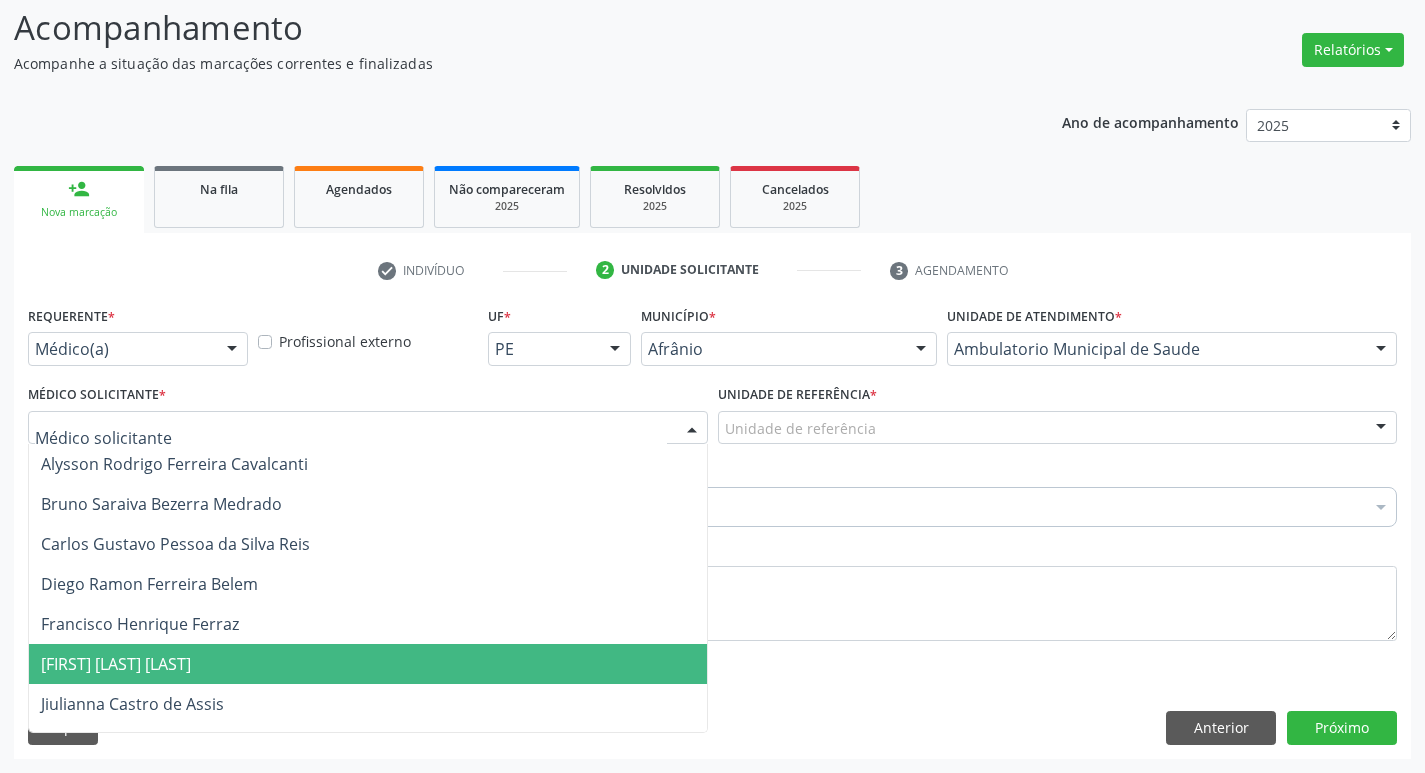 click on "[FIRST] [LAST]" at bounding box center (368, 664) 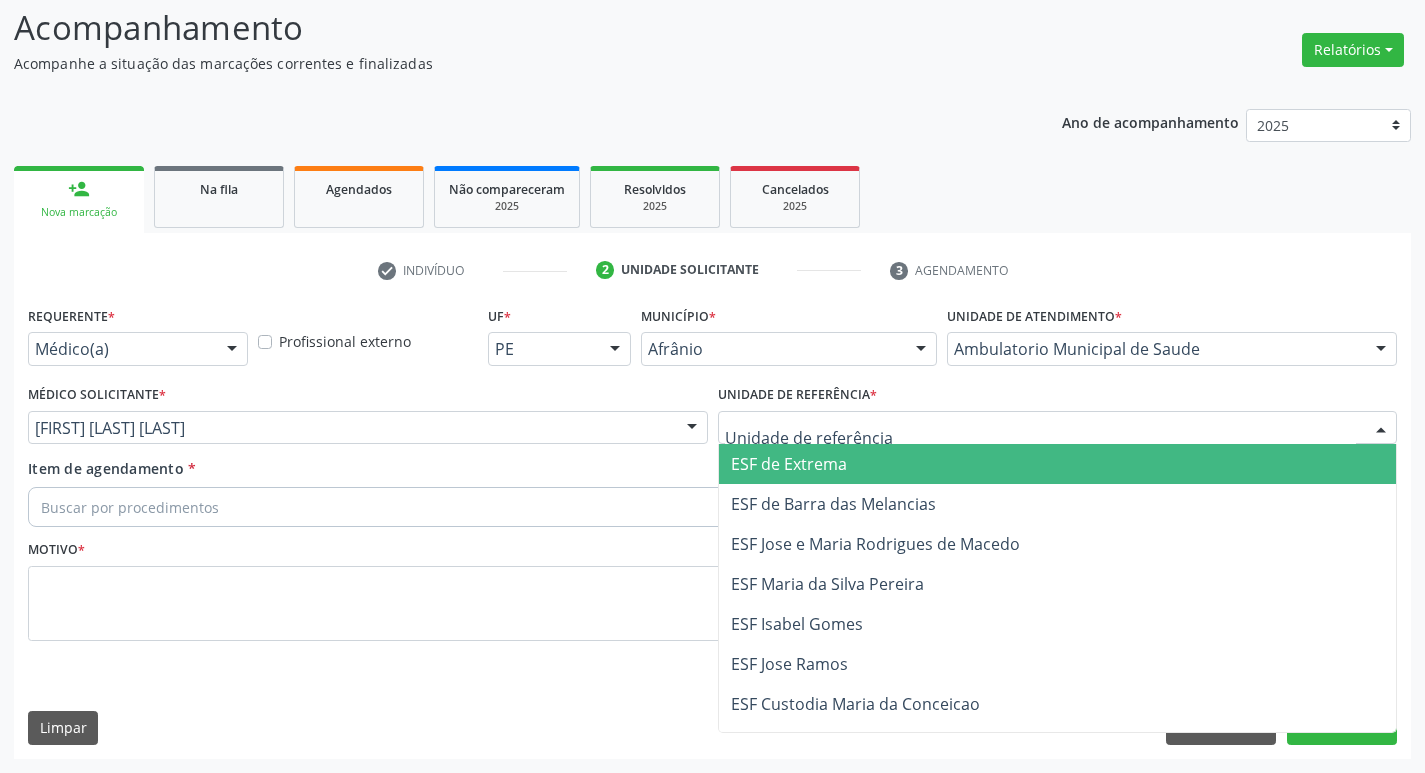 click at bounding box center (1058, 428) 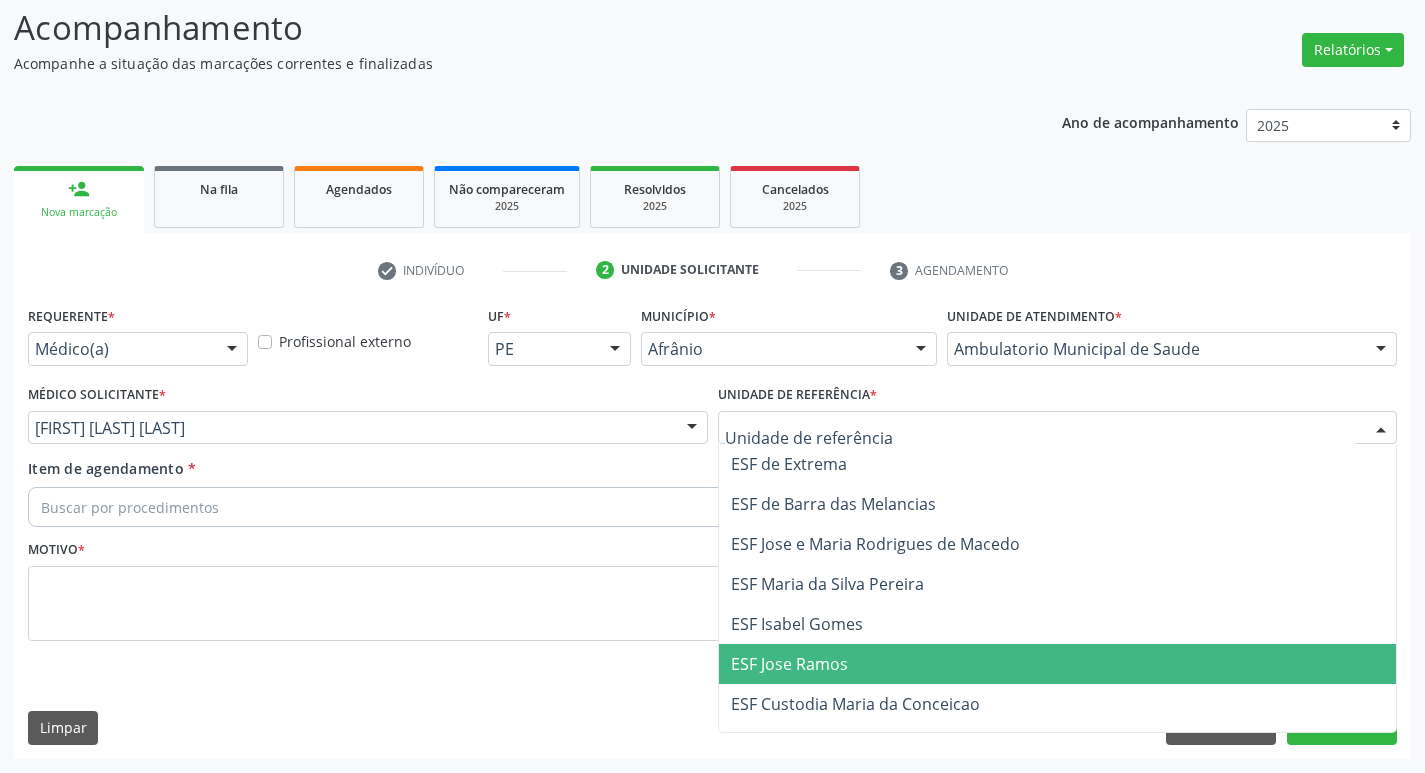 click on "ESF Jose Ramos" at bounding box center [1058, 664] 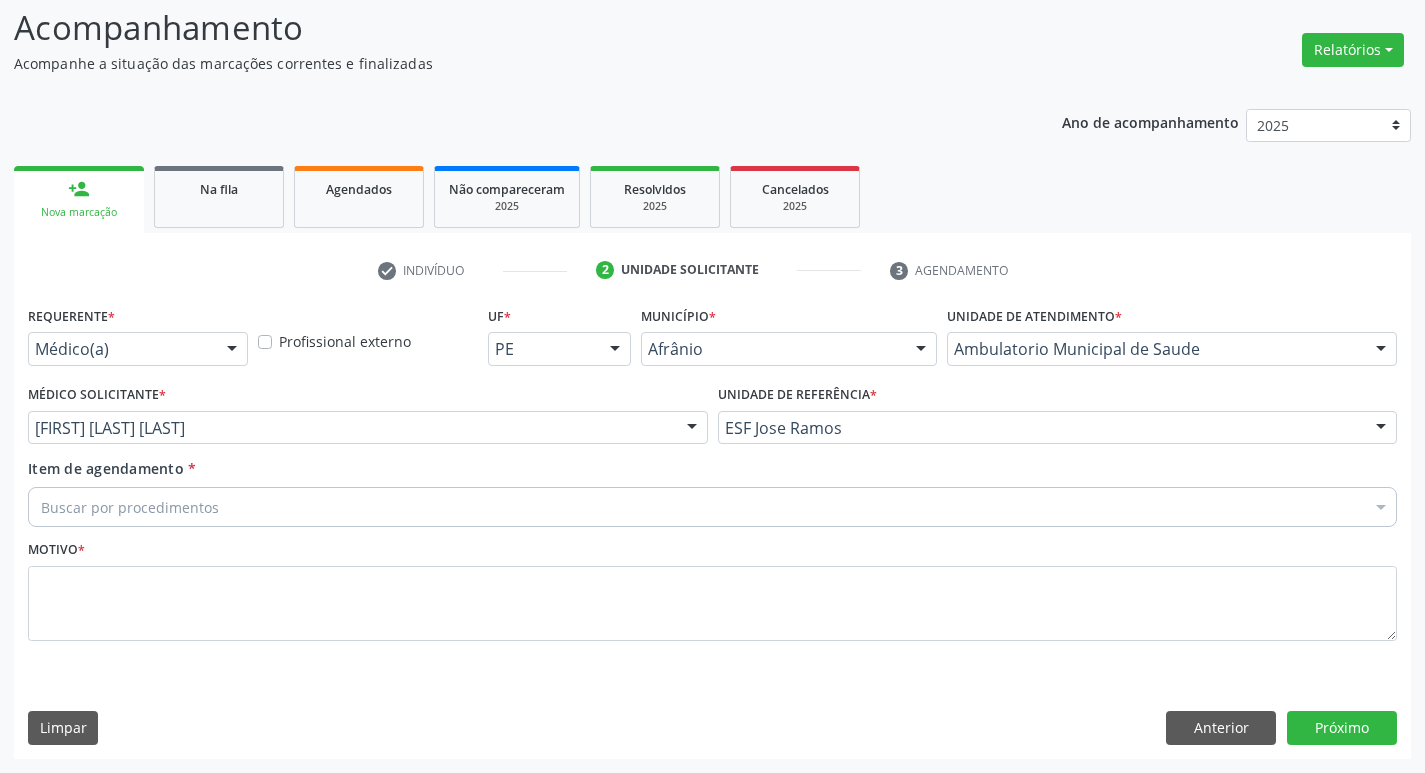click on "Buscar por procedimentos" at bounding box center [712, 507] 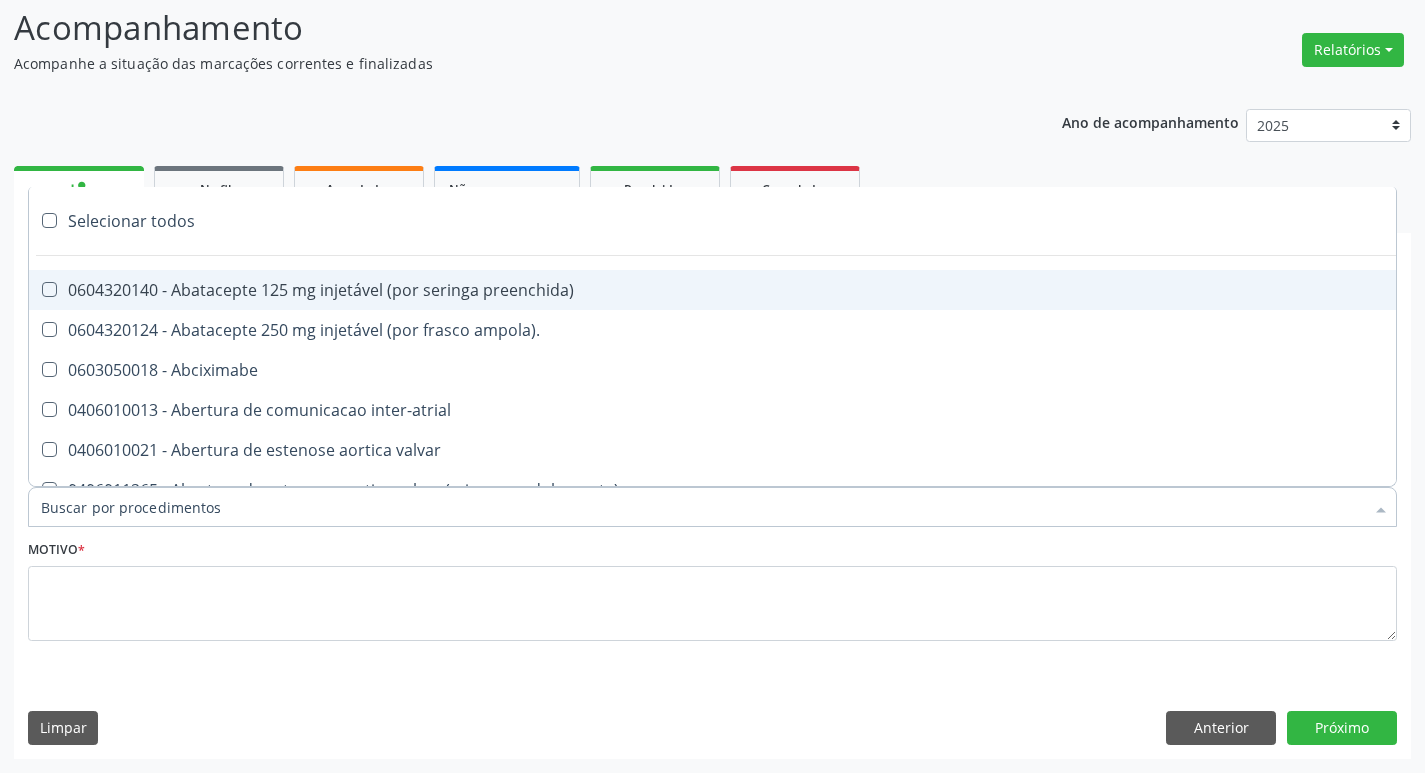 paste on "ortope" 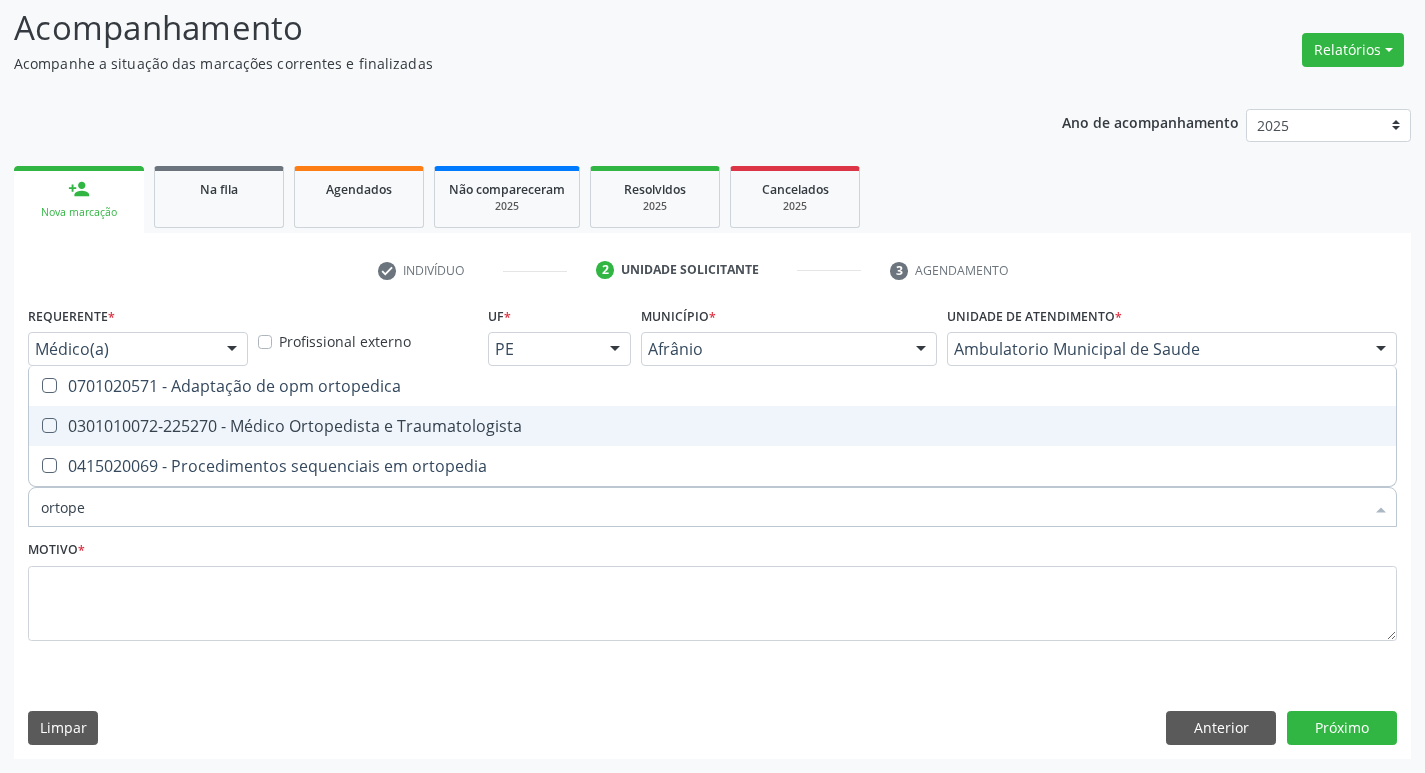 click at bounding box center (49, 425) 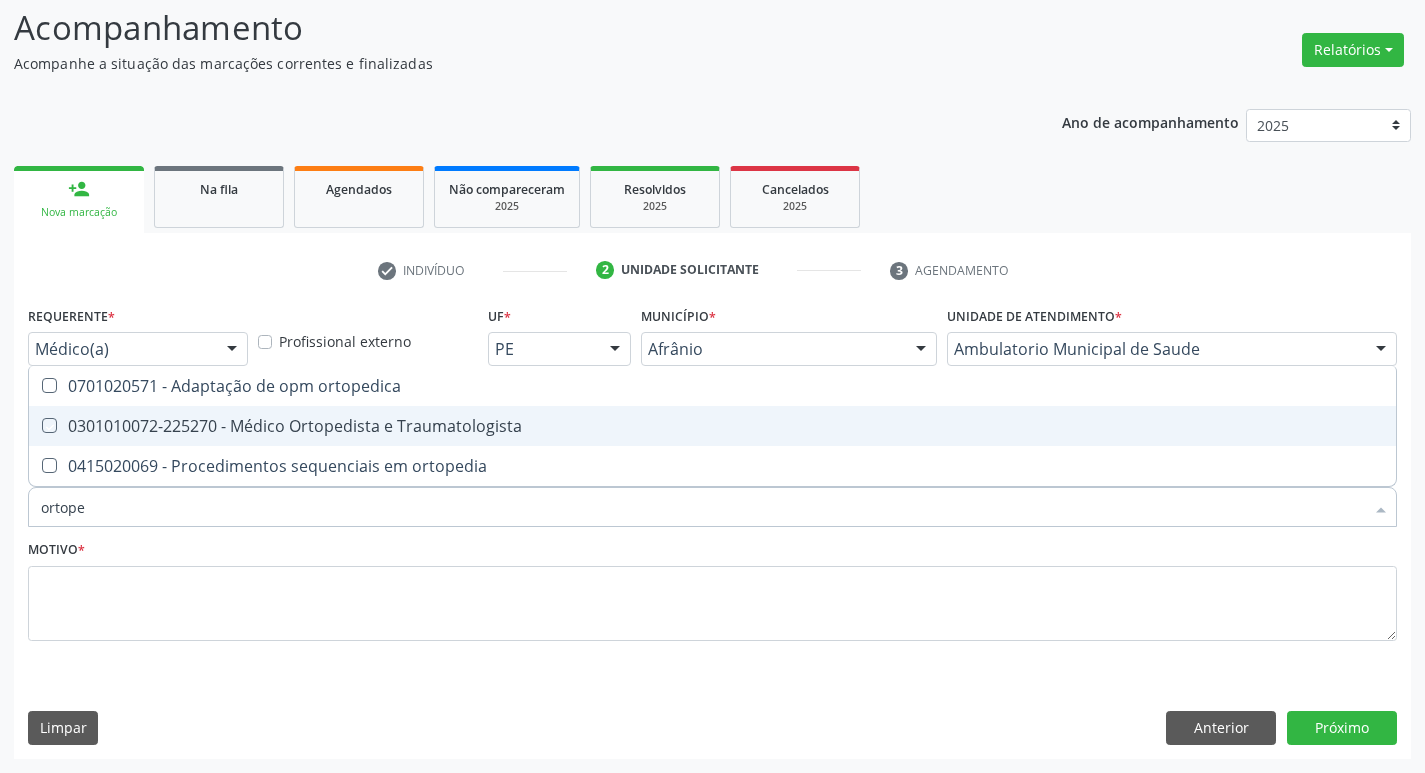 click at bounding box center (35, 425) 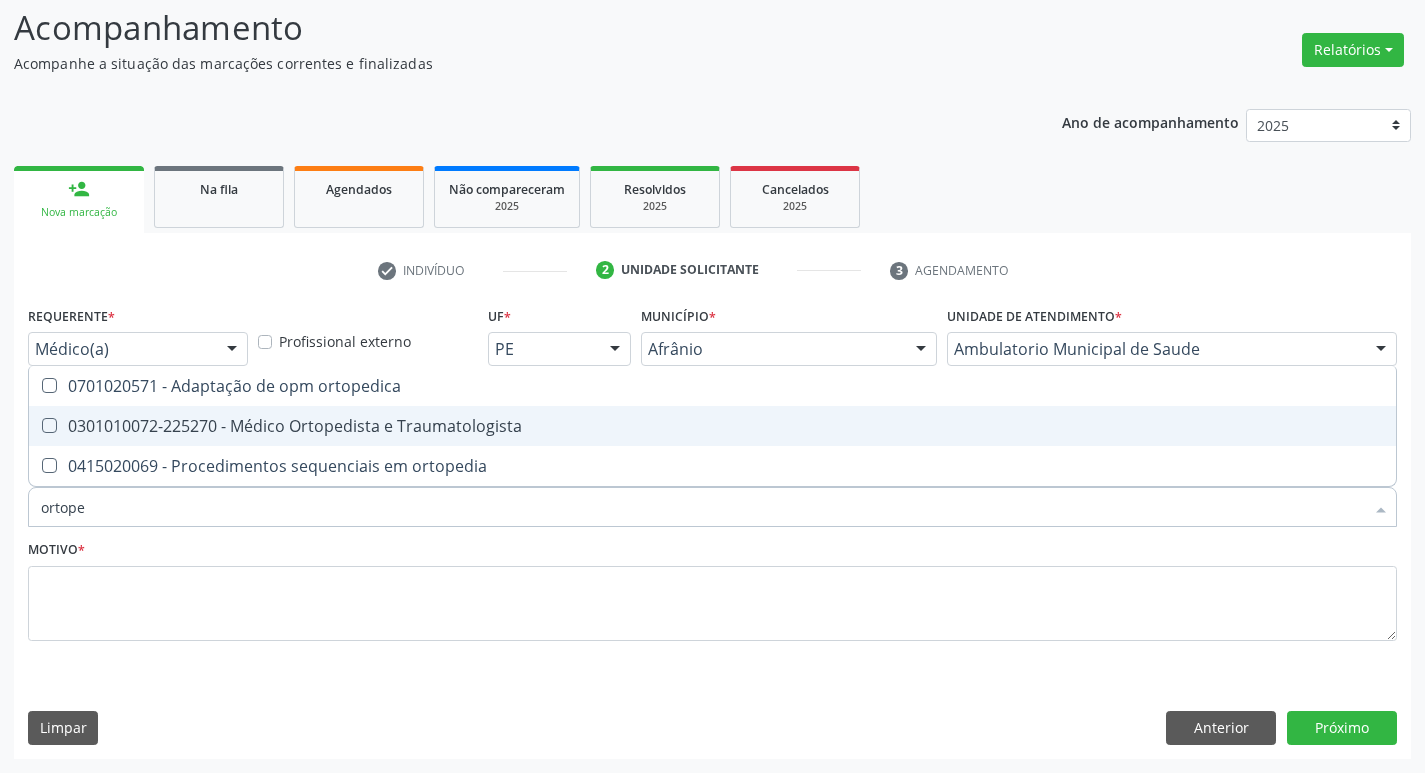 checkbox on "true" 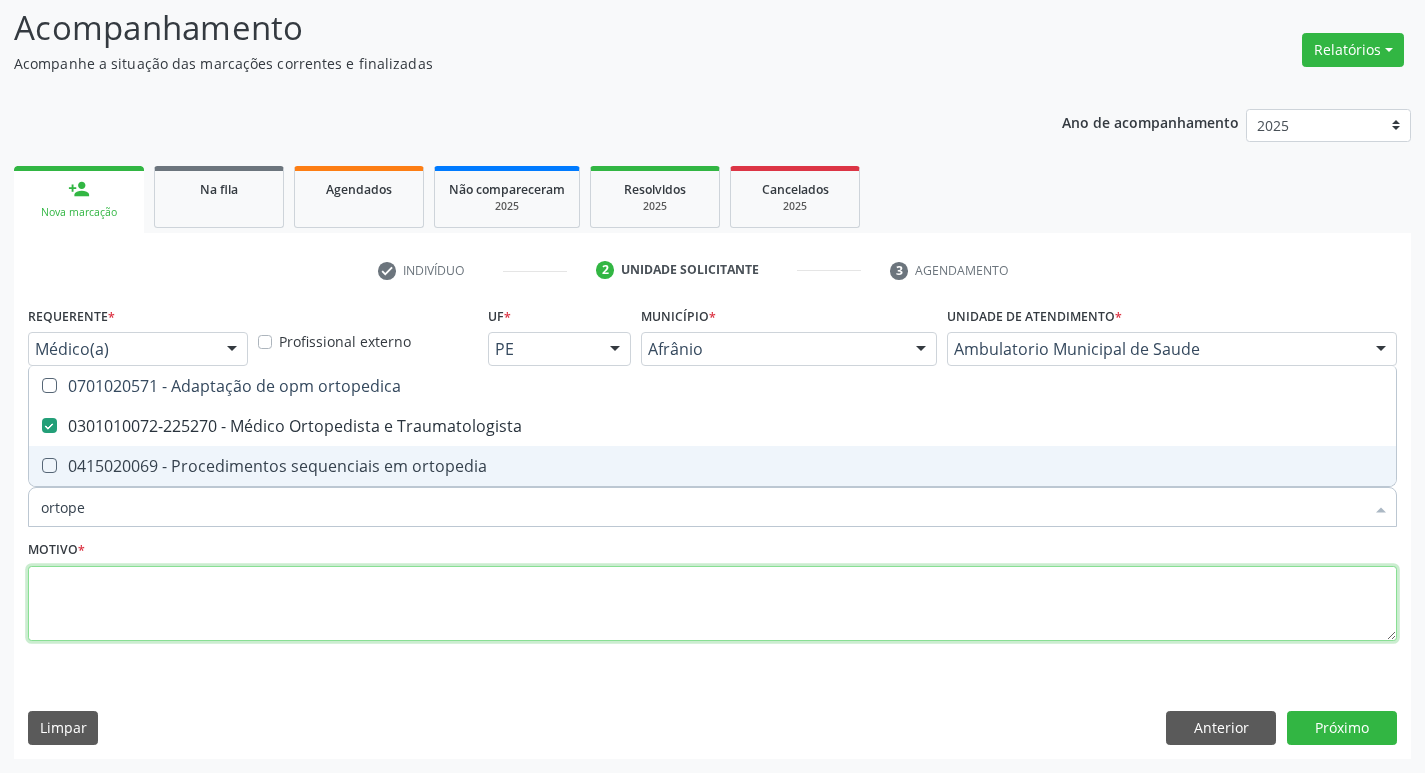 click at bounding box center (712, 604) 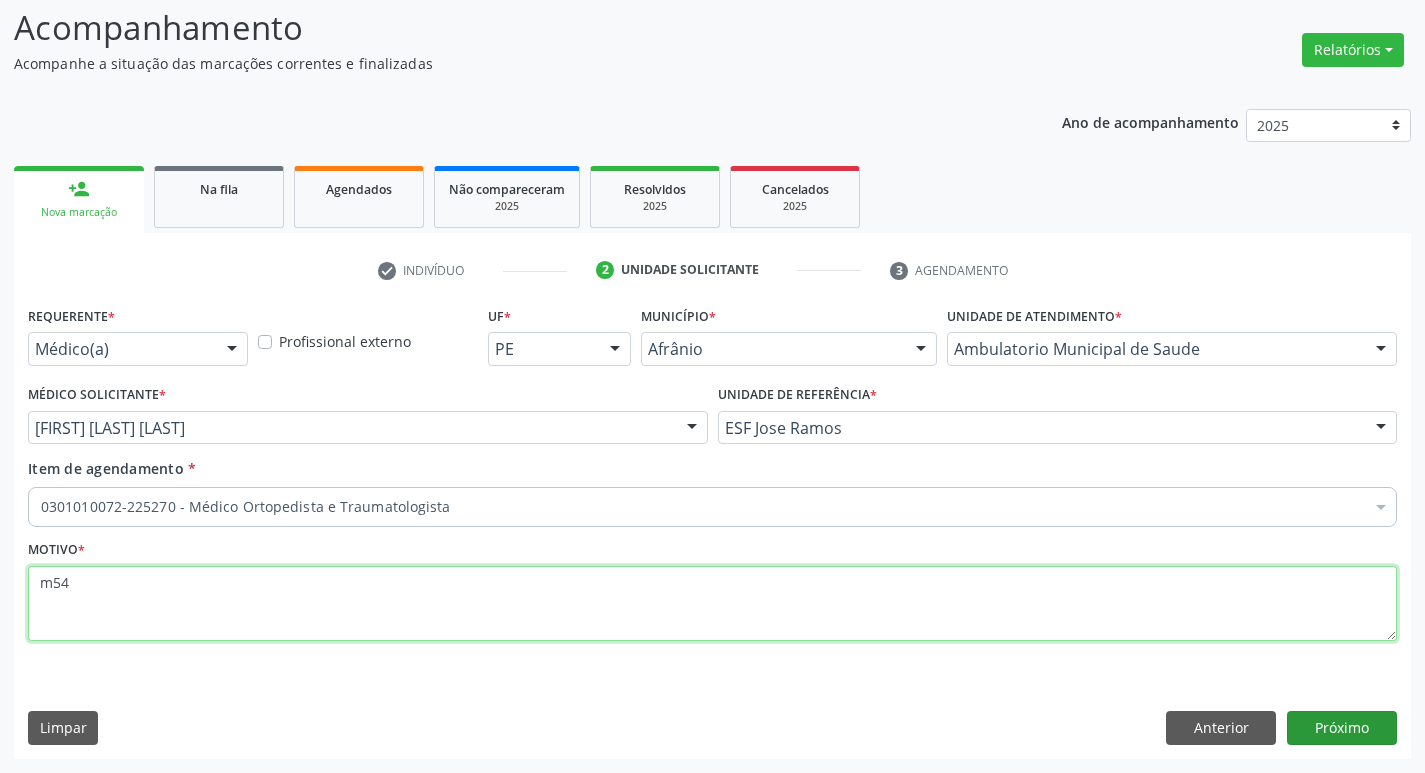 type on "m54" 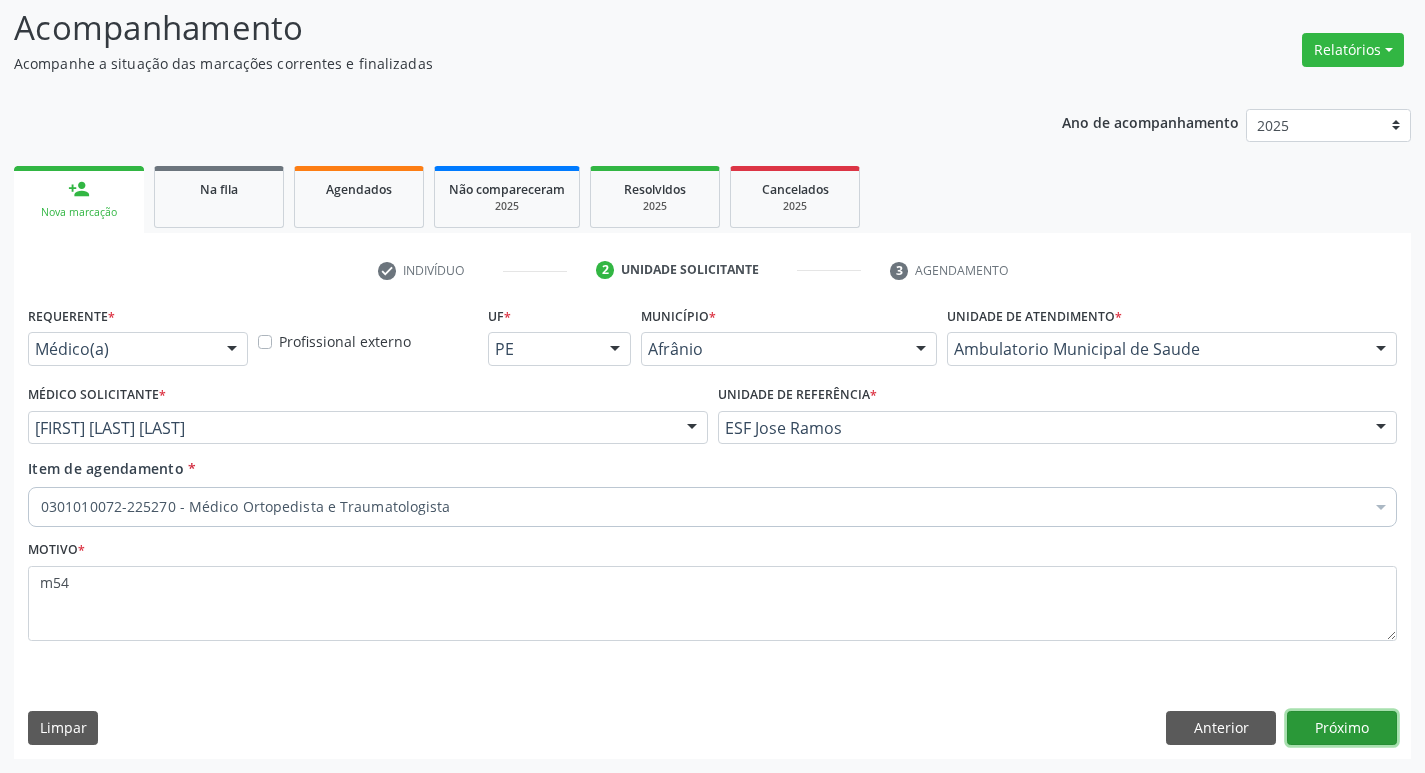 click on "Próximo" at bounding box center [1342, 728] 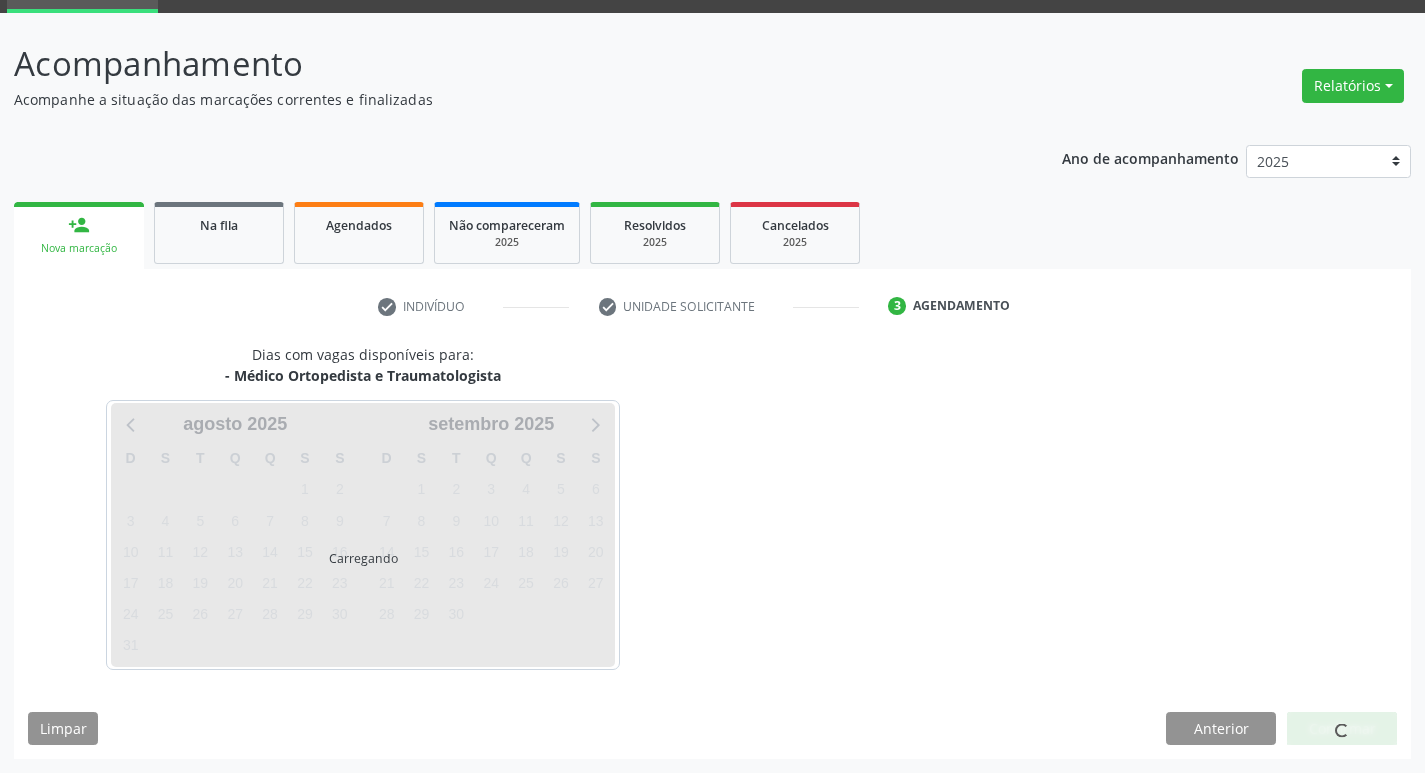 scroll, scrollTop: 97, scrollLeft: 0, axis: vertical 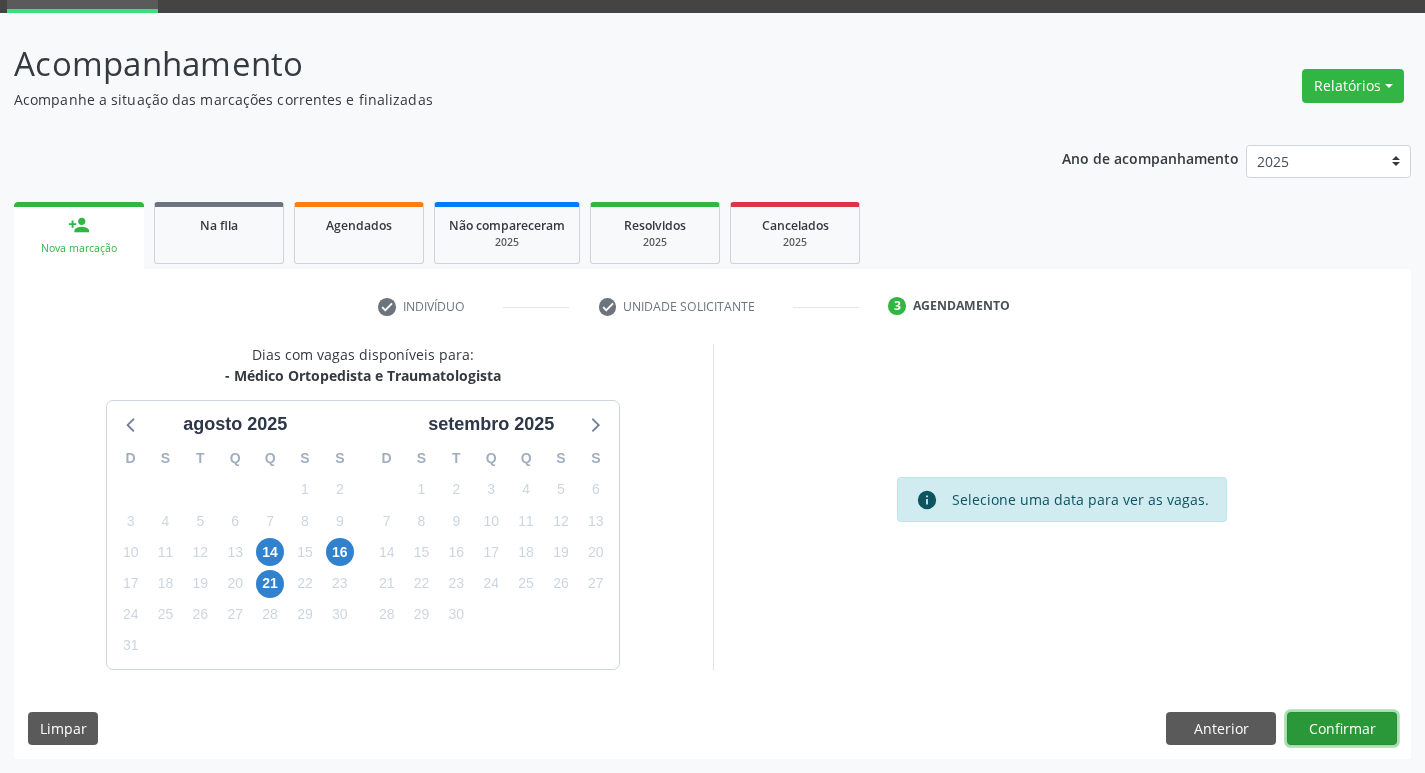 click on "Confirmar" at bounding box center (1342, 729) 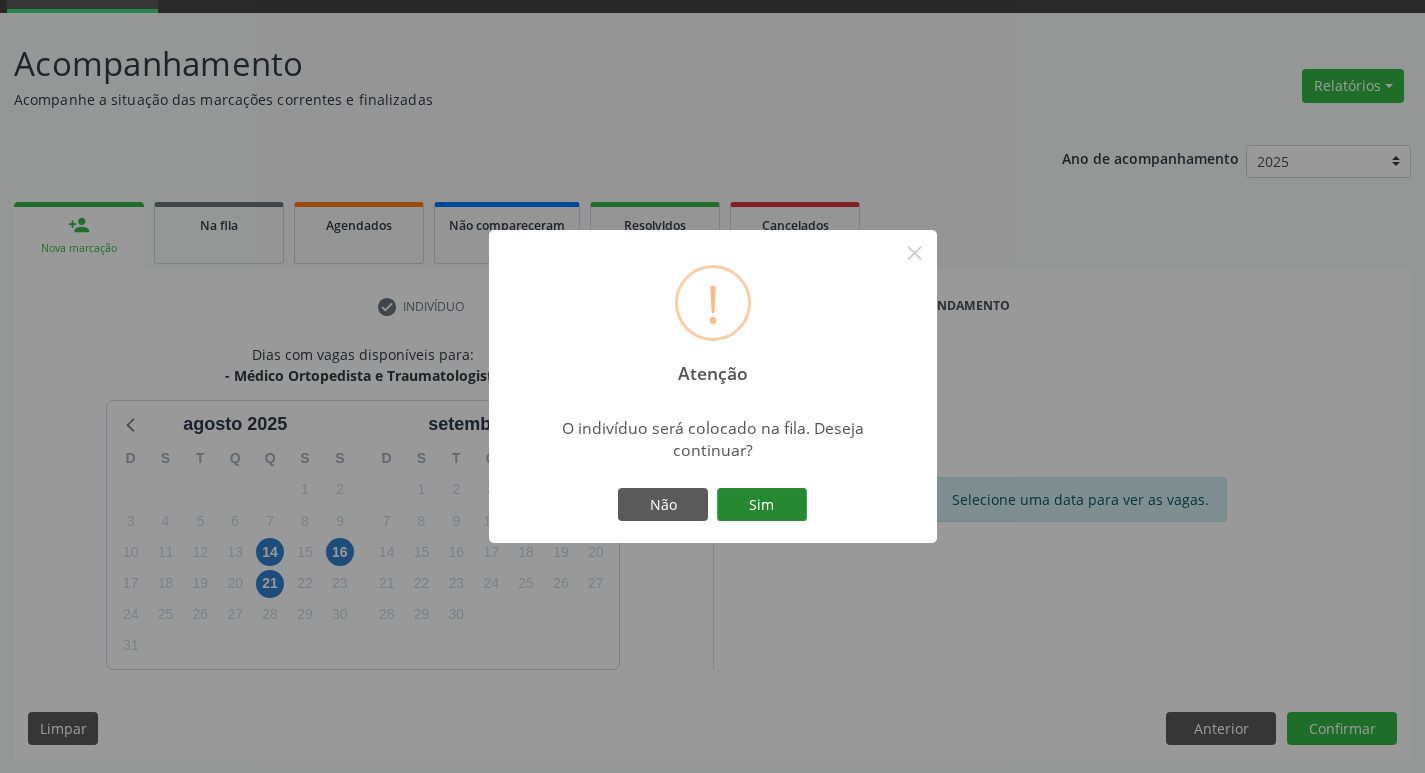 click on "Sim" at bounding box center [762, 505] 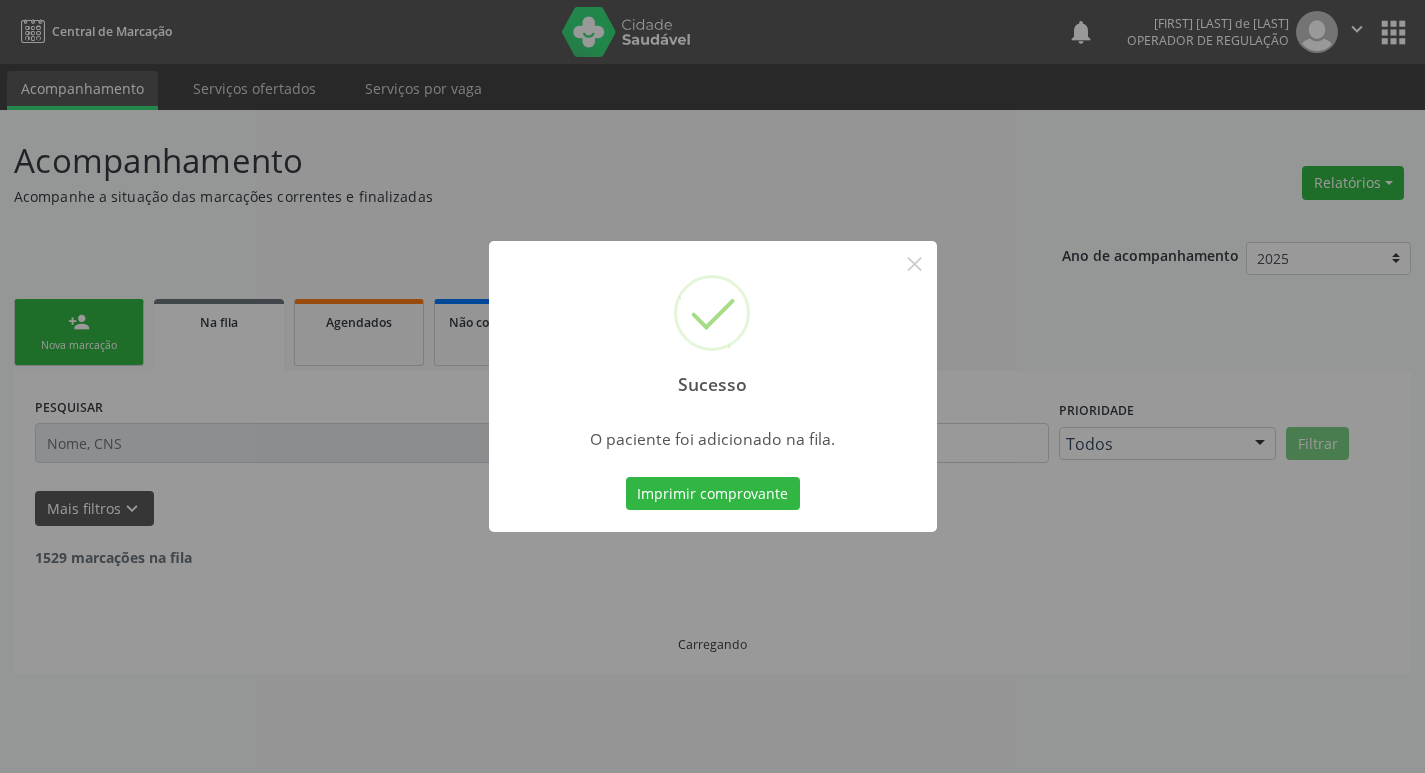 scroll, scrollTop: 0, scrollLeft: 0, axis: both 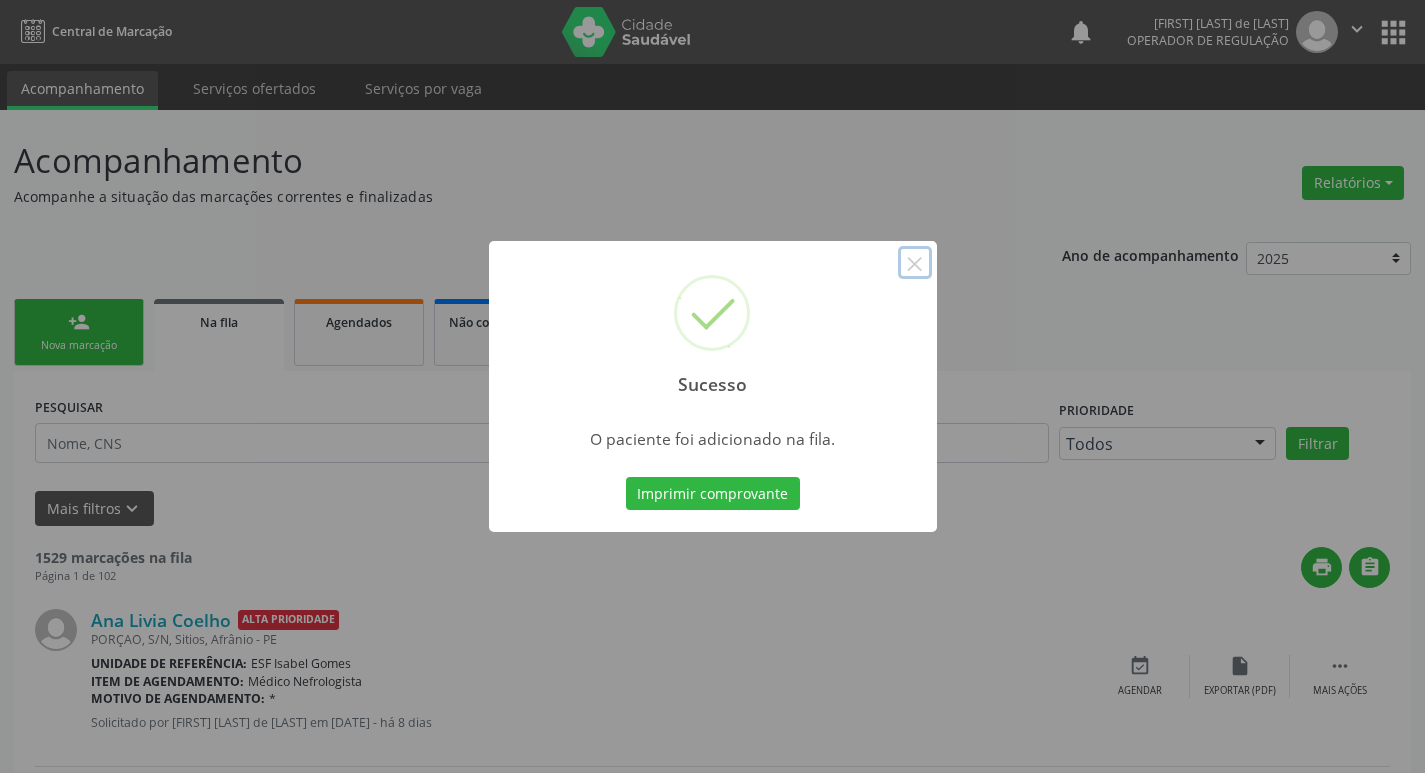 click on "×" at bounding box center (915, 263) 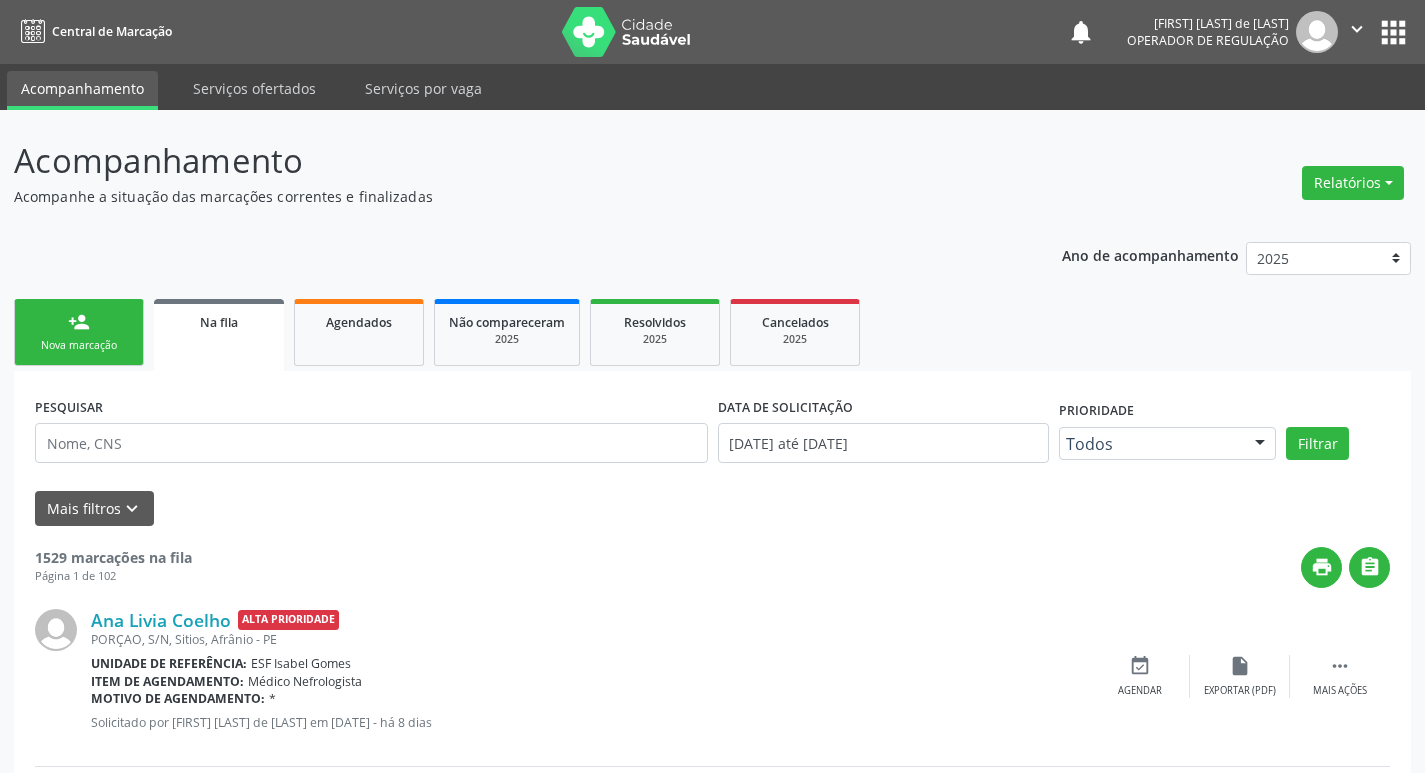 click on "person_add
Nova marcação" at bounding box center [79, 332] 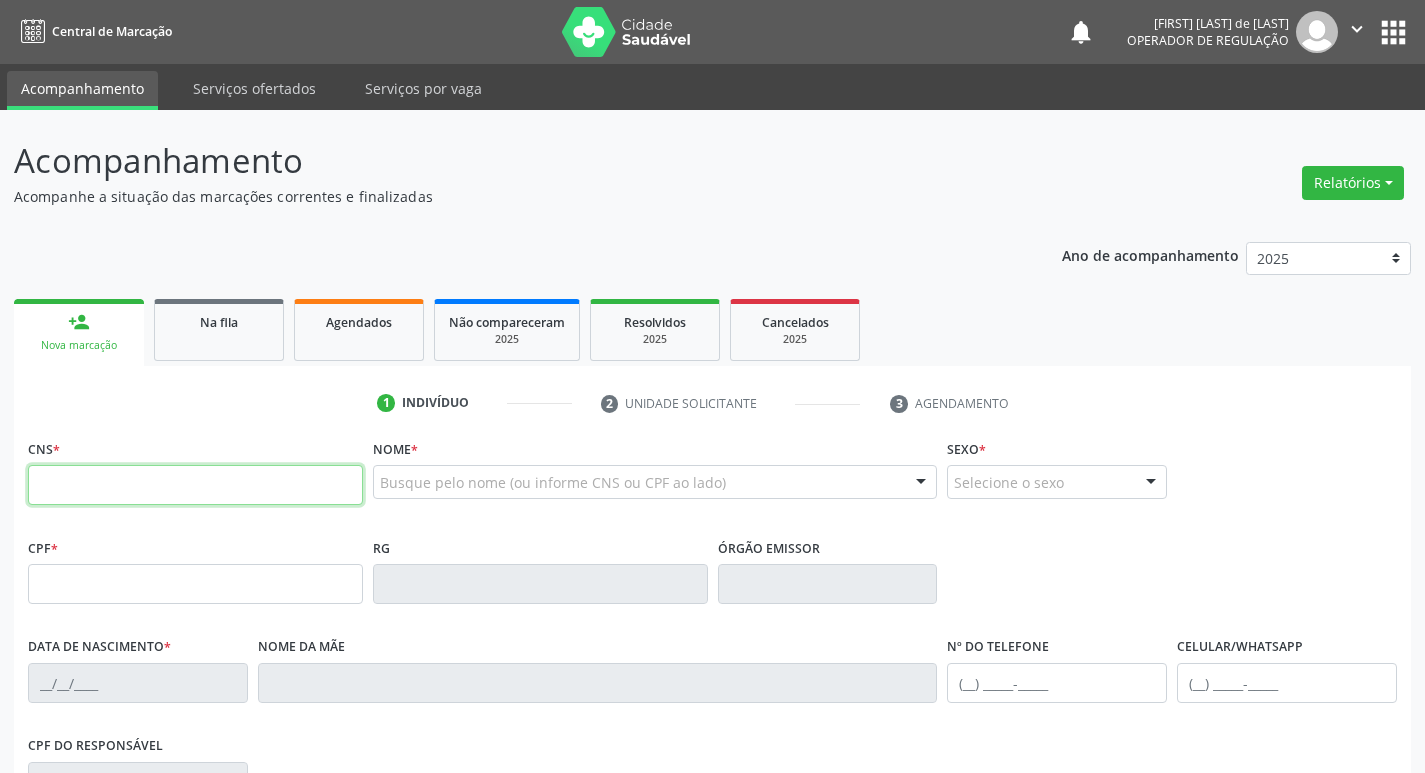 click at bounding box center [195, 485] 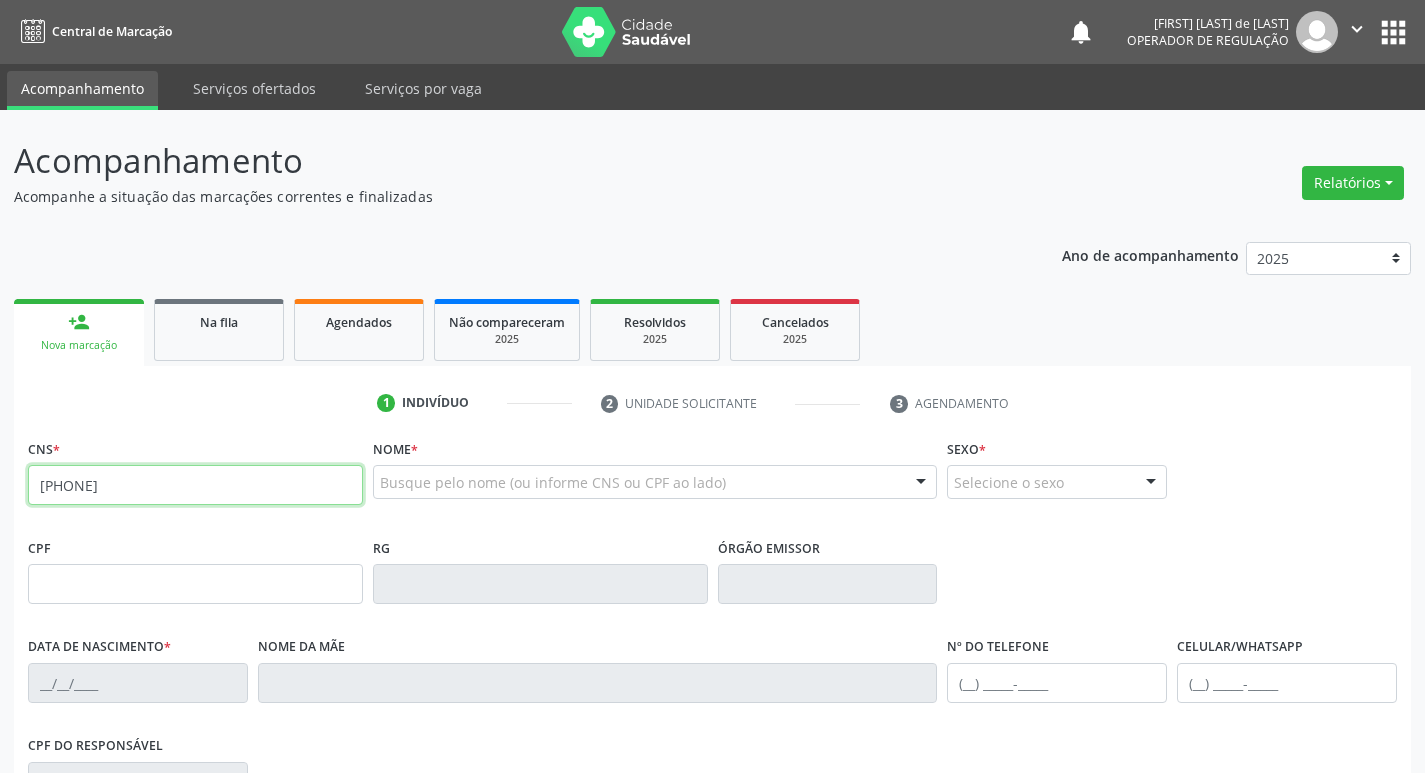 type on "702 0078 5273 1784" 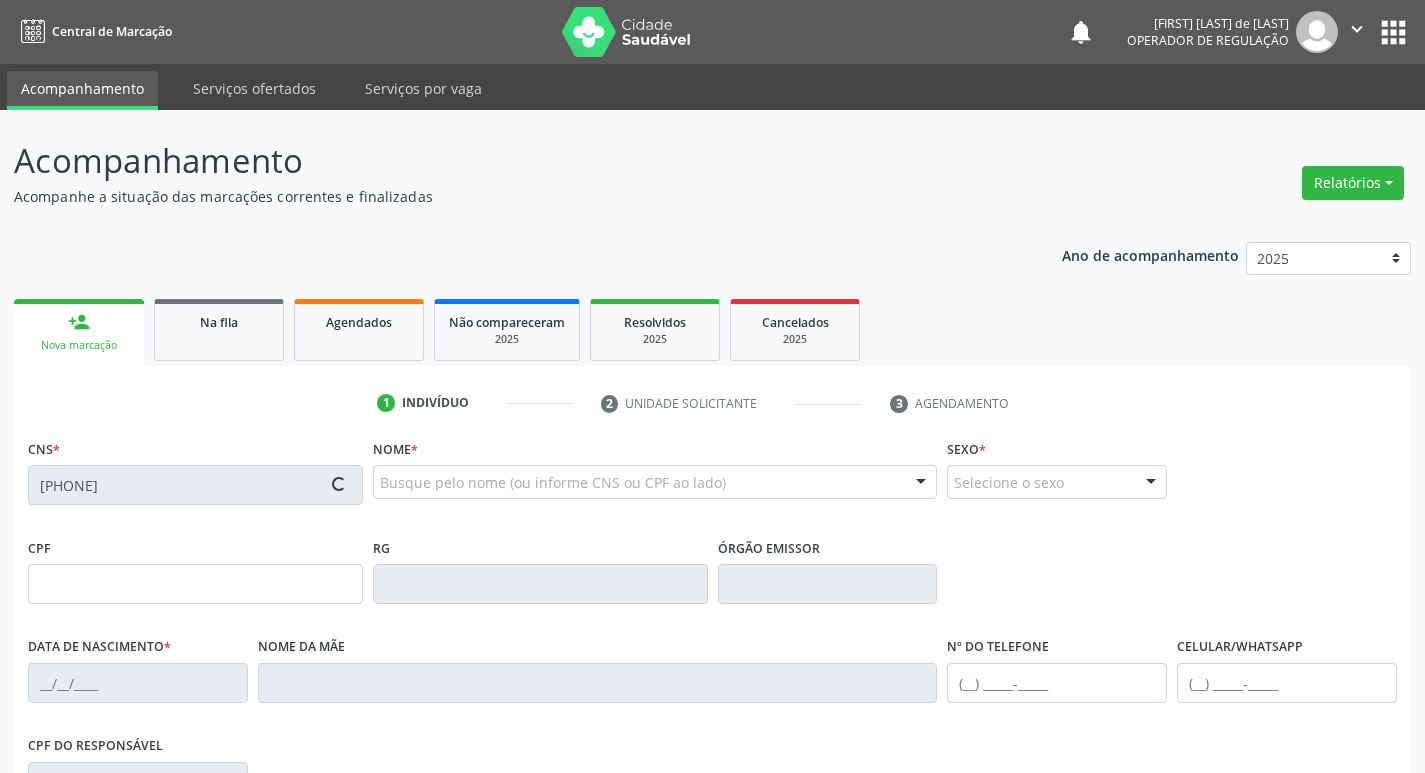 type on "038.789.994-45" 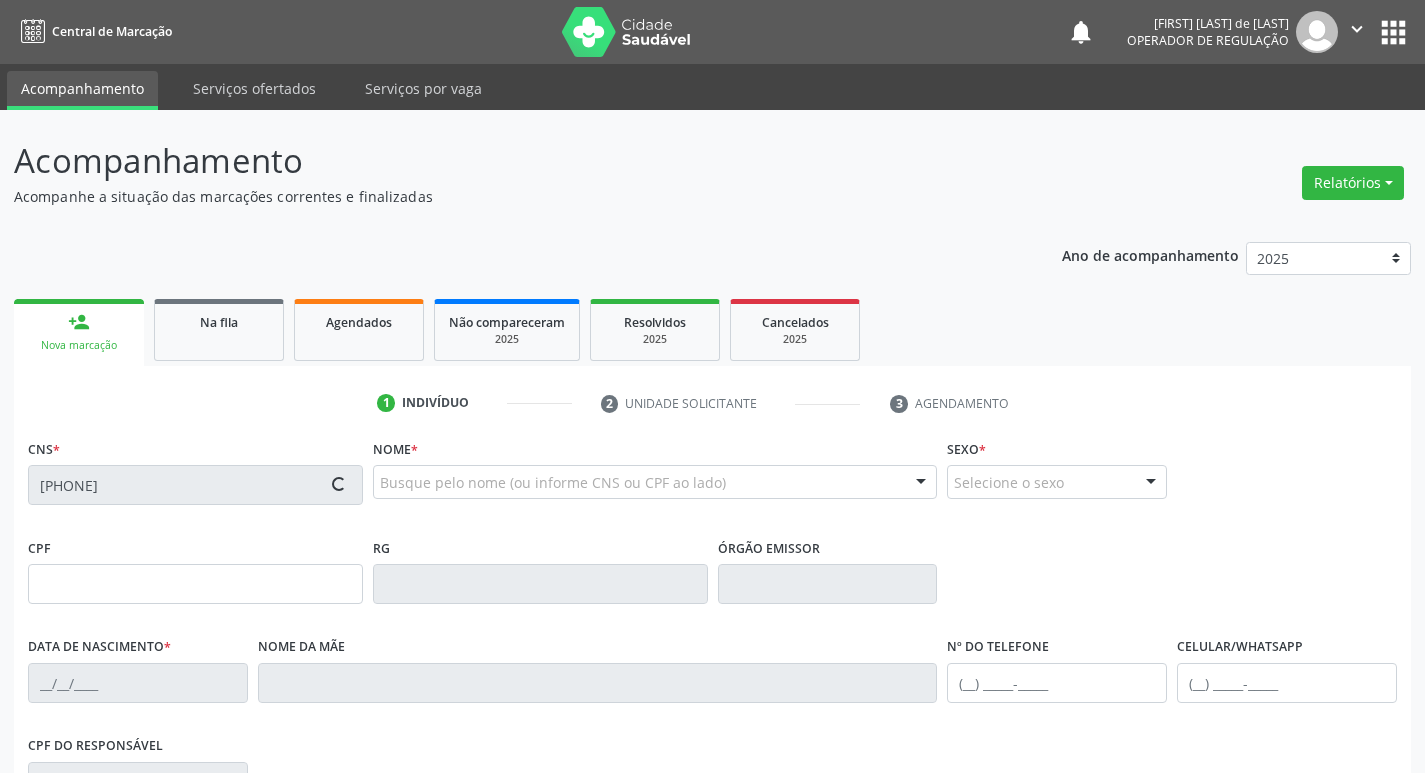 type on "26/12/1982" 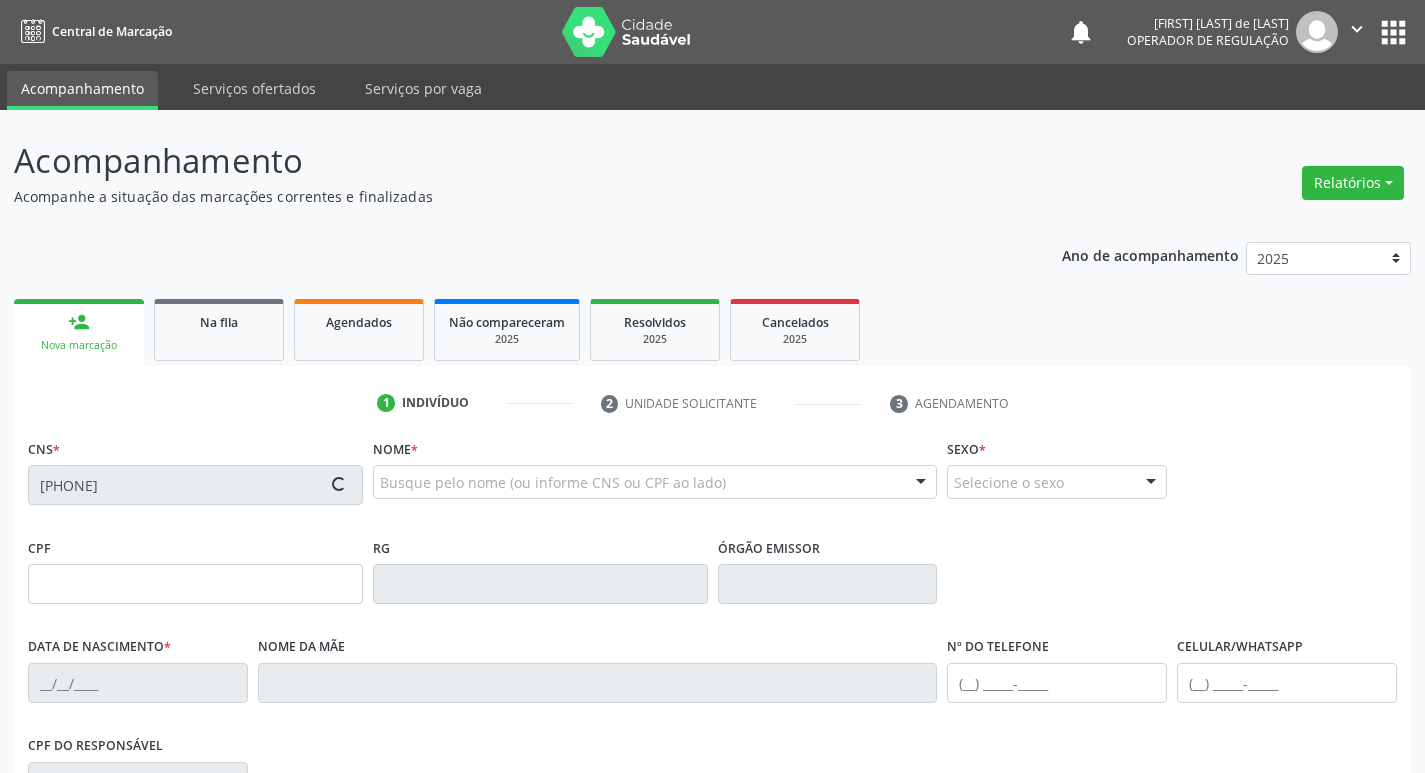 type on "Maria Moreira dos Santos" 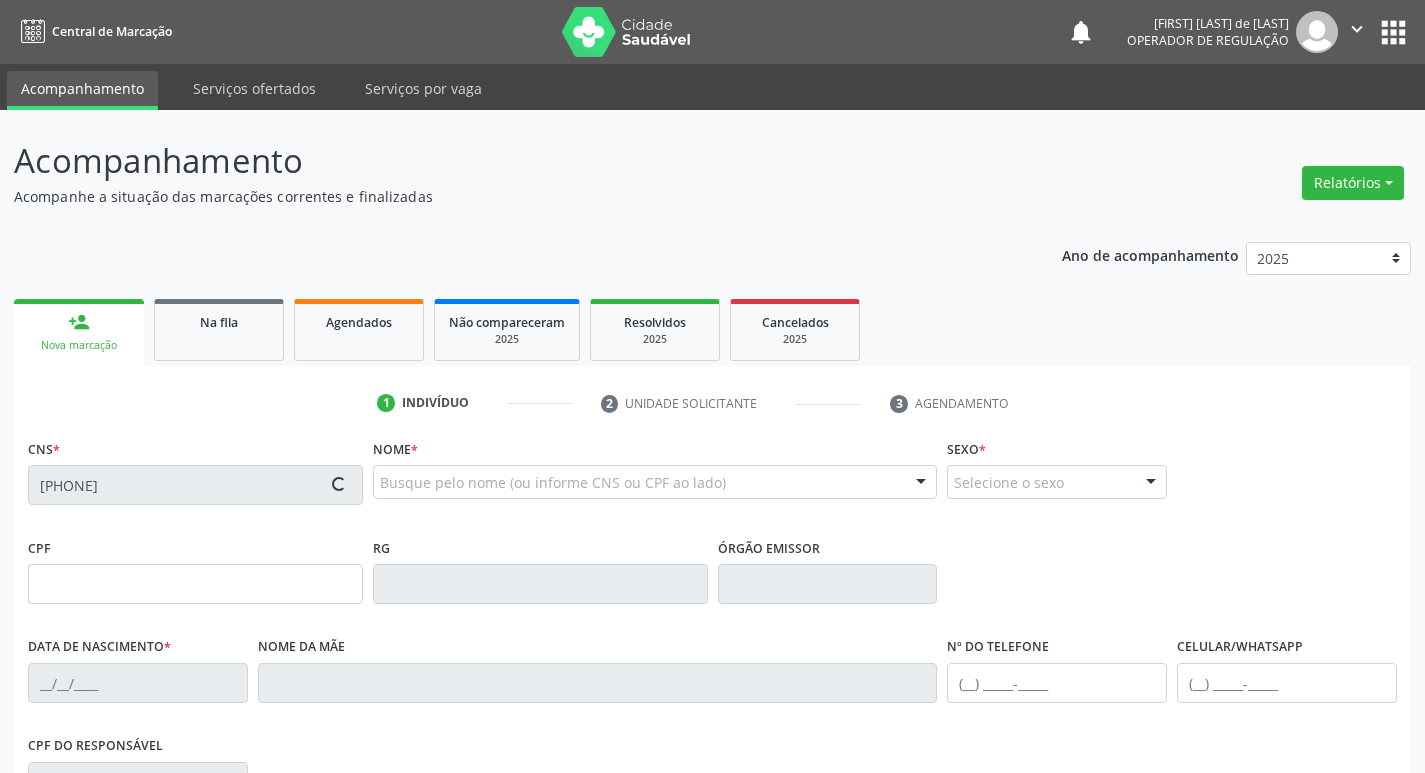 type on "(87) 98877-8900" 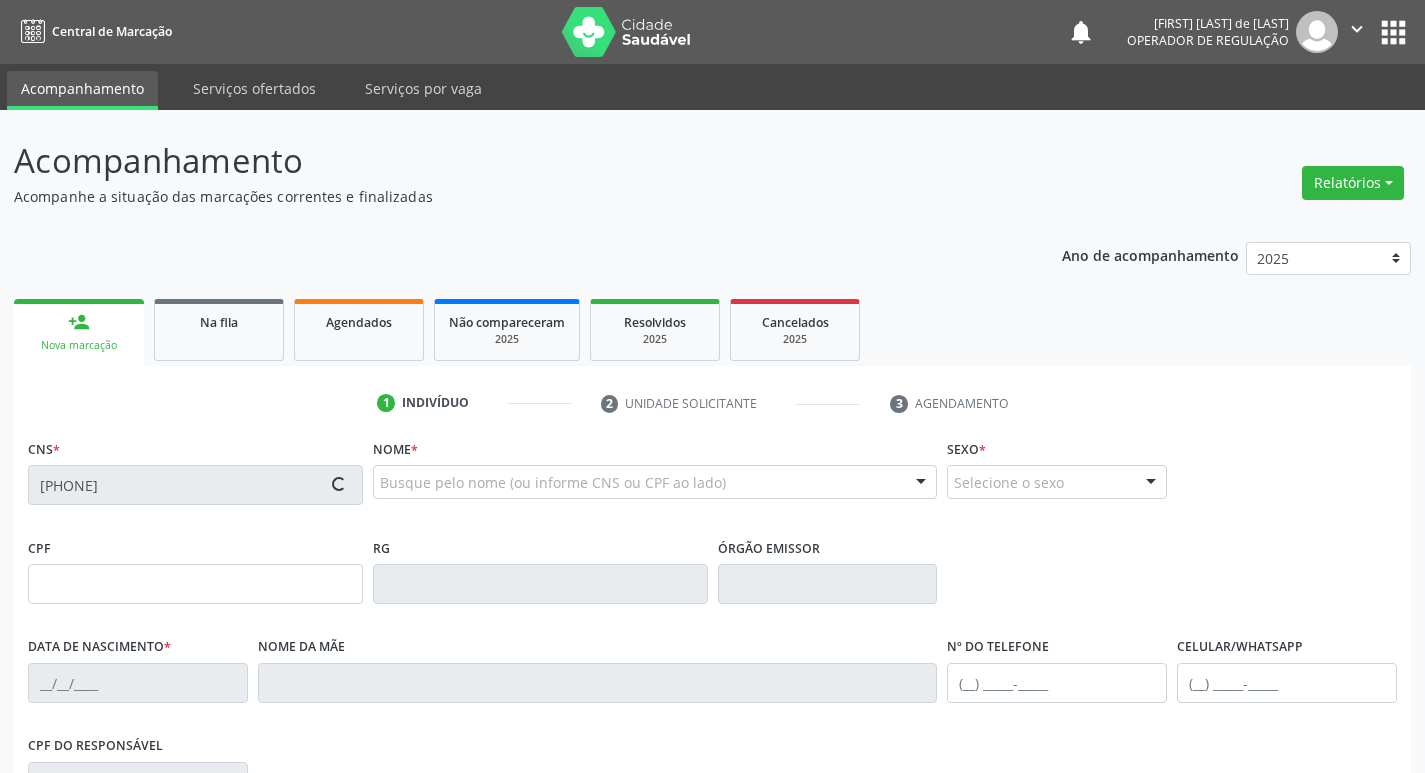 type on "(87) 98877-8900" 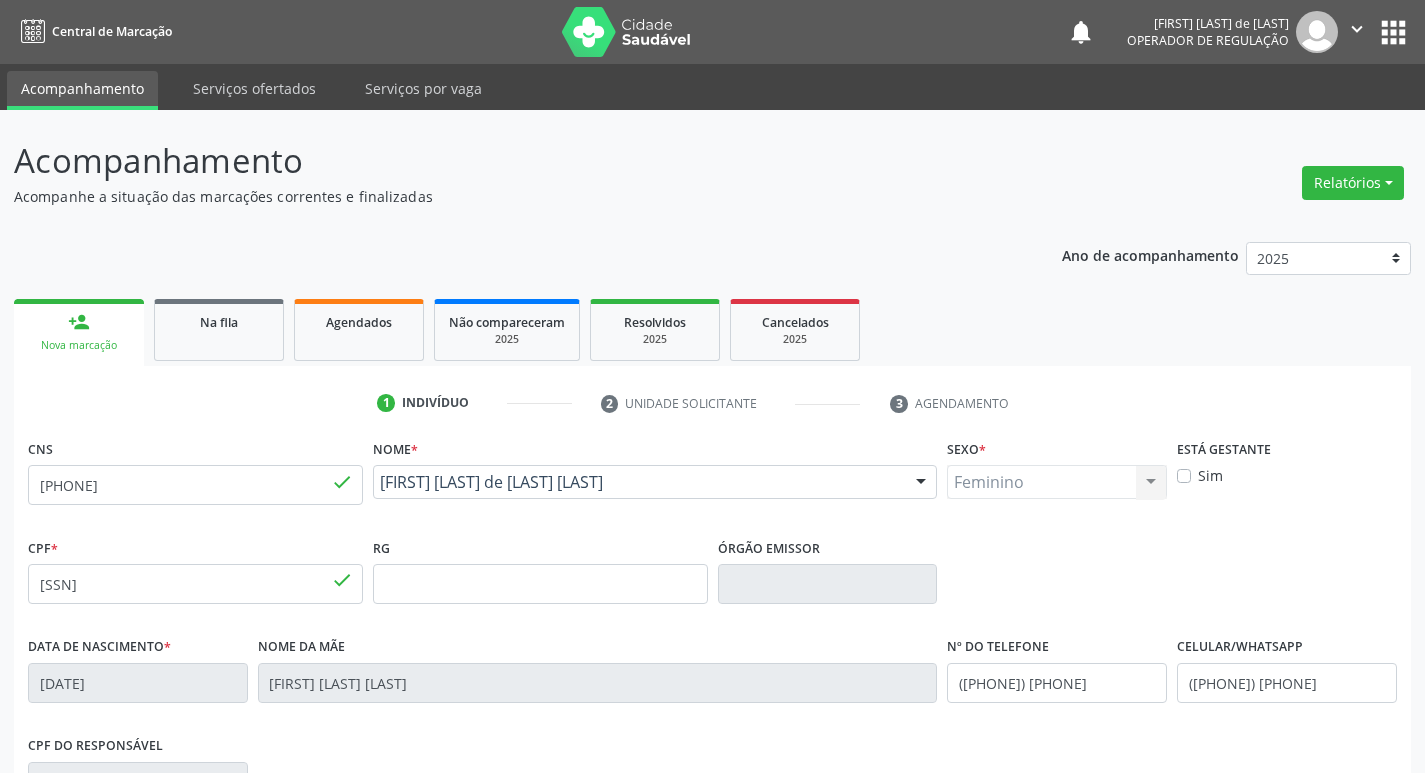 scroll, scrollTop: 311, scrollLeft: 0, axis: vertical 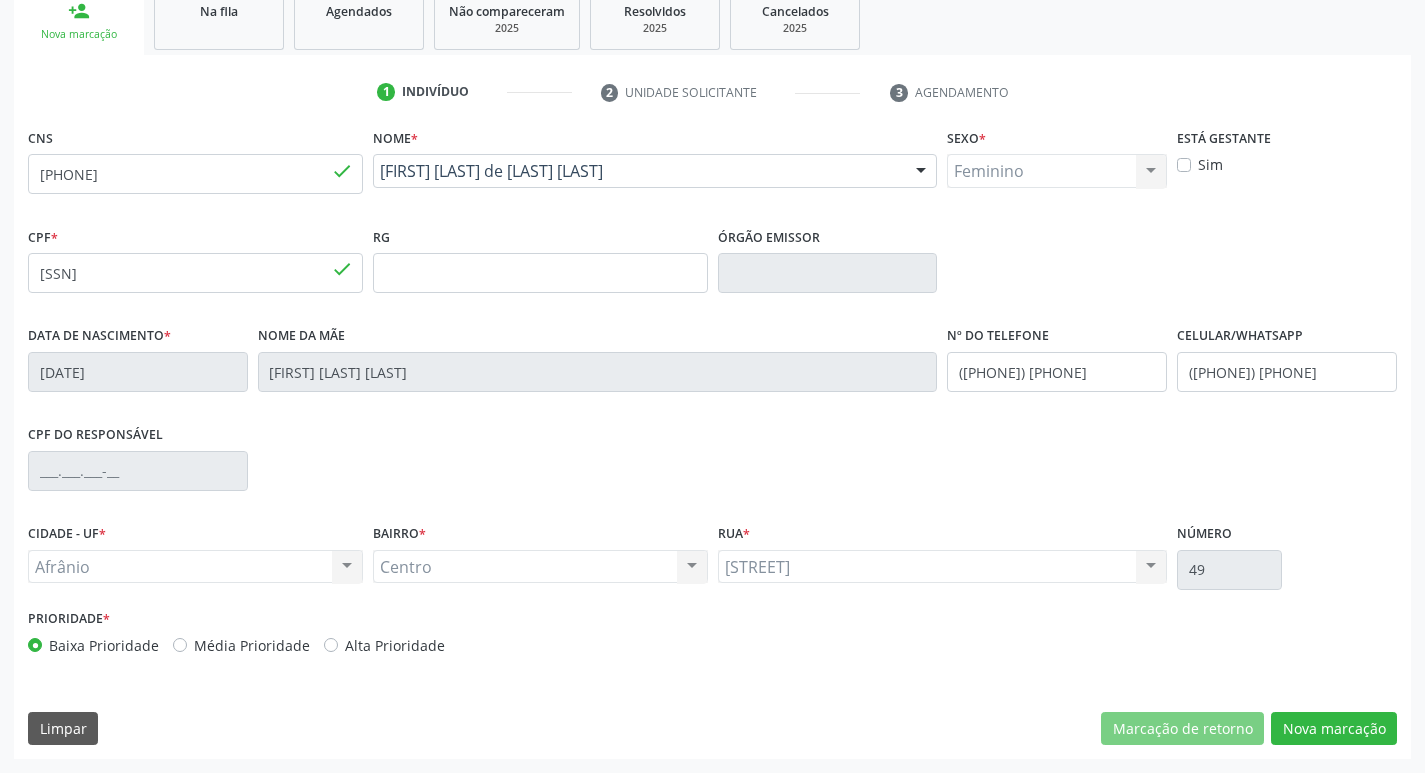 drag, startPoint x: 181, startPoint y: 645, endPoint x: 295, endPoint y: 648, distance: 114.03947 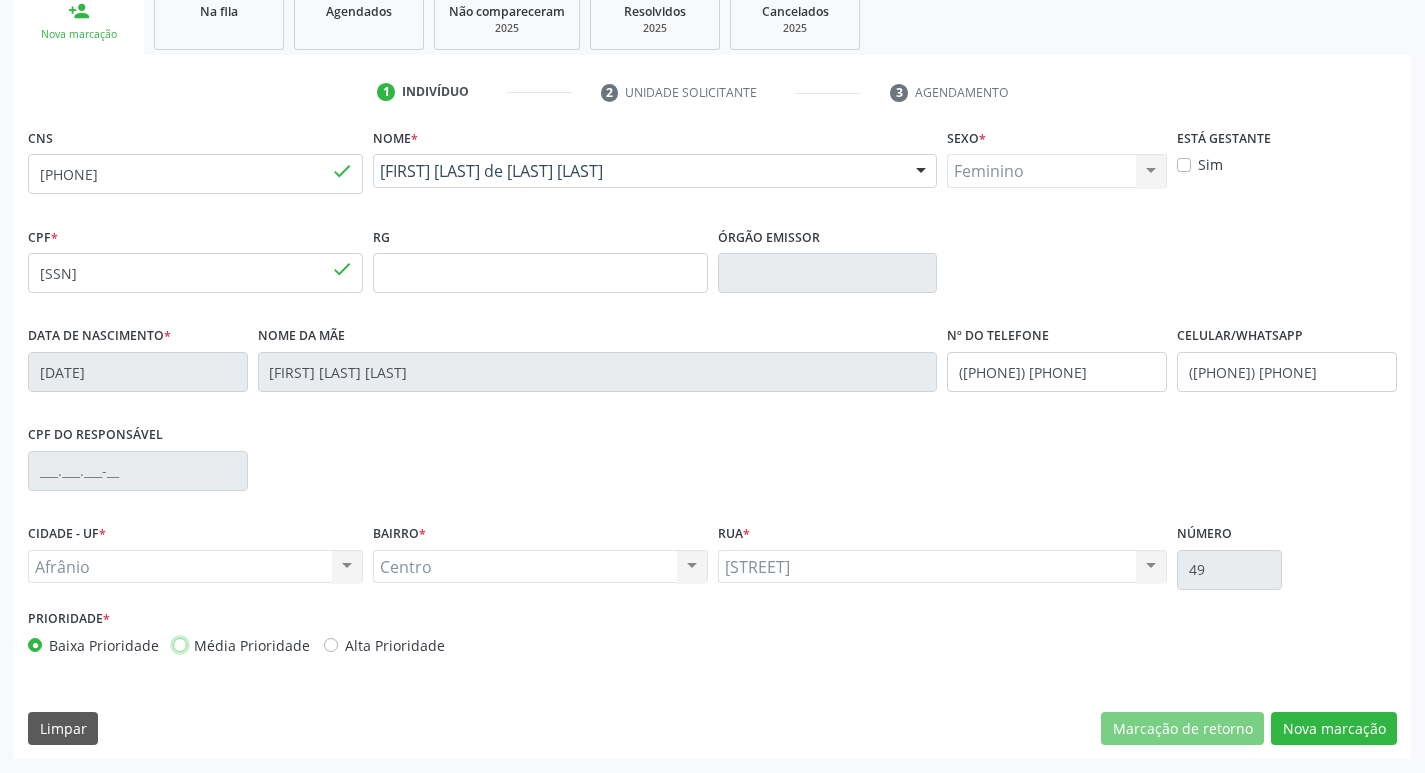 click on "Média Prioridade" at bounding box center [180, 644] 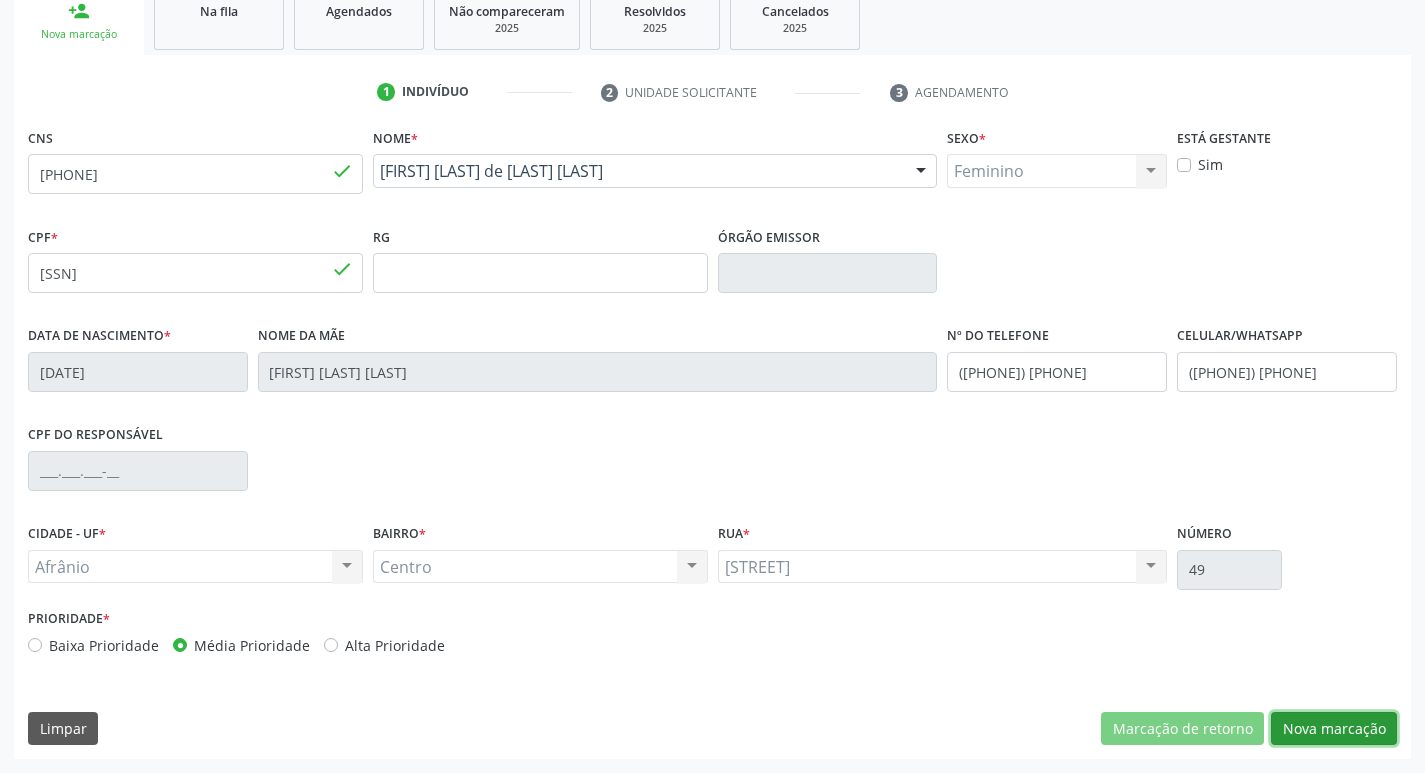 click on "Nova marcação" at bounding box center [1334, 729] 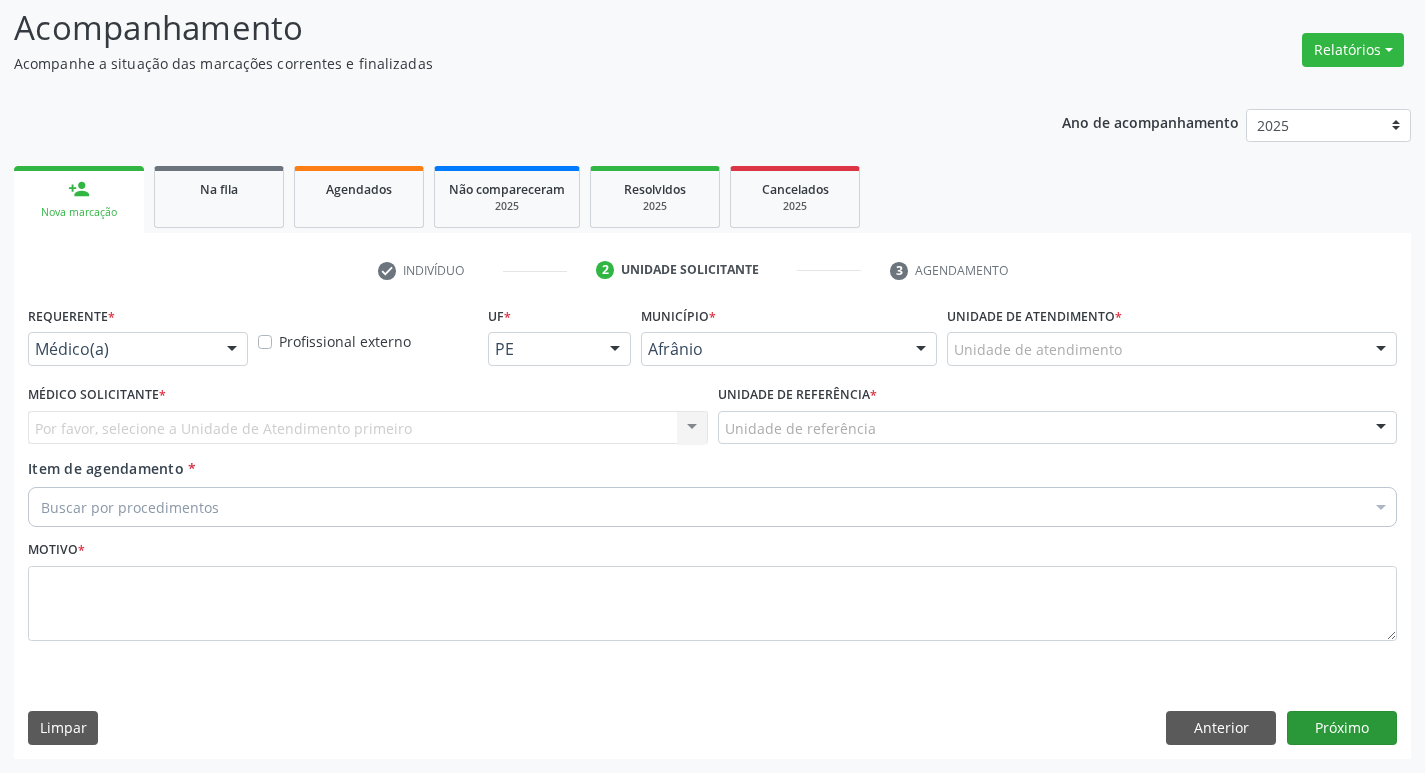 scroll, scrollTop: 133, scrollLeft: 0, axis: vertical 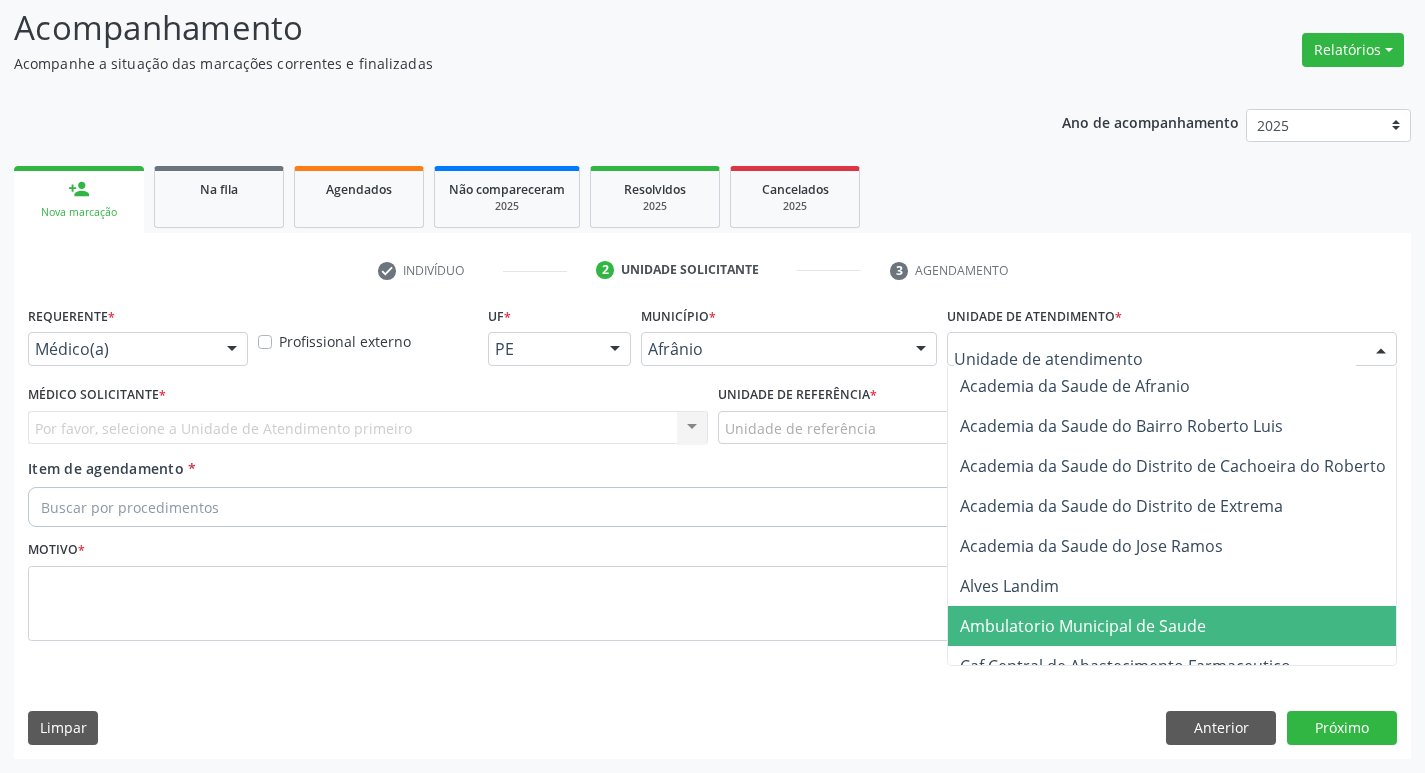 drag, startPoint x: 1030, startPoint y: 633, endPoint x: 989, endPoint y: 626, distance: 41.59327 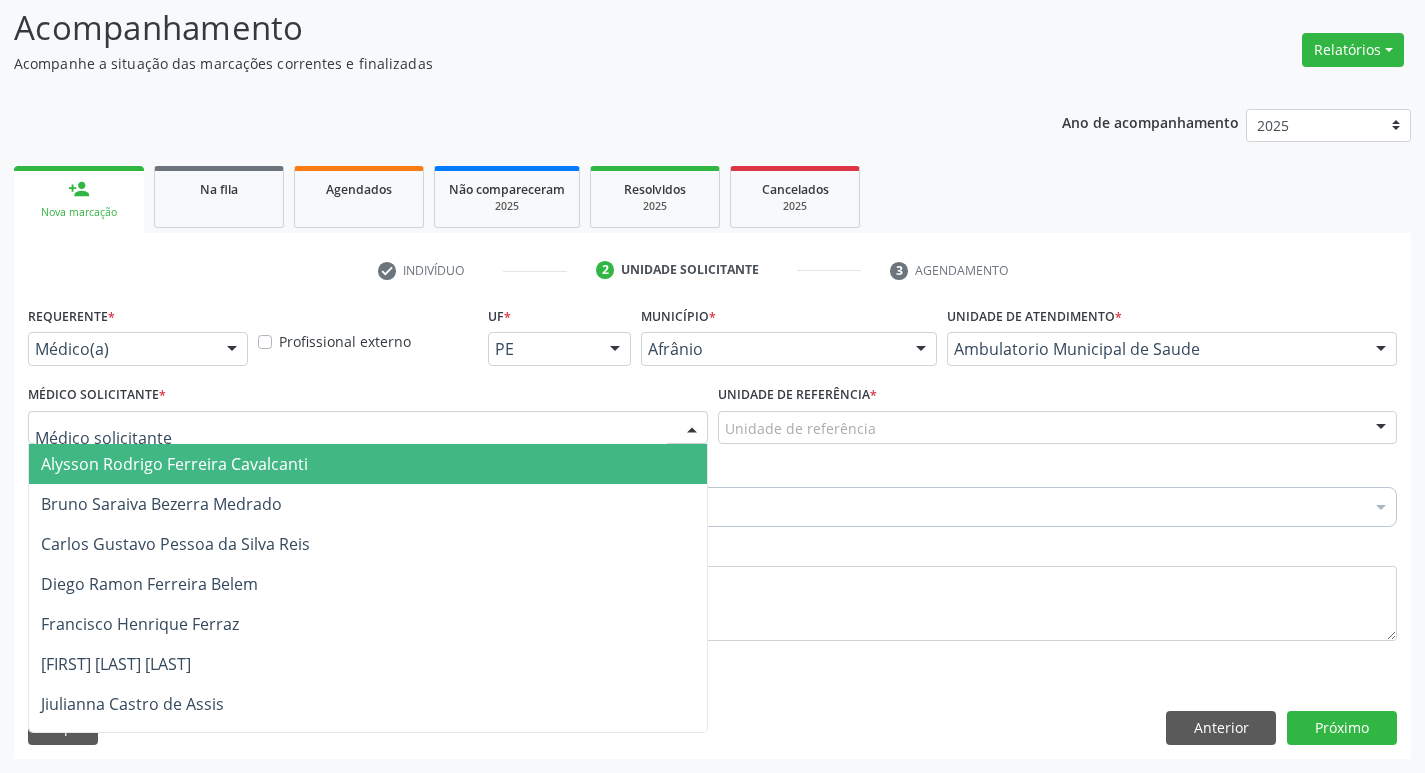 click at bounding box center [368, 428] 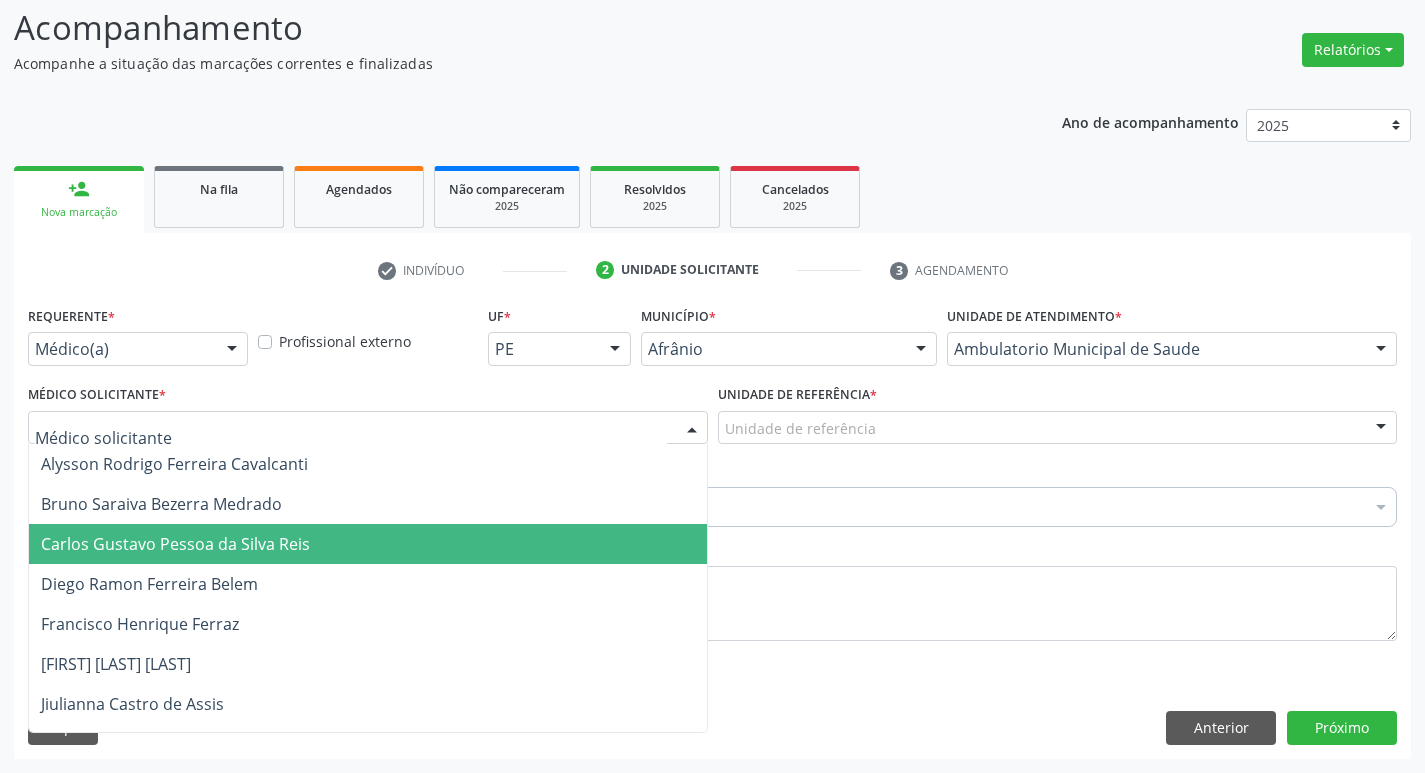 click on "Carlos Gustavo Pessoa da Silva Reis" at bounding box center (368, 544) 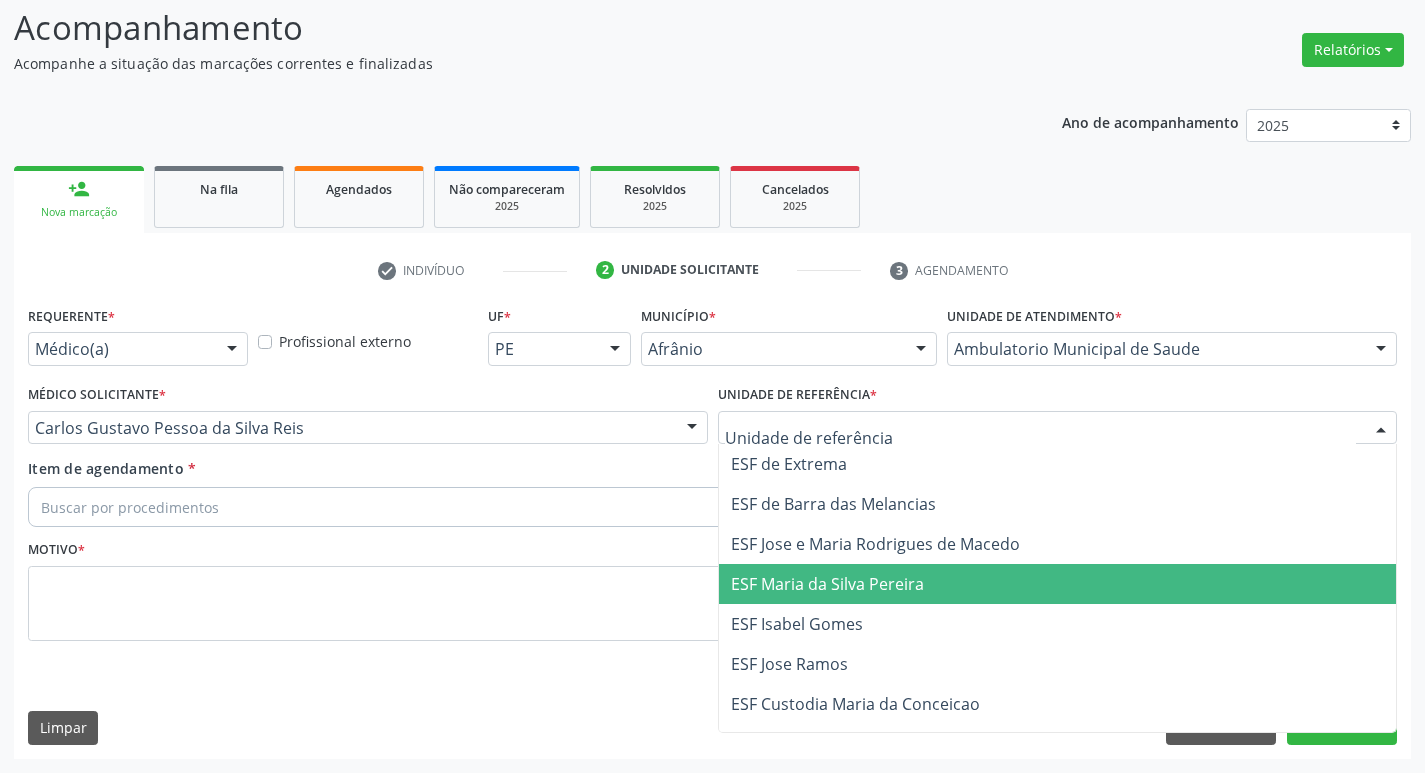click on "ESF Maria da Silva Pereira" at bounding box center (827, 584) 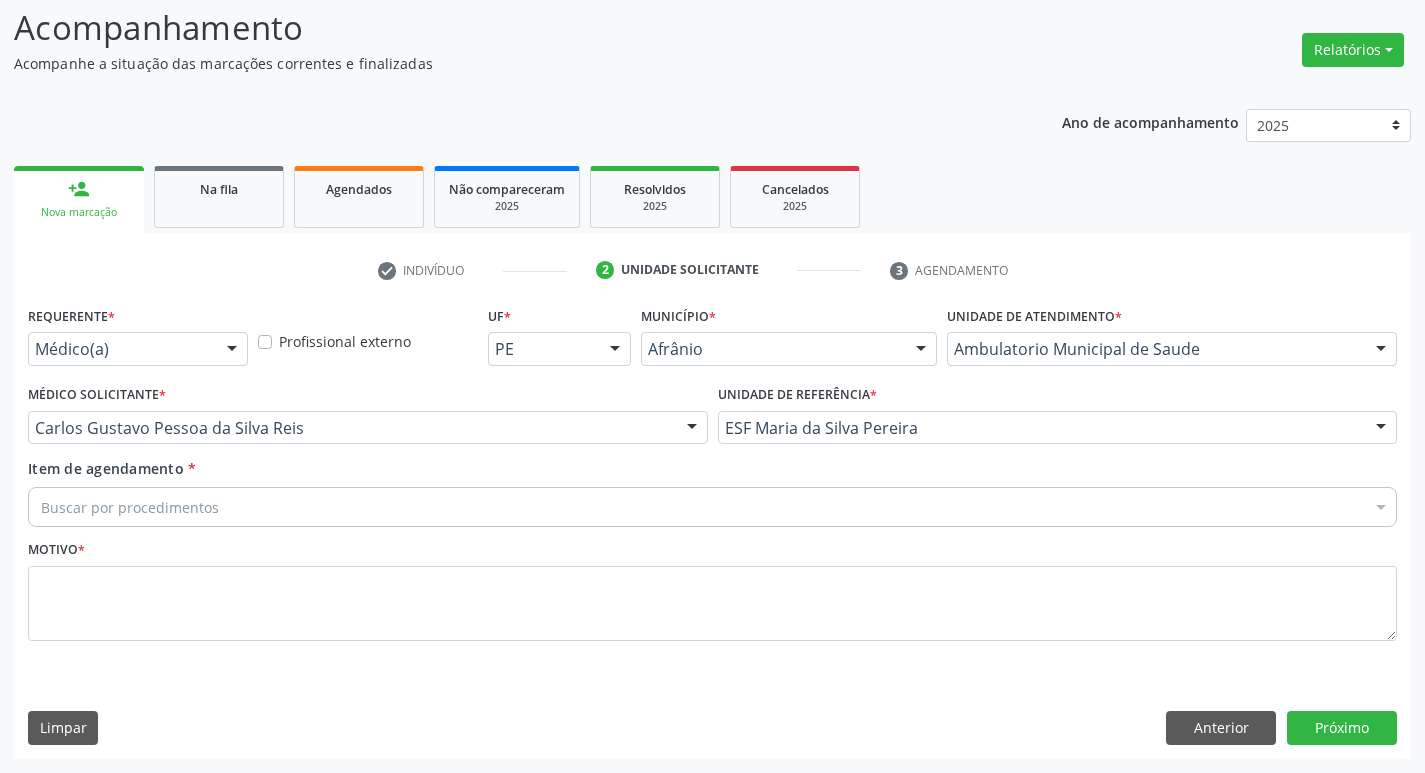 click on "Buscar por procedimentos" at bounding box center [712, 507] 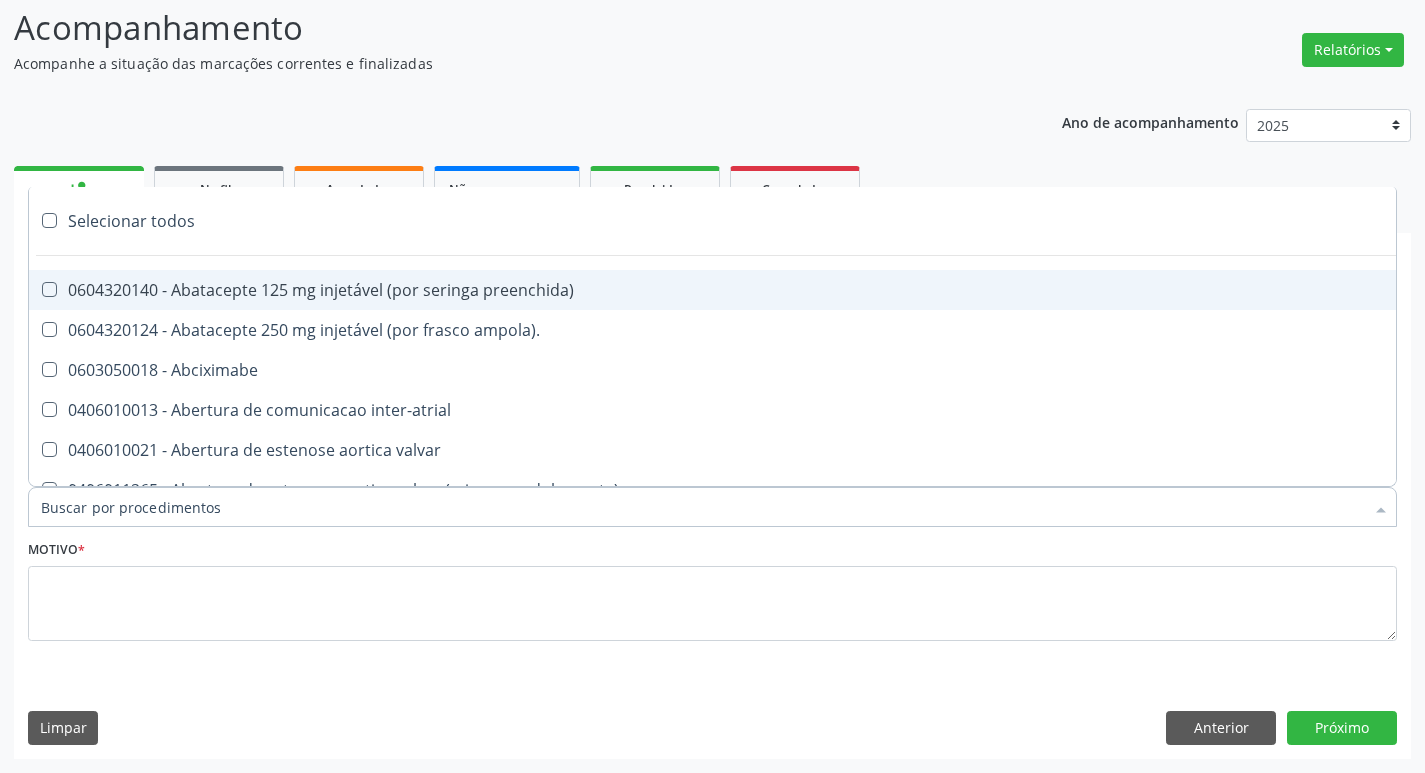 paste on "ortope" 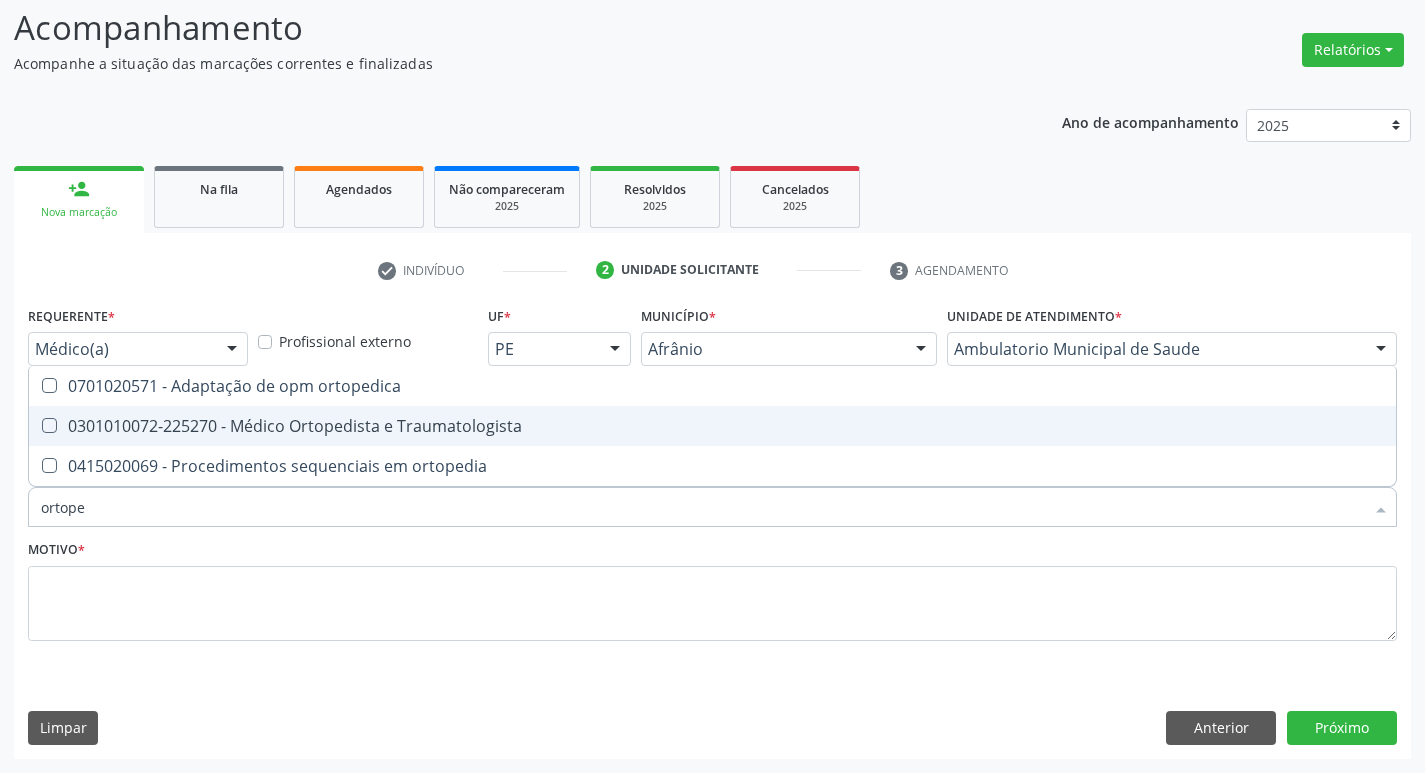 drag, startPoint x: 52, startPoint y: 425, endPoint x: 61, endPoint y: 506, distance: 81.49847 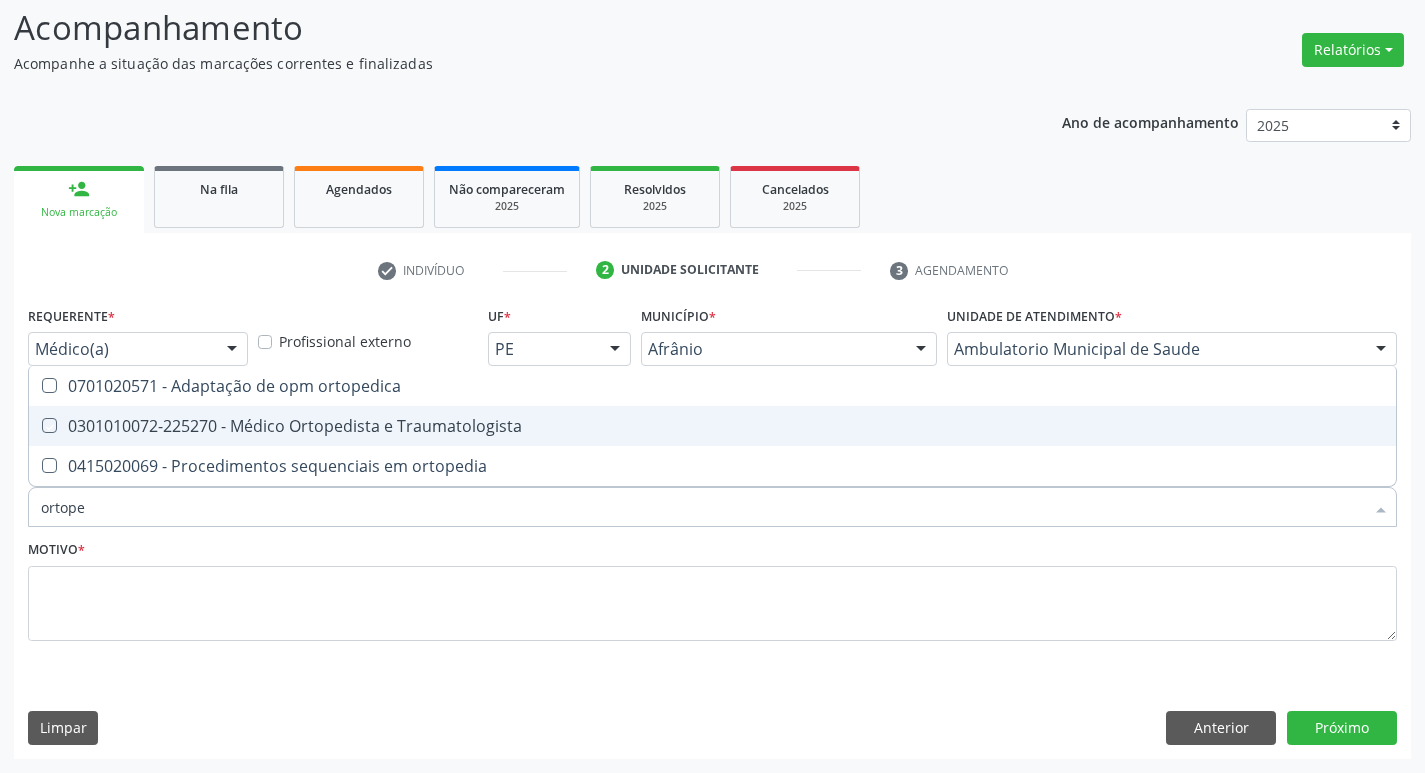 click at bounding box center (35, 425) 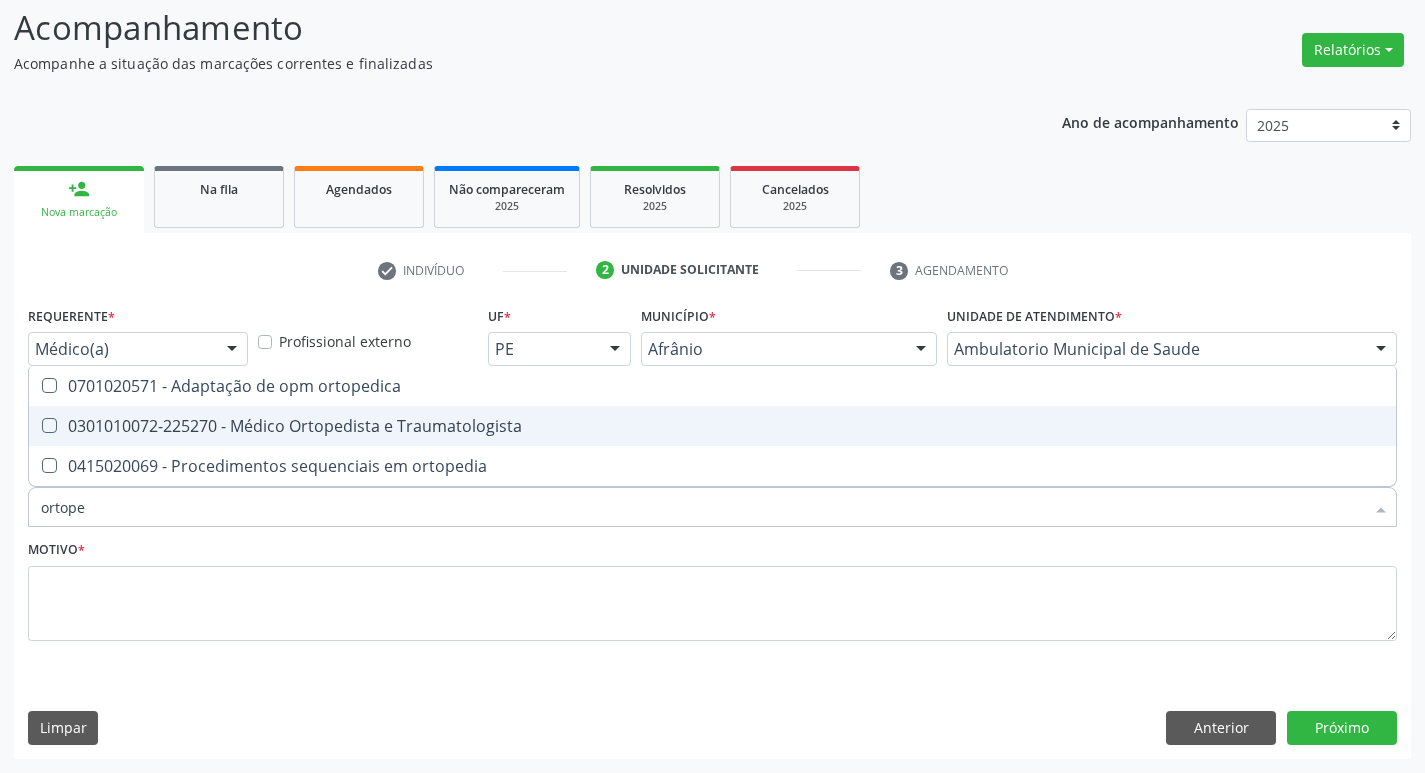 checkbox on "true" 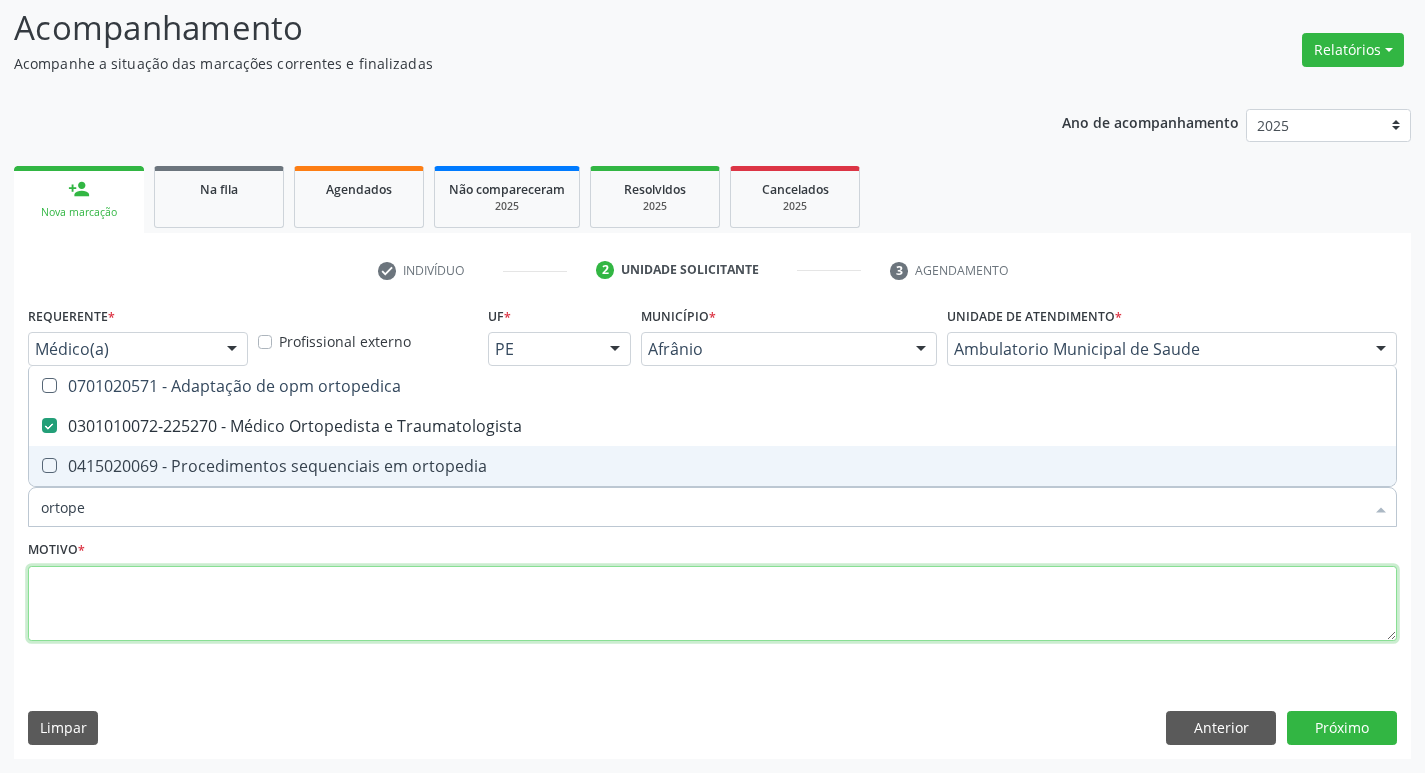 click at bounding box center [712, 604] 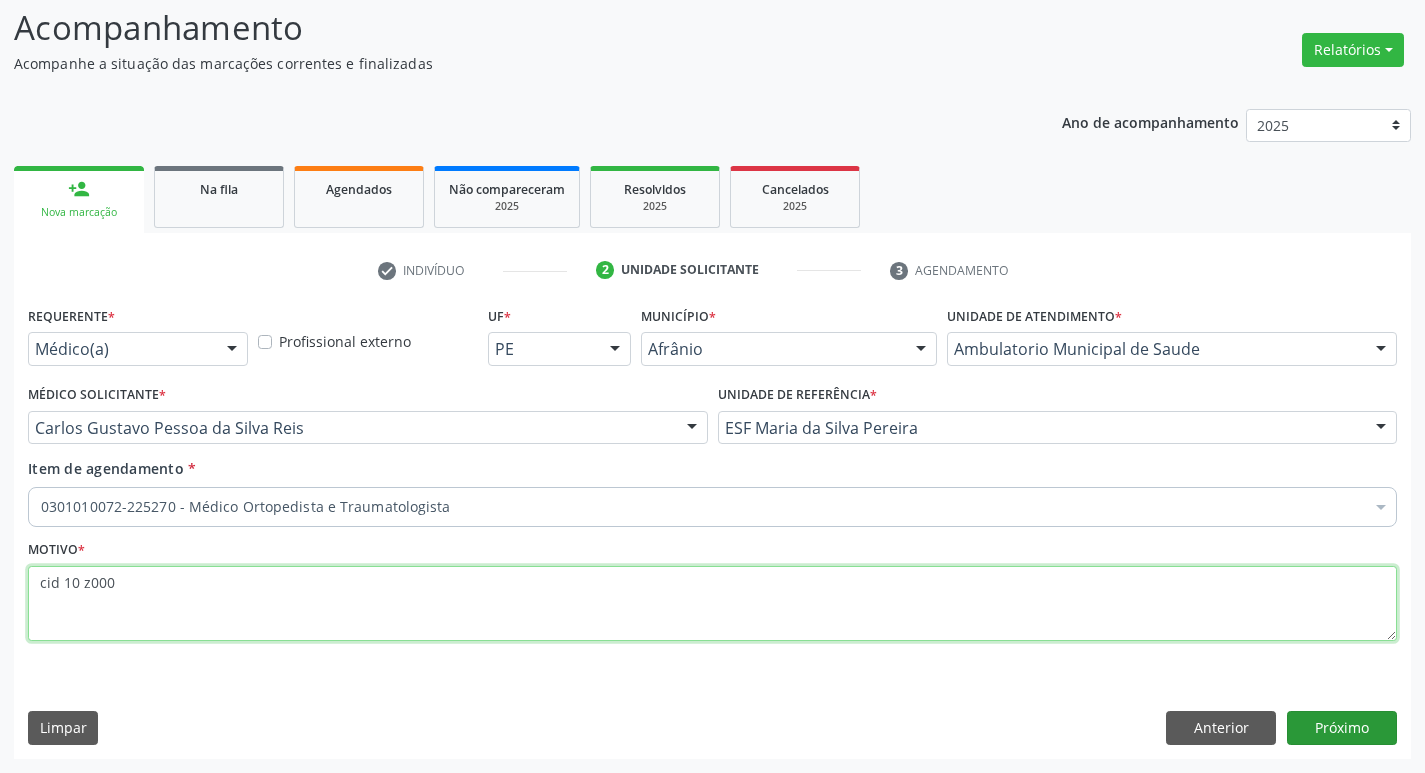 type on "cid 10 z000" 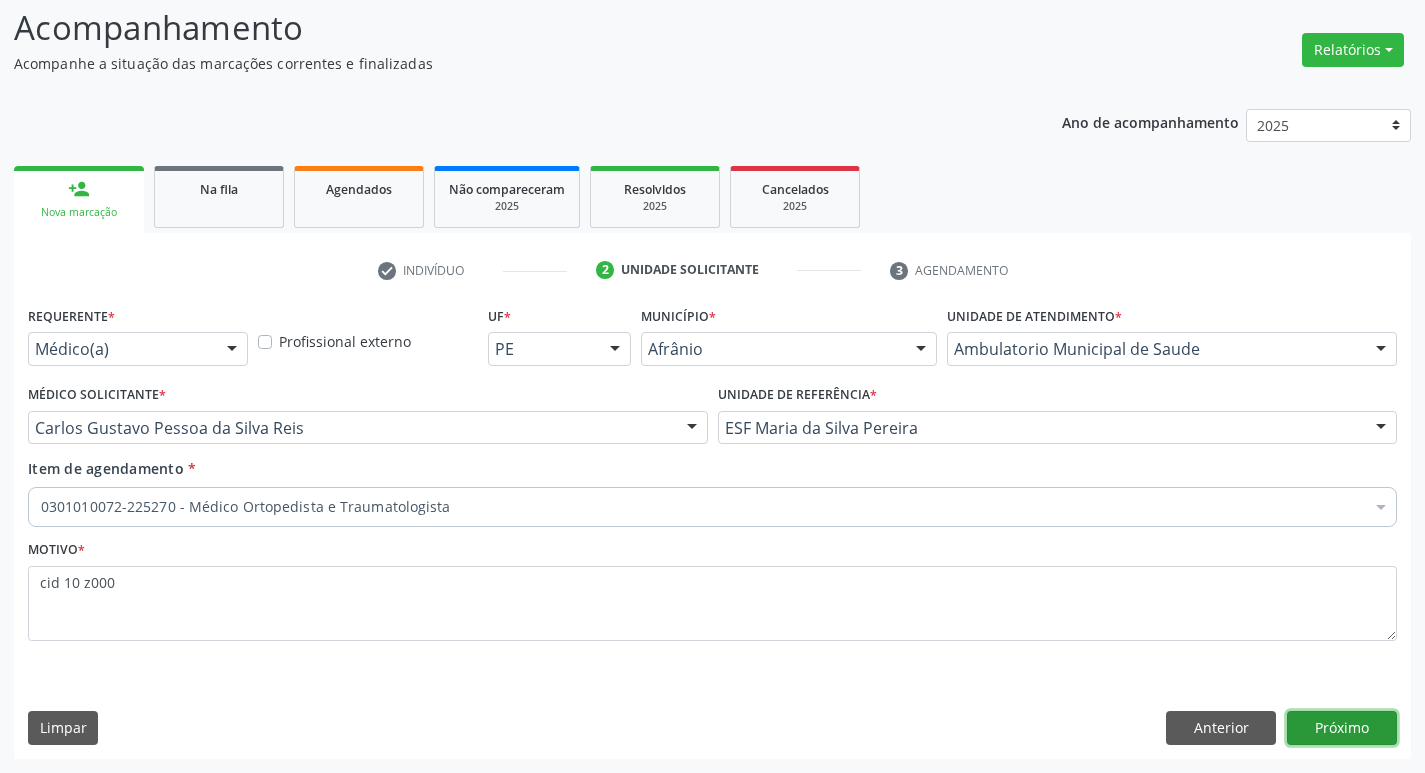 click on "Próximo" at bounding box center [1342, 728] 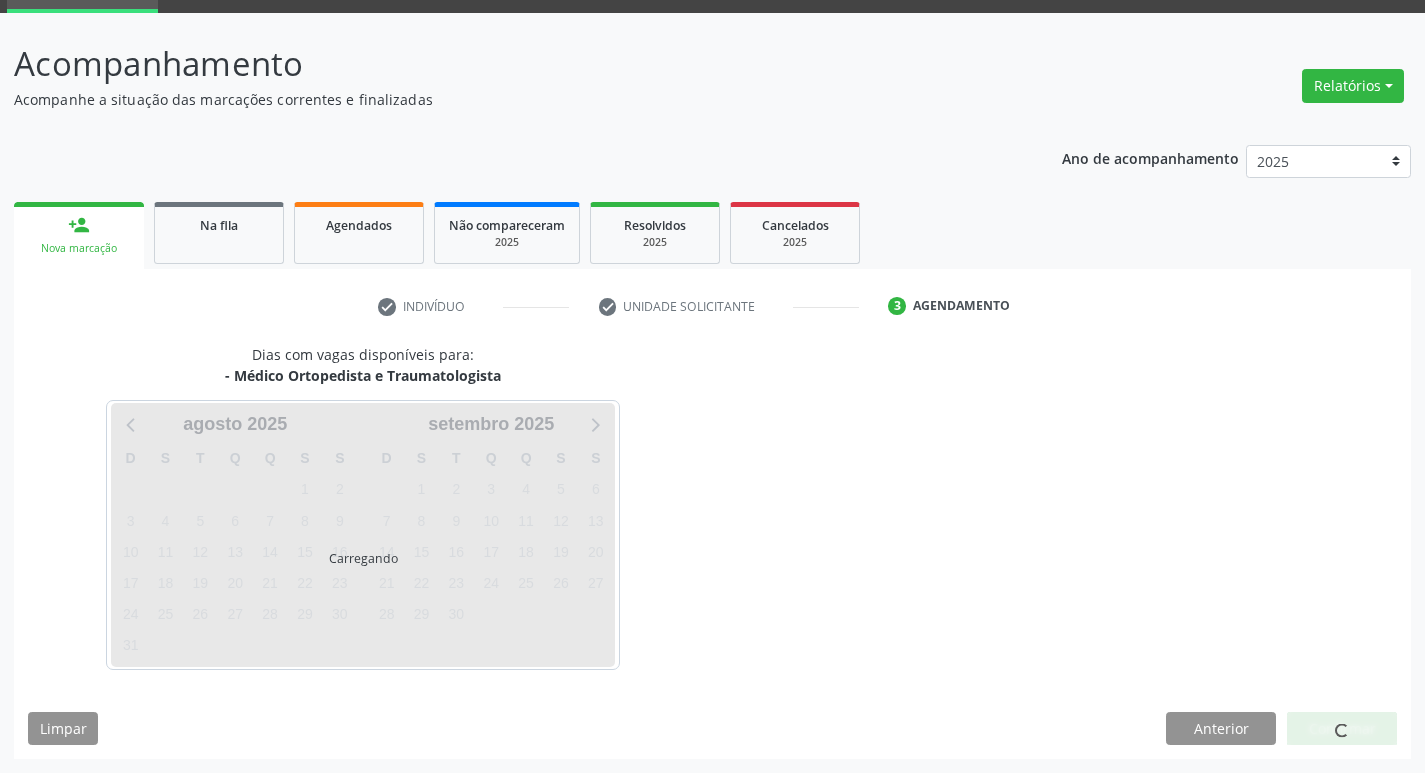 scroll, scrollTop: 97, scrollLeft: 0, axis: vertical 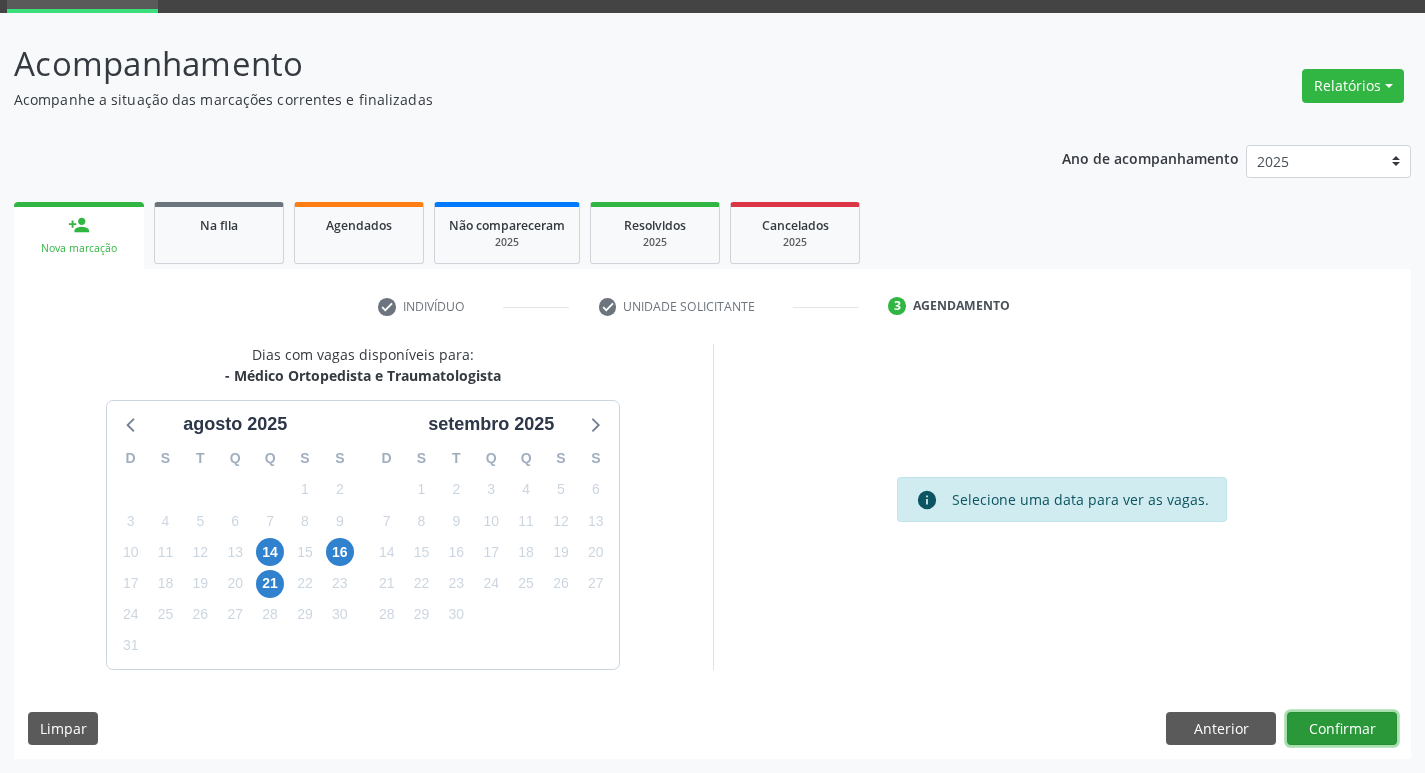 click on "Confirmar" at bounding box center [1342, 729] 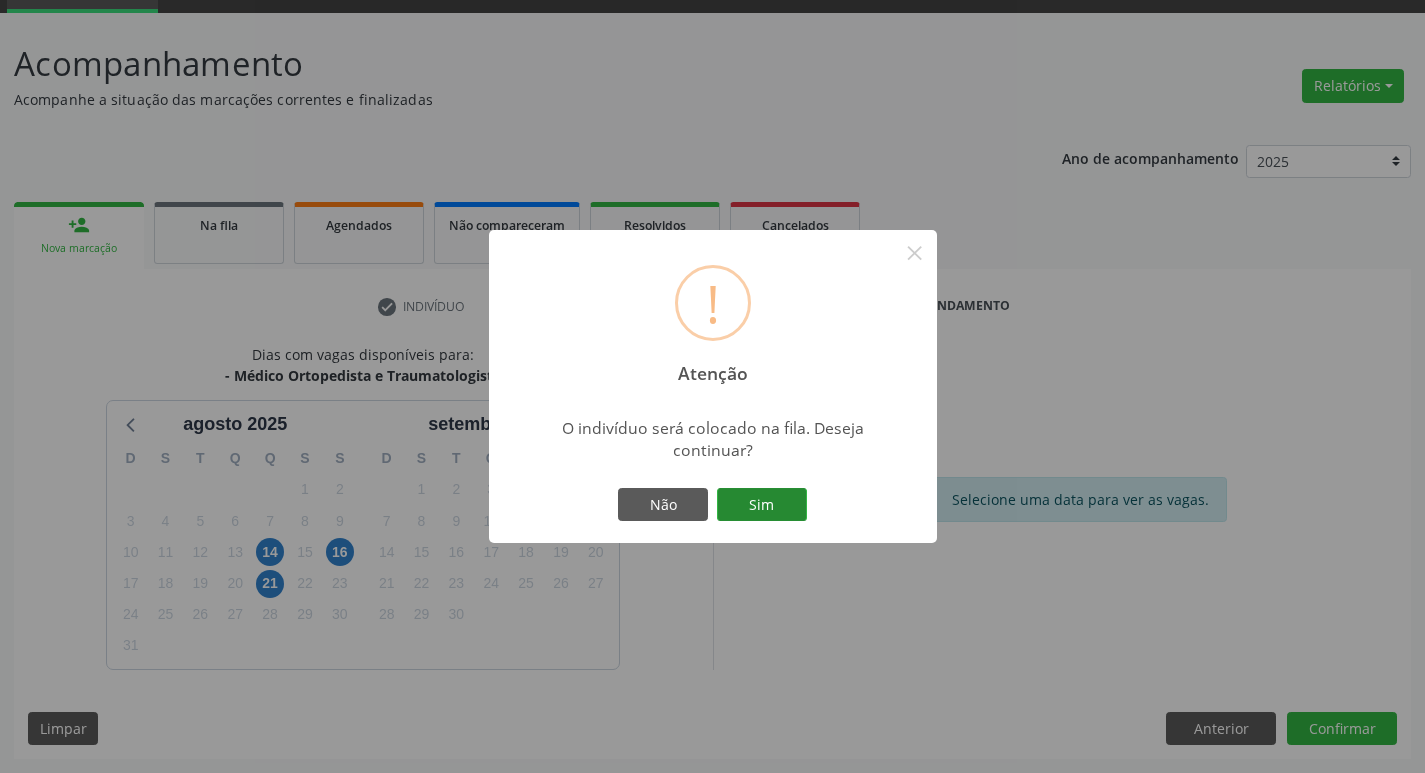 click on "Sim" at bounding box center (762, 505) 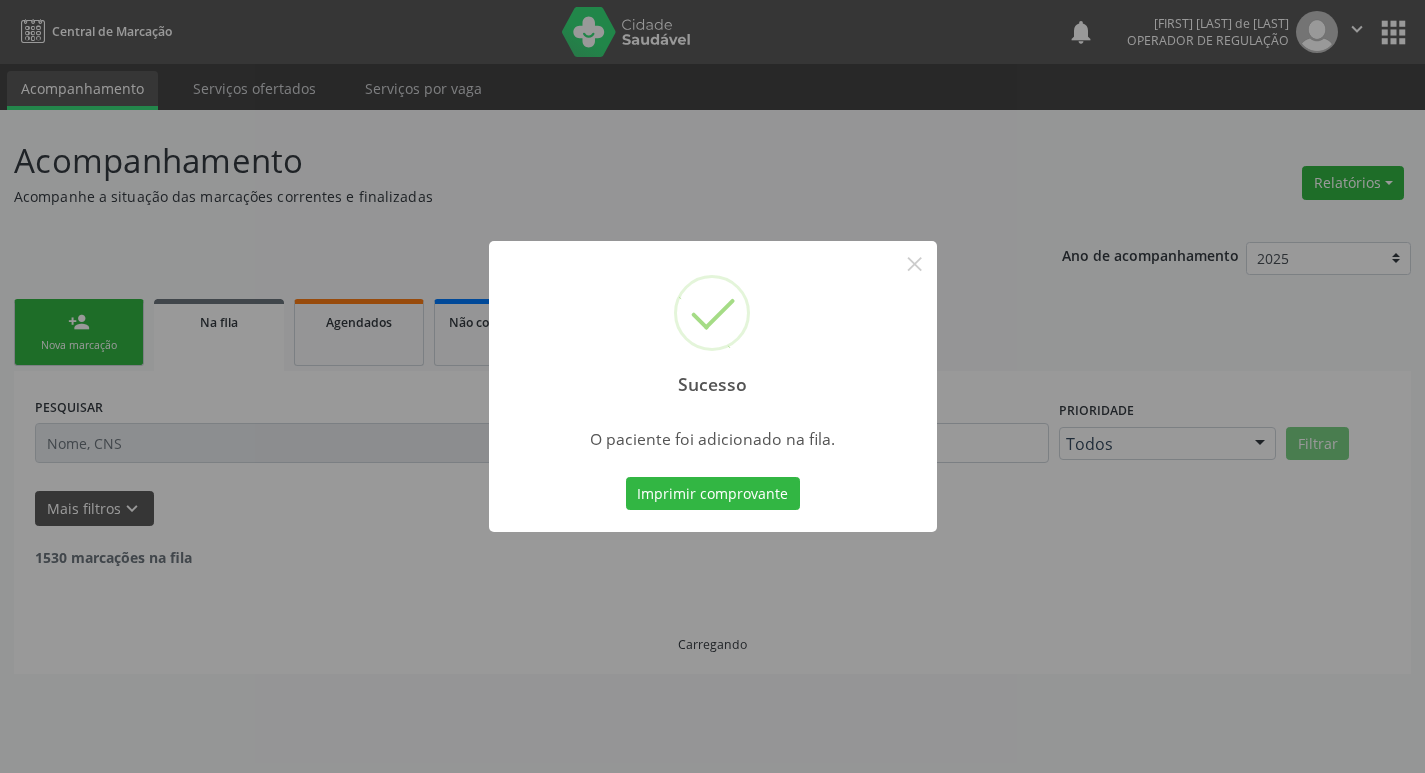 scroll, scrollTop: 0, scrollLeft: 0, axis: both 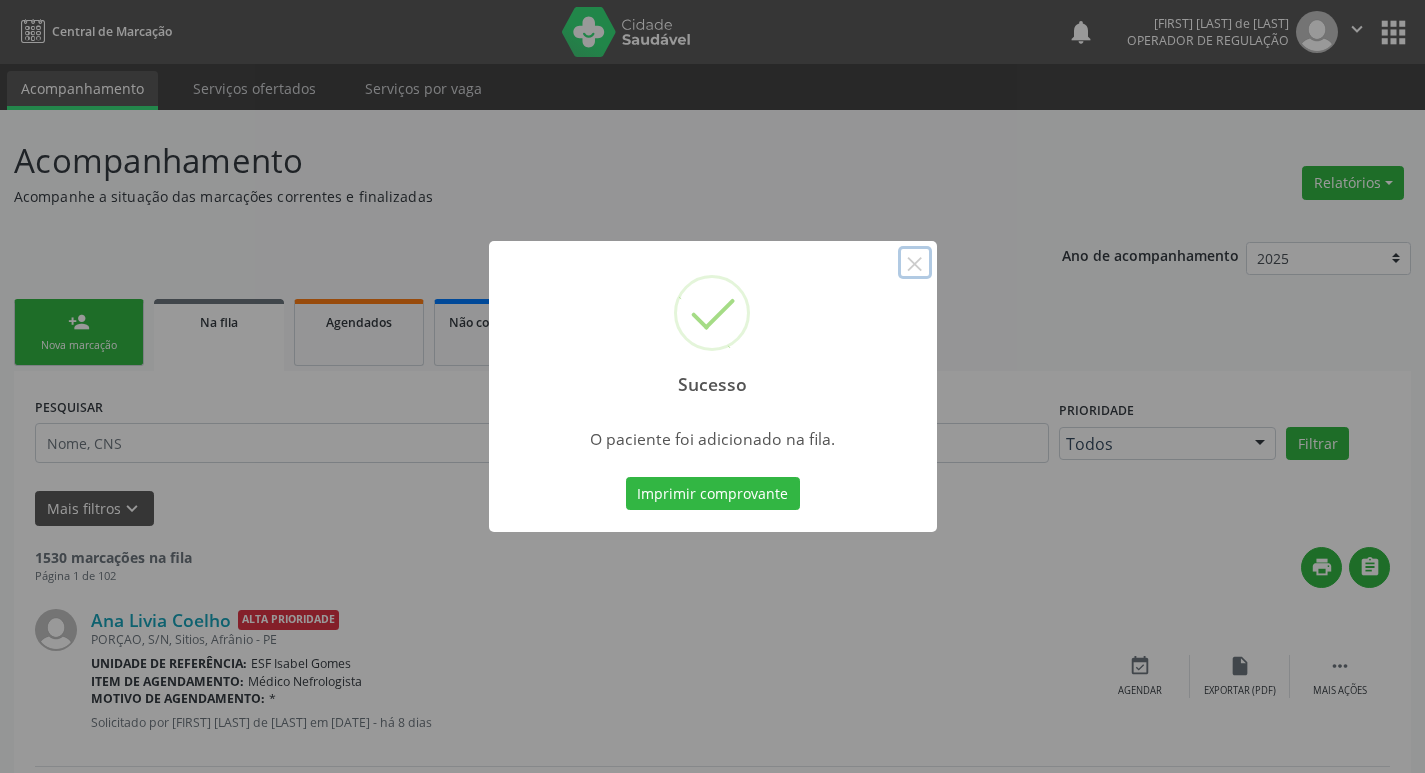 drag, startPoint x: 921, startPoint y: 258, endPoint x: 328, endPoint y: 292, distance: 593.9739 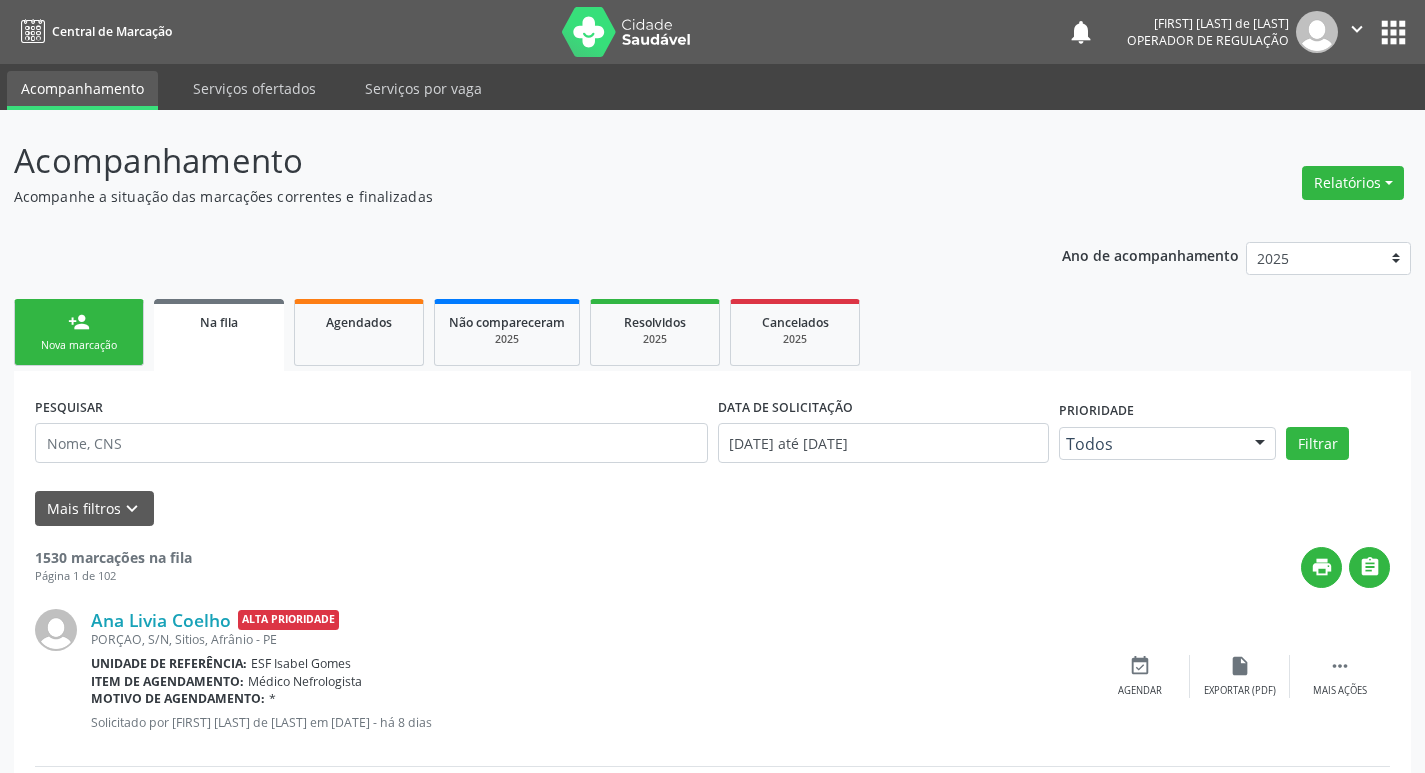 click on "person_add
Nova marcação" at bounding box center (79, 332) 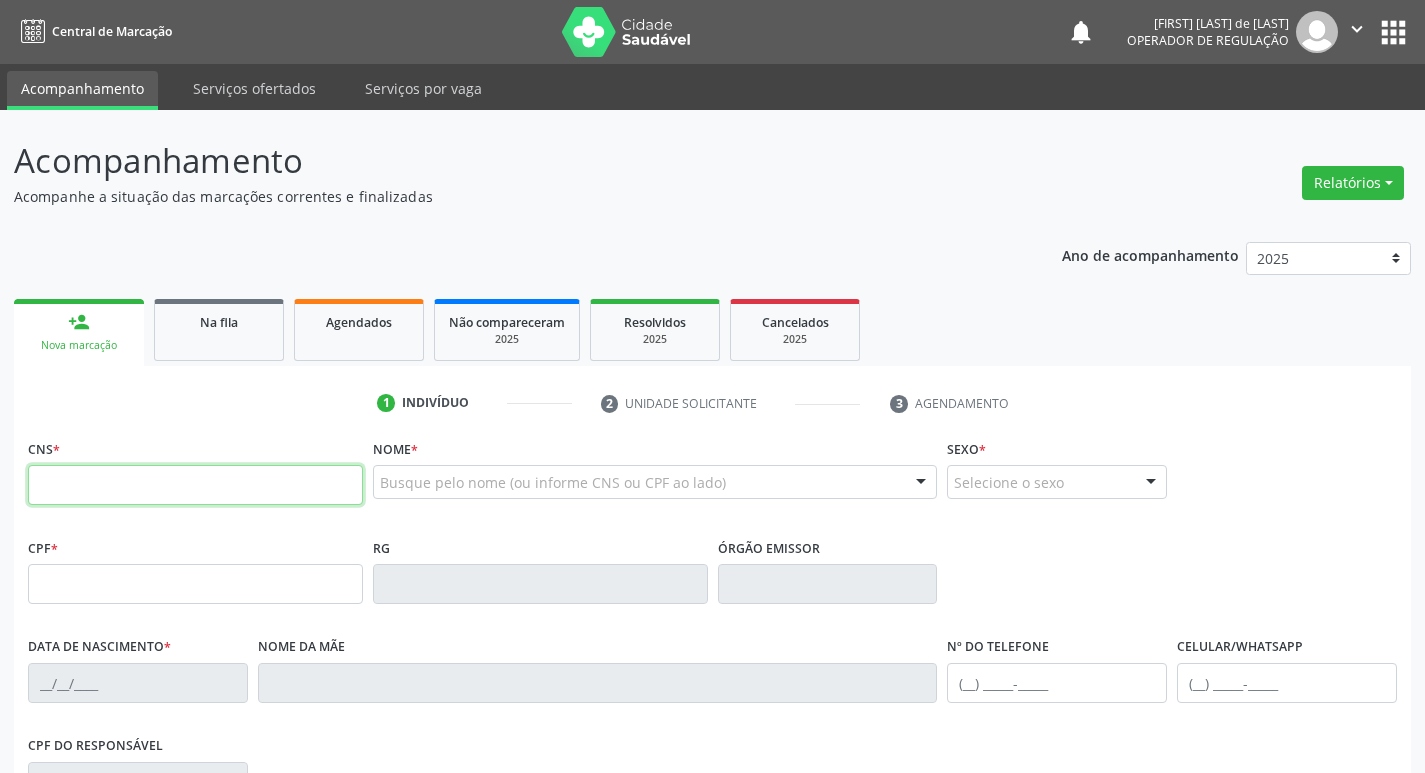 click at bounding box center (195, 485) 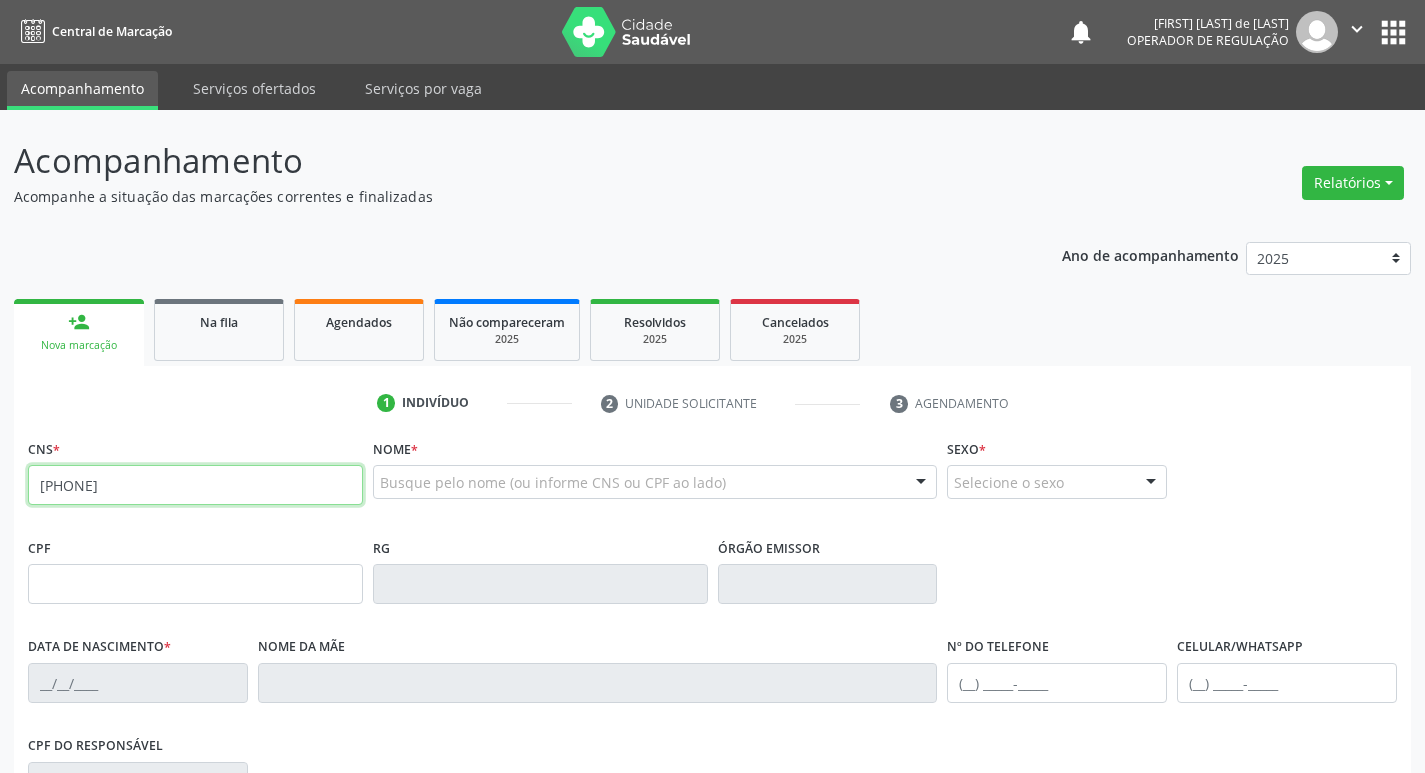 type on "702 3001 7834 6517" 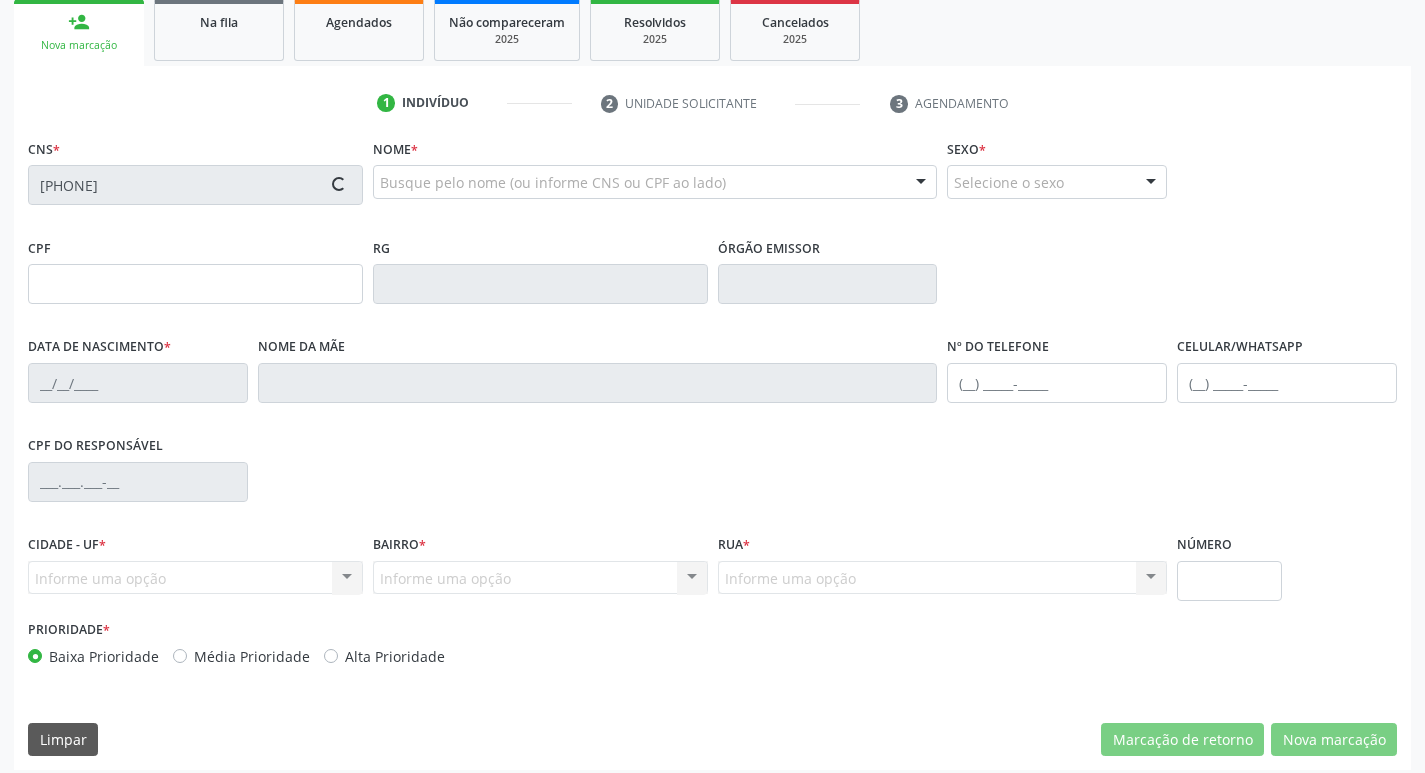 scroll, scrollTop: 311, scrollLeft: 0, axis: vertical 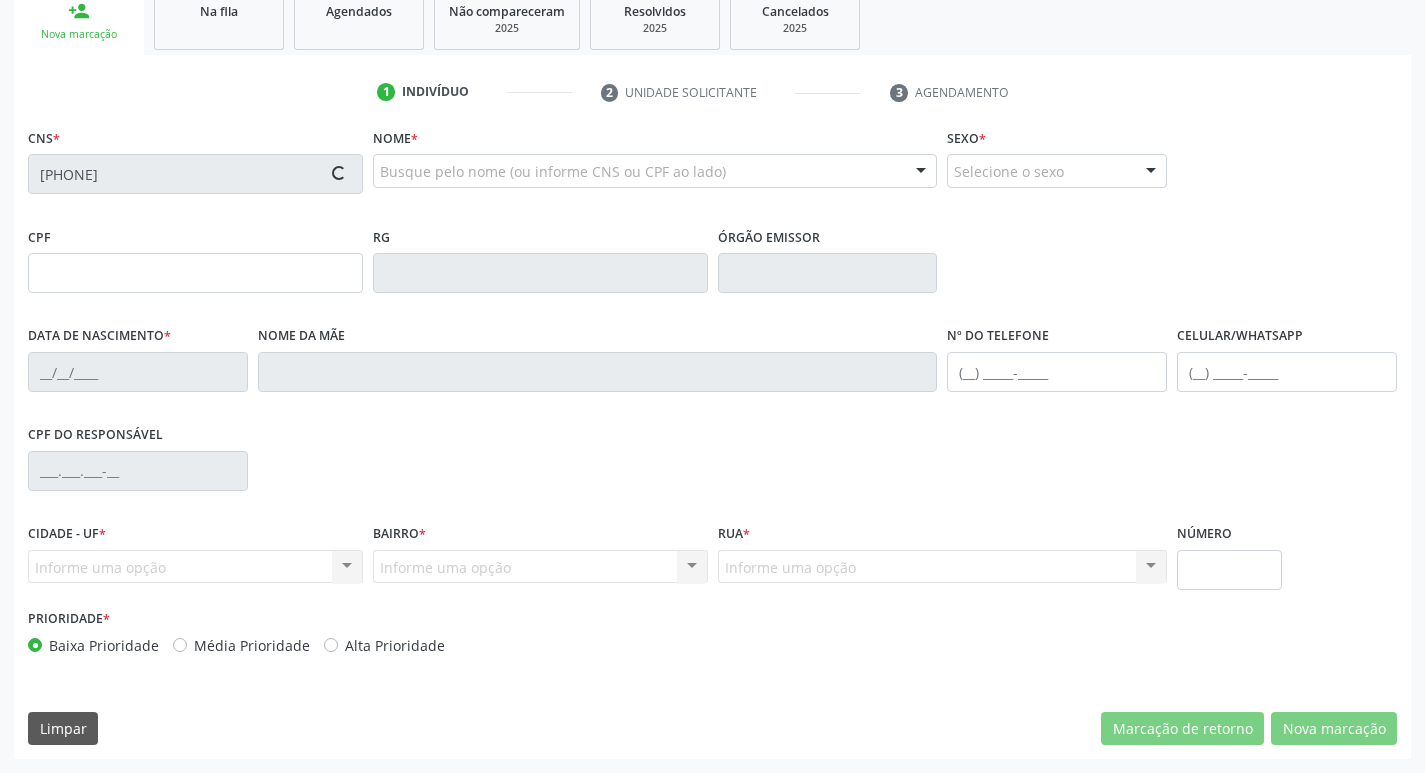type on "12/03/1988" 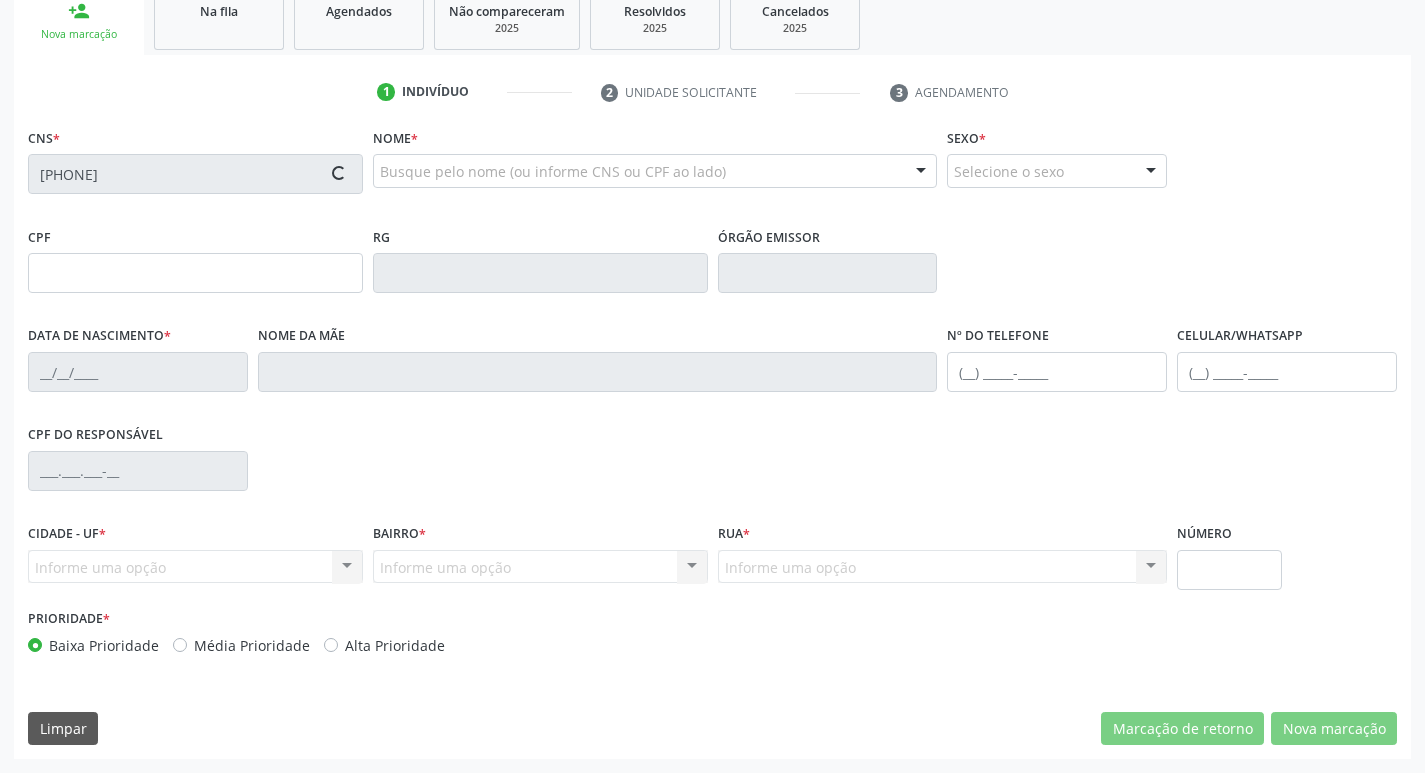 type on "(87) 99606-4776" 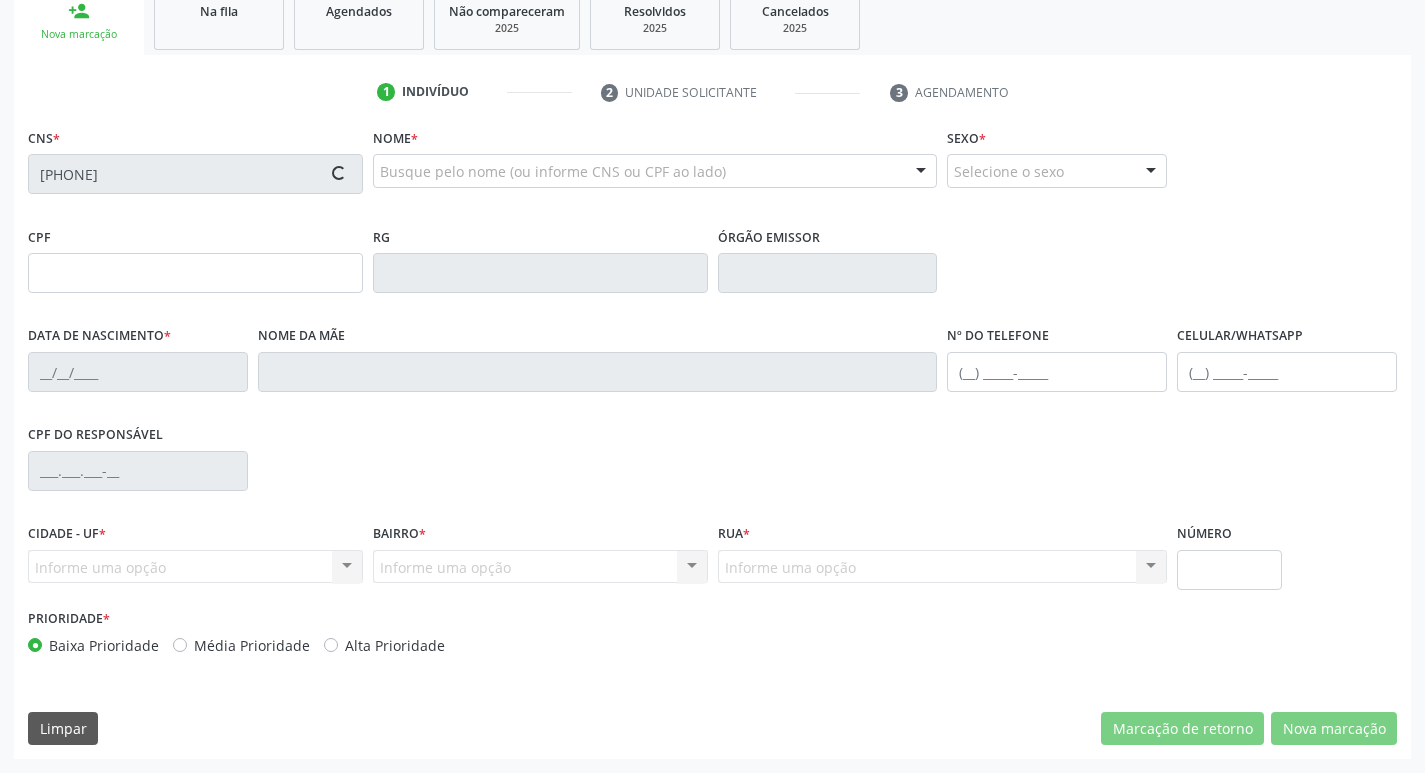 type on "S/N" 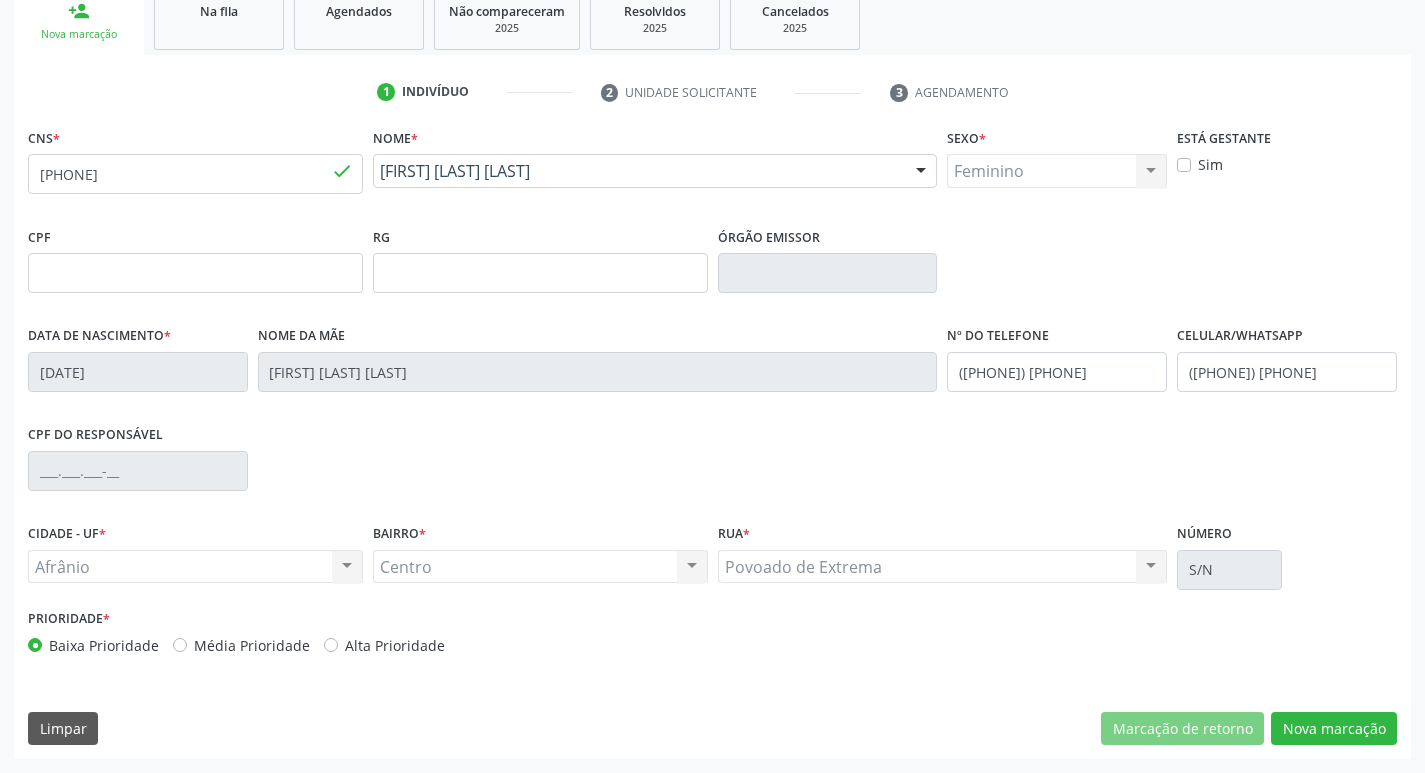 click on "Média Prioridade" at bounding box center [252, 645] 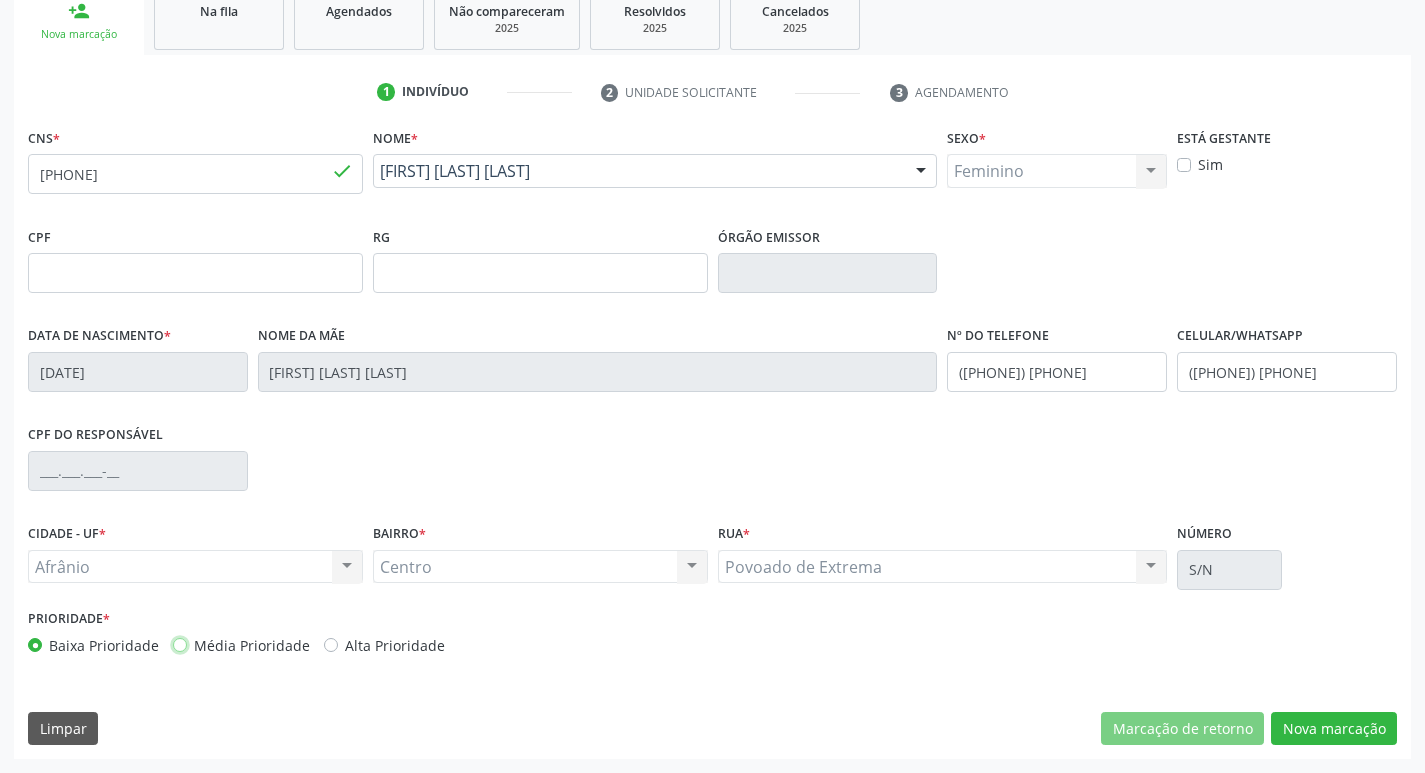 click on "Média Prioridade" at bounding box center [180, 644] 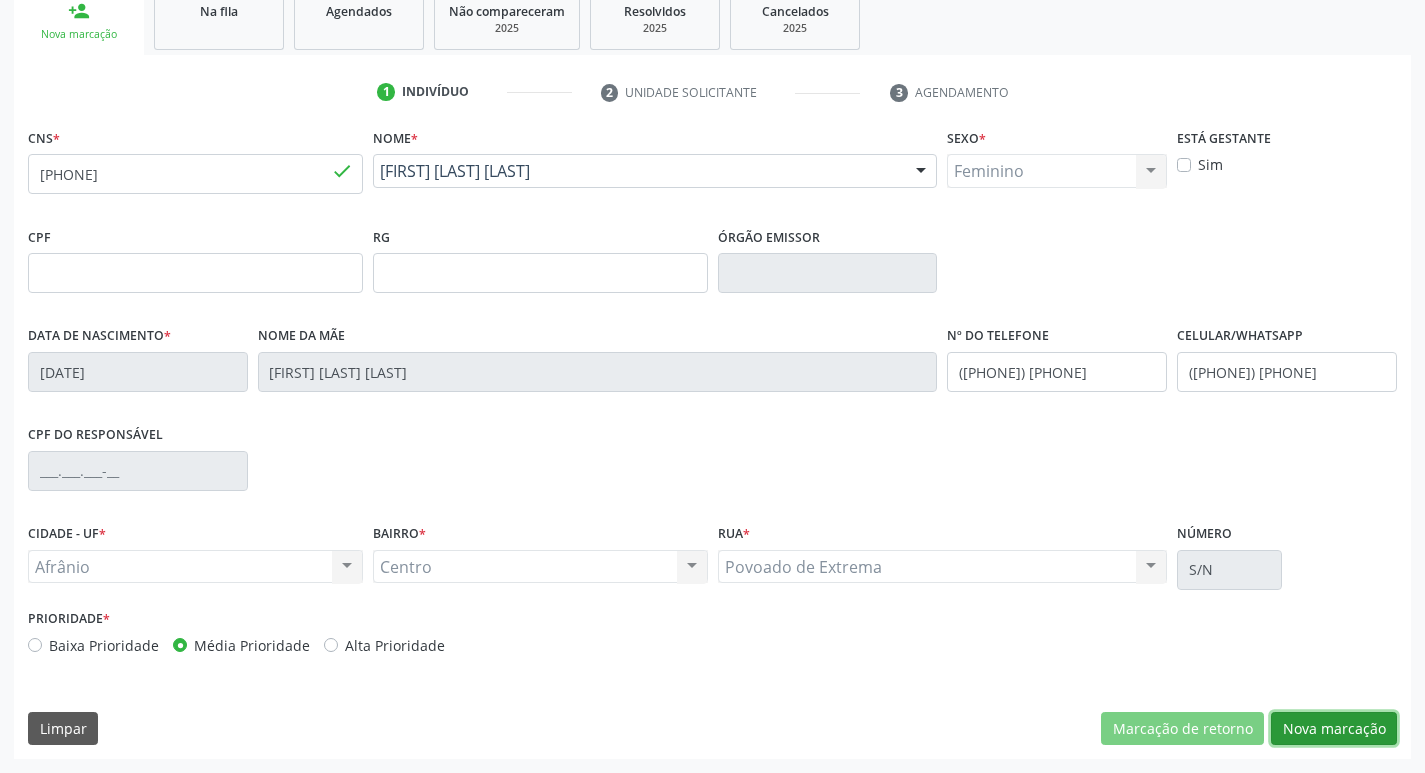 click on "Nova marcação" at bounding box center [1334, 729] 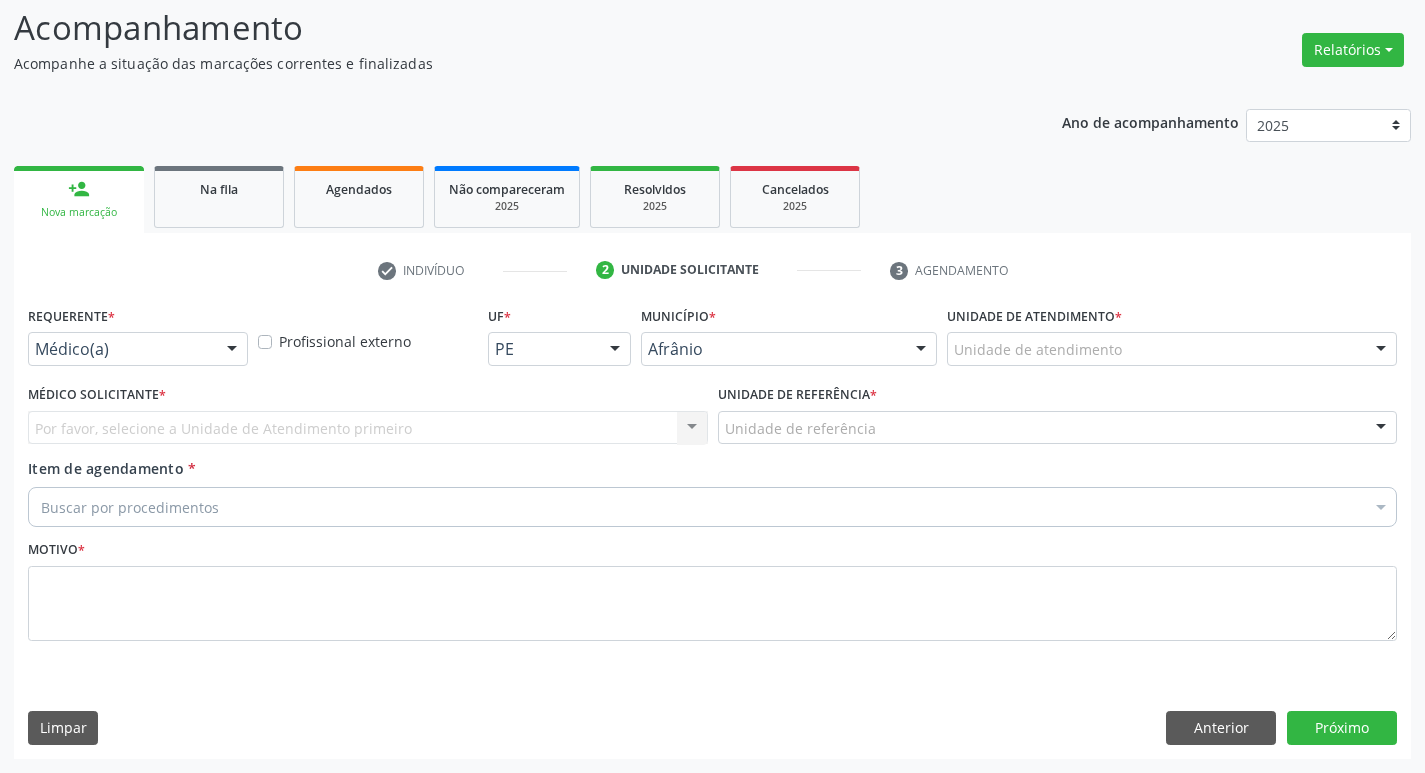 scroll, scrollTop: 133, scrollLeft: 0, axis: vertical 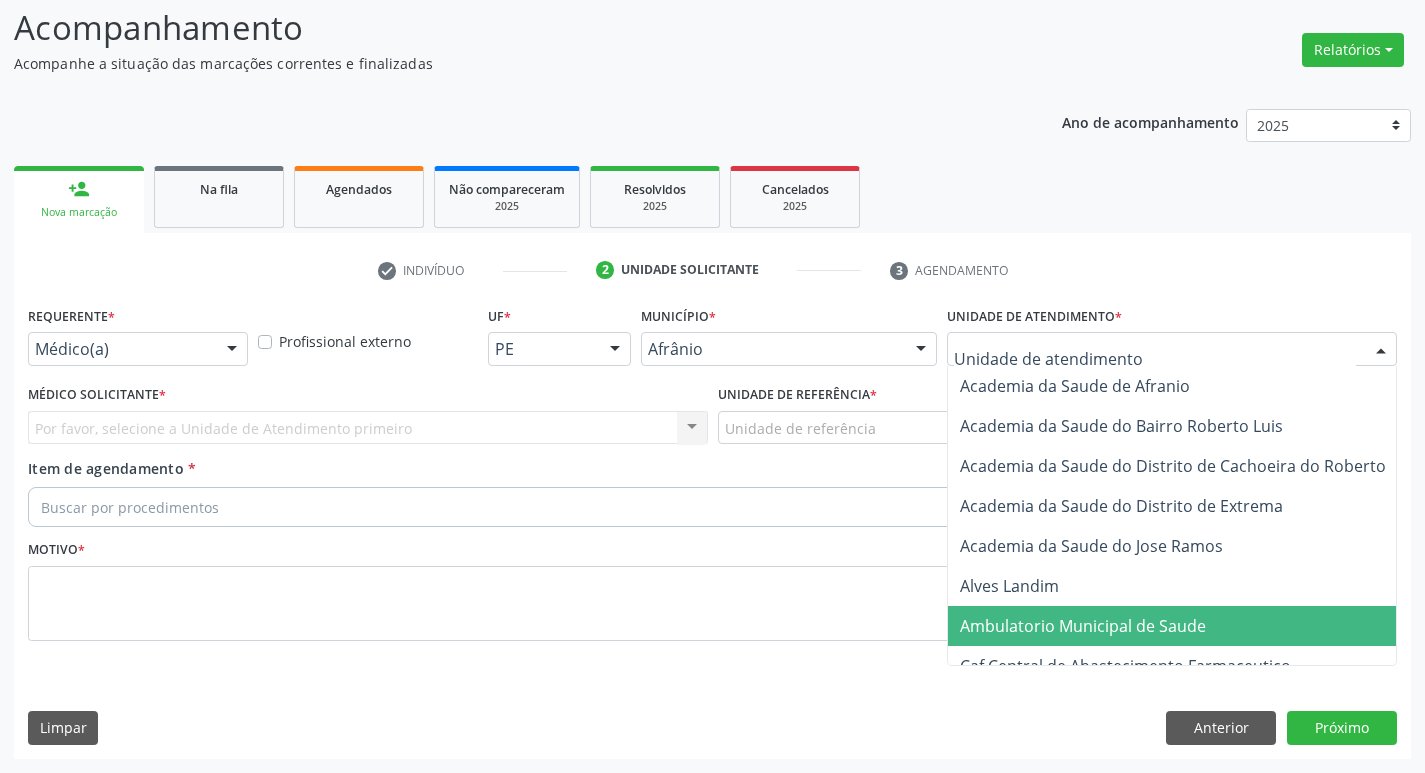 drag, startPoint x: 1167, startPoint y: 614, endPoint x: 1138, endPoint y: 607, distance: 29.832869 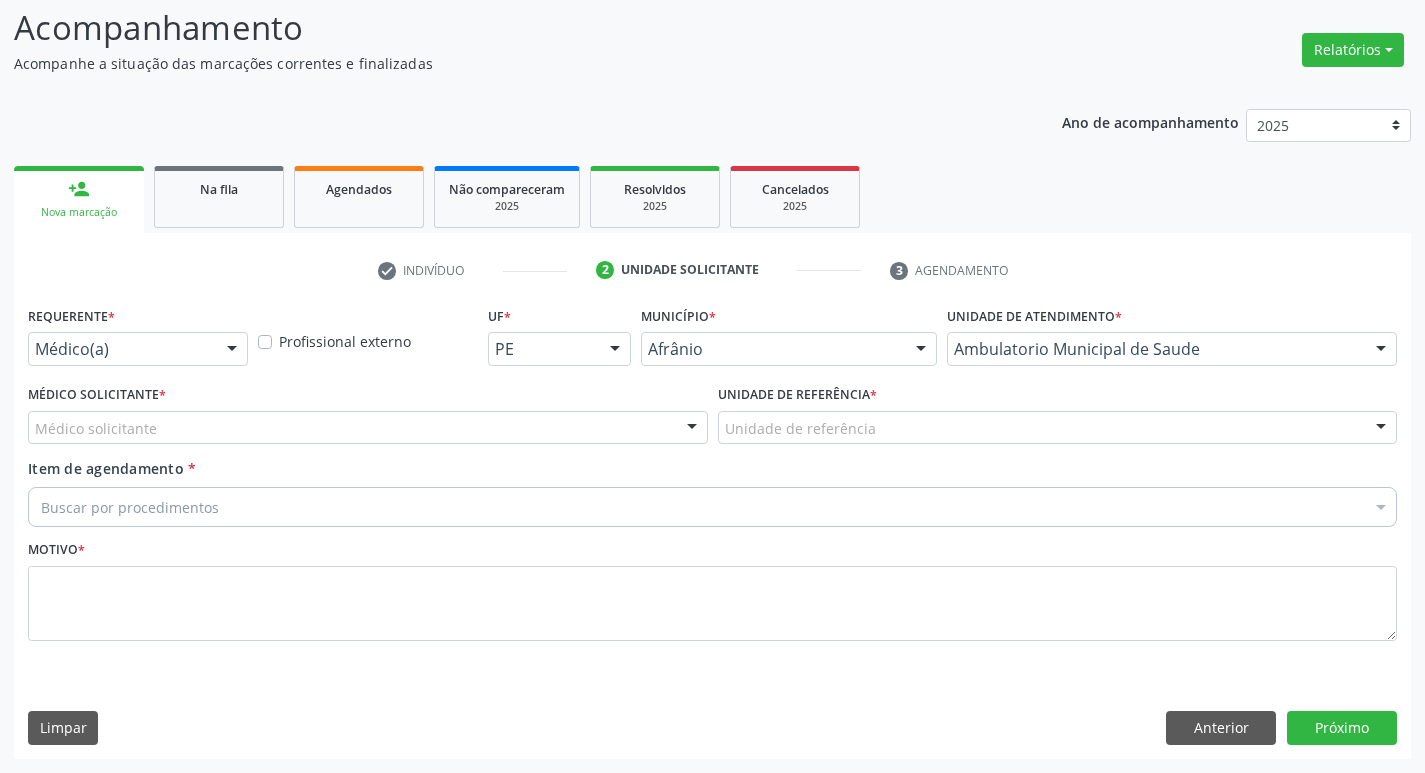 click on "Médico solicitante" at bounding box center [368, 428] 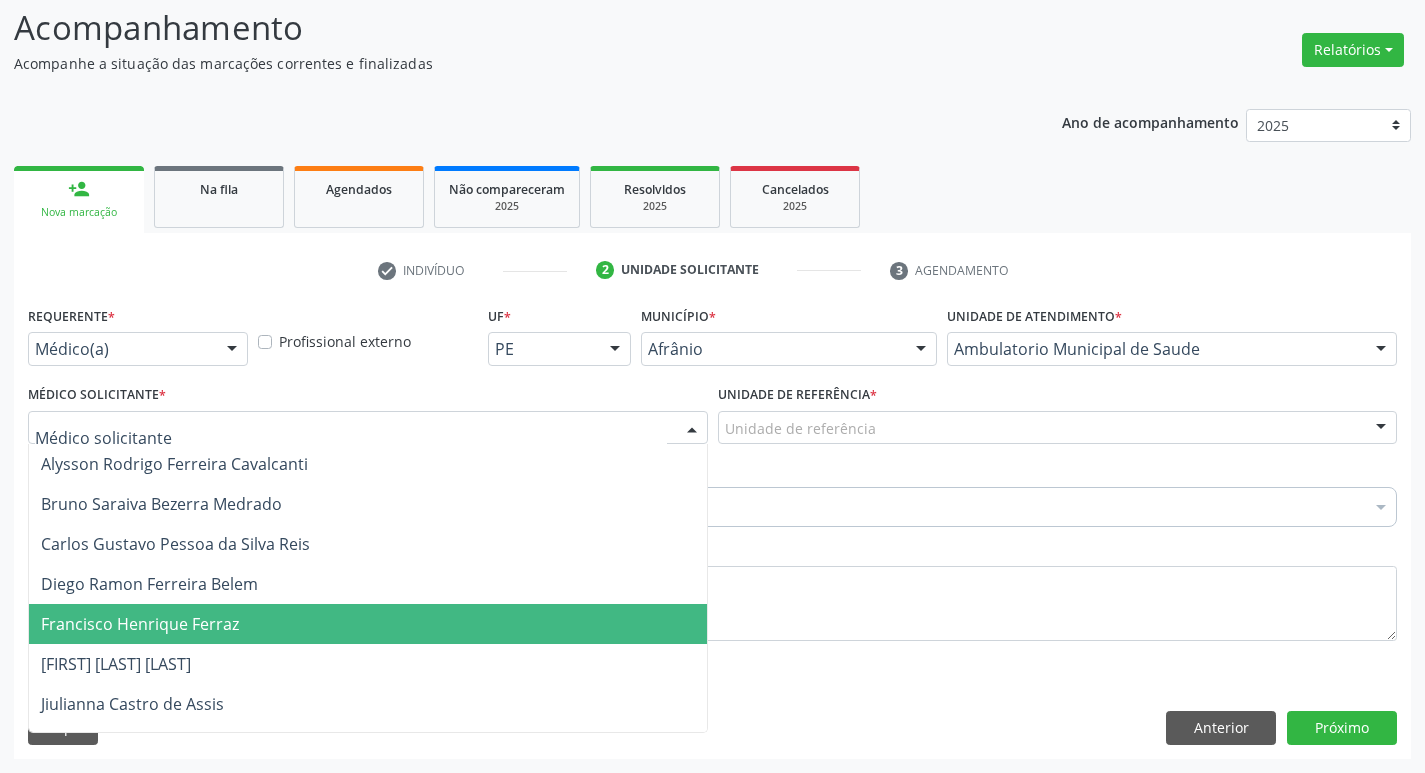 drag, startPoint x: 333, startPoint y: 606, endPoint x: 466, endPoint y: 567, distance: 138.60014 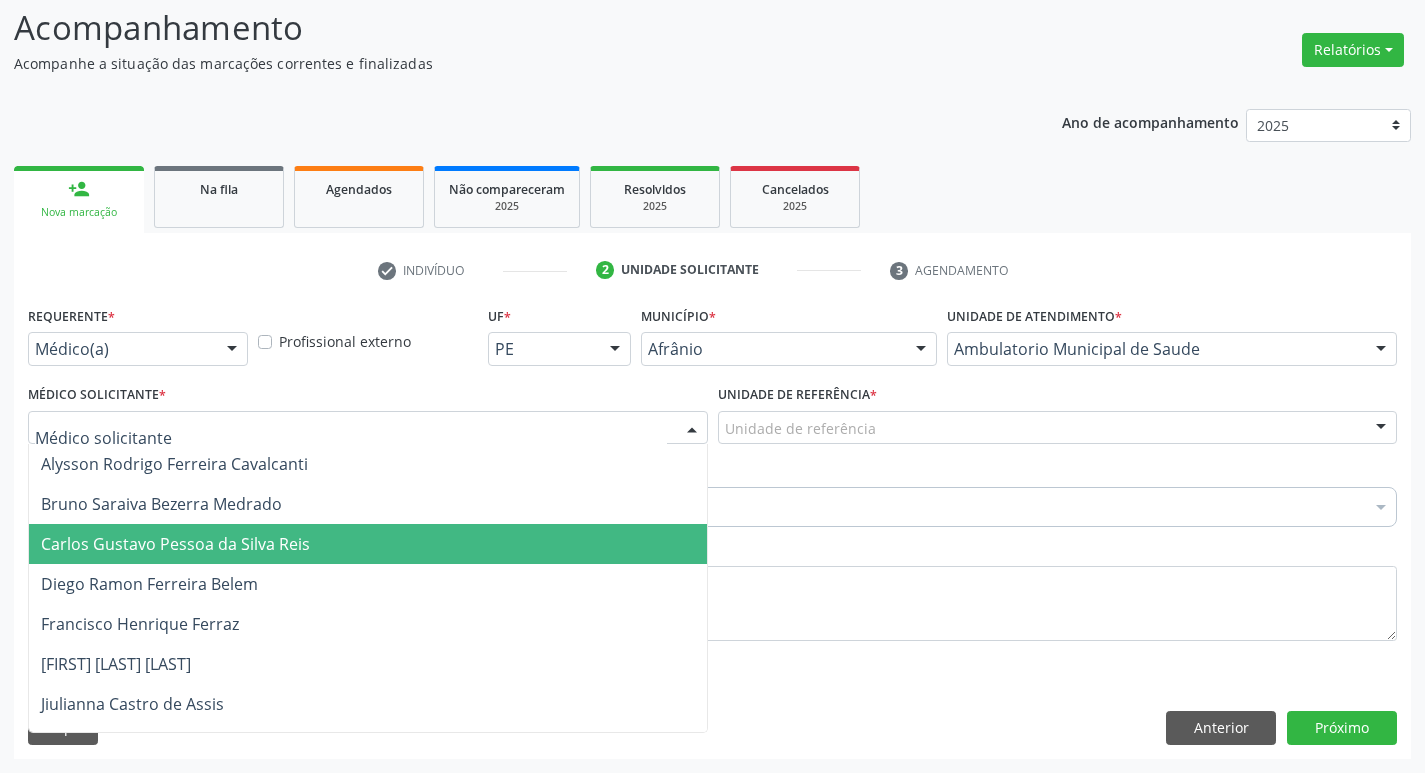 drag, startPoint x: 421, startPoint y: 565, endPoint x: 461, endPoint y: 537, distance: 48.82622 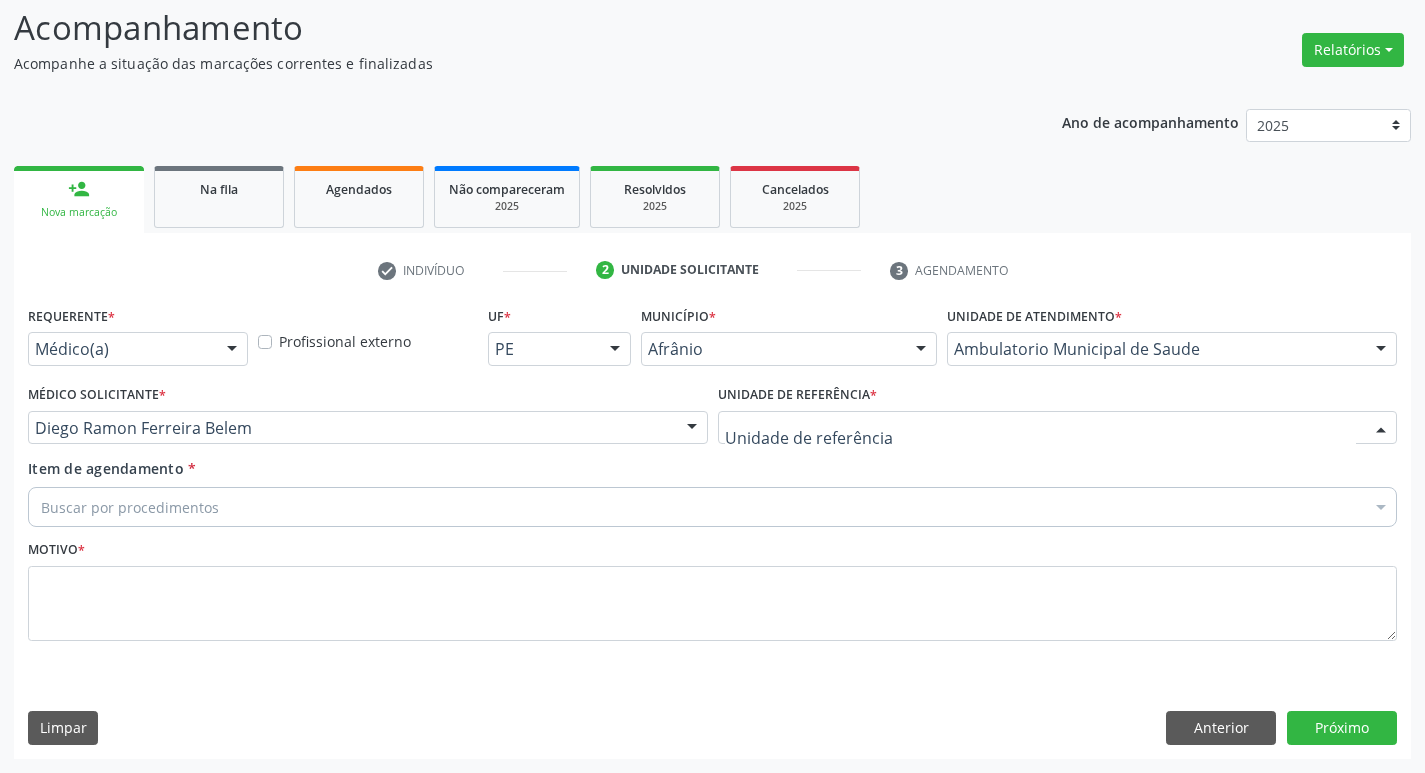 click at bounding box center (1058, 428) 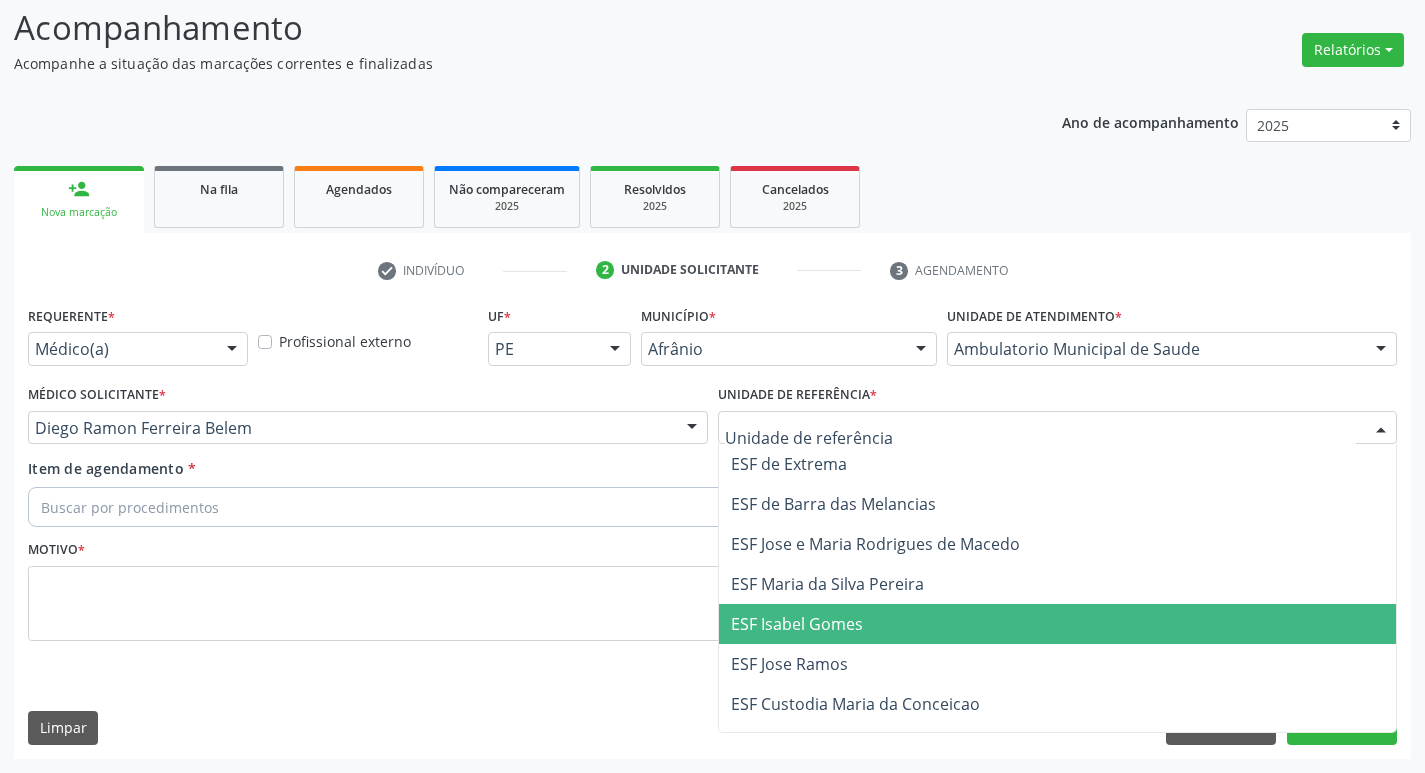 drag, startPoint x: 856, startPoint y: 626, endPoint x: 750, endPoint y: 566, distance: 121.80312 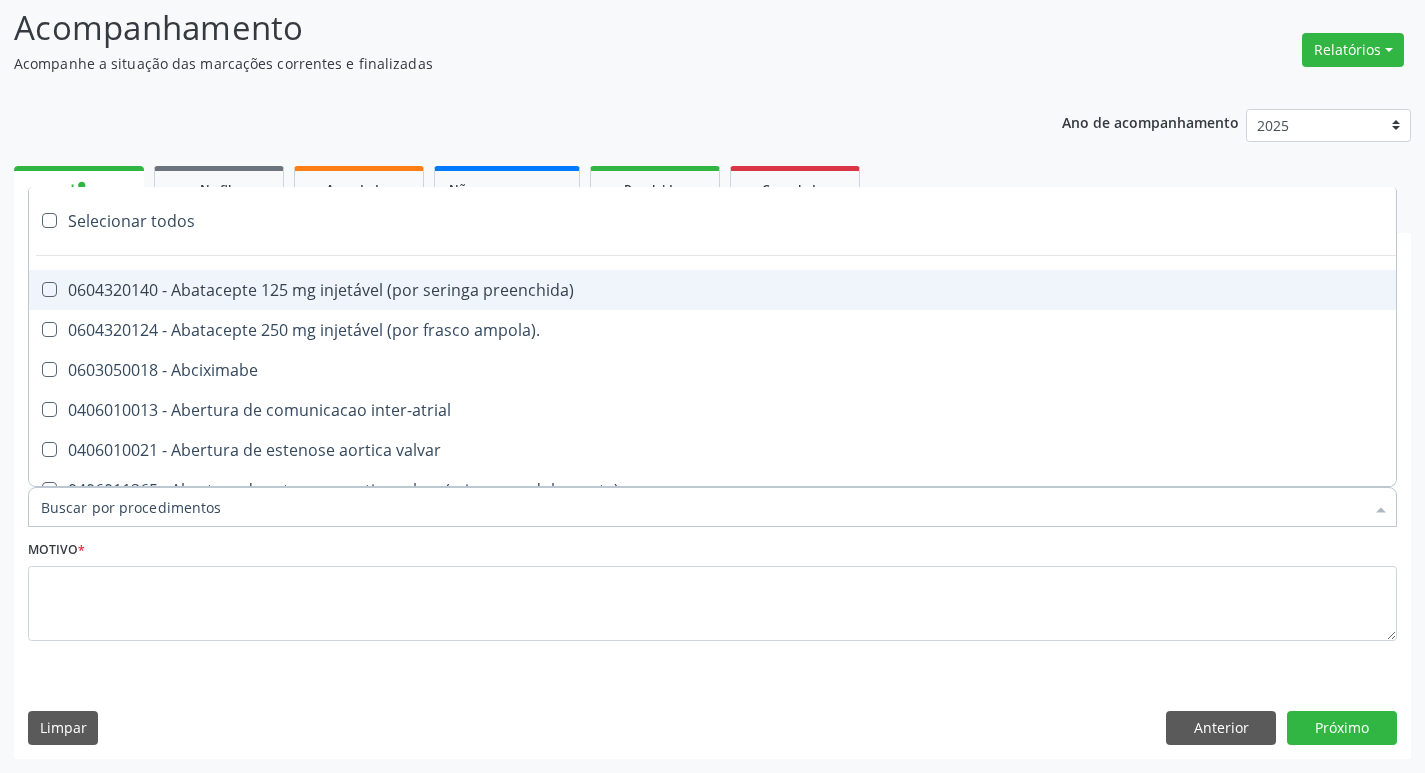 paste on "ortope" 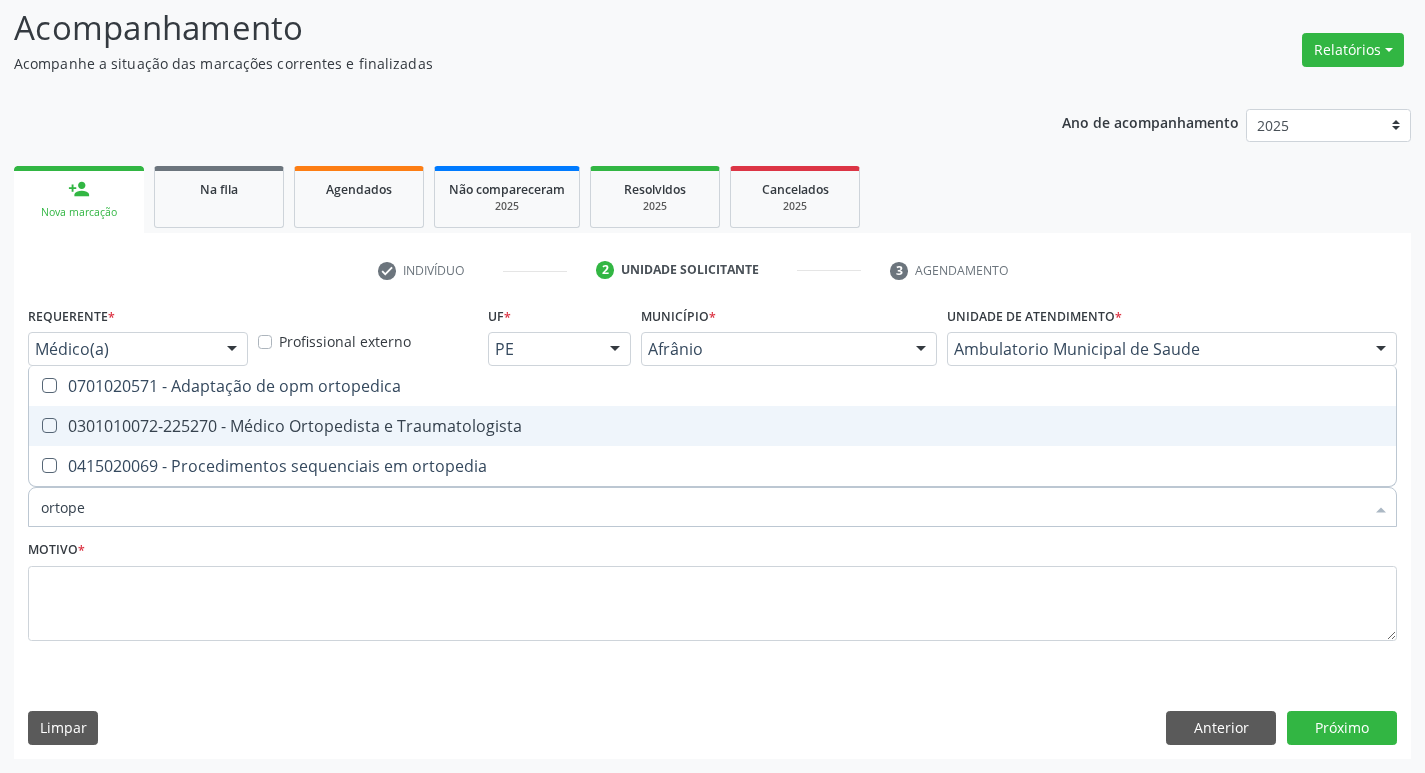 click at bounding box center [49, 425] 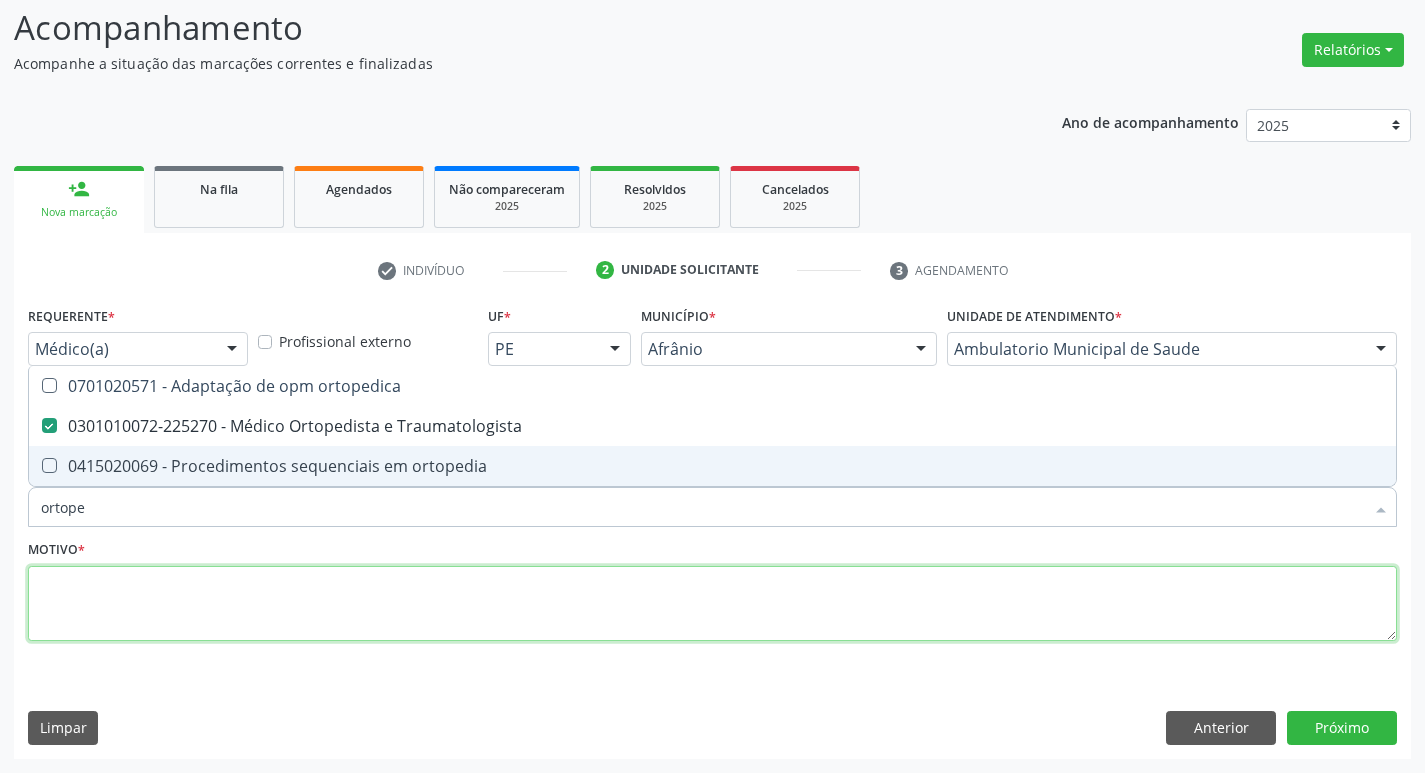click at bounding box center (712, 604) 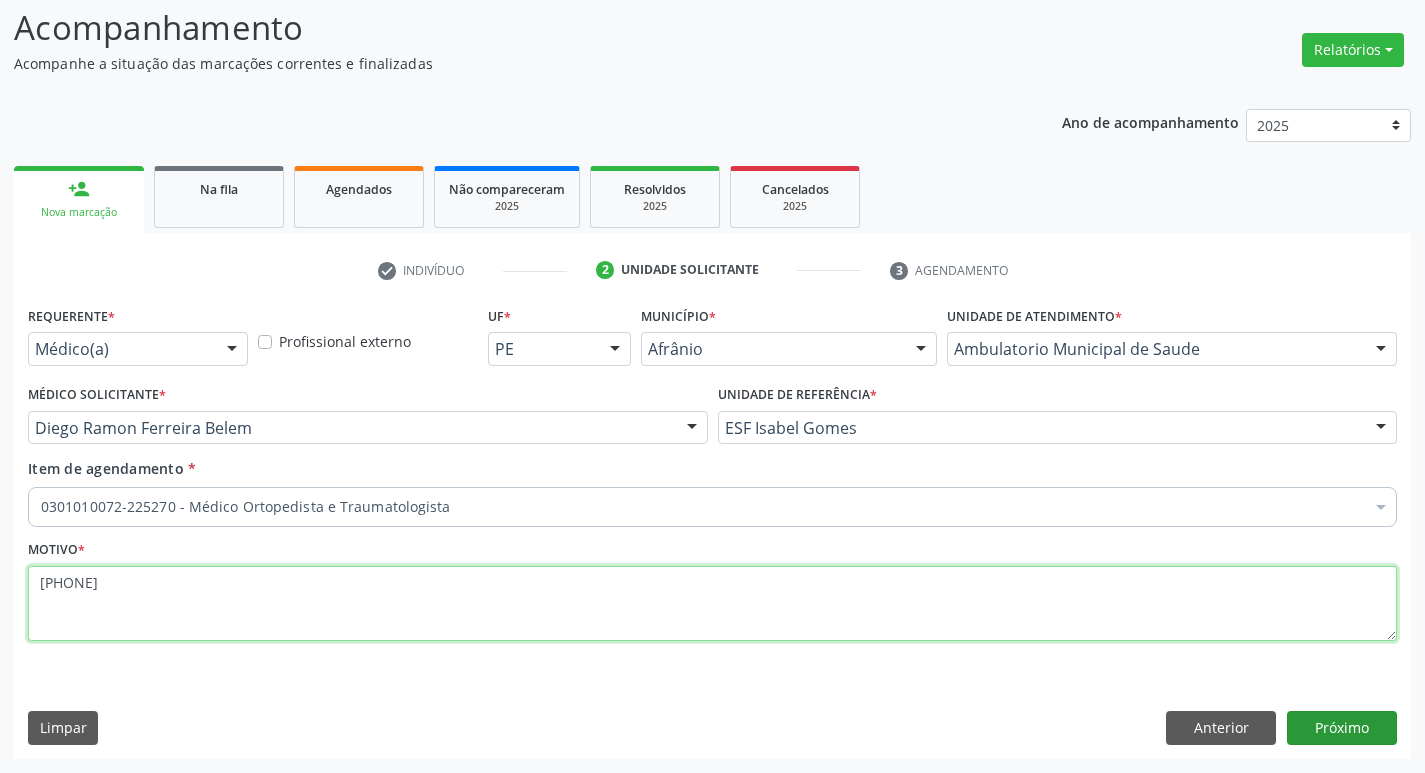 type on "edema pe direito" 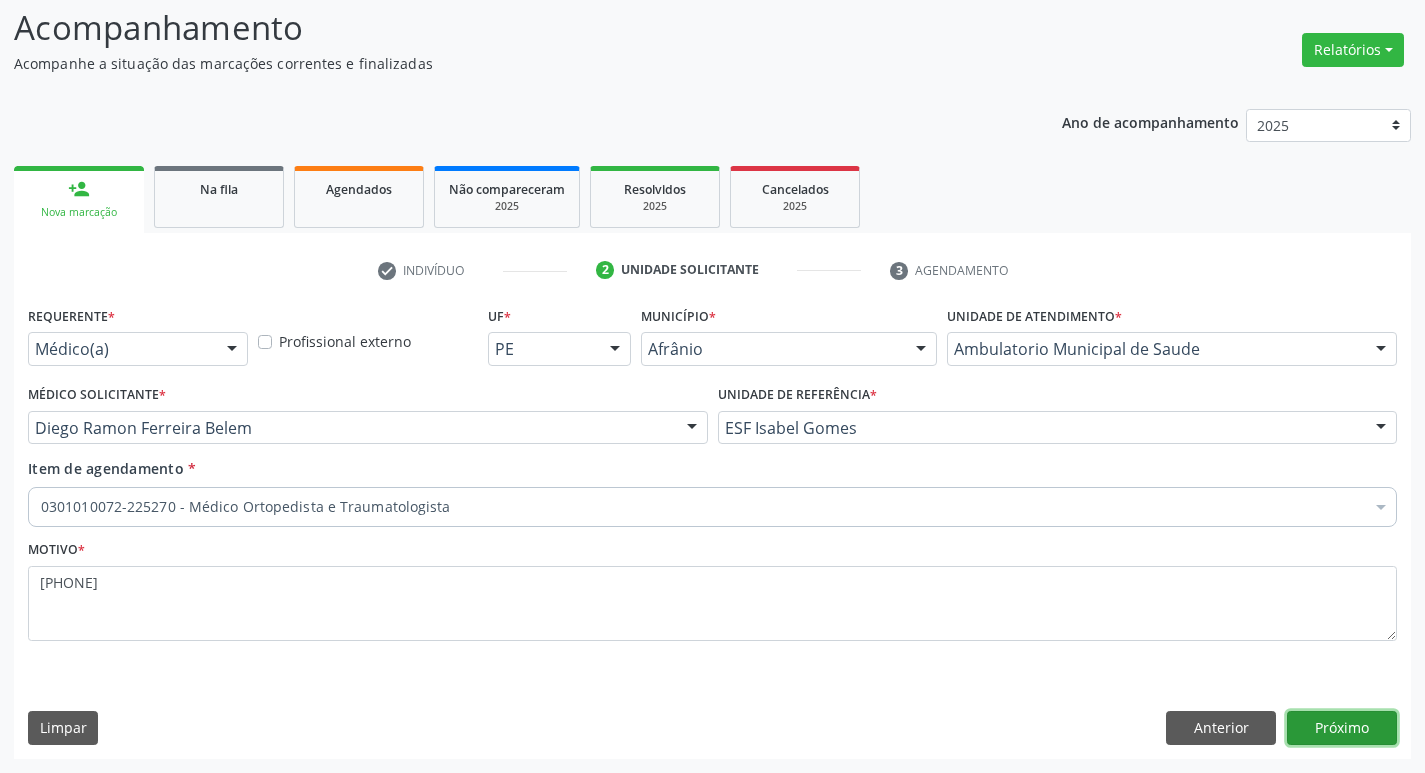 click on "Próximo" at bounding box center [1342, 728] 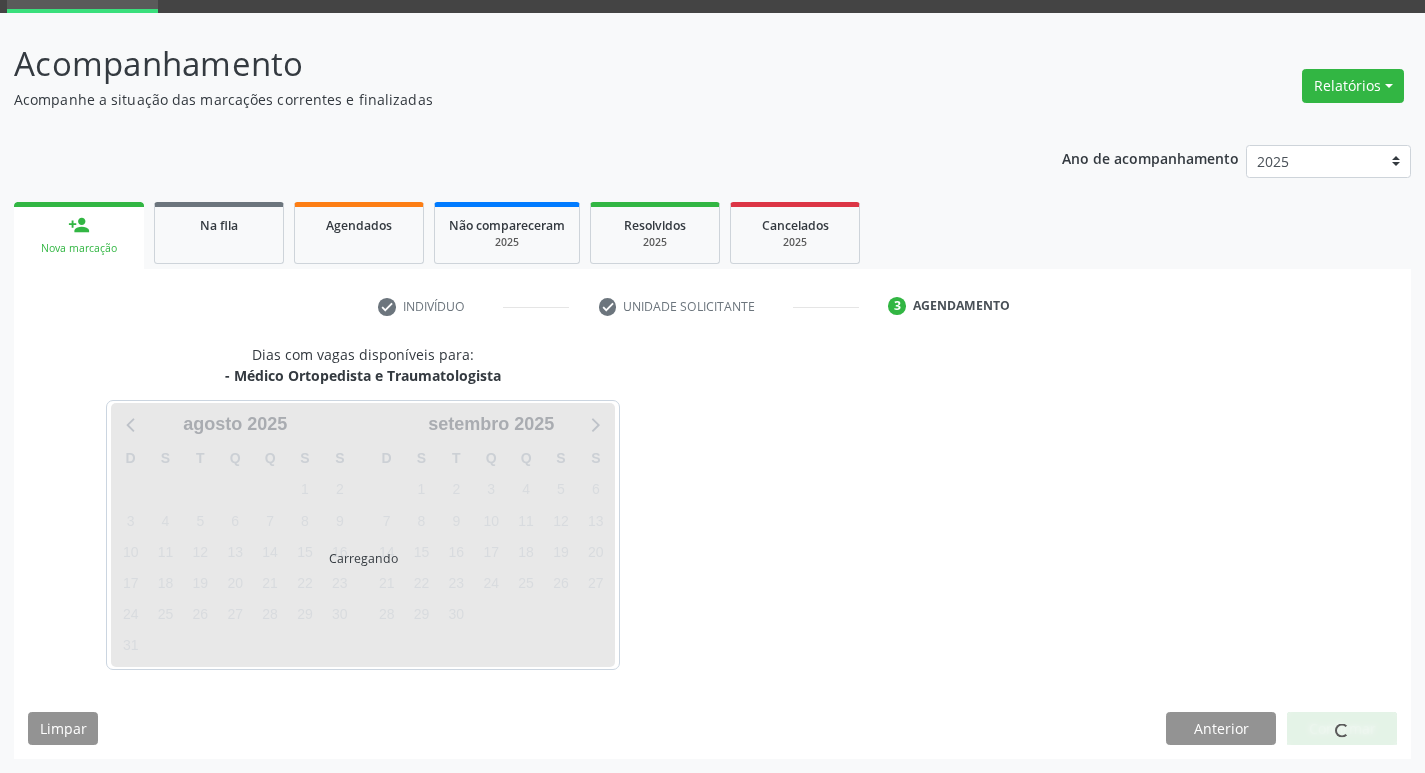 scroll, scrollTop: 97, scrollLeft: 0, axis: vertical 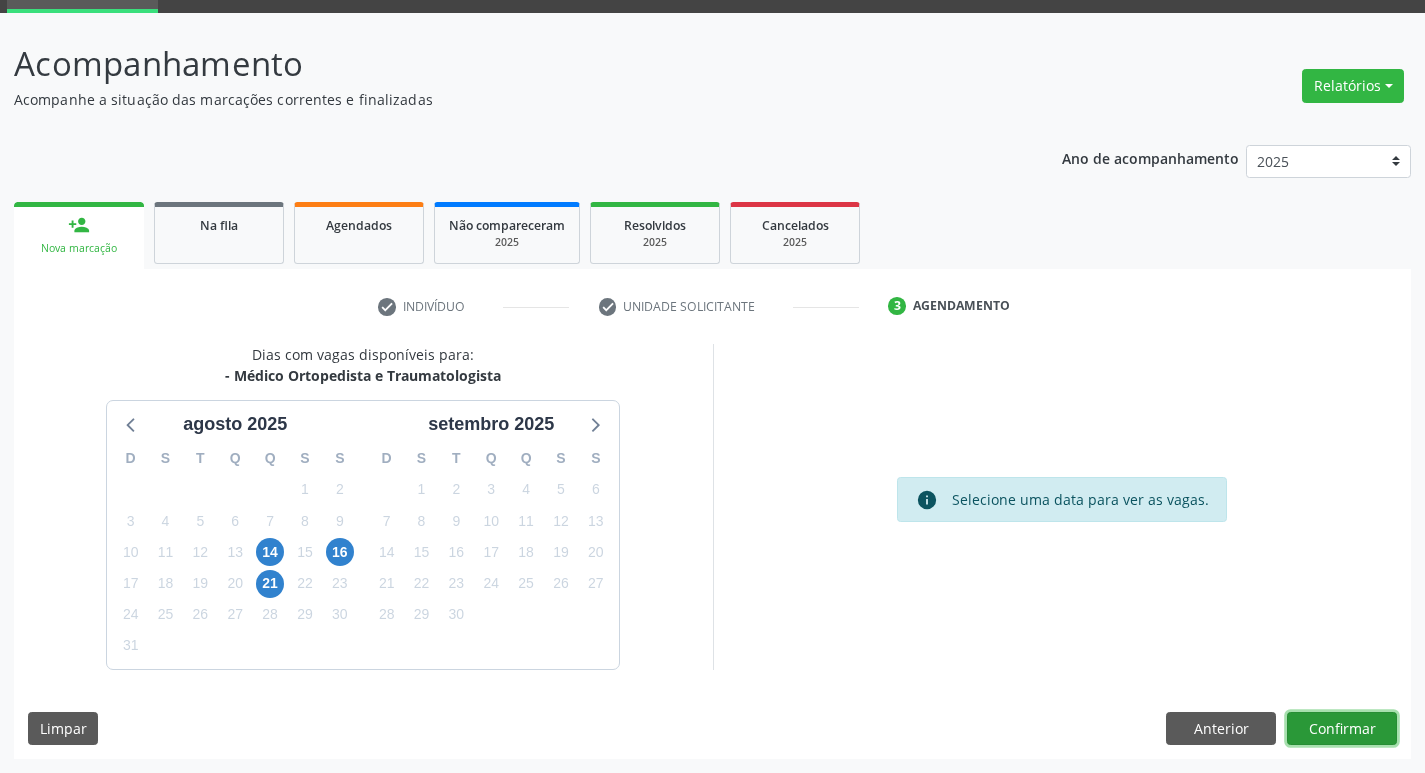 click on "Confirmar" at bounding box center [1342, 729] 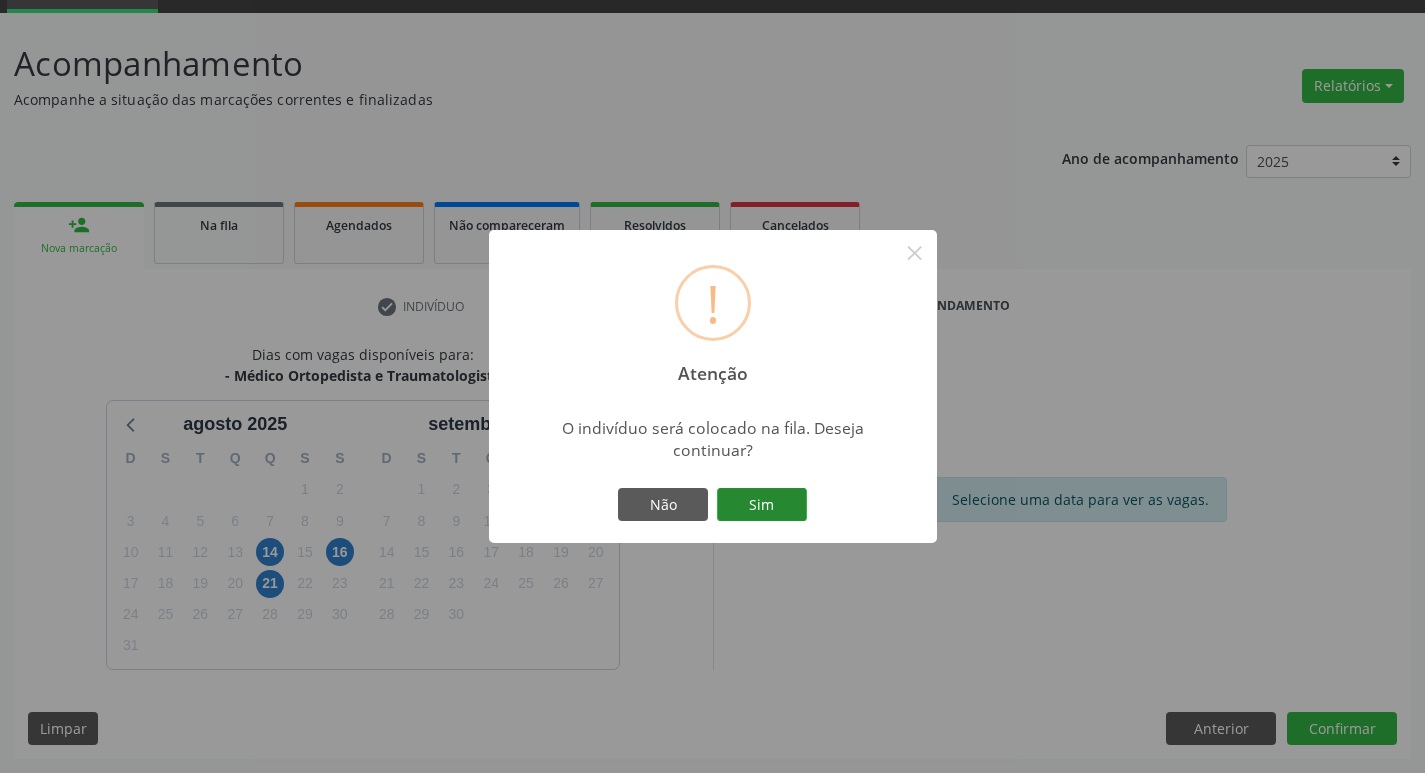 click on "Sim" at bounding box center (762, 505) 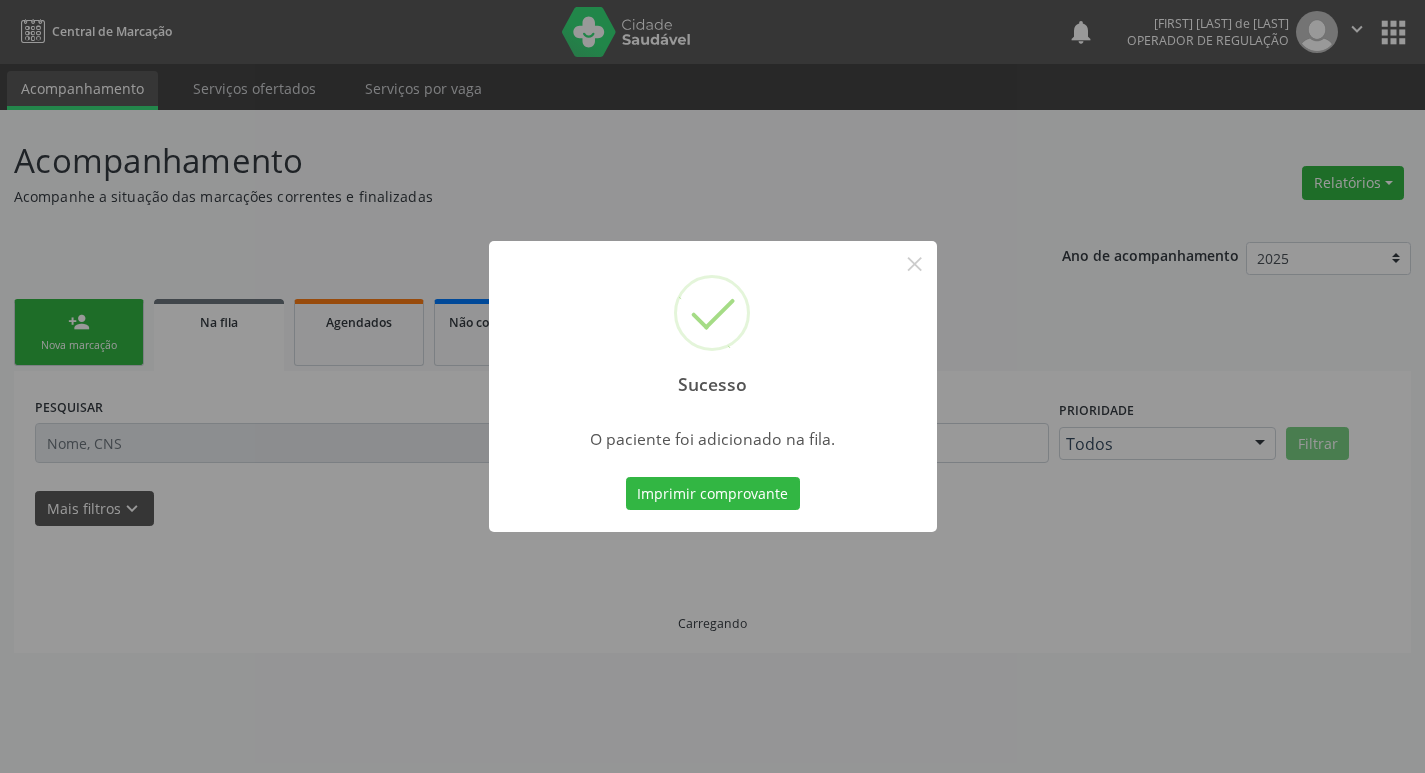 scroll, scrollTop: 0, scrollLeft: 0, axis: both 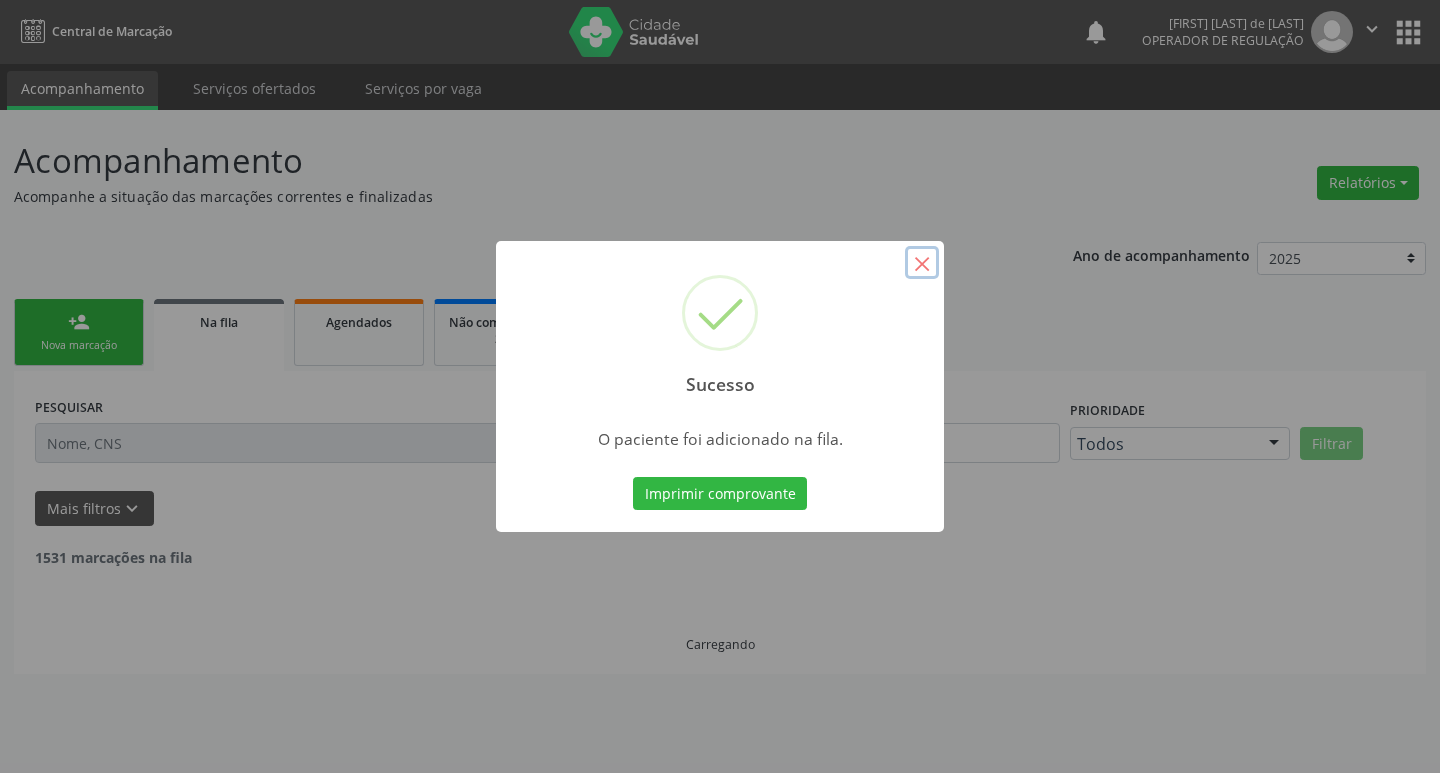 click on "×" at bounding box center (922, 263) 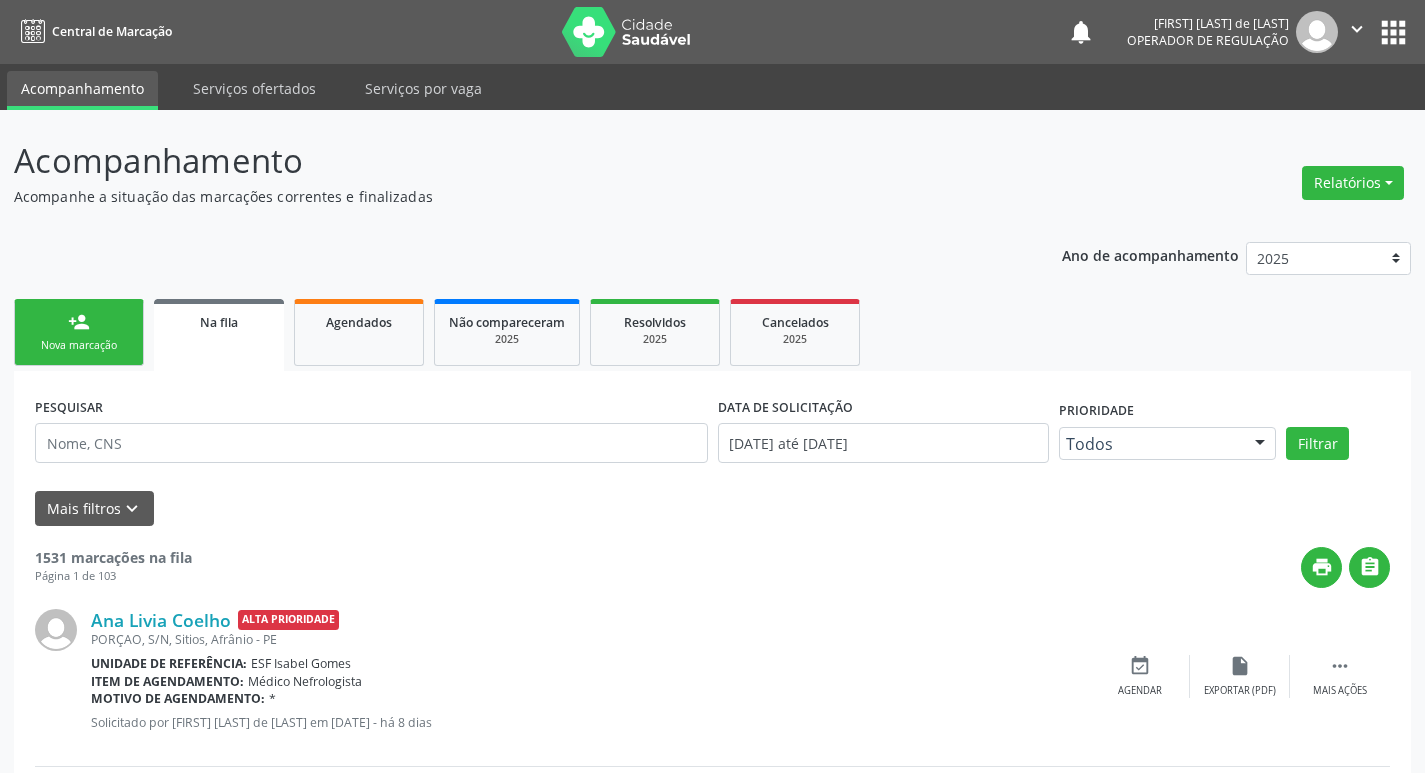 click on "person_add" at bounding box center (79, 322) 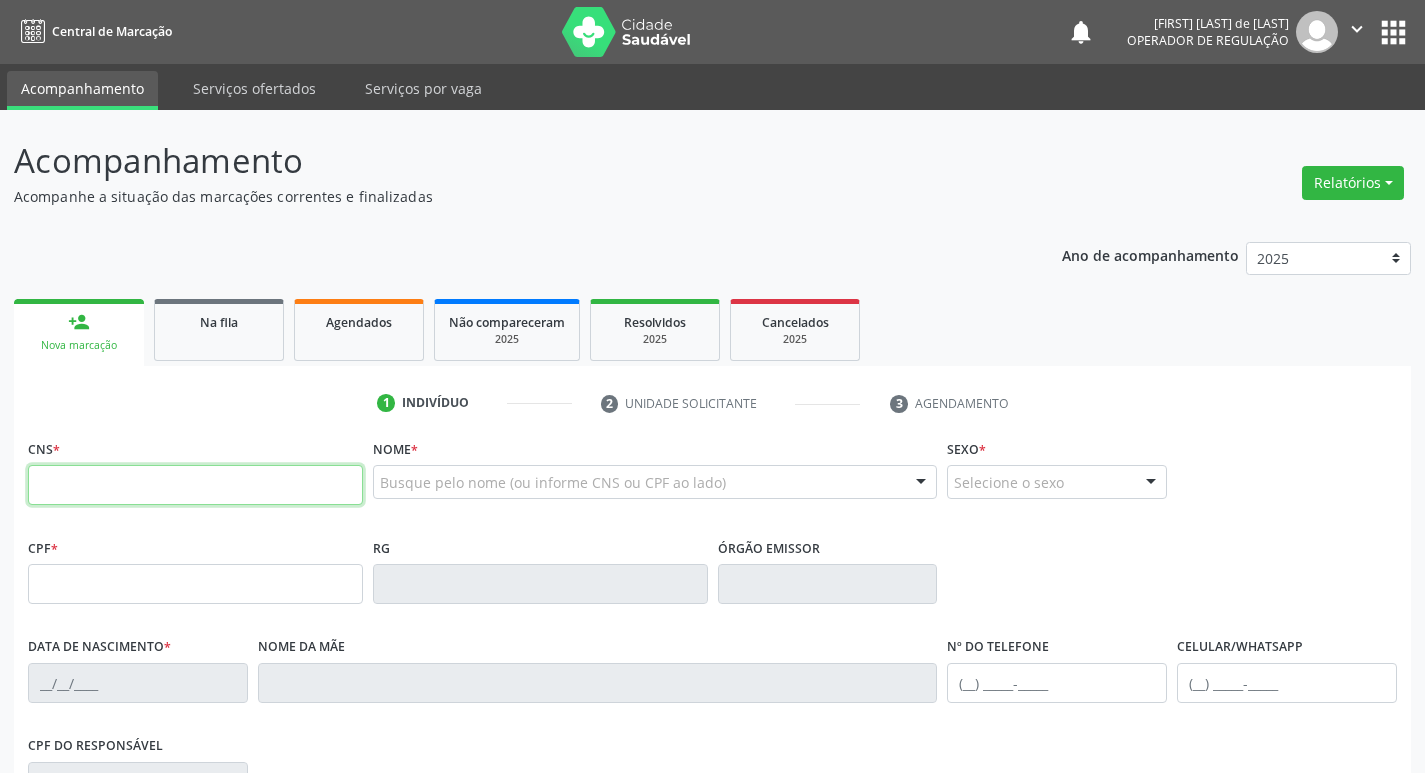 click at bounding box center (195, 485) 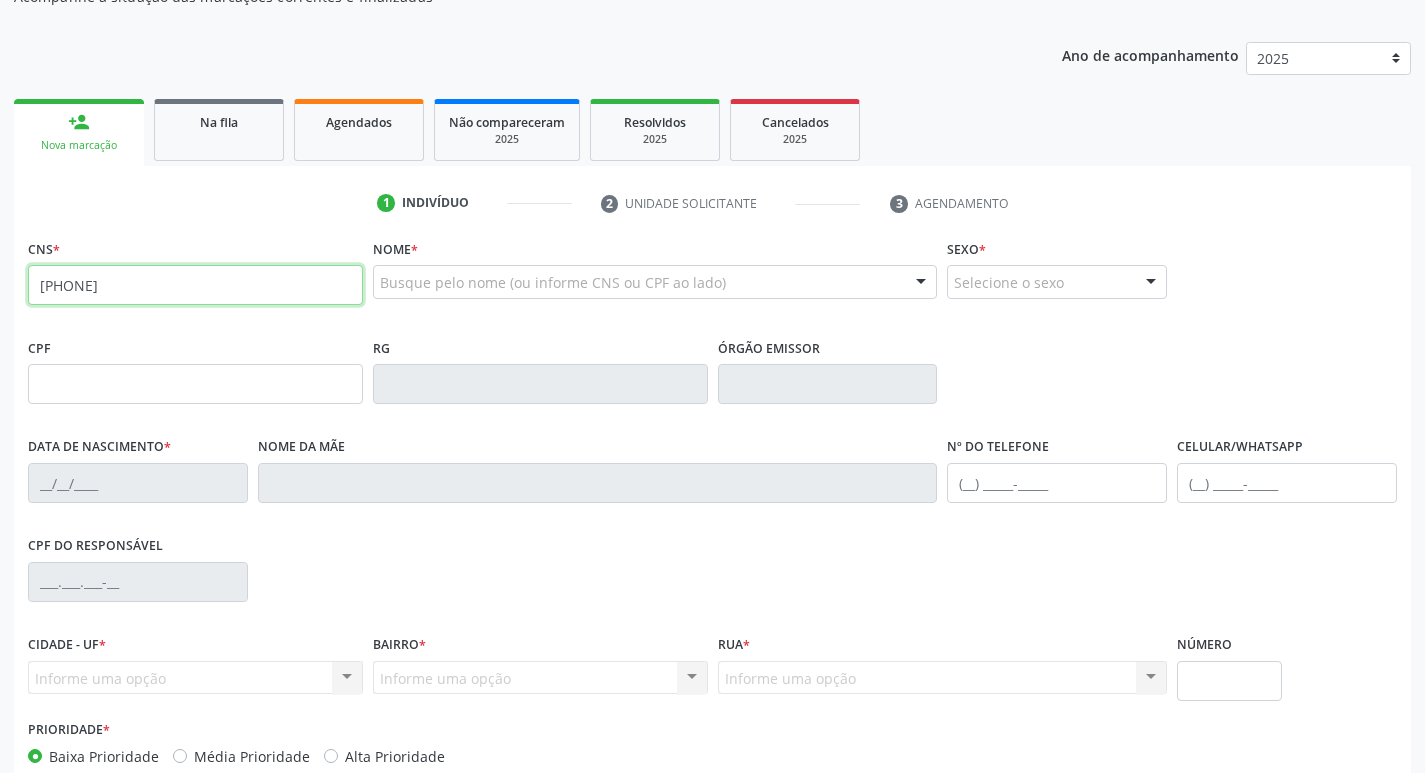 scroll, scrollTop: 300, scrollLeft: 0, axis: vertical 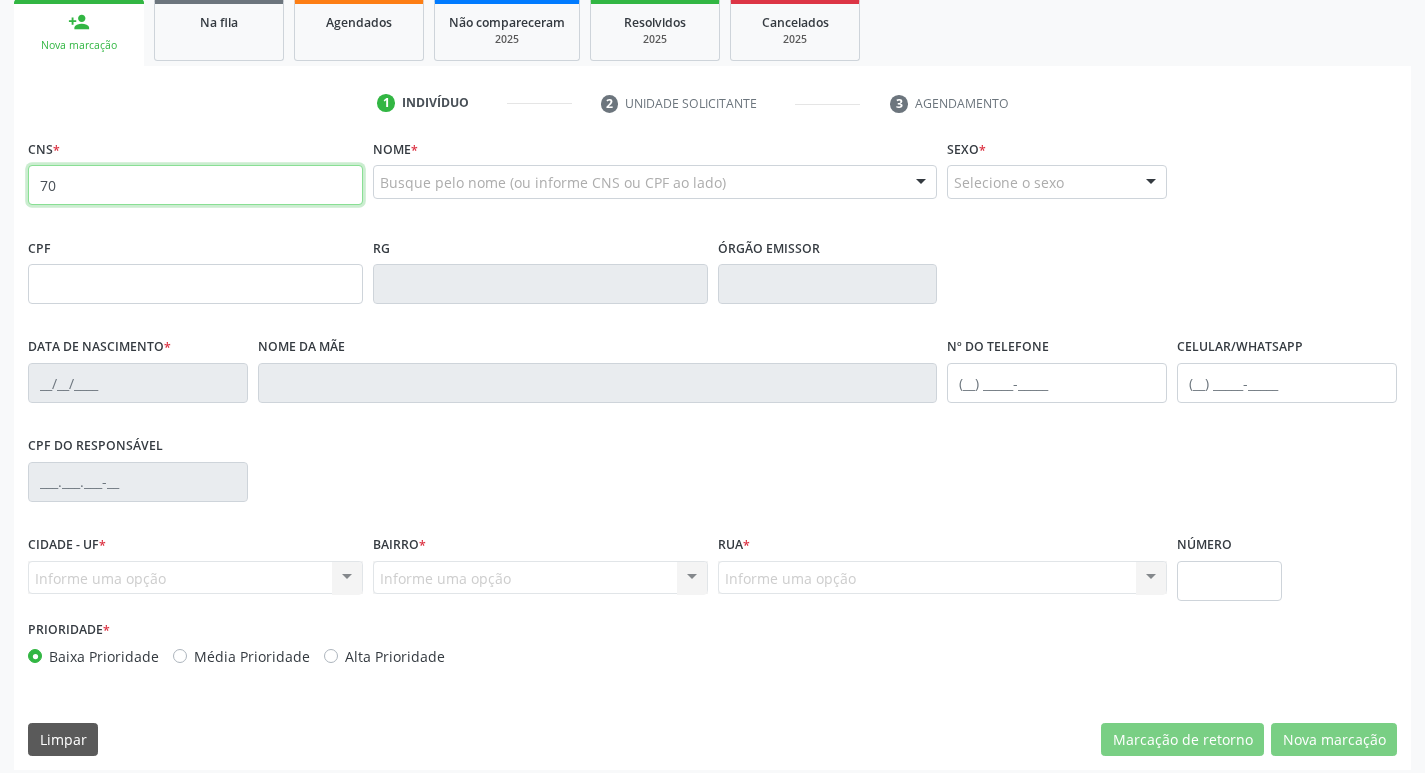 type on "7" 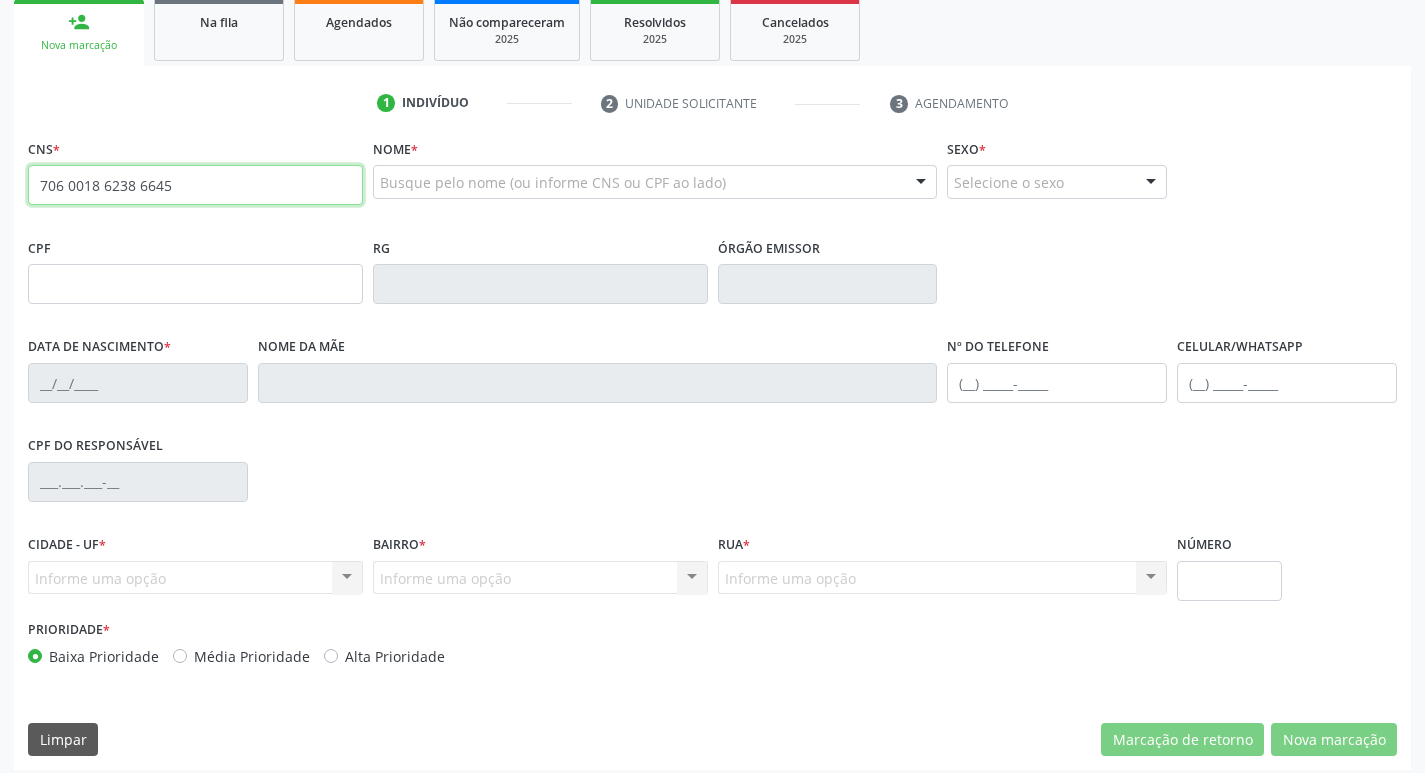 type on "706 0018 6238 6645" 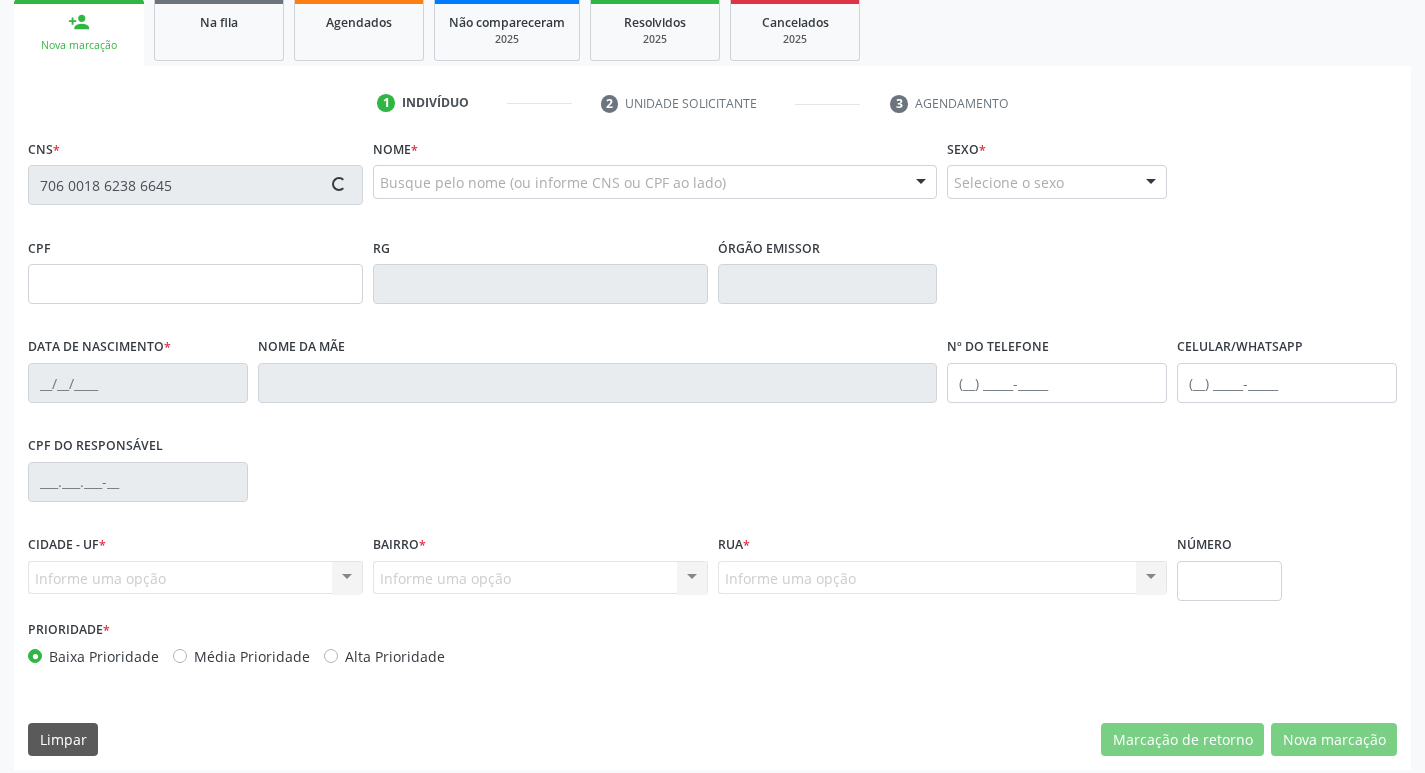 type on "561.407.034-68" 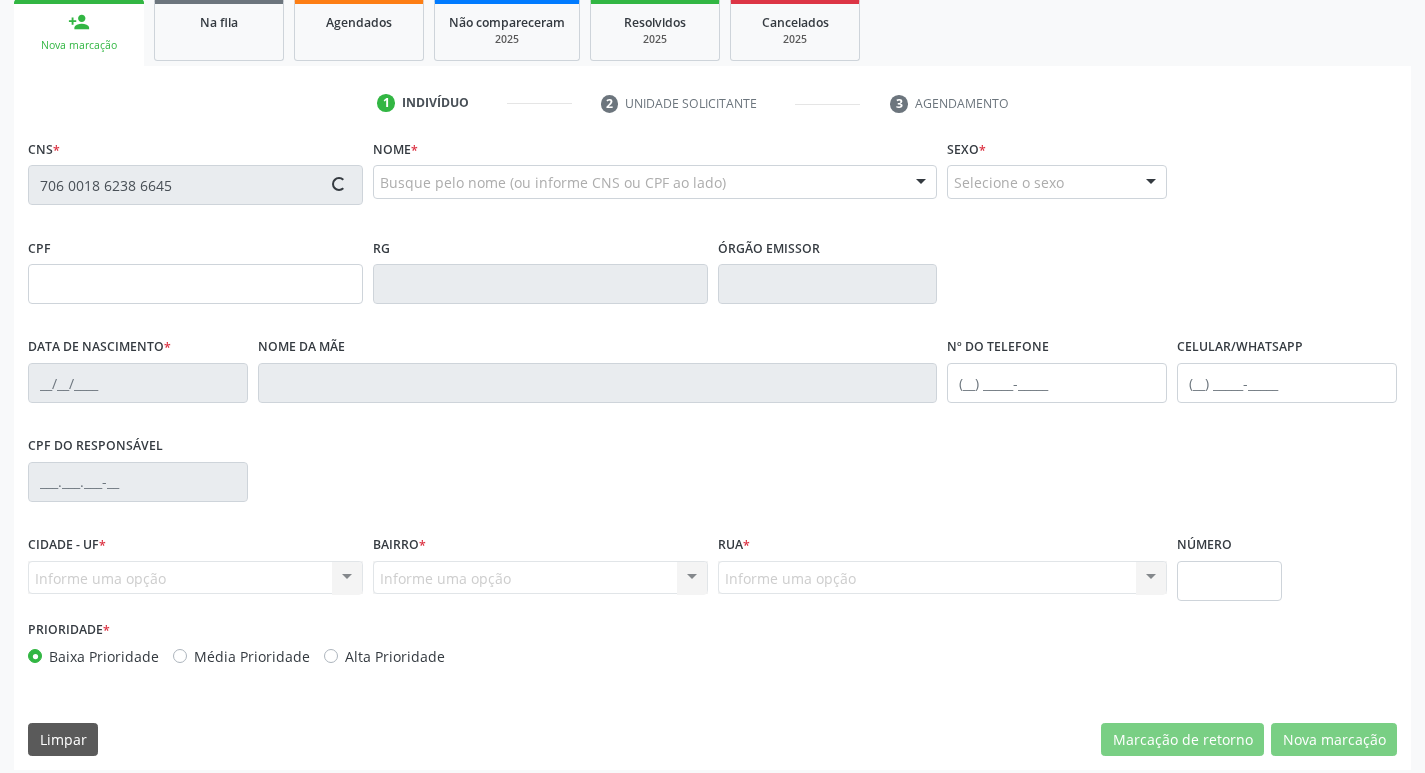 type on "05/08/1964" 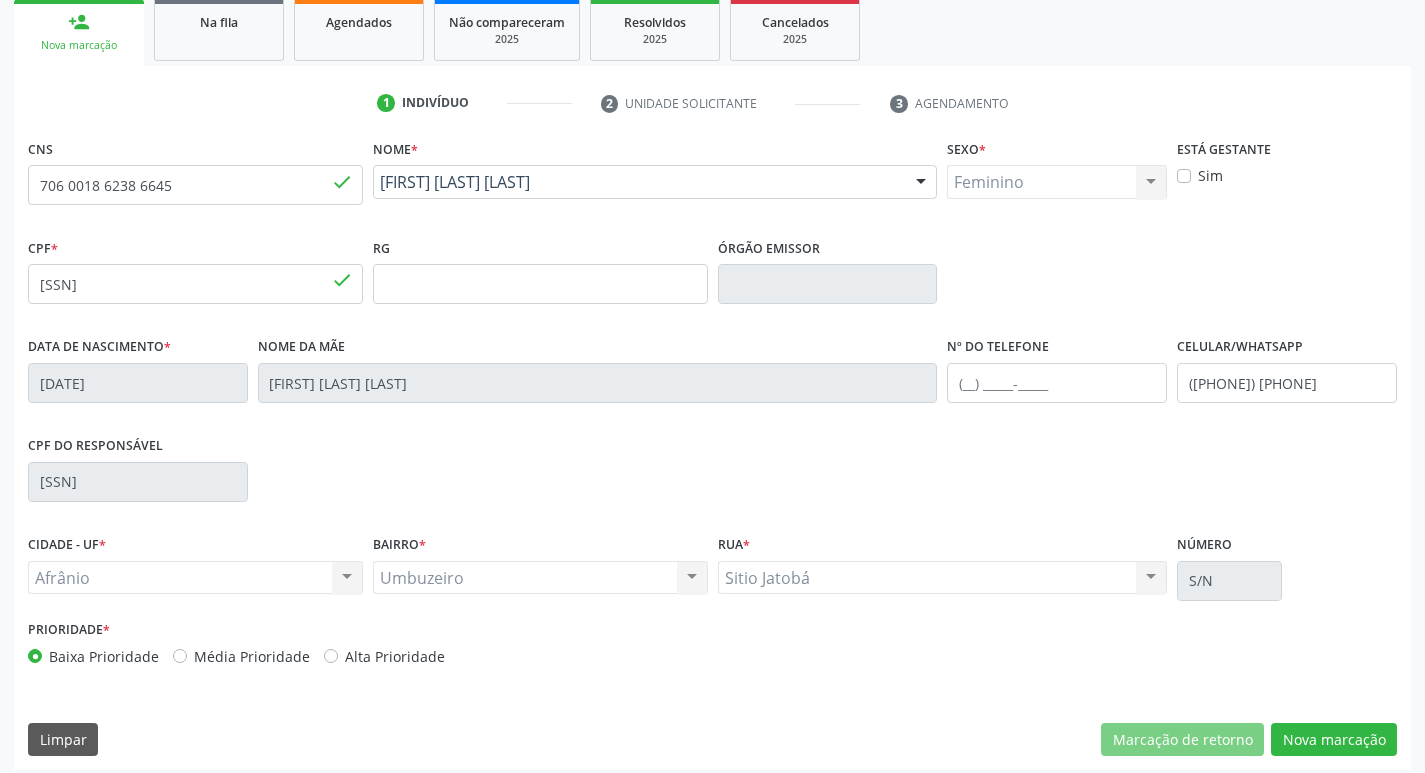 scroll, scrollTop: 311, scrollLeft: 0, axis: vertical 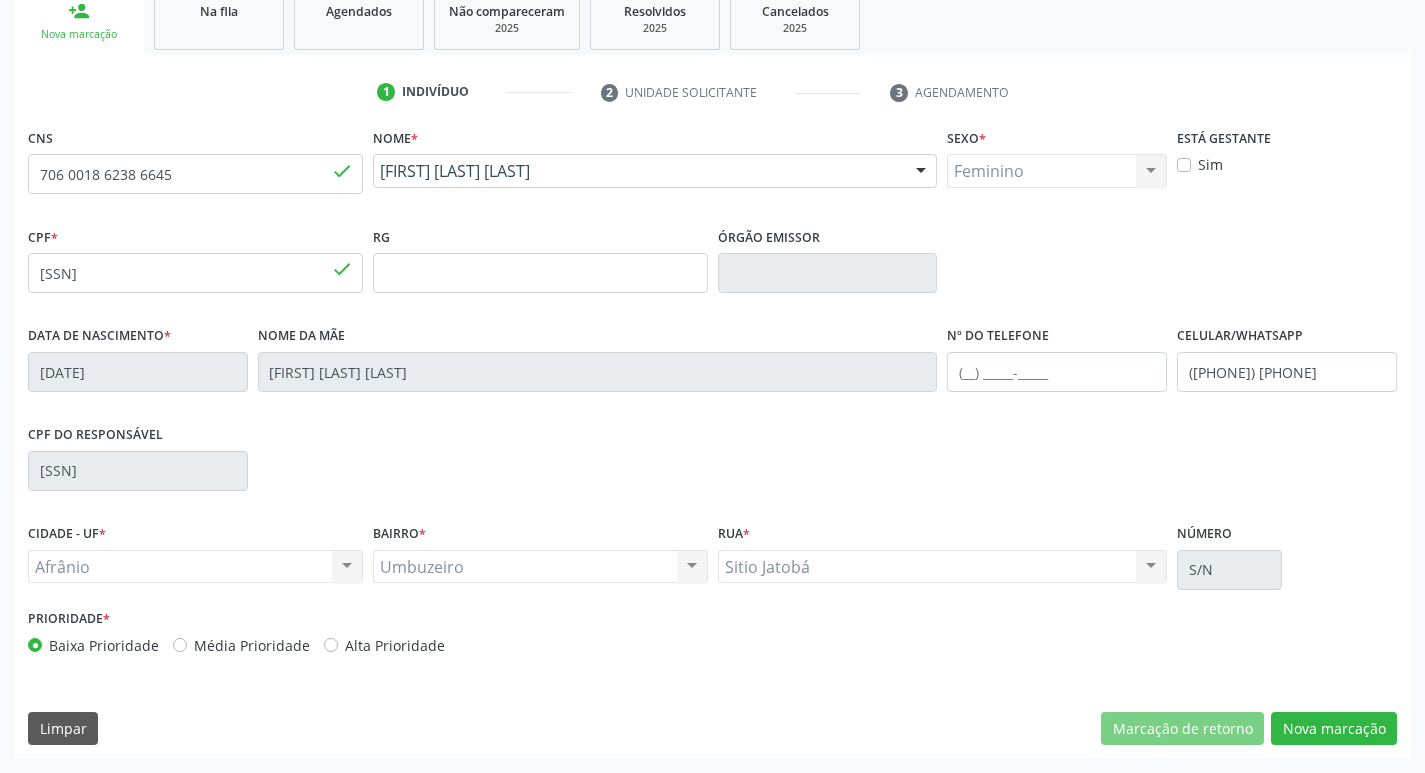 click on "Média Prioridade" at bounding box center [252, 645] 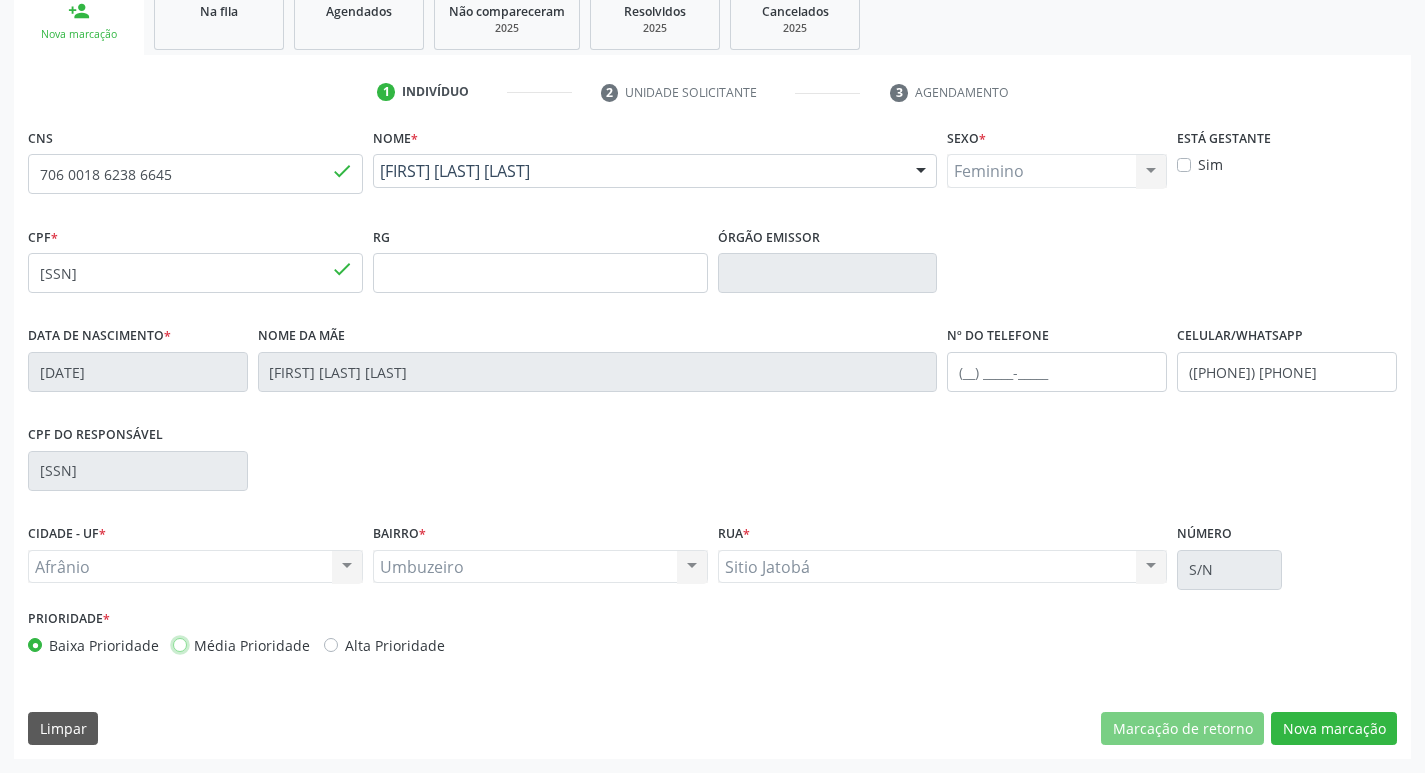click on "Média Prioridade" at bounding box center (180, 644) 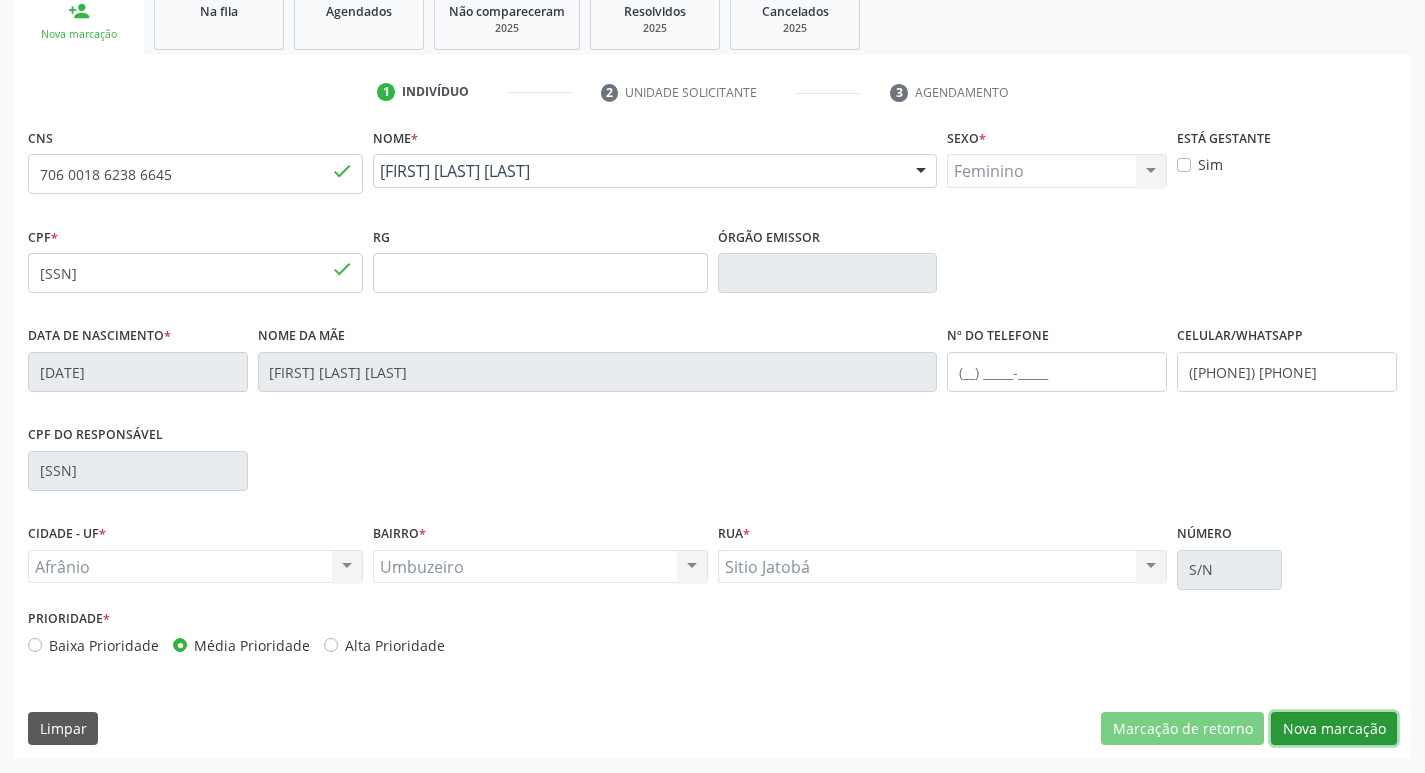 click on "Nova marcação" at bounding box center (1334, 729) 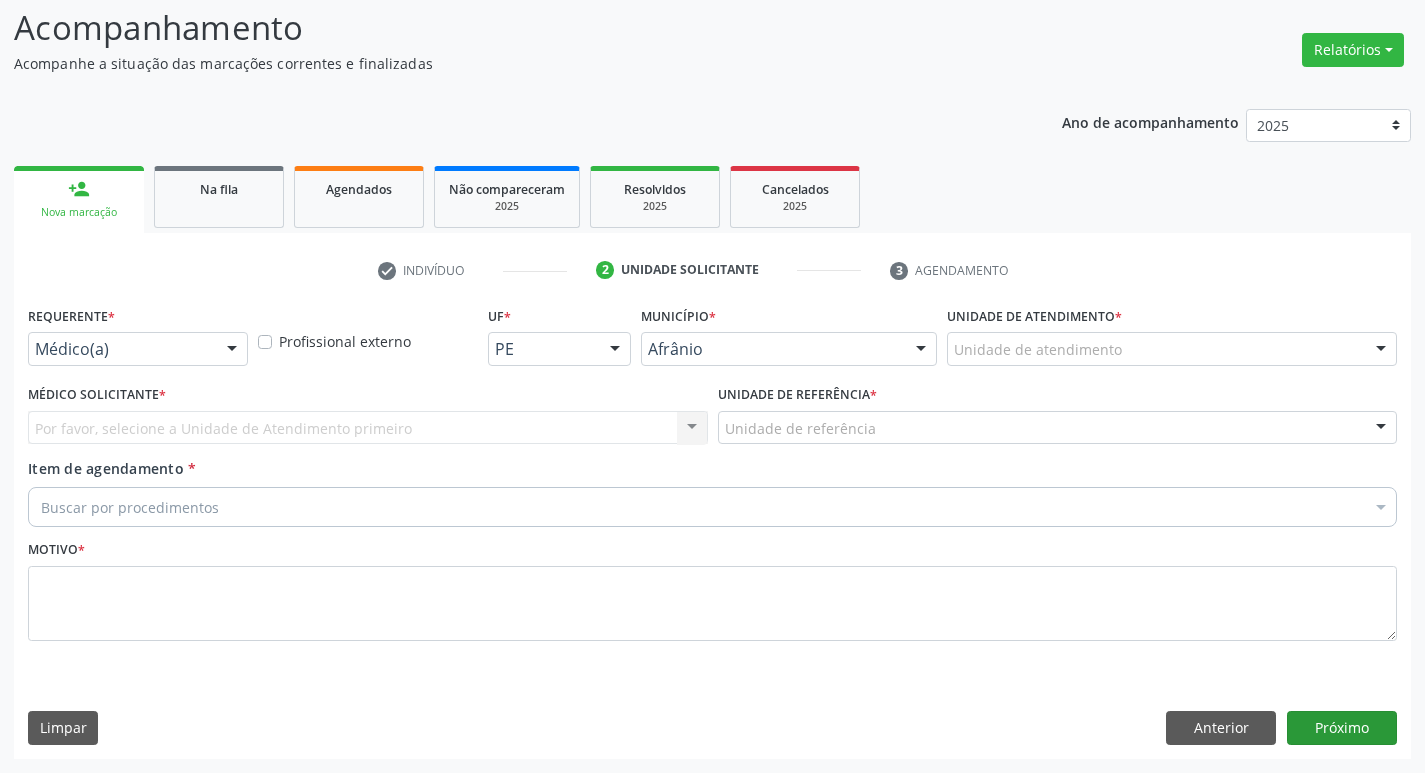 scroll, scrollTop: 133, scrollLeft: 0, axis: vertical 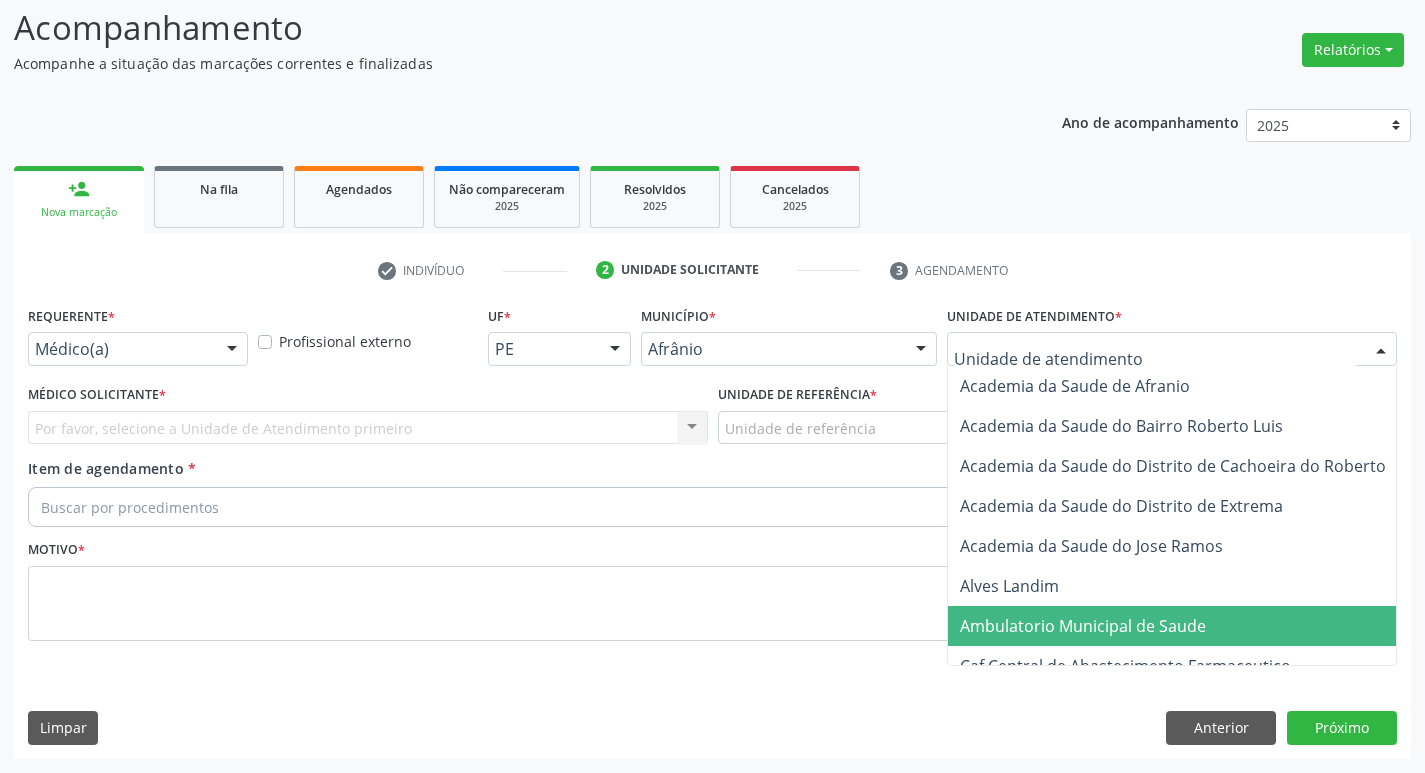 click on "Ambulatorio Municipal de Saude" at bounding box center [1083, 626] 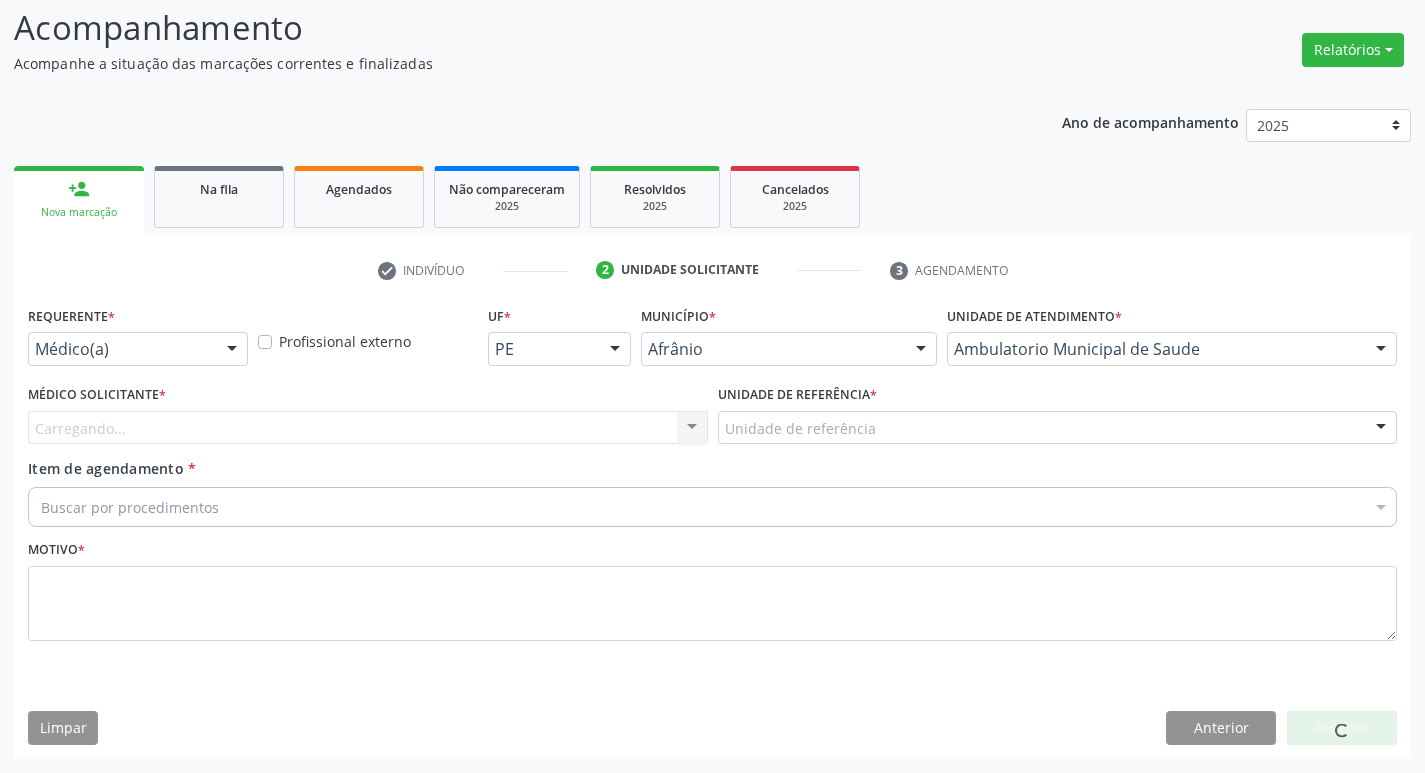 click on "Carregando...
Nenhum resultado encontrado para: "   "
Não há nenhuma opção para ser exibida." at bounding box center [368, 428] 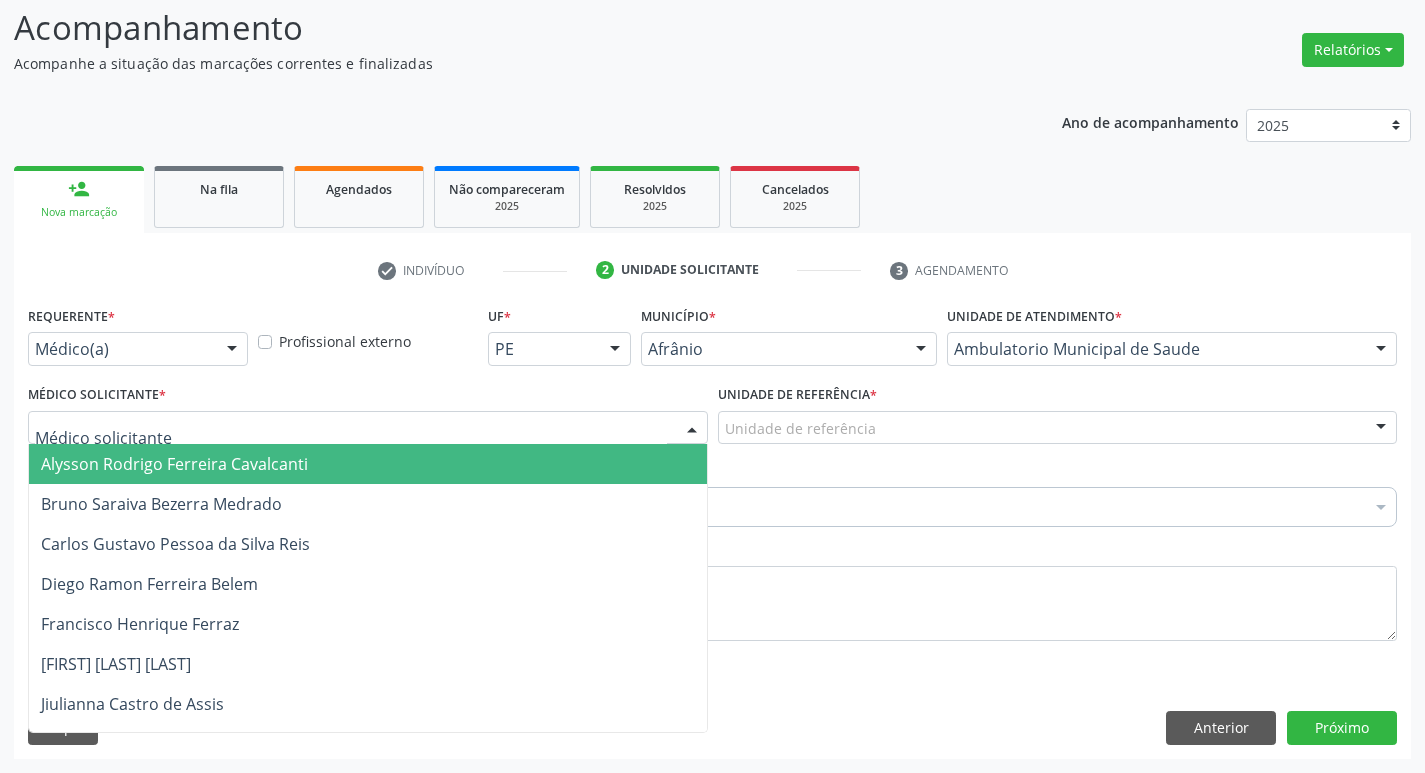 click at bounding box center [368, 428] 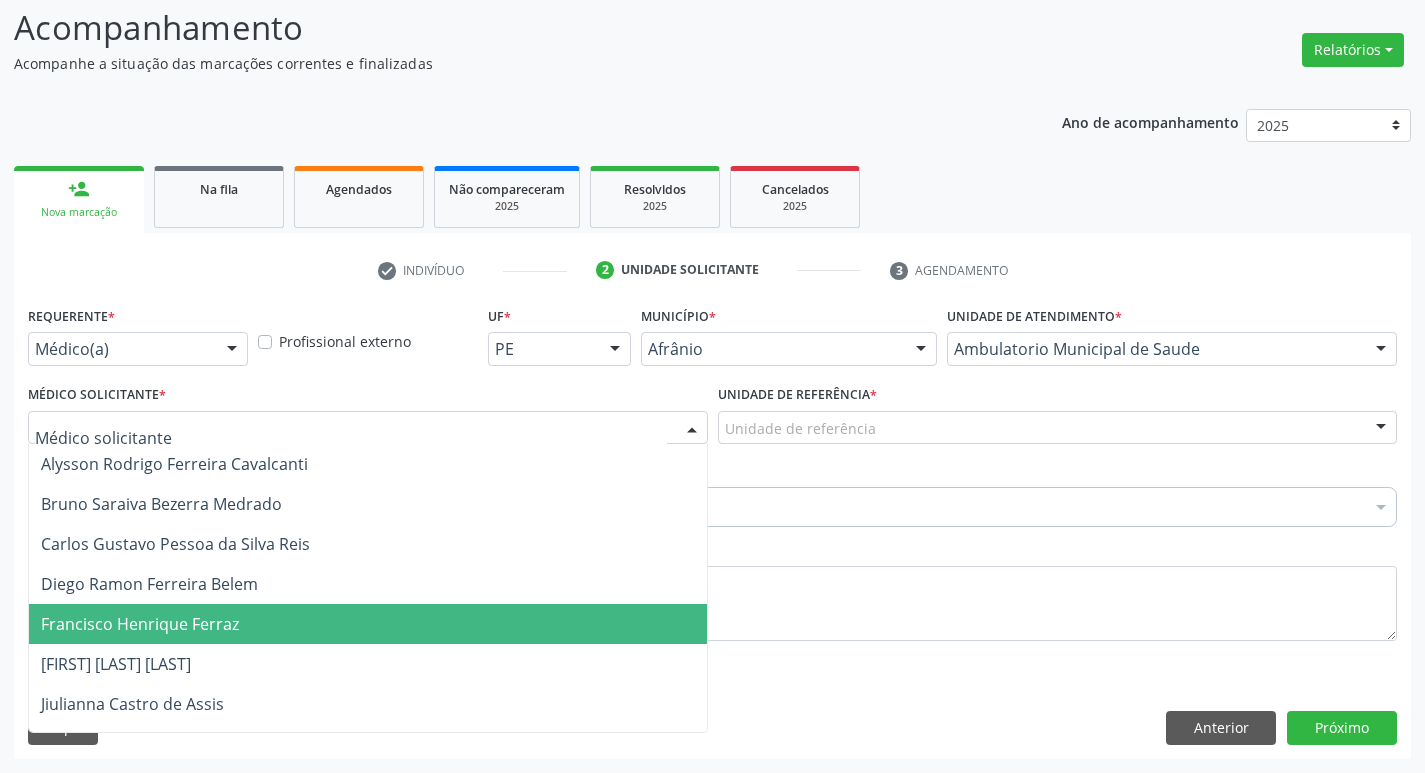 click on "Francisco Henrique Ferraz" at bounding box center [368, 624] 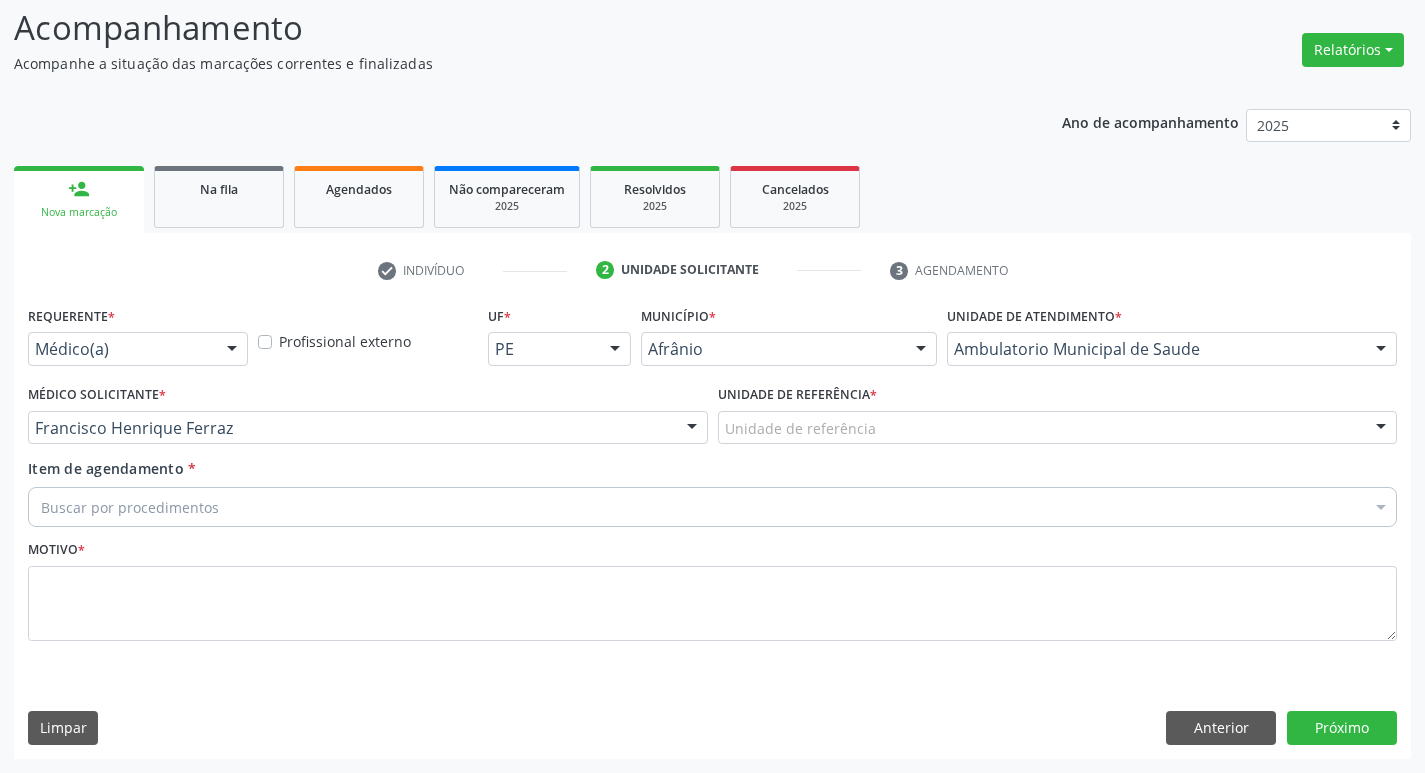 click on "Unidade de referência" at bounding box center [1058, 428] 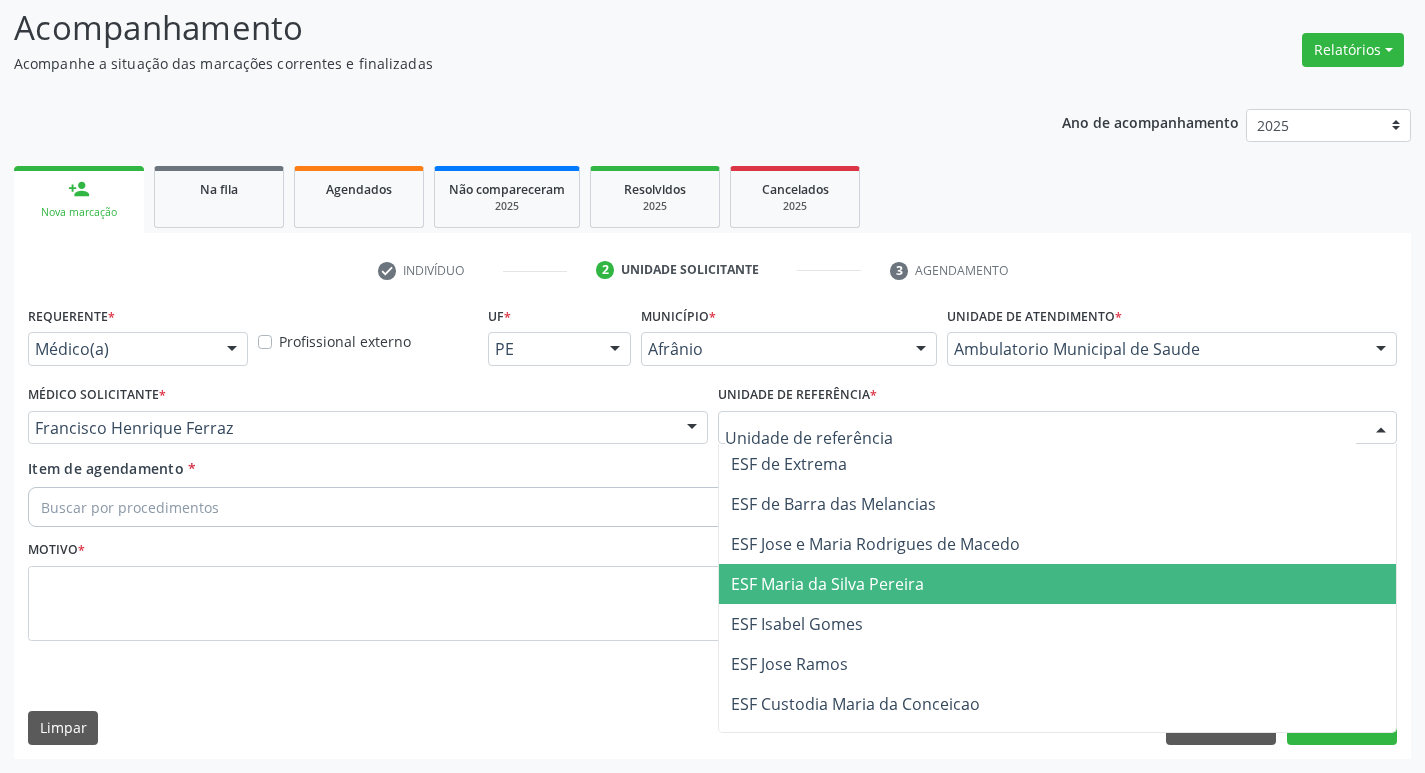 drag, startPoint x: 808, startPoint y: 570, endPoint x: 717, endPoint y: 544, distance: 94.641426 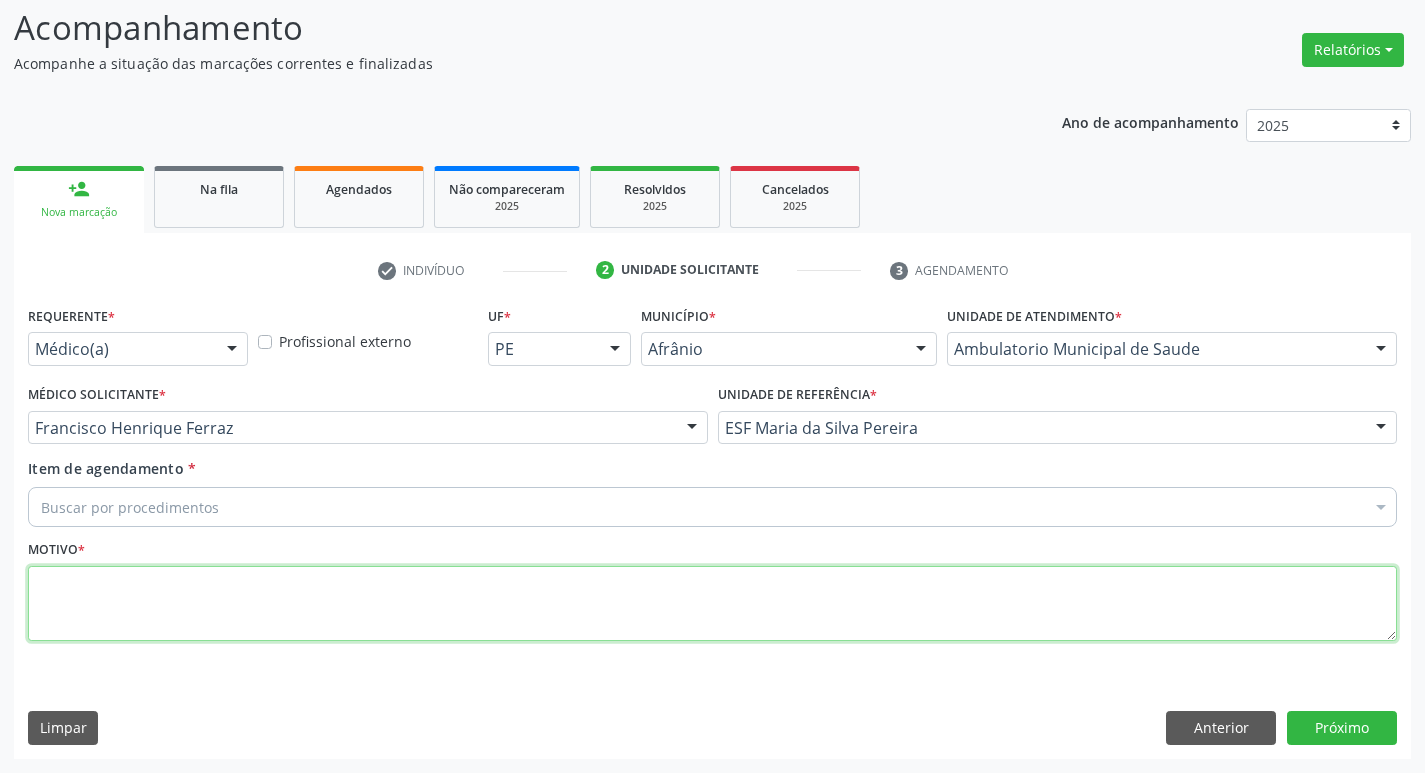 click at bounding box center [712, 604] 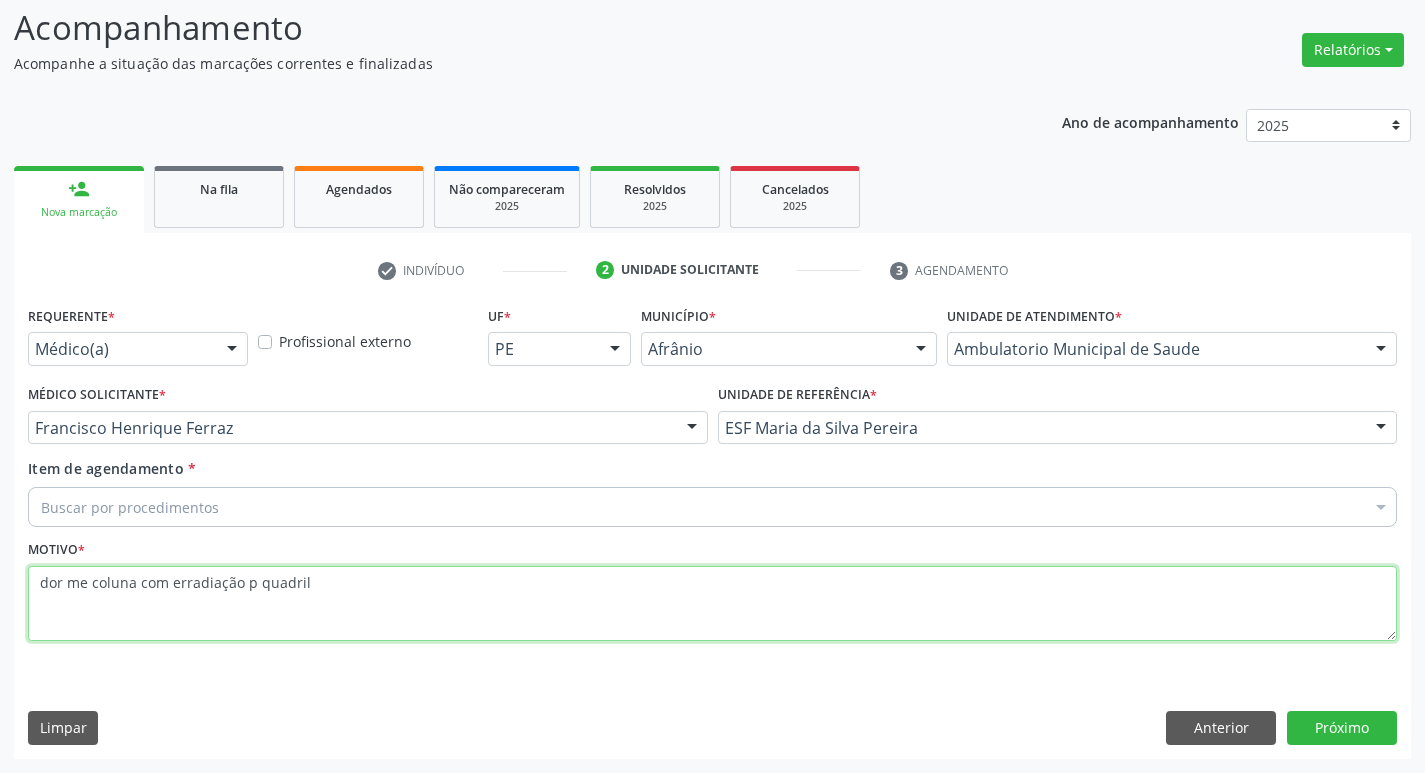 type on "dor me coluna com erradiação p quadril" 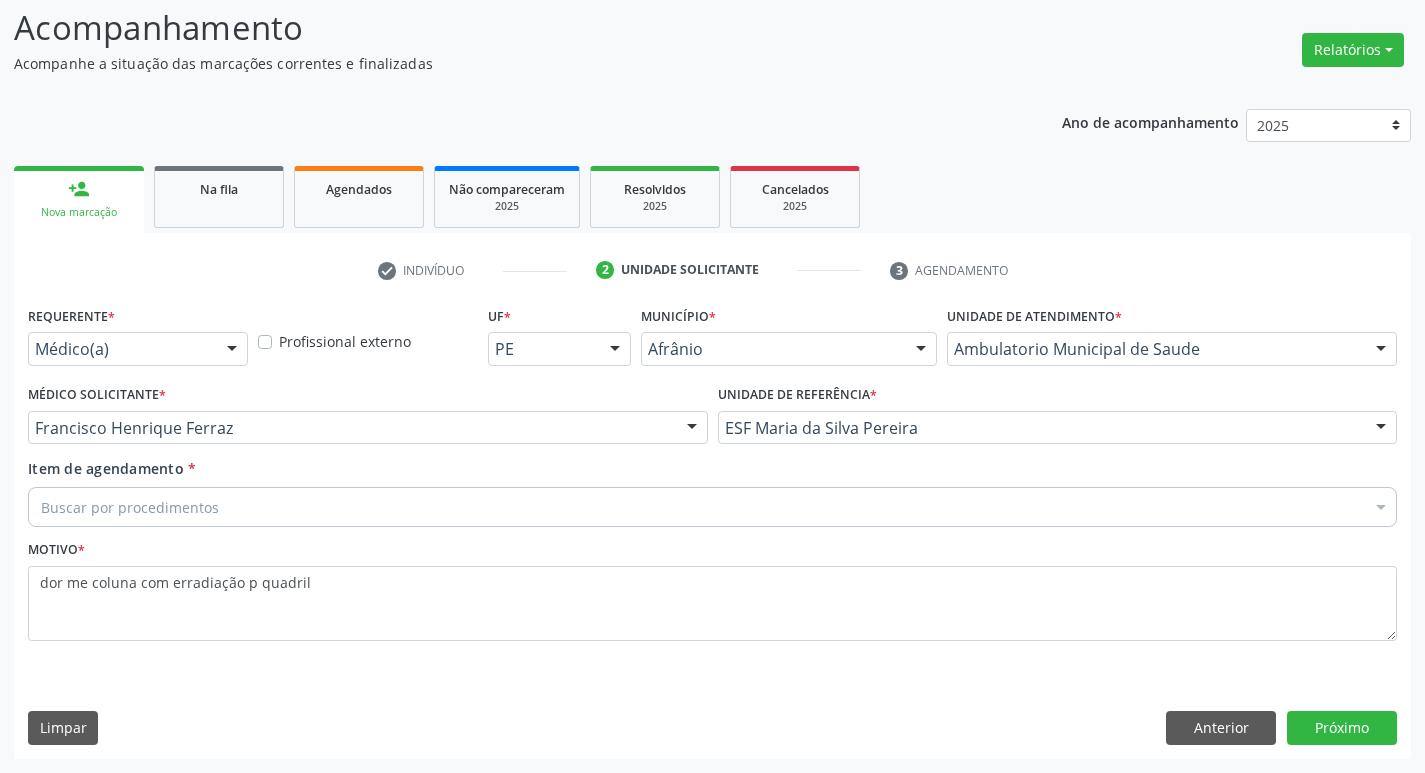 click on "Buscar por procedimentos" at bounding box center (712, 507) 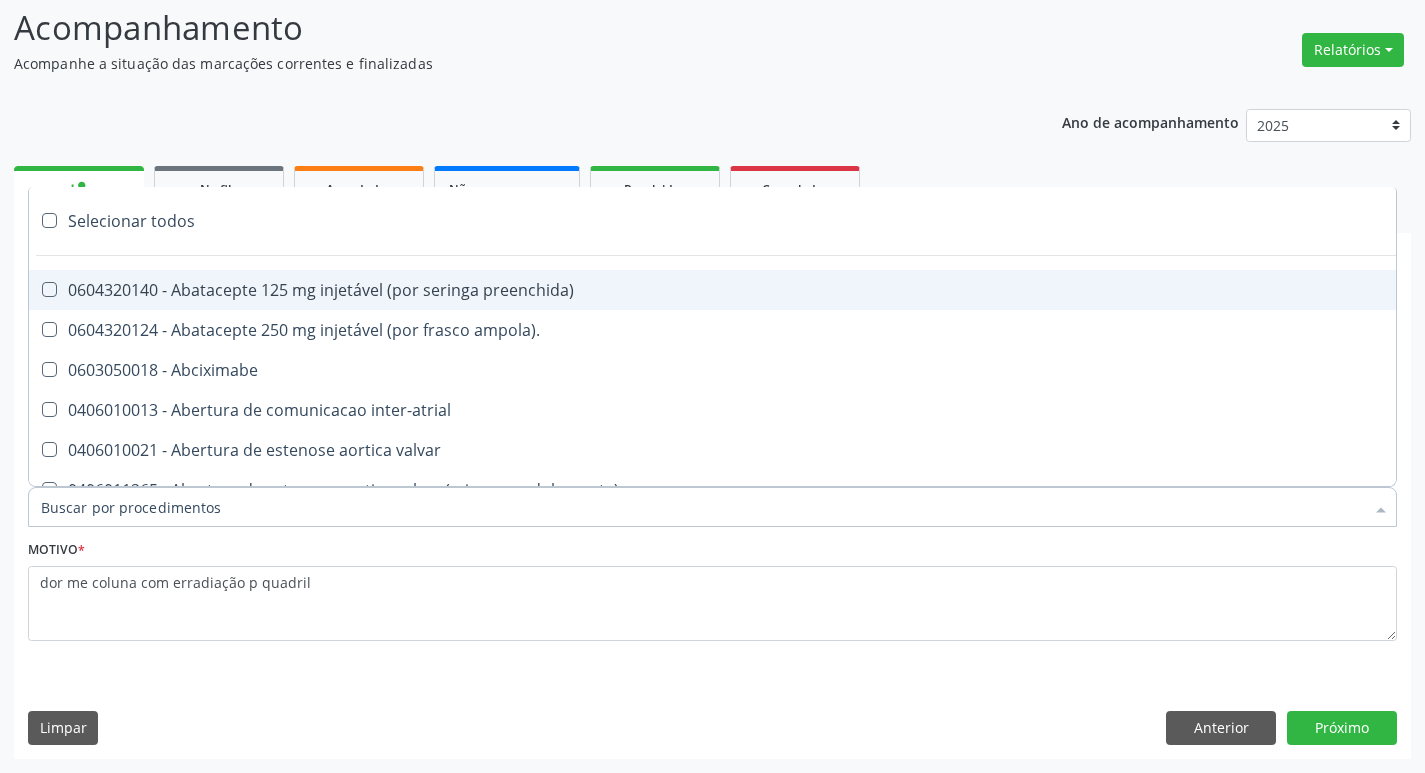 paste on "ortope" 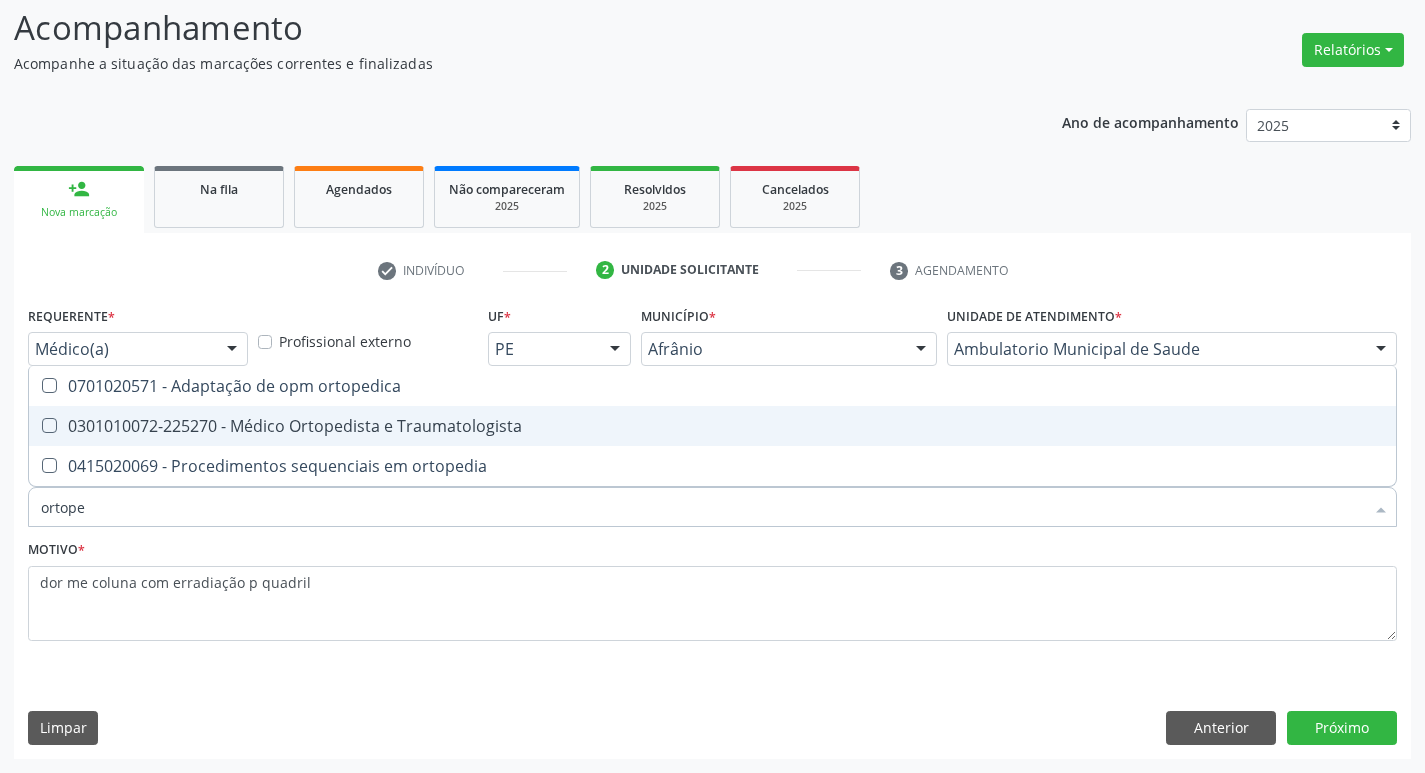 click at bounding box center [49, 425] 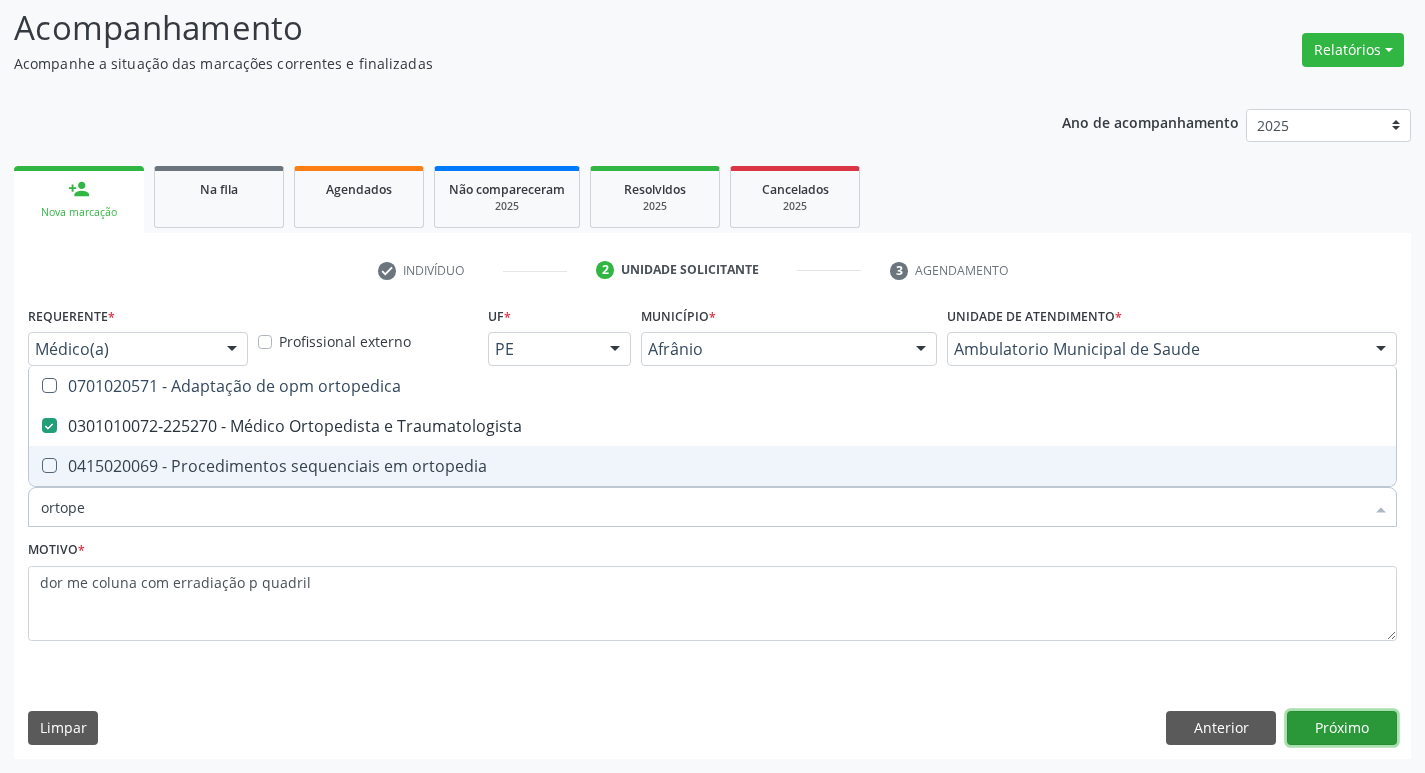 click on "Próximo" at bounding box center (1342, 728) 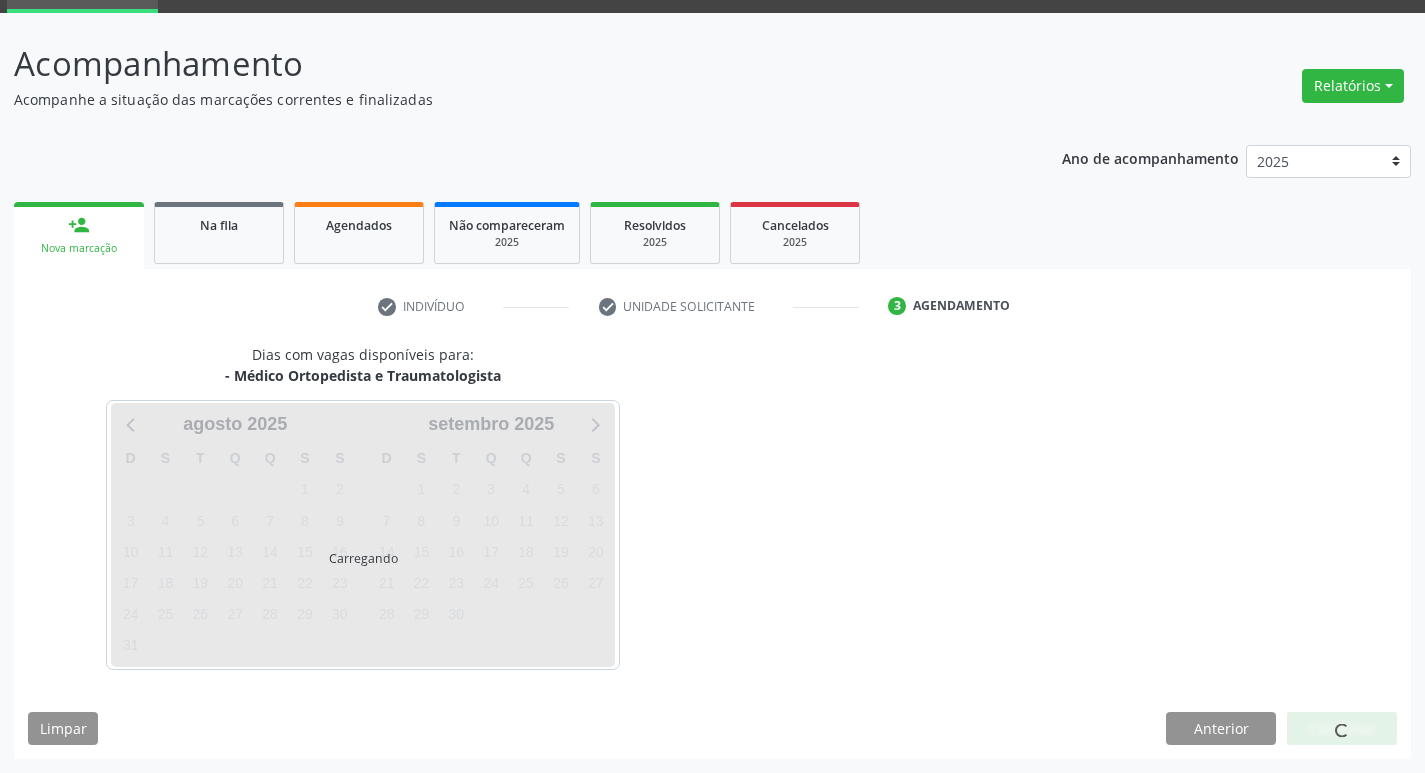 scroll, scrollTop: 97, scrollLeft: 0, axis: vertical 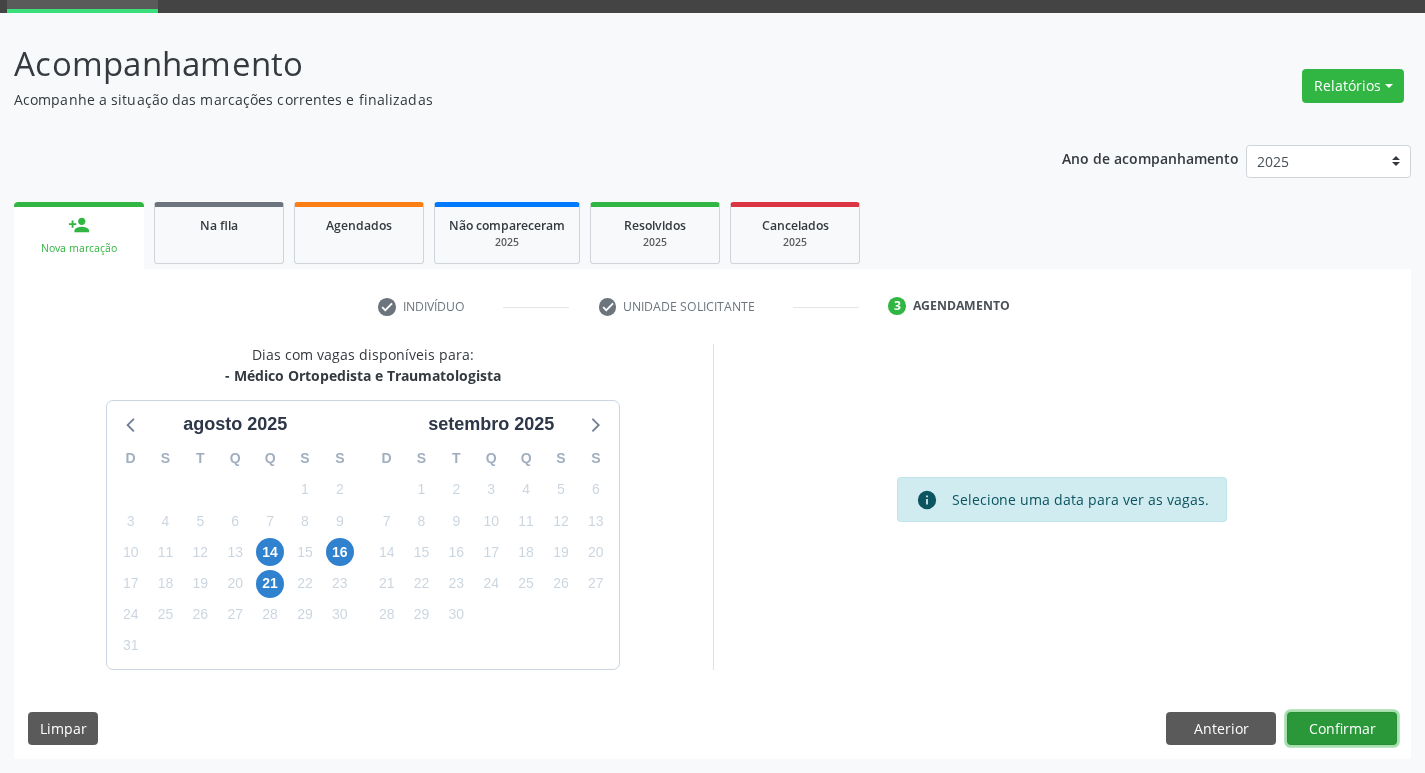 click on "Confirmar" at bounding box center [1342, 729] 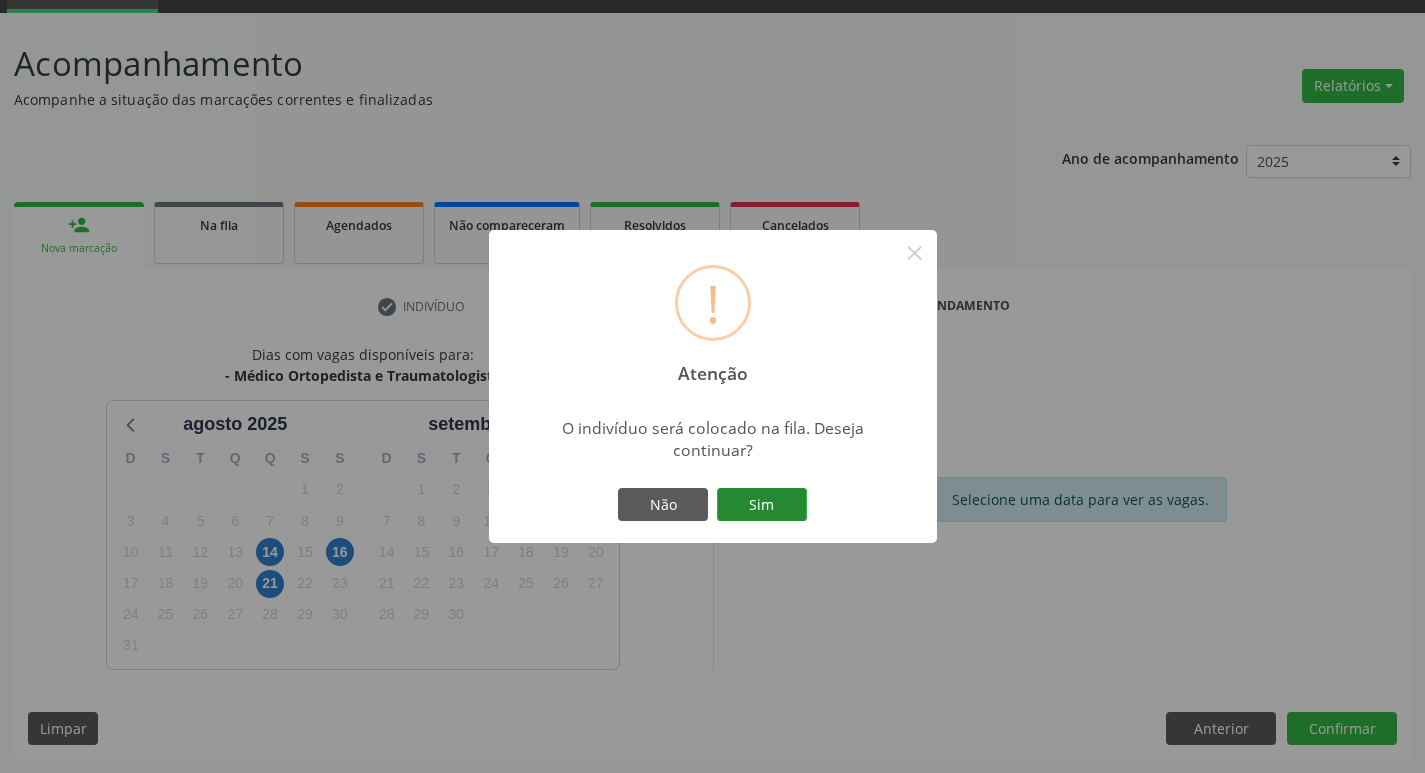 click on "Sim" at bounding box center (762, 505) 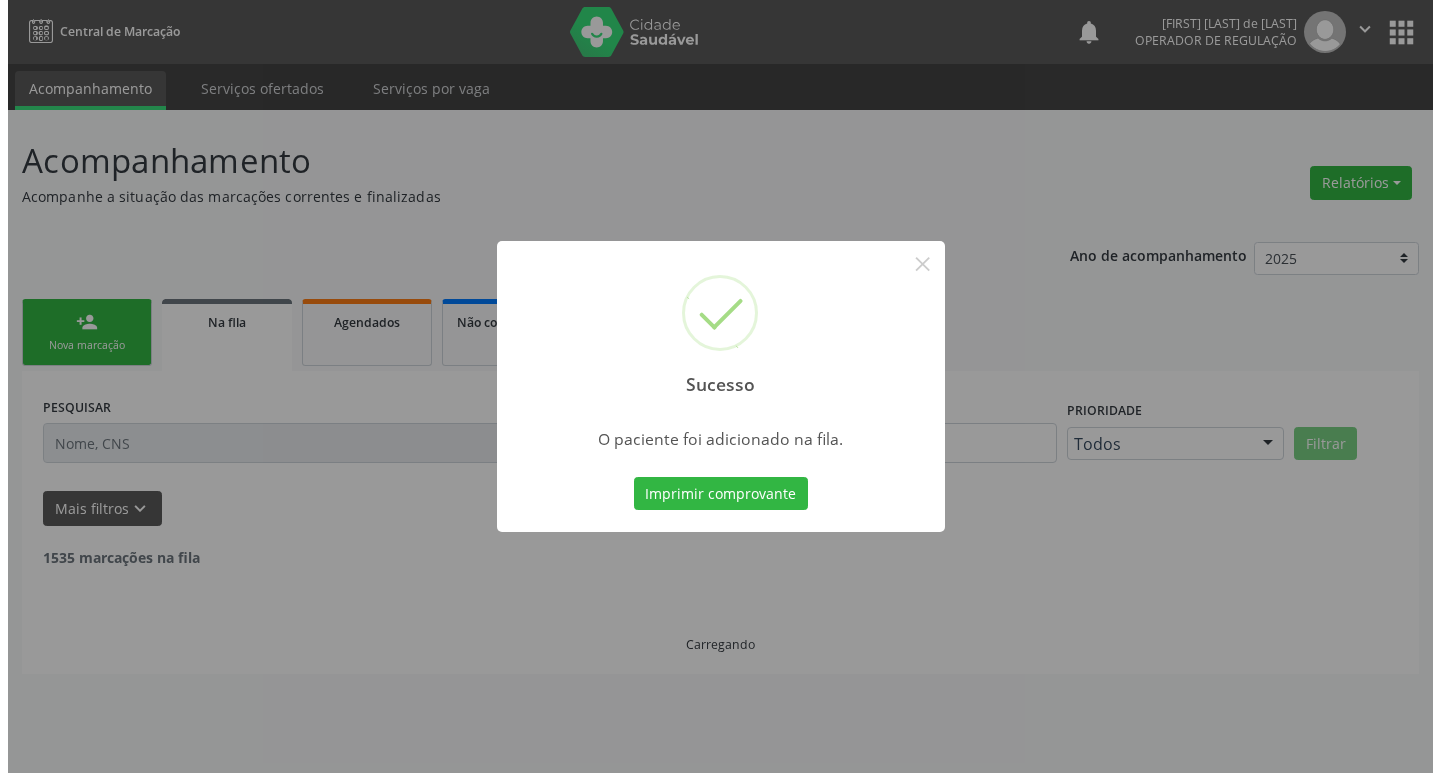 scroll, scrollTop: 0, scrollLeft: 0, axis: both 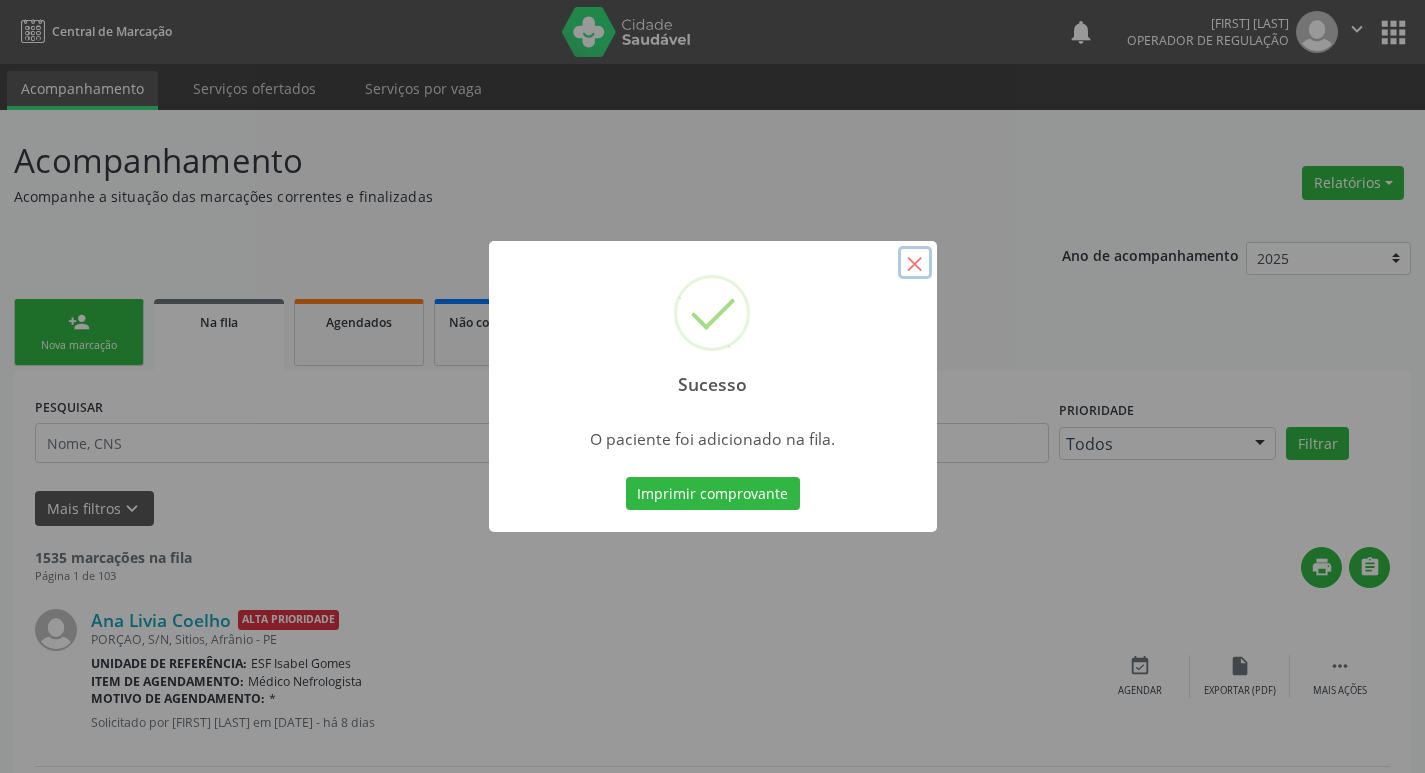 click on "×" at bounding box center [915, 263] 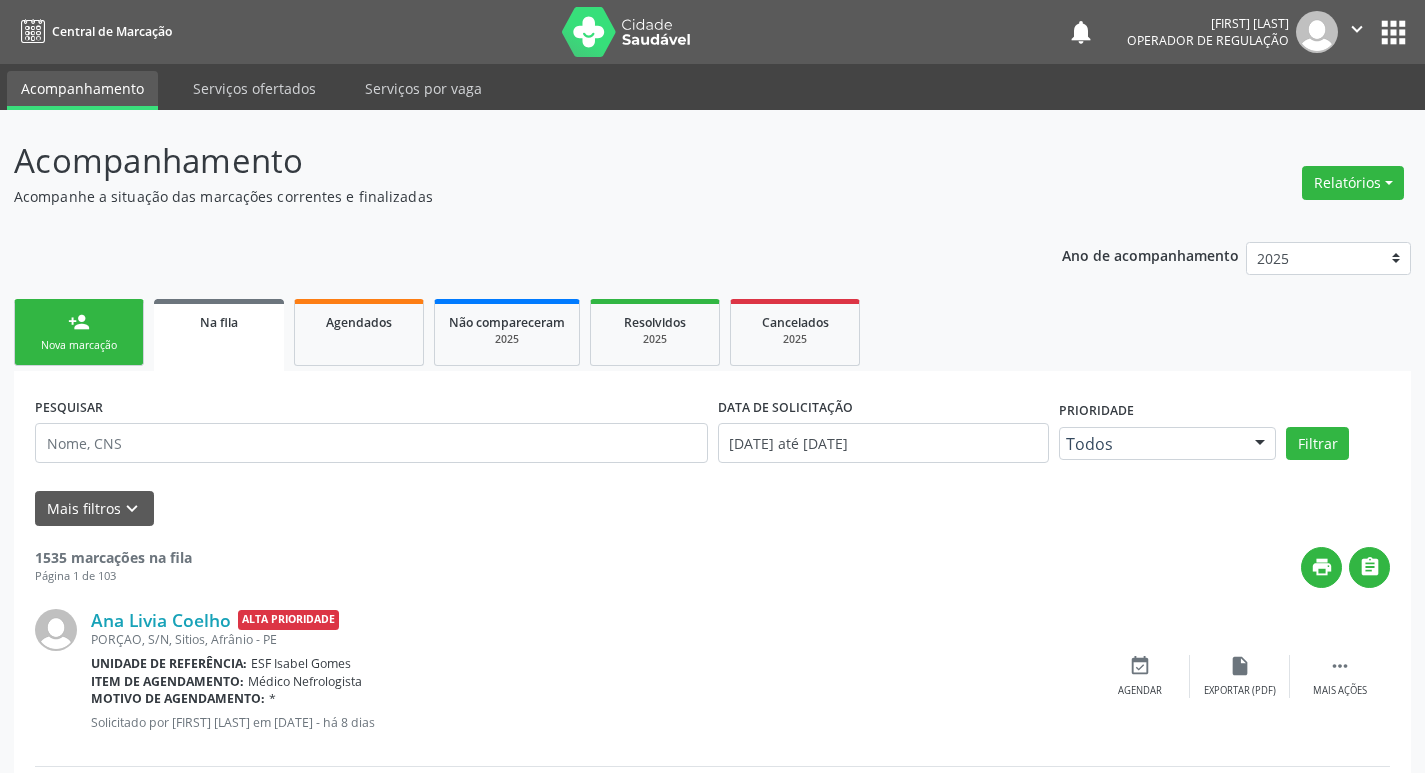 click on "person_add
Nova marcação" at bounding box center [79, 332] 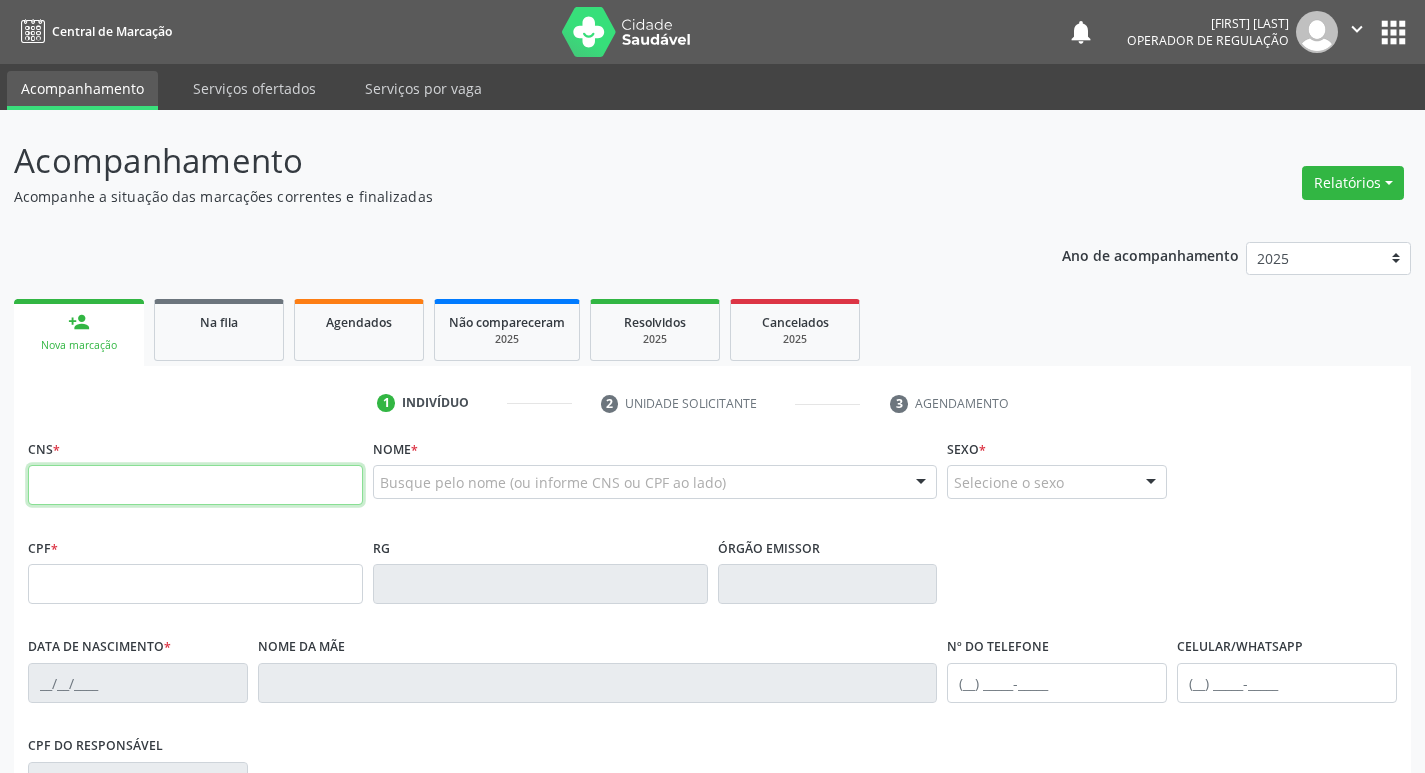 click at bounding box center (195, 485) 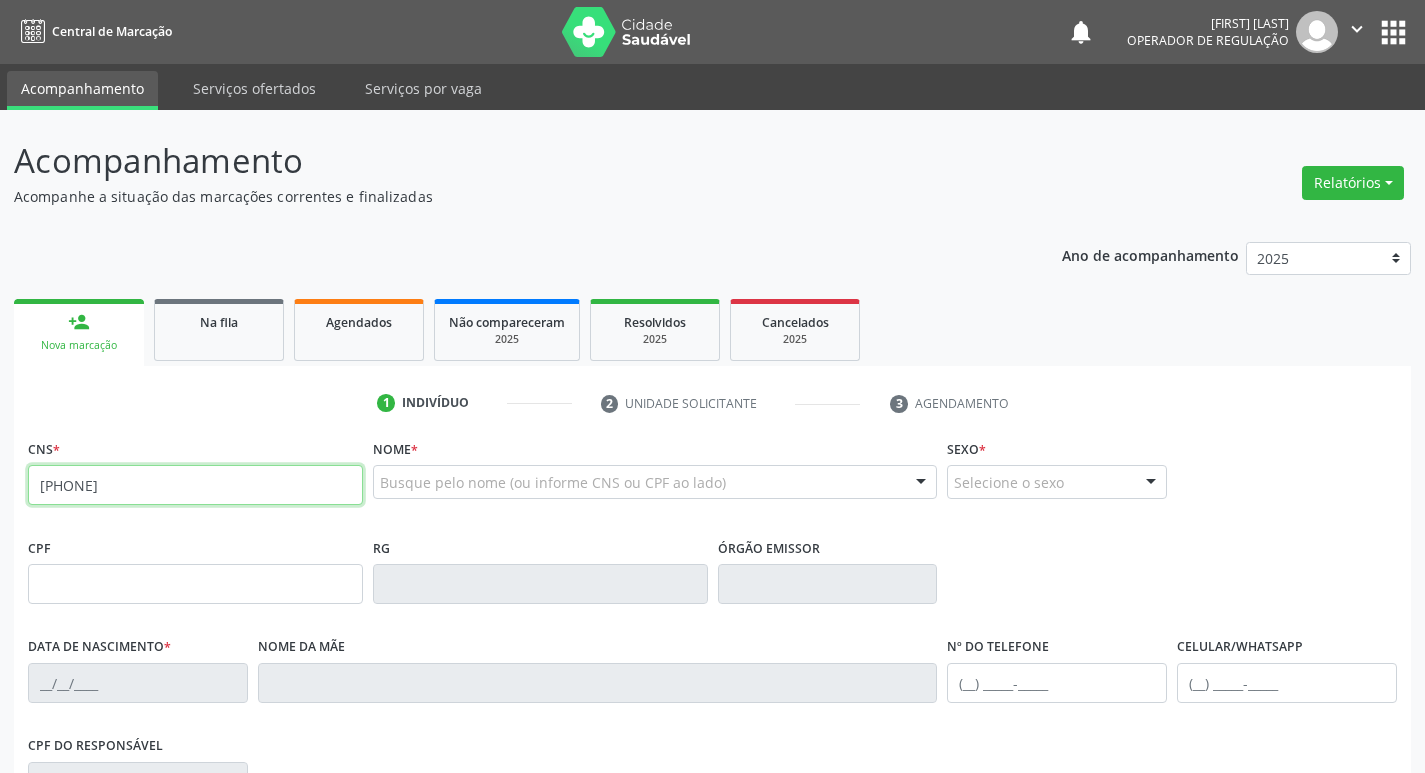 type on "704 8045 5846 3049" 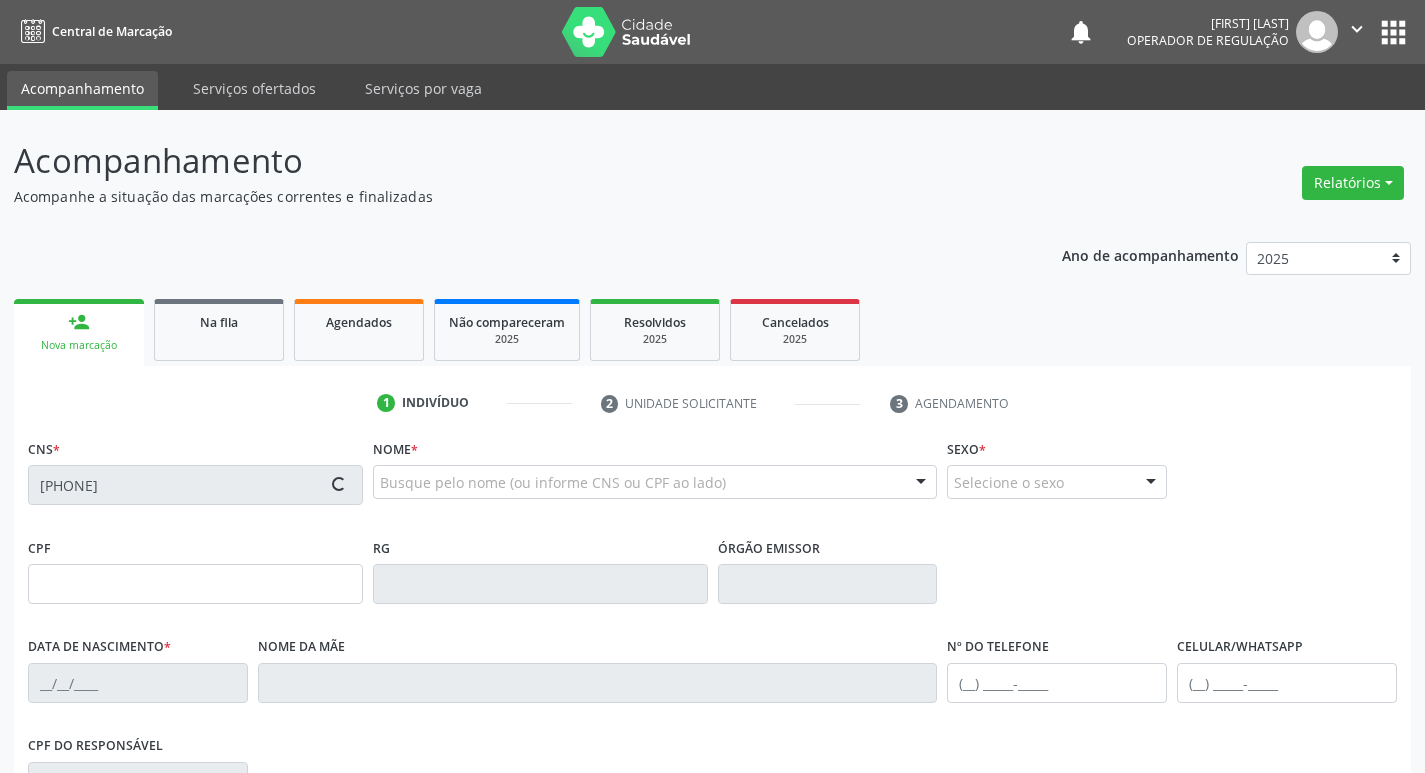 type on "250.257.834-53" 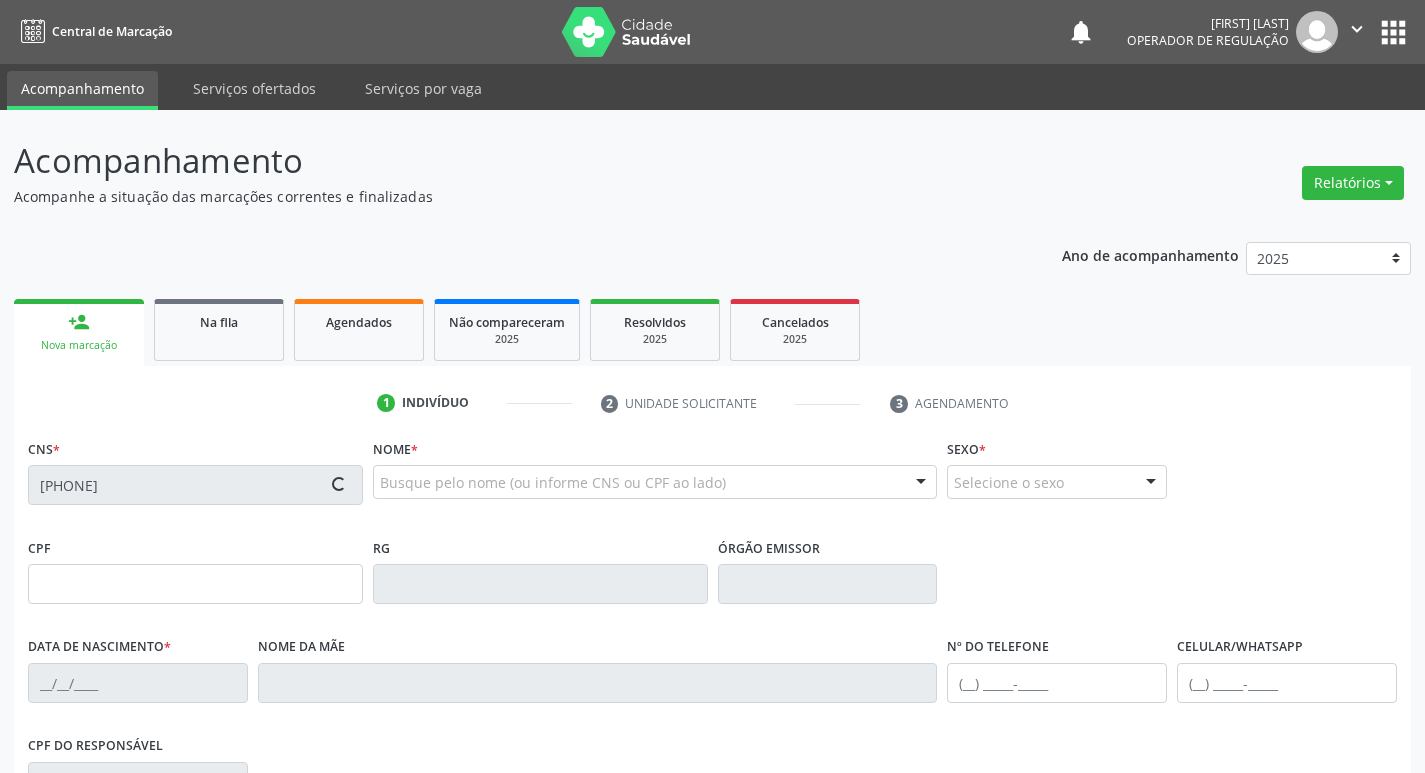 type on "08/02/1957" 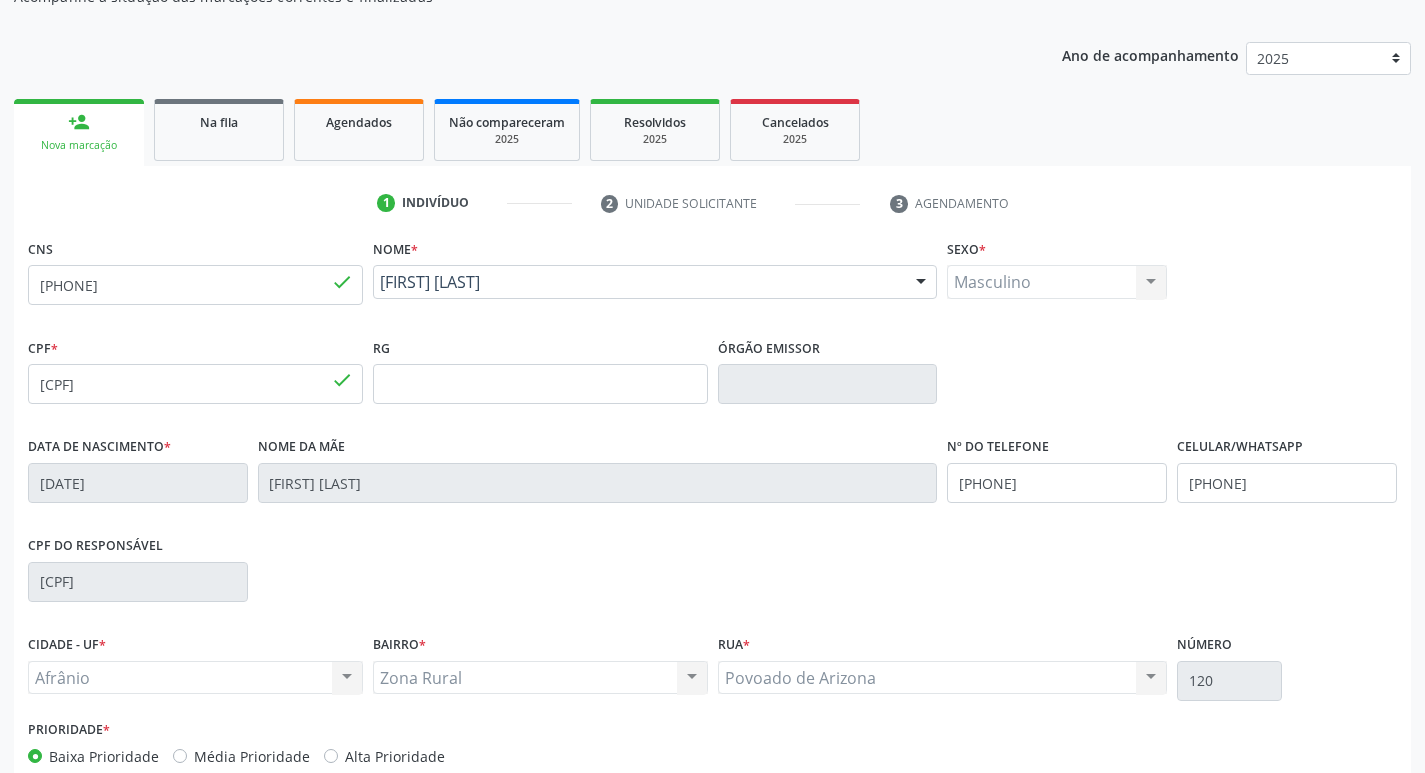 scroll, scrollTop: 311, scrollLeft: 0, axis: vertical 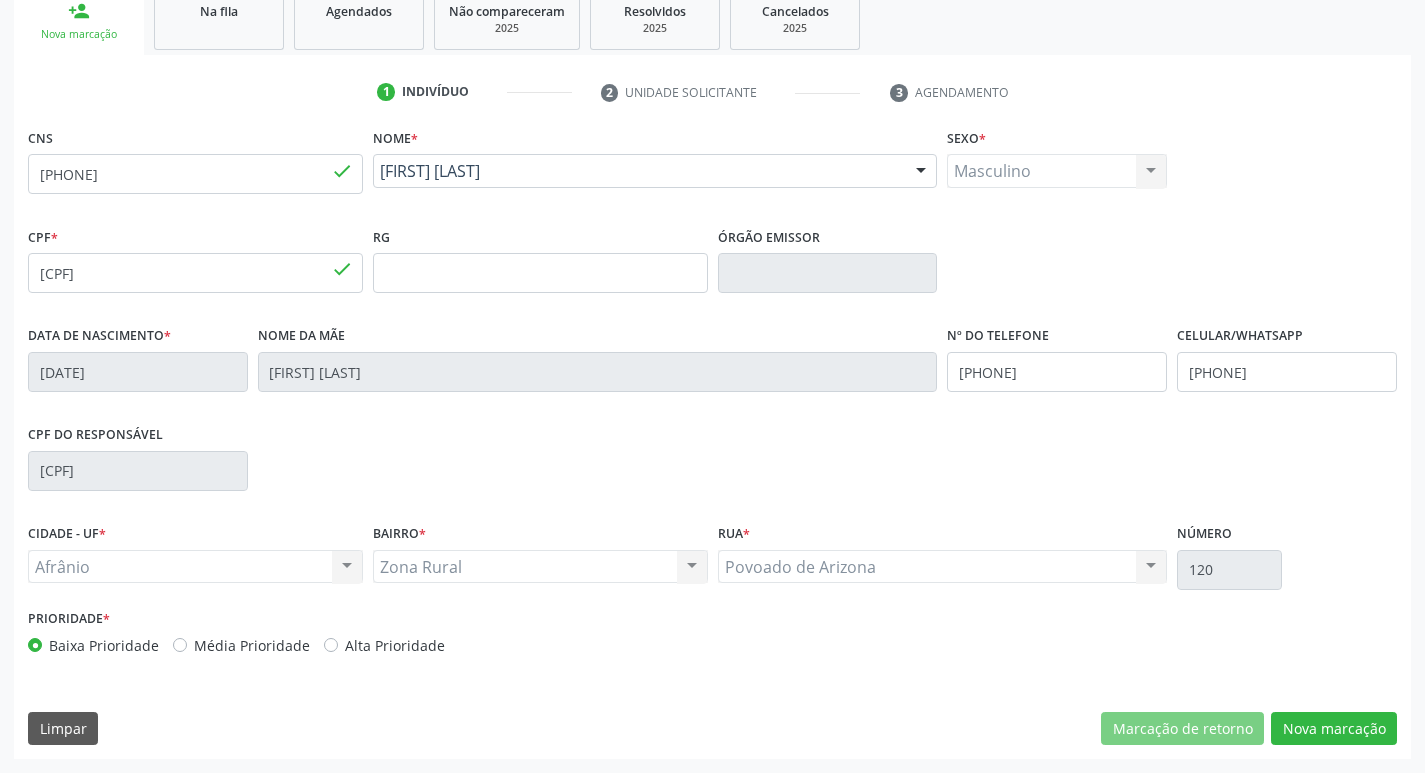 drag, startPoint x: 173, startPoint y: 641, endPoint x: 299, endPoint y: 661, distance: 127.57743 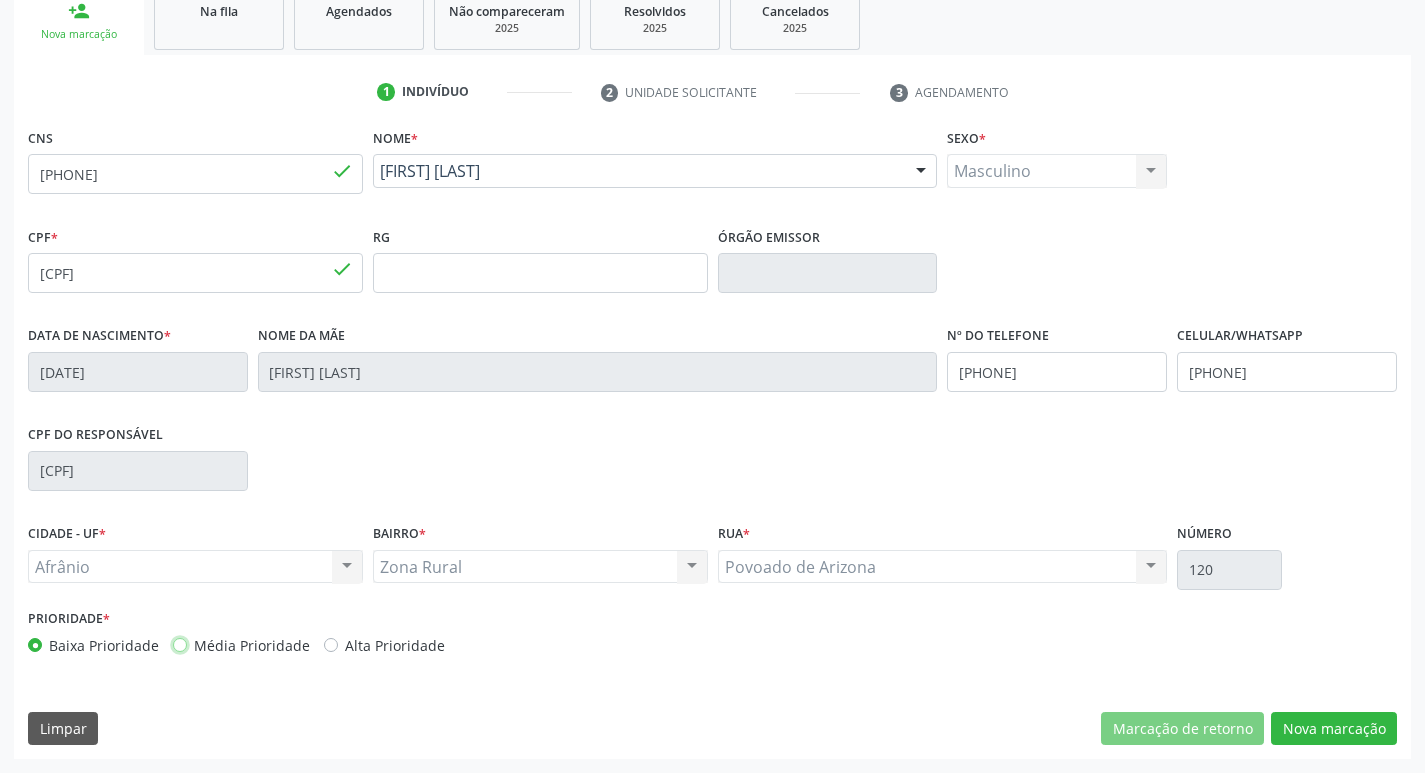 click on "Média Prioridade" at bounding box center [180, 644] 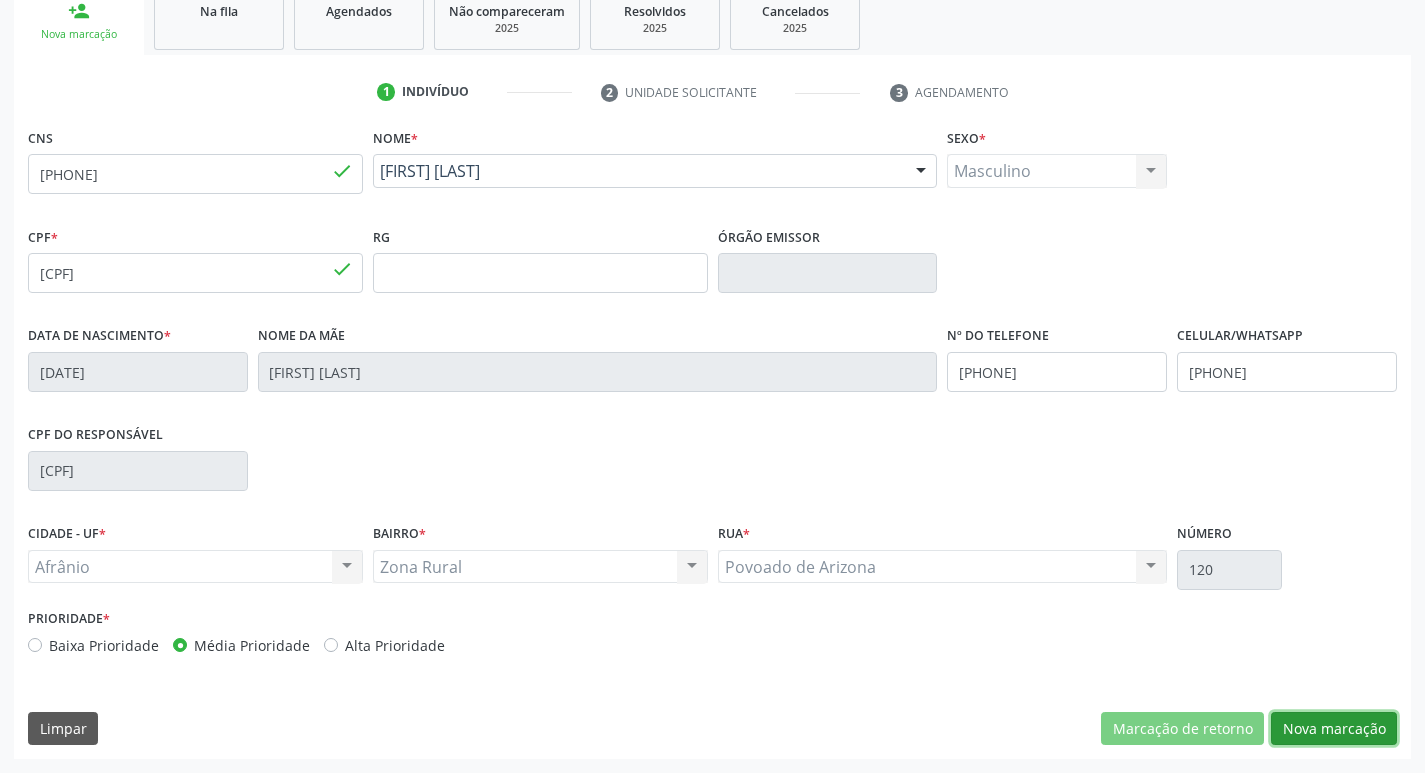 click on "Nova marcação" at bounding box center (1334, 729) 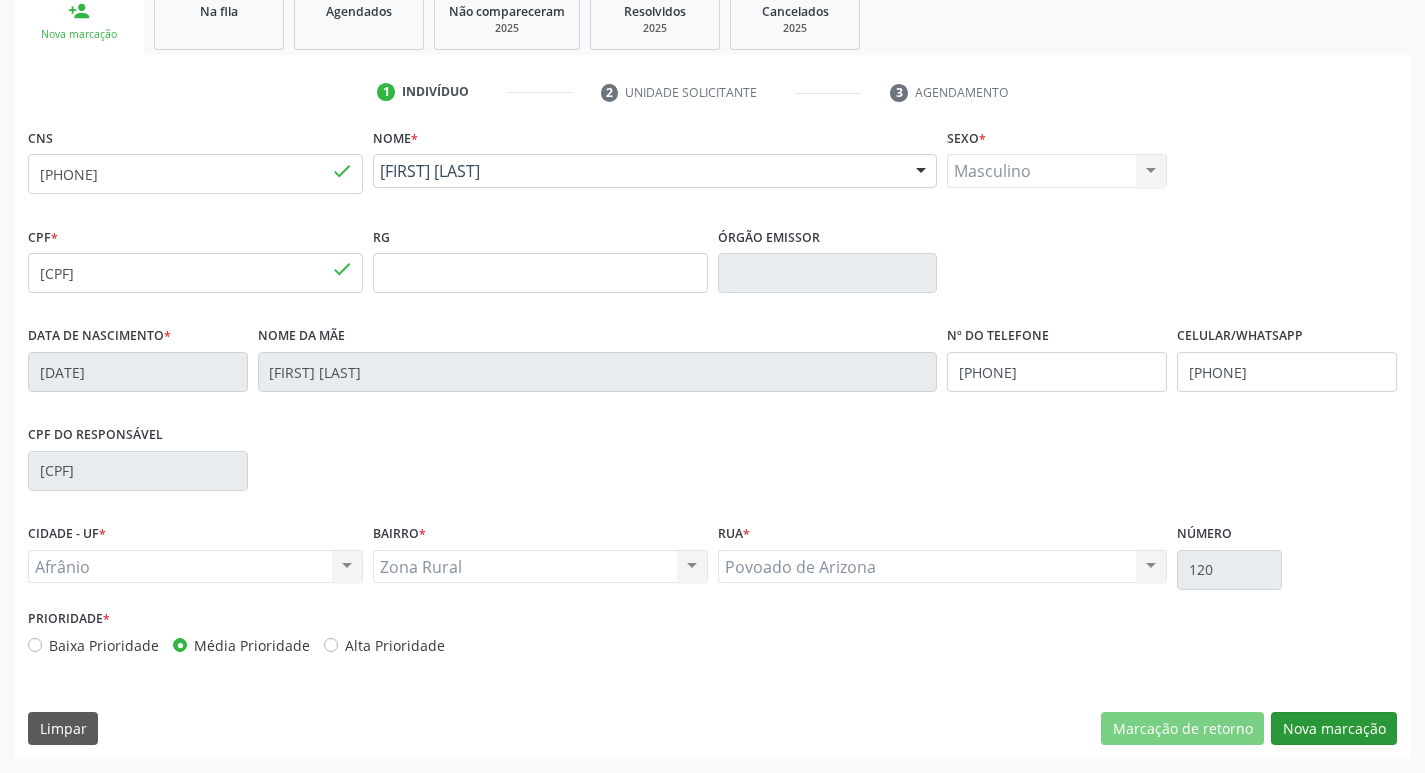 scroll, scrollTop: 133, scrollLeft: 0, axis: vertical 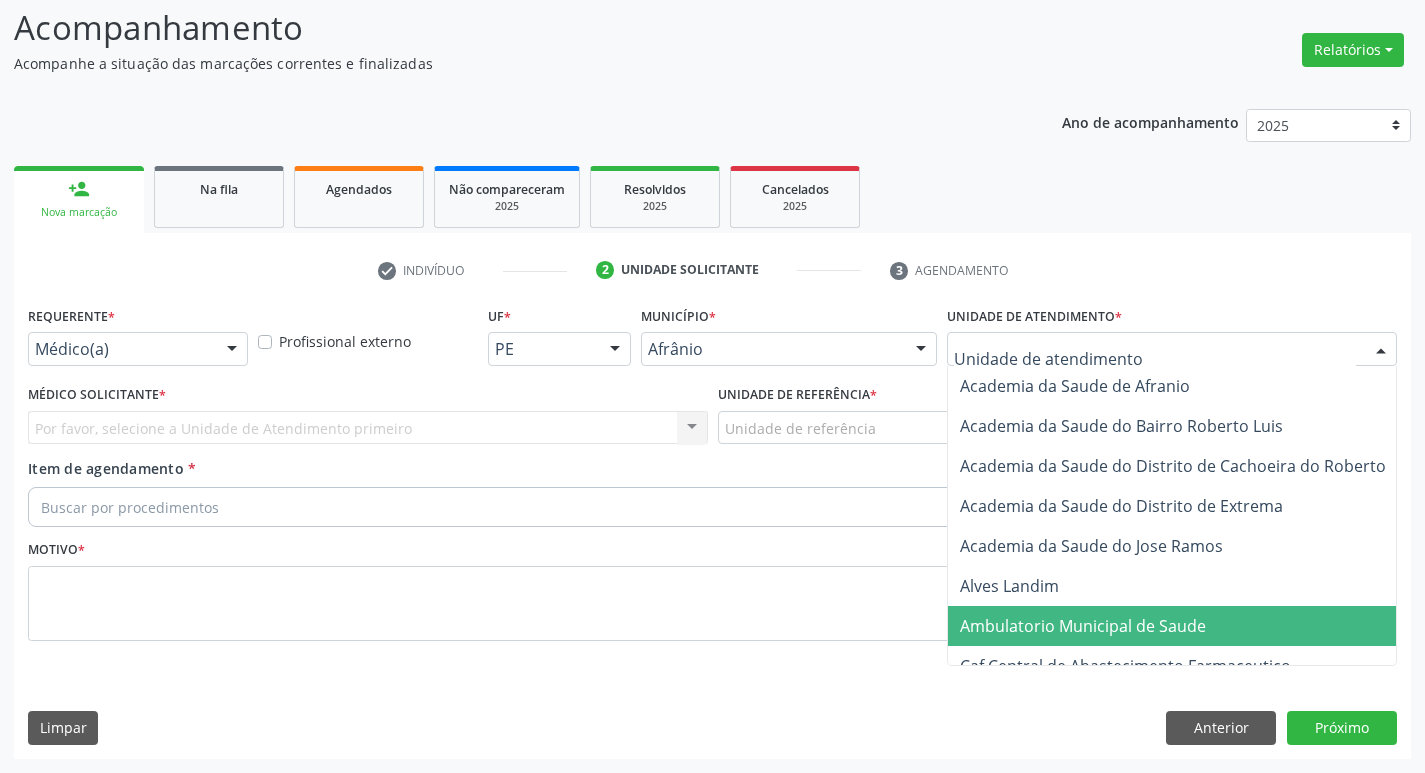 drag, startPoint x: 1114, startPoint y: 613, endPoint x: 957, endPoint y: 548, distance: 169.92351 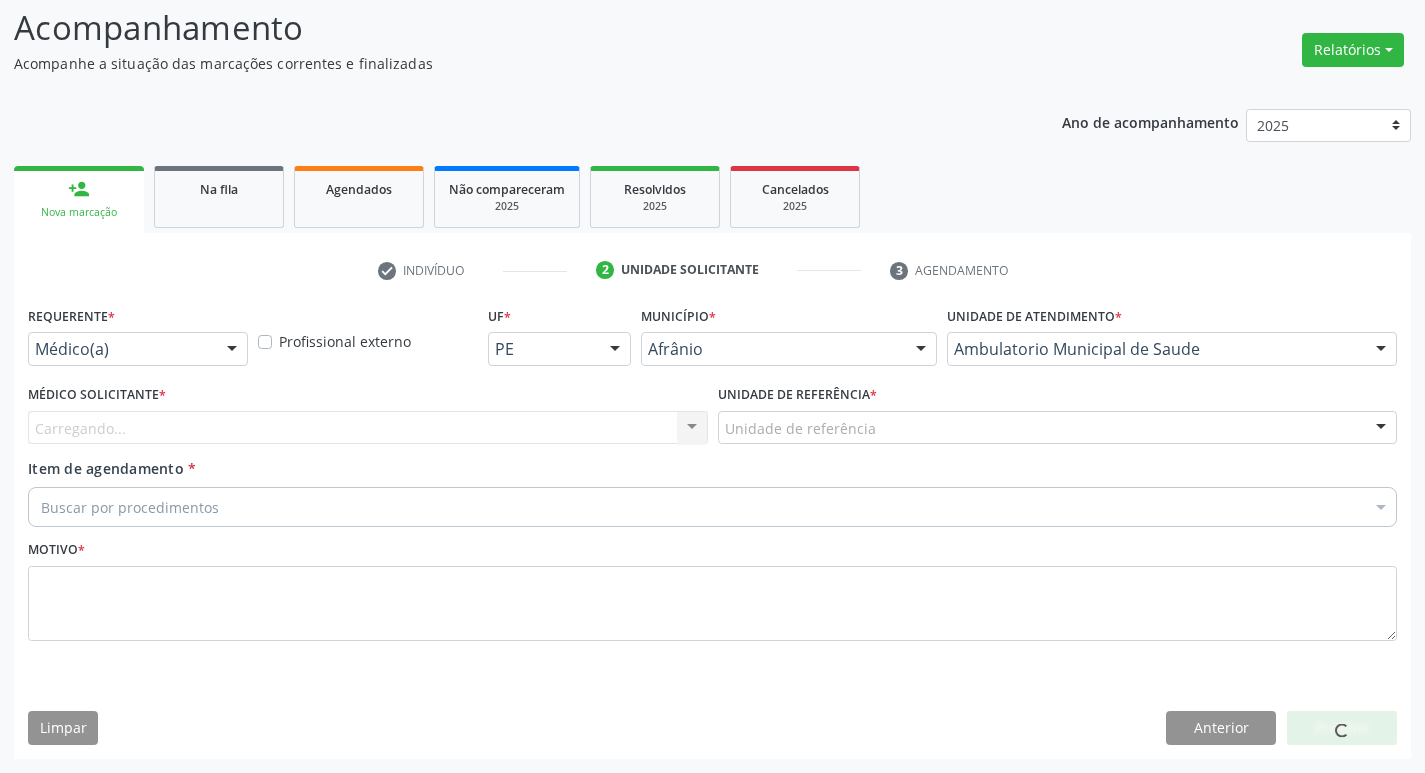 click on "Carregando...
Nenhum resultado encontrado para: "   "
Não há nenhuma opção para ser exibida." at bounding box center (368, 428) 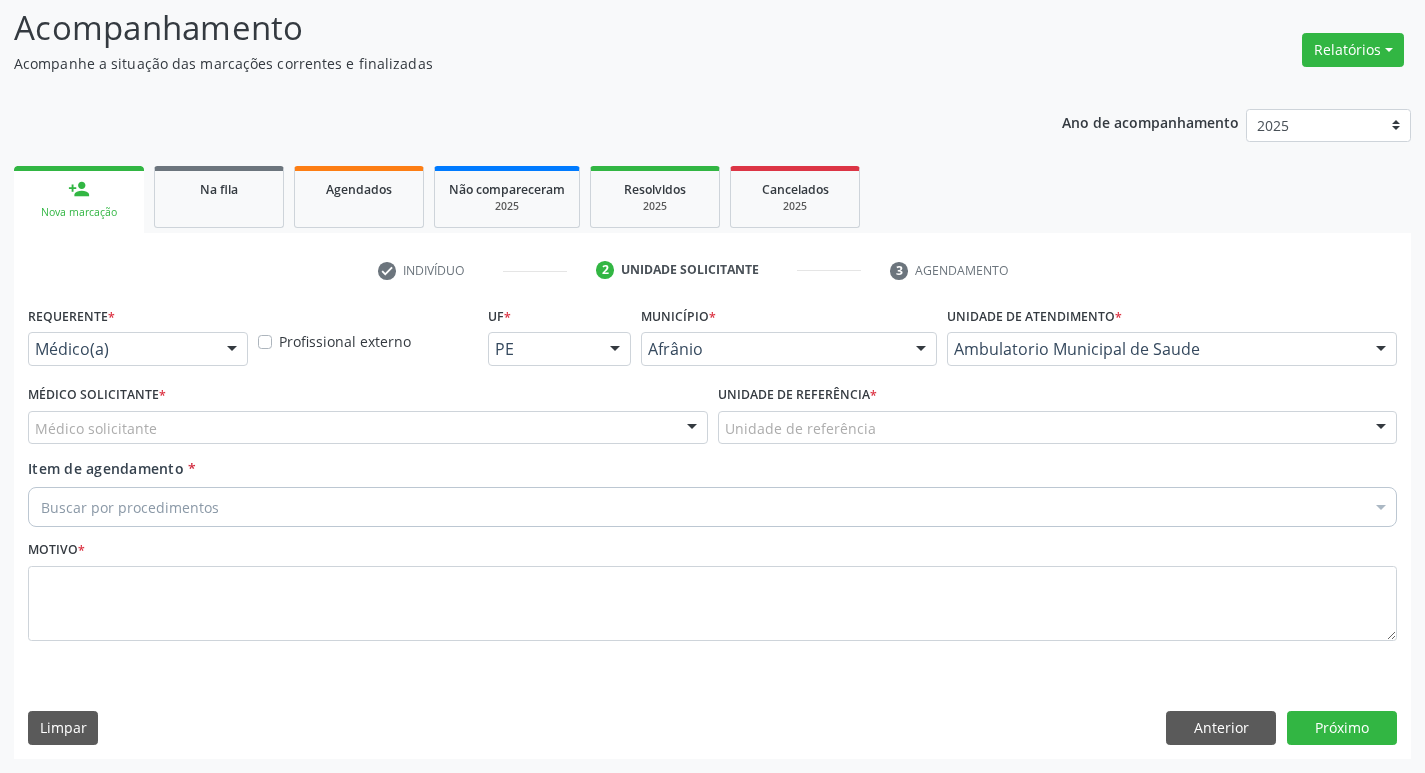 click on "Médico Solicitante
*
Médico solicitante
[FIRST] [LAST]   [FIRST] [LAST]   [FIRST] [LAST]   [FIRST] [LAST]   [FIRST] [LAST]   [FIRST] [LAST]   [FIRST] [LAST]   [FIRST] [LAST]   [FIRST] [LAST]   [FIRST] [LAST]   [FIRST] [LAST]   [FIRST] [LAST]   [FIRST] [LAST]   [FIRST] [LAST]   [FIRST] [LAST]   [FIRST] [LAST]
Nenhum resultado encontrado para: "   "
Não há nenhuma opção para ser exibida." at bounding box center (368, 412) 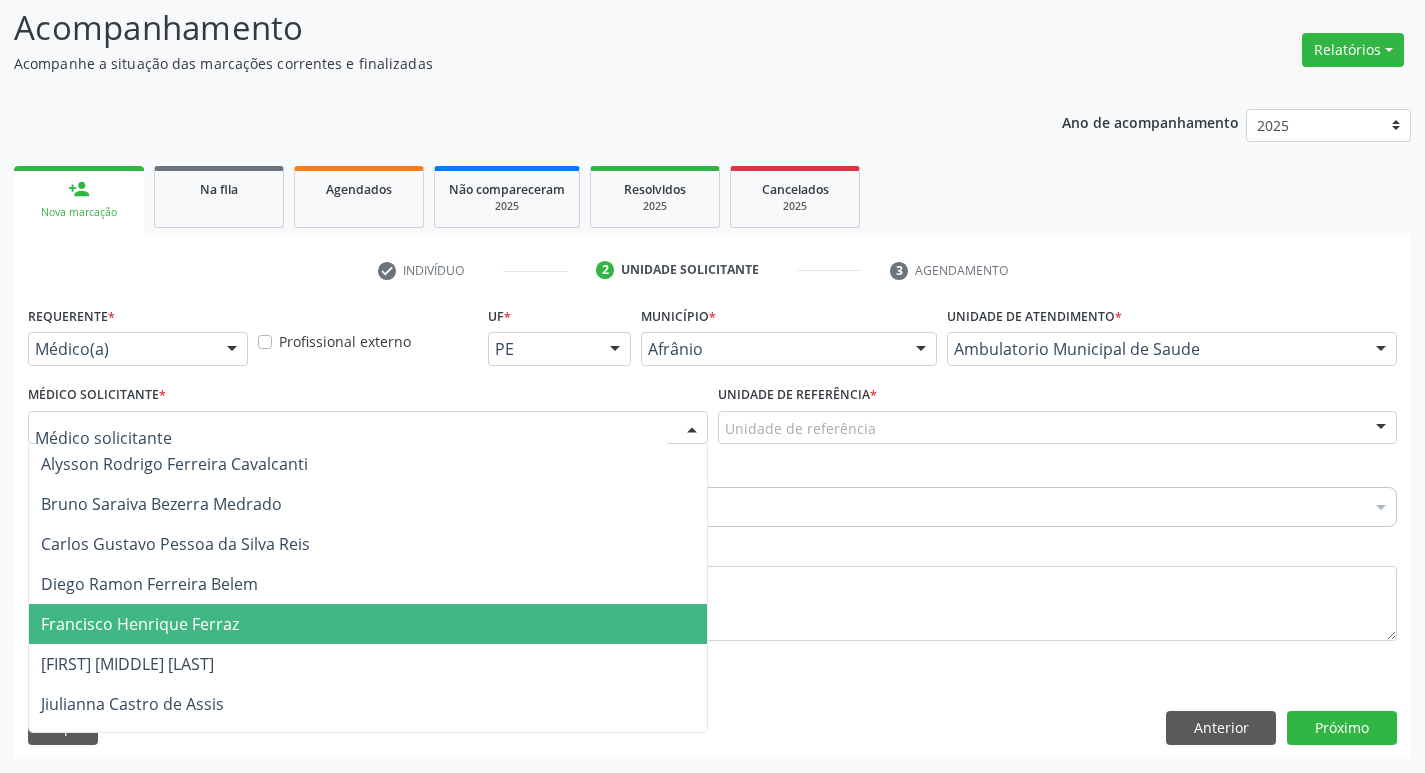 click on "Francisco Henrique Ferraz" at bounding box center (368, 624) 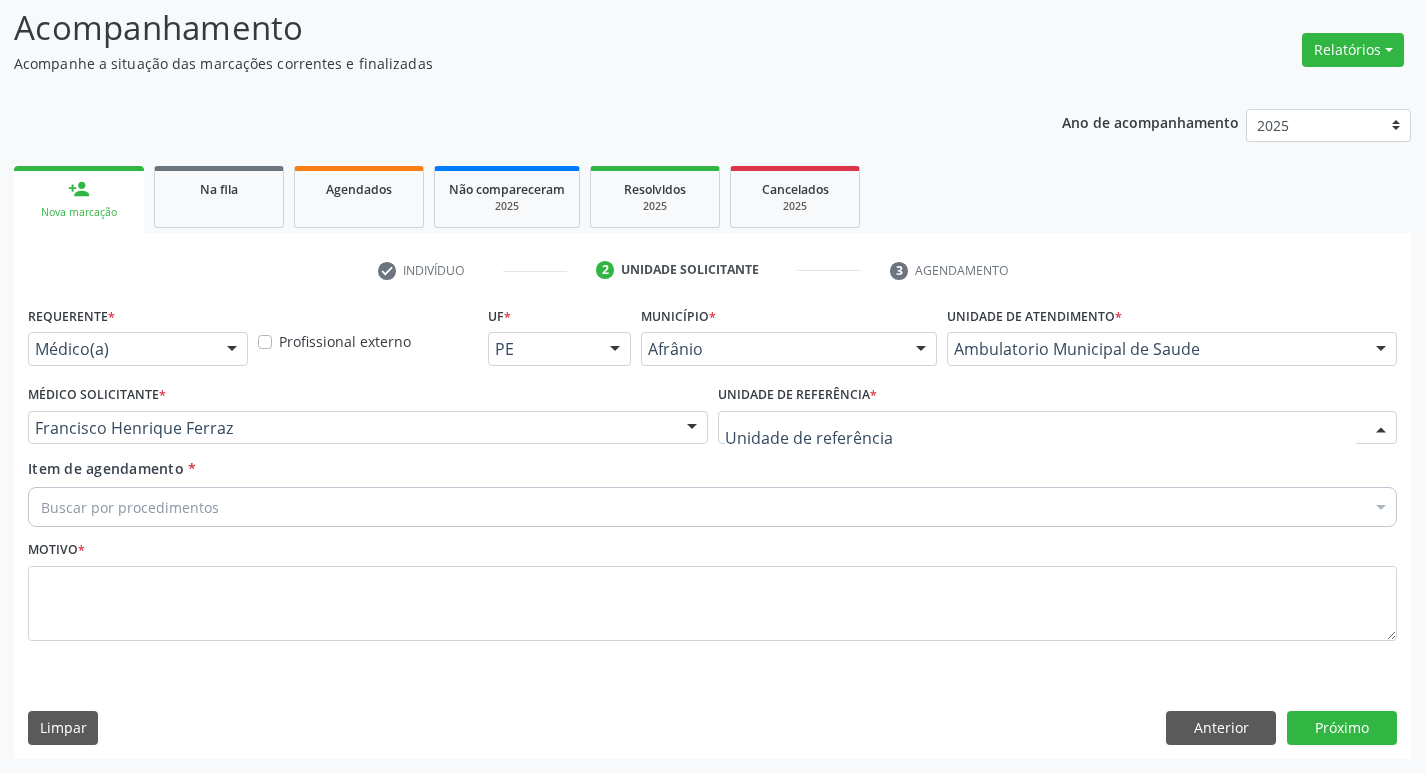 click at bounding box center [1058, 428] 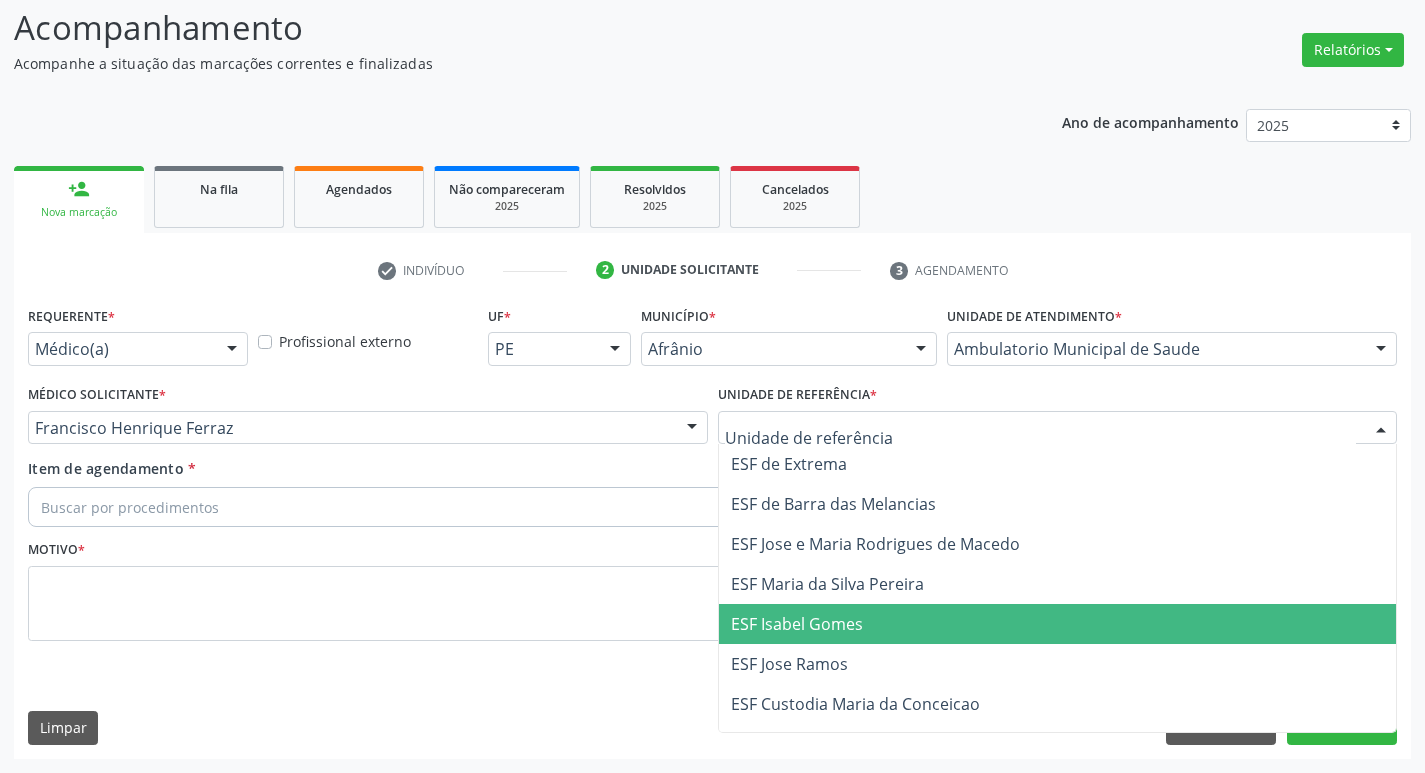 click on "ESF Isabel Gomes" at bounding box center (1058, 624) 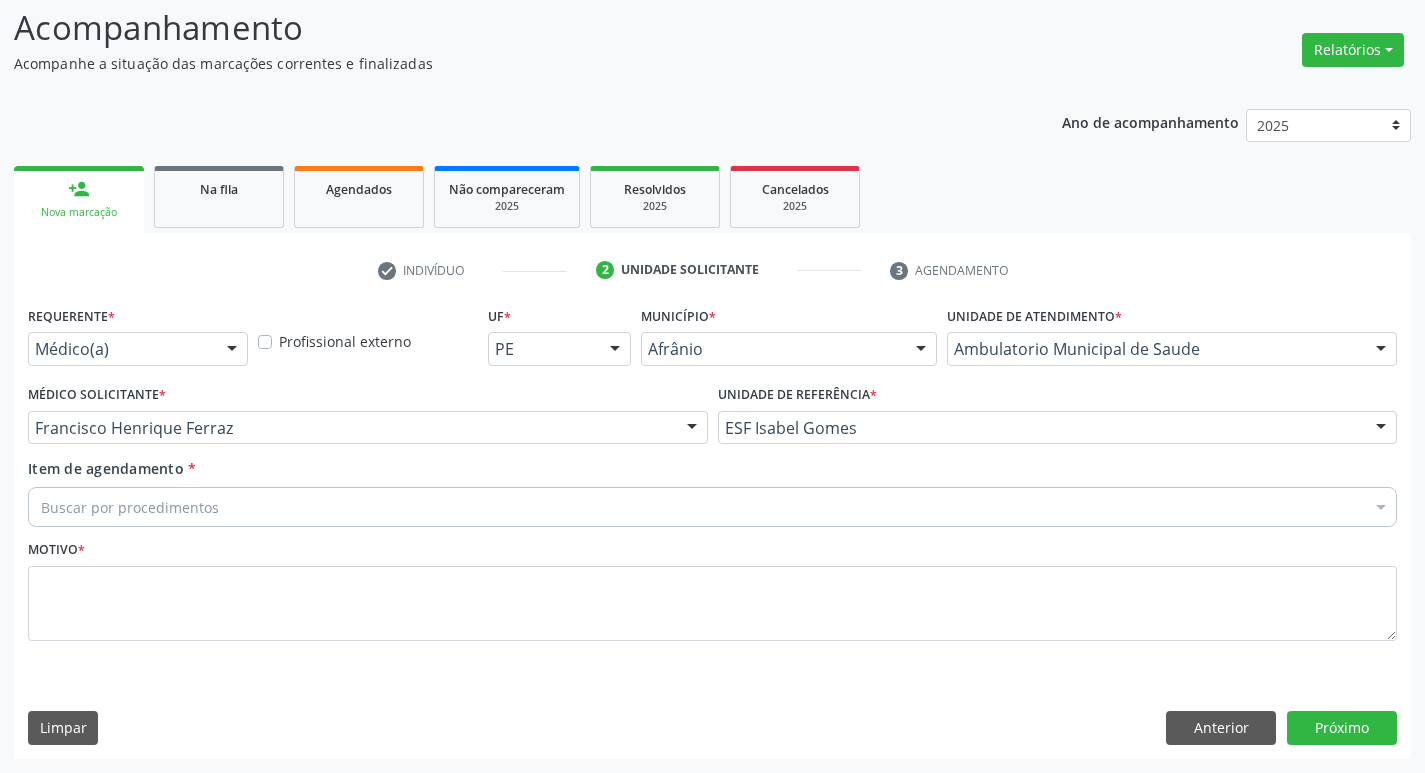 click on "Buscar por procedimentos" at bounding box center (712, 507) 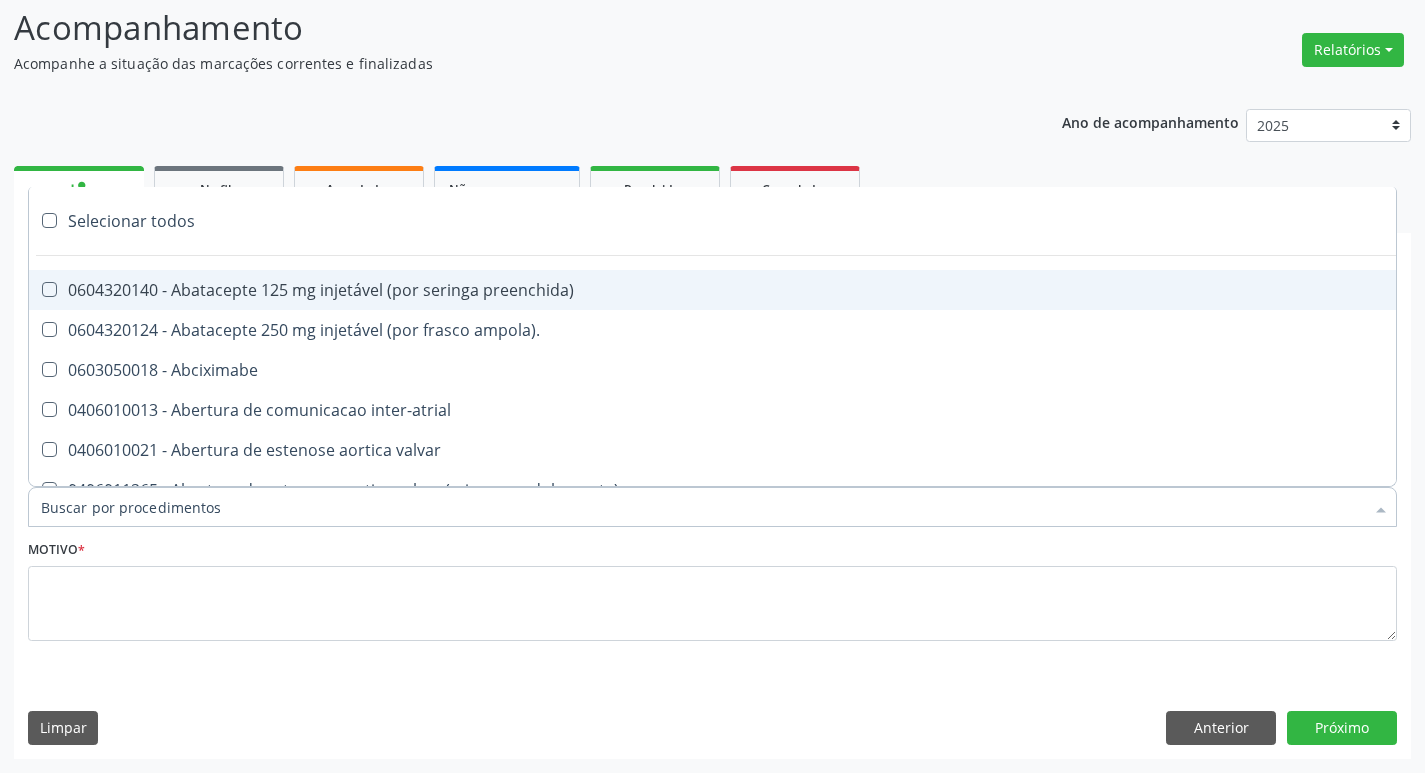 click on "Item de agendamento
*" at bounding box center (702, 507) 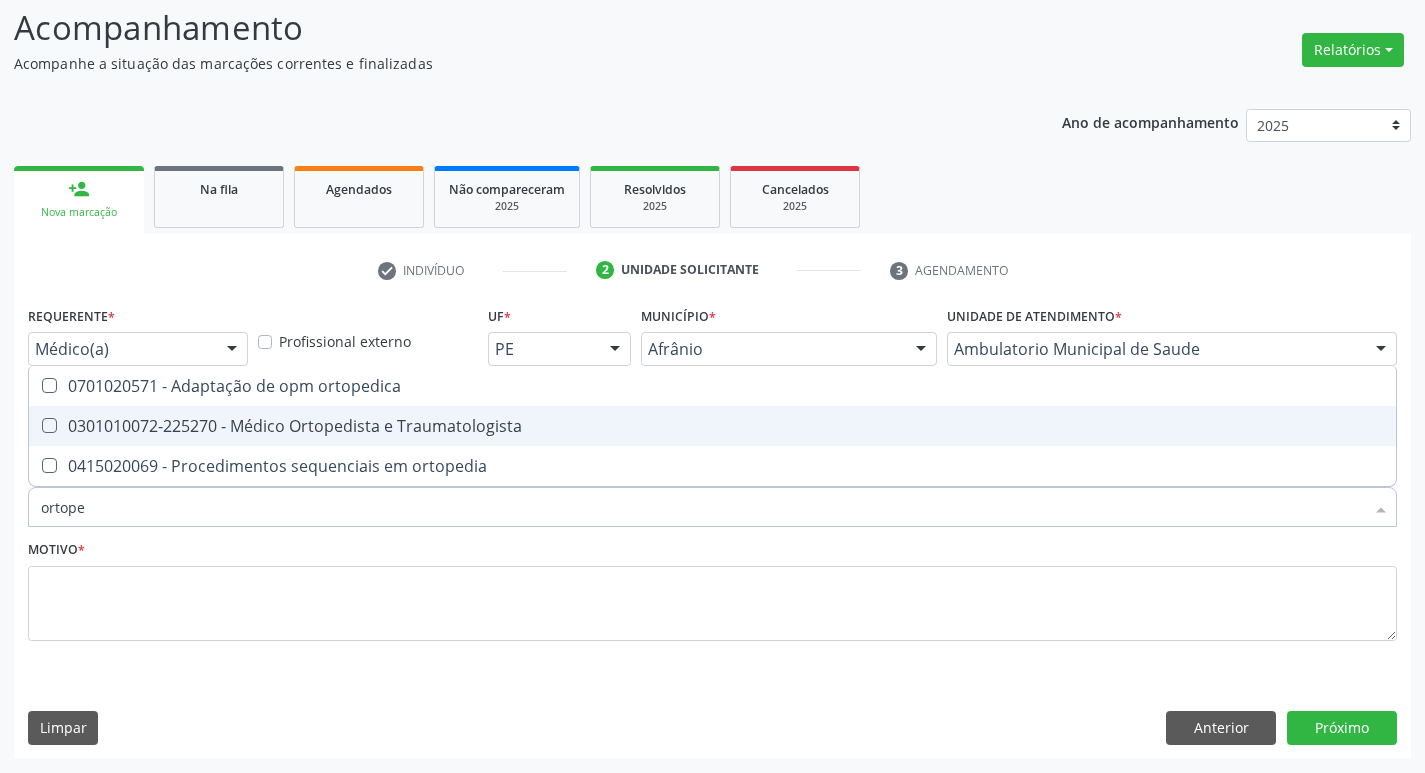 click at bounding box center (49, 425) 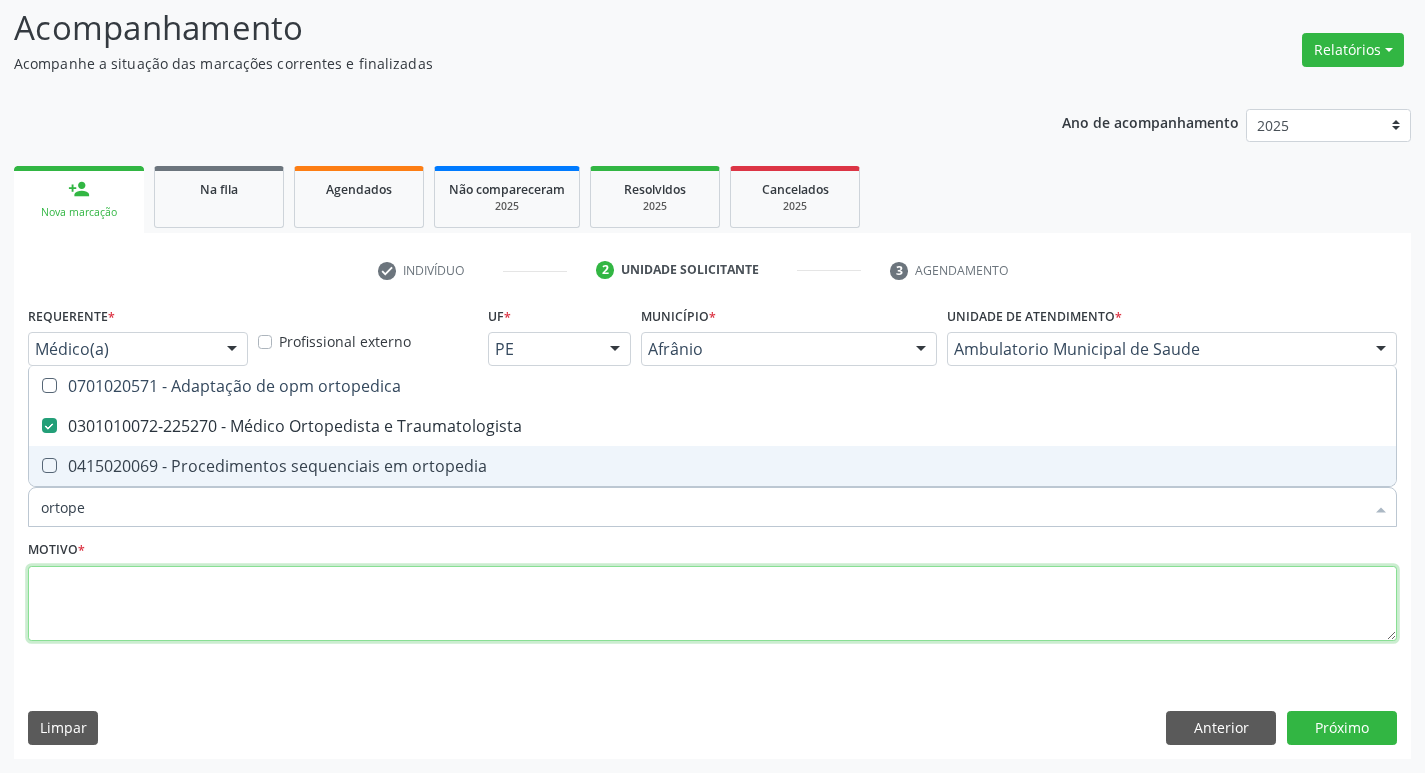click at bounding box center (712, 604) 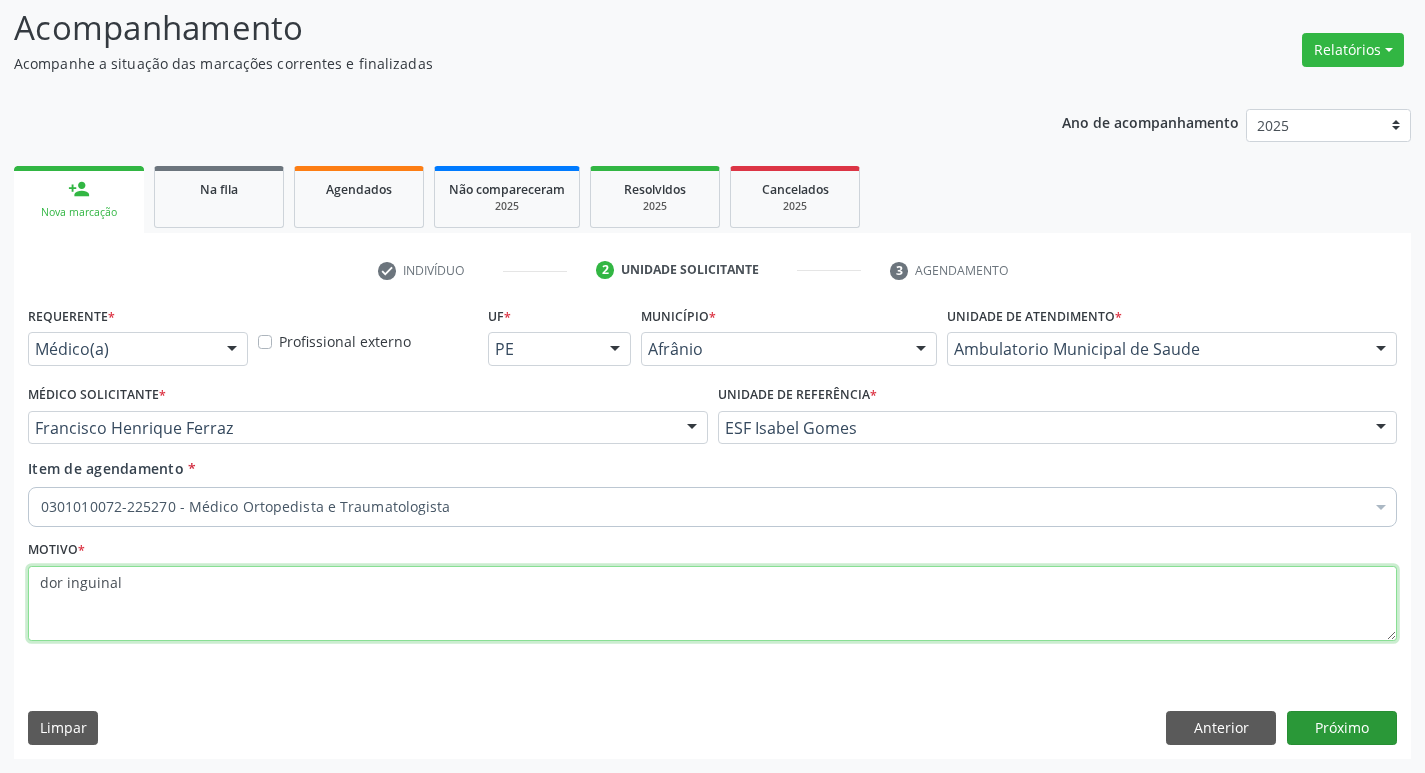 type on "dor inguinal" 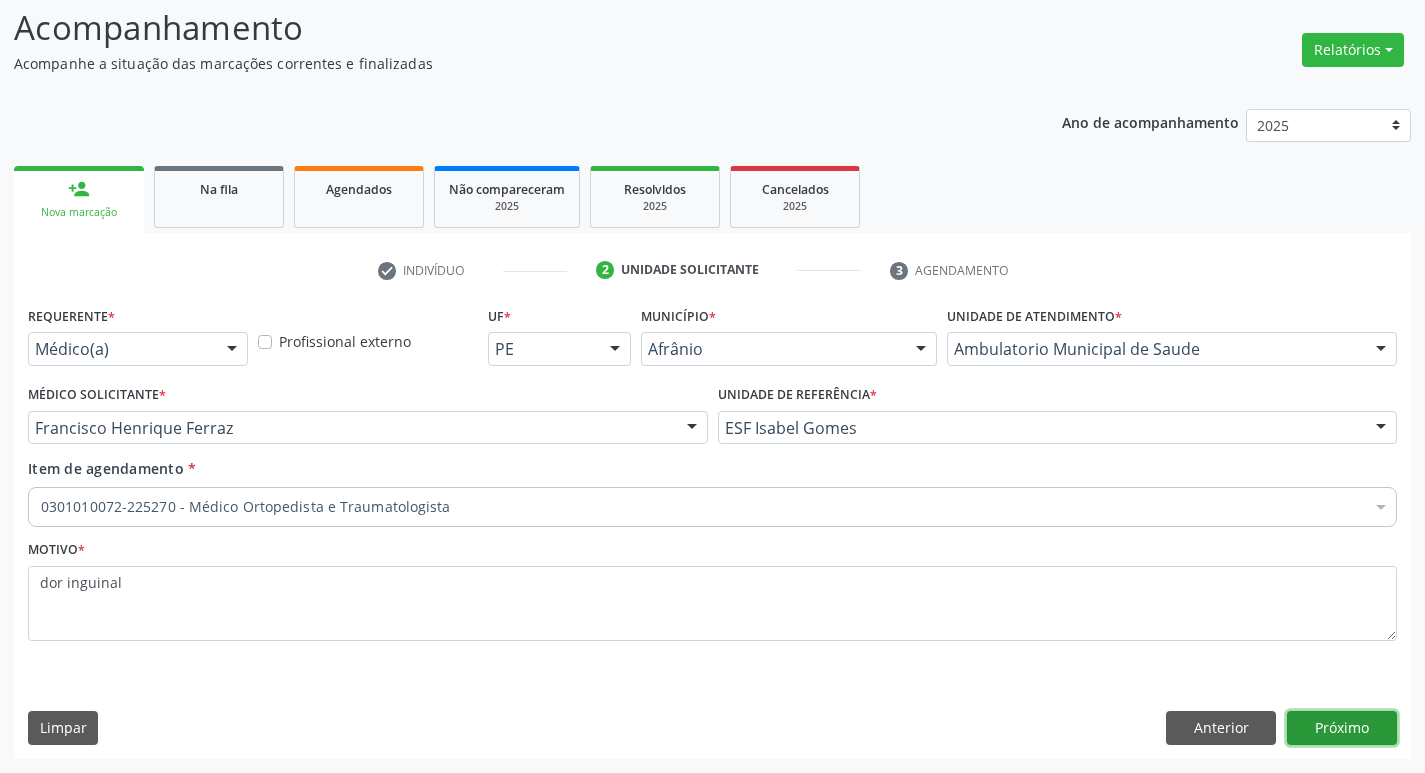 click on "Próximo" at bounding box center [1342, 728] 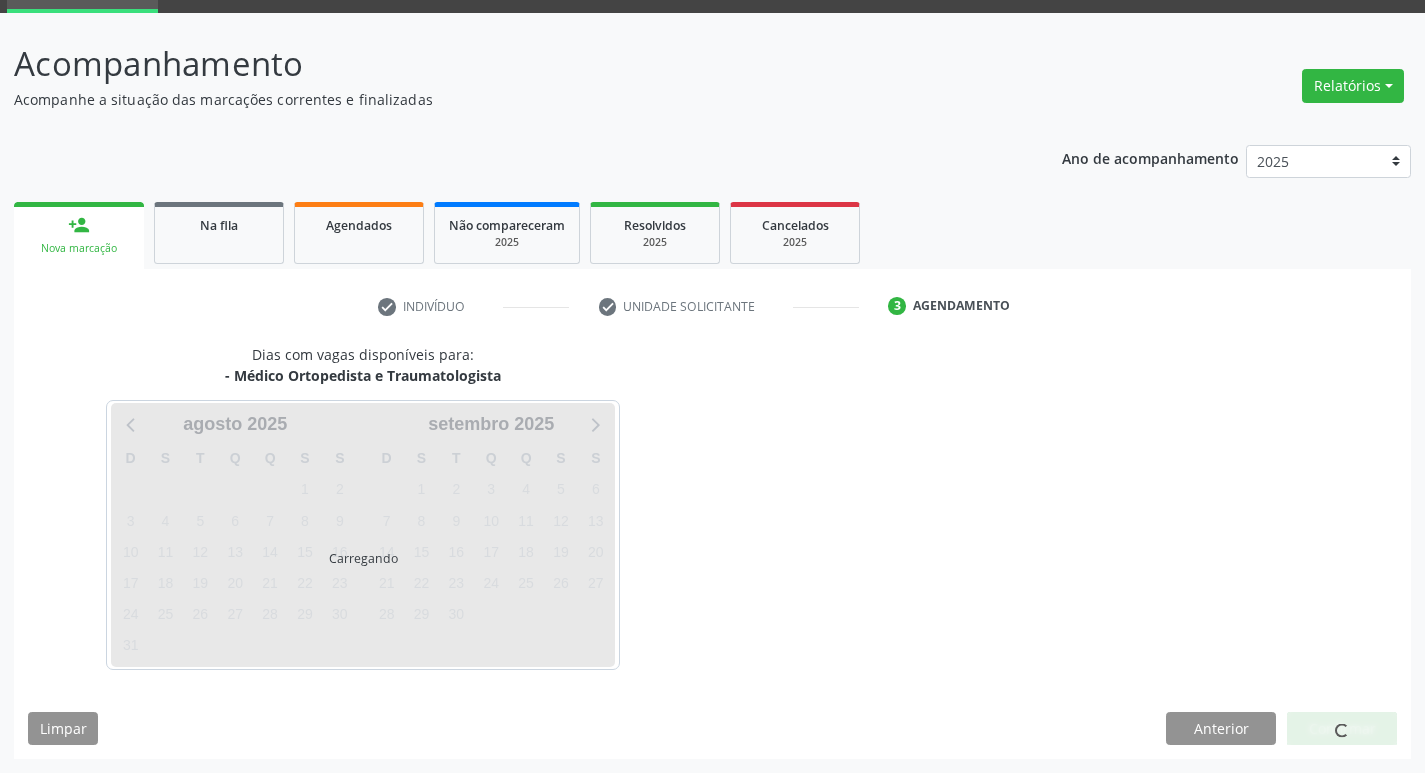 scroll, scrollTop: 97, scrollLeft: 0, axis: vertical 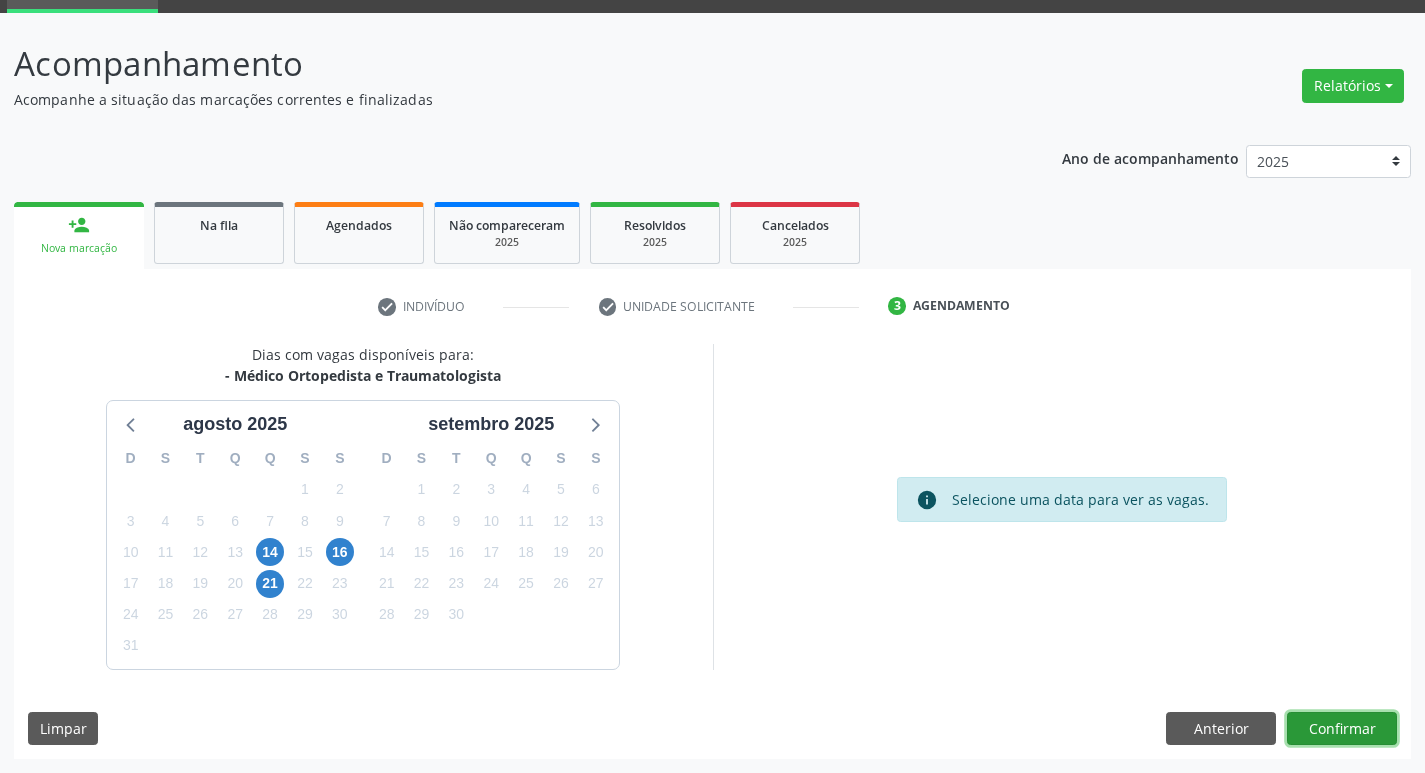 click on "Confirmar" at bounding box center (1342, 729) 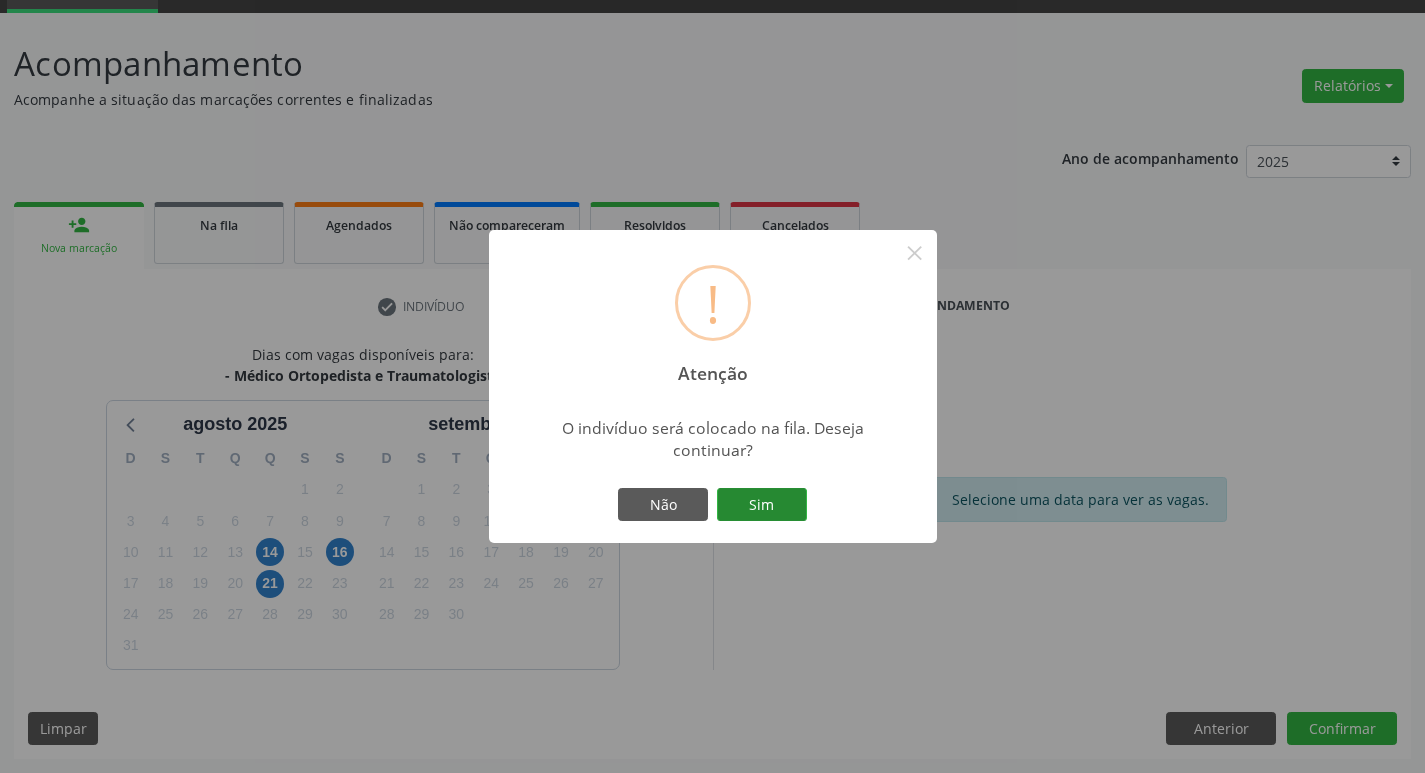 click on "Sim" at bounding box center [762, 505] 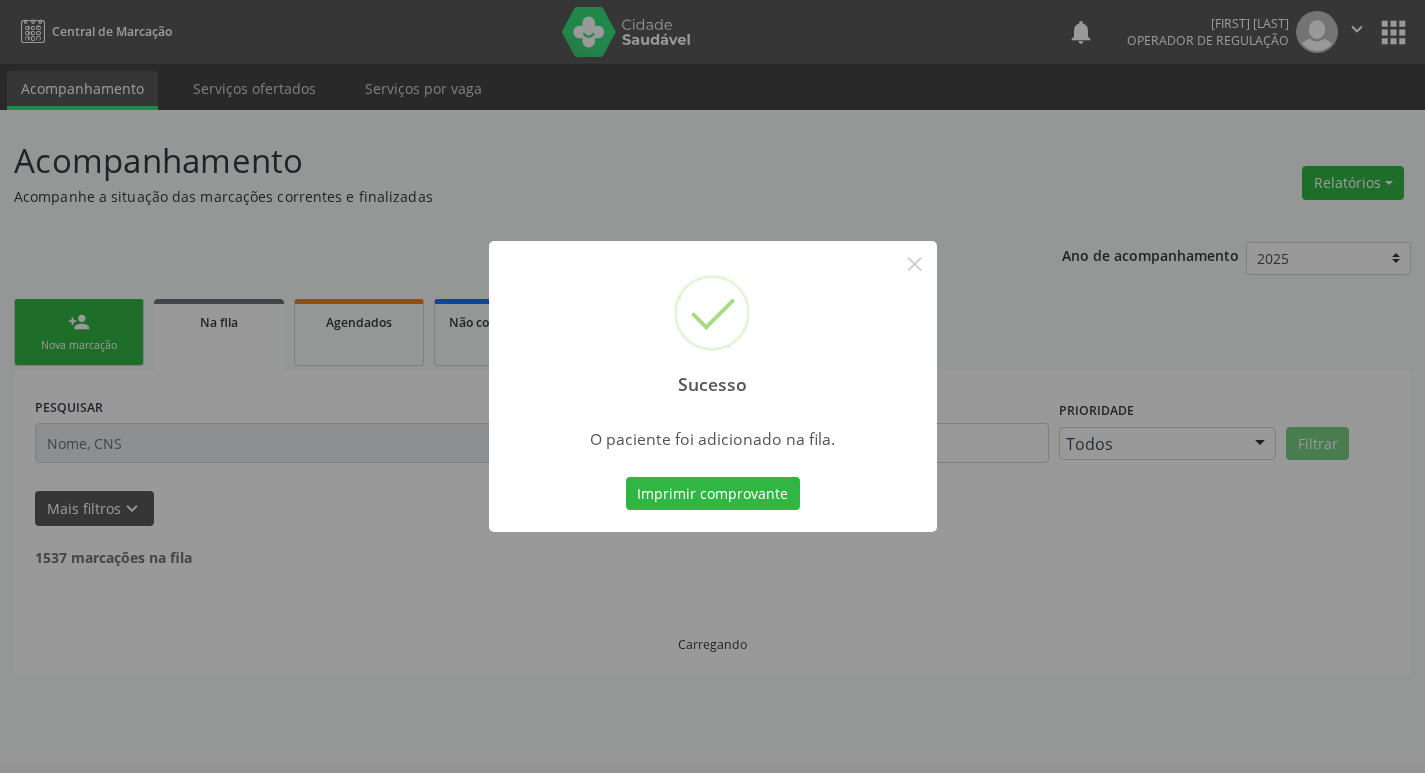 scroll, scrollTop: 0, scrollLeft: 0, axis: both 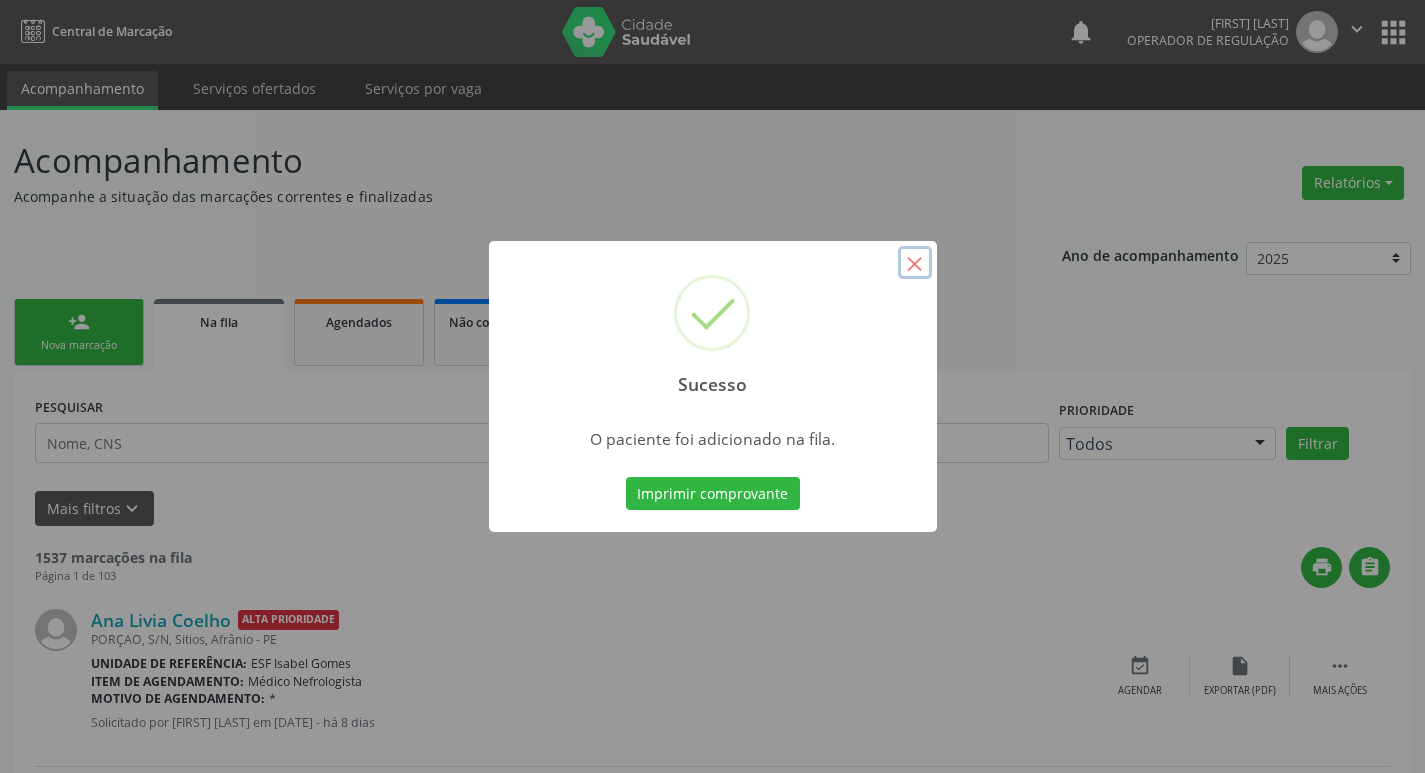 click on "×" at bounding box center (915, 263) 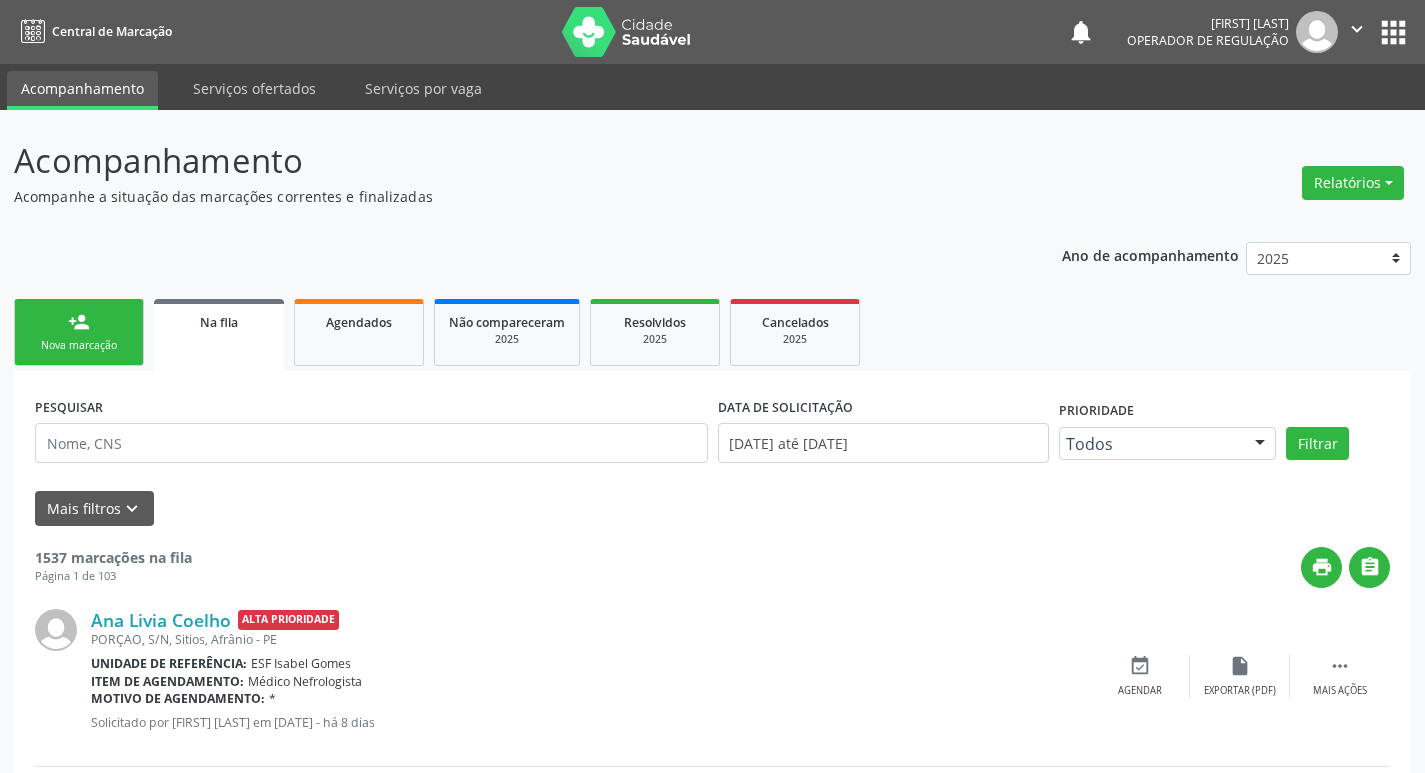 click on "person_add
Nova marcação" at bounding box center [79, 332] 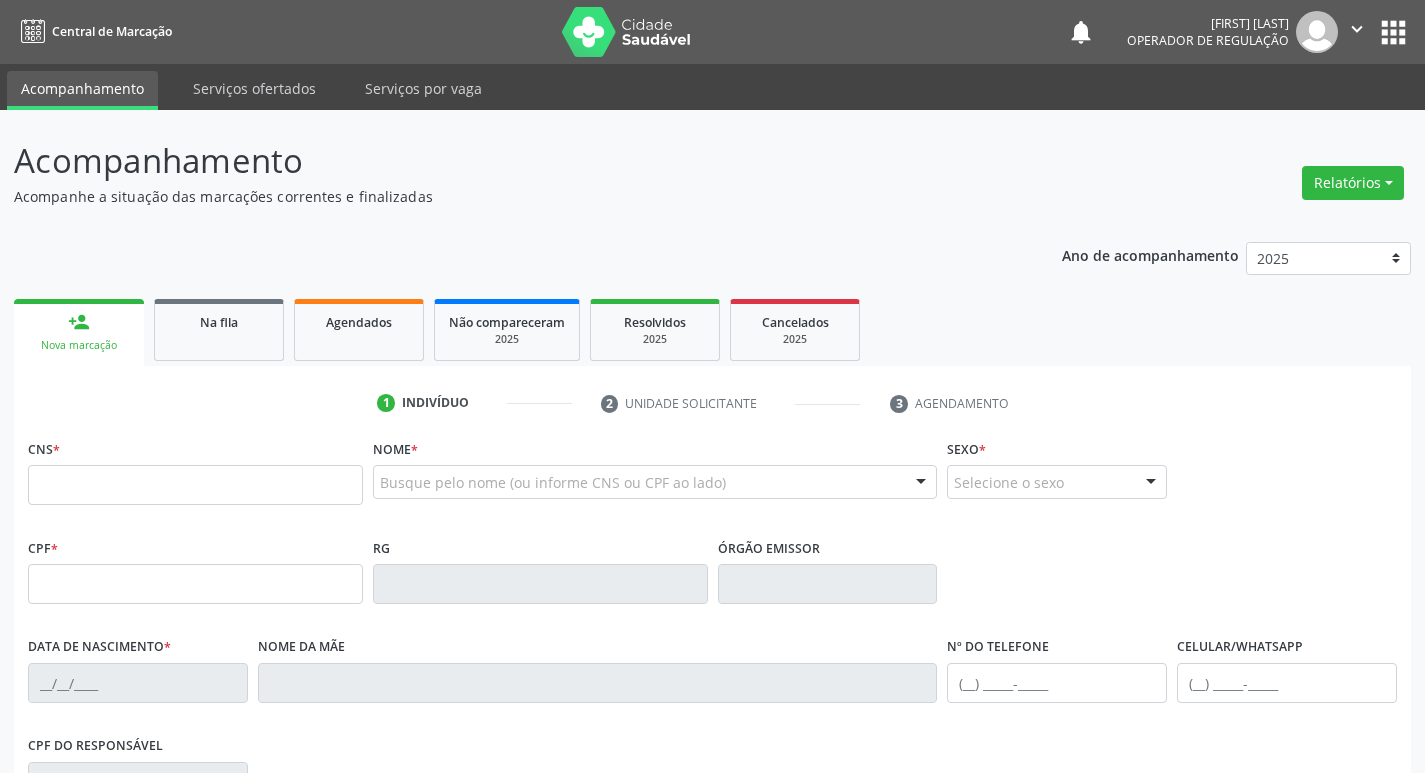 click on "person_add
Nova marcação" at bounding box center [79, 332] 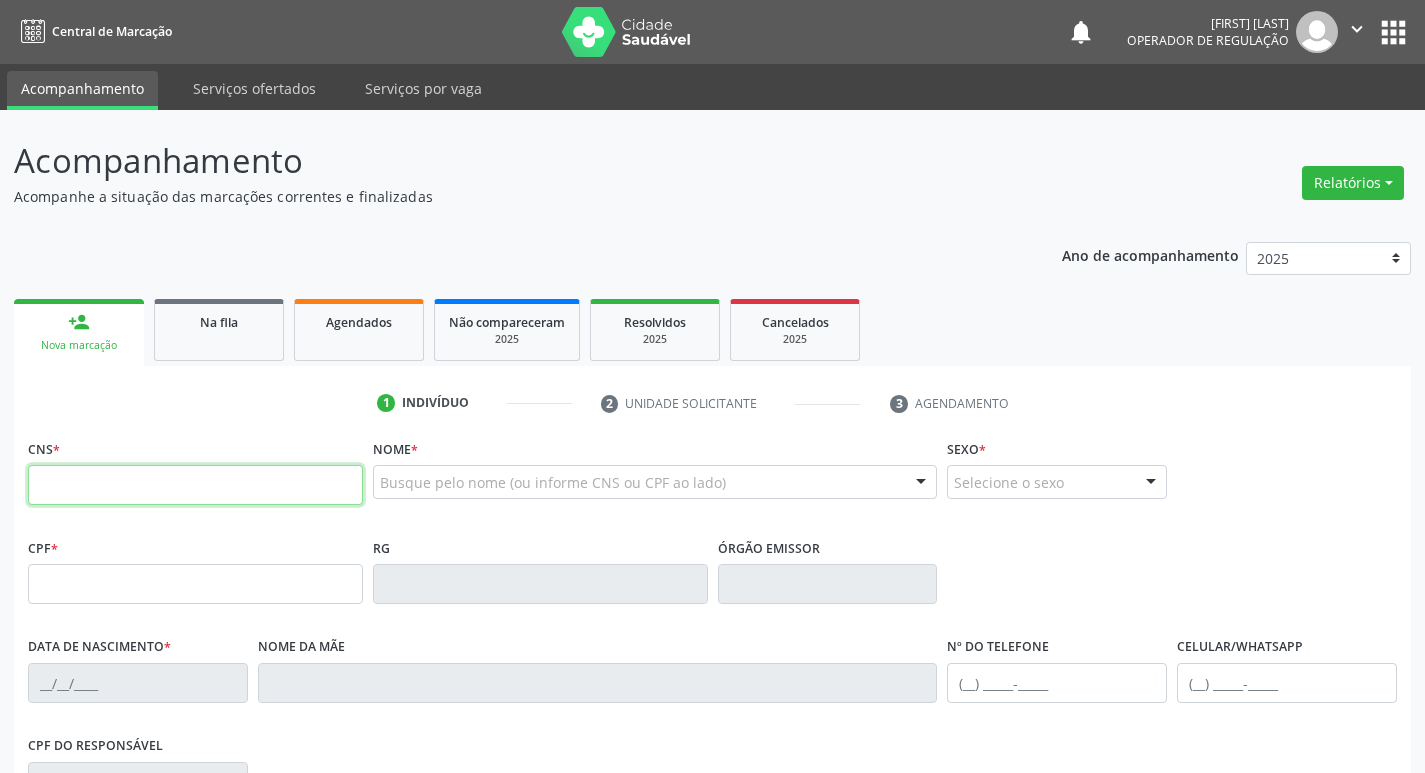 click at bounding box center [195, 485] 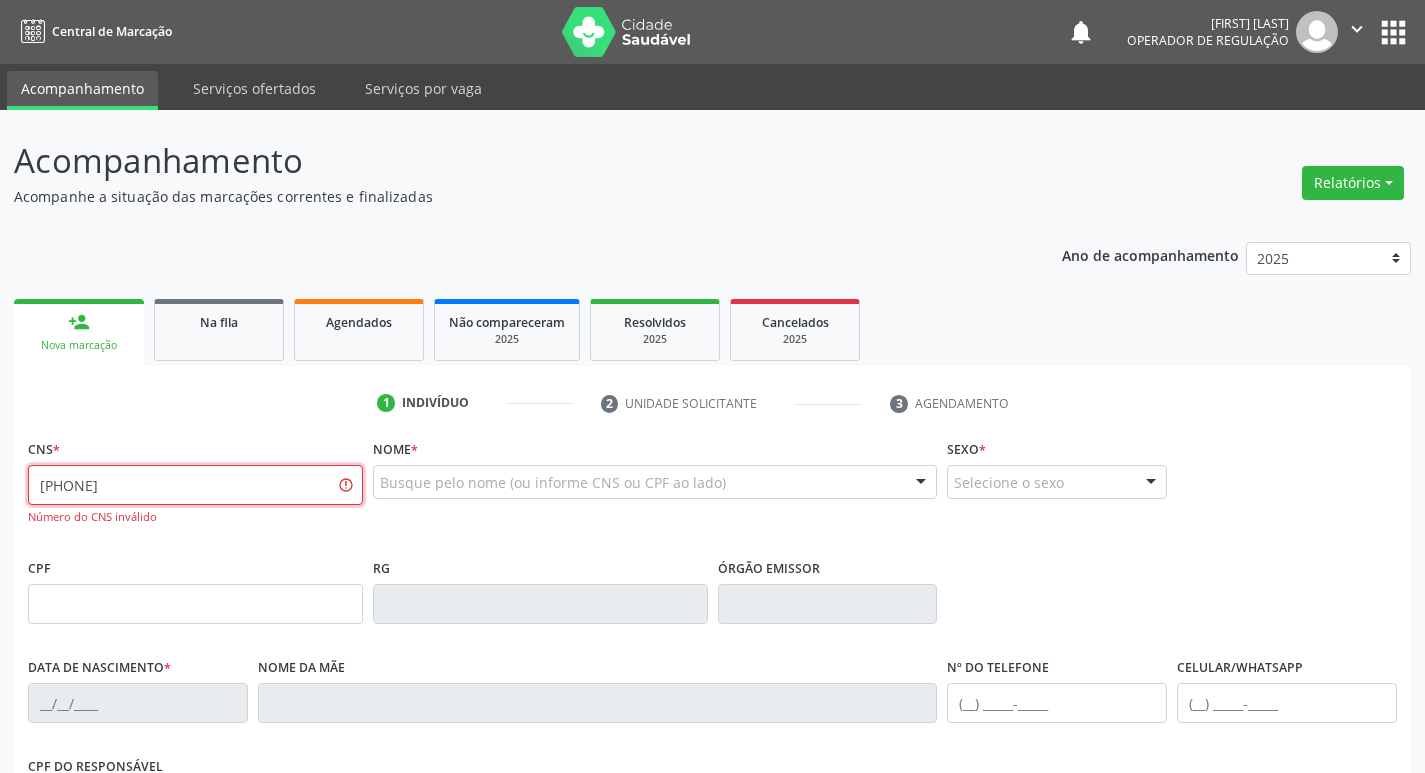 type on "898 0041 3066 0375" 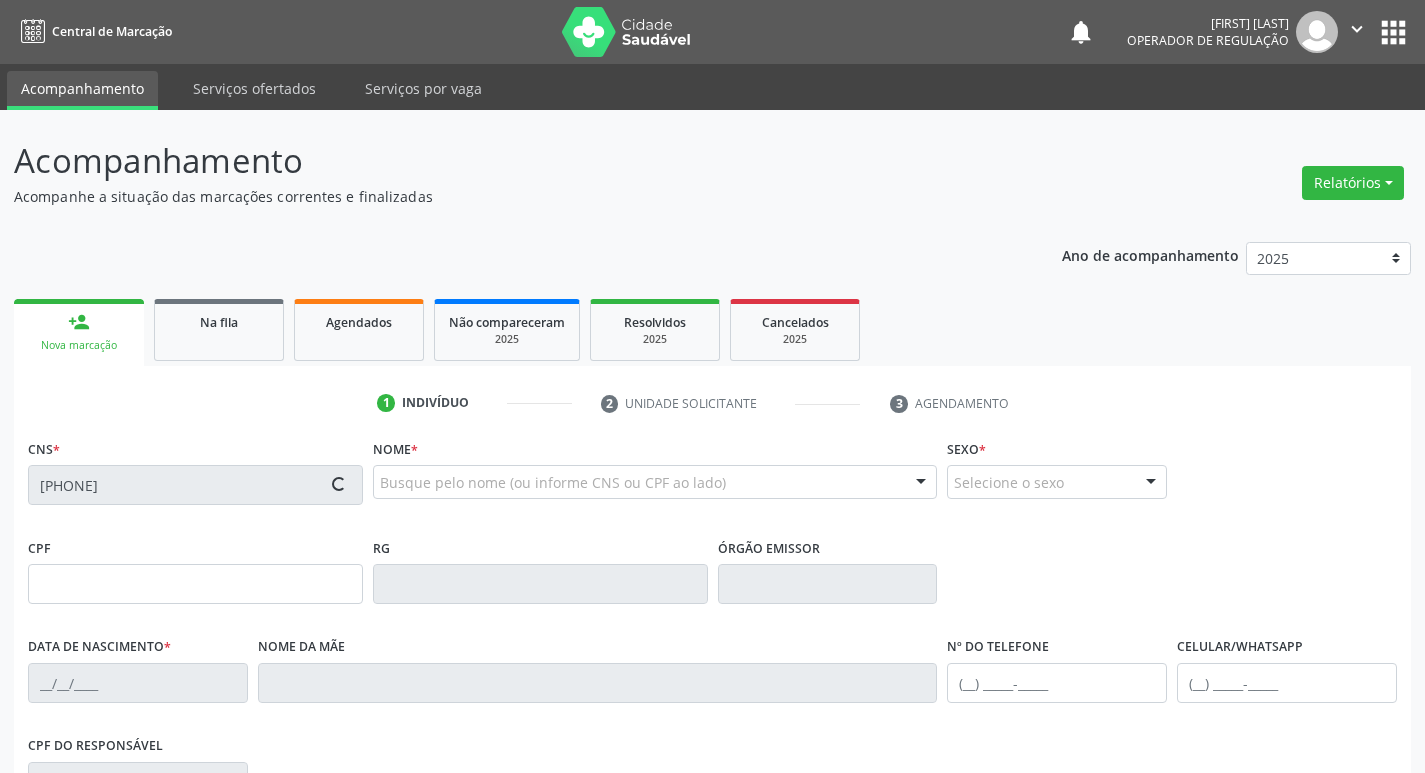 type on "06/12/1997" 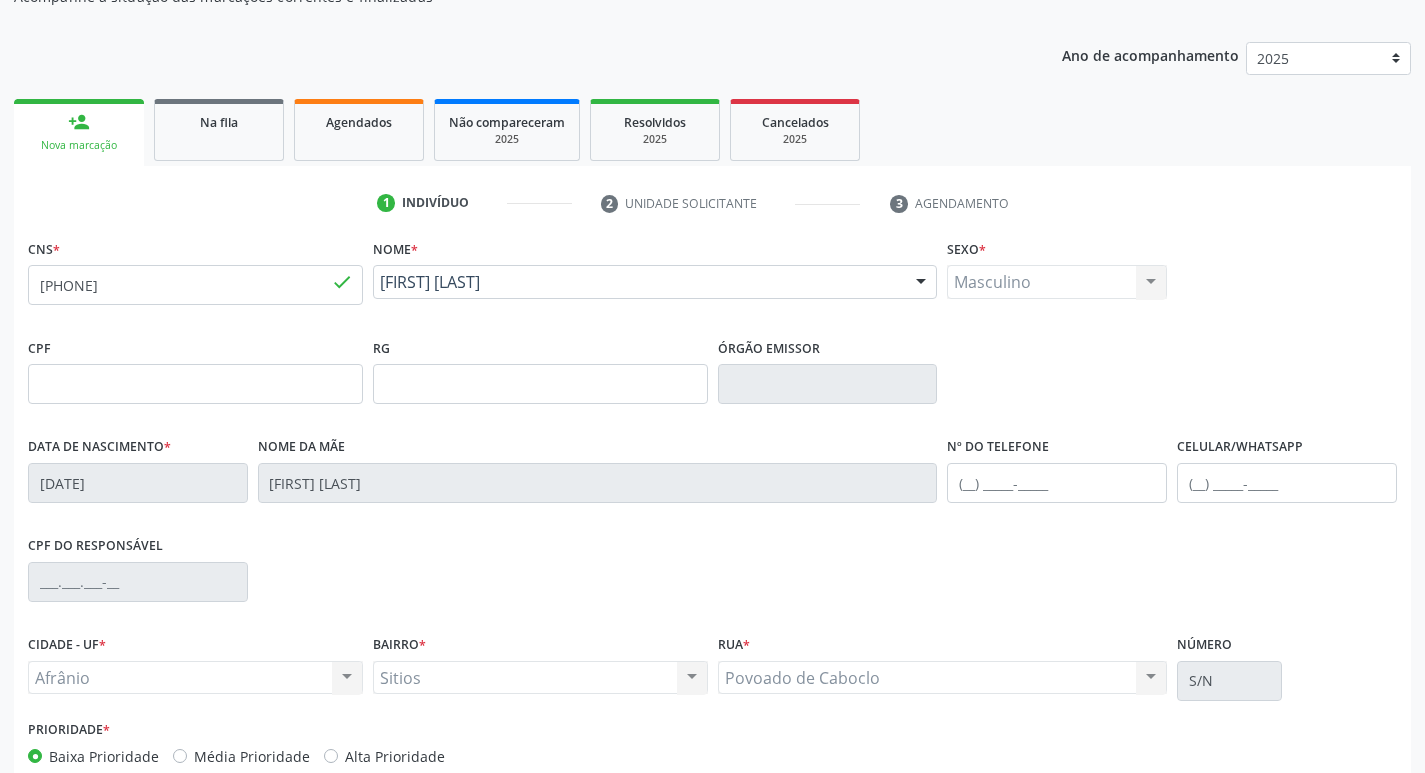 scroll, scrollTop: 300, scrollLeft: 0, axis: vertical 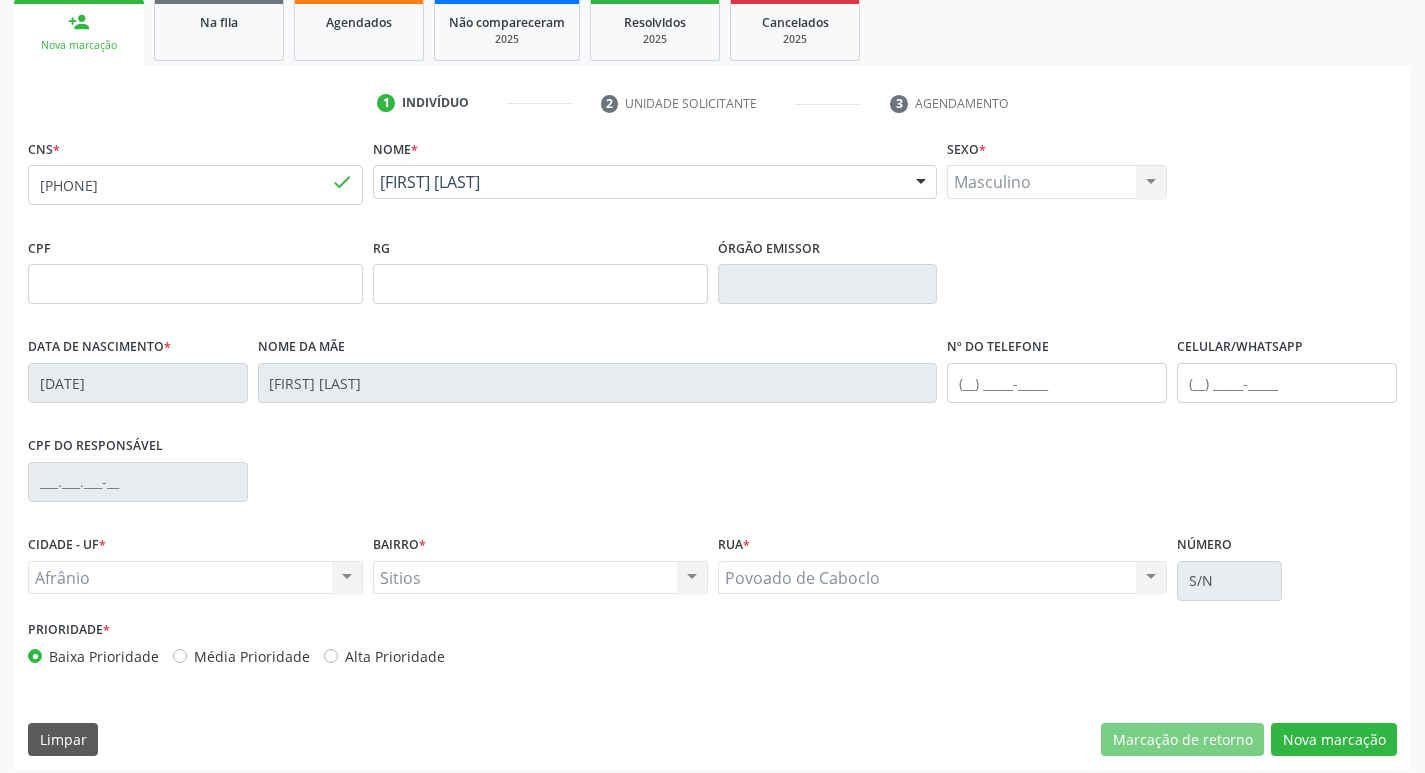 click on "Média Prioridade" at bounding box center (252, 656) 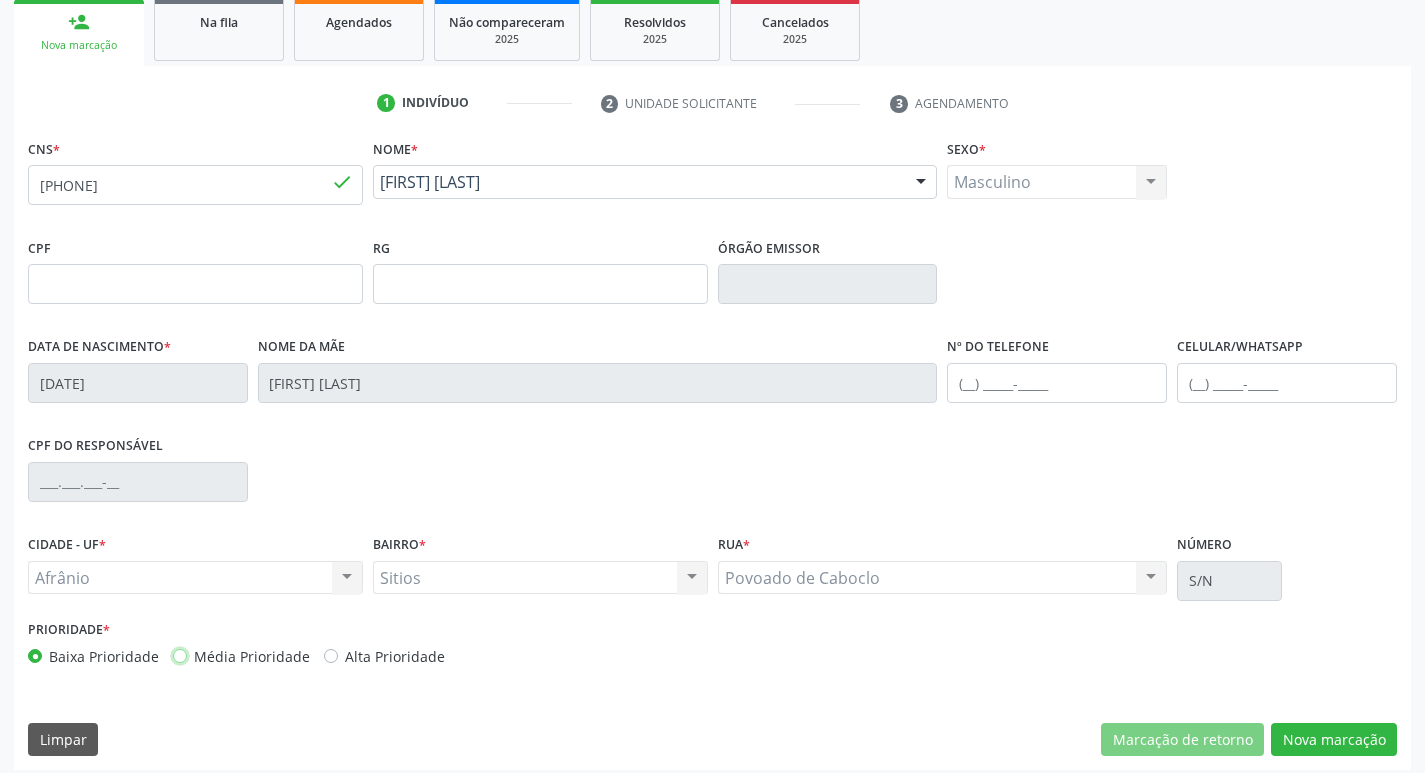 radio on "true" 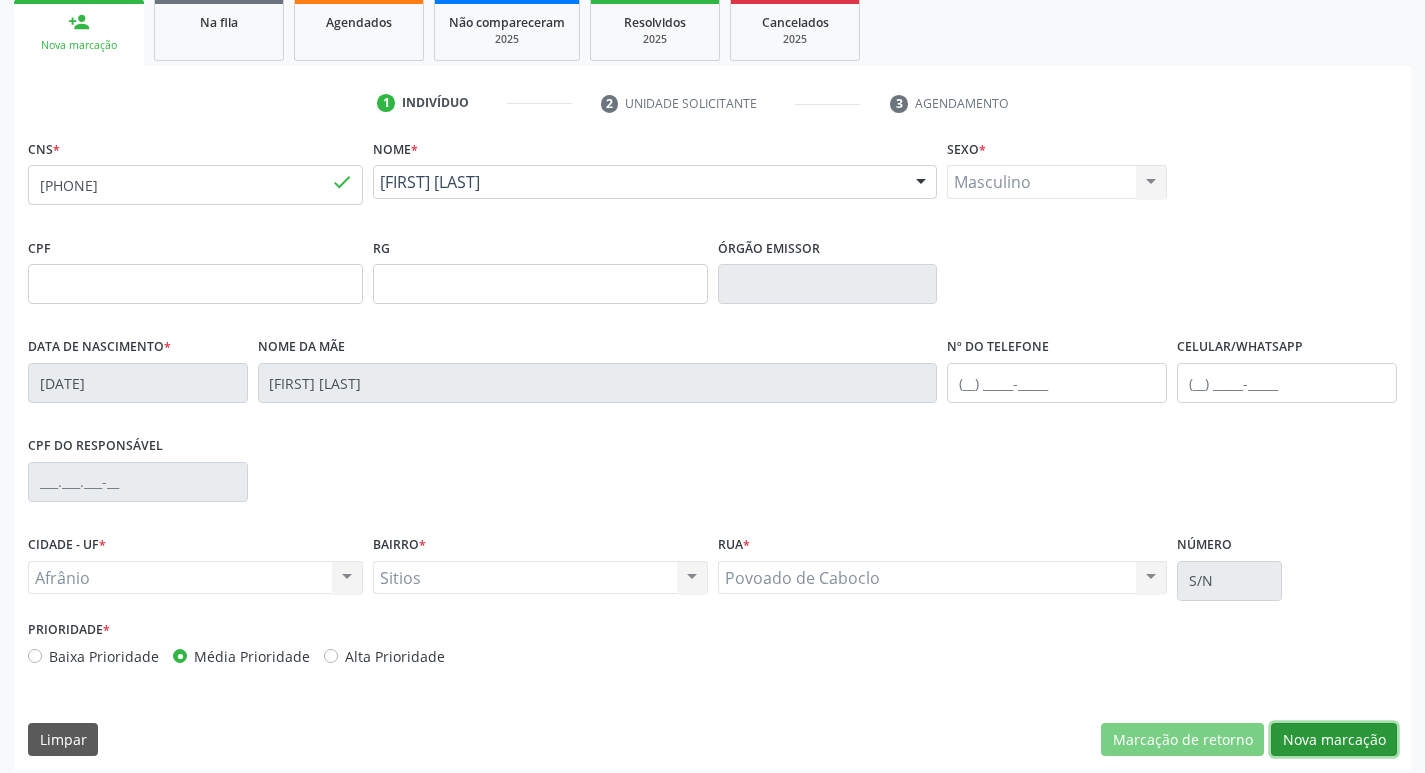 click on "Nova marcação" at bounding box center (1334, 740) 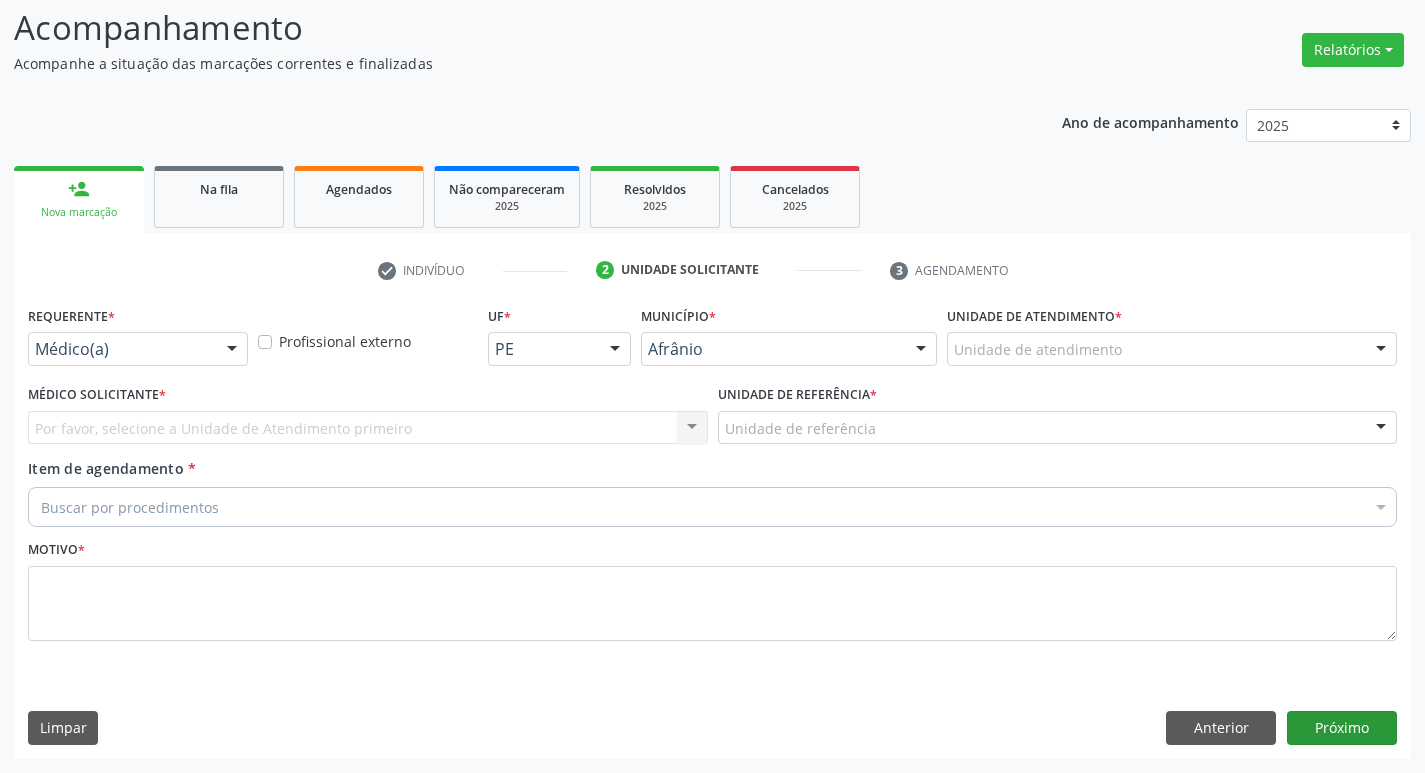 scroll, scrollTop: 133, scrollLeft: 0, axis: vertical 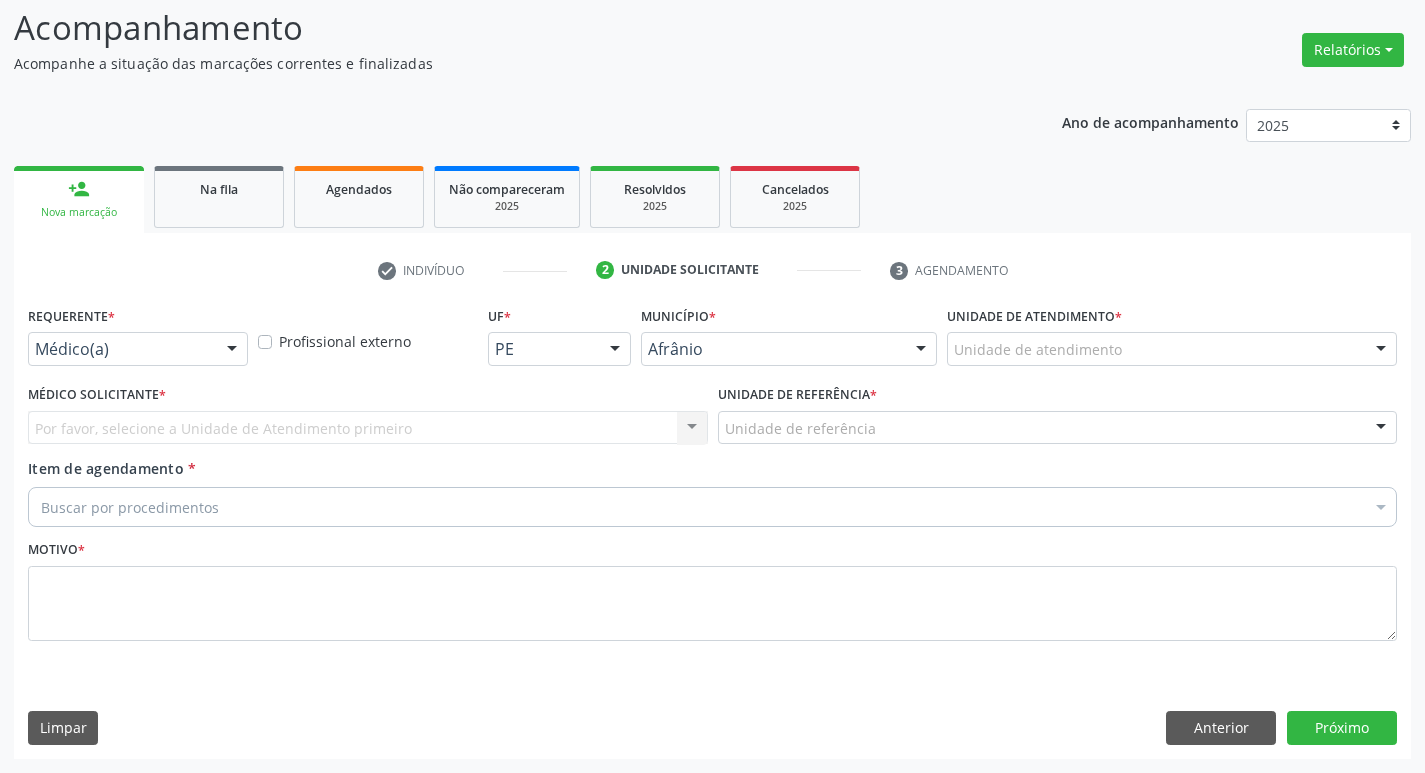 click on "Unidade de atendimento" at bounding box center (1172, 349) 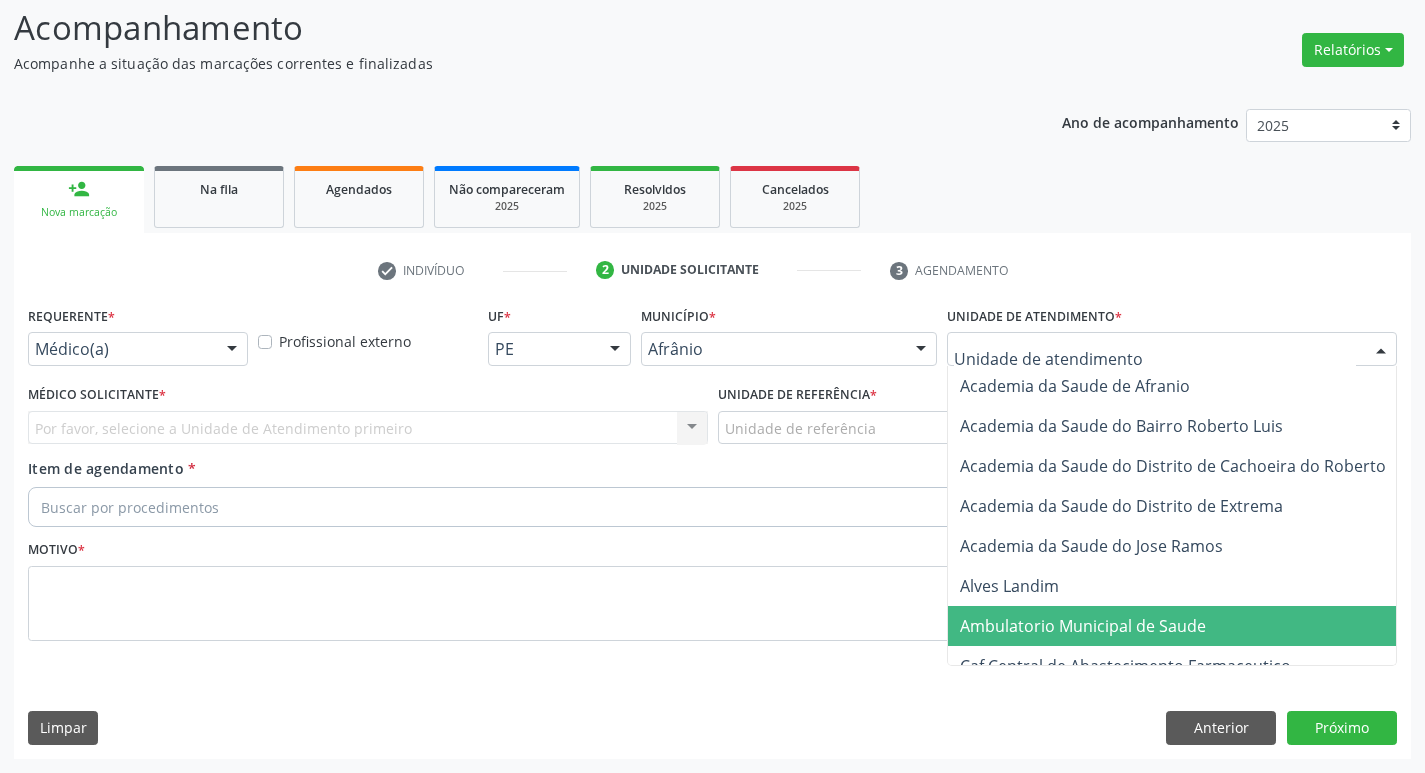 drag, startPoint x: 1103, startPoint y: 625, endPoint x: 357, endPoint y: 434, distance: 770.063 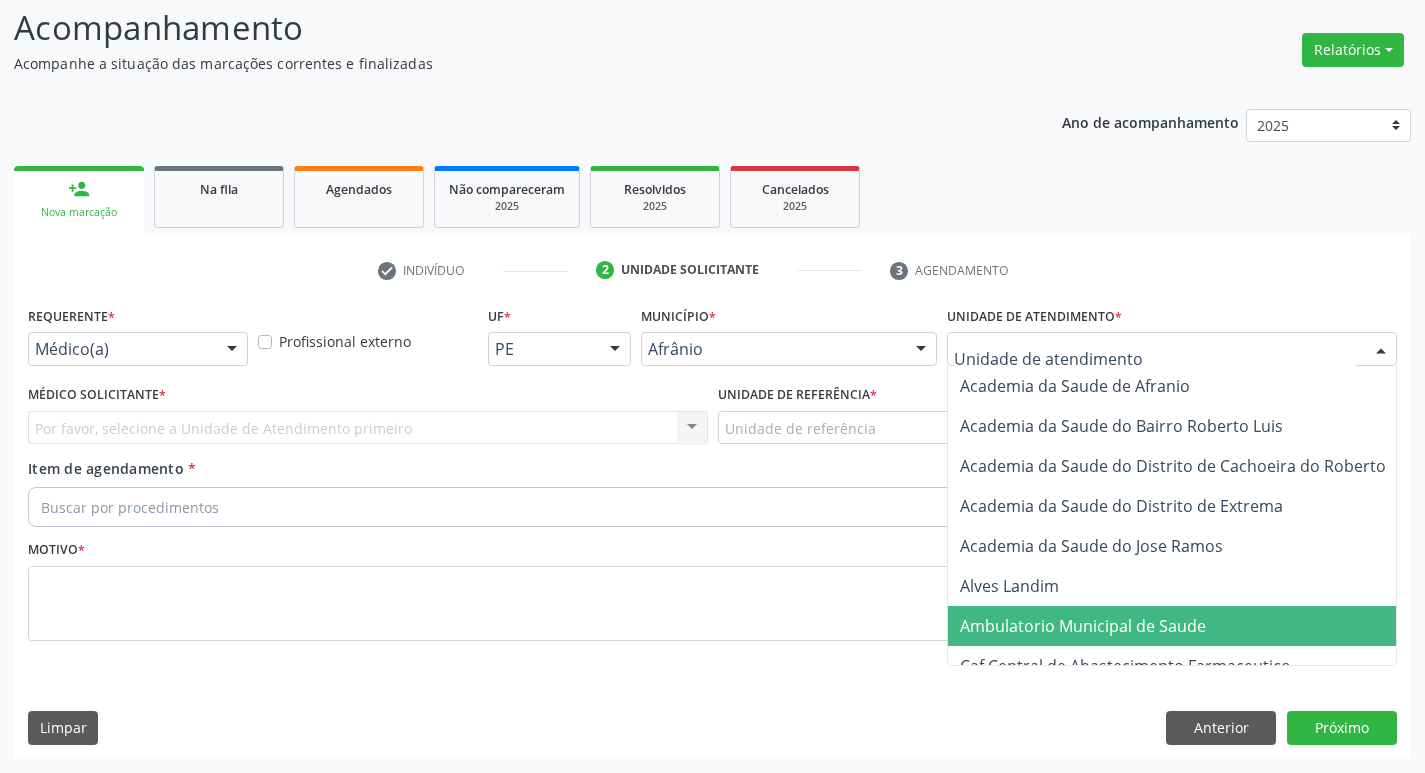 click on "Ambulatorio Municipal de Saude" at bounding box center [1083, 626] 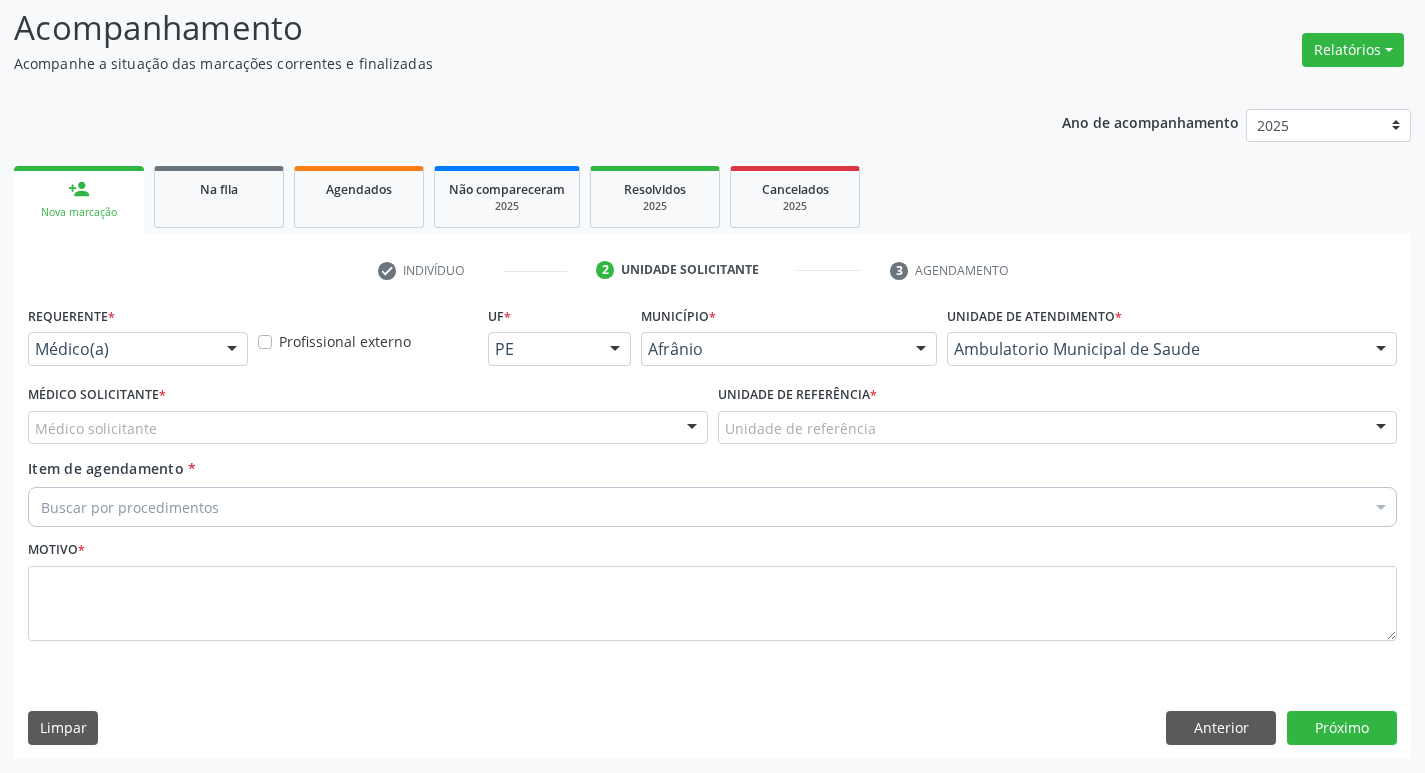 click on "Médico solicitante" at bounding box center (368, 428) 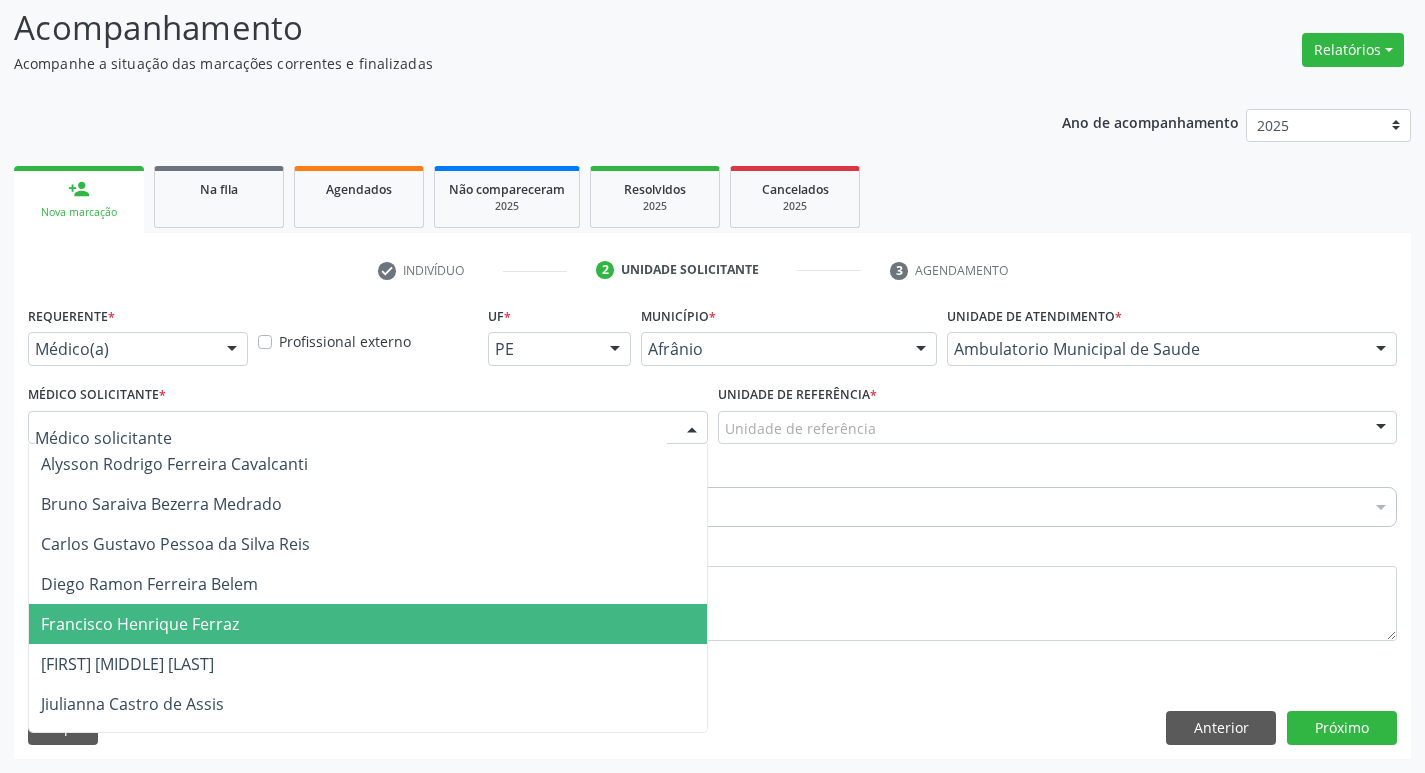 click on "Francisco Henrique Ferraz" at bounding box center [368, 624] 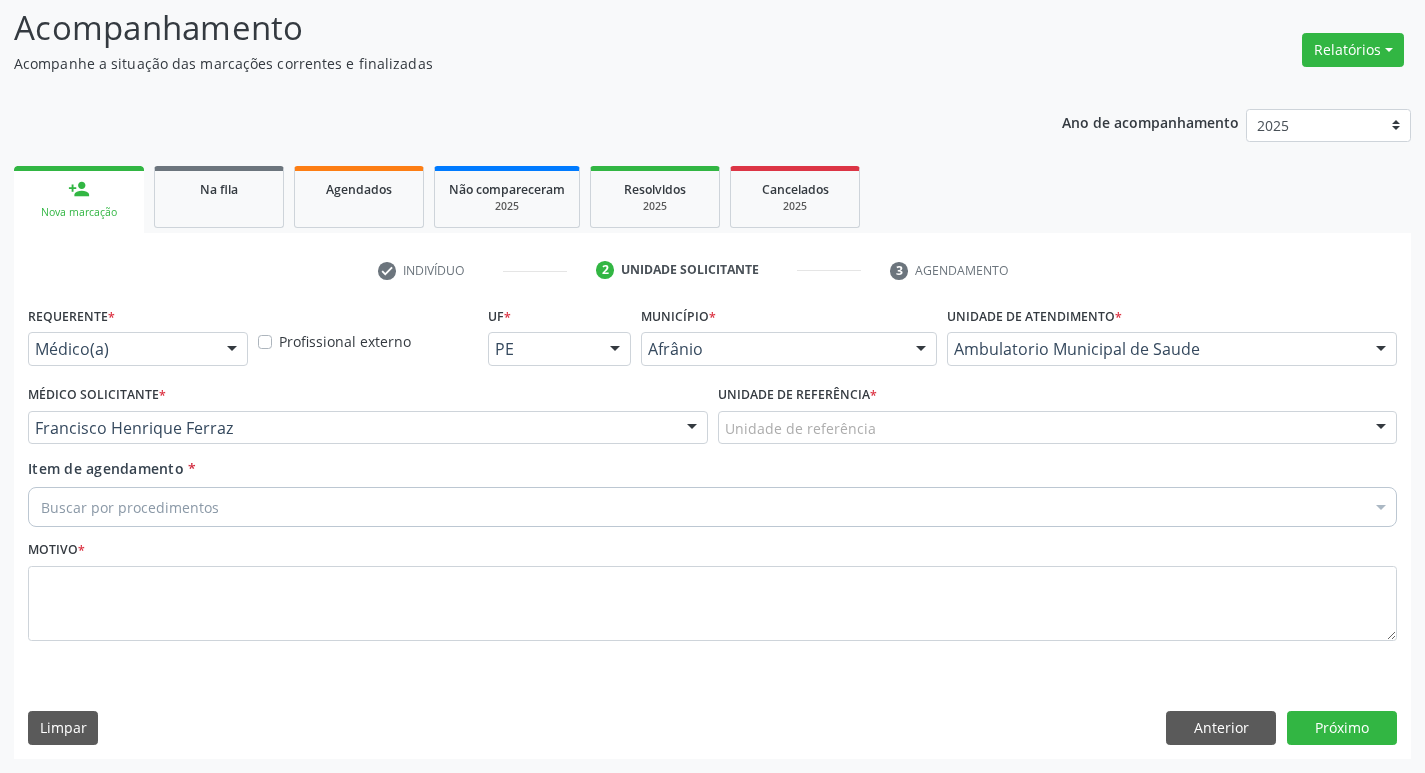 click on "Unidade de referência" at bounding box center [1058, 428] 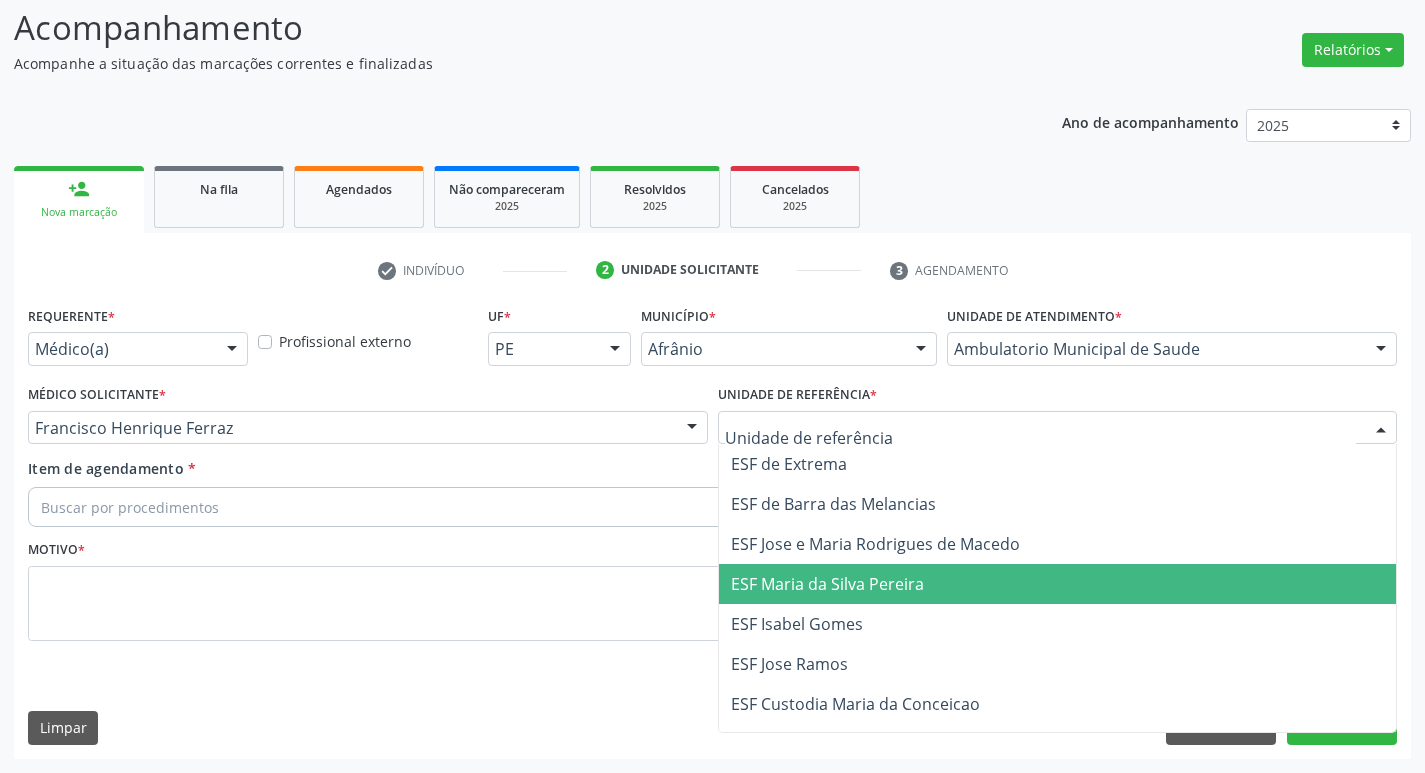 click on "ESF Isabel Gomes" at bounding box center [1058, 624] 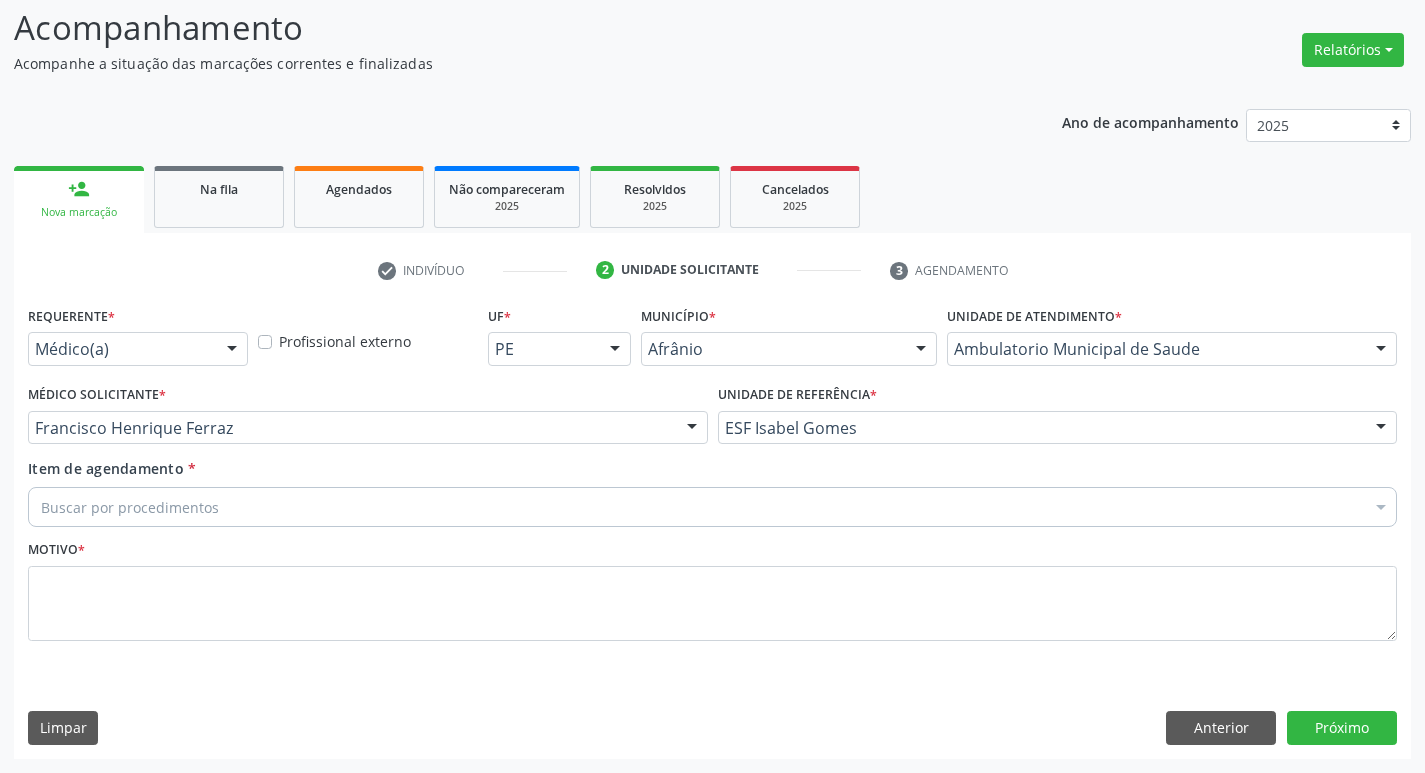 click on "Buscar por procedimentos" at bounding box center [712, 507] 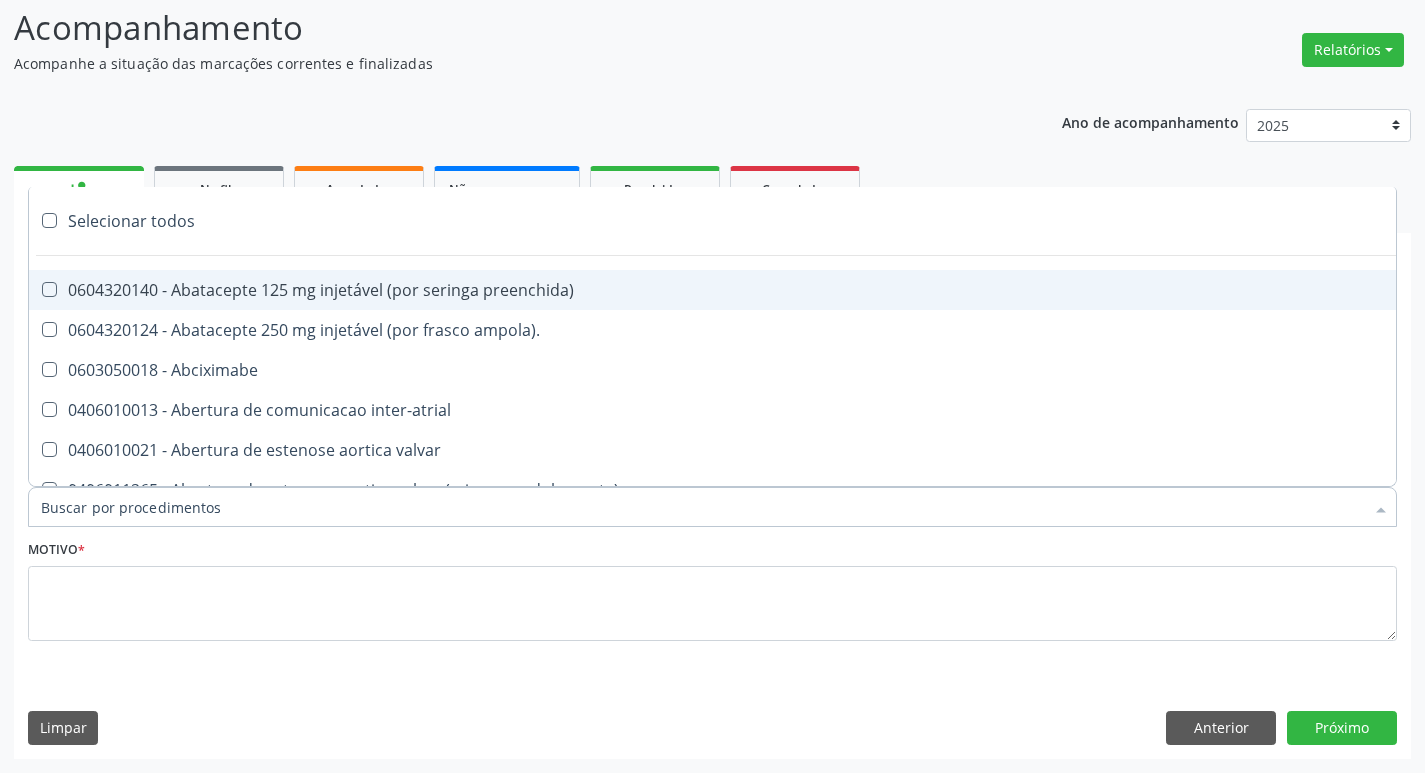 paste on "ortope" 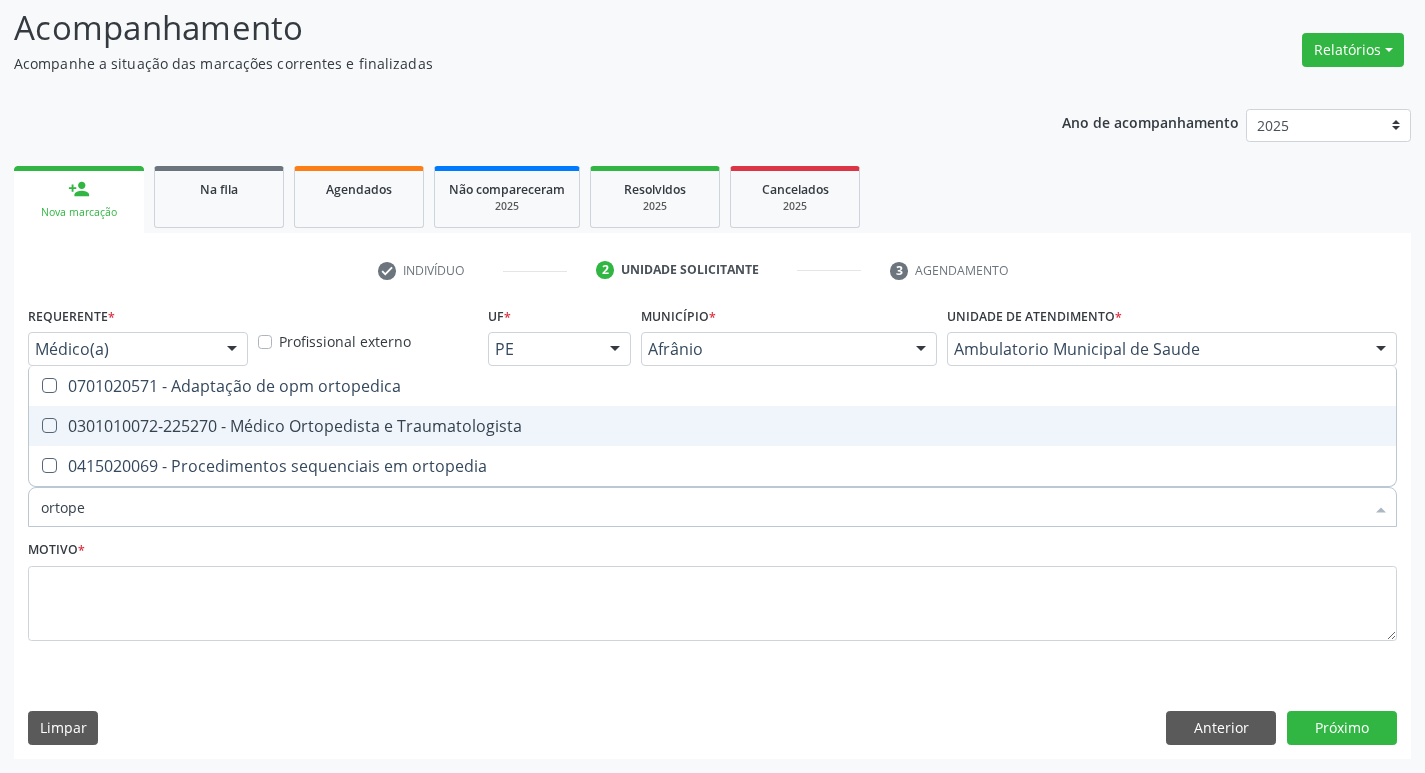 click at bounding box center [49, 425] 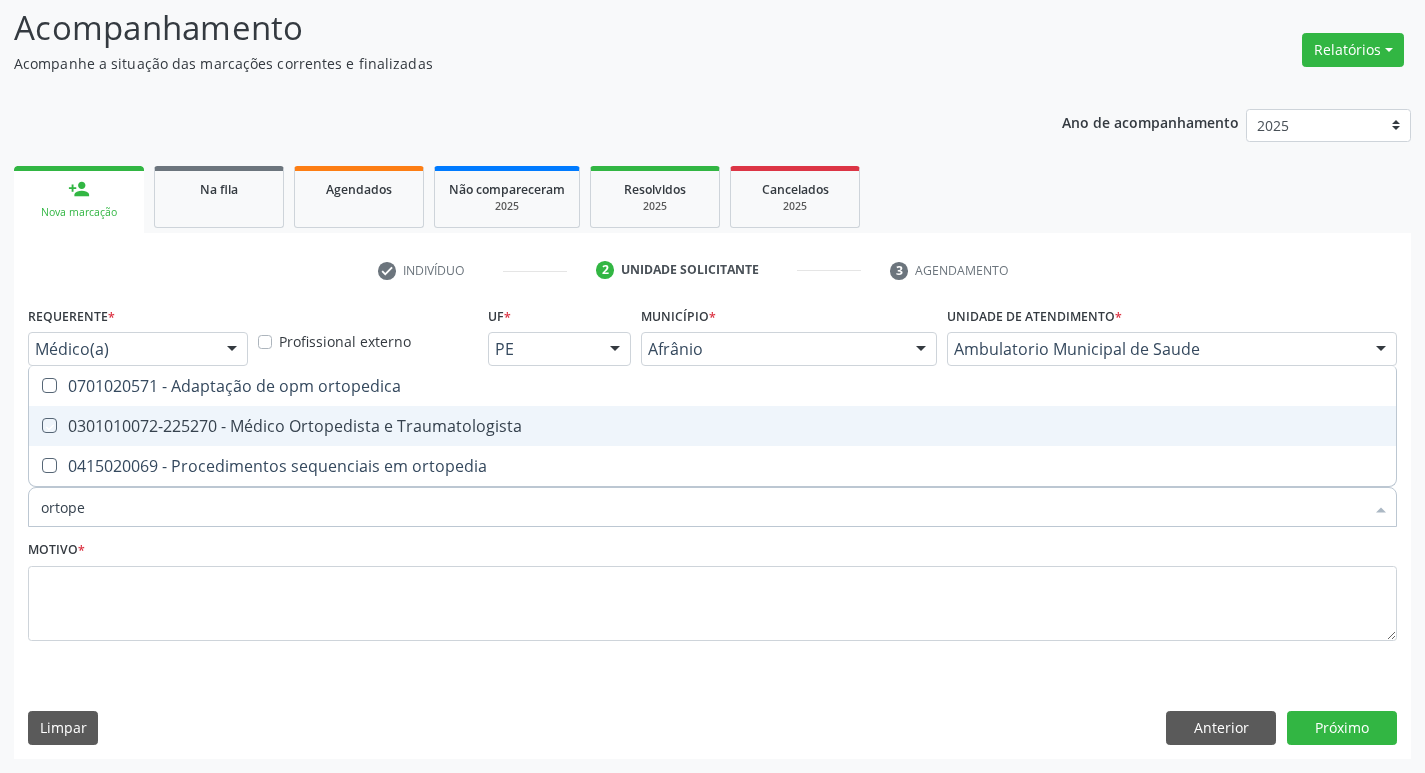 click at bounding box center [35, 425] 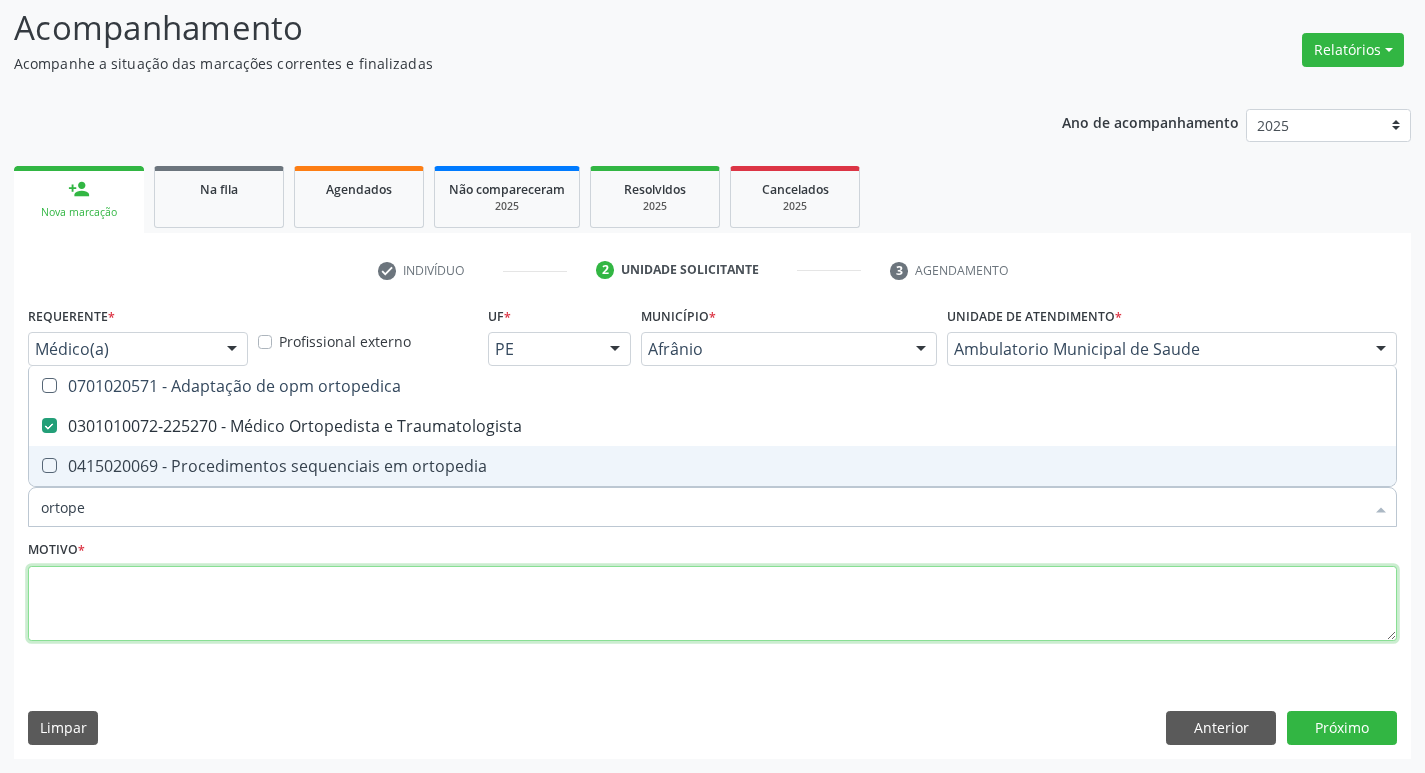 click at bounding box center (712, 604) 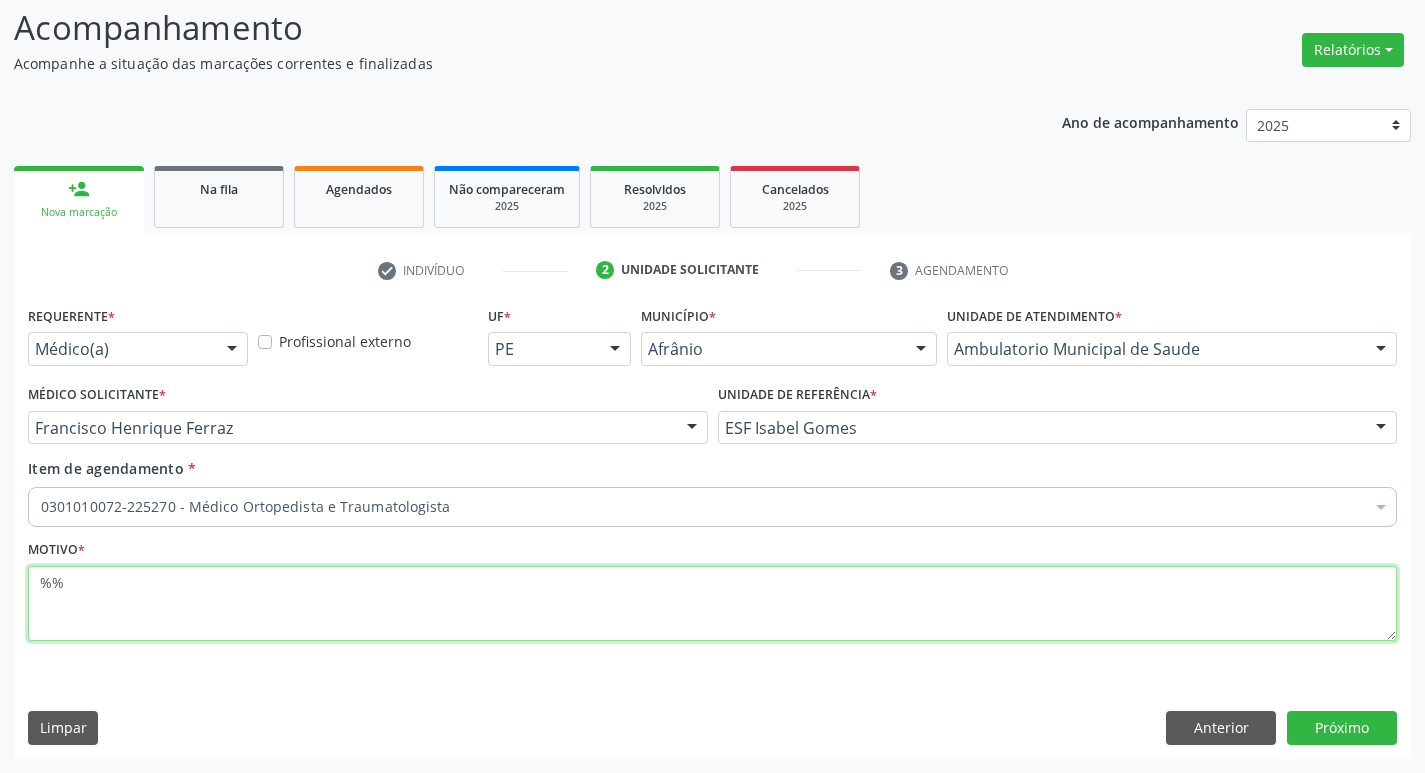 type on "%%" 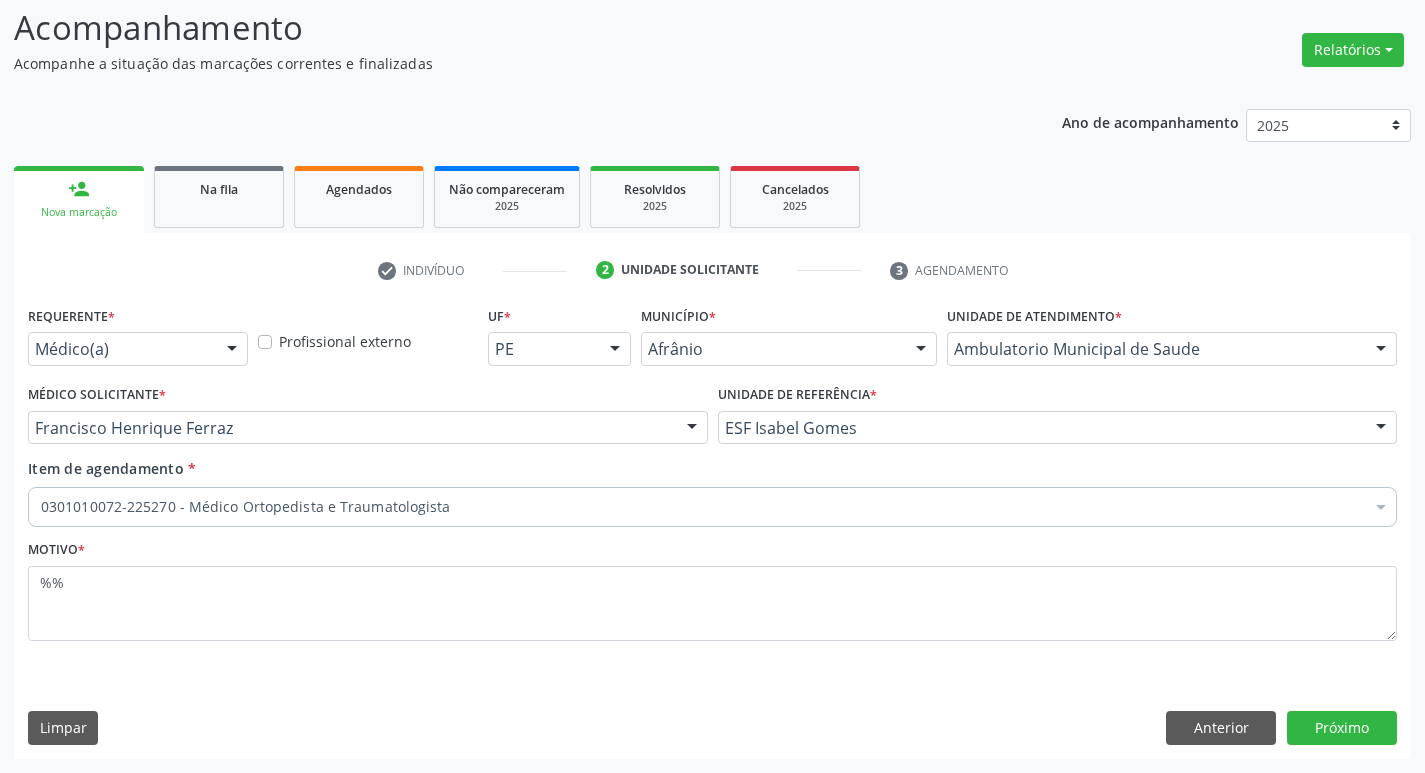 click on "Requerente
*
Médico(a)         Médico(a)   Enfermeiro(a)   Paciente
Nenhum resultado encontrado para: "   "
Não há nenhuma opção para ser exibida.
Profissional externo
UF
*
PE         BA   PE
Nenhum resultado encontrado para: "   "
Não há nenhuma opção para ser exibida.
Município
*
Afrânio         Afrânio   Petrolina
Nenhum resultado encontrado para: "   "
Não há nenhuma opção para ser exibida.
Unidade de atendimento
*
Ambulatorio Municipal de Saude         Academia da Saude de Afranio   Academia da Saude do Bairro Roberto Luis   Academia da Saude do Distrito de Cachoeira do Roberto   Academia da Saude do Distrito de Extrema   Academia da Saude do Jose Ramos   Alves Landim   Ambulatorio Municipal de Saude   Caf Central de Abastecimento Farmaceutico     Centro de Especialidades   Cime   Cuidar" at bounding box center [712, 529] 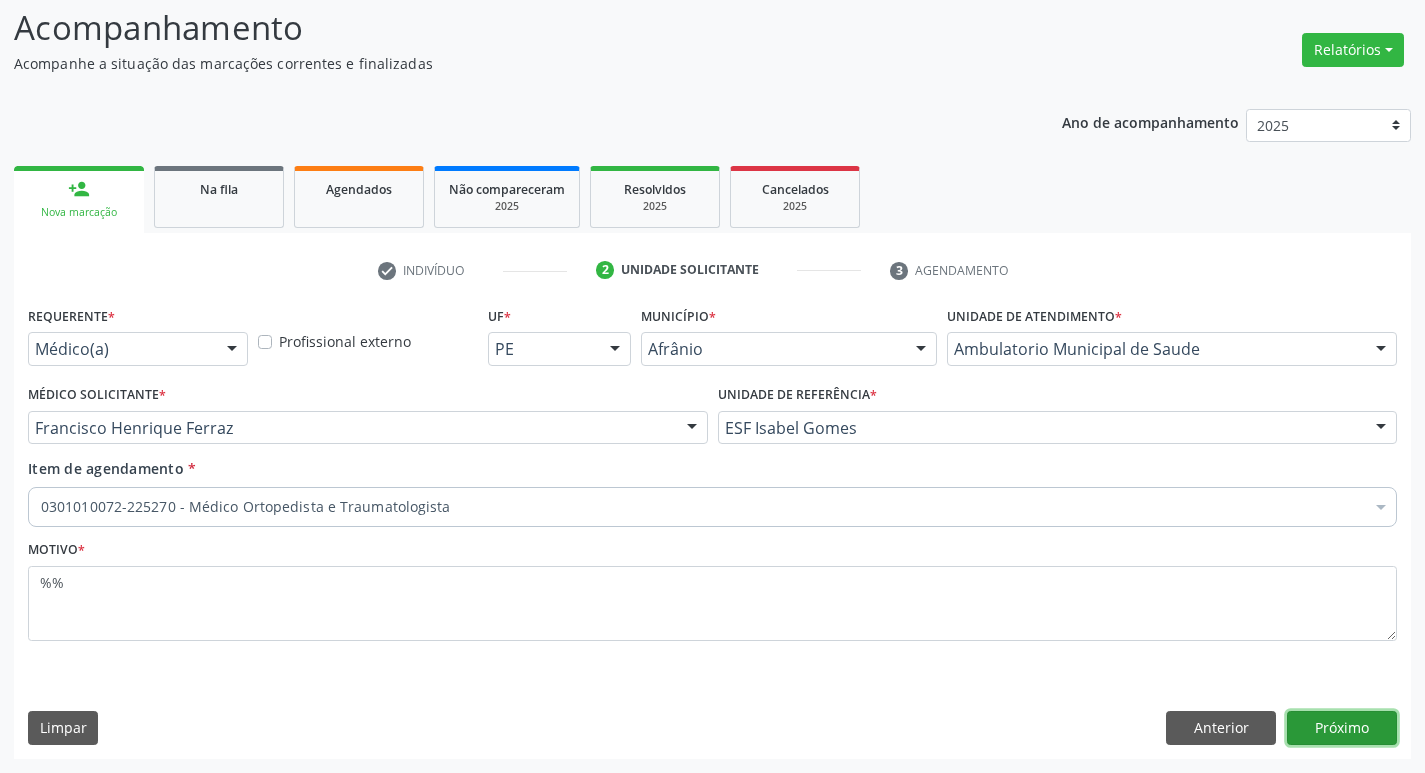 click on "Próximo" at bounding box center [1342, 728] 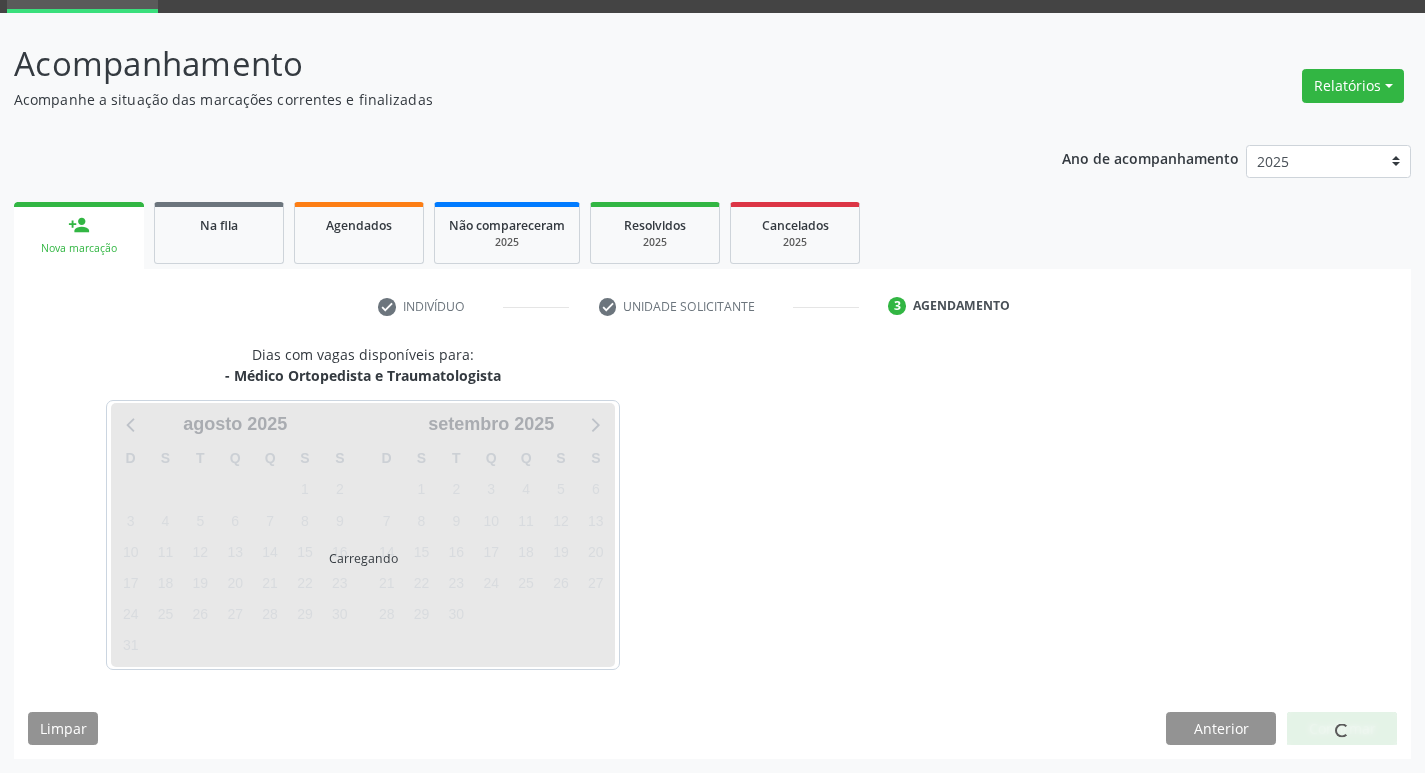 scroll, scrollTop: 97, scrollLeft: 0, axis: vertical 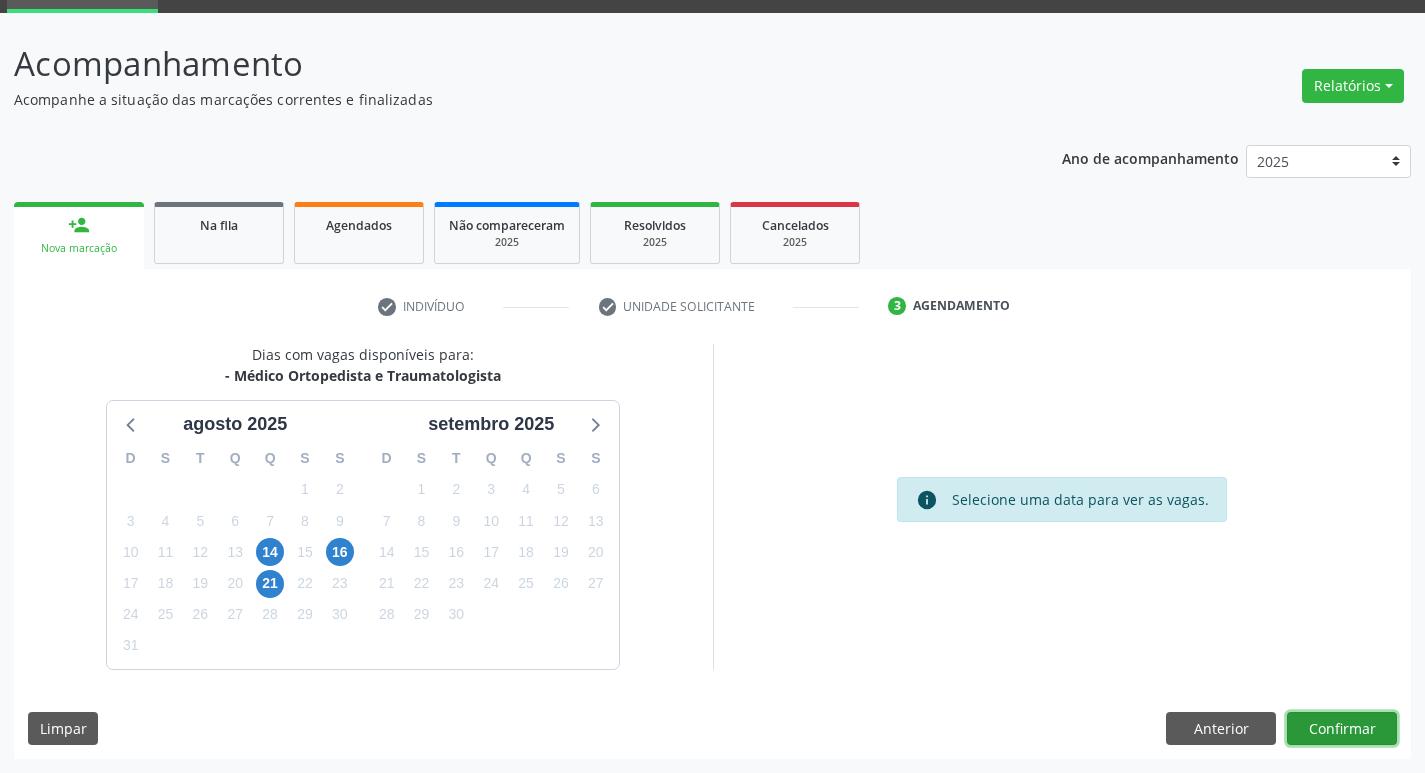 click on "Confirmar" at bounding box center [1342, 729] 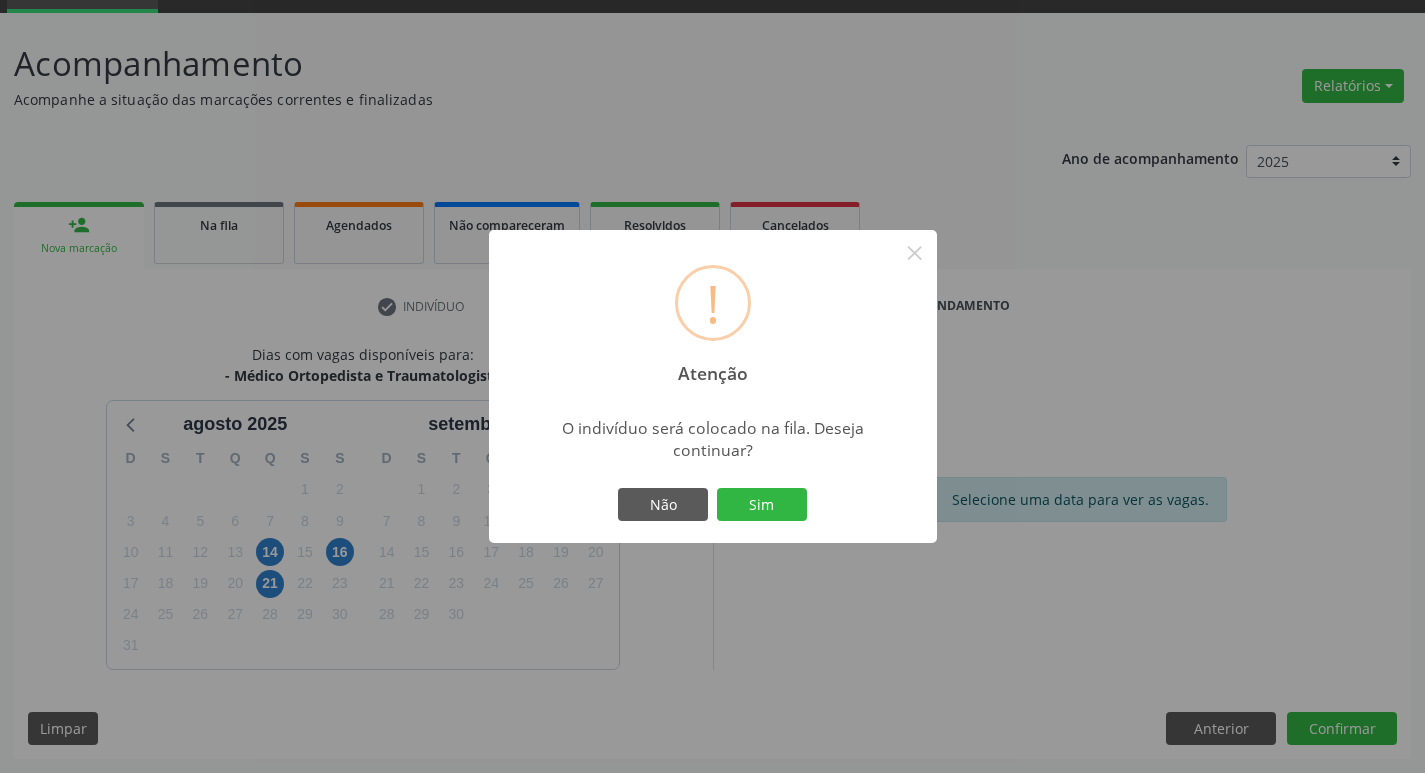 type 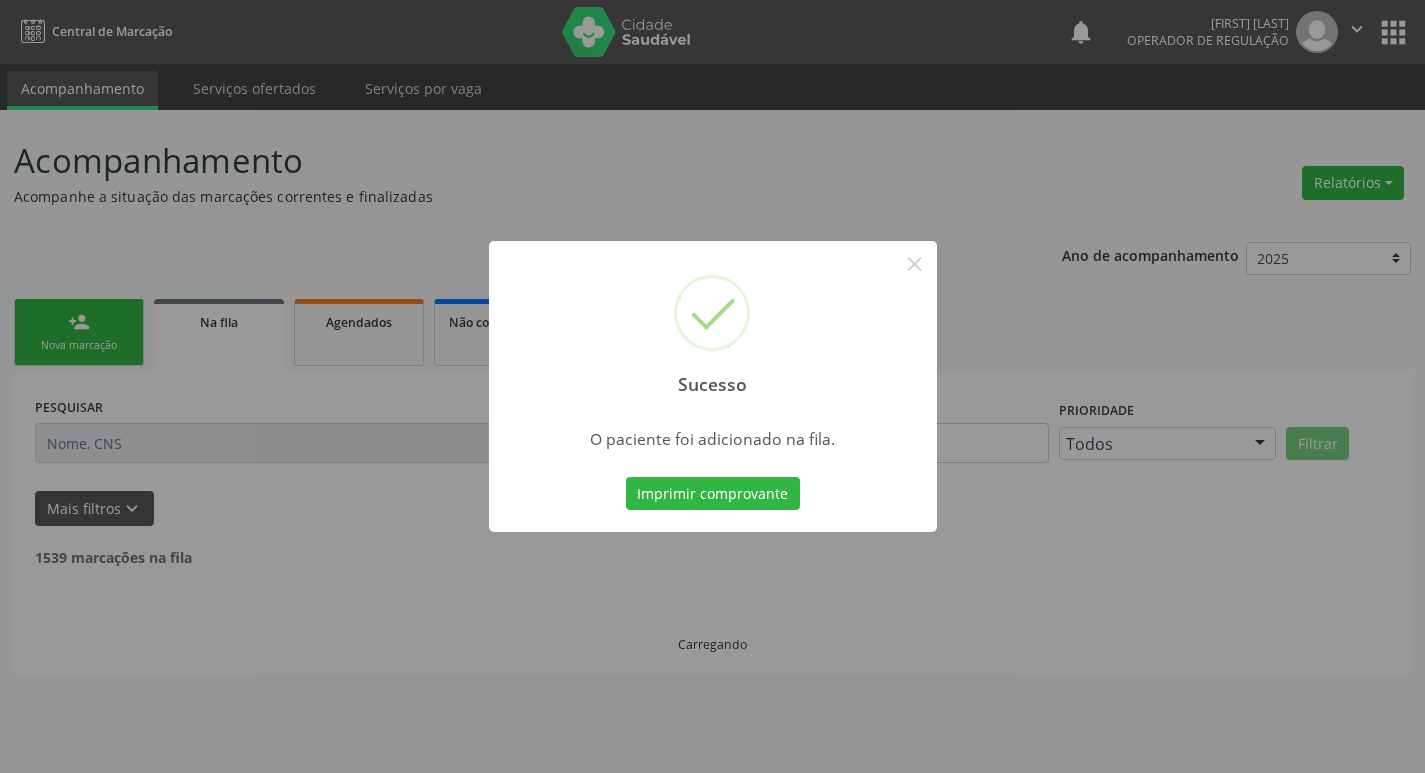 scroll, scrollTop: 0, scrollLeft: 0, axis: both 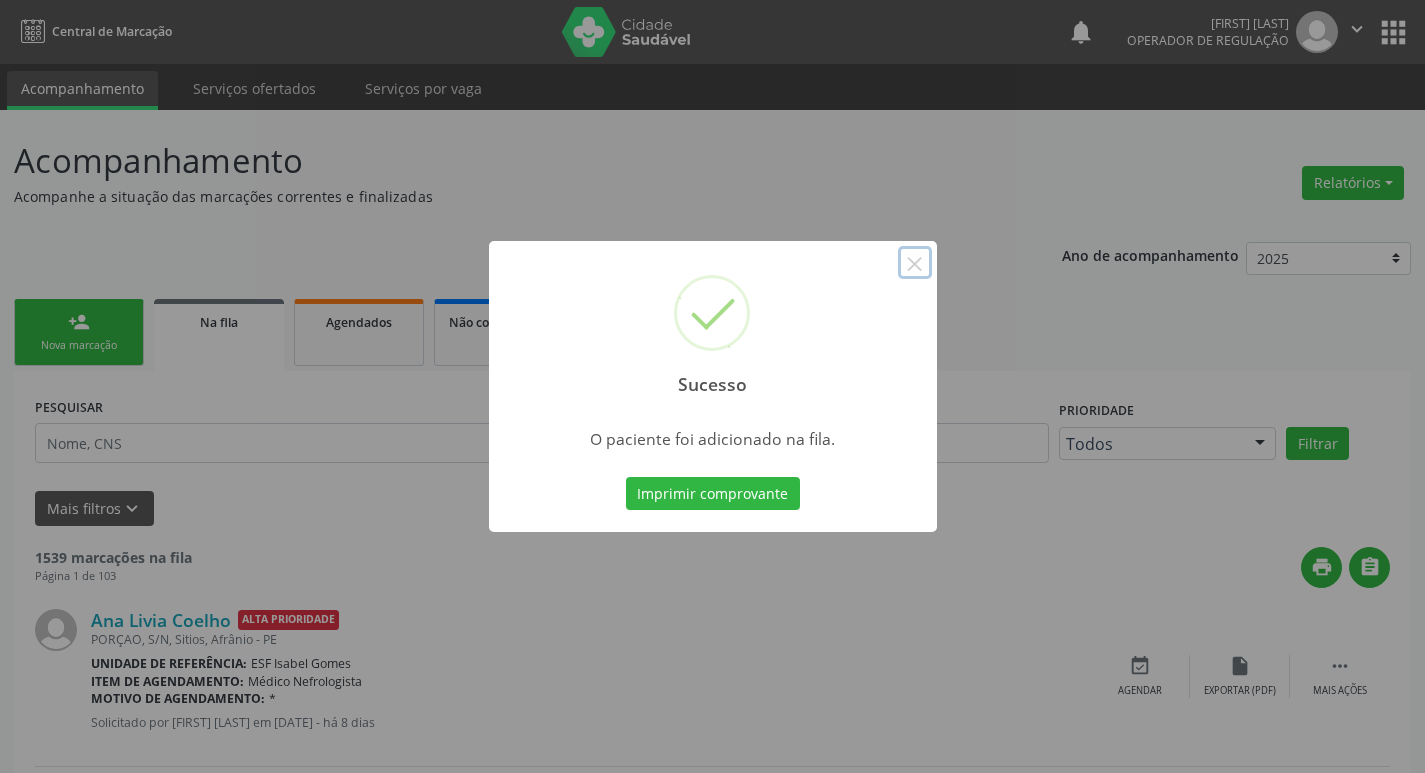drag, startPoint x: 916, startPoint y: 265, endPoint x: 455, endPoint y: 271, distance: 461.03903 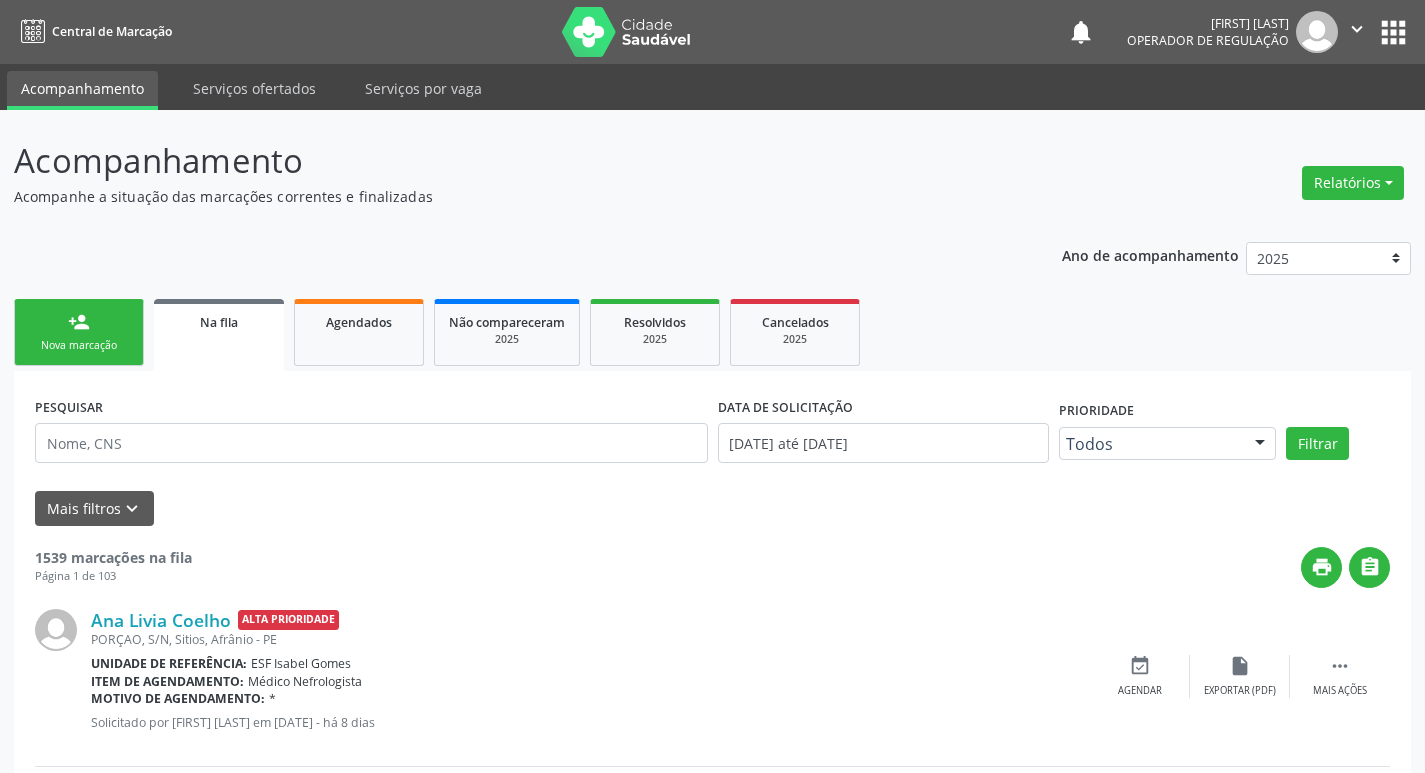 click on "person_add" at bounding box center (79, 322) 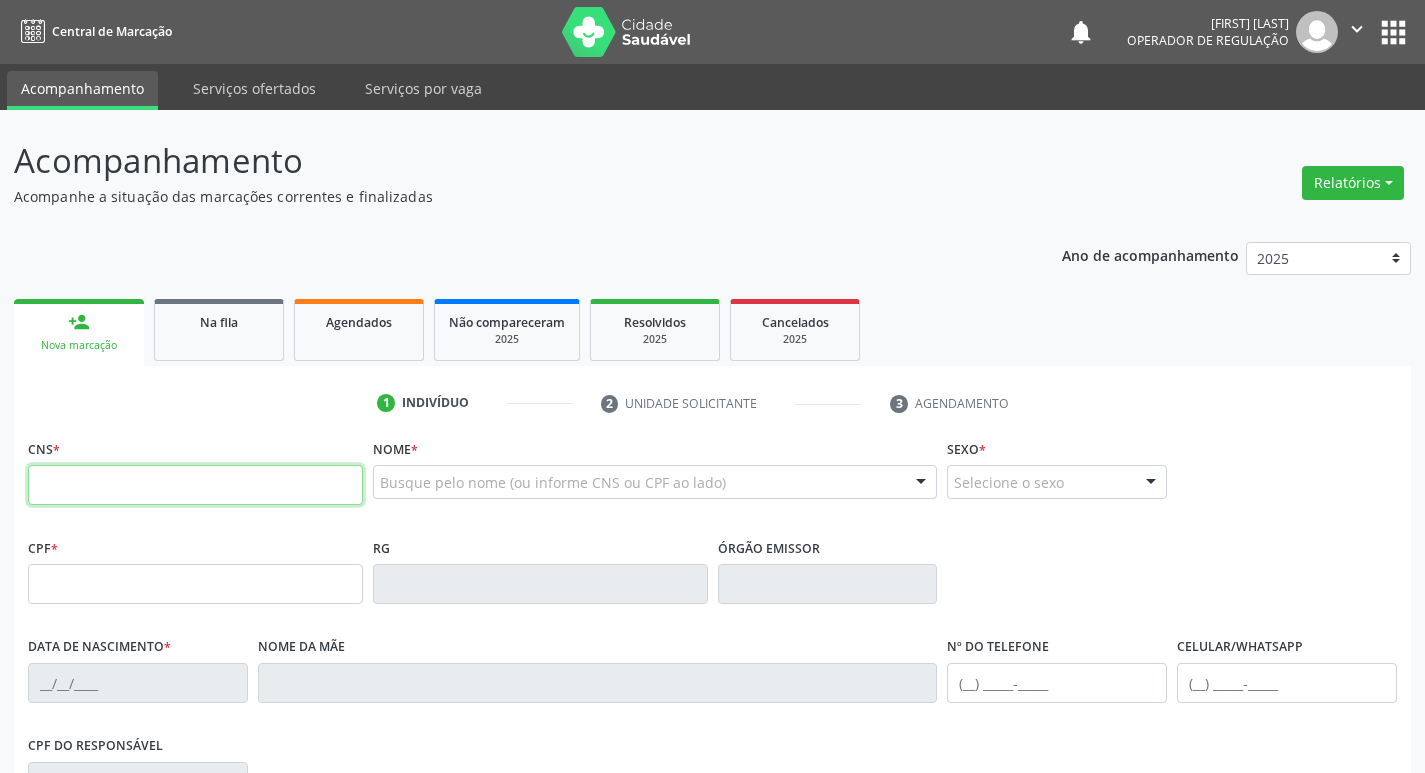 click at bounding box center [195, 485] 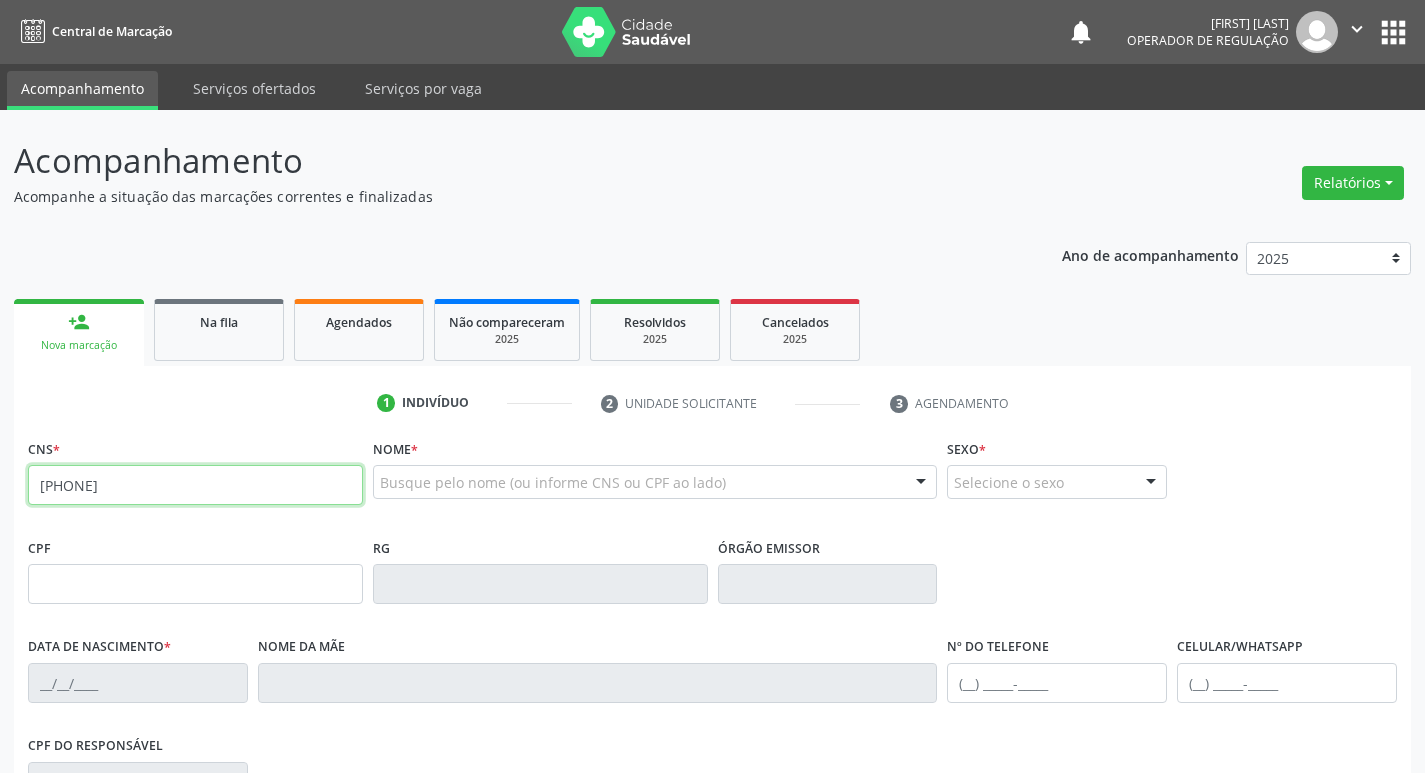 type on "709 6076 4328 5570" 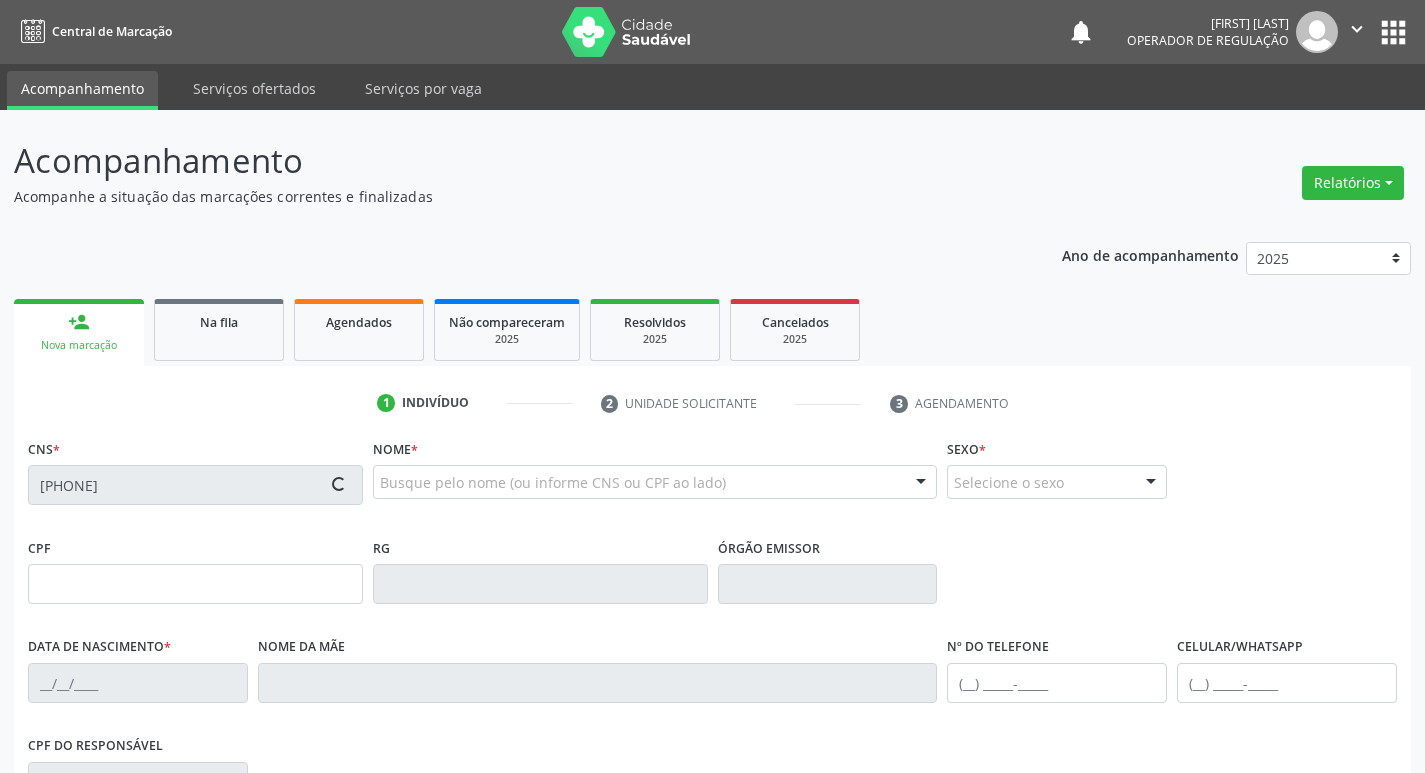 type on "373.465.713-04" 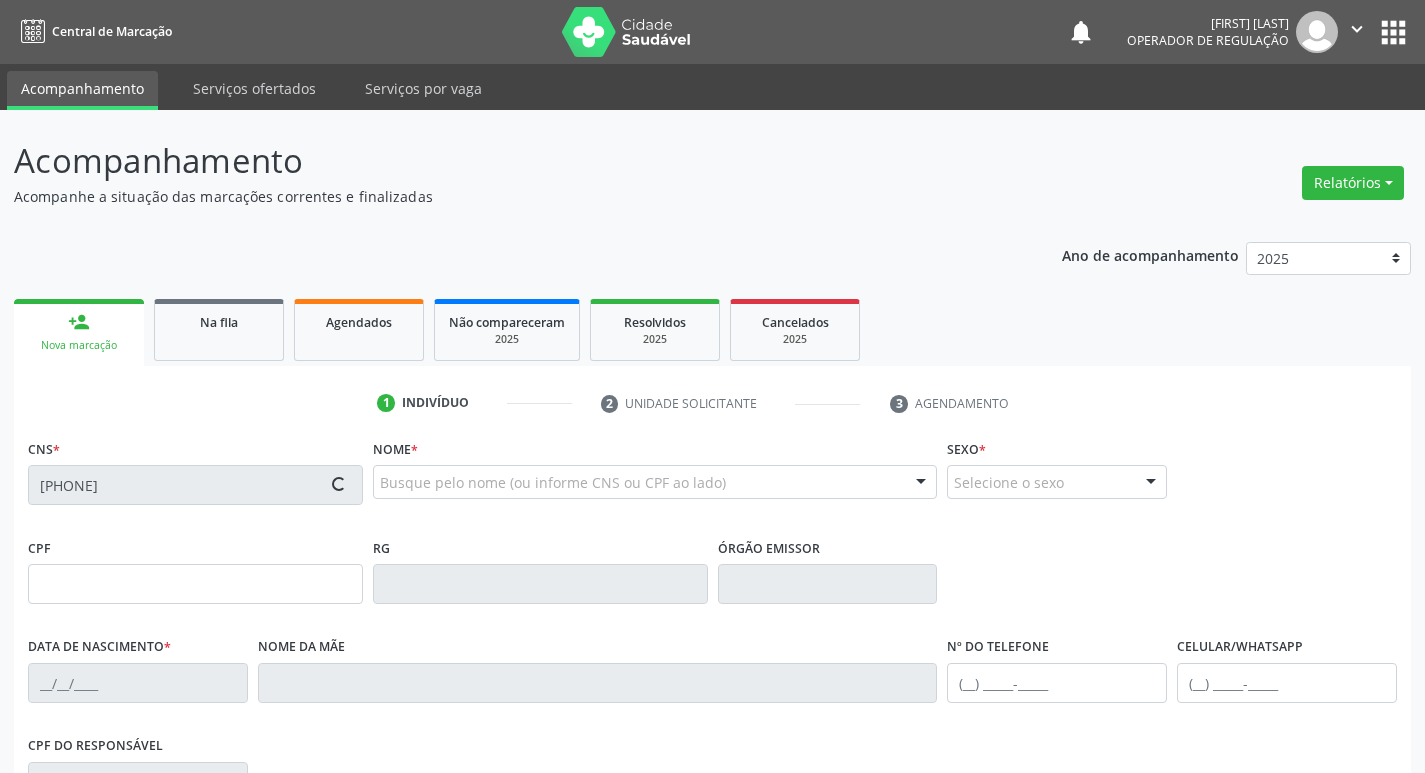 type on "02/10/1969" 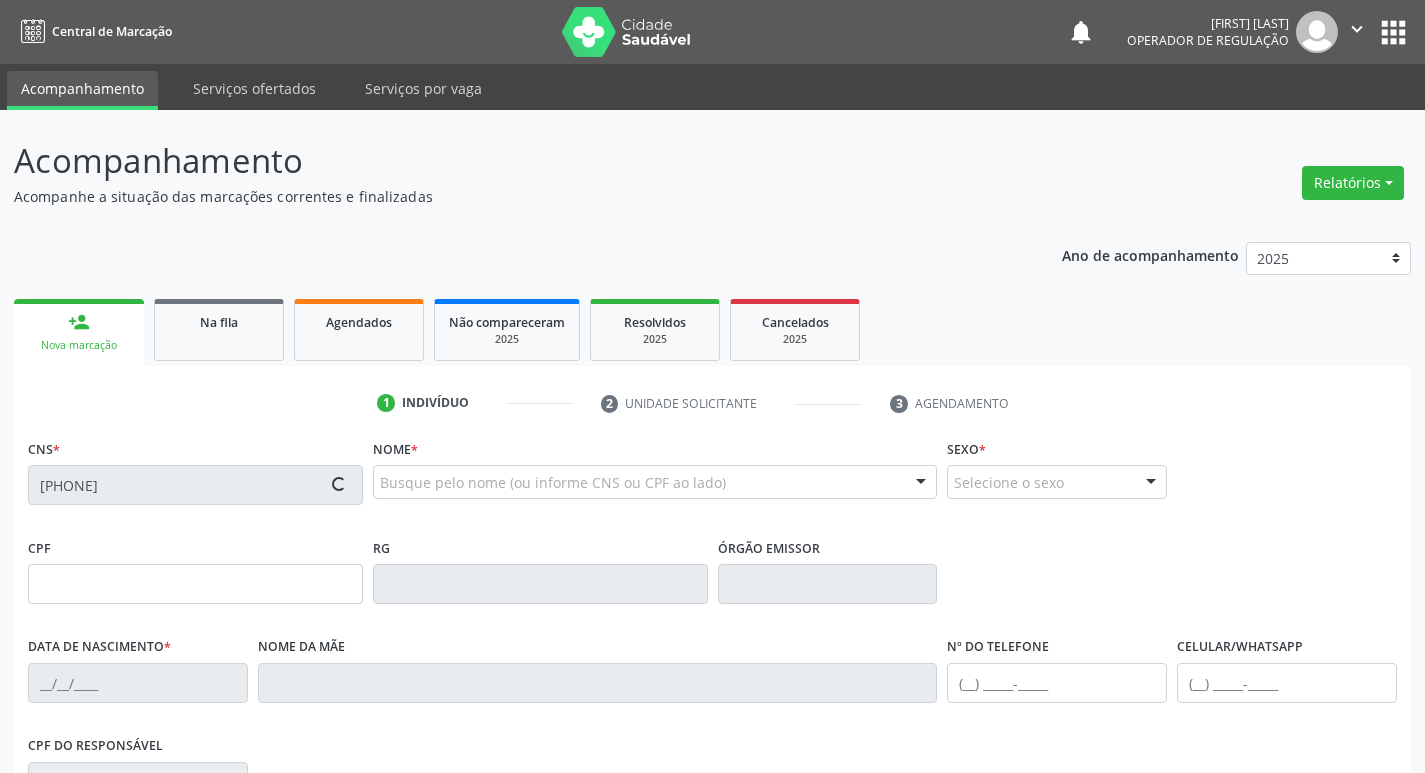type on "Maria Lina dos Santos" 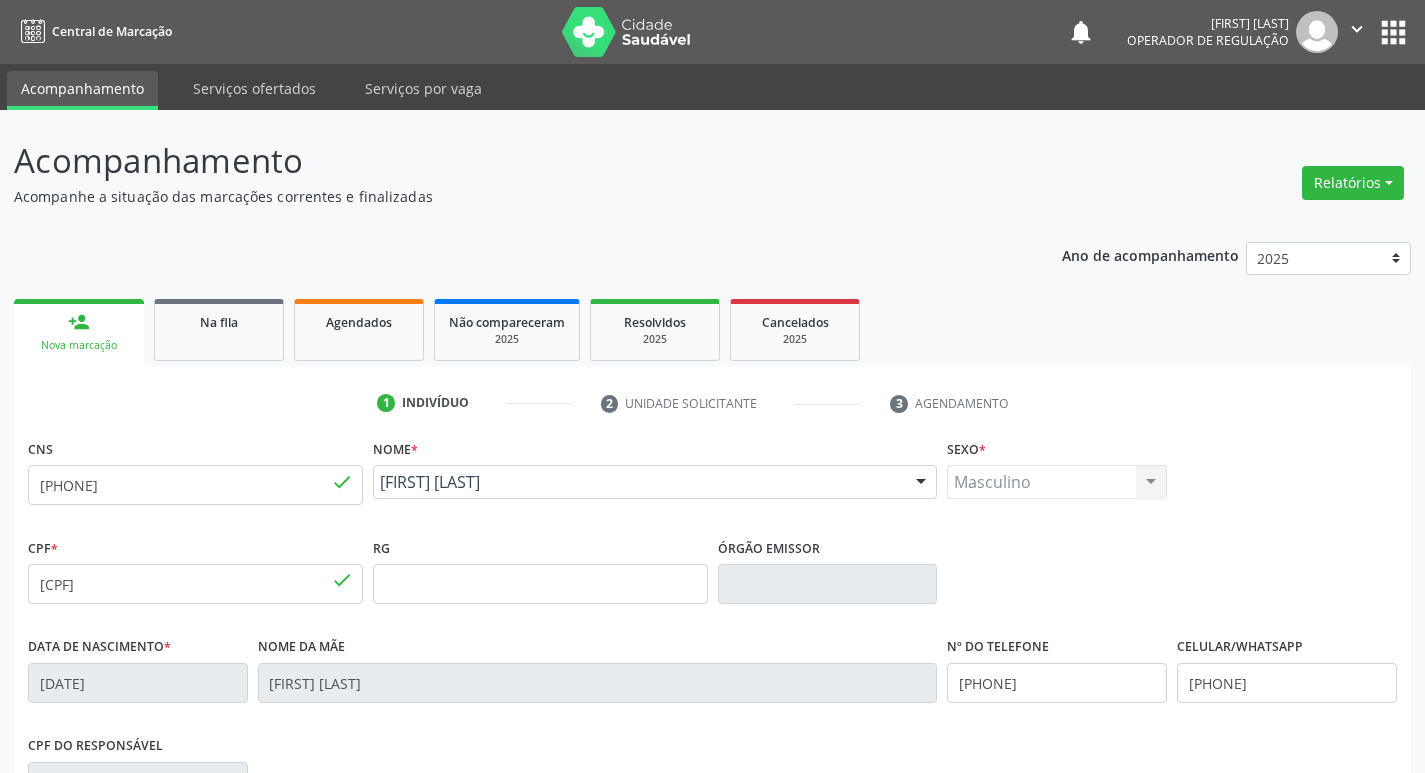 scroll, scrollTop: 311, scrollLeft: 0, axis: vertical 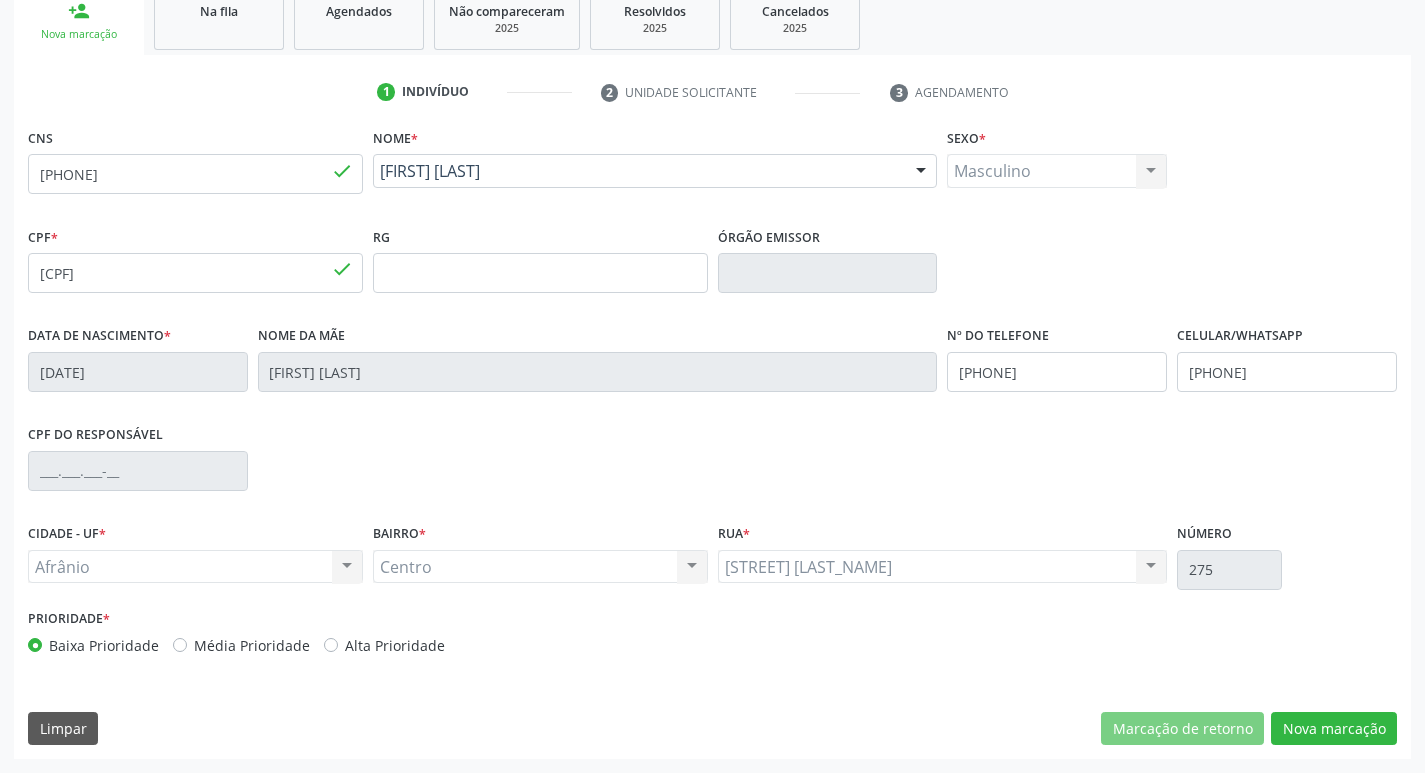 click on "Média Prioridade" at bounding box center (241, 645) 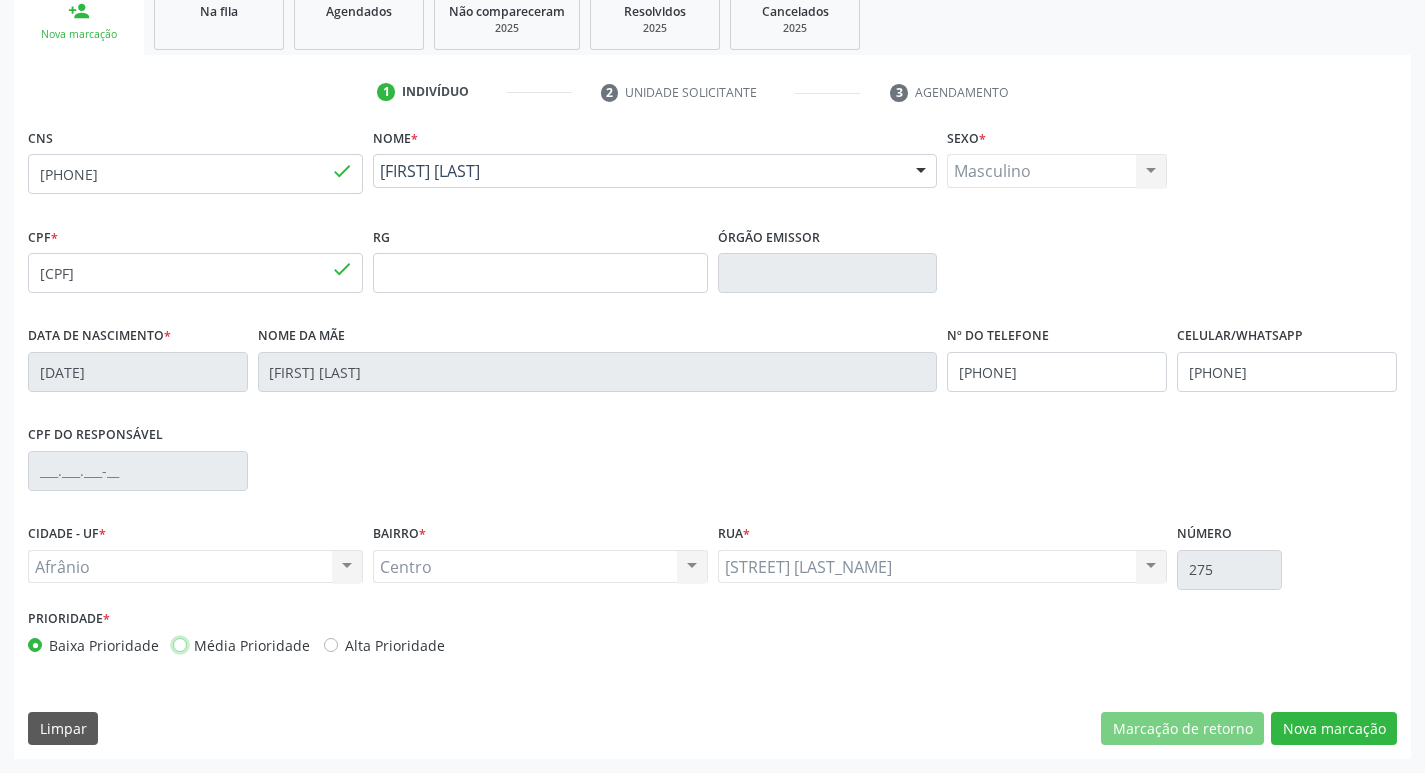 click on "Média Prioridade" at bounding box center (180, 644) 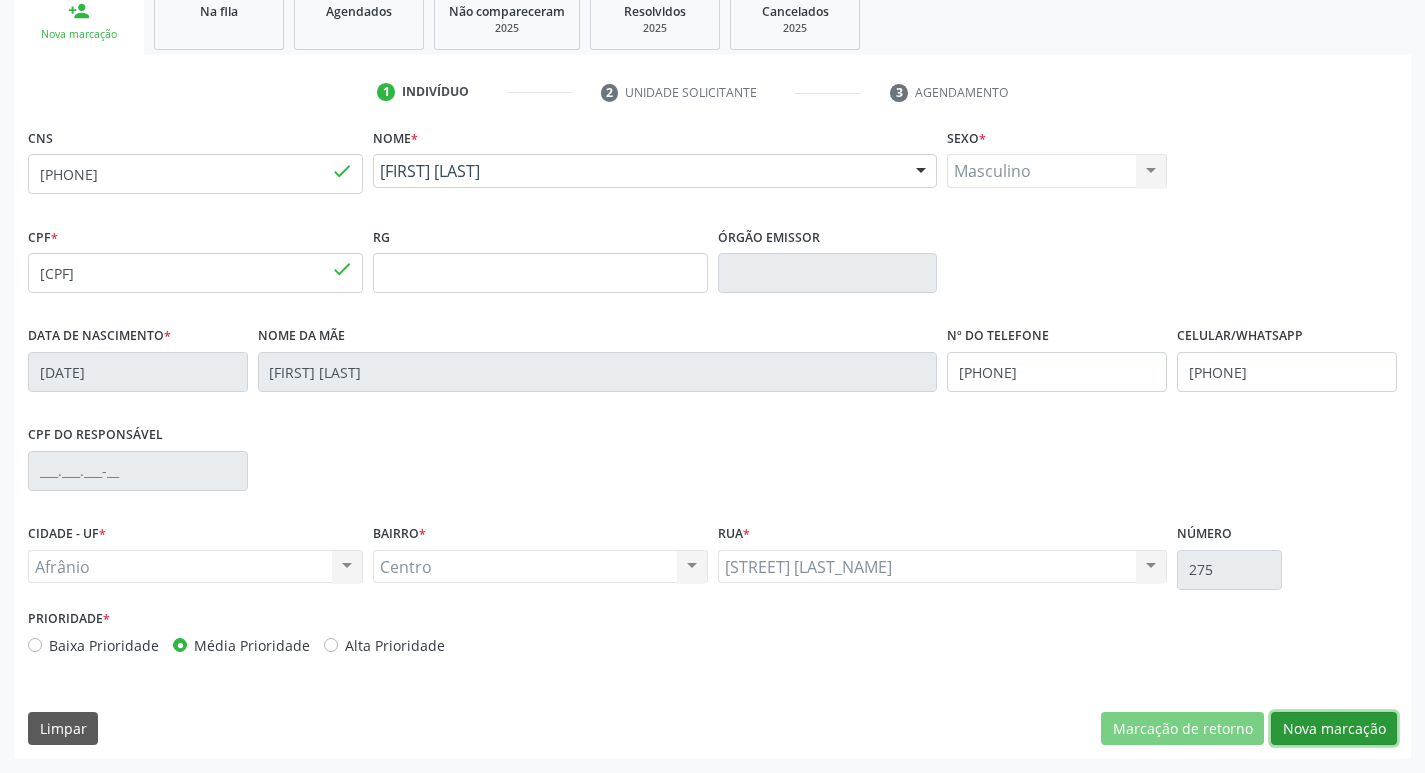 click on "Nova marcação" at bounding box center [1334, 729] 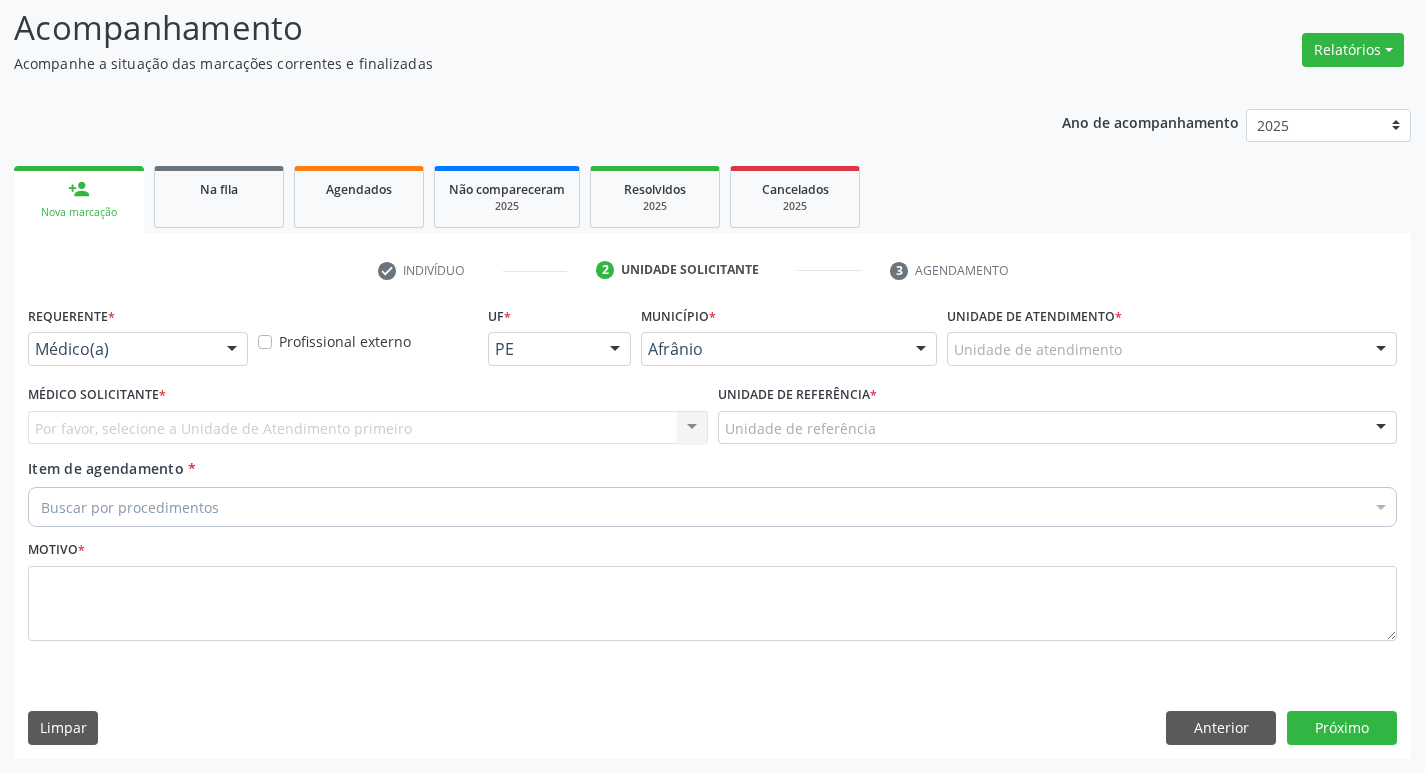 scroll, scrollTop: 133, scrollLeft: 0, axis: vertical 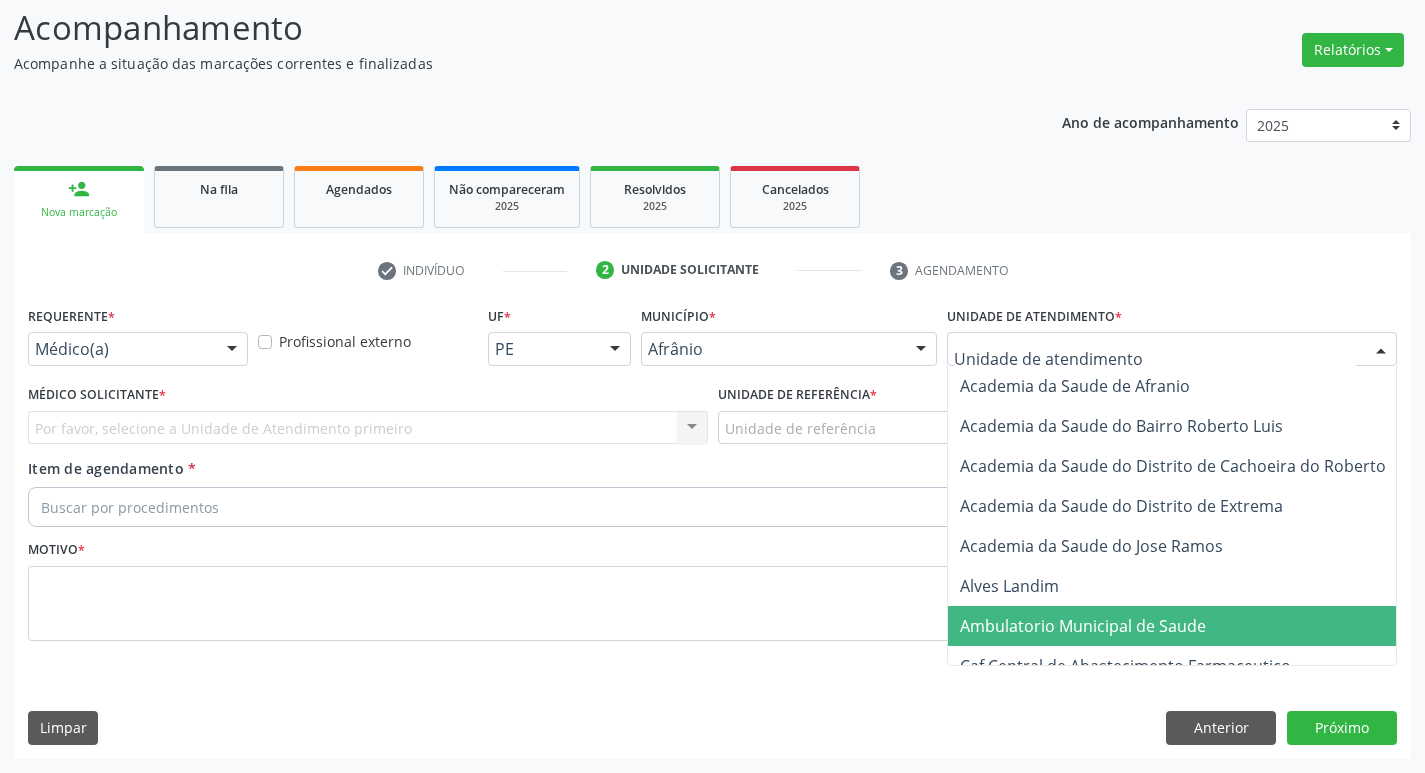 click on "Ambulatorio Municipal de Saude" at bounding box center (1083, 626) 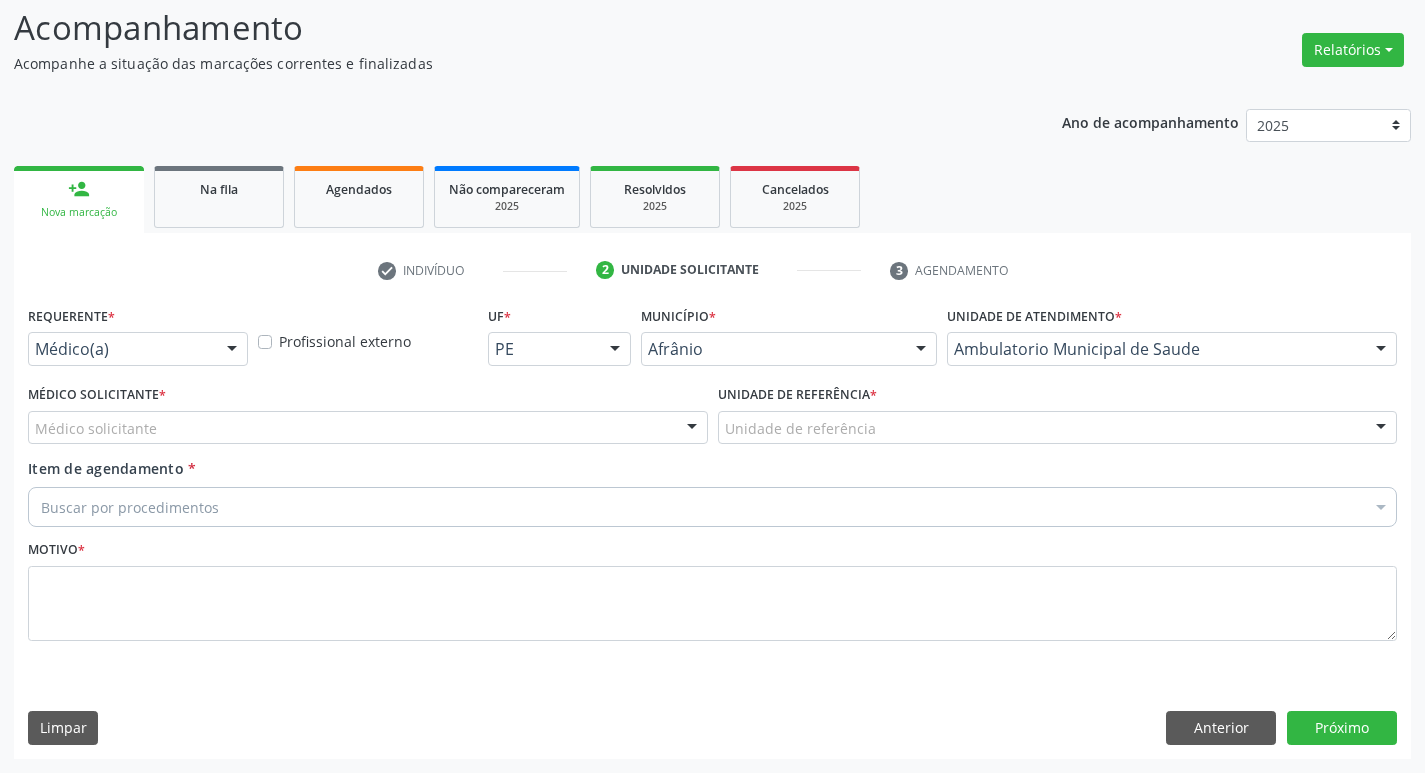 click on "Médico solicitante" at bounding box center [368, 428] 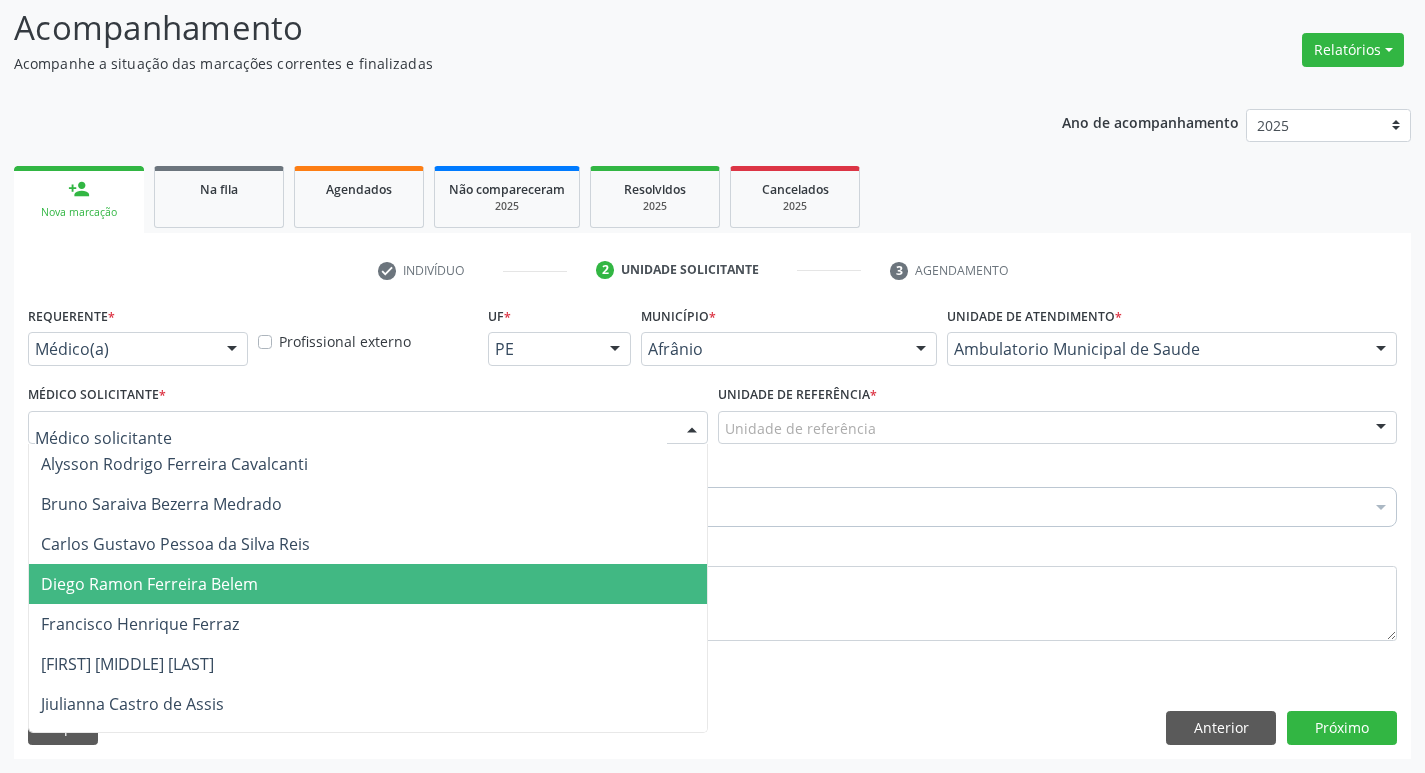click on "Diego Ramon Ferreira Belem" at bounding box center (368, 584) 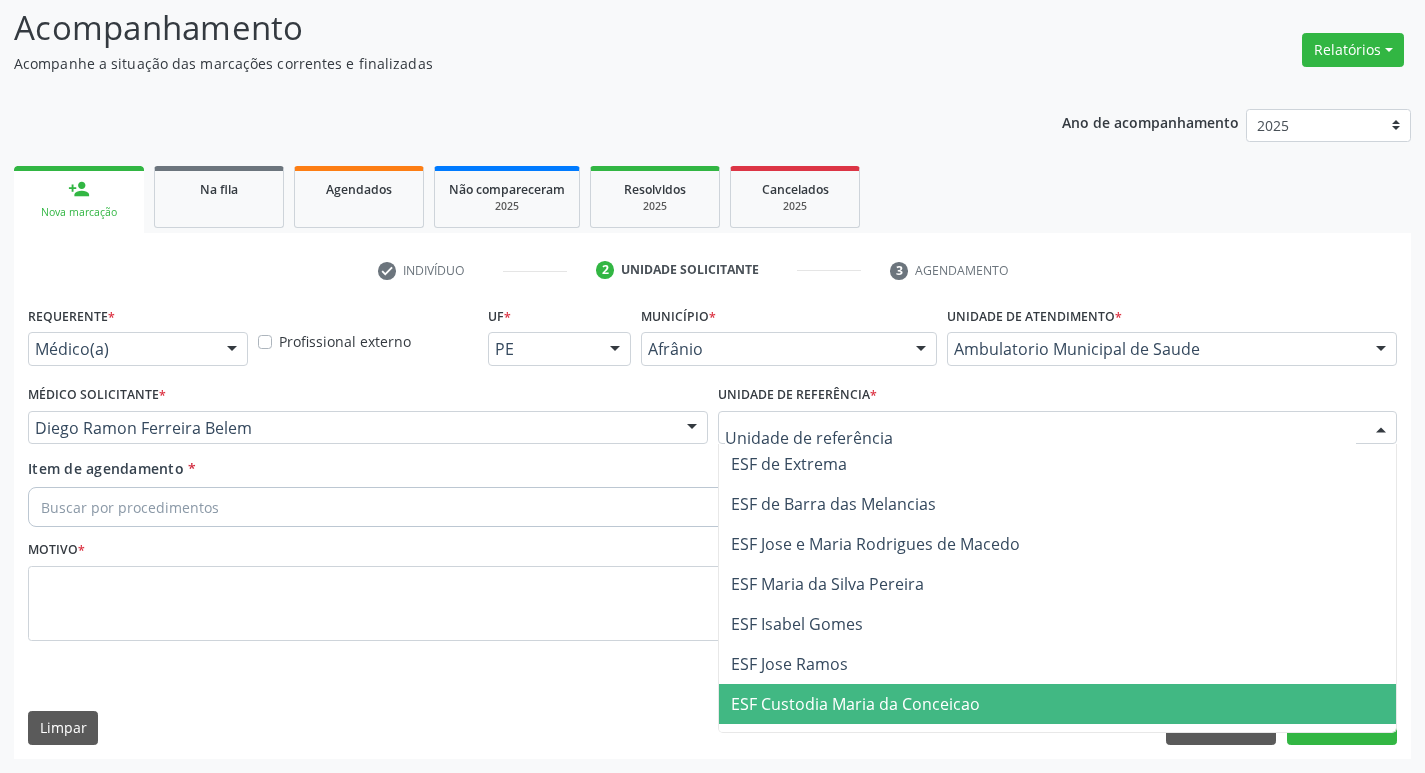 drag, startPoint x: 878, startPoint y: 687, endPoint x: 839, endPoint y: 663, distance: 45.79301 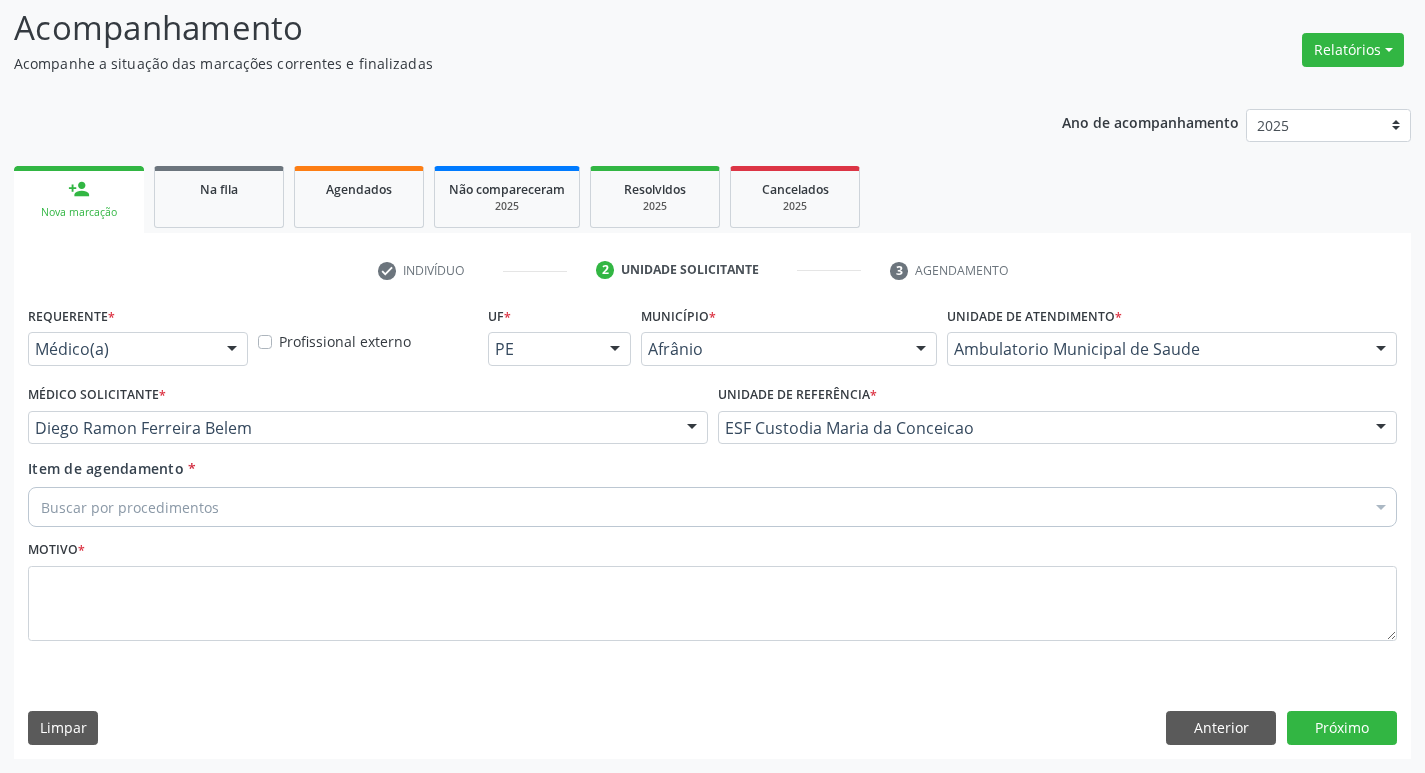 click on "Buscar por procedimentos" at bounding box center (712, 507) 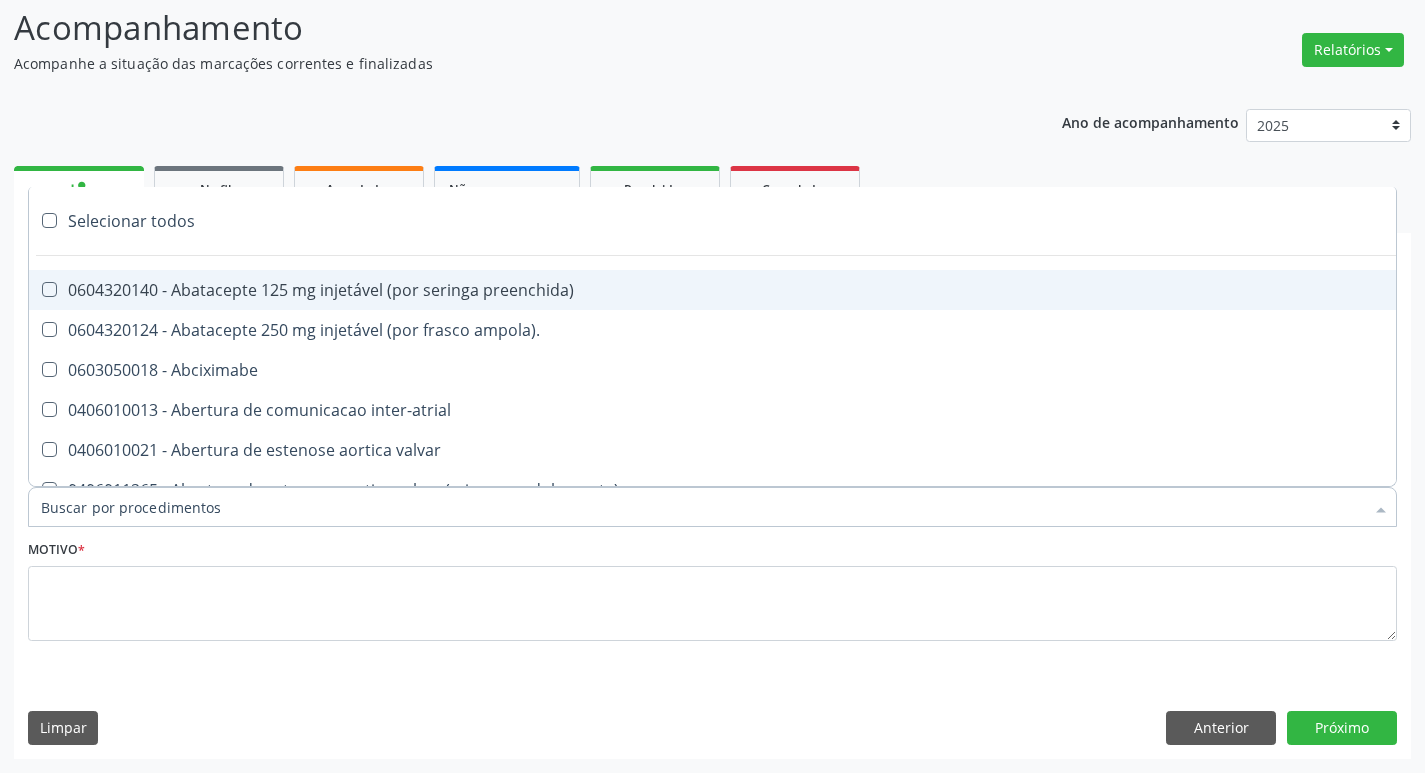 paste on "ortope" 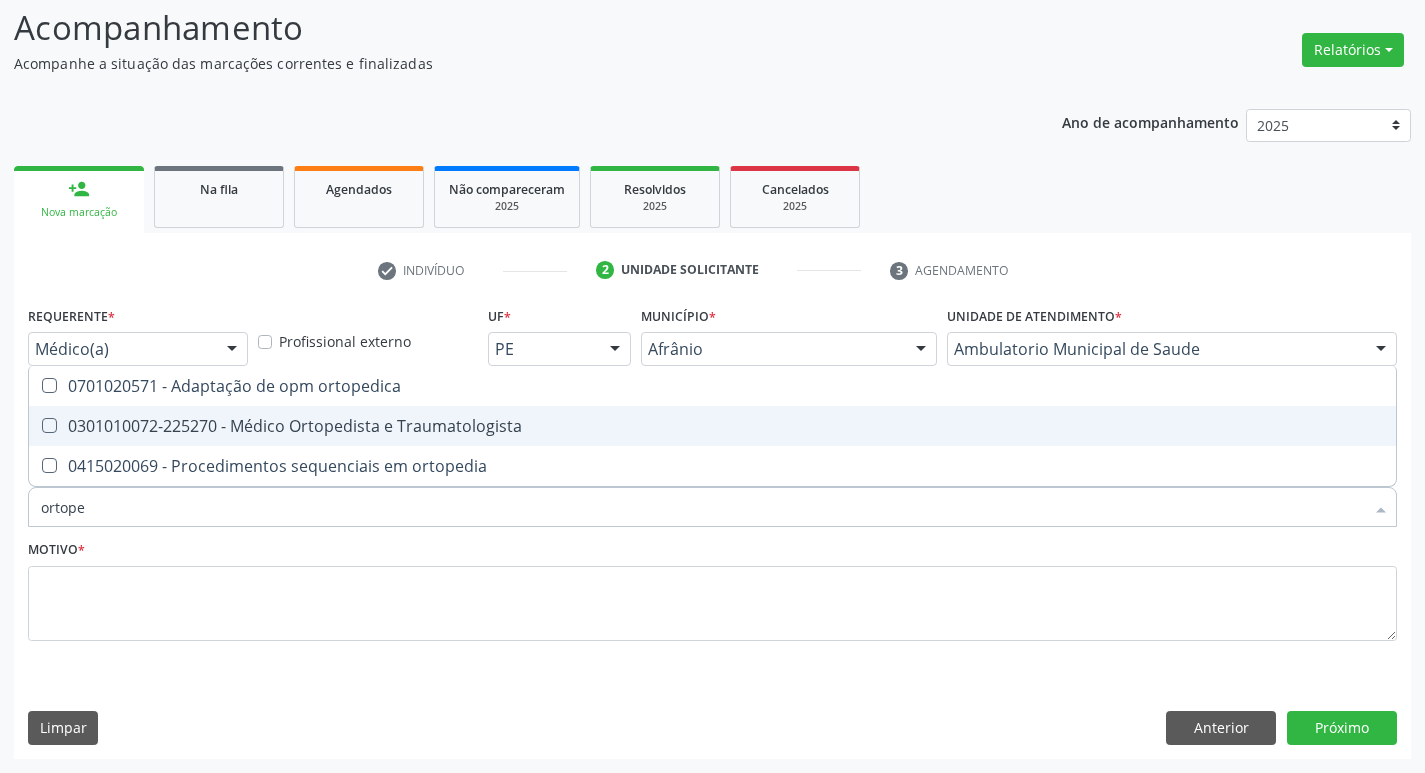 drag, startPoint x: 45, startPoint y: 422, endPoint x: 64, endPoint y: 460, distance: 42.48529 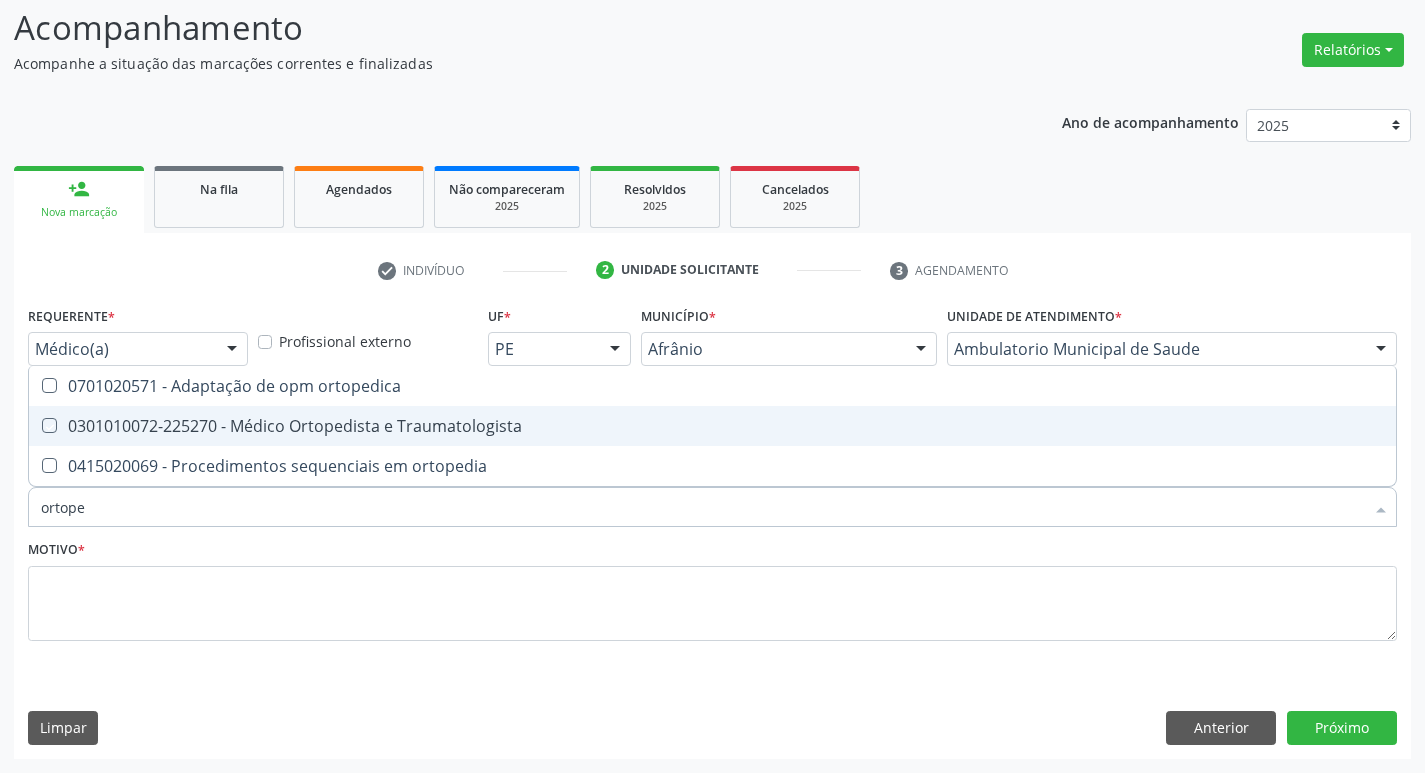 checkbox on "true" 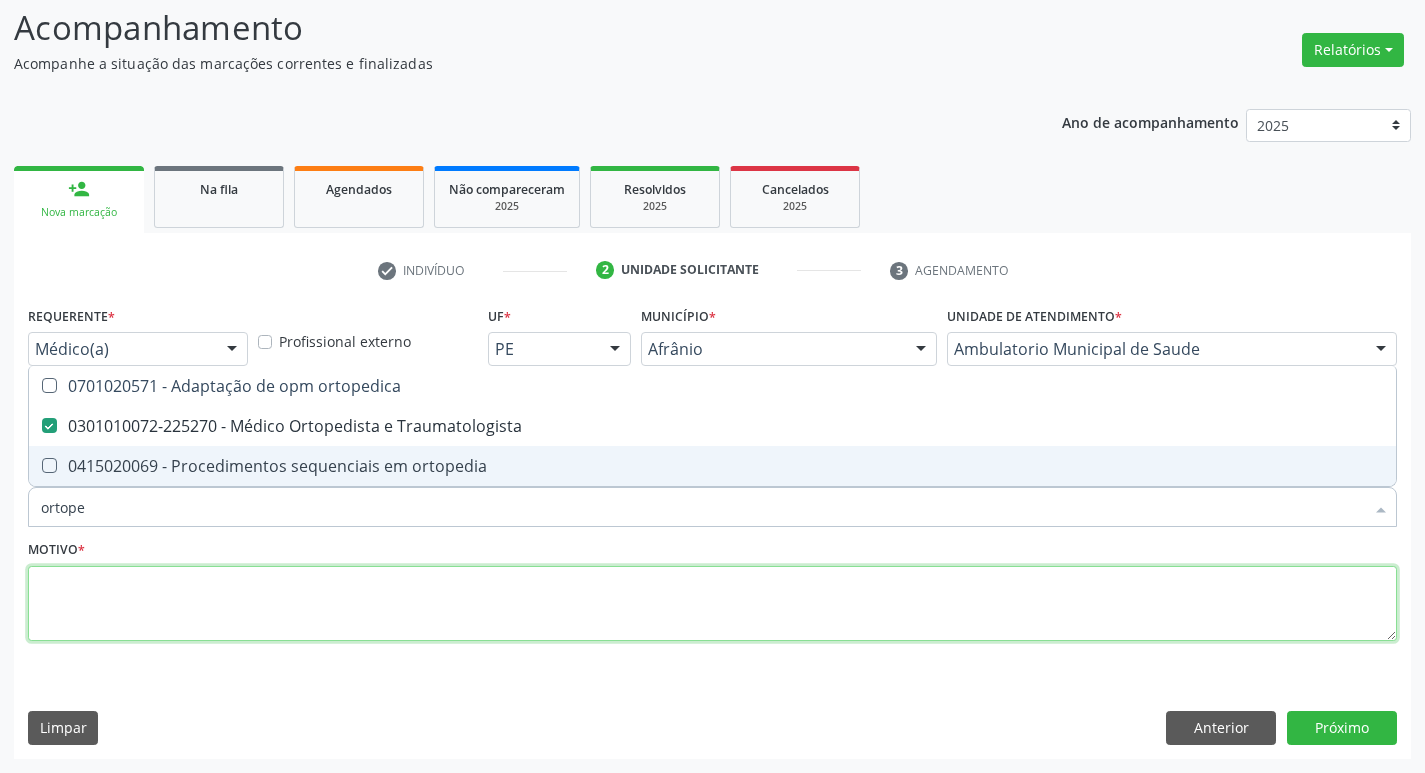click at bounding box center [712, 604] 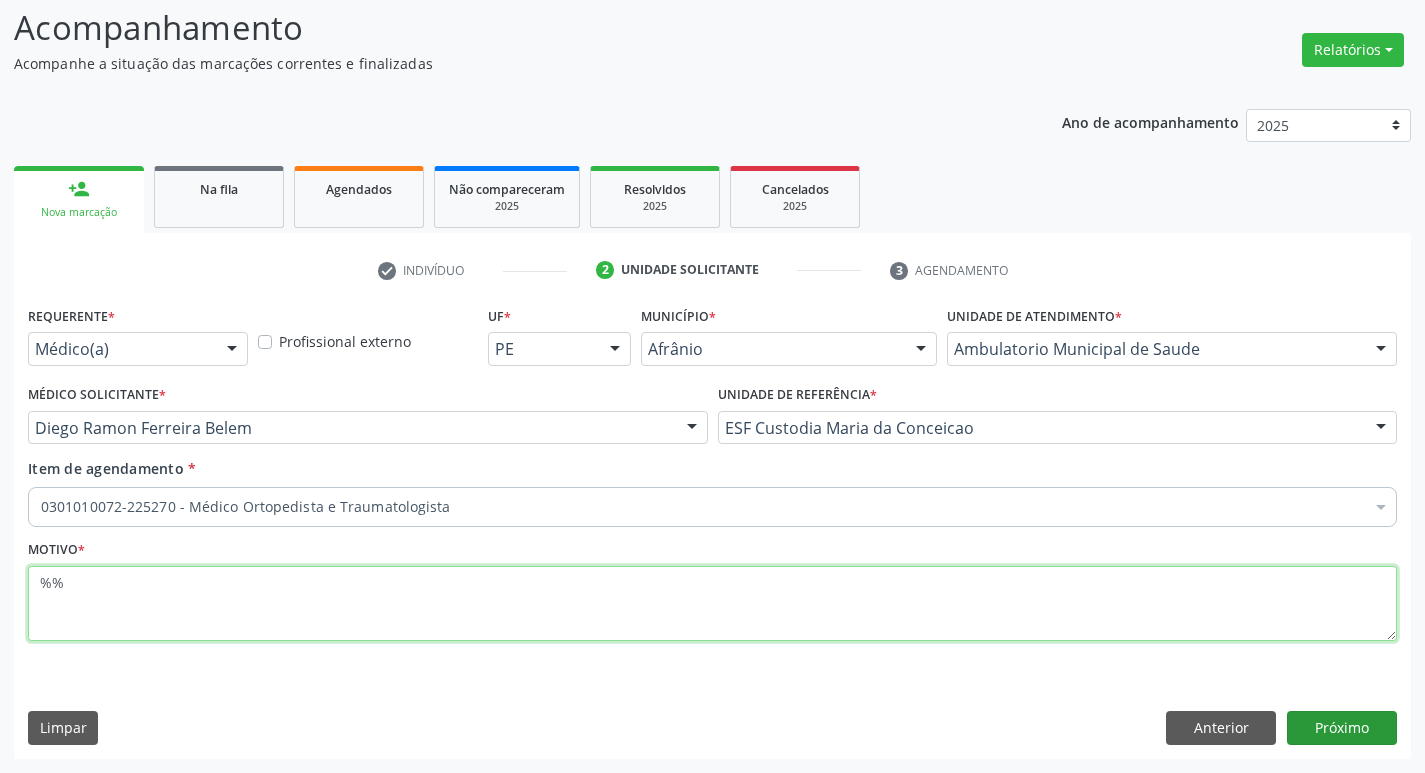 type on "%%" 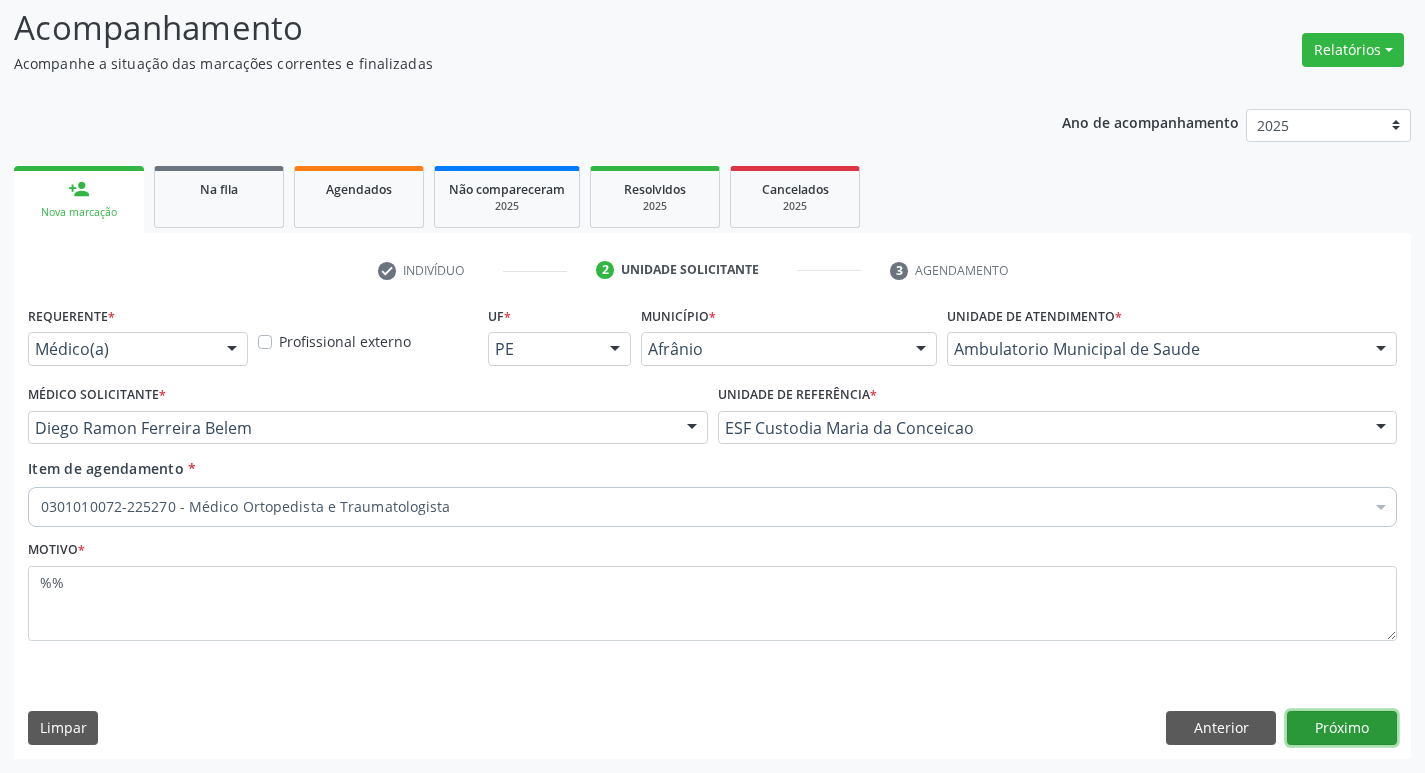 click on "Próximo" at bounding box center [1342, 728] 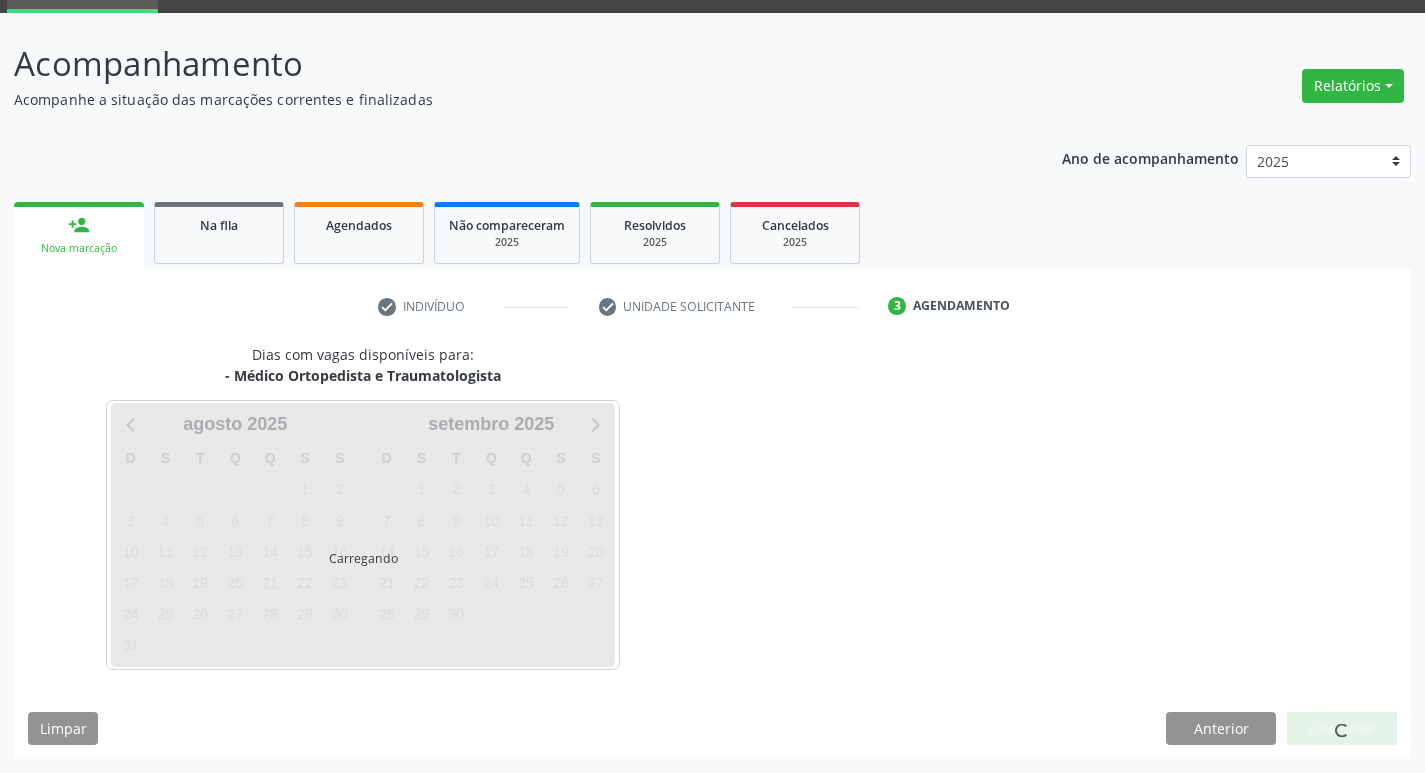 scroll, scrollTop: 97, scrollLeft: 0, axis: vertical 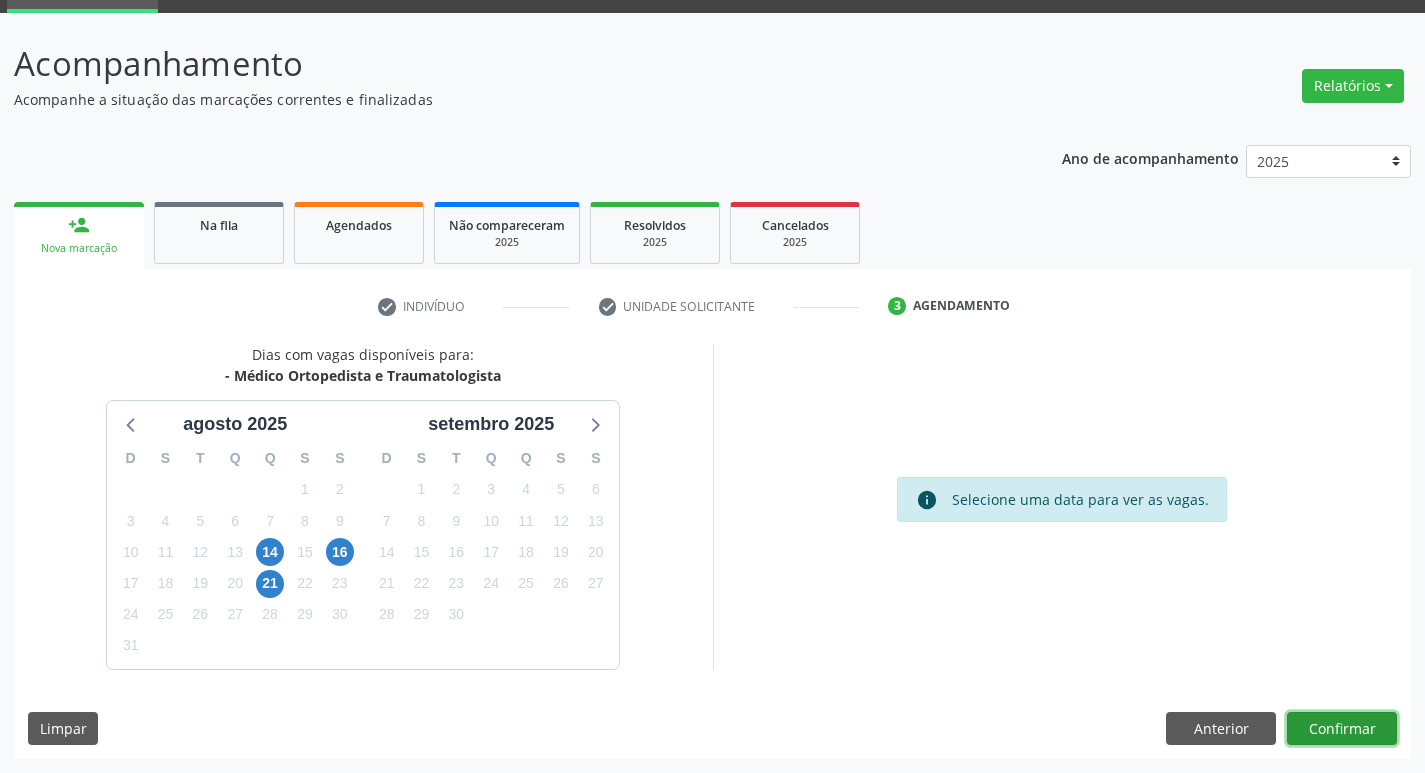 click on "Confirmar" at bounding box center (1342, 729) 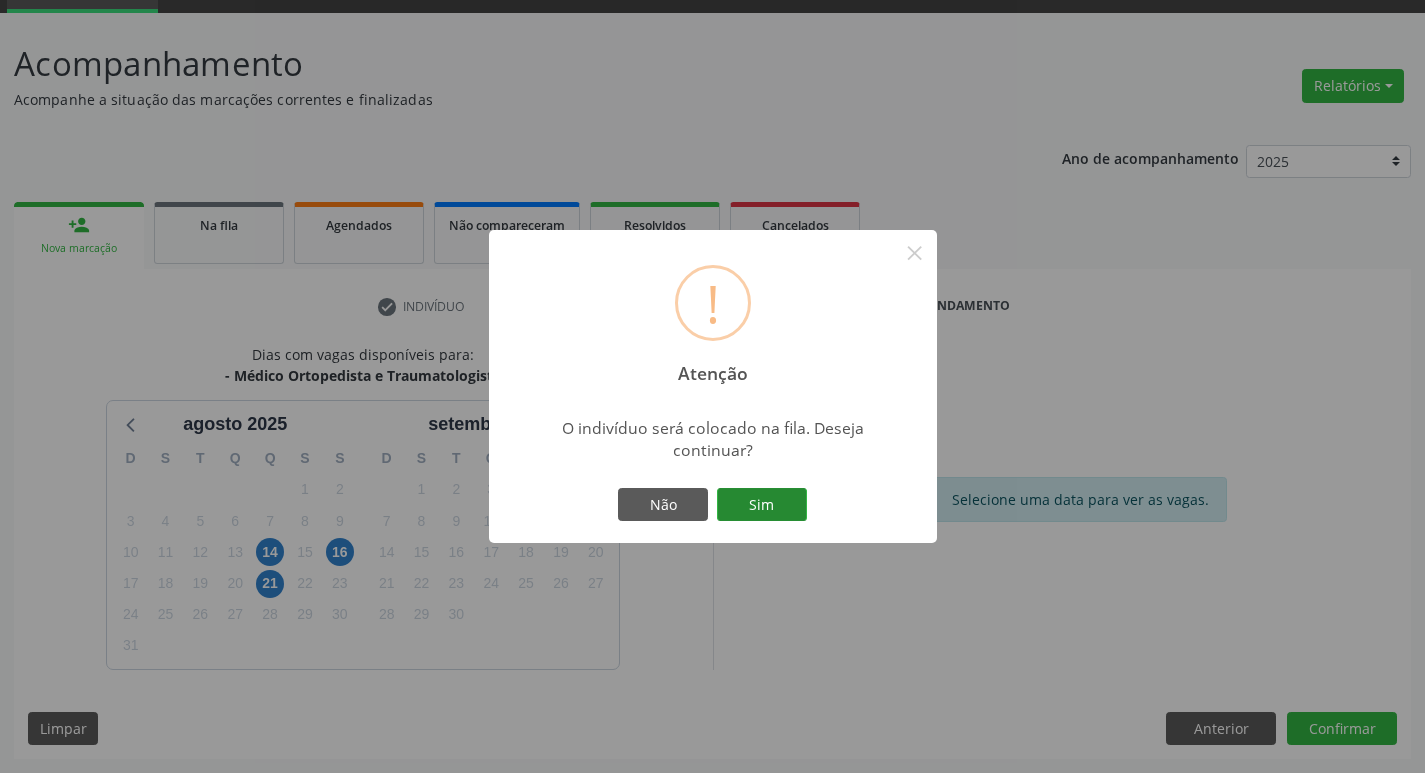 click on "Sim" at bounding box center (762, 505) 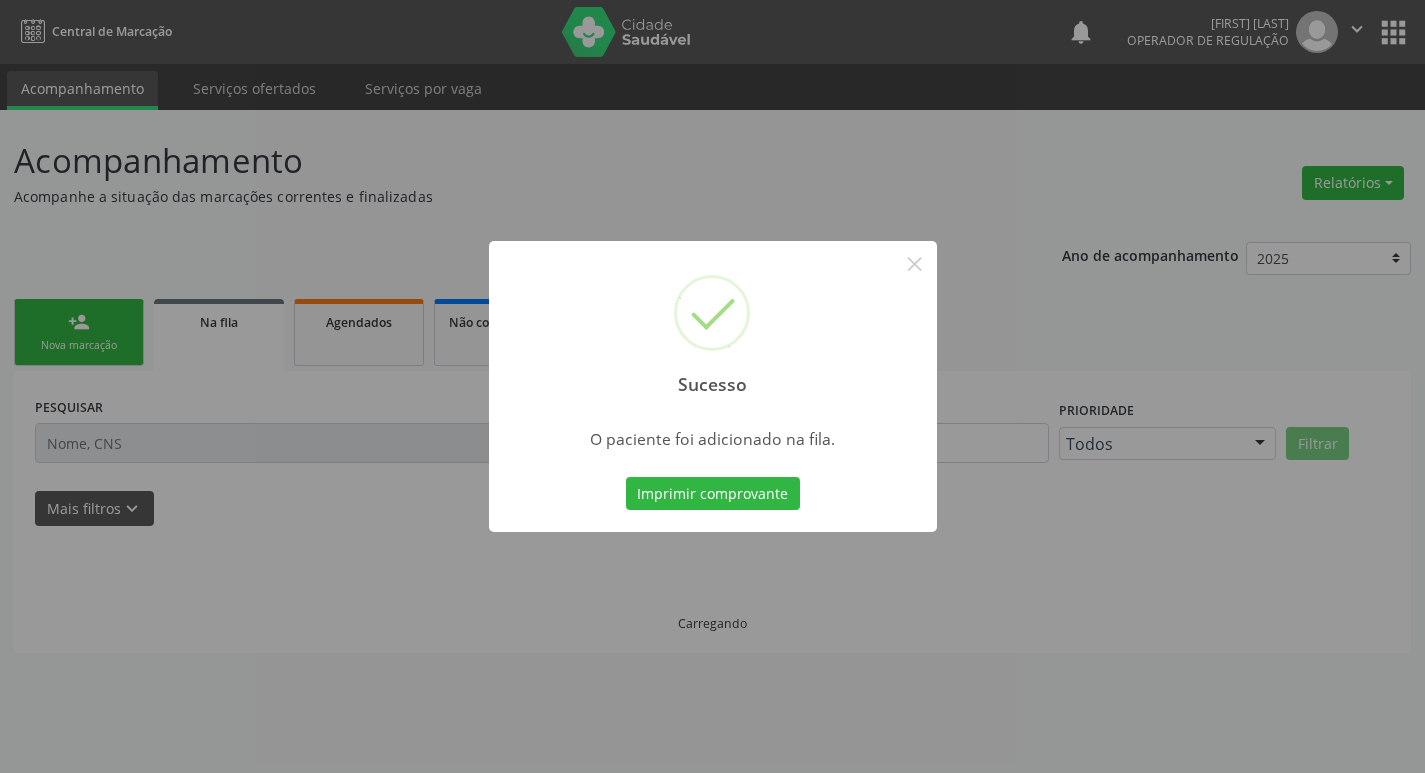 scroll, scrollTop: 0, scrollLeft: 0, axis: both 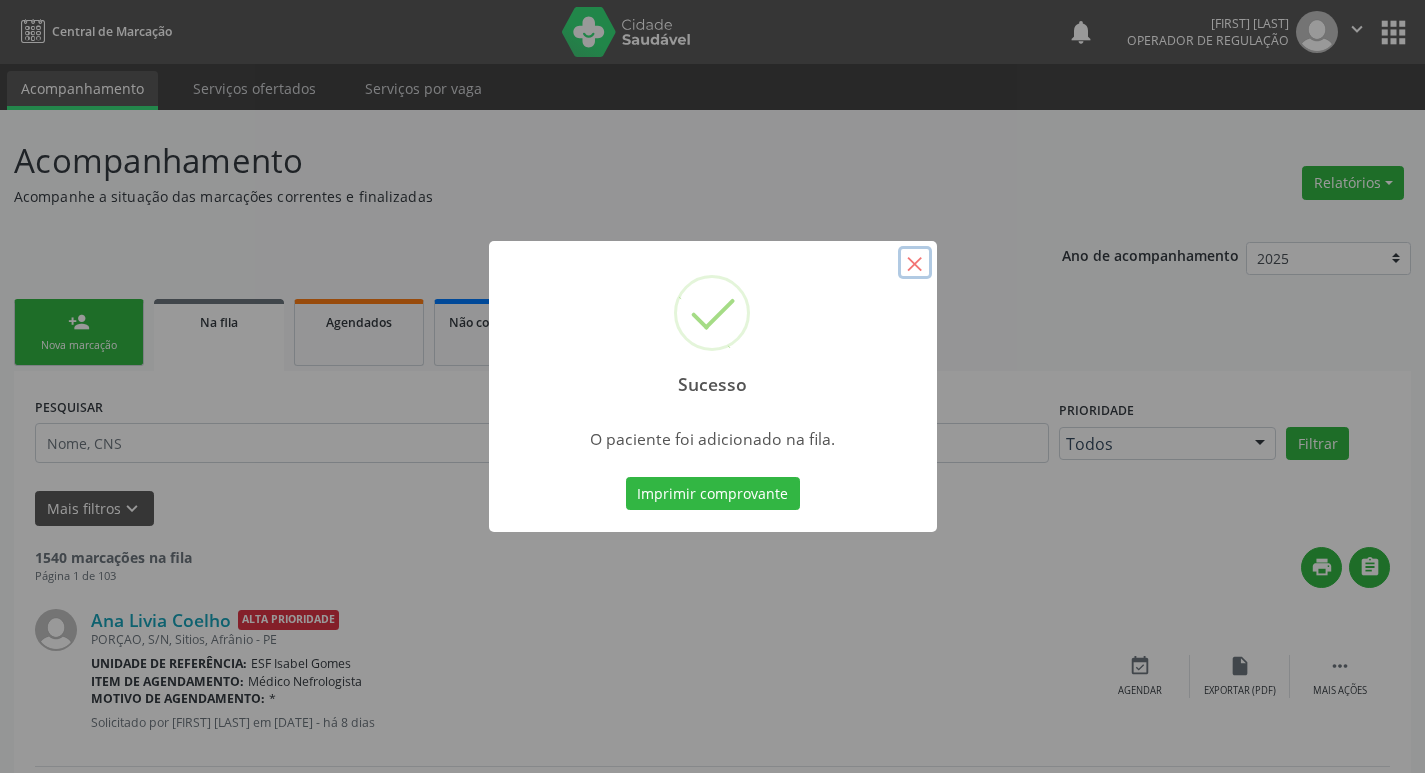 click on "×" at bounding box center (915, 263) 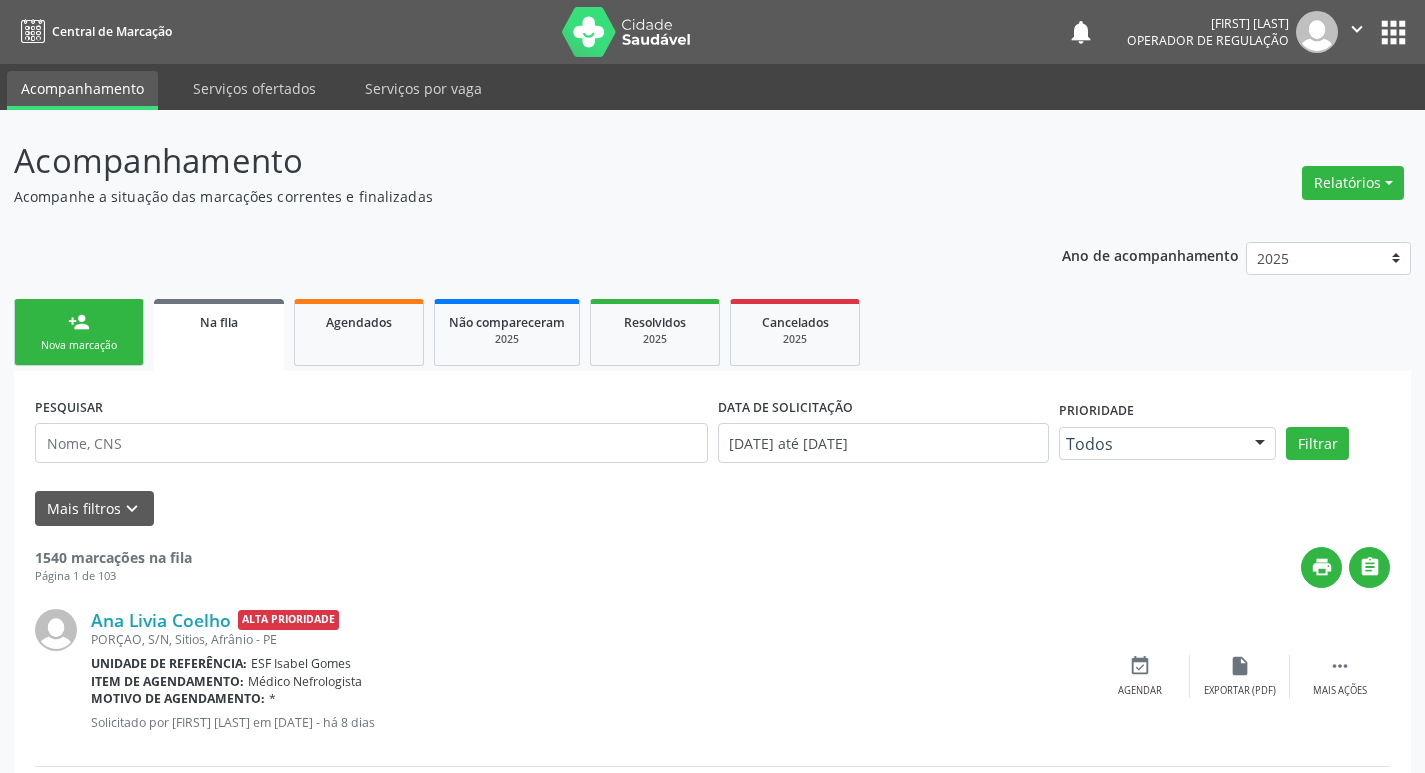 click on "person_add
Nova marcação" at bounding box center [79, 332] 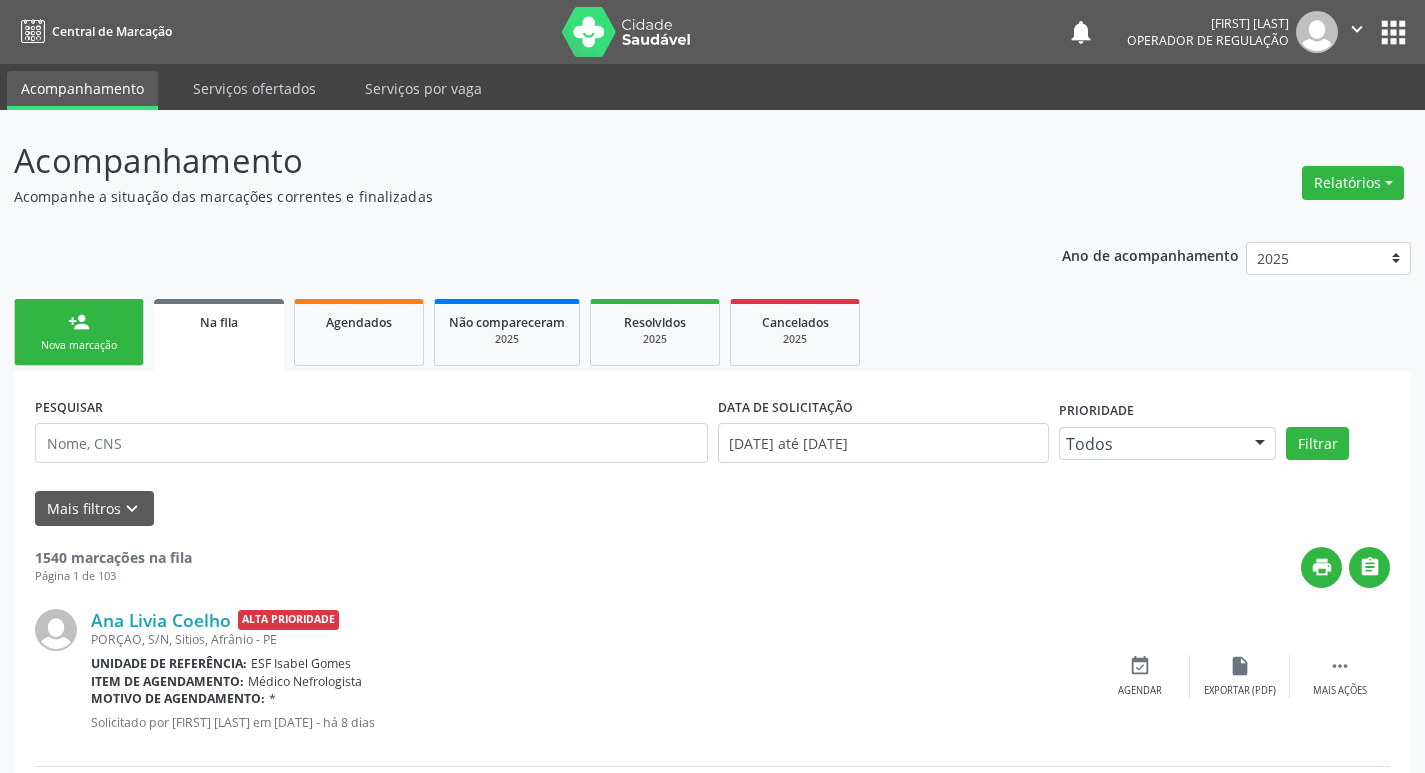 click on "person_add" at bounding box center (79, 322) 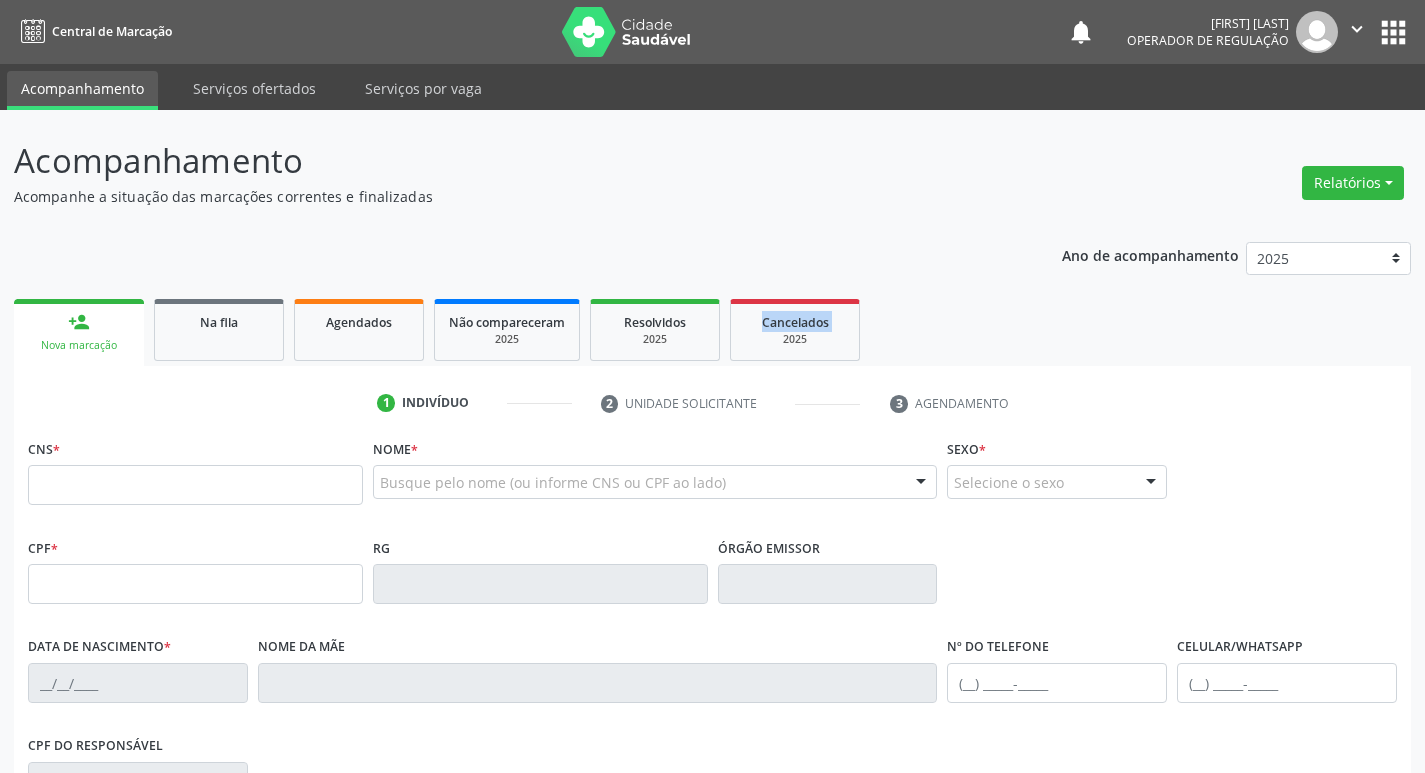 click on "person_add
Nova marcação" at bounding box center [79, 332] 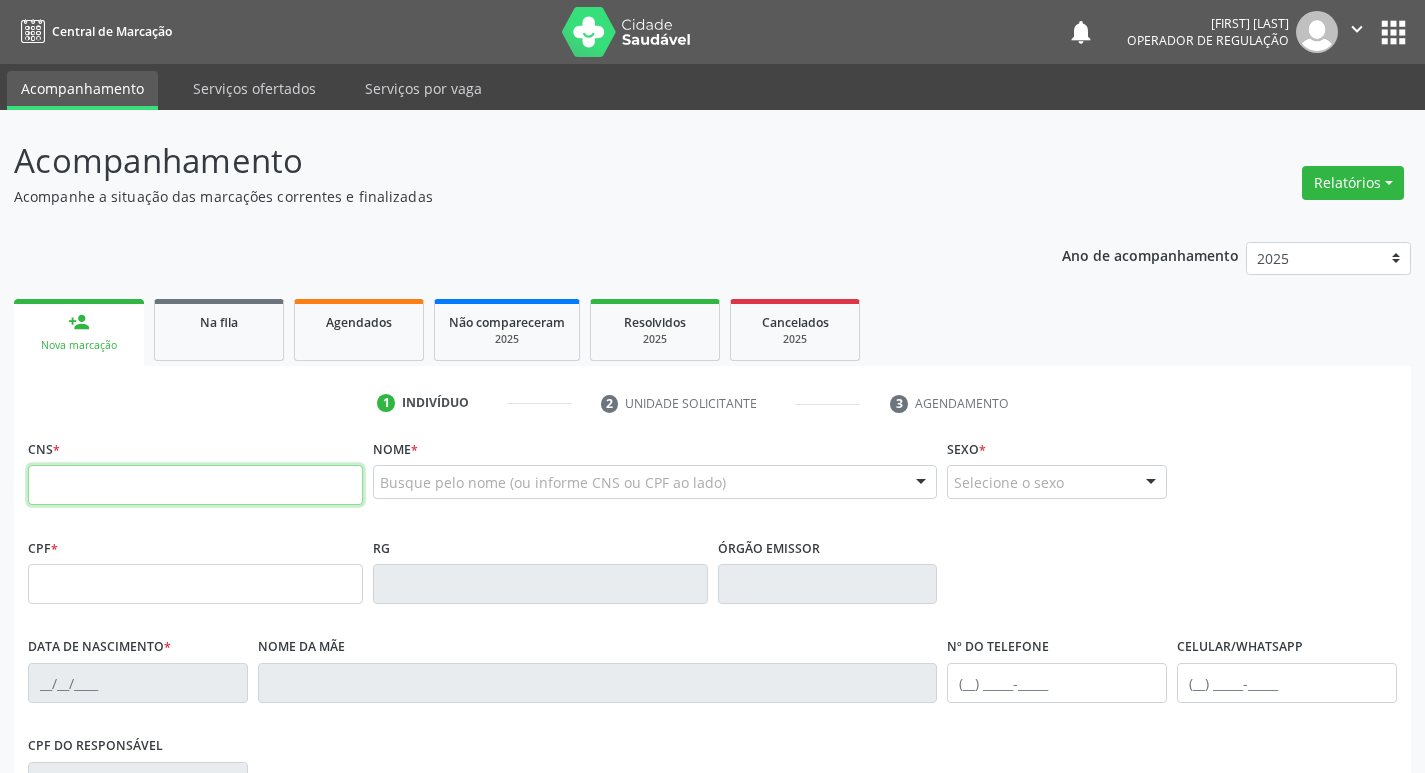 click at bounding box center [195, 485] 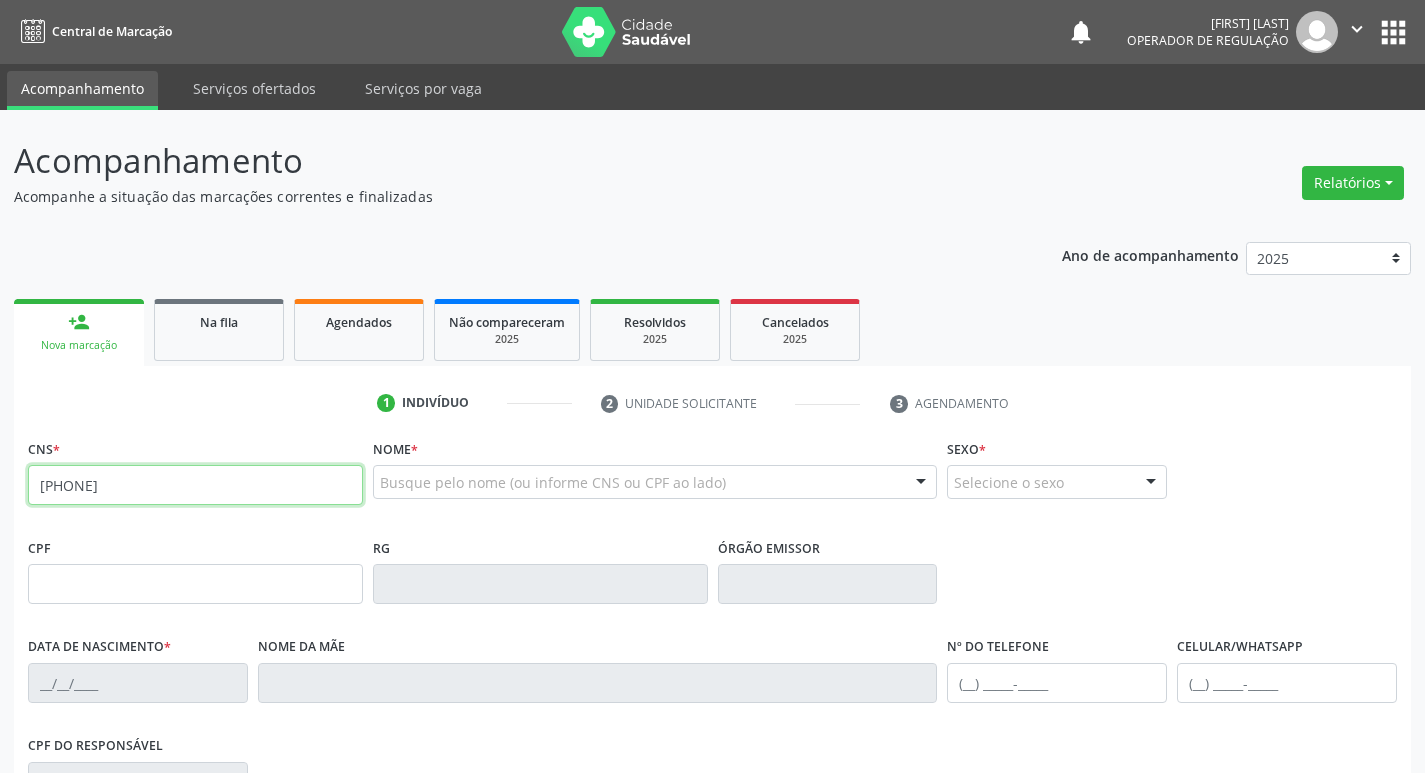 type on "704 0078 7373 7362" 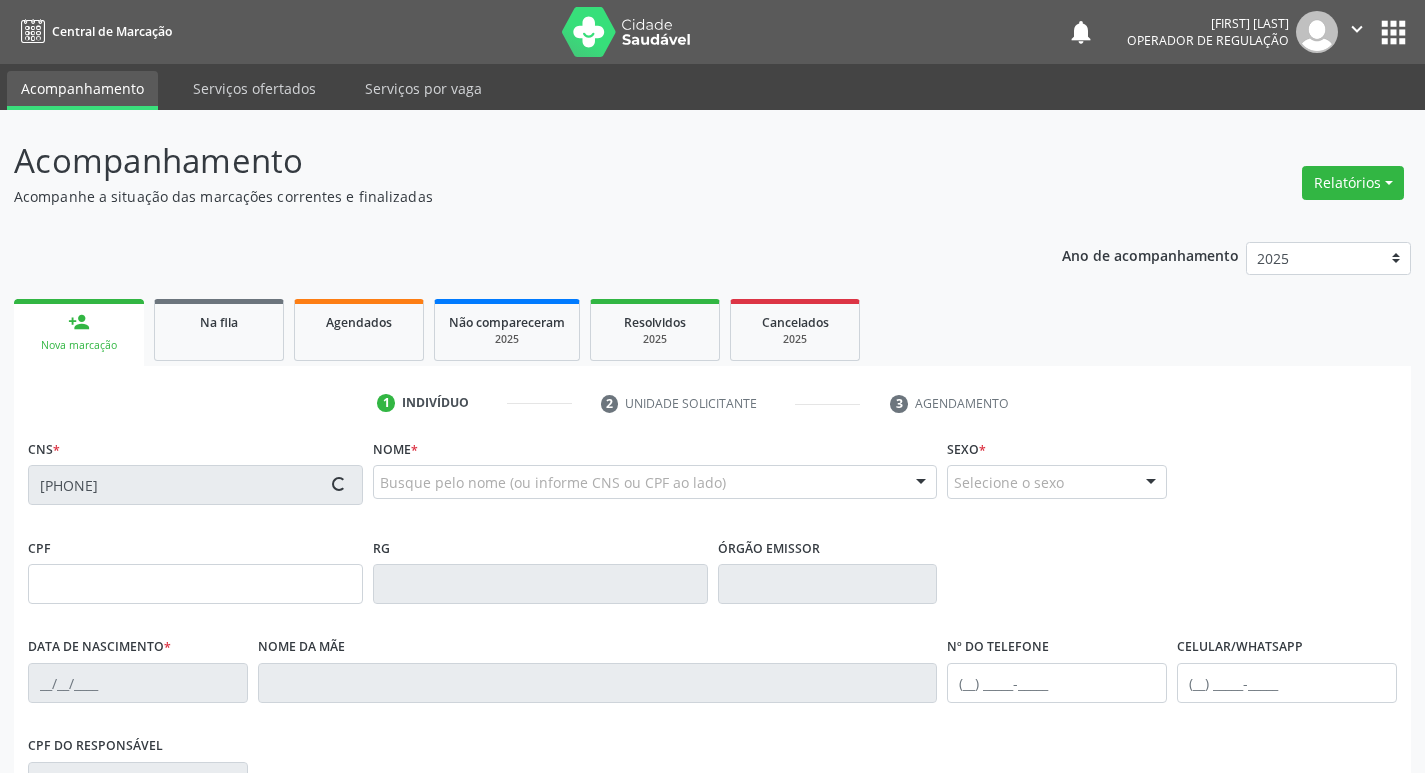 type on "019.613.544-38" 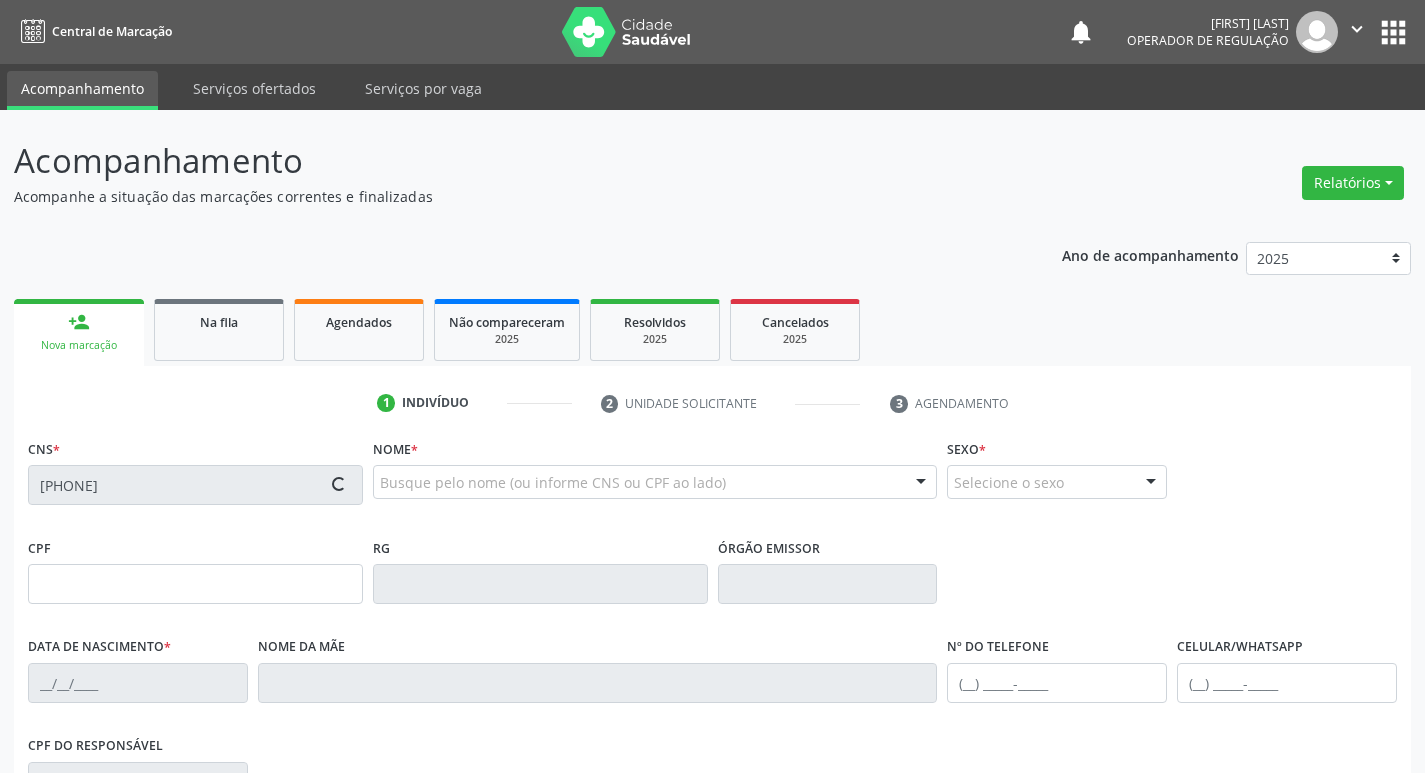 type on "05/09/1972" 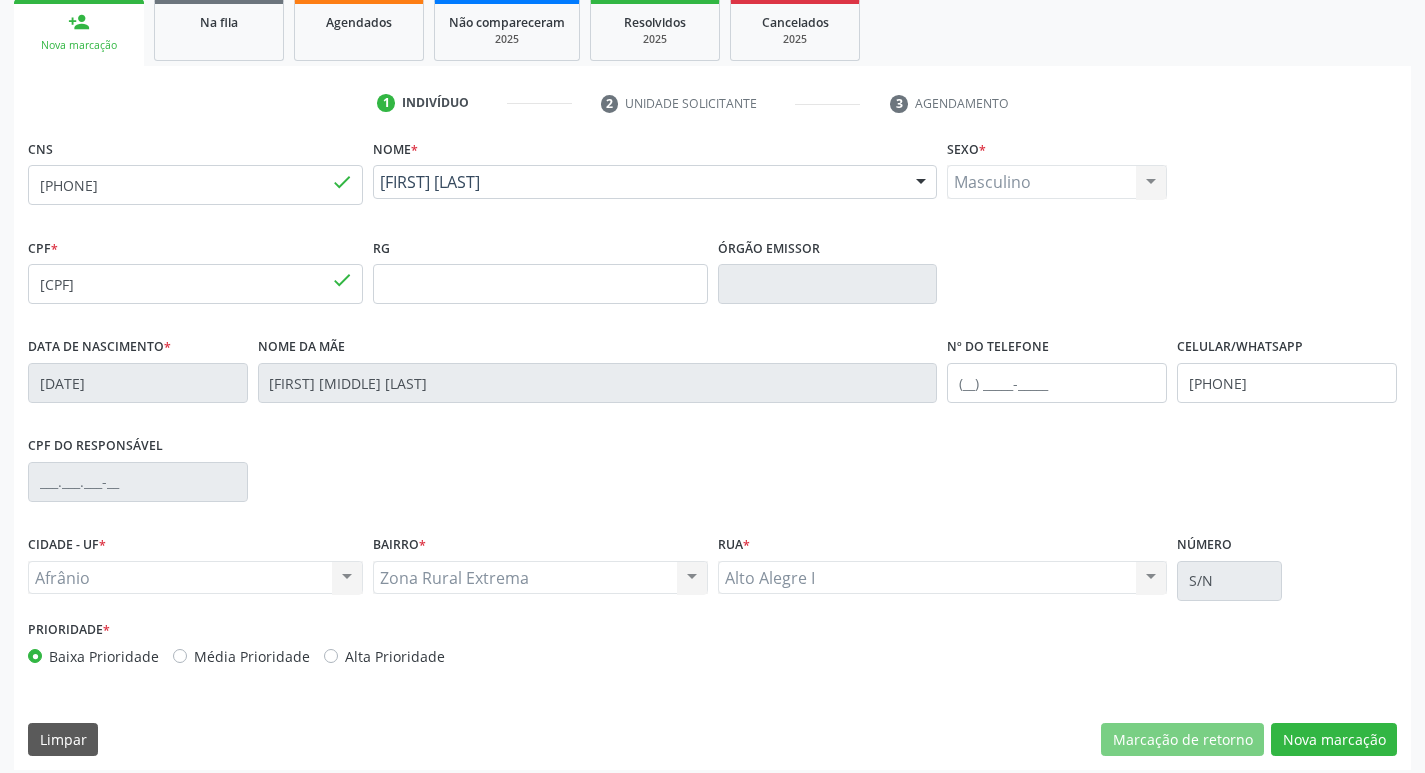 scroll, scrollTop: 311, scrollLeft: 0, axis: vertical 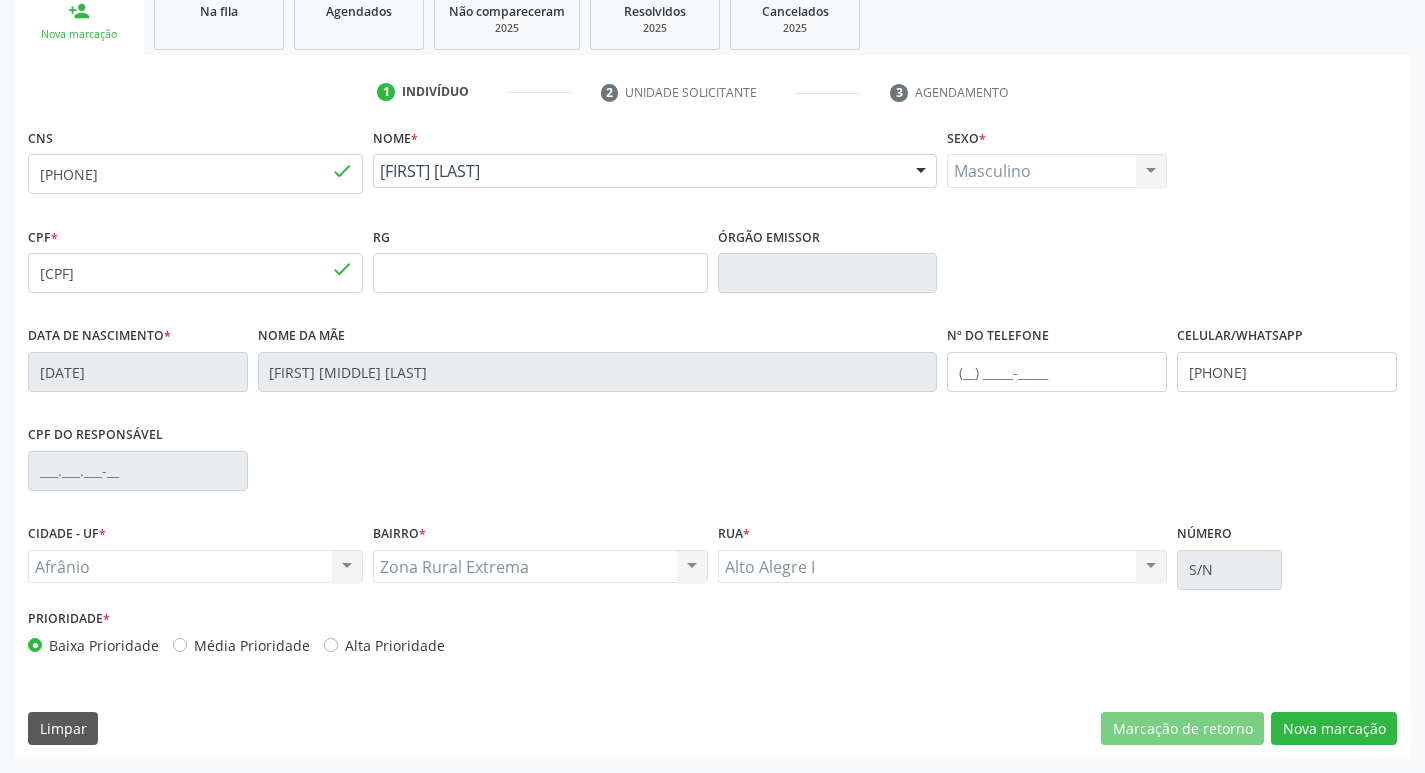 click on "Média Prioridade" at bounding box center (252, 645) 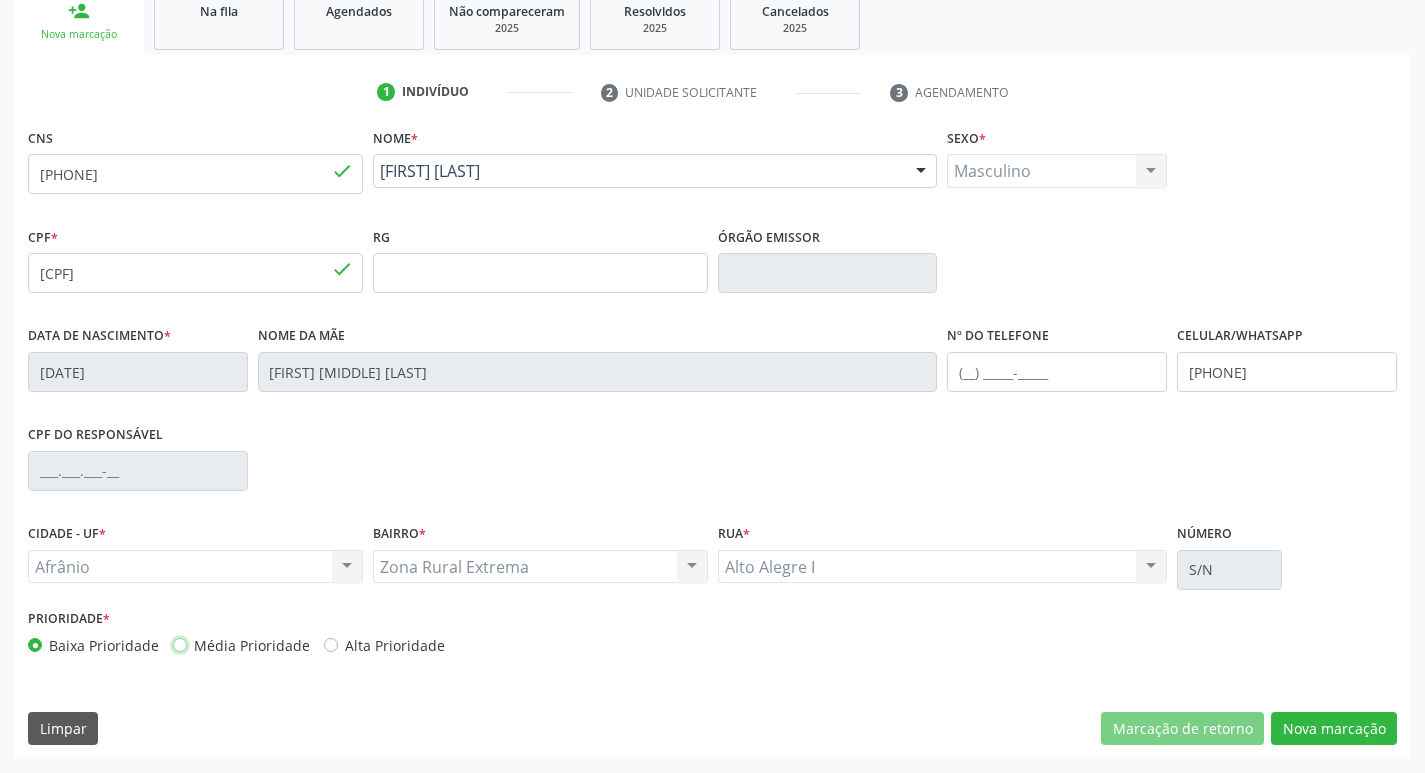click on "Média Prioridade" at bounding box center [180, 644] 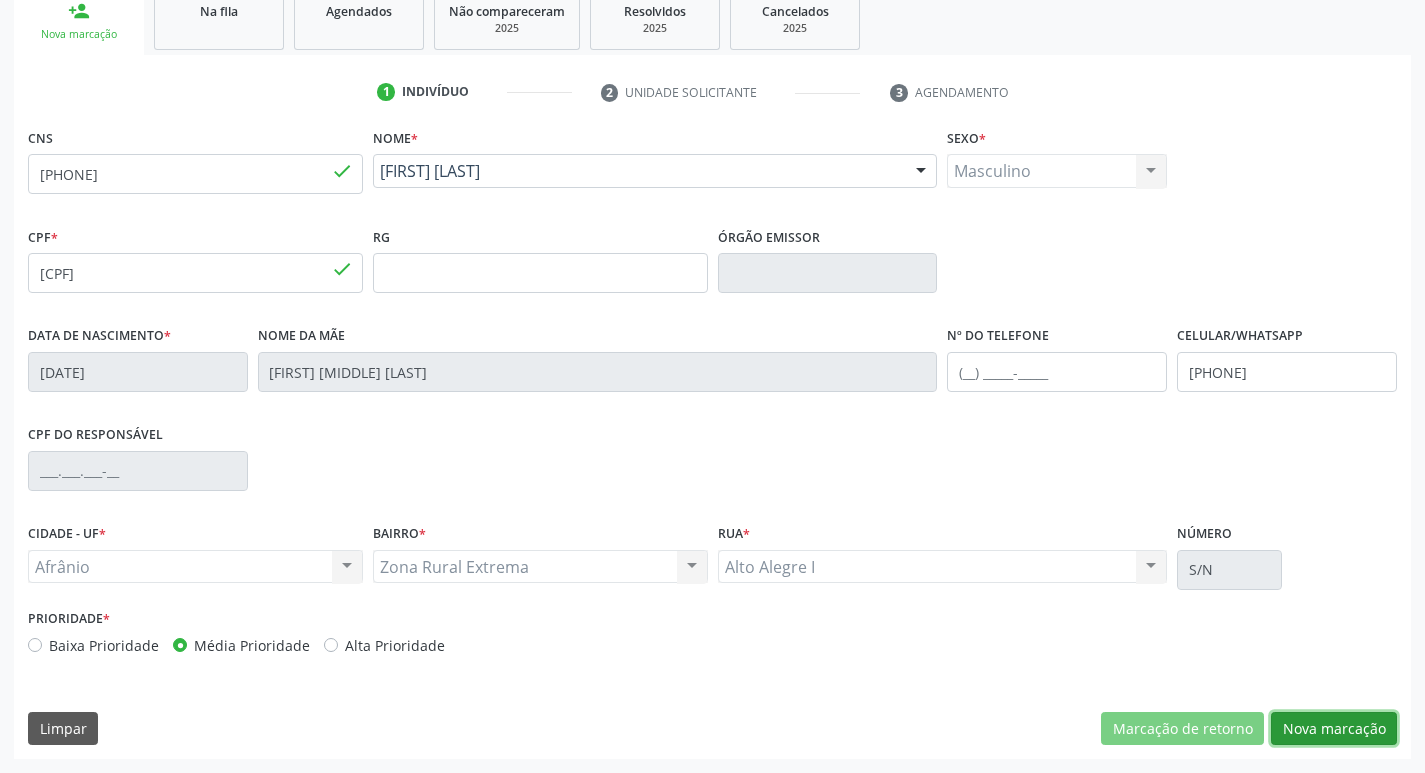 click on "Nova marcação" at bounding box center (1334, 729) 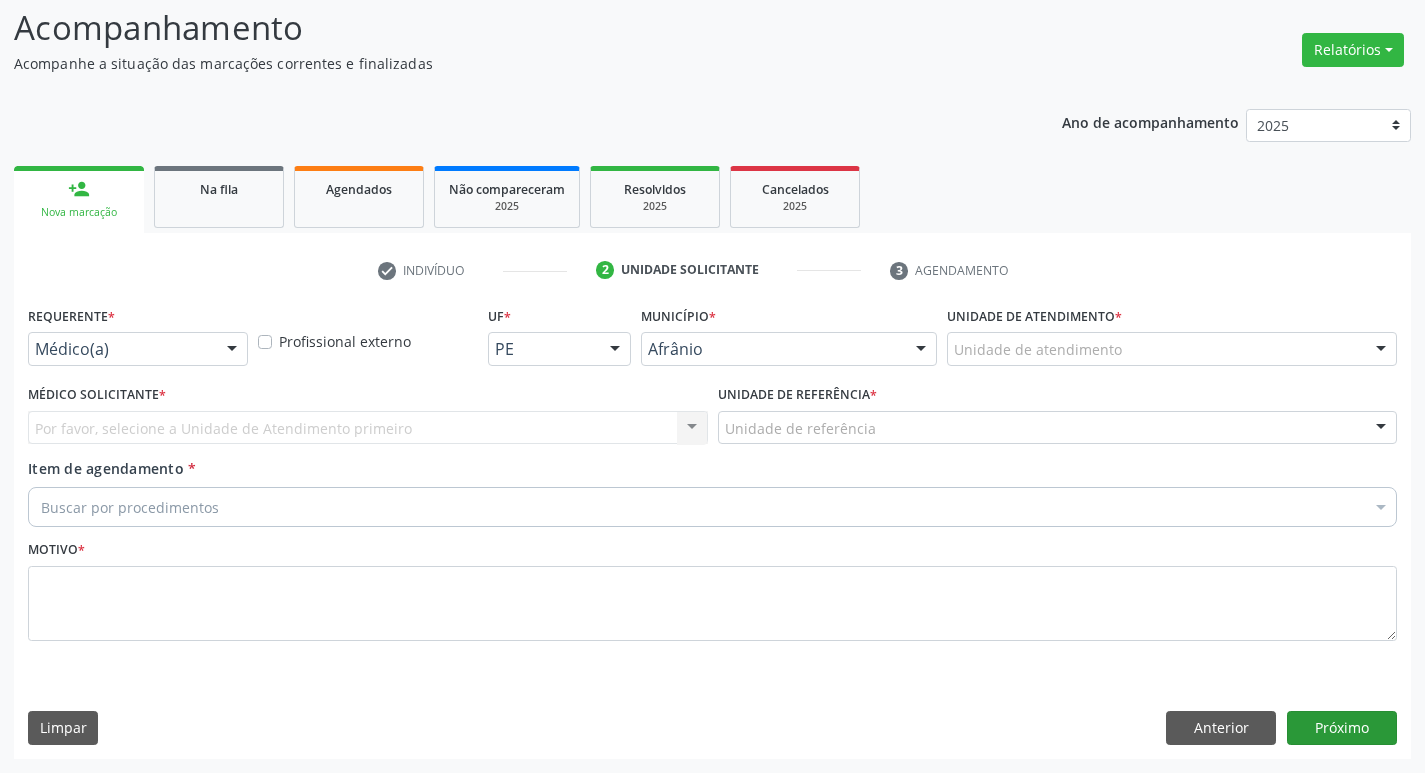 scroll, scrollTop: 133, scrollLeft: 0, axis: vertical 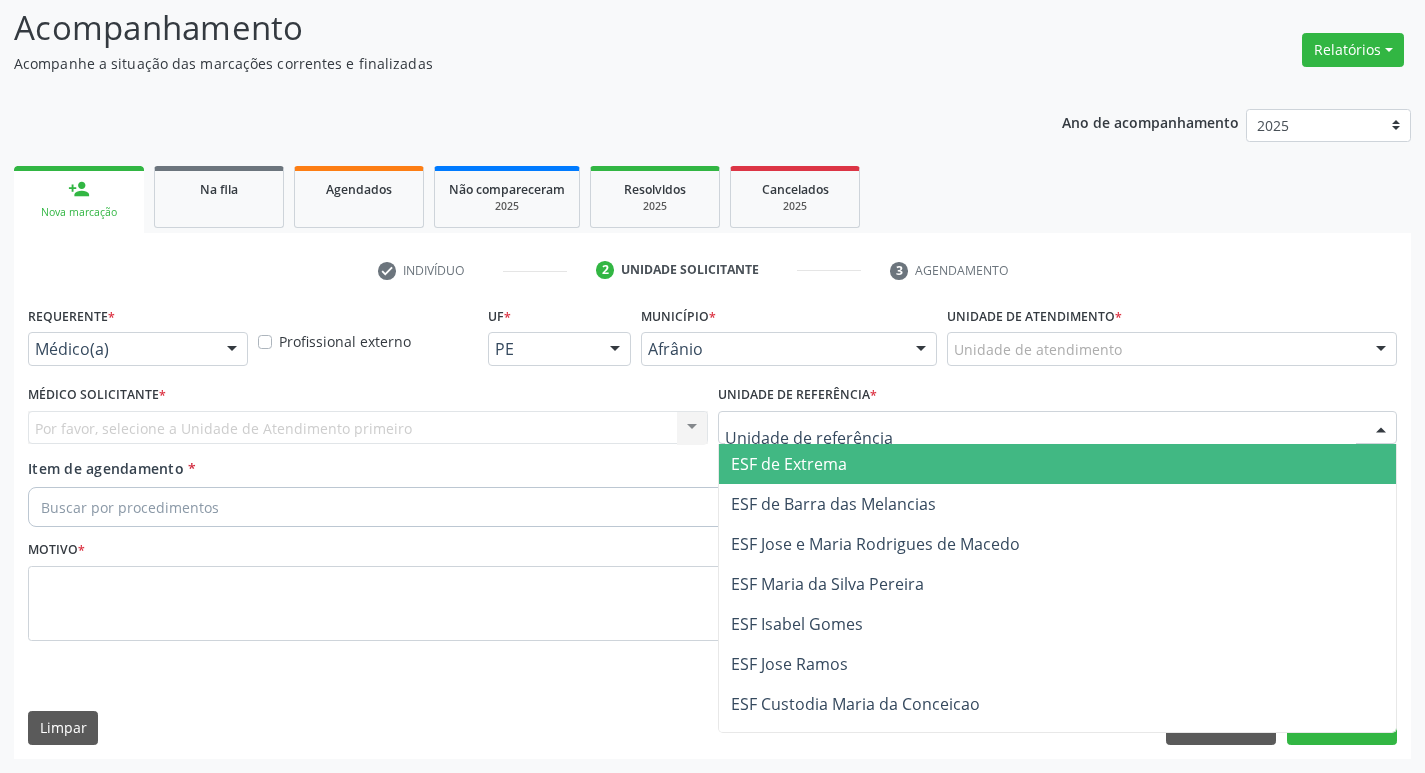 click at bounding box center (1058, 428) 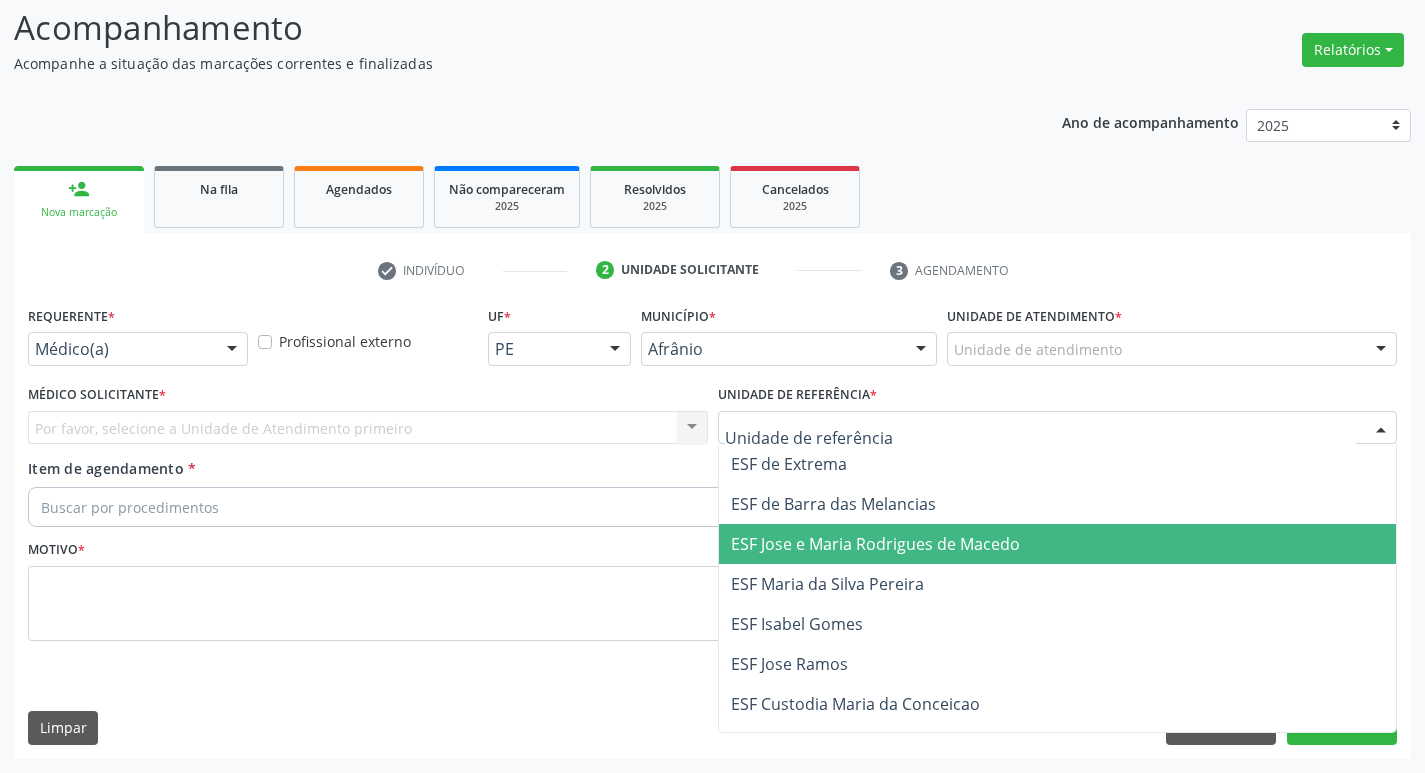drag, startPoint x: 903, startPoint y: 587, endPoint x: 934, endPoint y: 549, distance: 49.0408 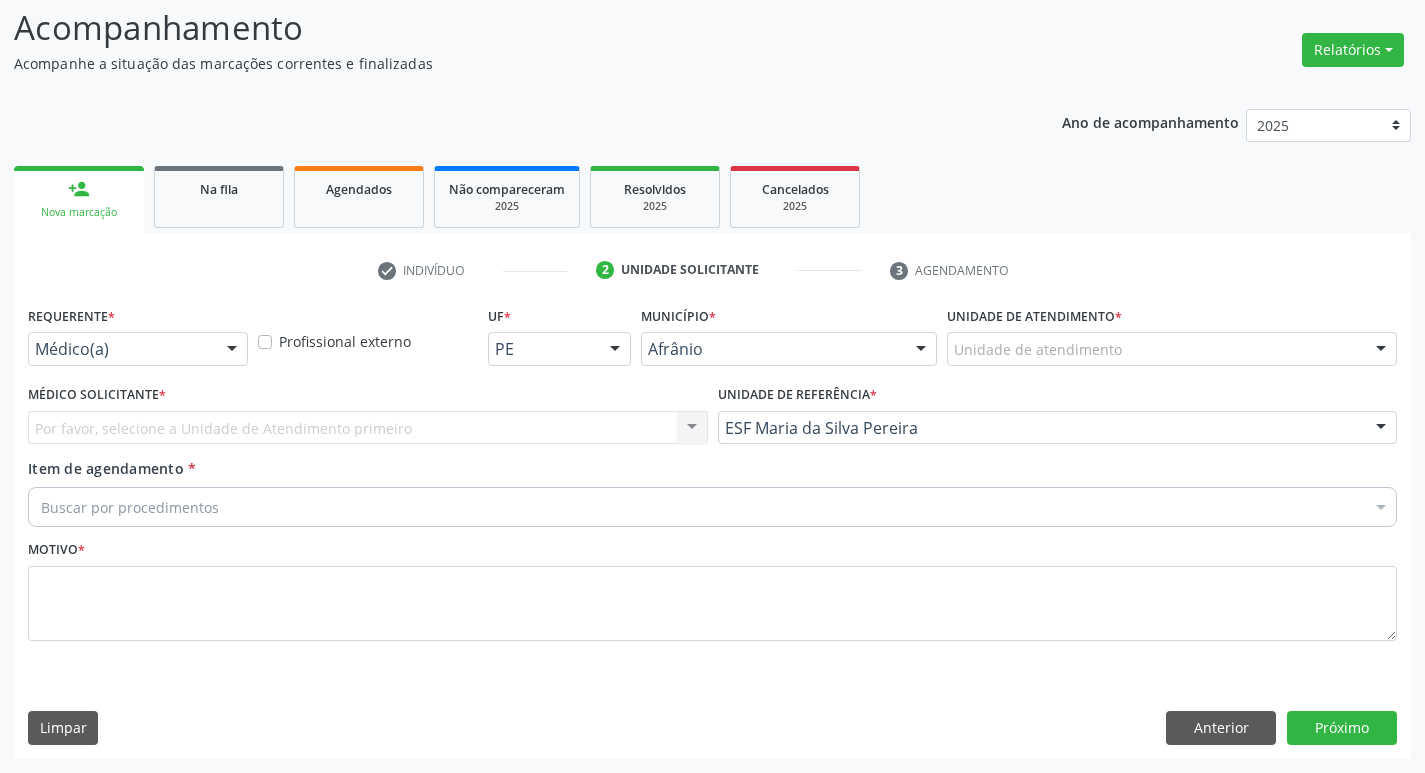 click on "Unidade de atendimento" at bounding box center (1172, 349) 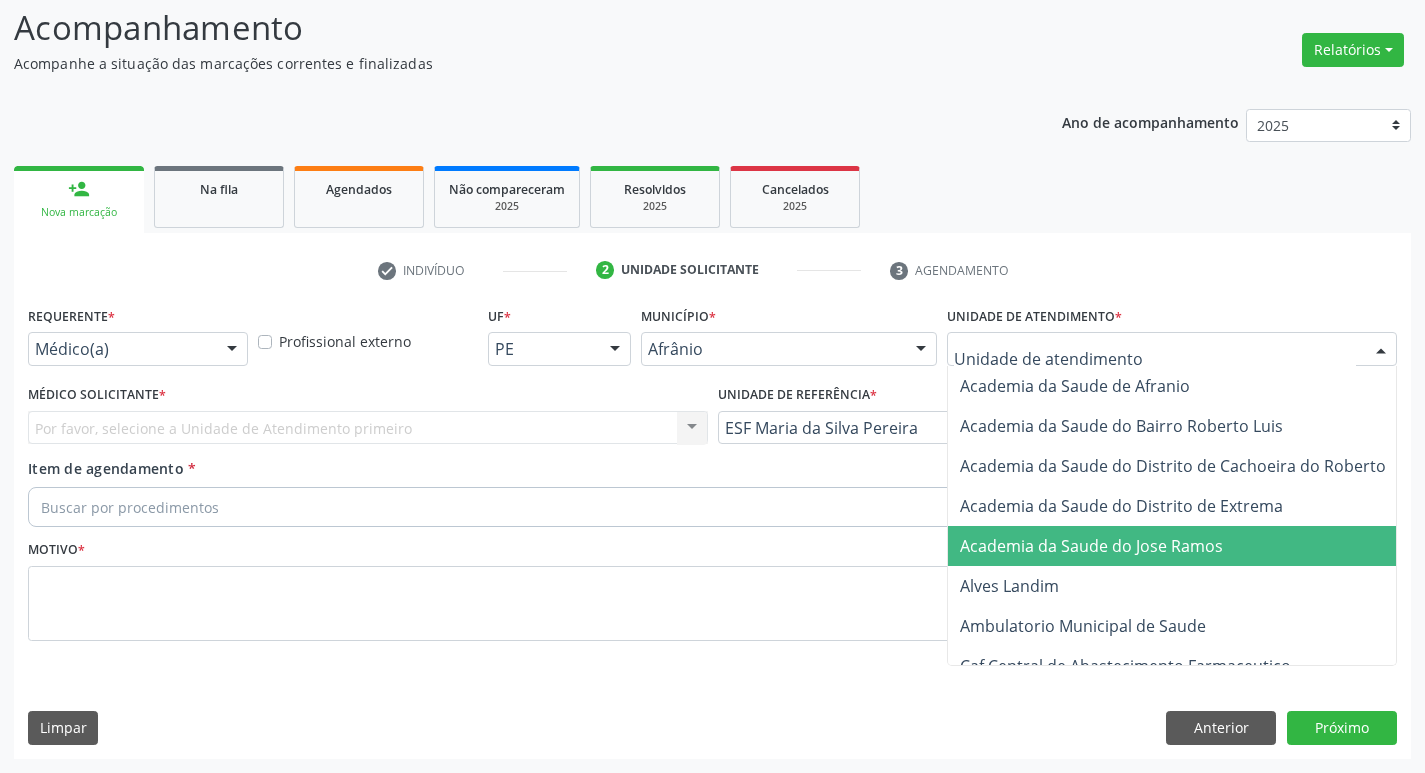 drag, startPoint x: 1034, startPoint y: 579, endPoint x: 712, endPoint y: 556, distance: 322.82037 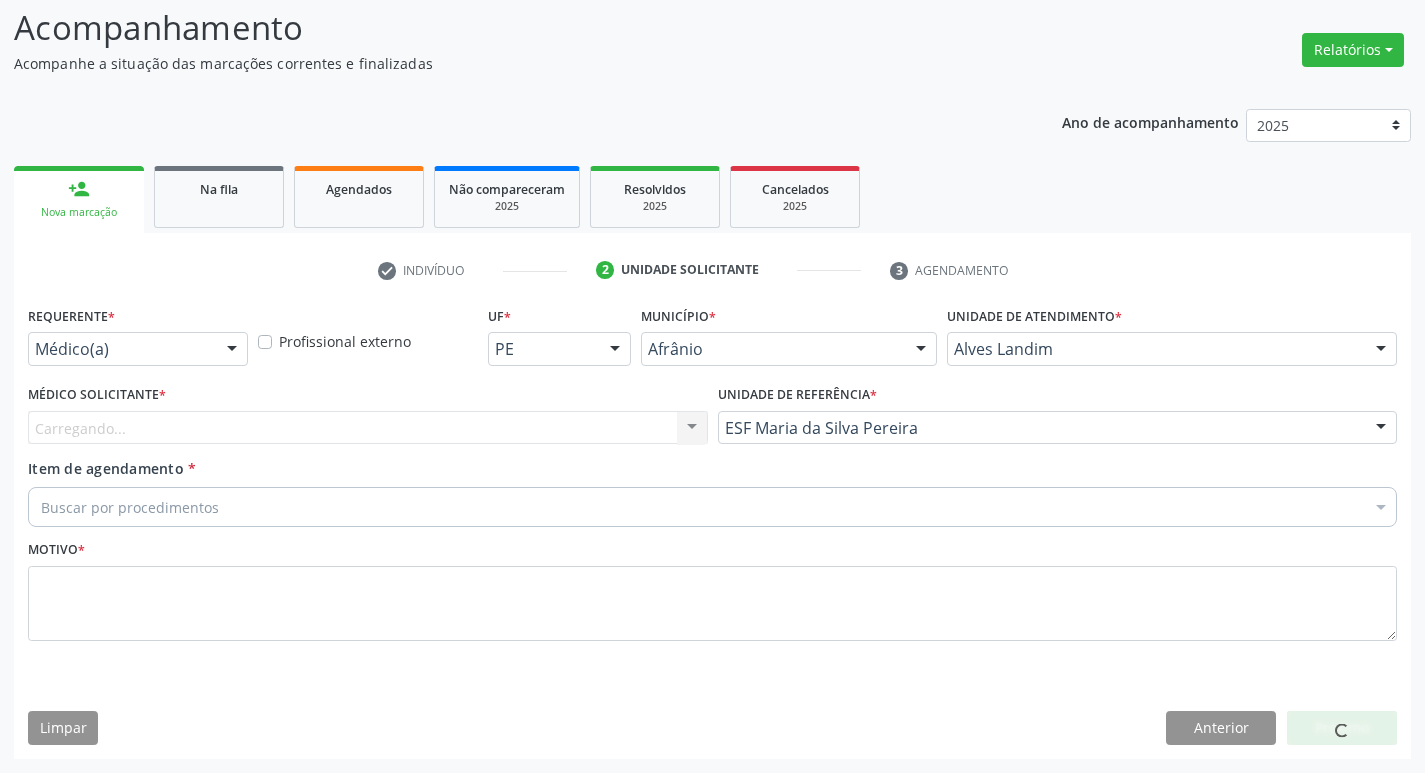 click on "Carregando...
Nenhum resultado encontrado para: "   "
Não há nenhuma opção para ser exibida." at bounding box center [368, 428] 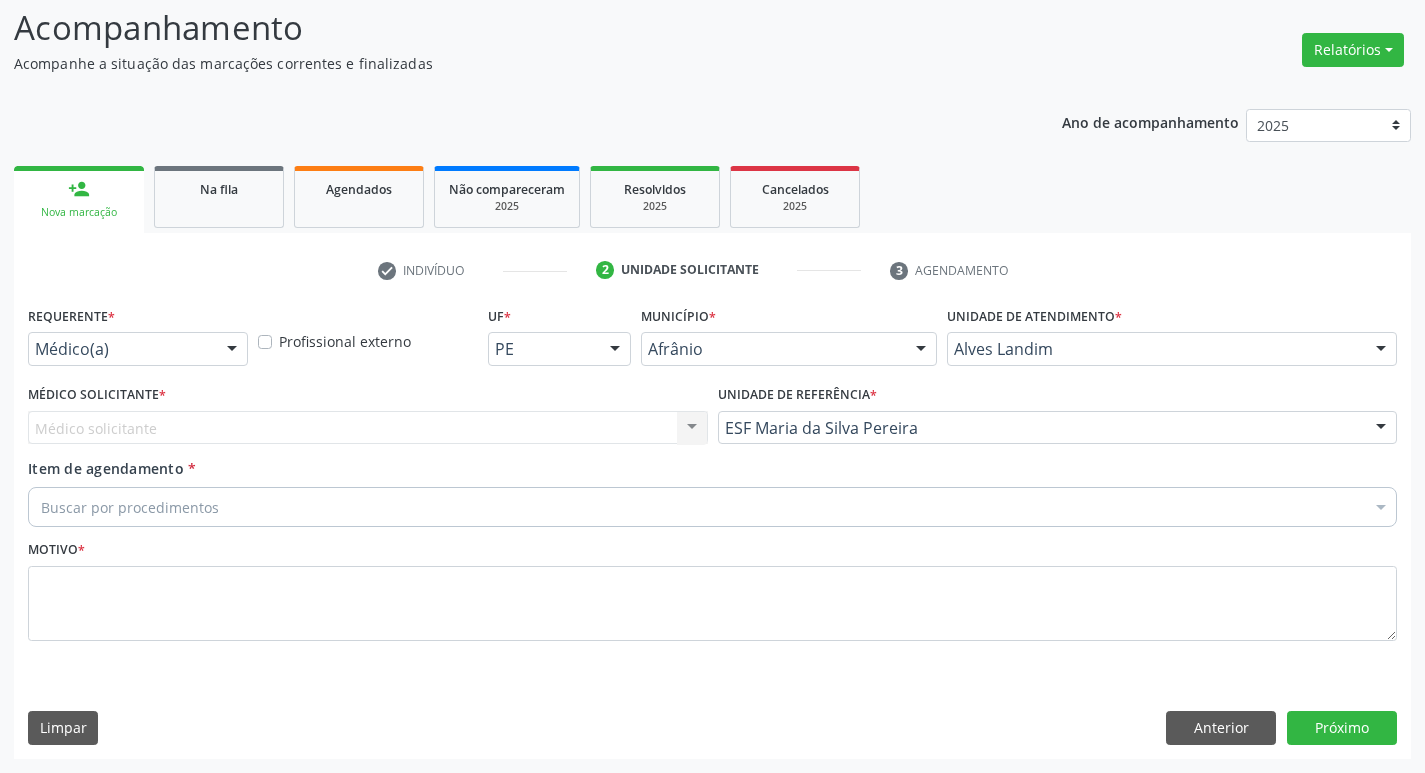 click on "Médico solicitante
Nenhum resultado encontrado para: "   "
Não há nenhuma opção para ser exibida." at bounding box center (368, 428) 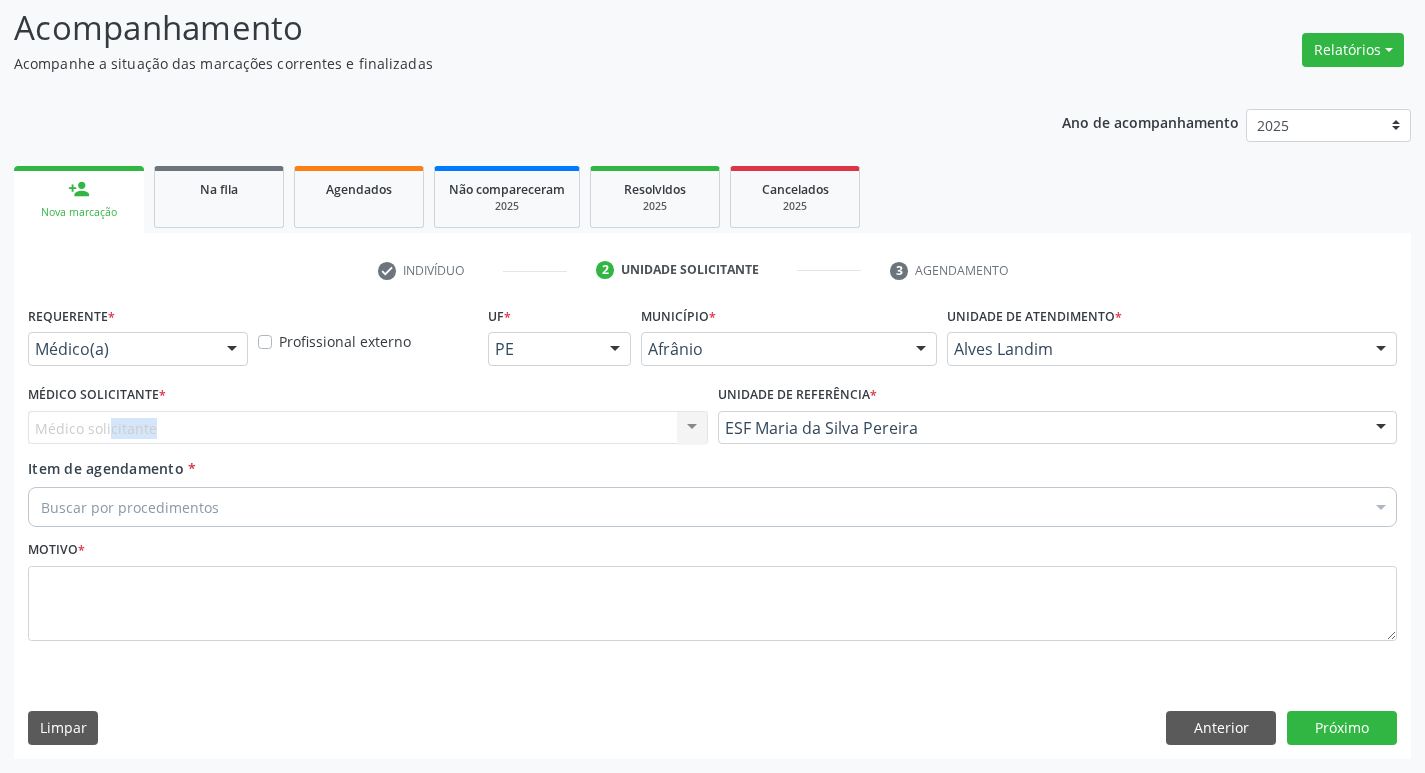 click on "Médico solicitante
Nenhum resultado encontrado para: "   "
Não há nenhuma opção para ser exibida." at bounding box center [368, 428] 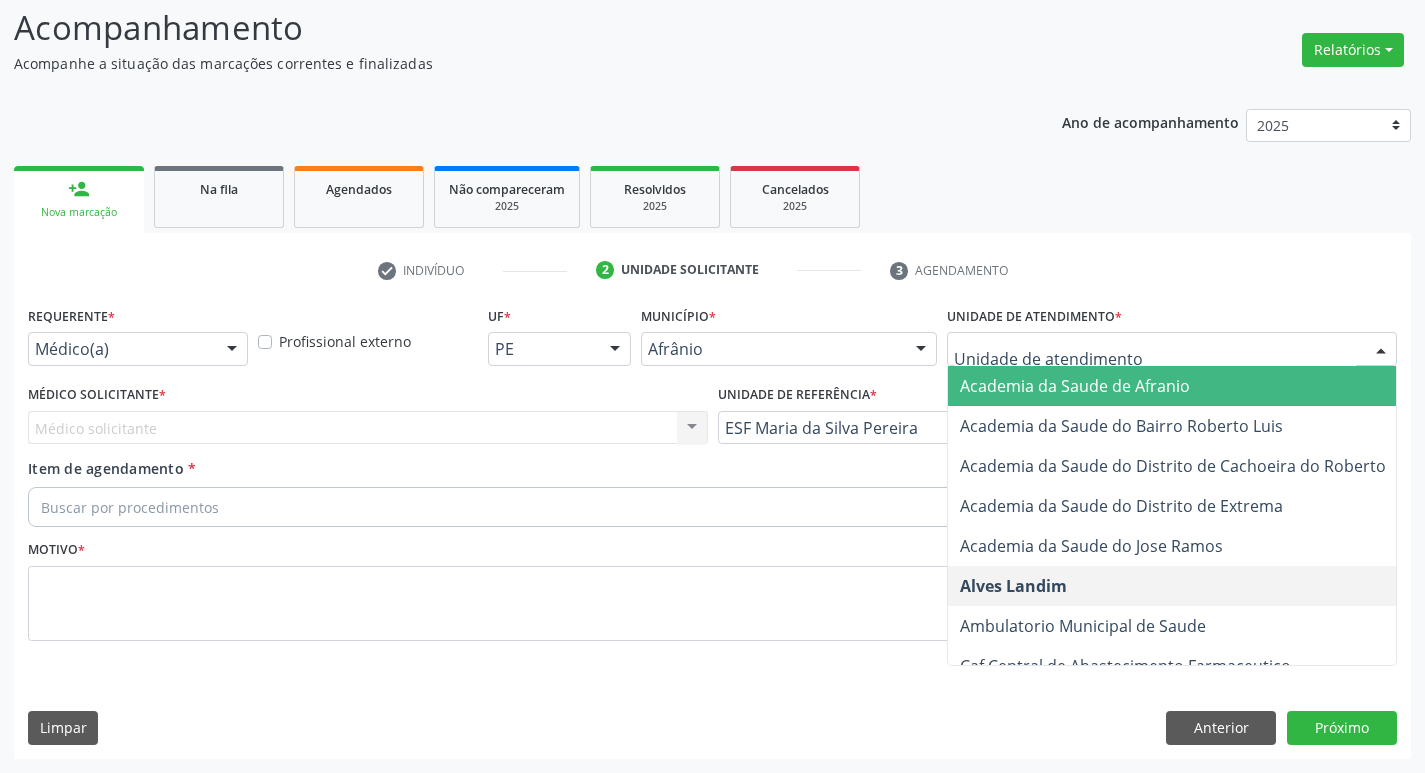 click on "Academia da Saude de Afranio   Academia da Saude do Bairro Roberto Luis   Academia da Saude do Distrito de Cachoeira do Roberto   Academia da Saude do Distrito de Extrema   Academia da Saude do Jose Ramos   Alves Landim   Ambulatorio Municipal de Saude   Caf Central de Abastecimento Farmaceutico   Centro de Atencao Psicossocial de Afranio Pe   Centro de Especialidades   Cime   Cuidar   Equipe de Atencao Basica Prisional Tipo I com Saude Mental   Esf Ana Coelho Nonato   Esf Custodia Maria da Conceicao   Esf Isabel Gomes   Esf Jose Ramos   Esf Jose e Maria Rodrigues de Macedo   Esf Maria Dilurdes da Silva   Esf Maria da Silva Pereira   Esf Rosalia Cavalcanti Gomes   Esf de Barra das Melancias   Esf de Extrema   Farmacia Basica do Municipio de Afranio   Hospital Municipal Maria Coelho Cavalcanti Rodrigues   Hospital de Campanha Covid 19 Ambulatorio Municipal   Laboratorio de Protese Dentario   Lid Laboratorio de Investigacoes e Diagnosticos     Posto de Saude de Tres Paus     Renove Afranio" at bounding box center [1172, 349] 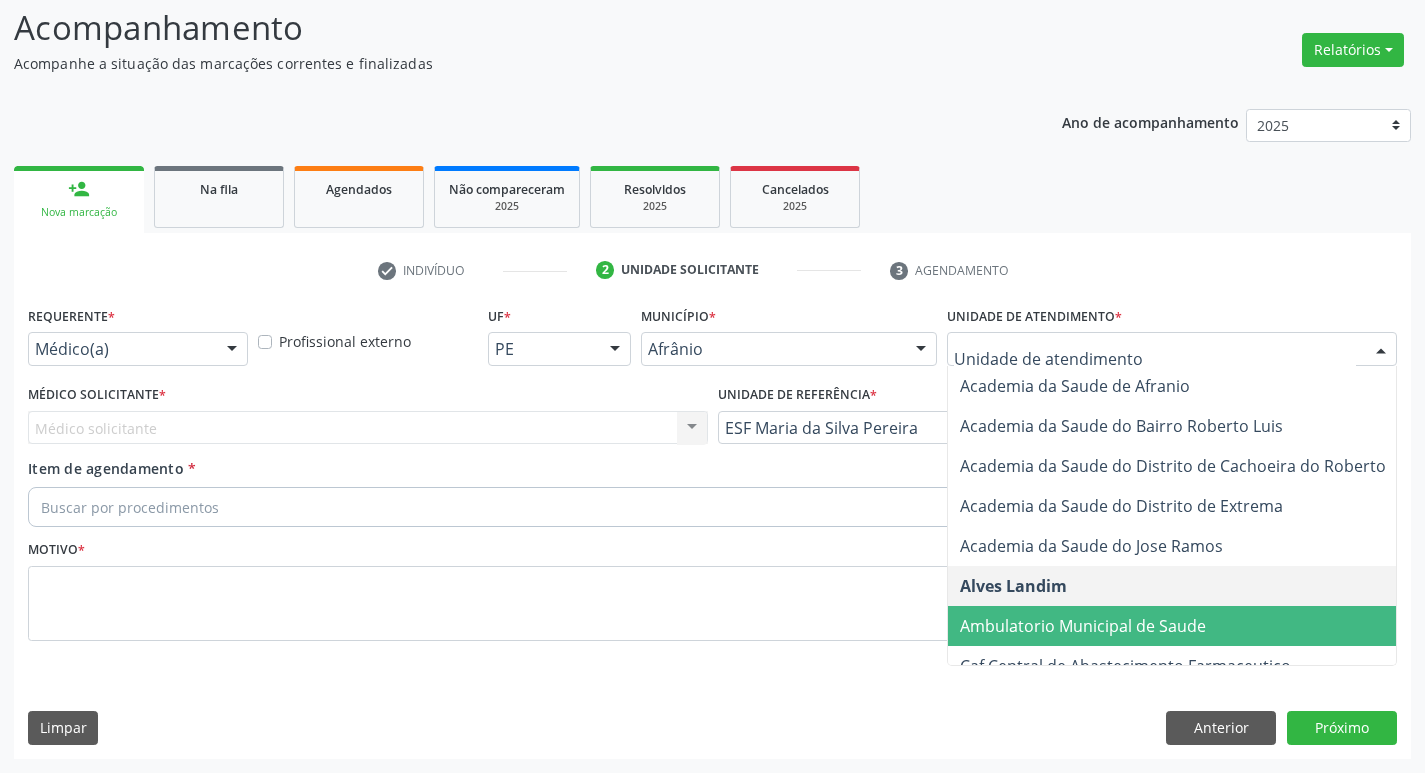click on "Ambulatorio Municipal de Saude" at bounding box center (1186, 626) 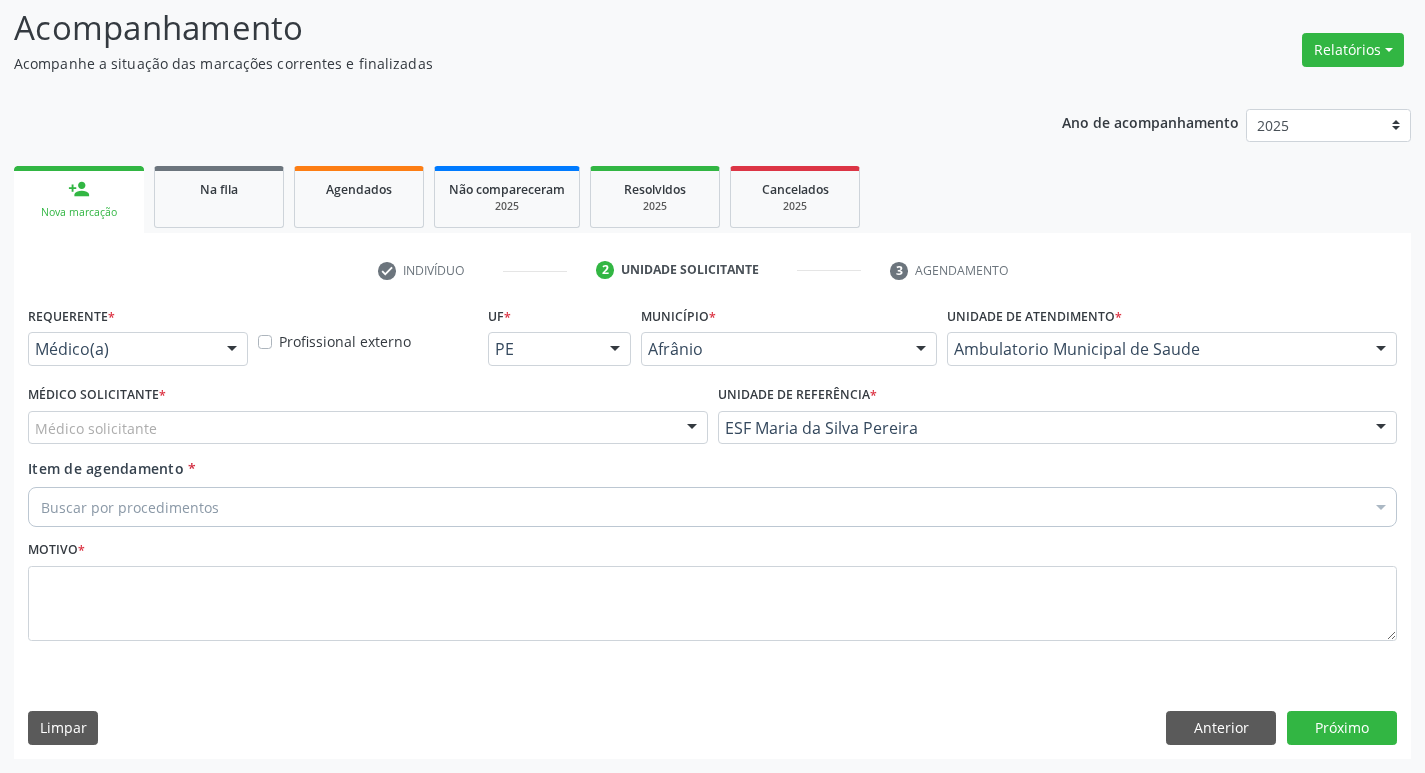 click on "Médico solicitante" at bounding box center [368, 428] 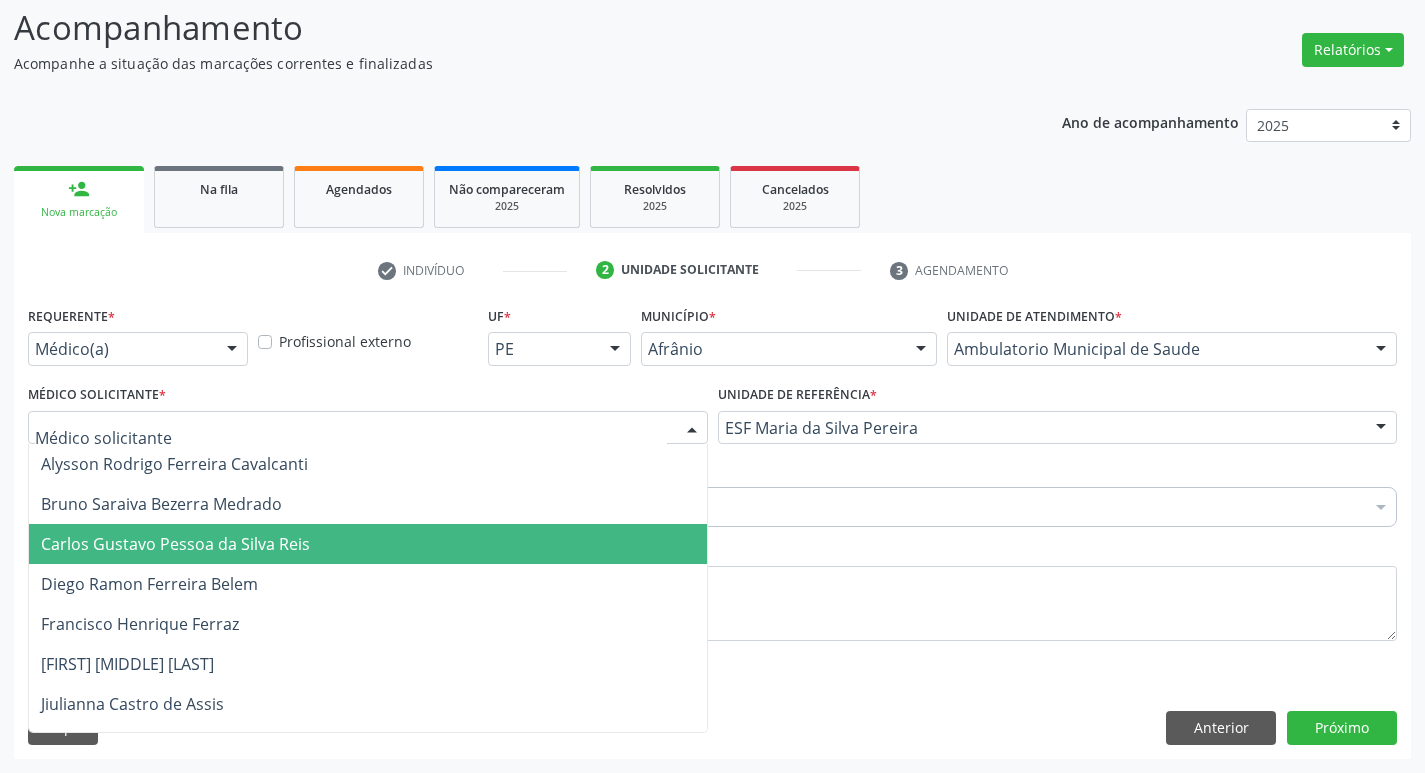 click on "Diego Ramon Ferreira Belem" at bounding box center (368, 584) 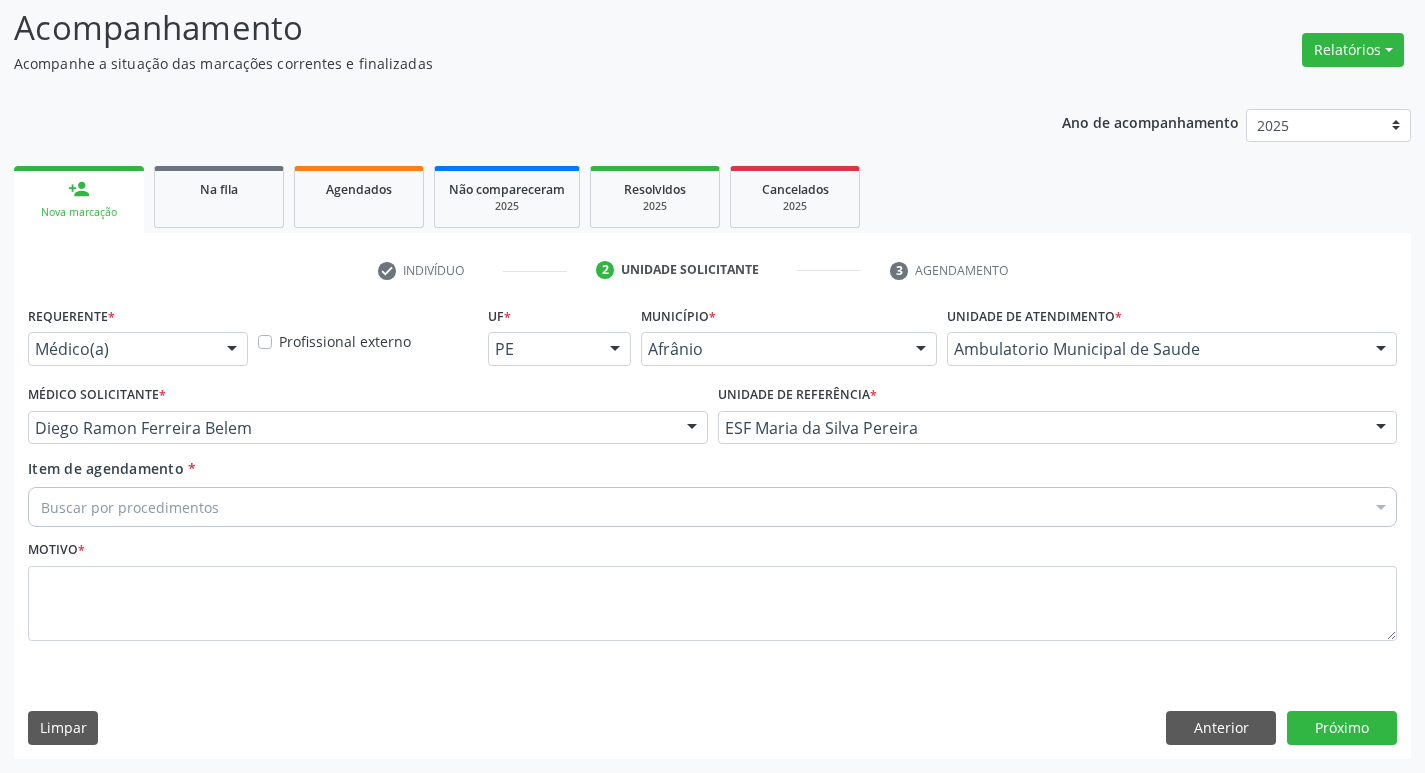 click on "Buscar por procedimentos" at bounding box center [712, 507] 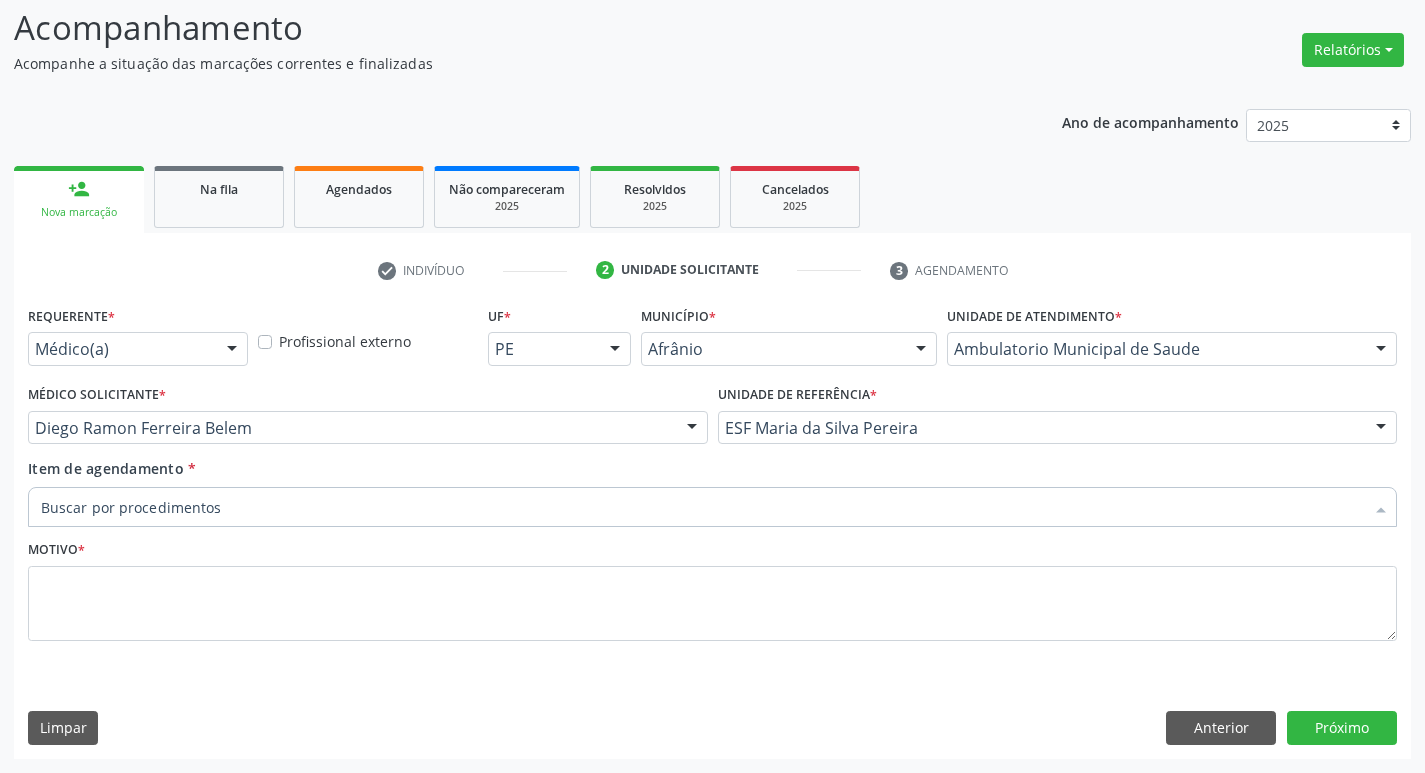 type on "ortope" 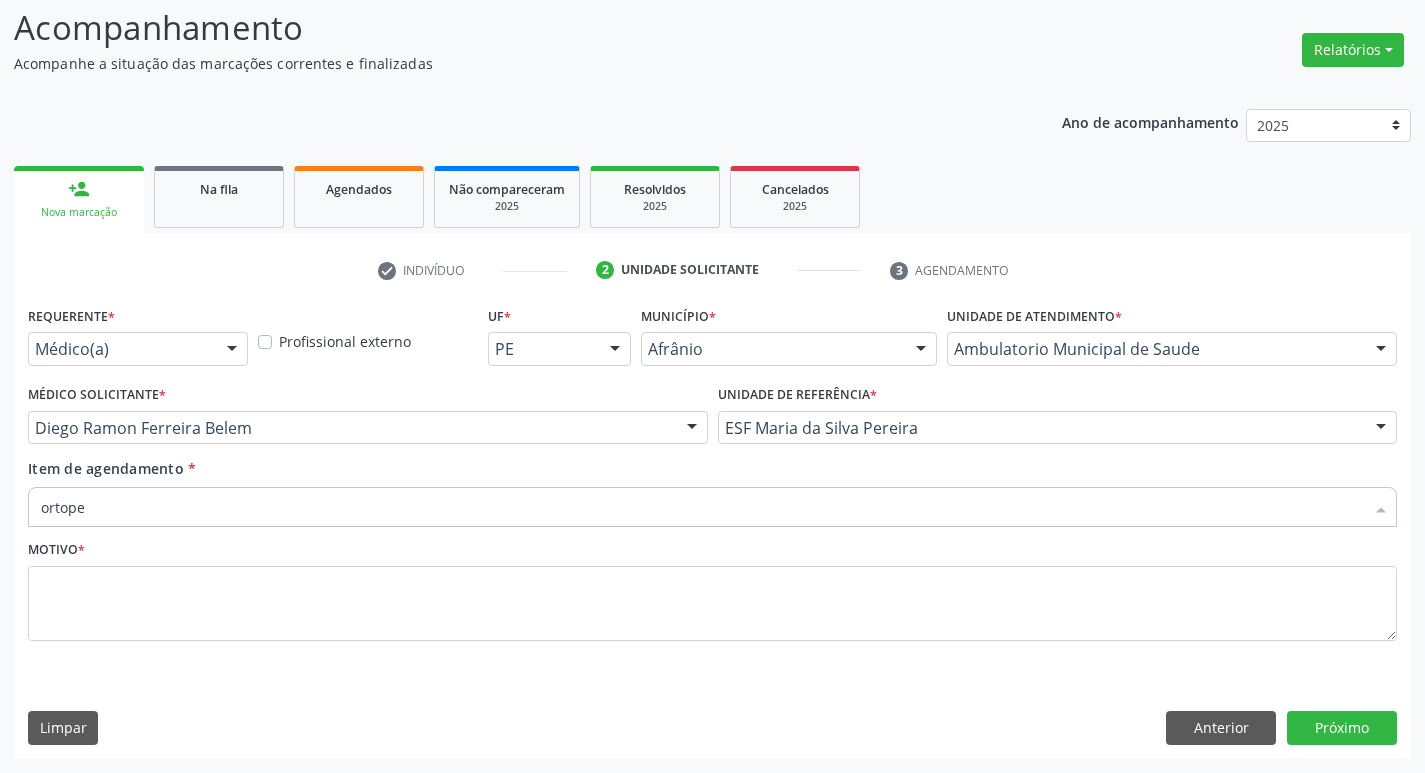click on "ortope" at bounding box center [702, 507] 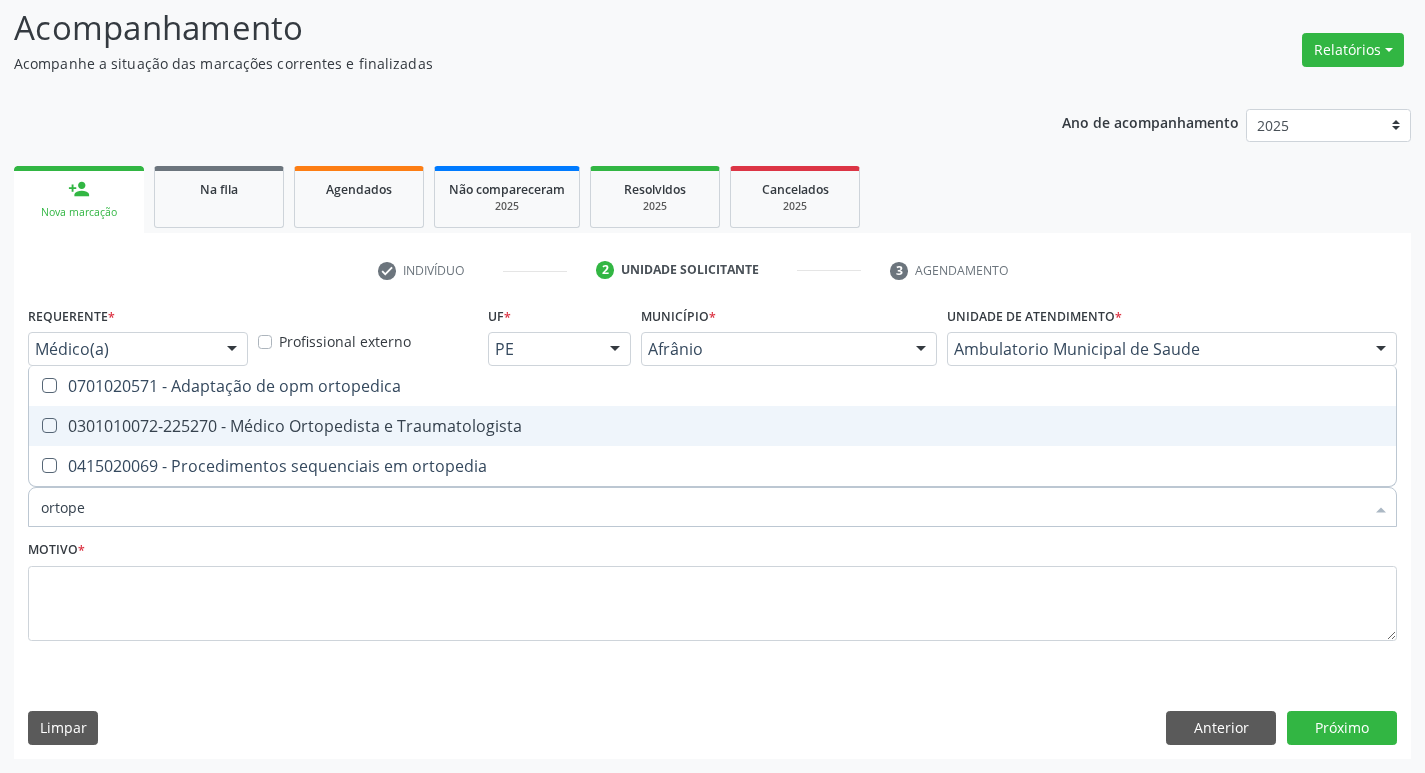 drag, startPoint x: 47, startPoint y: 425, endPoint x: 52, endPoint y: 474, distance: 49.25444 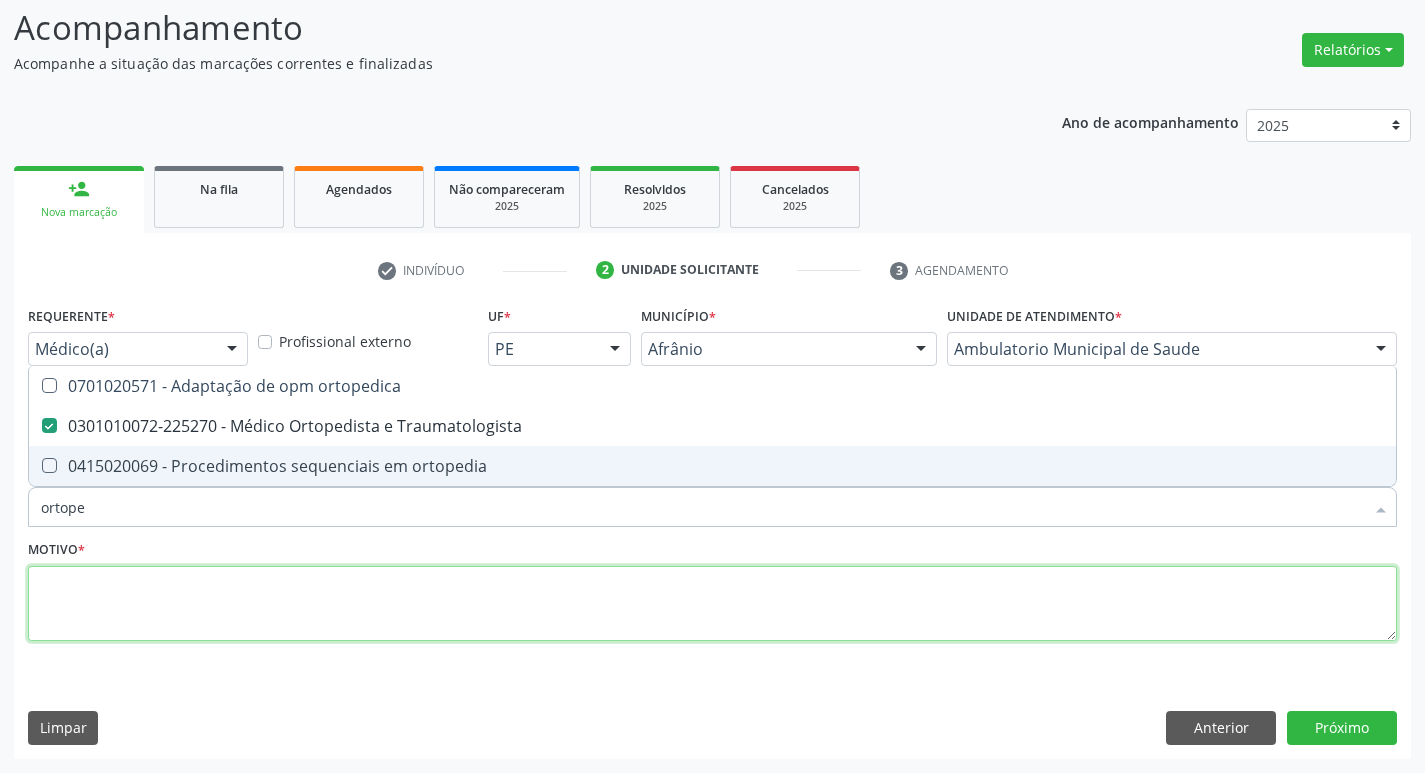 click at bounding box center (712, 604) 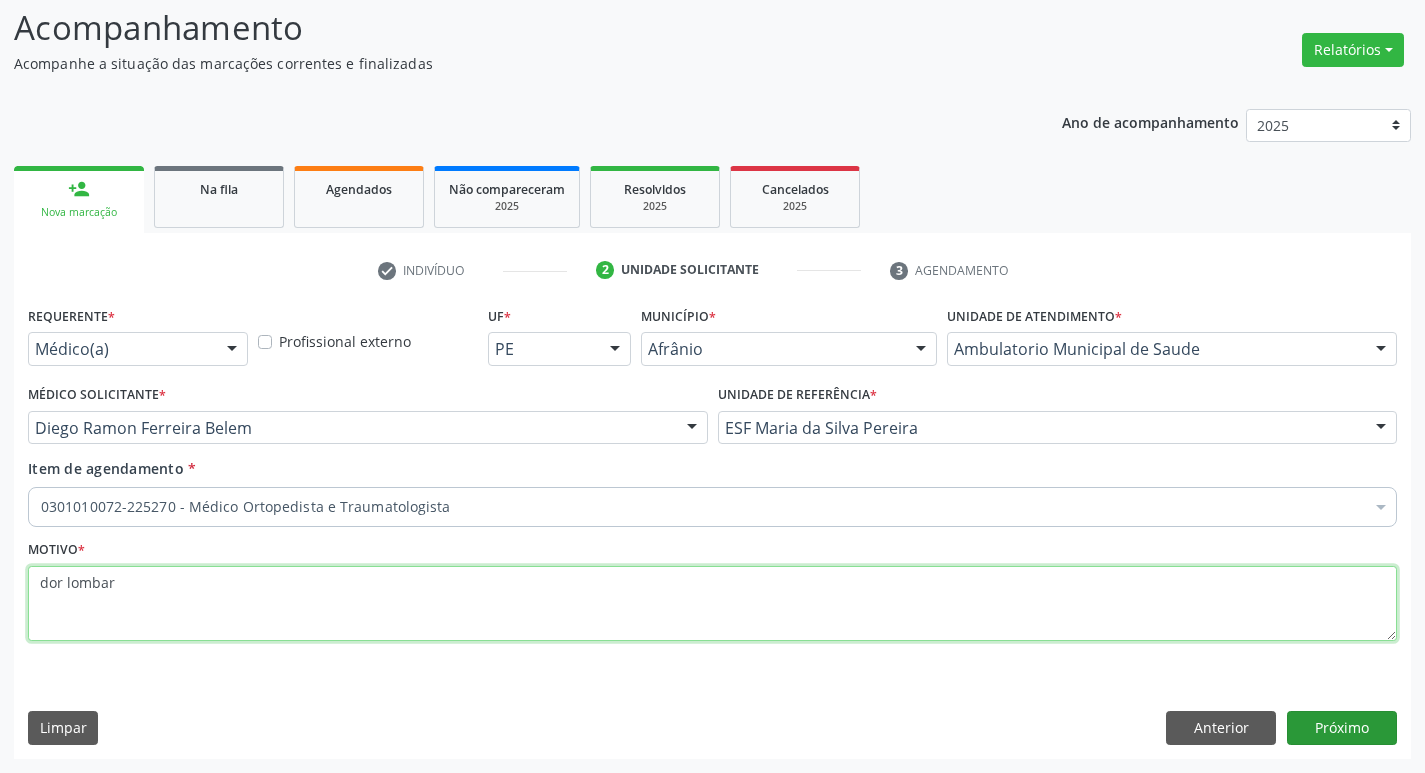 type on "dor lombar" 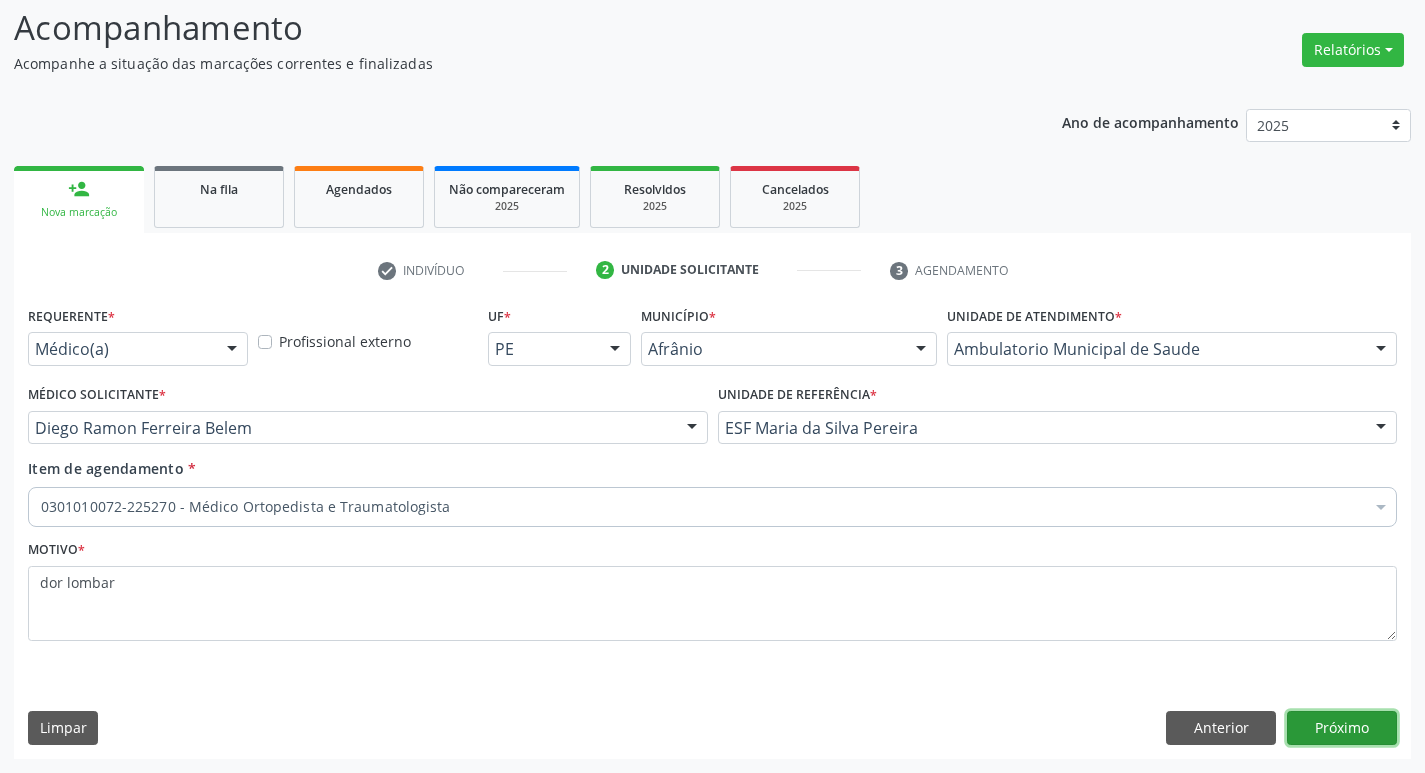click on "Próximo" at bounding box center (1342, 728) 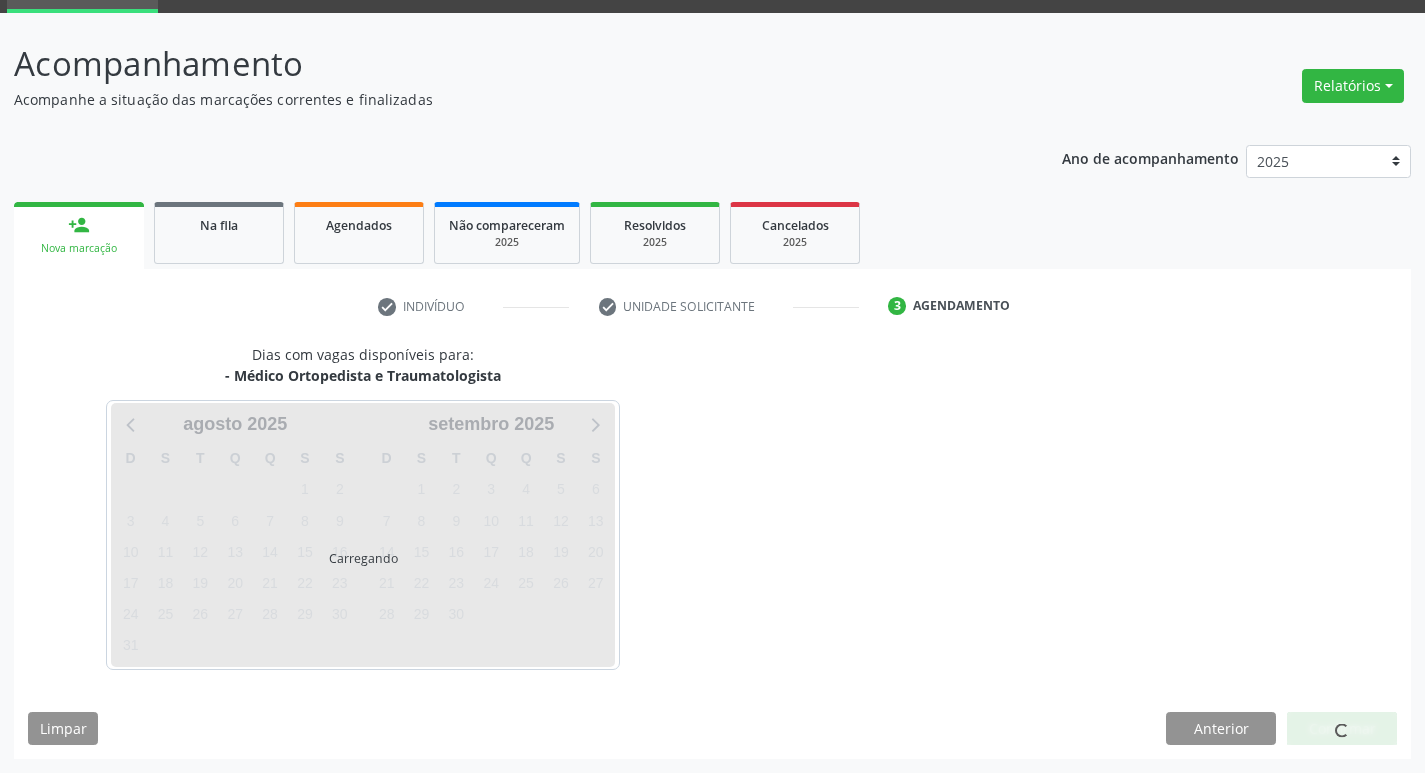 scroll, scrollTop: 97, scrollLeft: 0, axis: vertical 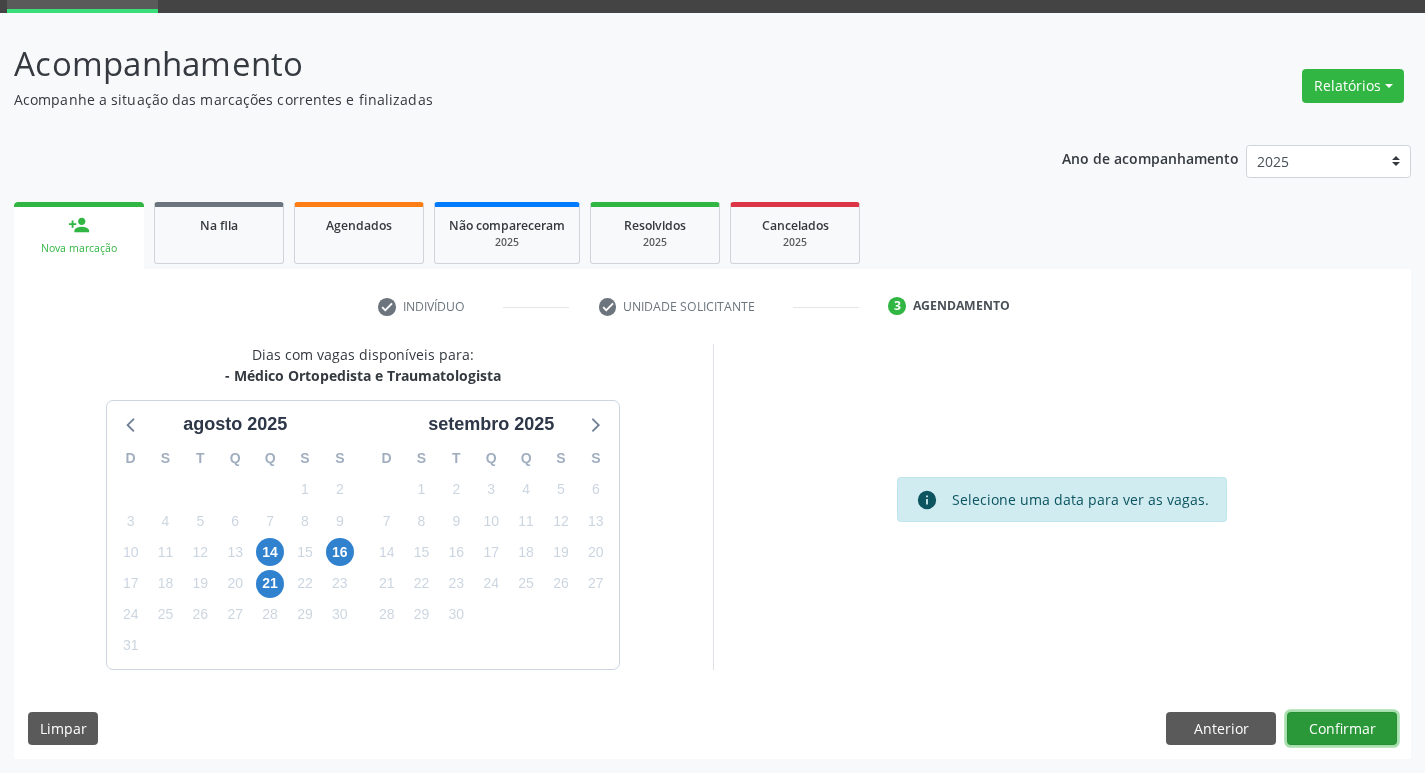 click on "Confirmar" at bounding box center [1342, 729] 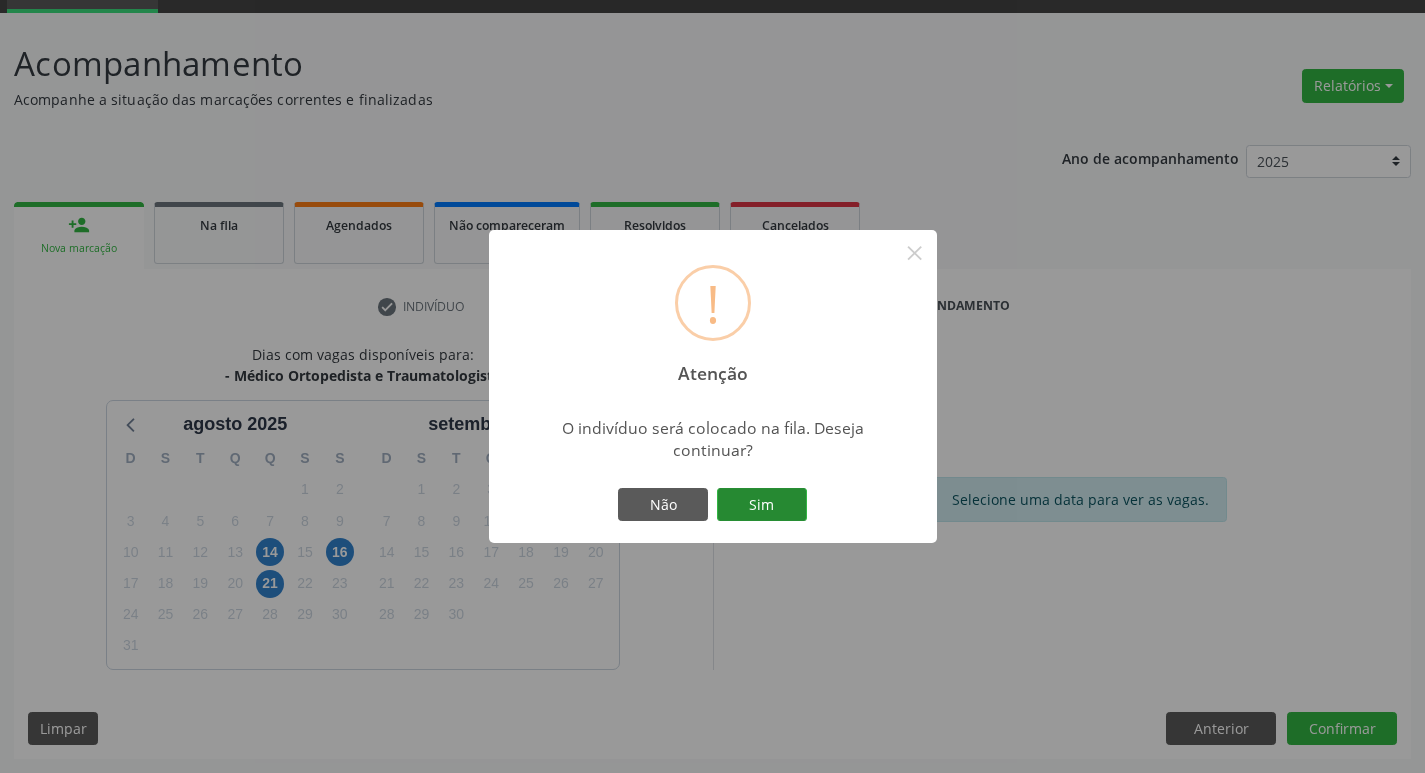click on "Sim" at bounding box center (762, 505) 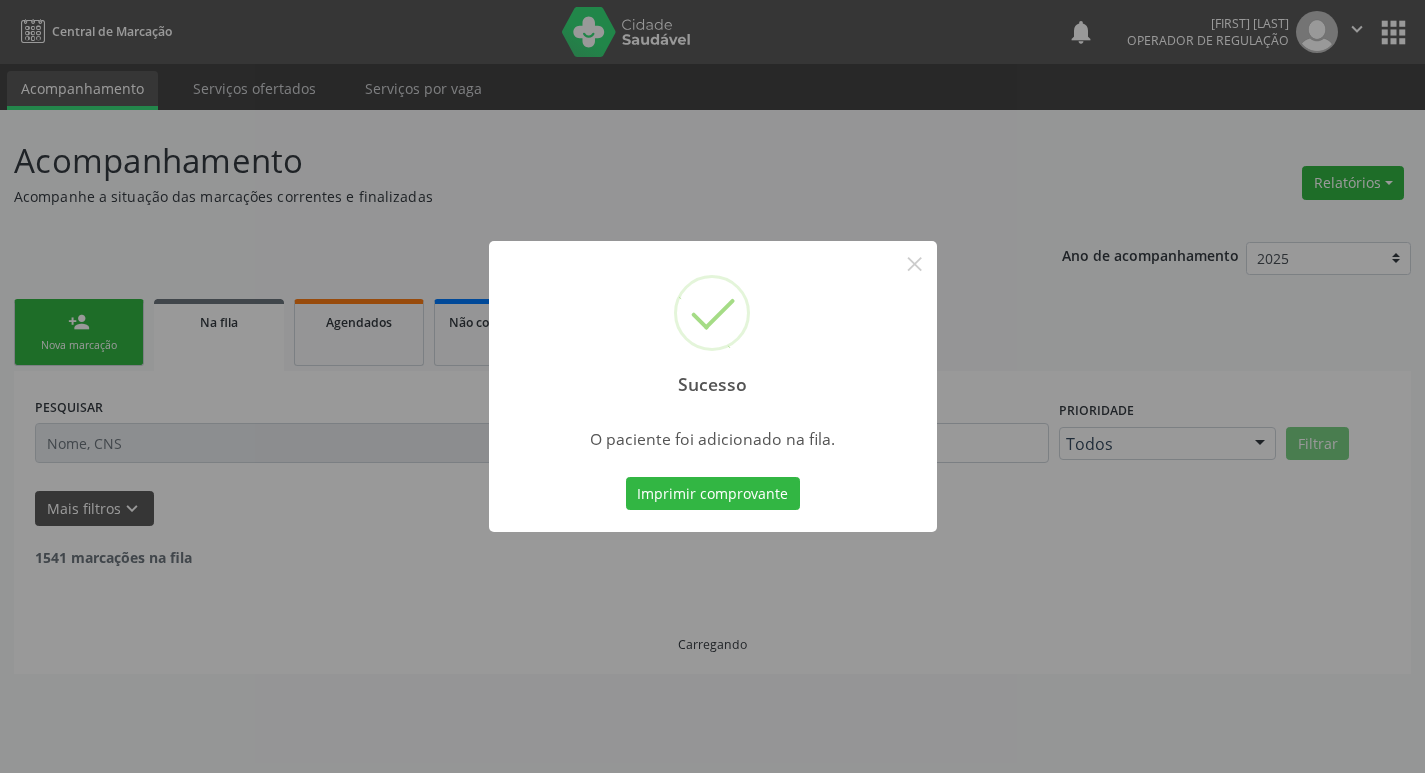 scroll, scrollTop: 0, scrollLeft: 0, axis: both 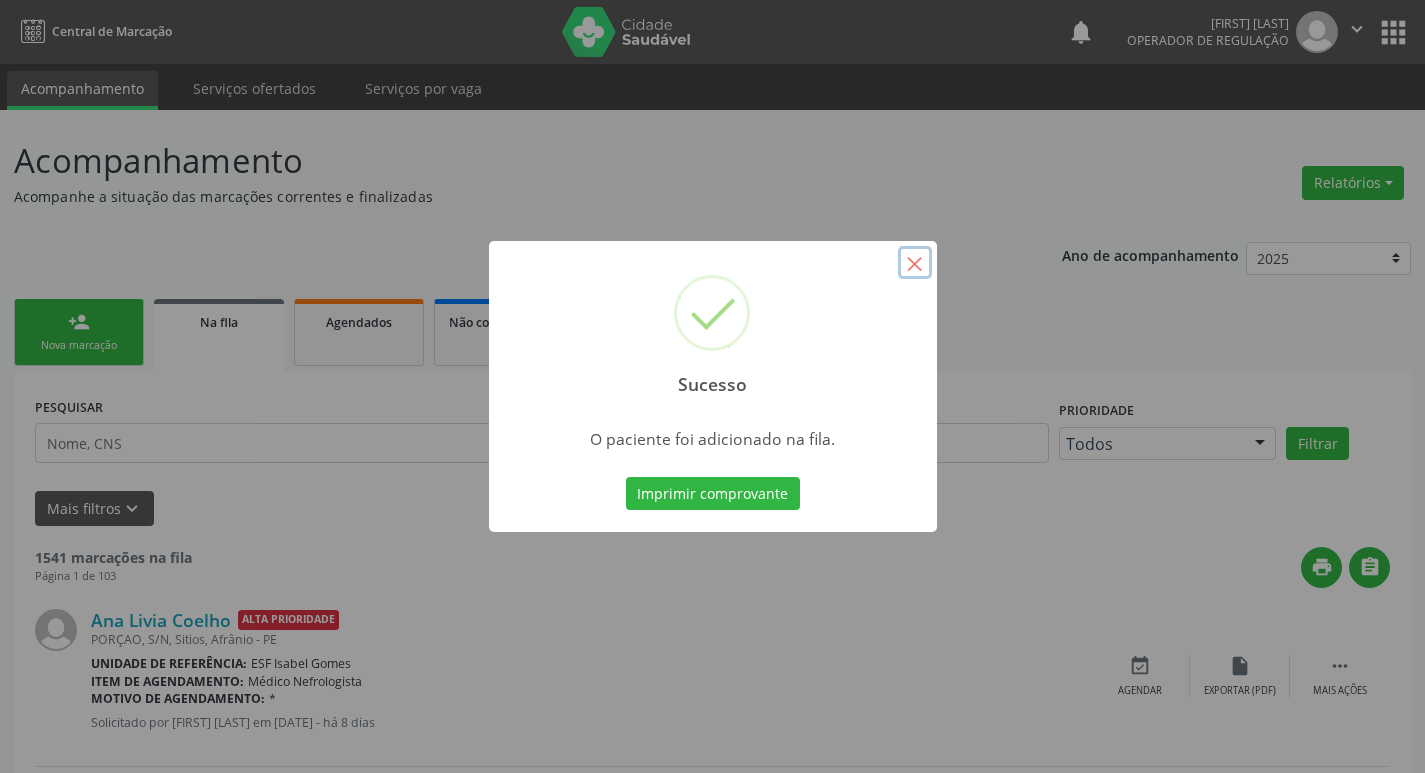 click on "×" at bounding box center (915, 263) 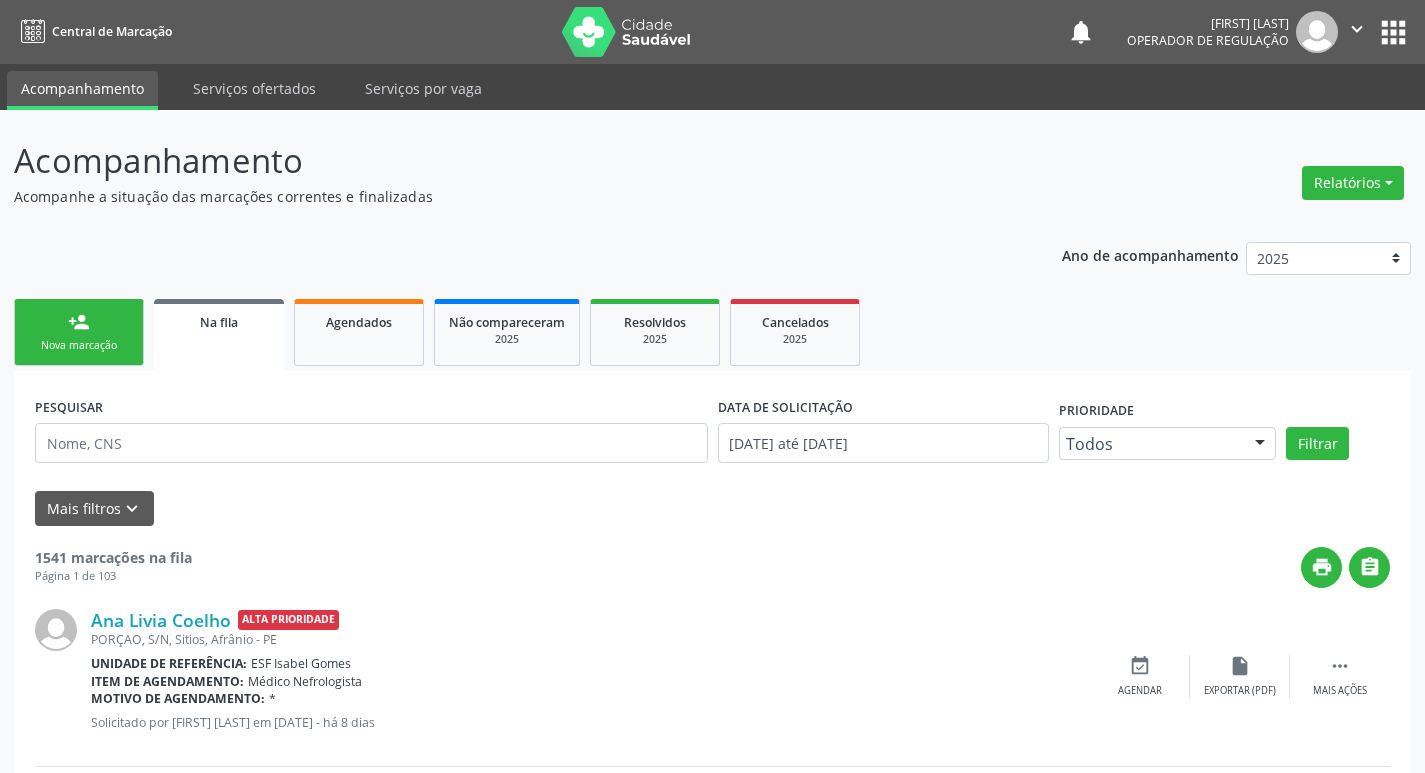 click on "Nova marcação" at bounding box center [79, 345] 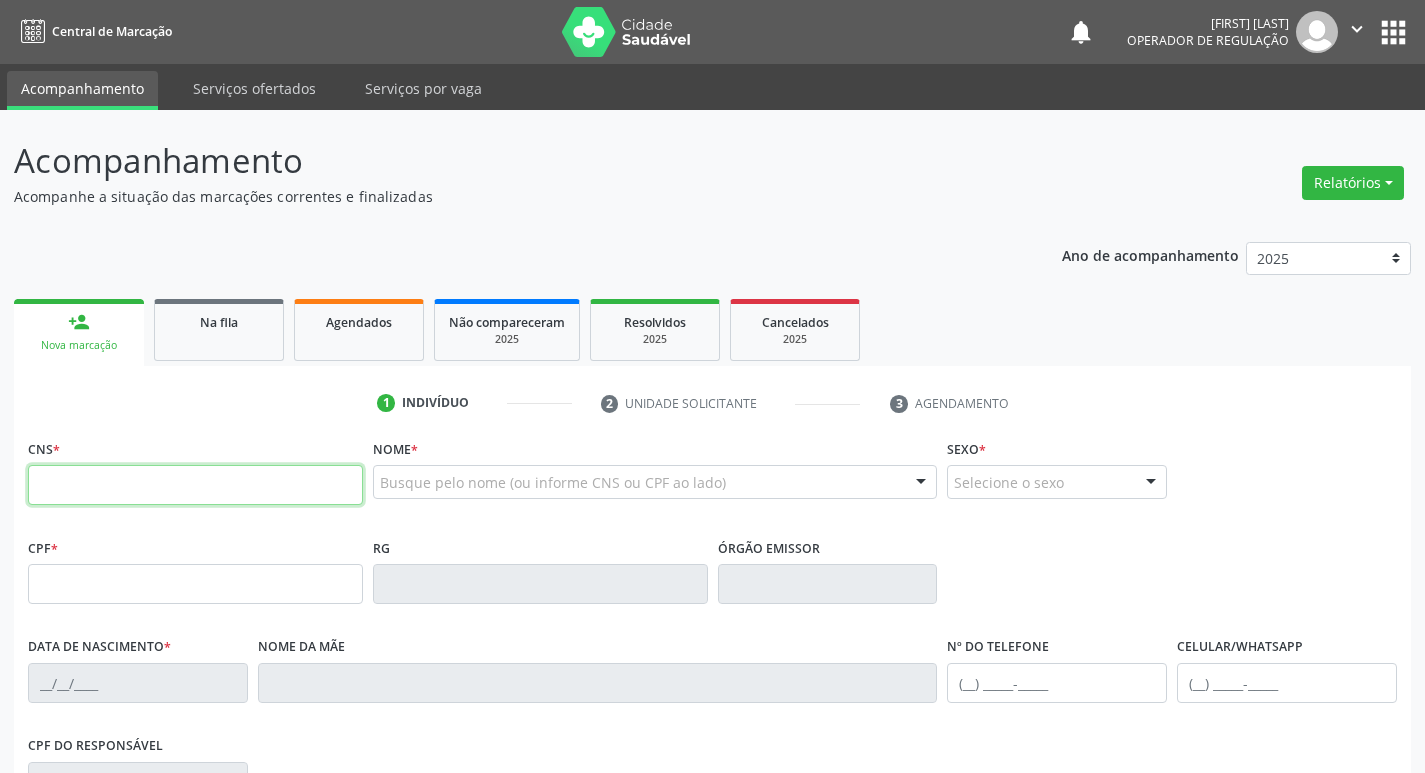 click at bounding box center [195, 485] 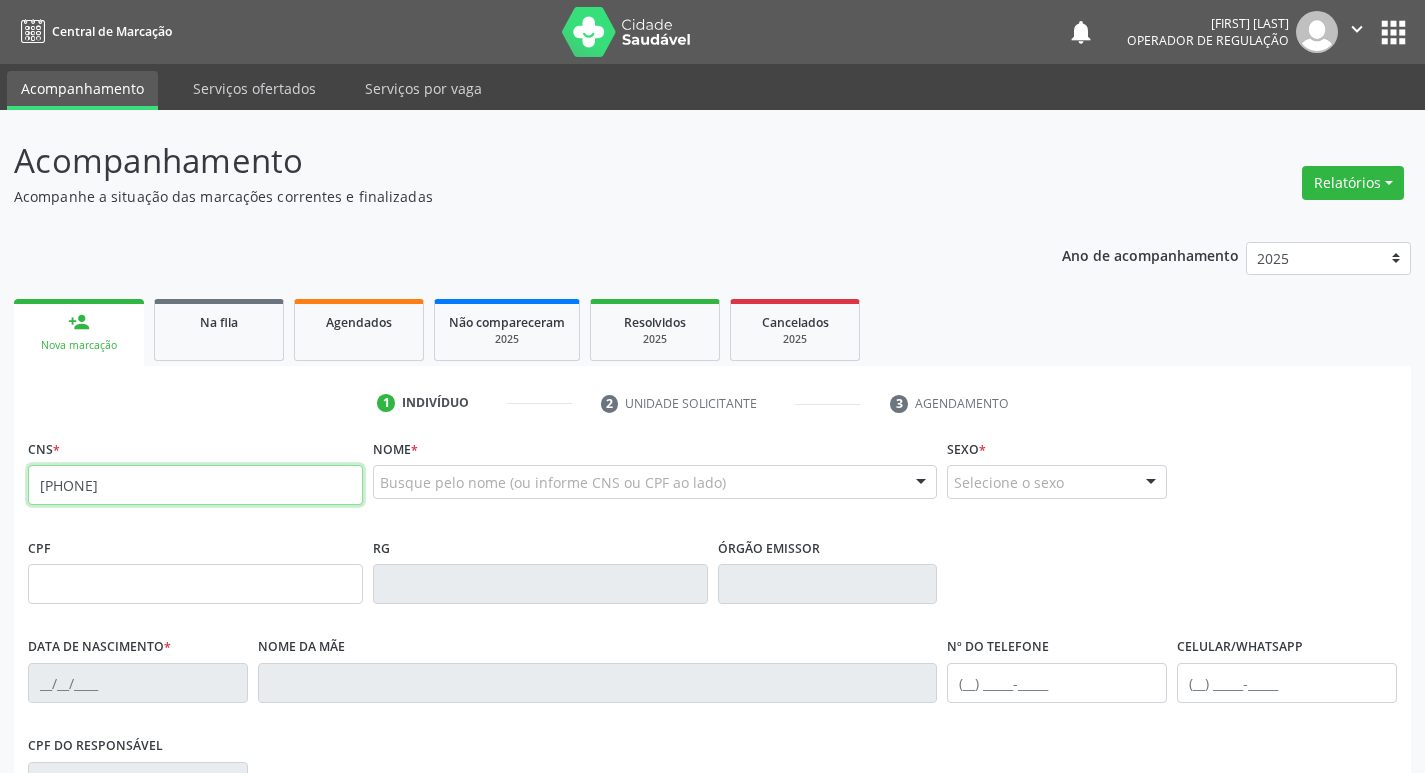 type on "708 4032 7212 2563" 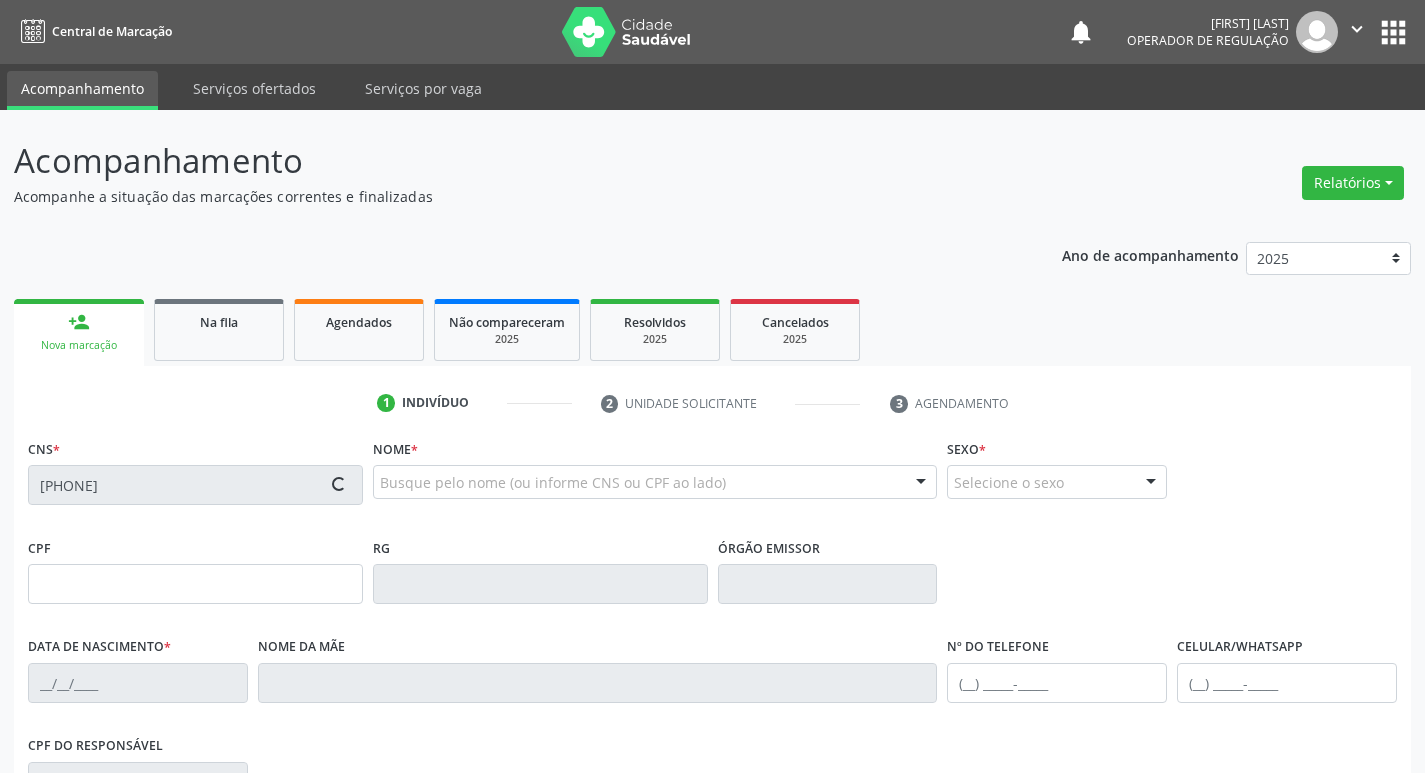 type on "247.334.108-75" 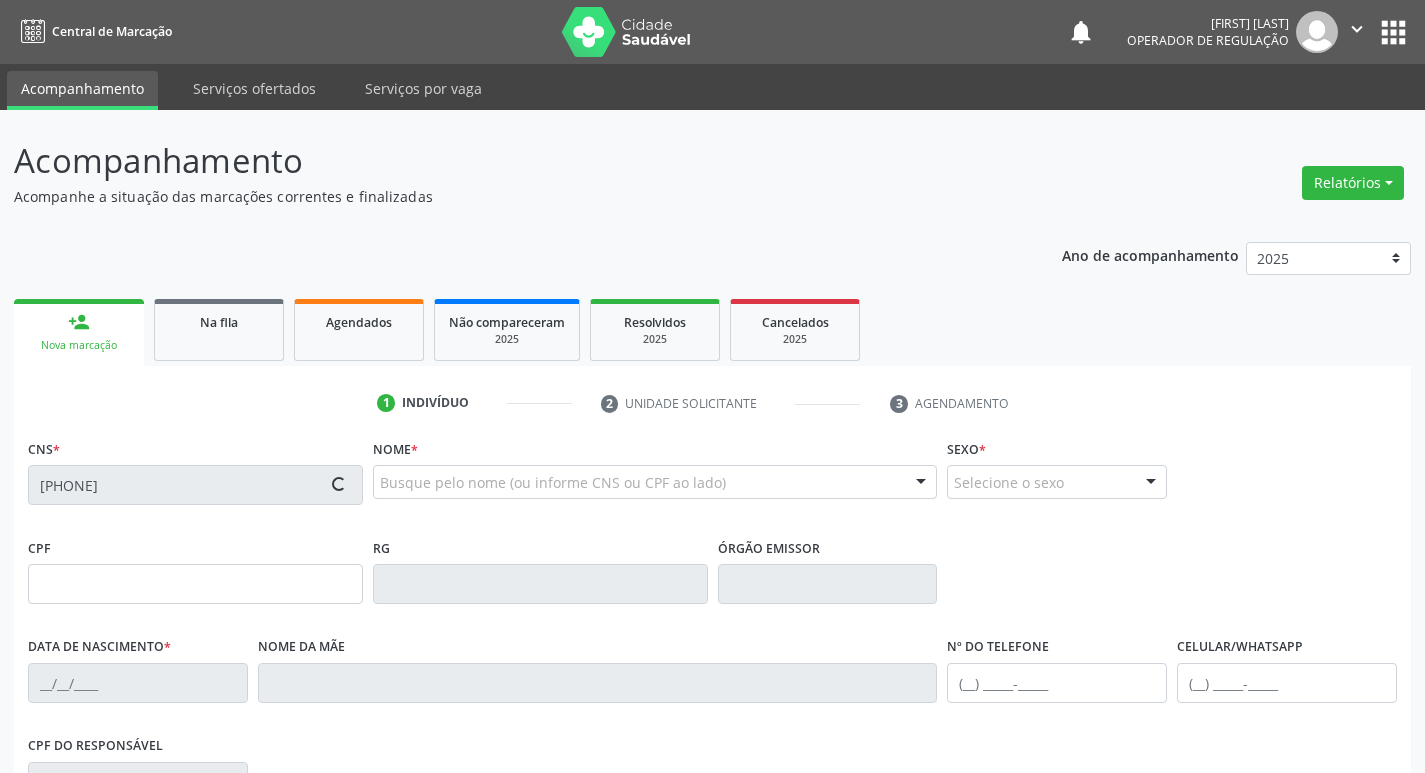 type on "02/10/1972" 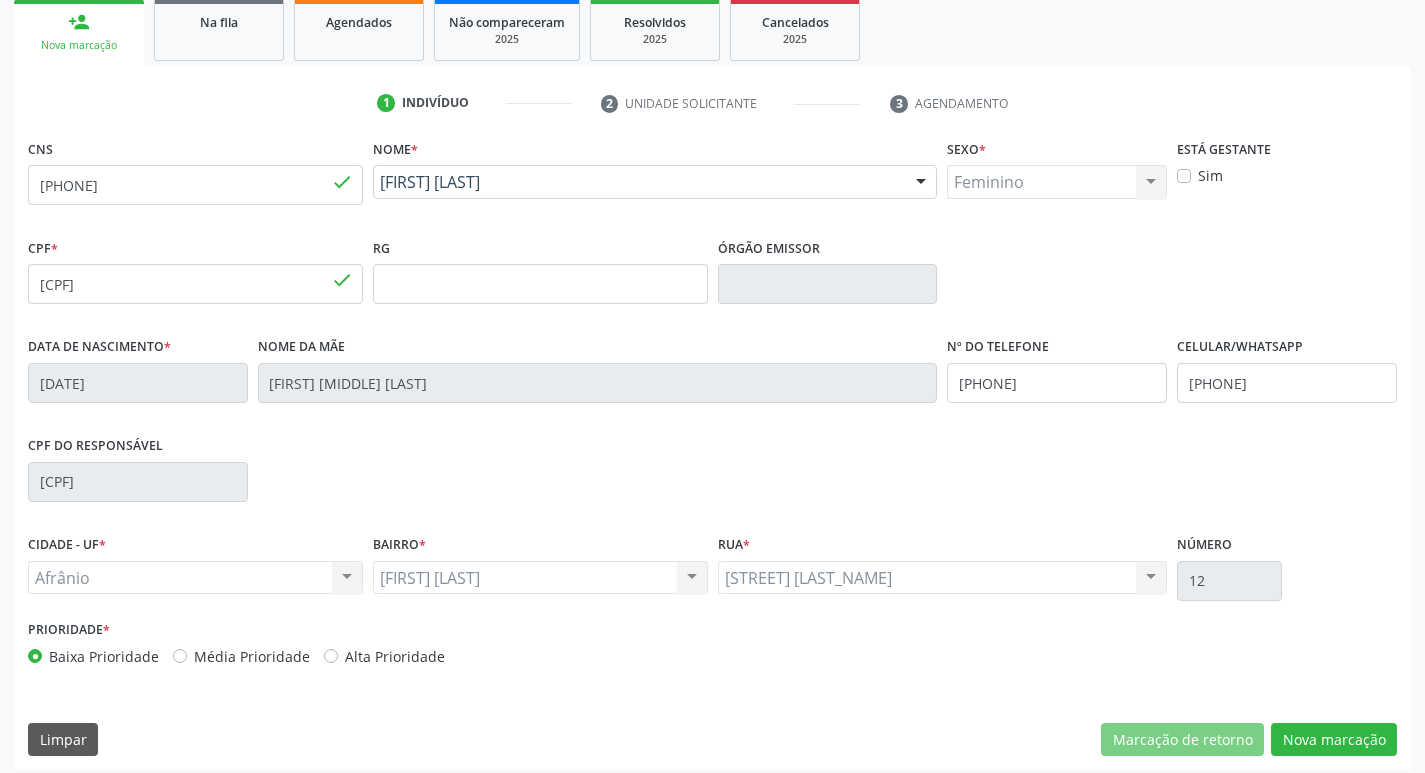 scroll, scrollTop: 311, scrollLeft: 0, axis: vertical 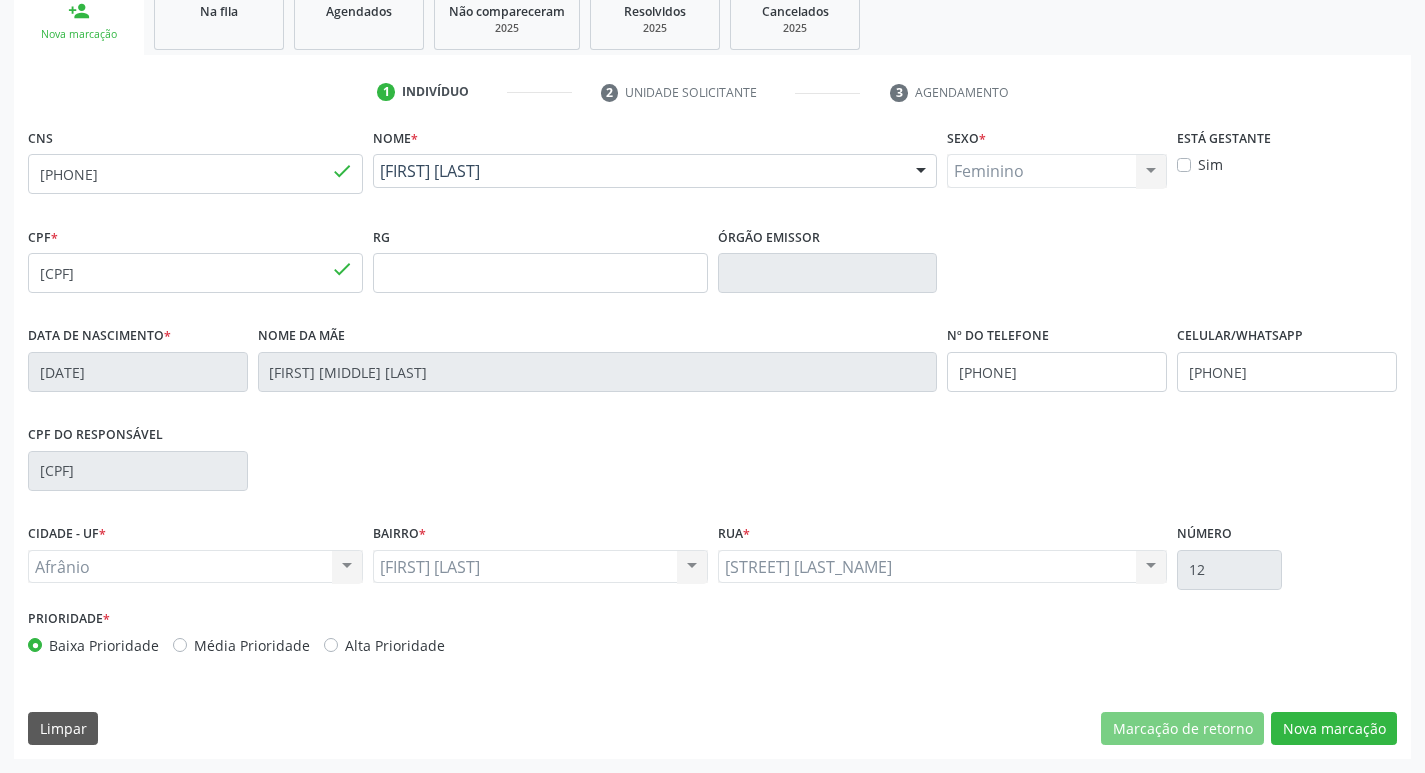 click on "Média Prioridade" at bounding box center [252, 645] 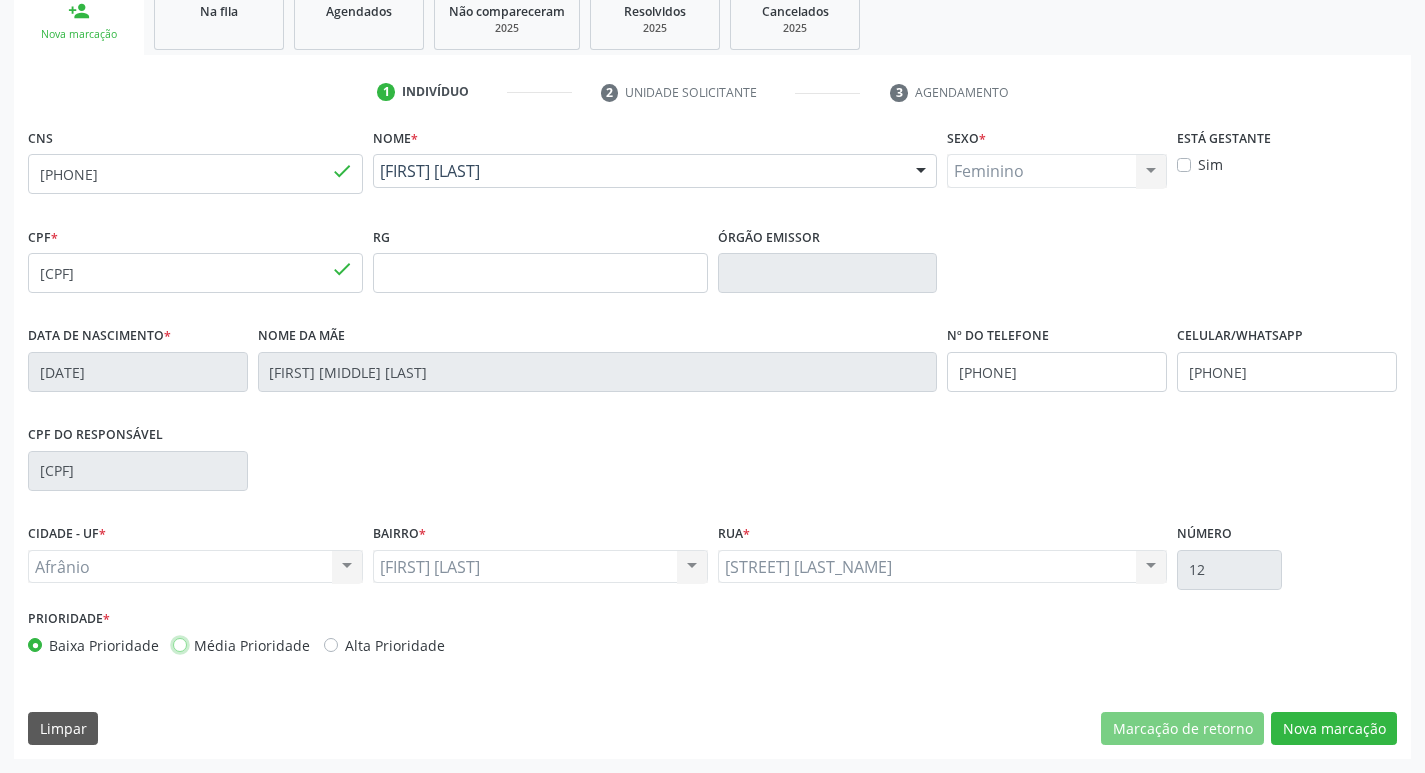 click on "Média Prioridade" at bounding box center [180, 644] 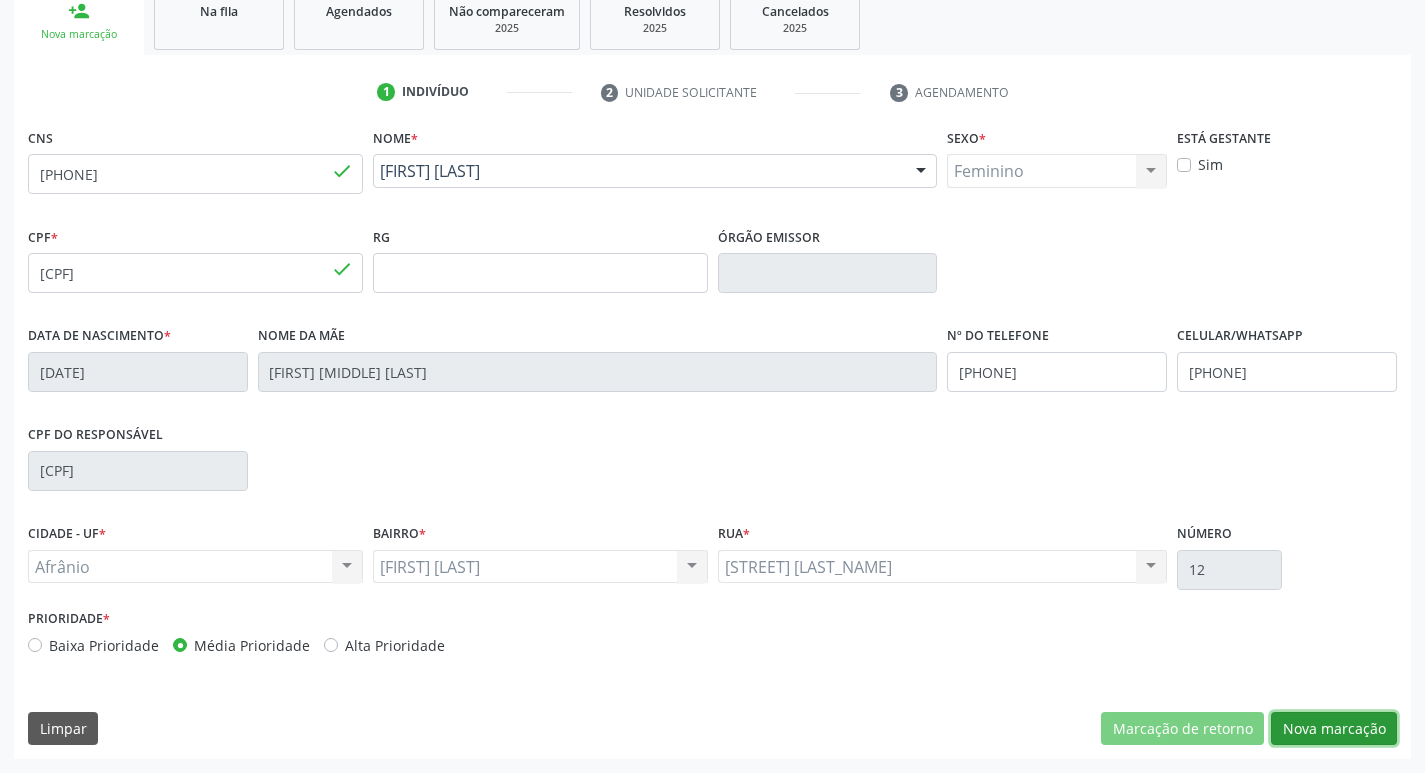 click on "Nova marcação" at bounding box center [1334, 729] 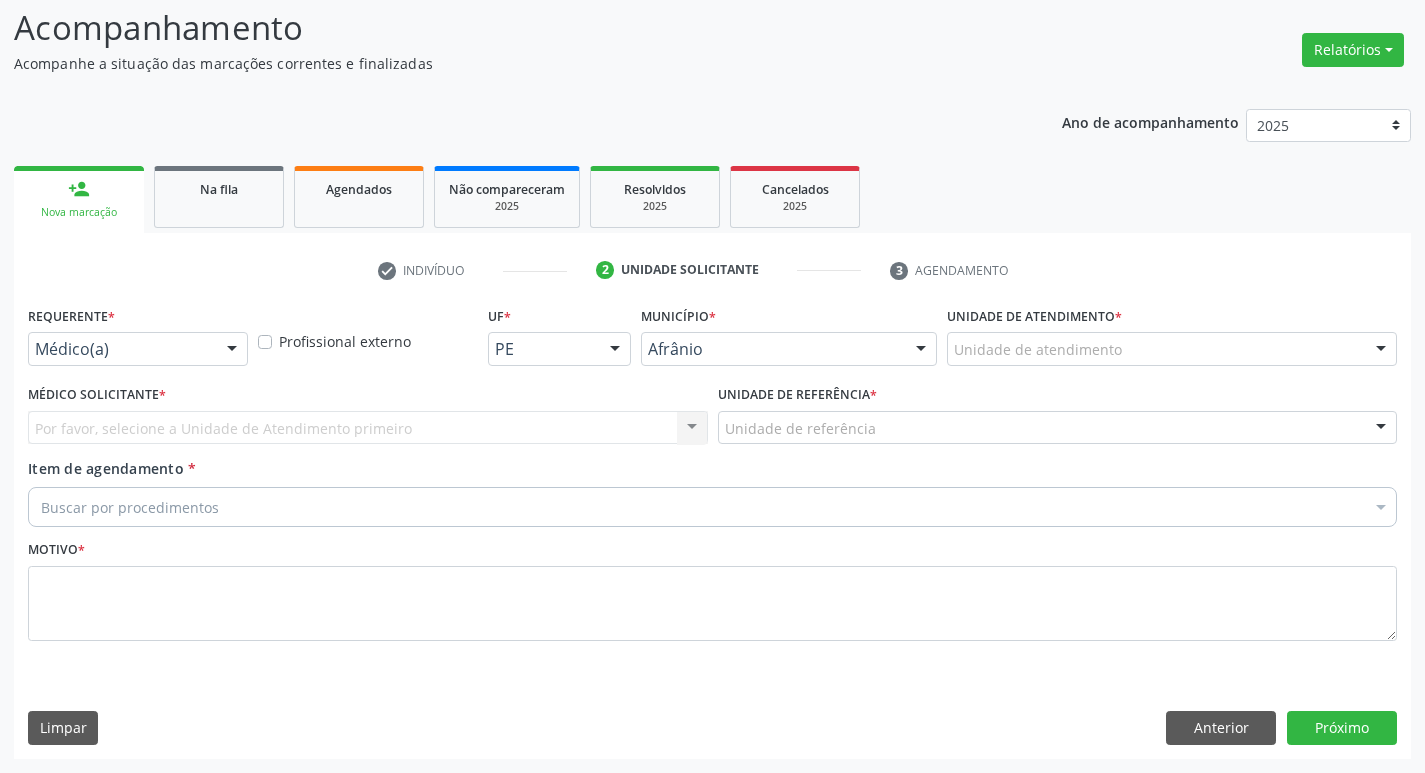 scroll, scrollTop: 133, scrollLeft: 0, axis: vertical 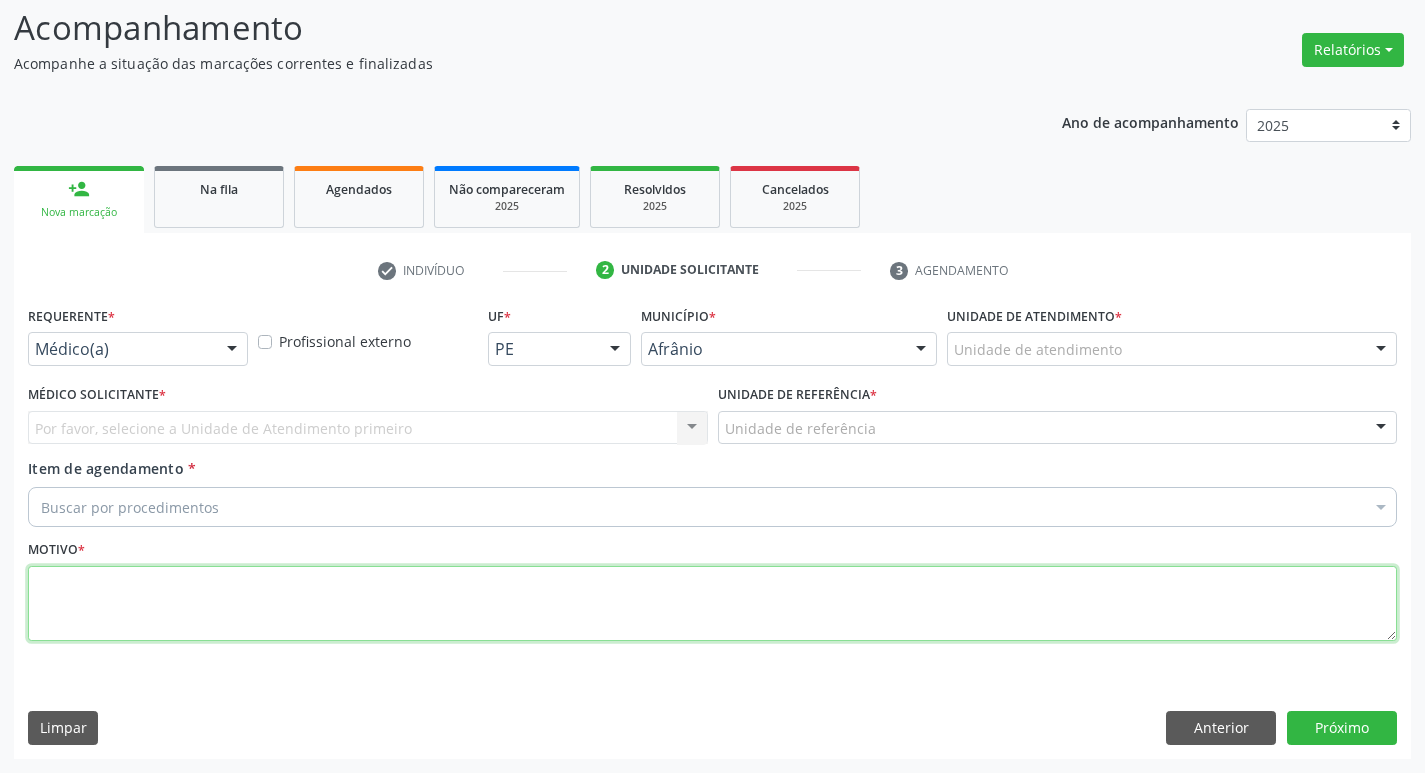 click at bounding box center (712, 604) 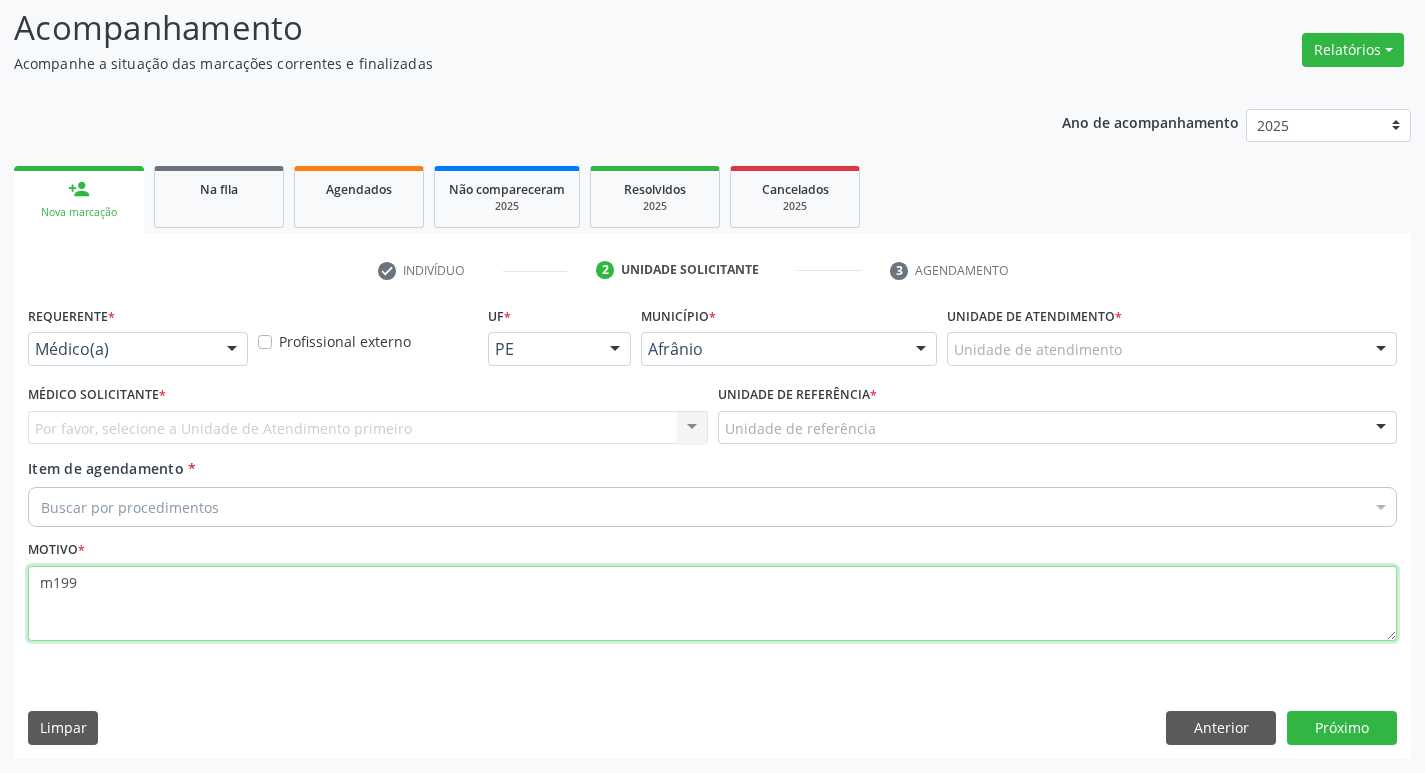 type on "m199" 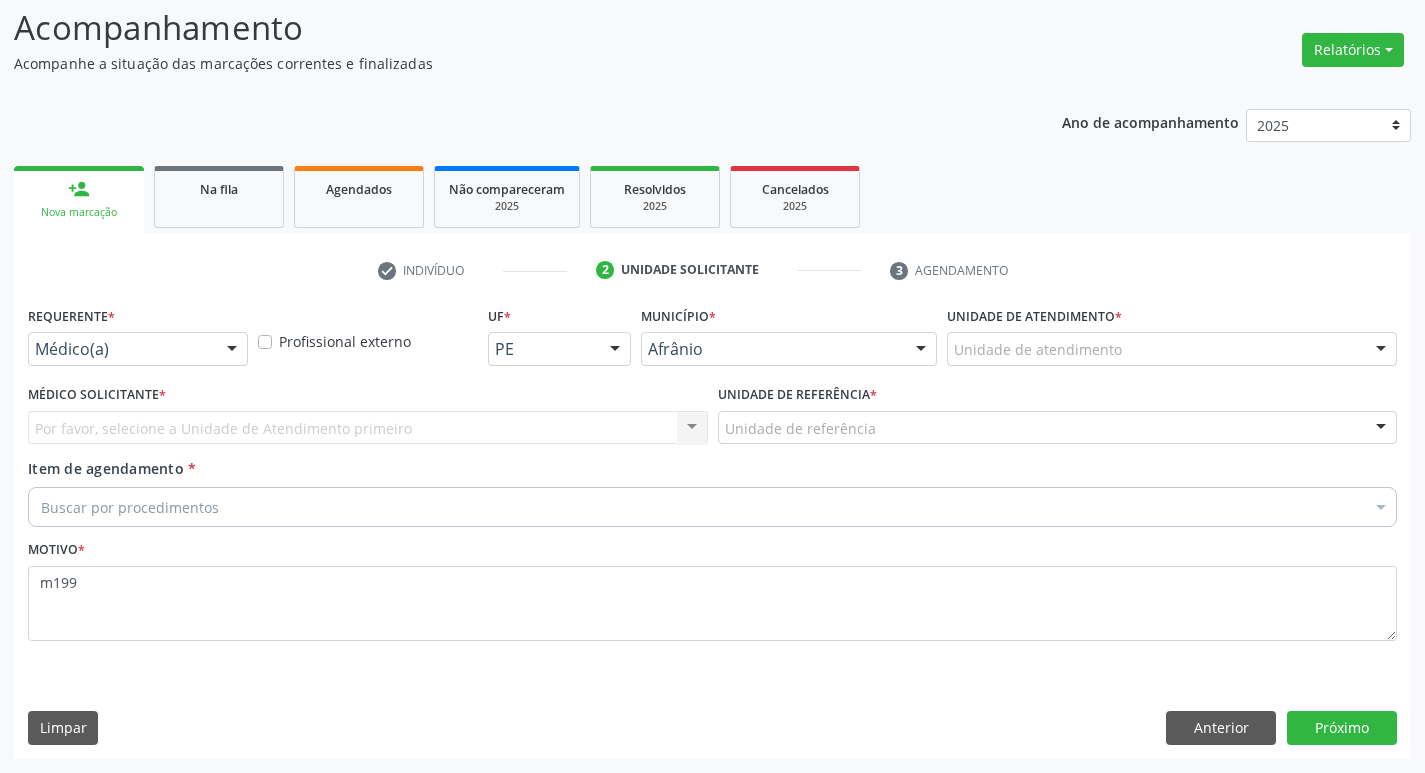 click on "Unidade de atendimento" at bounding box center (1172, 349) 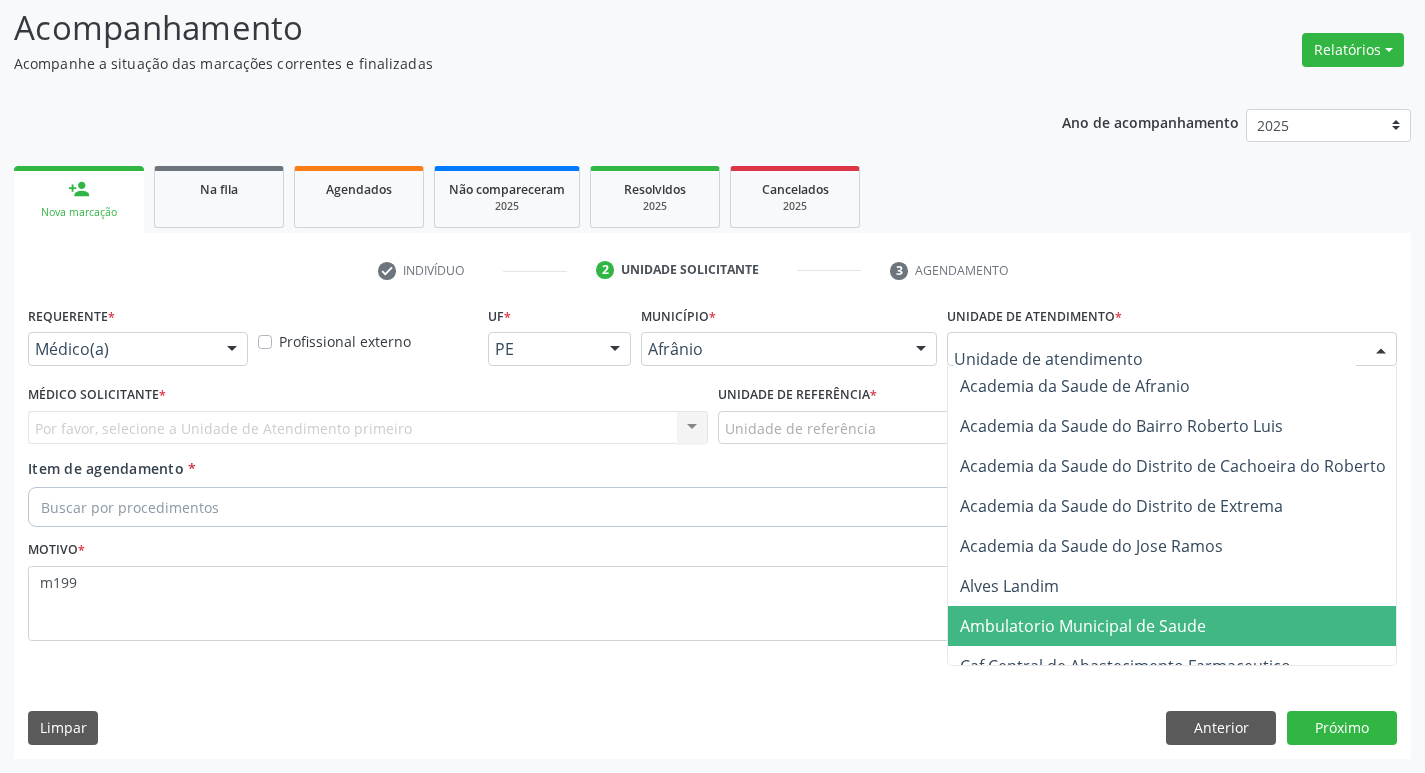 drag, startPoint x: 1209, startPoint y: 612, endPoint x: 984, endPoint y: 487, distance: 257.39075 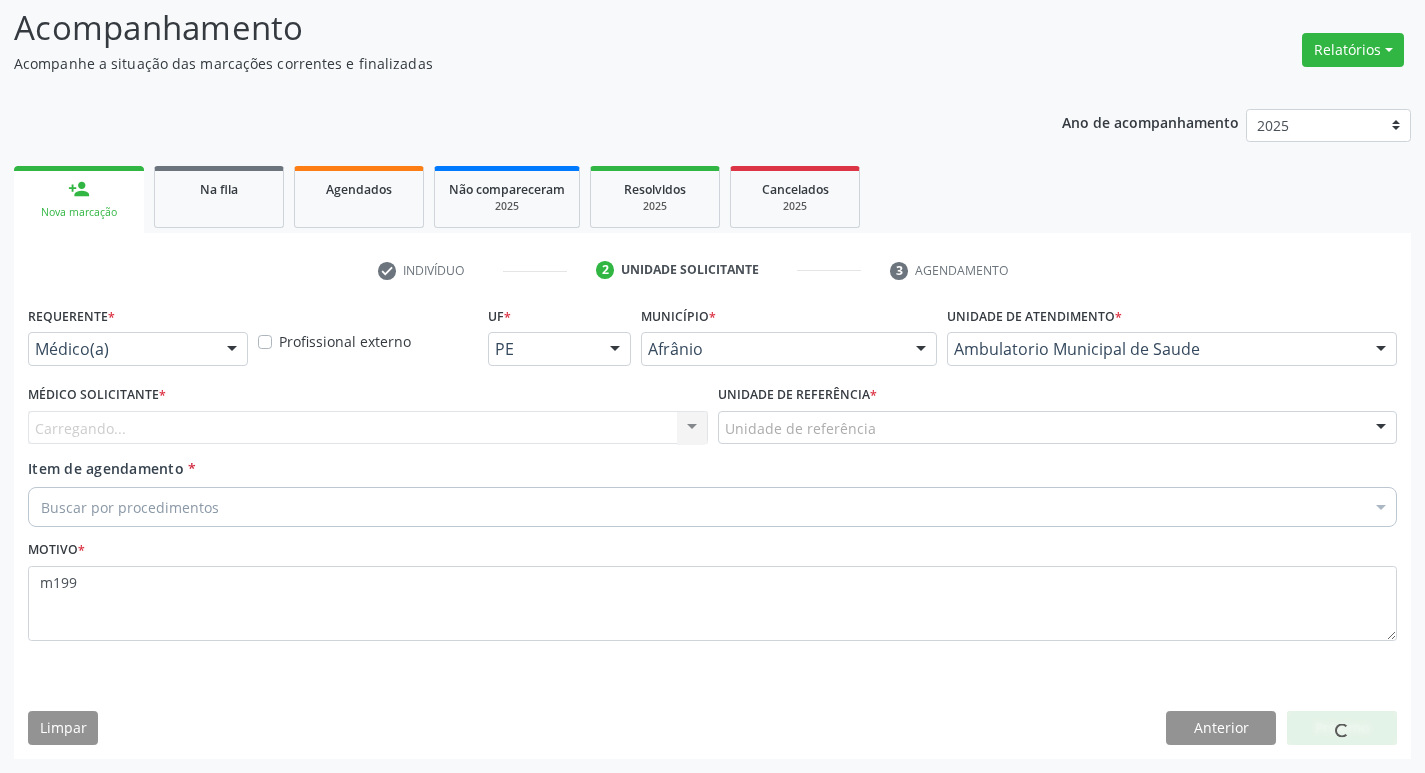 drag, startPoint x: 510, startPoint y: 426, endPoint x: 511, endPoint y: 450, distance: 24.020824 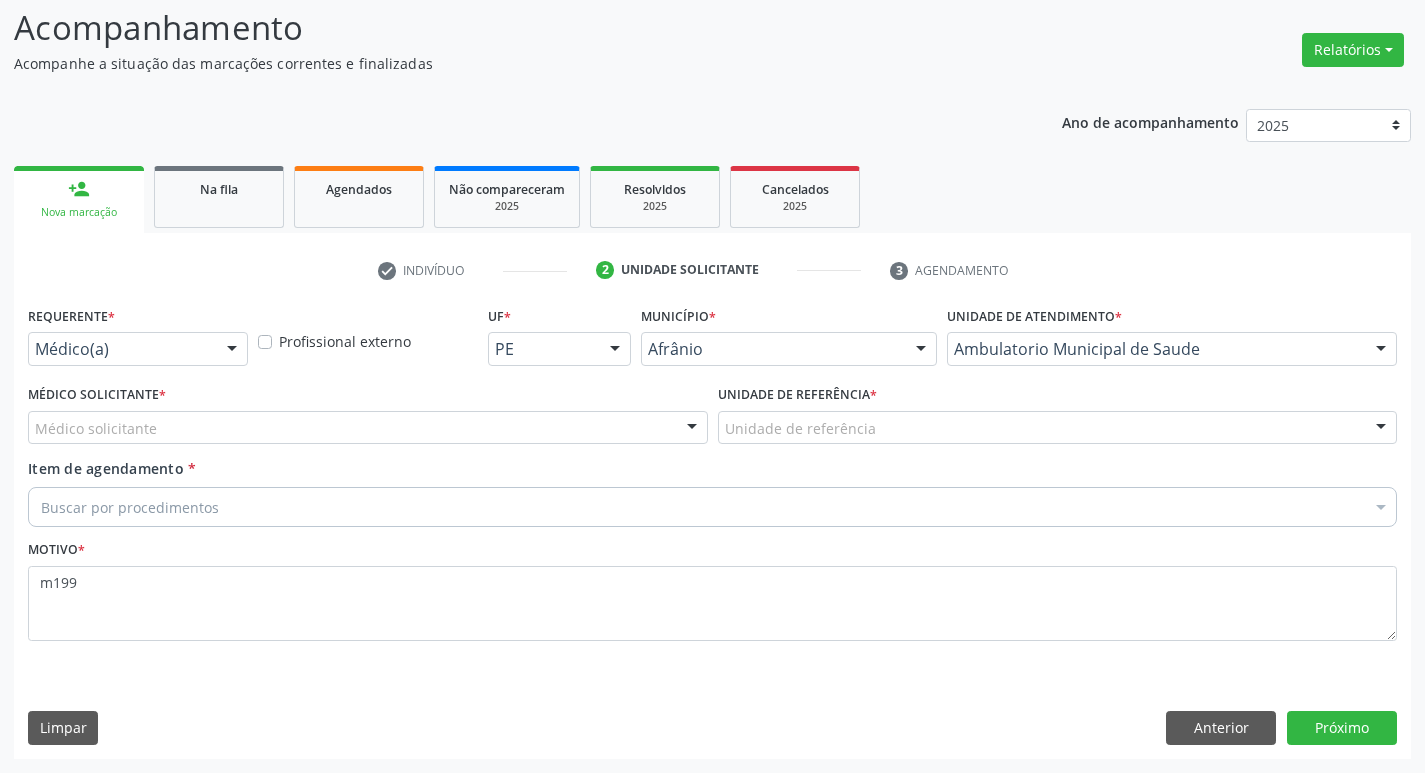 click on "Médico solicitante" at bounding box center (368, 428) 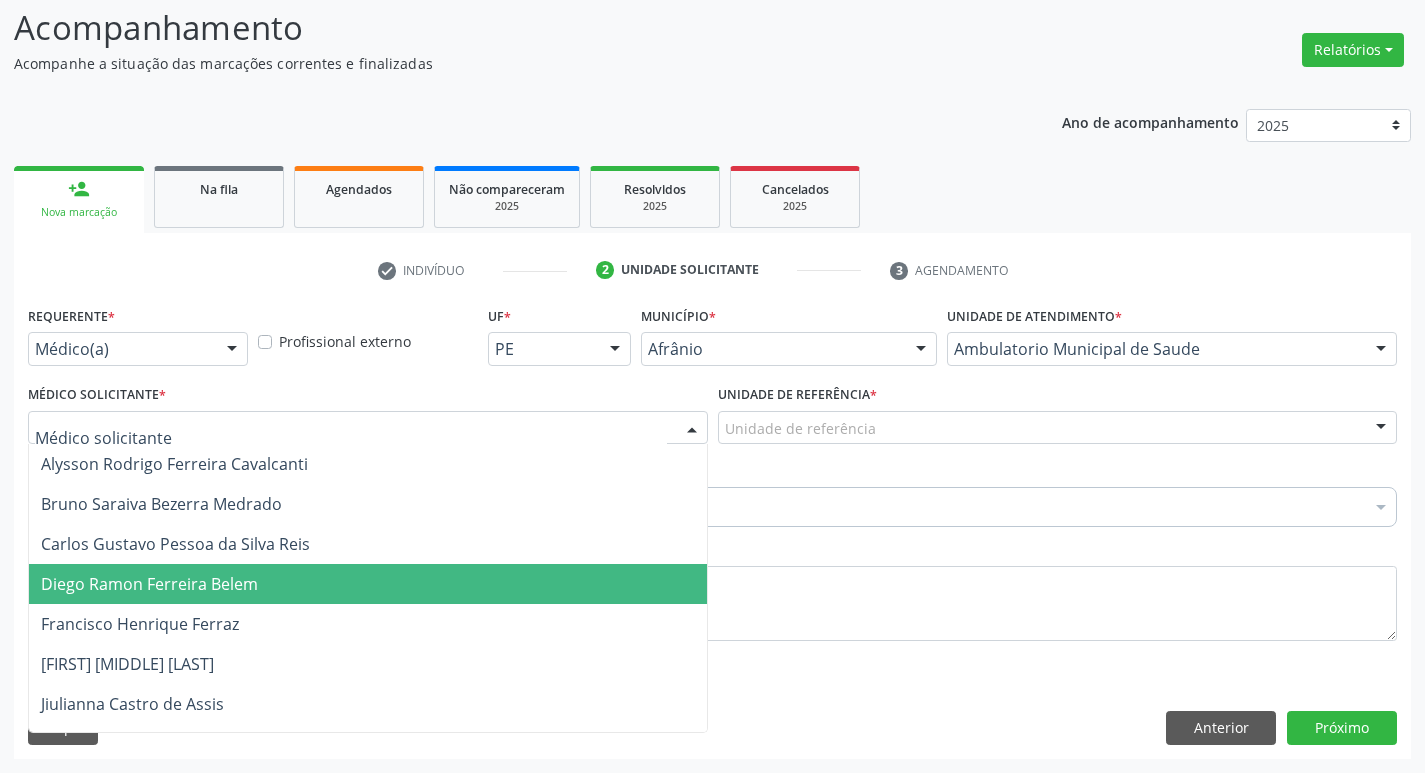 click on "Diego Ramon Ferreira Belem" at bounding box center [368, 584] 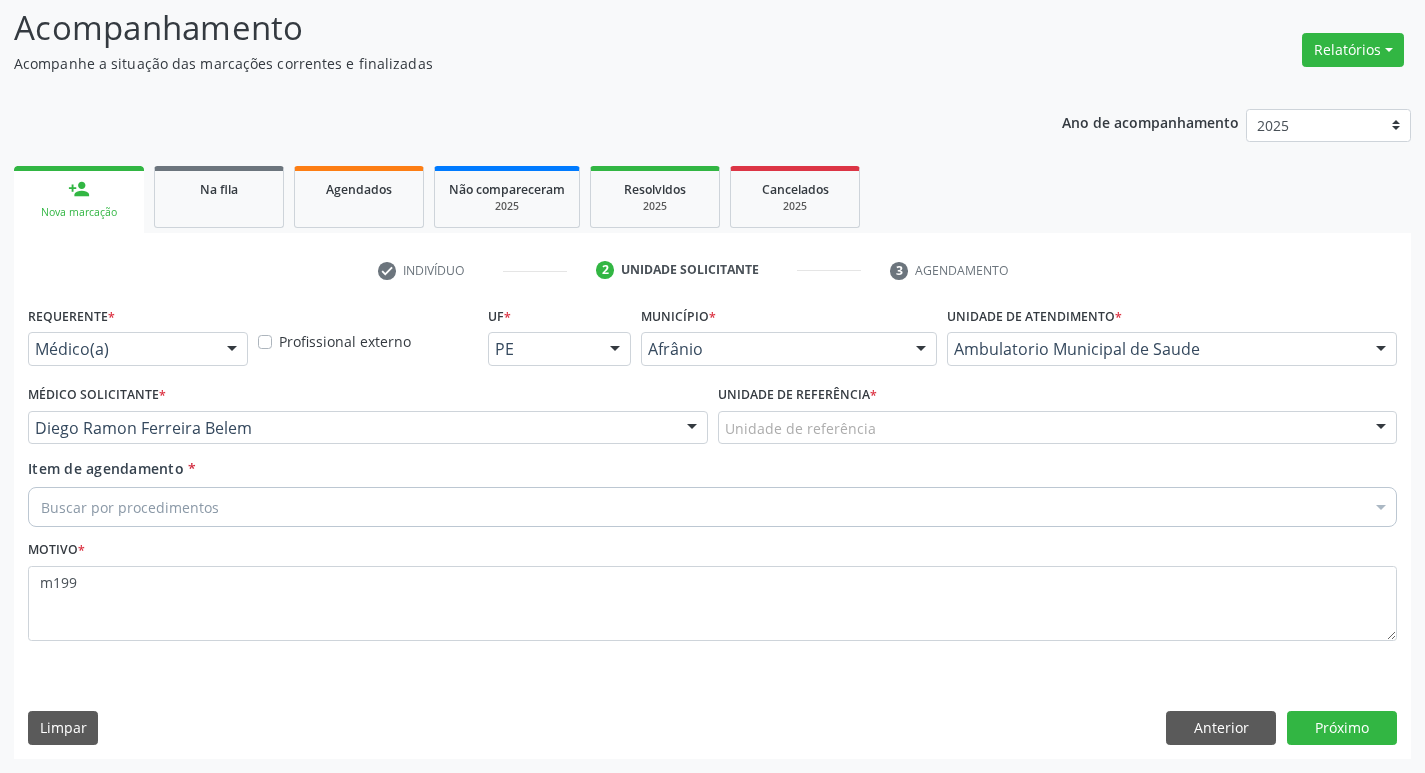 click on "Unidade de referência" at bounding box center (1058, 428) 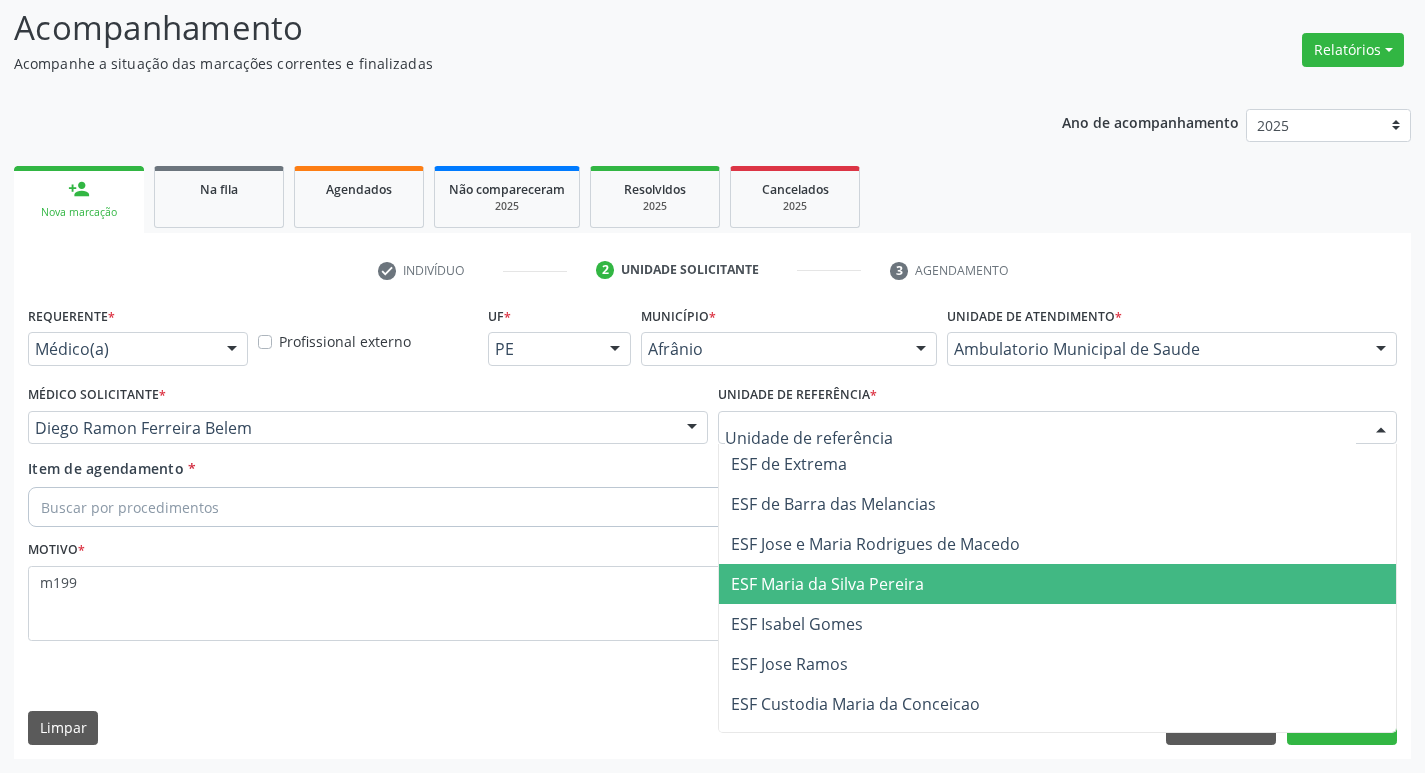 drag, startPoint x: 881, startPoint y: 590, endPoint x: 837, endPoint y: 582, distance: 44.72136 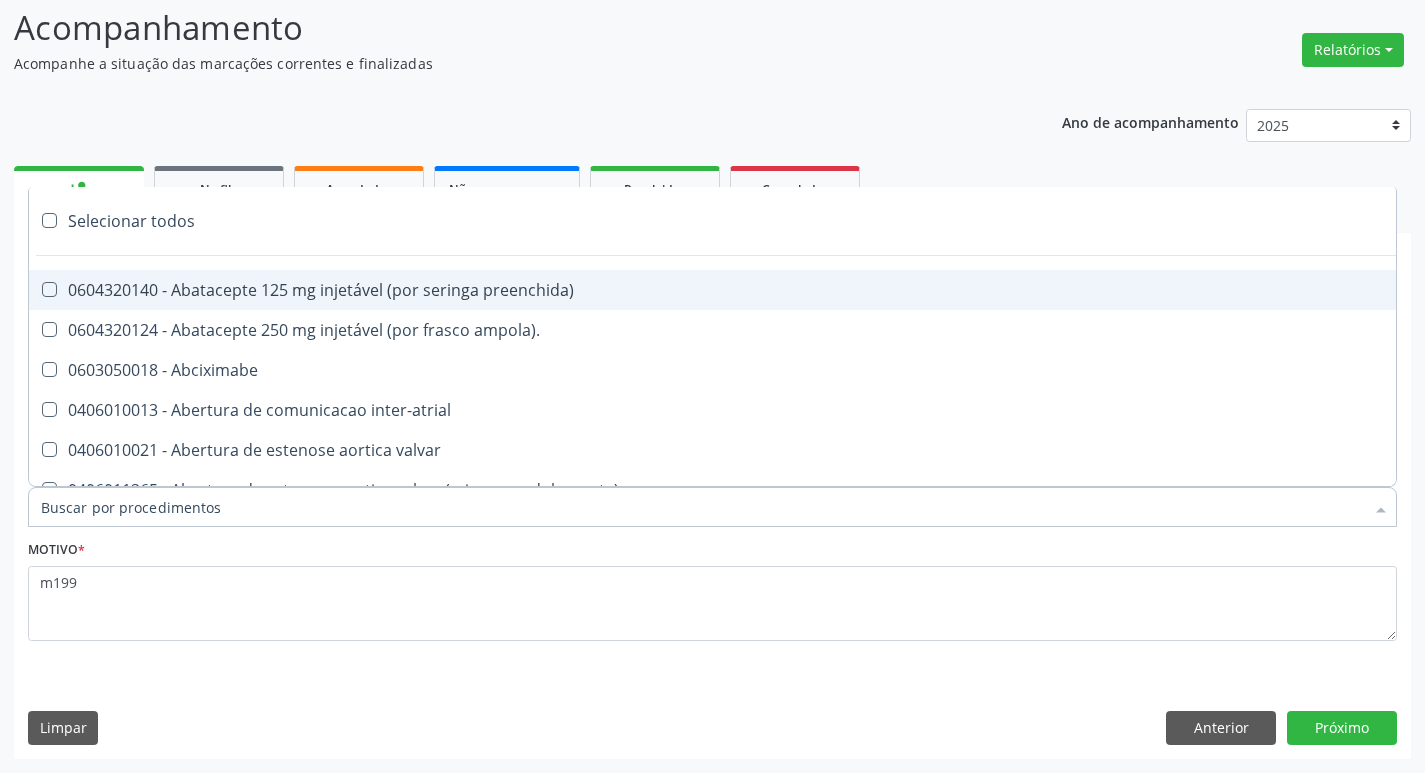paste on "ortope" 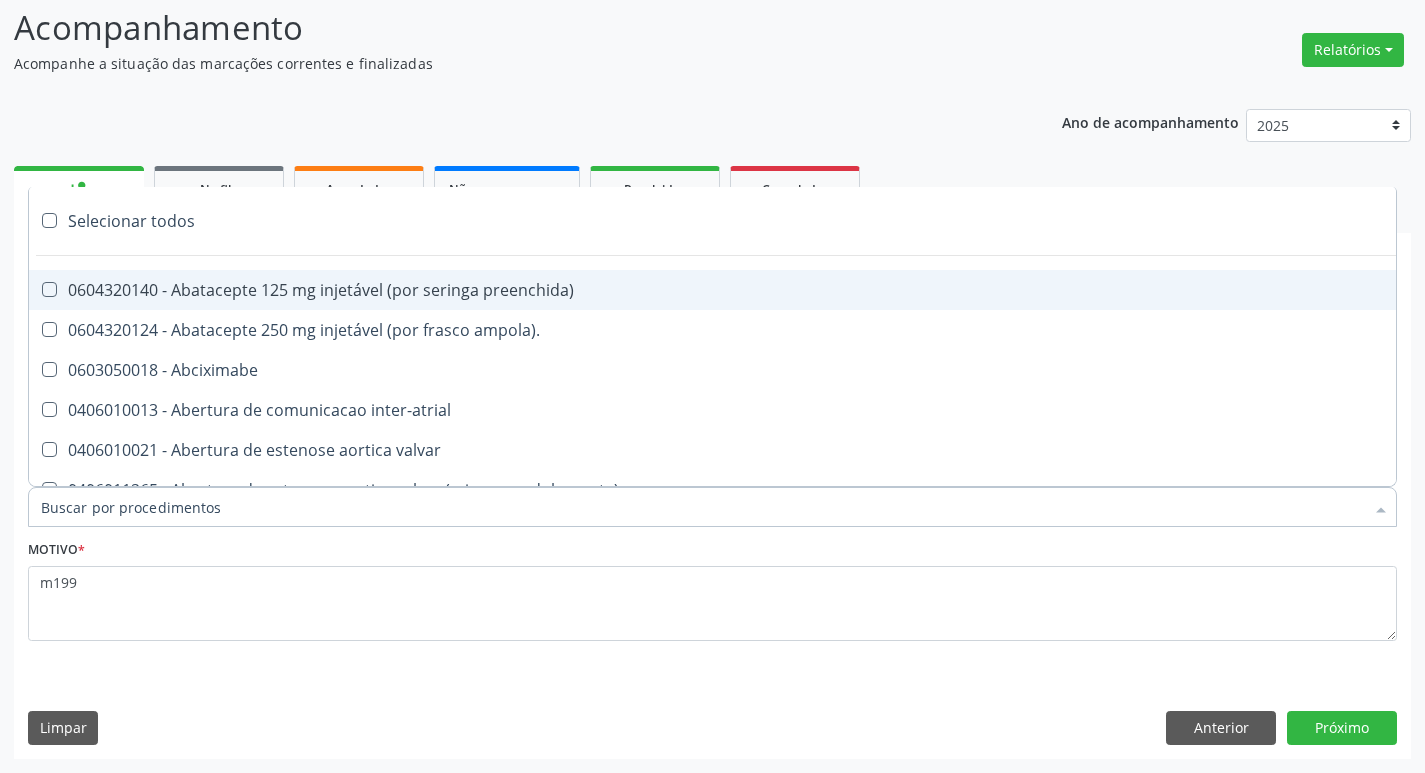type on "ortope" 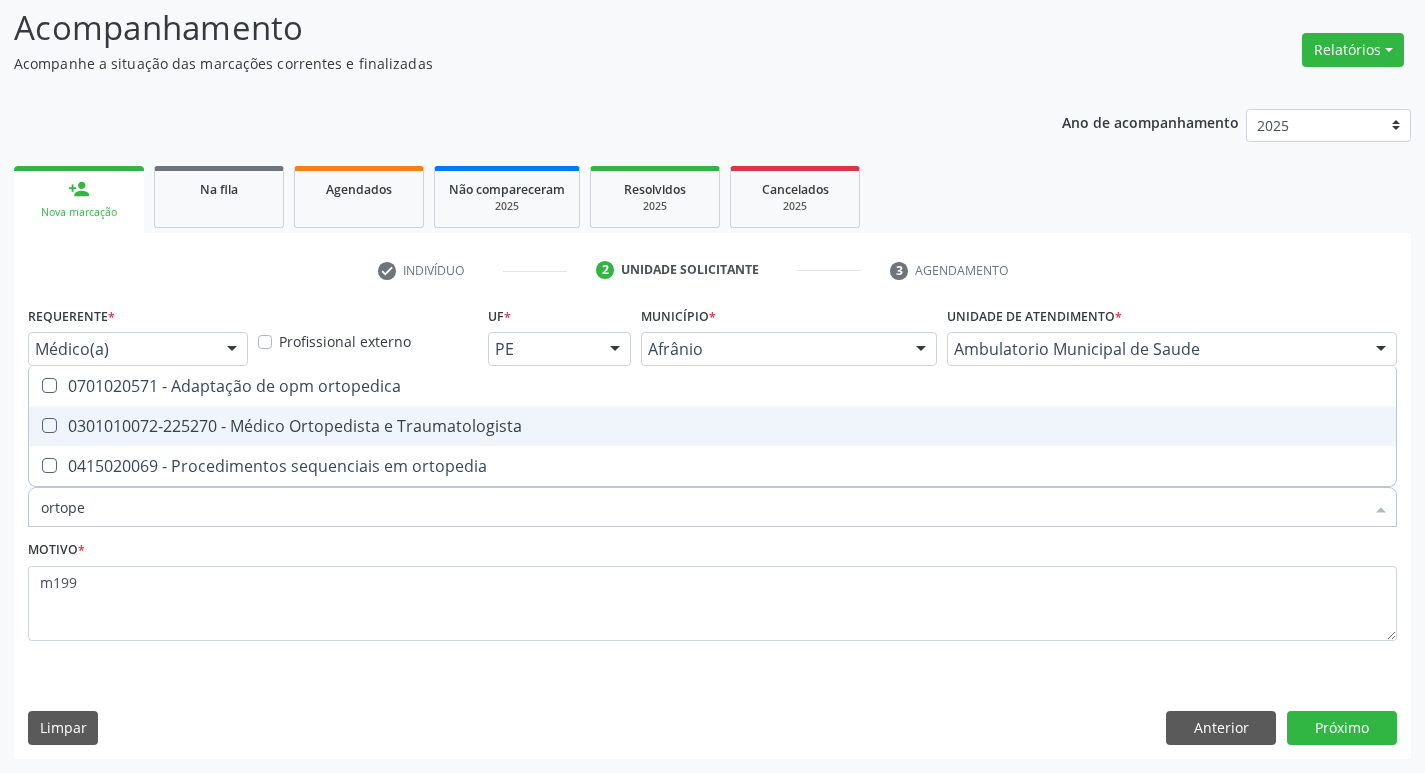 click on "0301010072-225270 - Médico Ortopedista e Traumatologista" at bounding box center (712, 426) 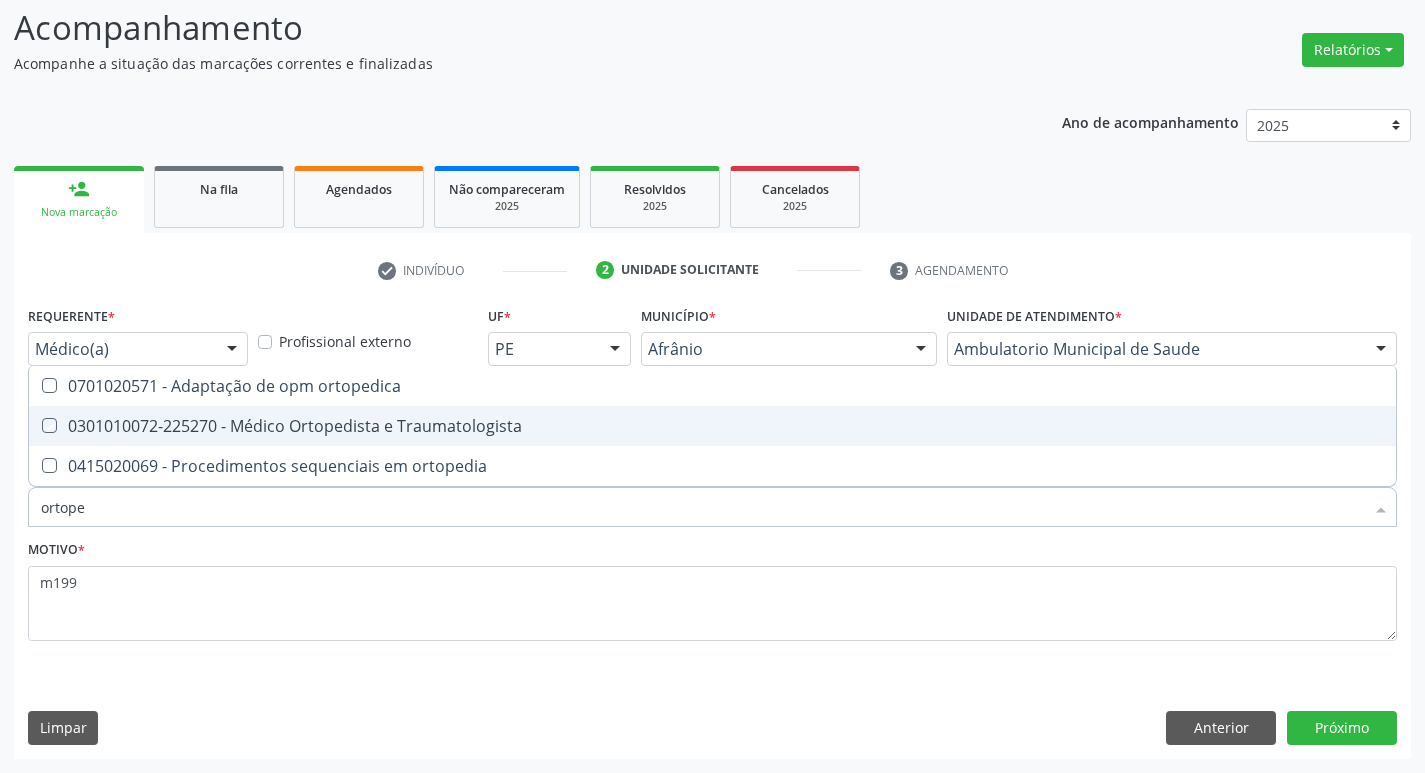 checkbox on "true" 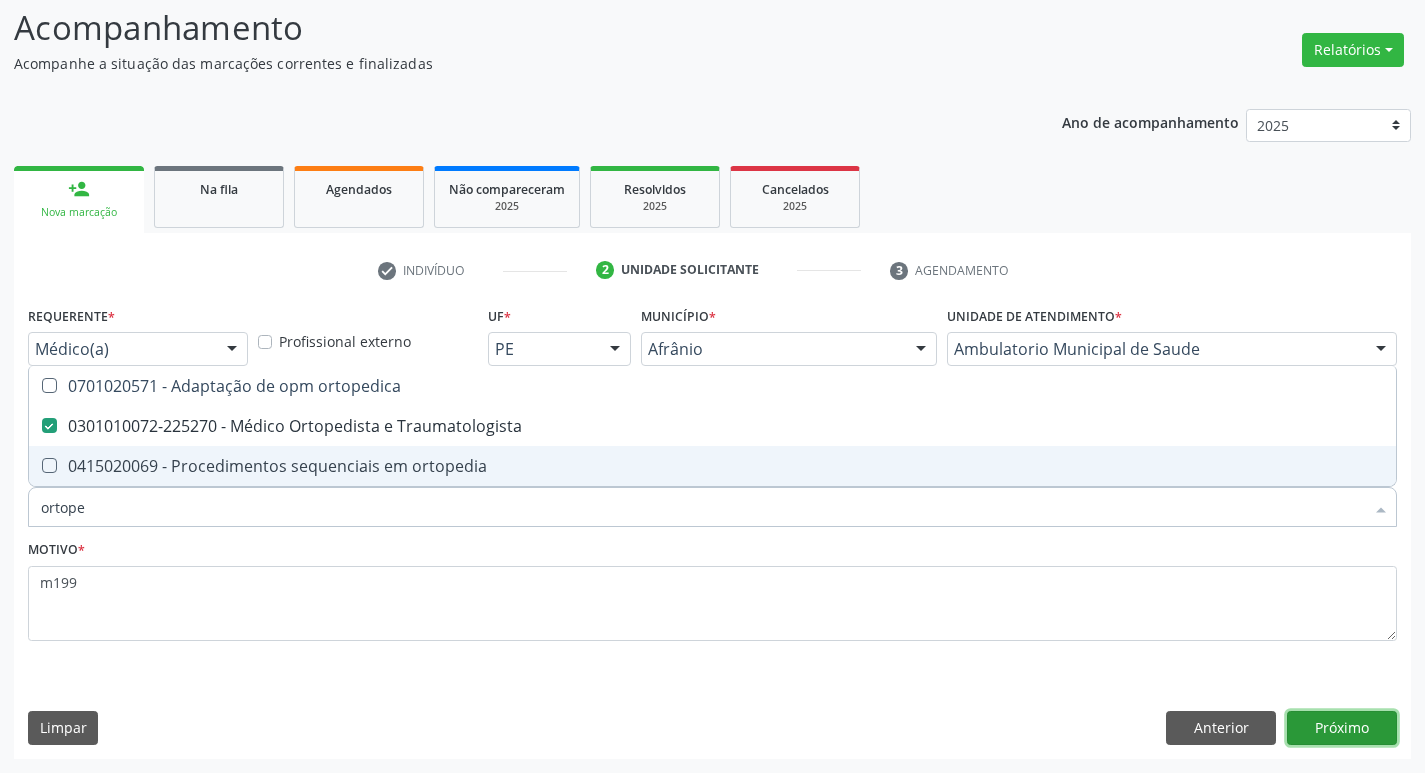 click on "Próximo" at bounding box center [1342, 728] 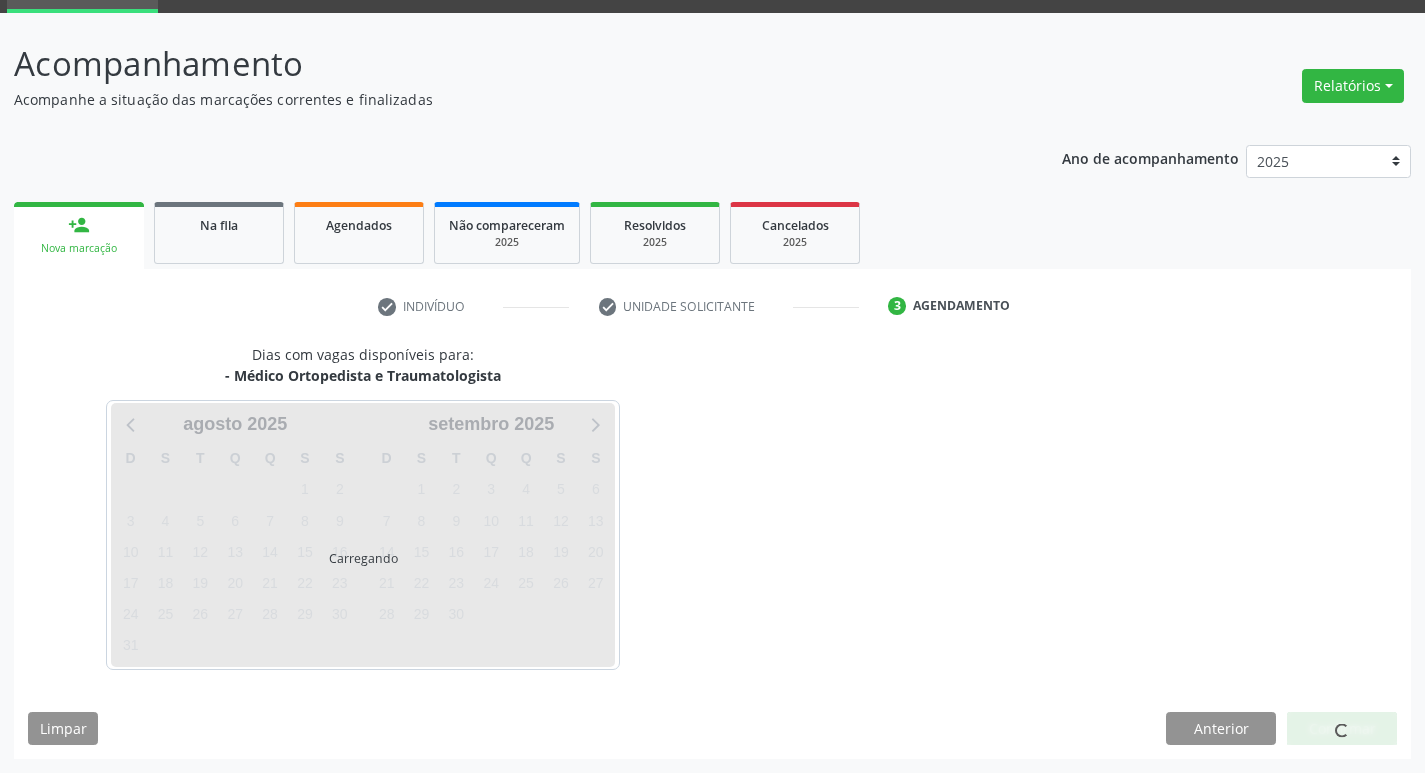 scroll, scrollTop: 97, scrollLeft: 0, axis: vertical 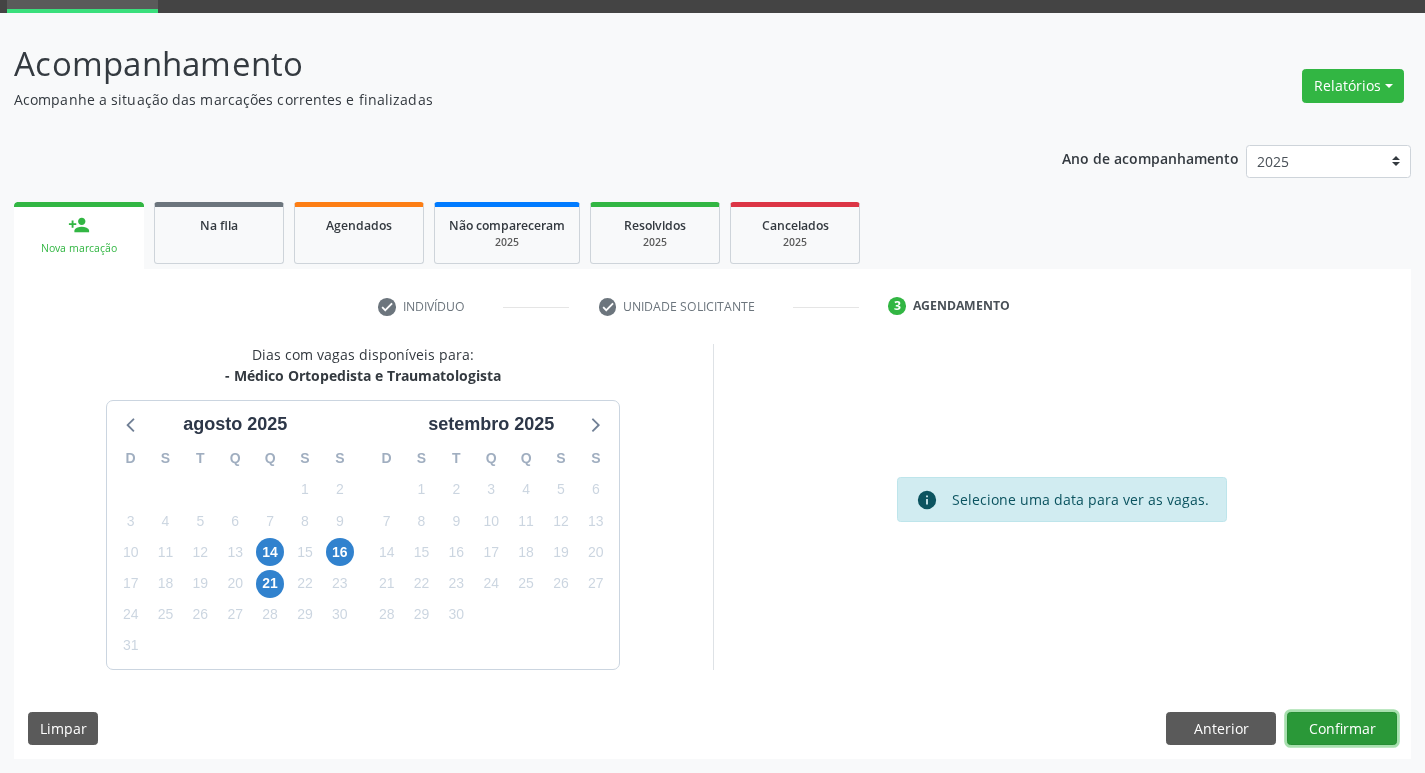 click on "Confirmar" at bounding box center (1342, 729) 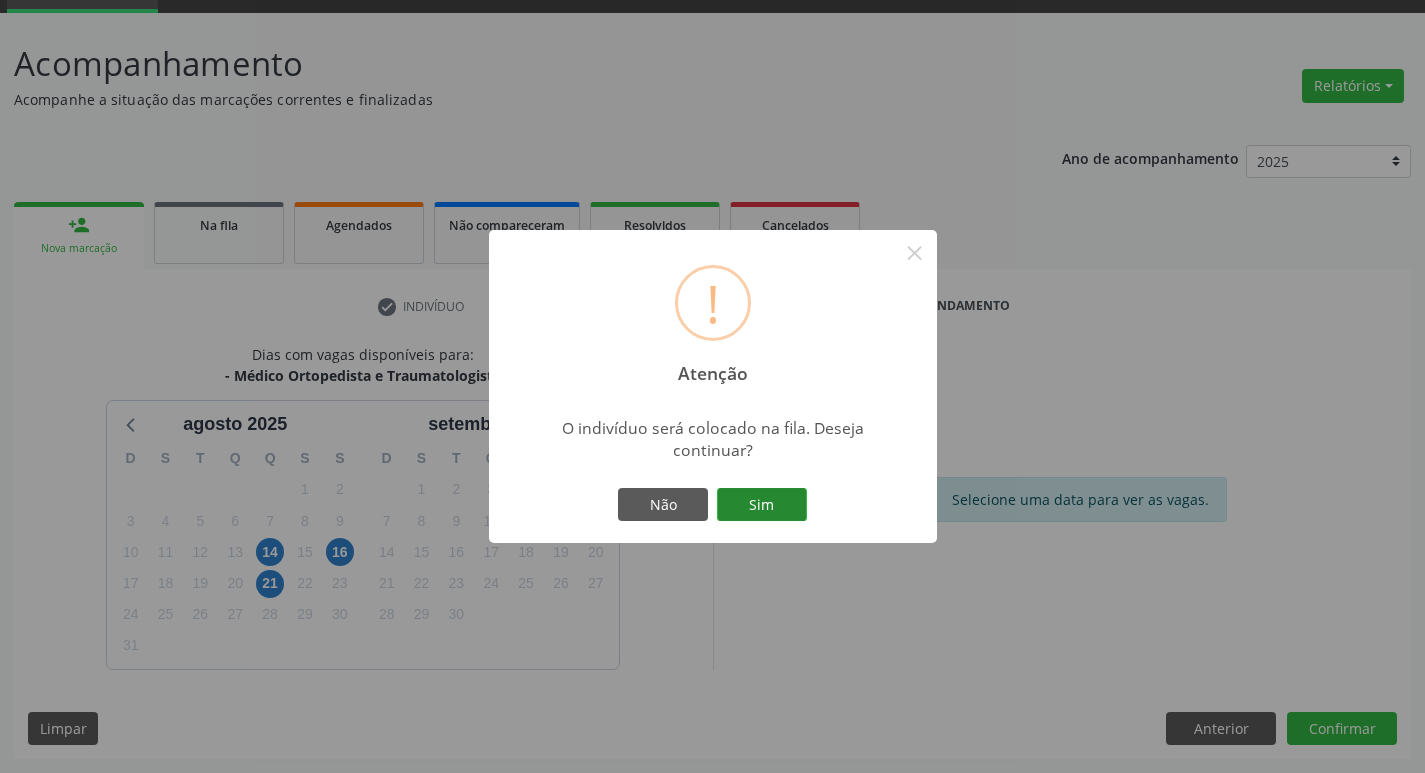click on "Sim" at bounding box center [762, 505] 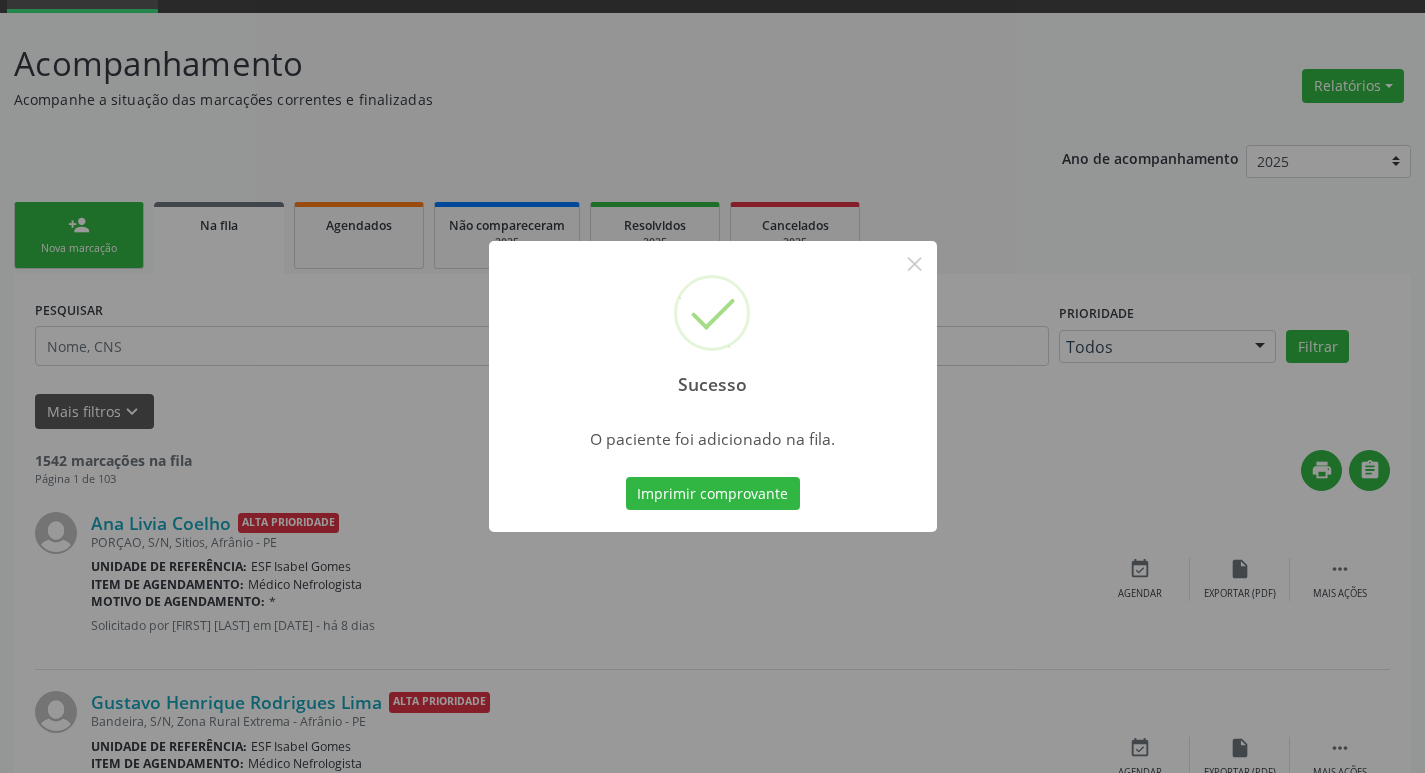scroll, scrollTop: 0, scrollLeft: 0, axis: both 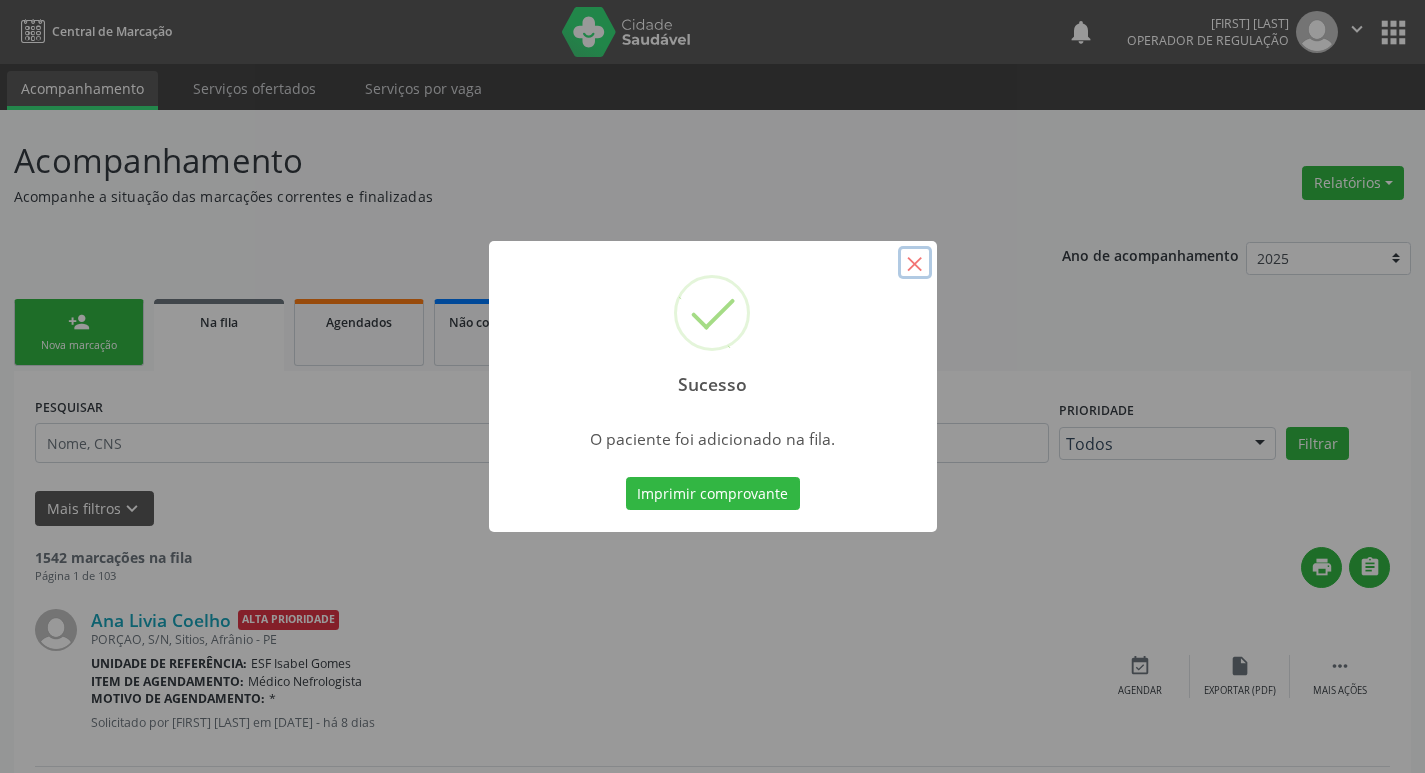 click on "×" at bounding box center (915, 263) 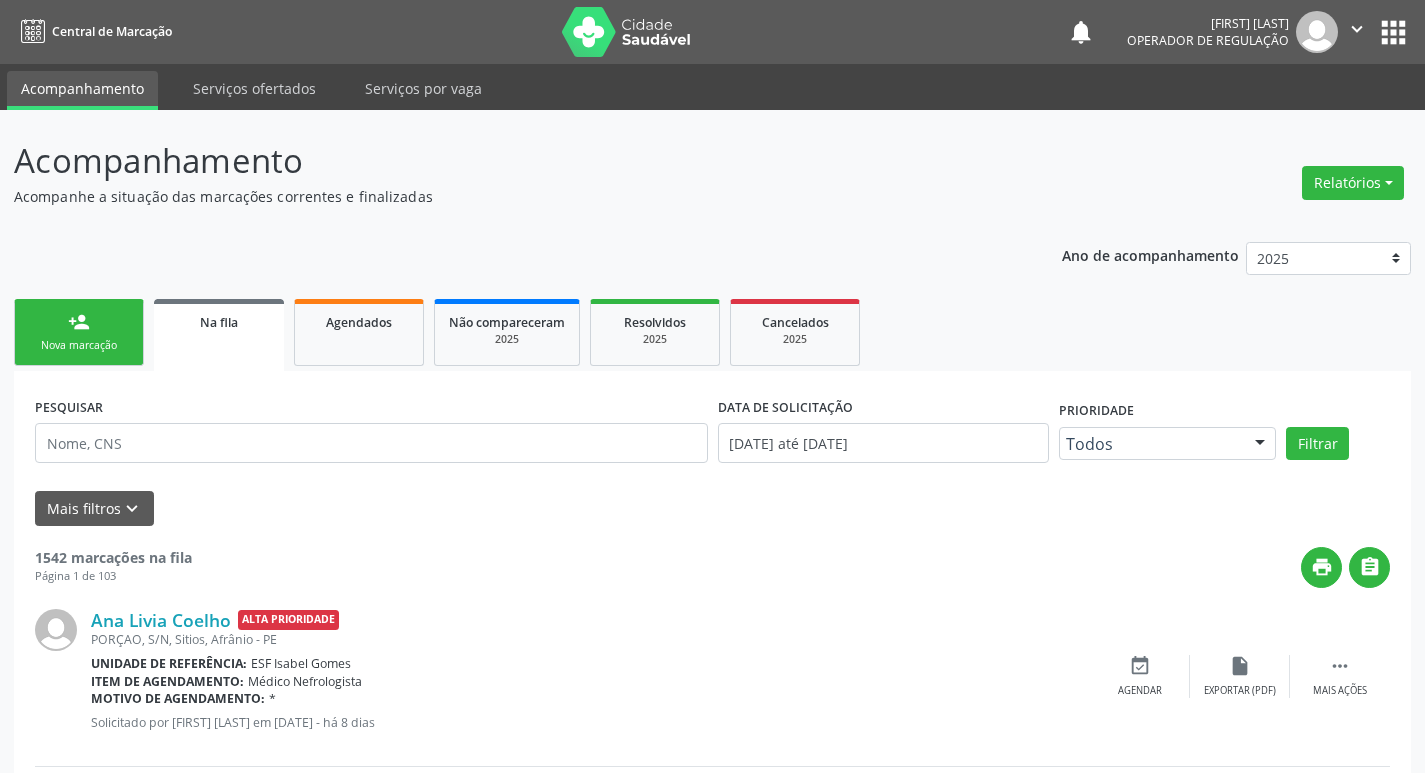 click on "person_add
Nova marcação" at bounding box center (79, 332) 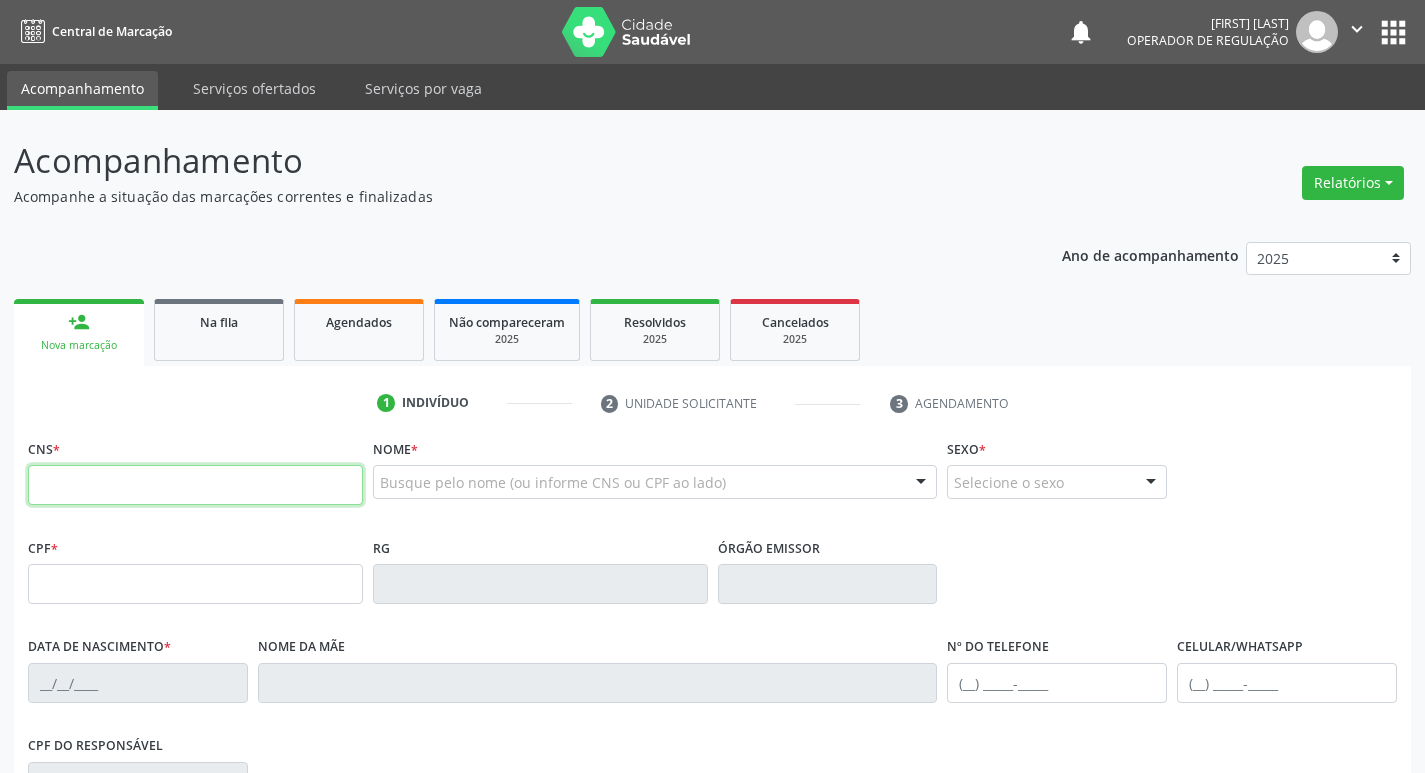 click at bounding box center [195, 485] 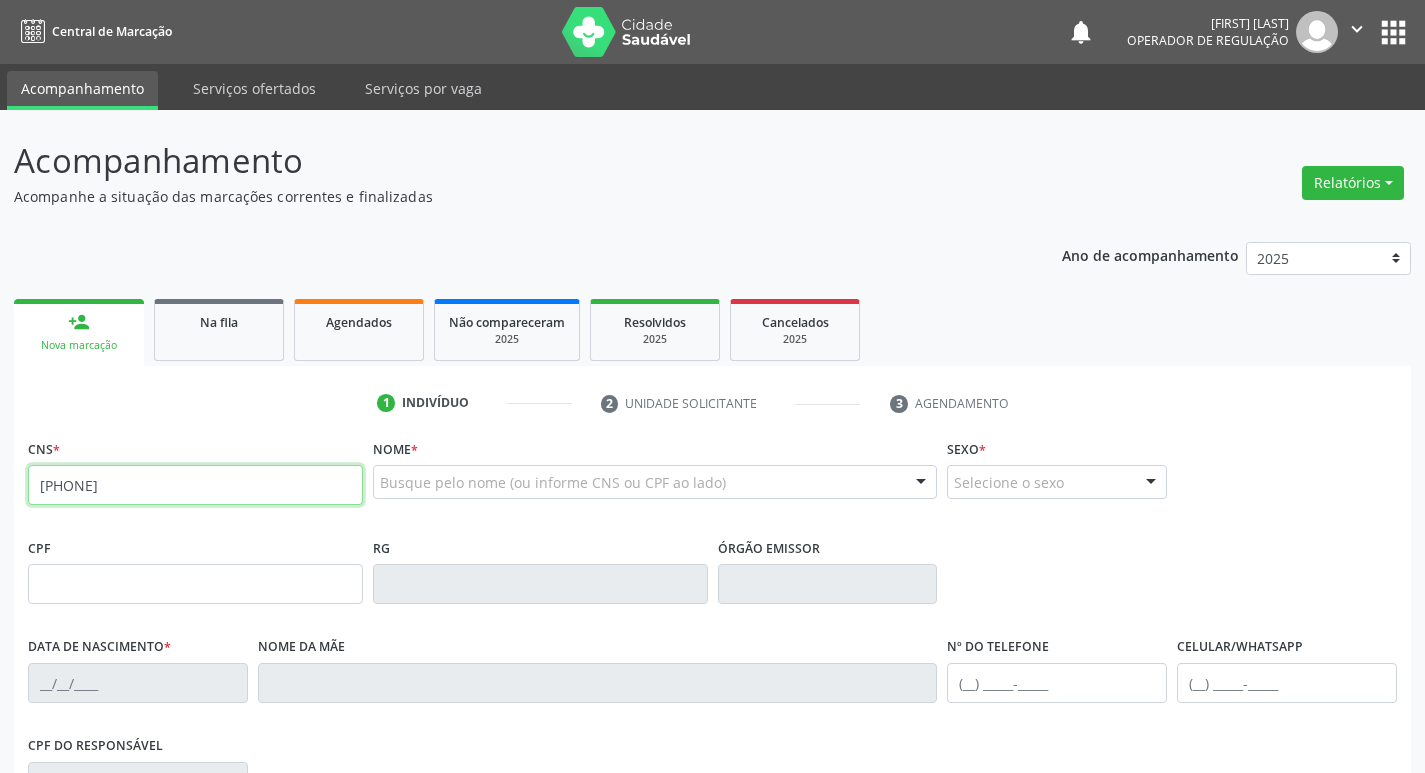type on "705 0026 5053 4554" 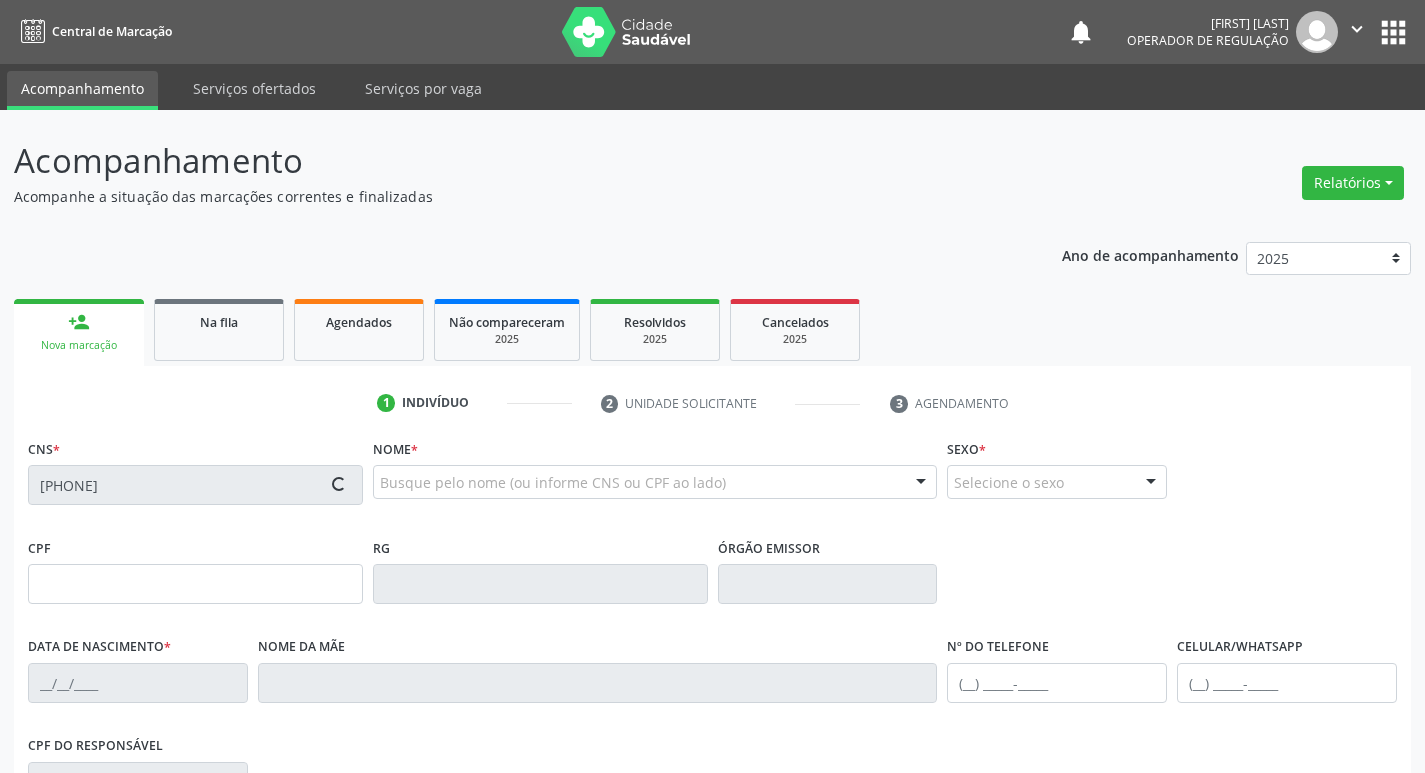 type on "13/08/1994" 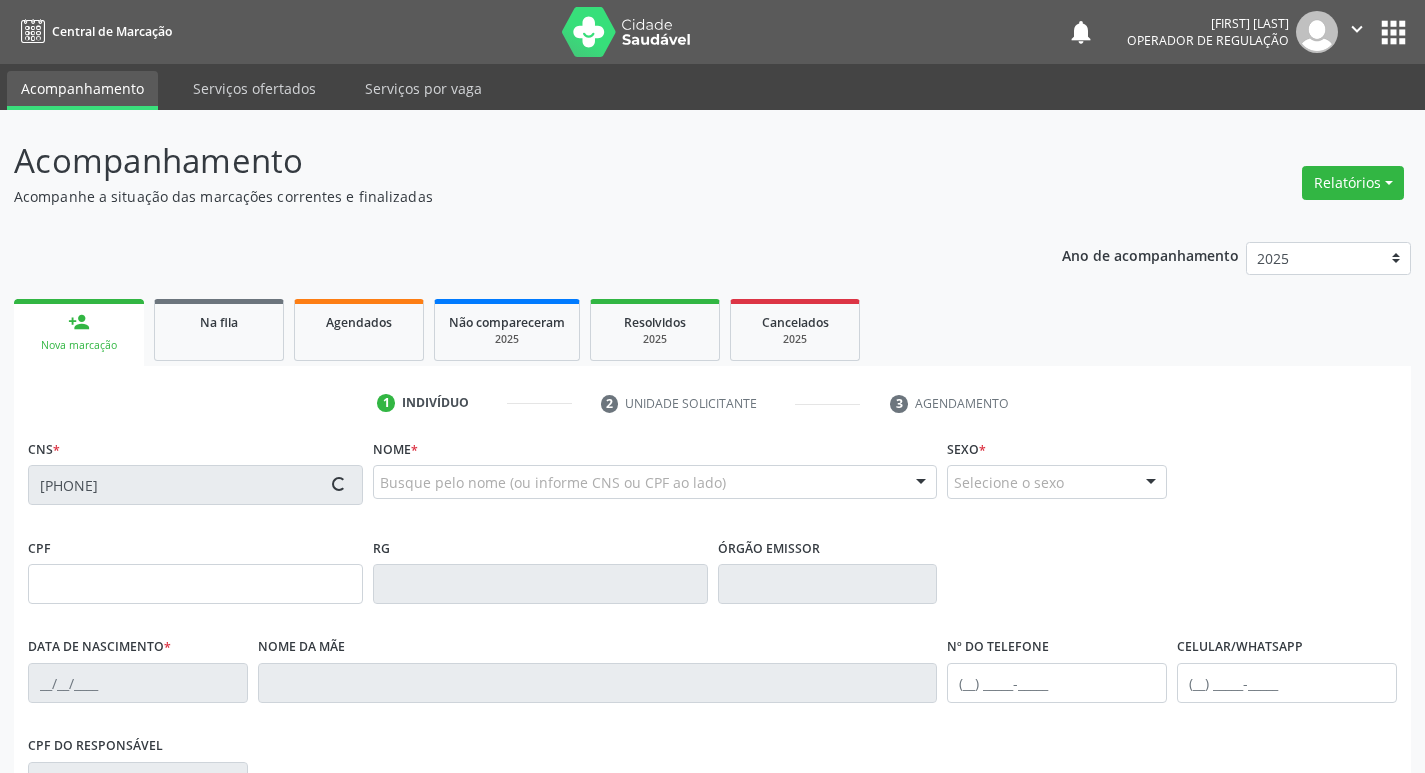 type on "Terezinha Rodrigues de Sousa" 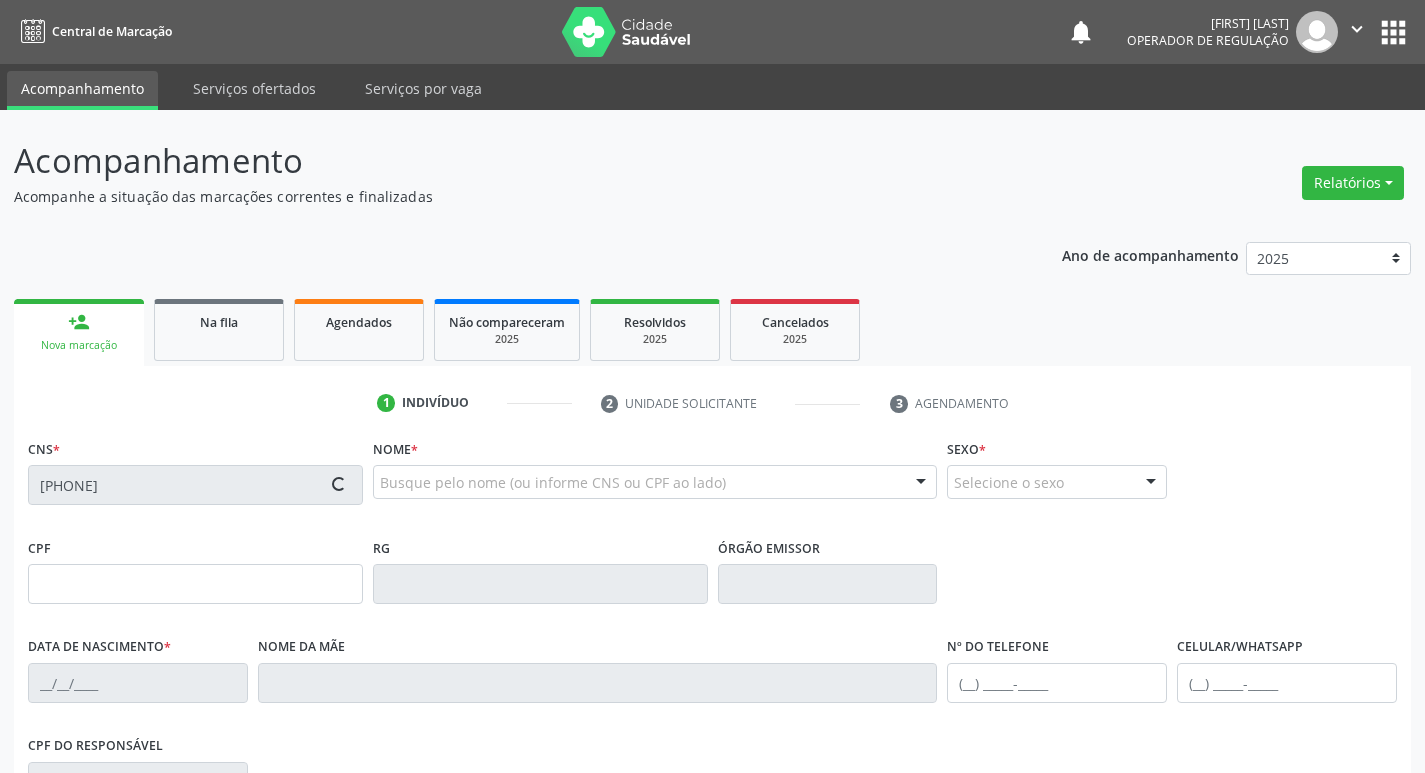 type on "S/N" 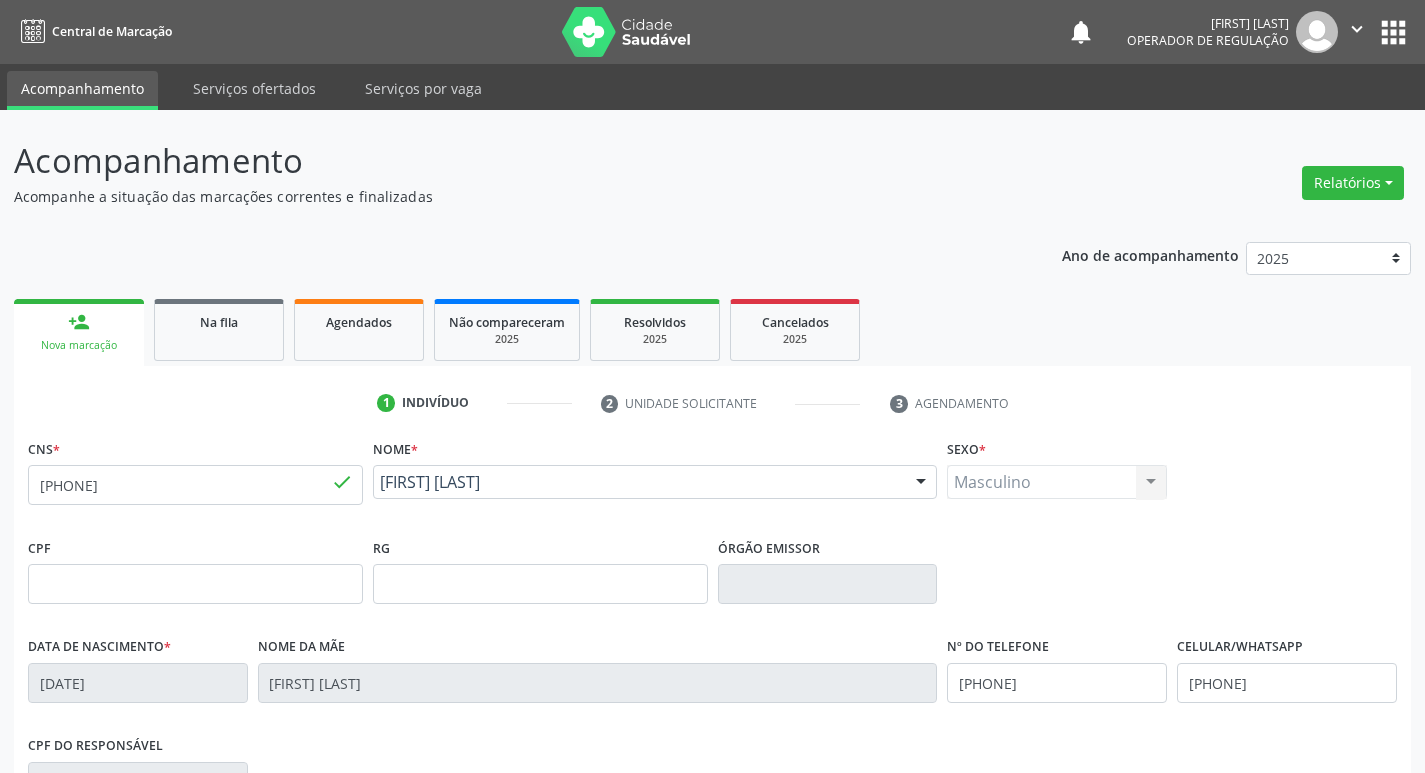 scroll, scrollTop: 311, scrollLeft: 0, axis: vertical 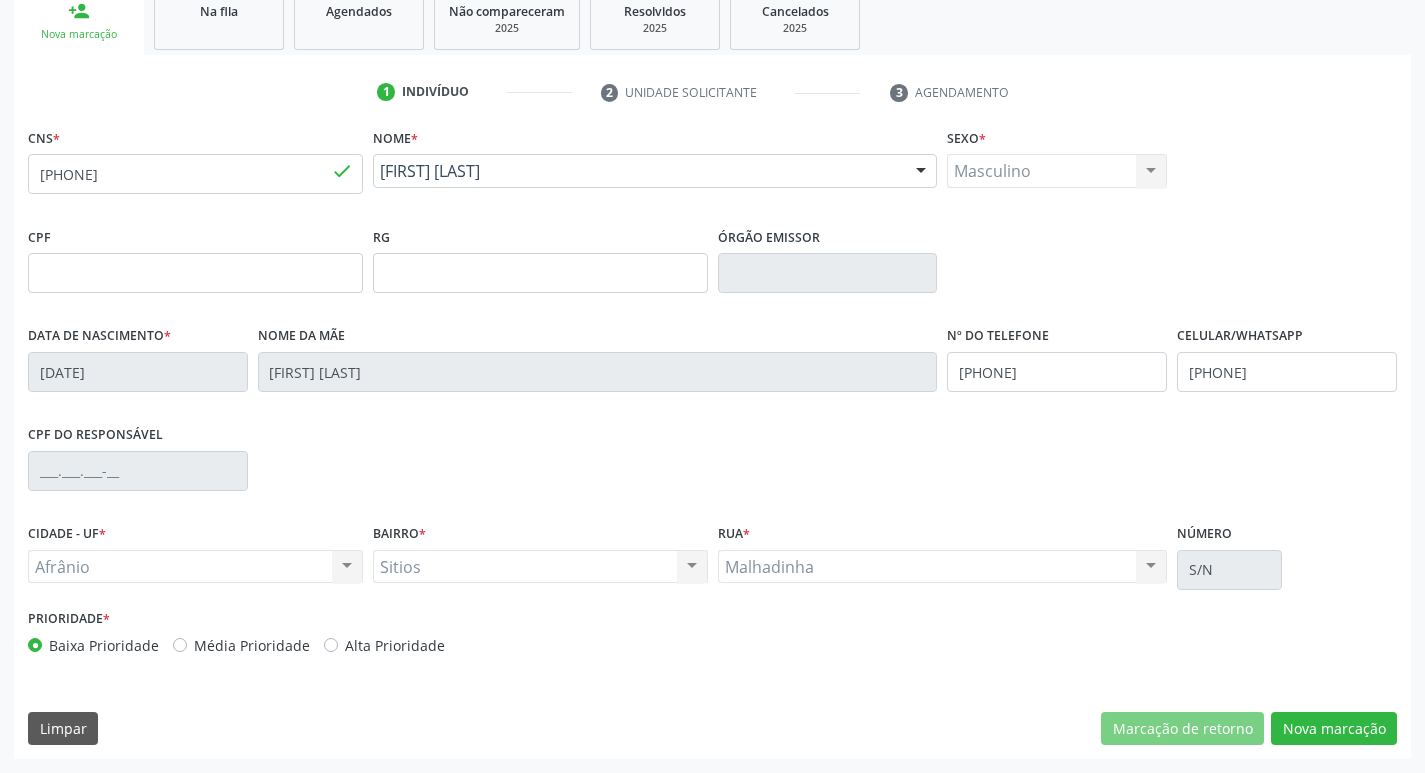 click on "Média Prioridade" at bounding box center [252, 645] 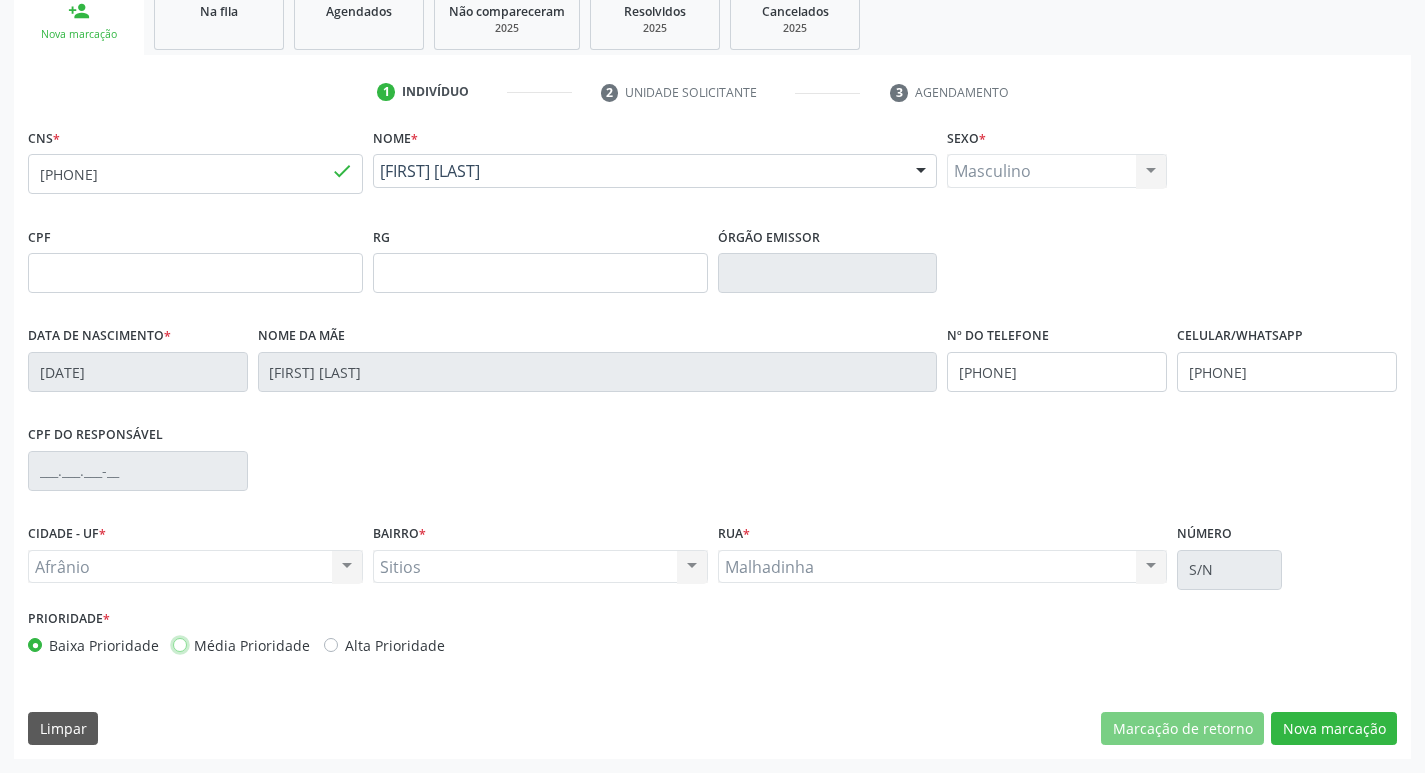 click on "Média Prioridade" at bounding box center [180, 644] 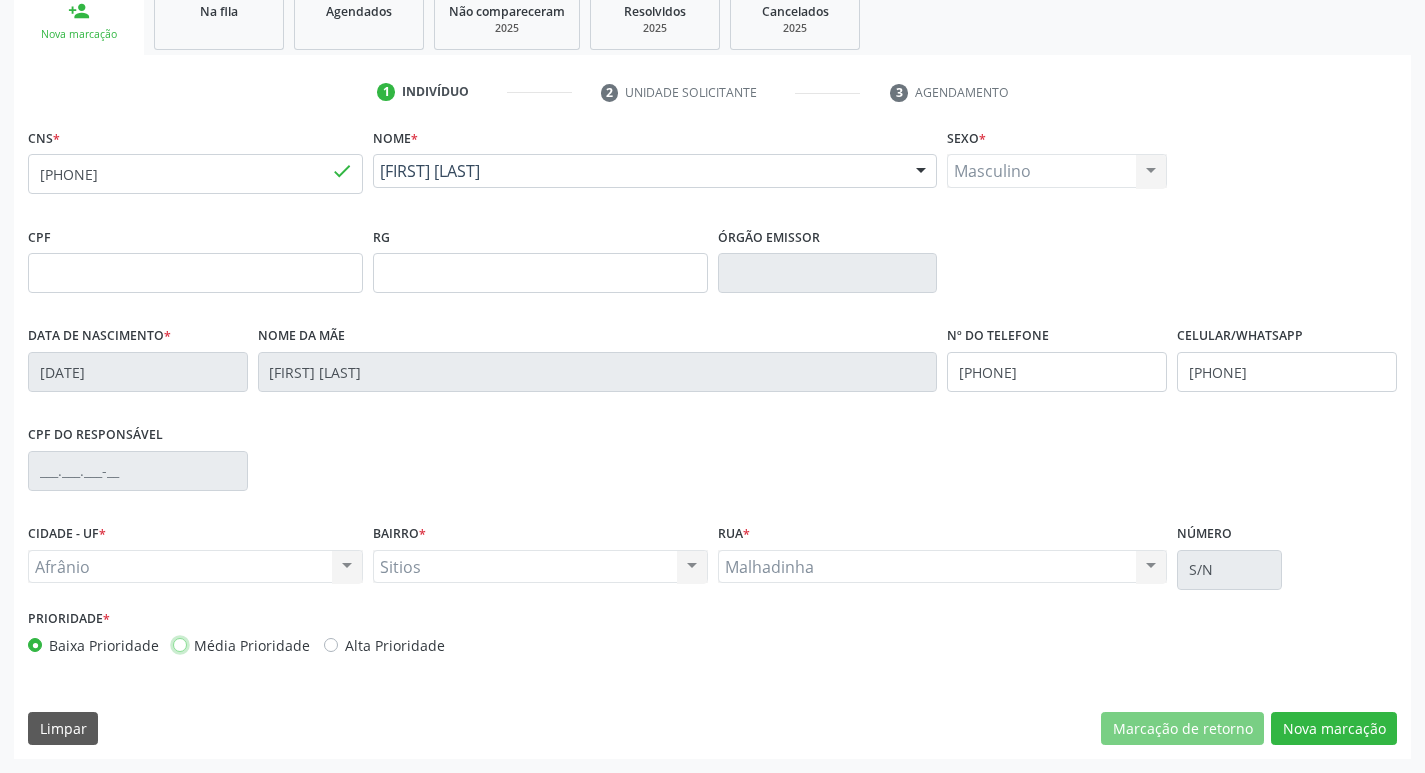 radio on "true" 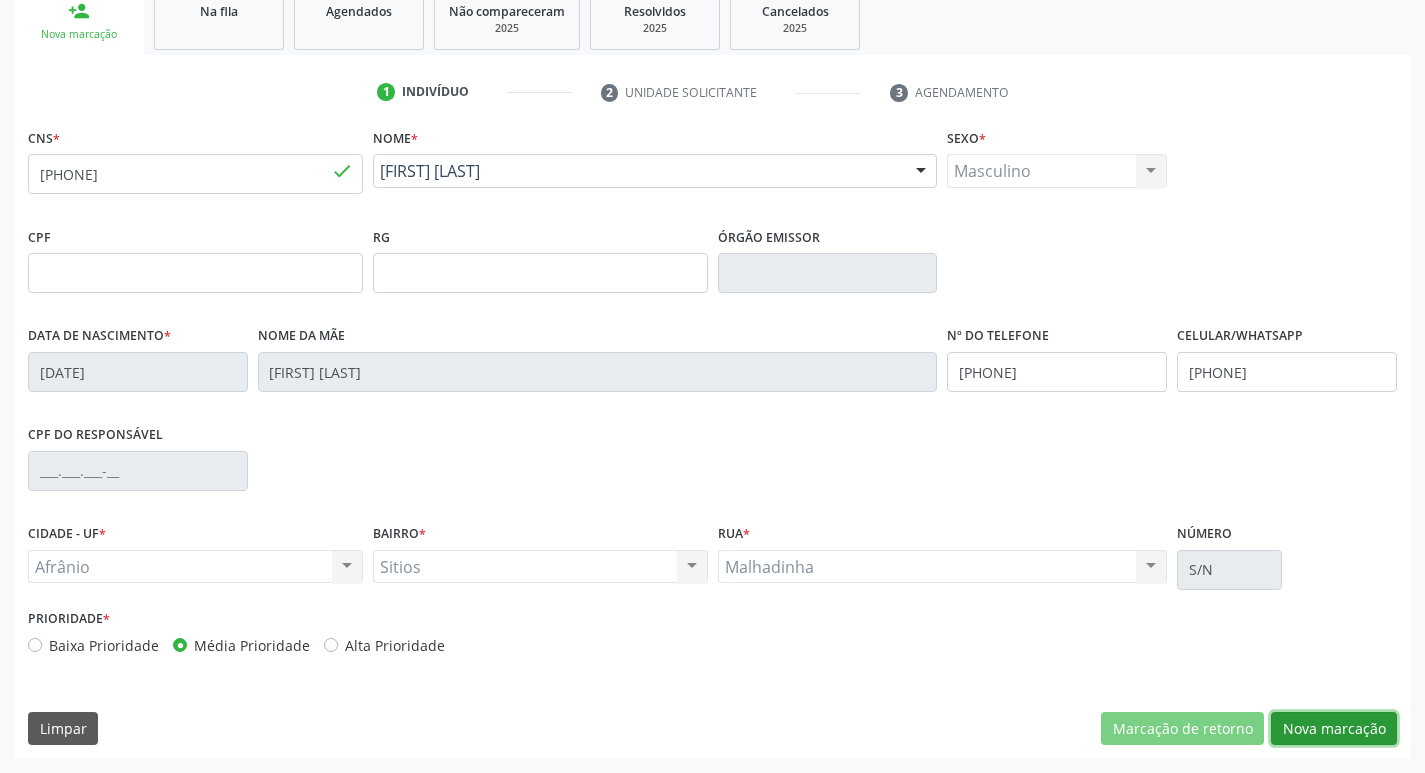 click on "Nova marcação" at bounding box center [1334, 729] 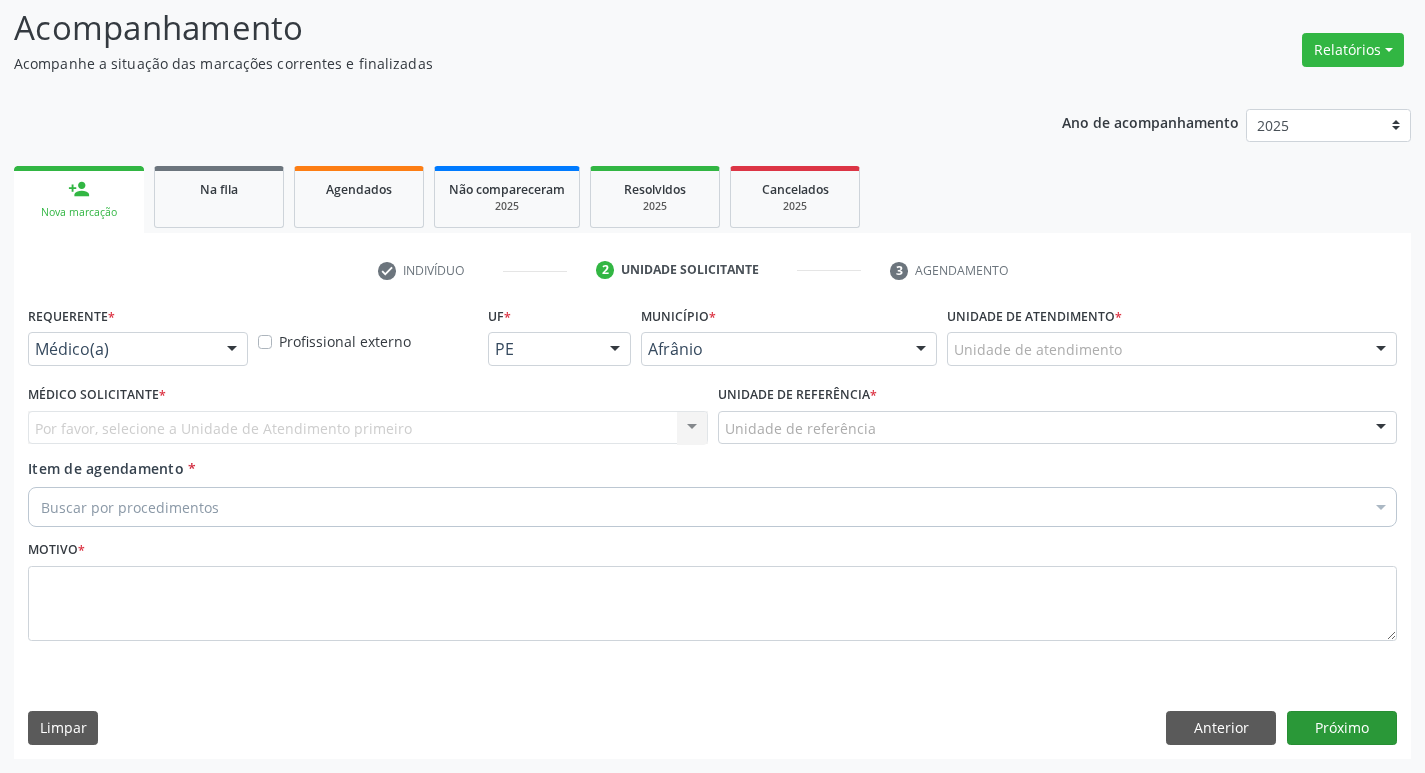 scroll, scrollTop: 133, scrollLeft: 0, axis: vertical 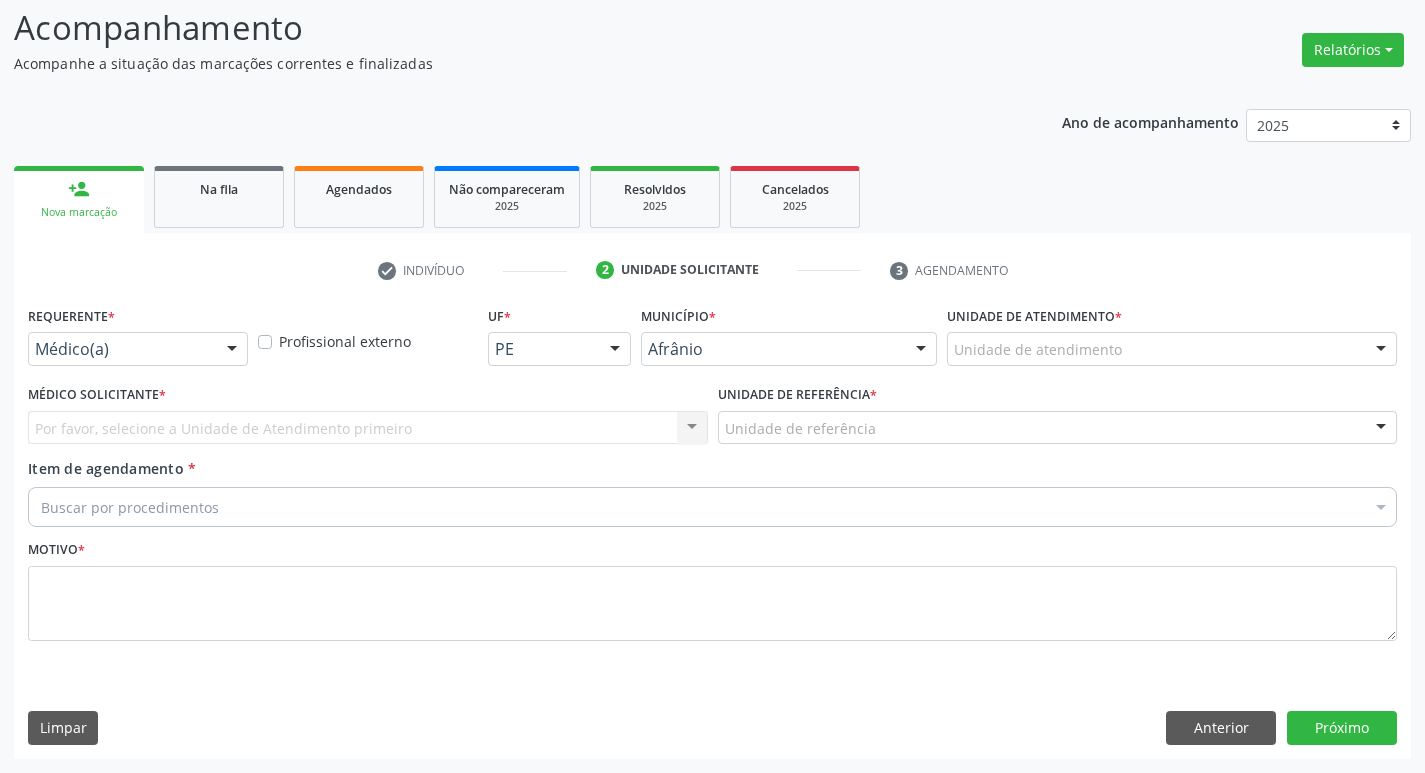 click on "Unidade de atendimento" at bounding box center [1172, 349] 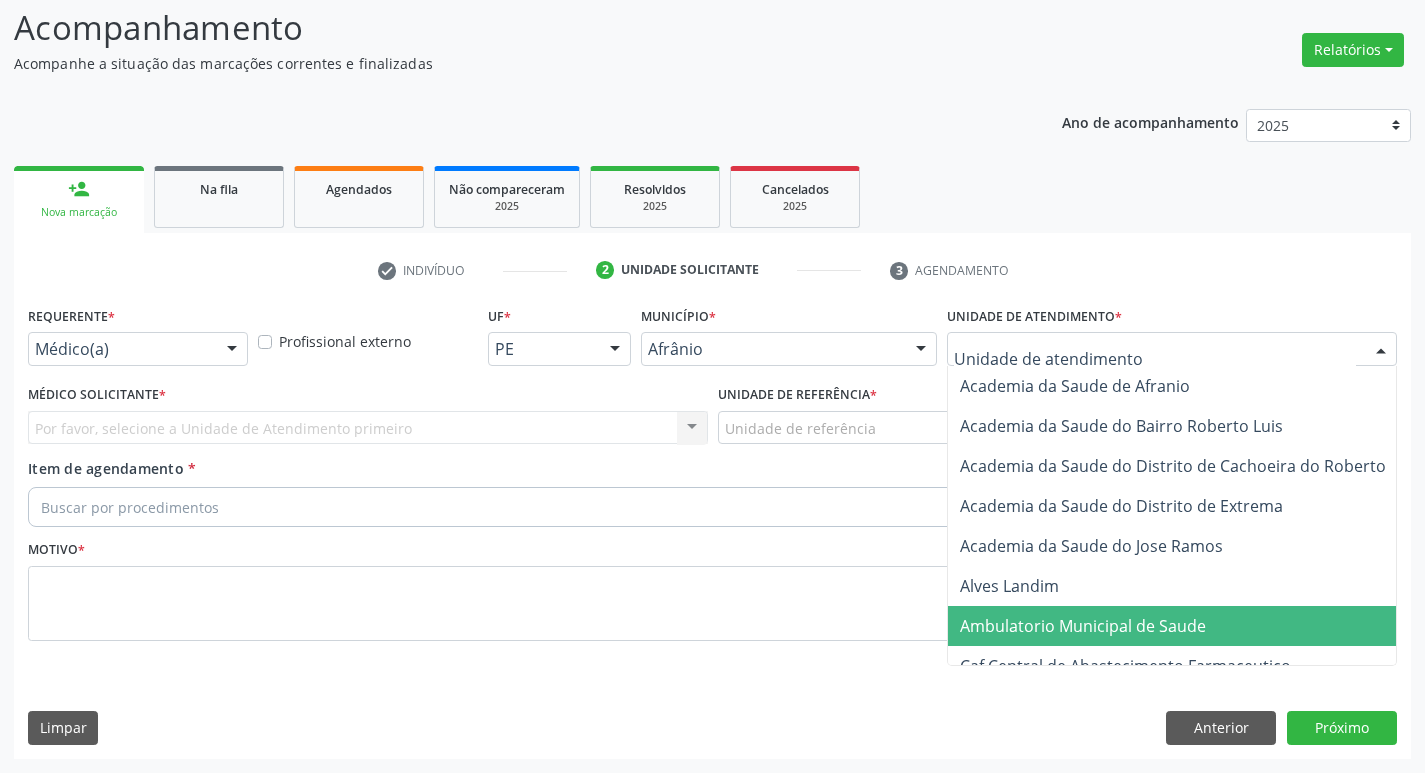 drag, startPoint x: 1133, startPoint y: 623, endPoint x: 1083, endPoint y: 603, distance: 53.851646 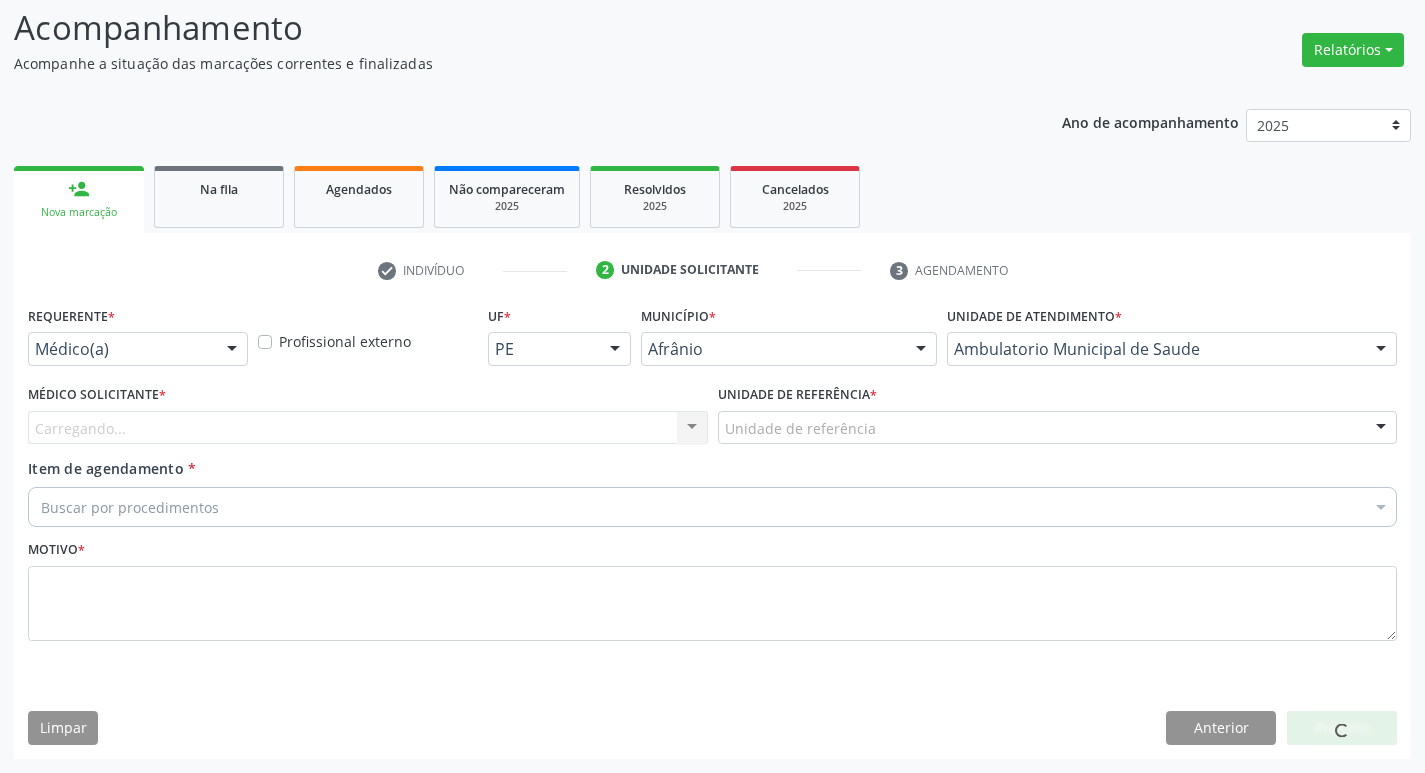 click on "Carregando...
Nenhum resultado encontrado para: "   "
Não há nenhuma opção para ser exibida." at bounding box center (368, 428) 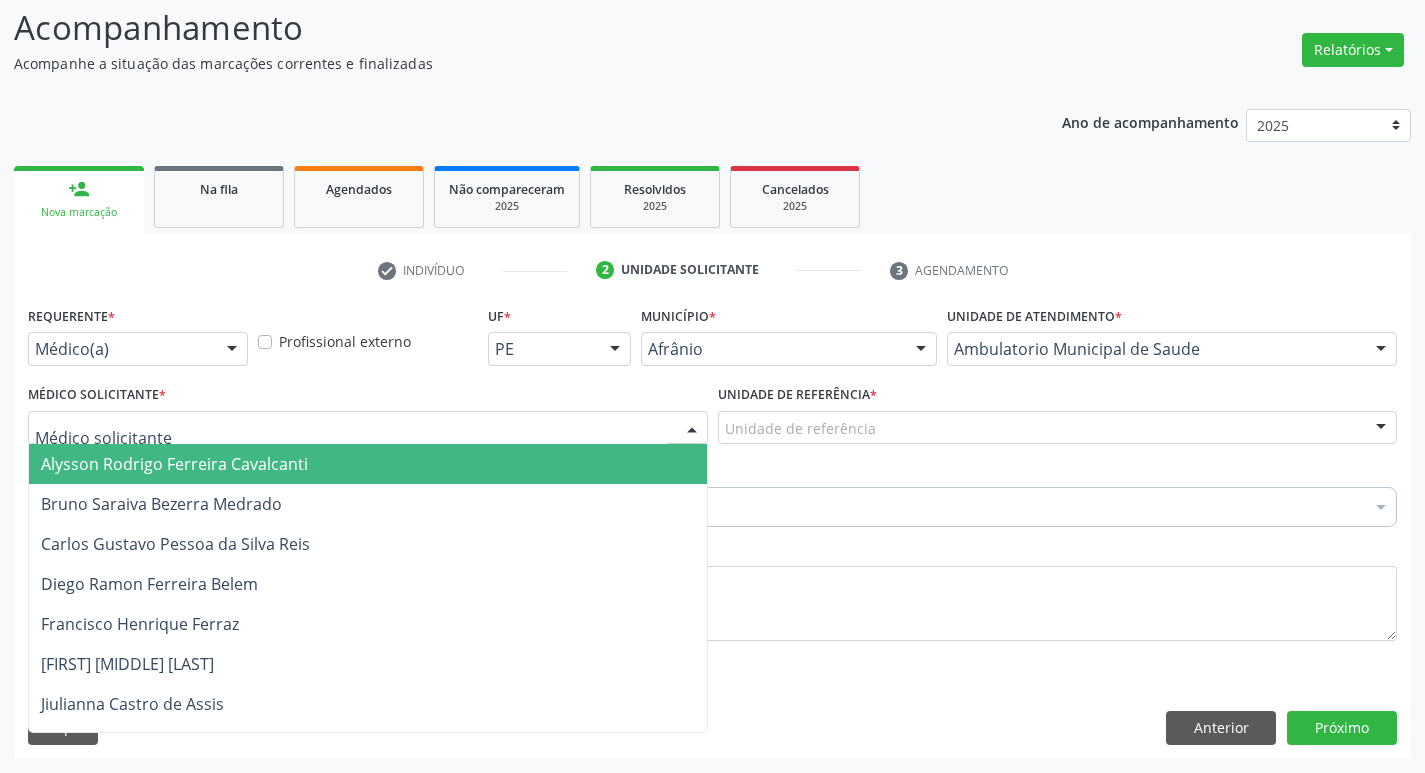 click at bounding box center (368, 428) 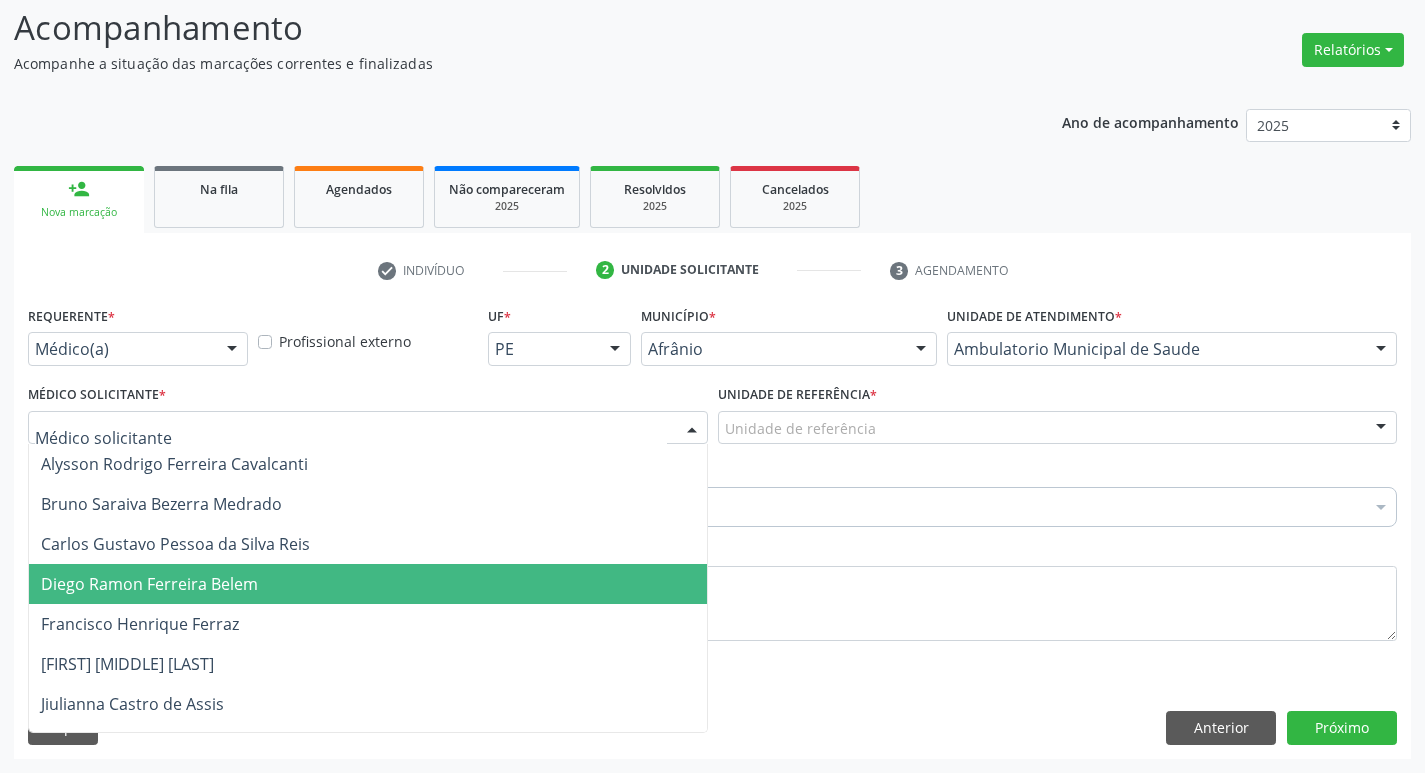 click on "Diego Ramon Ferreira Belem" at bounding box center (368, 584) 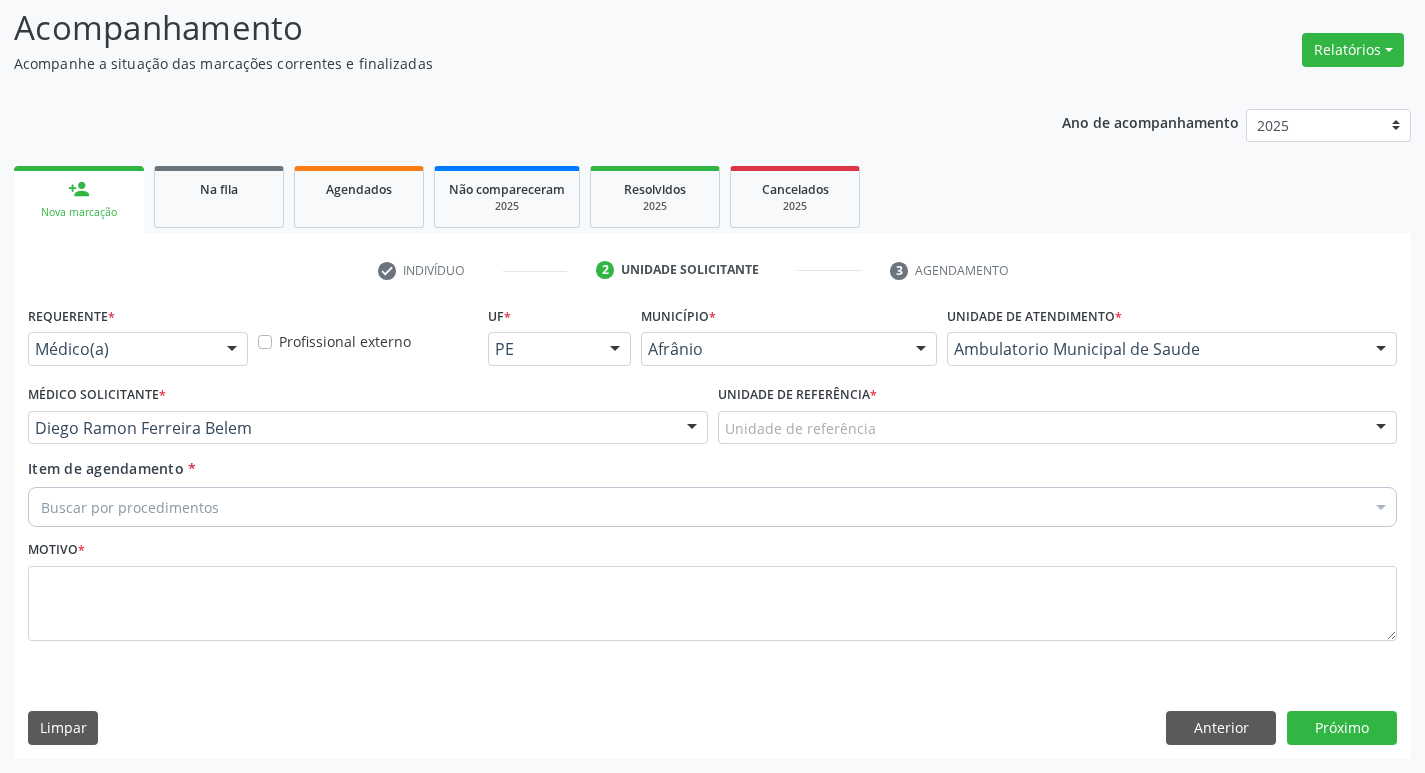 click on "Unidade de referência" at bounding box center [1058, 428] 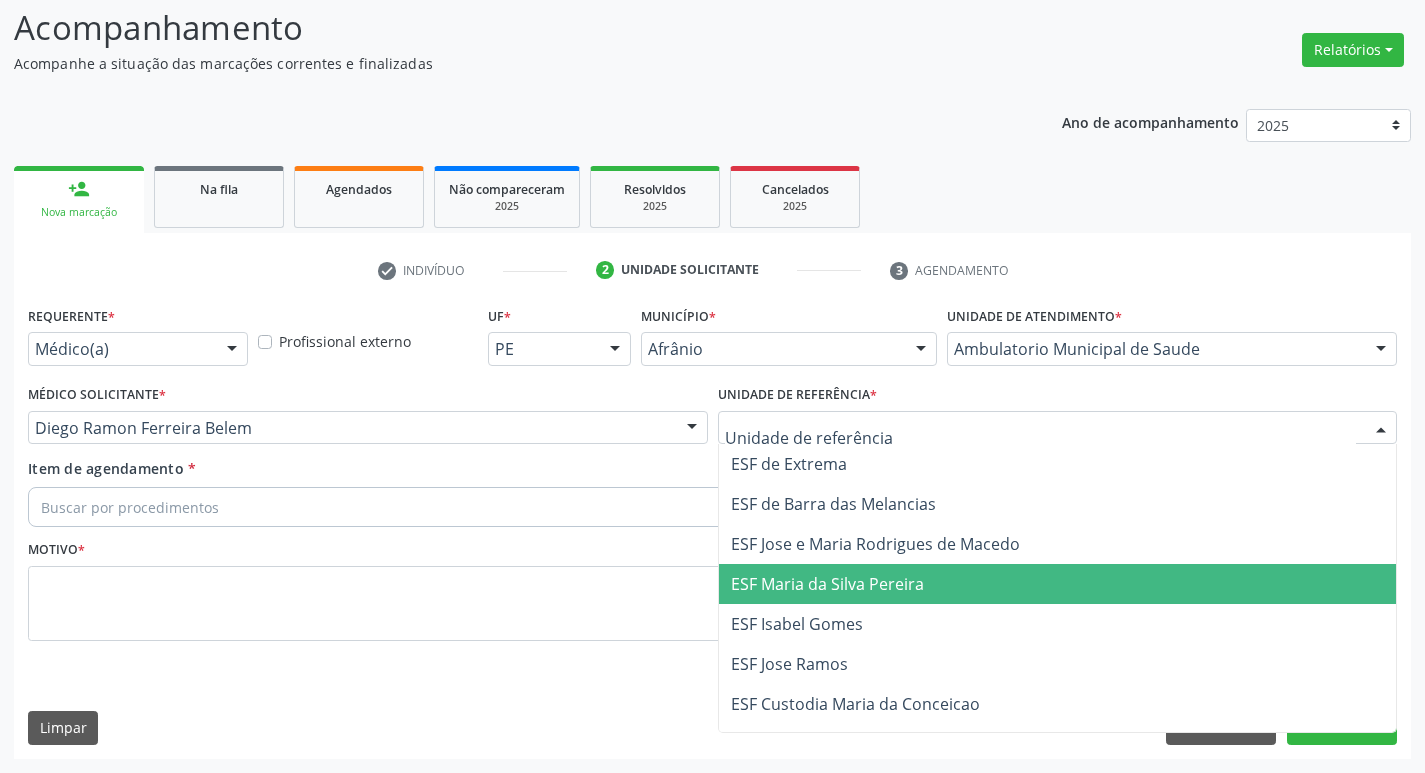 click on "ESF Maria da Silva Pereira" at bounding box center (1058, 584) 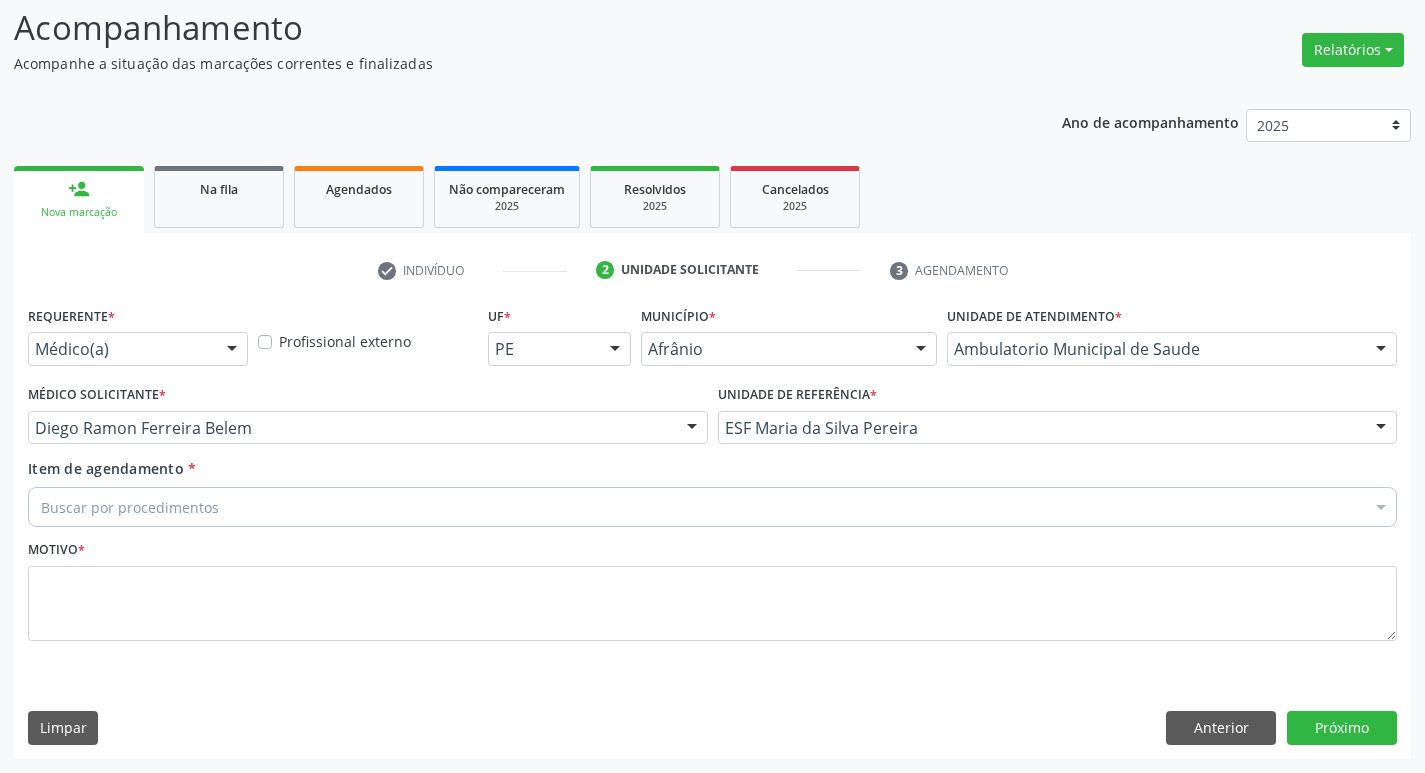 click on "Buscar por procedimentos" at bounding box center [712, 507] 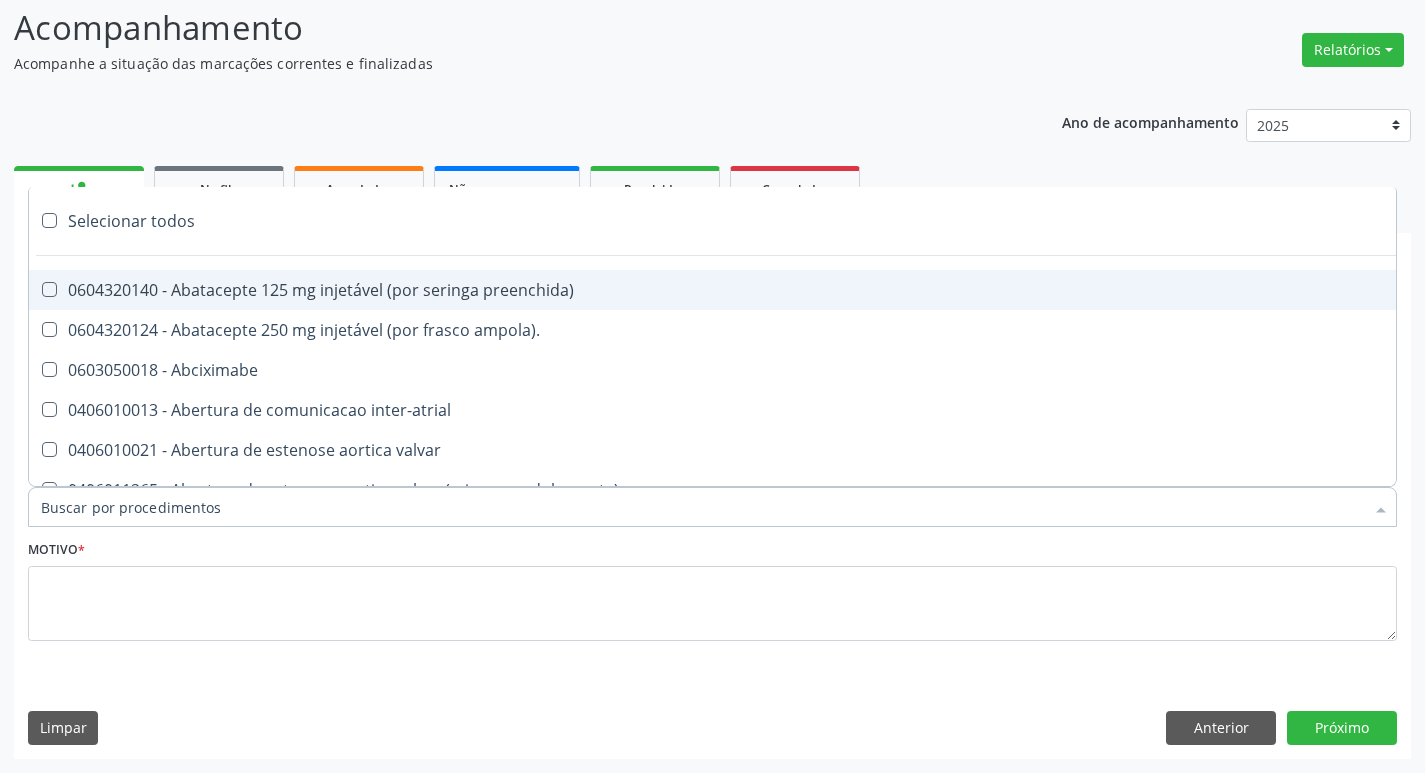 paste on "ortope" 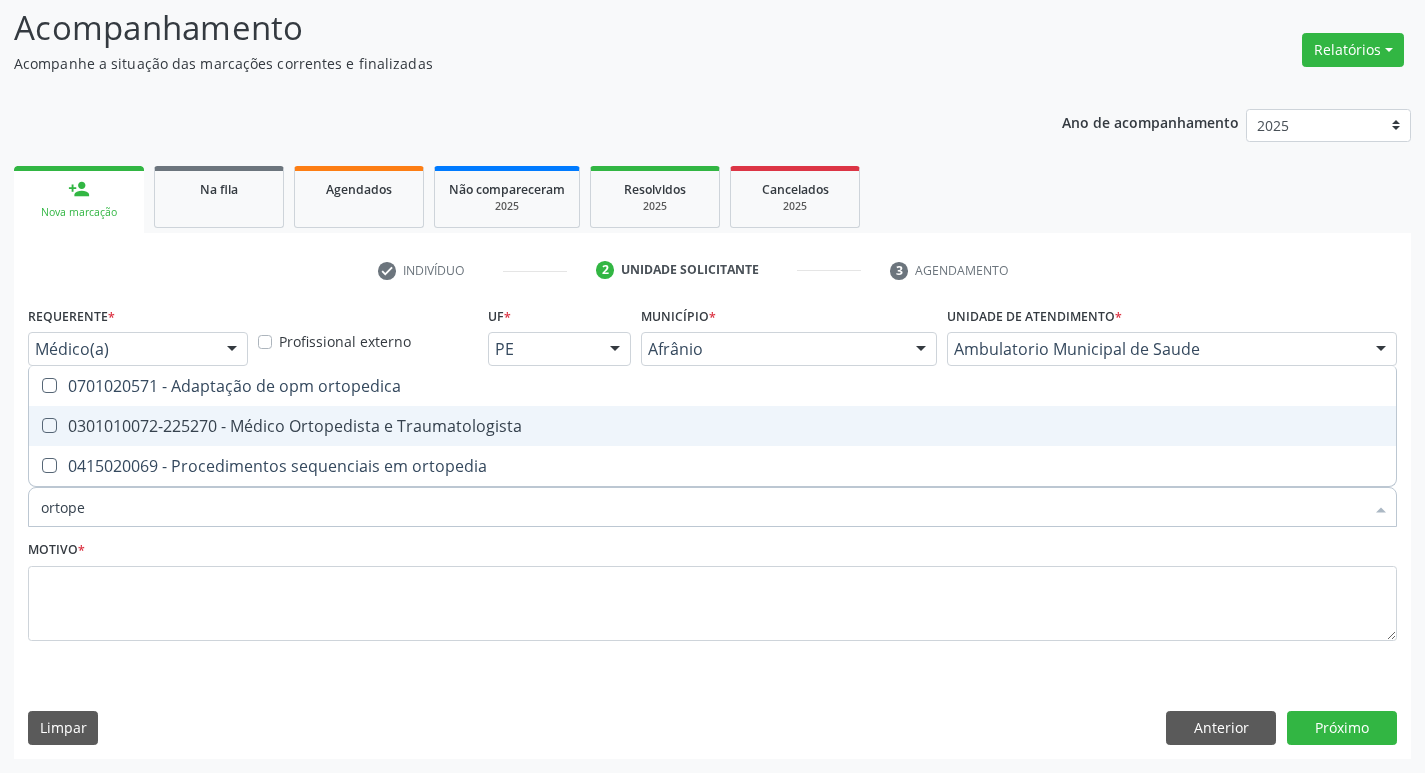 click at bounding box center (49, 425) 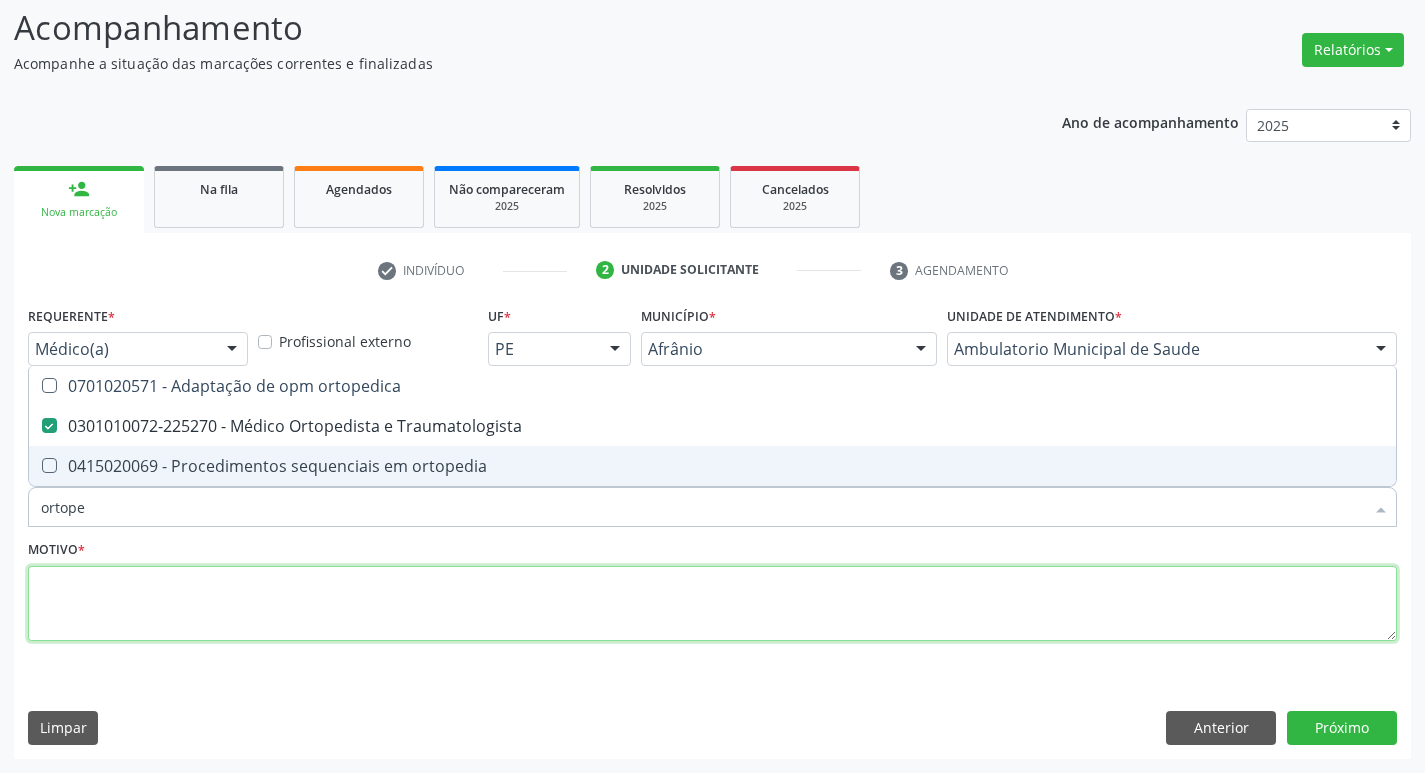 click at bounding box center (712, 604) 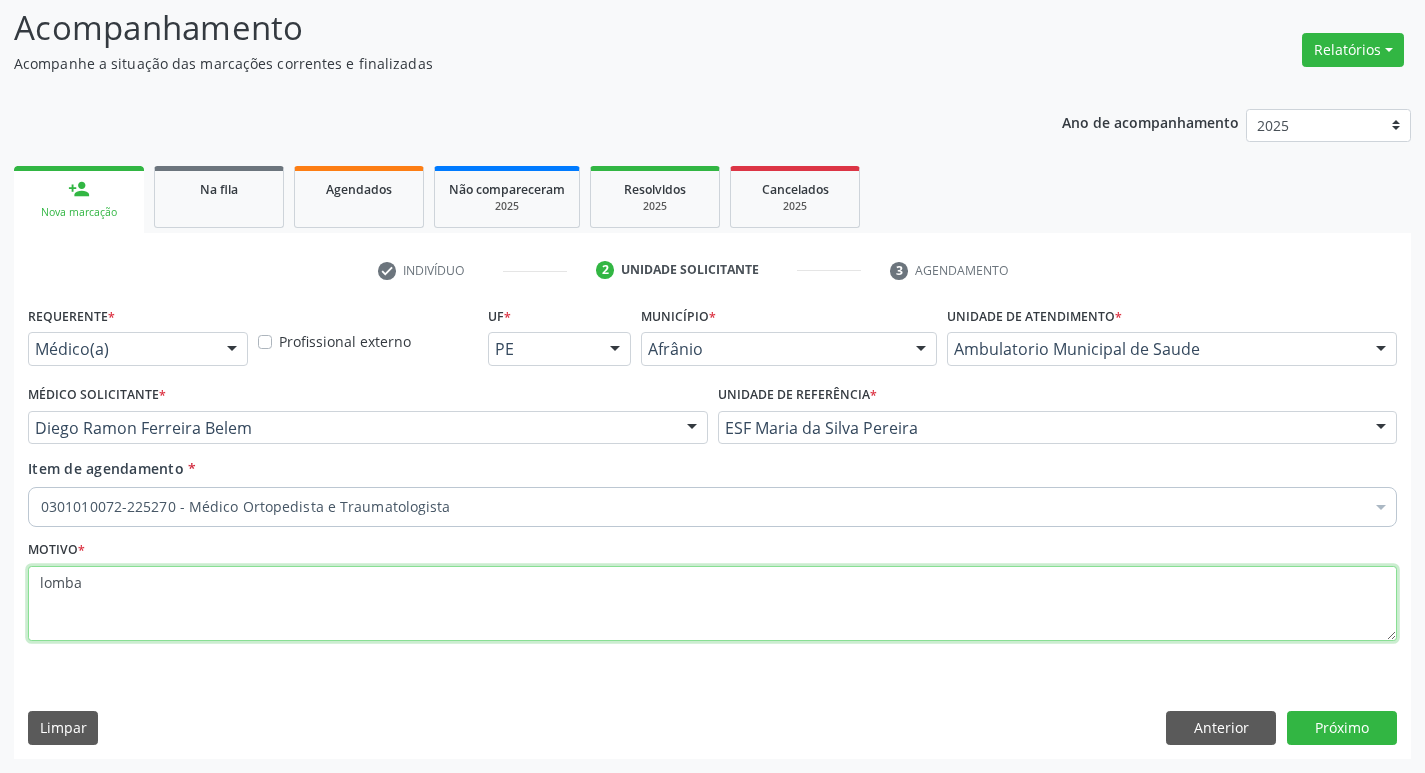 type on "lombal" 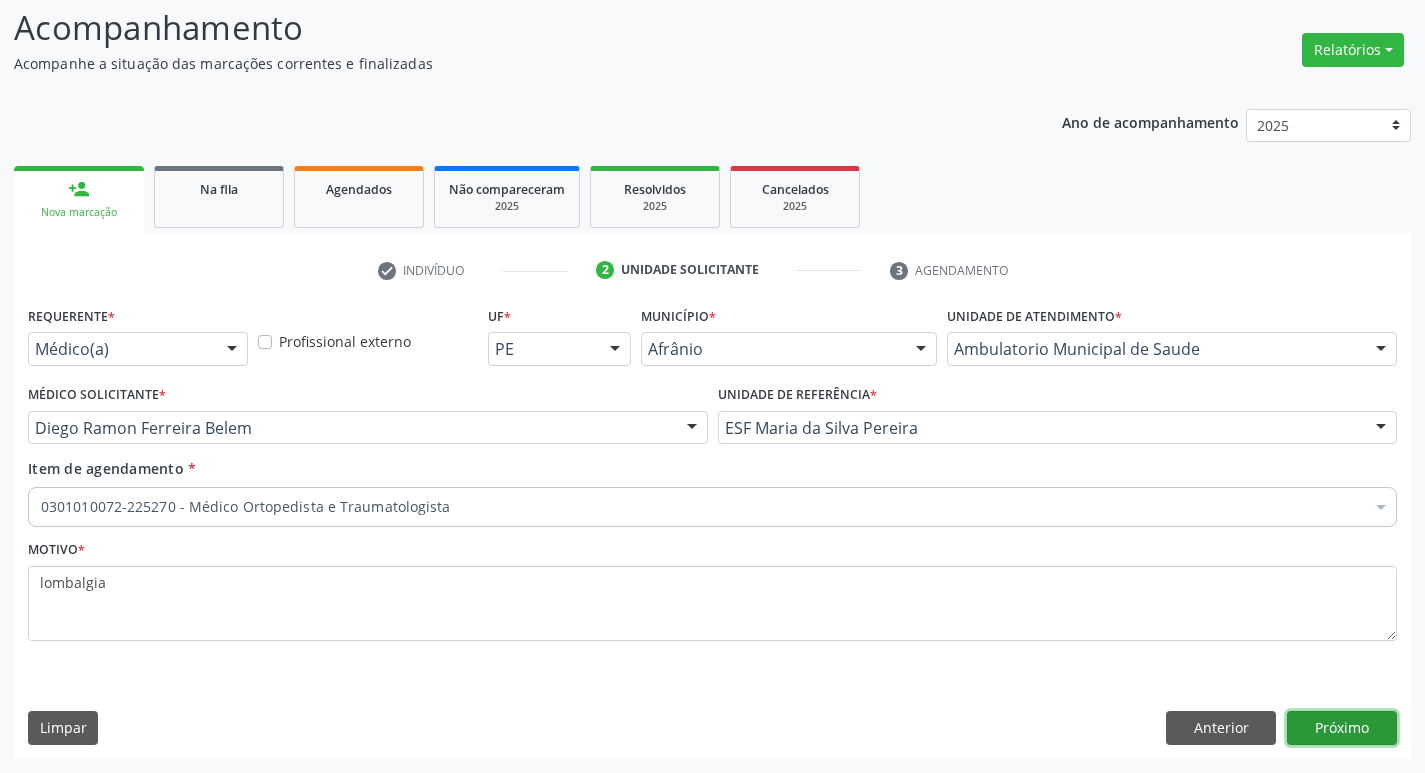click on "Próximo" at bounding box center [1342, 728] 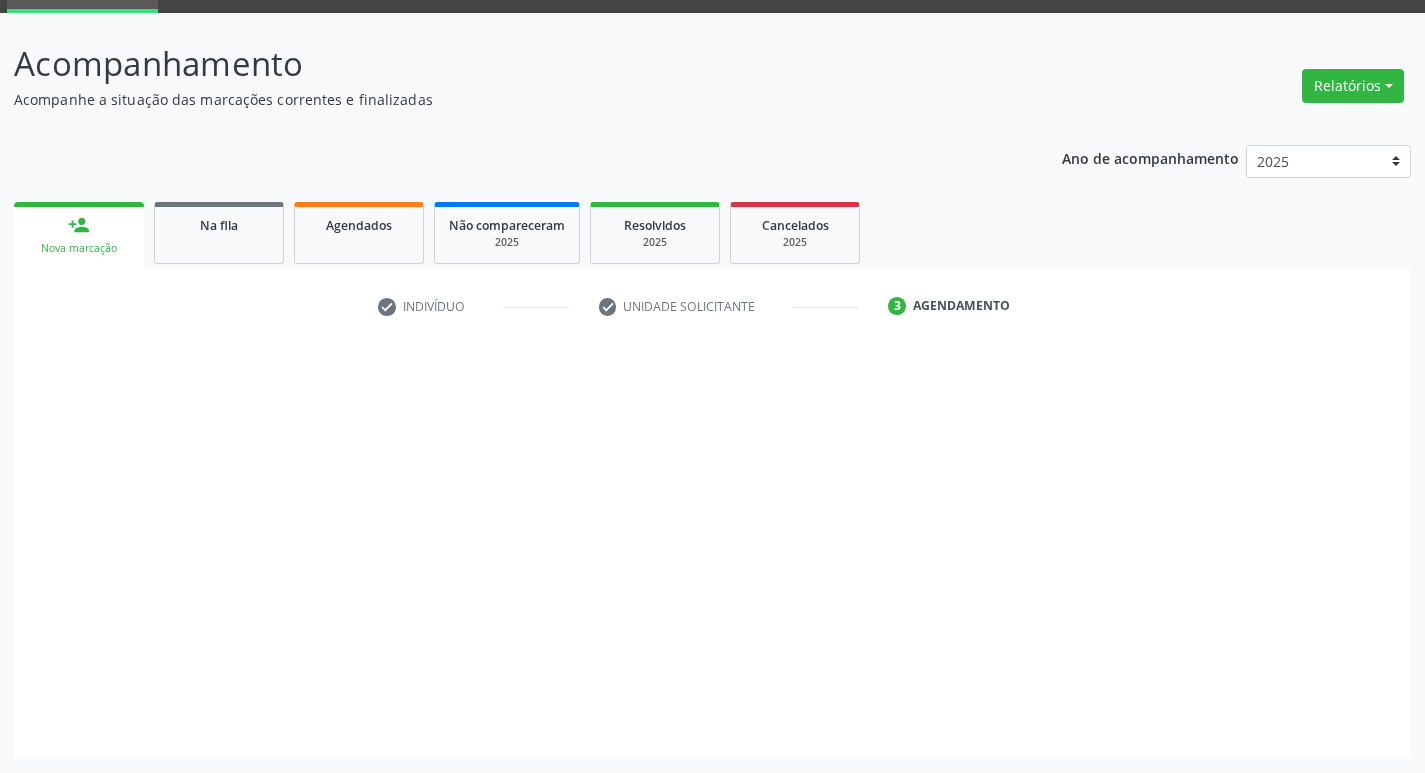 scroll, scrollTop: 97, scrollLeft: 0, axis: vertical 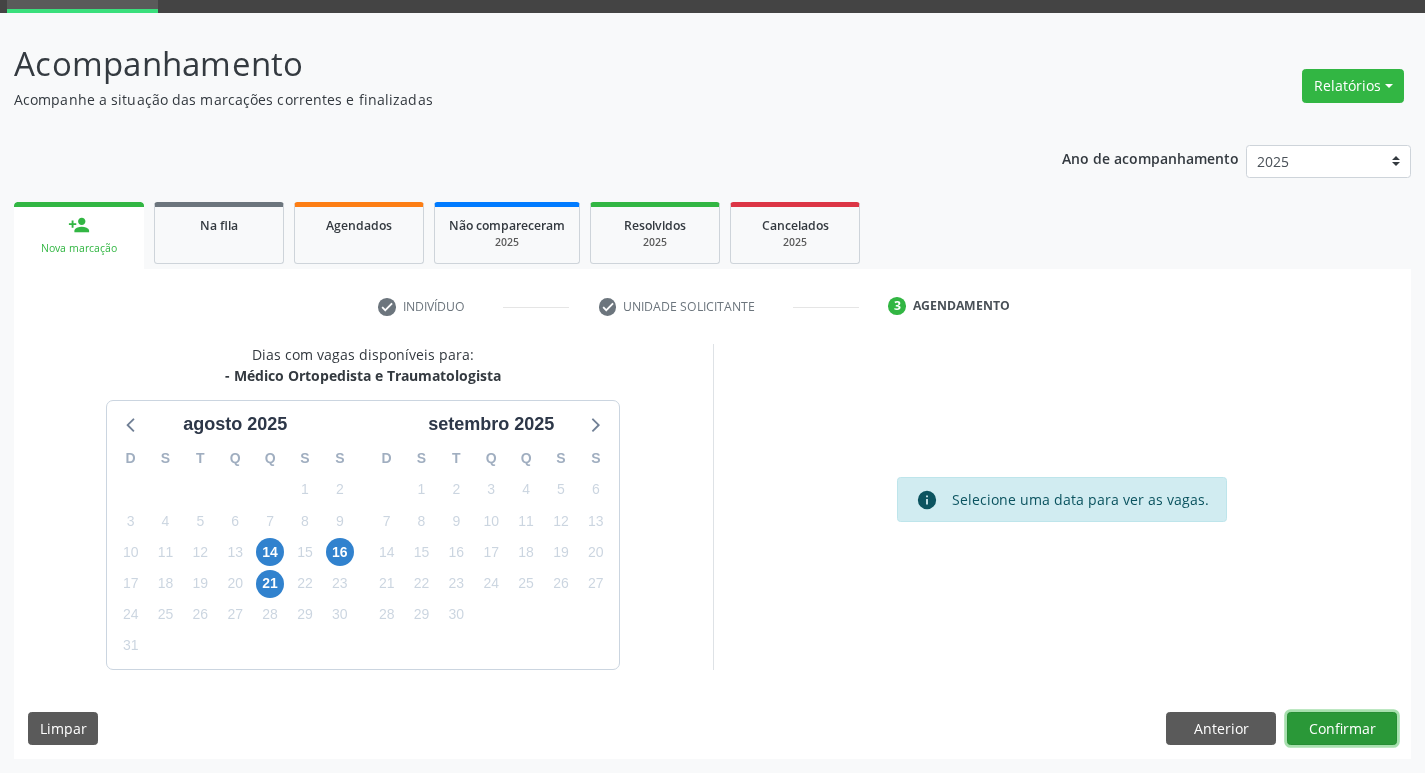 click on "Confirmar" at bounding box center (1342, 729) 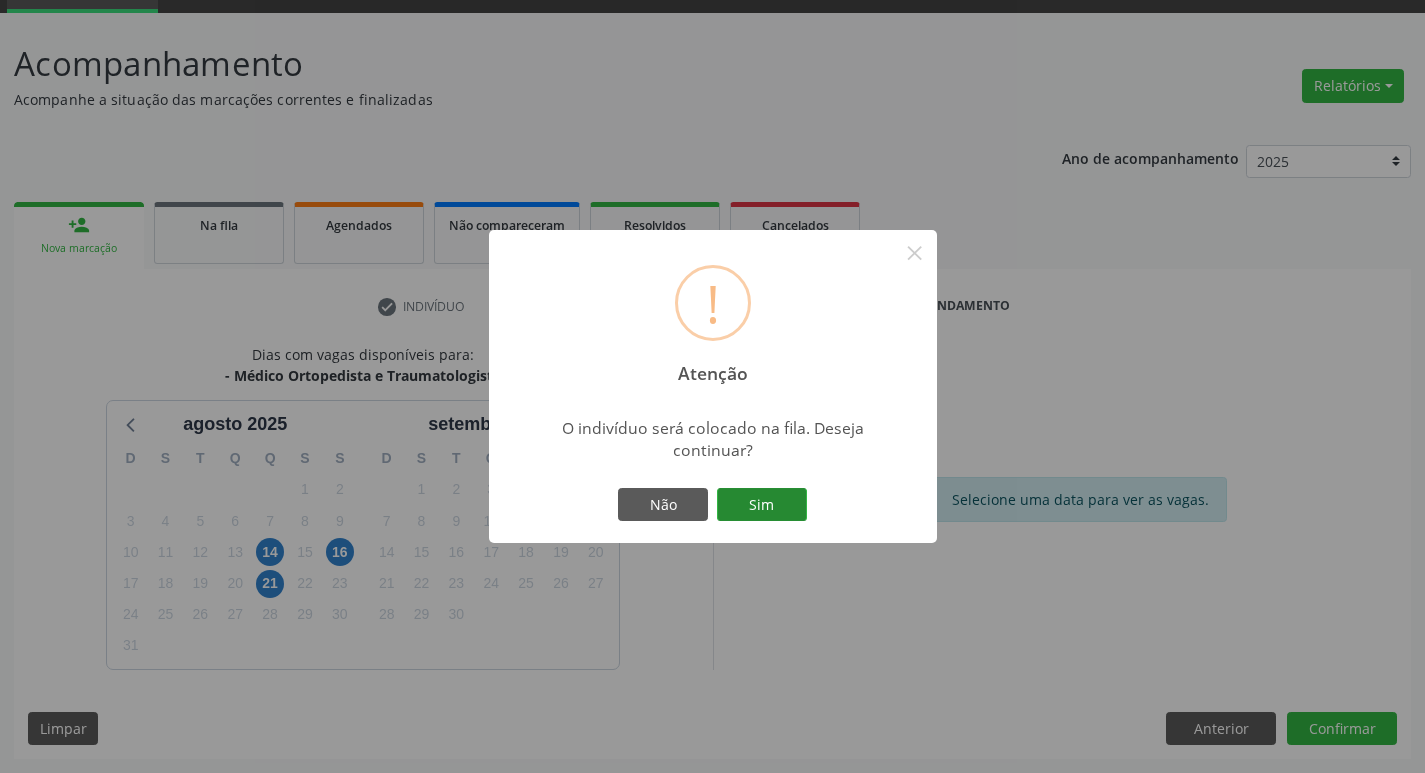 click on "Sim" at bounding box center [762, 505] 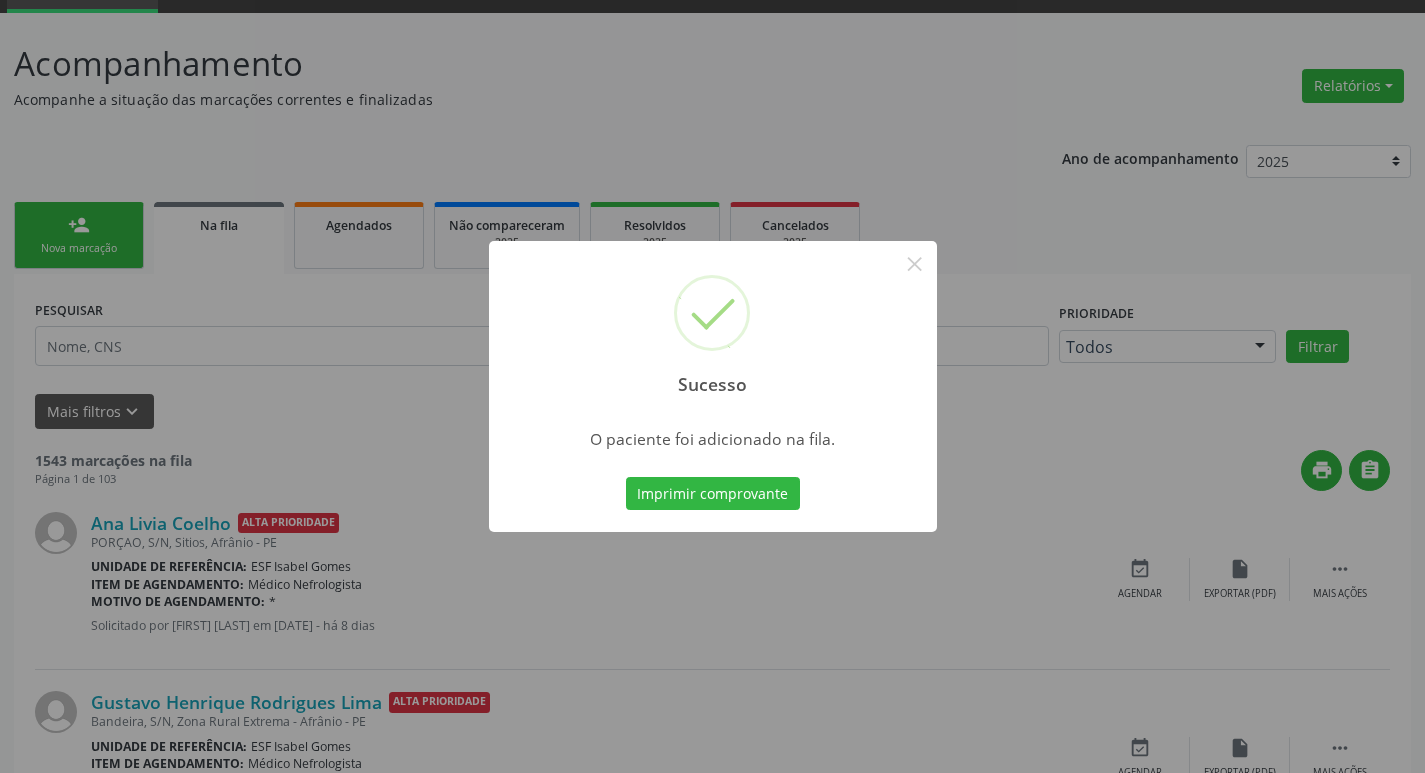 scroll, scrollTop: 0, scrollLeft: 0, axis: both 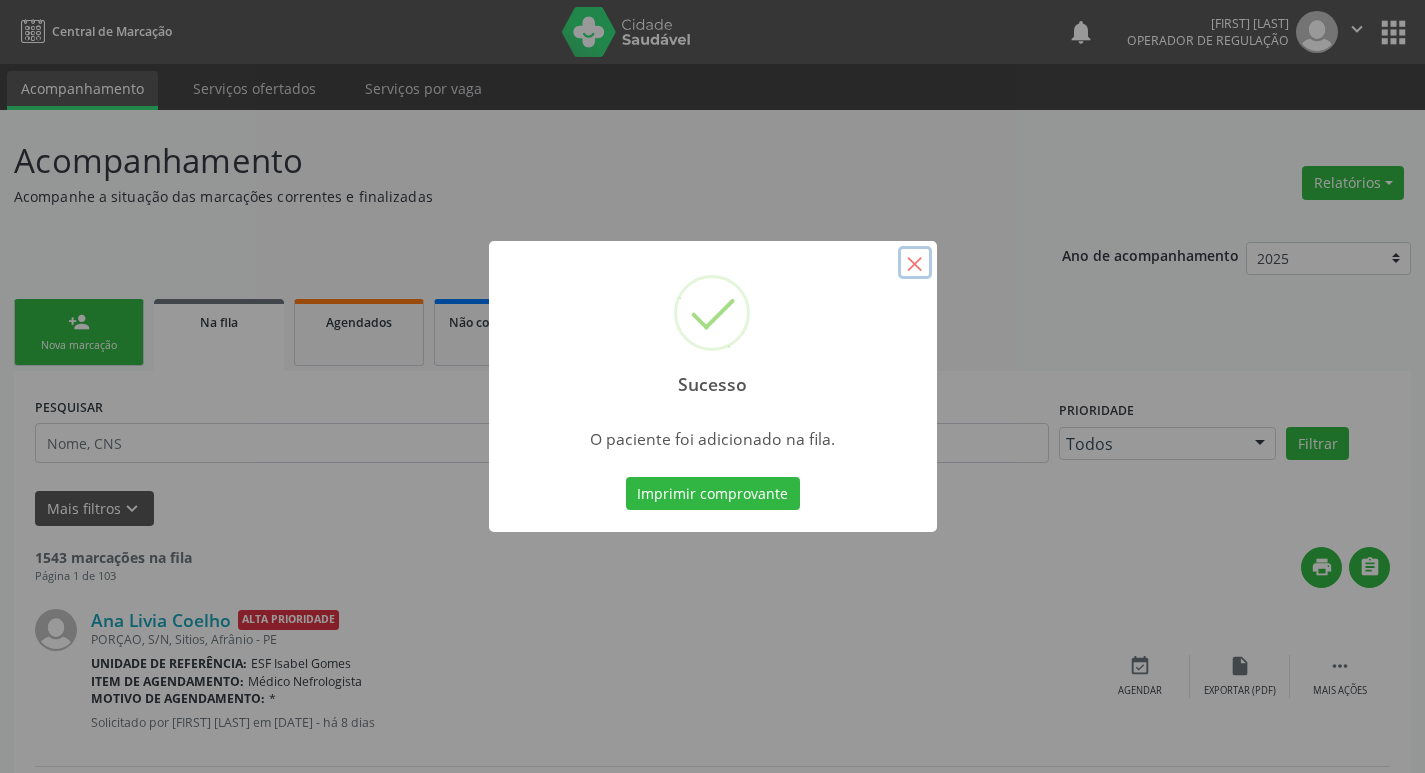 click on "×" at bounding box center [915, 263] 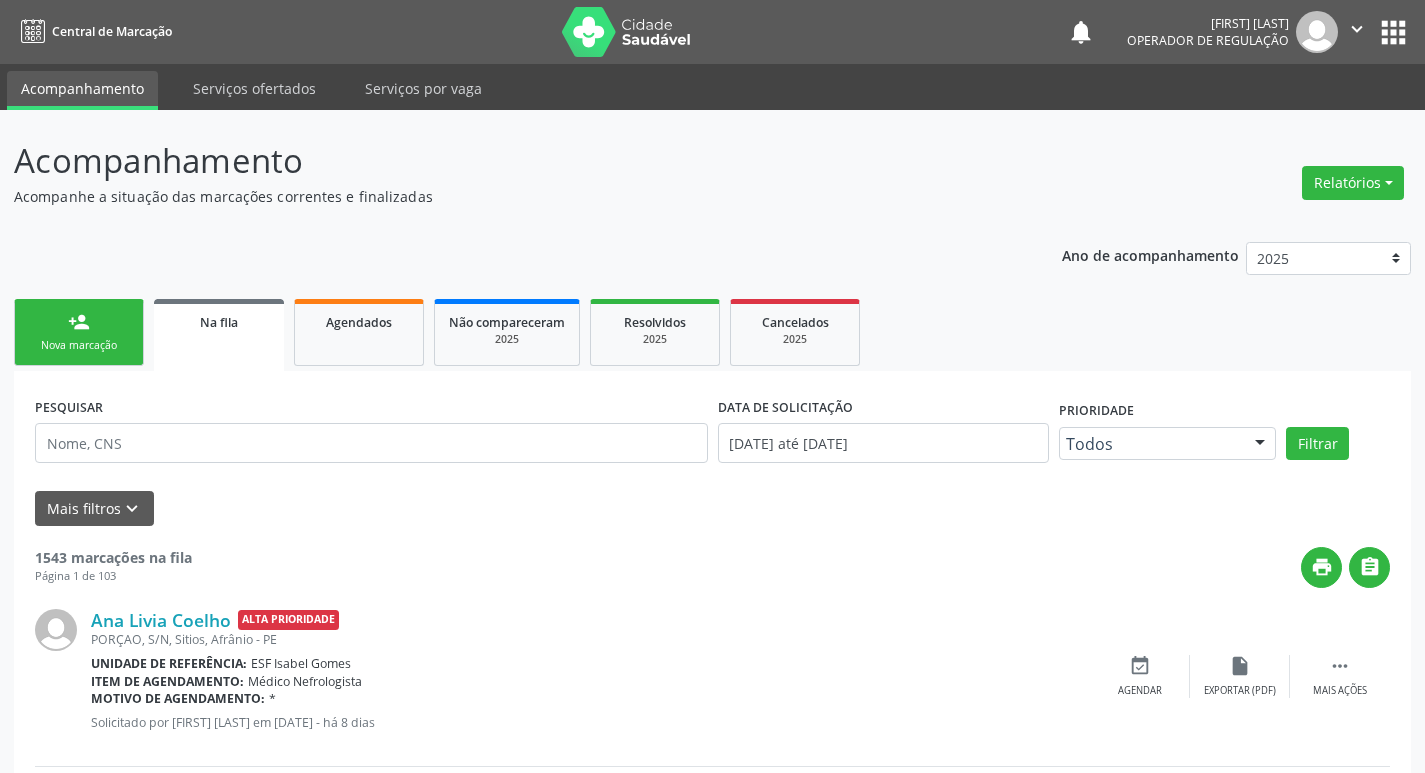 click on "Nova marcação" at bounding box center (79, 345) 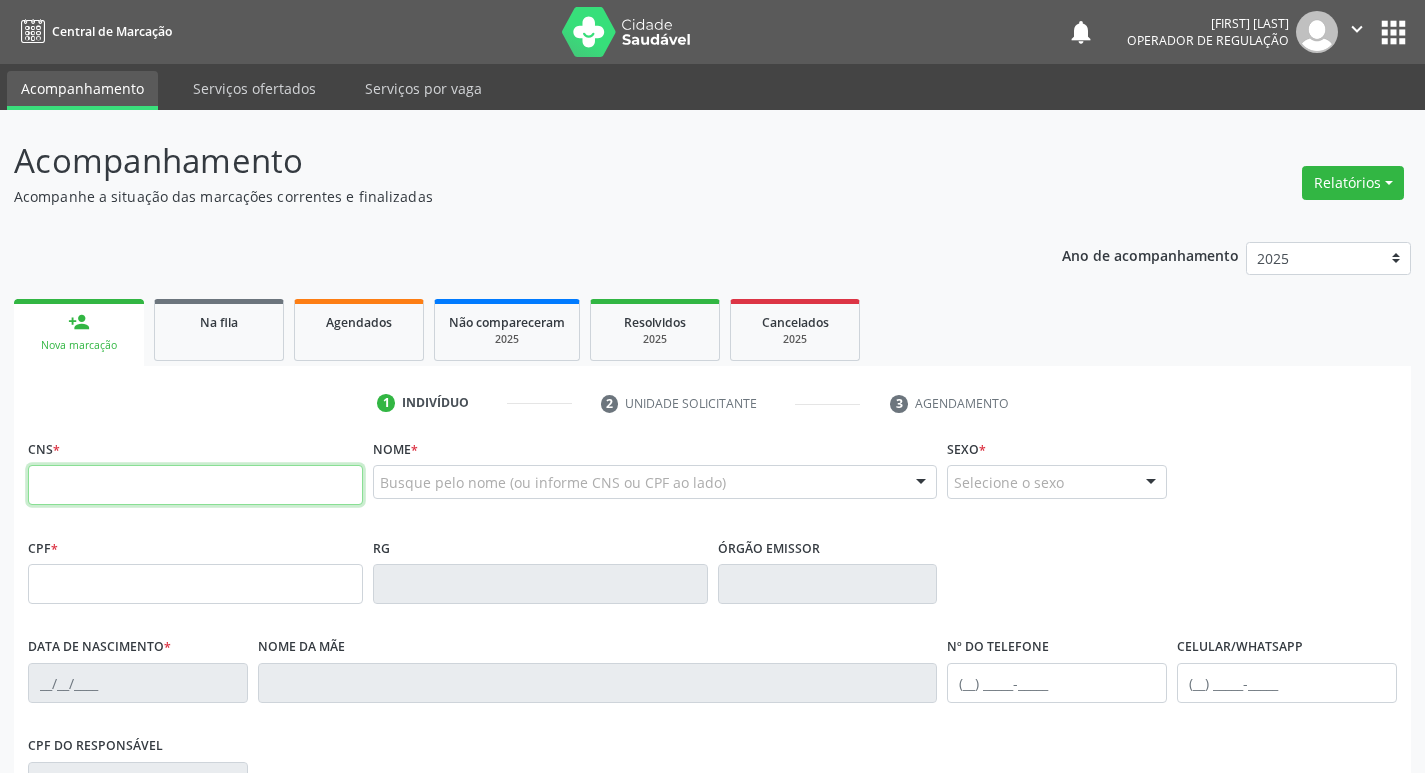 click at bounding box center (195, 485) 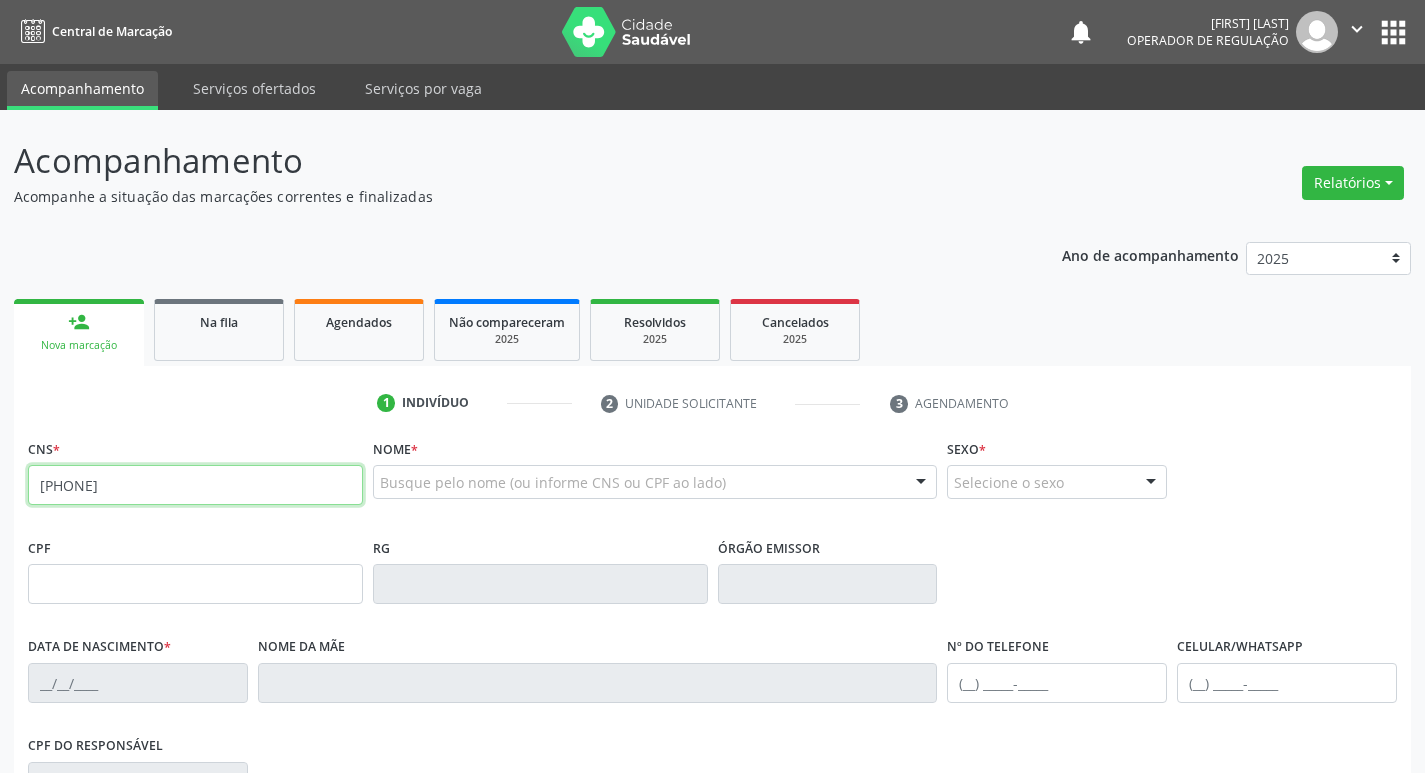 type on "706 3017 5882 7476" 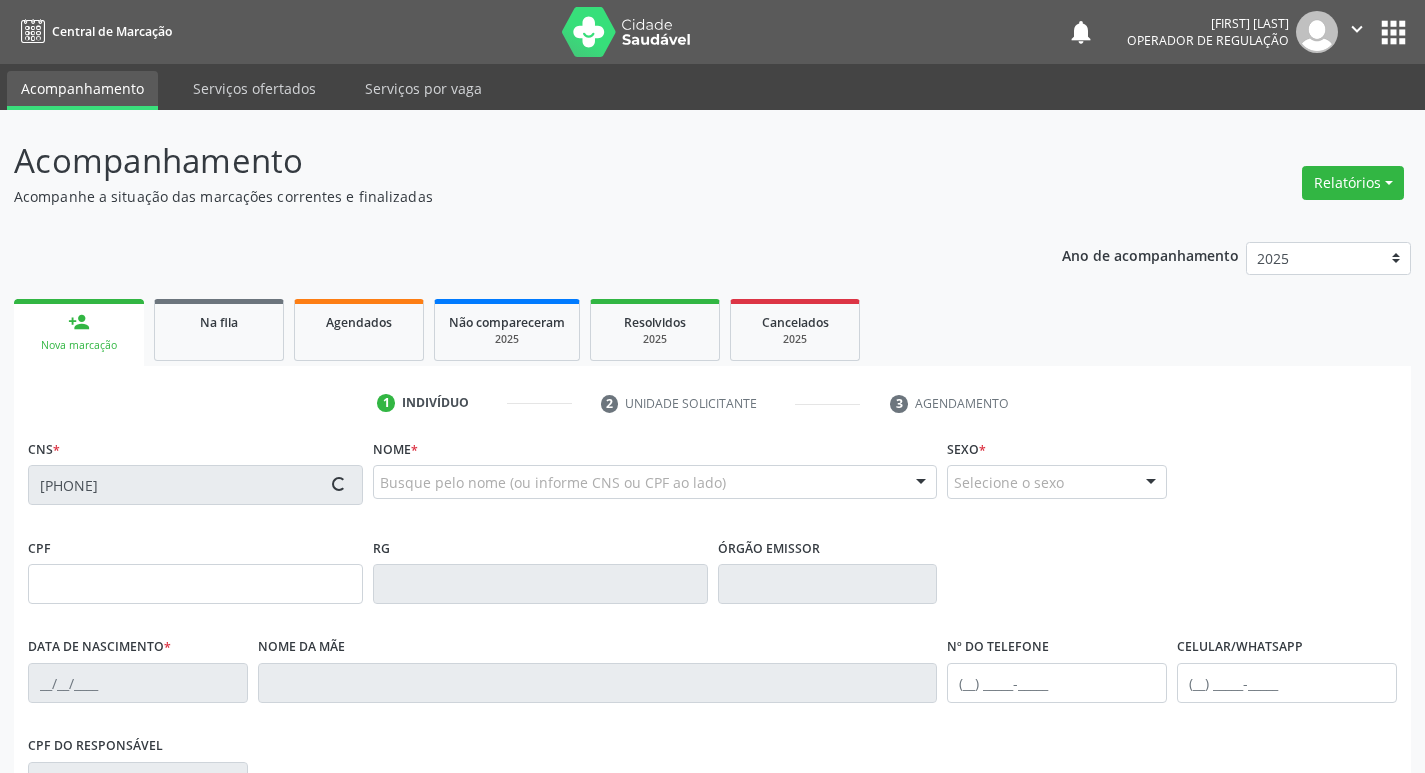 type on "191.804.034-68" 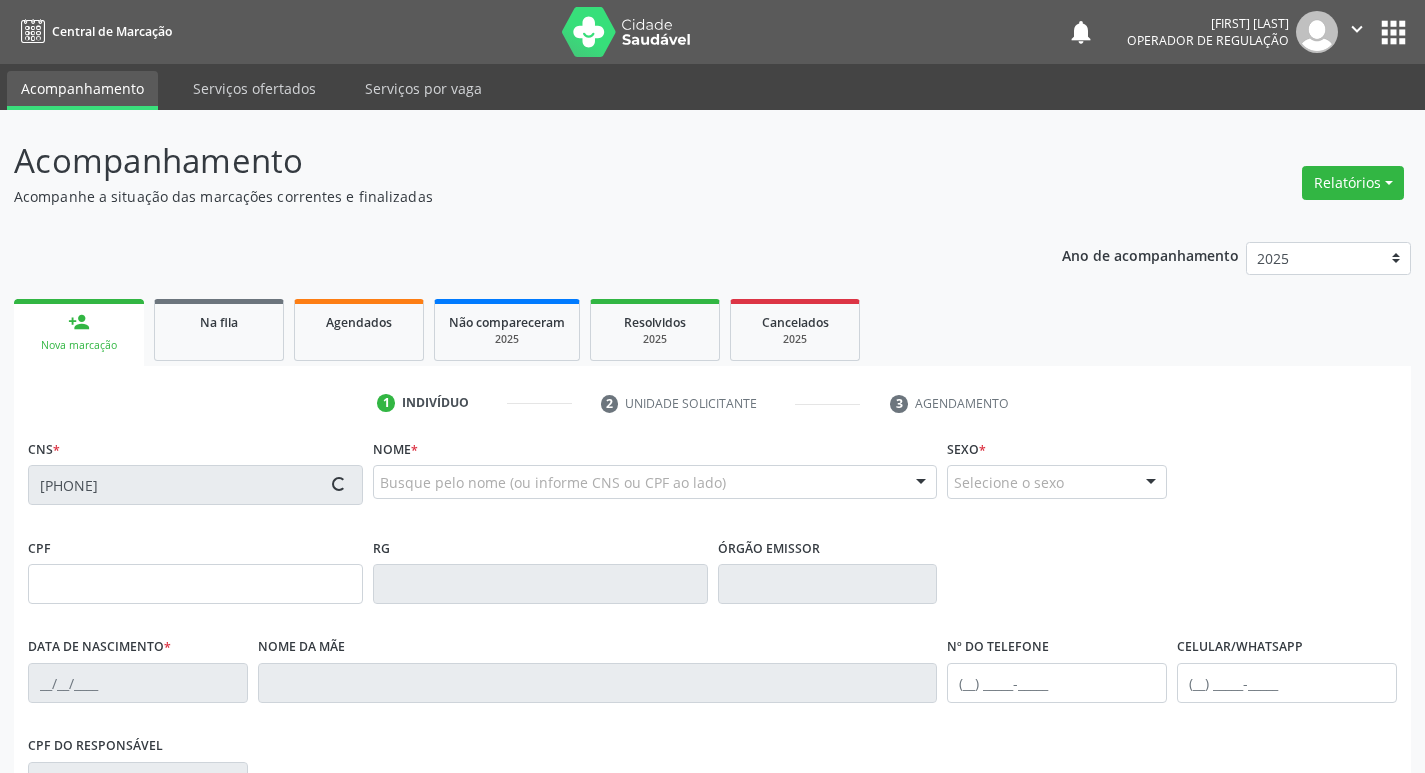 type on "29/09/1959" 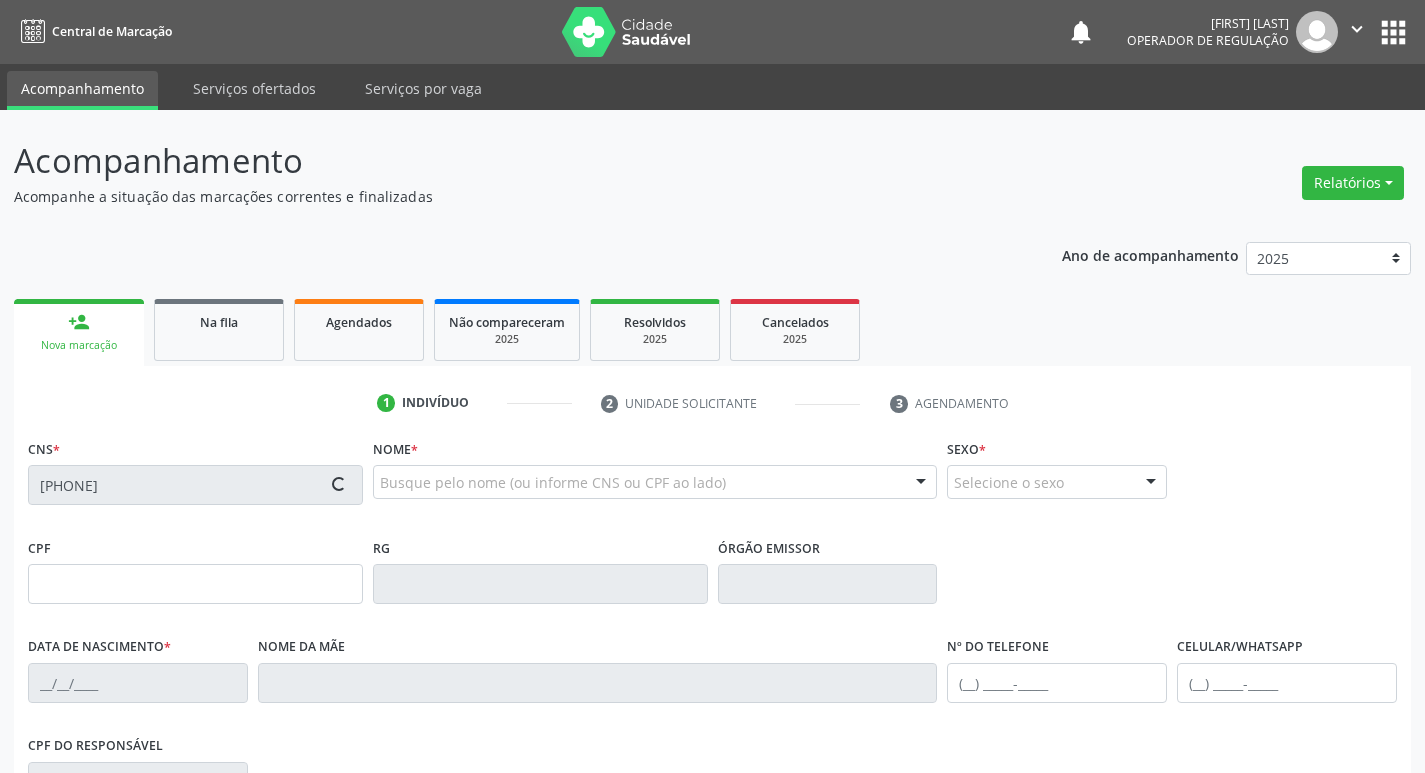 type on "Benedita Perpetua Rodrigues" 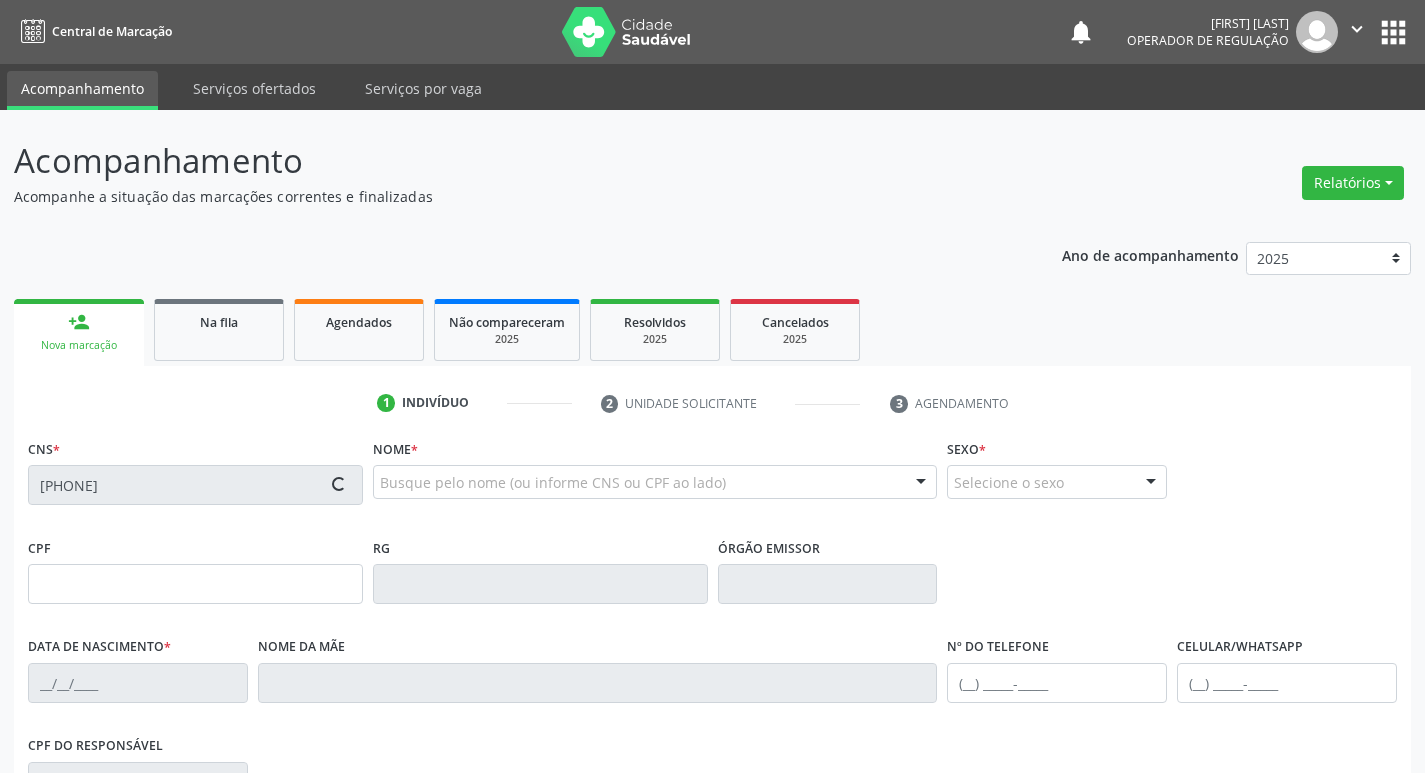 type on "(87) 98832-1943" 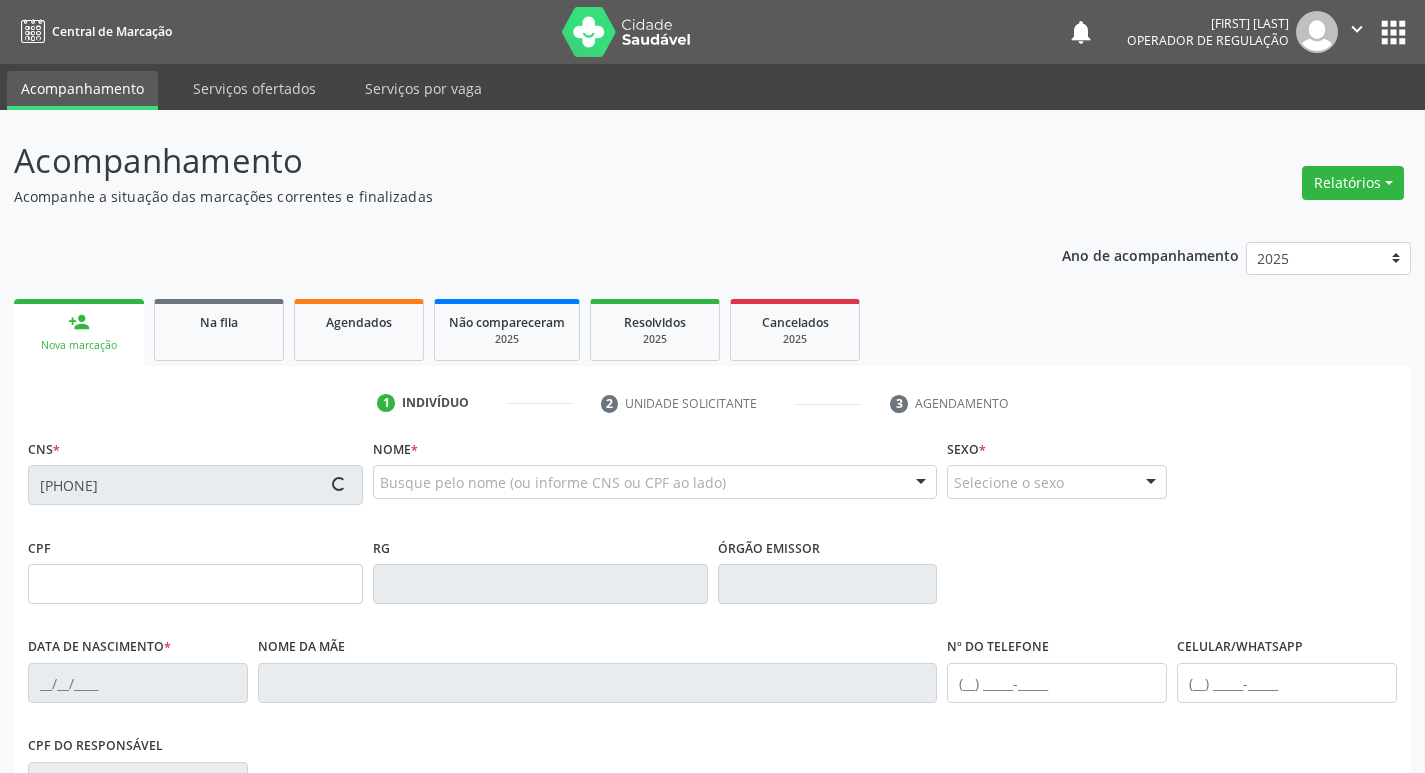type on "S/N" 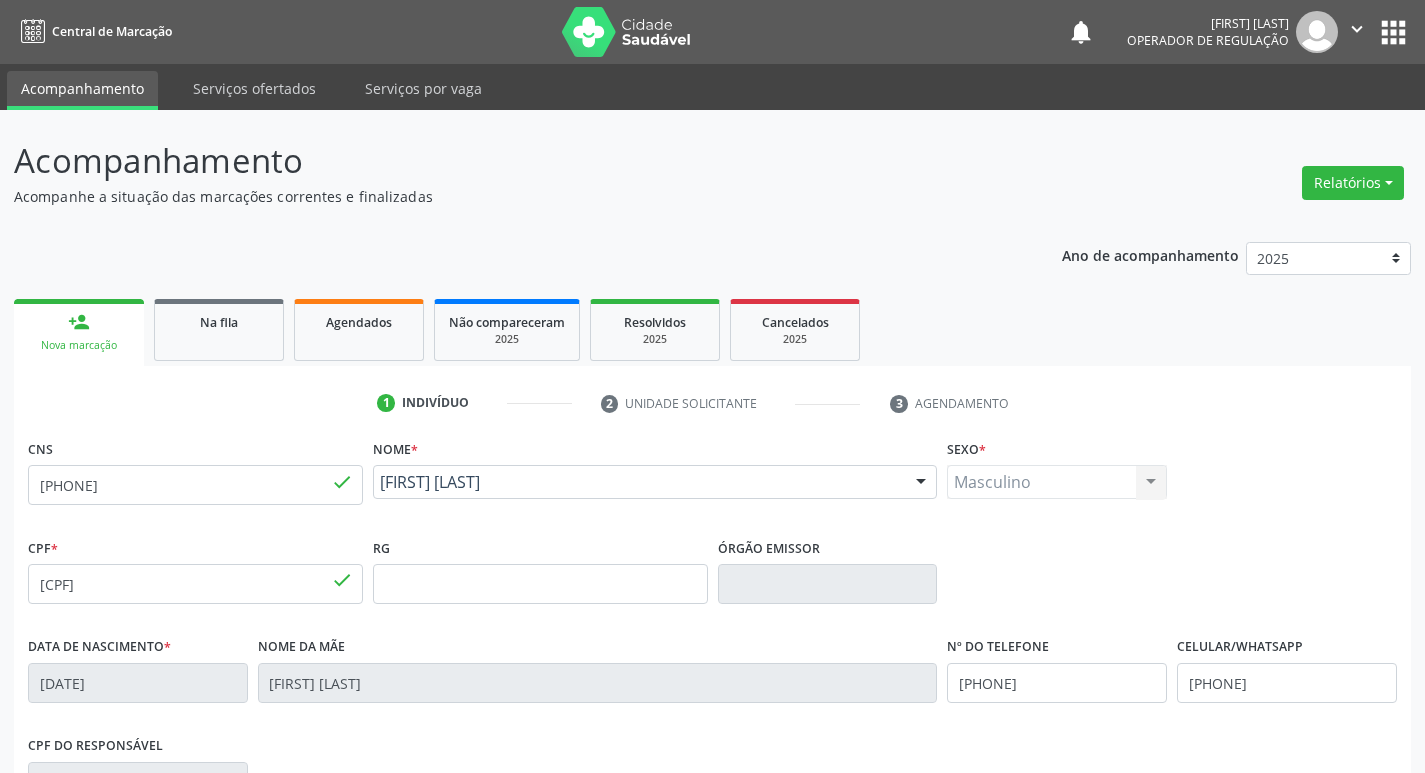 scroll, scrollTop: 311, scrollLeft: 0, axis: vertical 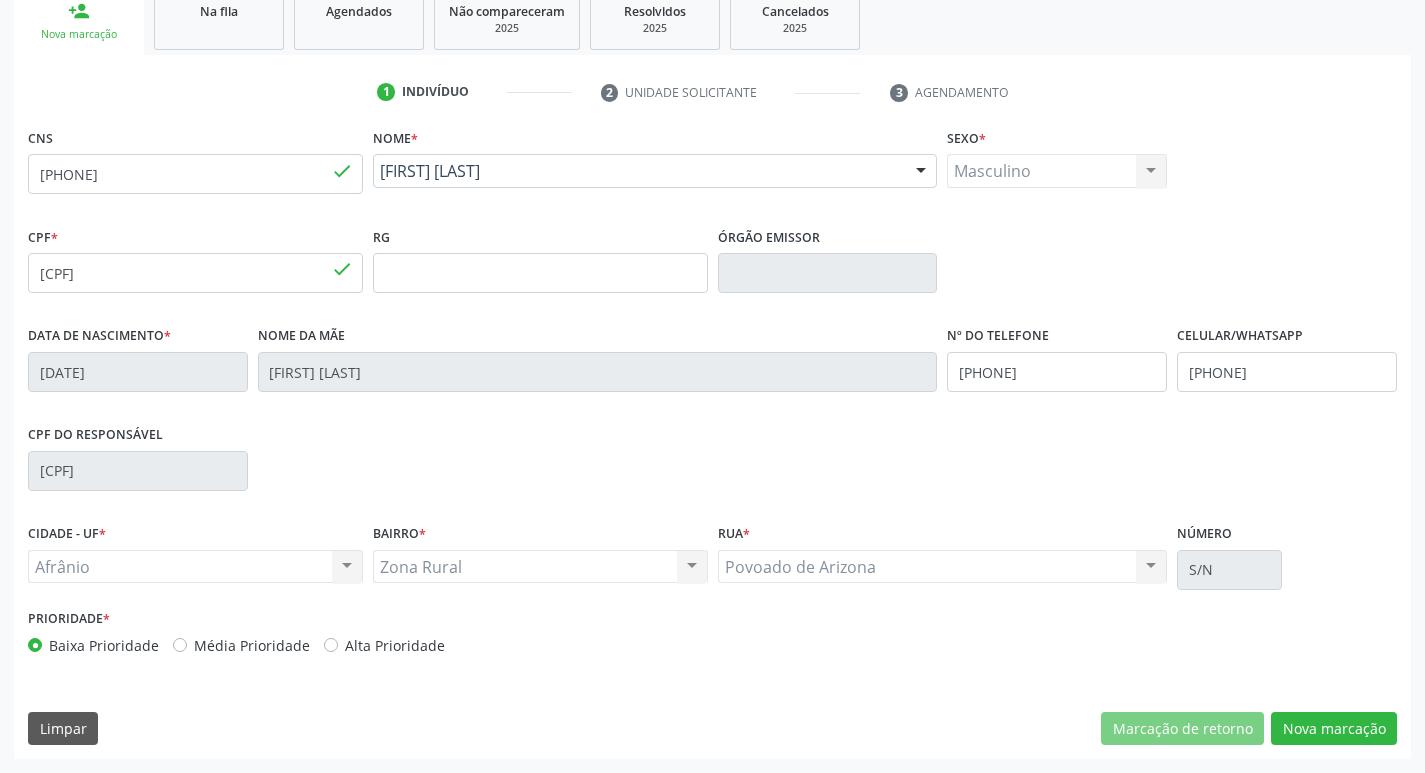 click on "Média Prioridade" at bounding box center [252, 645] 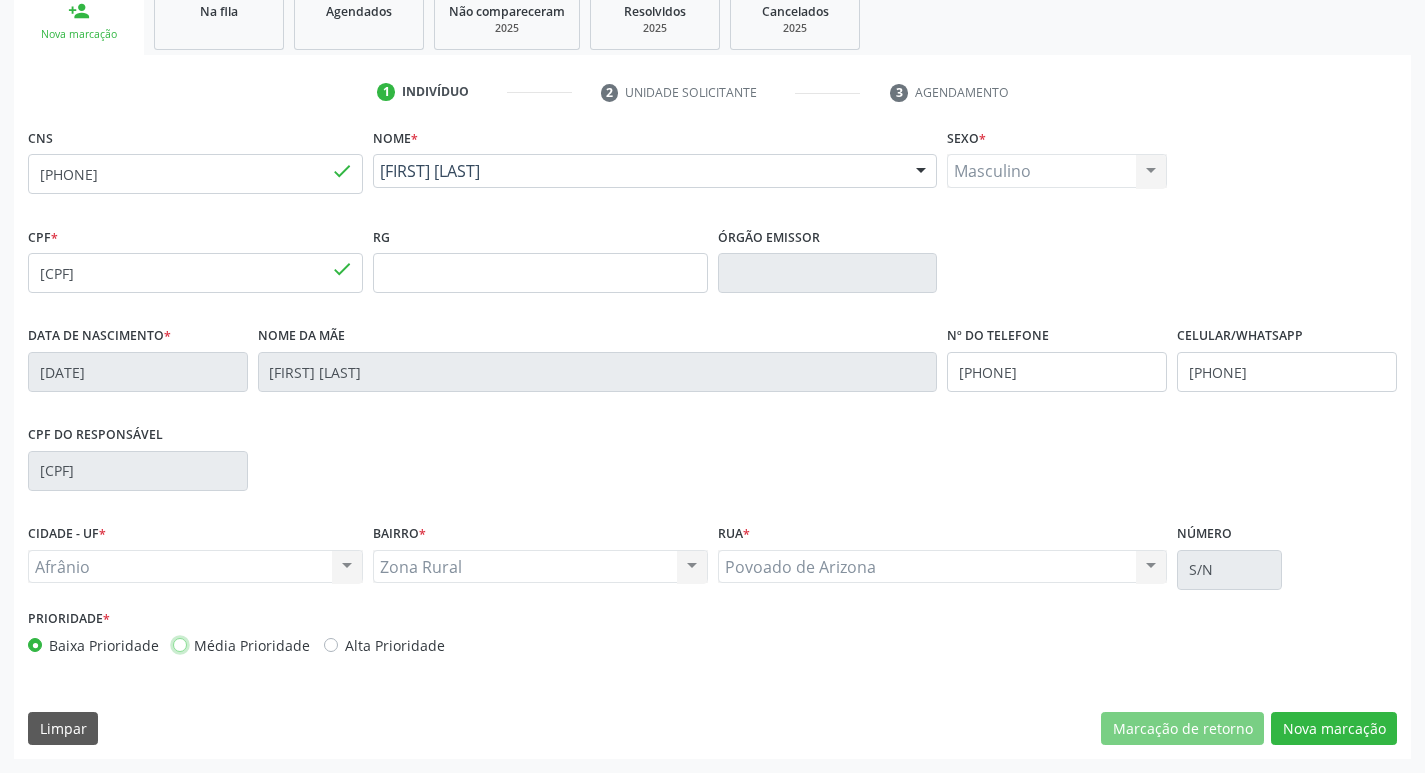 click on "Média Prioridade" at bounding box center (180, 644) 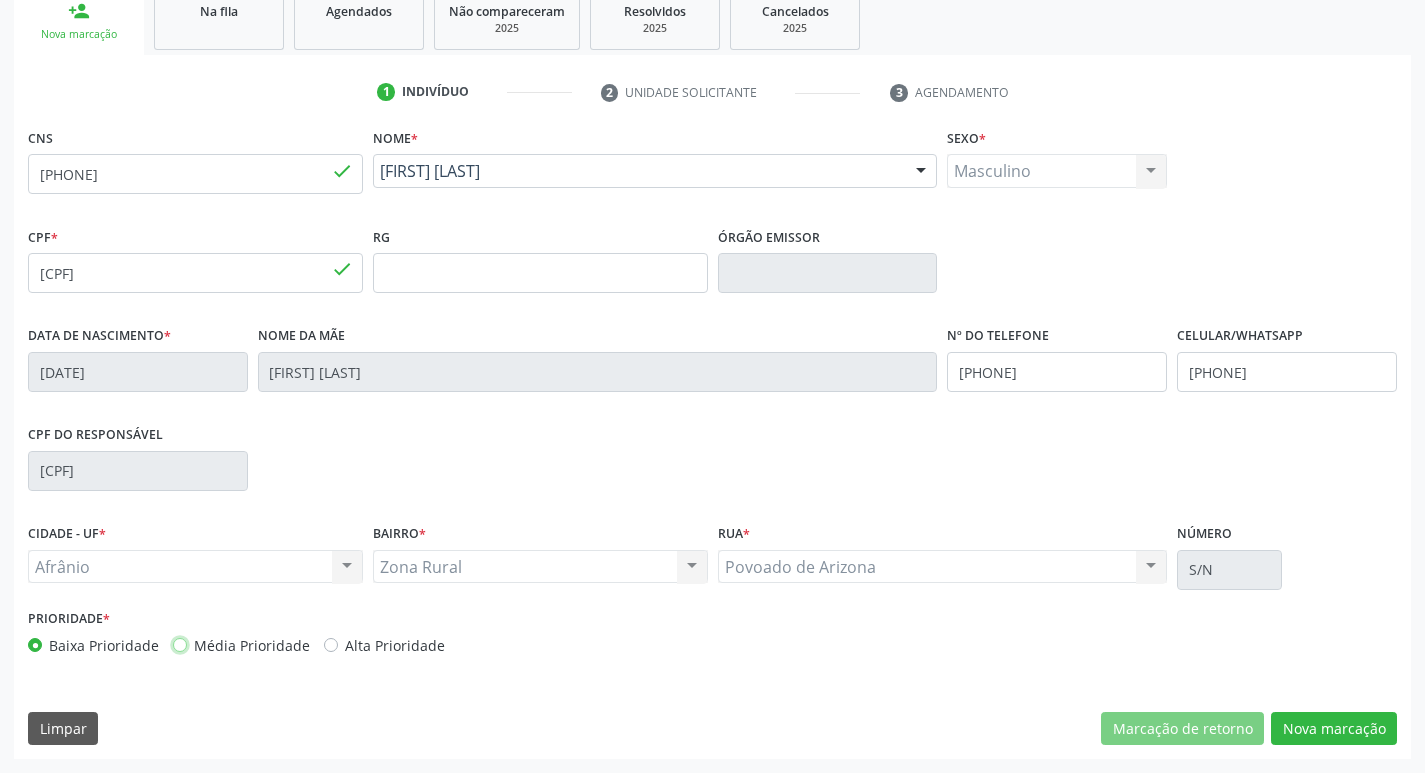 radio on "true" 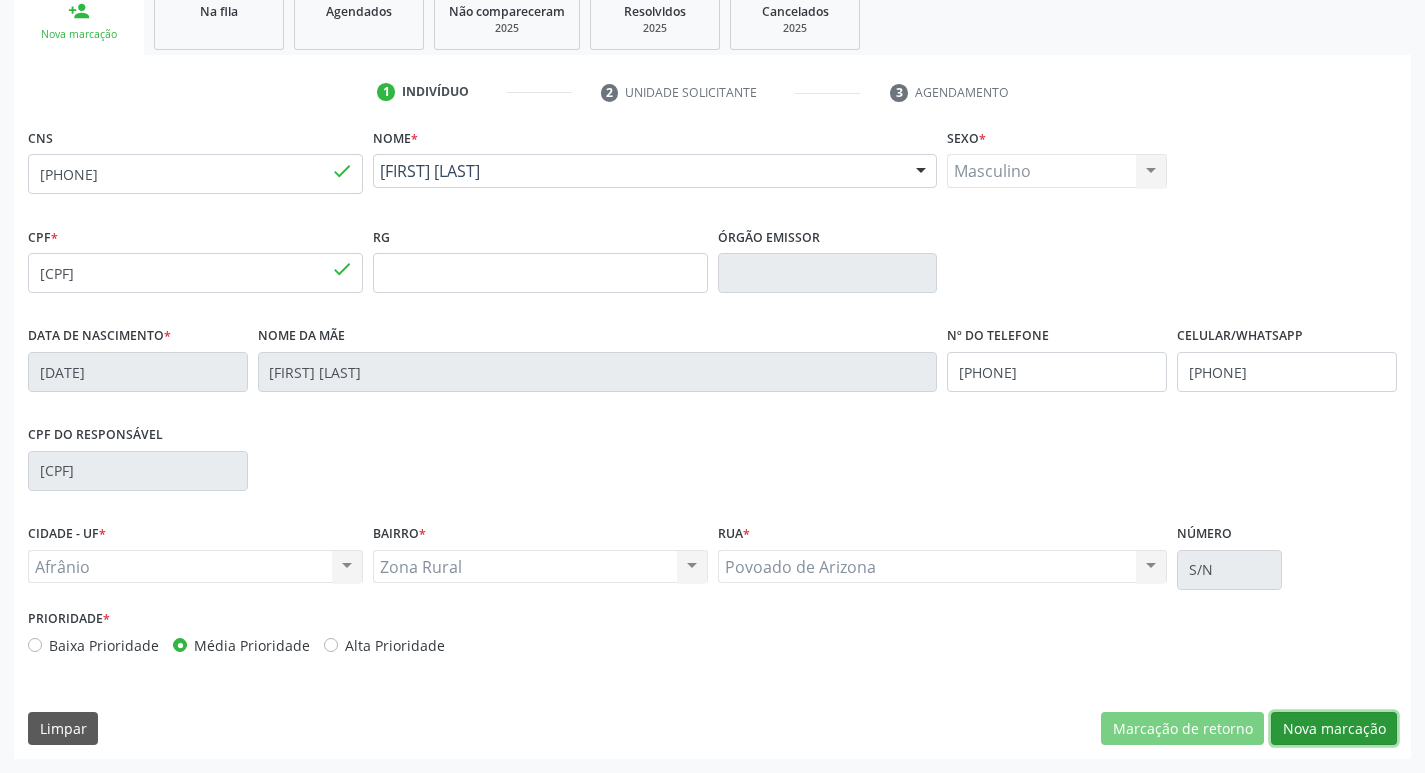 click on "Nova marcação" at bounding box center (1334, 729) 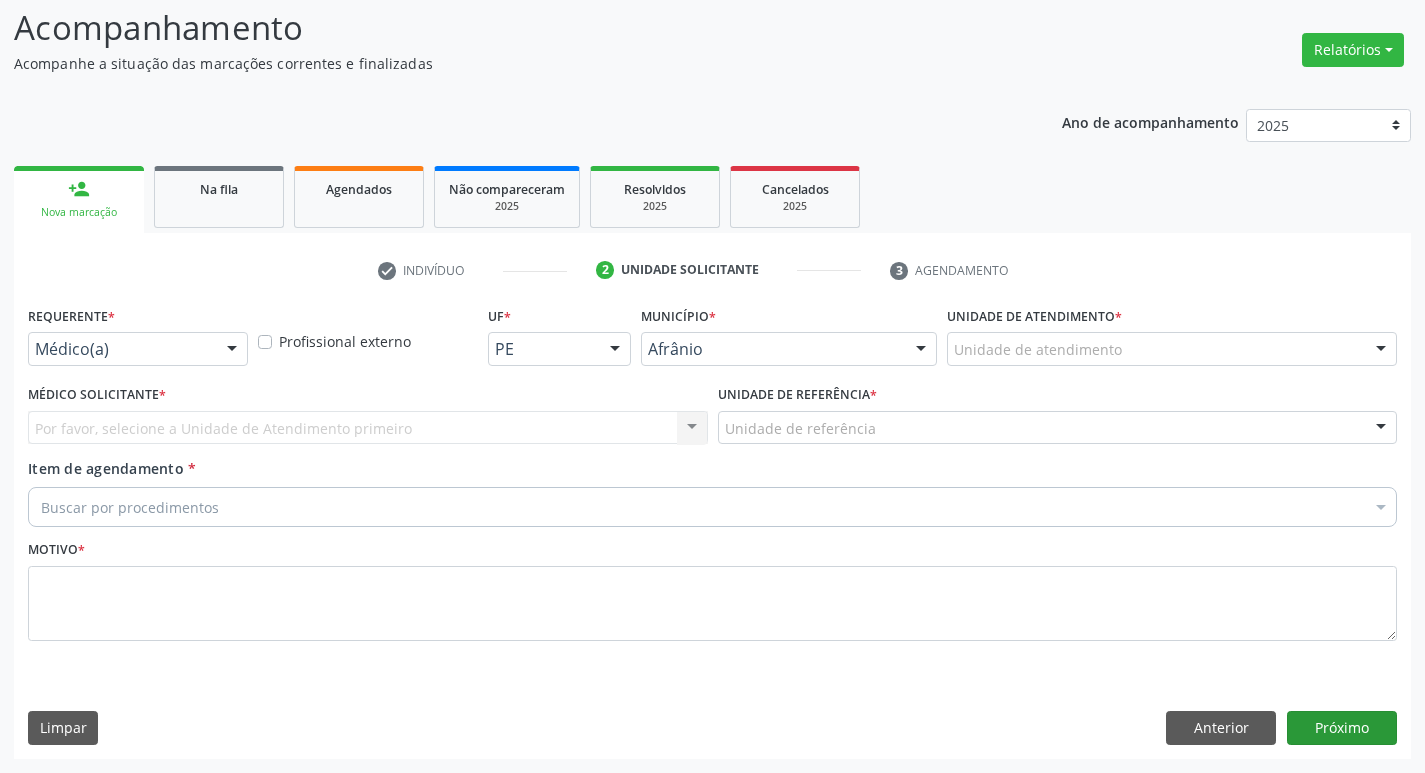 scroll, scrollTop: 133, scrollLeft: 0, axis: vertical 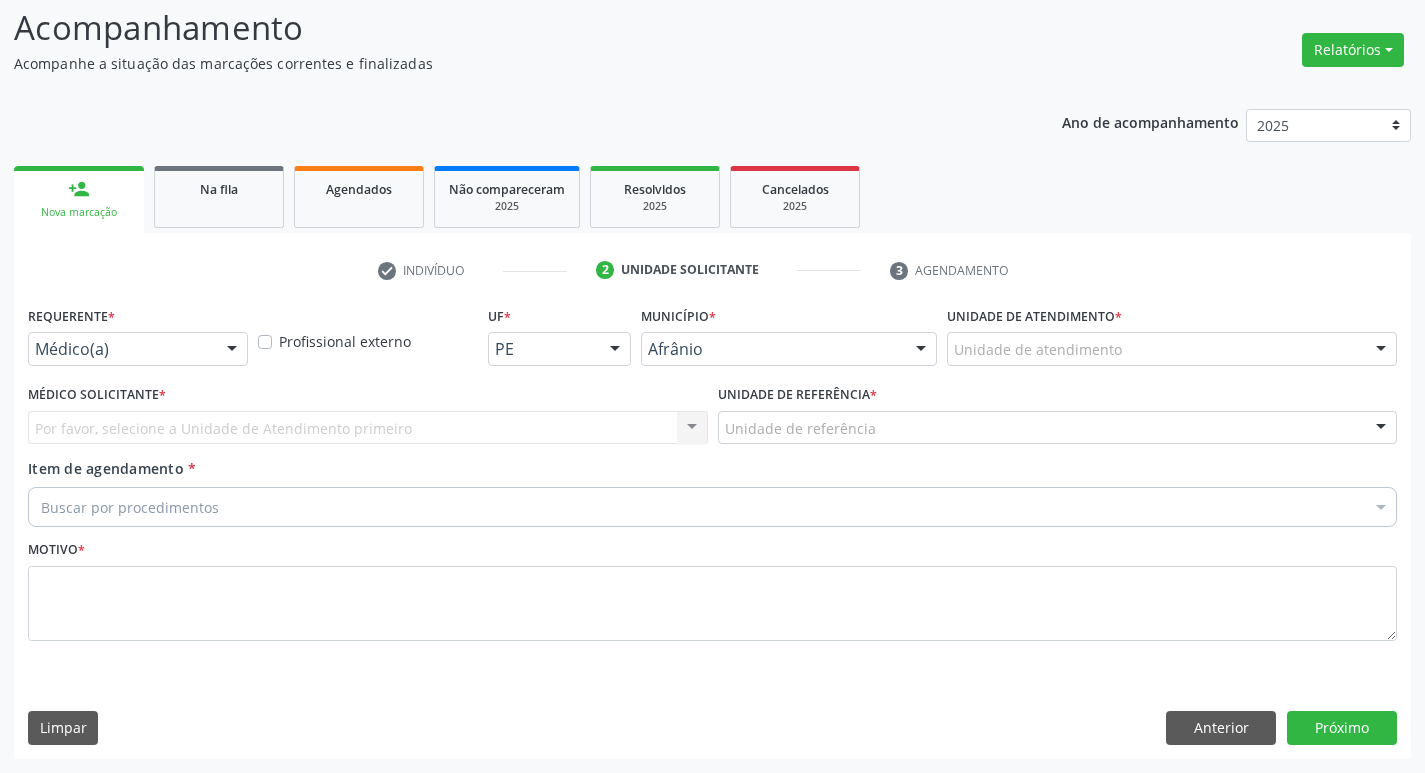 click on "Unidade de atendimento" at bounding box center [1172, 349] 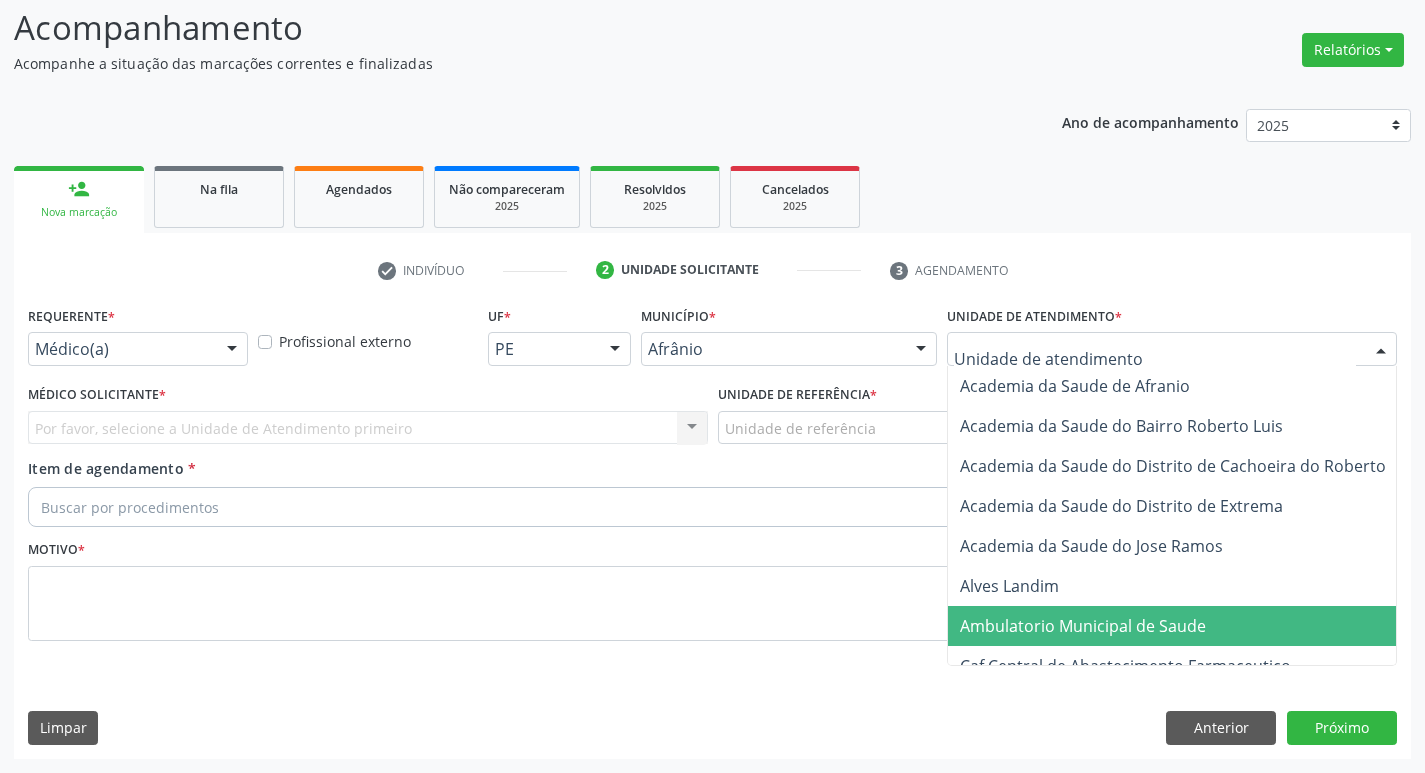 click on "Ambulatorio Municipal de Saude" at bounding box center [1186, 626] 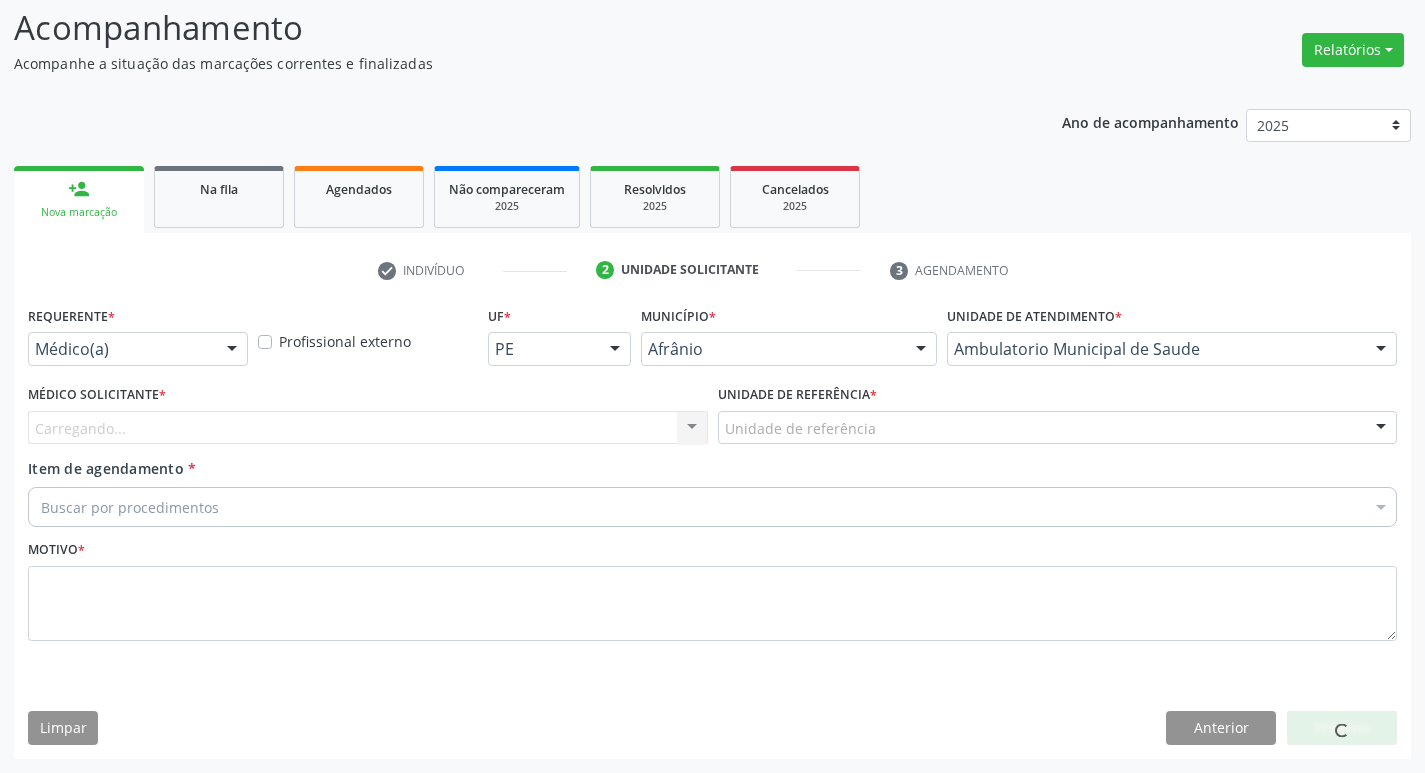 click on "Carregando..." at bounding box center [368, 428] 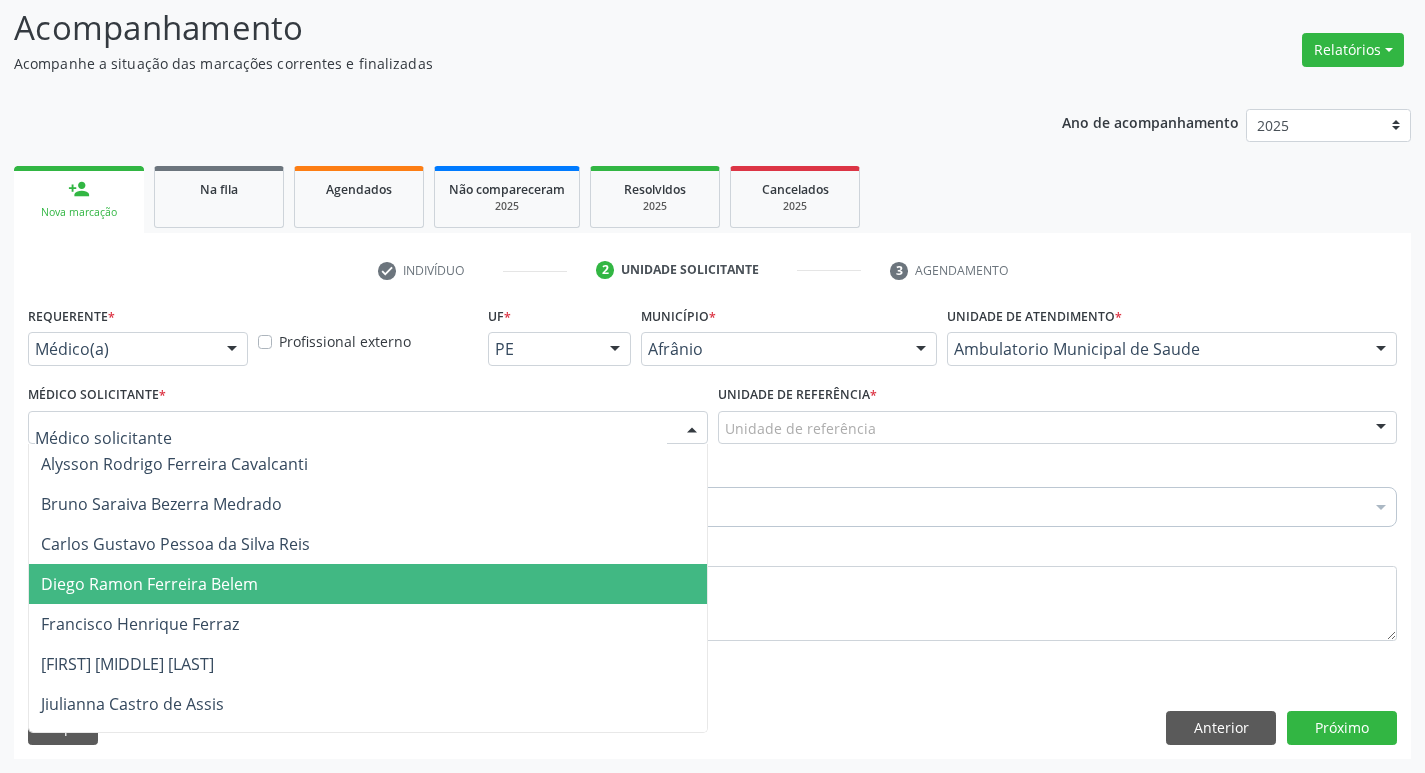 click on "Diego Ramon Ferreira Belem" at bounding box center [368, 584] 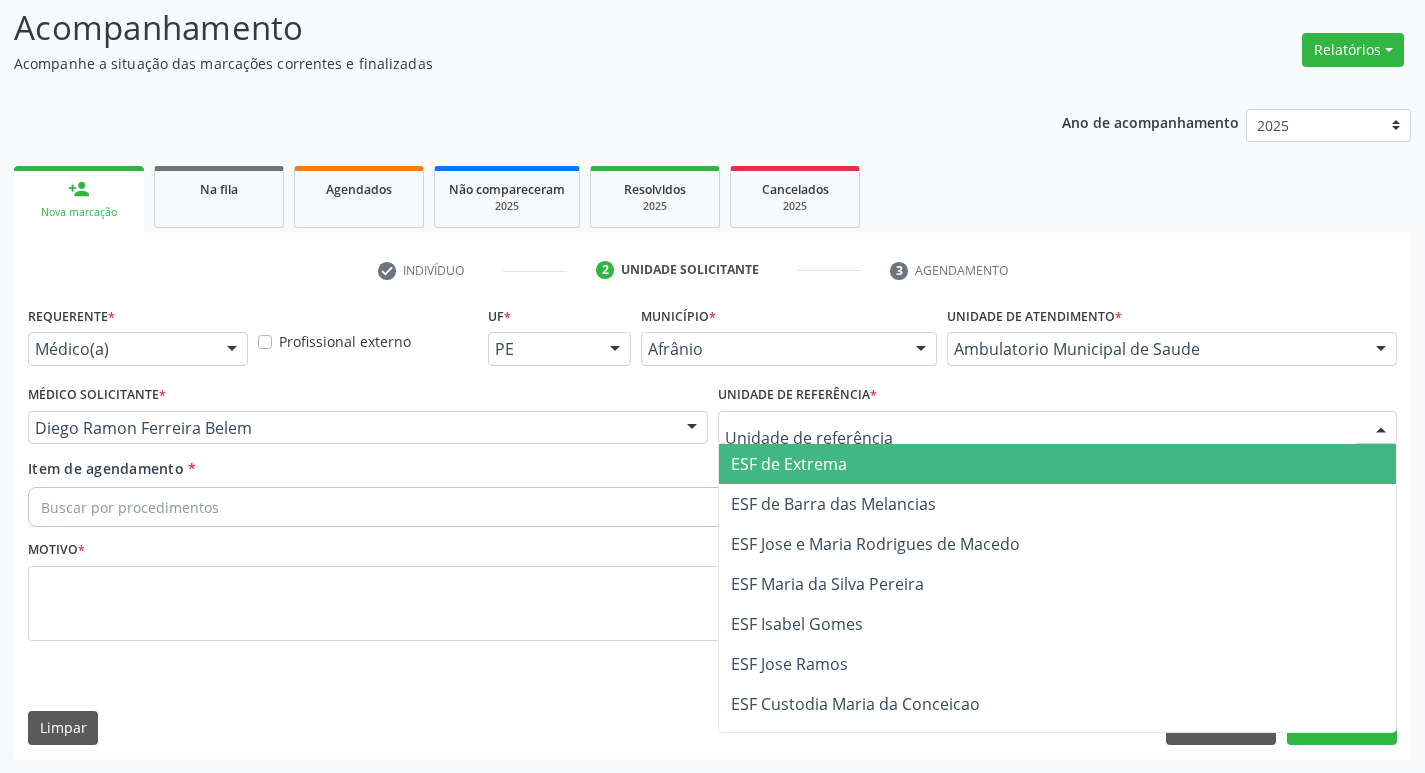 click at bounding box center (1058, 428) 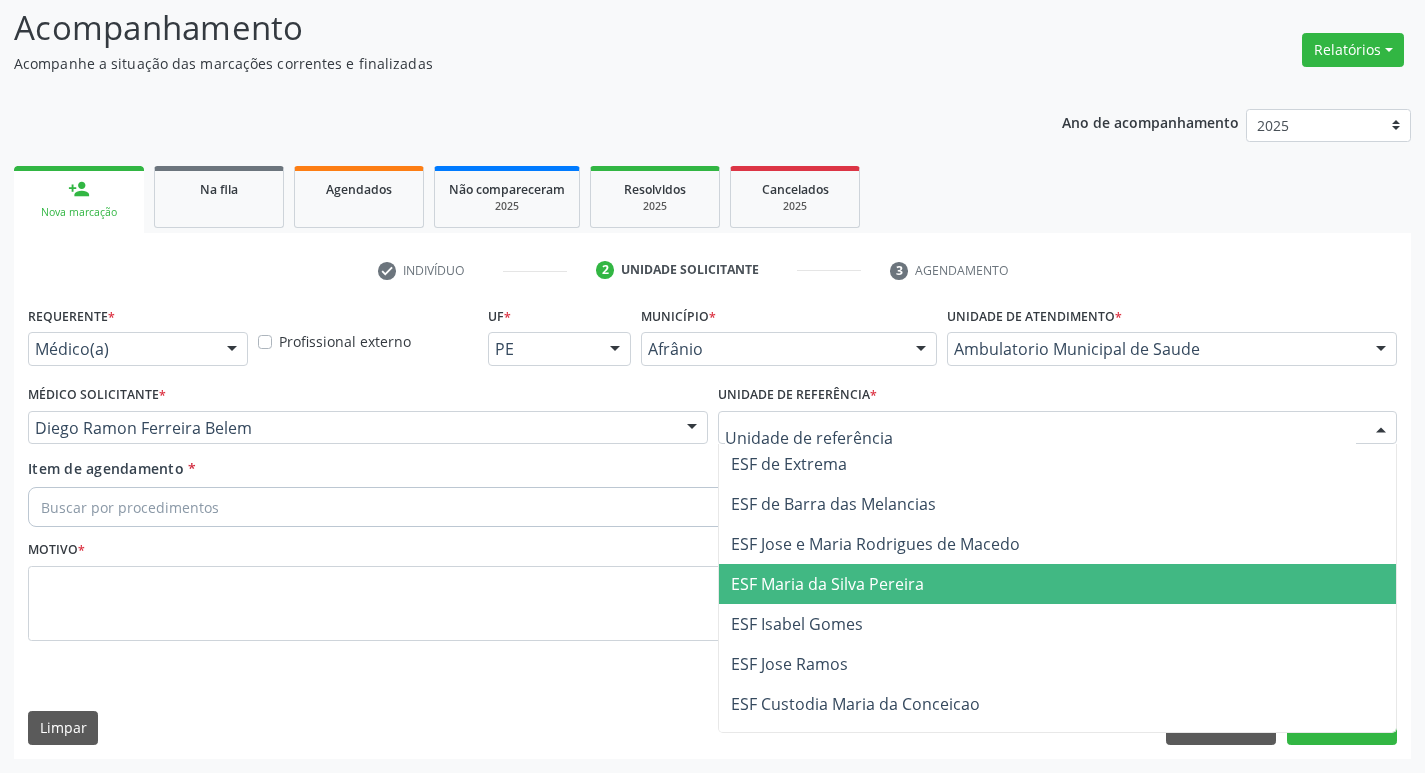 click on "ESF Maria da Silva Pereira" at bounding box center [827, 584] 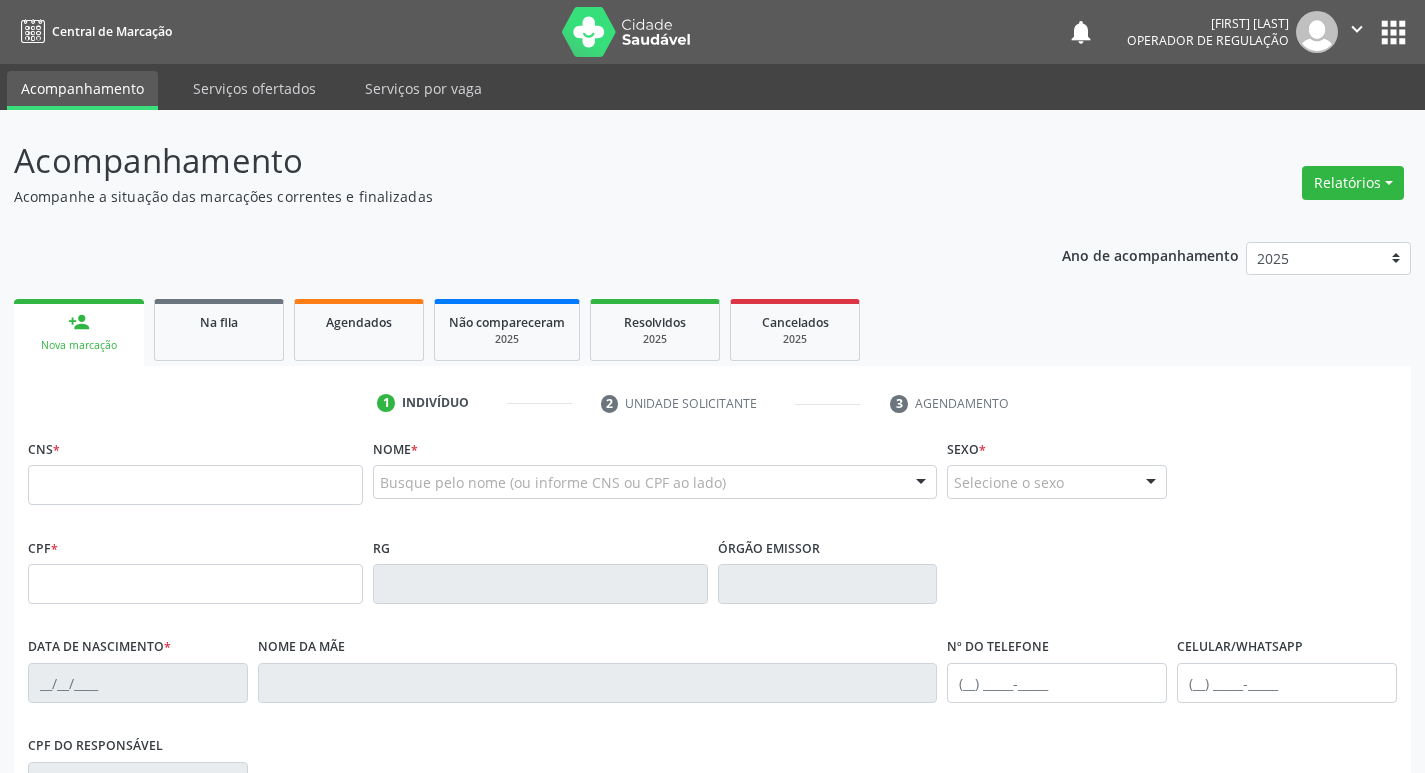 scroll, scrollTop: 0, scrollLeft: 0, axis: both 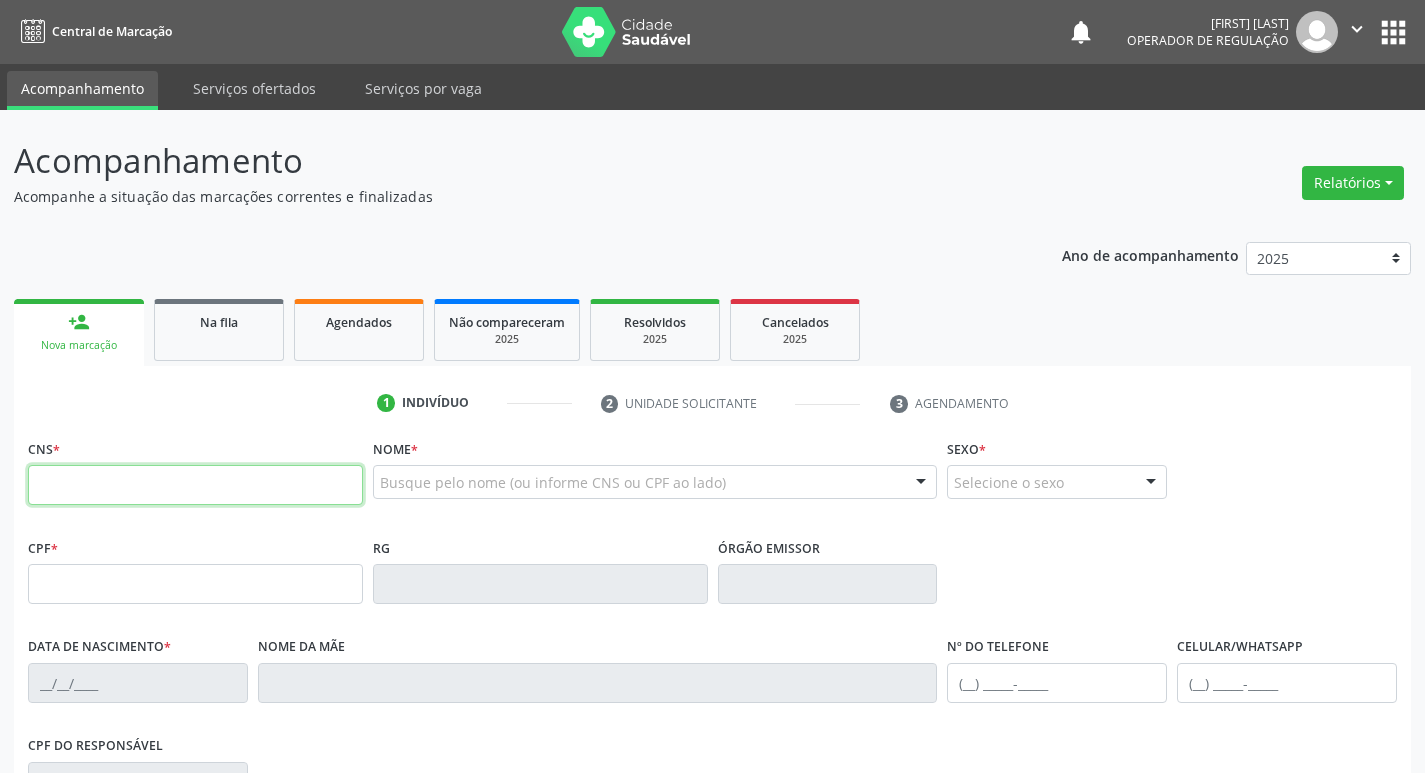 click at bounding box center [195, 485] 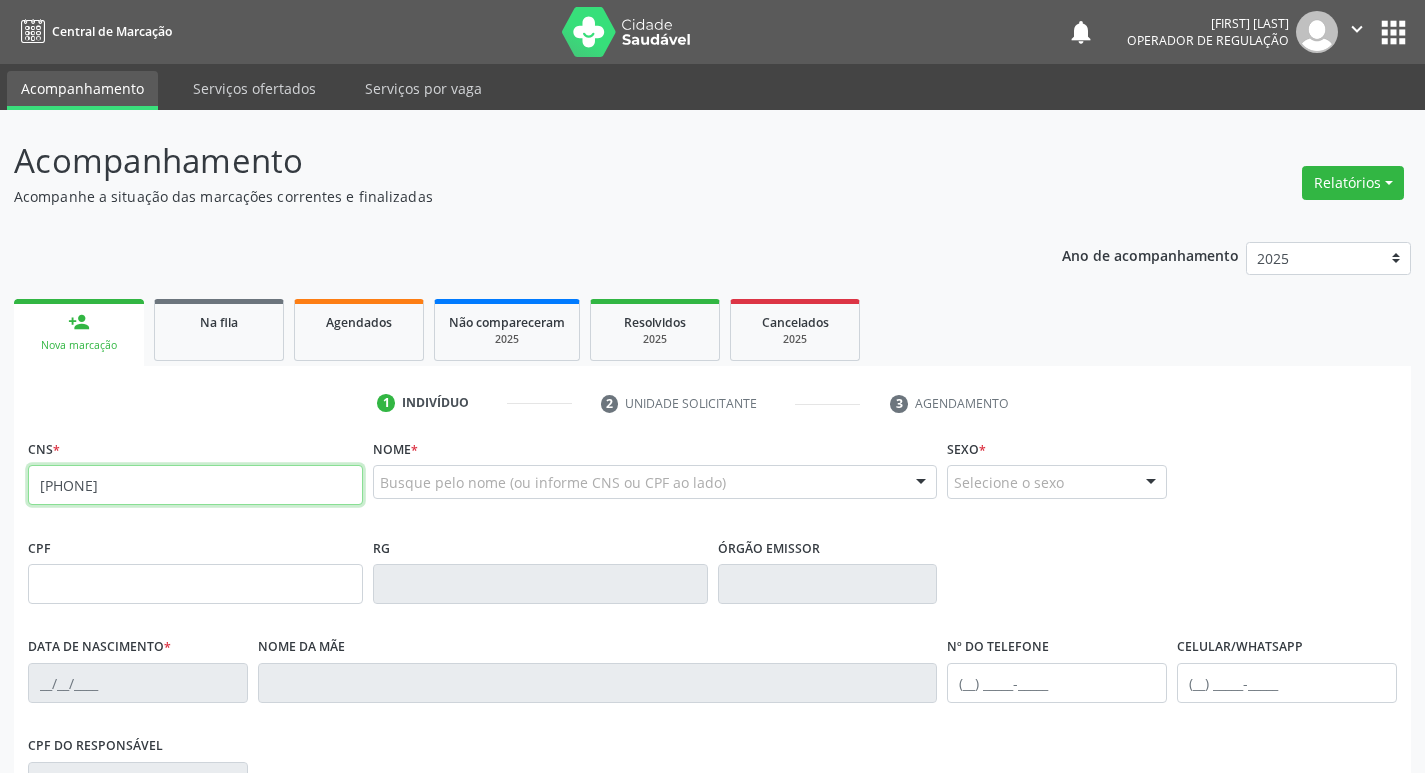 type on "[PHONE]" 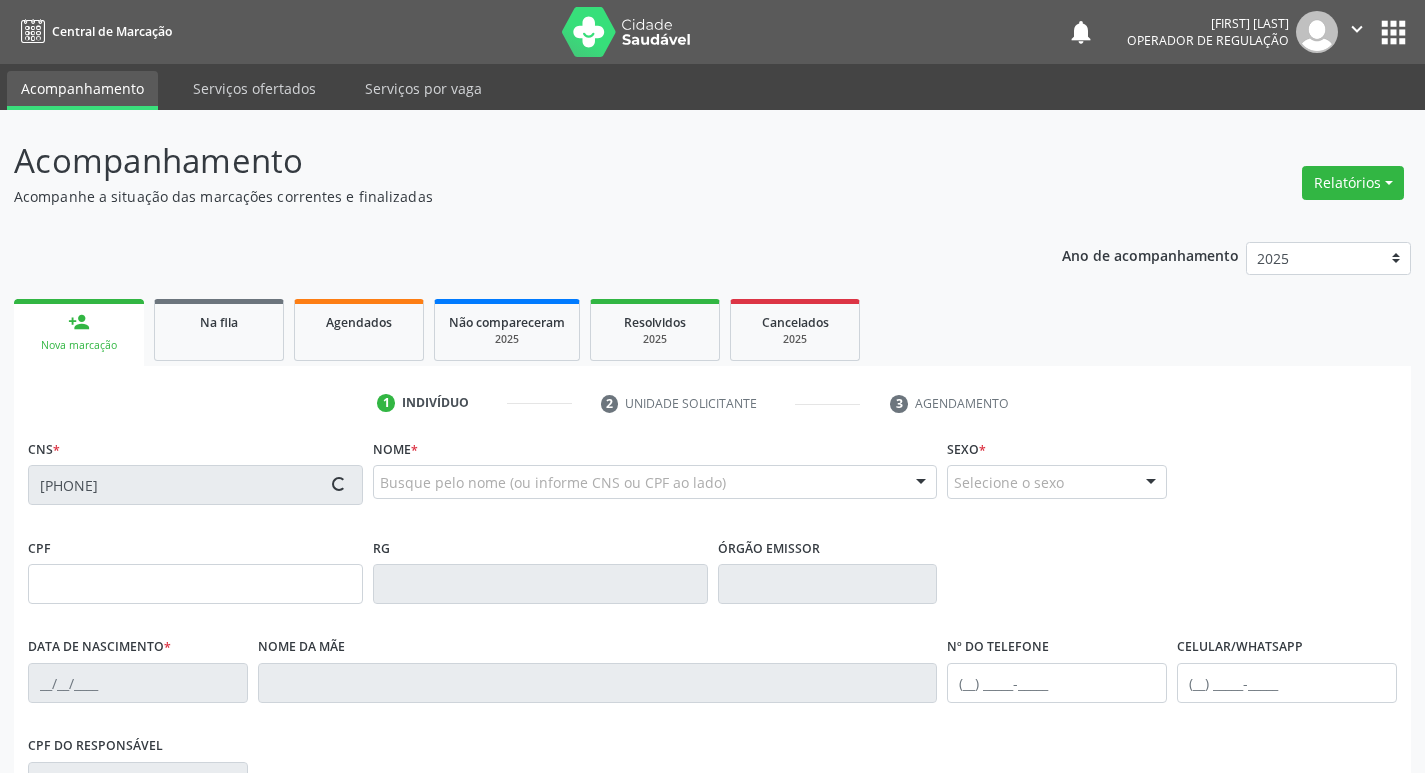 type on "10/07/2013" 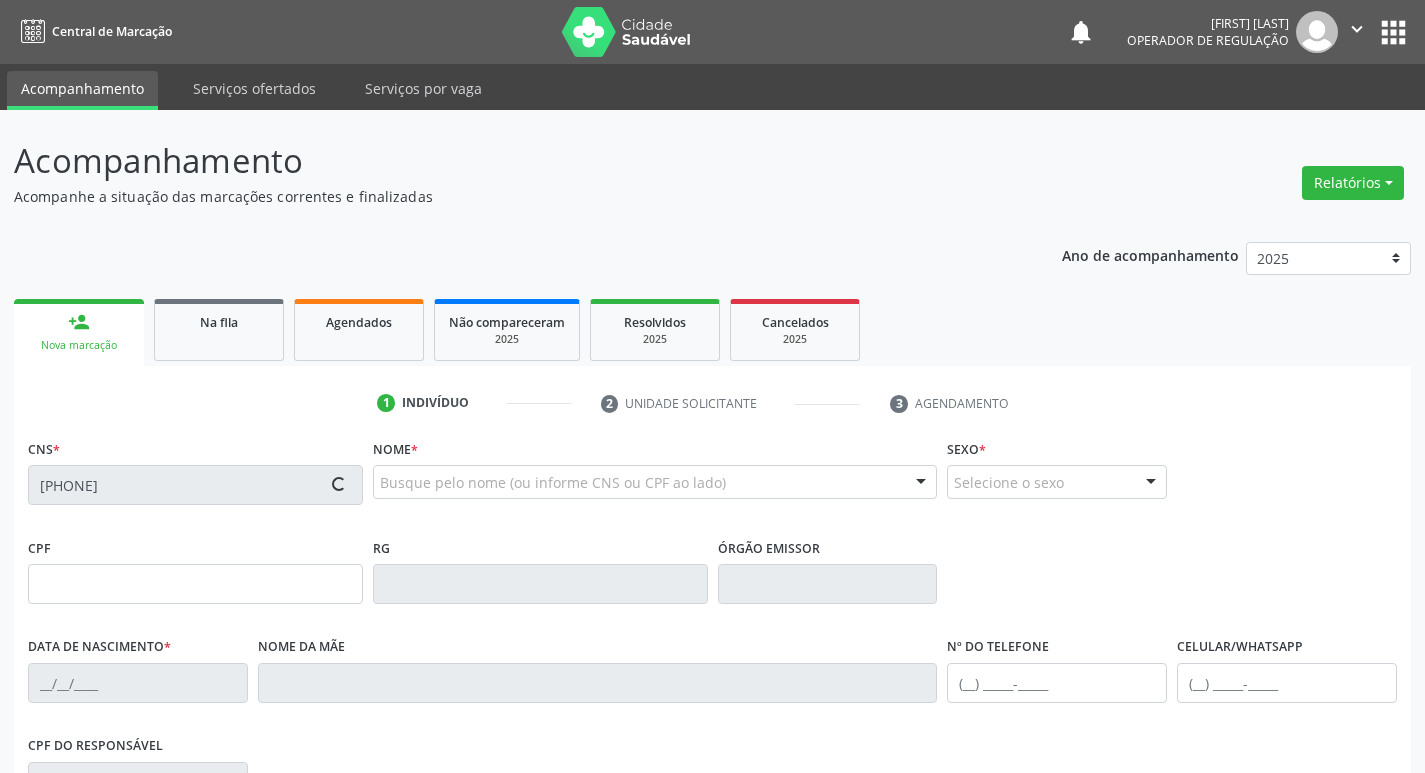 type on "S/N" 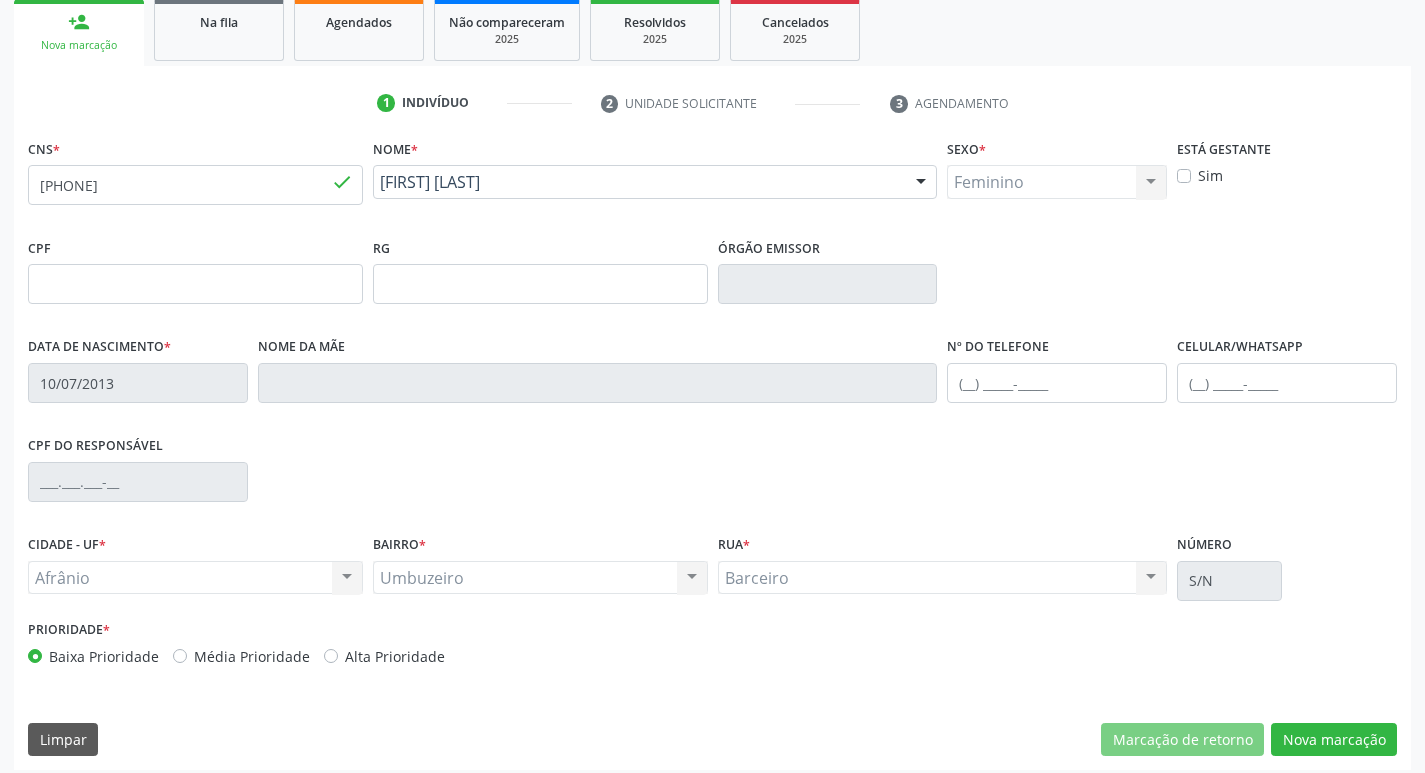 scroll, scrollTop: 311, scrollLeft: 0, axis: vertical 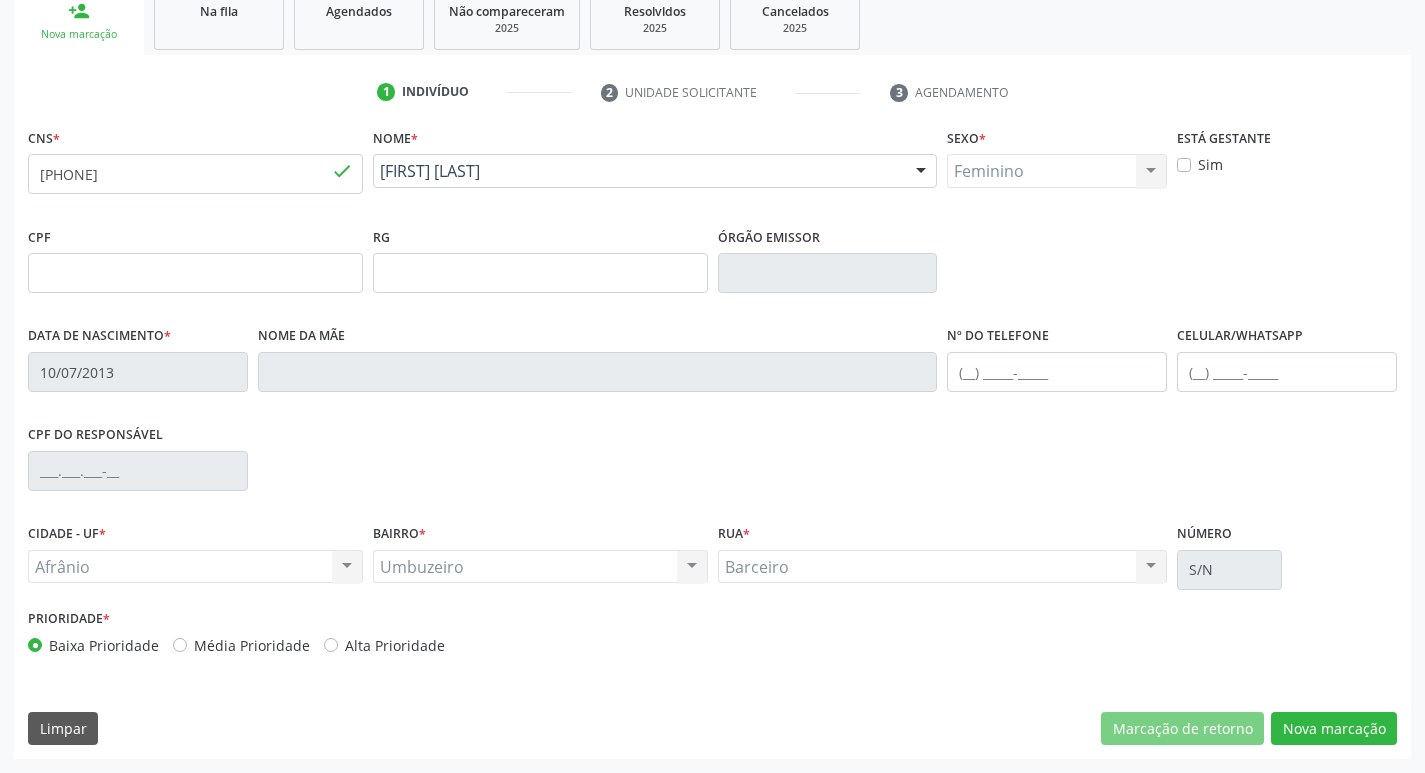 click on "Média Prioridade" at bounding box center [252, 645] 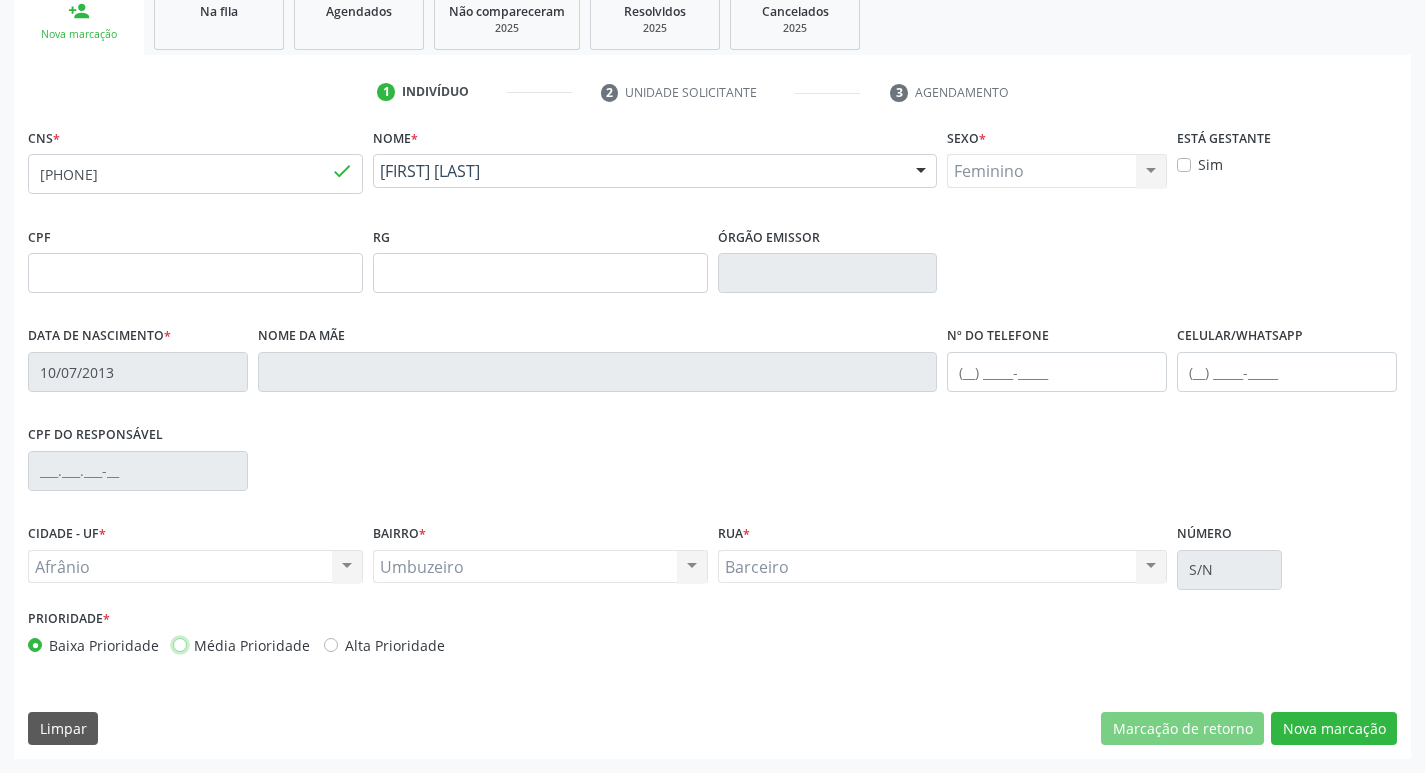 click on "Média Prioridade" at bounding box center [180, 644] 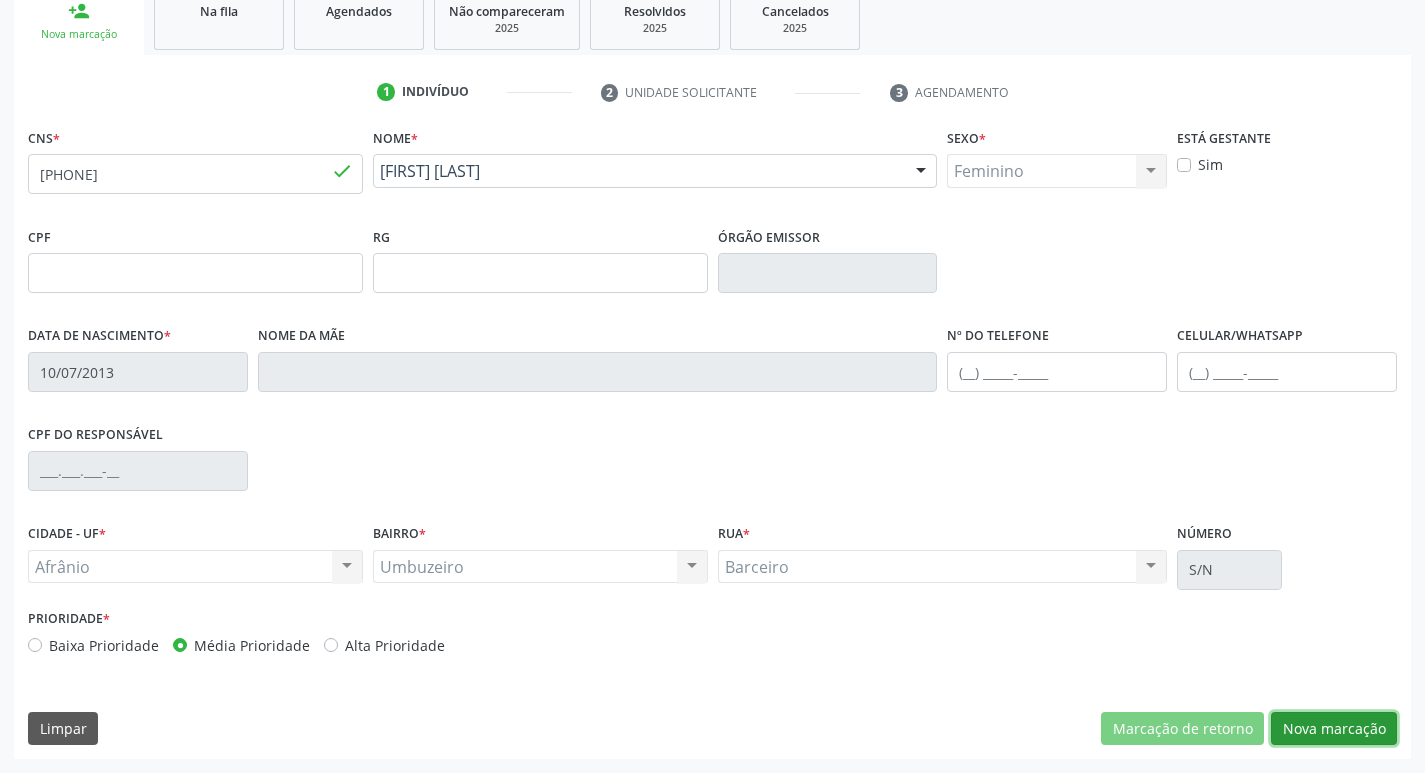click on "Nova marcação" at bounding box center [1334, 729] 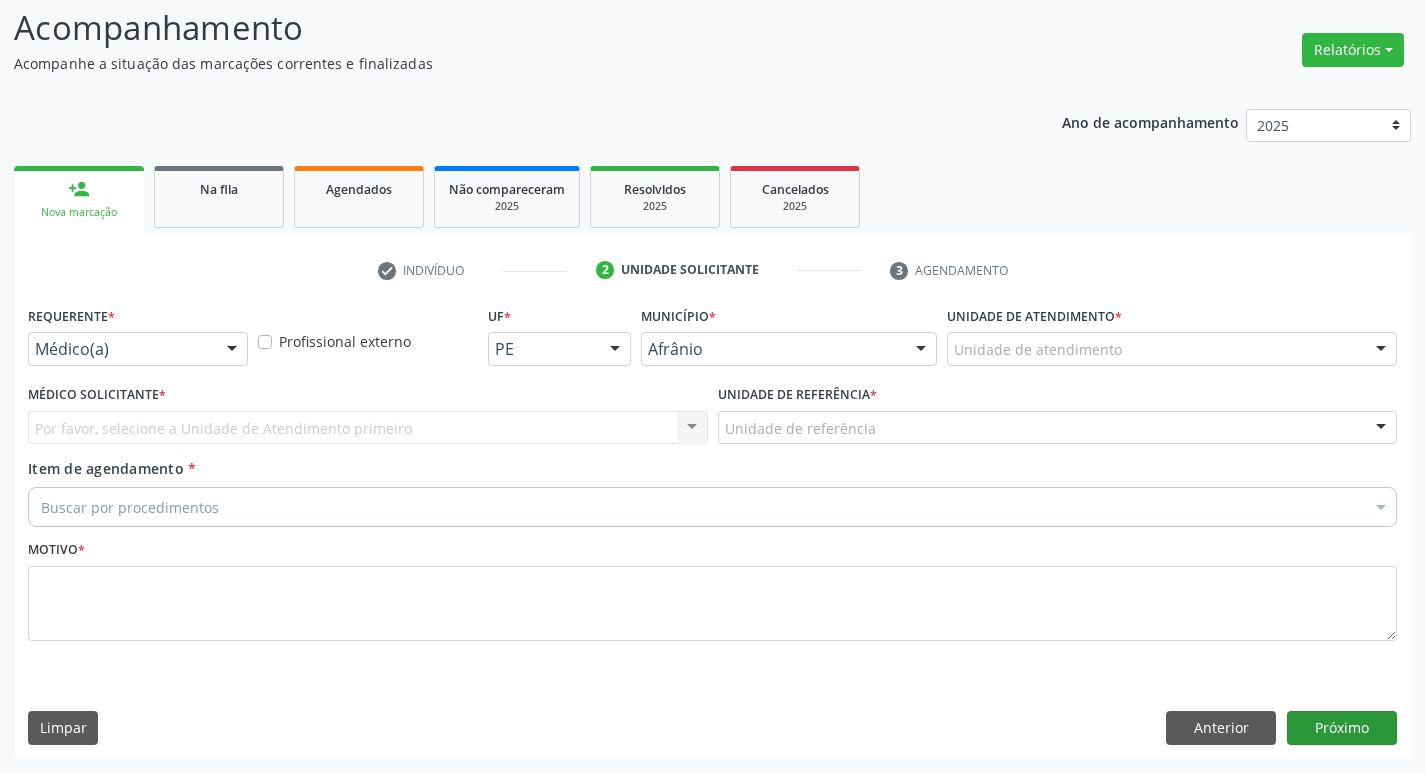 scroll, scrollTop: 133, scrollLeft: 0, axis: vertical 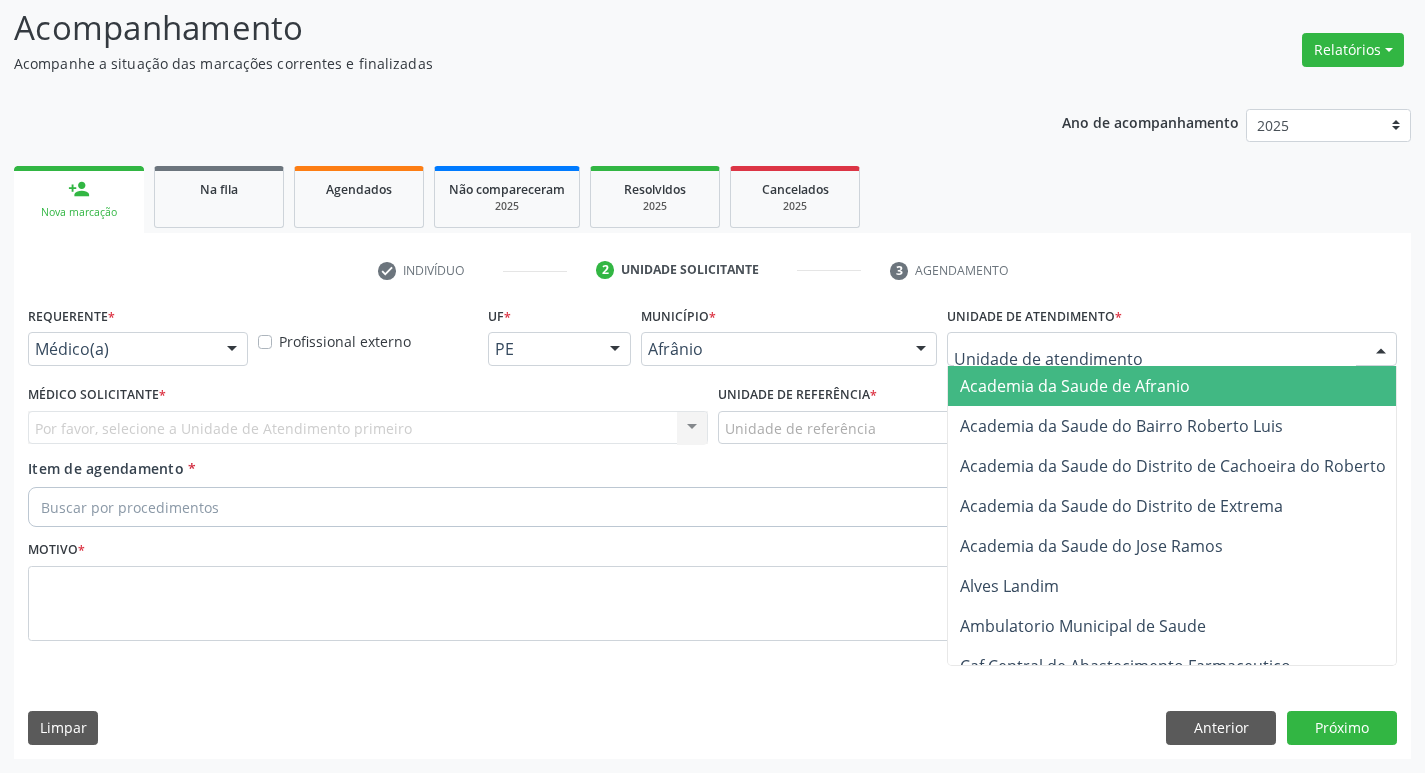 click at bounding box center (1172, 349) 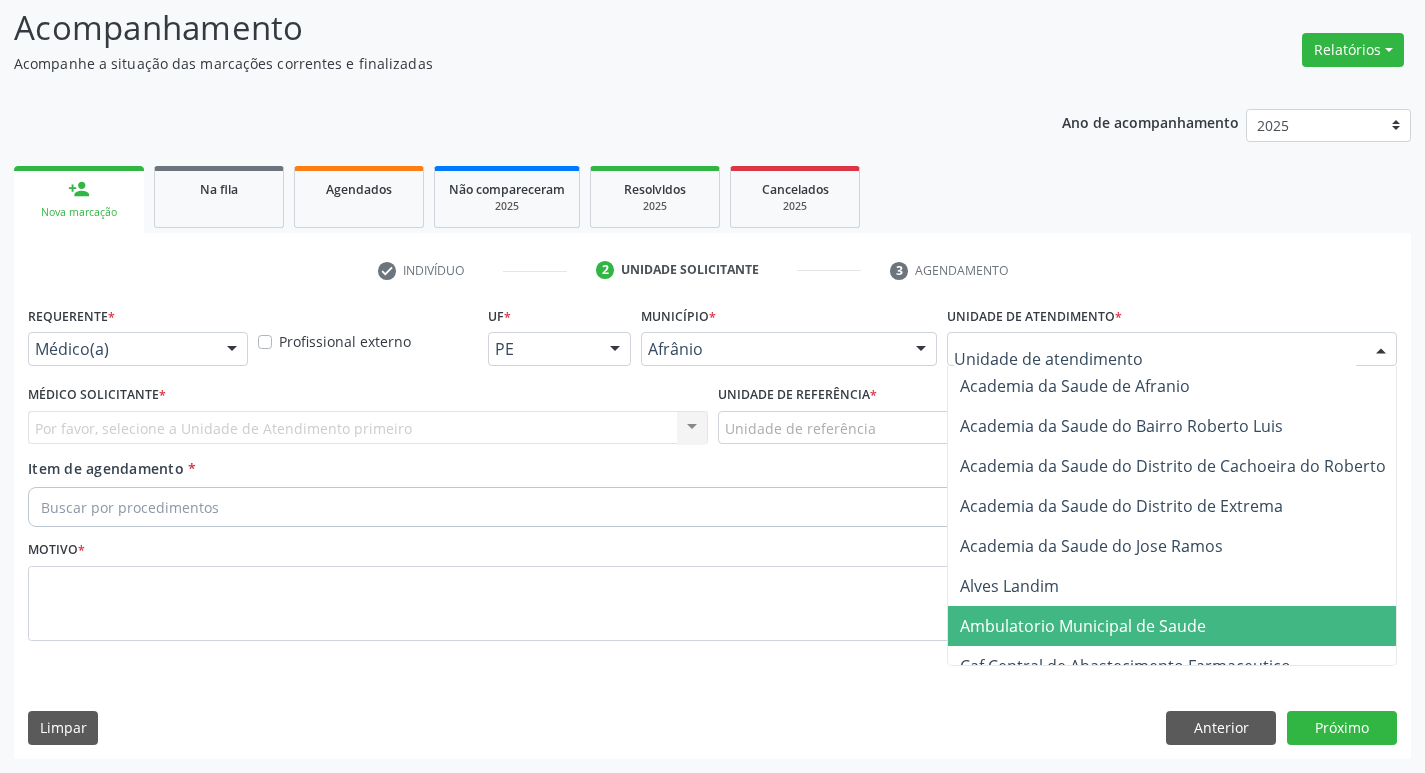 click on "Ambulatorio Municipal de Saude" at bounding box center [1083, 626] 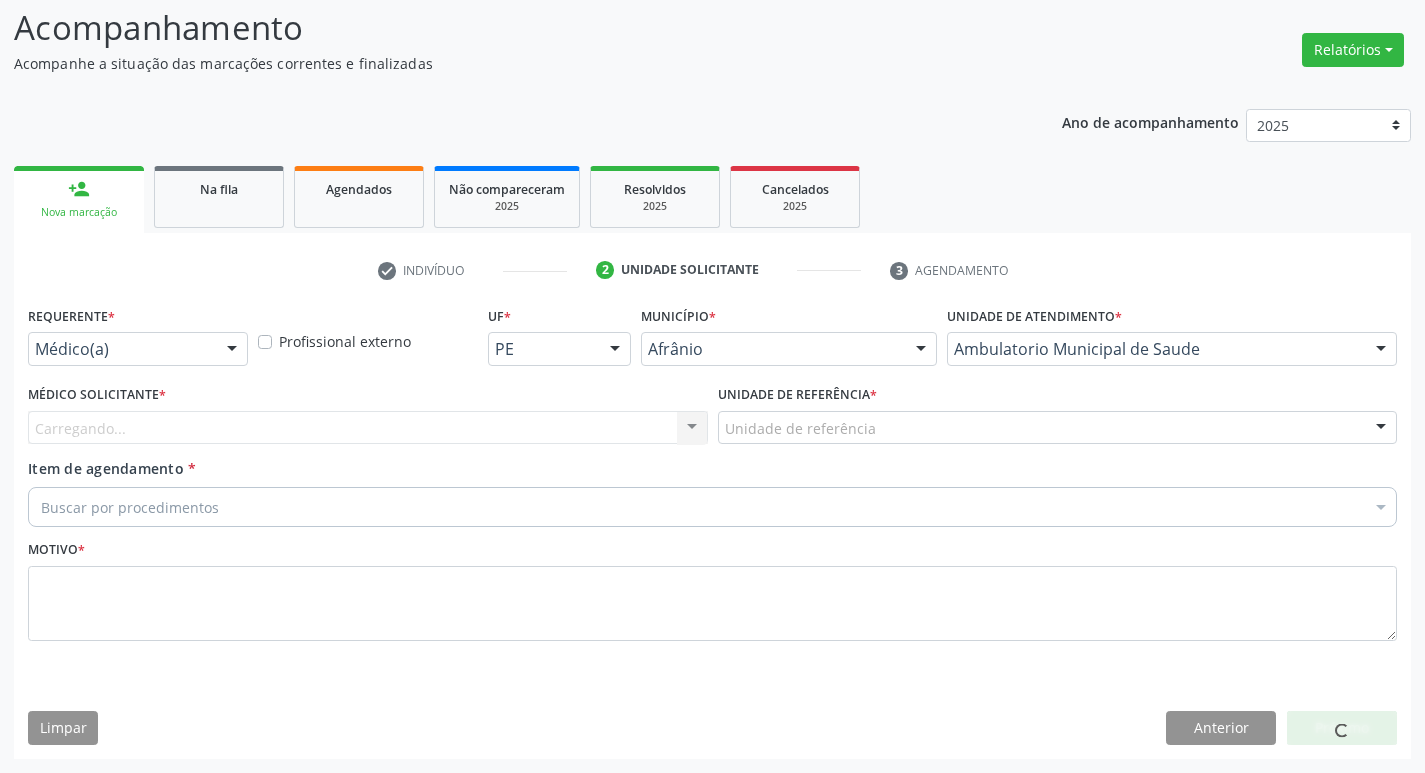 click on "Carregando...
Nenhum resultado encontrado para: "   "
Não há nenhuma opção para ser exibida." at bounding box center [368, 428] 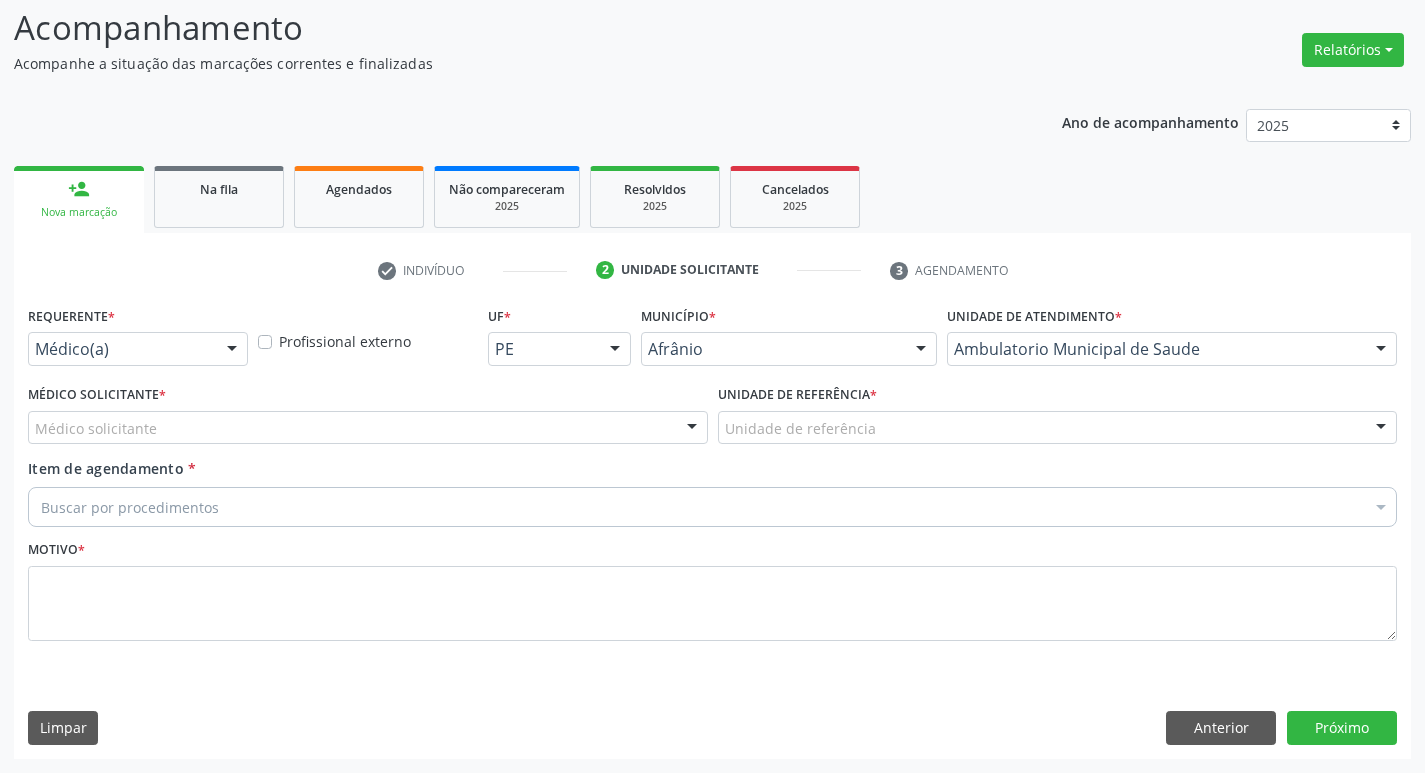 click on "Médico solicitante" at bounding box center [368, 428] 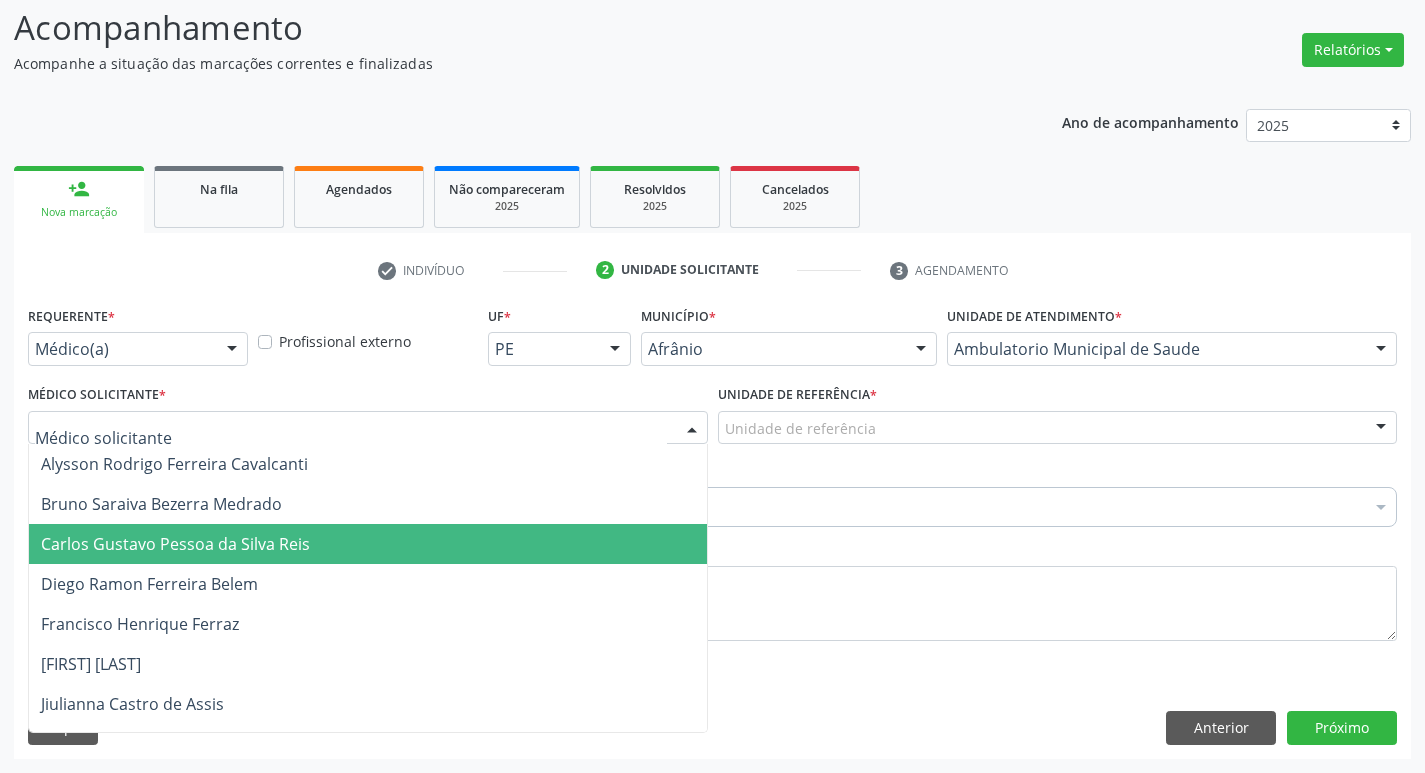click on "Carlos Gustavo Pessoa da Silva Reis" at bounding box center [368, 544] 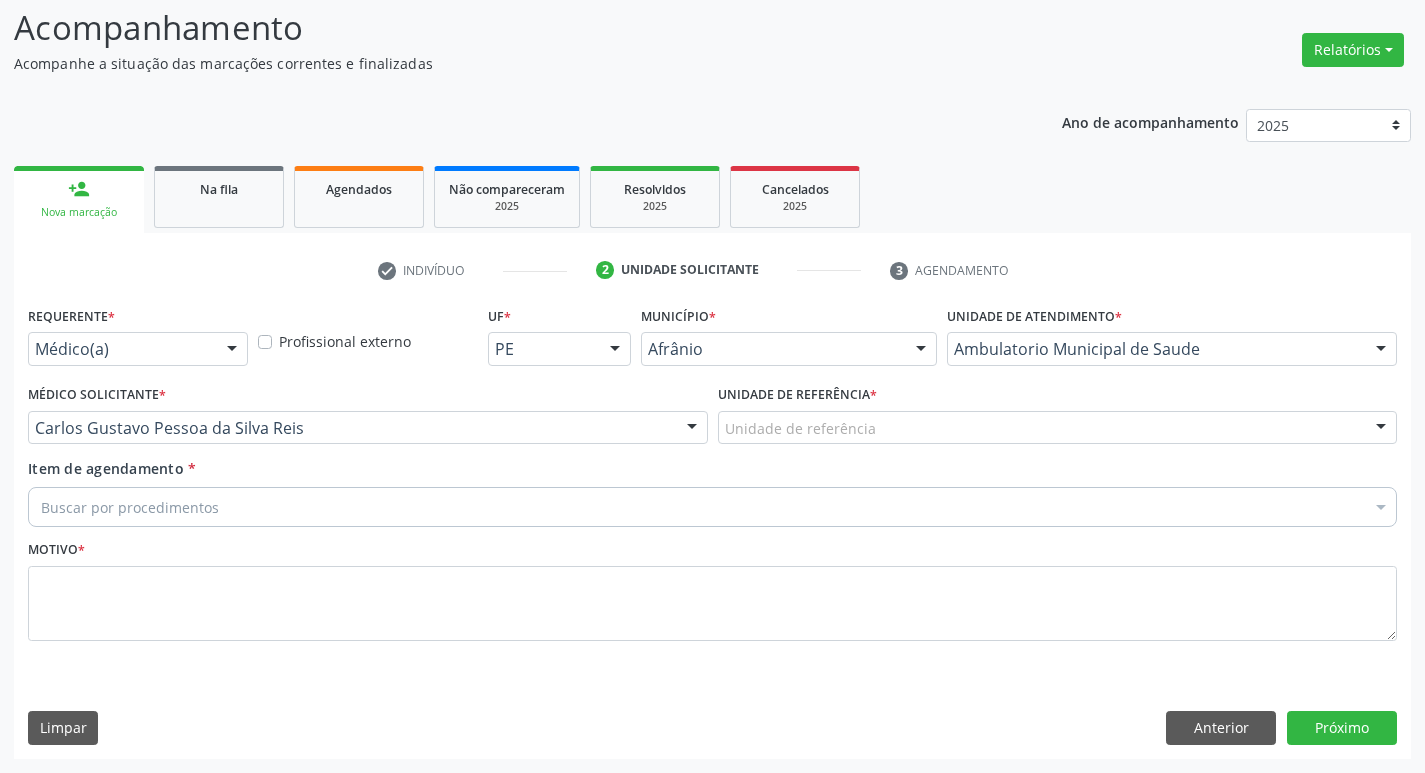 click on "Unidade de referência" at bounding box center [1058, 428] 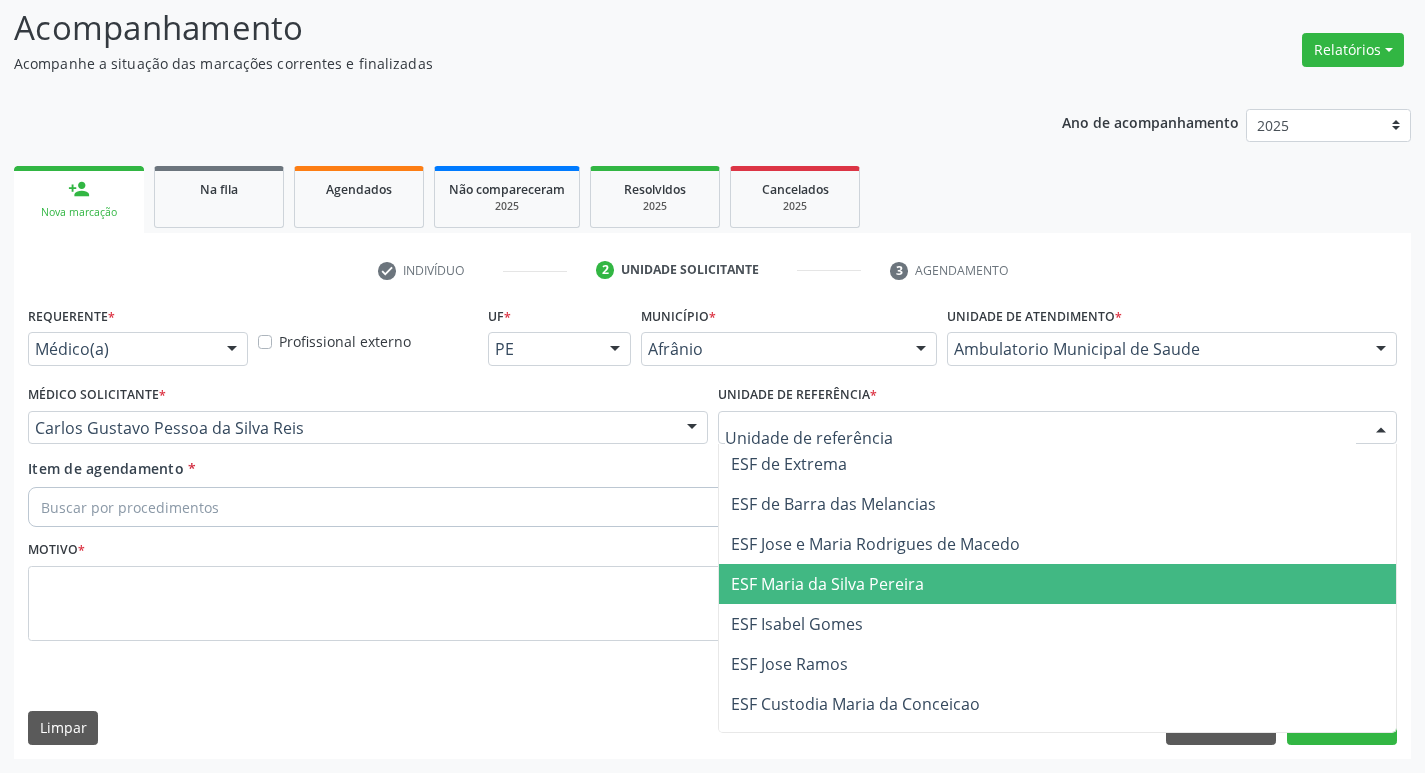 click on "ESF Maria da Silva Pereira" at bounding box center [827, 584] 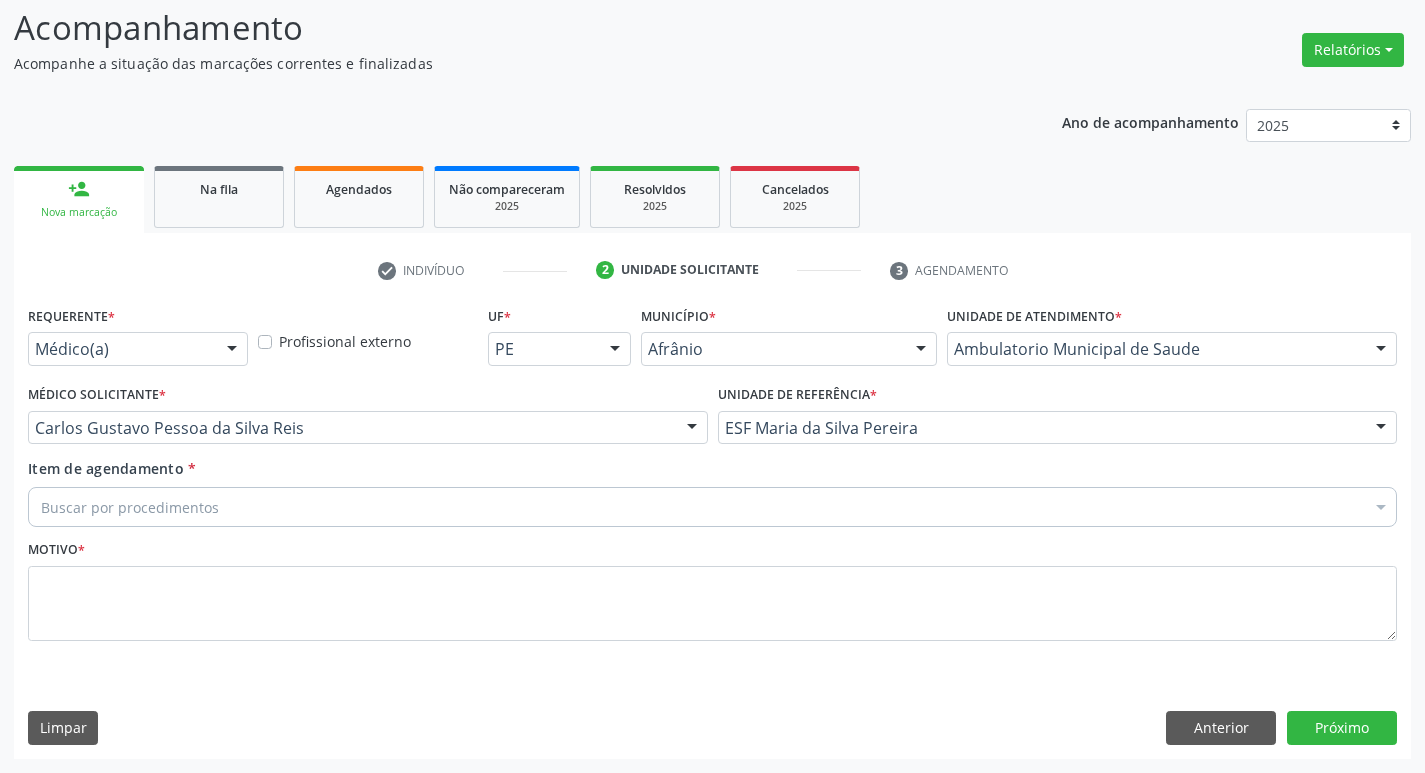 click on "Buscar por procedimentos" at bounding box center (712, 507) 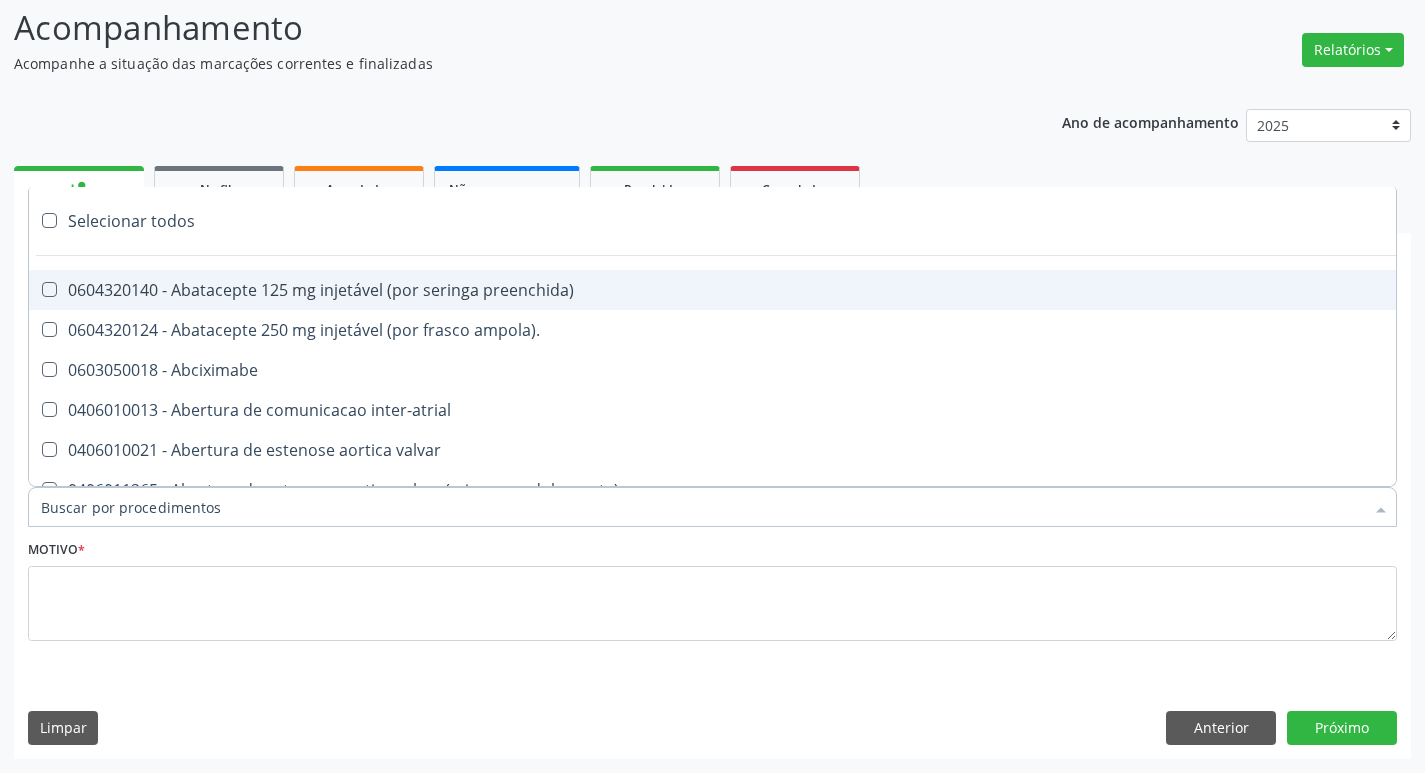 paste on "ortope" 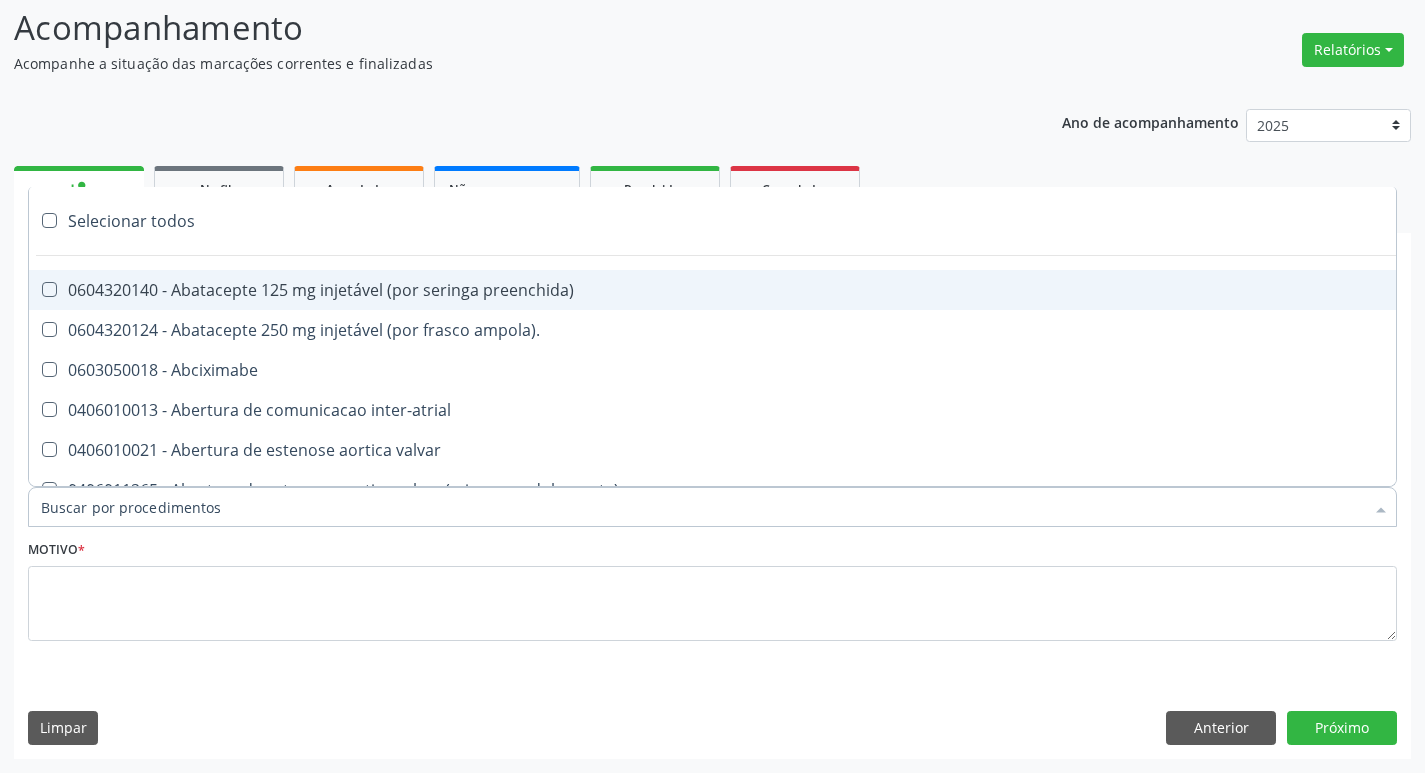 type on "ortope" 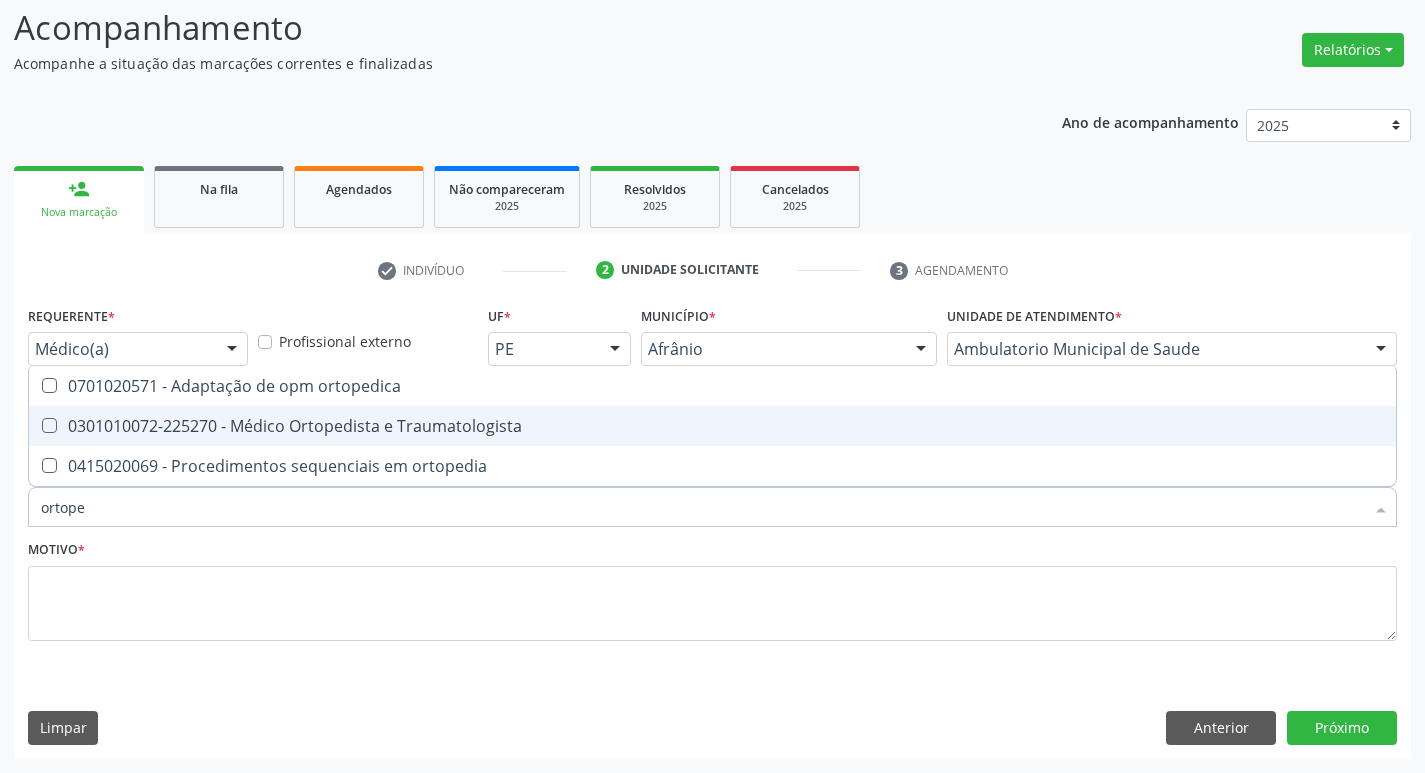 click at bounding box center (49, 425) 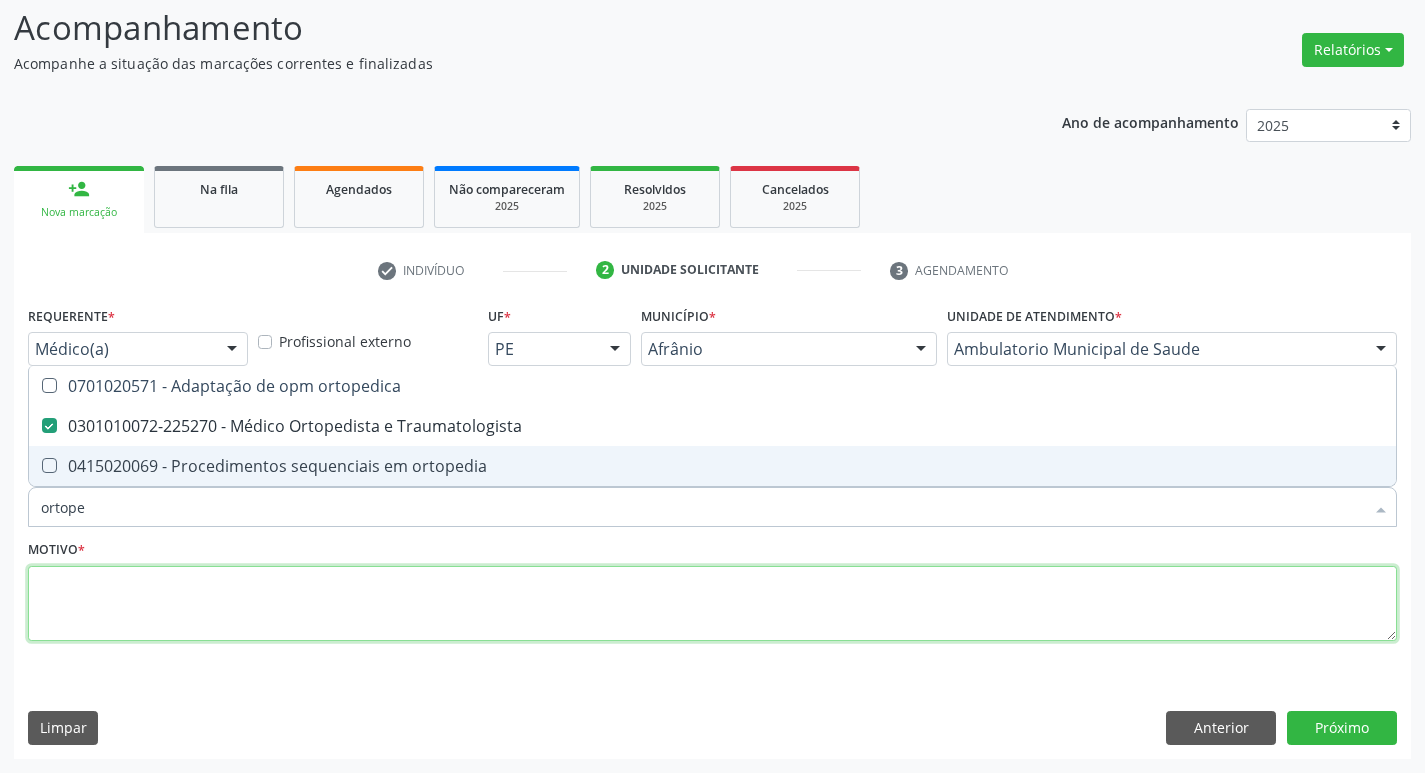 click at bounding box center (712, 604) 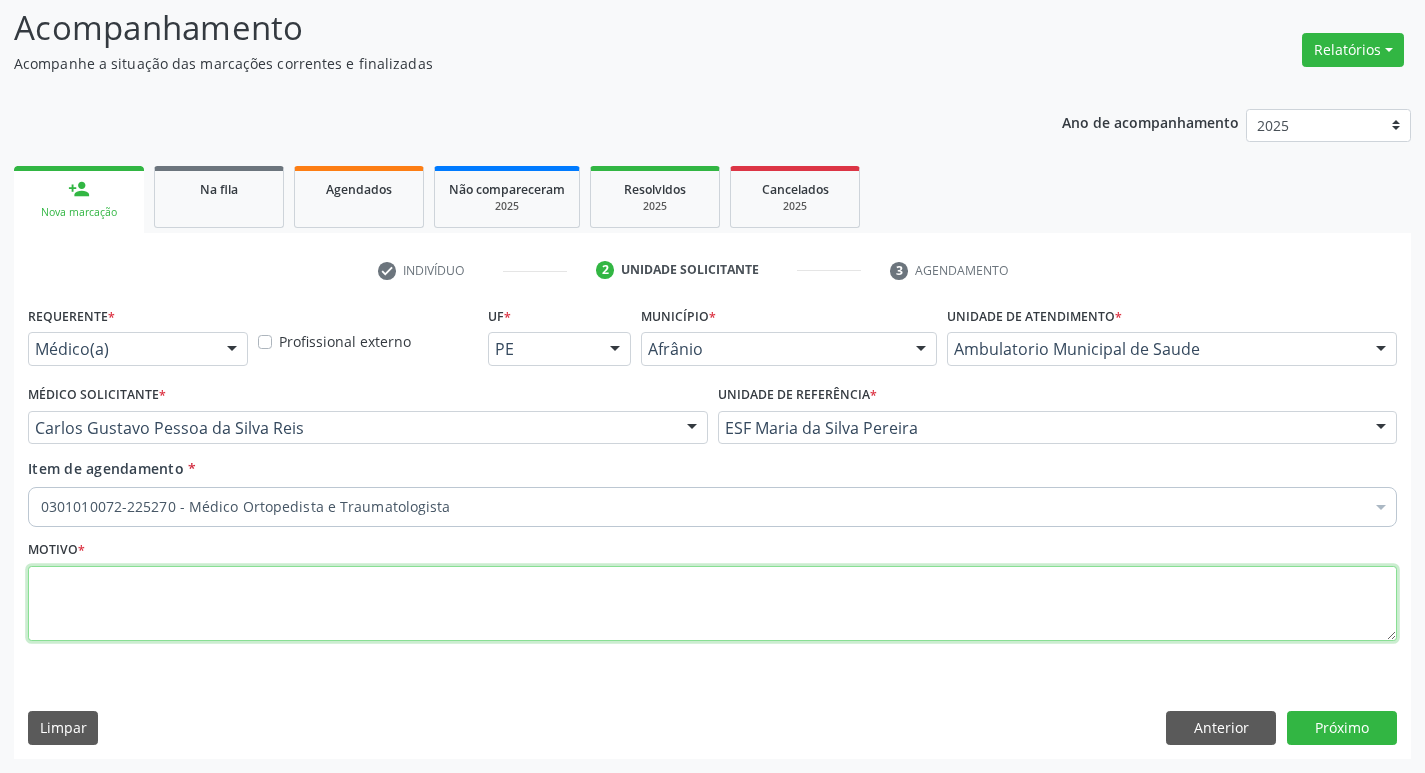 click at bounding box center (712, 604) 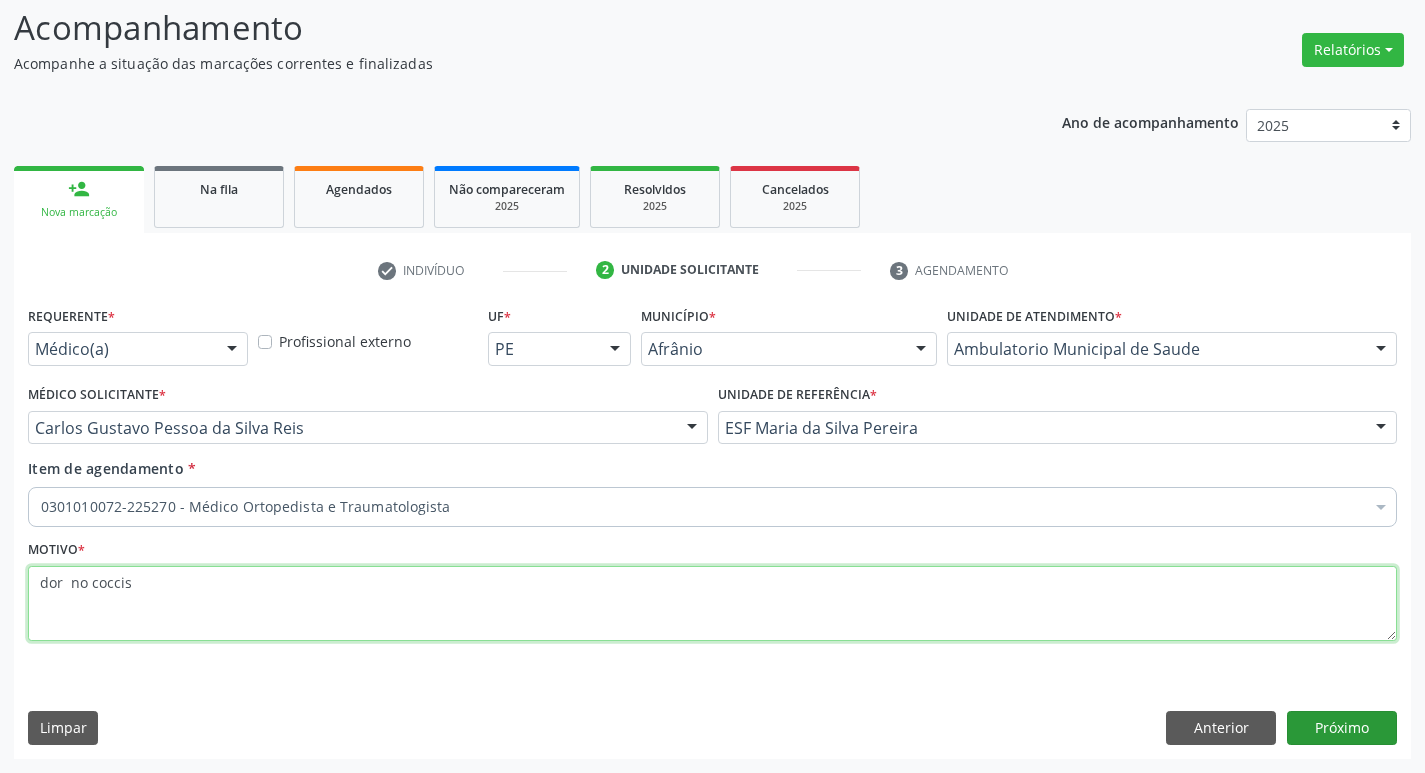 type on "dor  no coccis" 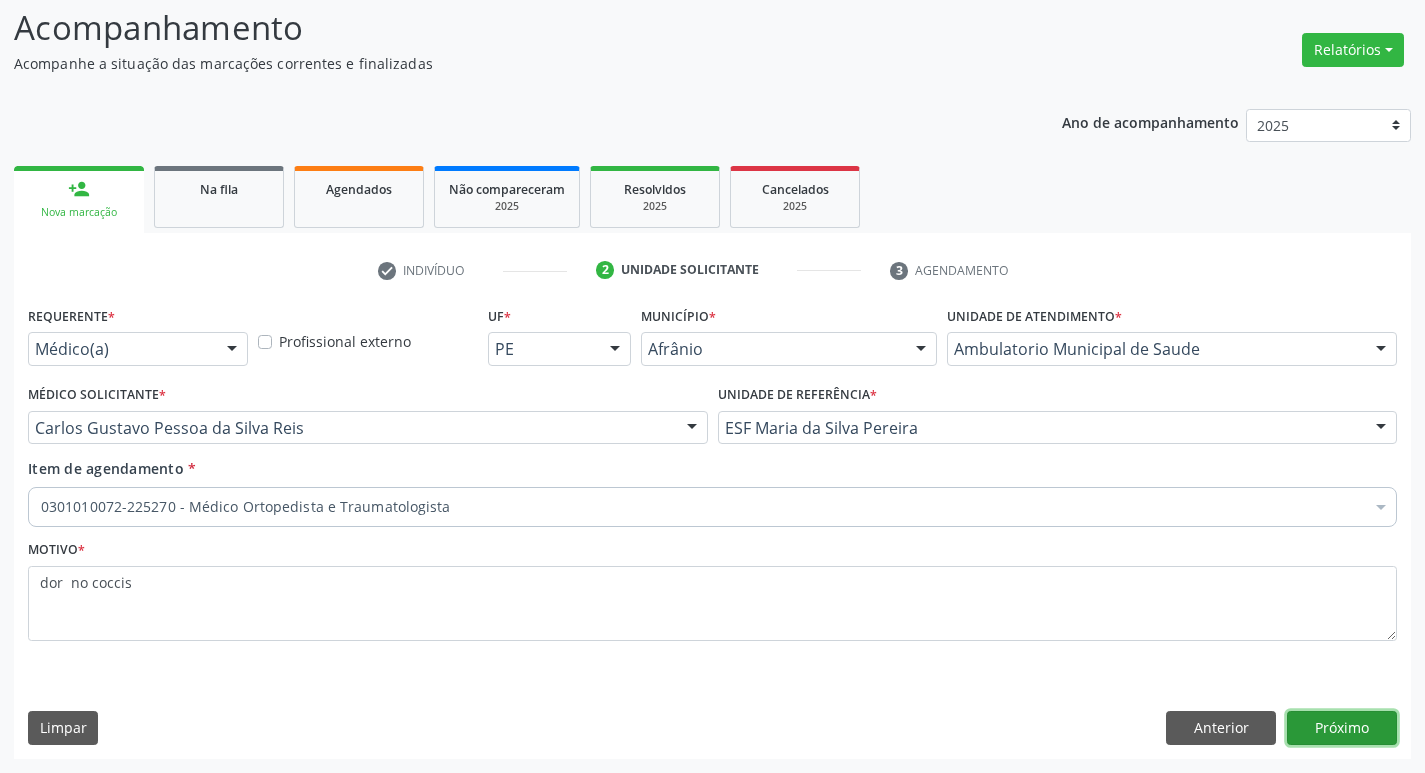 click on "Próximo" at bounding box center [1342, 728] 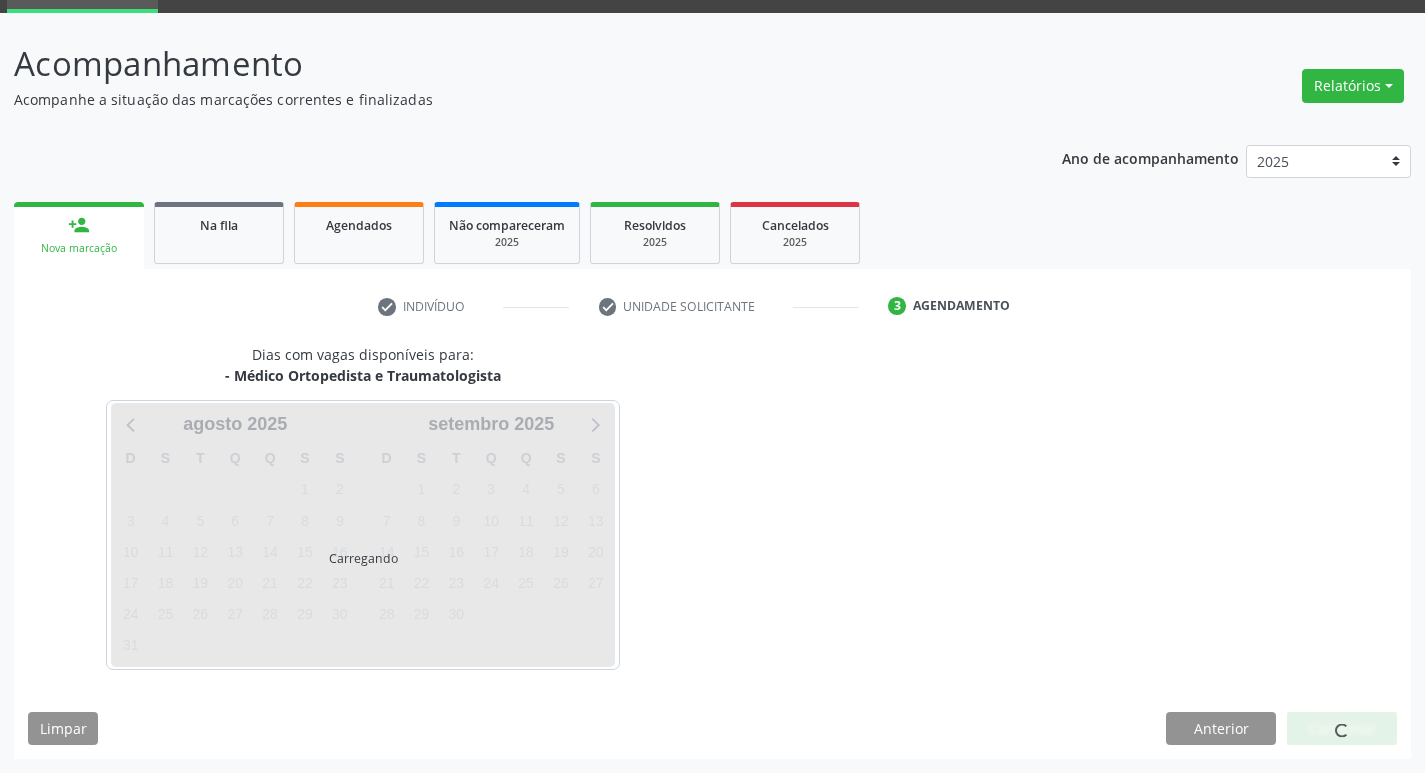 scroll, scrollTop: 97, scrollLeft: 0, axis: vertical 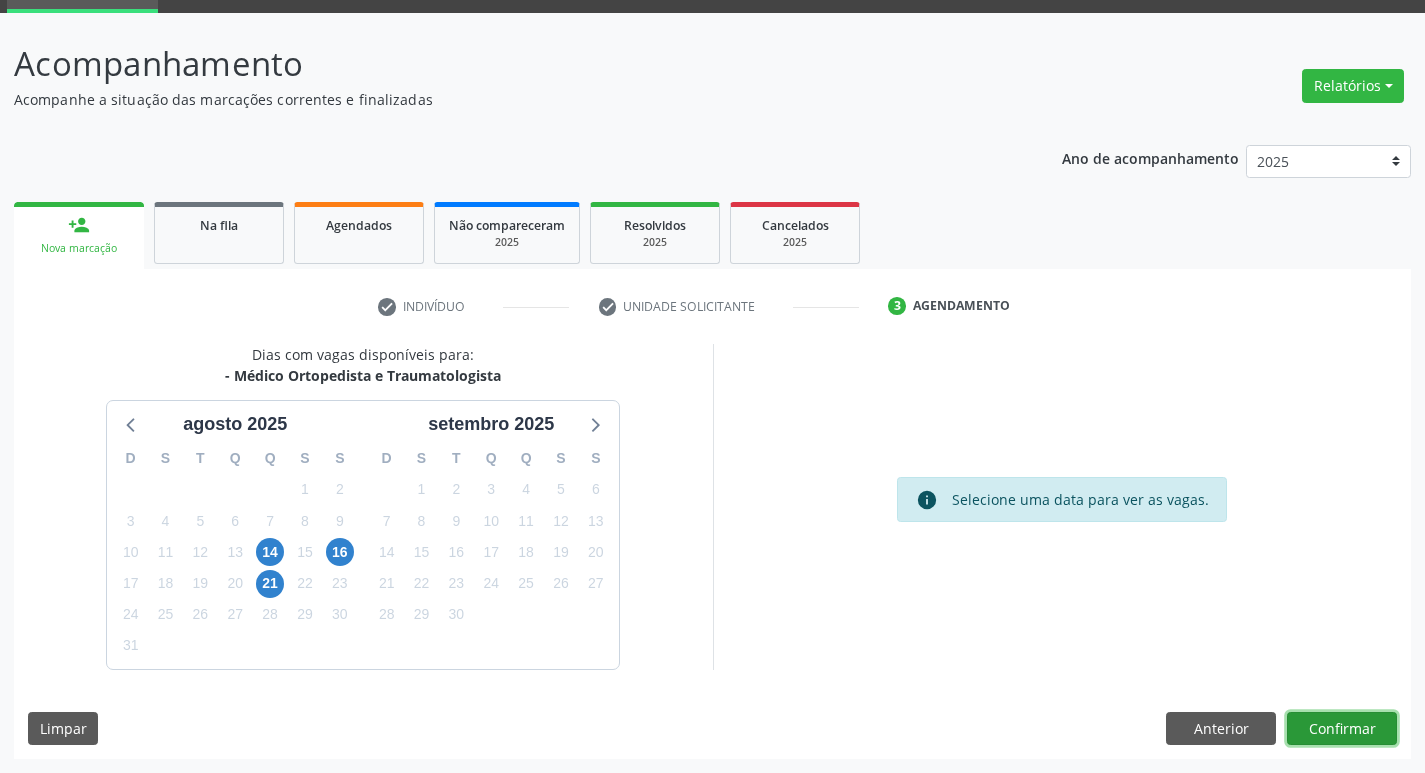click on "Confirmar" at bounding box center [1342, 729] 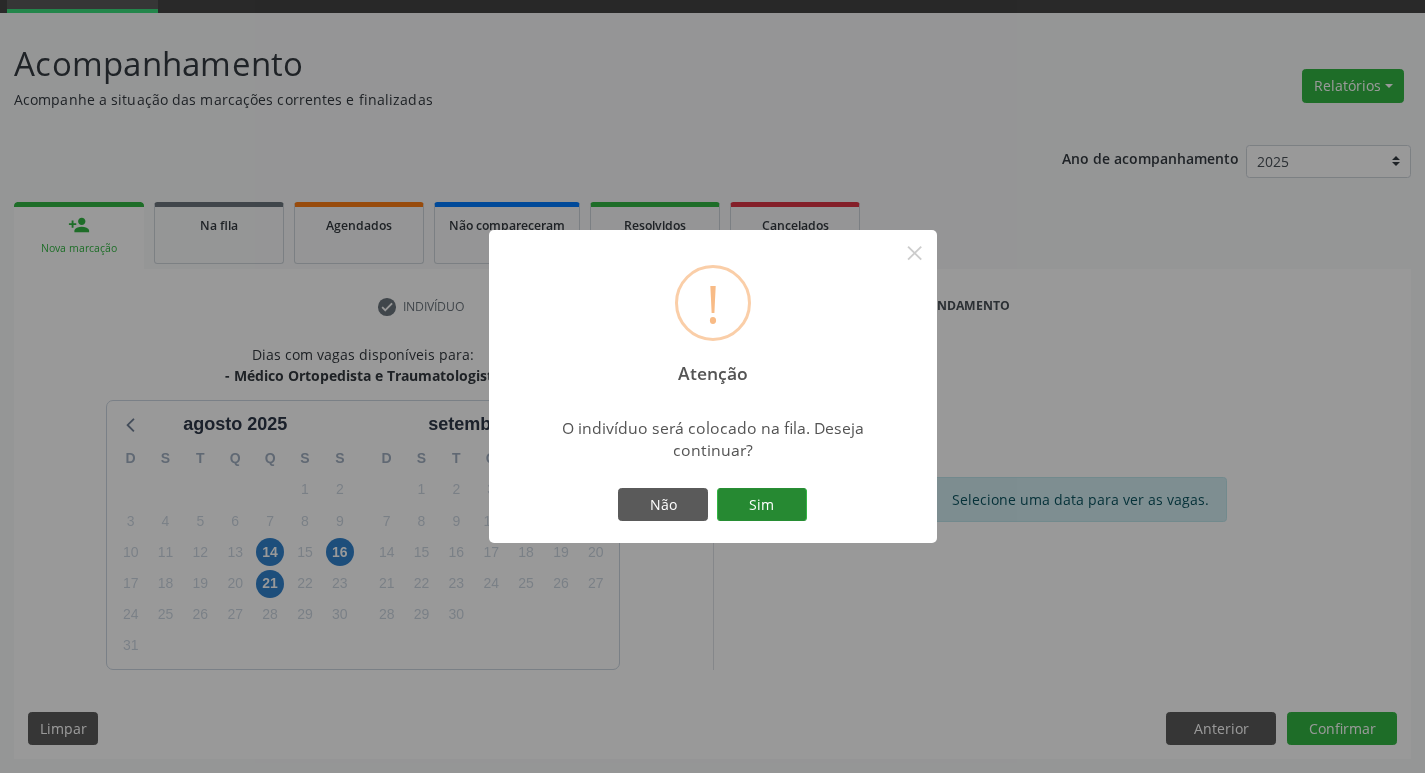 click on "Sim" at bounding box center (762, 505) 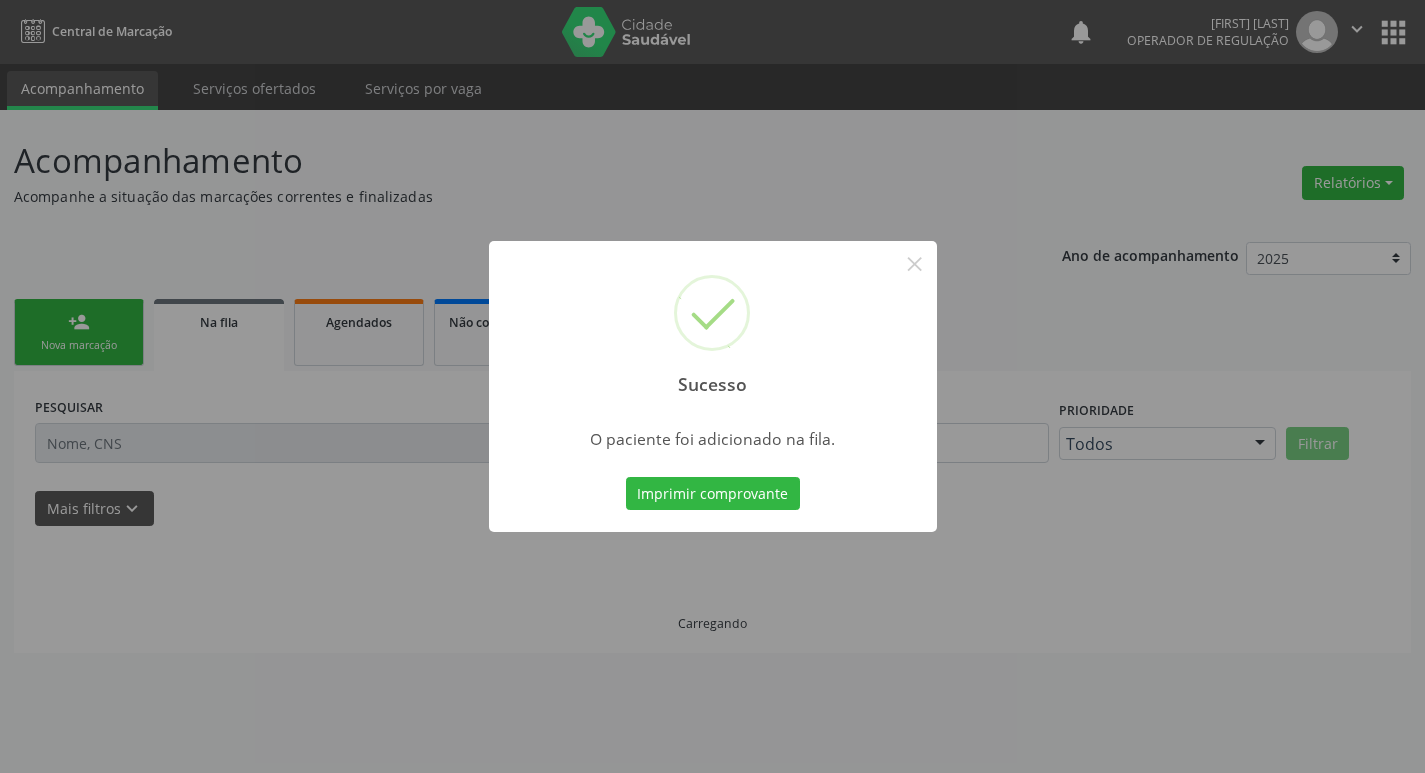 scroll, scrollTop: 0, scrollLeft: 0, axis: both 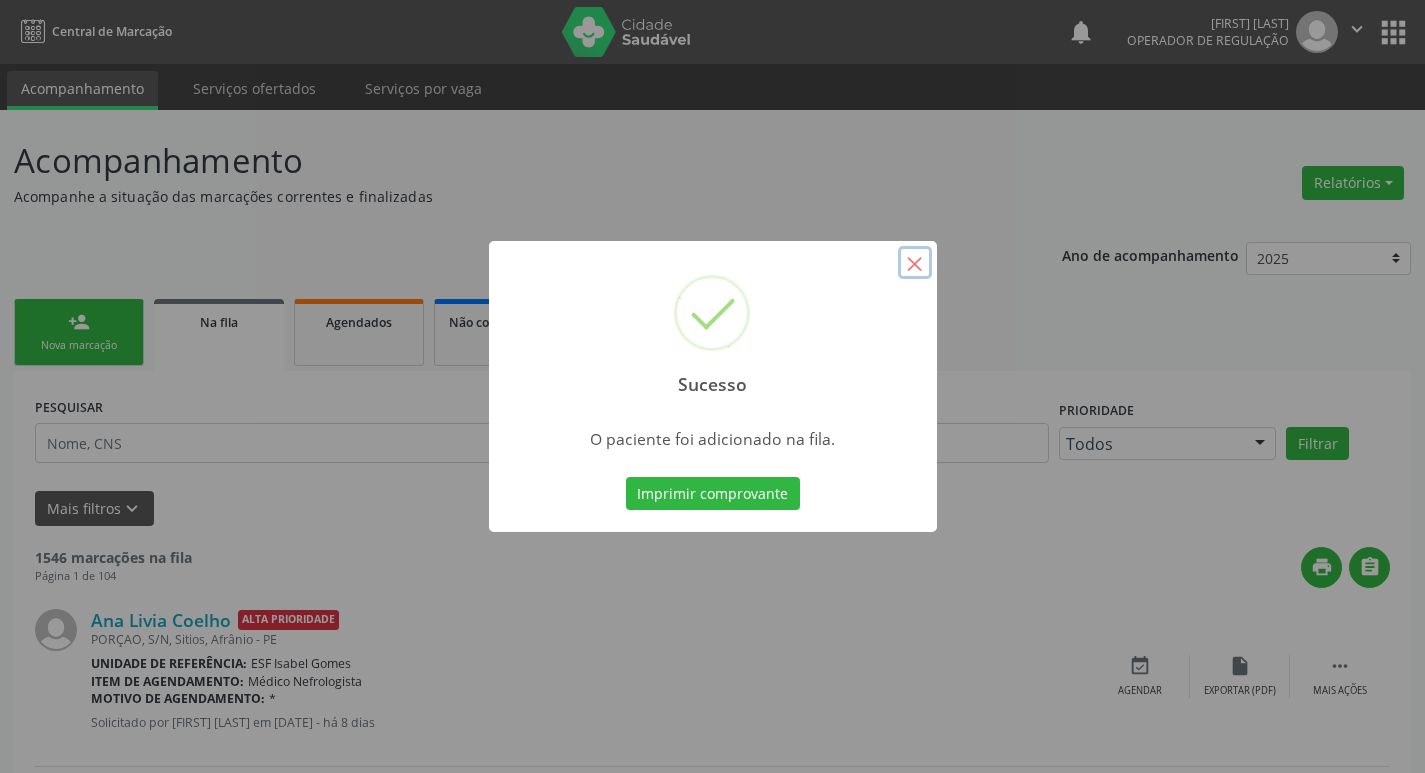 click on "×" at bounding box center (915, 263) 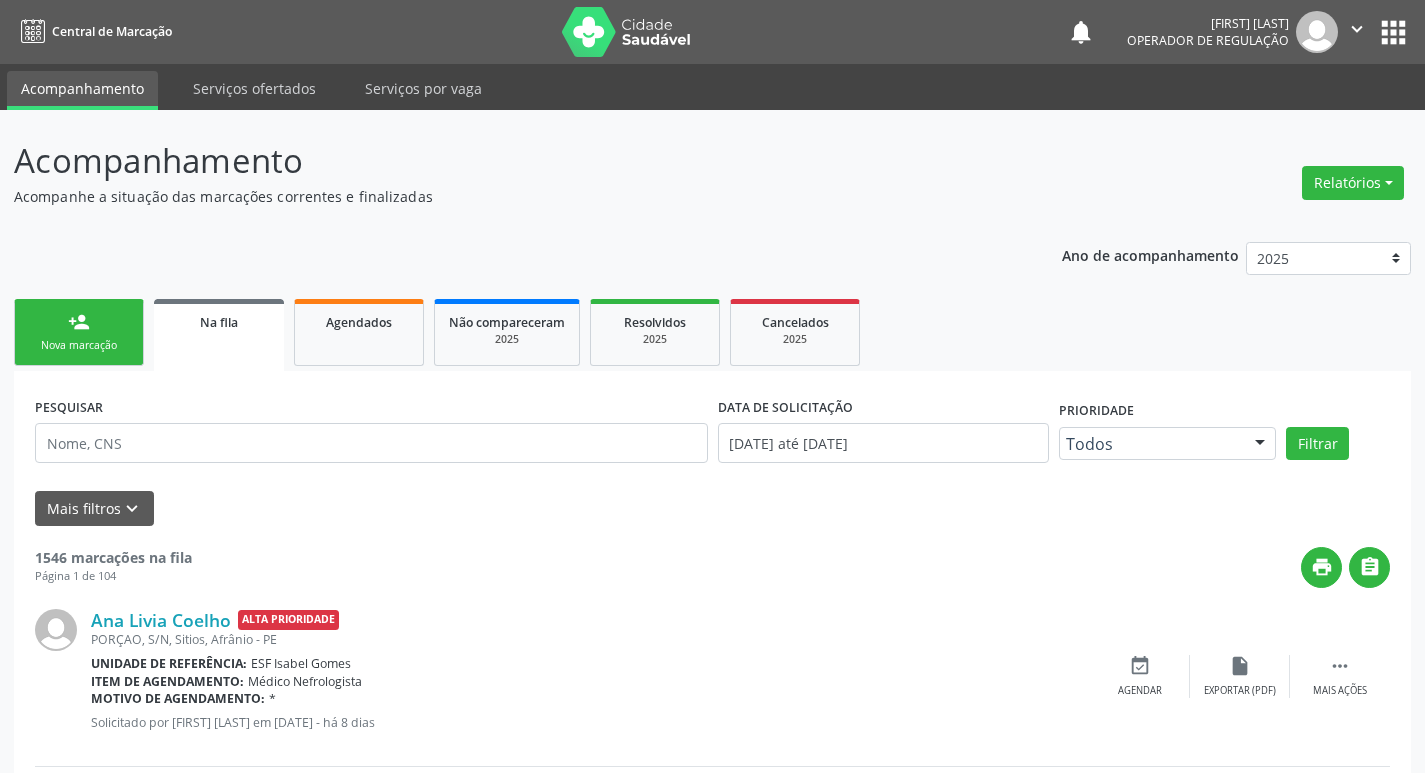 click on "person_add
Nova marcação" at bounding box center [79, 332] 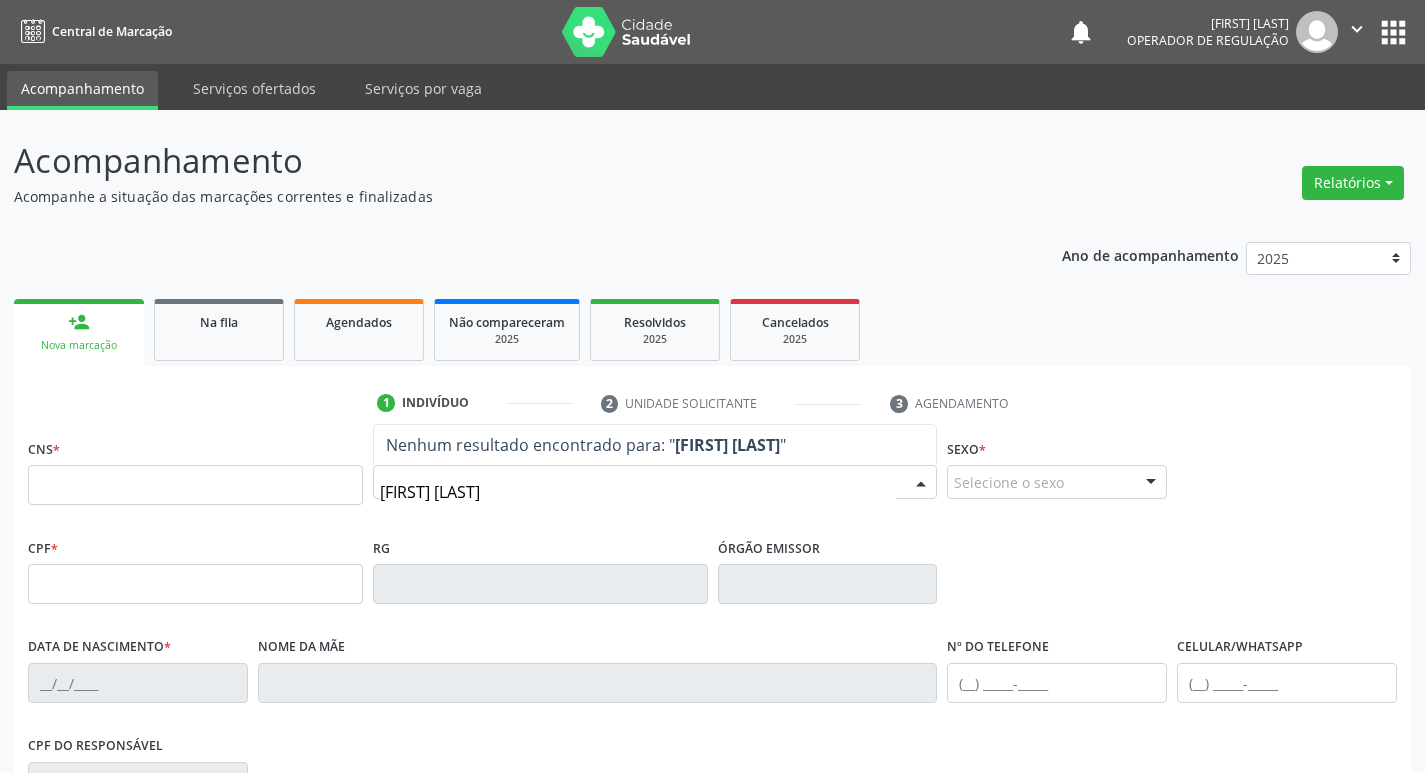 type on "[FIRST] [LAST]" 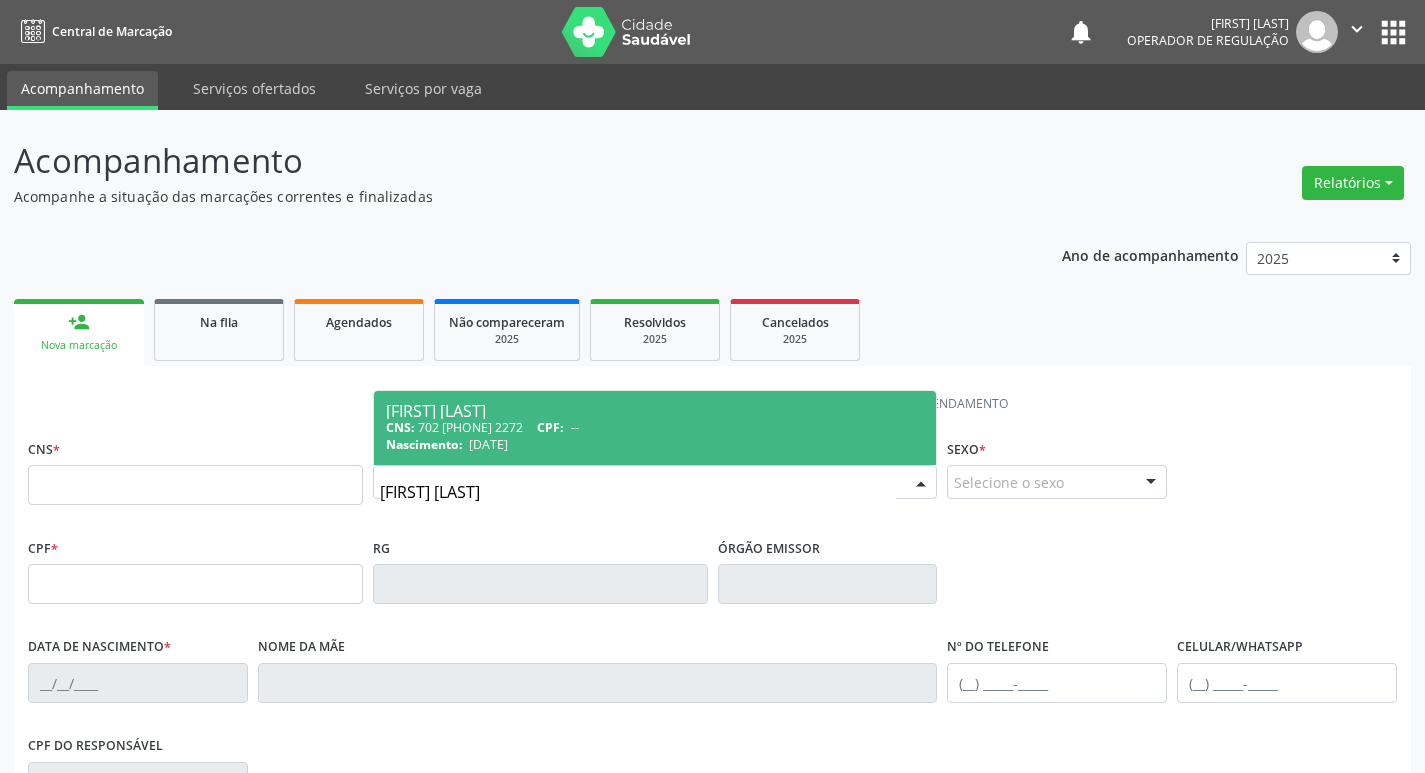drag, startPoint x: 661, startPoint y: 496, endPoint x: 337, endPoint y: 504, distance: 324.09875 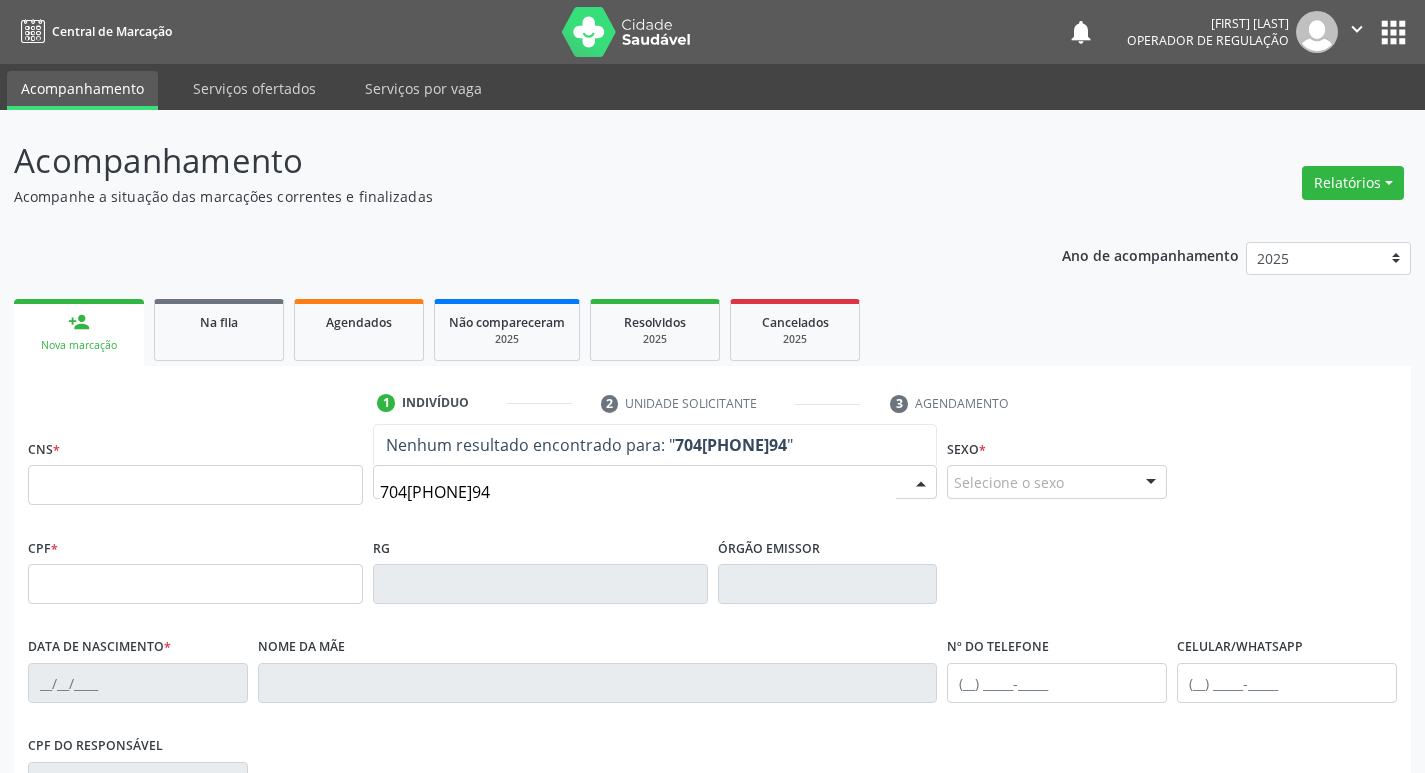 type on "704[PHONE]940" 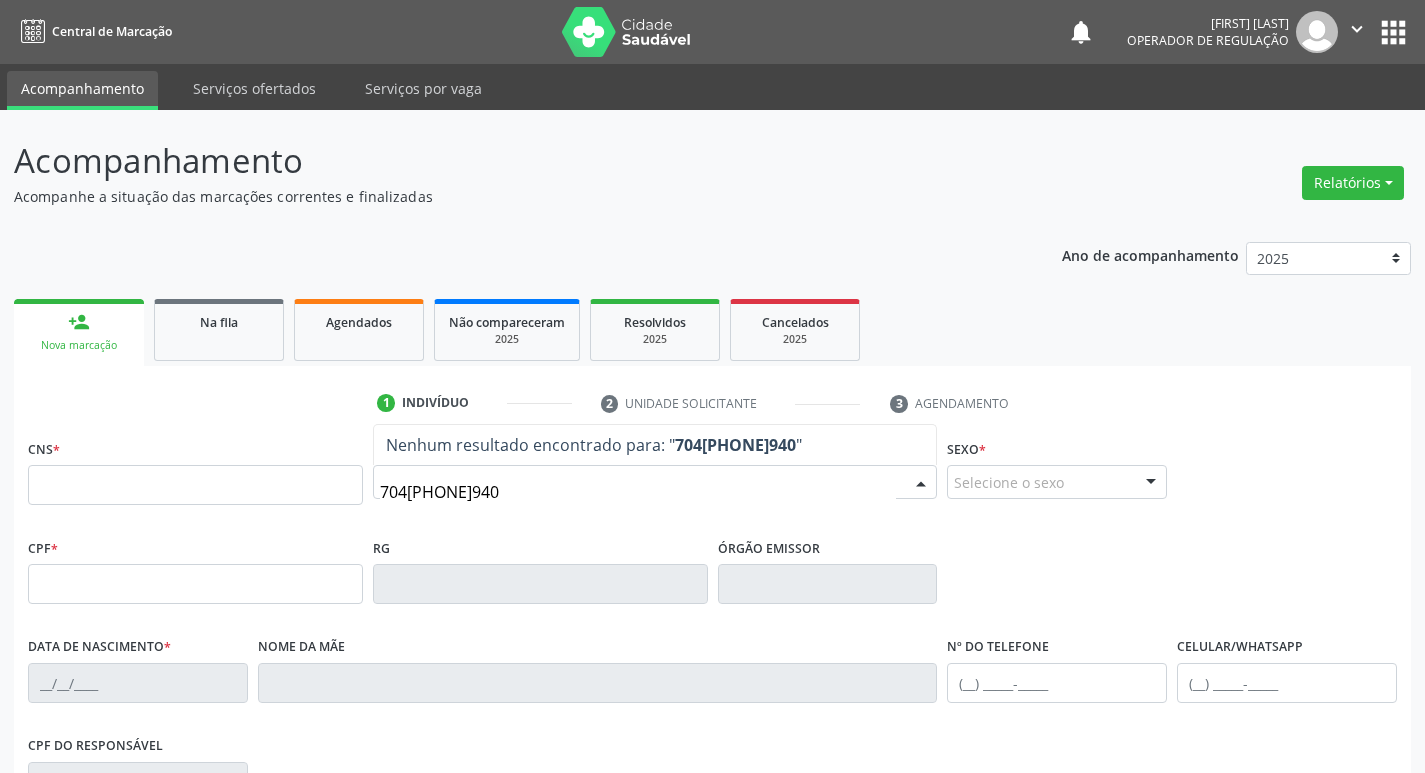 scroll, scrollTop: 311, scrollLeft: 0, axis: vertical 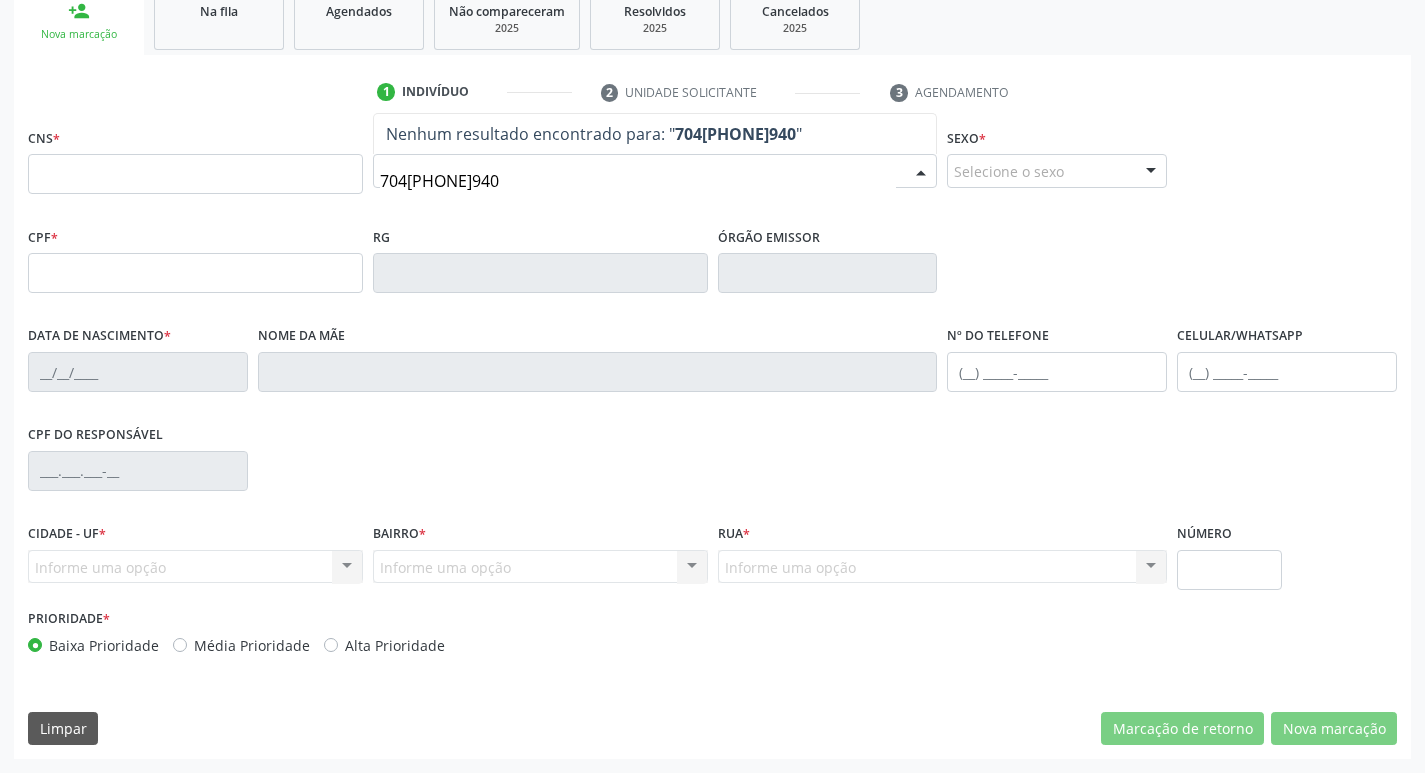 drag, startPoint x: 465, startPoint y: 188, endPoint x: 357, endPoint y: 196, distance: 108.29589 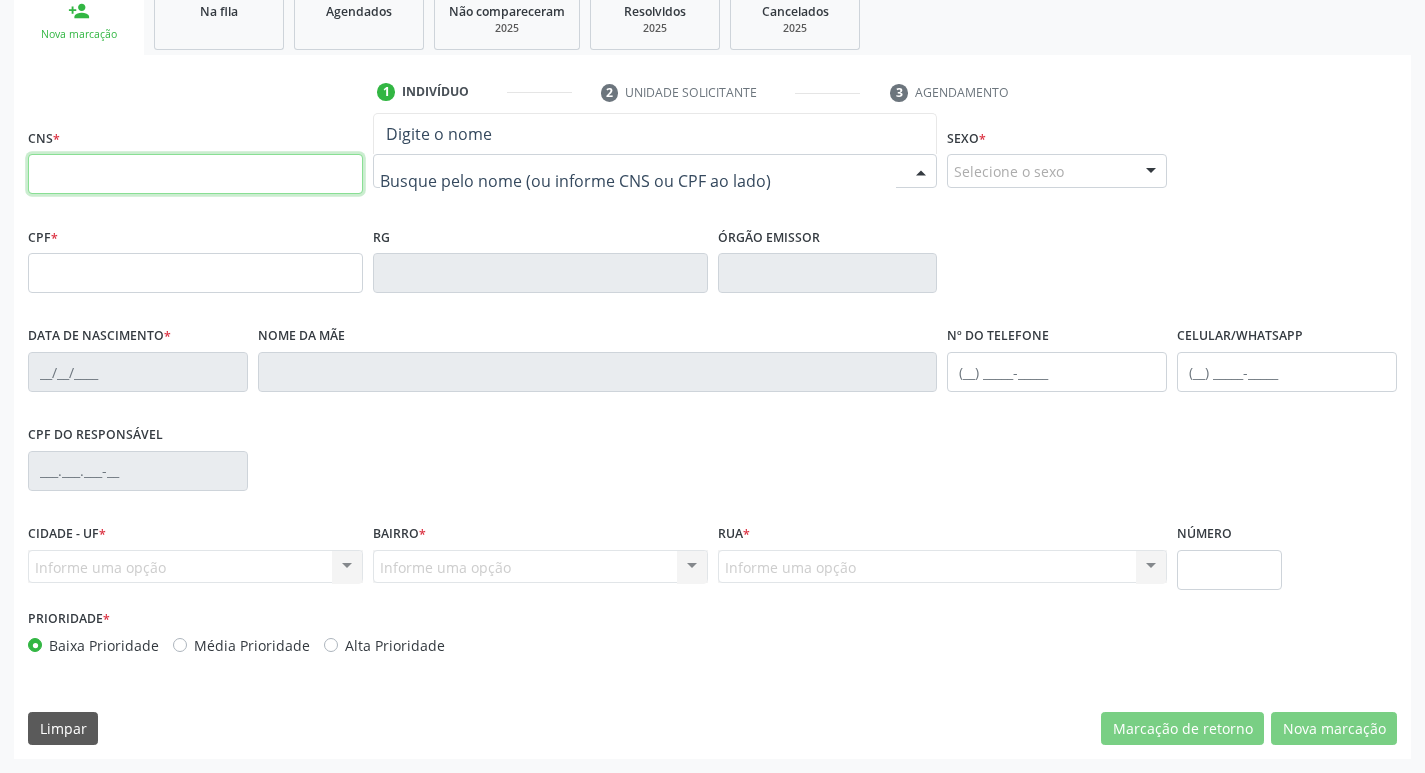 click at bounding box center [195, 174] 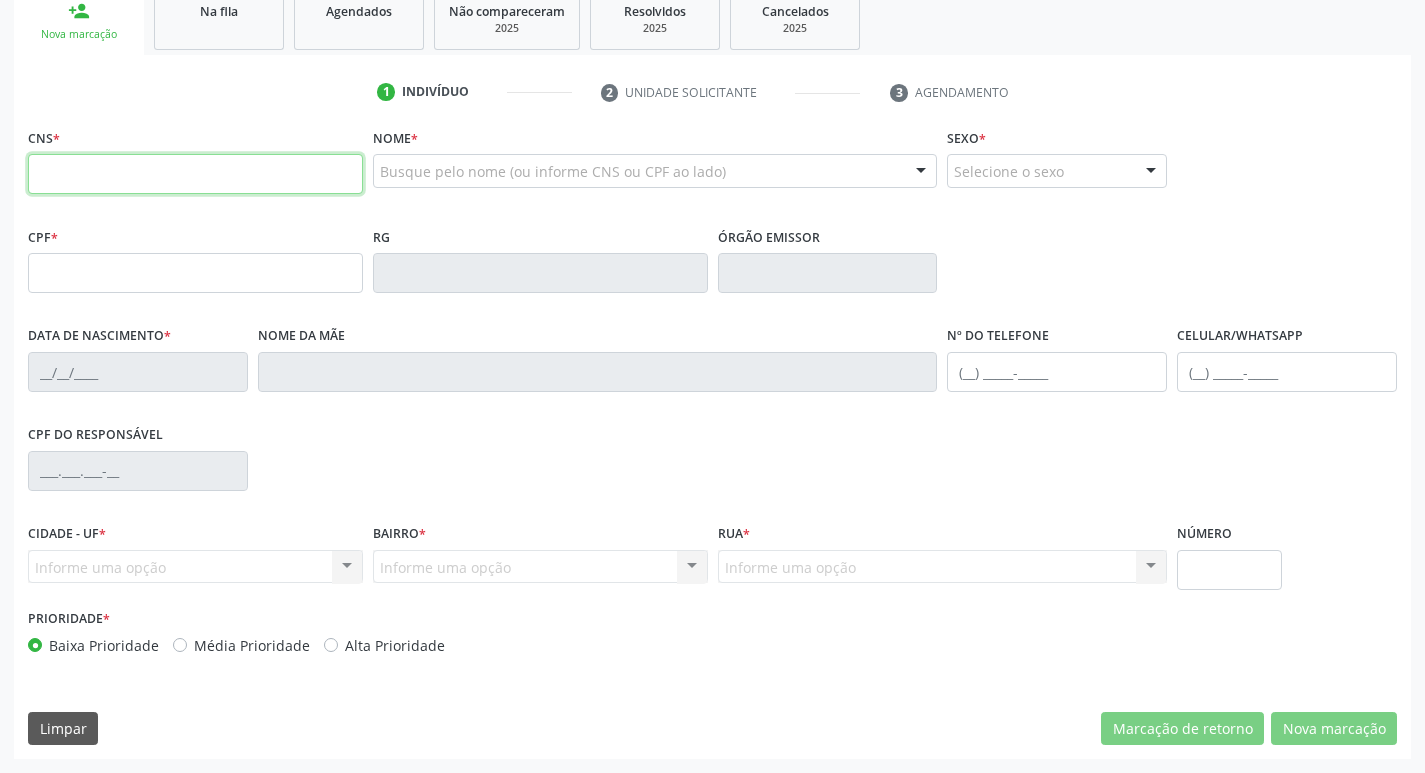 paste on "704[PHONE]940" 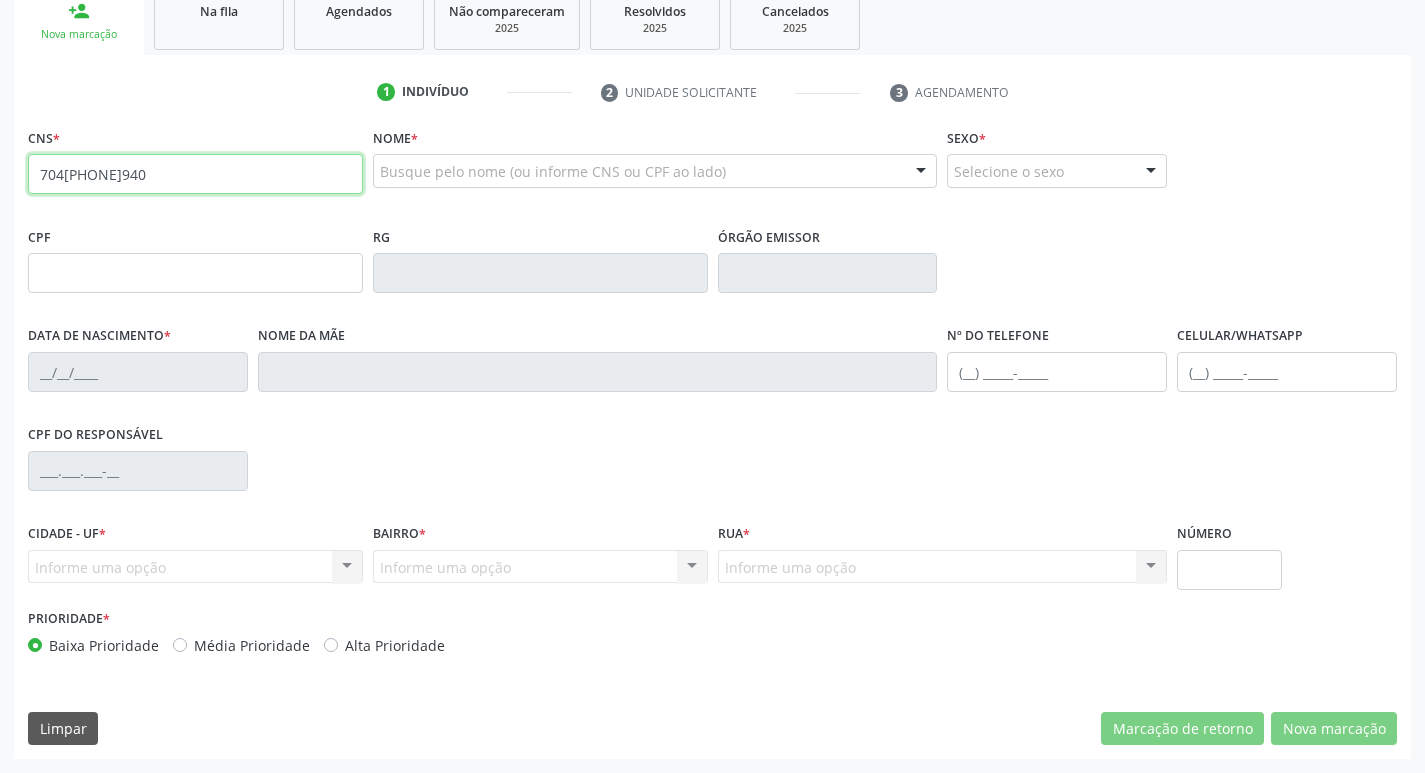 type on "704[PHONE]940" 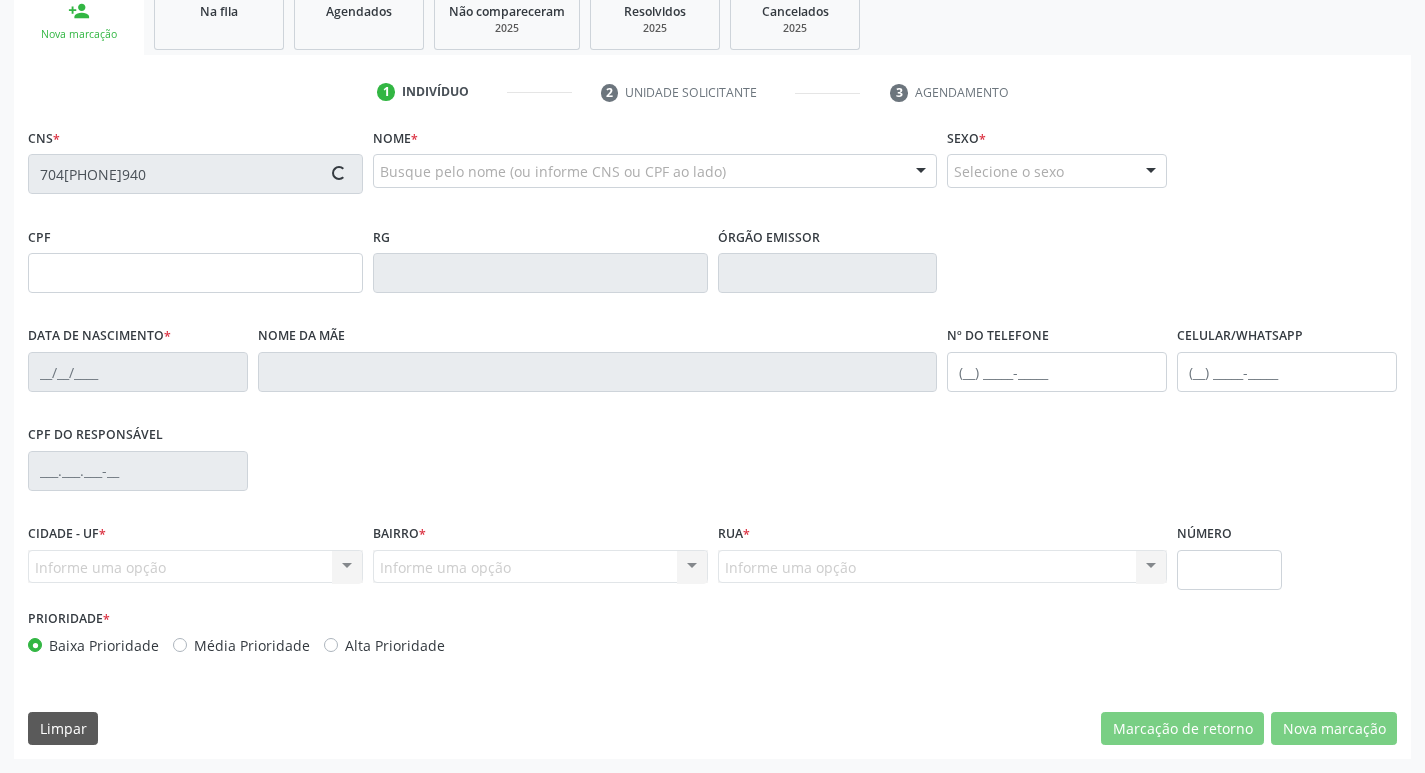 type on "[CPF]" 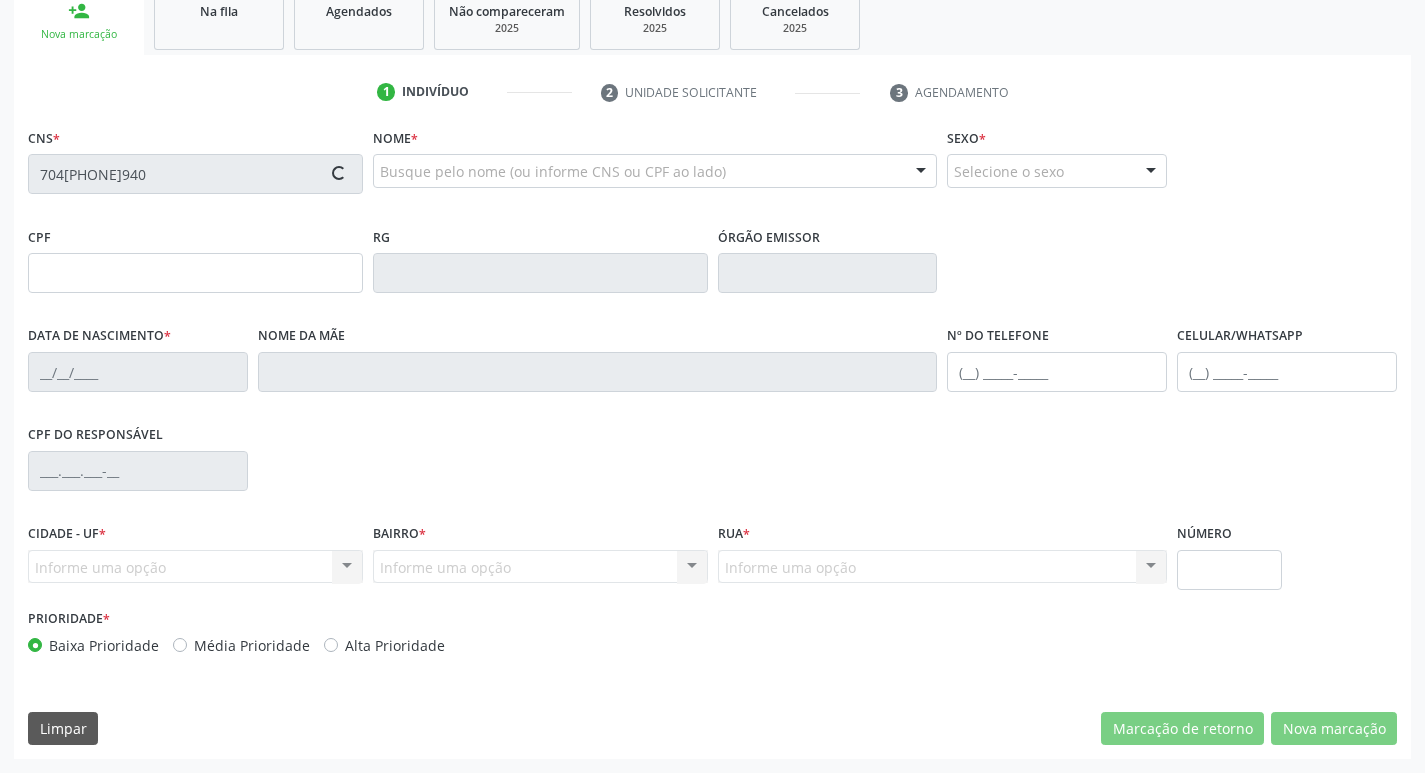 type on "[DATE]" 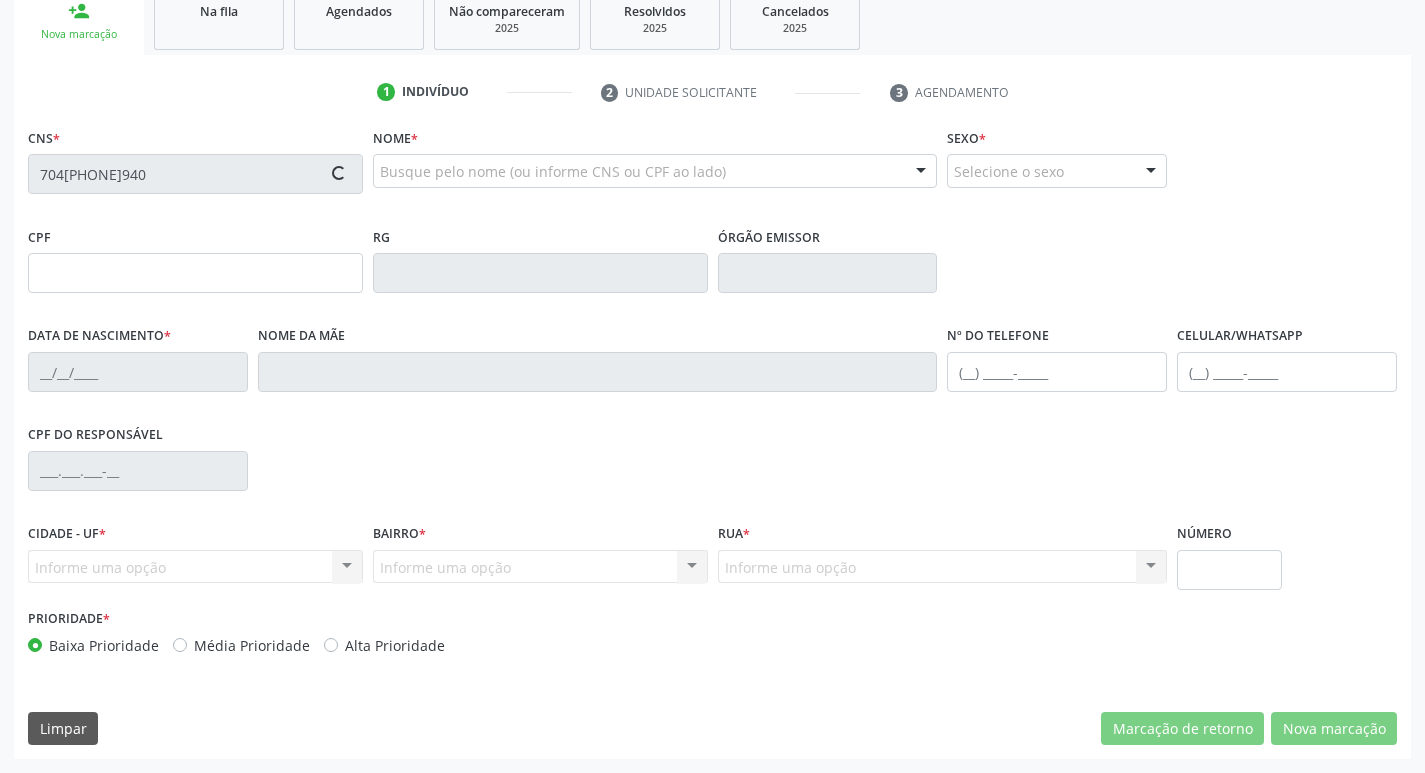 type on "[FIRST] [LAST]" 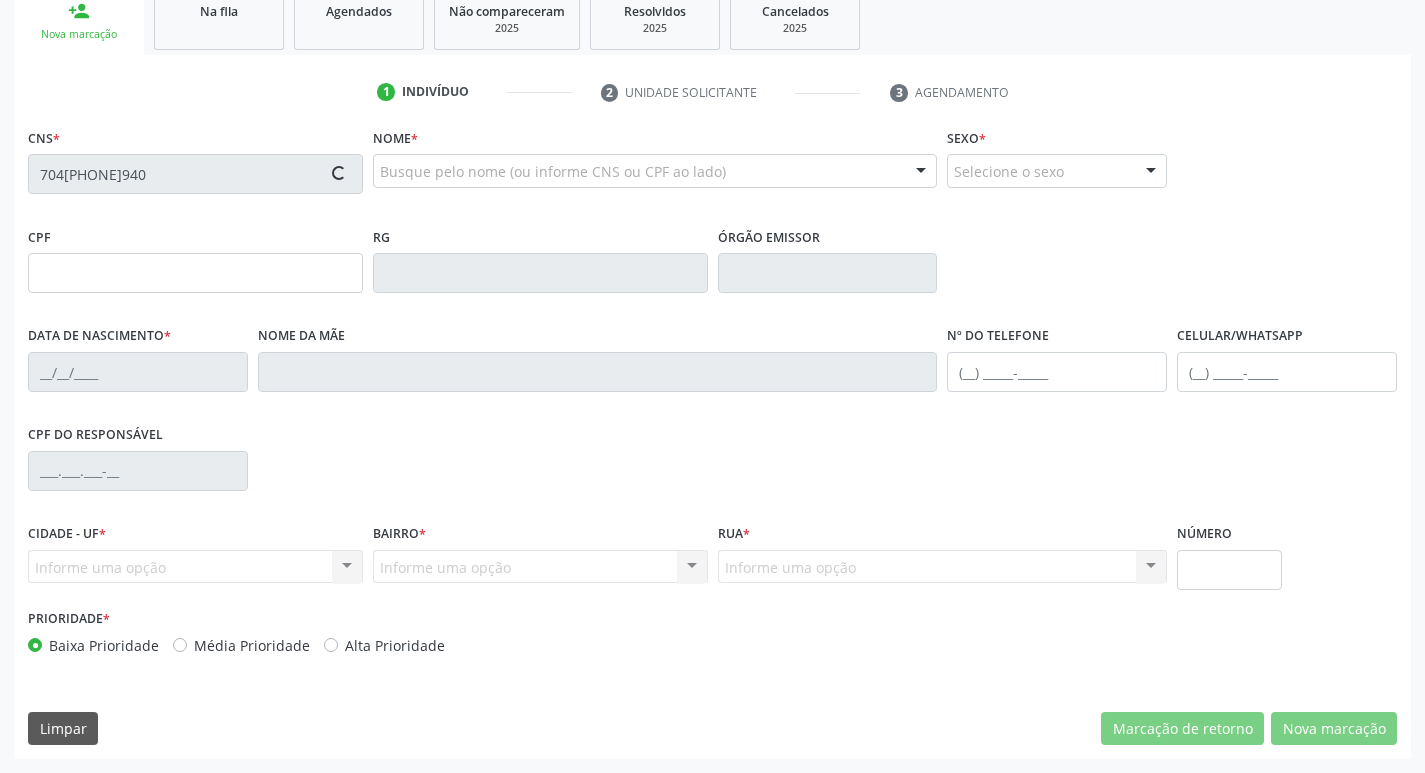type on "([PHONE])" 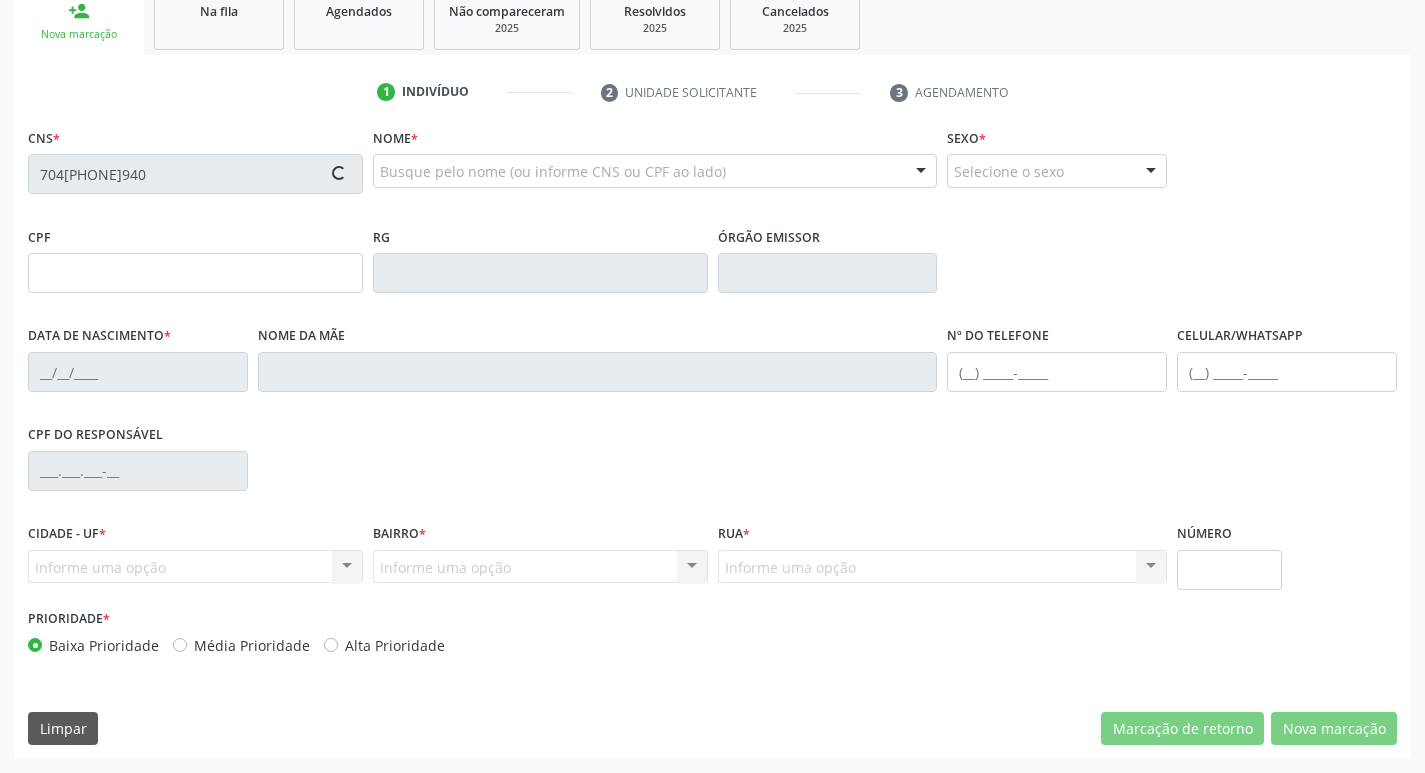 type on "([PHONE])" 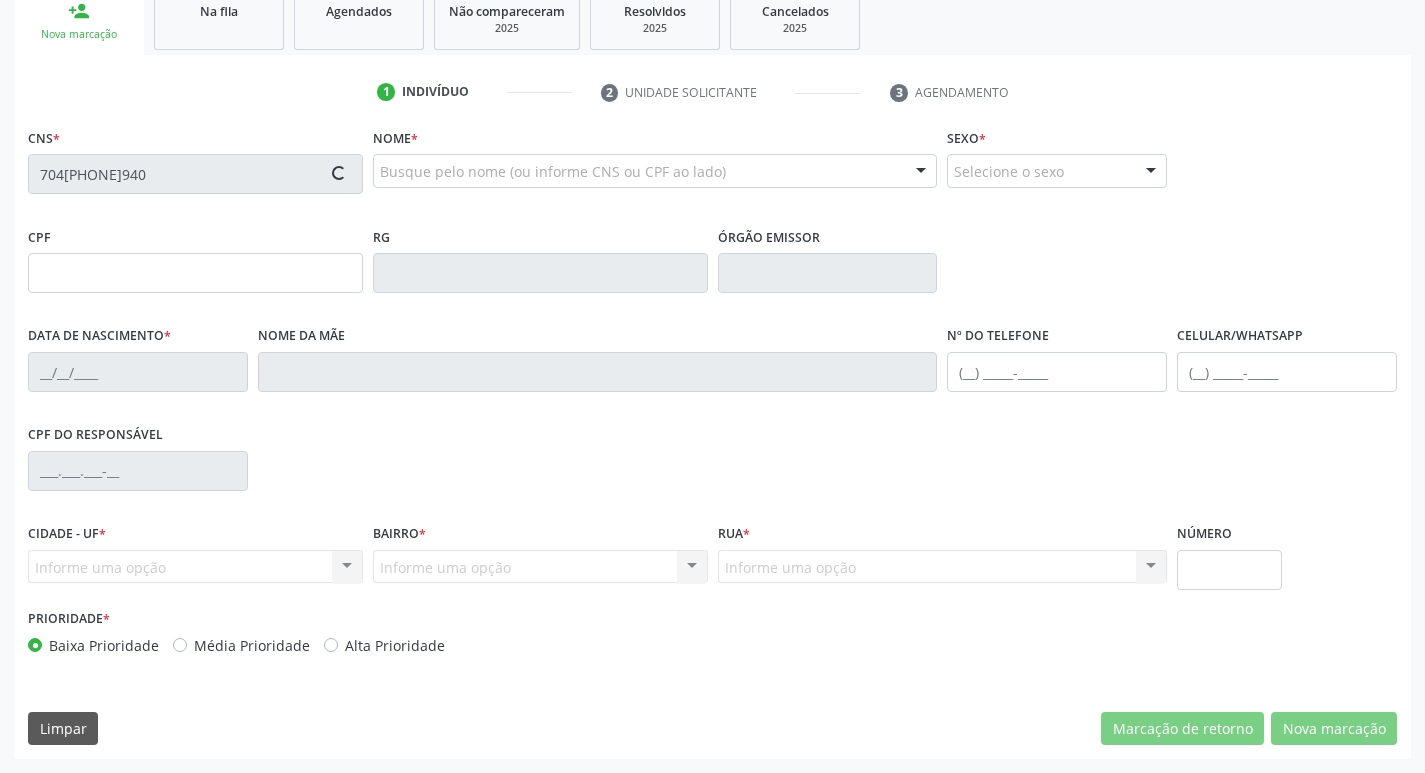 type on "[CPF]" 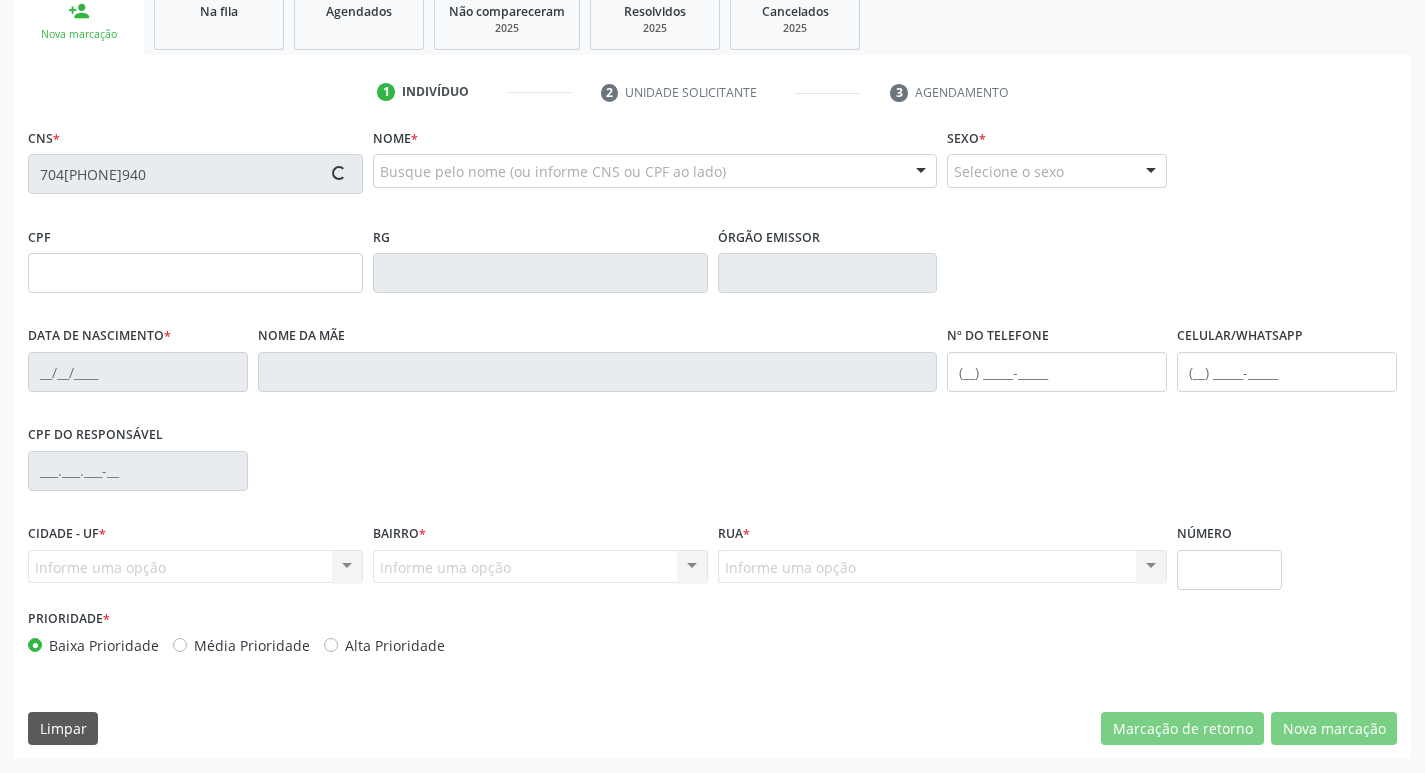 type on "12" 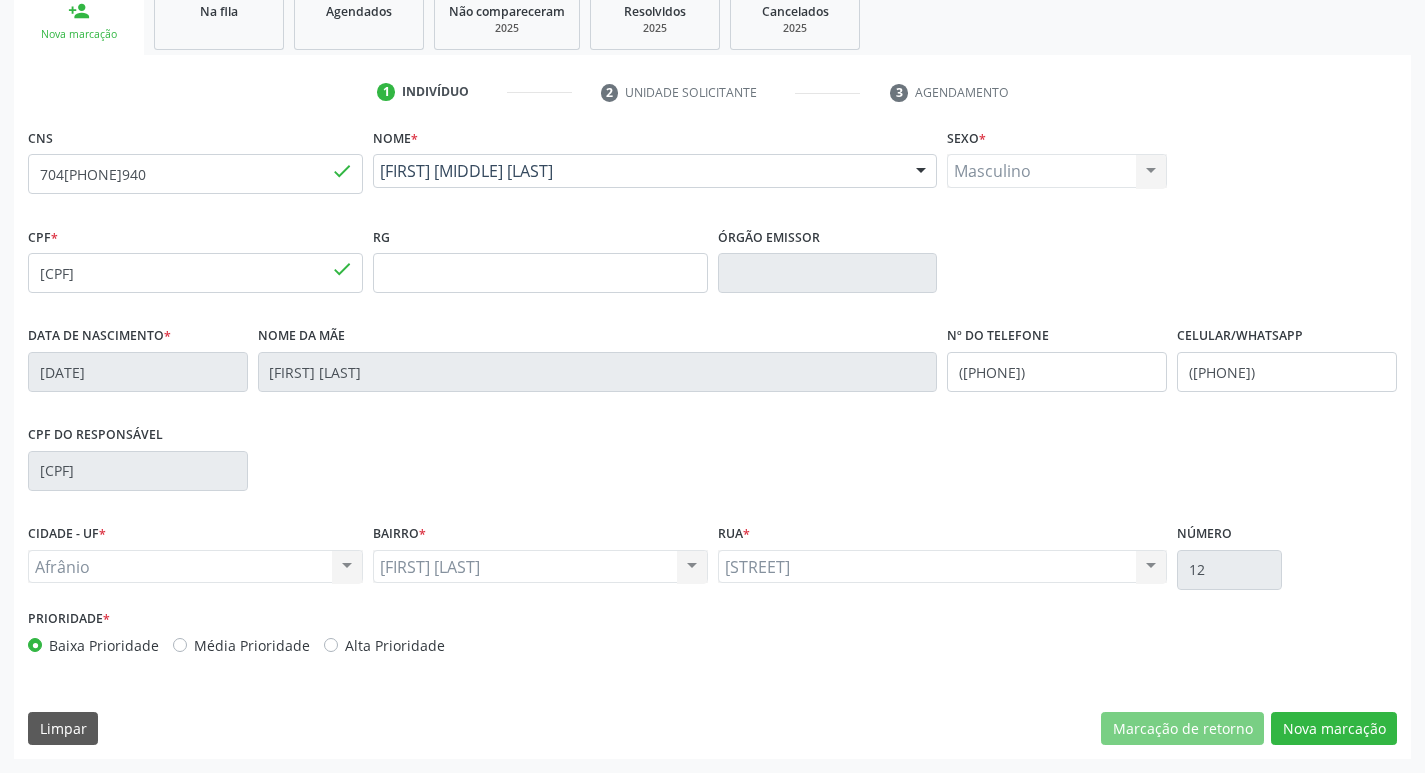 click on "Baixa Prioridade
Média Prioridade
Alta Prioridade" at bounding box center (368, 645) 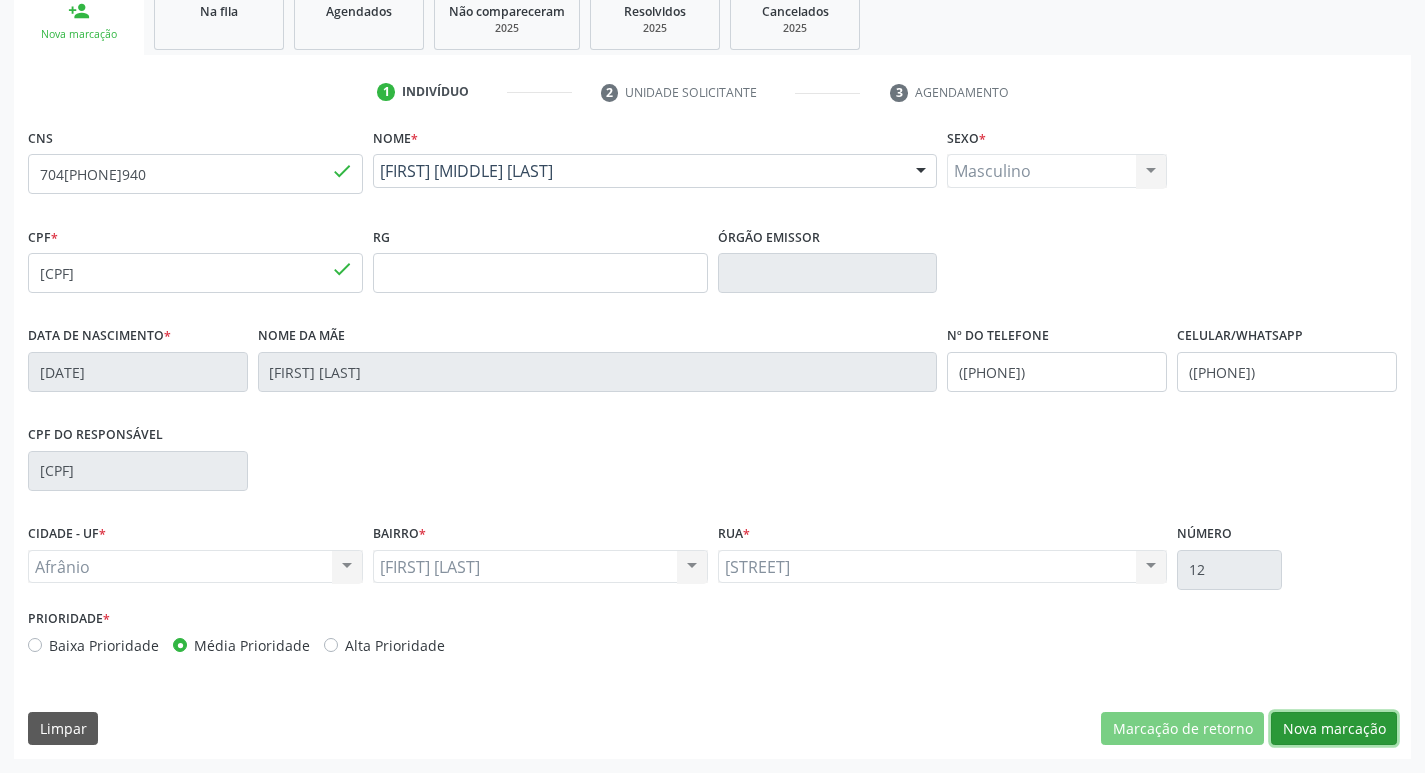 click on "Nova marcação" at bounding box center (1334, 729) 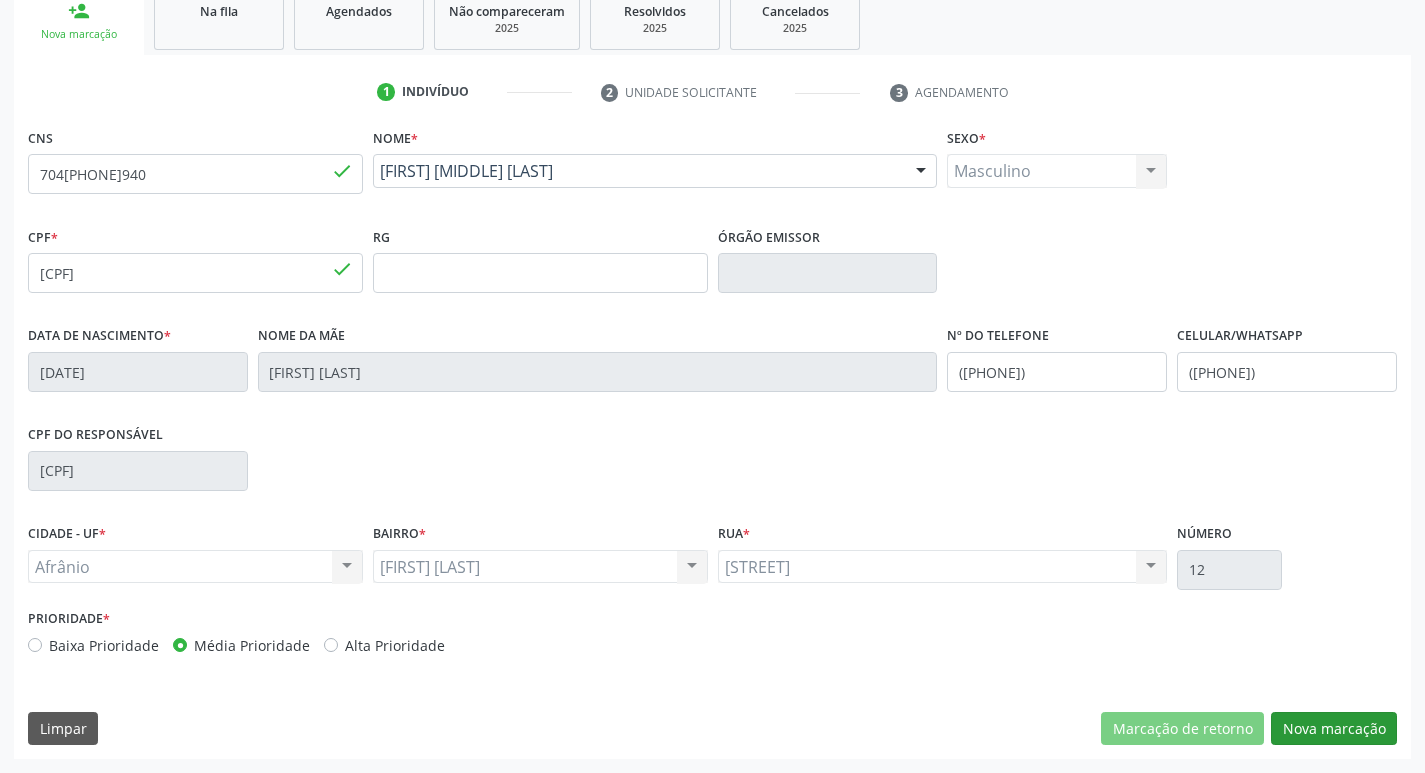 scroll, scrollTop: 133, scrollLeft: 0, axis: vertical 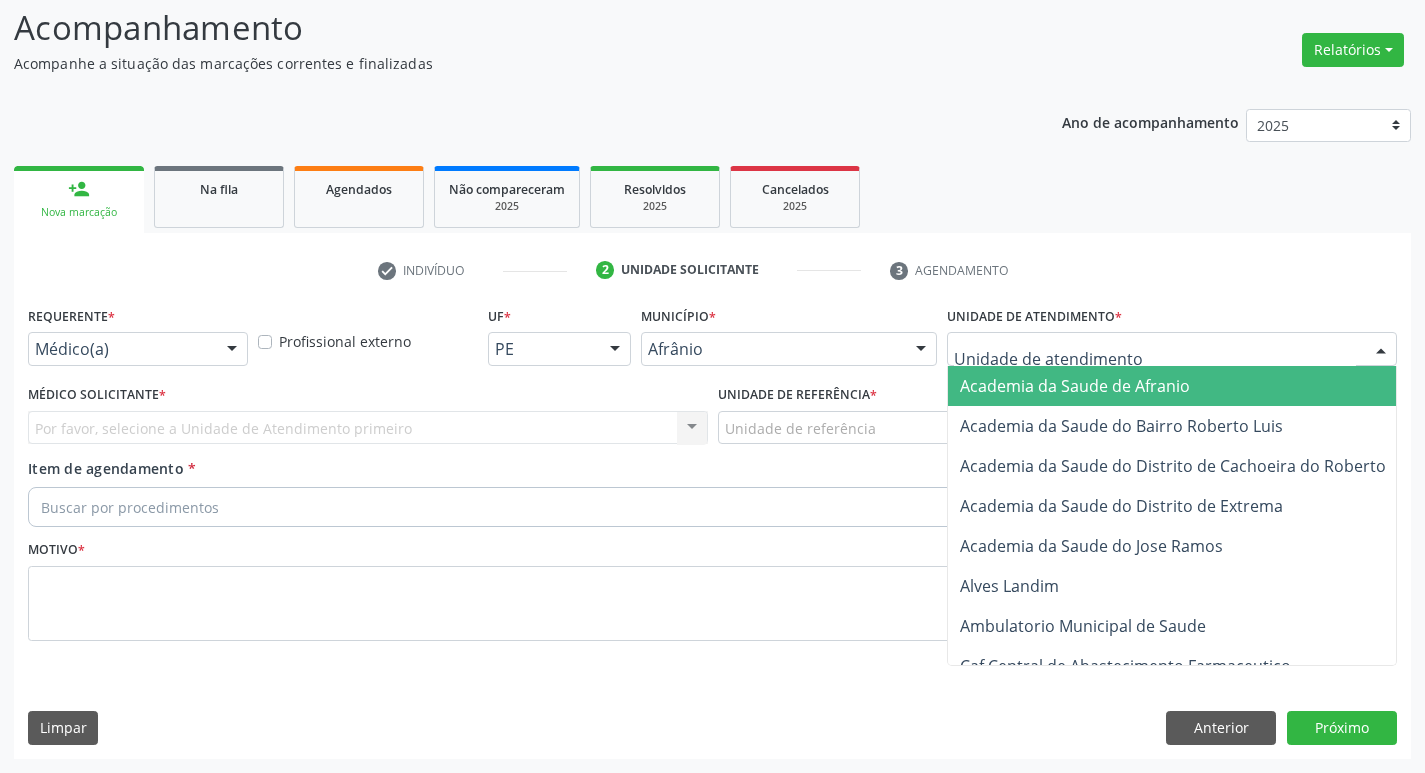click at bounding box center [1172, 349] 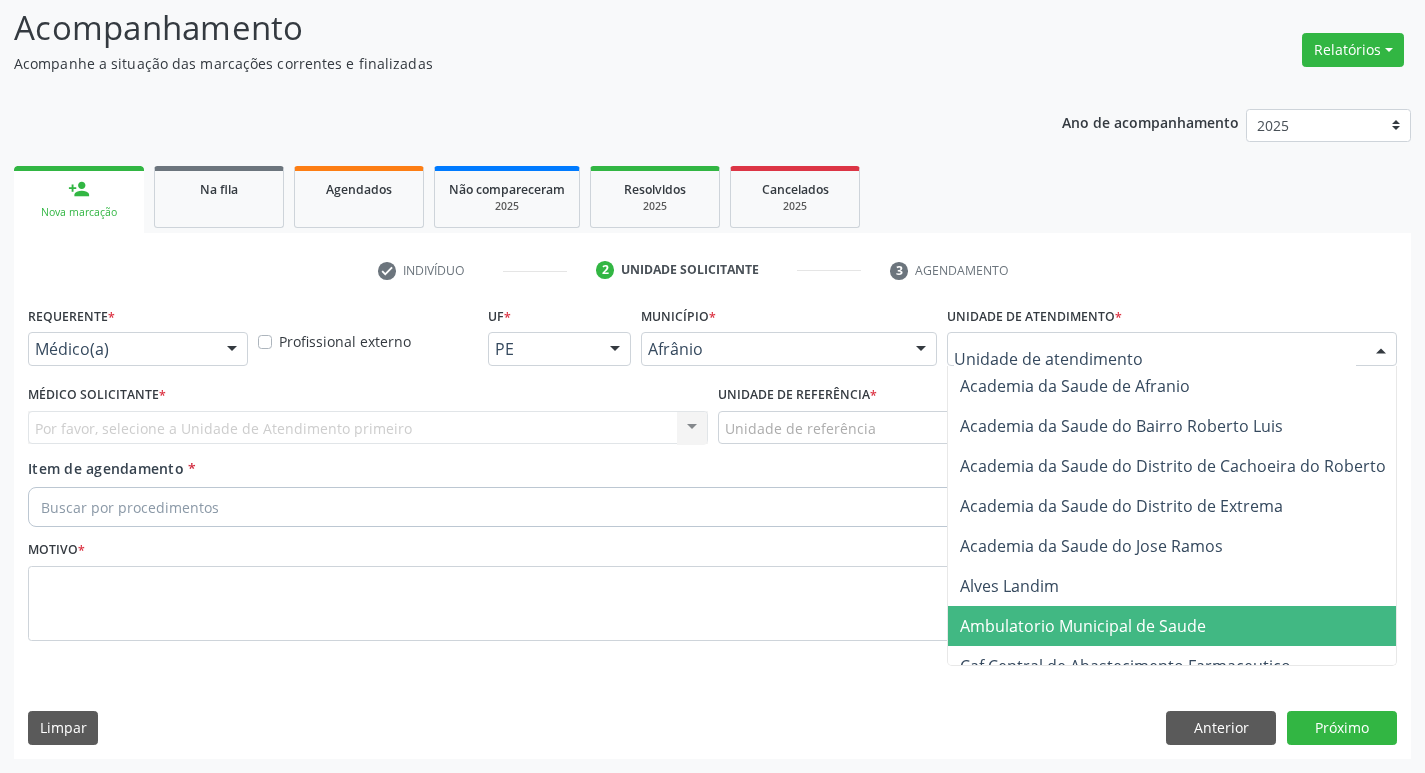 click on "Ambulatorio Municipal de Saude" at bounding box center (1186, 626) 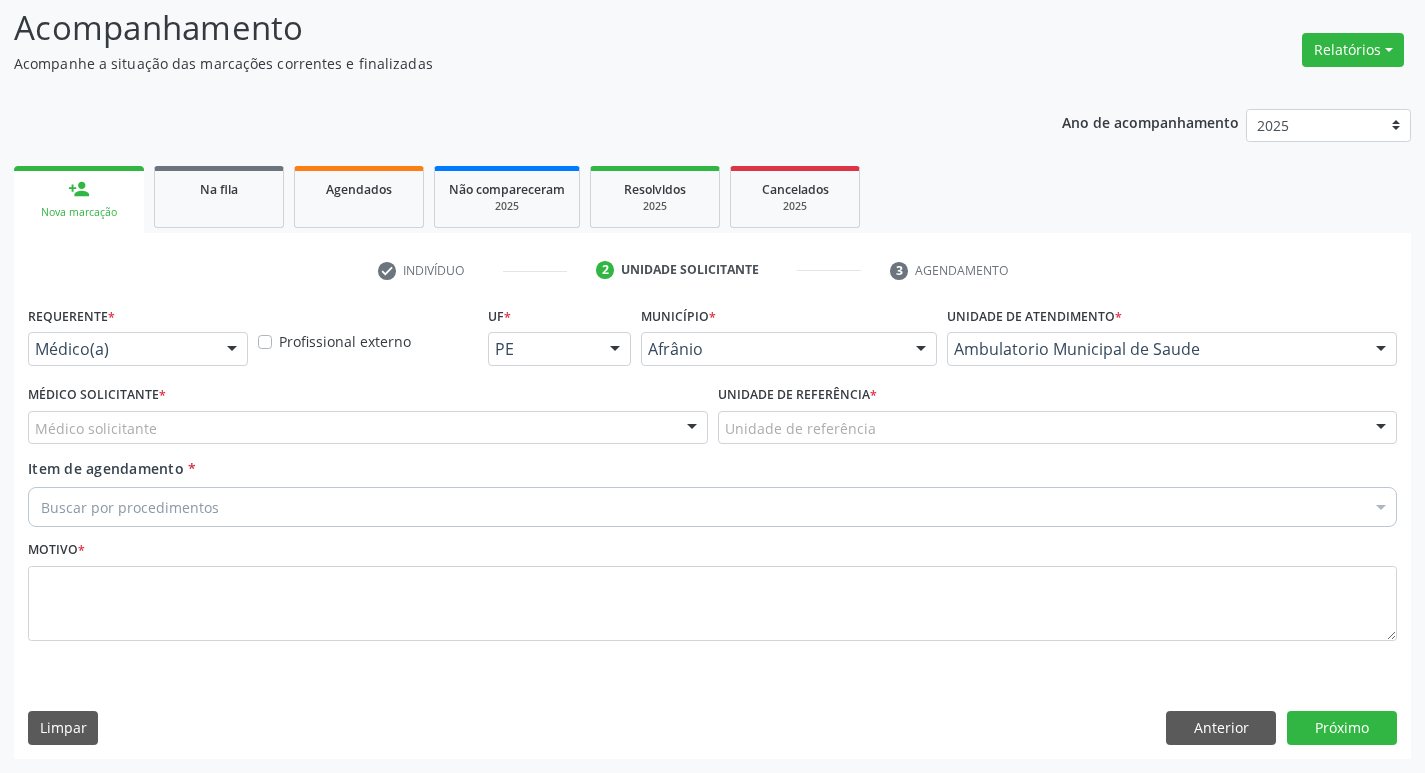 click on "Médico solicitante
Alysson Rodrigo Ferreira Cavalcanti   Bruno Saraiva Bezerra Medrado   Carlos Gustavo Pessoa da Silva Reis   Diego Ramon Ferreira Belem   Francisco Henrique Ferraz   Humberto Artur Silva Santos   Jiulianna Castro de Assis   Joao Monteiro Neto   Josenilson Ramos de Menezes   Lucas Daykson David Macedo de Oliveira   Luis Henrique de Sa Nunes   Paulo Webster Bezerra Araujo   Risomar Fernandes de Sa   Shamara Crystynna Cardoso Santos   Suyenne Gomes de Araujo Freire   Thiago Fagner Inacio Vilar
Nenhum resultado encontrado para: "   "
Não há nenhuma opção para ser exibida." at bounding box center [368, 428] 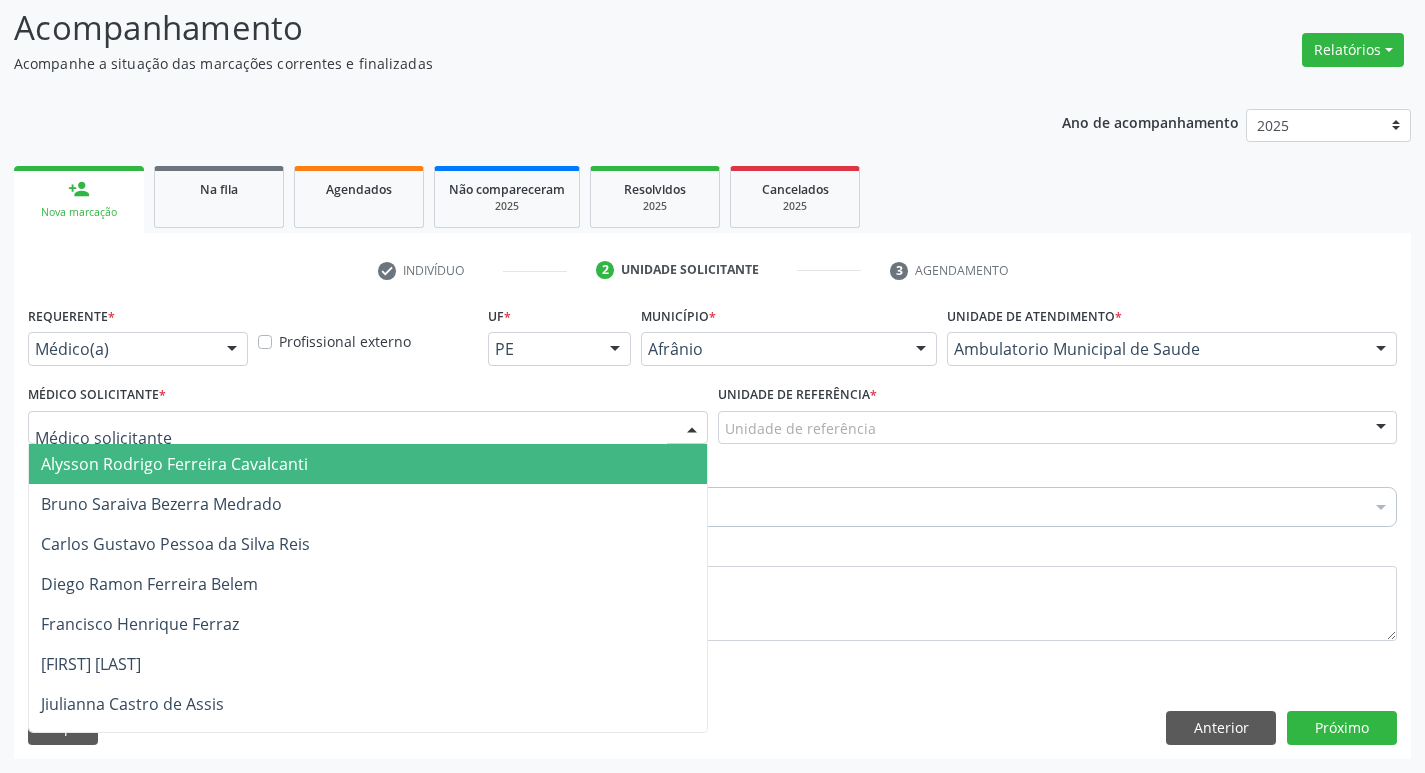 drag, startPoint x: 419, startPoint y: 427, endPoint x: 425, endPoint y: 438, distance: 12.529964 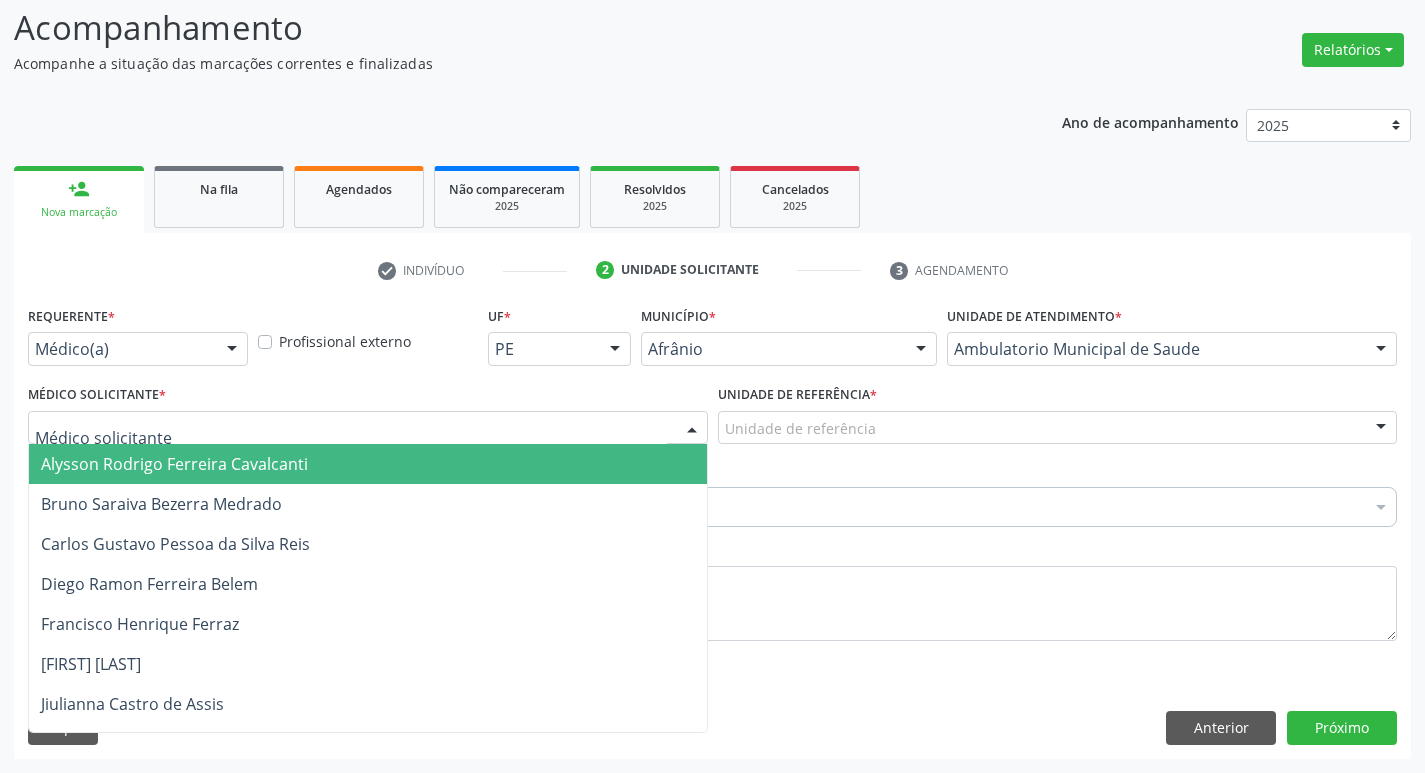 click at bounding box center [368, 428] 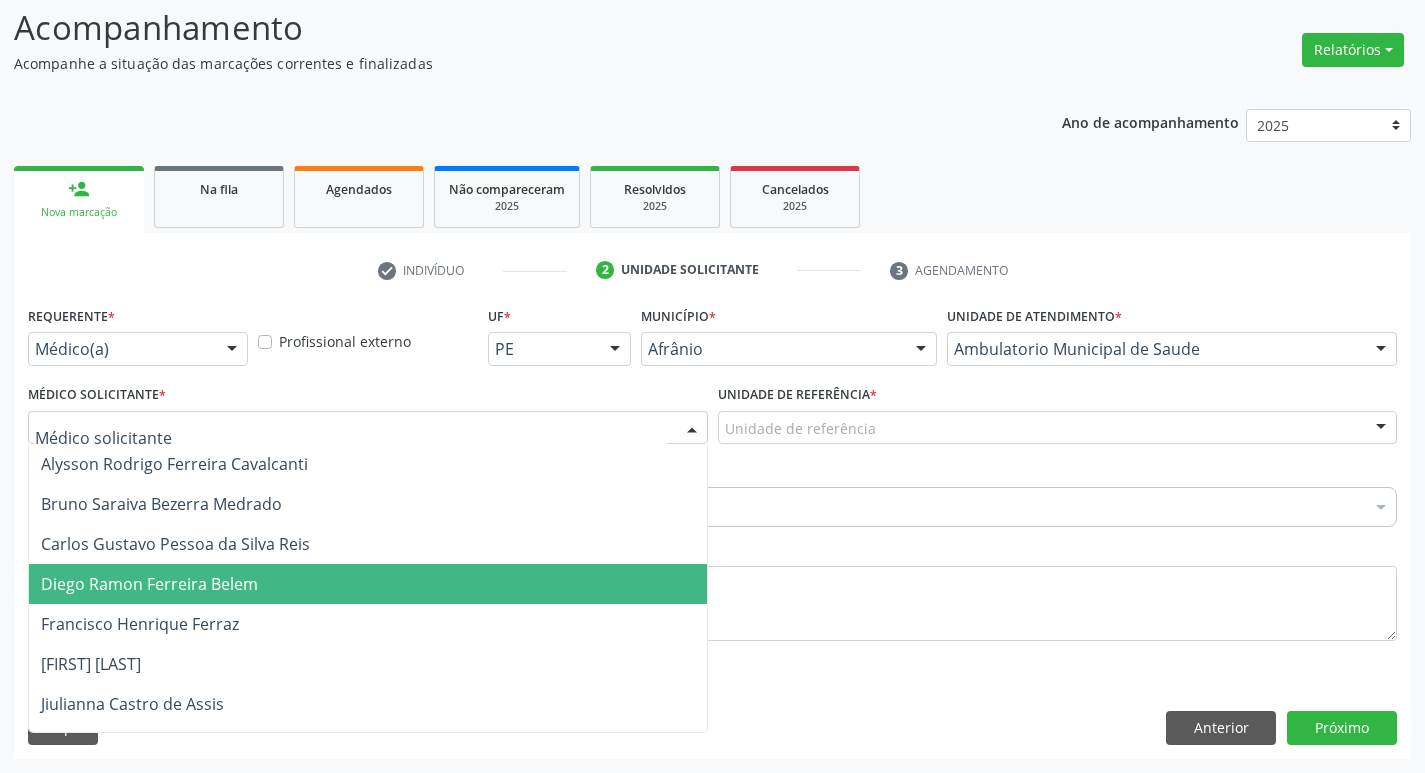 drag, startPoint x: 441, startPoint y: 595, endPoint x: 542, endPoint y: 551, distance: 110.16805 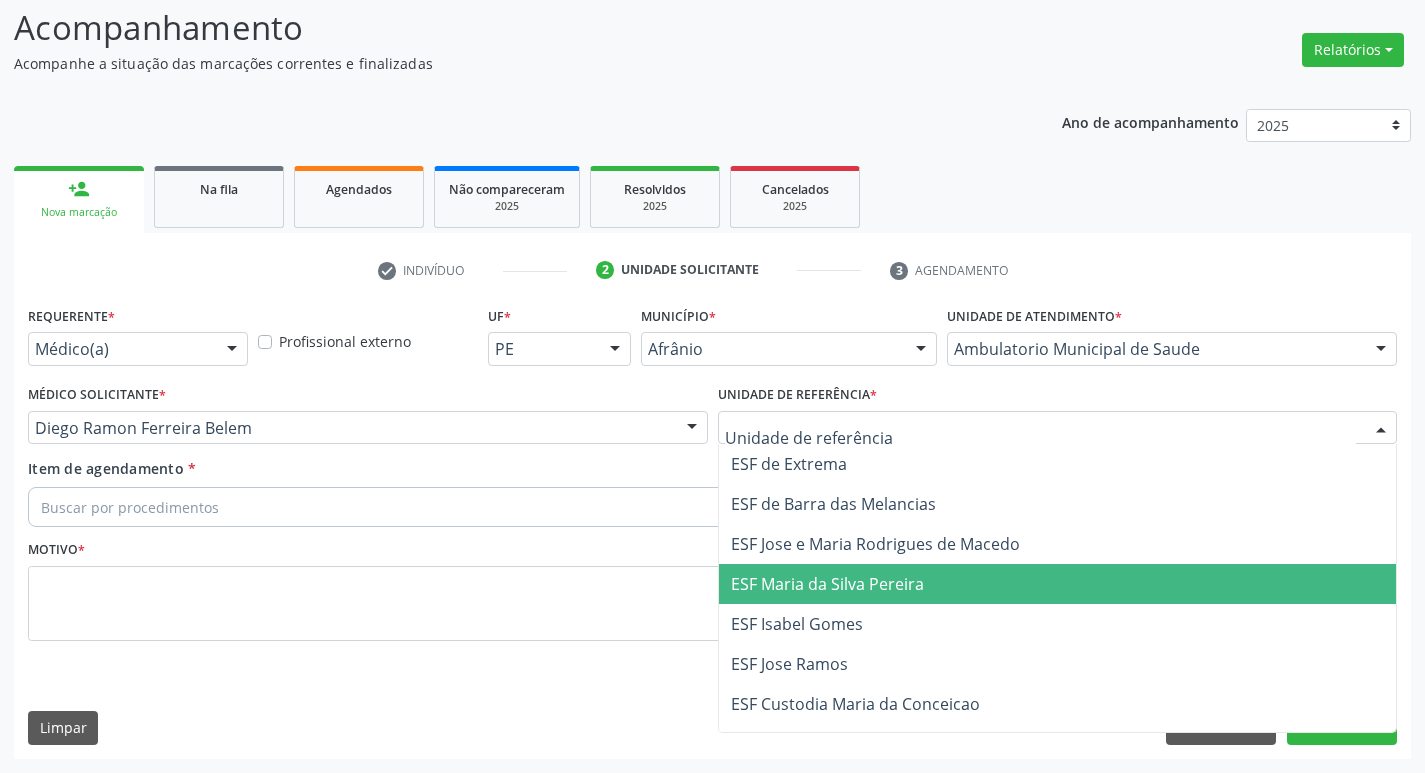 click on "ESF Maria da Silva Pereira" at bounding box center (827, 584) 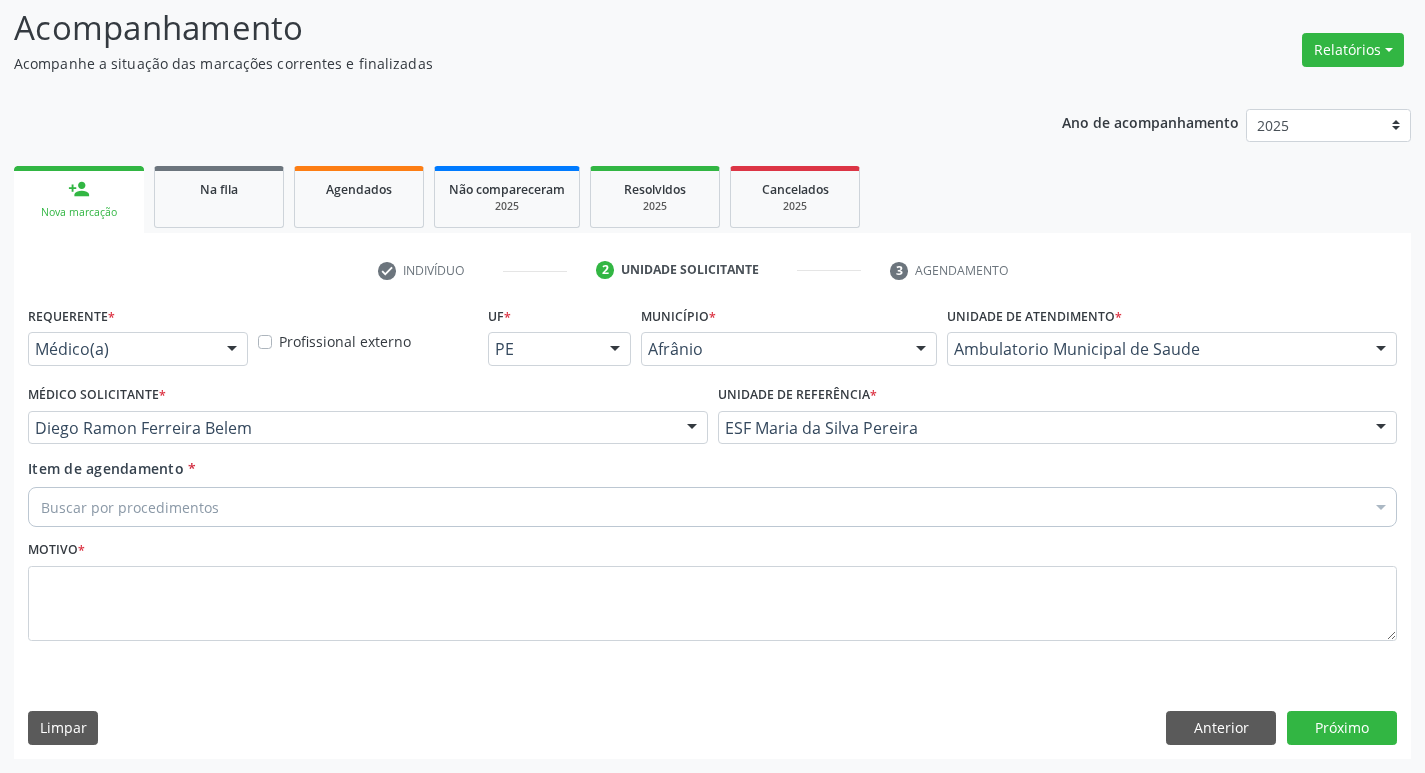 click on "Buscar por procedimentos" at bounding box center [712, 507] 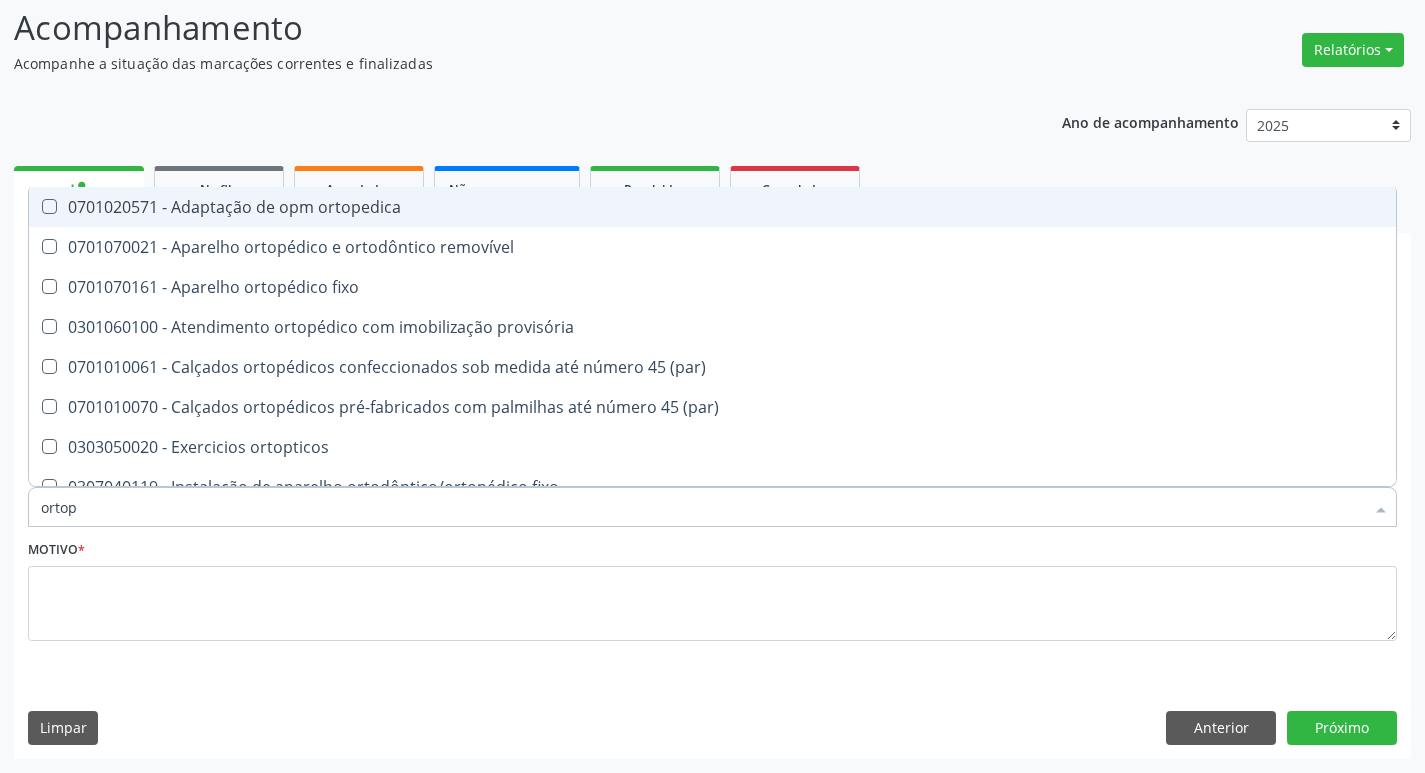 type on "ortope" 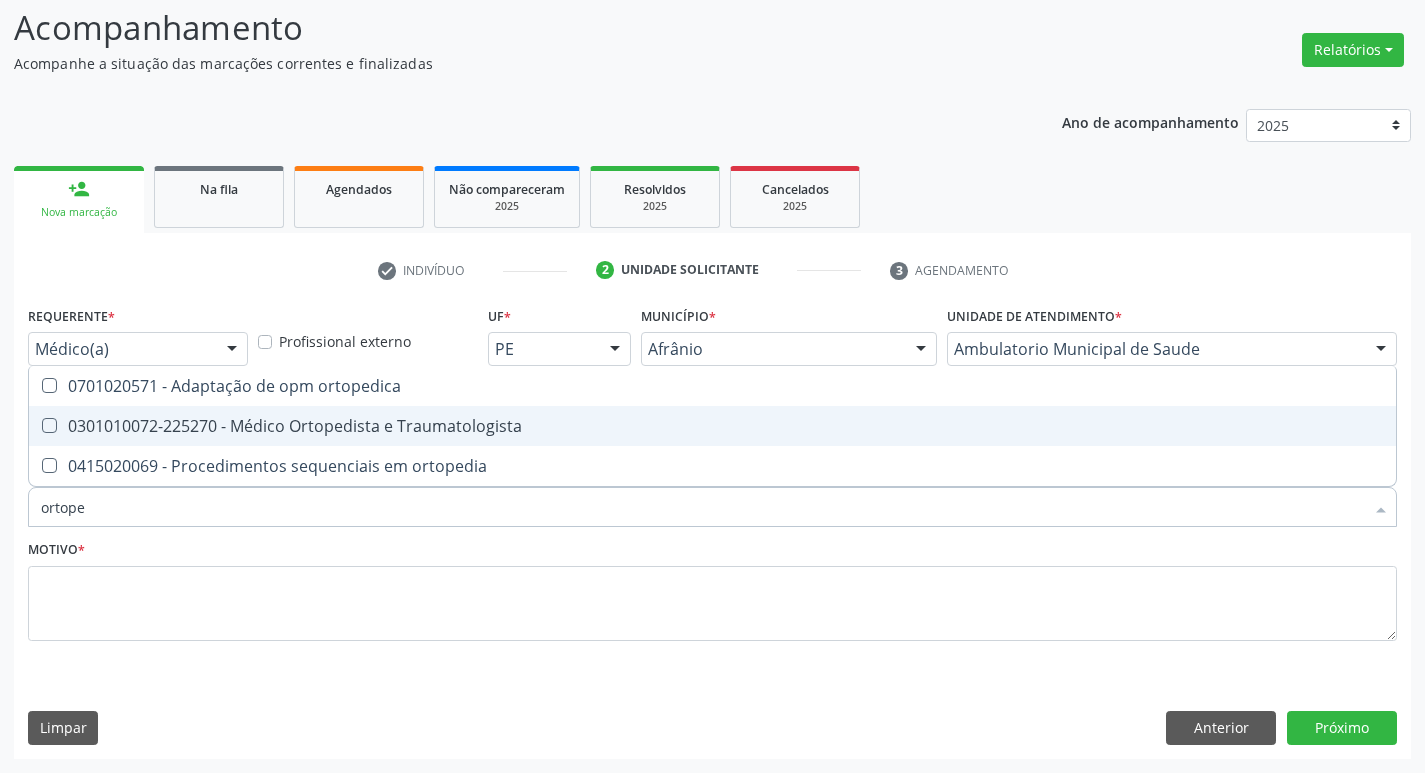 click at bounding box center [49, 425] 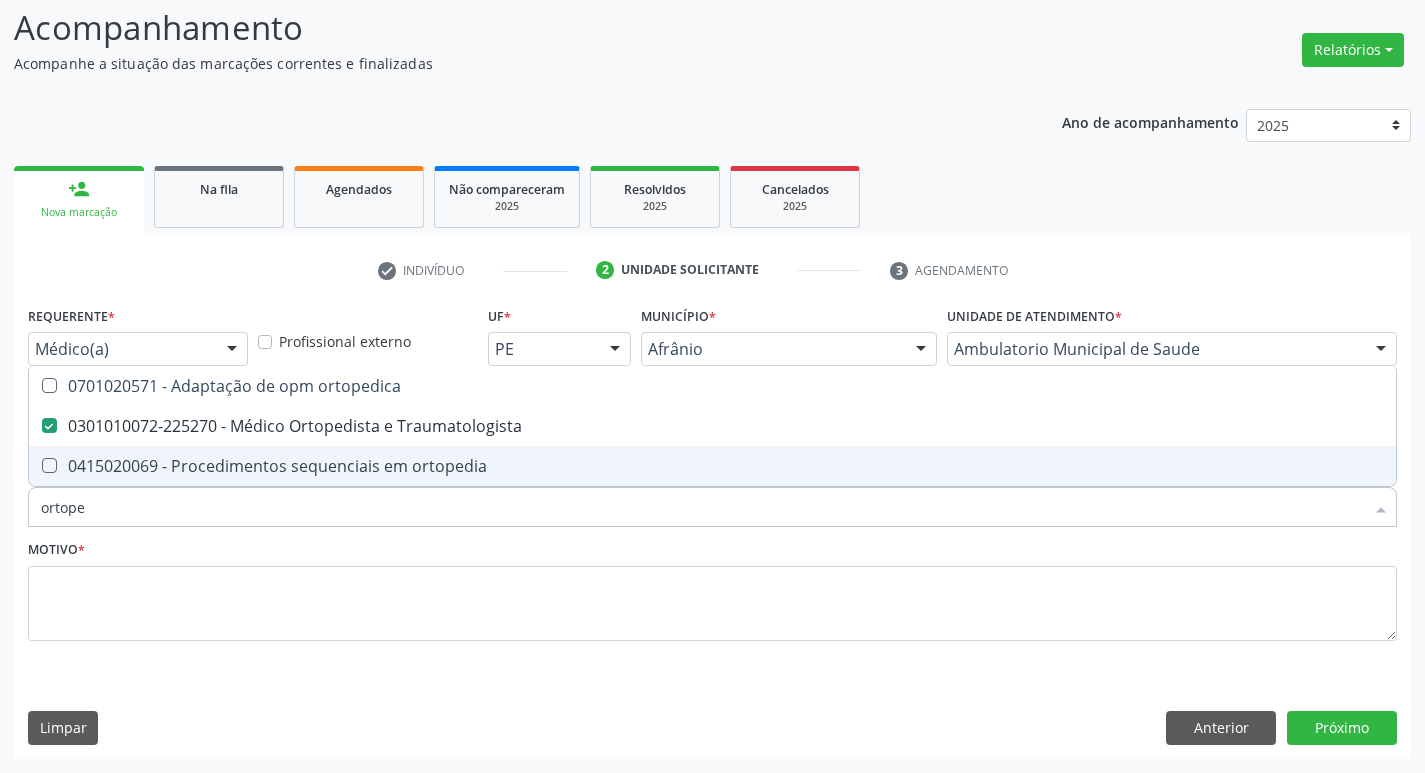 drag, startPoint x: 111, startPoint y: 515, endPoint x: 42, endPoint y: 513, distance: 69.02898 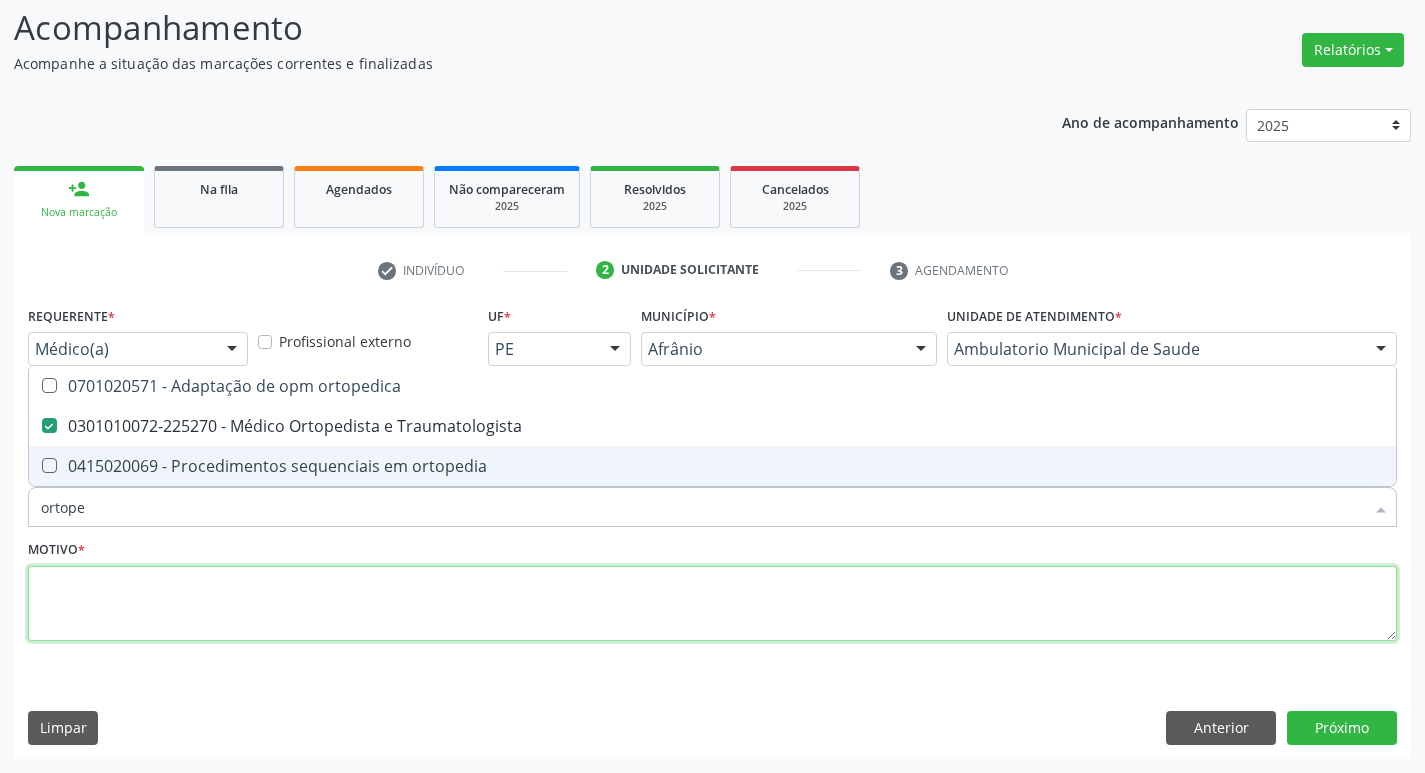 click at bounding box center [712, 604] 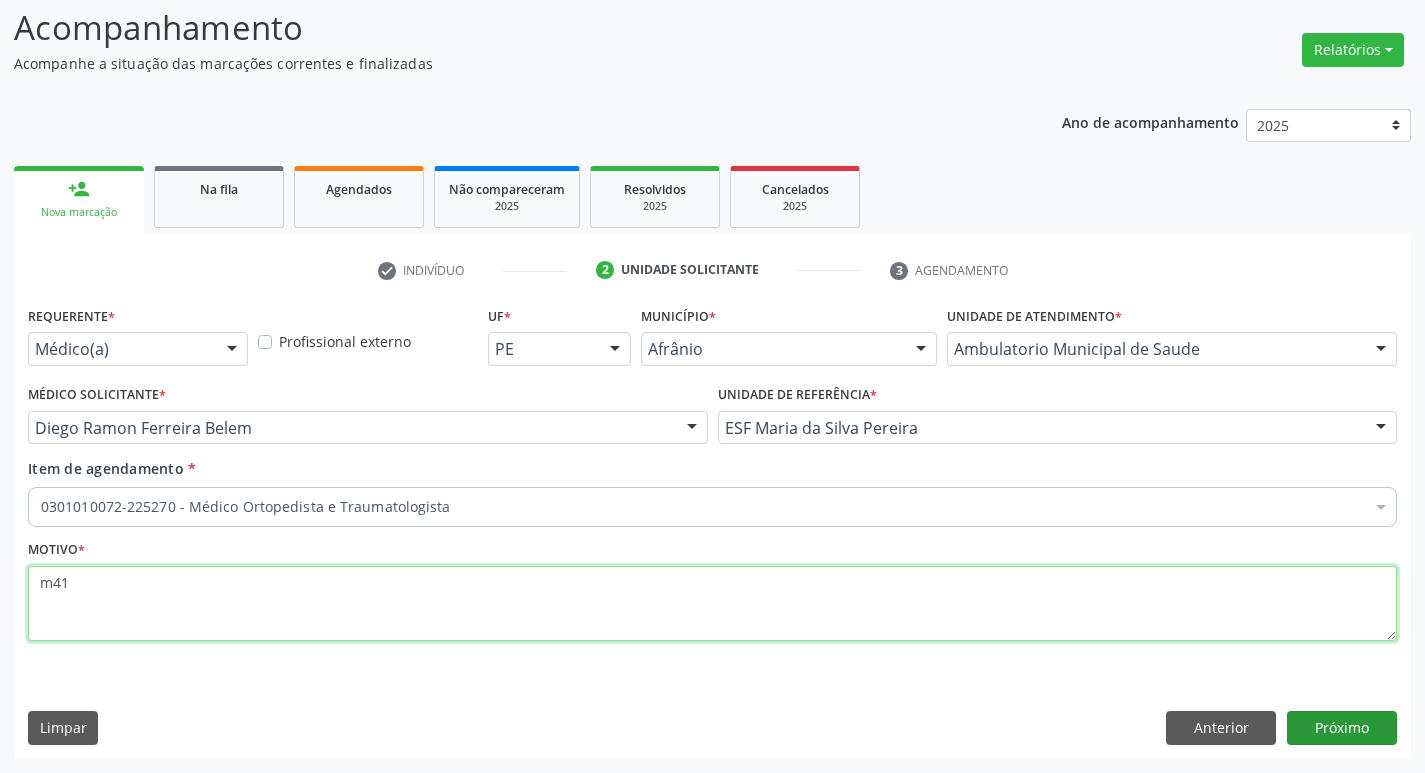 type on "m41" 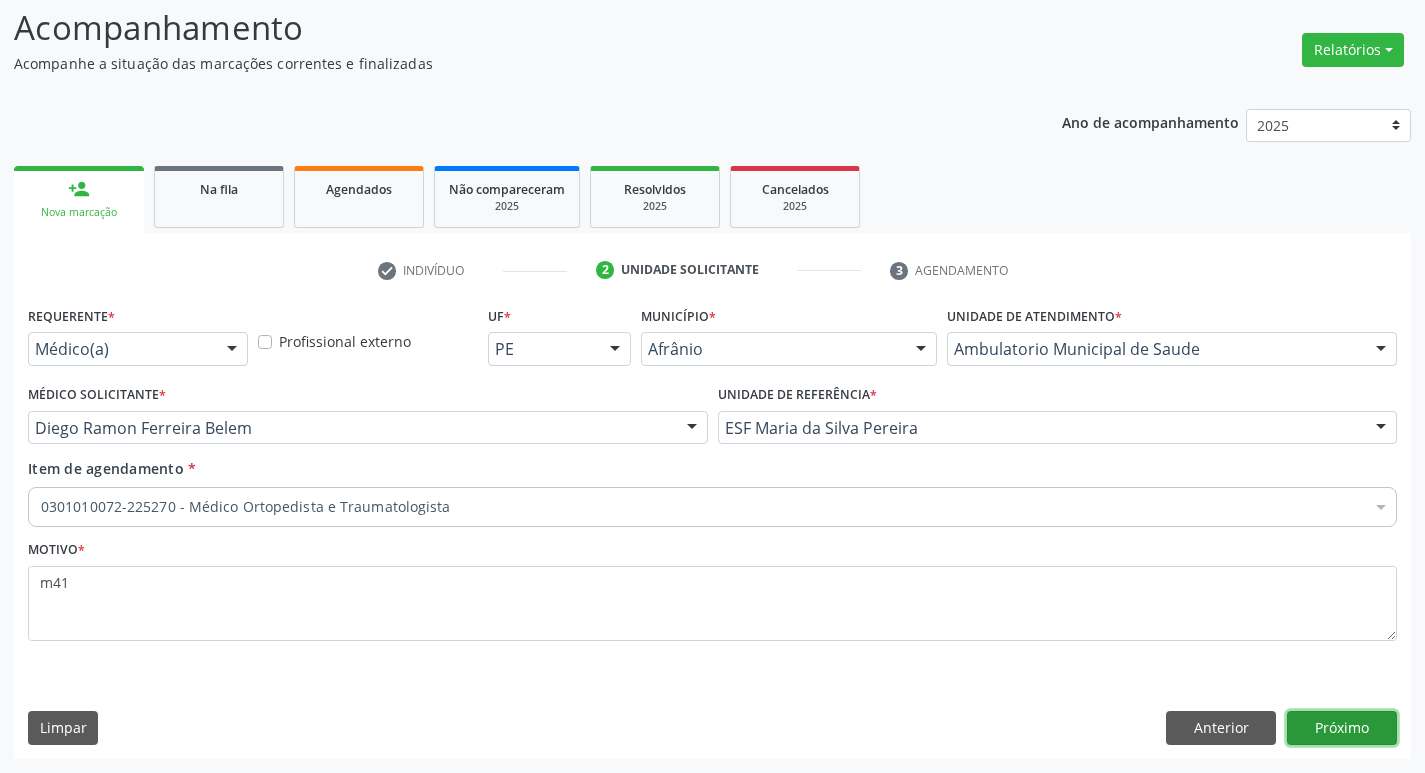 click on "Próximo" at bounding box center (1342, 728) 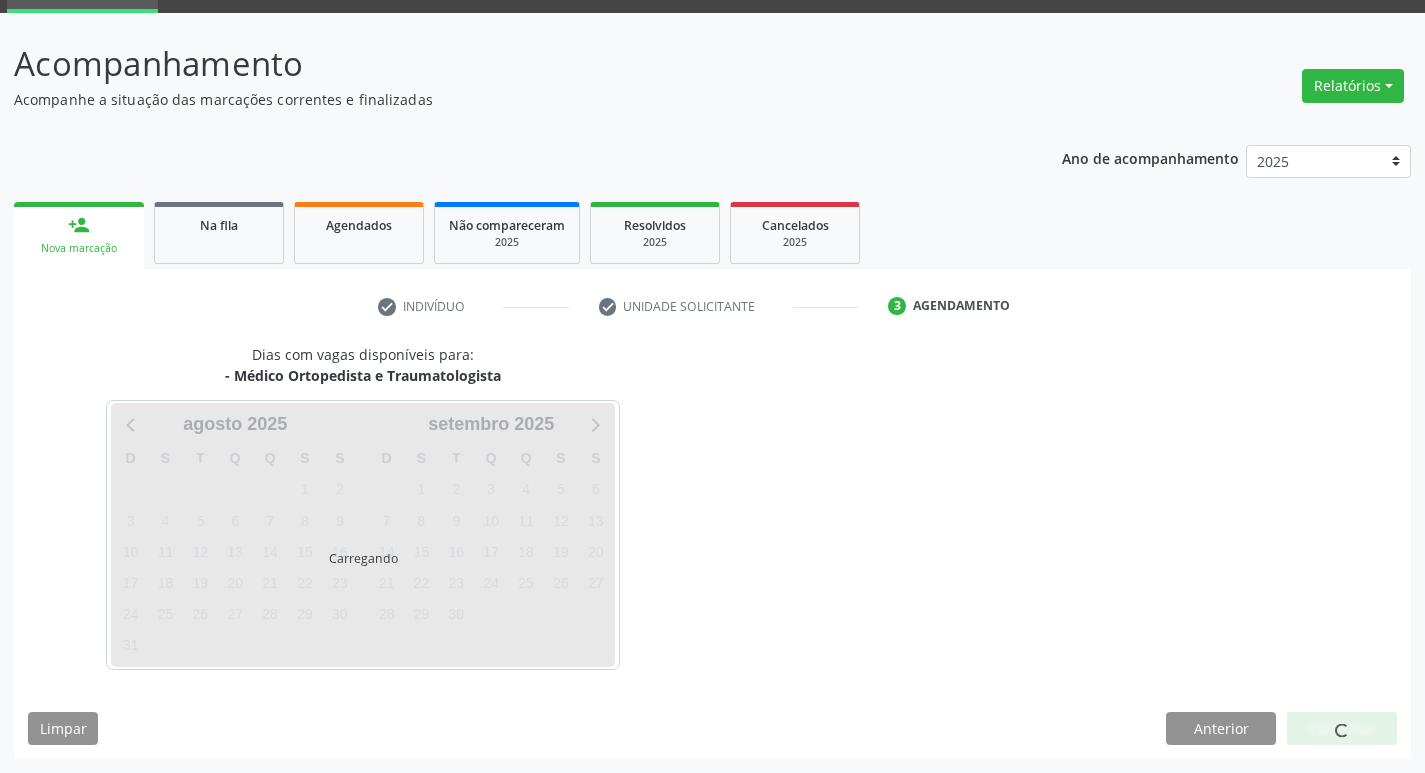 scroll, scrollTop: 97, scrollLeft: 0, axis: vertical 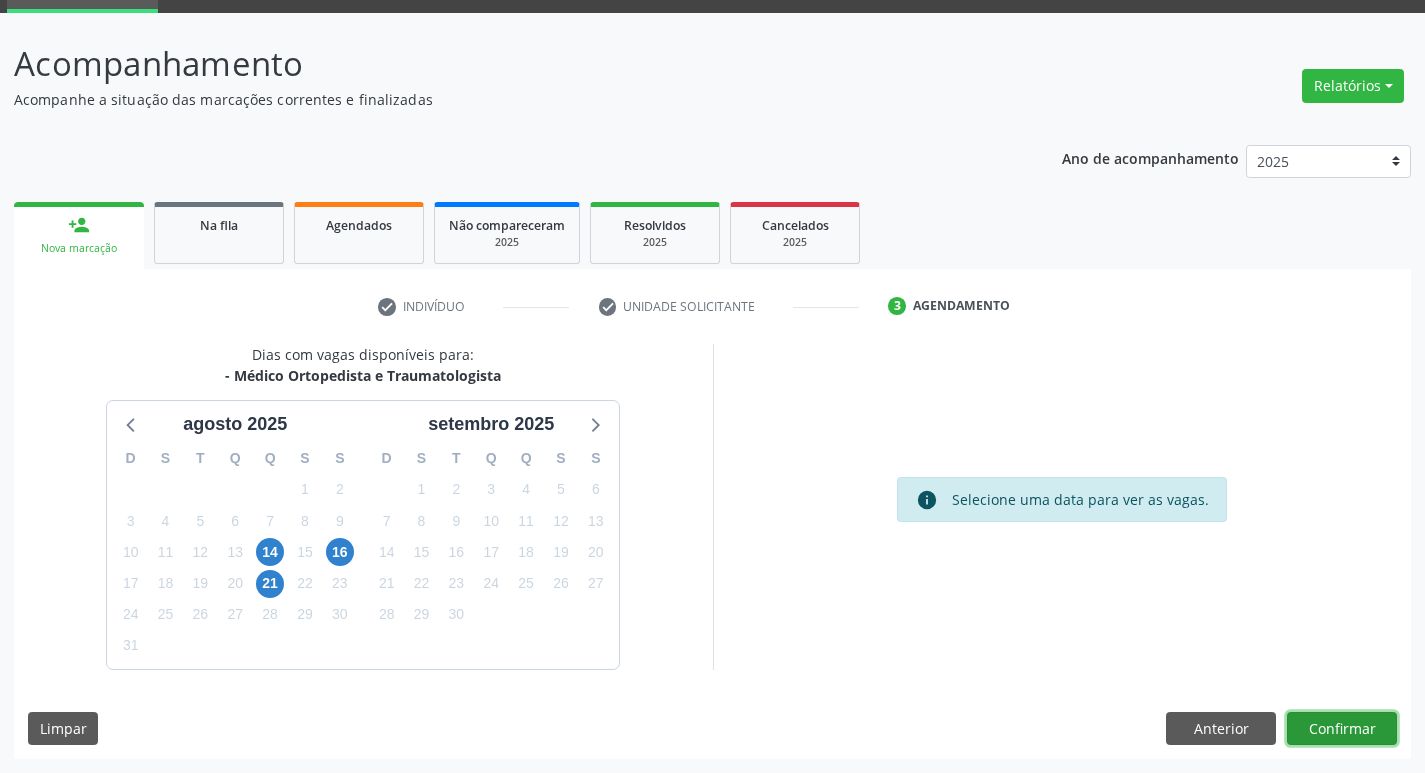 click on "Confirmar" at bounding box center (1342, 729) 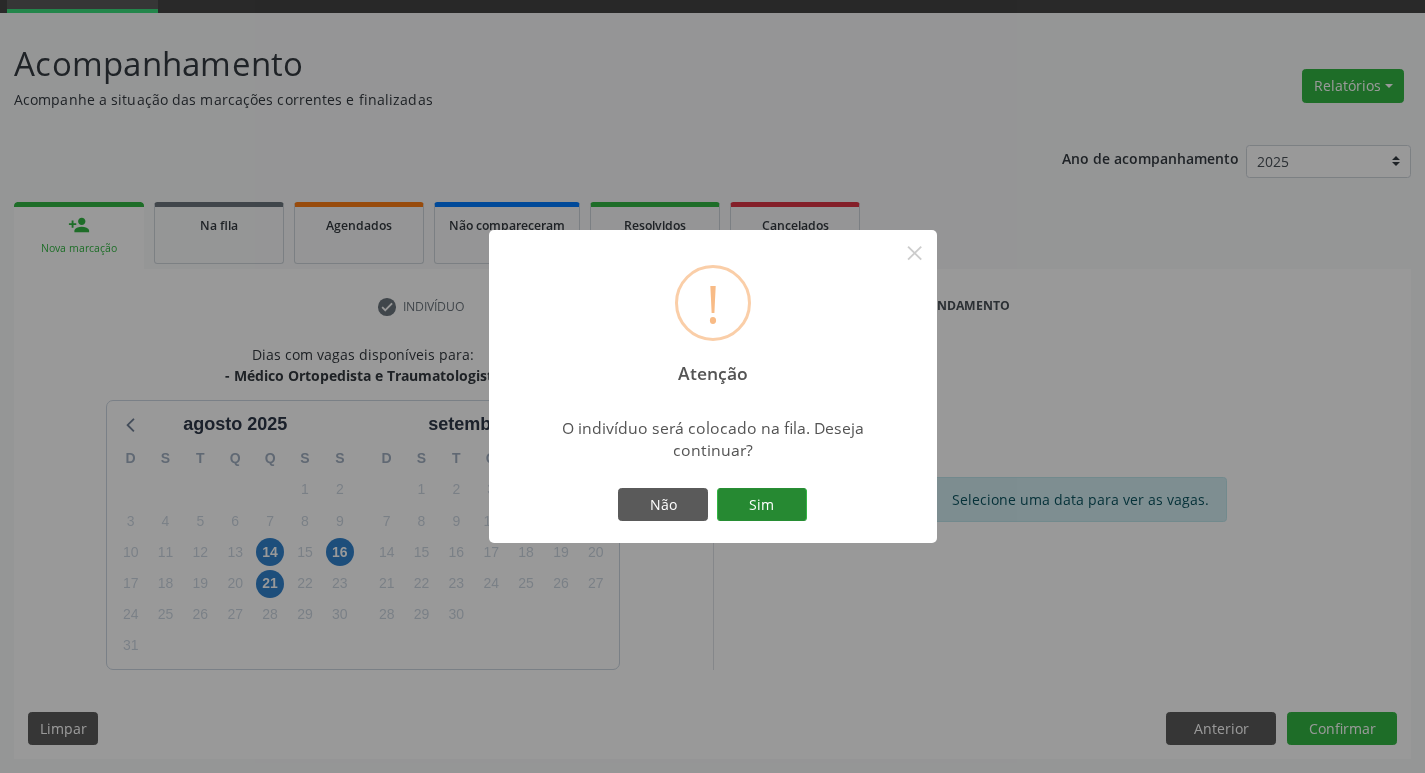 click on "Sim" at bounding box center (762, 505) 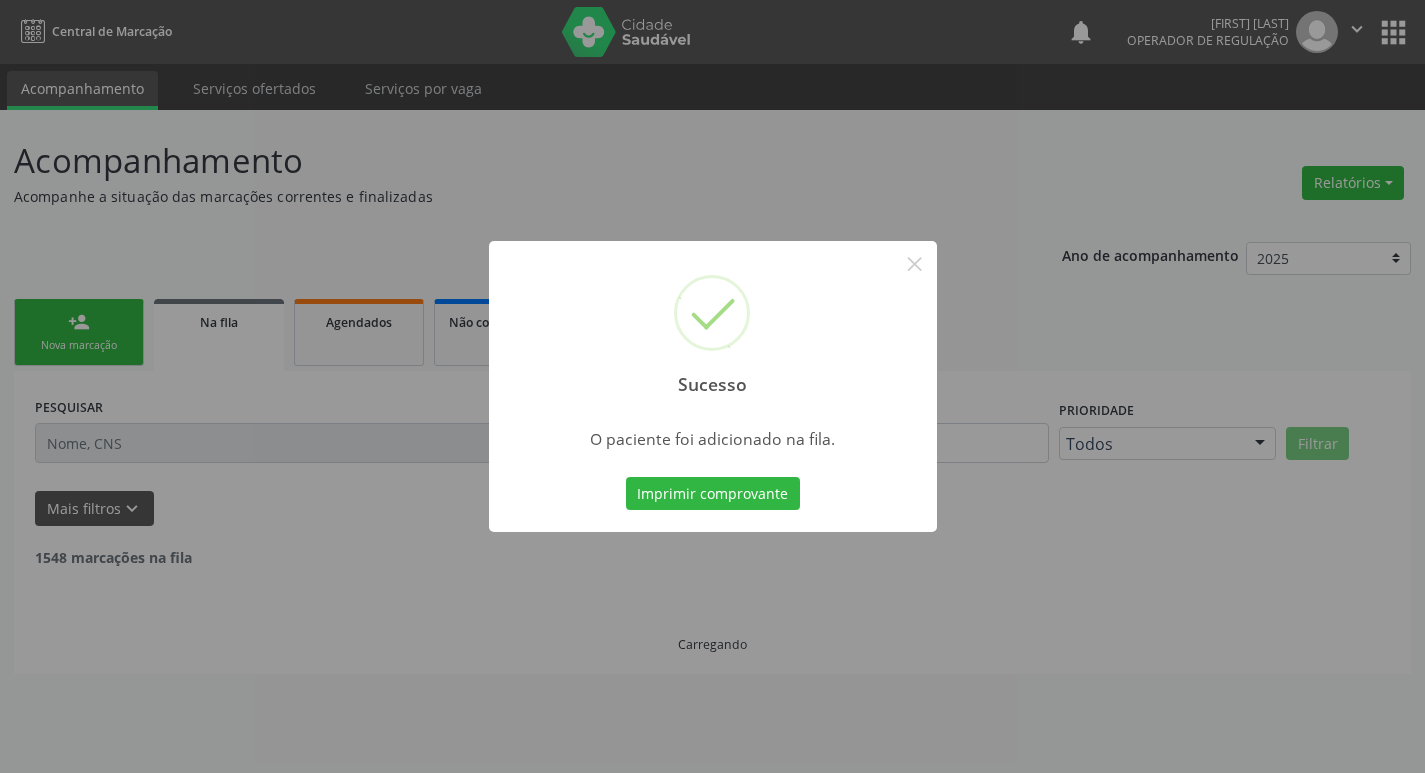 scroll, scrollTop: 0, scrollLeft: 0, axis: both 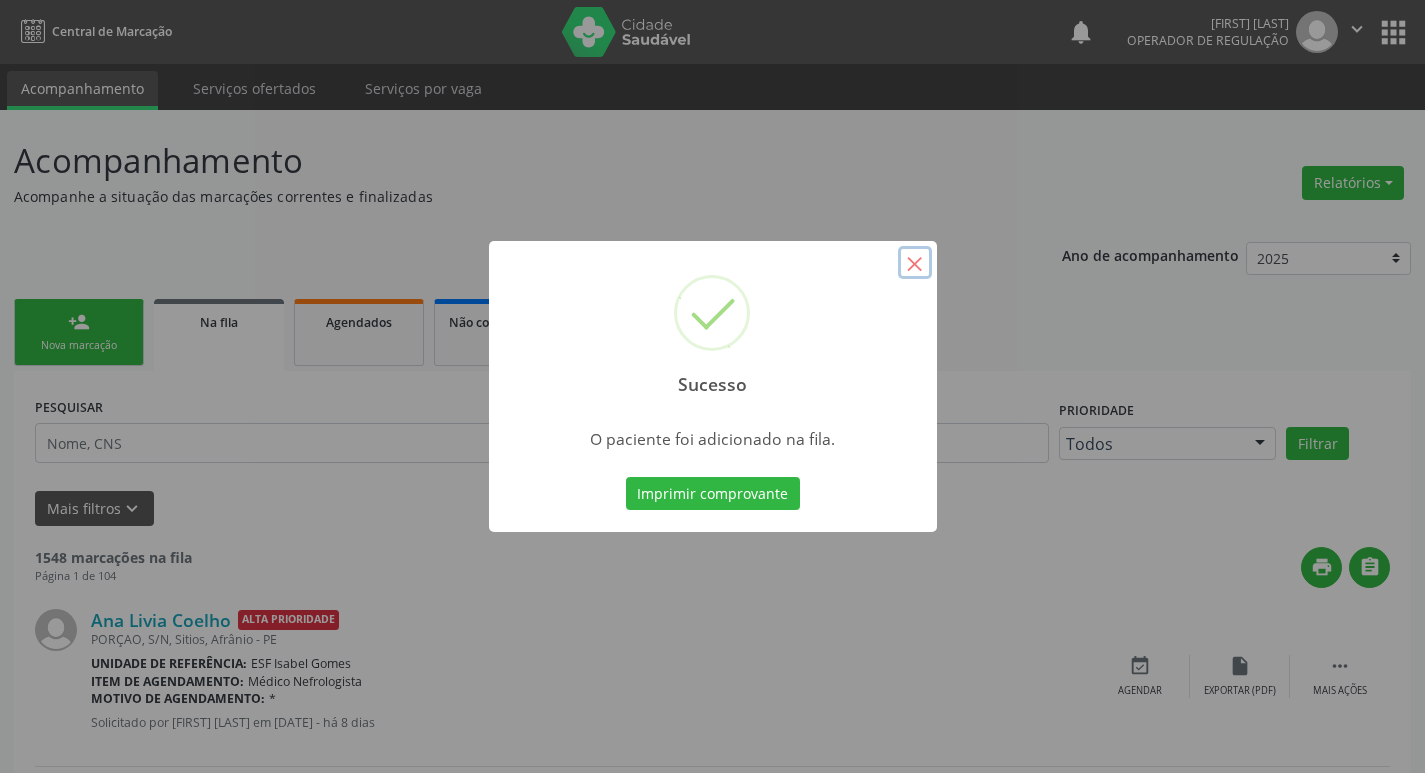 click on "×" at bounding box center [915, 263] 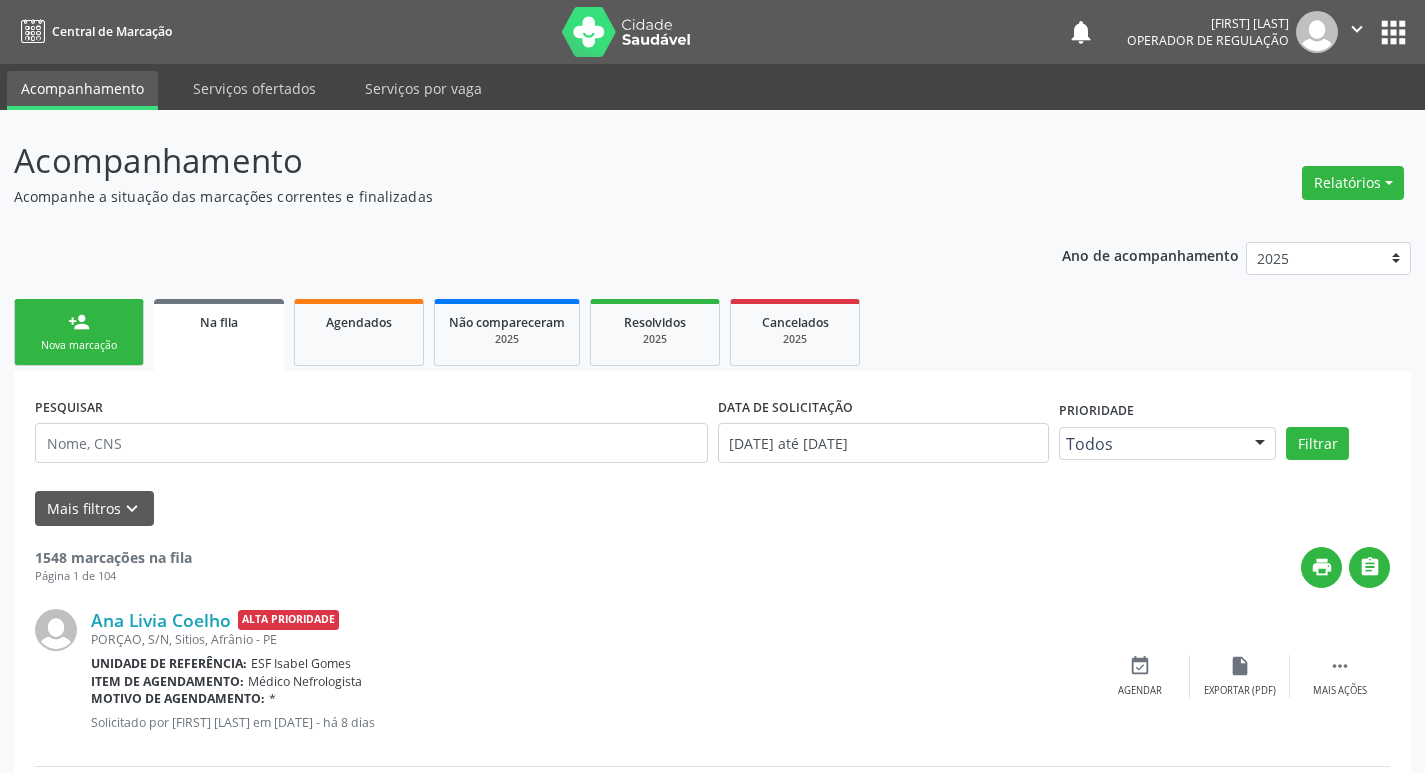 click on "person_add
Nova marcação" at bounding box center (79, 332) 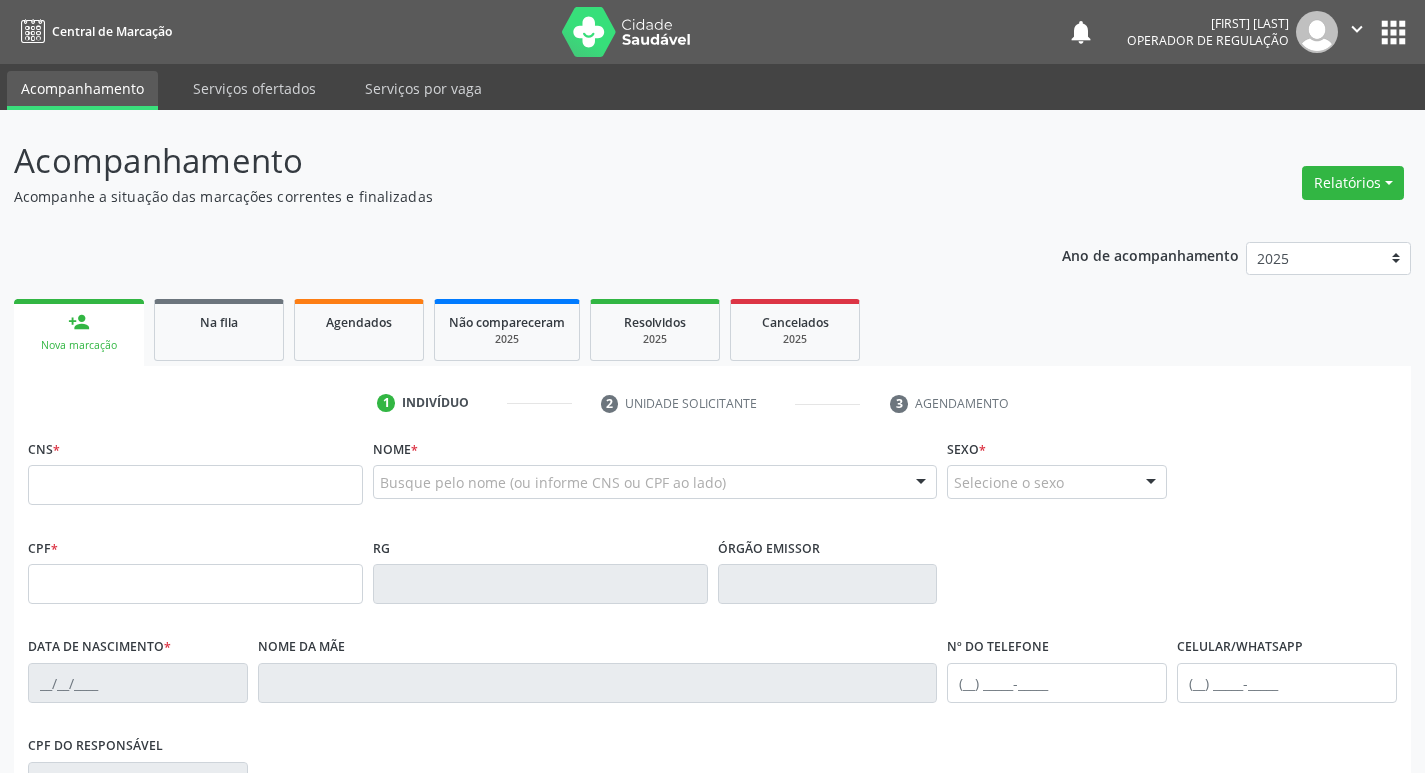 click on "person_add
Nova marcação" at bounding box center (79, 332) 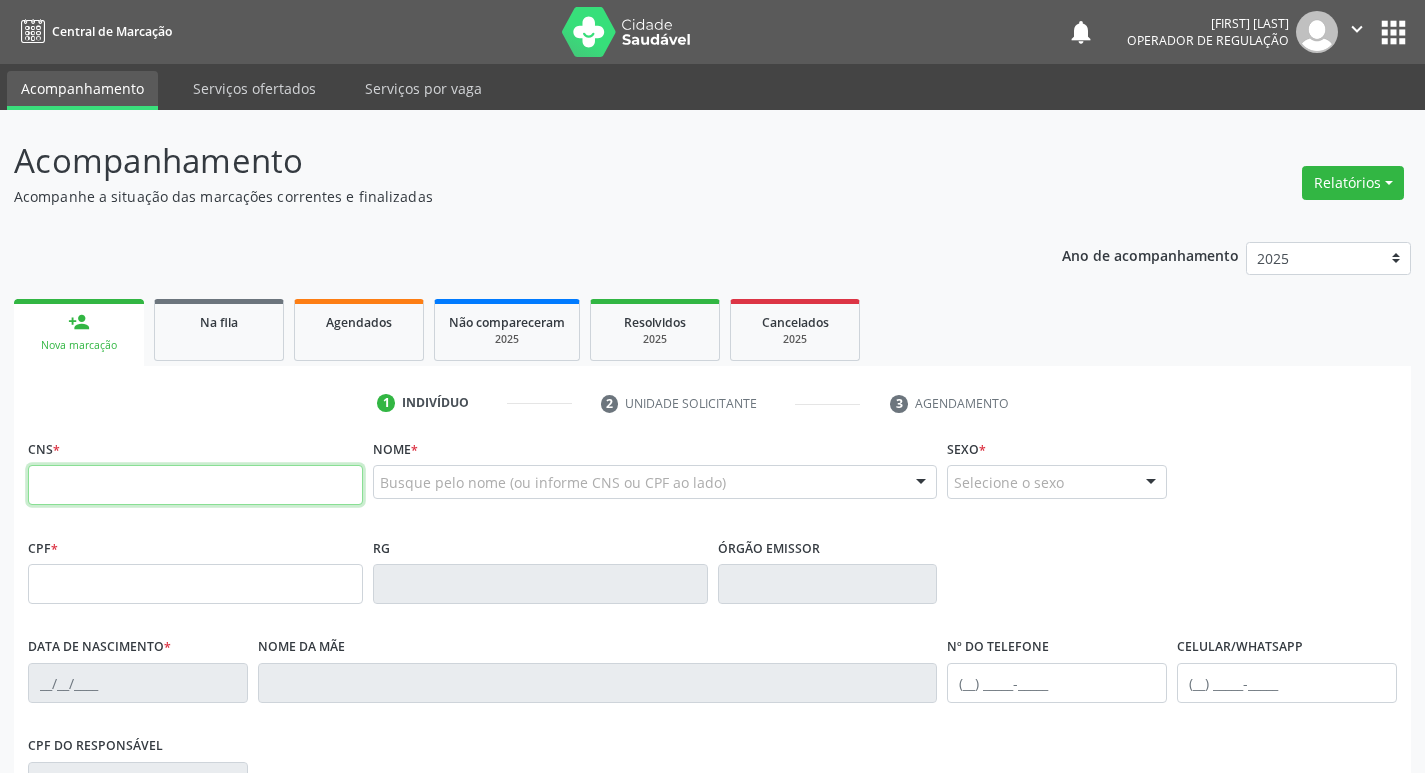 click at bounding box center [195, 485] 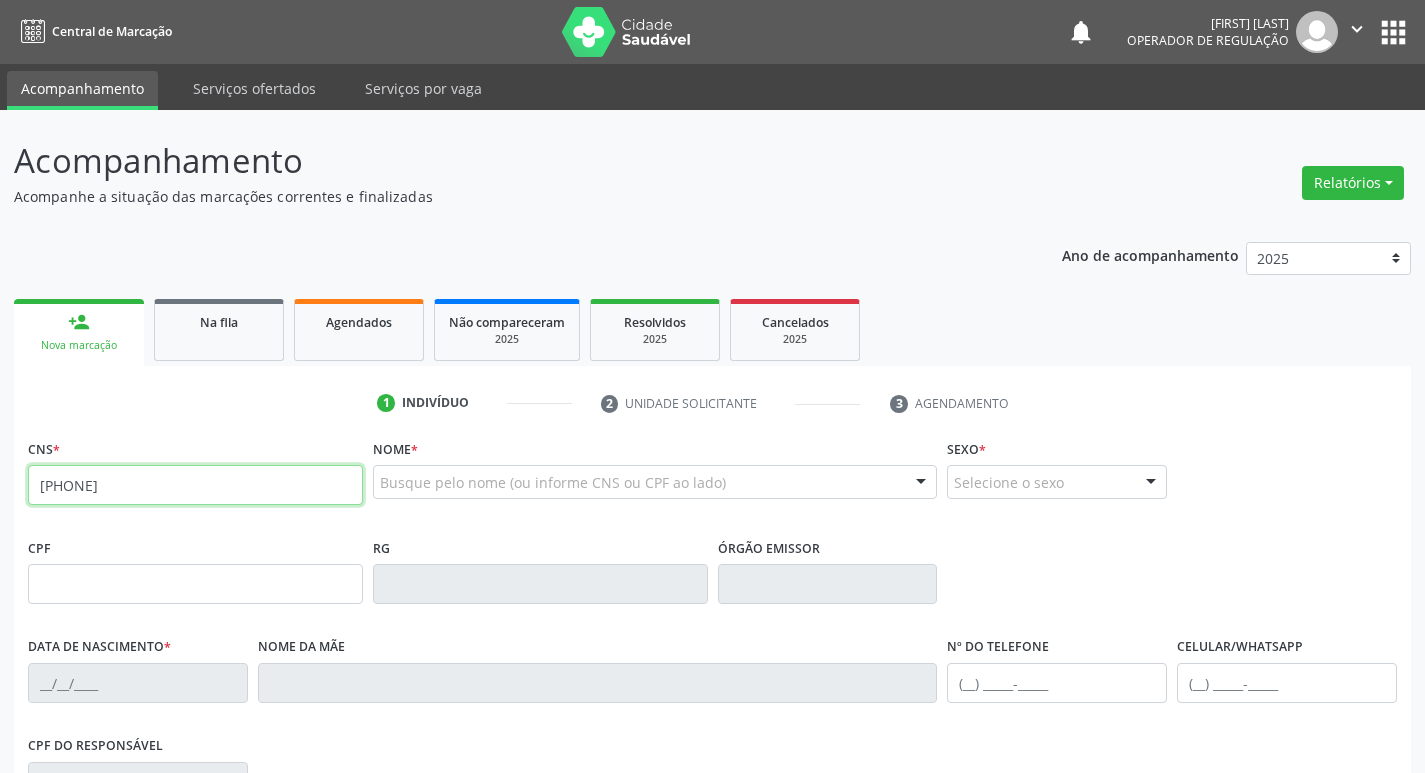 type on "[PHONE]" 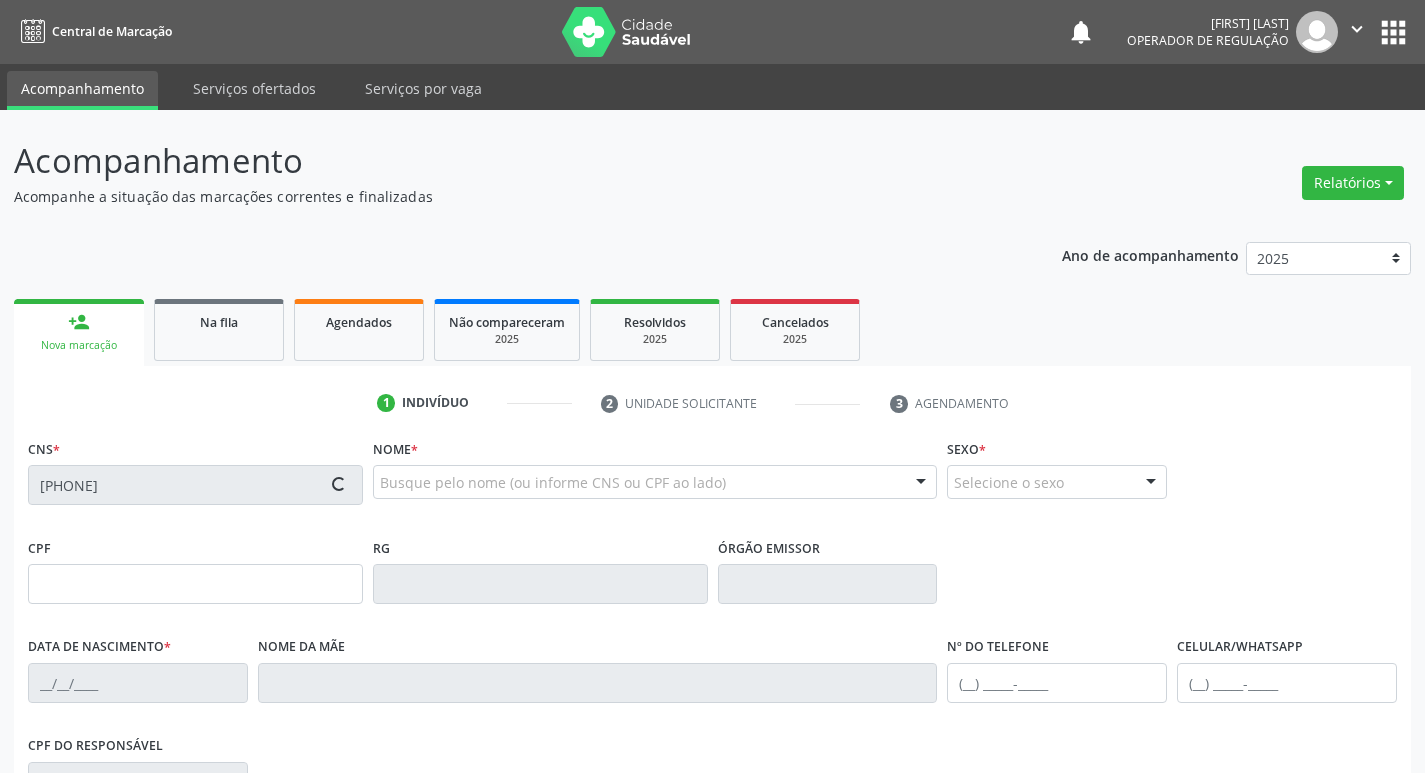 type on "[DATE]" 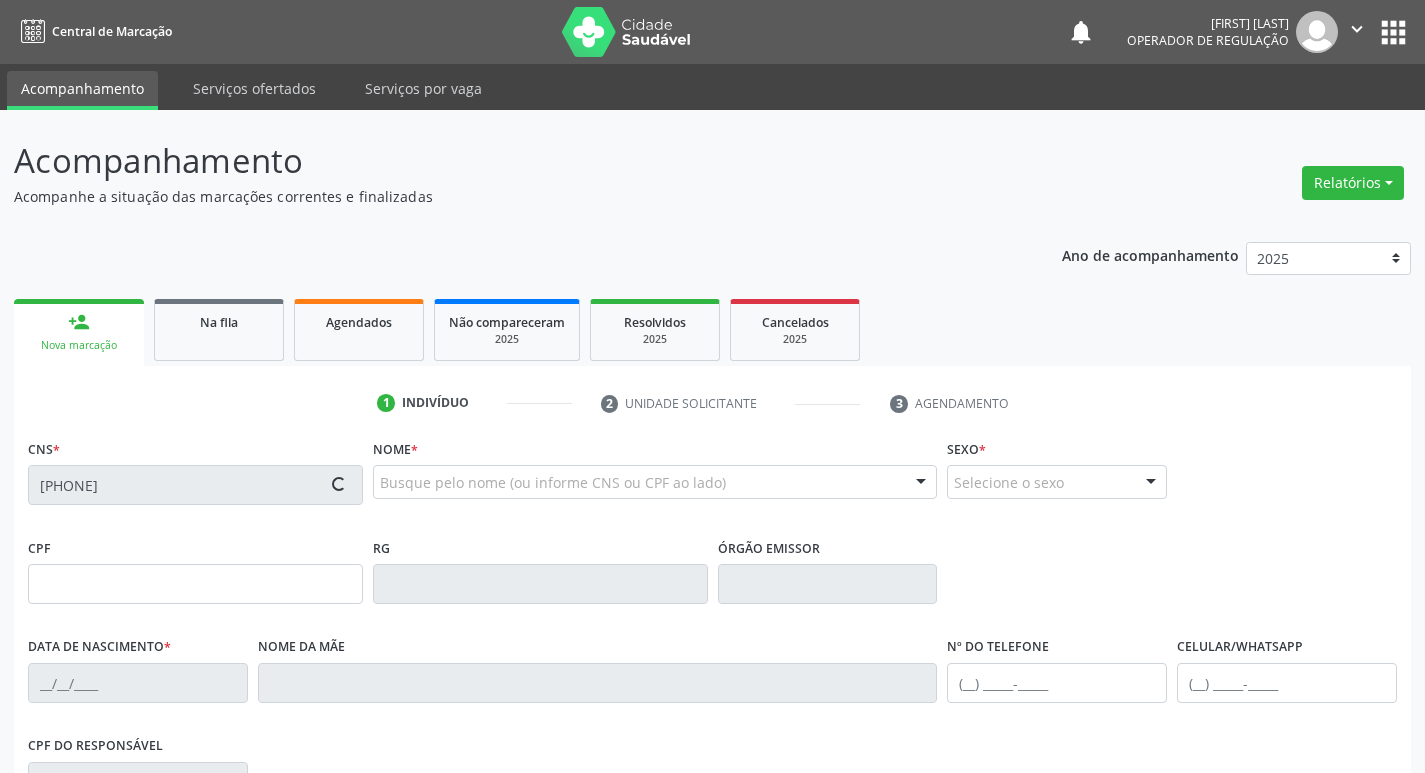 type on "[FIRST] [LAST]" 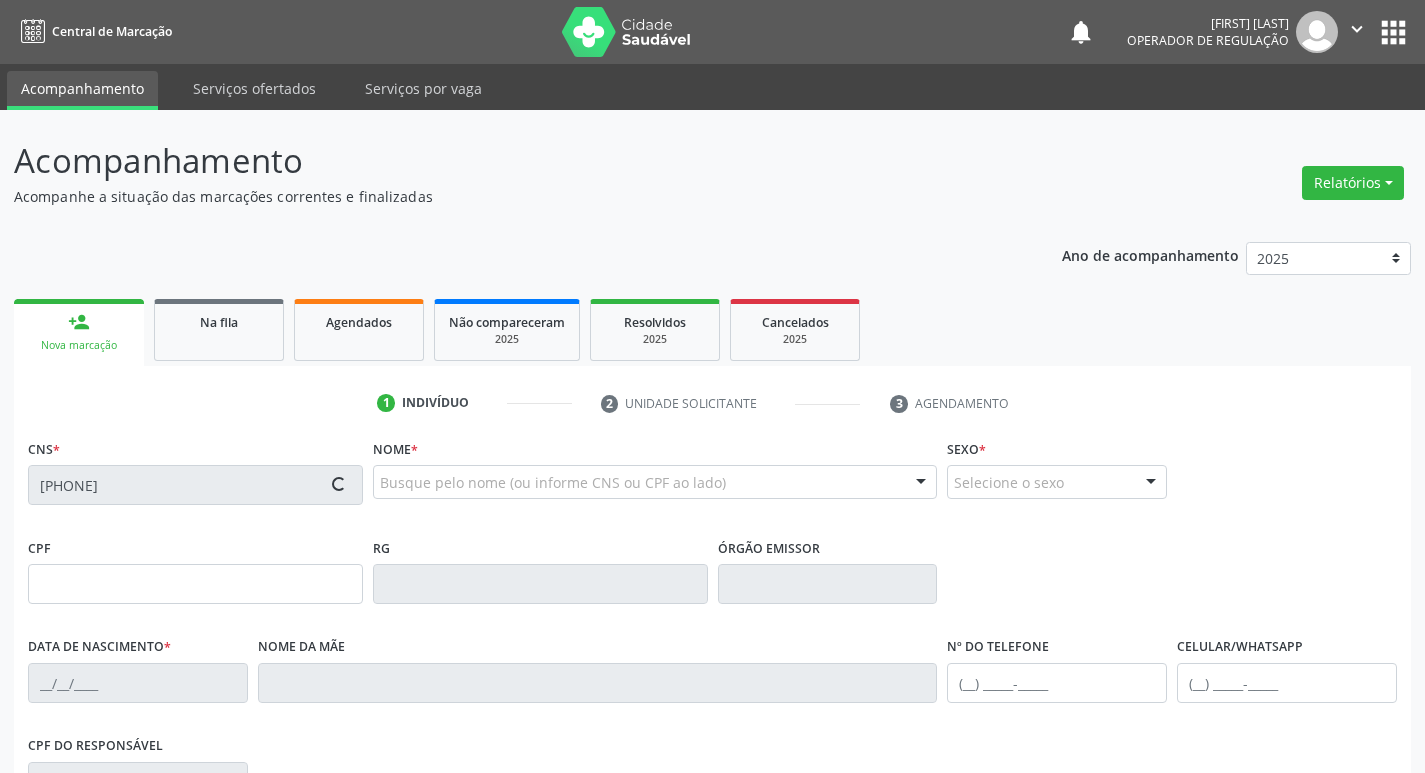 type on "[PHONE]" 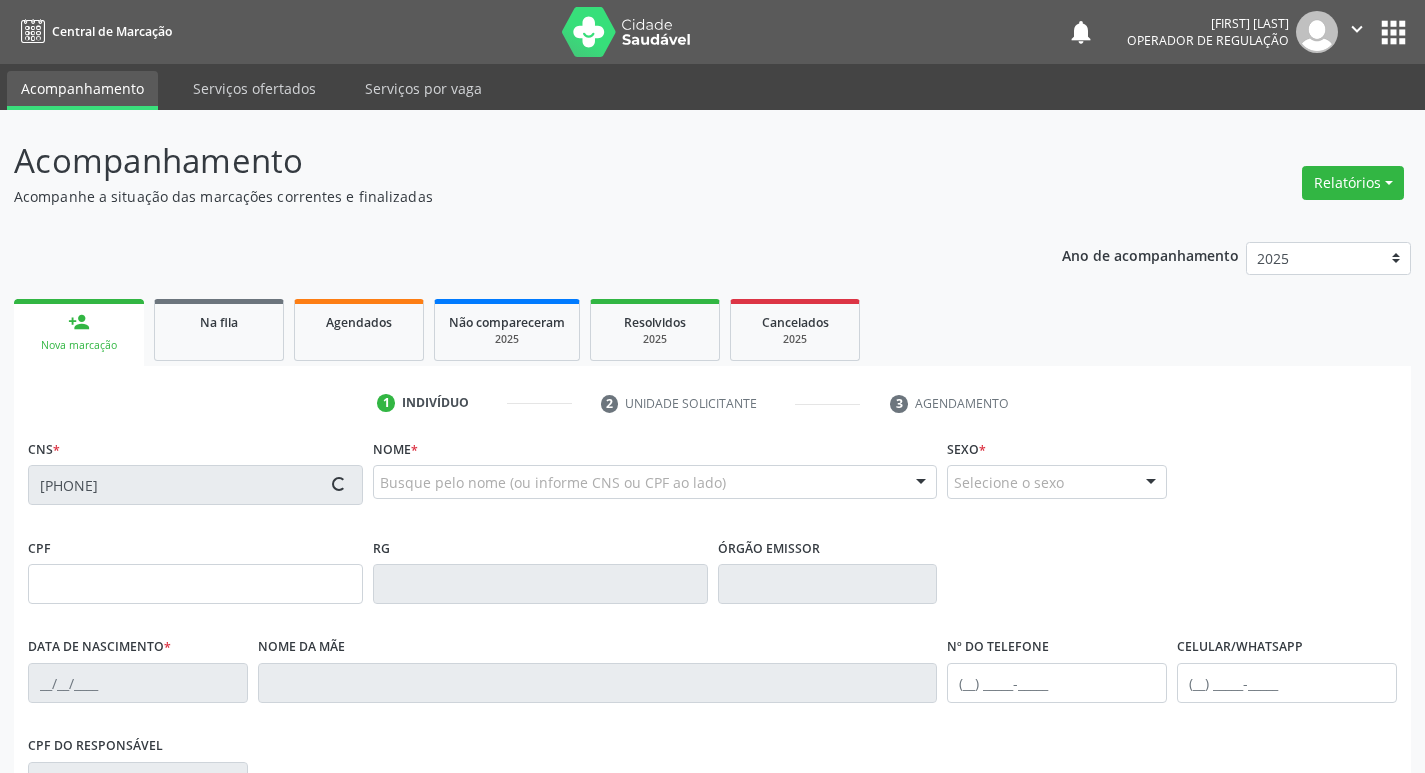 type on "[PHONE]" 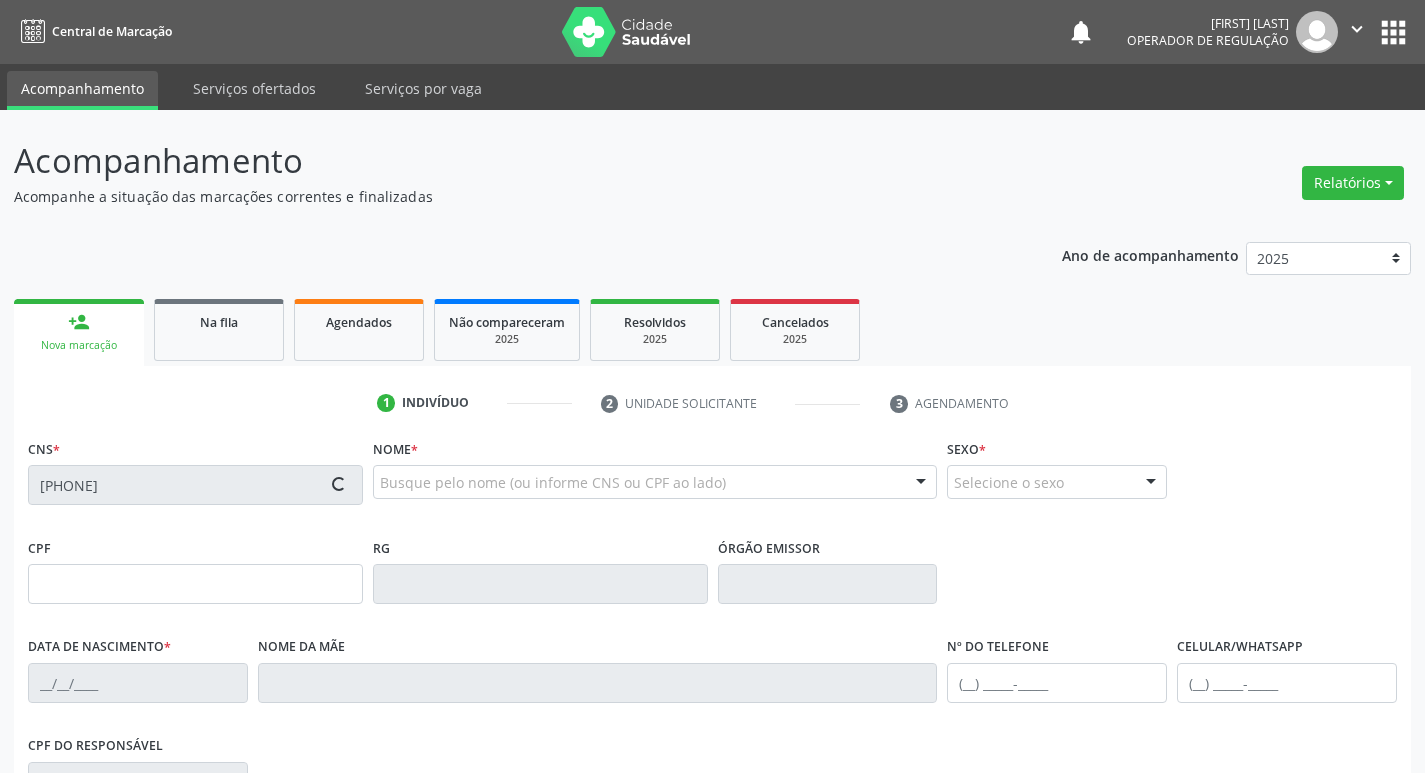 type on "S/N" 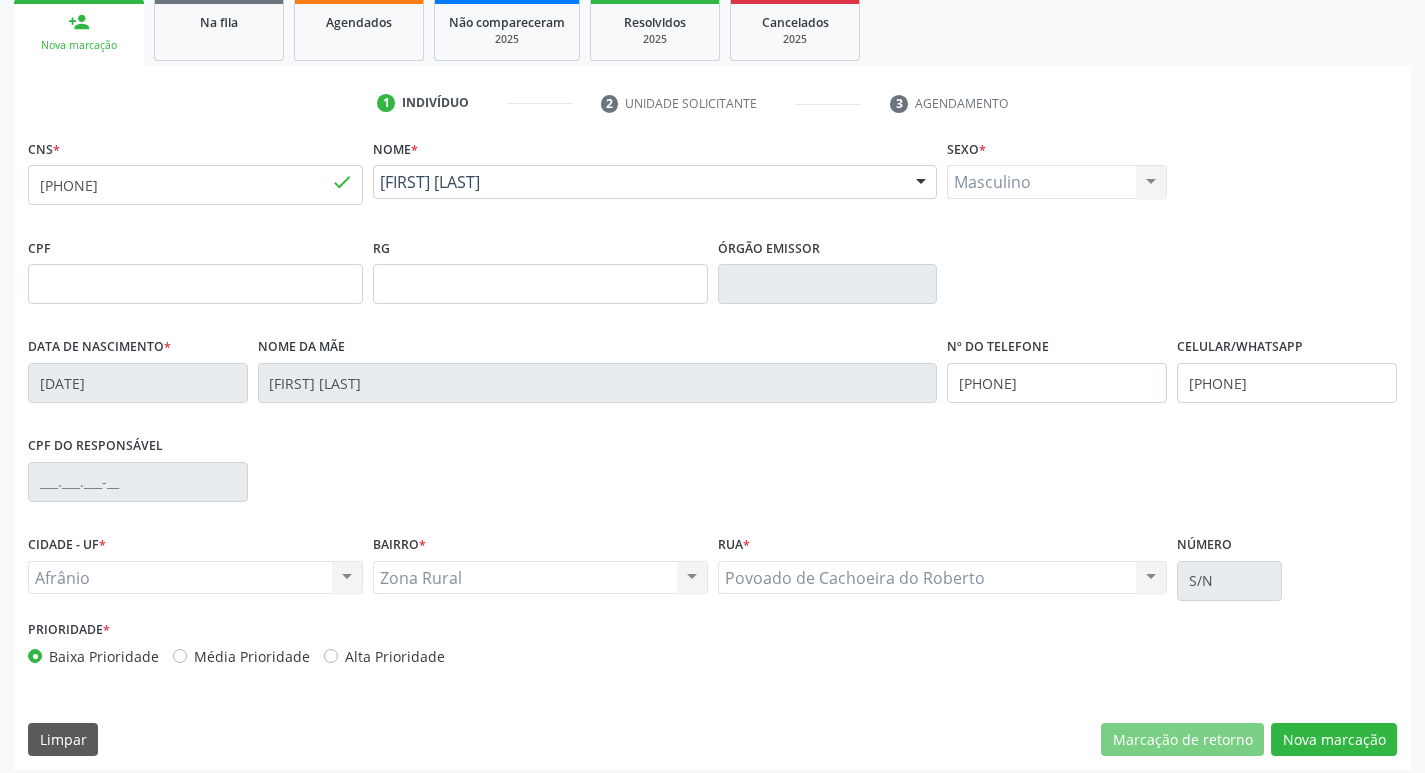 scroll, scrollTop: 311, scrollLeft: 0, axis: vertical 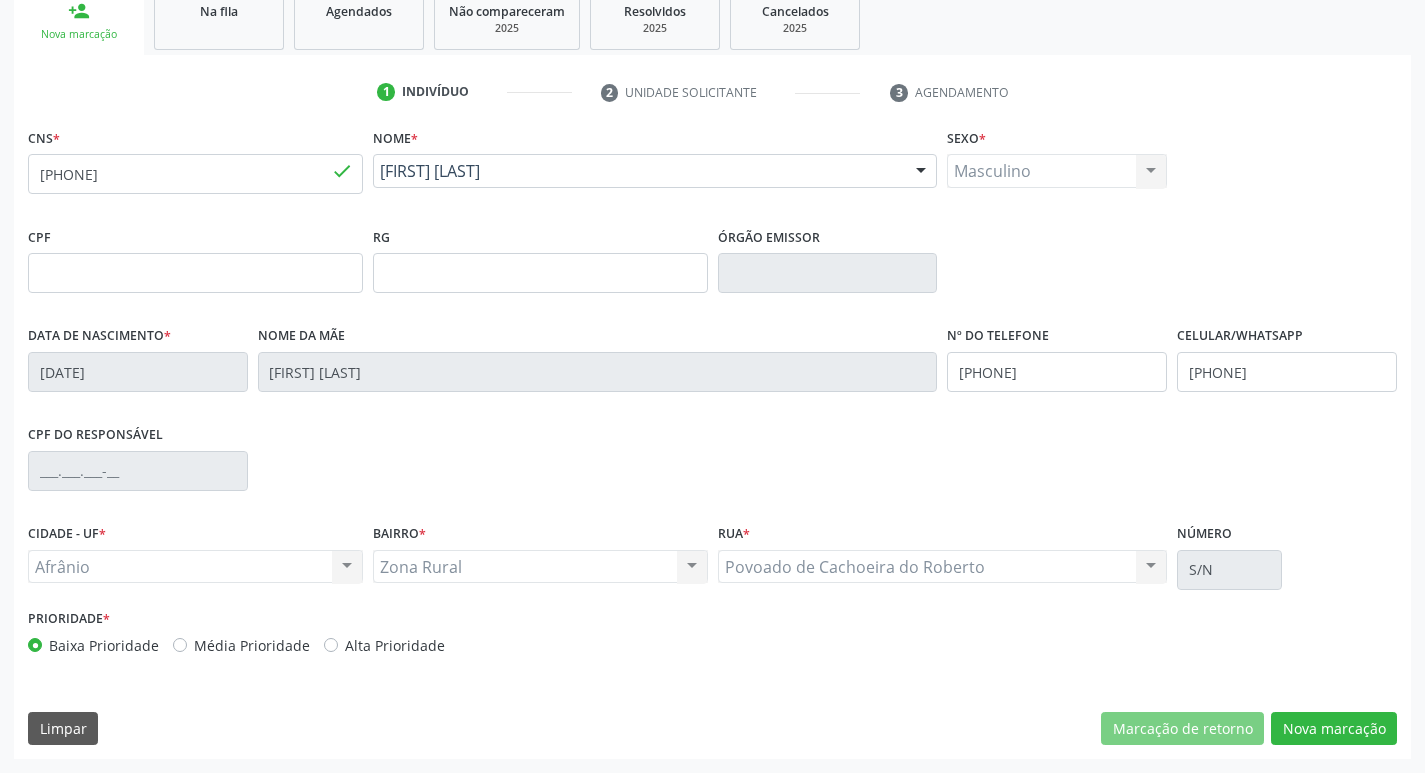 click on "Média Prioridade" at bounding box center (252, 645) 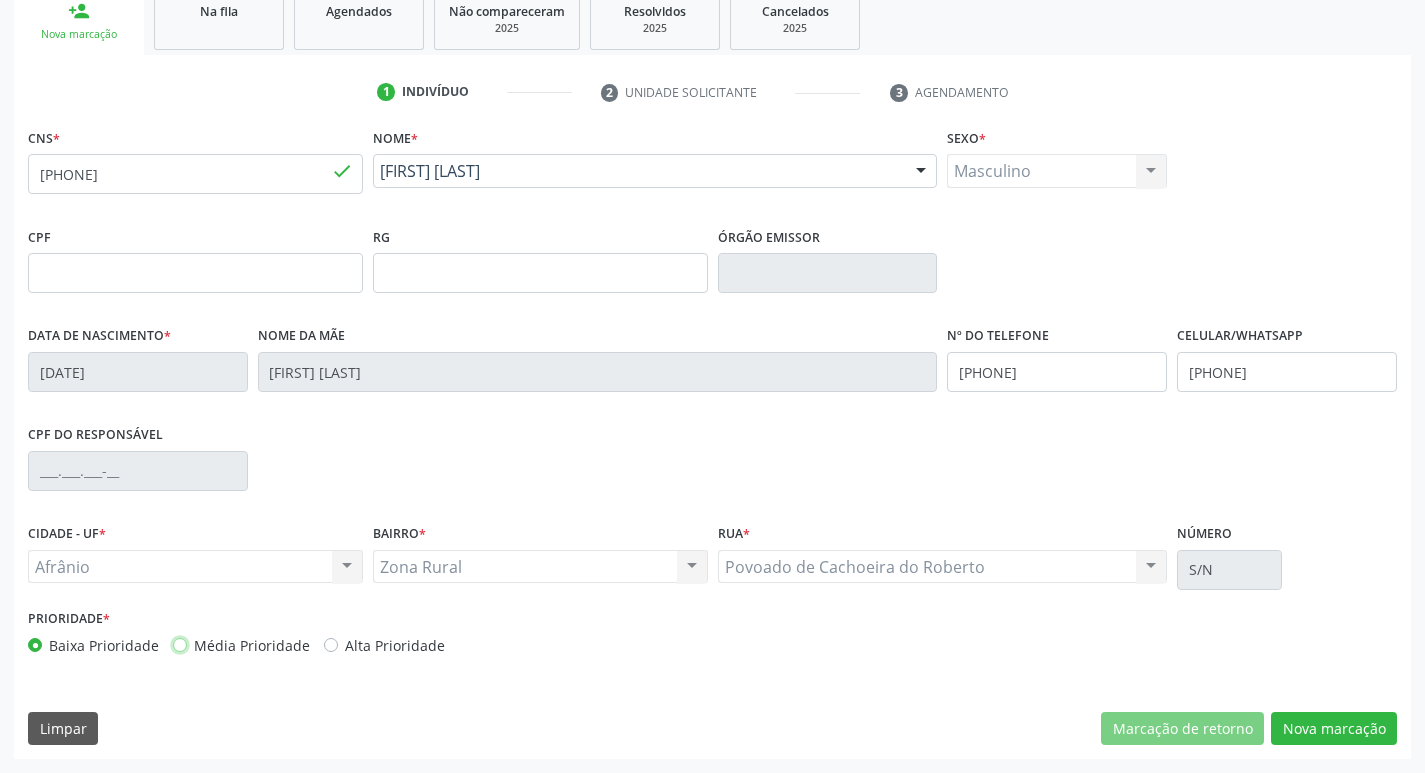 click on "Média Prioridade" at bounding box center [180, 644] 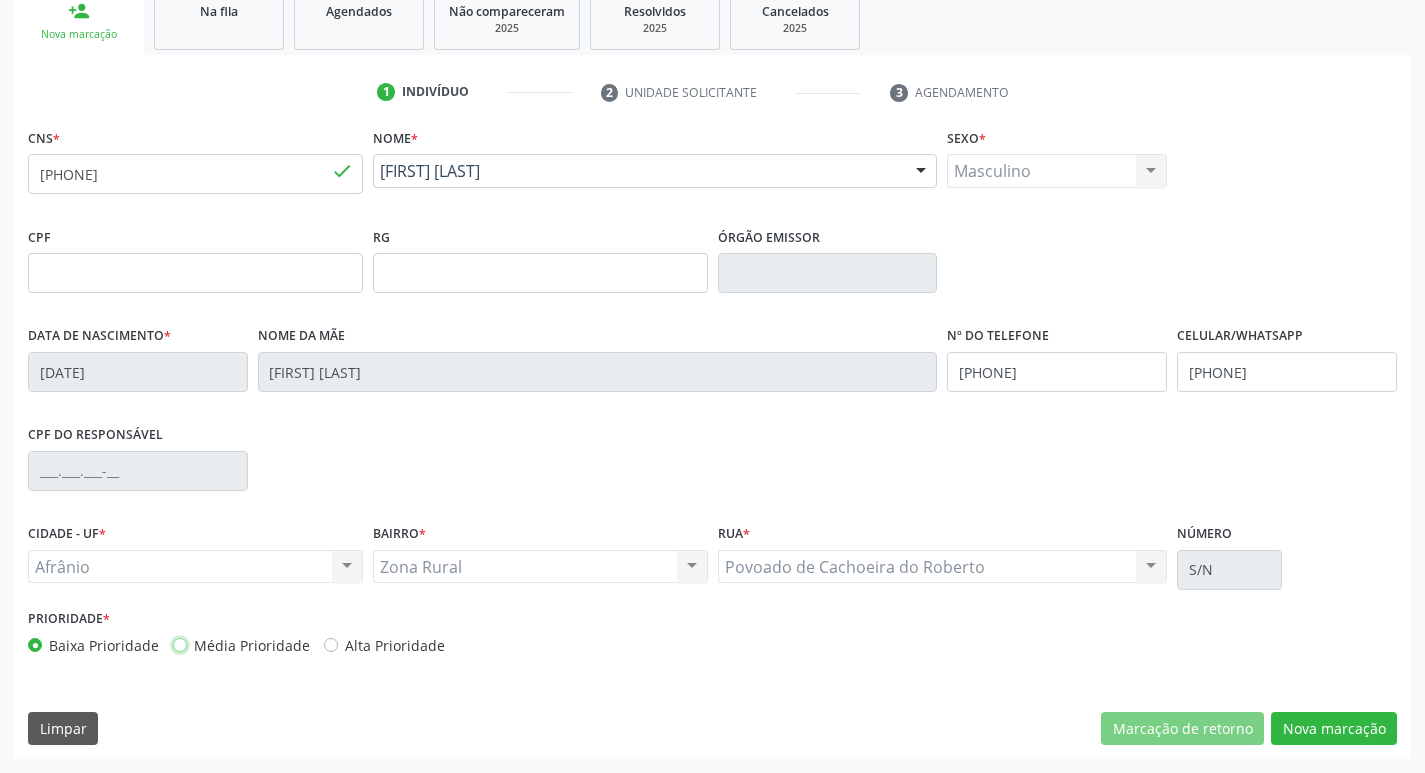 radio on "true" 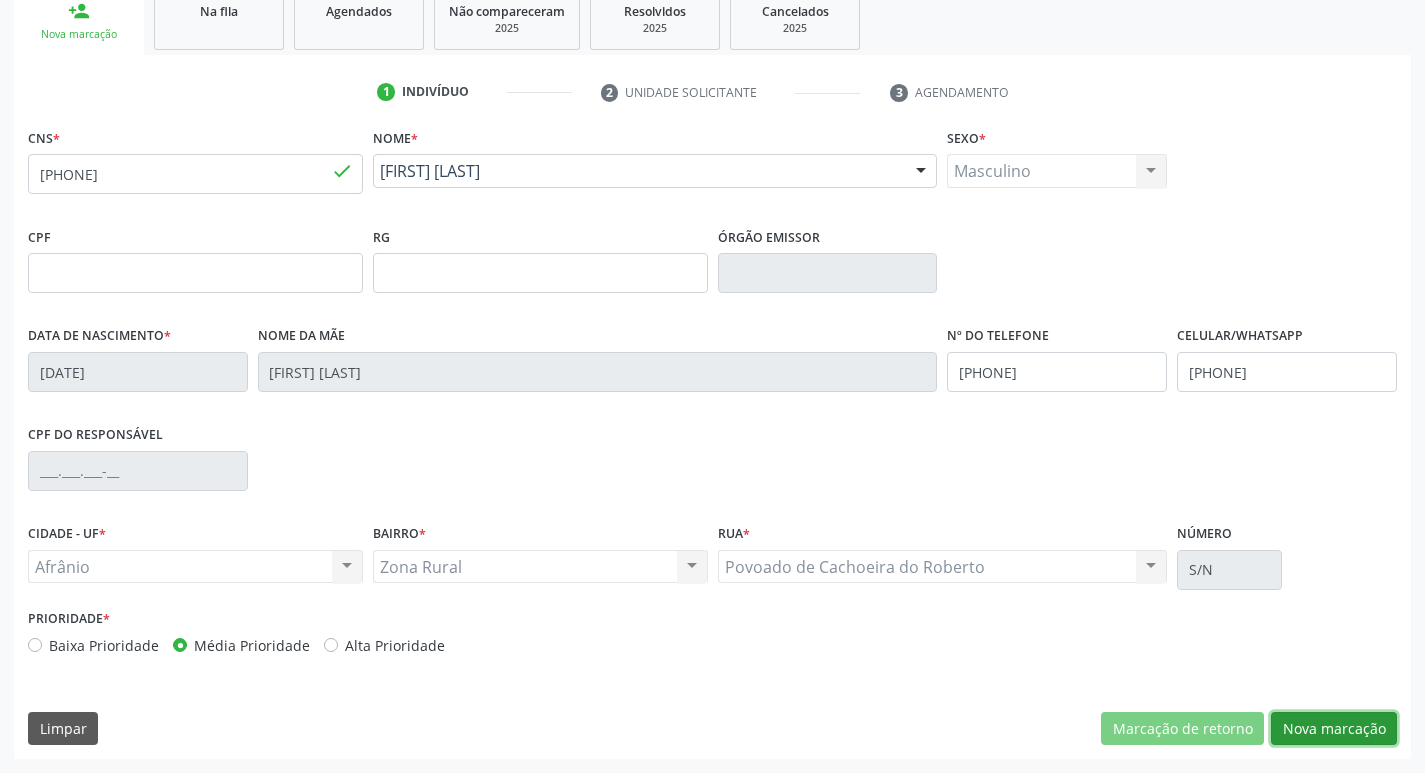 click on "Nova marcação" at bounding box center (1334, 729) 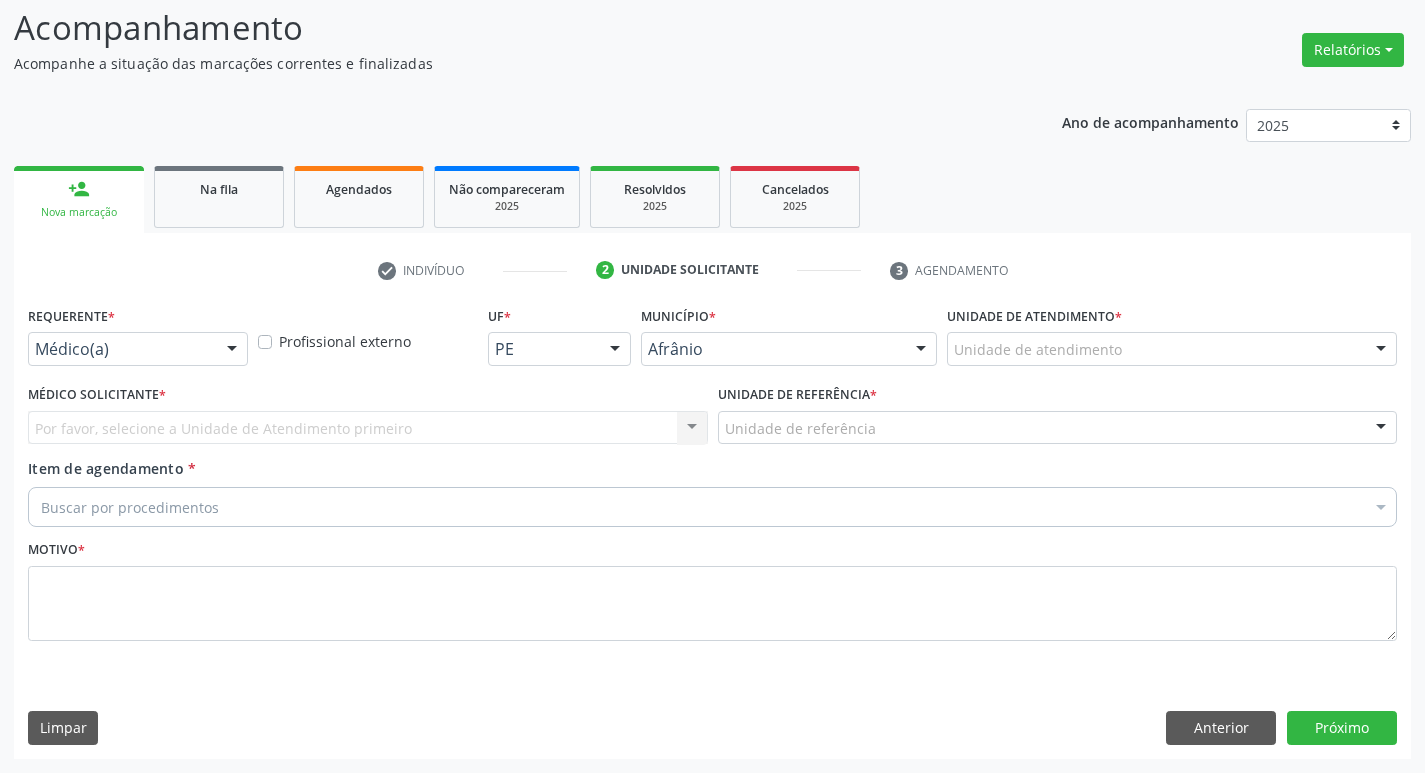 scroll, scrollTop: 133, scrollLeft: 0, axis: vertical 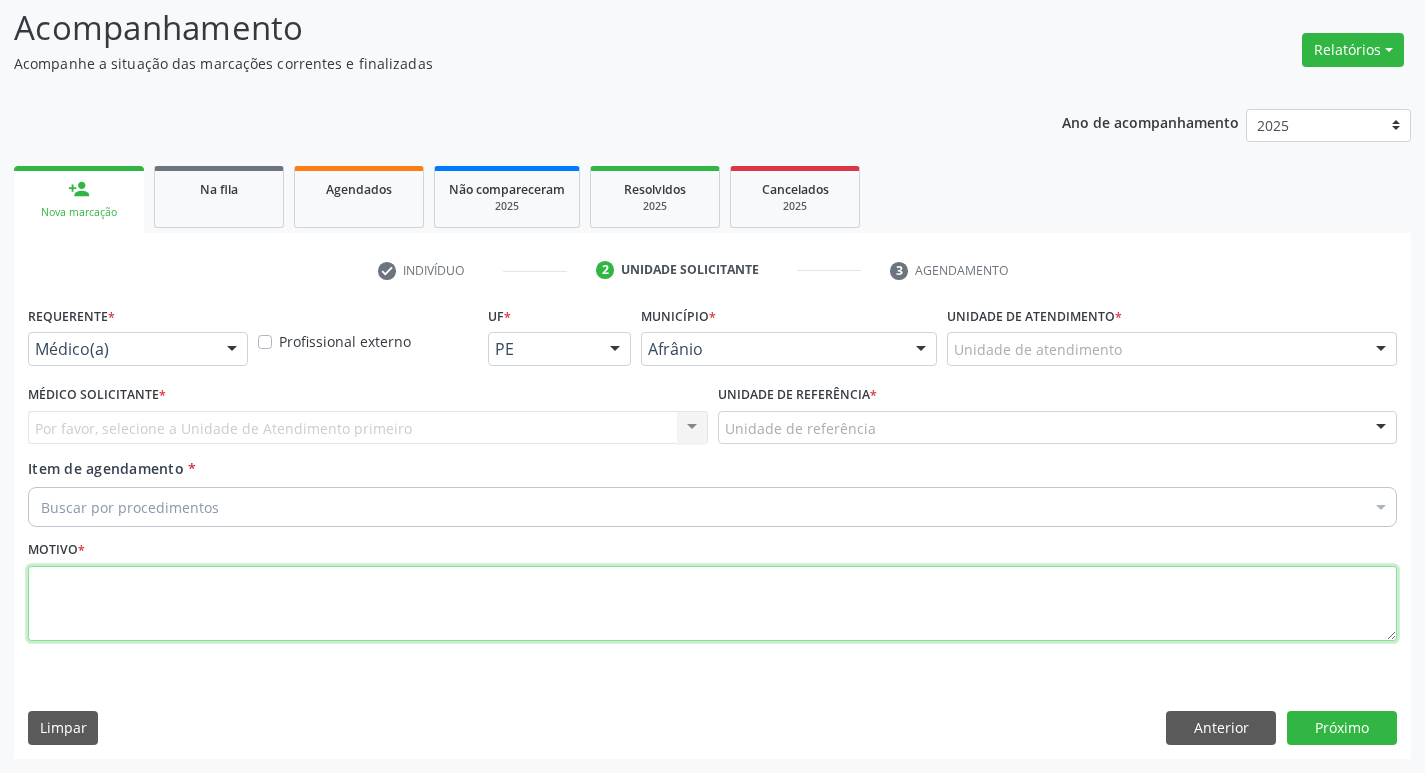 click at bounding box center [712, 604] 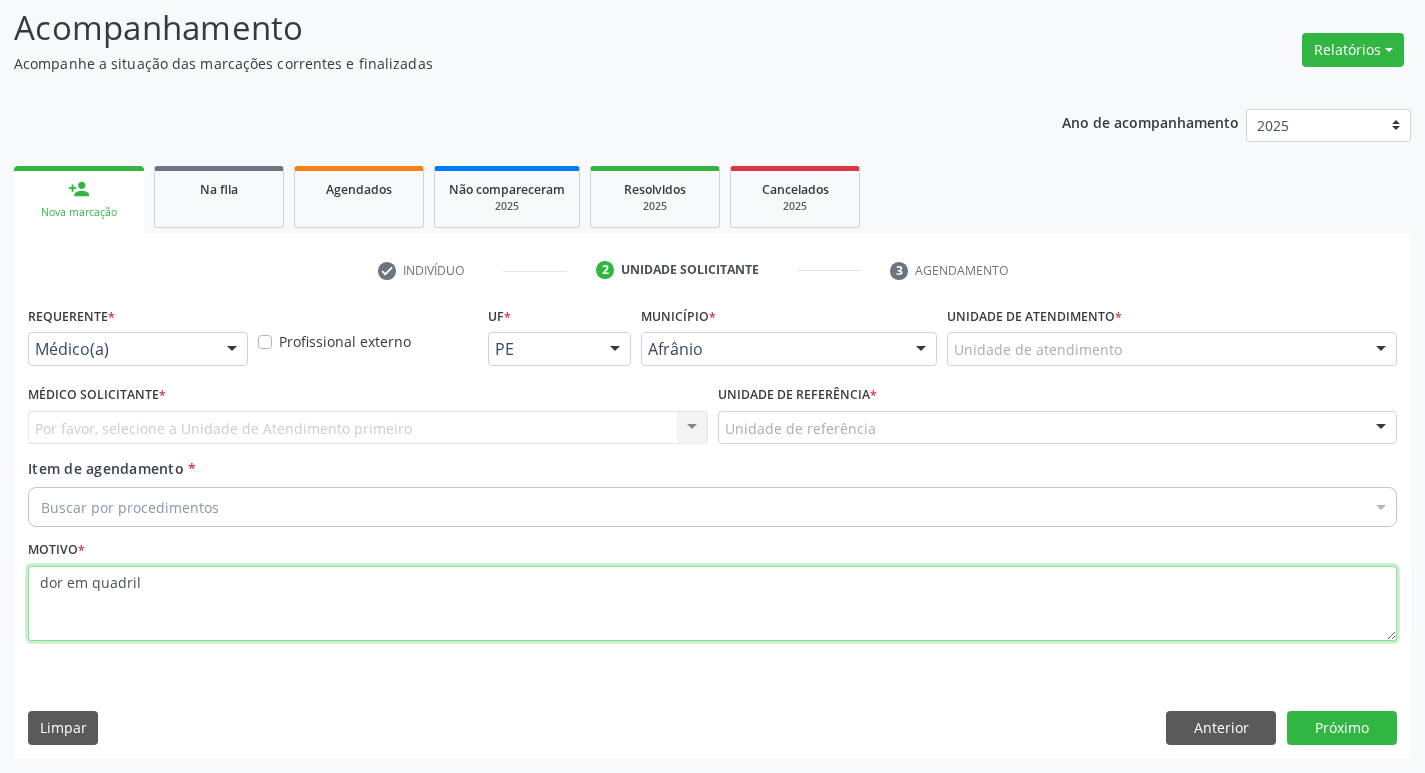 type on "dor em quadril" 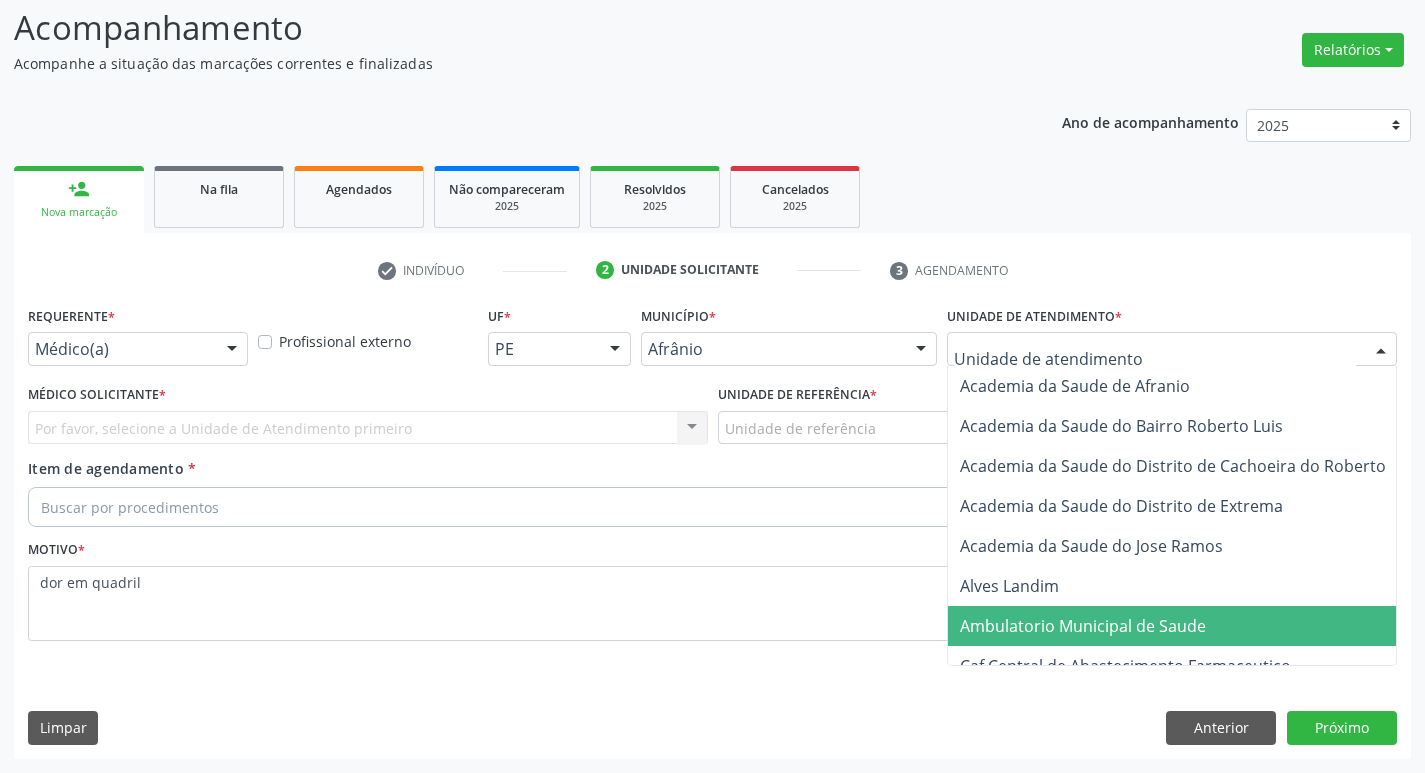 click on "Ambulatorio Municipal de Saude" at bounding box center [1083, 626] 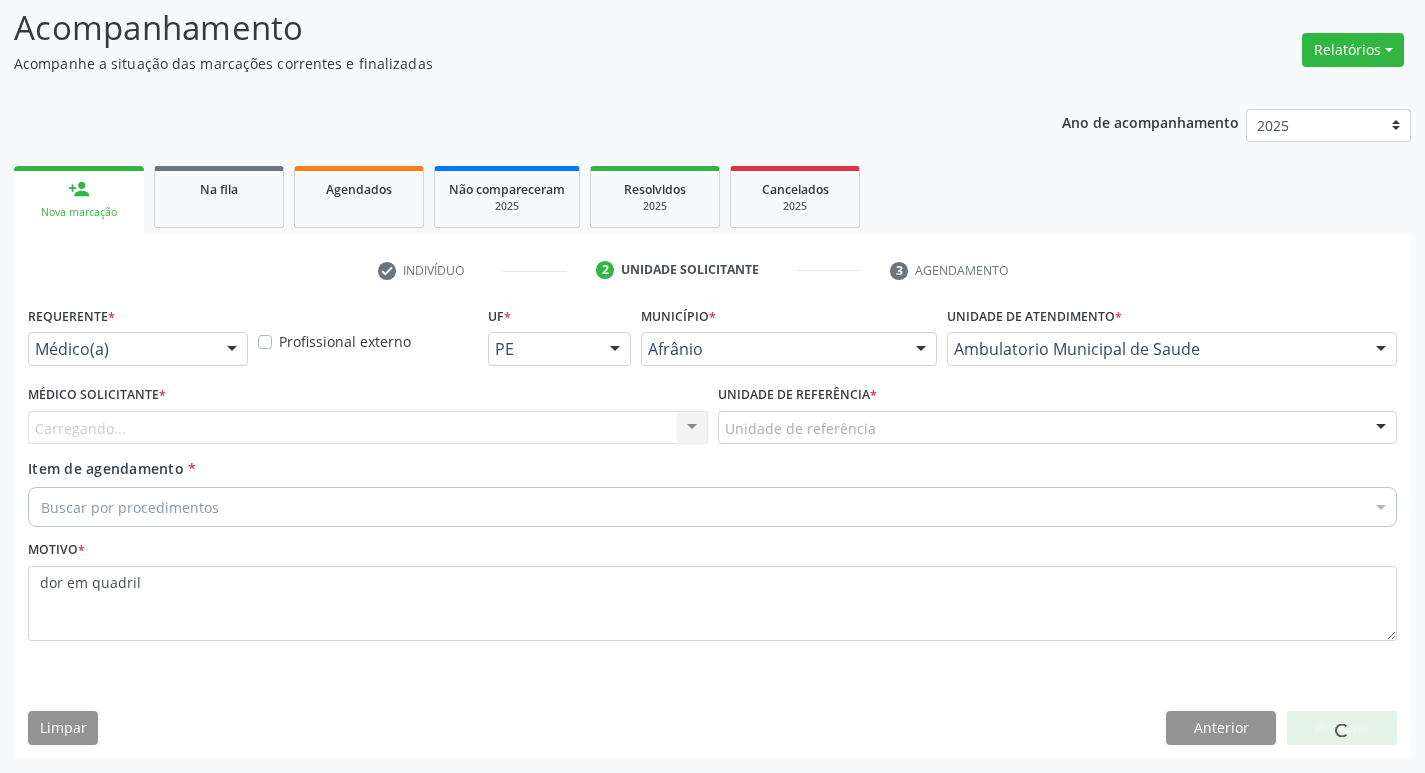 click on "Carregando...
Nenhum resultado encontrado para: "   "
Não há nenhuma opção para ser exibida." at bounding box center (368, 428) 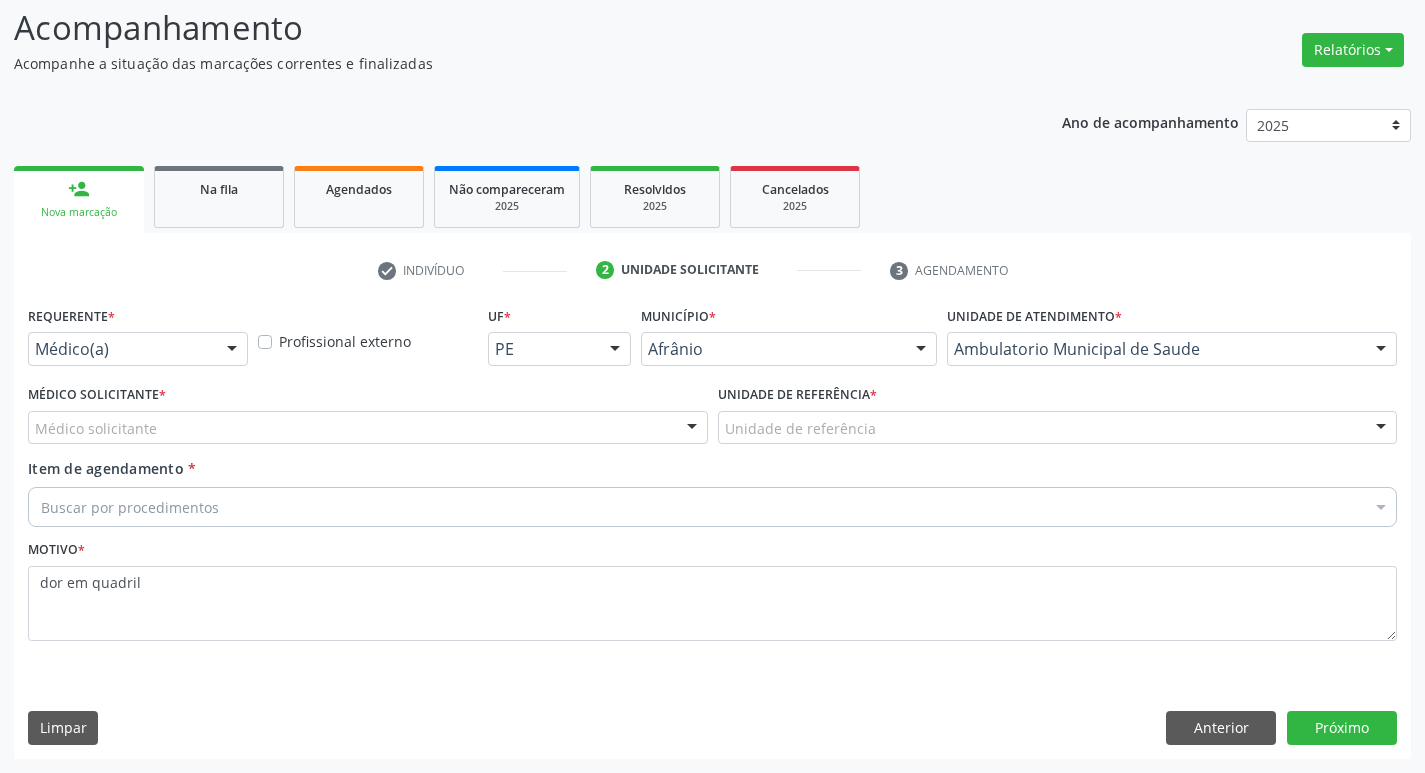 click on "Médico solicitante" at bounding box center [368, 428] 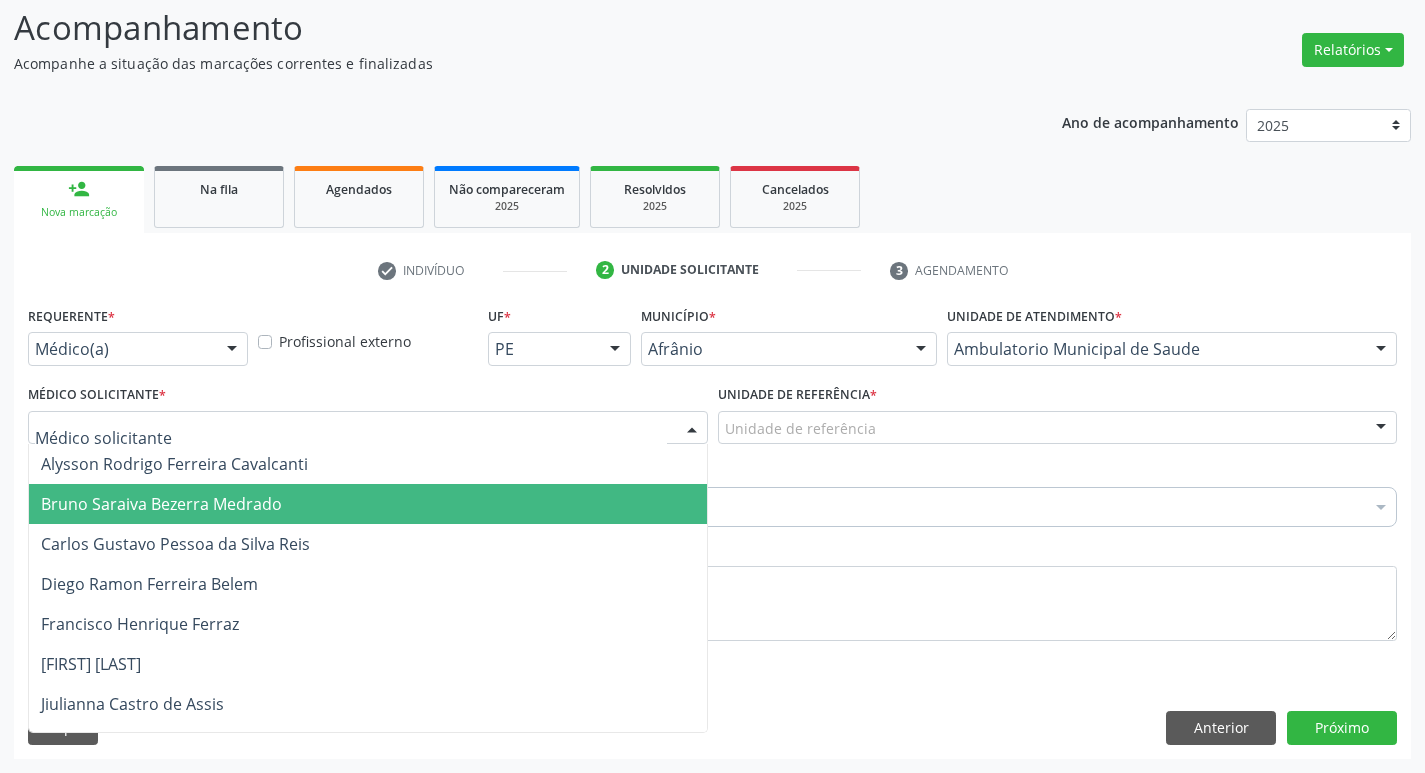 click on "Bruno Saraiva Bezerra Medrado" at bounding box center [368, 504] 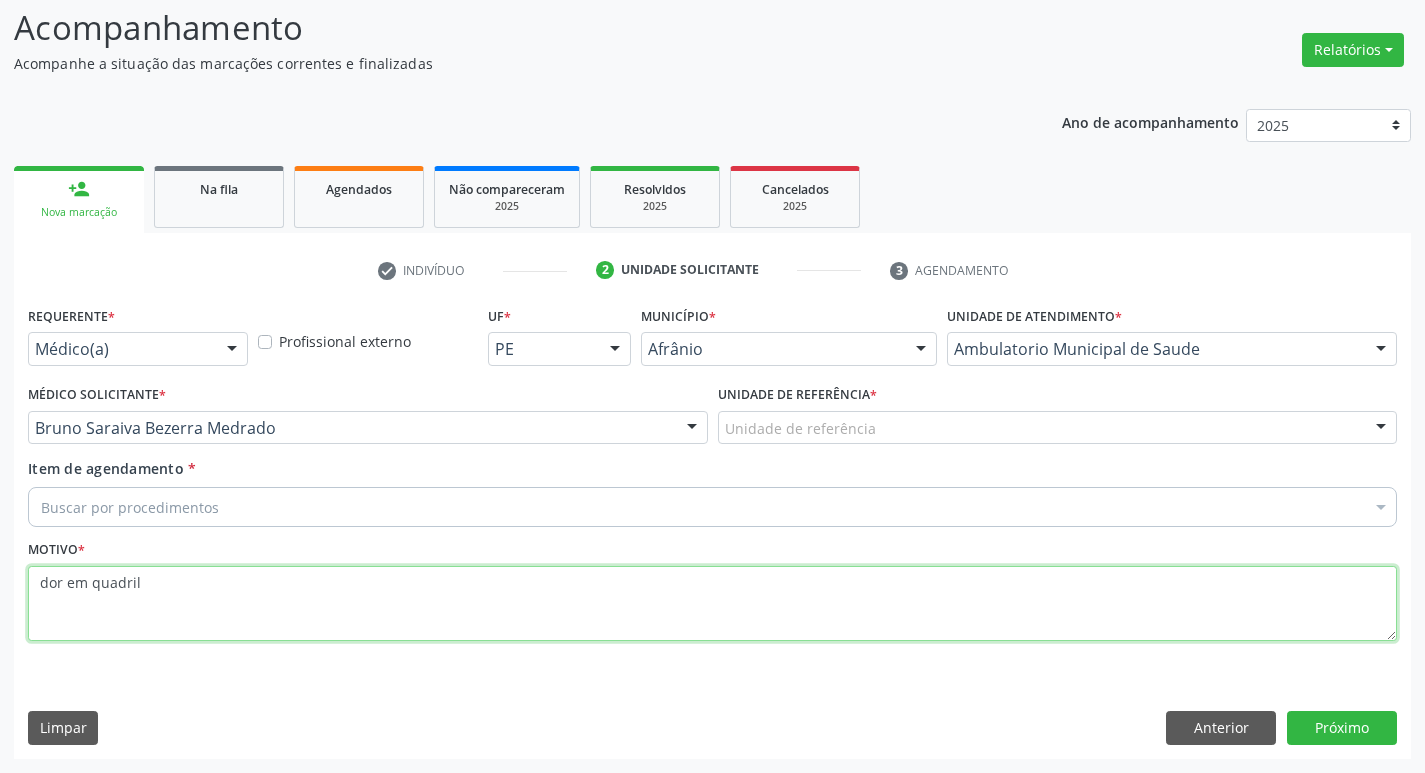 click on "dor em quadril" at bounding box center (712, 604) 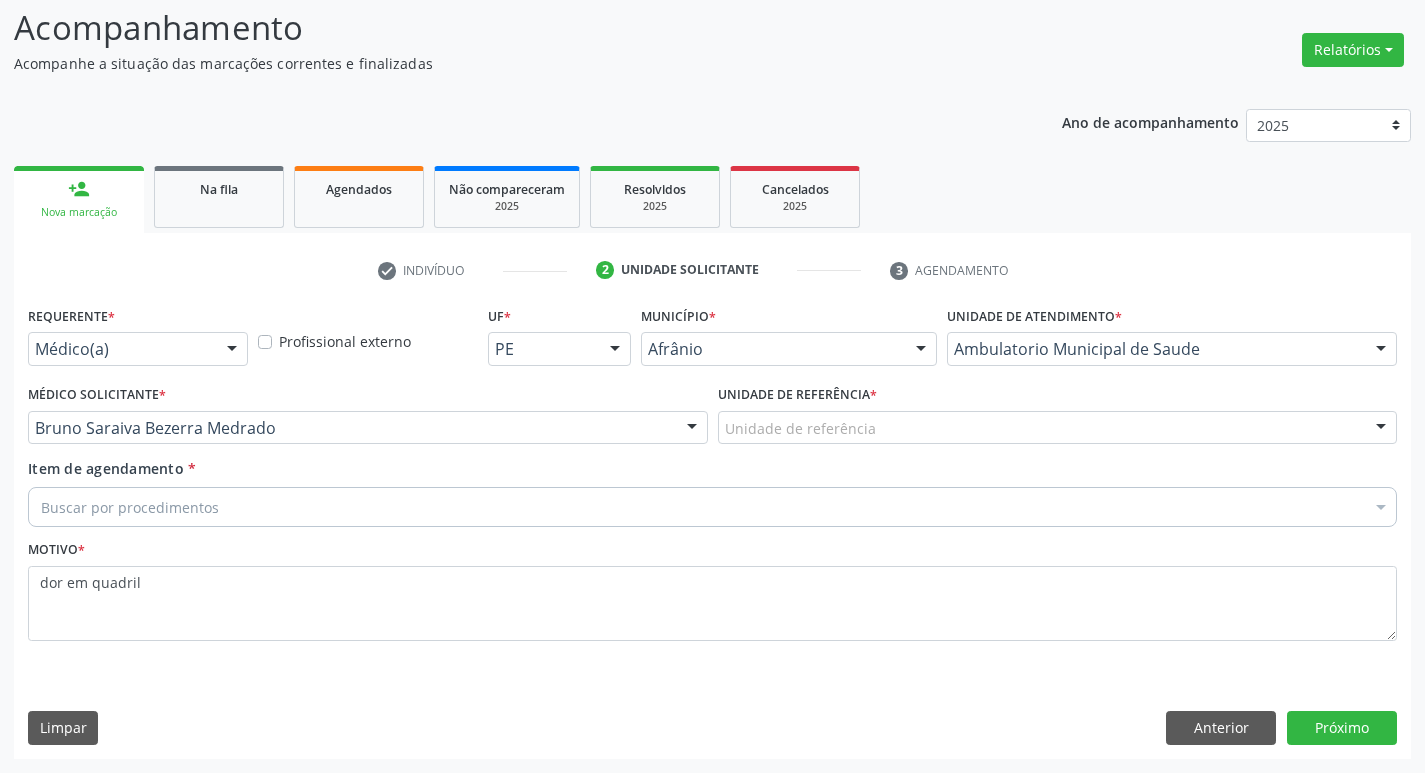 click on "Buscar por procedimentos" at bounding box center (712, 507) 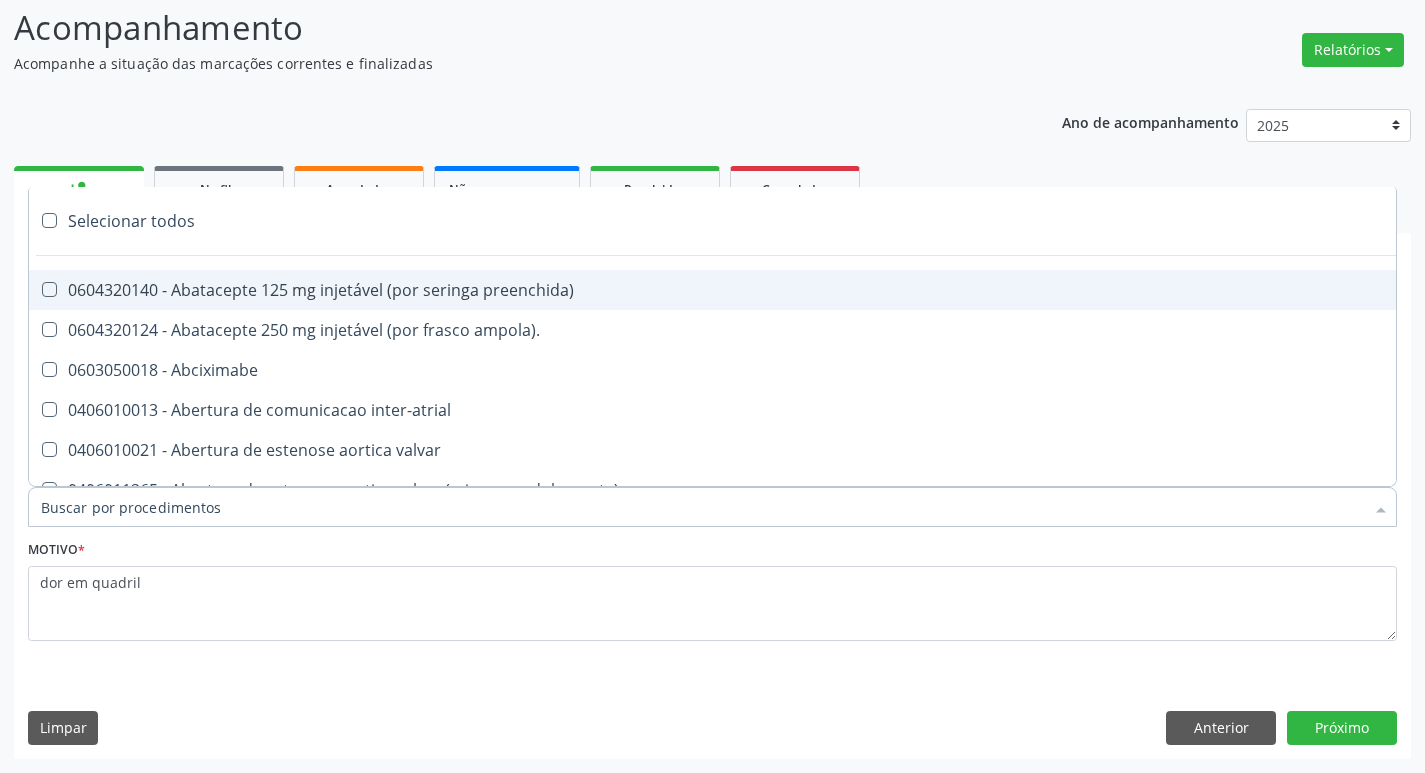 paste on "ortope" 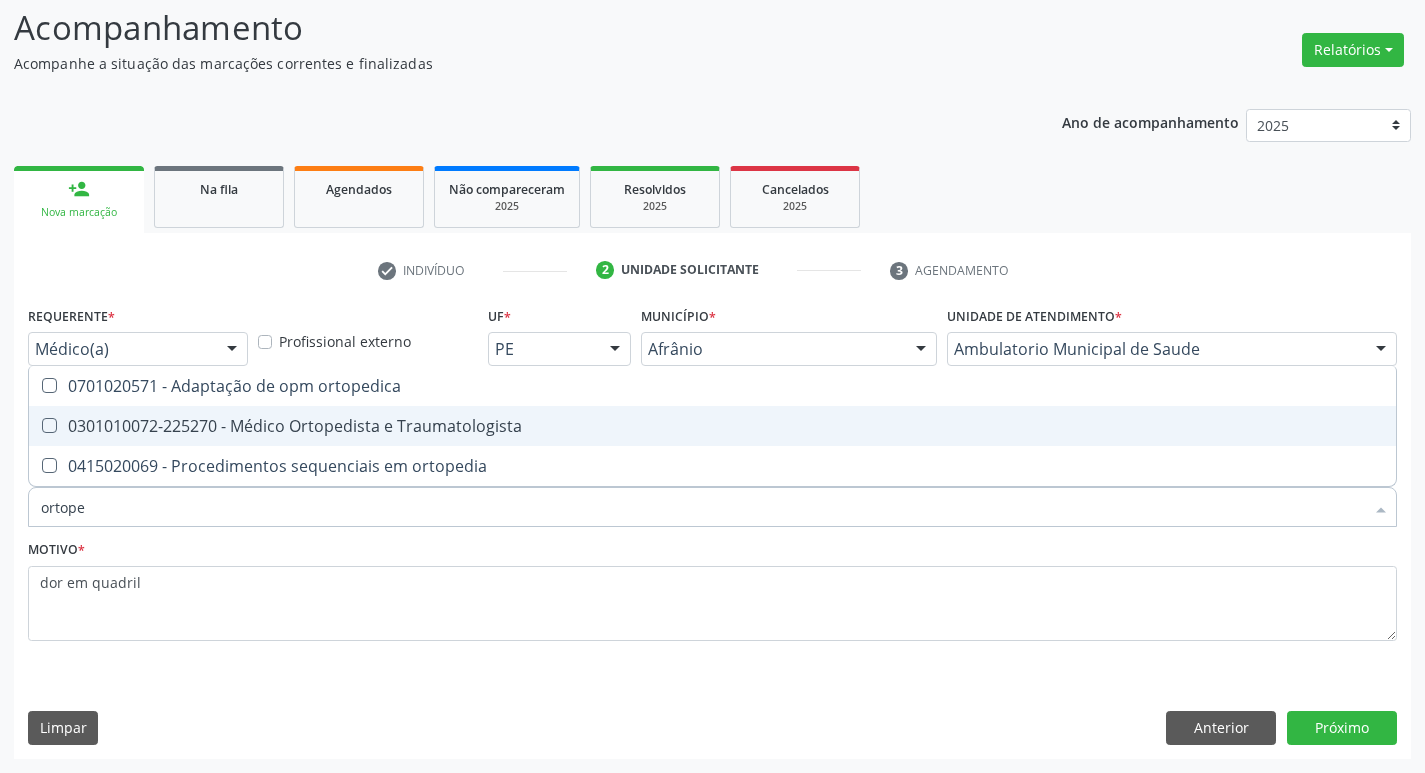 click at bounding box center (49, 425) 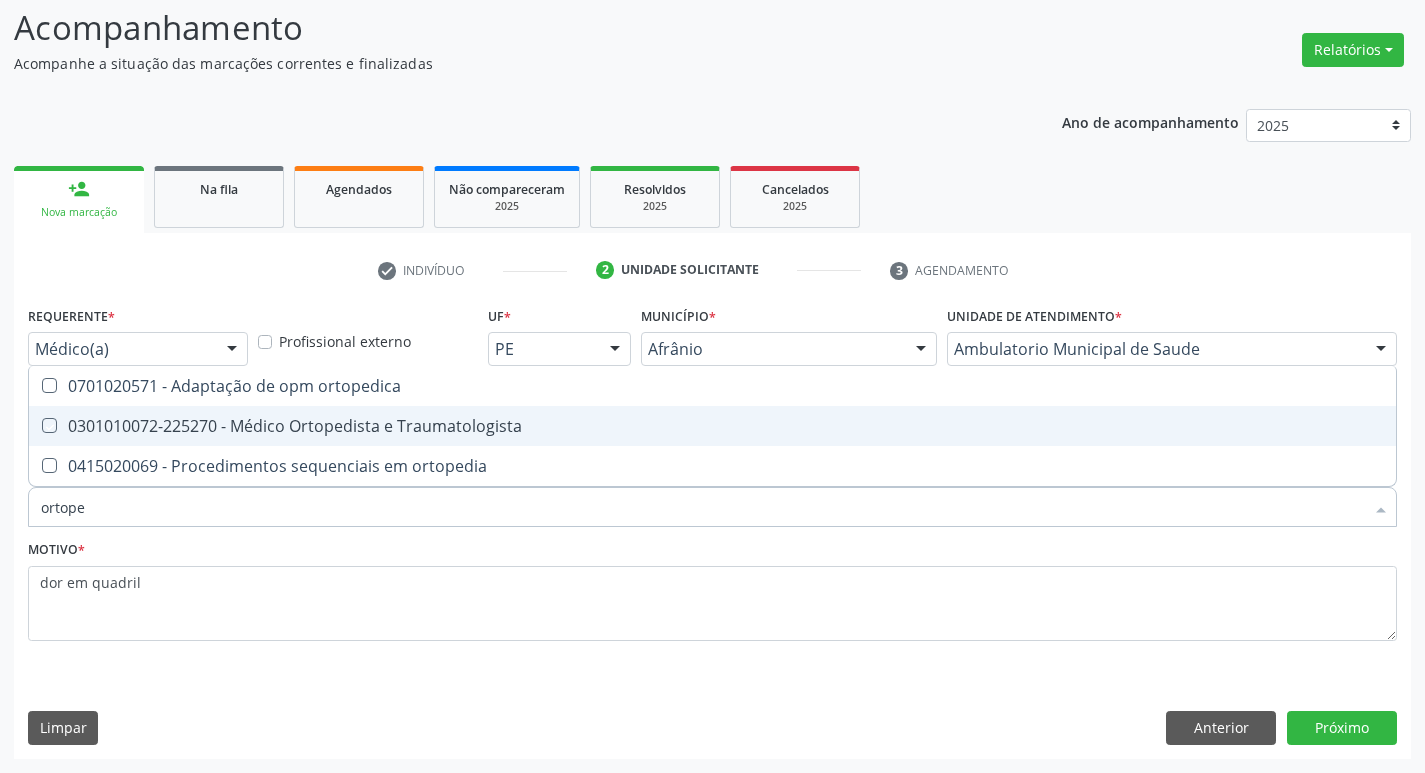 click at bounding box center (35, 425) 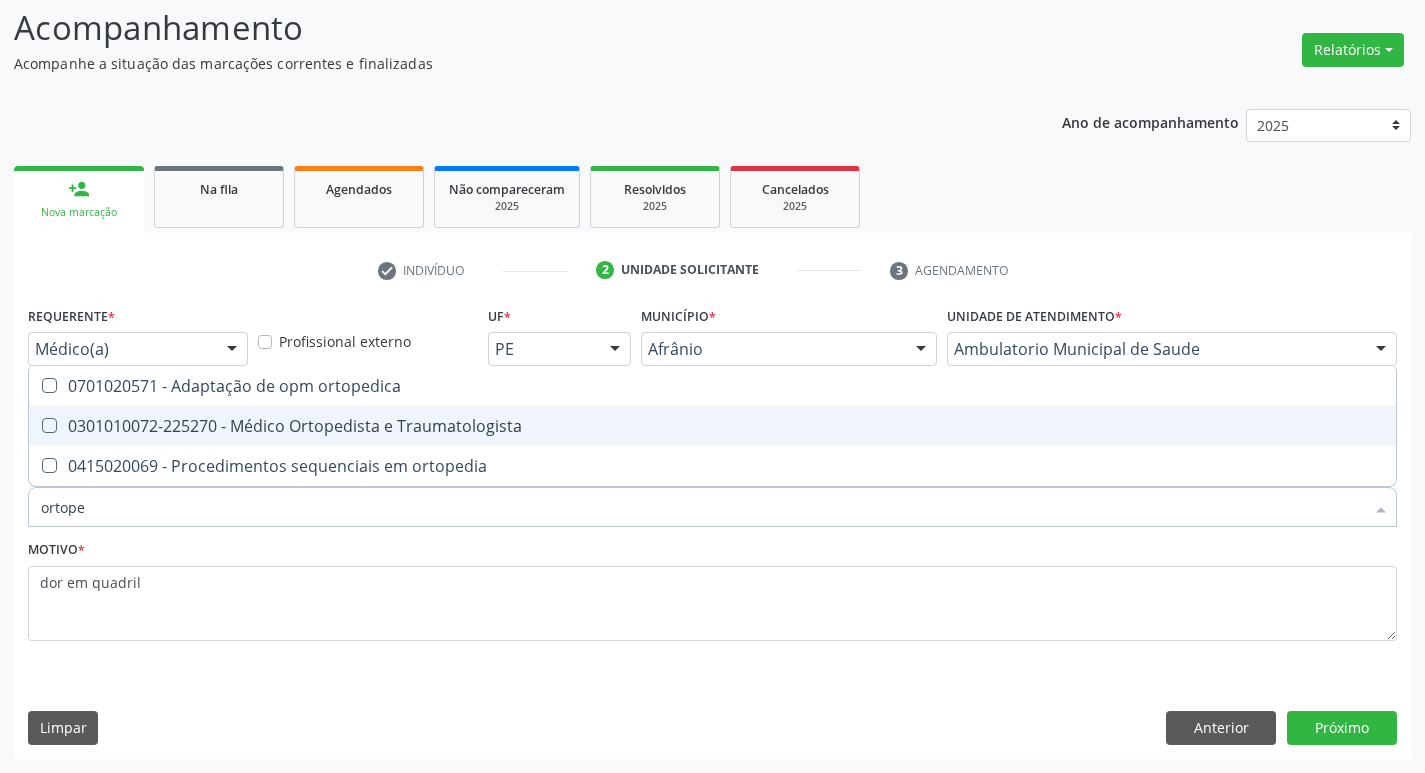 checkbox on "true" 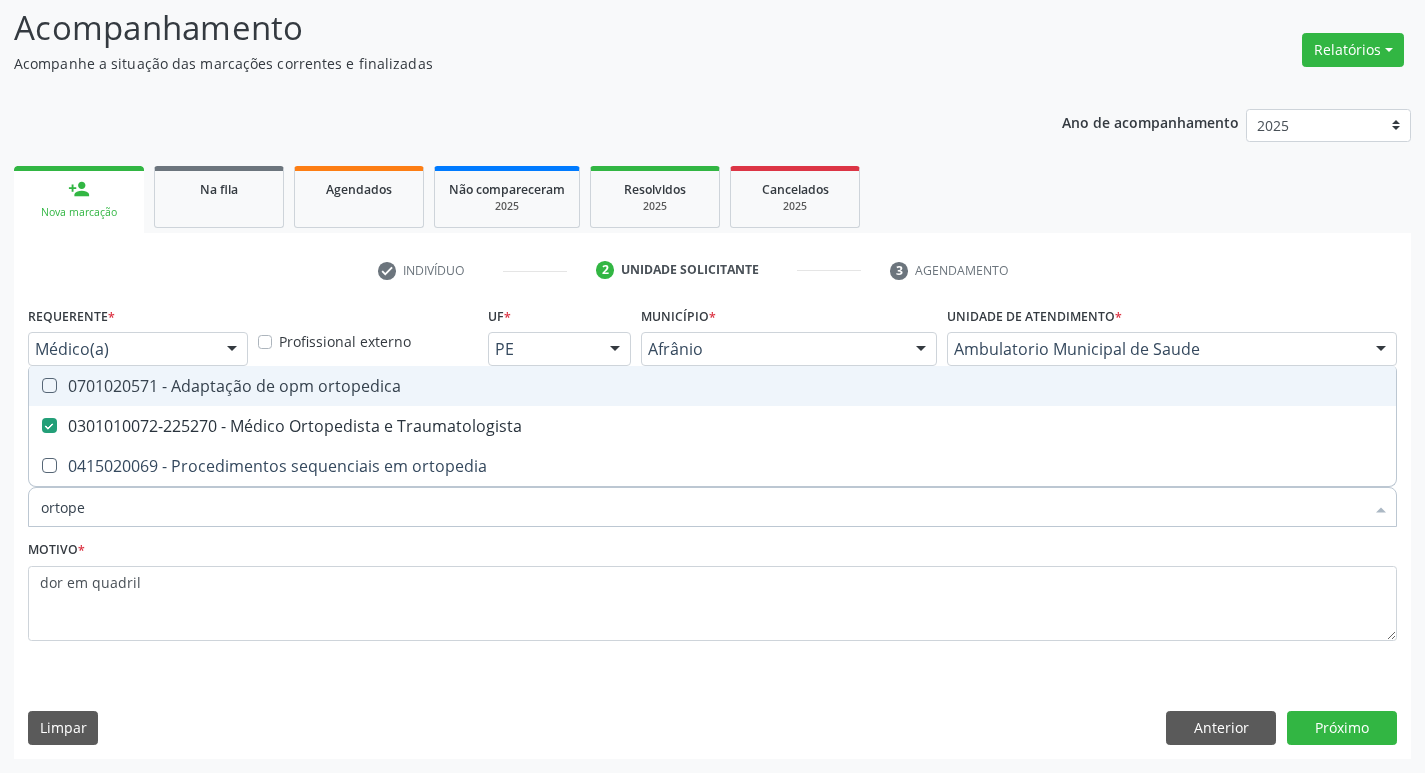 click on "check
Indivíduo
2
Unidade solicitante
3
Agendamento
CNS
*
700 [PHONE] 3050       done
Nome
*
[FIRST] [LAST]
[FIRST] [LAST]
CNS:
700 [PHONE] 3050
CPF:    --   Nascimento:
[DATE]
Nenhum resultado encontrado para: "   "
Digite o nome
Sexo
*
Masculino         Masculino   Feminino
Nenhum resultado encontrado para: "   "
Não há nenhuma opção para ser exibida.
CPF
RG
Órgão emissor
Data de nascimento
*
[DATE]
Nome da mãe
[FIRST] [LAST]
Nº do Telefone
([PHONE])
Celular/WhatsApp
([PHONE])
*" at bounding box center [712, 506] 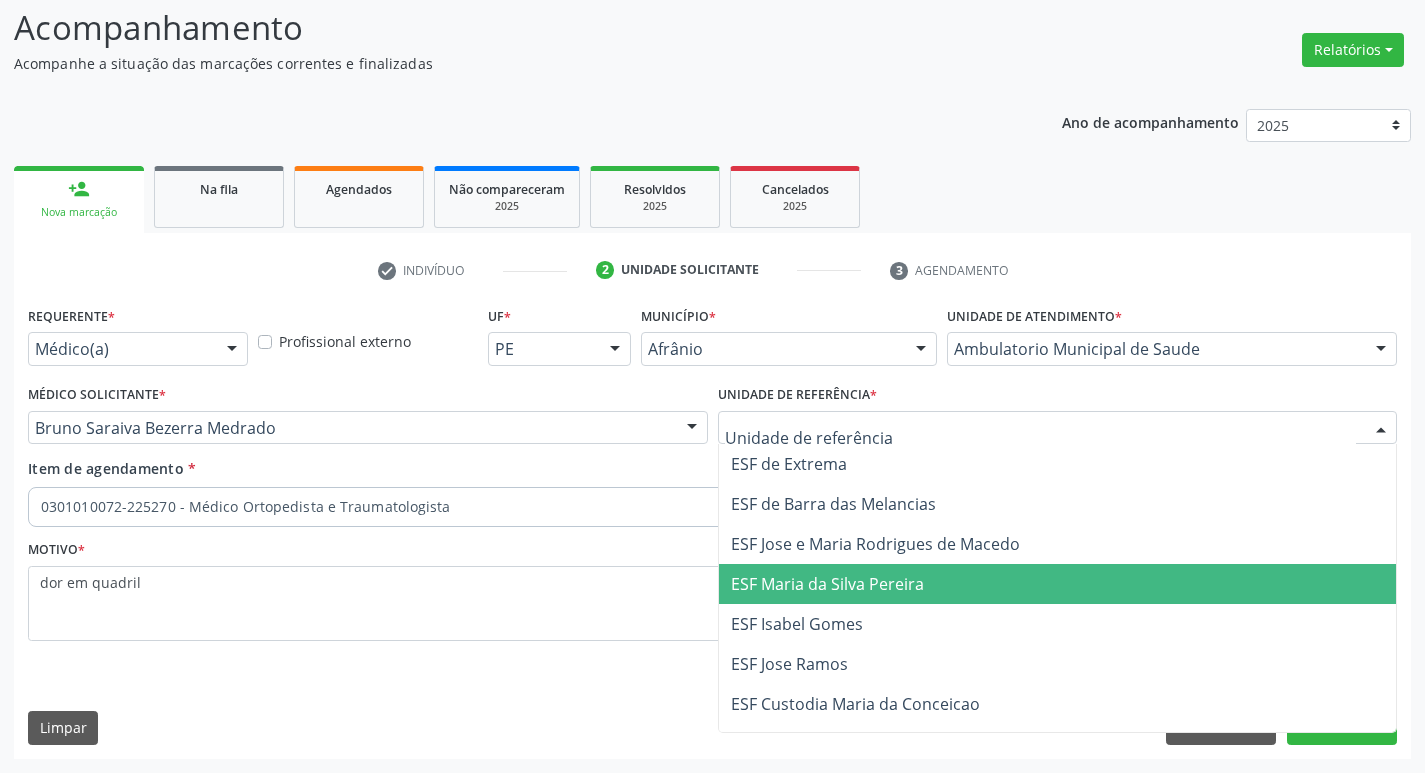 click on "ESF Maria da Silva Pereira" at bounding box center [827, 584] 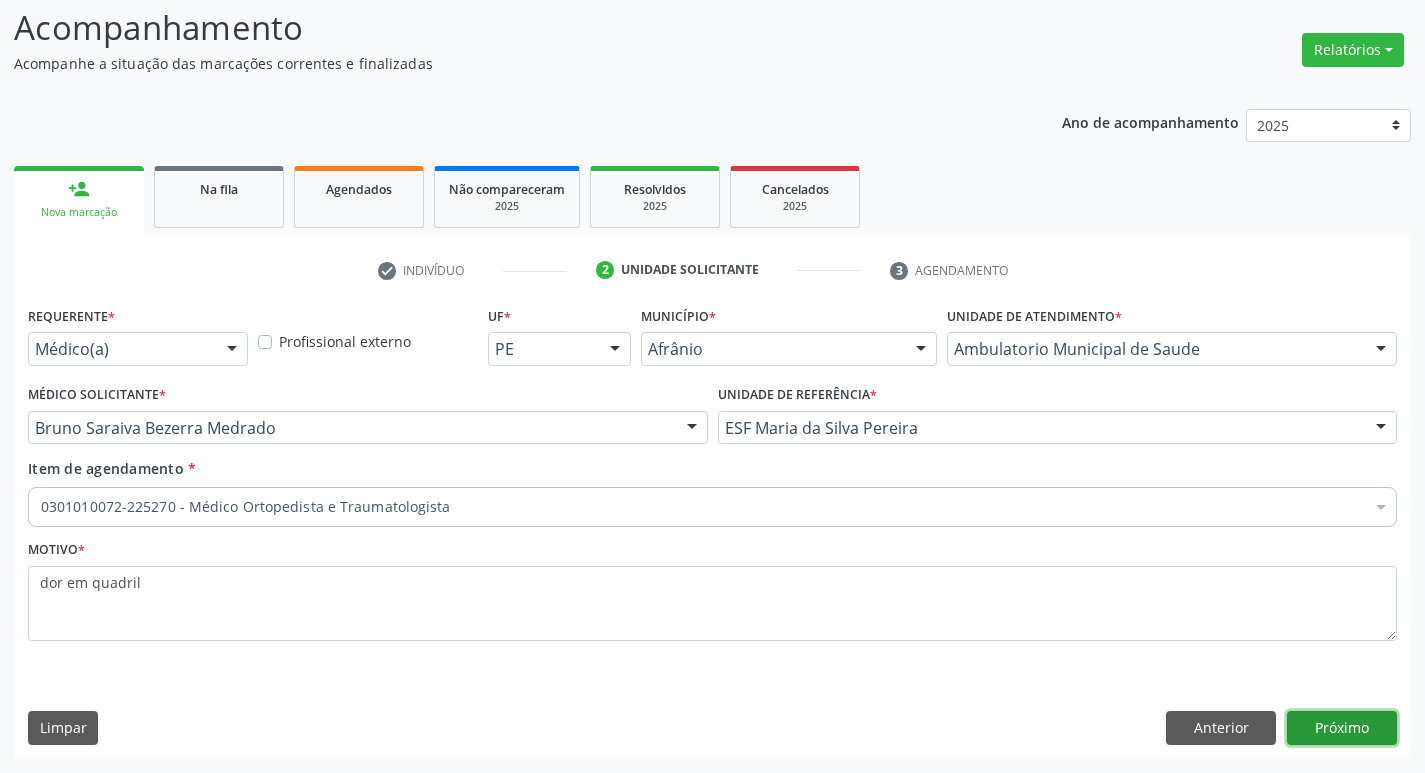 click on "Próximo" at bounding box center (1342, 728) 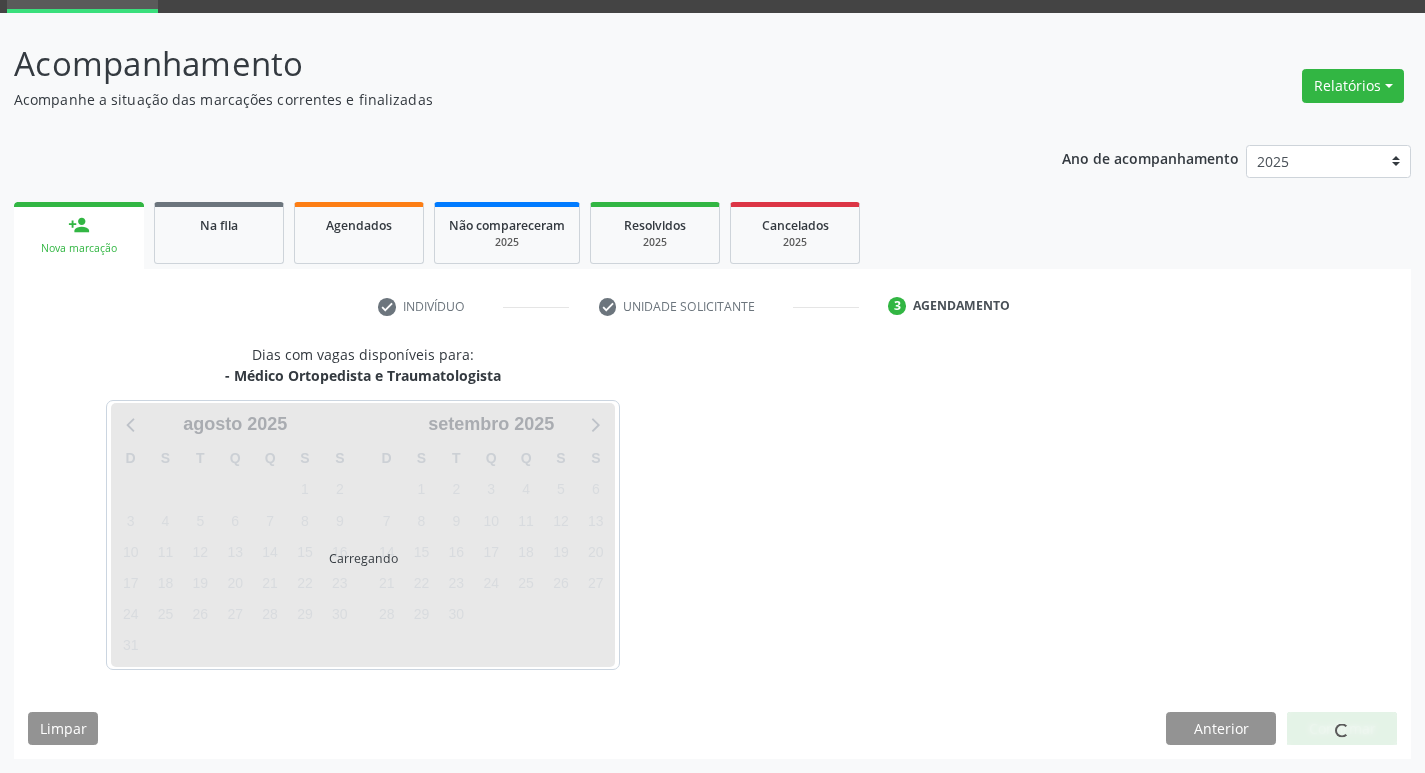 scroll, scrollTop: 97, scrollLeft: 0, axis: vertical 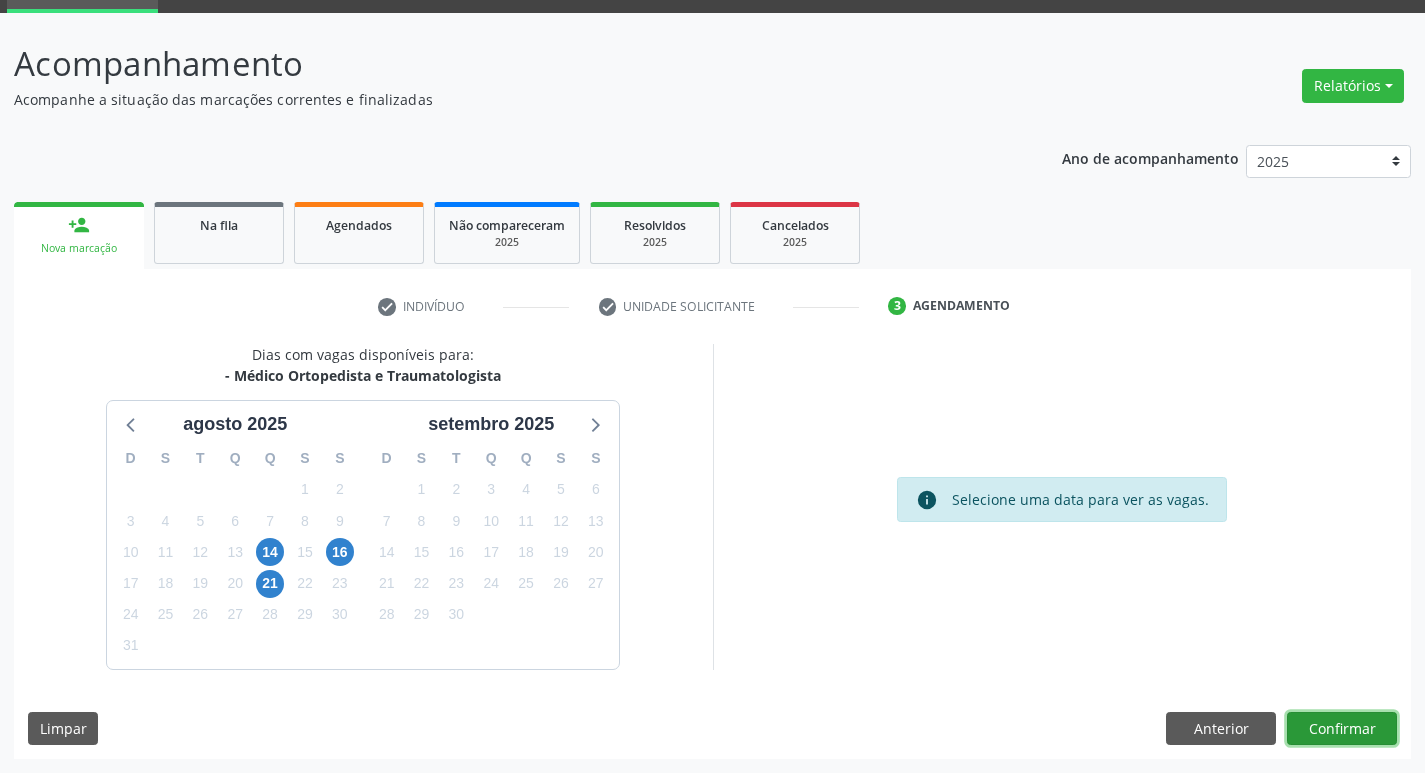 click on "Confirmar" at bounding box center (1342, 729) 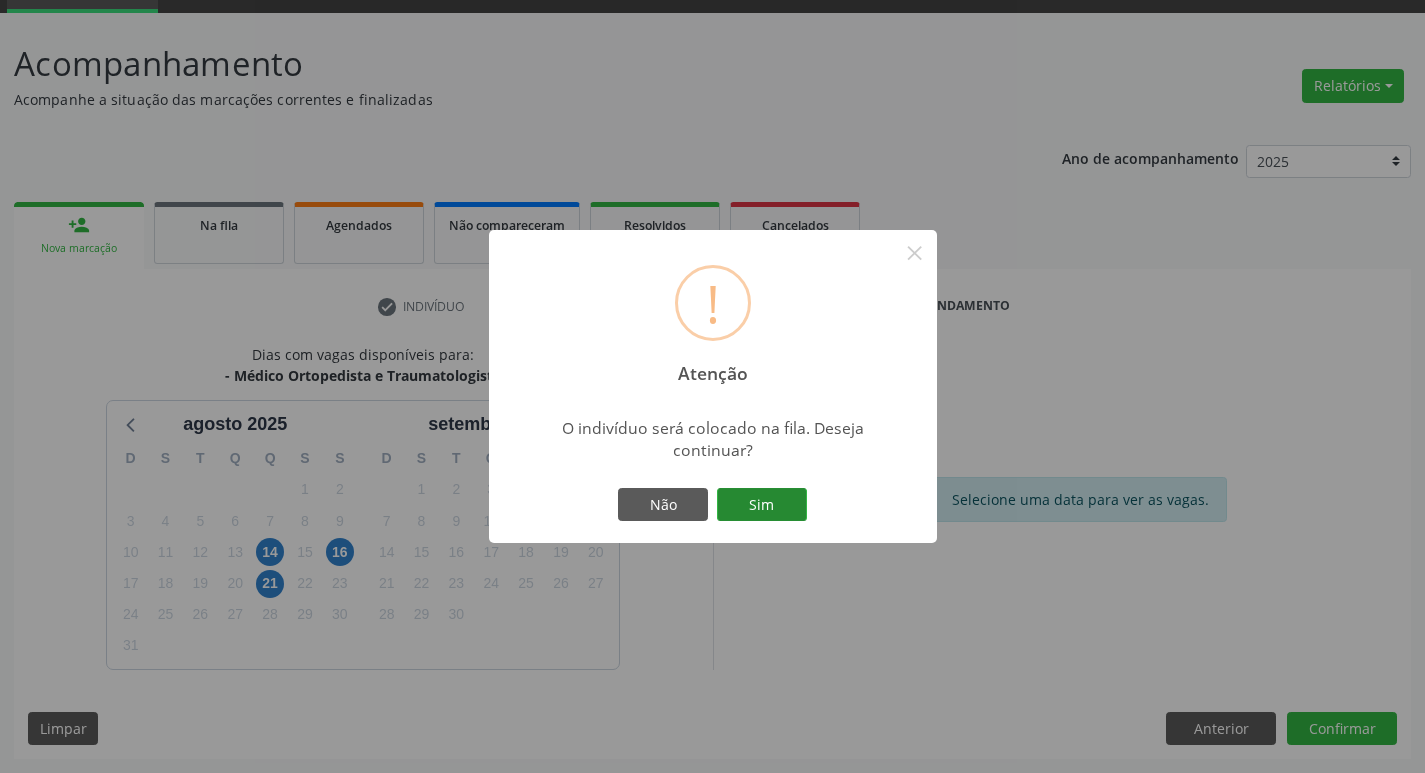 click on "Sim" at bounding box center (762, 505) 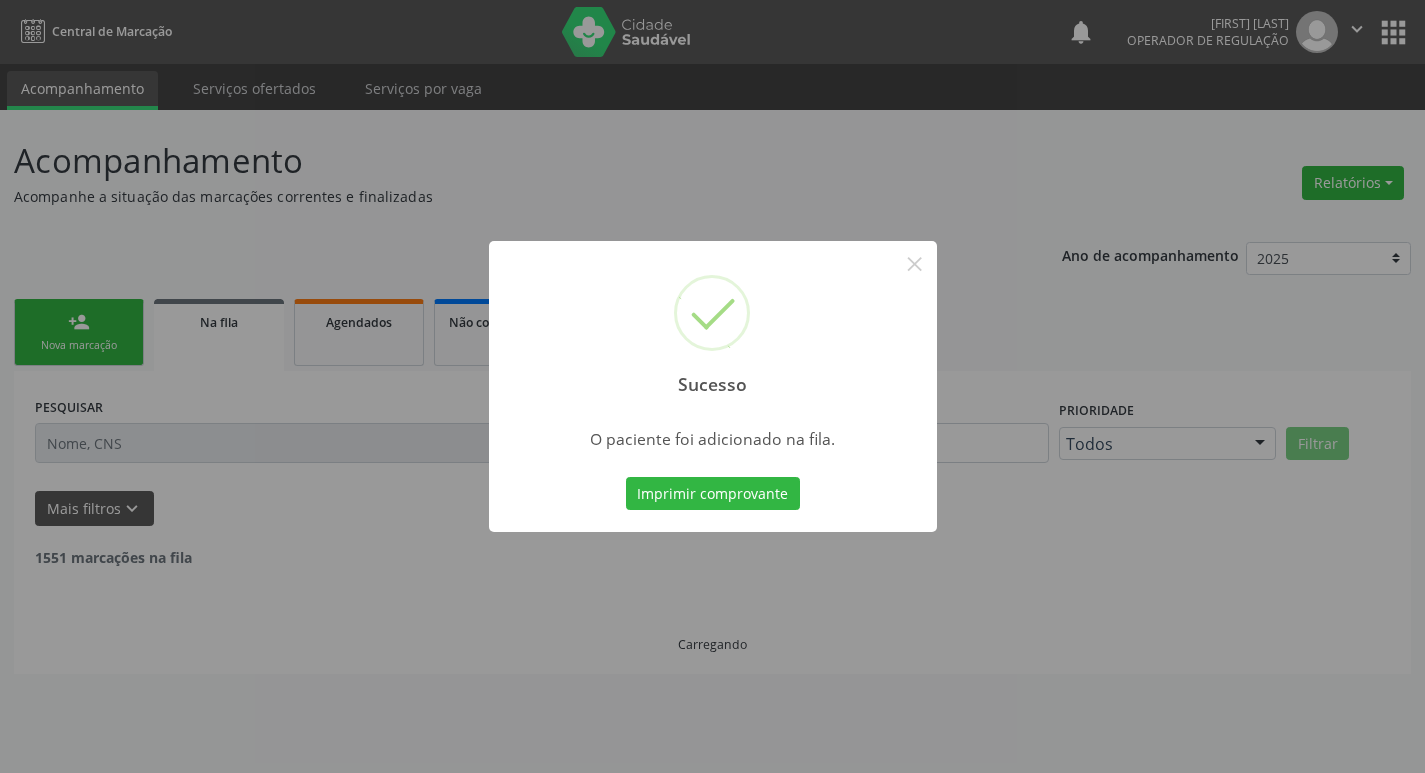 scroll, scrollTop: 0, scrollLeft: 0, axis: both 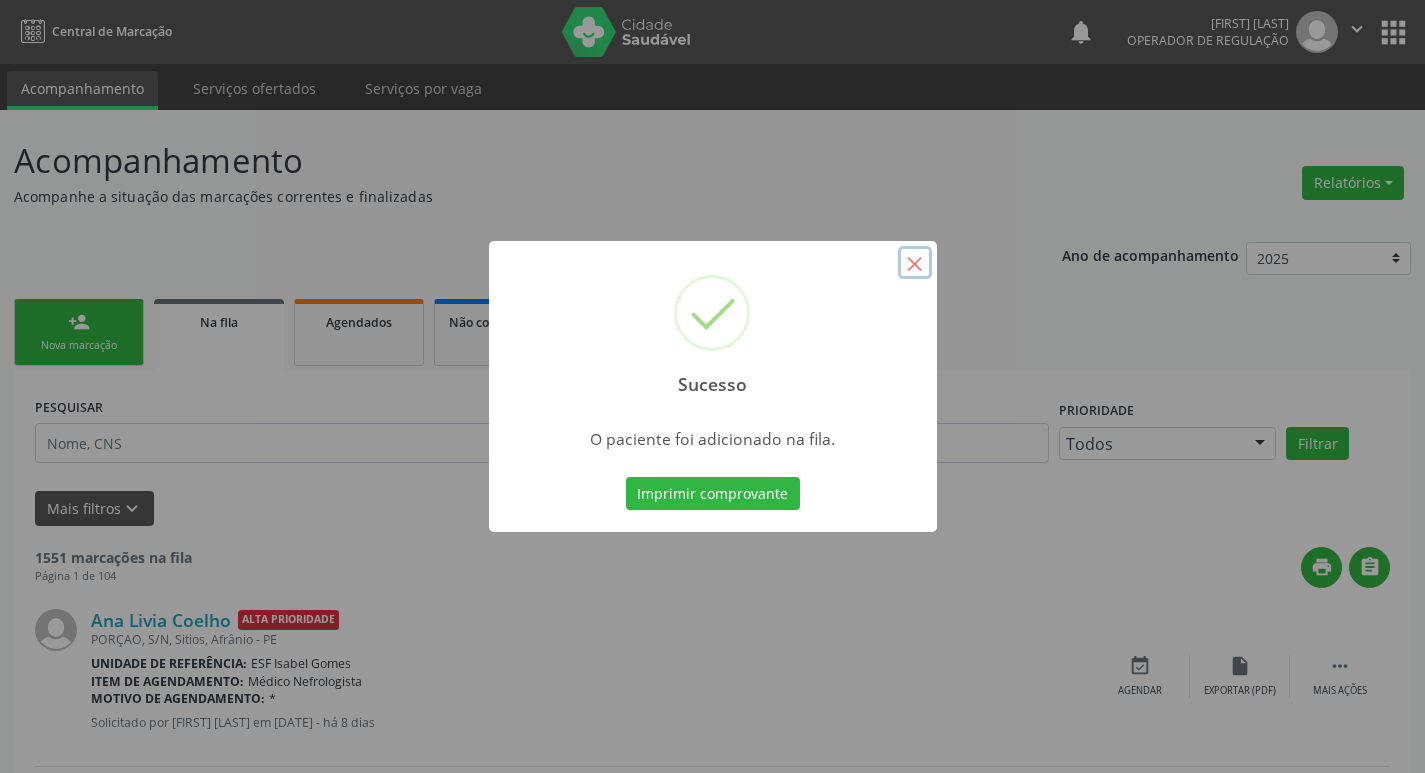 click on "×" at bounding box center [915, 263] 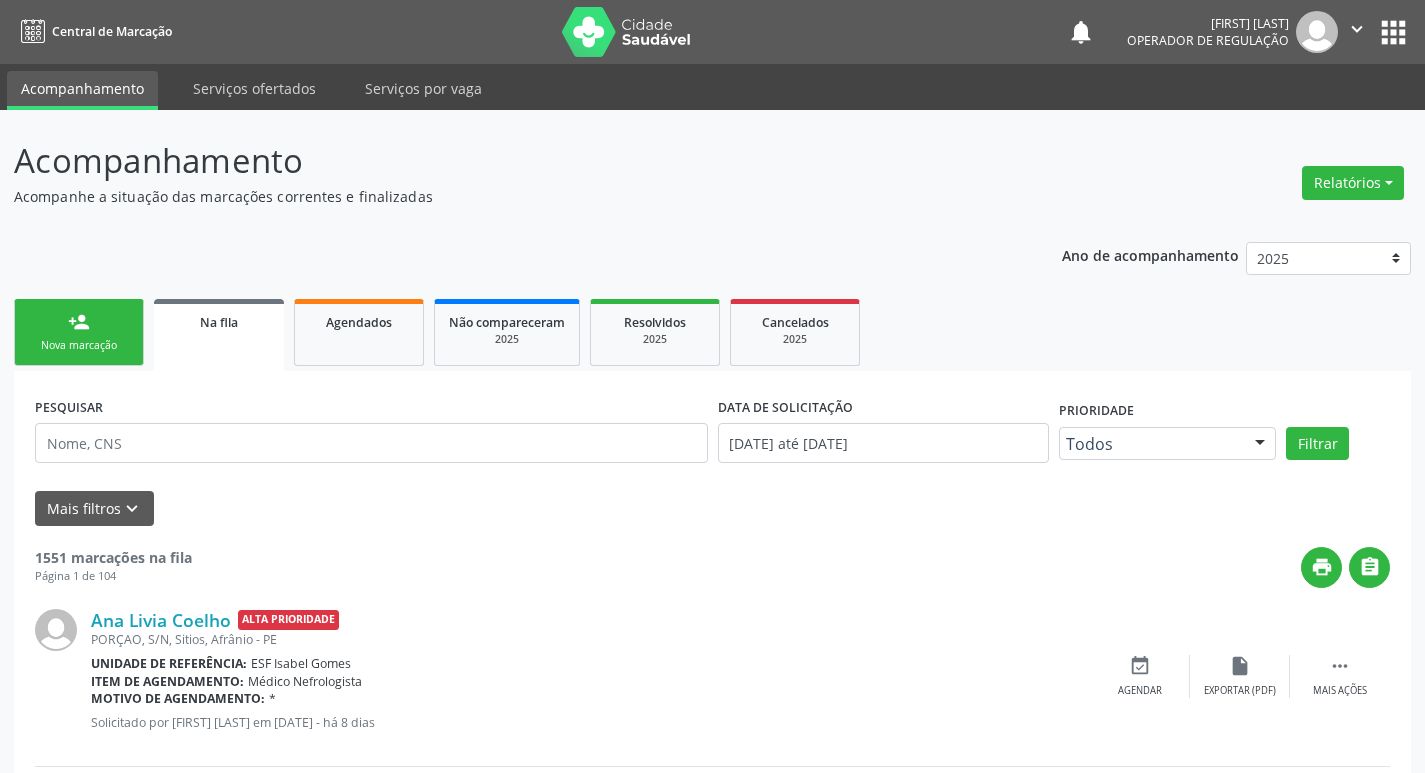 click on "Nova marcação" at bounding box center (79, 345) 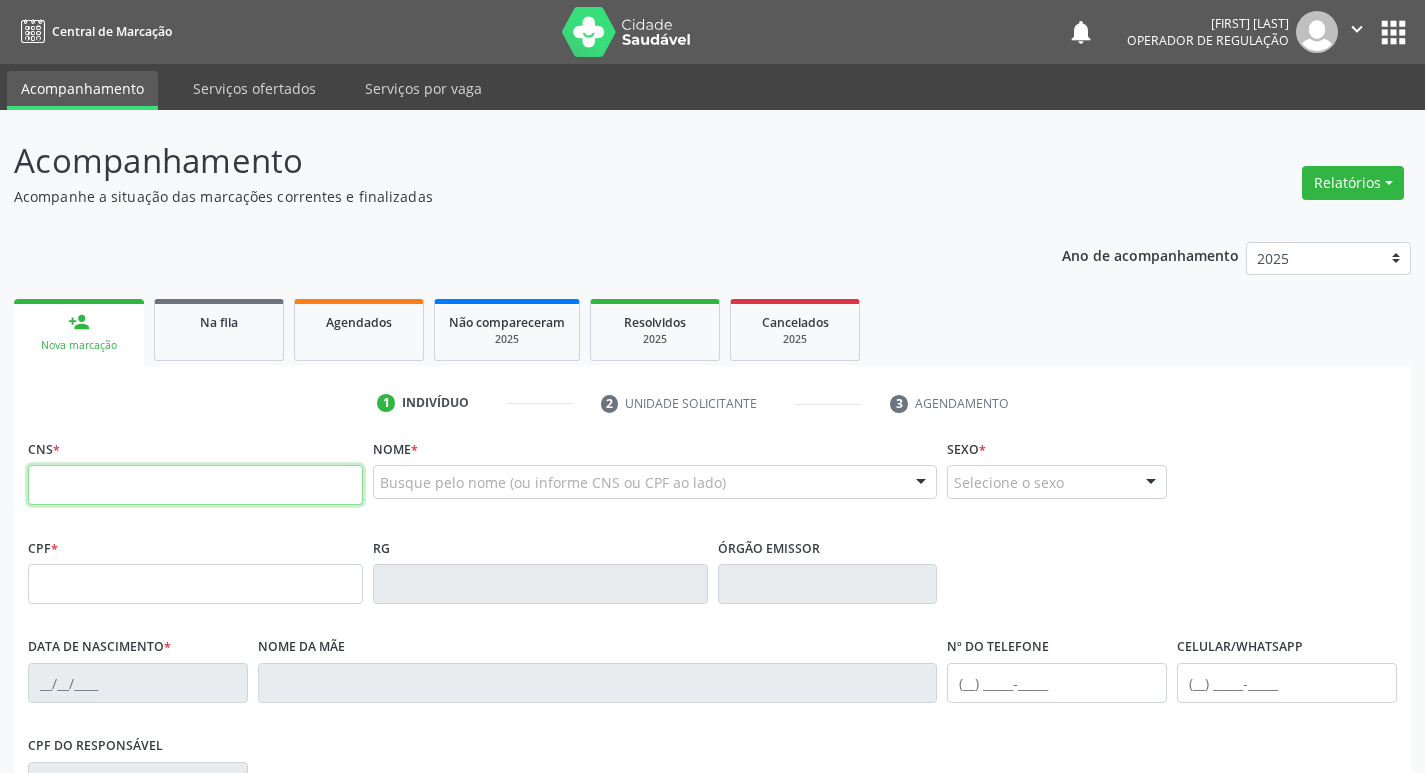 click at bounding box center (195, 485) 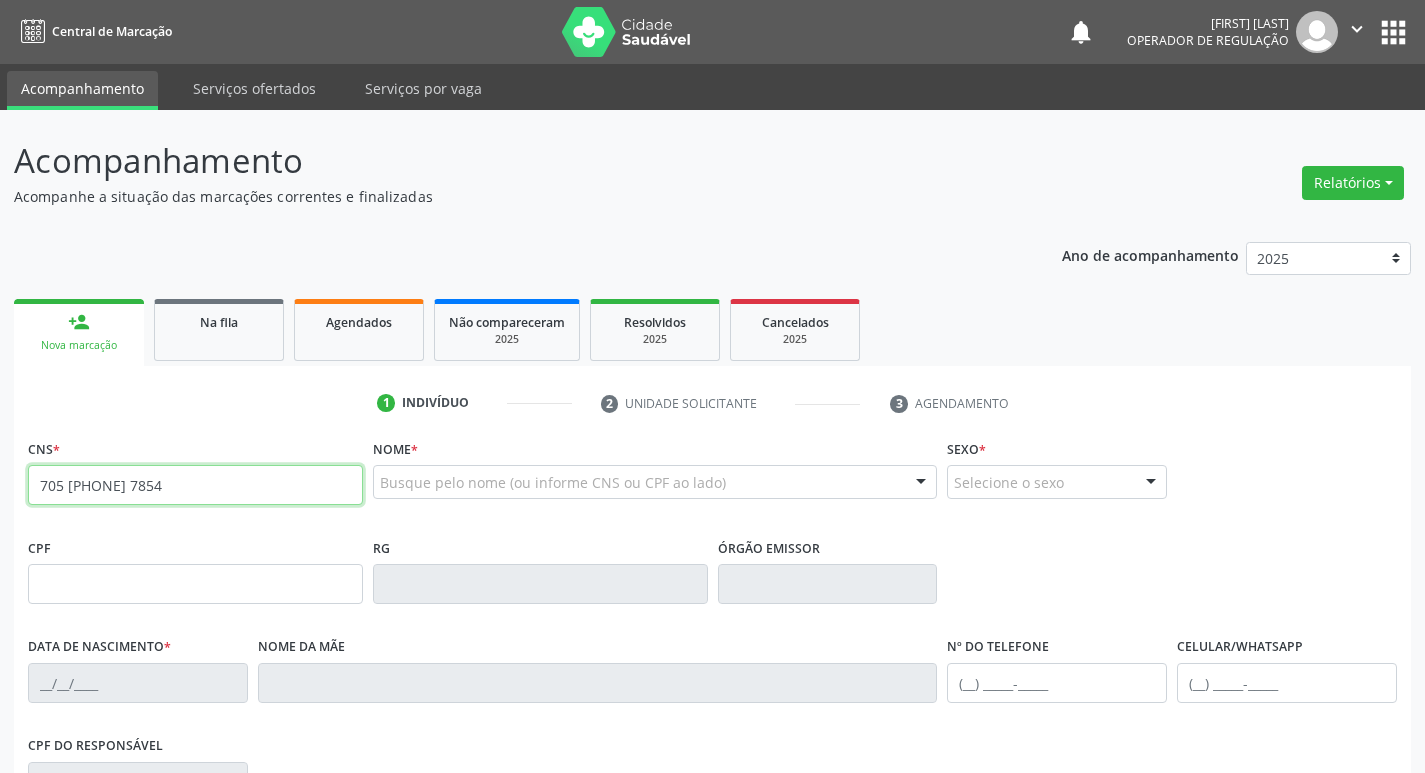 type on "705 [PHONE] 7854" 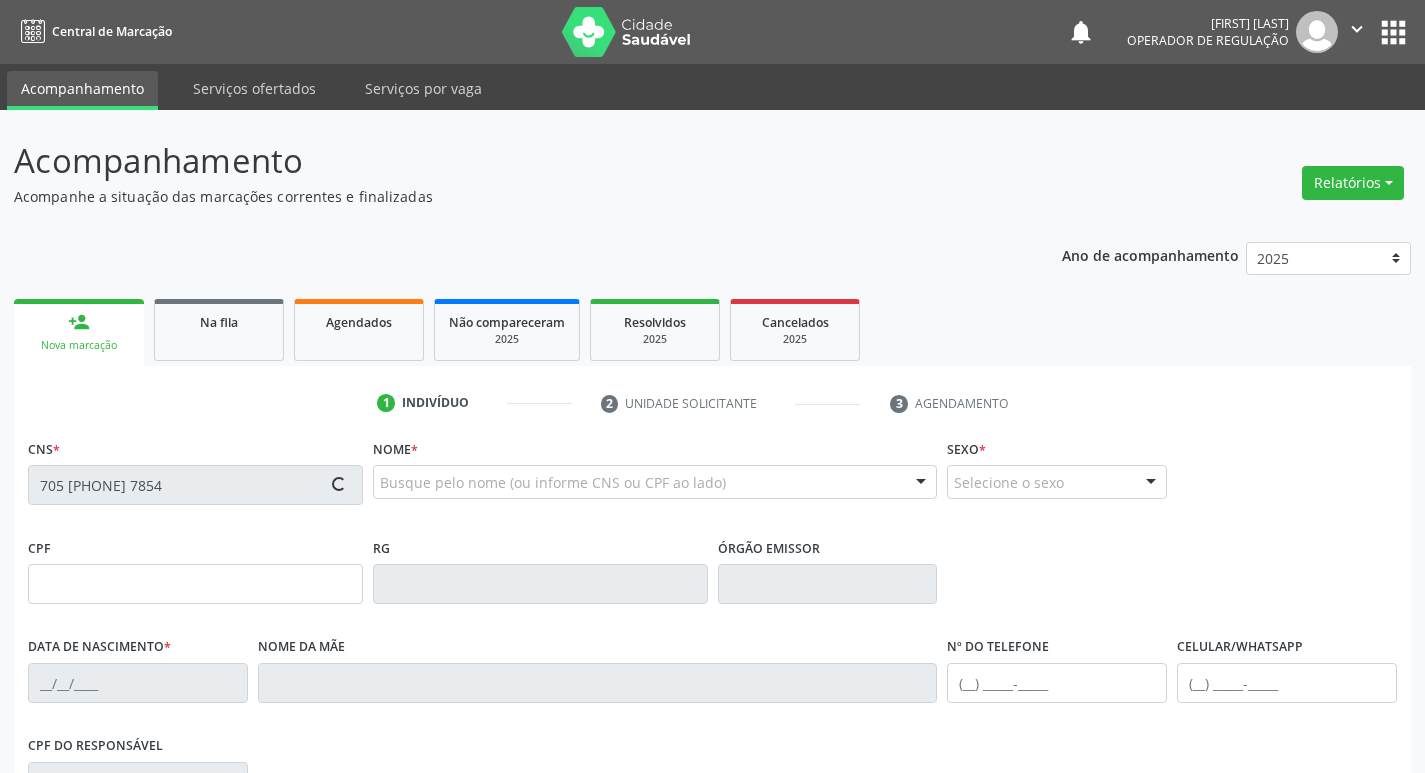 type on "[CPF]" 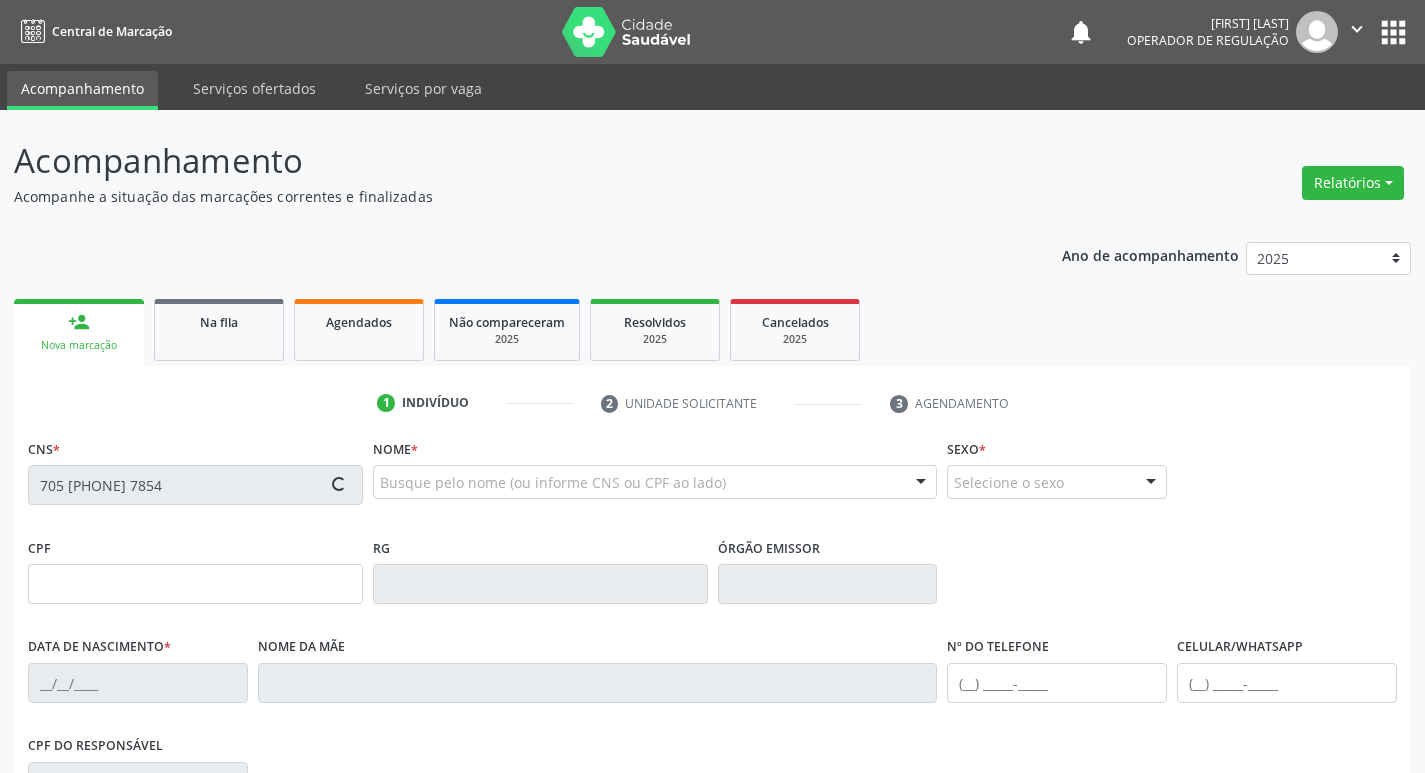 type on "[DATE]" 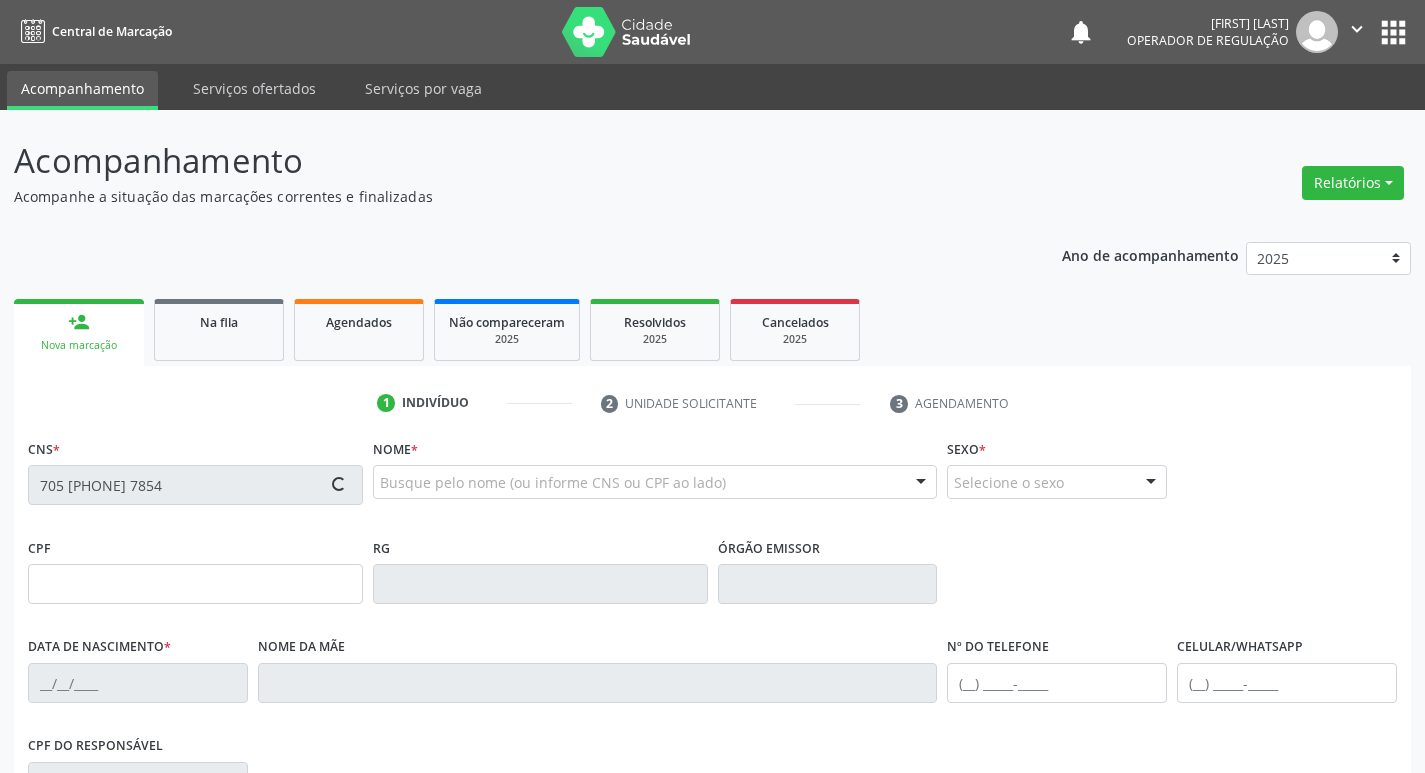type on "[FIRST] [LAST]" 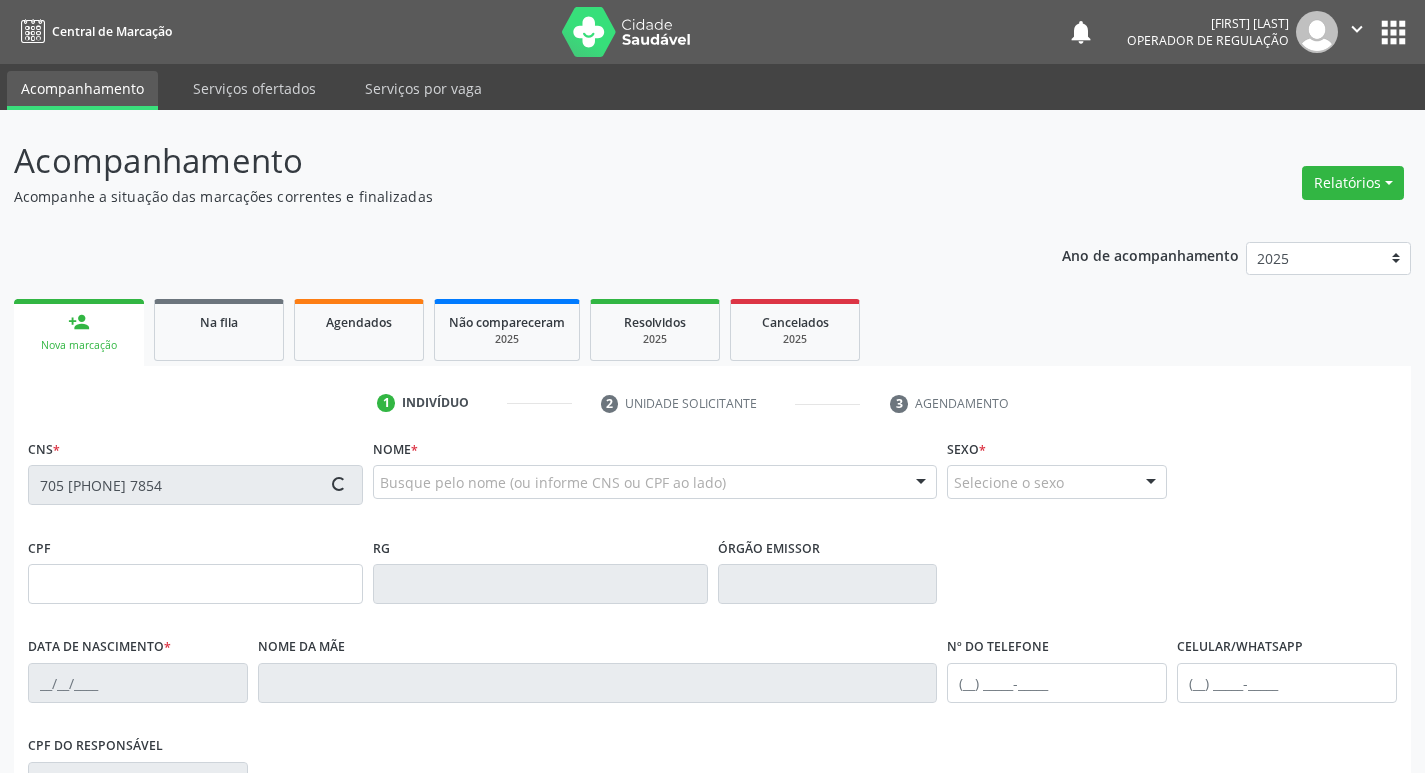 type on "([PHONE])" 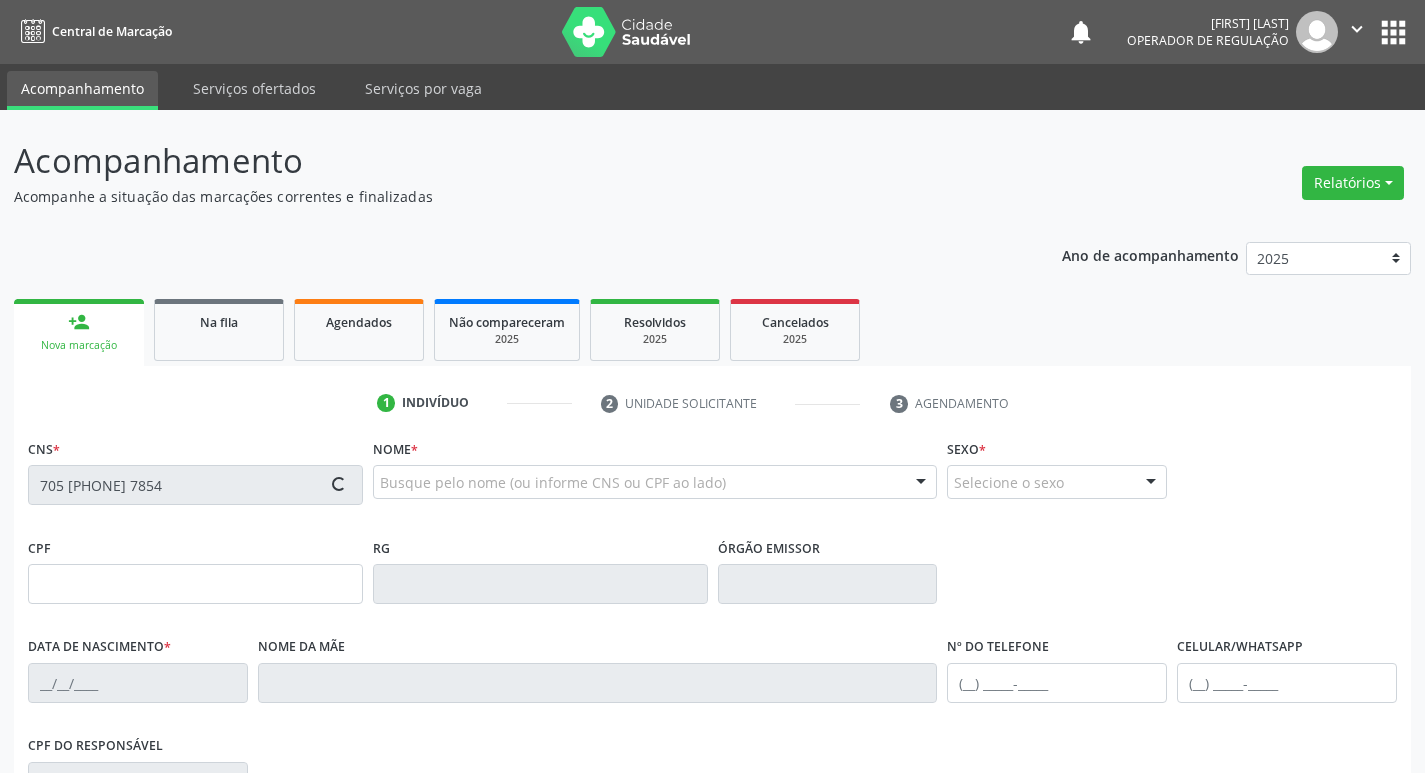 type on "S/N" 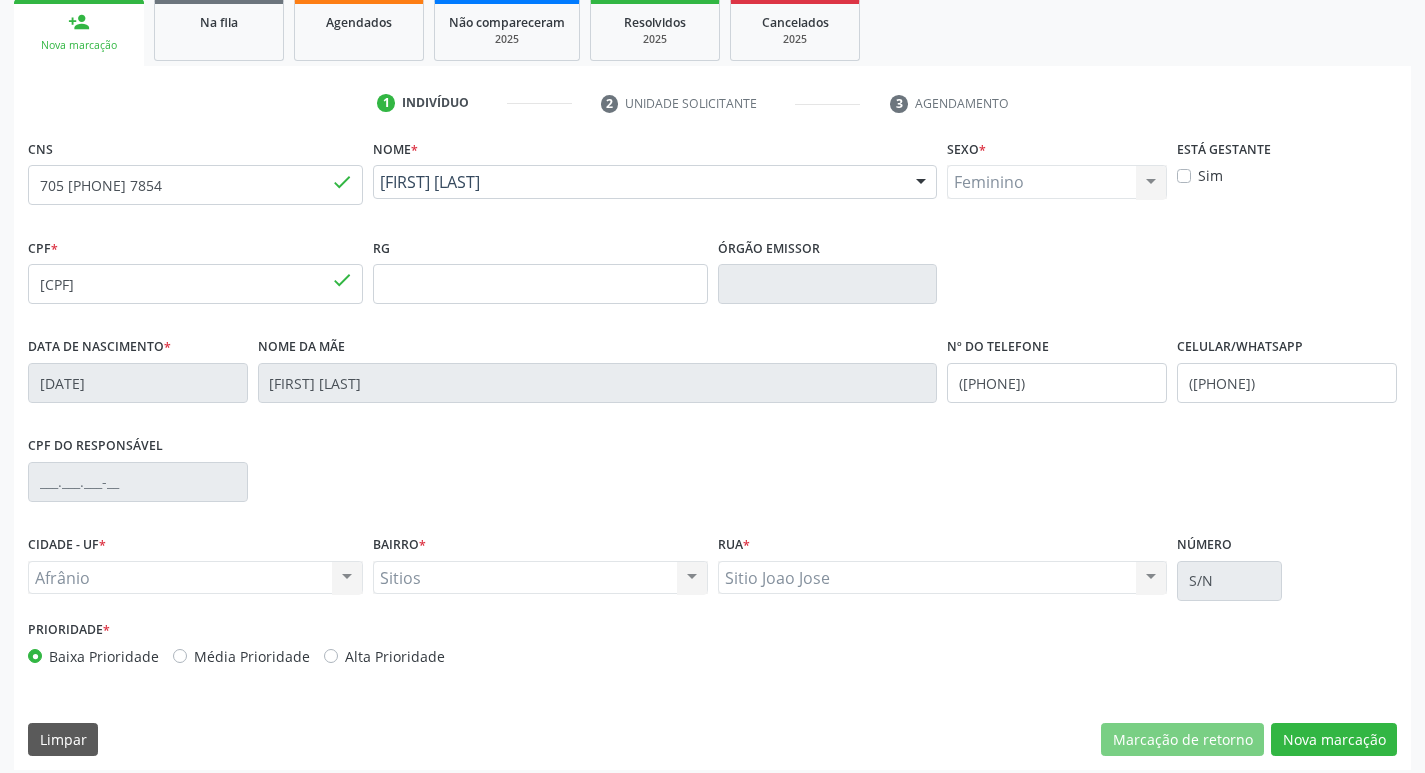 scroll, scrollTop: 311, scrollLeft: 0, axis: vertical 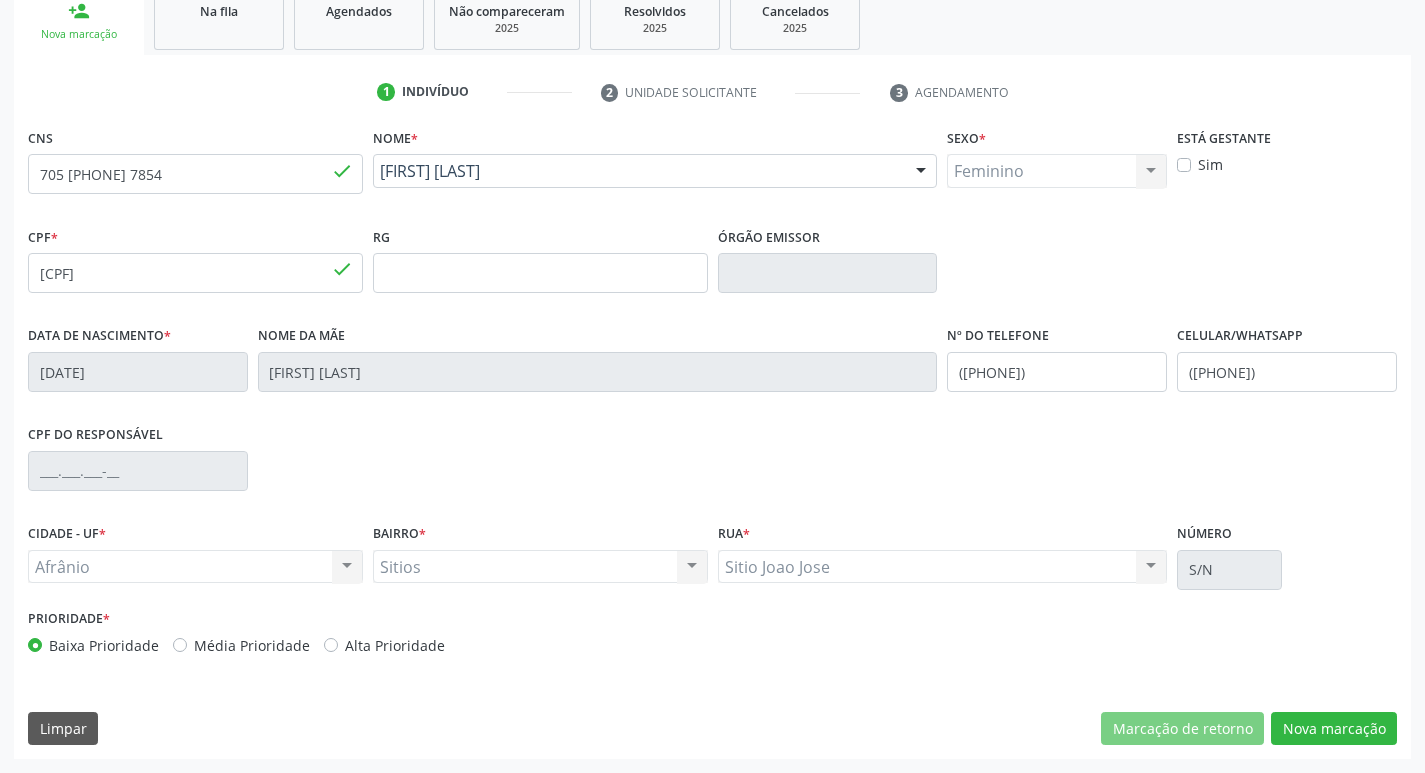 click on "Média Prioridade" at bounding box center (252, 645) 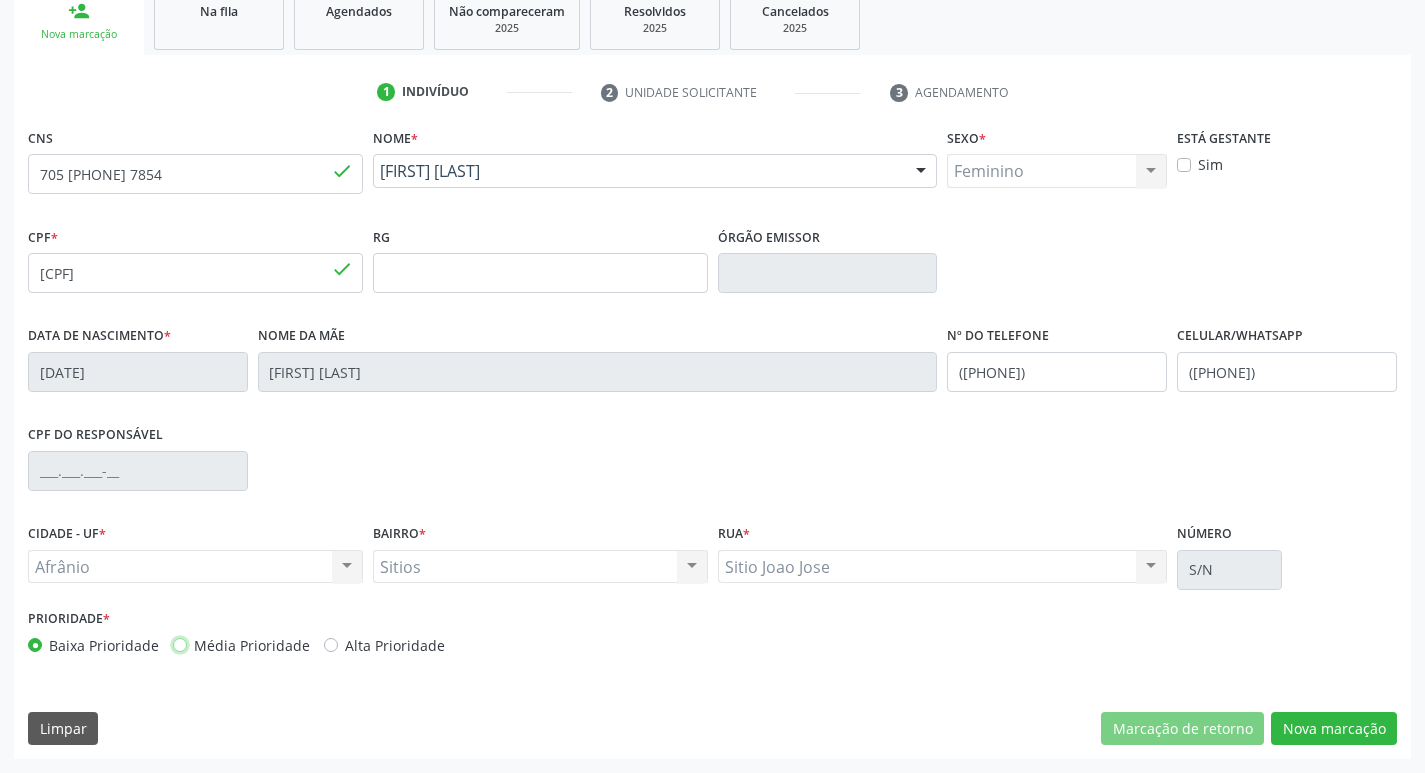 radio on "true" 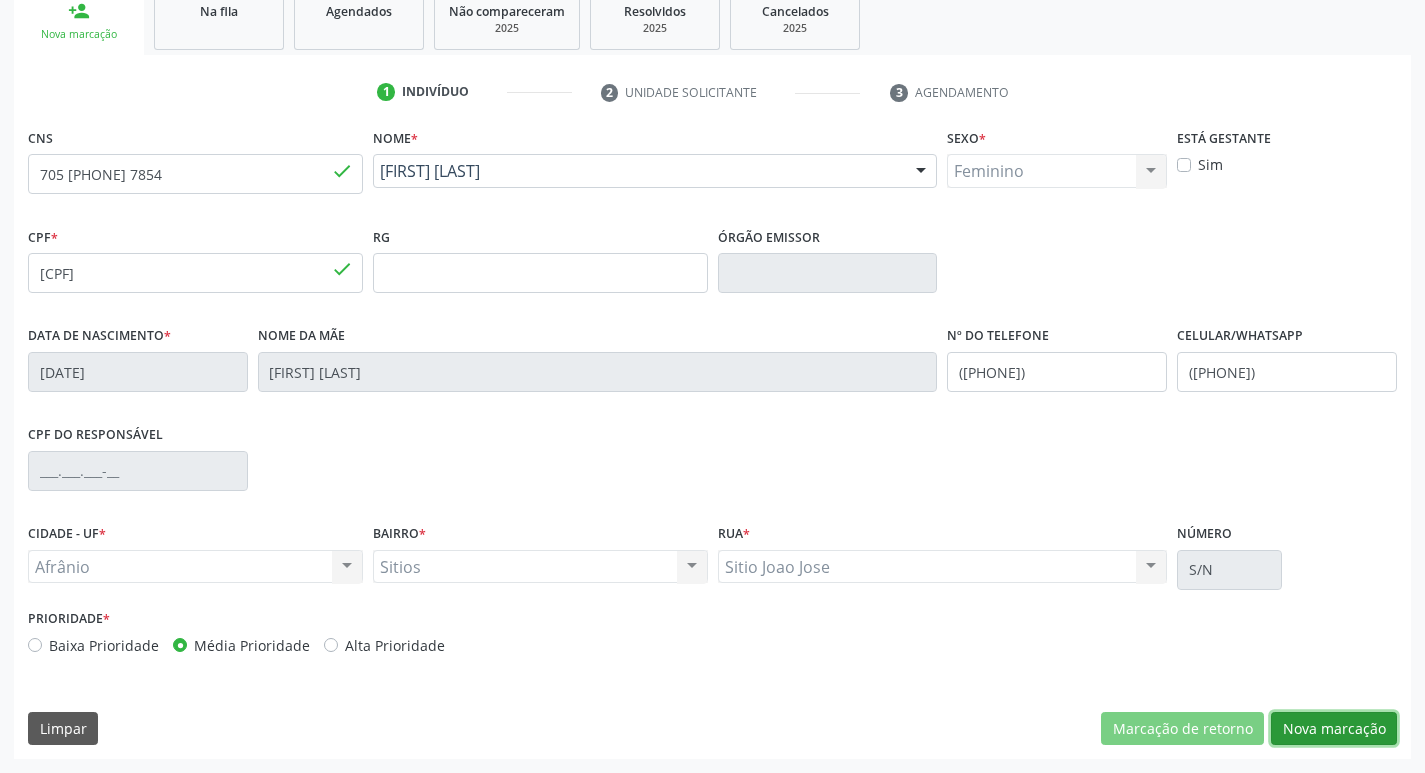 click on "Nova marcação" at bounding box center [1334, 729] 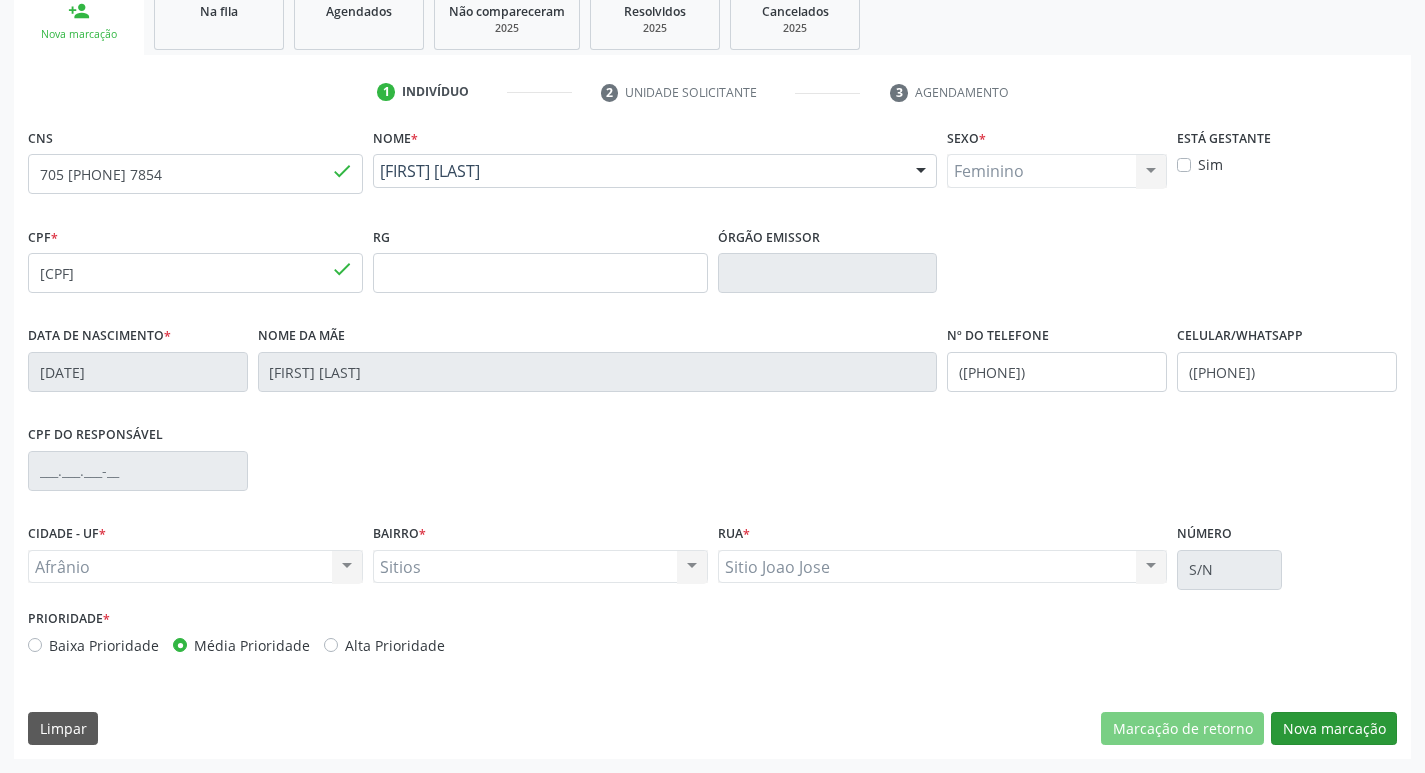 scroll, scrollTop: 133, scrollLeft: 0, axis: vertical 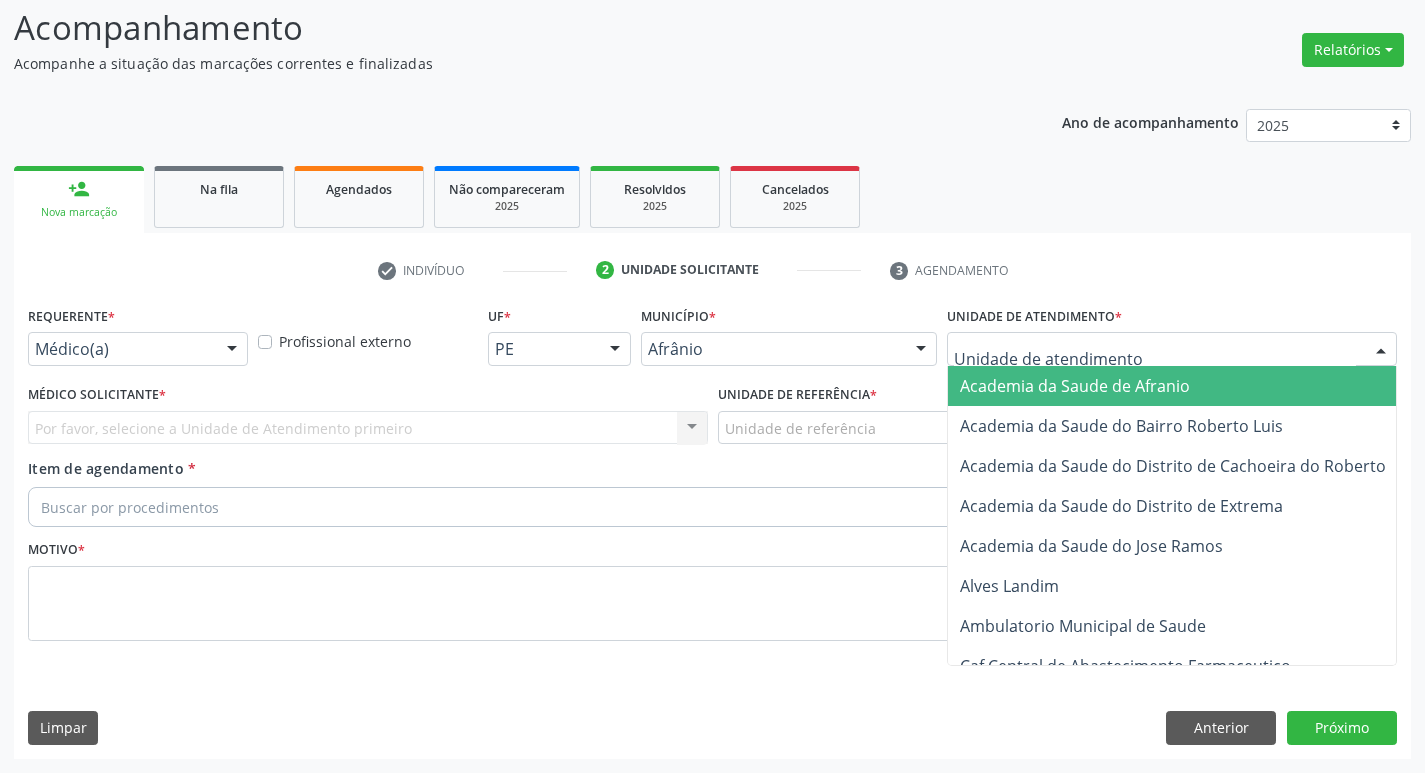 drag, startPoint x: 1167, startPoint y: 361, endPoint x: 1121, endPoint y: 535, distance: 179.97778 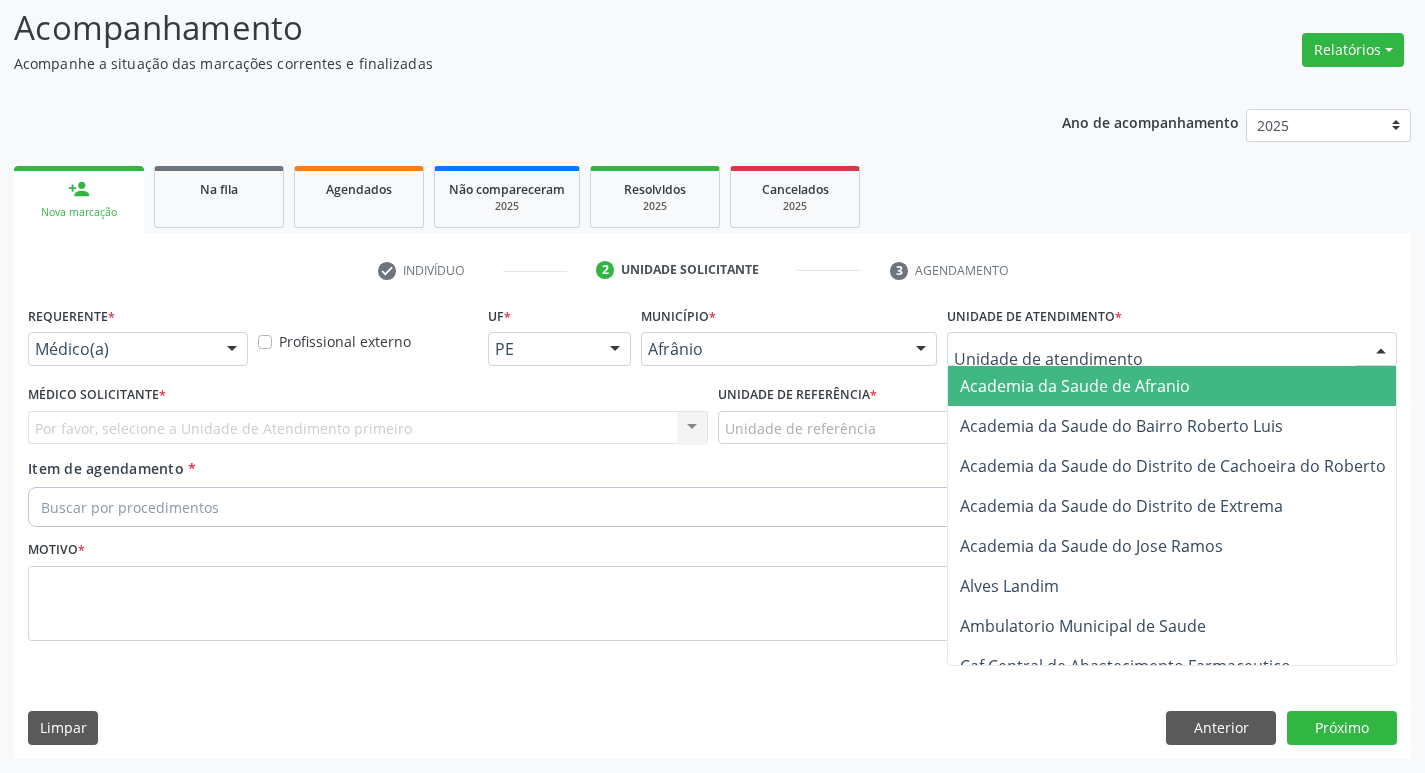click at bounding box center [1172, 349] 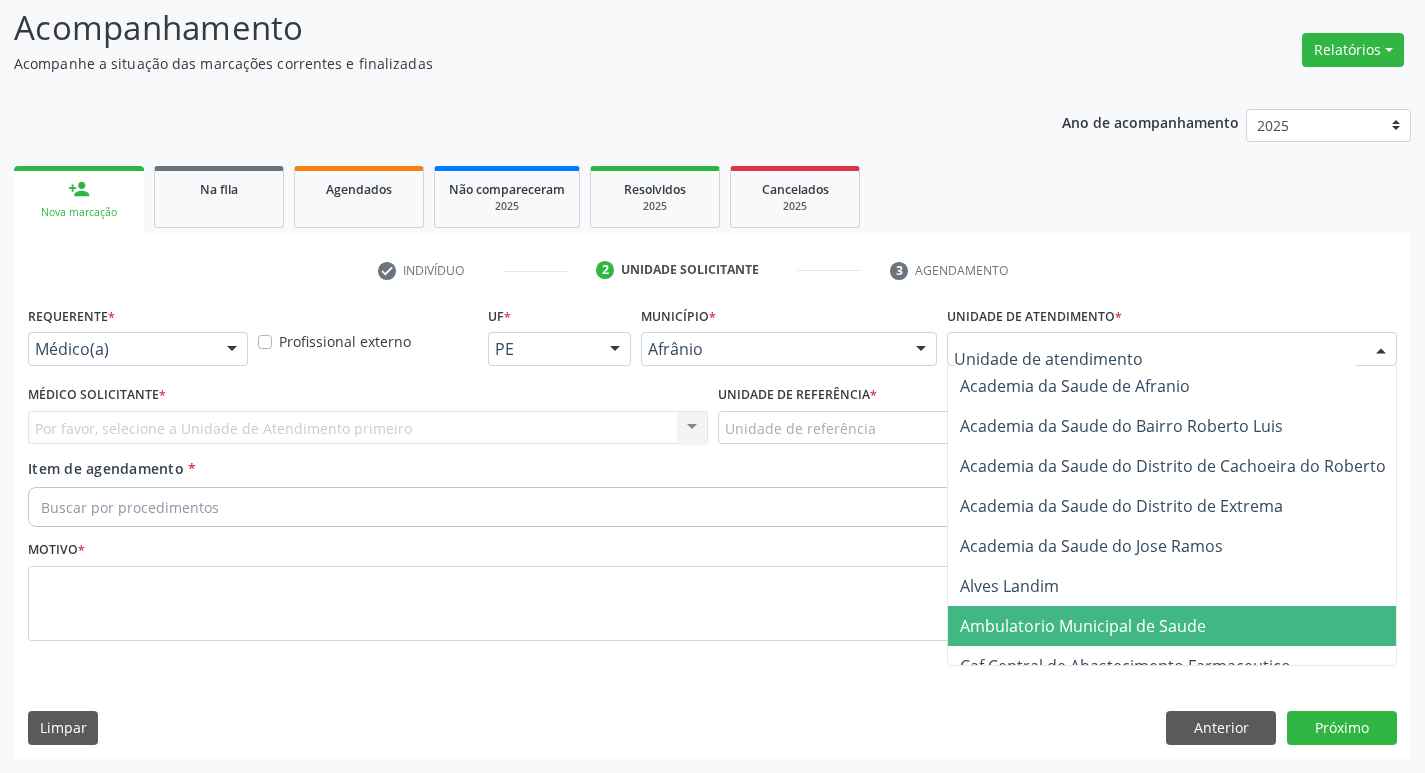 click on "Ambulatorio Municipal de Saude" at bounding box center [1186, 626] 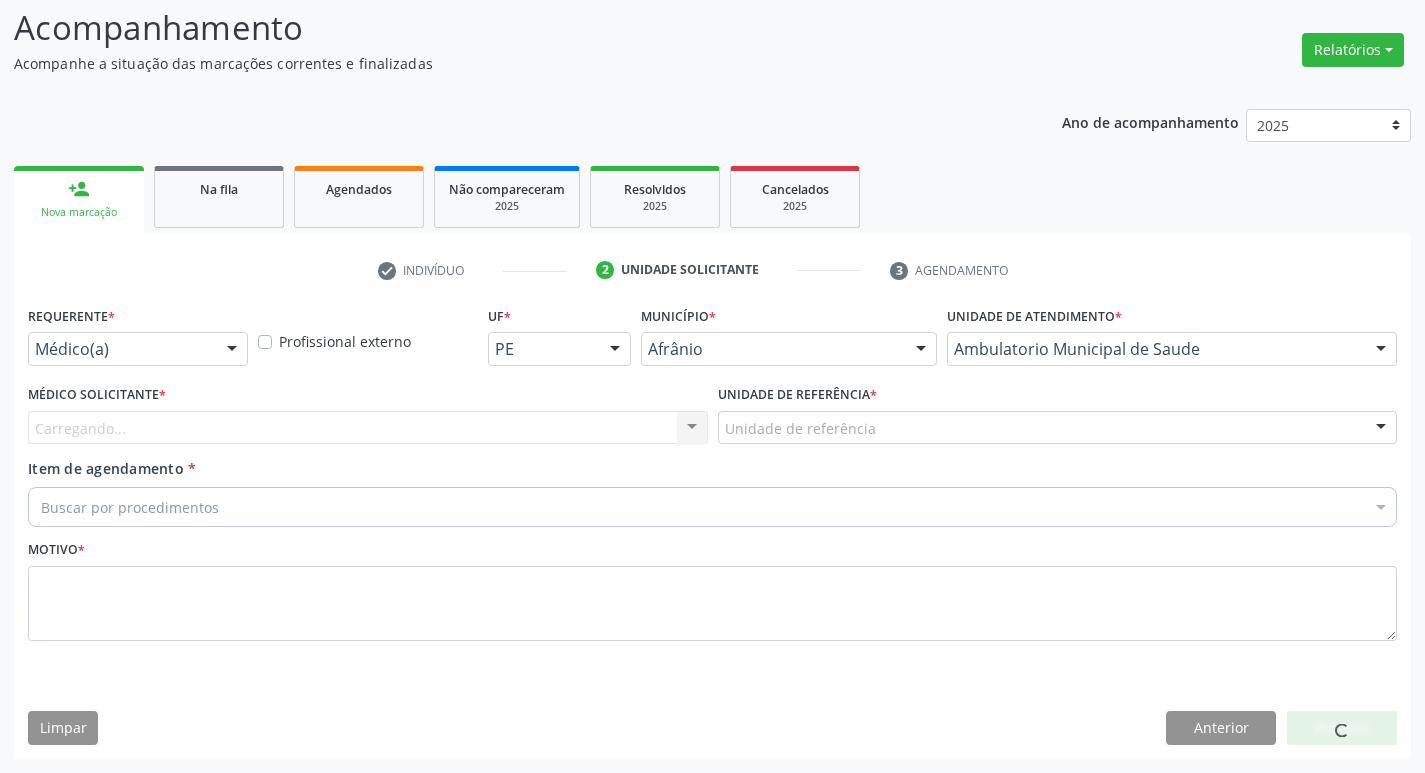 click on "Carregando...
Nenhum resultado encontrado para: "   "
Não há nenhuma opção para ser exibida." at bounding box center [368, 428] 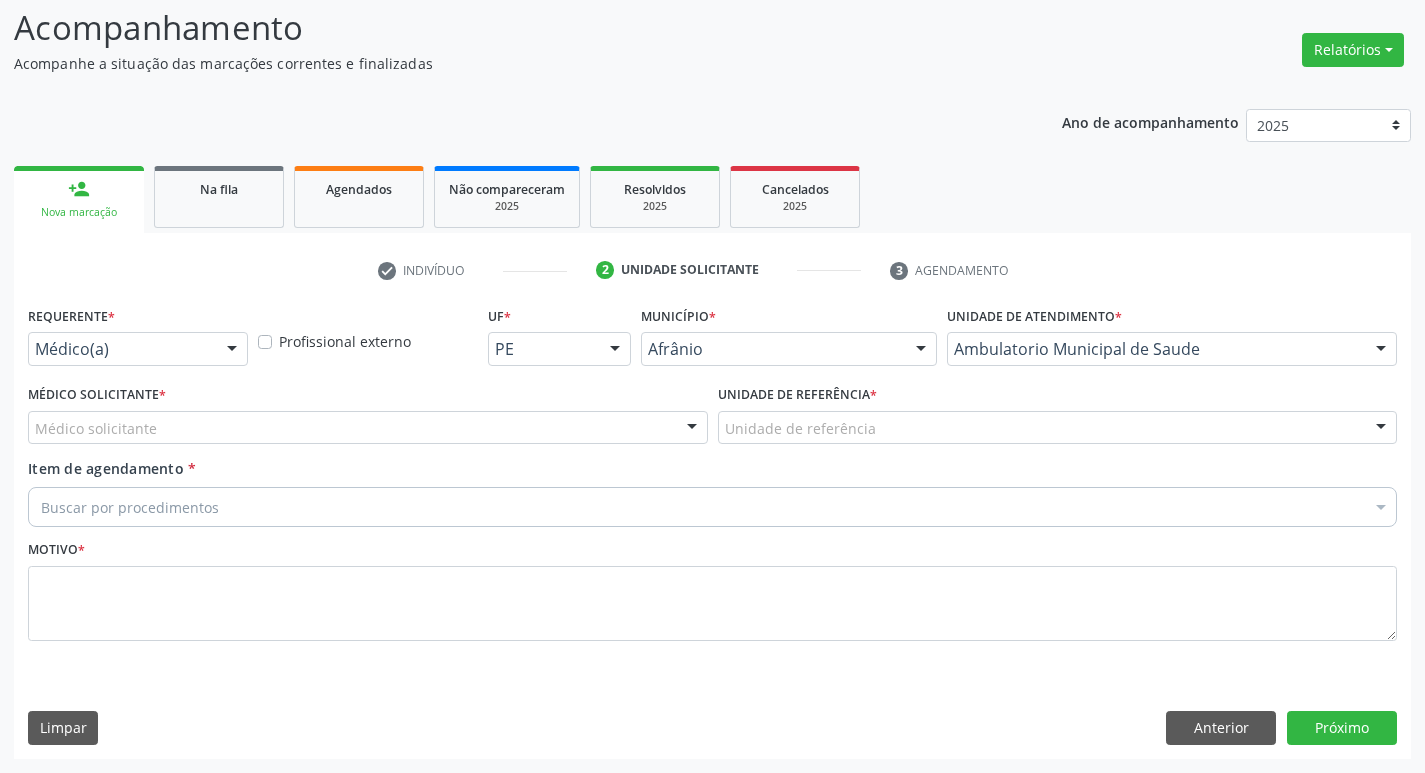 click on "Médico solicitante" at bounding box center [368, 428] 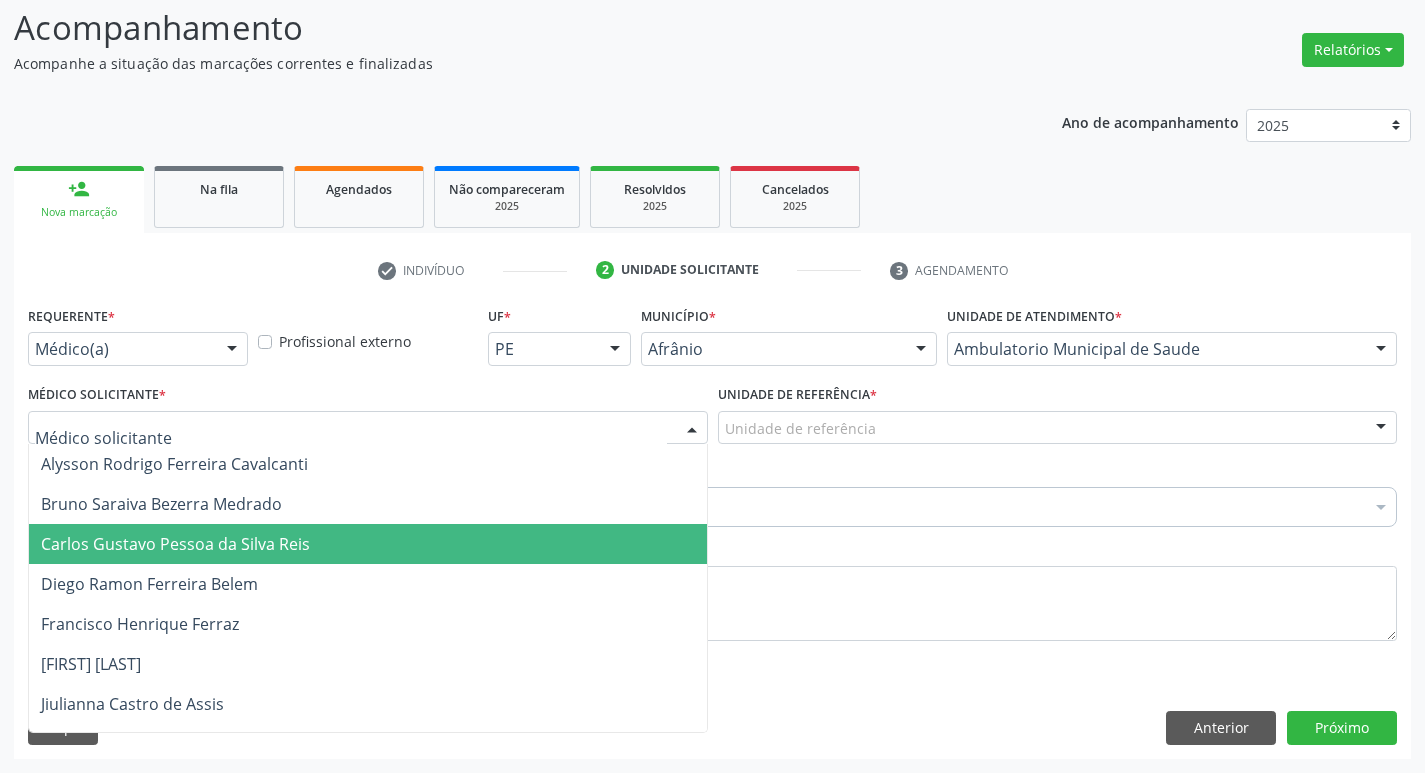 click on "Carlos Gustavo Pessoa da Silva Reis" at bounding box center (368, 544) 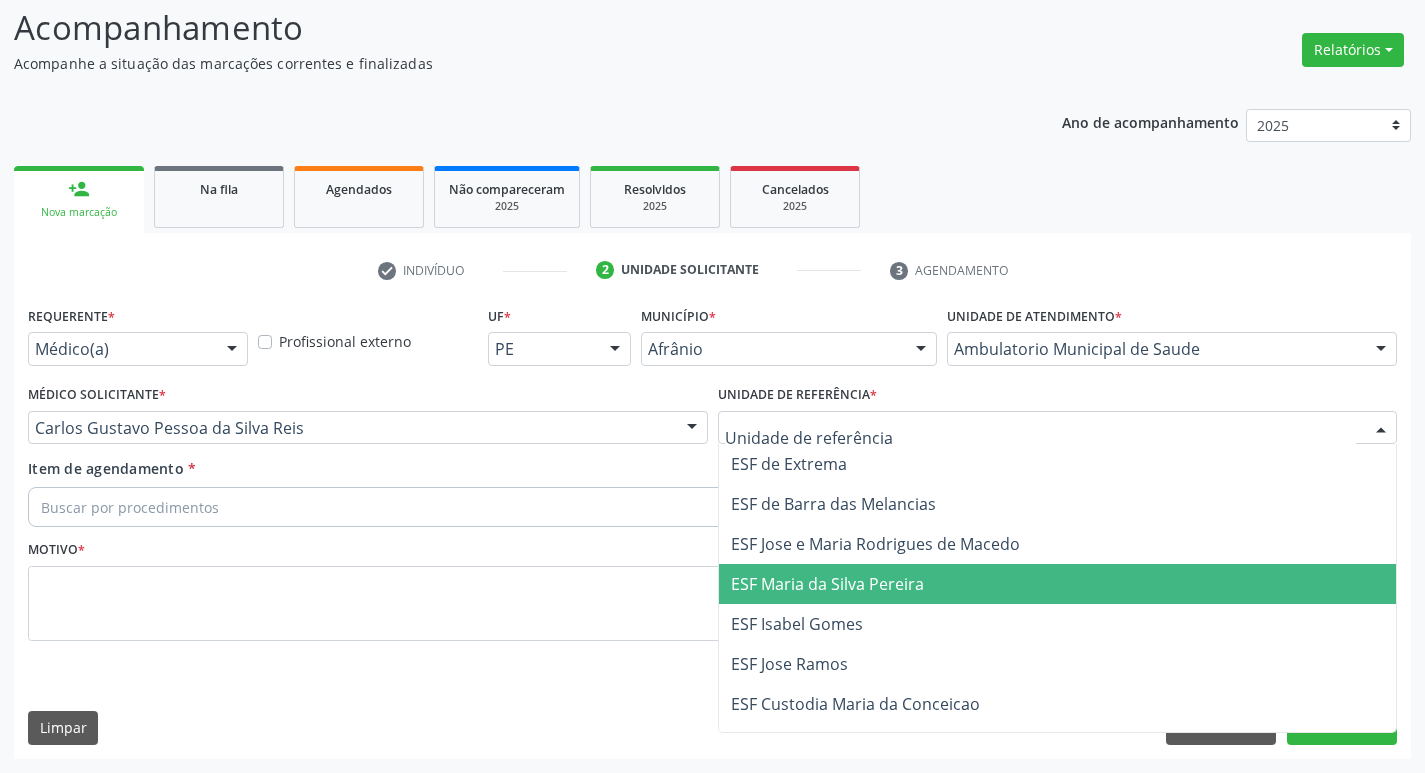 click on "ESF Maria da Silva Pereira" at bounding box center (1058, 584) 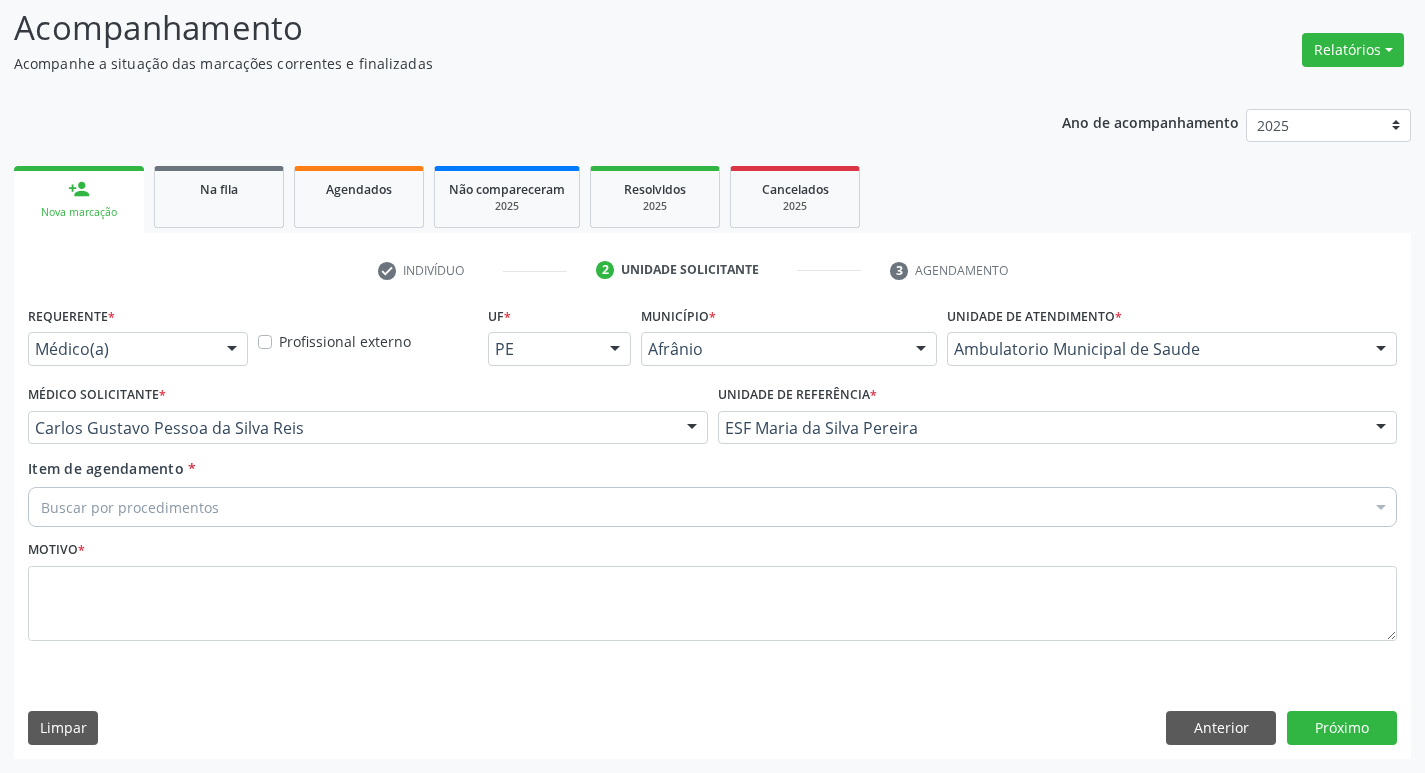 click on "Buscar por procedimentos" at bounding box center [712, 507] 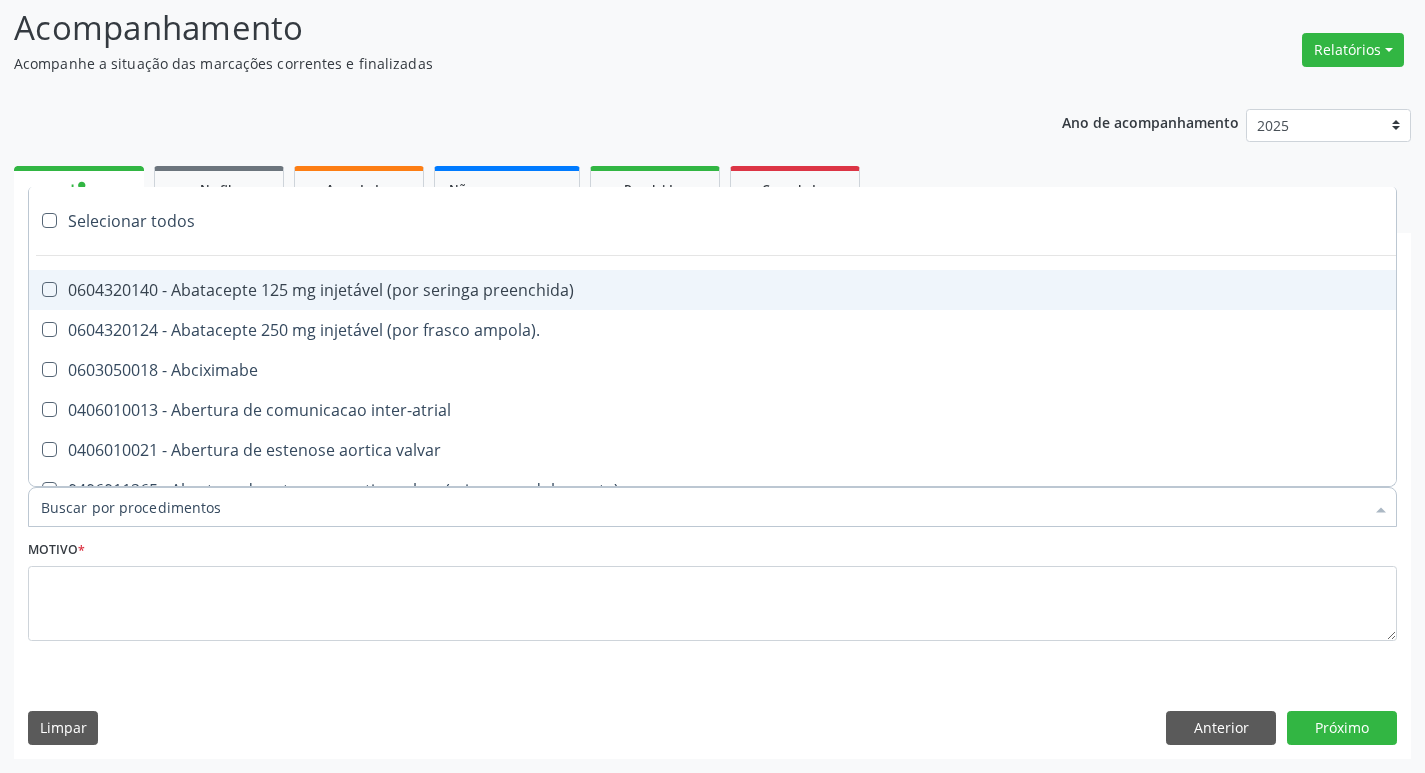 paste on "ortope" 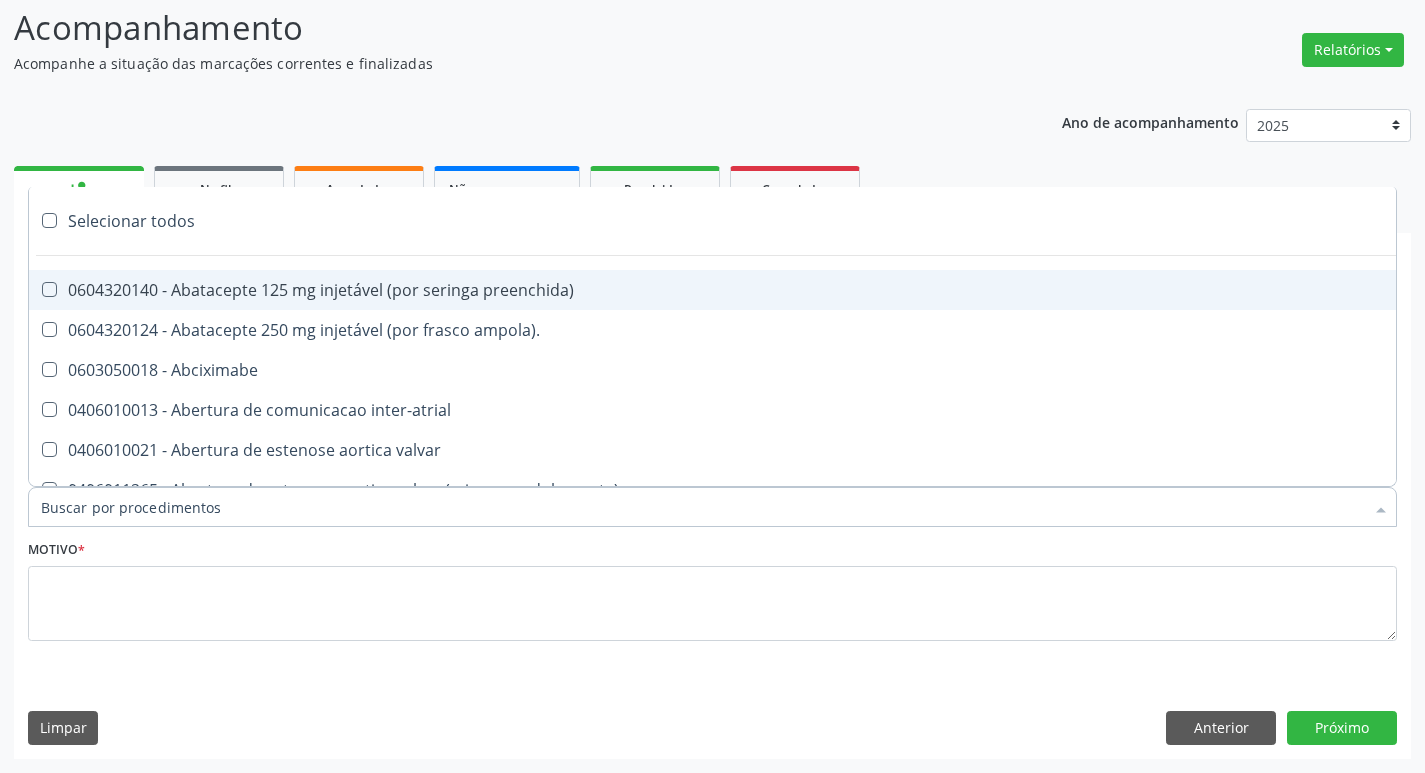 type on "ortope" 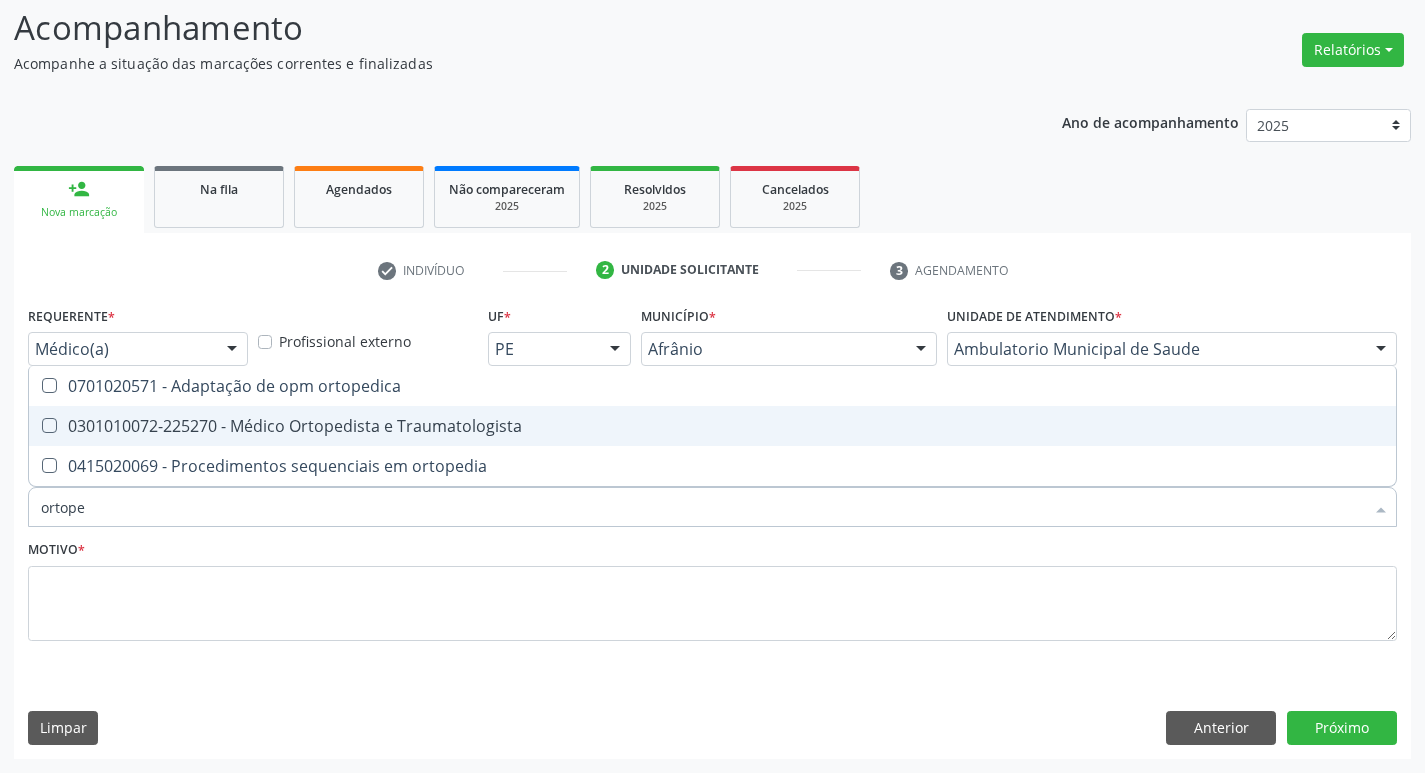 click at bounding box center (49, 425) 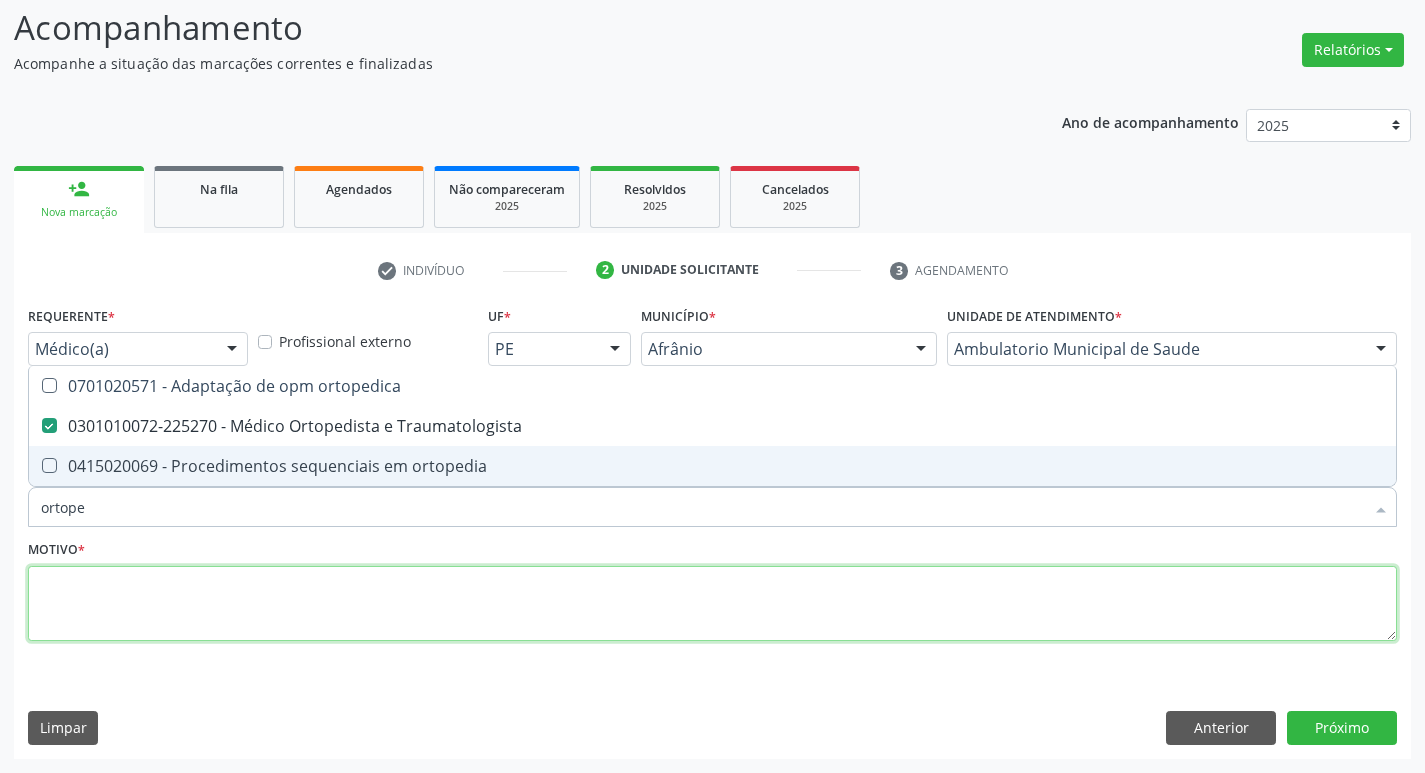 click at bounding box center [712, 604] 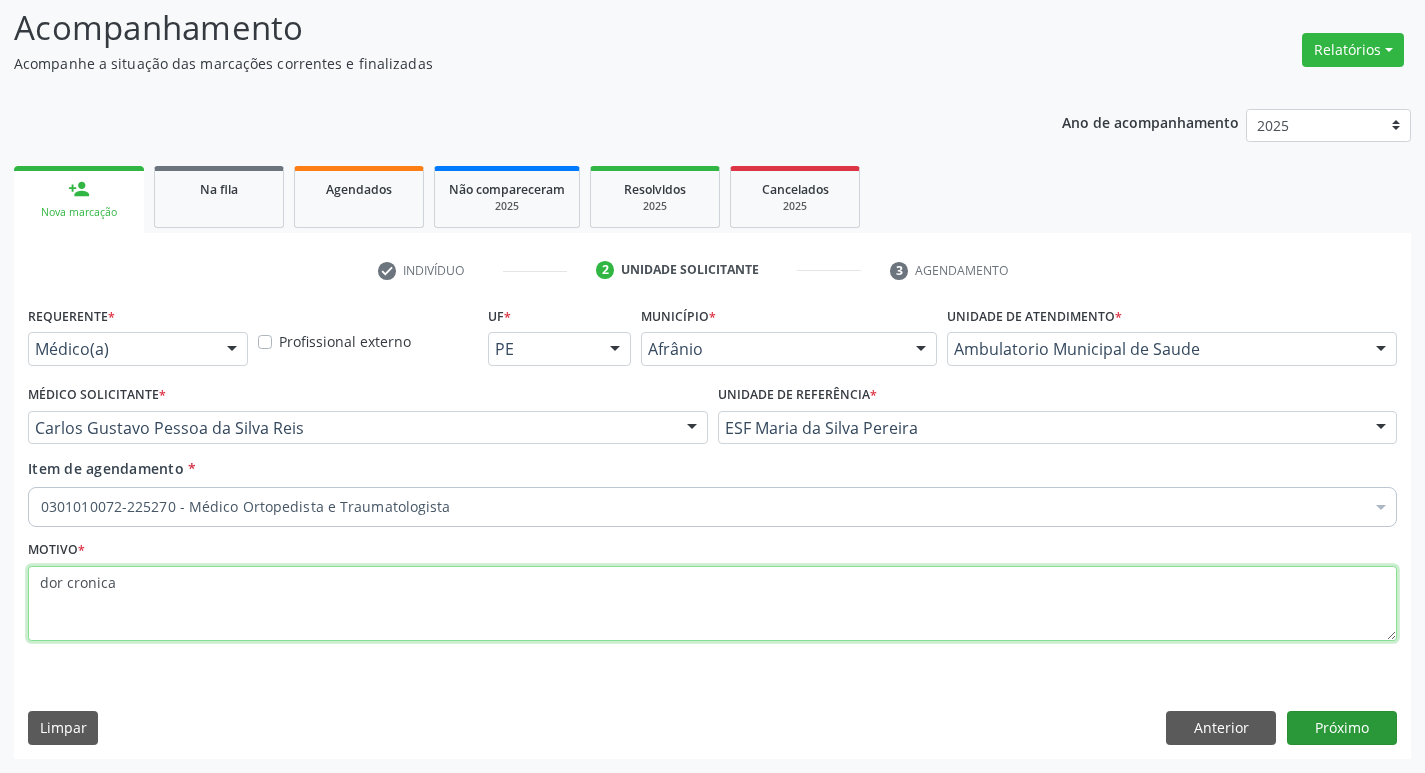 type on "dor cronica" 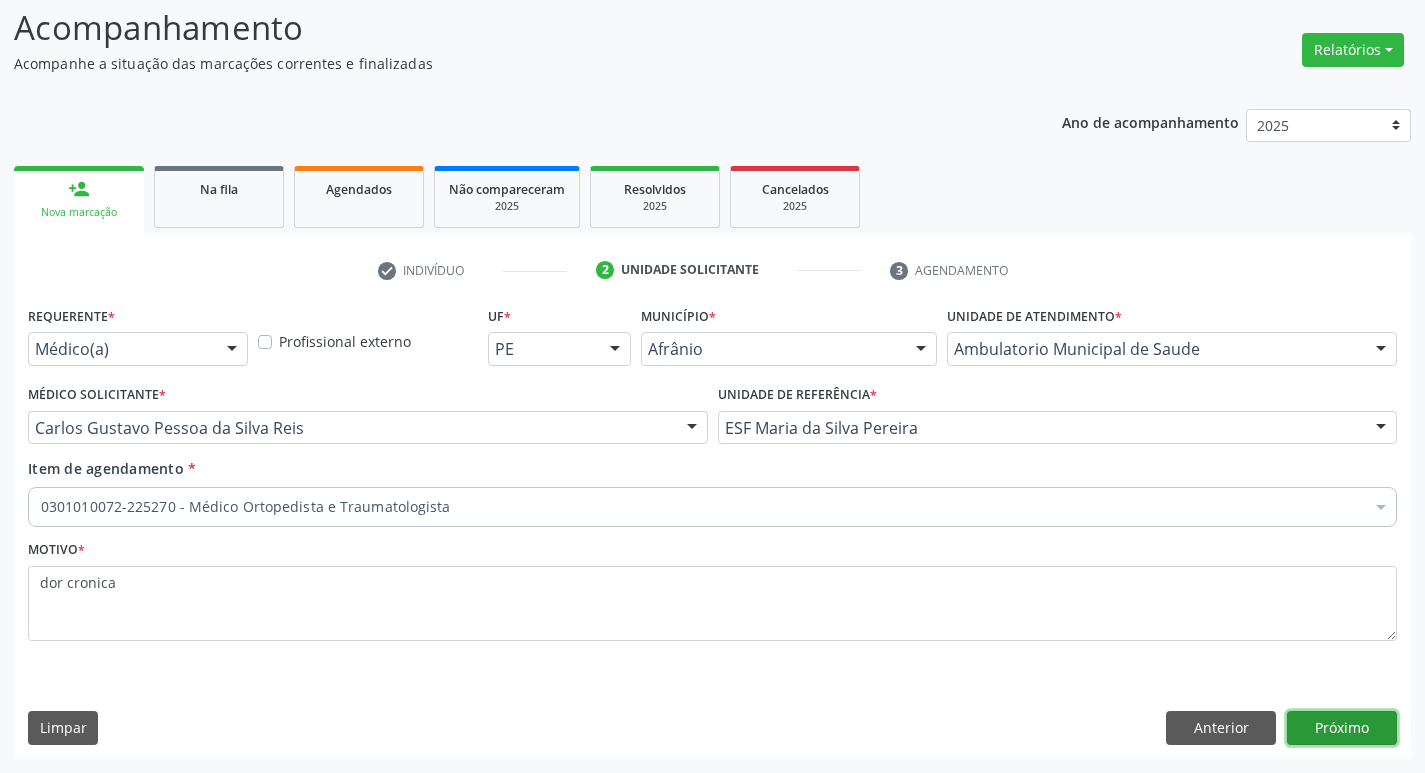 drag, startPoint x: 1335, startPoint y: 728, endPoint x: 1342, endPoint y: 718, distance: 12.206555 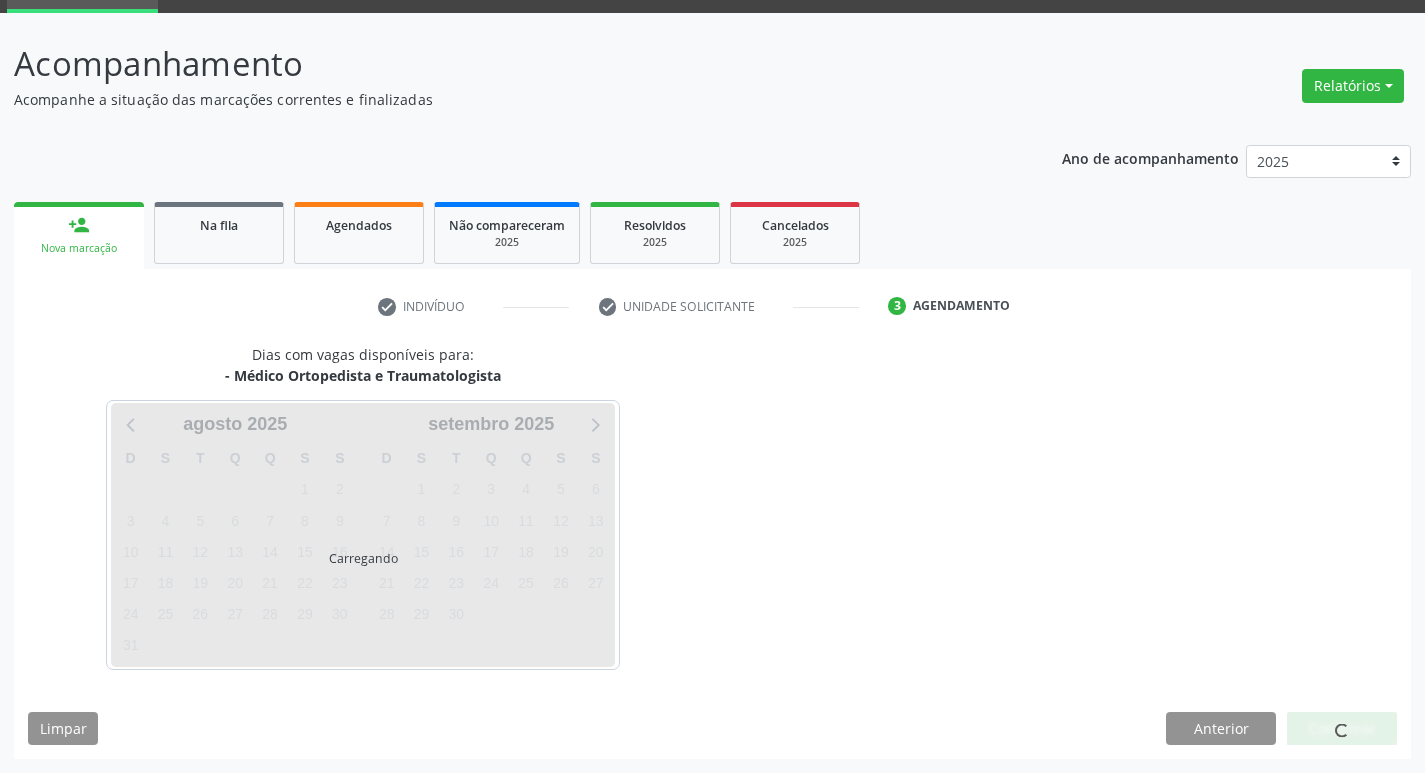 scroll, scrollTop: 97, scrollLeft: 0, axis: vertical 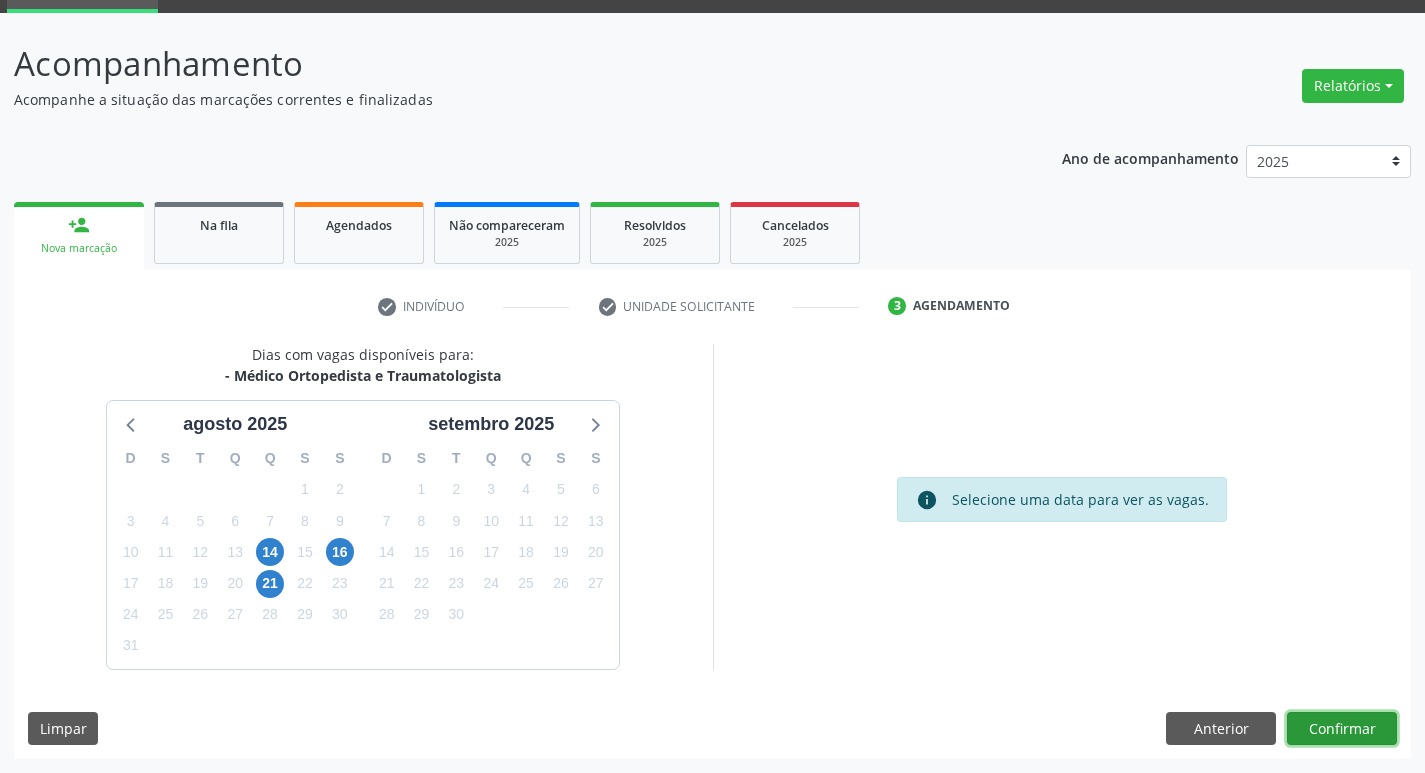 click on "Confirmar" at bounding box center [1342, 729] 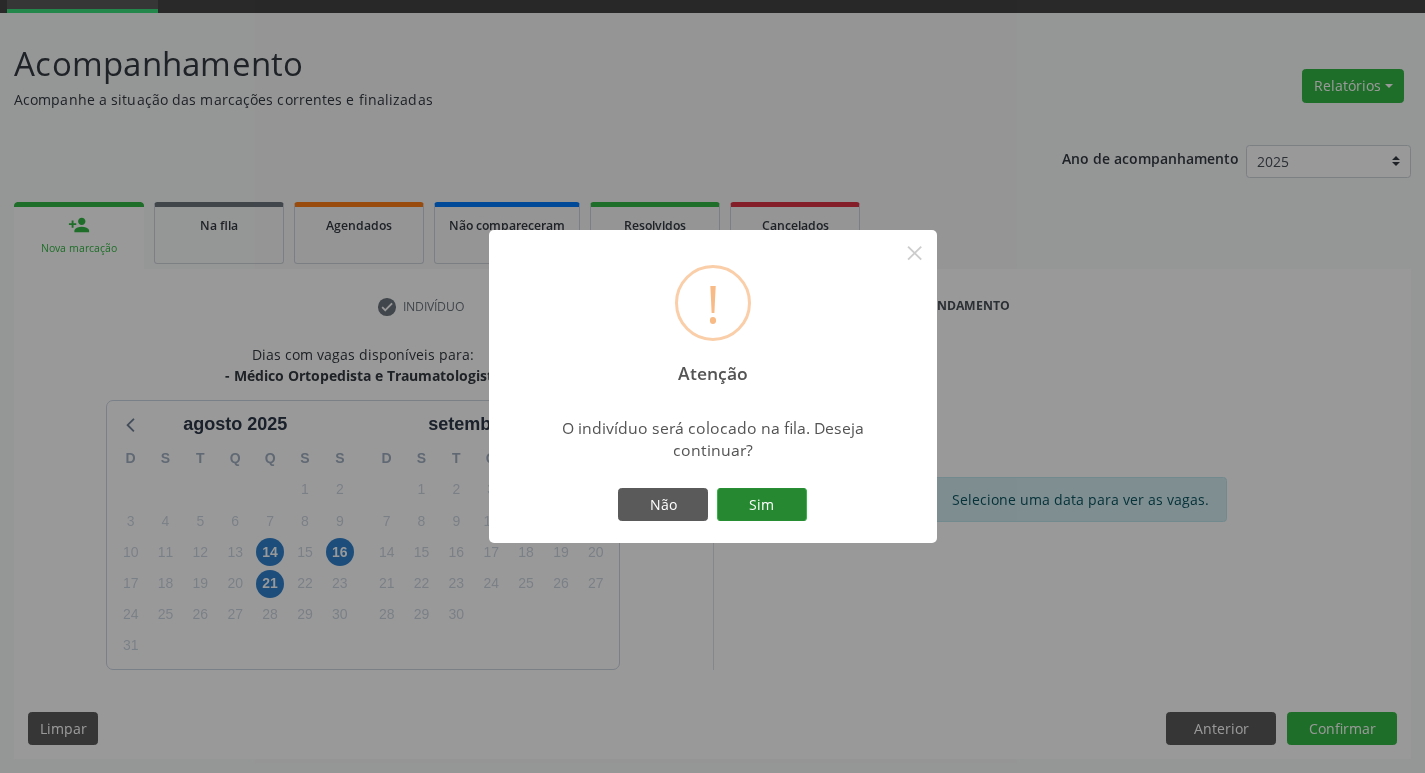 click on "Sim" at bounding box center (762, 505) 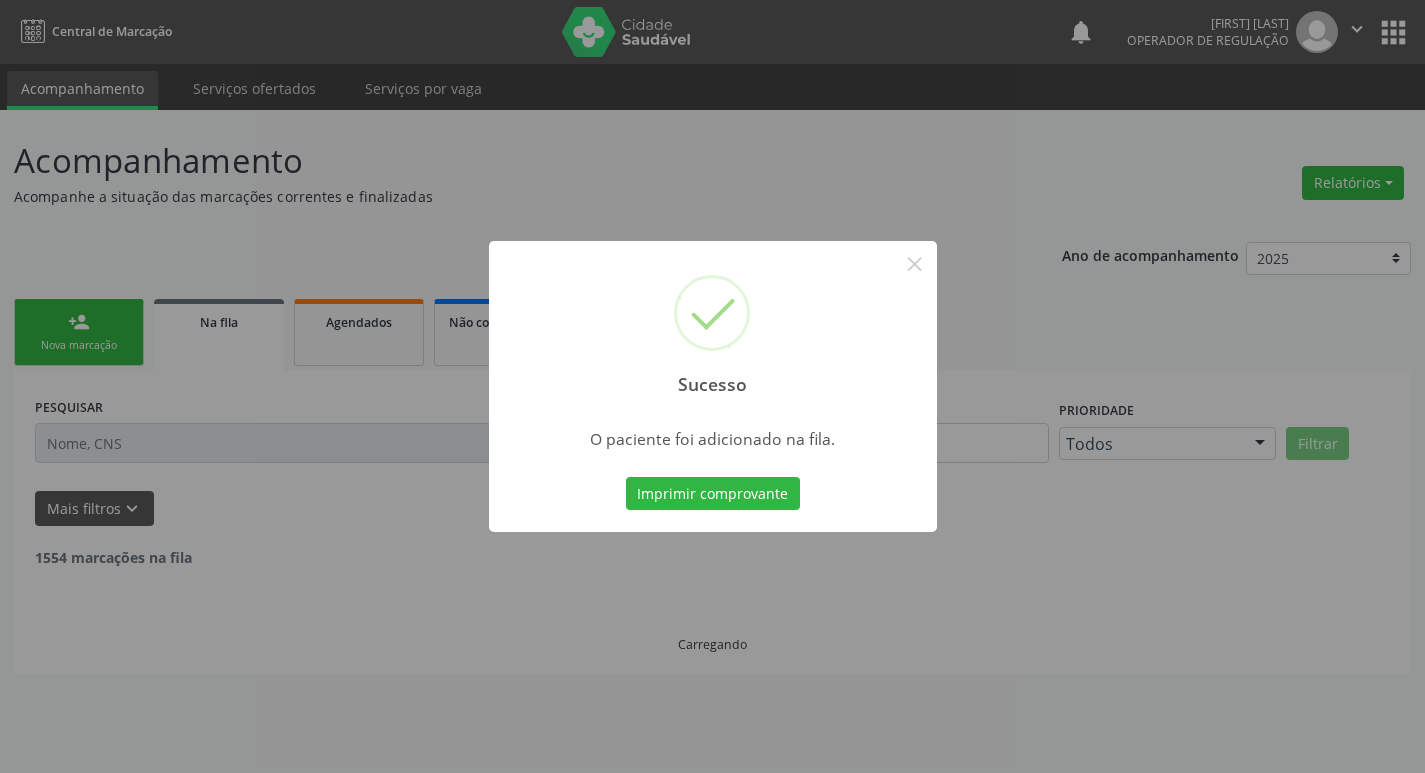 scroll, scrollTop: 0, scrollLeft: 0, axis: both 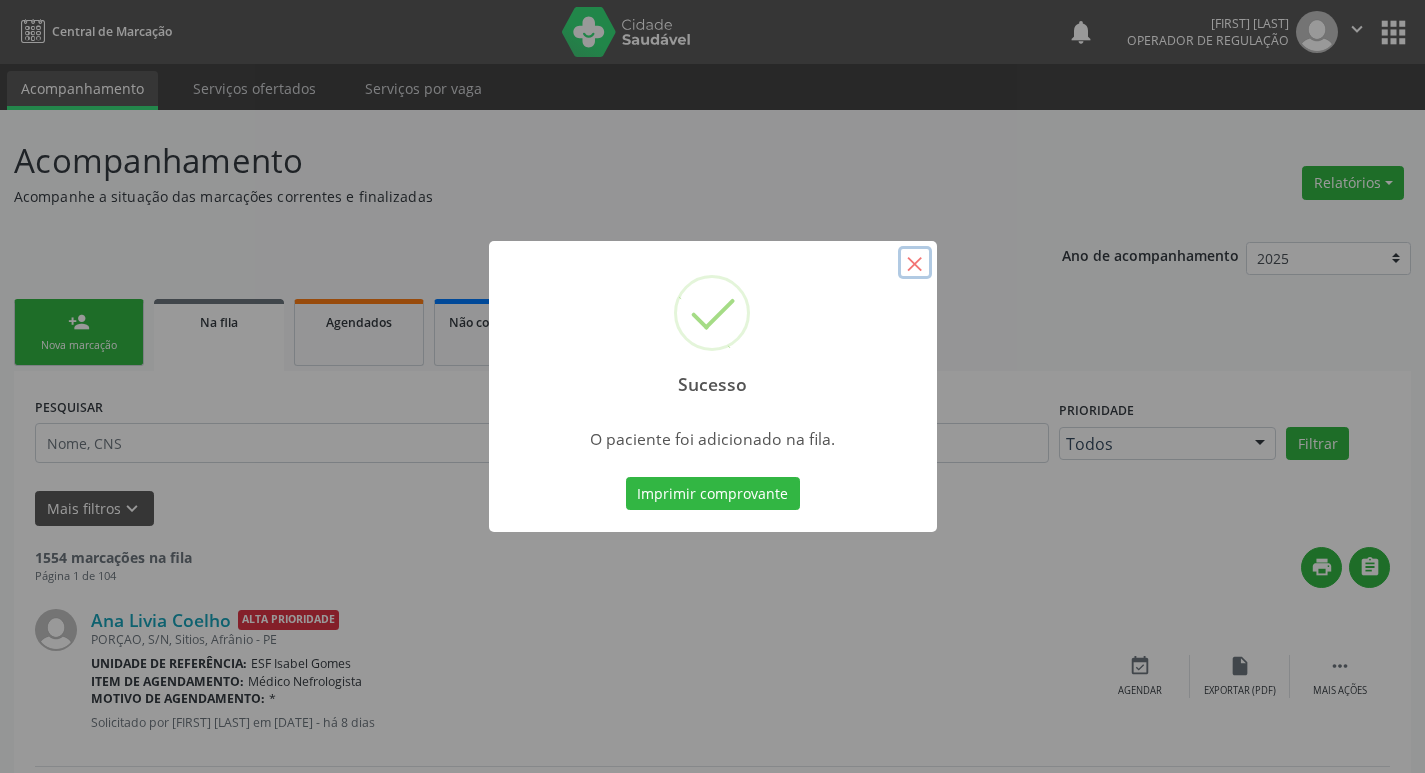 drag, startPoint x: 916, startPoint y: 269, endPoint x: 507, endPoint y: 349, distance: 416.75052 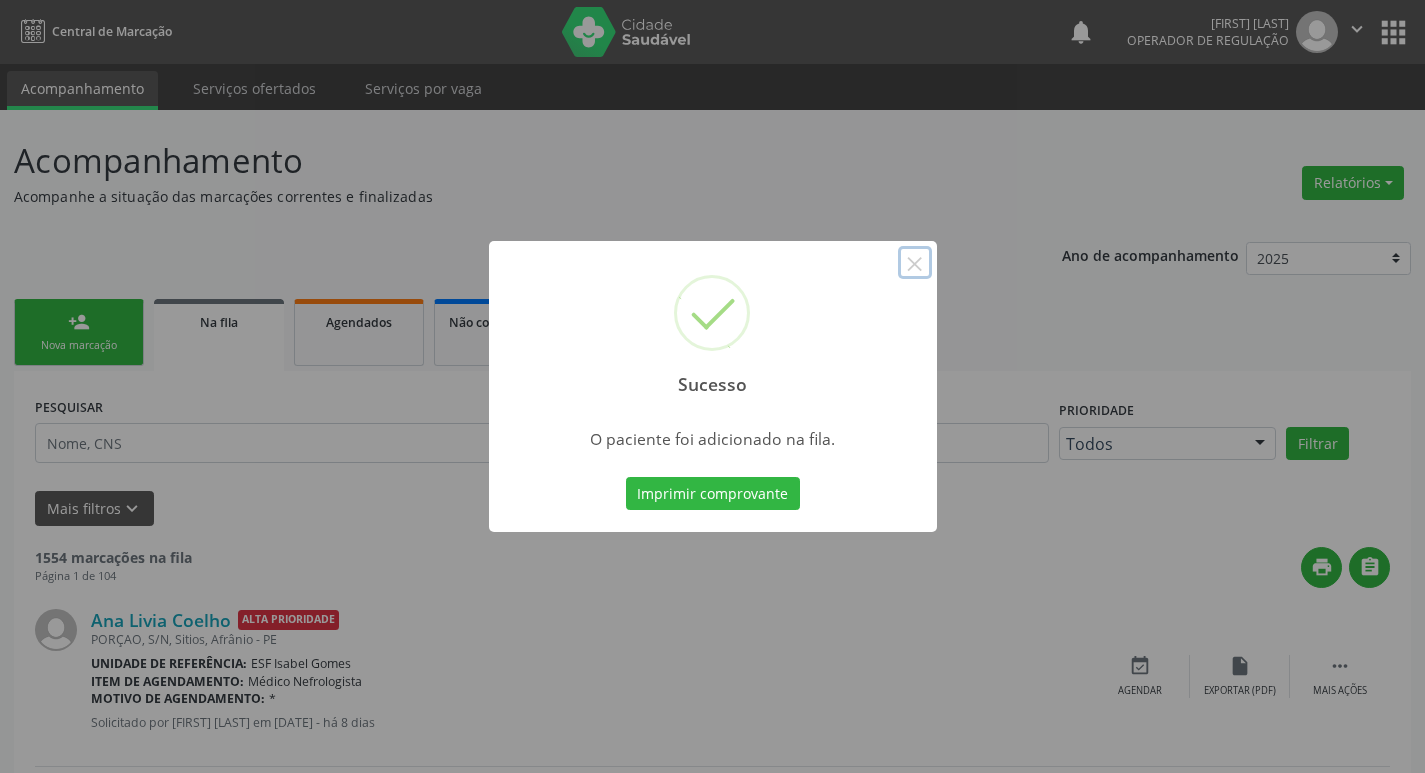 click on "×" at bounding box center (915, 263) 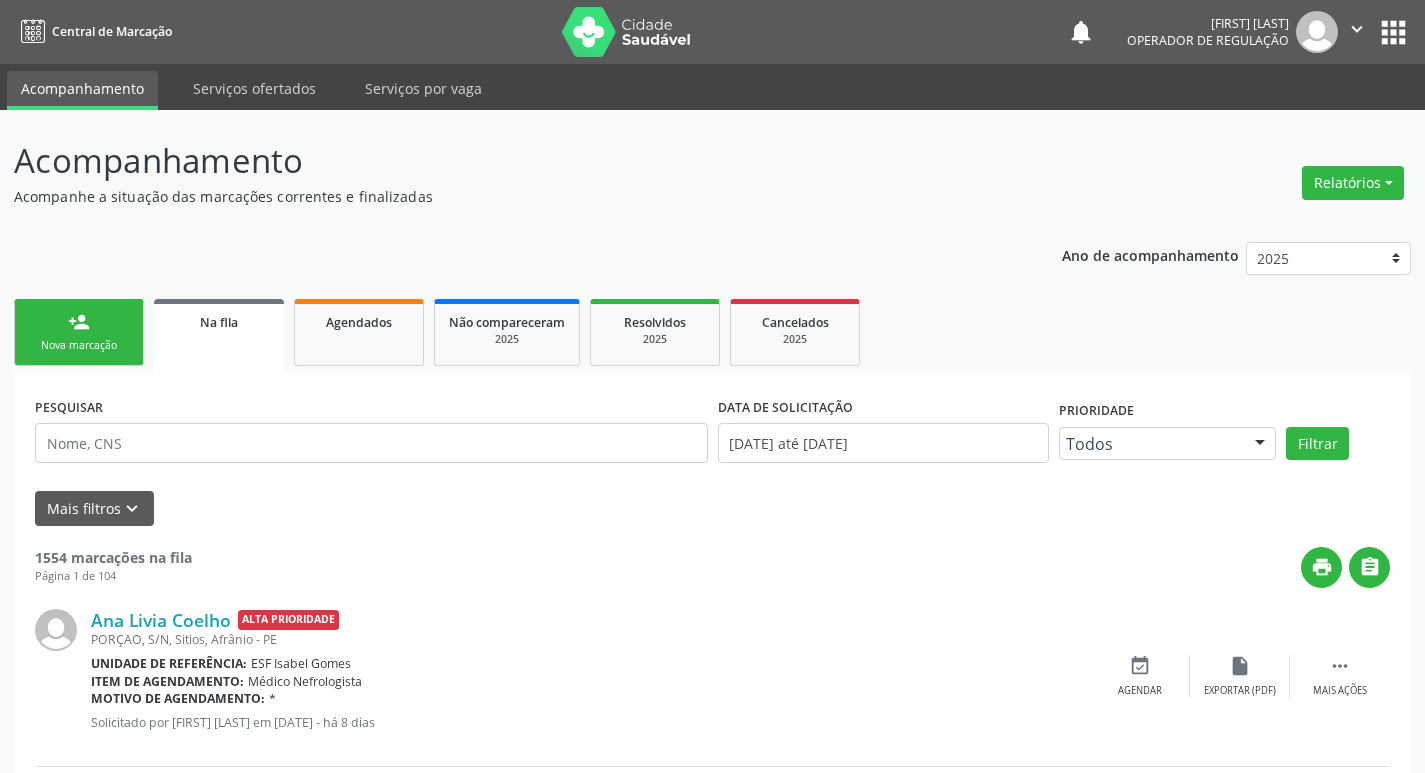 click on "Nova marcação" at bounding box center (79, 345) 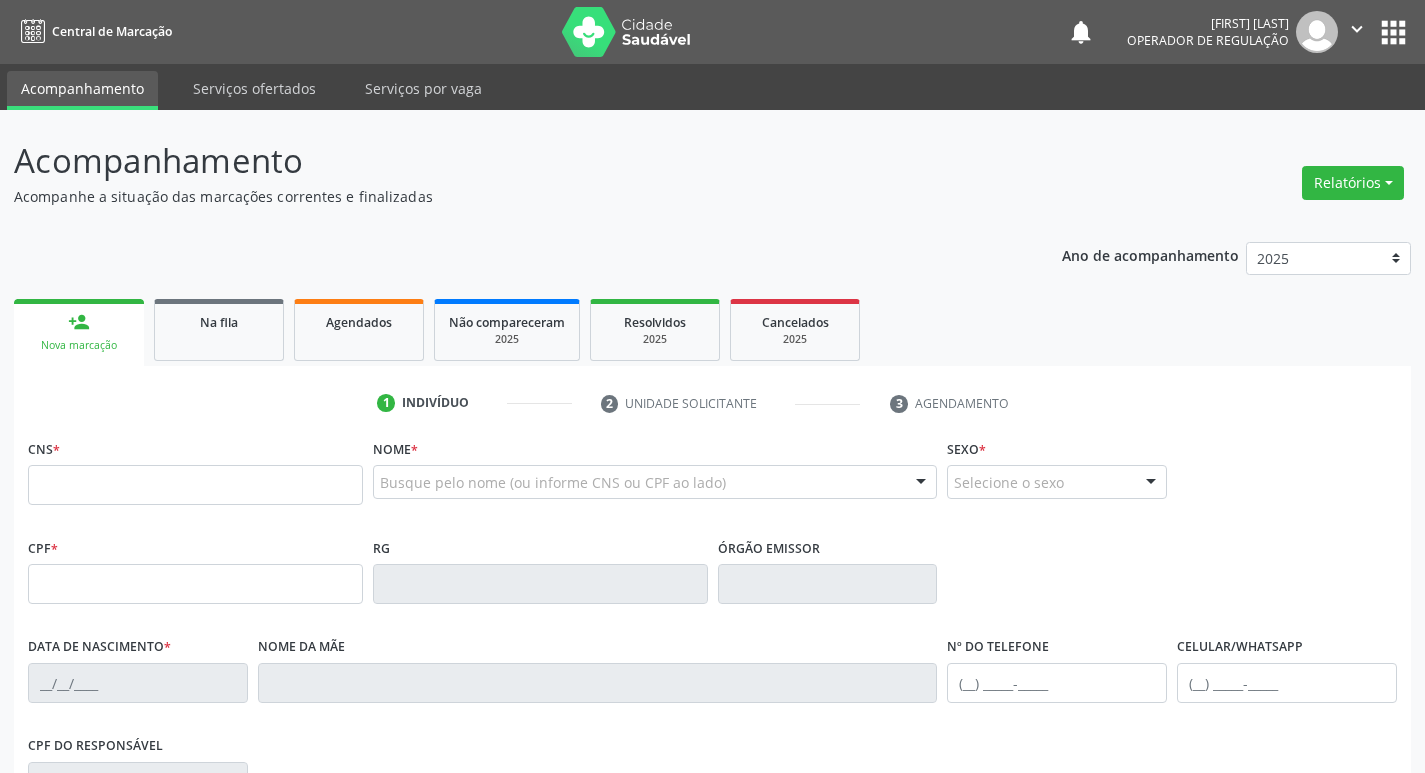 click on "Nova marcação" at bounding box center [79, 345] 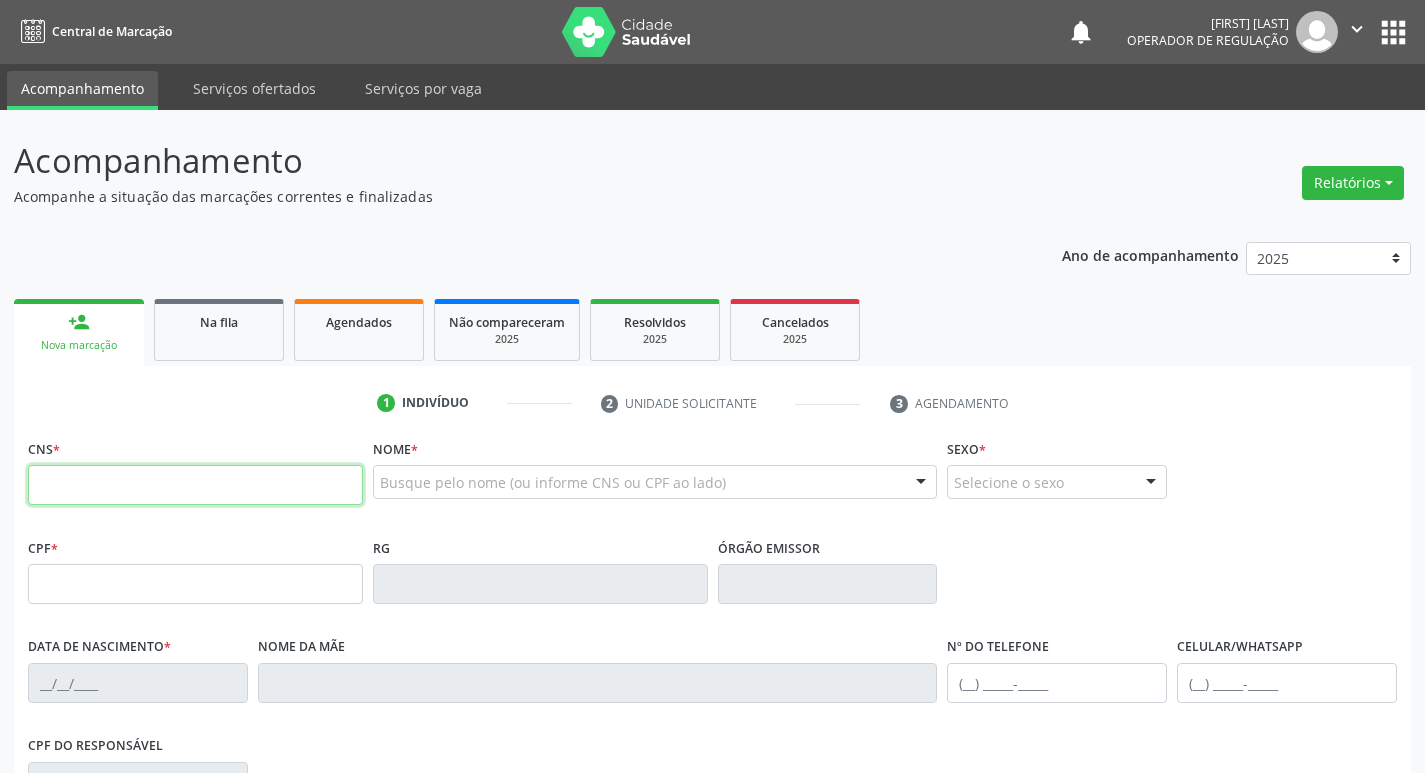 click at bounding box center (195, 485) 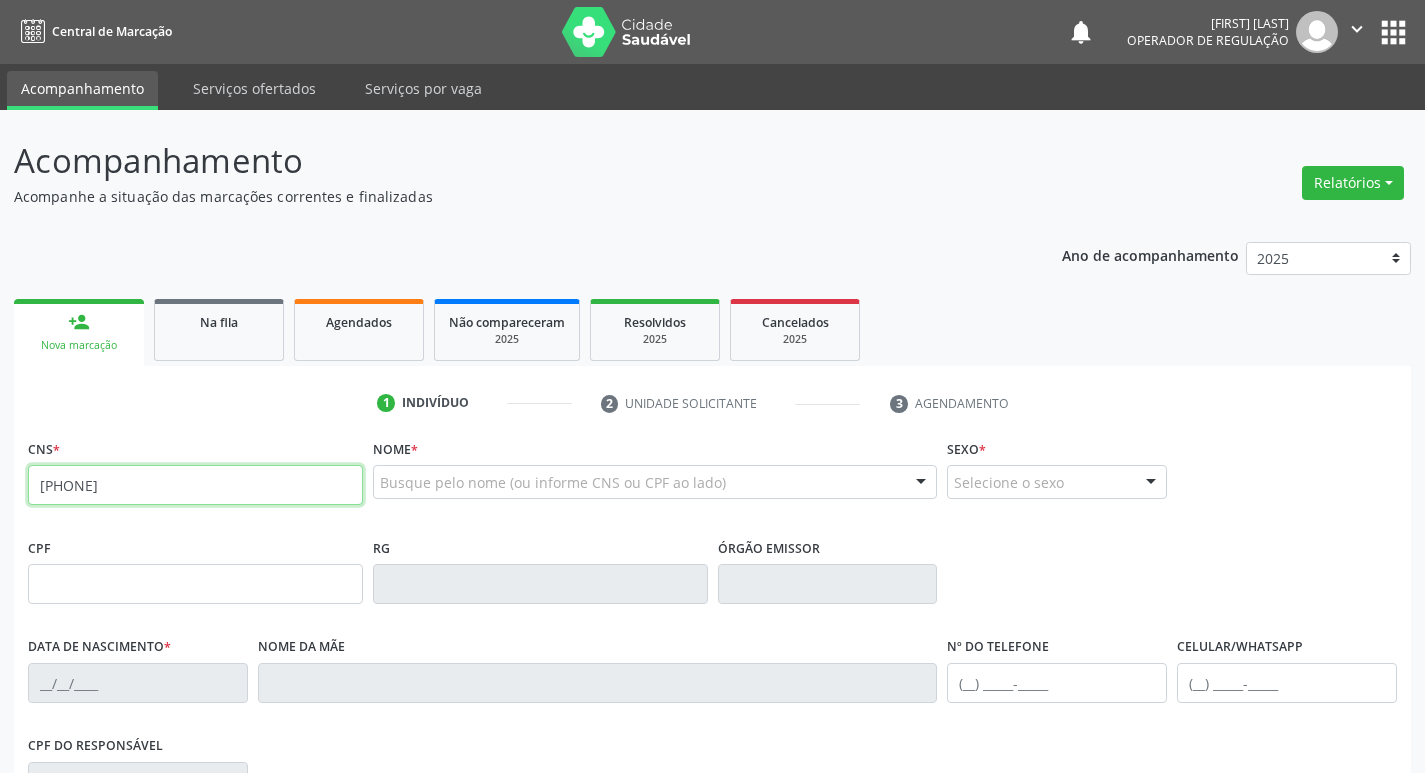type on "[PHONE]" 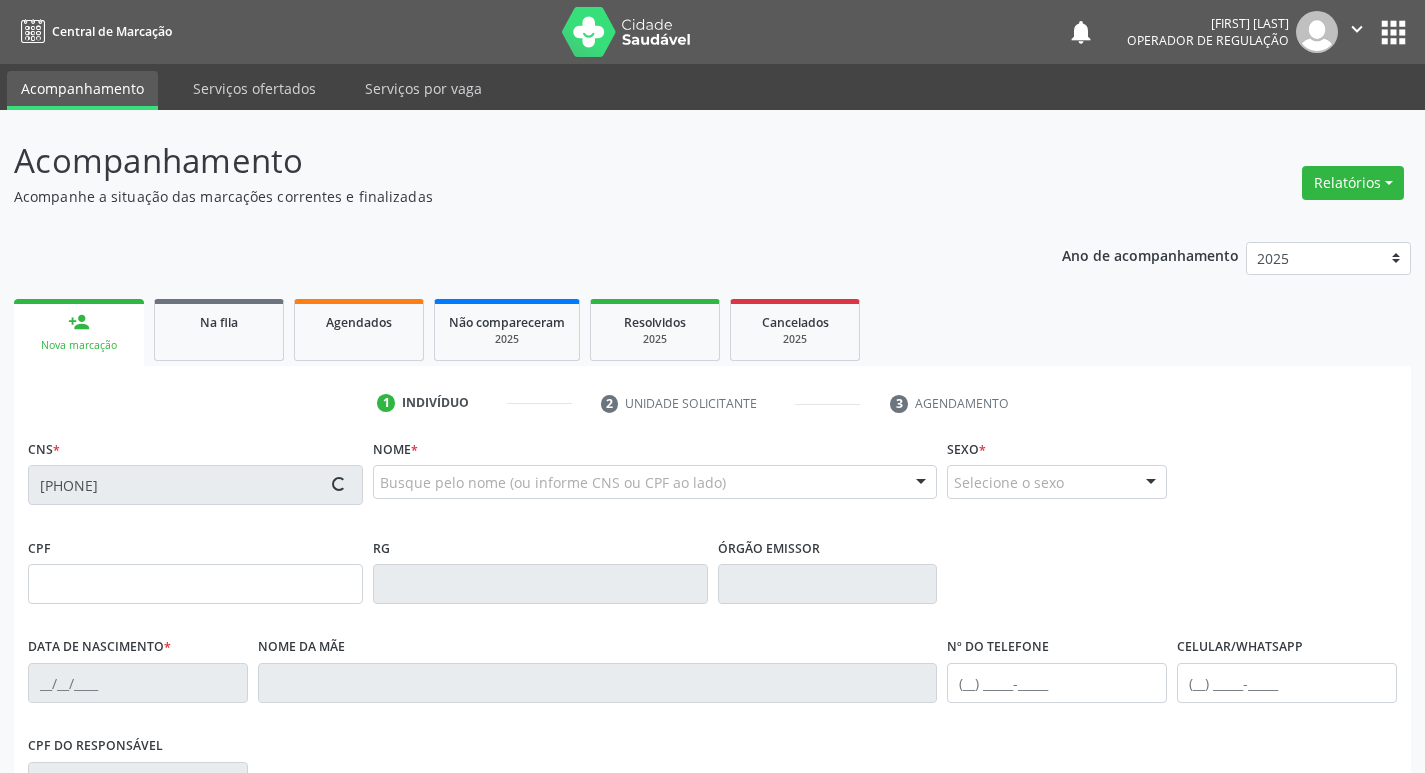 type on "[CPF]" 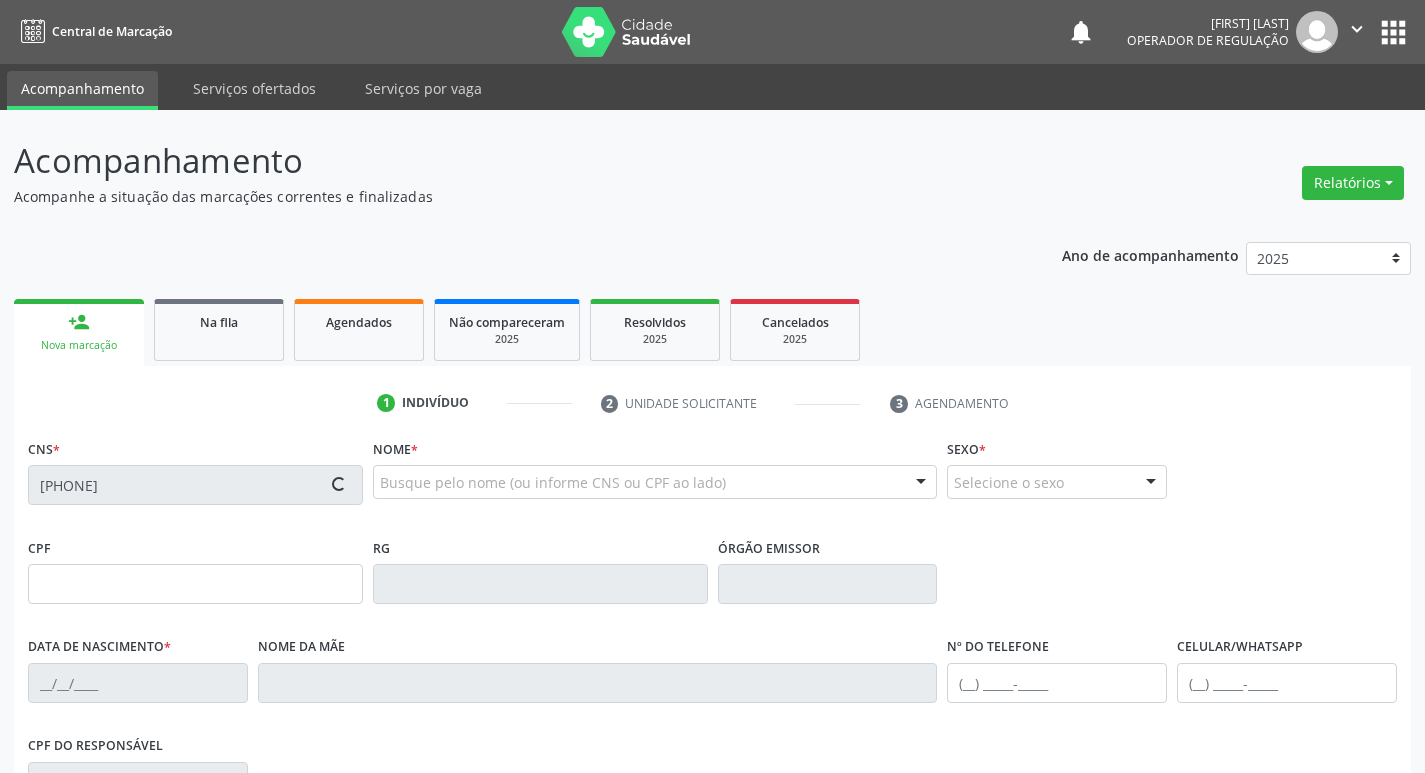 type on "[DATE]" 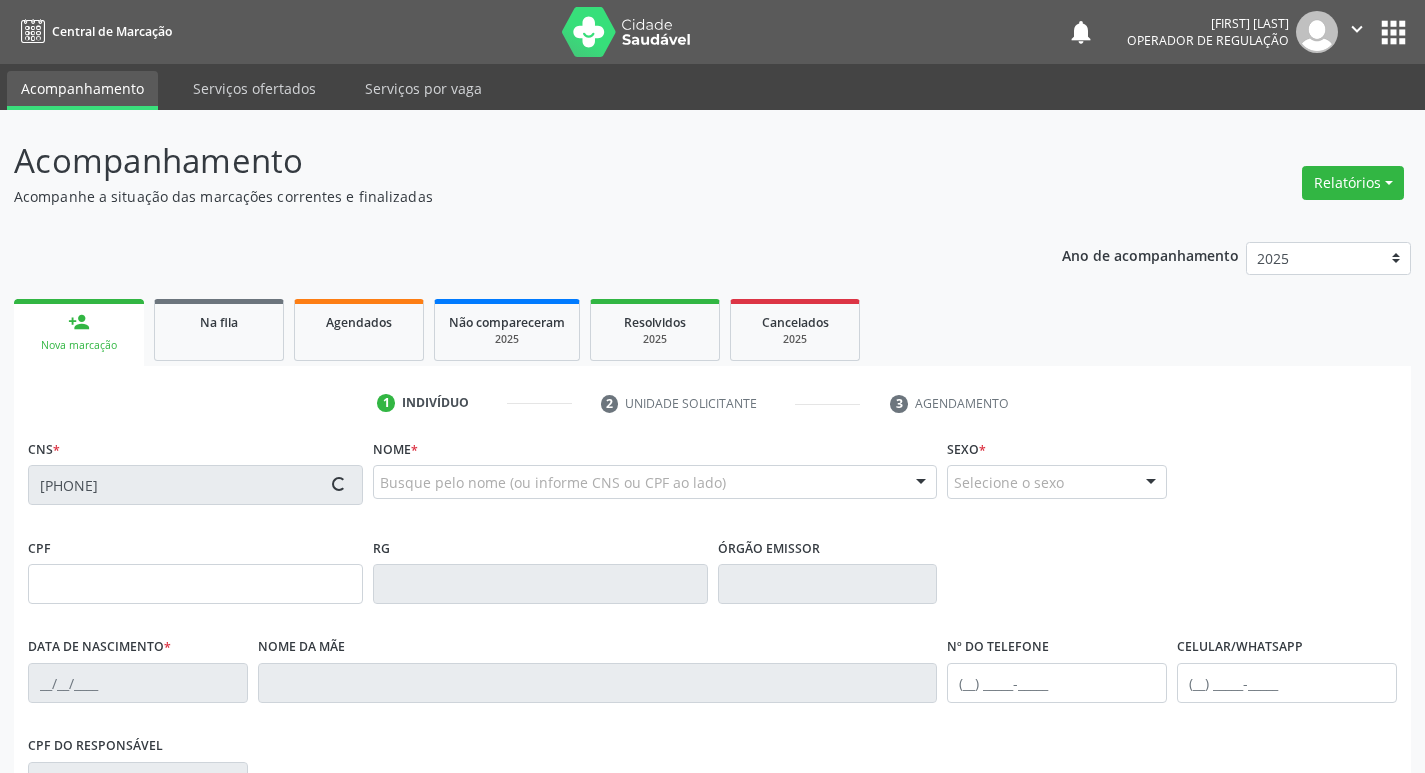 type on "([PHONE])" 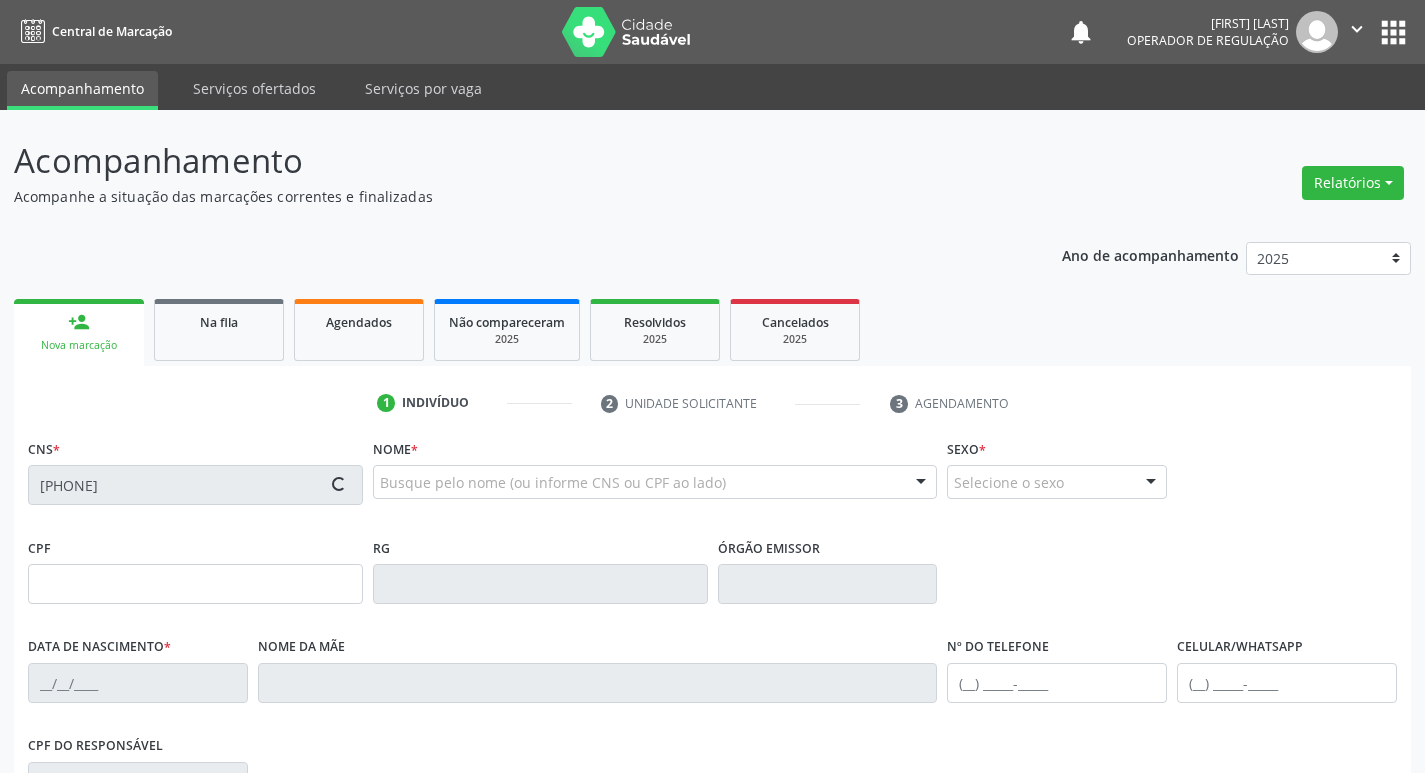 type on "([PHONE])" 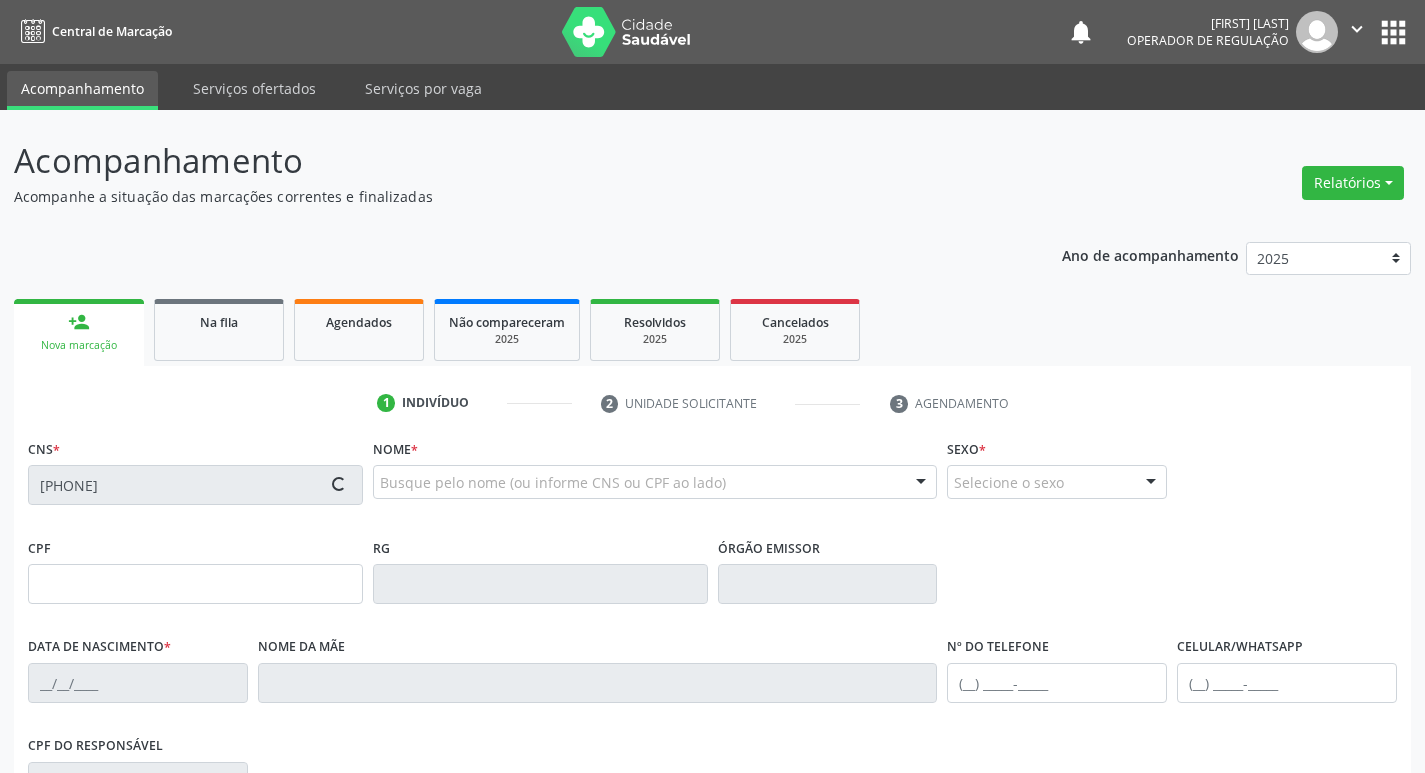 type on "S/N" 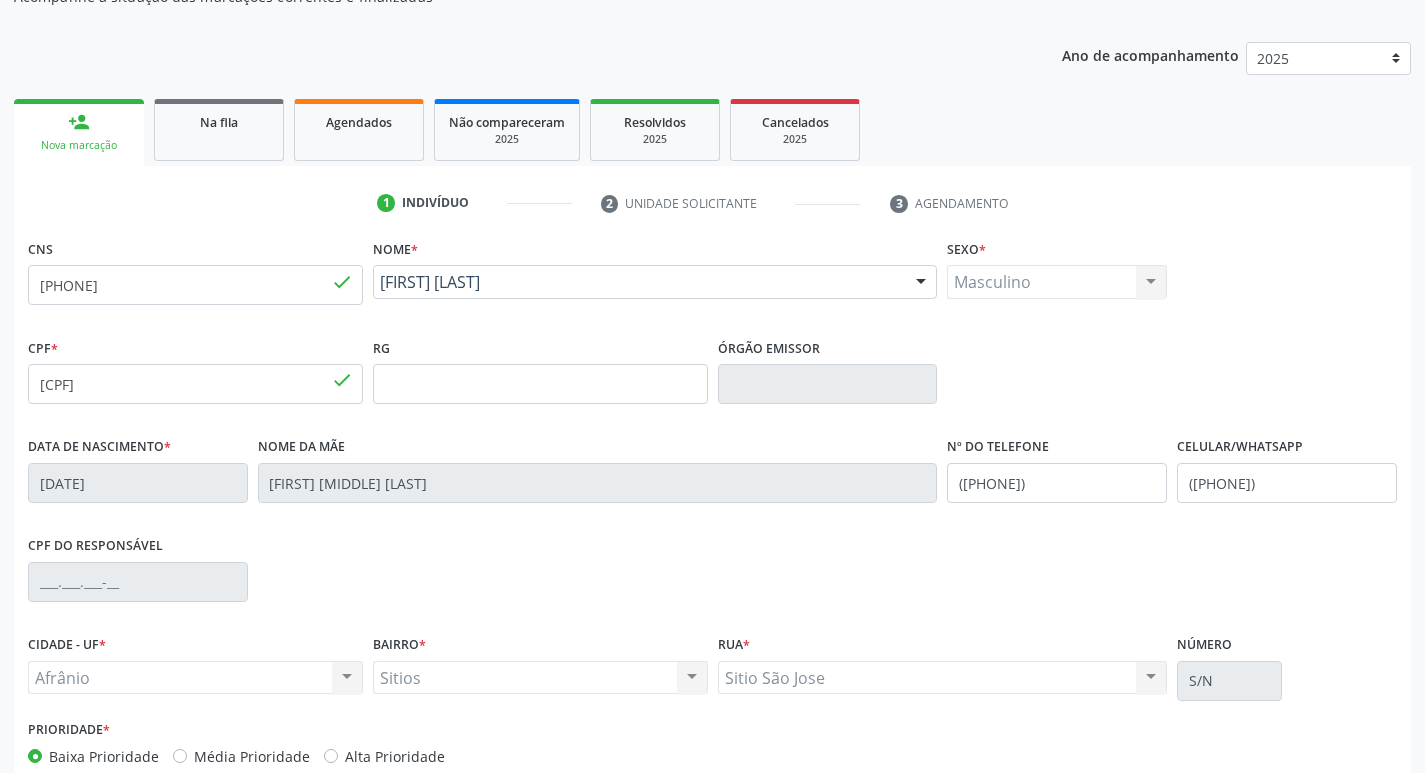 scroll, scrollTop: 311, scrollLeft: 0, axis: vertical 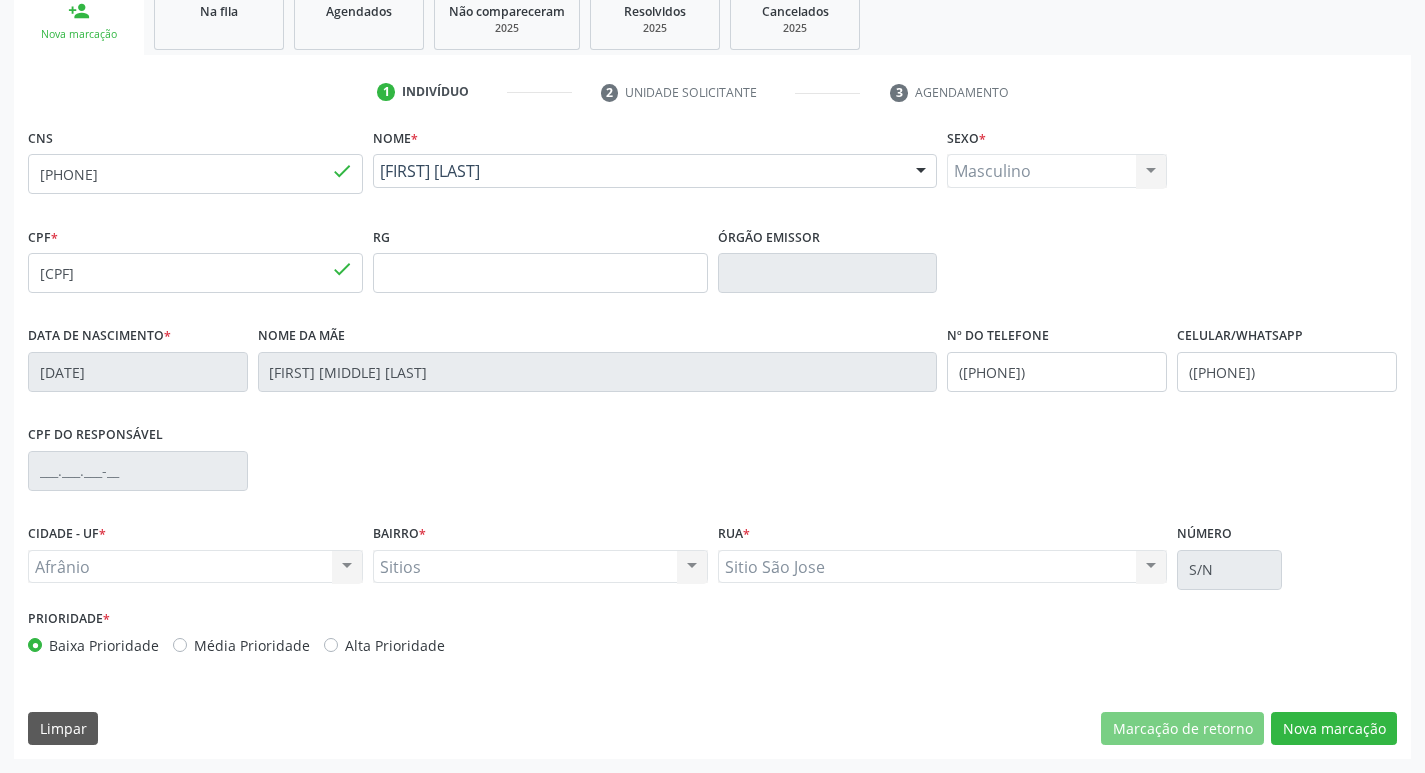 click on "Média Prioridade" at bounding box center (252, 645) 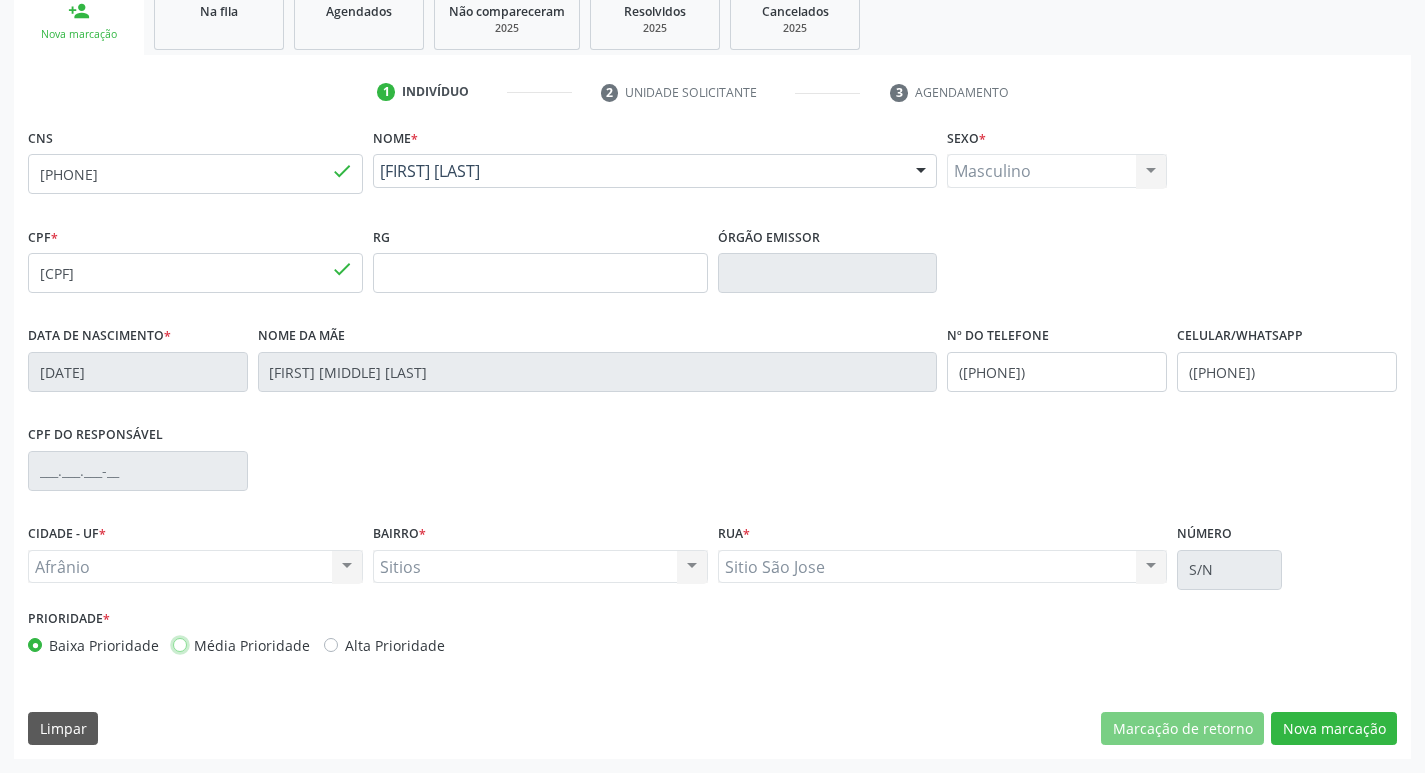 radio on "true" 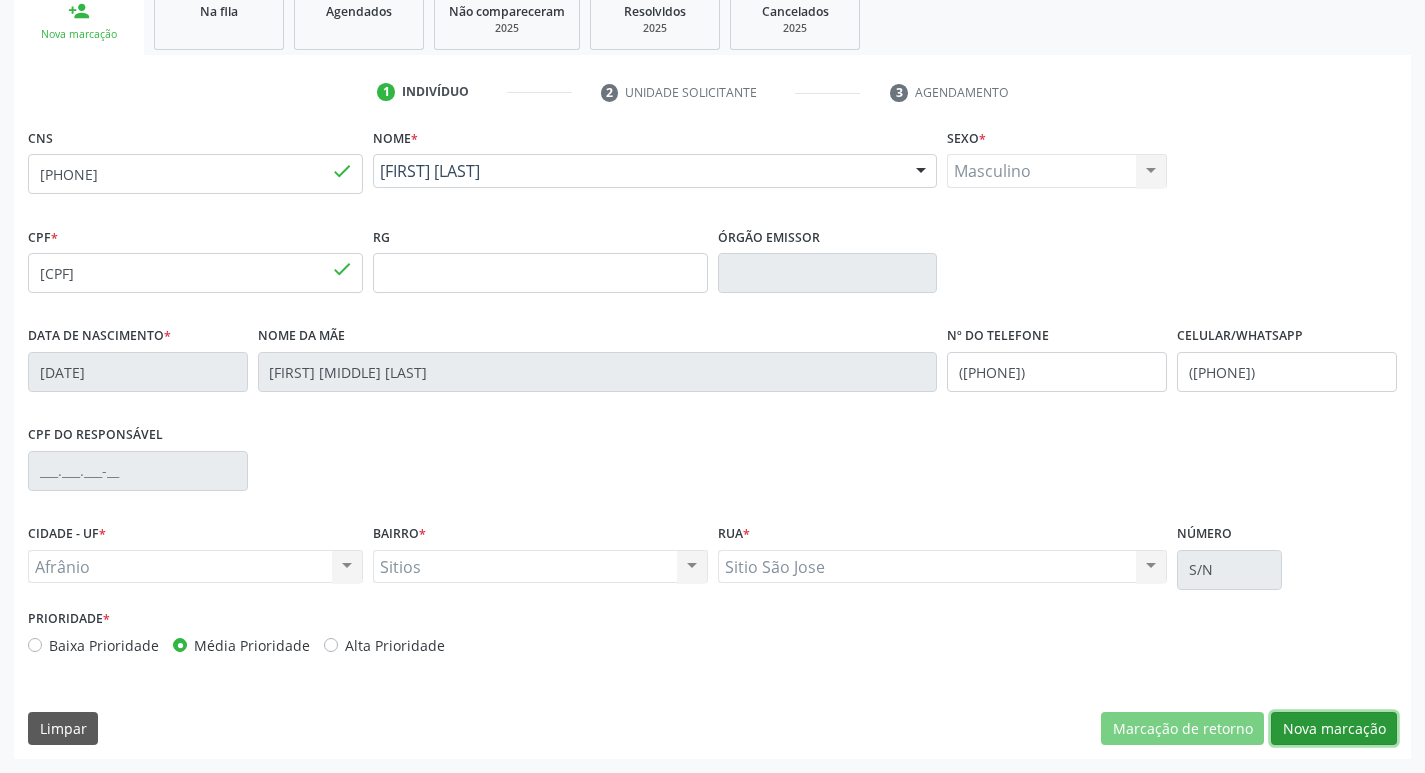click on "Nova marcação" at bounding box center (1334, 729) 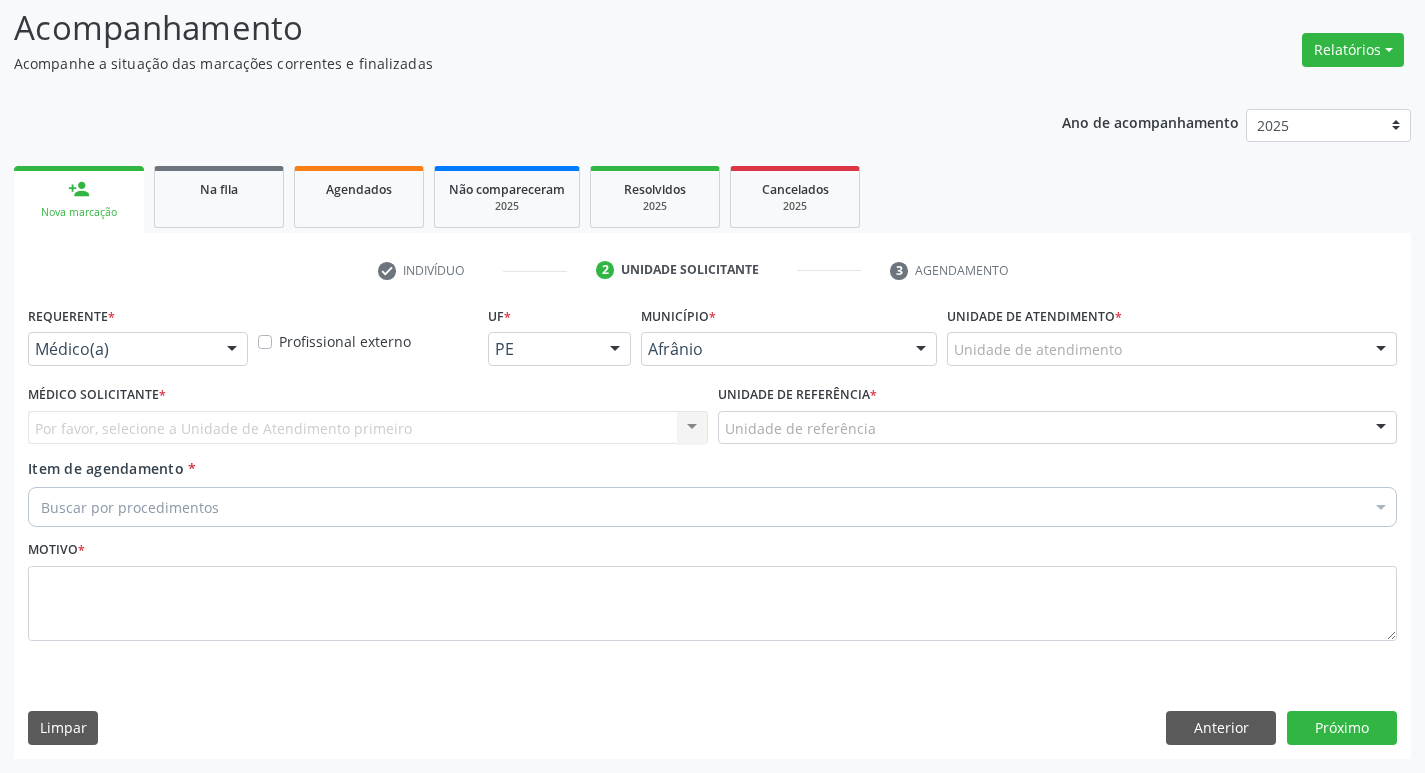 scroll, scrollTop: 133, scrollLeft: 0, axis: vertical 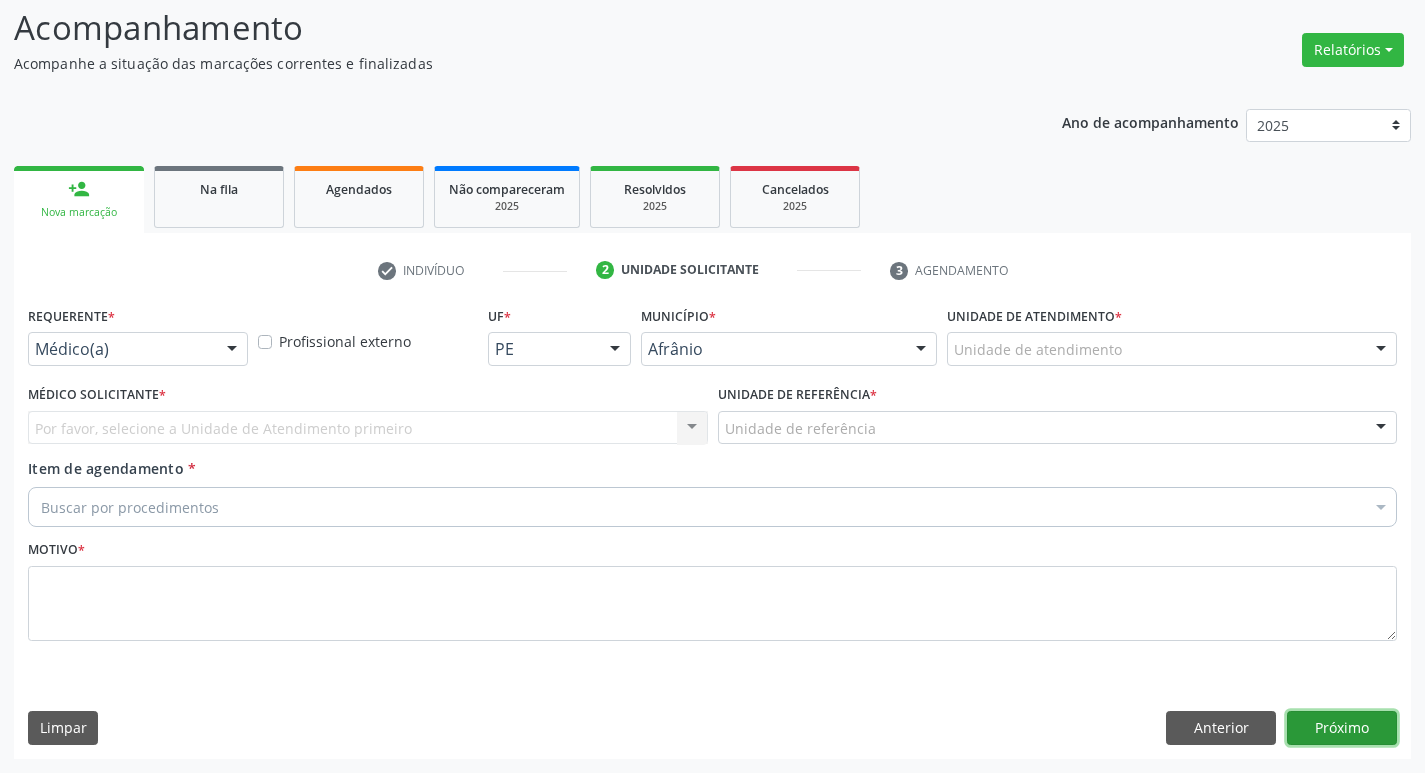 click on "Próximo" at bounding box center [1342, 728] 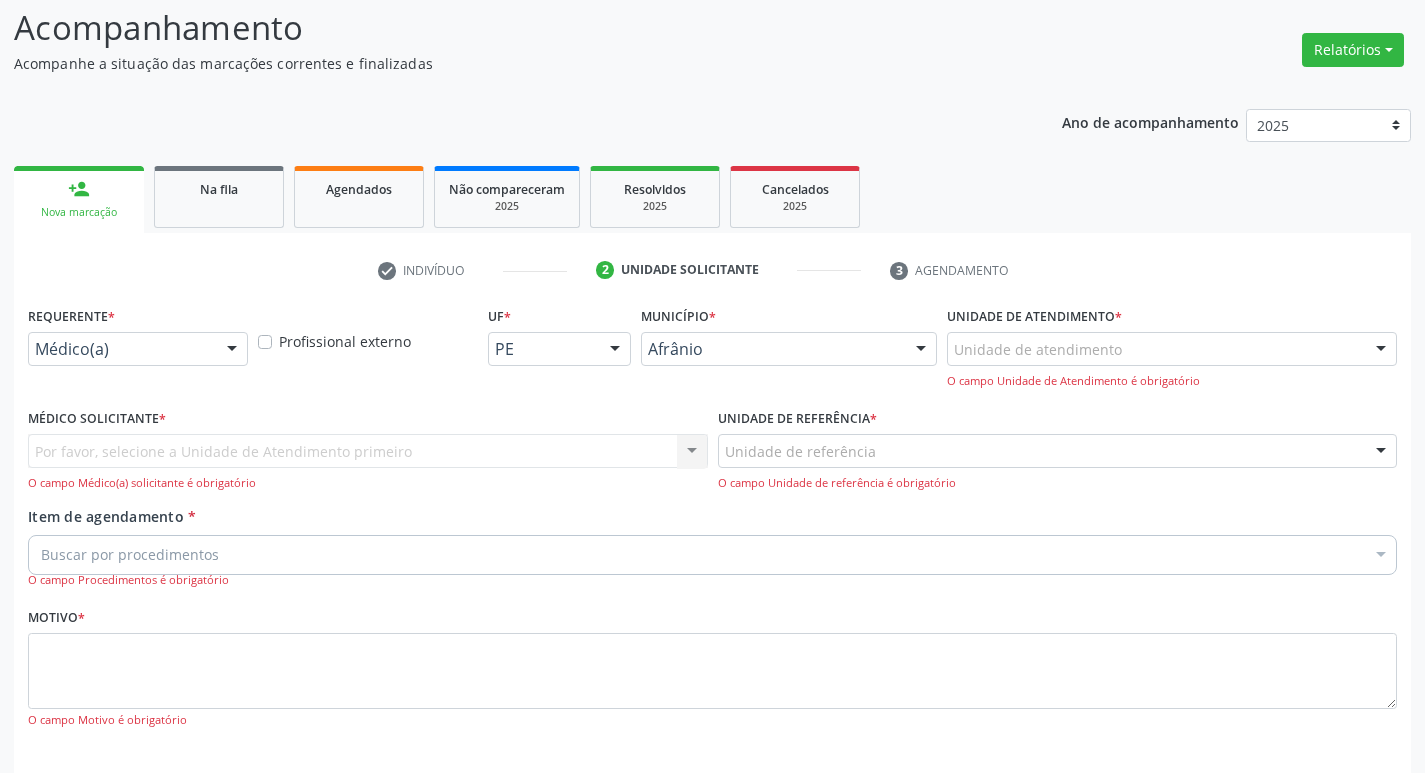 click on "Unidade de atendimento" at bounding box center [1172, 349] 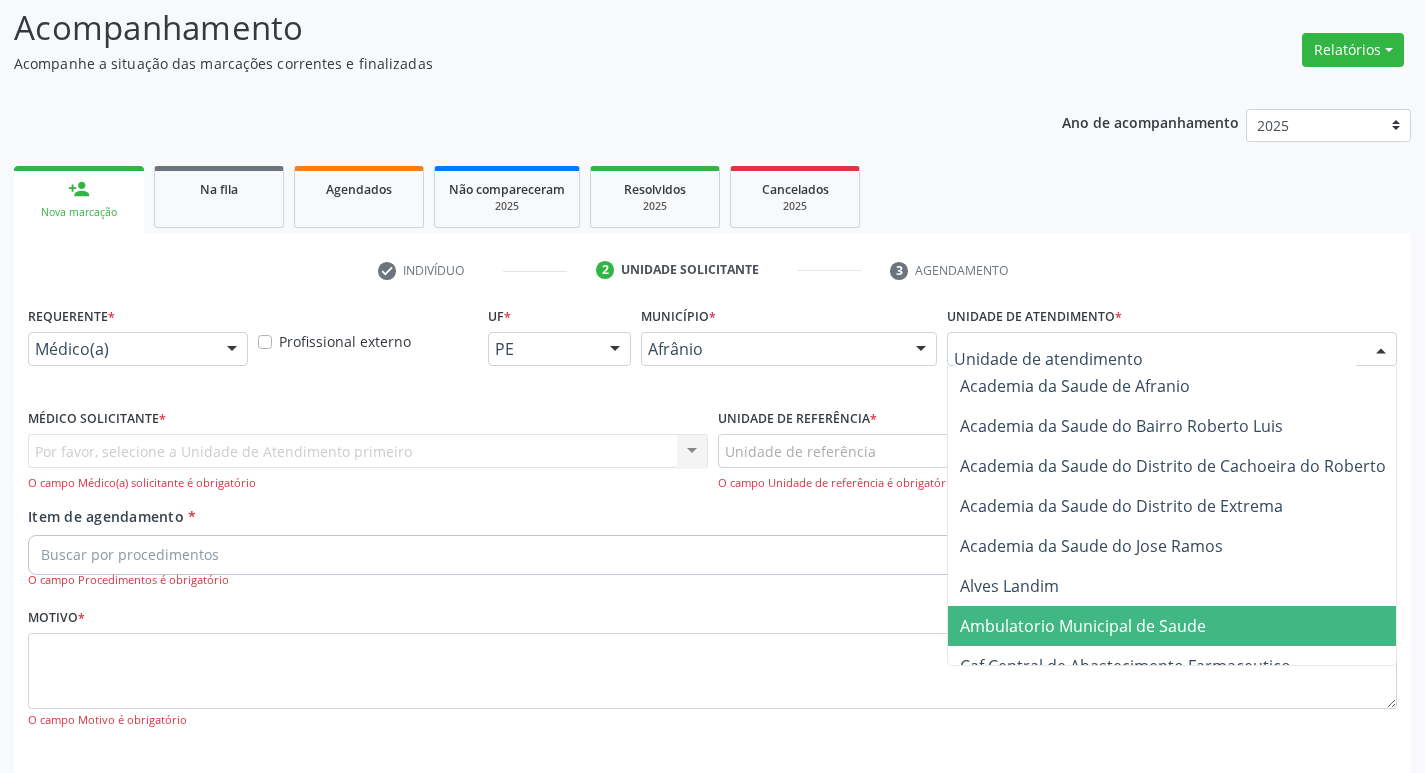 drag, startPoint x: 1118, startPoint y: 628, endPoint x: 896, endPoint y: 571, distance: 229.20079 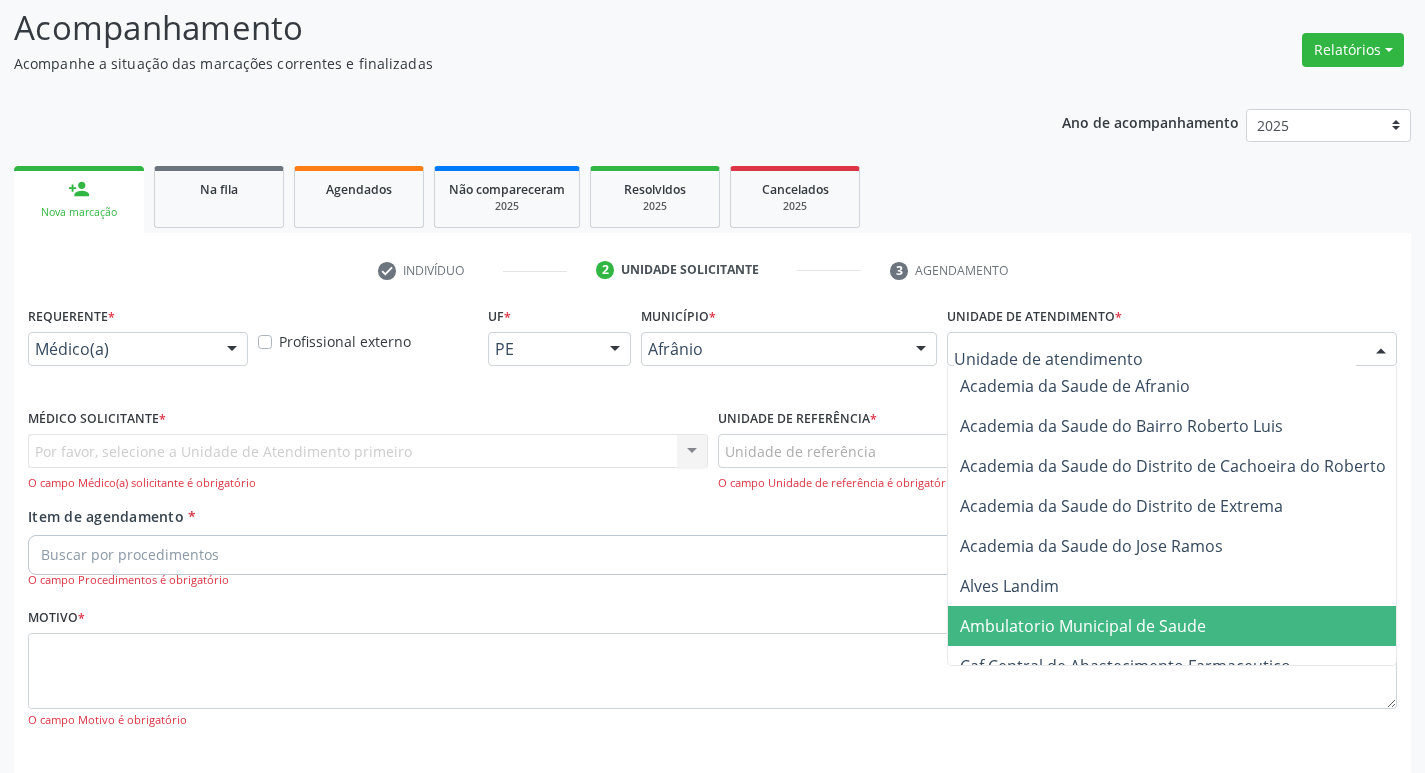 click on "Ambulatorio Municipal de Saude" at bounding box center [1083, 626] 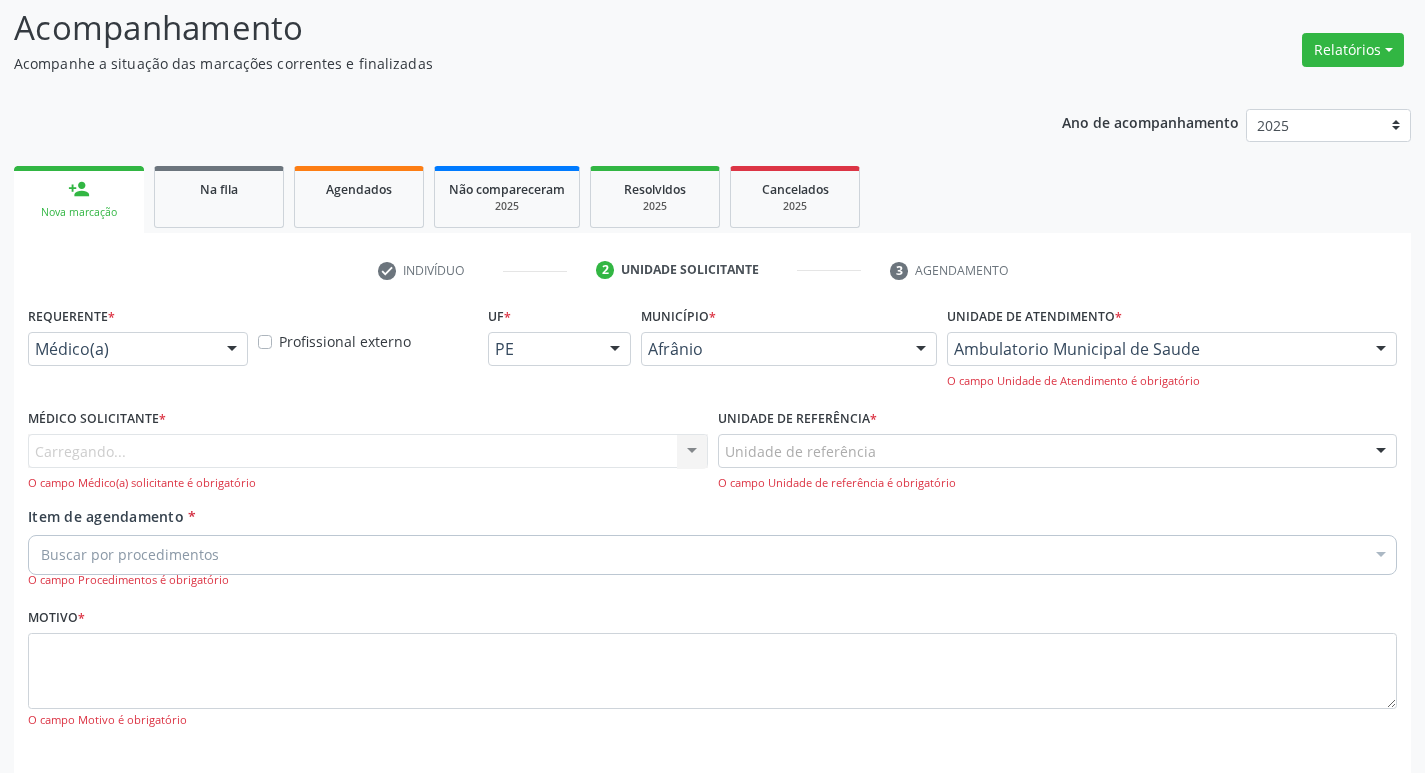 click on "Carregando...
Nenhum resultado encontrado para: "   "
Não há nenhuma opção para ser exibida.
O campo Médico(a) solicitante é obrigatório" at bounding box center (368, 462) 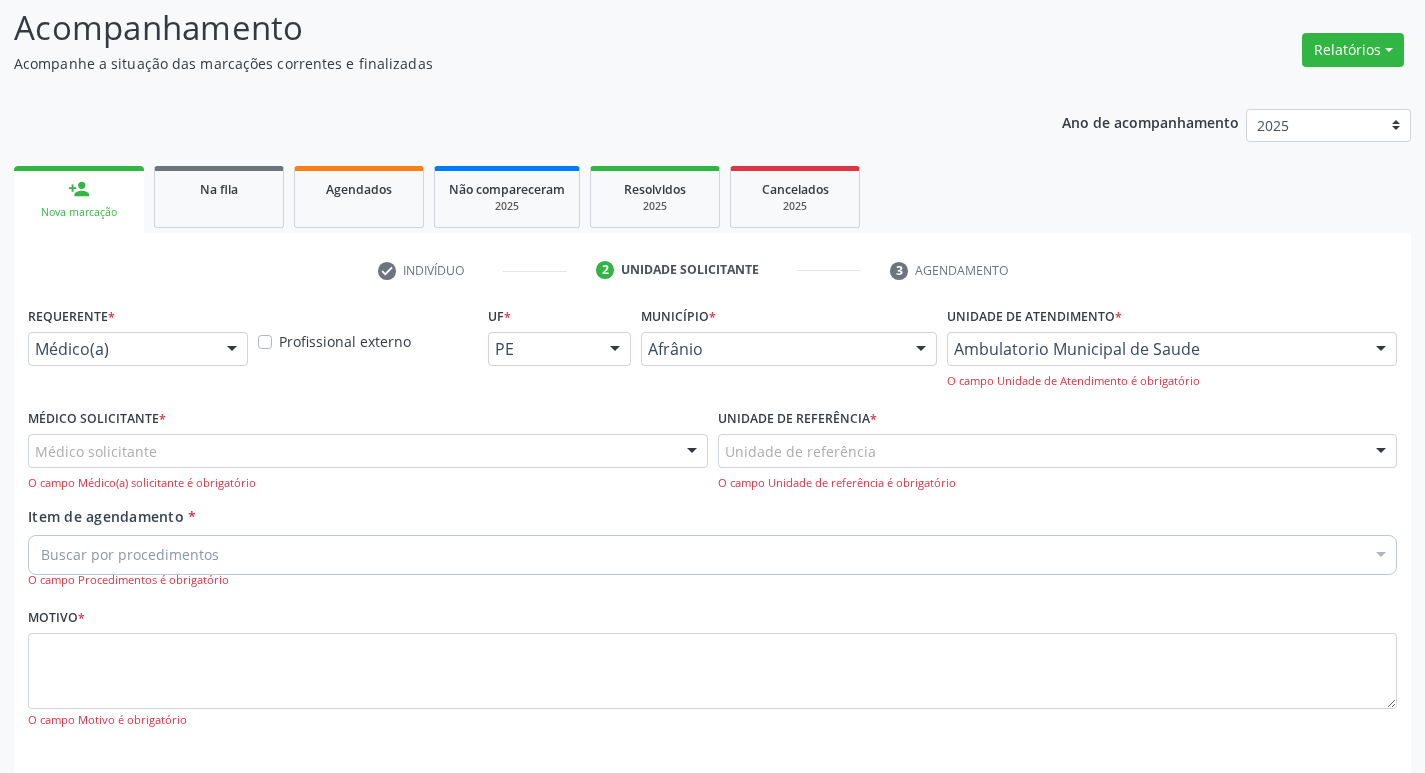 click on "Médico solicitante" at bounding box center [368, 451] 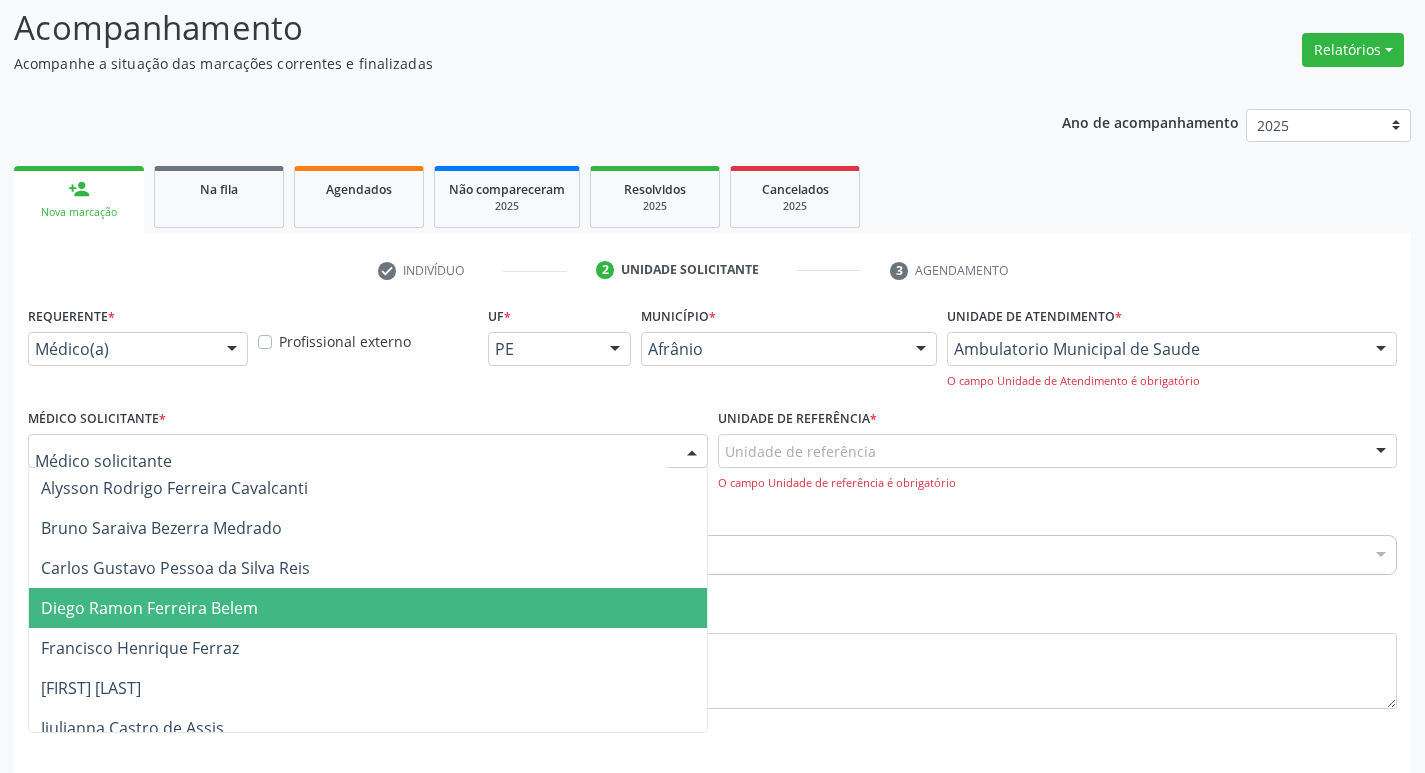 click on "Diego Ramon Ferreira Belem" at bounding box center [149, 608] 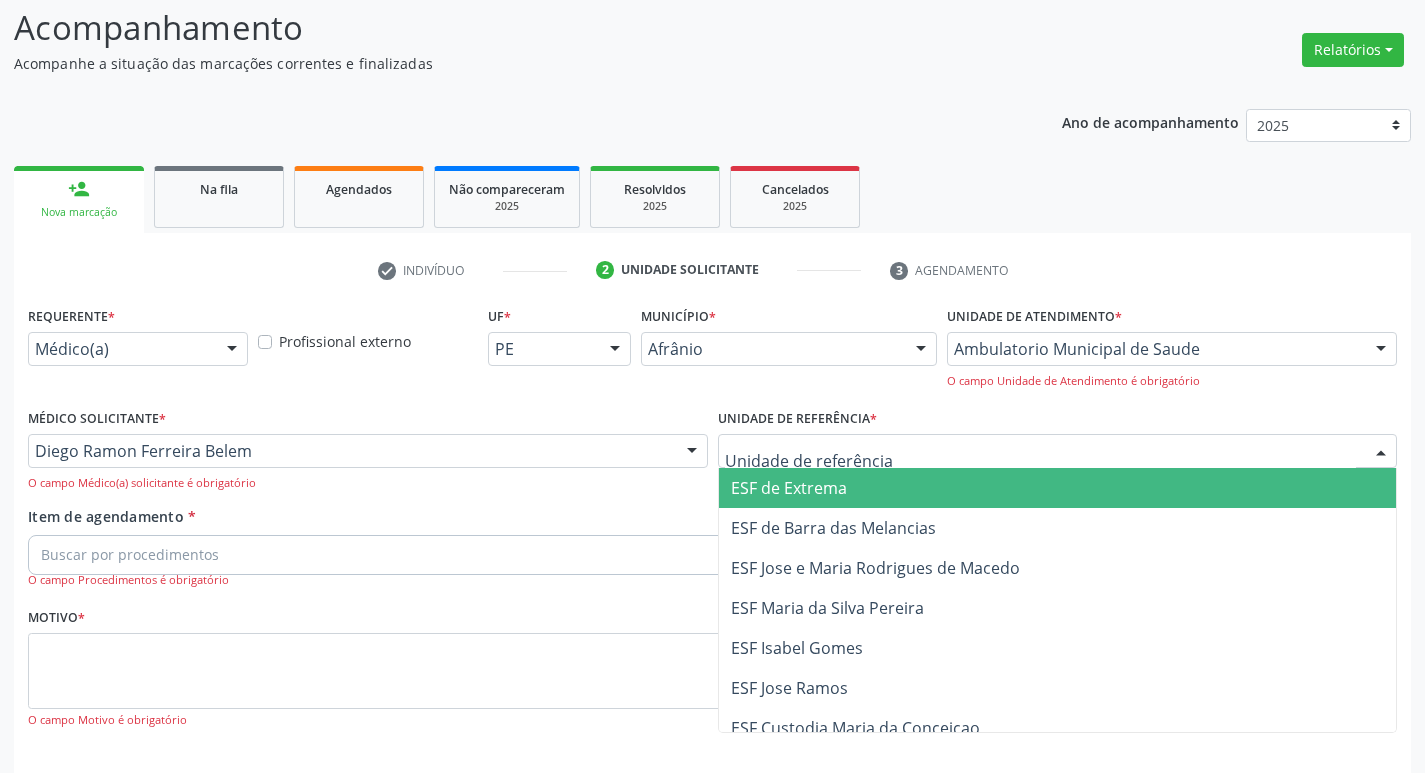 click at bounding box center (1058, 451) 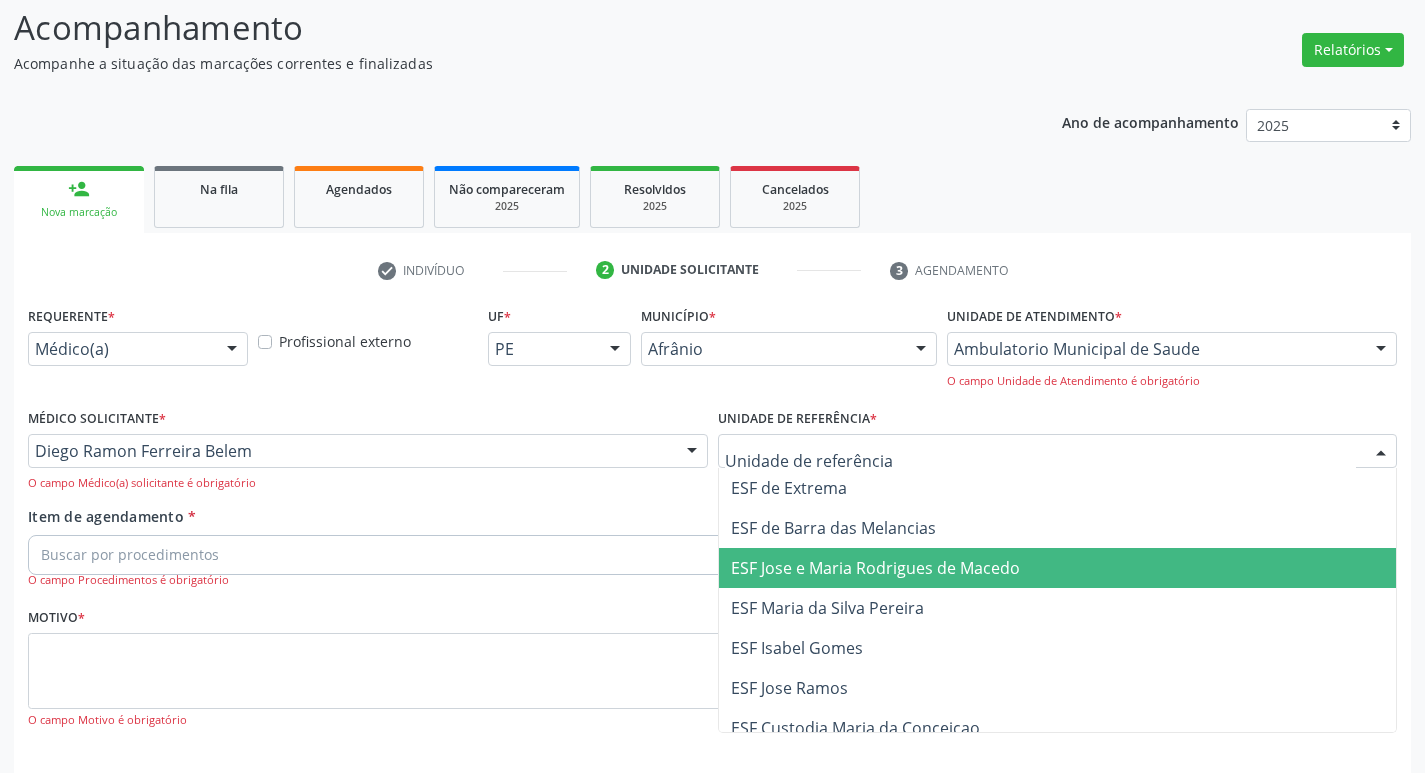 click on "ESF Jose e Maria Rodrigues de Macedo" at bounding box center [875, 568] 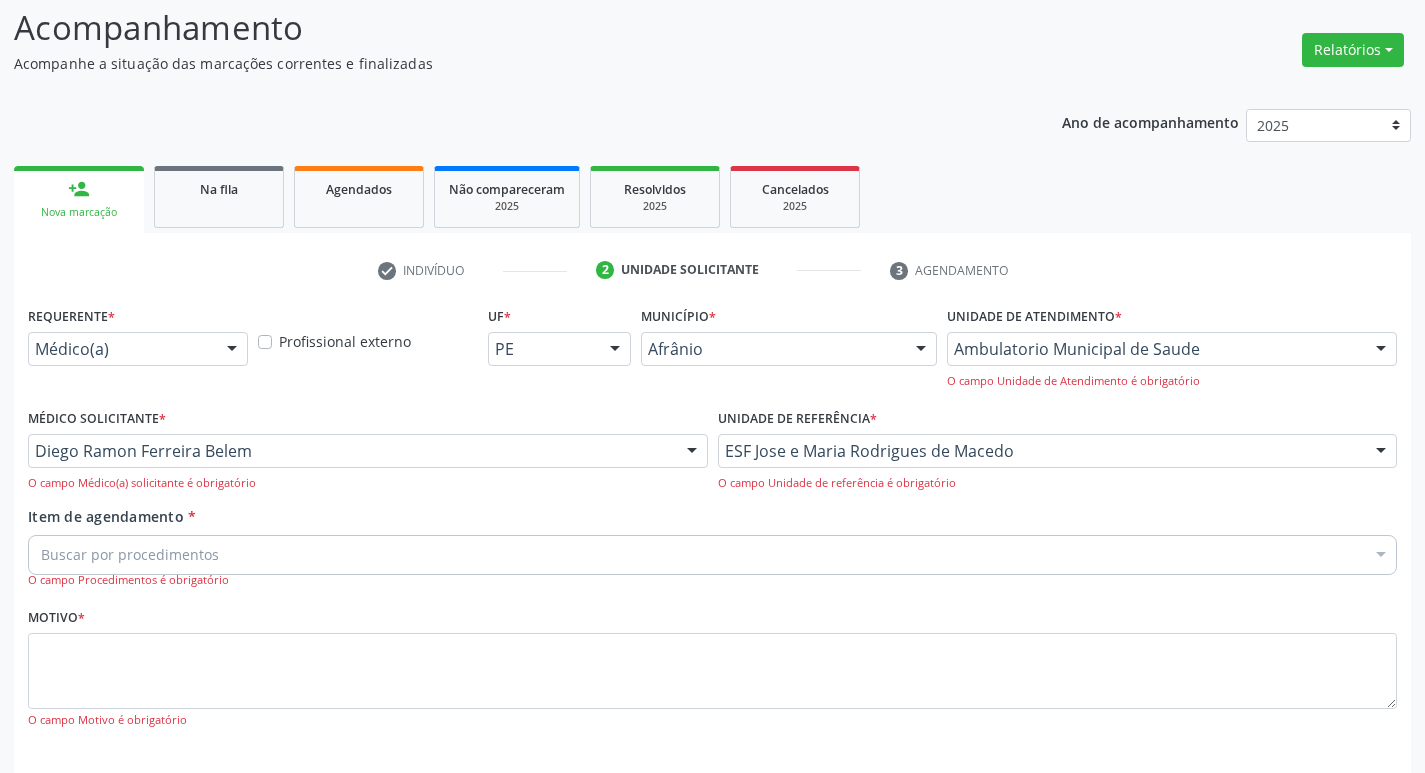 click on "Item de agendamento
*
Buscar por procedimentos
Selecionar todos
0604320140 - Abatacepte 125 mg injetável (por seringa preenchida)
0604320124 - Abatacepte 250 mg injetável (por frasco ampola).
0603050018 - Abciximabe
0406010013 - Abertura de comunicacao inter-atrial
0406010021 - Abertura de estenose aortica valvar
0406011265 - Abertura de estenose aortica valvar (criança e adolescente)
0406010030 - Abertura de estenose pulmonar valvar
0406011273 - Abertura de estenose pulmonar valvar (criança e adolescente)
0301080011 - Abordagem cognitiva comportamental do fumante (por atendimento / paciente)
0307020010 - Acesso a polpa dentaria e medicacao (por dente)
0604660030 - Acetazolamida 250 mg (por comprimido)
0202010783 - Acidez titulável no leite humano (dornic)" at bounding box center (712, 547) 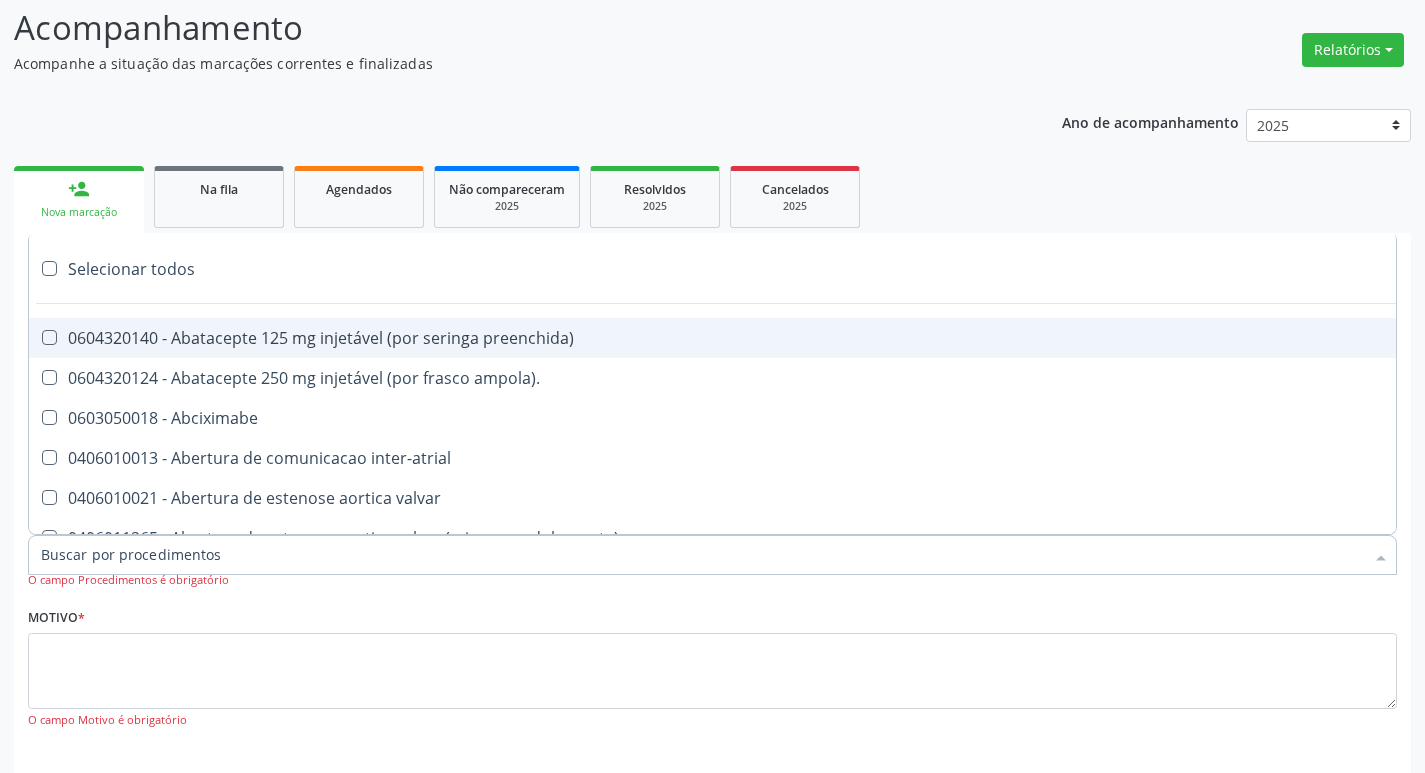 paste on "ortope" 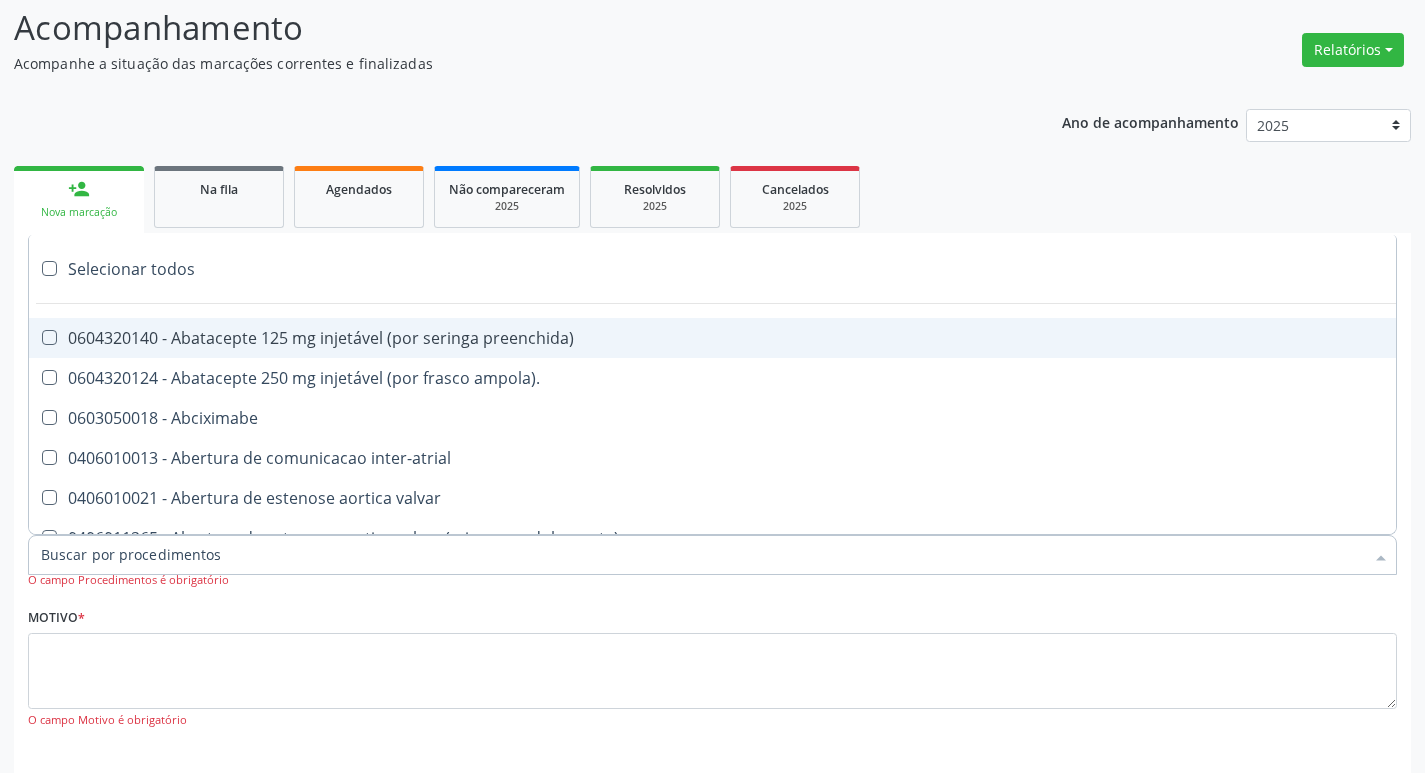 type on "ortope" 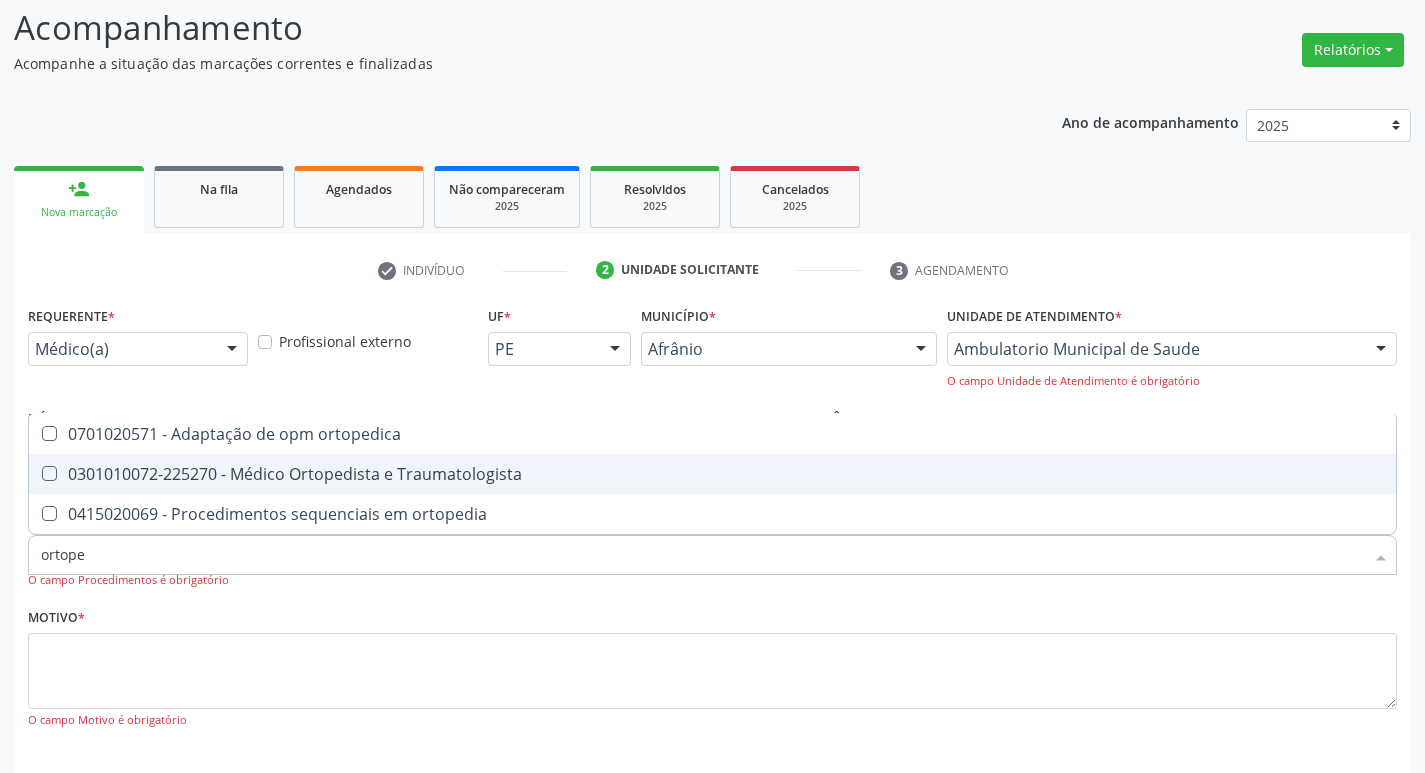 click at bounding box center (49, 473) 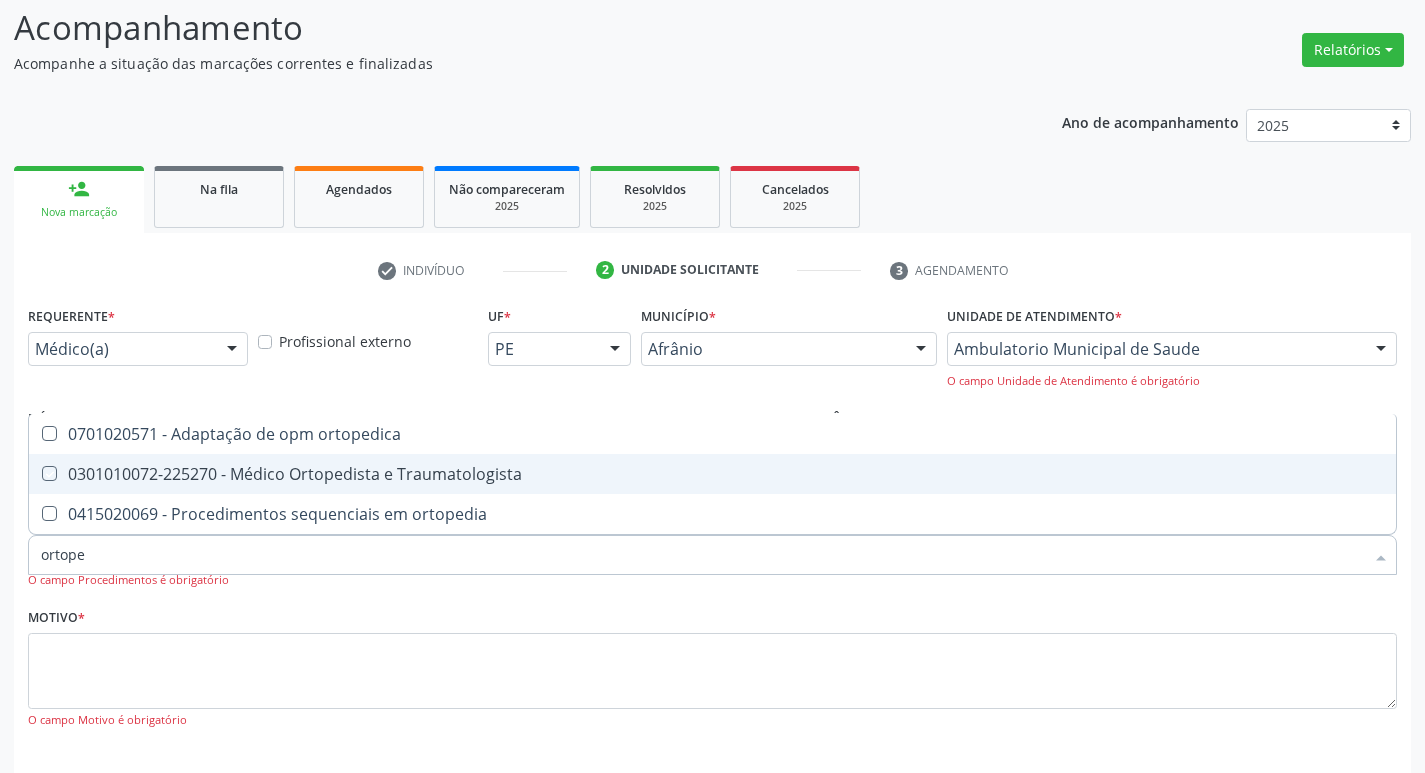 click at bounding box center (35, 473) 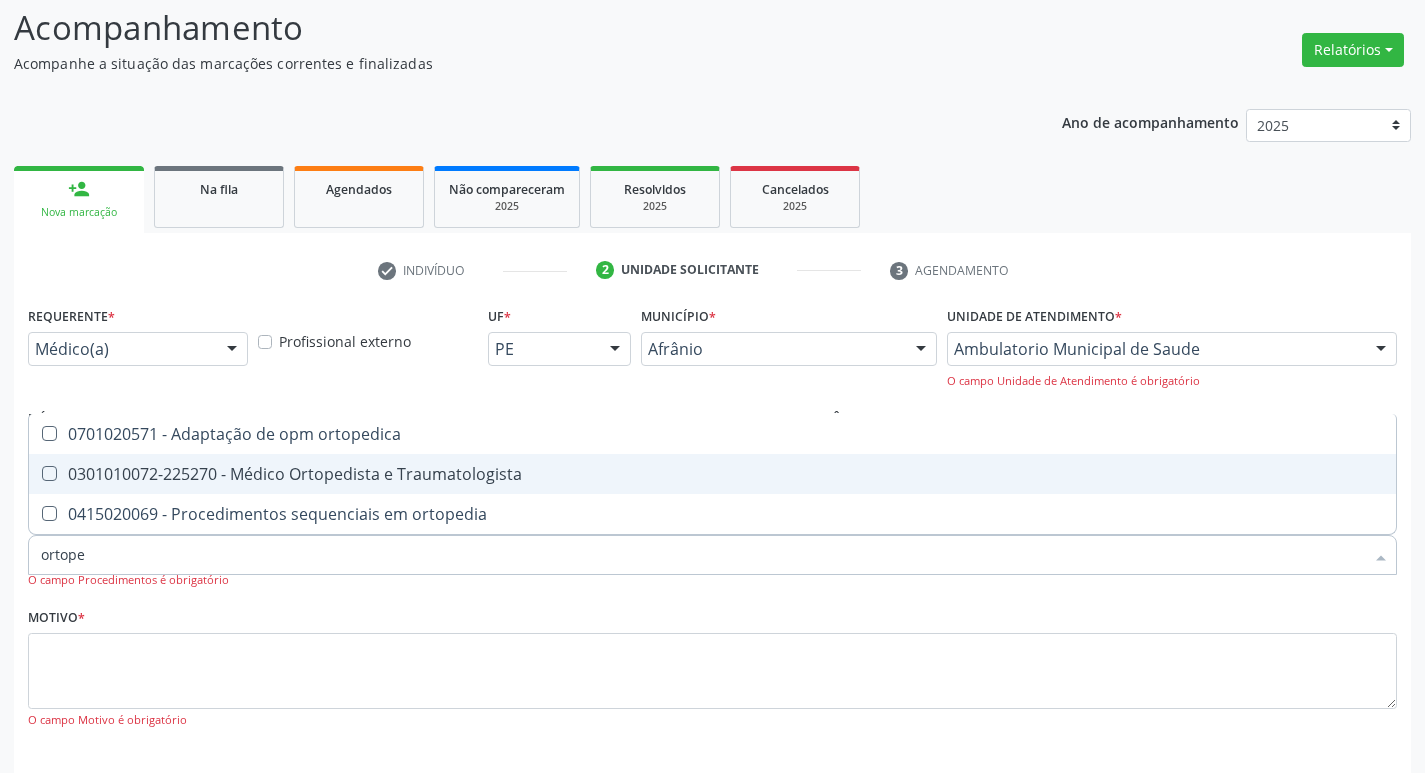 checkbox on "true" 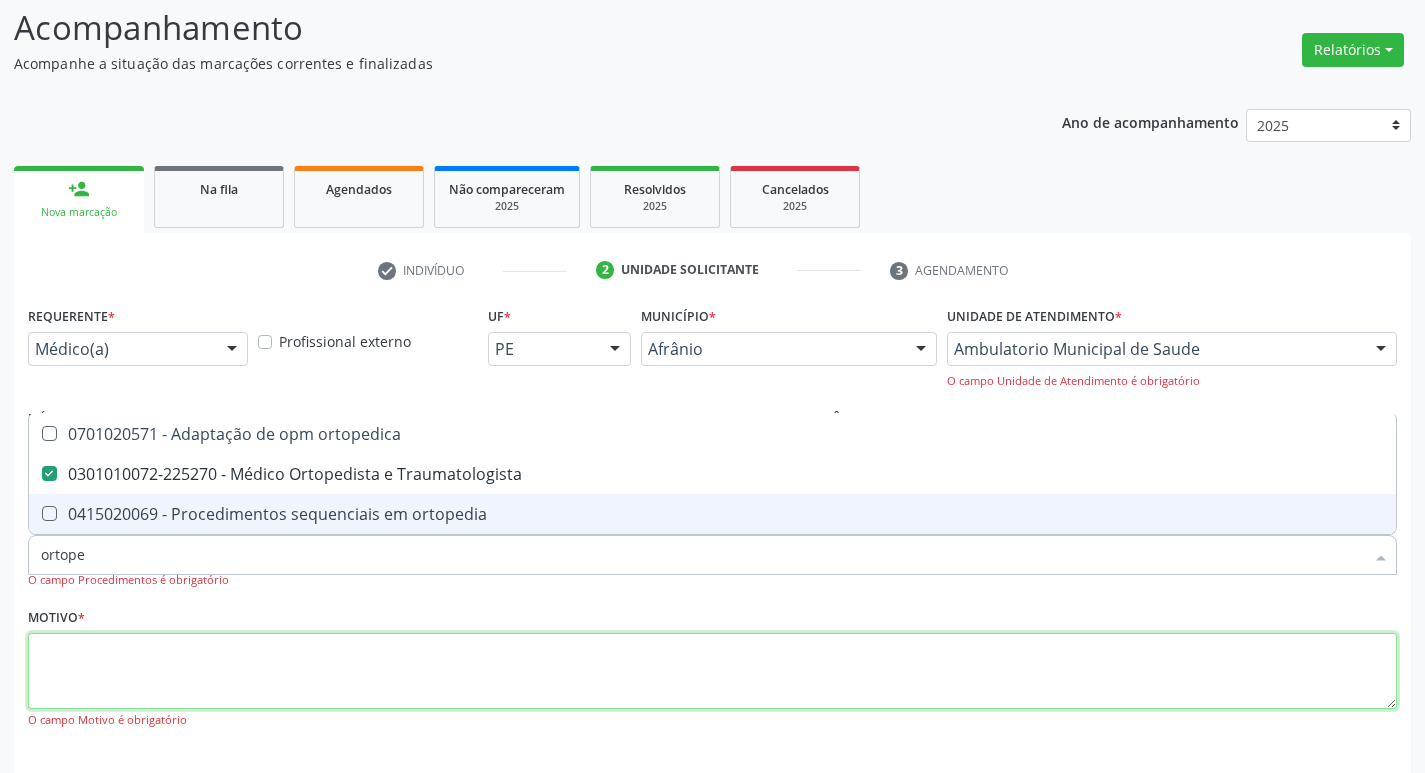 click at bounding box center [712, 671] 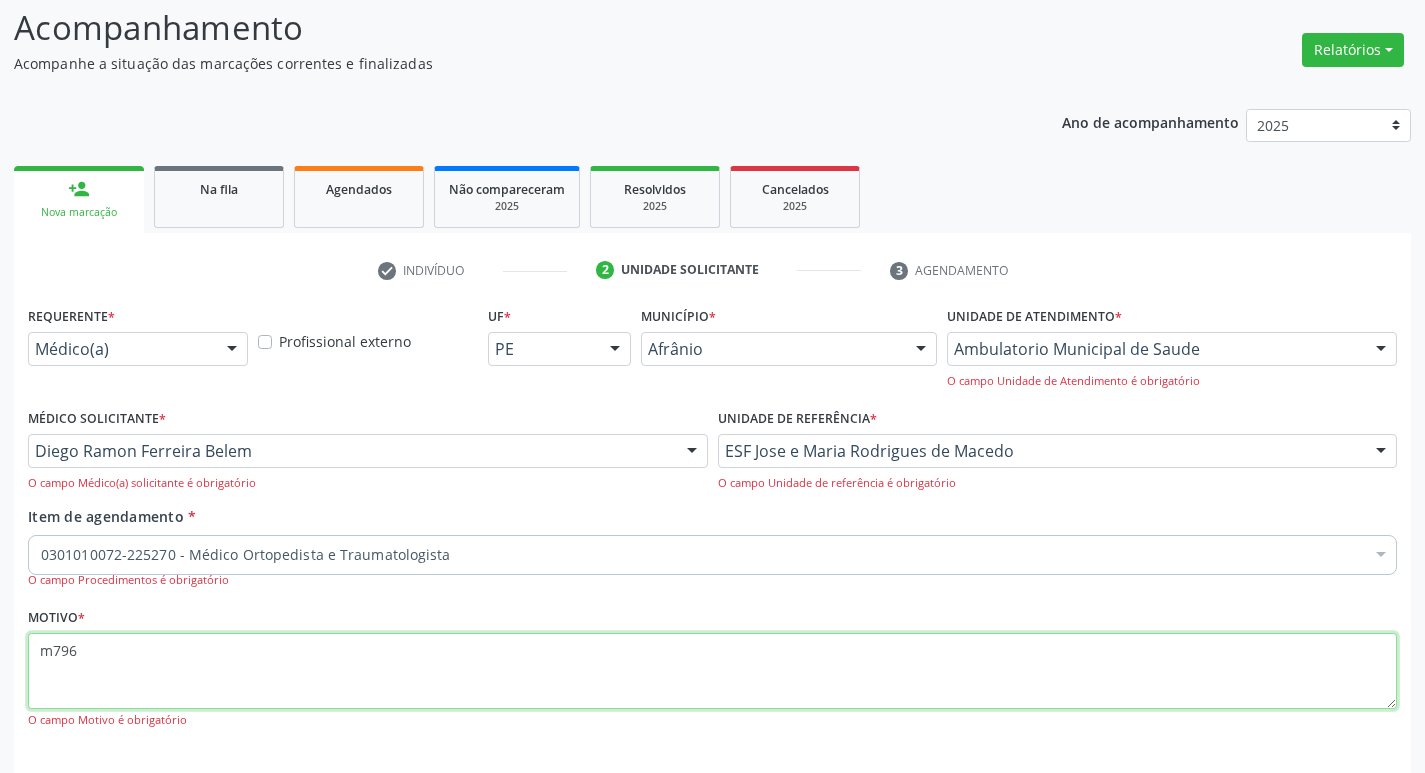 scroll, scrollTop: 221, scrollLeft: 0, axis: vertical 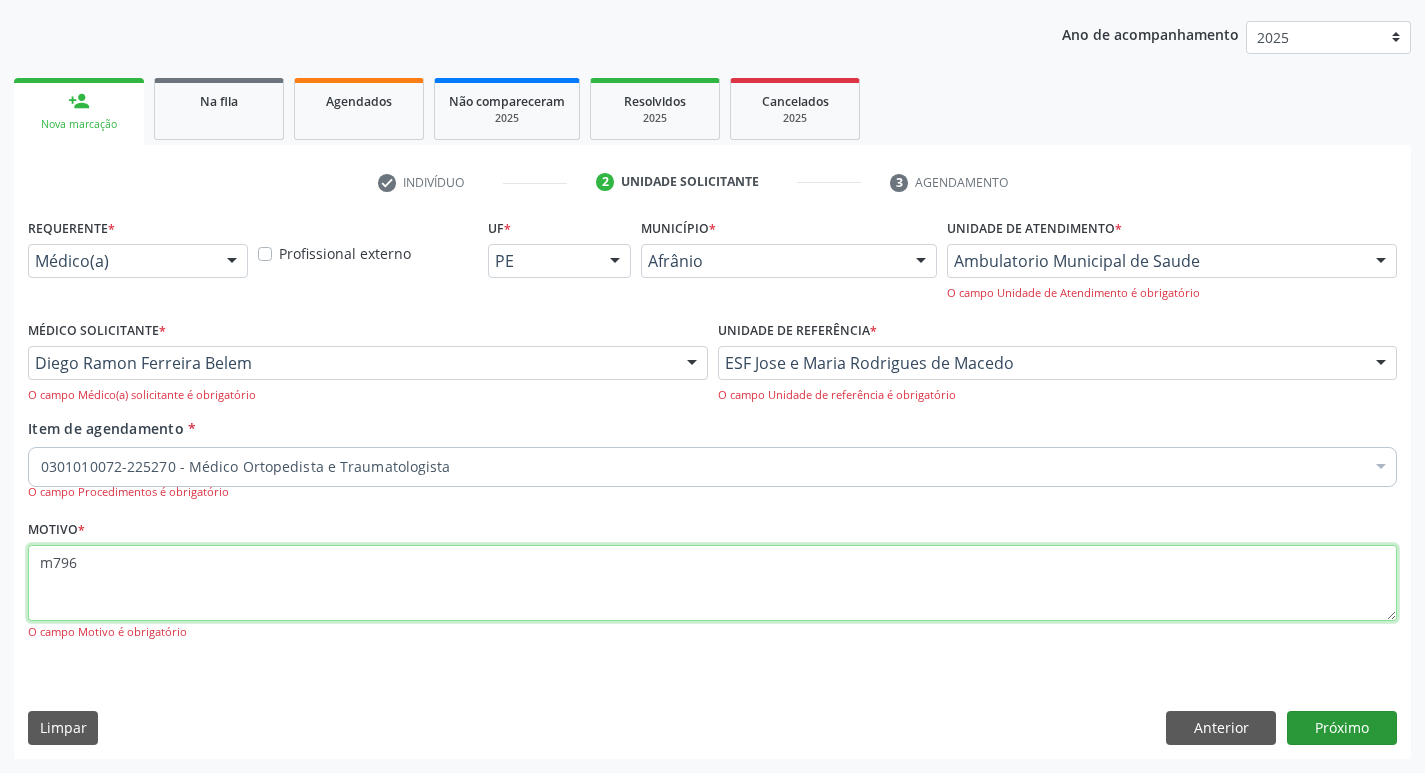 type on "m796" 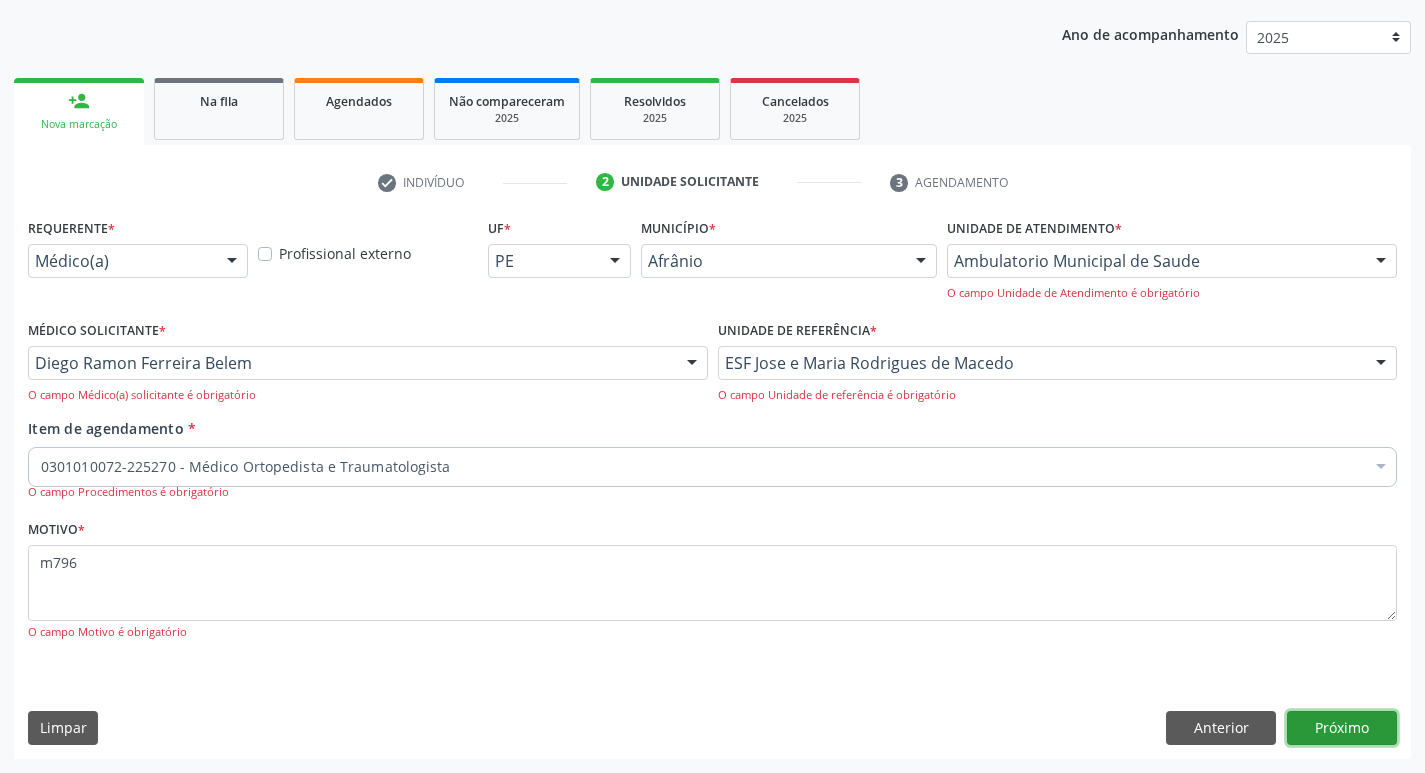 click on "Próximo" at bounding box center [1342, 728] 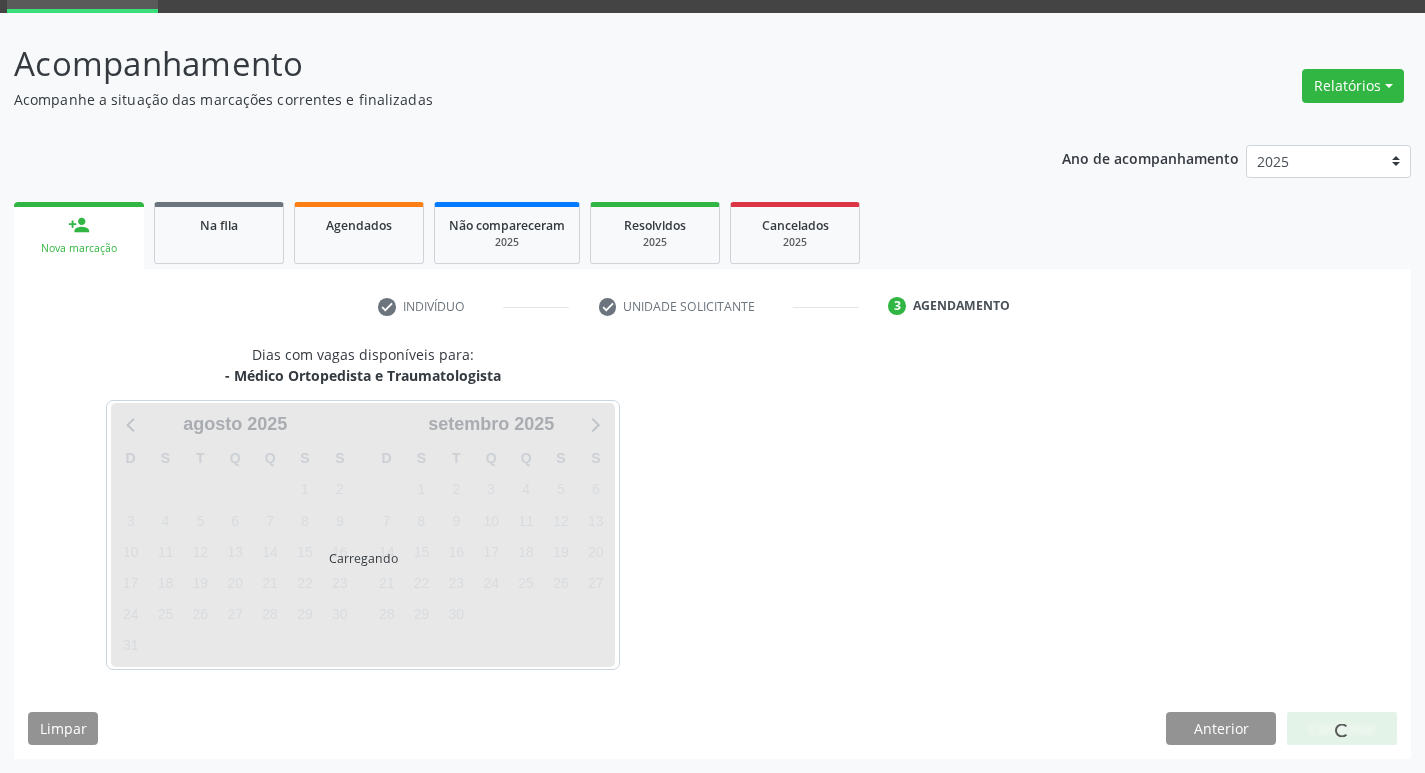 scroll, scrollTop: 97, scrollLeft: 0, axis: vertical 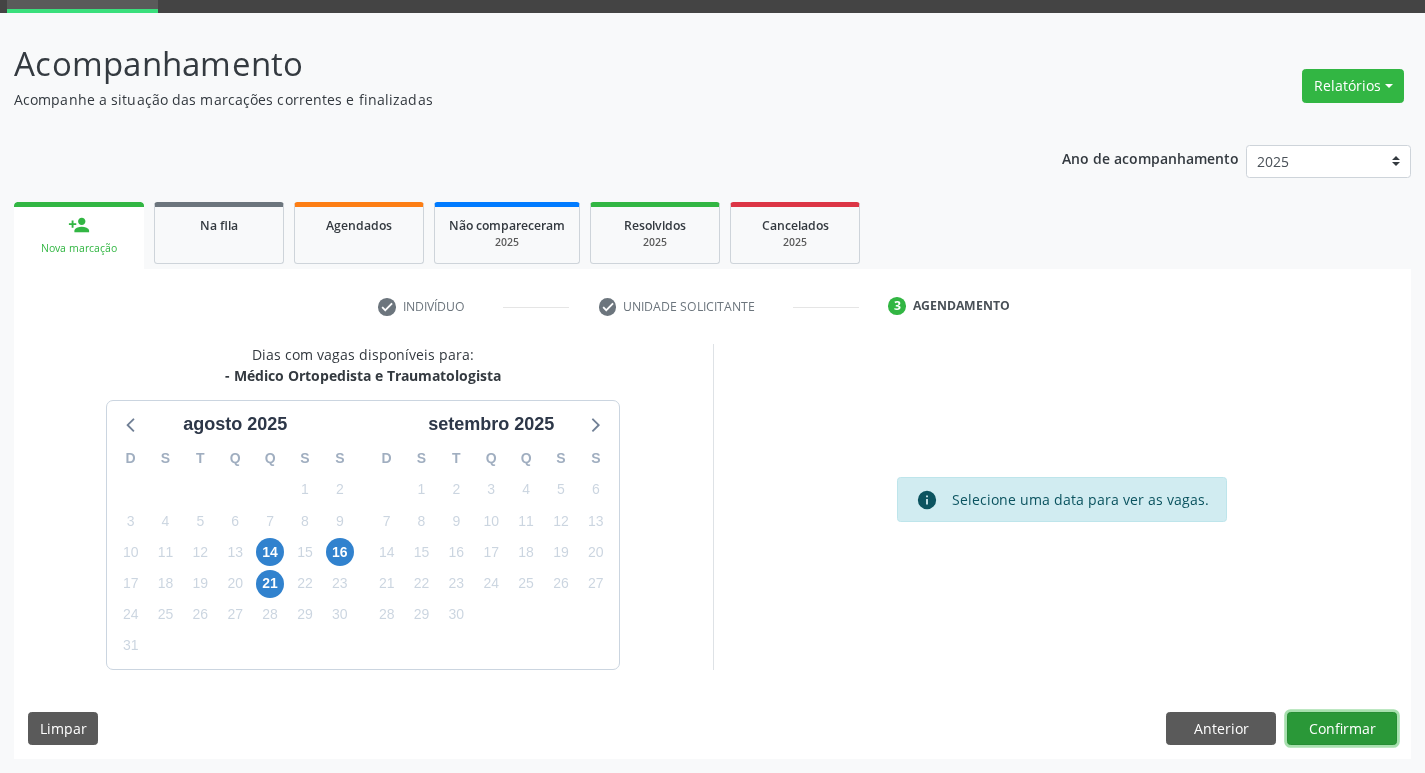 click on "Confirmar" at bounding box center [1342, 729] 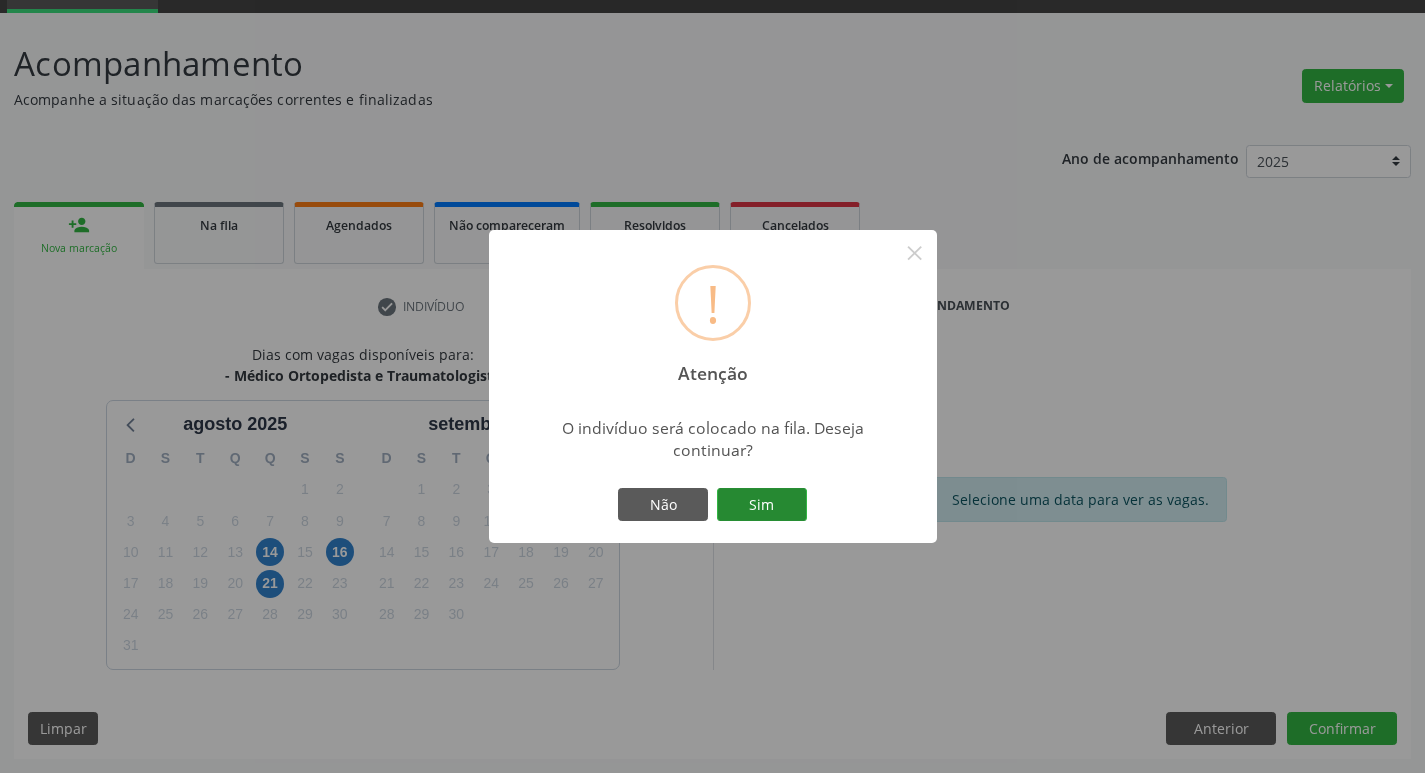 click on "Sim" at bounding box center (762, 505) 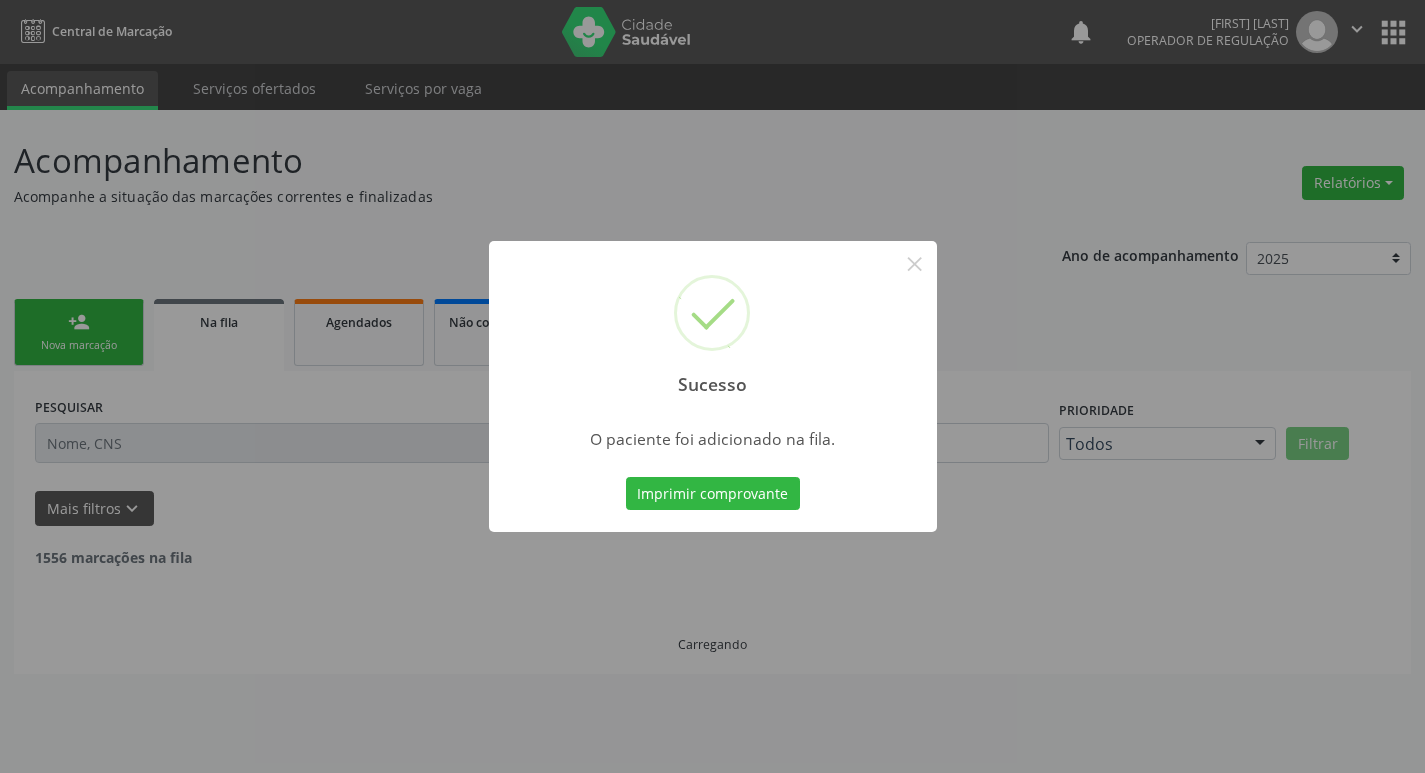 scroll, scrollTop: 0, scrollLeft: 0, axis: both 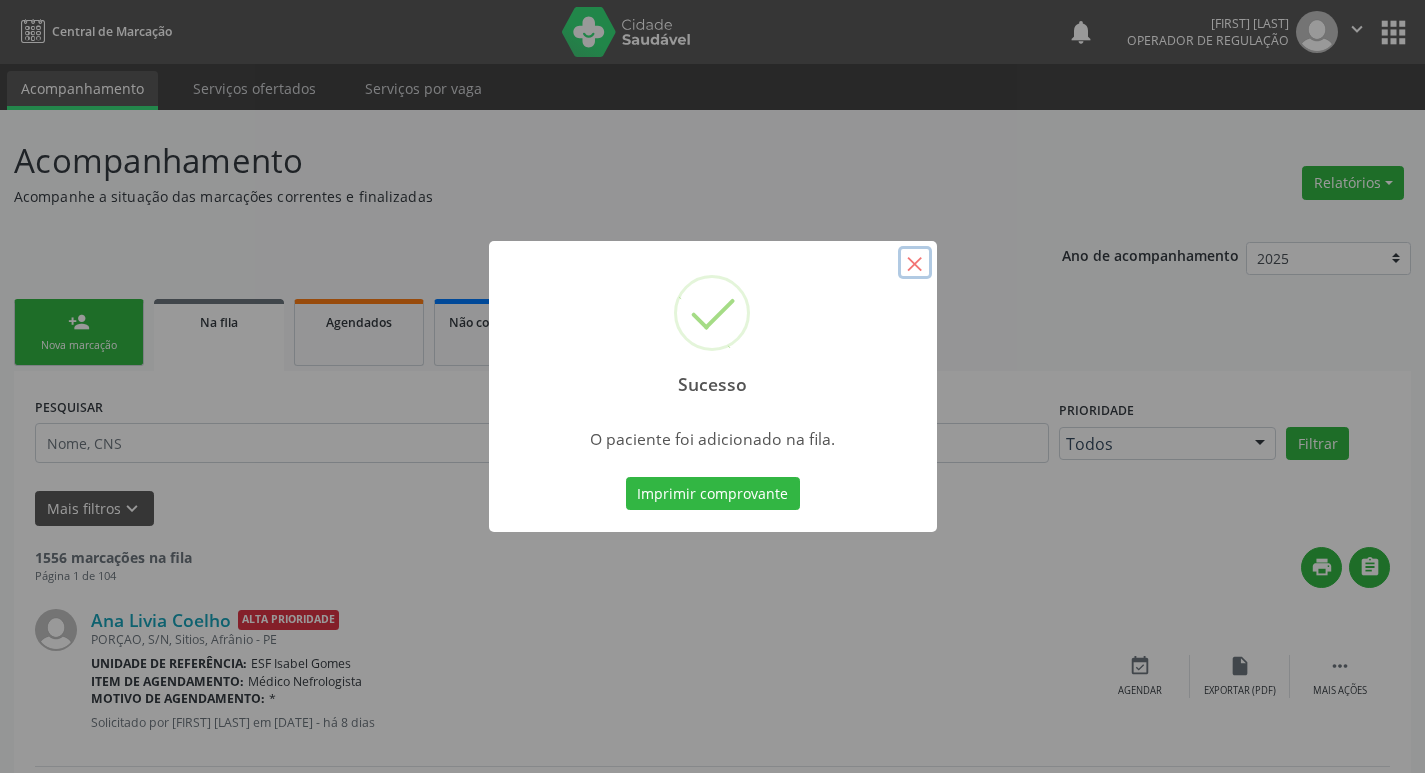 click on "×" at bounding box center [915, 263] 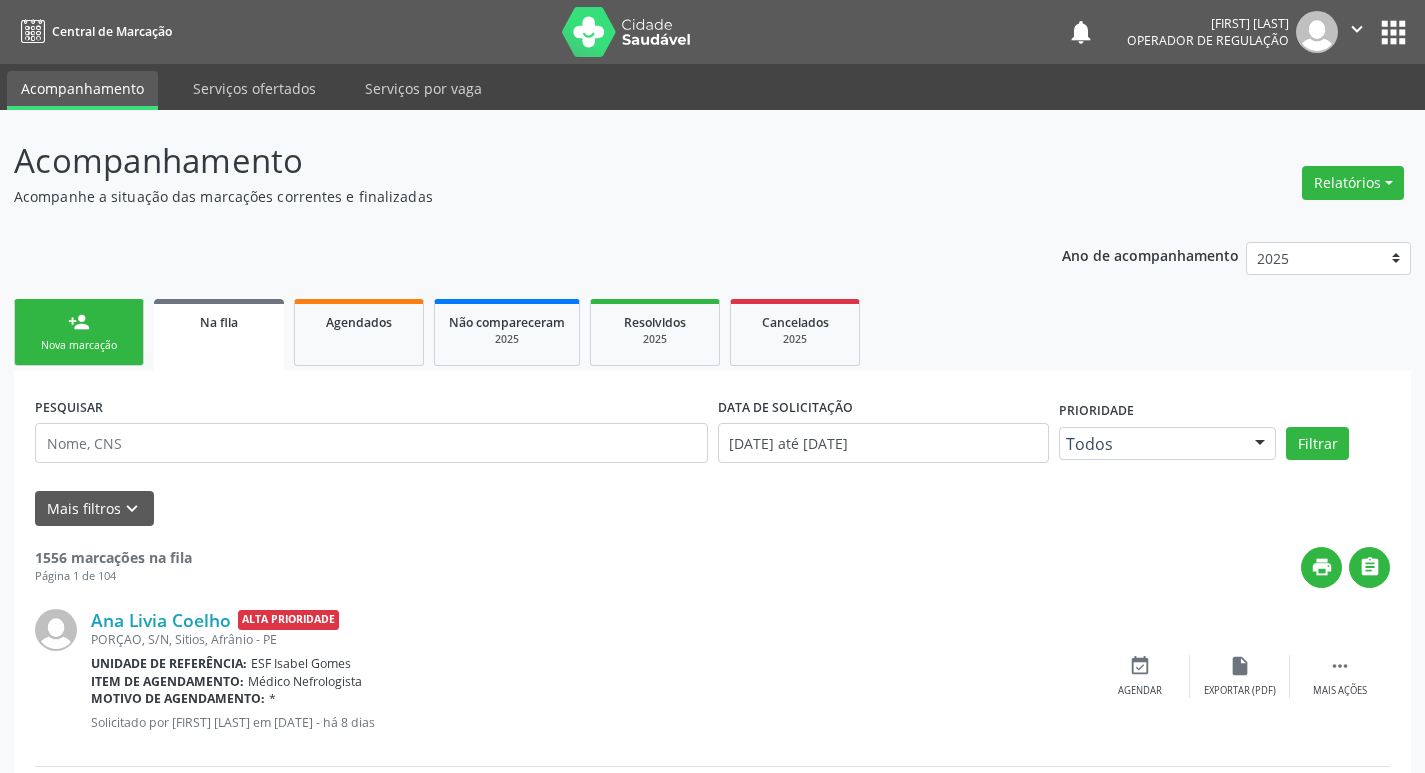 click on "person_add" at bounding box center (79, 322) 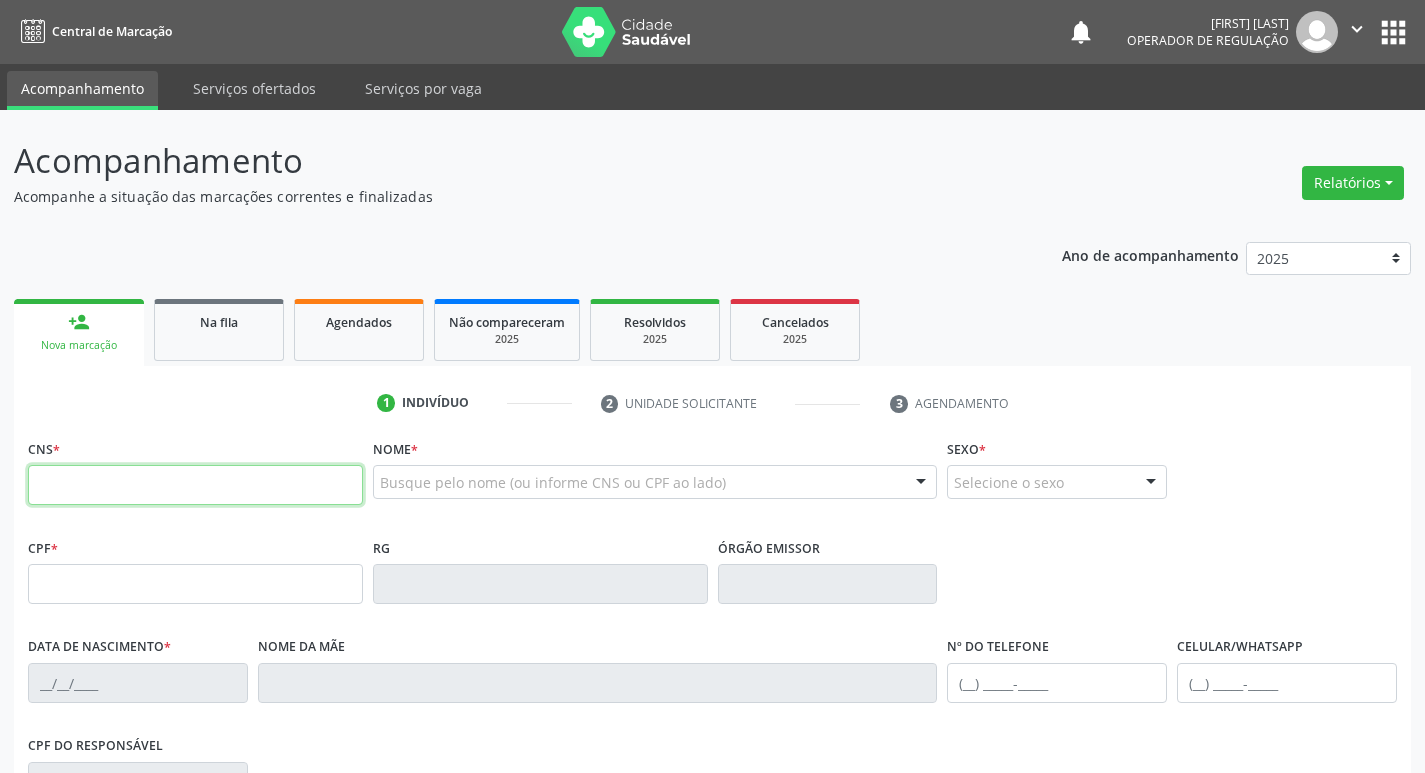 click at bounding box center (195, 485) 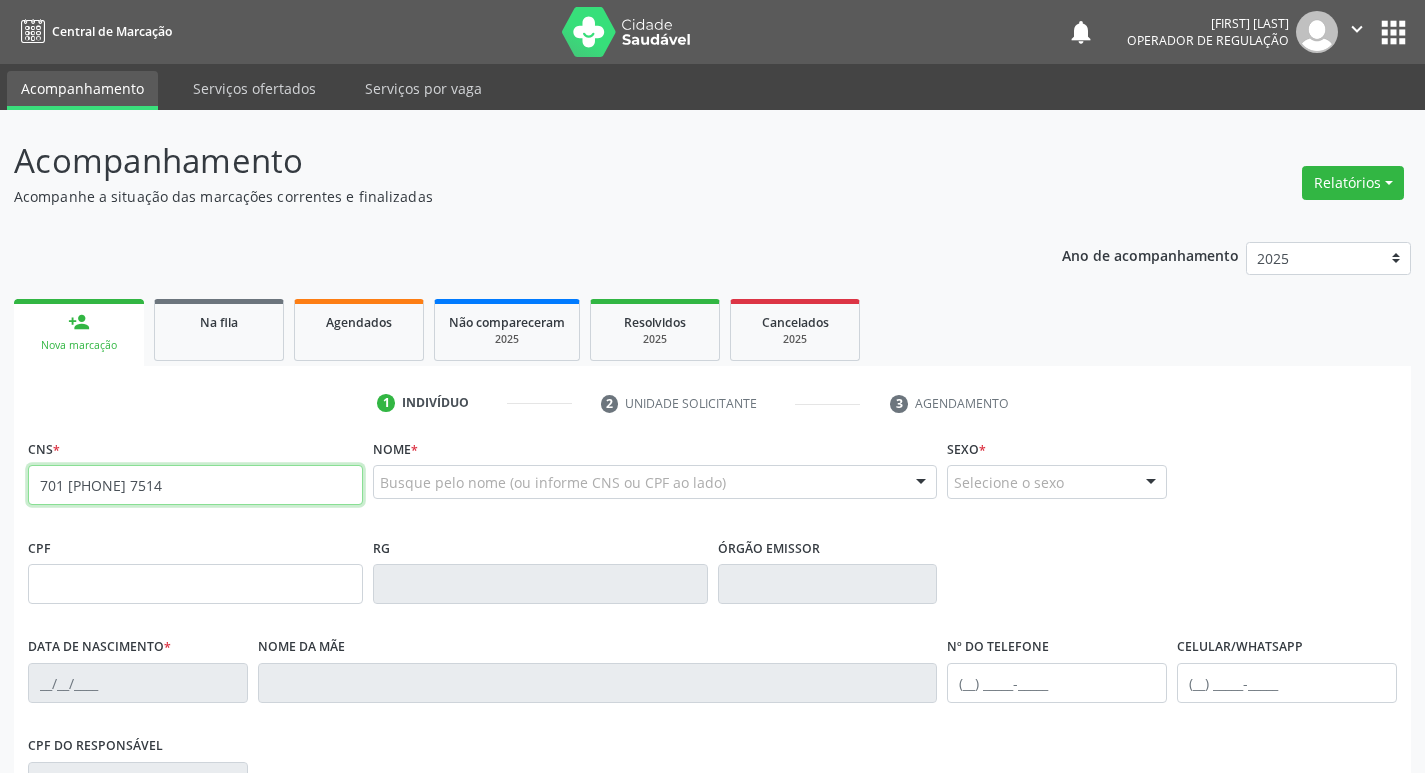 type on "701 [PHONE] 7514" 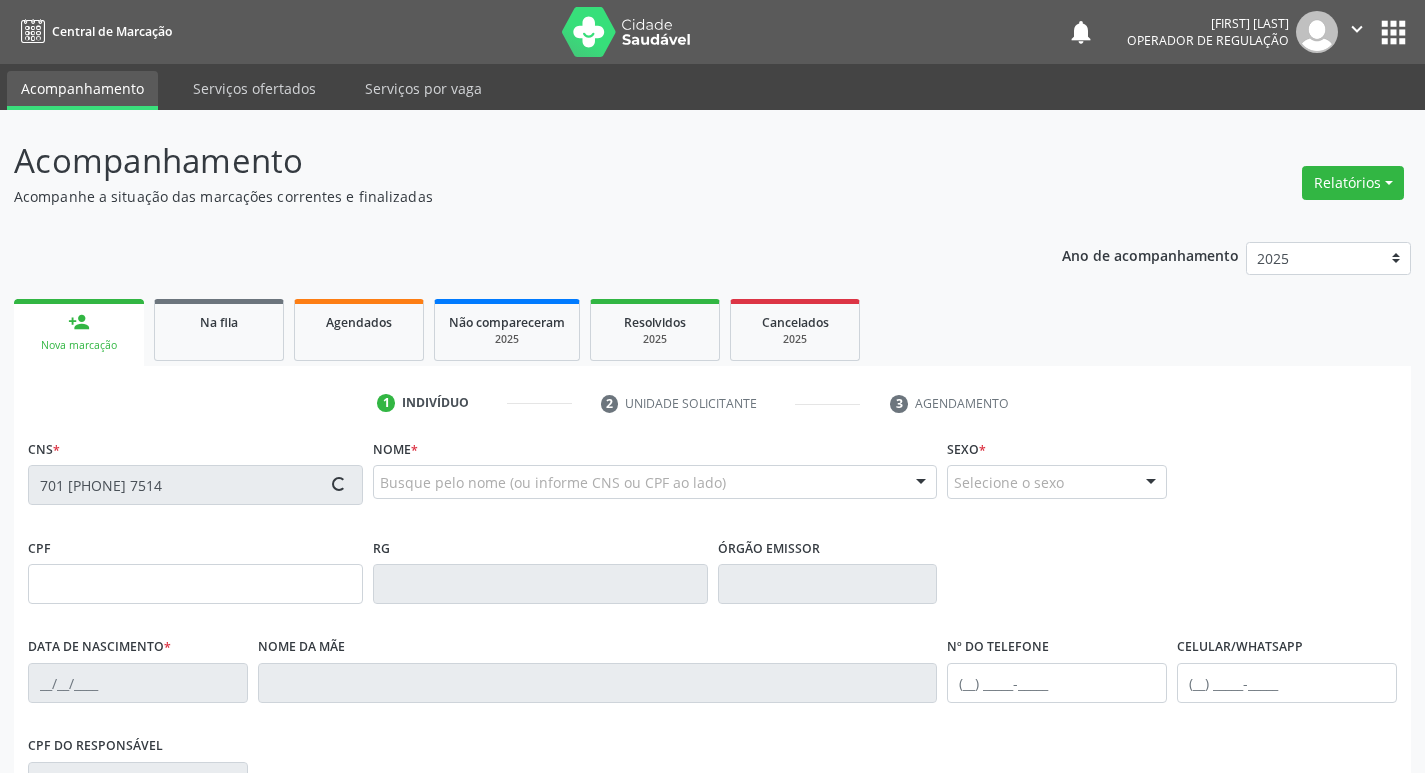 type on "[CPF]" 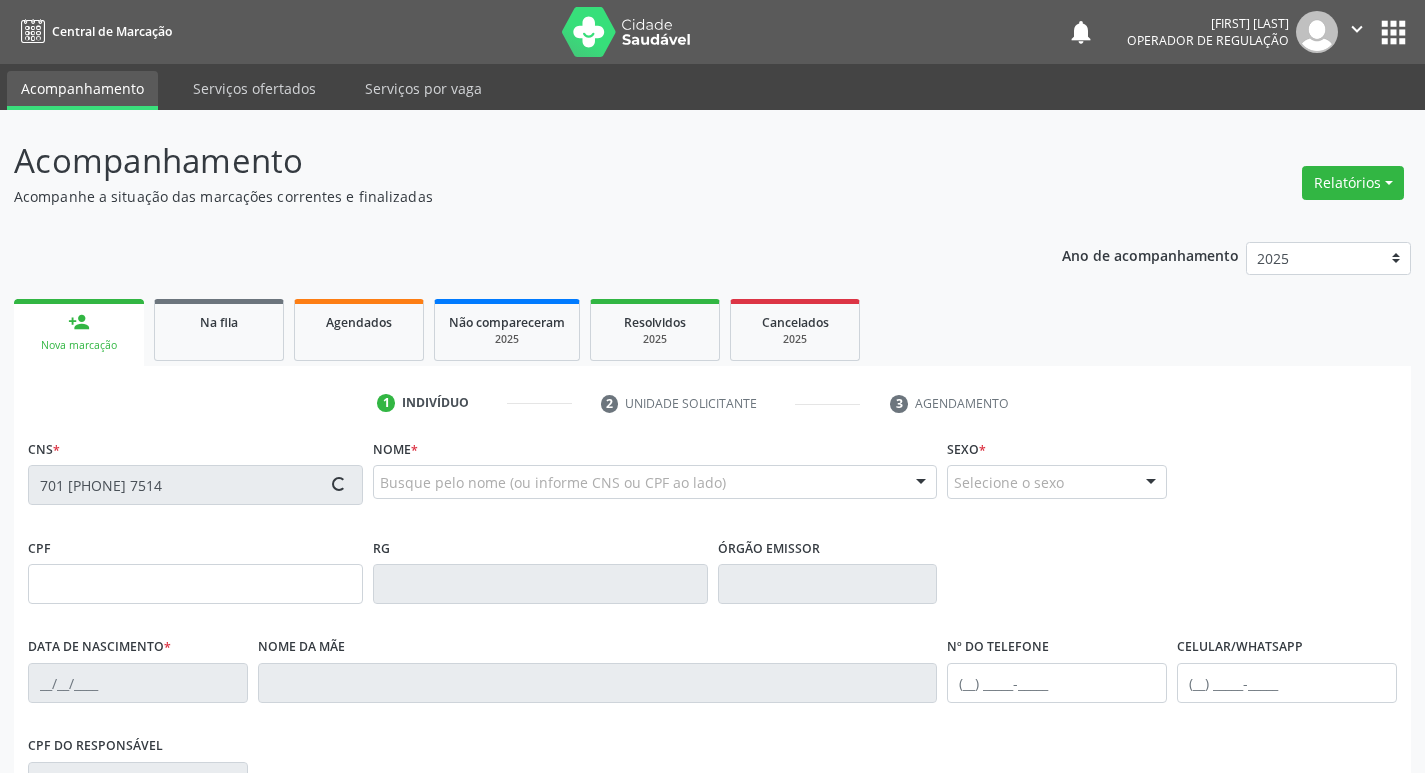 type on "[DATE]" 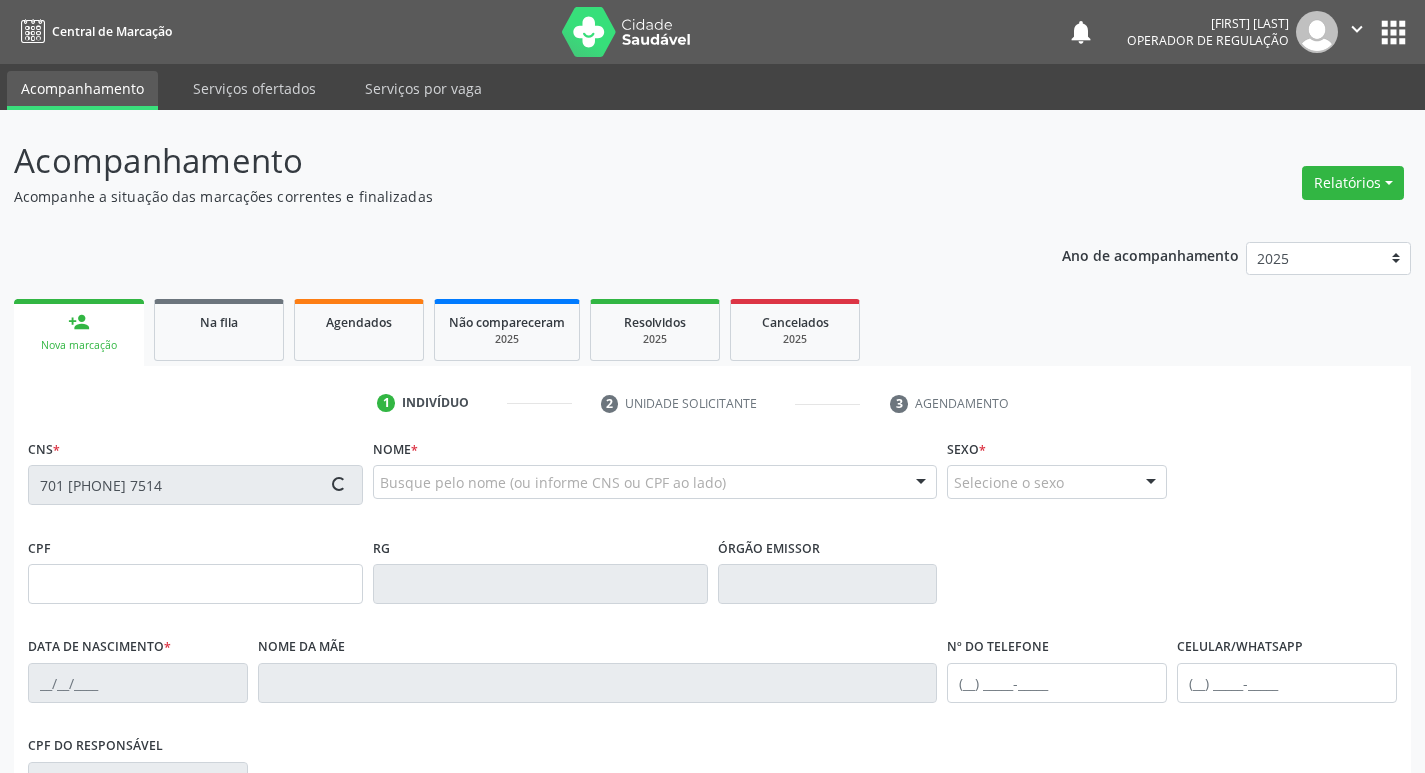type on "[FIRST] [LAST]" 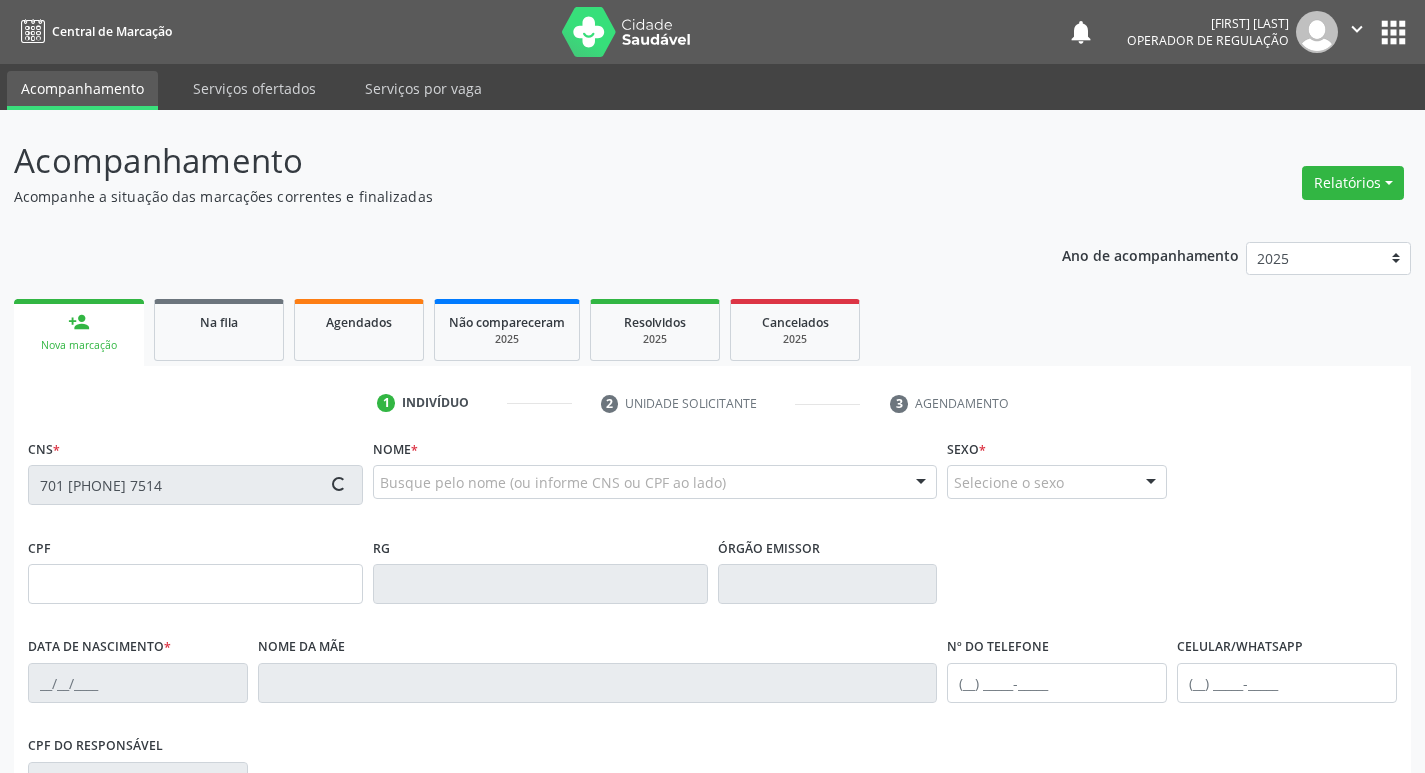 type on "([PHONE])" 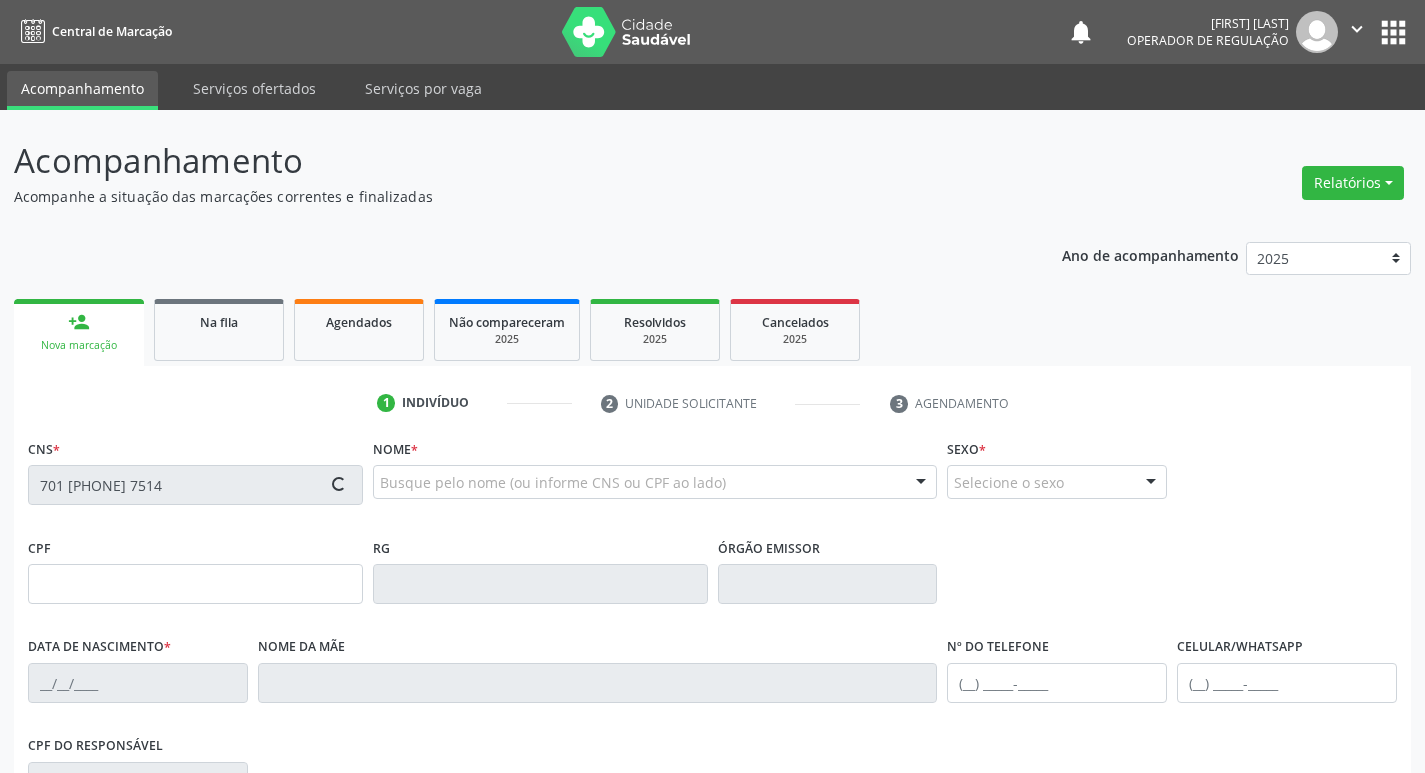 type on "[CPF]" 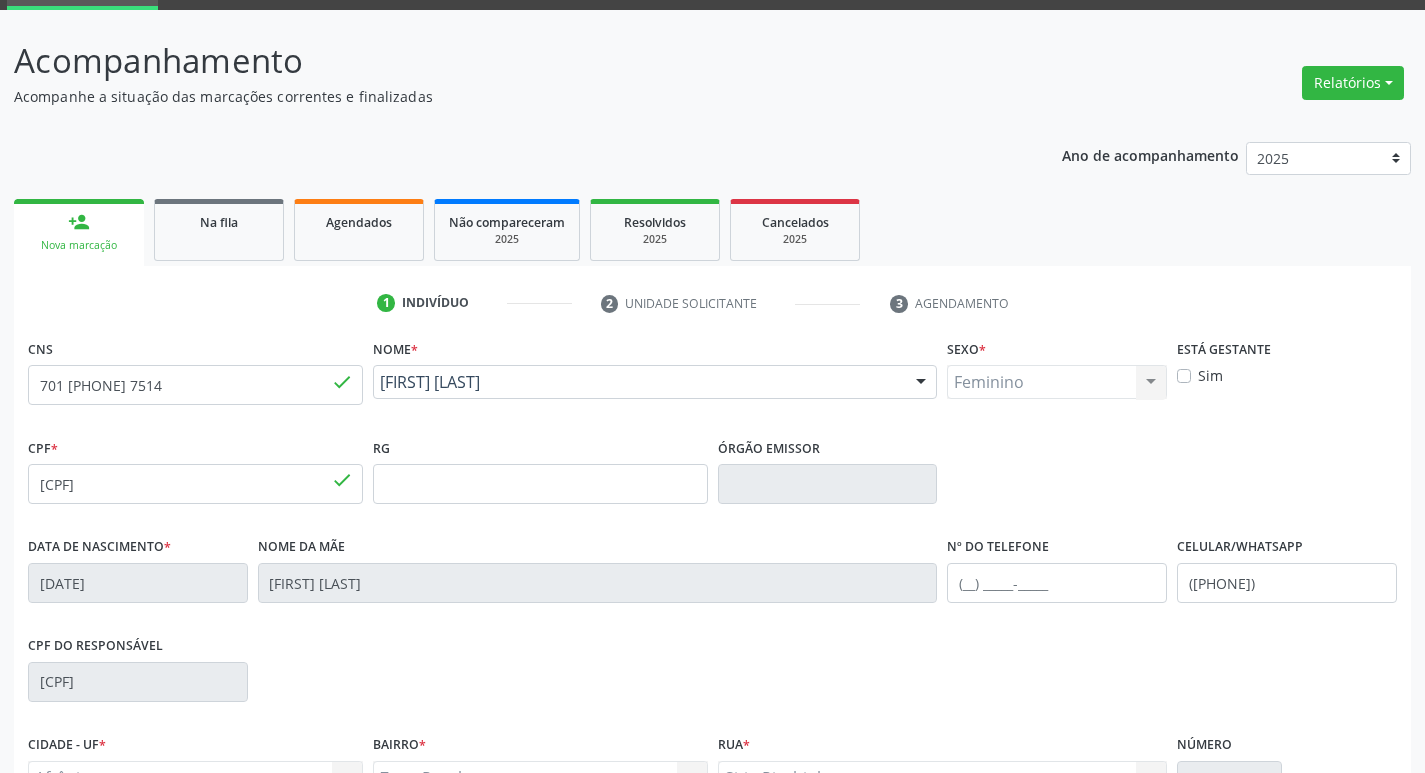 scroll, scrollTop: 311, scrollLeft: 0, axis: vertical 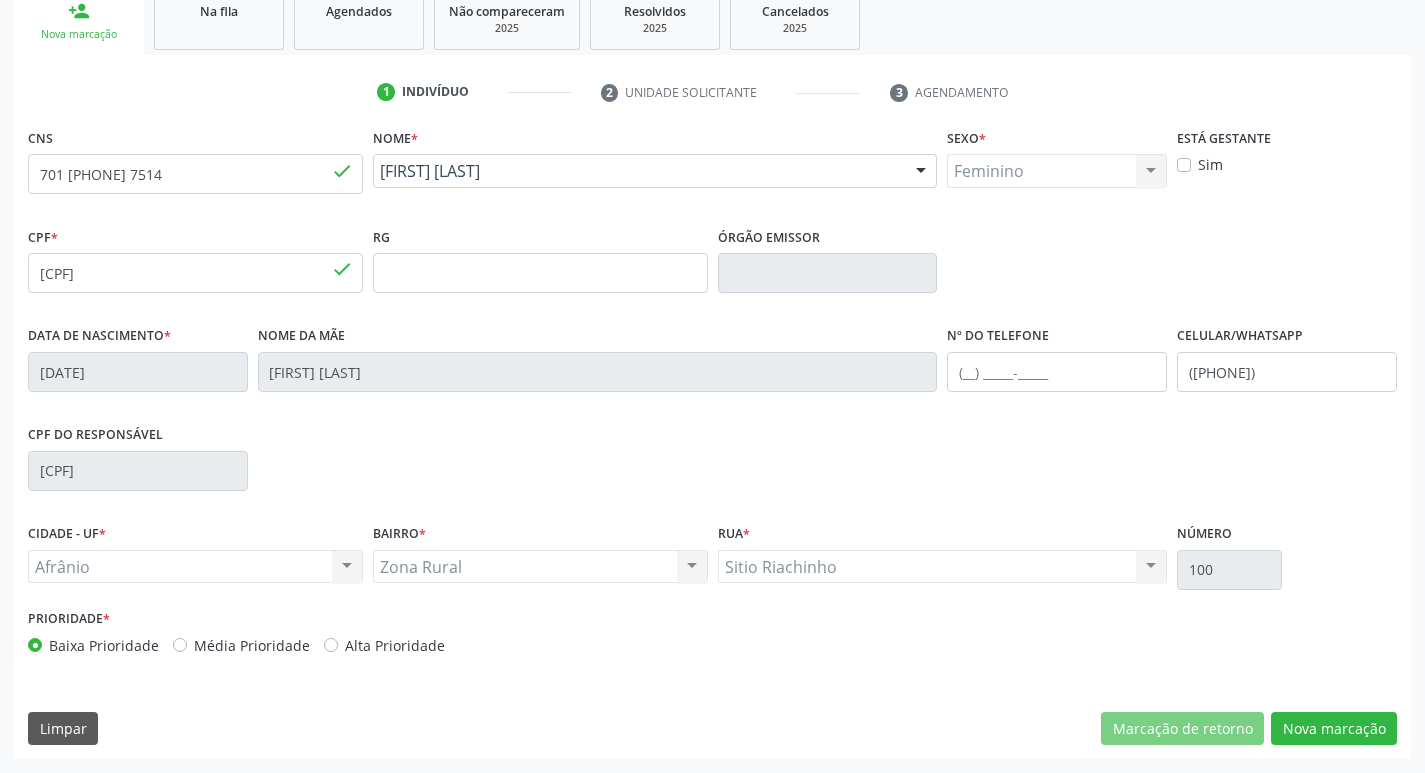 click on "Média Prioridade" at bounding box center (252, 645) 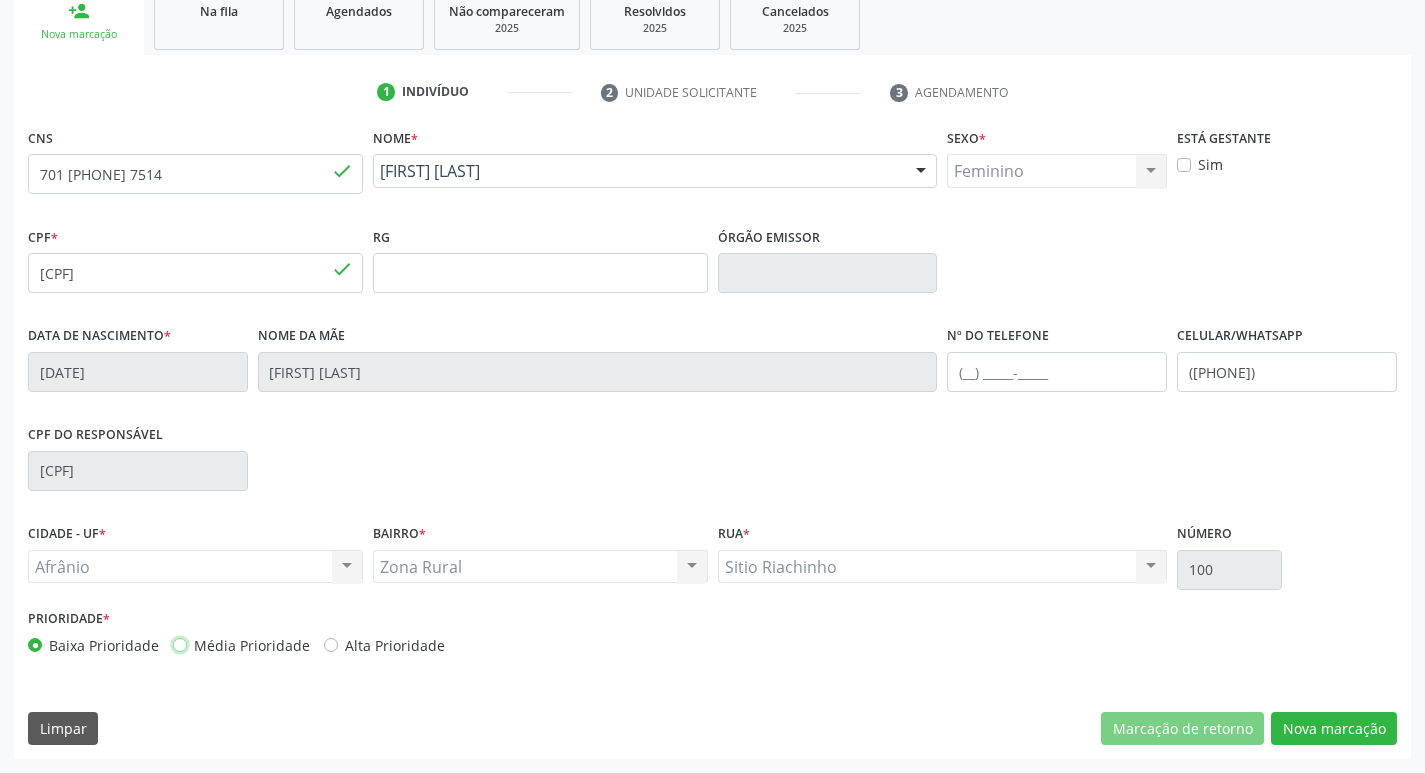 click on "Média Prioridade" at bounding box center [180, 644] 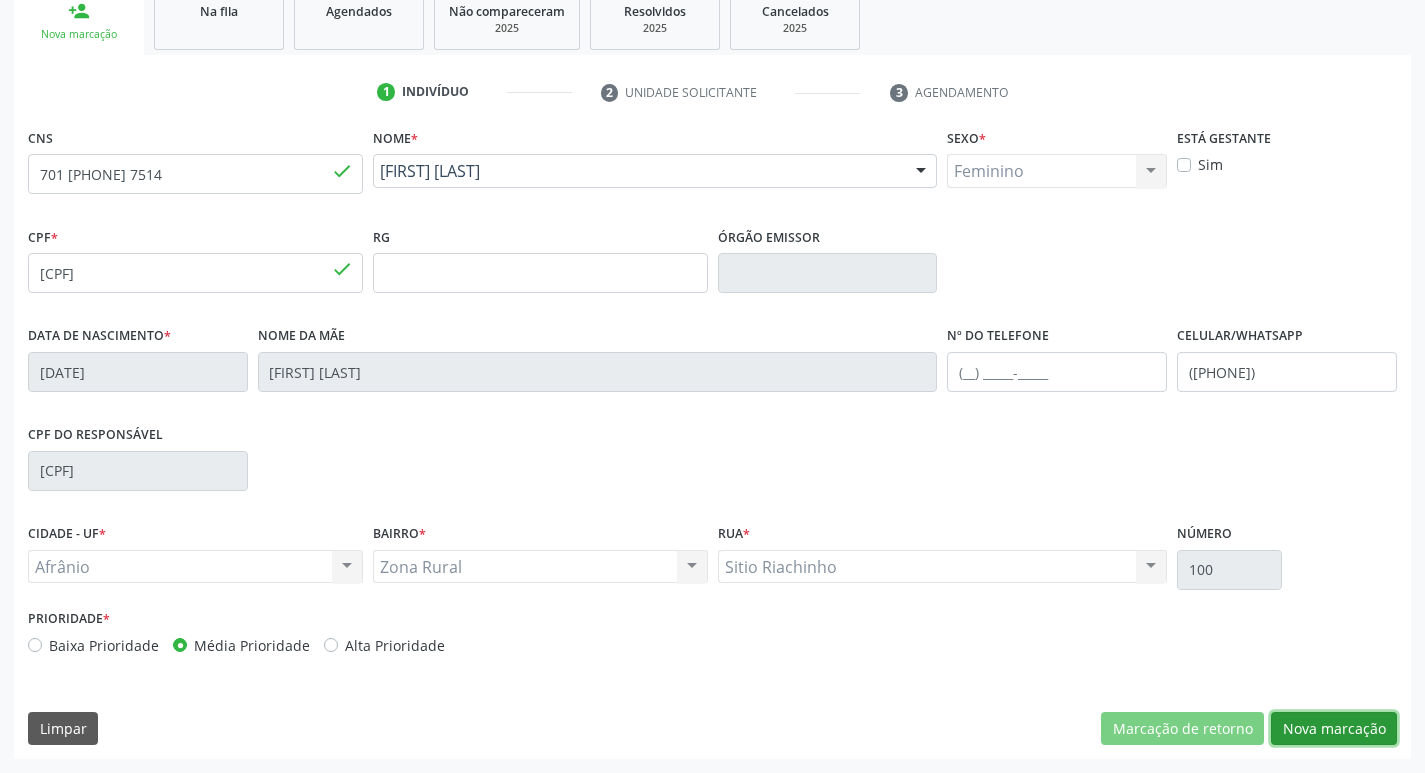click on "Nova marcação" at bounding box center [1334, 729] 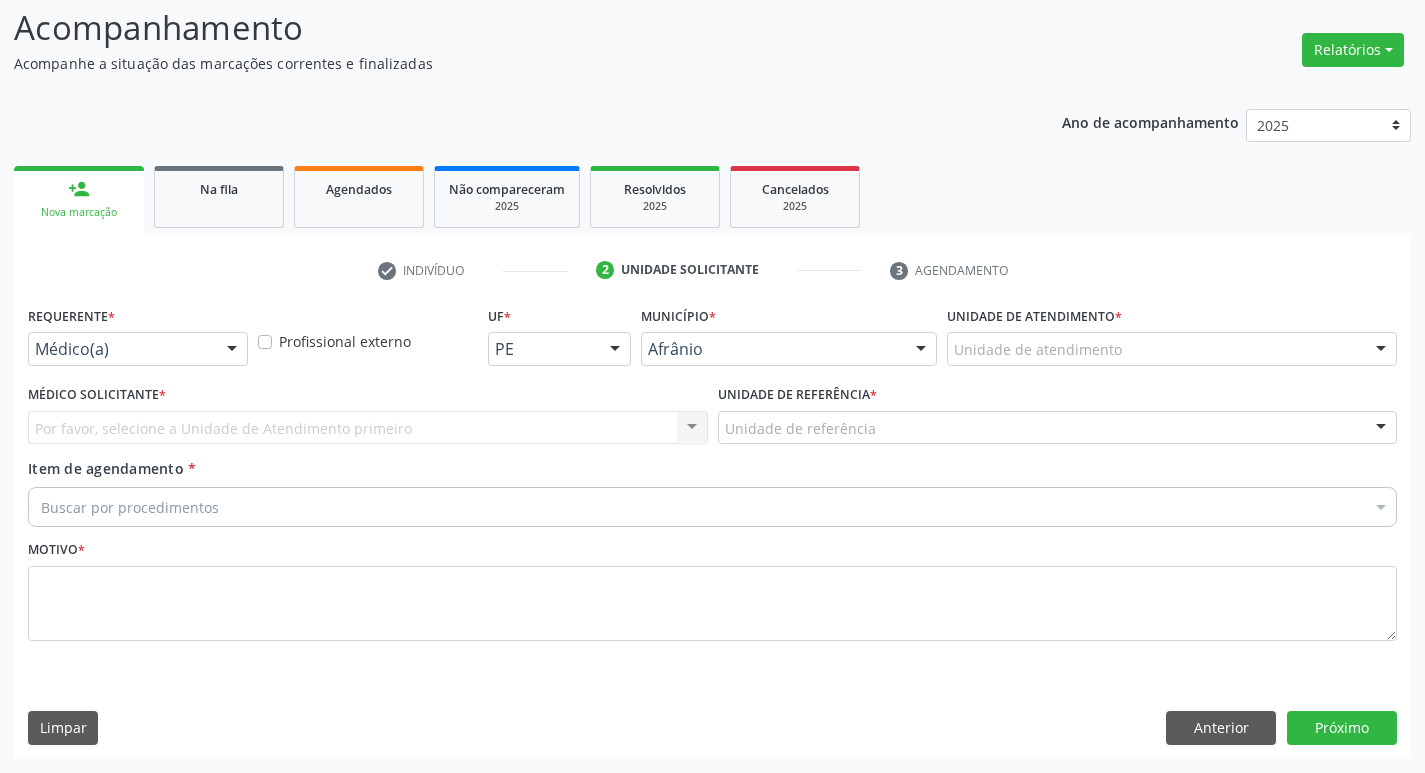 scroll, scrollTop: 133, scrollLeft: 0, axis: vertical 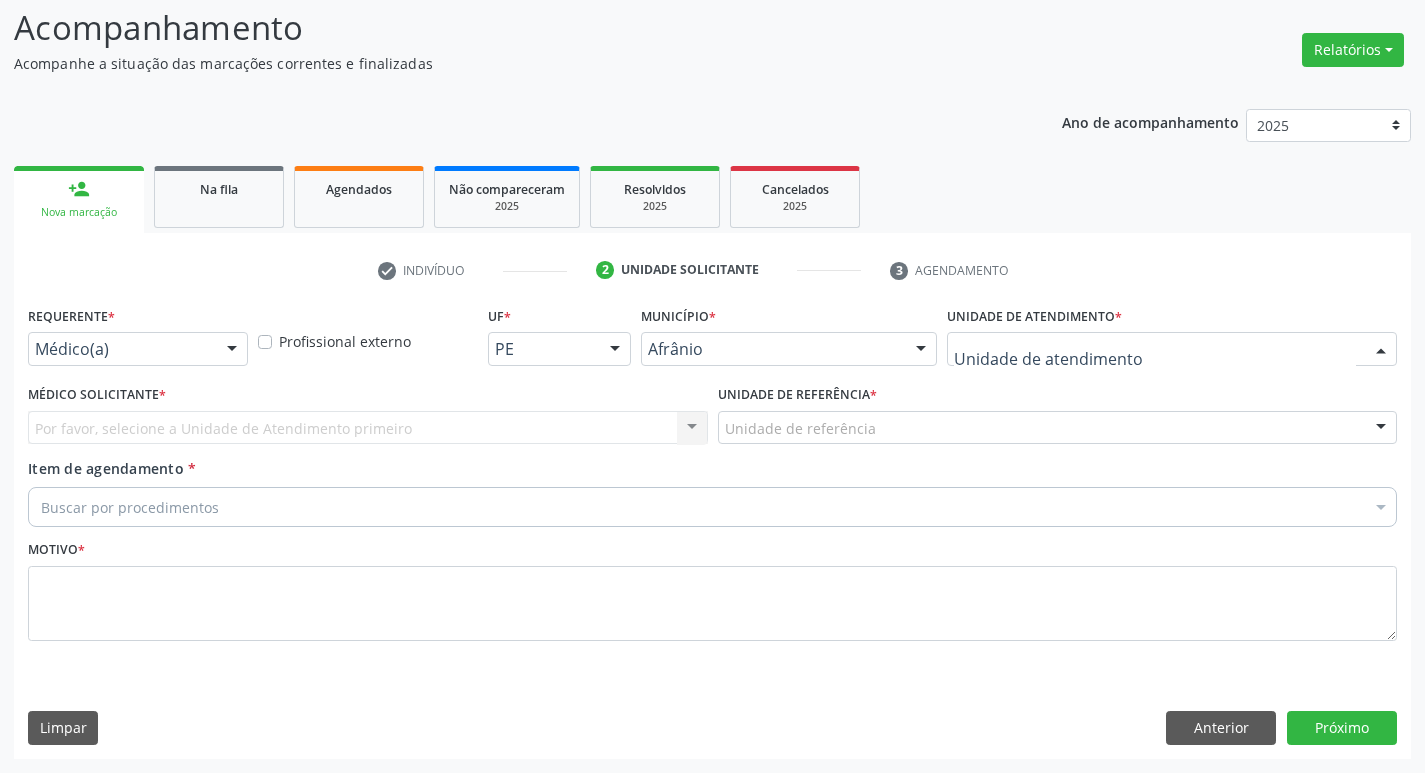 drag, startPoint x: 1225, startPoint y: 340, endPoint x: 1217, endPoint y: 388, distance: 48.6621 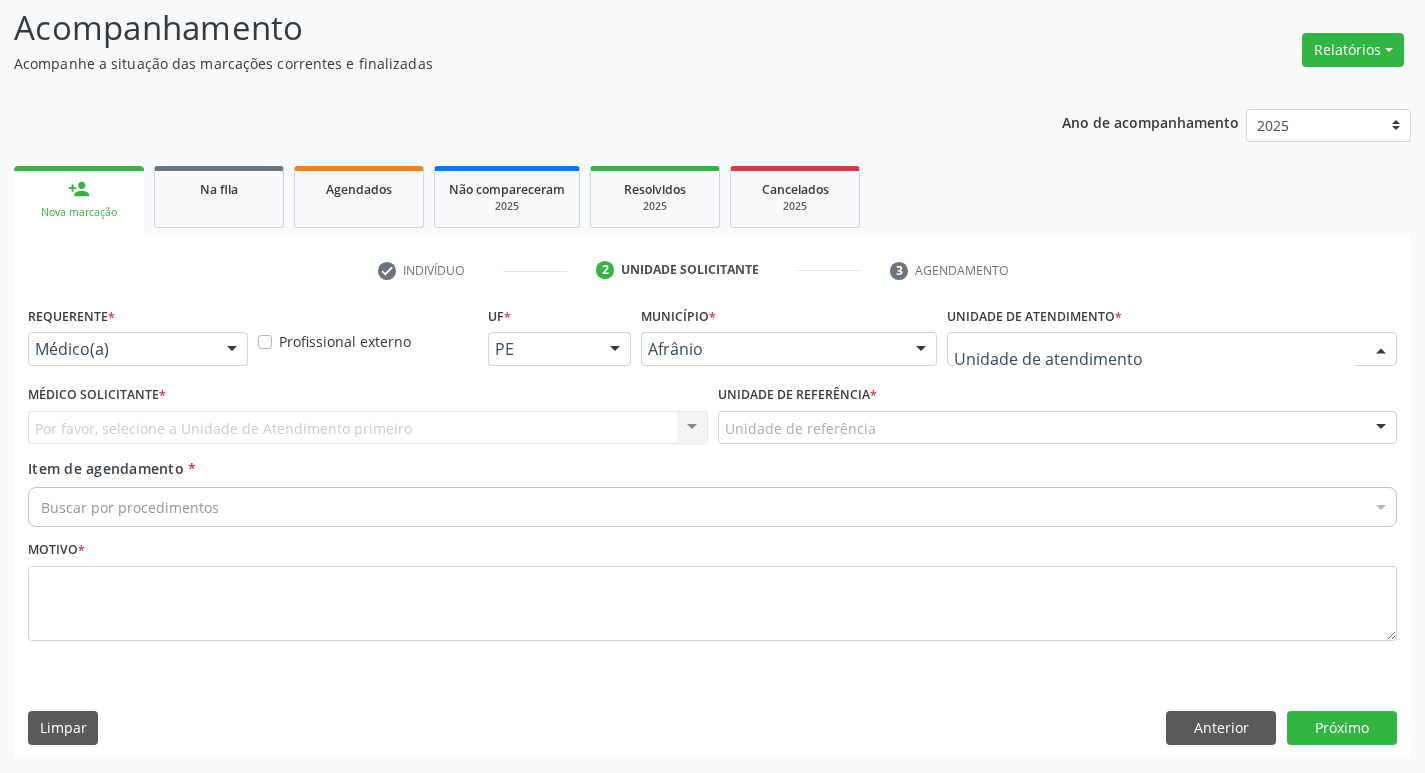 click at bounding box center (1172, 349) 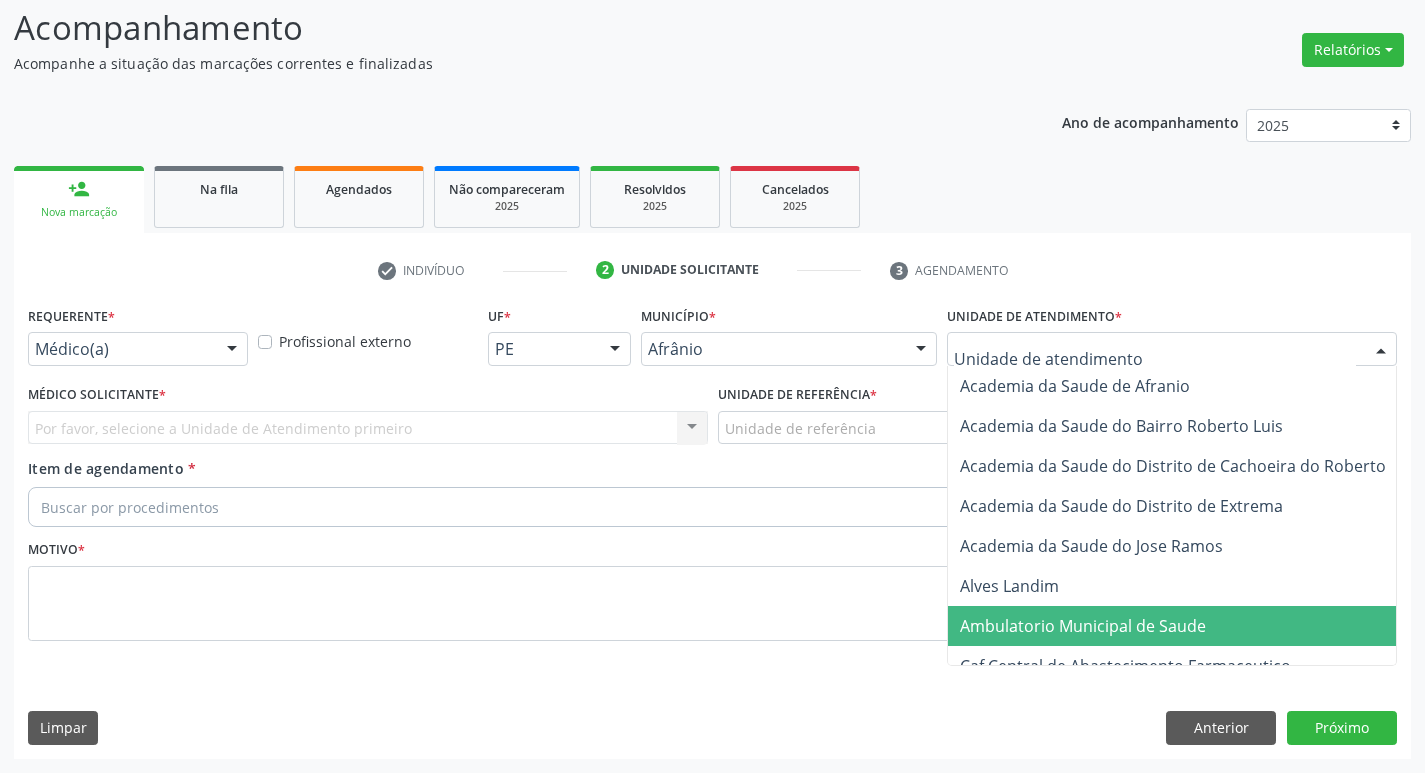 click on "Ambulatorio Municipal de Saude" at bounding box center (1083, 626) 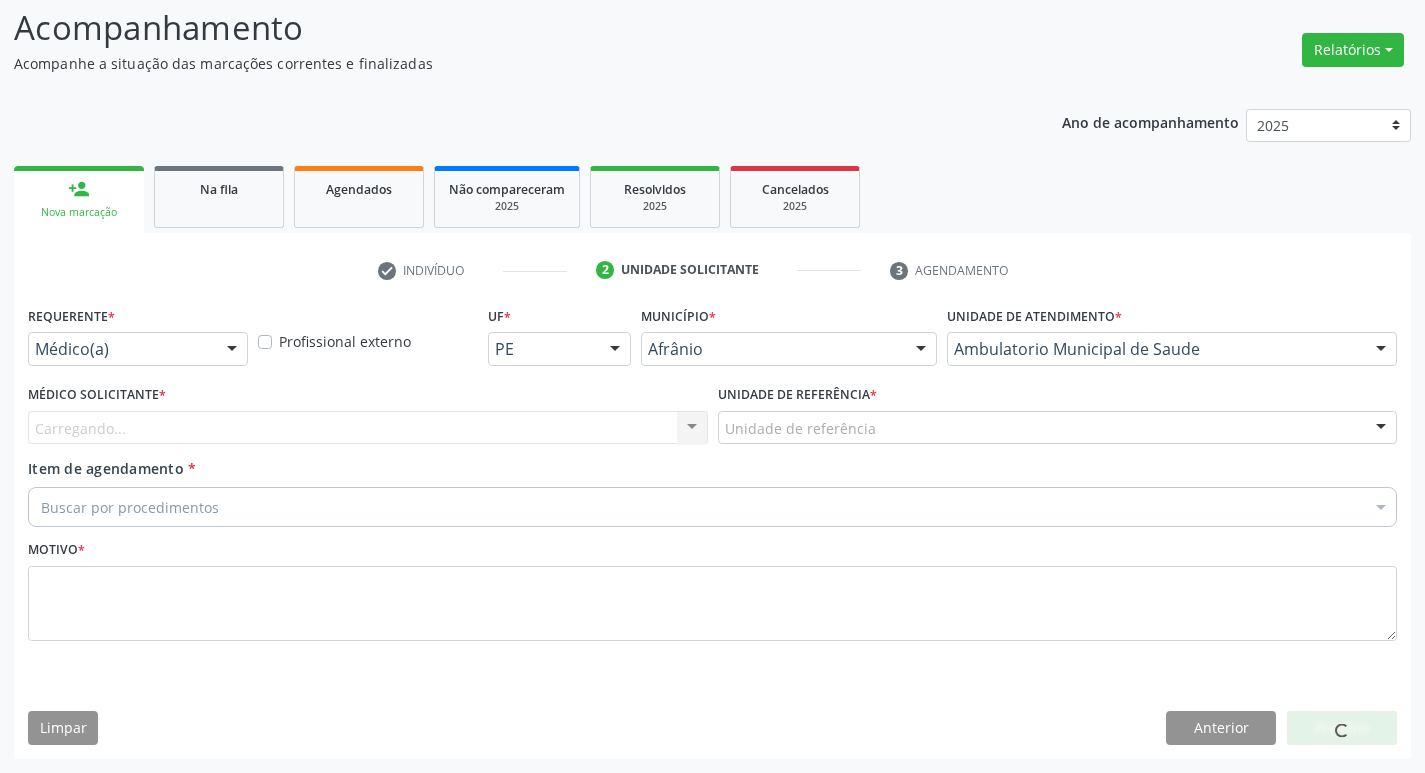 click on "Carregando..." at bounding box center [368, 428] 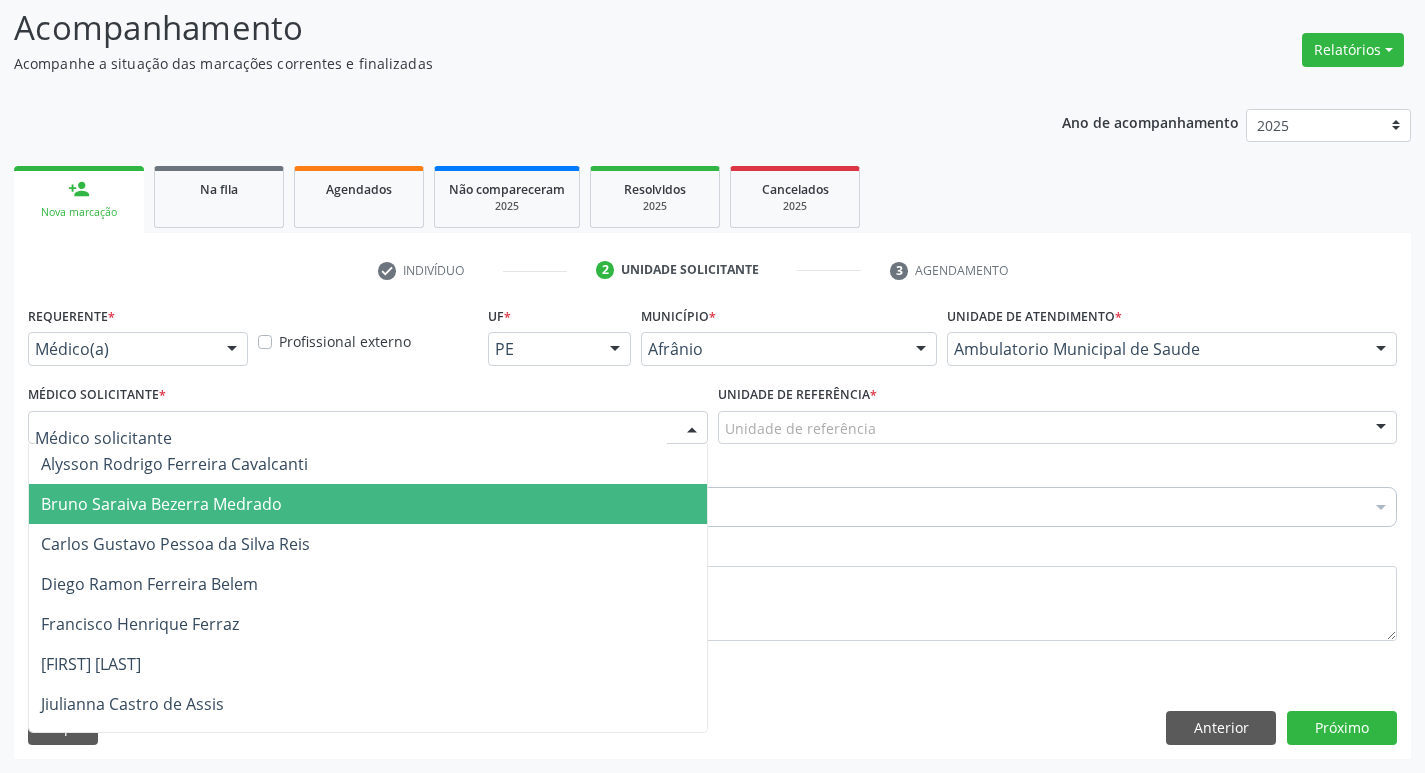 drag, startPoint x: 211, startPoint y: 498, endPoint x: 344, endPoint y: 469, distance: 136.12494 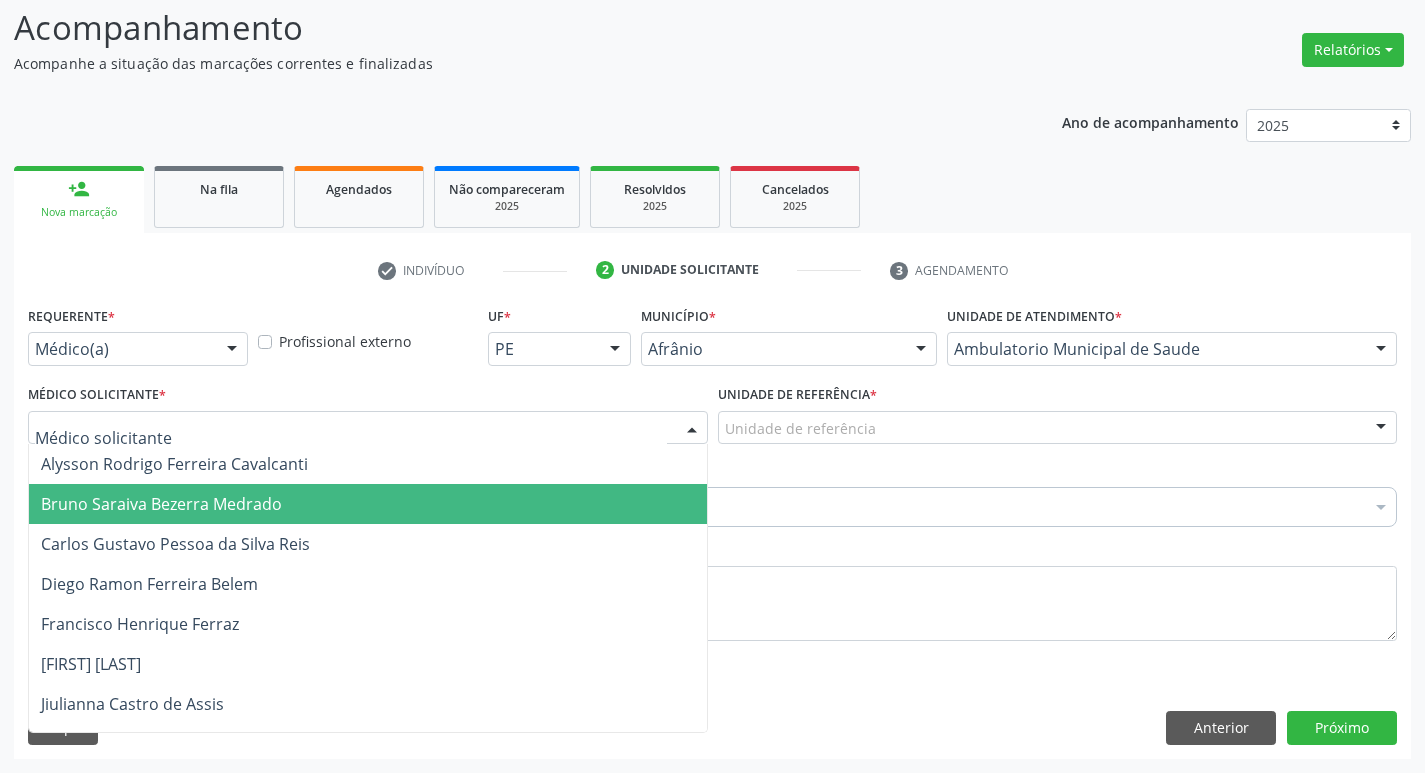 click on "Bruno Saraiva Bezerra Medrado" at bounding box center (161, 504) 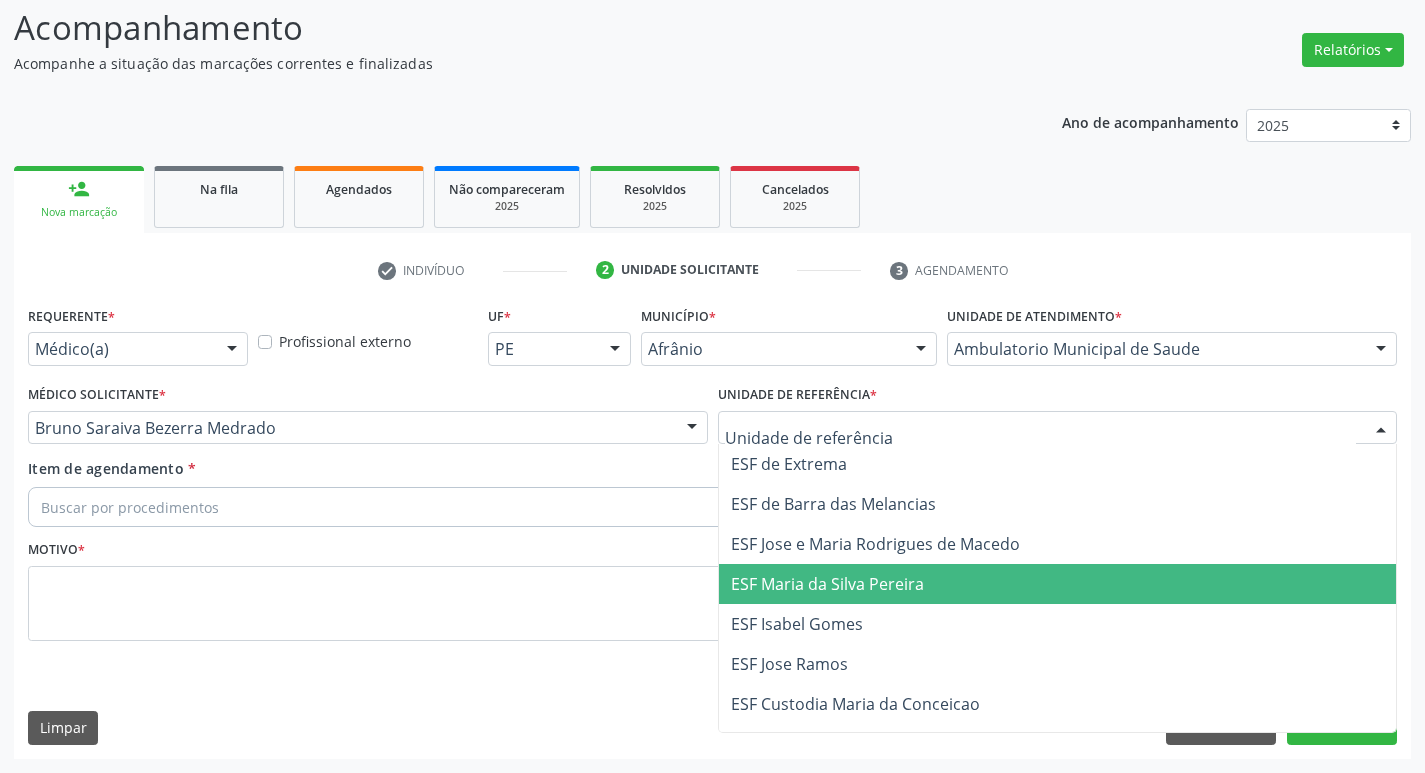 click on "ESF Maria da Silva Pereira" at bounding box center (1058, 584) 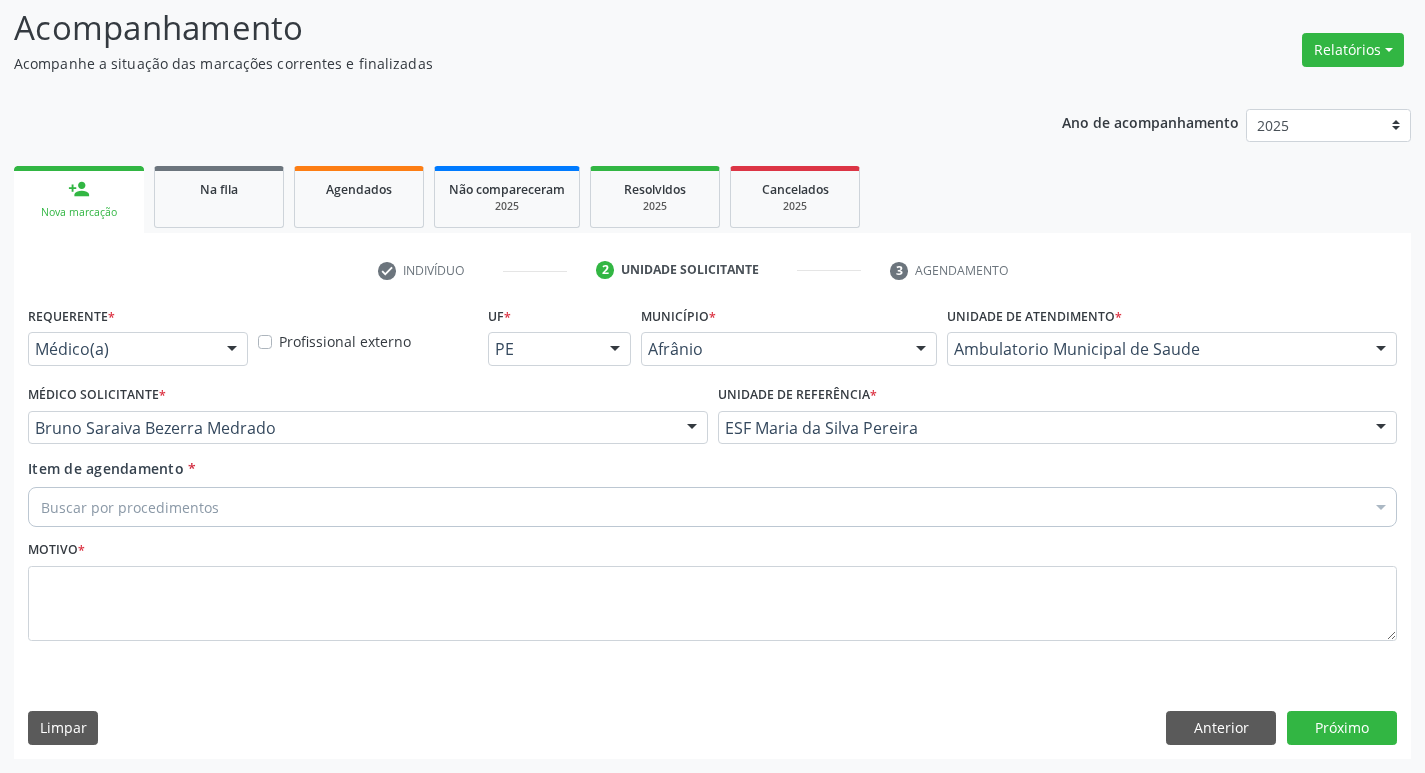 click on "Buscar por procedimentos" at bounding box center (712, 507) 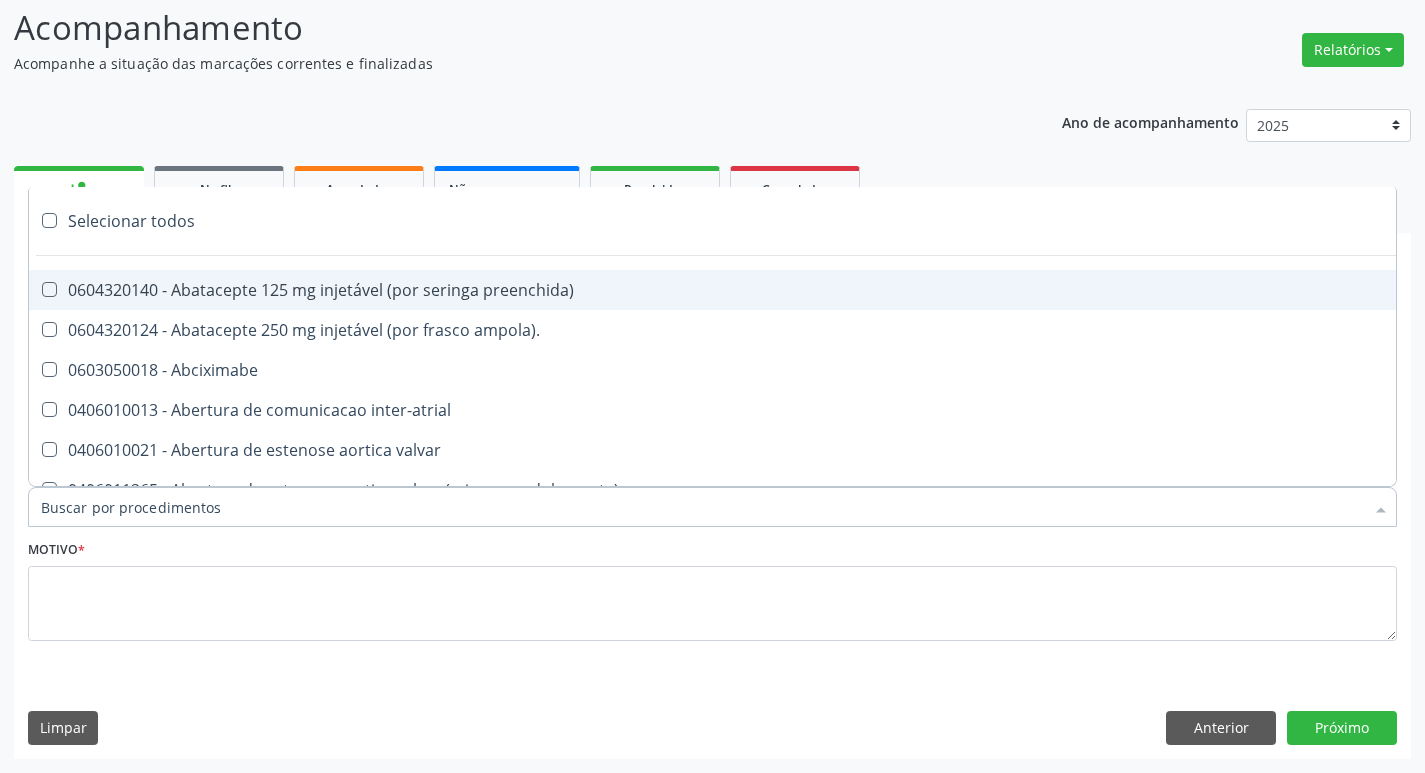 paste on "ortope" 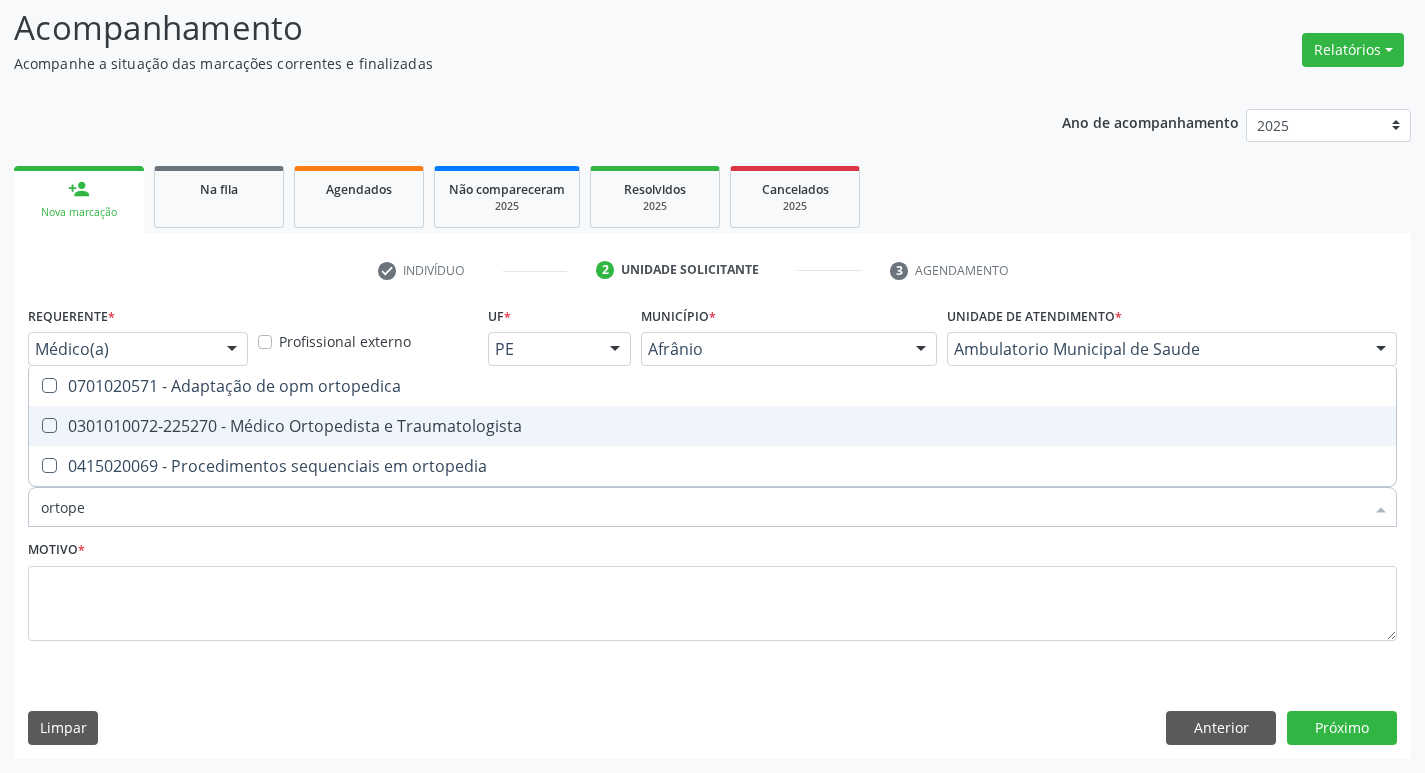 drag, startPoint x: 44, startPoint y: 425, endPoint x: 62, endPoint y: 472, distance: 50.32892 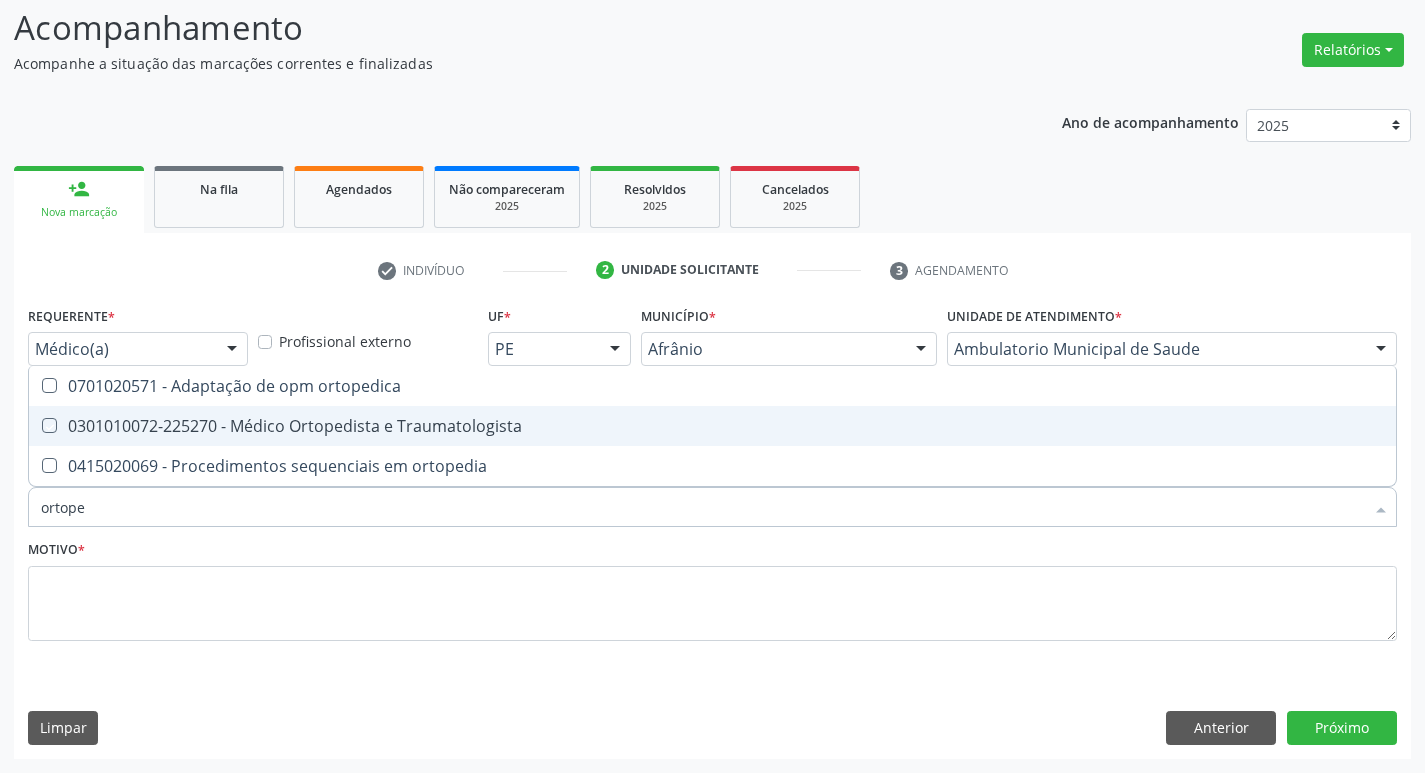 checkbox on "true" 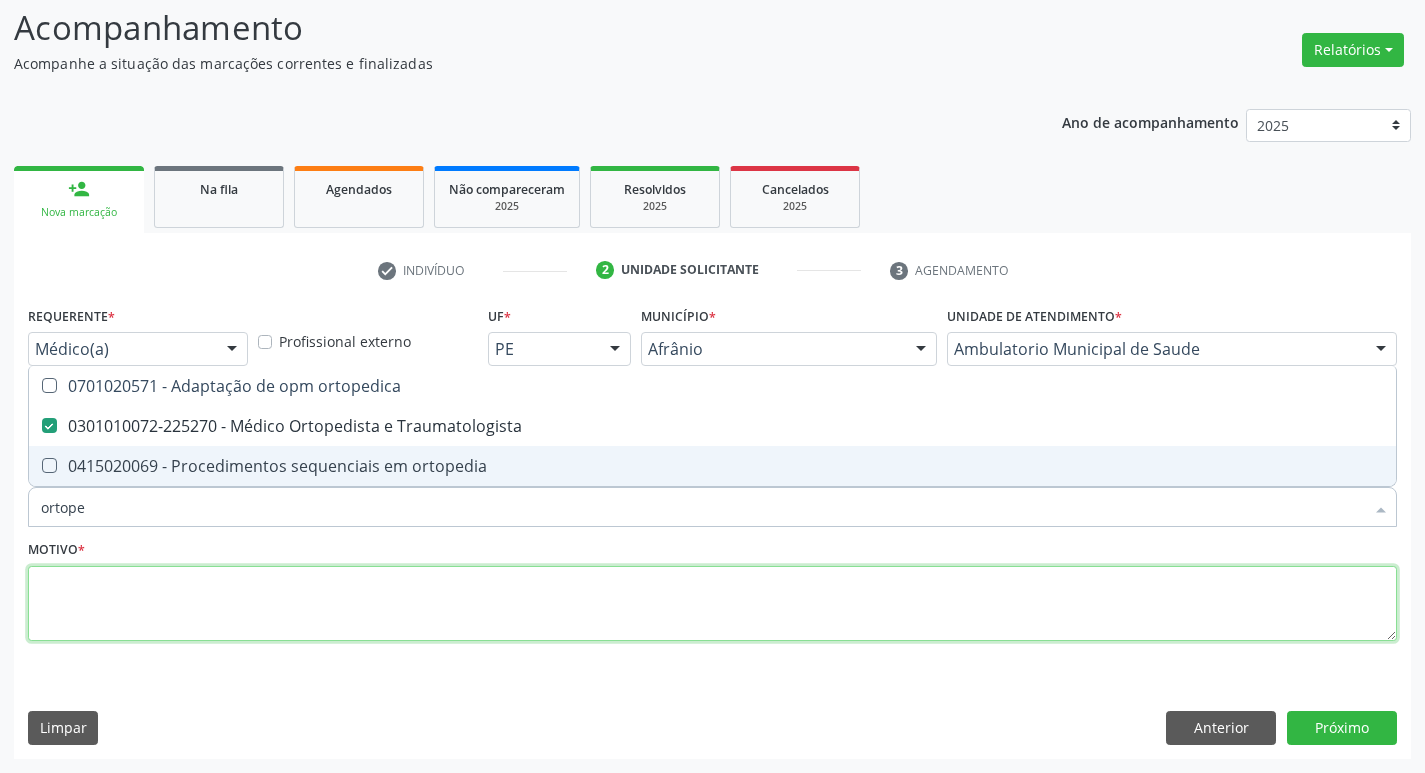 click at bounding box center [712, 604] 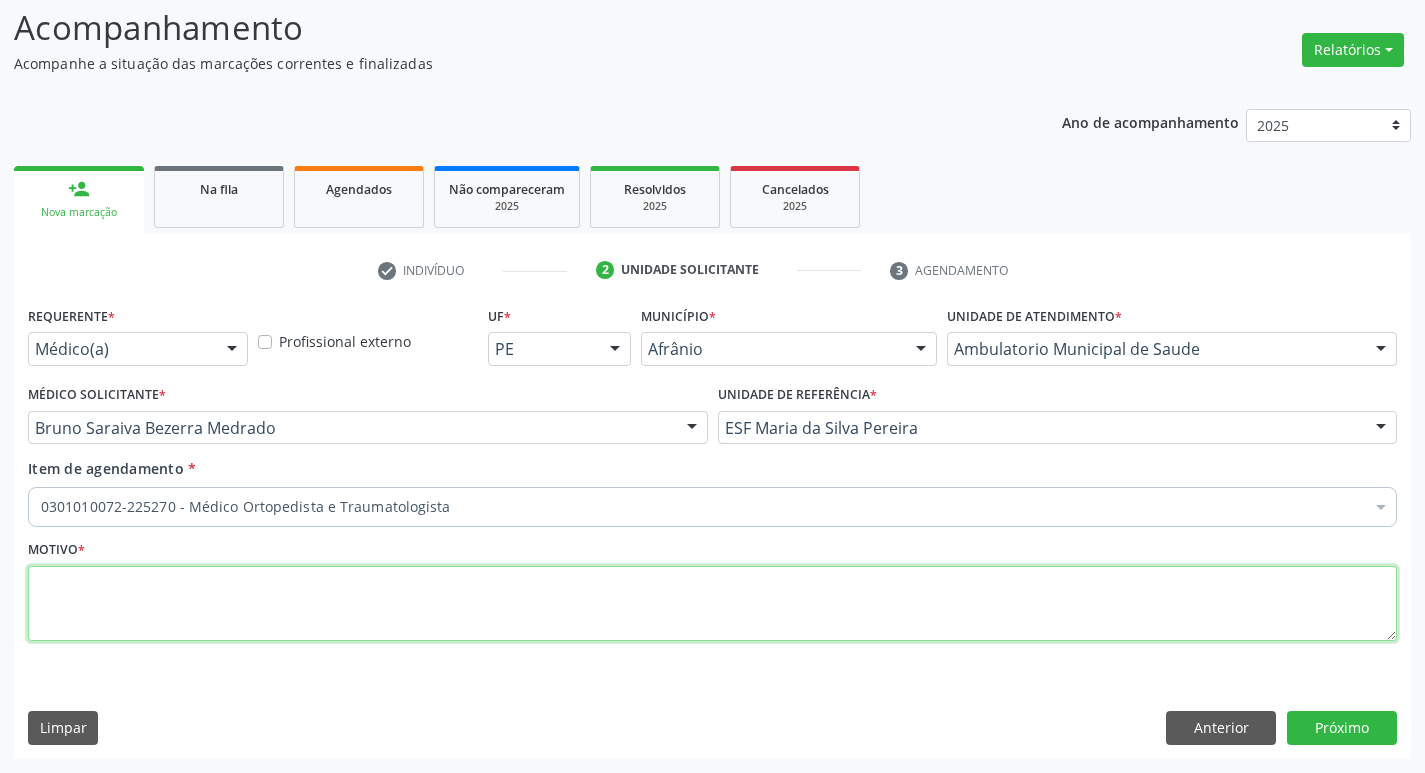 click at bounding box center [712, 604] 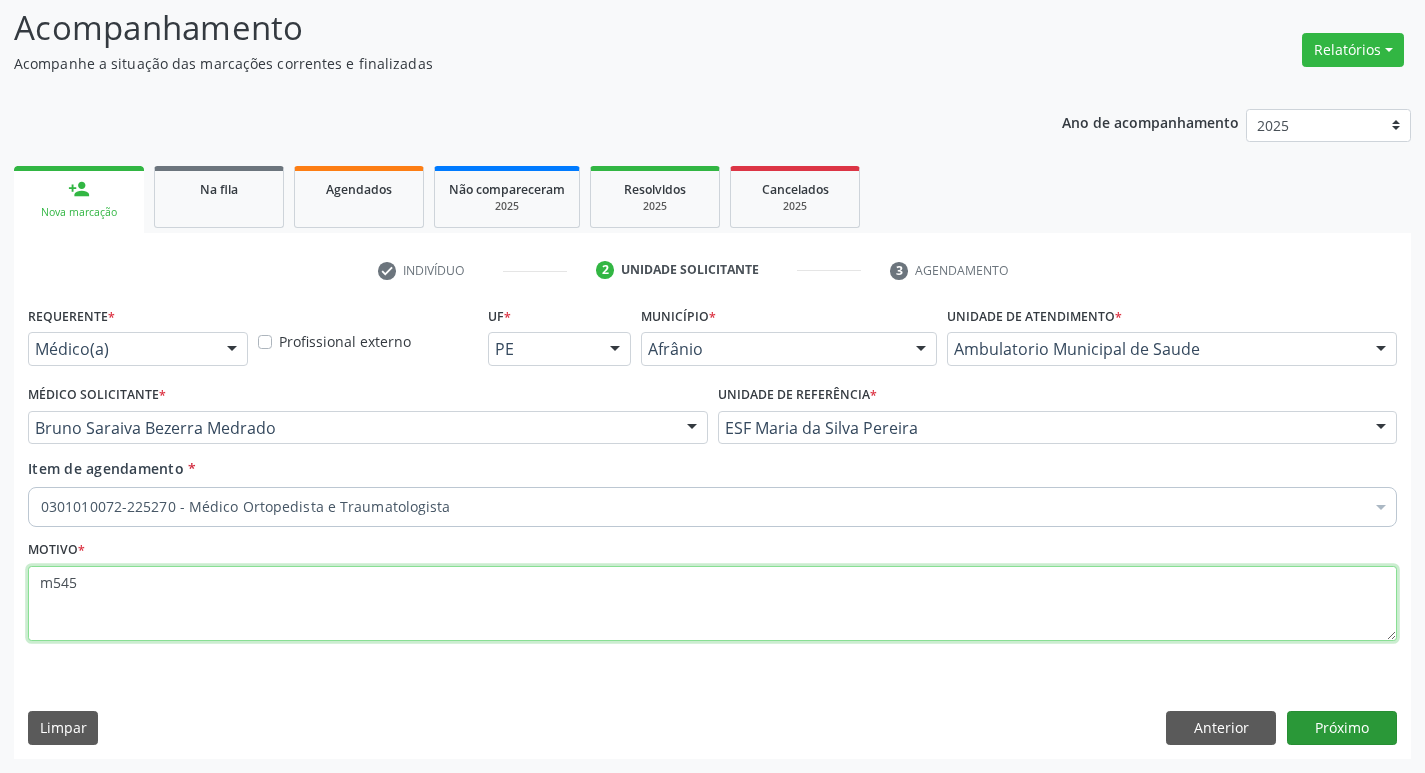 type on "m545" 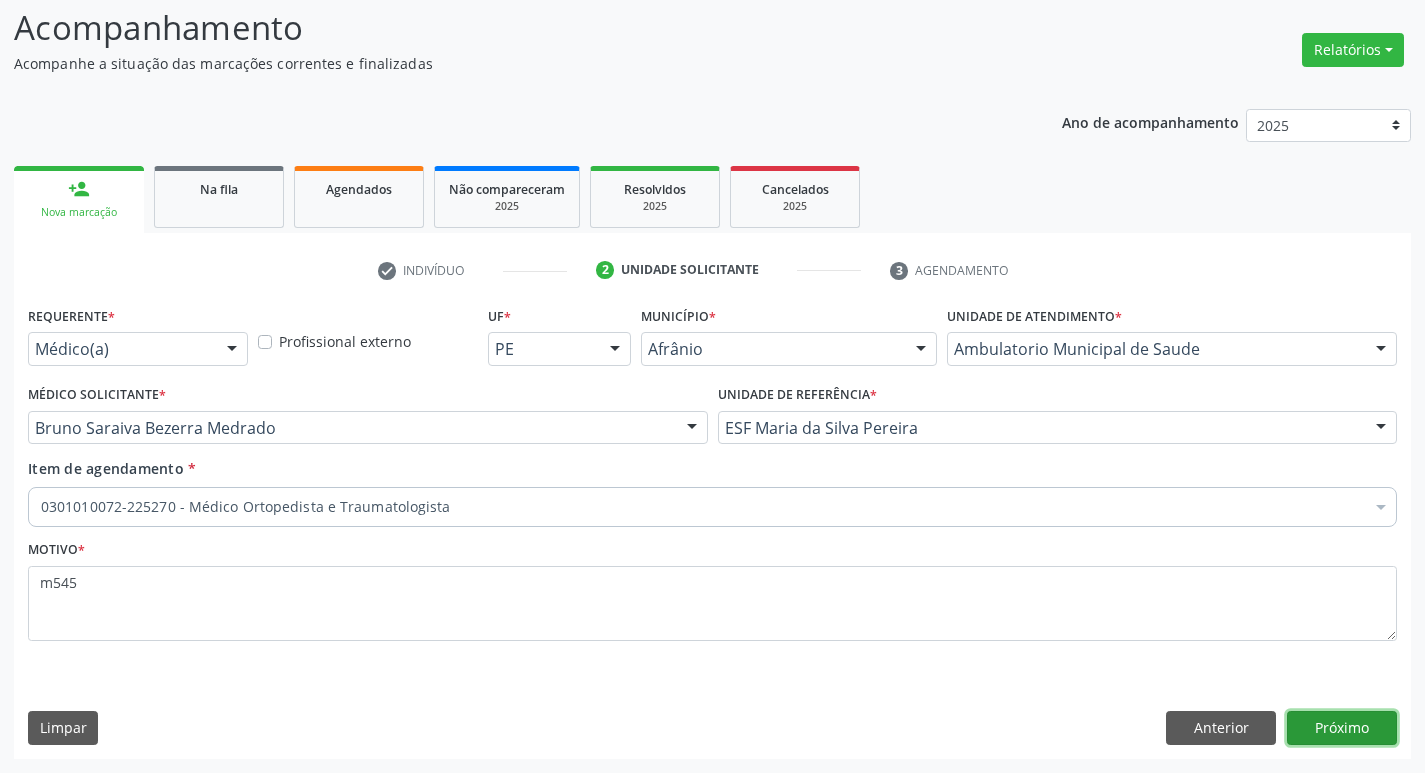 click on "Próximo" at bounding box center [1342, 728] 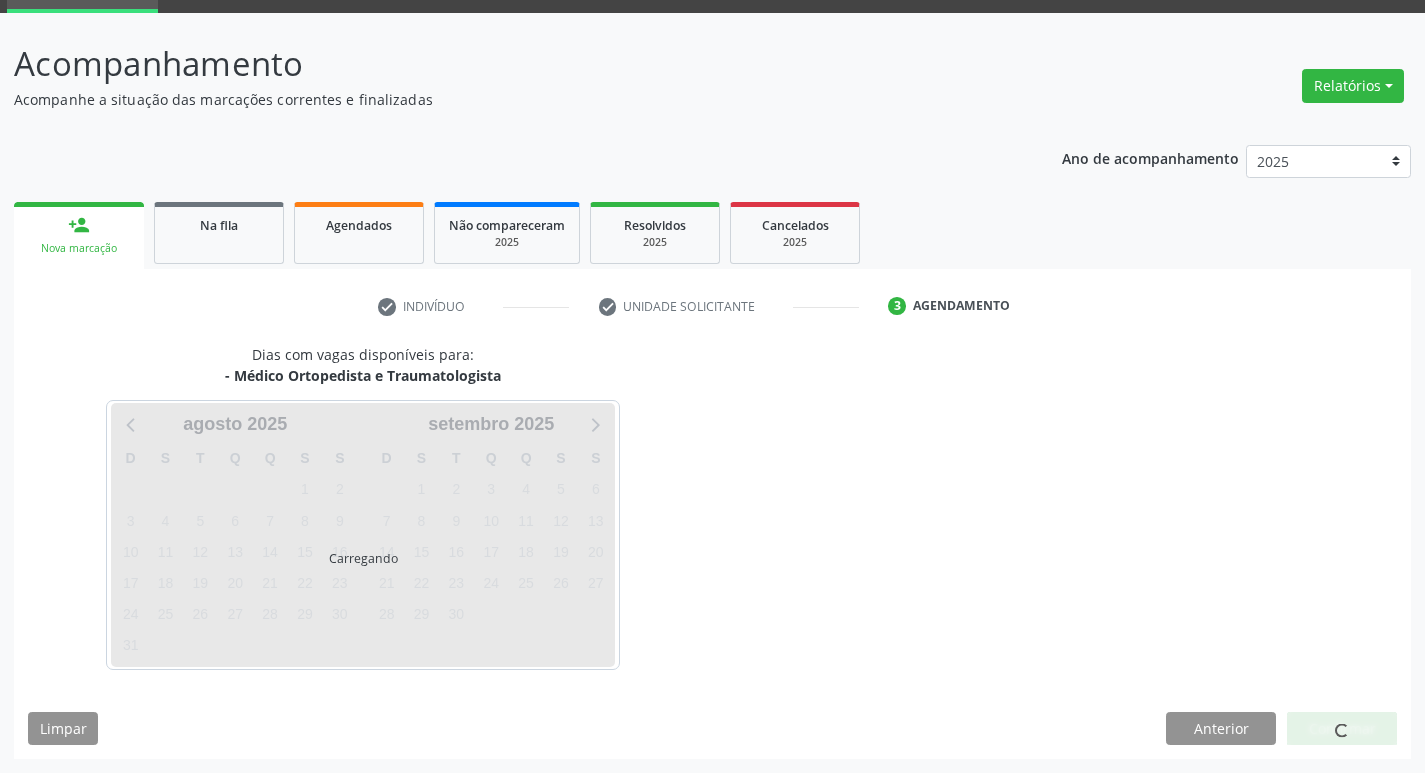 scroll, scrollTop: 97, scrollLeft: 0, axis: vertical 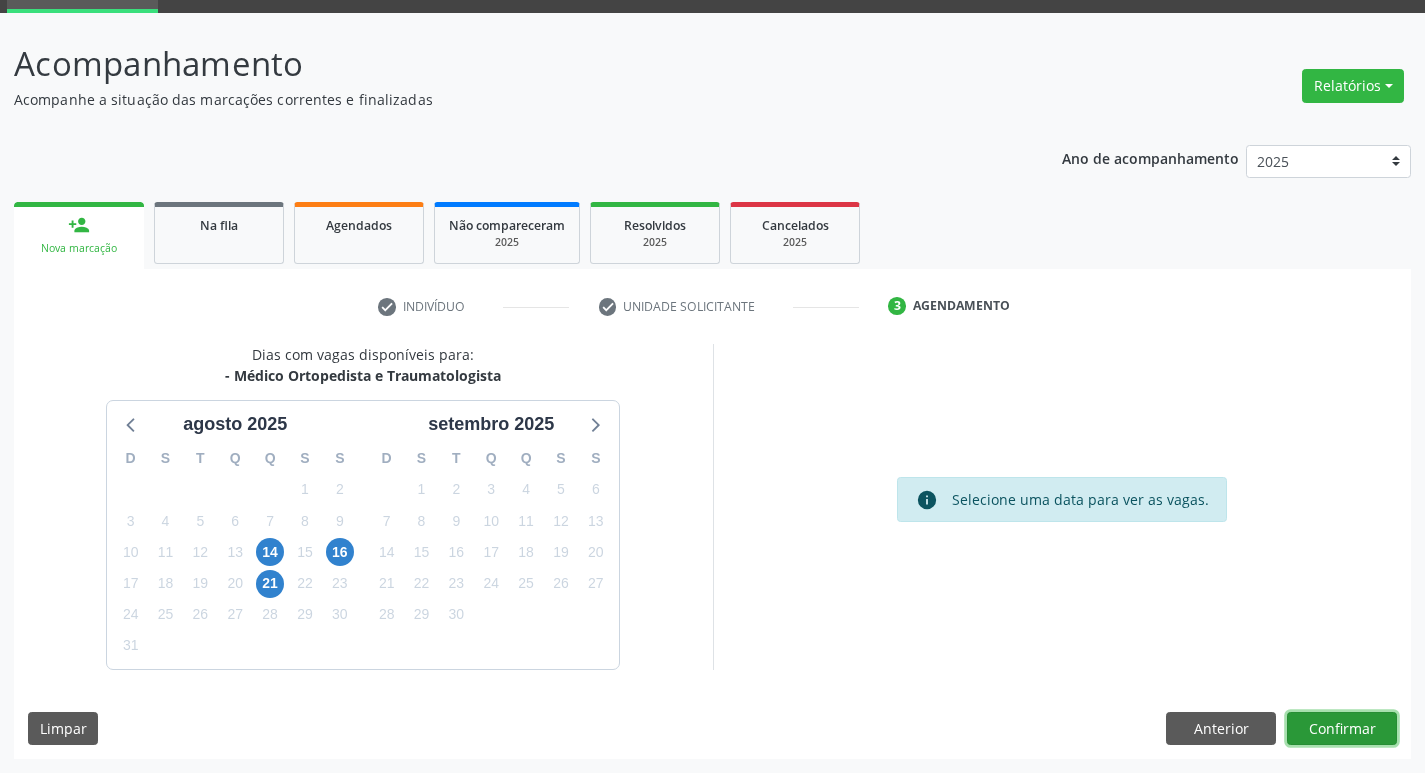 click on "Confirmar" at bounding box center (1342, 729) 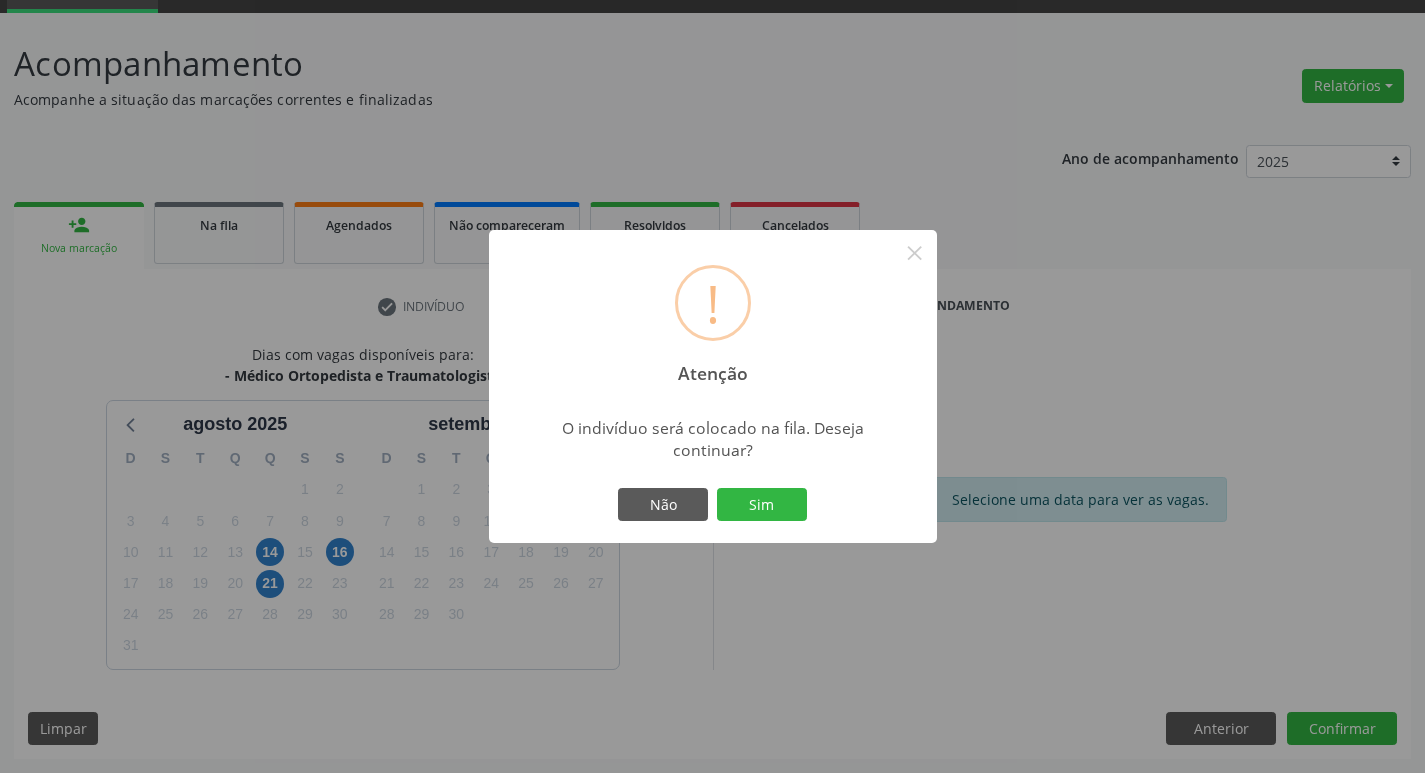 click on "Não Sim" at bounding box center (713, 505) 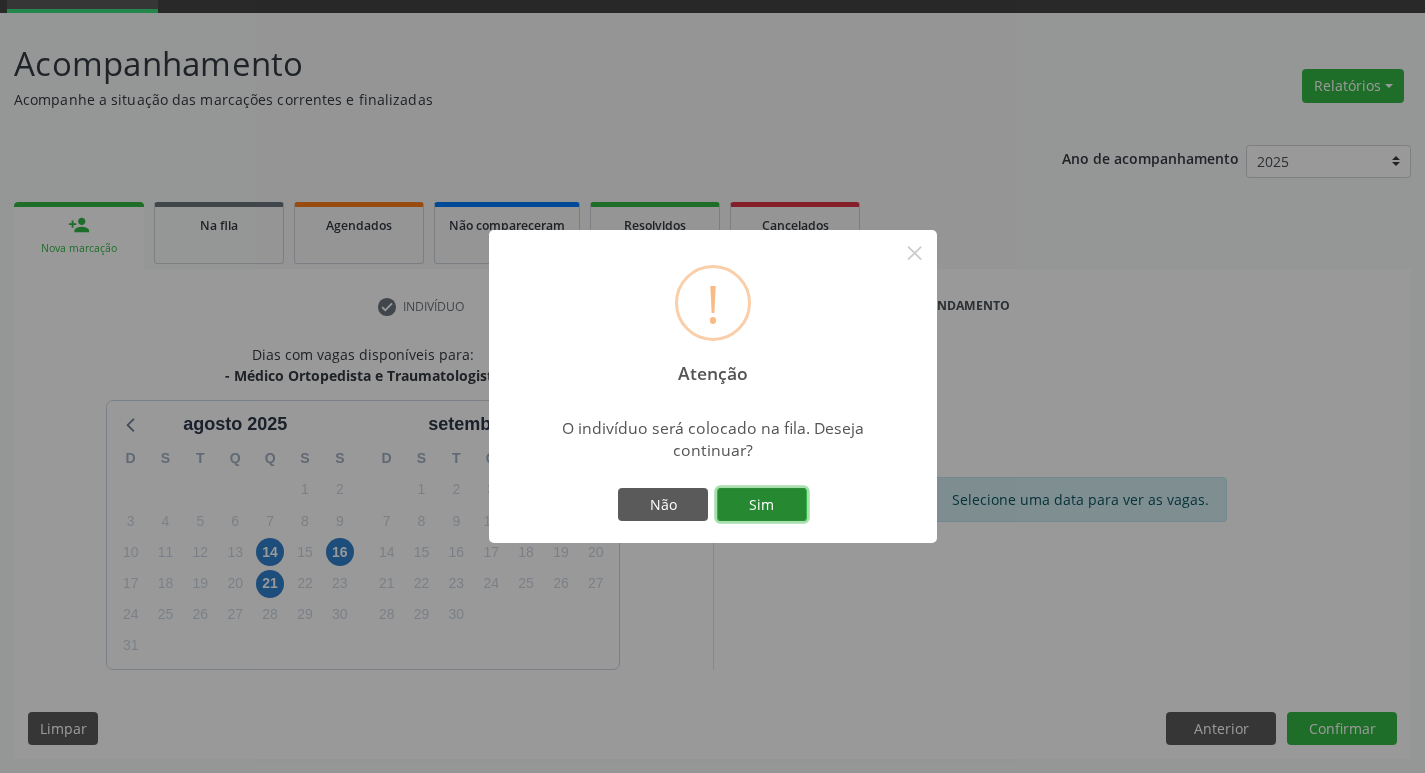 click on "Sim" at bounding box center (762, 505) 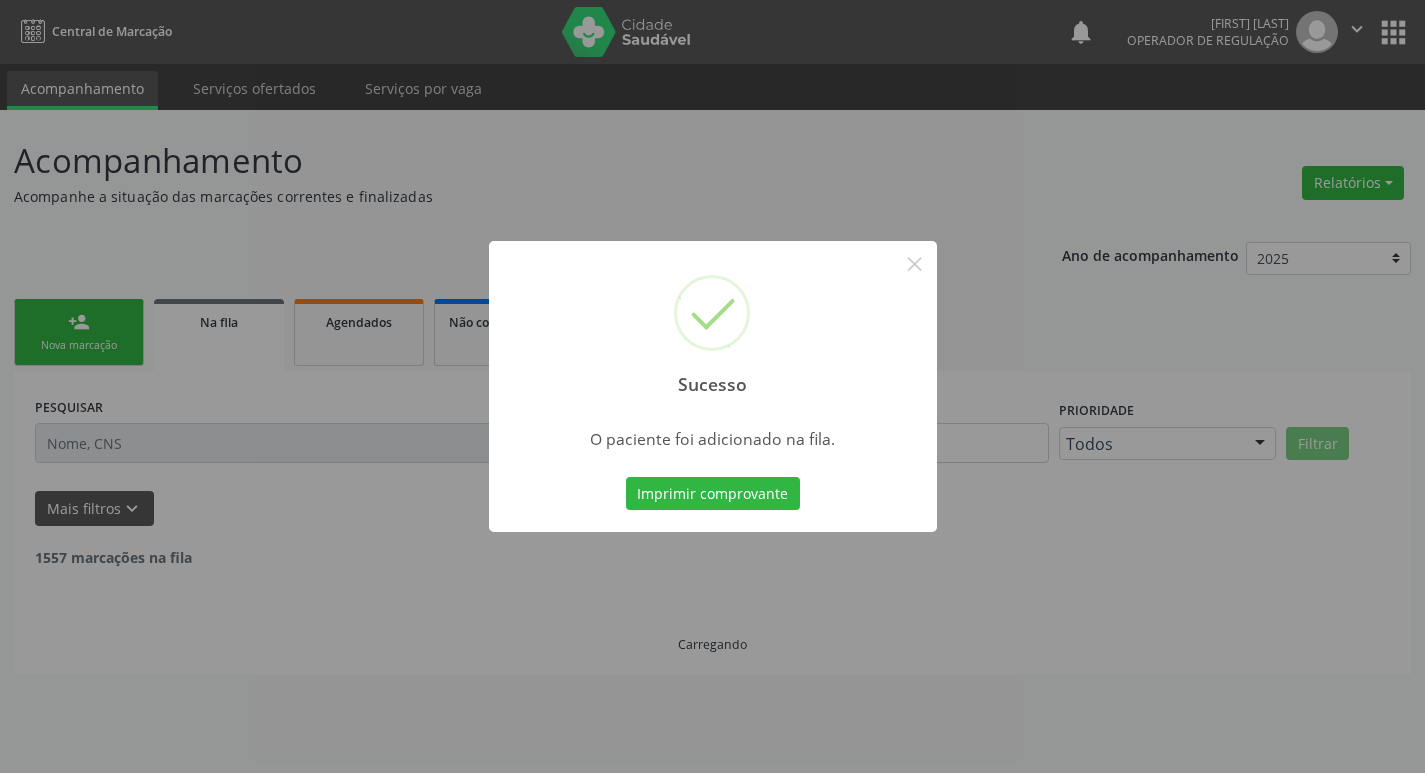 scroll, scrollTop: 0, scrollLeft: 0, axis: both 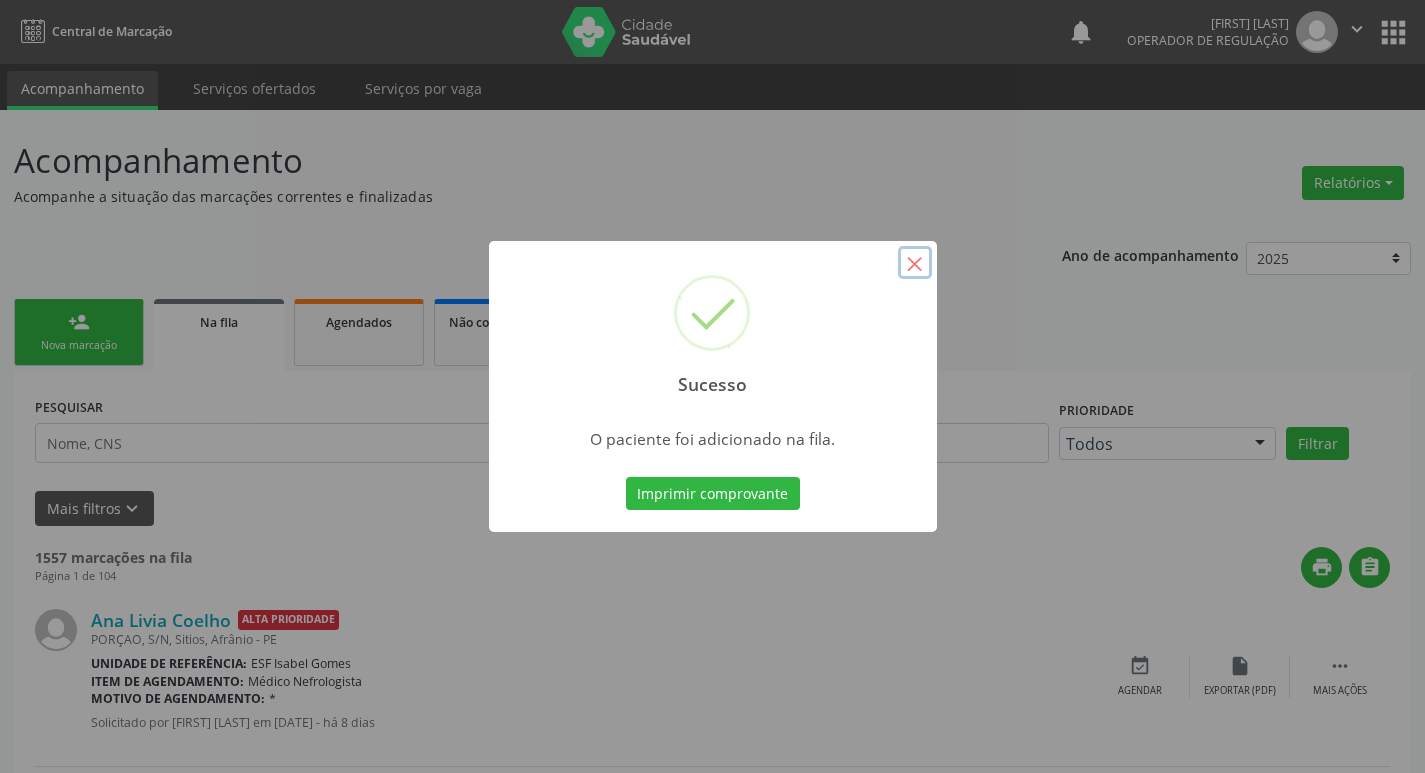 click on "×" at bounding box center [915, 263] 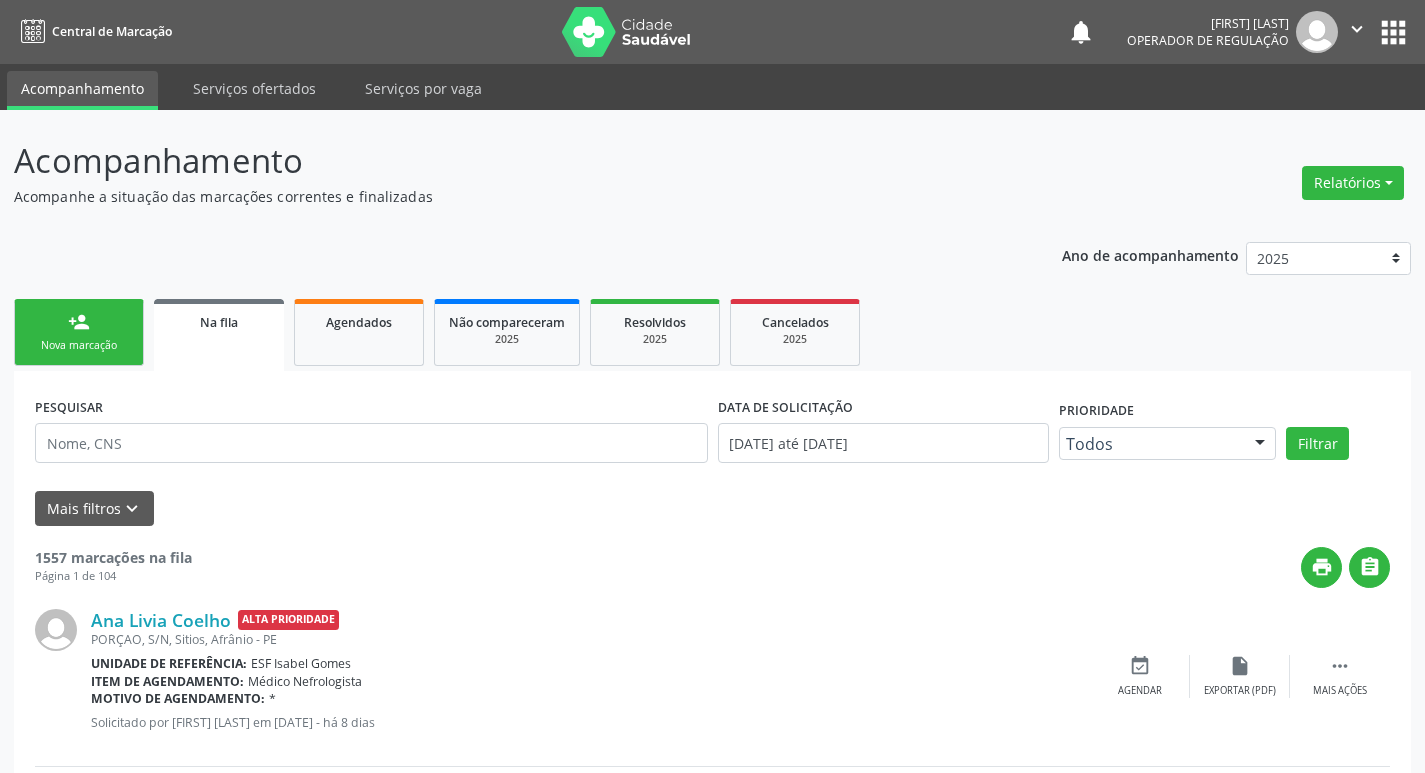 click on "person_add" at bounding box center (79, 322) 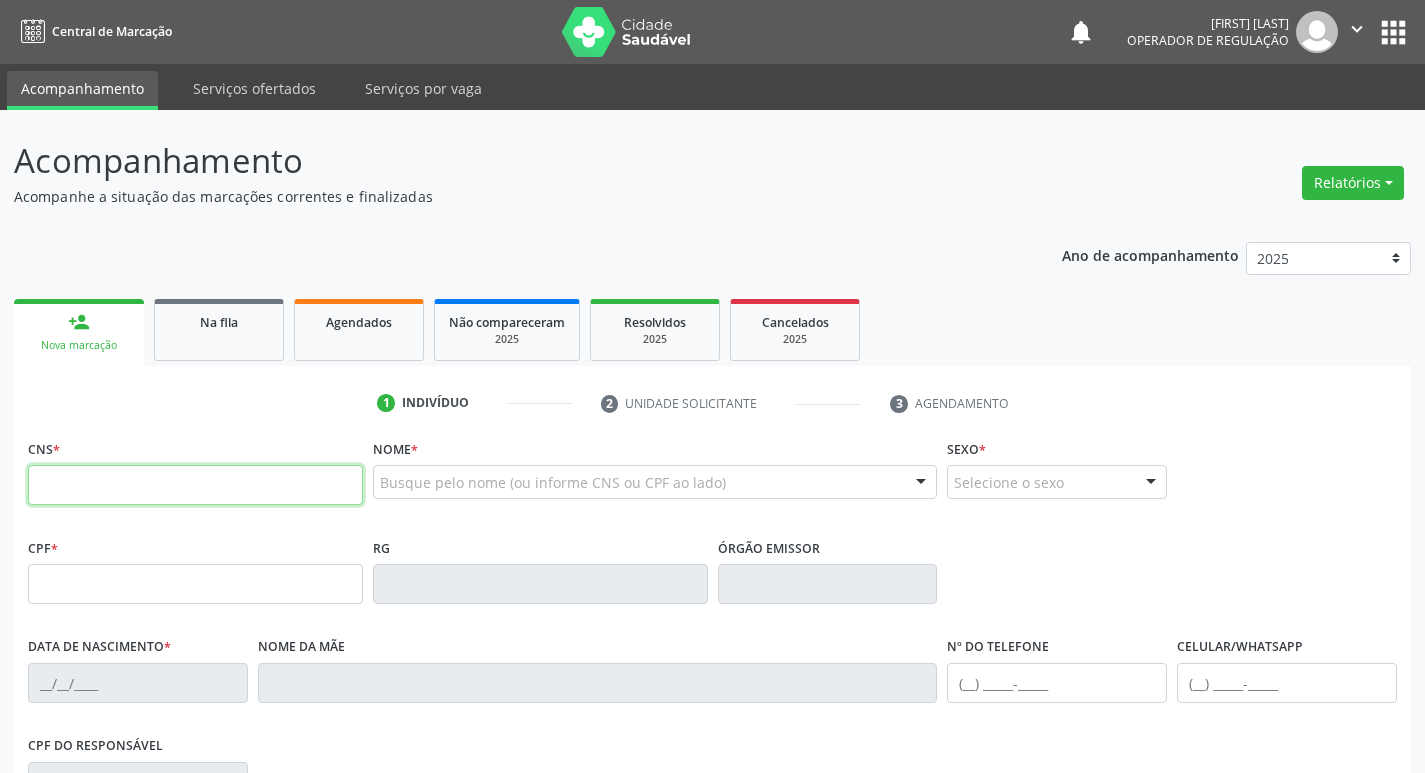 click at bounding box center (195, 485) 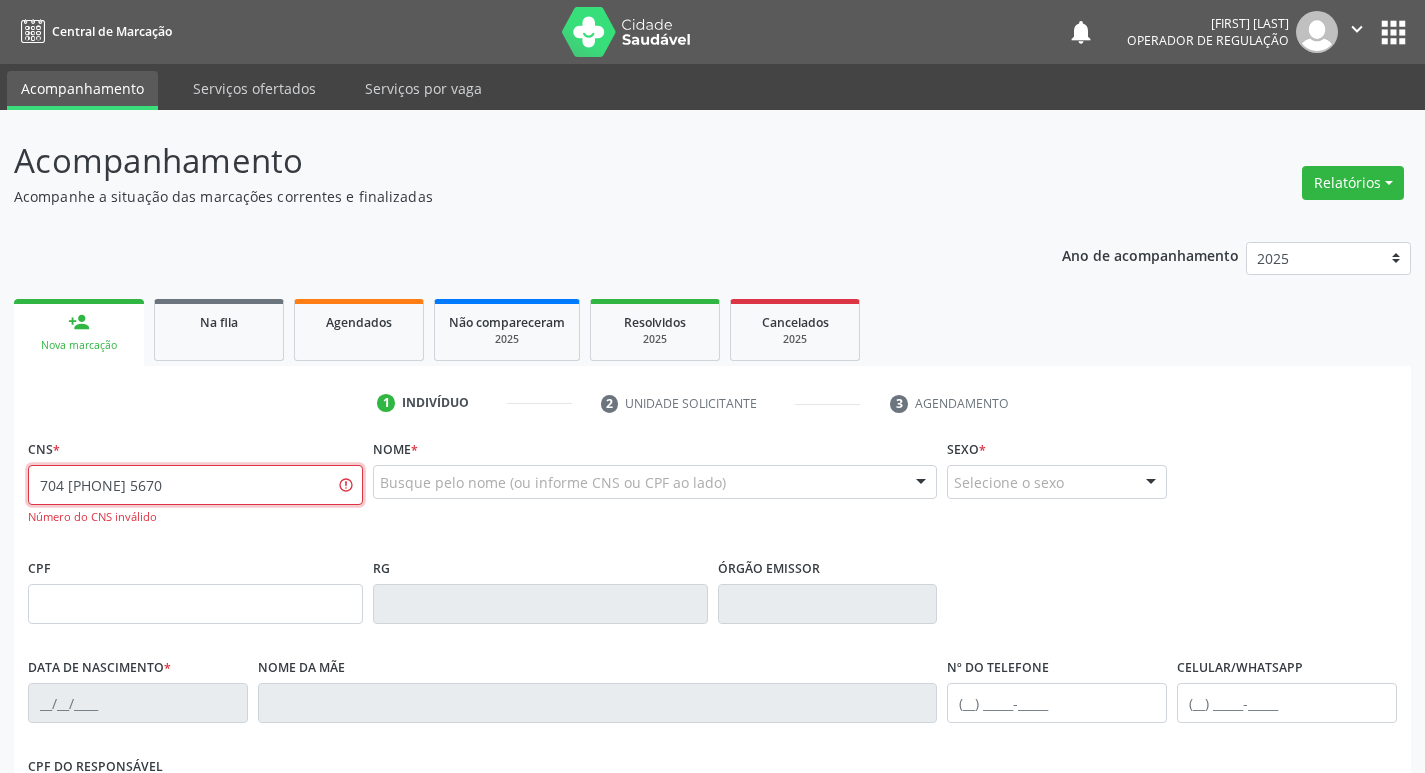 click on "704 [PHONE] 5670" at bounding box center [195, 485] 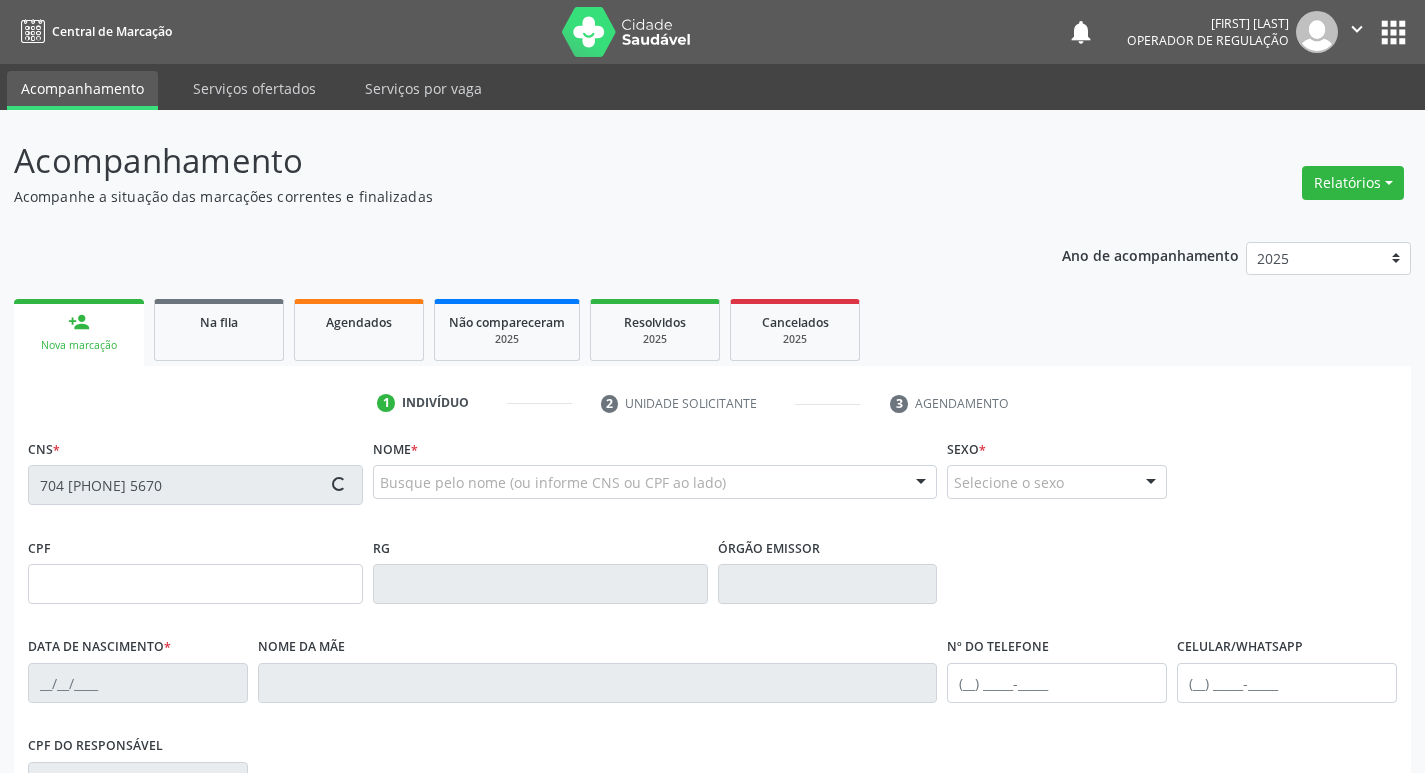 type on "[CPF]" 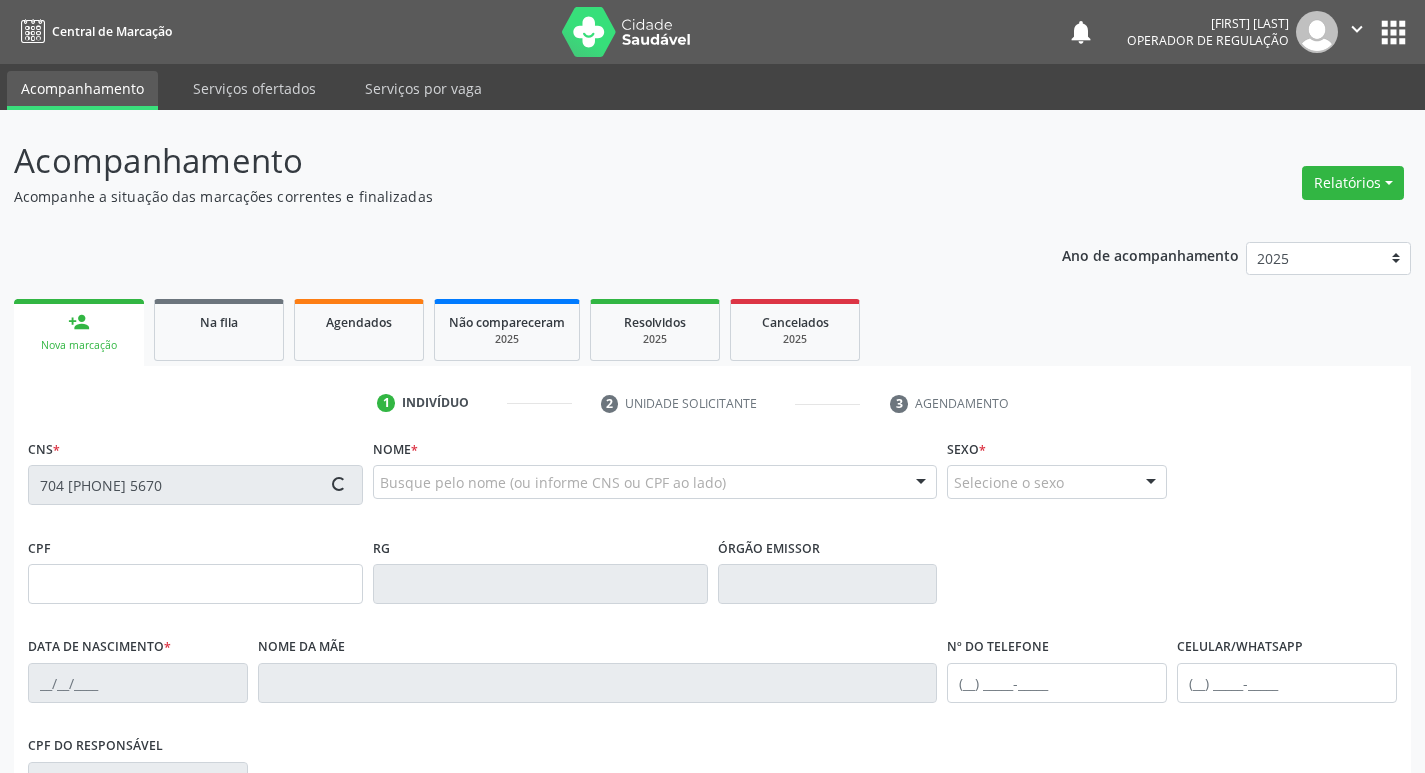 type on "[DATE]" 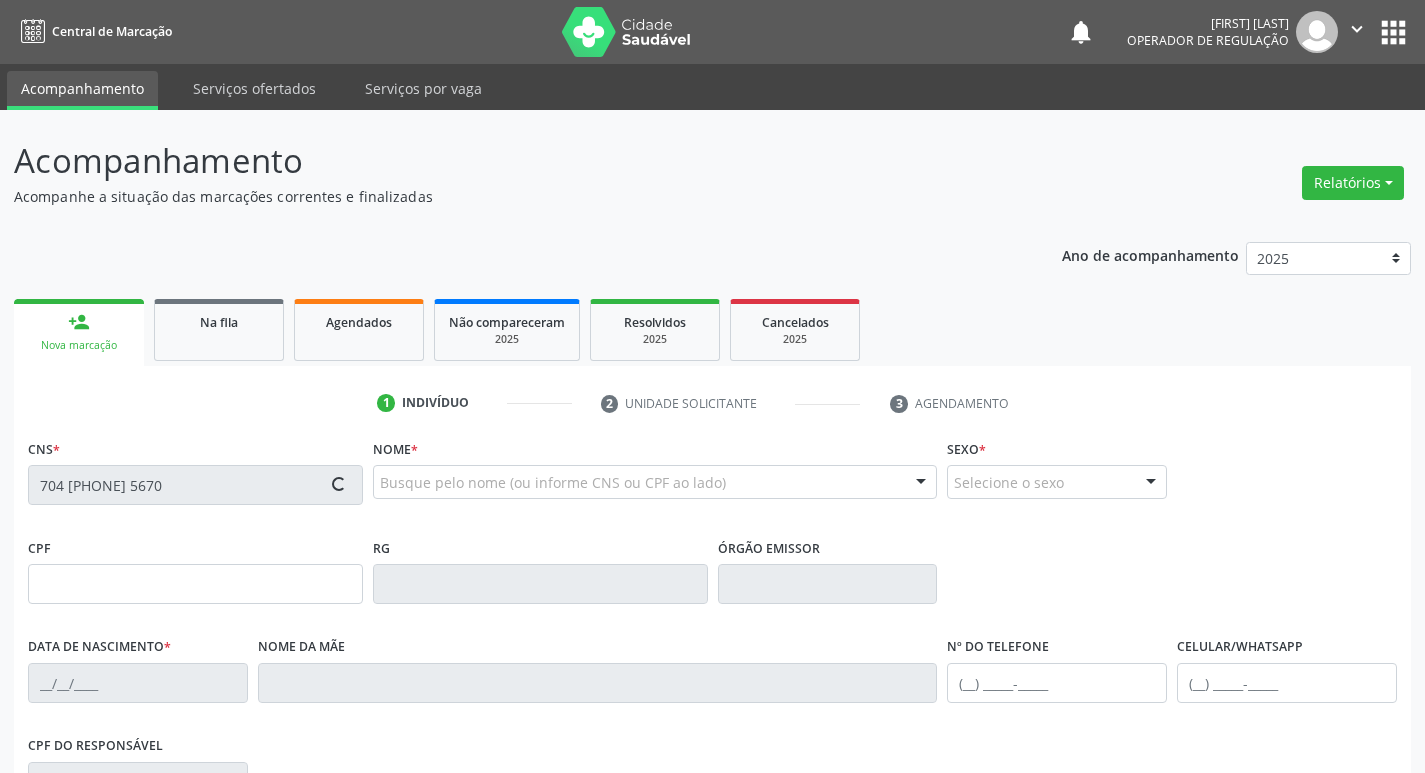 type on "[PHONE]" 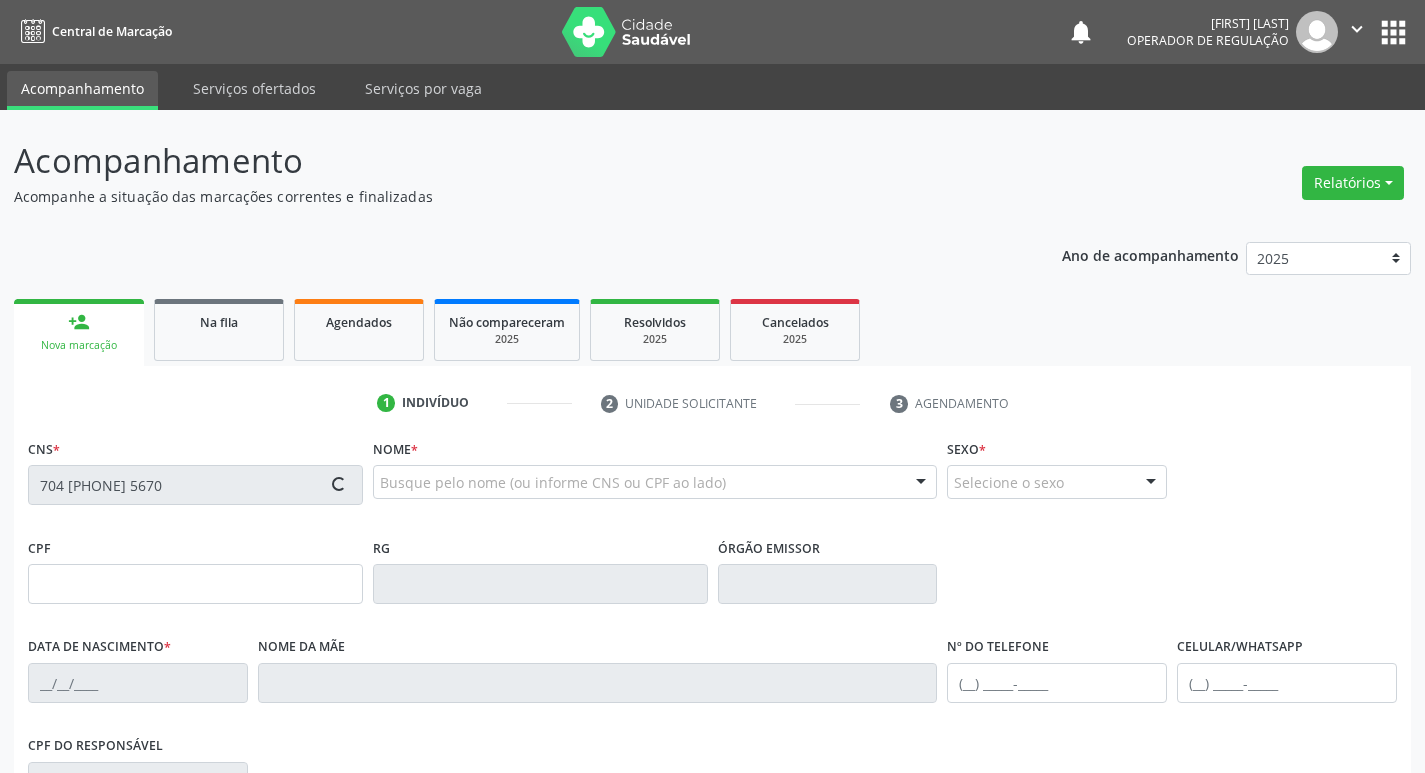 type on "[CPF]" 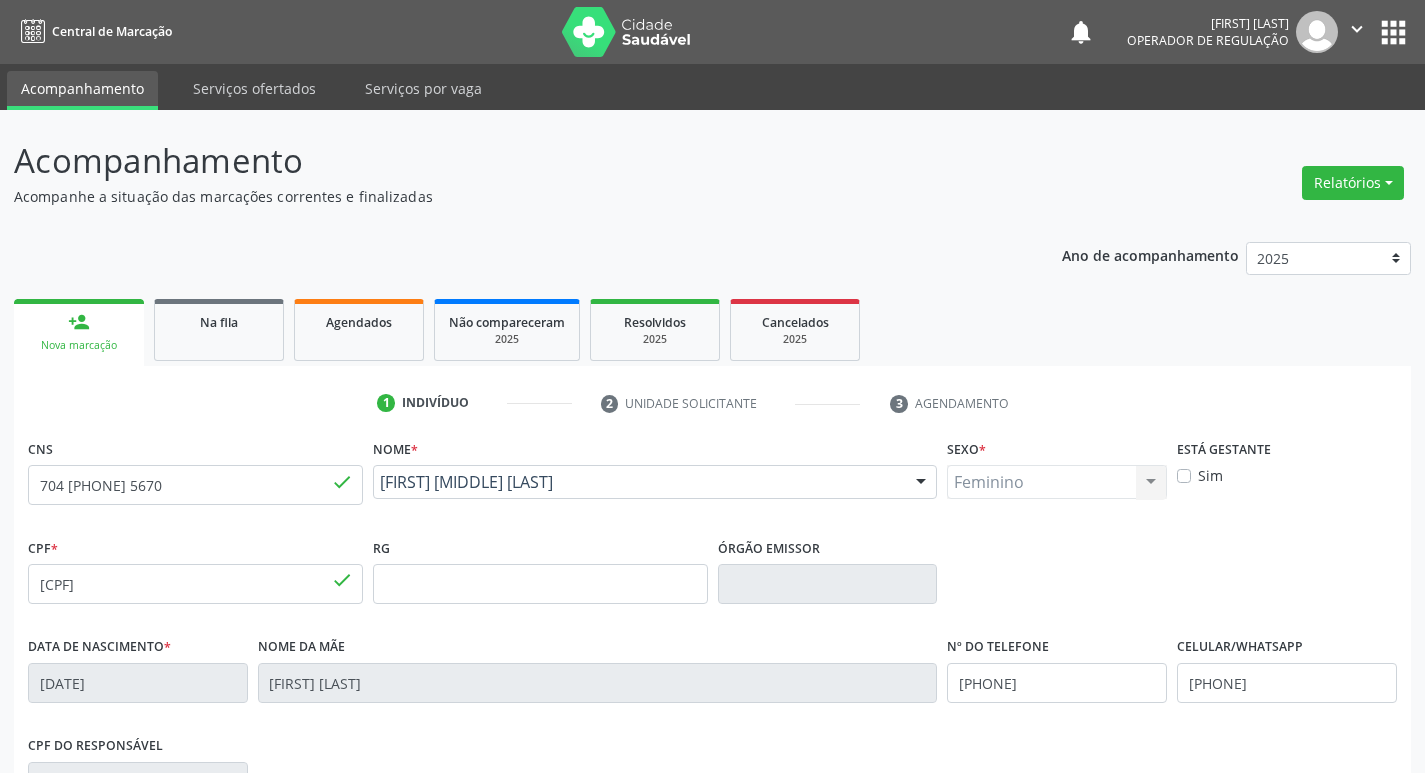 scroll, scrollTop: 311, scrollLeft: 0, axis: vertical 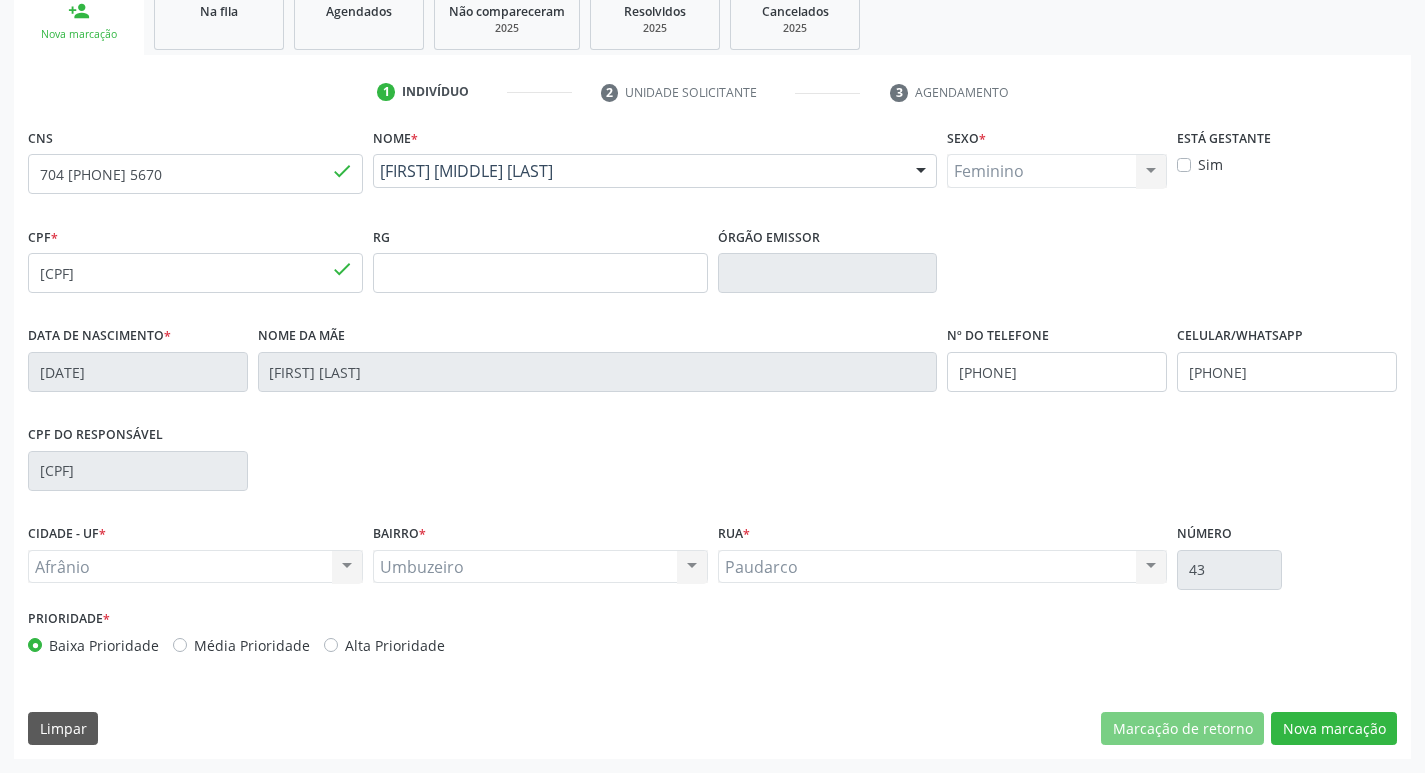 click on "Média Prioridade" at bounding box center (252, 645) 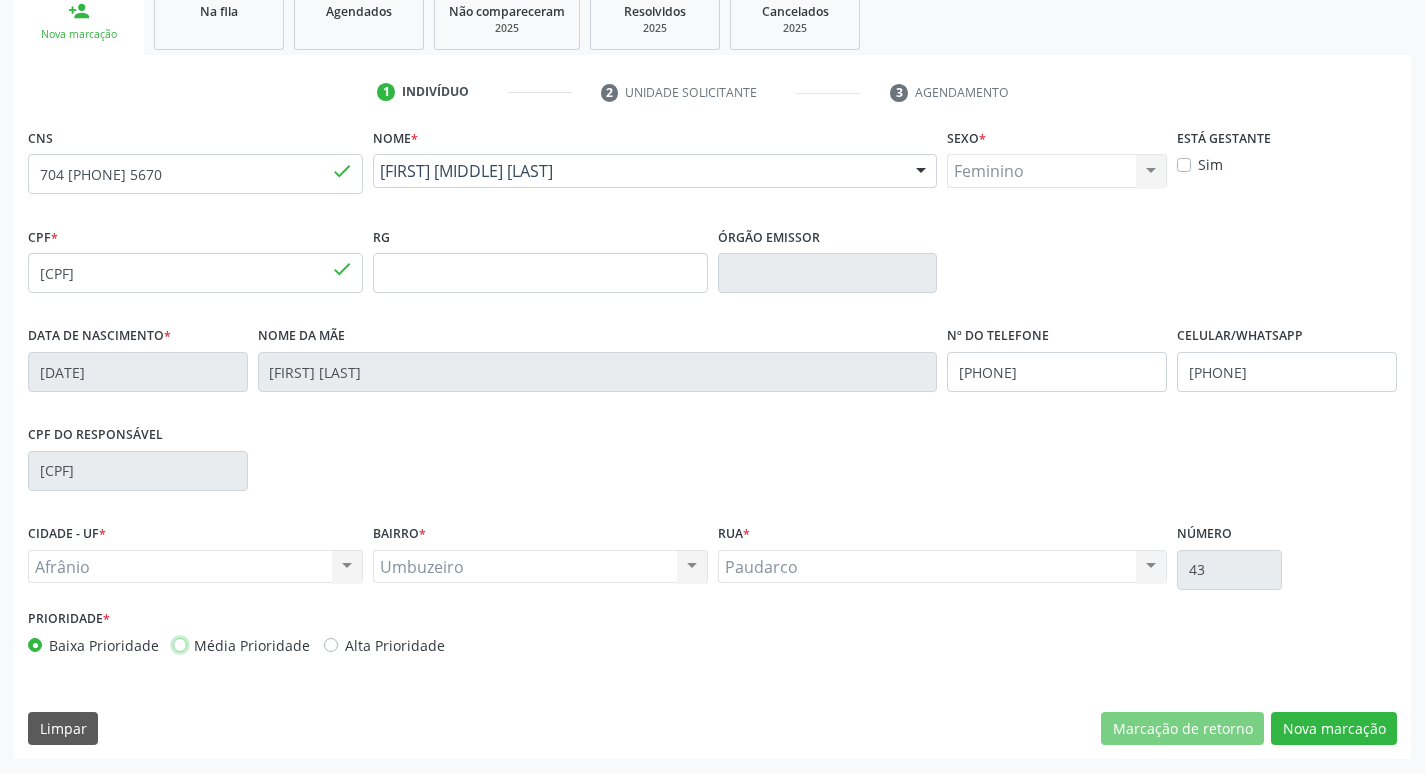 radio on "true" 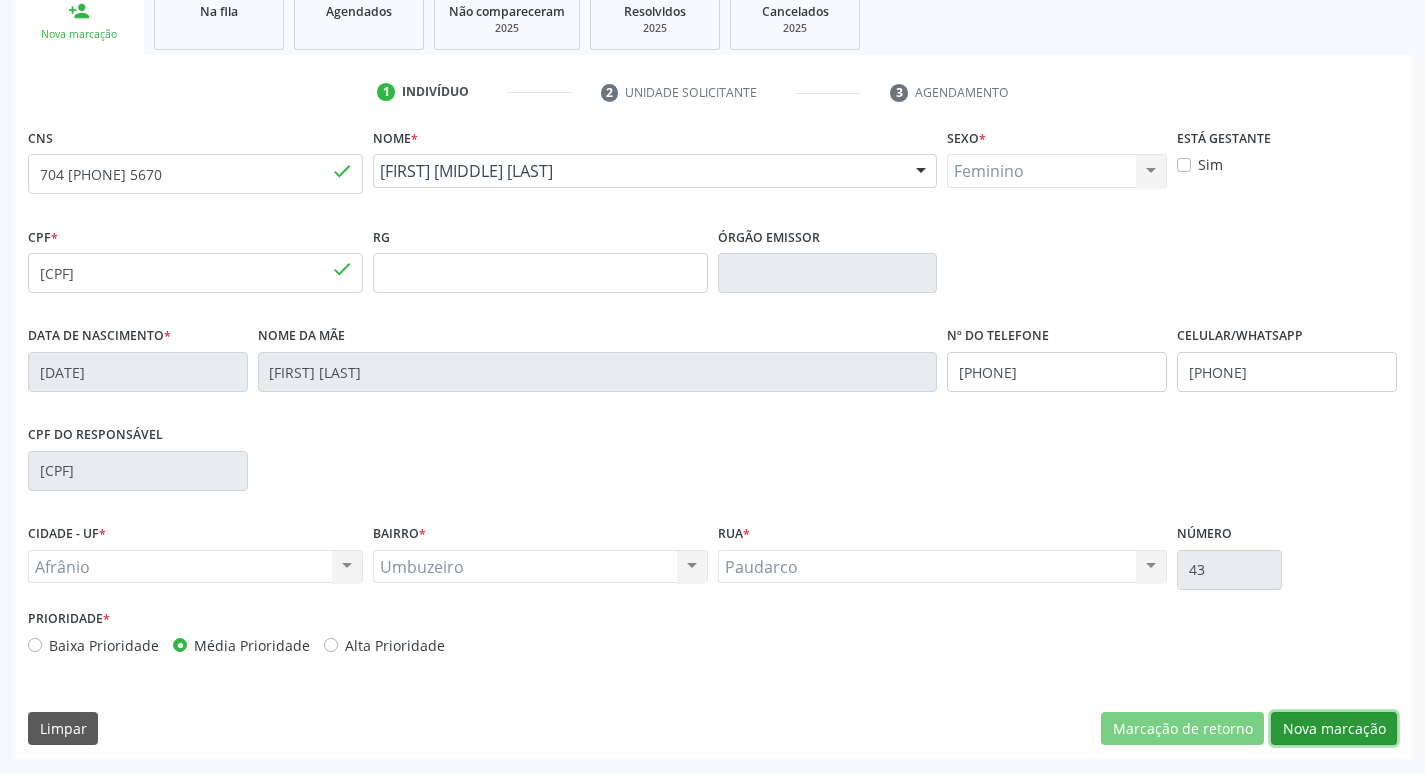 click on "Nova marcação" at bounding box center (1334, 729) 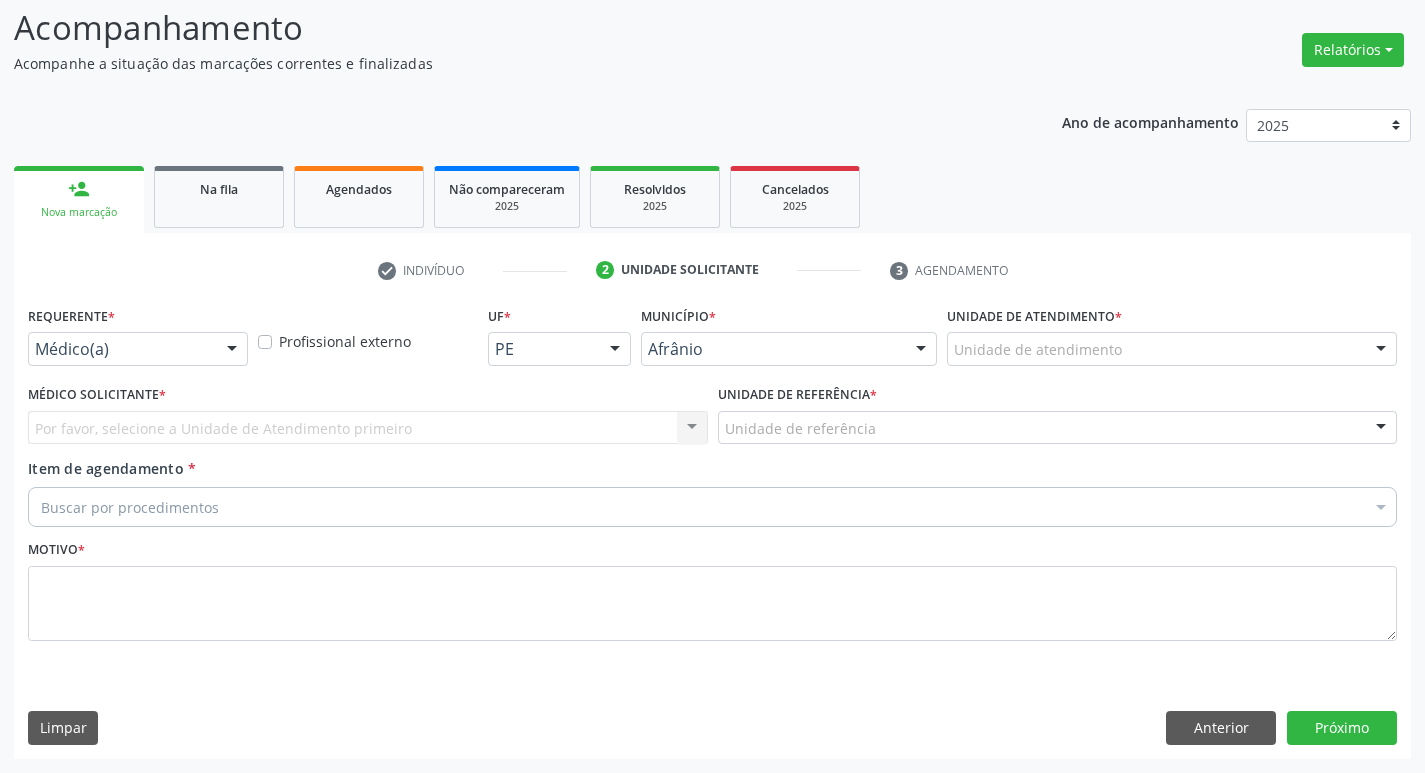 scroll, scrollTop: 133, scrollLeft: 0, axis: vertical 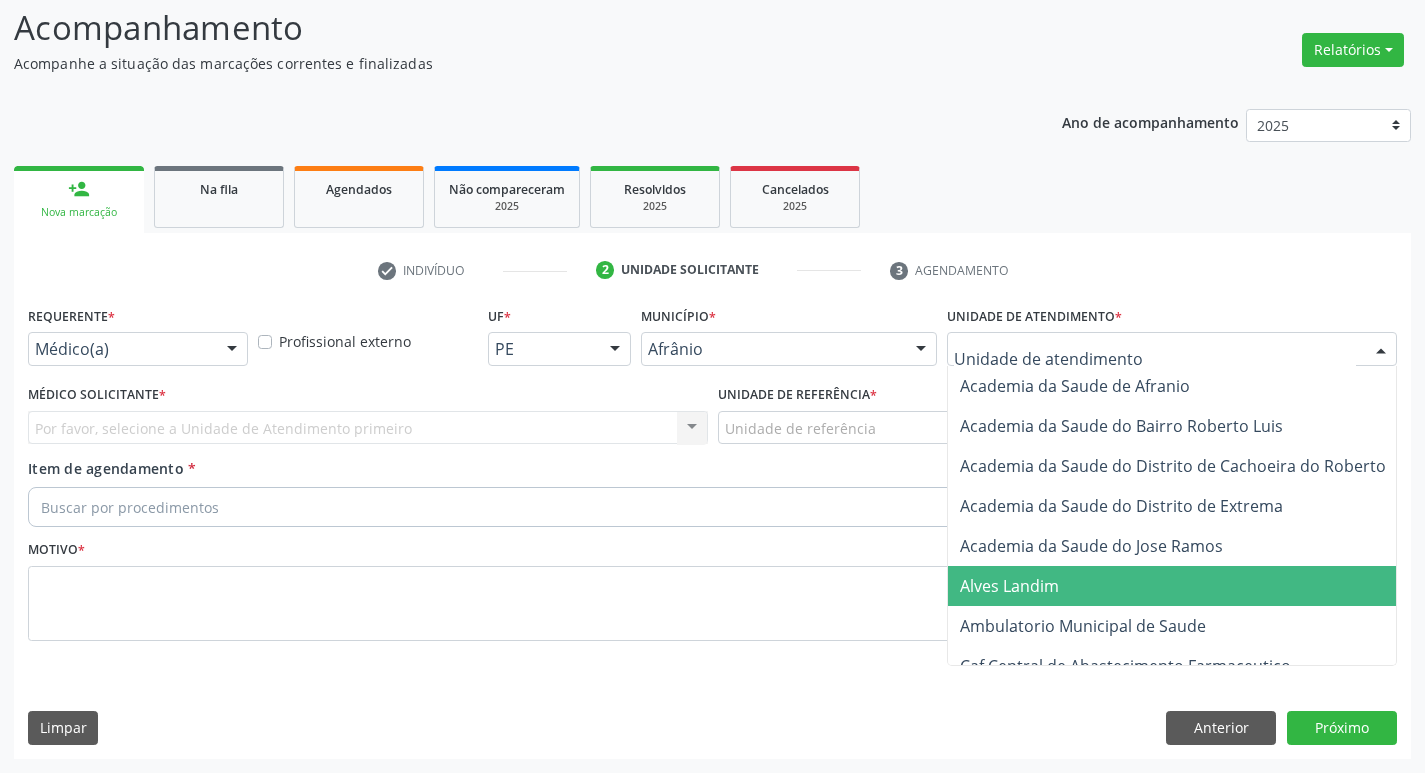 click on "Alves Landim" at bounding box center (1186, 586) 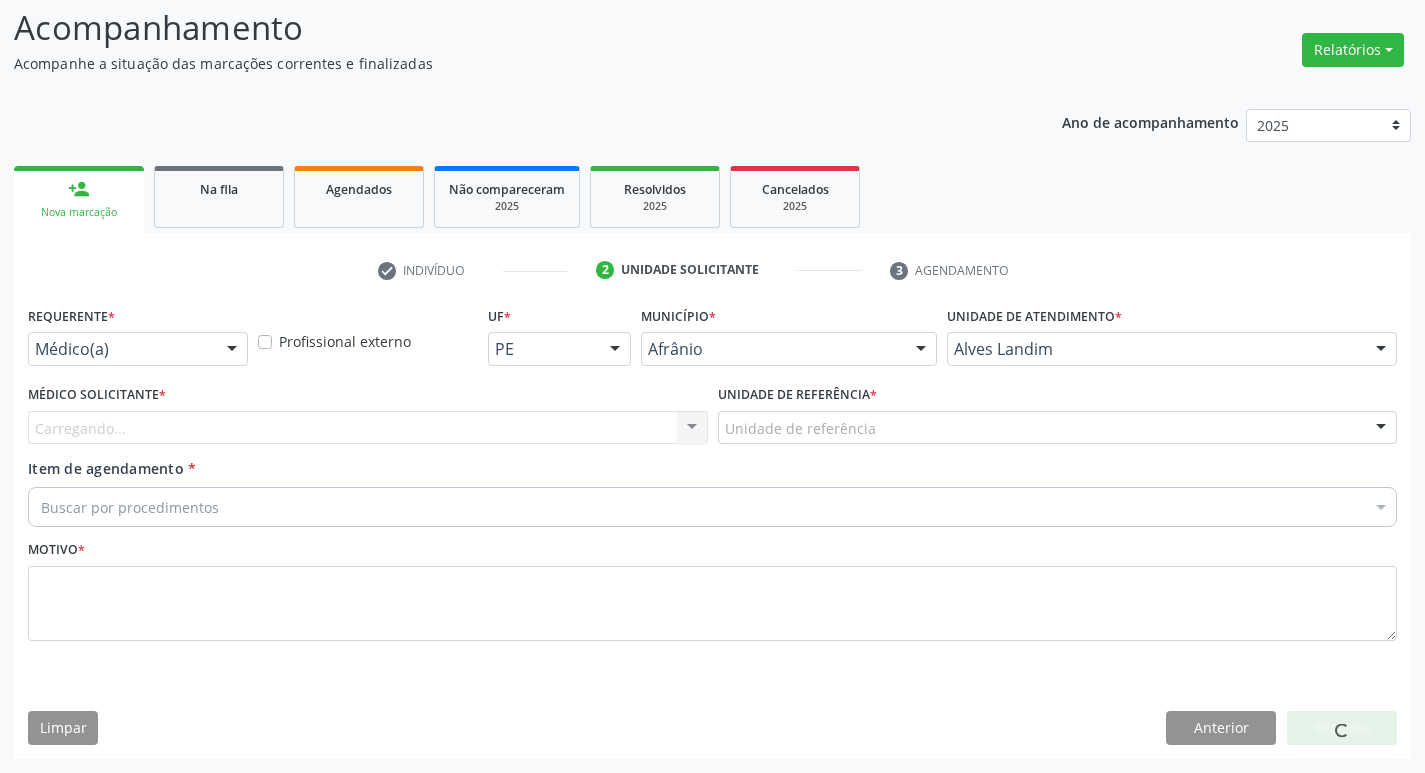 click on "Unidade de atendimento
*" at bounding box center [1034, 316] 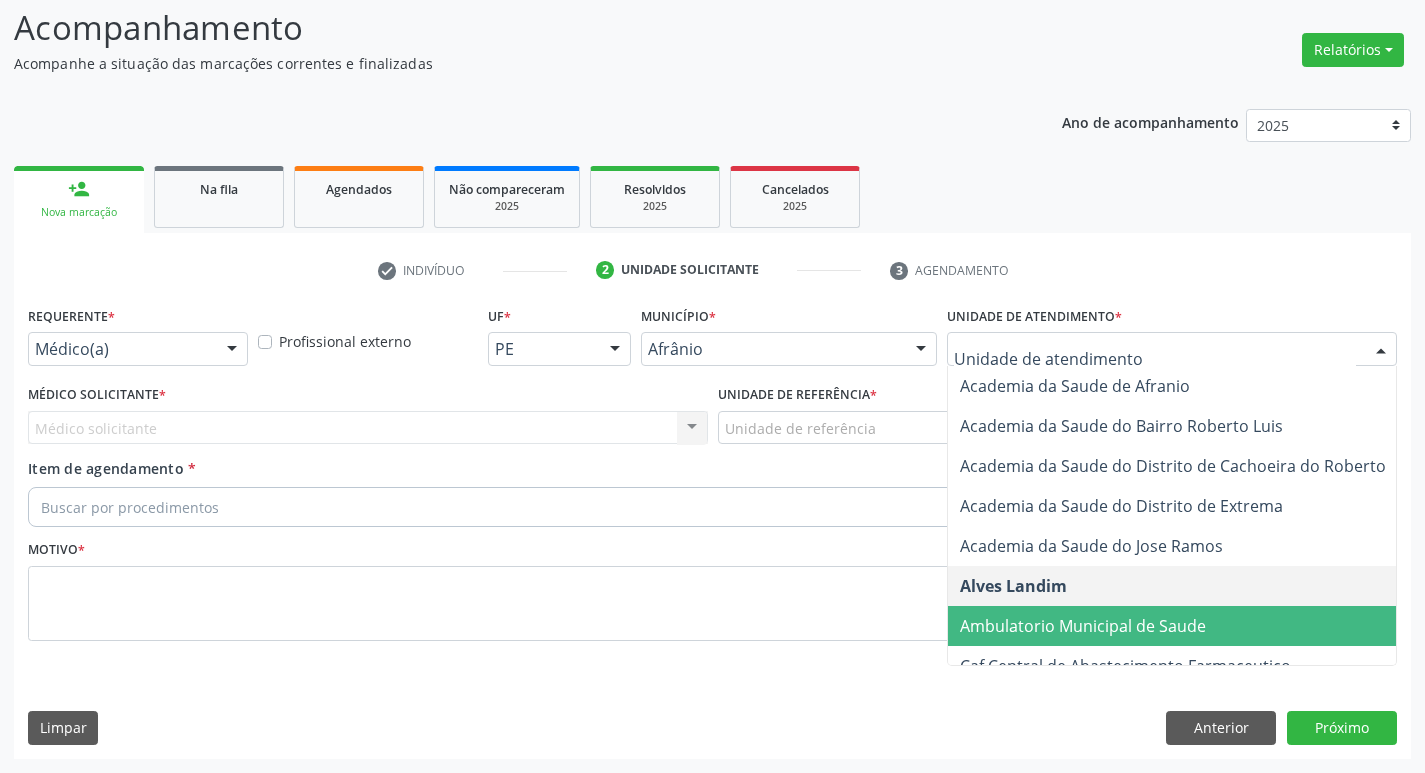 click on "Ambulatorio Municipal de Saude" at bounding box center [1083, 626] 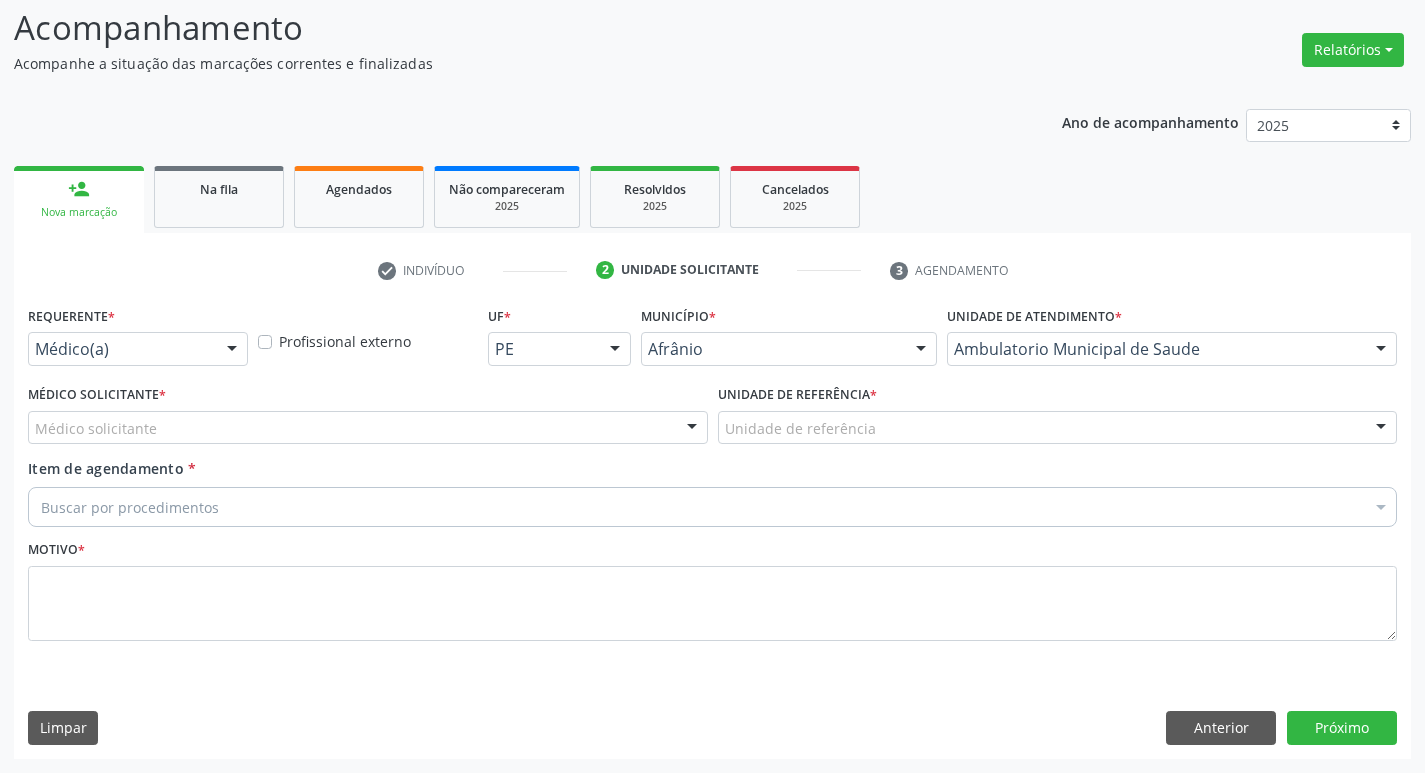 click on "Médico solicitante" at bounding box center [368, 428] 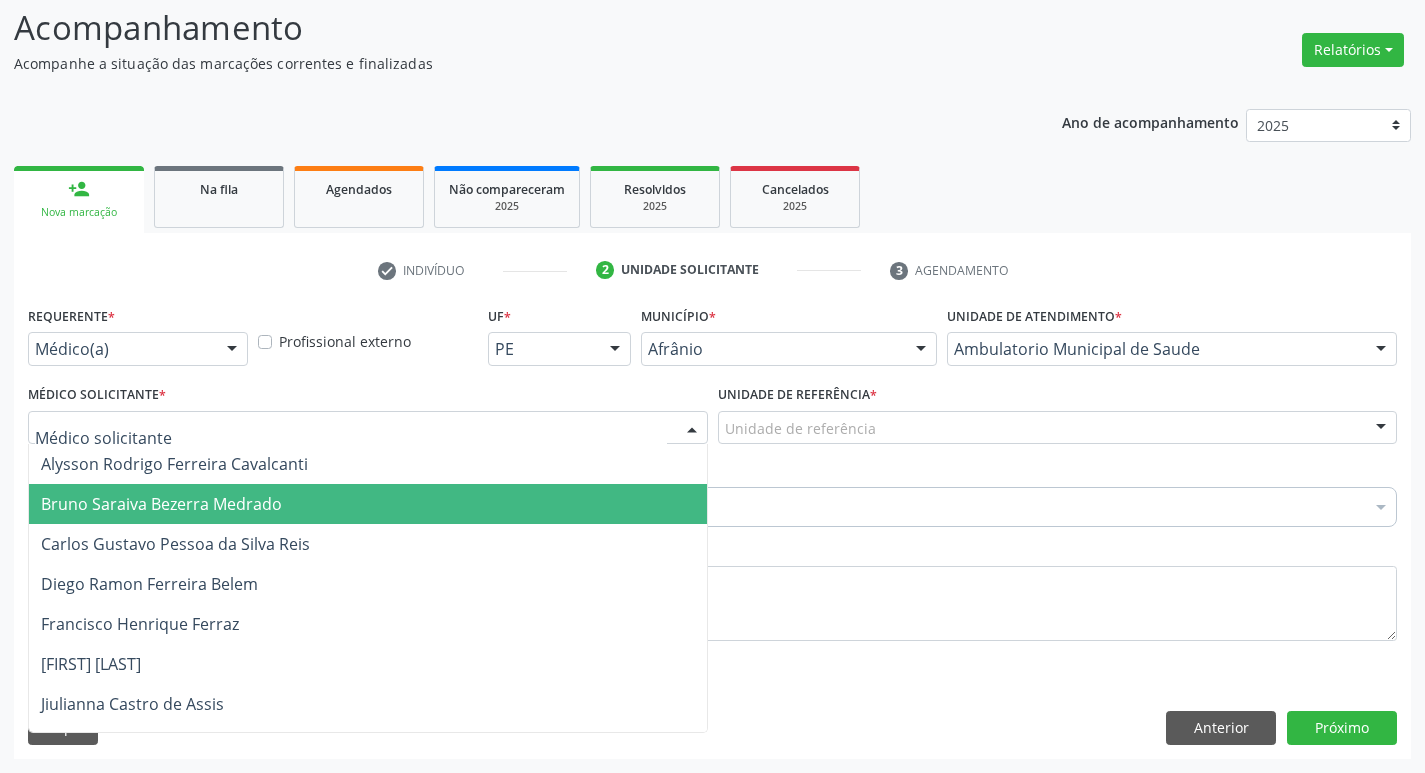 click on "Bruno Saraiva Bezerra Medrado" at bounding box center (368, 504) 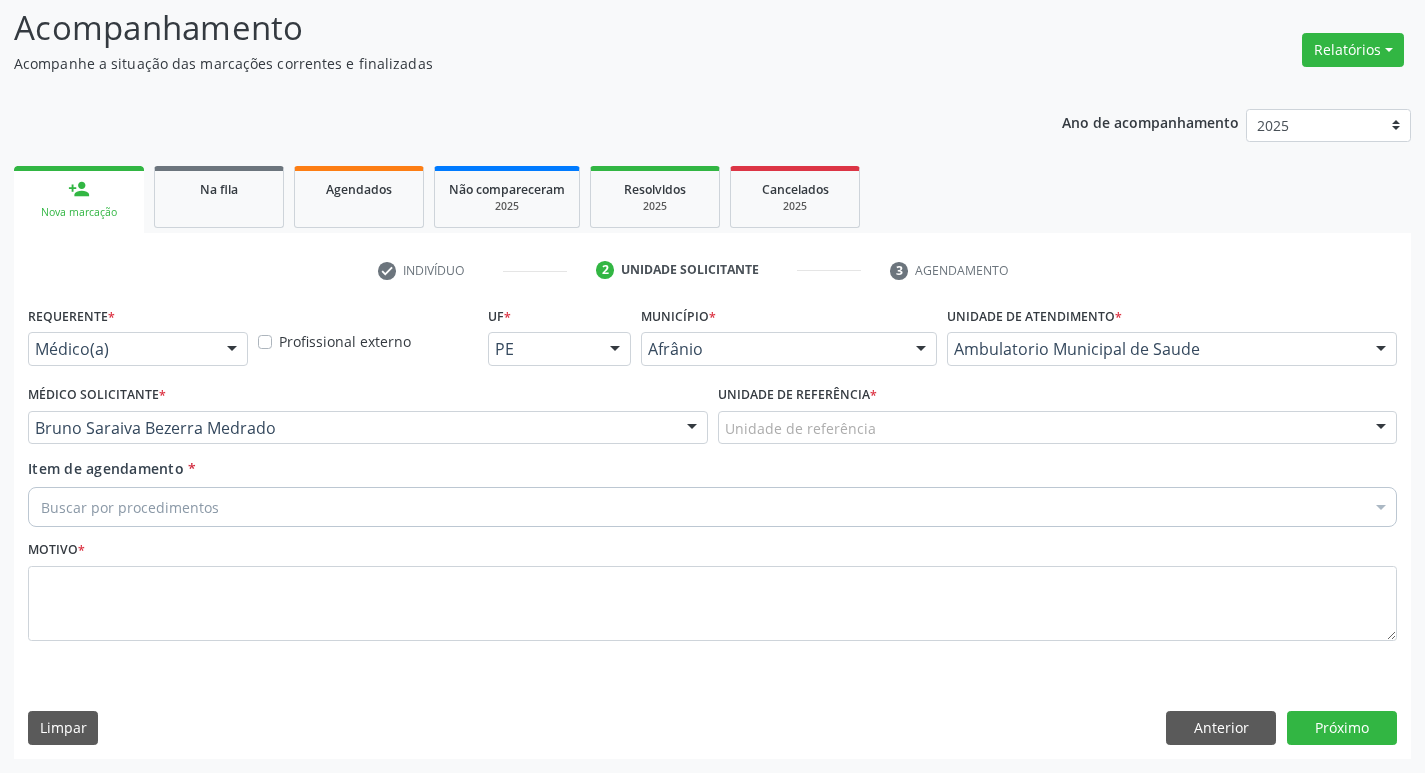 drag, startPoint x: 196, startPoint y: 517, endPoint x: 204, endPoint y: 504, distance: 15.264338 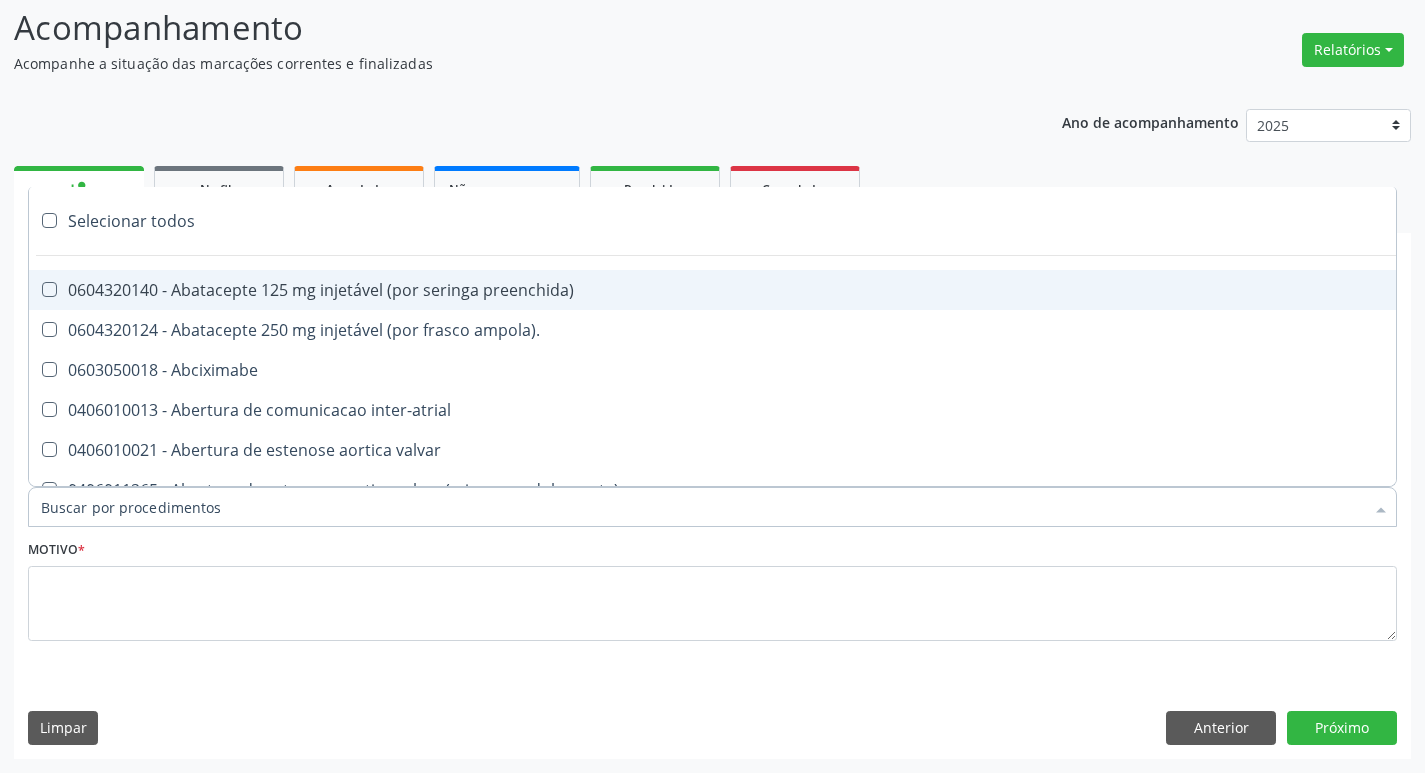 click on "Item de agendamento
*" at bounding box center (702, 507) 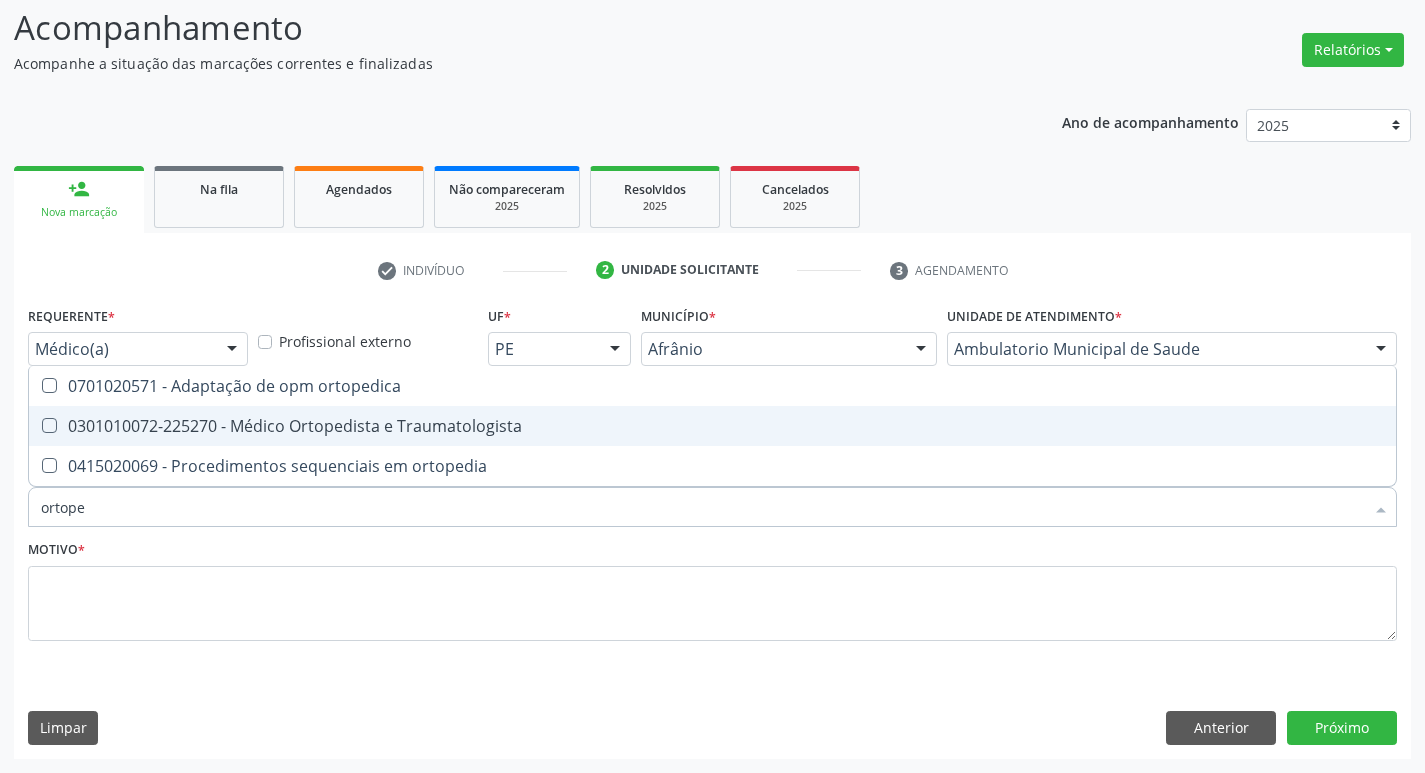 click at bounding box center (49, 425) 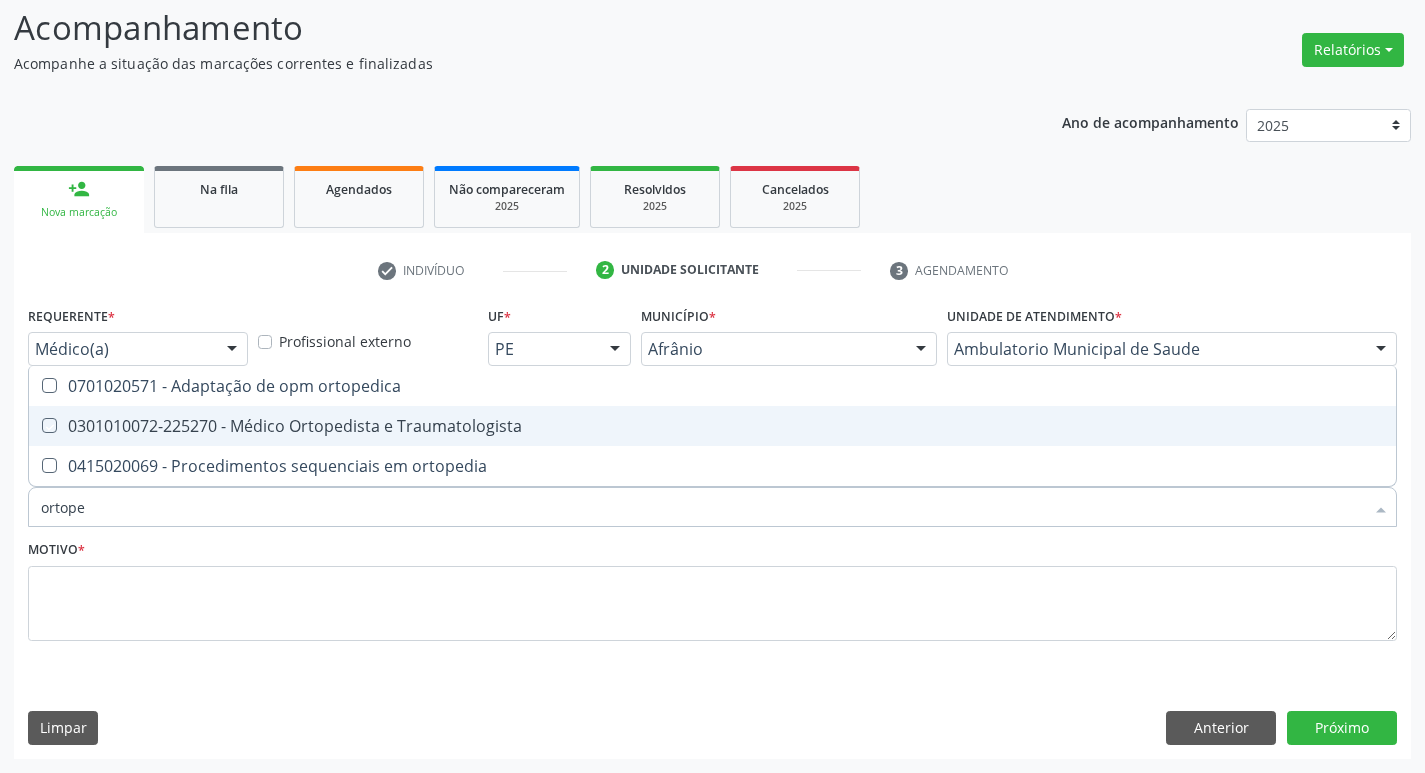 checkbox on "true" 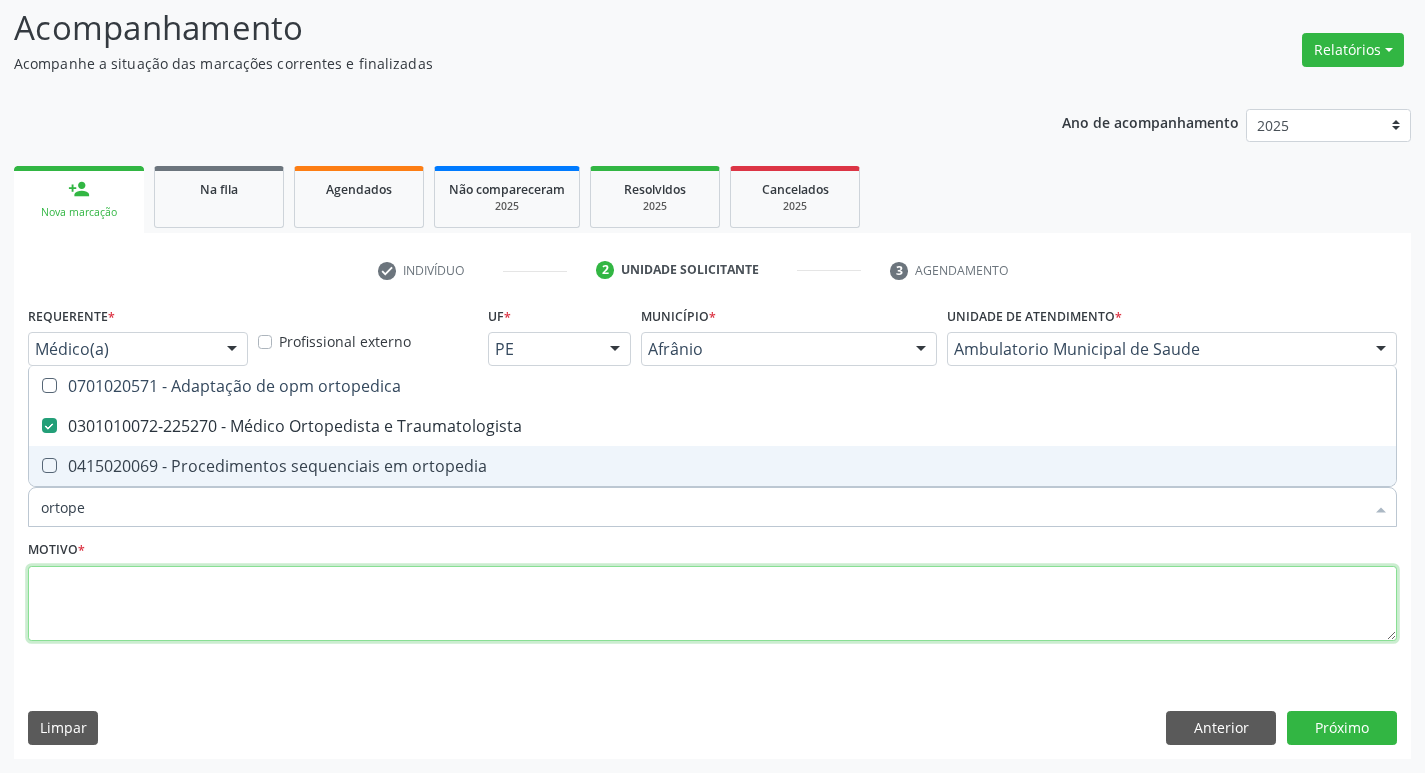 click at bounding box center (712, 604) 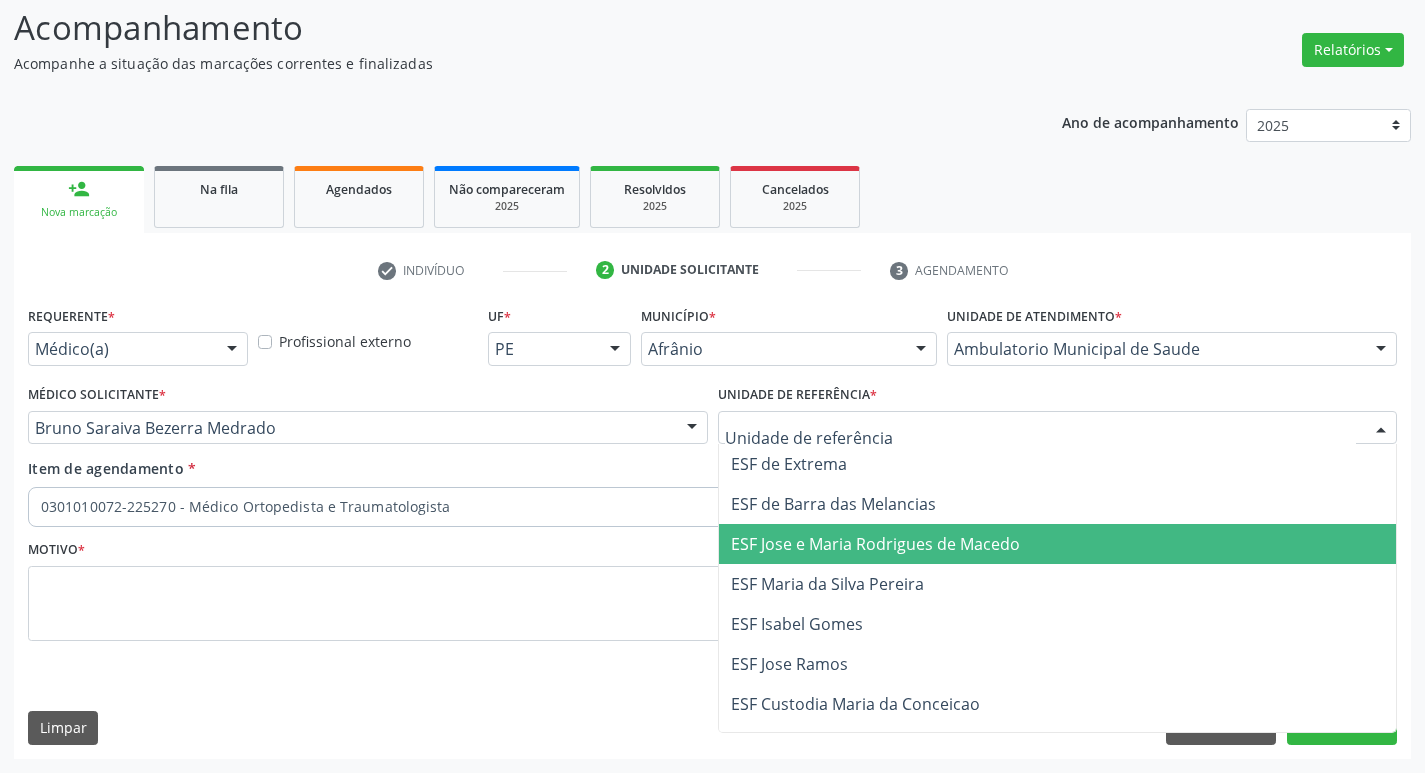 click on "ESF Jose e Maria Rodrigues de Macedo" at bounding box center (875, 544) 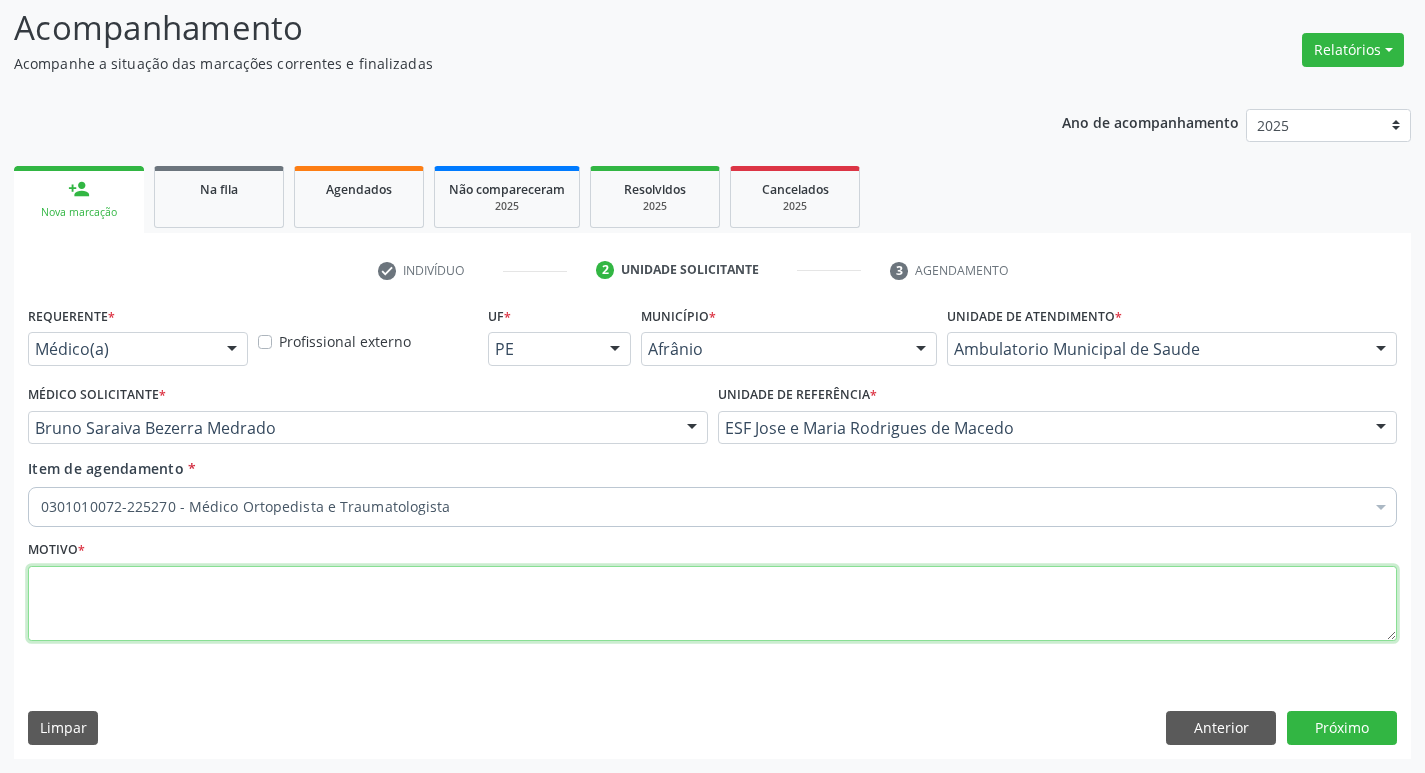 click at bounding box center [712, 604] 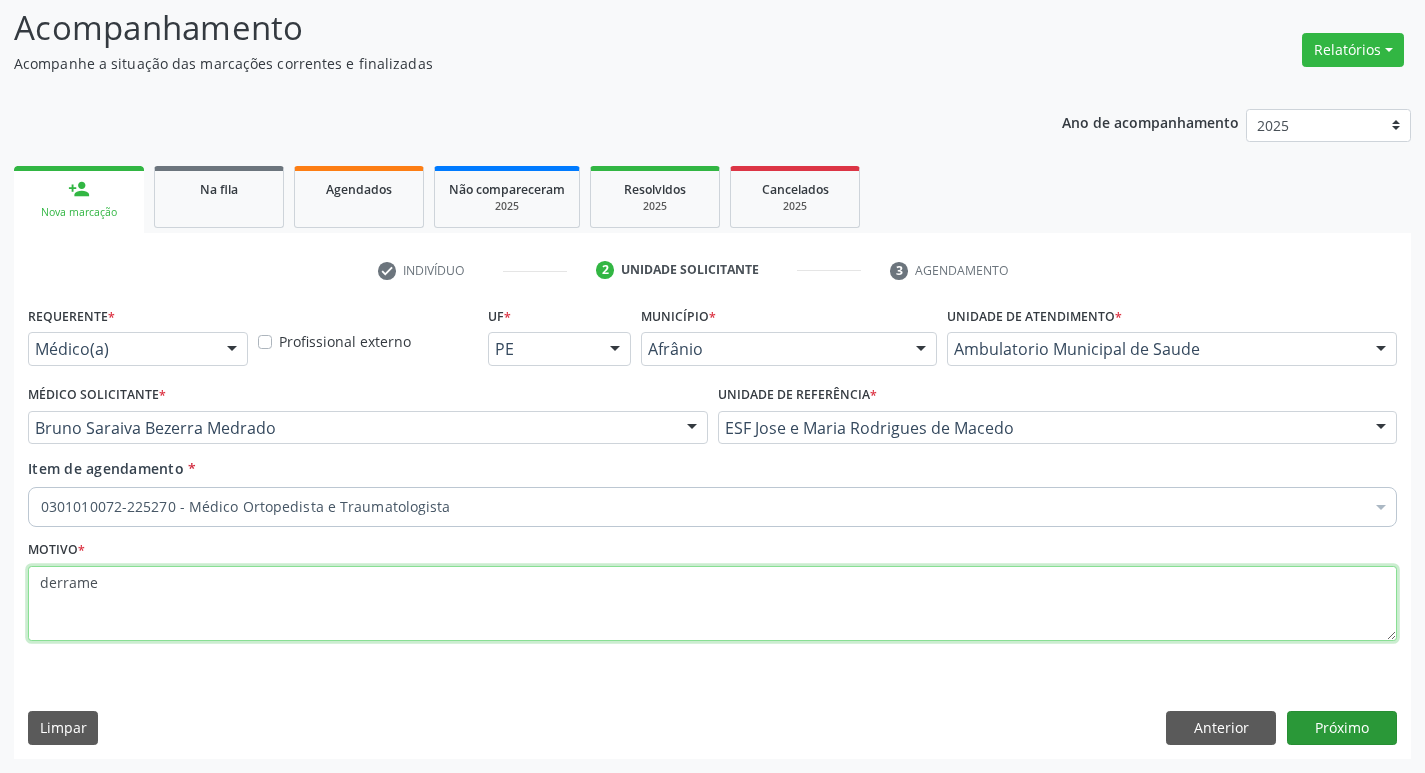 type on "derrame" 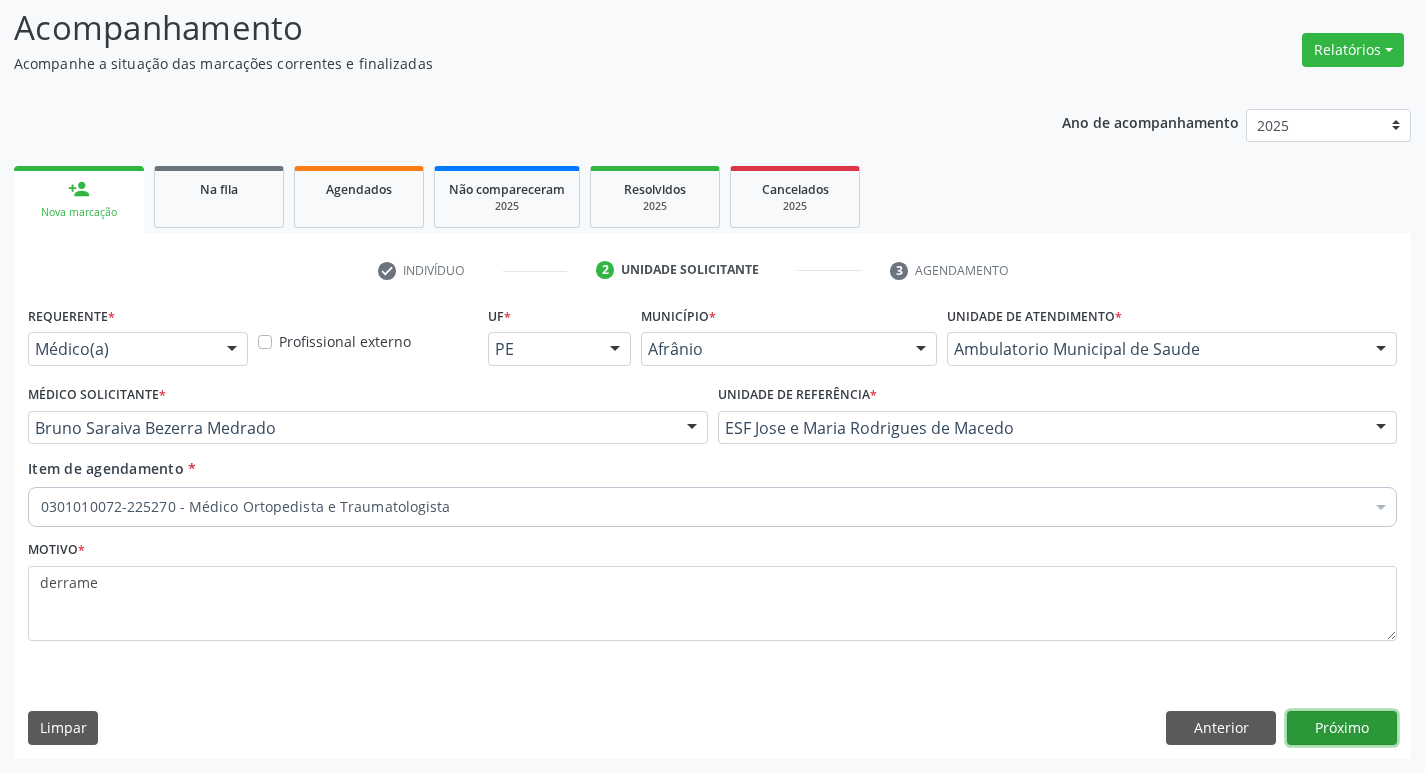 click on "Próximo" at bounding box center (1342, 728) 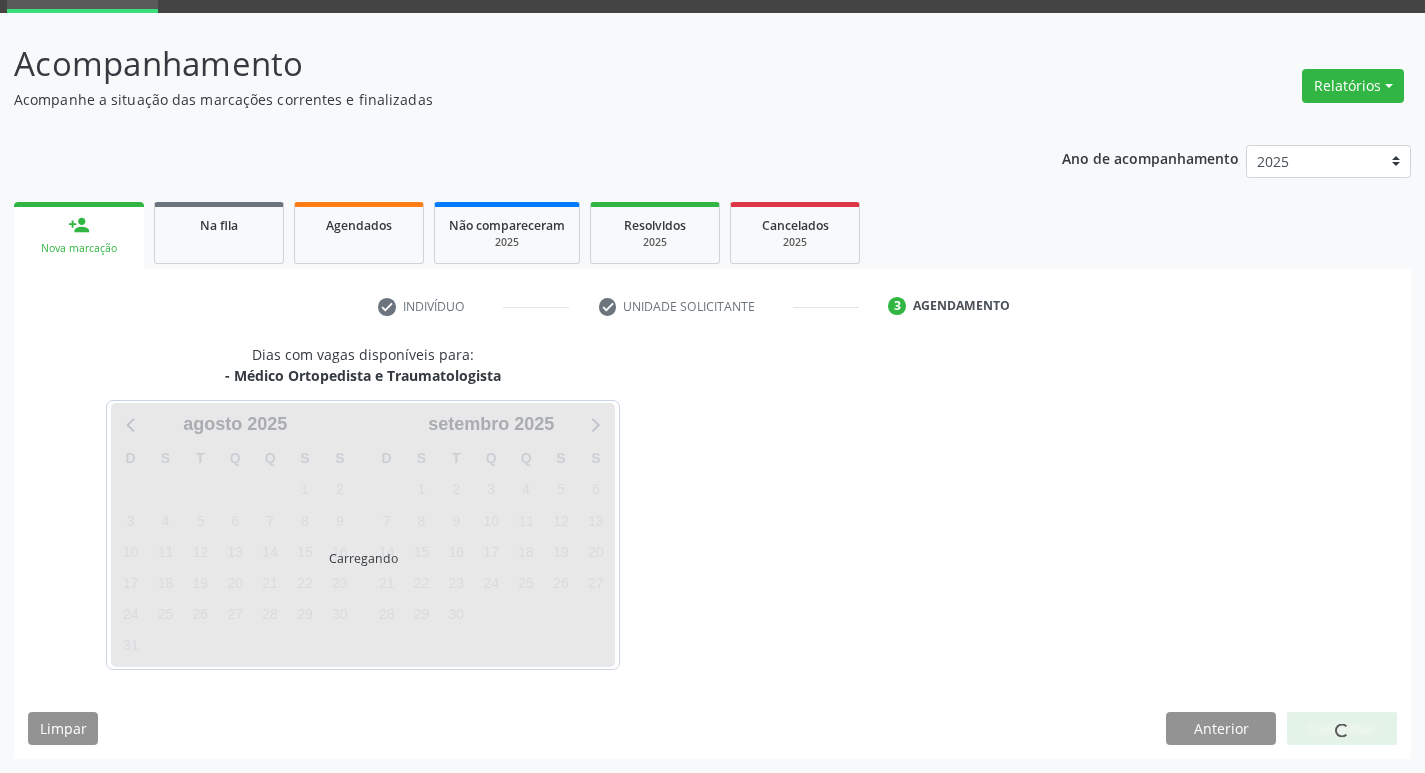 scroll, scrollTop: 97, scrollLeft: 0, axis: vertical 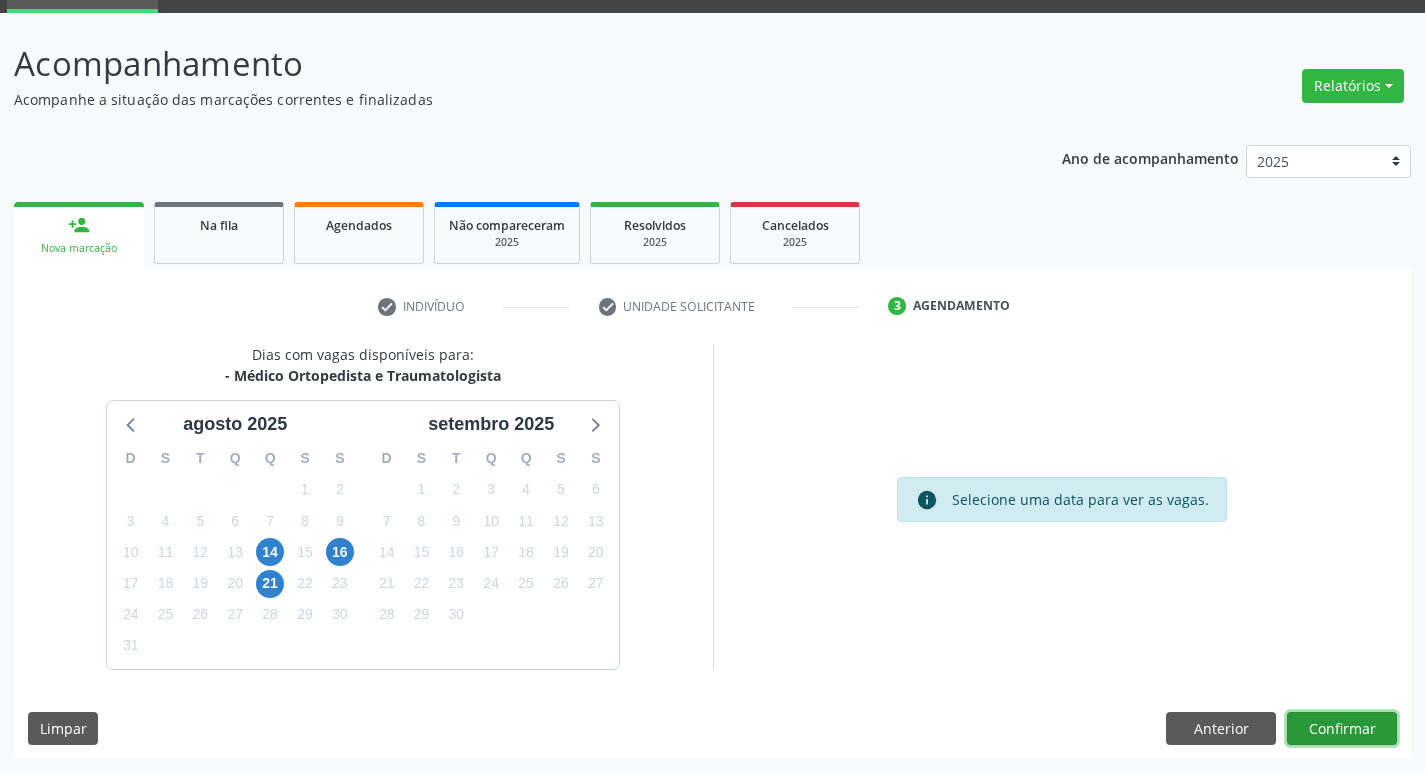 click on "Confirmar" at bounding box center [1342, 729] 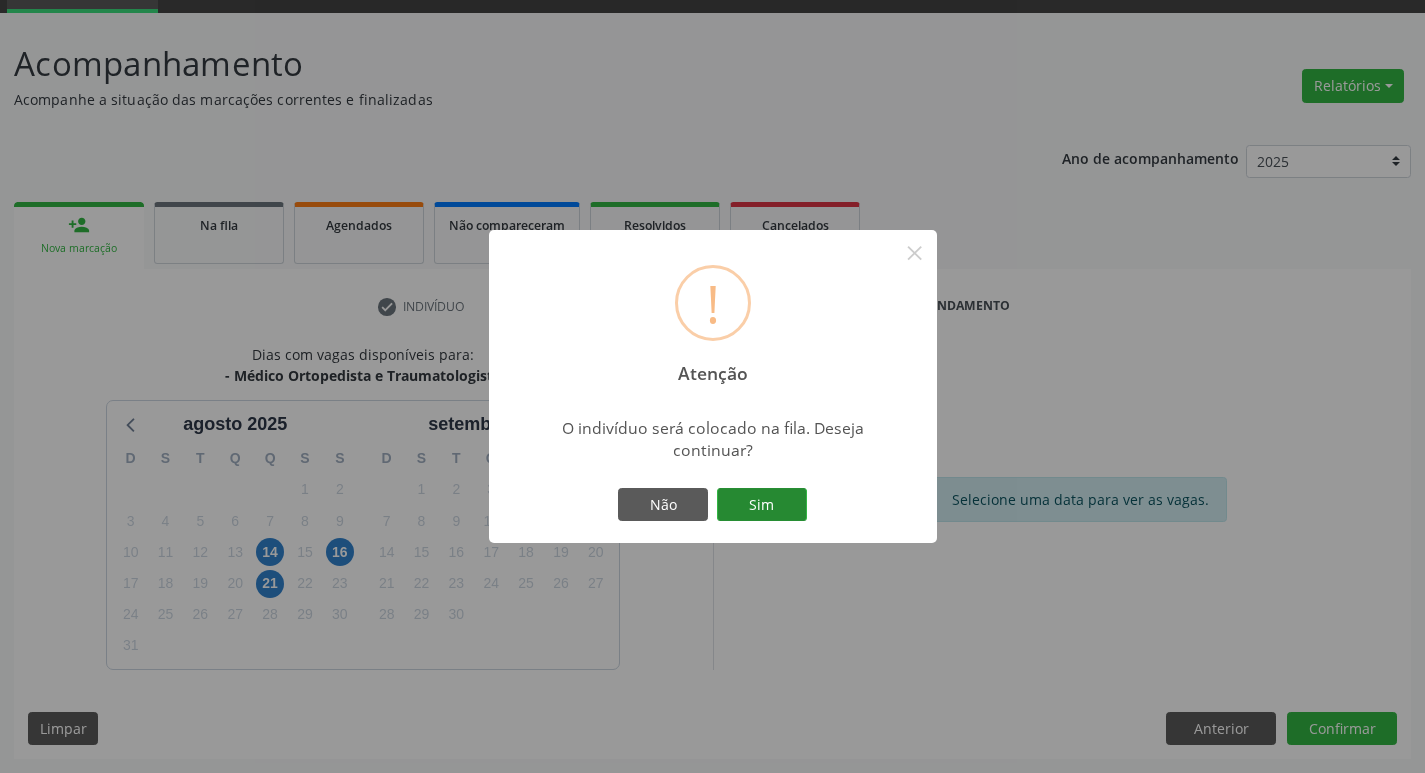 click on "Sim" at bounding box center (762, 505) 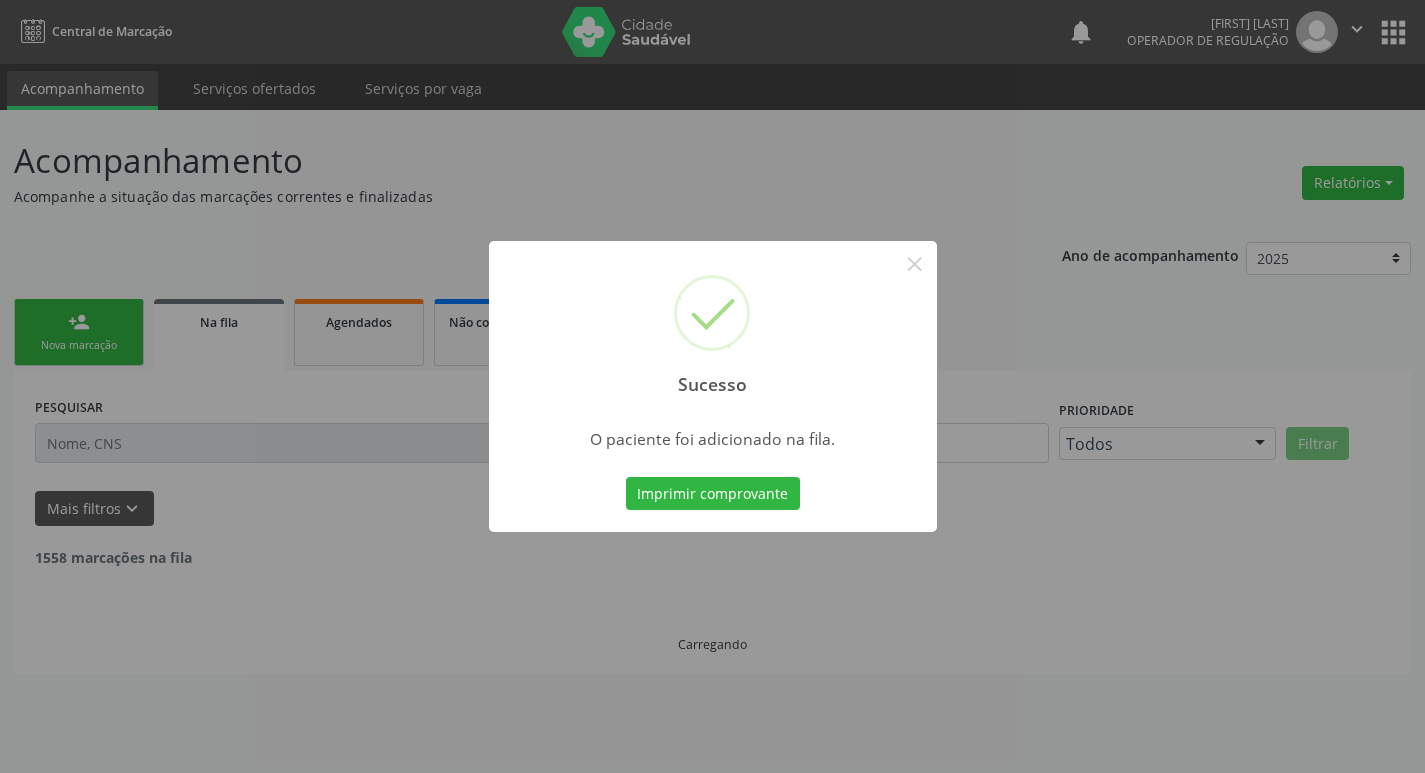 scroll, scrollTop: 0, scrollLeft: 0, axis: both 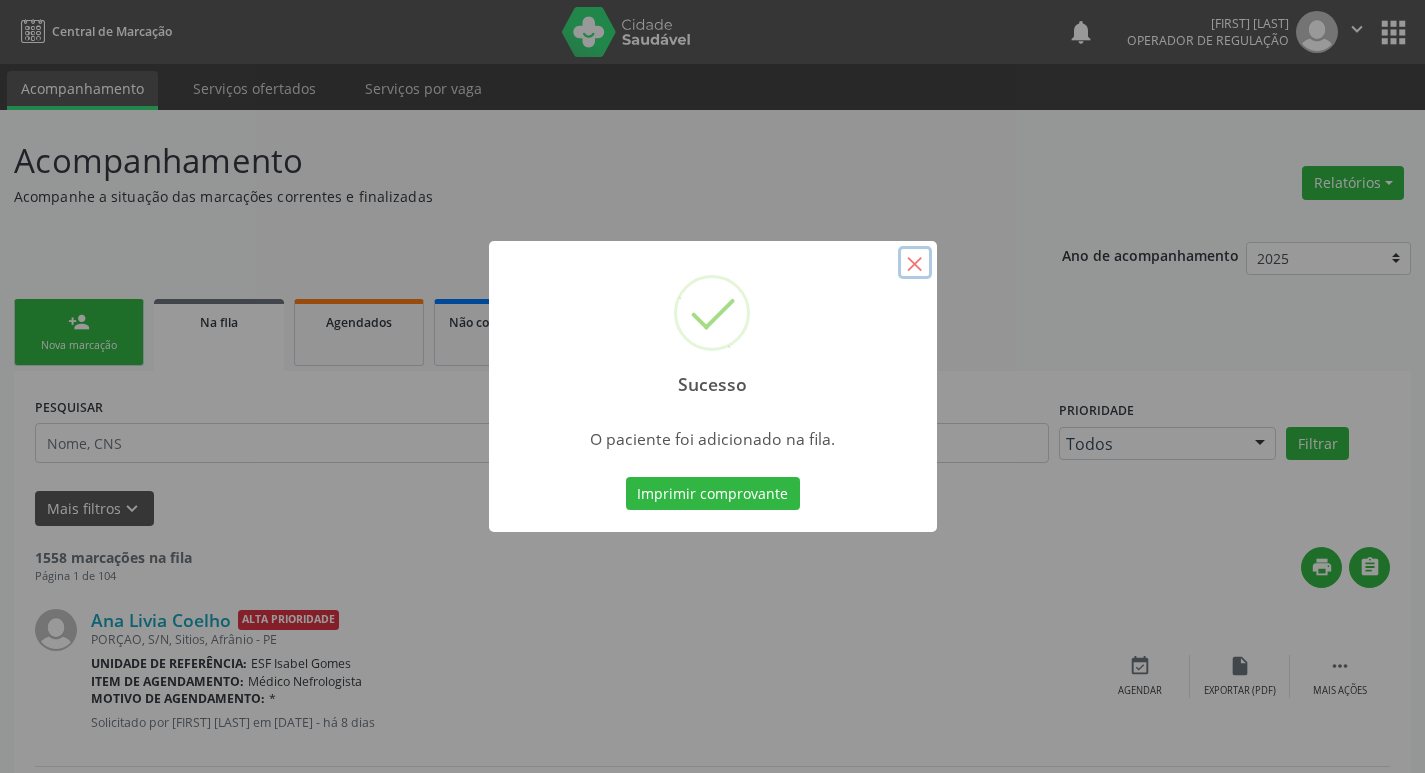 click on "×" at bounding box center [915, 263] 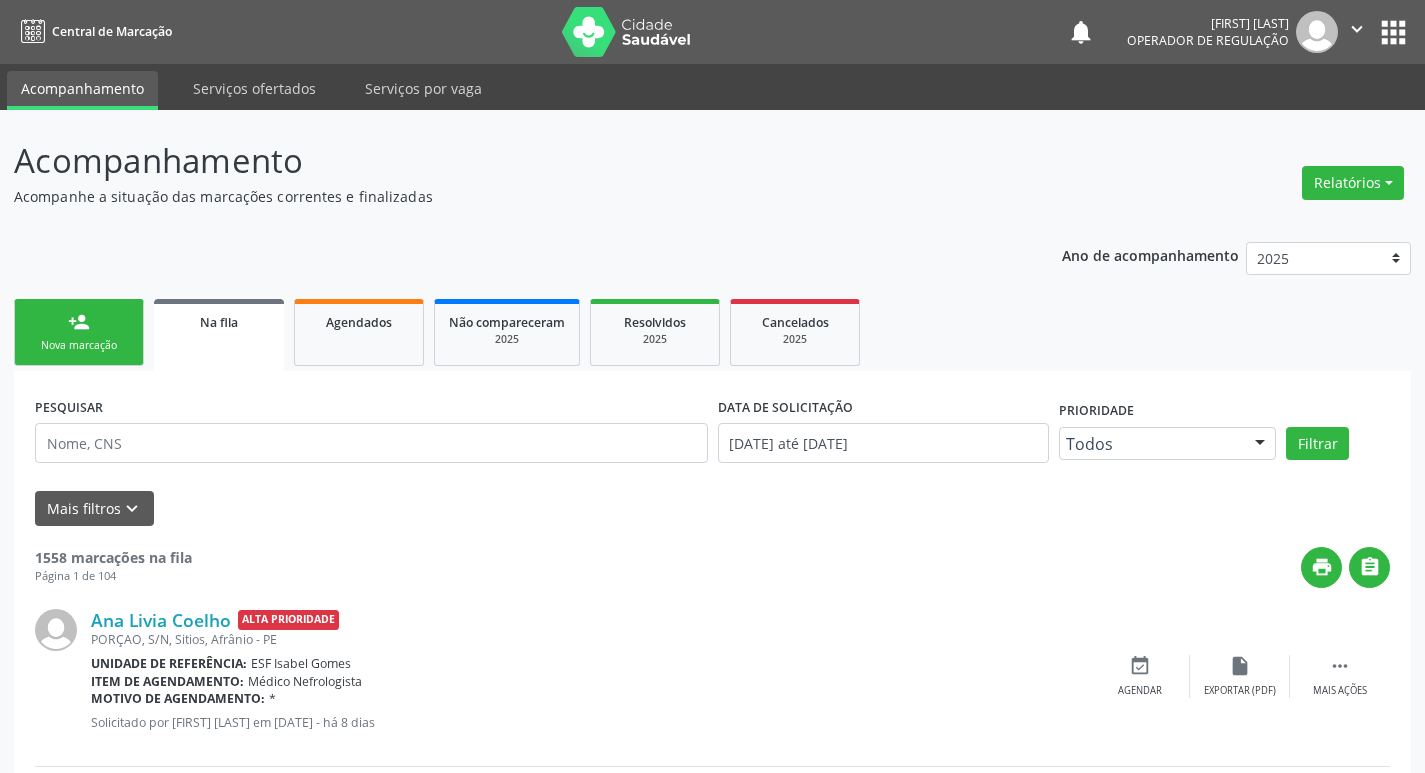 click on "person_add" at bounding box center [79, 322] 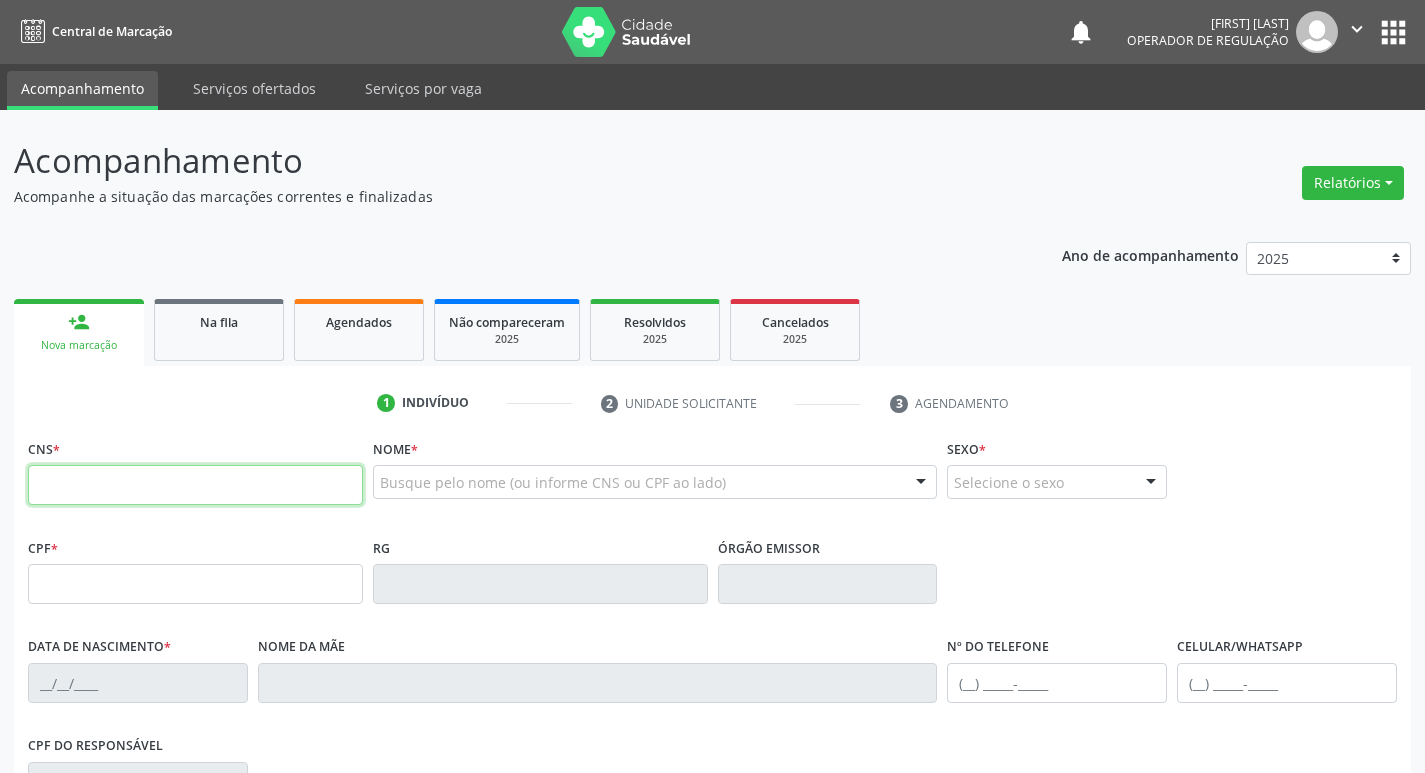 click at bounding box center (195, 485) 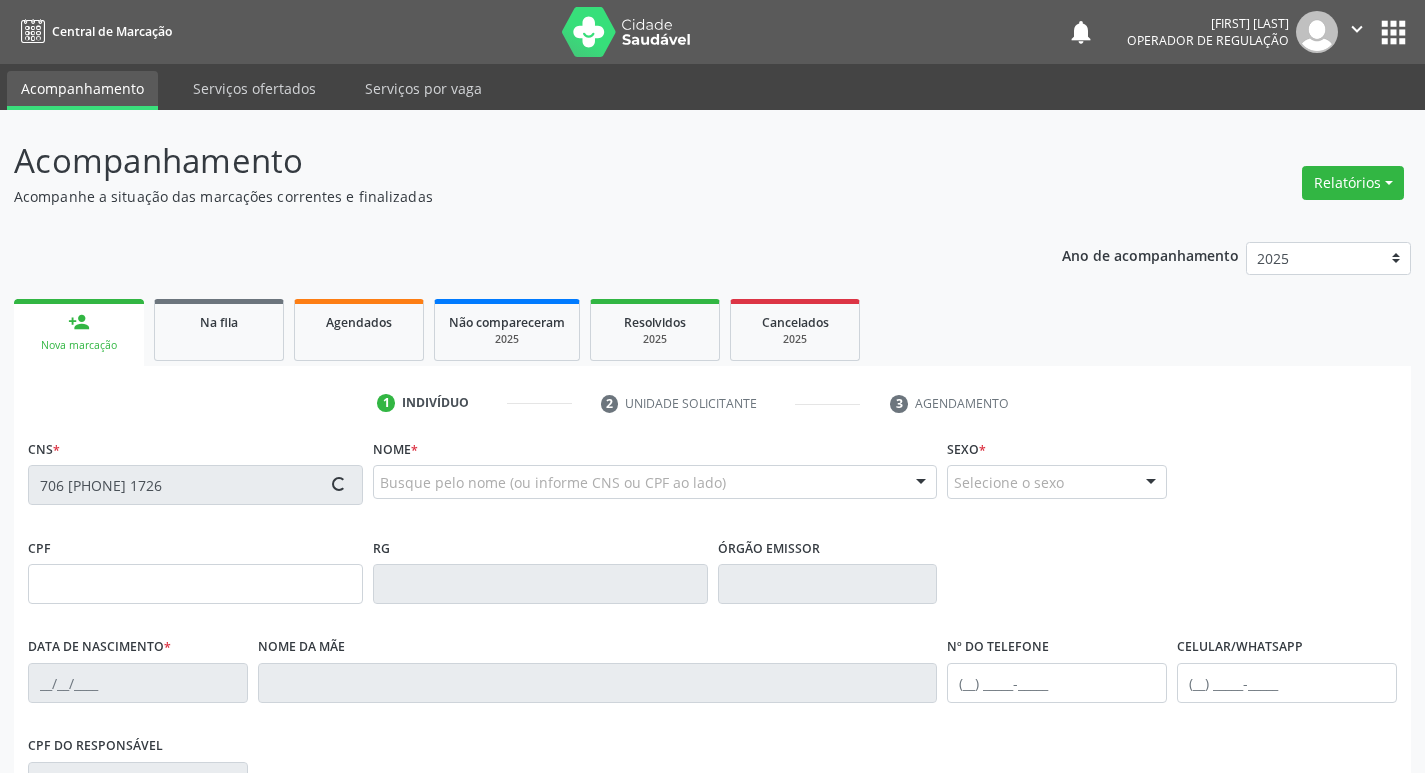 scroll, scrollTop: 300, scrollLeft: 0, axis: vertical 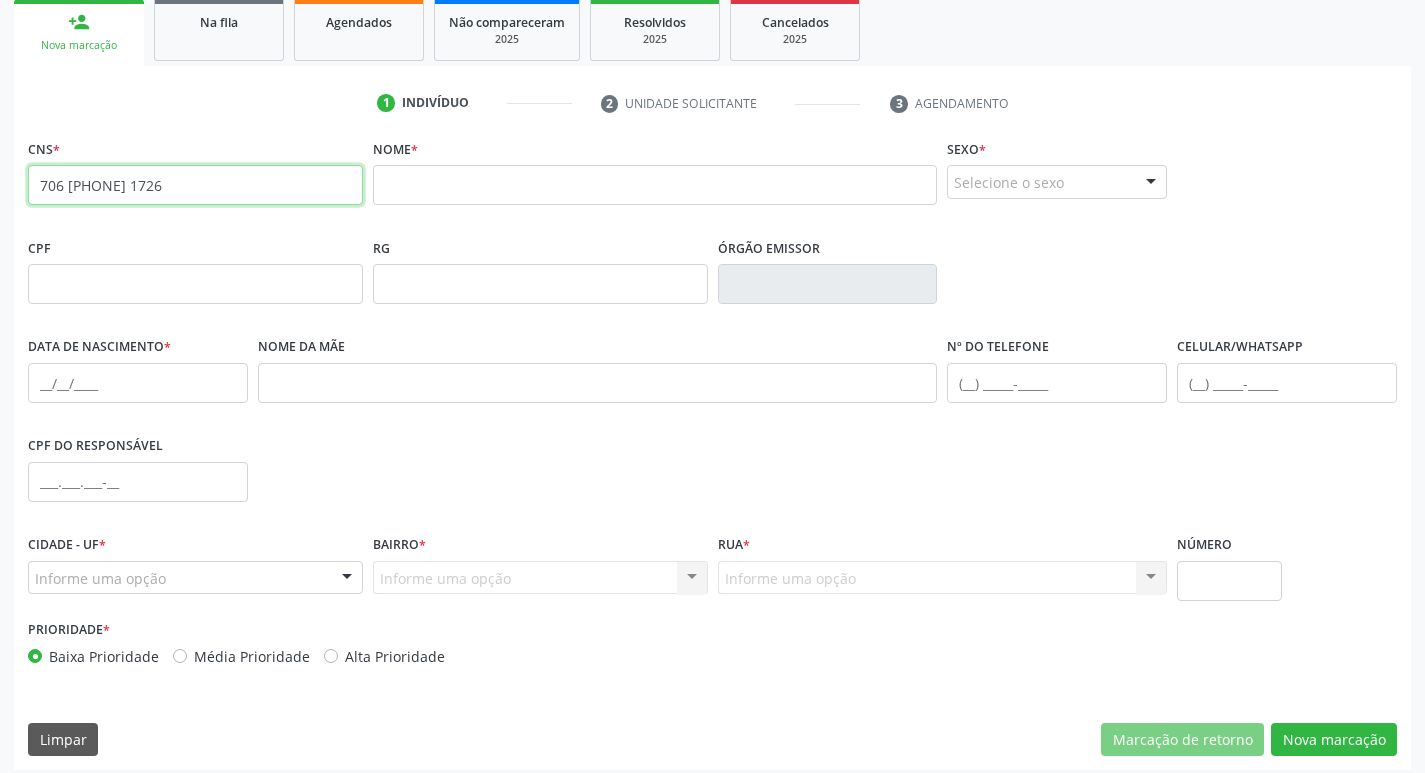 drag, startPoint x: 222, startPoint y: 193, endPoint x: 141, endPoint y: 194, distance: 81.00617 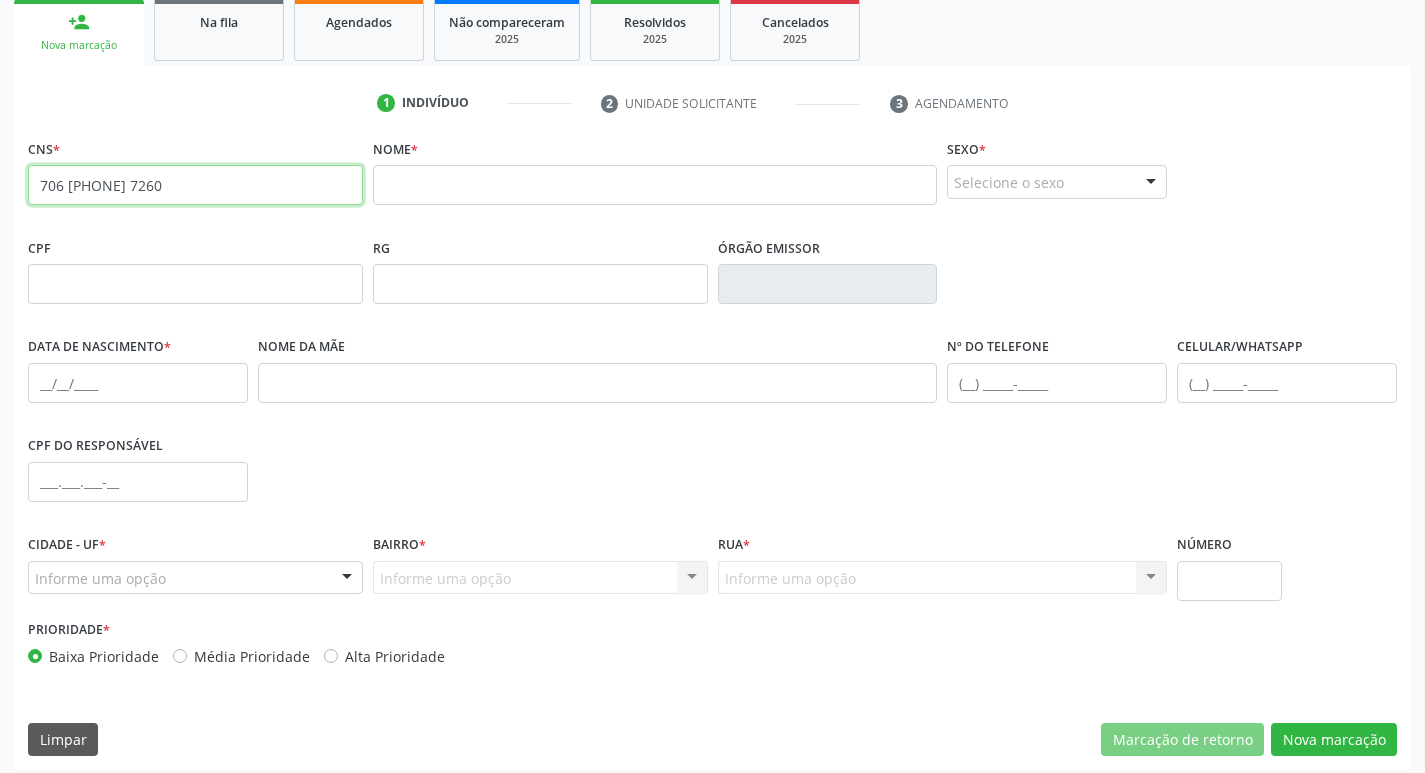 type on "706 1055 8486 7260" 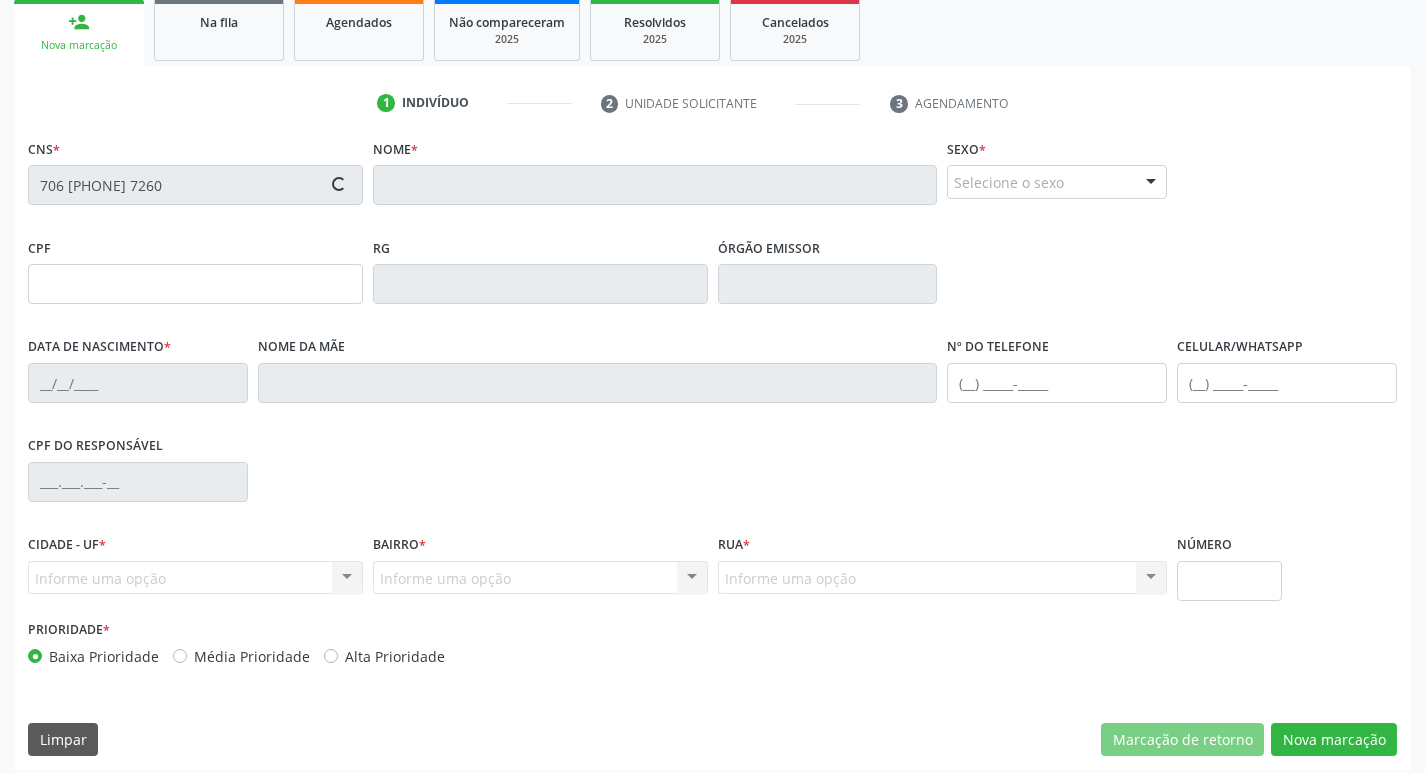 type on "057.438.294-11" 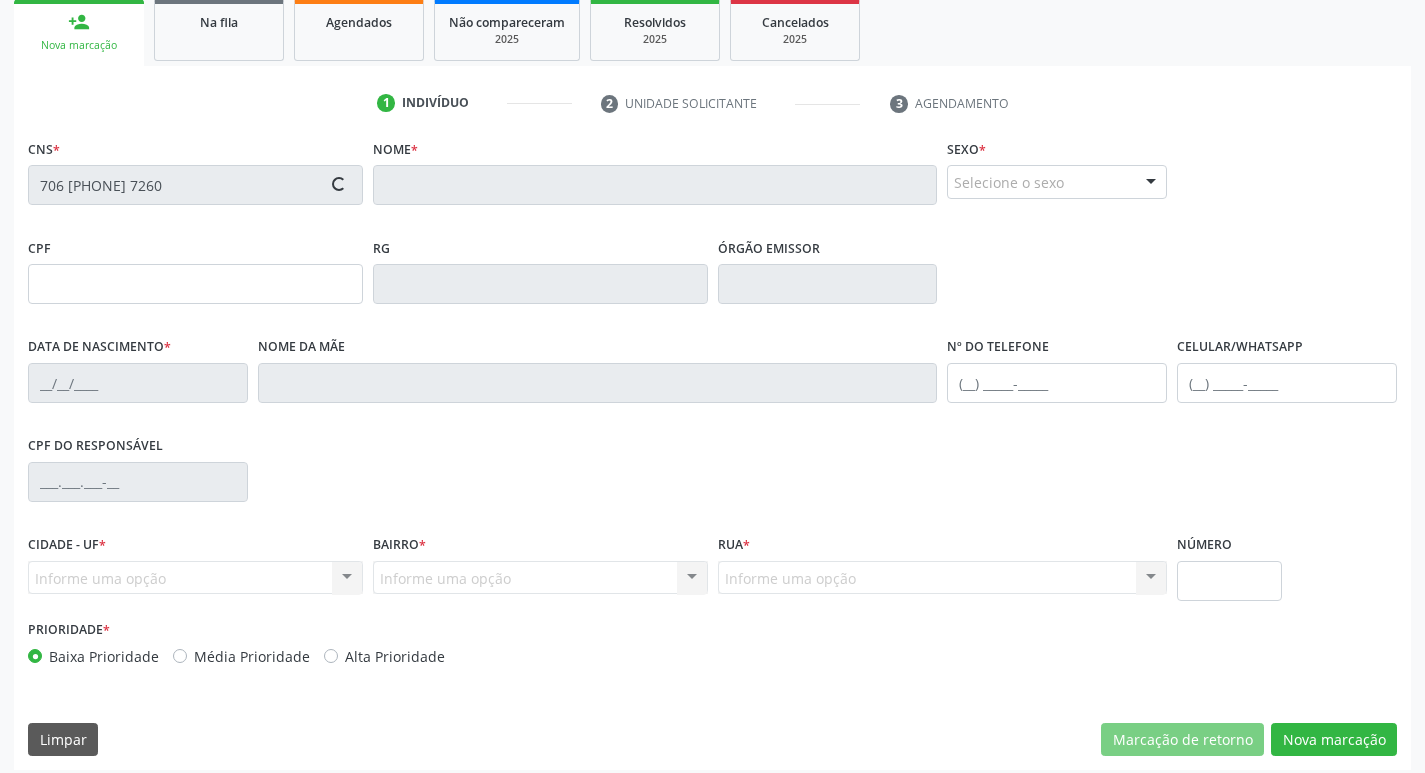type on "07/08/1977" 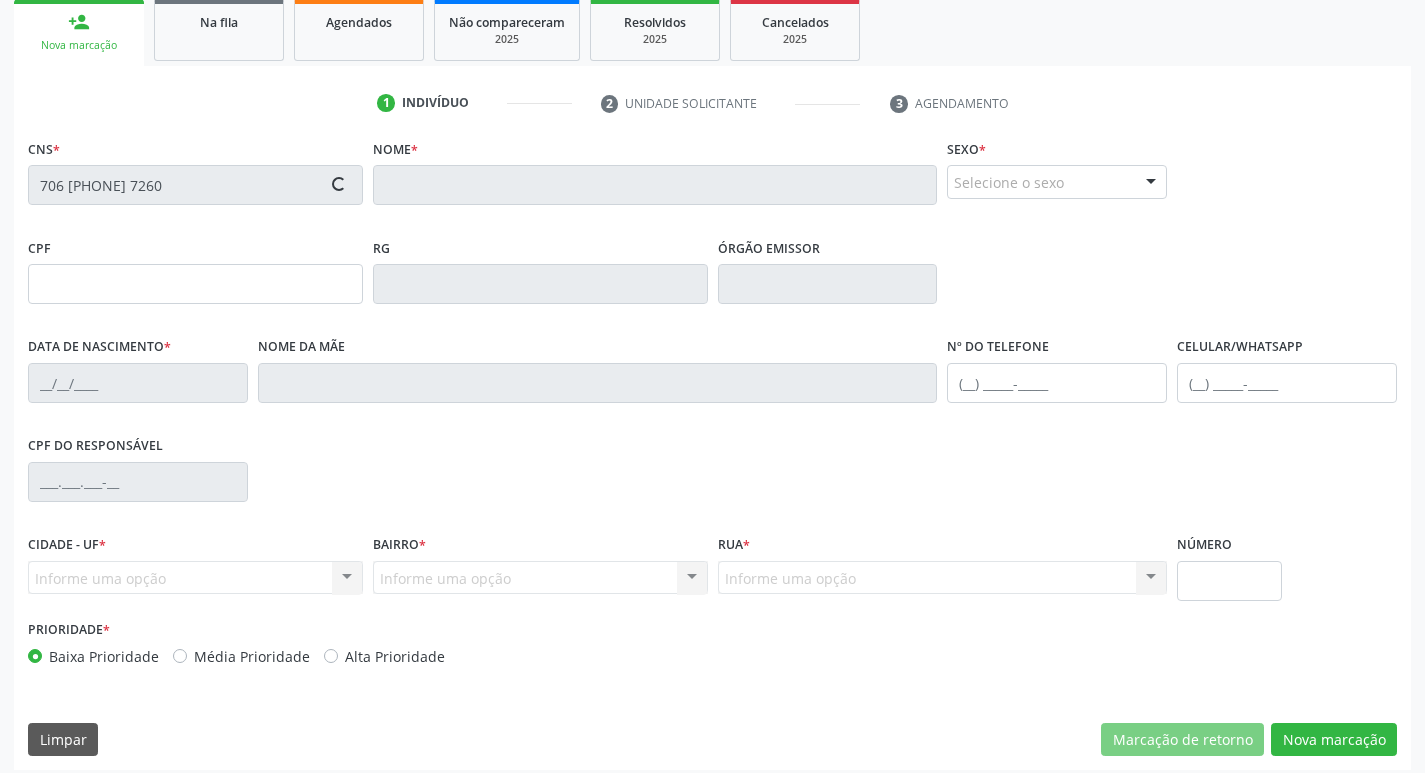 type on "Maria Lucas da Silva" 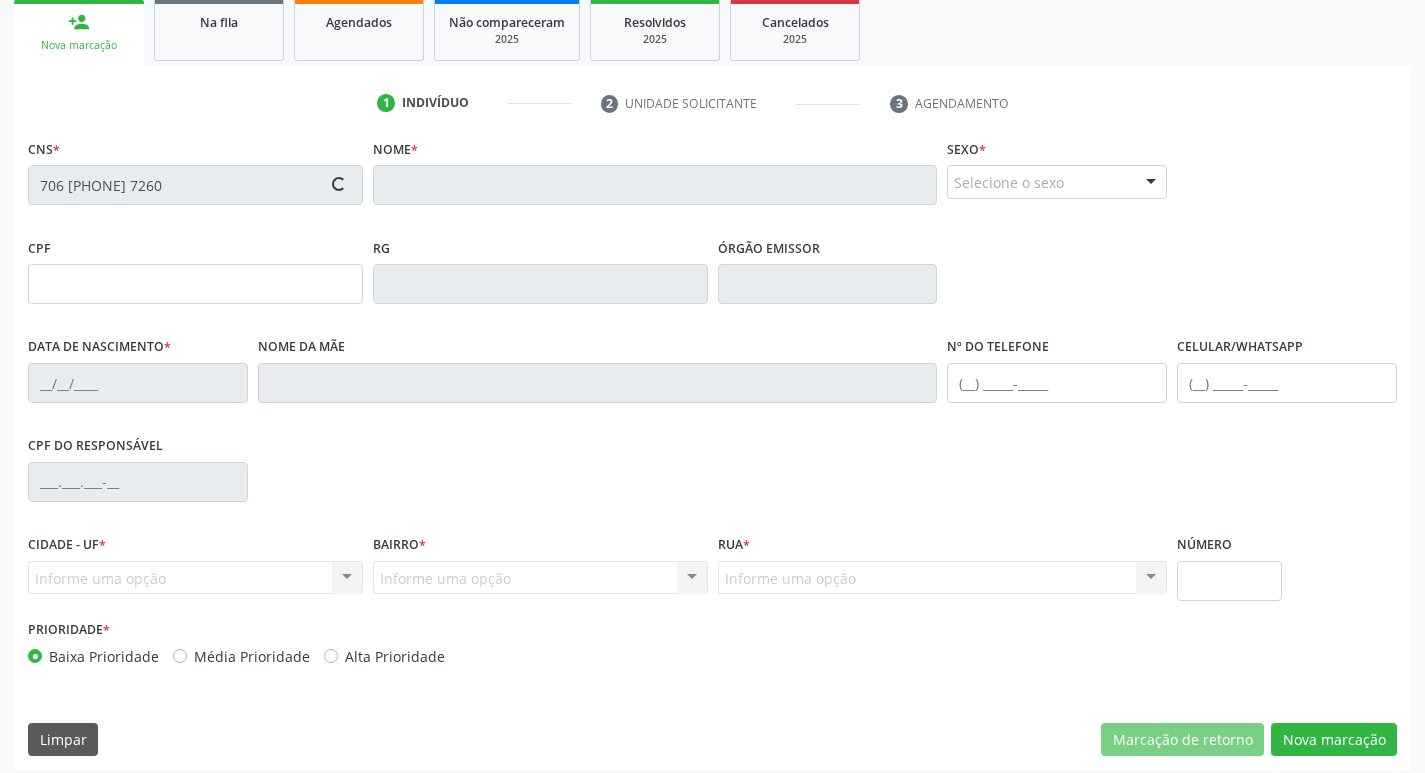 type on "(87) 98826-6972" 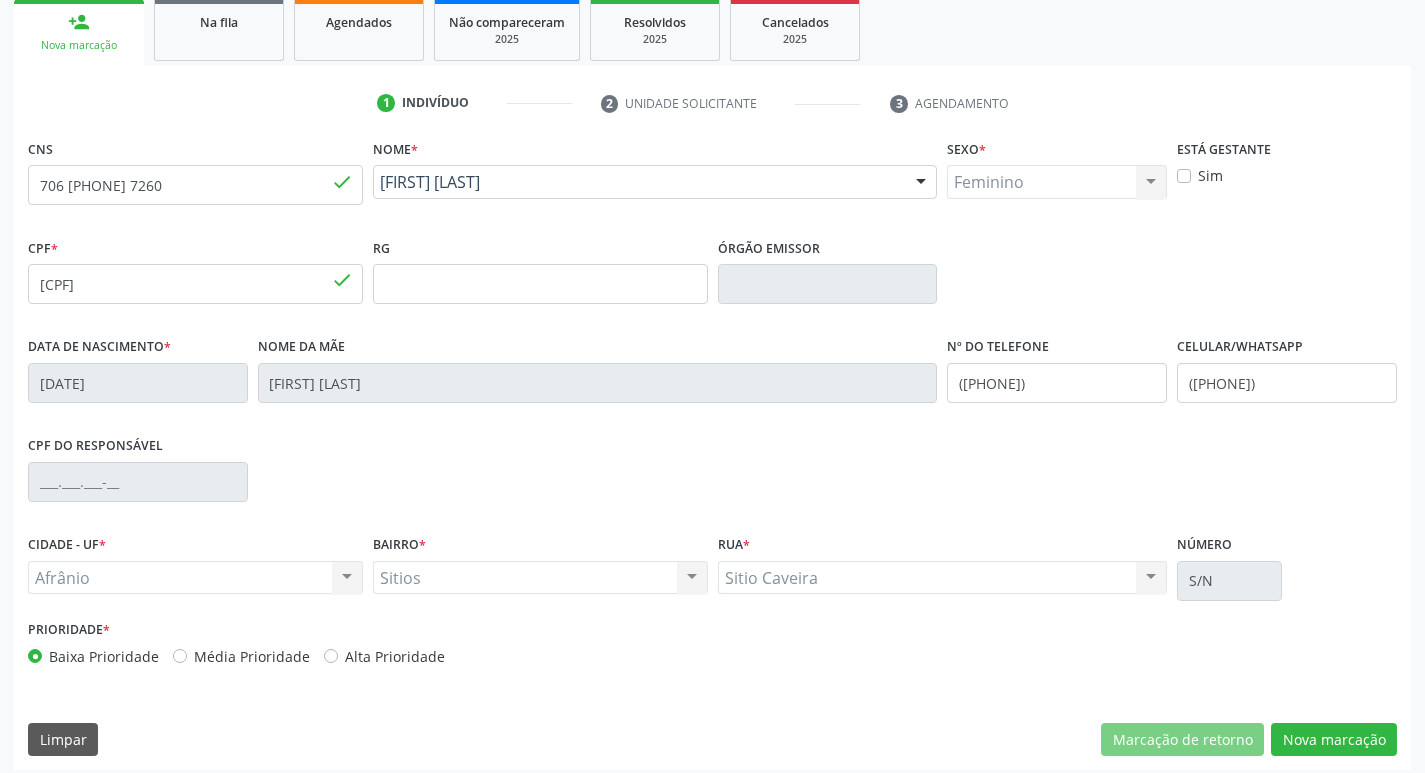 scroll, scrollTop: 311, scrollLeft: 0, axis: vertical 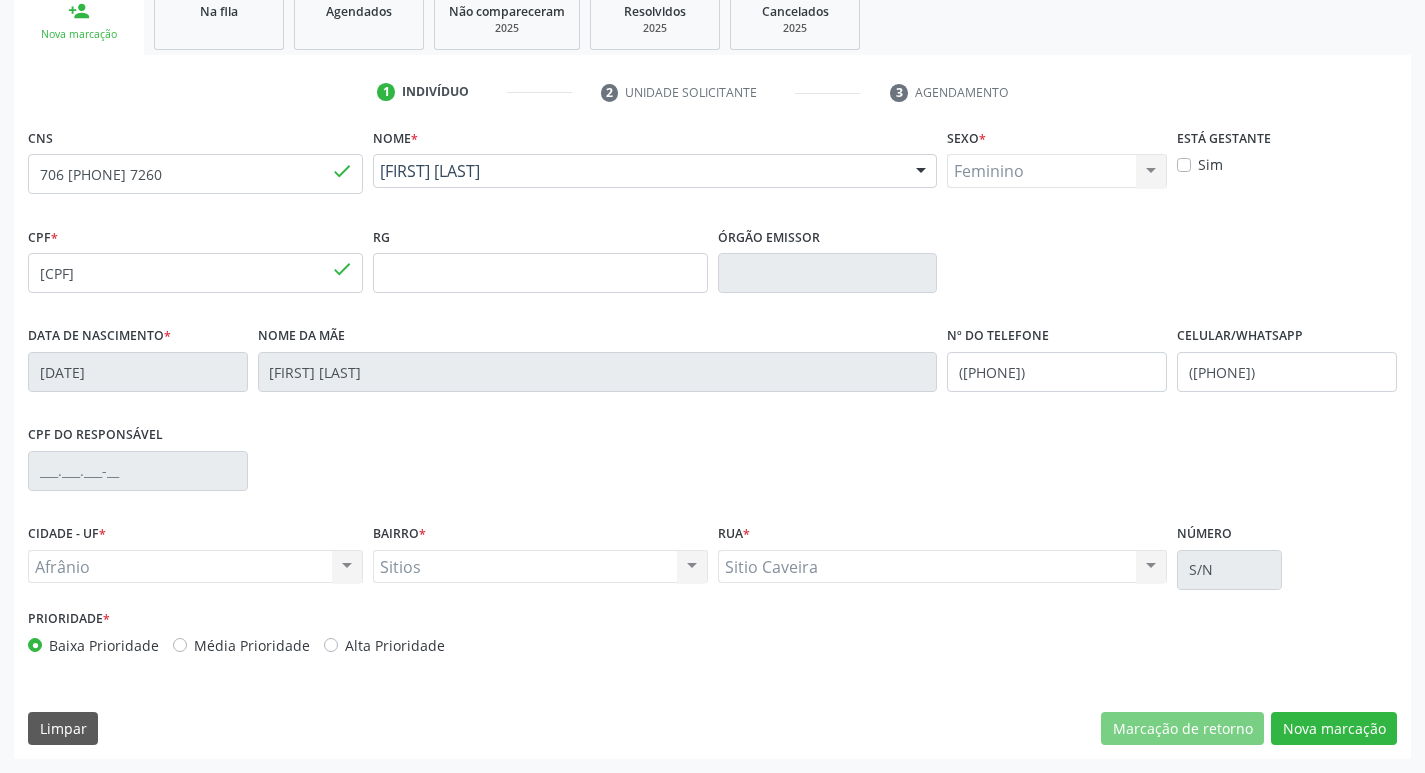 click on "Média Prioridade" at bounding box center (252, 645) 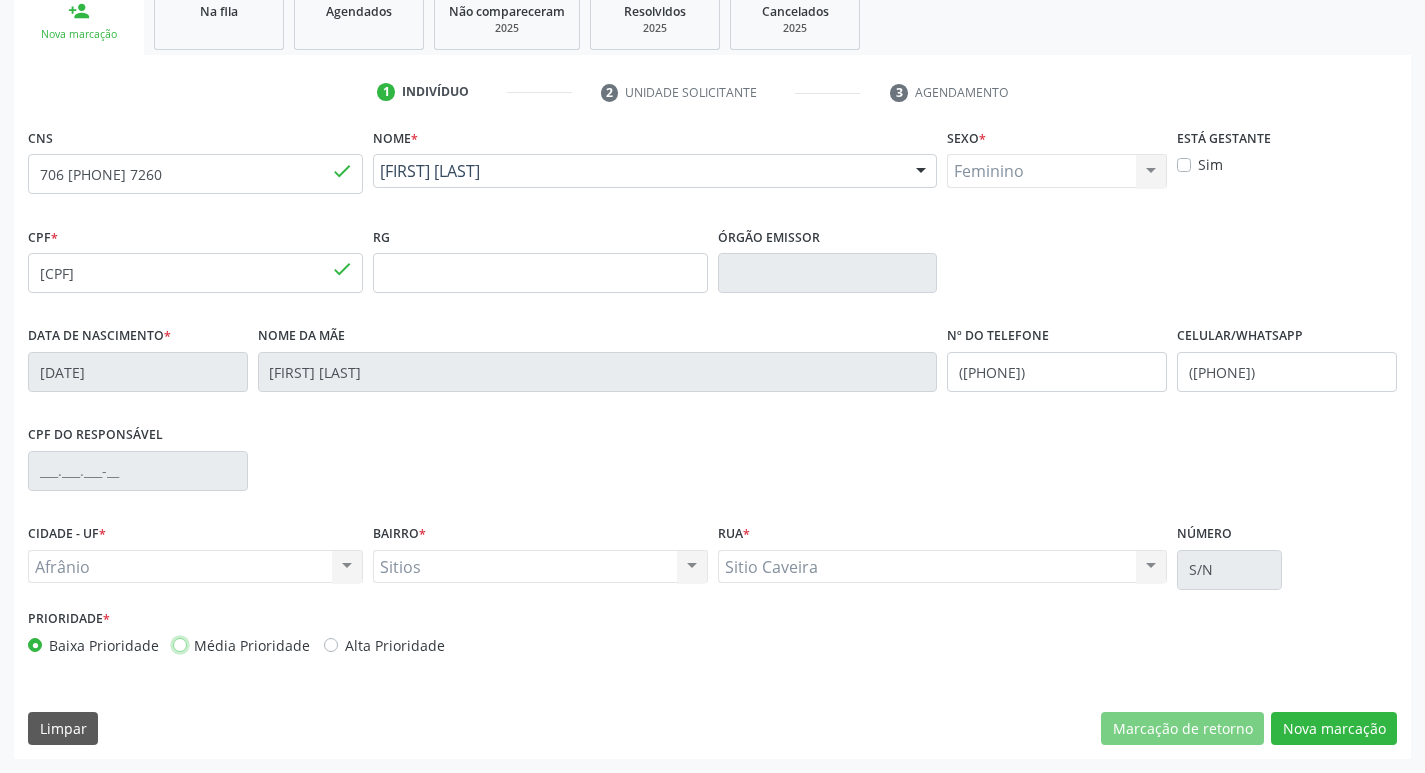 radio on "true" 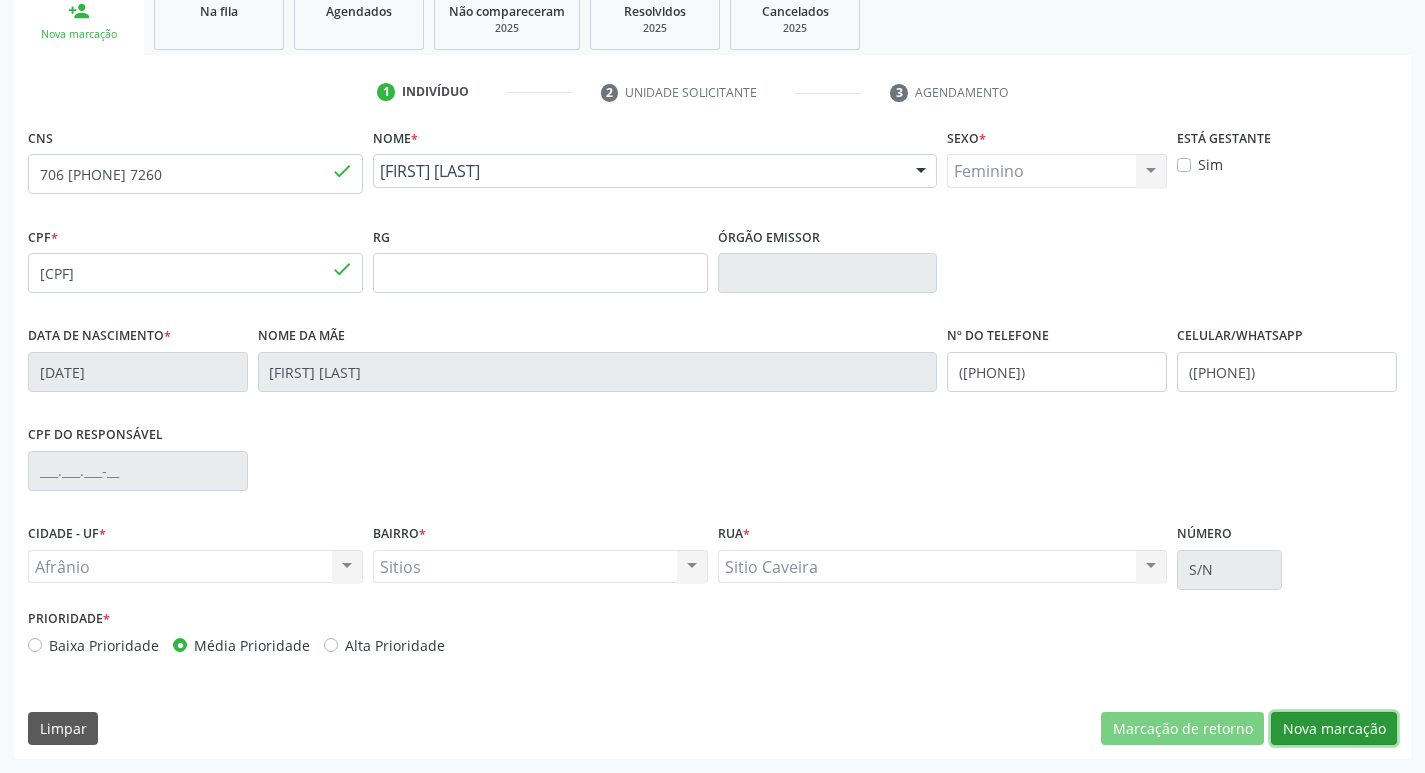 click on "Nova marcação" at bounding box center (1334, 729) 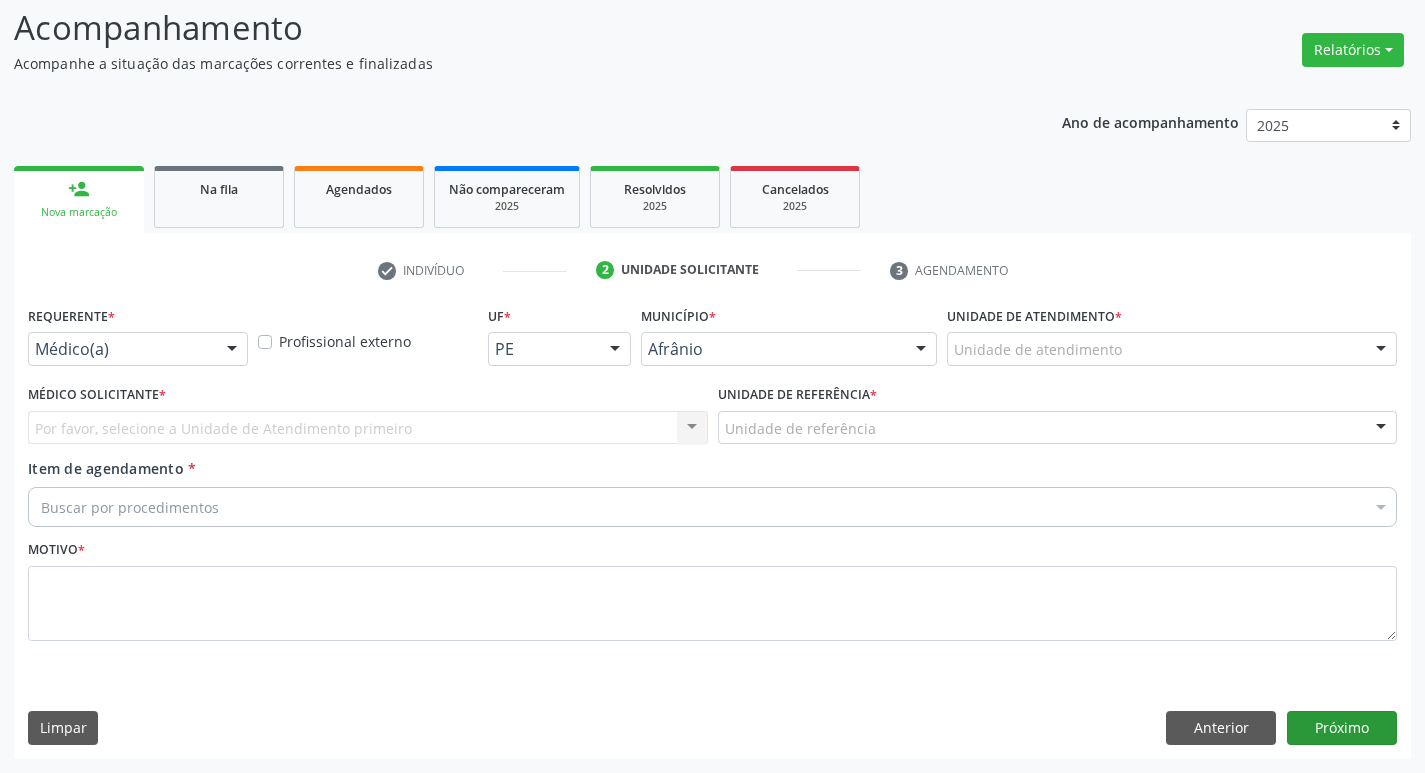 scroll, scrollTop: 133, scrollLeft: 0, axis: vertical 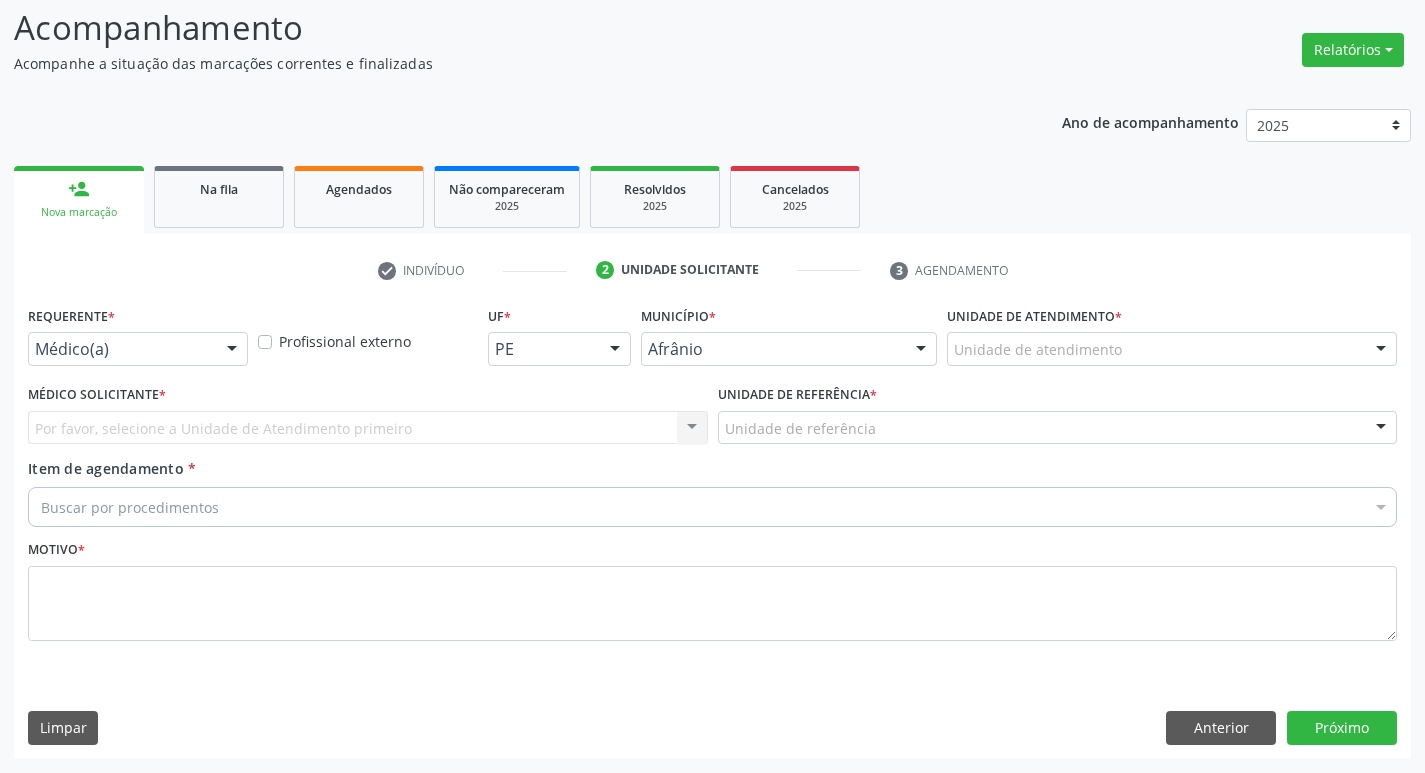 click on "Unidade de atendimento" at bounding box center (1172, 349) 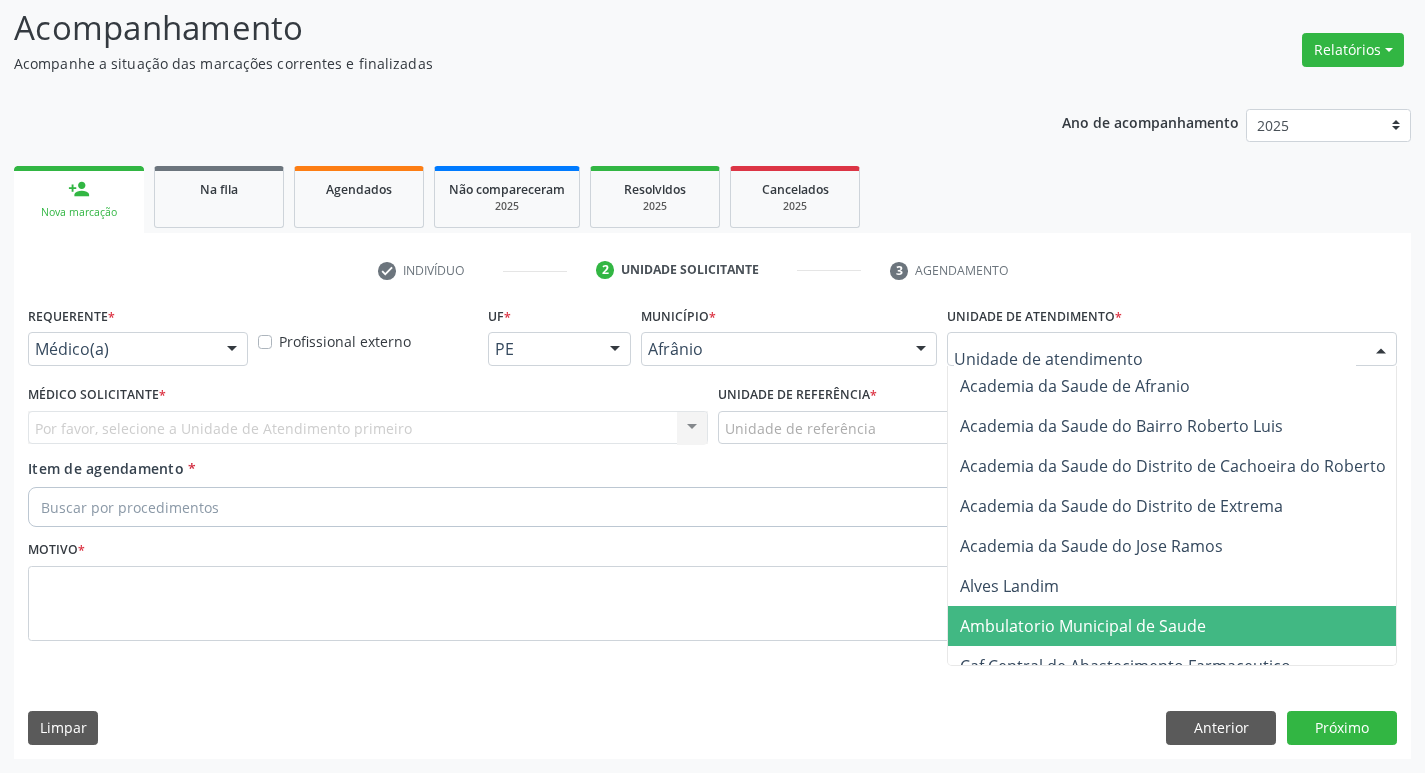 drag, startPoint x: 1102, startPoint y: 619, endPoint x: 719, endPoint y: 564, distance: 386.92892 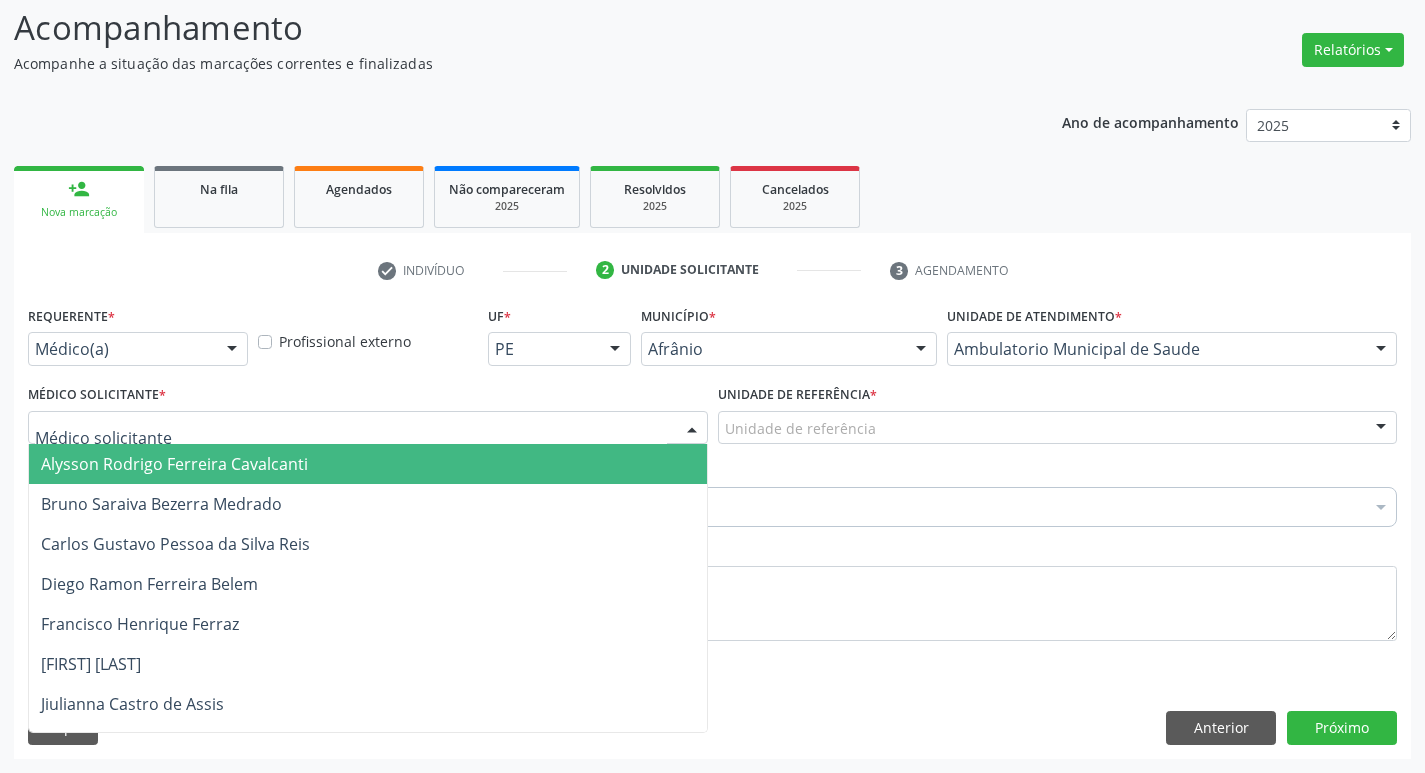 drag, startPoint x: 479, startPoint y: 414, endPoint x: 467, endPoint y: 469, distance: 56.293873 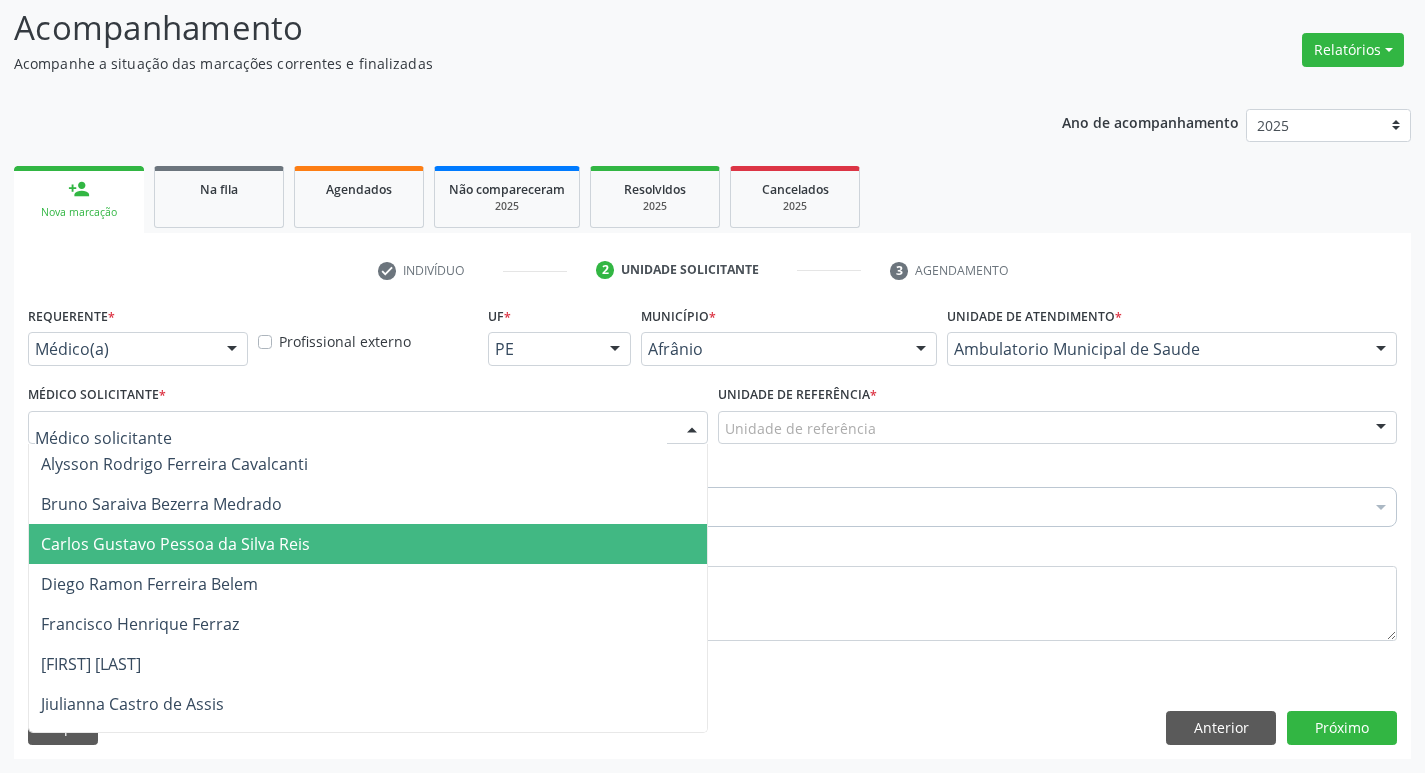 click on "Diego Ramon Ferreira Belem" at bounding box center (368, 584) 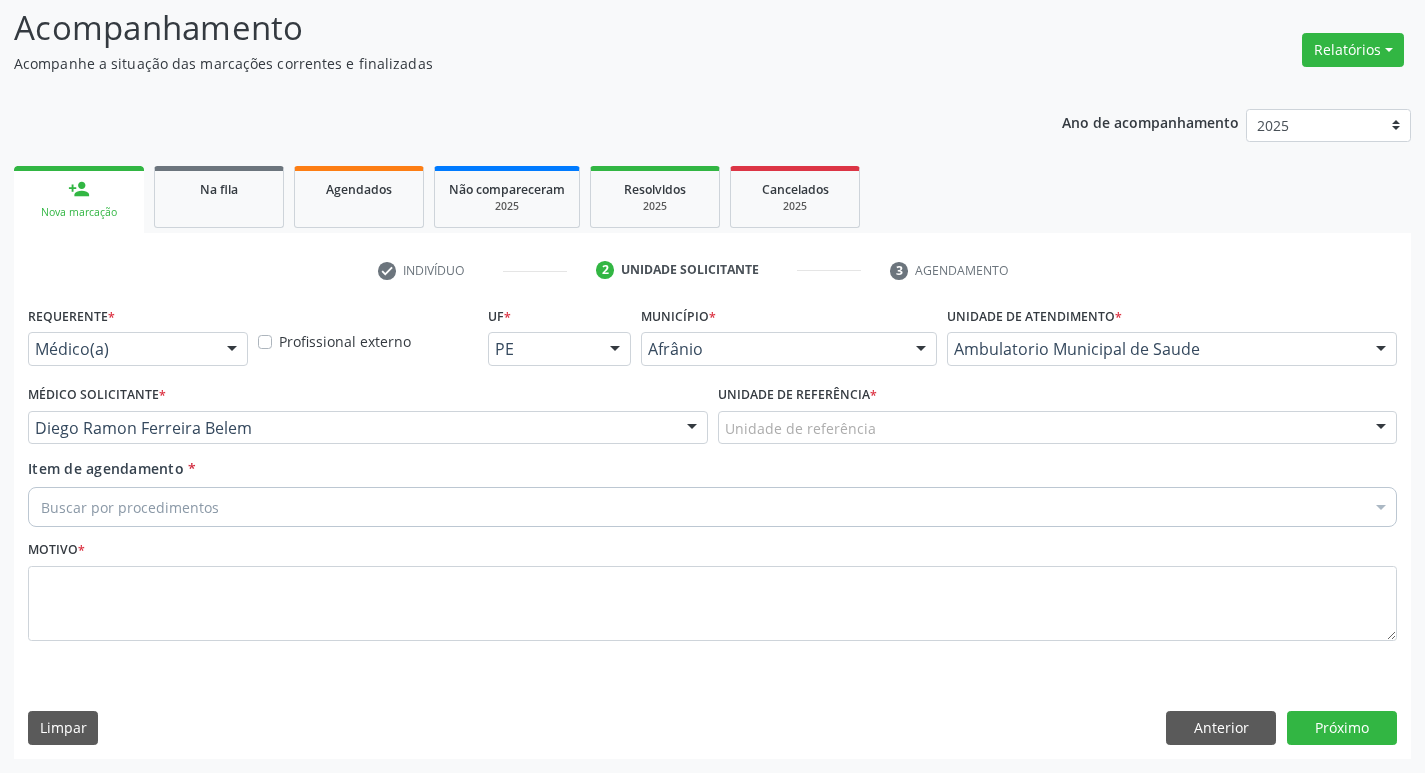 click on "Unidade de referência" at bounding box center [1058, 428] 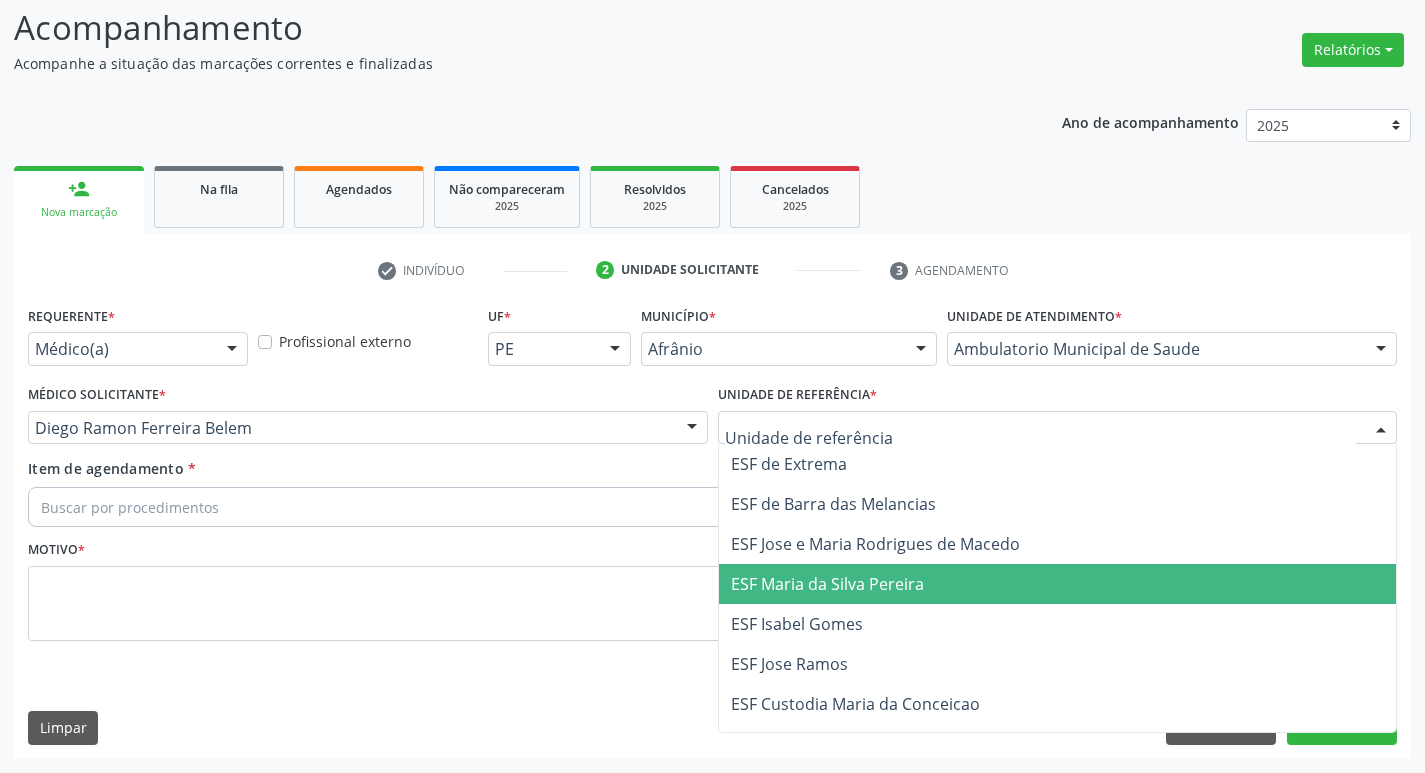 click on "ESF Maria da Silva Pereira" at bounding box center [1058, 584] 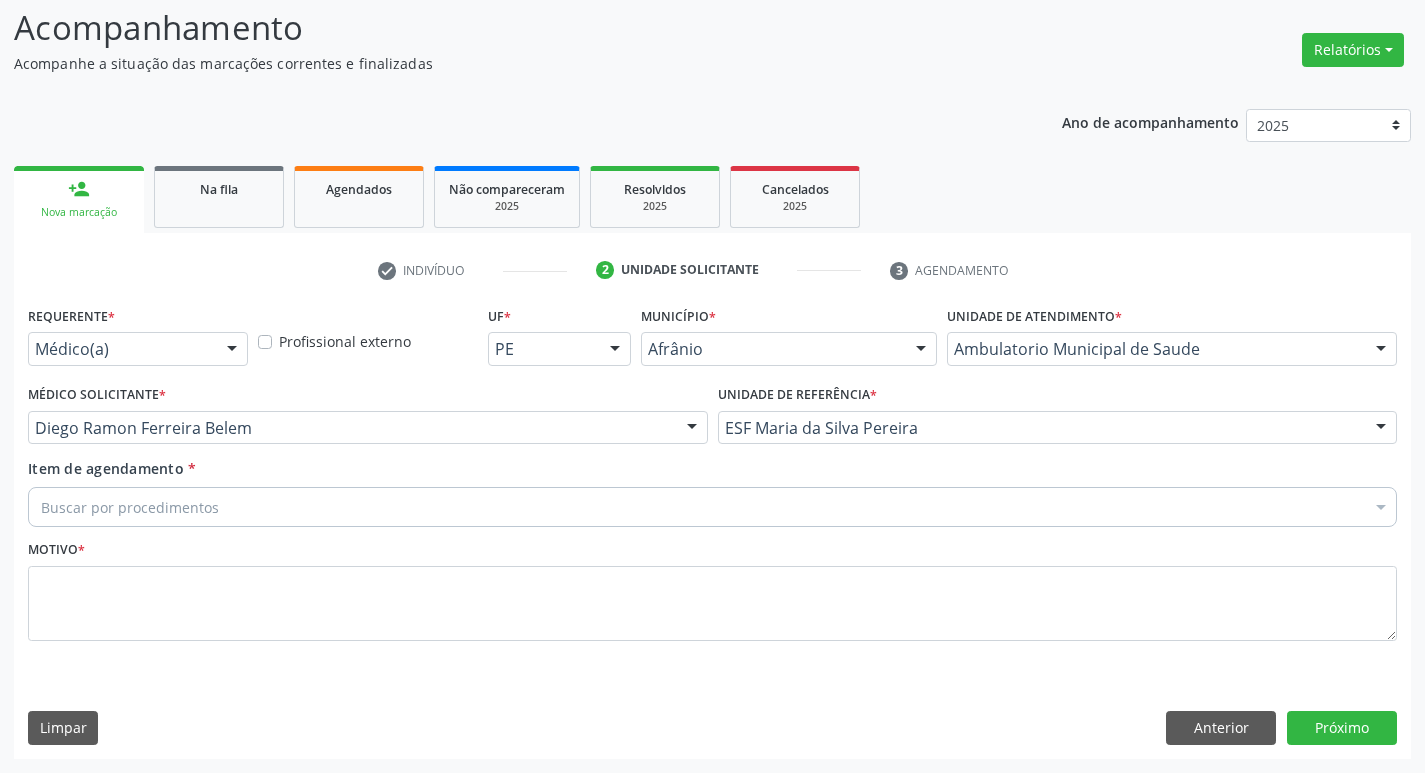 click on "Buscar por procedimentos" at bounding box center (712, 507) 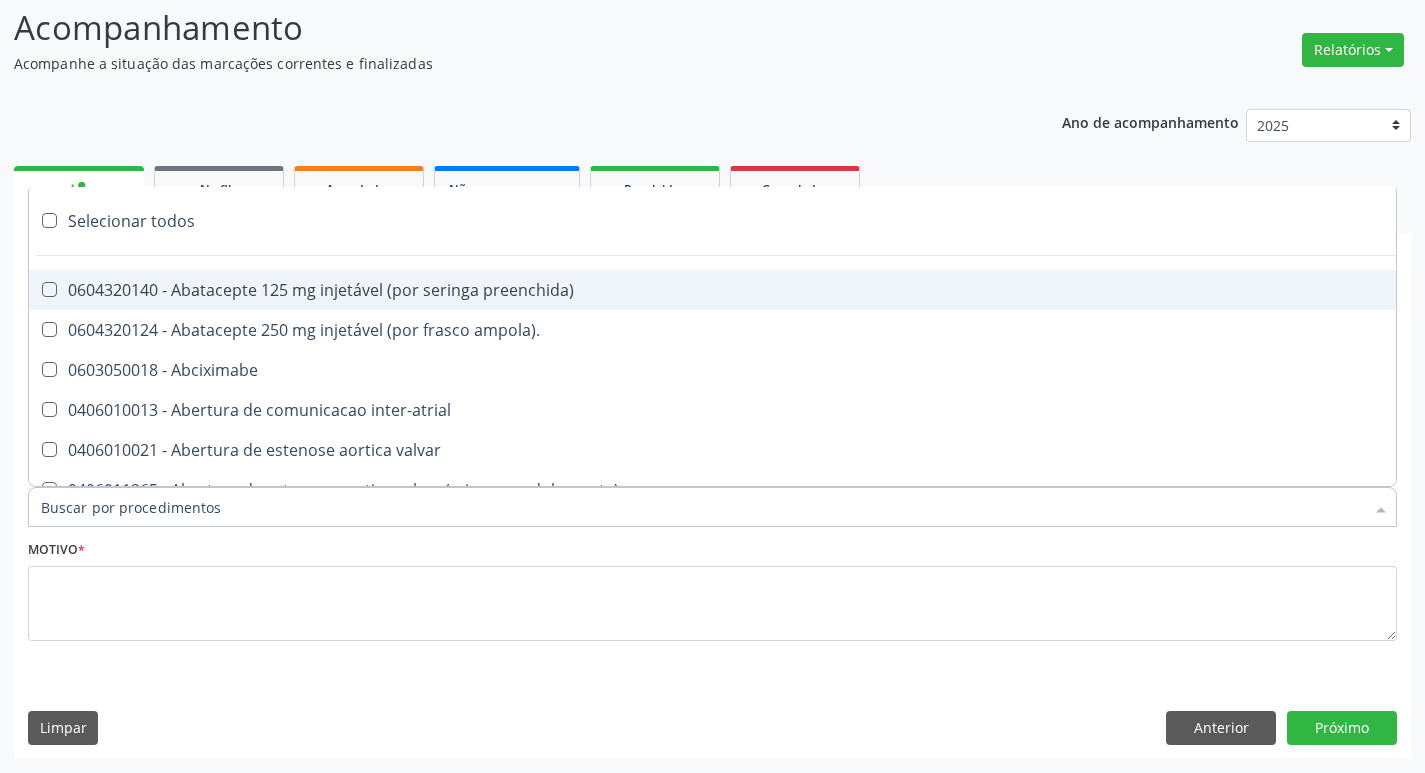 paste on "ortope" 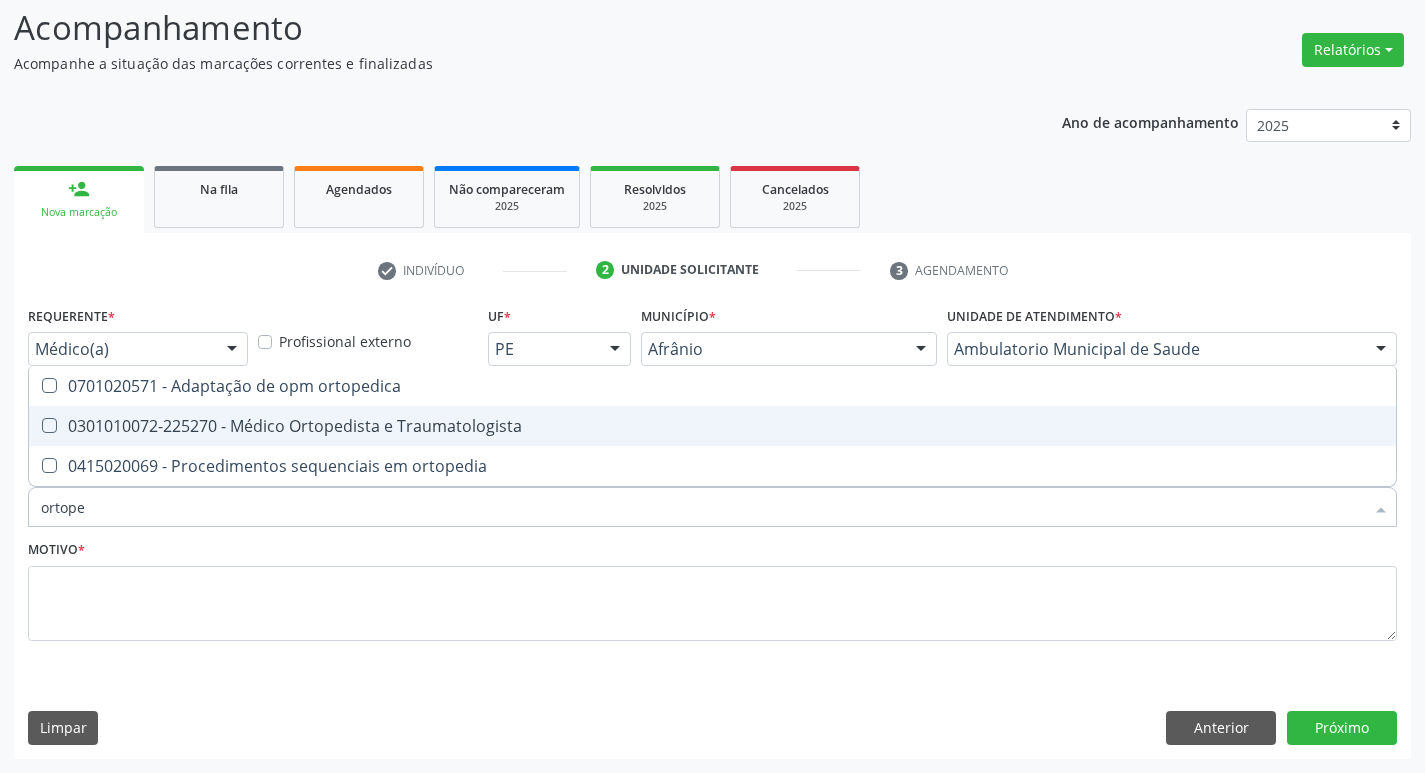 click at bounding box center (49, 425) 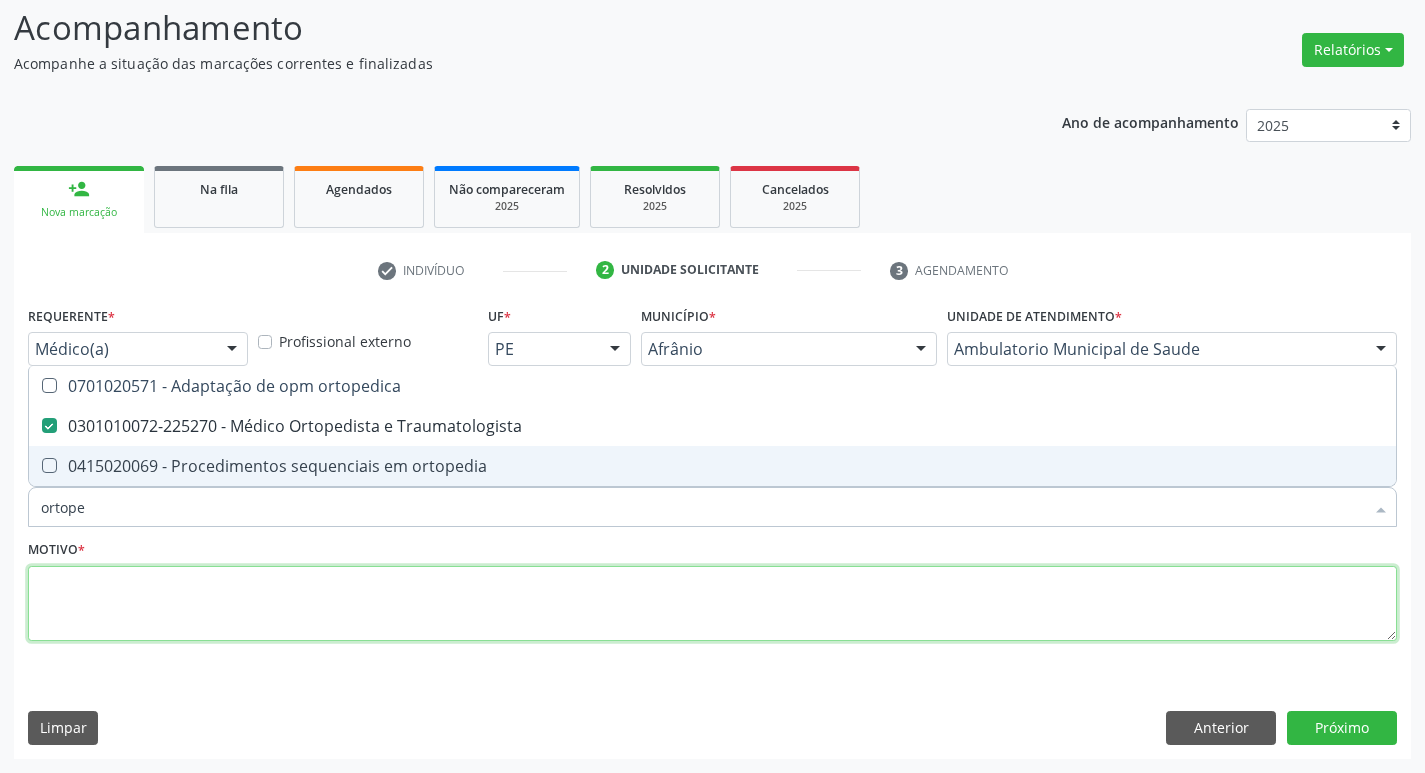 click at bounding box center (712, 604) 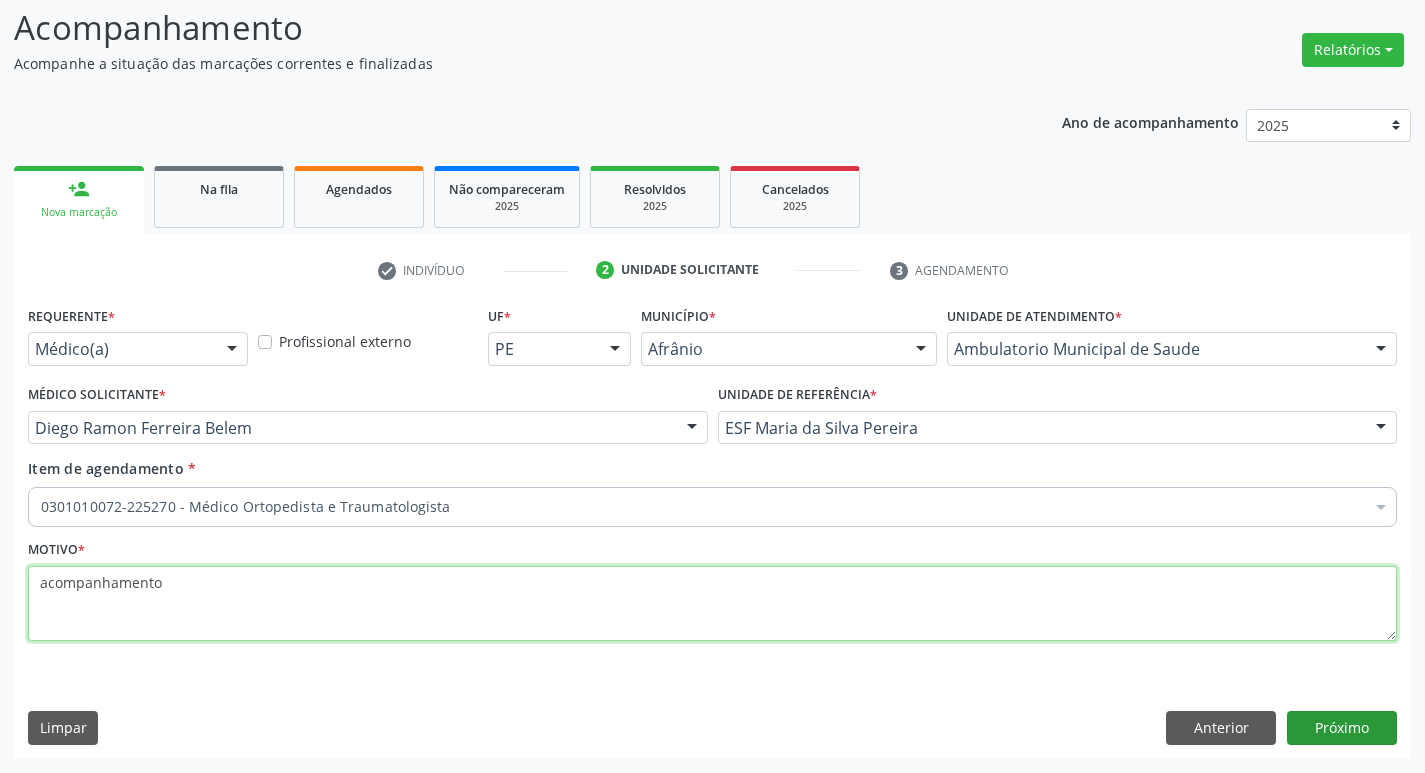 type on "acompanhamento" 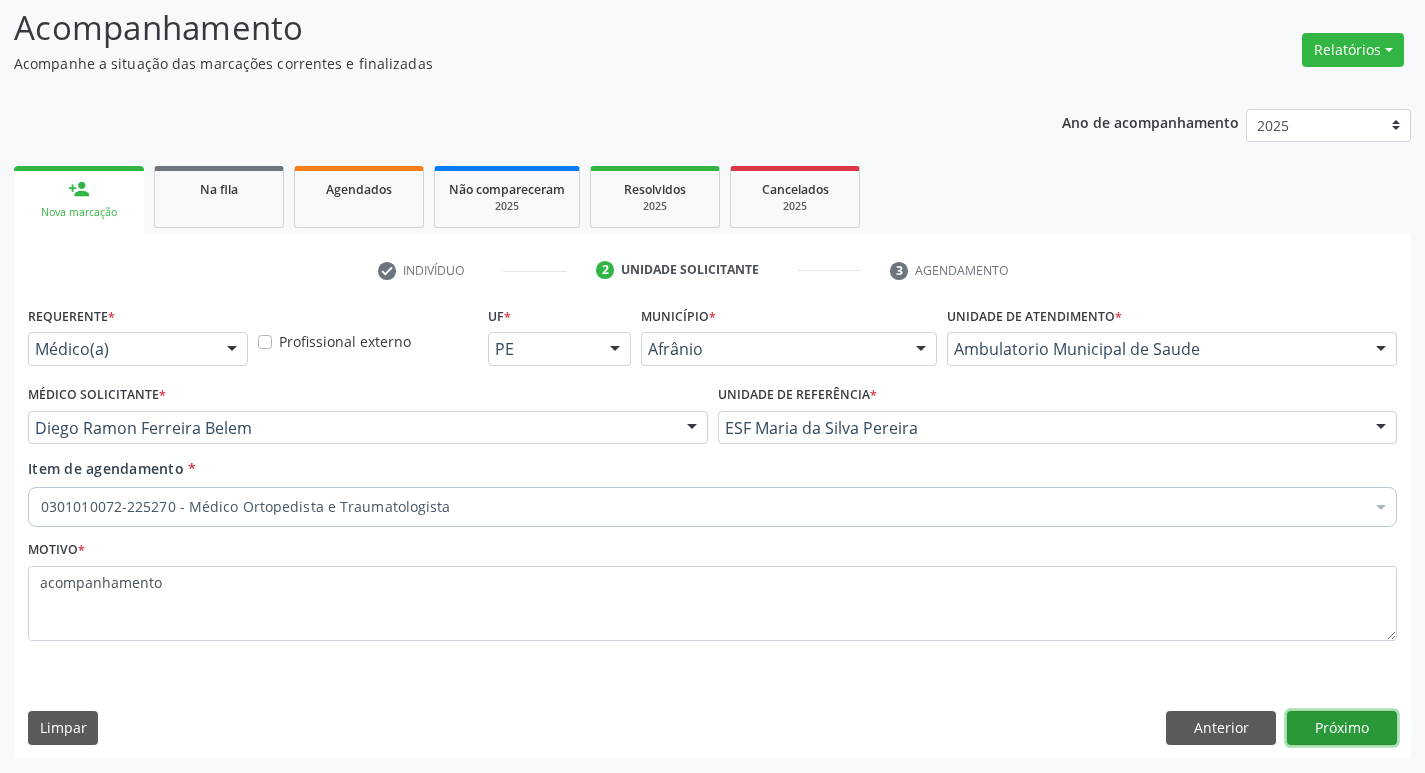 click on "Próximo" at bounding box center (1342, 728) 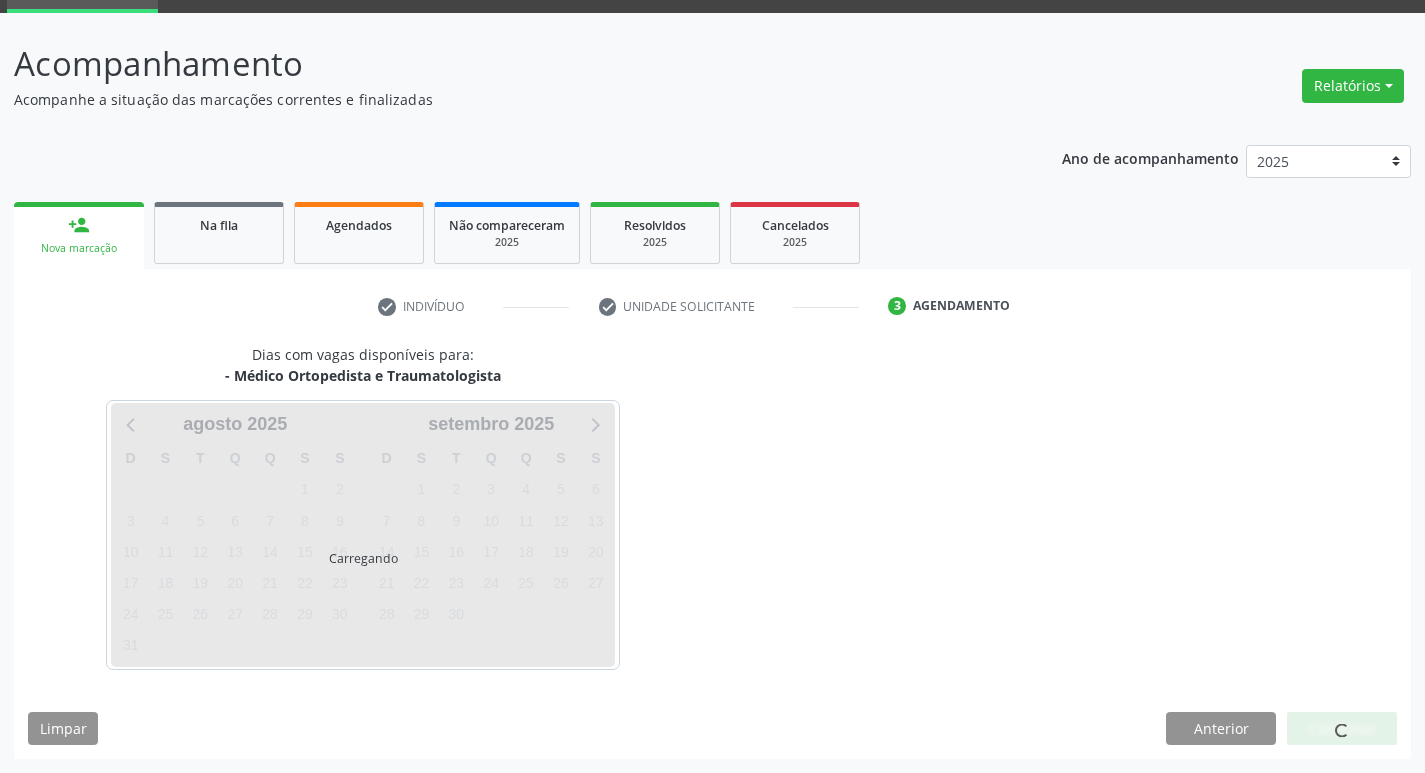 scroll, scrollTop: 97, scrollLeft: 0, axis: vertical 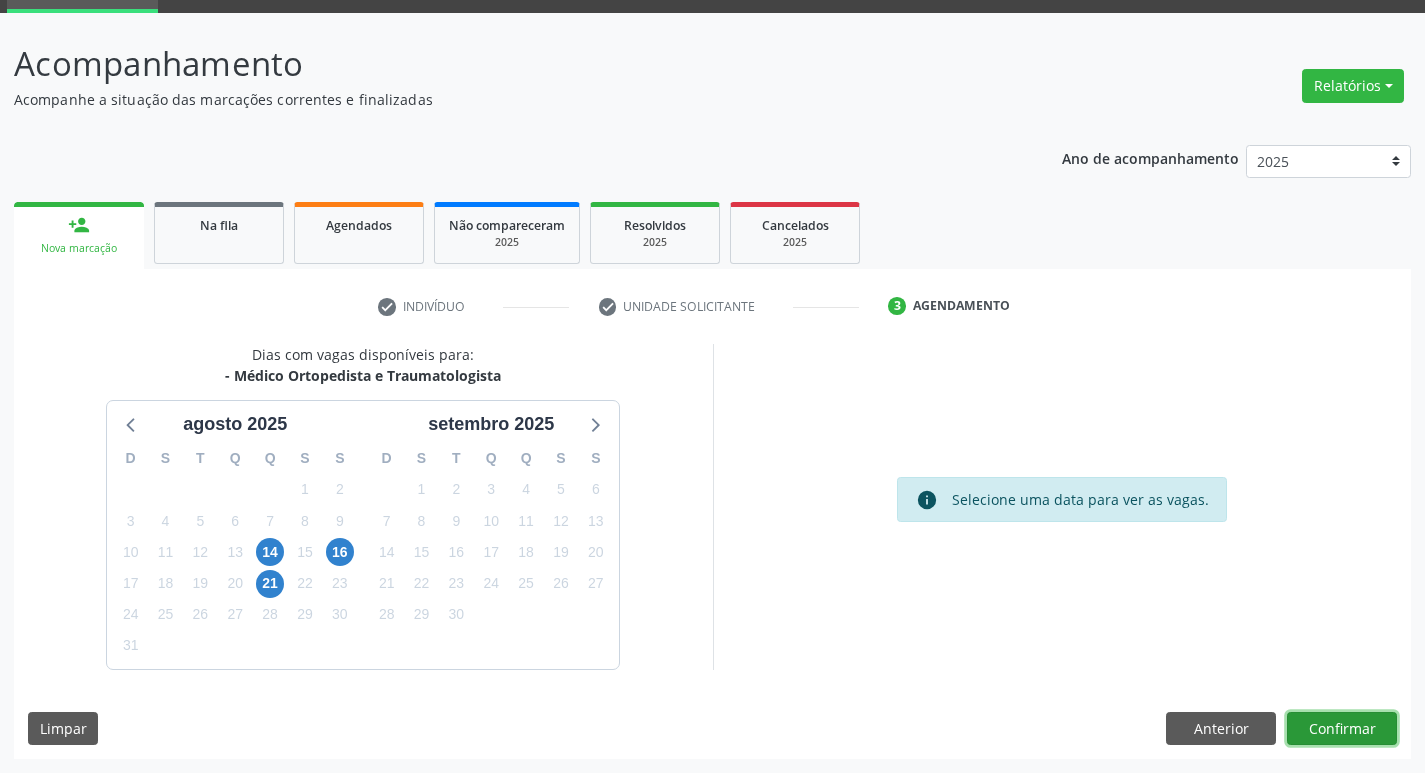 click on "Confirmar" at bounding box center [1342, 729] 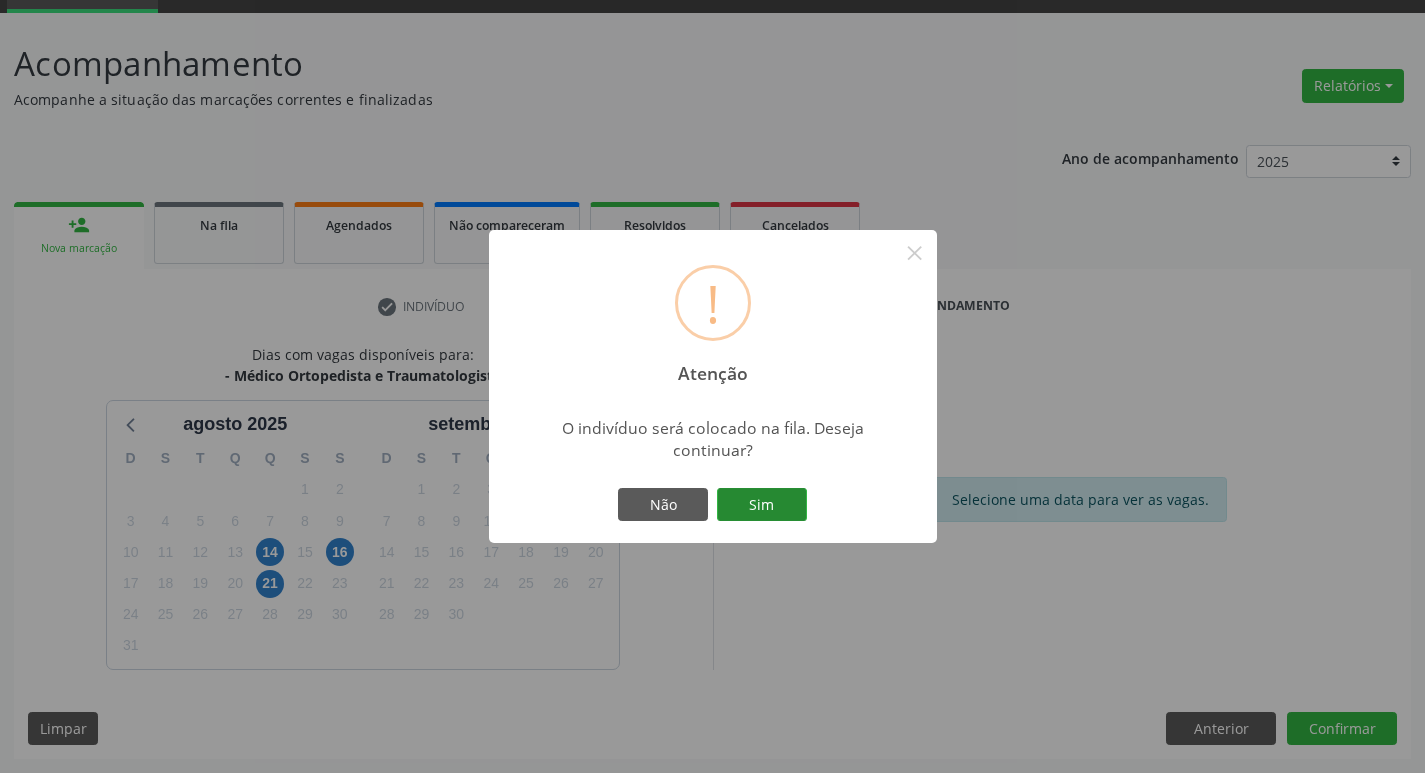 click on "Sim" at bounding box center (762, 505) 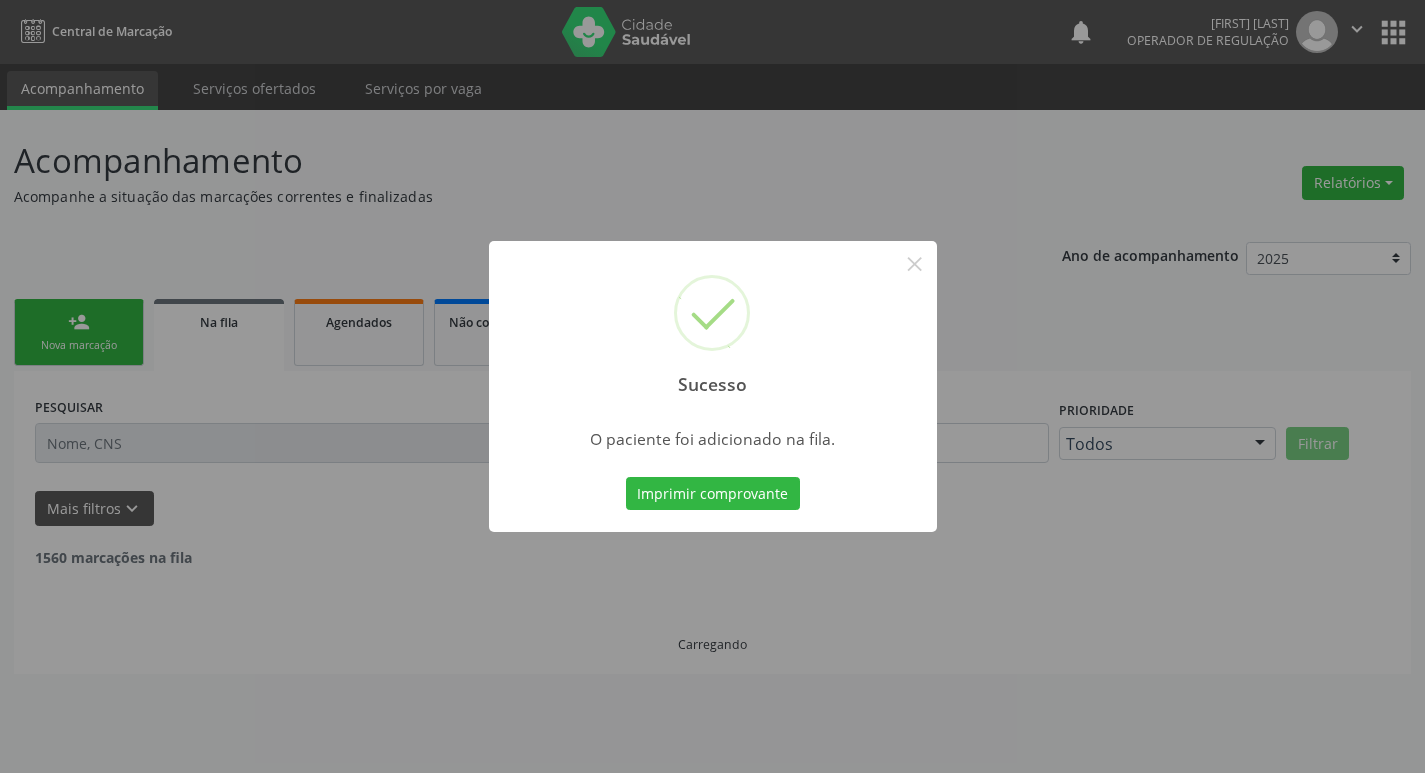 scroll, scrollTop: 0, scrollLeft: 0, axis: both 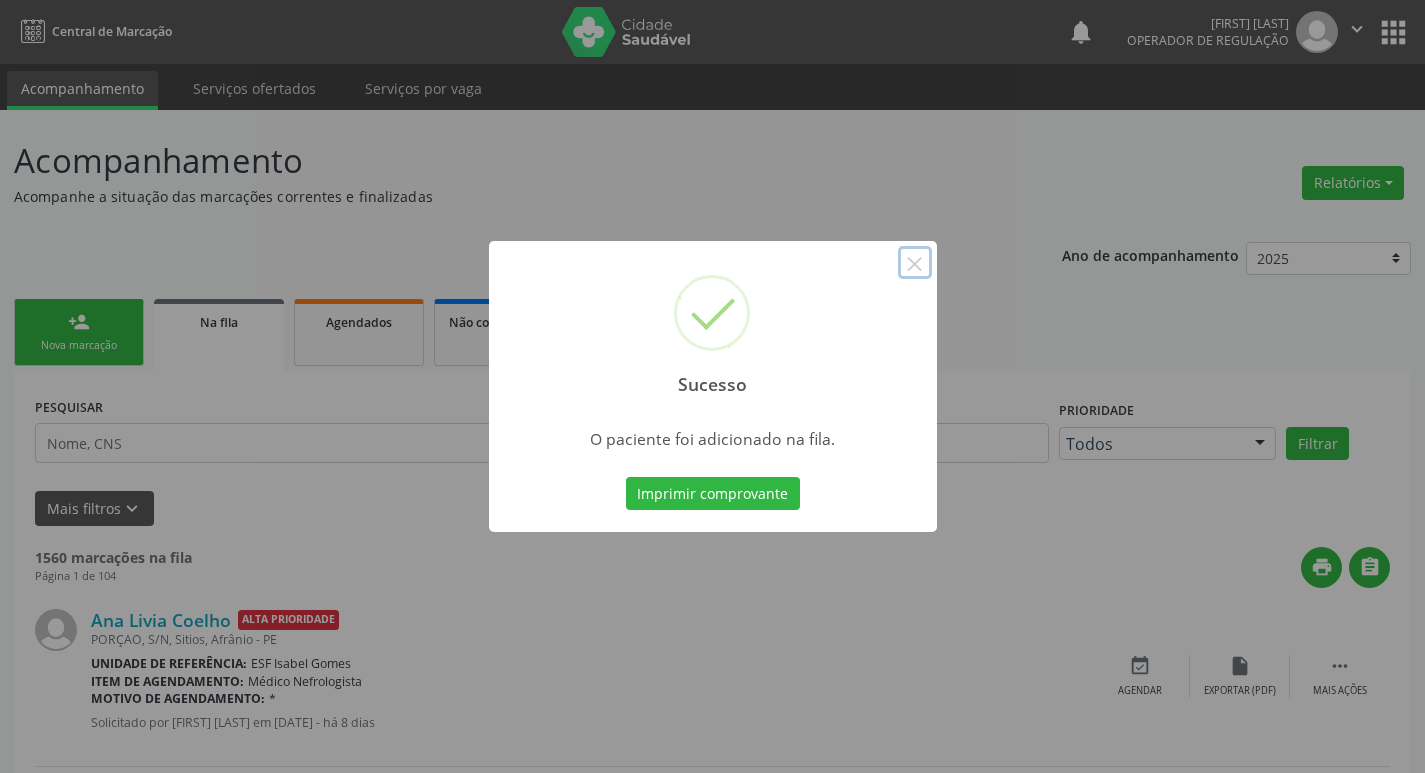 drag, startPoint x: 914, startPoint y: 258, endPoint x: 773, endPoint y: 294, distance: 145.5232 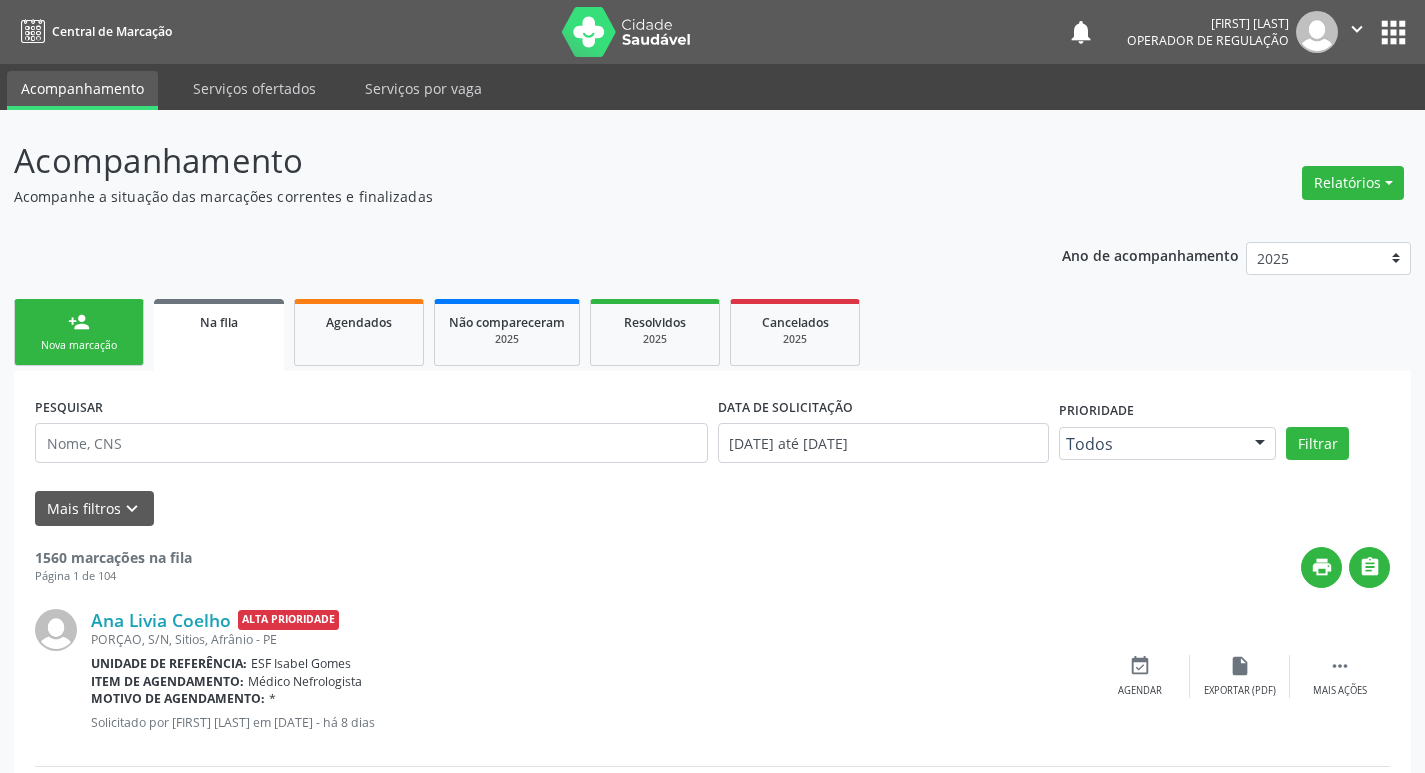 click on "Nova marcação" at bounding box center (79, 345) 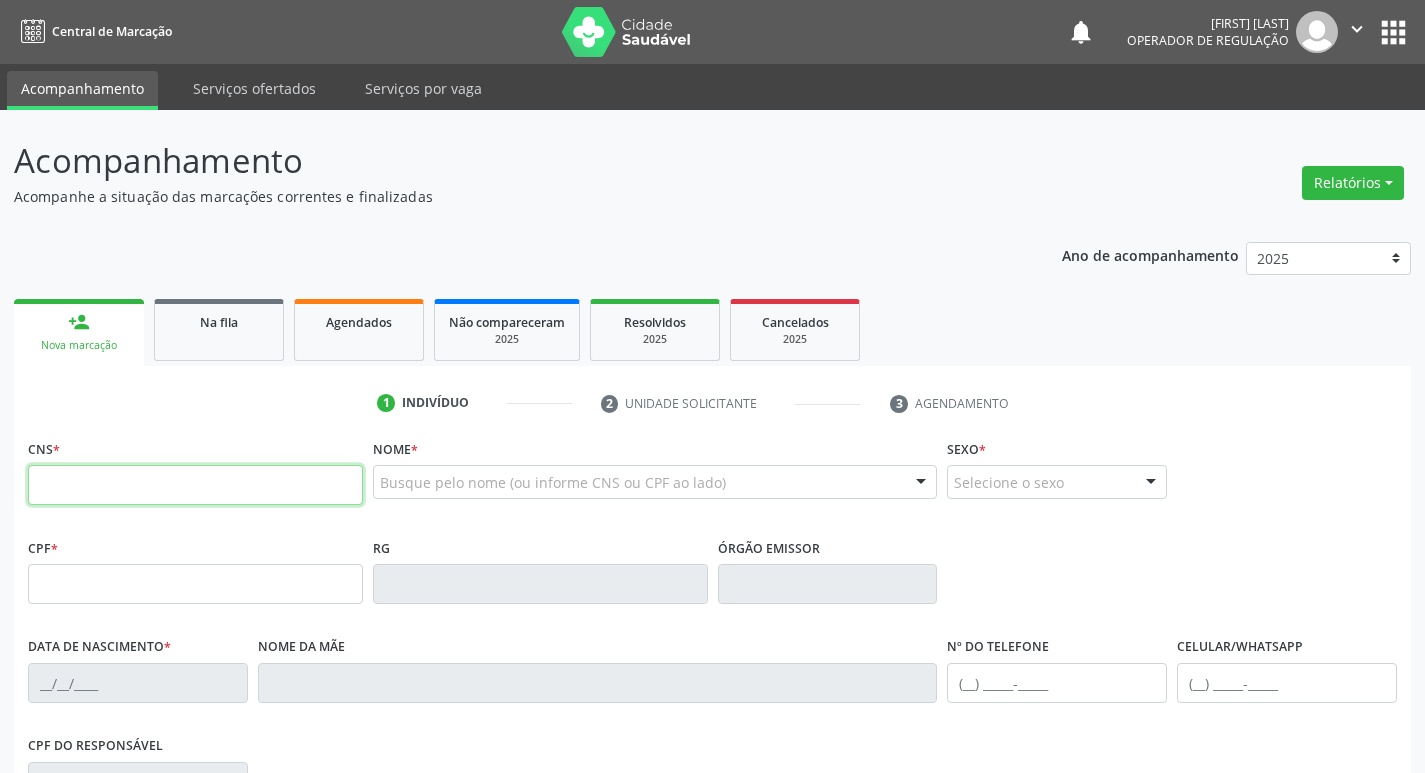 click at bounding box center (195, 485) 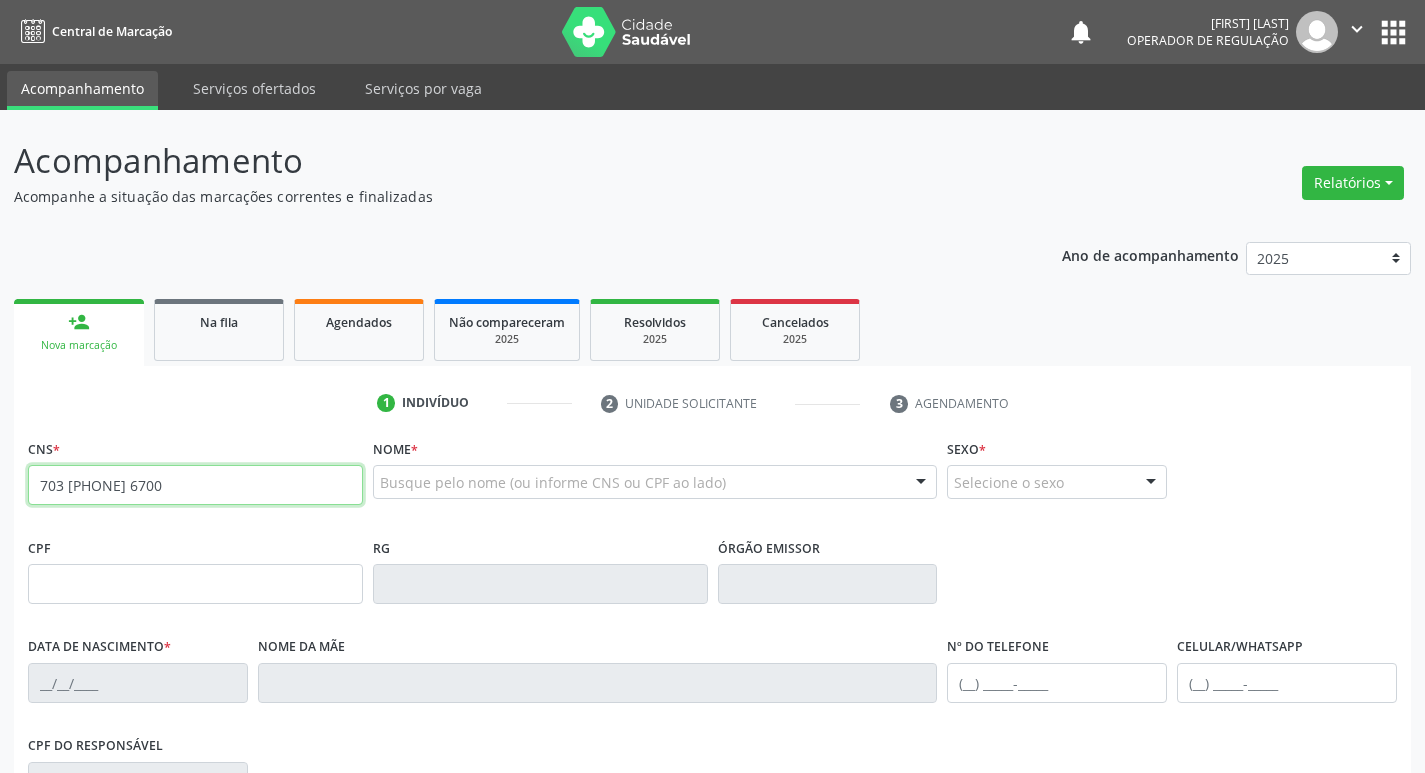 type on "703 4057 9111 6700" 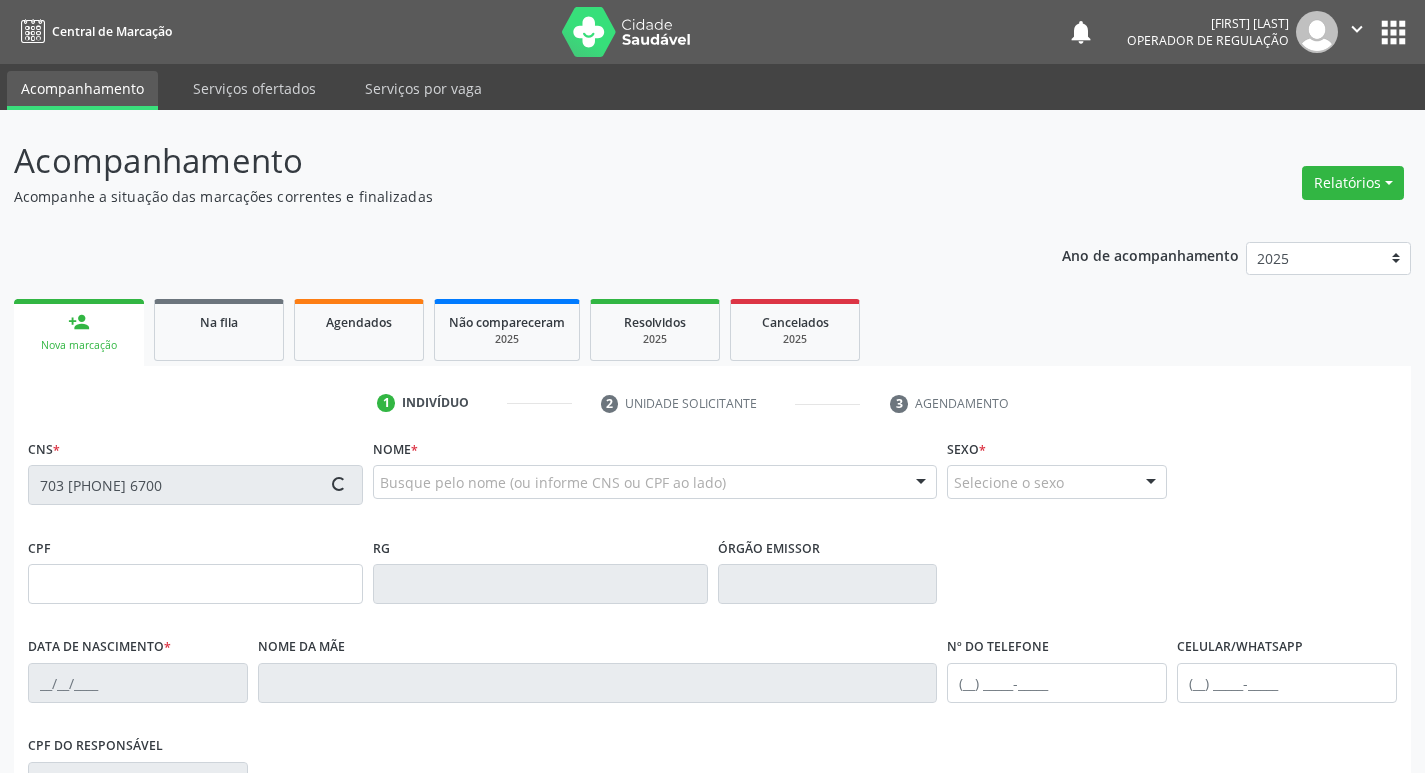 type on "01/08/1983" 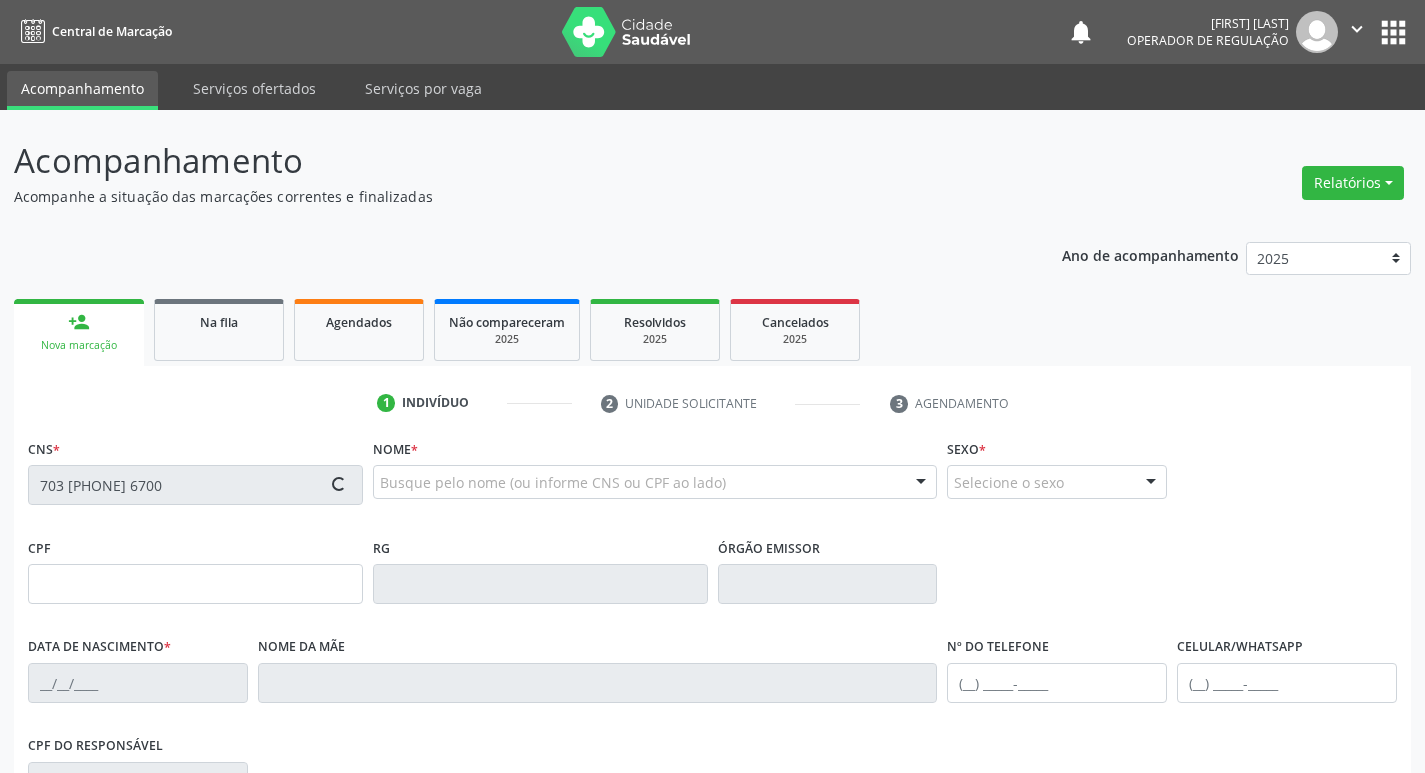 type on "Rosa Maria de Souza" 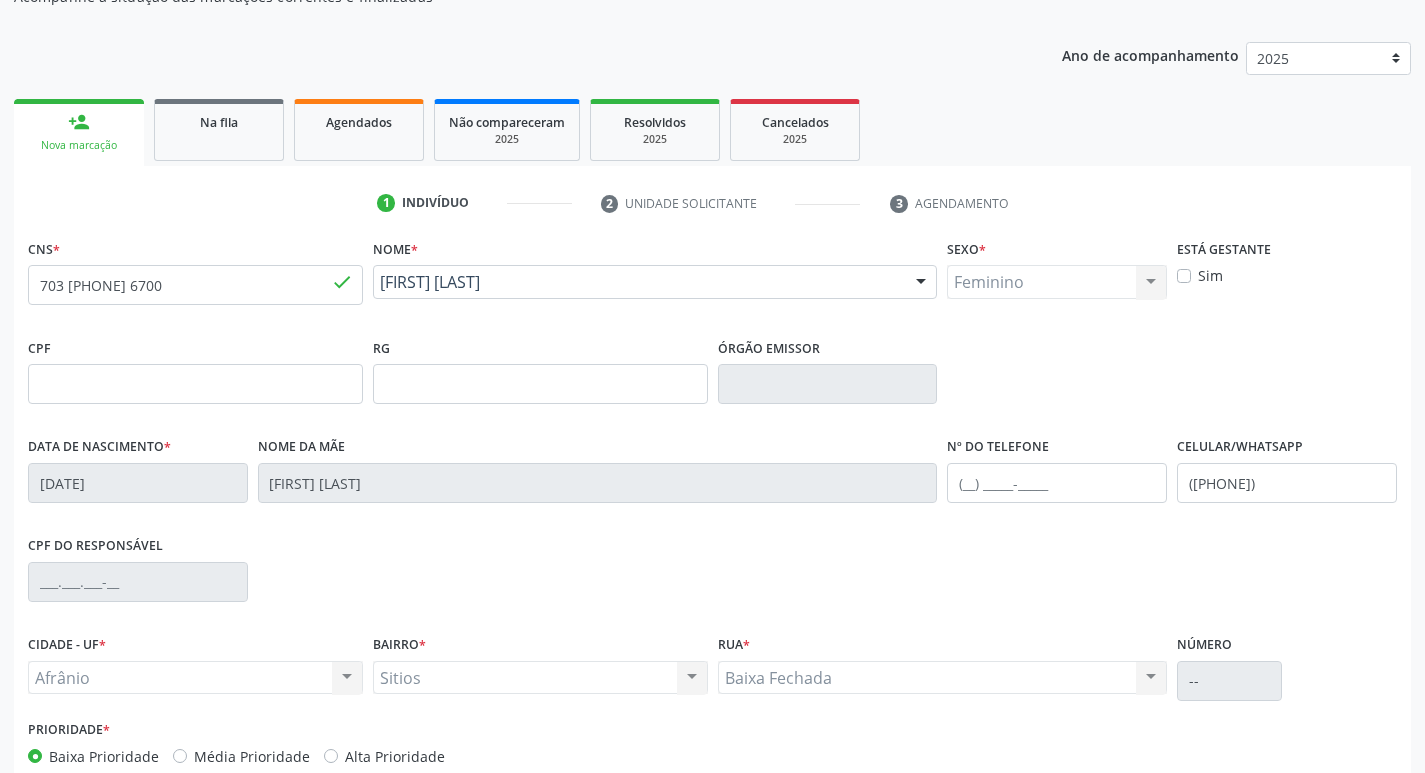 scroll, scrollTop: 311, scrollLeft: 0, axis: vertical 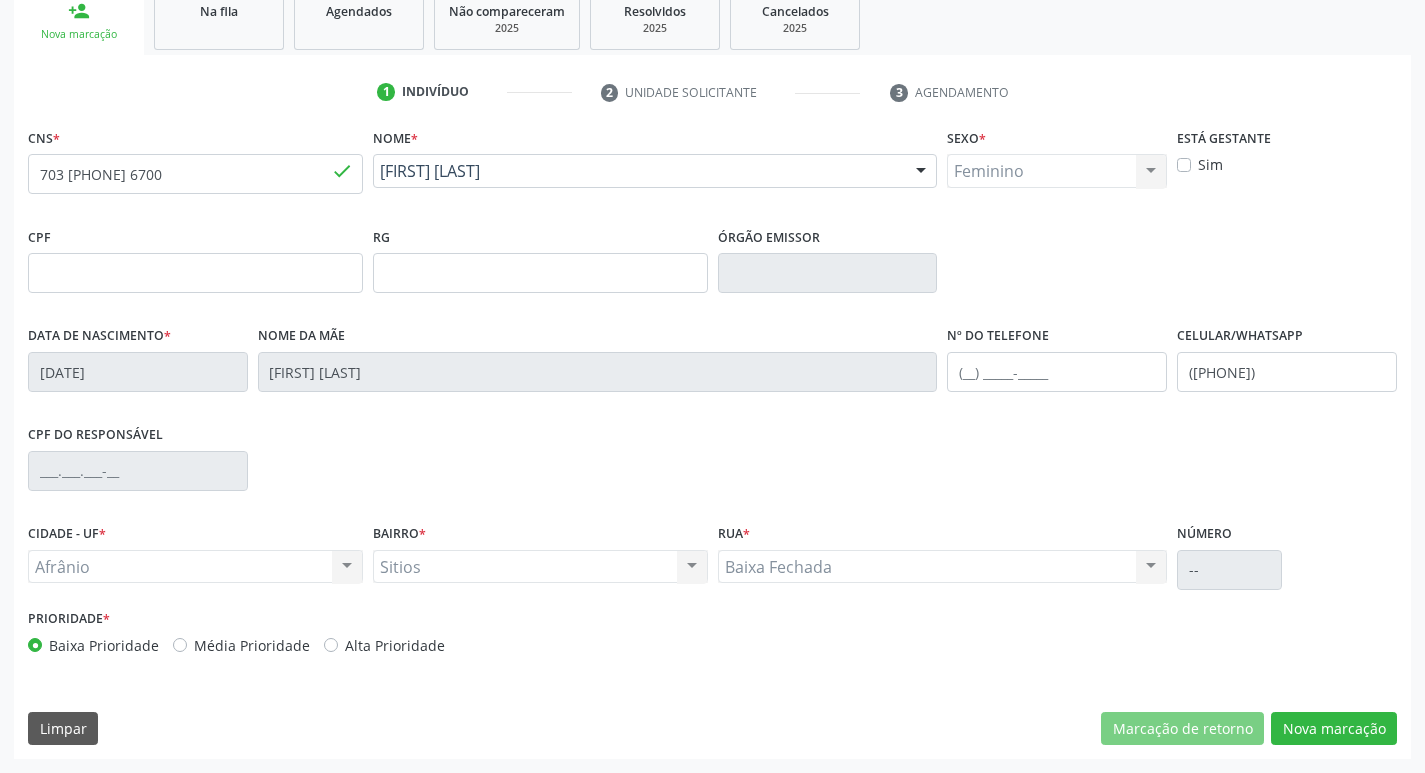 click on "Média Prioridade" at bounding box center (252, 645) 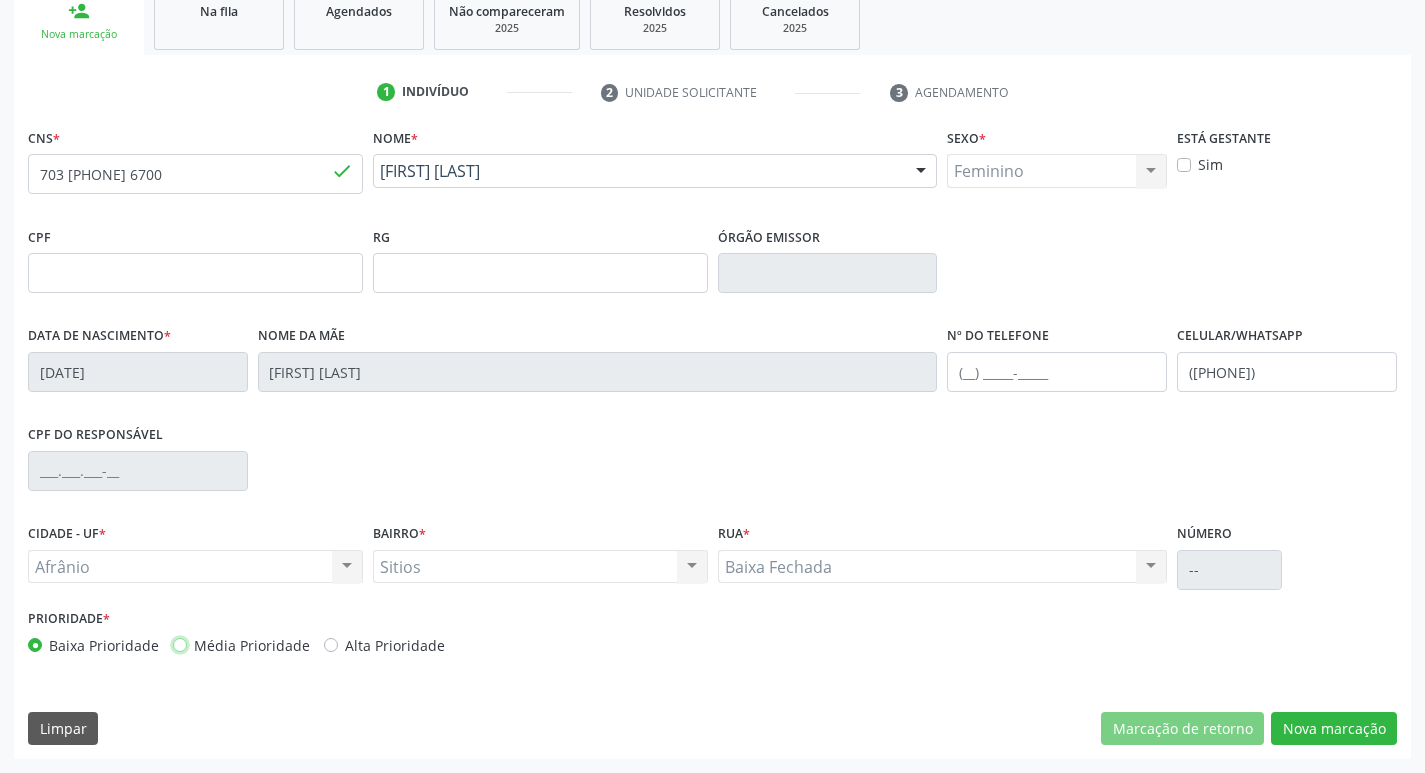 radio on "true" 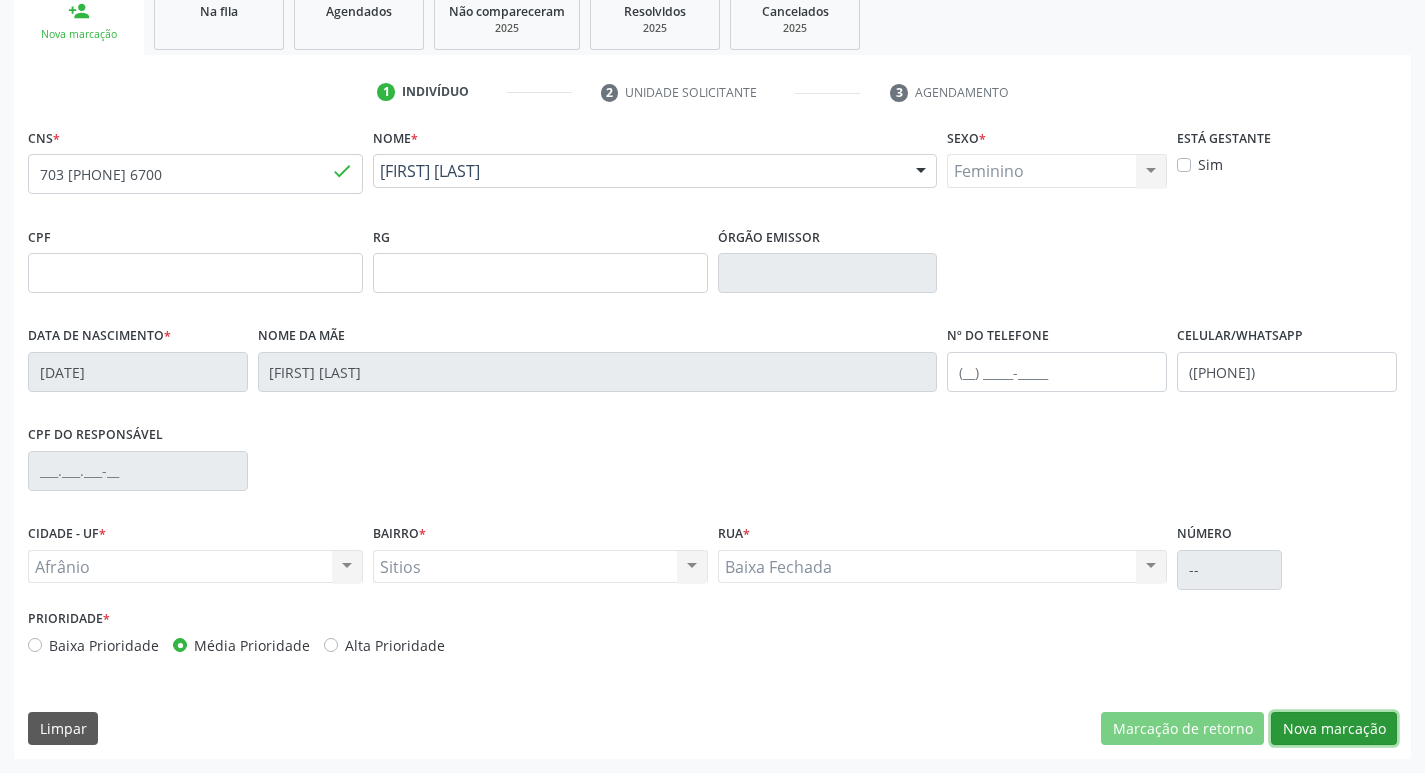 click on "Nova marcação" at bounding box center (1334, 729) 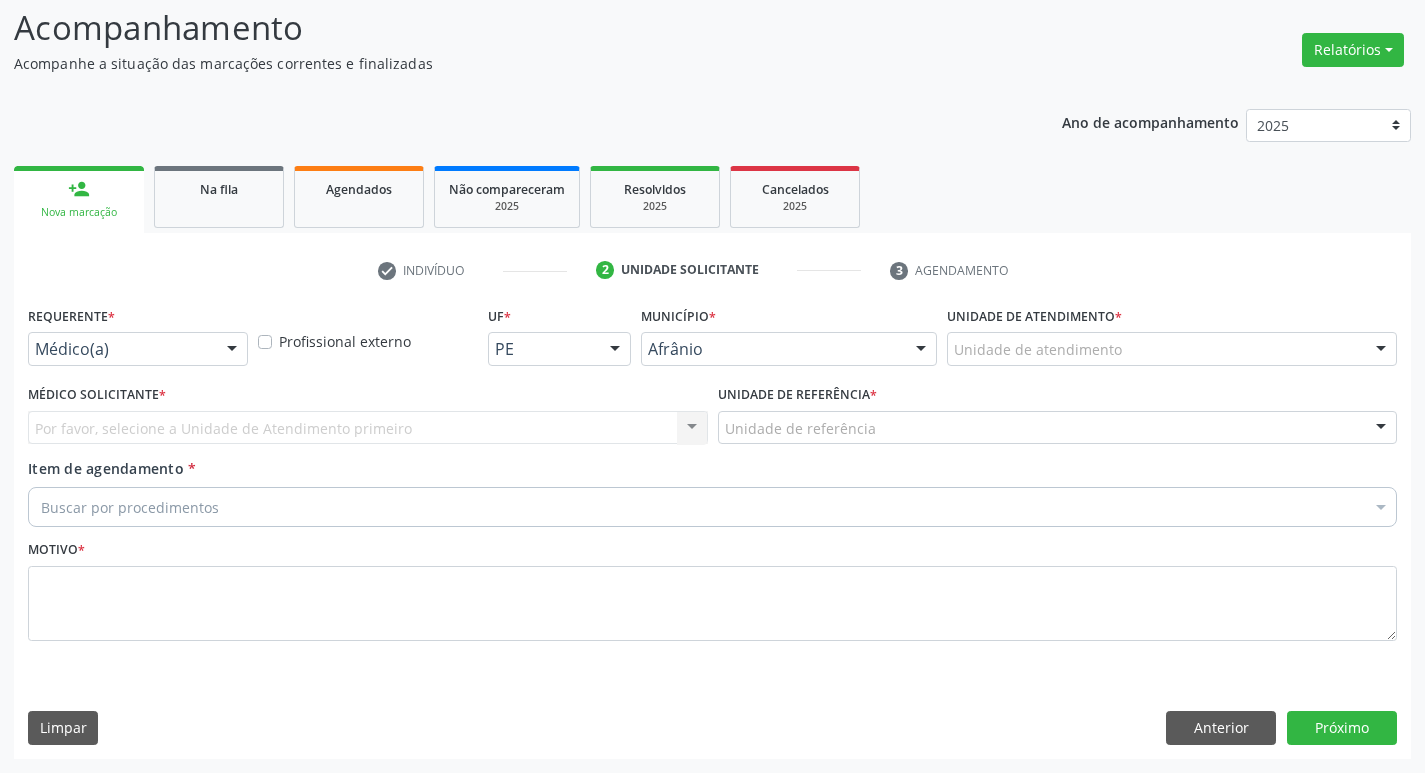 scroll, scrollTop: 133, scrollLeft: 0, axis: vertical 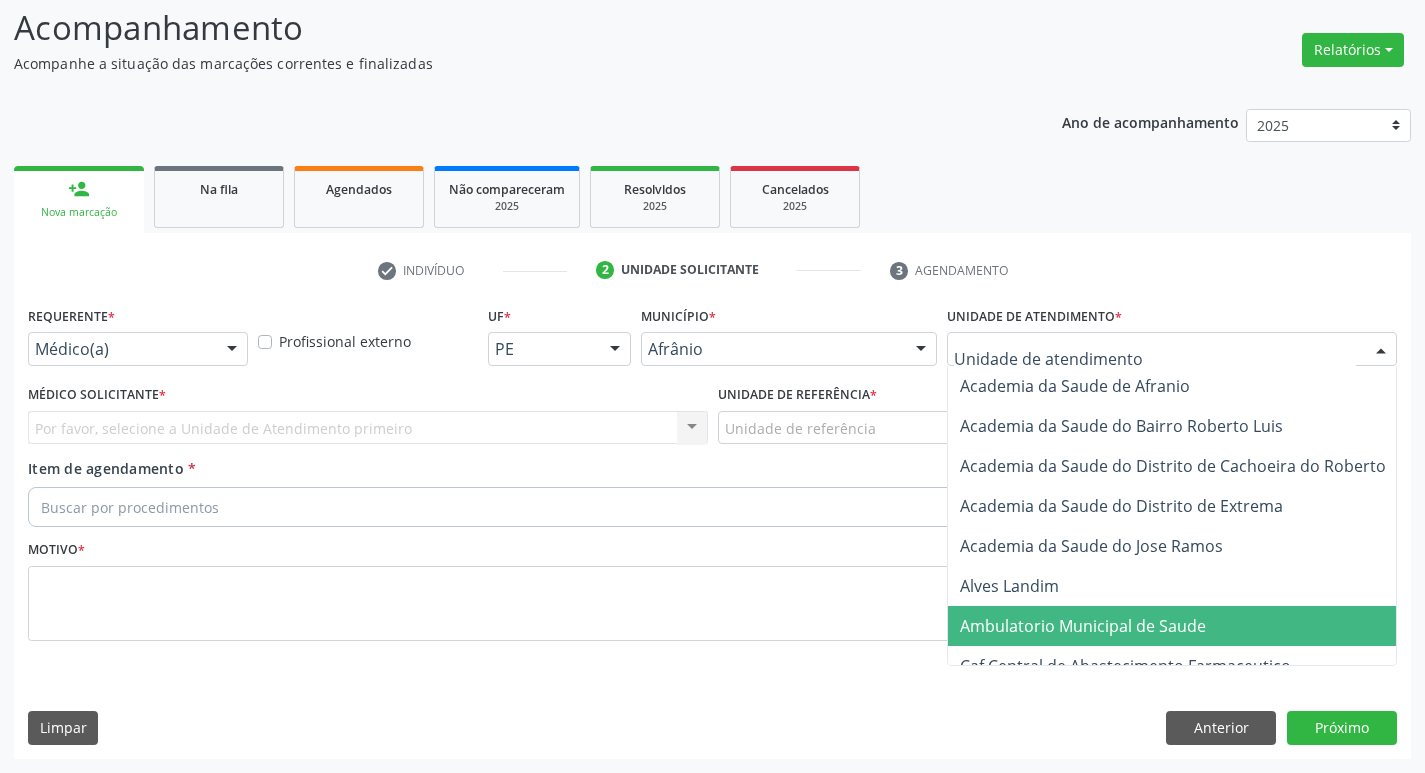 click on "Ambulatorio Municipal de Saude" at bounding box center (1083, 626) 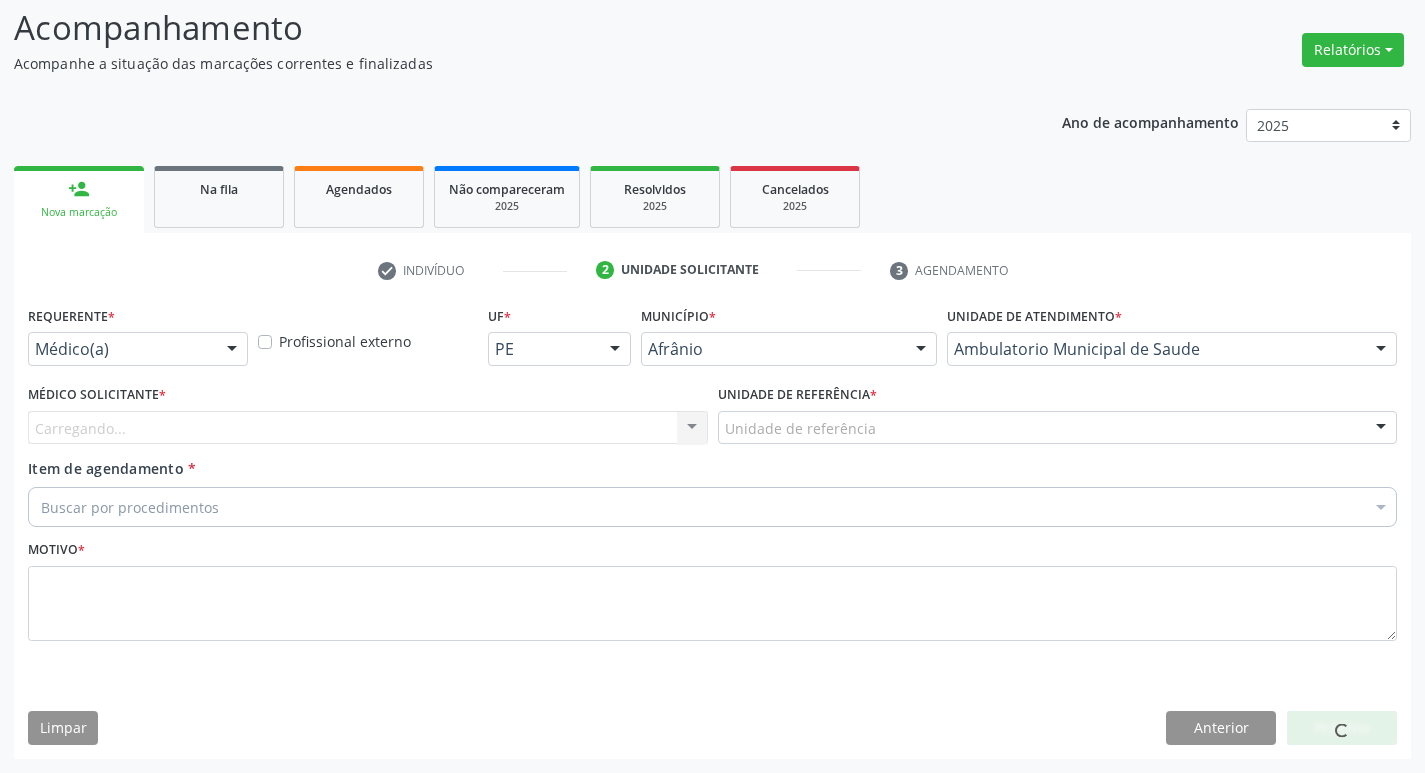 click on "Carregando...
Nenhum resultado encontrado para: "   "
Não há nenhuma opção para ser exibida." at bounding box center [368, 428] 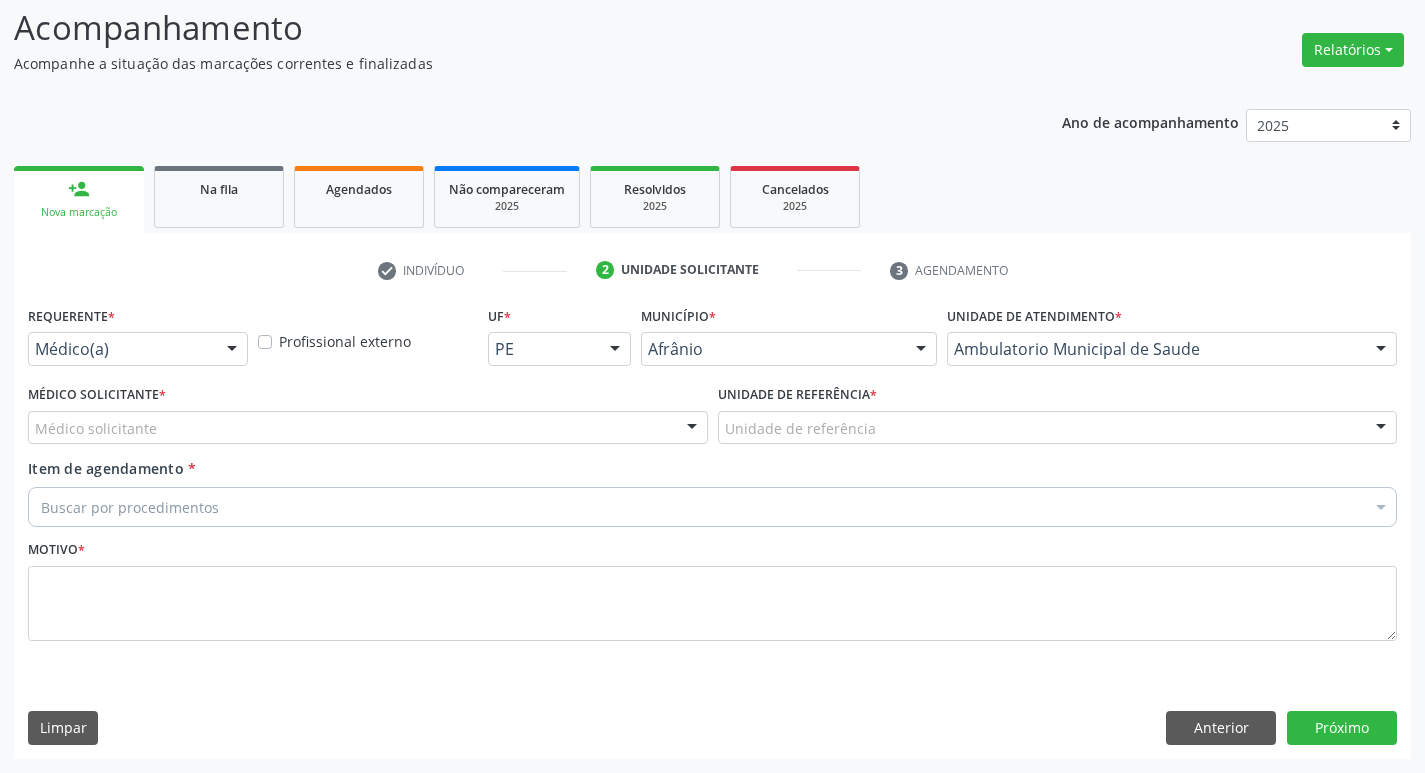 click on "Médico solicitante" at bounding box center (368, 428) 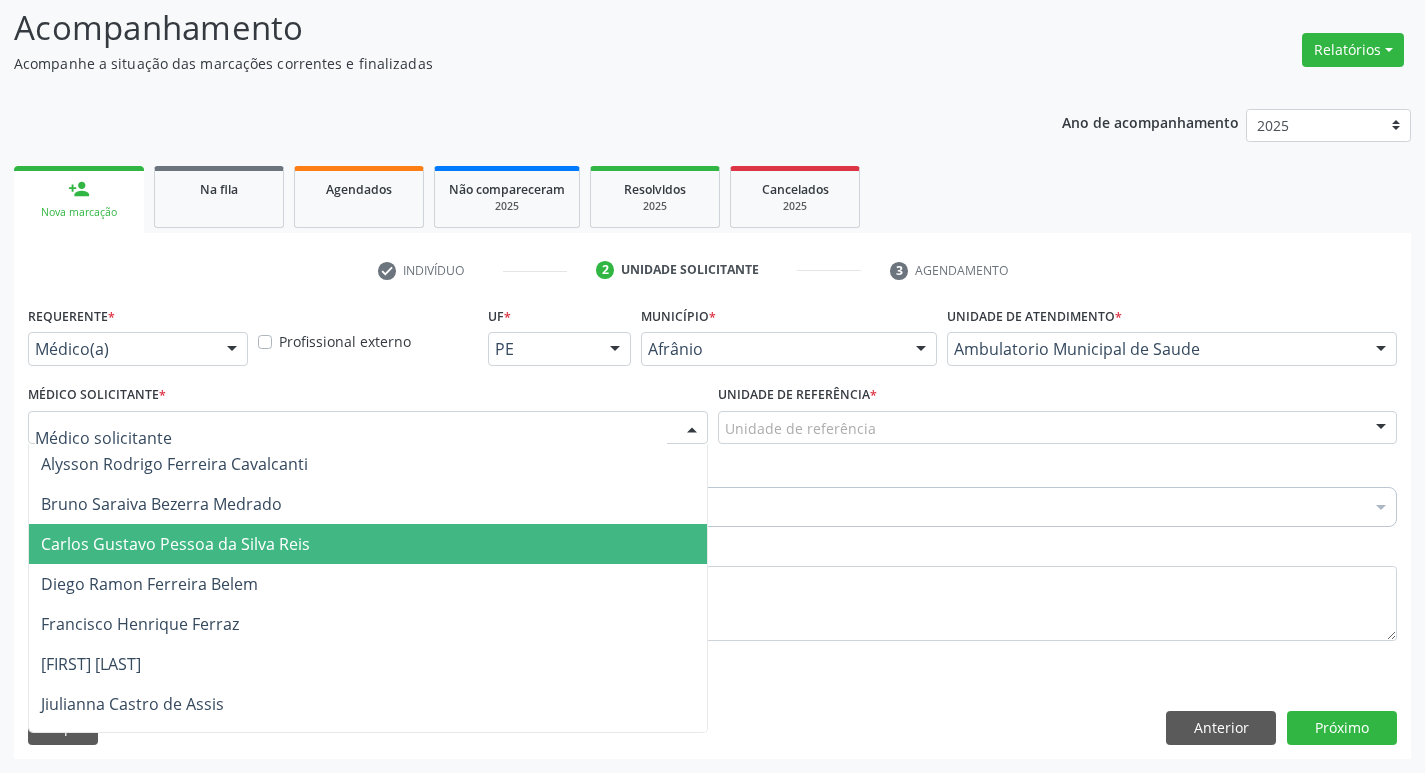 click on "Carlos Gustavo Pessoa da Silva Reis" at bounding box center [368, 544] 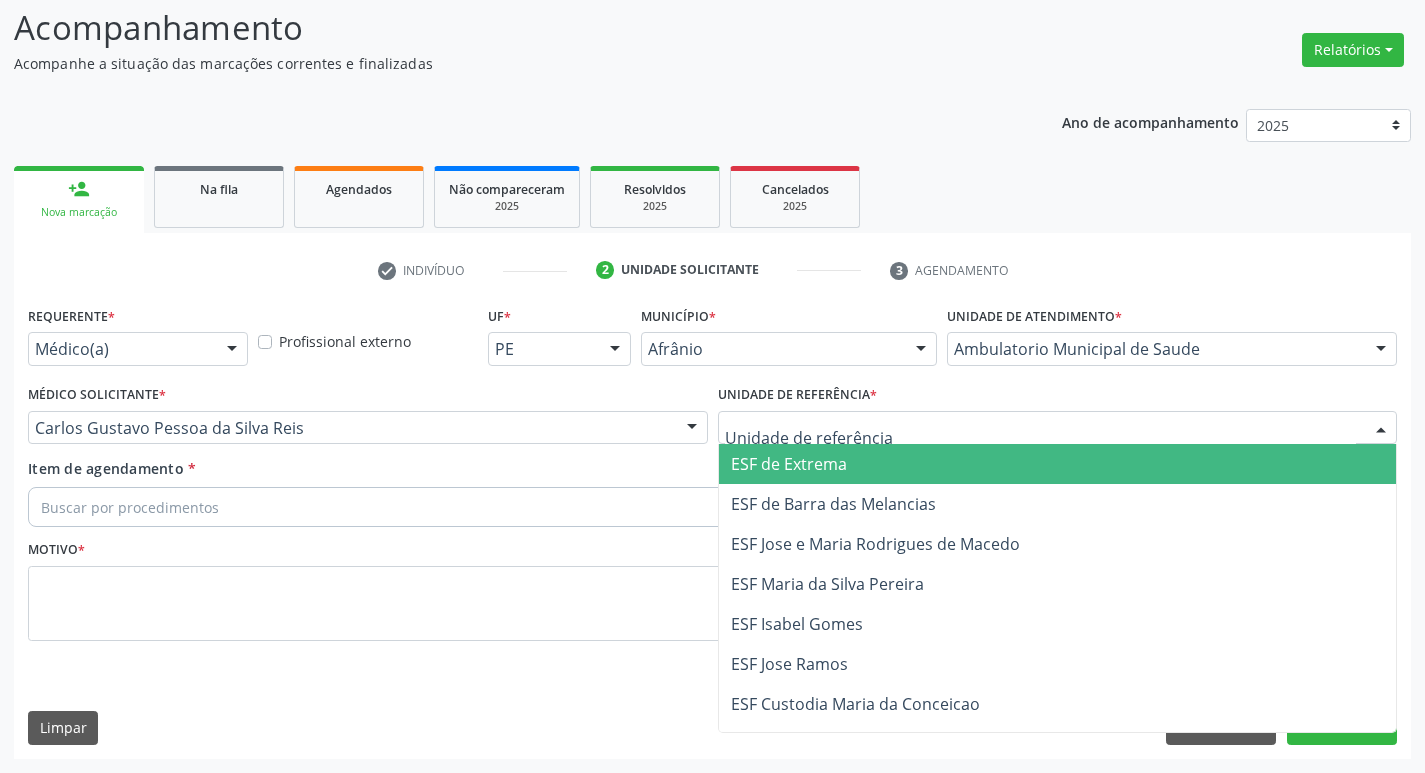click at bounding box center [1058, 428] 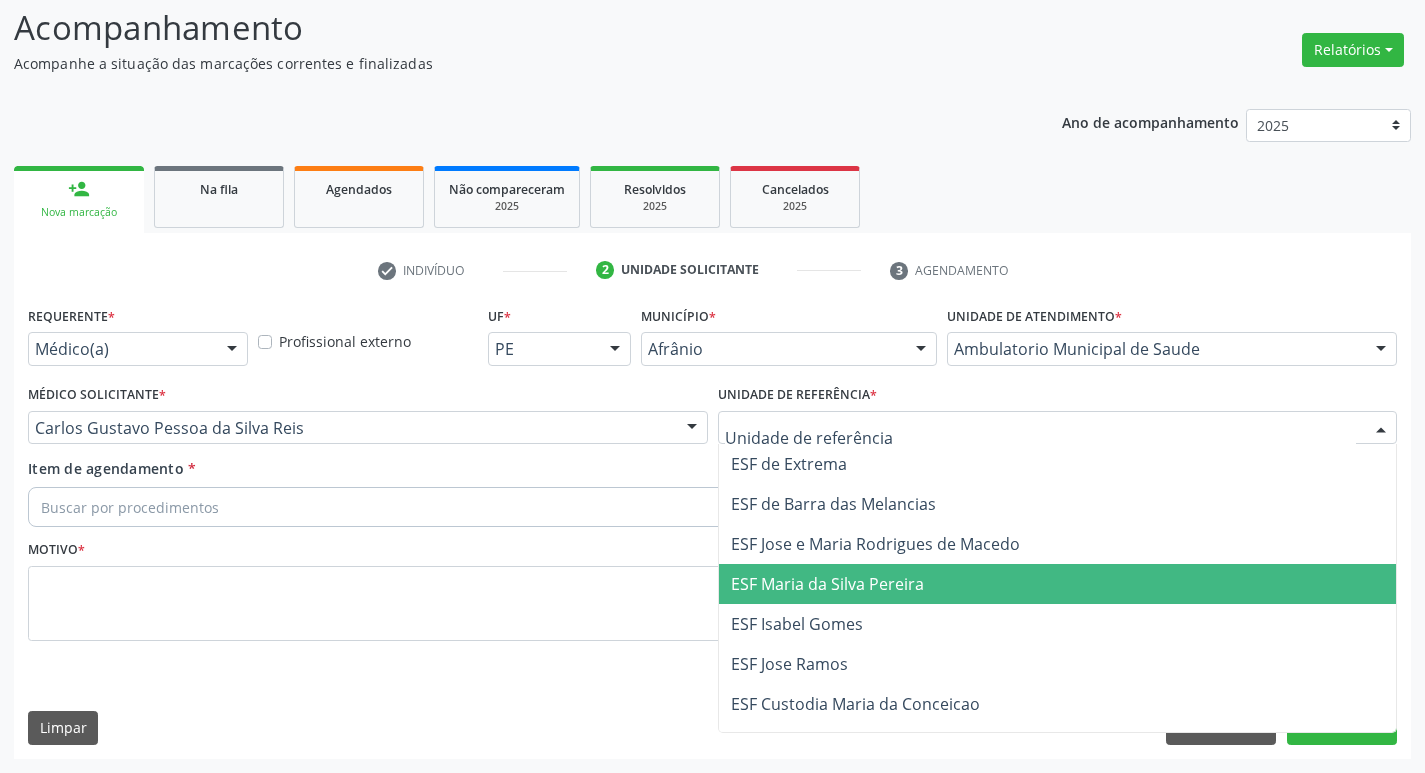 click on "ESF Maria da Silva Pereira" at bounding box center (1058, 584) 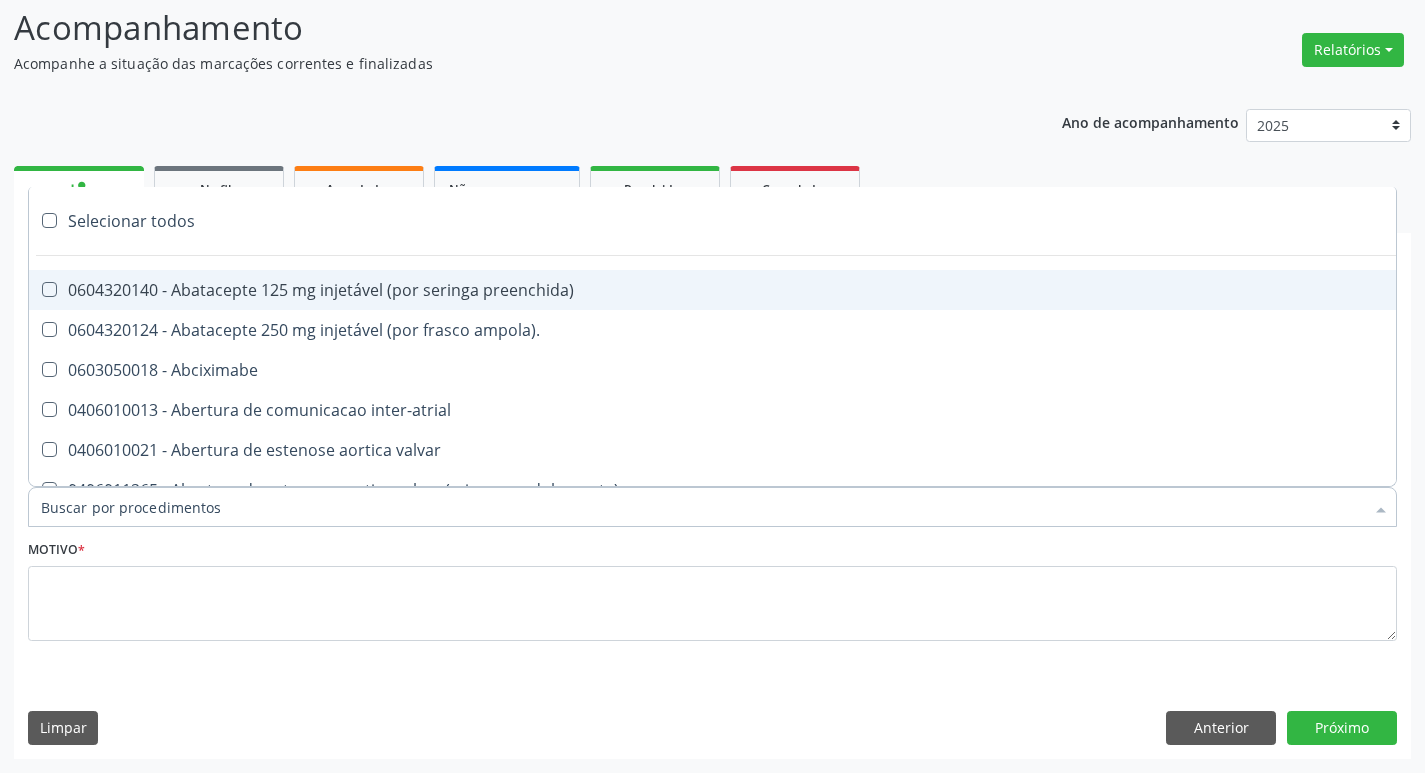 paste on "ortope" 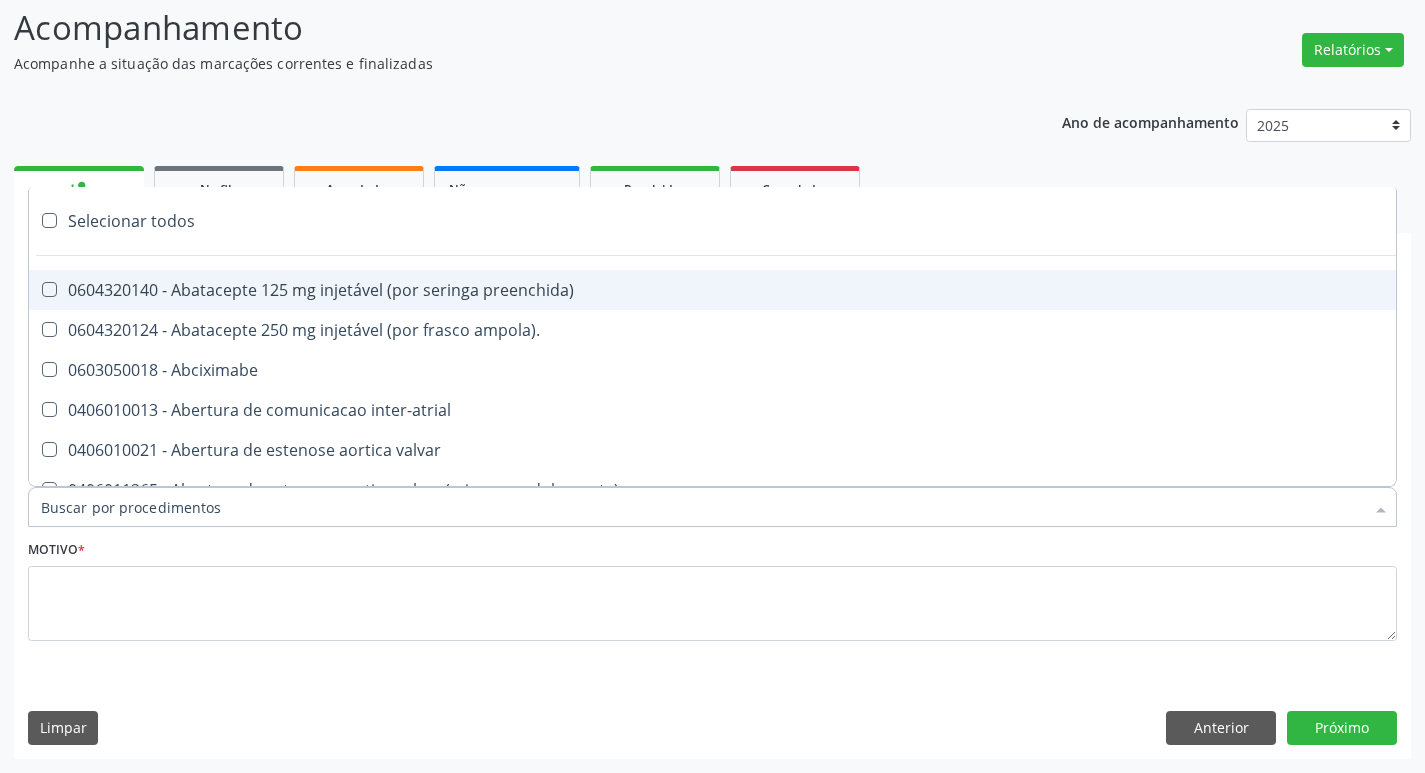 type on "ortope" 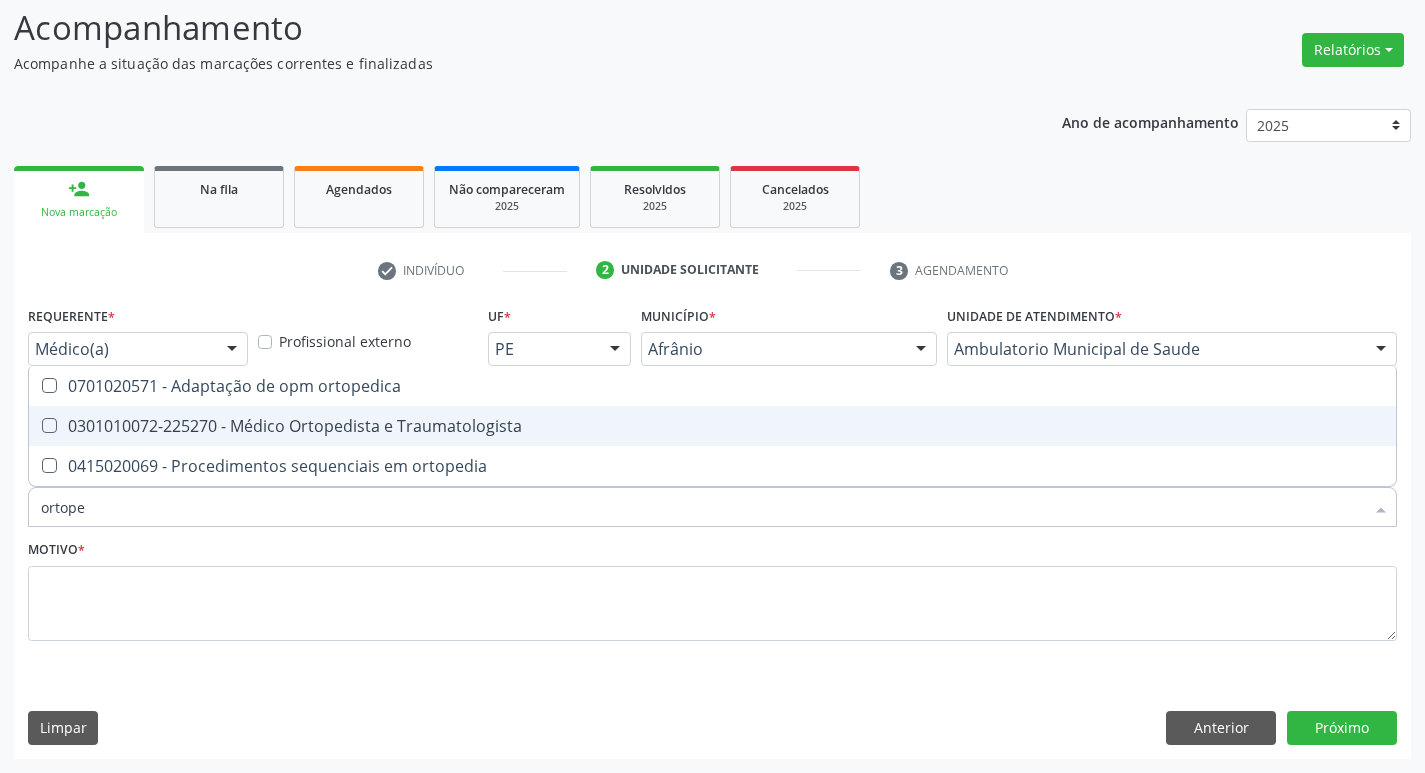 click on "0301010072-225270 - Médico Ortopedista e Traumatologista" at bounding box center [712, 426] 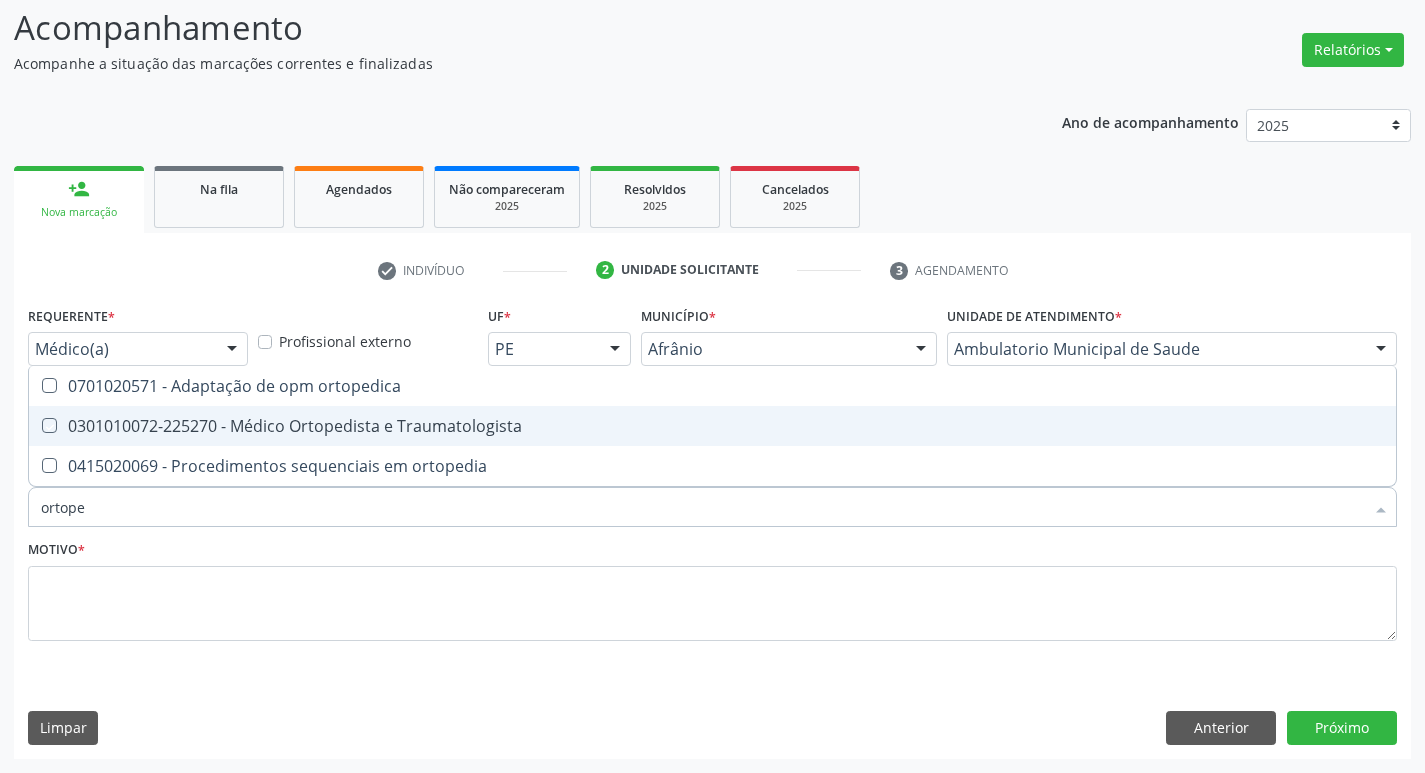 checkbox on "true" 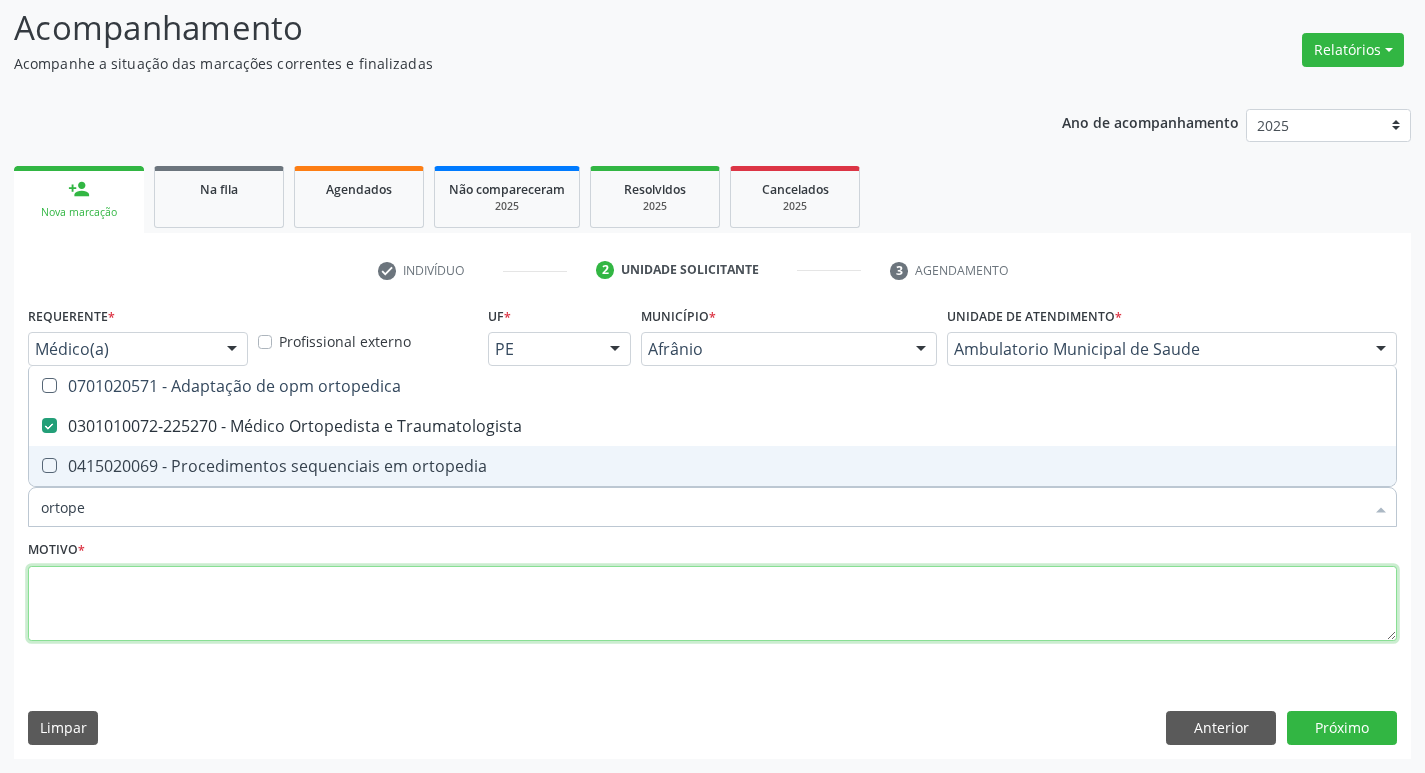click at bounding box center (712, 604) 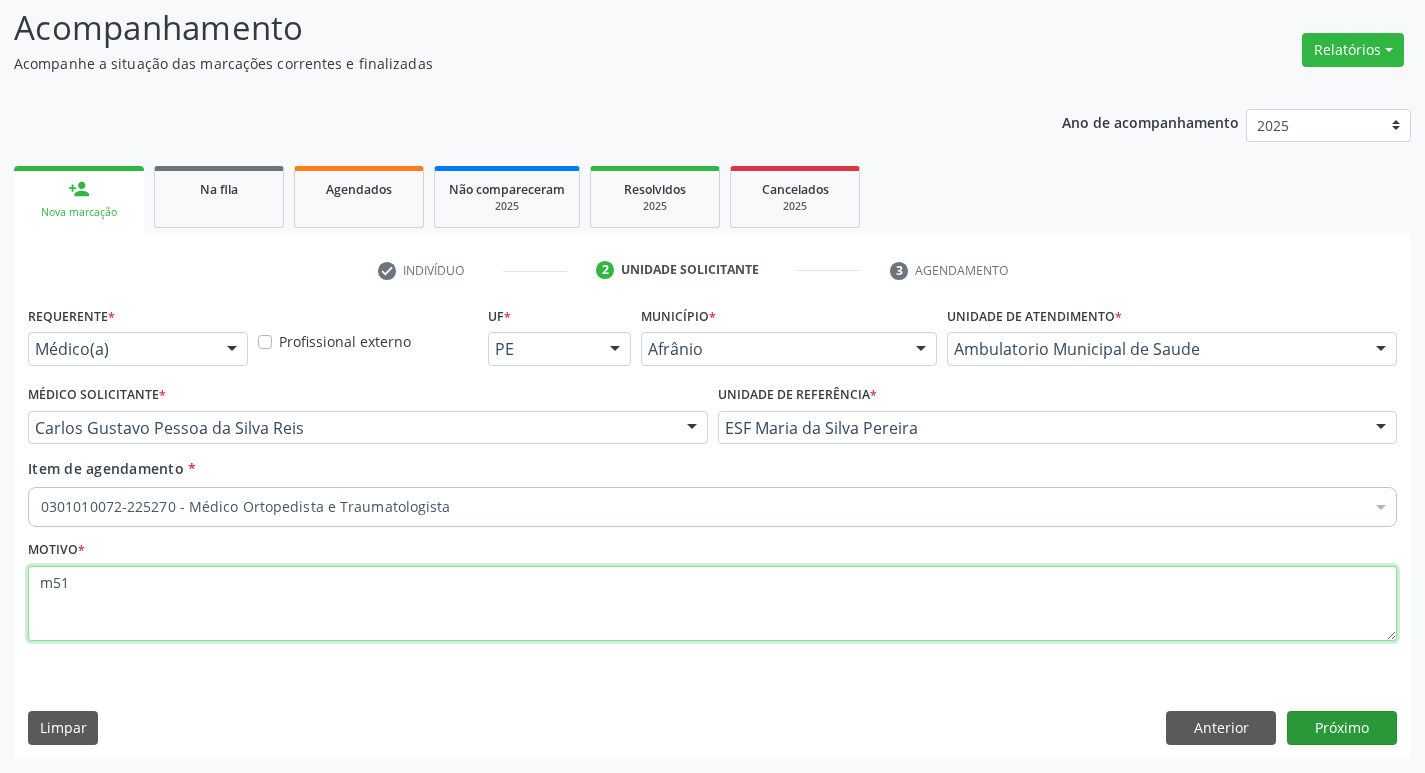 type on "m51" 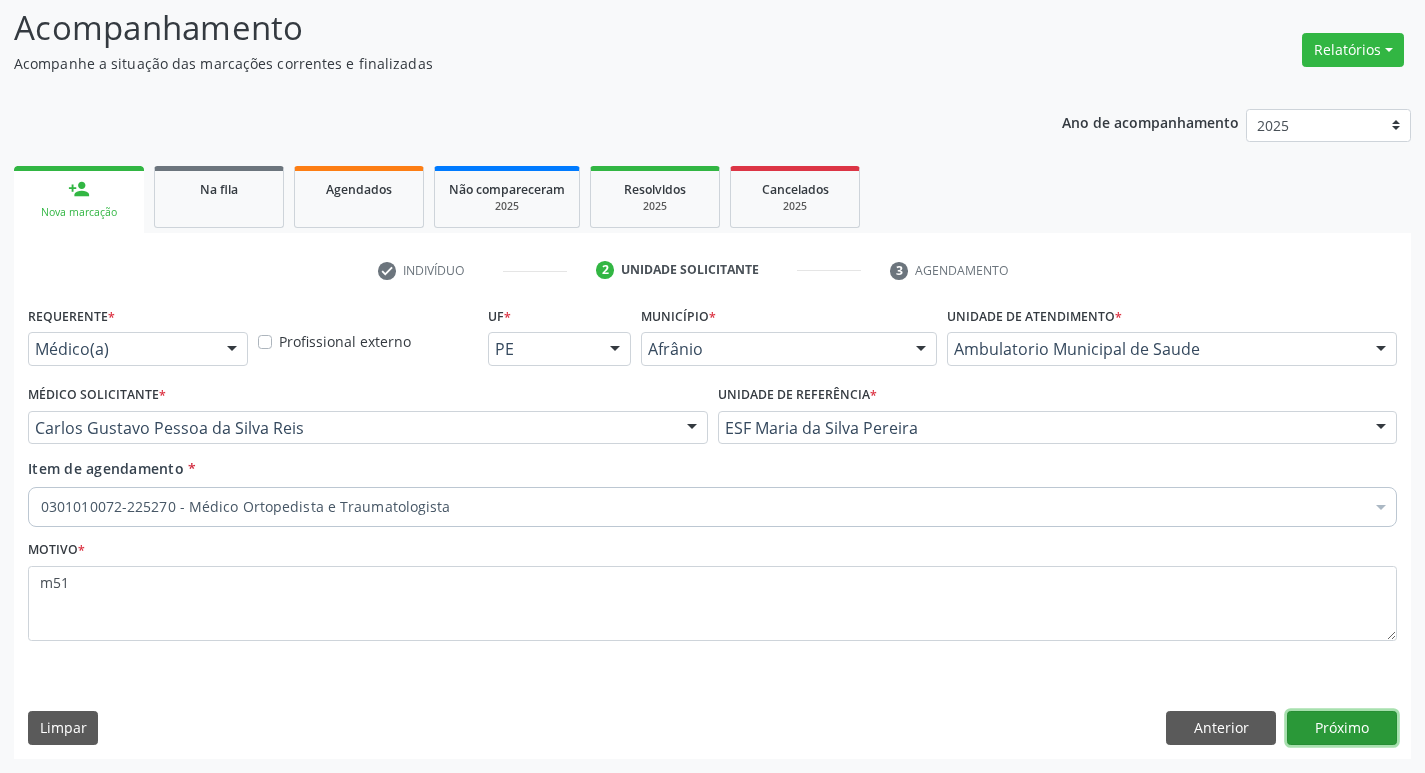click on "Próximo" at bounding box center (1342, 728) 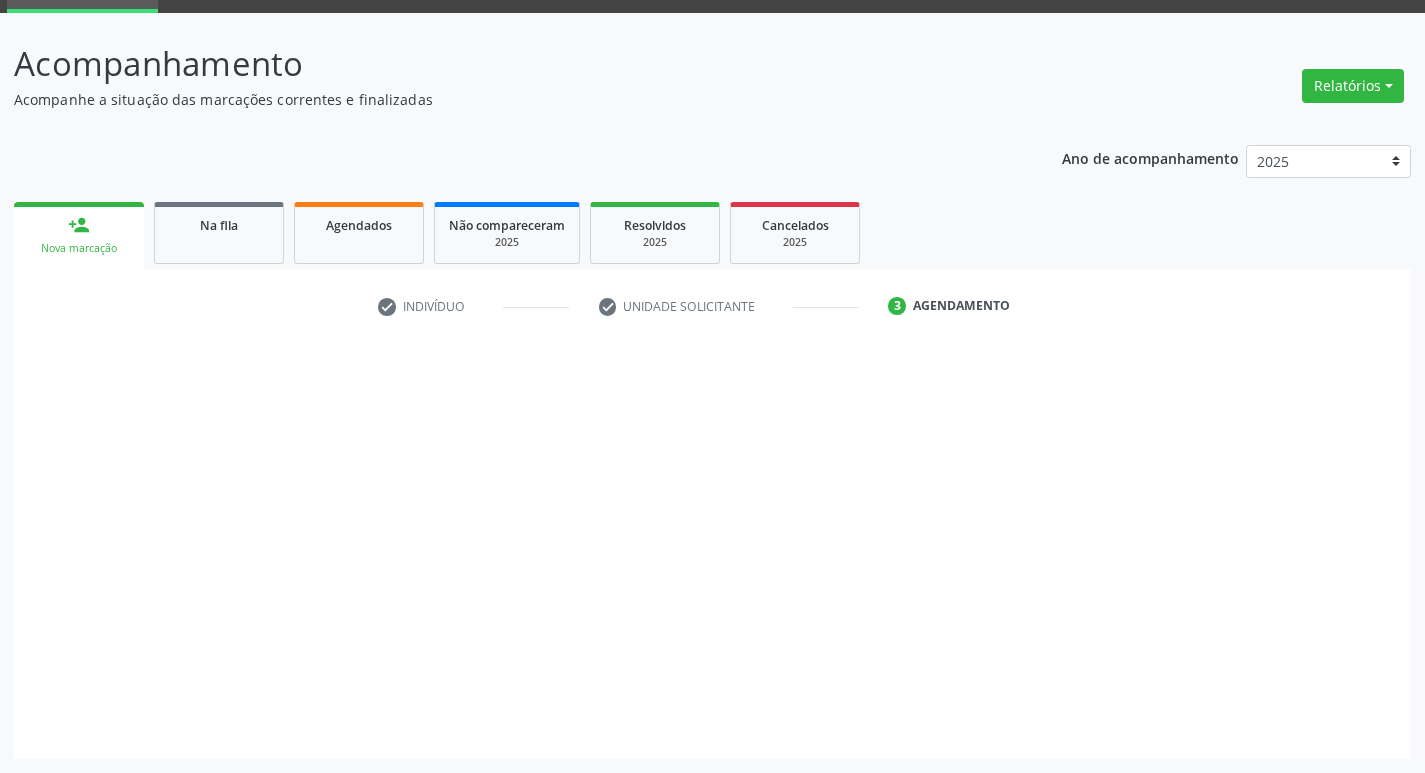 scroll, scrollTop: 97, scrollLeft: 0, axis: vertical 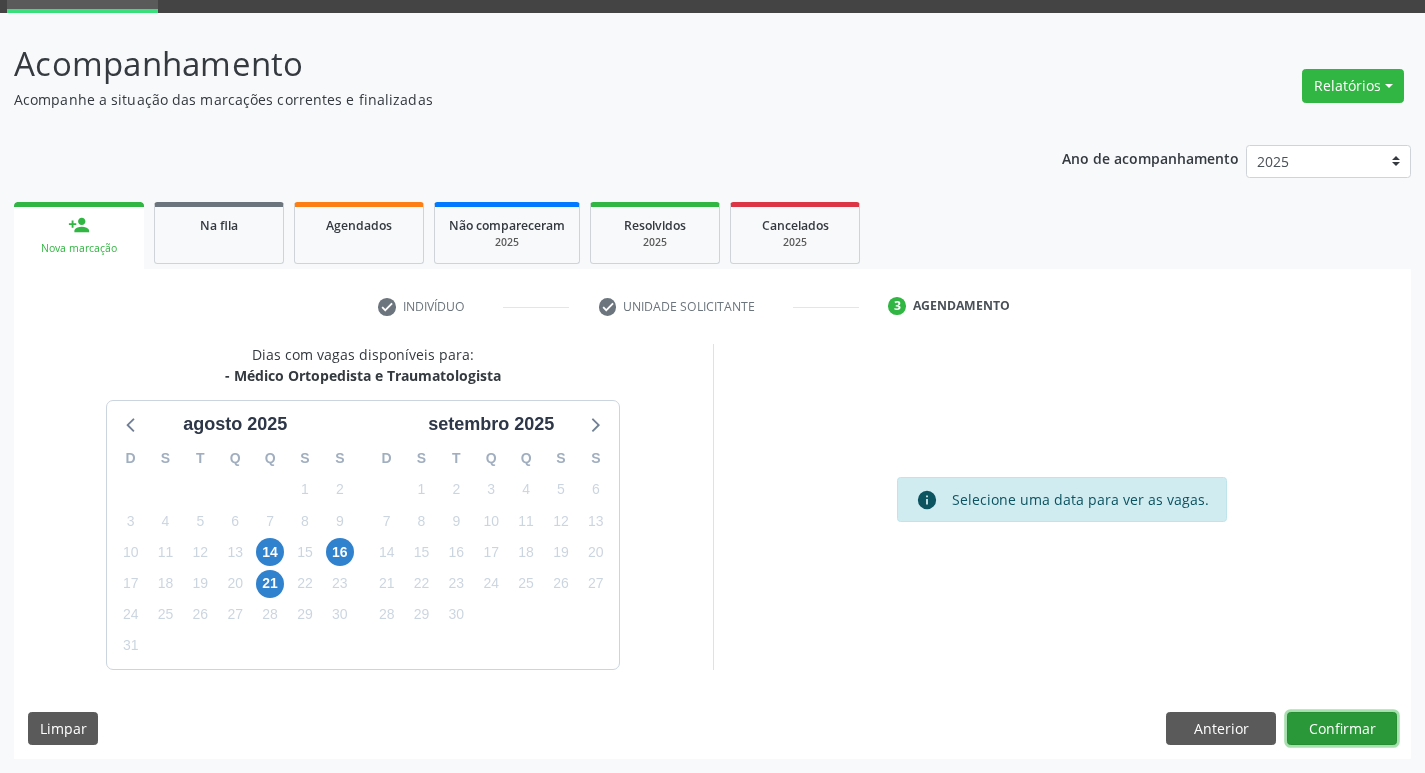 click on "Confirmar" at bounding box center (1342, 729) 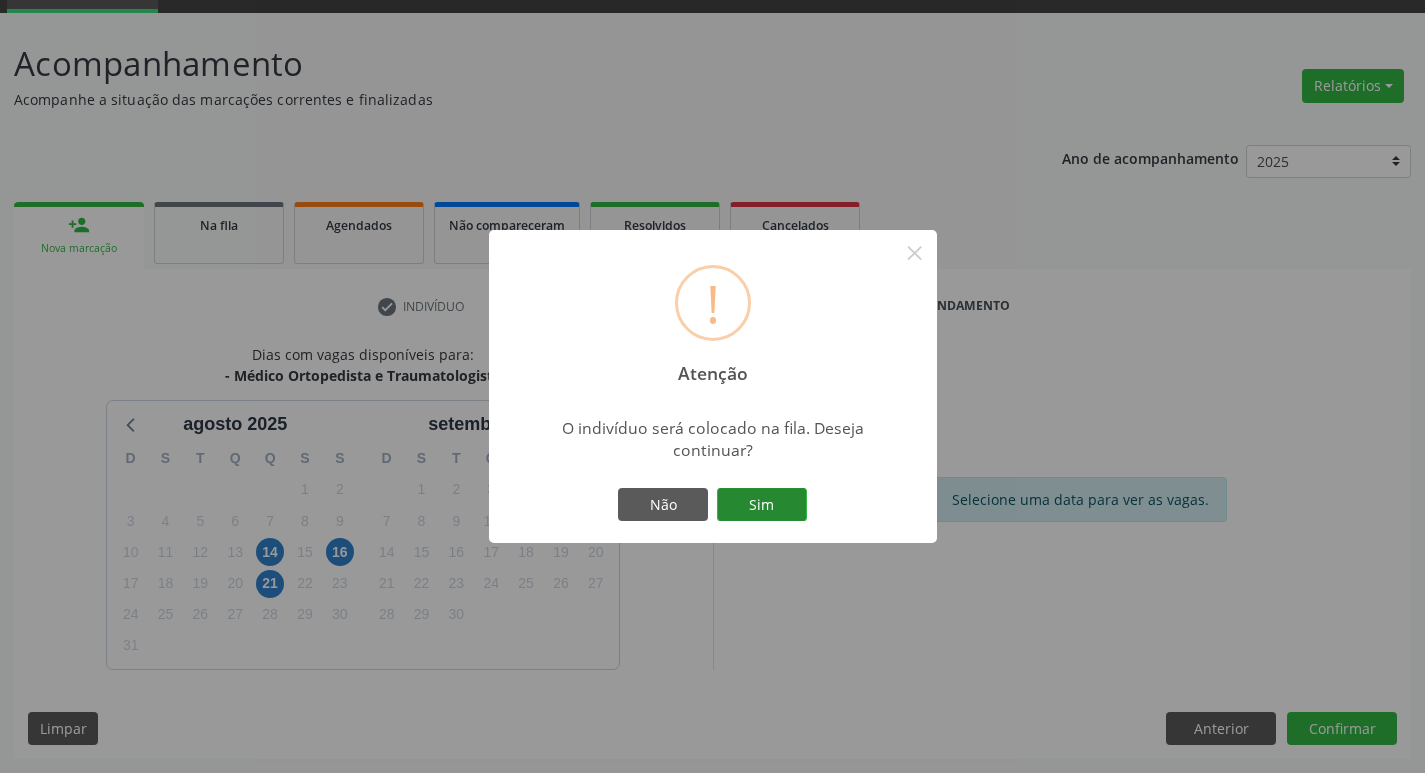 click on "Sim" at bounding box center (762, 505) 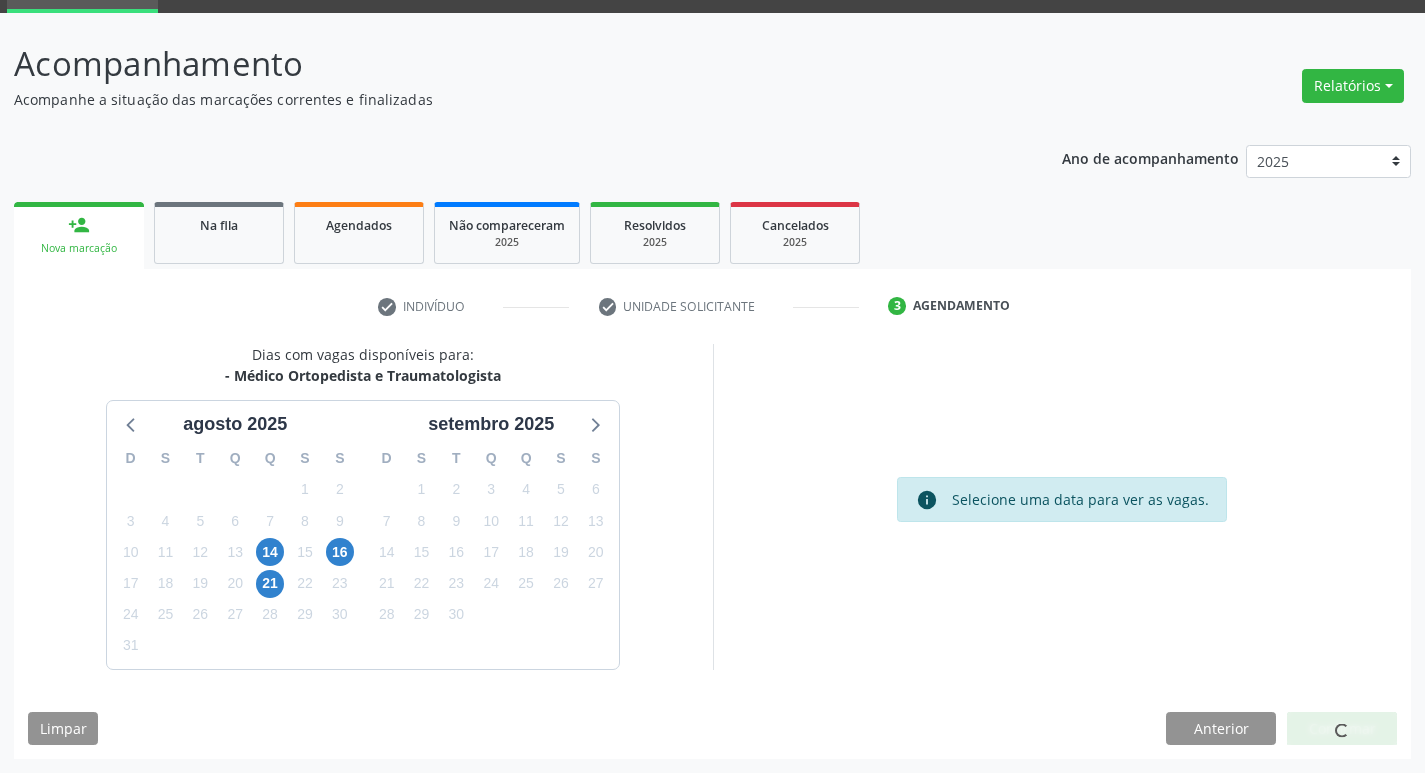 scroll, scrollTop: 0, scrollLeft: 0, axis: both 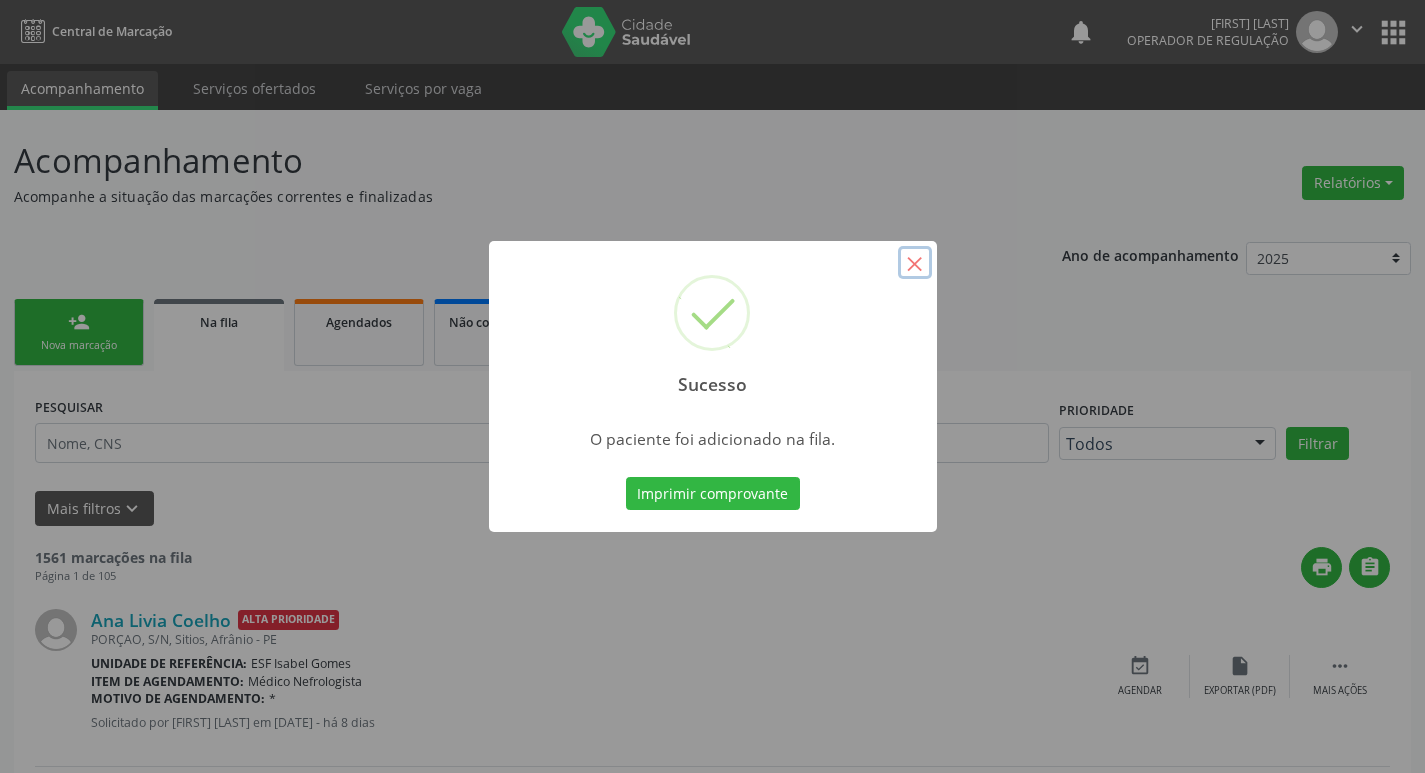 click on "×" at bounding box center (915, 263) 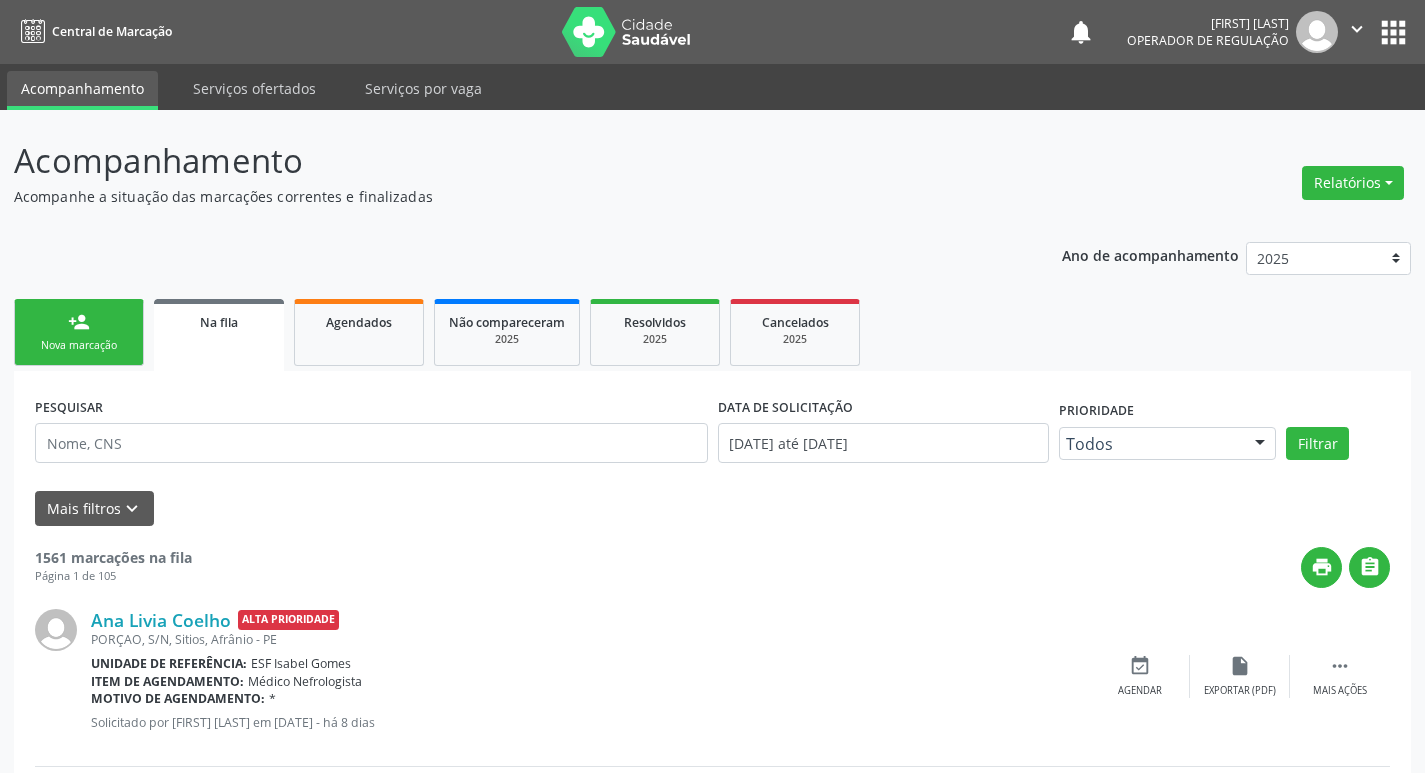 click on "person_add
Nova marcação" at bounding box center [79, 332] 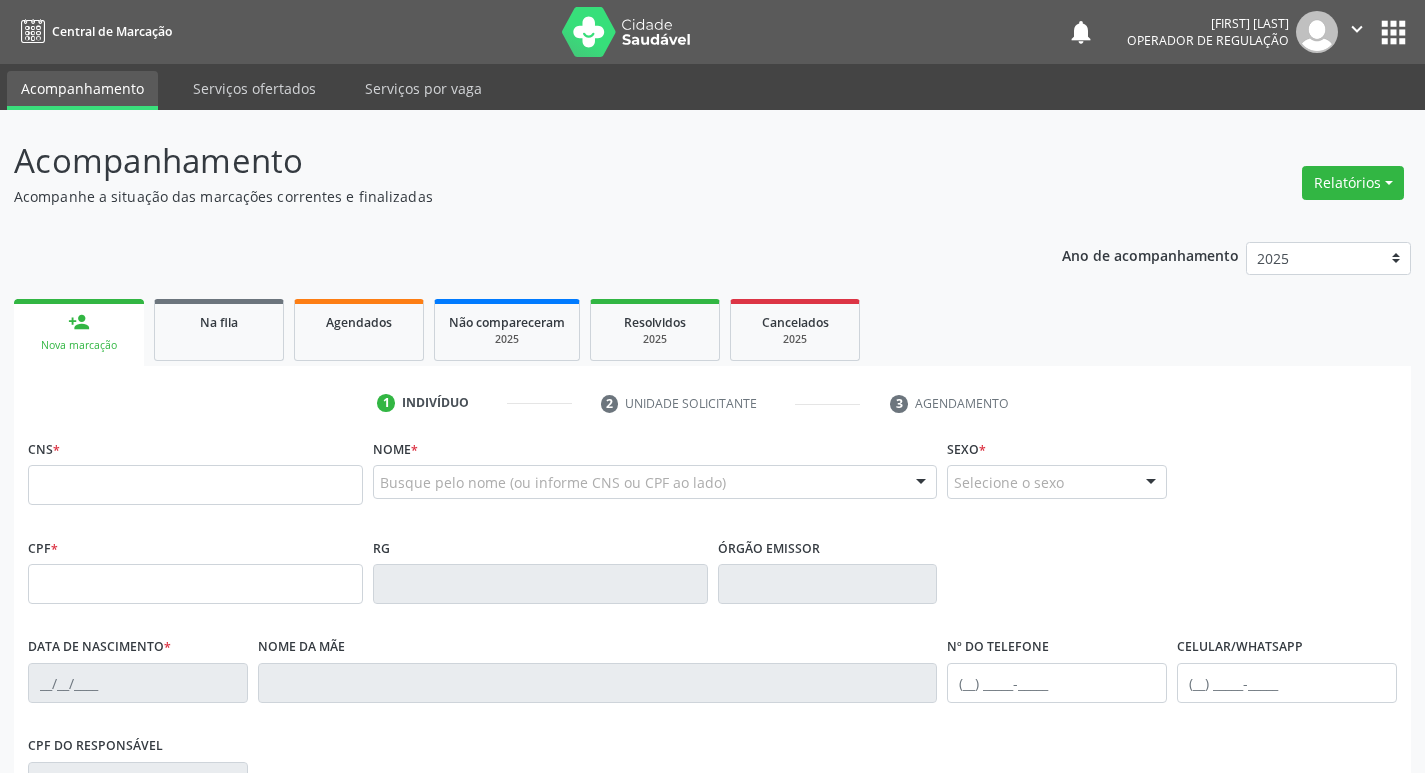 drag, startPoint x: 105, startPoint y: 507, endPoint x: 124, endPoint y: 487, distance: 27.58623 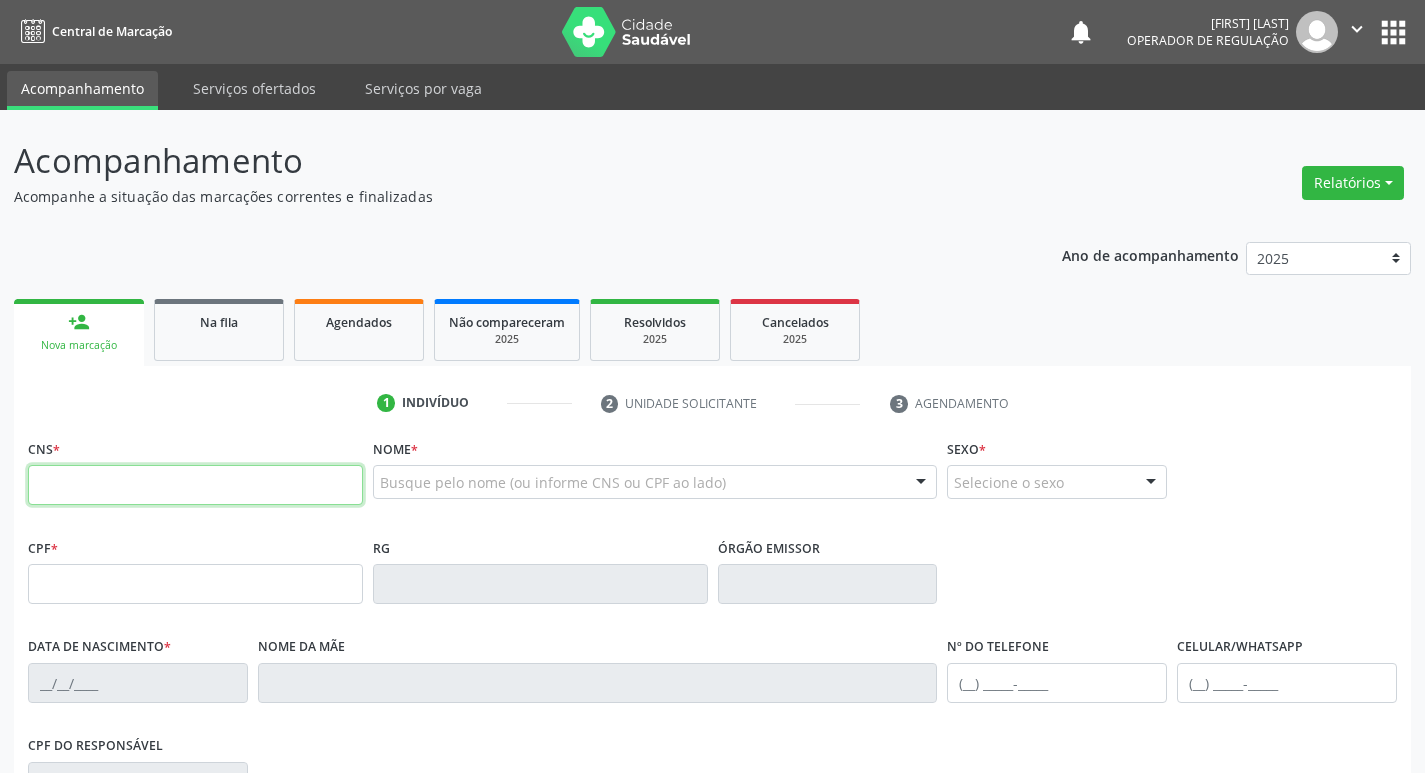 click at bounding box center [195, 485] 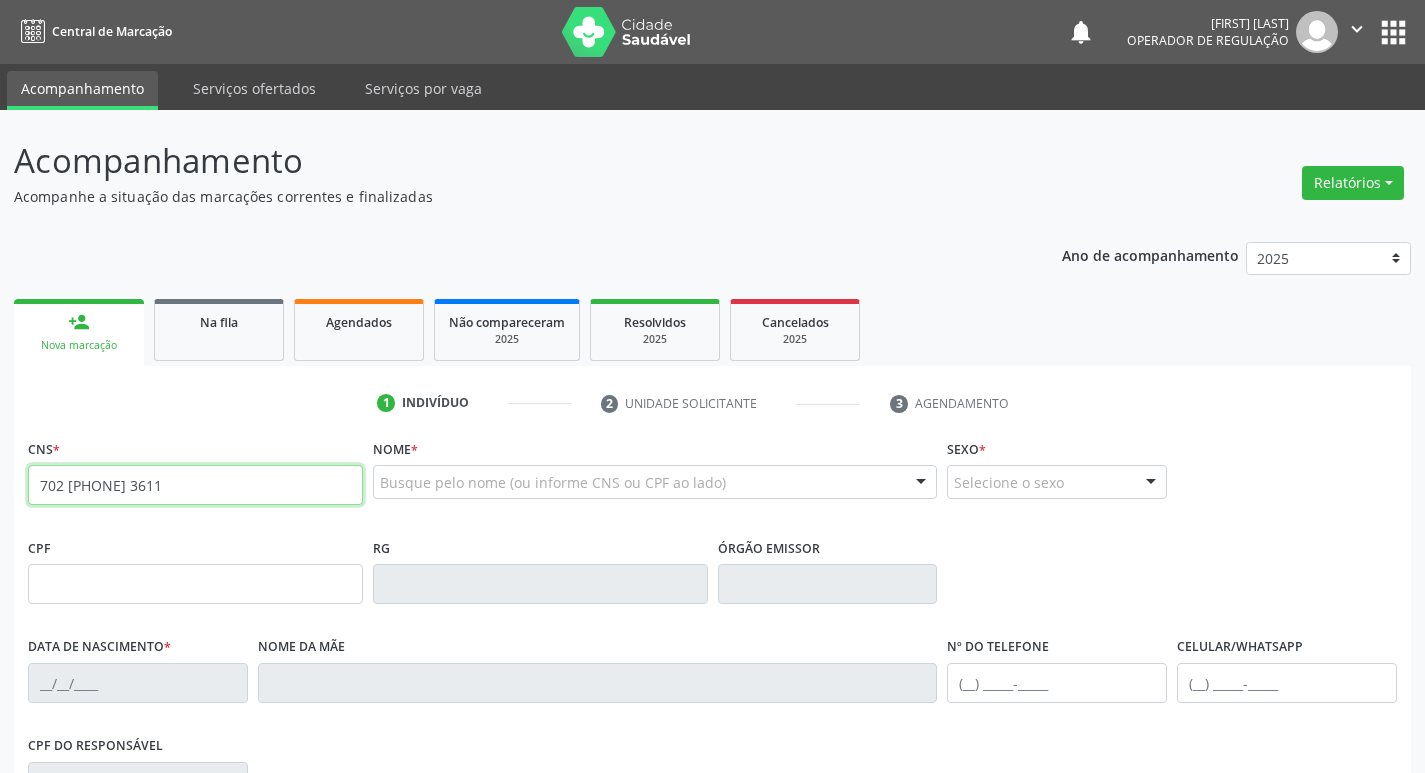 type on "702 3031 0575 3611" 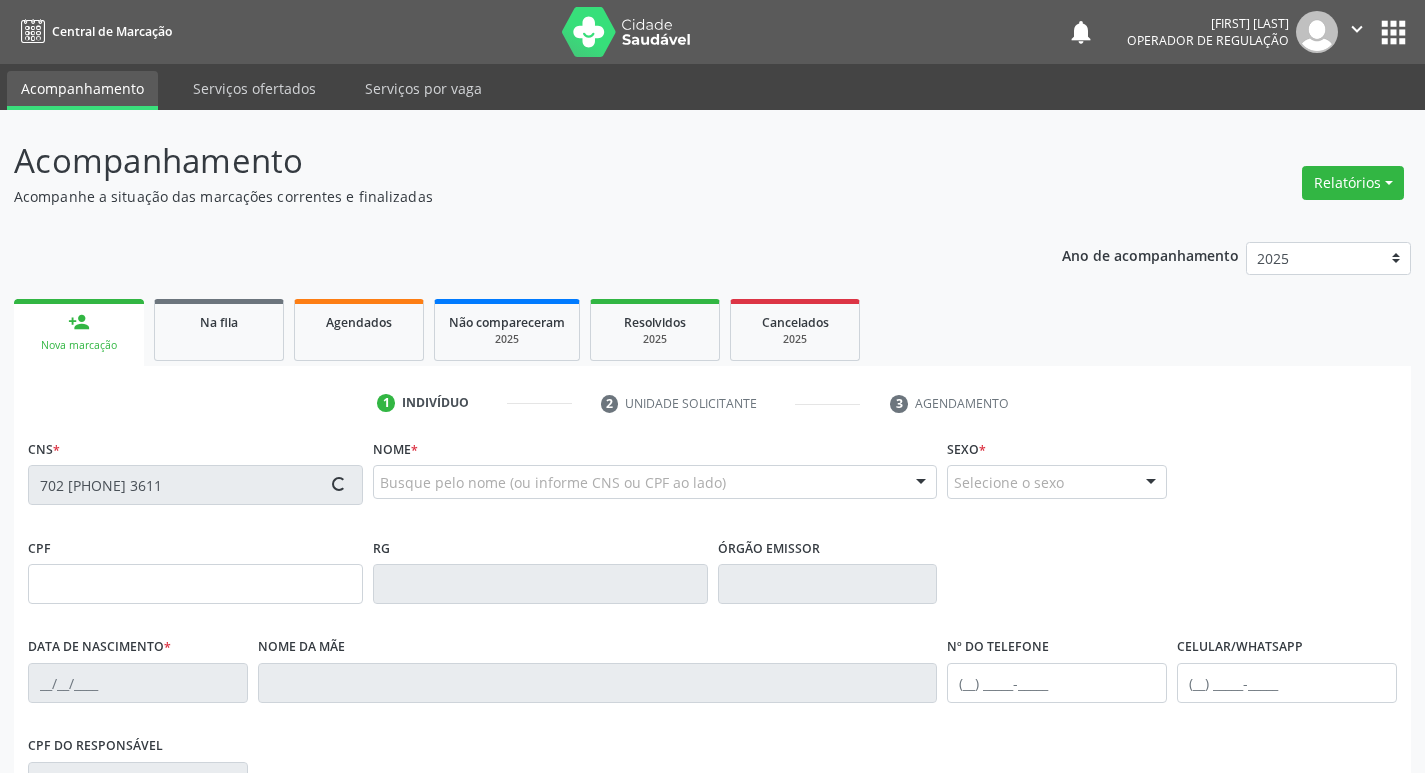 type on "139.010.394-30" 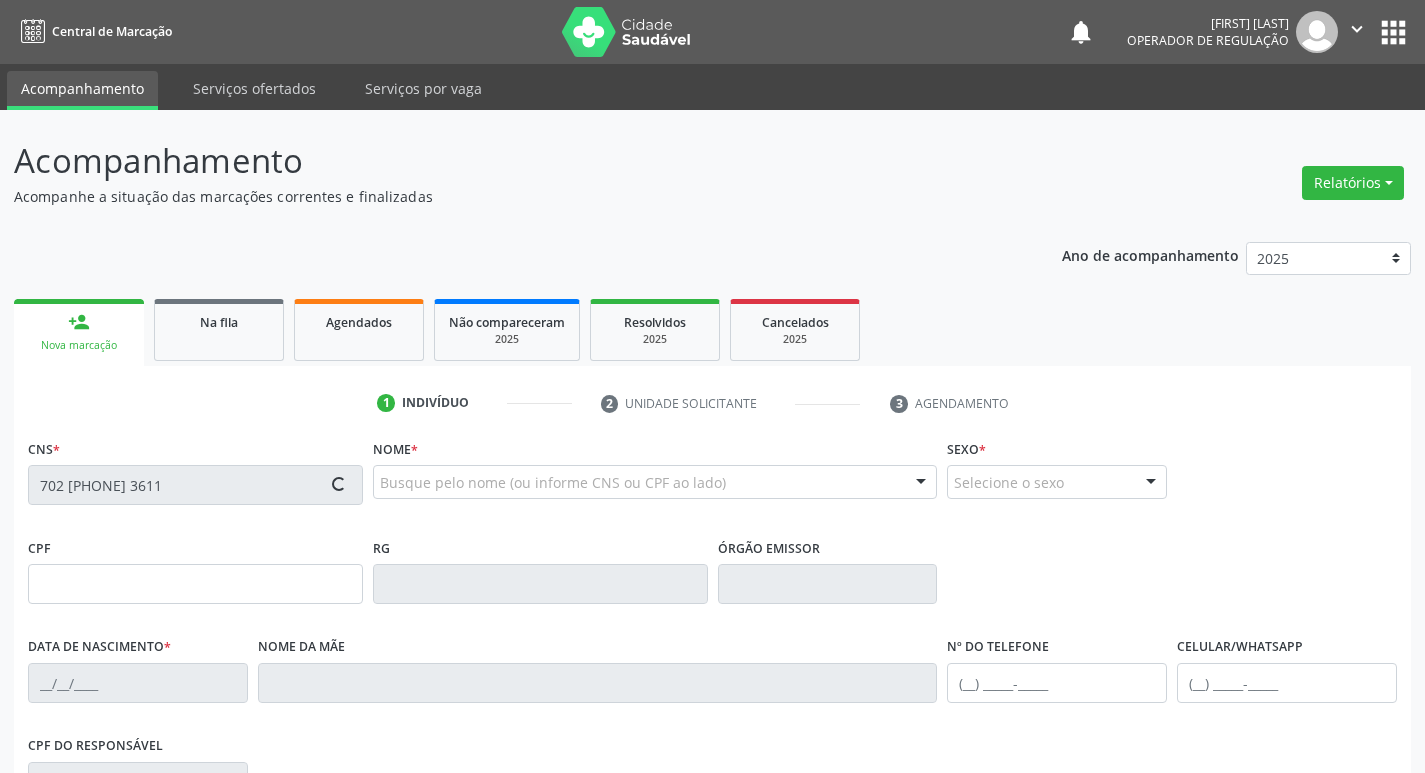 type on "03/03/2010" 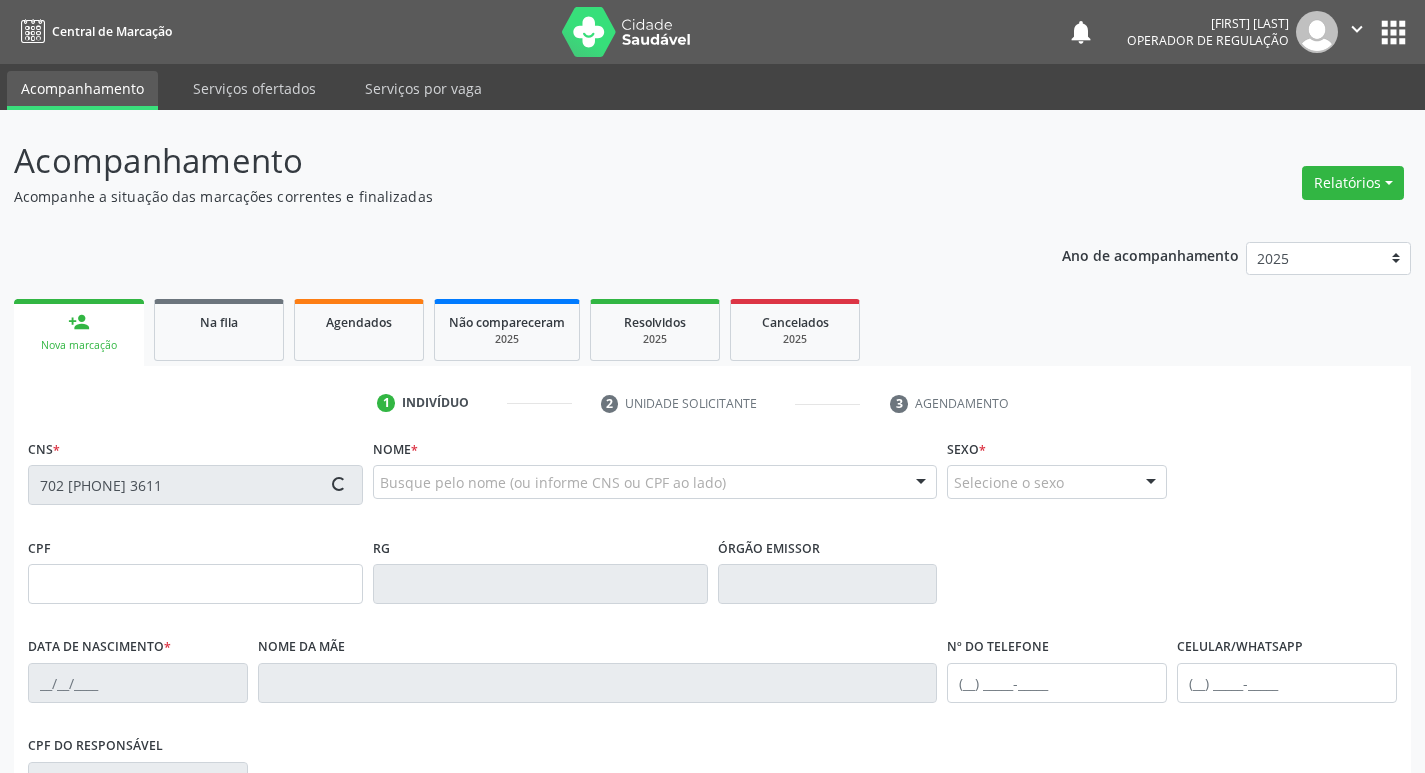 type on "086.422.584-97" 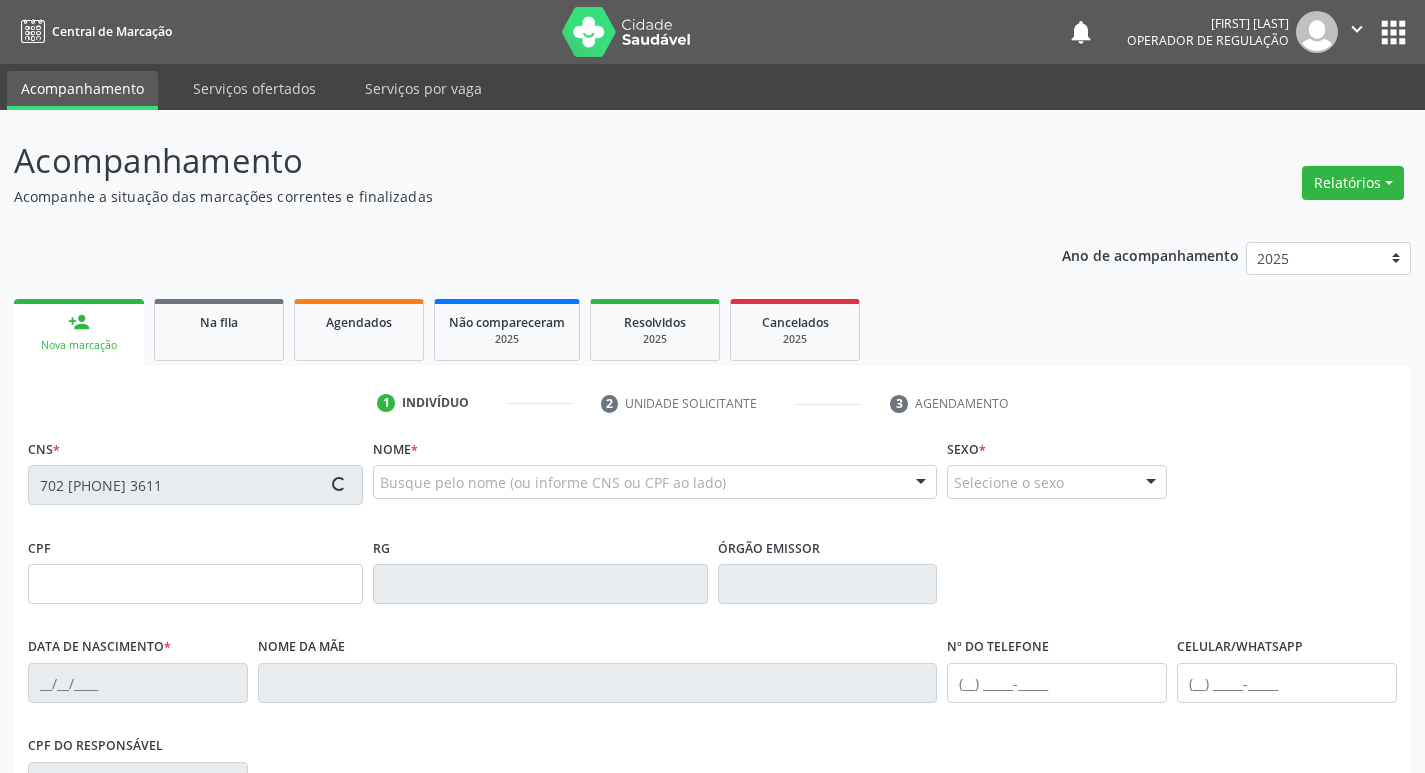 type on "2" 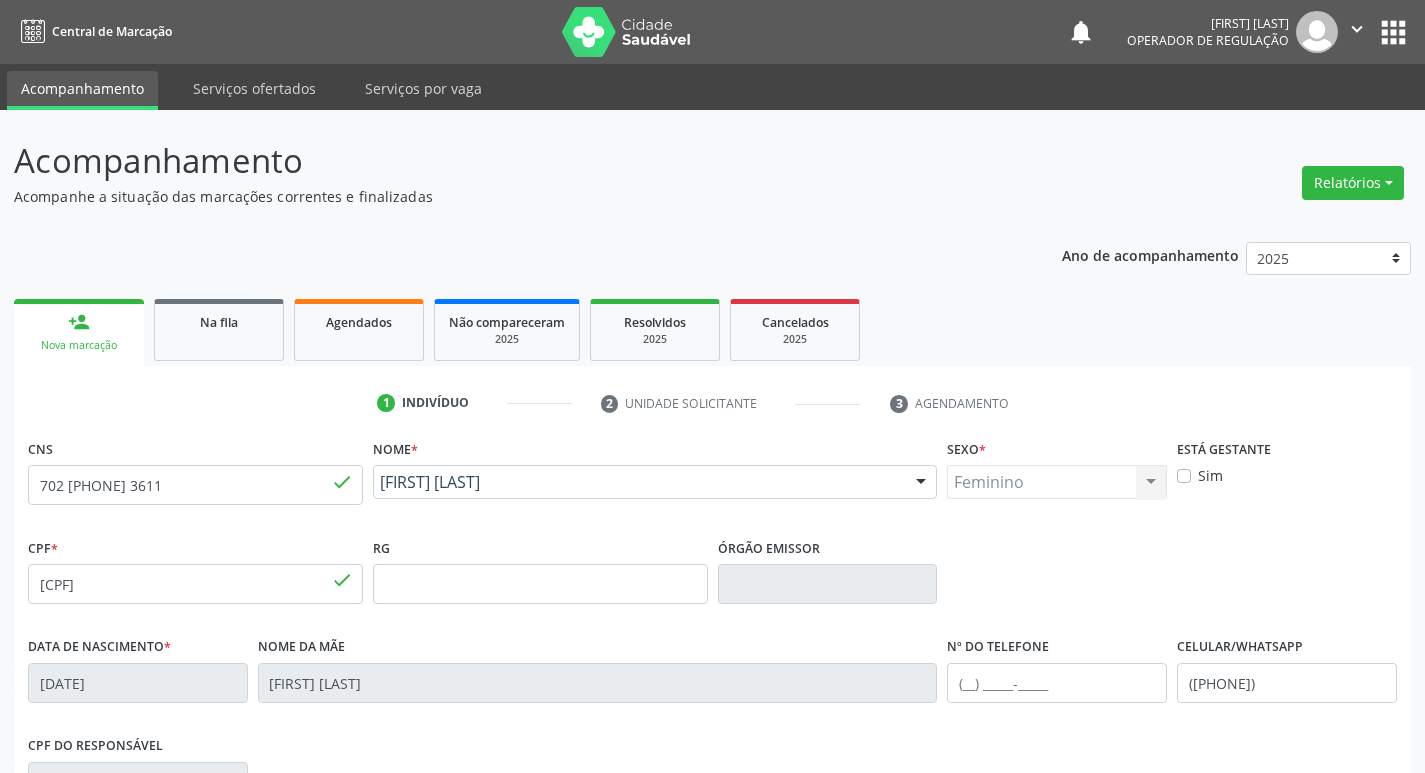 scroll, scrollTop: 311, scrollLeft: 0, axis: vertical 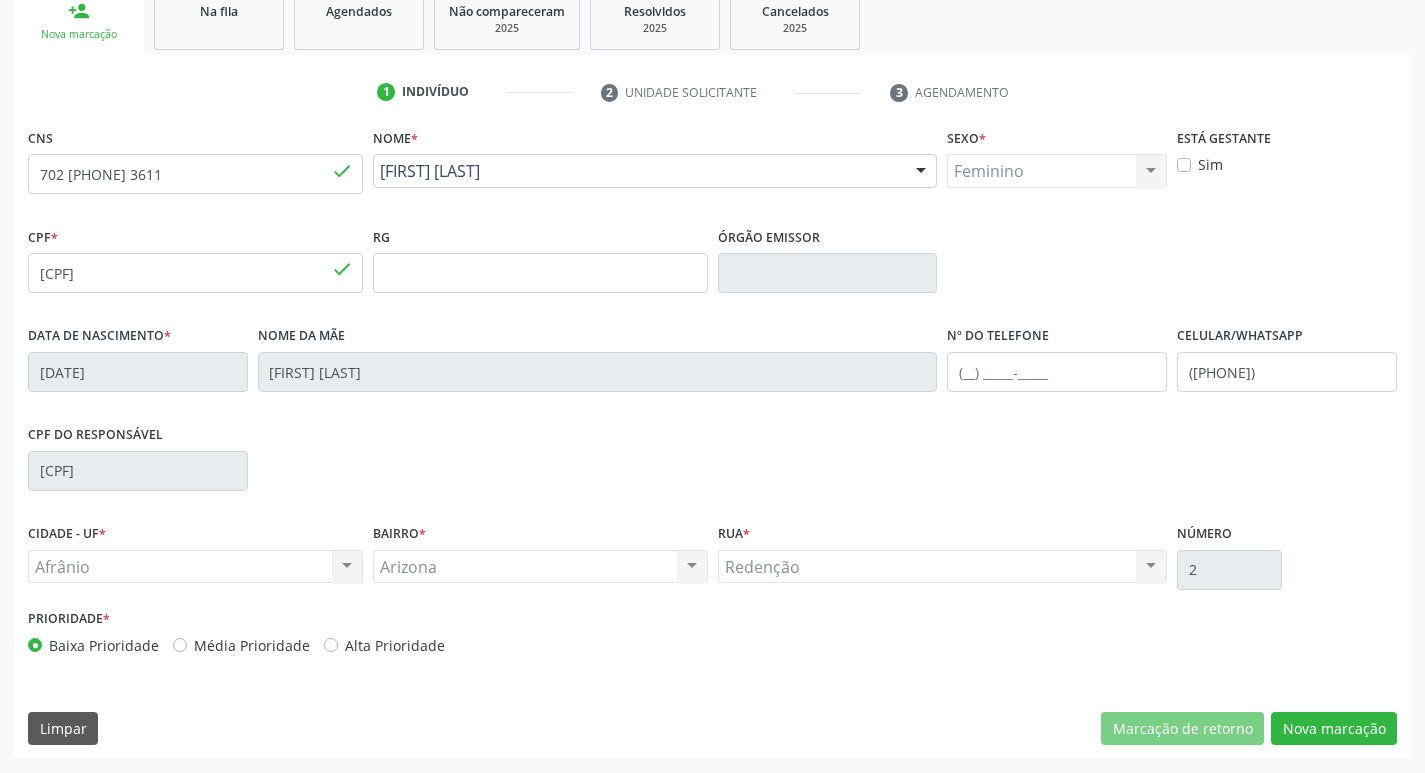 click on "Média Prioridade" at bounding box center (241, 645) 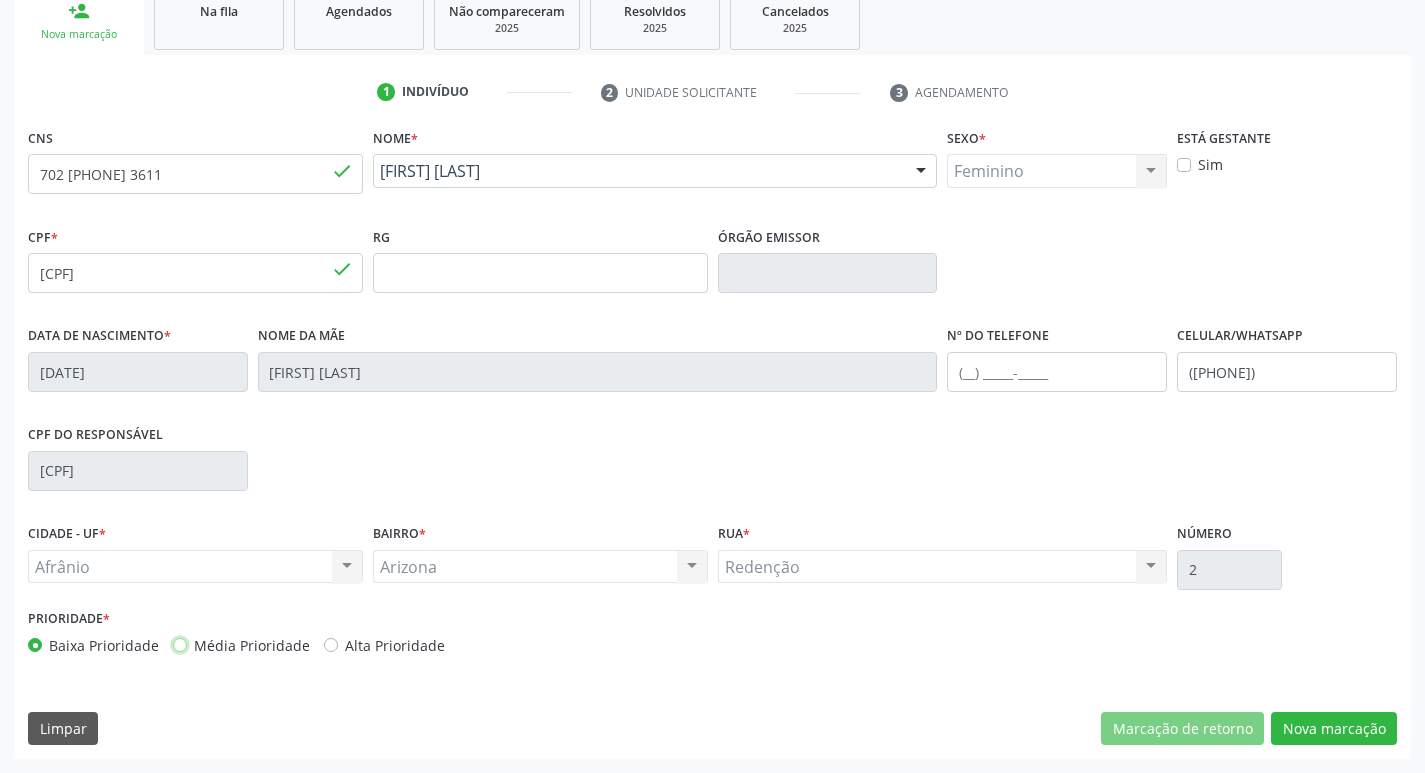 click on "Média Prioridade" at bounding box center (180, 644) 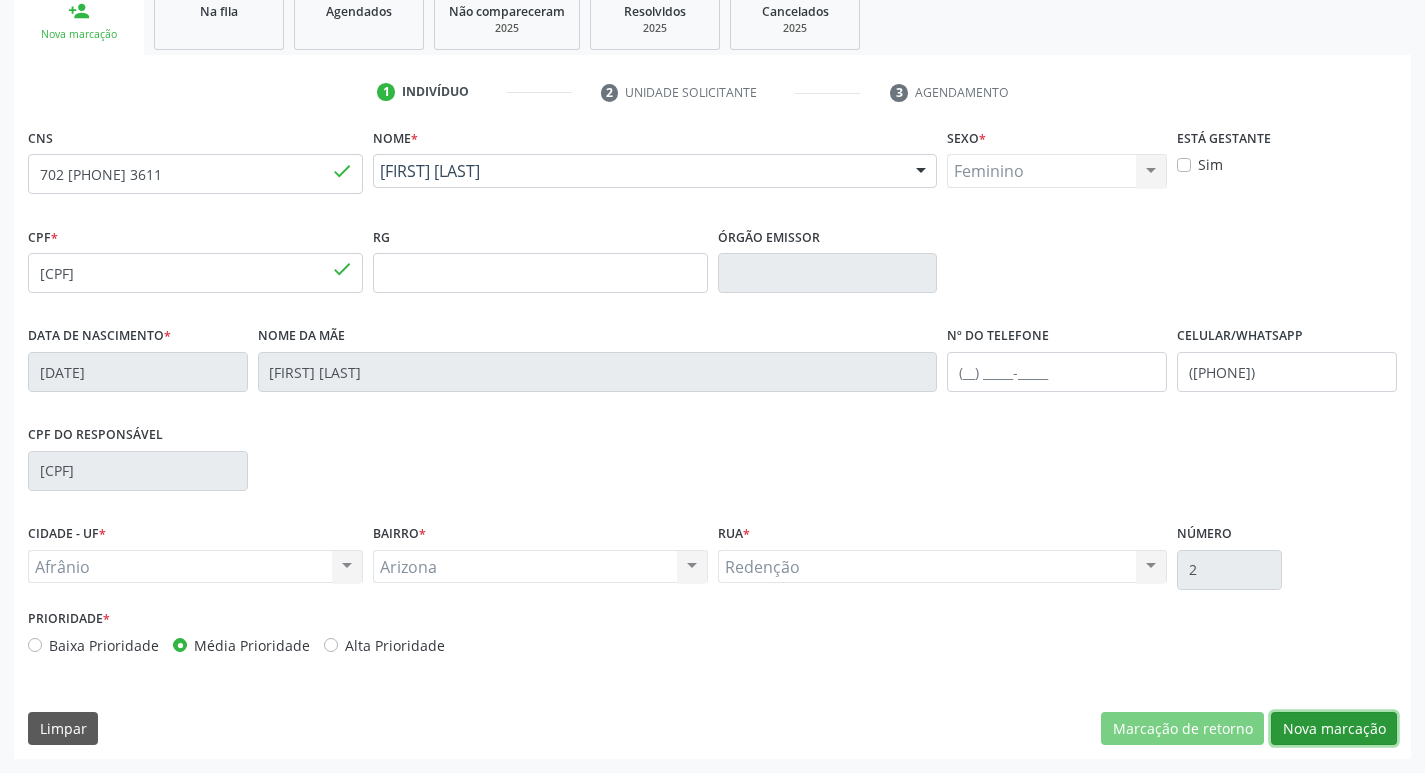 drag, startPoint x: 1358, startPoint y: 722, endPoint x: 1348, endPoint y: 718, distance: 10.770329 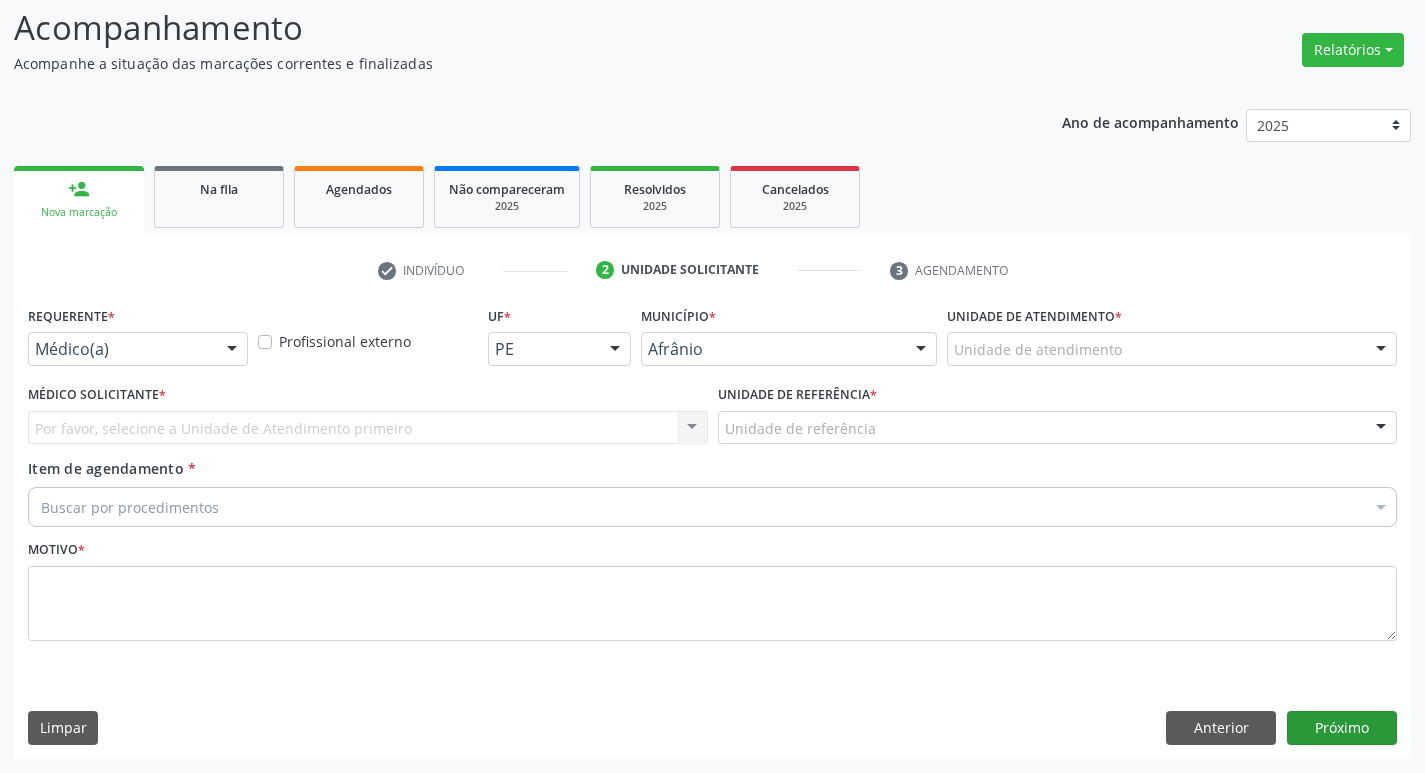 scroll, scrollTop: 133, scrollLeft: 0, axis: vertical 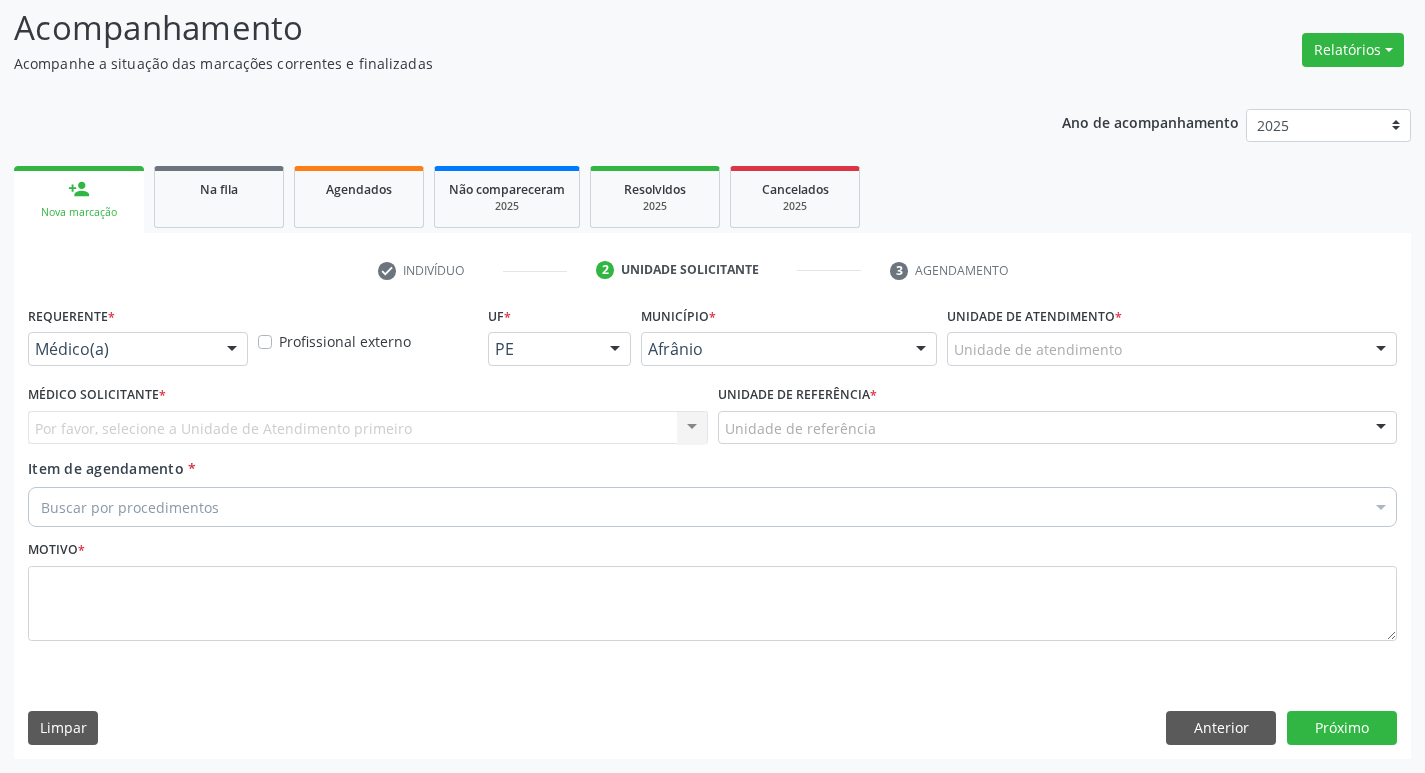 click on "Unidade de atendimento" at bounding box center (1172, 349) 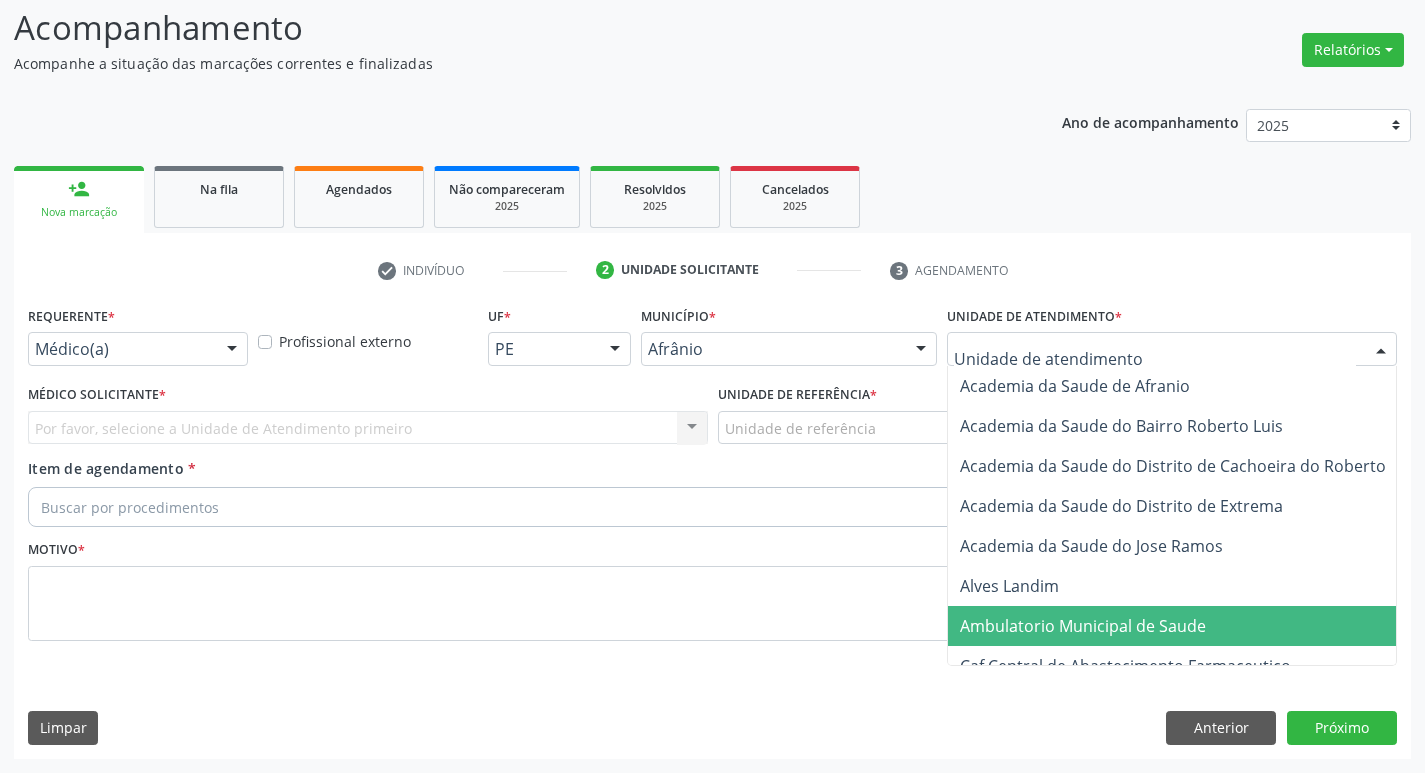 click on "Ambulatorio Municipal de Saude" at bounding box center (1186, 626) 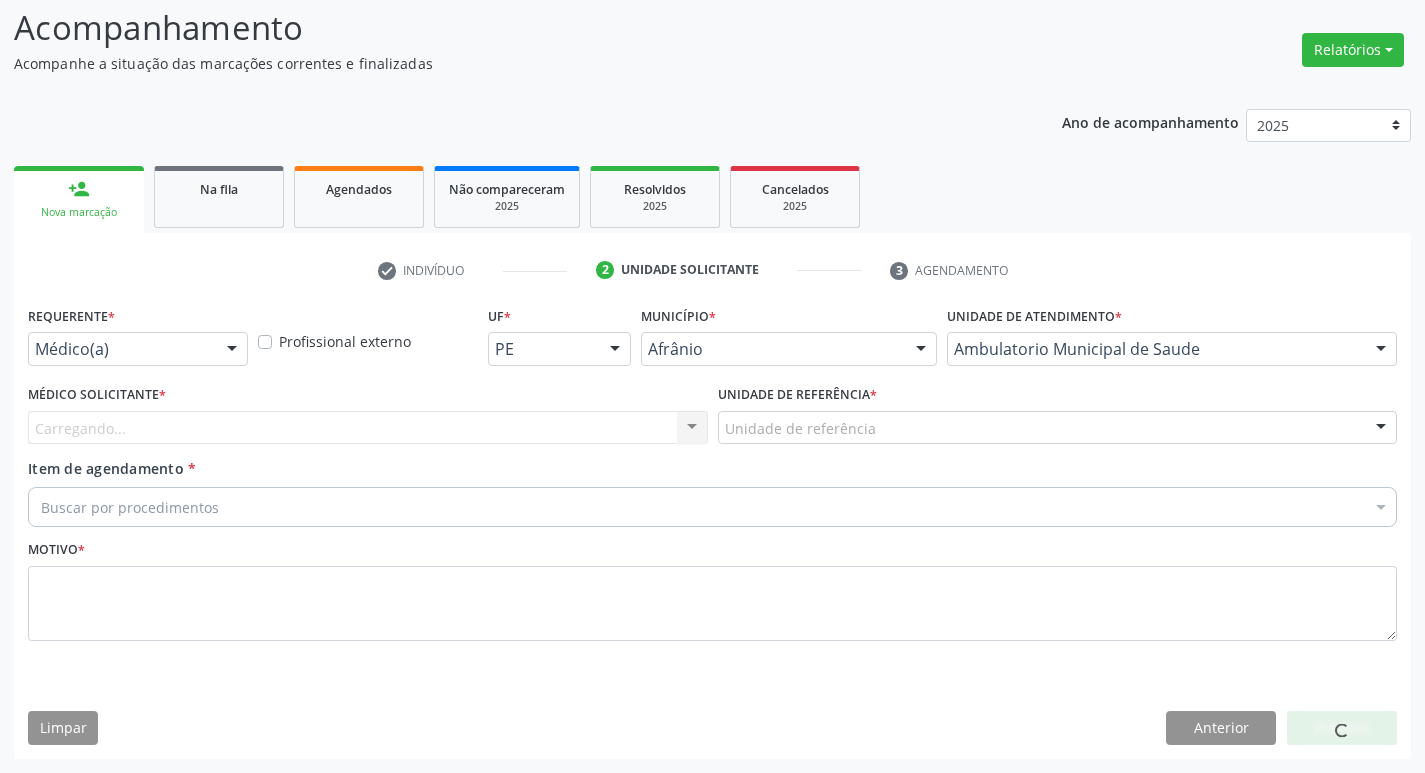 click on "Carregando...
Nenhum resultado encontrado para: "   "
Não há nenhuma opção para ser exibida." at bounding box center (368, 428) 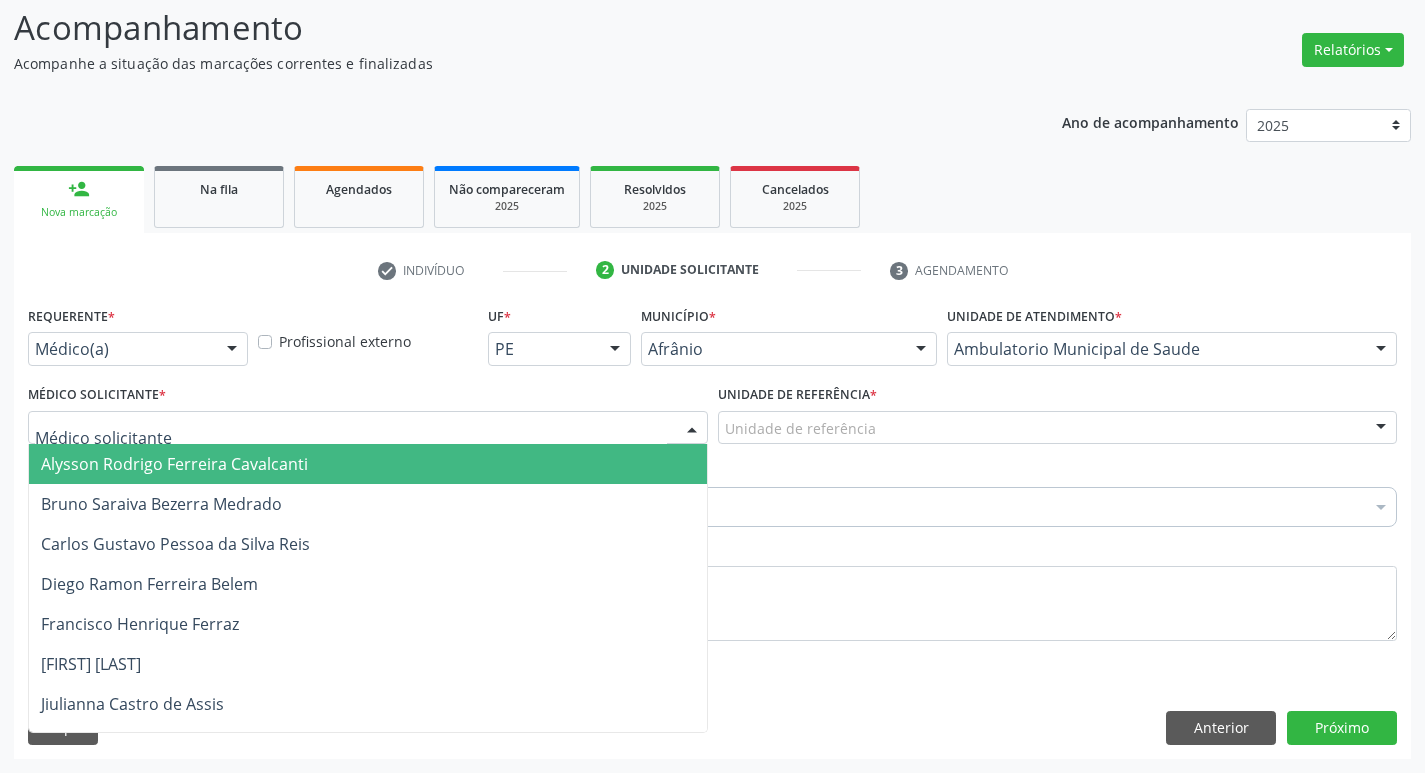 click at bounding box center [368, 428] 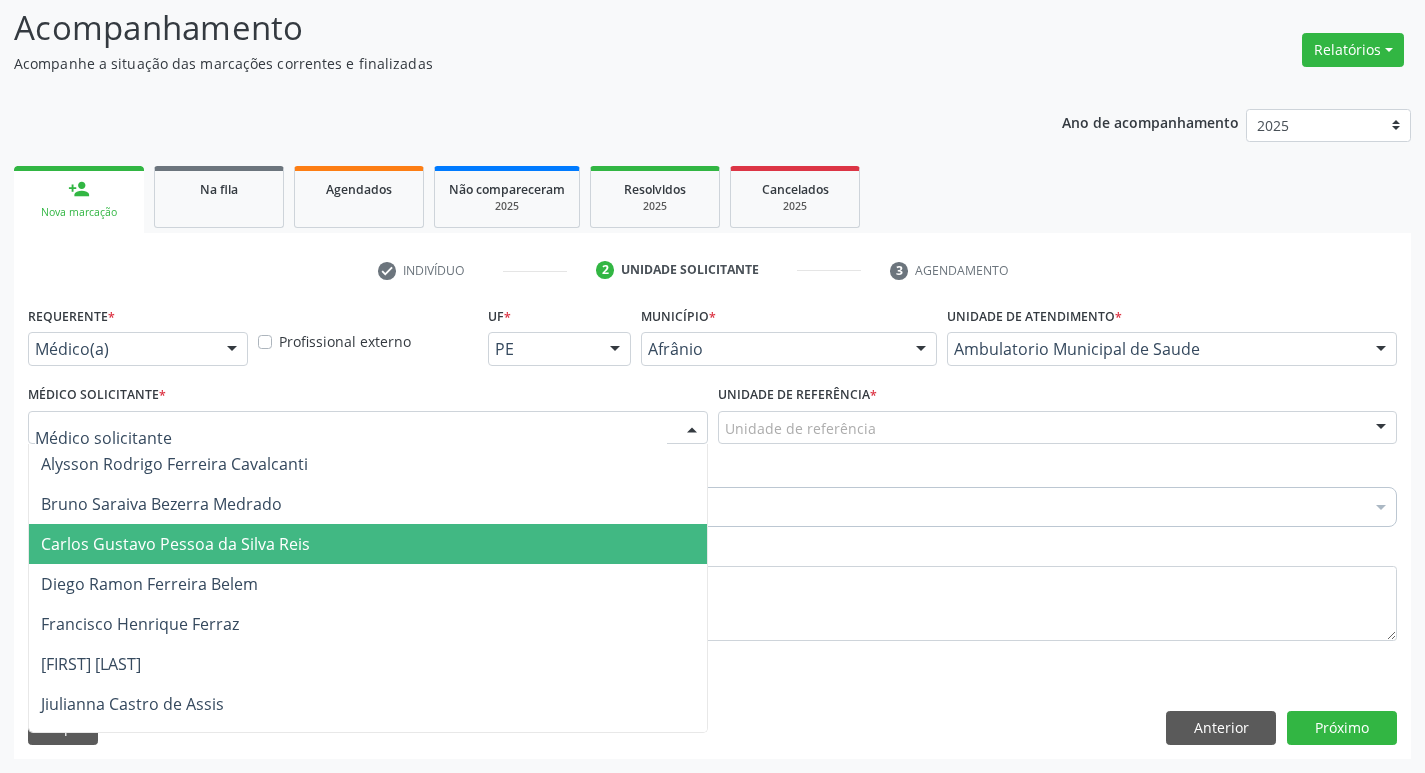 drag, startPoint x: 373, startPoint y: 563, endPoint x: 471, endPoint y: 526, distance: 104.75209 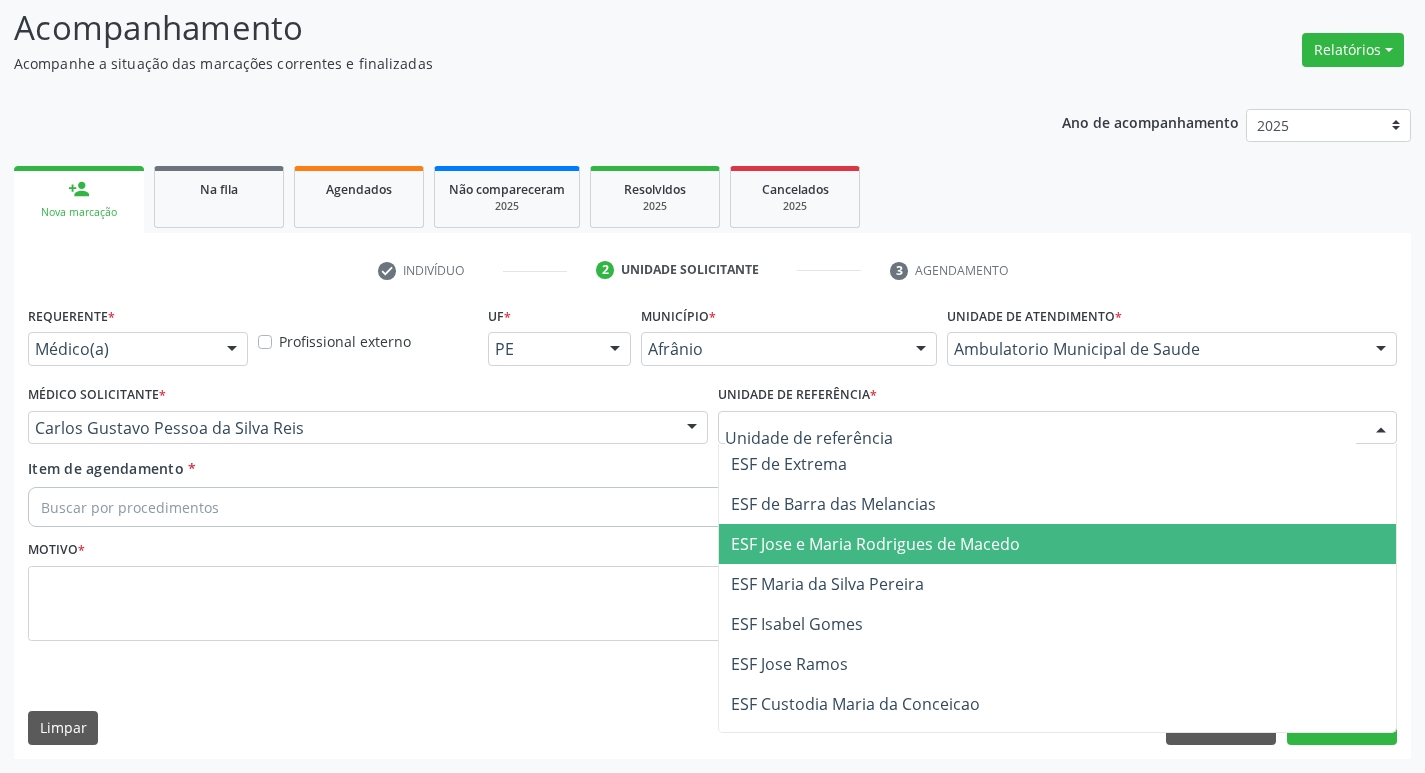 click on "ESF Jose e Maria Rodrigues de Macedo" at bounding box center [1058, 544] 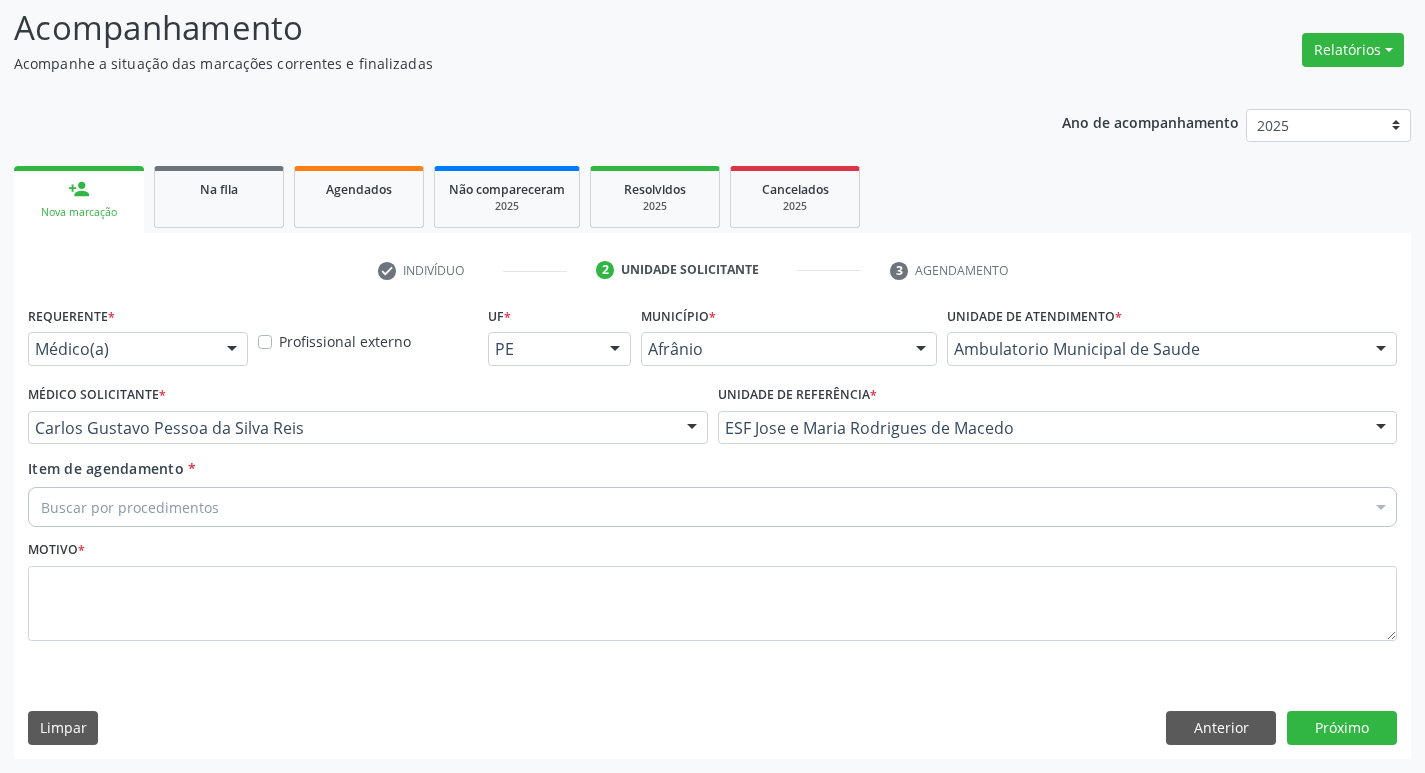 click on "Buscar por procedimentos" at bounding box center [712, 507] 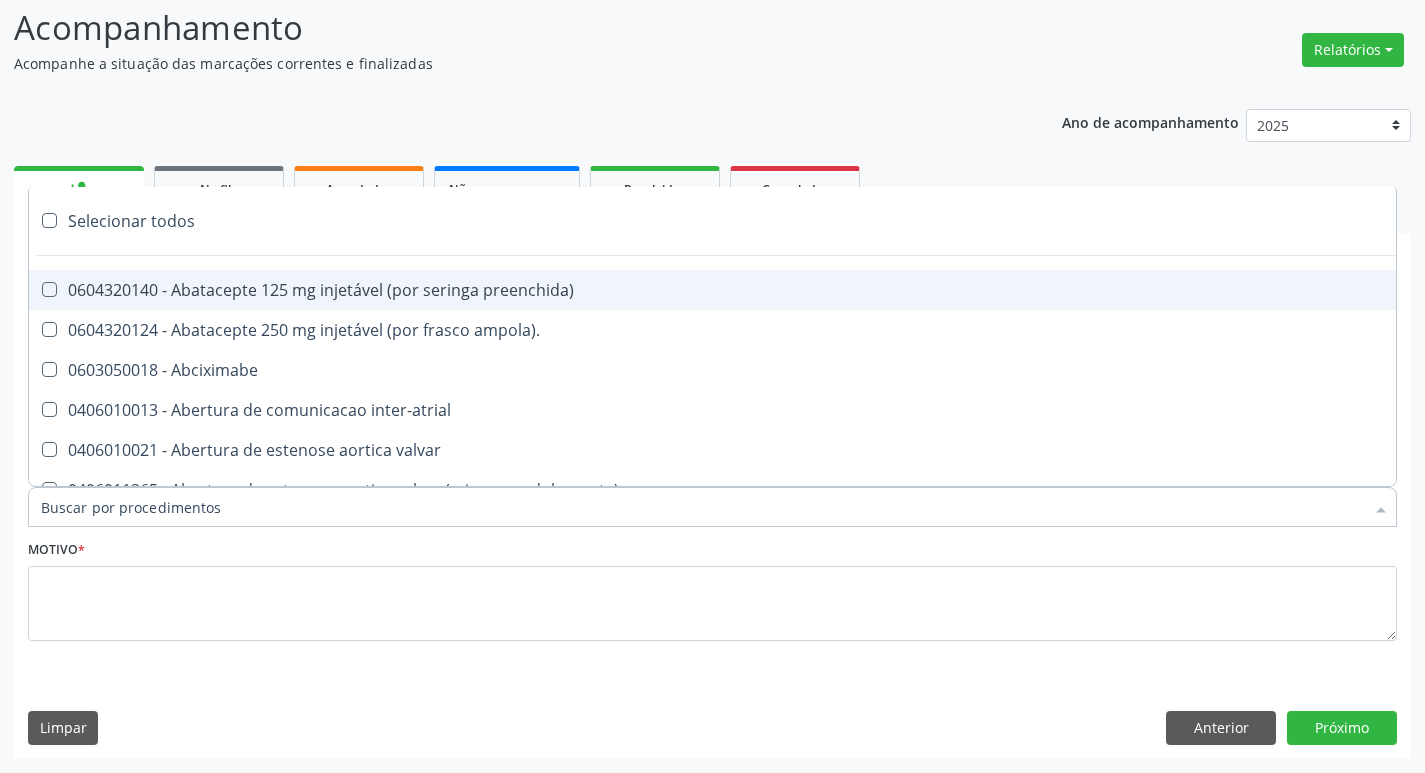 paste on "ortope" 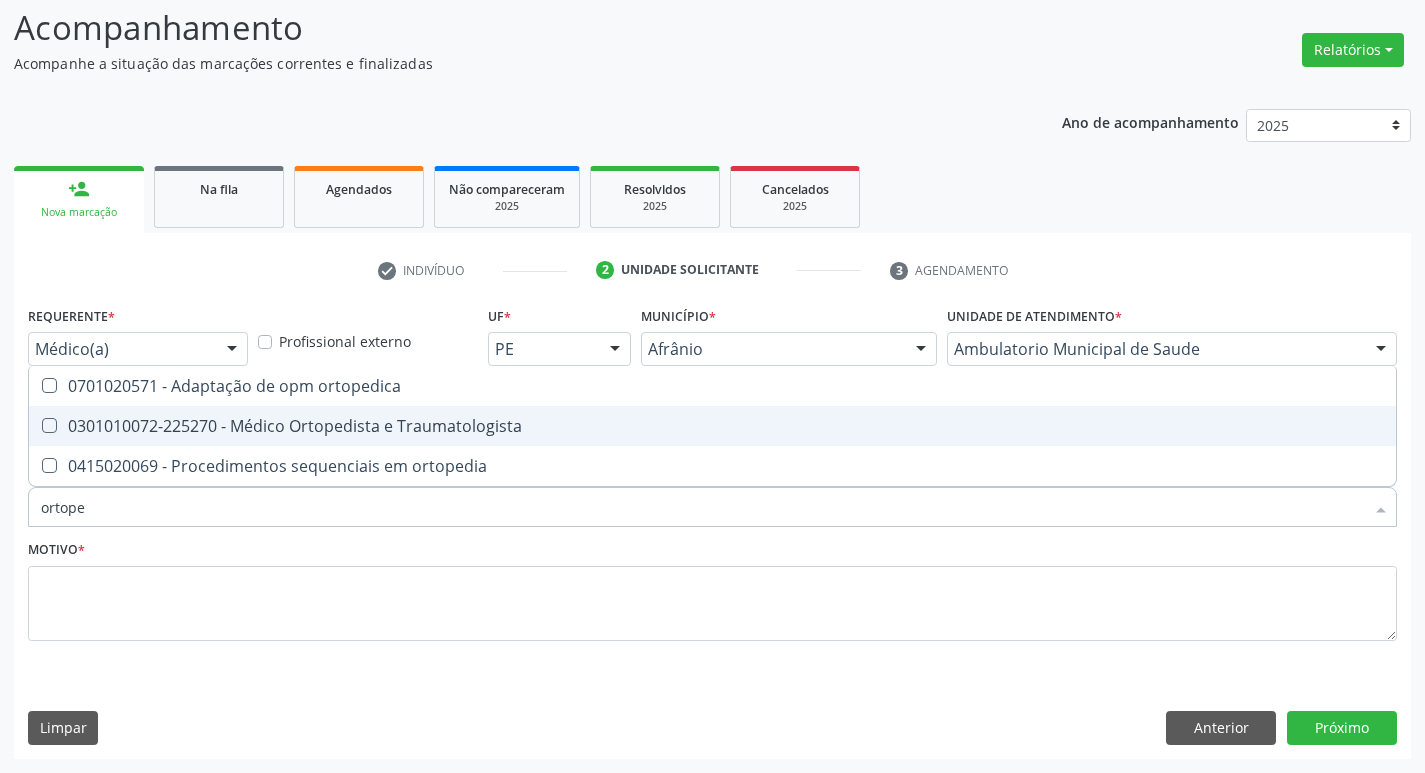 click at bounding box center (49, 425) 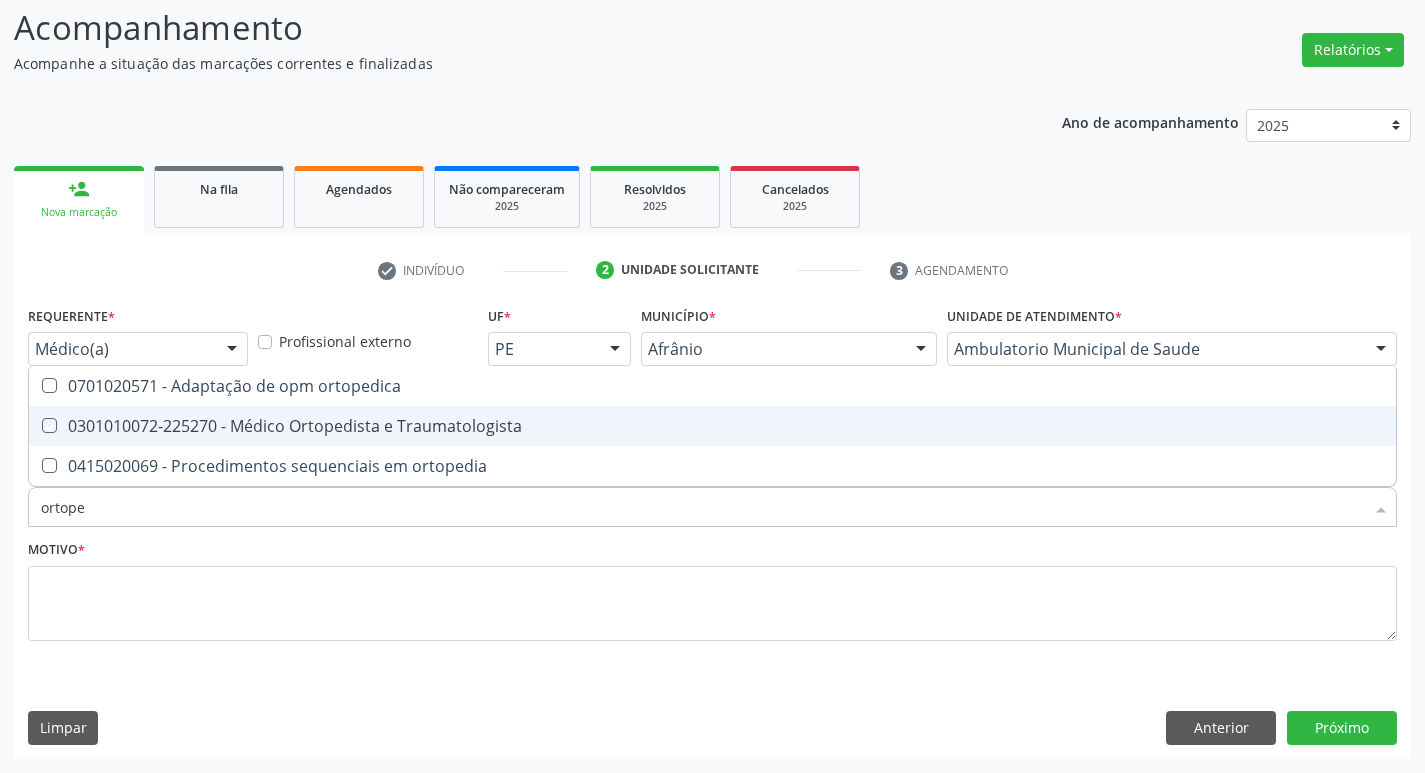 click at bounding box center (35, 425) 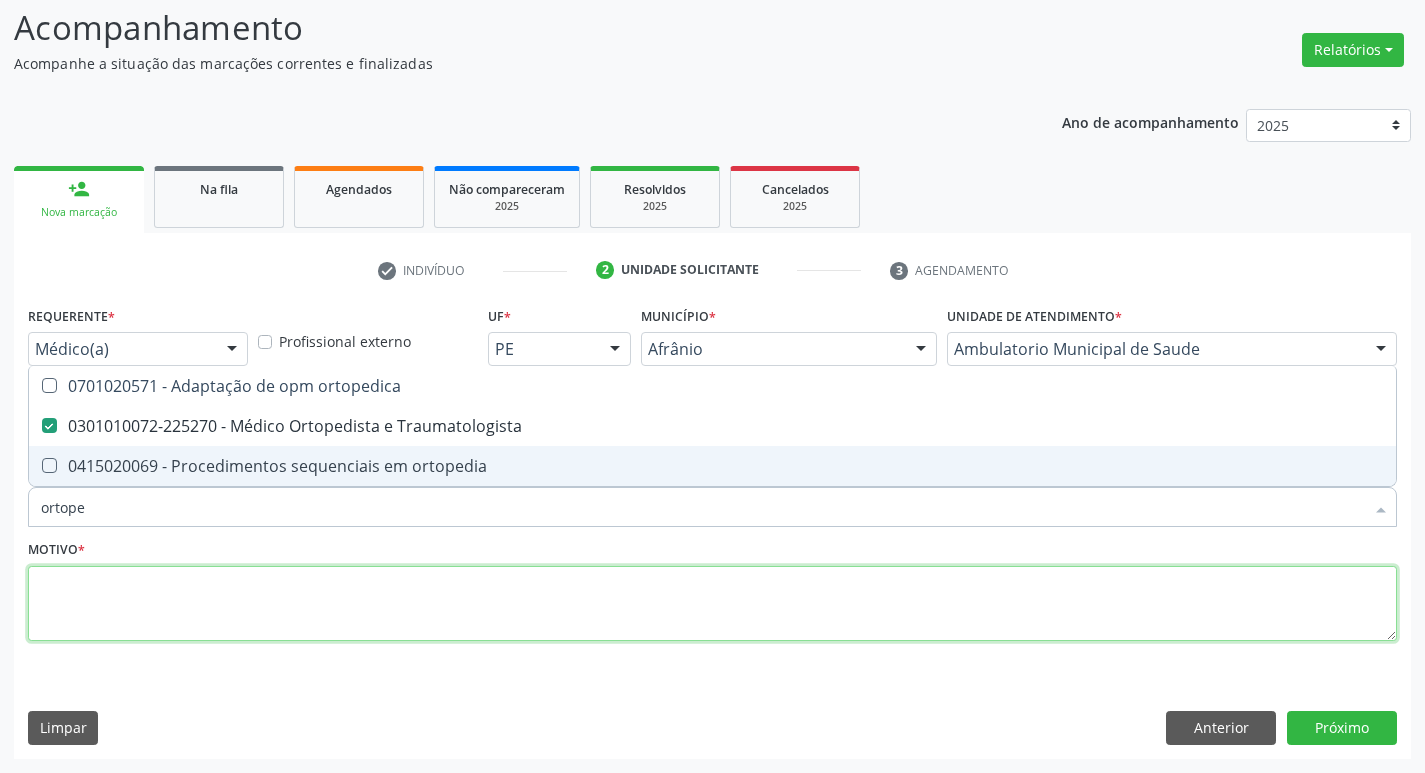 click at bounding box center [712, 604] 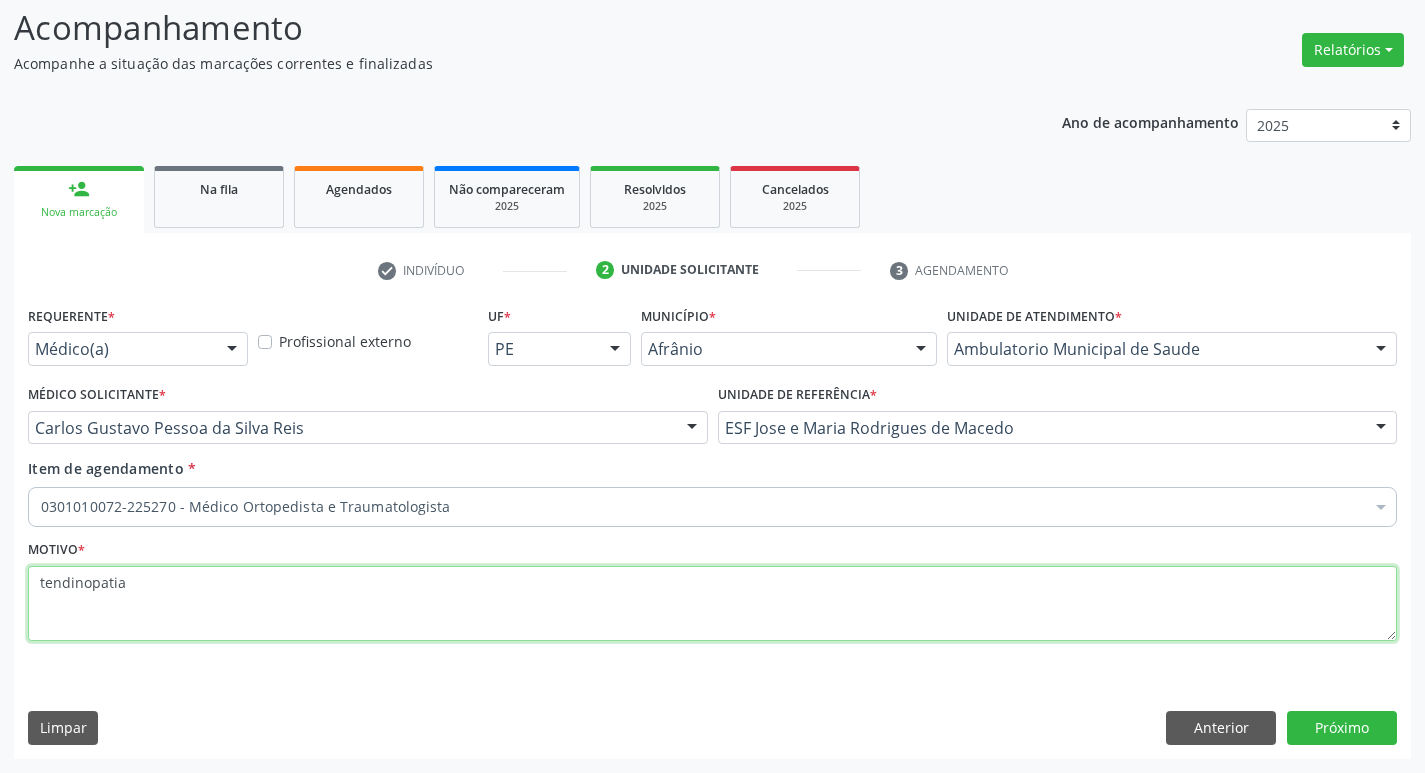 type on "tendinopatia" 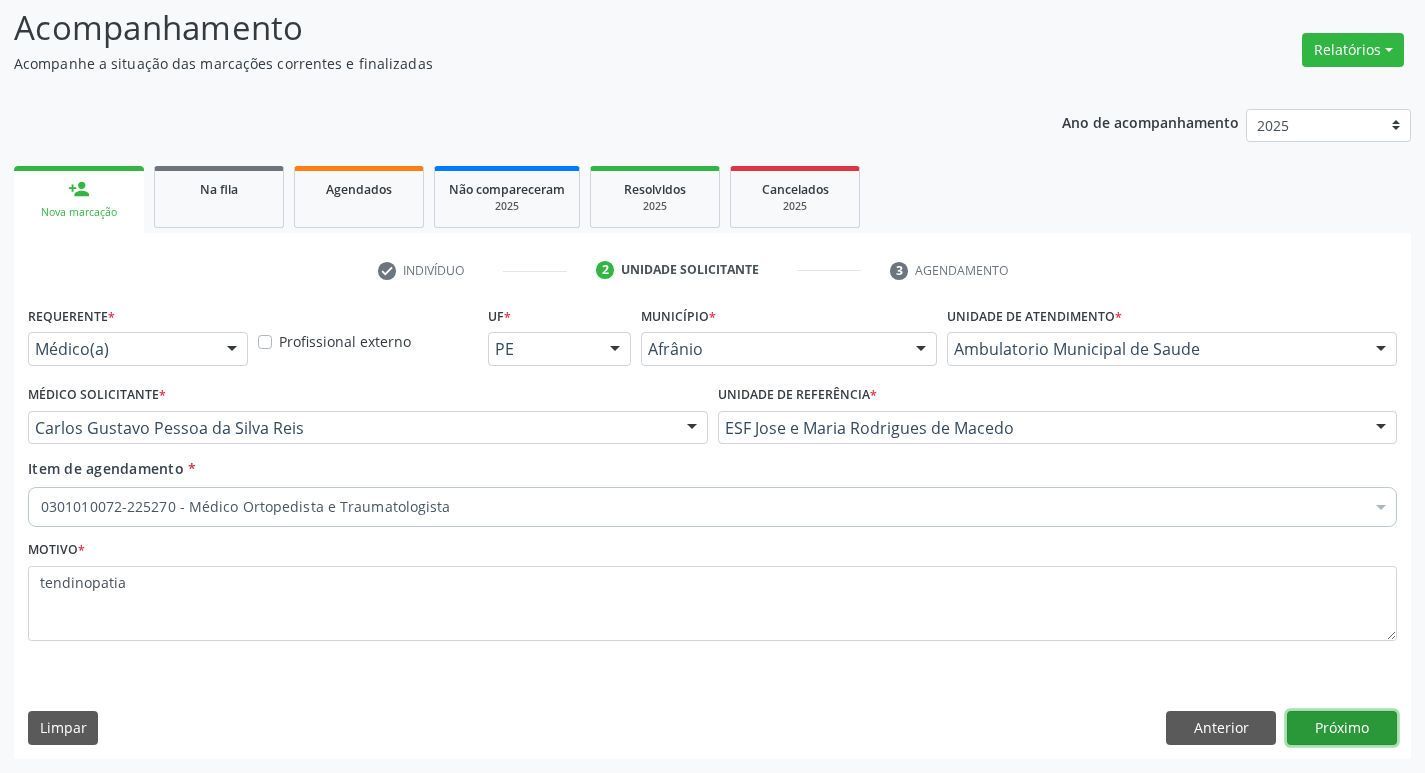 click on "Próximo" at bounding box center [1342, 728] 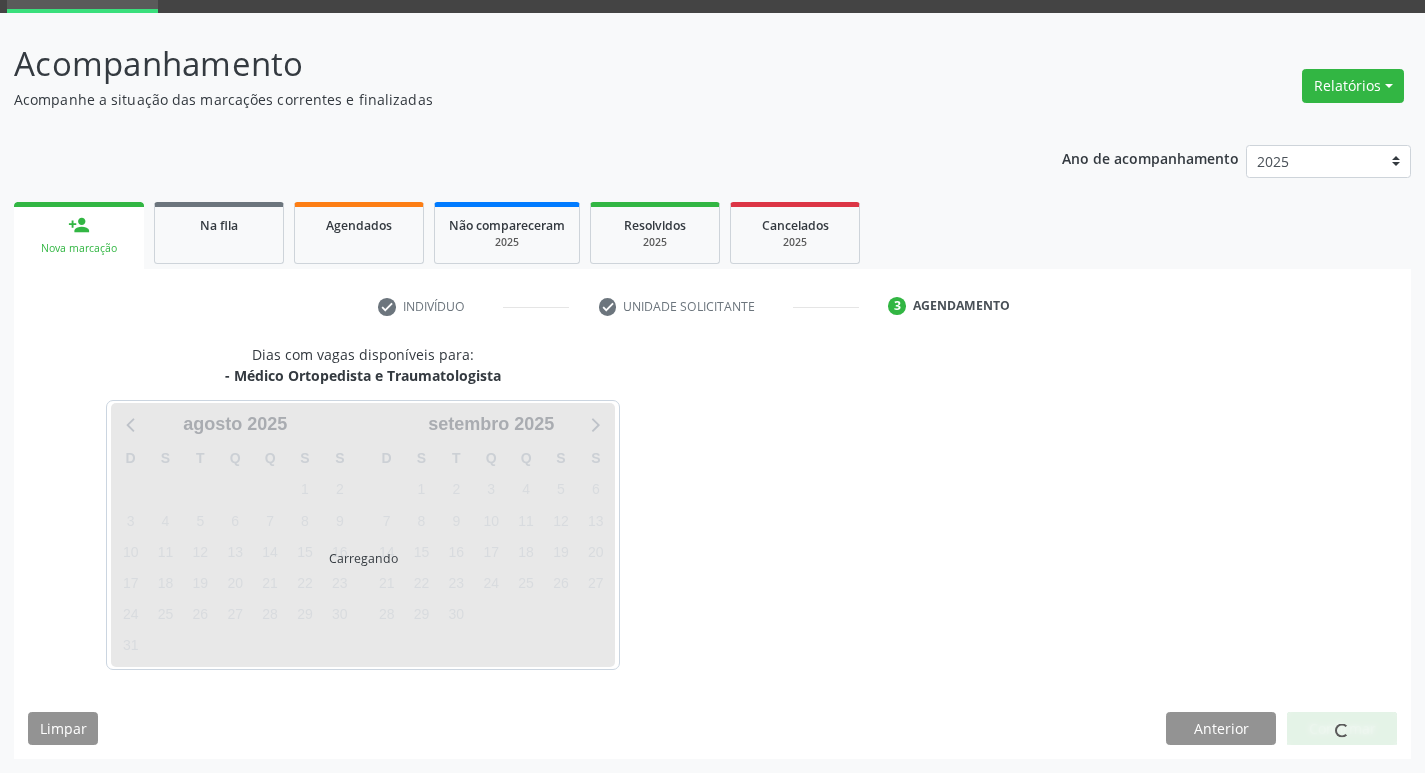 scroll, scrollTop: 97, scrollLeft: 0, axis: vertical 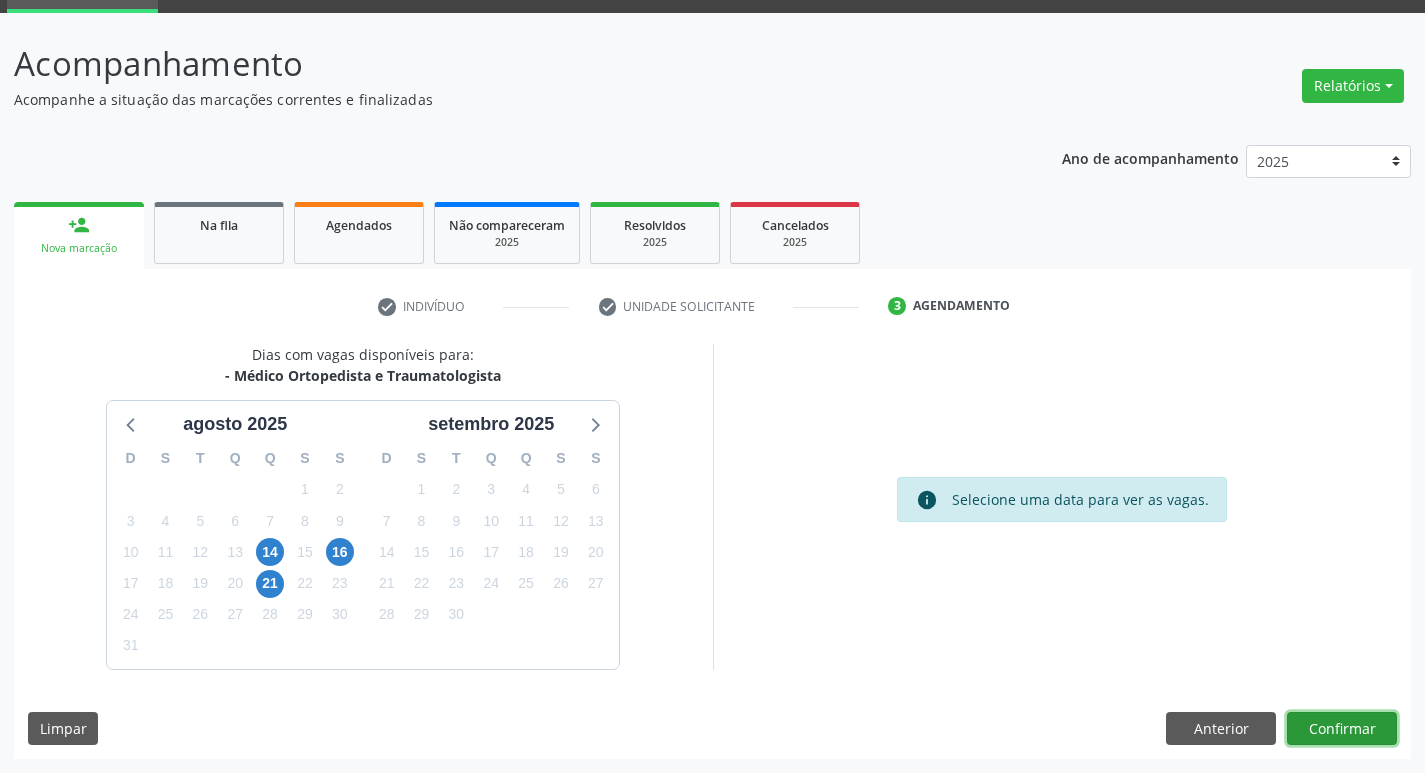 click on "Confirmar" at bounding box center (1342, 729) 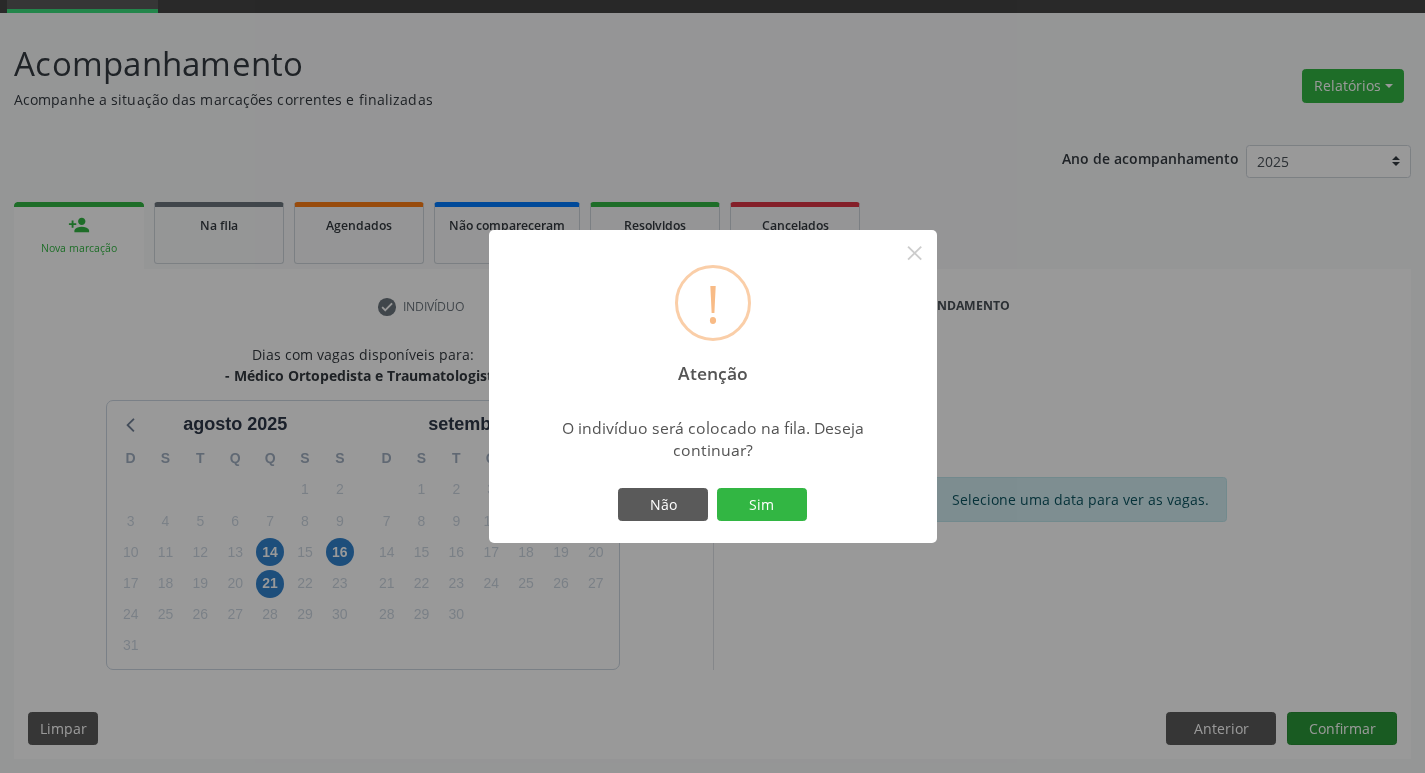 type 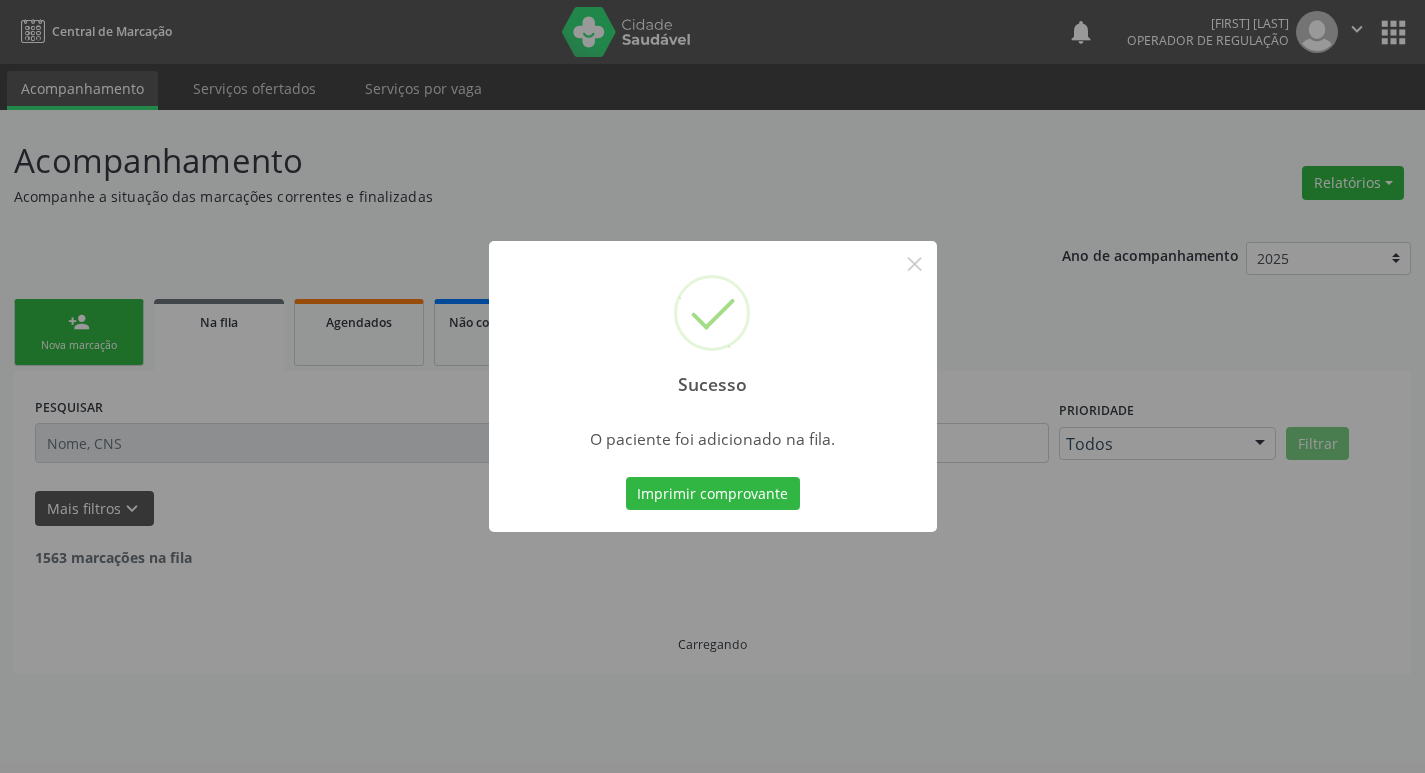 scroll, scrollTop: 0, scrollLeft: 0, axis: both 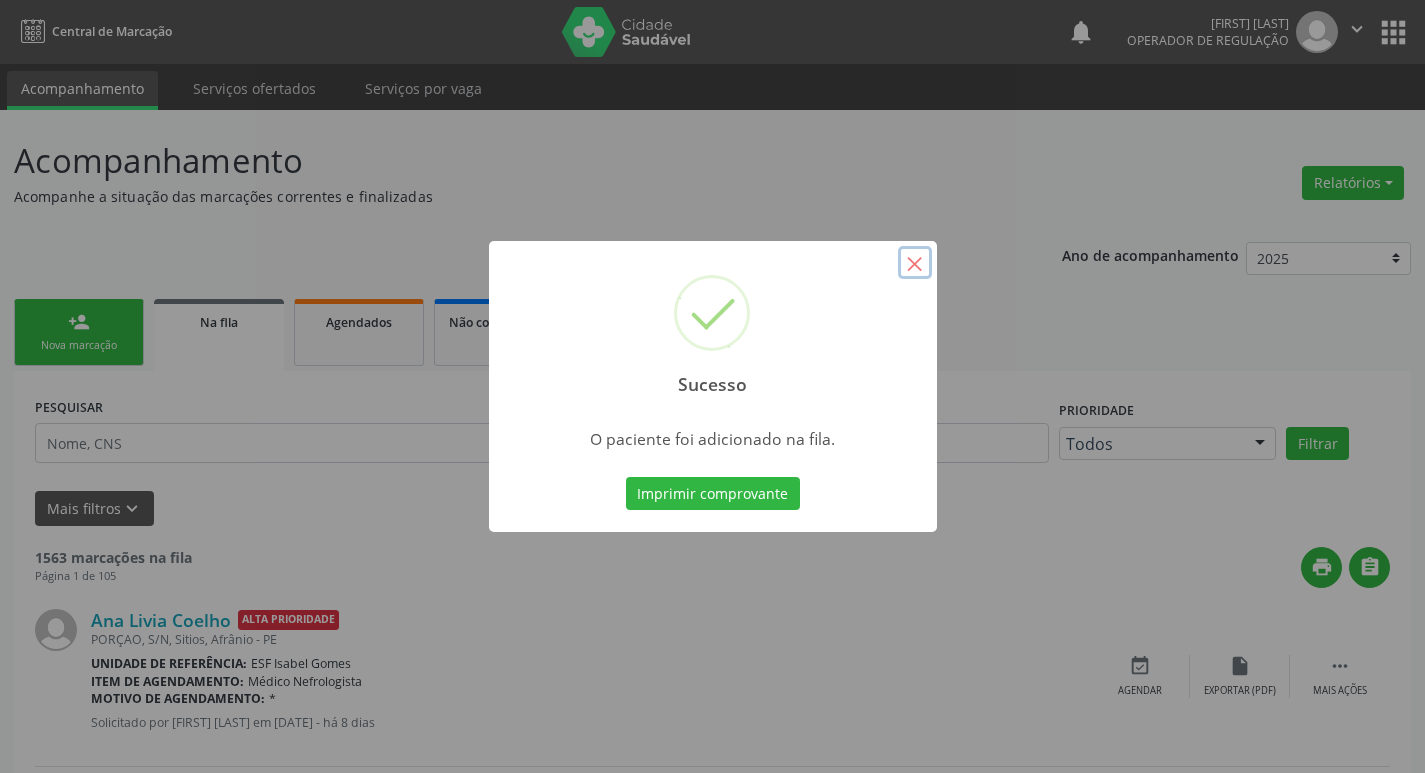 click on "×" at bounding box center (915, 263) 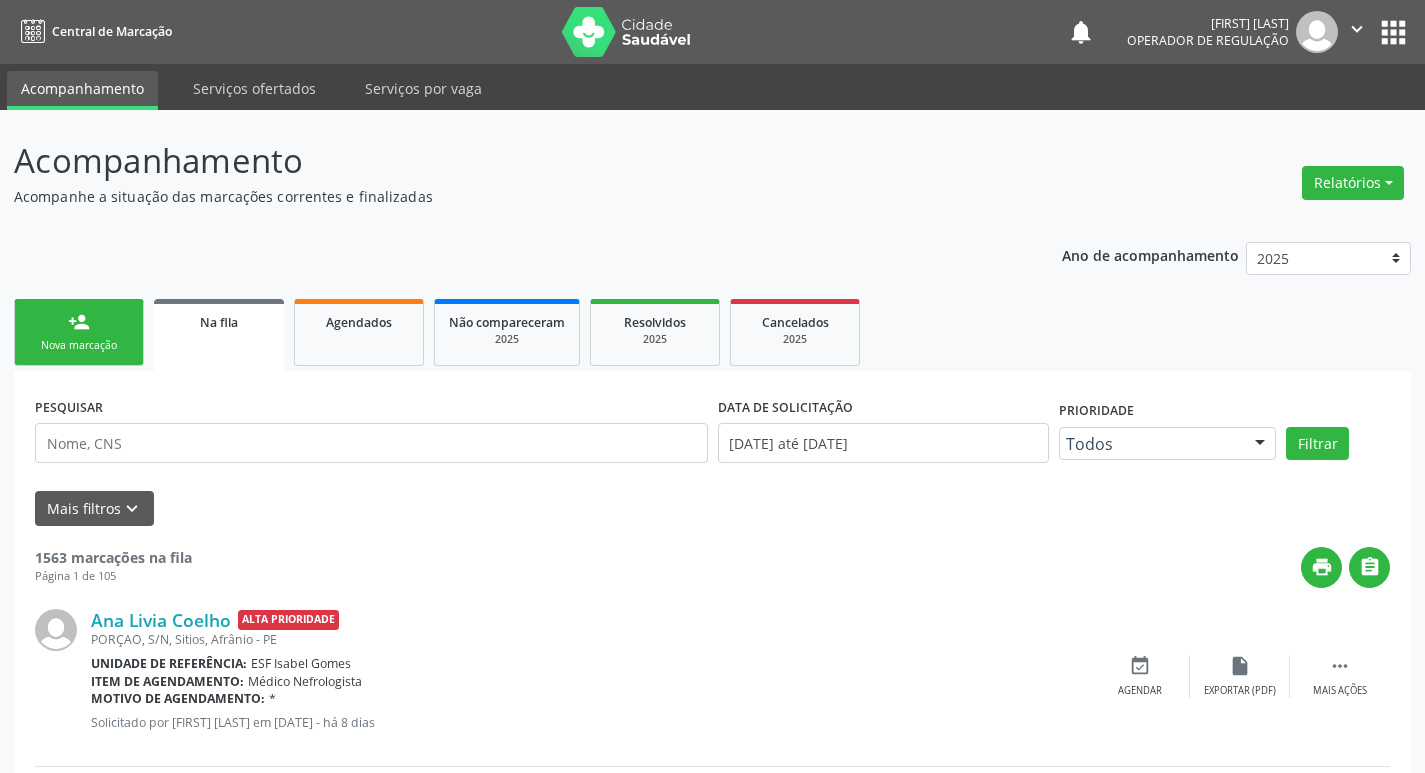 click on "person_add
Nova marcação" at bounding box center (79, 332) 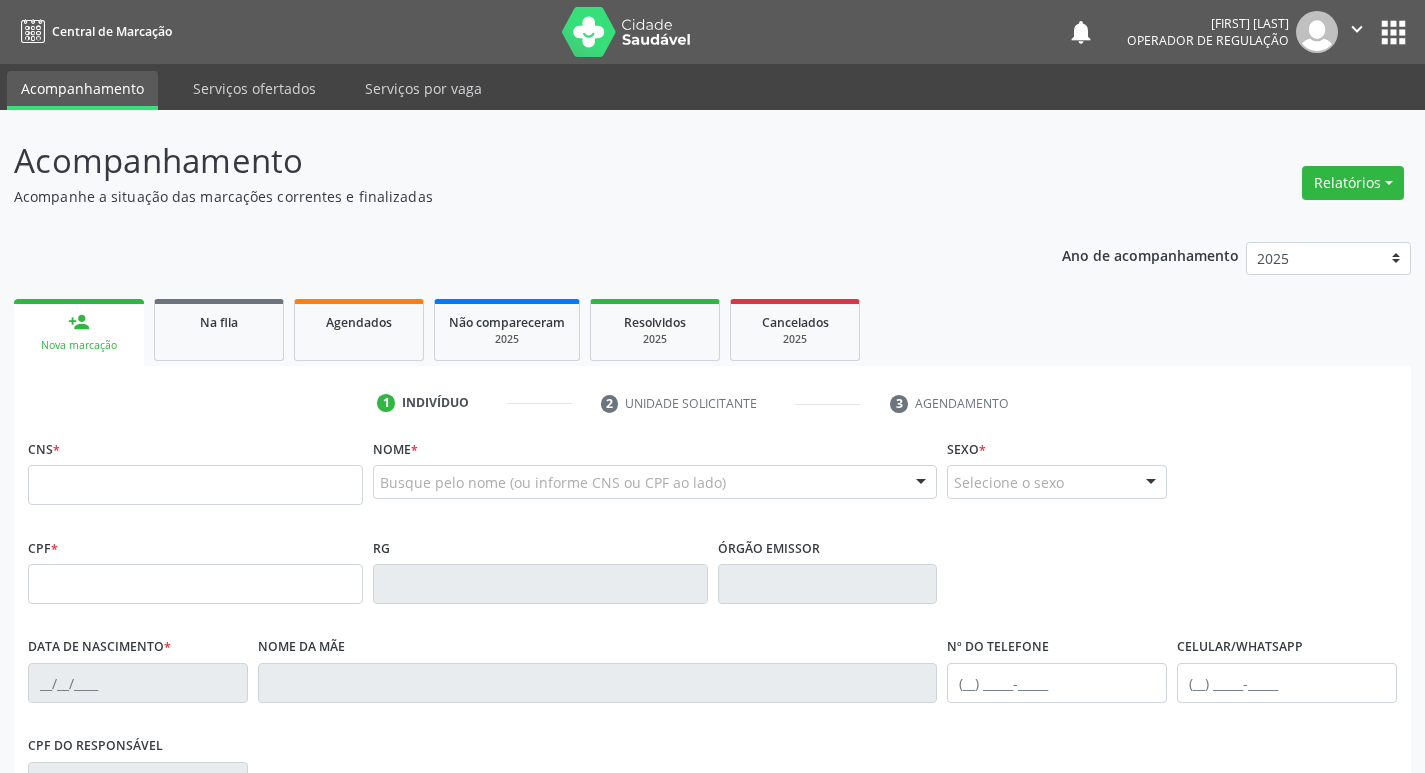 click on "CNS
*" at bounding box center [195, 469] 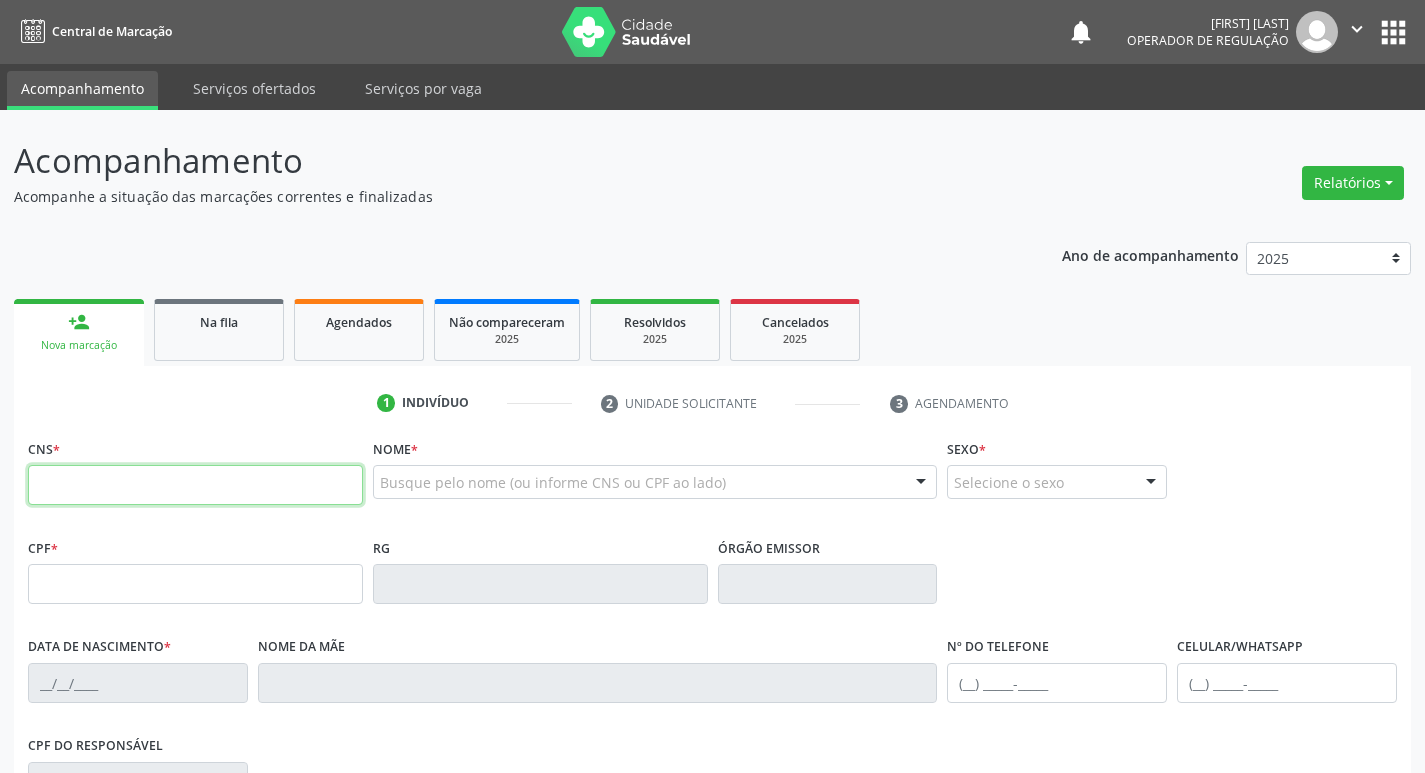 click at bounding box center (195, 485) 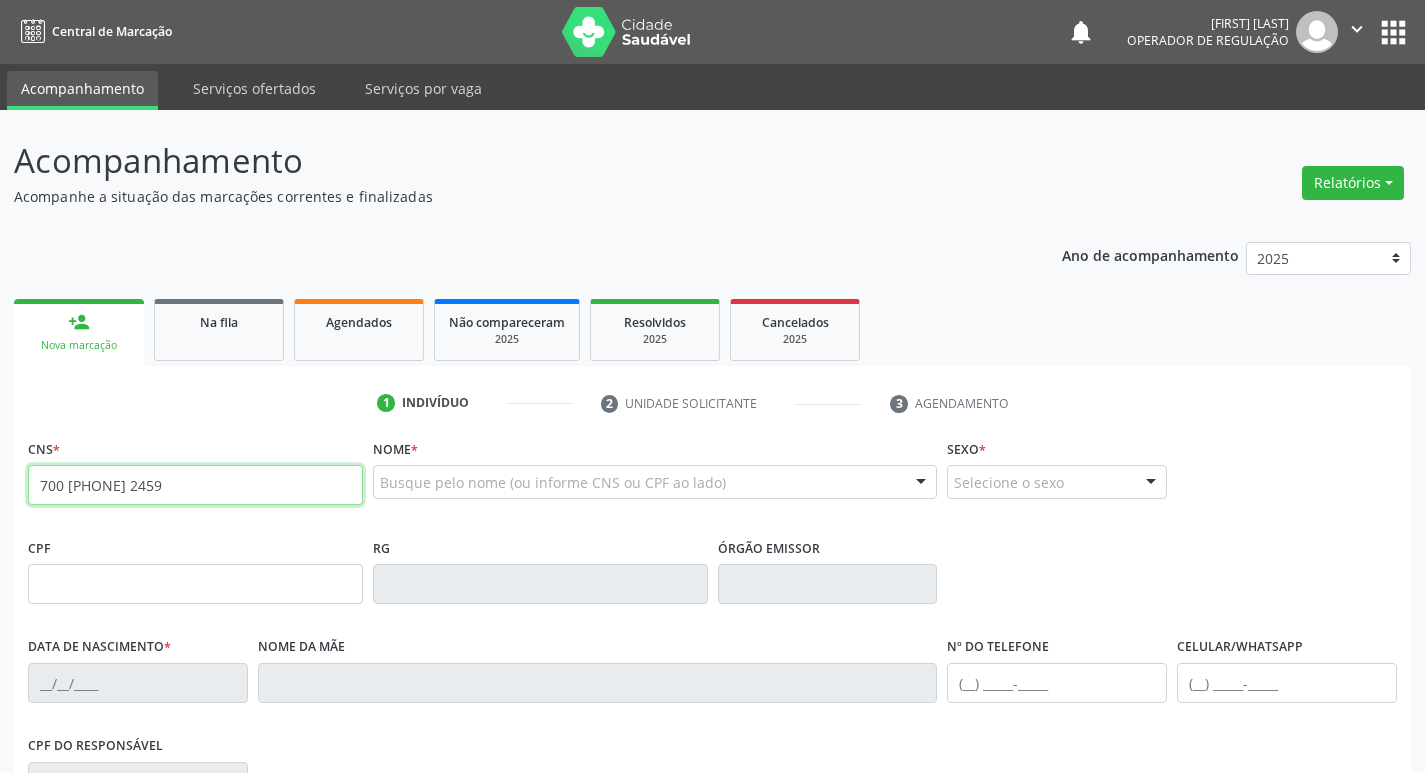 type on "700 5093 7587 2459" 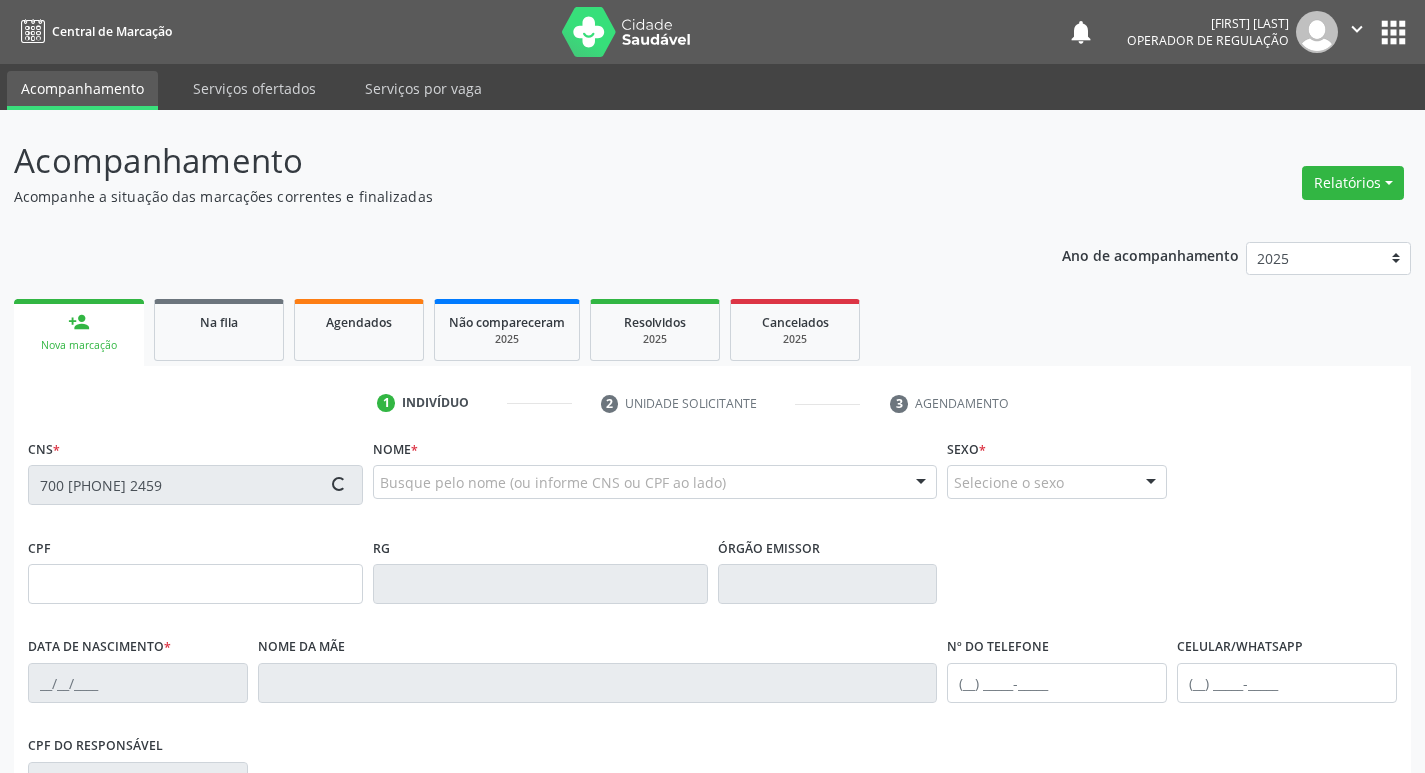 type on "28/03/2005" 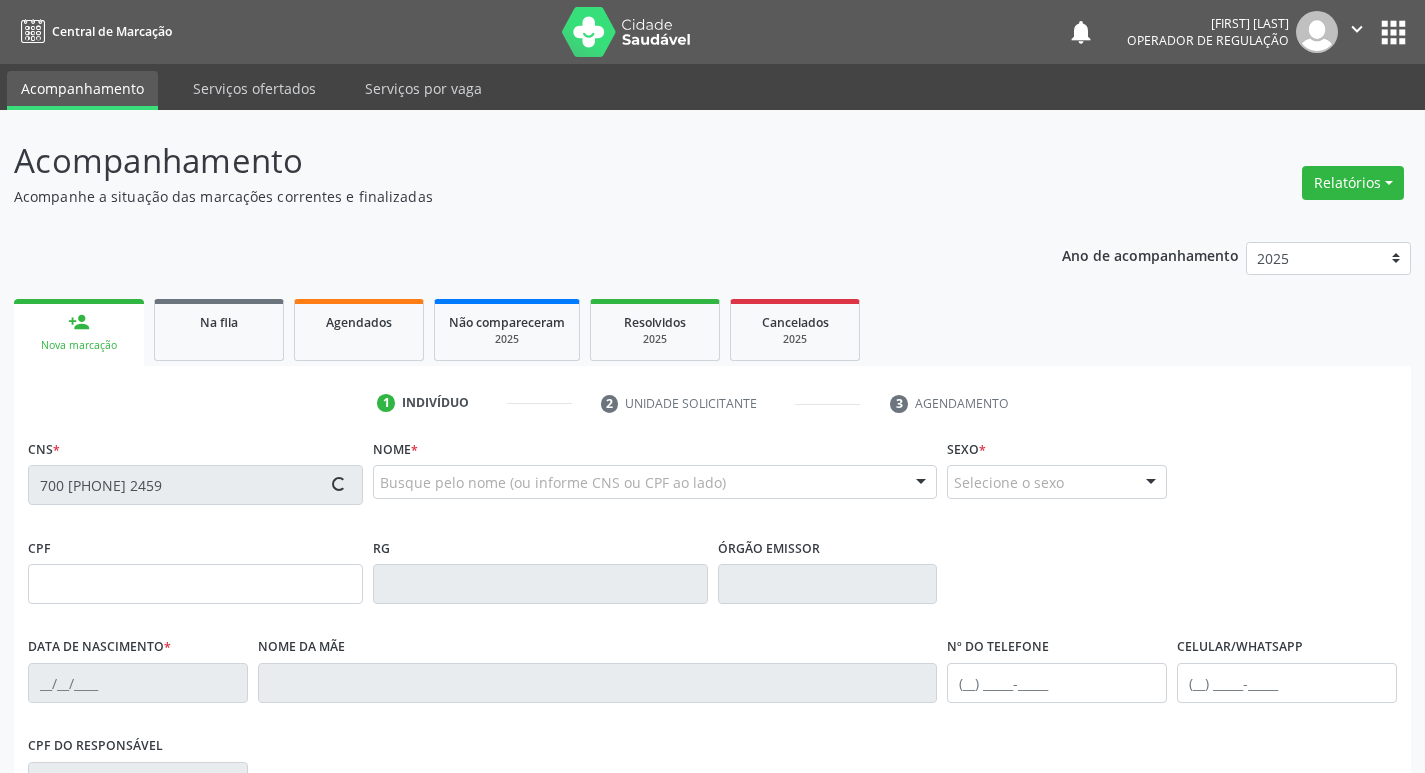 type on "S/N" 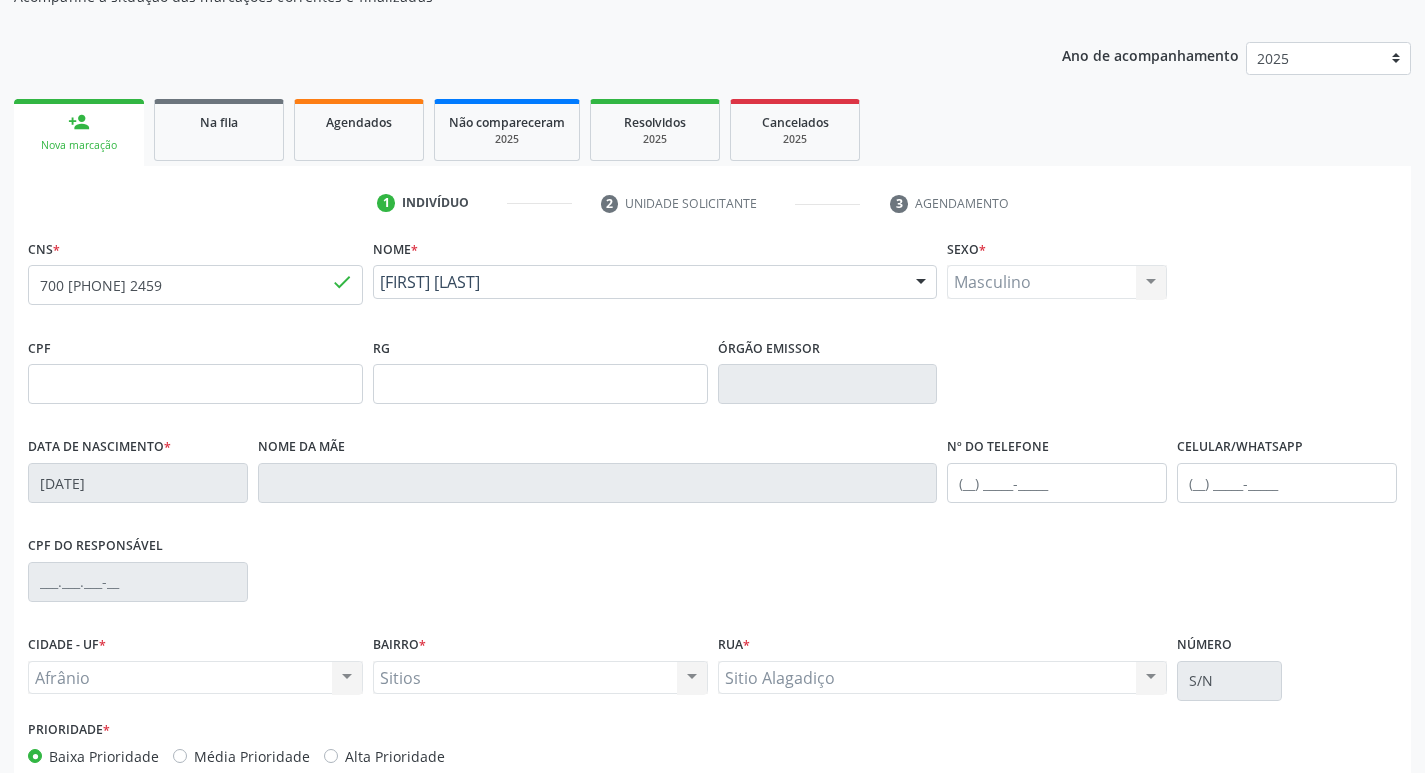 scroll, scrollTop: 311, scrollLeft: 0, axis: vertical 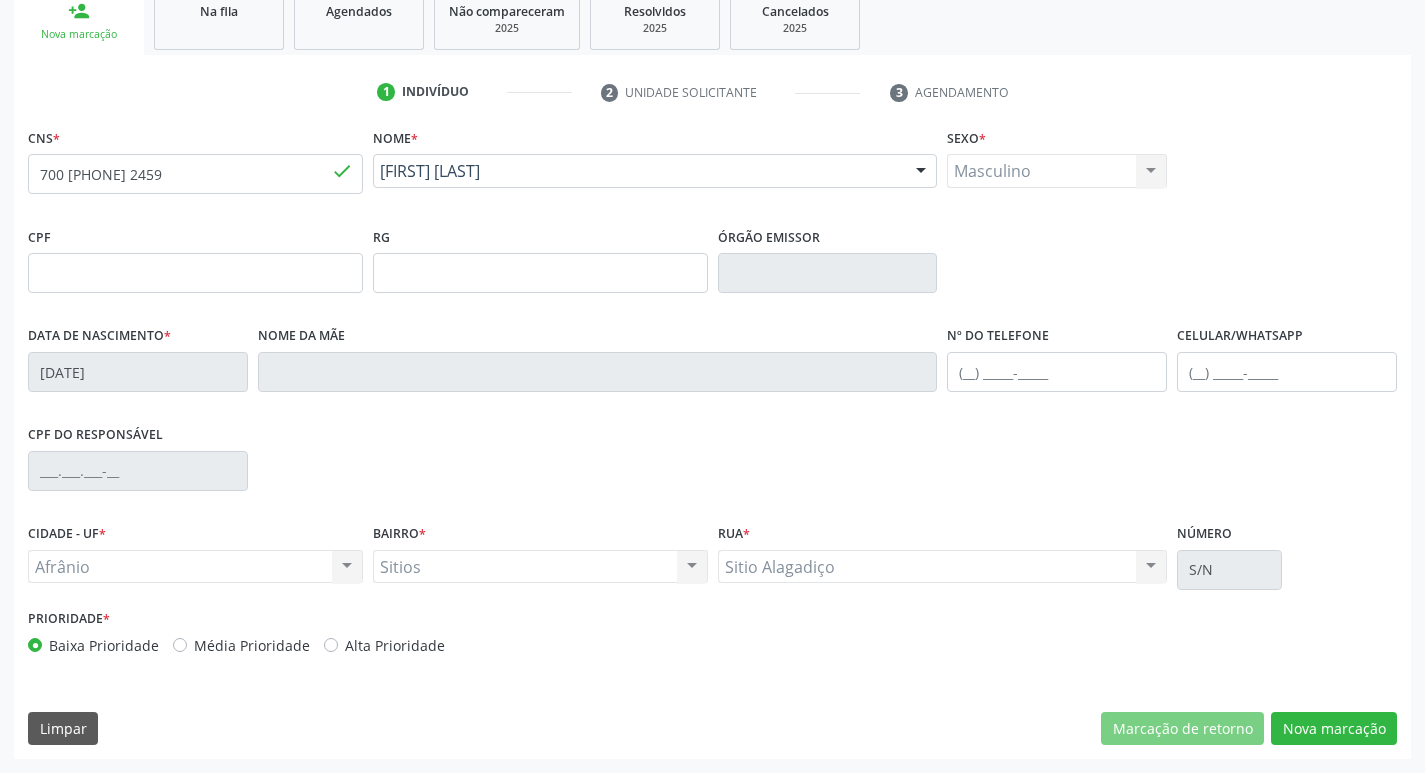 click on "Média Prioridade" at bounding box center [252, 645] 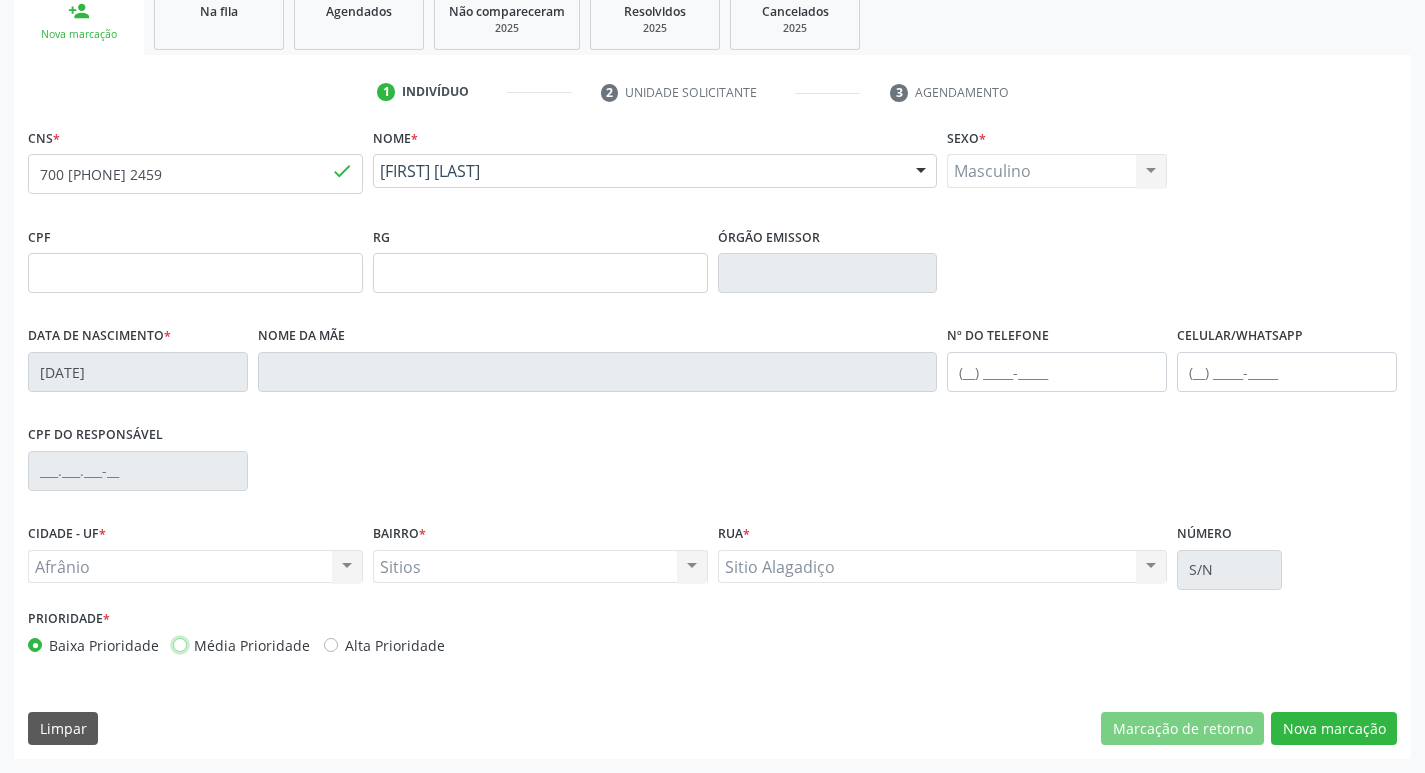 click on "Média Prioridade" at bounding box center [180, 644] 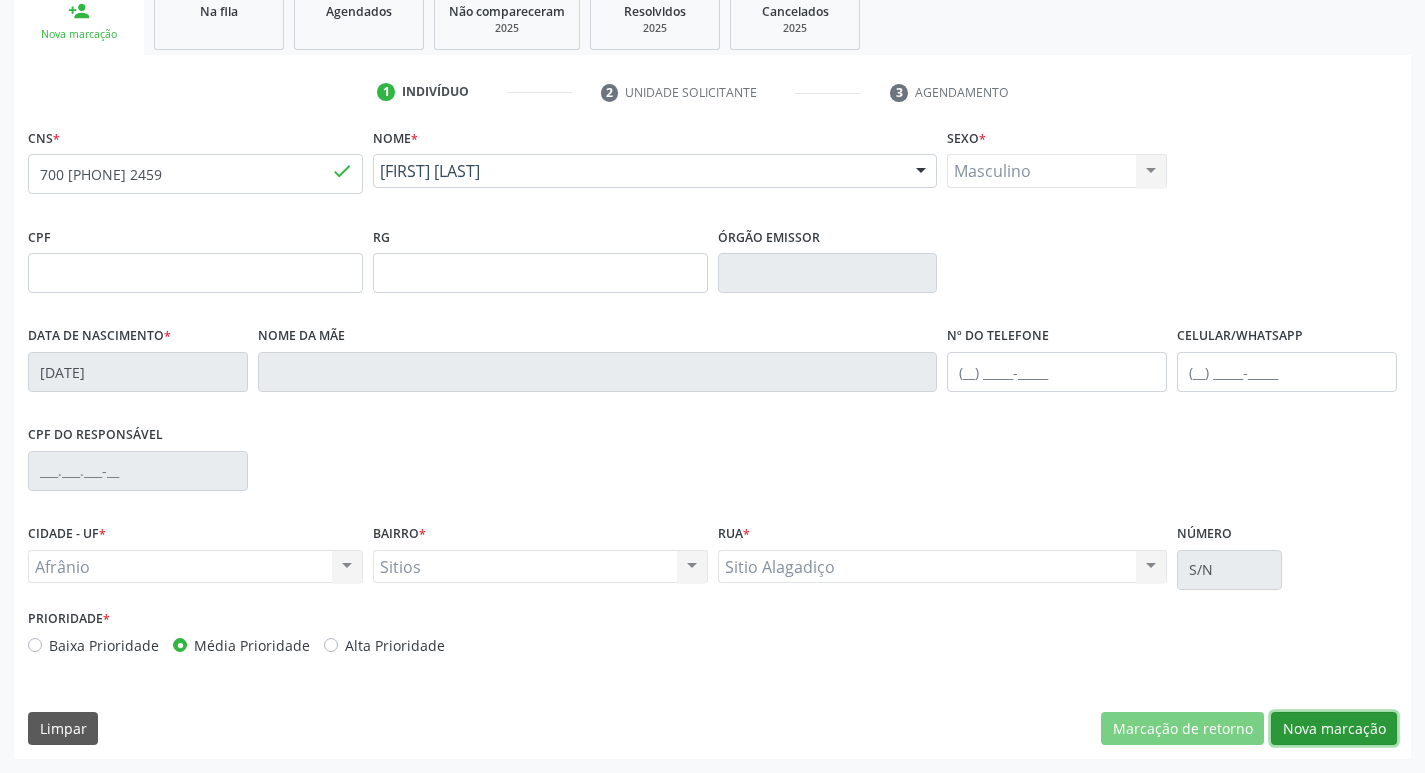 click on "Nova marcação" at bounding box center (1334, 729) 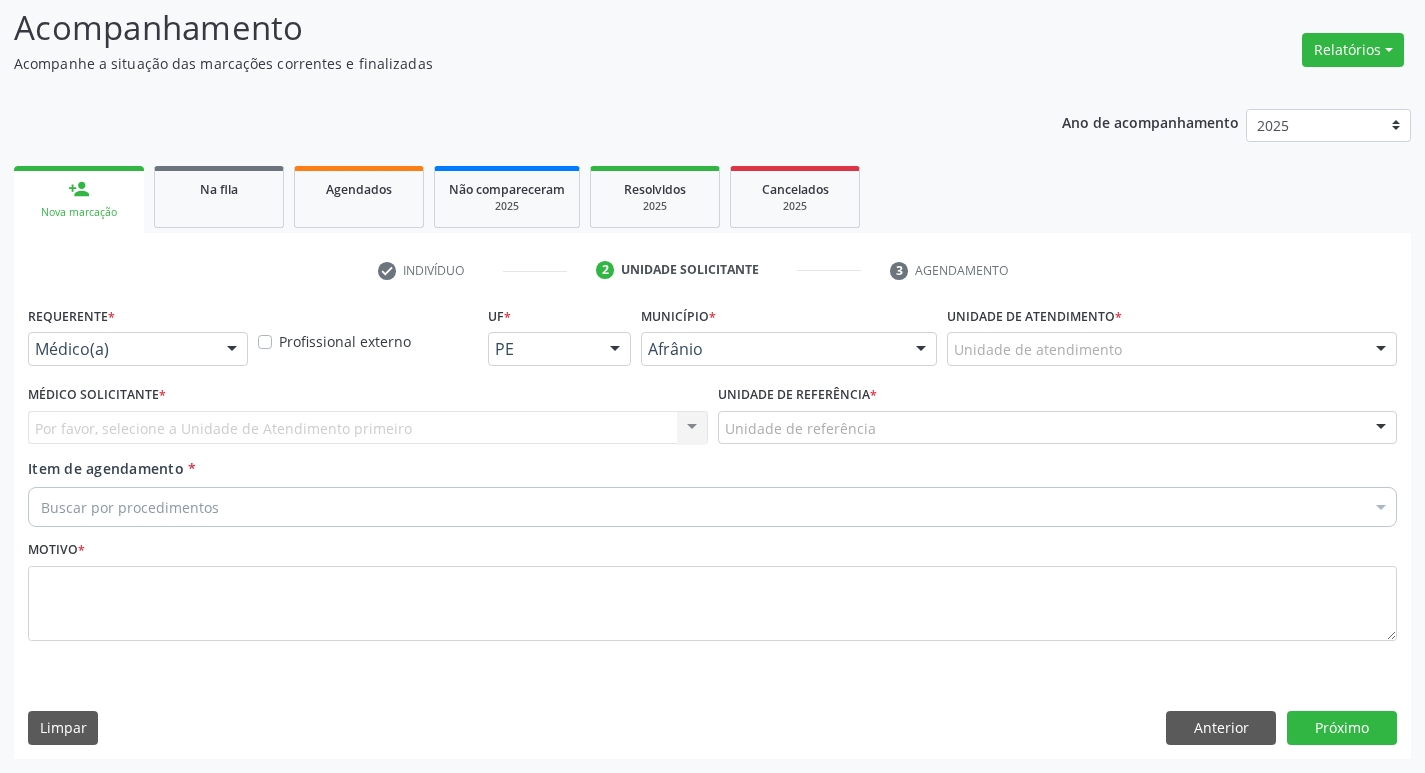 scroll, scrollTop: 133, scrollLeft: 0, axis: vertical 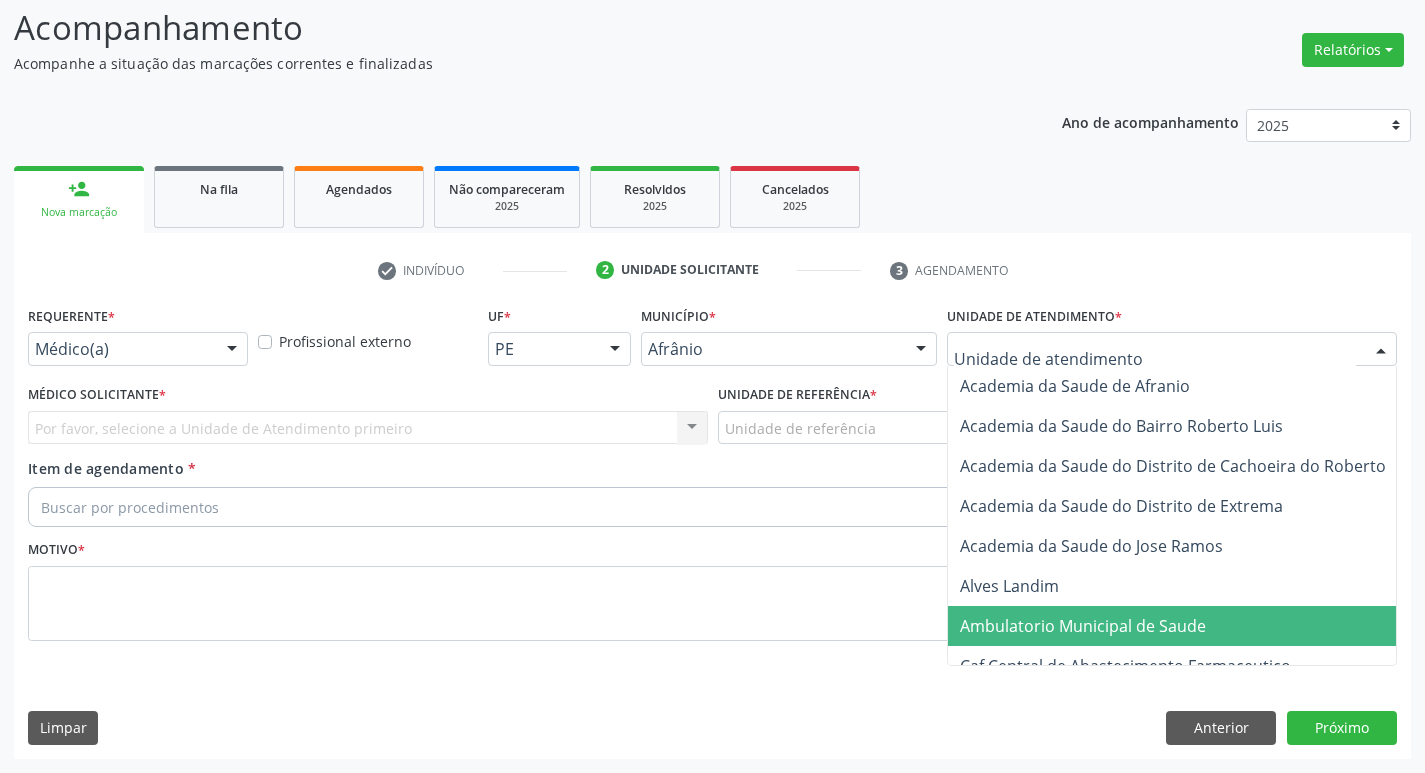 drag, startPoint x: 1189, startPoint y: 634, endPoint x: 738, endPoint y: 556, distance: 457.6953 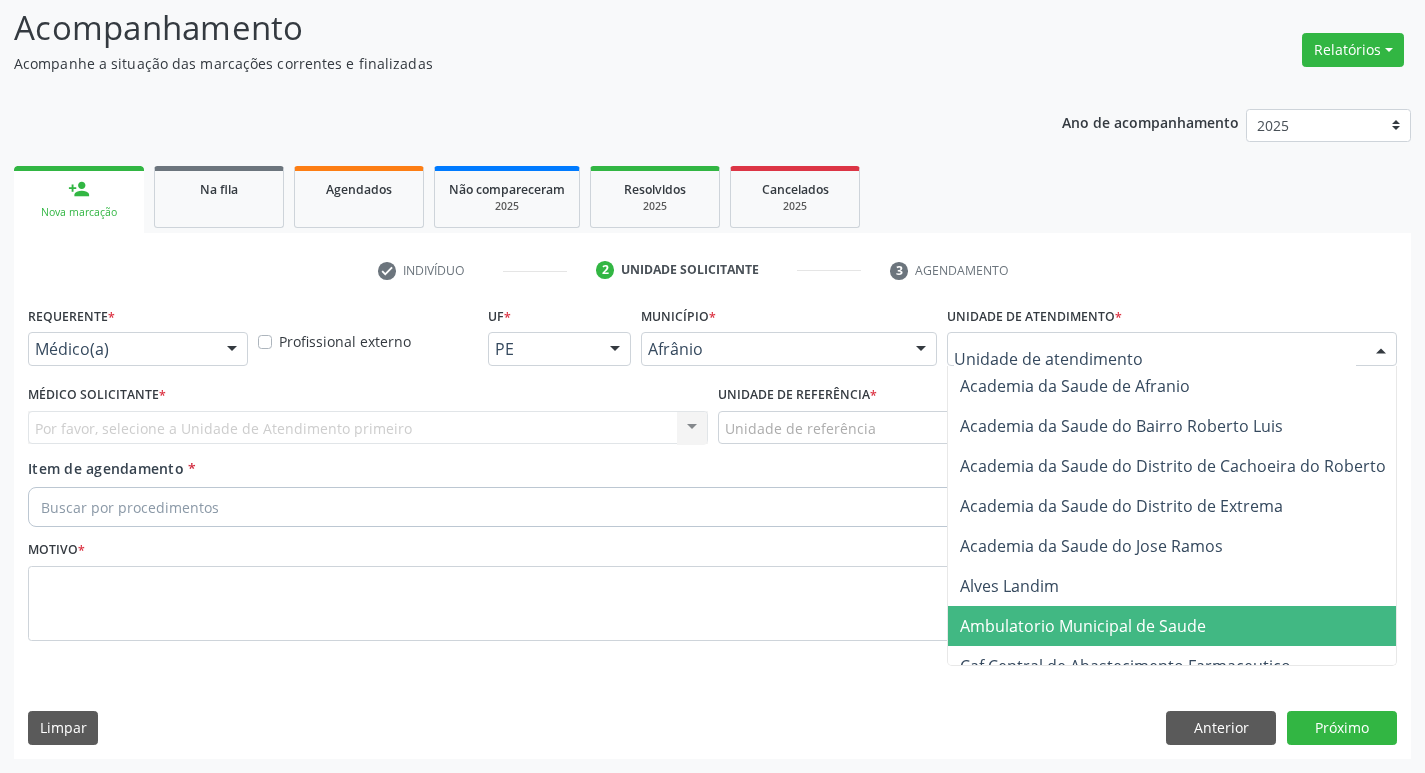 click on "Ambulatorio Municipal de Saude" at bounding box center [1083, 626] 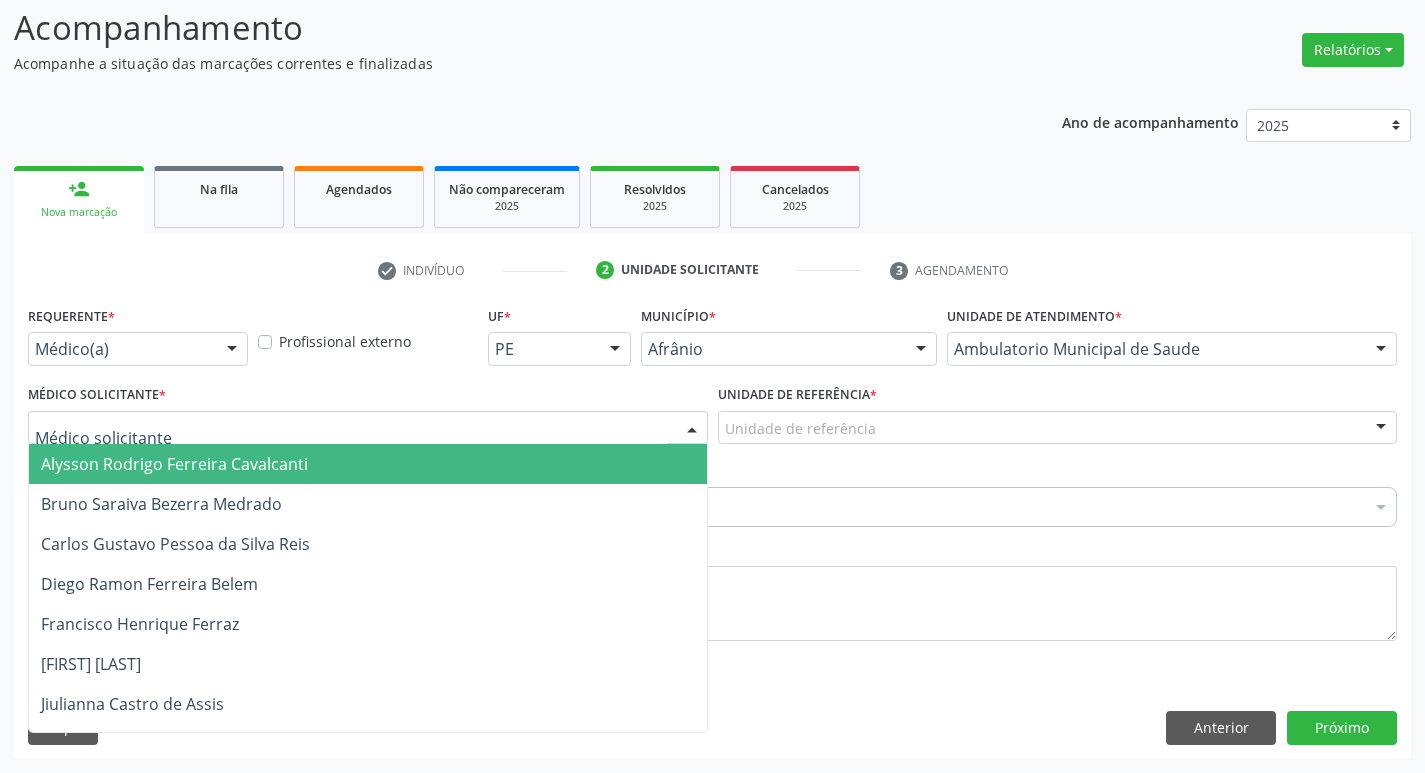 click at bounding box center [368, 428] 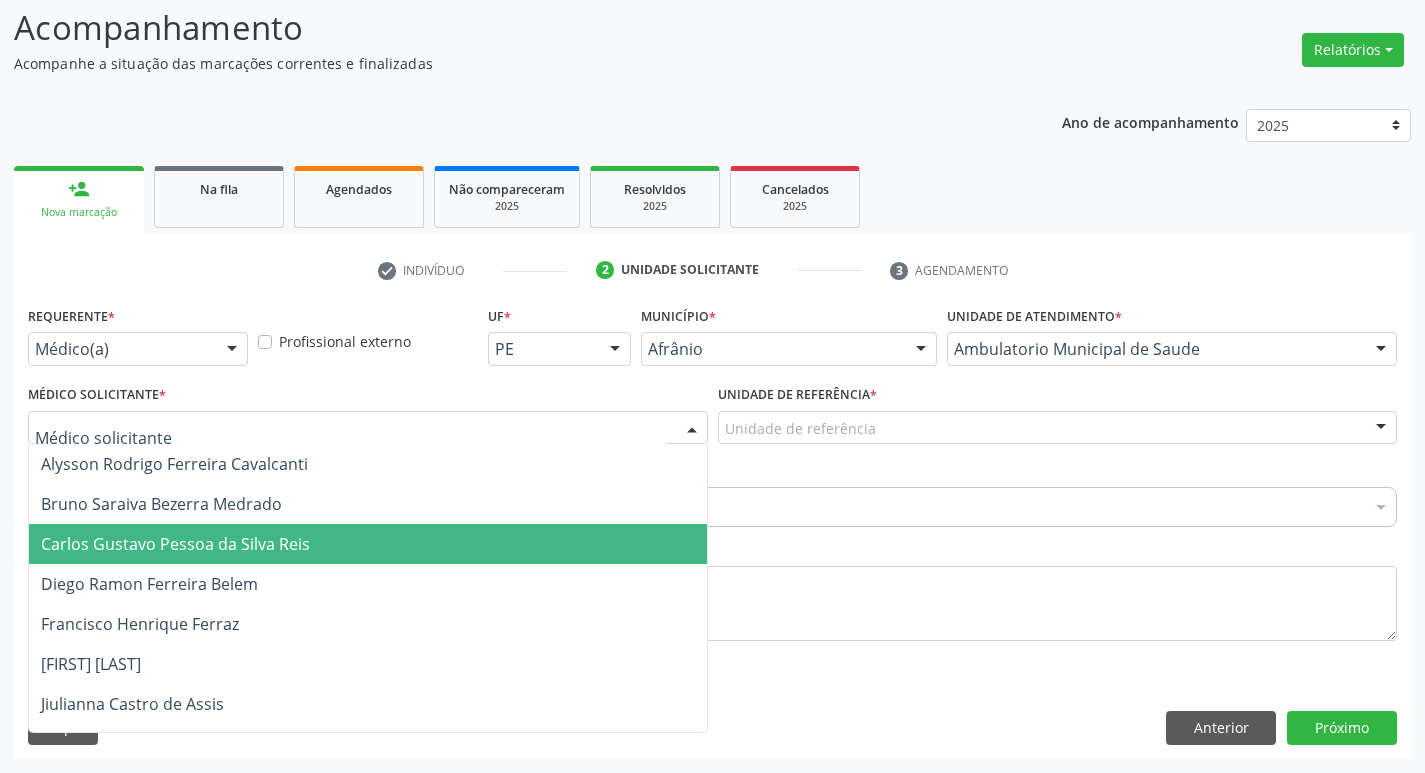 click on "Carlos Gustavo Pessoa da Silva Reis" at bounding box center [368, 544] 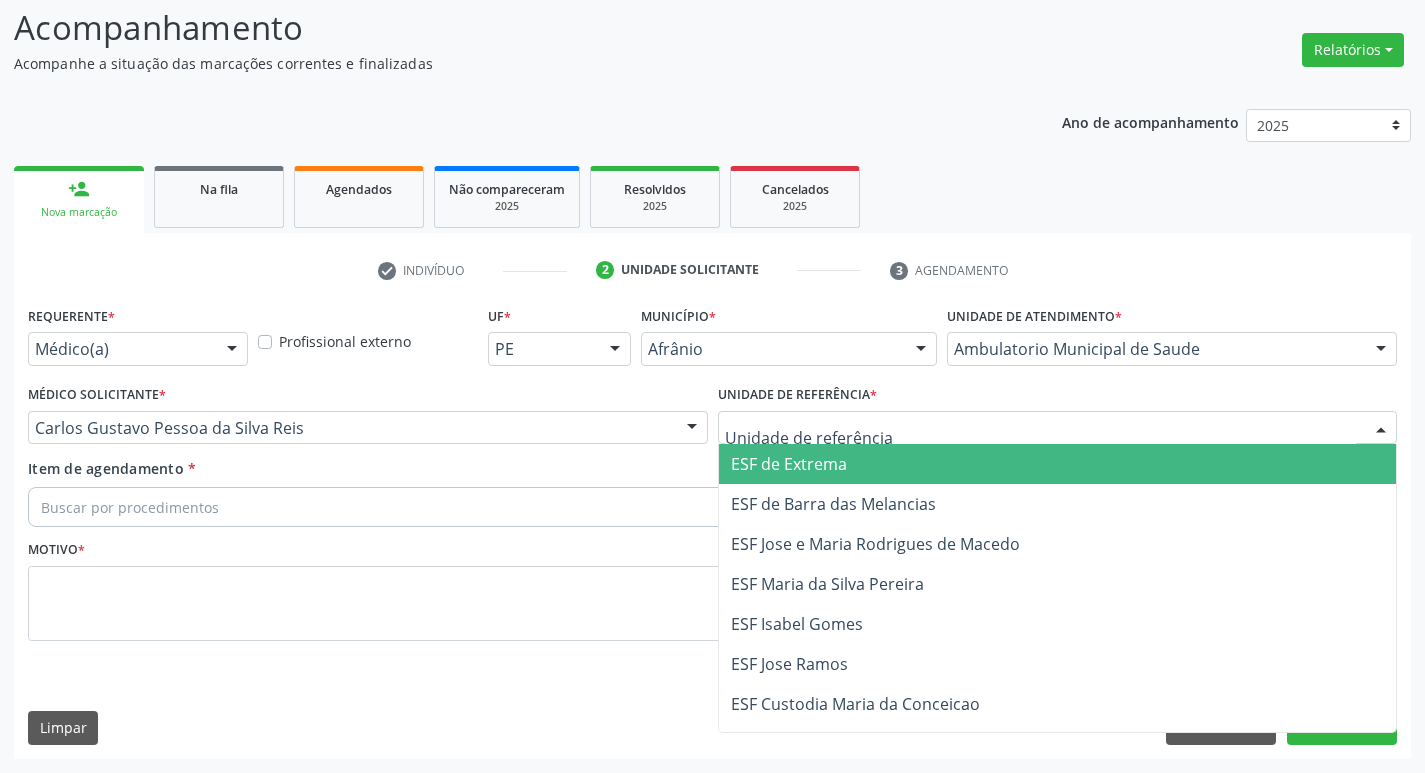 click at bounding box center (1058, 428) 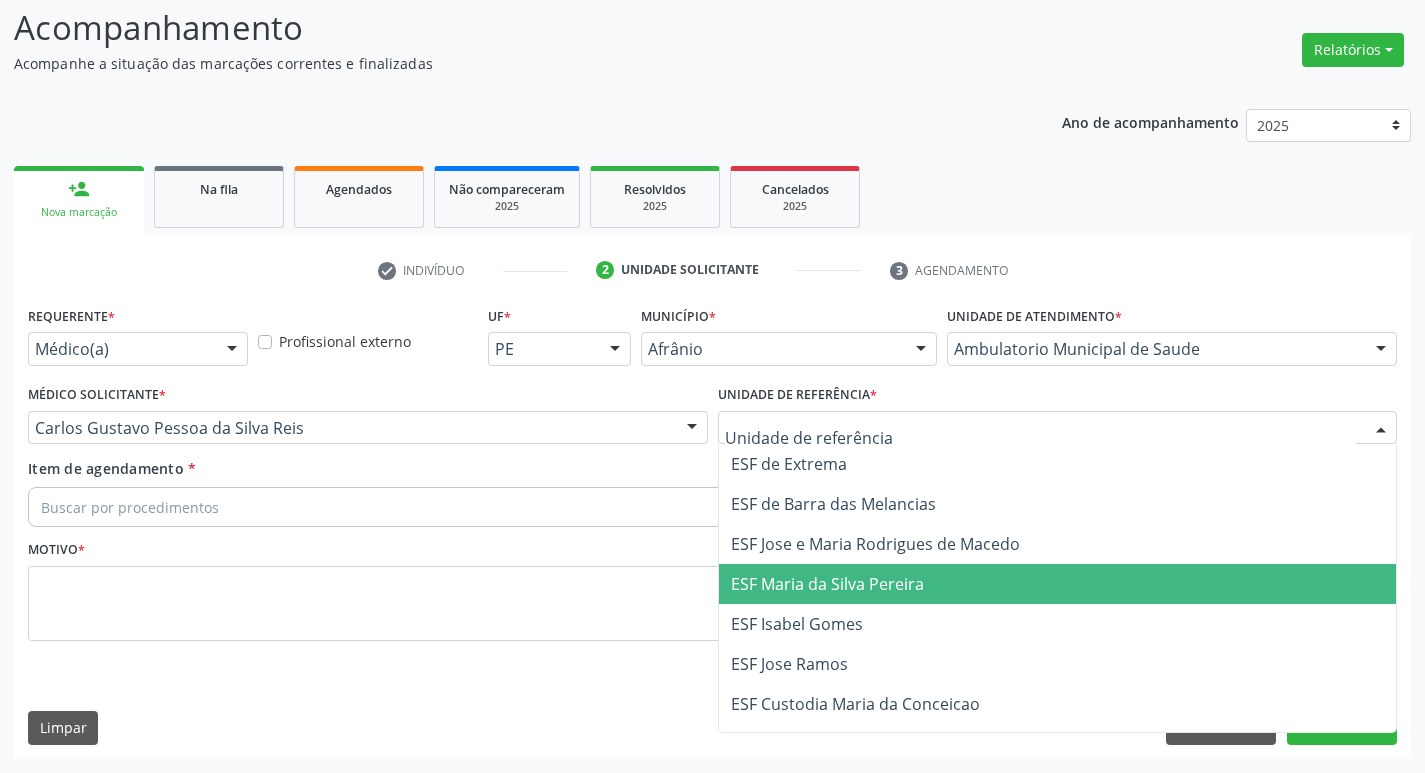 click on "ESF Maria da Silva Pereira" at bounding box center [1058, 584] 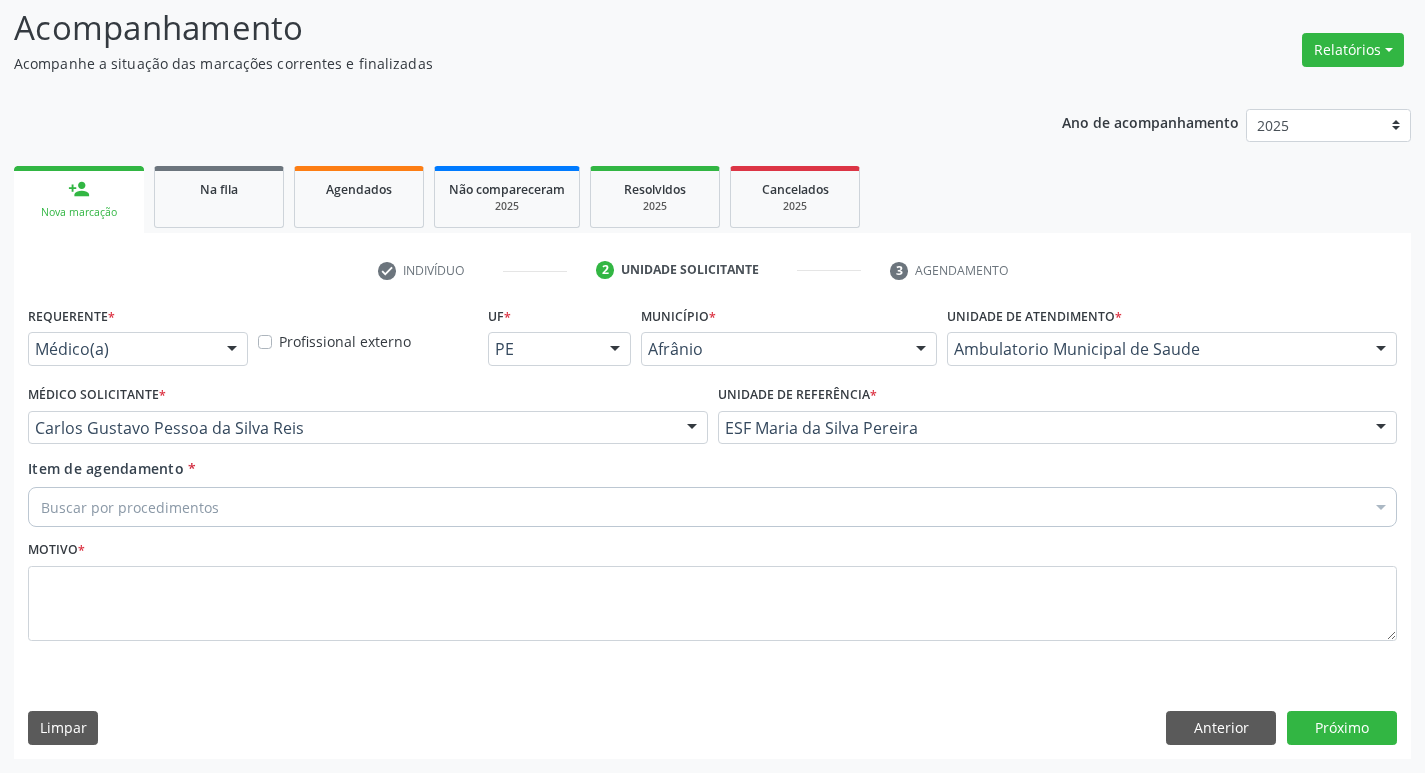 click on "Buscar por procedimentos" at bounding box center (712, 507) 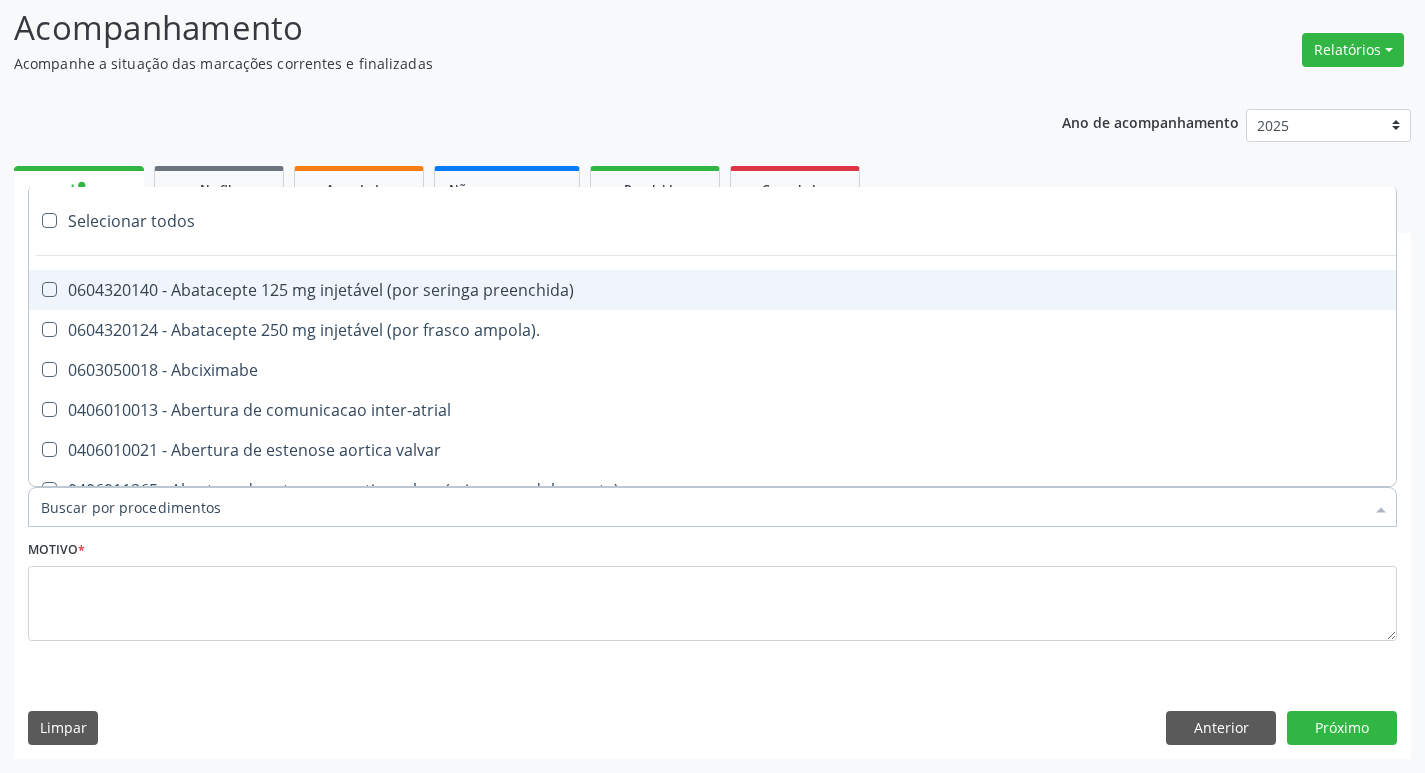 paste on "ortope" 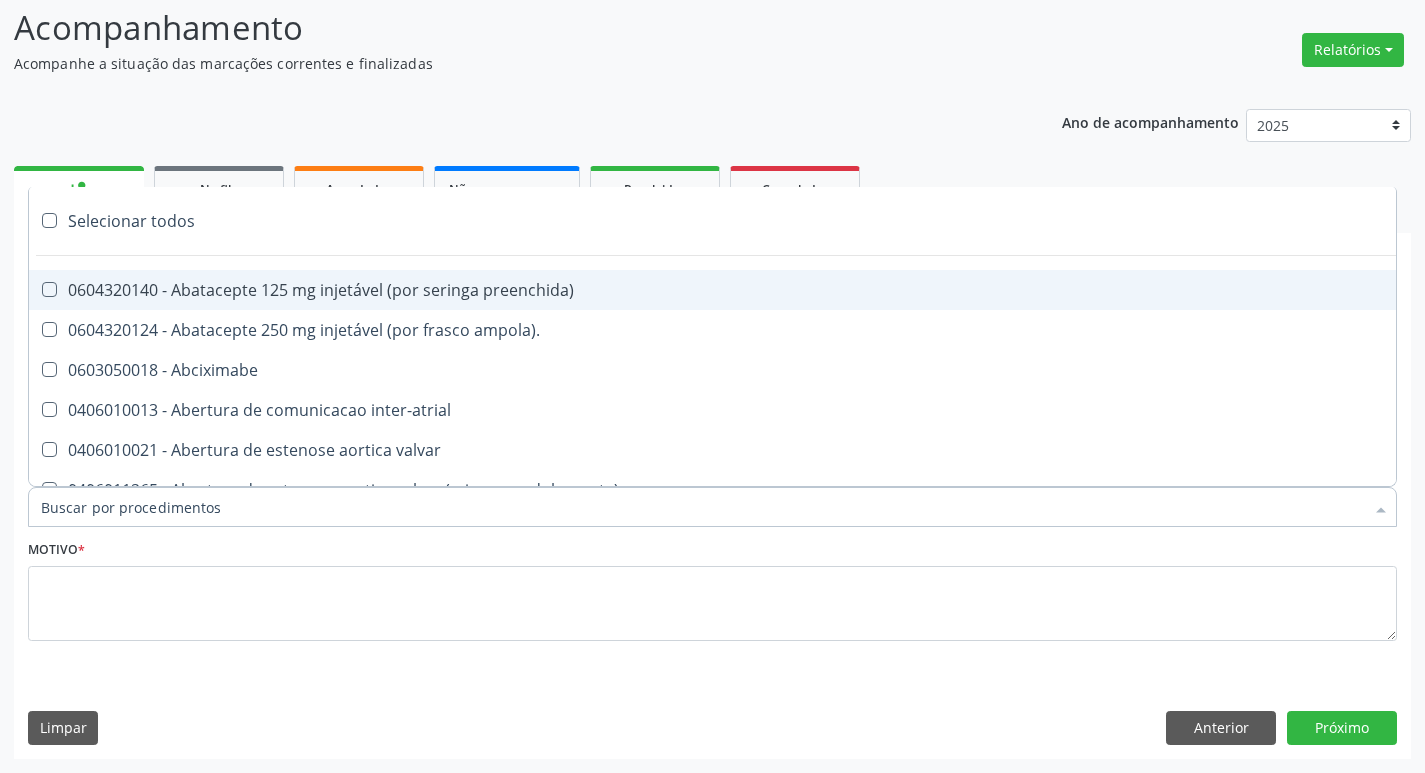 type on "ortope" 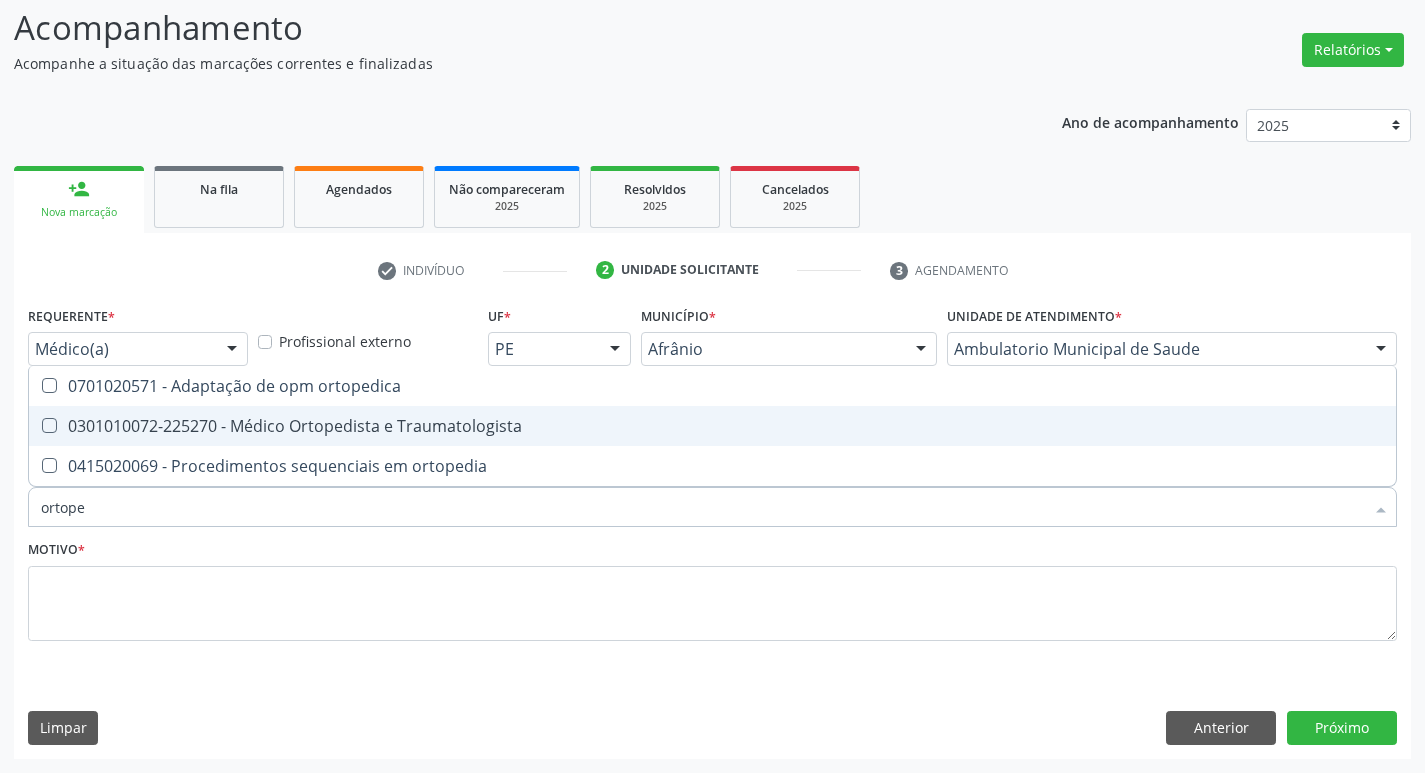 click at bounding box center (49, 425) 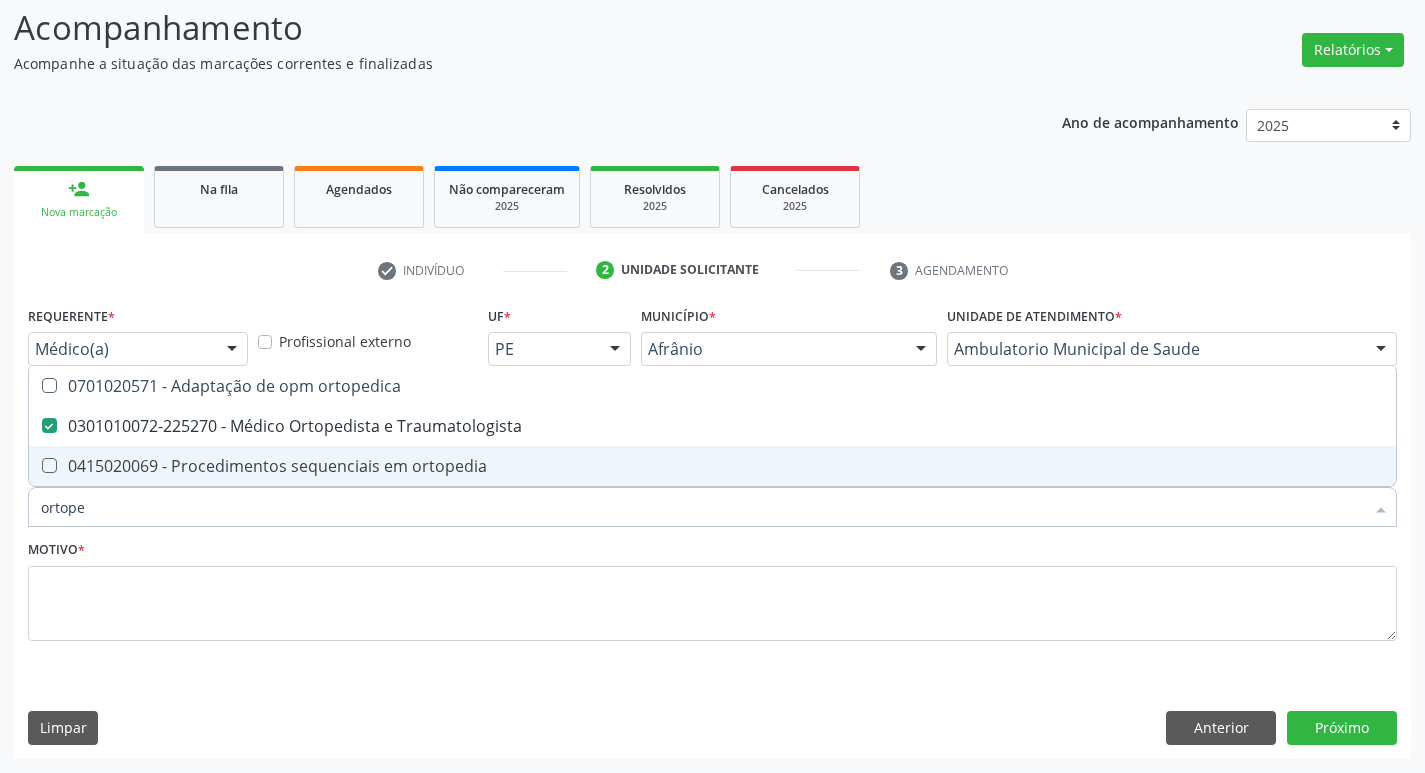 click on "Motivo
*" at bounding box center (712, 588) 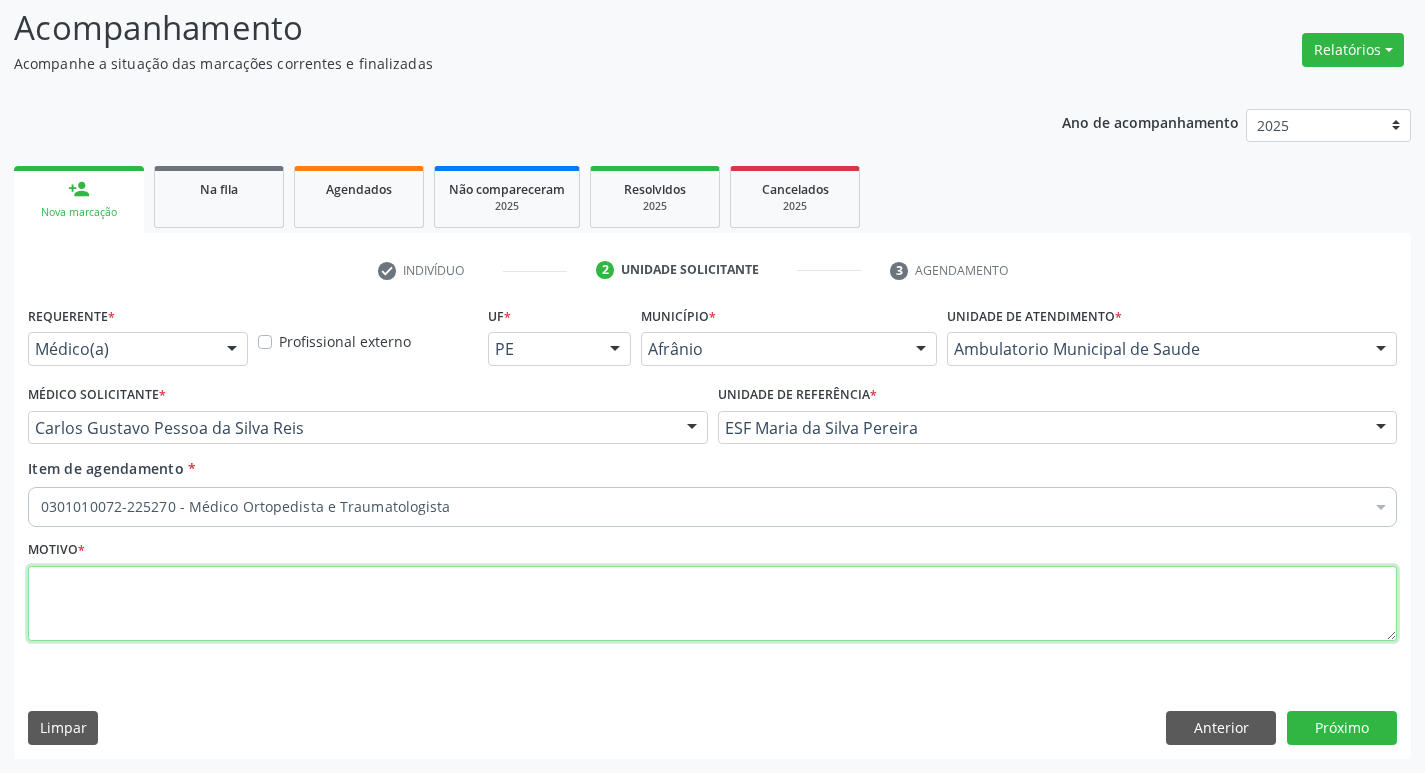 click at bounding box center (712, 604) 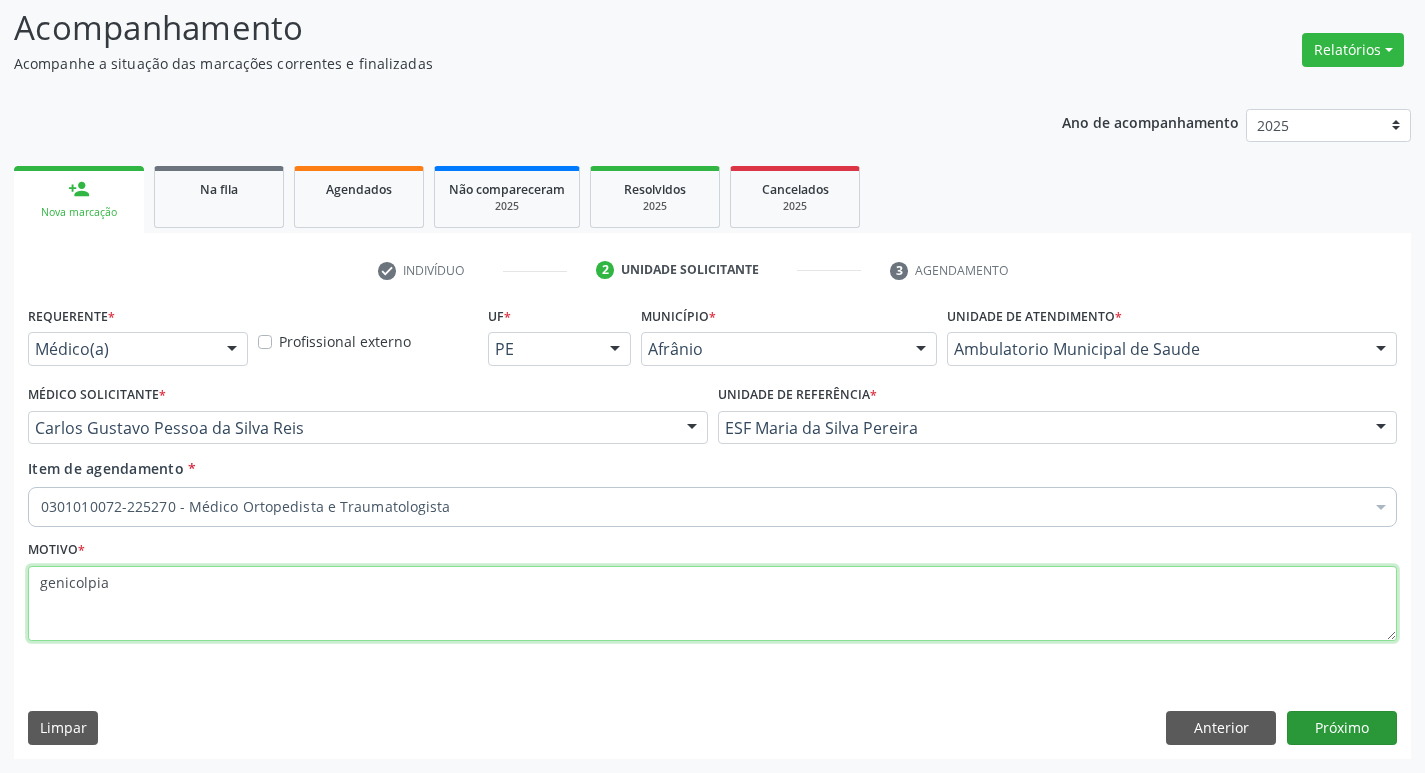 type on "genicolpia" 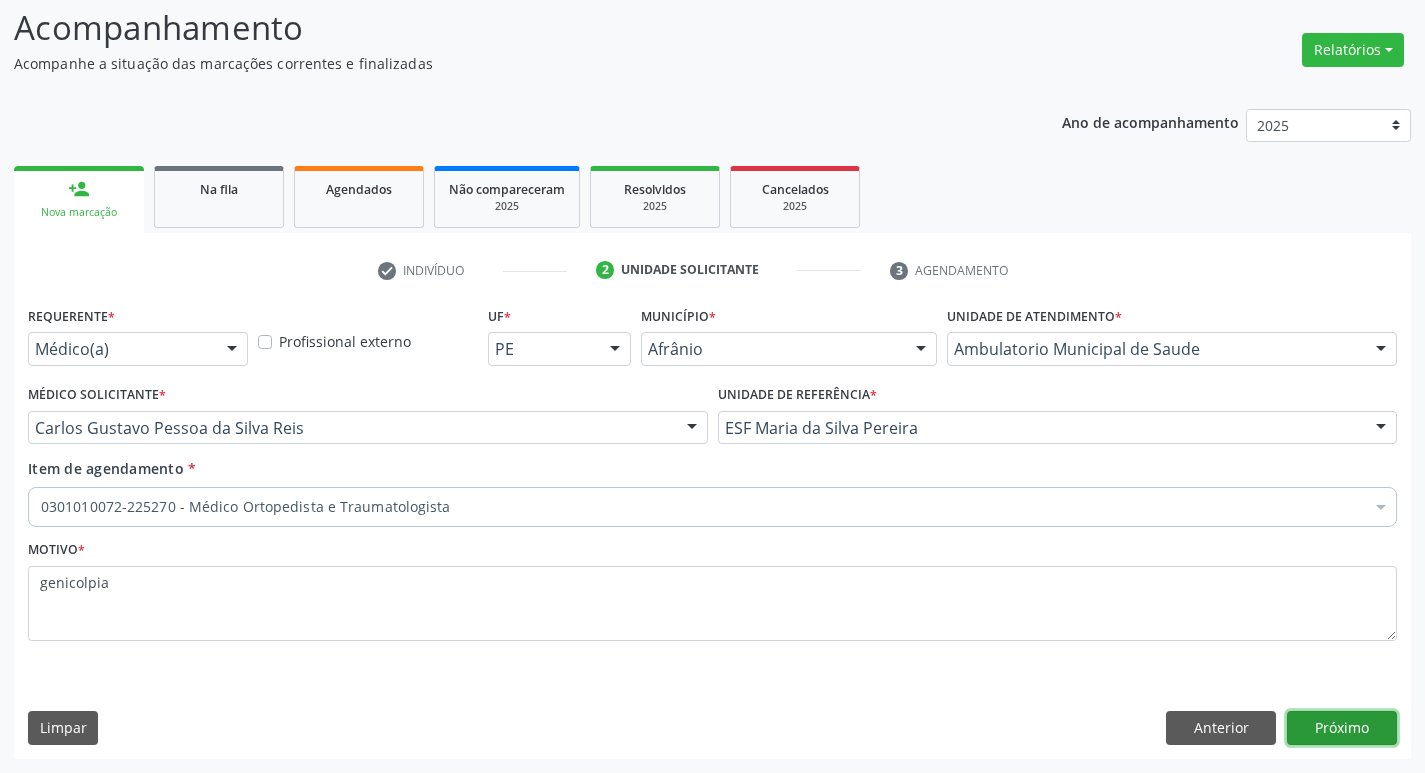 click on "Próximo" at bounding box center [1342, 728] 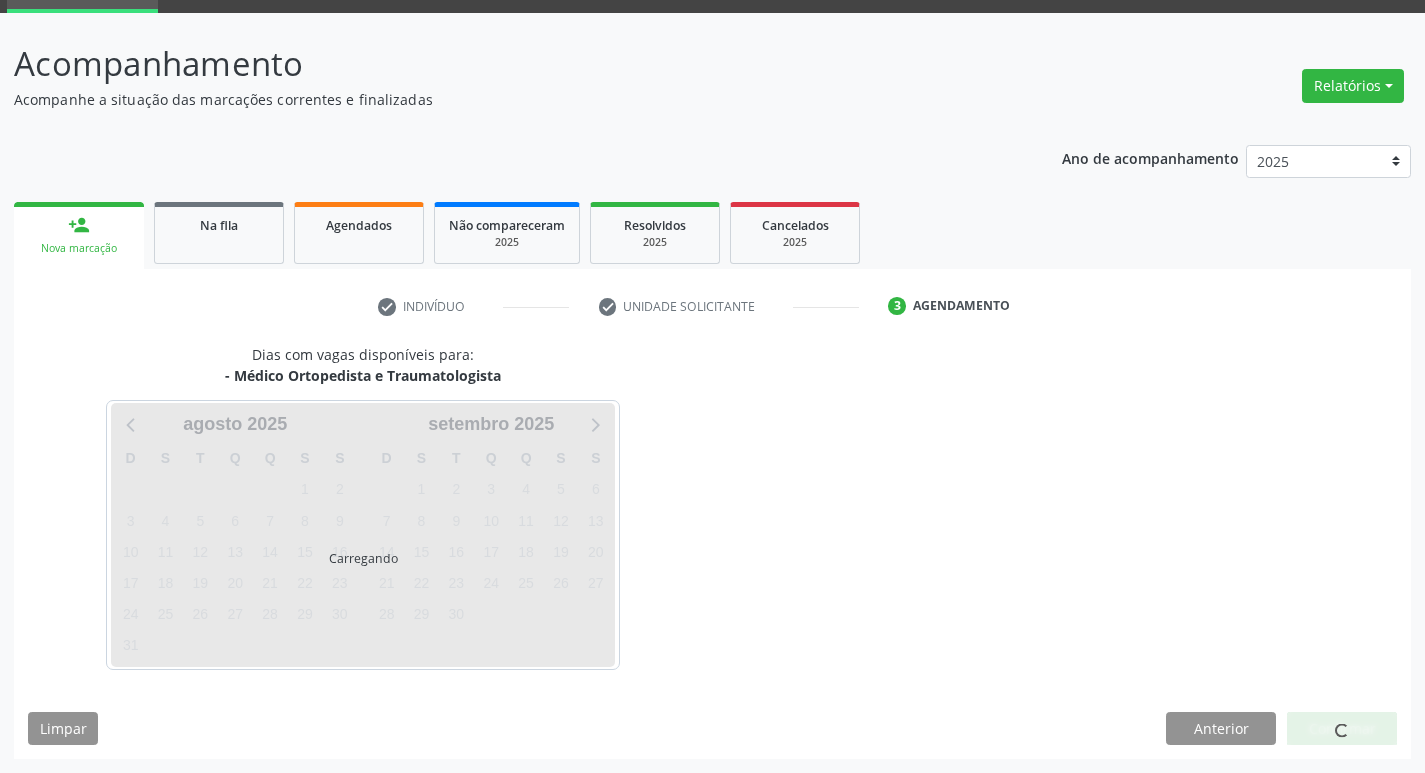 scroll, scrollTop: 97, scrollLeft: 0, axis: vertical 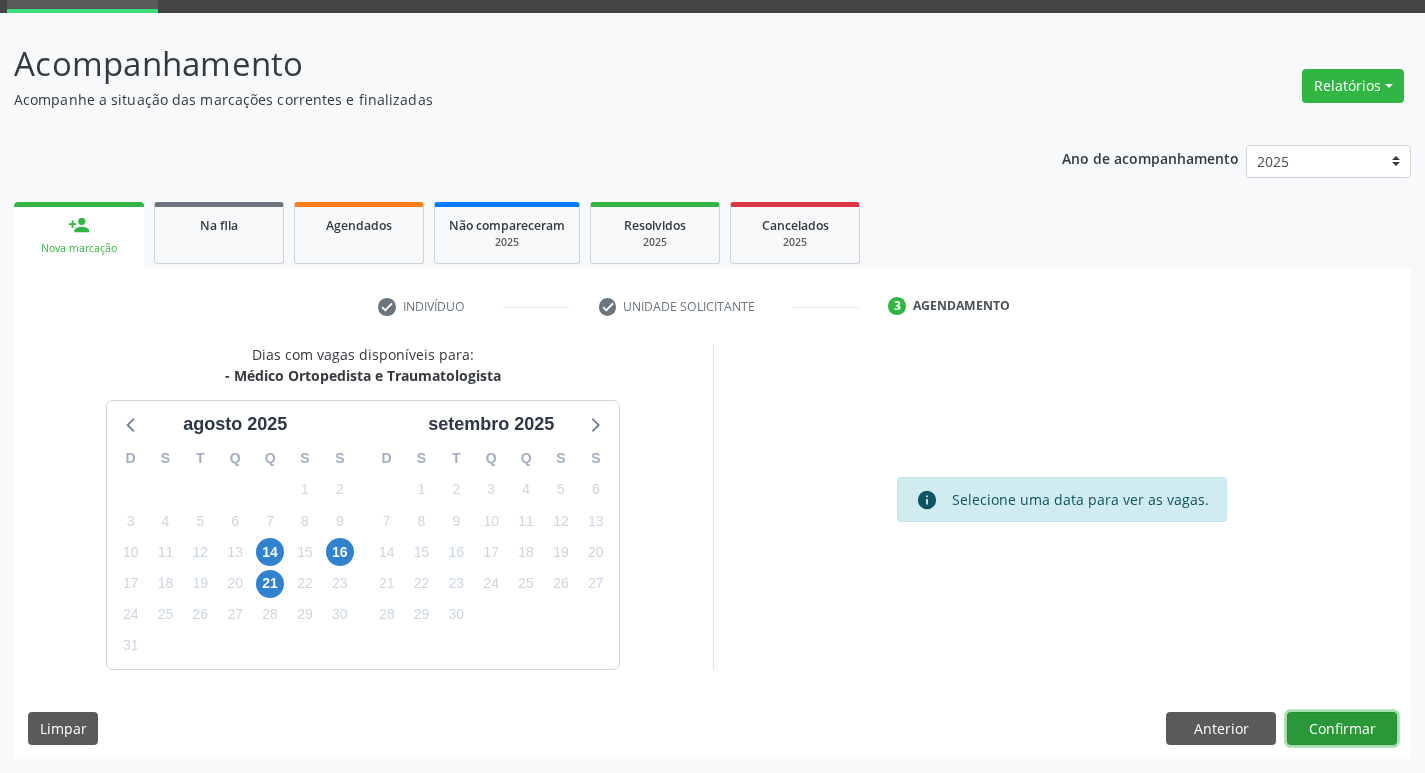 click on "Confirmar" at bounding box center [1342, 729] 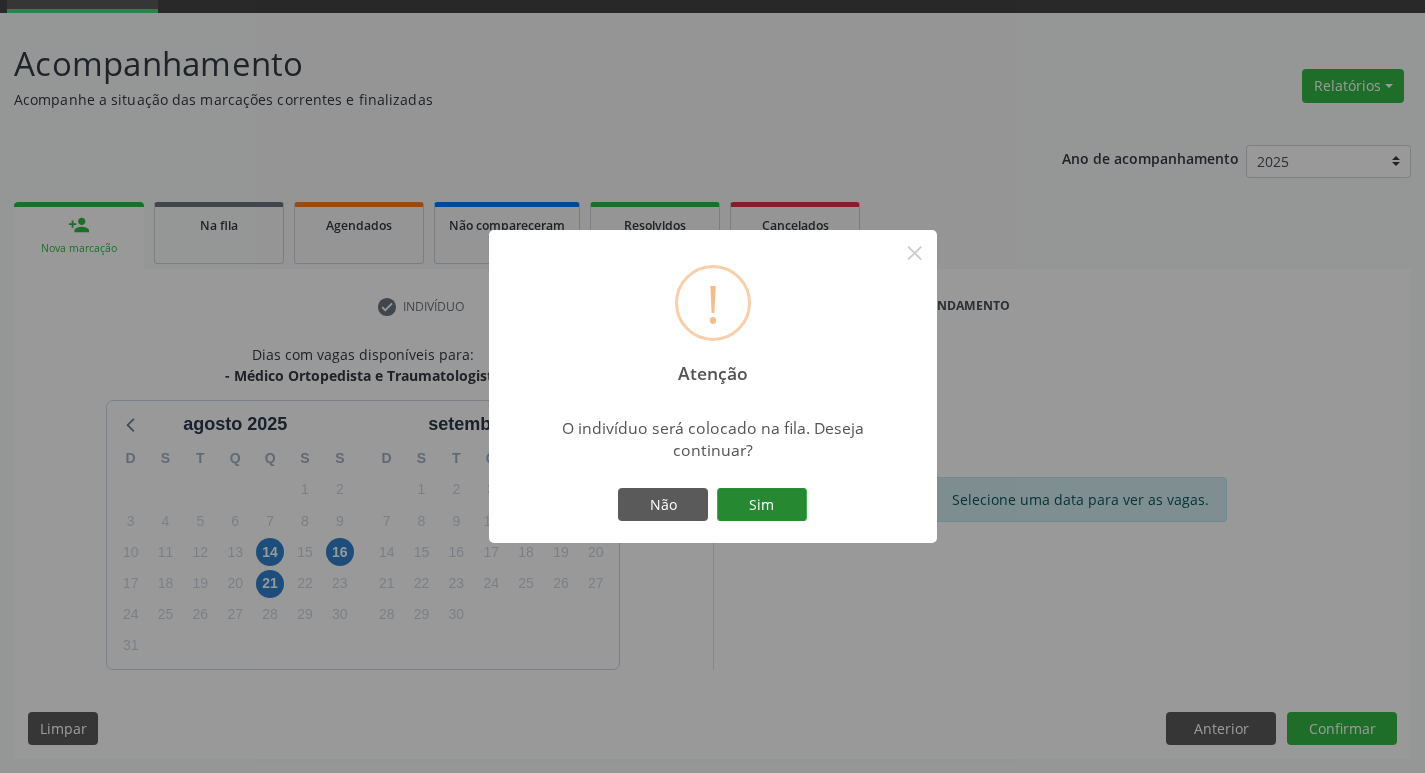 click on "Sim" at bounding box center (762, 505) 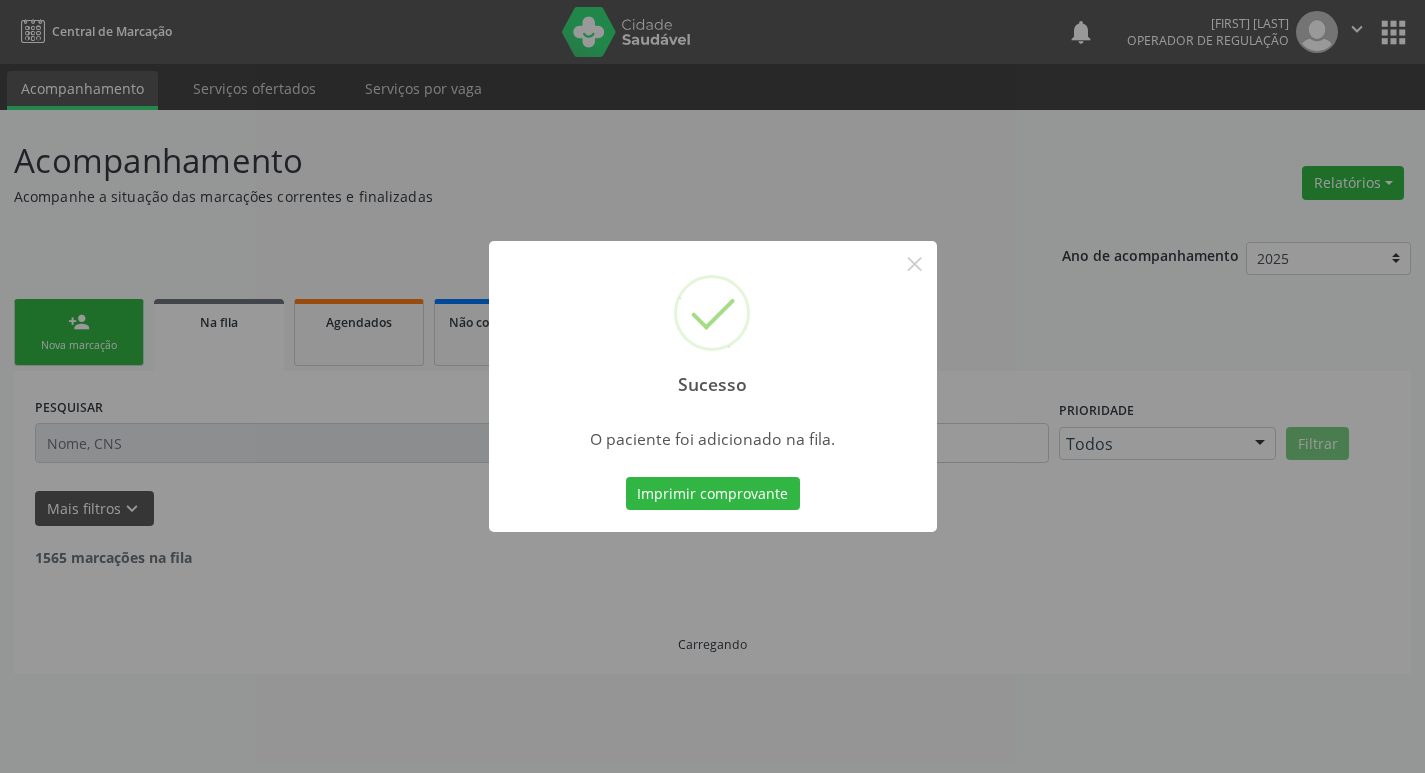 scroll, scrollTop: 0, scrollLeft: 0, axis: both 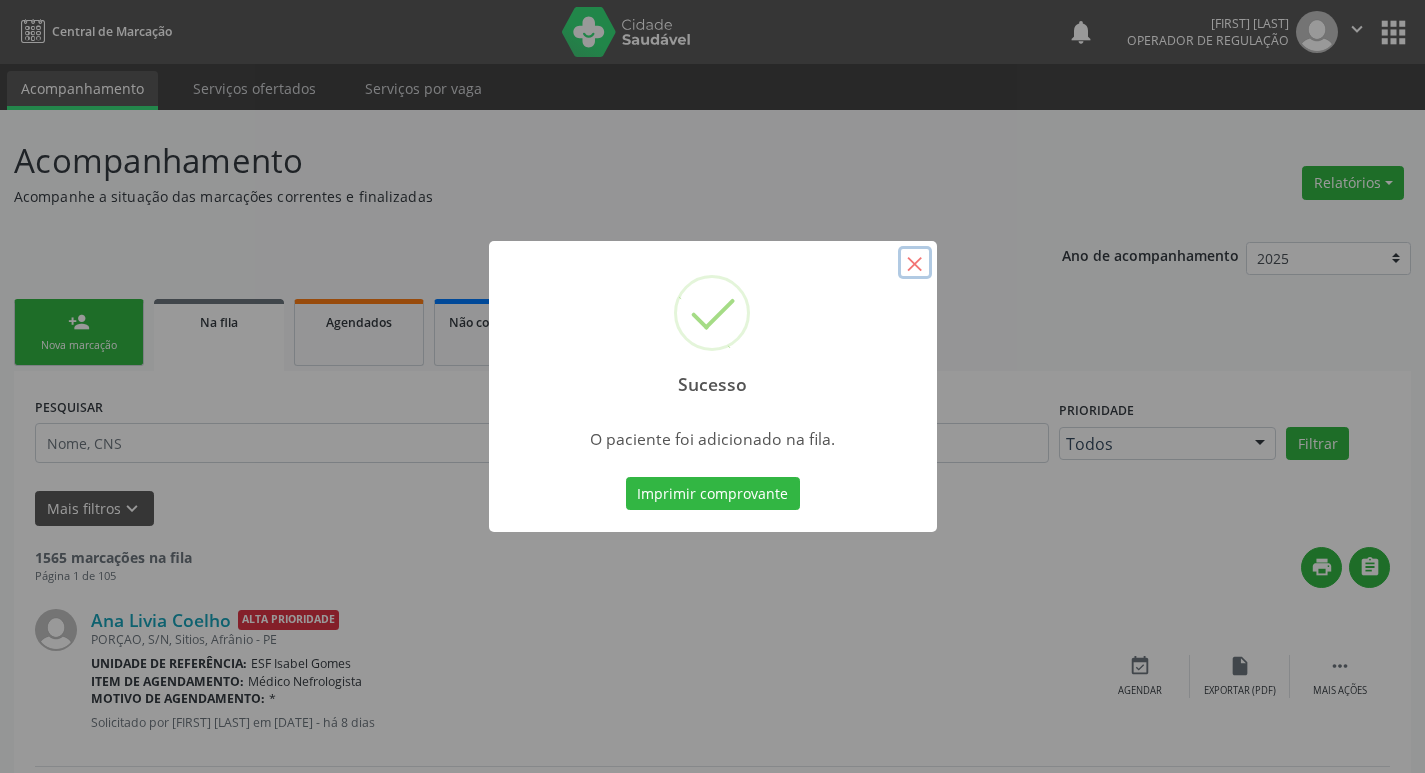 click on "×" at bounding box center [915, 263] 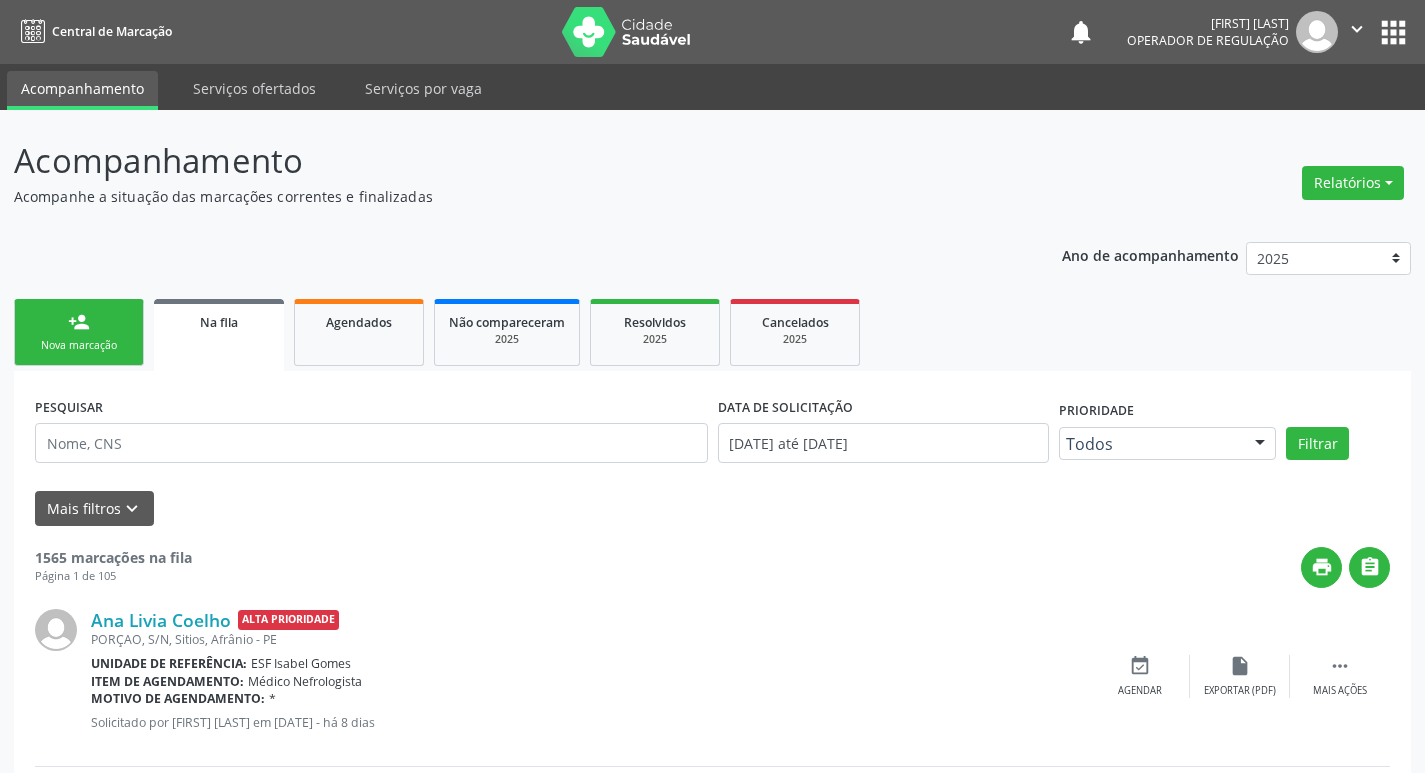 click on "person_add
Nova marcação" at bounding box center (79, 332) 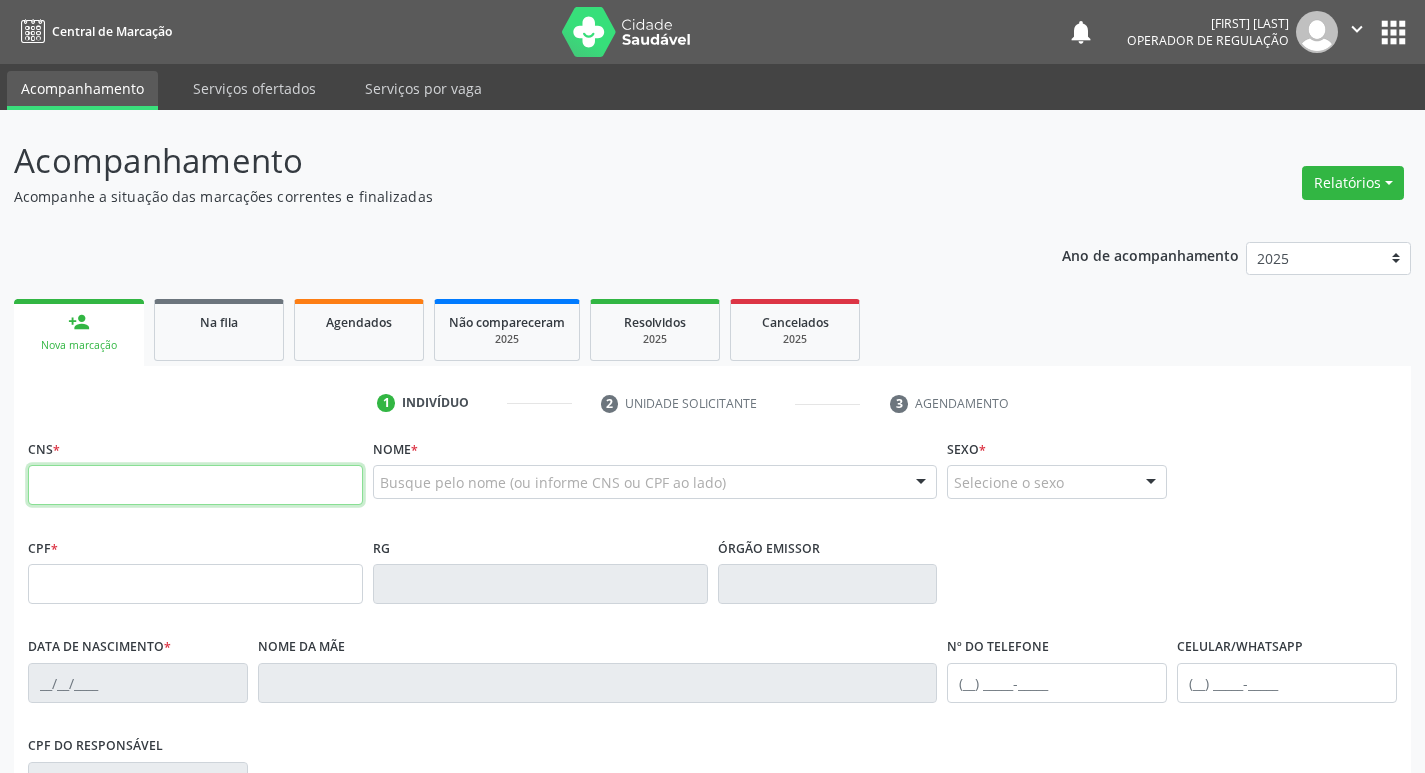 click at bounding box center [195, 485] 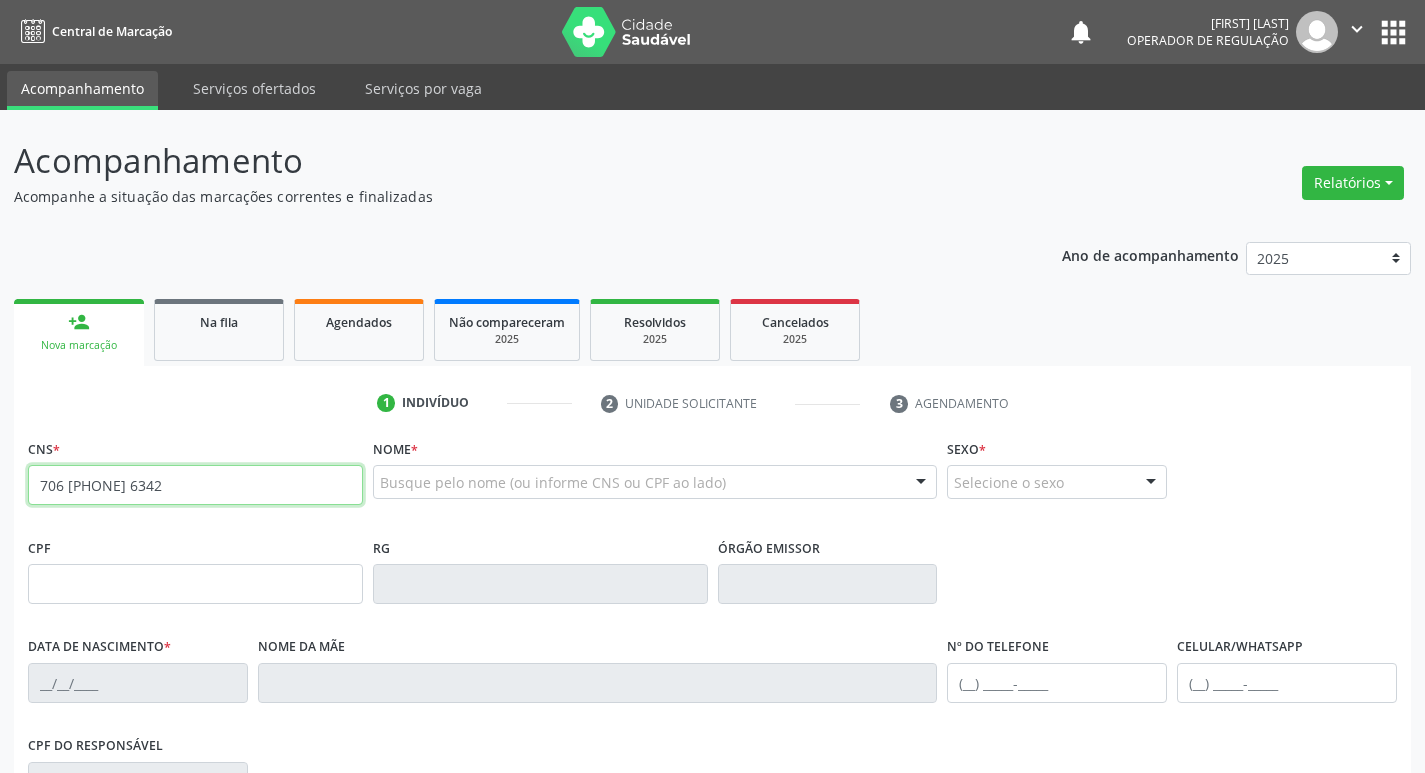 type on "706 0038 7590 6342" 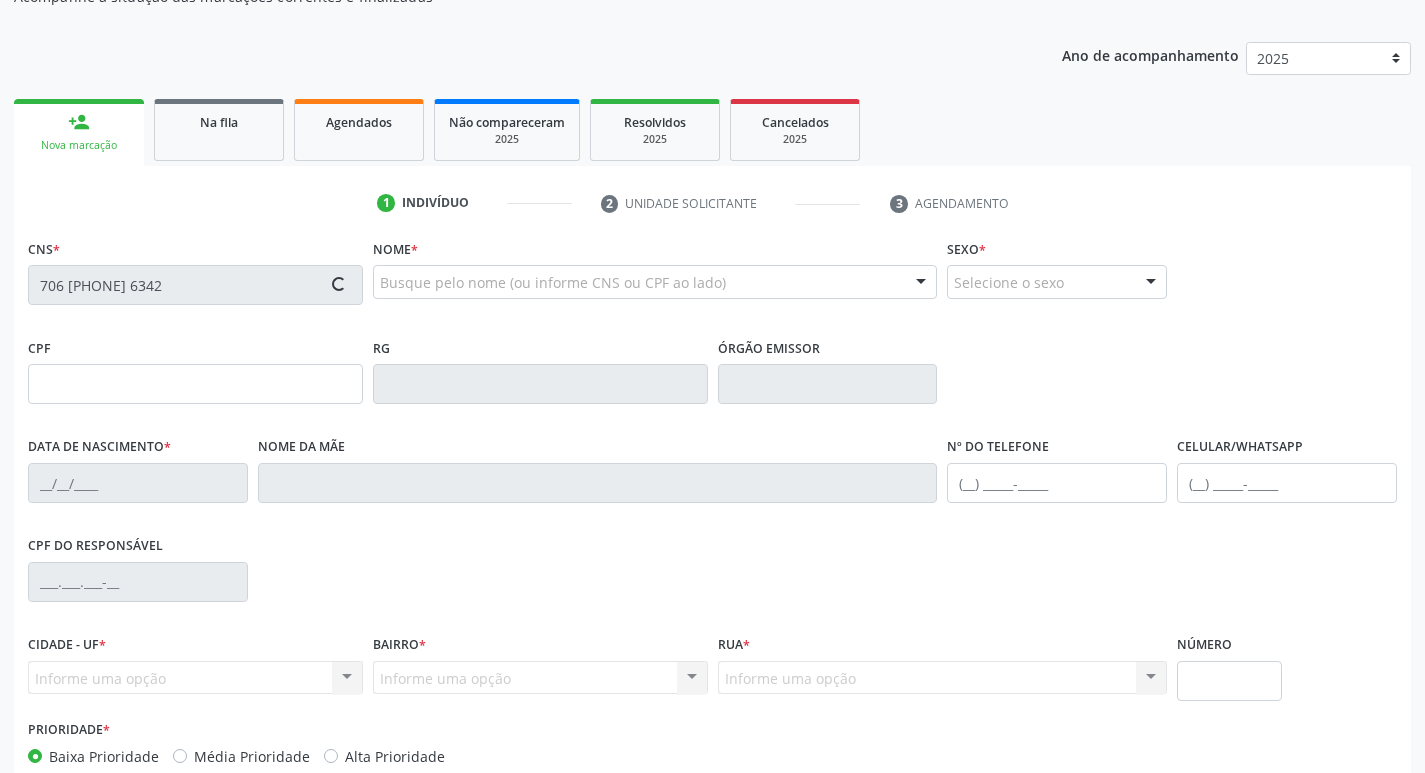 scroll, scrollTop: 311, scrollLeft: 0, axis: vertical 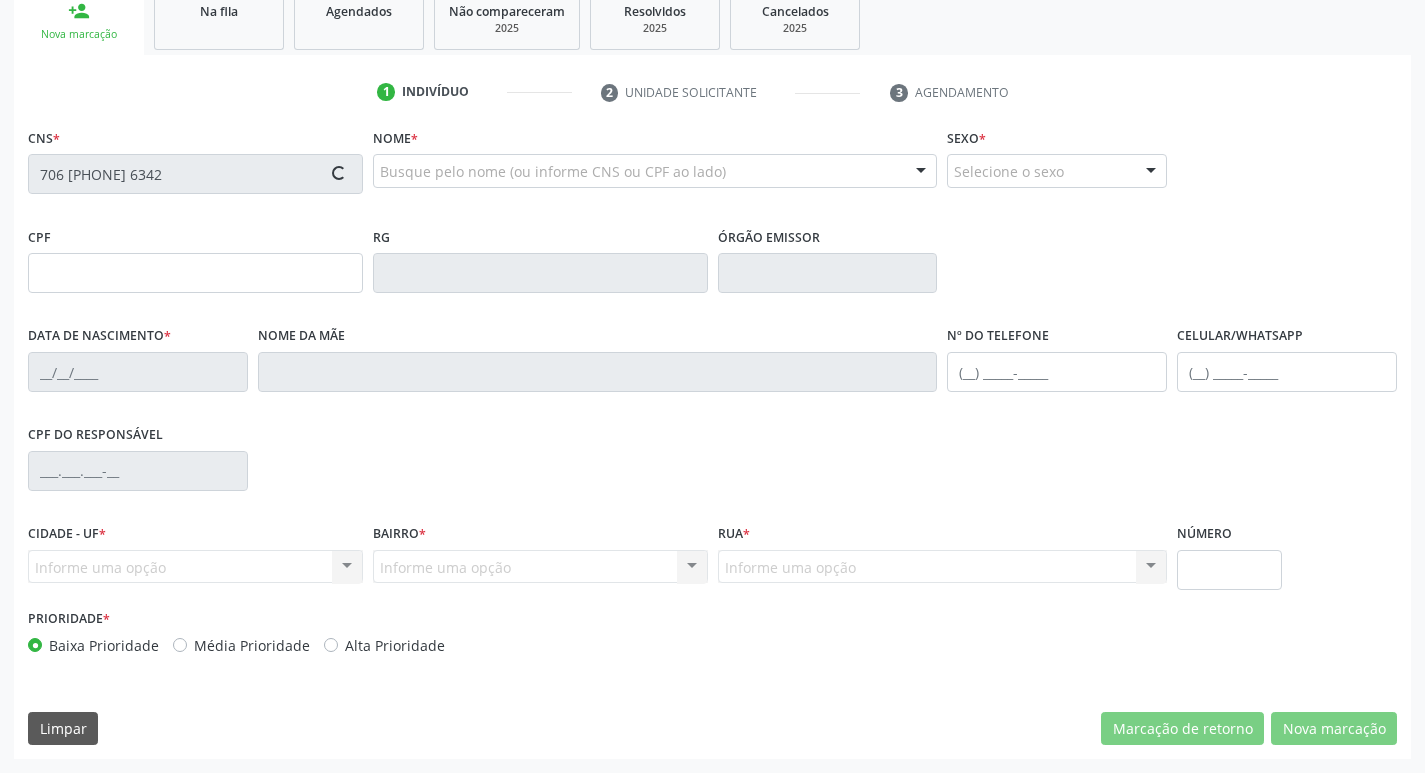 type on "092.767.984-12" 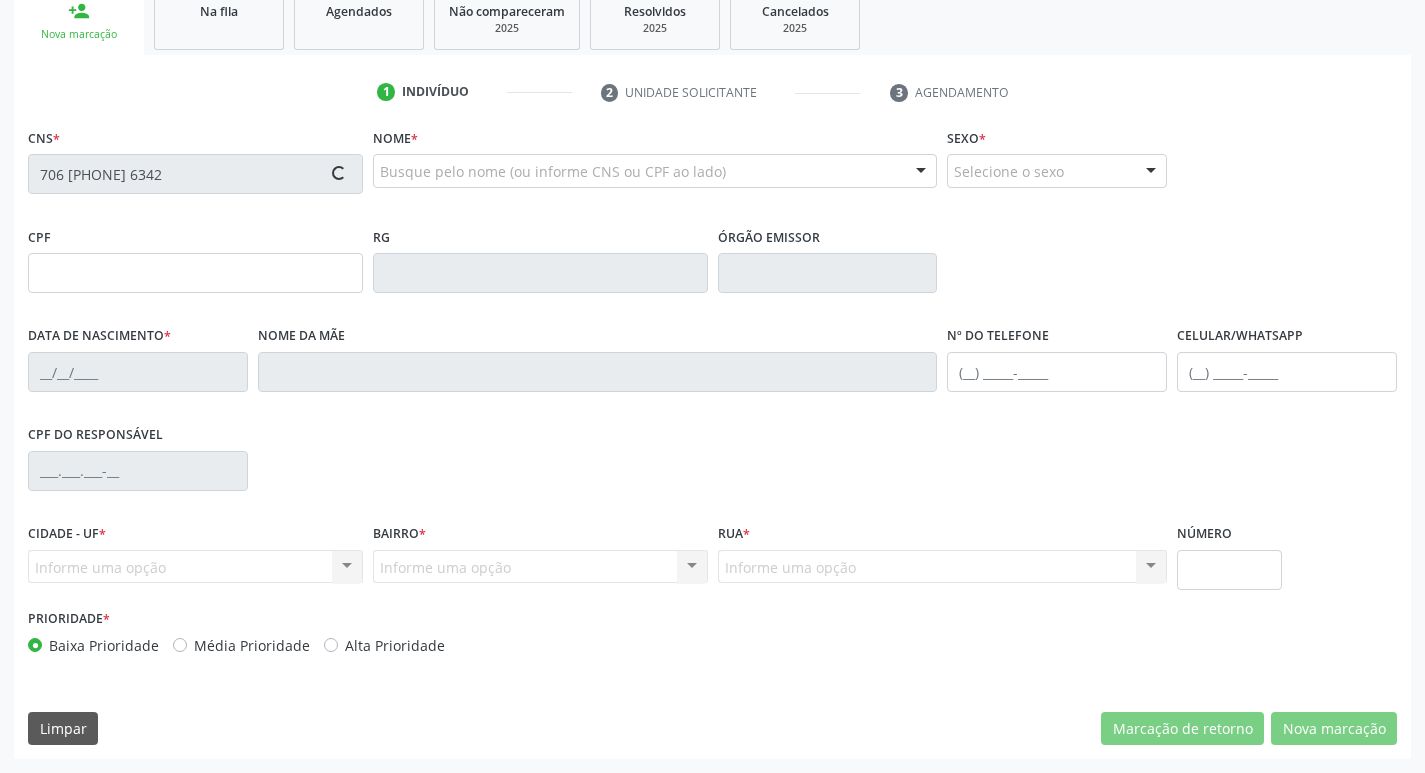 type on "(87) 98807-1812" 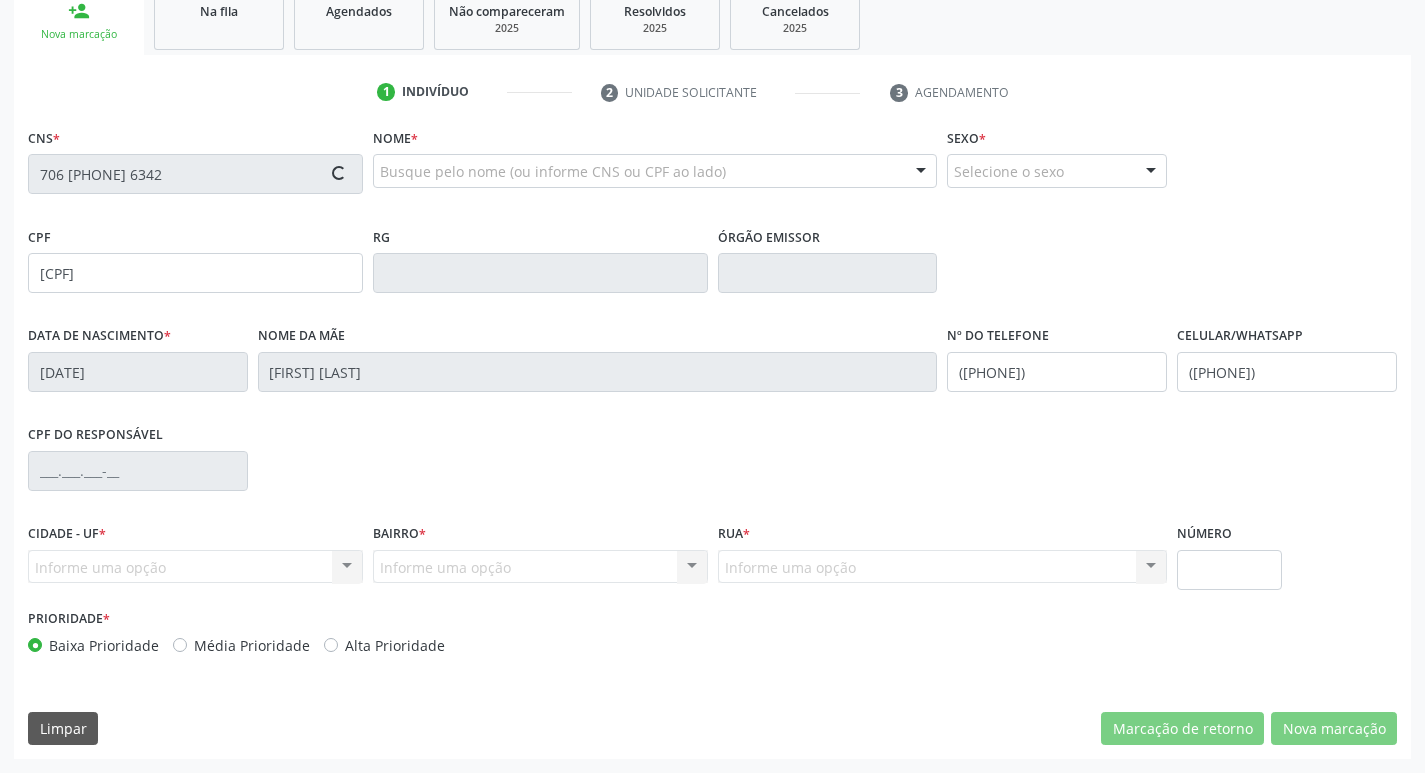 type on "S/N" 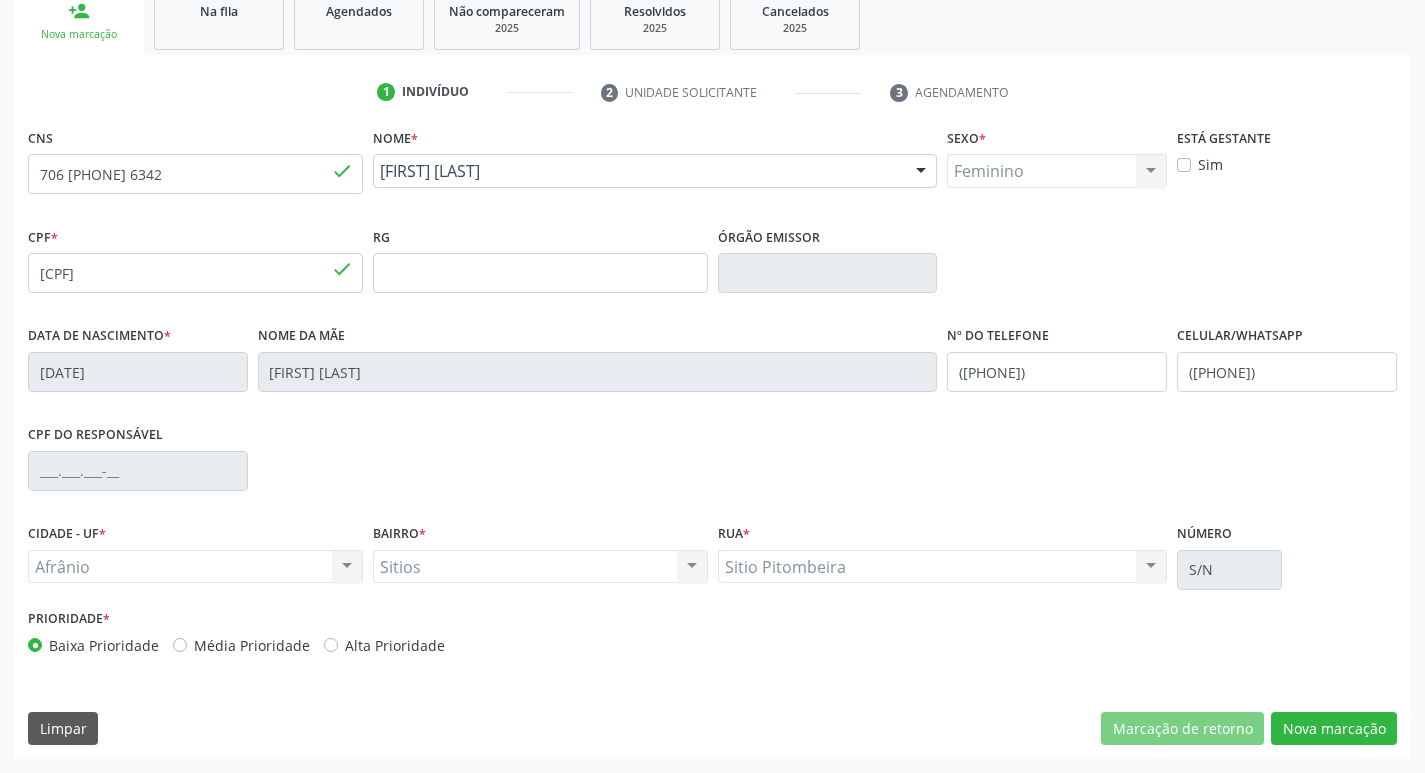 click on "Média Prioridade" at bounding box center (252, 645) 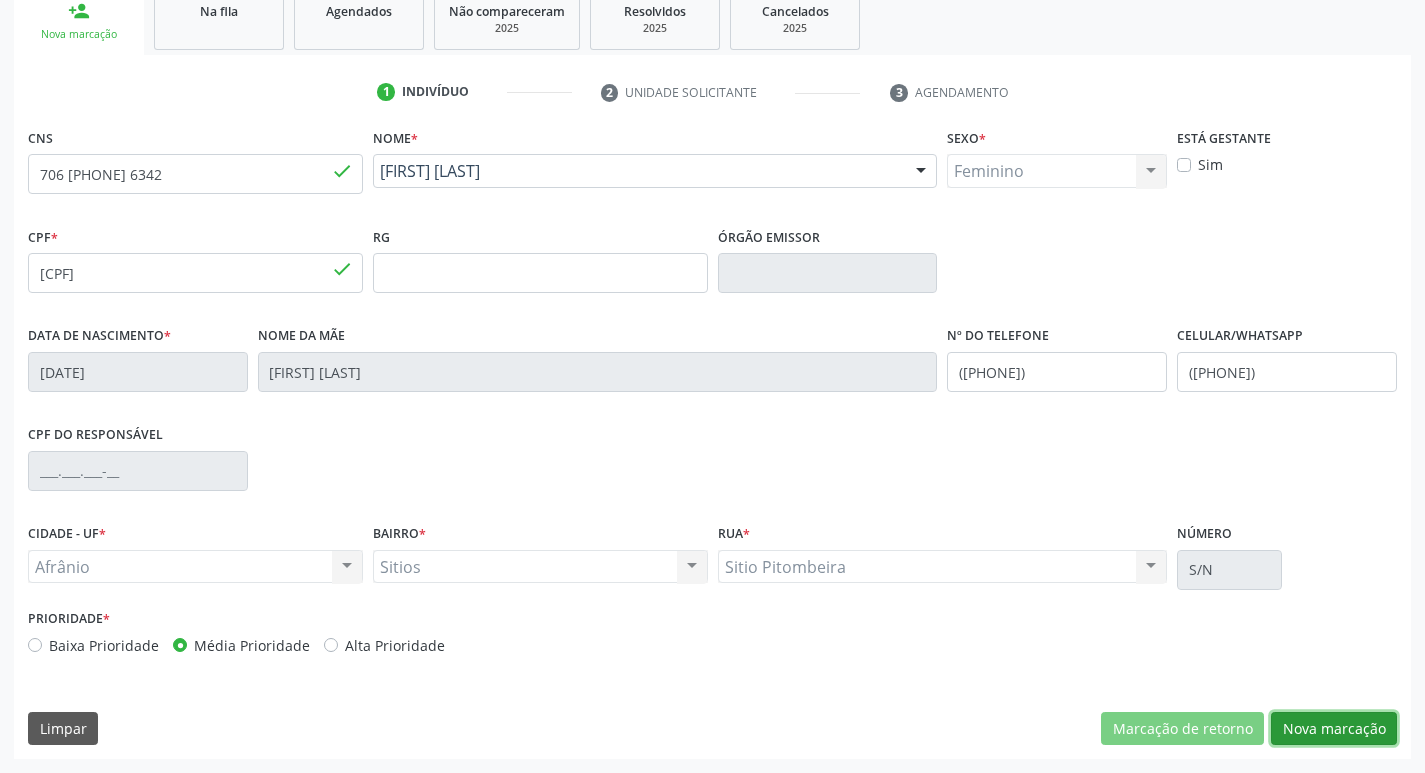 click on "Nova marcação" at bounding box center (1334, 729) 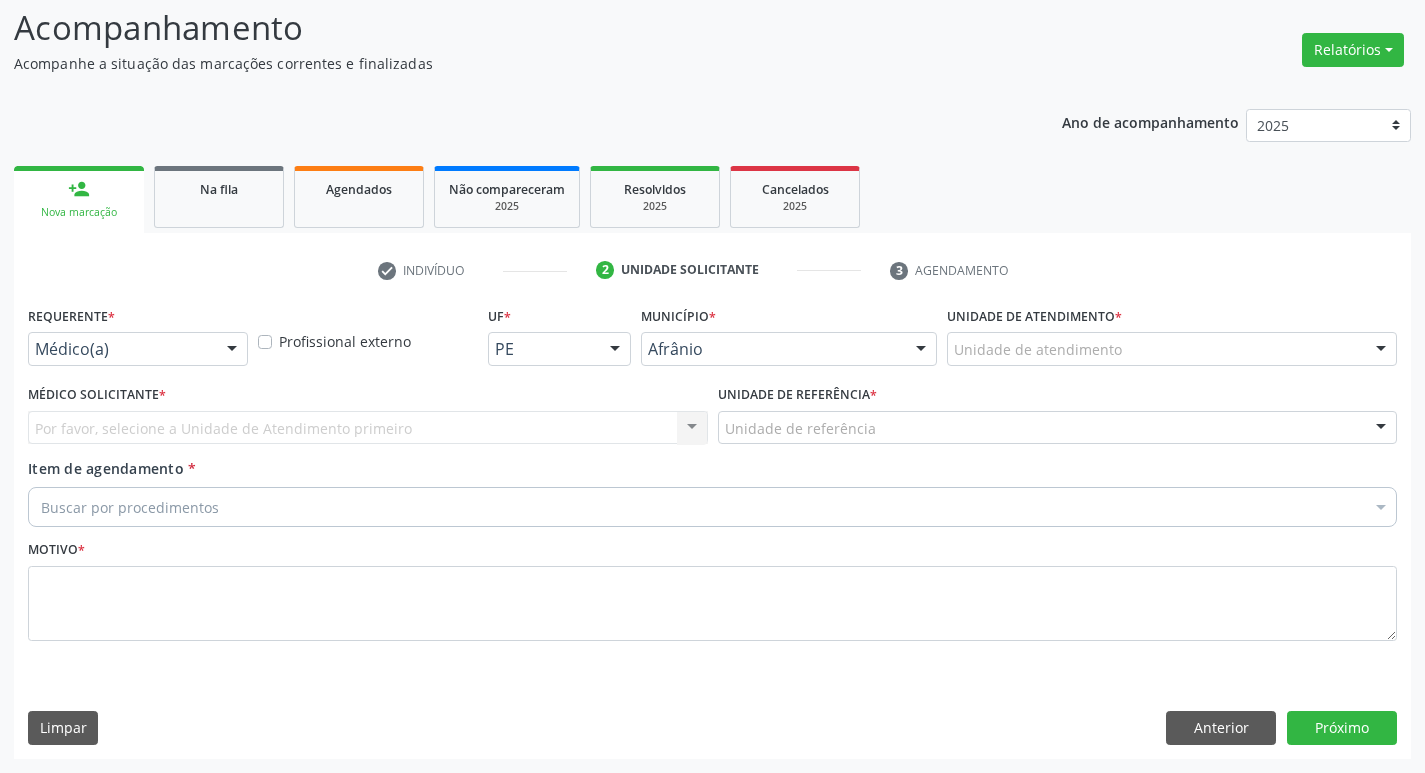 scroll, scrollTop: 133, scrollLeft: 0, axis: vertical 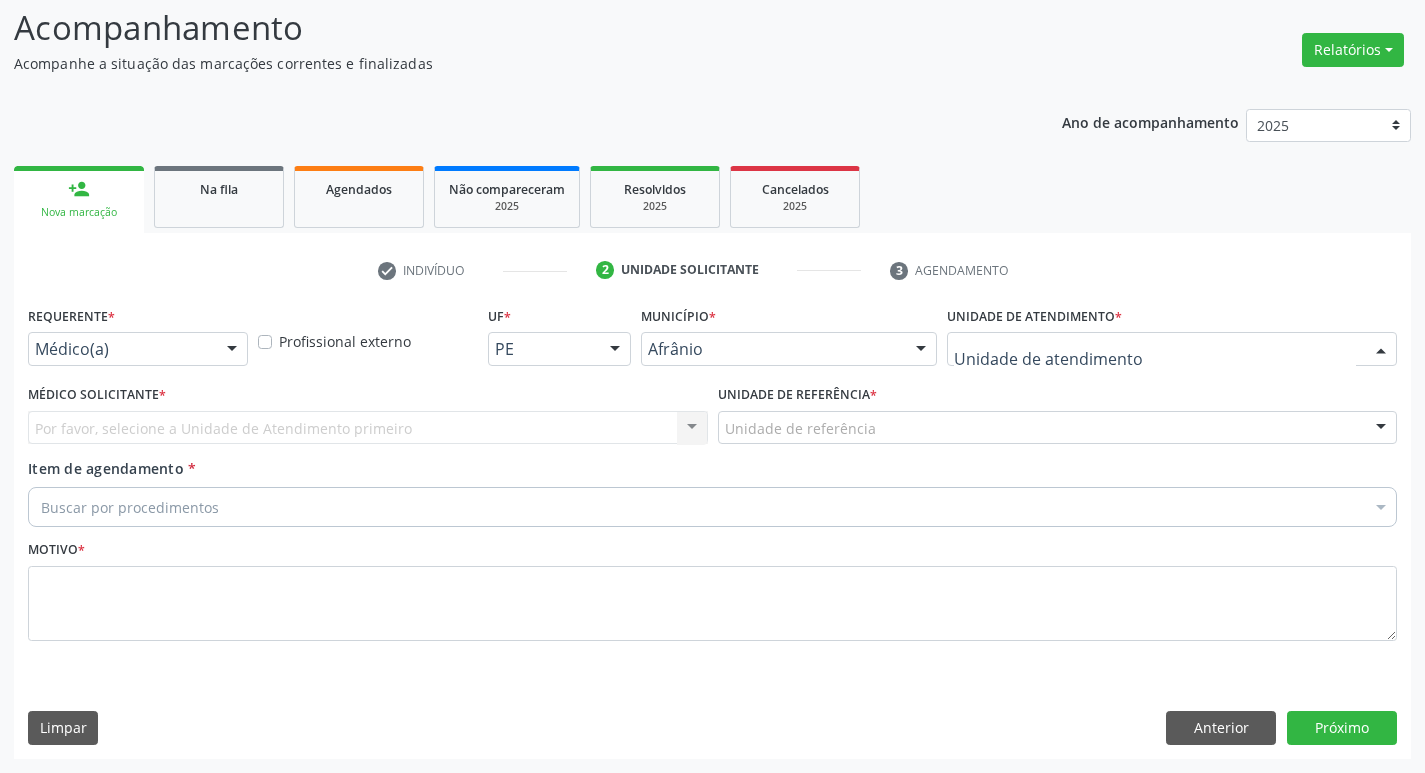 click at bounding box center [1172, 349] 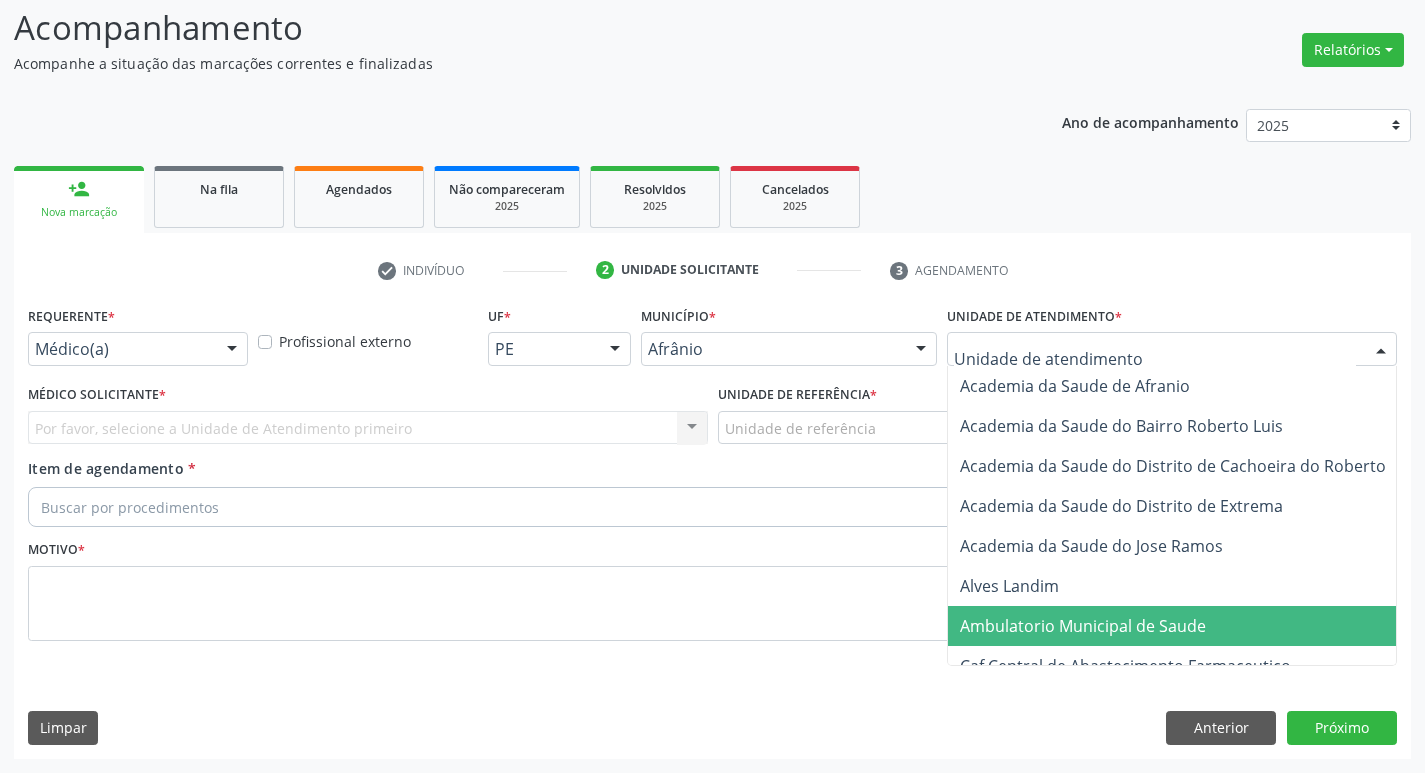 drag, startPoint x: 1132, startPoint y: 625, endPoint x: 917, endPoint y: 552, distance: 227.05505 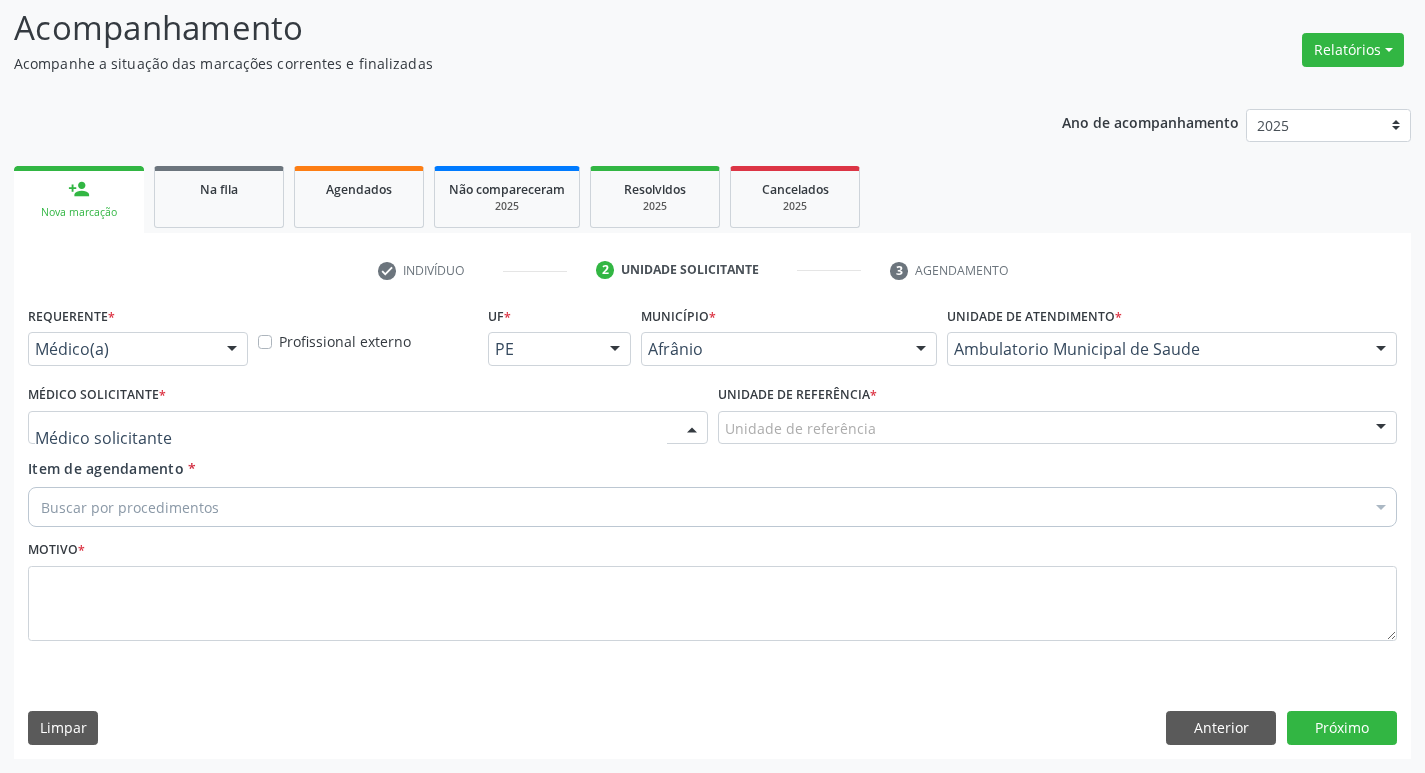 click at bounding box center (368, 428) 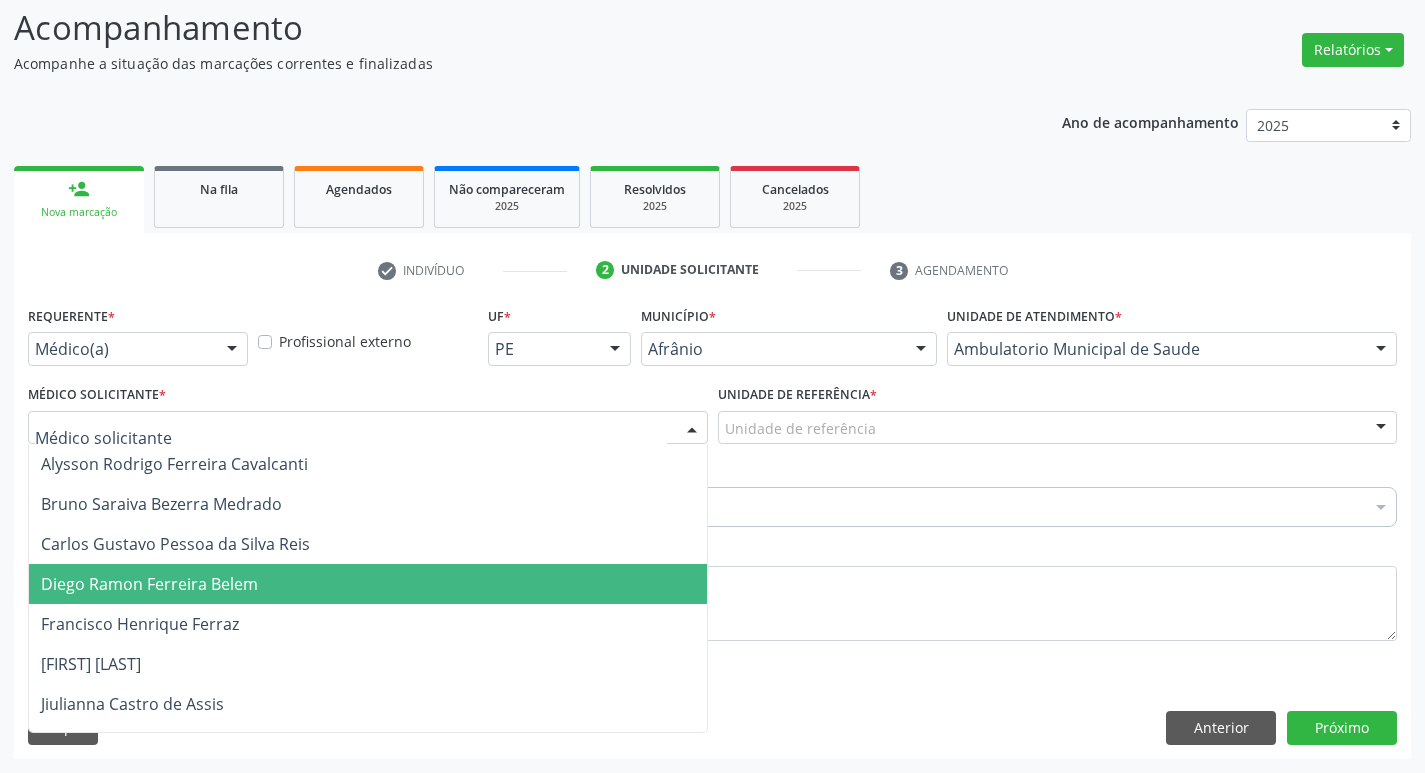 click on "Diego Ramon Ferreira Belem" at bounding box center [368, 584] 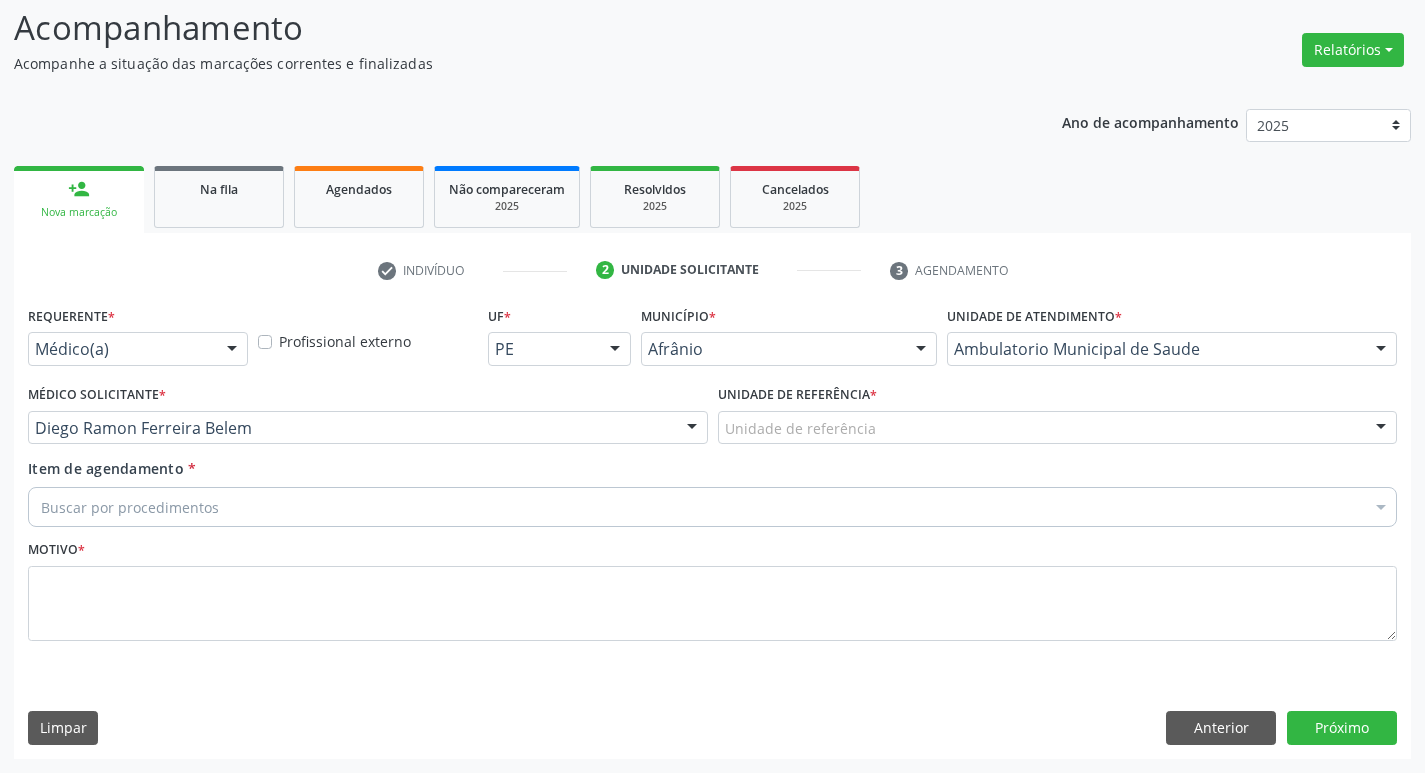 click on "Unidade de referência" at bounding box center (1058, 428) 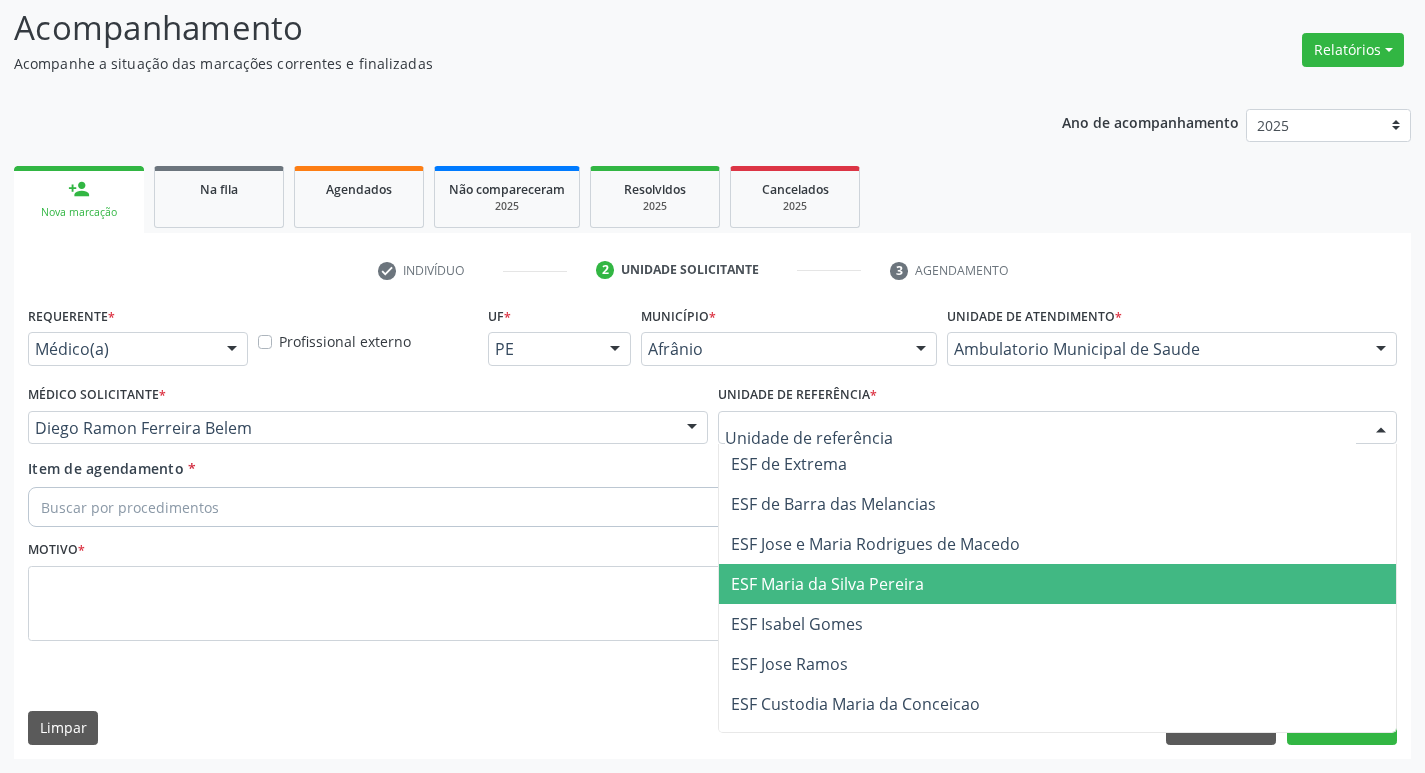 click on "ESF Maria da Silva Pereira" at bounding box center [1058, 584] 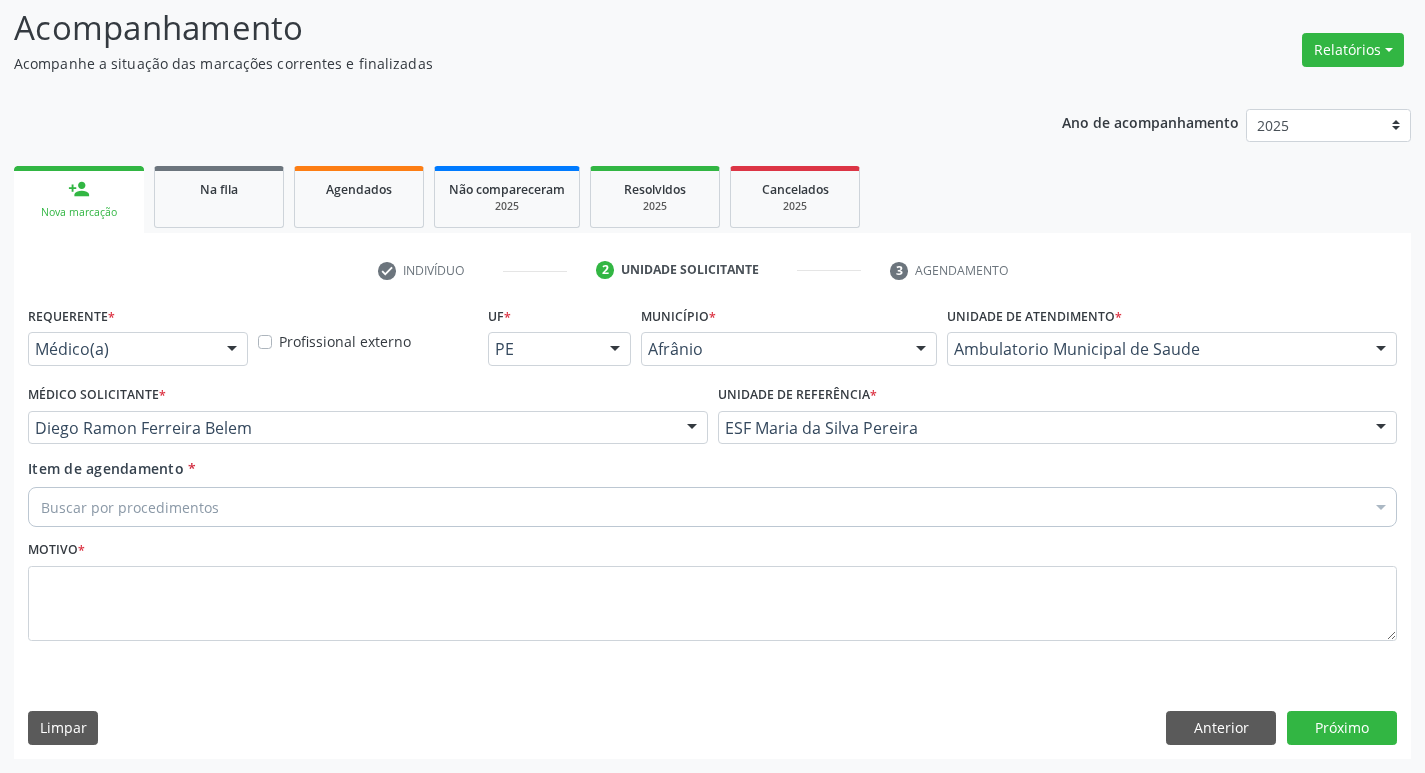 click on "Buscar por procedimentos" at bounding box center (712, 507) 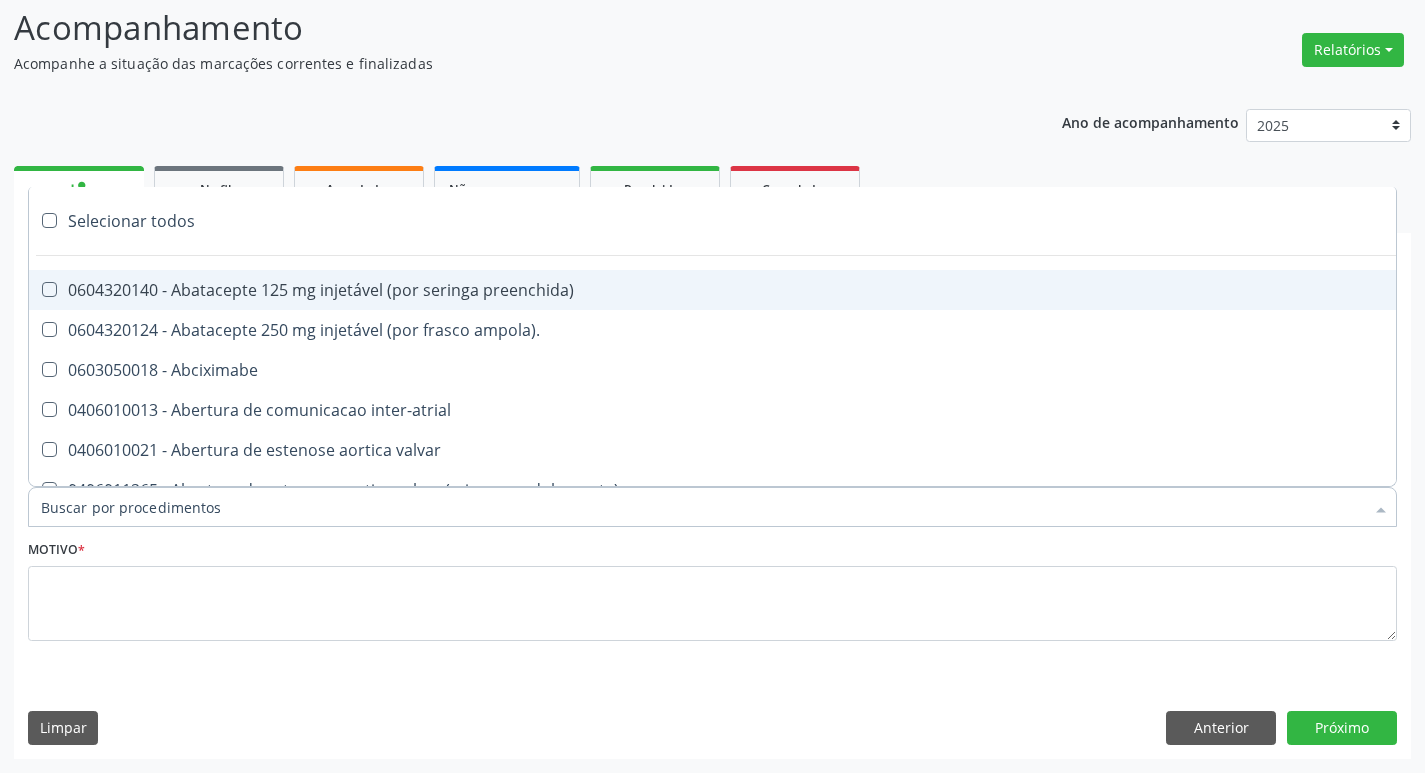 paste on "ortope" 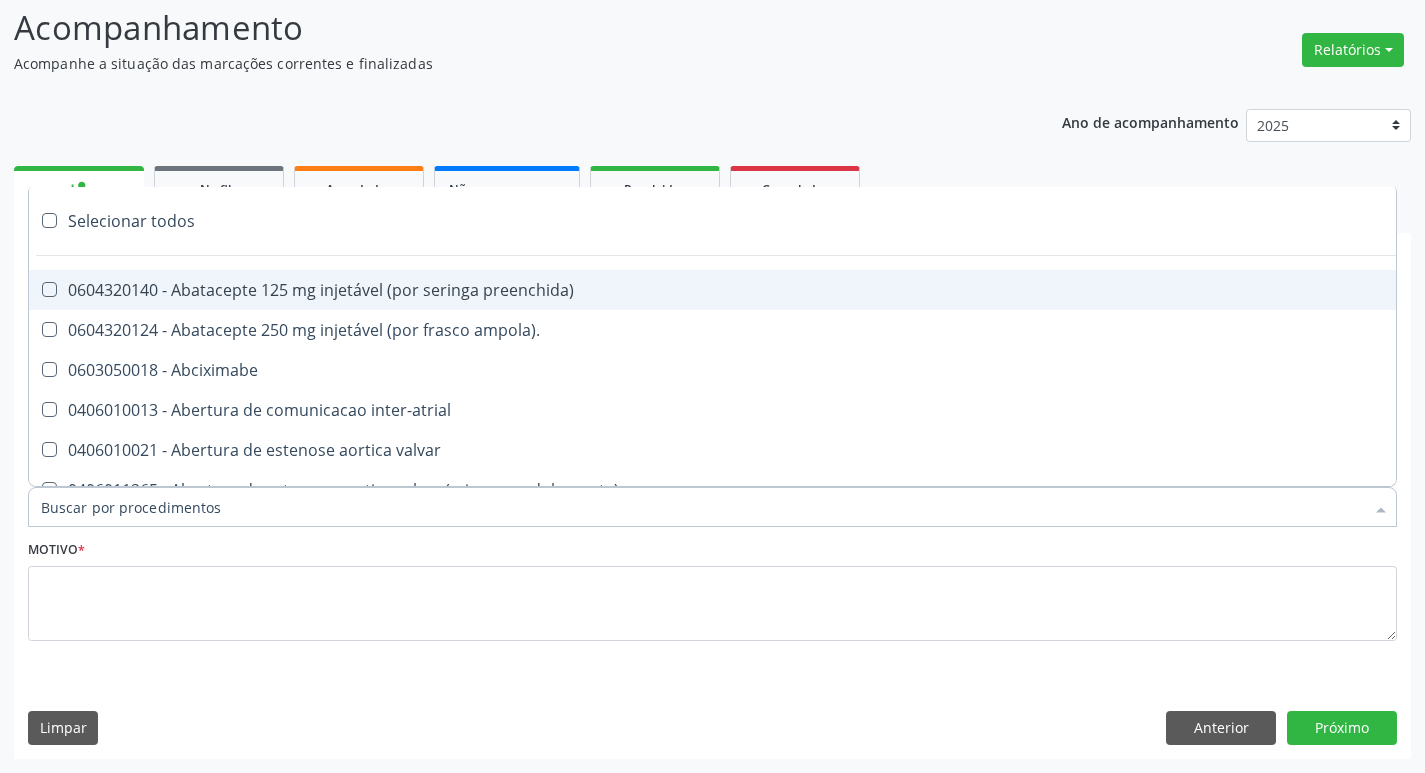 type on "ortope" 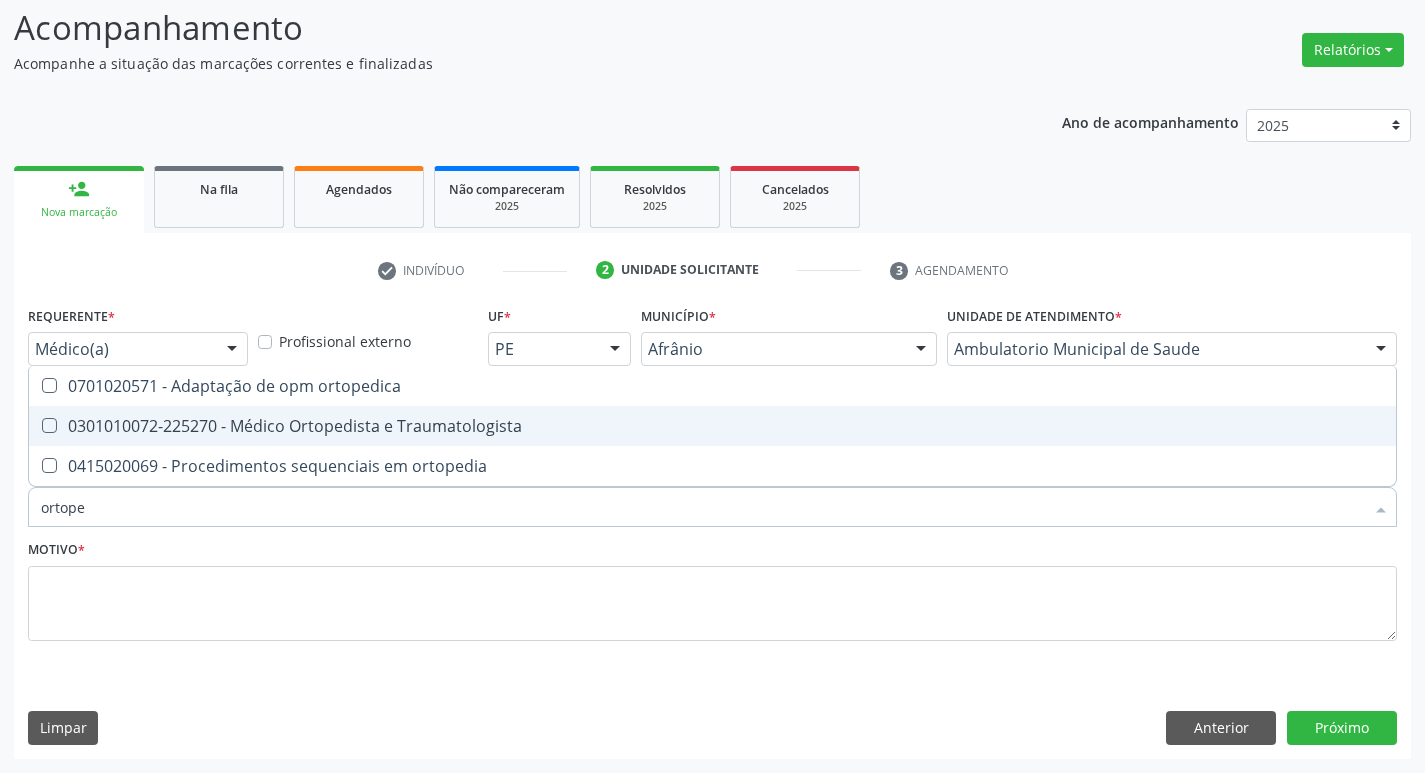 click on "0301010072-225270 - Médico Ortopedista e Traumatologista" at bounding box center [712, 426] 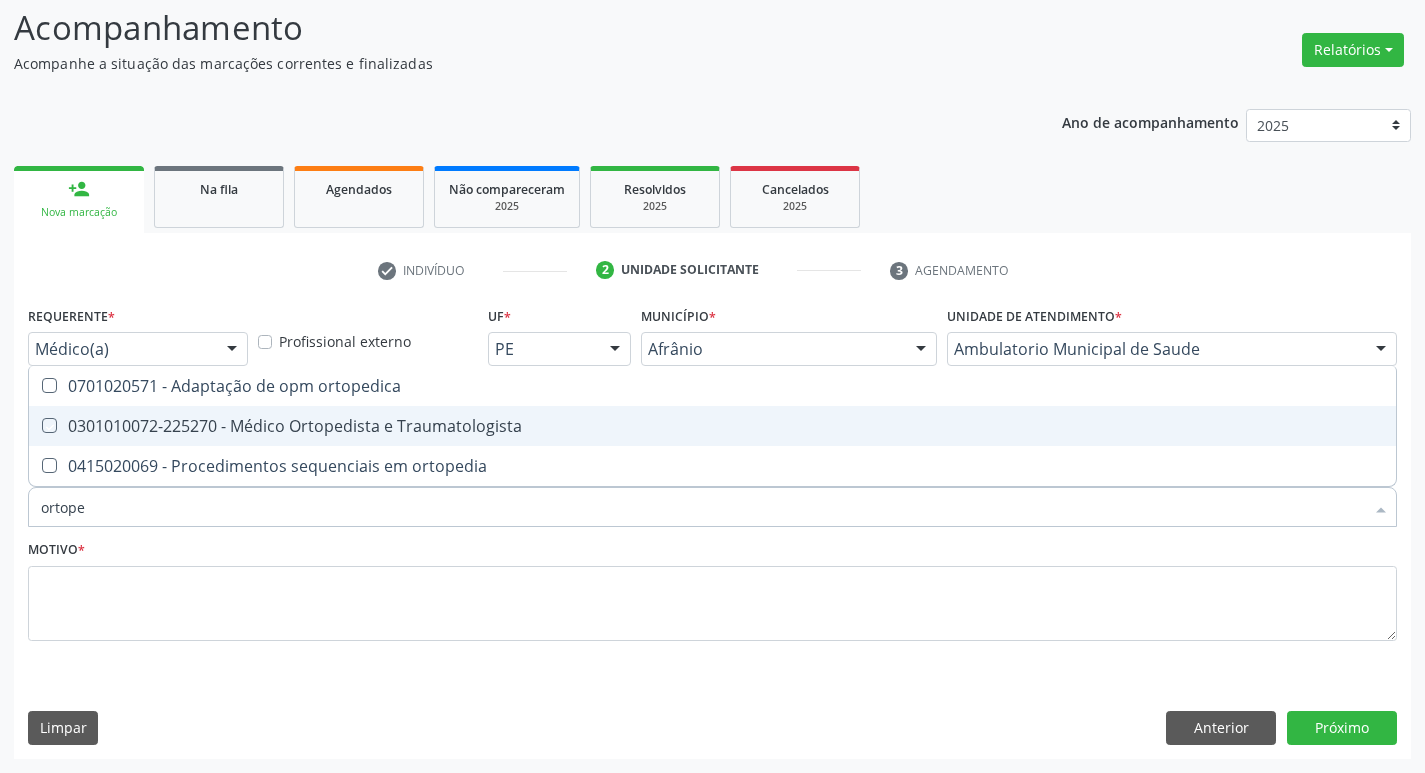 checkbox on "true" 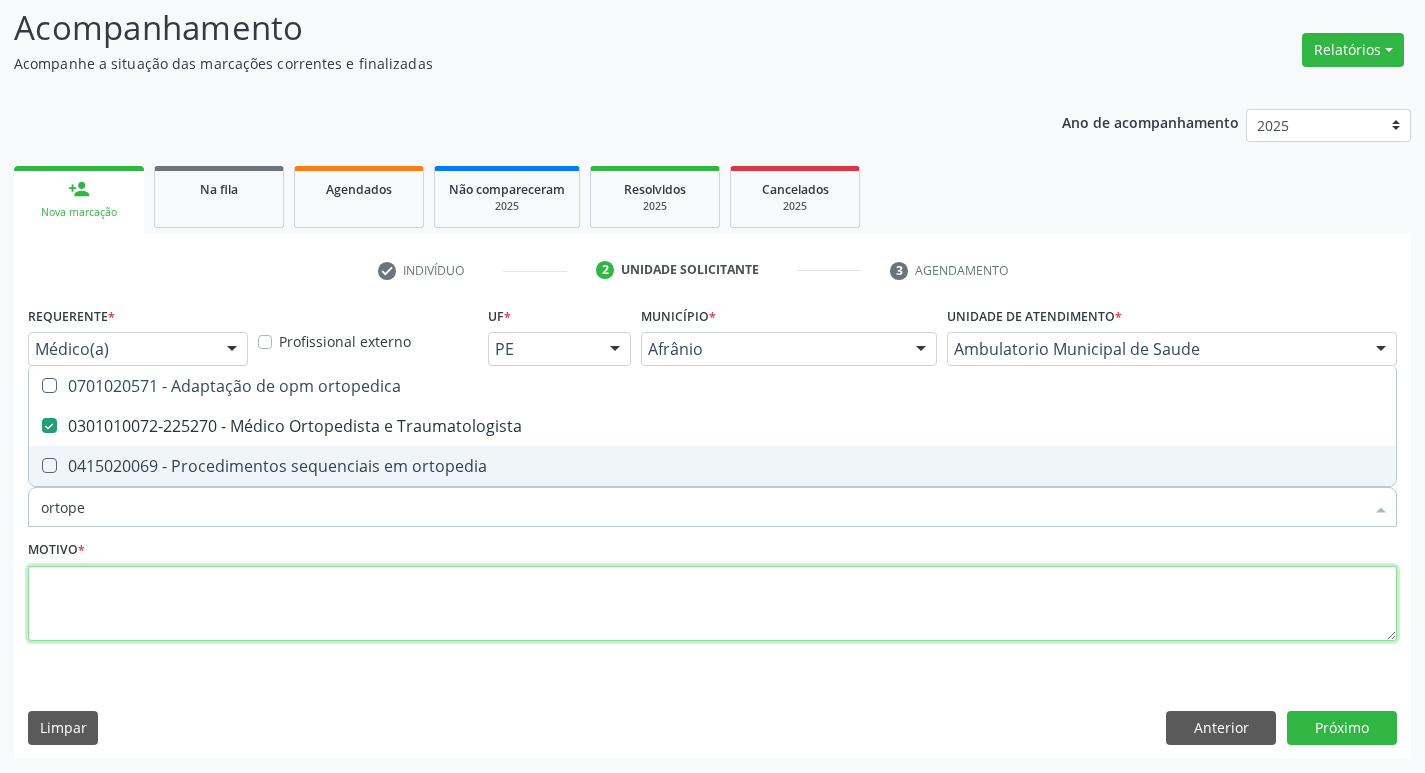 click at bounding box center (712, 604) 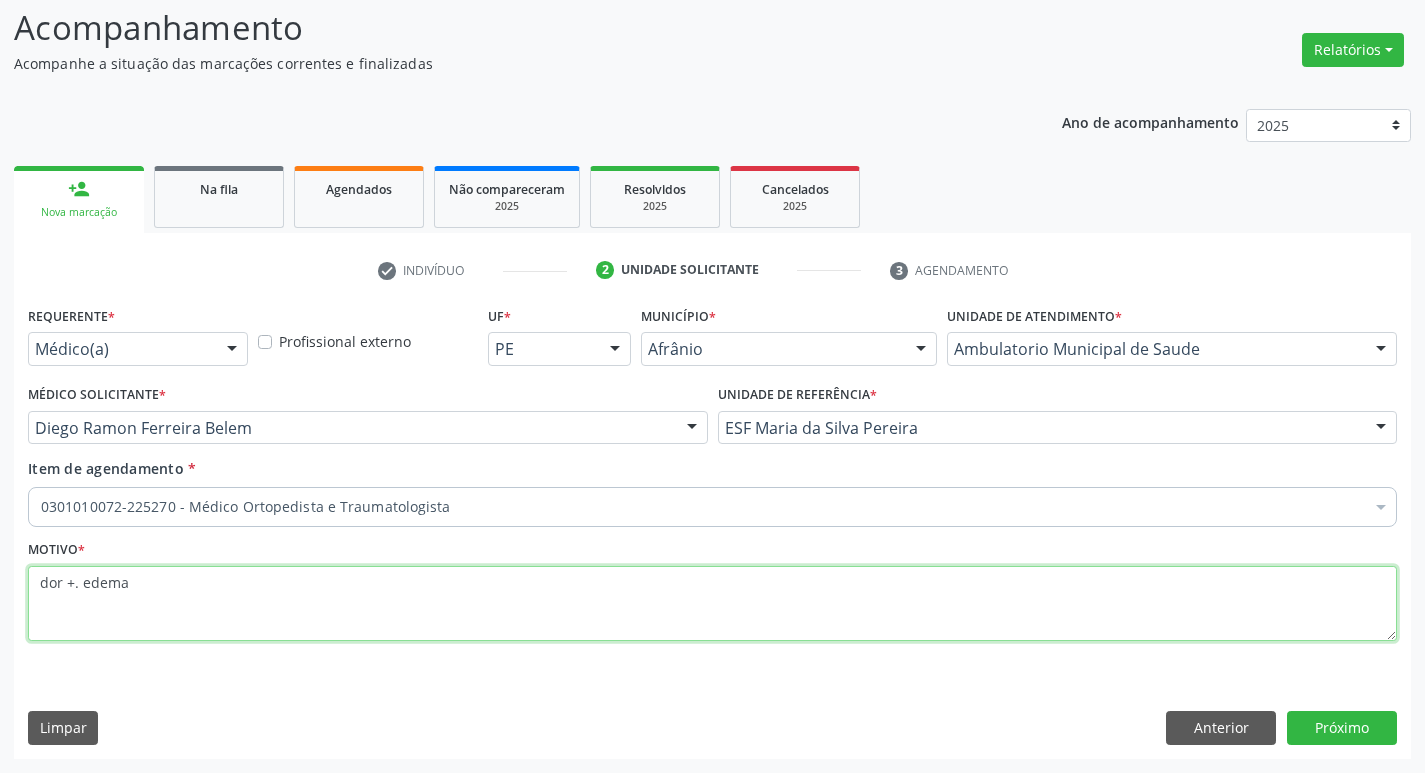 type on "dor +. edema" 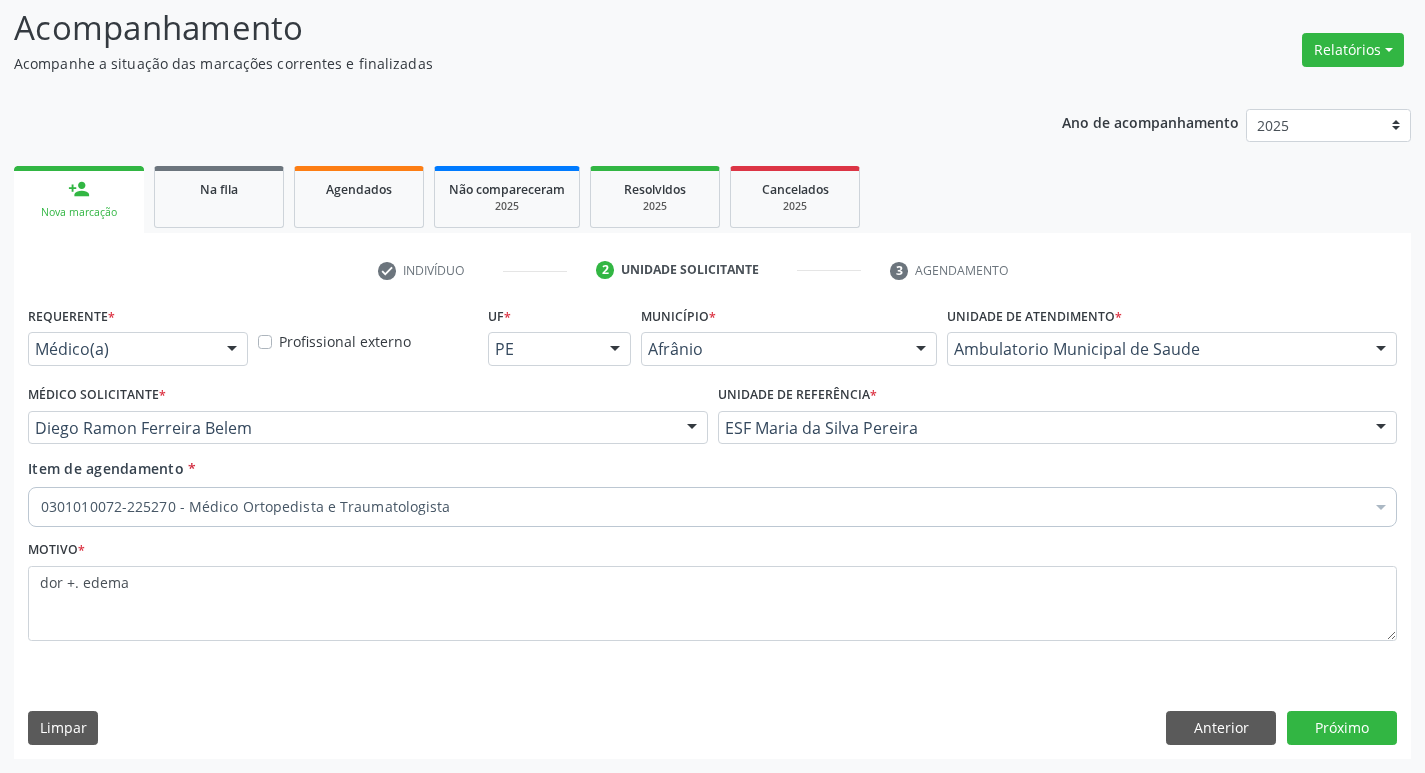 click on "Requerente
*
Médico(a)         Médico(a)   Enfermeiro(a)   Paciente
Nenhum resultado encontrado para: "   "
Não há nenhuma opção para ser exibida.
Profissional externo
UF
*
PE         BA   PE
Nenhum resultado encontrado para: "   "
Não há nenhuma opção para ser exibida.
Município
*
Afrânio         Afrânio   Petrolina
Nenhum resultado encontrado para: "   "
Não há nenhuma opção para ser exibida.
Unidade de atendimento
*
Ambulatorio Municipal de Saude         Academia da Saude de Afranio   Academia da Saude do Bairro Roberto Luis   Academia da Saude do Distrito de Cachoeira do Roberto   Academia da Saude do Distrito de Extrema   Academia da Saude do Jose Ramos   Alves Landim   Ambulatorio Municipal de Saude   Caf Central de Abastecimento Farmaceutico     Centro de Especialidades   Cime   Cuidar" at bounding box center [712, 529] 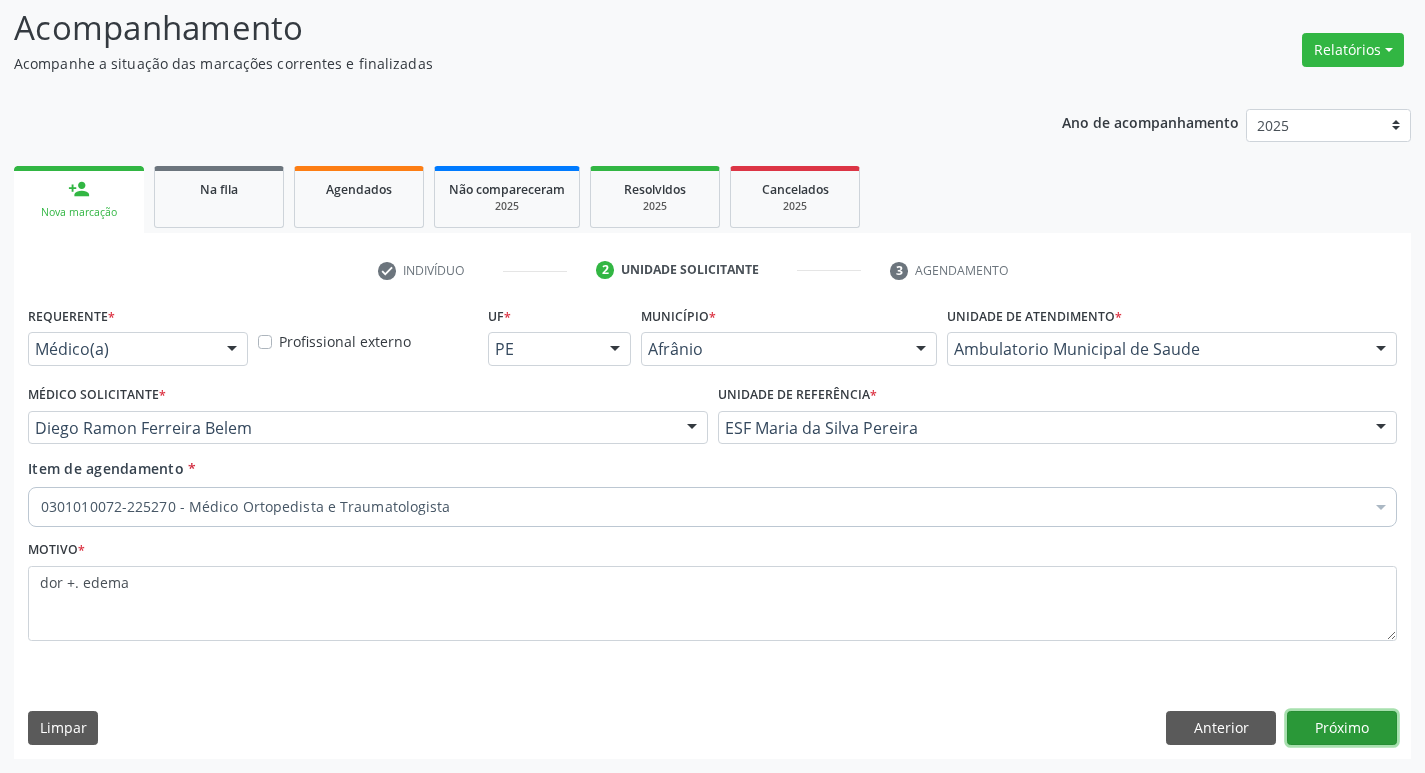 click on "Próximo" at bounding box center (1342, 728) 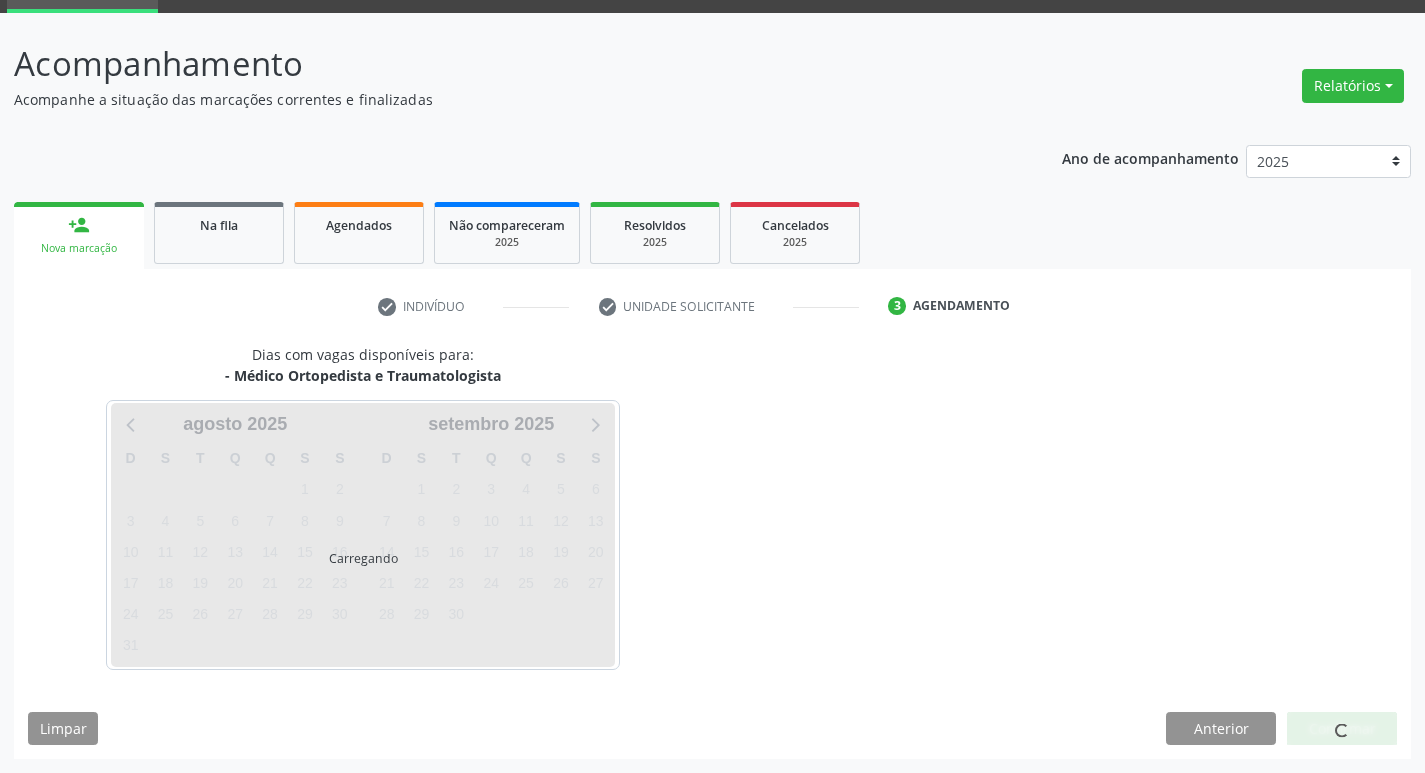 scroll, scrollTop: 97, scrollLeft: 0, axis: vertical 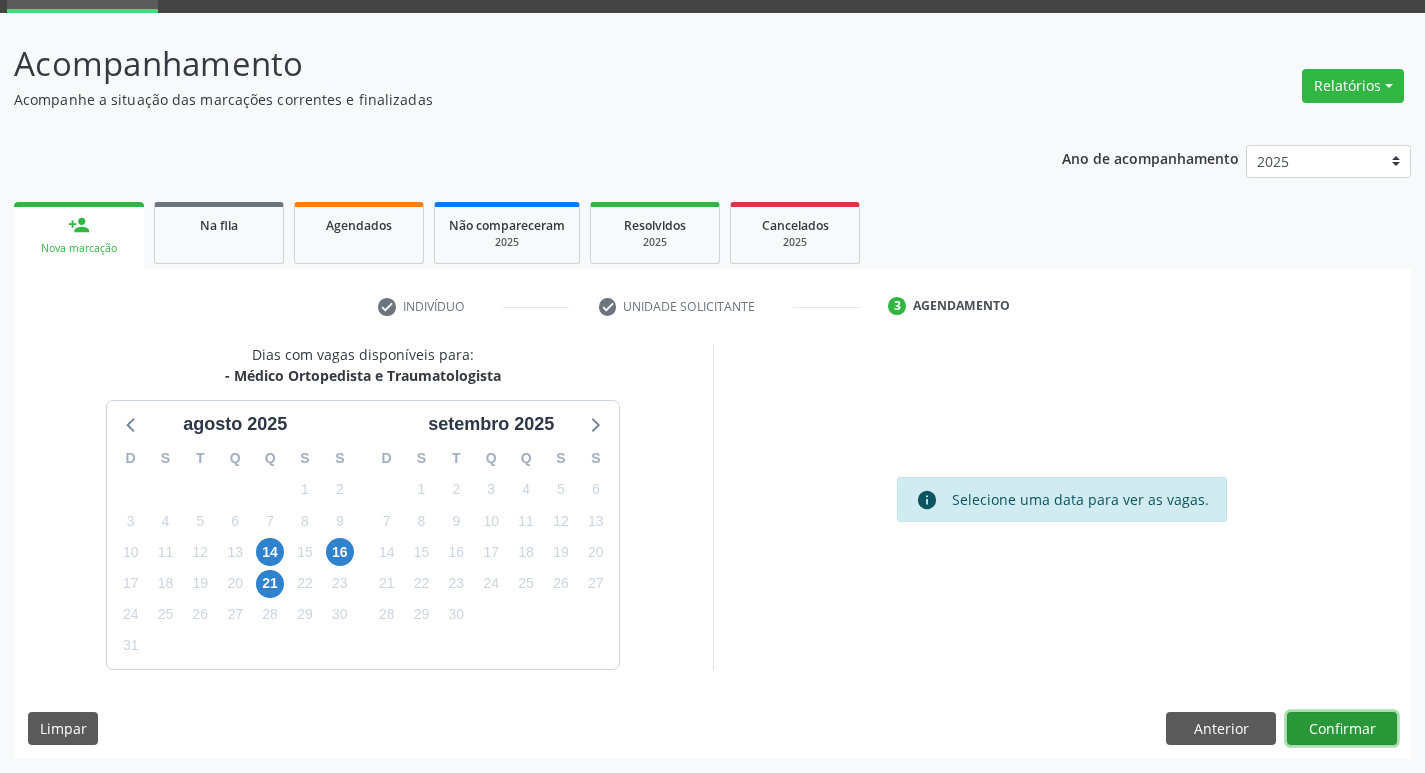 click on "Confirmar" at bounding box center [1342, 729] 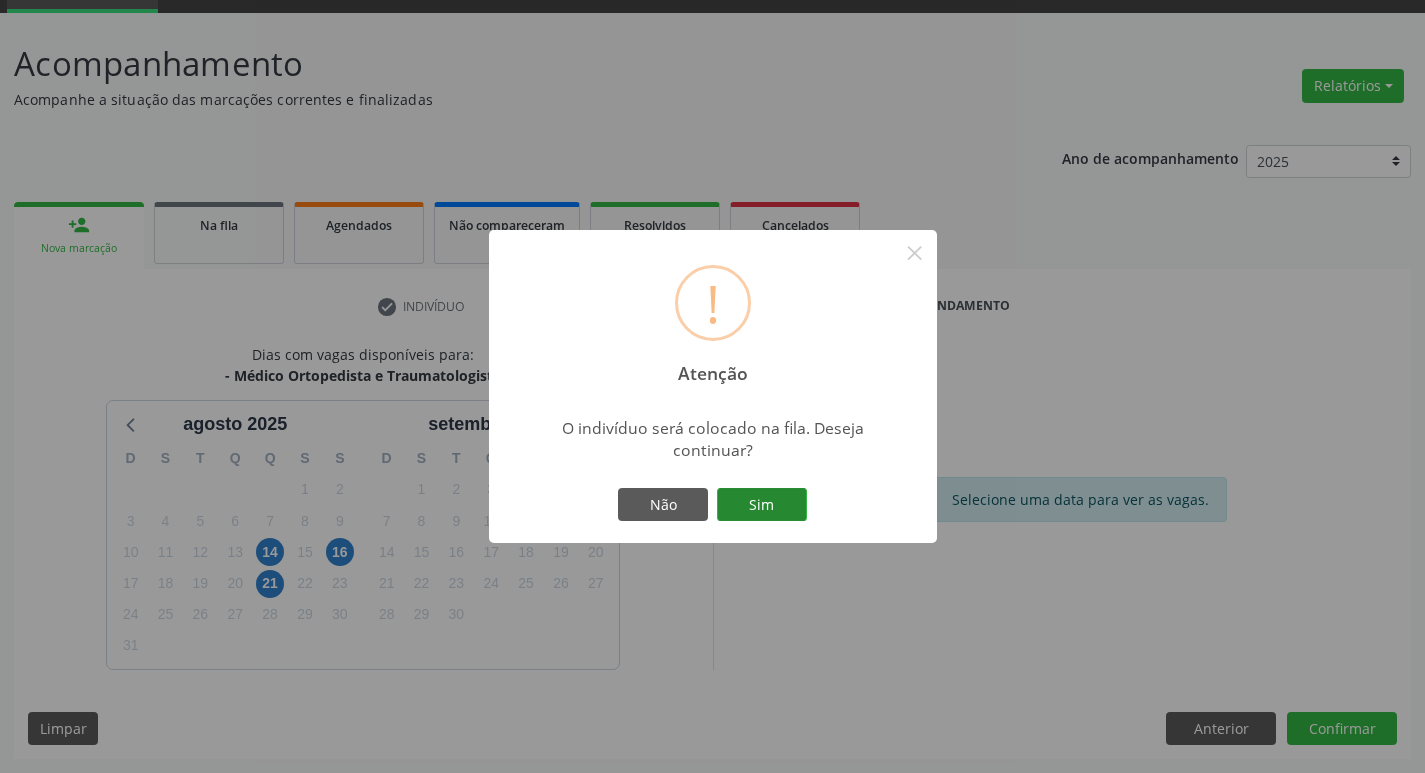 click on "Sim" at bounding box center (762, 505) 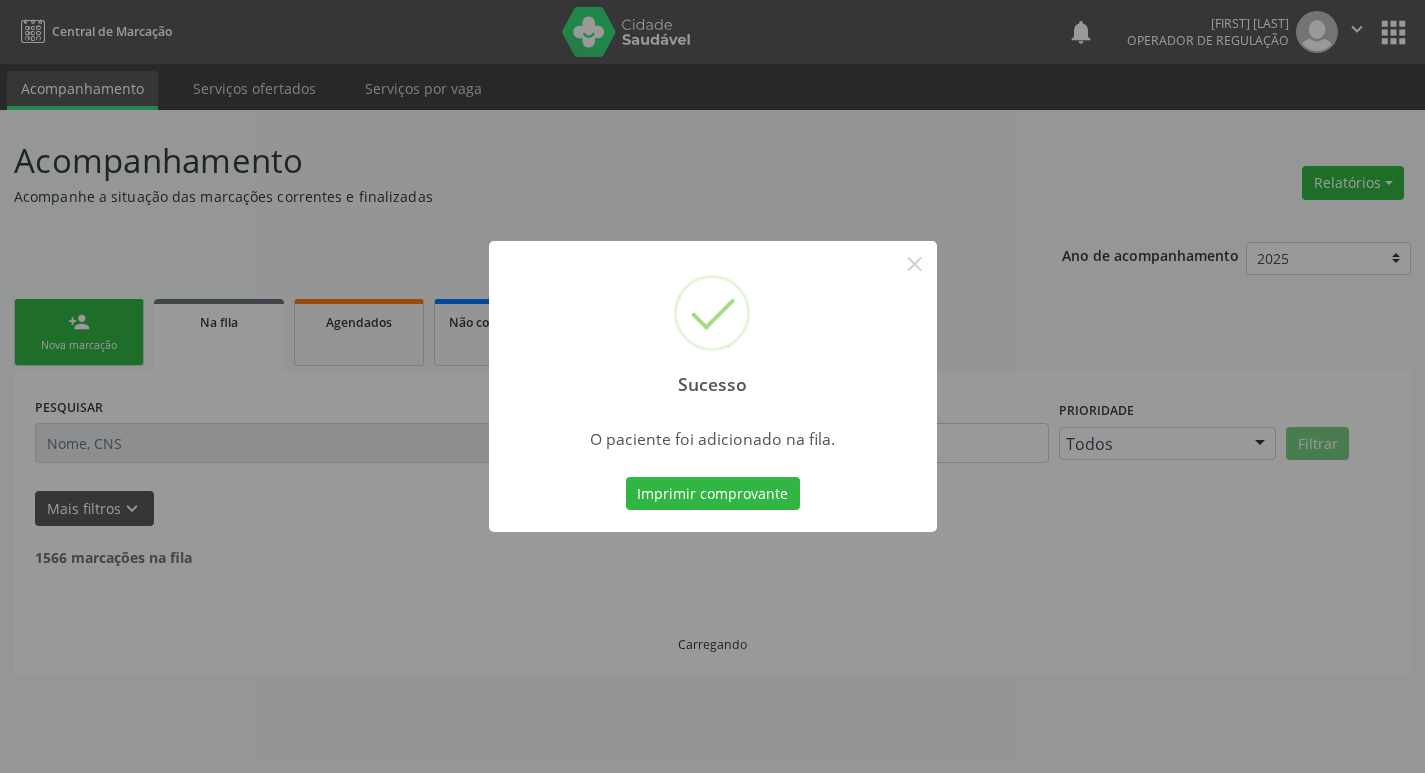 scroll, scrollTop: 0, scrollLeft: 0, axis: both 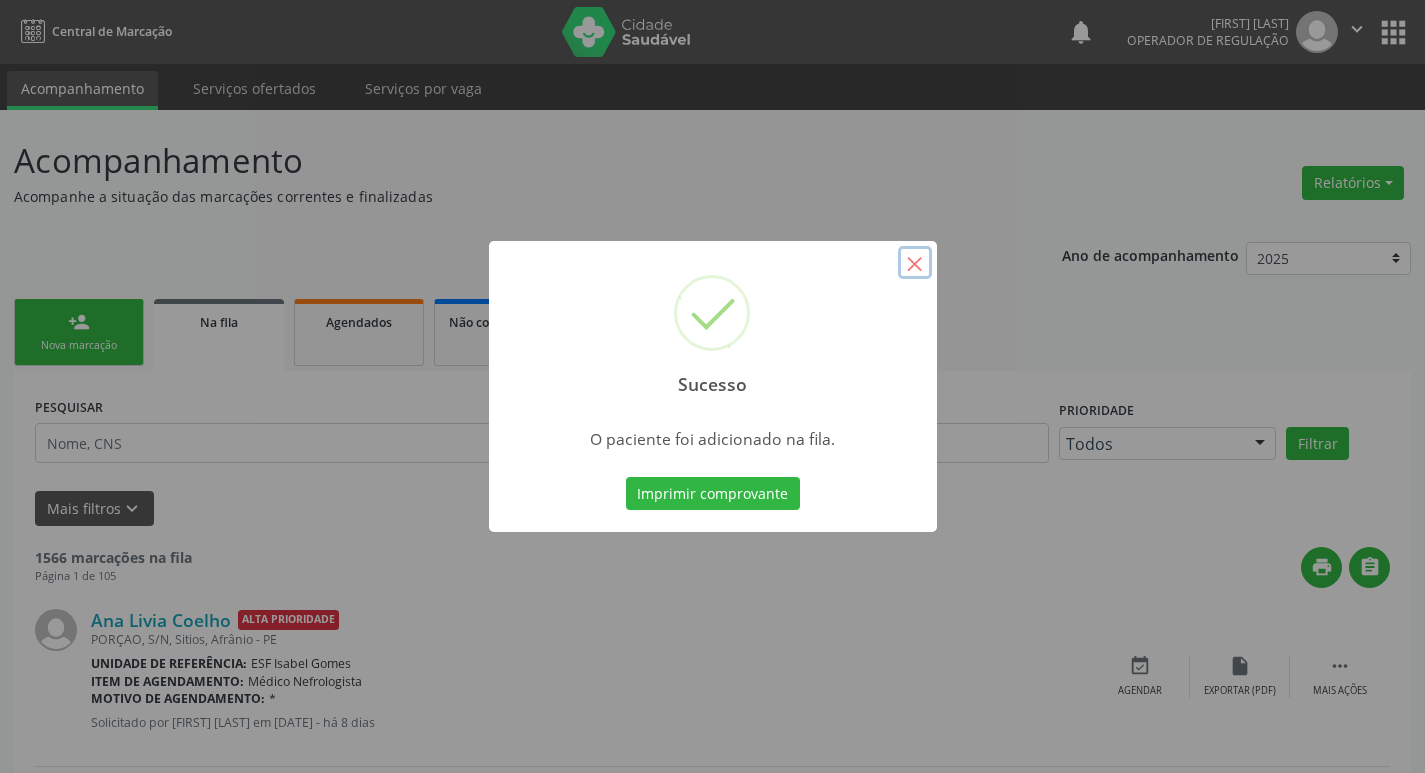 click on "×" at bounding box center (915, 263) 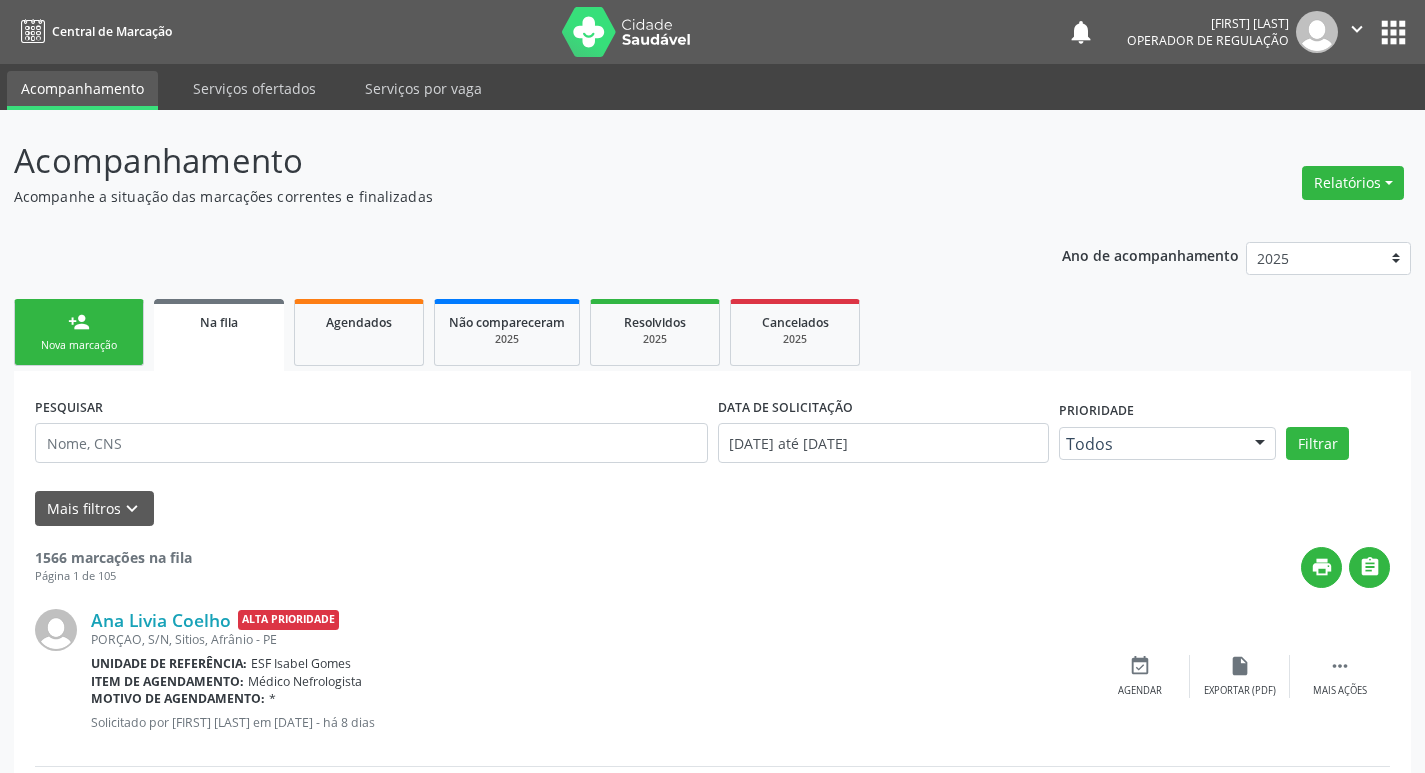 click on "person_add
Nova marcação
Na fila   Agendados   Não compareceram
2025
Resolvidos
2025
Cancelados
2025" at bounding box center [712, 332] 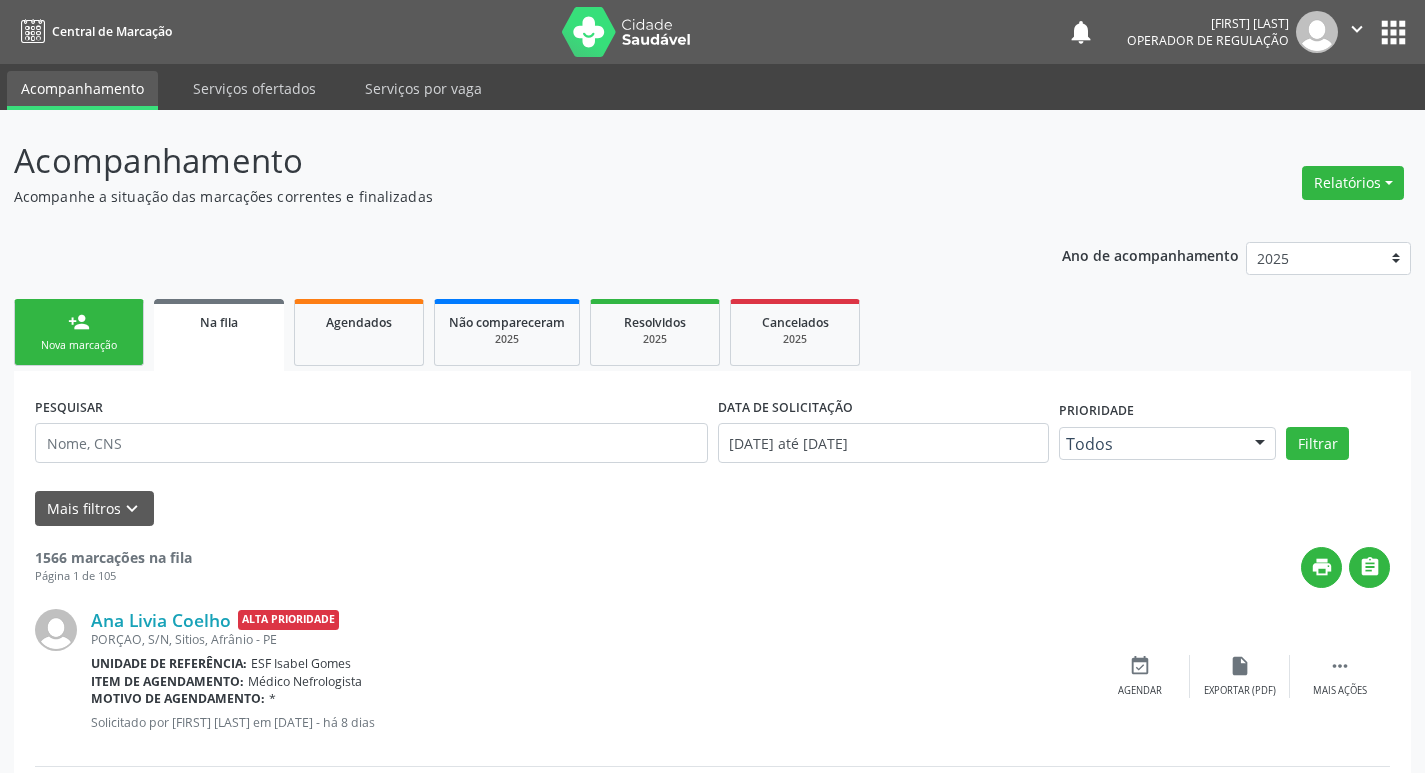 click on "person_add
Nova marcação" at bounding box center [79, 332] 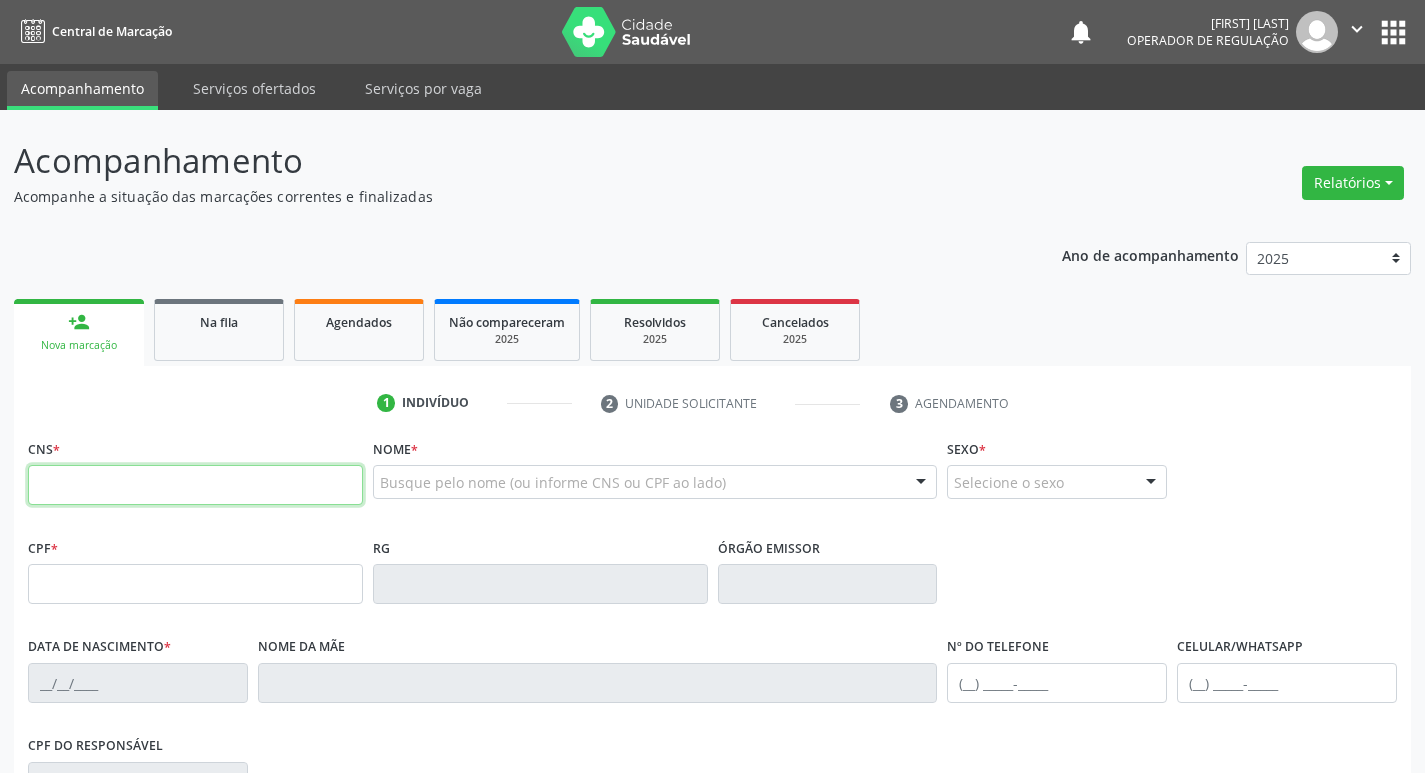 click at bounding box center [195, 485] 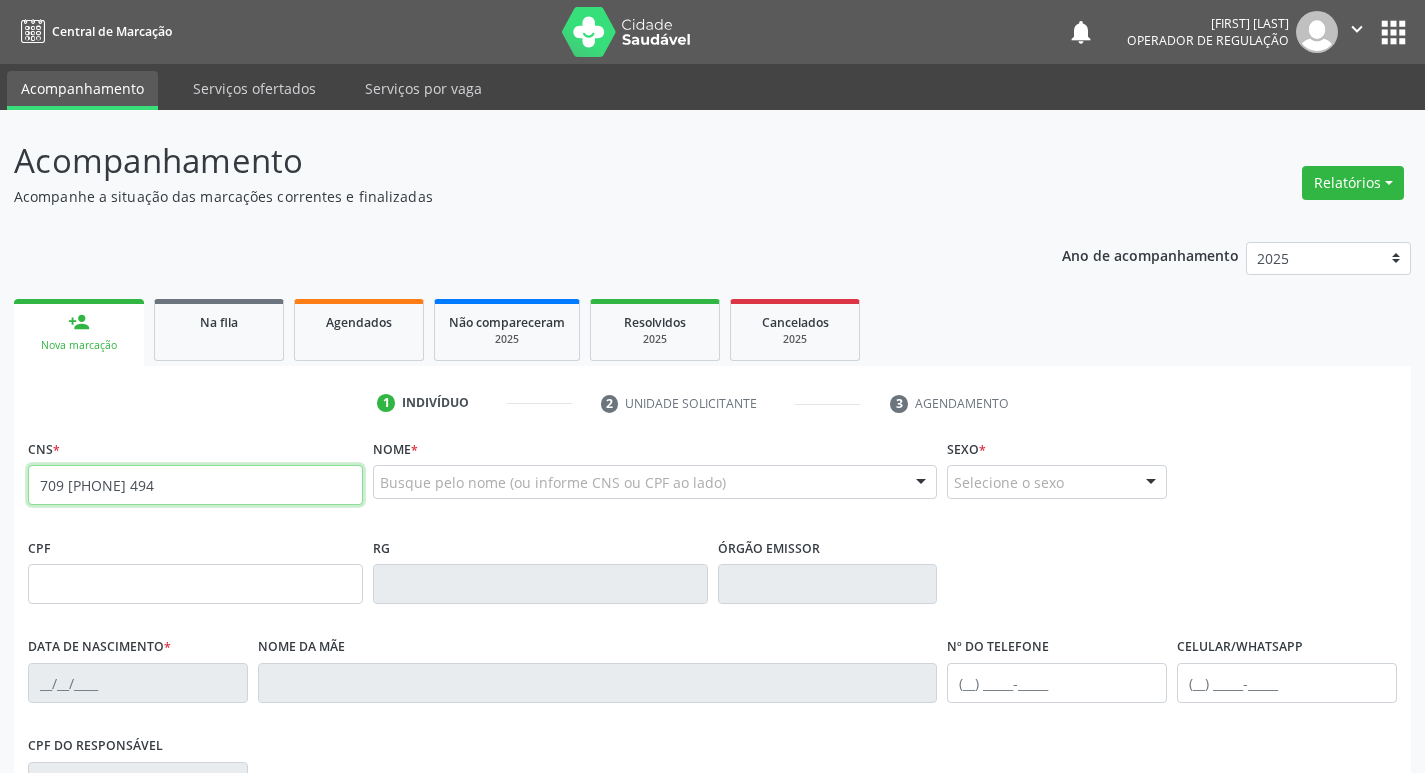 drag, startPoint x: 137, startPoint y: 488, endPoint x: 83, endPoint y: 525, distance: 65.459915 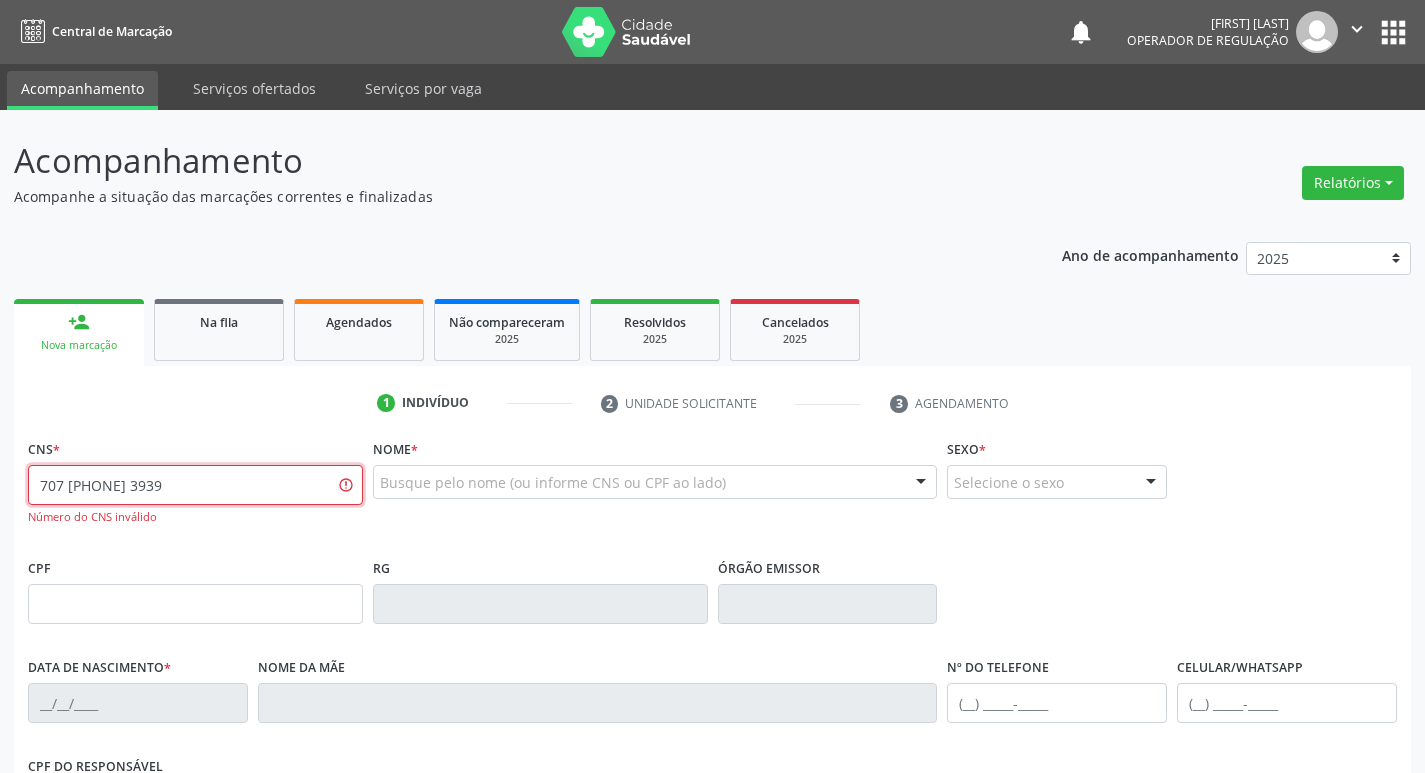 click on "707 9409 8000 3939" at bounding box center [195, 485] 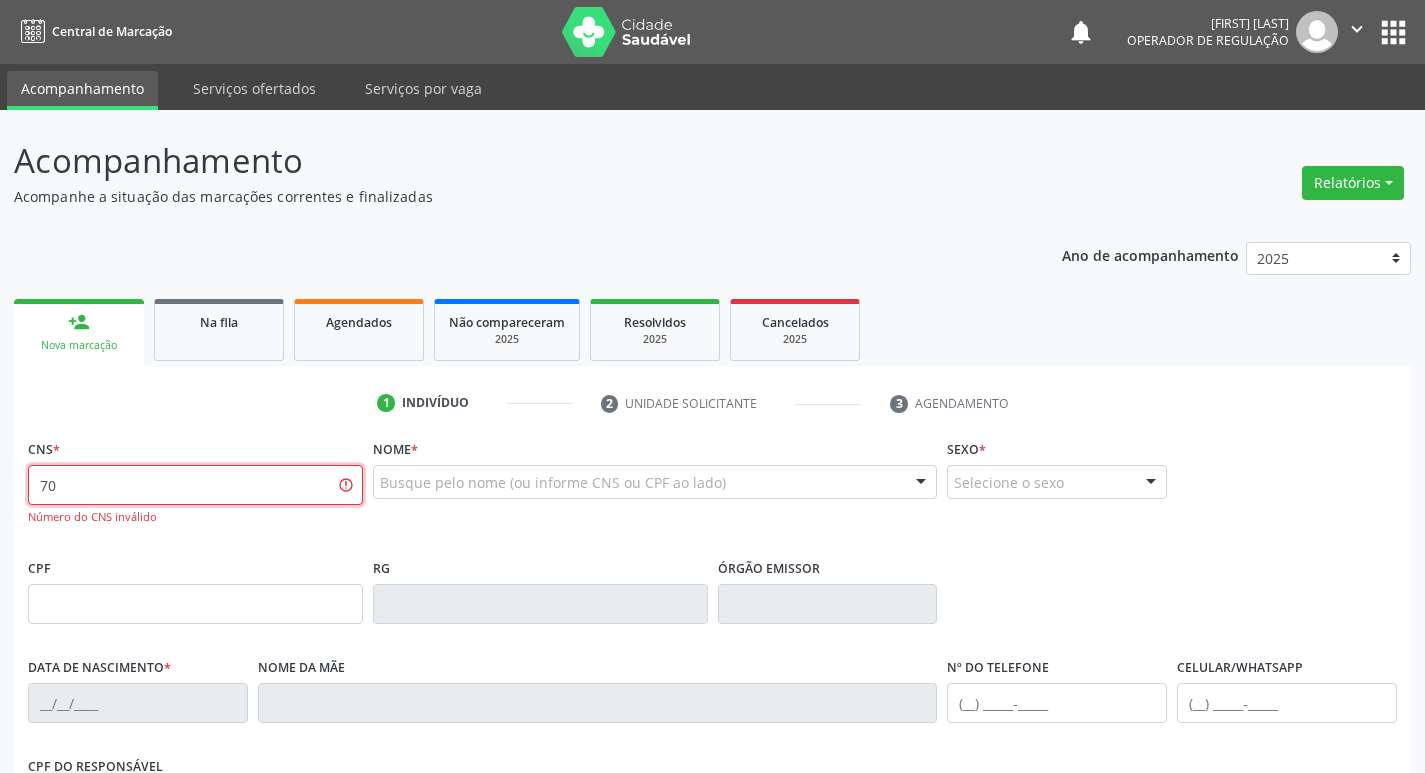type on "7" 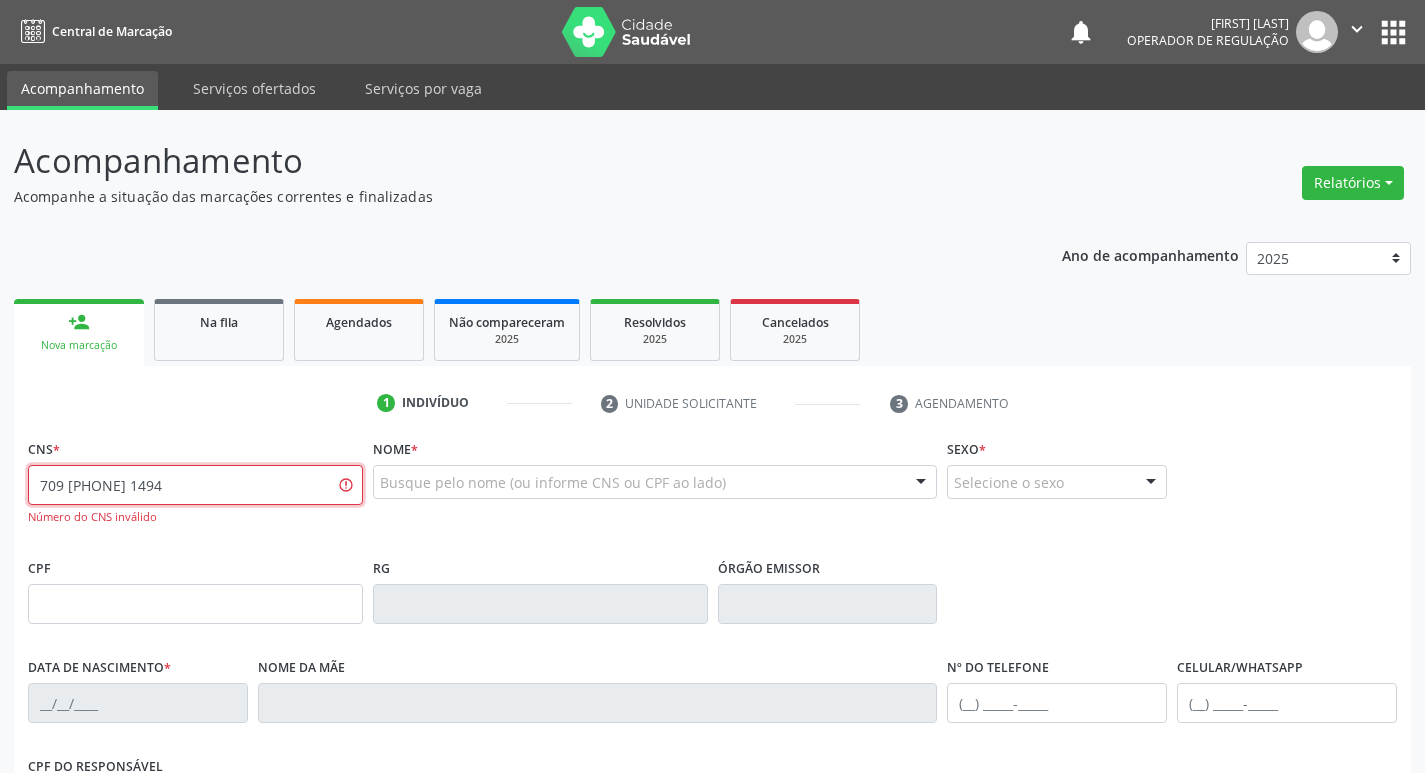 type on "709 8000 3939 1494" 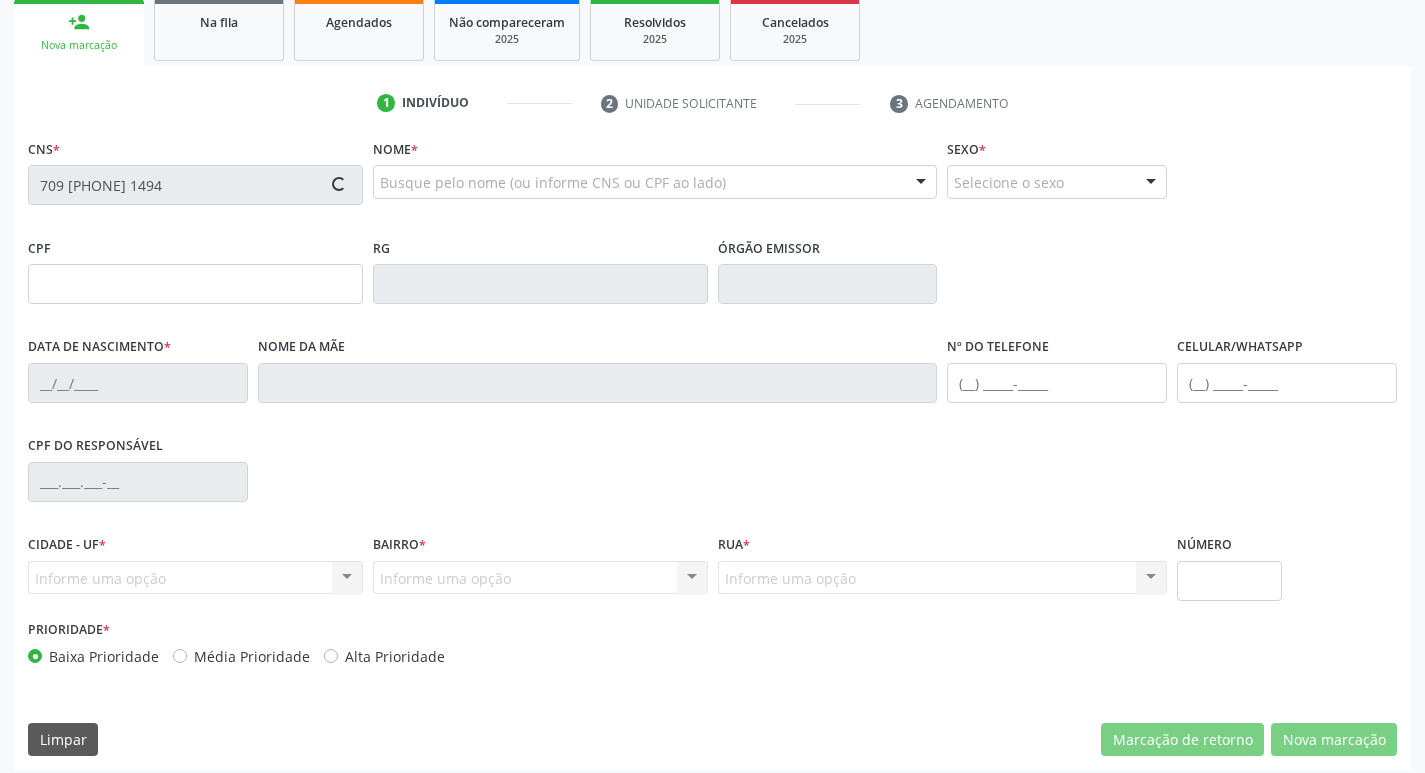 scroll, scrollTop: 311, scrollLeft: 0, axis: vertical 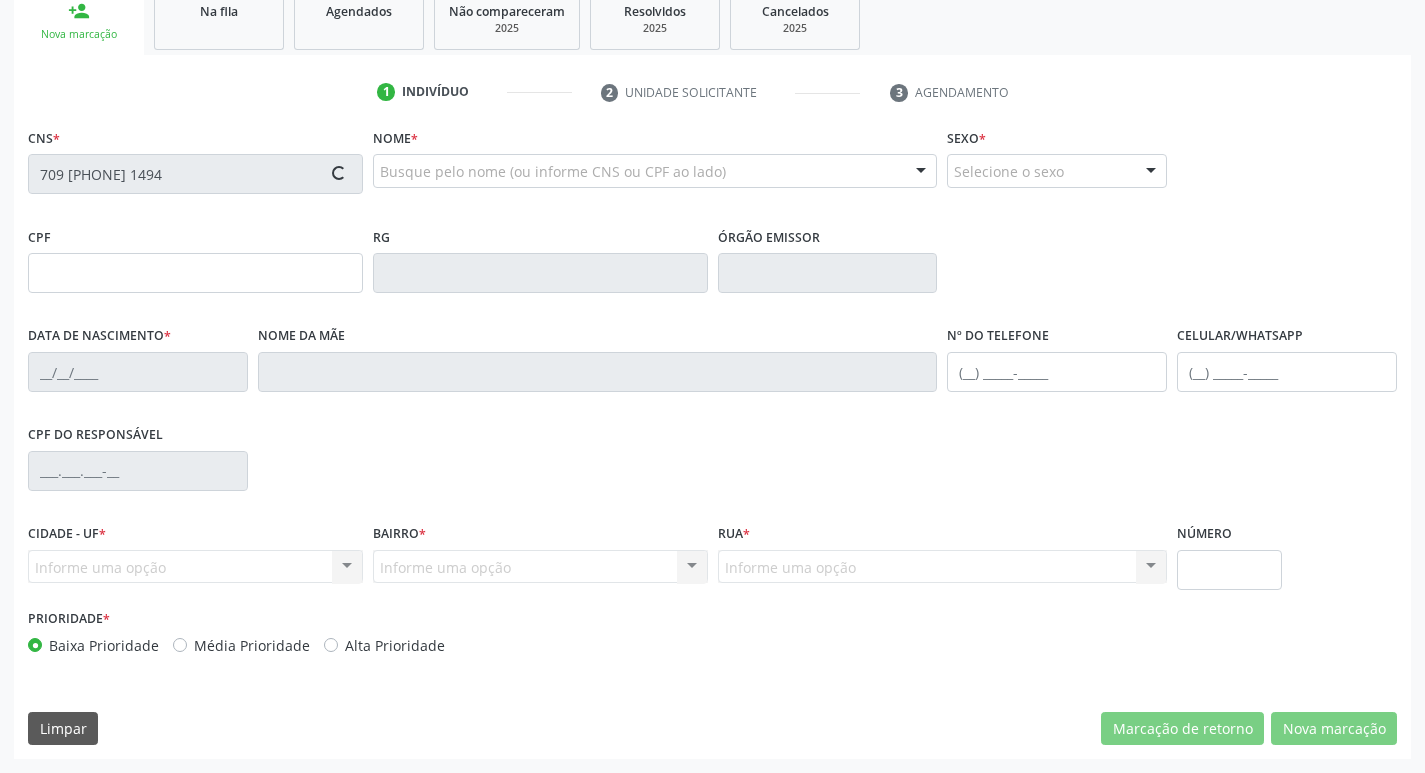 type on "246.105.878-40" 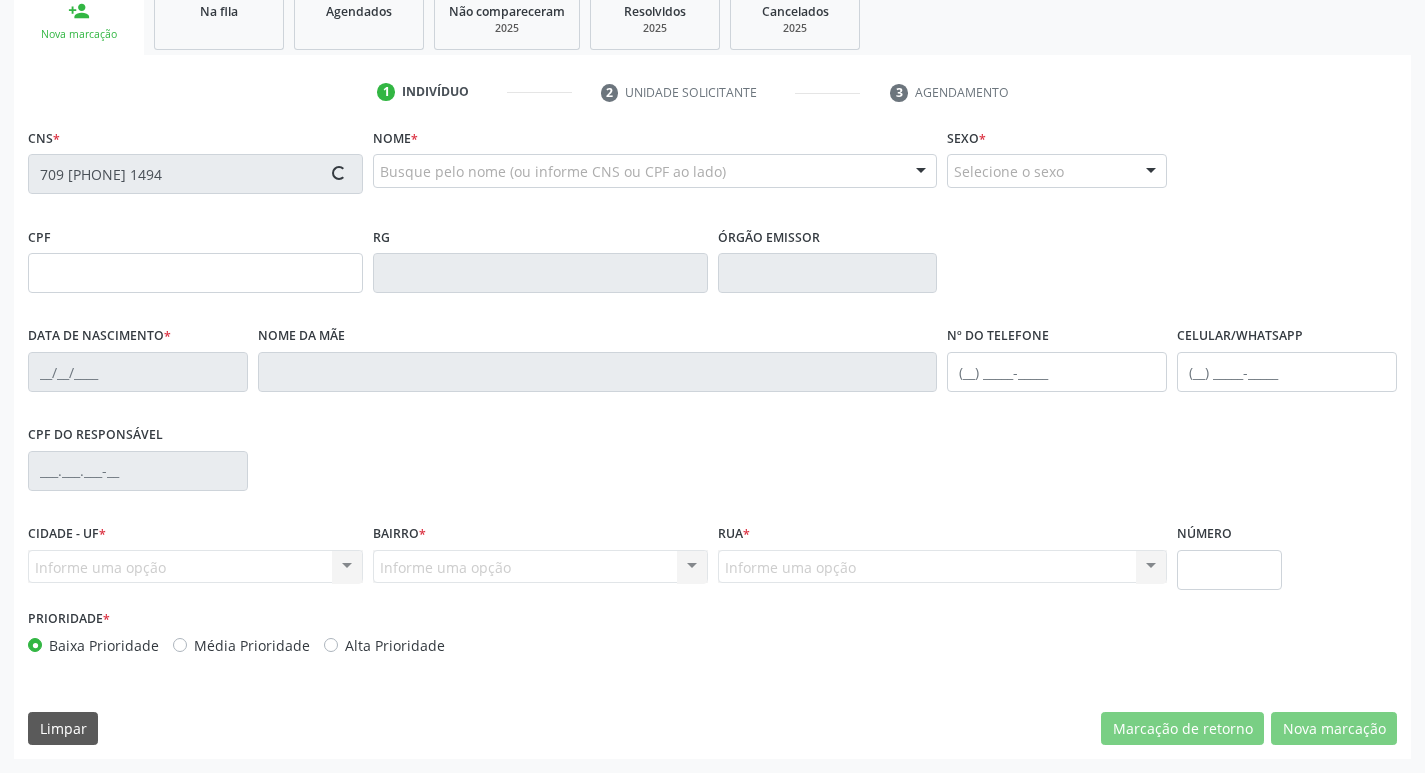 type on "28/02/1970" 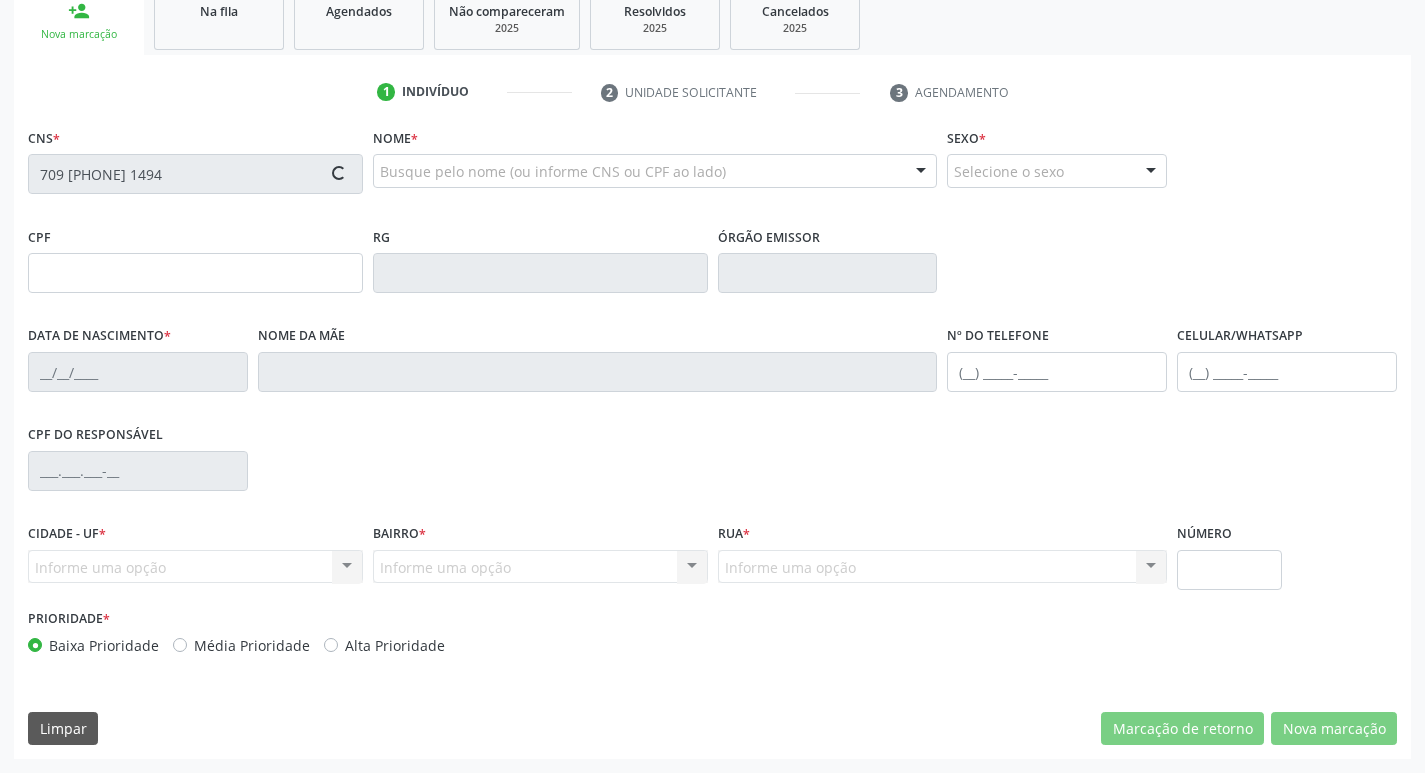 type on "Quitéria Fernandes da Silva" 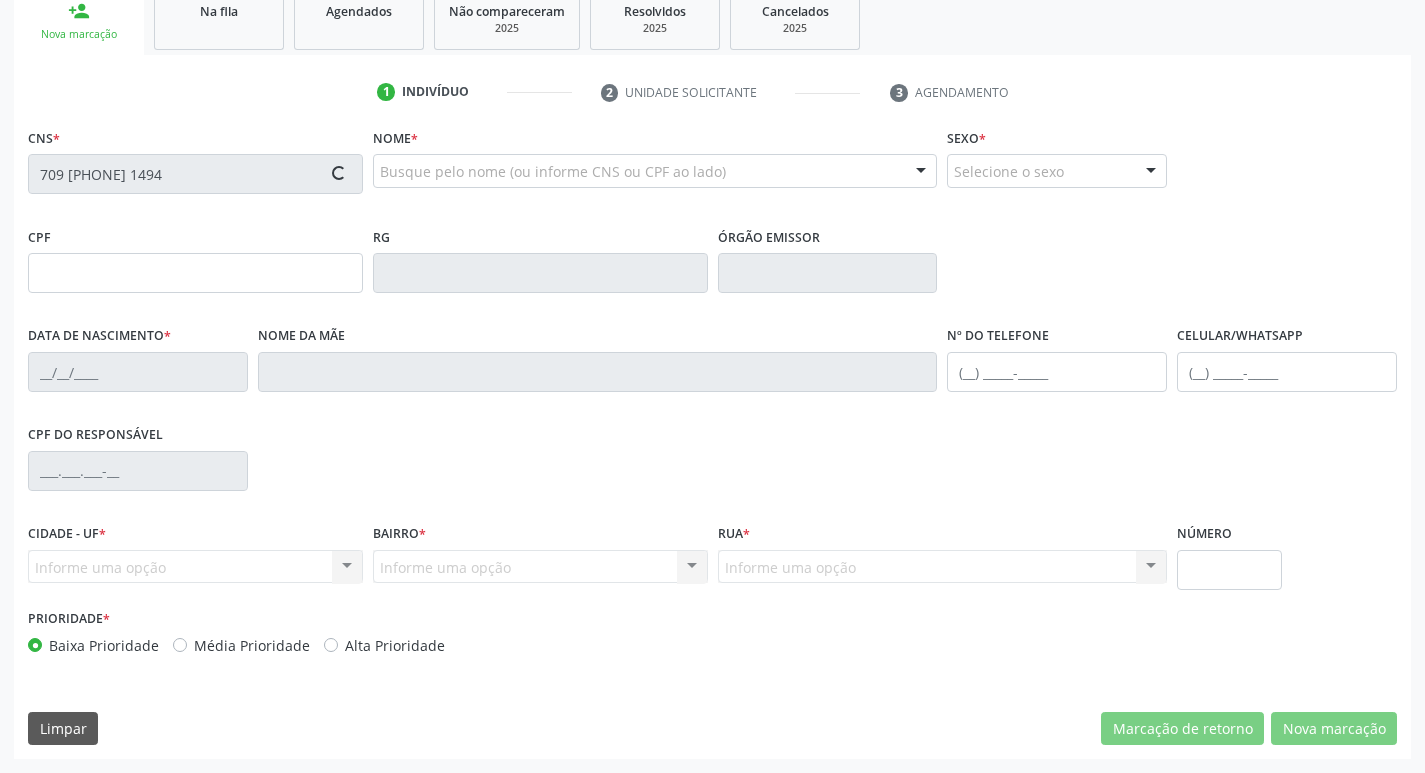 type on "58" 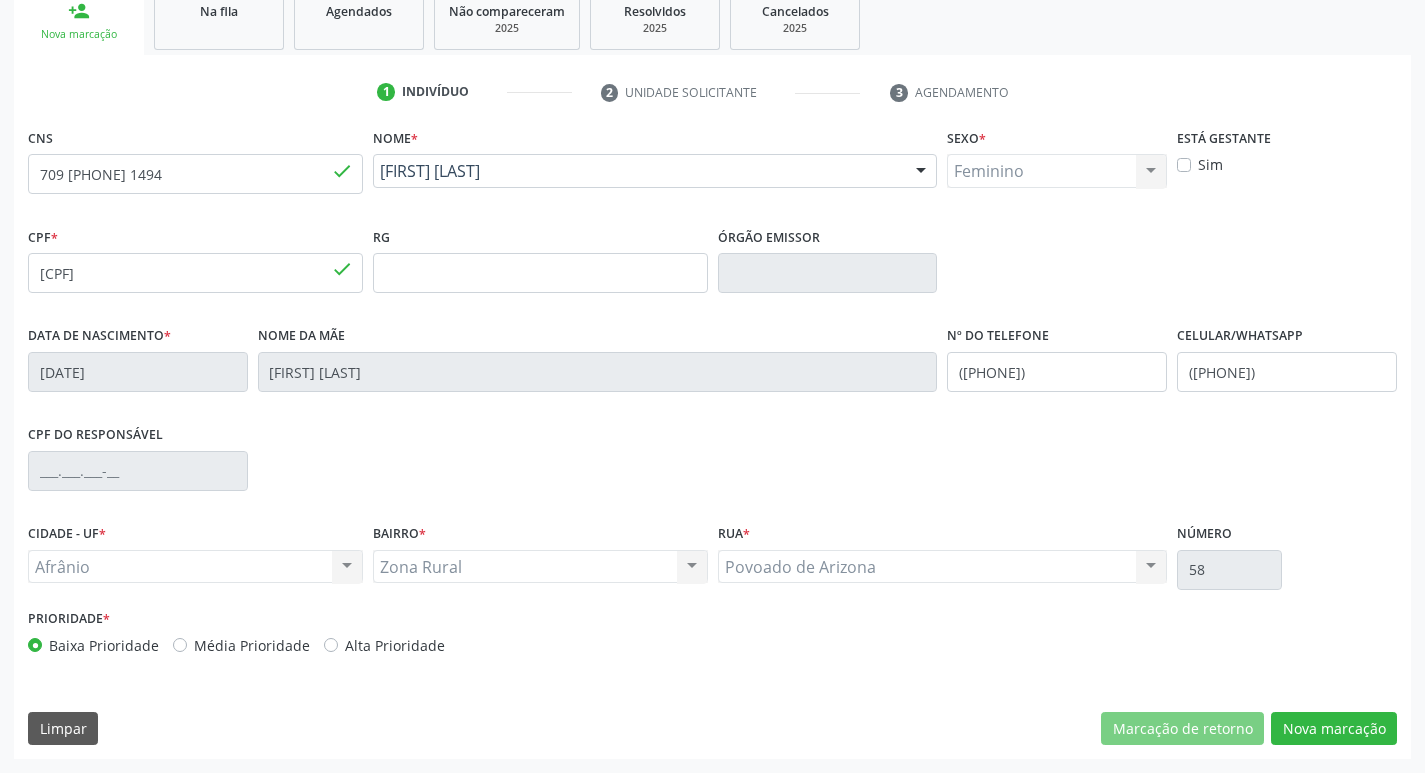 click on "Média Prioridade" at bounding box center (252, 645) 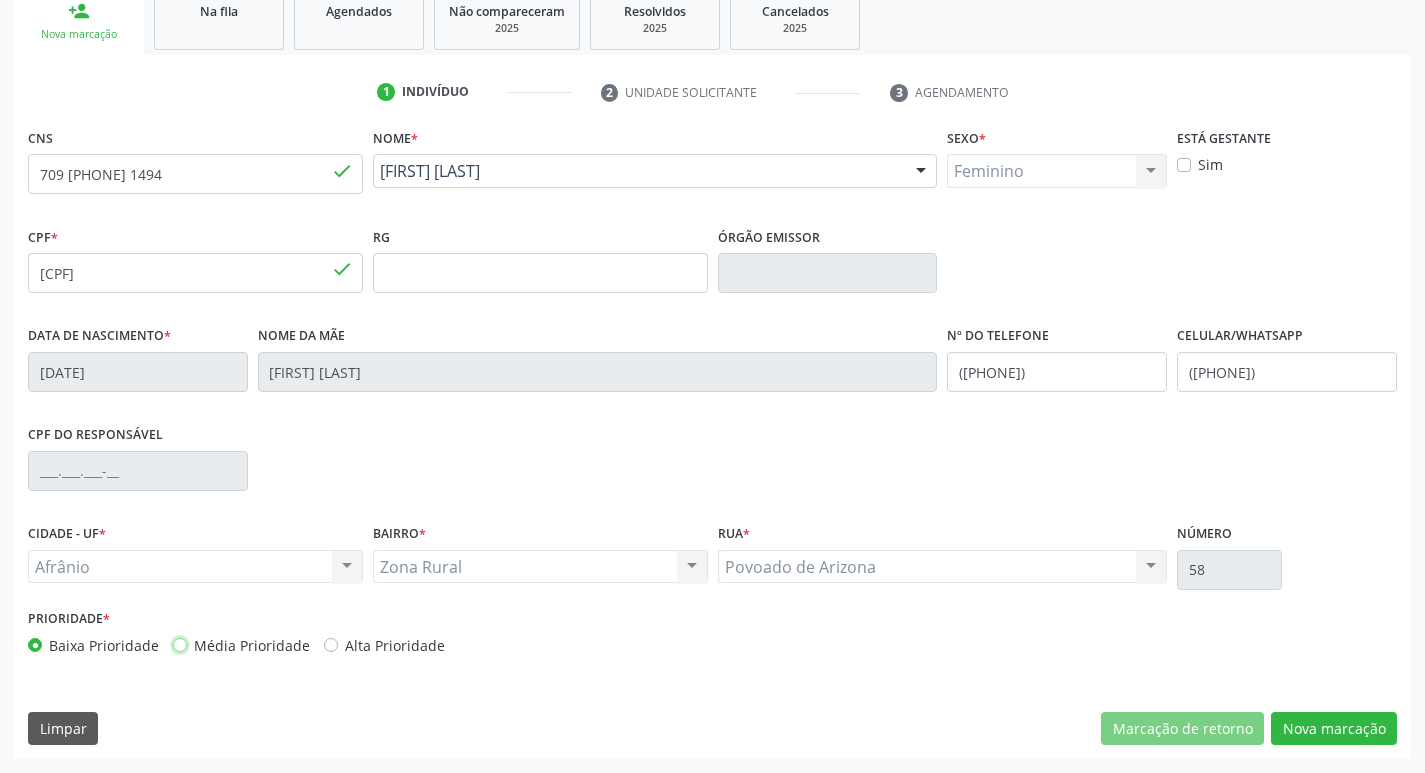 click on "Média Prioridade" at bounding box center (180, 644) 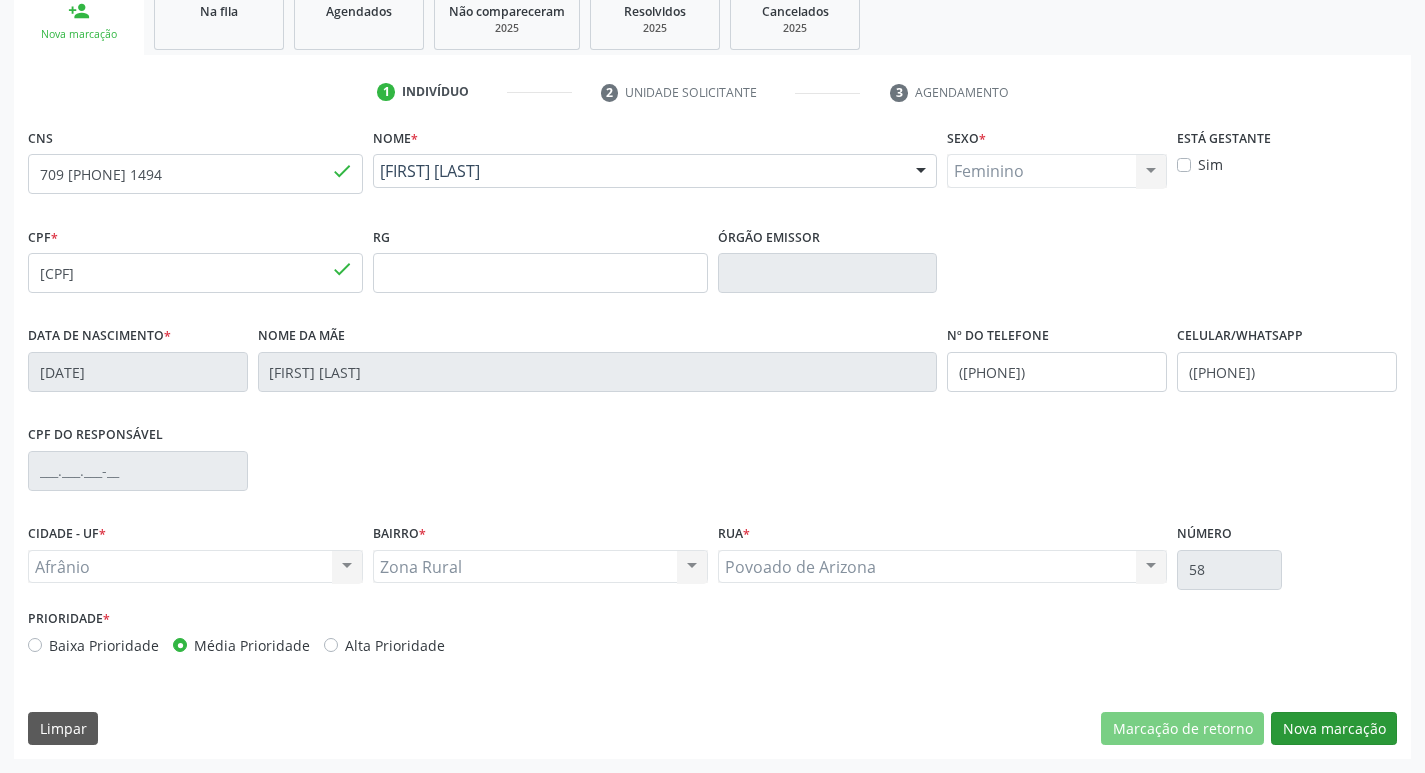 drag, startPoint x: 1320, startPoint y: 752, endPoint x: 1317, endPoint y: 718, distance: 34.132095 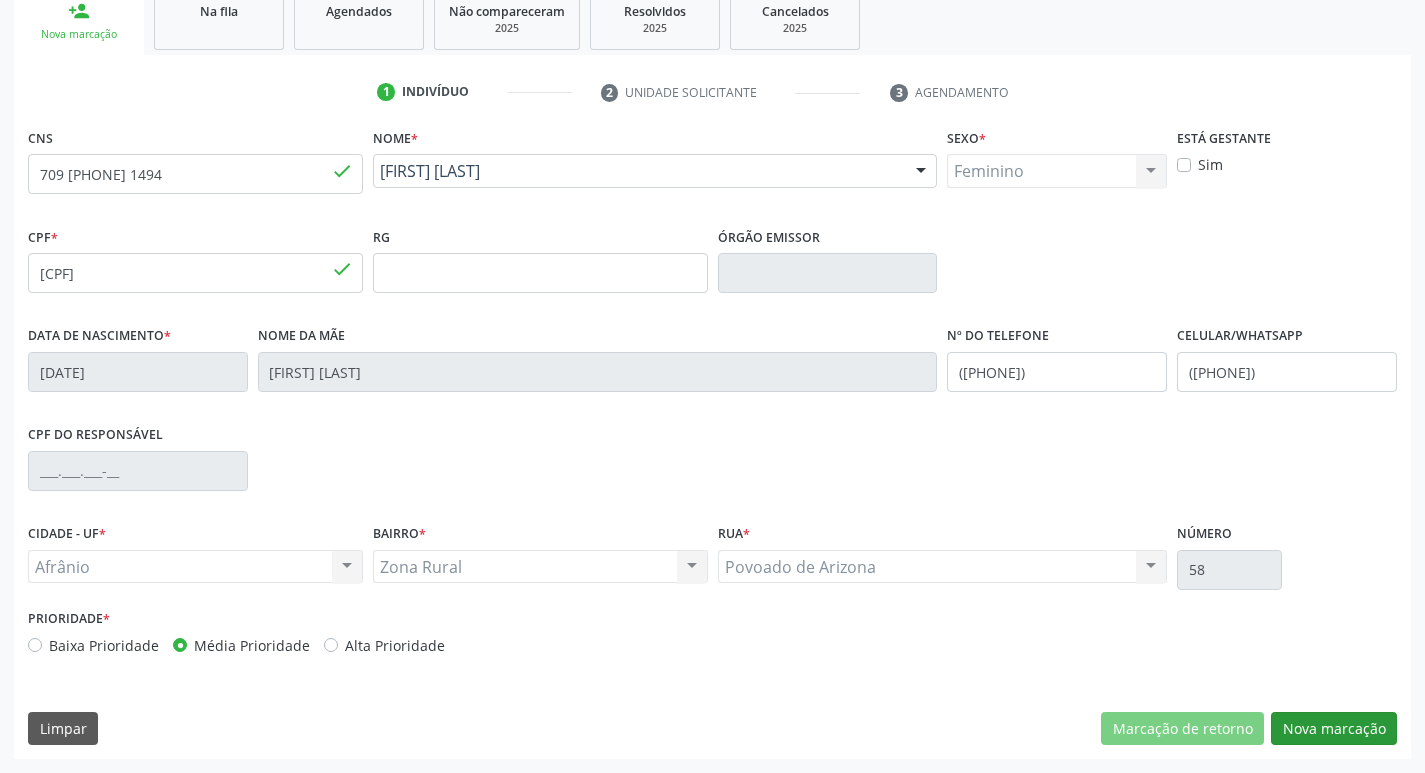 click on "CNS
709 8000 3939 1494       done
Nome
*
Josefa Vilma da Silva
Josefa Vilma da Silva
CNS:
709 8000 3939 1494
CPF:
246.105.878-40
Nascimento:
28/02/1970
Nenhum resultado encontrado para: "   "
Digite o nome
Sexo
*
Feminino         Masculino   Feminino
Nenhum resultado encontrado para: "   "
Não há nenhuma opção para ser exibida.
Está gestante
Sim
CPF
*
246.105.878-40       done
RG
Órgão emissor
Data de nascimento
*
28/02/1970
Nome da mãe
Quitéria Fernandes da Silva
Nº do Telefone
(87) 98814-5440
Celular/WhatsApp
(87) 98814-5440
CPF do responsável
CIDADE - UF
*" at bounding box center (712, 441) 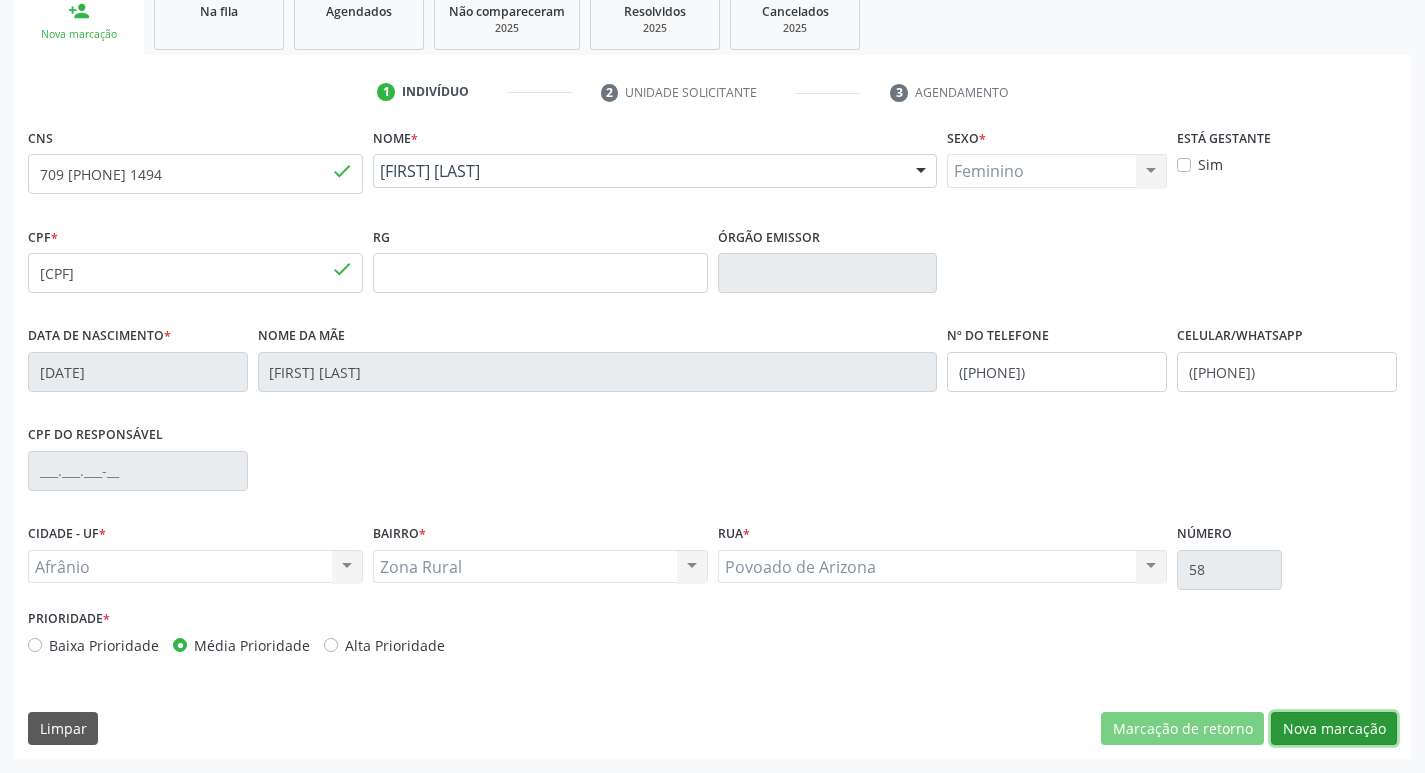 click on "Nova marcação" at bounding box center [1334, 729] 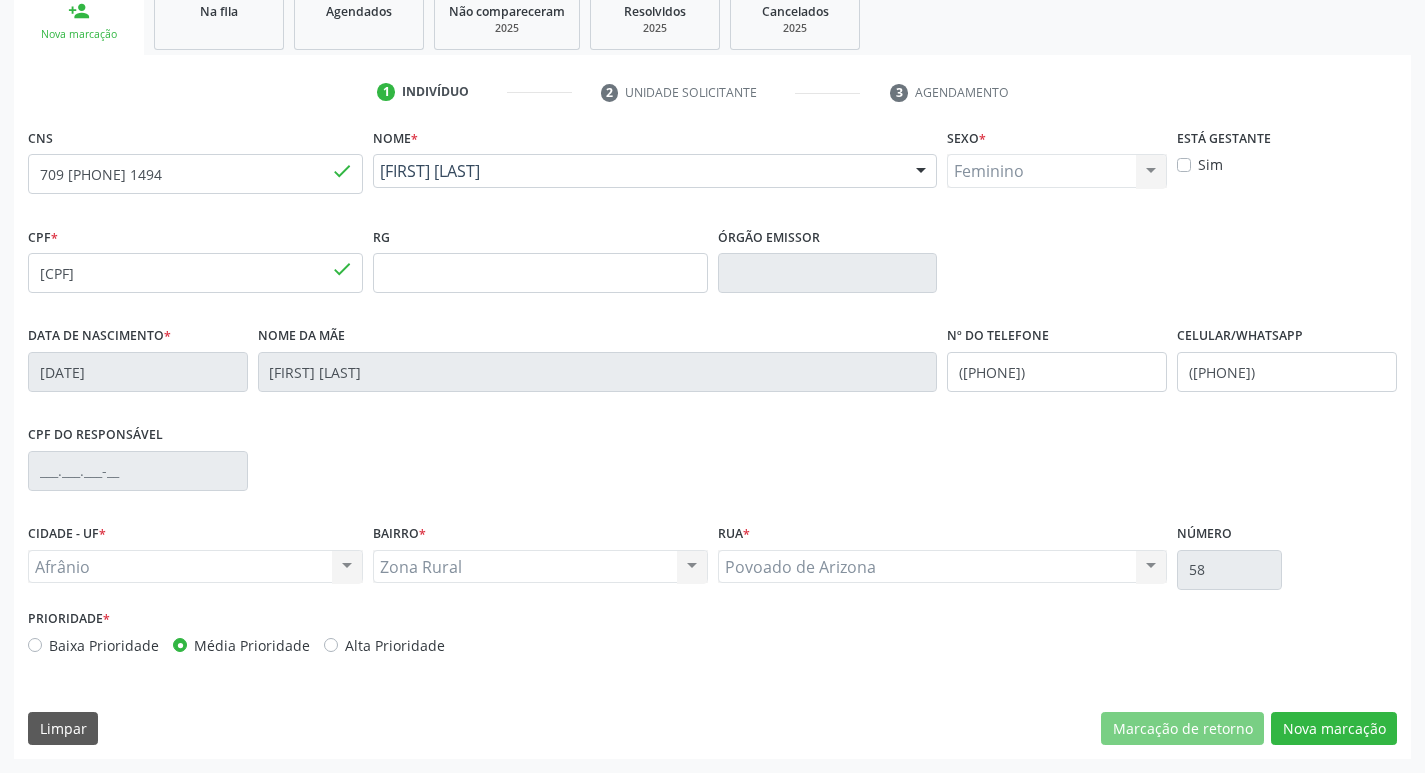 scroll, scrollTop: 133, scrollLeft: 0, axis: vertical 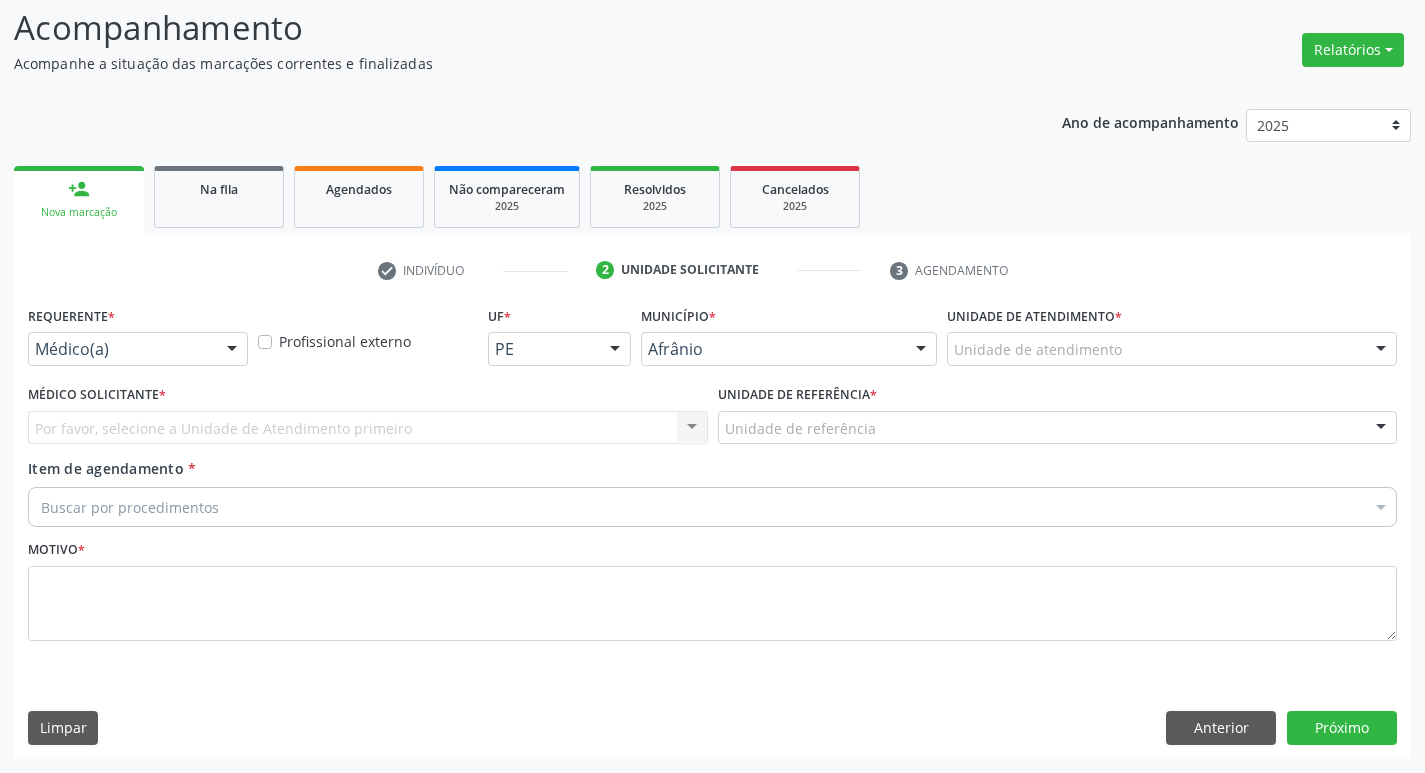 click on "Unidade de atendimento" at bounding box center [1172, 349] 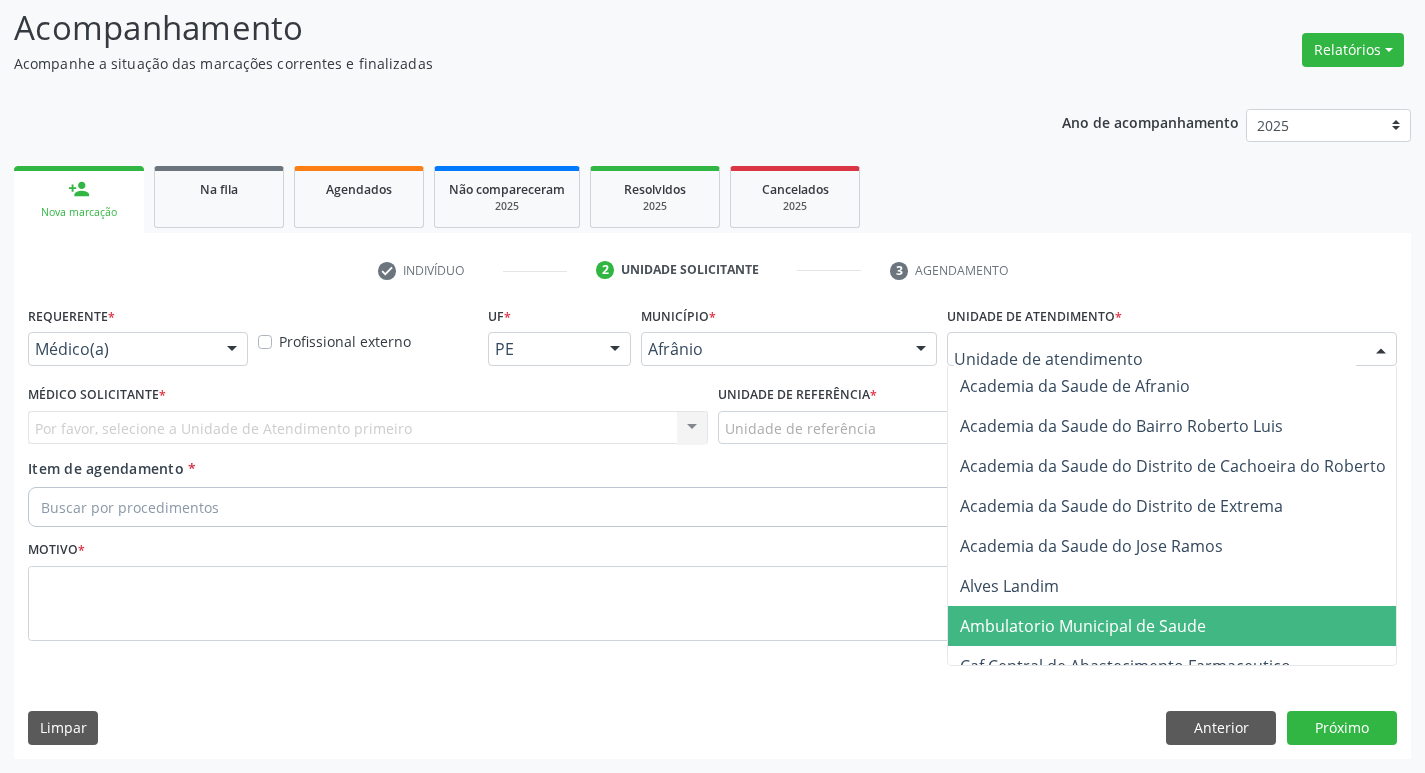 click on "Ambulatorio Municipal de Saude" at bounding box center [1083, 626] 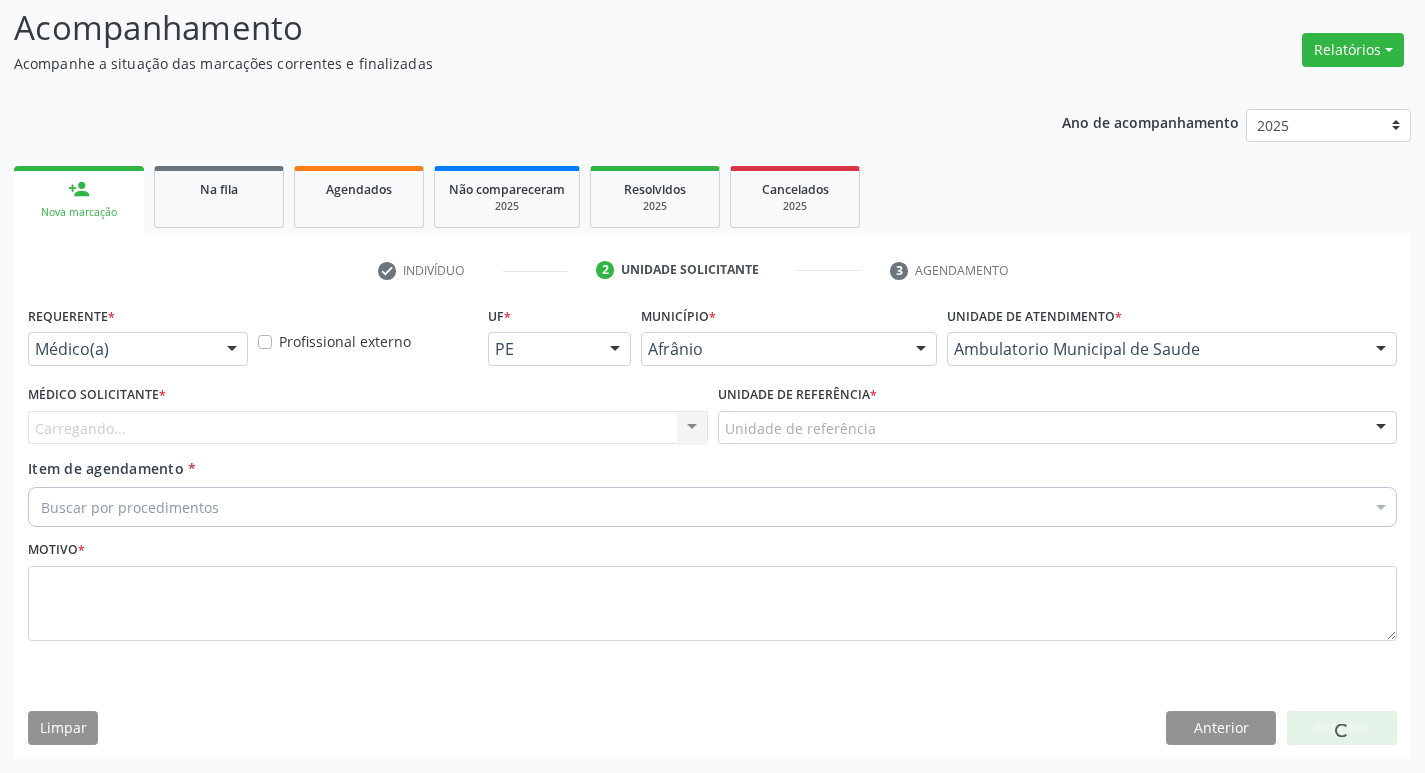 click on "Carregando...
Nenhum resultado encontrado para: "   "
Não há nenhuma opção para ser exibida." at bounding box center [368, 428] 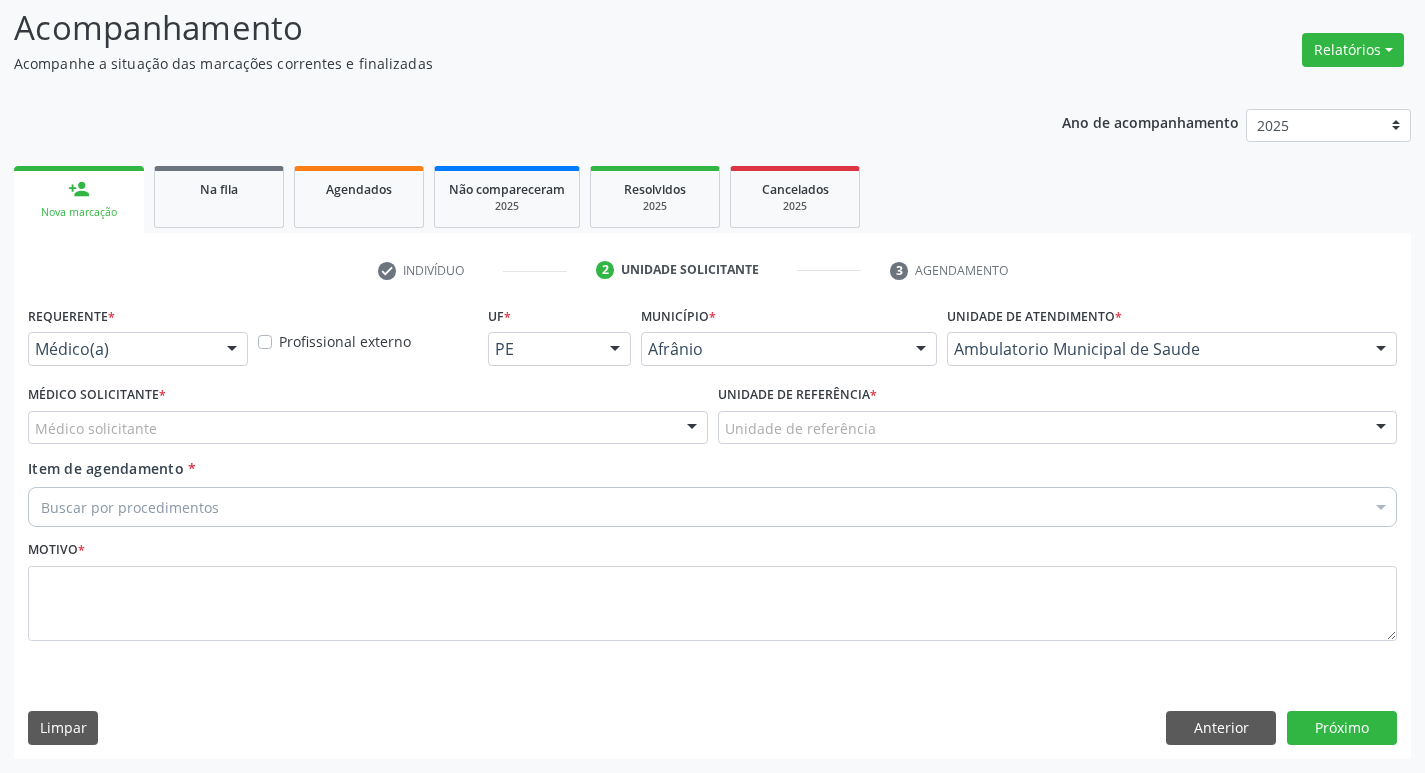 click on "Médico Solicitante
*
Médico solicitante
Alysson Rodrigo Ferreira Cavalcanti   Bruno Saraiva Bezerra Medrado   Carlos Gustavo Pessoa da Silva Reis   Diego Ramon Ferreira Belem   Francisco Henrique Ferraz   Humberto Artur Silva Santos   Jiulianna Castro de Assis   Joao Monteiro Neto   Josenilson Ramos de Menezes   Lucas Daykson David Macedo de Oliveira   Luis Henrique de Sa Nunes   Paulo Webster Bezerra Araujo   Risomar Fernandes de Sa   Shamara Crystynna Cardoso Santos   Suyenne Gomes de Araujo Freire   Thiago Fagner Inacio Vilar
Nenhum resultado encontrado para: "   "
Não há nenhuma opção para ser exibida." at bounding box center [368, 412] 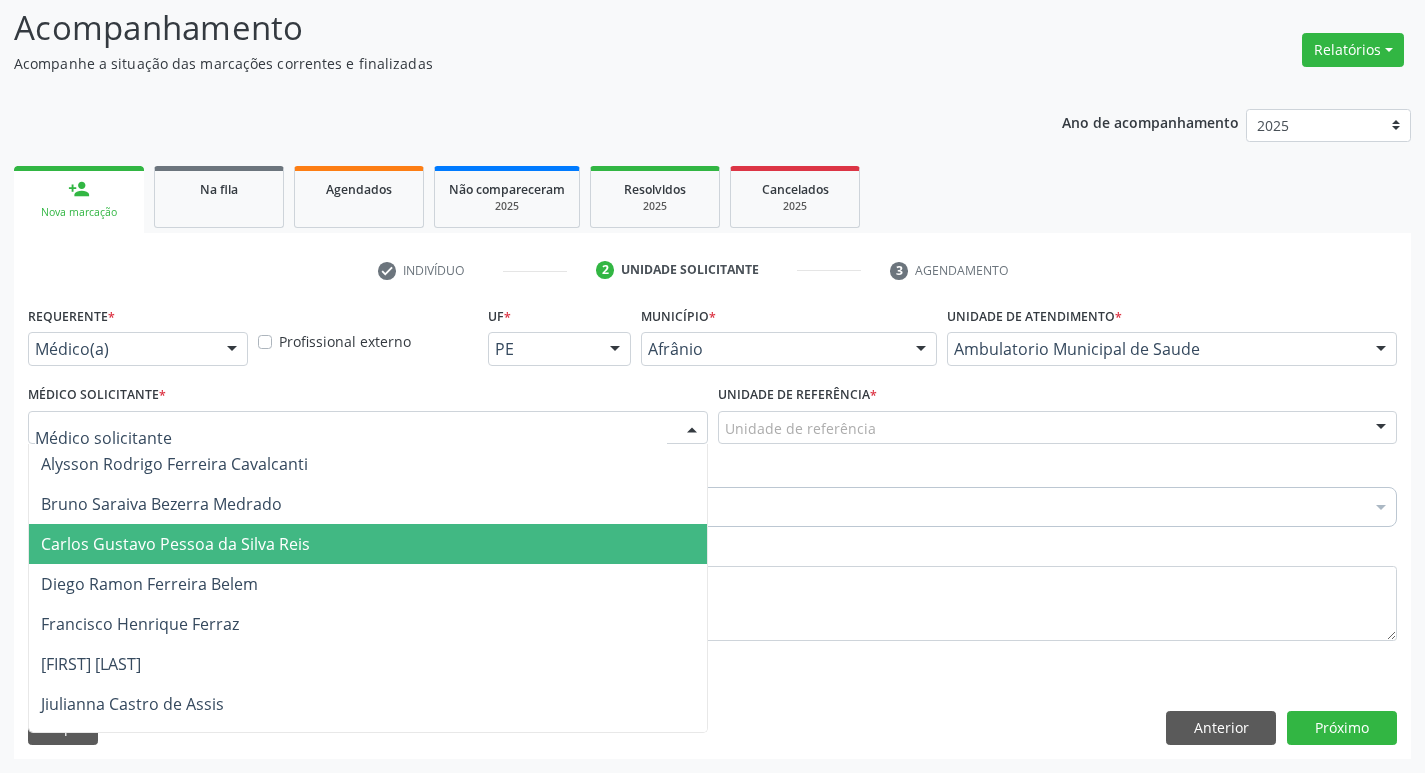 click on "Carlos Gustavo Pessoa da Silva Reis" at bounding box center [368, 544] 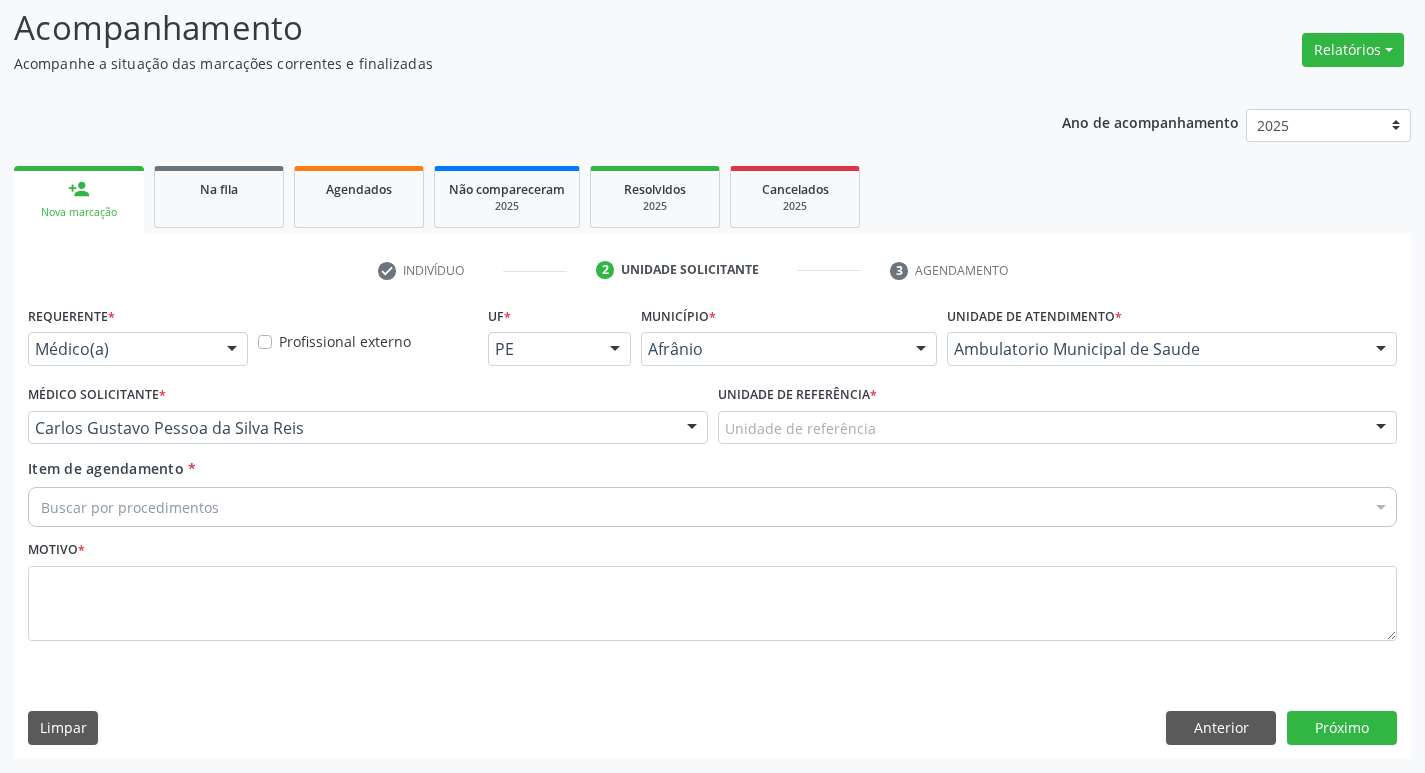 click on "Unidade de referência" at bounding box center (1058, 428) 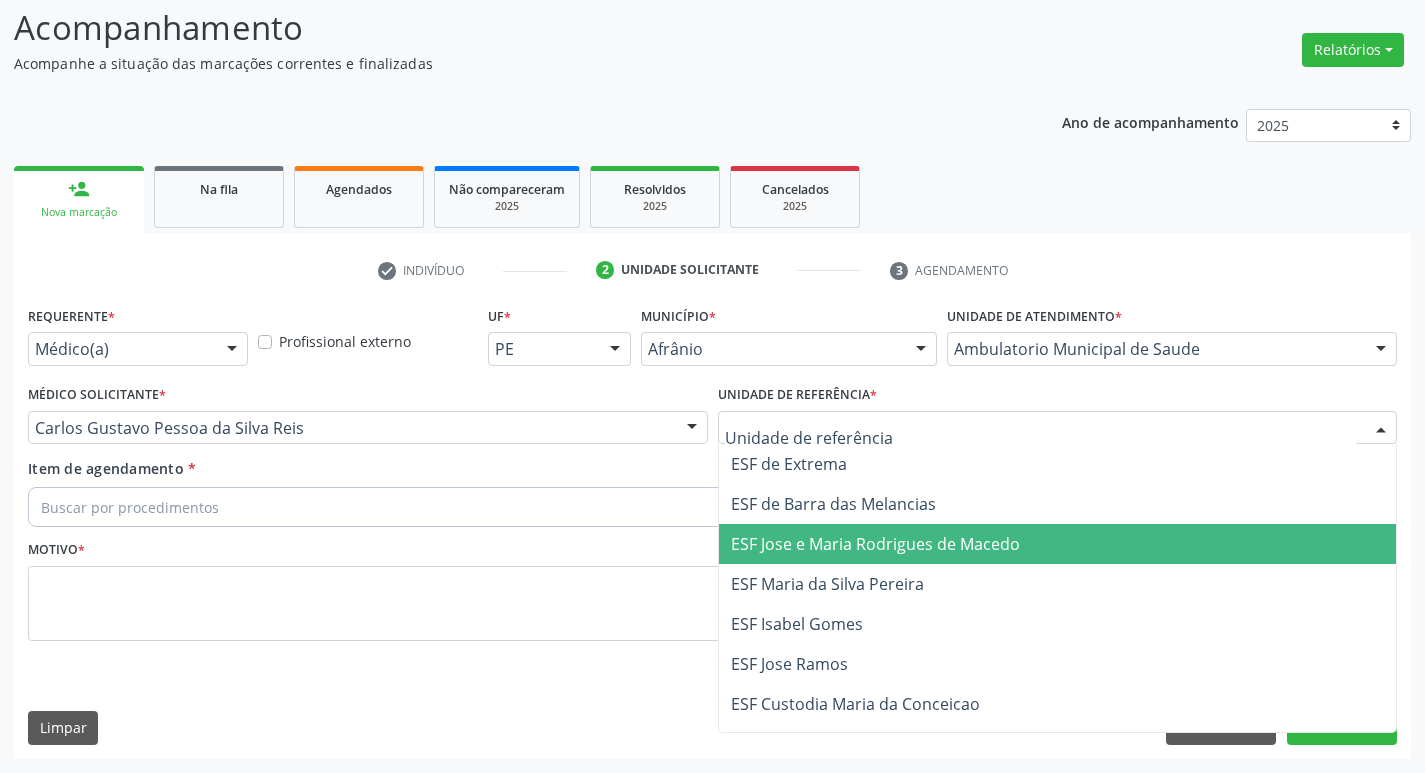 drag, startPoint x: 900, startPoint y: 562, endPoint x: 865, endPoint y: 543, distance: 39.824615 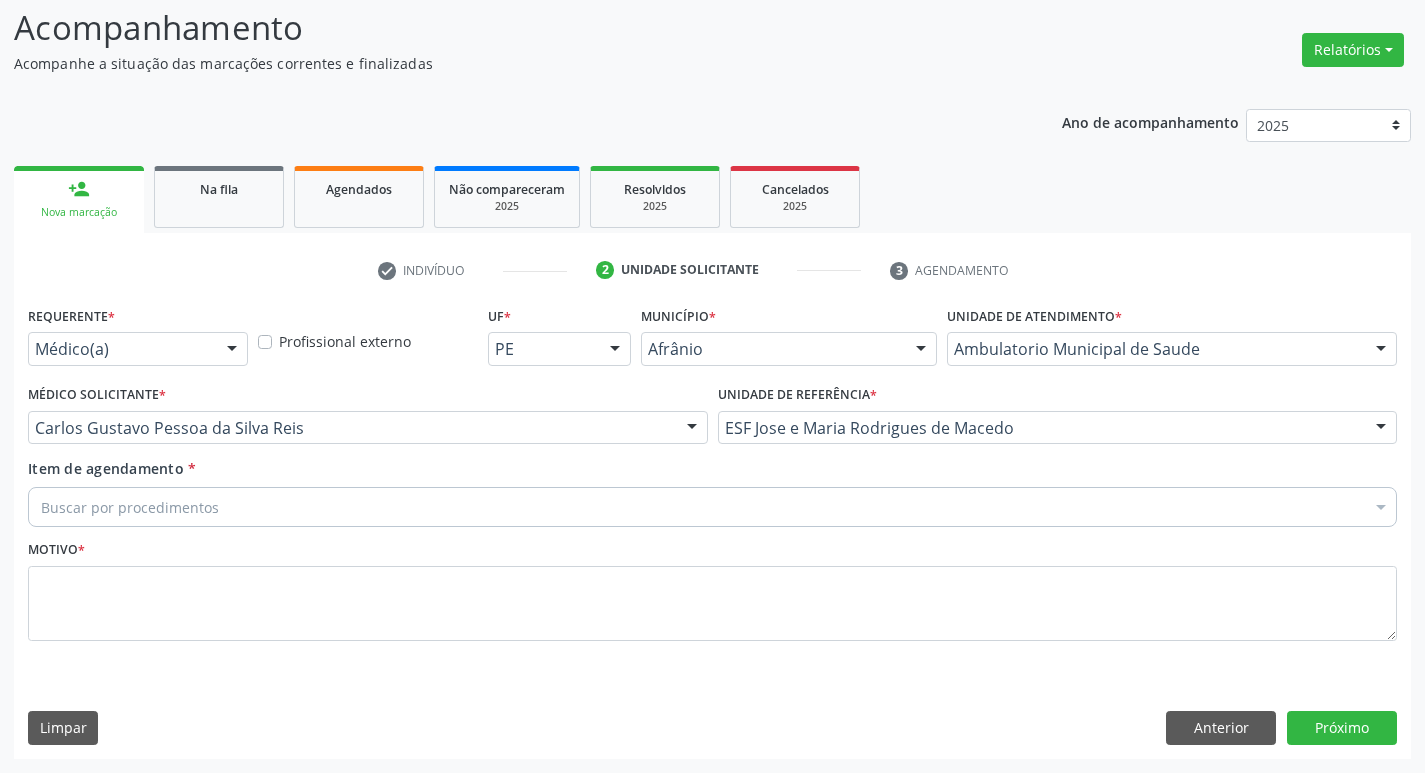 click on "Buscar por procedimentos" at bounding box center (712, 507) 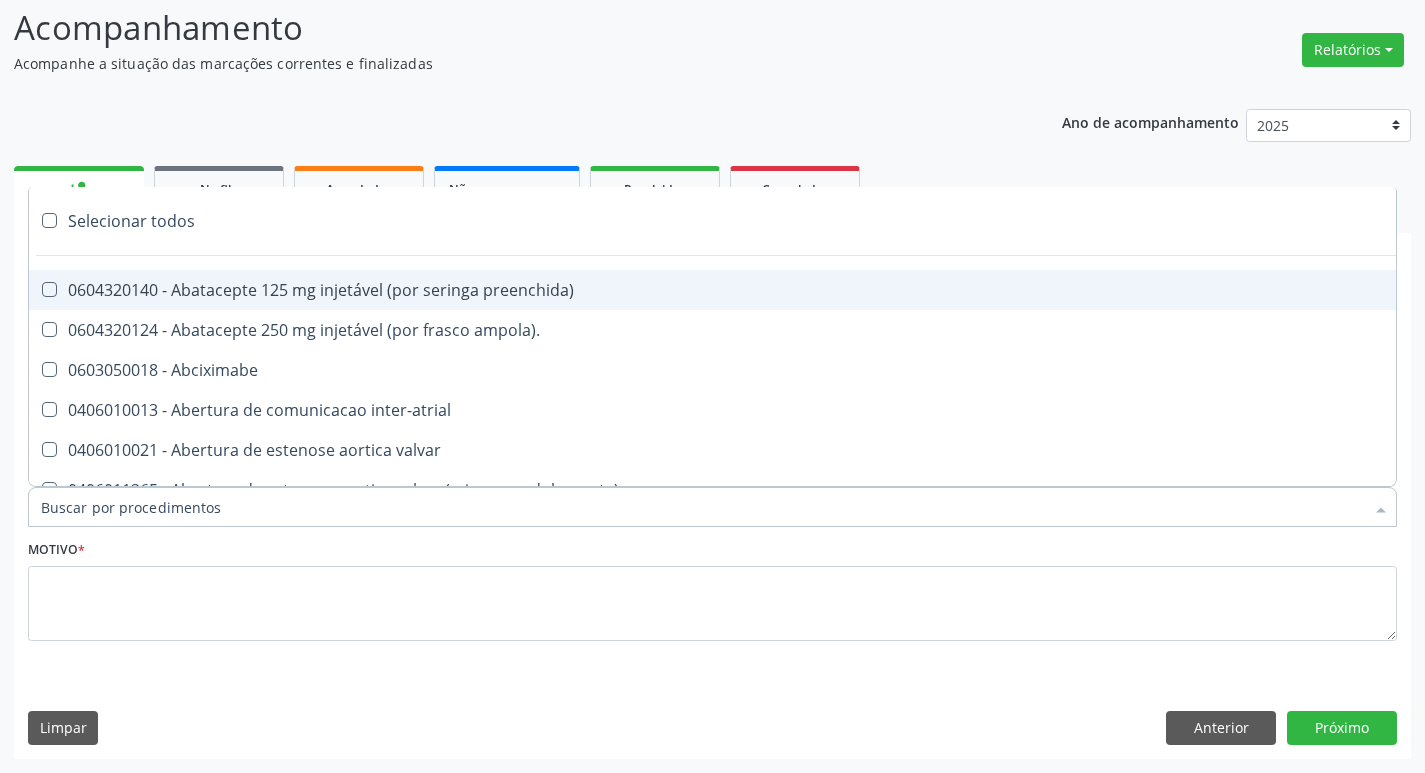 paste on "ortope" 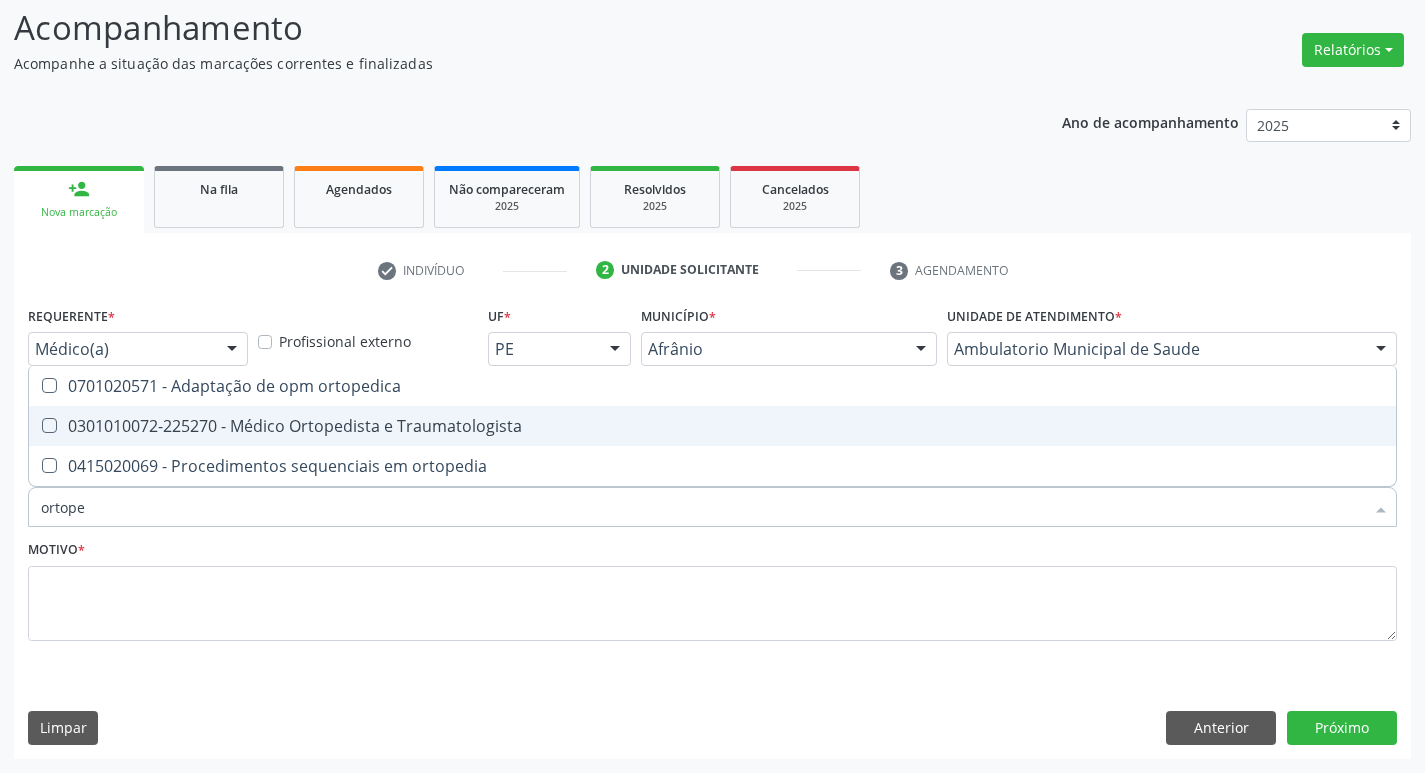 click at bounding box center (49, 425) 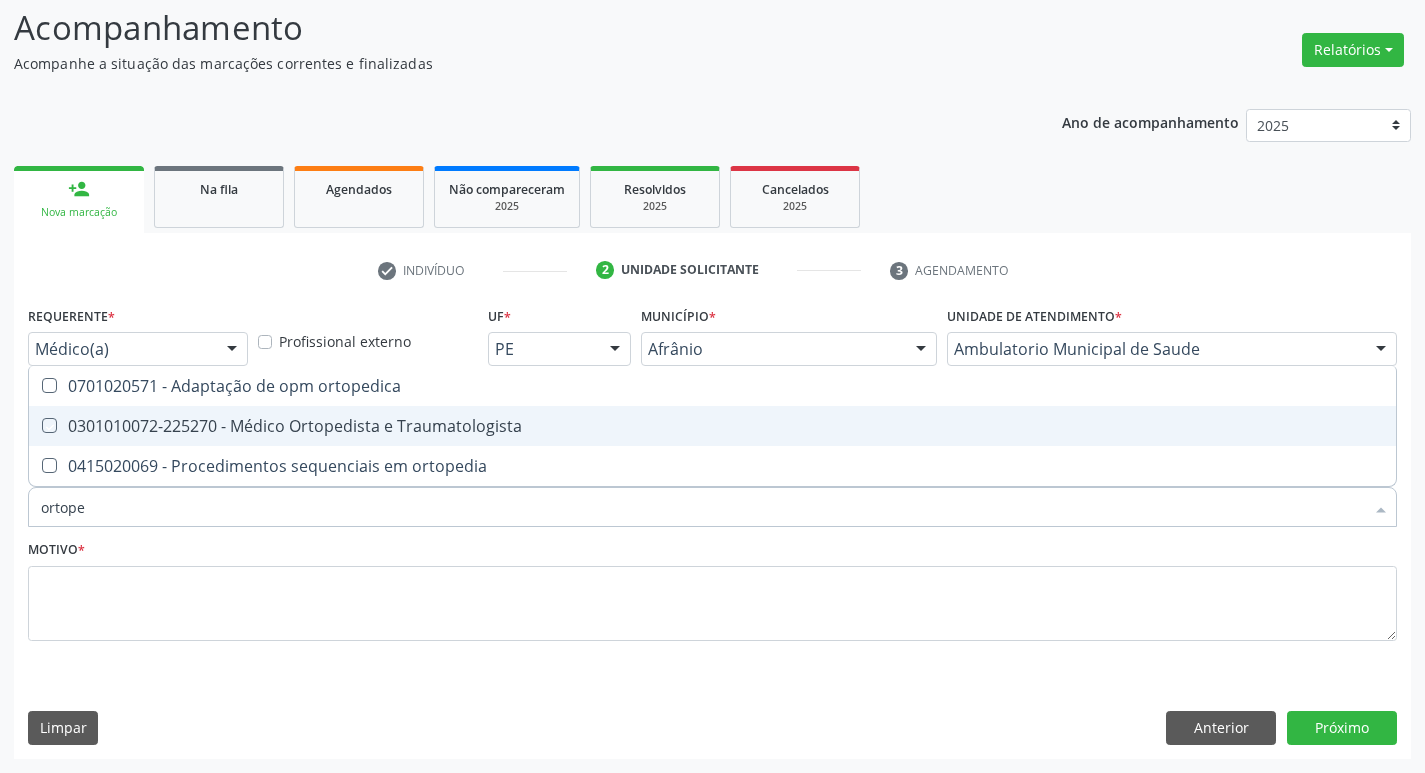 click at bounding box center [35, 425] 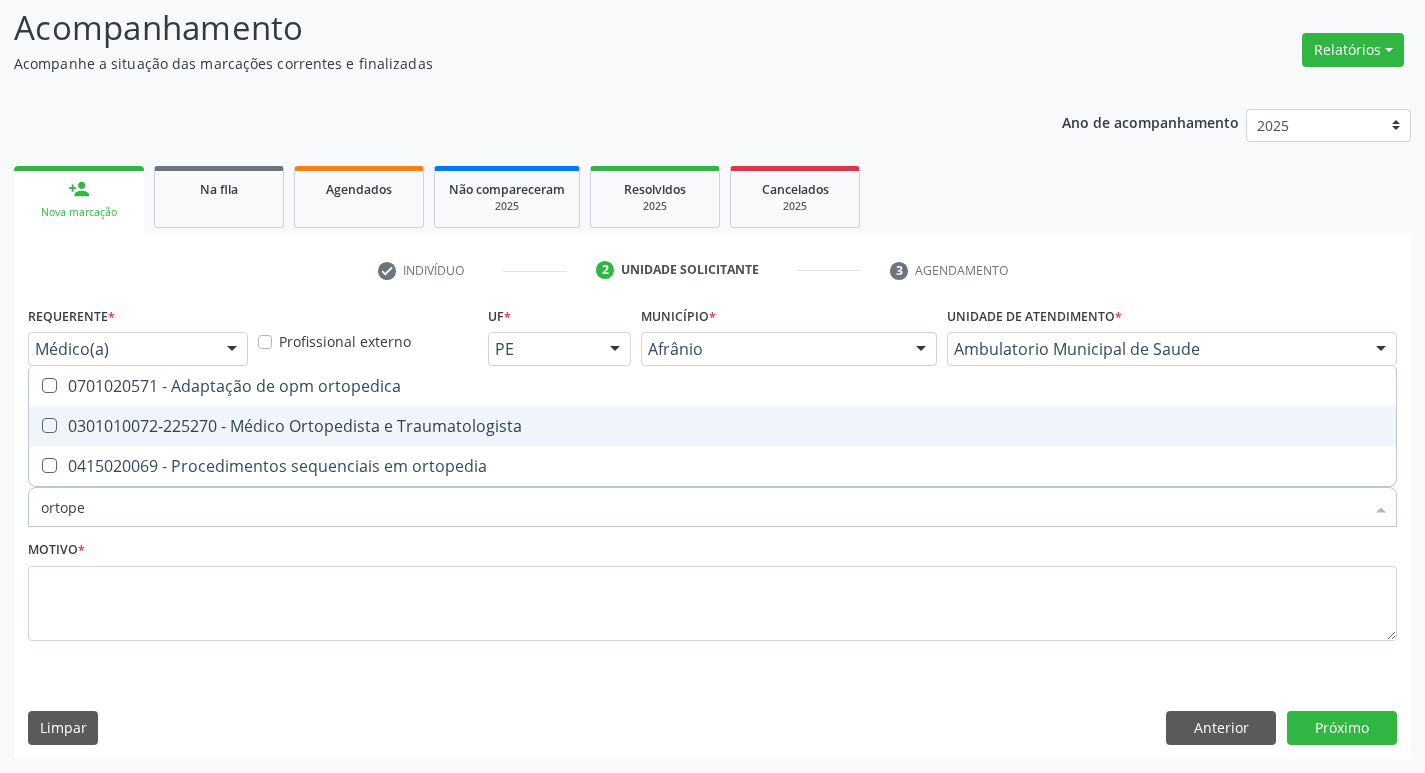 checkbox on "true" 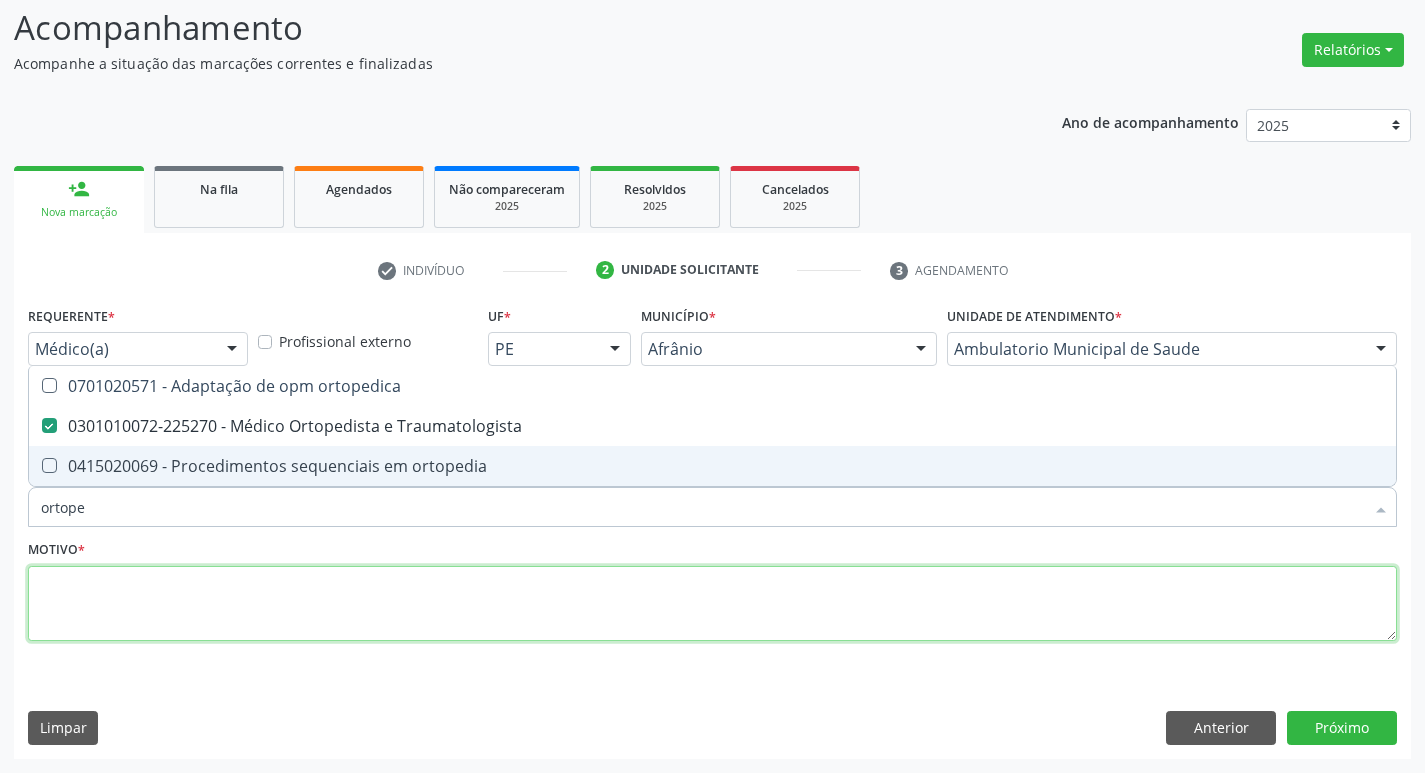 click at bounding box center (712, 604) 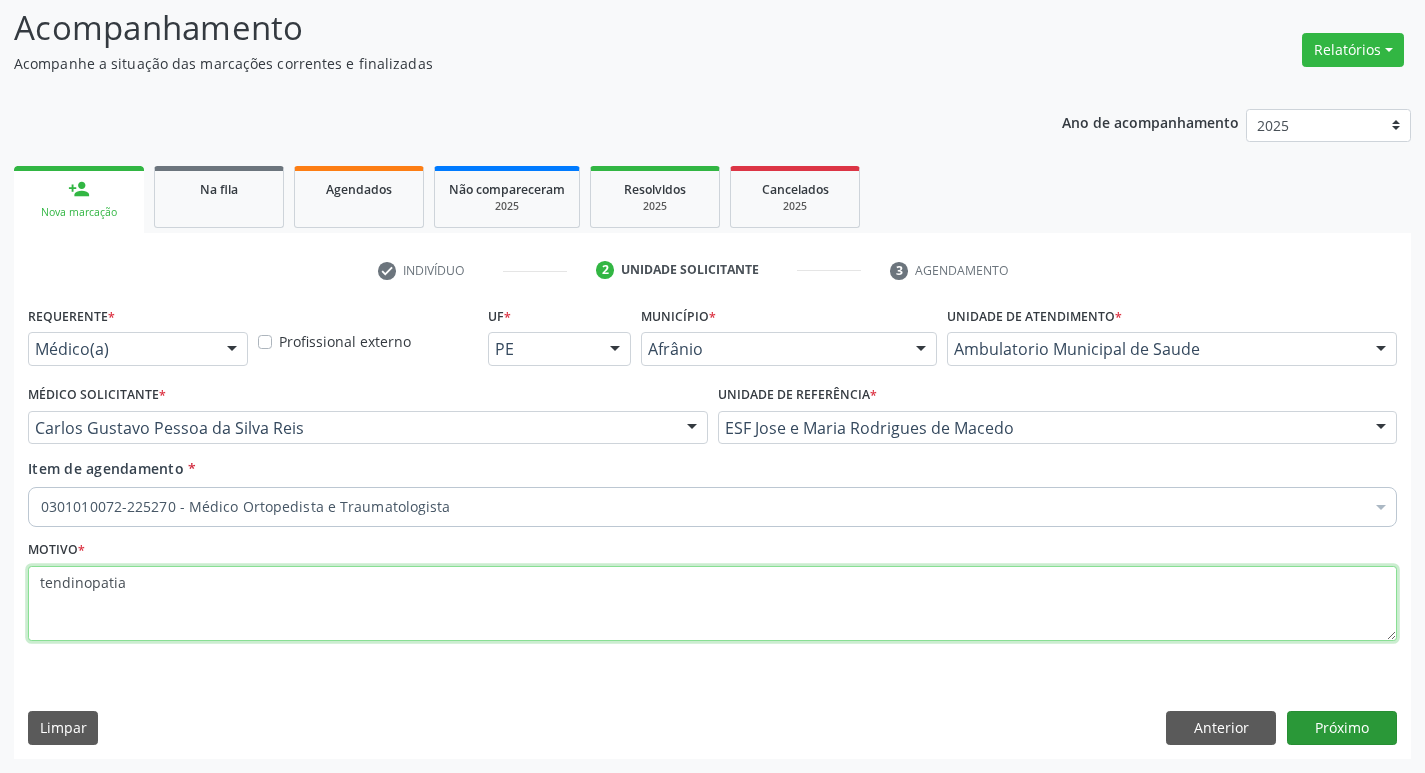 type on "tendinopatia" 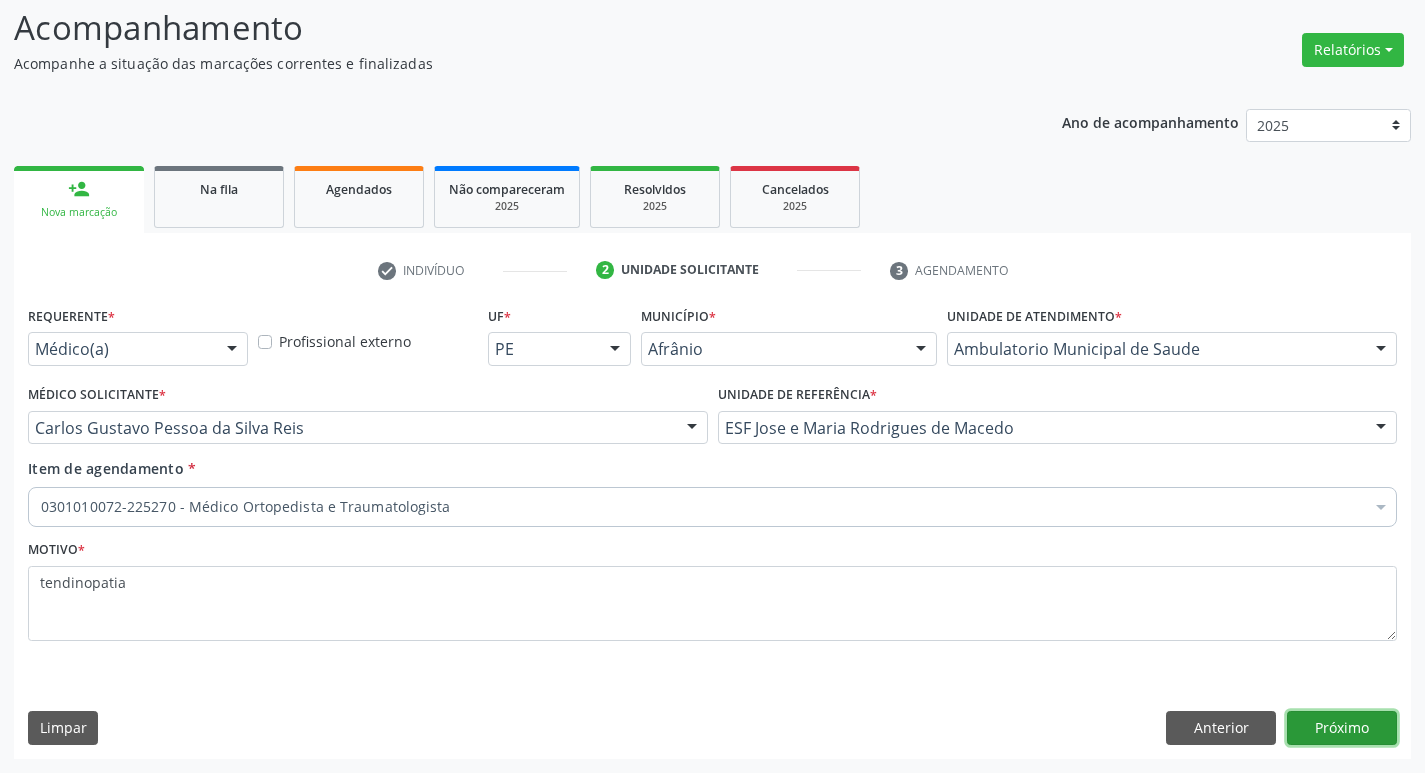 click on "Próximo" at bounding box center (1342, 728) 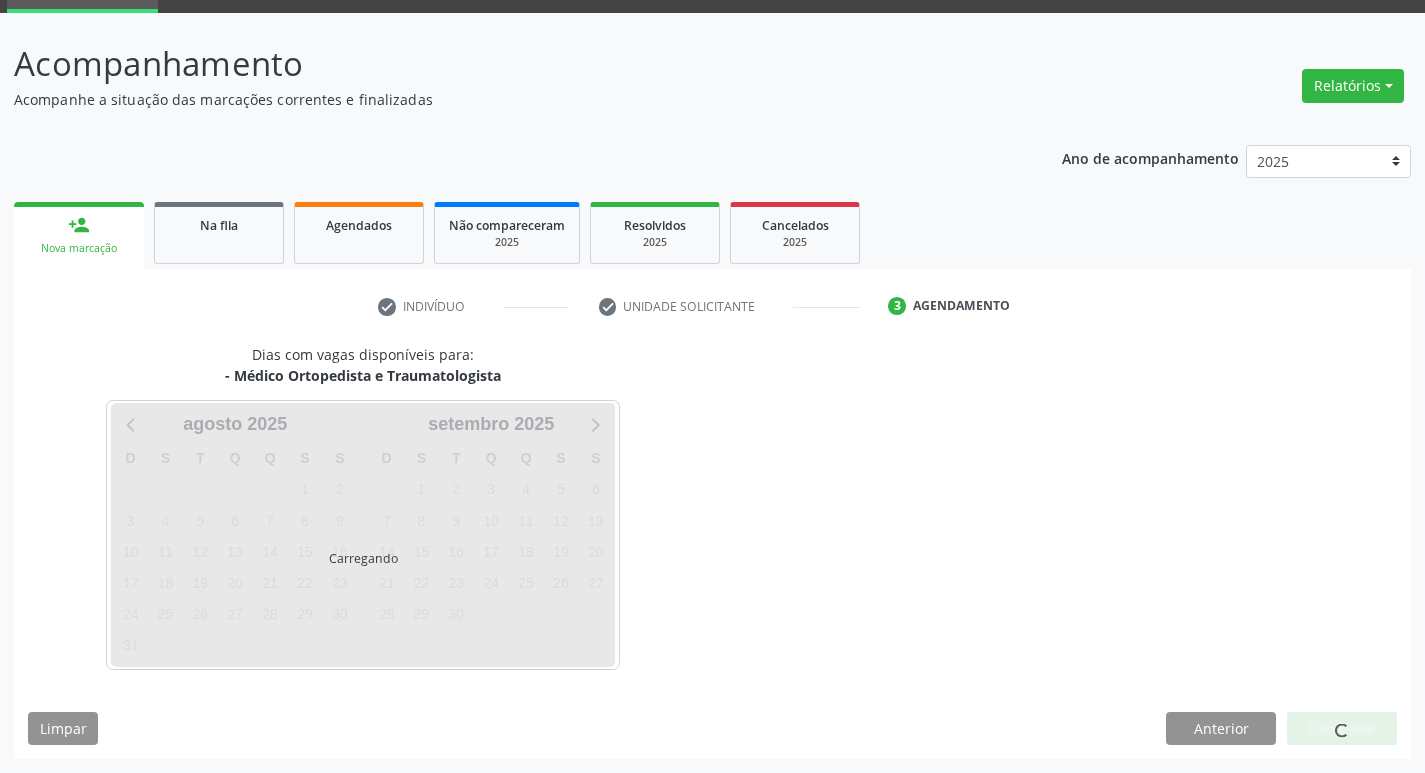 scroll, scrollTop: 97, scrollLeft: 0, axis: vertical 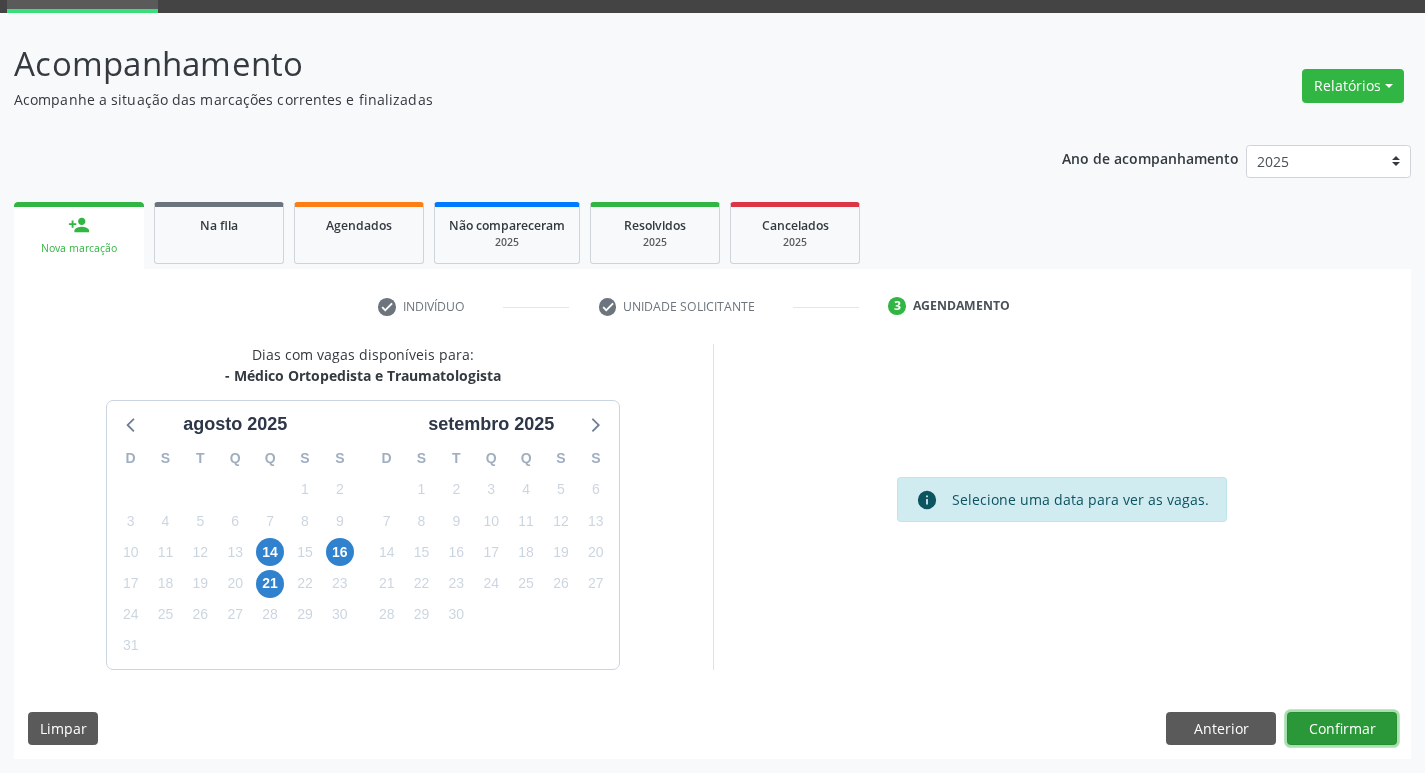 click on "Confirmar" at bounding box center (1342, 729) 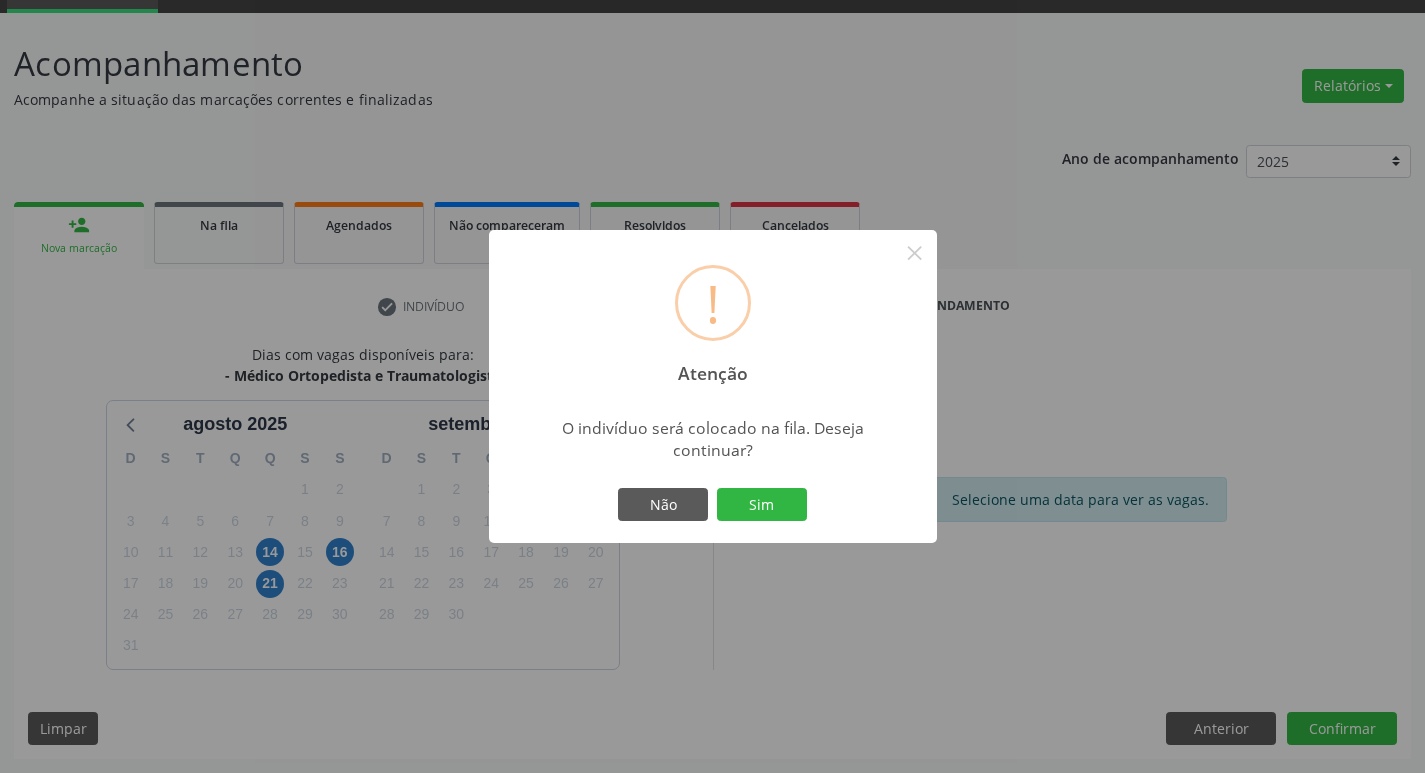 type 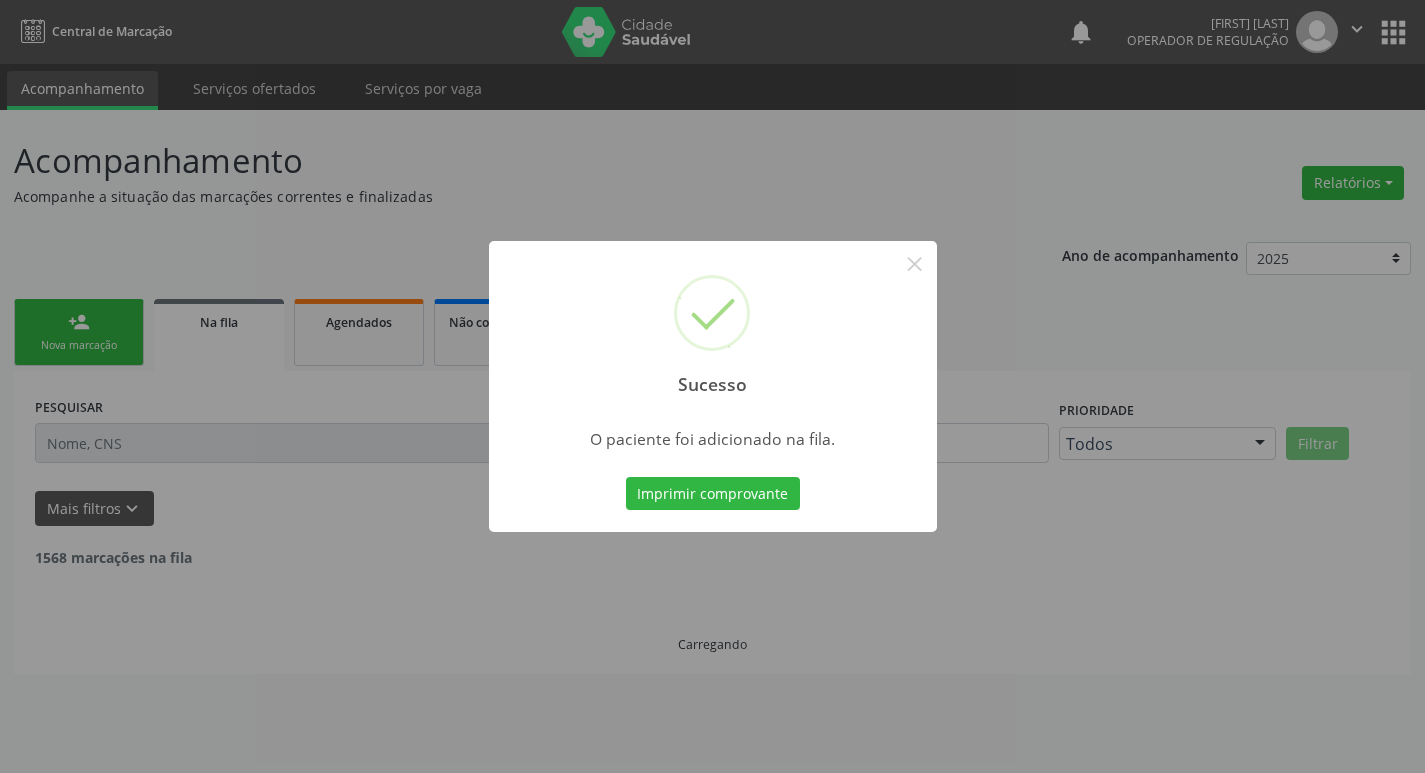 scroll, scrollTop: 0, scrollLeft: 0, axis: both 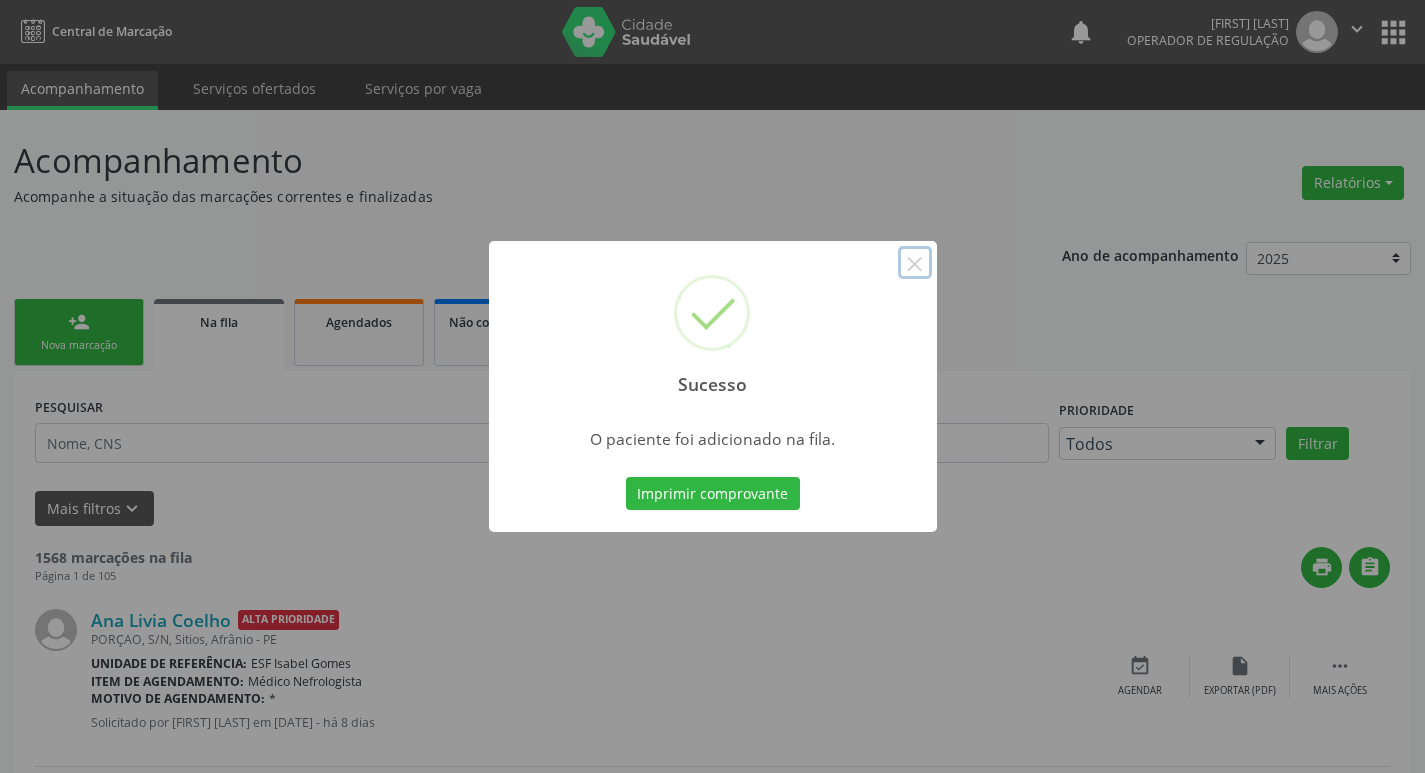 click on "×" at bounding box center (915, 263) 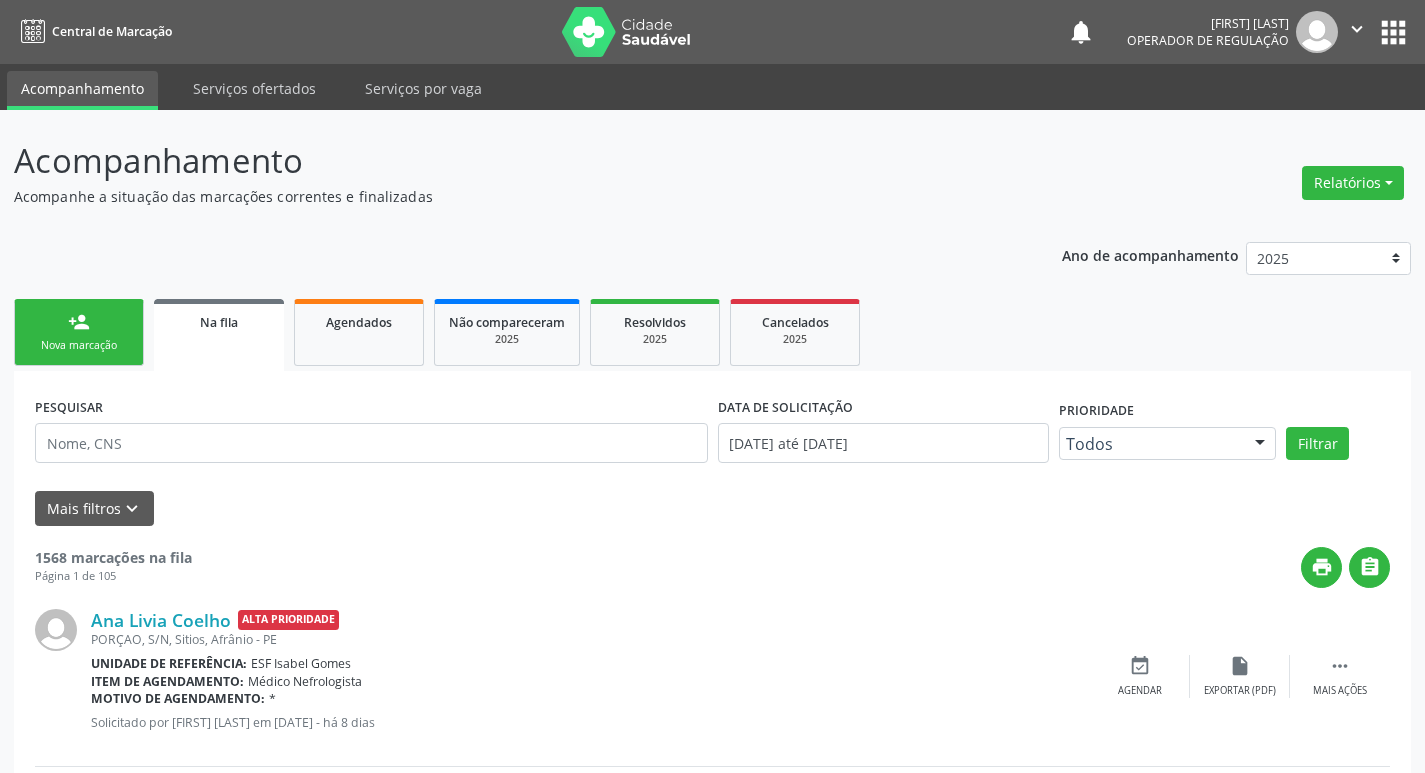 click on "Nova marcação" at bounding box center (79, 345) 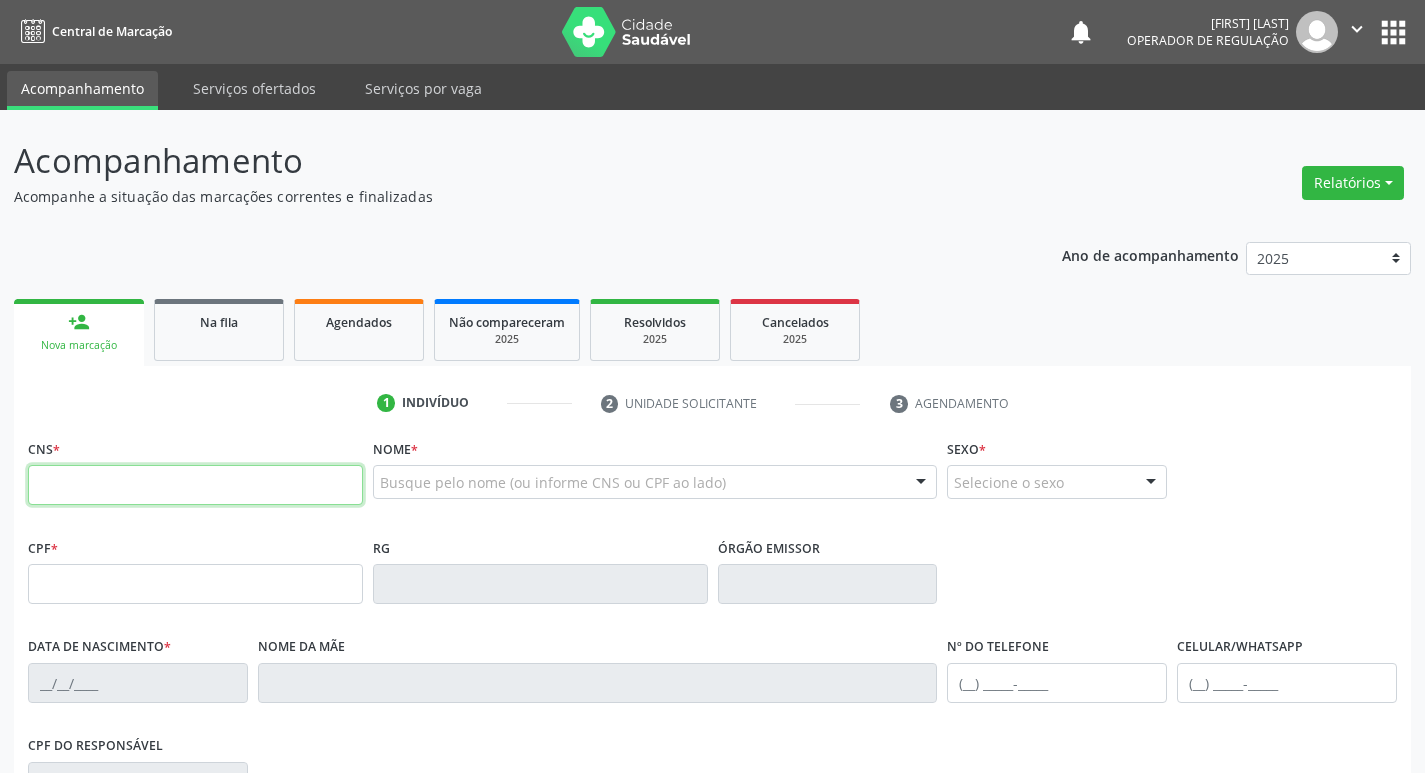 click at bounding box center [195, 485] 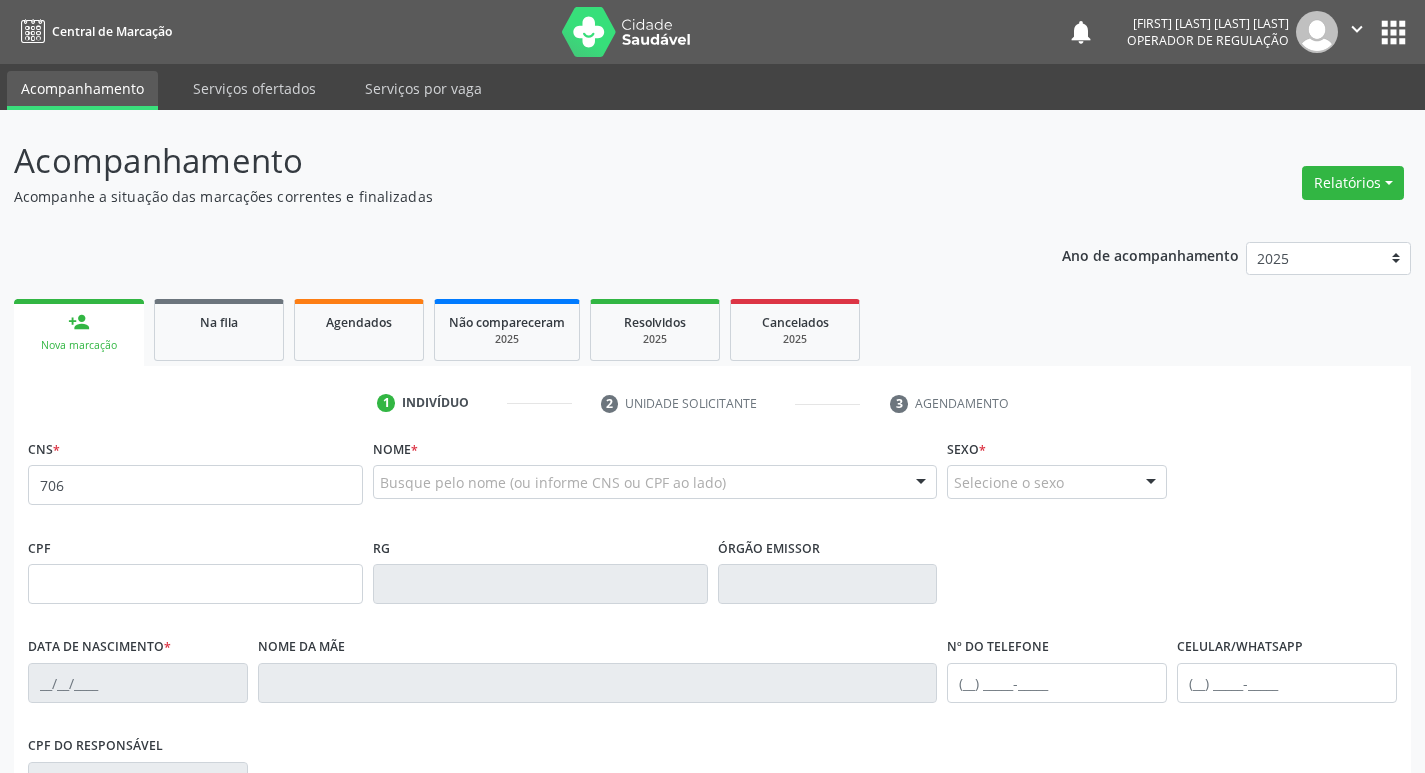 scroll, scrollTop: 0, scrollLeft: 0, axis: both 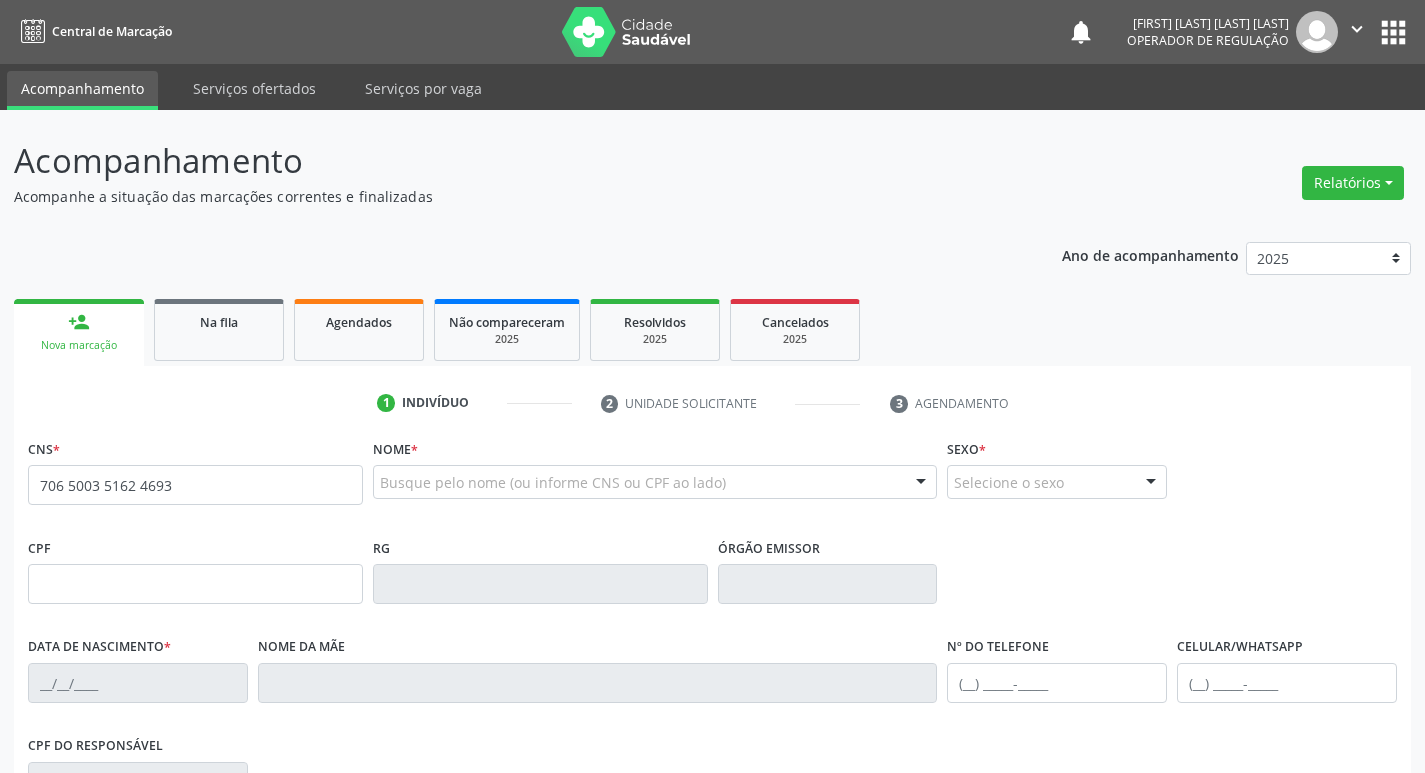 type on "706 5003 5162 4693" 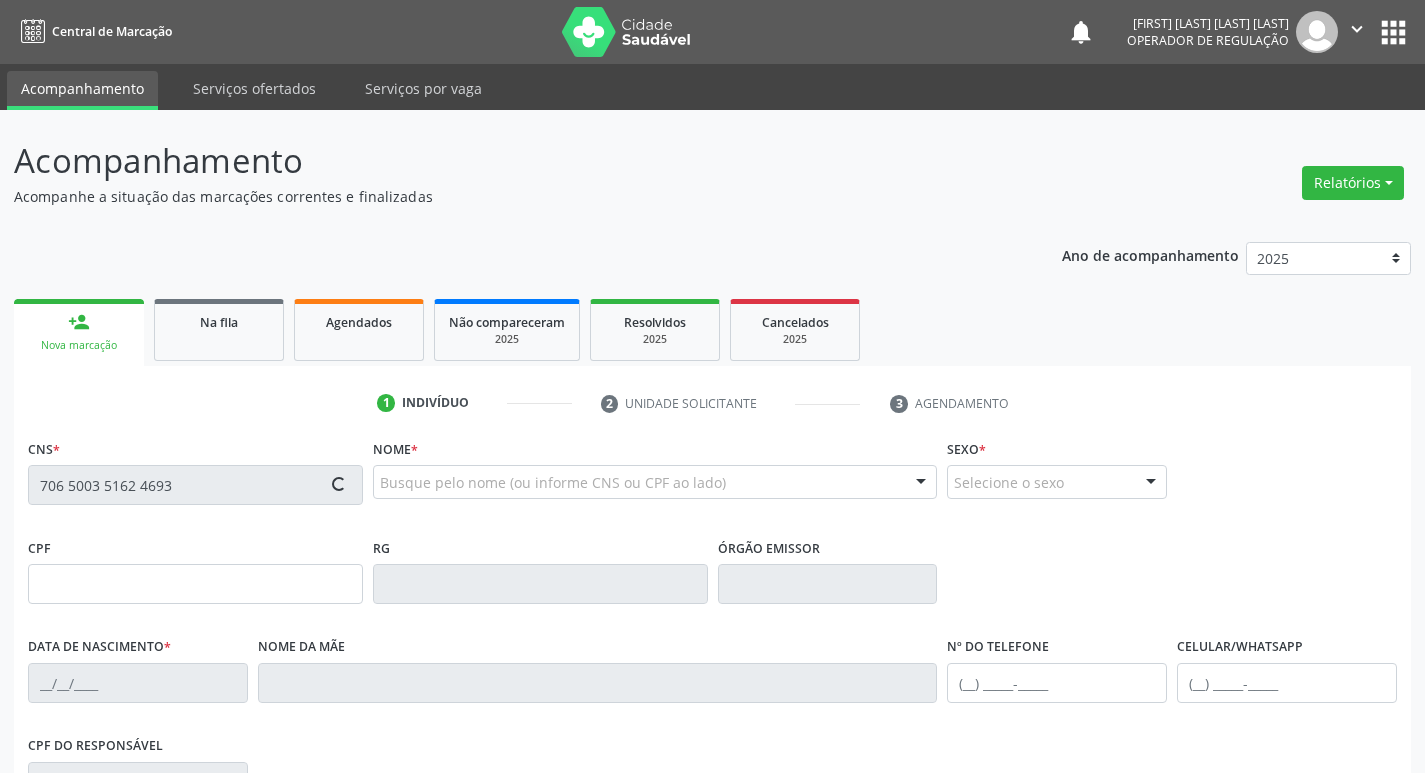 type on "[CPF]" 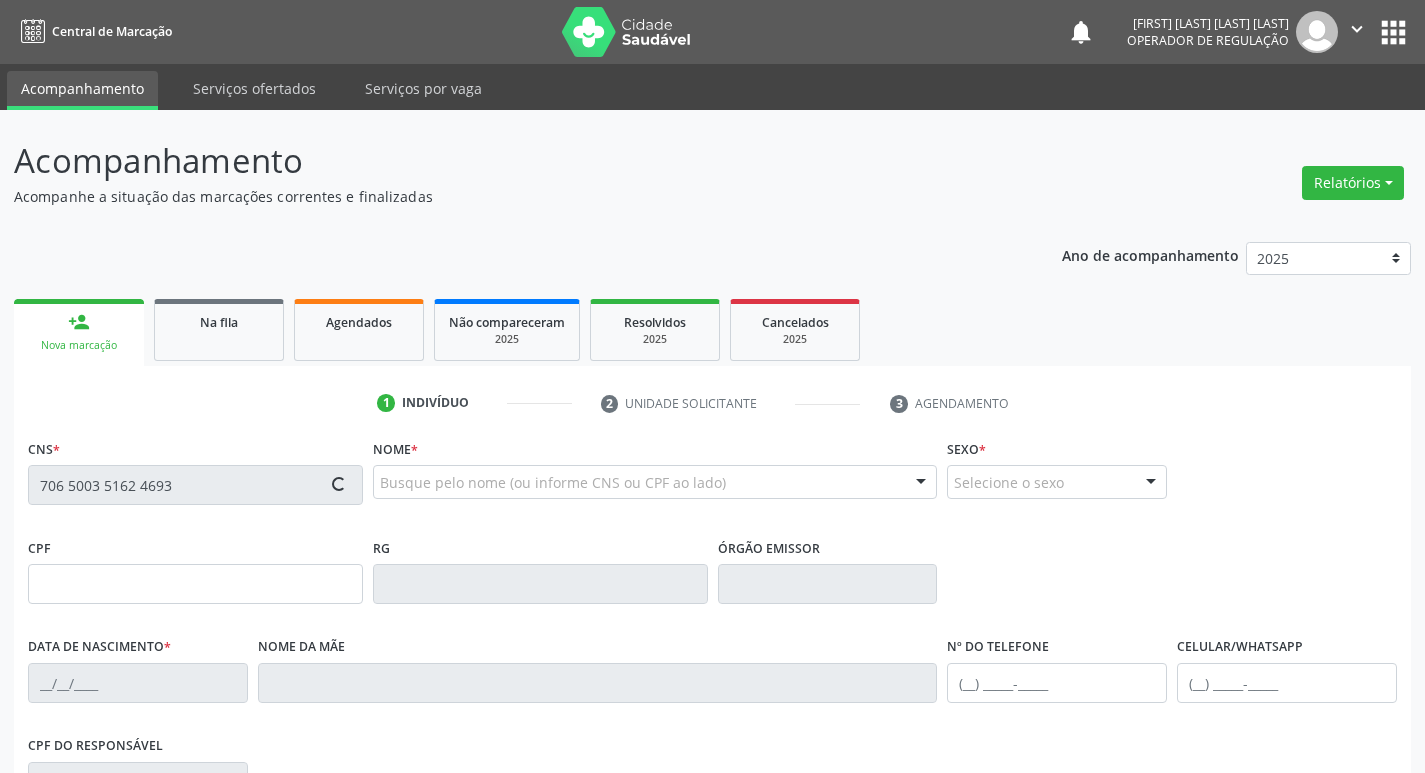 type on "[DATE]" 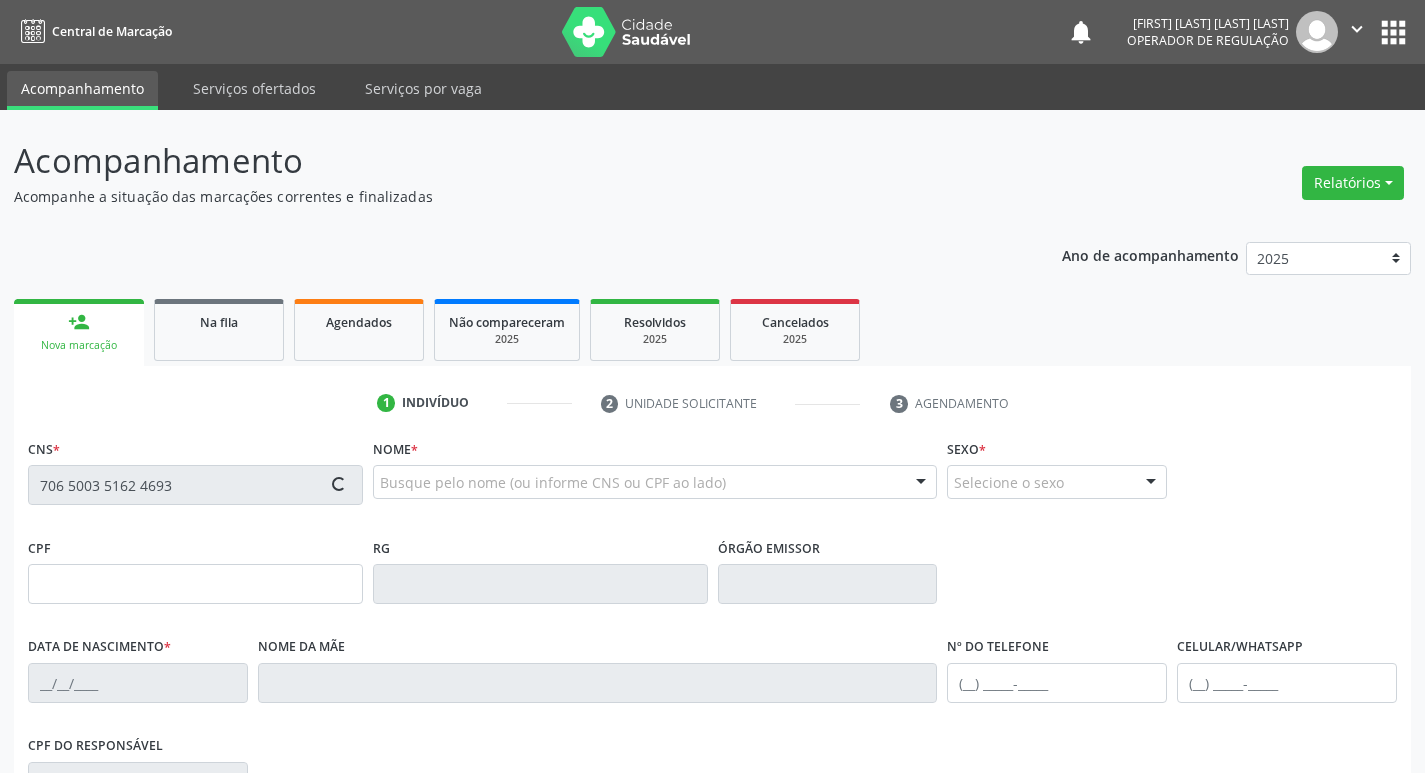 type on "[FIRST] [LAST] [LAST]" 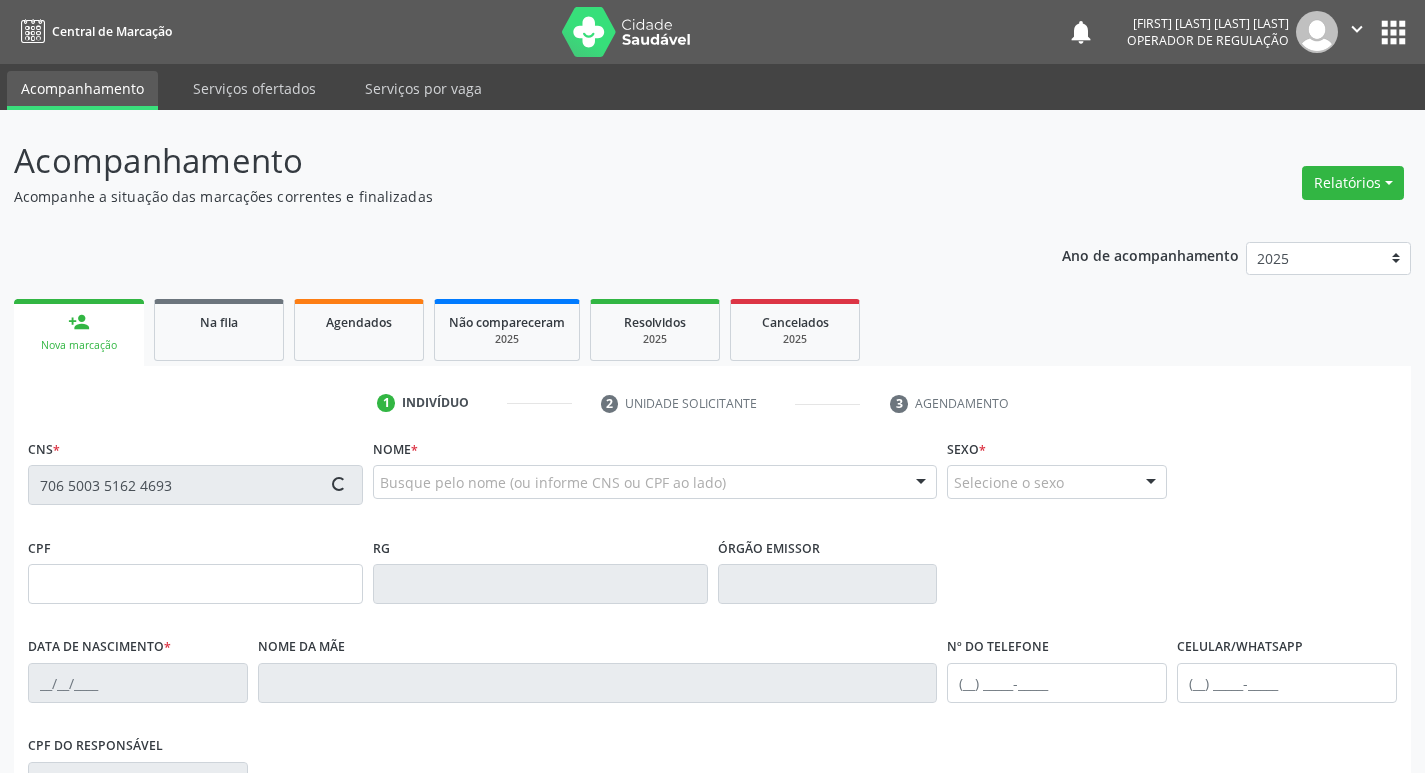 type on "([PHONE])" 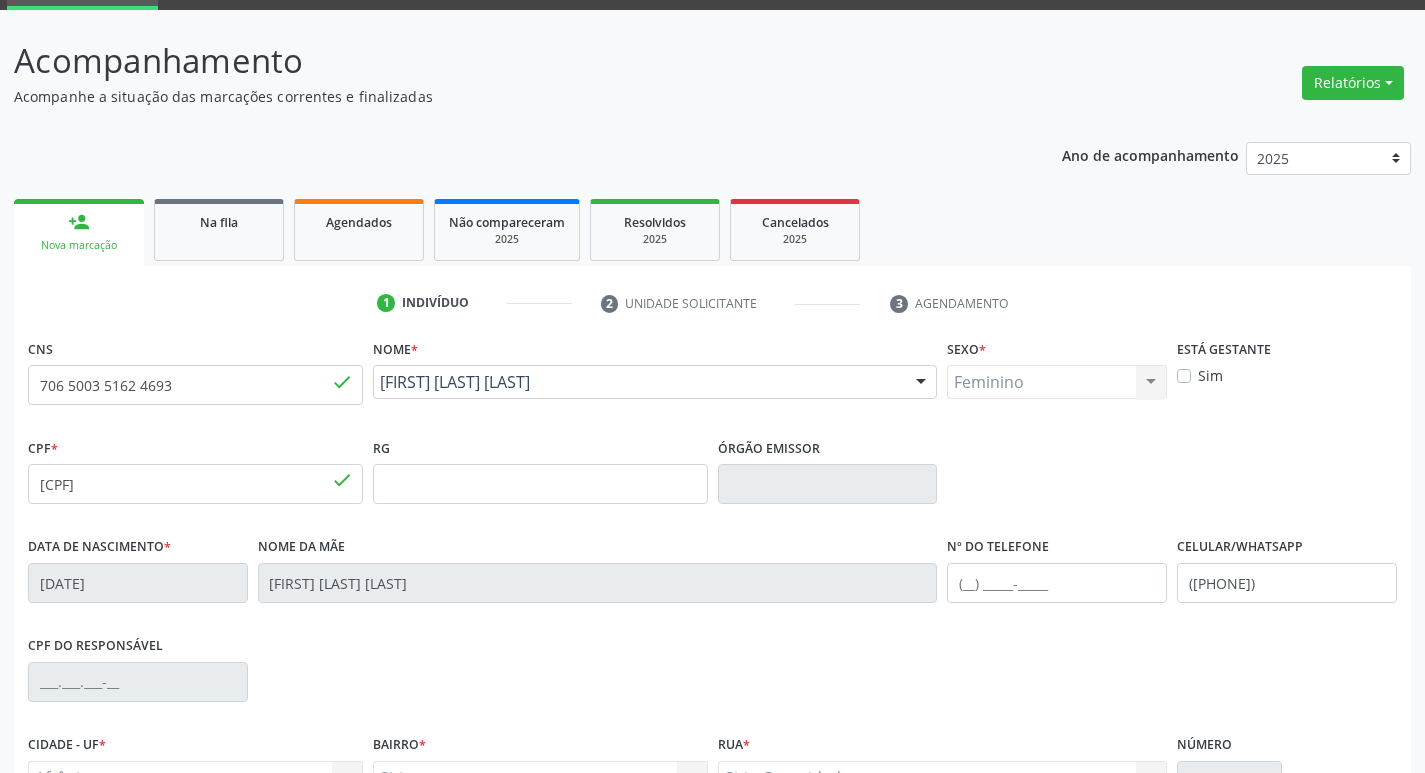 scroll, scrollTop: 311, scrollLeft: 0, axis: vertical 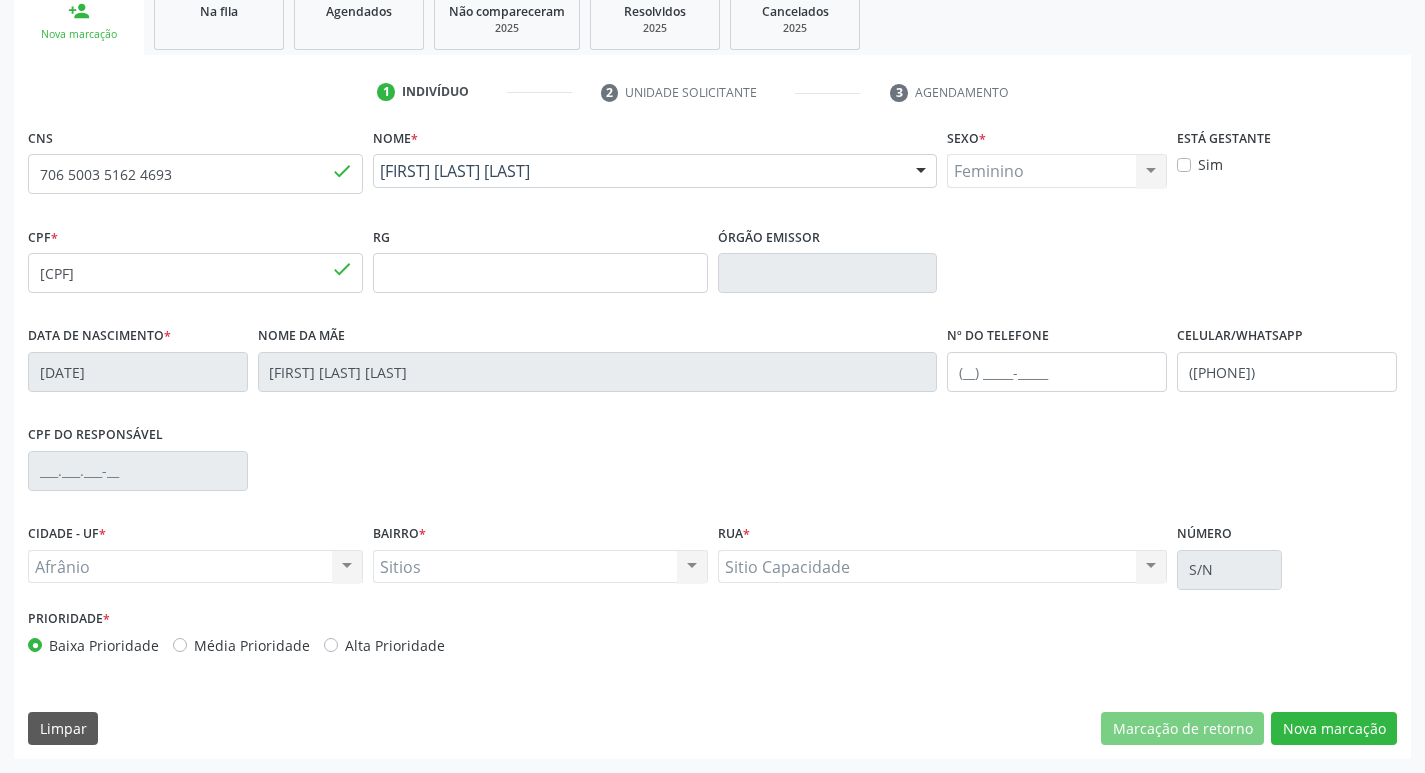 click on "Média Prioridade" at bounding box center (252, 645) 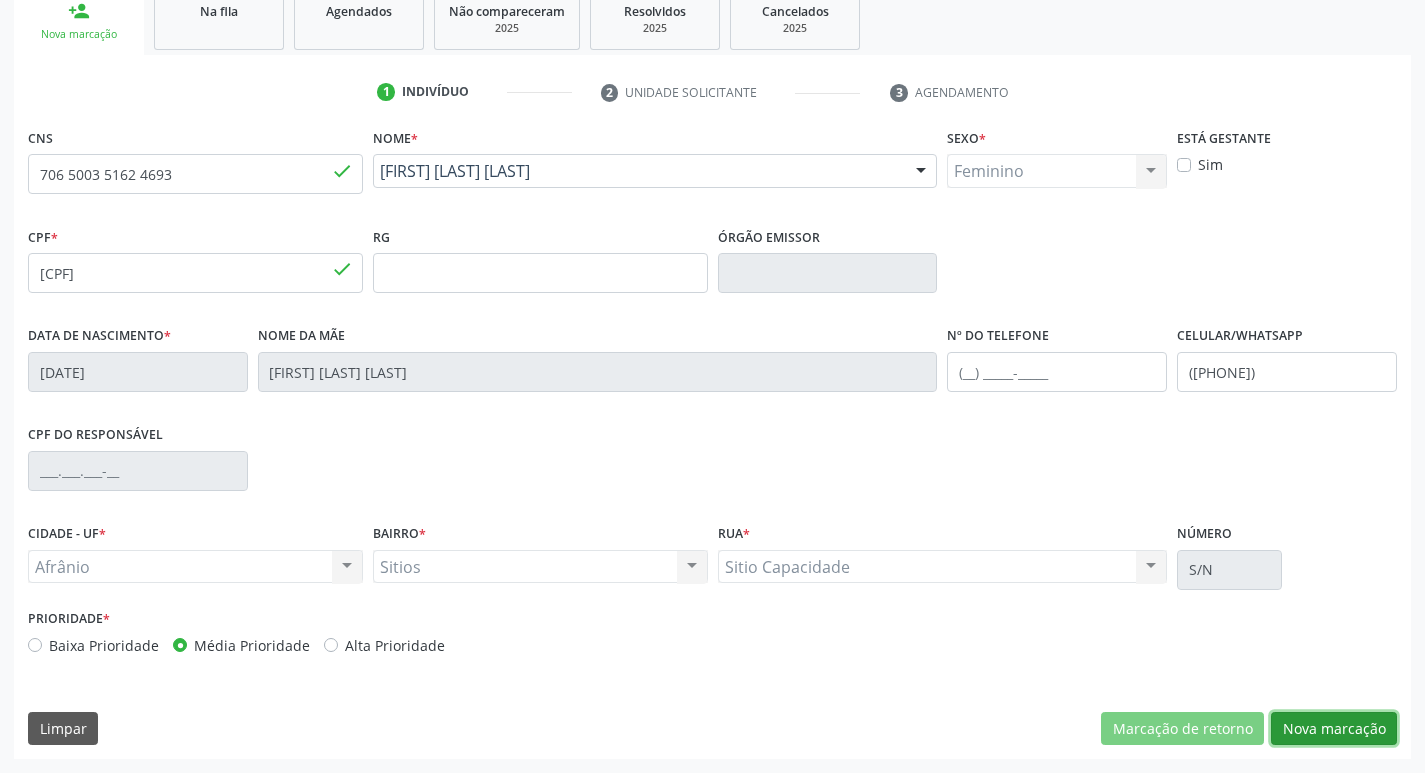 click on "Nova marcação" at bounding box center [1334, 729] 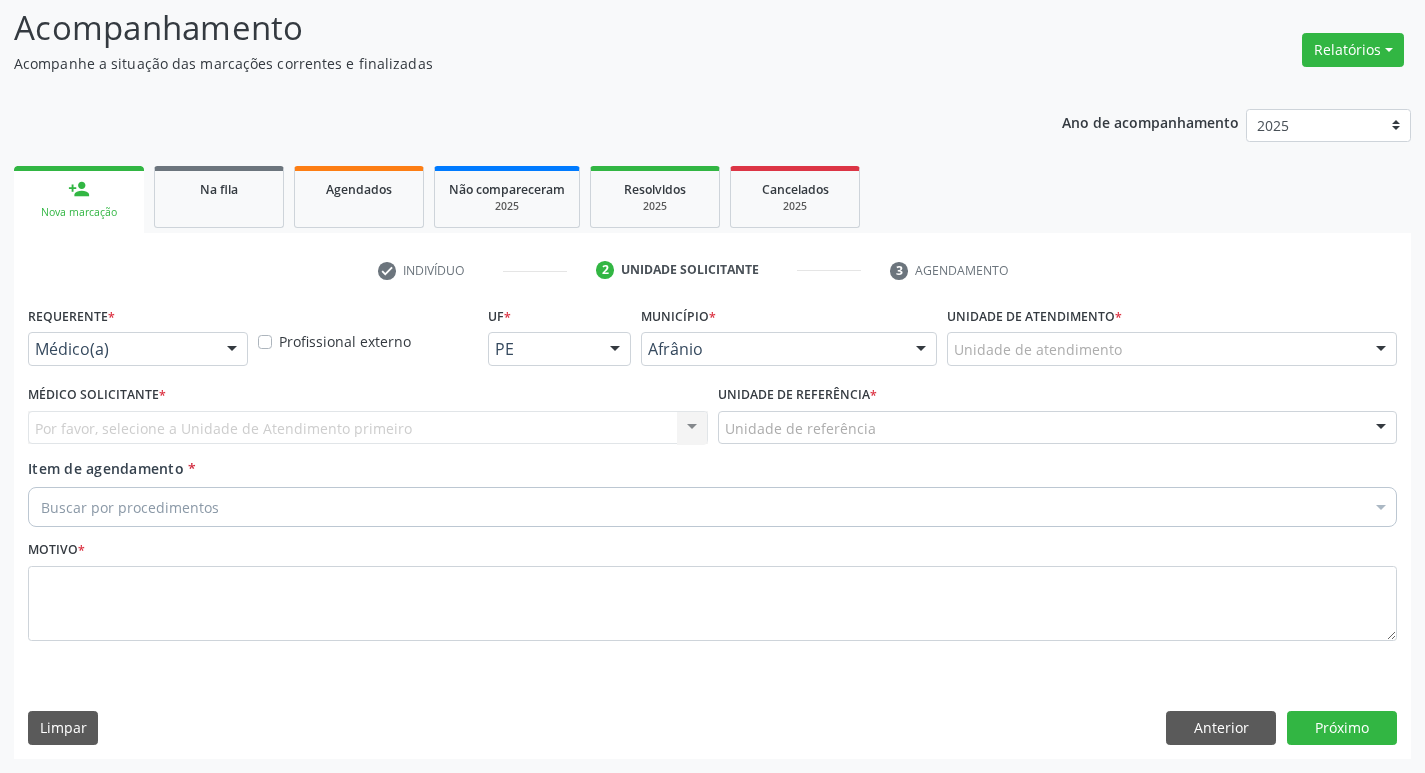 scroll, scrollTop: 133, scrollLeft: 0, axis: vertical 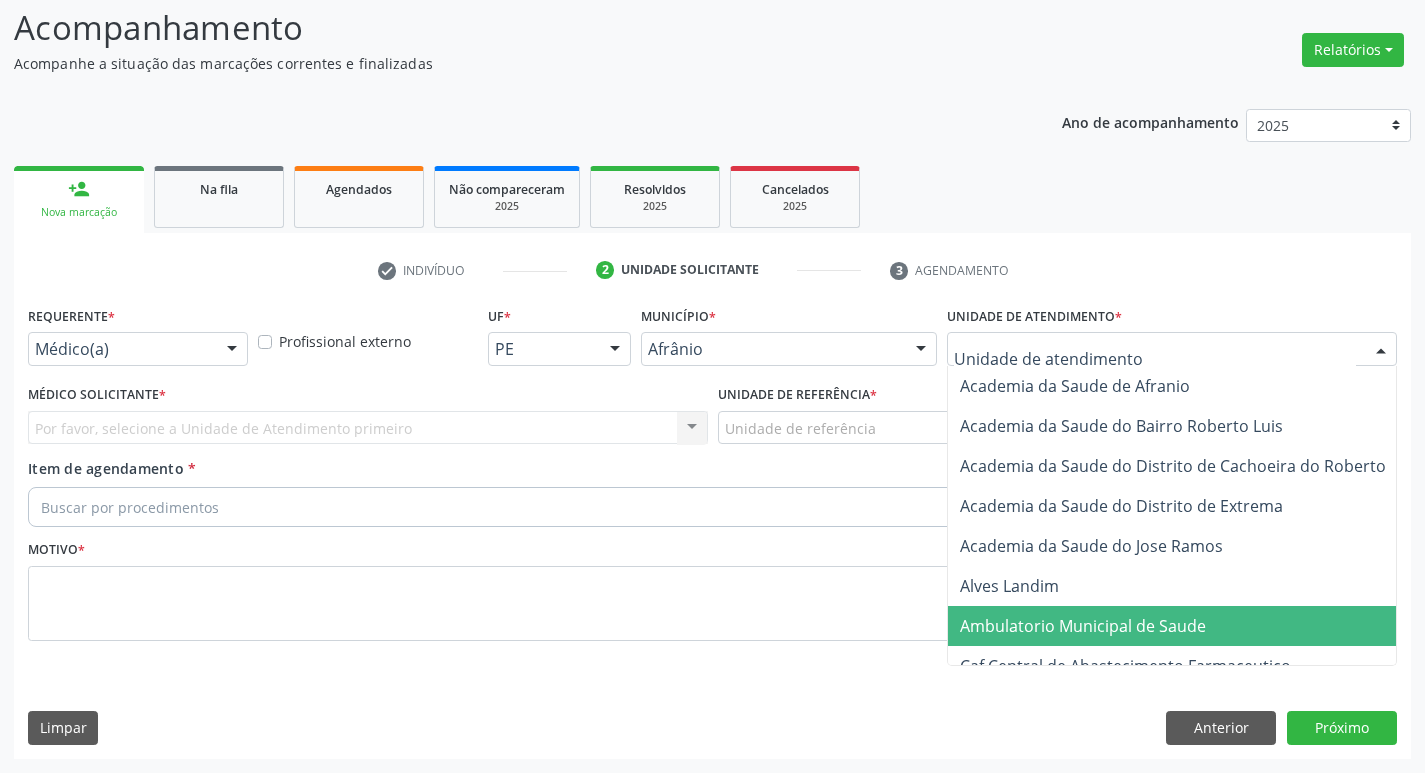 click on "Ambulatorio Municipal de Saude" at bounding box center [1083, 626] 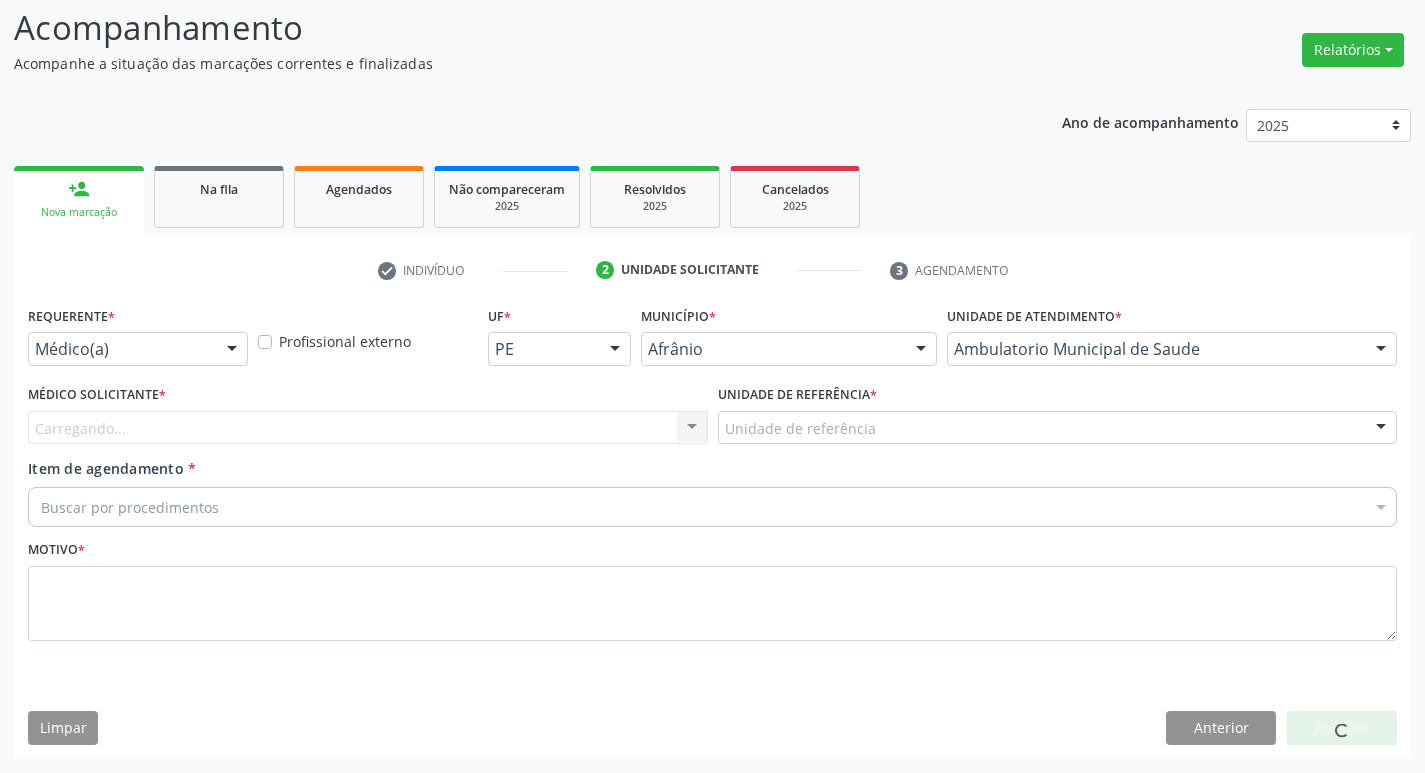 click on "Carregando...
Nenhum resultado encontrado para: "   "
Não há nenhuma opção para ser exibida." at bounding box center (368, 428) 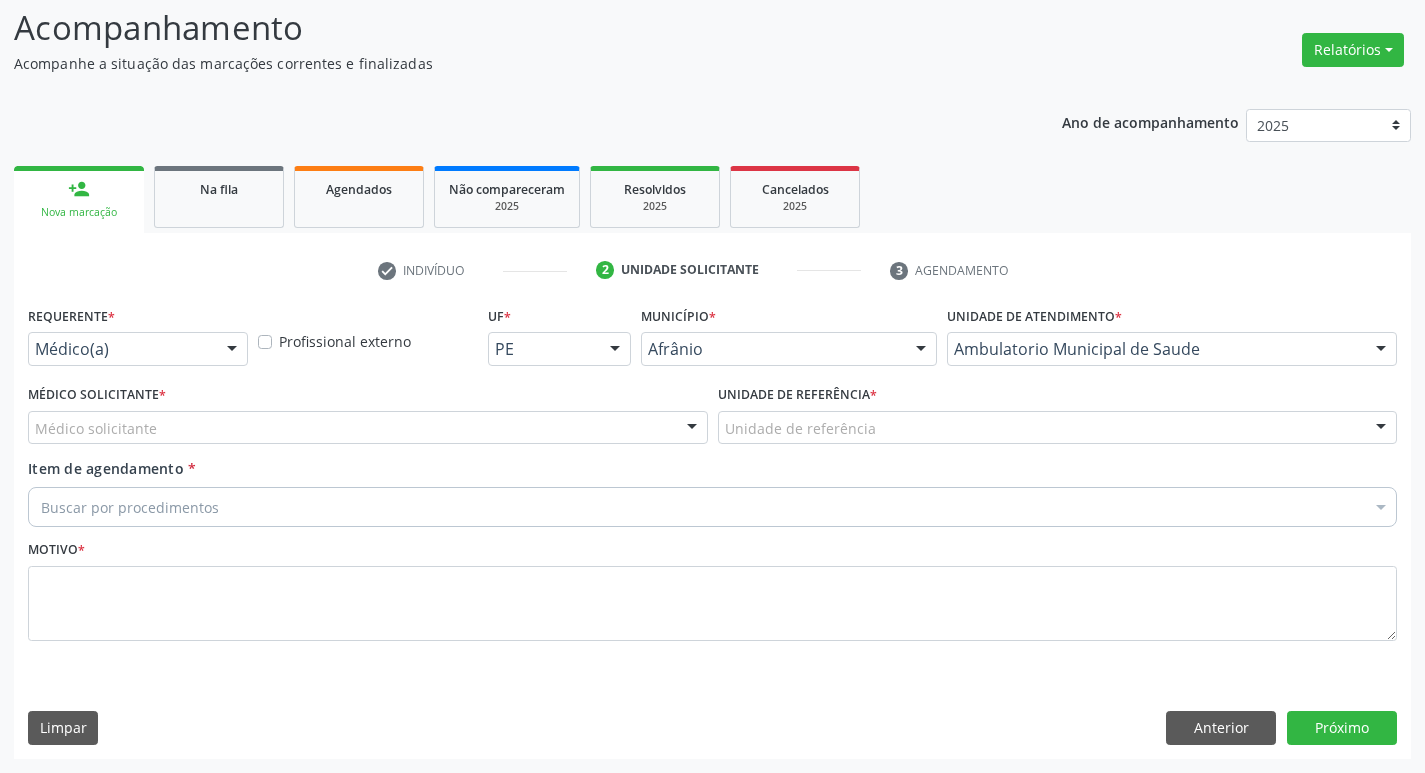 click on "Médico solicitante" at bounding box center [368, 428] 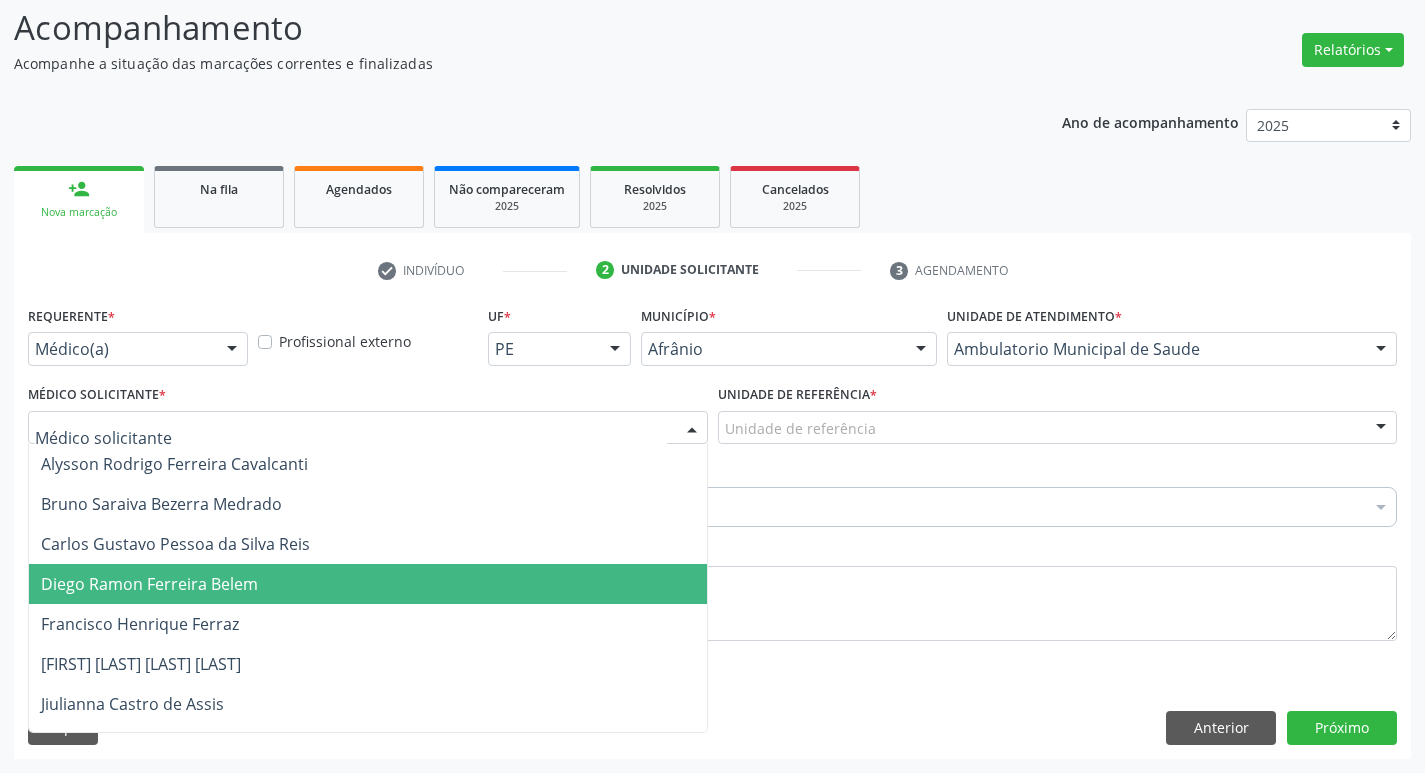 drag, startPoint x: 276, startPoint y: 587, endPoint x: 281, endPoint y: 570, distance: 17.720045 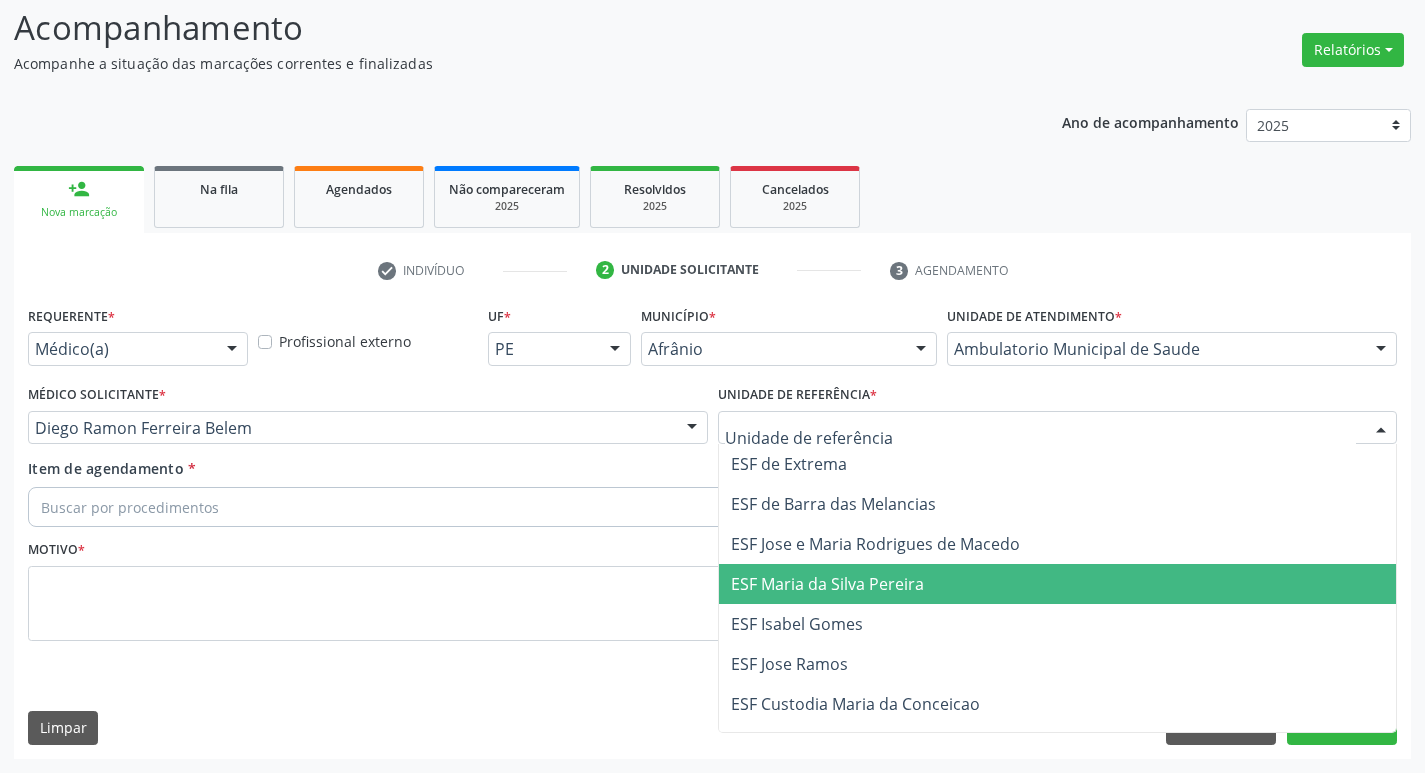 drag, startPoint x: 735, startPoint y: 578, endPoint x: 701, endPoint y: 566, distance: 36.05551 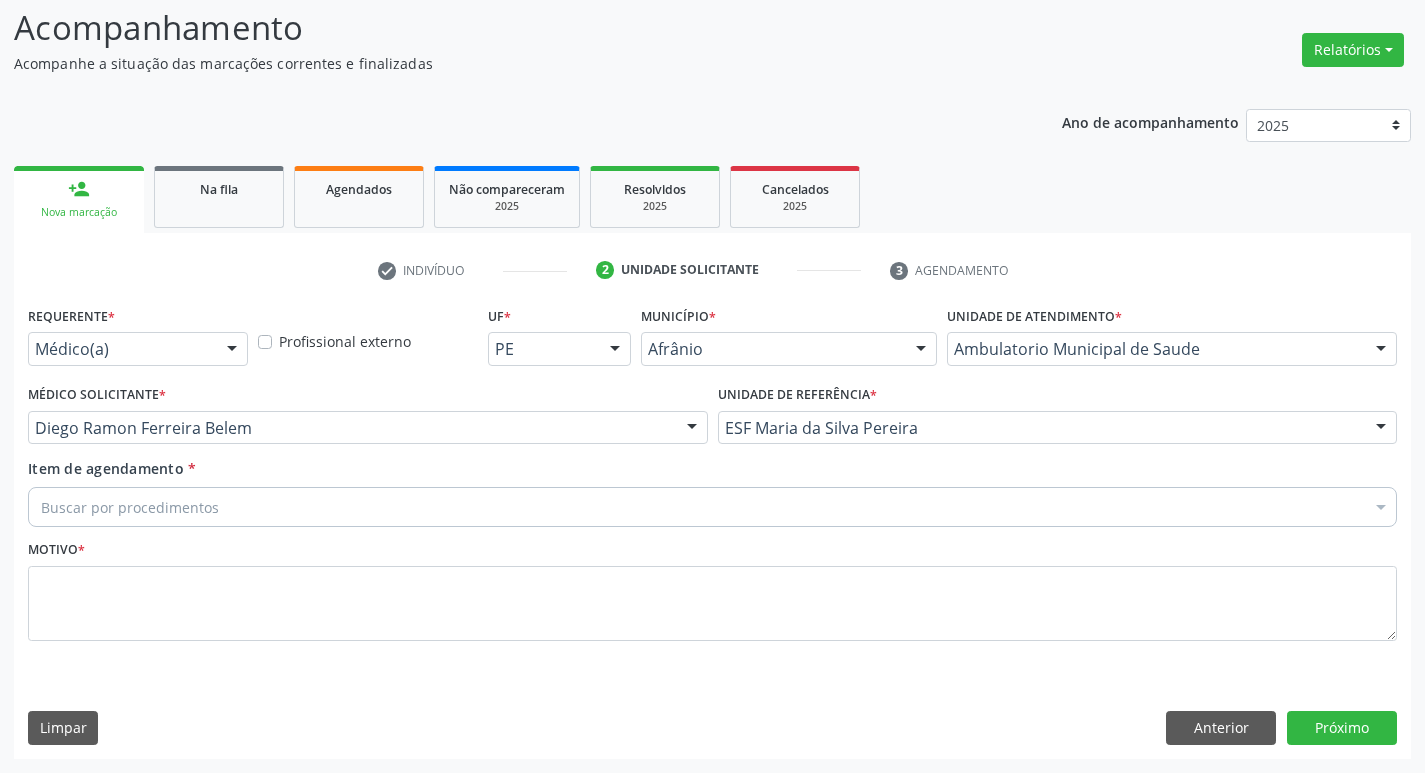 click on "Buscar por procedimentos" at bounding box center [712, 507] 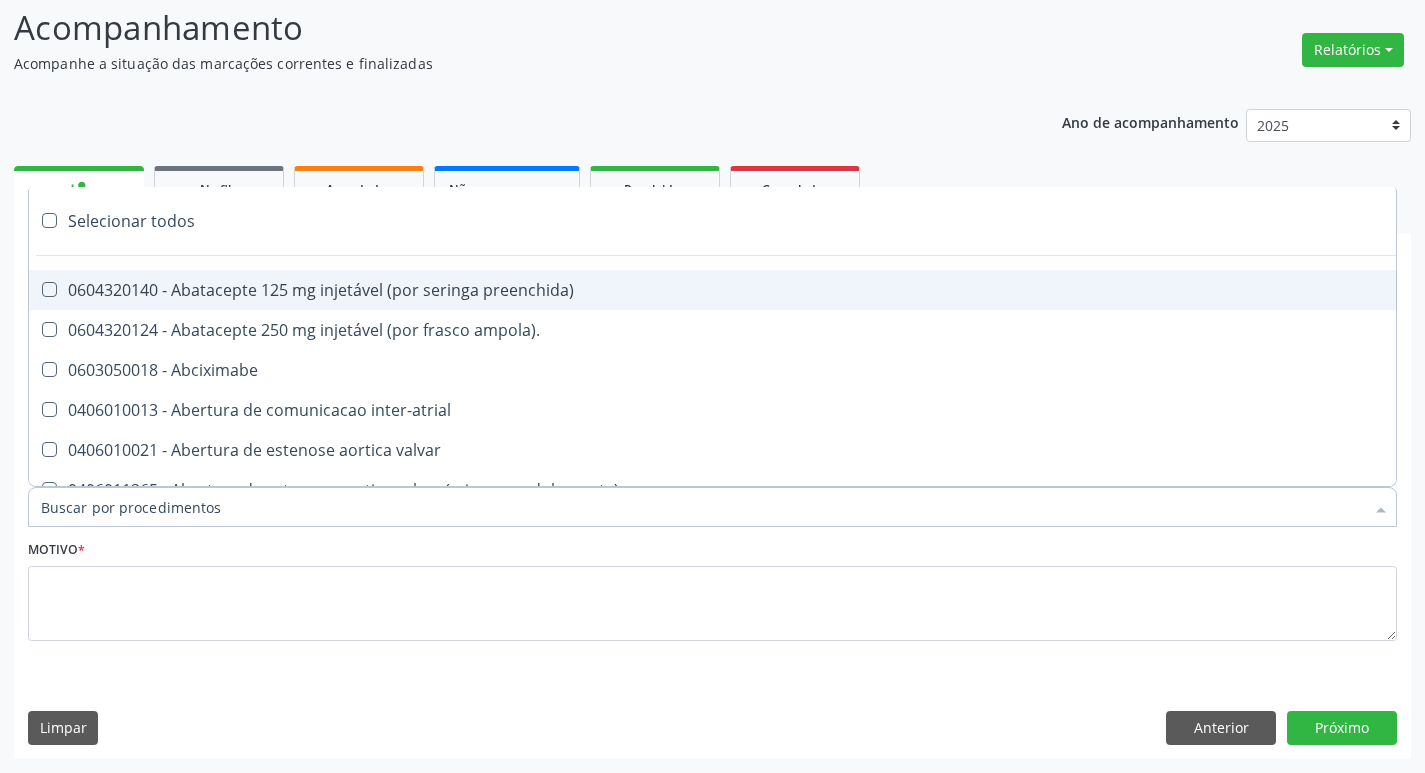 paste on "ortope" 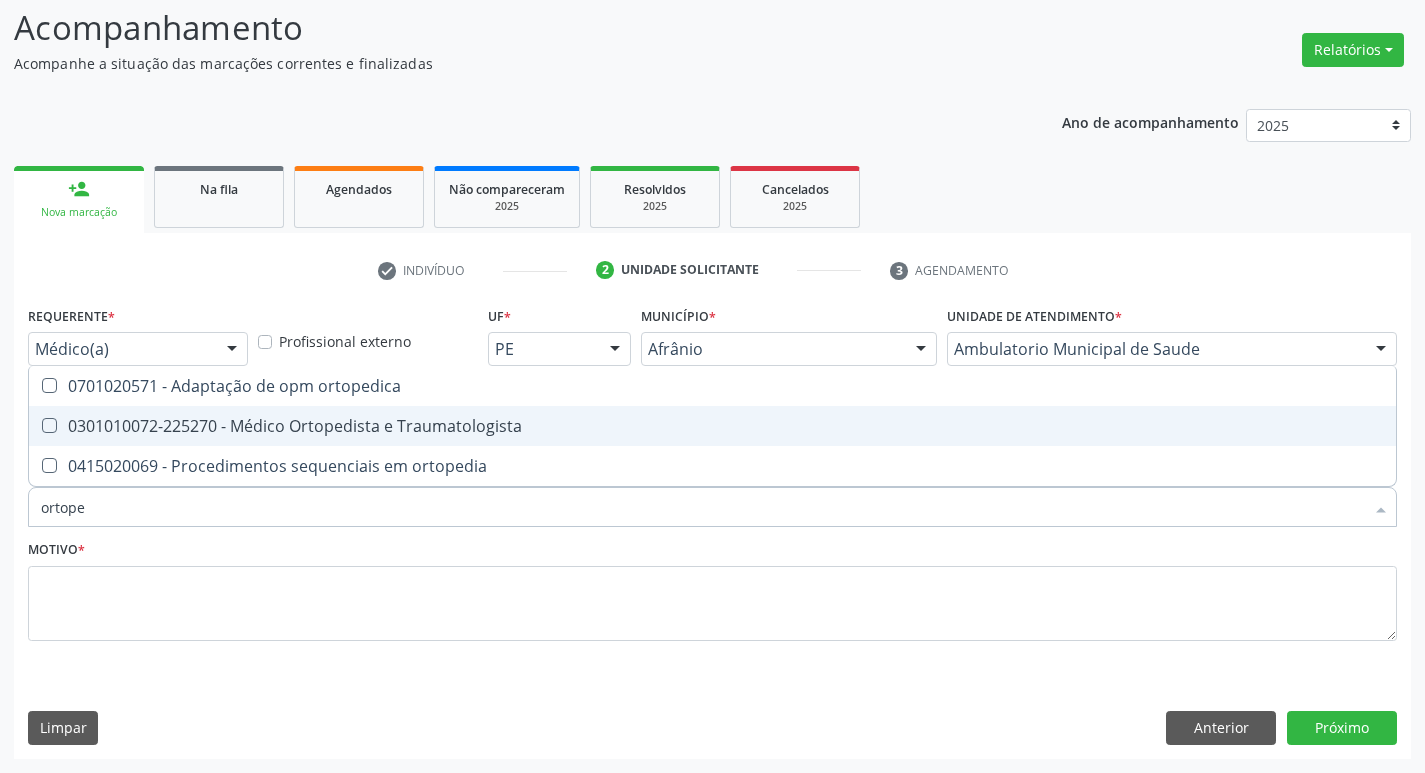 drag, startPoint x: 50, startPoint y: 427, endPoint x: 59, endPoint y: 468, distance: 41.976185 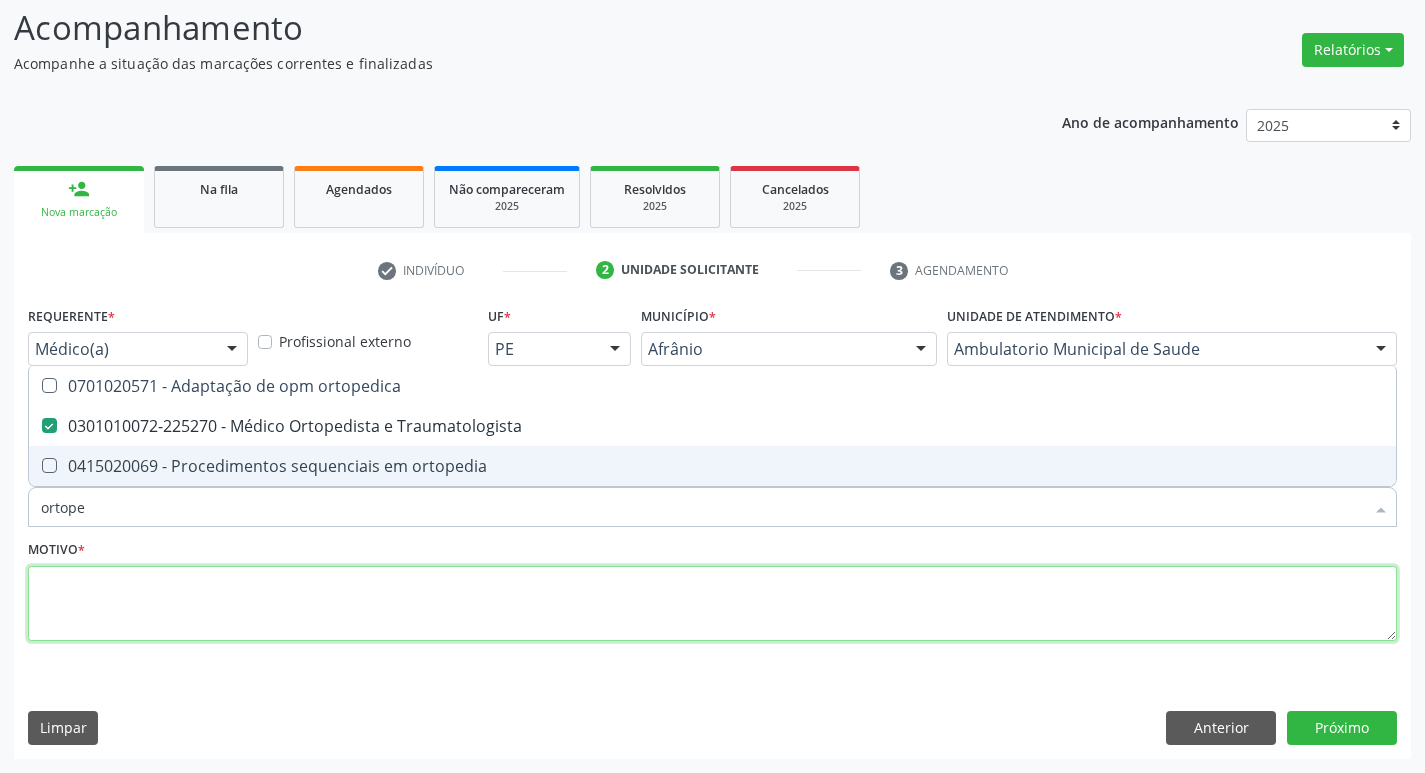 click at bounding box center [712, 604] 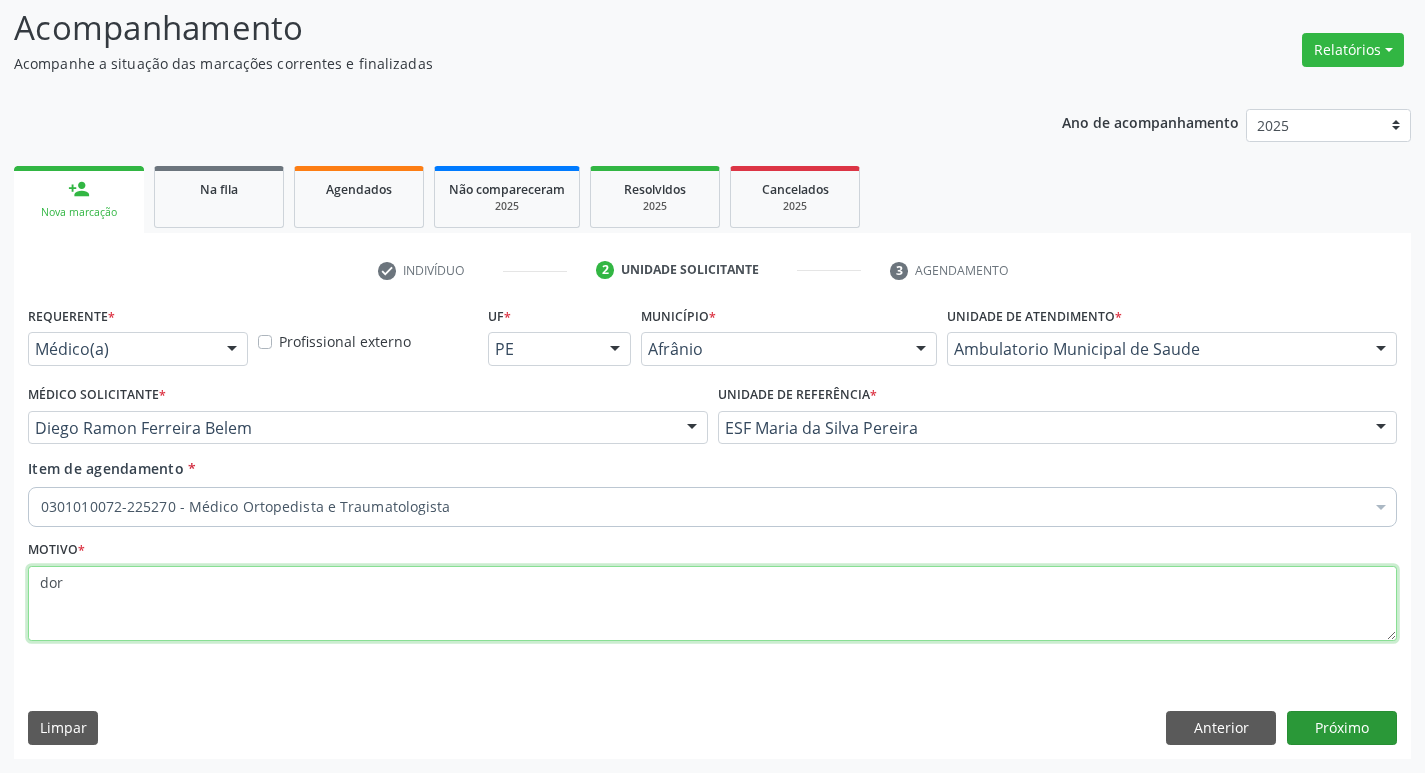 type on "dor" 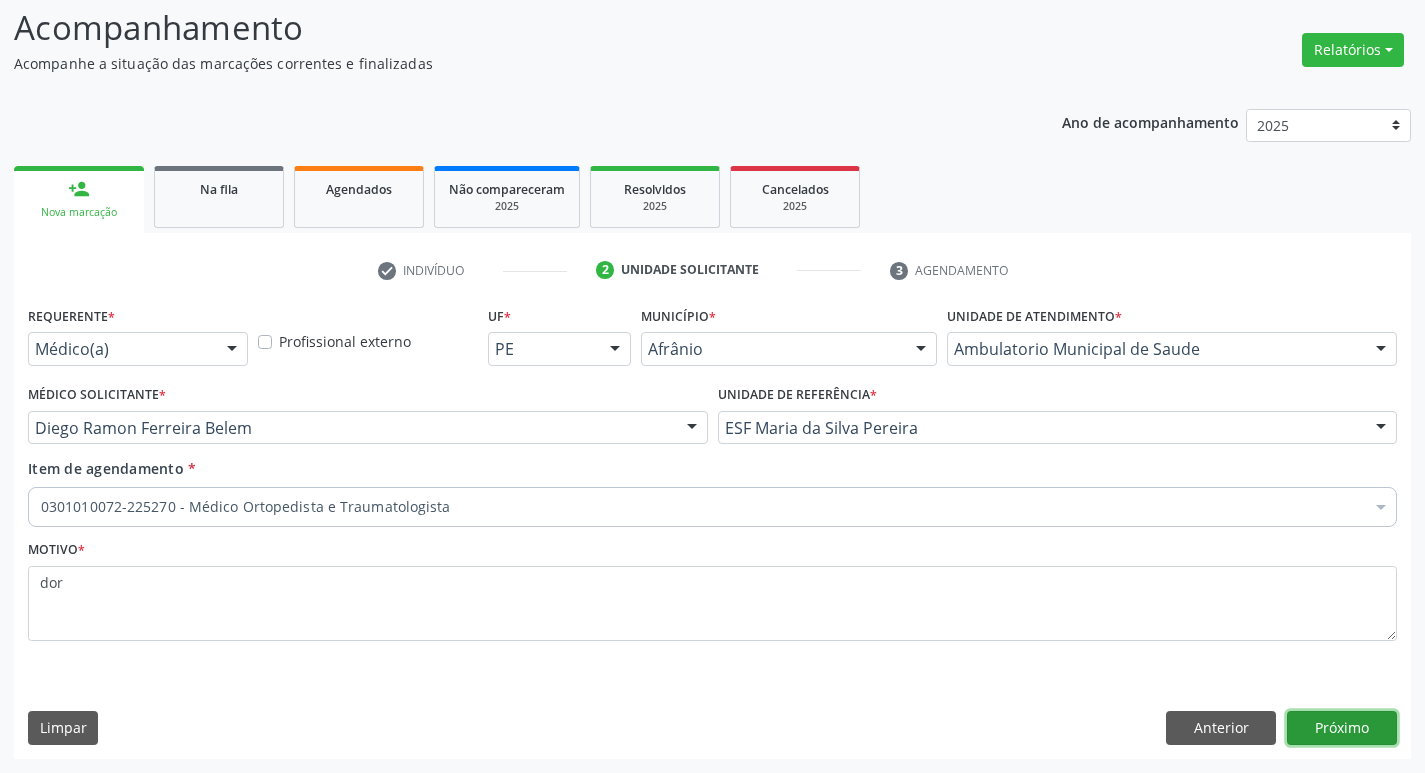 click on "Próximo" at bounding box center (1342, 728) 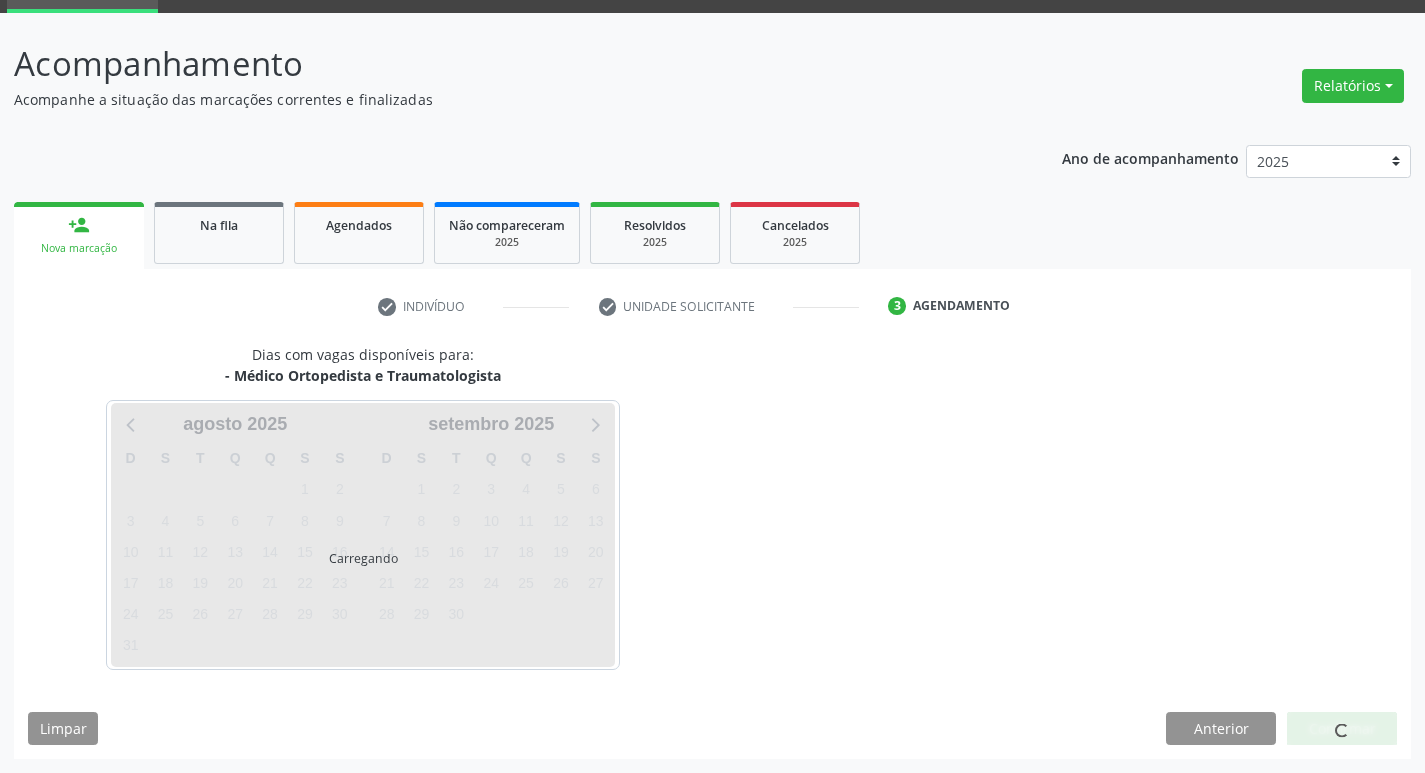 scroll, scrollTop: 97, scrollLeft: 0, axis: vertical 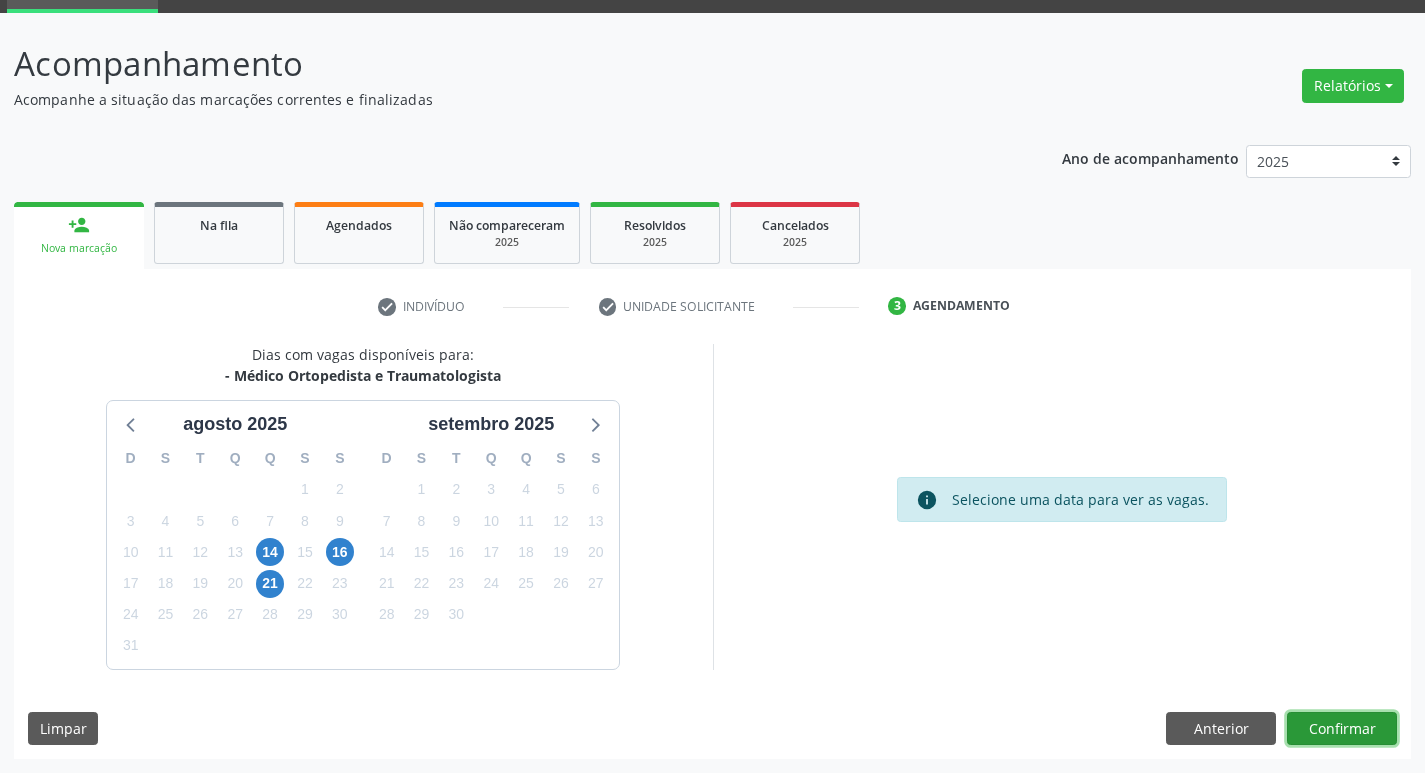 click on "Confirmar" at bounding box center [1342, 729] 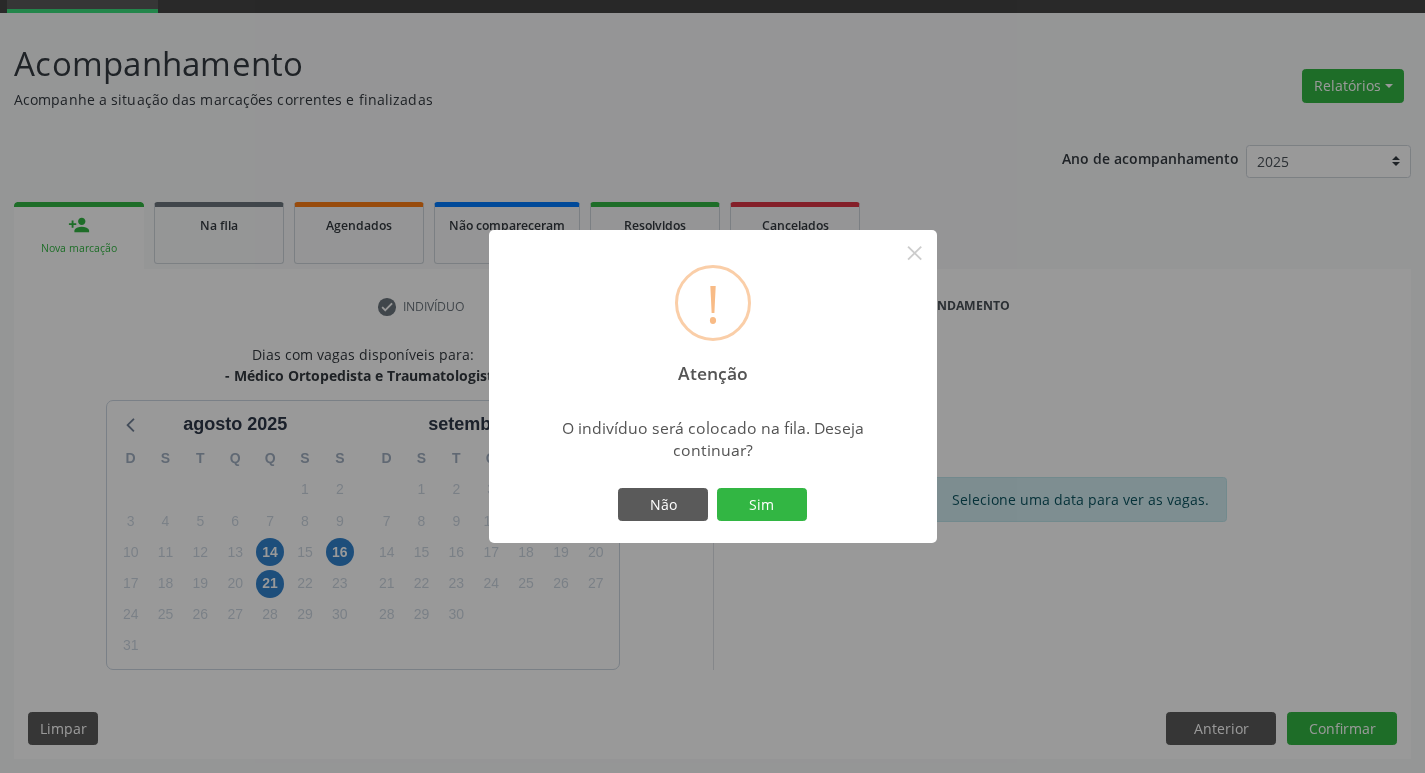 click on "! Atenção × O indivíduo será colocado na fila. Deseja continuar? Não Sim" at bounding box center (713, 387) 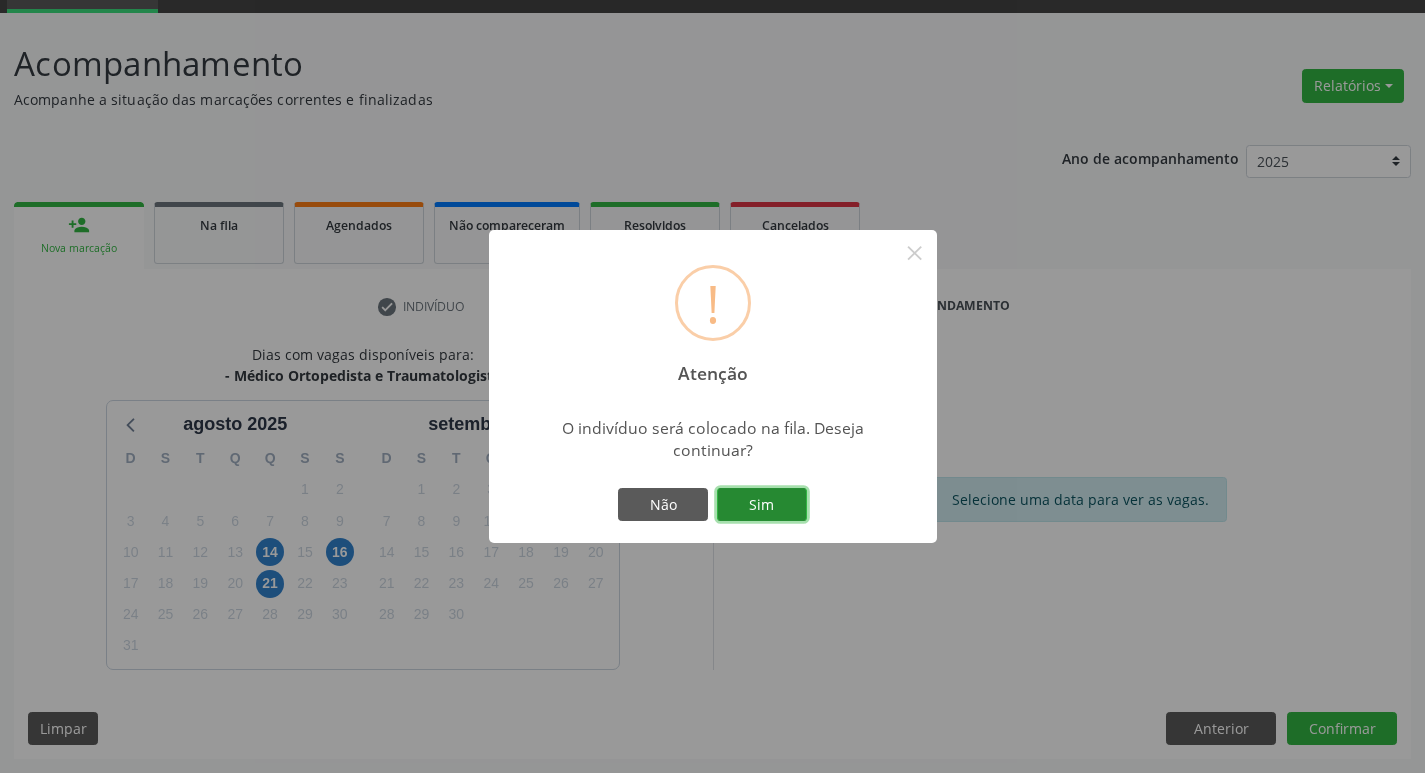 click on "Sim" at bounding box center [762, 505] 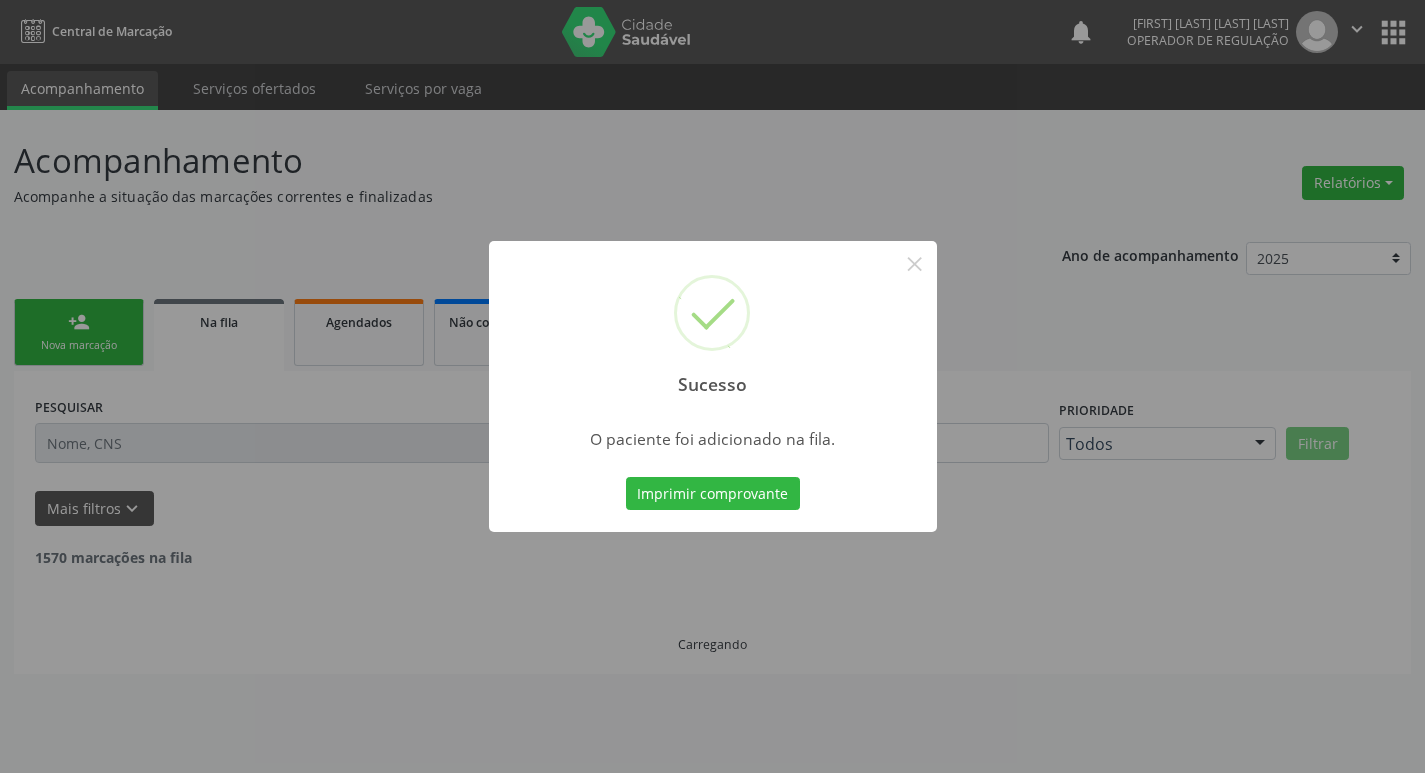 scroll, scrollTop: 0, scrollLeft: 0, axis: both 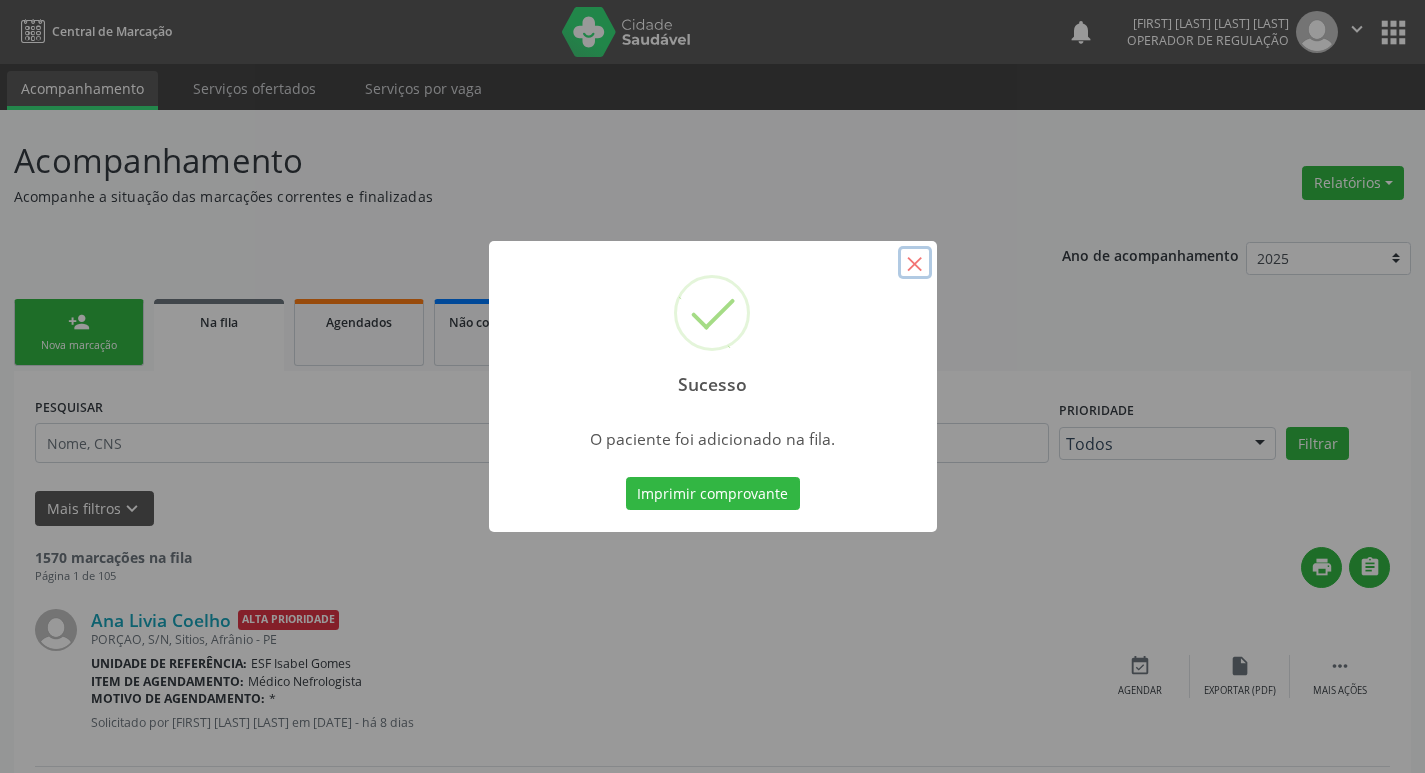 click on "×" at bounding box center (915, 263) 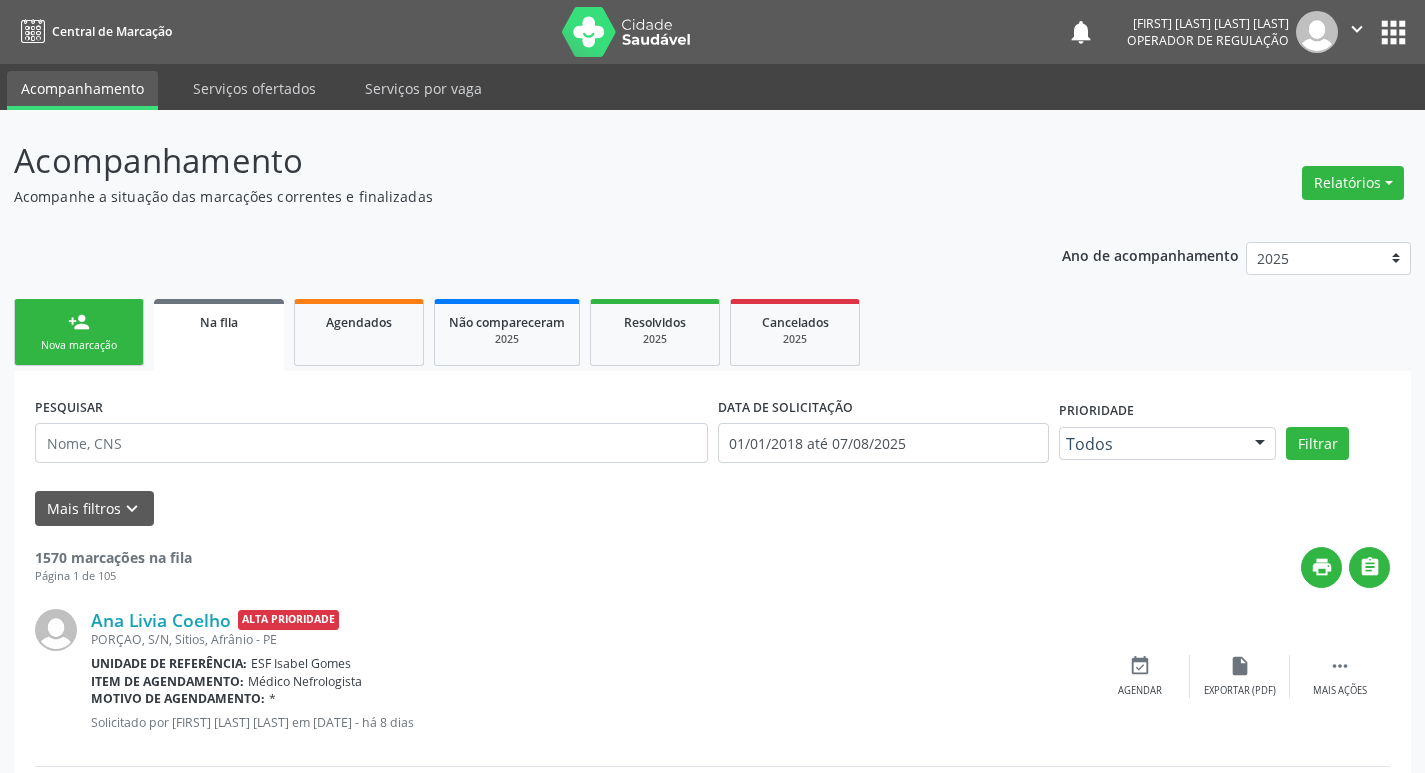 click on "person_add
Nova marcação" at bounding box center (79, 332) 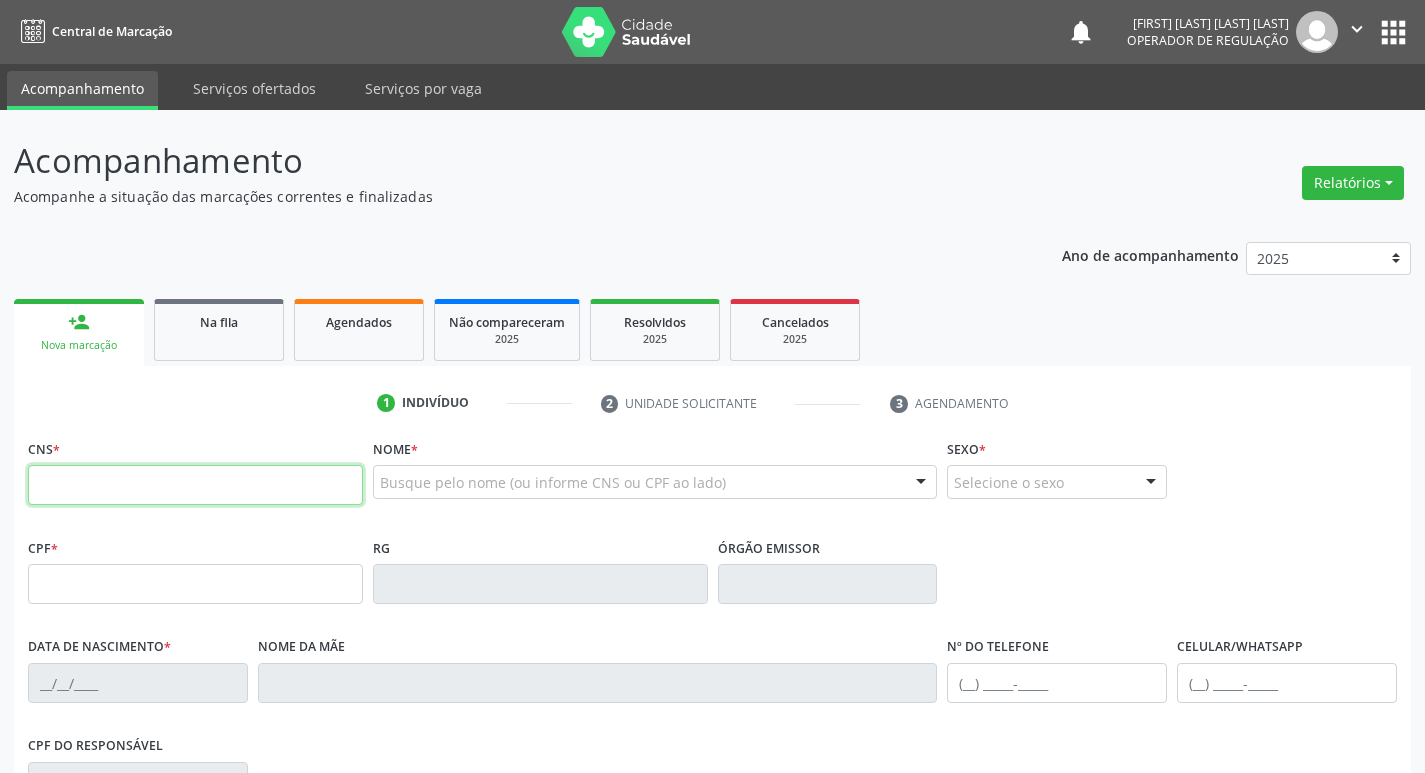 drag, startPoint x: 163, startPoint y: 487, endPoint x: 183, endPoint y: 484, distance: 20.22375 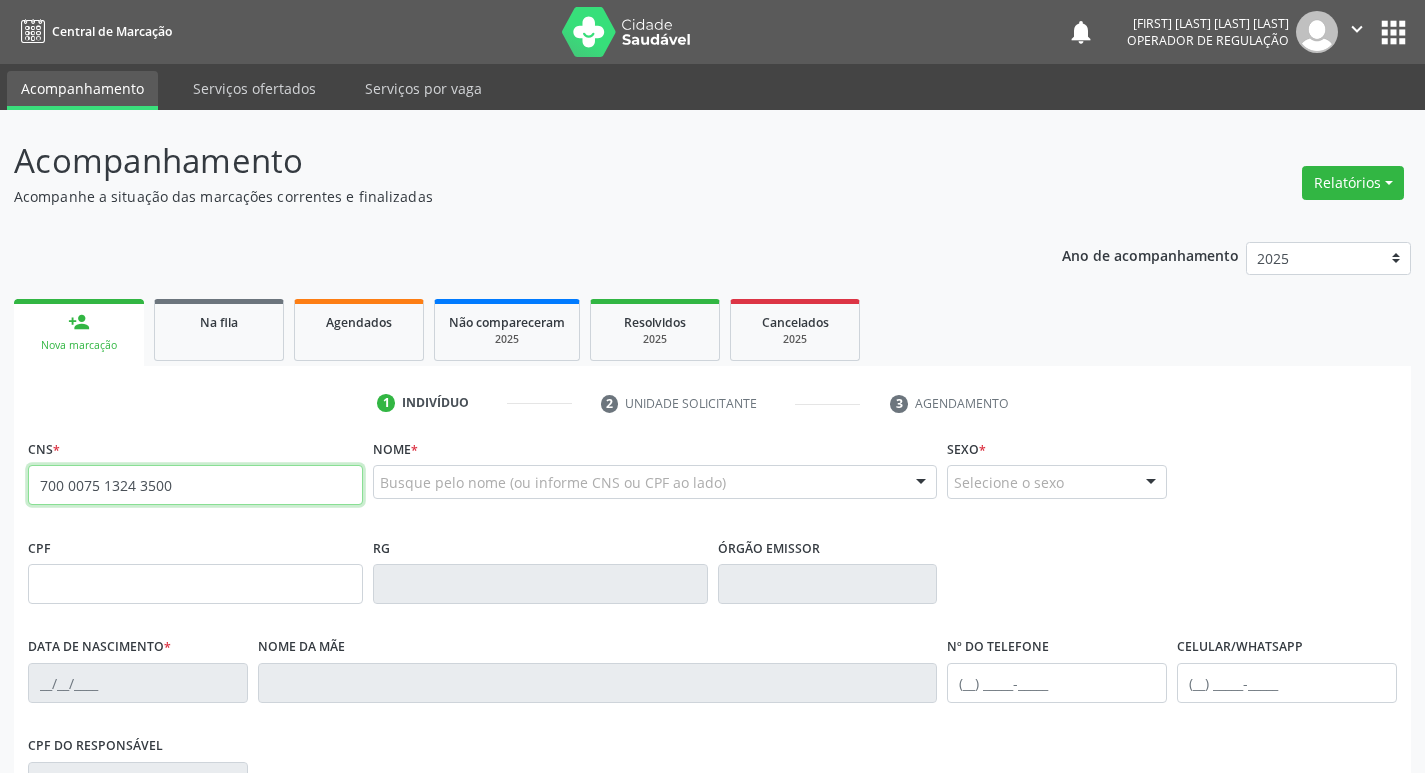 type on "700 0075 1324 3500" 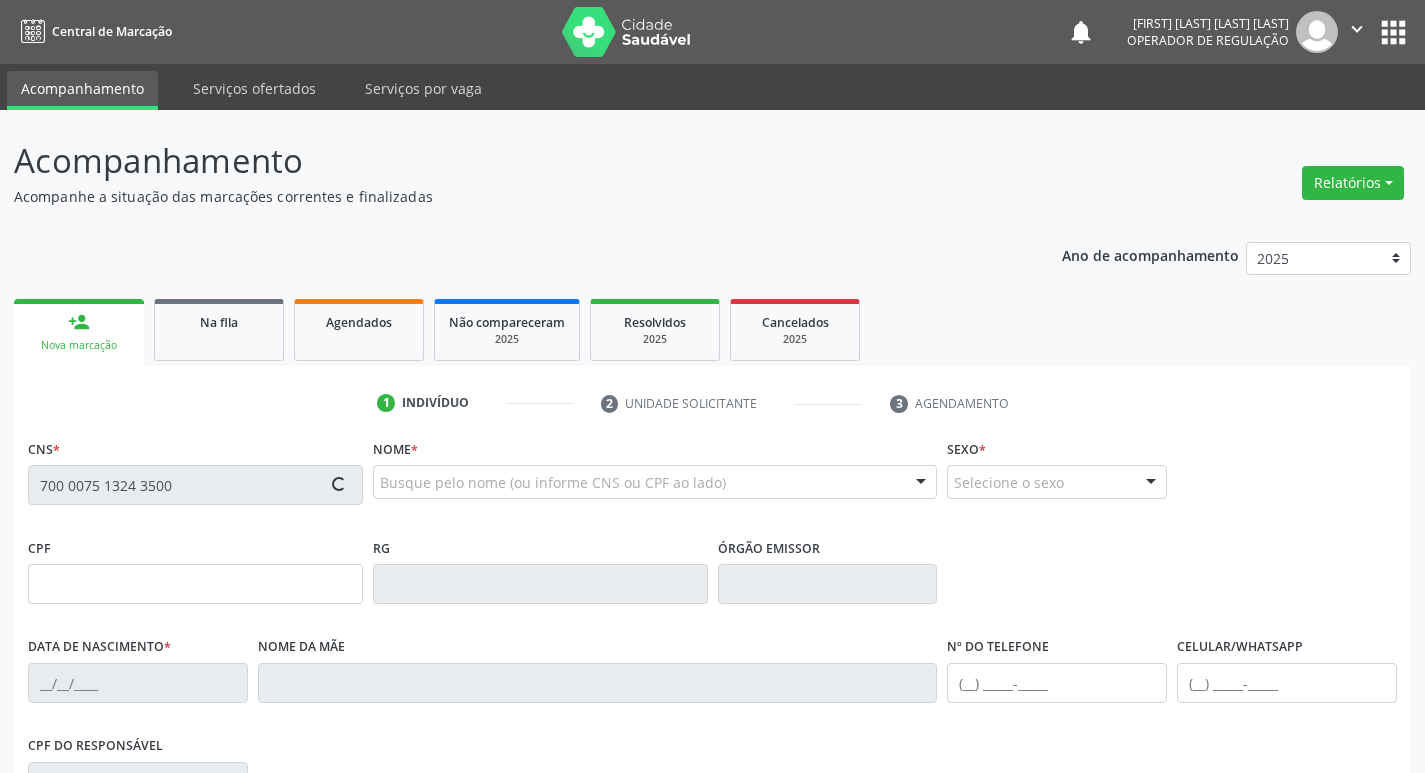 type on "025.660.434-77" 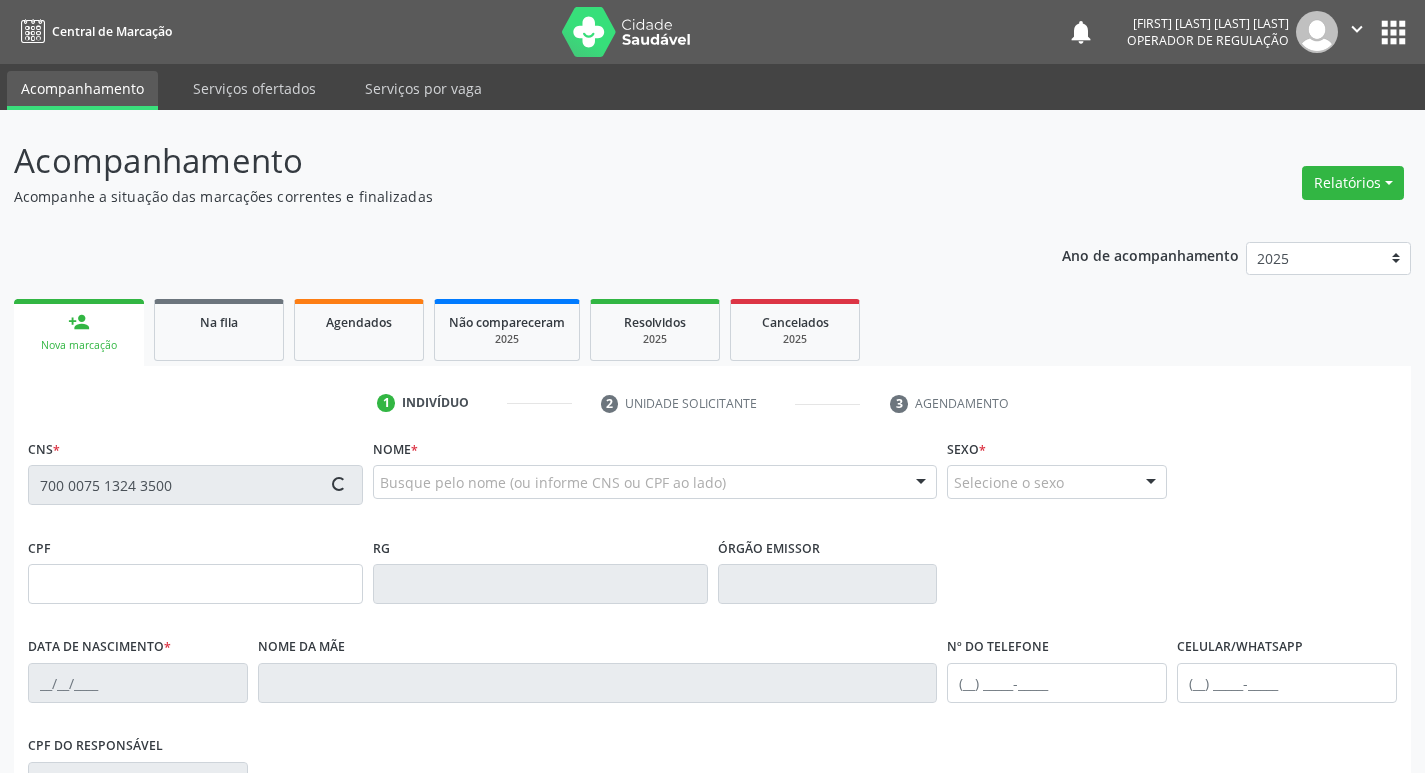 type on "11/08/1978" 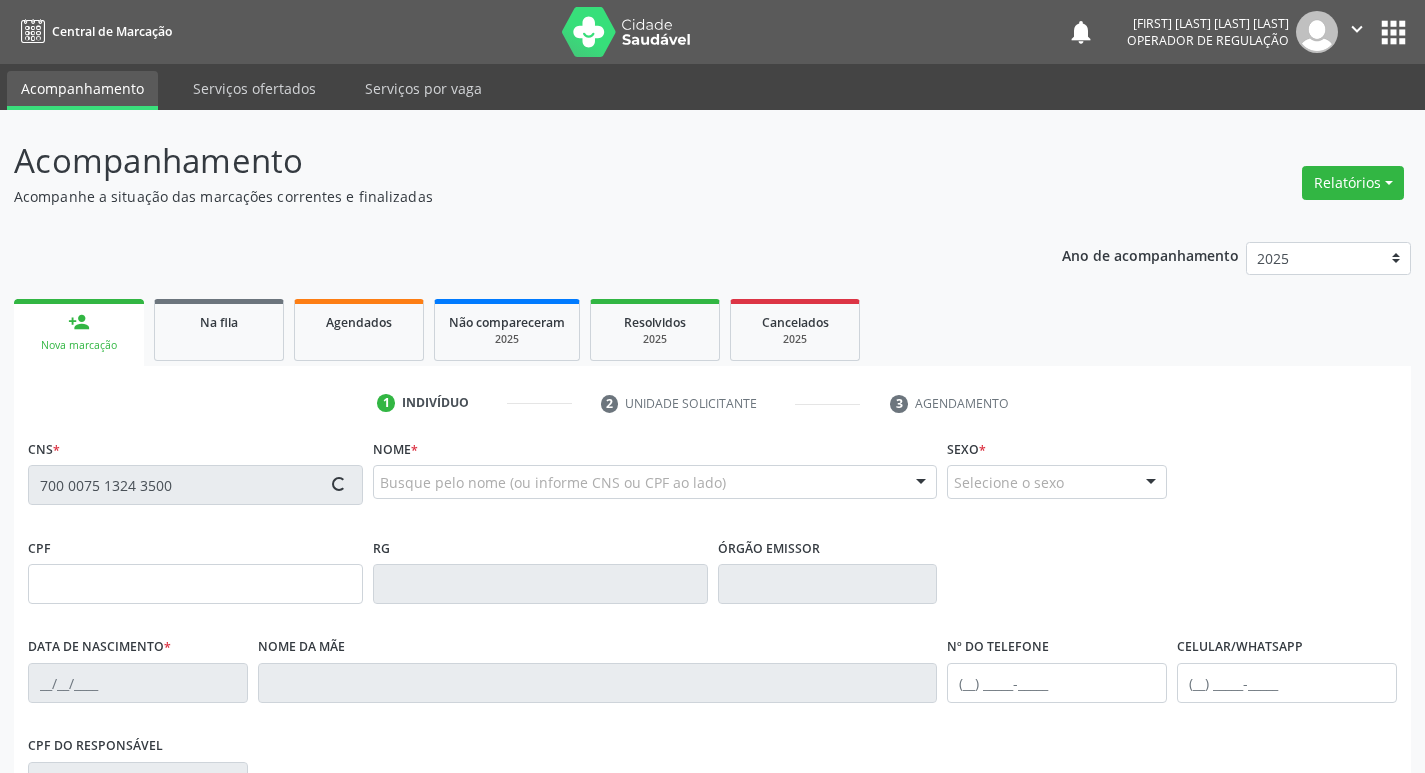 type on "Cristina Ferreira dos Santos" 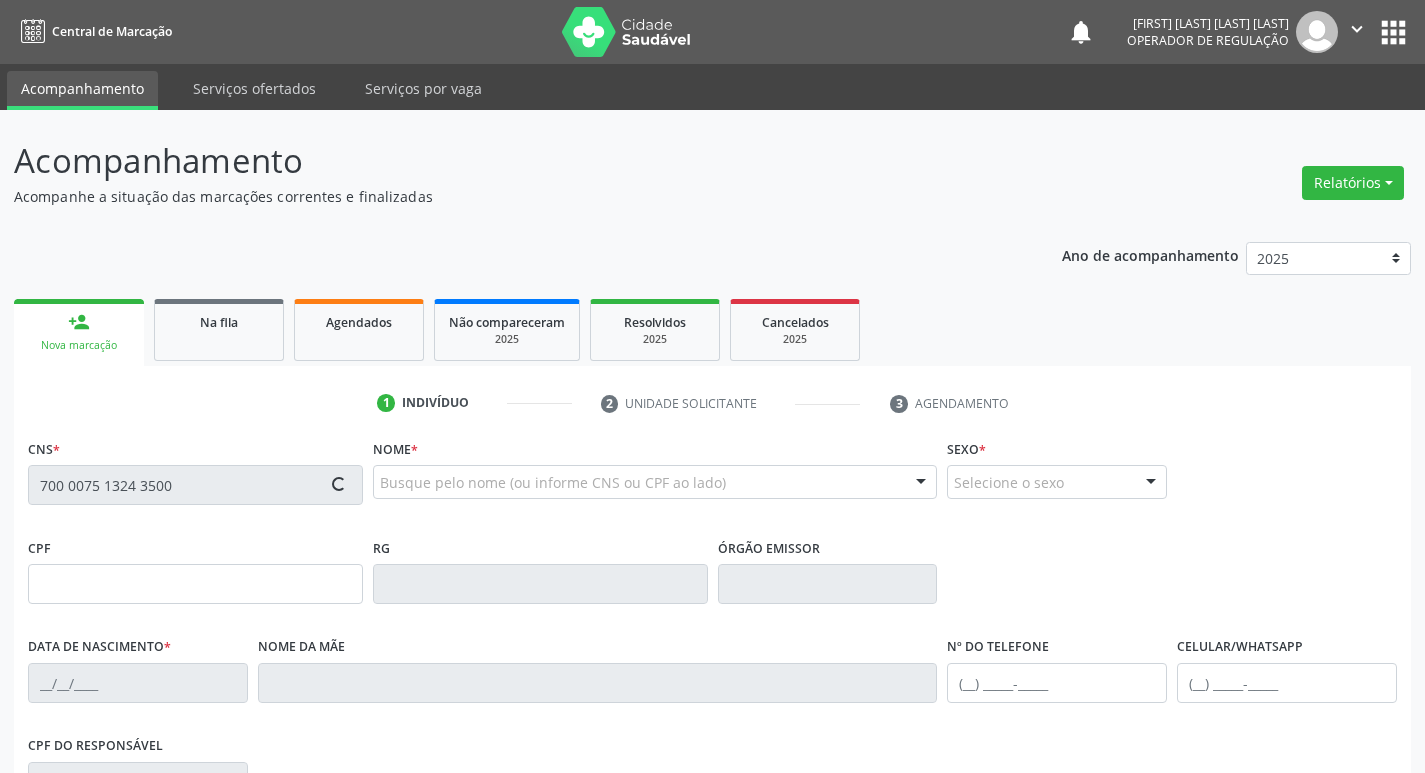type on "085.203.364-85" 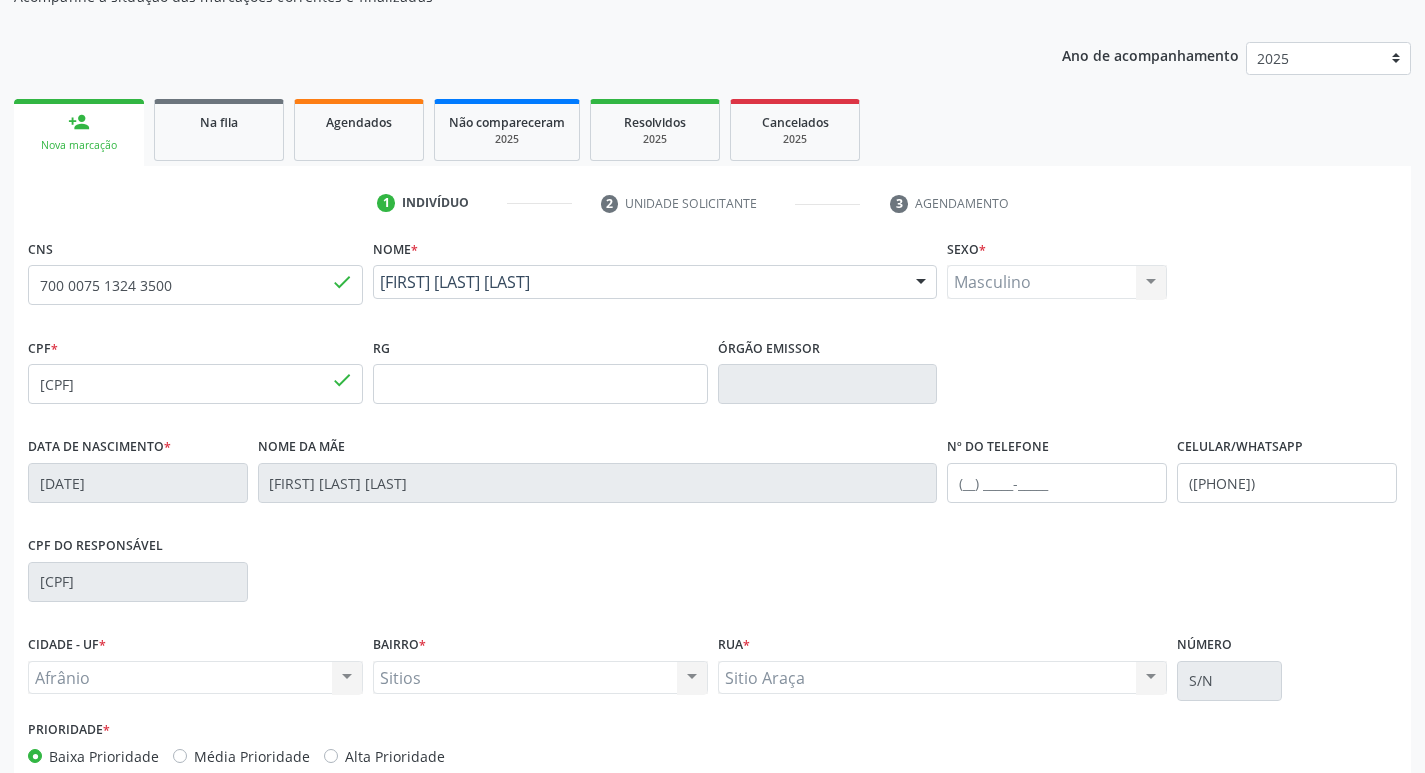 scroll, scrollTop: 300, scrollLeft: 0, axis: vertical 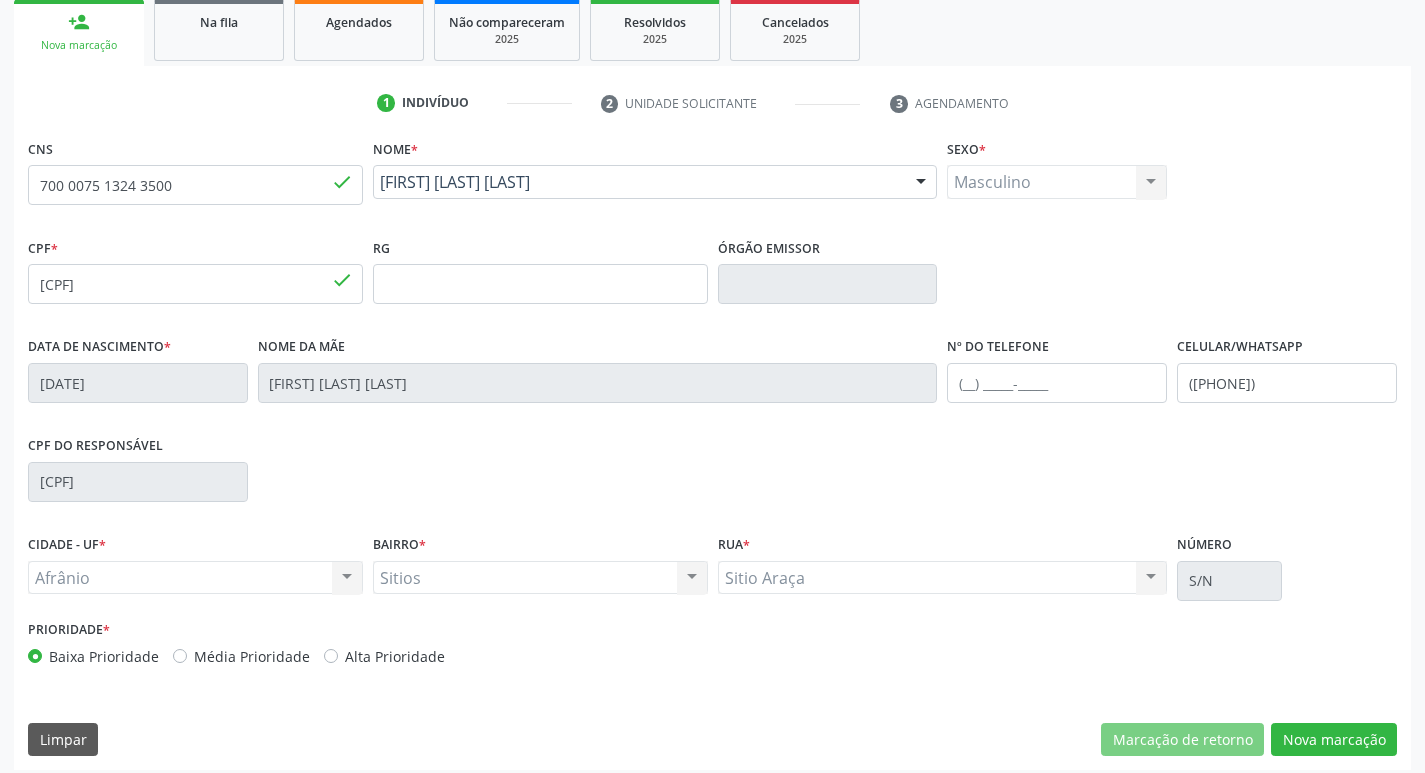 click on "Média Prioridade" at bounding box center [252, 656] 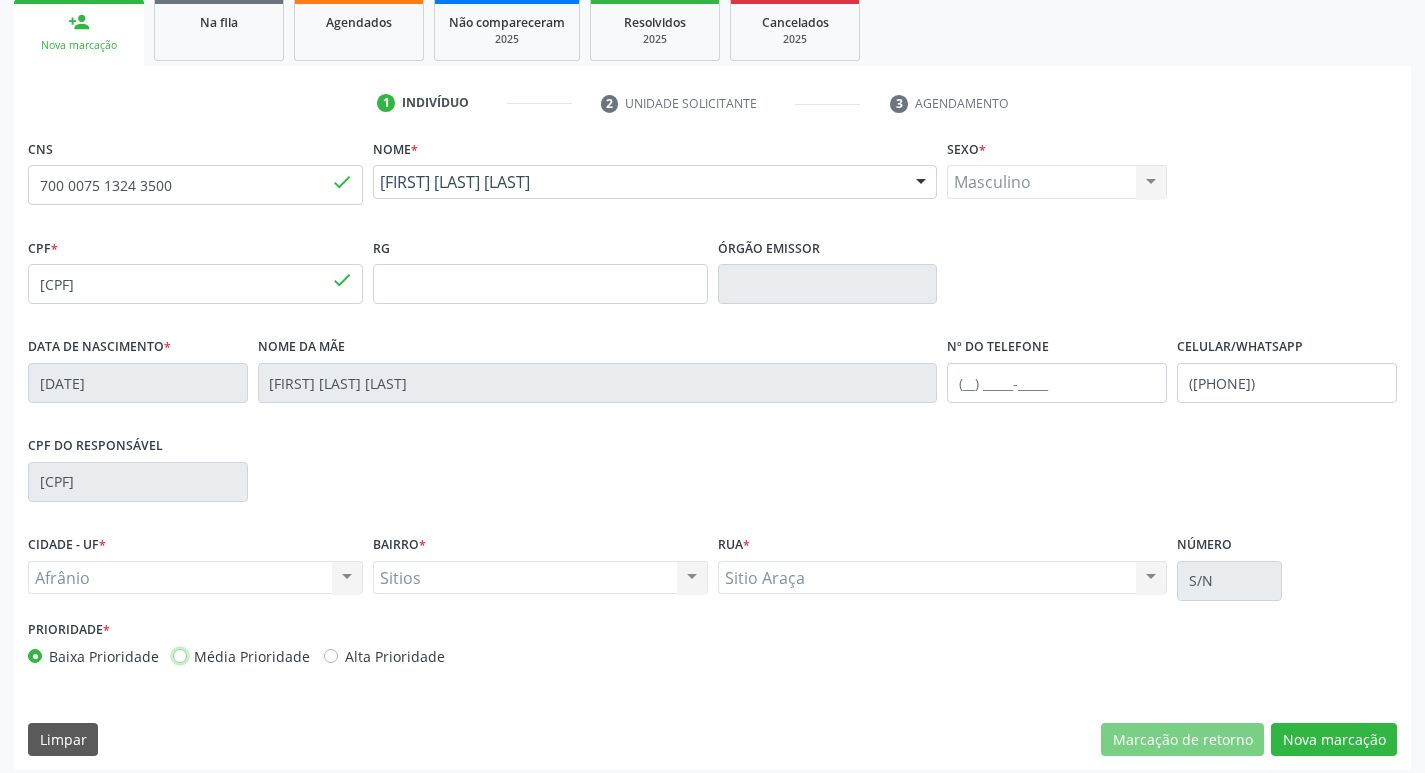 click on "Média Prioridade" at bounding box center (180, 655) 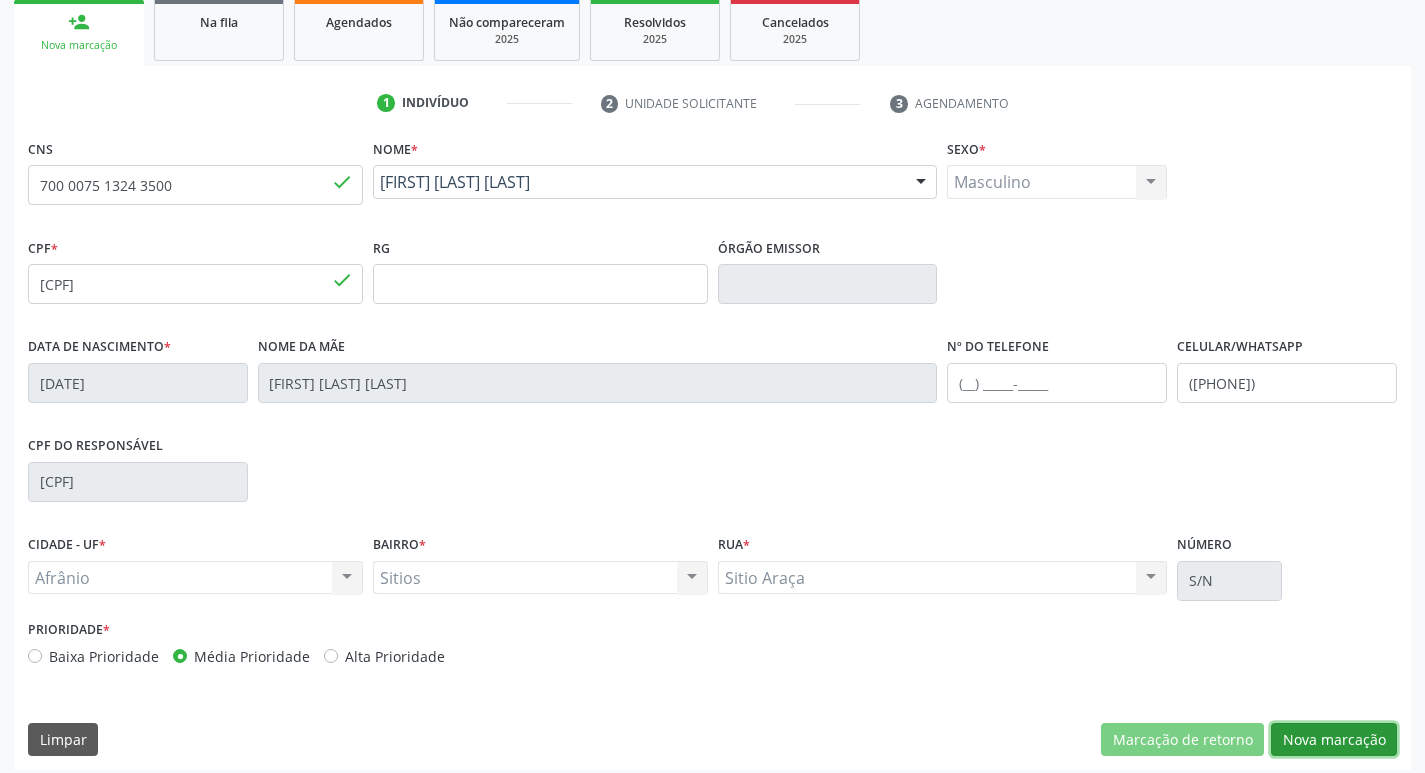 click on "Nova marcação" at bounding box center (1334, 740) 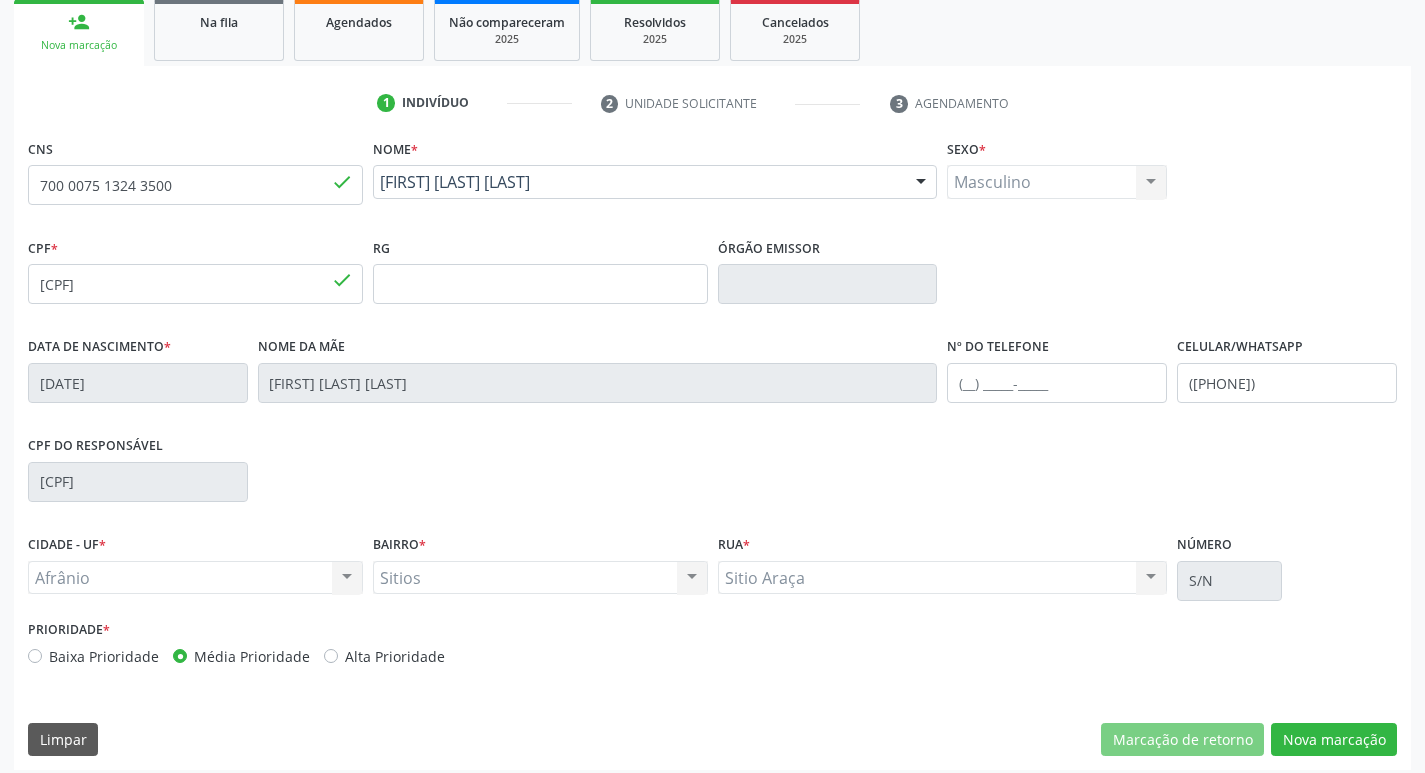 scroll, scrollTop: 133, scrollLeft: 0, axis: vertical 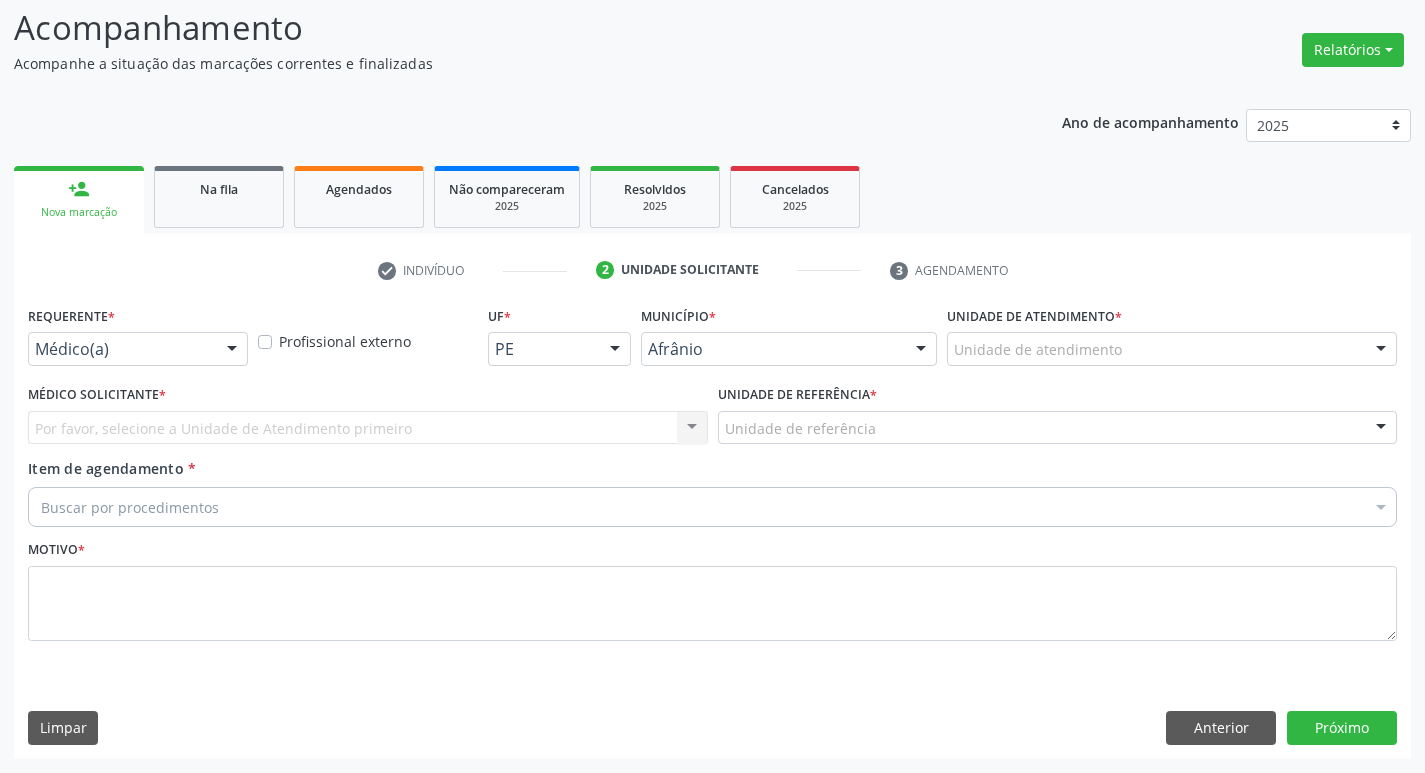 click on "Unidade de atendimento" at bounding box center (1172, 349) 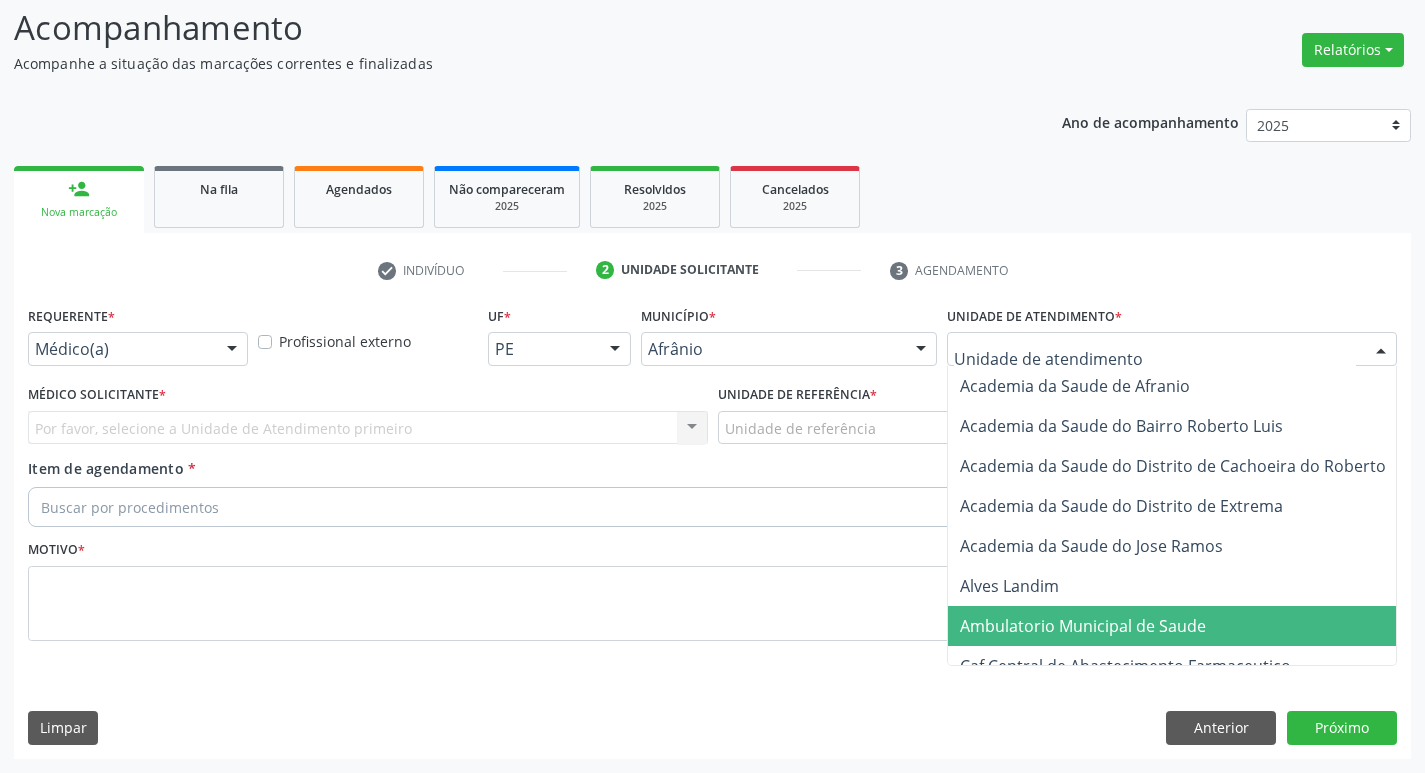 click on "Ambulatorio Municipal de Saude" at bounding box center (1186, 626) 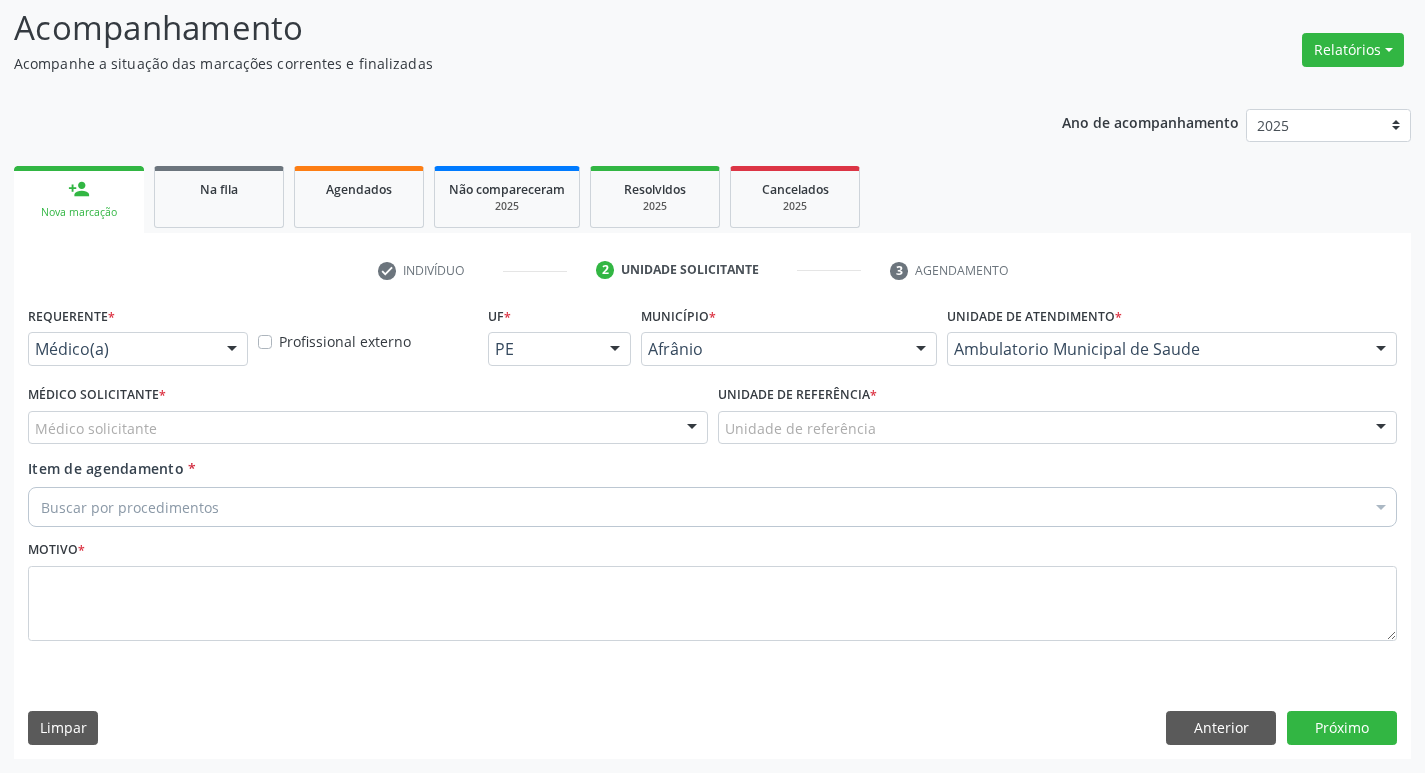 drag, startPoint x: 196, startPoint y: 416, endPoint x: 193, endPoint y: 427, distance: 11.401754 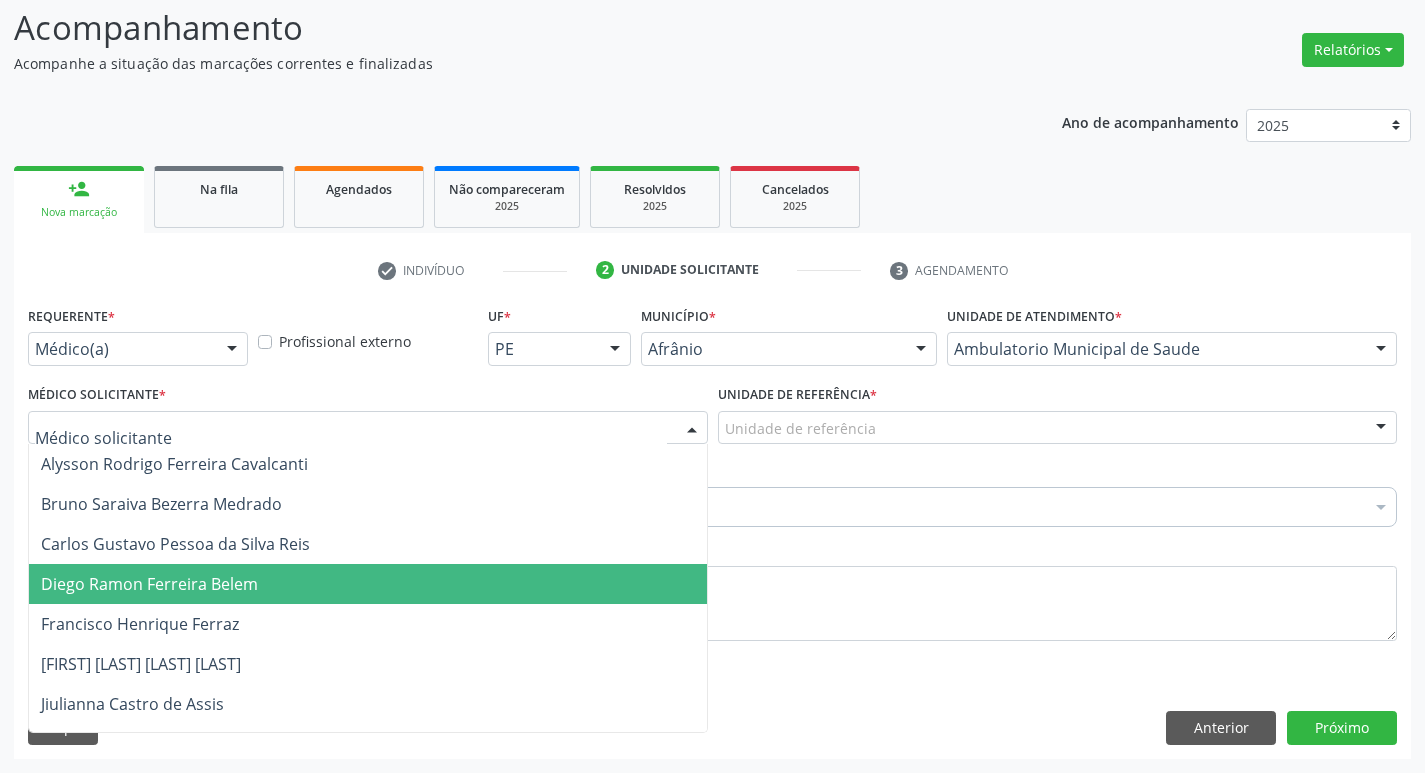 drag, startPoint x: 219, startPoint y: 569, endPoint x: 1138, endPoint y: 439, distance: 928.14923 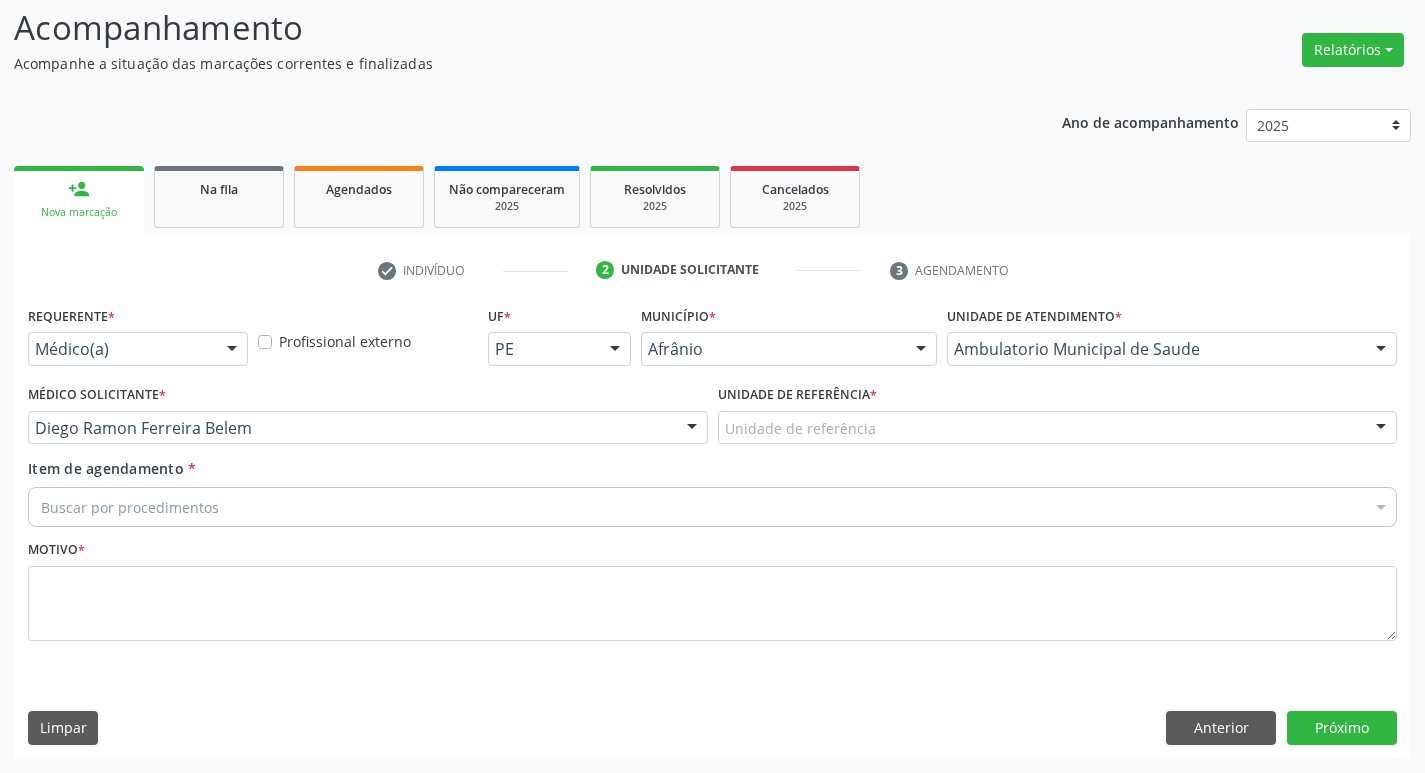 click on "Unidade de referência" at bounding box center [1058, 428] 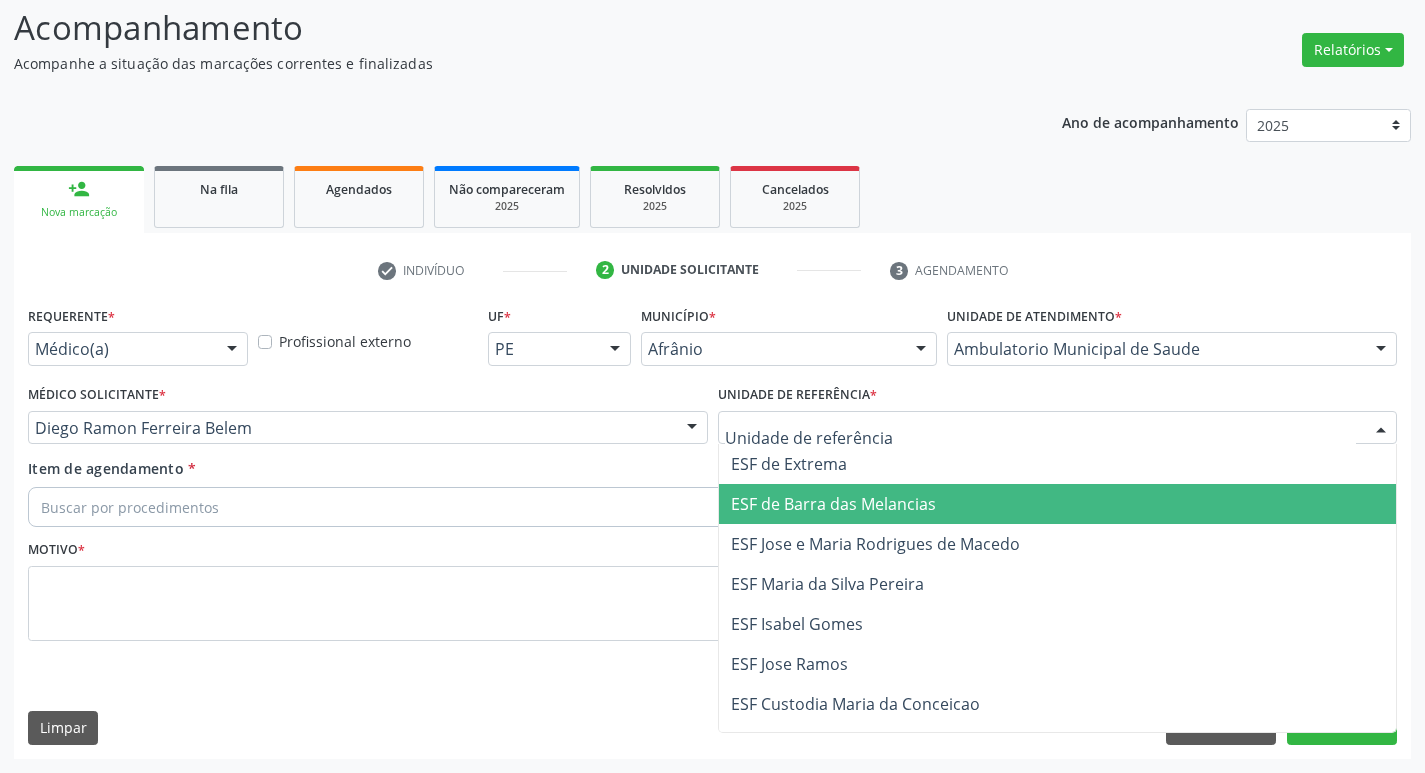 click on "ESF Jose e Maria Rodrigues de Macedo" at bounding box center (1058, 544) 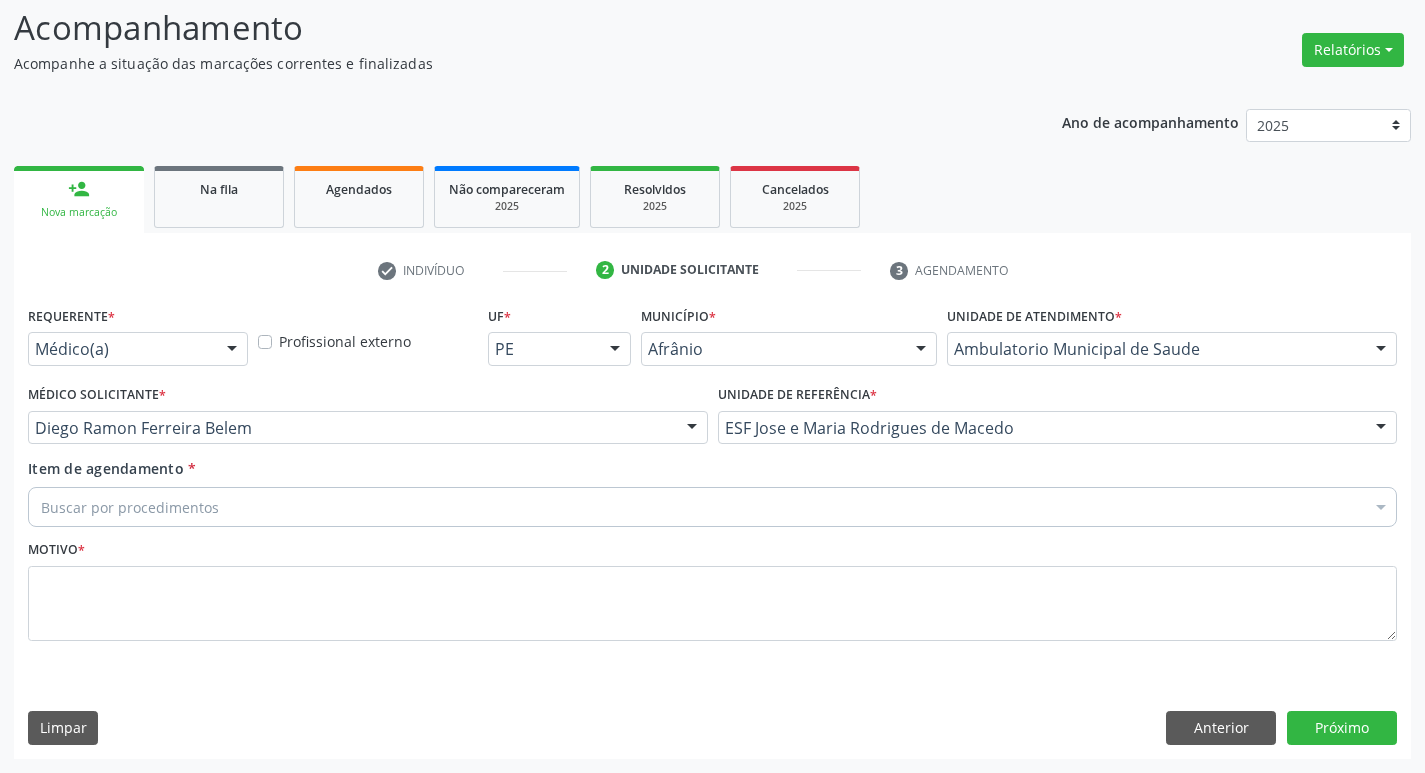 click on "Buscar por procedimentos" at bounding box center (712, 507) 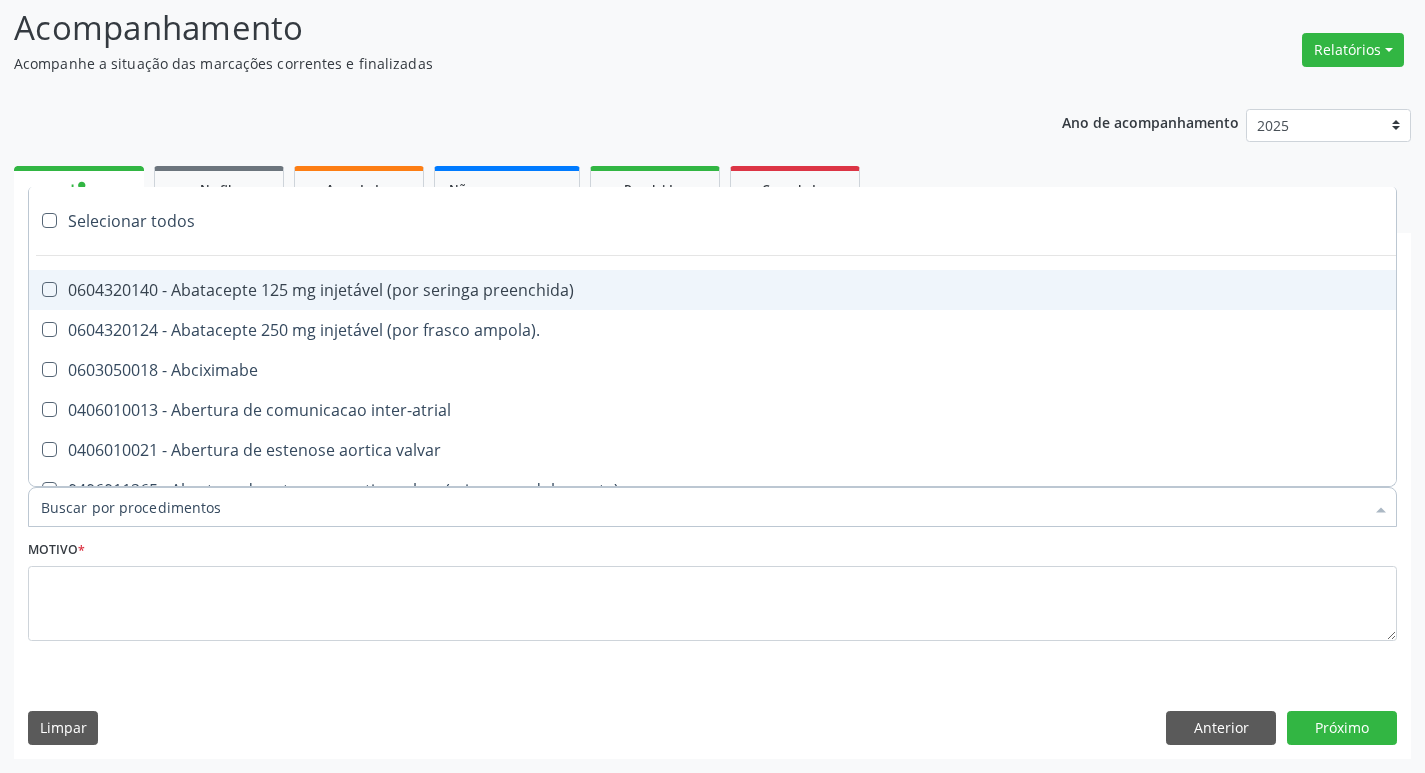 paste on "ortope" 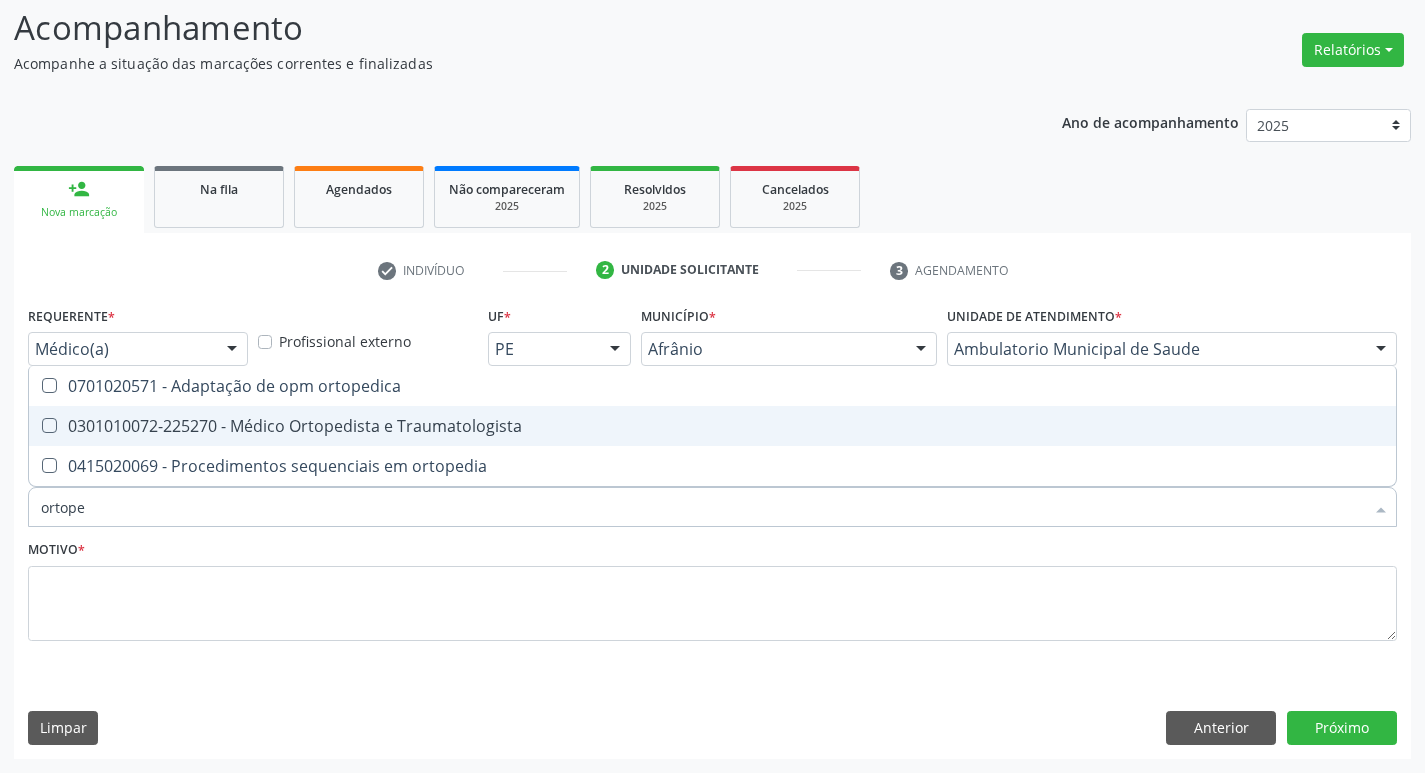 click at bounding box center (49, 425) 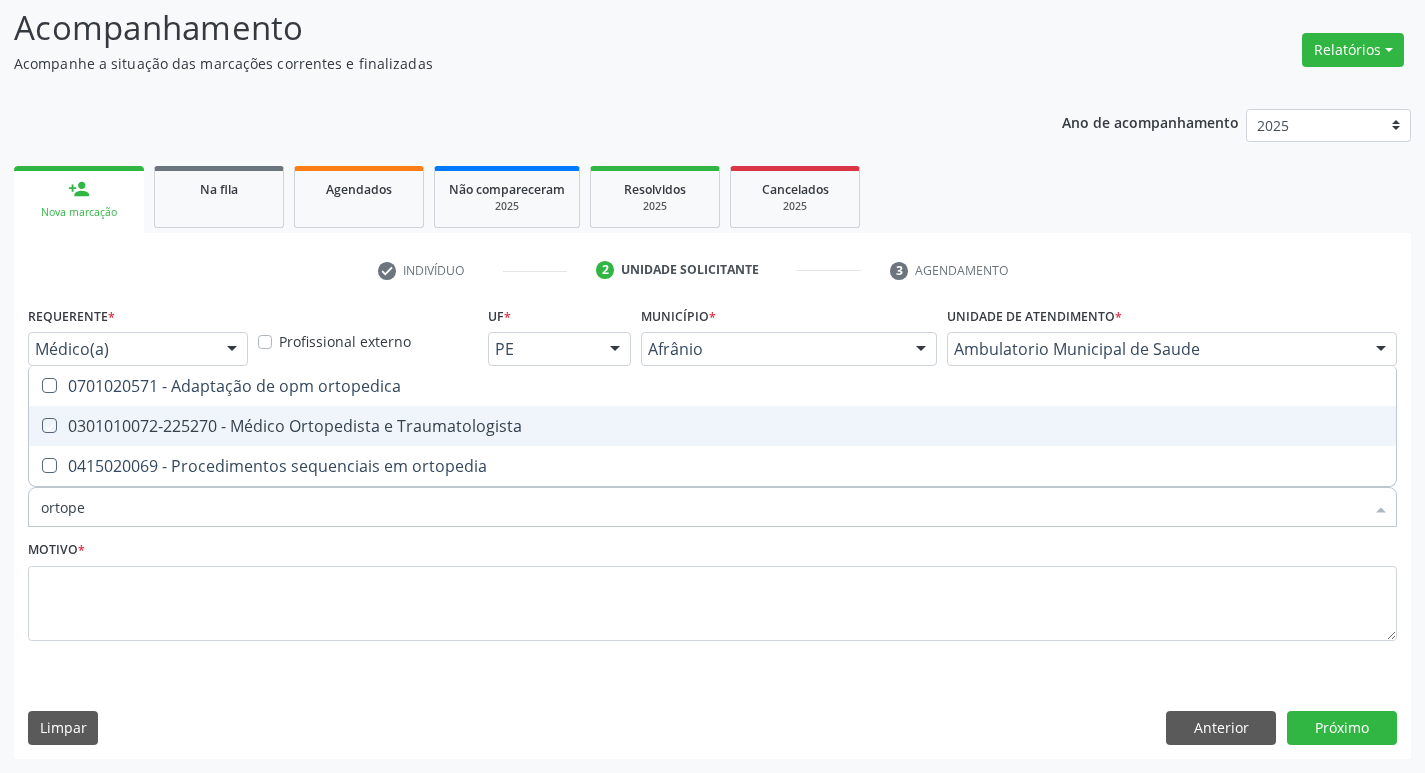 click at bounding box center (35, 425) 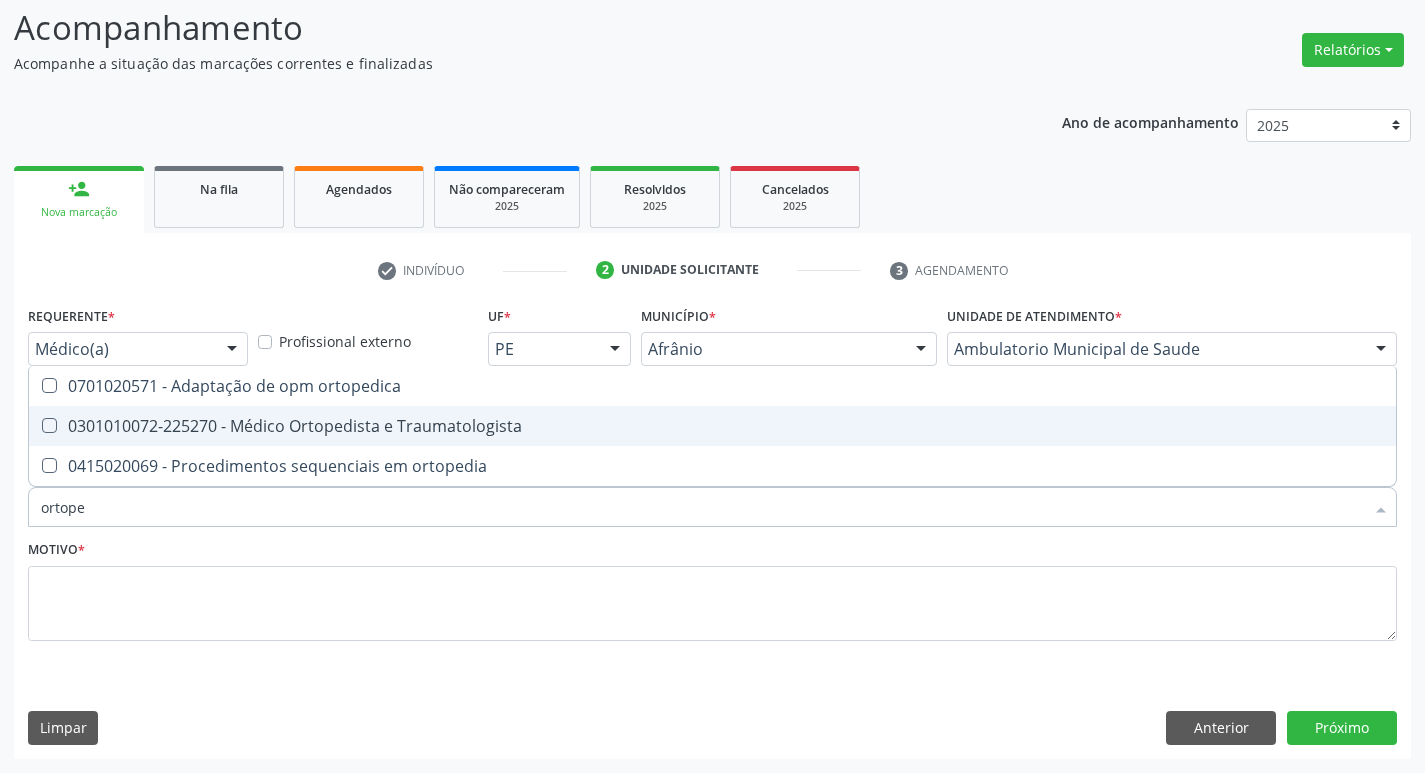 checkbox on "true" 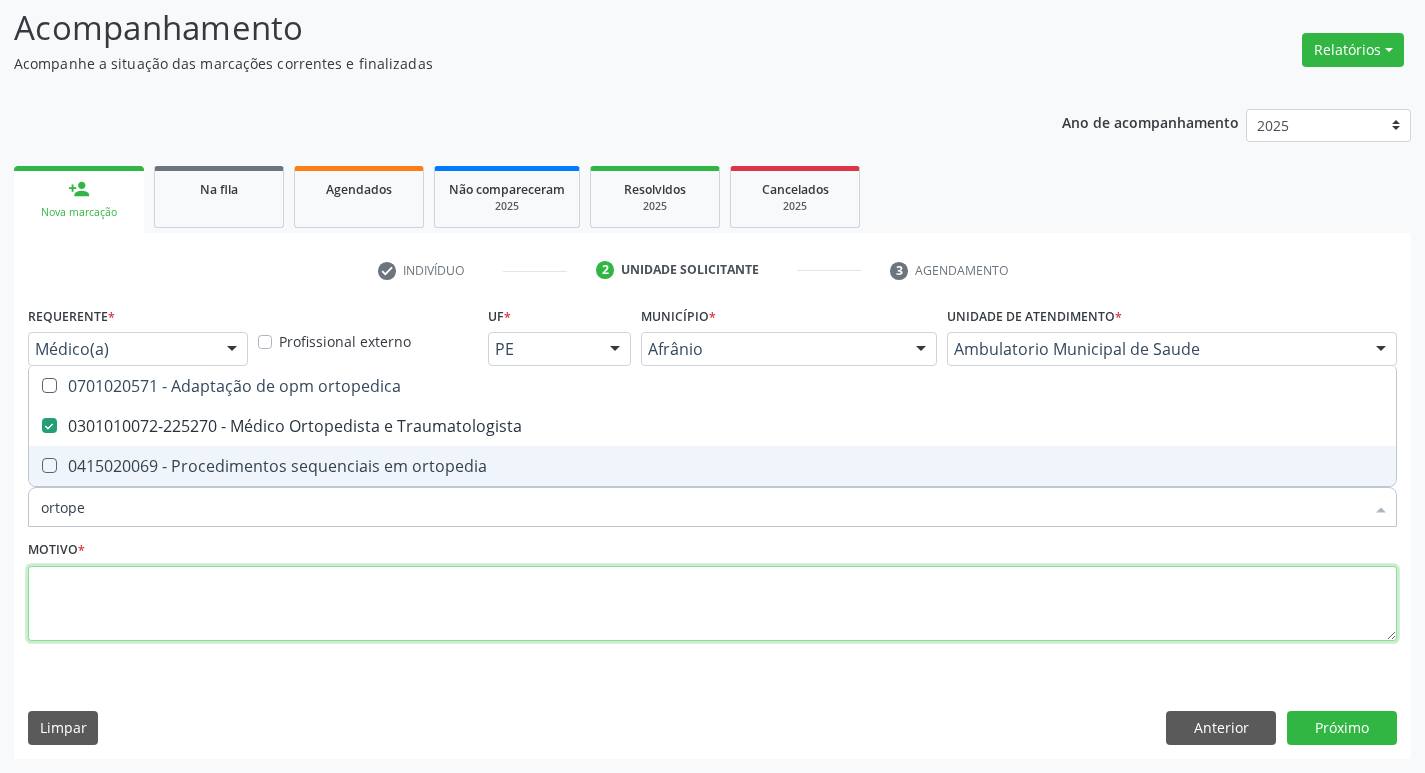 click at bounding box center [712, 604] 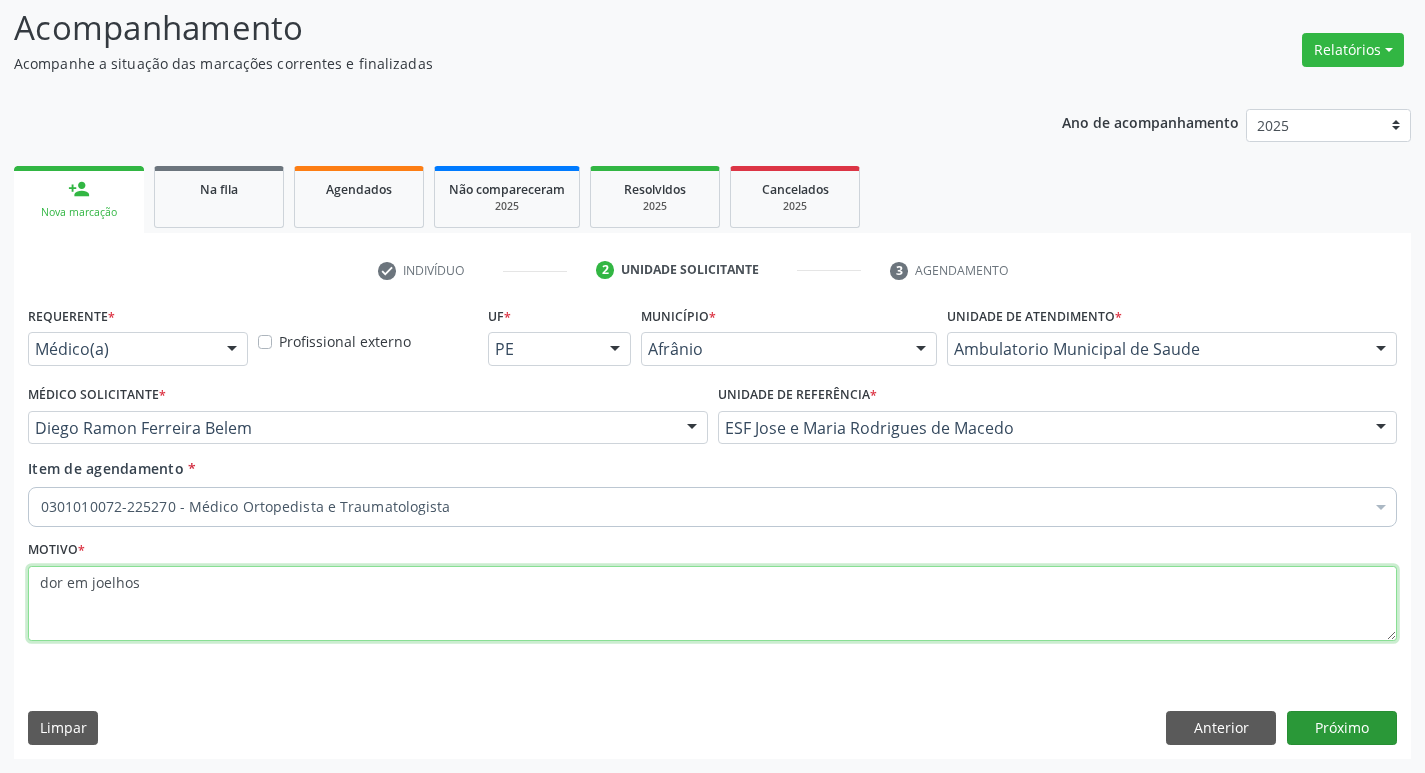 type on "dor em joelhos" 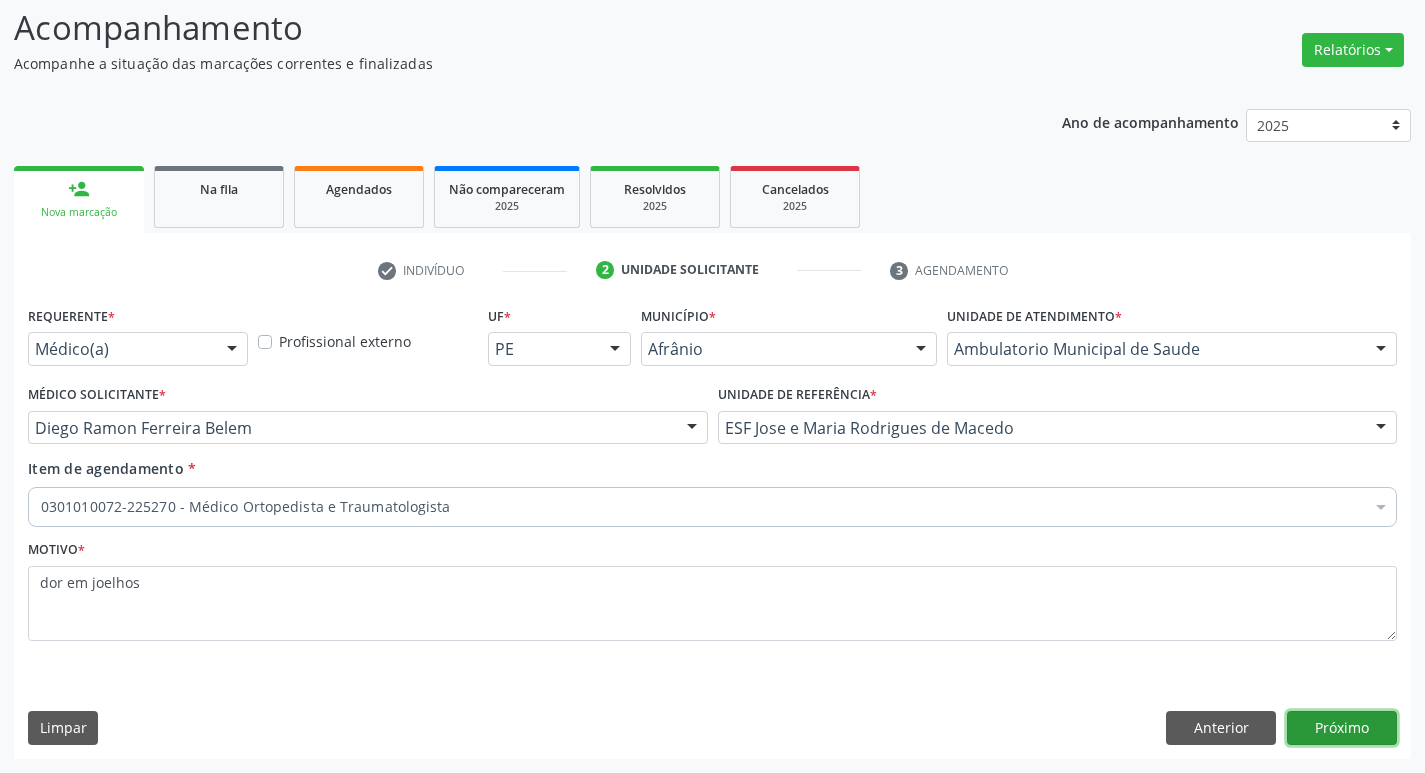 click on "Próximo" at bounding box center [1342, 728] 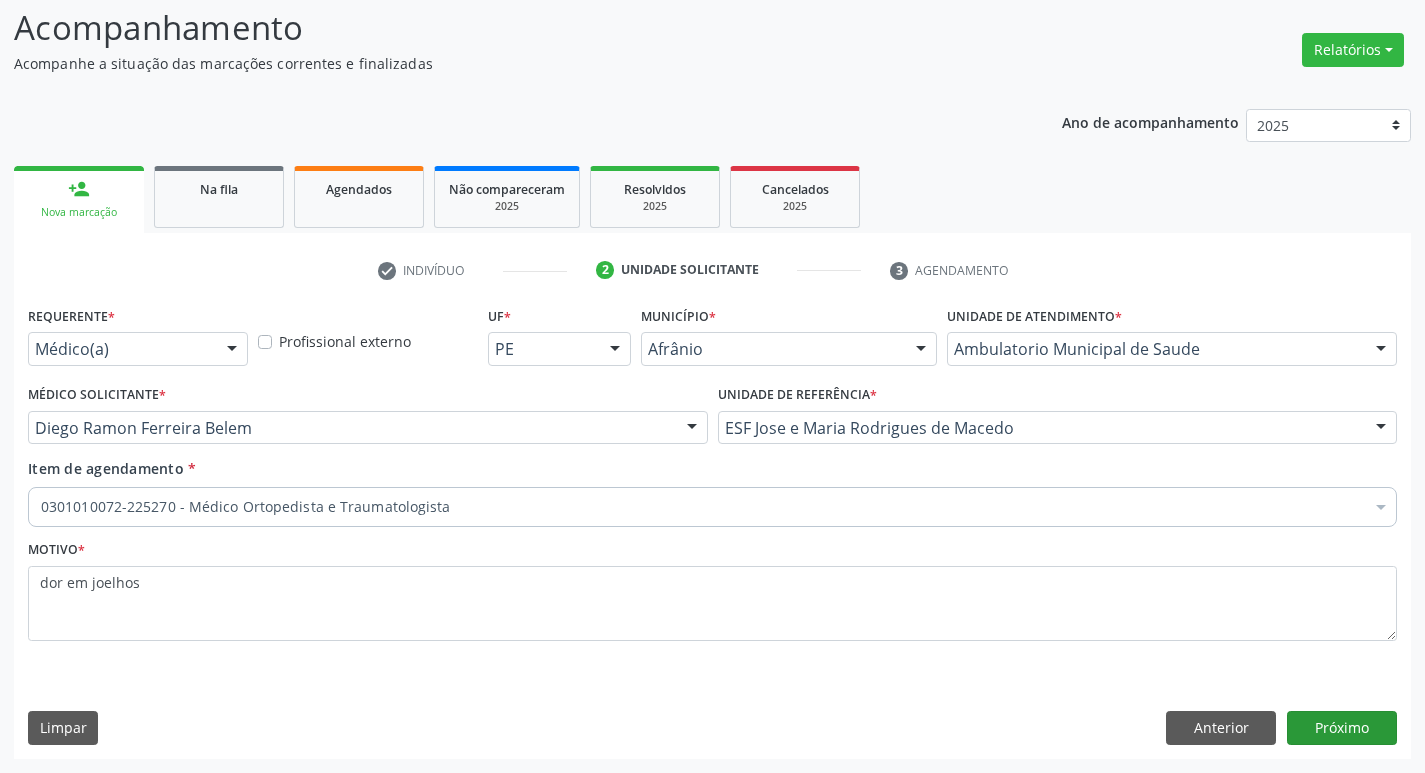 scroll, scrollTop: 97, scrollLeft: 0, axis: vertical 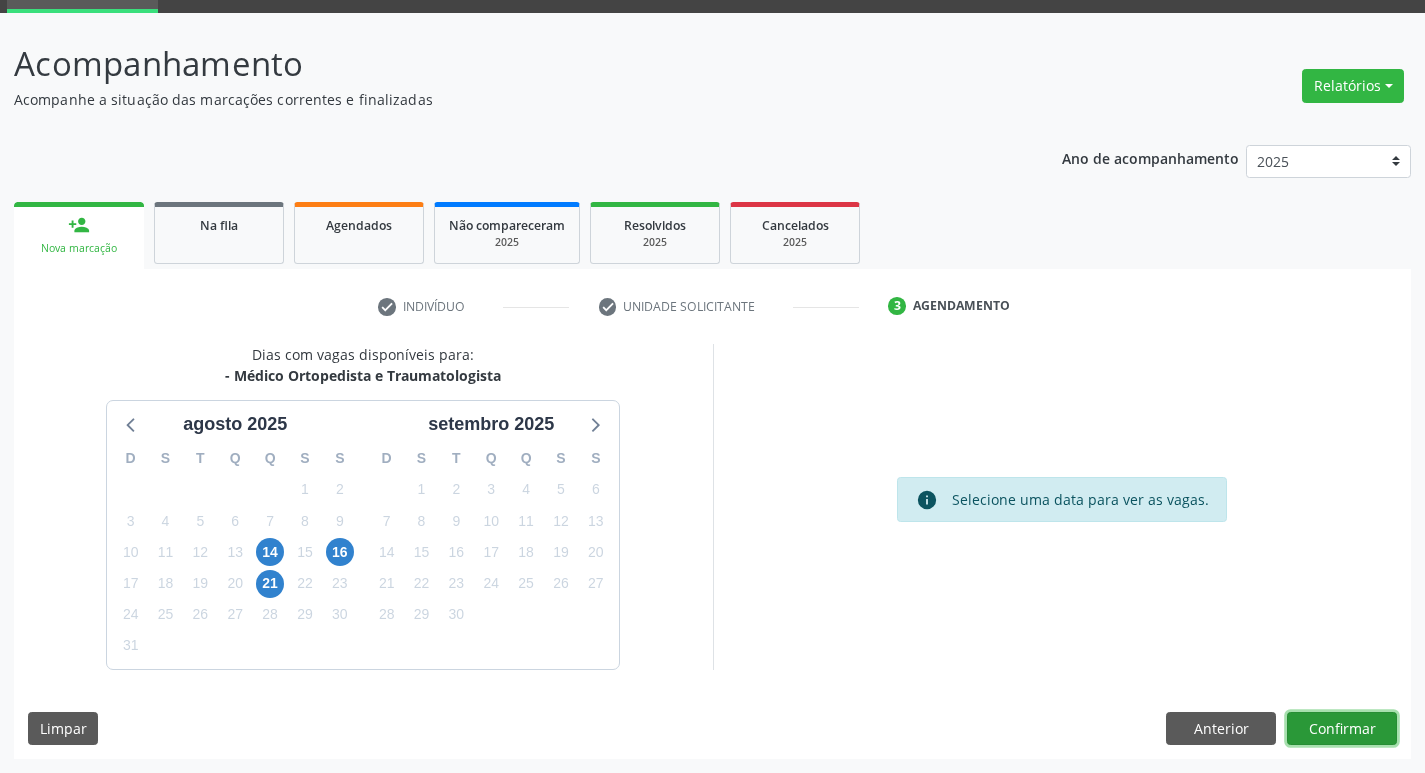 click on "Confirmar" at bounding box center [1342, 729] 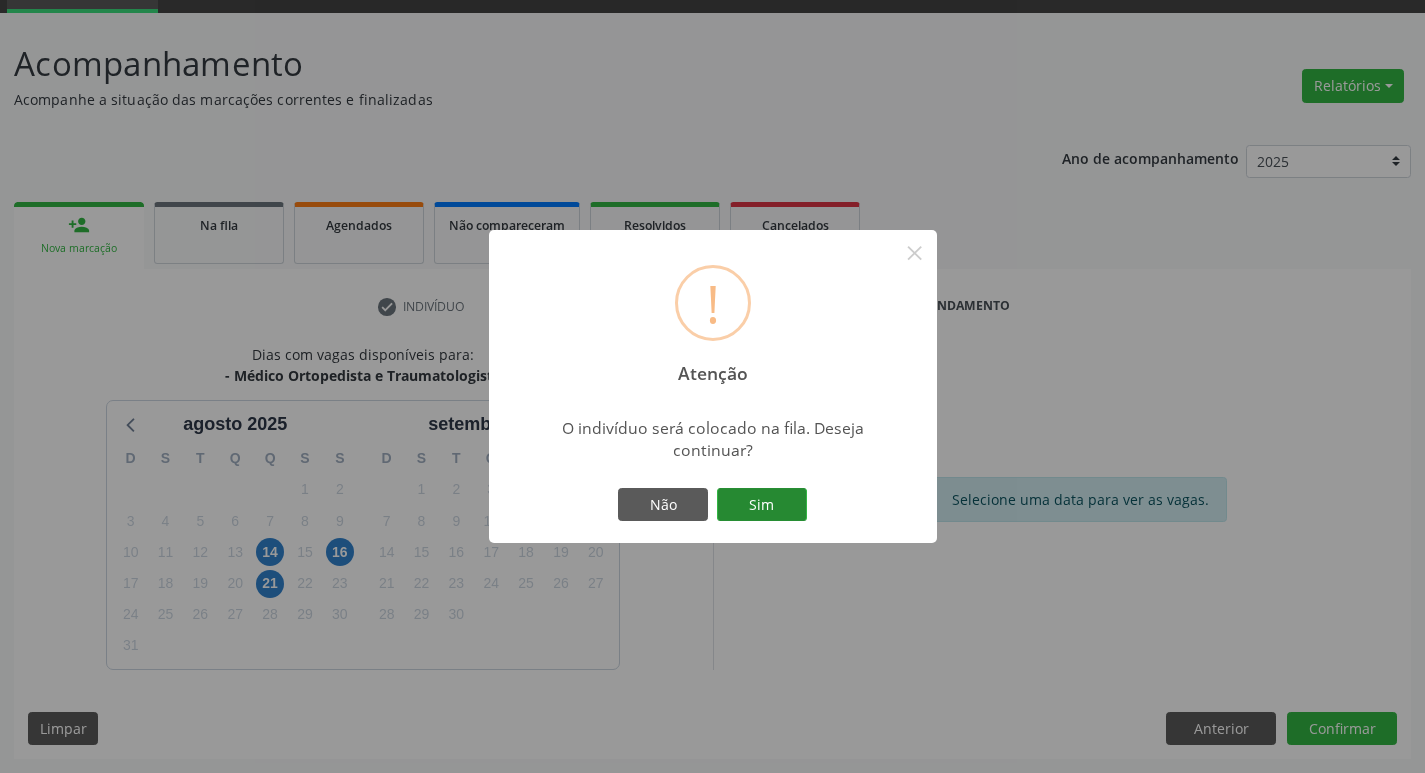 click on "Sim" at bounding box center (762, 505) 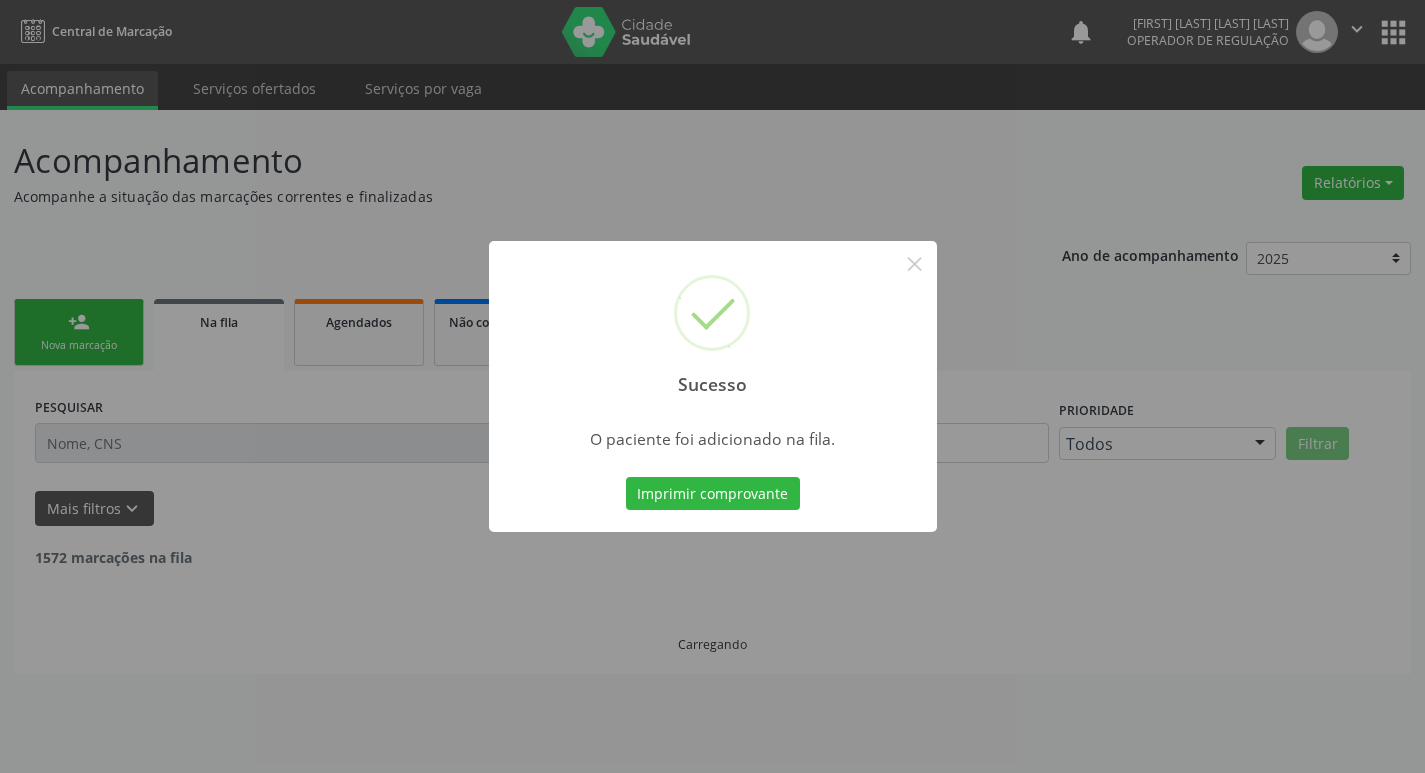 scroll, scrollTop: 0, scrollLeft: 0, axis: both 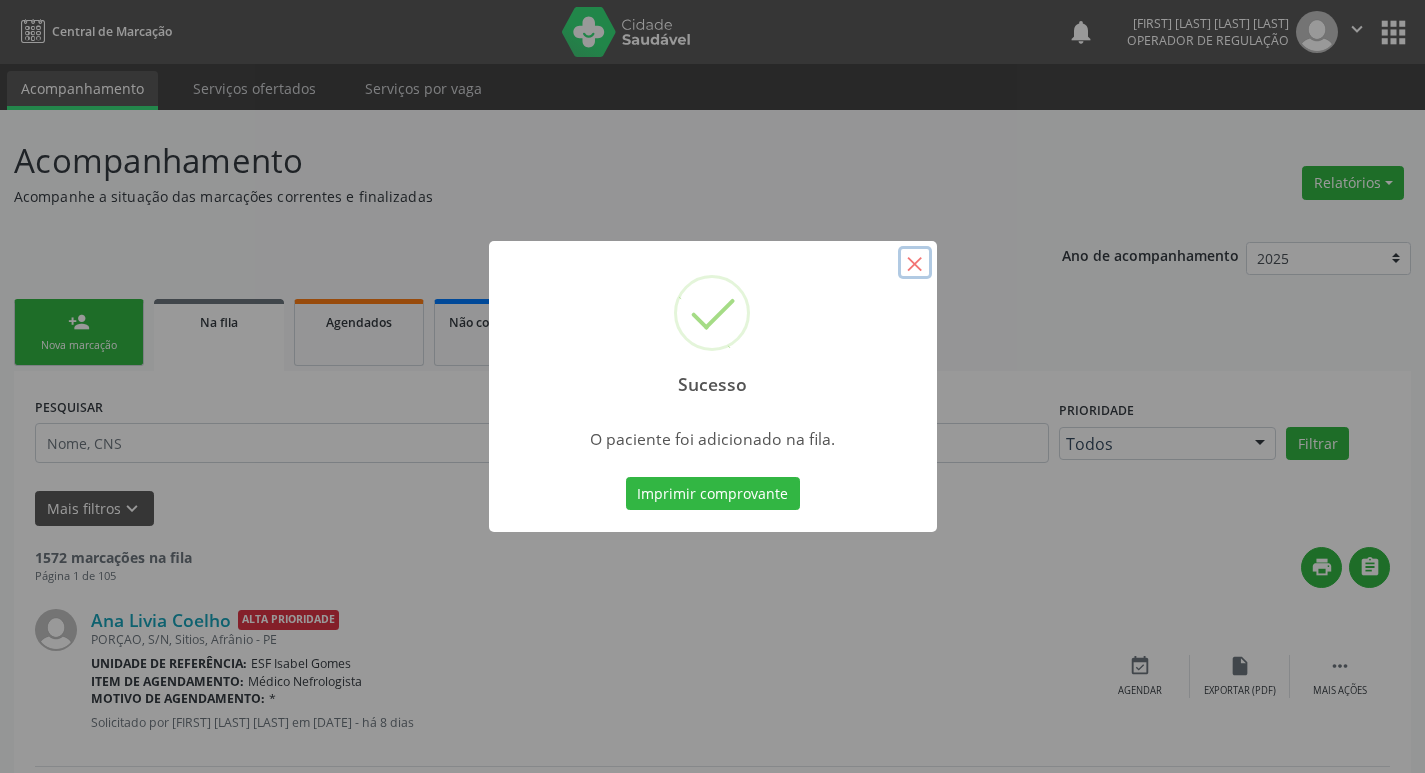 click on "×" at bounding box center (915, 263) 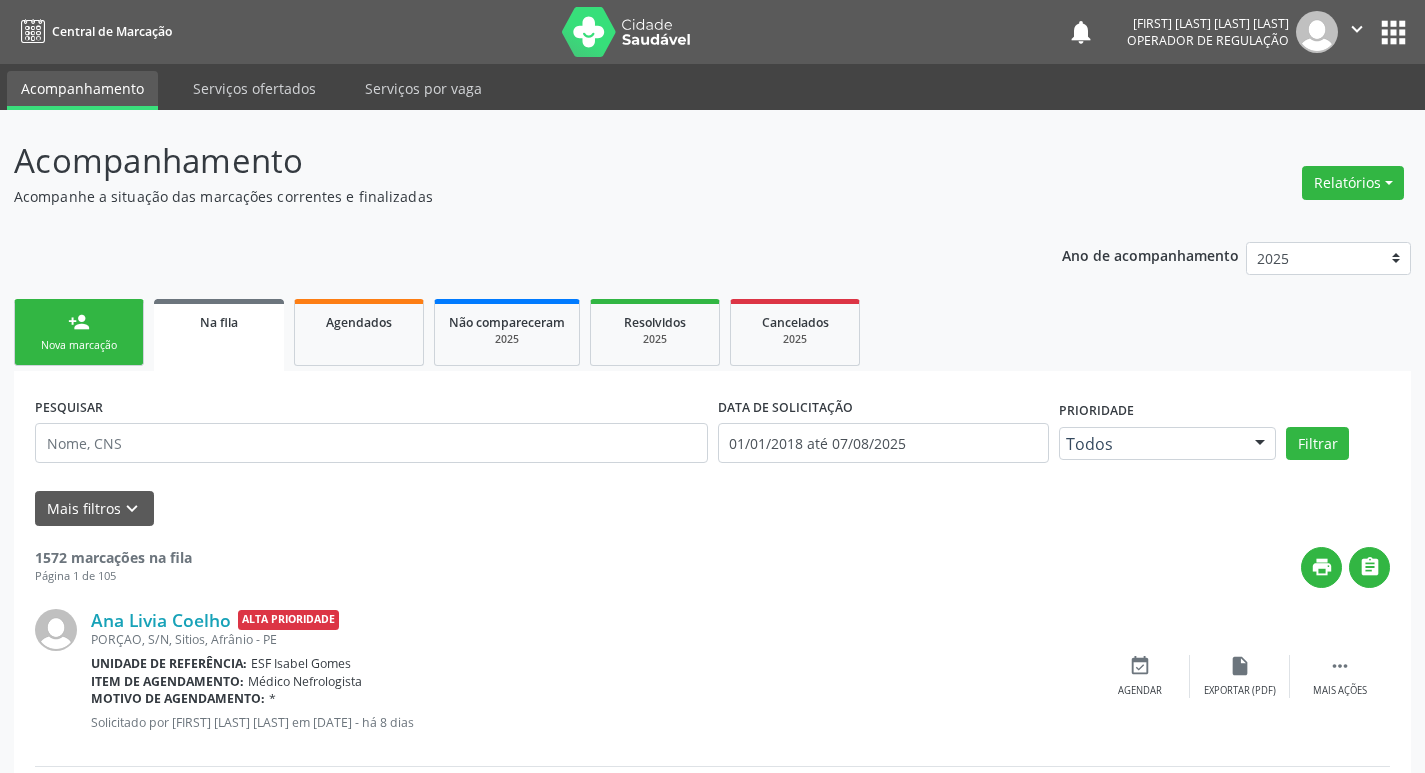 click on "person_add
Nova marcação" at bounding box center [79, 332] 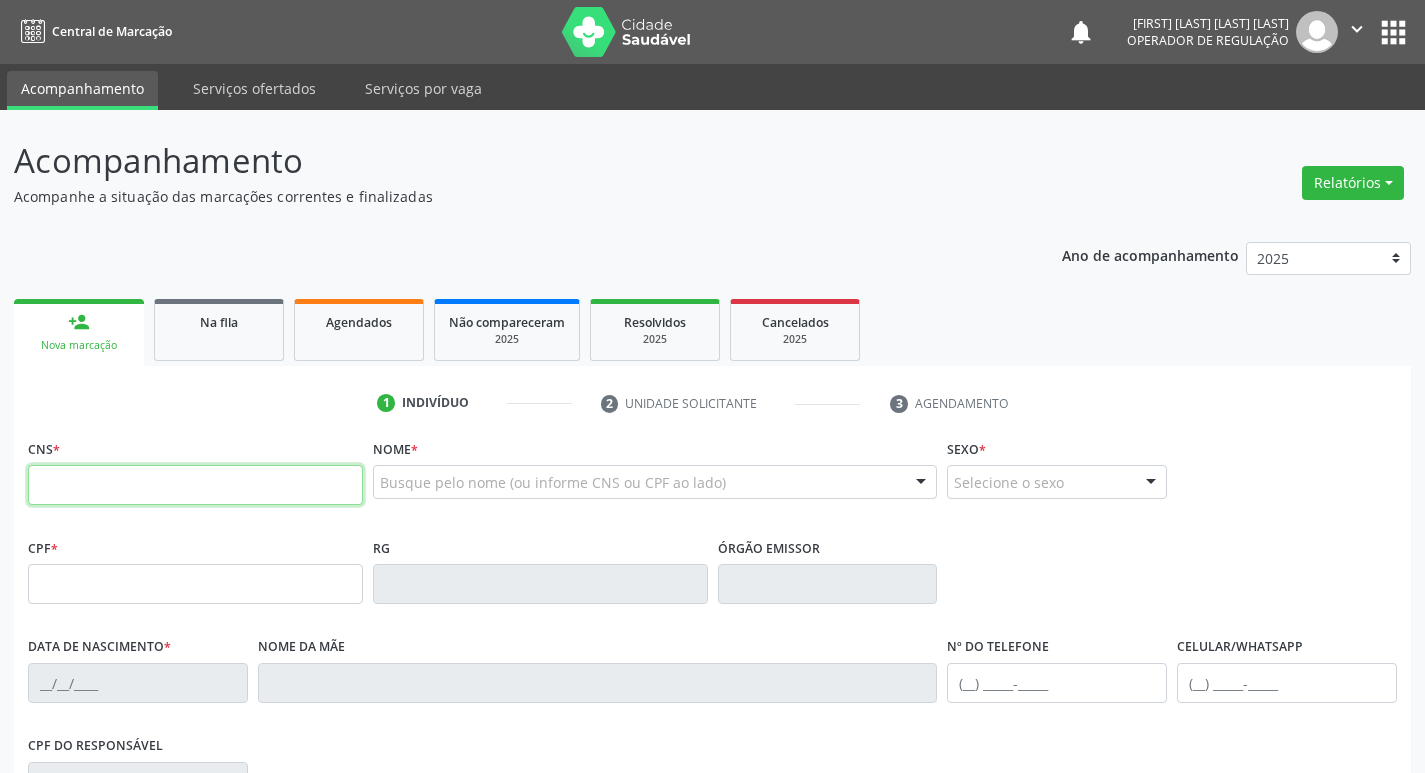 click at bounding box center [195, 485] 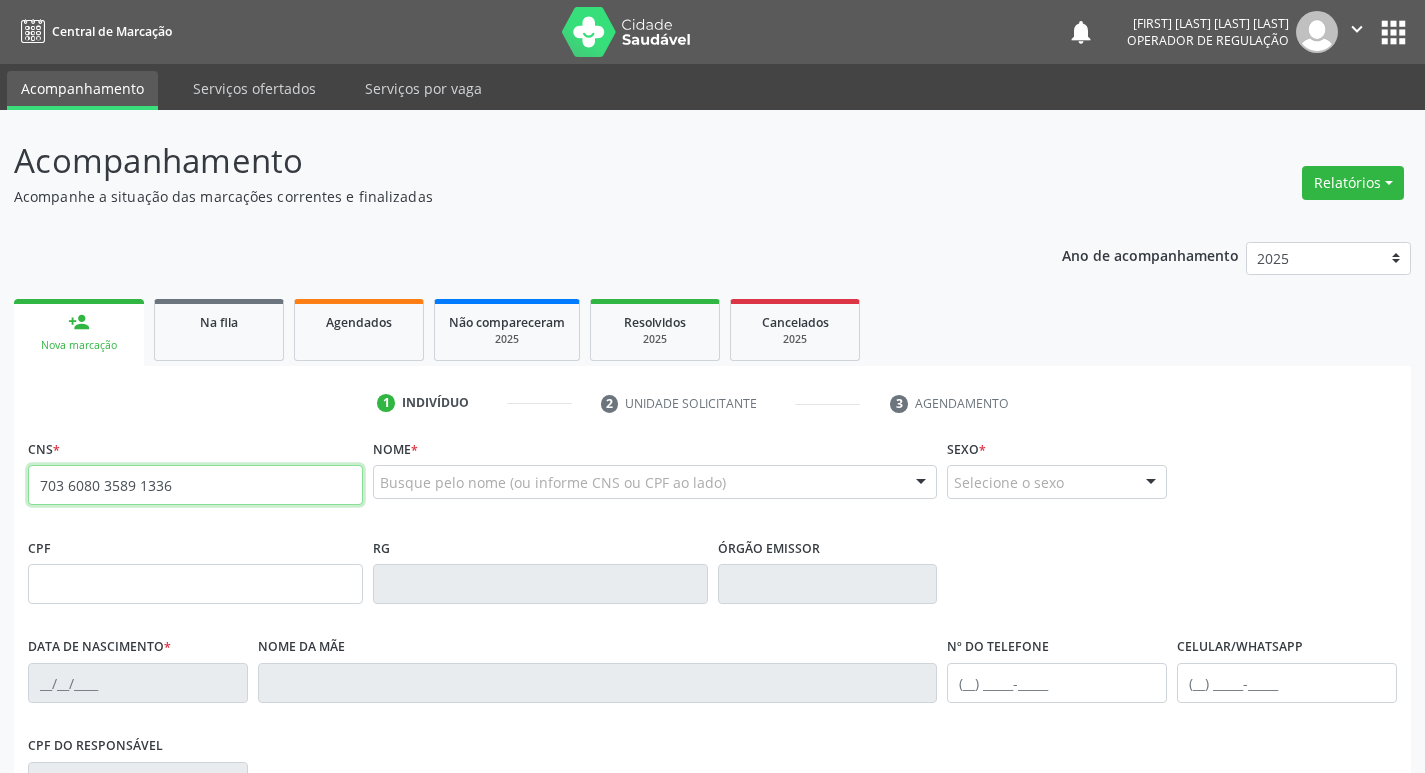 type on "703 6080 3589 1336" 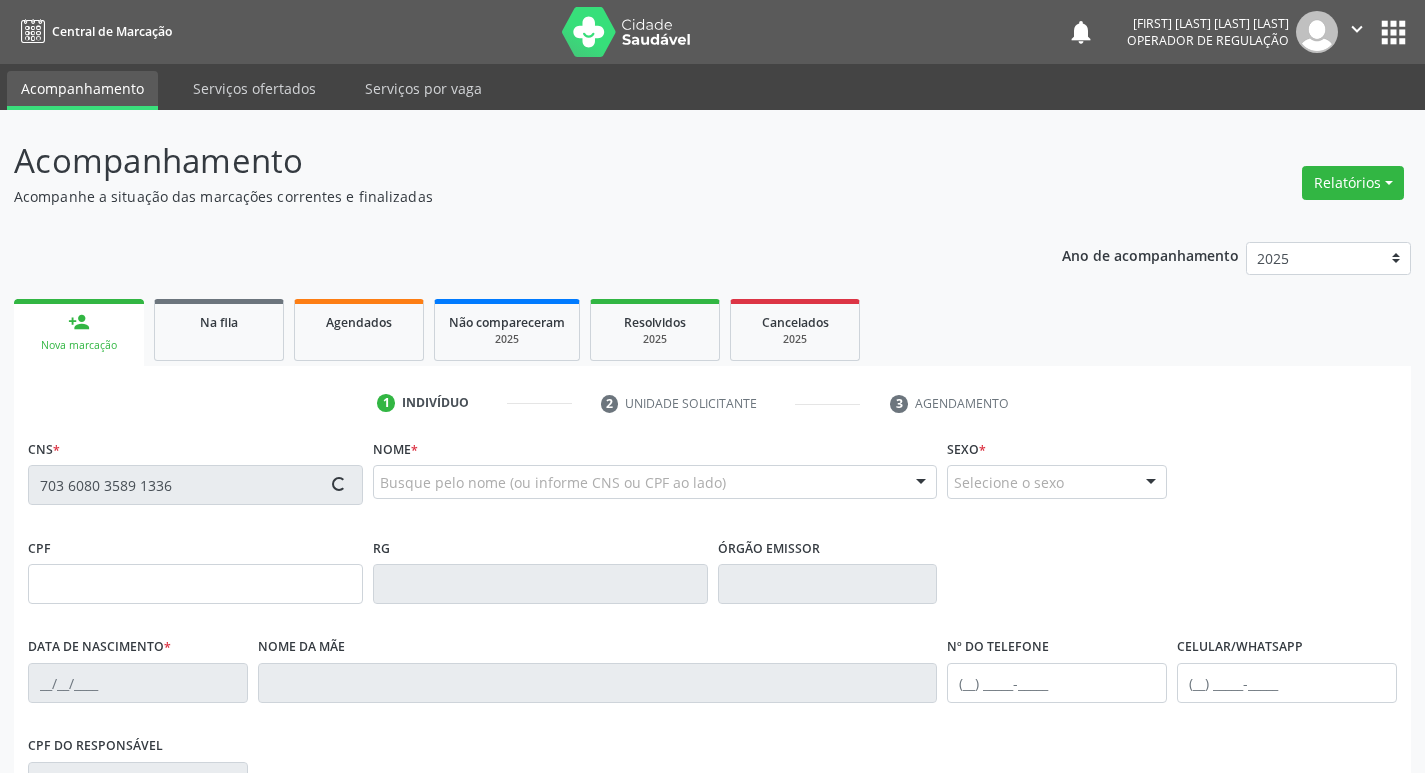 type on "03/08/2018" 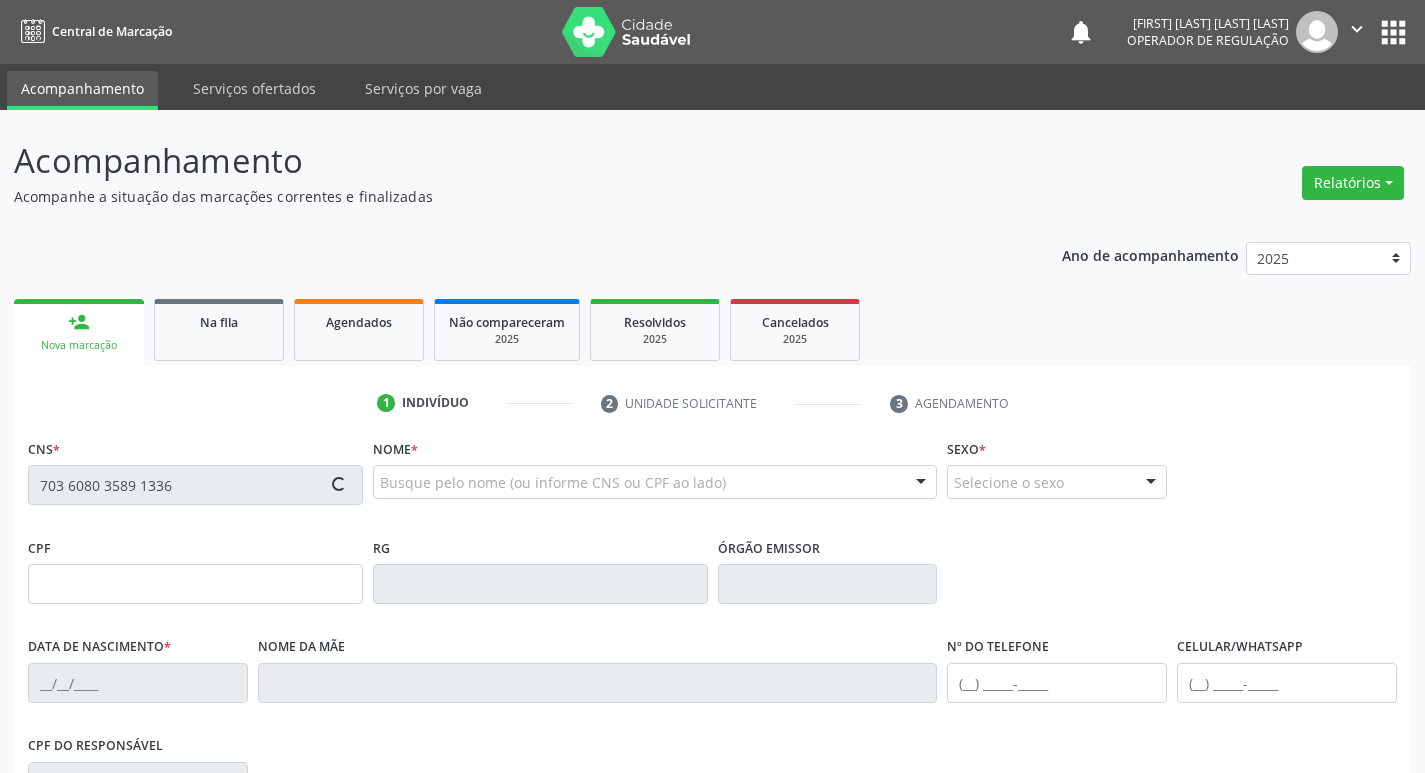 type on "Claudiana Barbosa" 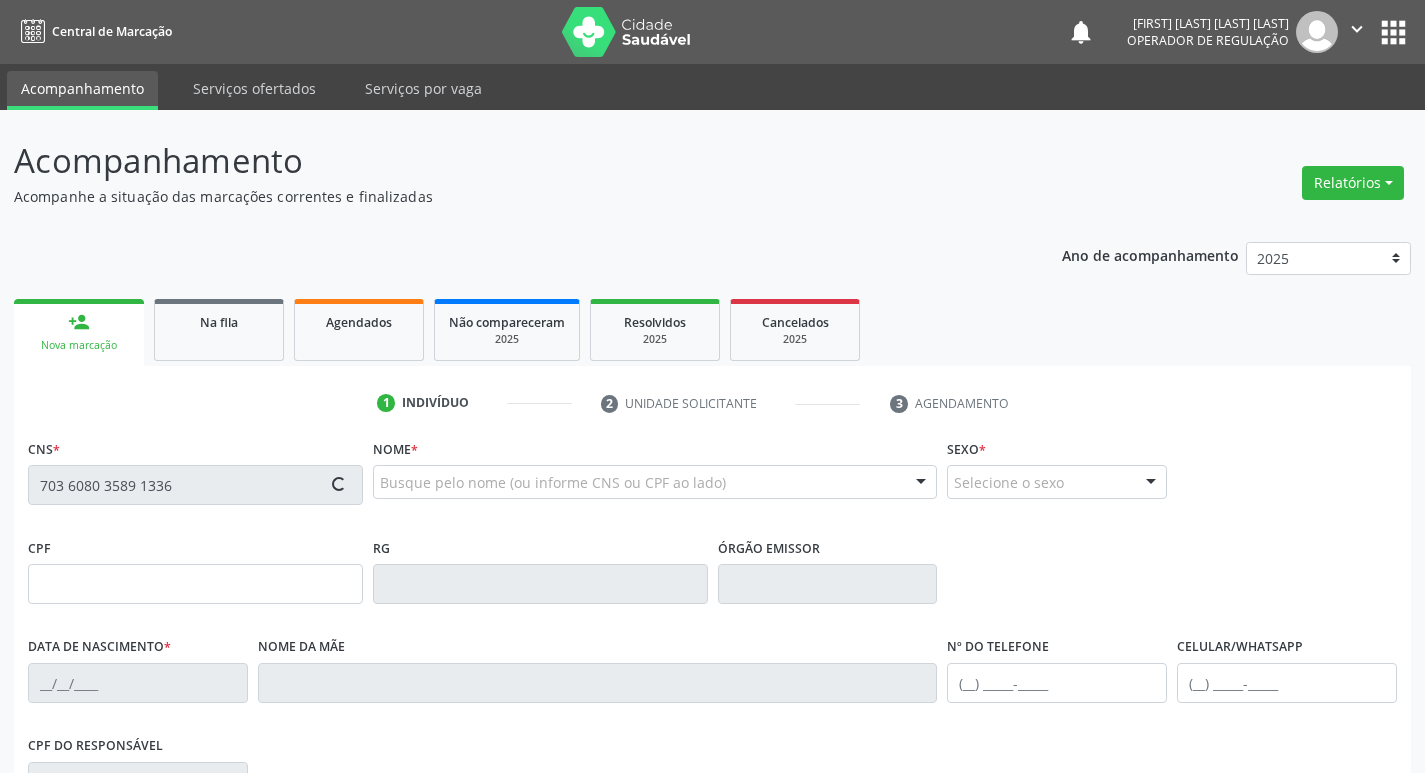 type on "S/N" 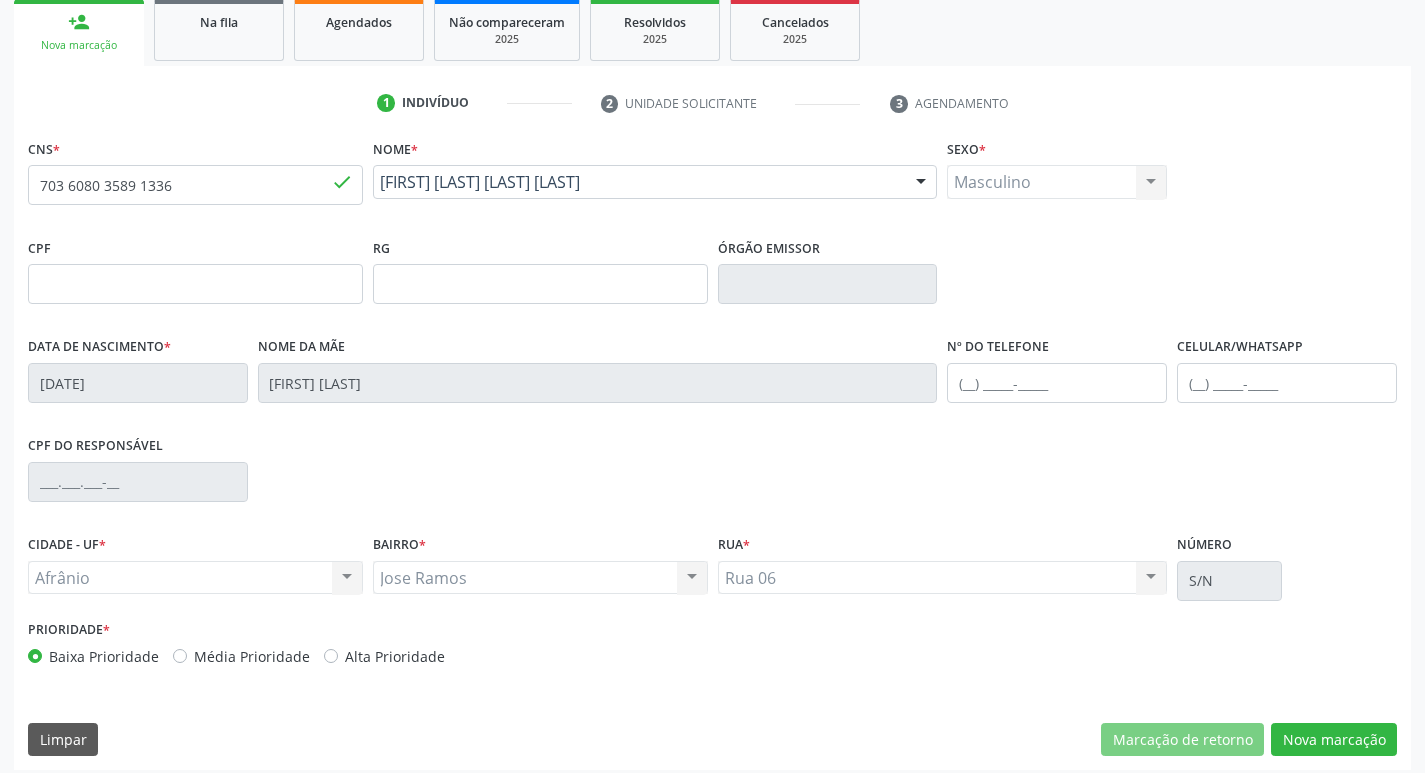 scroll, scrollTop: 311, scrollLeft: 0, axis: vertical 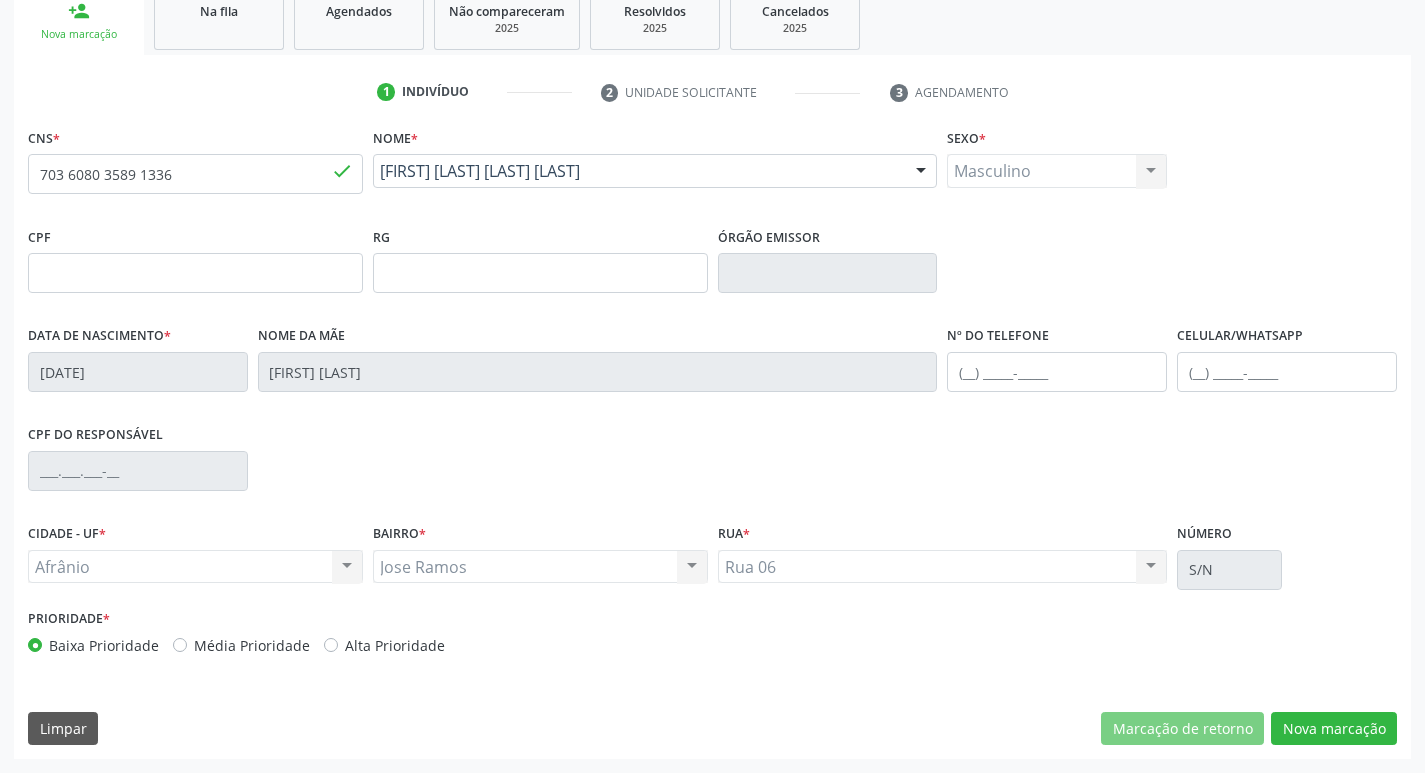 click on "Média Prioridade" at bounding box center (252, 645) 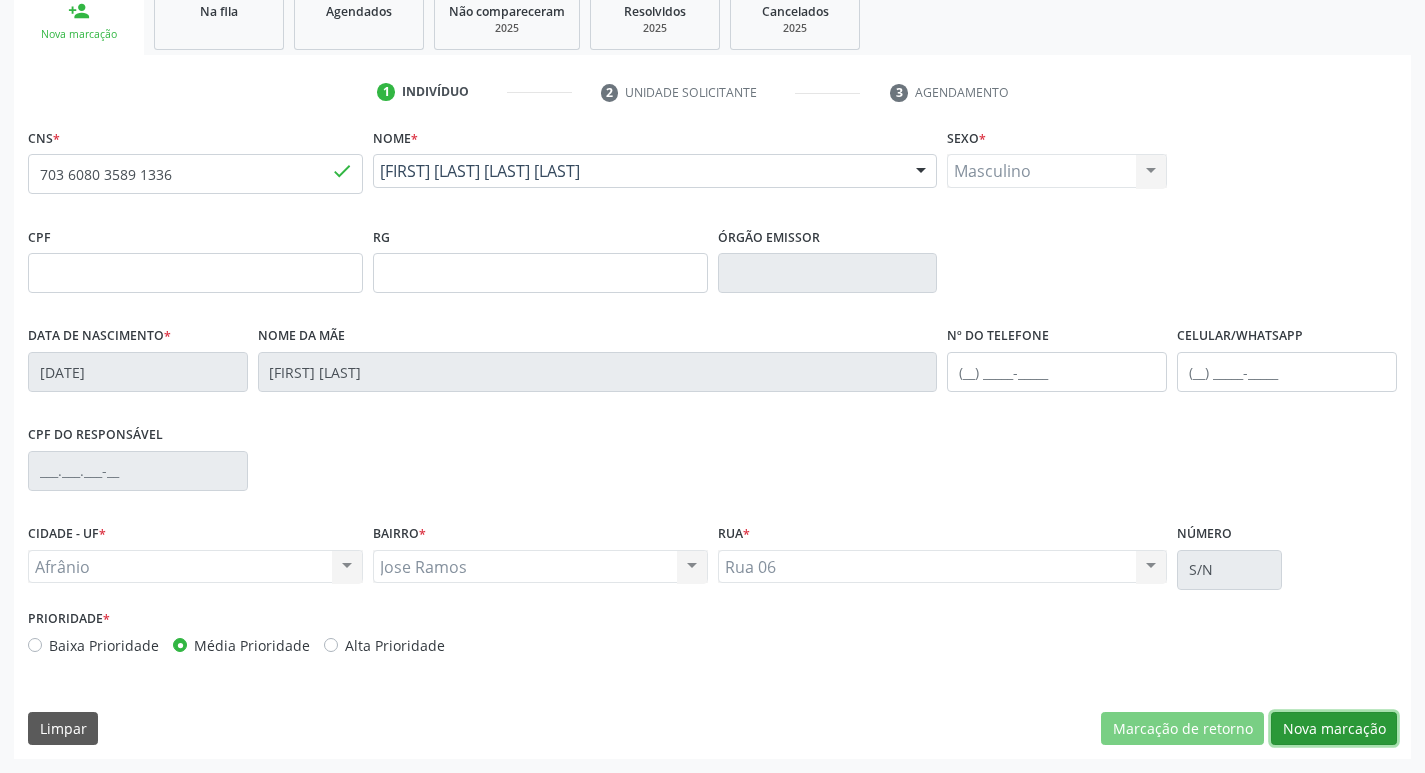 click on "Nova marcação" at bounding box center (1334, 729) 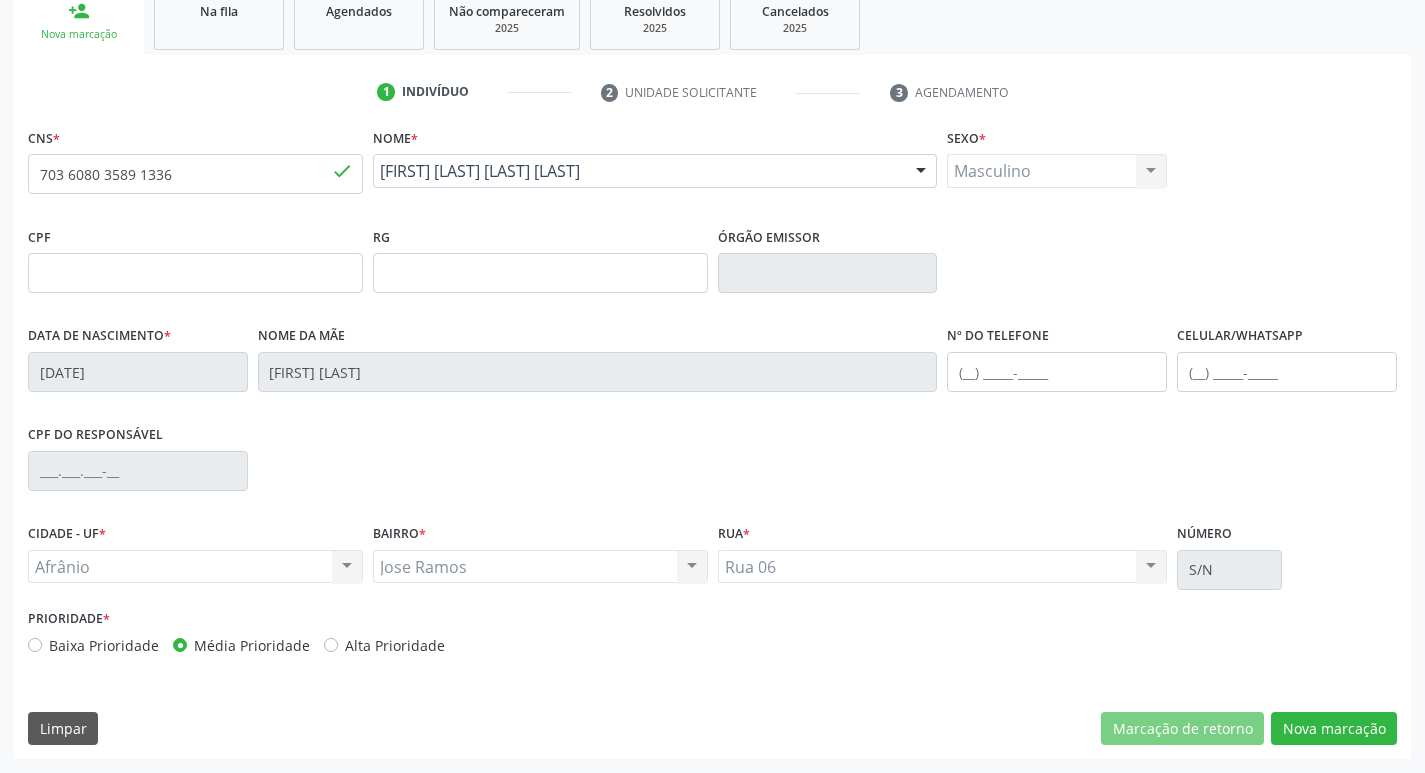 scroll, scrollTop: 133, scrollLeft: 0, axis: vertical 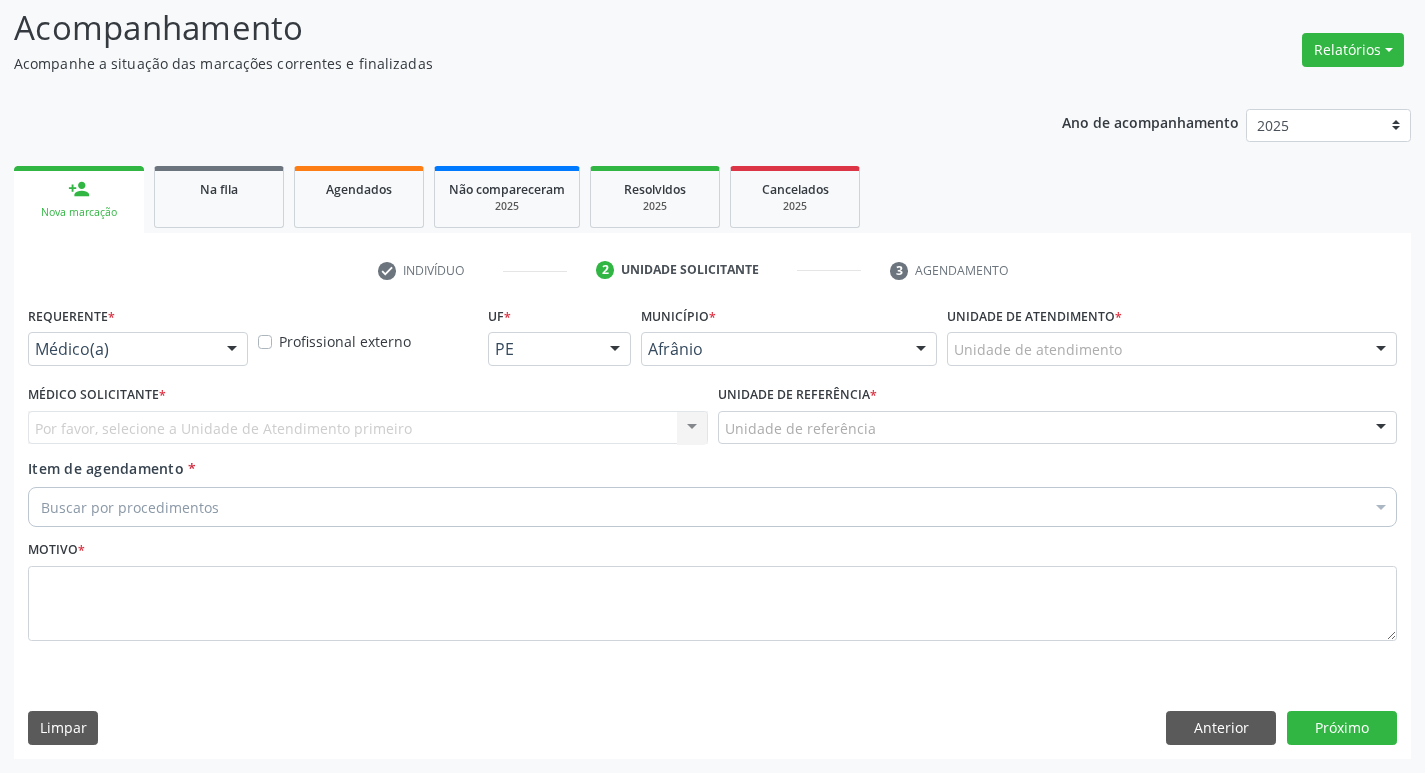 drag, startPoint x: 1098, startPoint y: 346, endPoint x: 1118, endPoint y: 443, distance: 99.0404 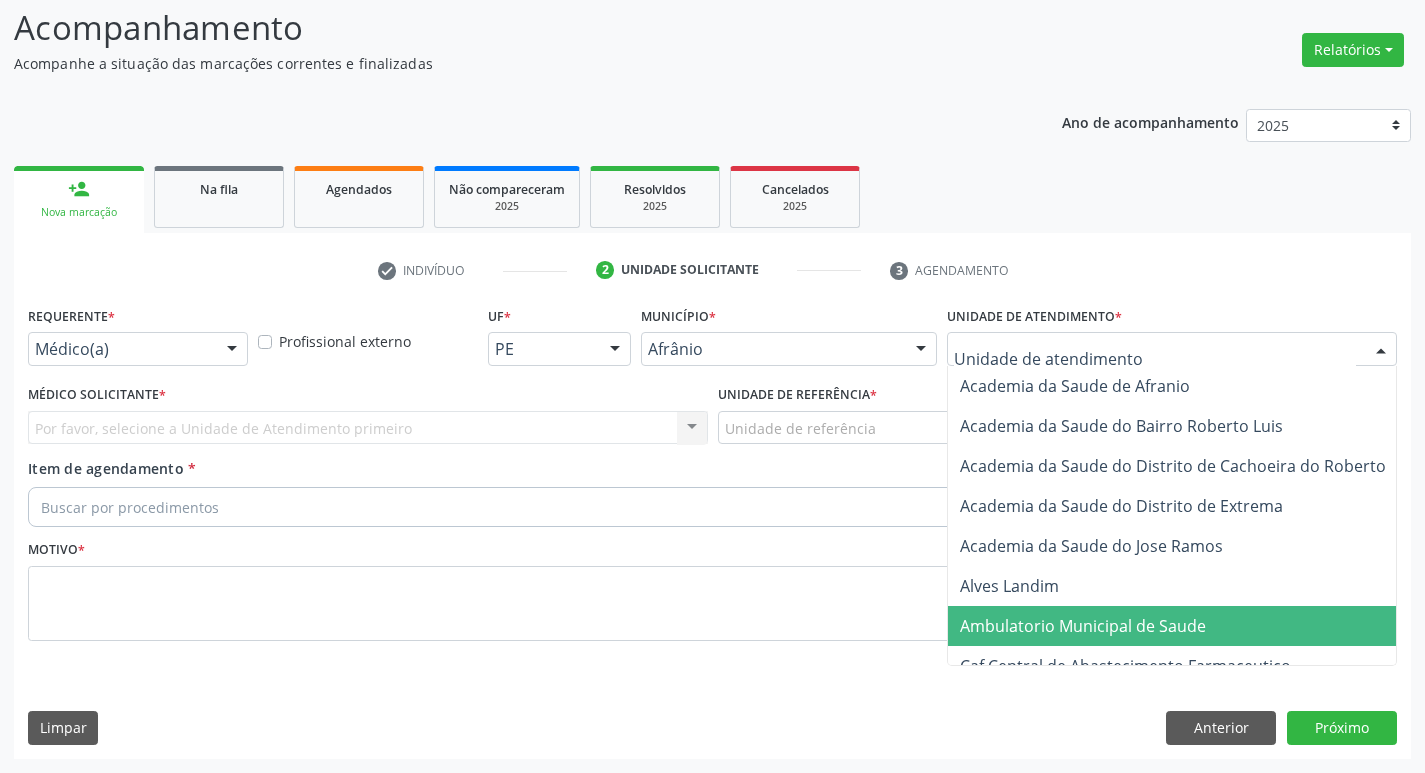 drag, startPoint x: 1125, startPoint y: 624, endPoint x: 952, endPoint y: 556, distance: 185.88437 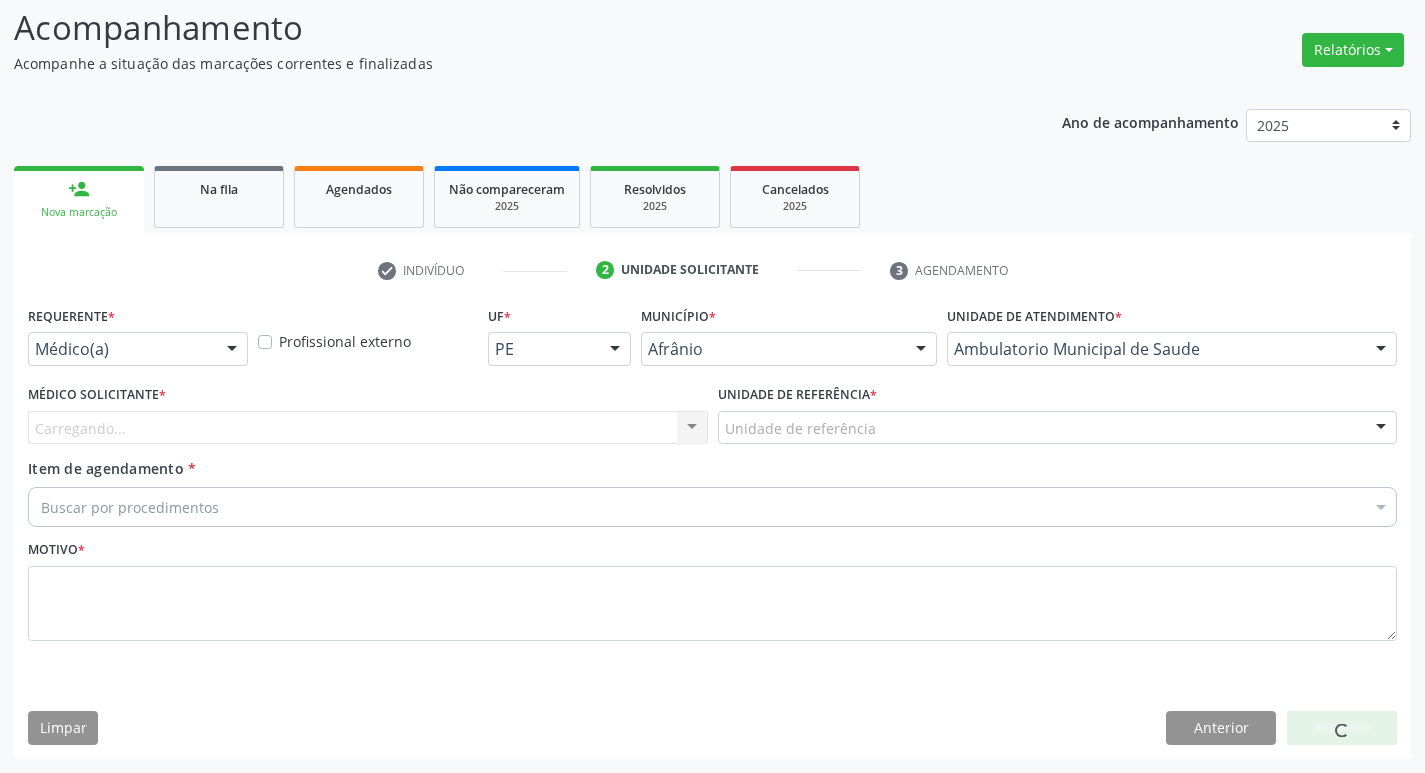 click on "Médico Solicitante
*
Carregando...
Nenhum resultado encontrado para: "   "
Não há nenhuma opção para ser exibida." at bounding box center [368, 419] 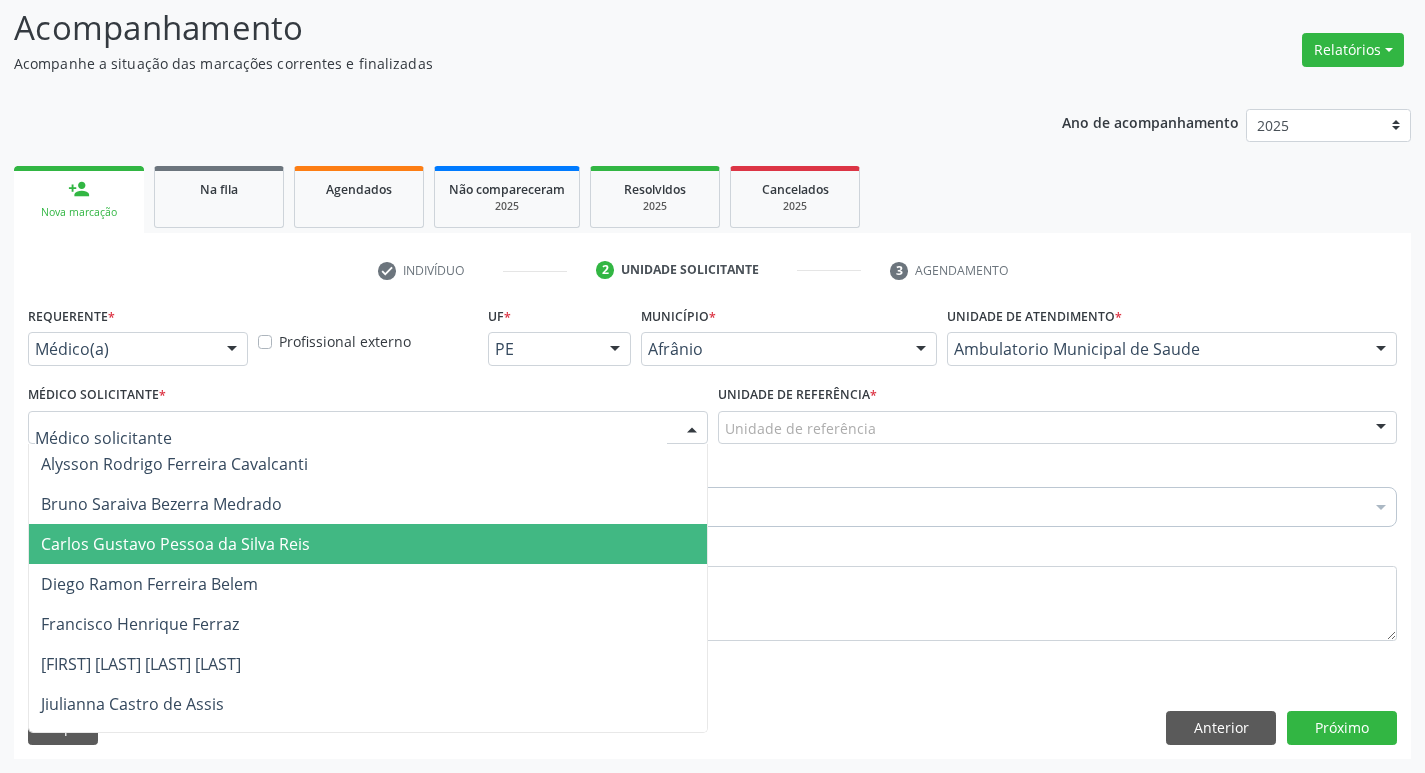 click on "Carlos Gustavo Pessoa da Silva Reis" at bounding box center [368, 544] 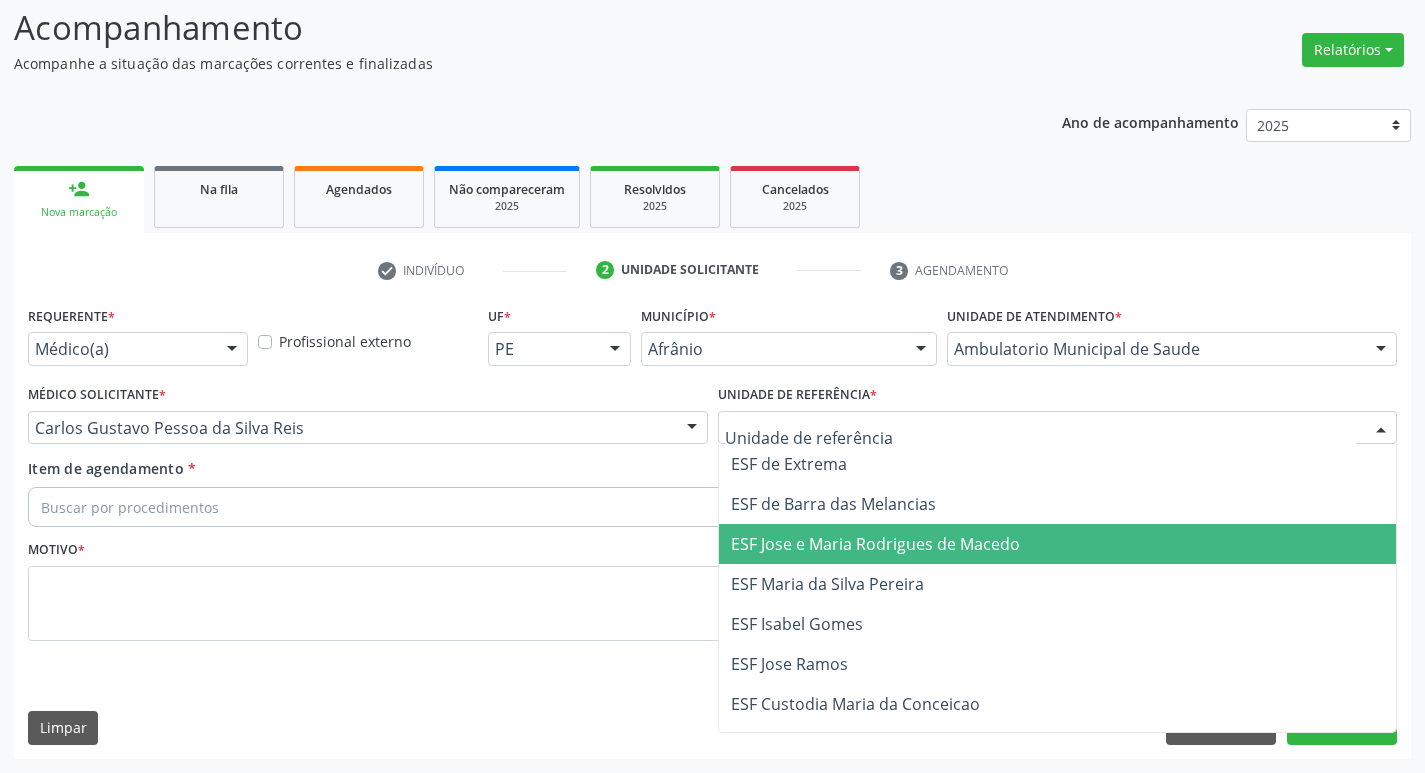 drag, startPoint x: 767, startPoint y: 568, endPoint x: 733, endPoint y: 568, distance: 34 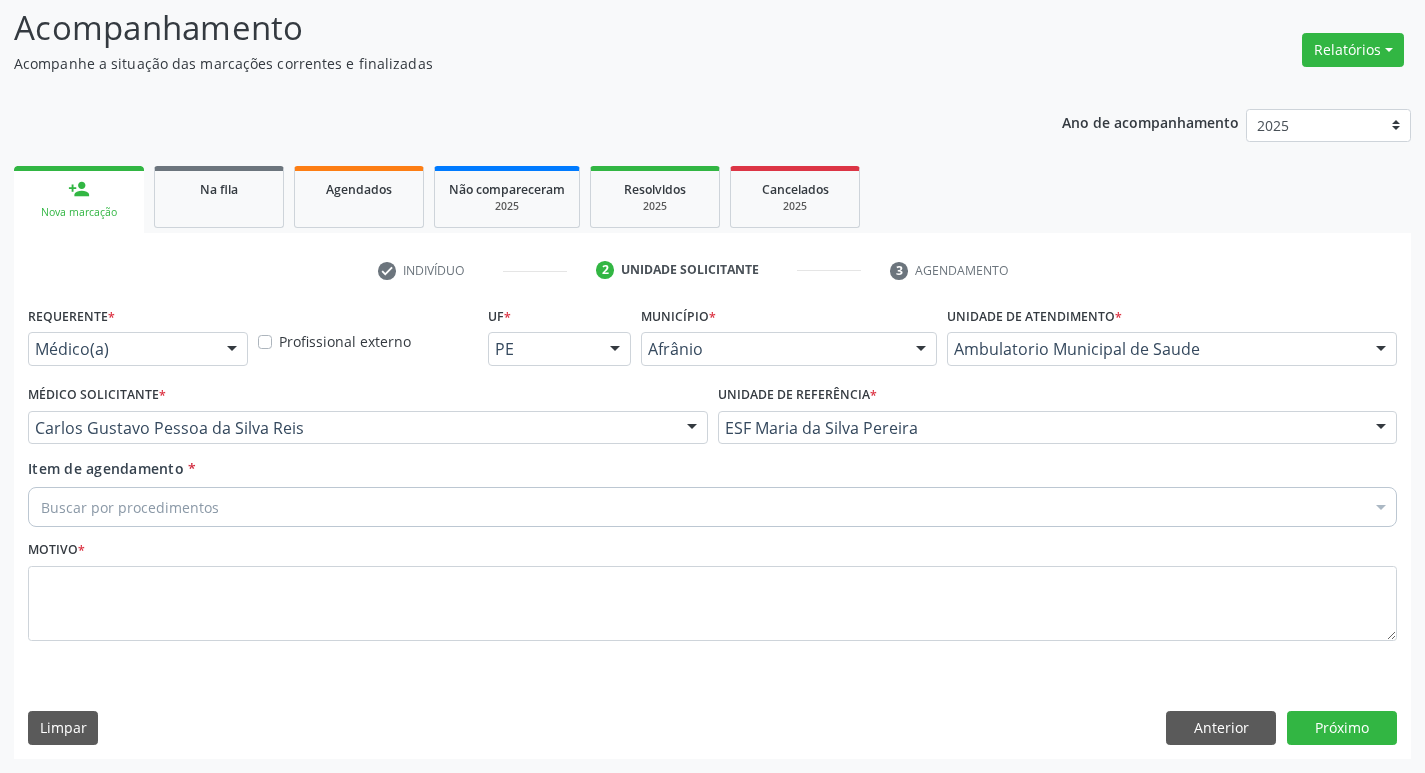 click on "Buscar por procedimentos" at bounding box center [712, 507] 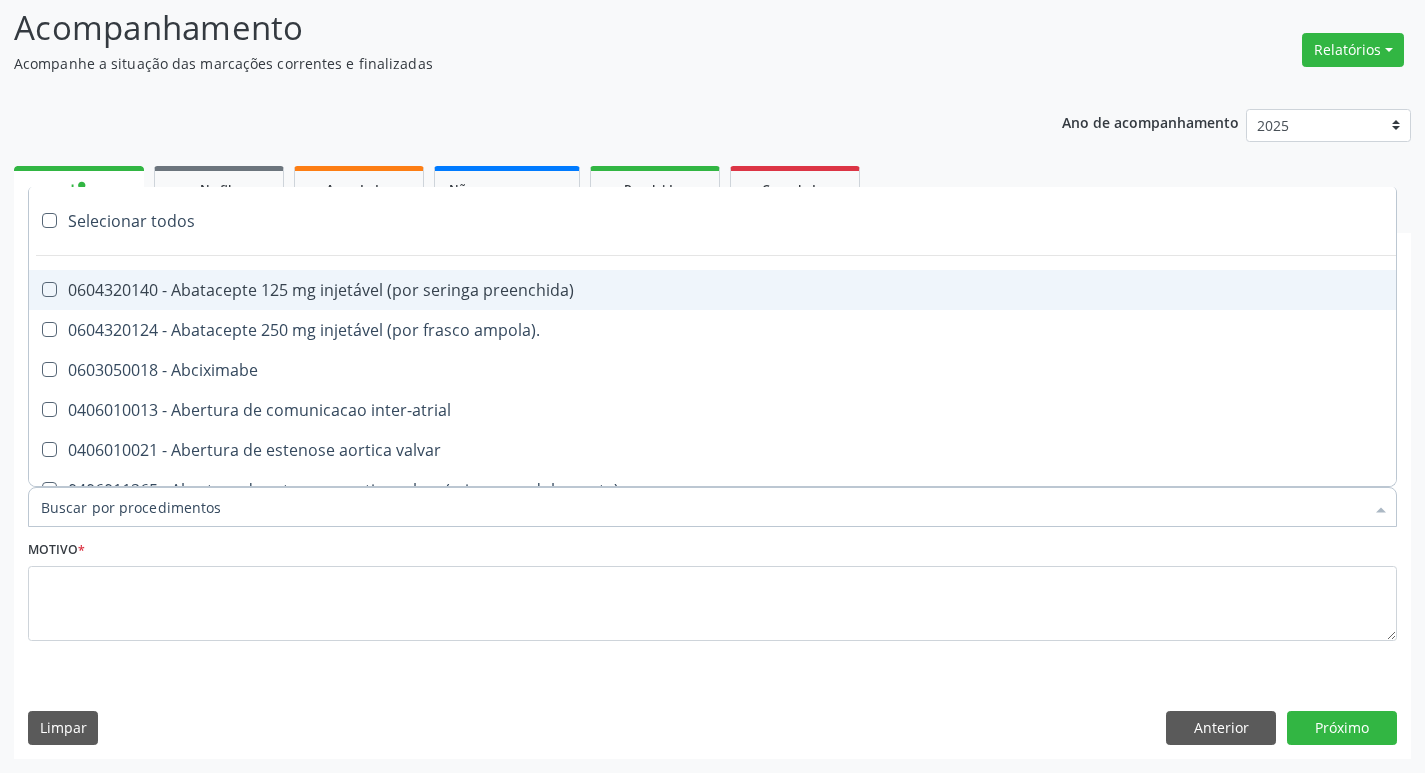 paste on "ortope" 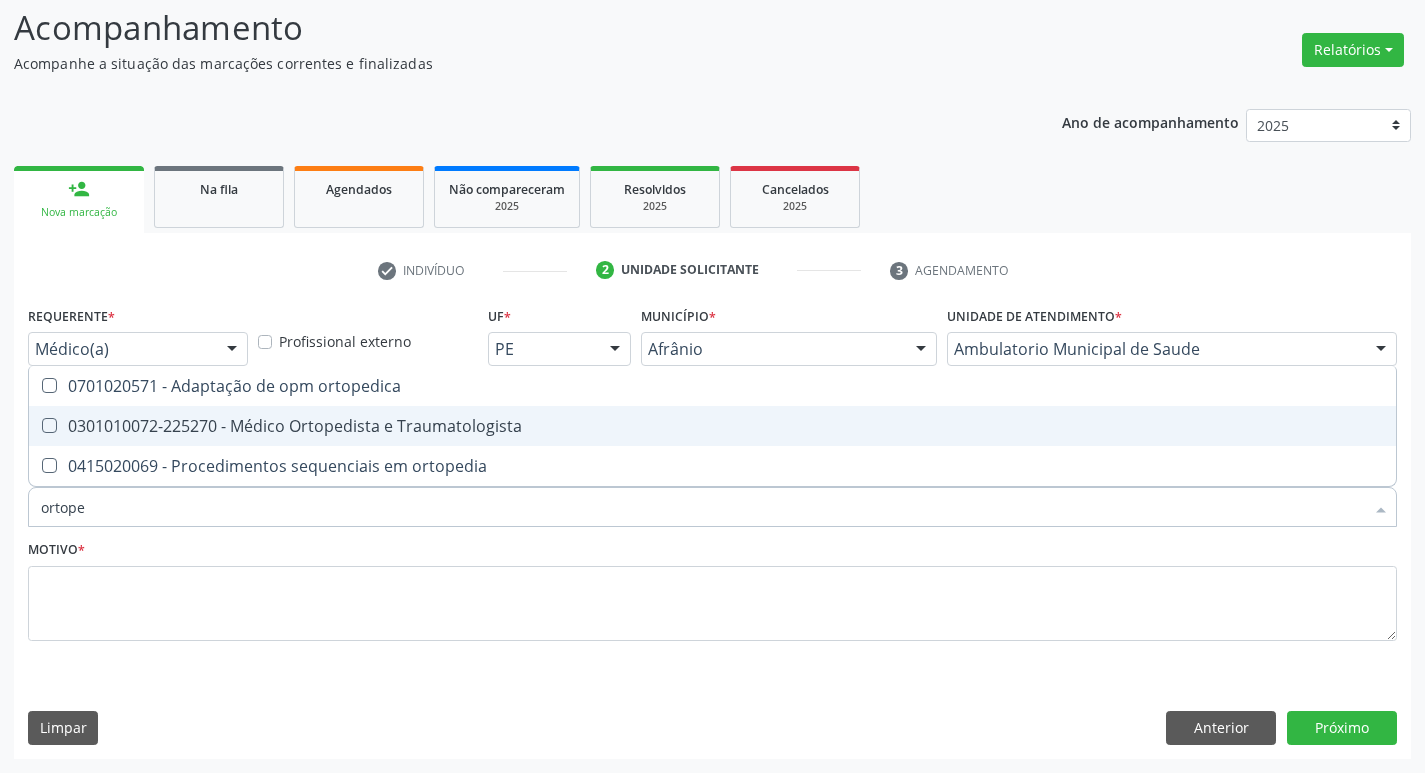 click at bounding box center [49, 425] 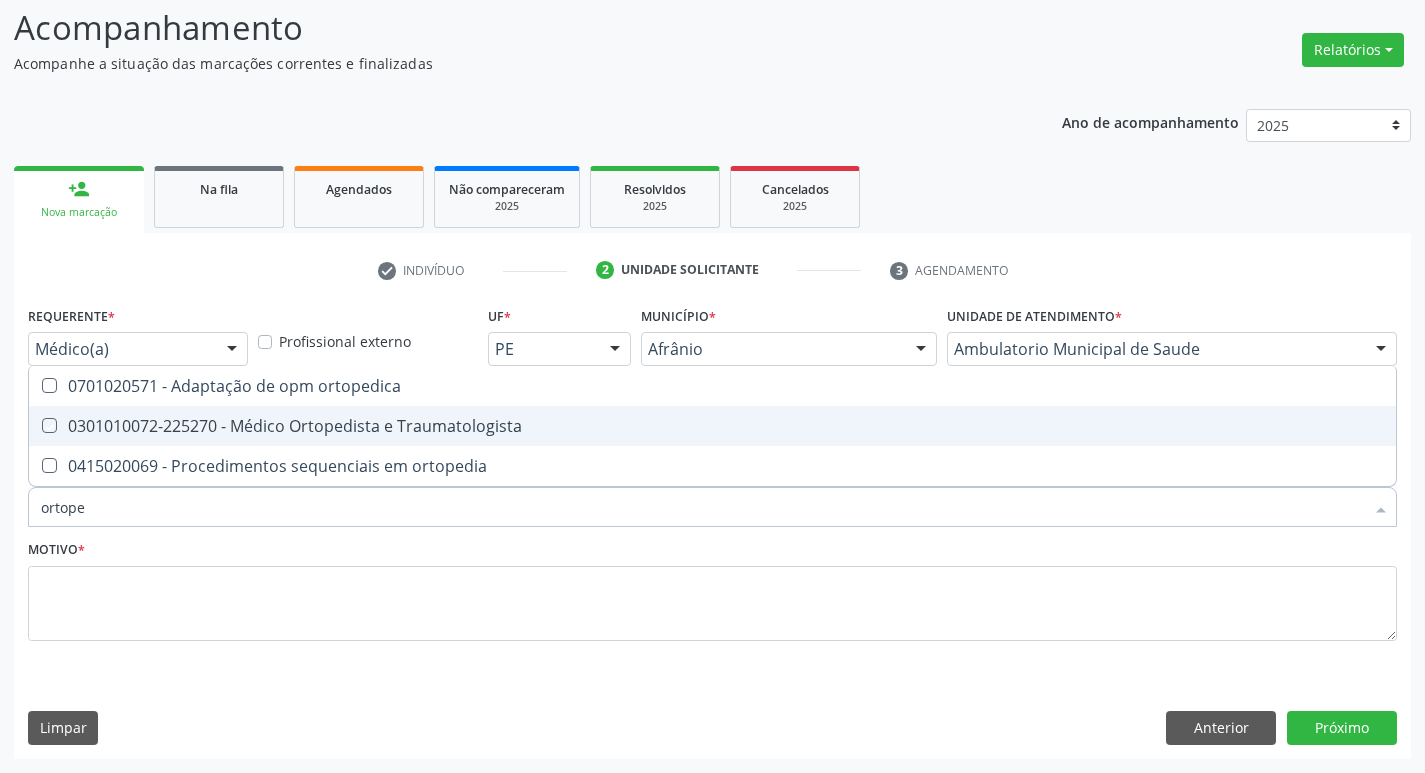 click at bounding box center [35, 425] 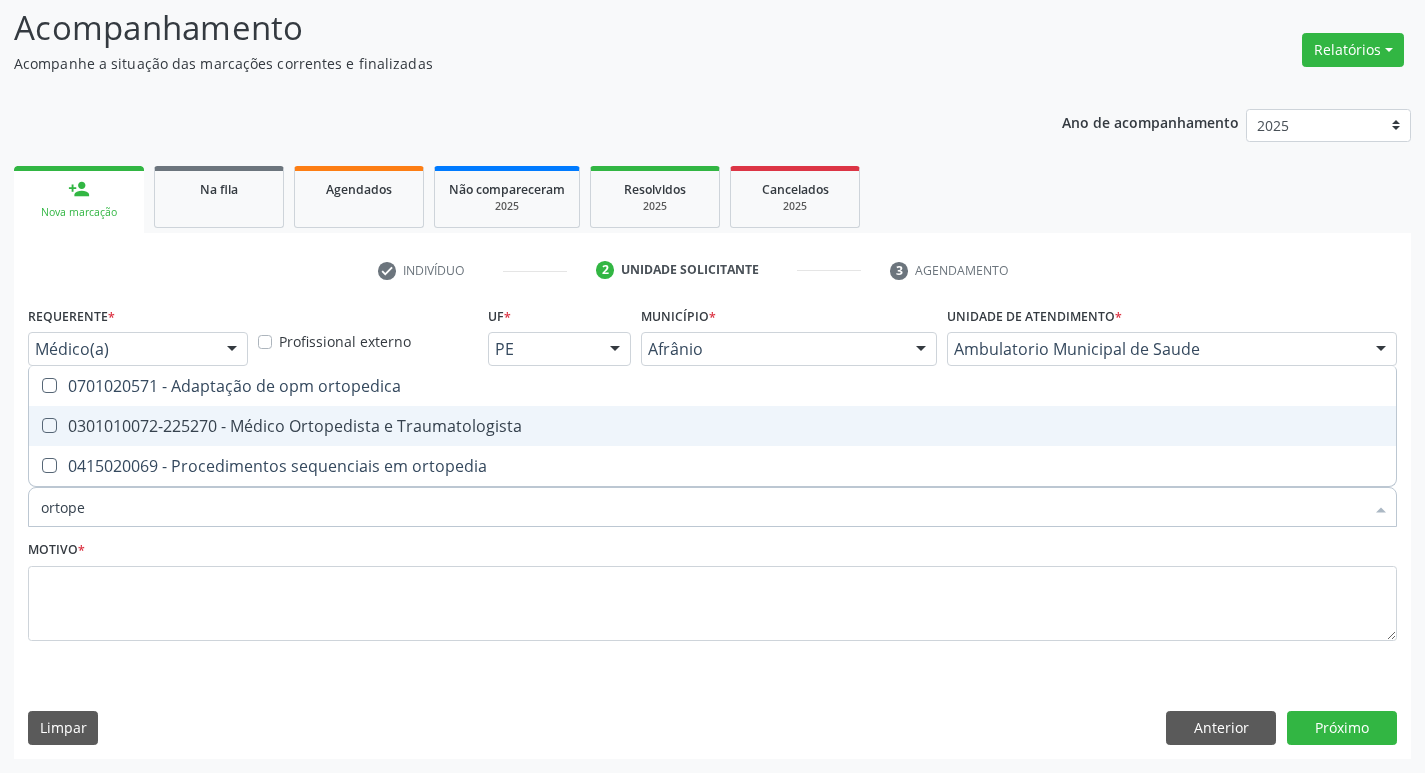 checkbox on "true" 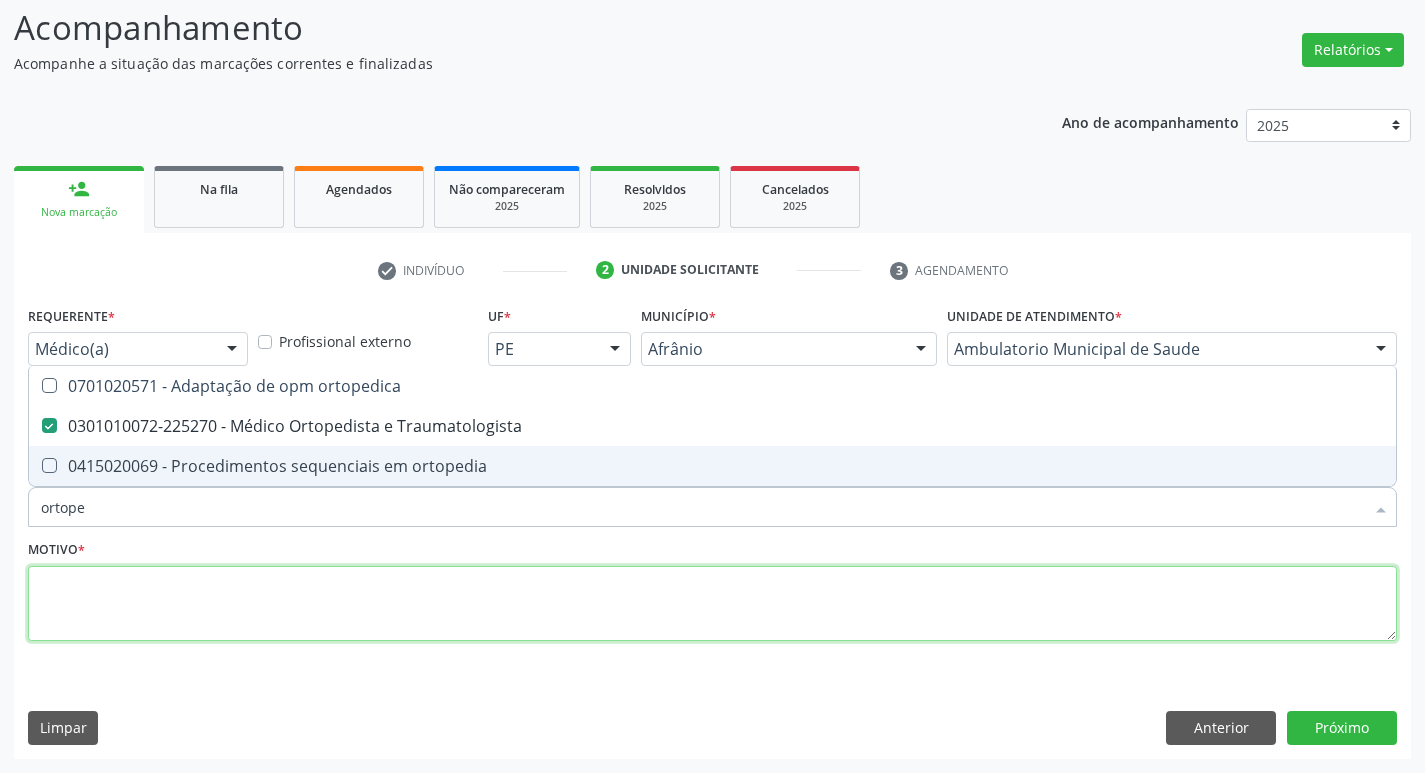 click at bounding box center (712, 604) 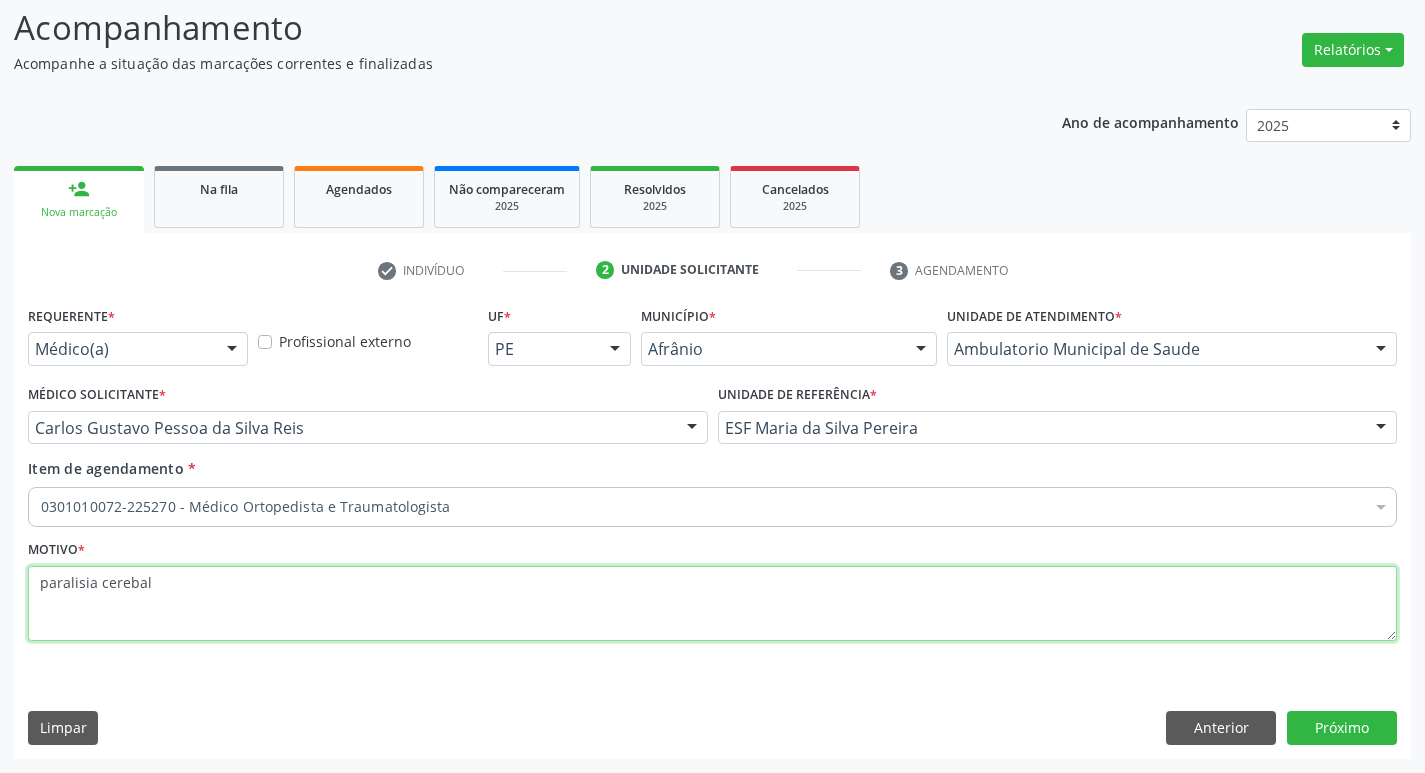 type on "paralisia cerebal" 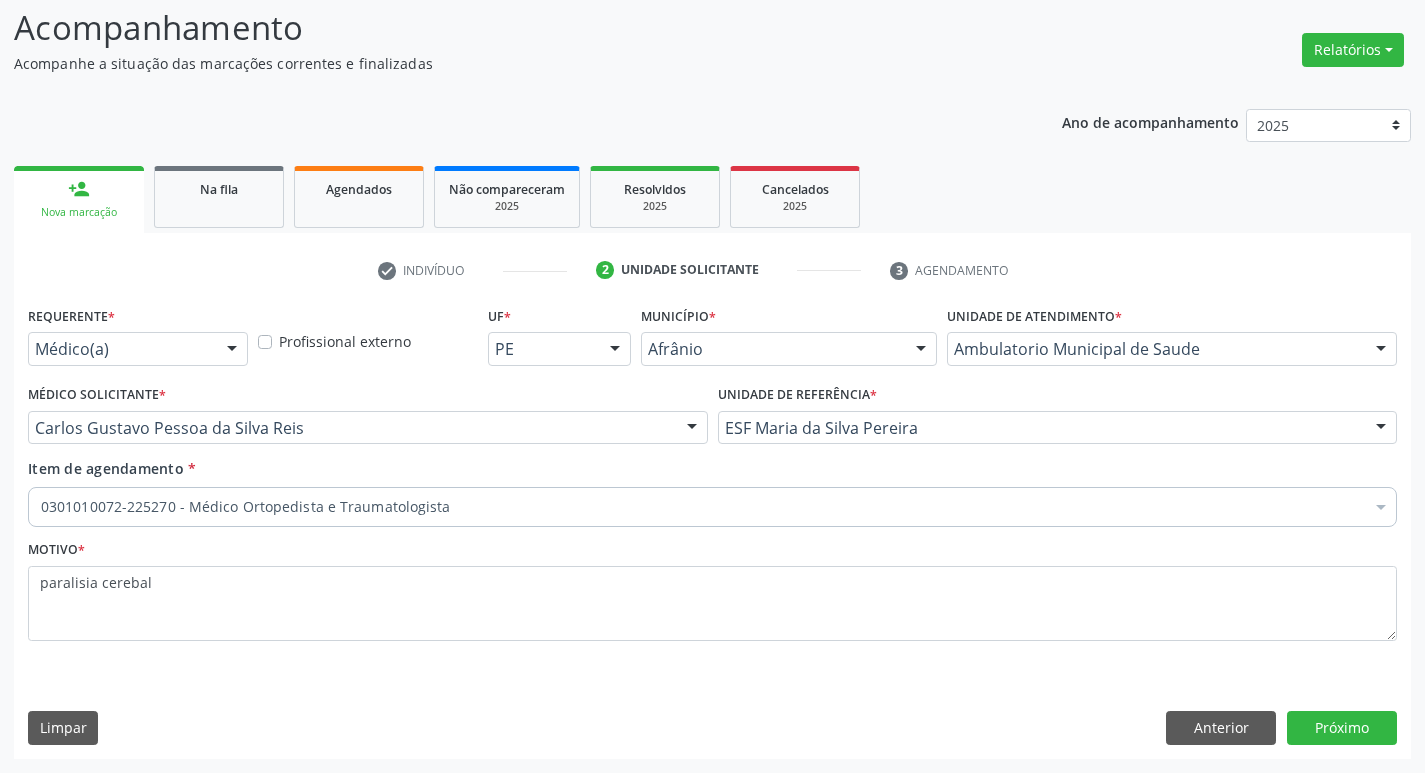click on "Requerente
*
Médico(a)         Médico(a)   Enfermeiro(a)   Paciente
Nenhum resultado encontrado para: "   "
Não há nenhuma opção para ser exibida.
Profissional externo
UF
*
PE         BA   PE
Nenhum resultado encontrado para: "   "
Não há nenhuma opção para ser exibida.
Município
*
Afrânio         Afrânio   Petrolina
Nenhum resultado encontrado para: "   "
Não há nenhuma opção para ser exibida.
Unidade de atendimento
*
Ambulatorio Municipal de Saude         Academia da Saude de Afranio   Academia da Saude do Bairro Roberto Luis   Academia da Saude do Distrito de Cachoeira do Roberto   Academia da Saude do Distrito de Extrema   Academia da Saude do Jose Ramos   Alves Landim   Ambulatorio Municipal de Saude   Caf Central de Abastecimento Farmaceutico     Centro de Especialidades   Cime   Cuidar" at bounding box center [712, 529] 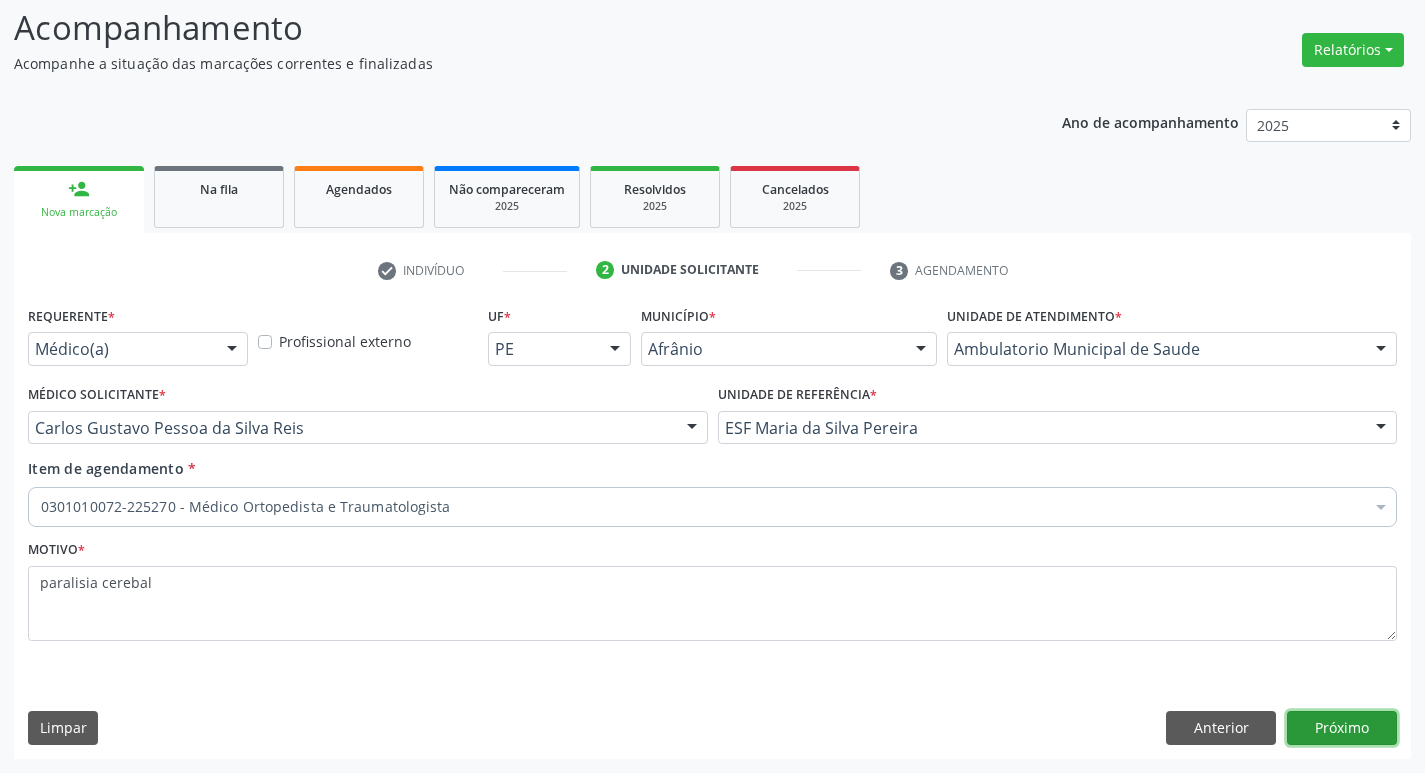 click on "Próximo" at bounding box center (1342, 728) 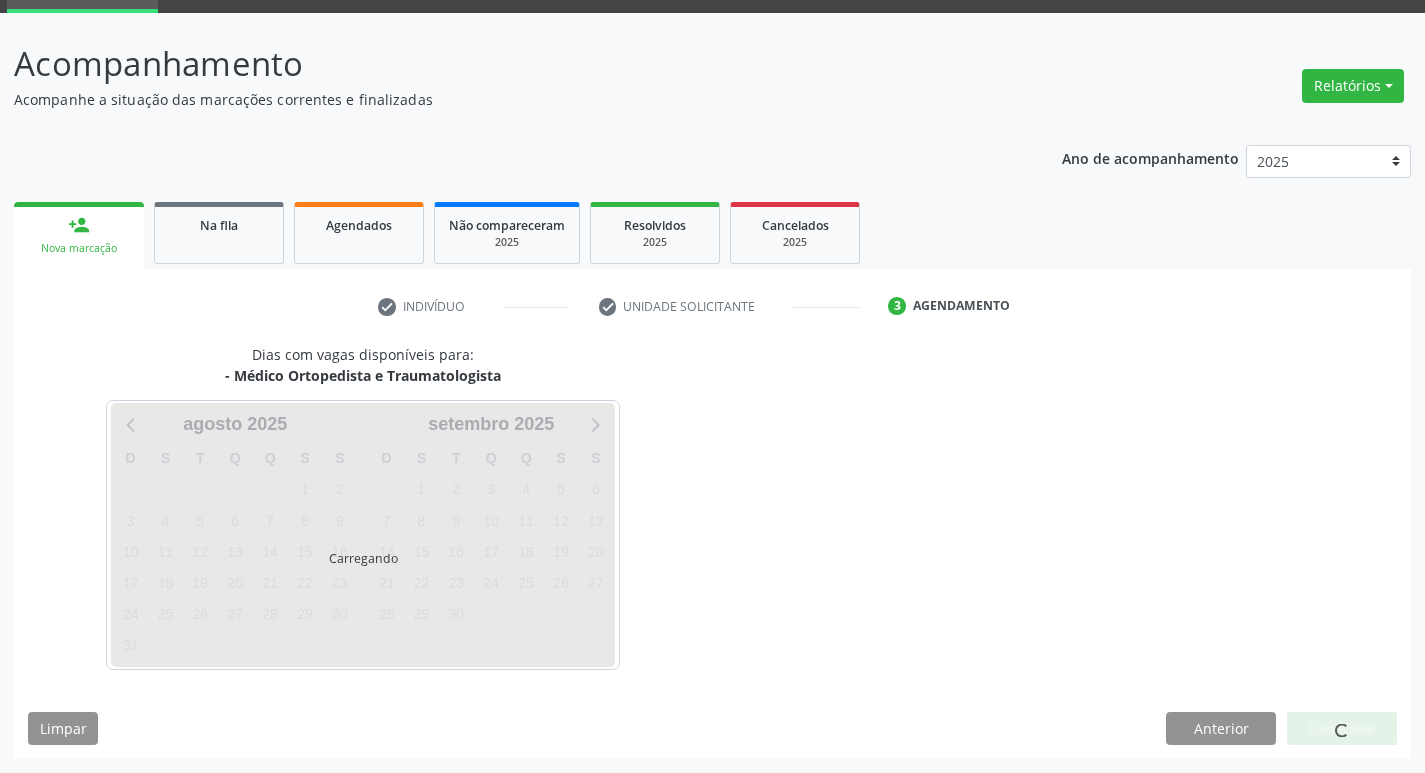 scroll, scrollTop: 97, scrollLeft: 0, axis: vertical 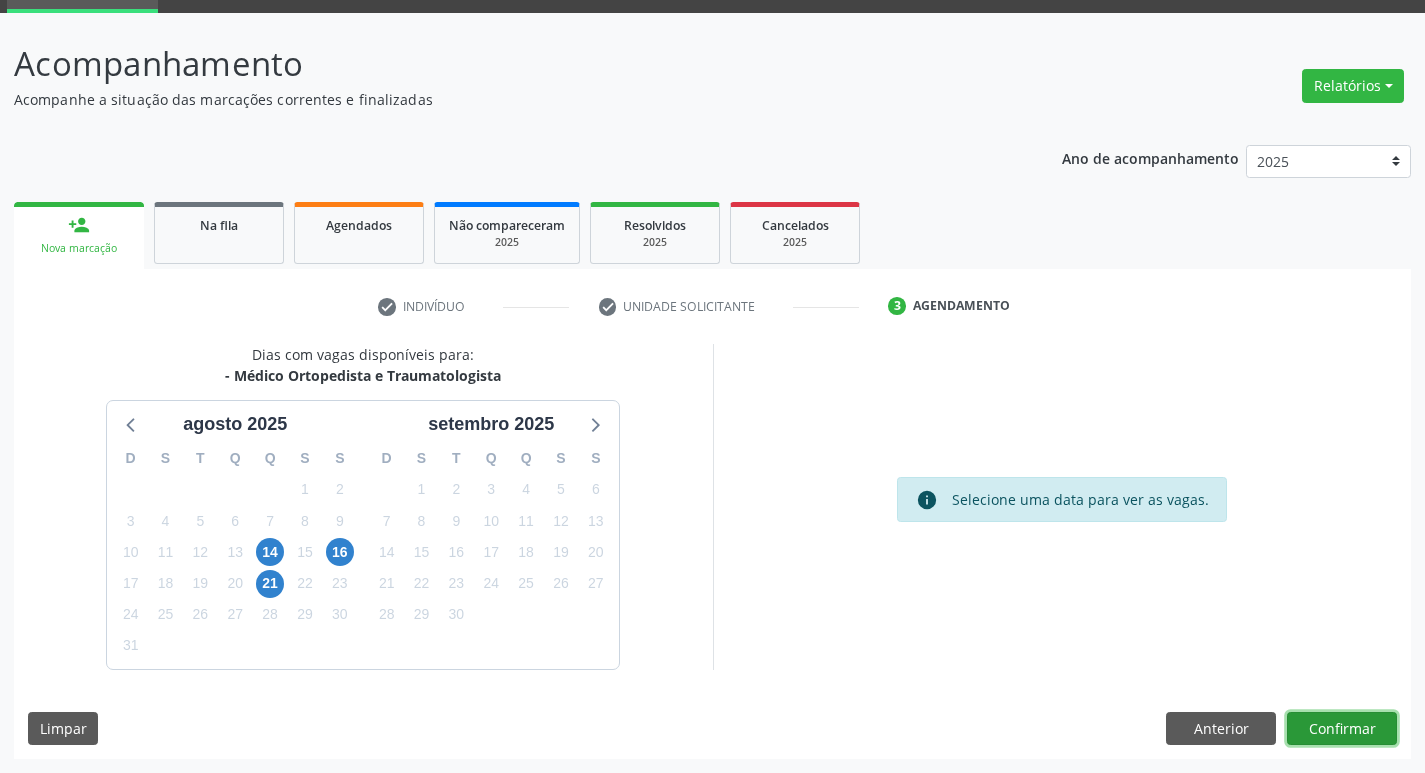 click on "Confirmar" at bounding box center [1342, 729] 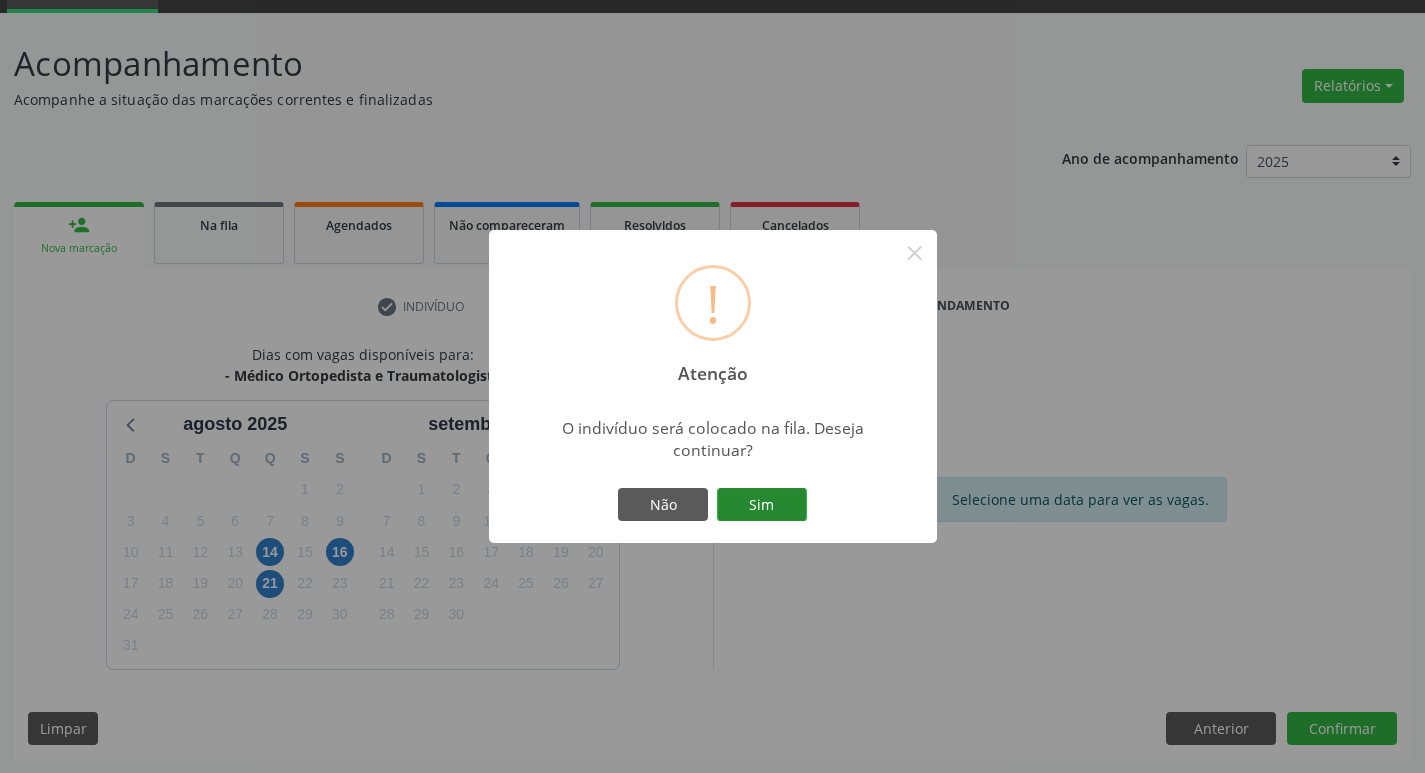 click on "Sim" at bounding box center [762, 505] 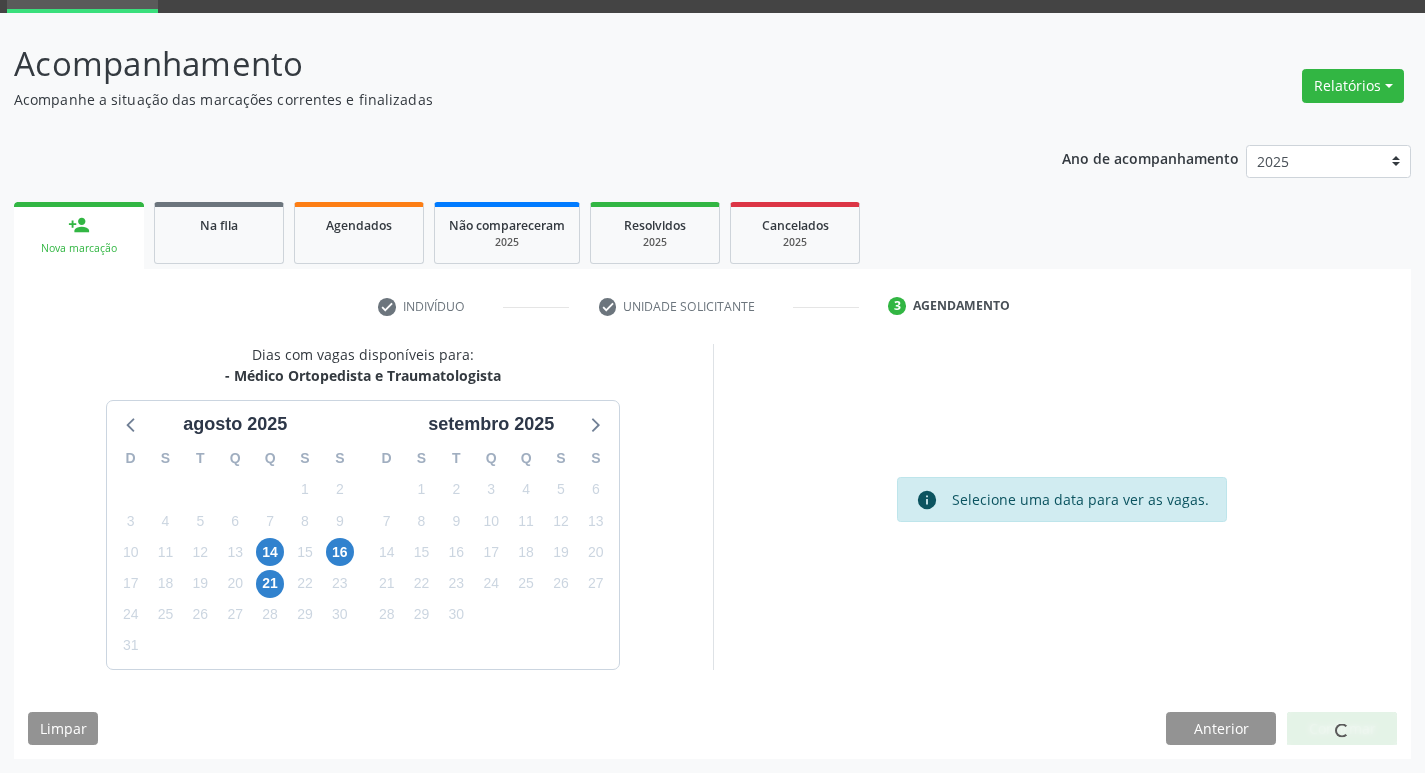 scroll, scrollTop: 0, scrollLeft: 0, axis: both 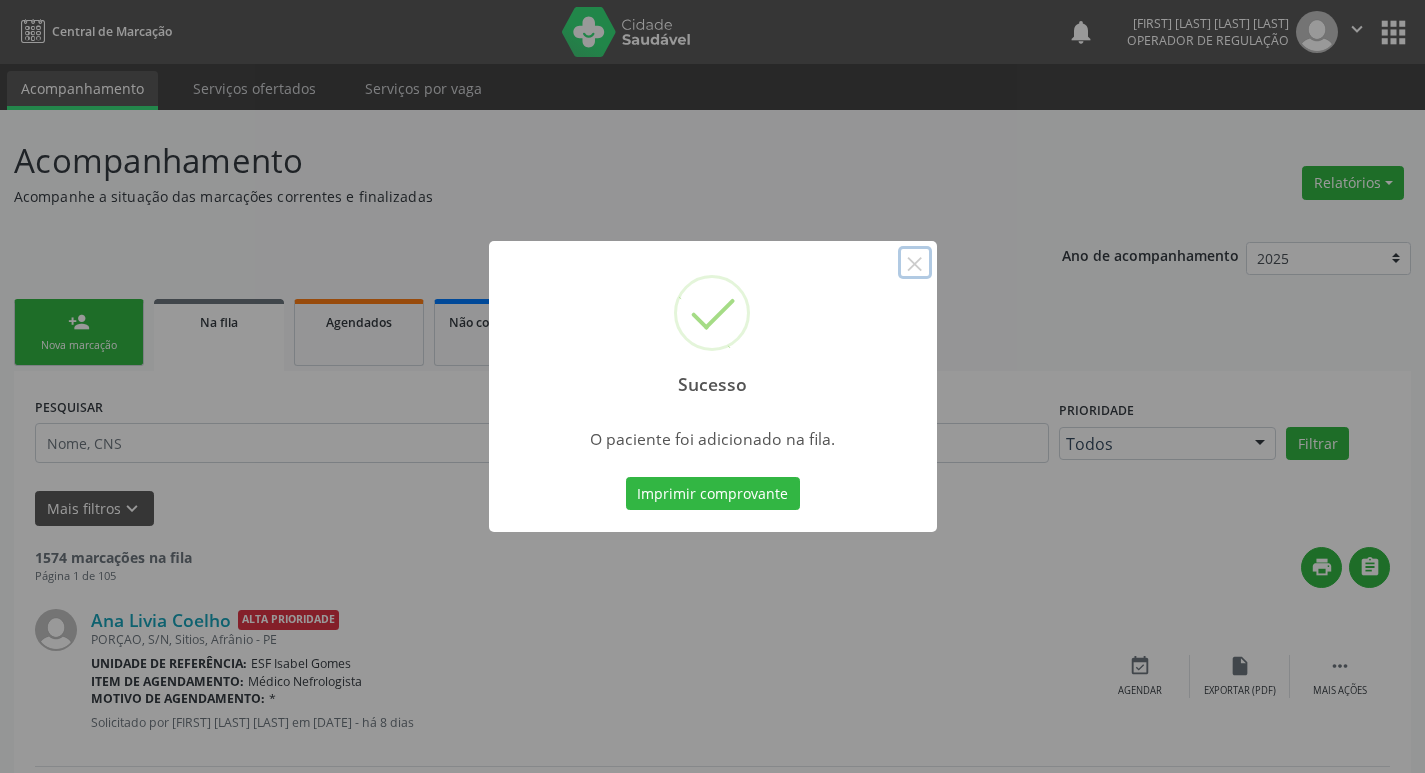 drag, startPoint x: 912, startPoint y: 271, endPoint x: 898, endPoint y: 277, distance: 15.231546 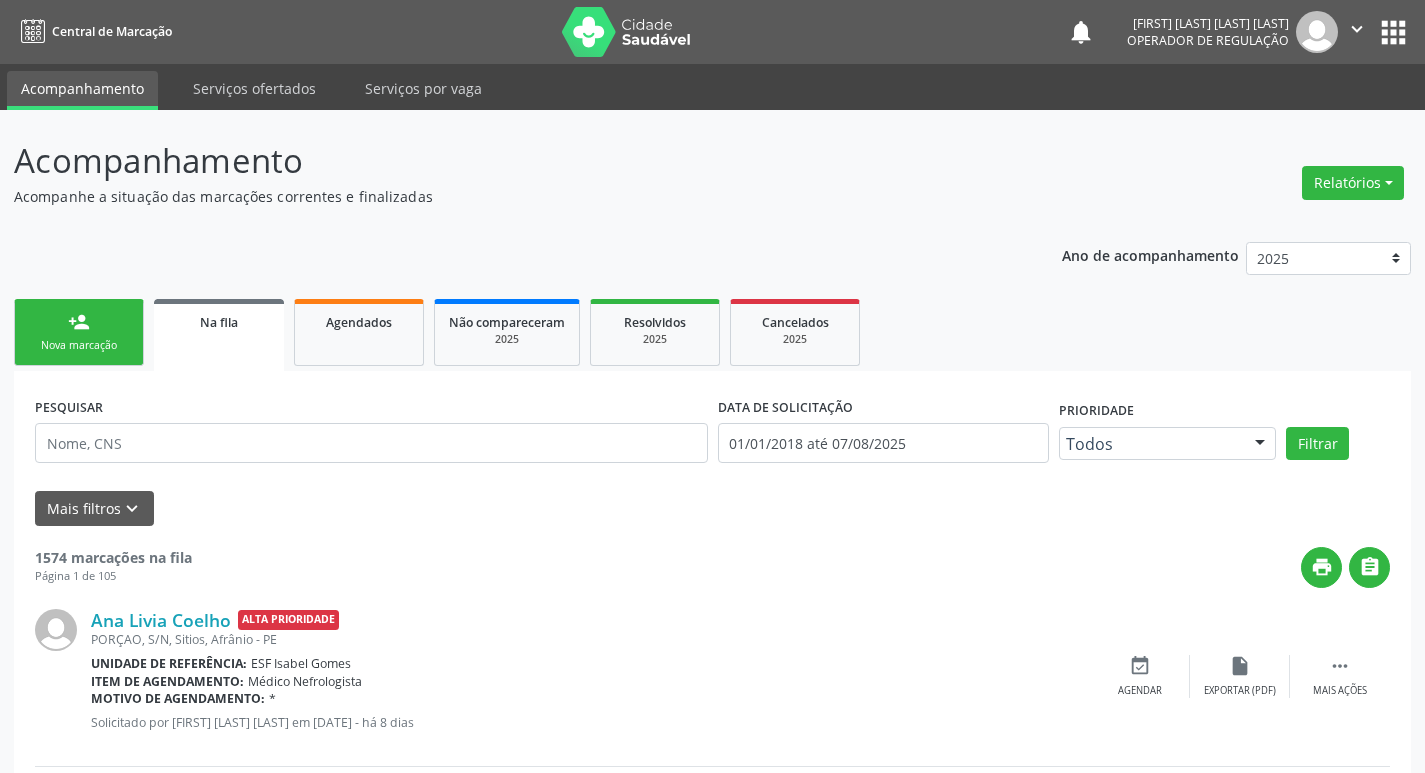 click on "Nova marcação" at bounding box center (79, 345) 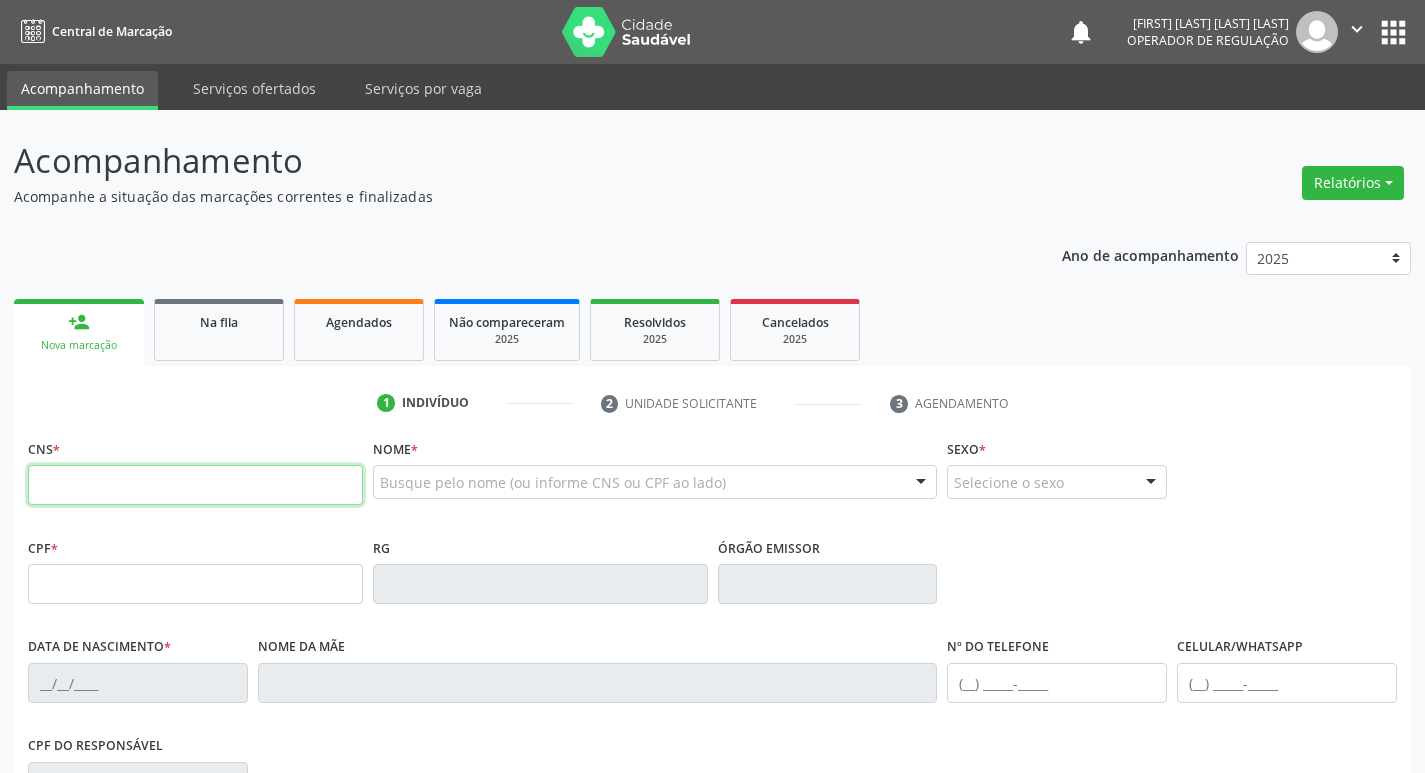 click at bounding box center (195, 485) 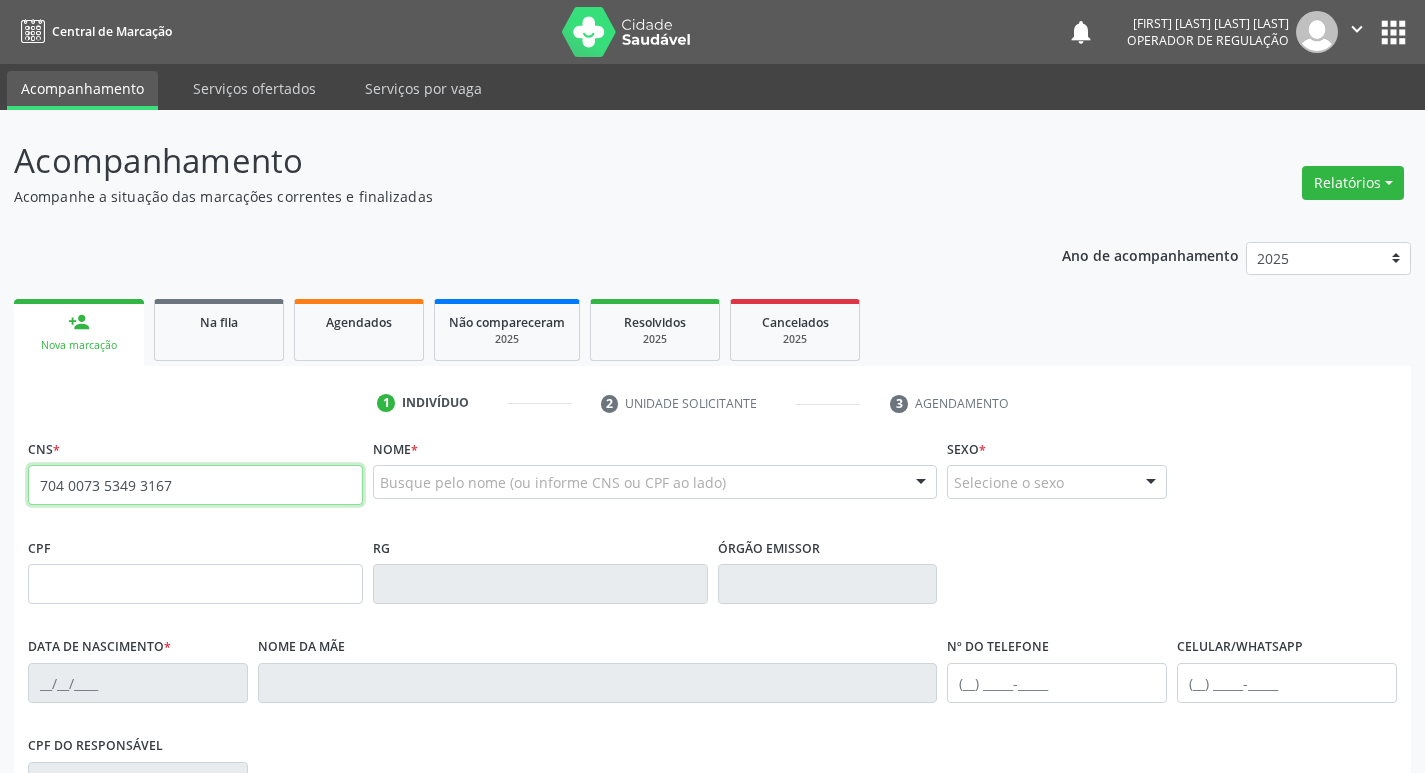 type on "704 0073 5349 3167" 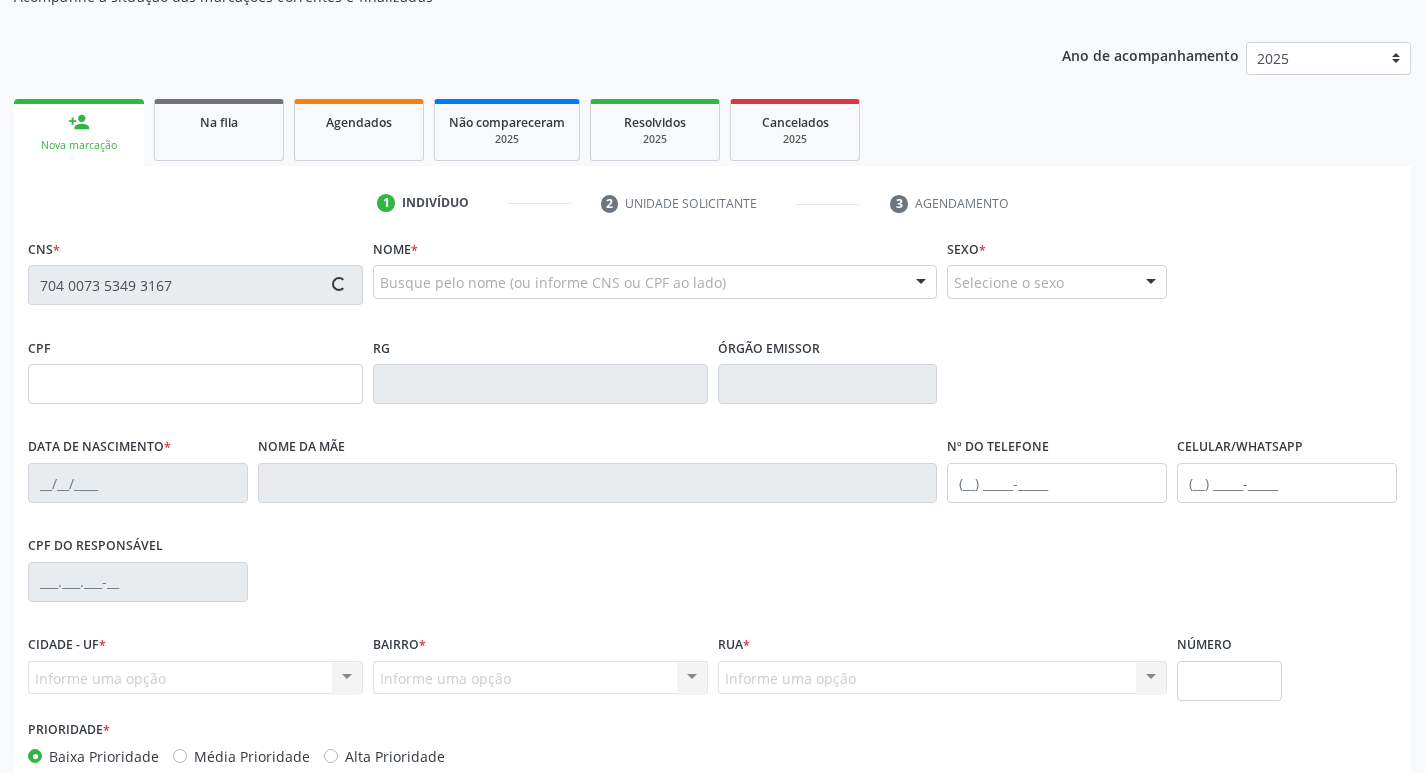 scroll, scrollTop: 300, scrollLeft: 0, axis: vertical 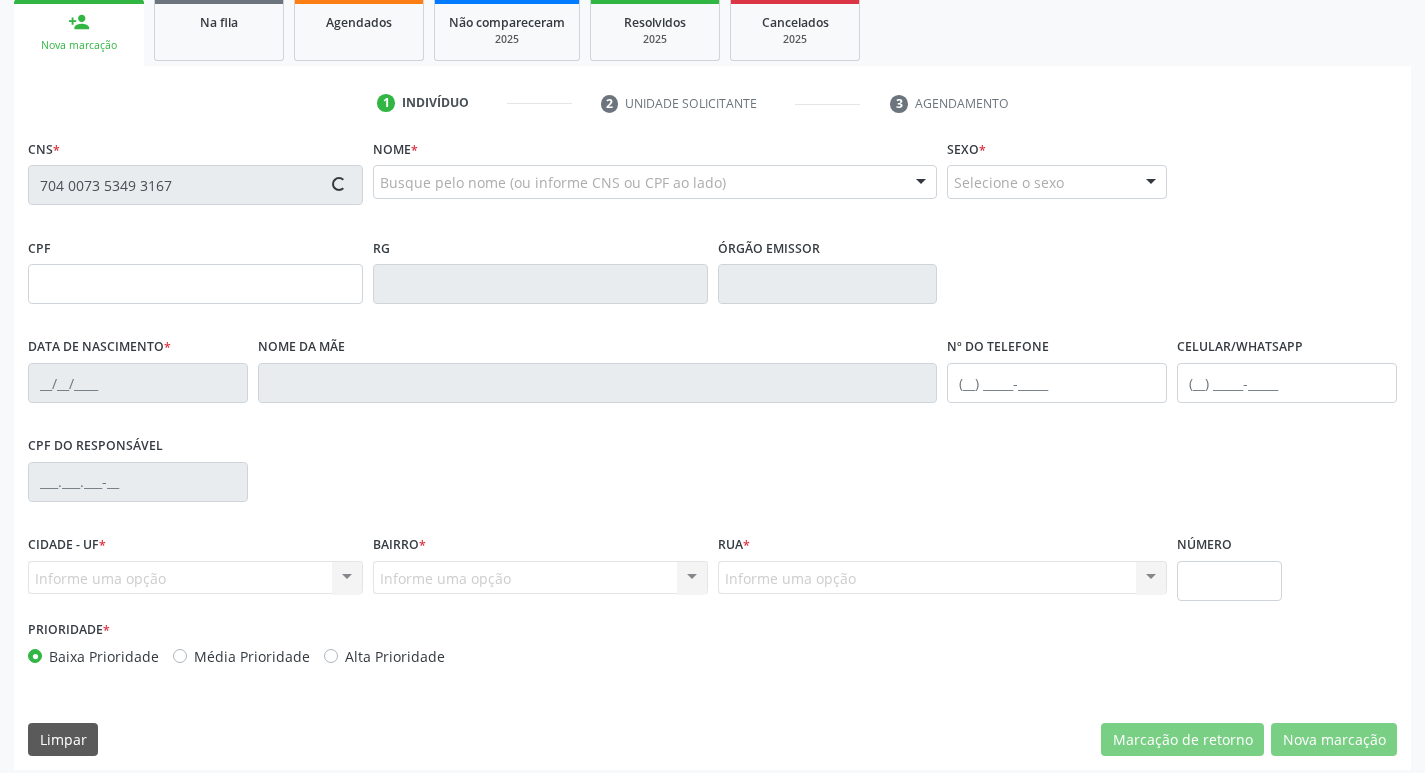type on "138.181.254-65" 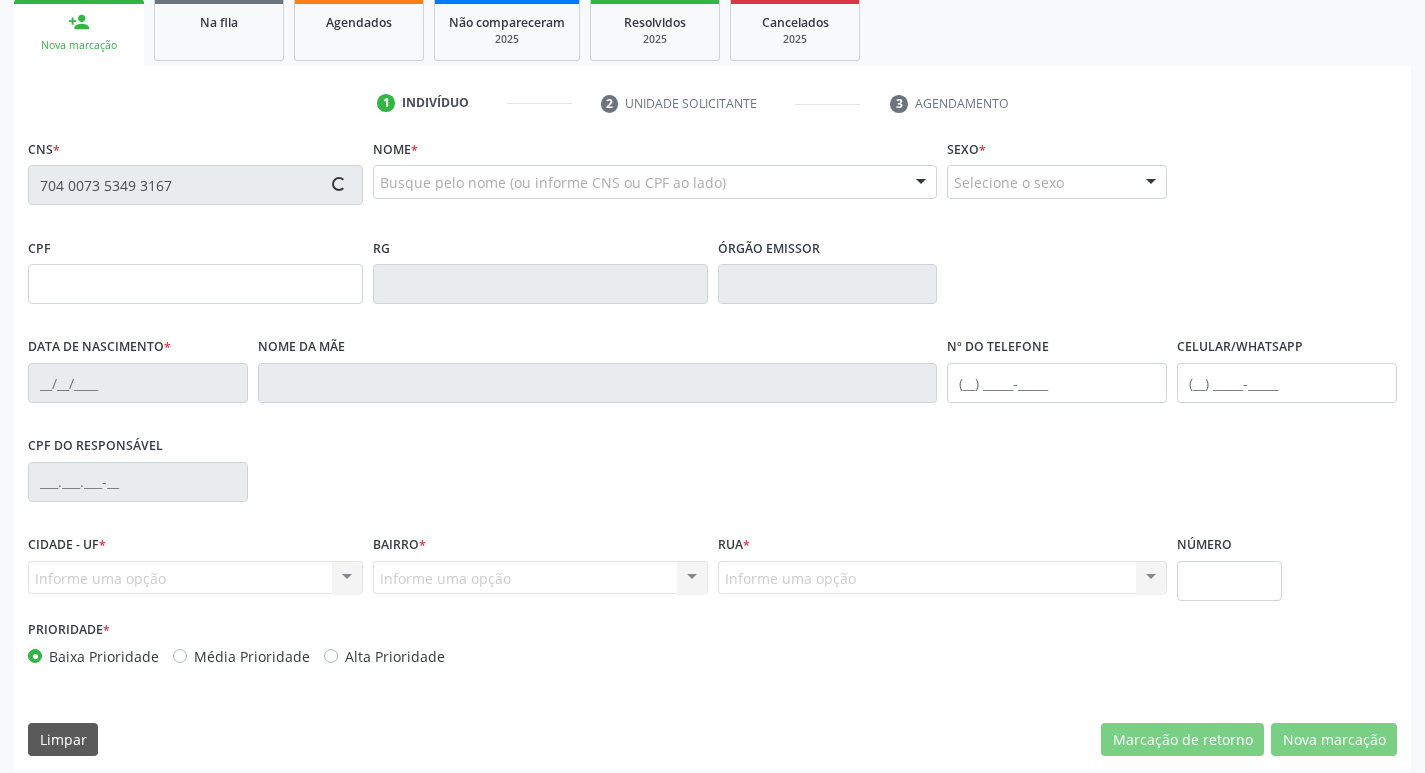 type on "(87) 99943-0531" 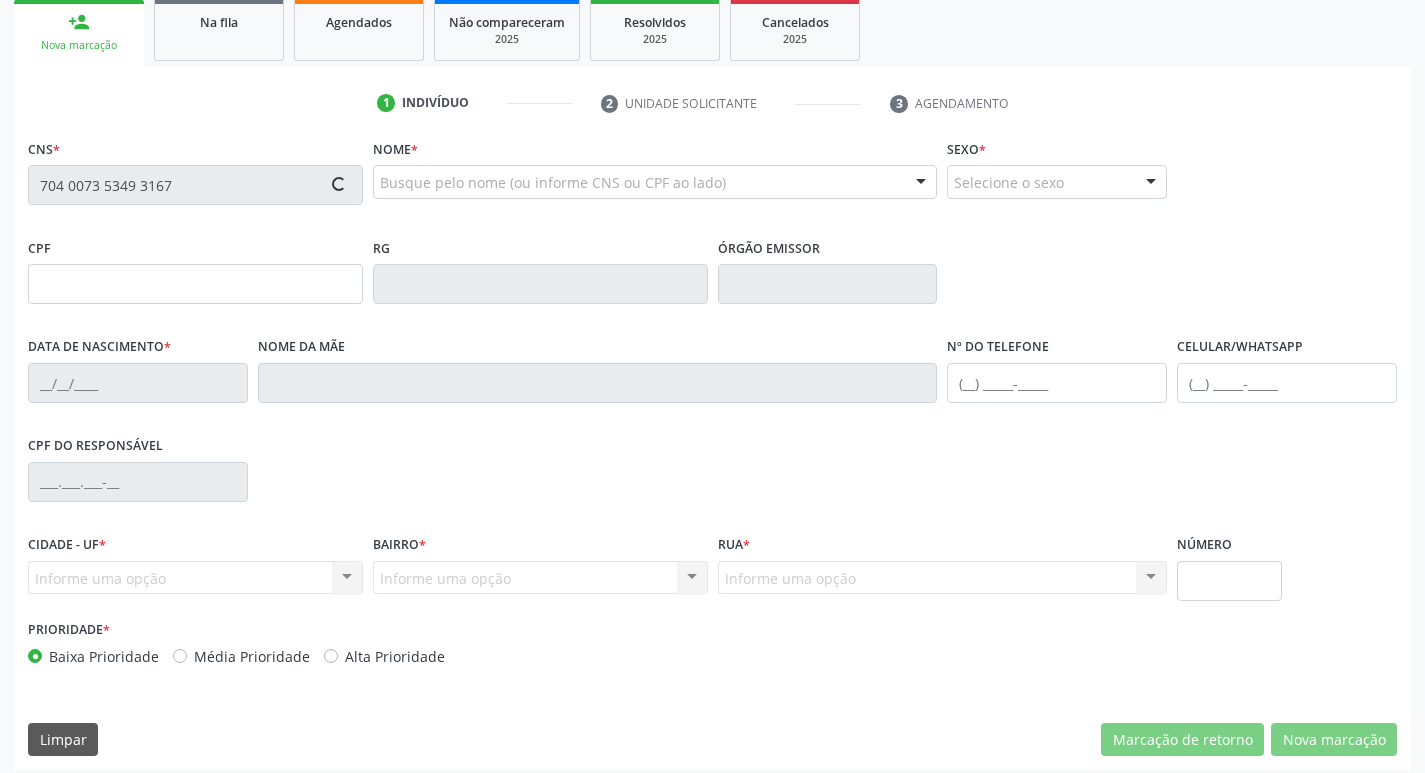 type on "(87) 99943-0531" 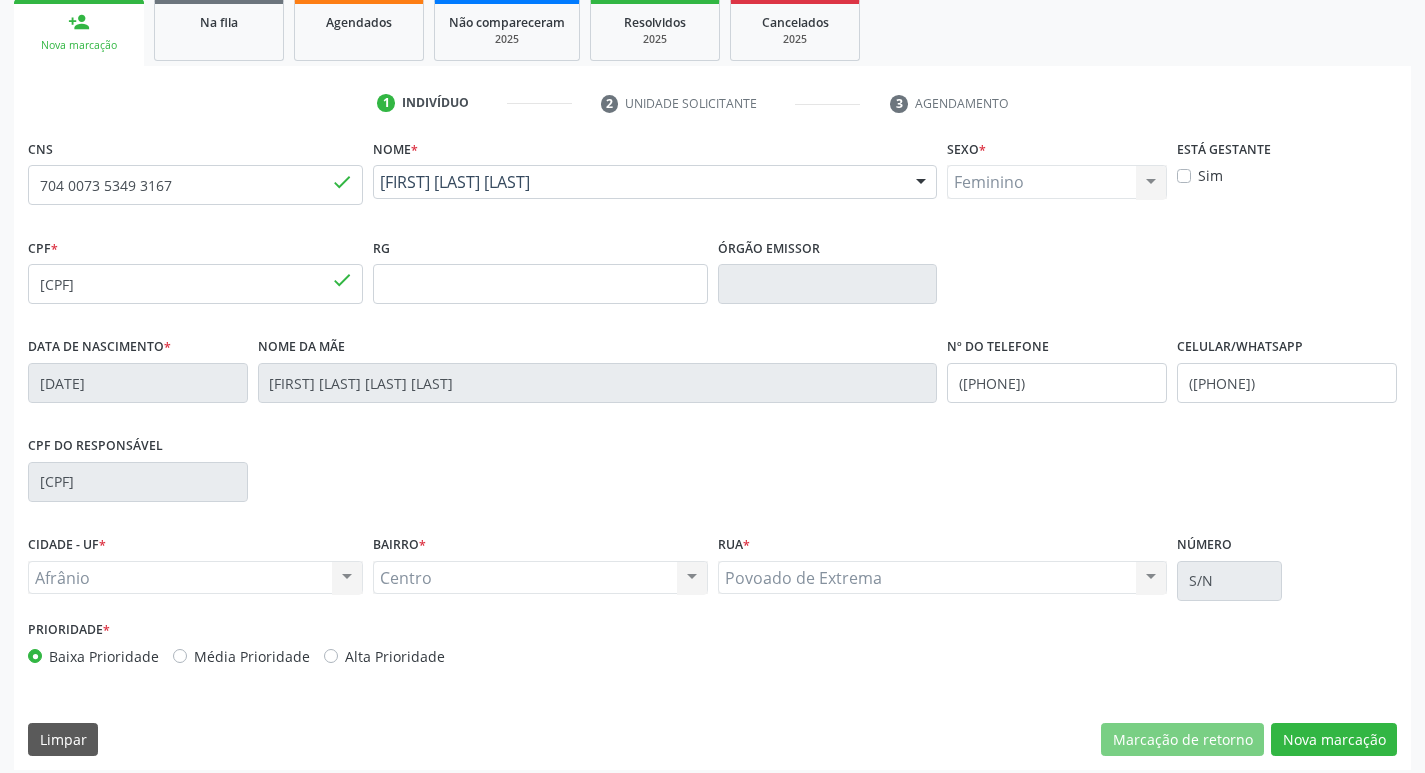 drag, startPoint x: 166, startPoint y: 656, endPoint x: 176, endPoint y: 654, distance: 10.198039 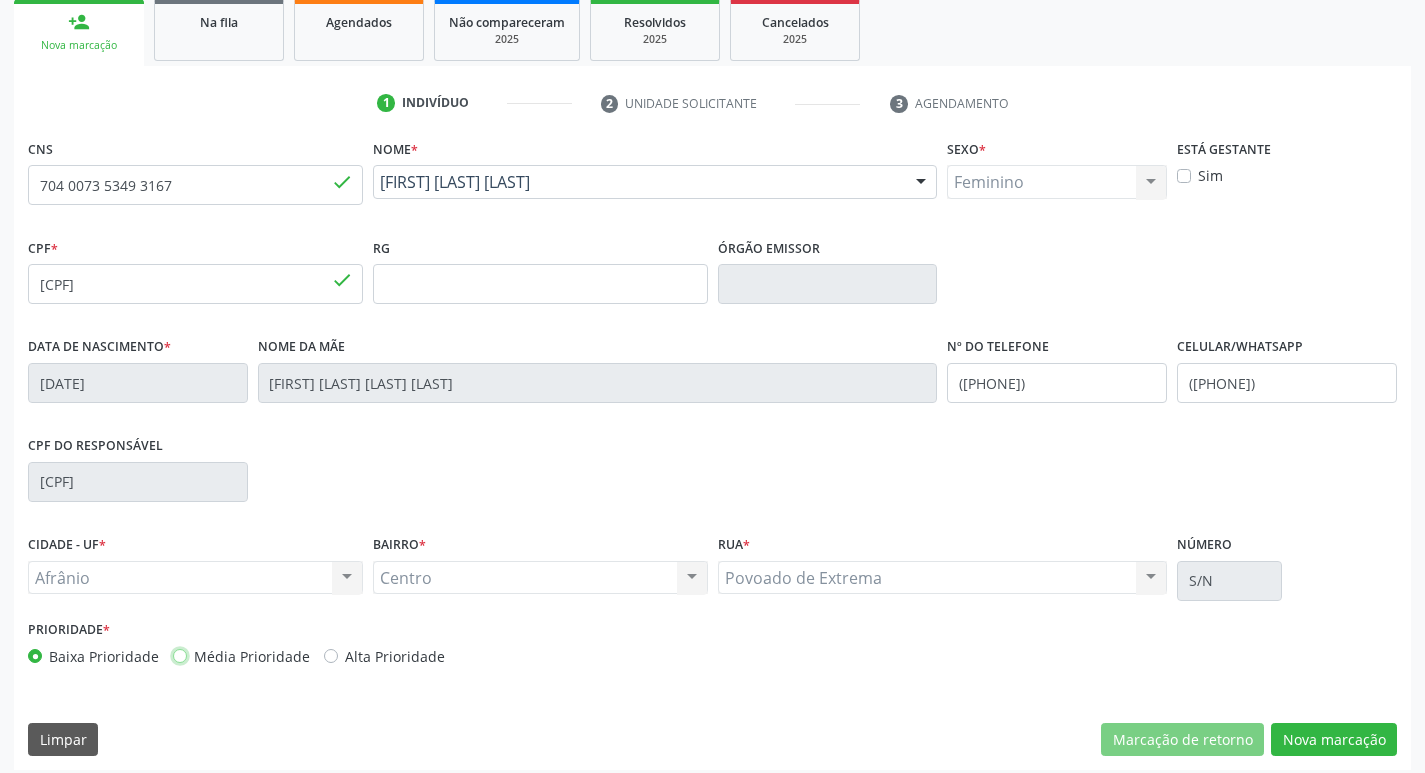click on "Média Prioridade" at bounding box center (180, 655) 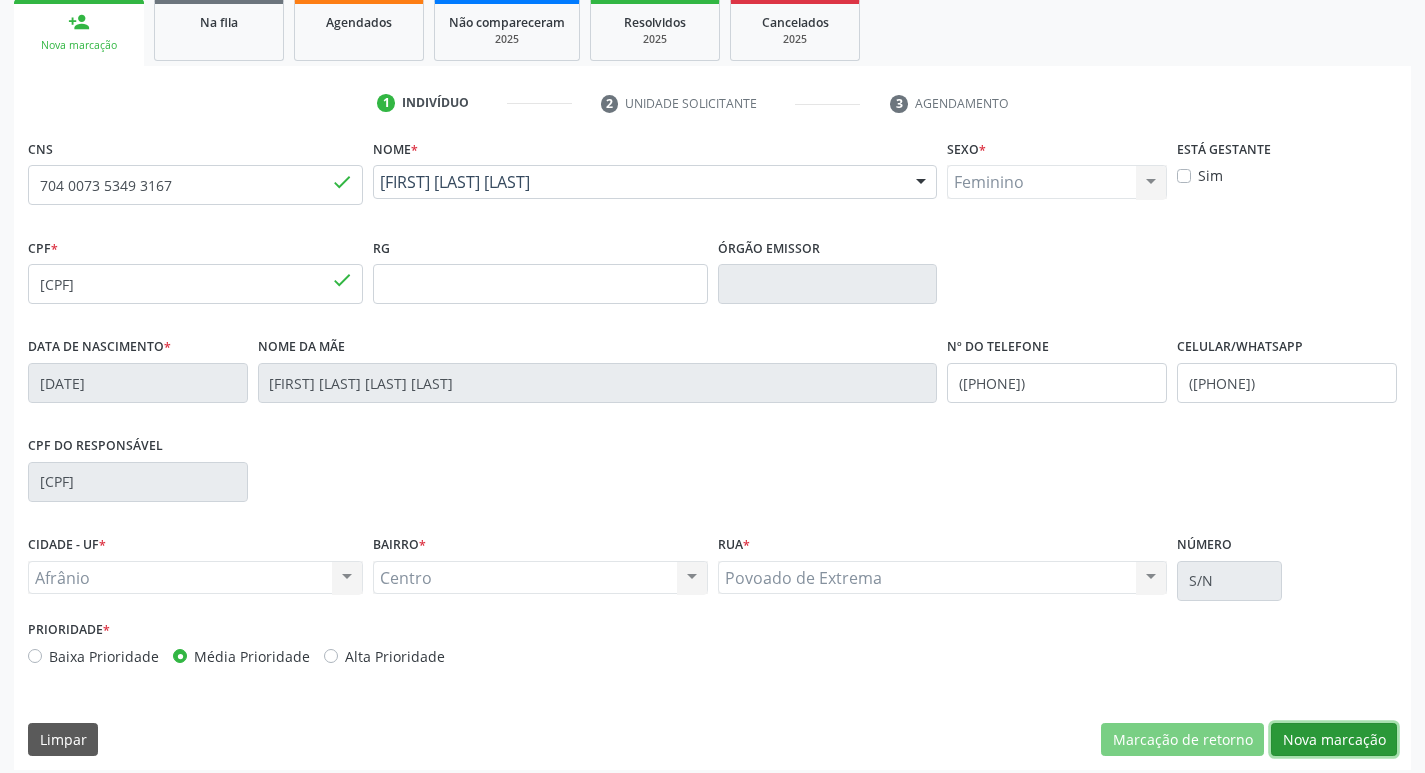 click on "Nova marcação" at bounding box center [1334, 740] 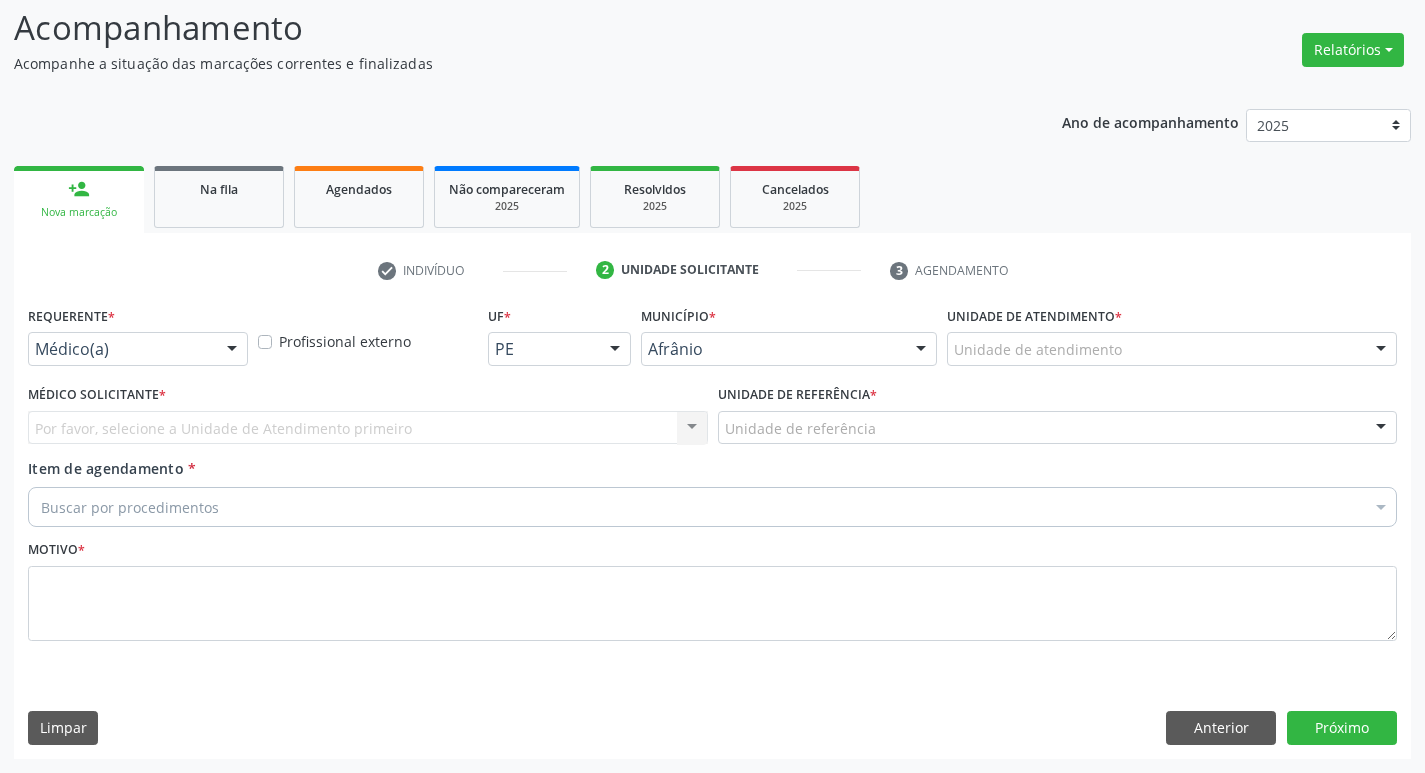 scroll, scrollTop: 133, scrollLeft: 0, axis: vertical 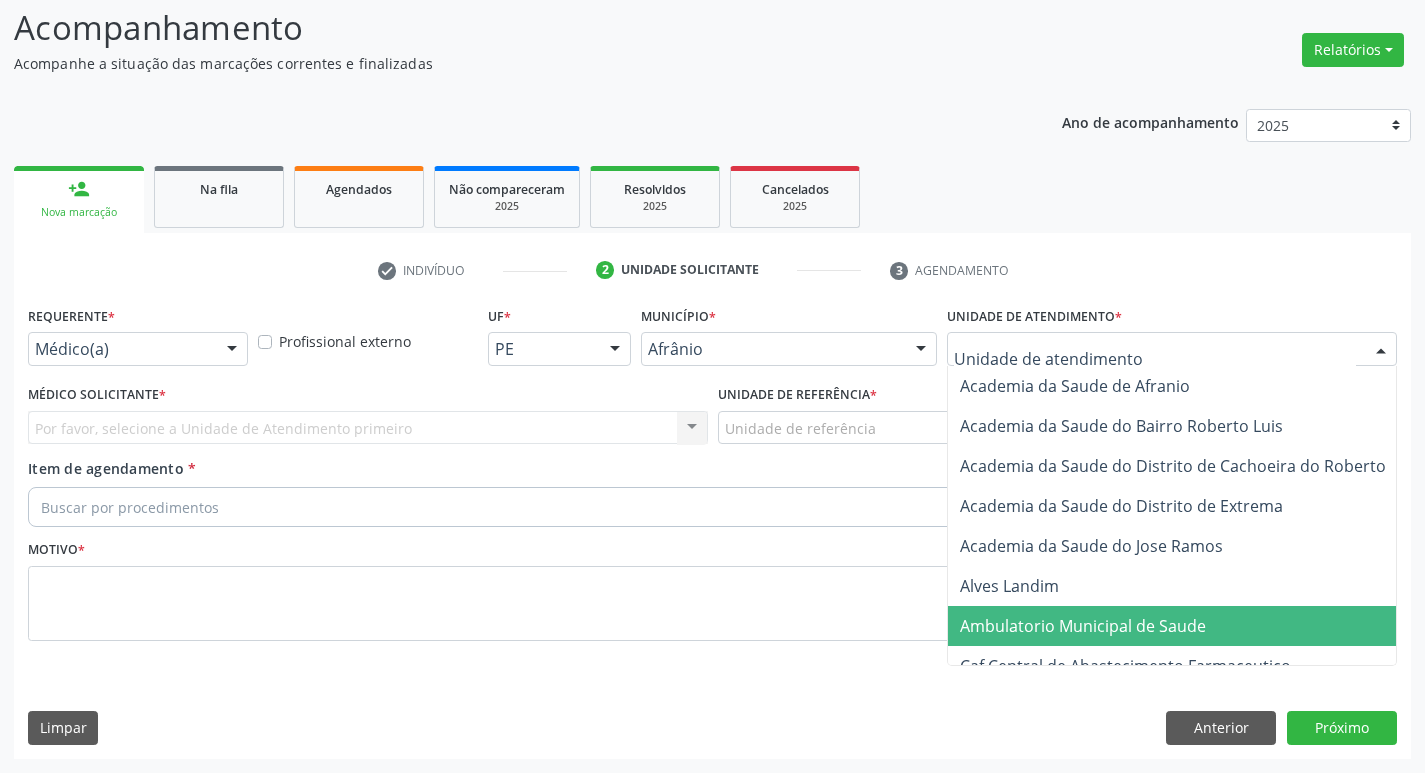 click on "Ambulatorio Municipal de Saude" at bounding box center [1083, 626] 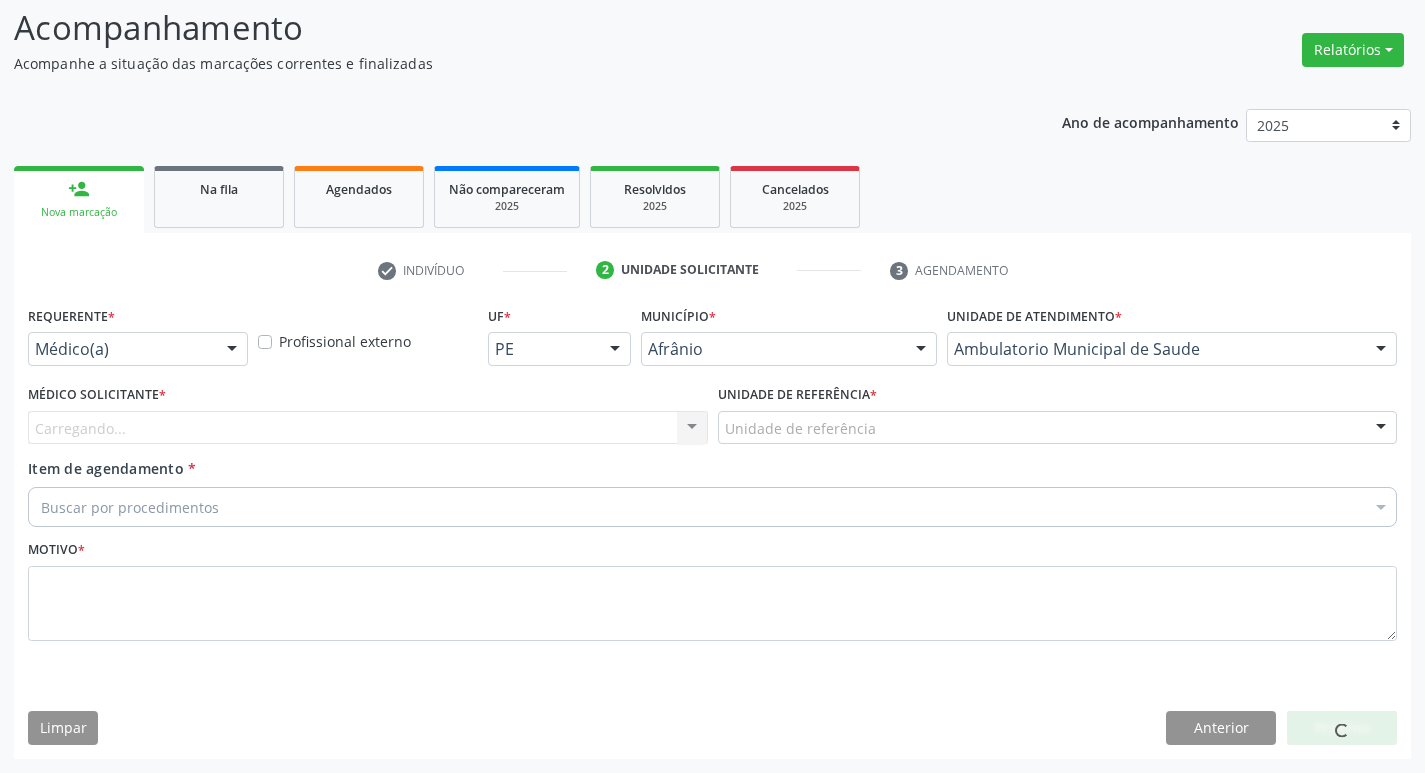 click on "Carregando...
Nenhum resultado encontrado para: "   "
Não há nenhuma opção para ser exibida." at bounding box center [368, 428] 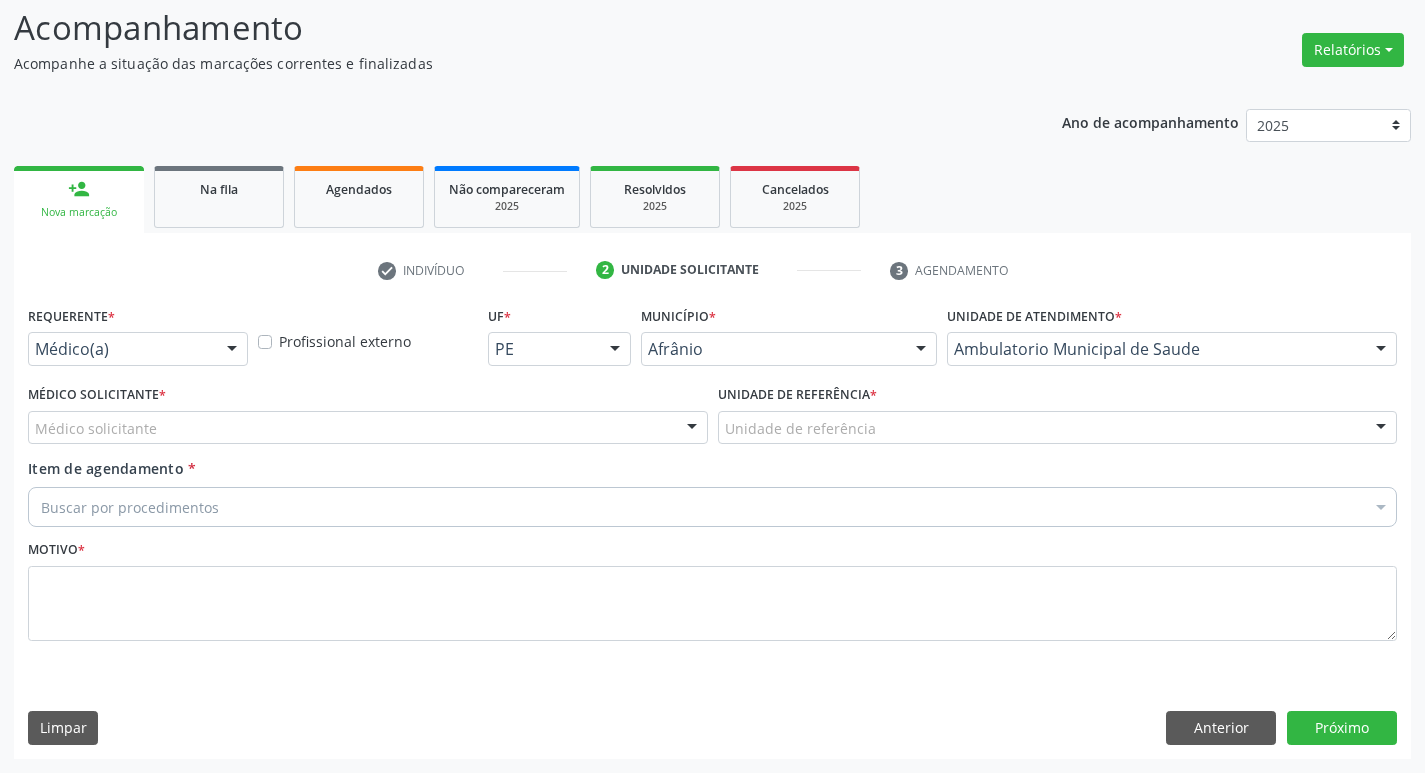 click on "Médico solicitante" at bounding box center [368, 428] 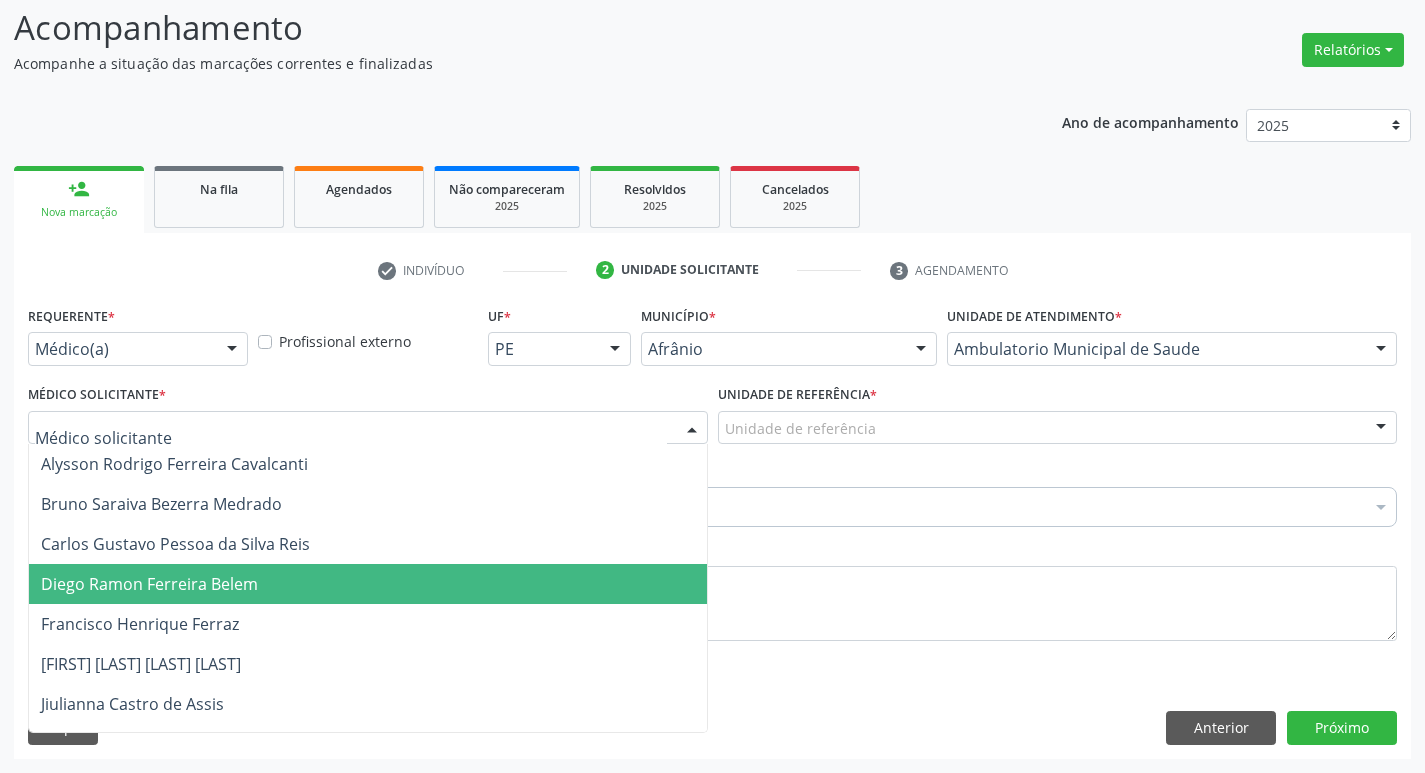 click on "Diego Ramon Ferreira Belem" at bounding box center [149, 584] 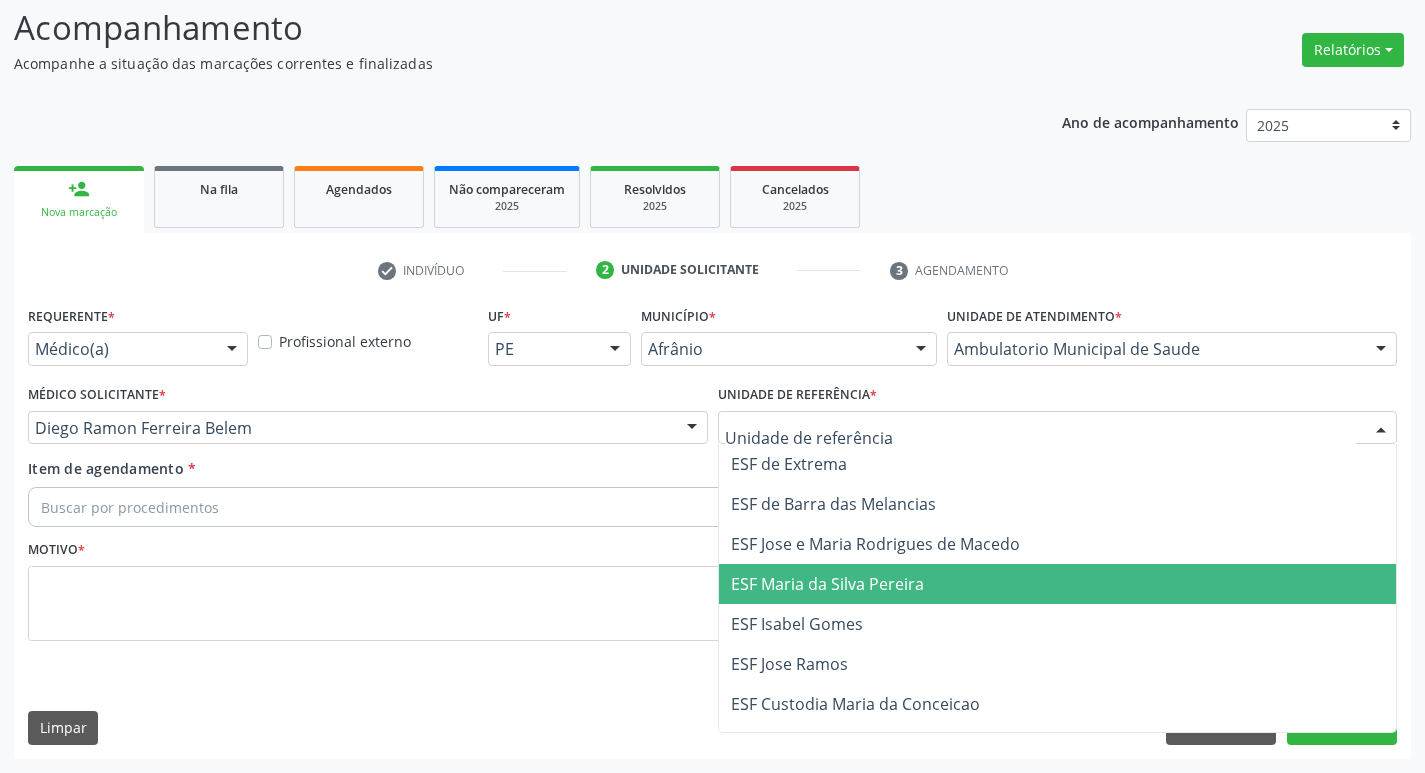 click on "ESF Maria da Silva Pereira" at bounding box center (827, 584) 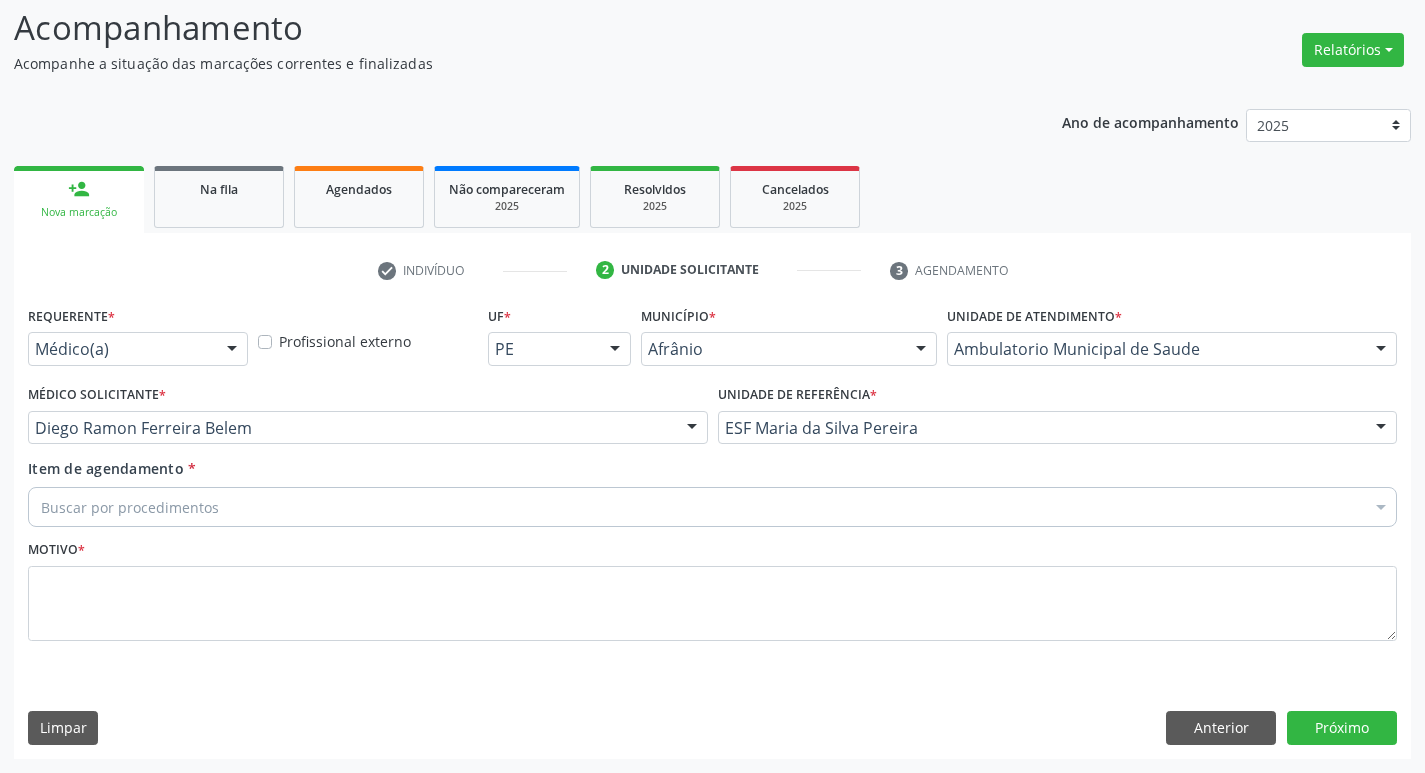 click on "Buscar por procedimentos" at bounding box center (712, 507) 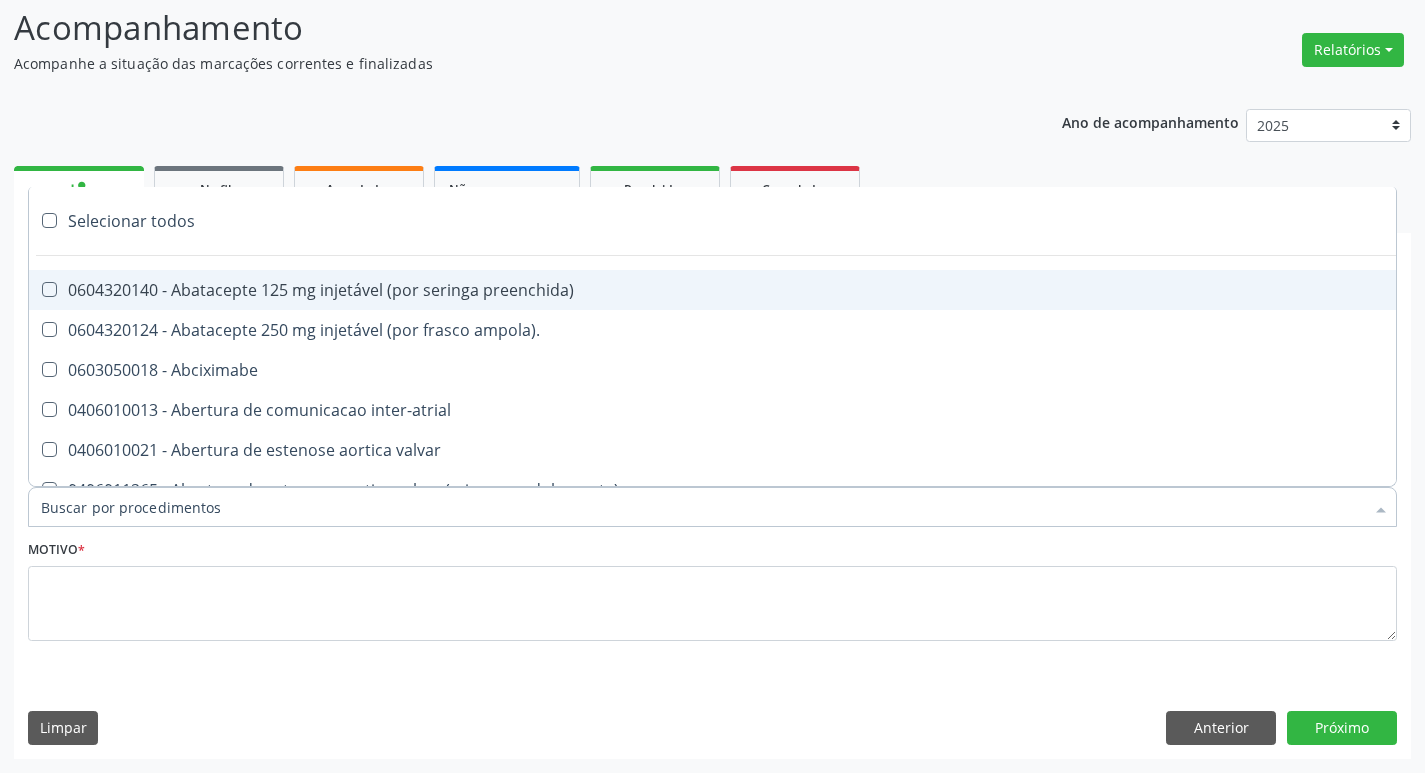paste on "ortope" 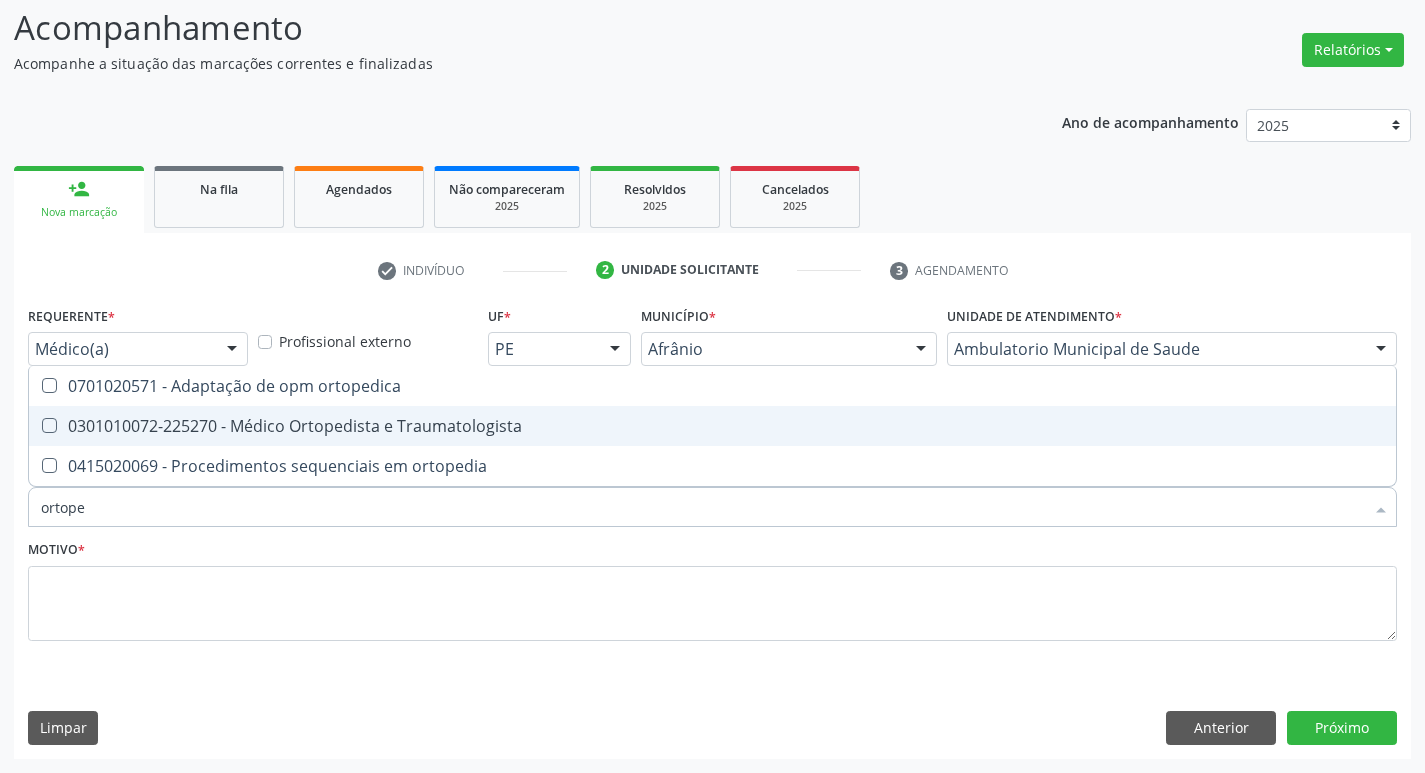 click at bounding box center [49, 425] 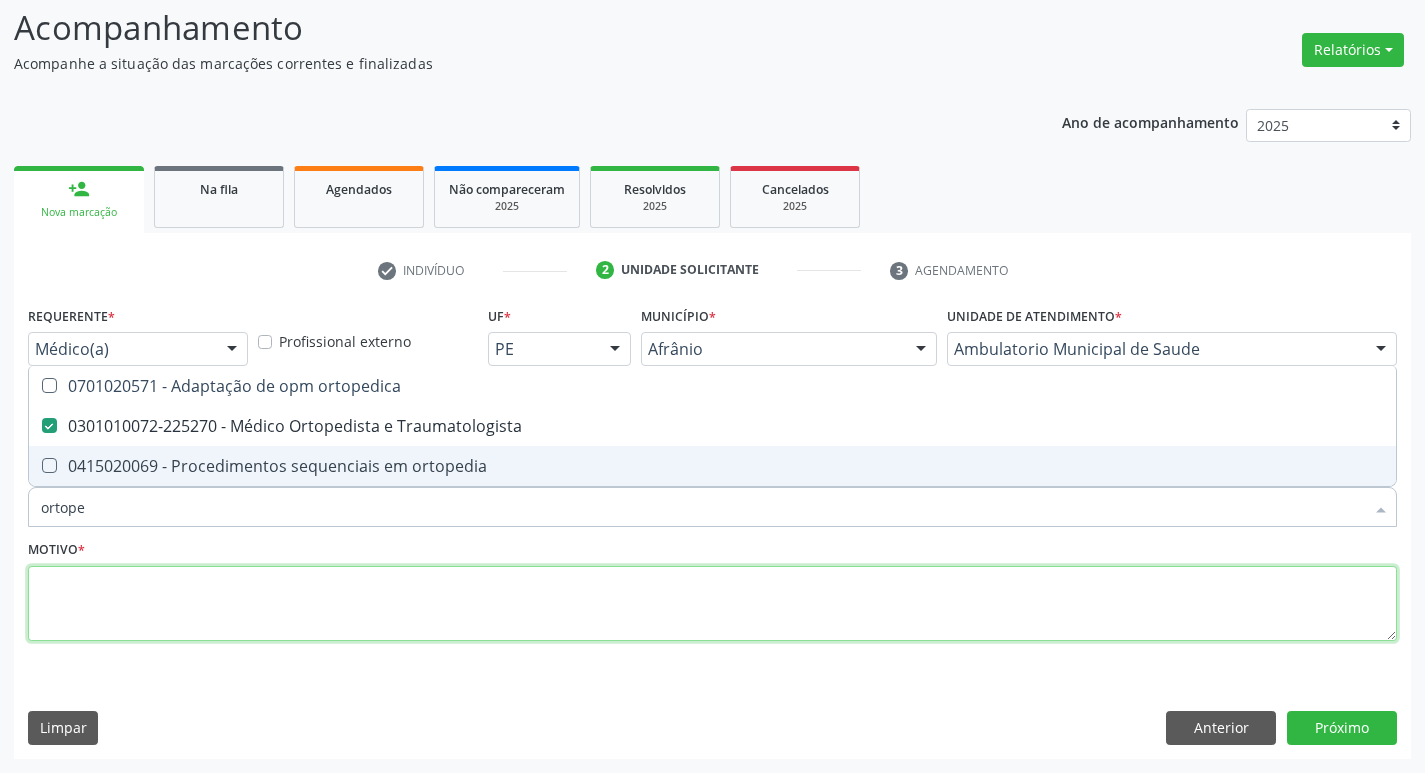 click at bounding box center [712, 604] 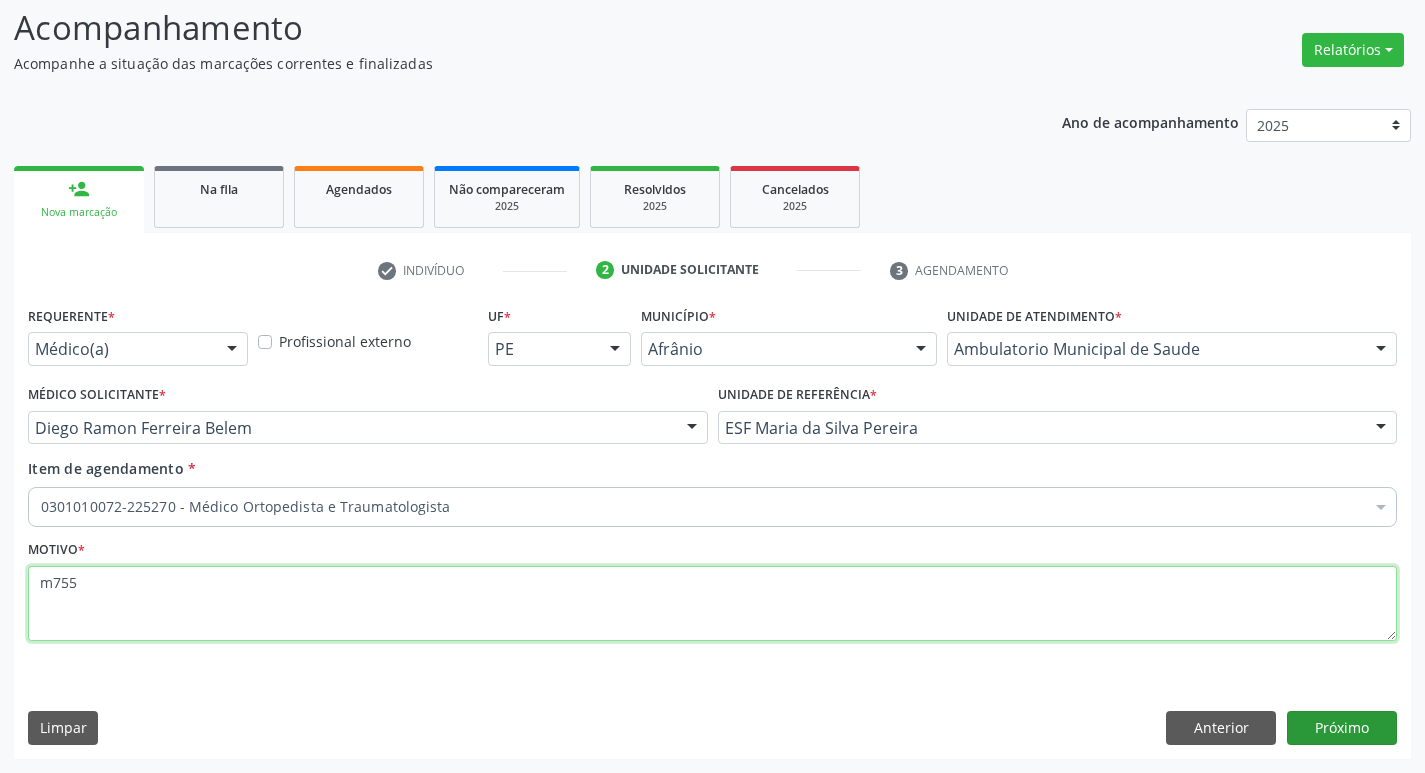 type on "m755" 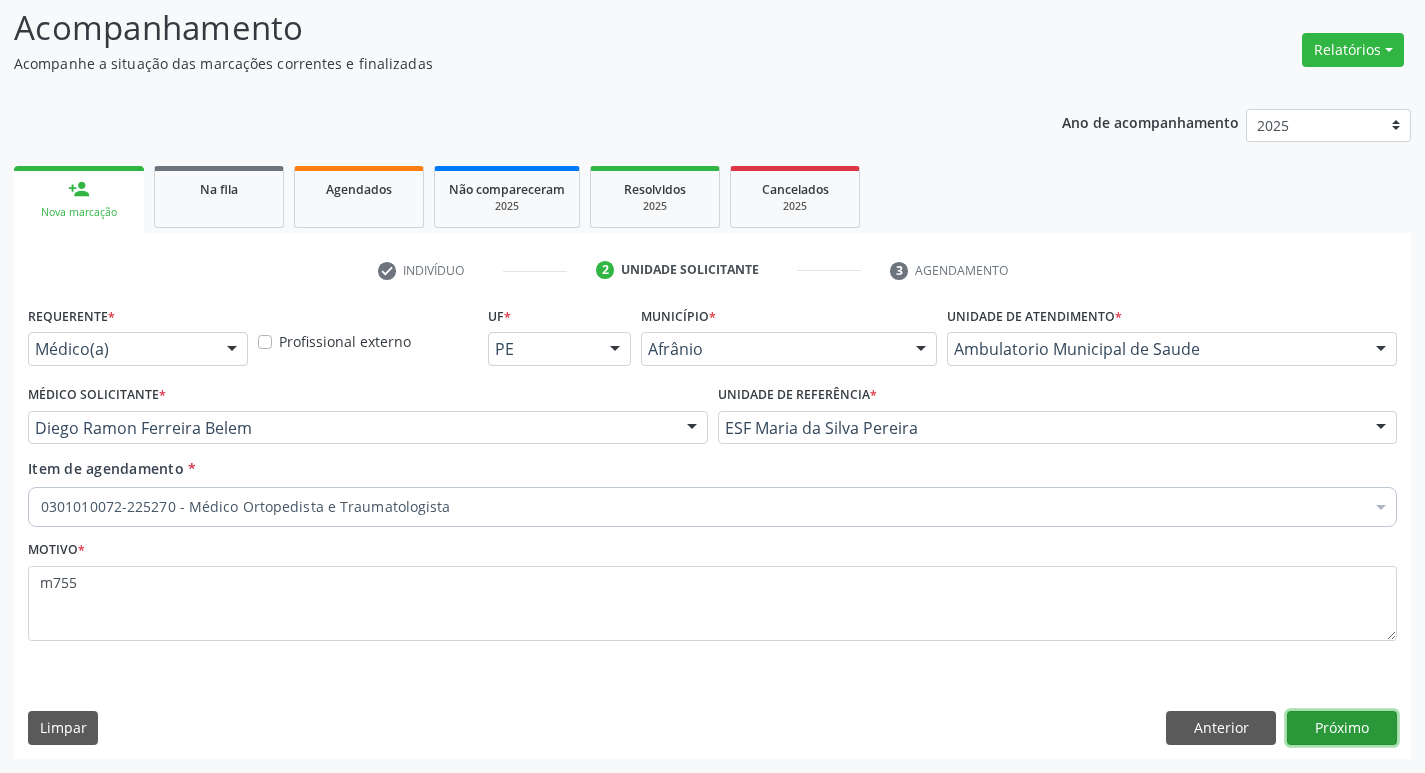 click on "Próximo" at bounding box center [1342, 728] 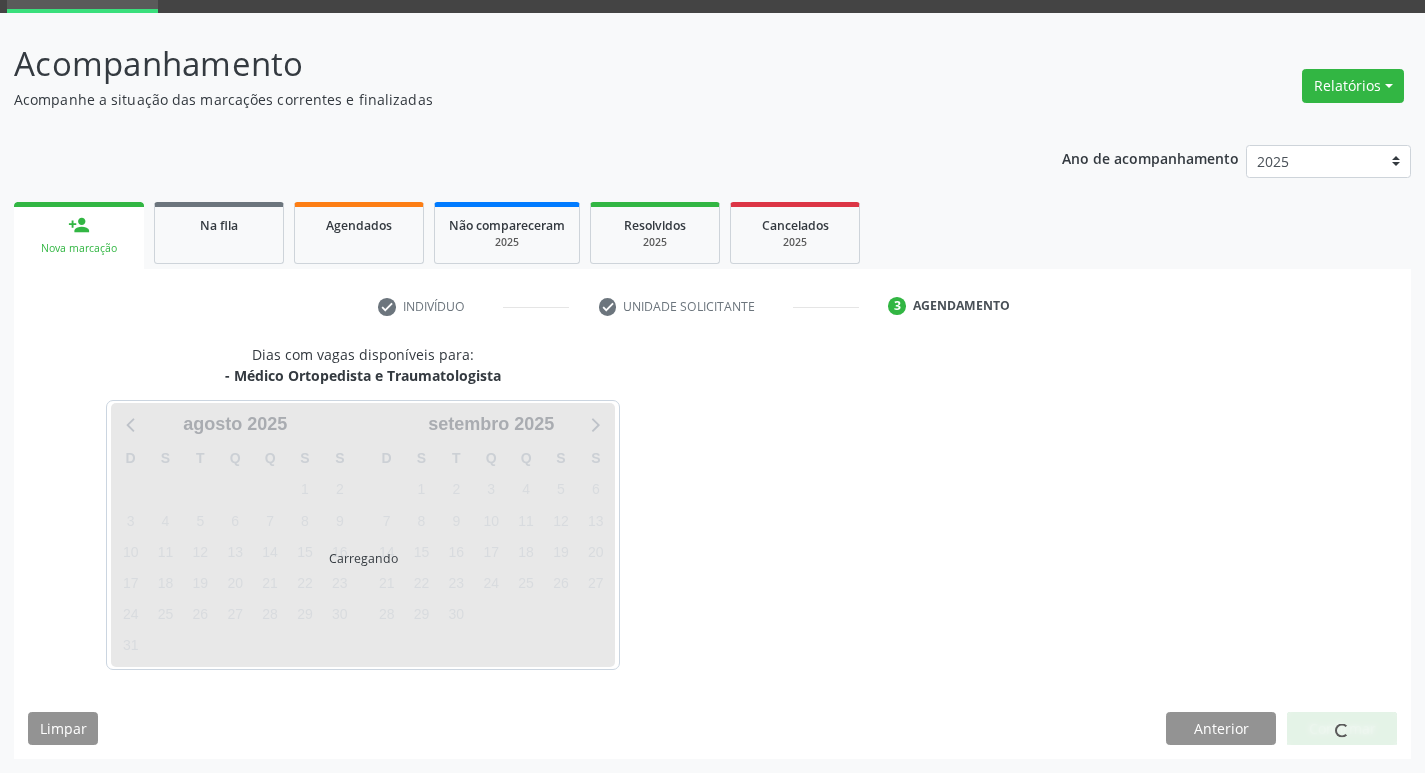 scroll, scrollTop: 97, scrollLeft: 0, axis: vertical 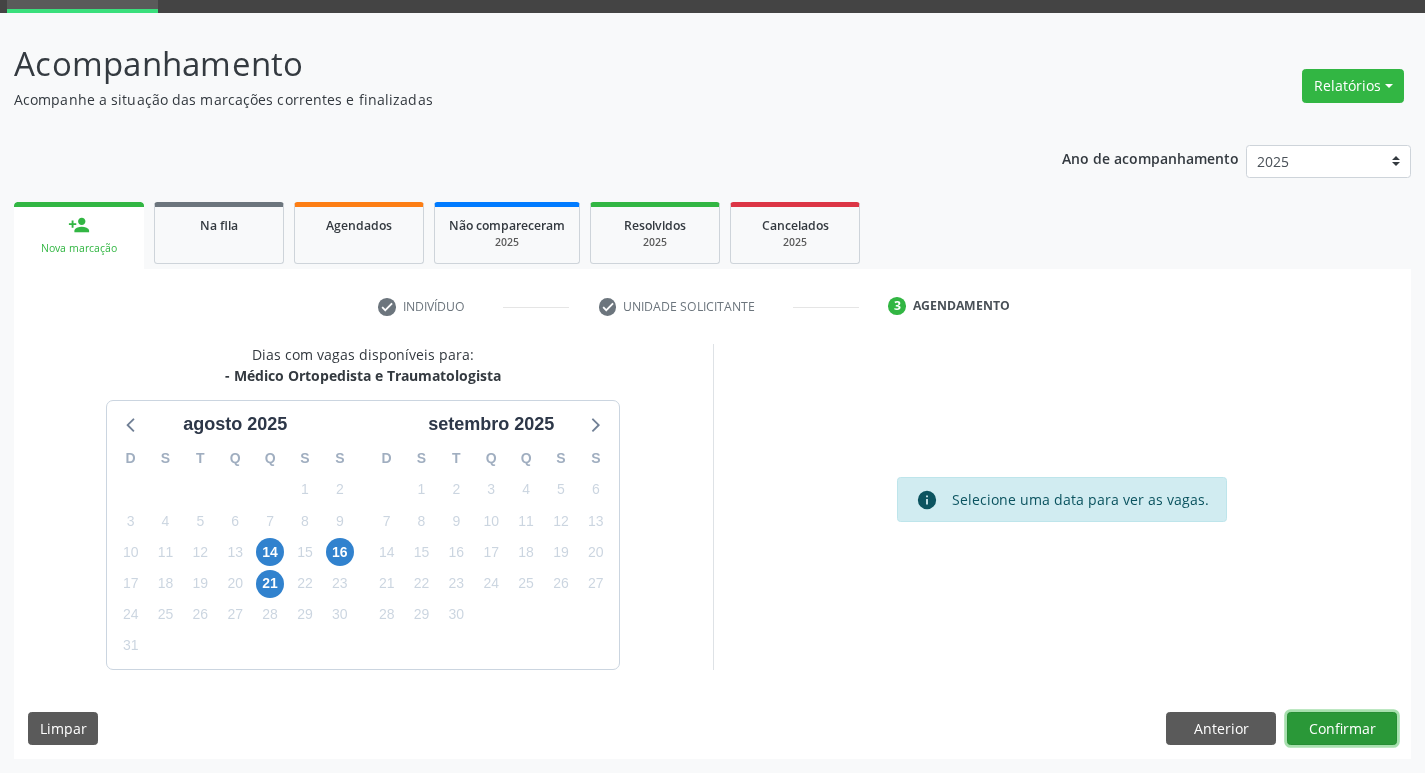click on "Confirmar" at bounding box center (1342, 729) 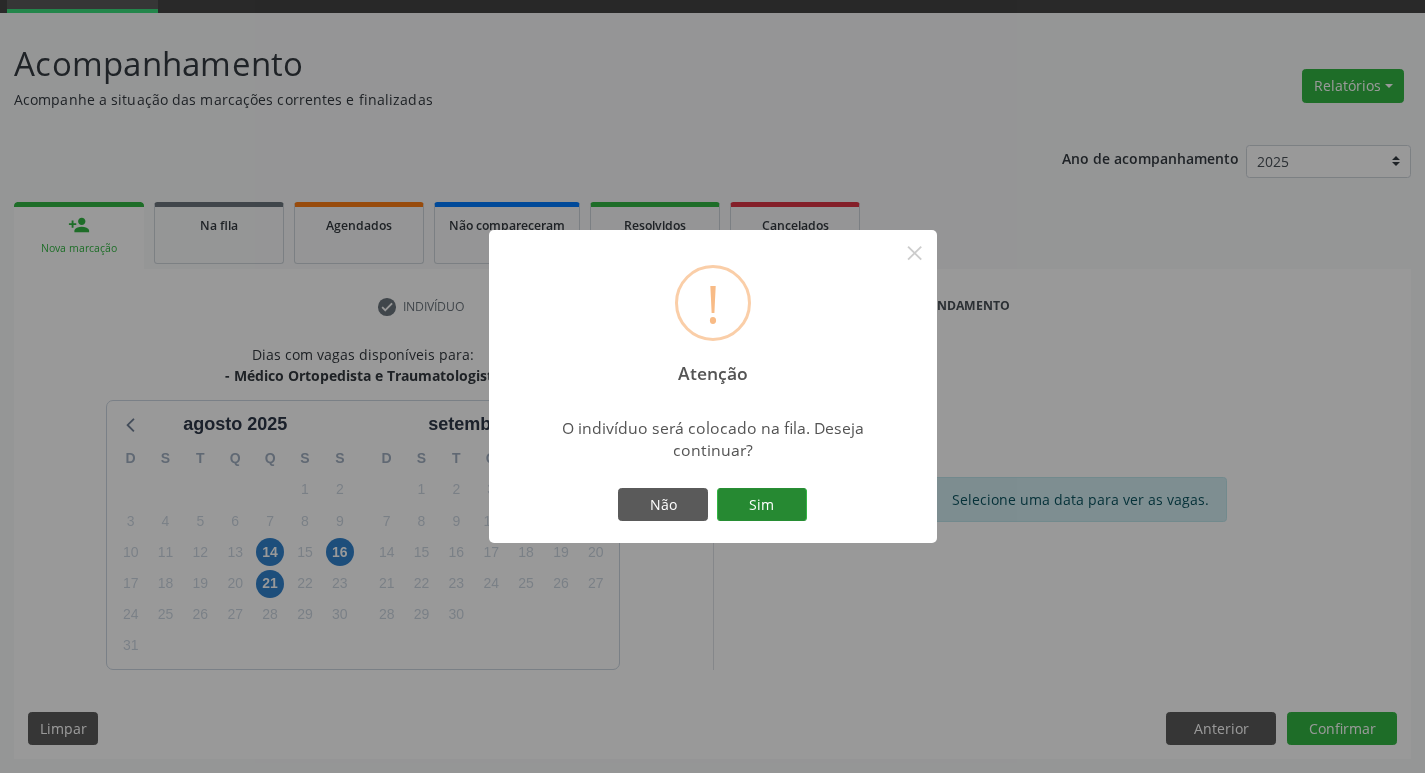 click on "Sim" at bounding box center [762, 505] 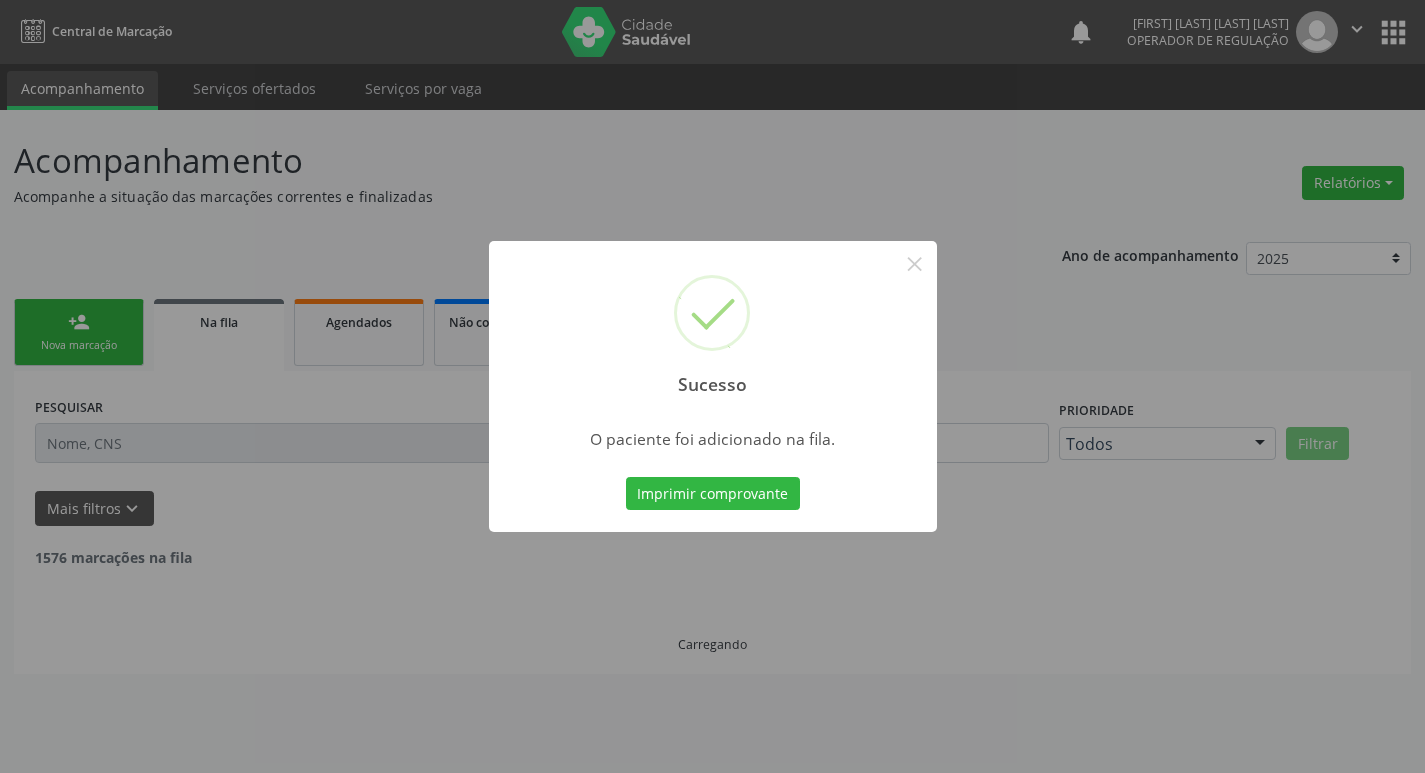 scroll, scrollTop: 0, scrollLeft: 0, axis: both 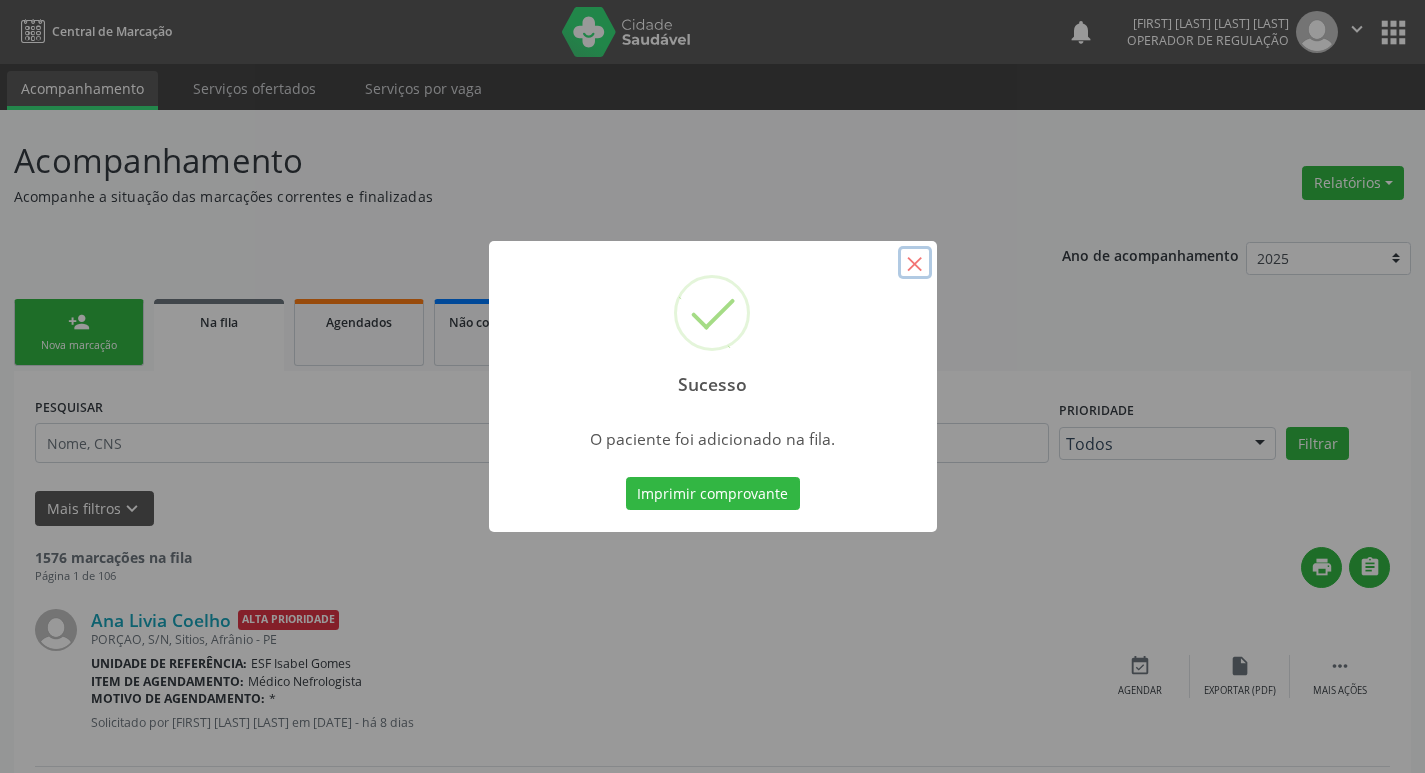 click on "×" at bounding box center [915, 263] 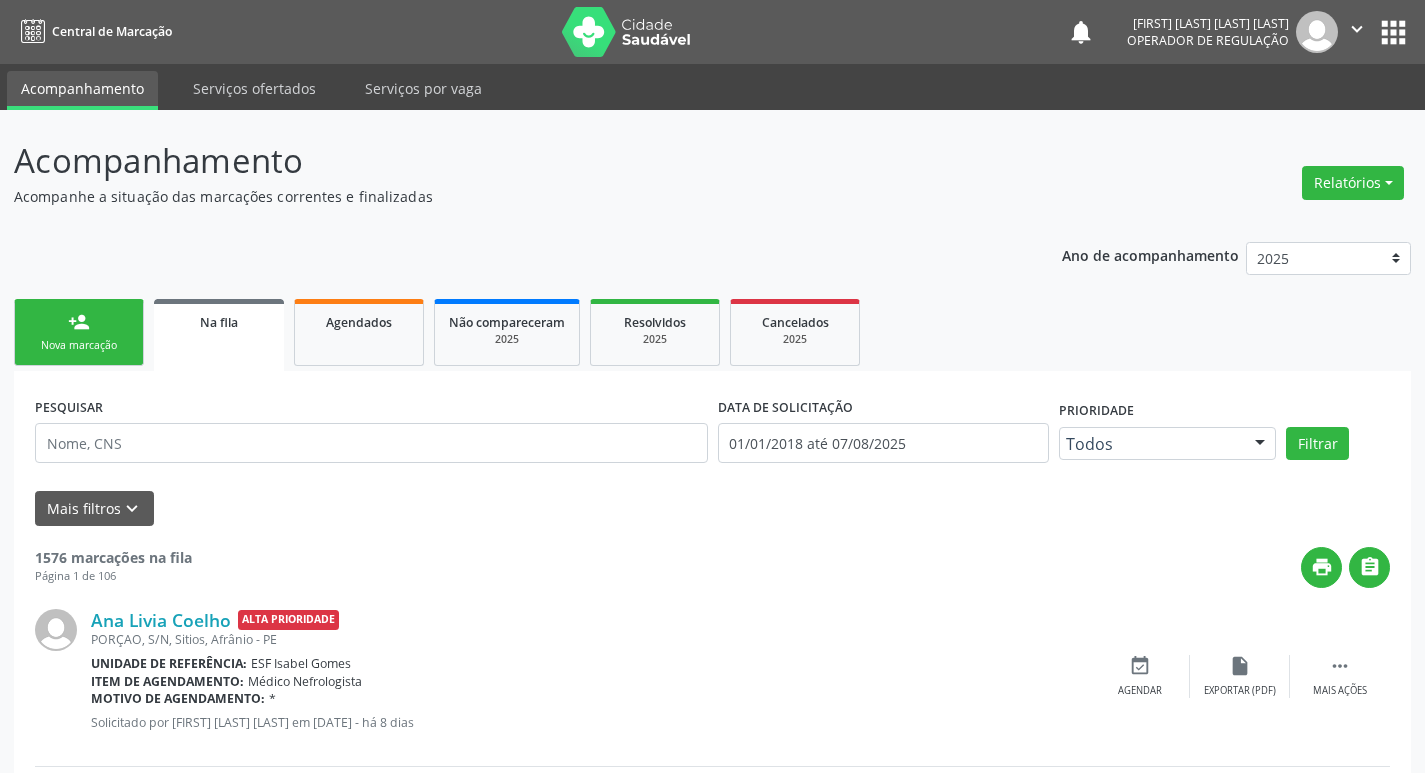 click on "person_add" at bounding box center (79, 322) 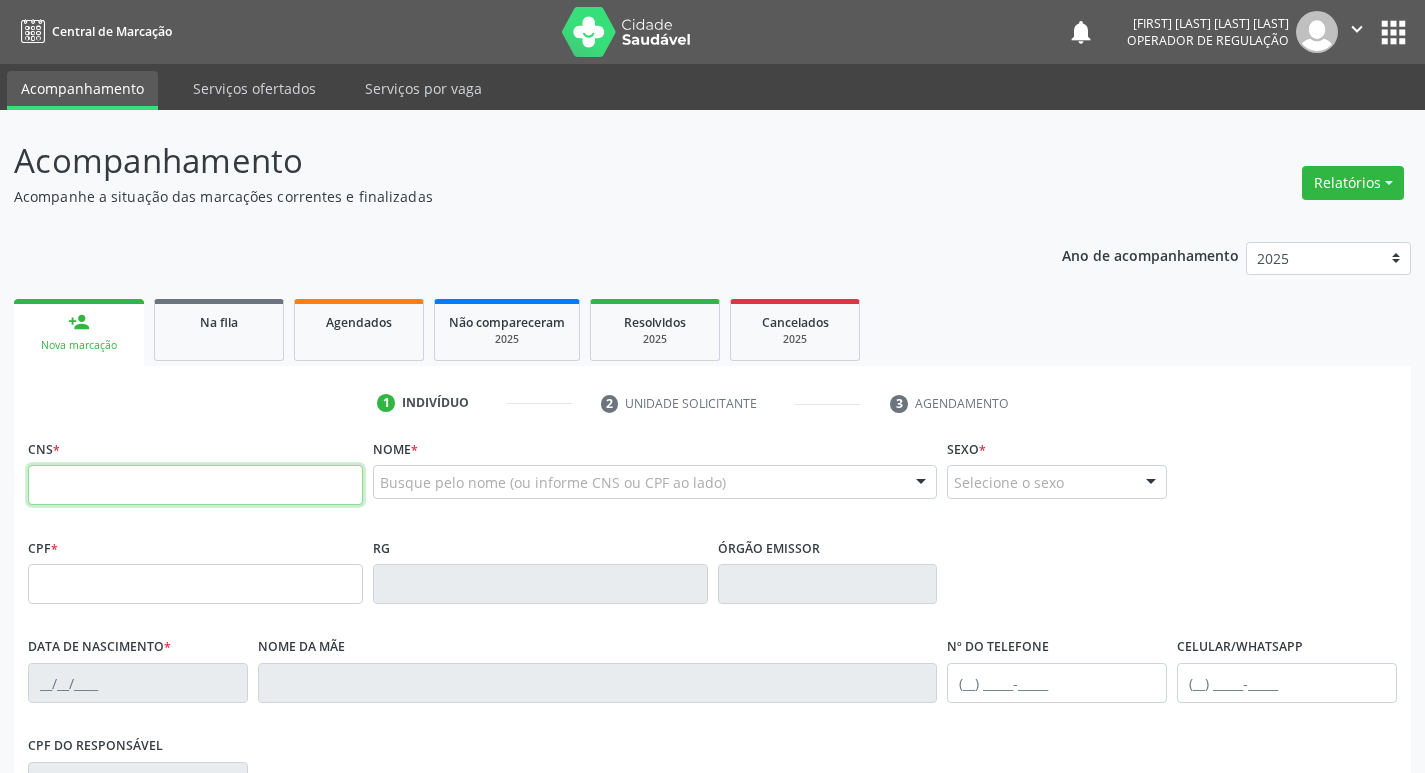 click at bounding box center [195, 485] 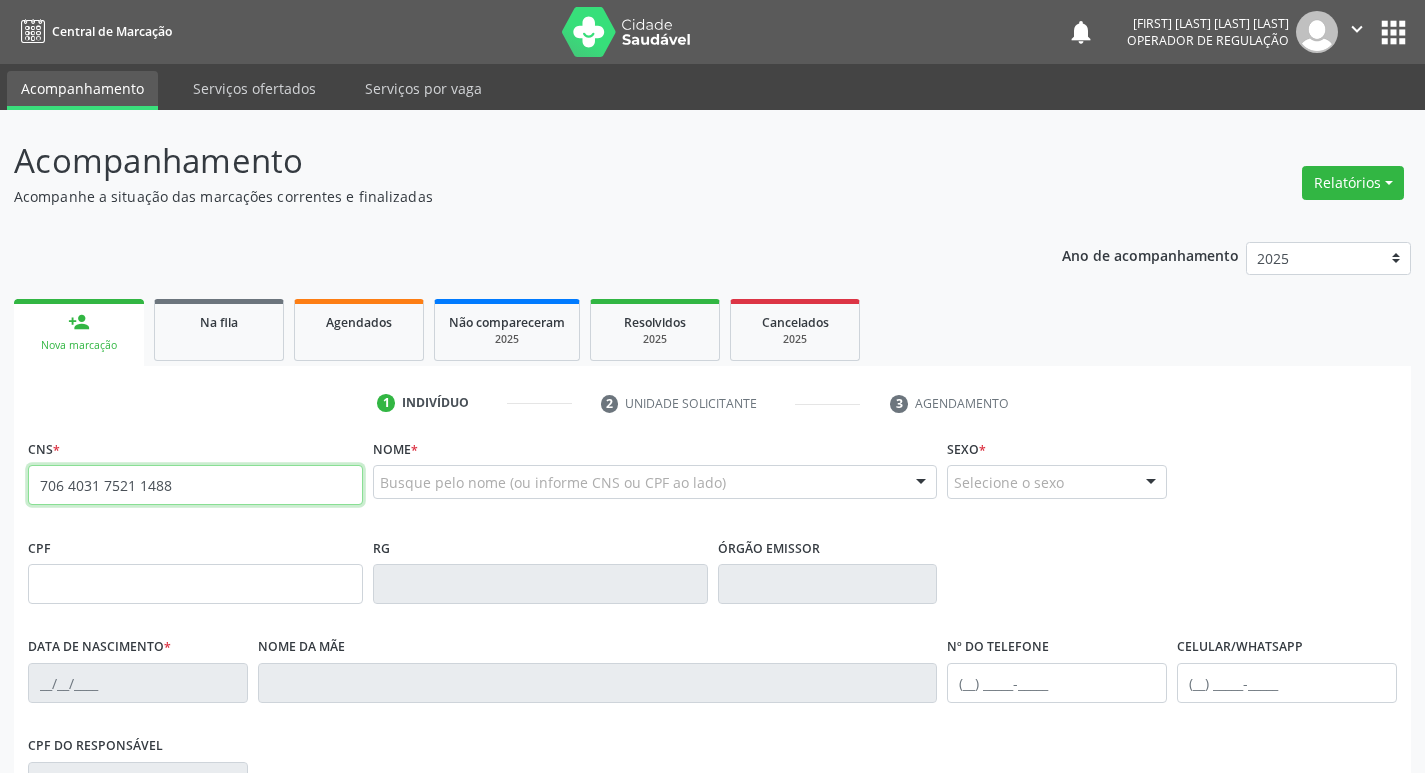 type on "706 4031 7521 1488" 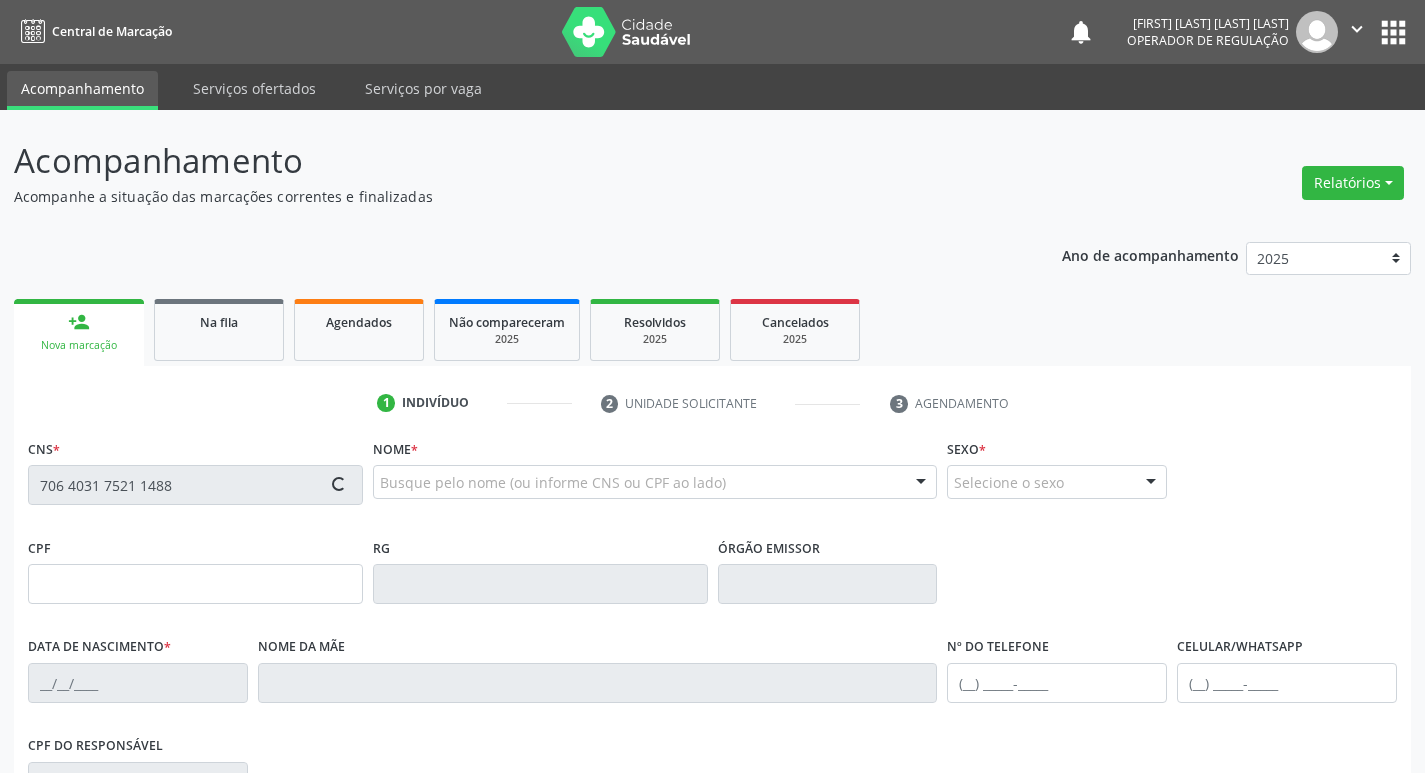 type on "043.045.344-24" 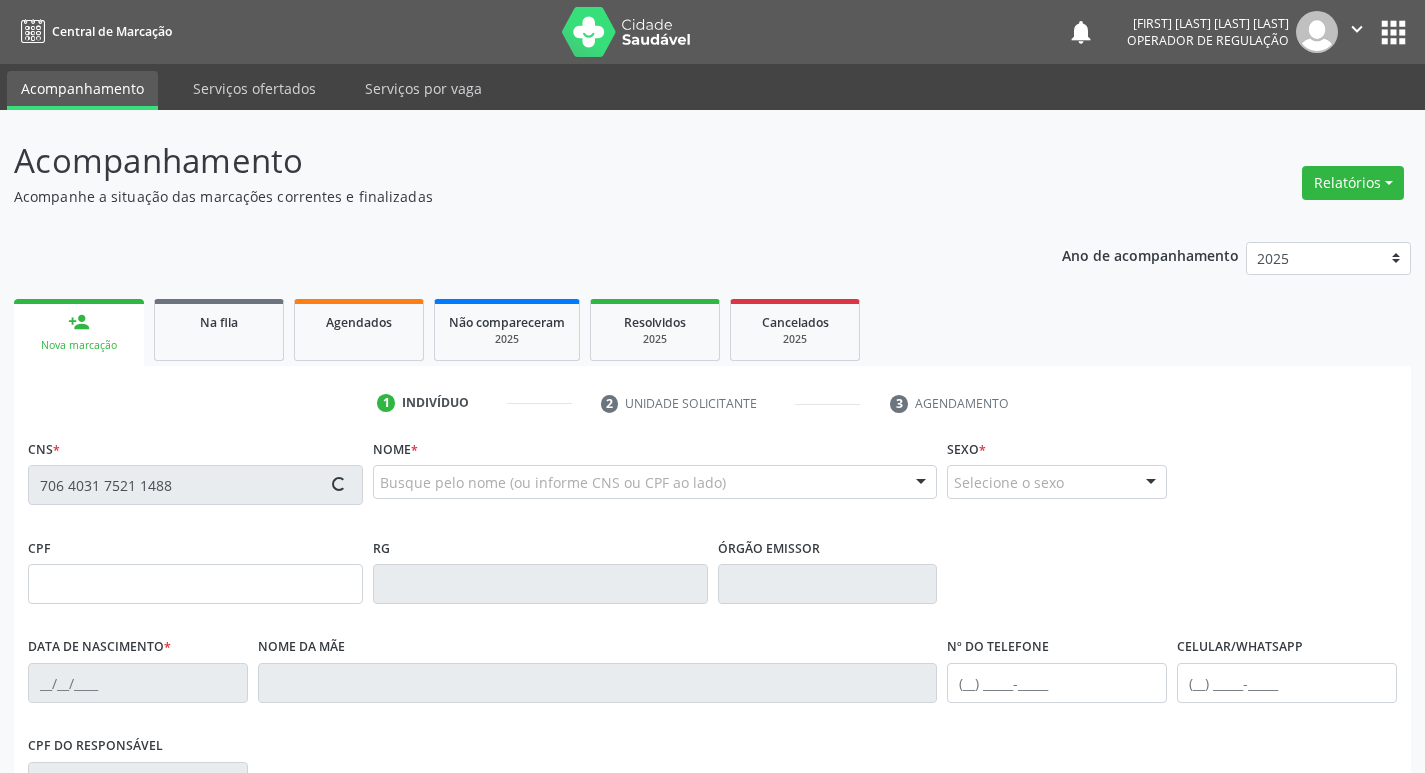 type on "15/07/1955" 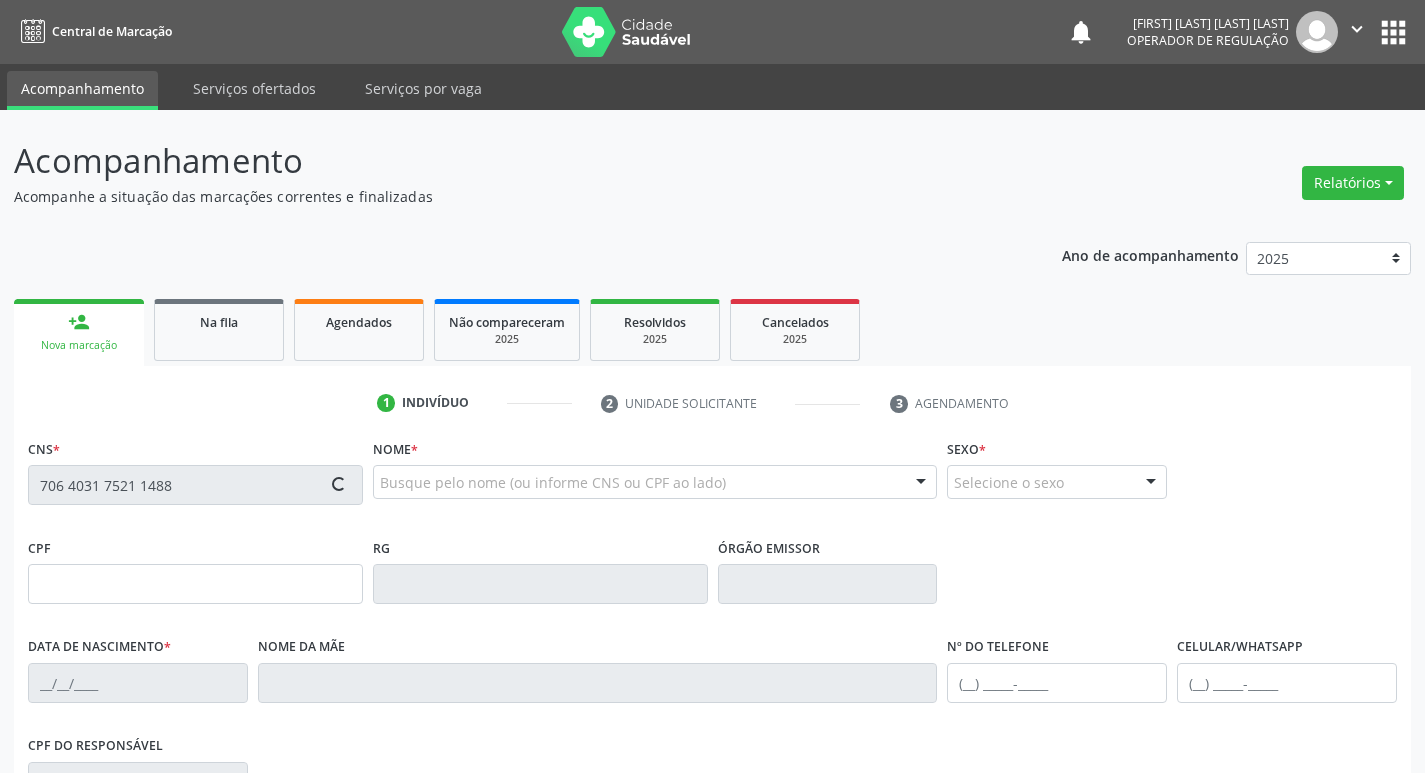 type on "(87) 98875-8114" 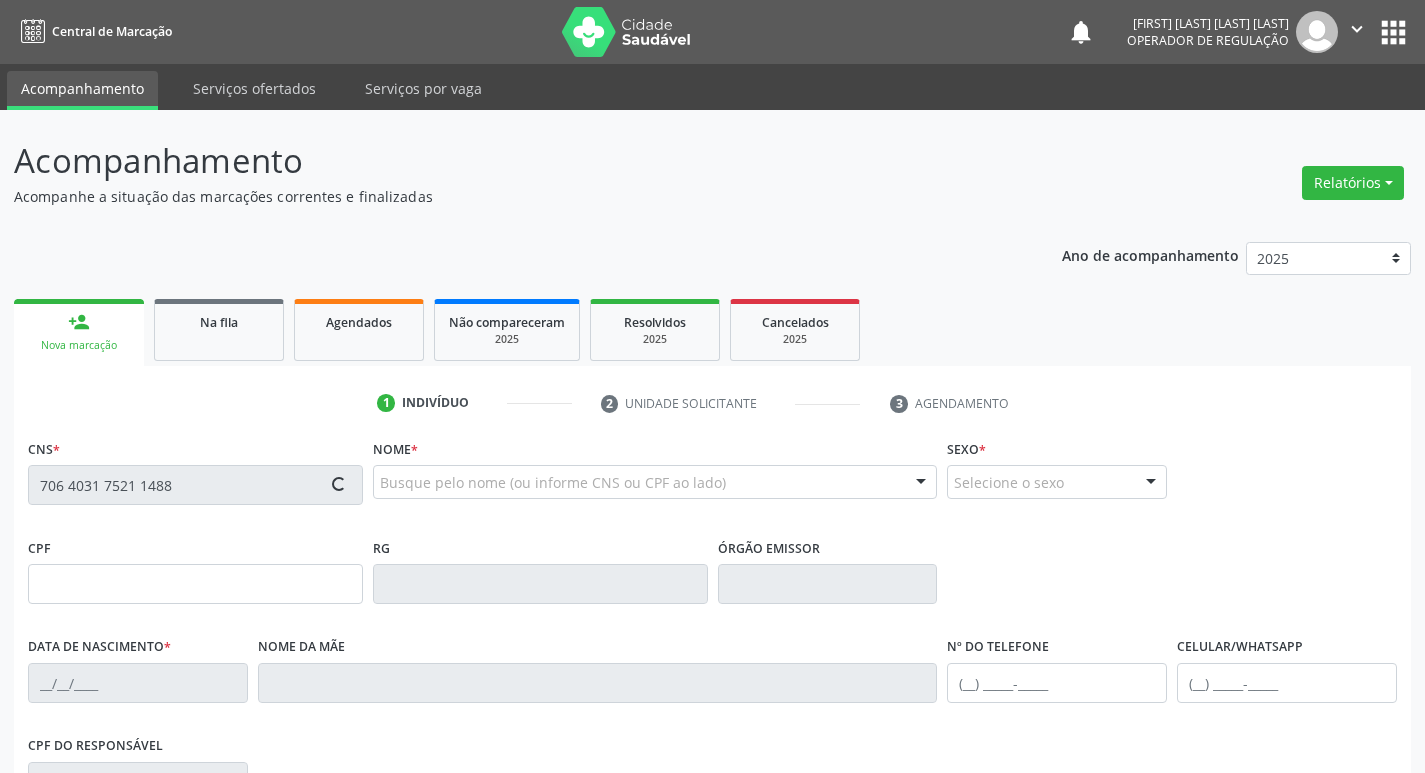 type on "S/N" 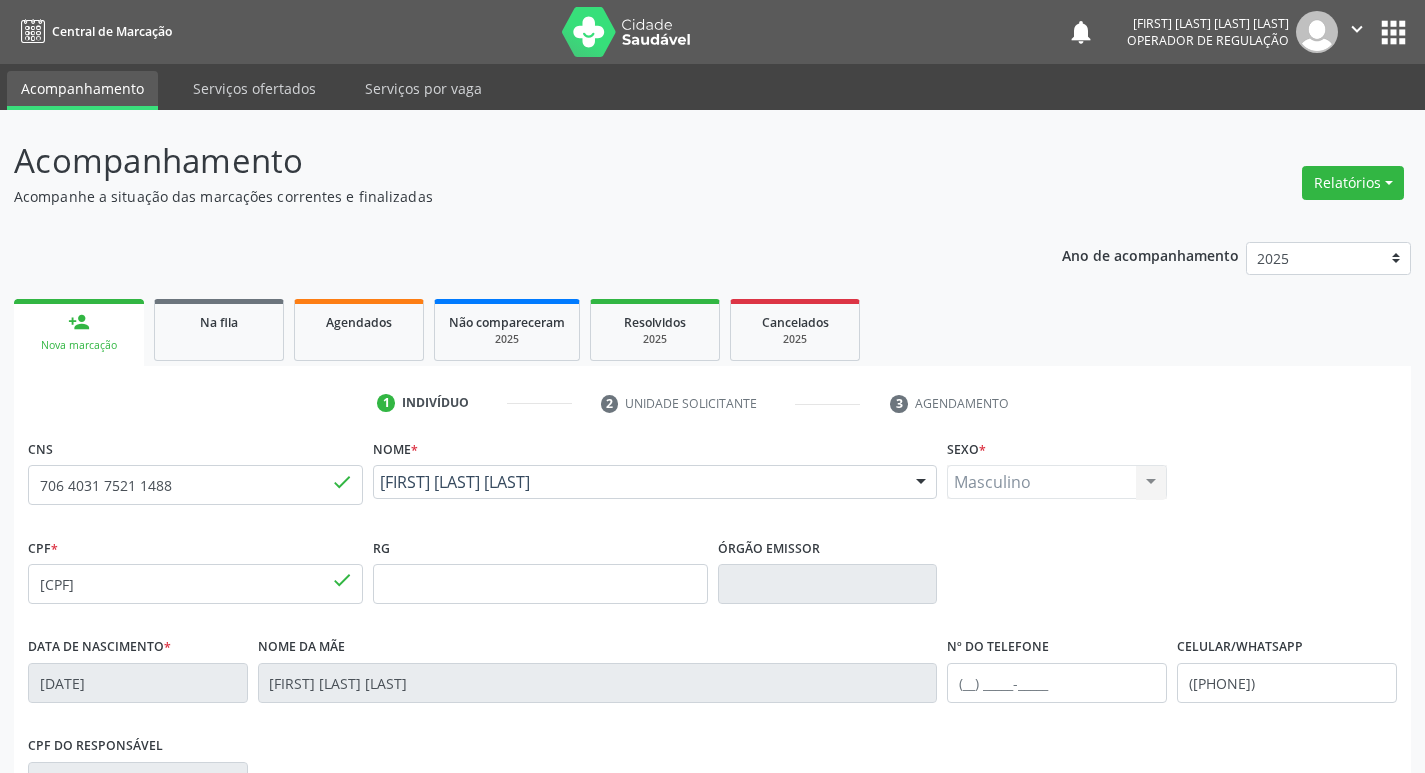 scroll, scrollTop: 311, scrollLeft: 0, axis: vertical 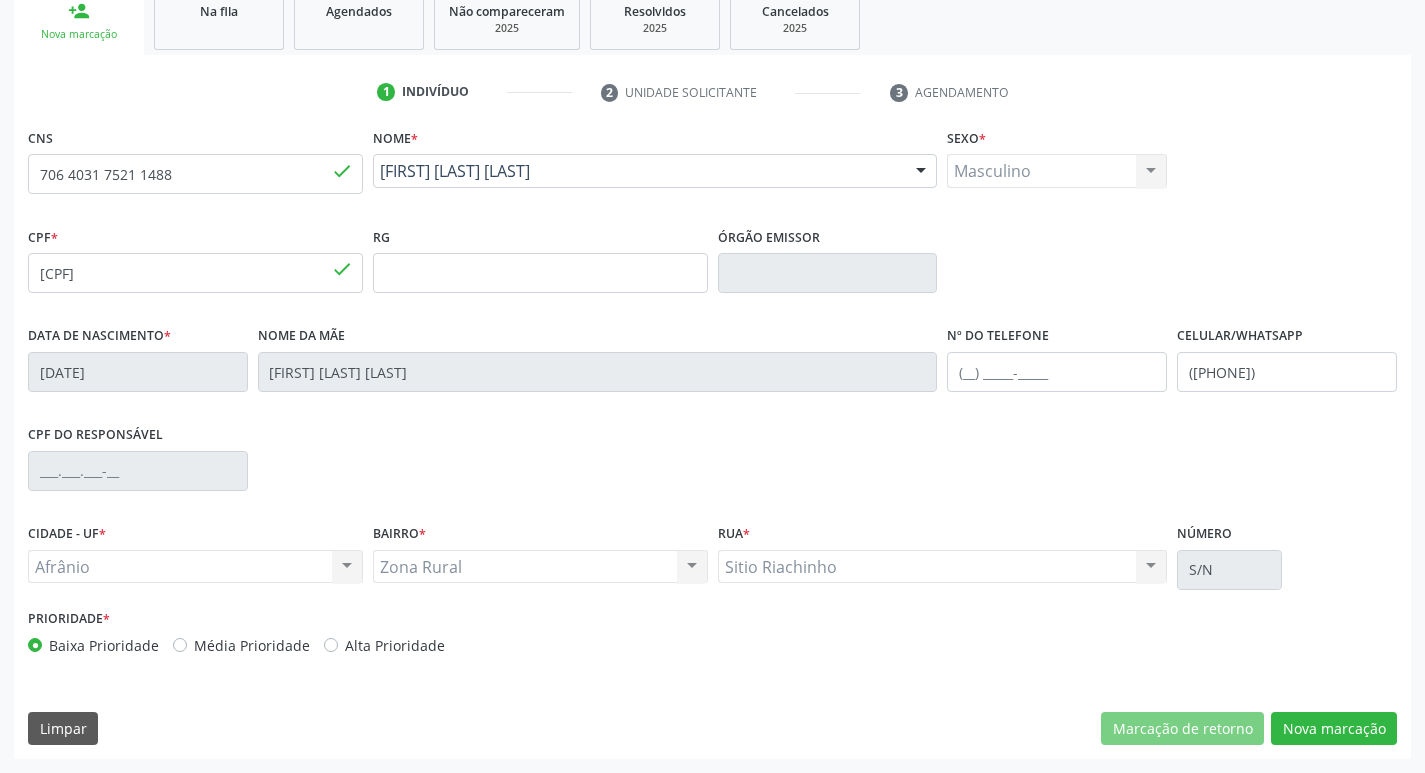 click on "Média Prioridade" at bounding box center (241, 645) 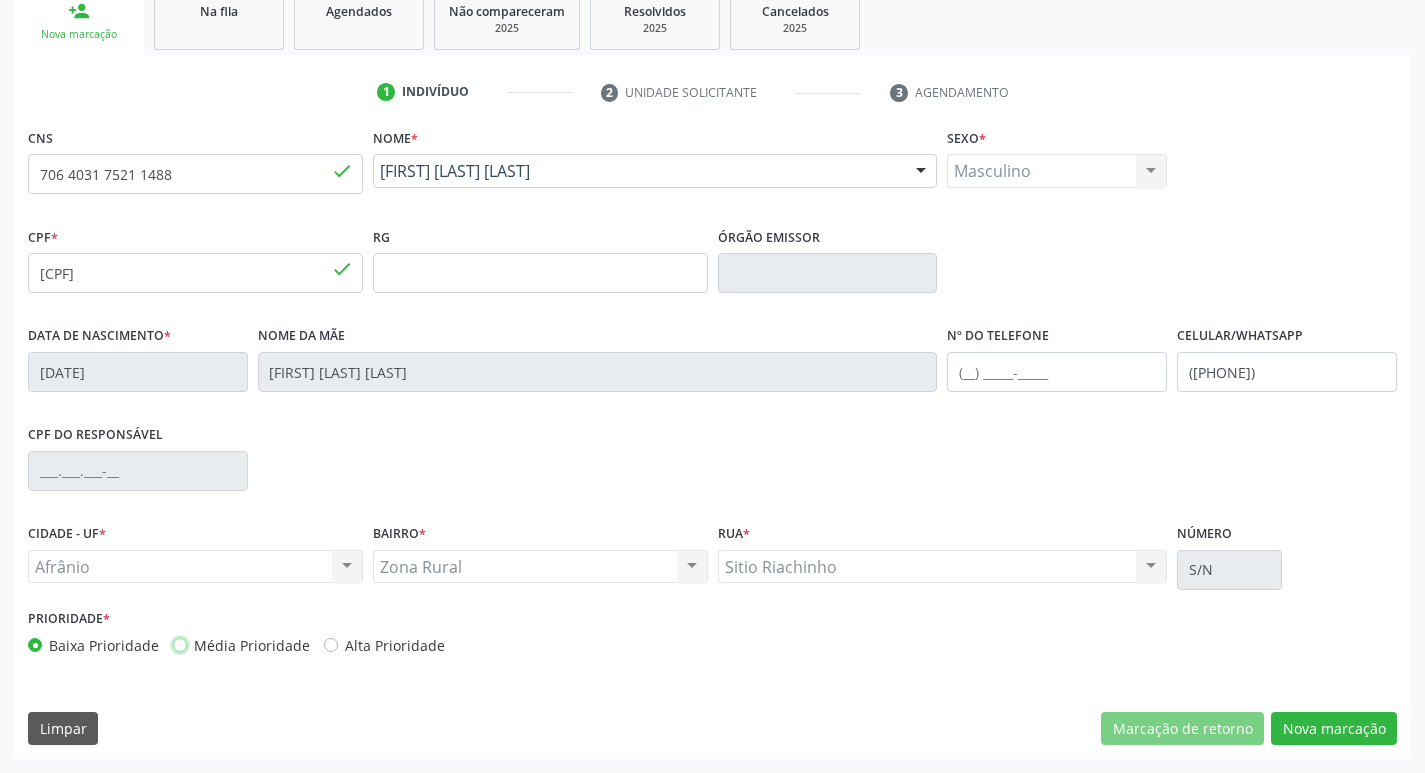 click on "Média Prioridade" at bounding box center (180, 644) 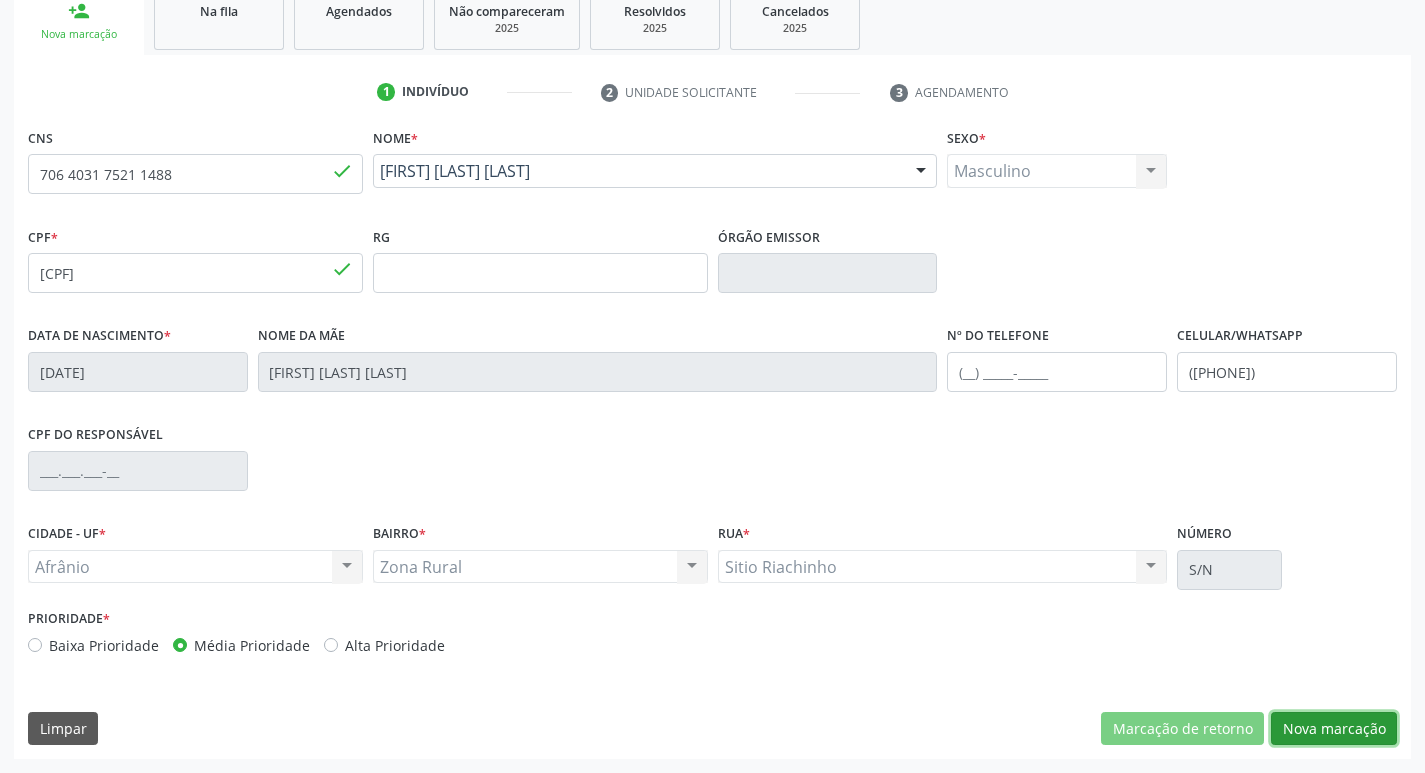 click on "Nova marcação" at bounding box center (1334, 729) 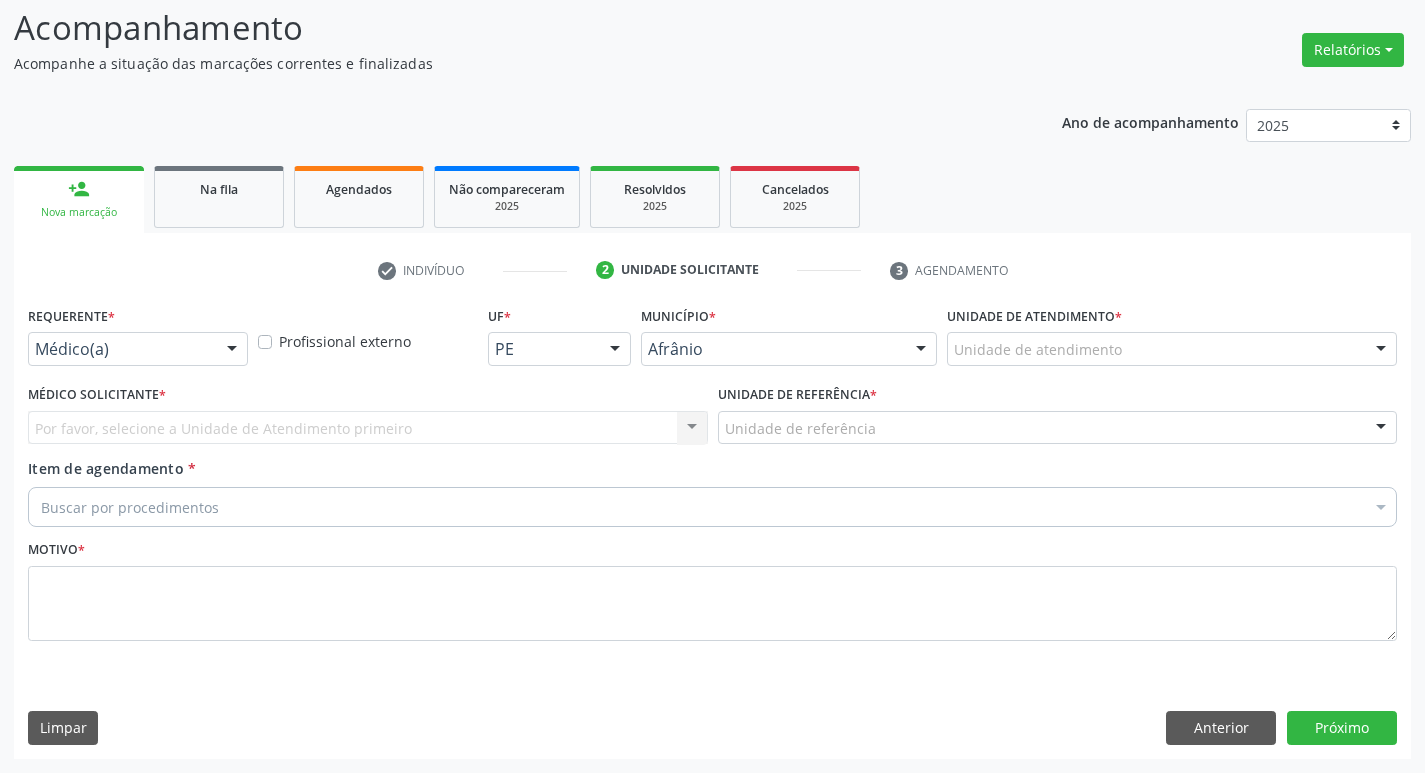 scroll, scrollTop: 133, scrollLeft: 0, axis: vertical 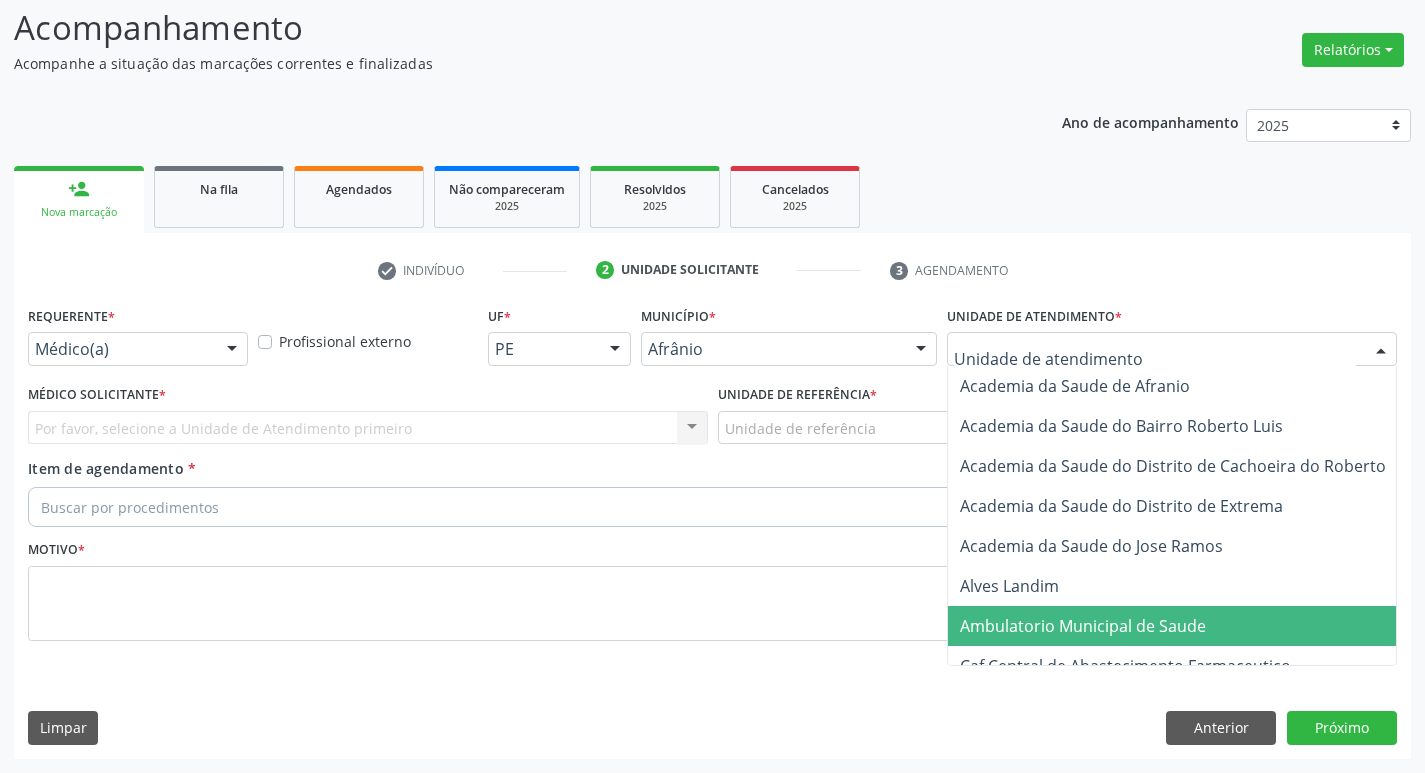 click on "Ambulatorio Municipal de Saude" at bounding box center (1186, 626) 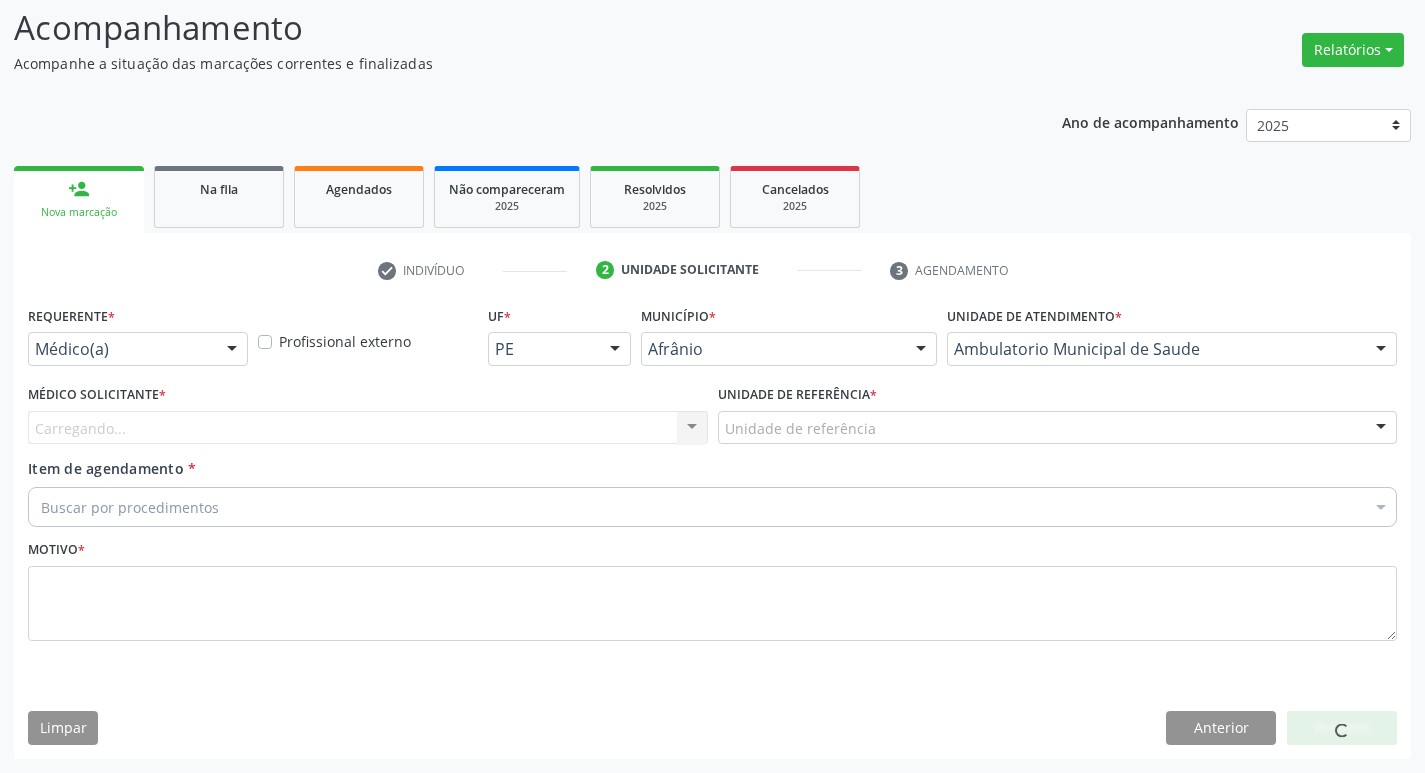 click on "Carregando...
Nenhum resultado encontrado para: "   "
Não há nenhuma opção para ser exibida." at bounding box center (368, 428) 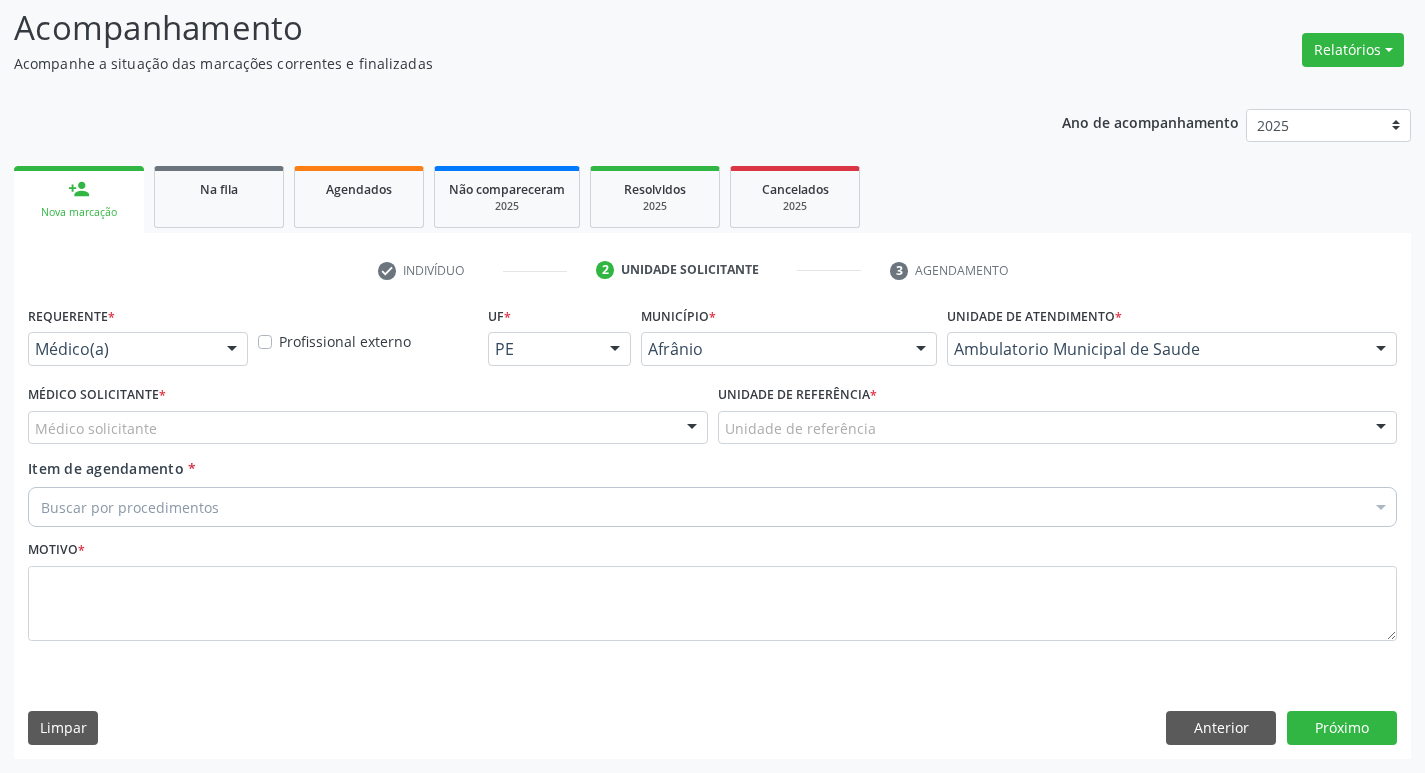 click on "Médico solicitante" at bounding box center [368, 428] 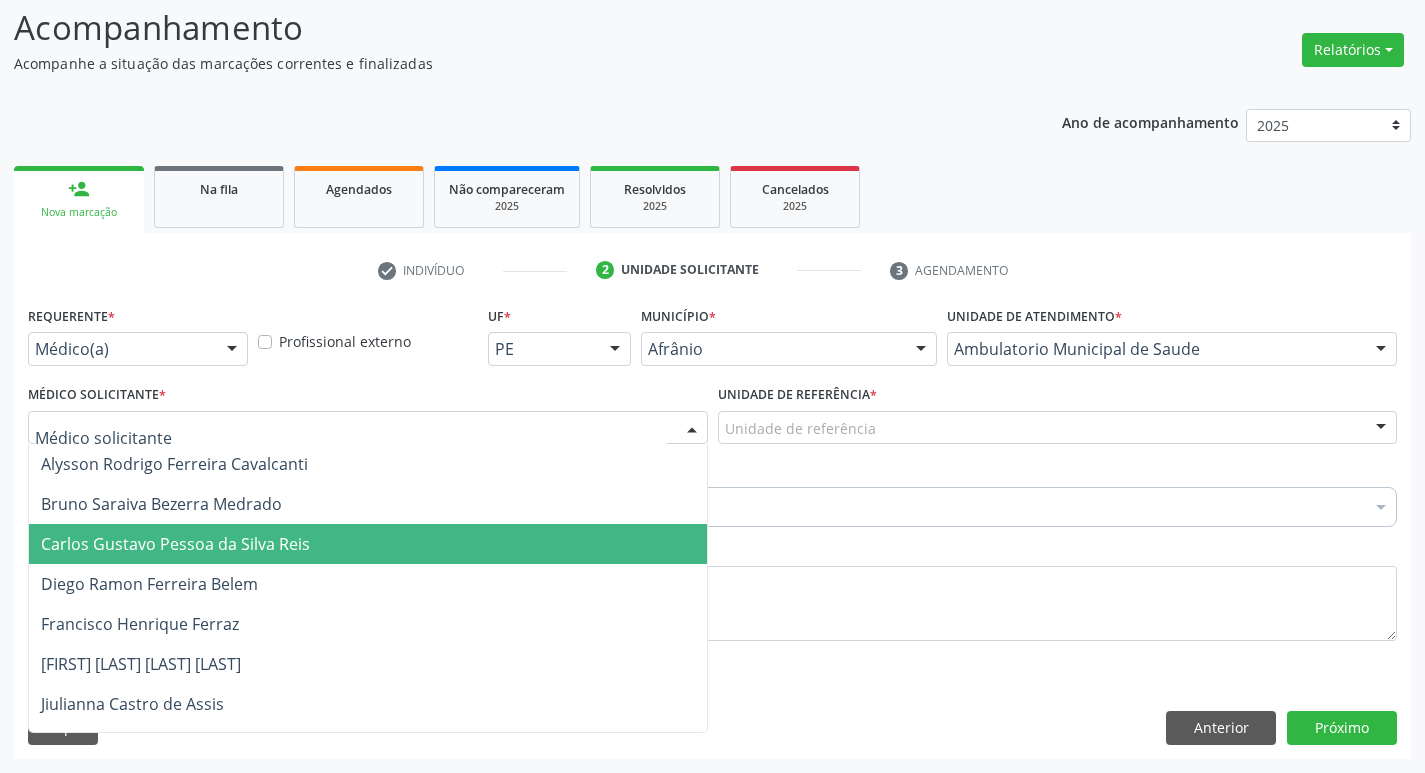 click on "Carlos Gustavo Pessoa da Silva Reis" at bounding box center [175, 544] 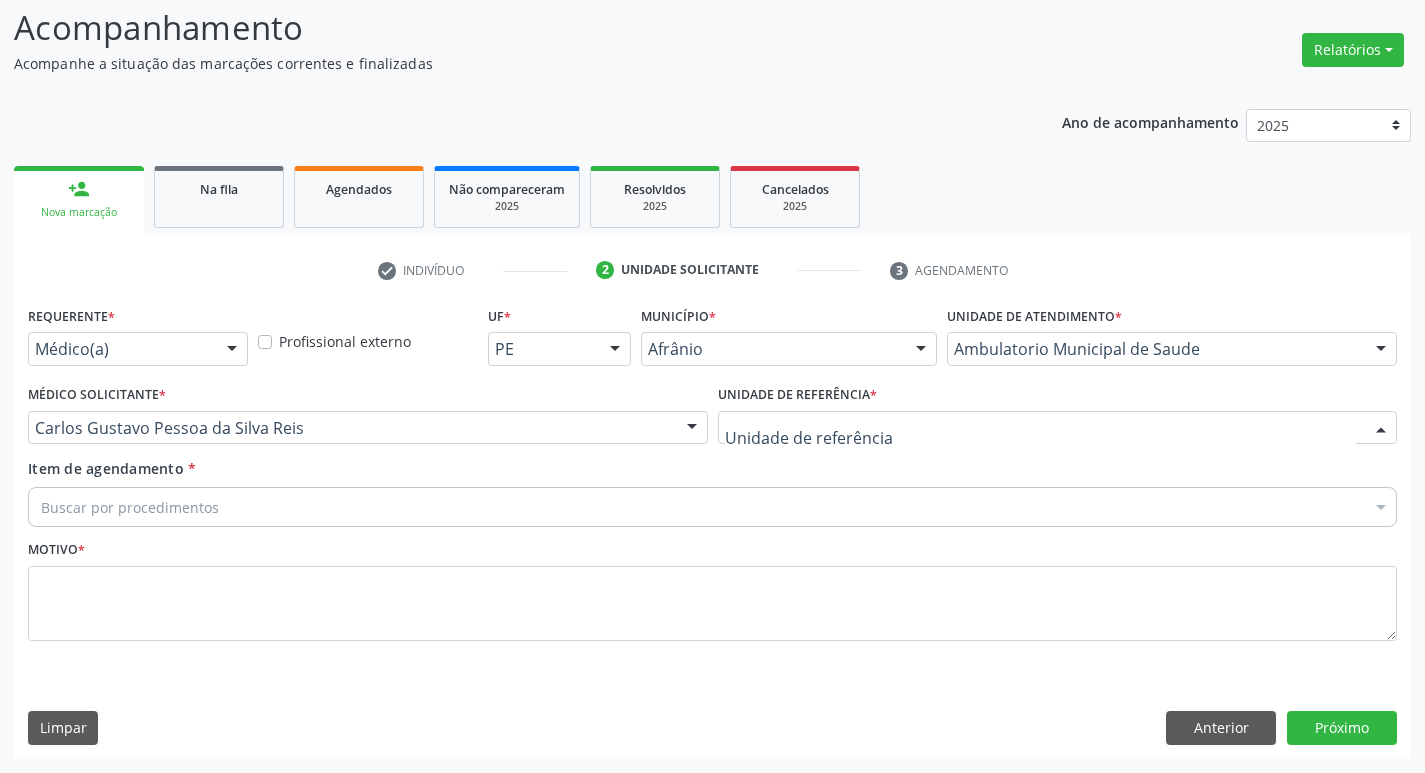 drag, startPoint x: 894, startPoint y: 444, endPoint x: 895, endPoint y: 434, distance: 10.049875 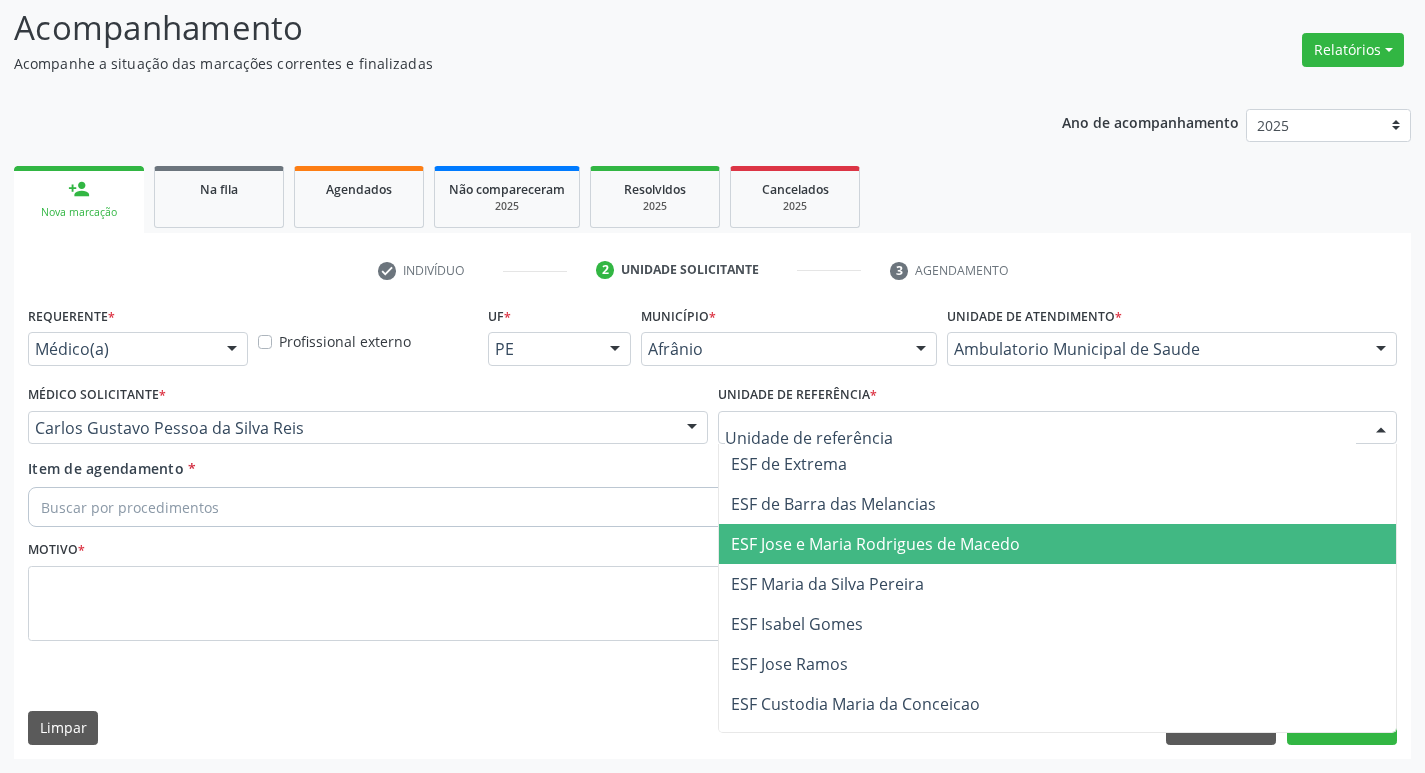 click on "ESF Jose e Maria Rodrigues de Macedo" at bounding box center (875, 544) 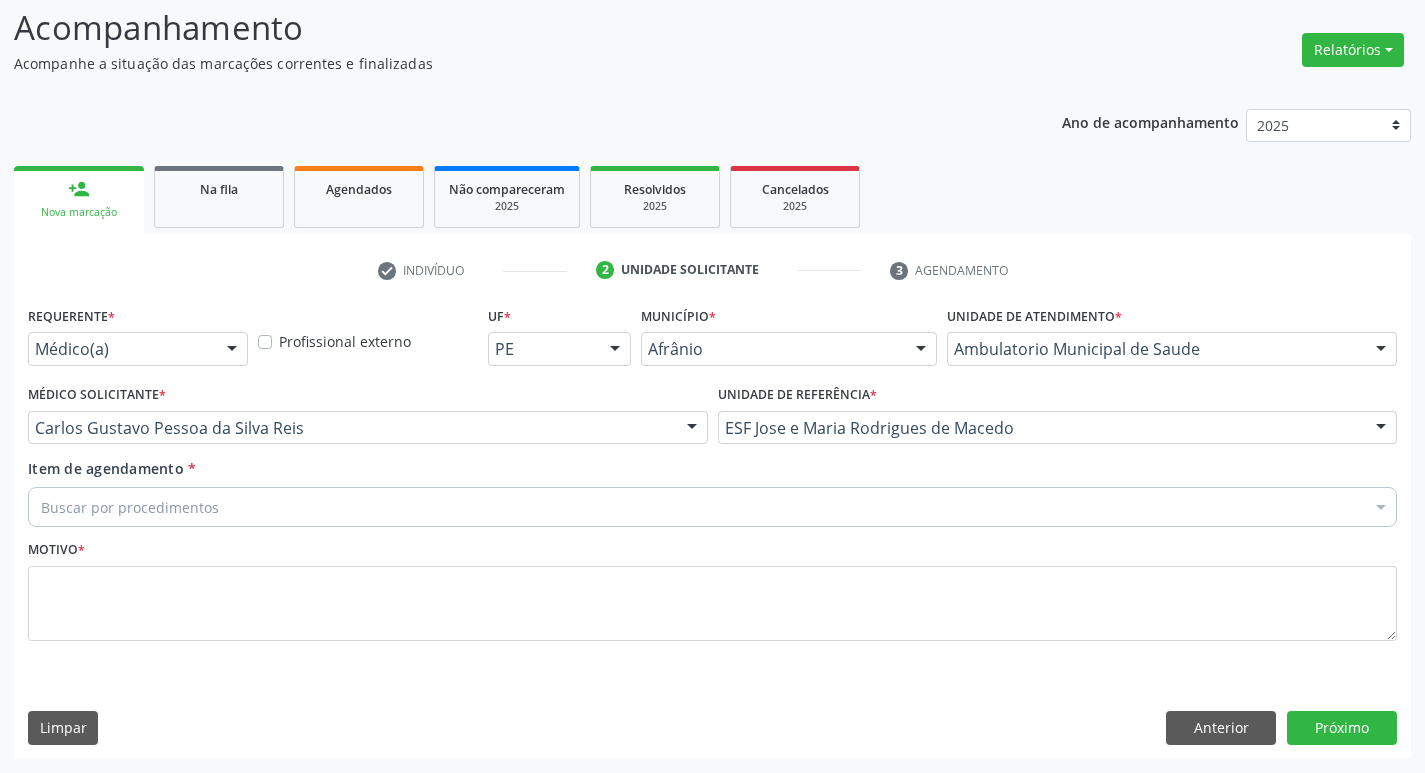 click on "Buscar por procedimentos" at bounding box center [712, 507] 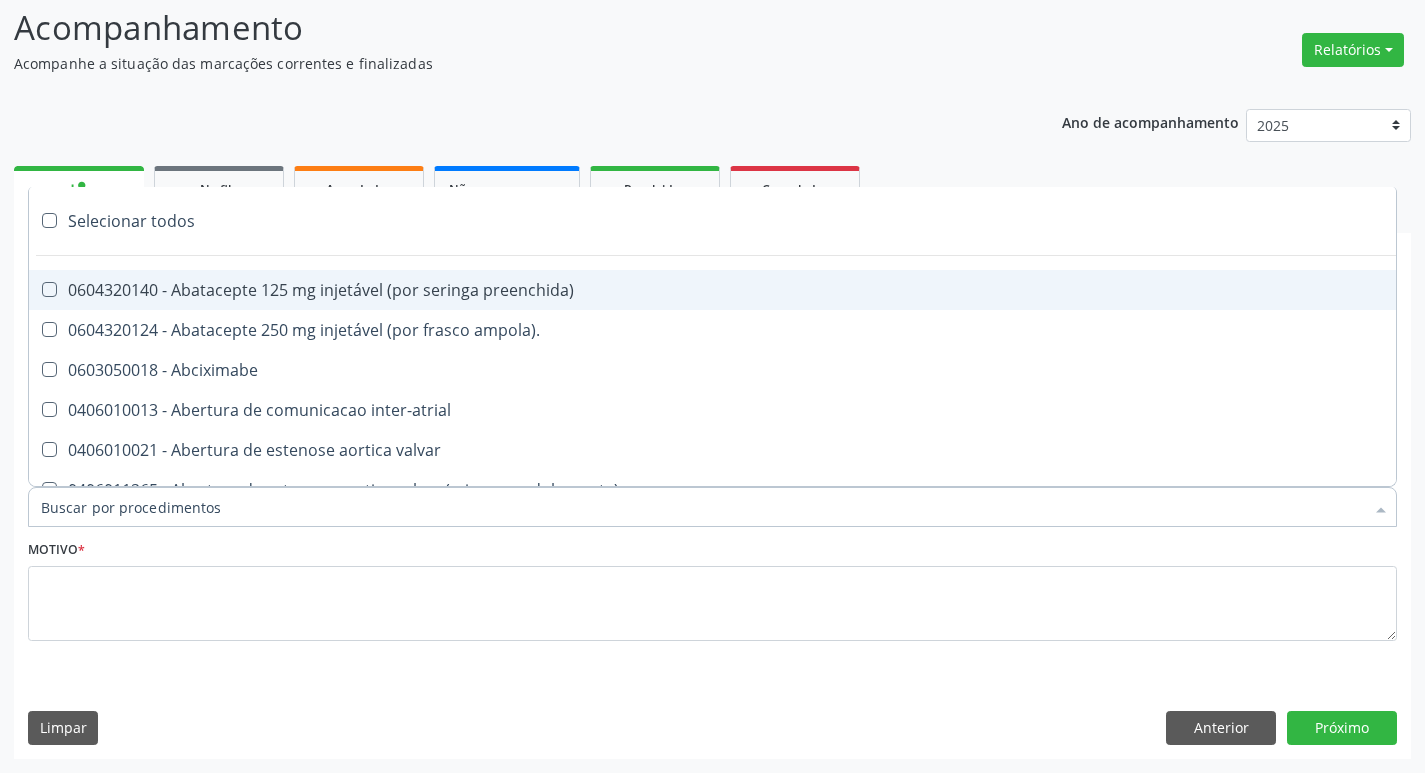paste on "ortope" 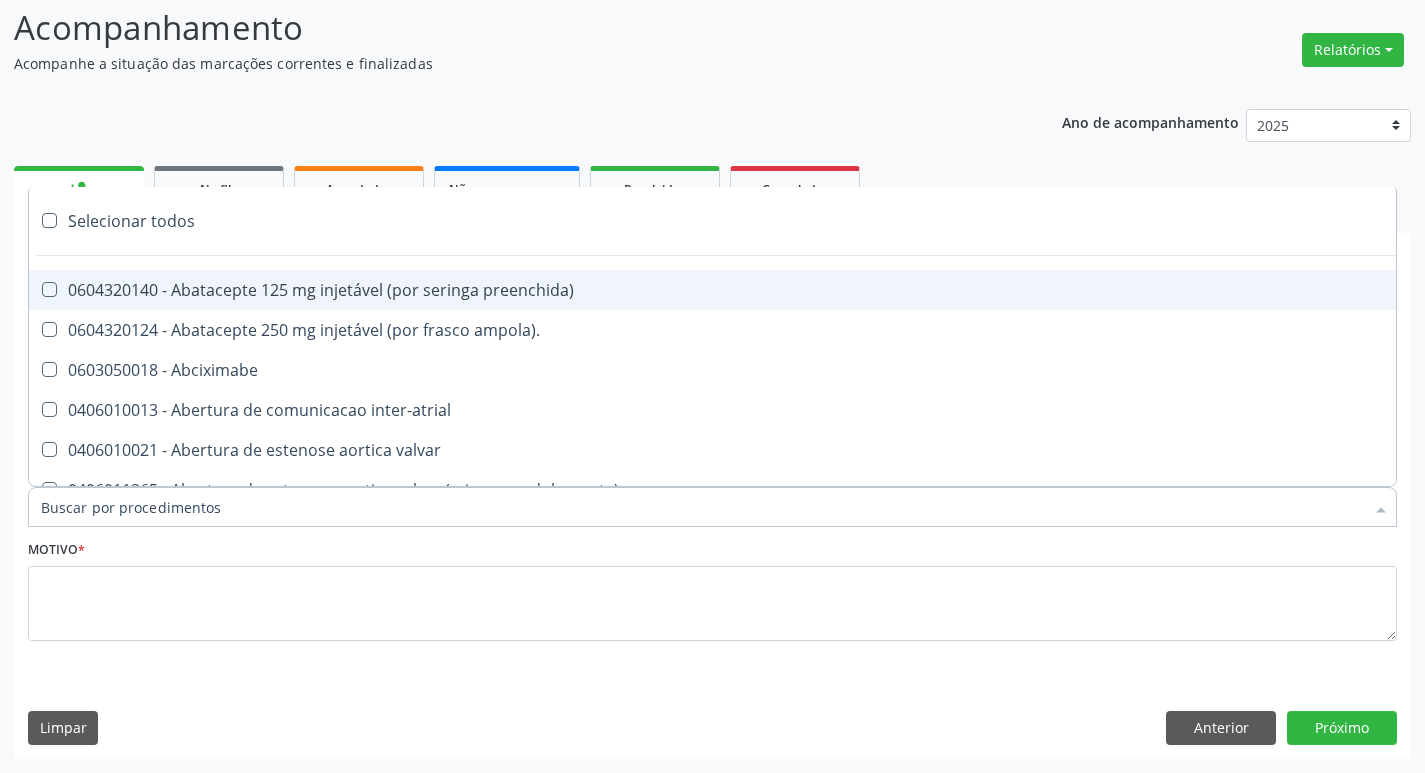 type on "ortope" 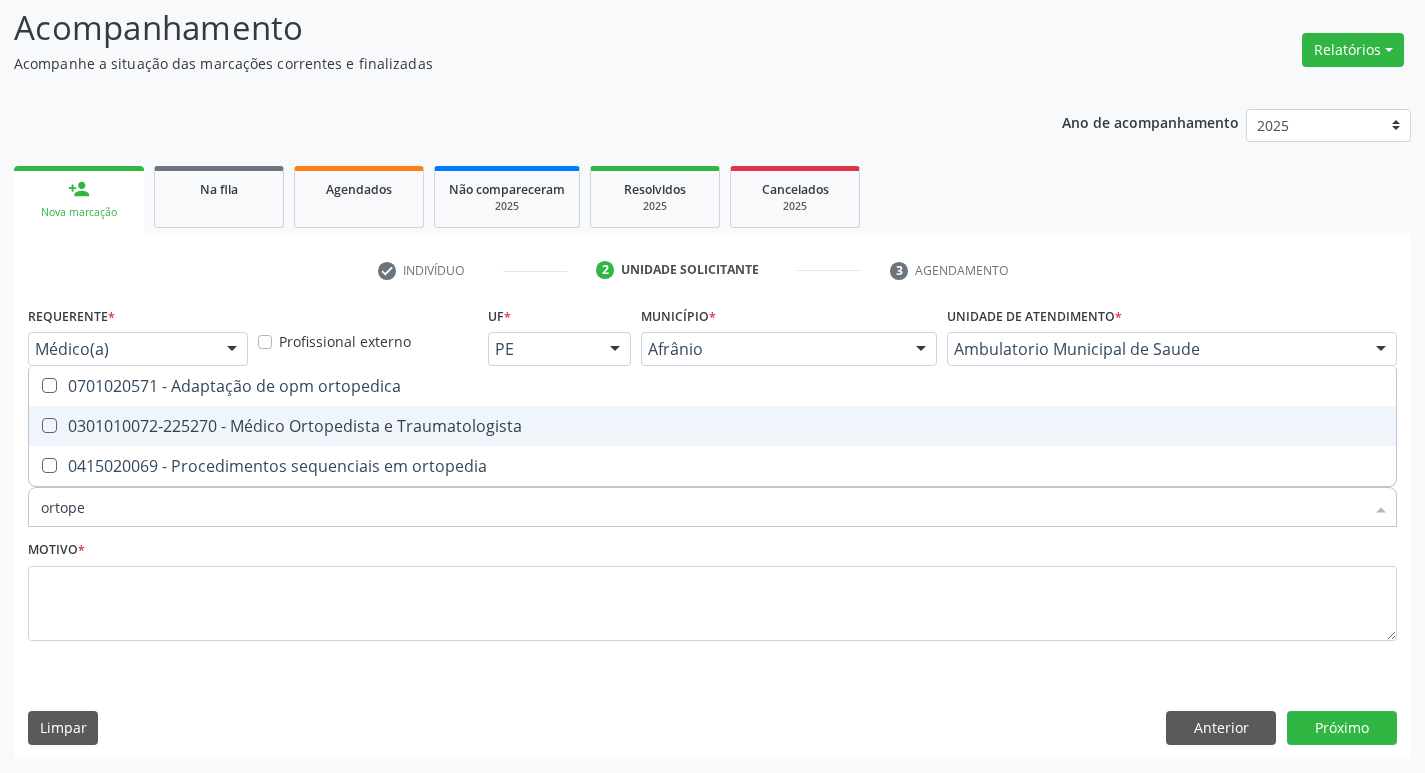 click at bounding box center [49, 425] 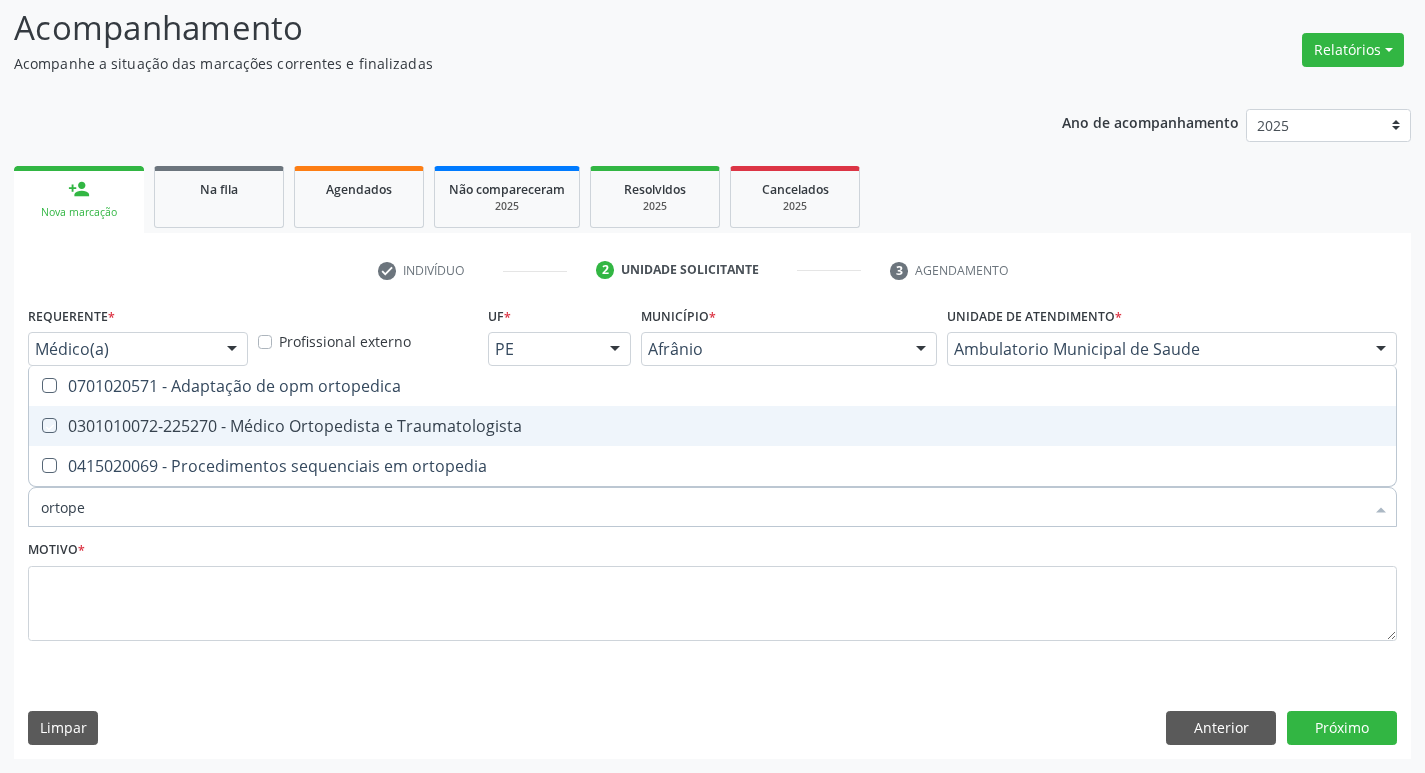 checkbox on "true" 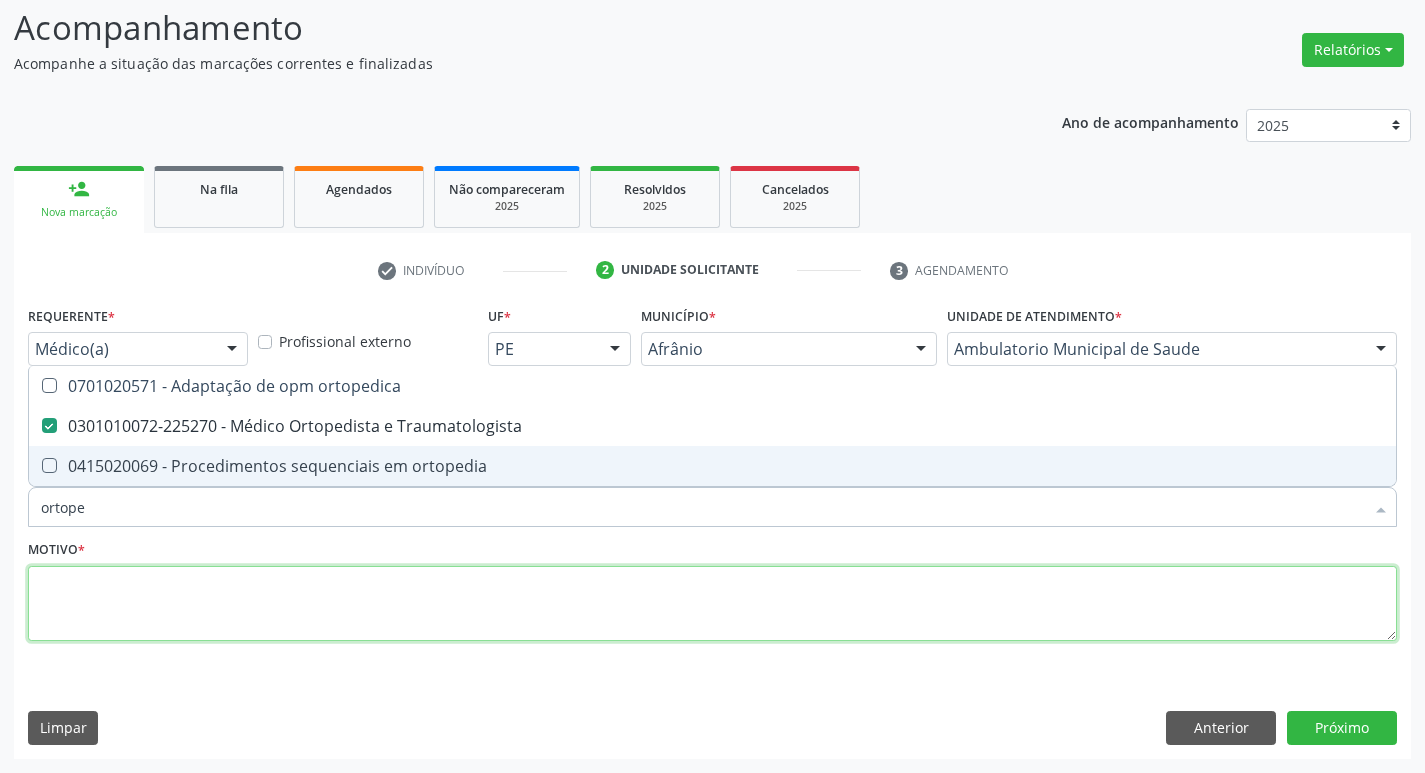 click at bounding box center (712, 604) 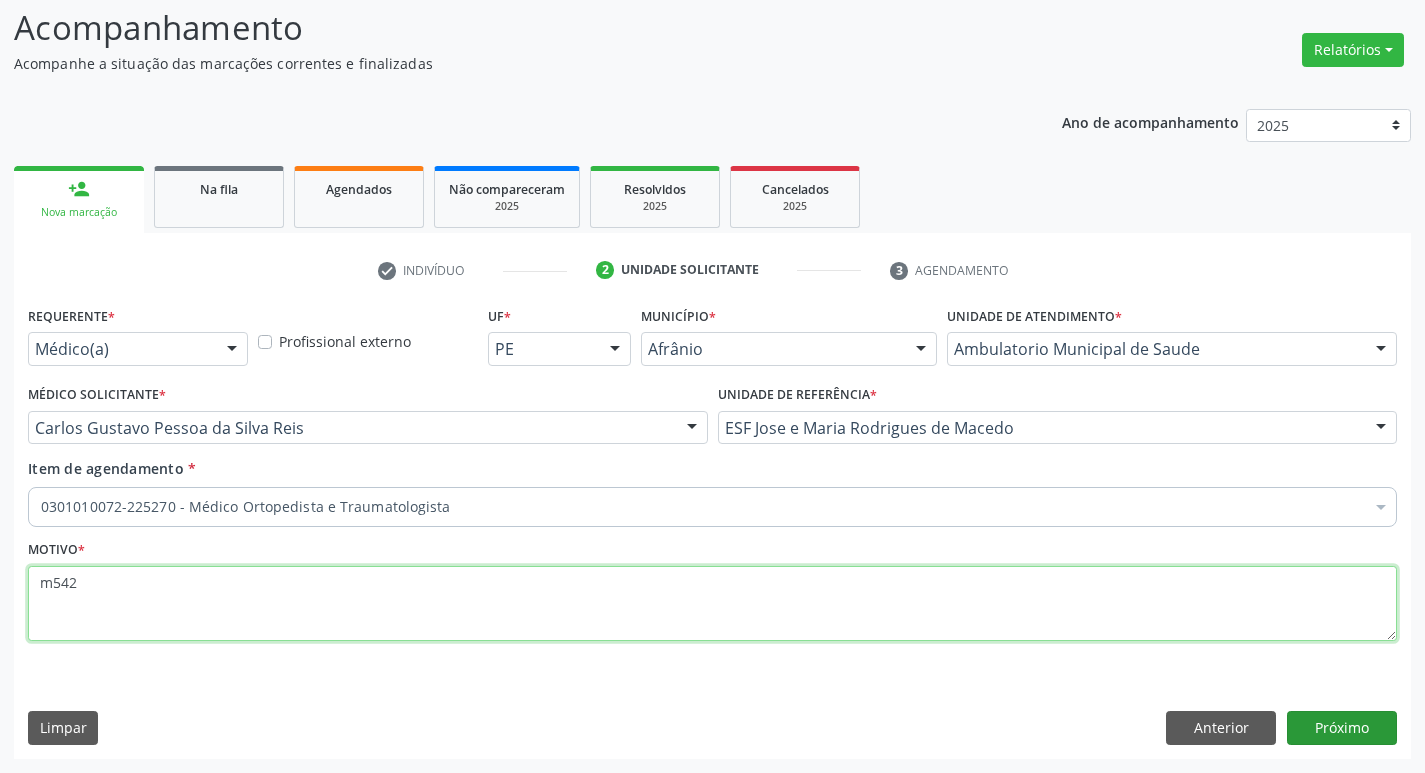 type on "m542" 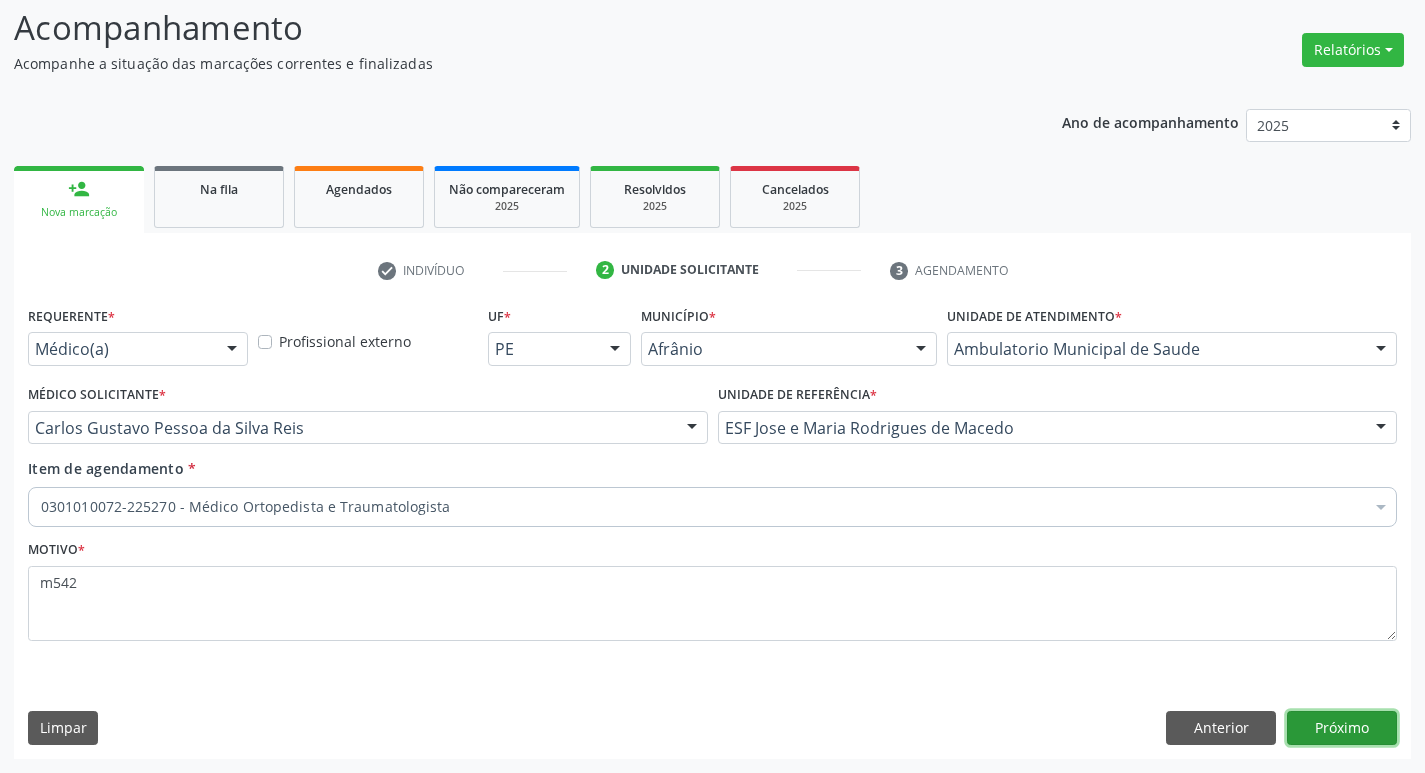 click on "Próximo" at bounding box center (1342, 728) 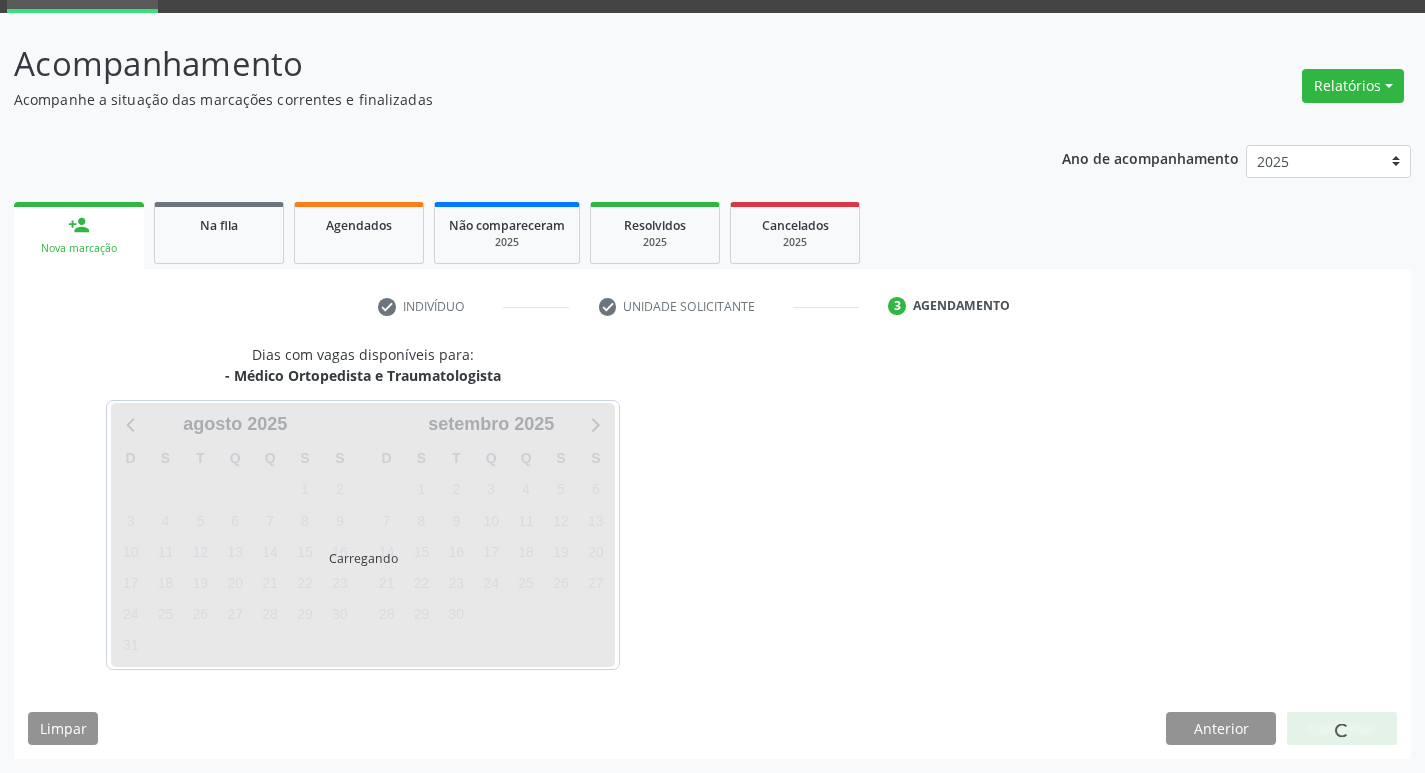 scroll, scrollTop: 97, scrollLeft: 0, axis: vertical 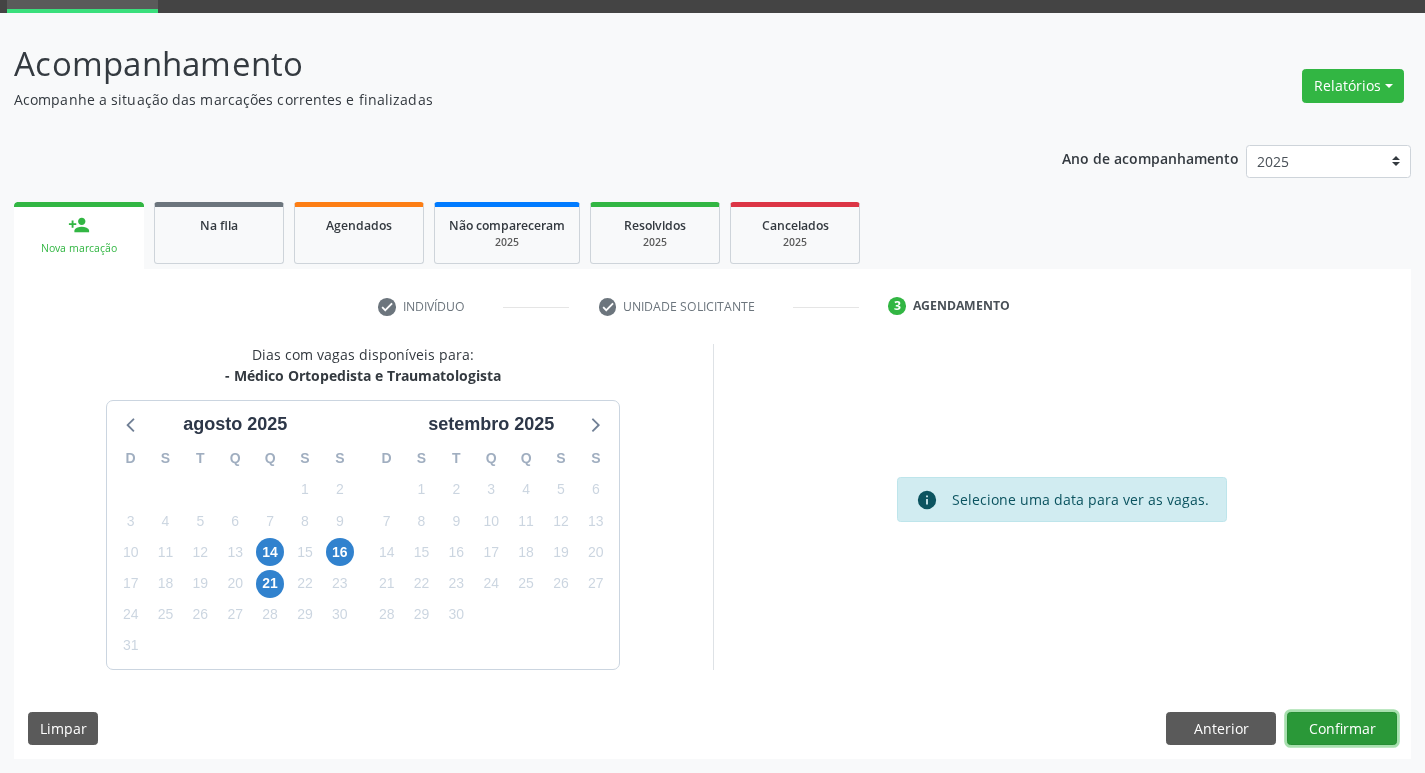 click on "Confirmar" at bounding box center (1342, 729) 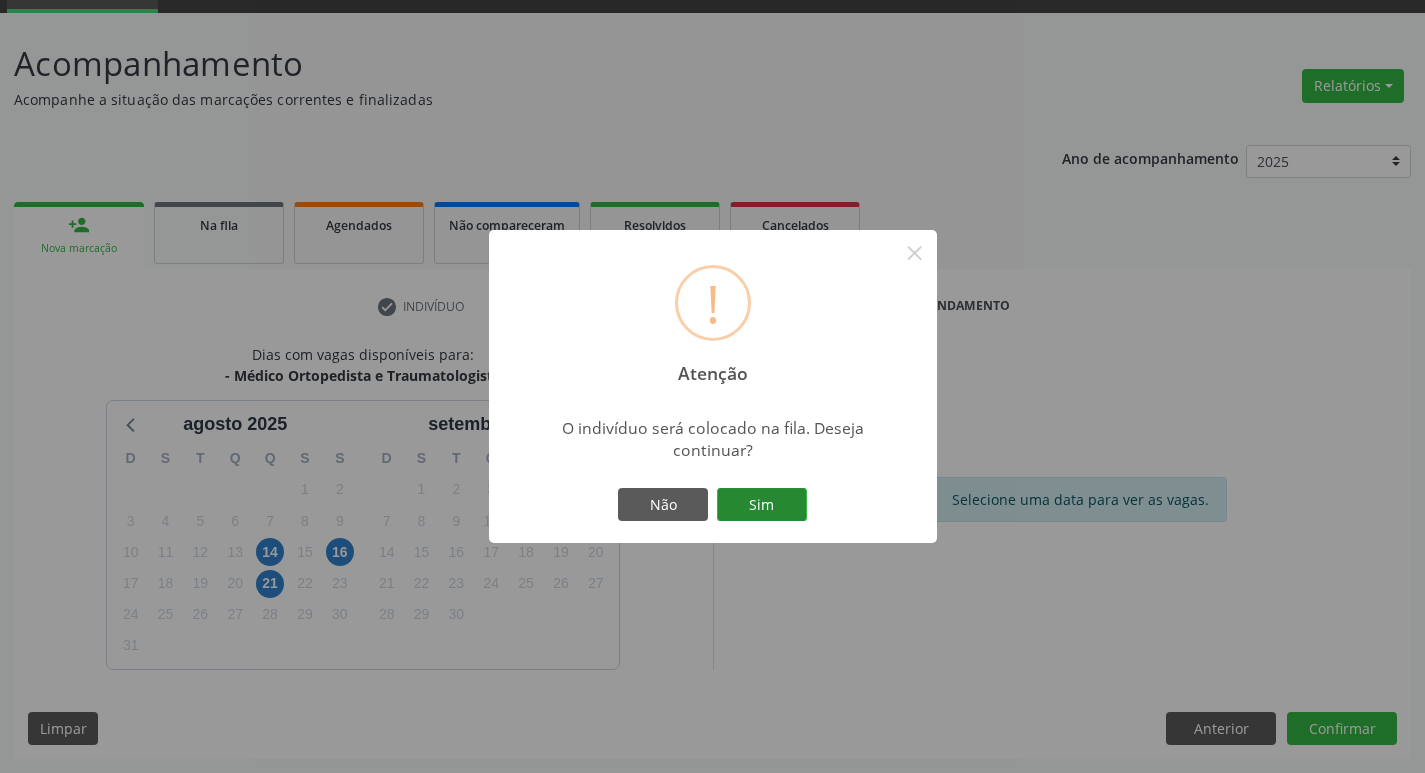 click on "Sim" at bounding box center (762, 505) 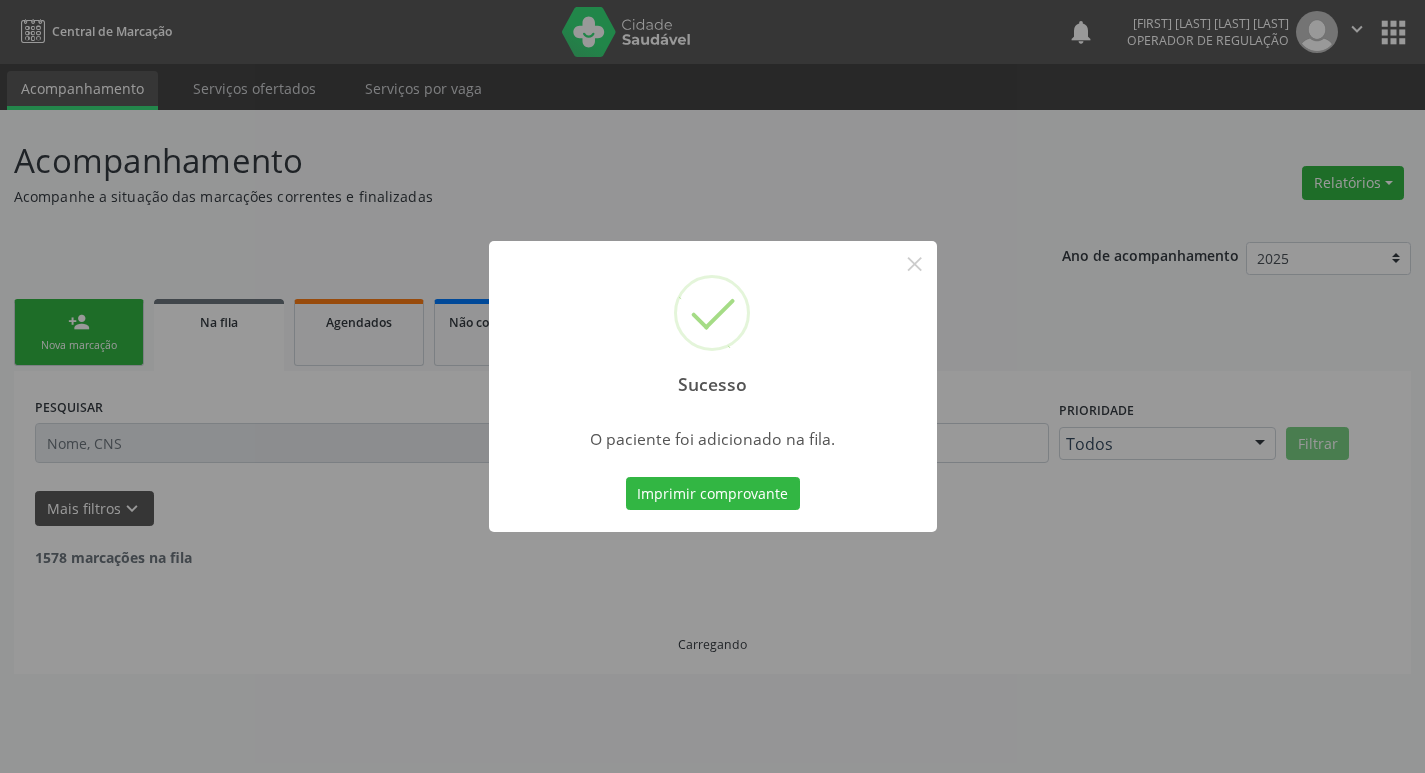 scroll, scrollTop: 0, scrollLeft: 0, axis: both 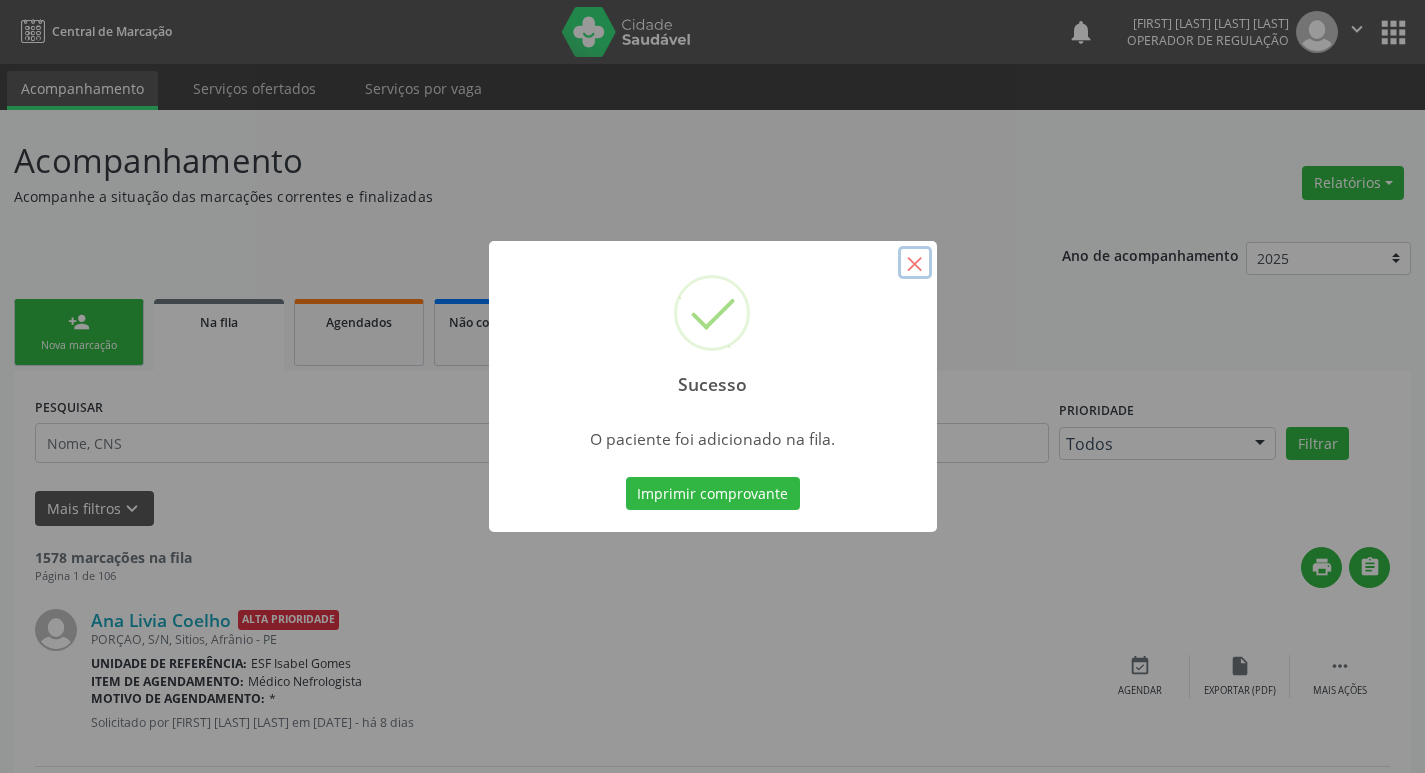 click on "×" at bounding box center [915, 263] 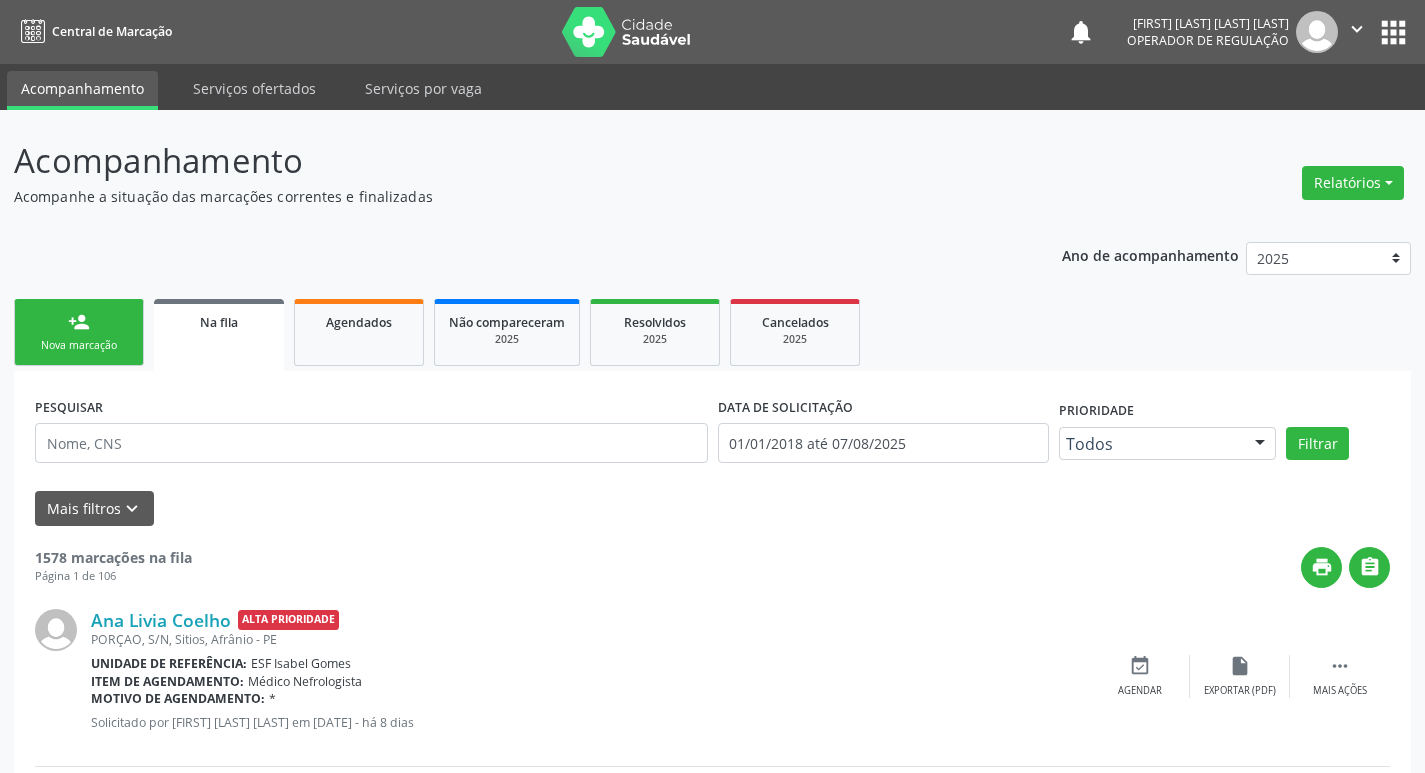 click on "Nova marcação" at bounding box center [79, 345] 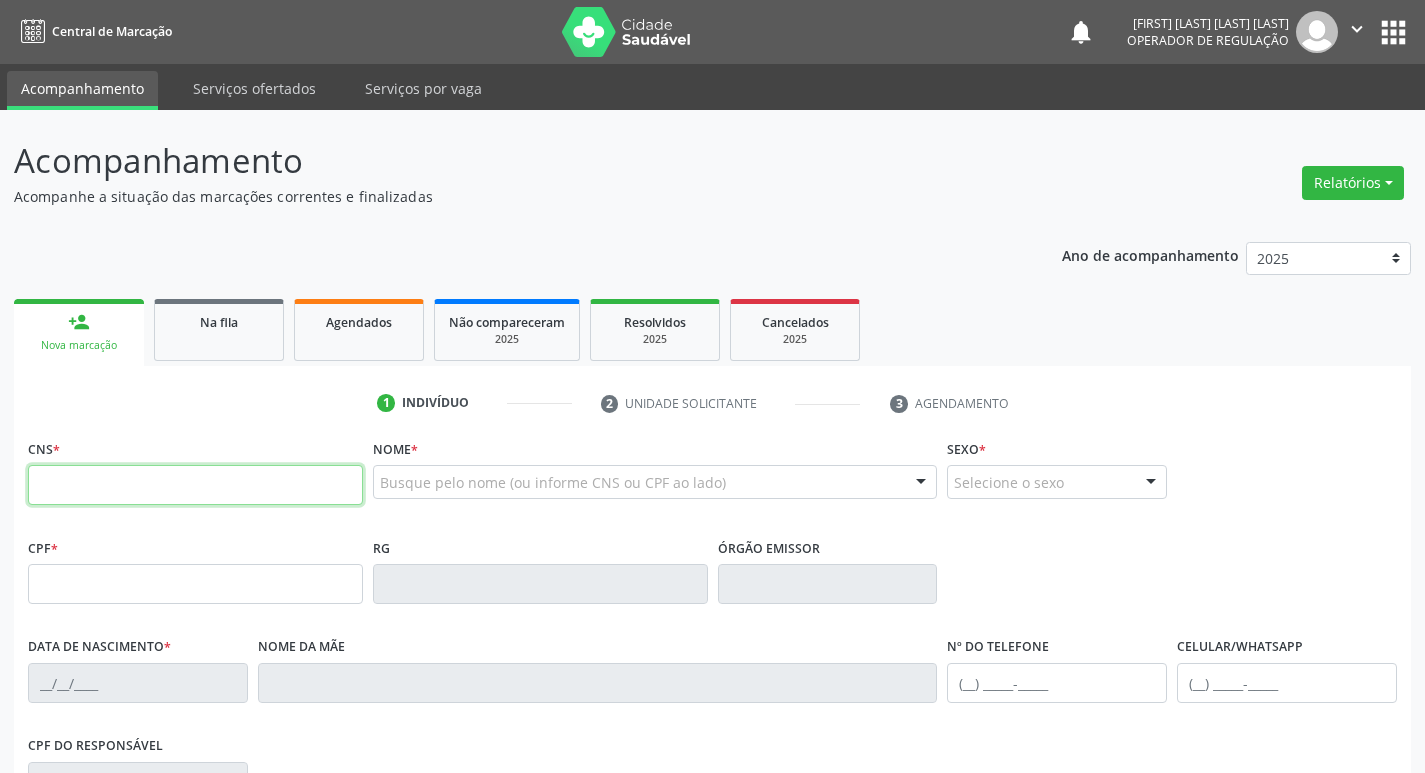 click at bounding box center [195, 485] 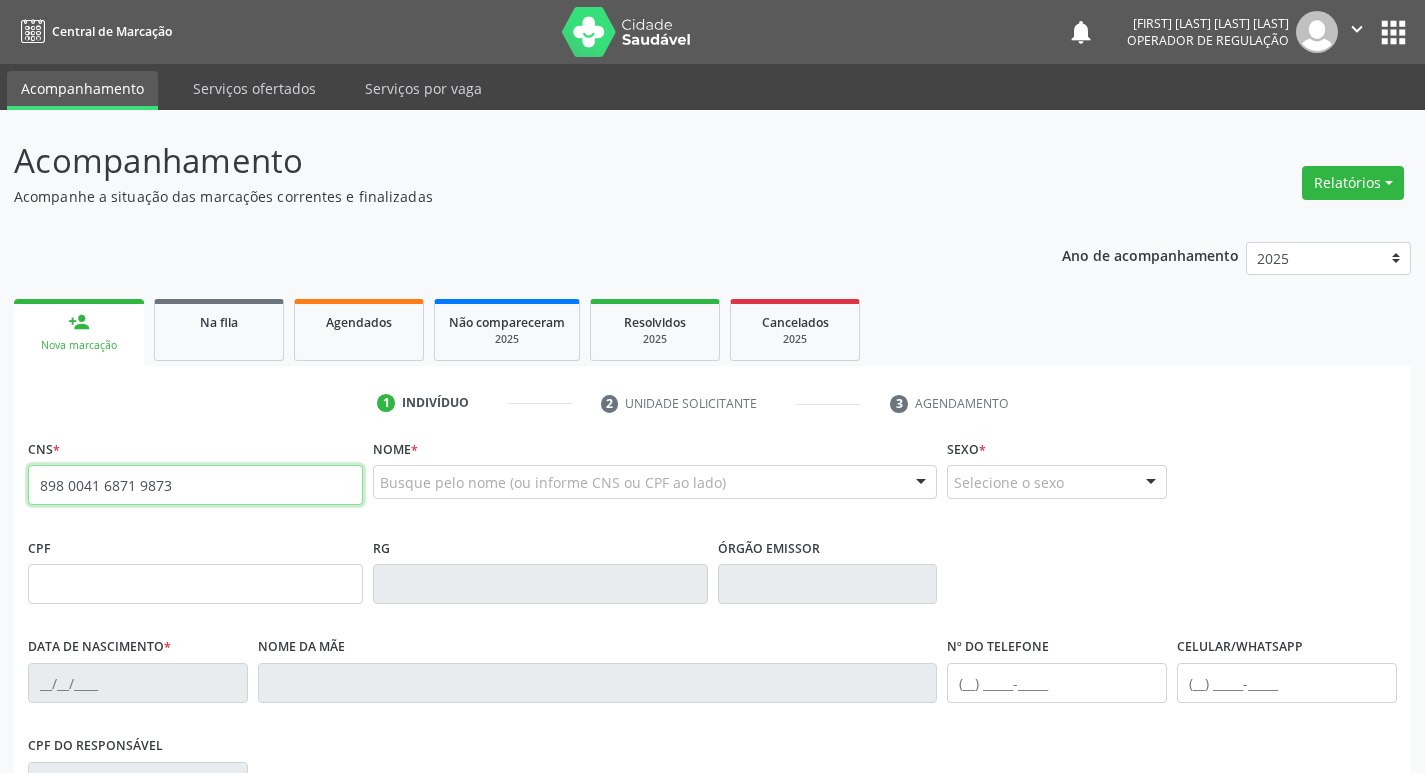 type on "898 0041 6871 9873" 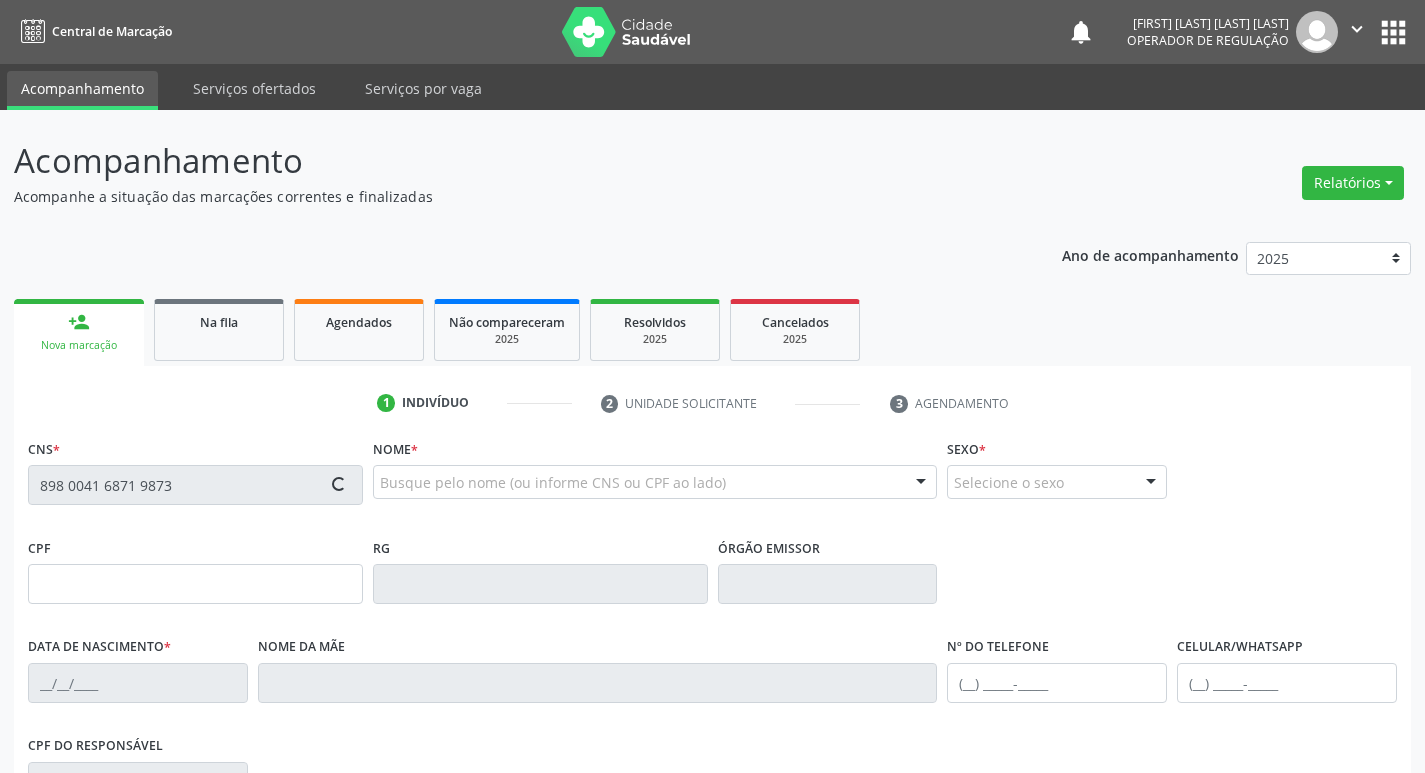 type on "02/03/2003" 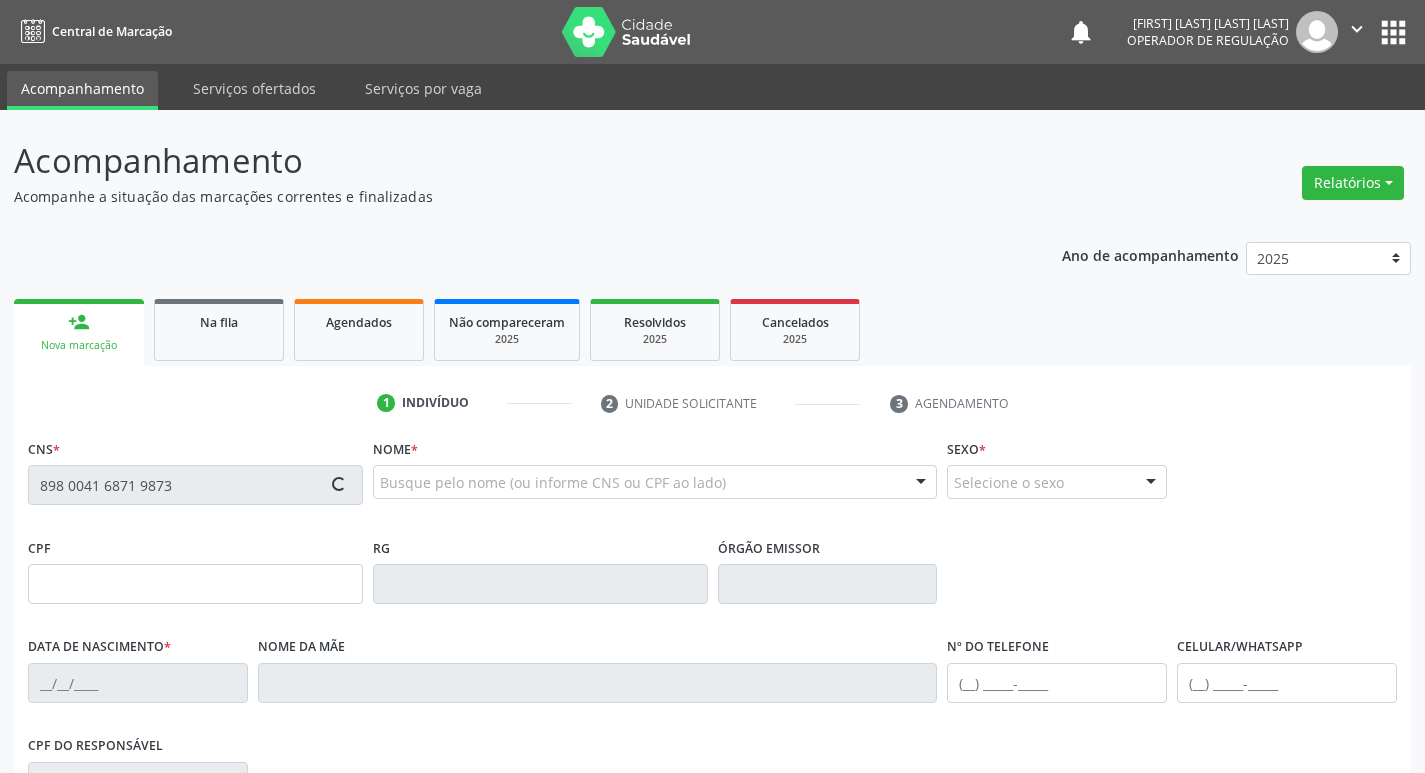 type on "Maria do Carmo Rodrigues de Sousa" 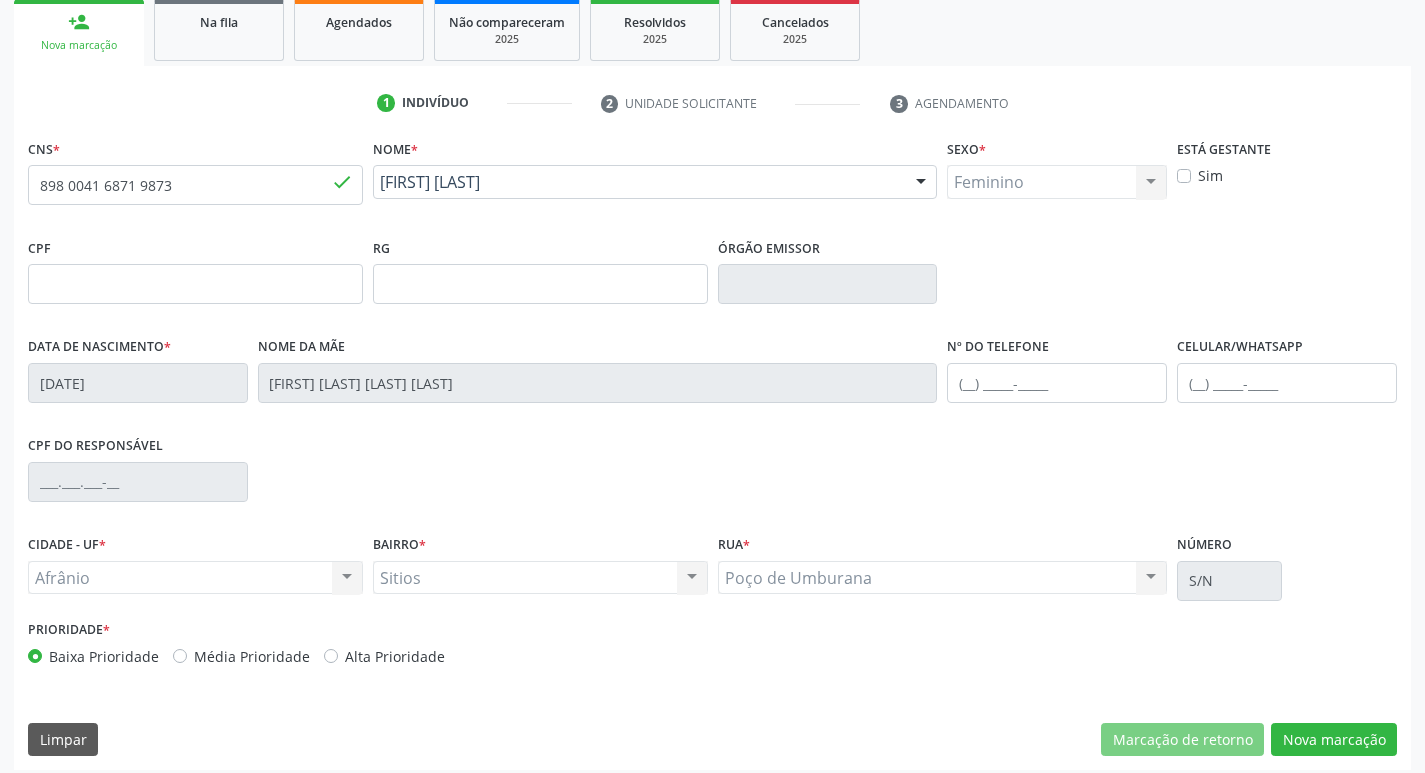 scroll, scrollTop: 311, scrollLeft: 0, axis: vertical 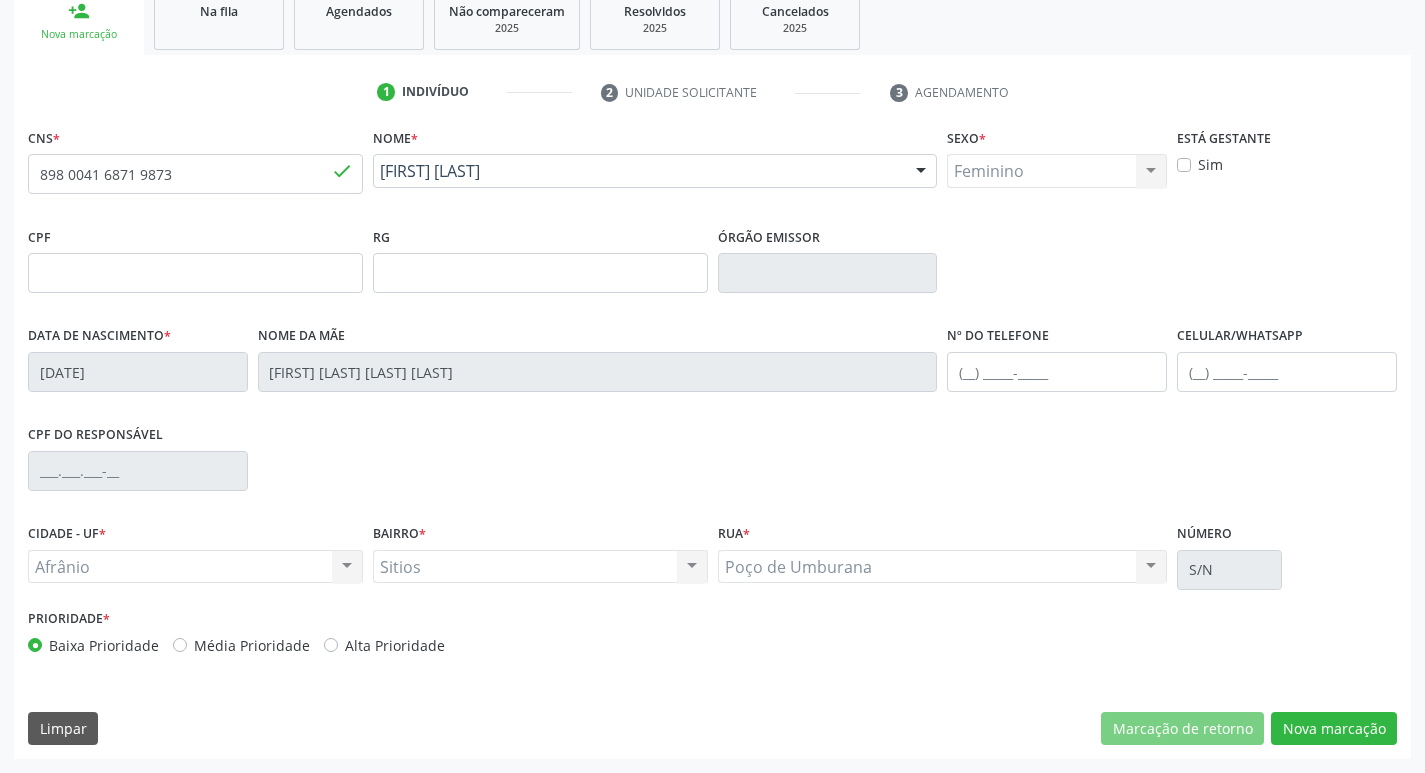 click on "Média Prioridade" at bounding box center (252, 645) 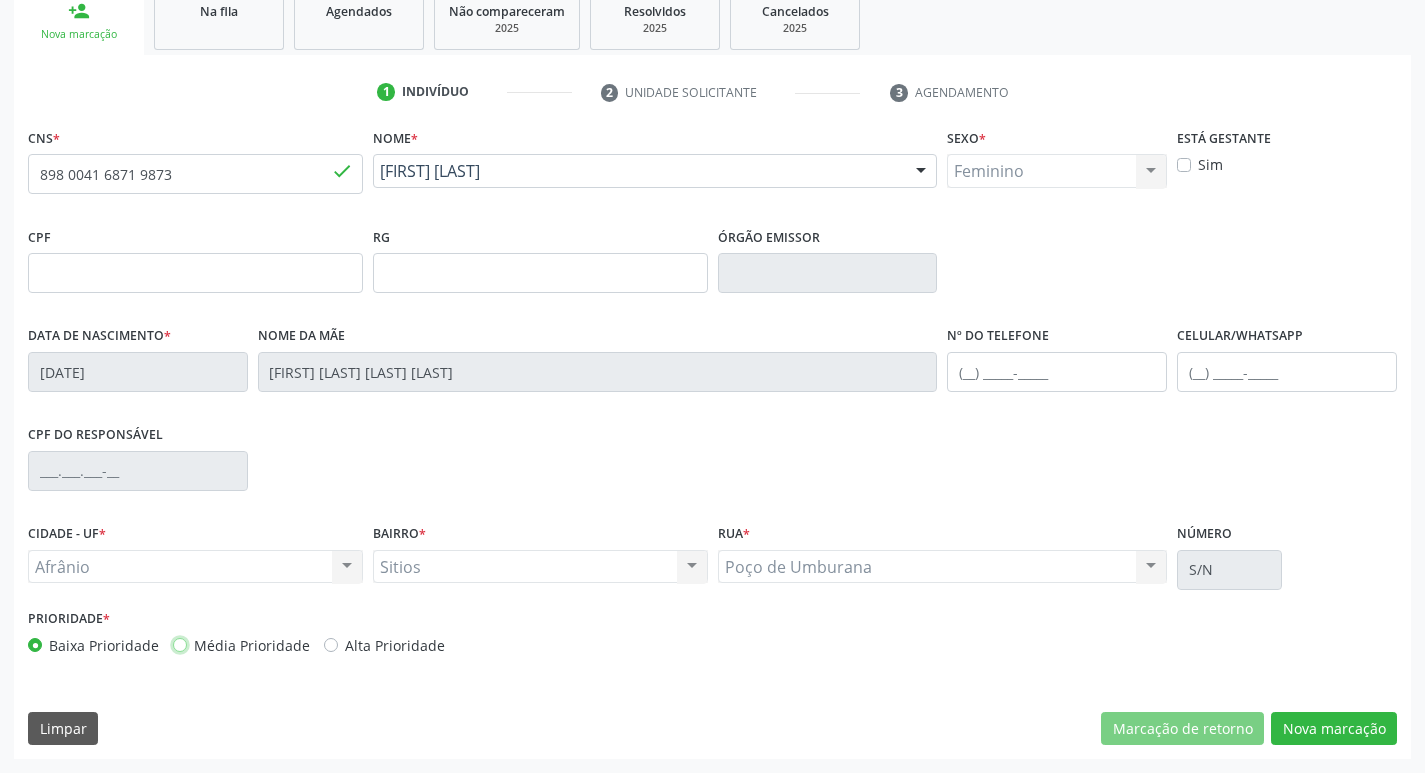 radio on "true" 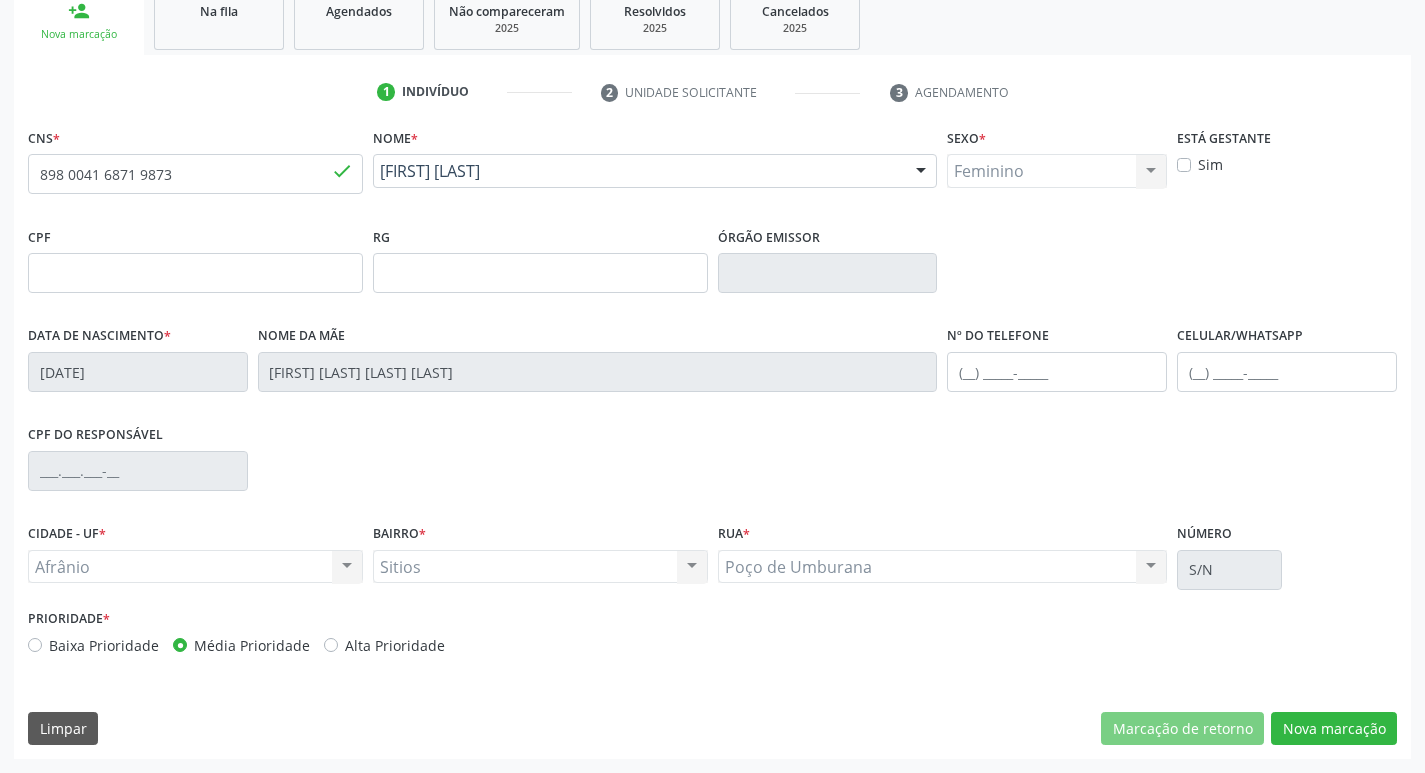 click on "CNS
*
898 0041 6871 9873       done
Nome
*
Zenita de Sousa
Zenita de Sousa
CNS:
898 0041 6871 9873
CPF:    --   Nascimento:
02/03/2003
Nenhum resultado encontrado para: "   "
Digite o nome
Sexo
*
Feminino         Masculino   Feminino
Nenhum resultado encontrado para: "   "
Não há nenhuma opção para ser exibida.
Está gestante
Sim
CPF
RG
Órgão emissor
Data de nascimento
*
02/03/2003
Nome da mãe
Maria do Carmo Rodrigues de Sousa
Nº do Telefone
Celular/WhatsApp
CPF do responsável
CIDADE - UF
*
Afrânio         Afrânio
Nenhum resultado encontrado para: "" at bounding box center (712, 441) 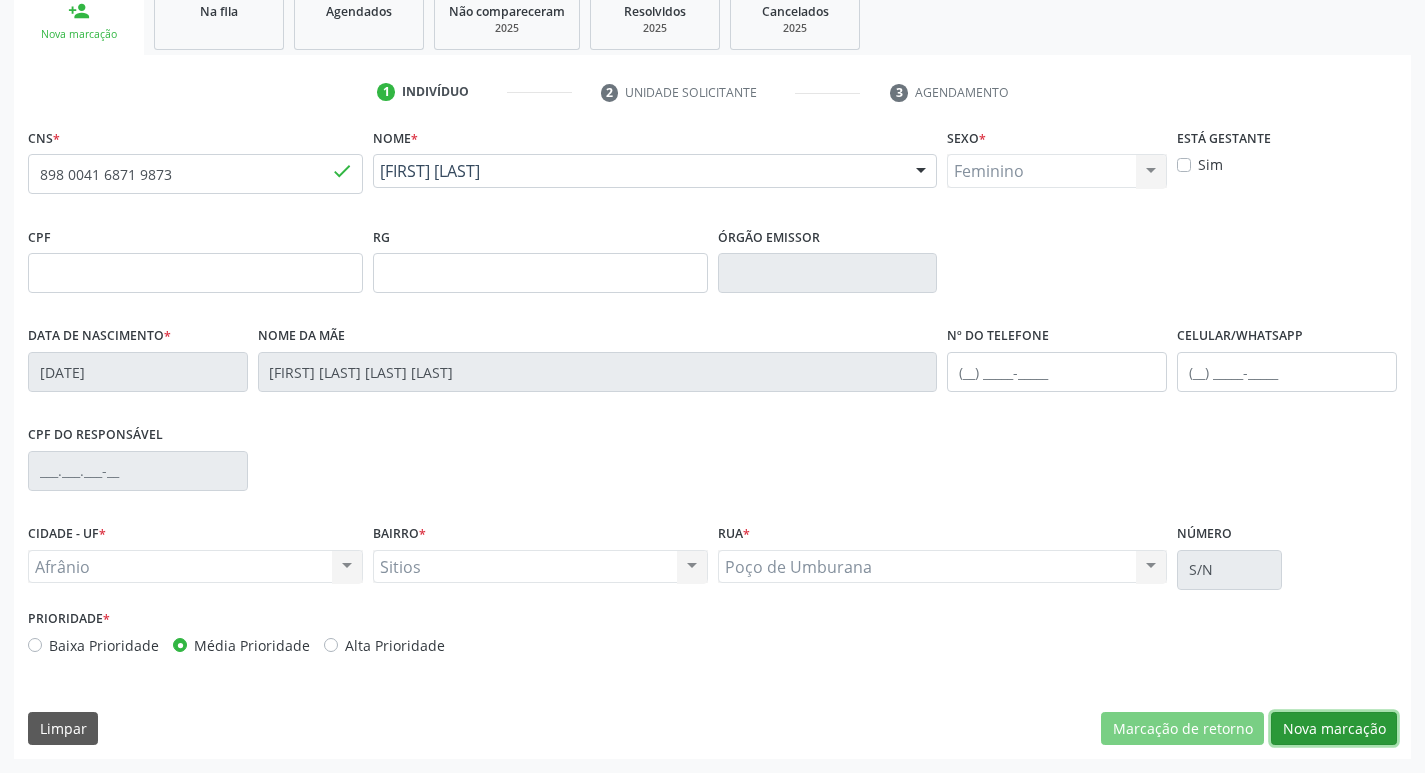 click on "Nova marcação" at bounding box center [1334, 729] 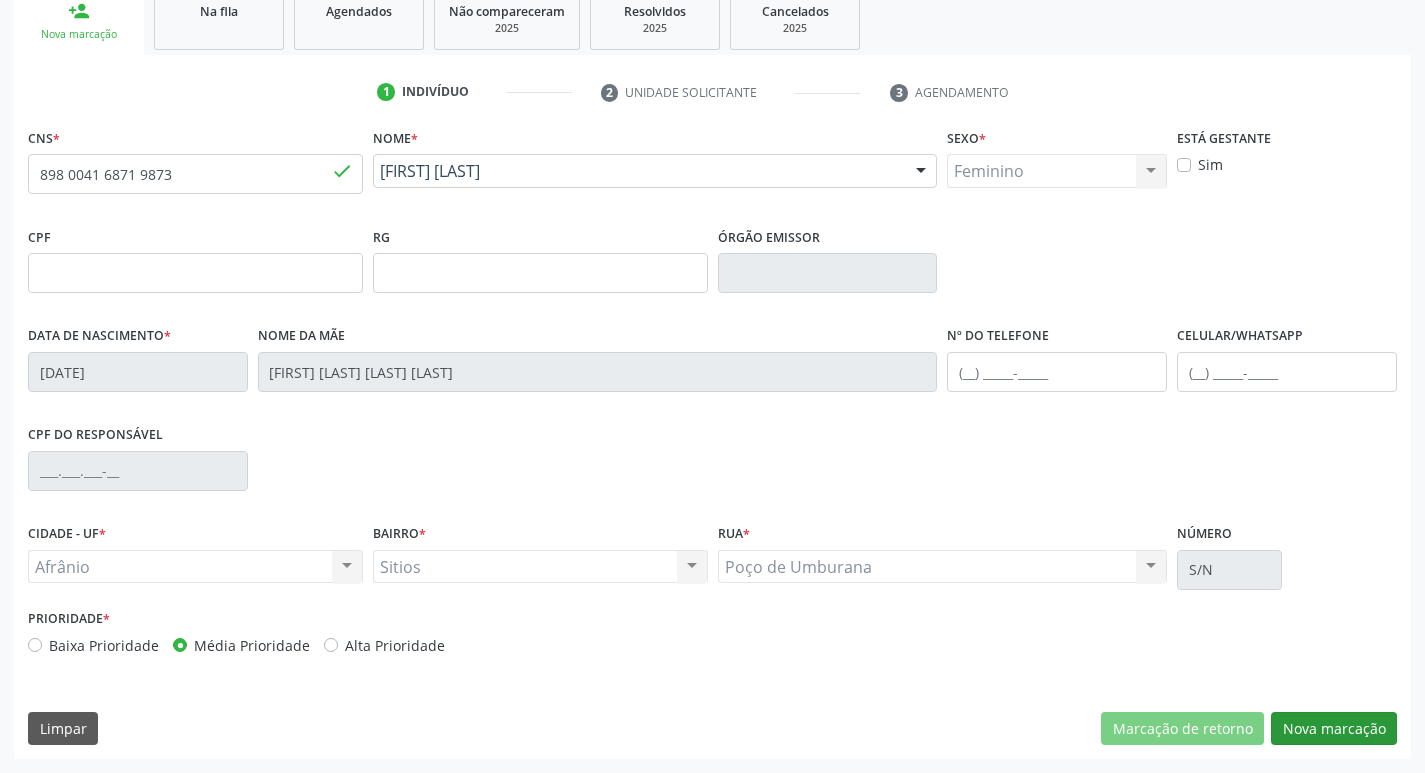 scroll, scrollTop: 133, scrollLeft: 0, axis: vertical 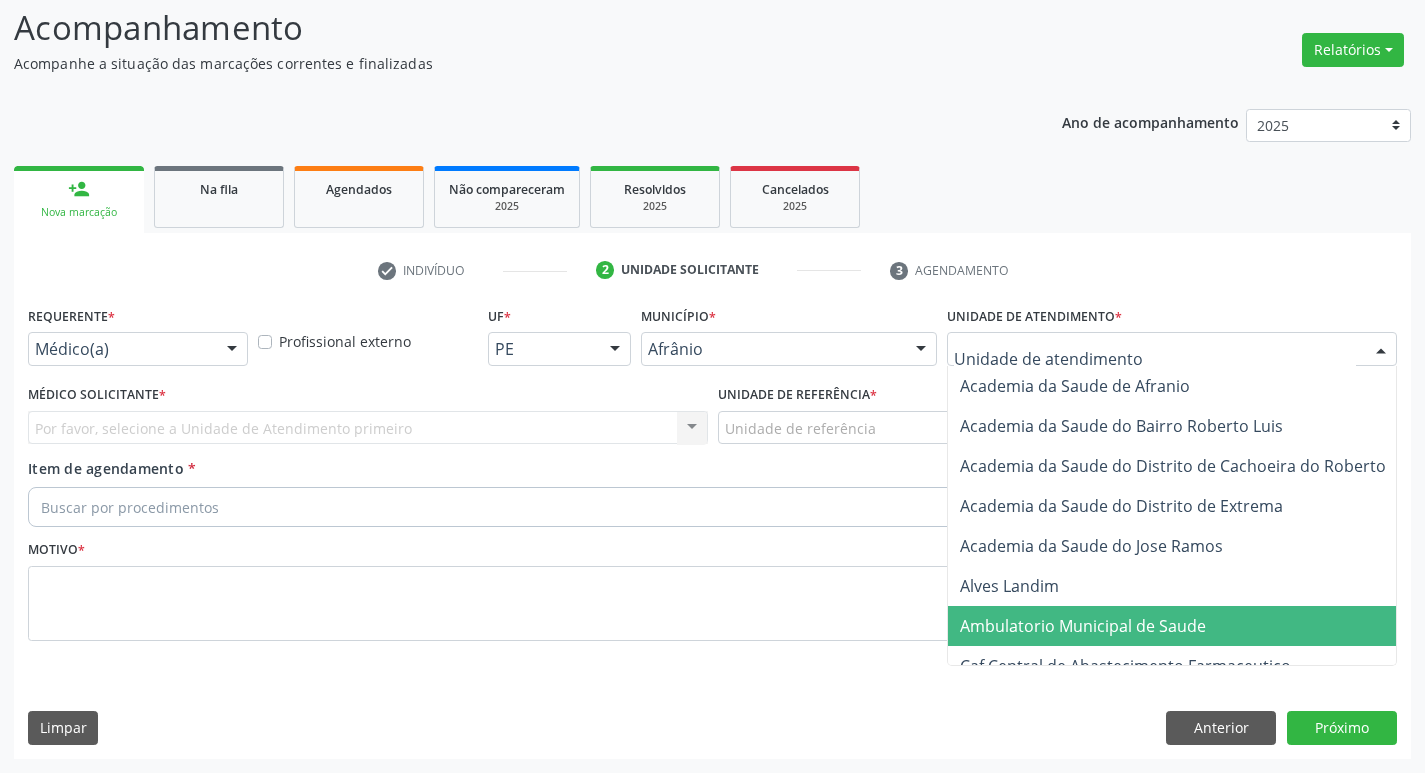 click on "Ambulatorio Municipal de Saude" at bounding box center [1083, 626] 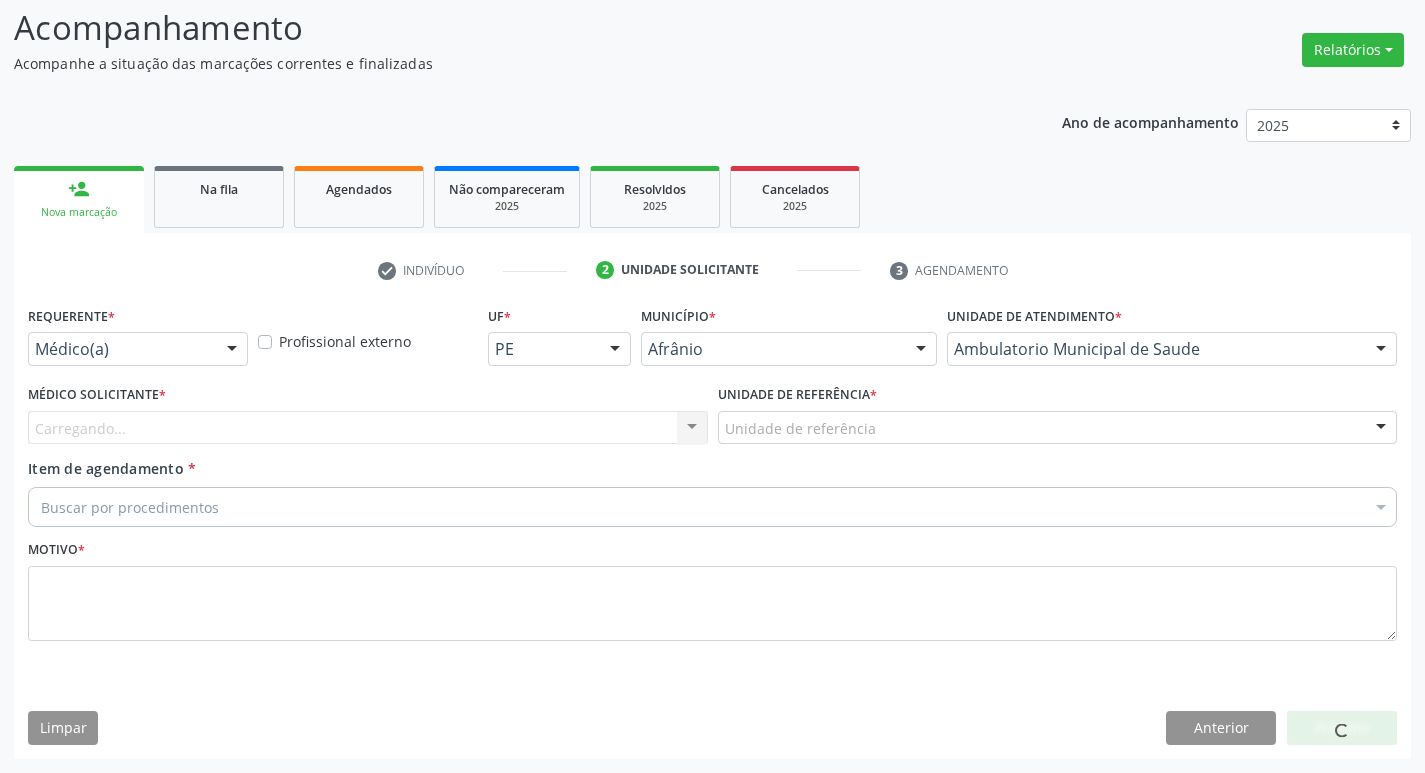 click on "Carregando...
Nenhum resultado encontrado para: "   "
Não há nenhuma opção para ser exibida." at bounding box center [368, 428] 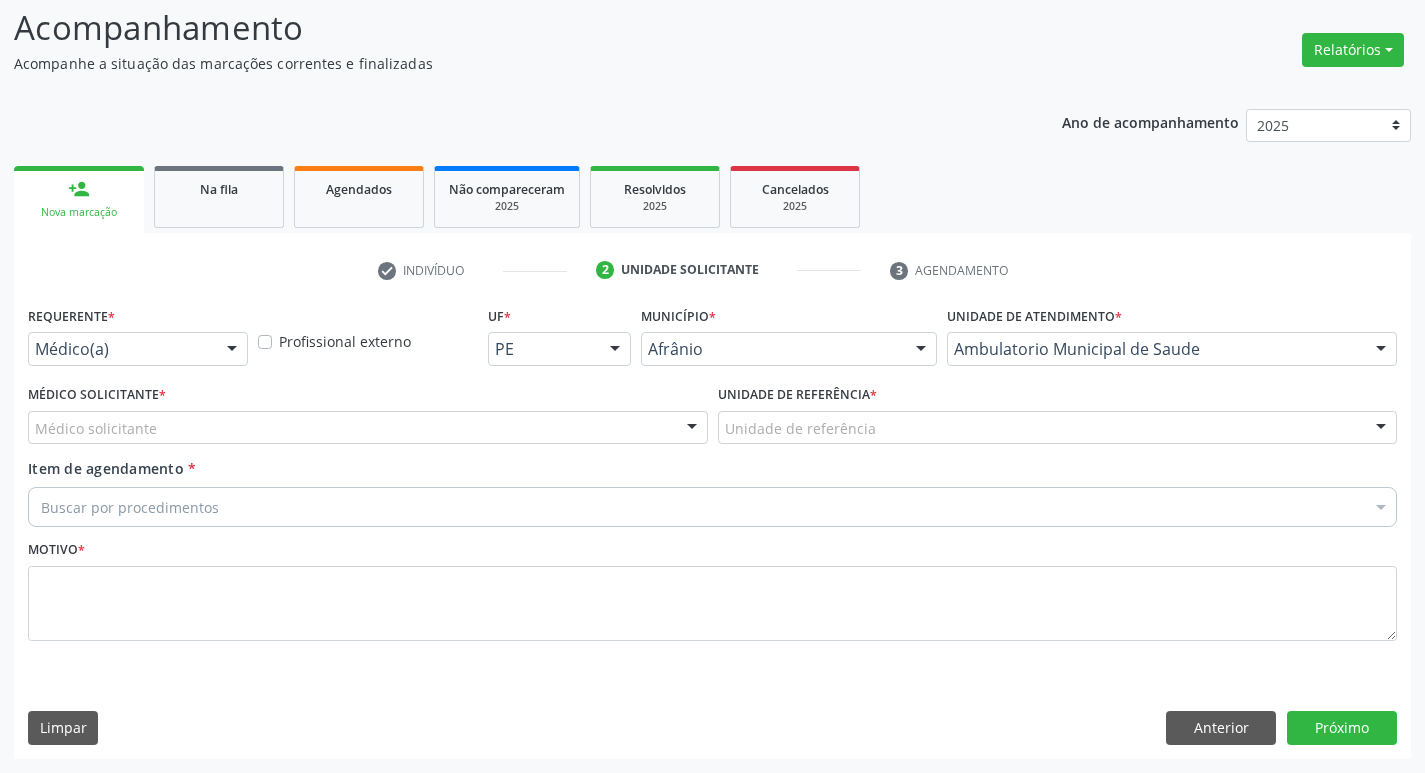 click on "Médico Solicitante
*
Médico solicitante
Alysson Rodrigo Ferreira Cavalcanti   Bruno Saraiva Bezerra Medrado   Carlos Gustavo Pessoa da Silva Reis   Diego Ramon Ferreira Belem   Francisco Henrique Ferraz   Humberto Artur Silva Santos   Jiulianna Castro de Assis   Joao Monteiro Neto   Josenilson Ramos de Menezes   Lucas Daykson David Macedo de Oliveira   Luis Henrique de Sa Nunes   Paulo Webster Bezerra Araujo   Risomar Fernandes de Sa   Shamara Crystynna Cardoso Santos   Suyenne Gomes de Araujo Freire   Thiago Fagner Inacio Vilar
Nenhum resultado encontrado para: "   "
Não há nenhuma opção para ser exibida." at bounding box center [368, 419] 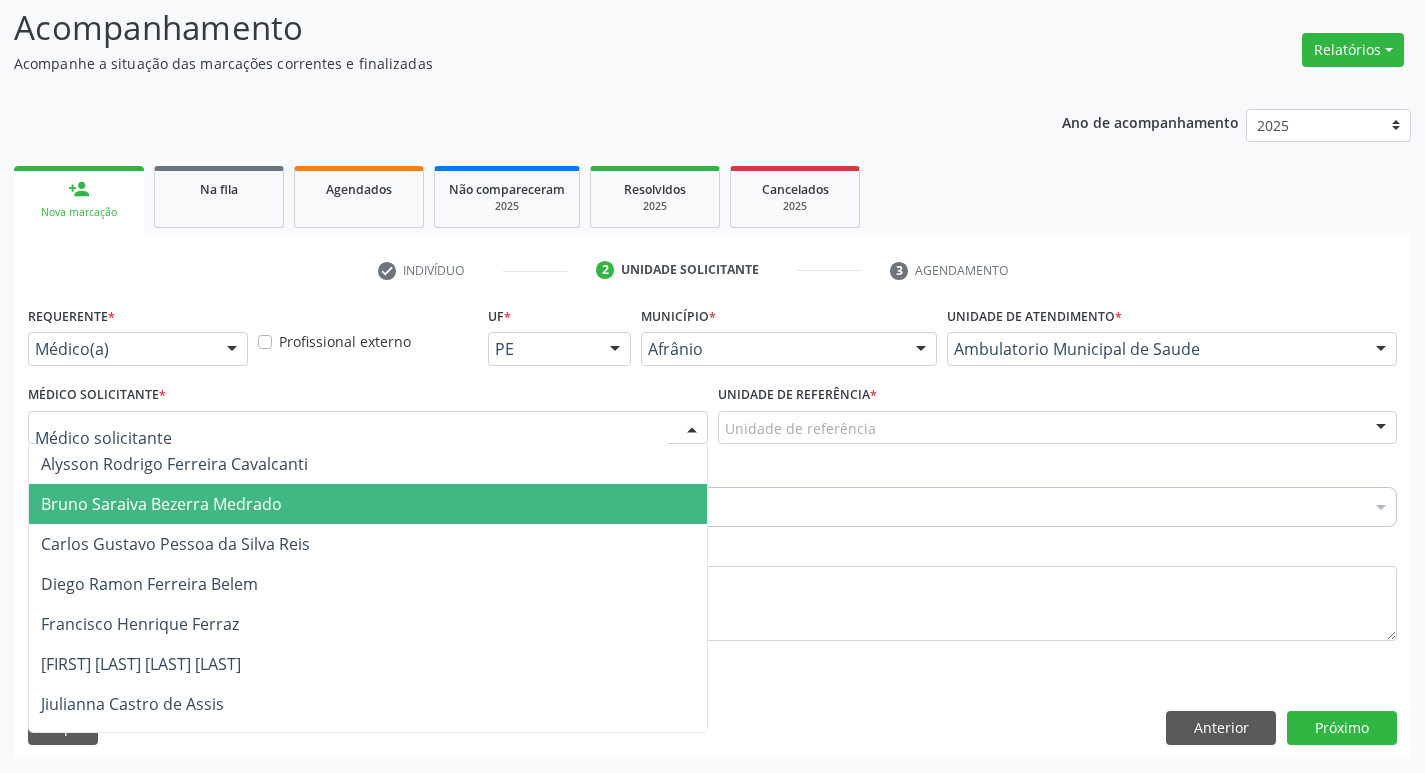 click on "Carlos Gustavo Pessoa da Silva Reis" at bounding box center [368, 544] 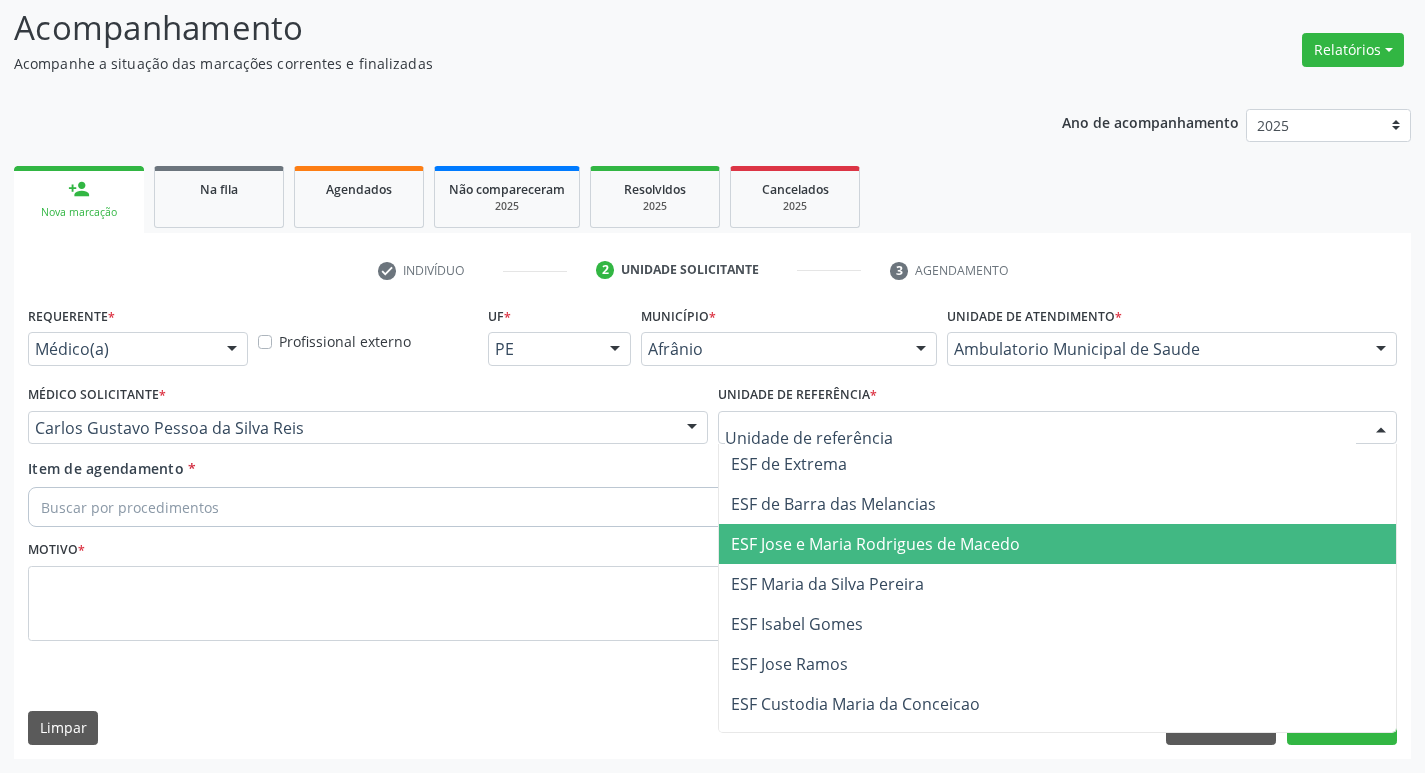 click on "ESF Jose e Maria Rodrigues de Macedo" at bounding box center [875, 544] 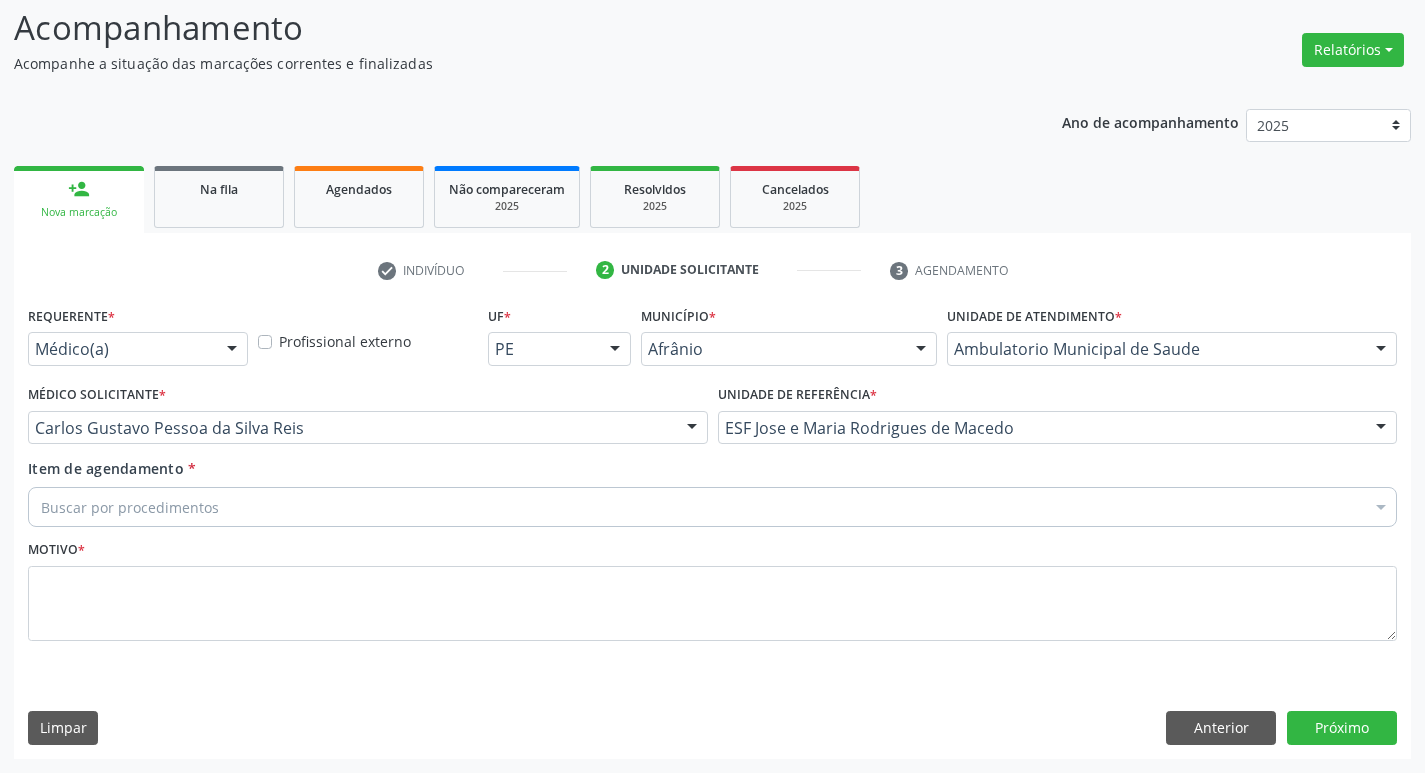 click on "Buscar por procedimentos" at bounding box center (712, 507) 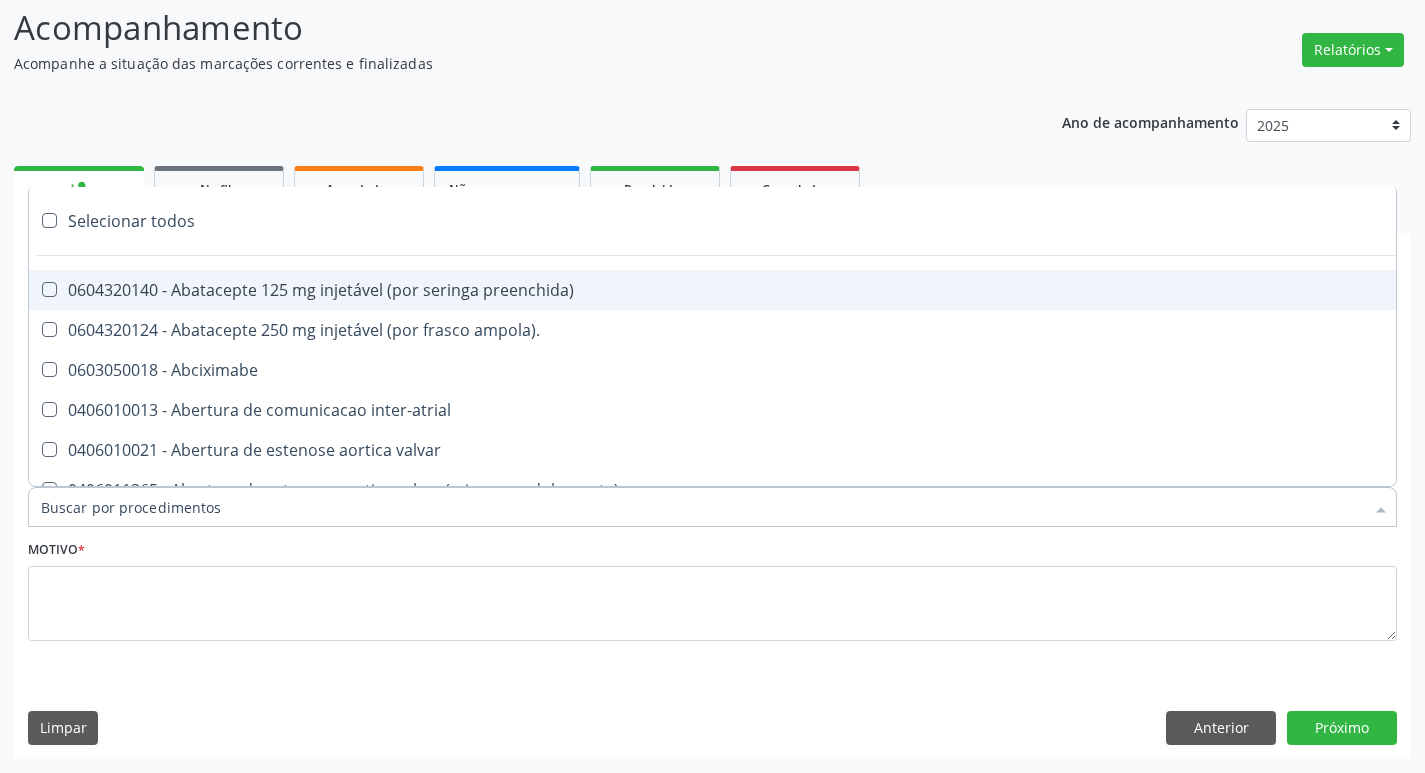 paste on "ortope" 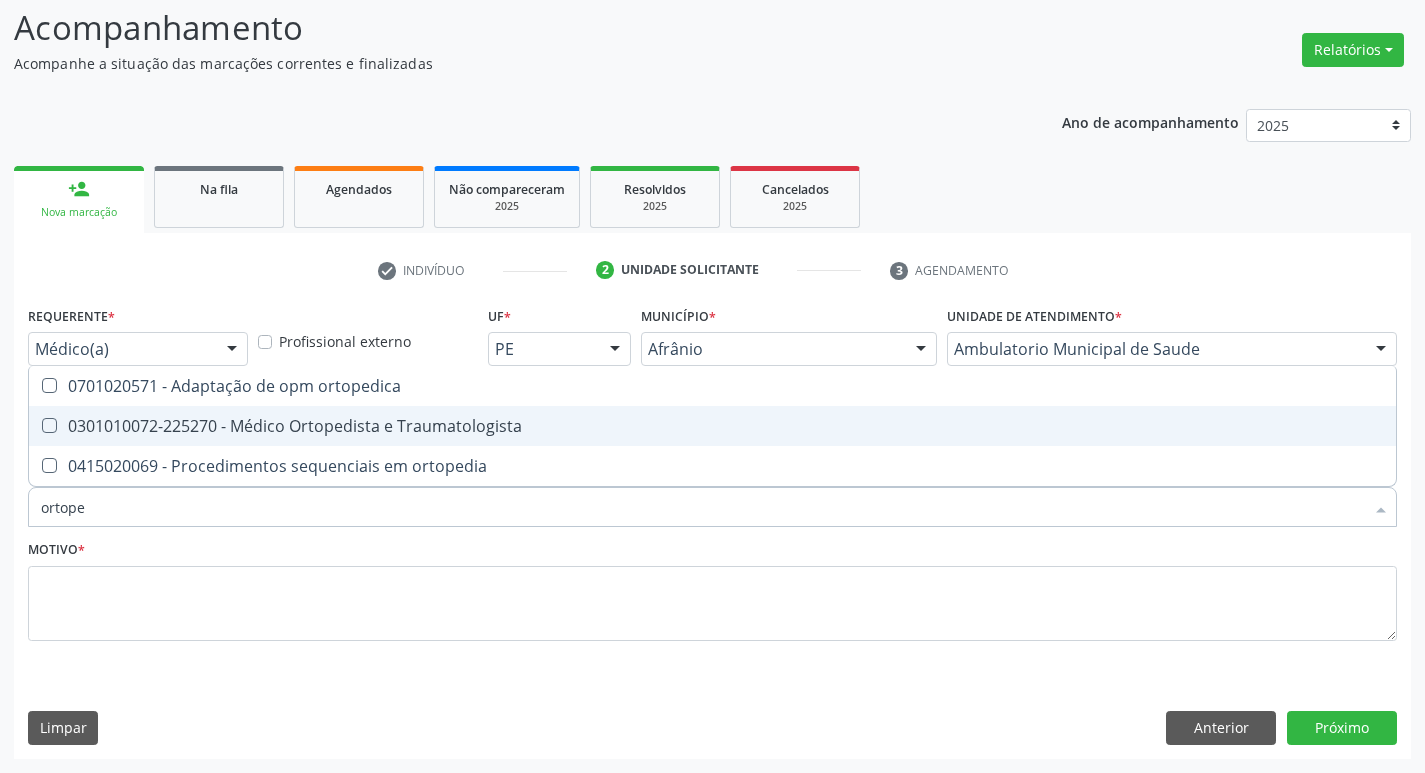 click on "0301010072-225270 - Médico Ortopedista e Traumatologista" at bounding box center (712, 426) 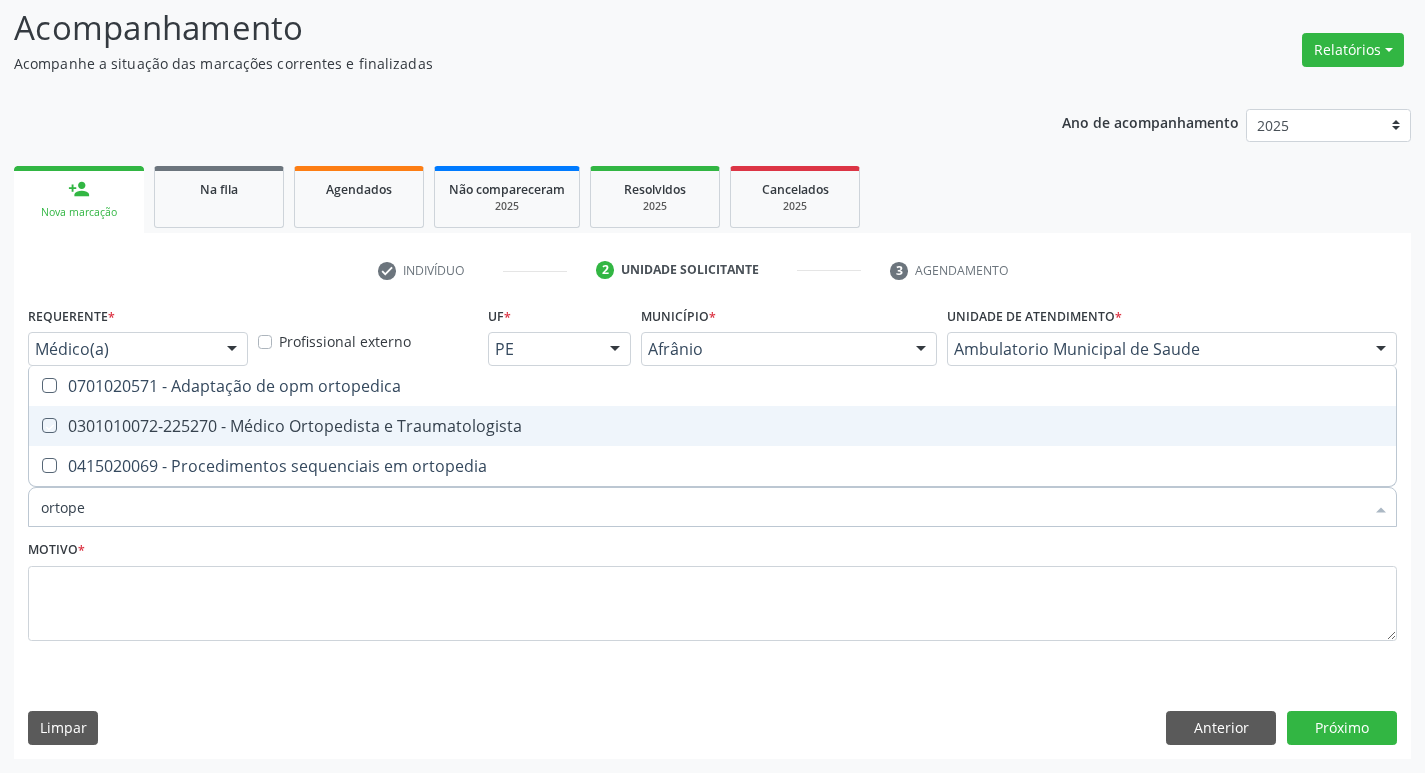 checkbox on "true" 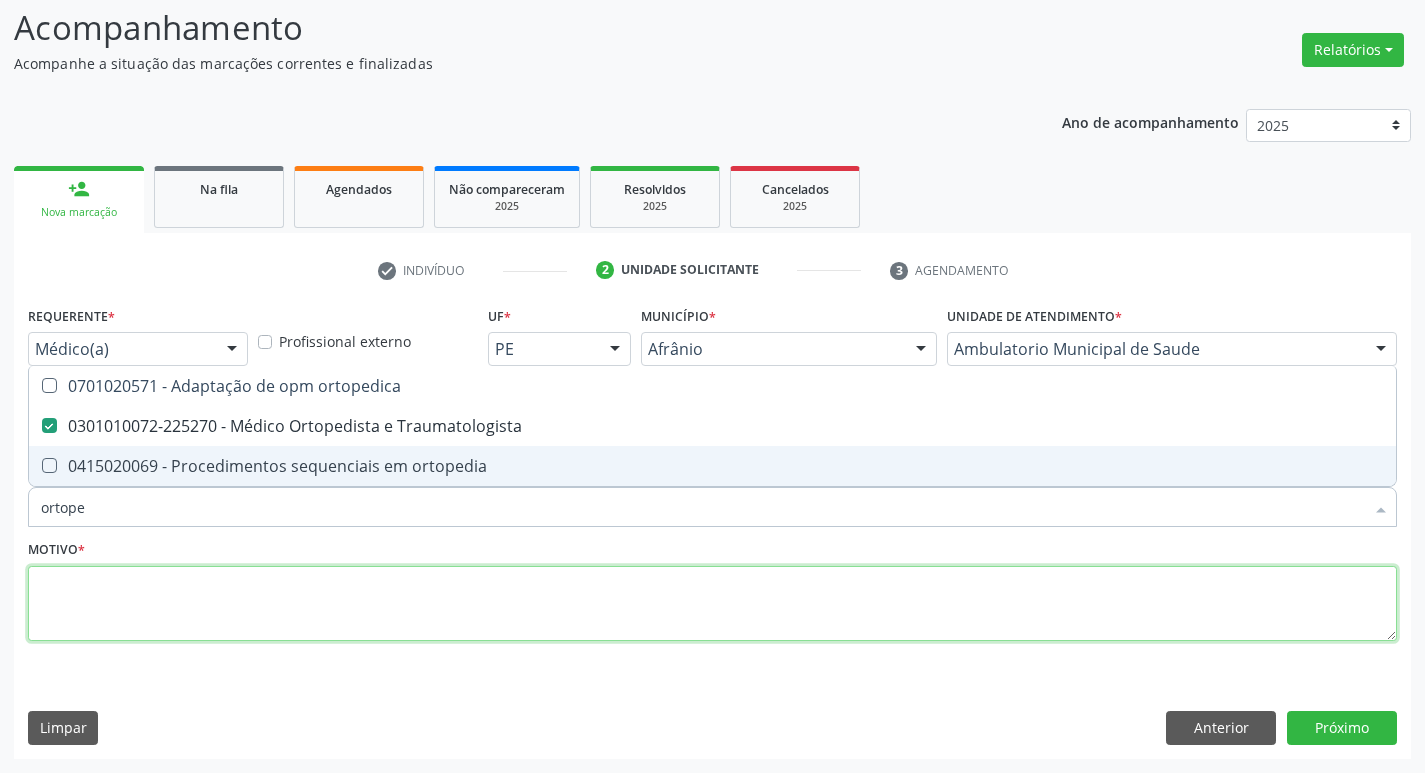 click at bounding box center (712, 604) 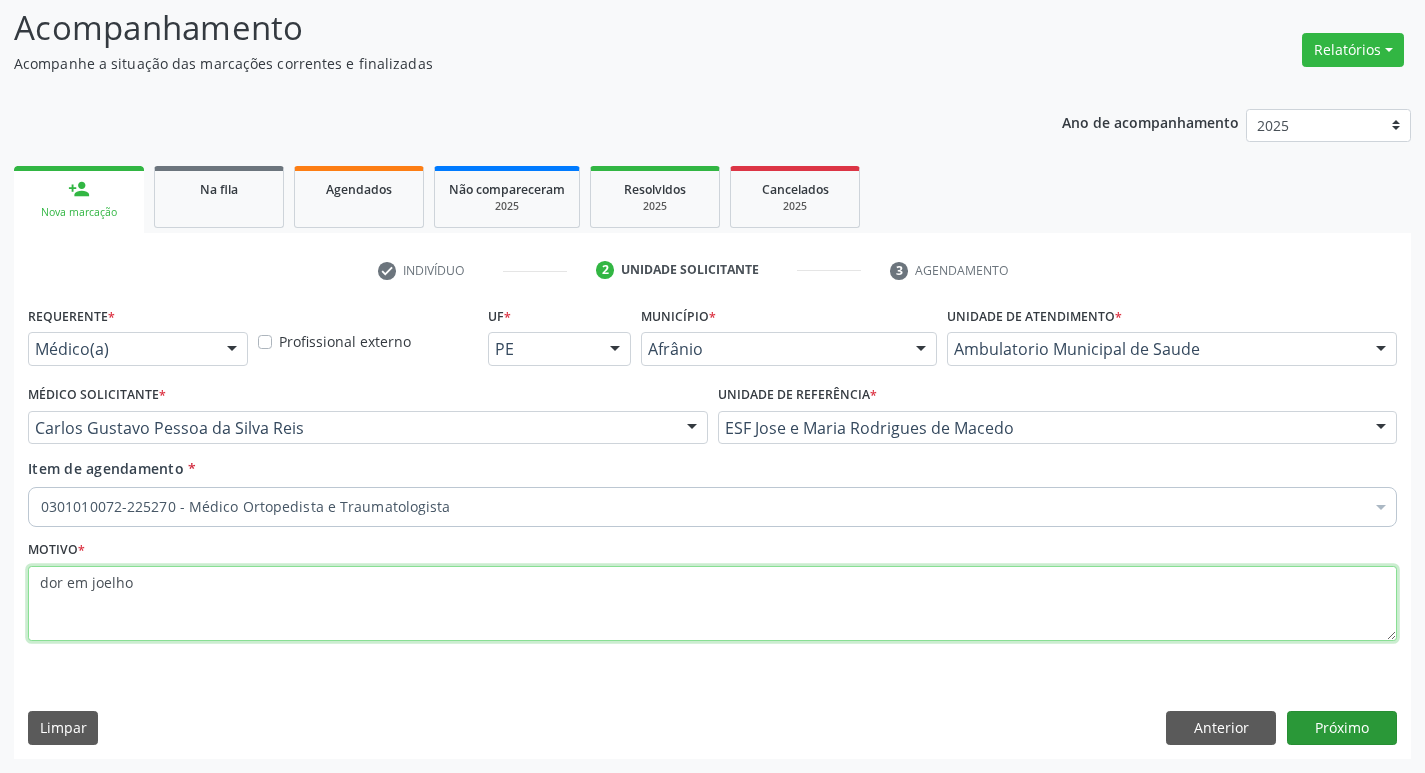 type on "dor em joelho" 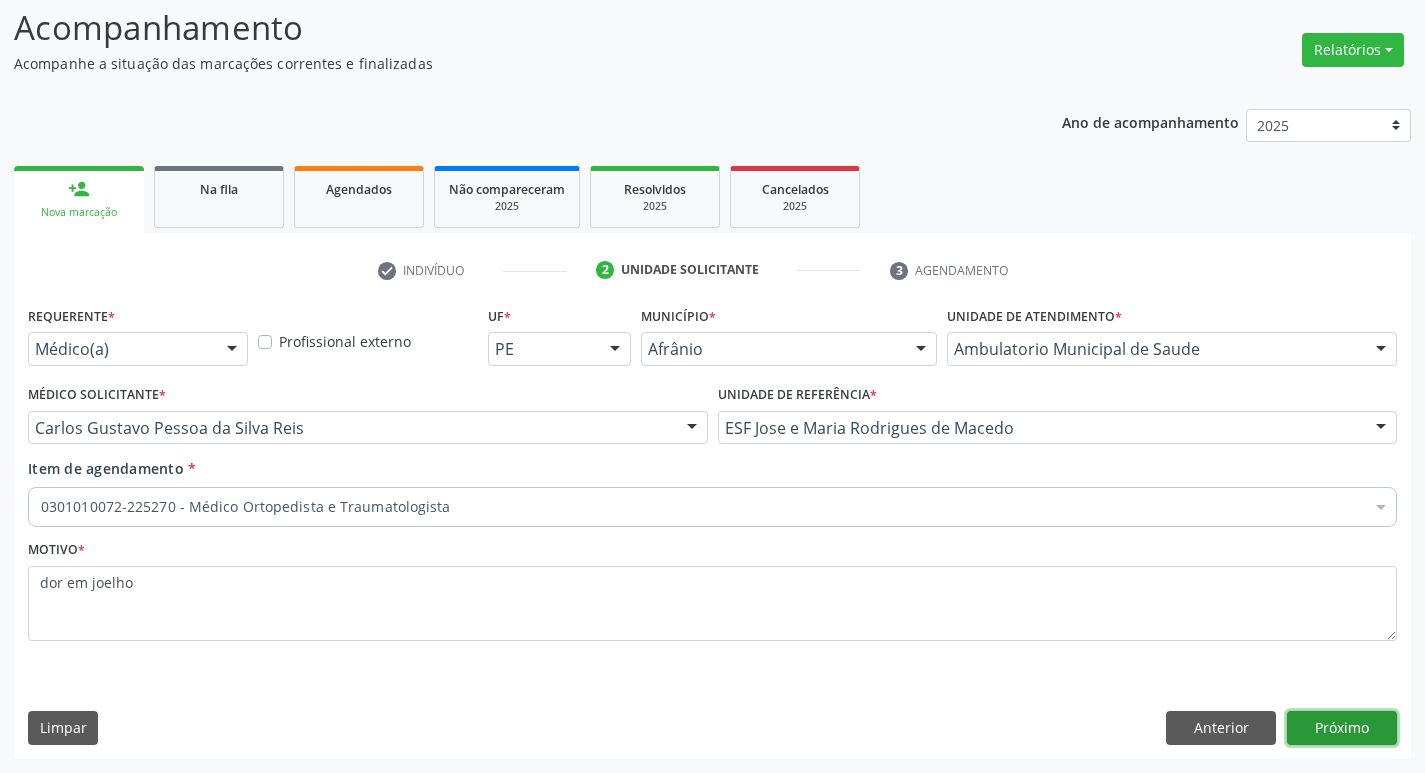 click on "Próximo" at bounding box center [1342, 728] 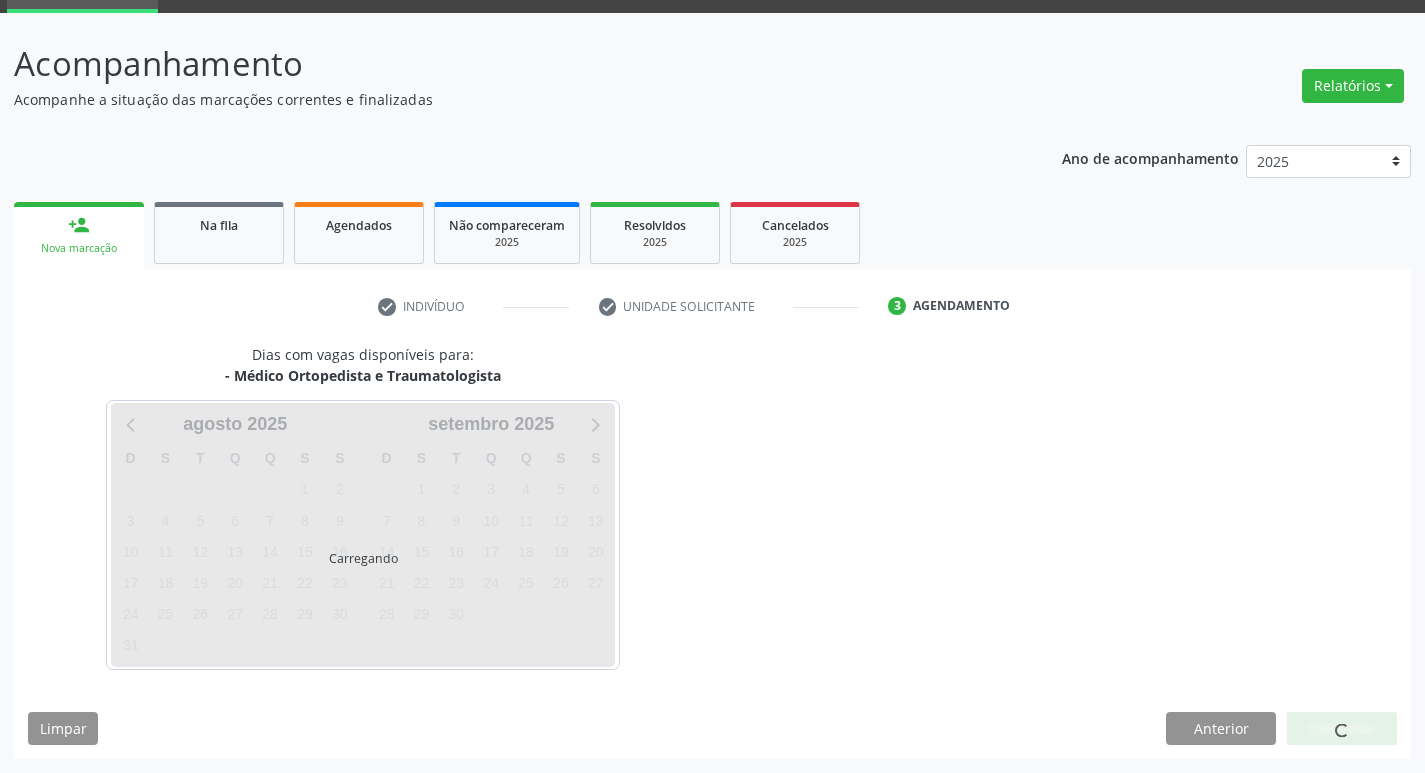 scroll, scrollTop: 97, scrollLeft: 0, axis: vertical 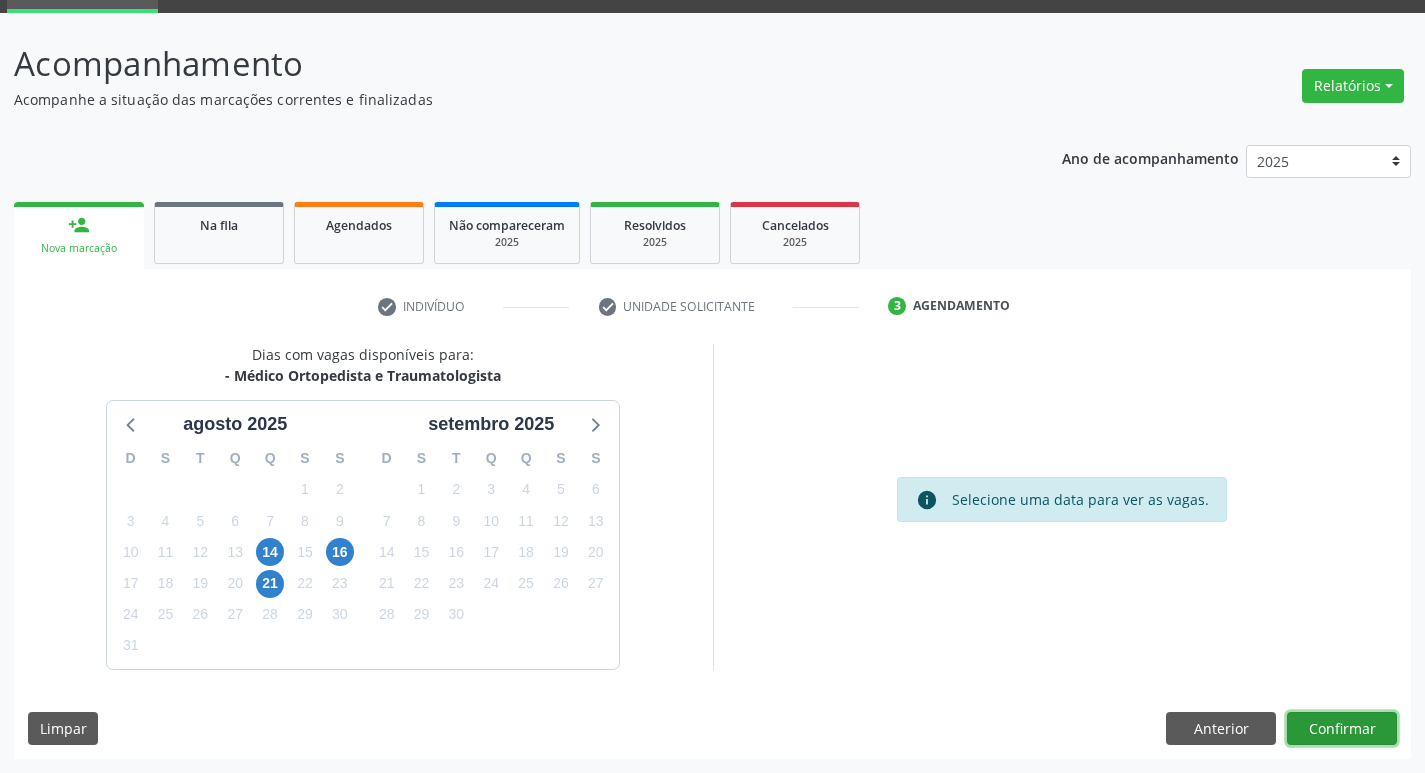 click on "Confirmar" at bounding box center [1342, 729] 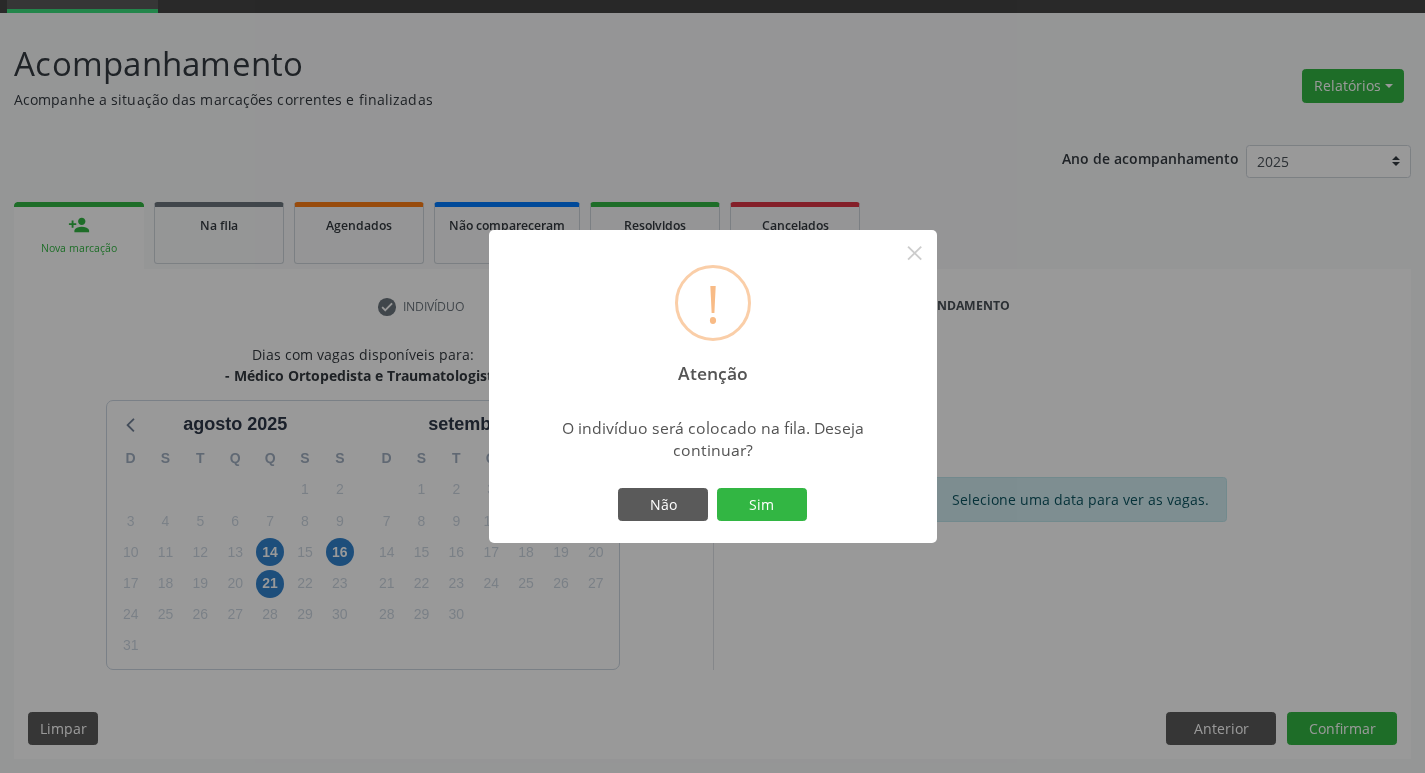 click on "Não Sim" at bounding box center [713, 505] 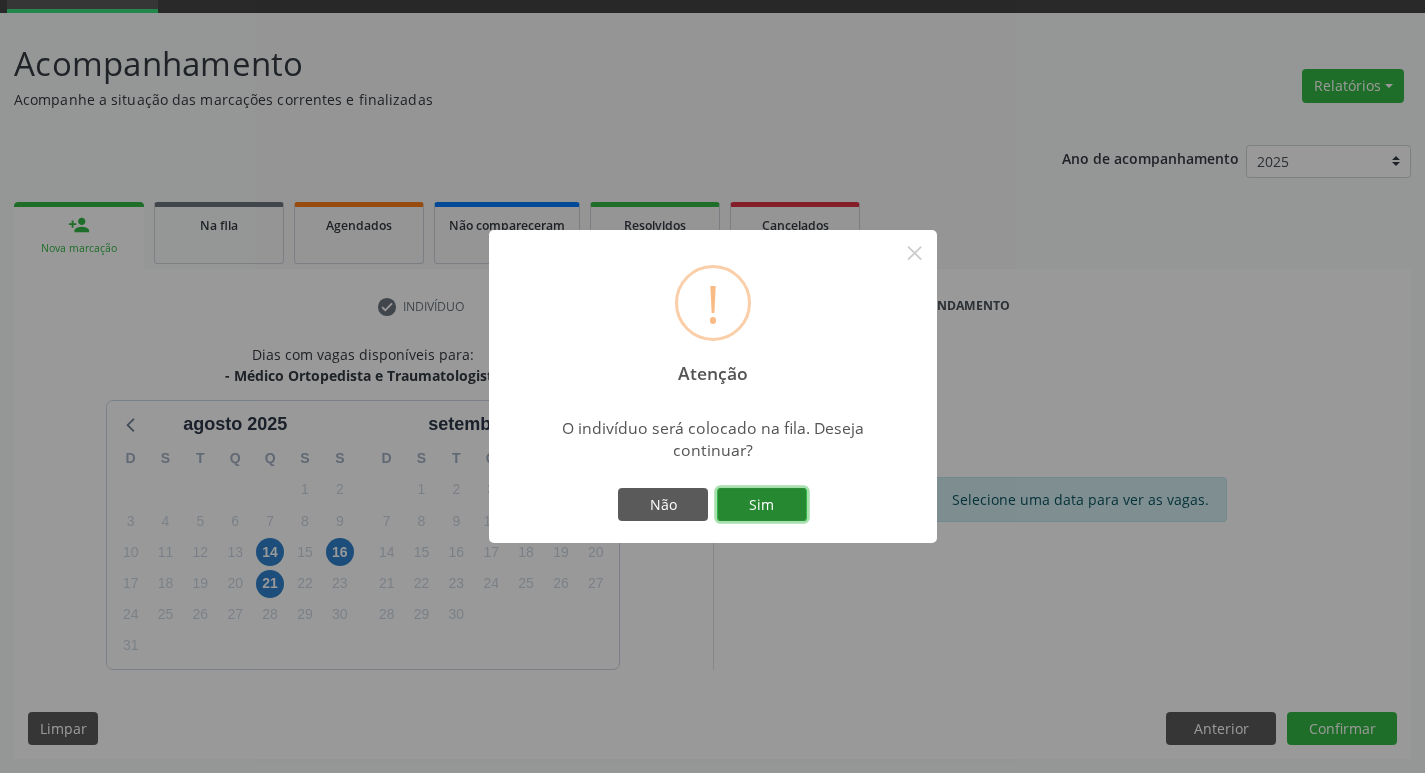click on "Sim" at bounding box center [762, 505] 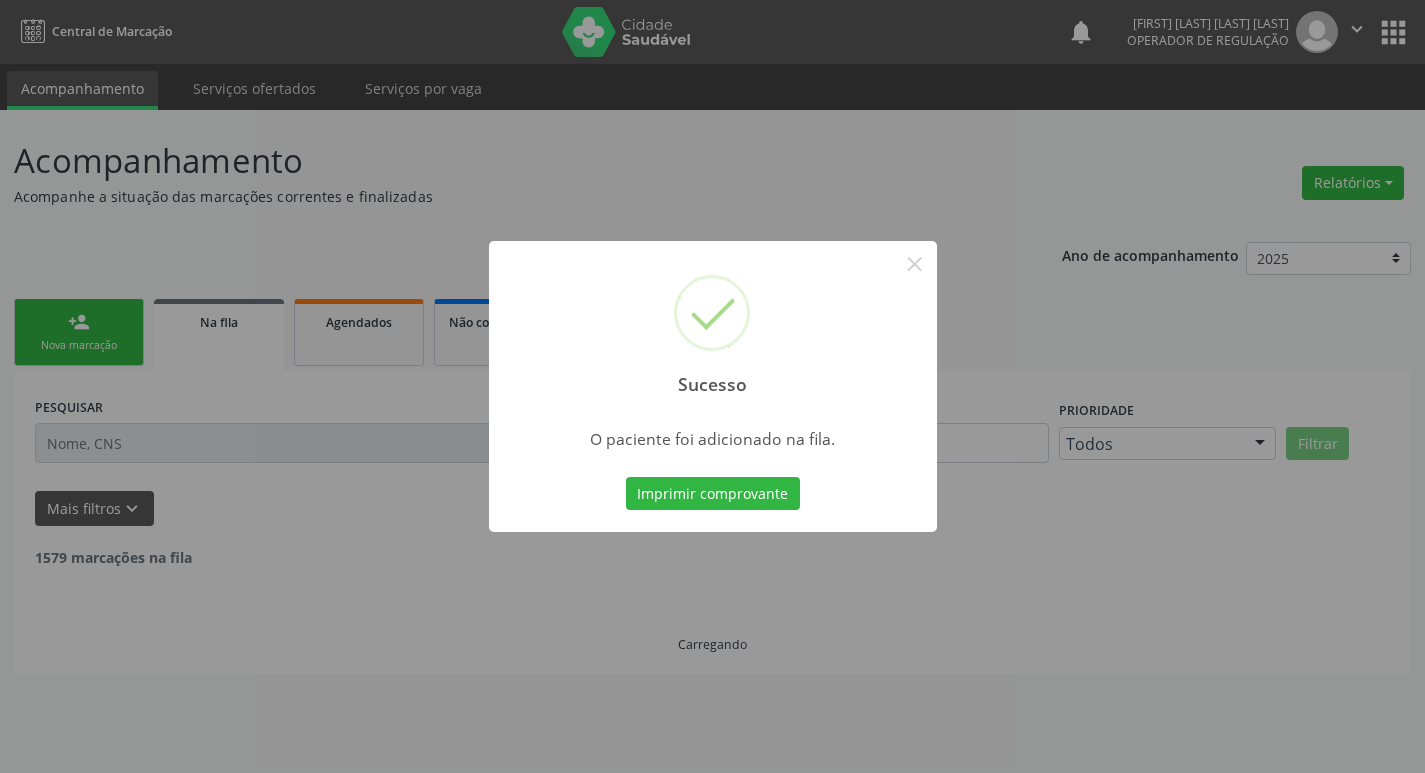 scroll, scrollTop: 0, scrollLeft: 0, axis: both 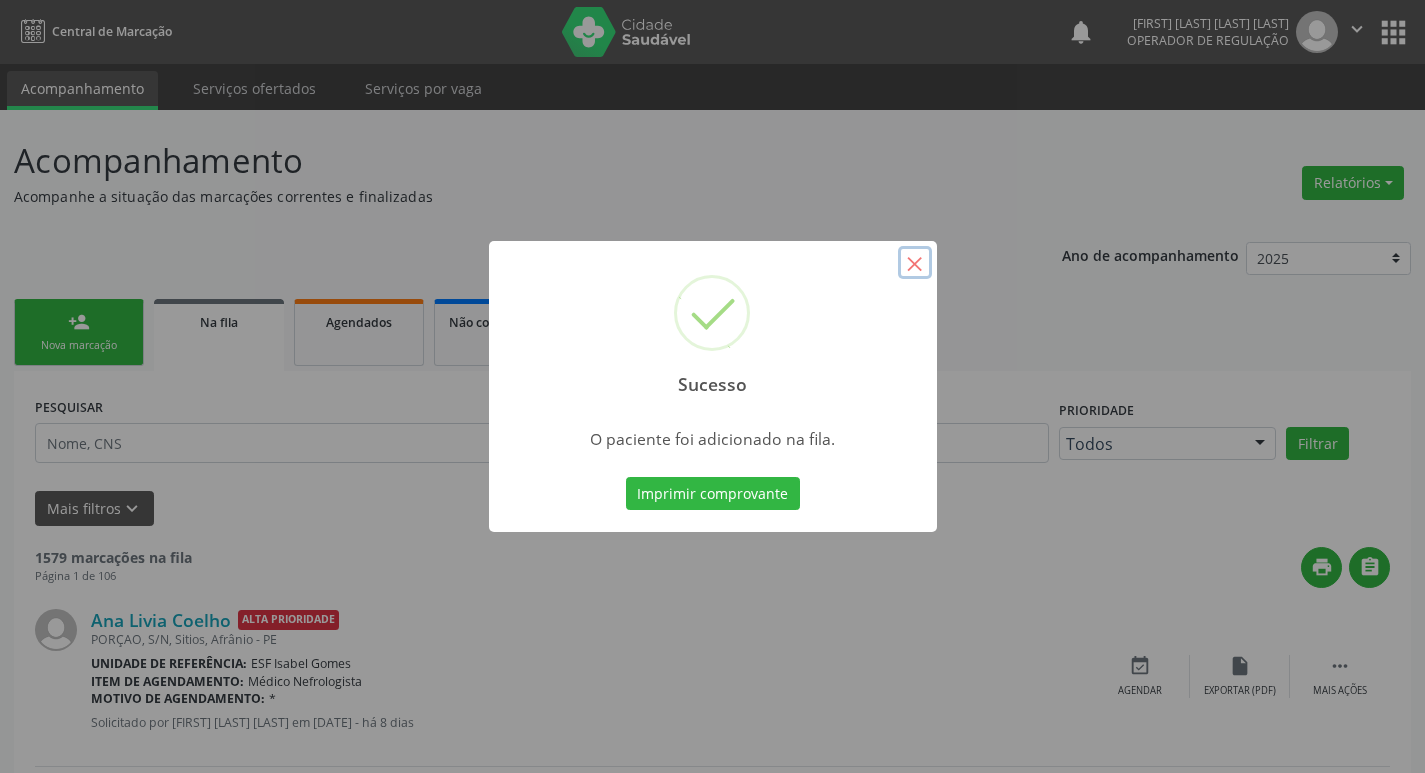 click on "×" at bounding box center (915, 263) 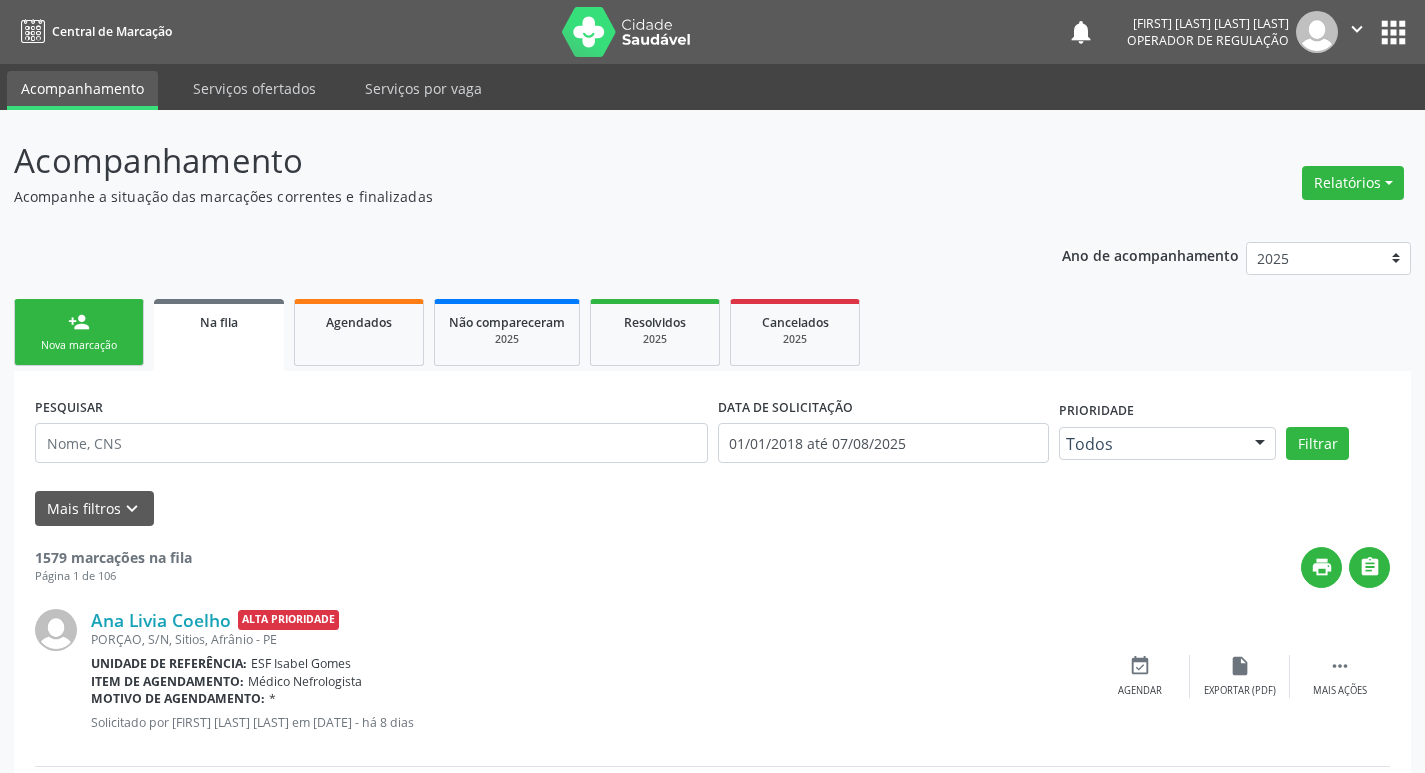 drag, startPoint x: 71, startPoint y: 325, endPoint x: 70, endPoint y: 295, distance: 30.016663 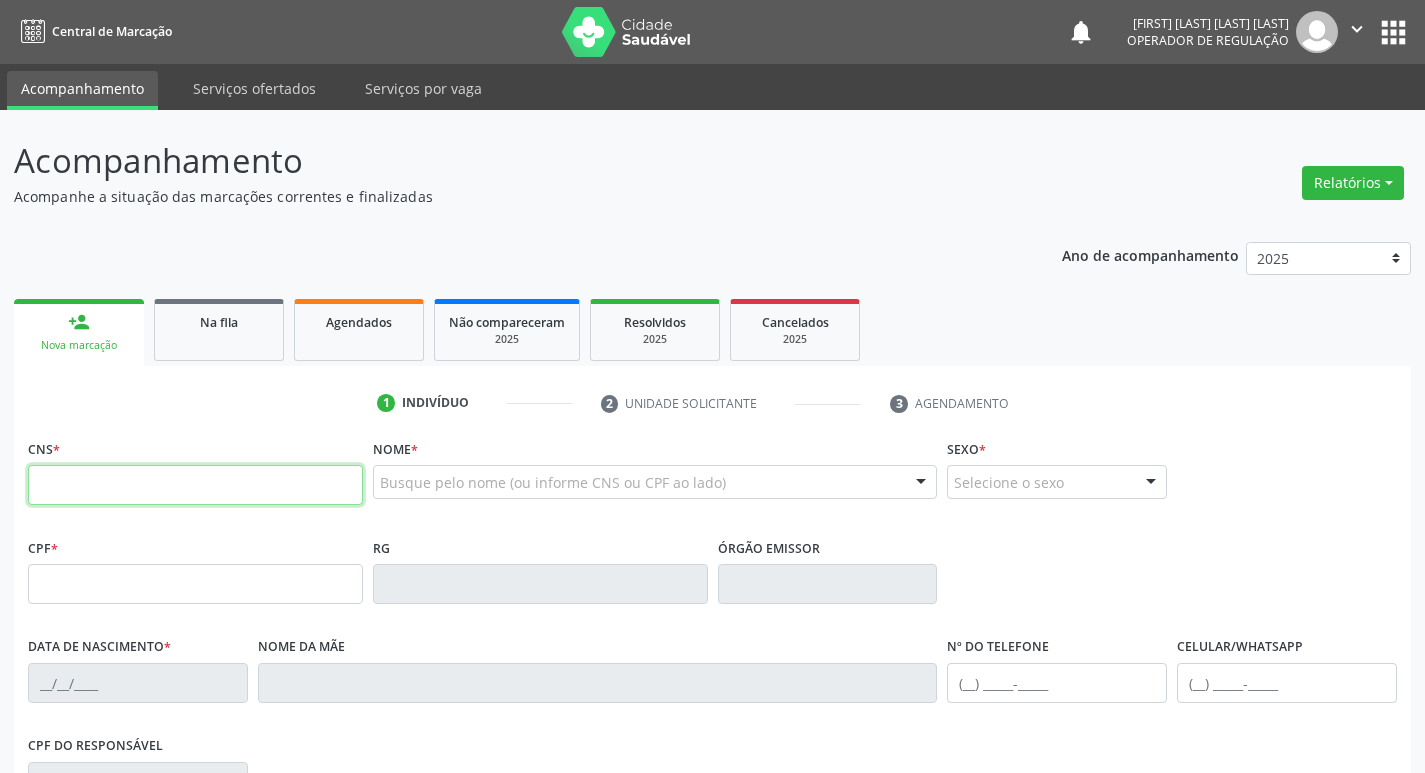 click at bounding box center (195, 485) 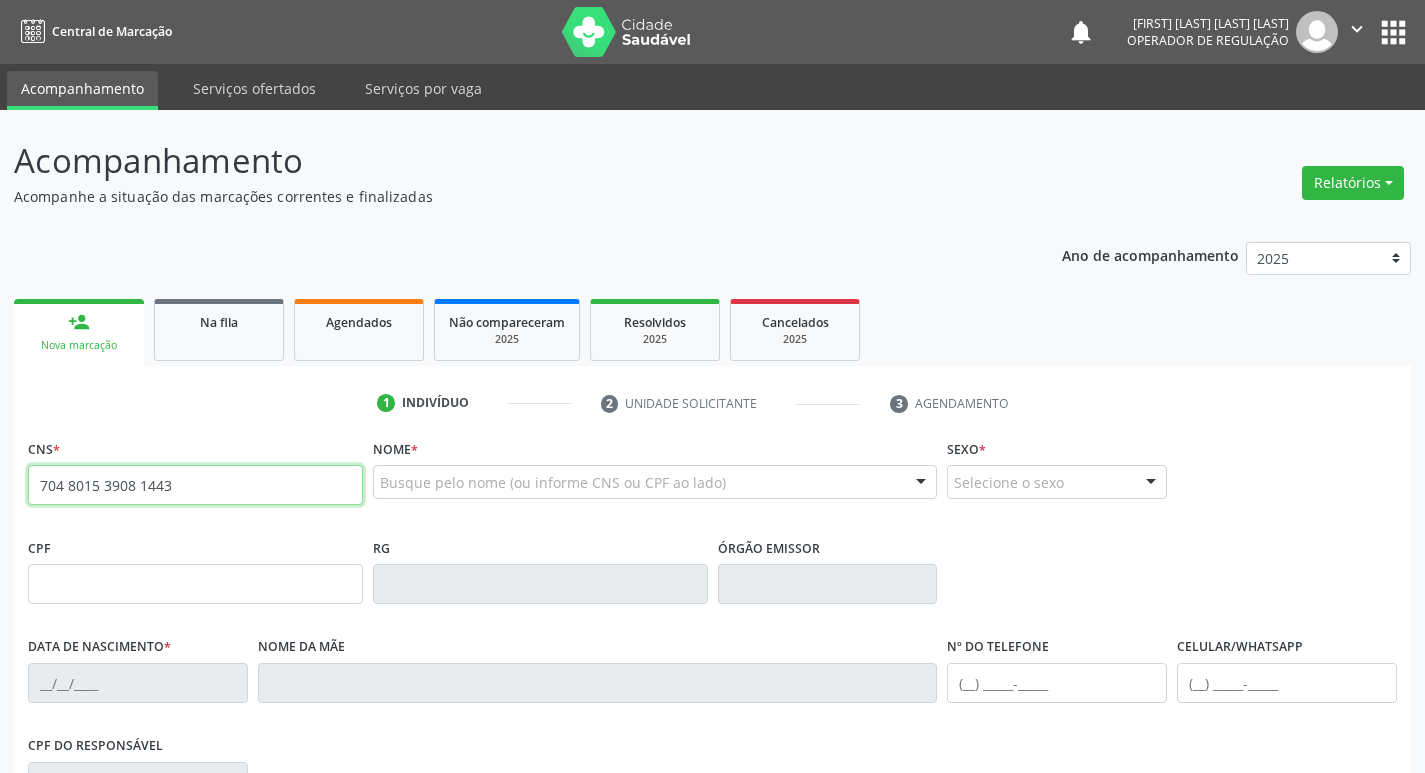 type on "704 8015 3908 1443" 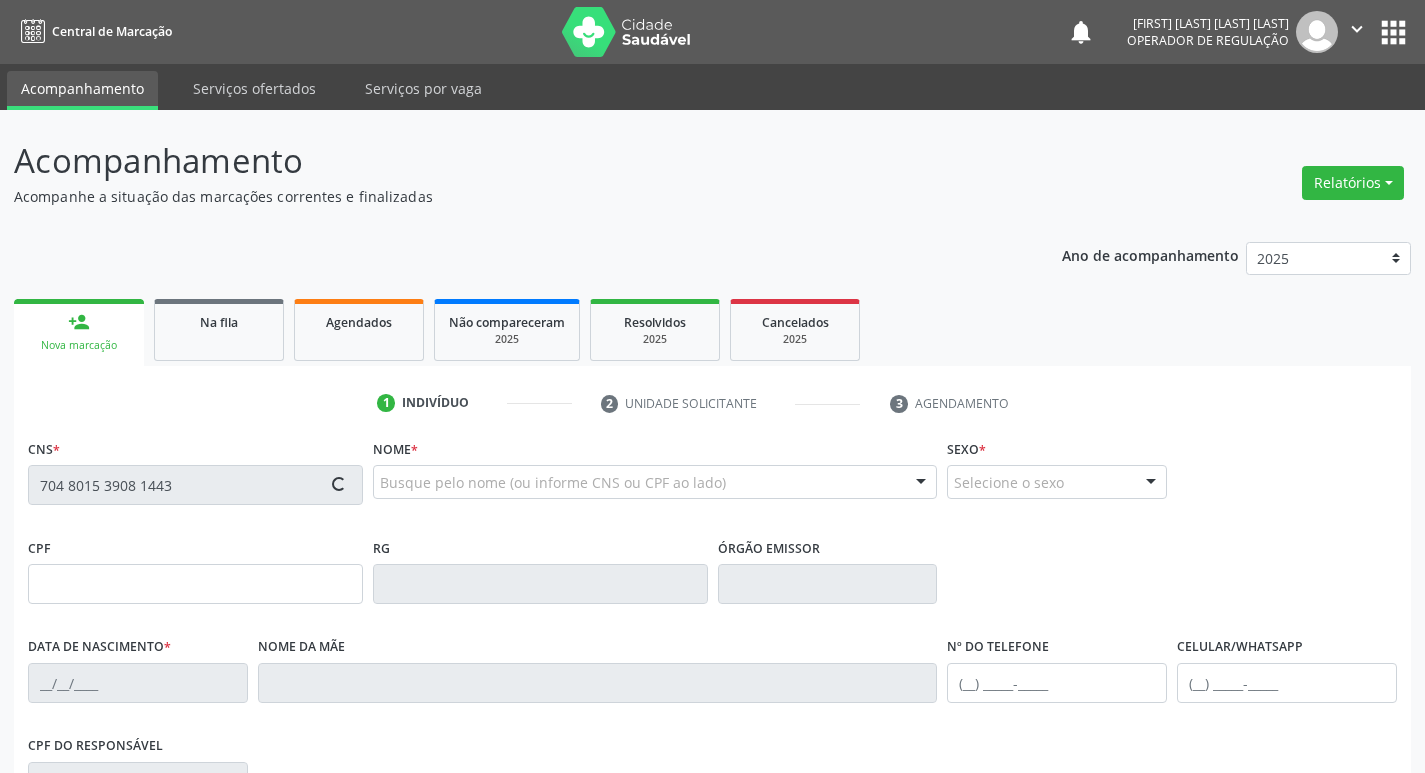 type on "03/07/1977" 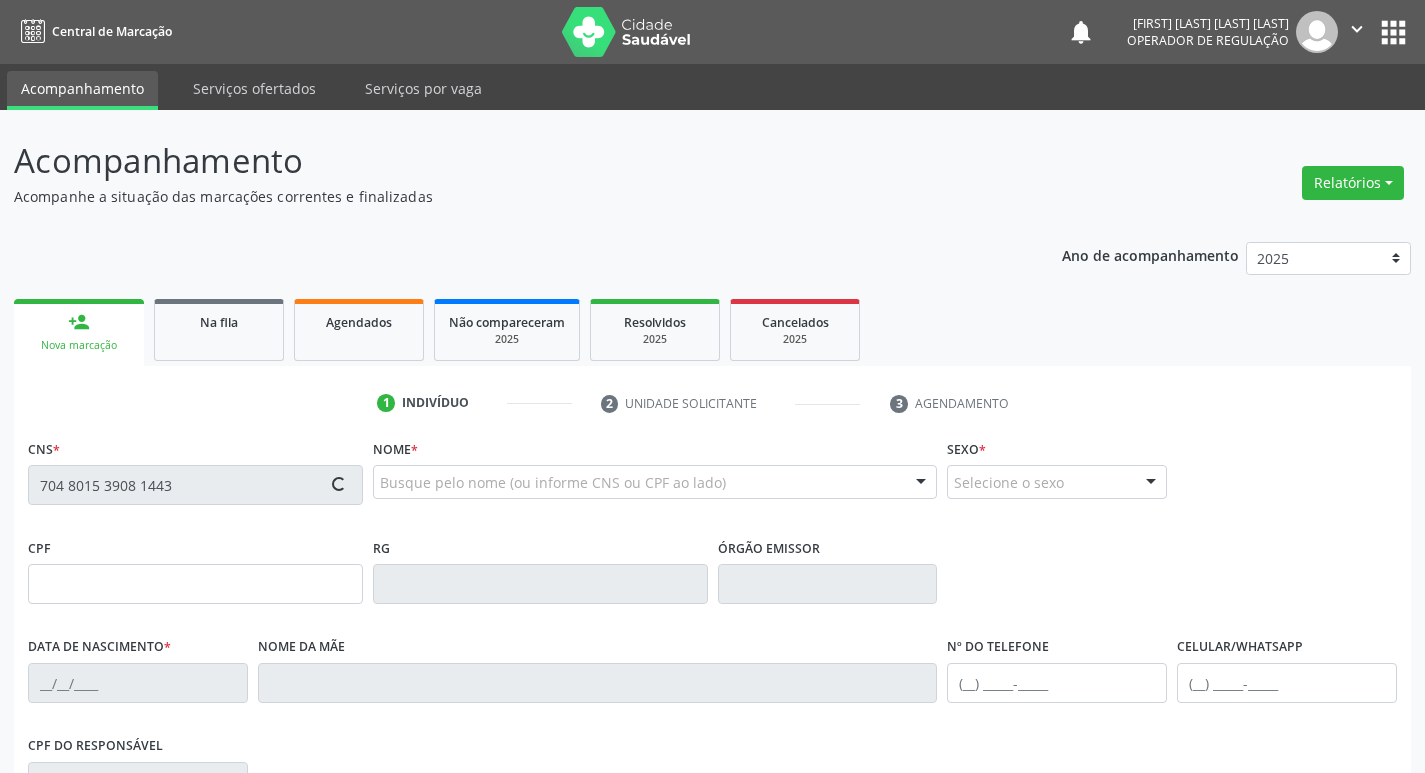 type on "S/N" 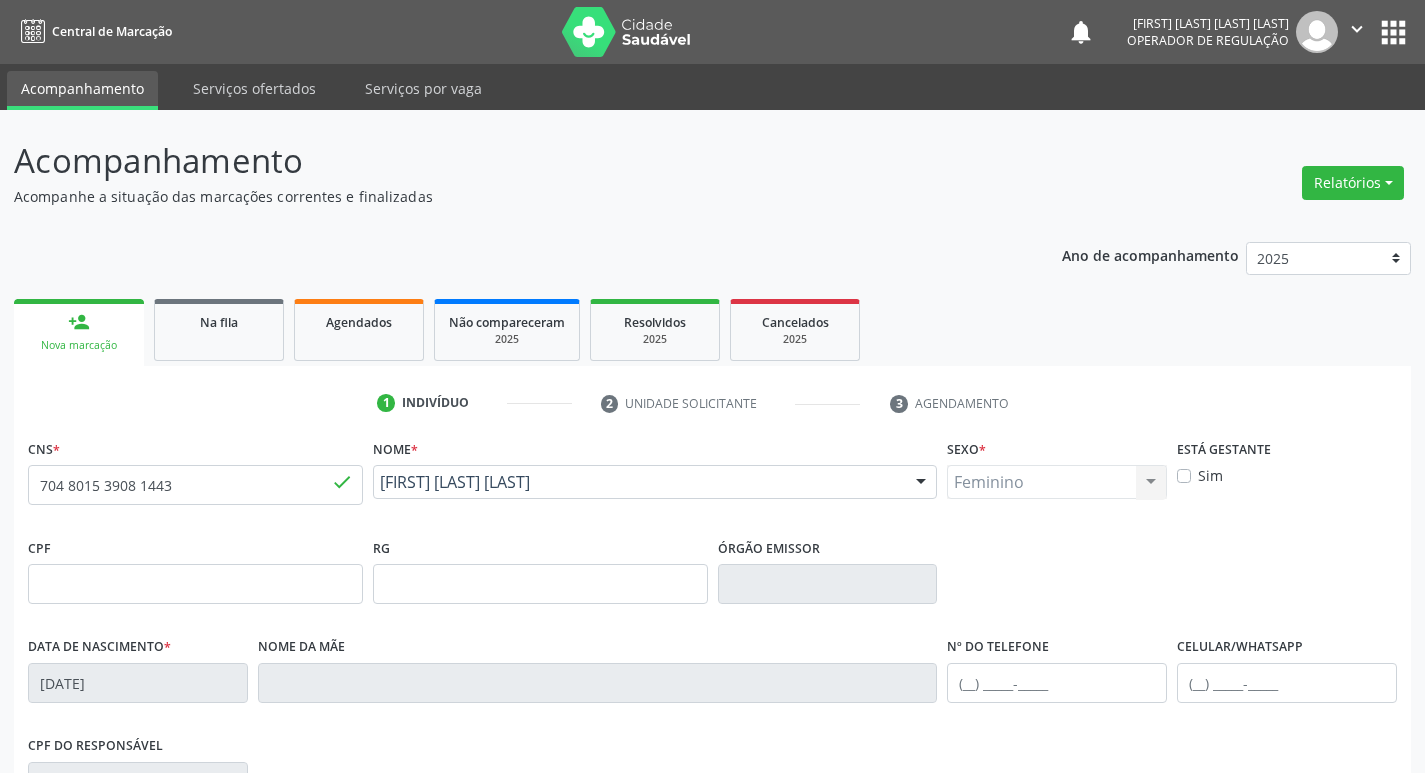 scroll, scrollTop: 311, scrollLeft: 0, axis: vertical 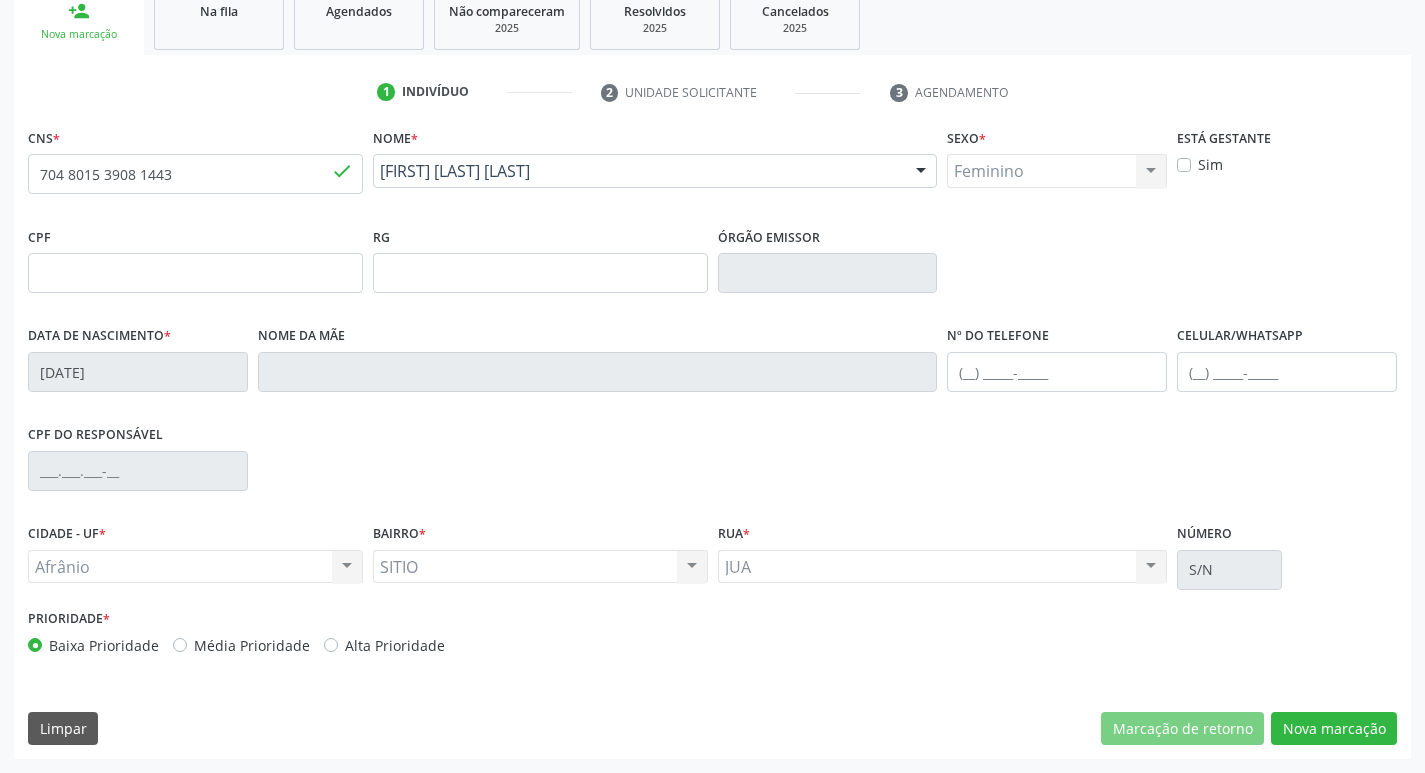 click on "Média Prioridade" at bounding box center [241, 645] 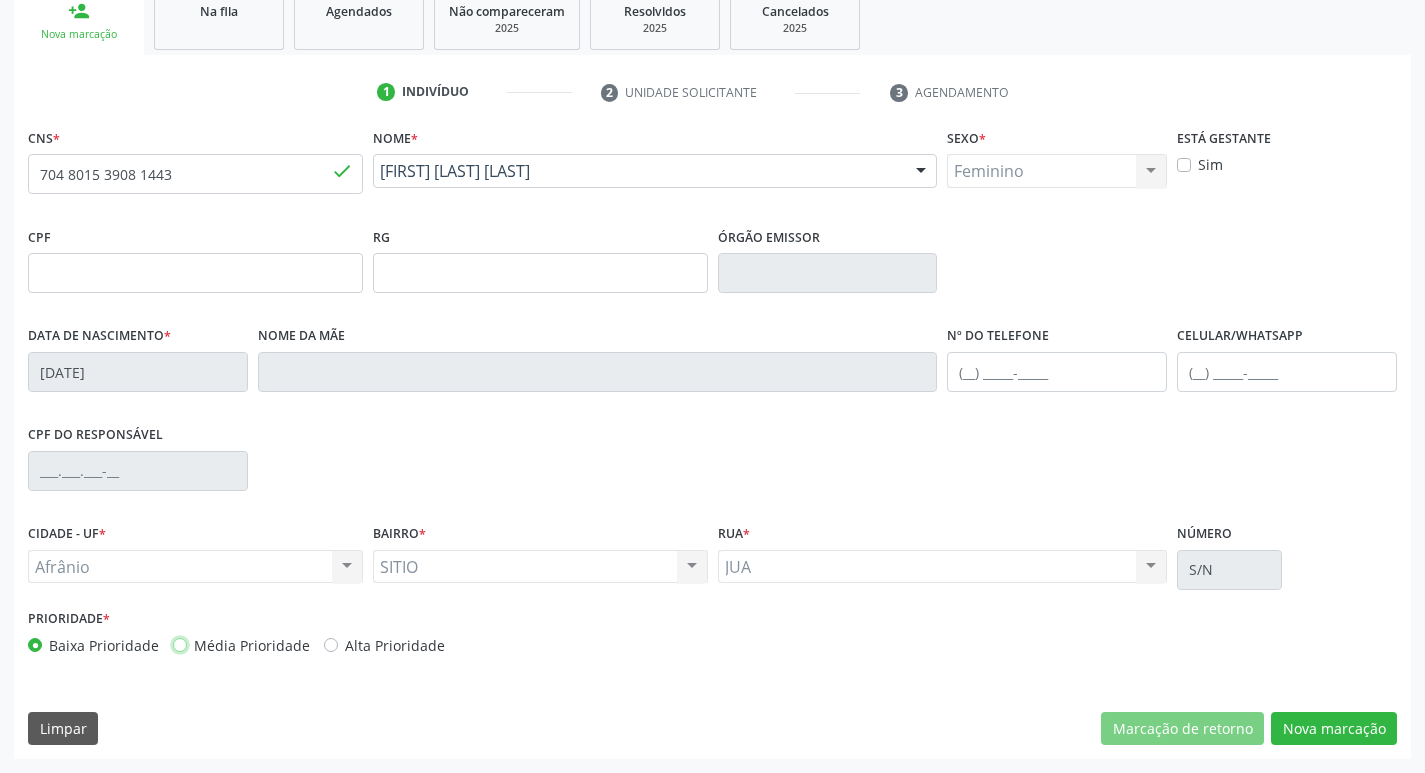 radio on "true" 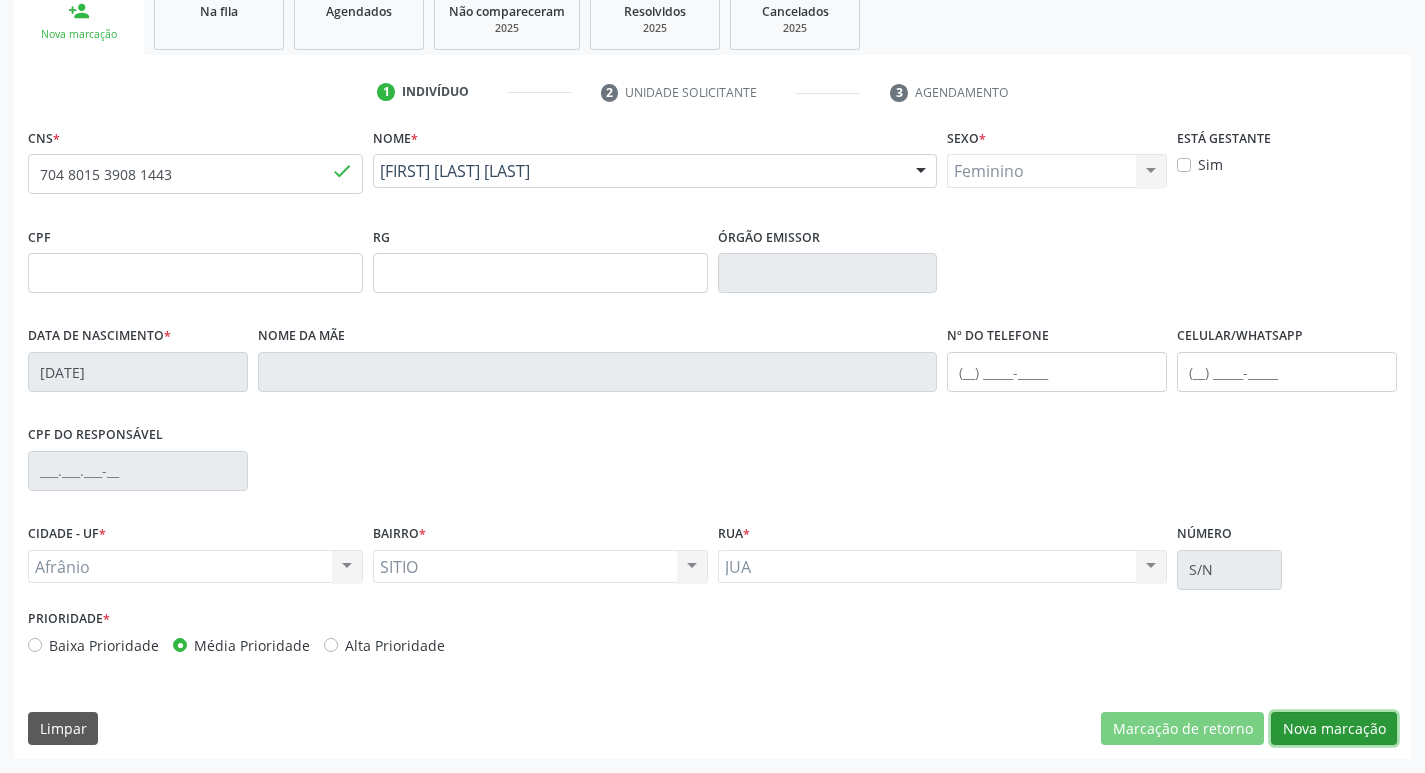 click on "Nova marcação" at bounding box center (1334, 729) 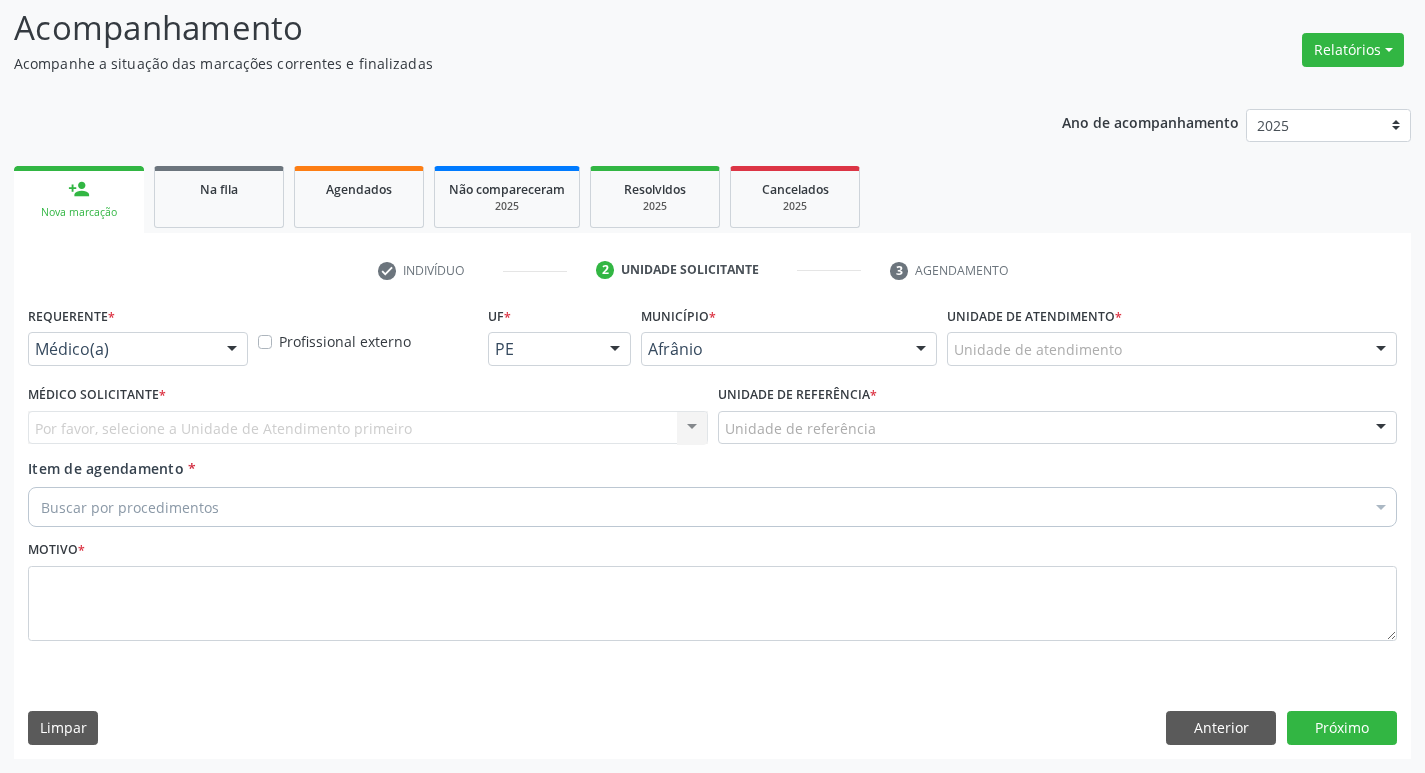 scroll, scrollTop: 133, scrollLeft: 0, axis: vertical 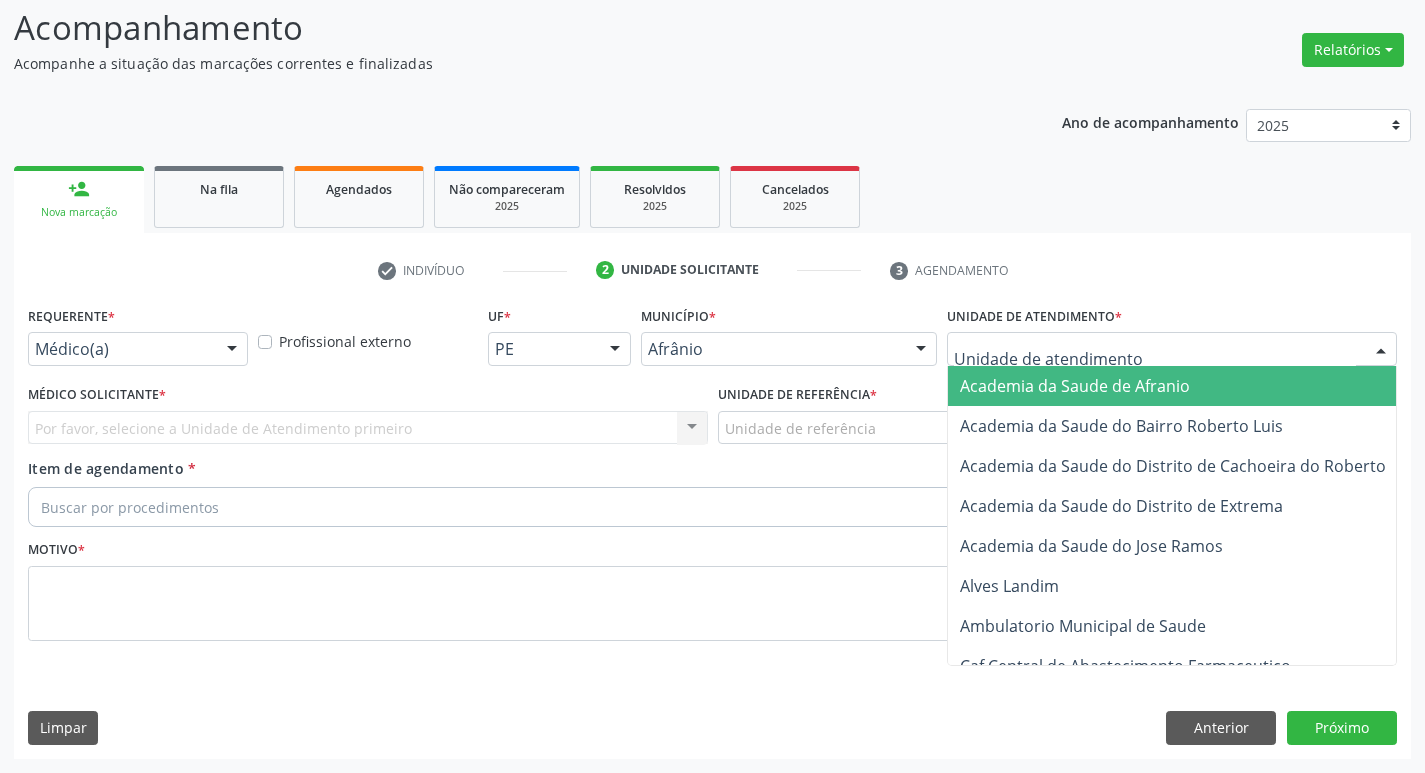 click at bounding box center (1172, 349) 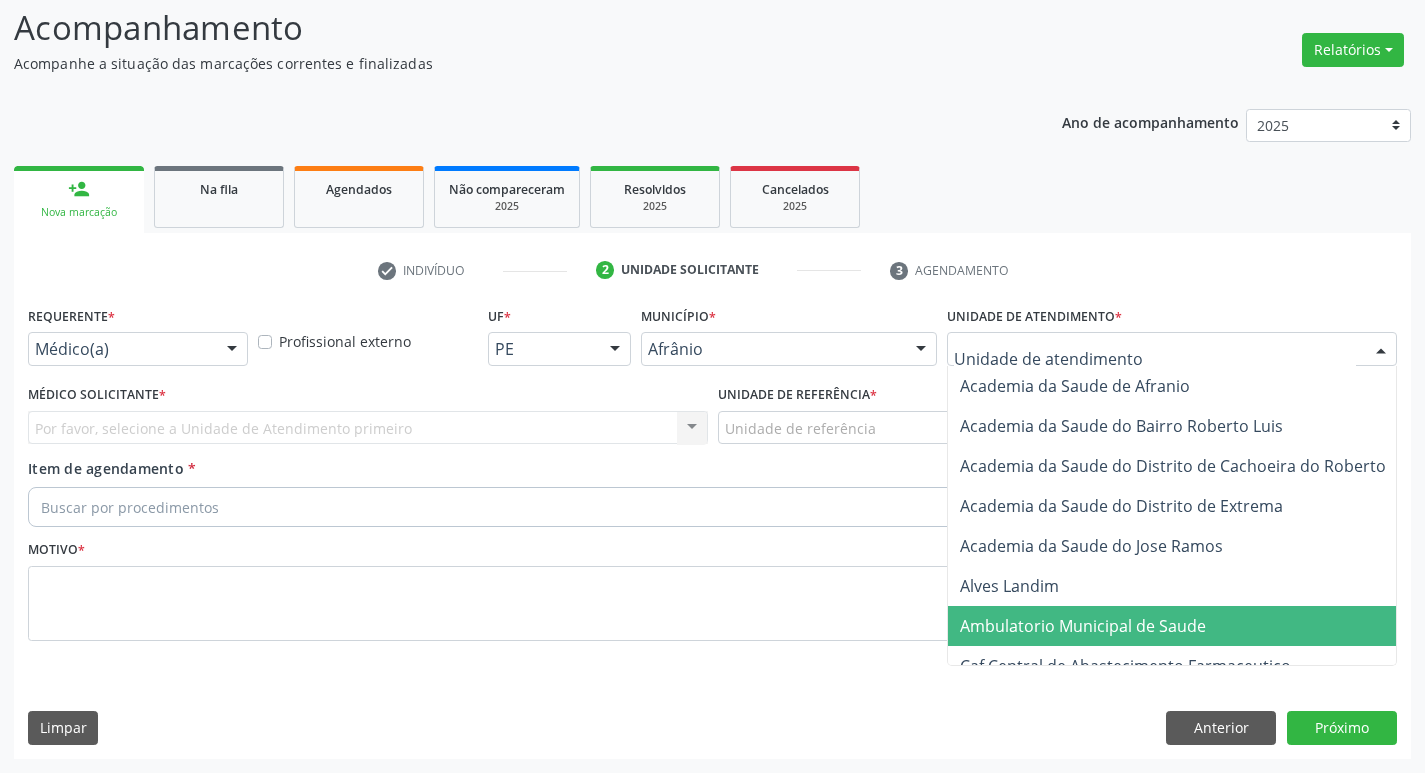click on "Ambulatorio Municipal de Saude" at bounding box center (1186, 626) 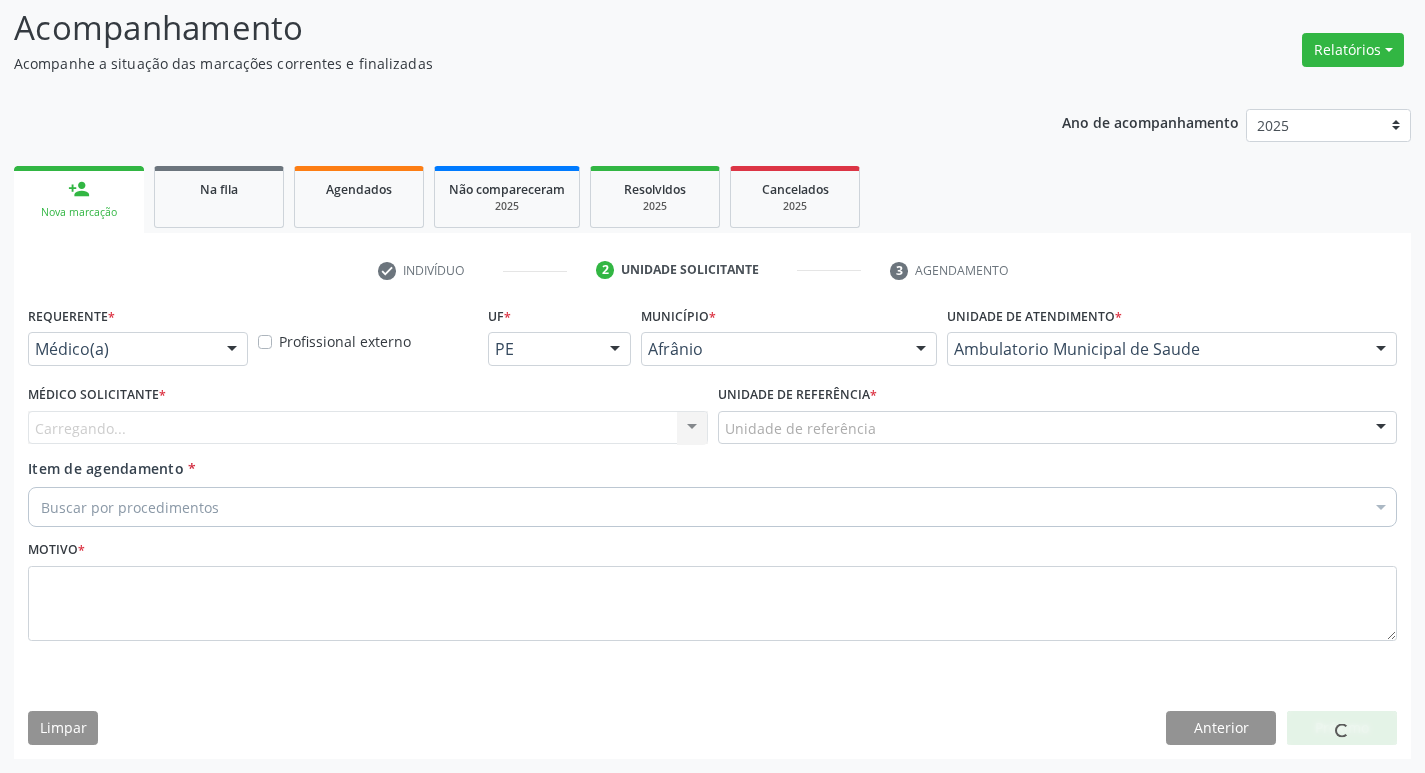click on "Carregando...
Nenhum resultado encontrado para: "   "
Não há nenhuma opção para ser exibida." at bounding box center [368, 428] 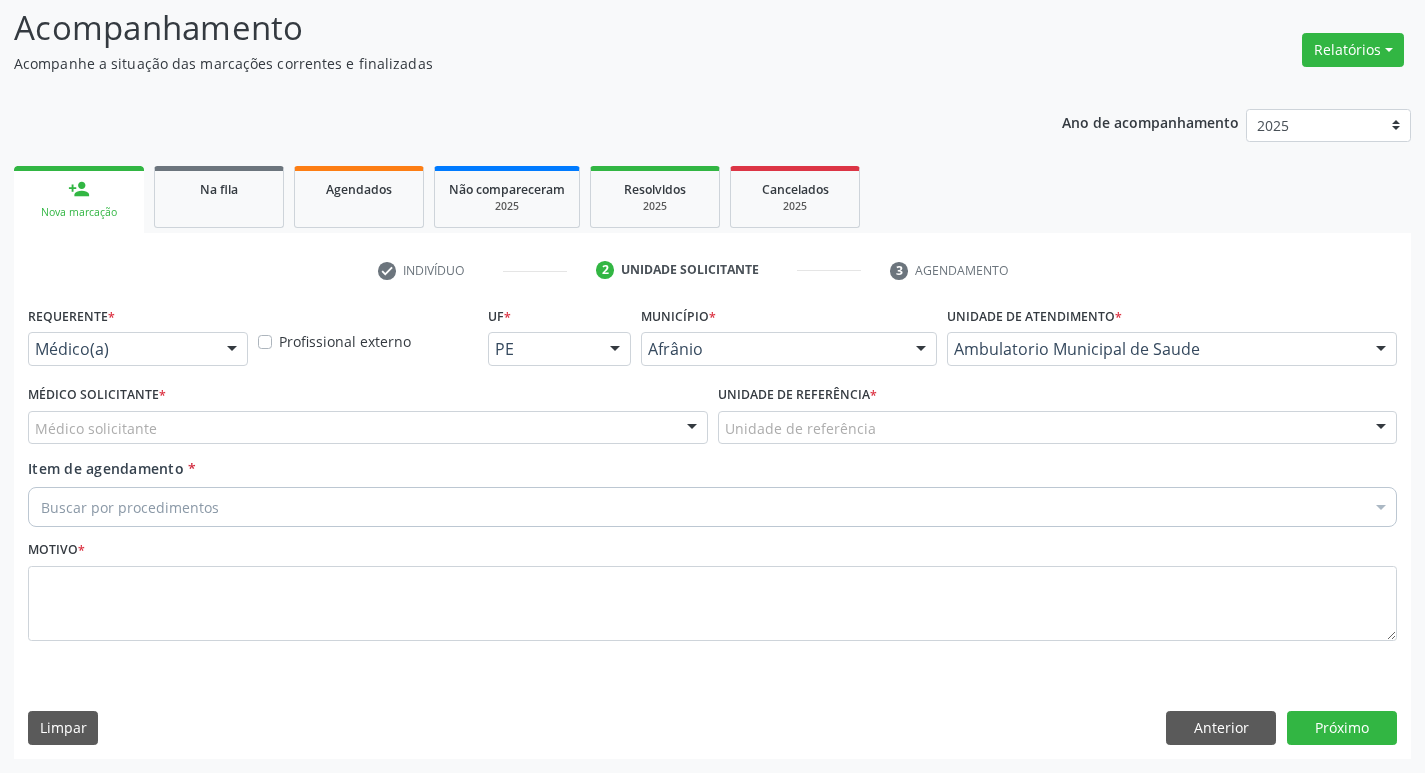 click on "Médico solicitante" at bounding box center [368, 428] 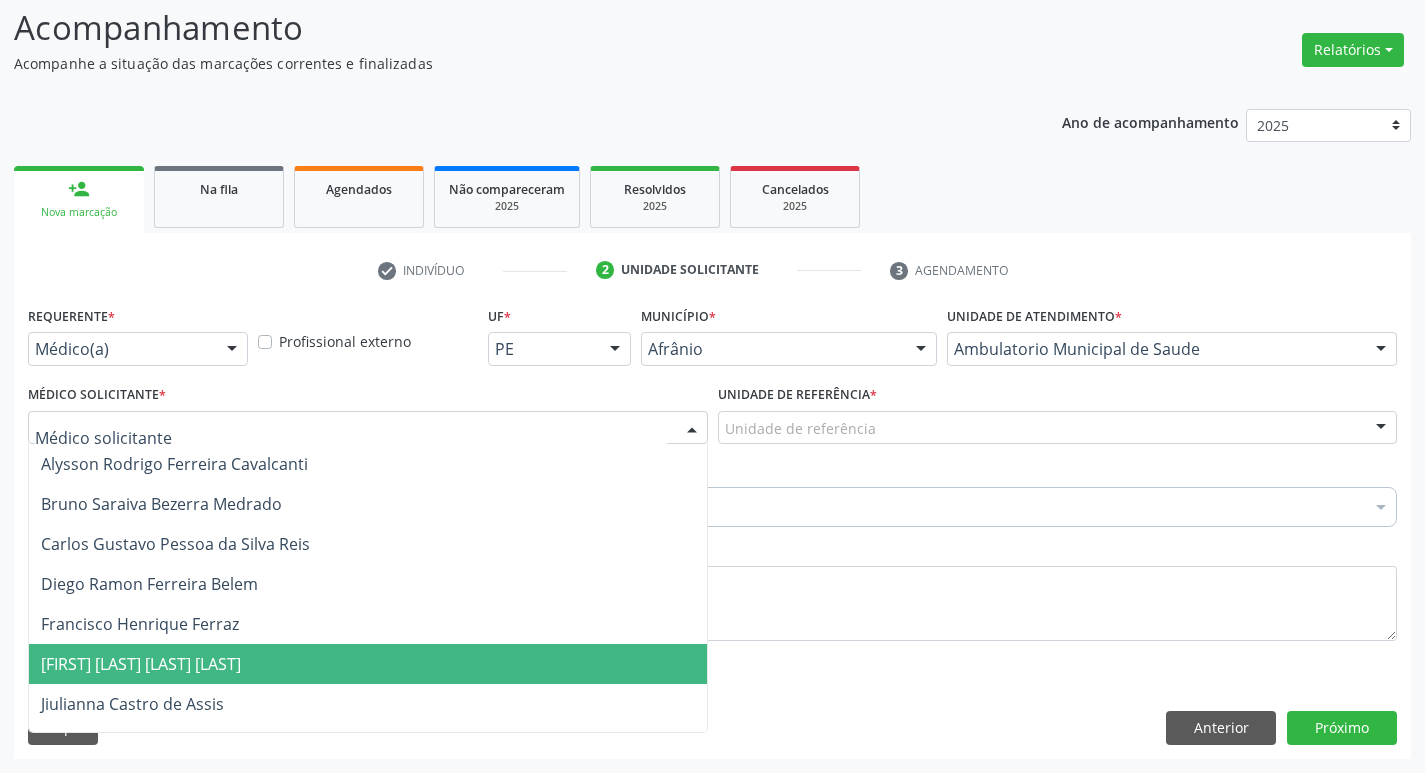 drag, startPoint x: 480, startPoint y: 679, endPoint x: 544, endPoint y: 637, distance: 76.55064 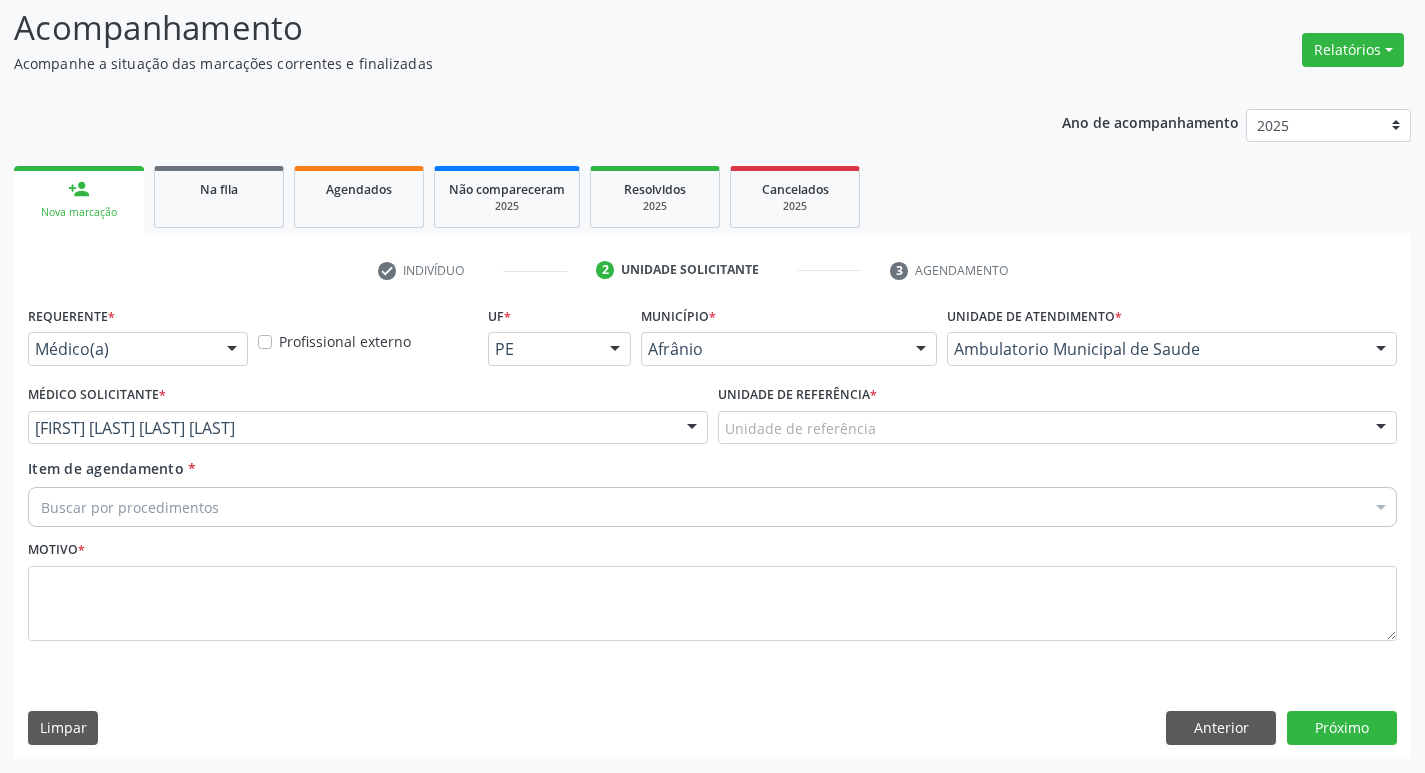 click on "Unidade de referência
*
Unidade de referência
ESF de Extrema   ESF de Barra das Melancias   ESF Jose e Maria Rodrigues de Macedo   ESF Maria da Silva Pereira   ESF Isabel Gomes   ESF Jose Ramos   ESF Custodia Maria da Conceicao   ESF Rosalia Cavalcanti Gomes   ESF Maria Dilurdes da Silva   ESF Ana Coelho Nonato
Nenhum resultado encontrado para: "   "
Não há nenhuma opção para ser exibida." at bounding box center (1058, 412) 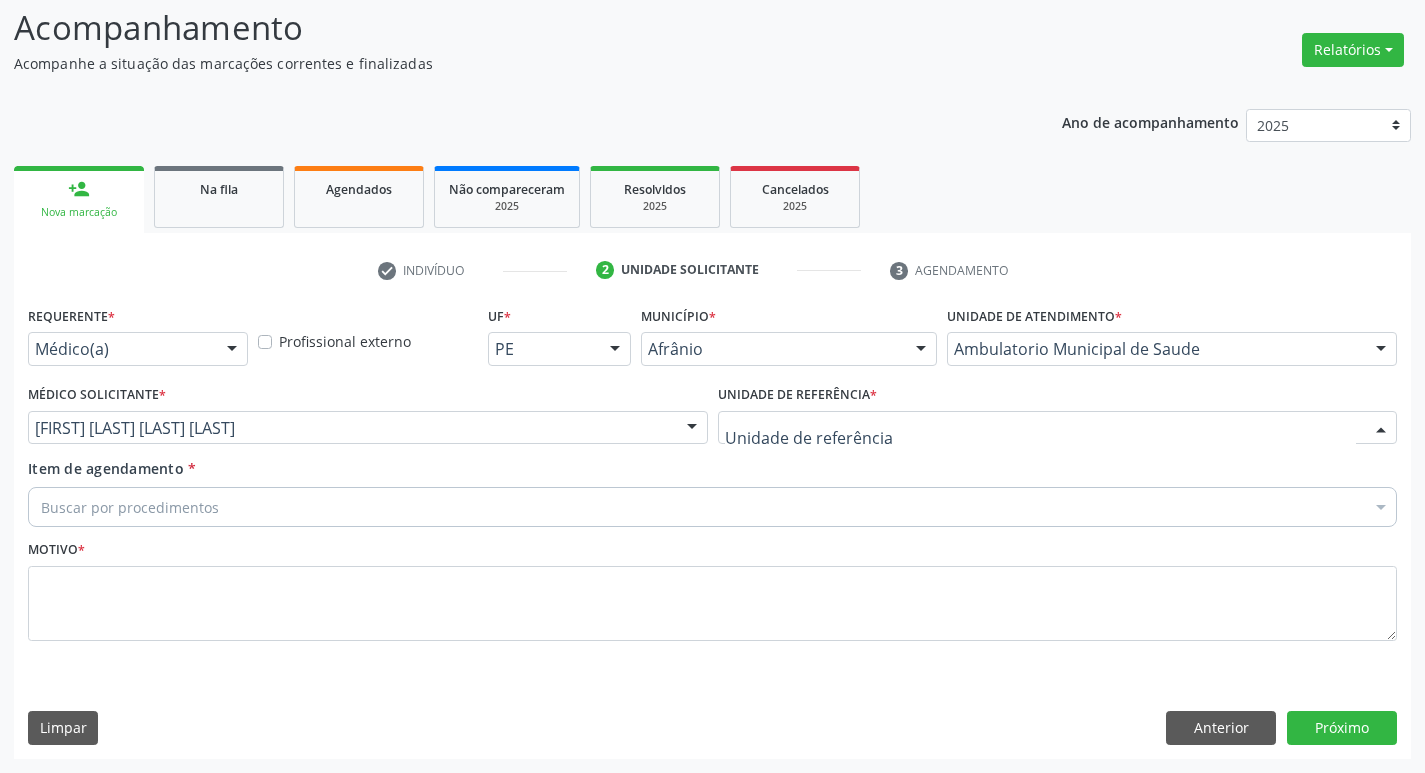 click at bounding box center (1058, 428) 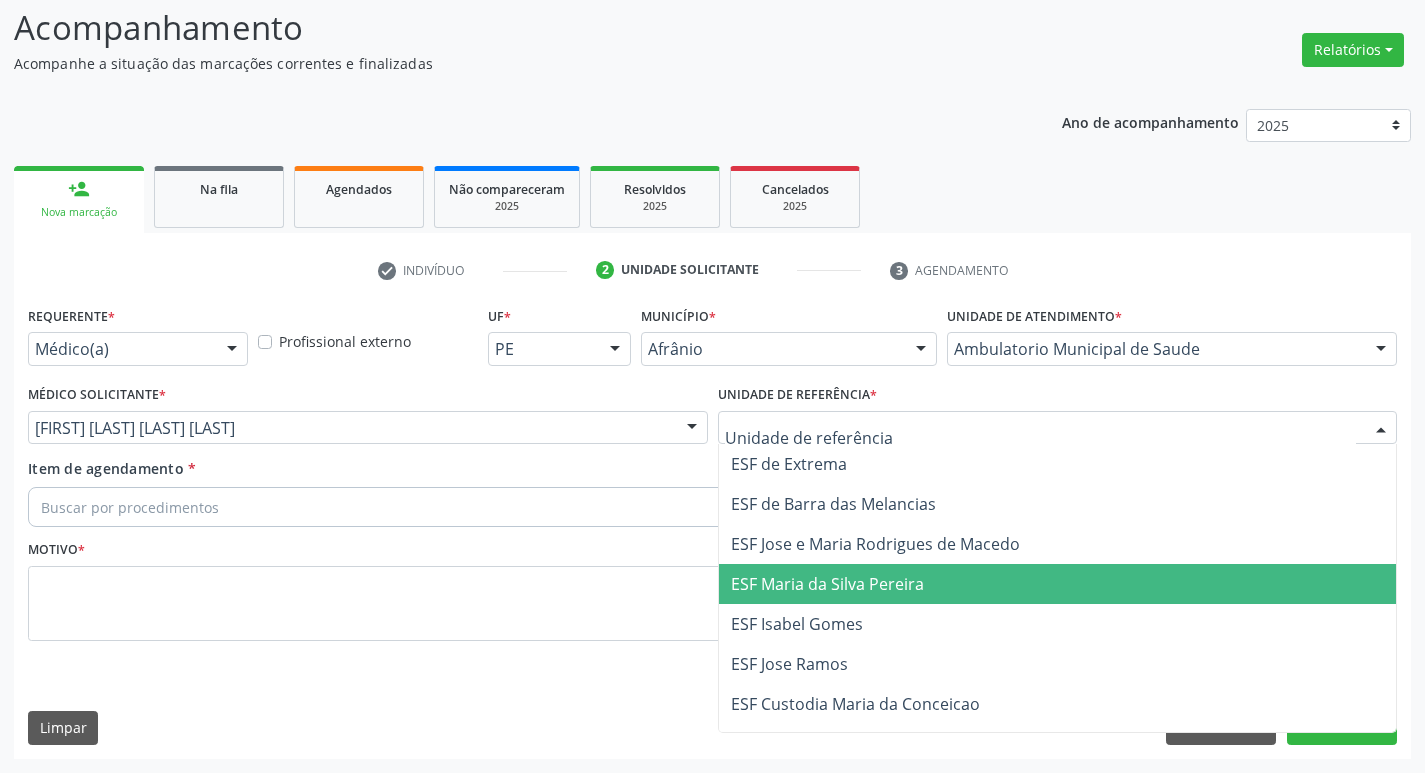 click on "ESF Maria da Silva Pereira" at bounding box center (1058, 584) 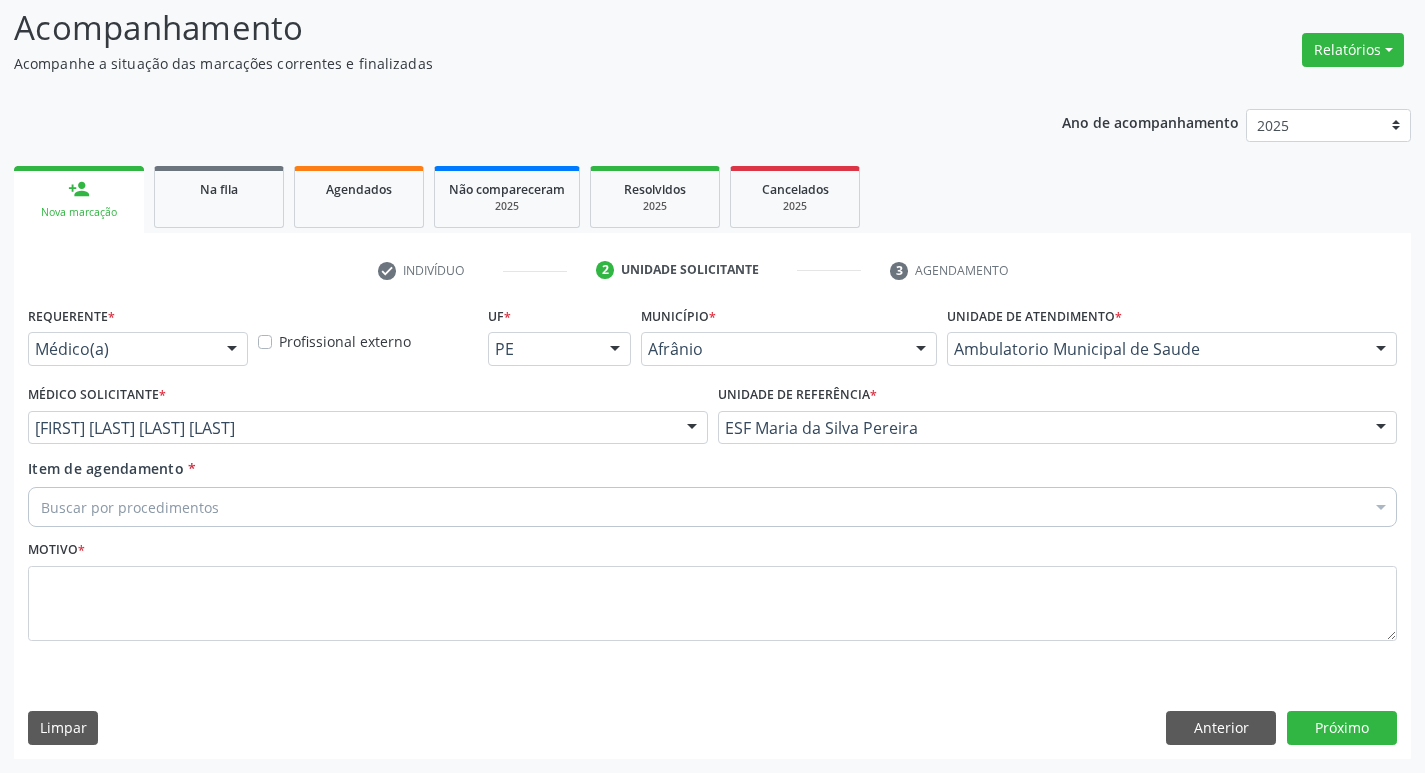 click on "Buscar por procedimentos" at bounding box center [712, 507] 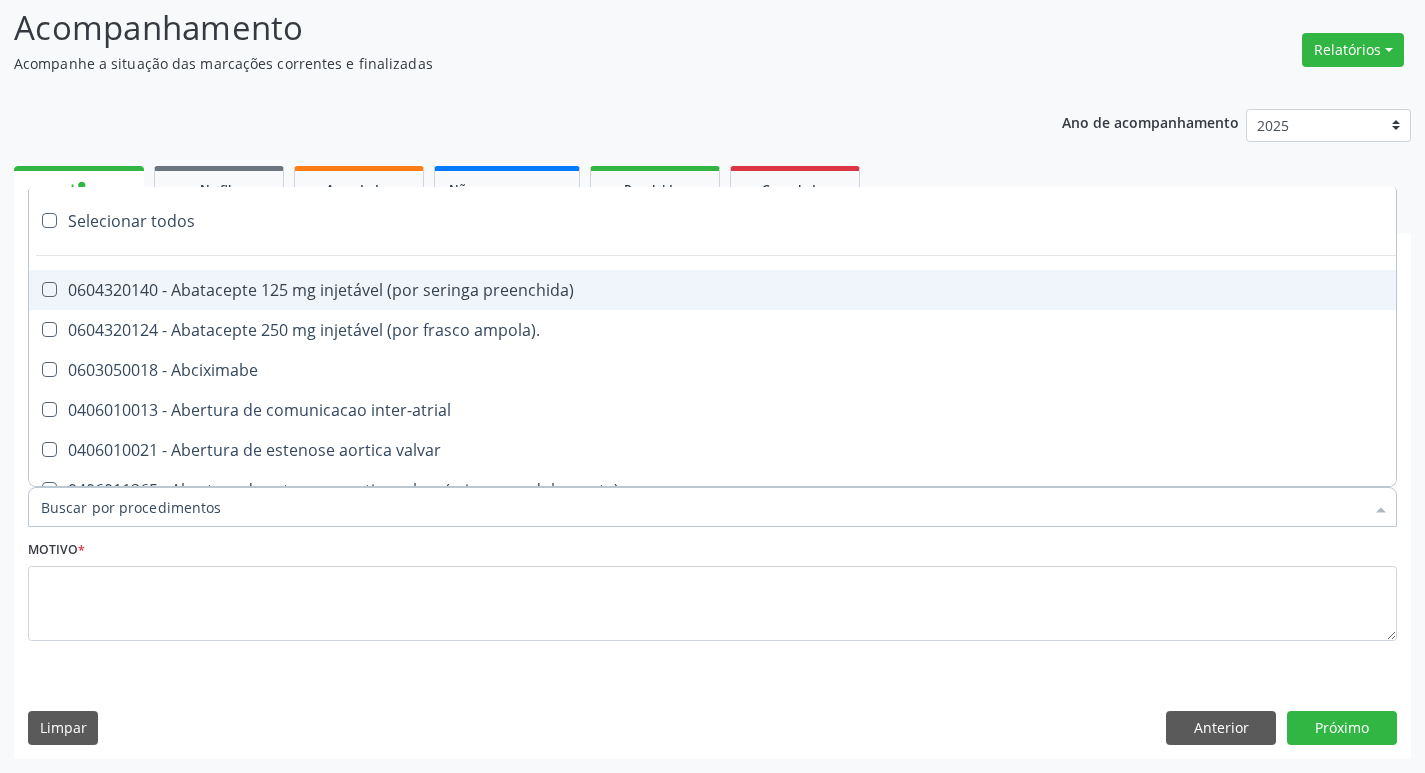 paste on "ortope" 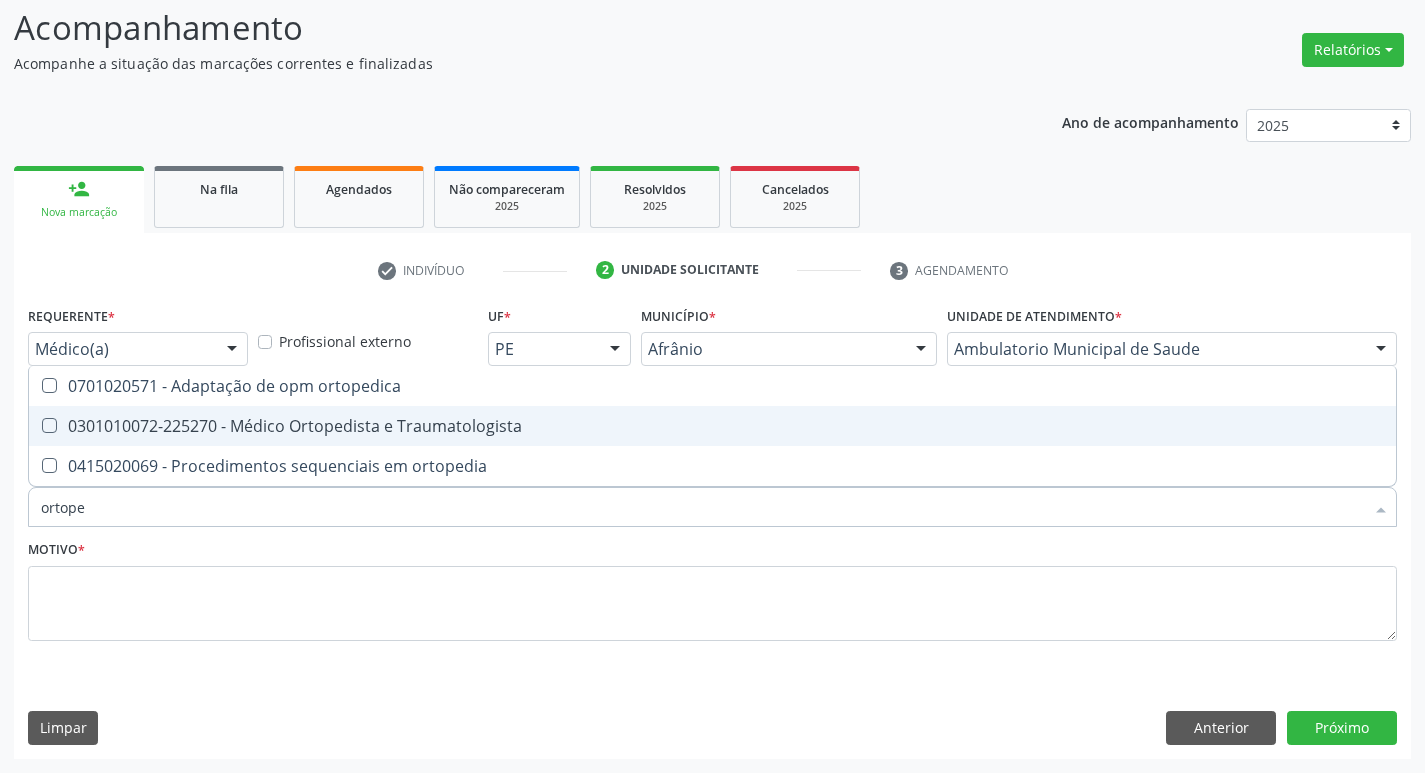 click on "0301010072-225270 - Médico Ortopedista e Traumatologista" at bounding box center (712, 426) 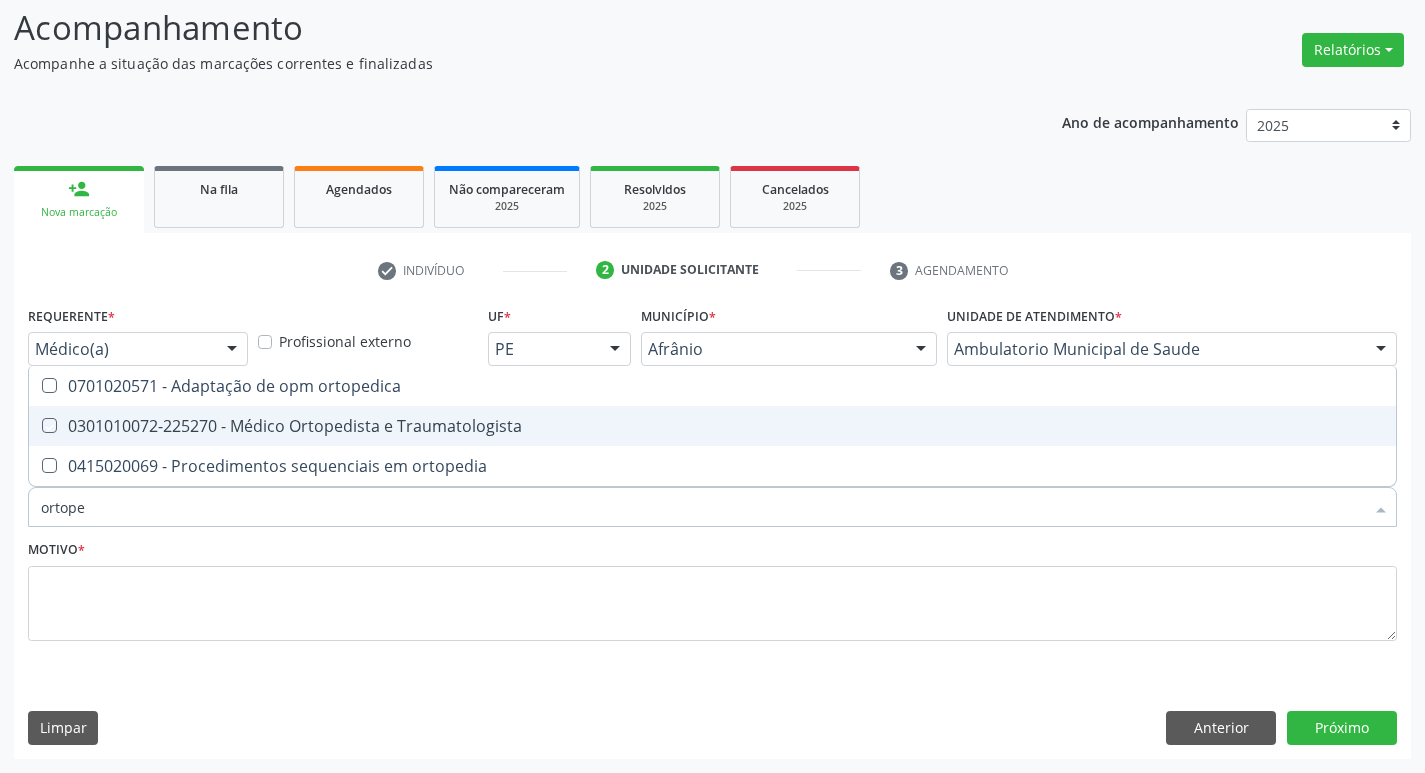 checkbox on "true" 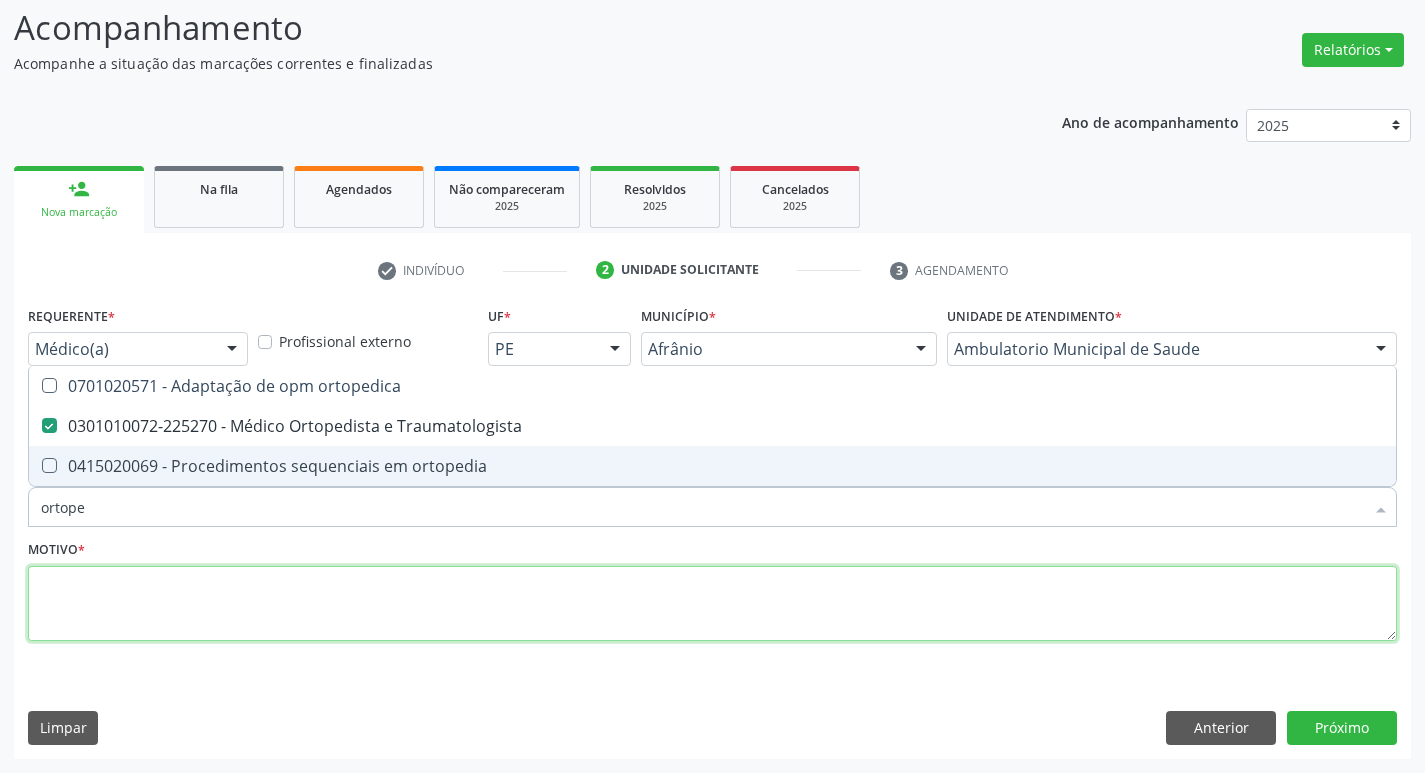 click at bounding box center (712, 604) 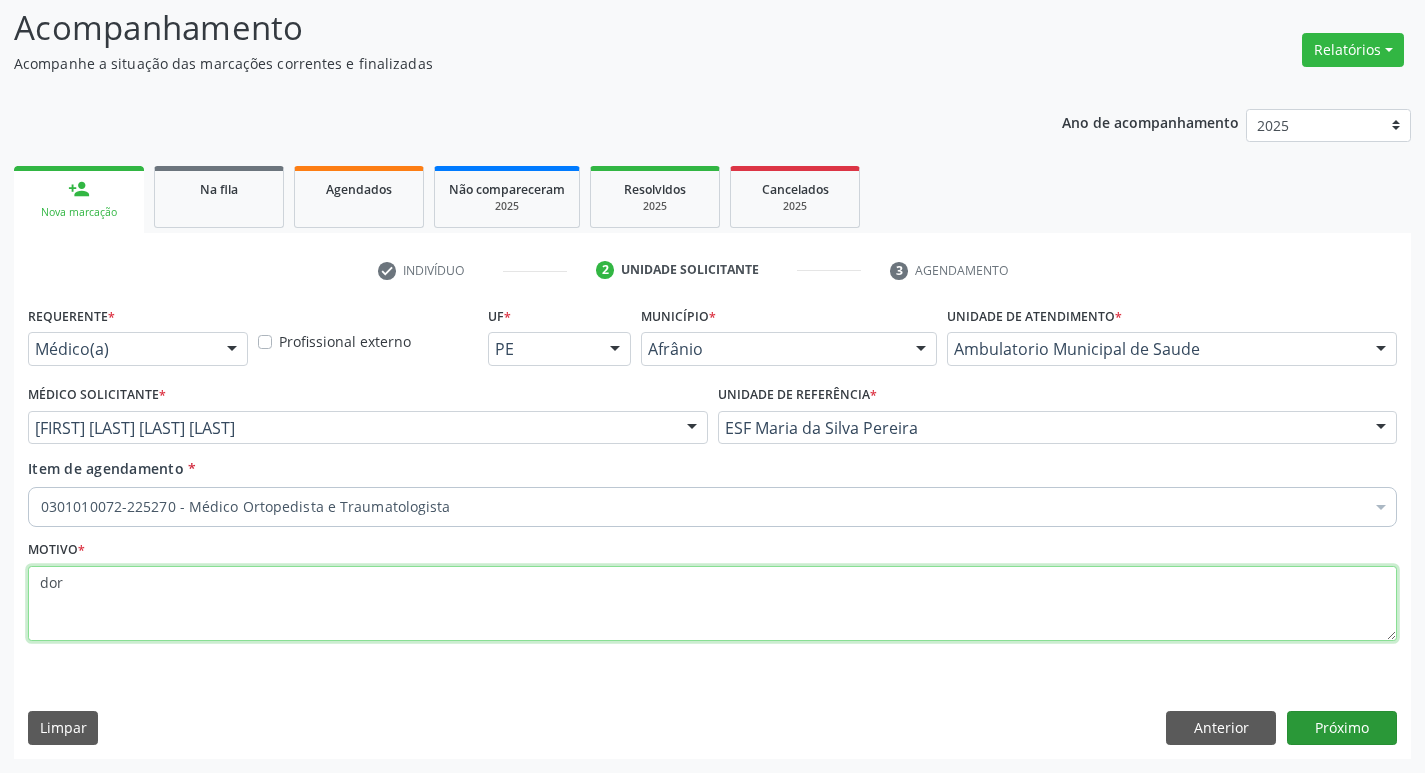 type on "dor" 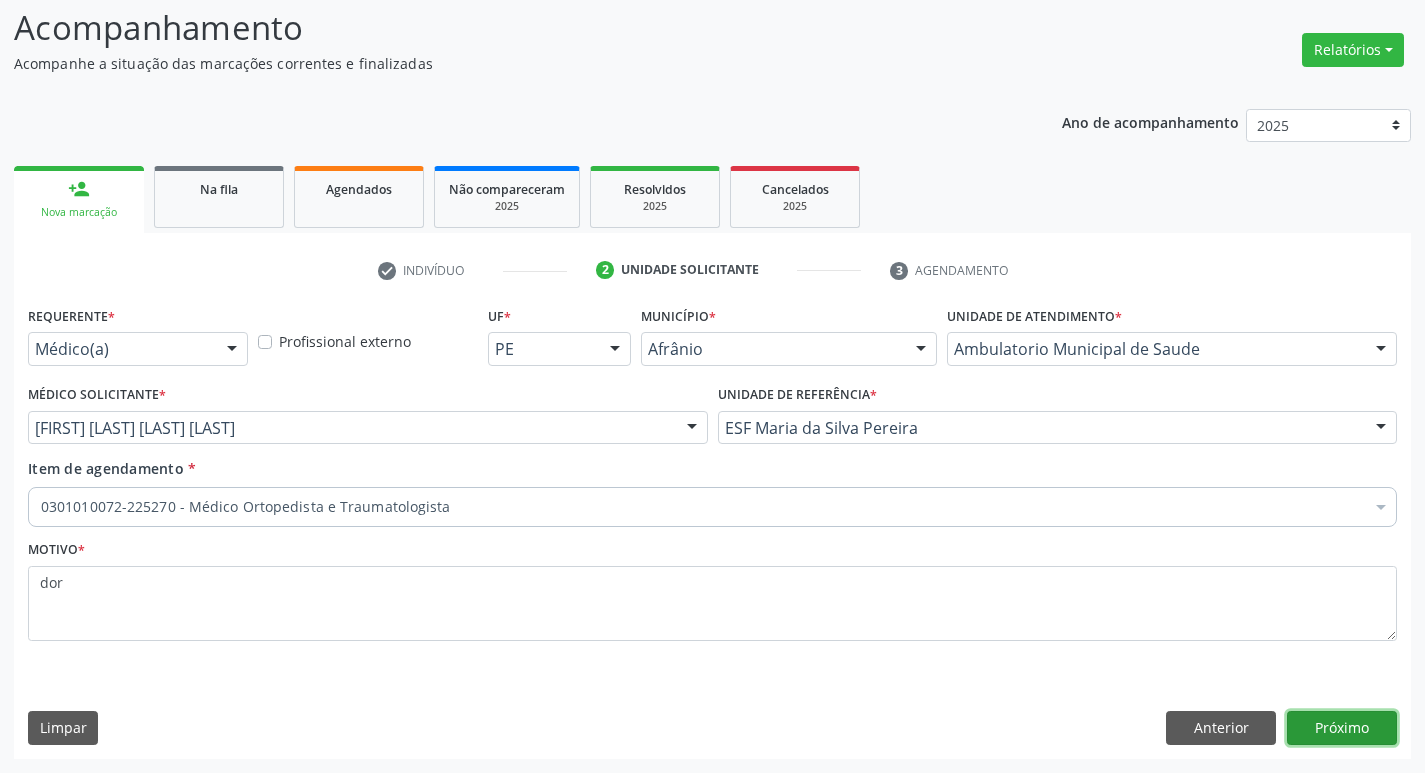 click on "Próximo" at bounding box center [1342, 728] 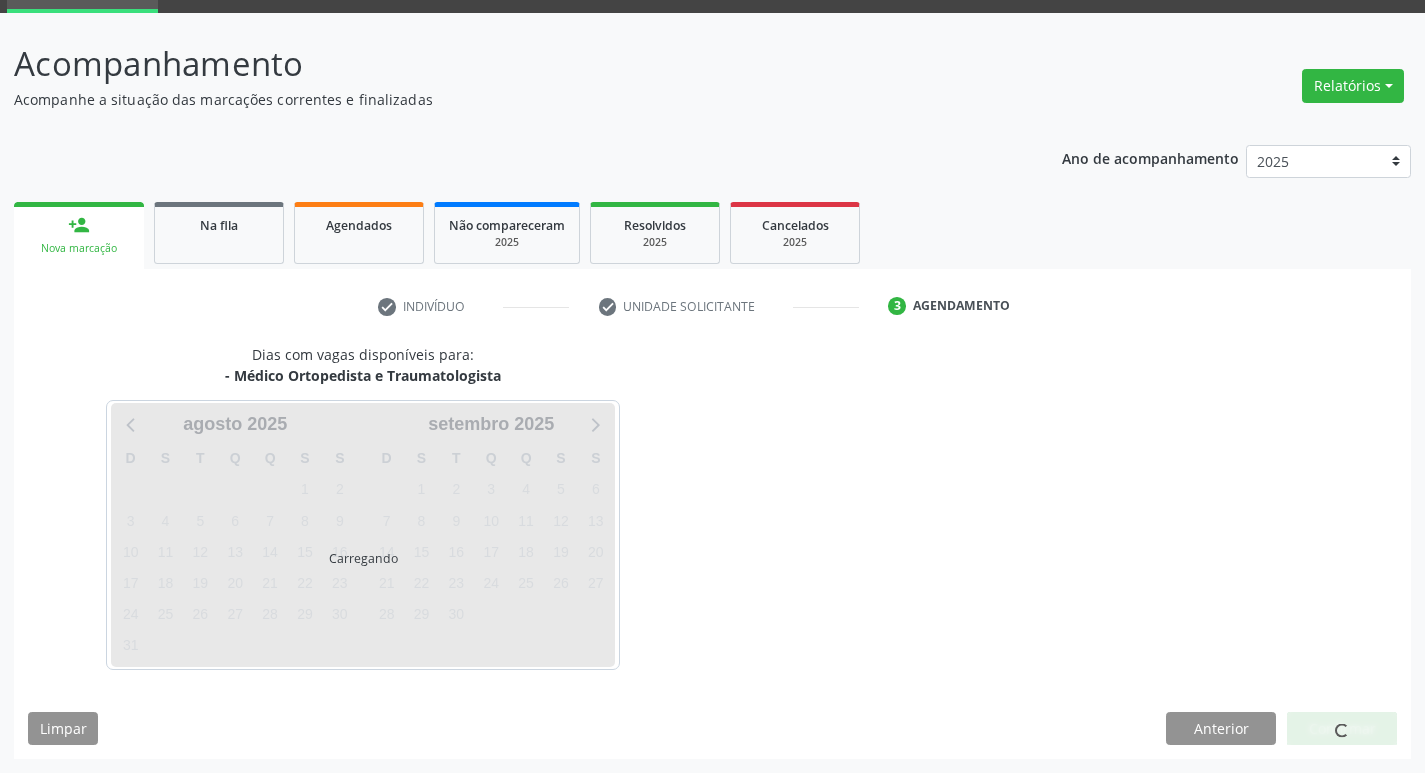 scroll, scrollTop: 97, scrollLeft: 0, axis: vertical 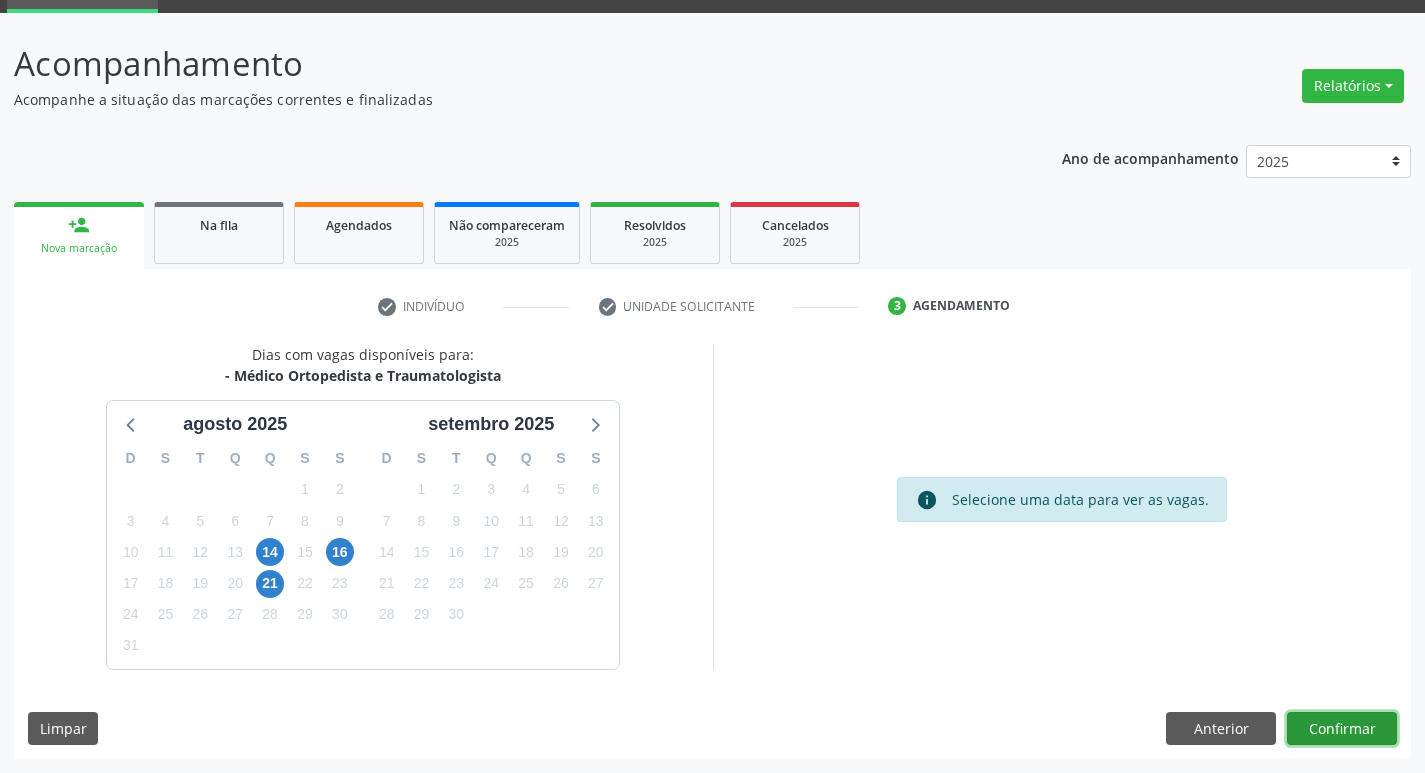 click on "Confirmar" at bounding box center (1342, 729) 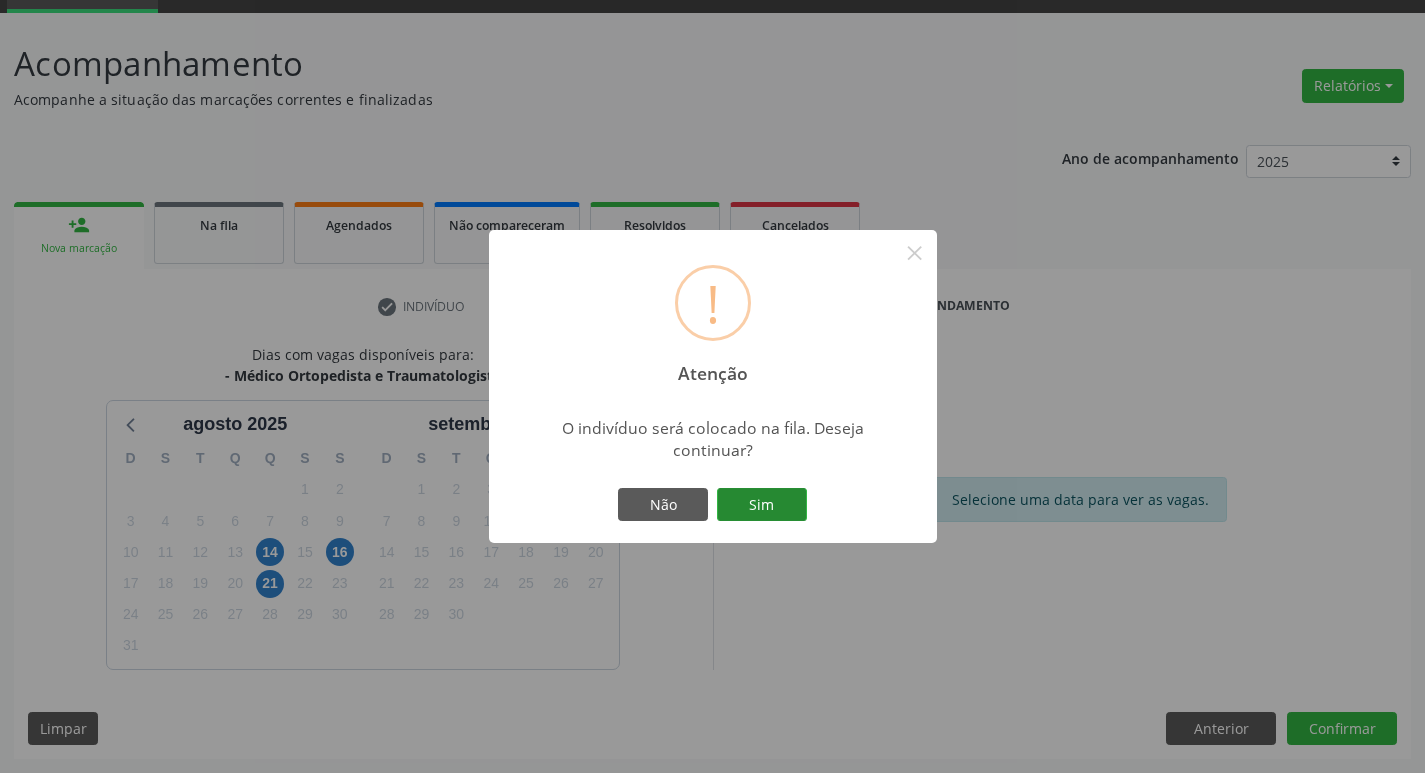 click on "Sim" at bounding box center [762, 505] 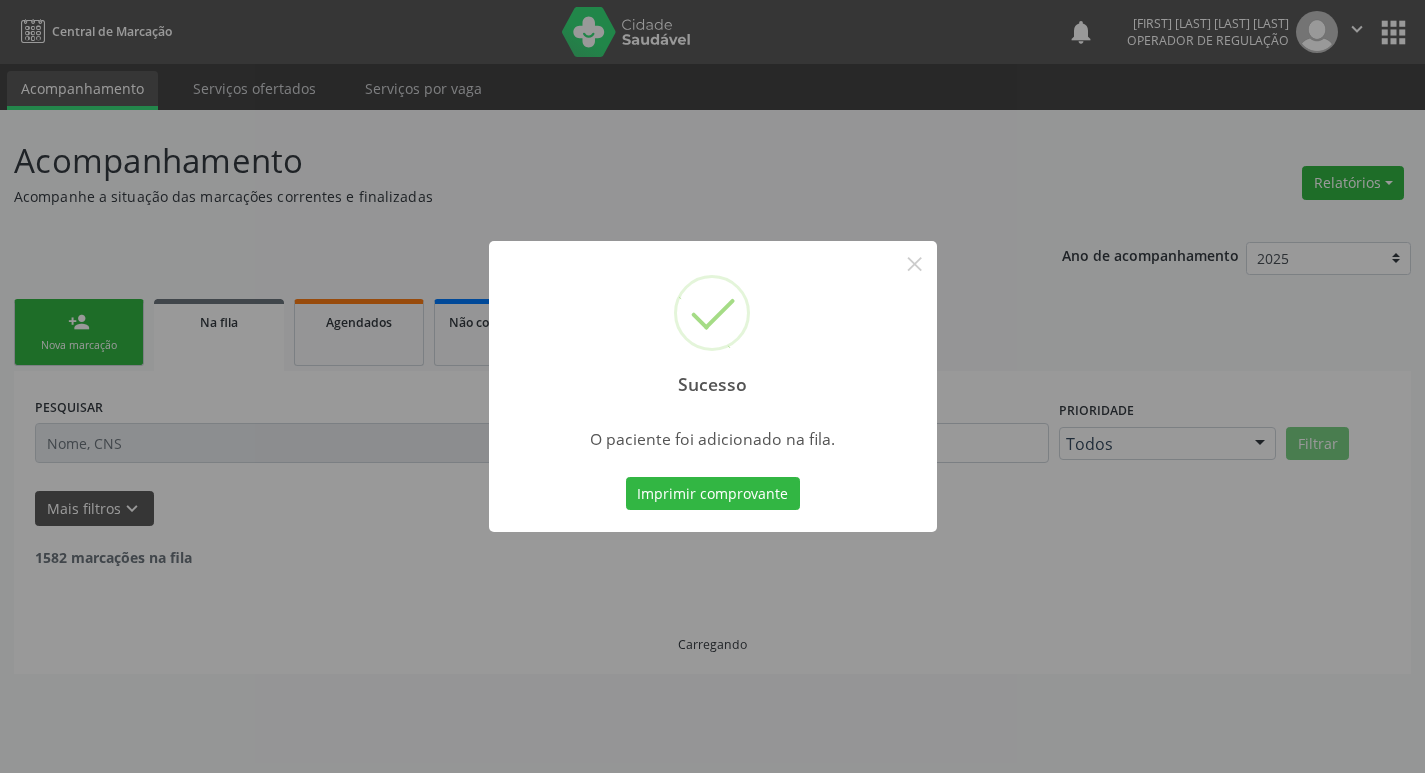 scroll, scrollTop: 0, scrollLeft: 0, axis: both 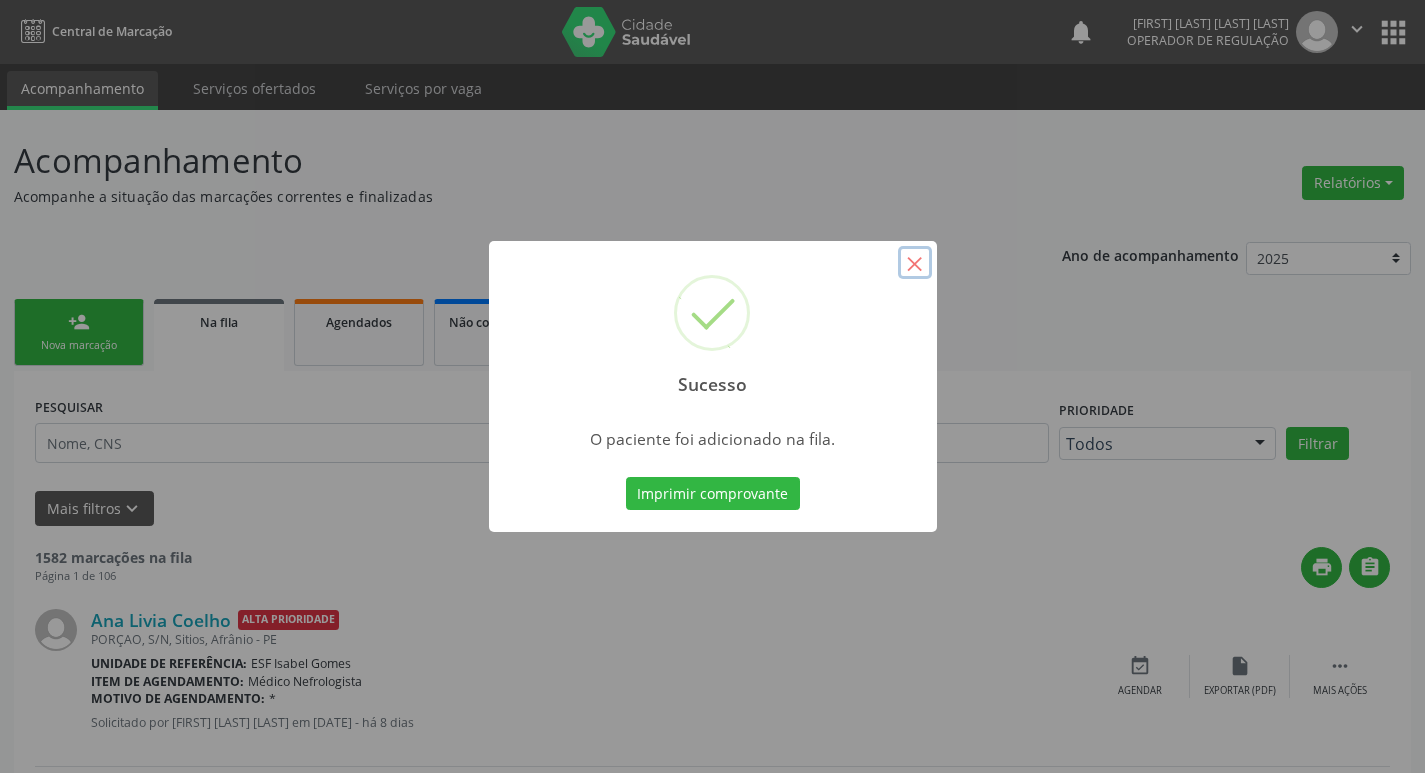 click on "×" at bounding box center (915, 263) 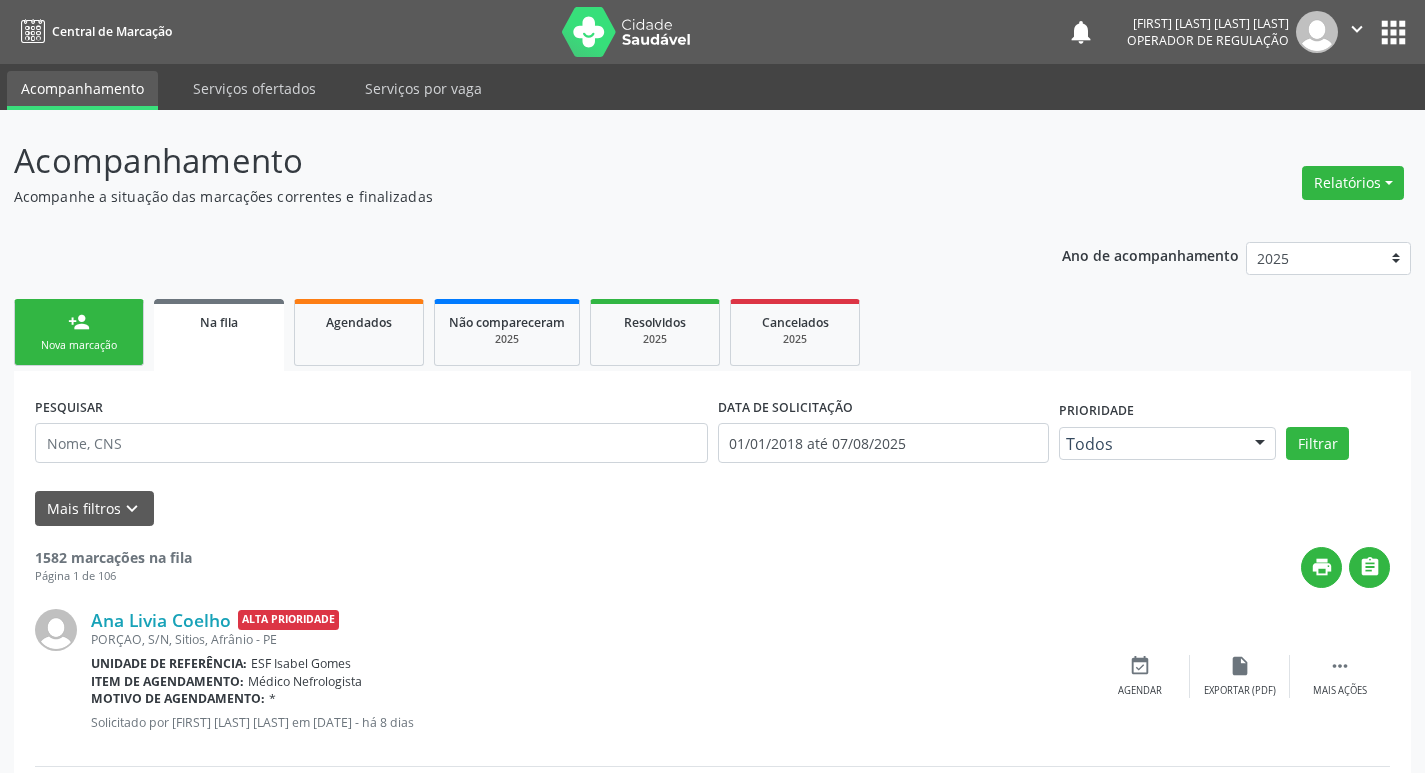 click on "person_add
Nova marcação" at bounding box center (79, 332) 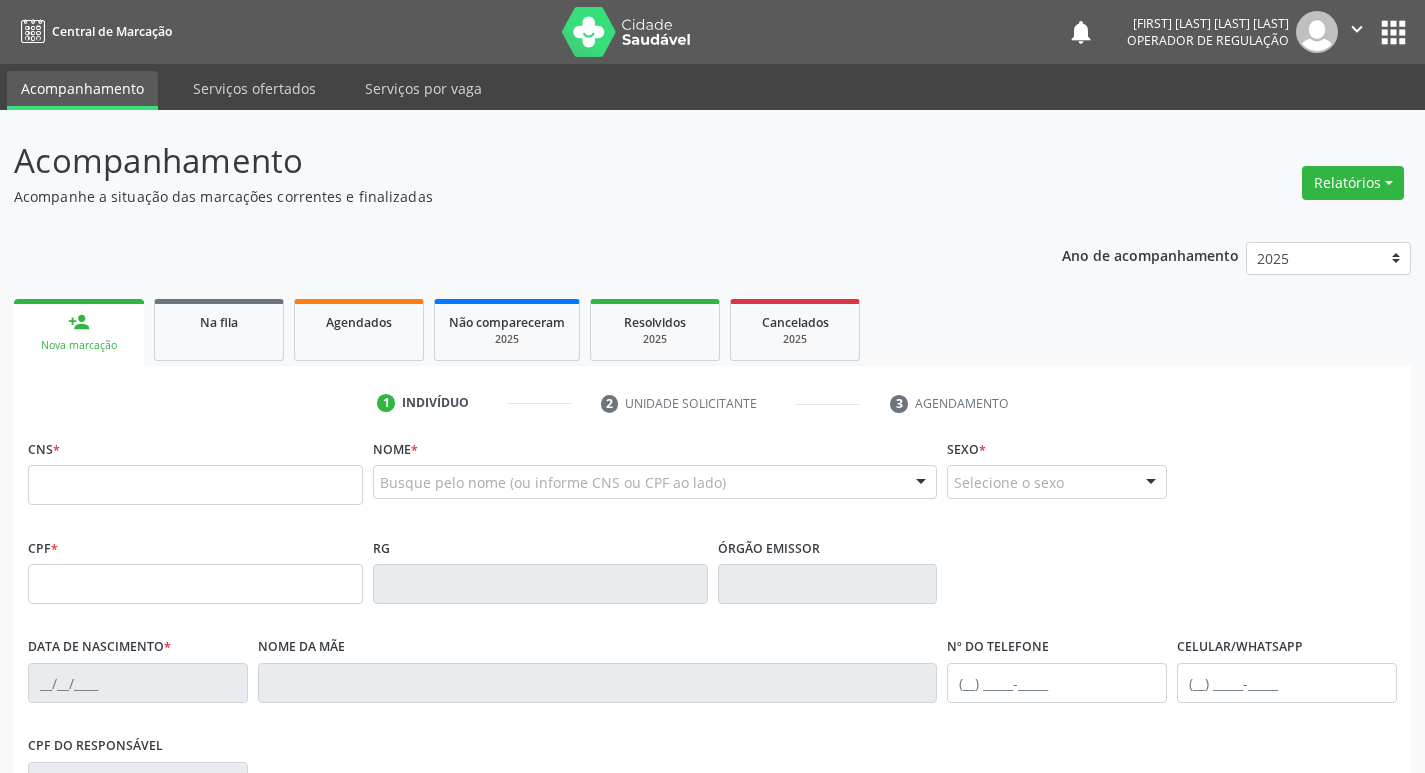 scroll, scrollTop: 100, scrollLeft: 0, axis: vertical 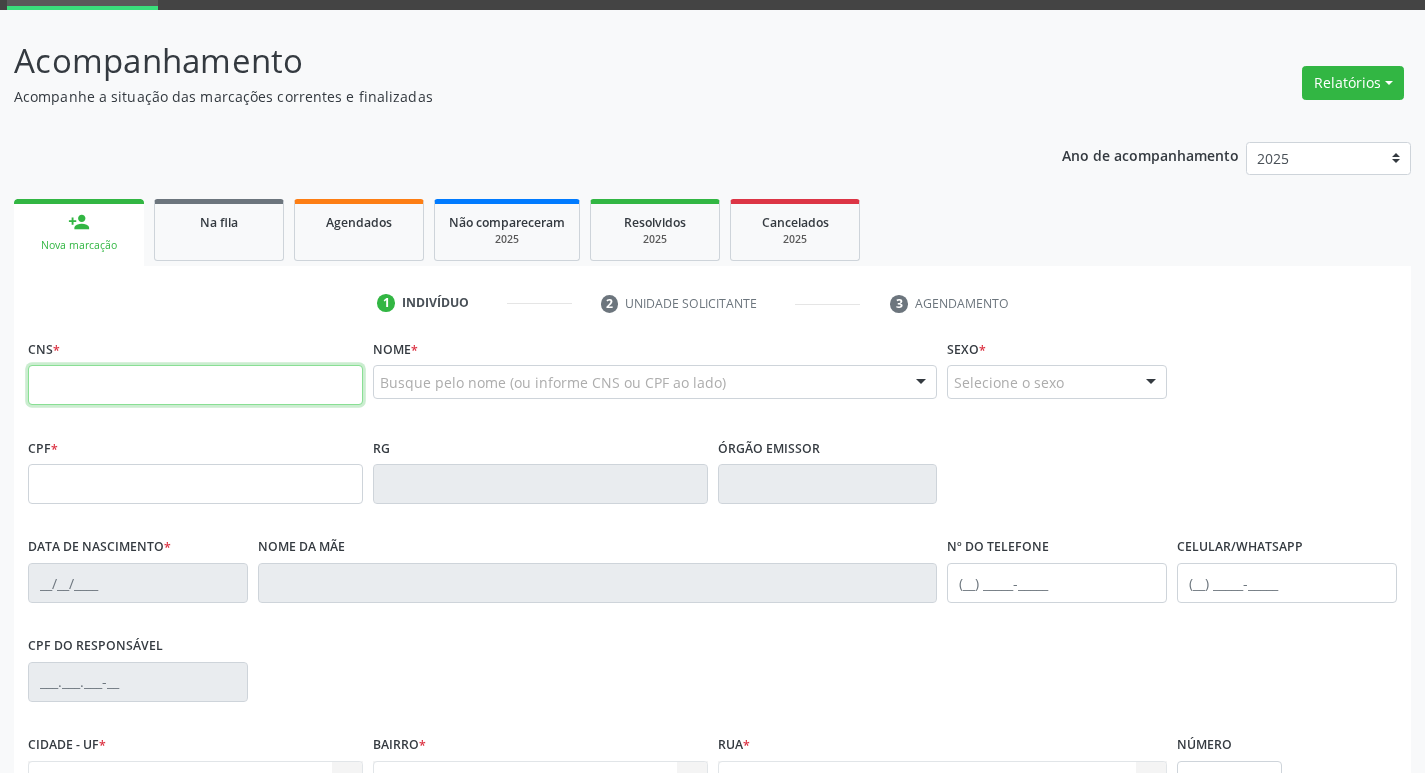 click at bounding box center (195, 385) 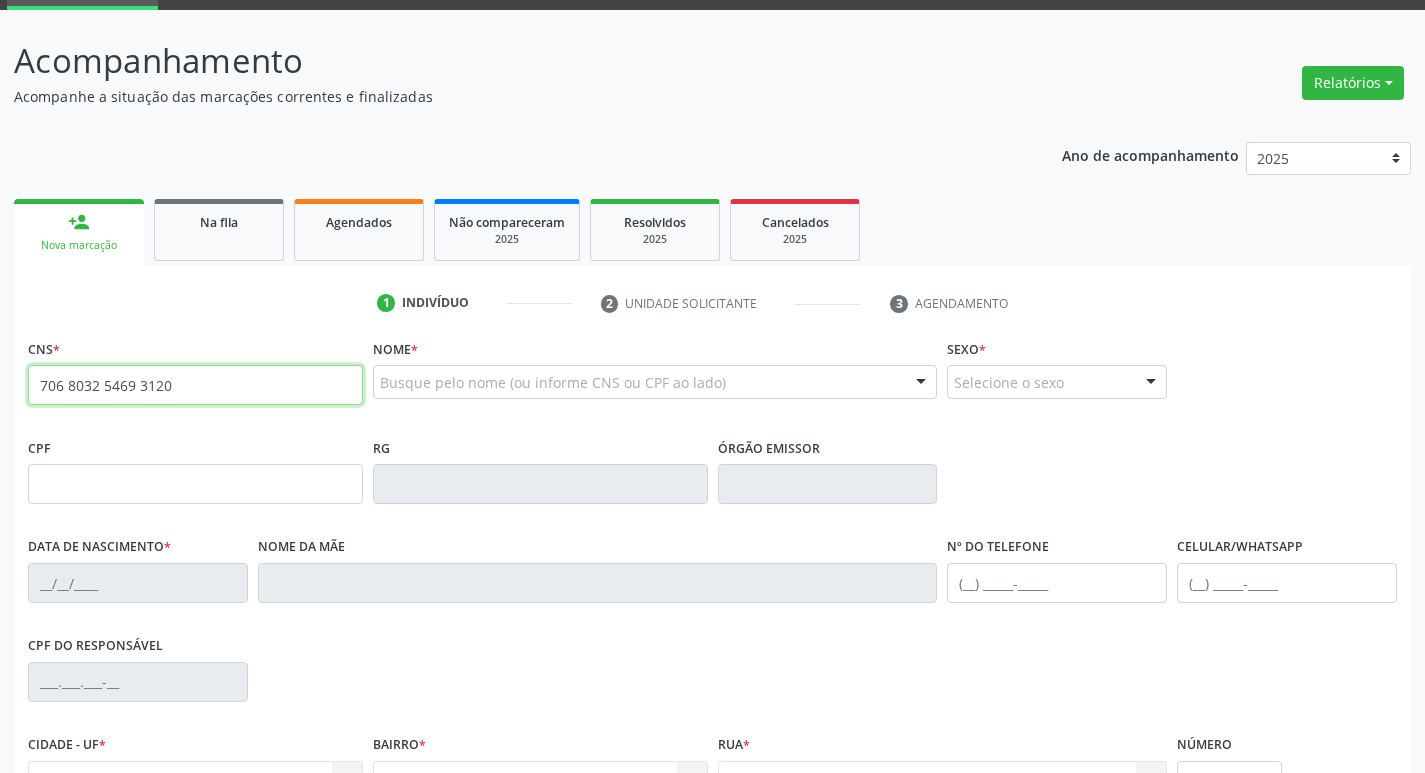 type on "706 8032 5469 3120" 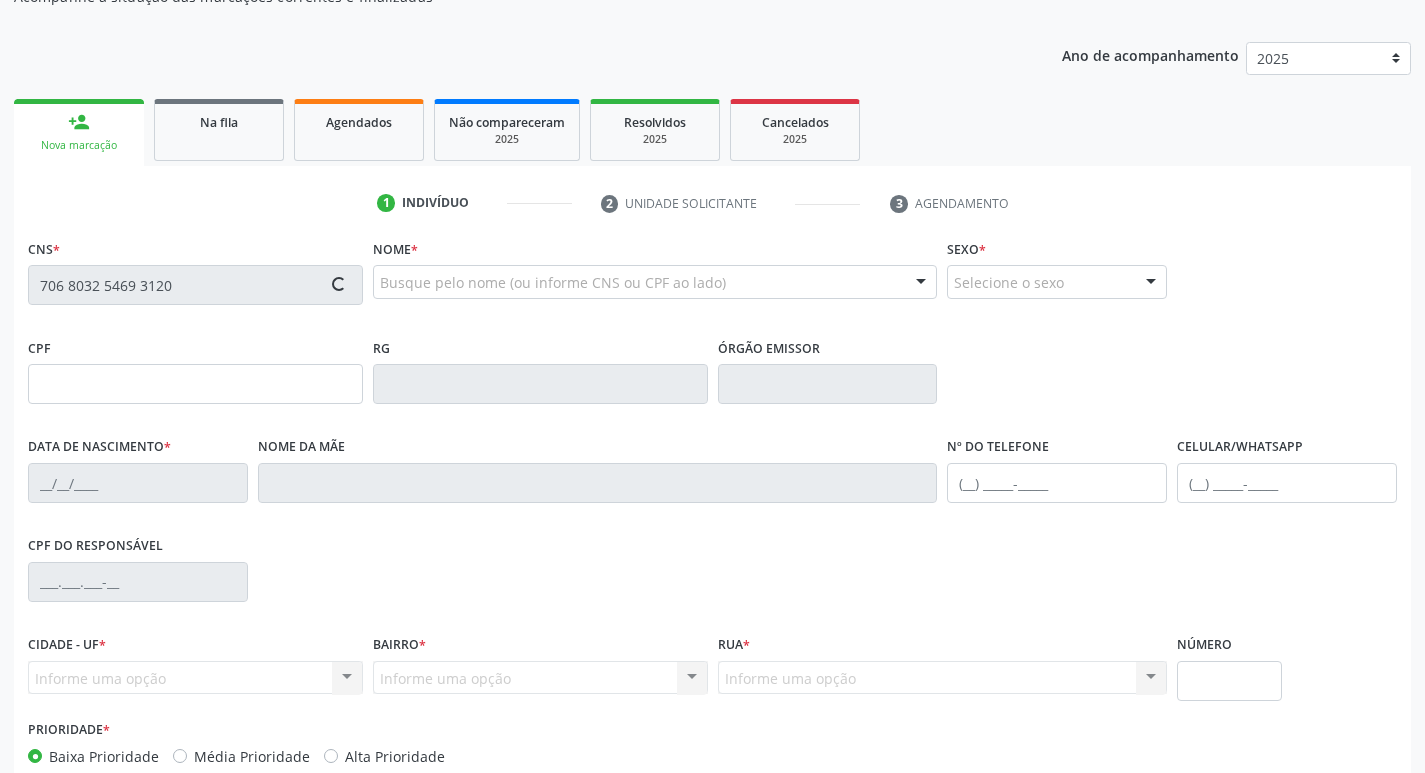 type on "18/11/2011" 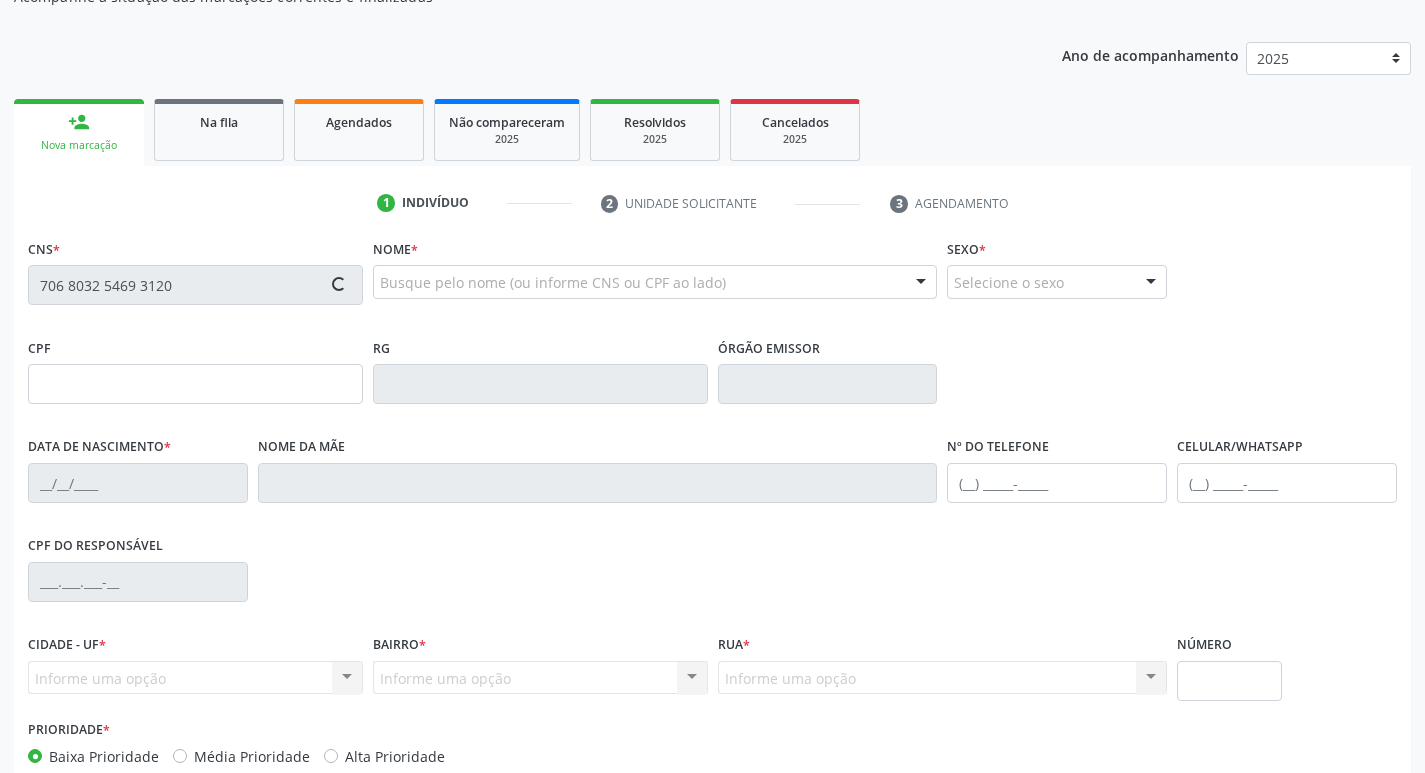 type on "S/N" 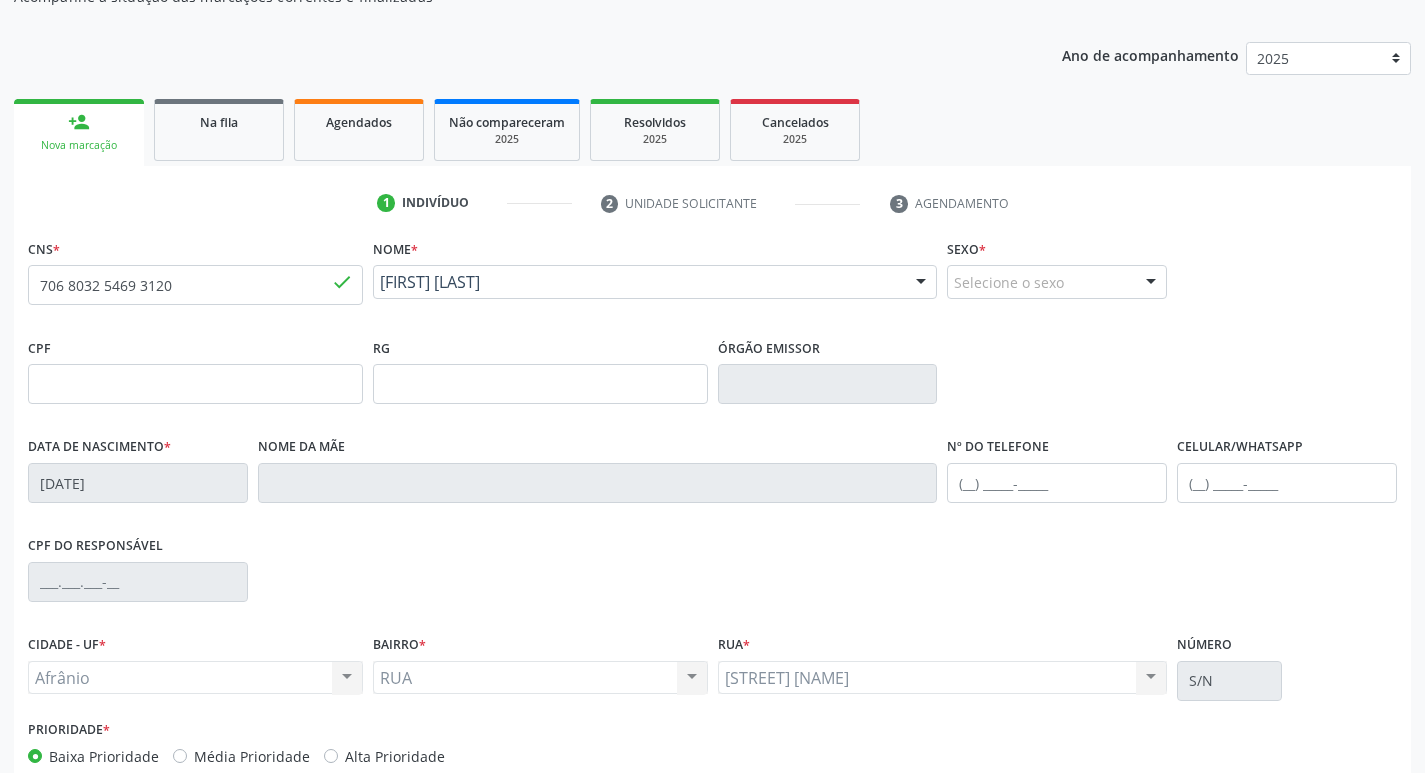 scroll, scrollTop: 300, scrollLeft: 0, axis: vertical 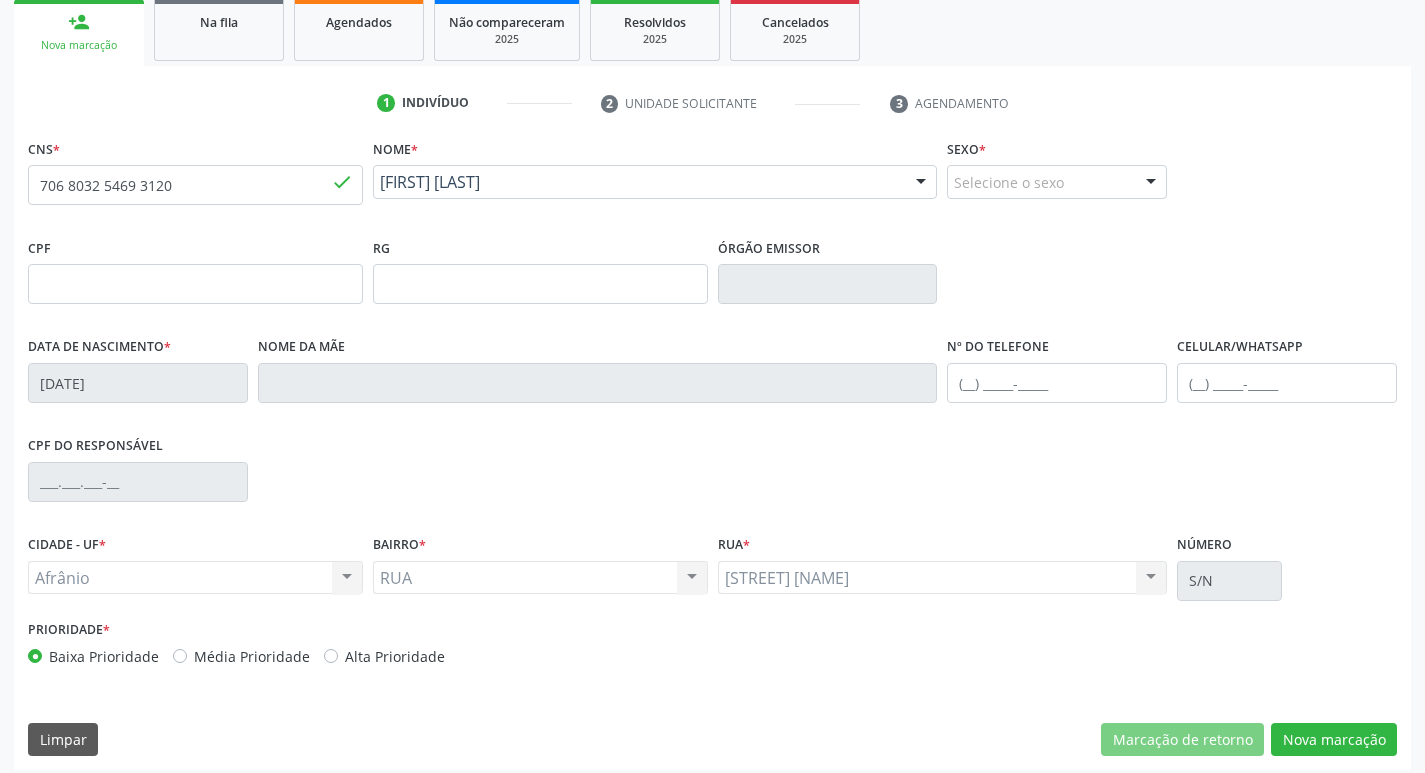 click on "Média Prioridade" at bounding box center (252, 656) 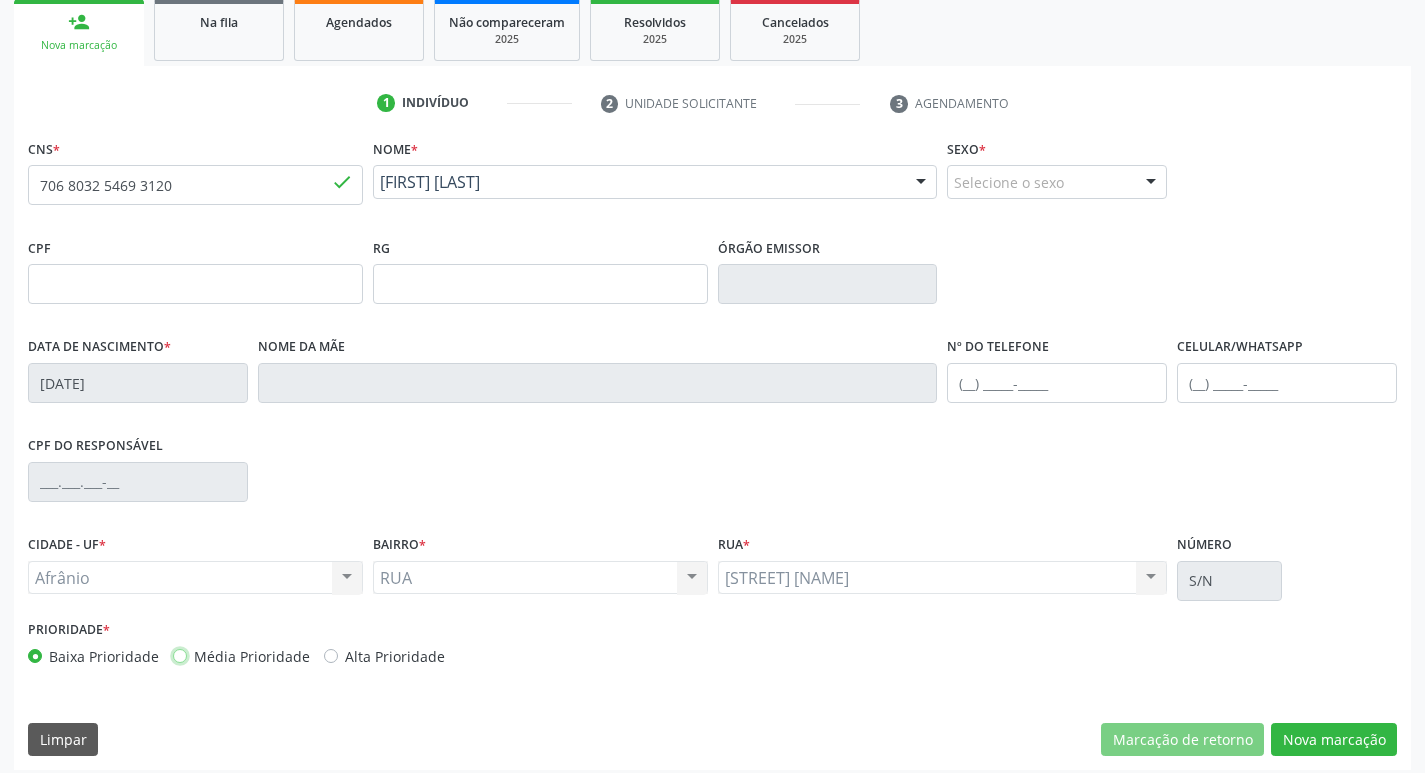 click on "Média Prioridade" at bounding box center (180, 655) 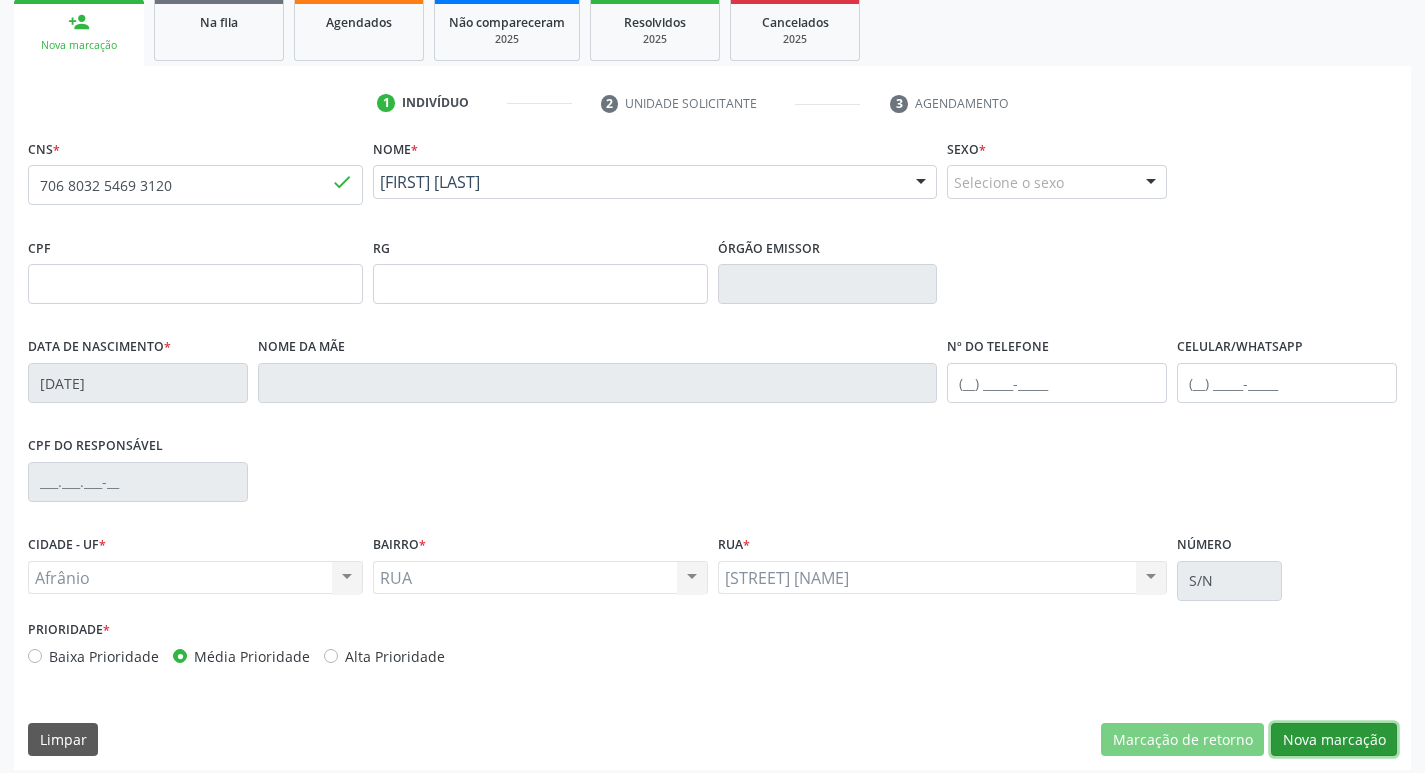 click on "Nova marcação" at bounding box center [1334, 740] 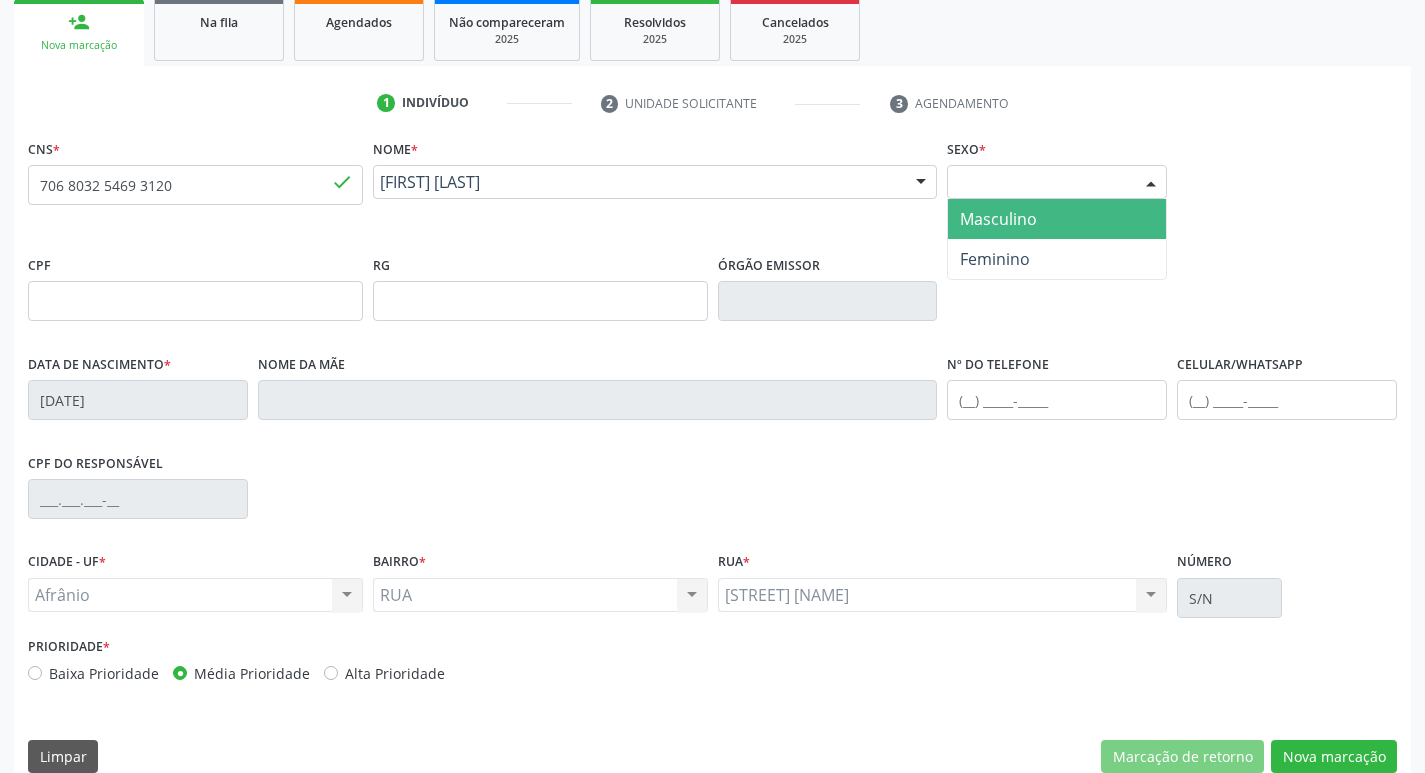 click on "Selecione o sexo" at bounding box center [1057, 182] 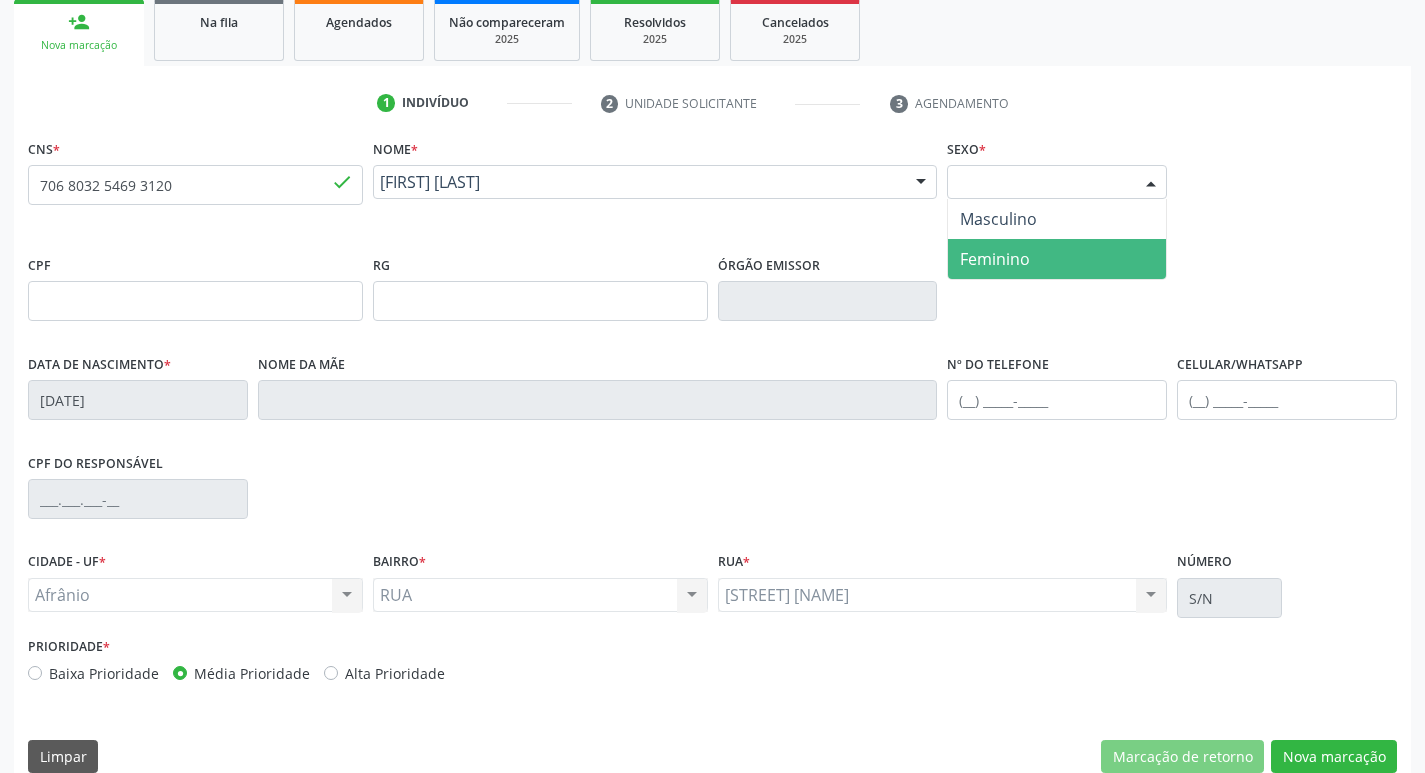 drag, startPoint x: 1048, startPoint y: 251, endPoint x: 1032, endPoint y: 269, distance: 24.083189 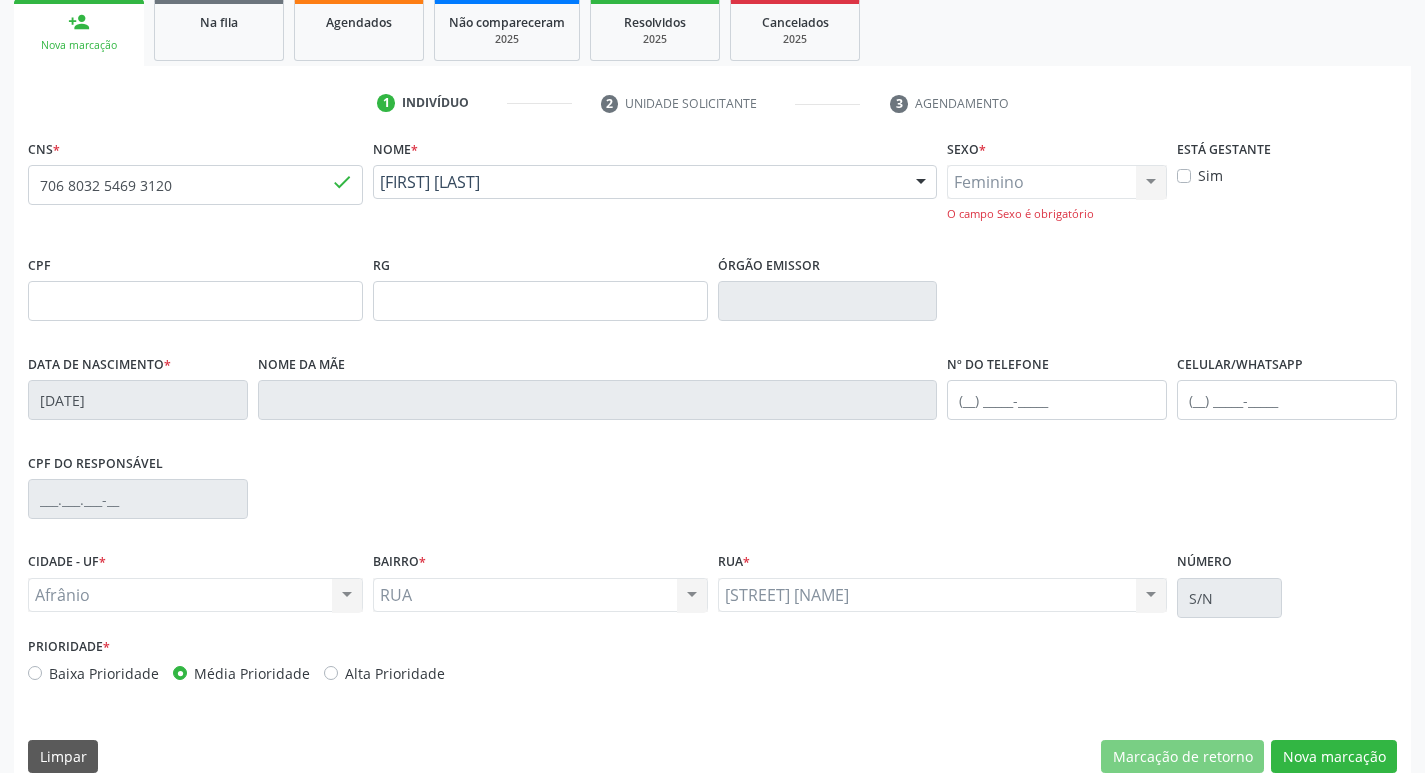 click on "Feminino         Masculino   Feminino
Nenhum resultado encontrado para: "   "
Não há nenhuma opção para ser exibida.
O campo Sexo é obrigatório" at bounding box center [1057, 193] 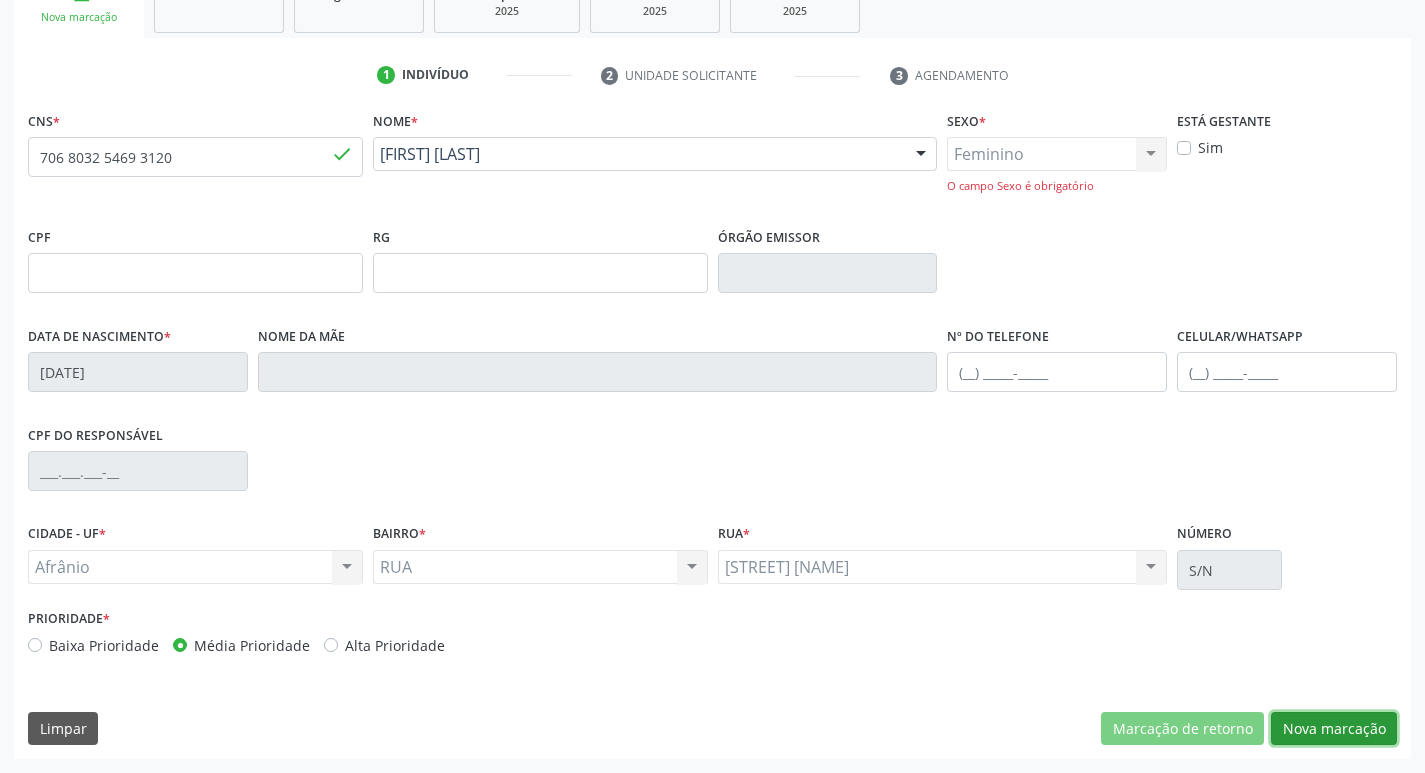 click on "Nova marcação" at bounding box center (1334, 729) 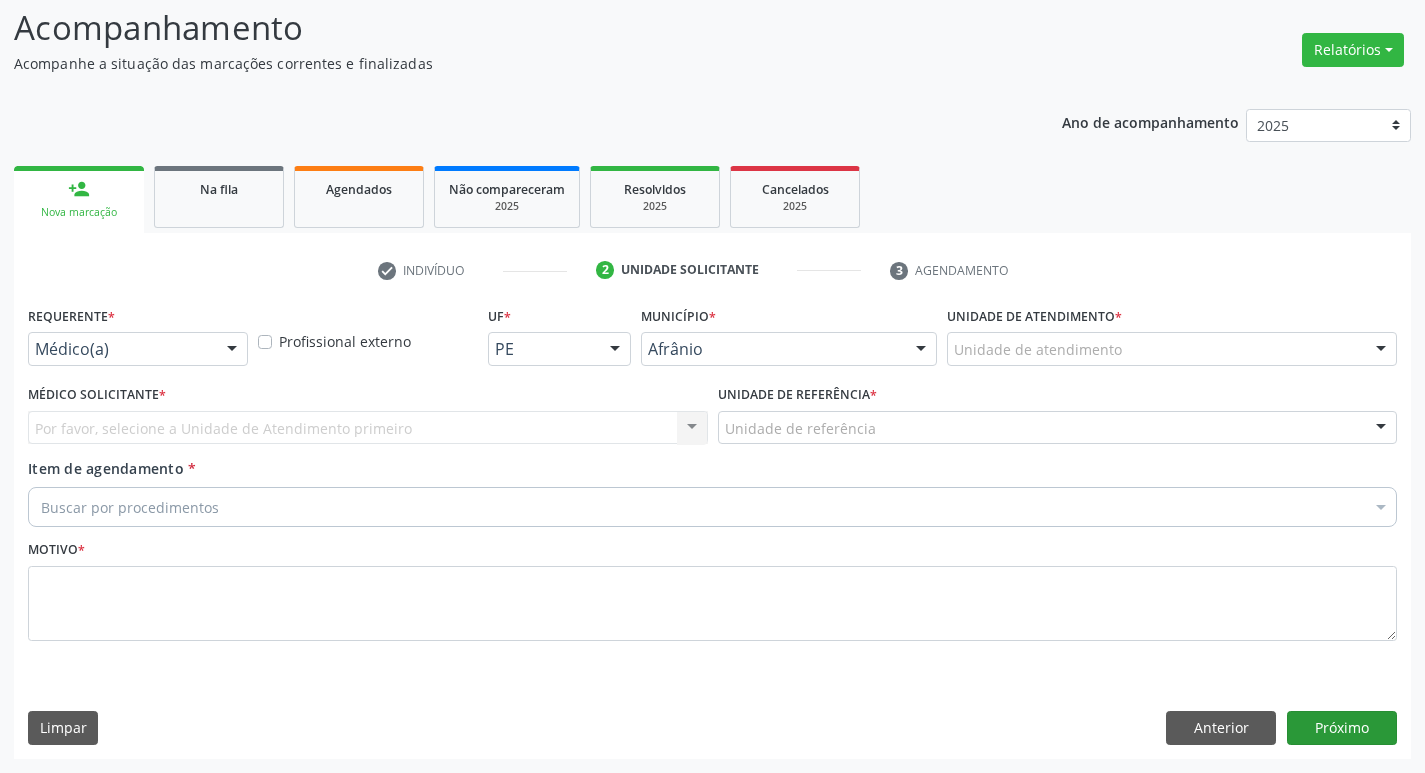 scroll, scrollTop: 133, scrollLeft: 0, axis: vertical 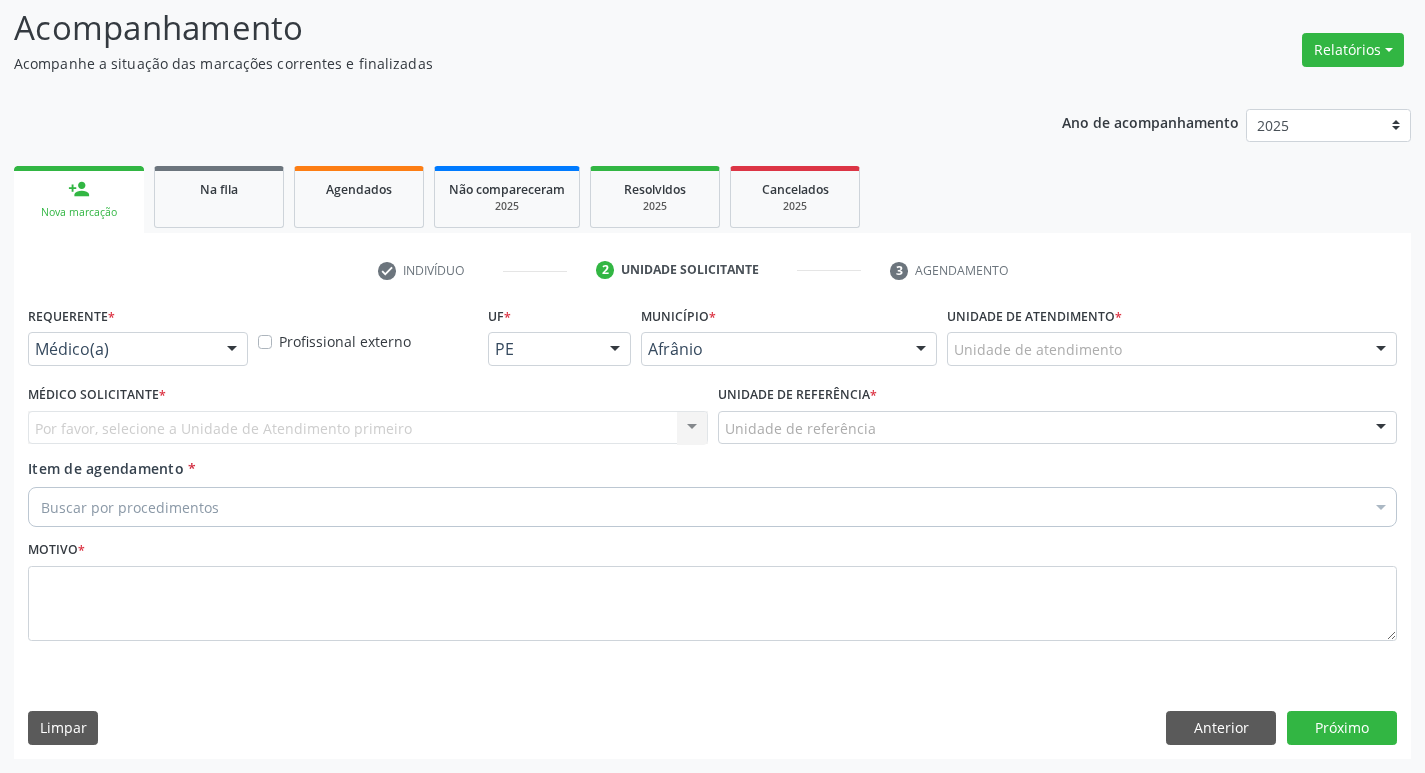 click on "Unidade de atendimento" at bounding box center [1172, 349] 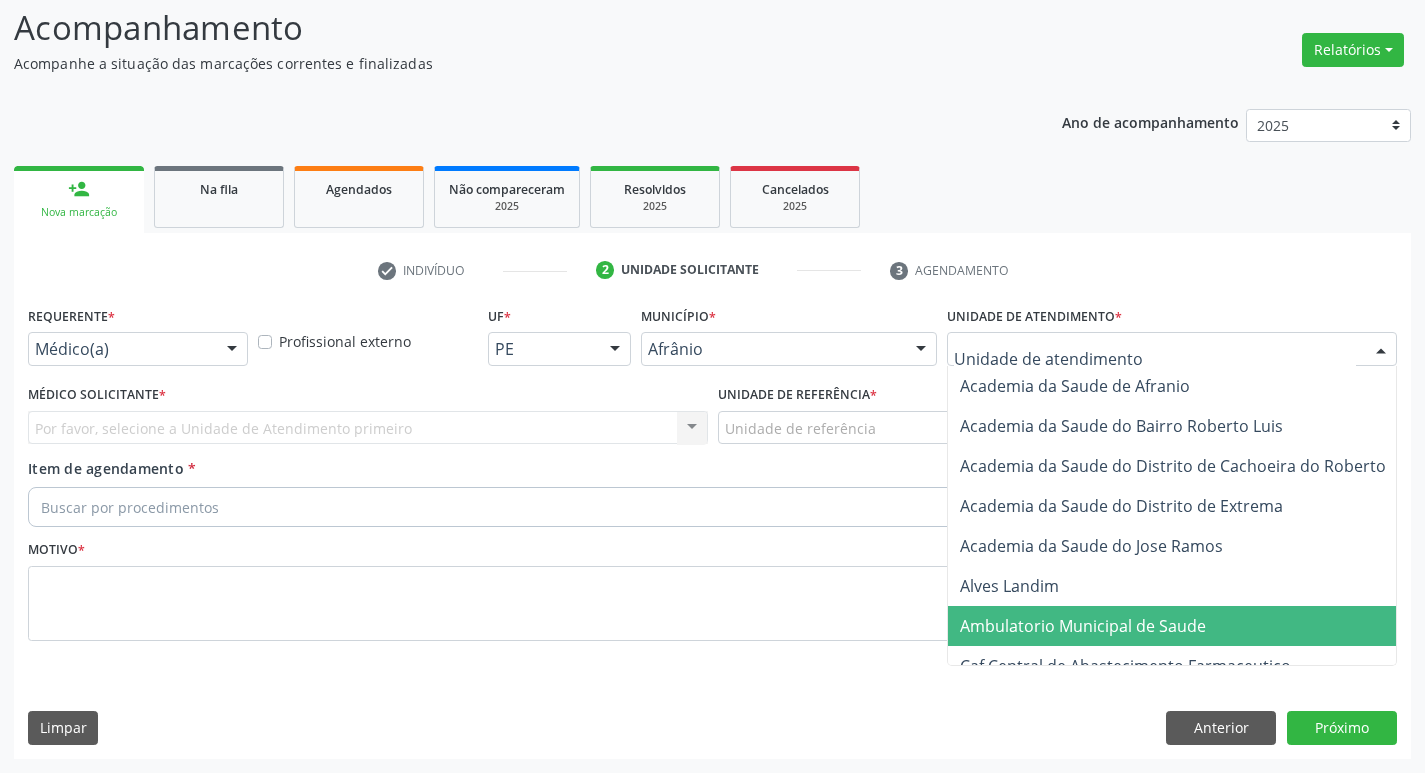 click on "Ambulatorio Municipal de Saude" at bounding box center (1083, 626) 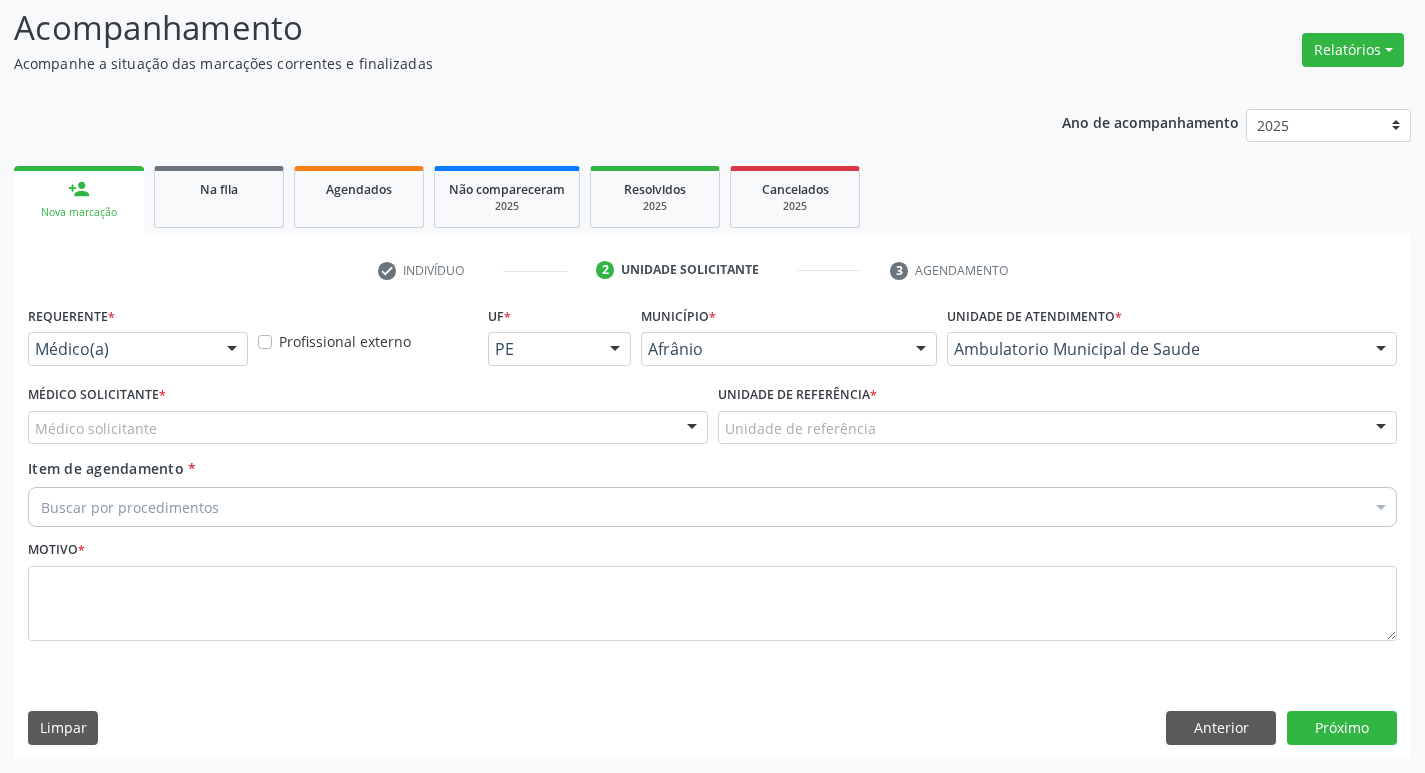 click on "Médico solicitante" at bounding box center (368, 428) 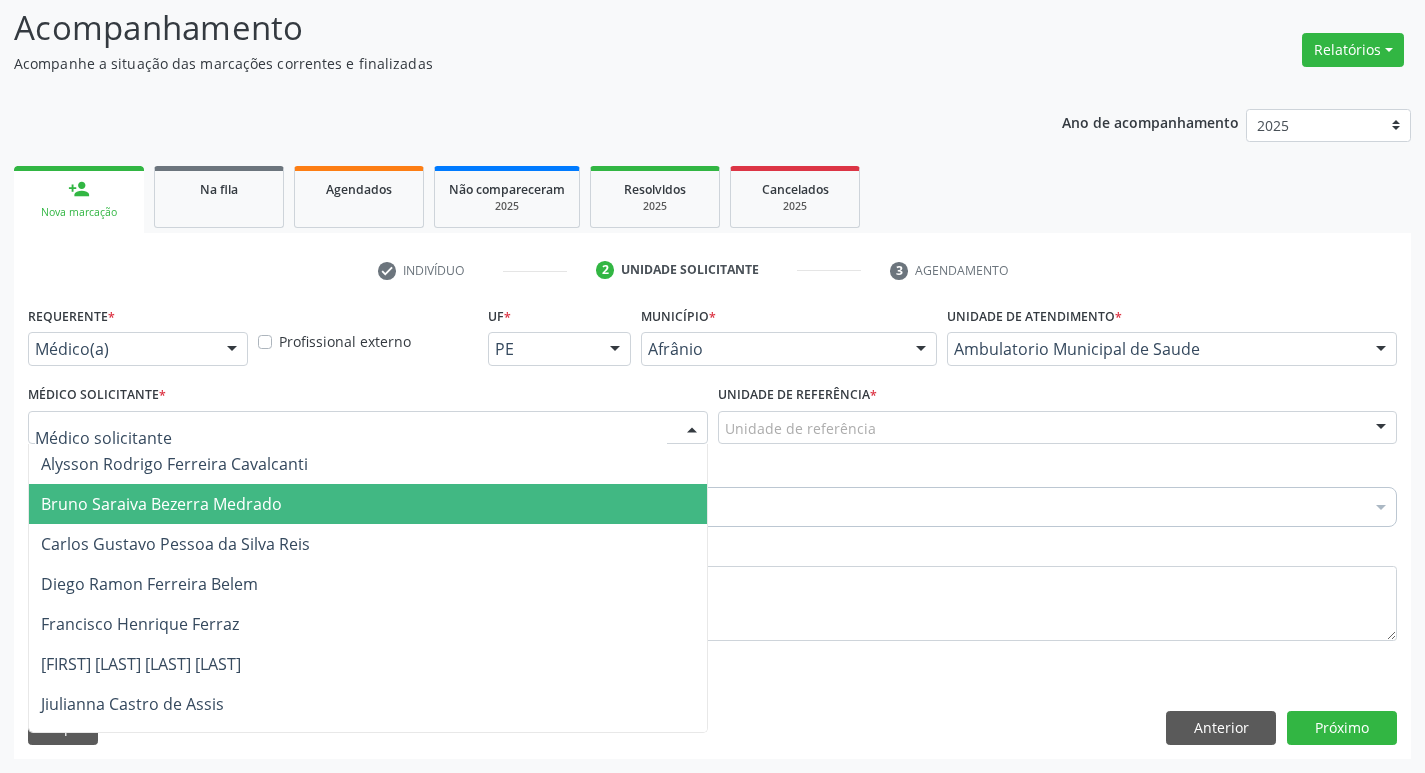 drag, startPoint x: 187, startPoint y: 507, endPoint x: 214, endPoint y: 512, distance: 27.45906 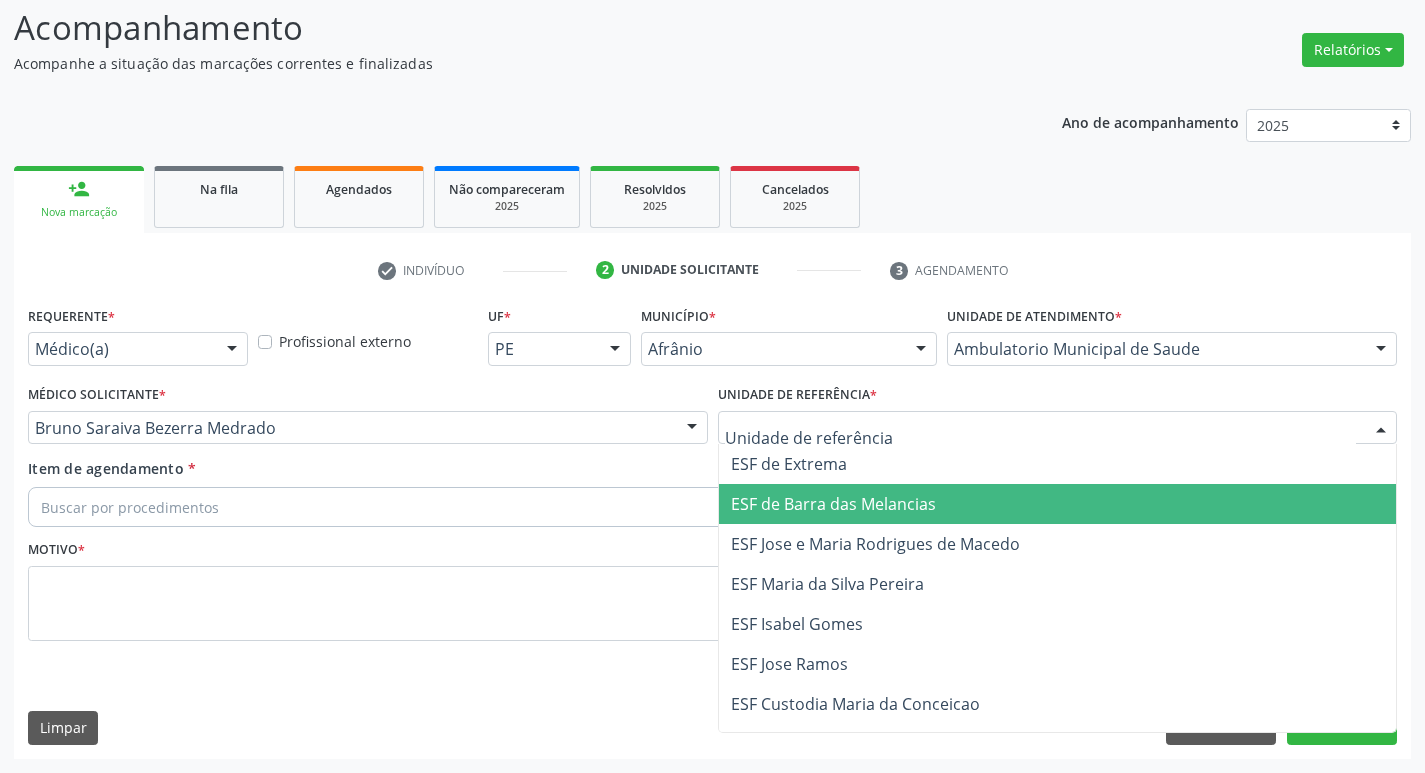 click on "ESF de Barra das Melancias" at bounding box center [833, 504] 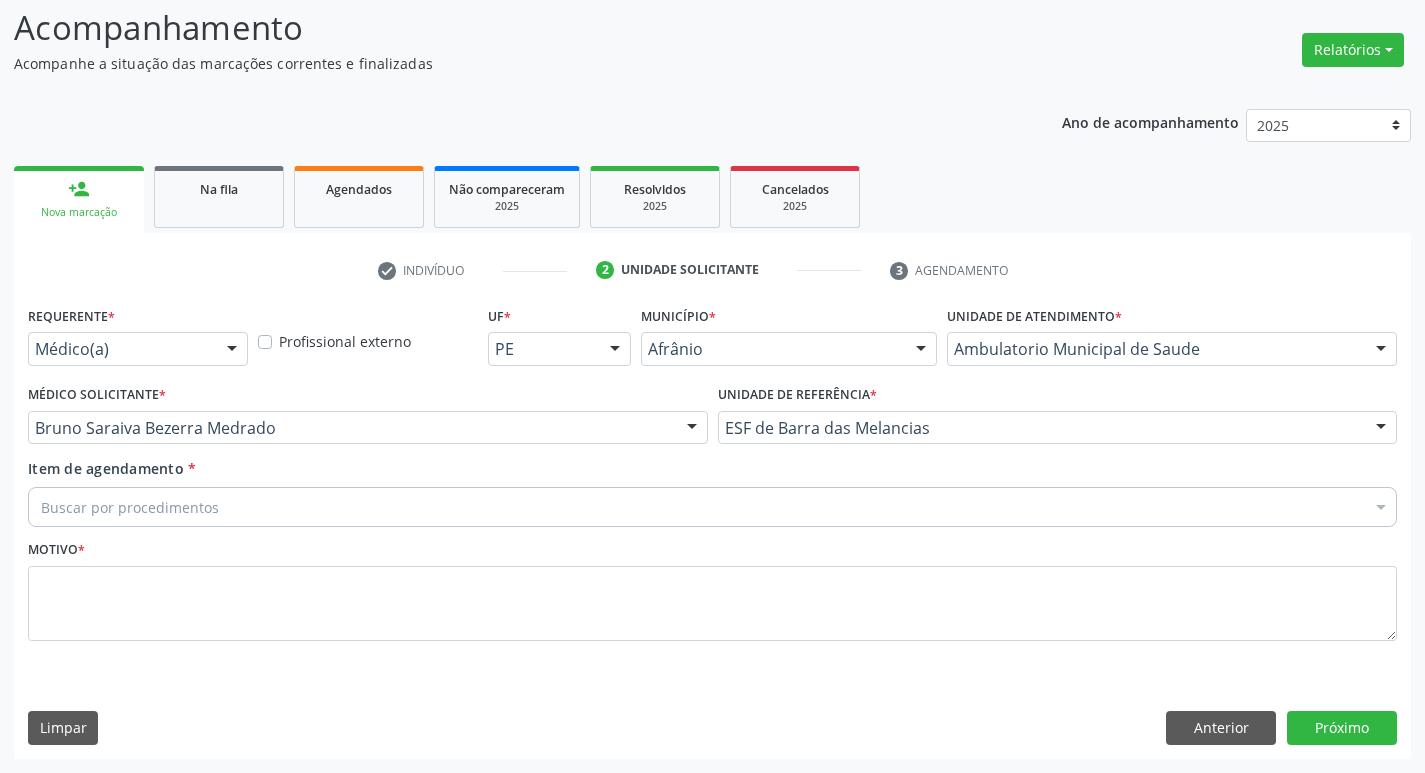 click on "Buscar por procedimentos" at bounding box center [712, 507] 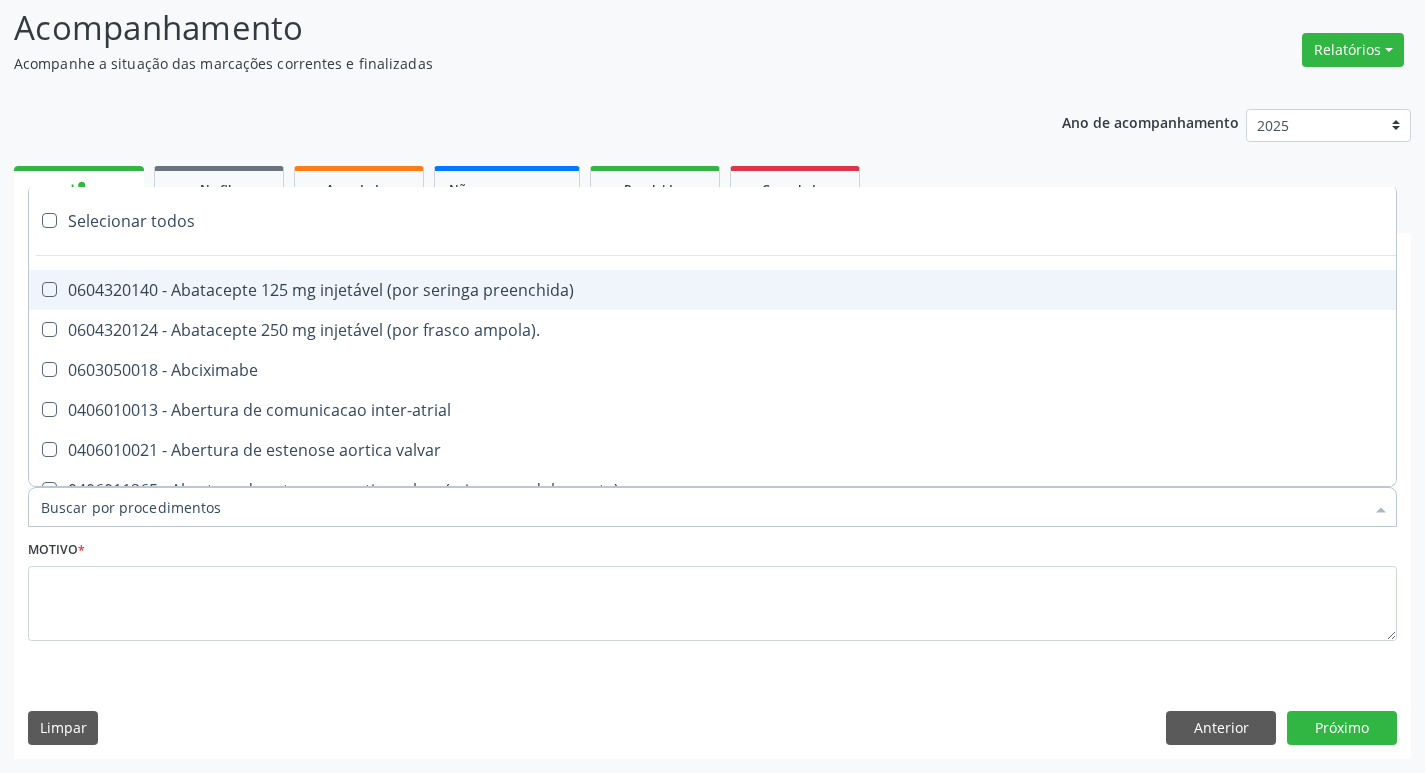paste on "ortope" 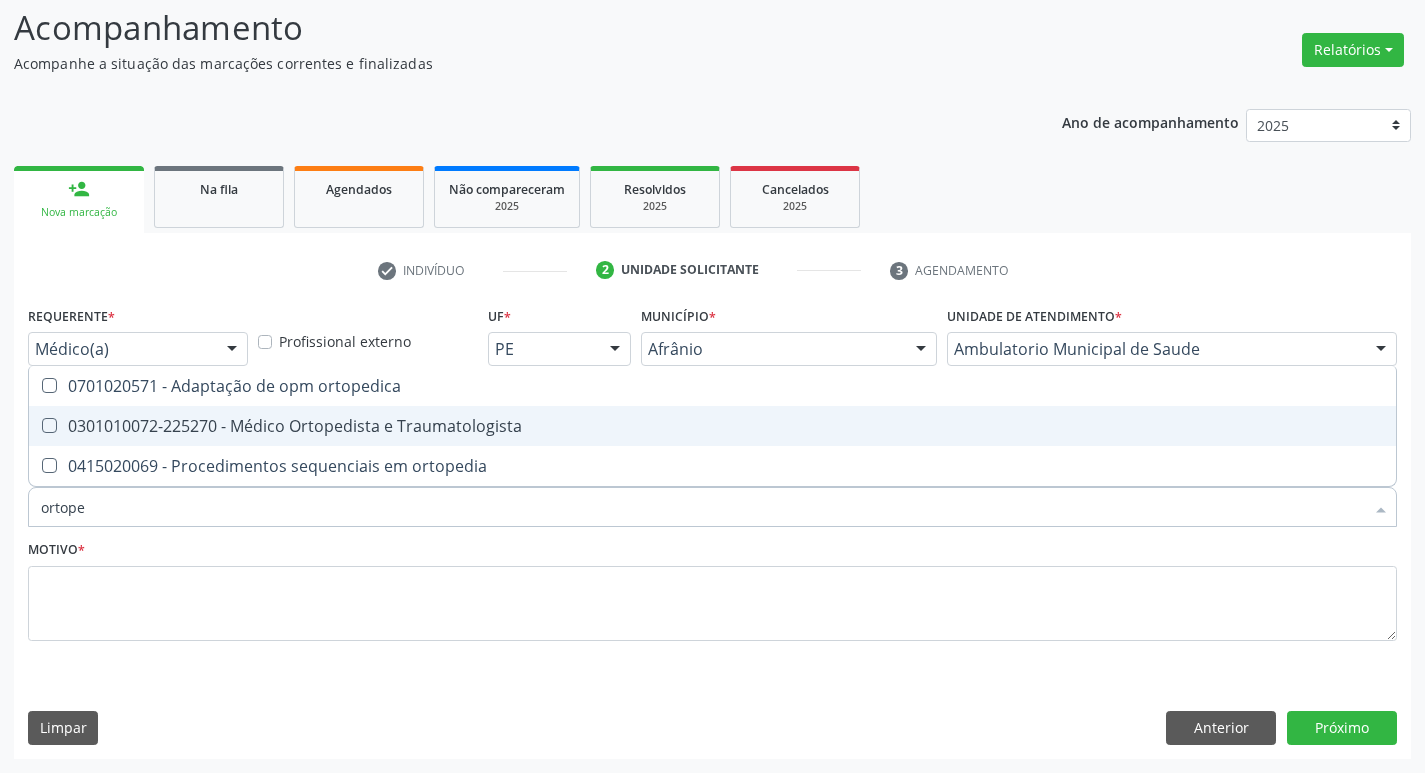 click on "0301010072-225270 - Médico Ortopedista e Traumatologista" at bounding box center [712, 426] 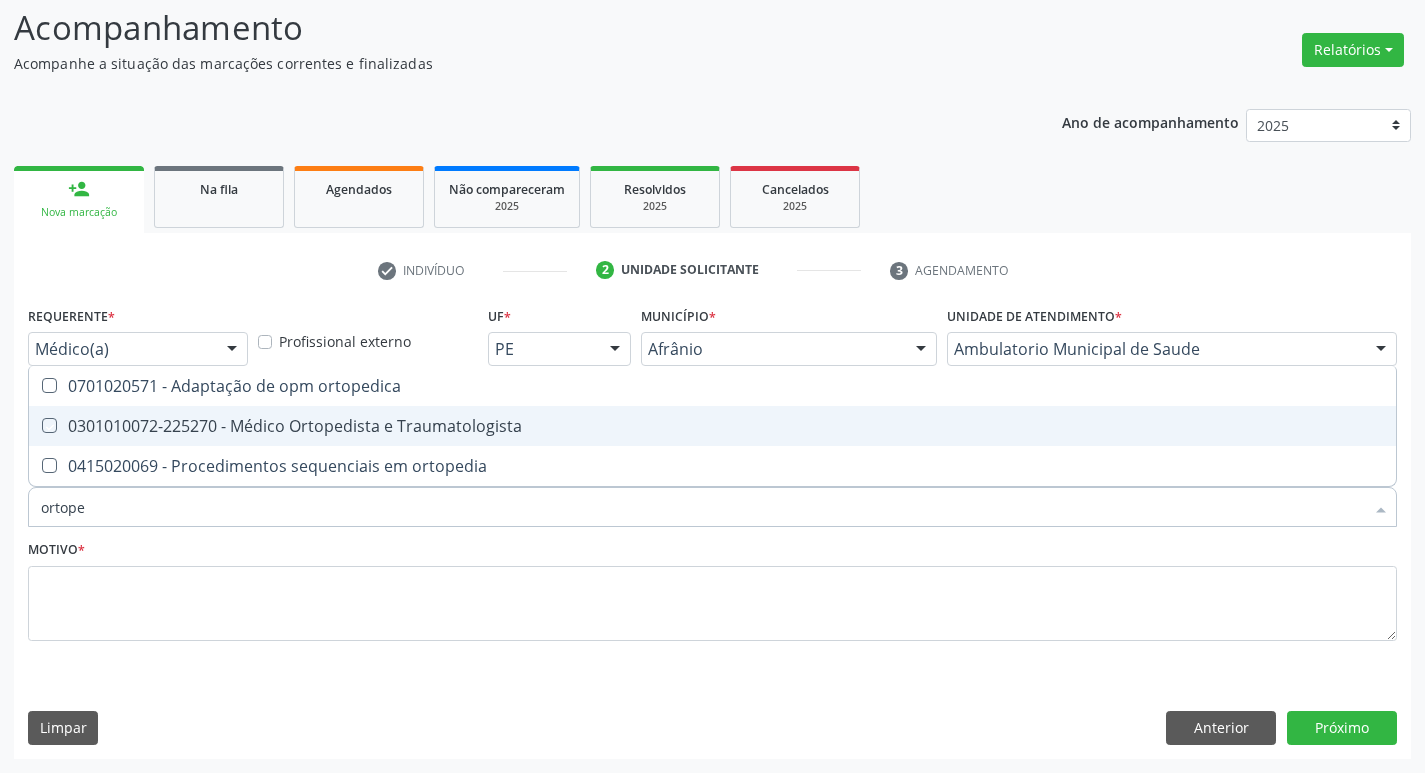 checkbox on "true" 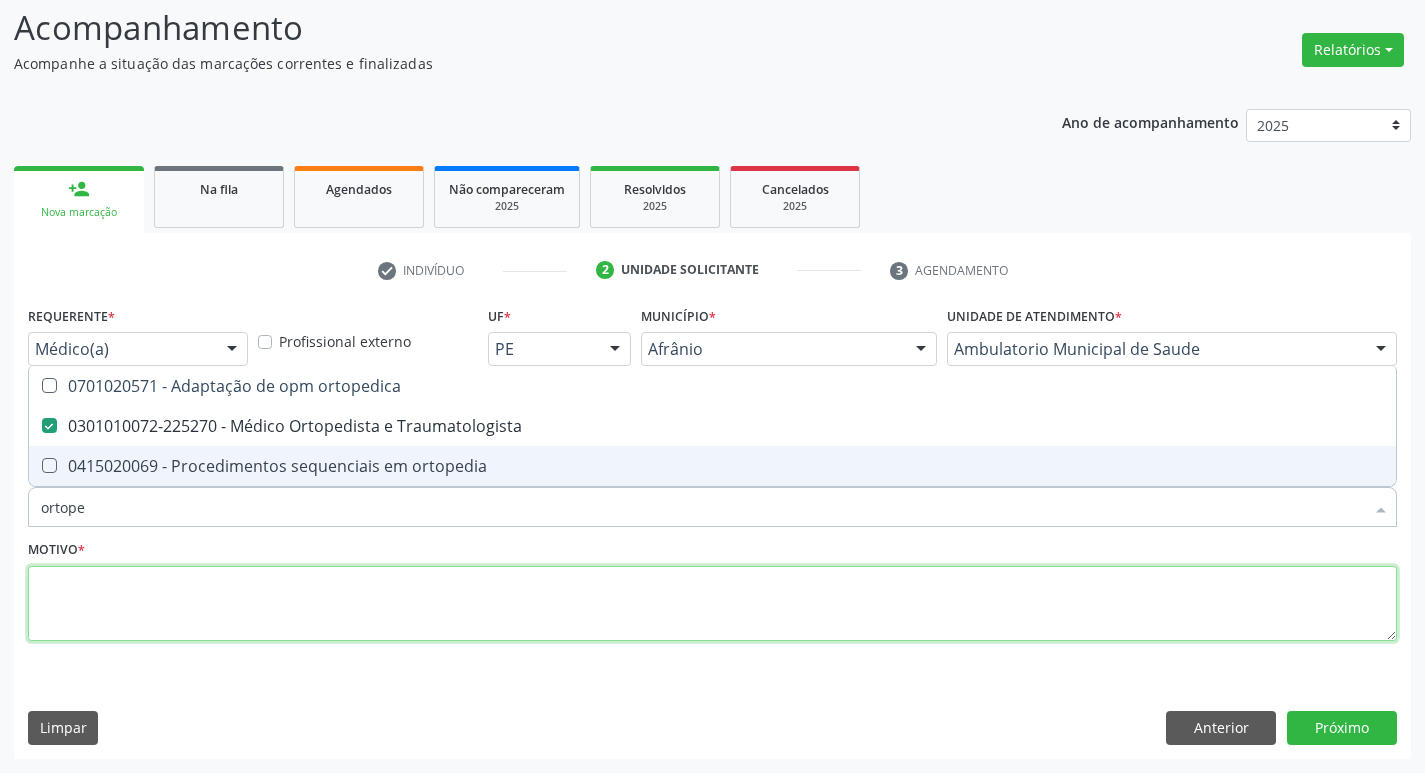 click at bounding box center (712, 604) 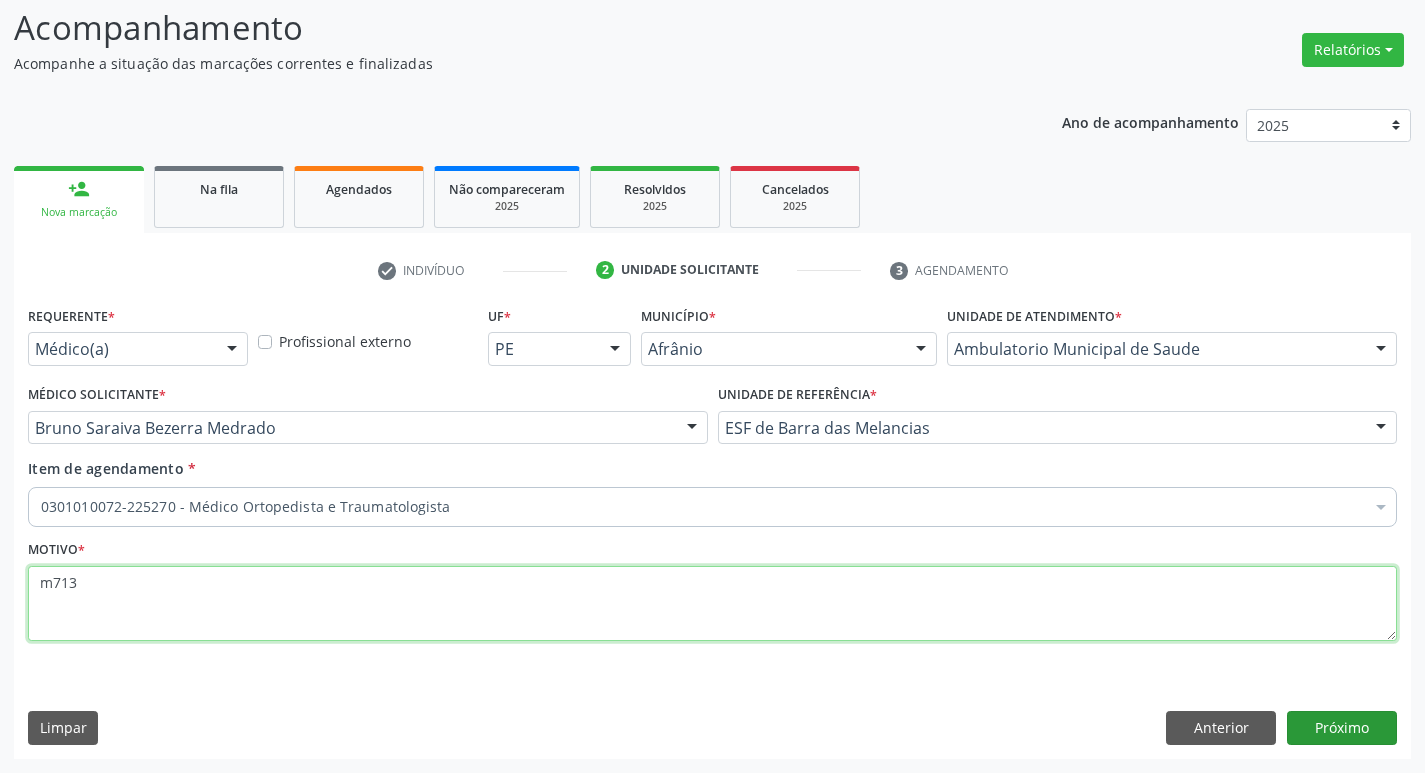 type on "m713" 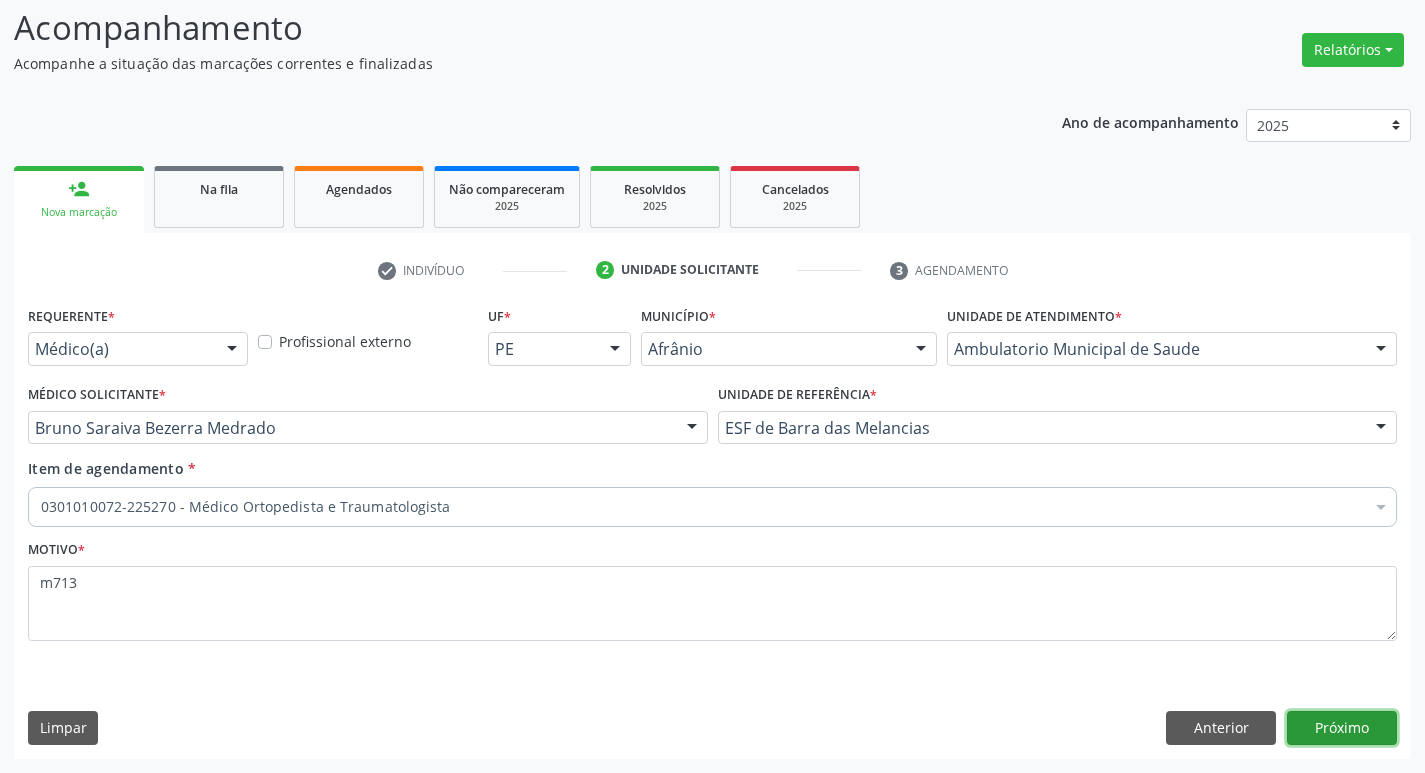click on "Próximo" at bounding box center (1342, 728) 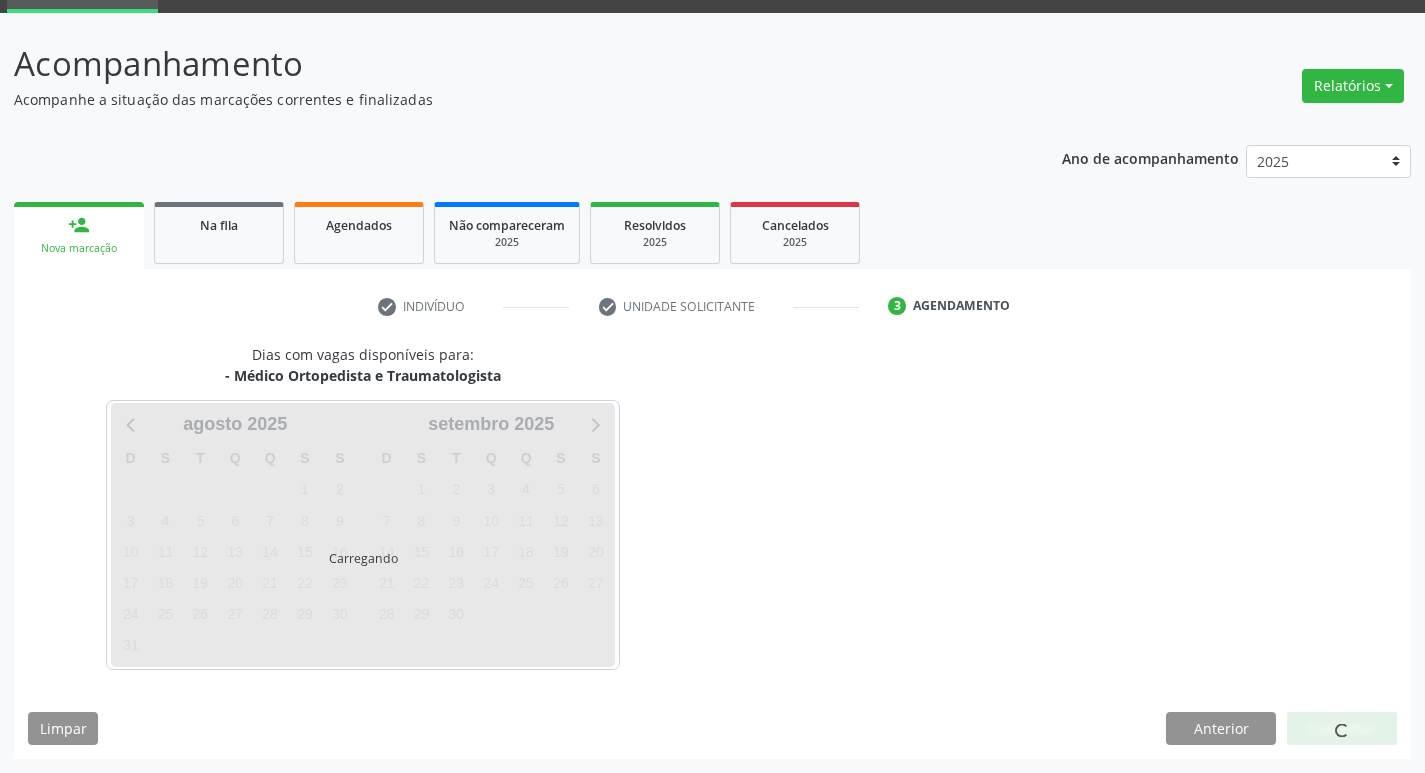 scroll, scrollTop: 97, scrollLeft: 0, axis: vertical 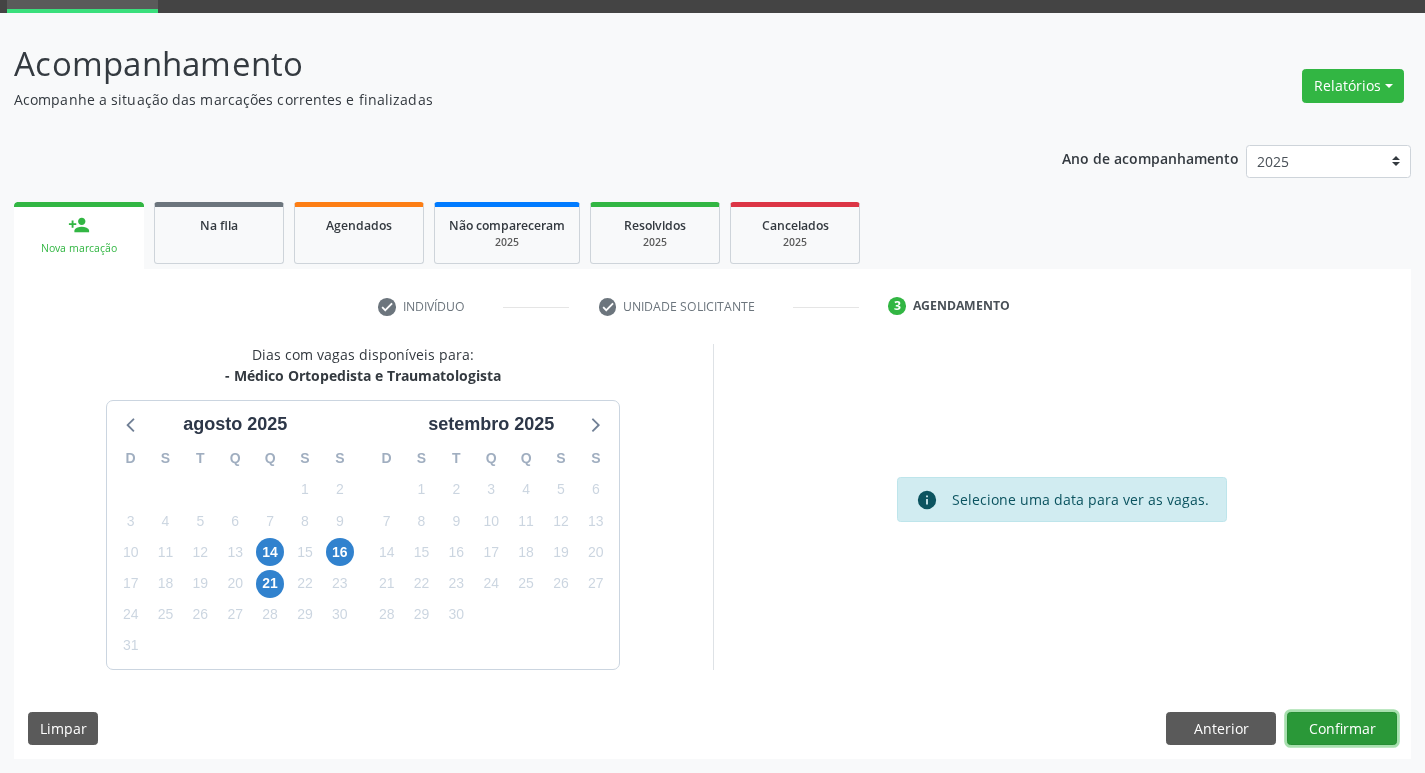 click on "Confirmar" at bounding box center (1342, 729) 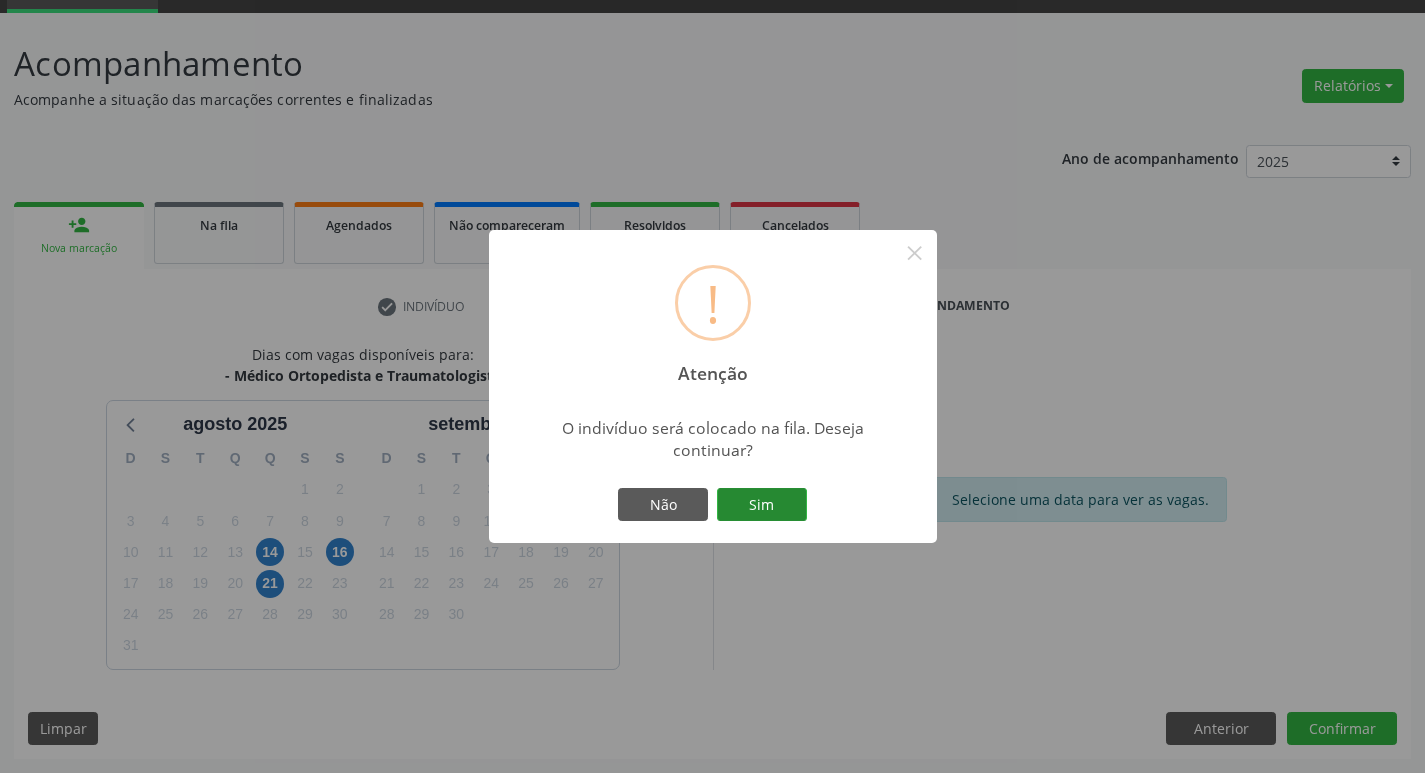 click on "Sim" at bounding box center [762, 505] 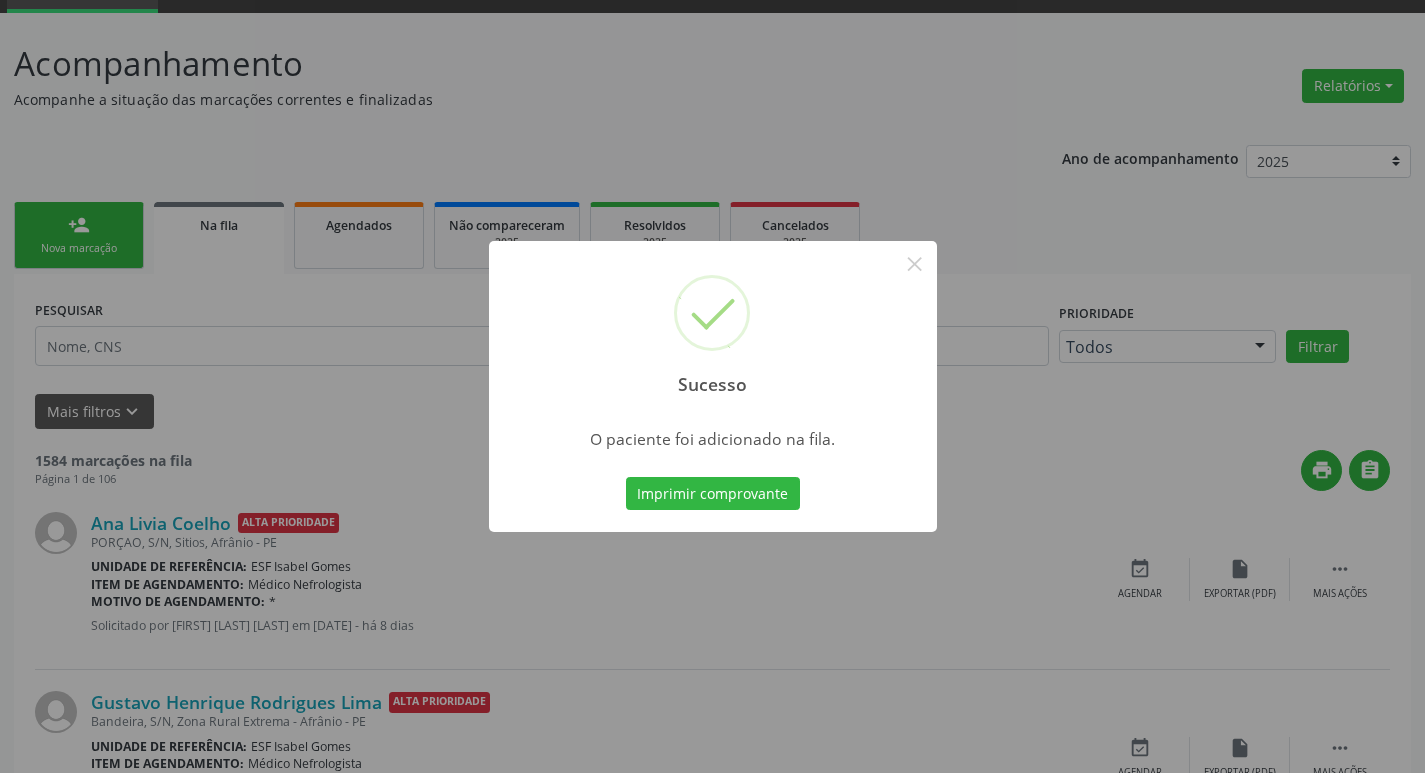 scroll, scrollTop: 0, scrollLeft: 0, axis: both 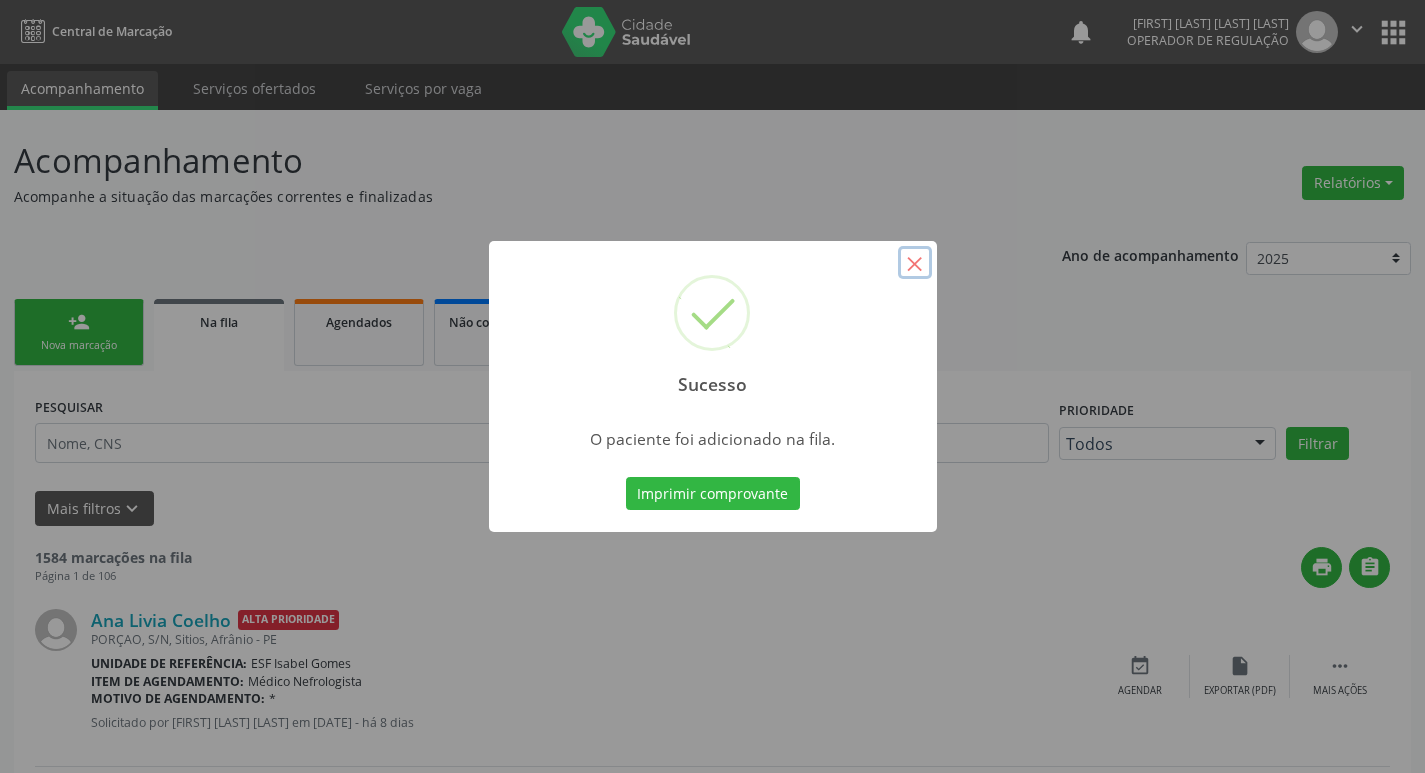 click on "×" at bounding box center (915, 263) 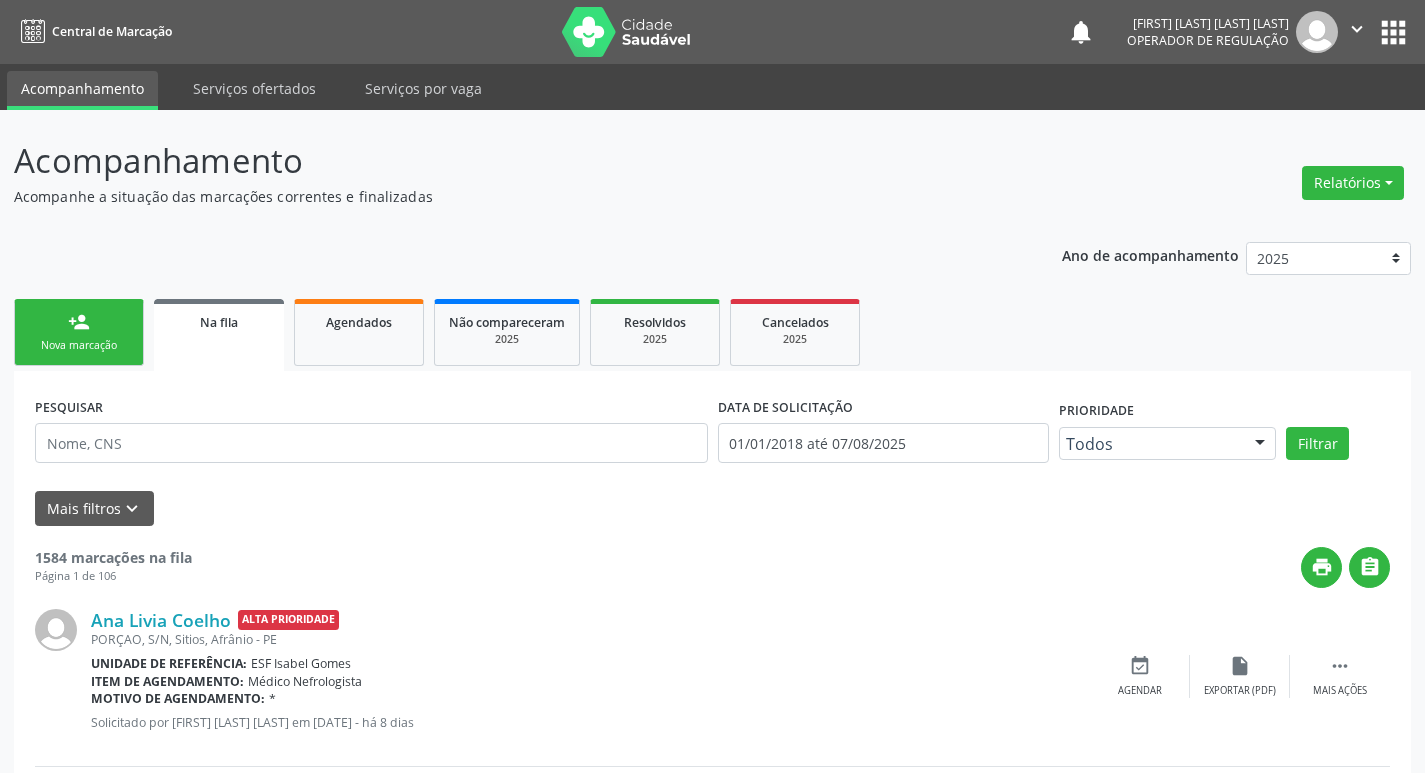 click on "Nova marcação" at bounding box center (79, 345) 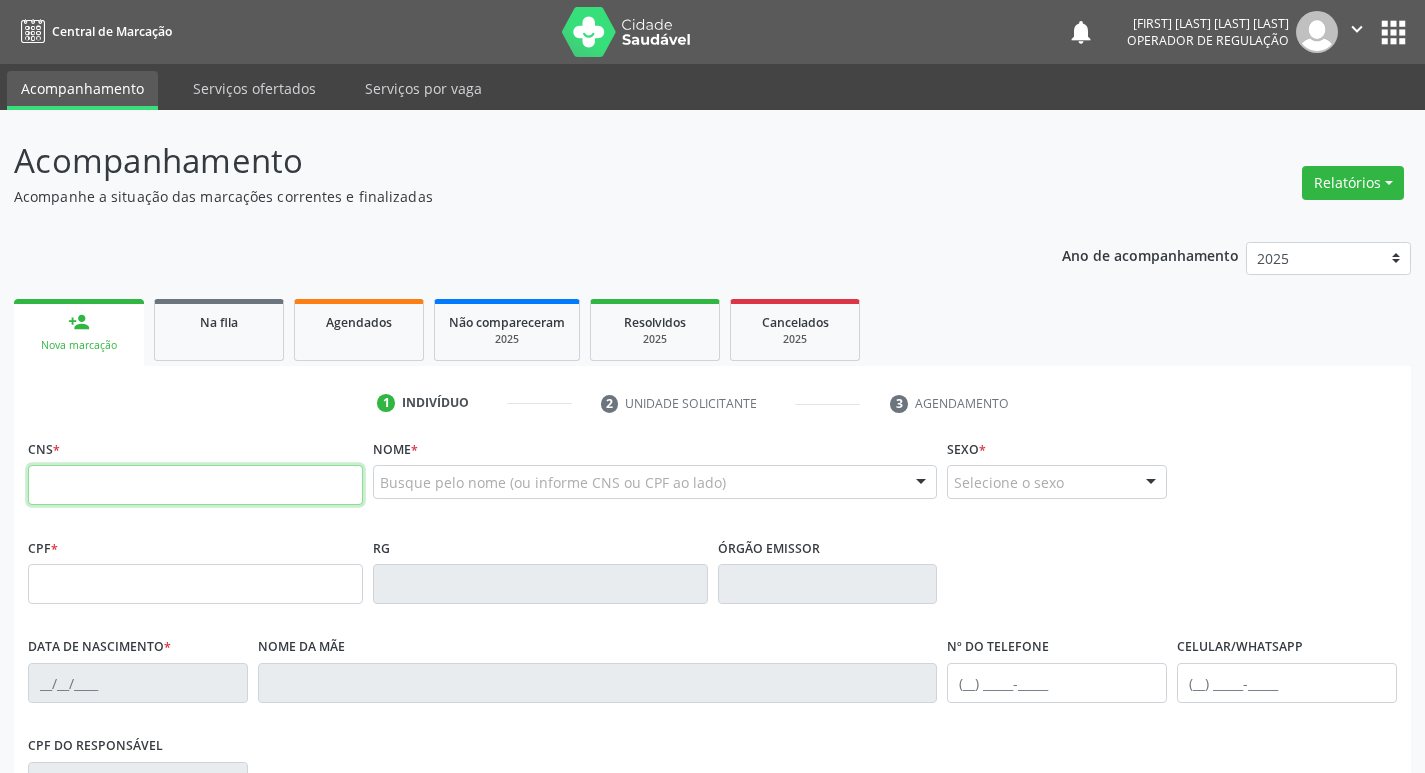 click at bounding box center (195, 485) 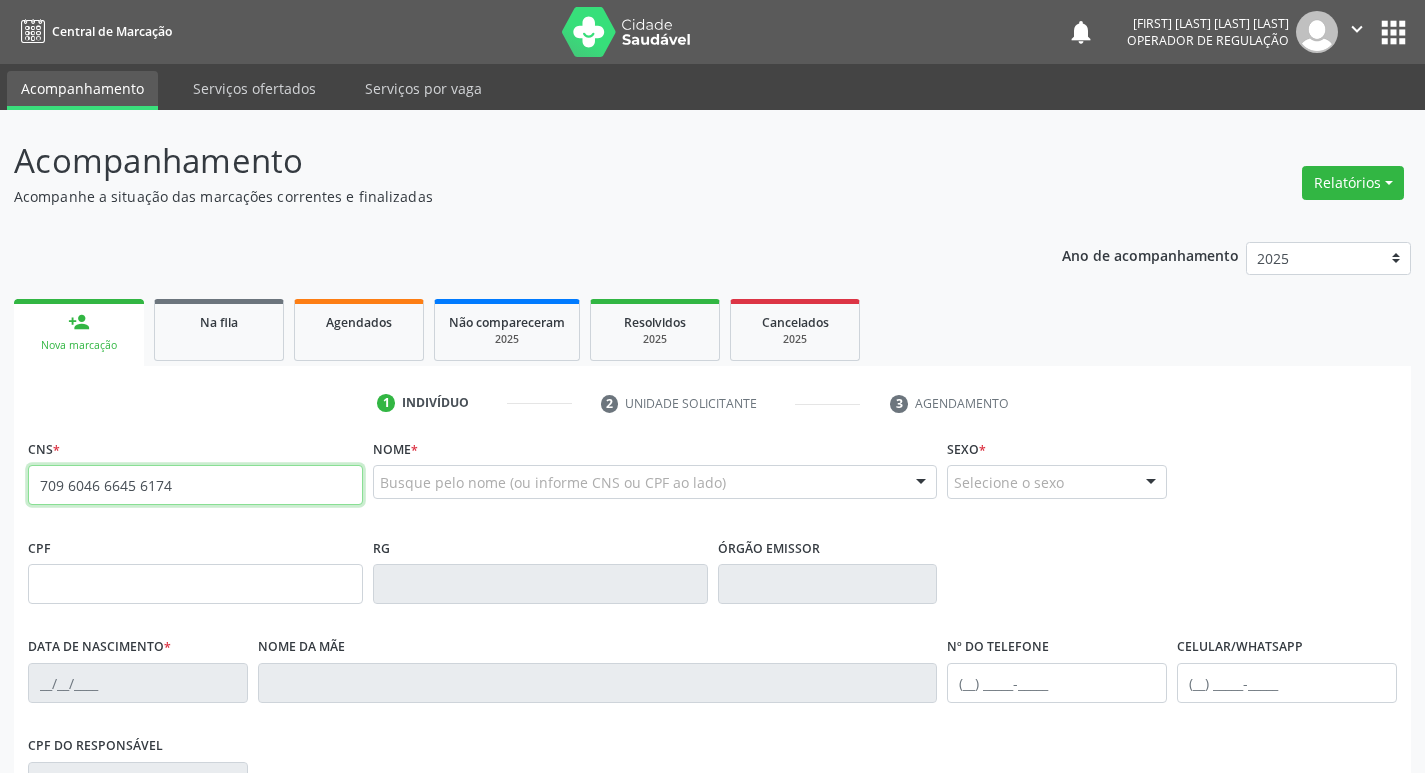 type on "709 6046 6645 6174" 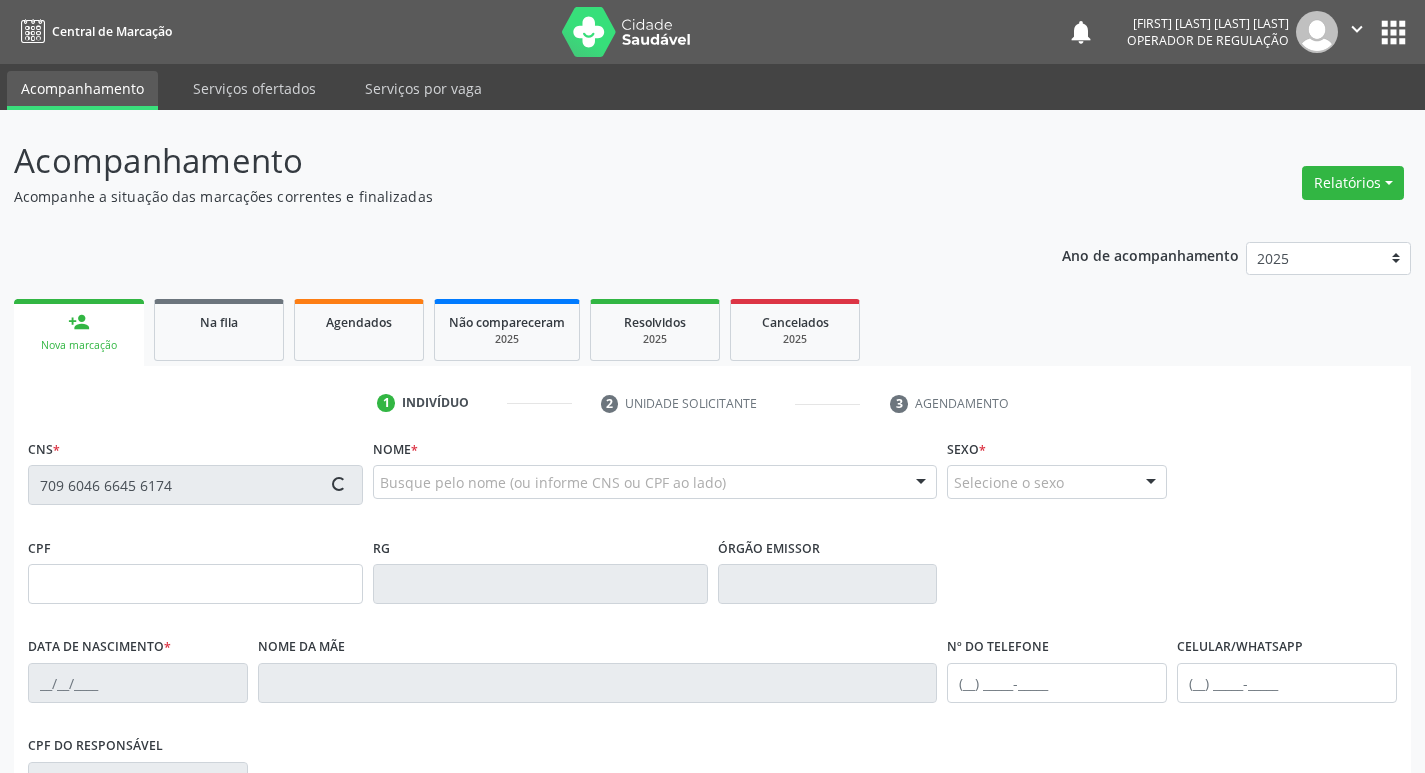 type on "028.595.234-05" 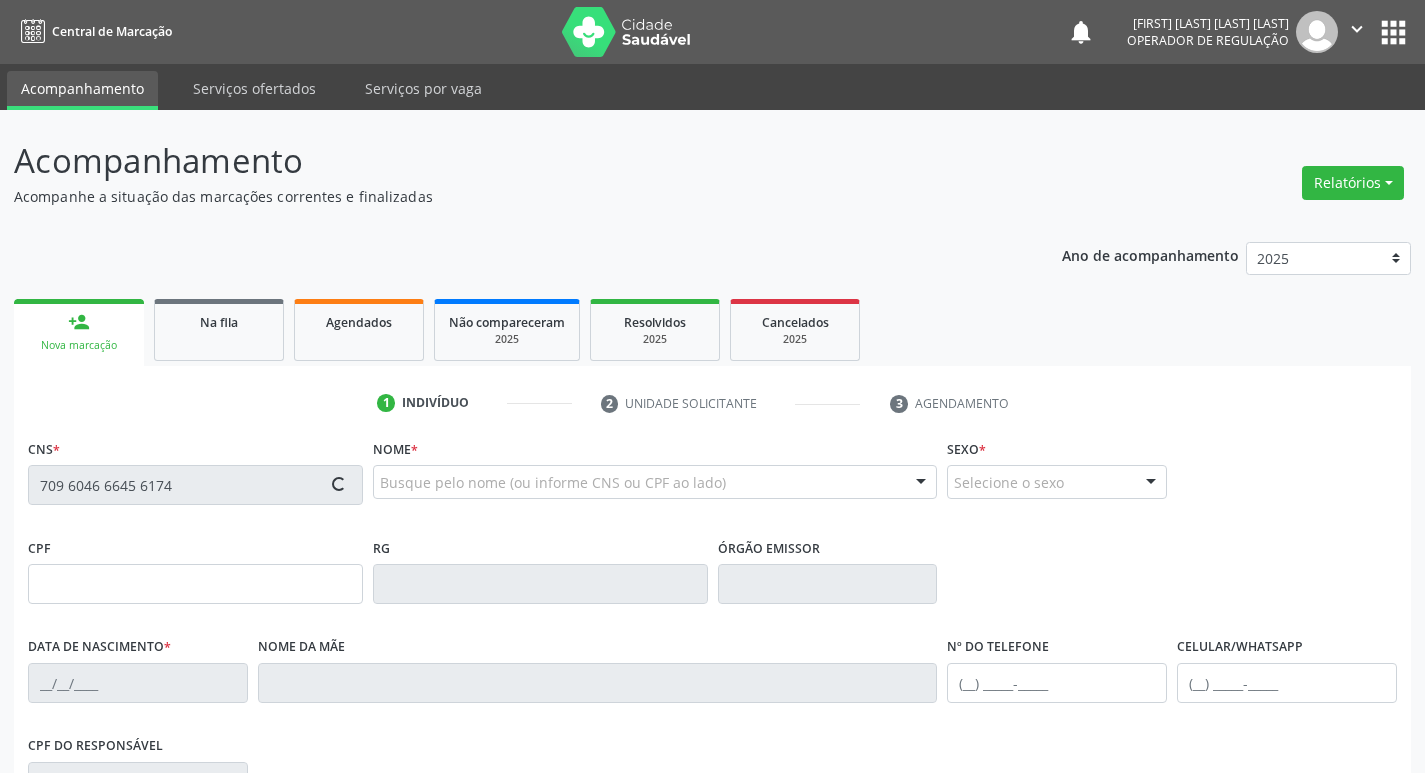 type on "14/05/1975" 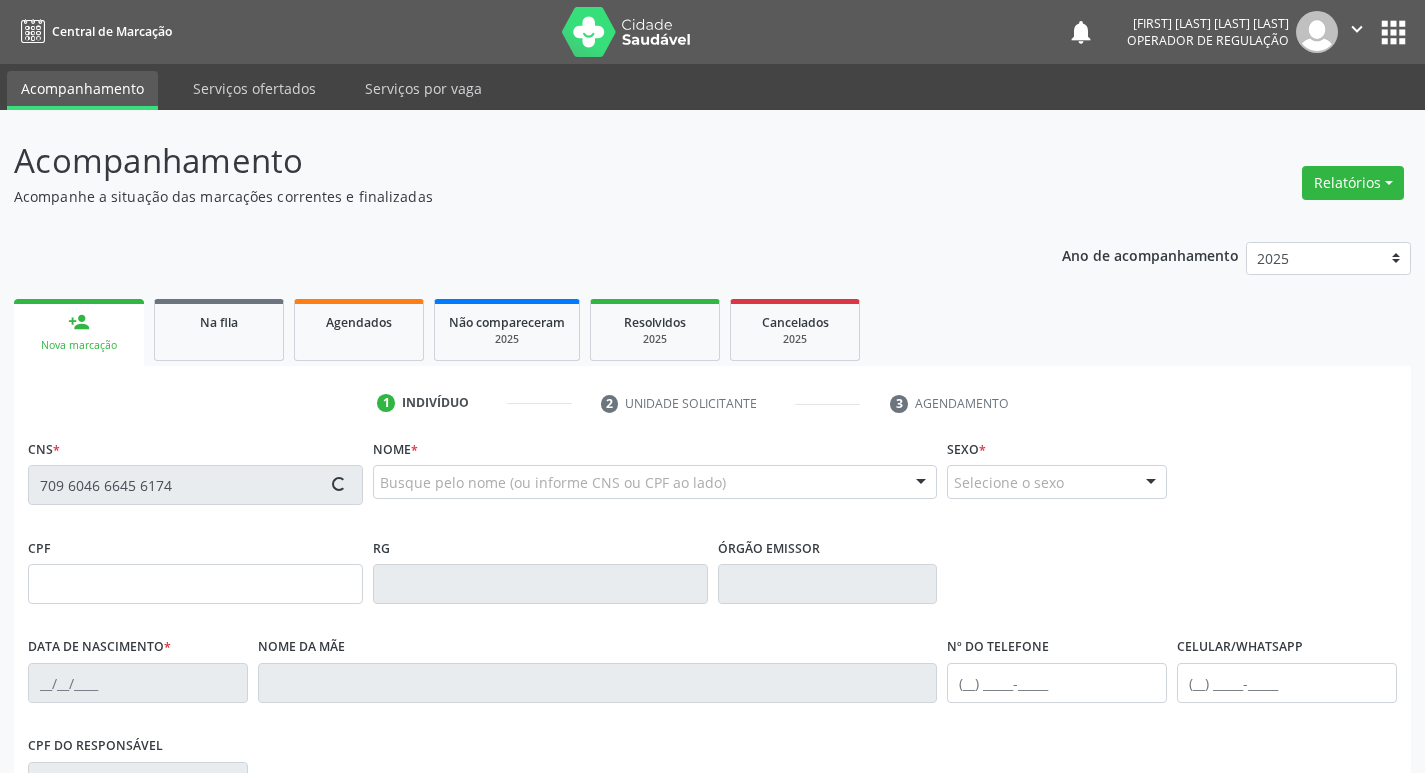 type on "Maria de Lourdes Gomes" 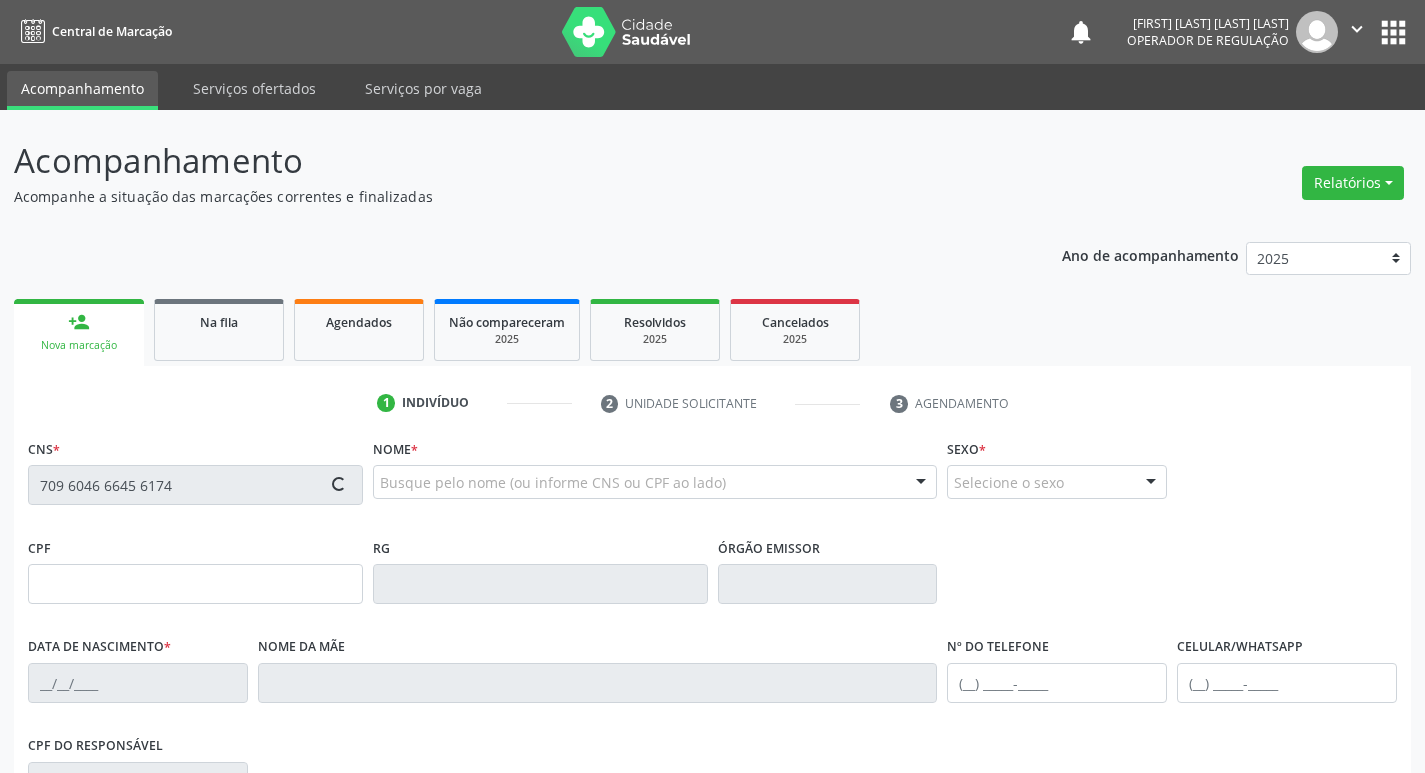 type on "(87) 98841-7696" 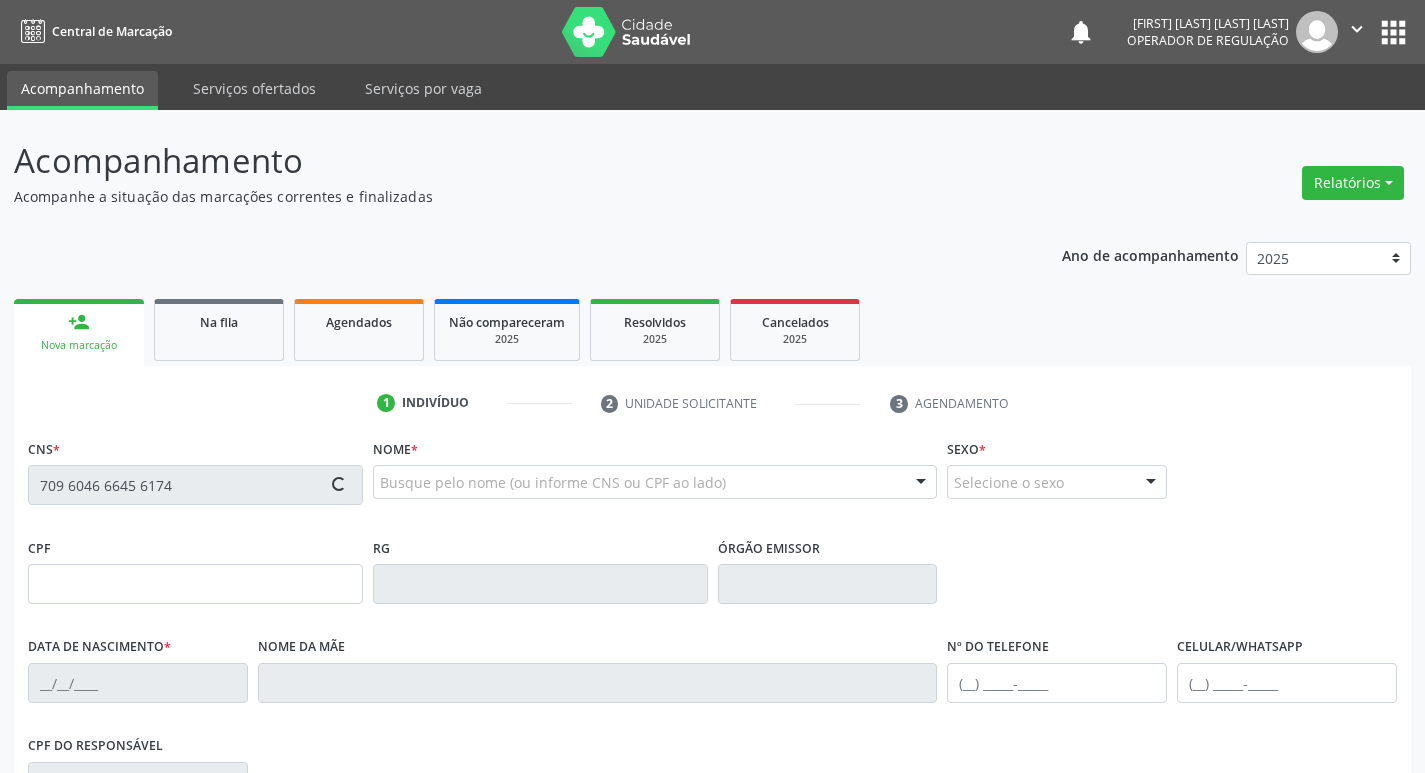 type on "(87) 98841-7696" 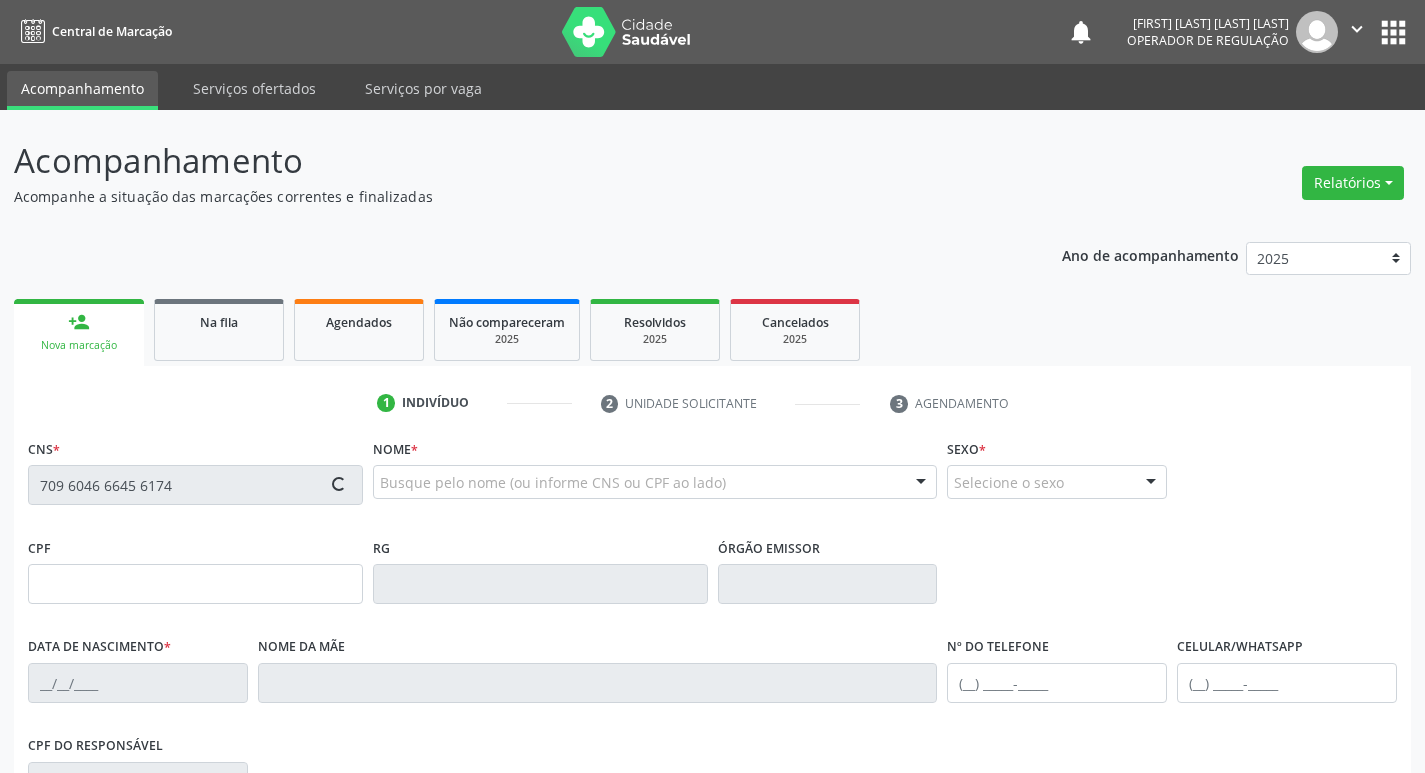 type on "S/N" 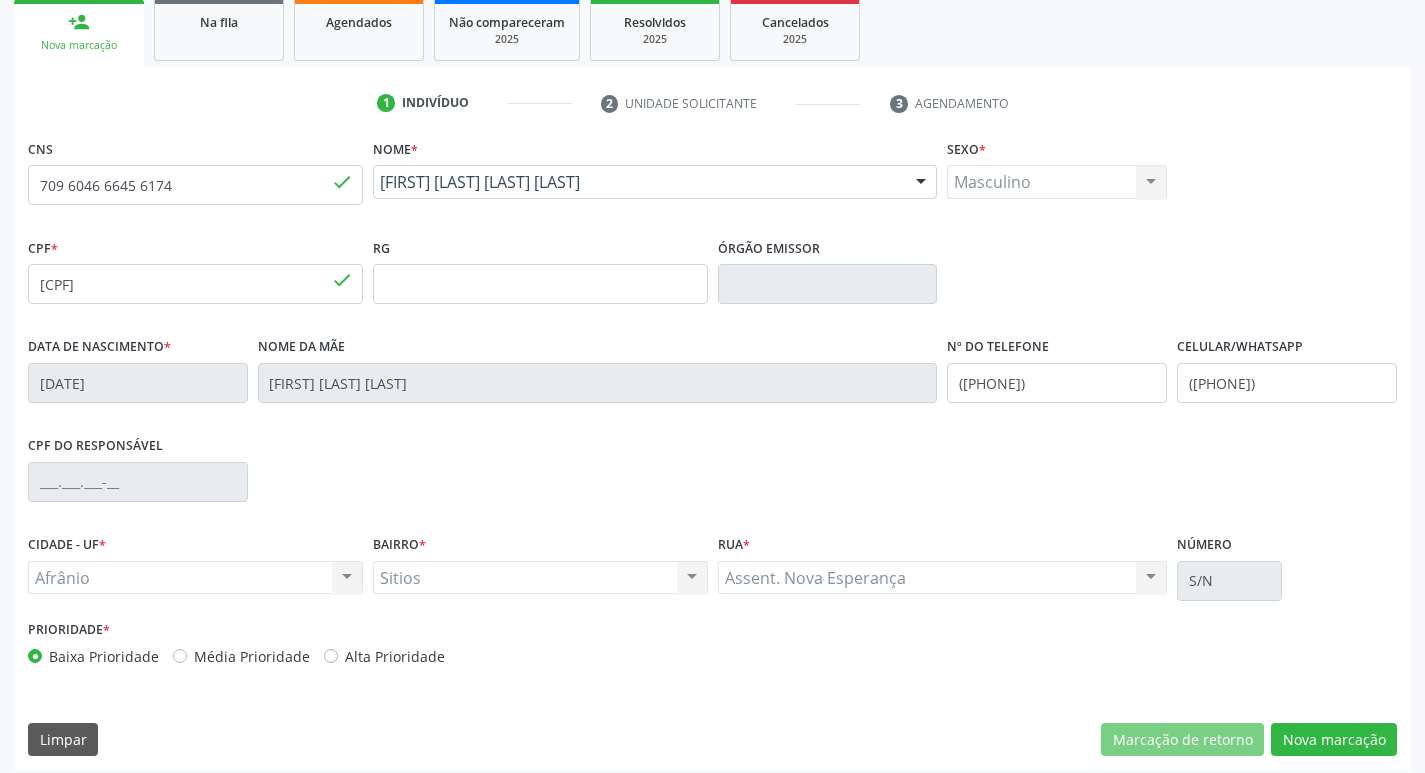 scroll, scrollTop: 311, scrollLeft: 0, axis: vertical 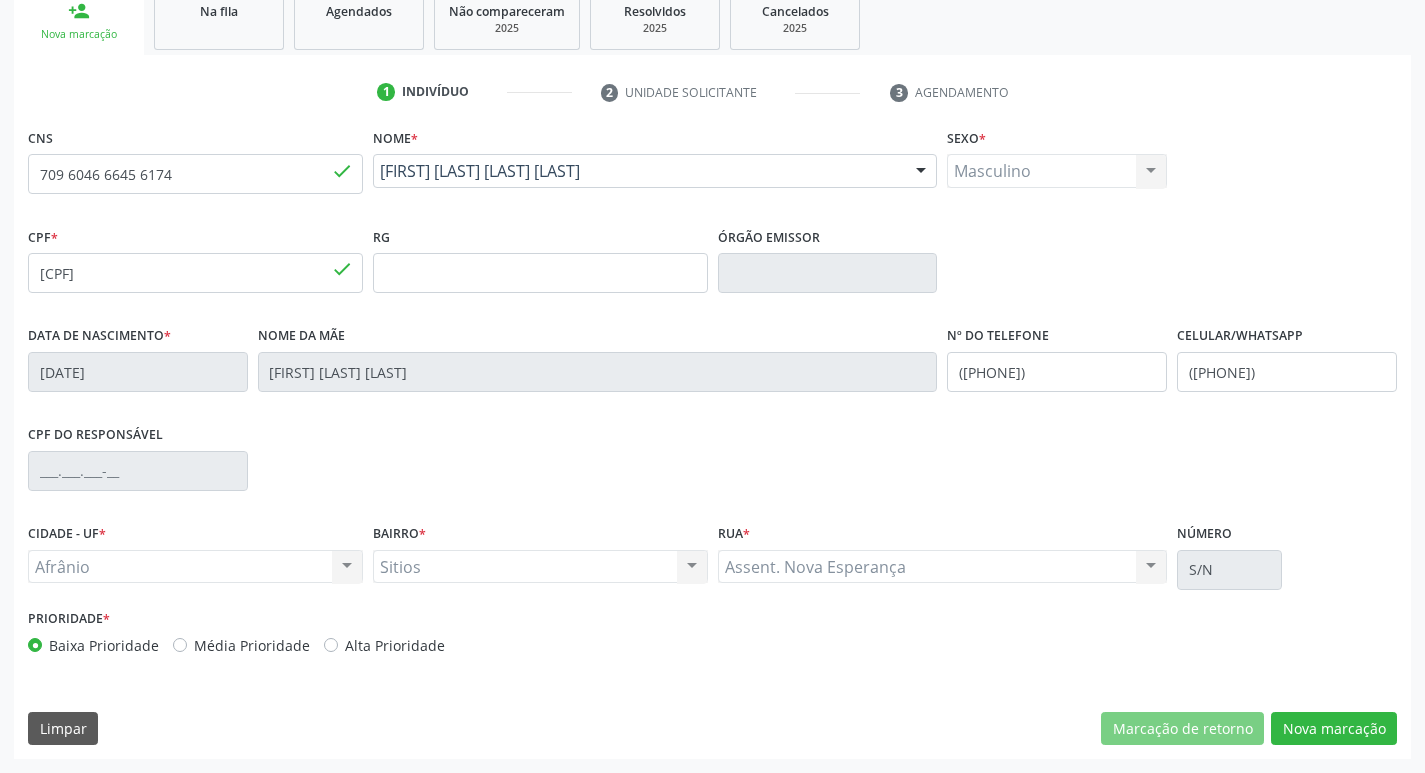 click on "Média Prioridade" at bounding box center [241, 645] 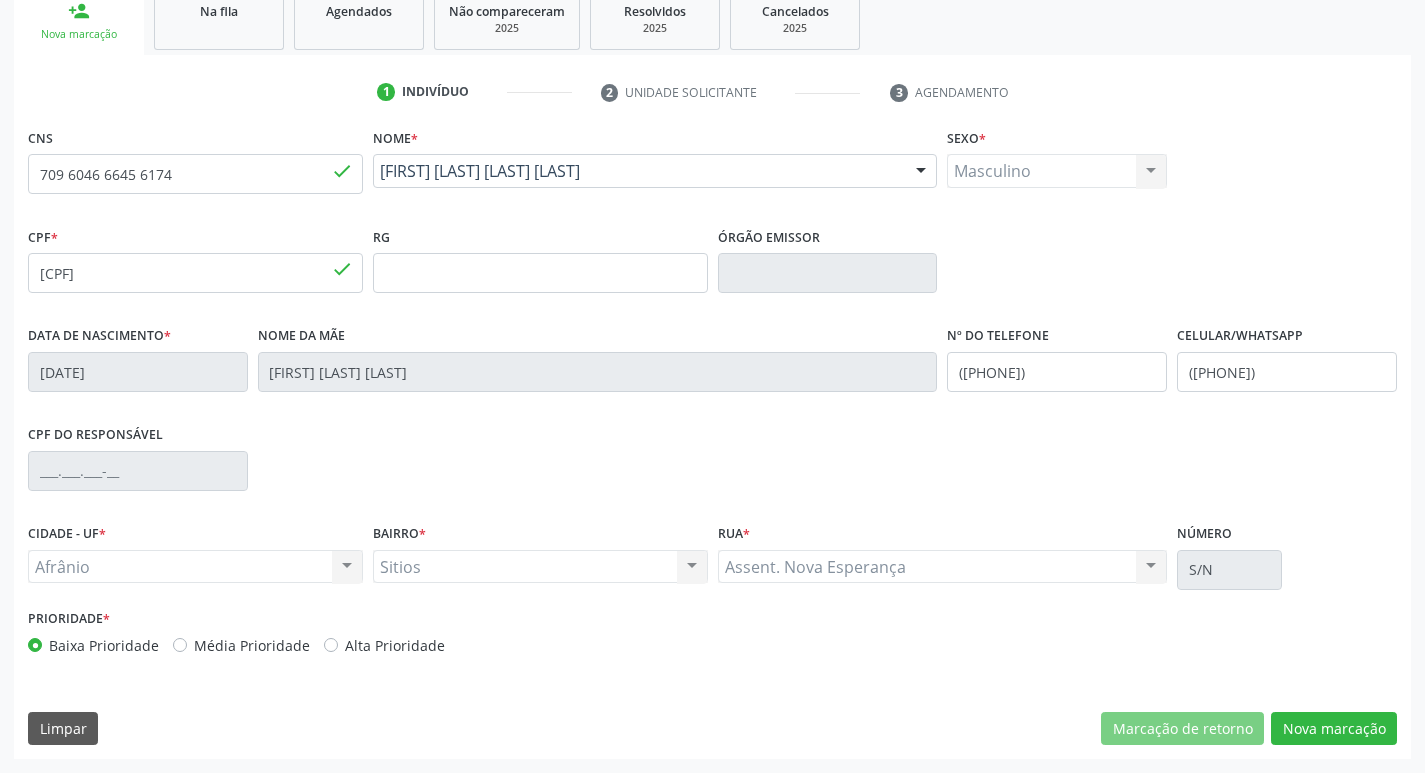 click on "Média Prioridade" at bounding box center (252, 645) 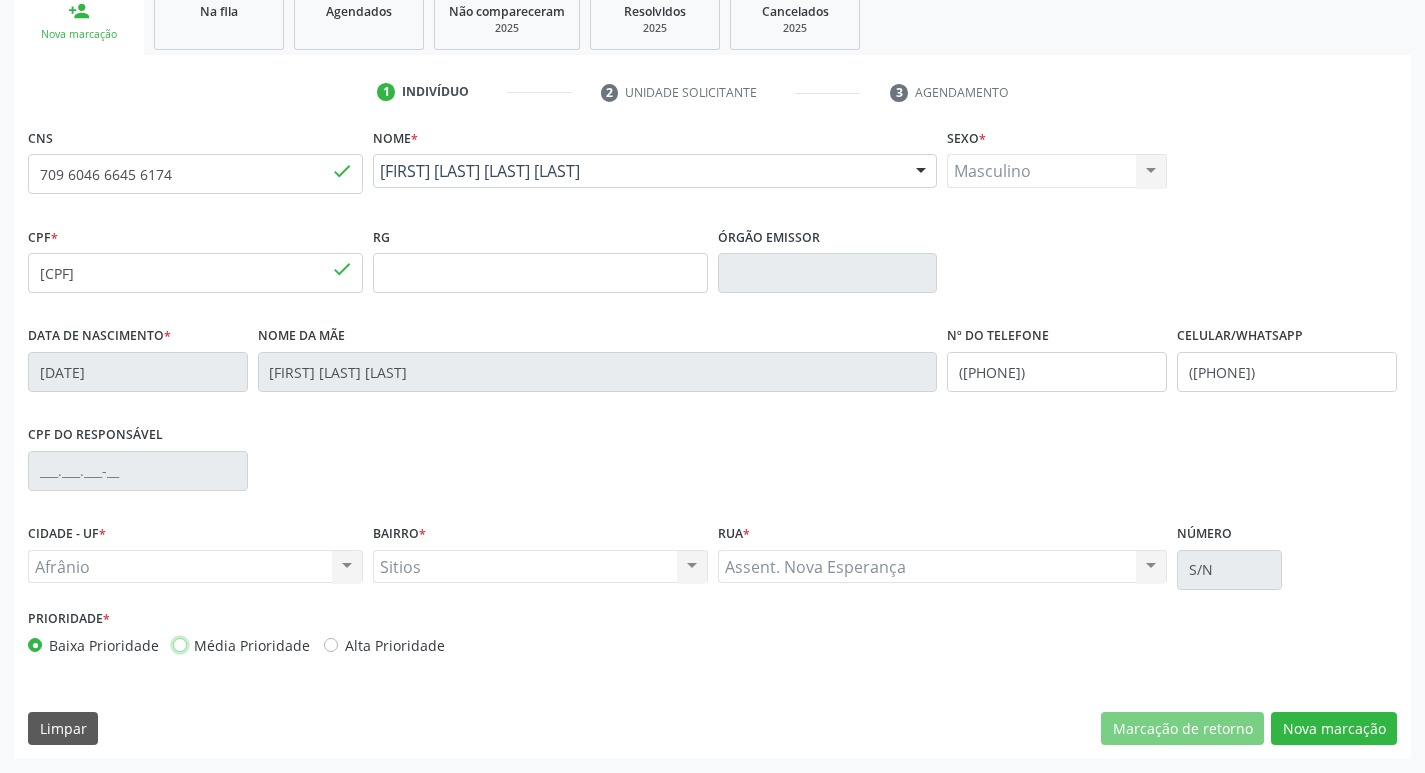 click on "Média Prioridade" at bounding box center [180, 644] 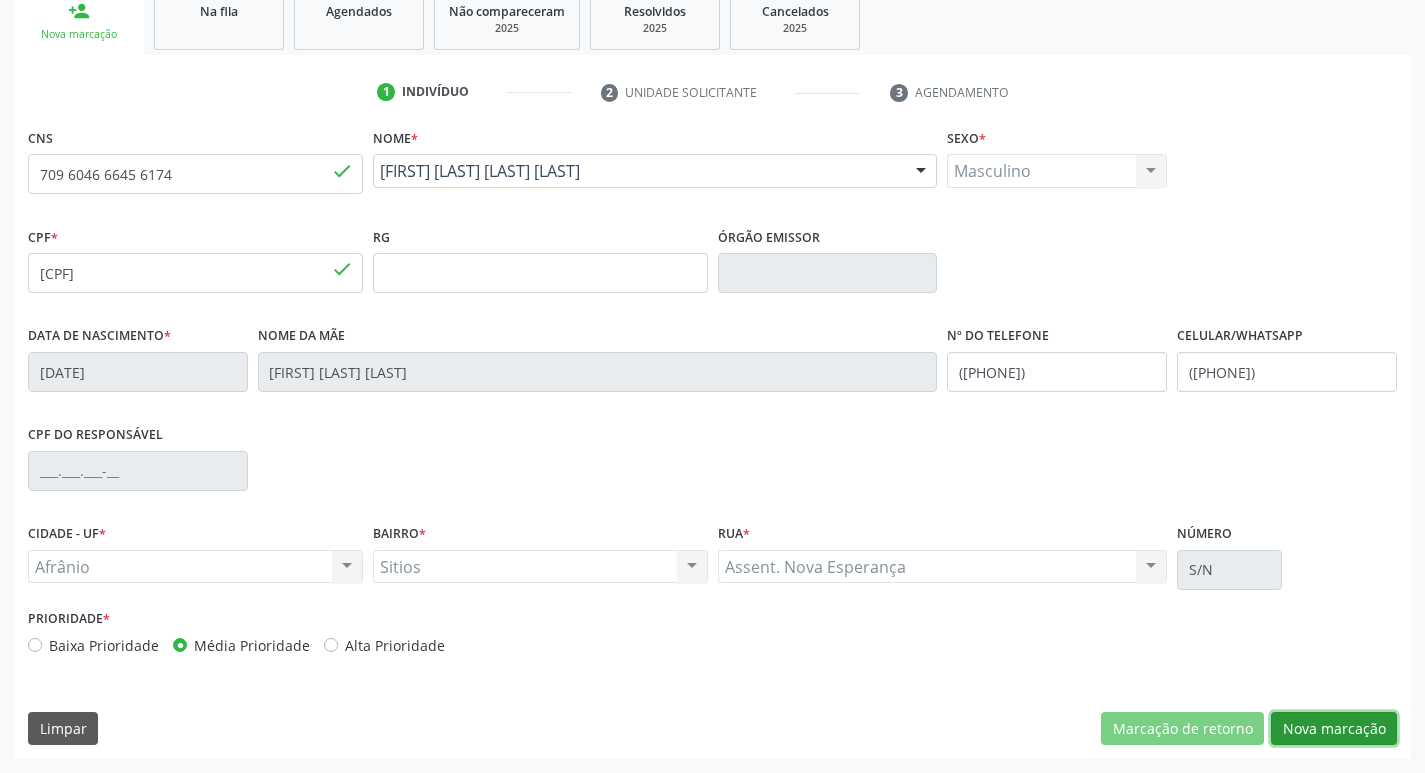 click on "Nova marcação" at bounding box center [1334, 729] 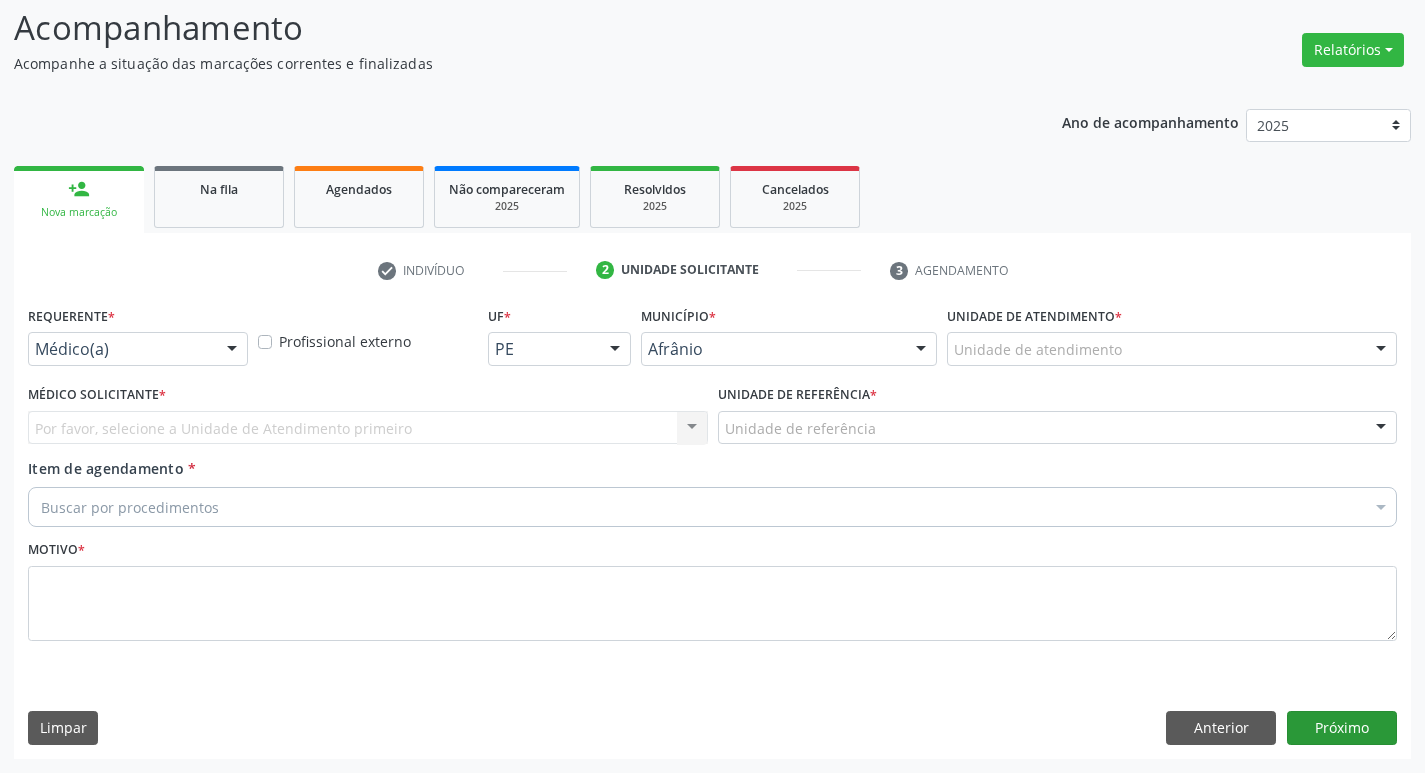 scroll, scrollTop: 133, scrollLeft: 0, axis: vertical 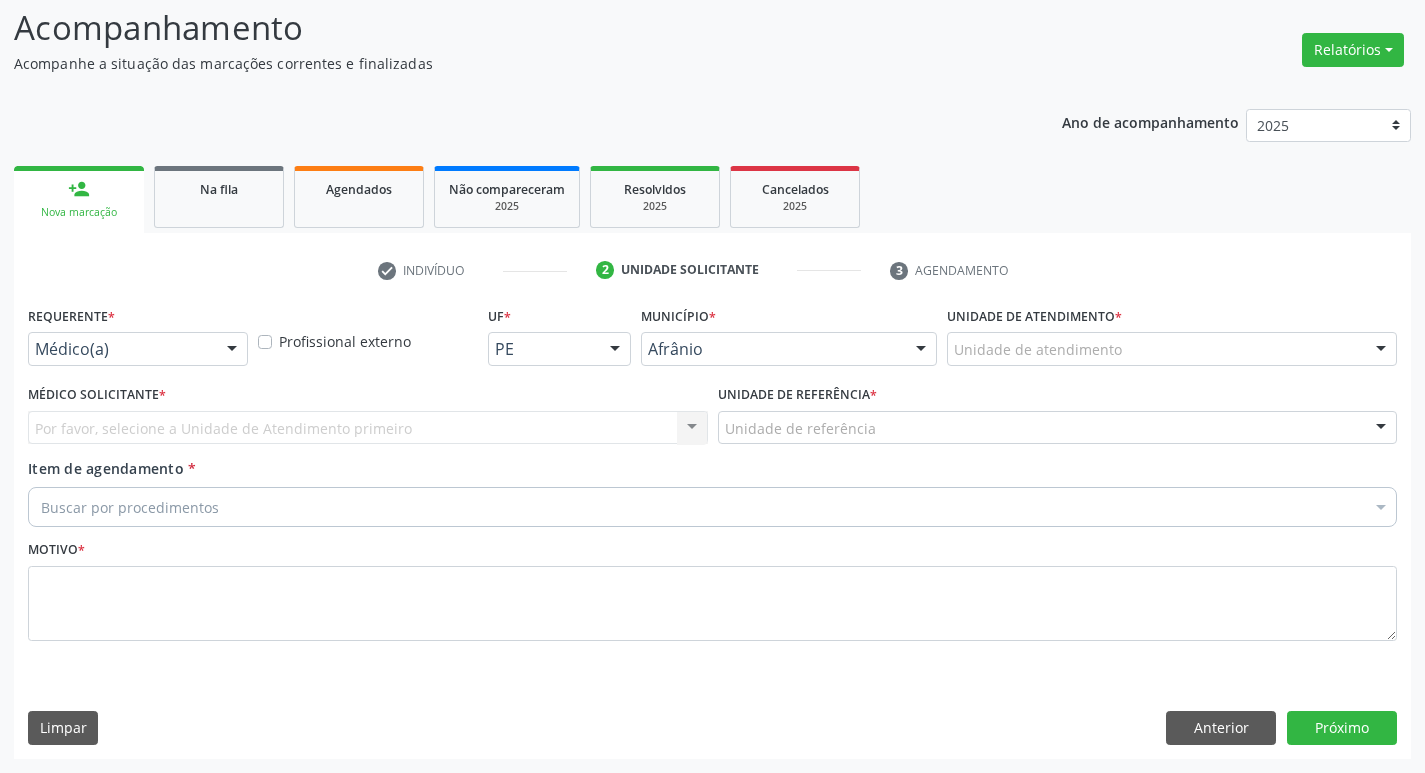 click on "Unidade de atendimento" at bounding box center (1172, 349) 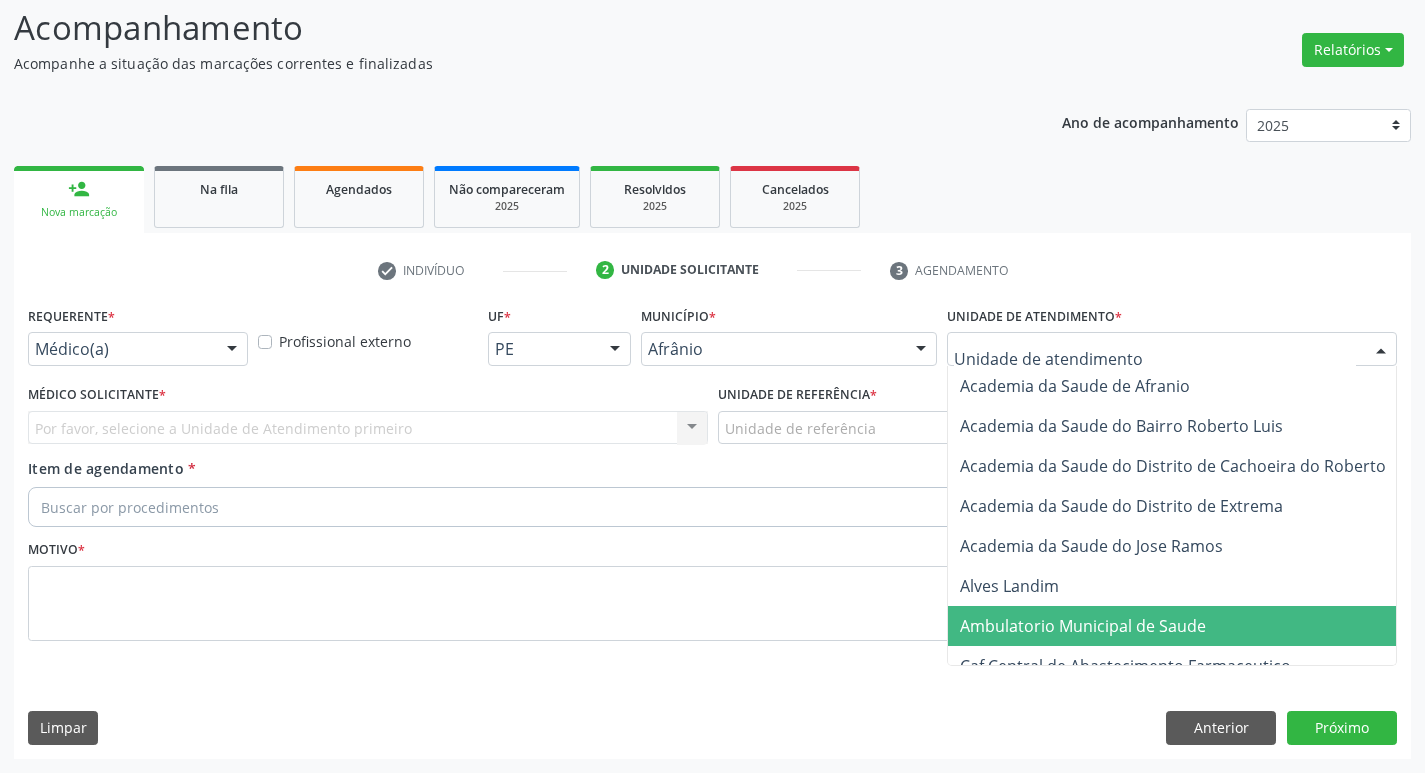 drag, startPoint x: 1196, startPoint y: 611, endPoint x: 809, endPoint y: 550, distance: 391.77798 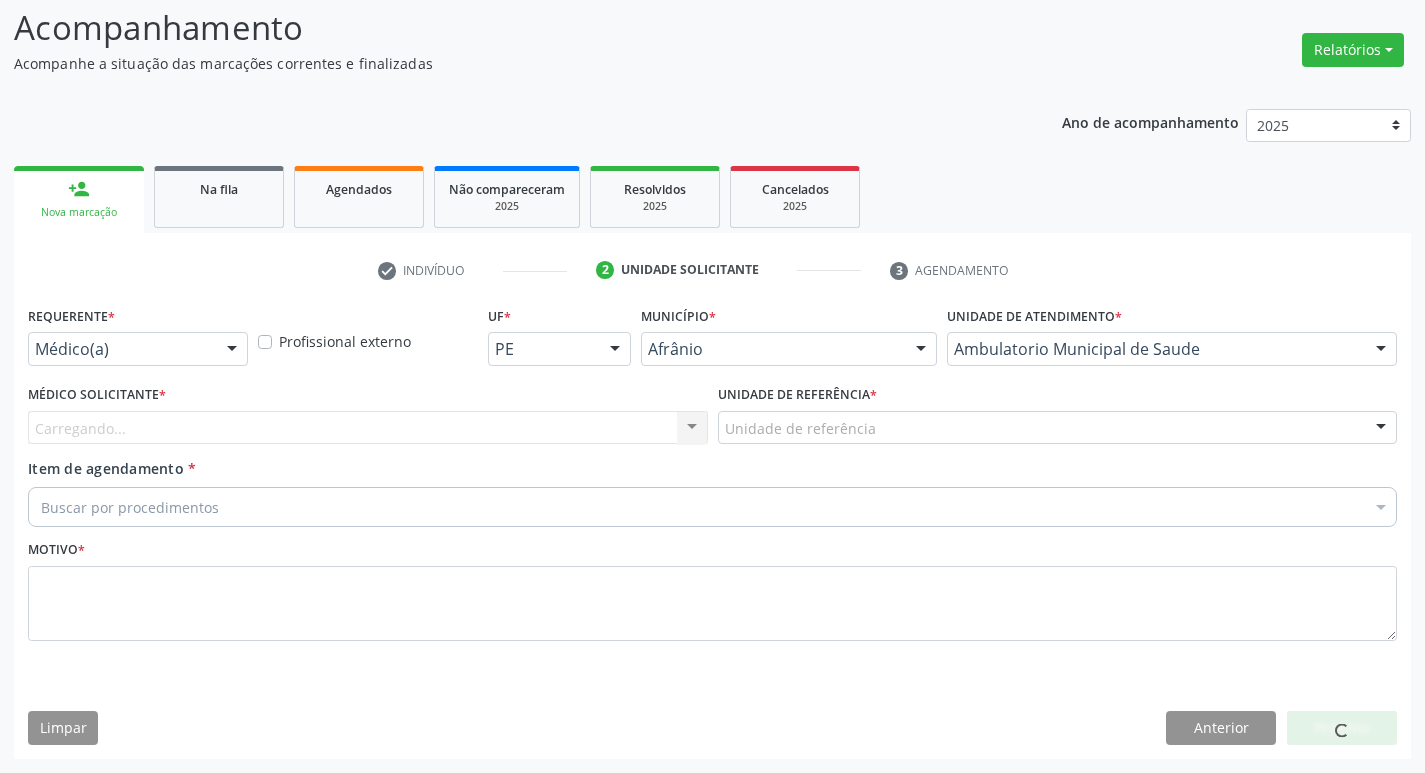 click on "Carregando...
Nenhum resultado encontrado para: "   "
Não há nenhuma opção para ser exibida." at bounding box center (368, 428) 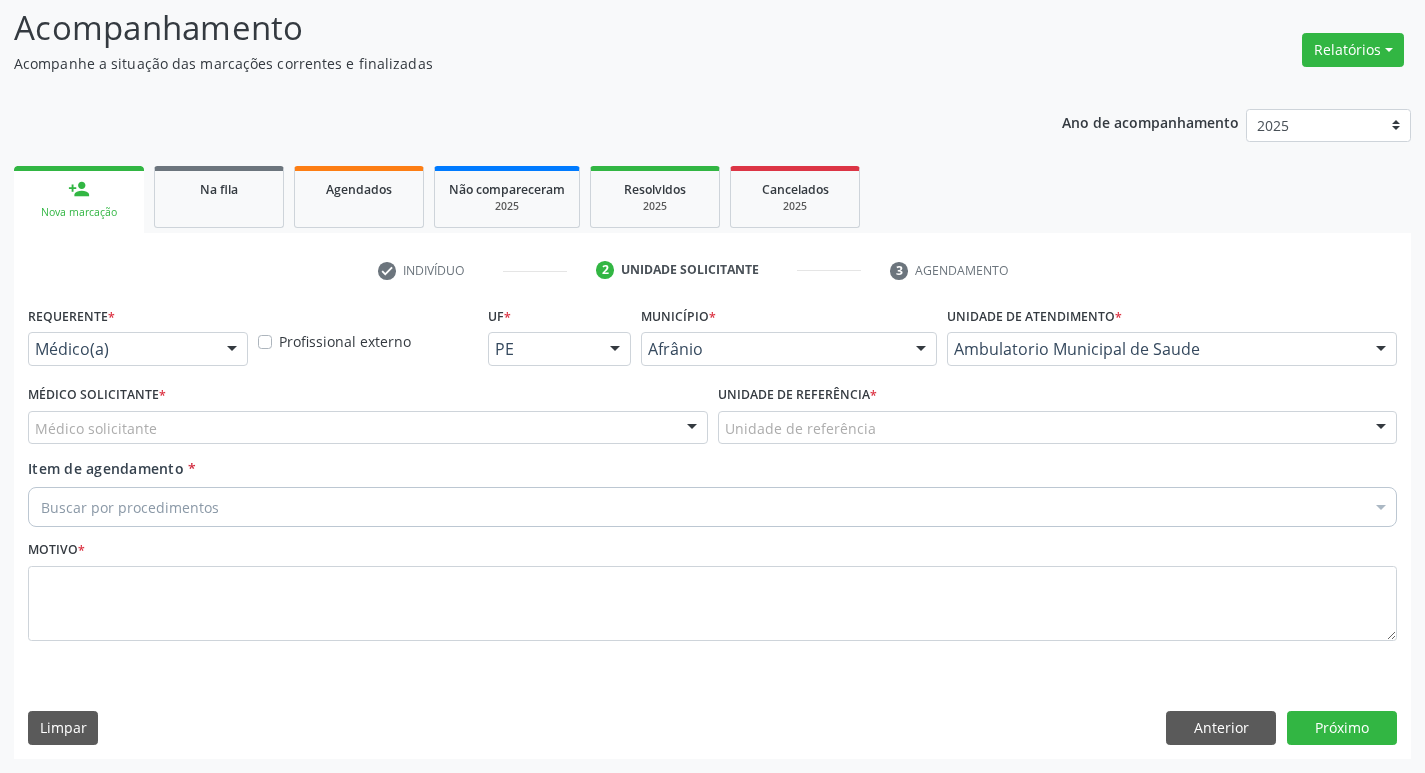click at bounding box center [692, 429] 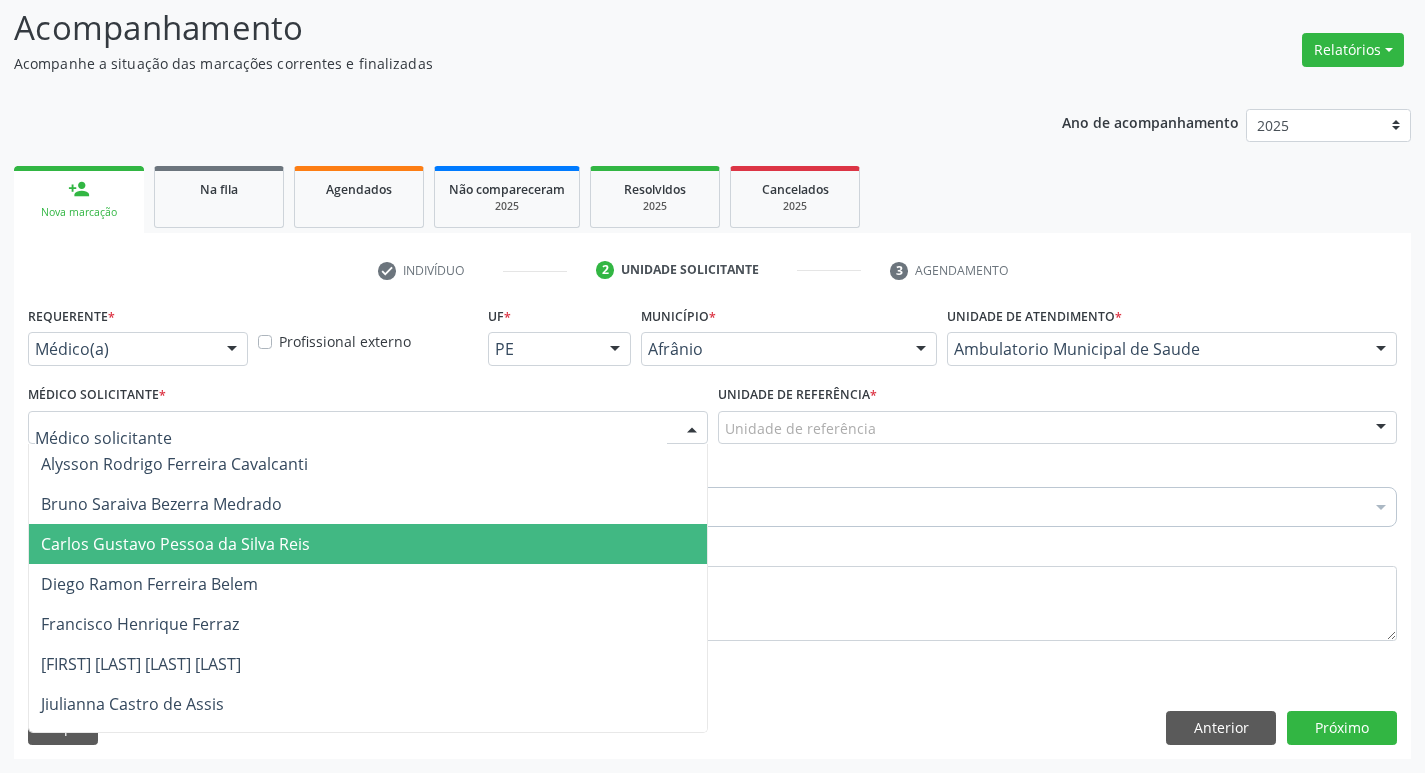 click on "Carlos Gustavo Pessoa da Silva Reis" at bounding box center (368, 544) 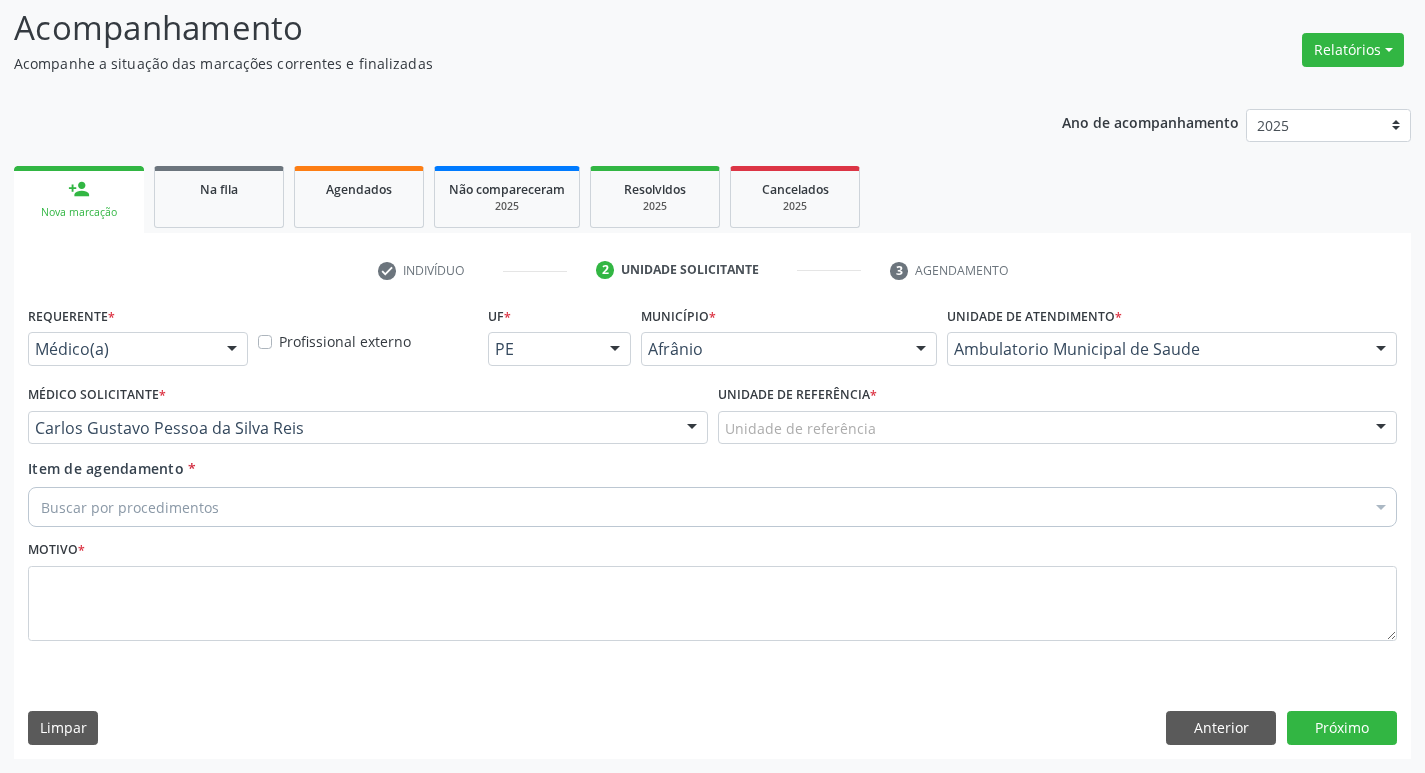 click on "Unidade de referência" at bounding box center (1058, 428) 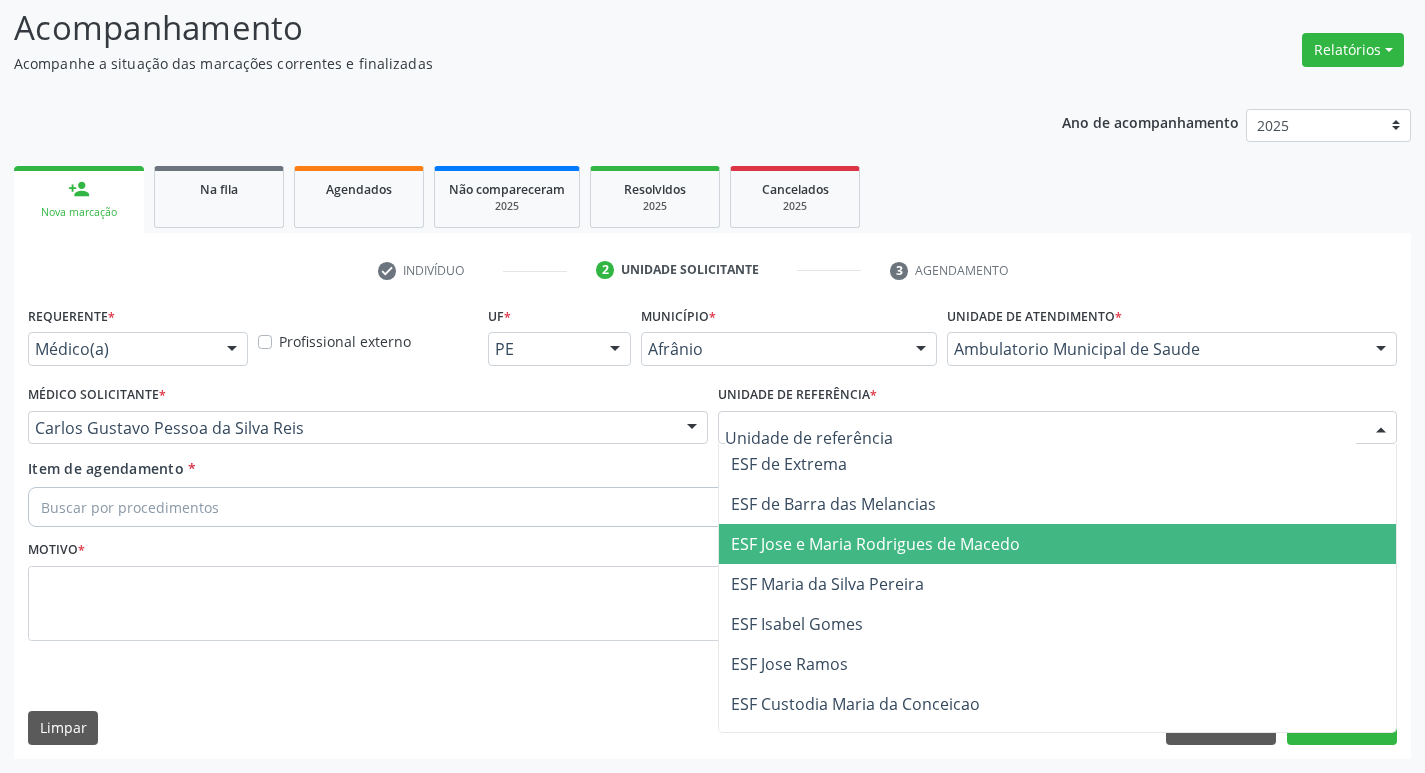 click on "ESF Jose e Maria Rodrigues de Macedo" at bounding box center [875, 544] 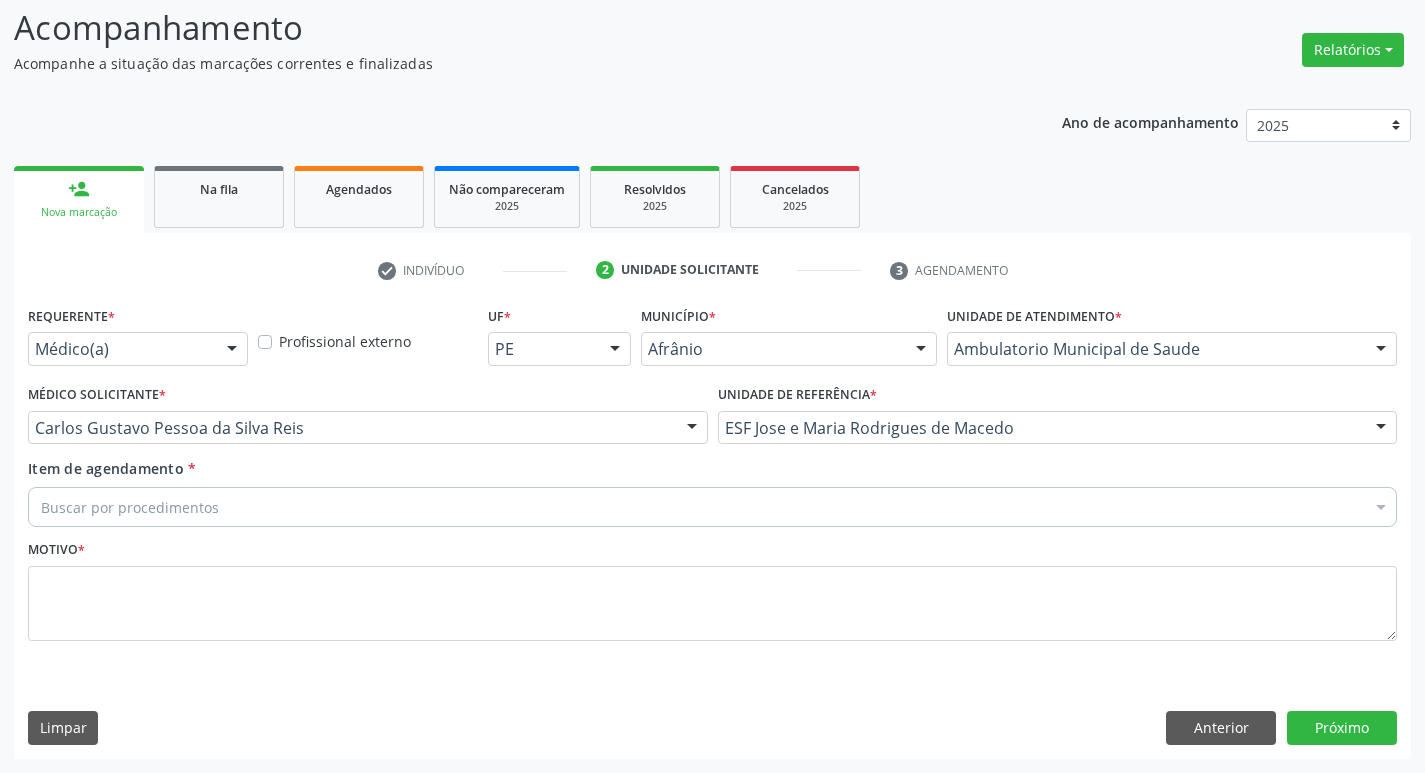 click on "Buscar por procedimentos" at bounding box center [712, 507] 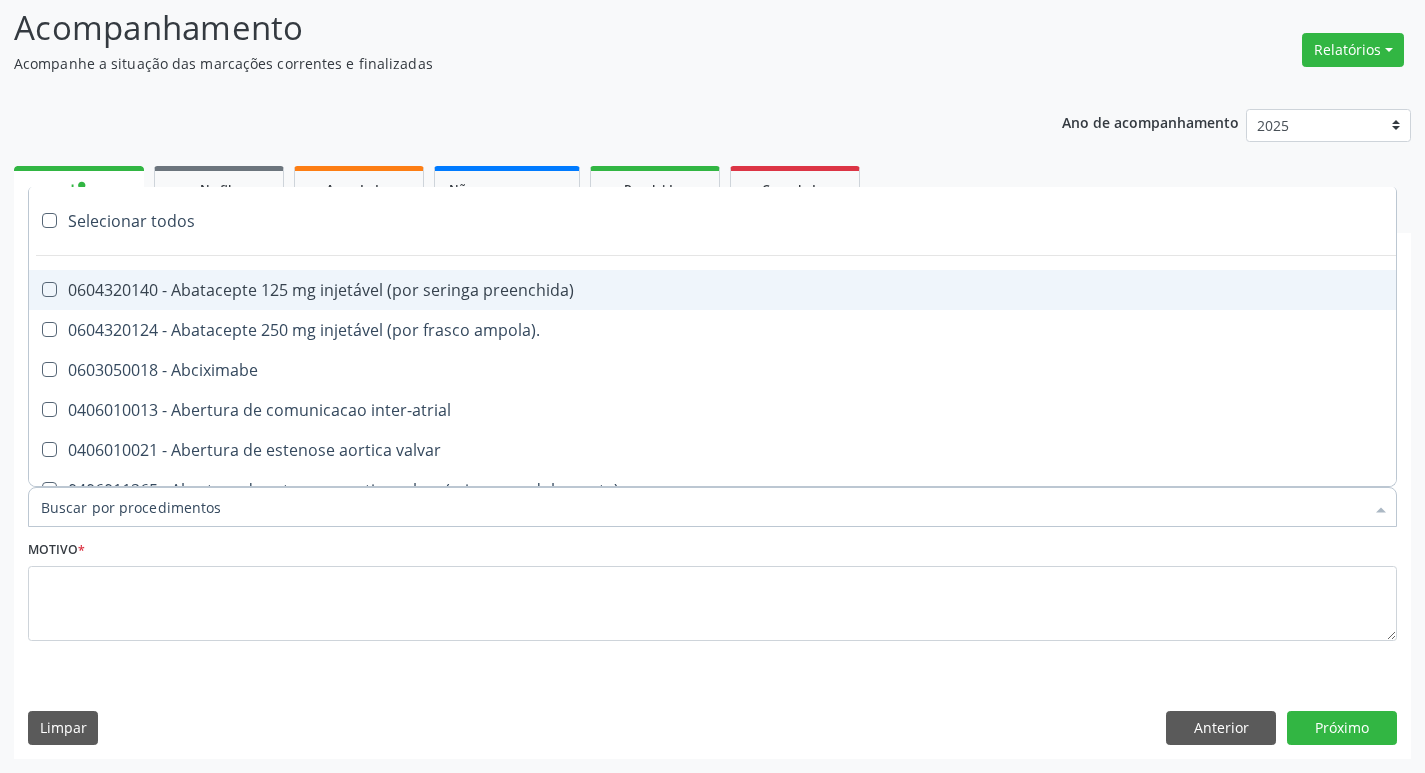 click on "Item de agendamento
*" at bounding box center (702, 507) 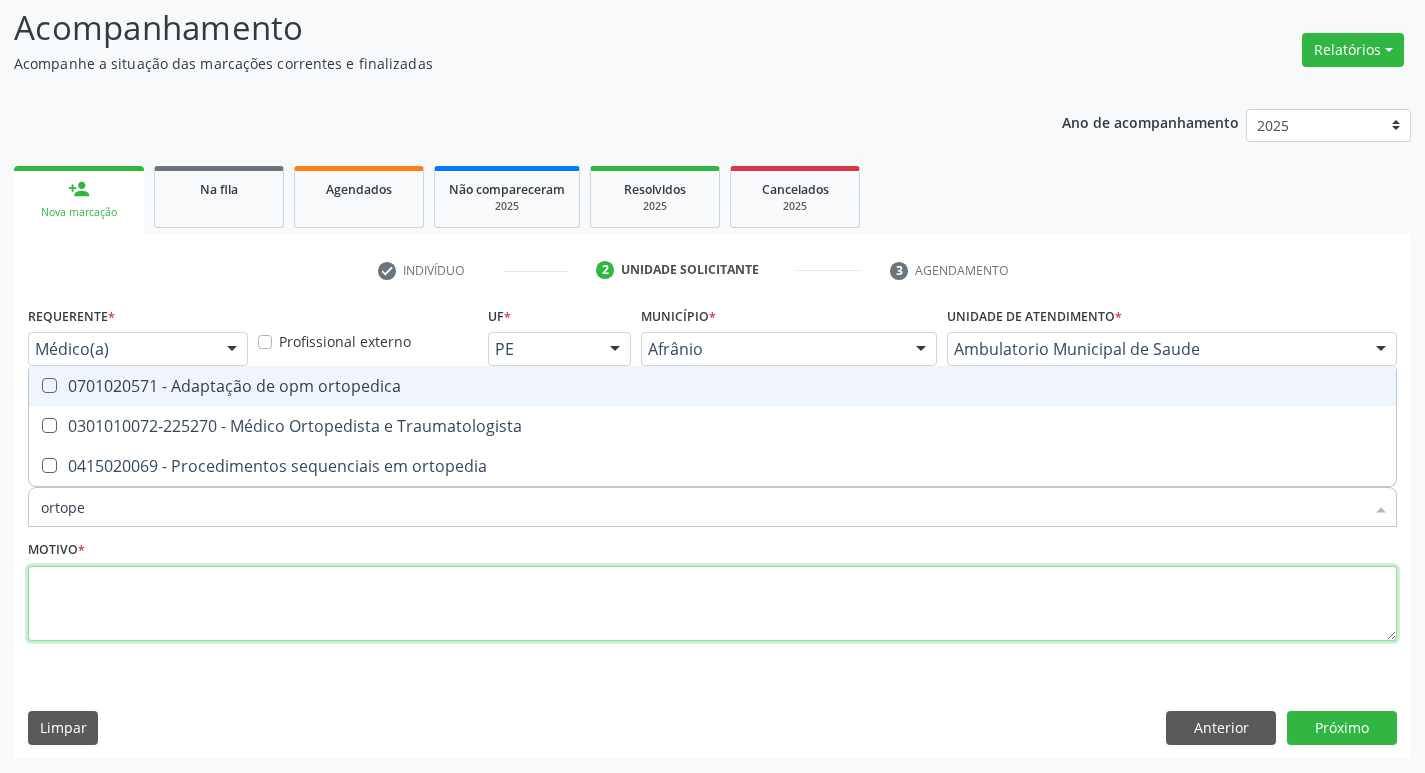 click at bounding box center (712, 604) 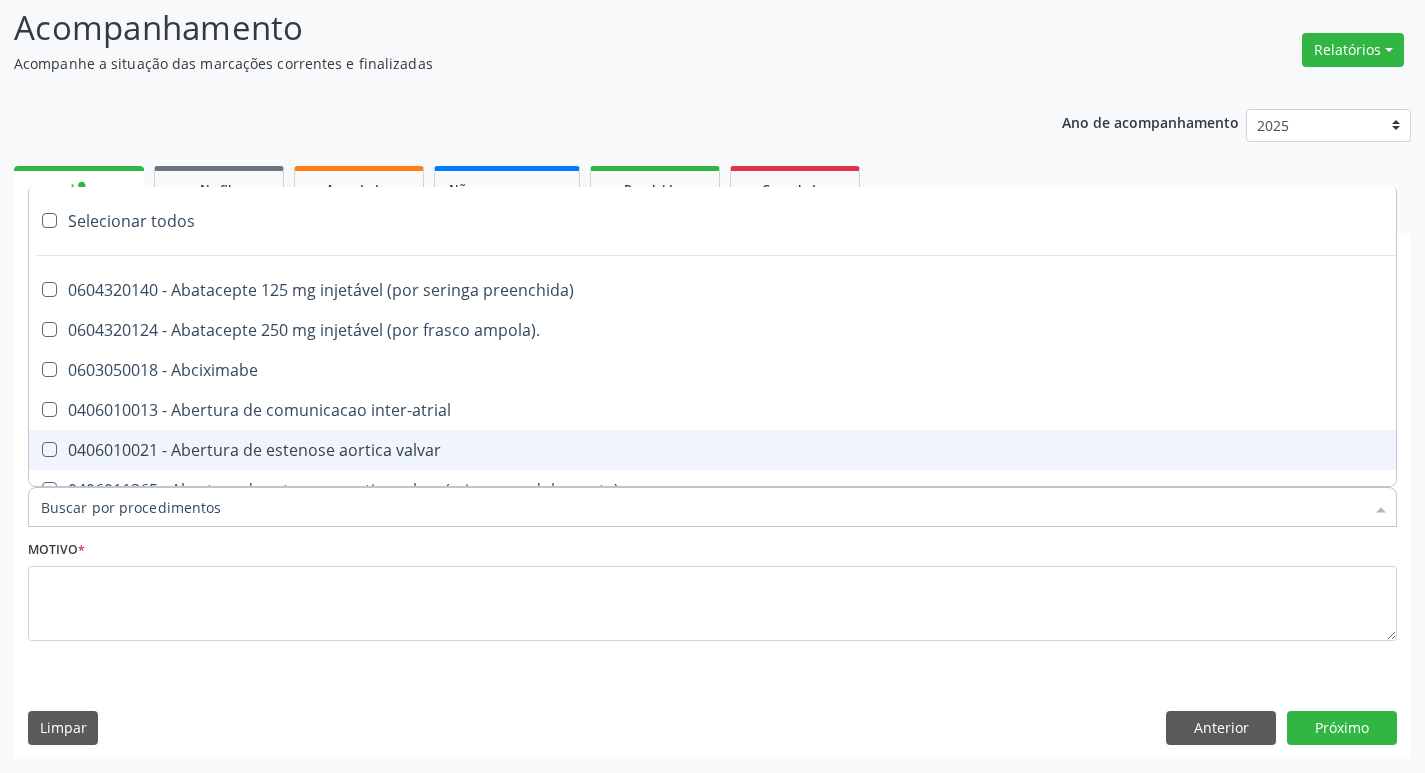 paste on "ortope" 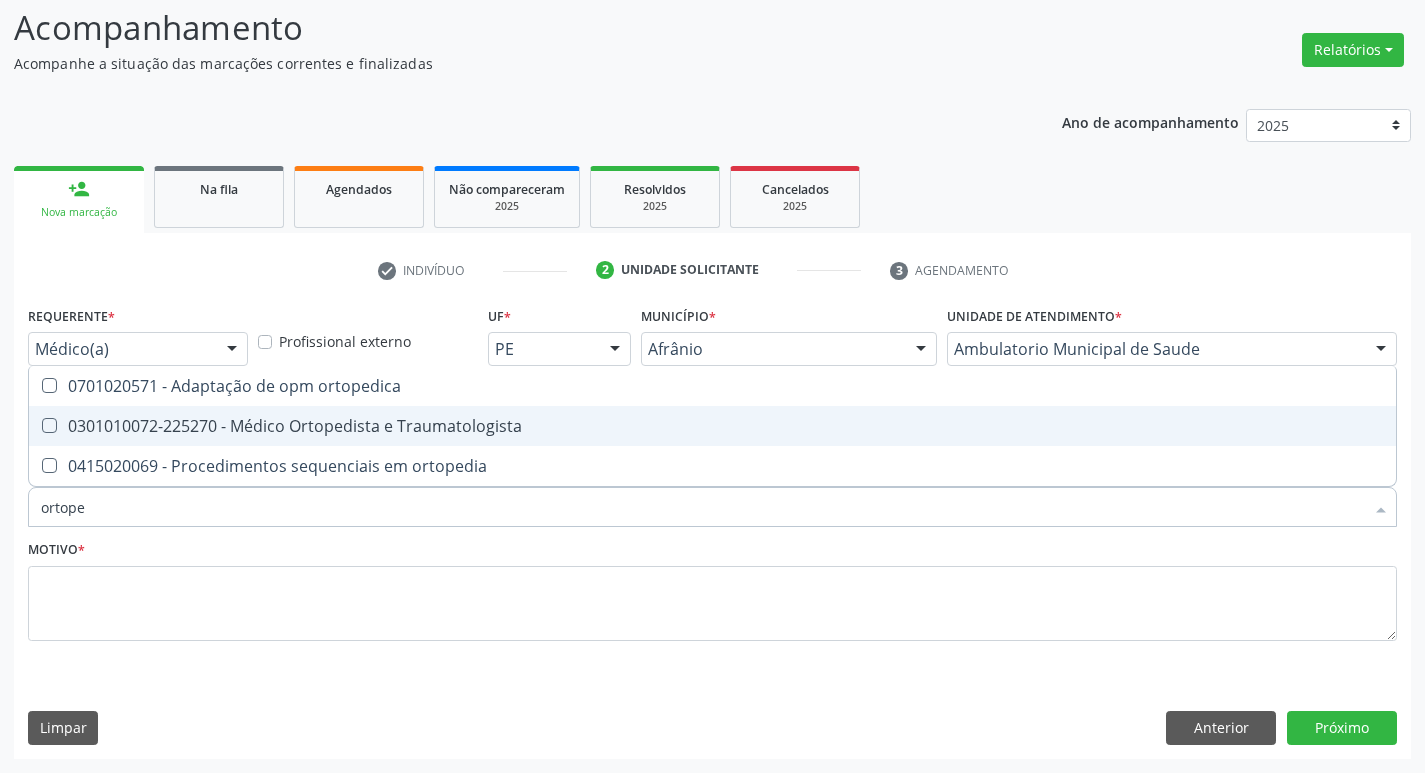 click at bounding box center [49, 425] 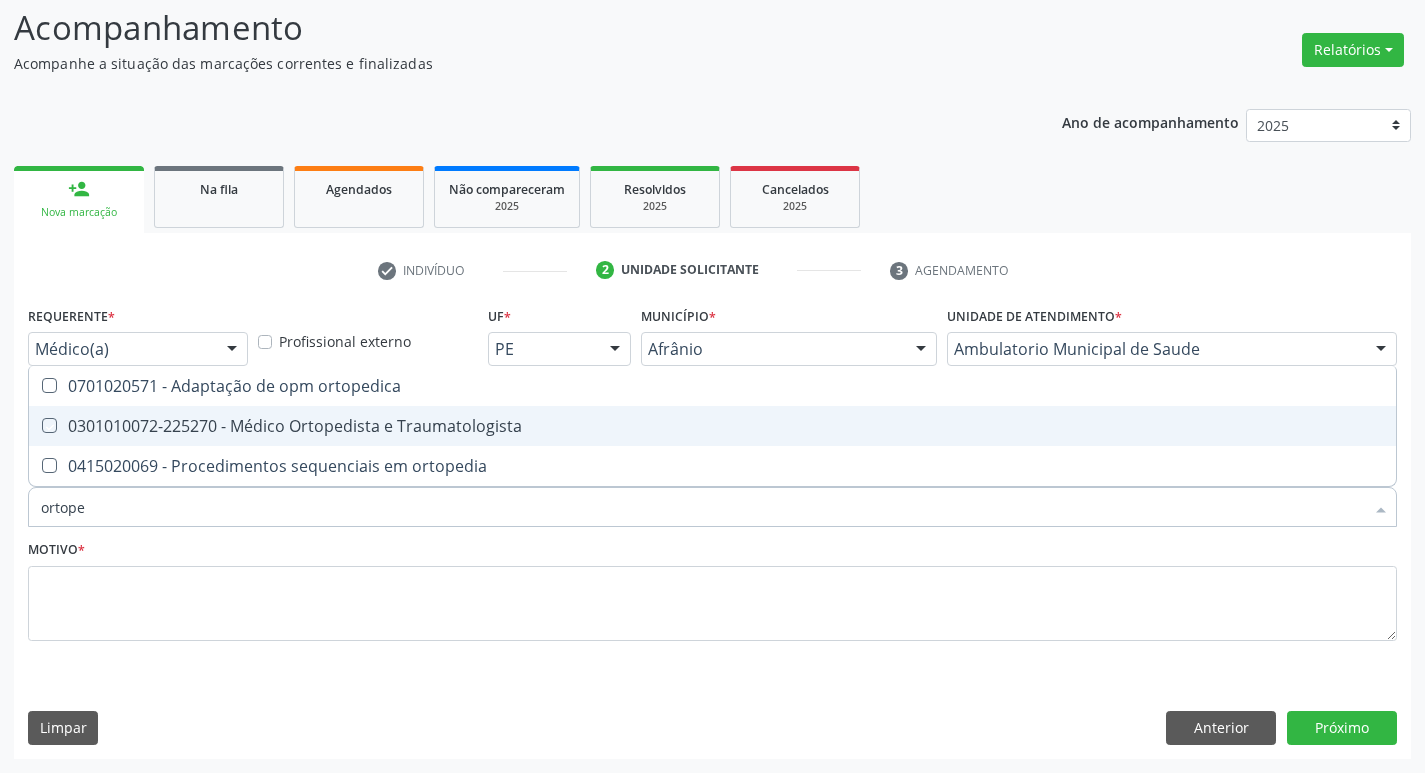 click at bounding box center [35, 425] 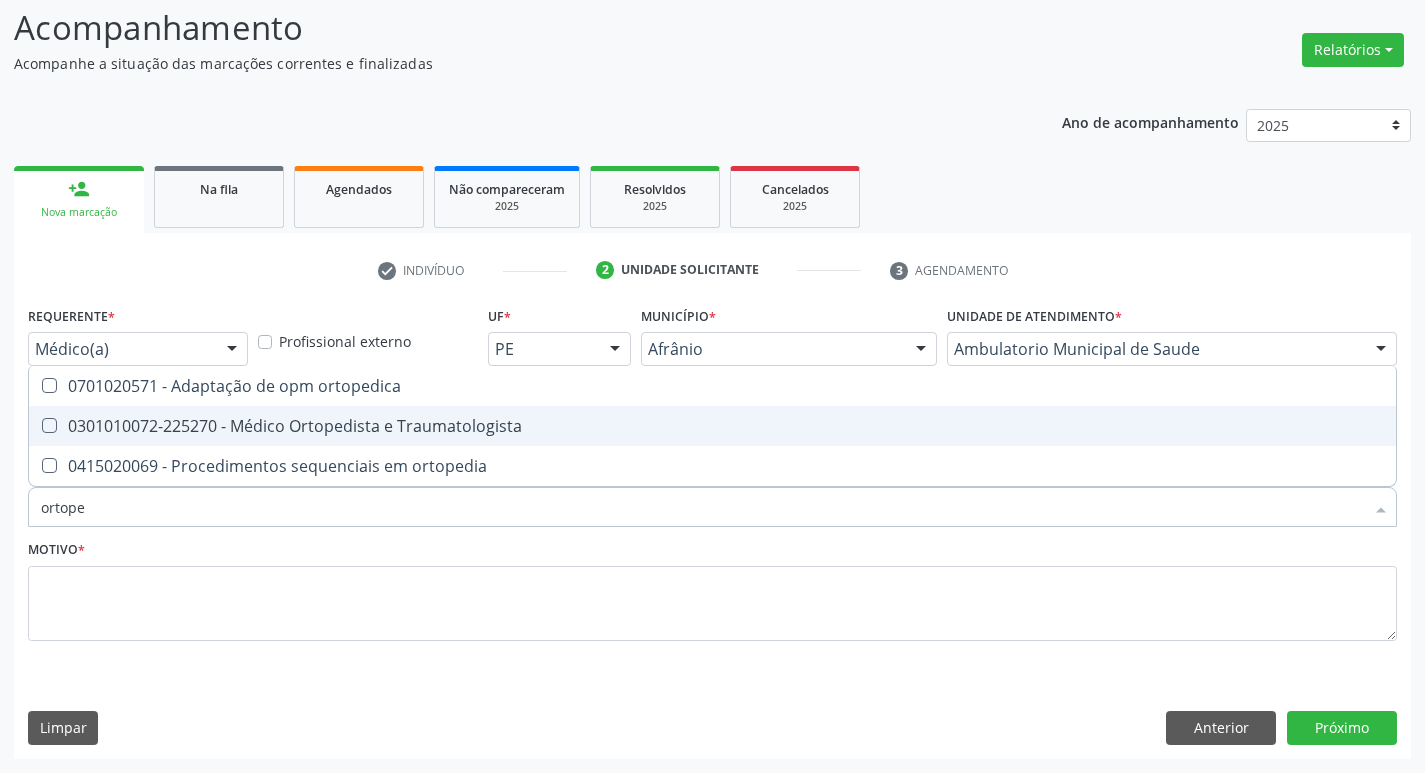 checkbox on "true" 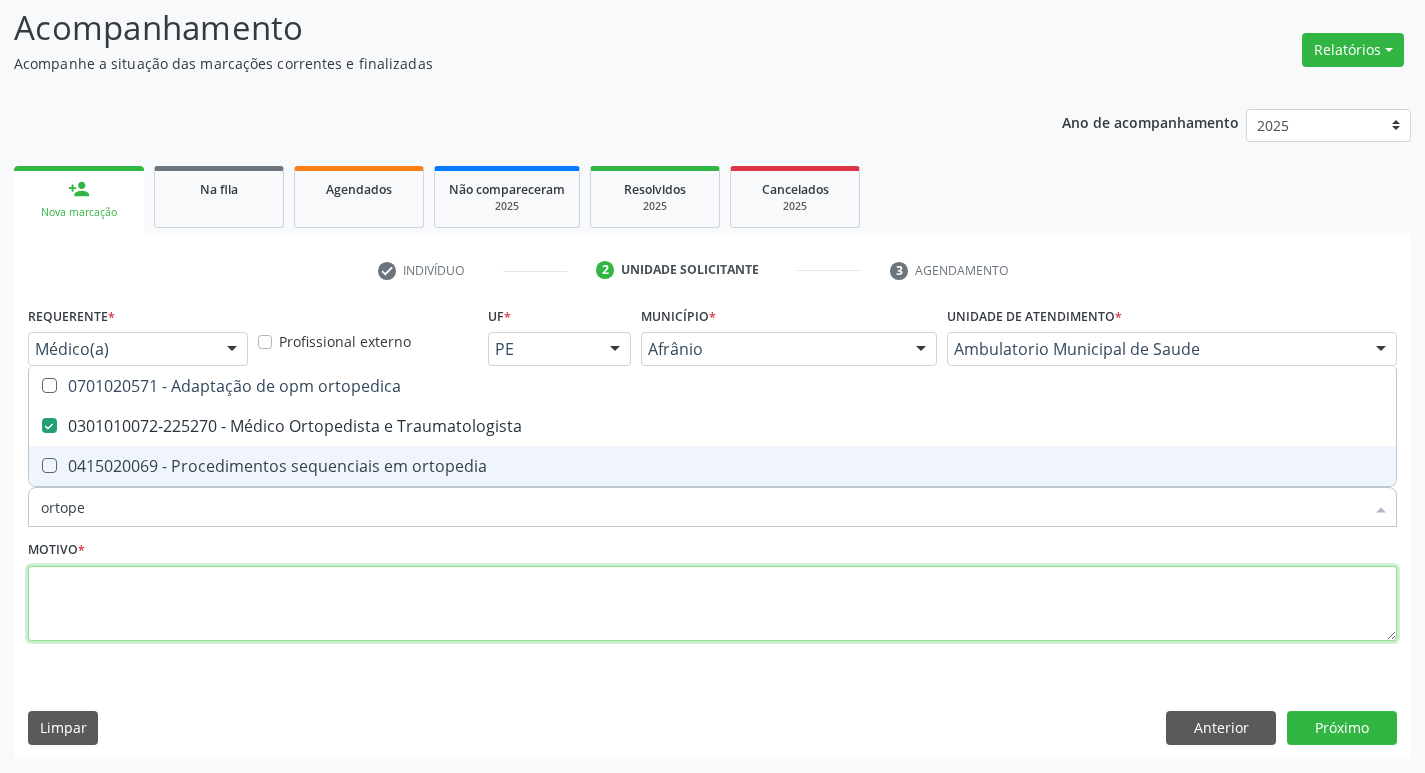 click at bounding box center [712, 604] 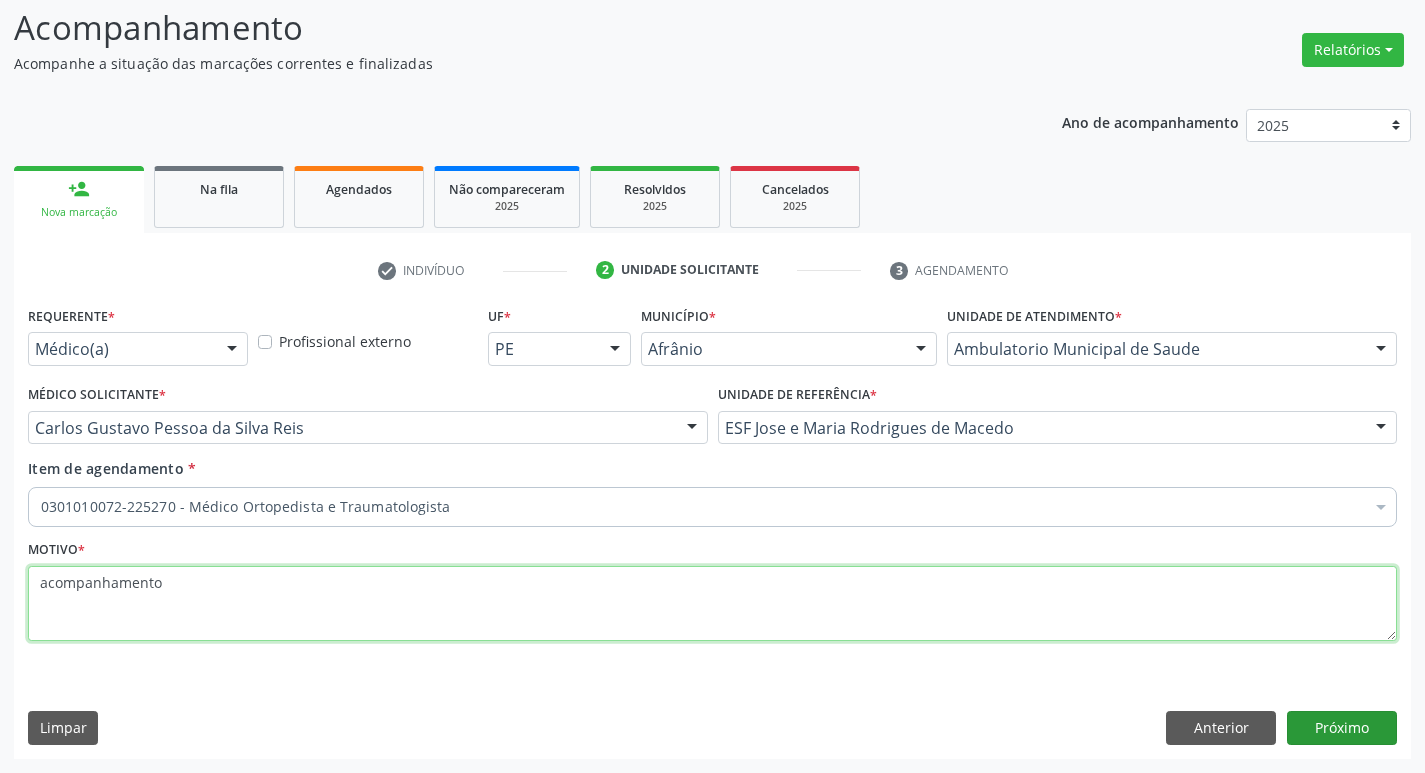 type on "acompanhamento" 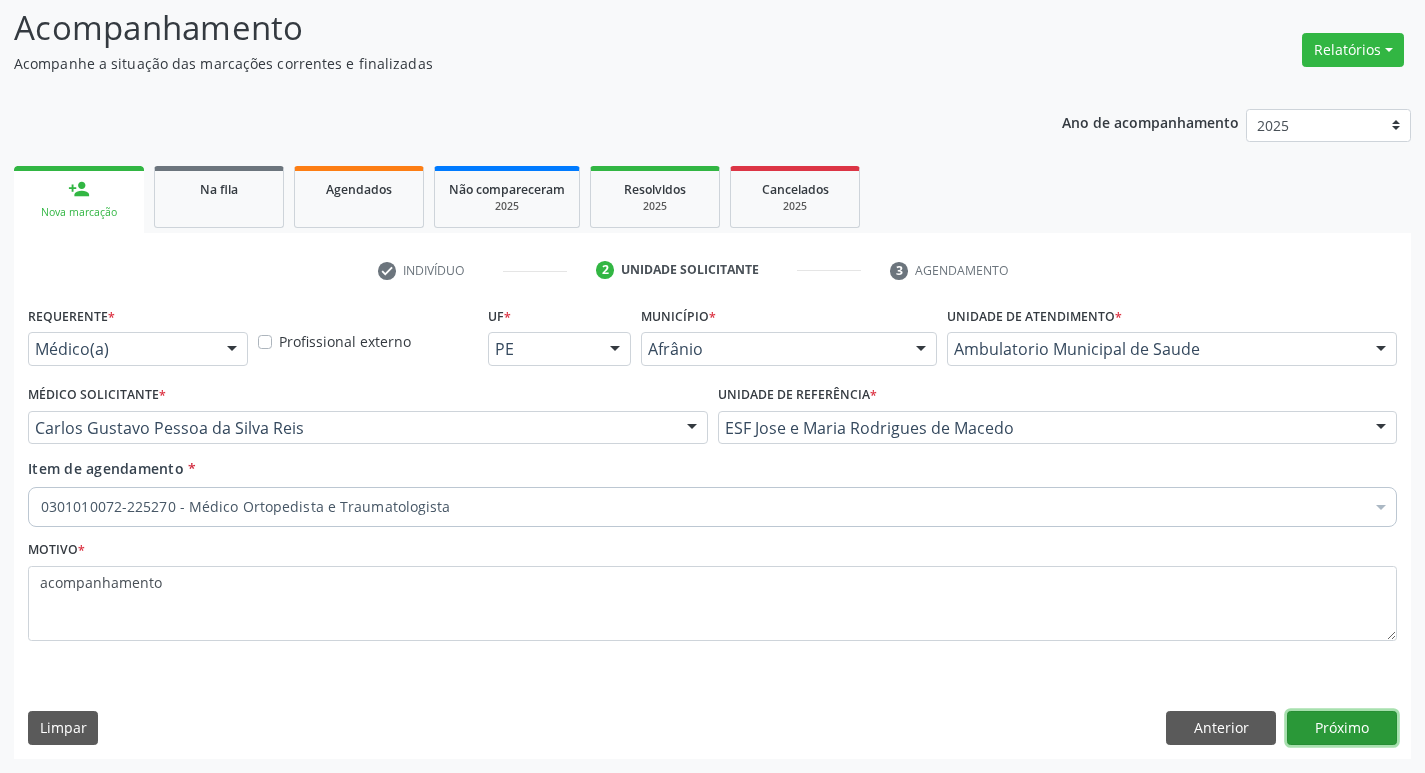 click on "Próximo" at bounding box center [1342, 728] 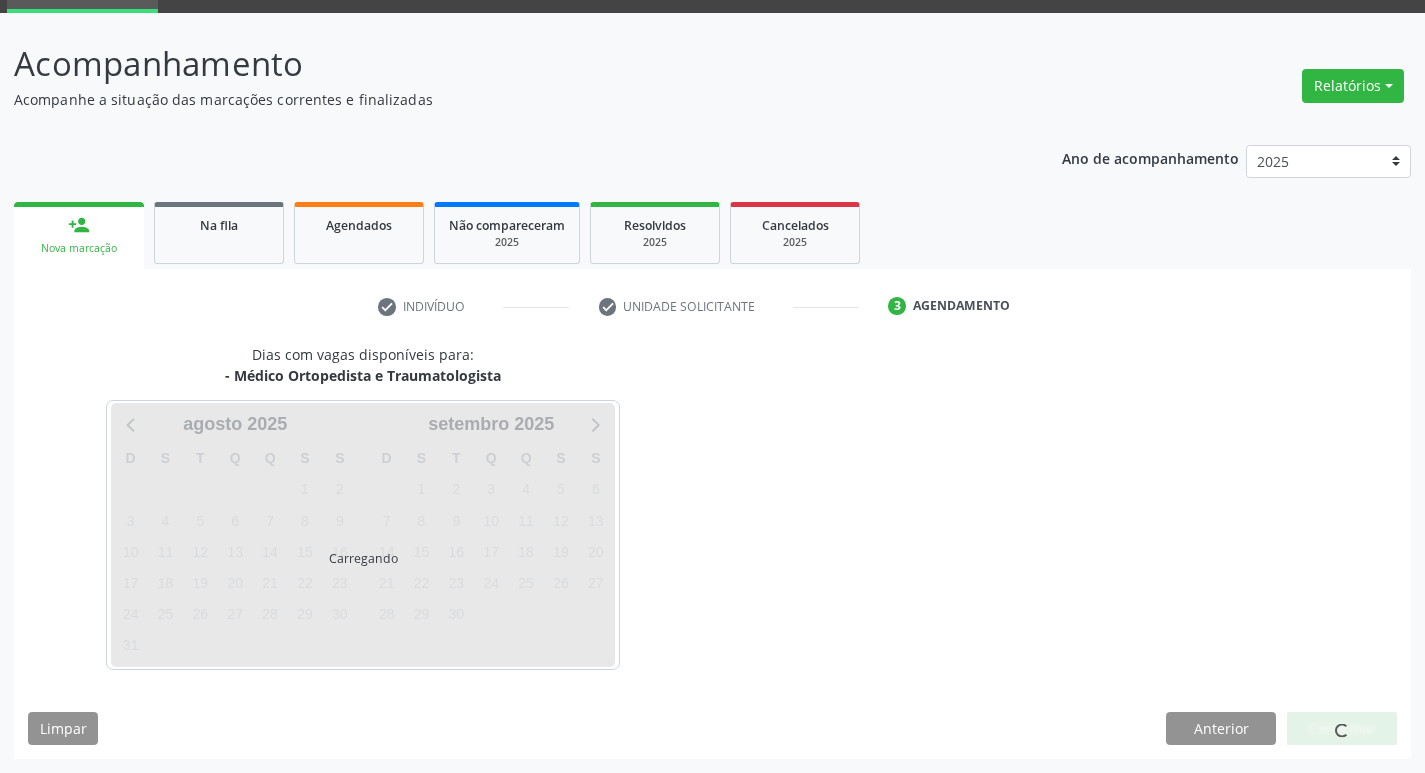 scroll, scrollTop: 97, scrollLeft: 0, axis: vertical 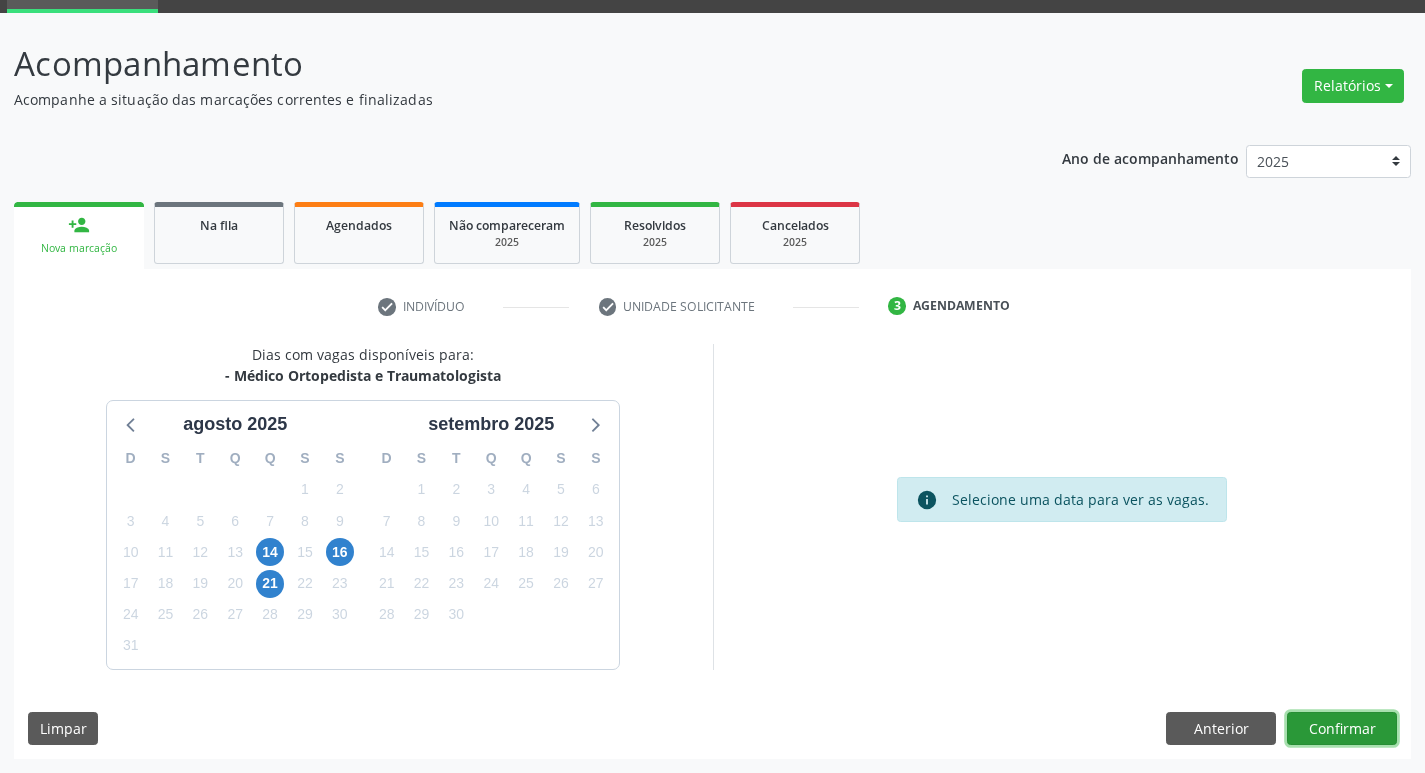click on "Confirmar" at bounding box center [1342, 729] 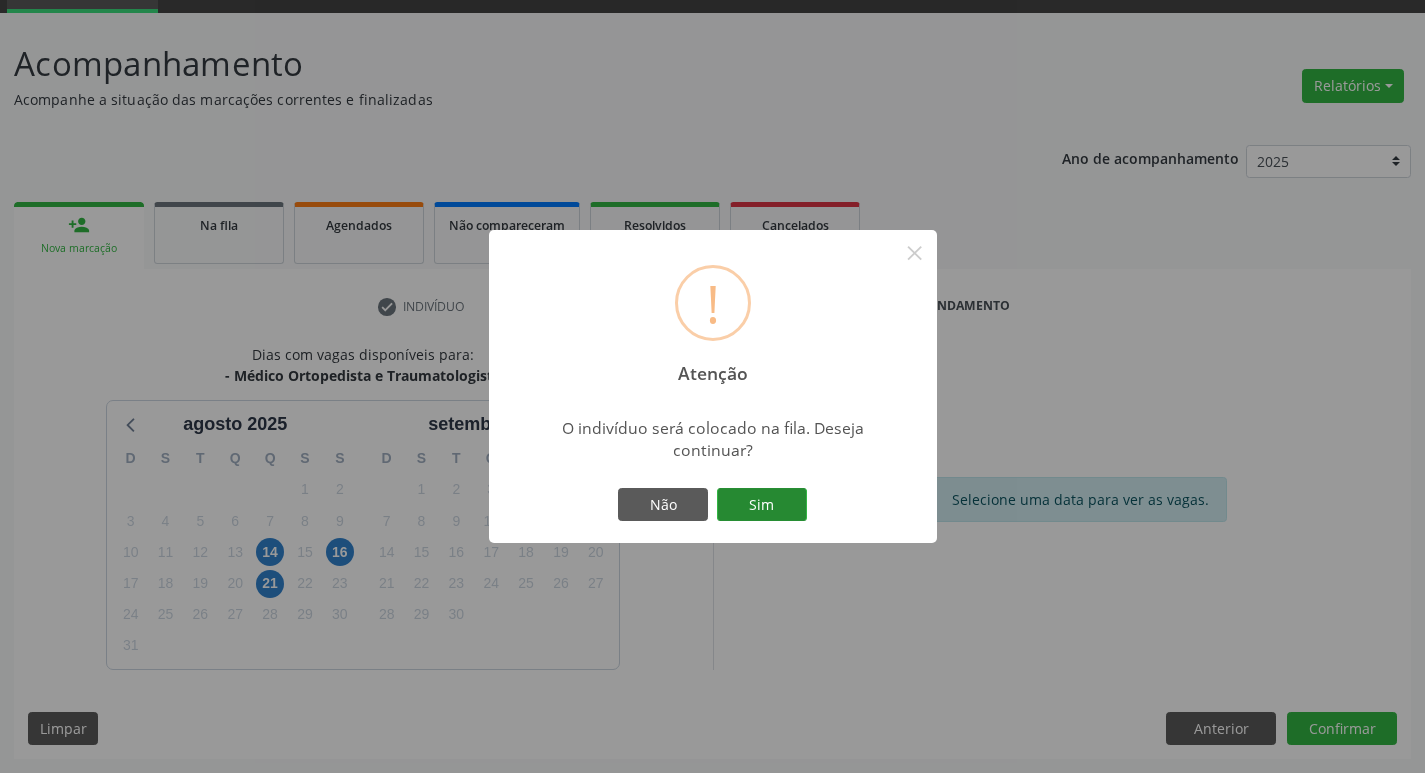 click on "Sim" at bounding box center [762, 505] 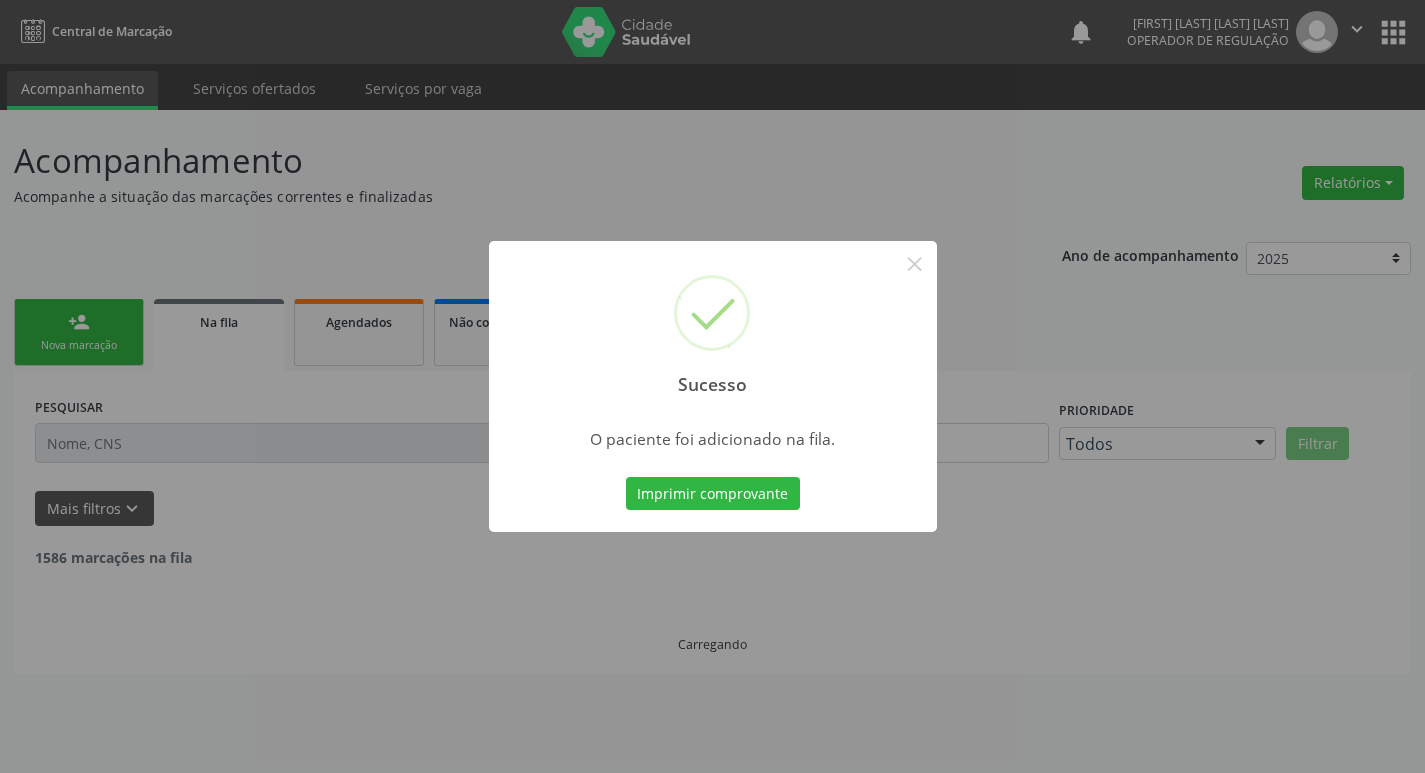 scroll, scrollTop: 0, scrollLeft: 0, axis: both 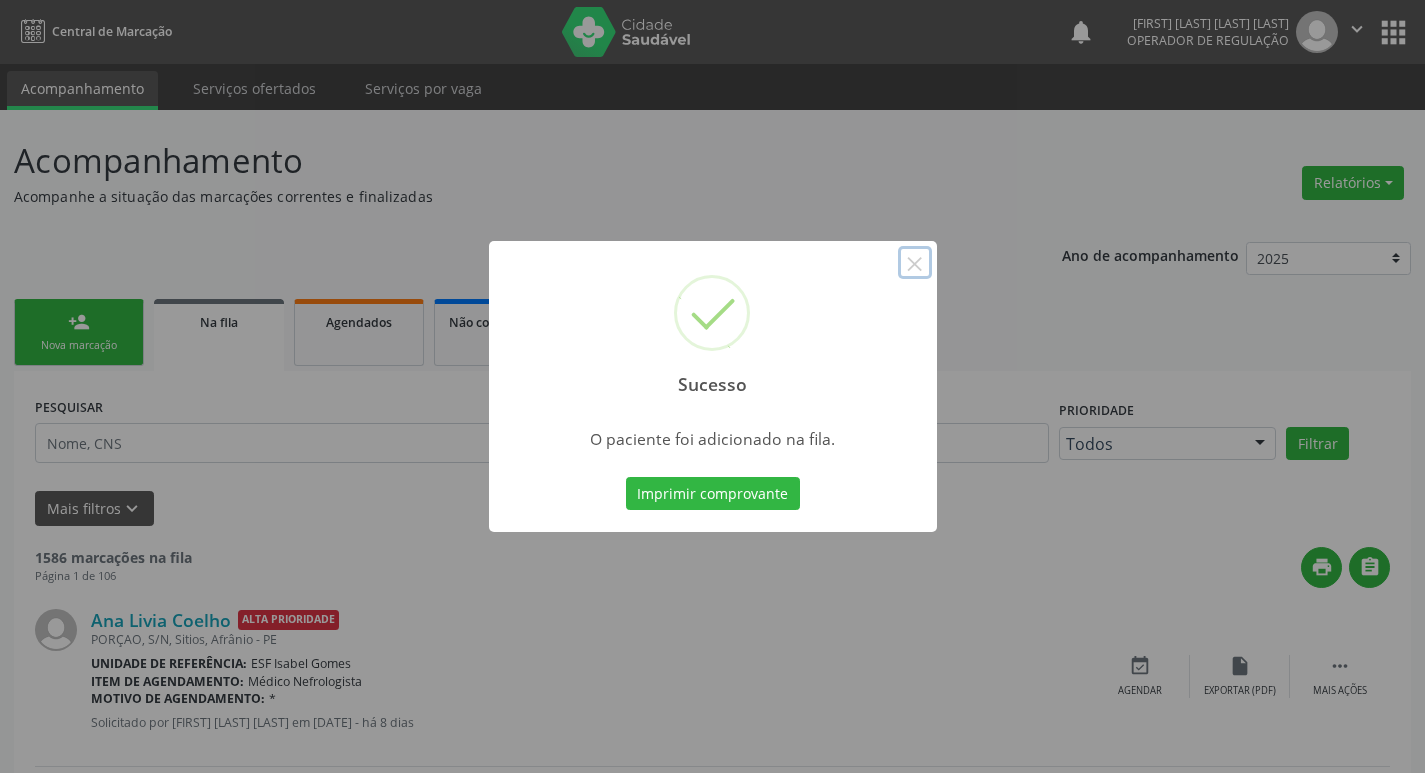 click on "×" at bounding box center [915, 263] 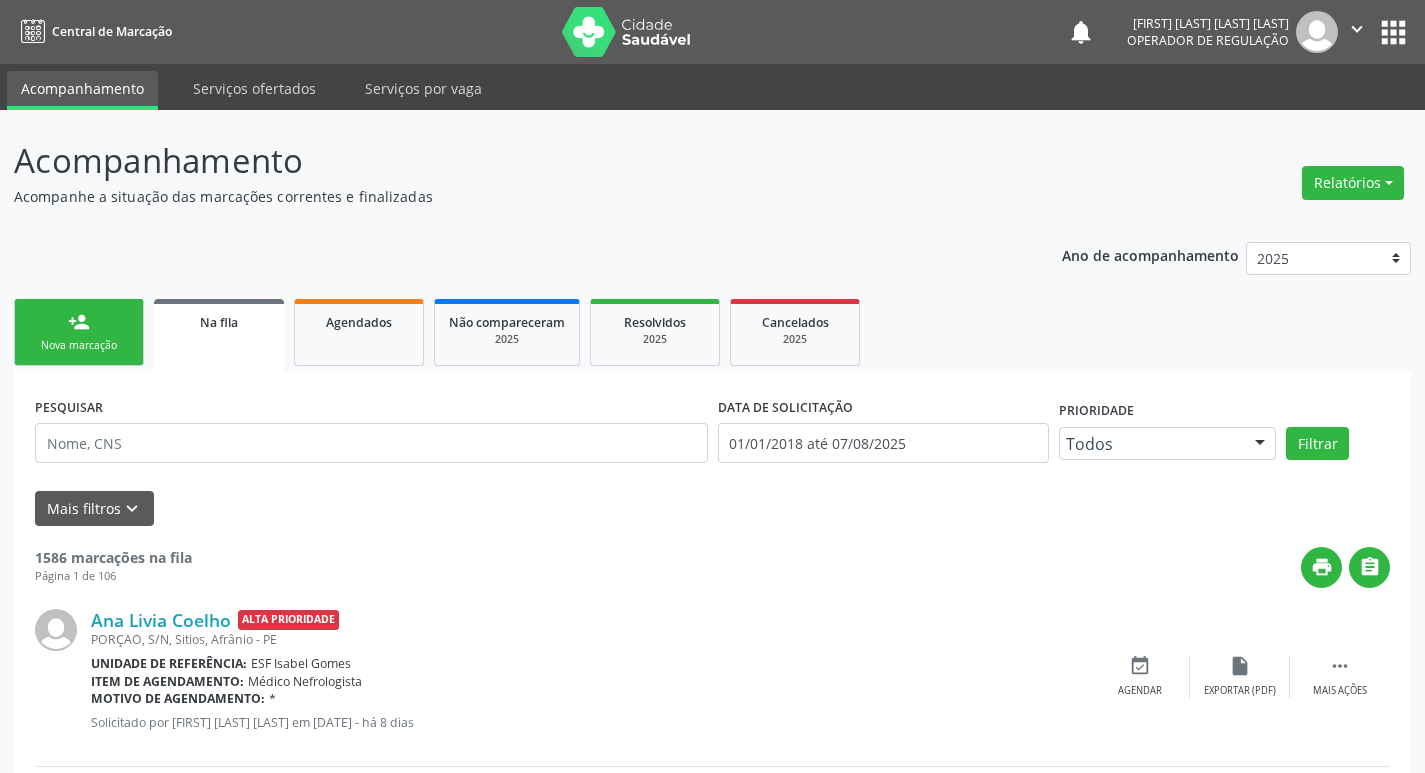 click on "person_add" at bounding box center [79, 322] 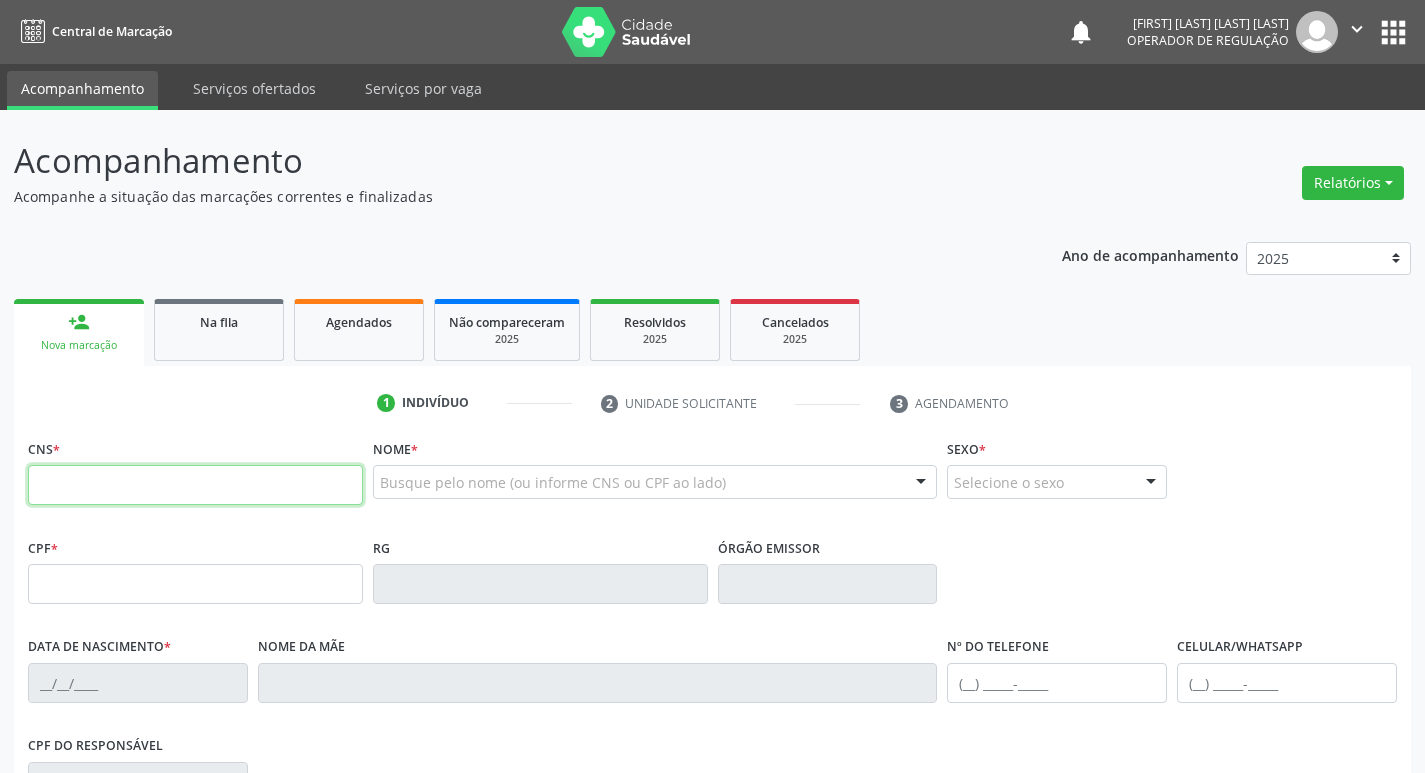 click at bounding box center [195, 485] 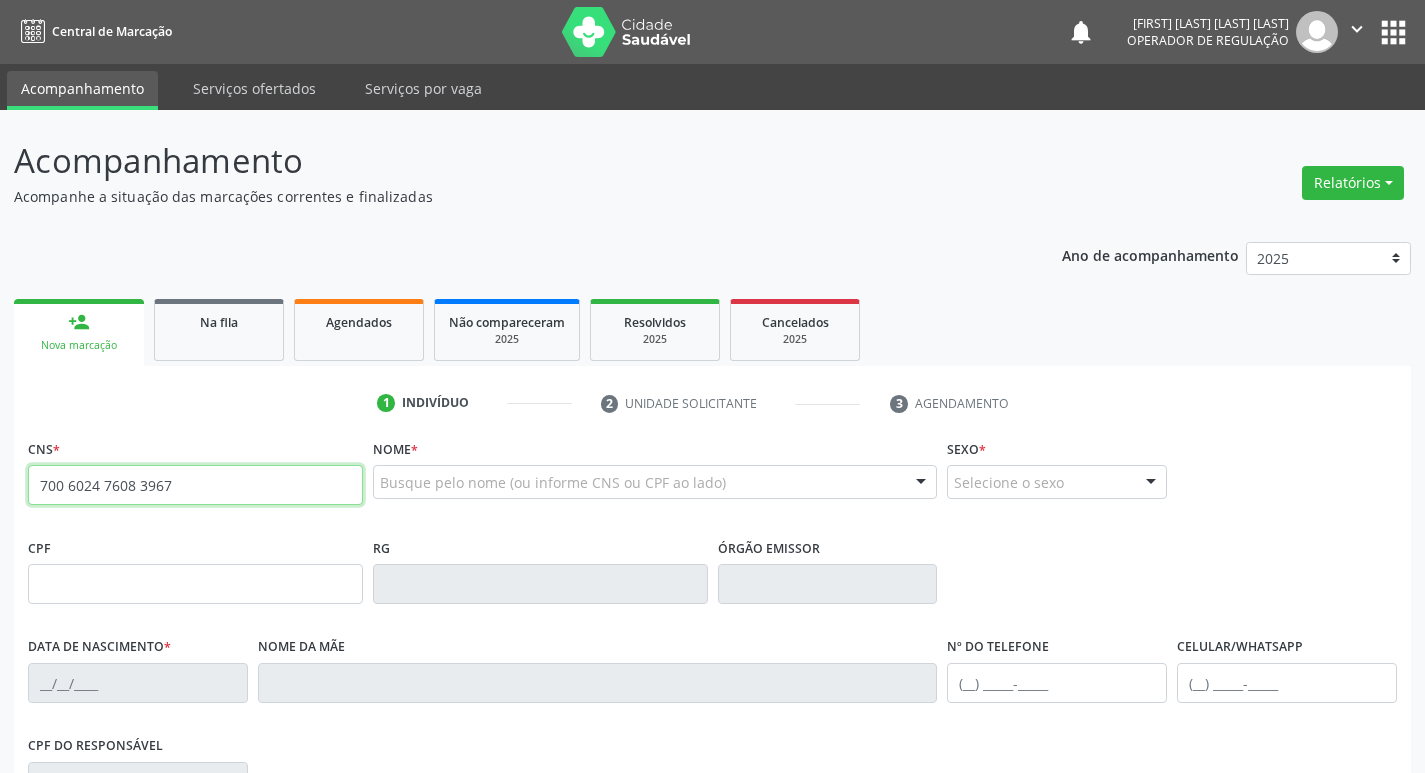 type on "700 6024 7608 3967" 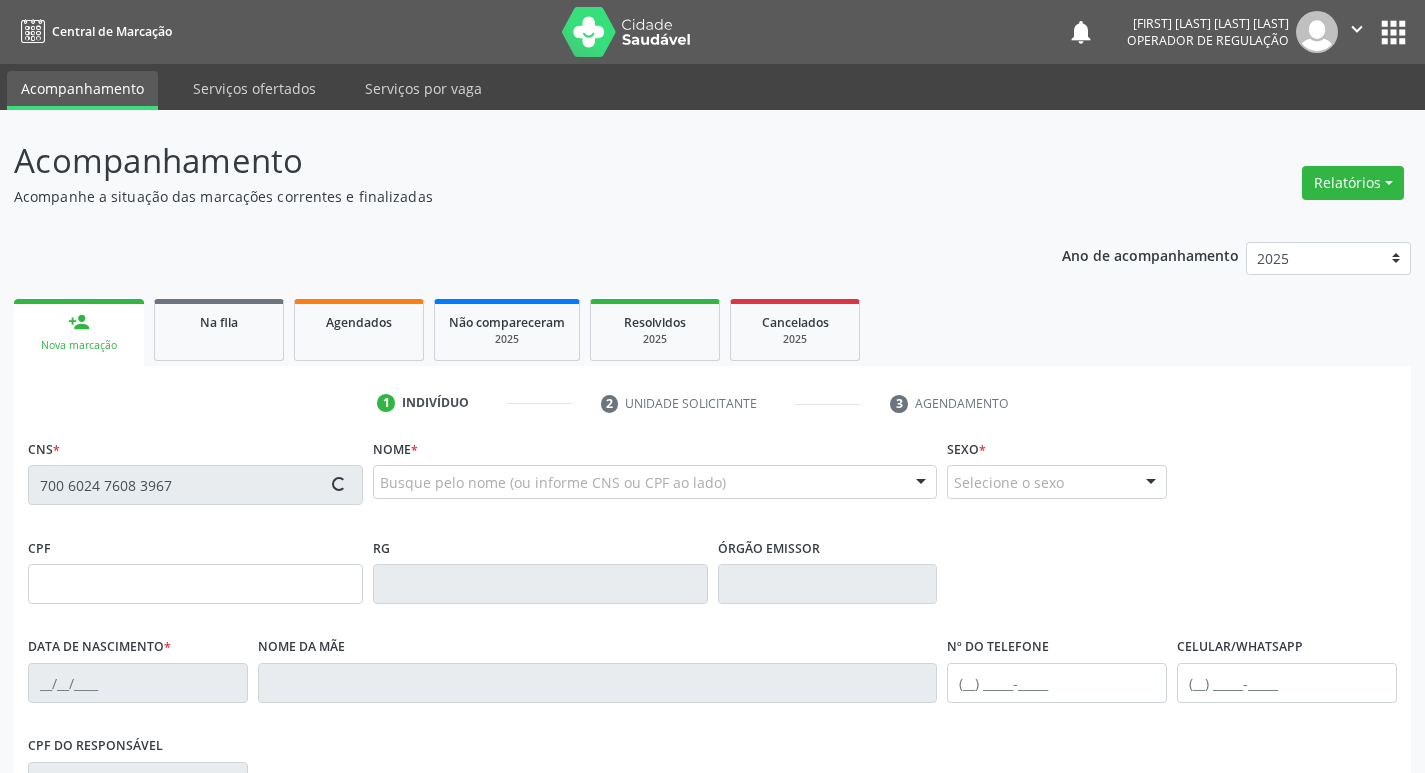 scroll, scrollTop: 311, scrollLeft: 0, axis: vertical 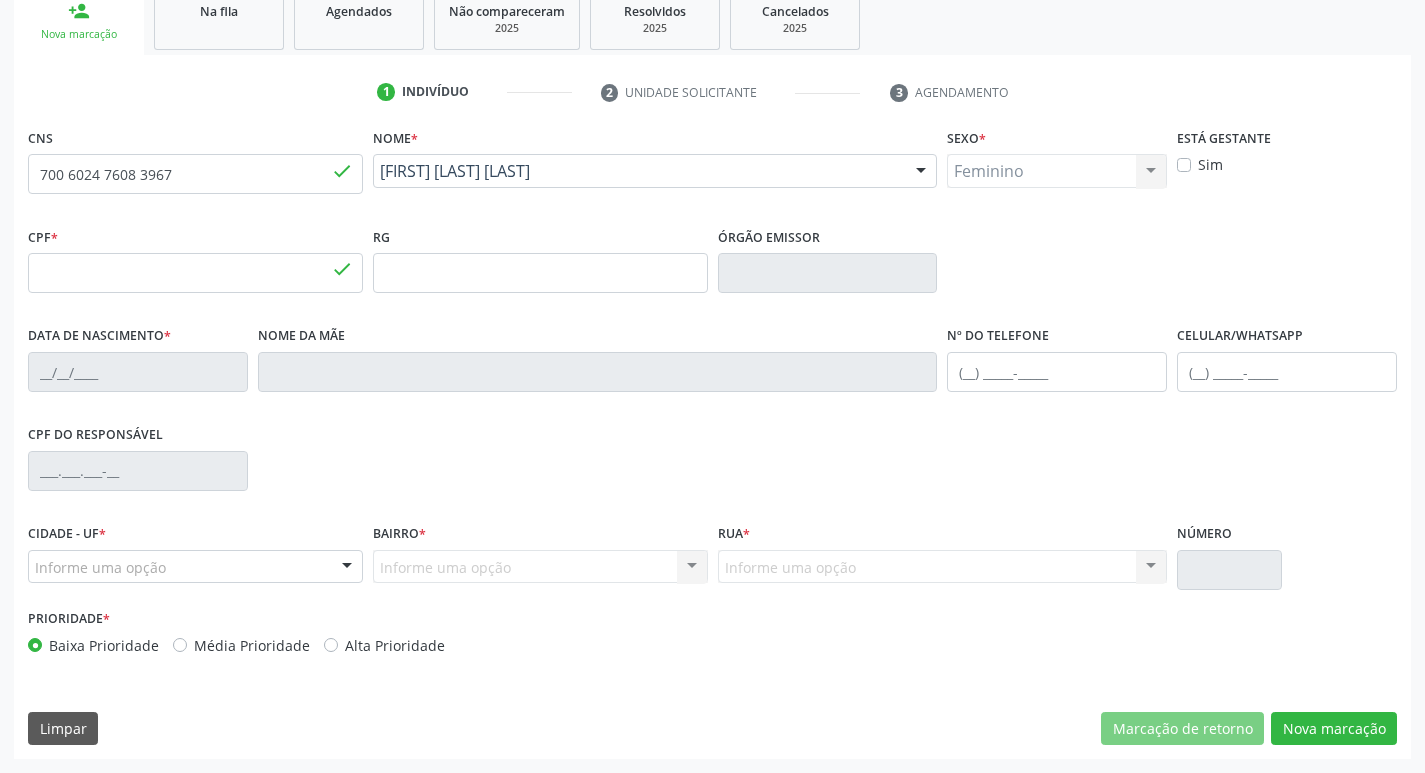 type on "037.616.604-56" 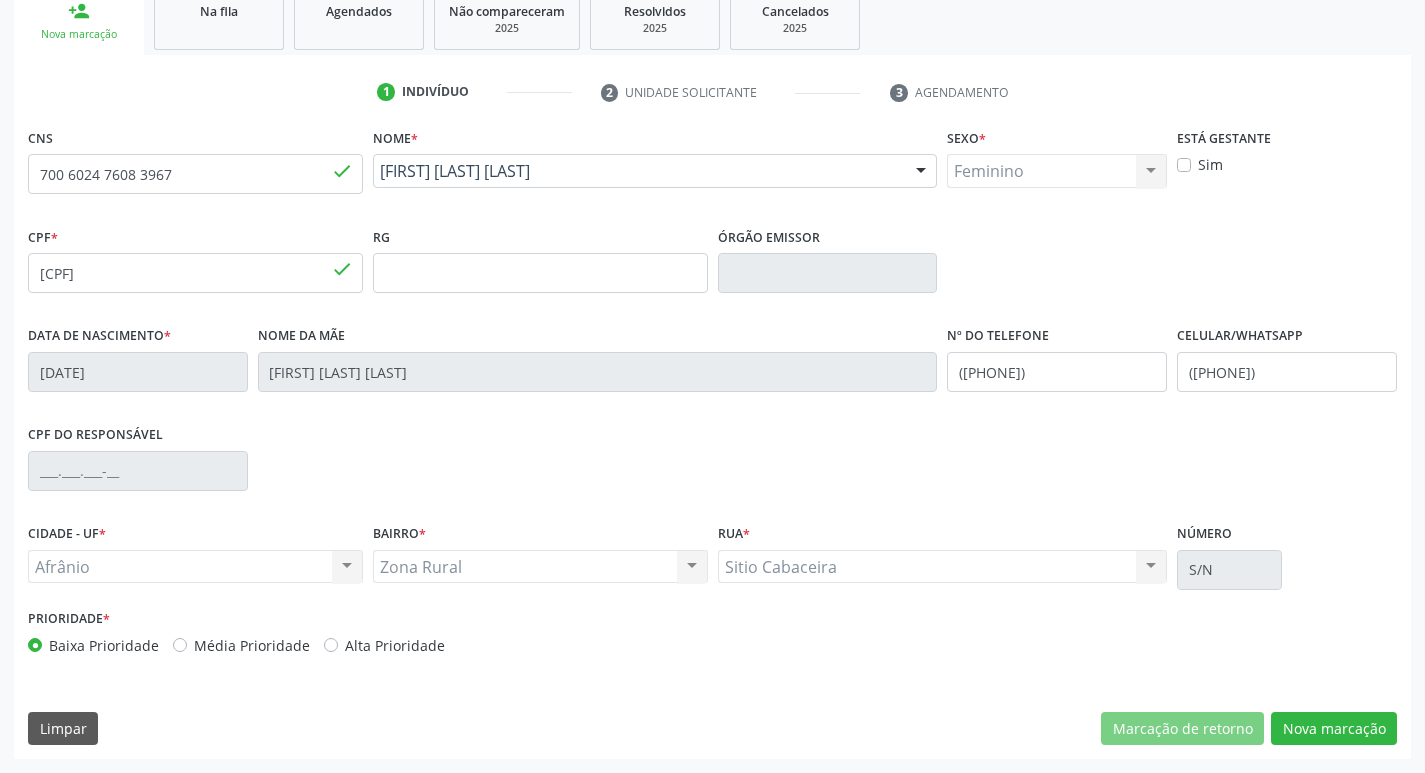 click on "Média Prioridade" at bounding box center [252, 645] 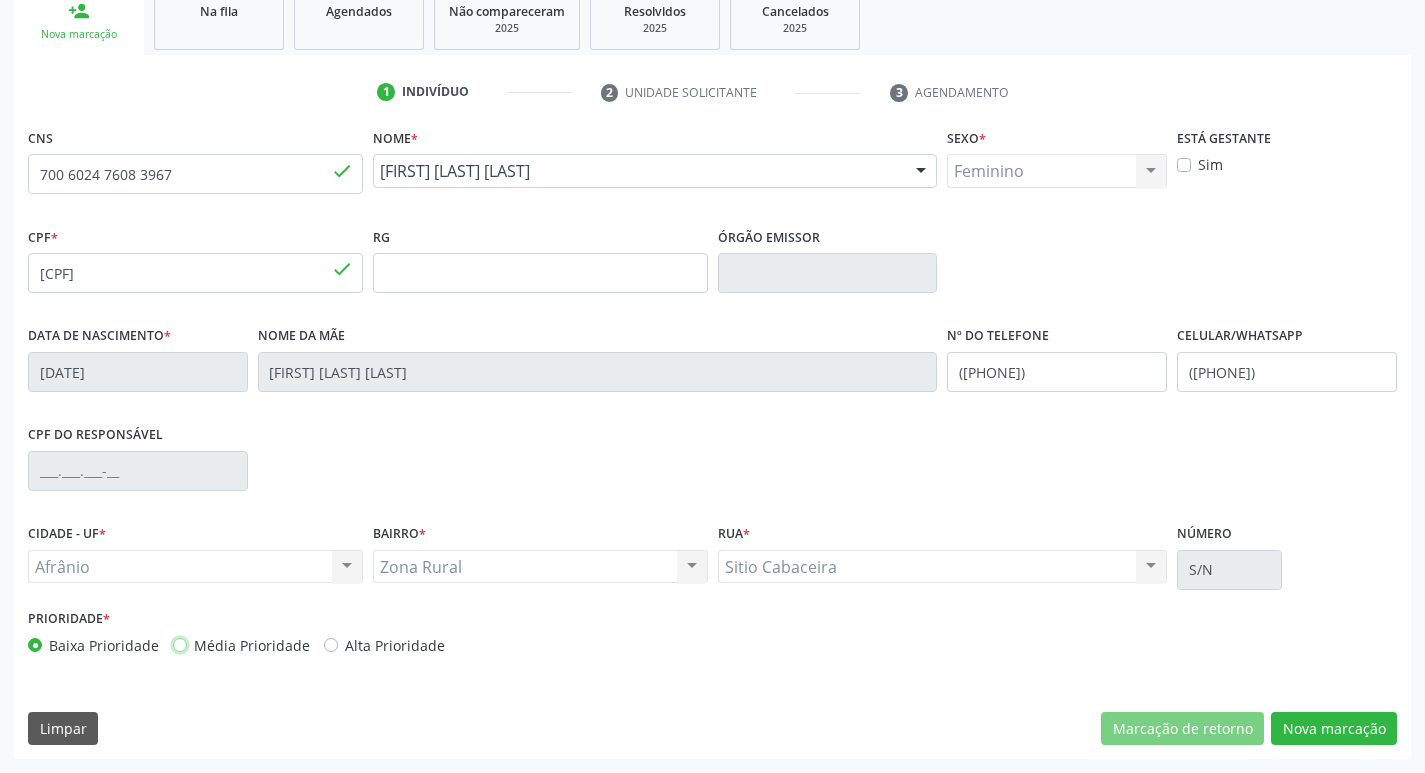 radio on "true" 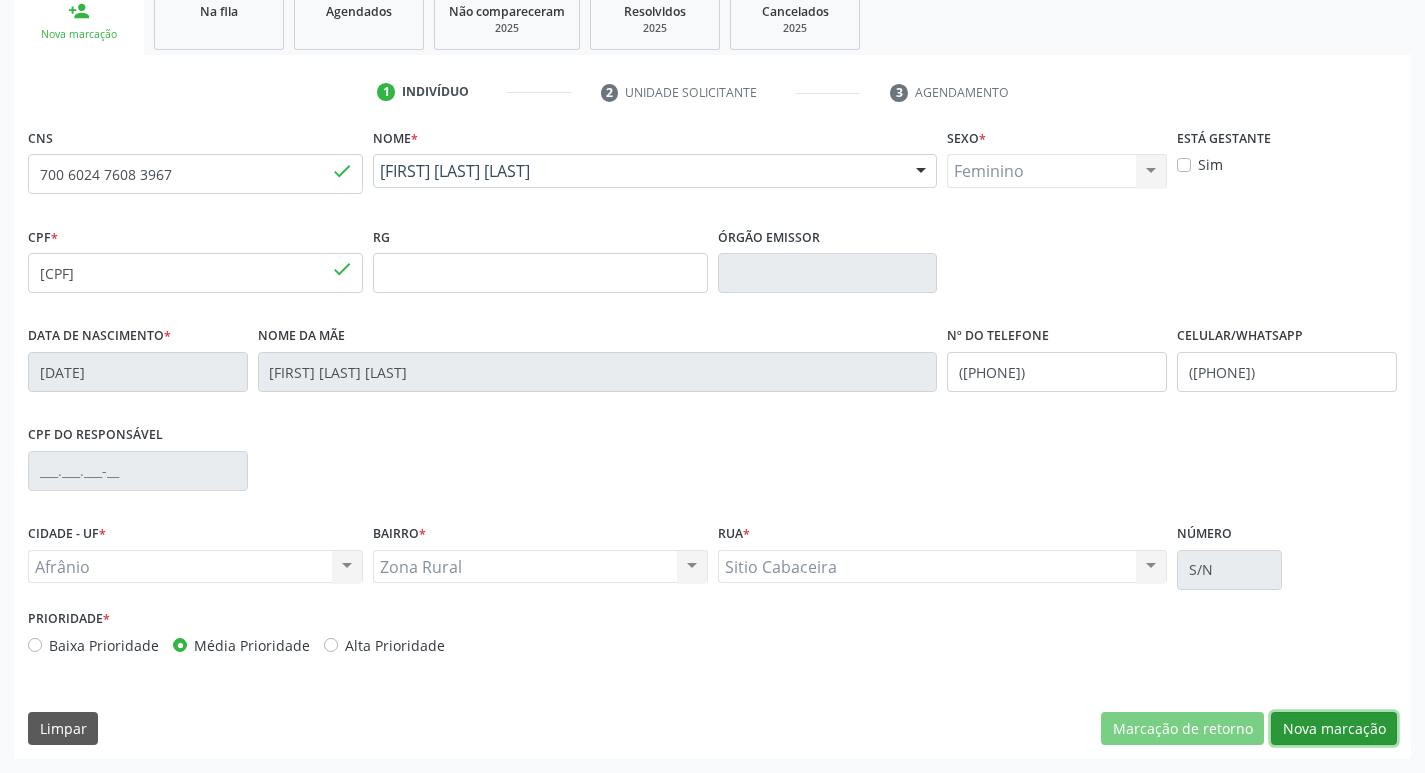 click on "Nova marcação" at bounding box center (1334, 729) 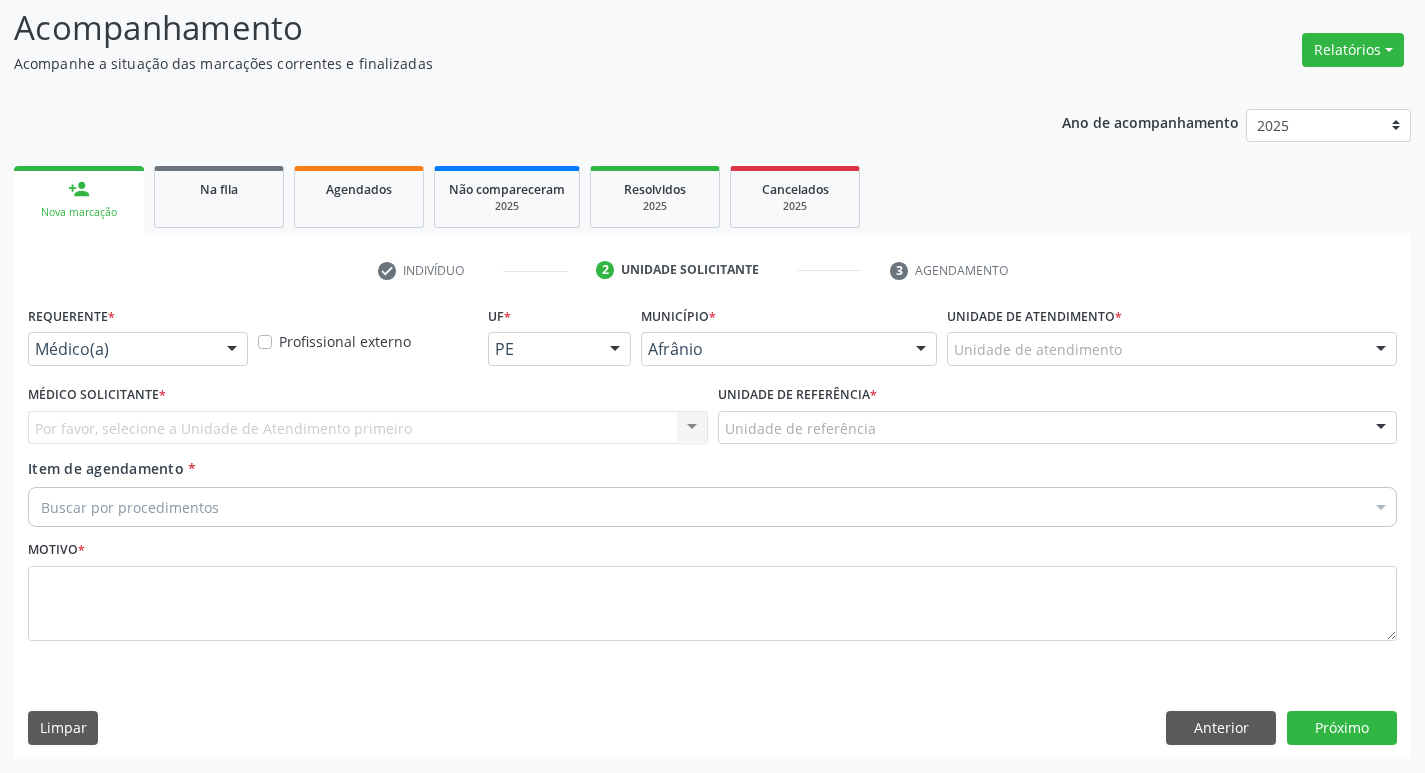 scroll, scrollTop: 133, scrollLeft: 0, axis: vertical 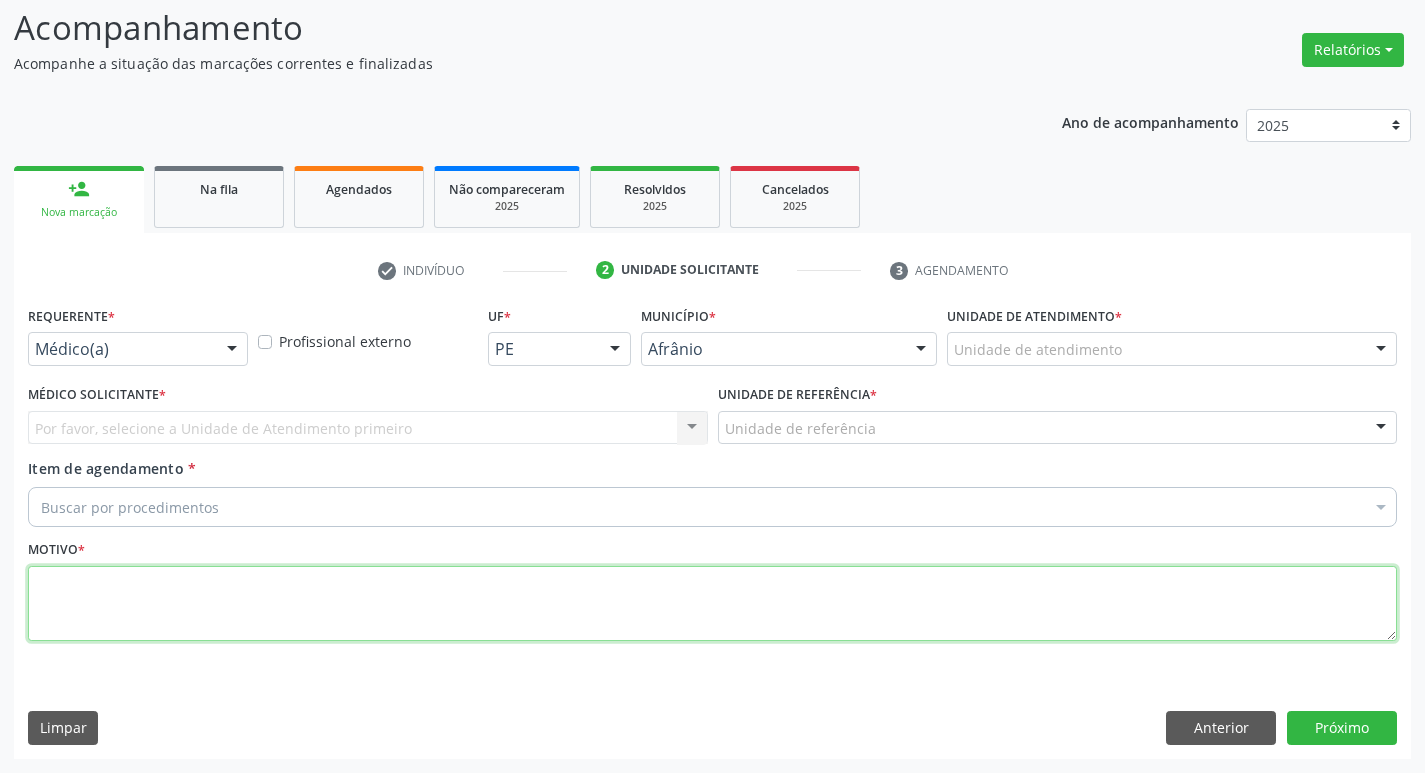 click at bounding box center [712, 604] 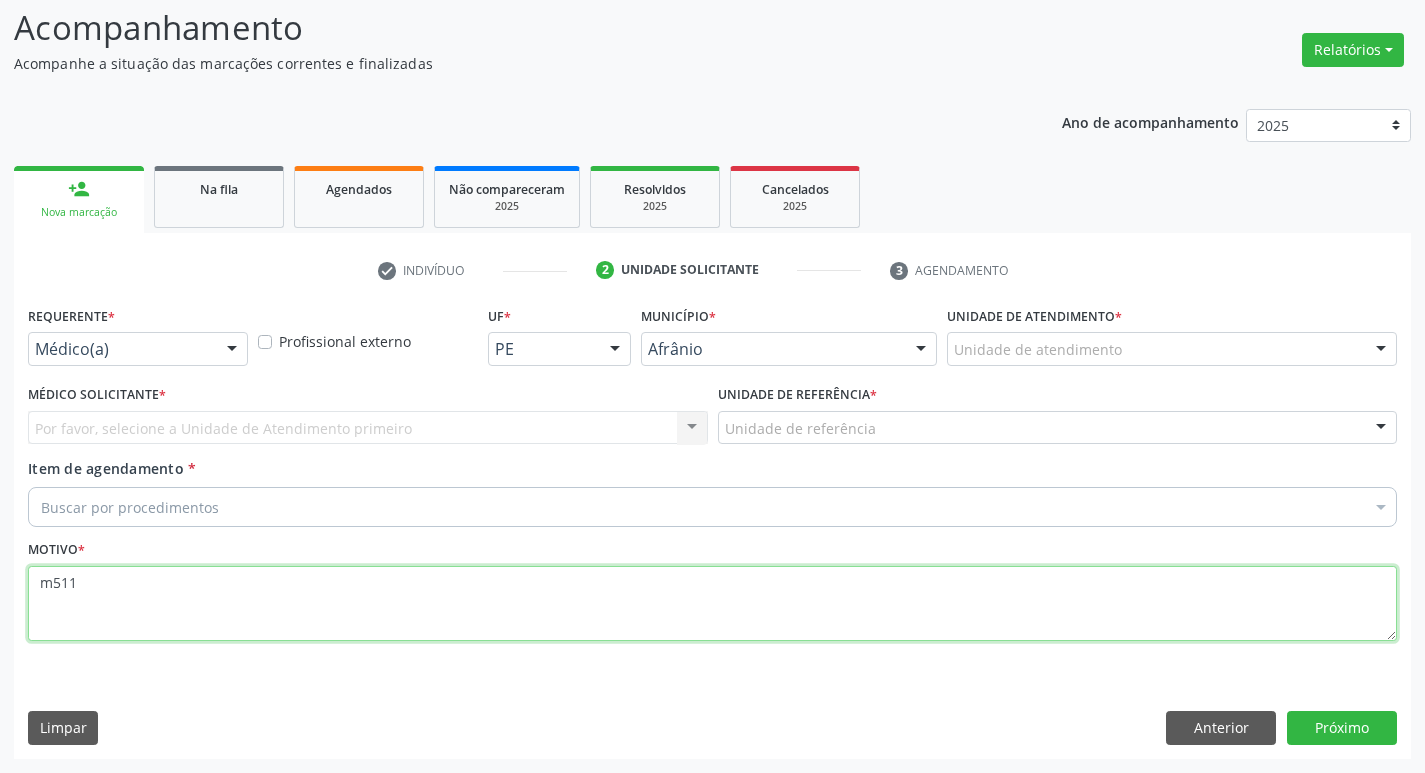 type on "m511" 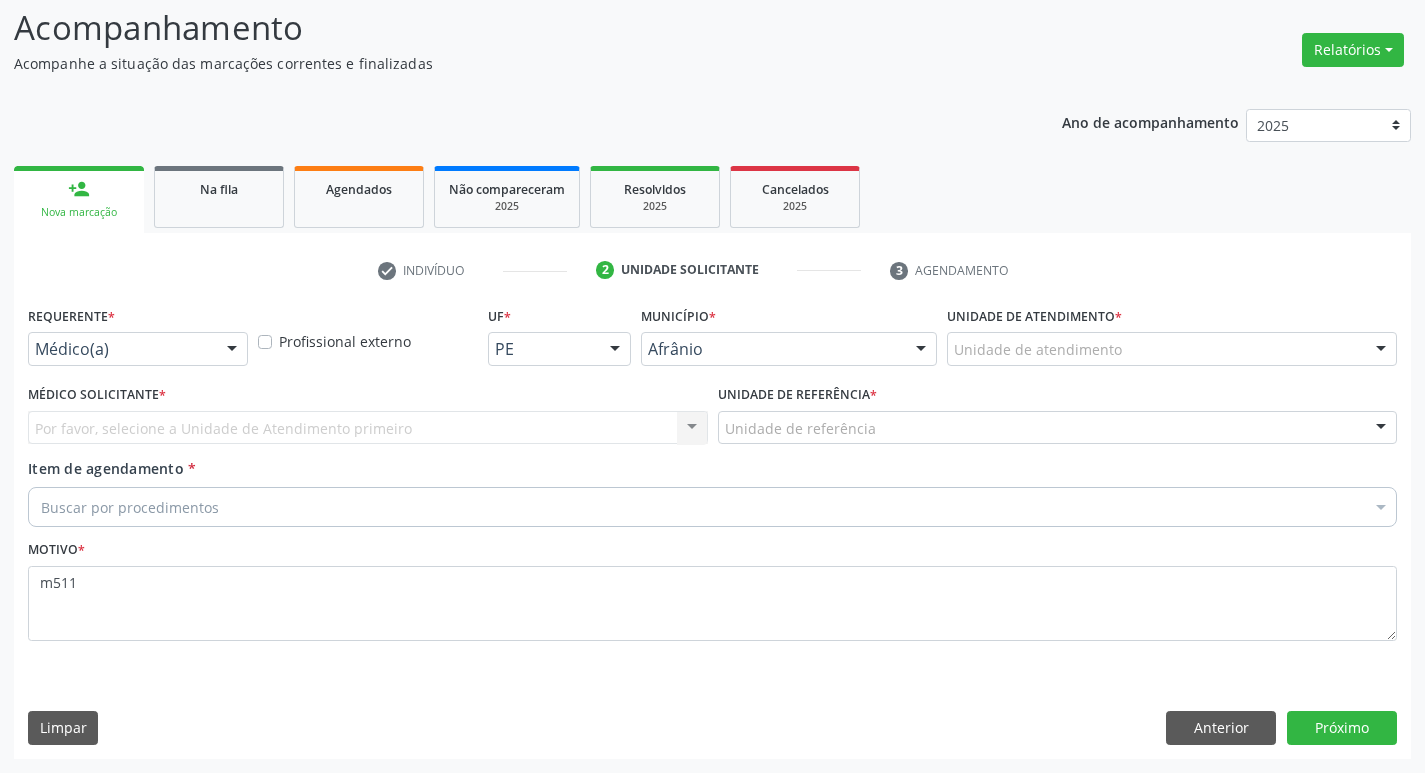 click on "Unidade de atendimento" at bounding box center (1172, 349) 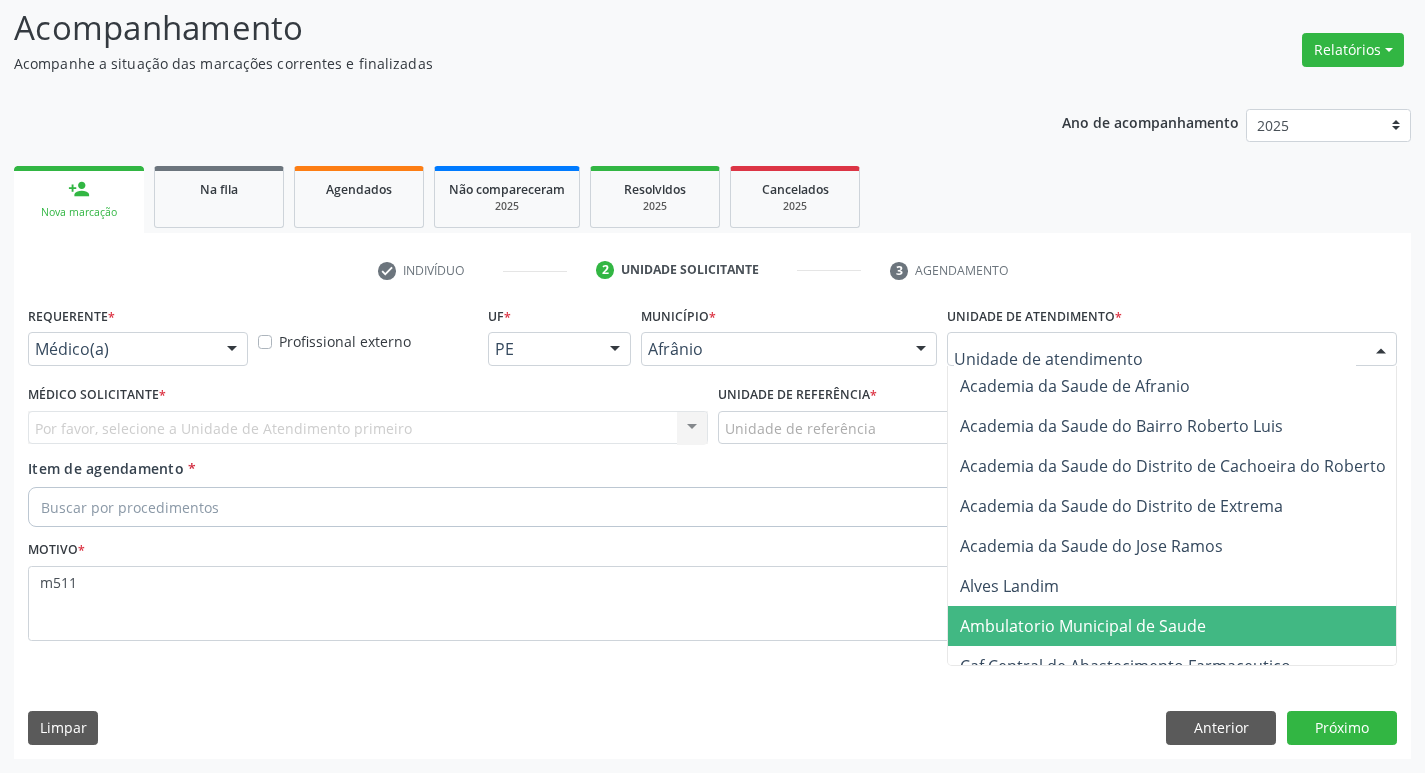 drag, startPoint x: 1148, startPoint y: 641, endPoint x: 1041, endPoint y: 599, distance: 114.947815 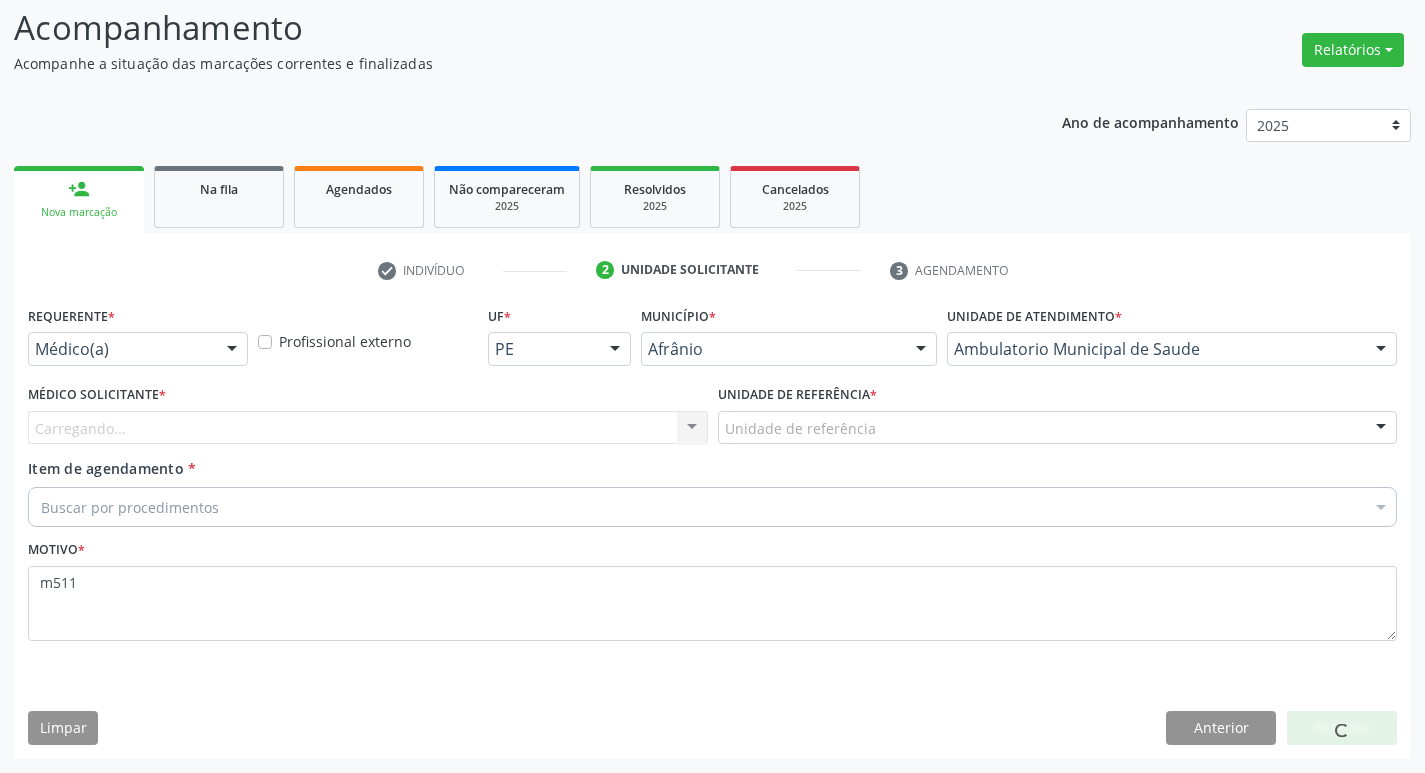 click on "Carregando...
Nenhum resultado encontrado para: "   "
Não há nenhuma opção para ser exibida." at bounding box center (368, 428) 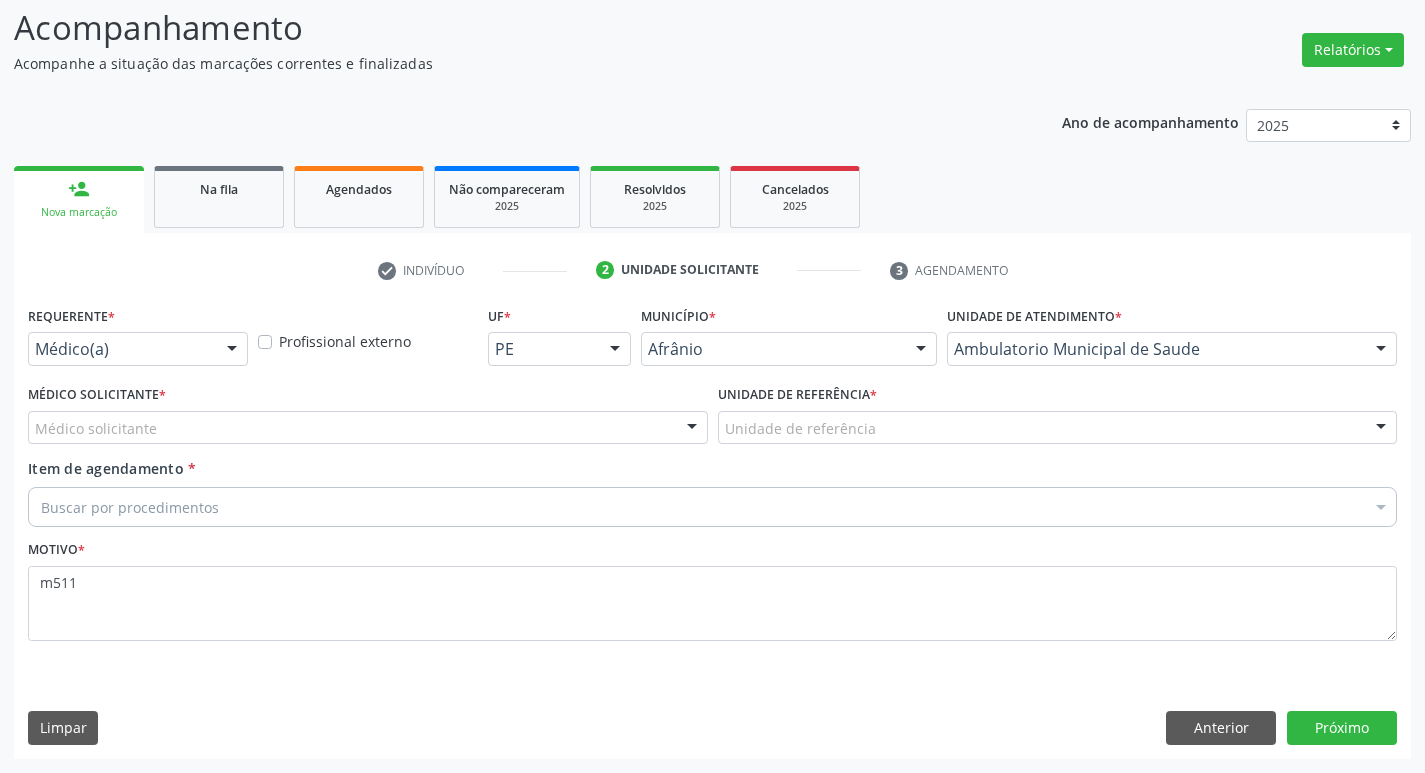 click at bounding box center [692, 429] 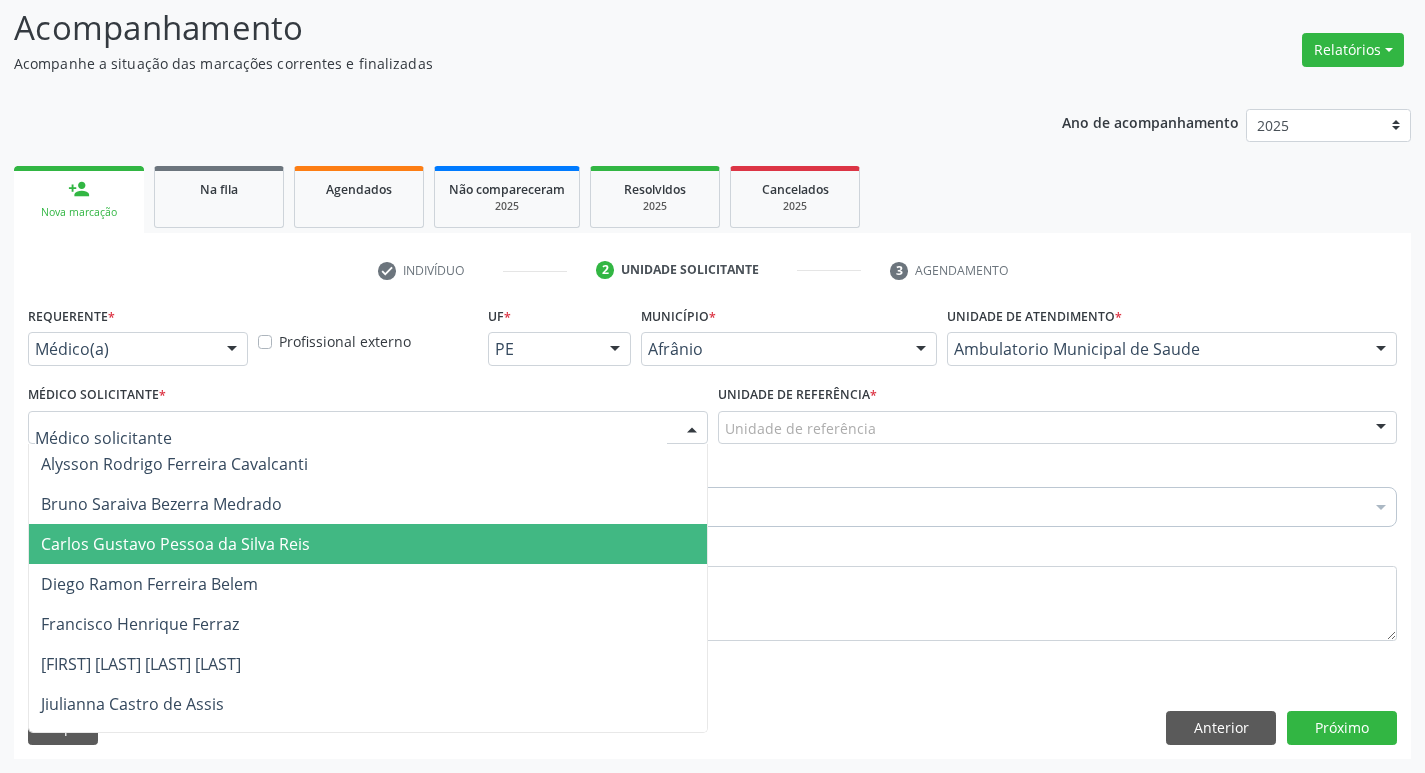 click on "Diego Ramon Ferreira Belem" at bounding box center [368, 584] 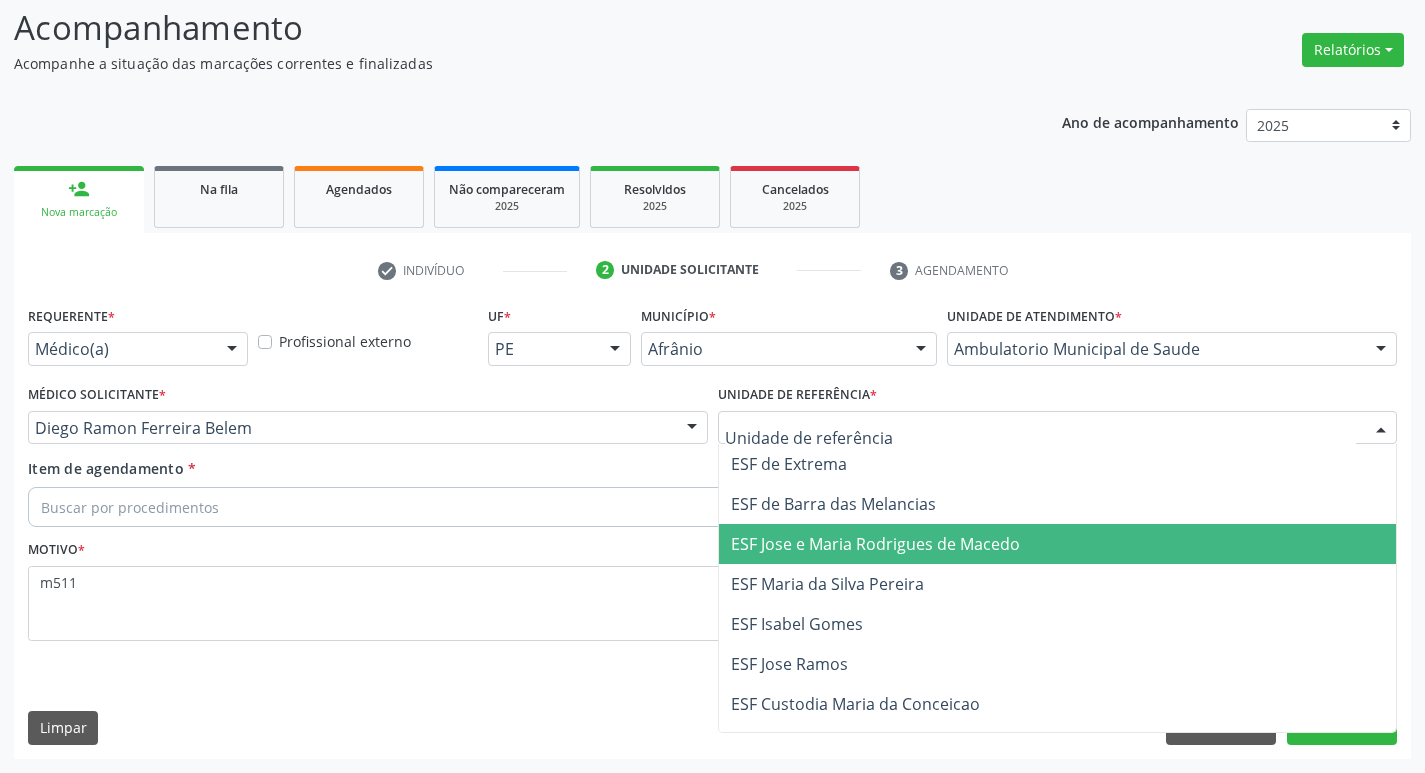 click on "ESF Jose e Maria Rodrigues de Macedo" at bounding box center (875, 544) 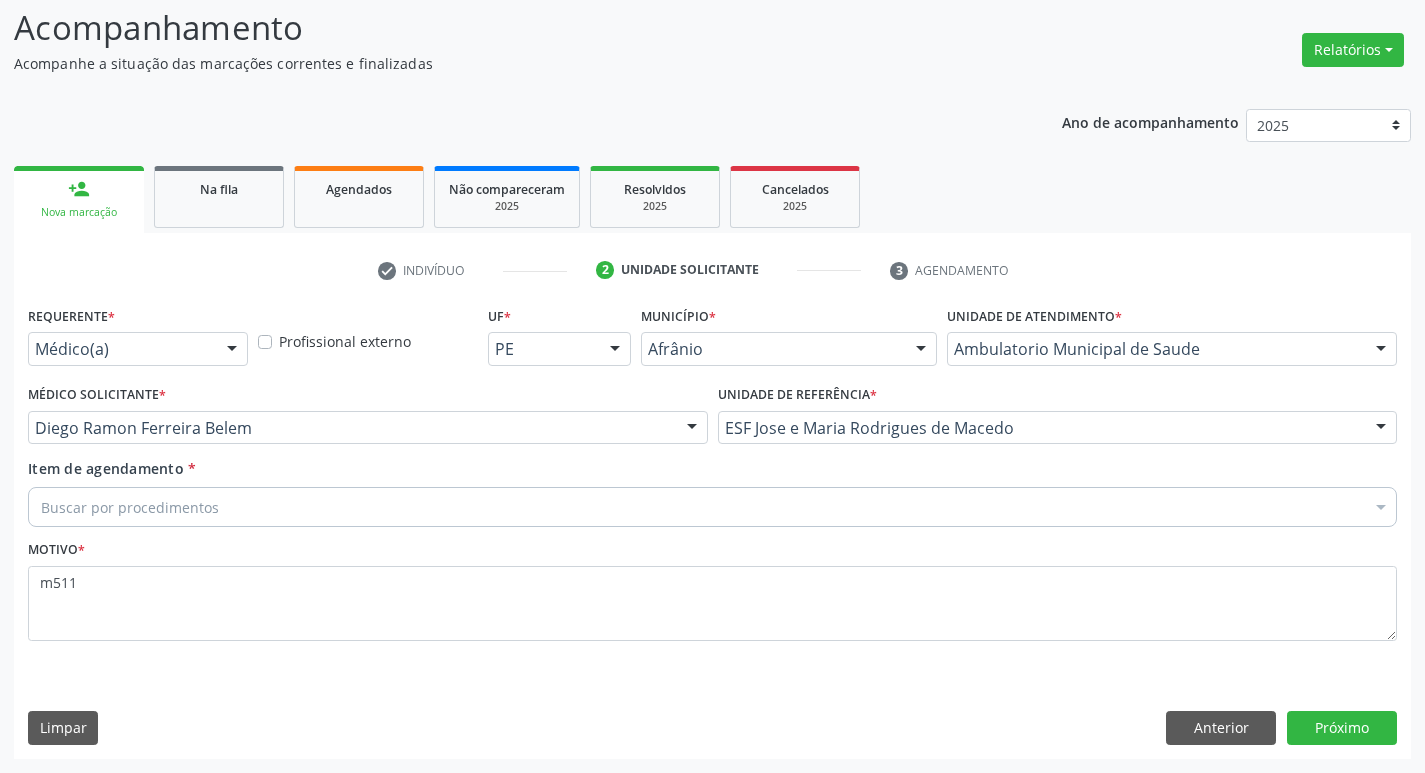click on "Buscar por procedimentos" at bounding box center (712, 507) 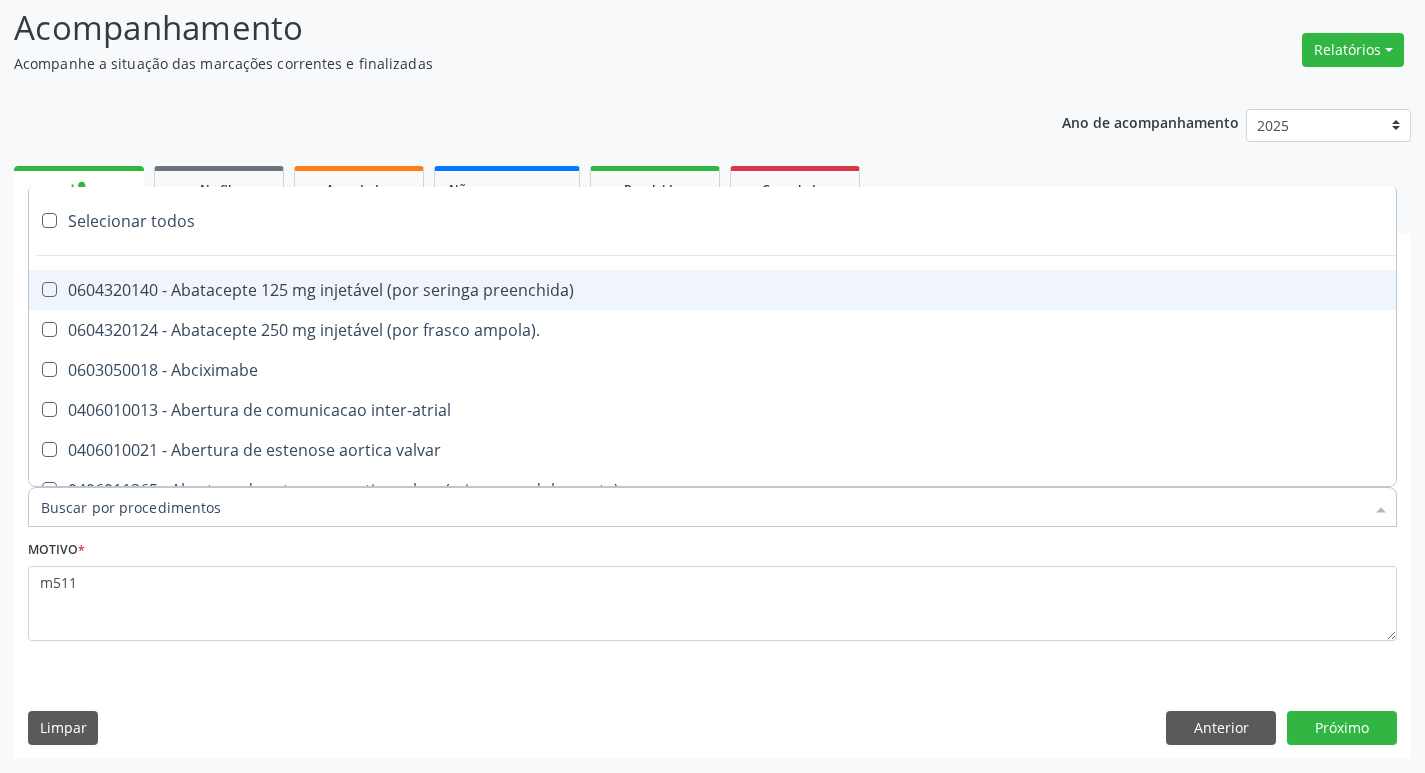 click on "Item de agendamento
*" at bounding box center (702, 507) 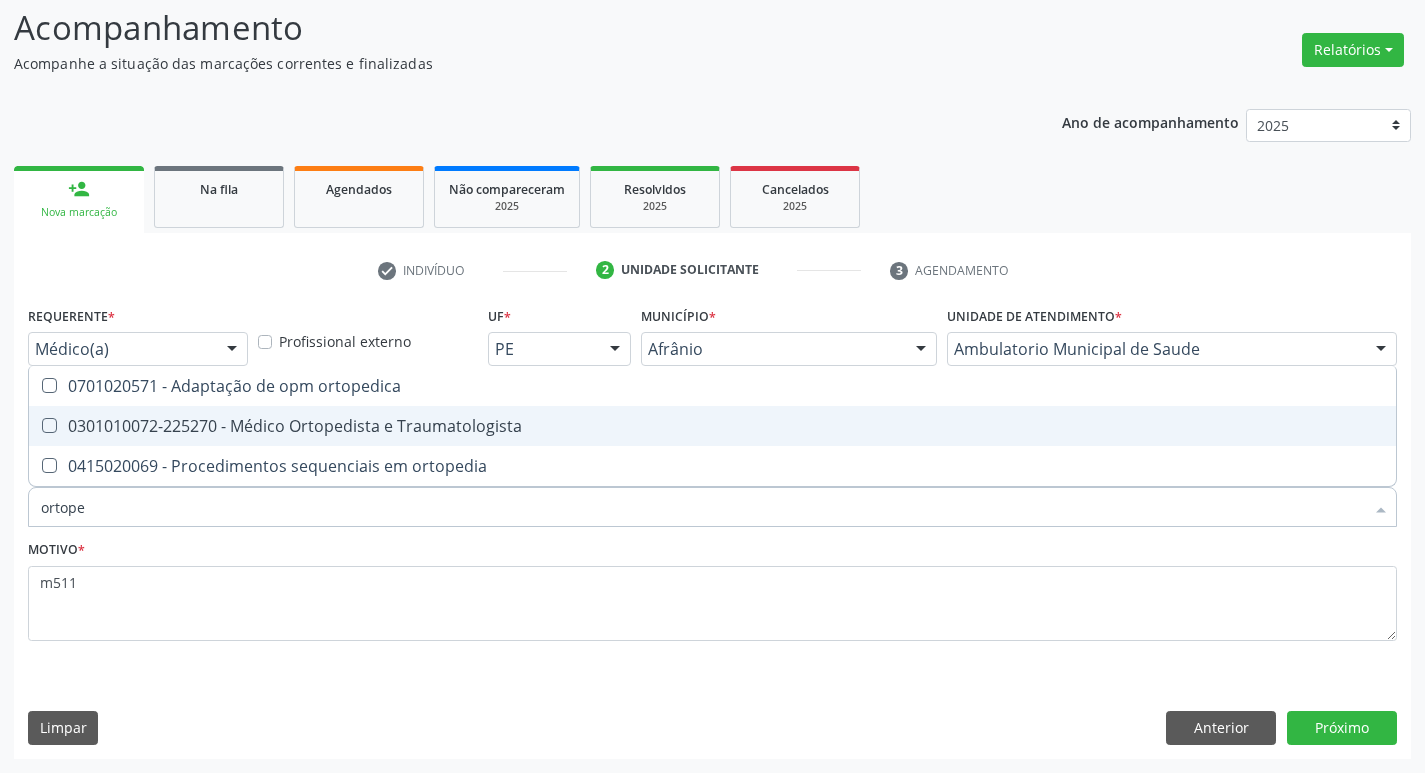 click at bounding box center [49, 425] 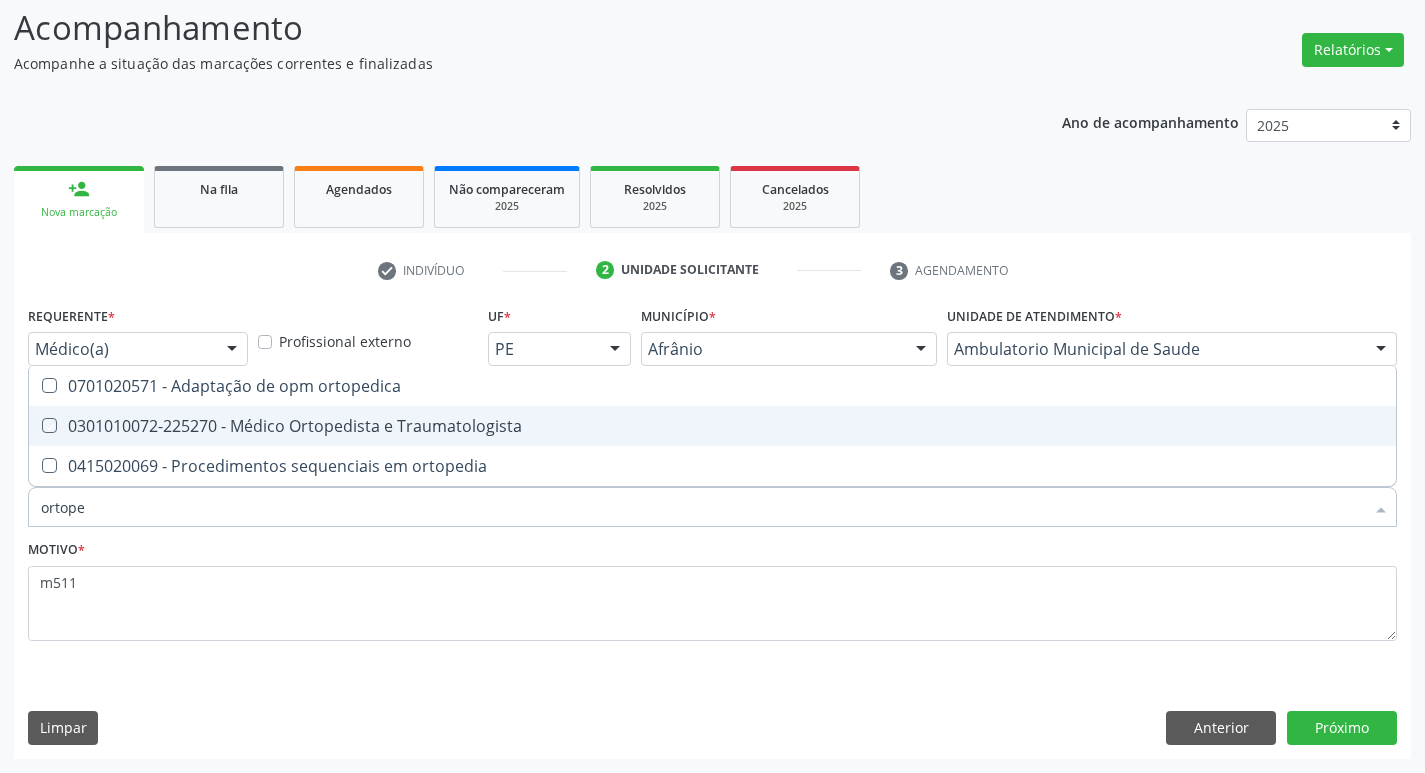 click at bounding box center [35, 425] 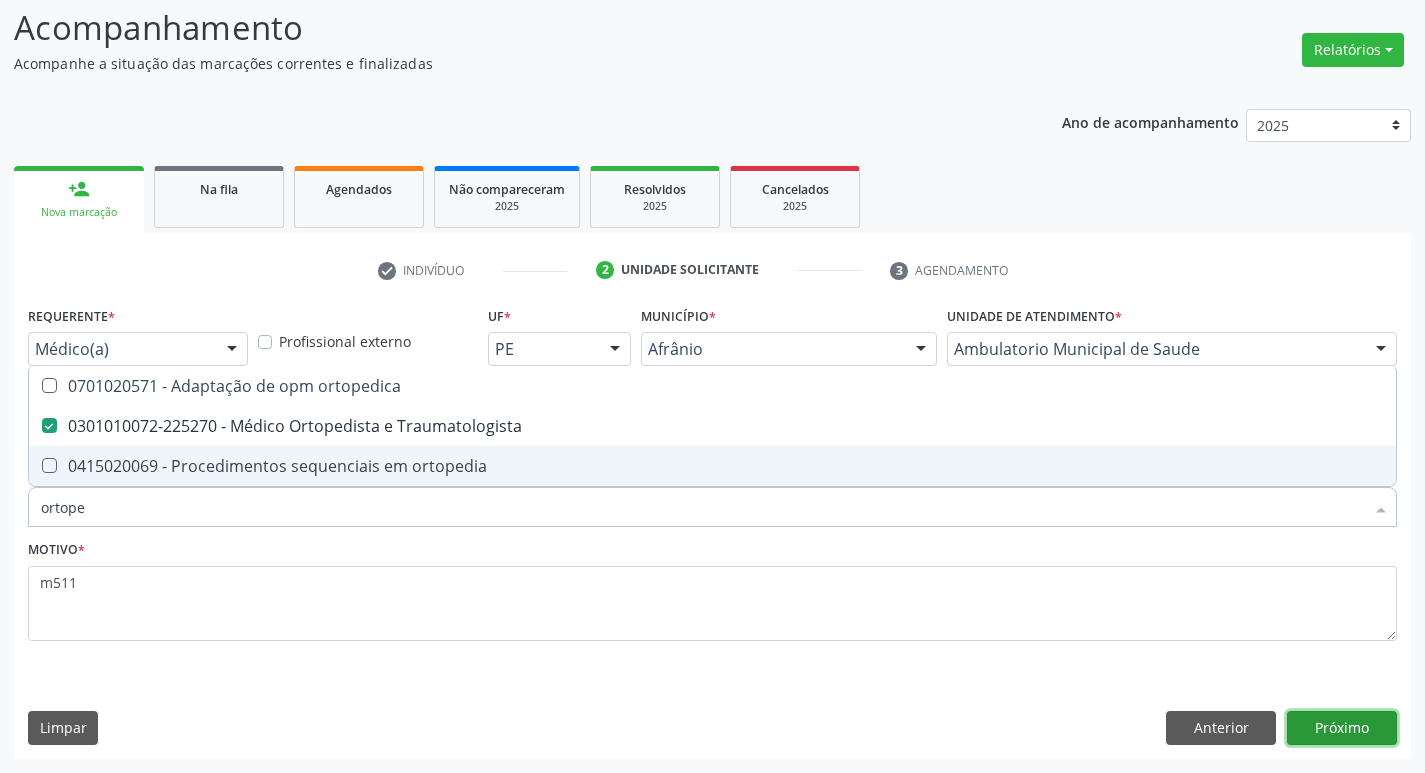 click on "Próximo" at bounding box center [1342, 728] 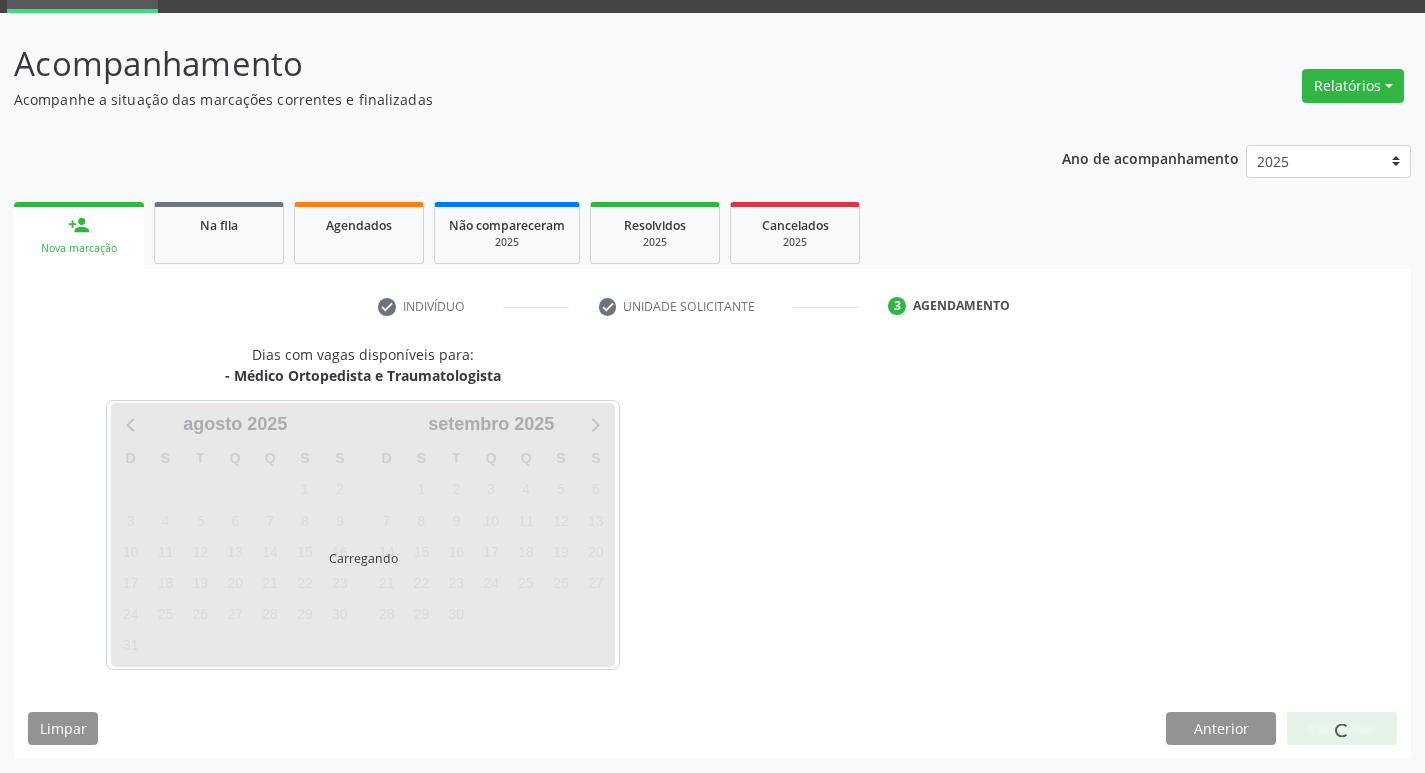scroll, scrollTop: 97, scrollLeft: 0, axis: vertical 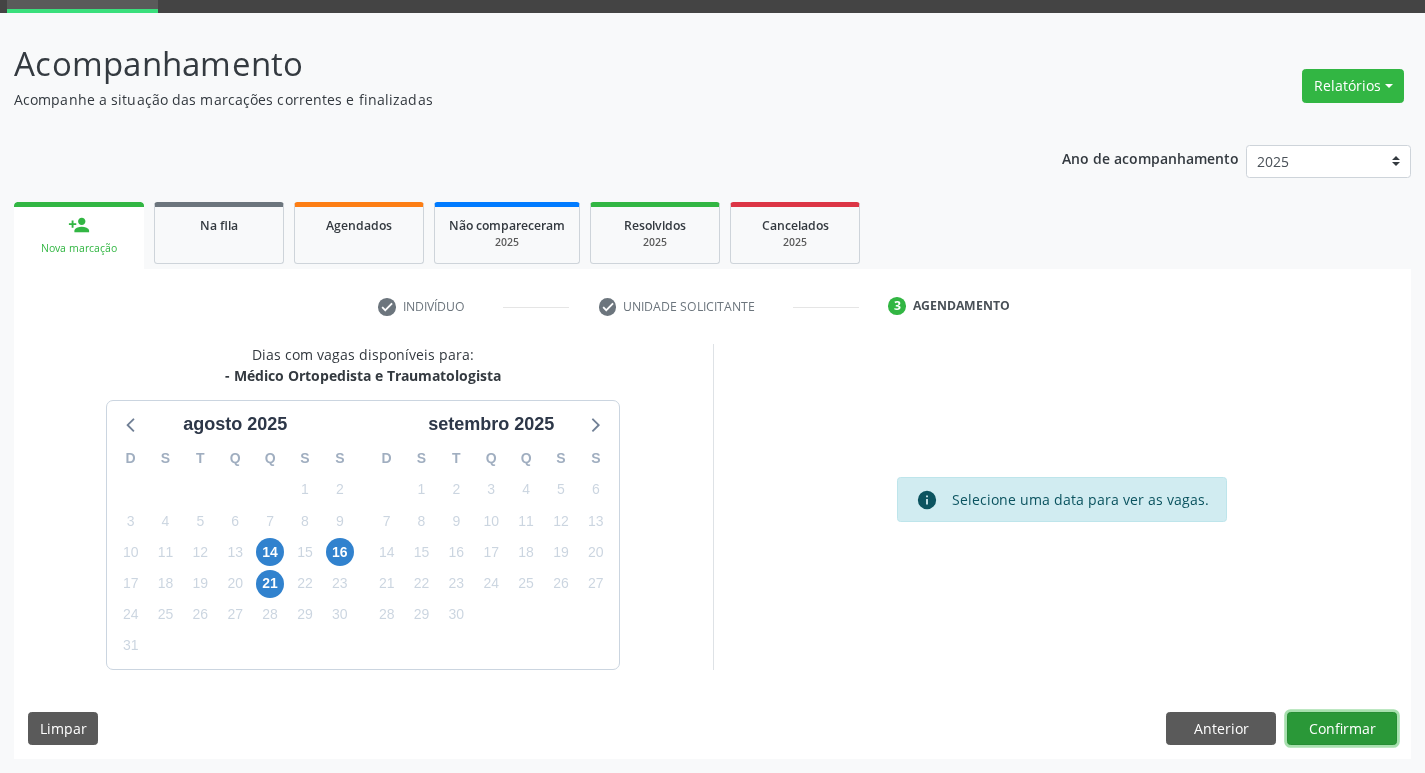 click on "Confirmar" at bounding box center [1342, 729] 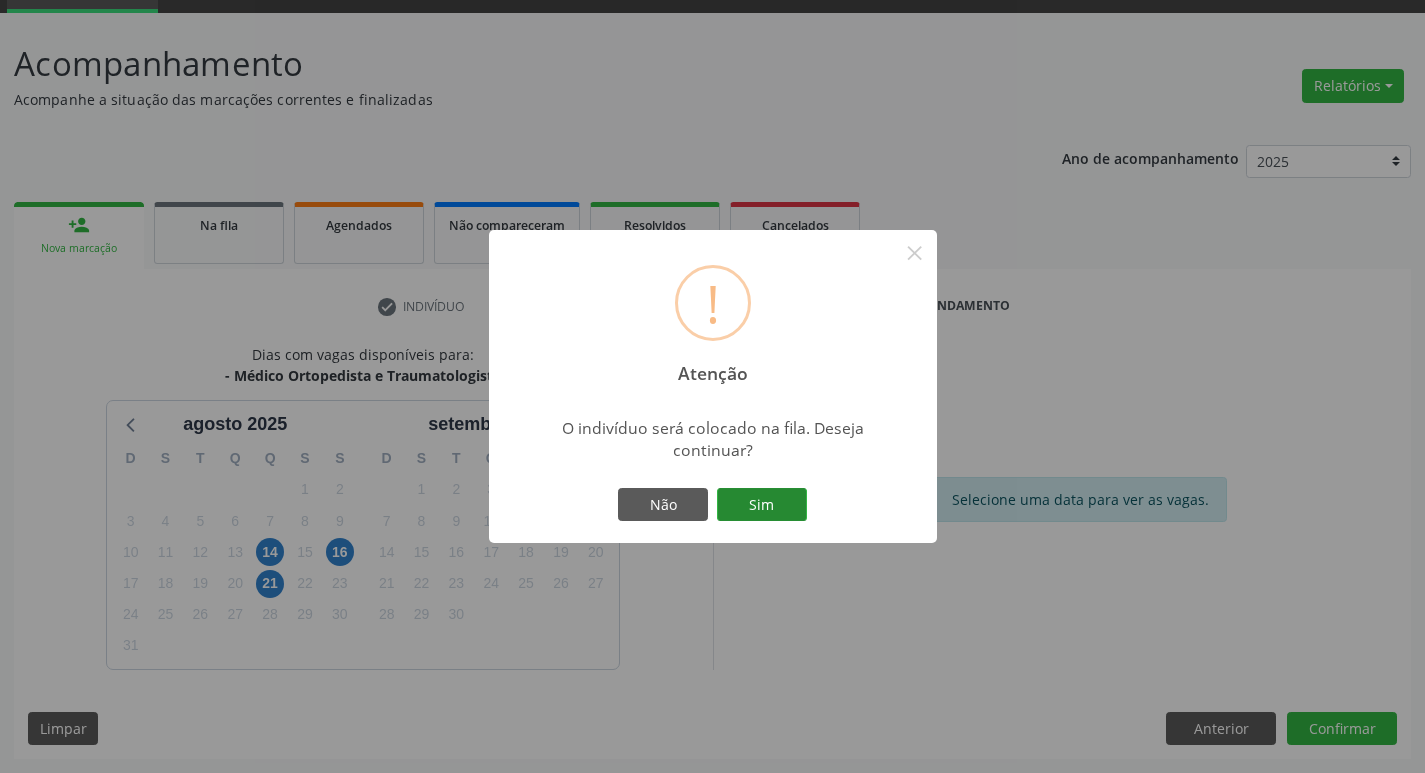 click on "Sim" at bounding box center [762, 505] 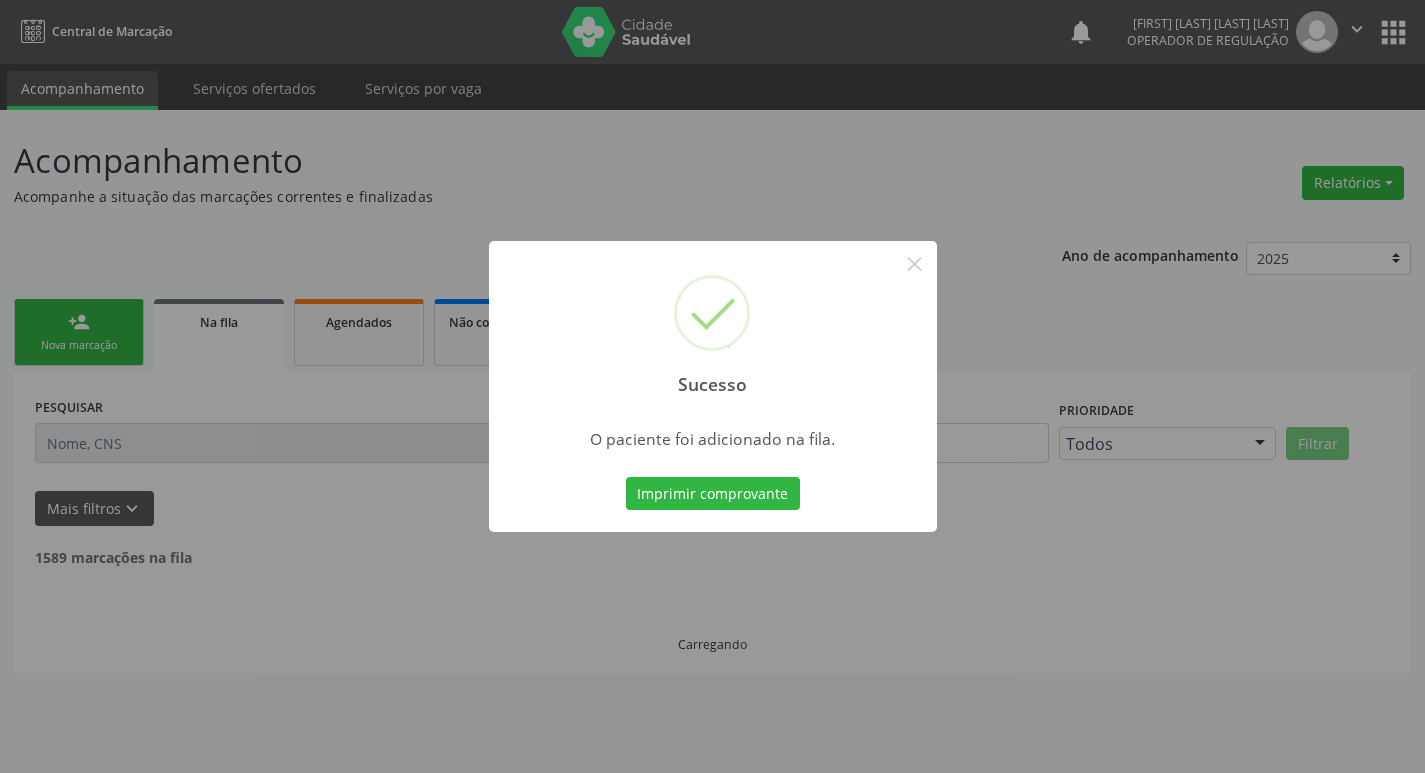 scroll, scrollTop: 0, scrollLeft: 0, axis: both 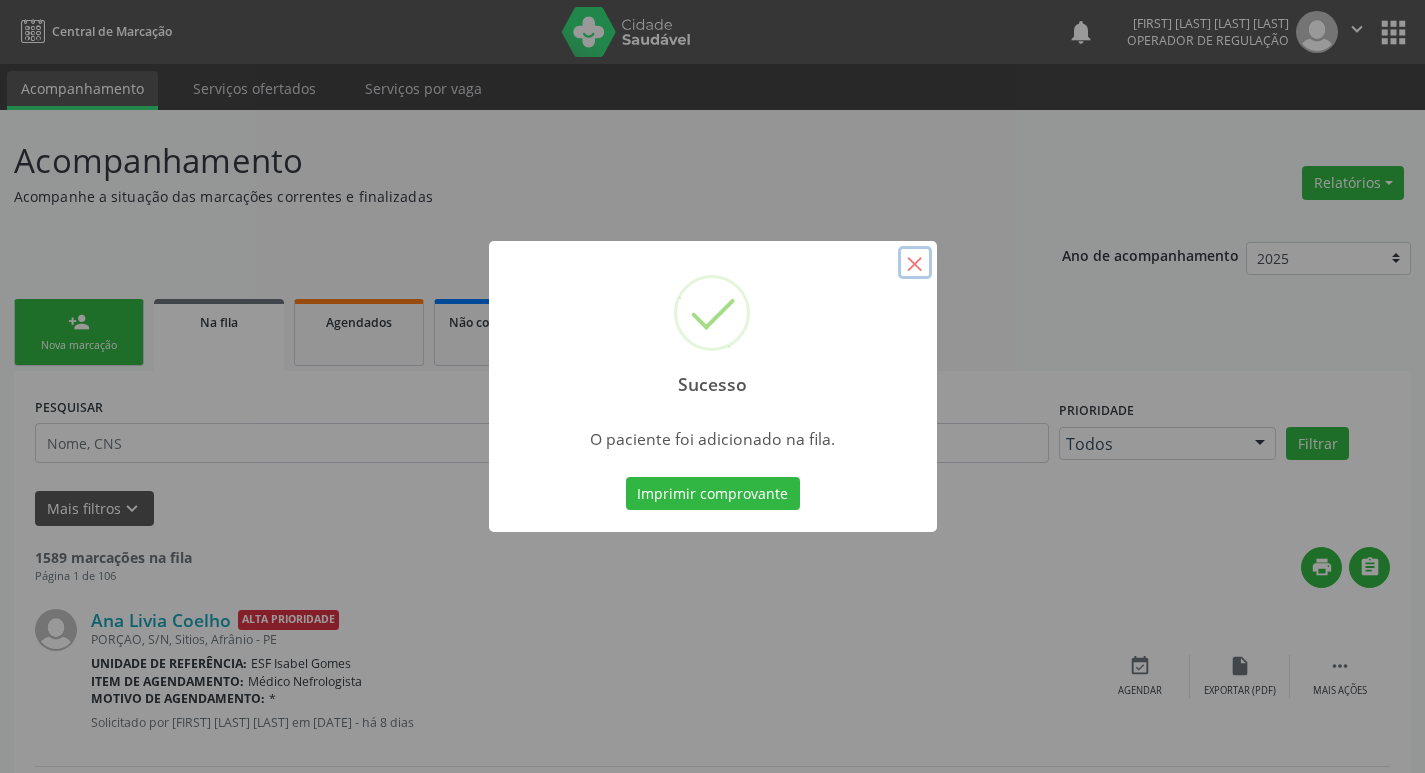 click on "×" at bounding box center [915, 263] 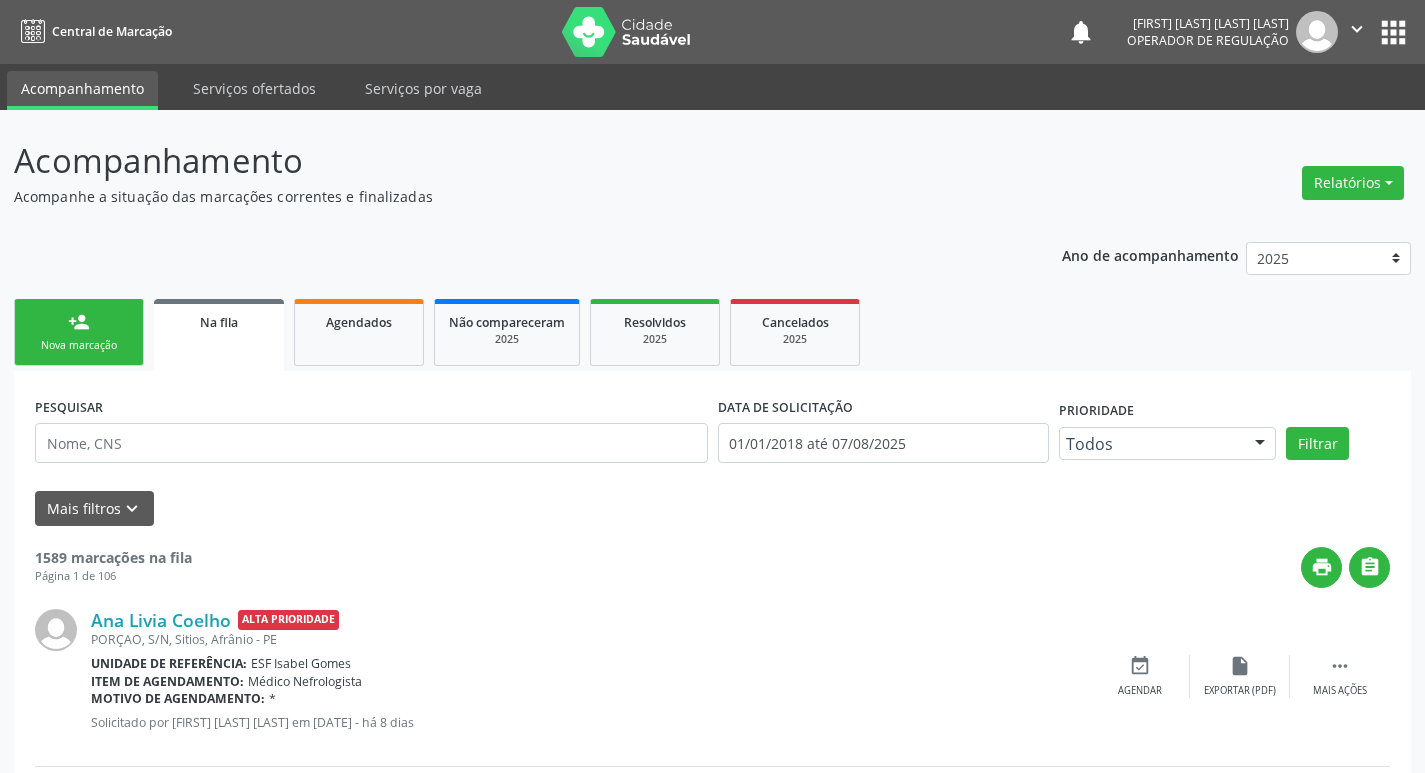 click on "person_add
Nova marcação" at bounding box center (79, 332) 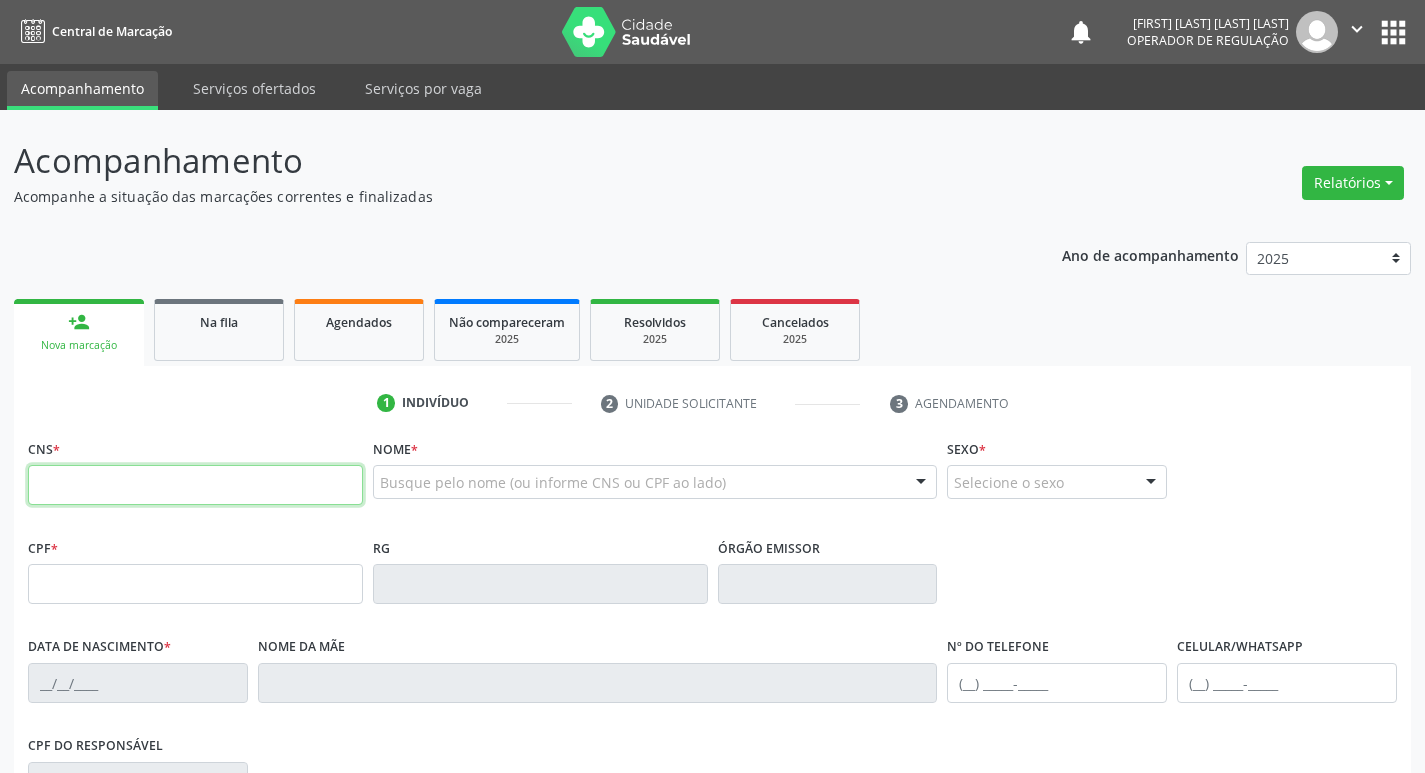 click at bounding box center [195, 485] 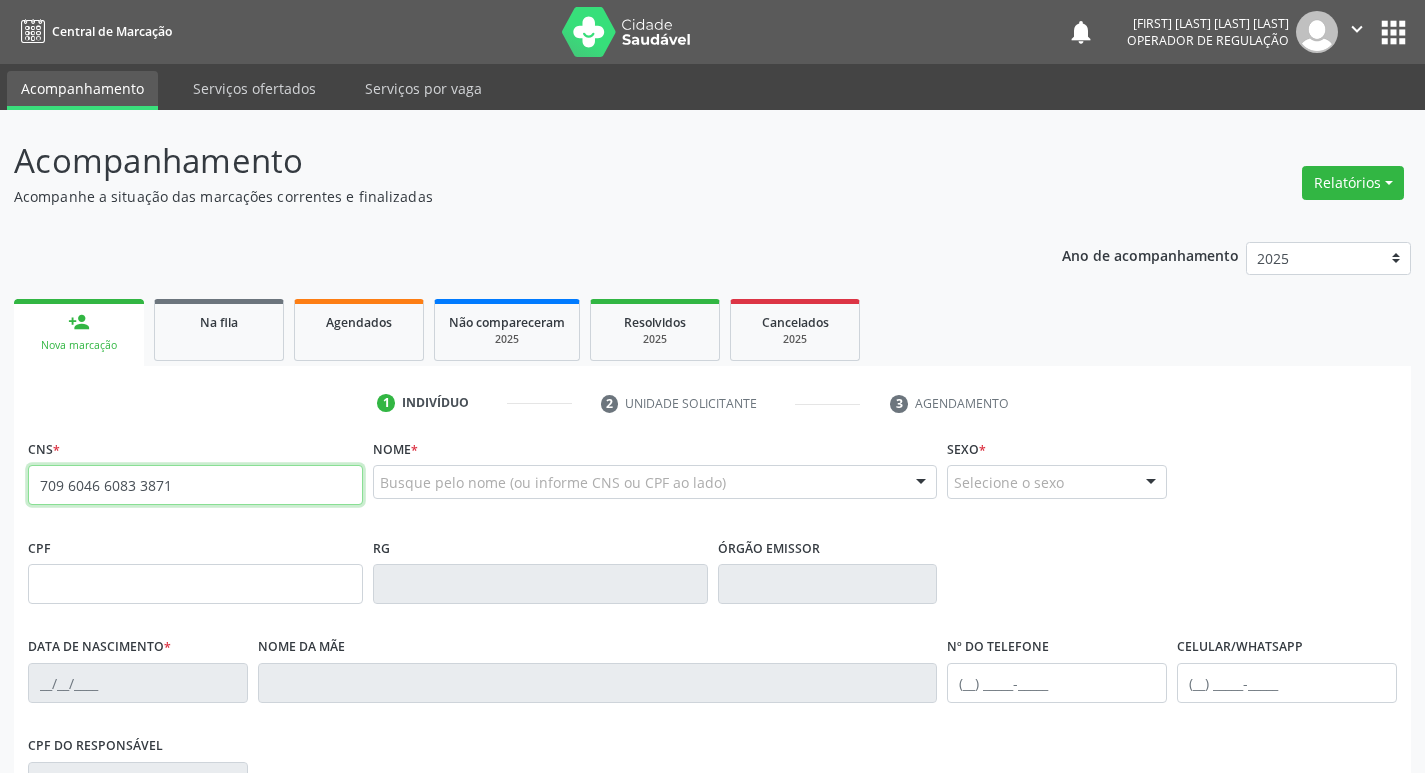 type on "709 6046 6083 3871" 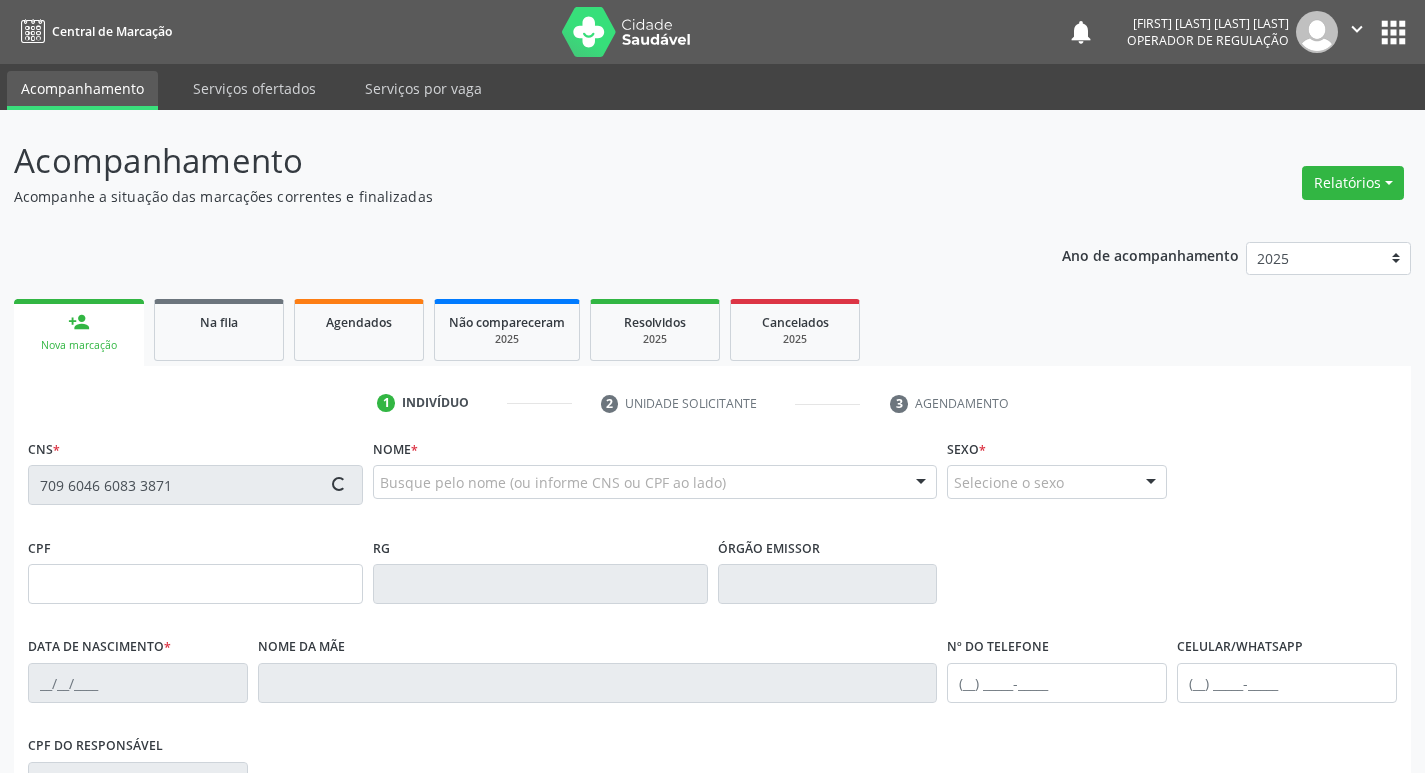 type on "25/03/1963" 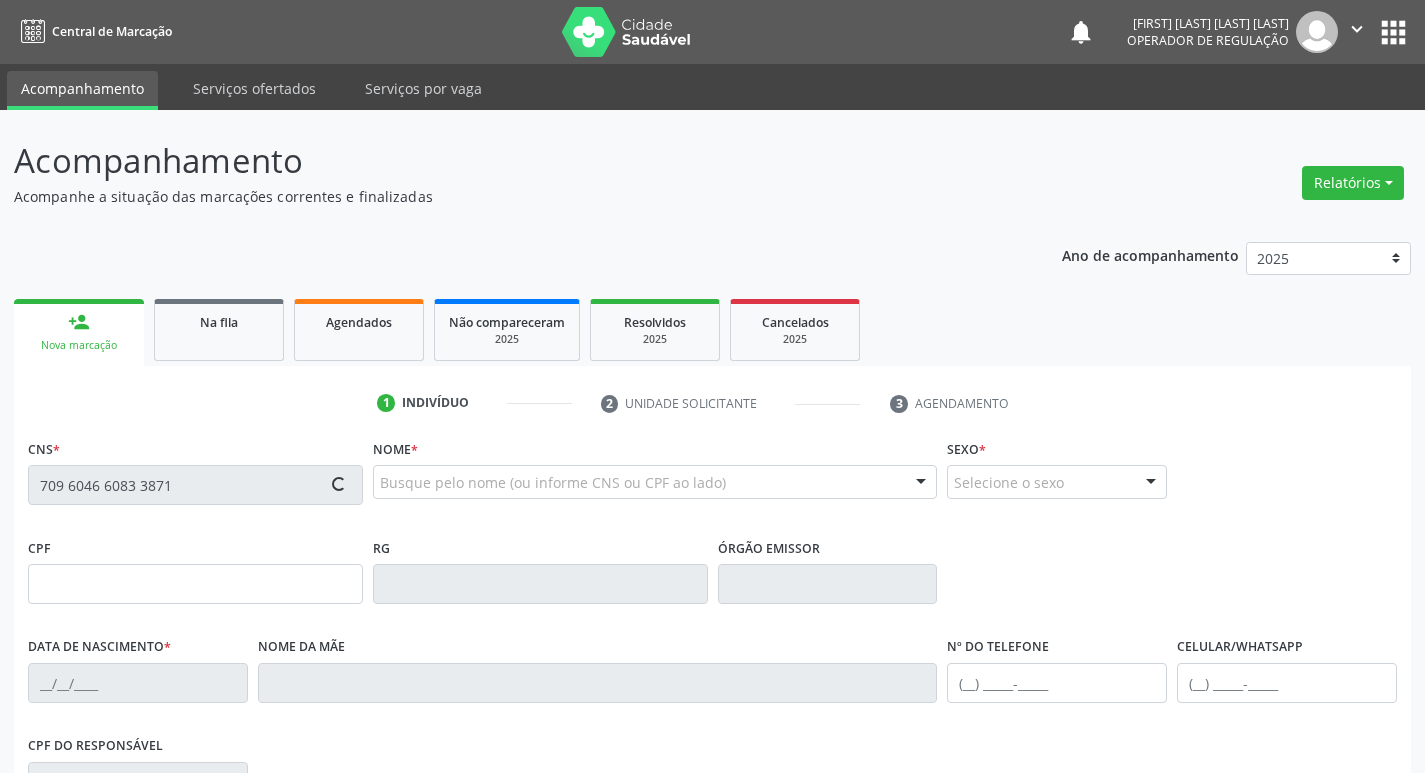 type on "Izaura Angelina de Sousa" 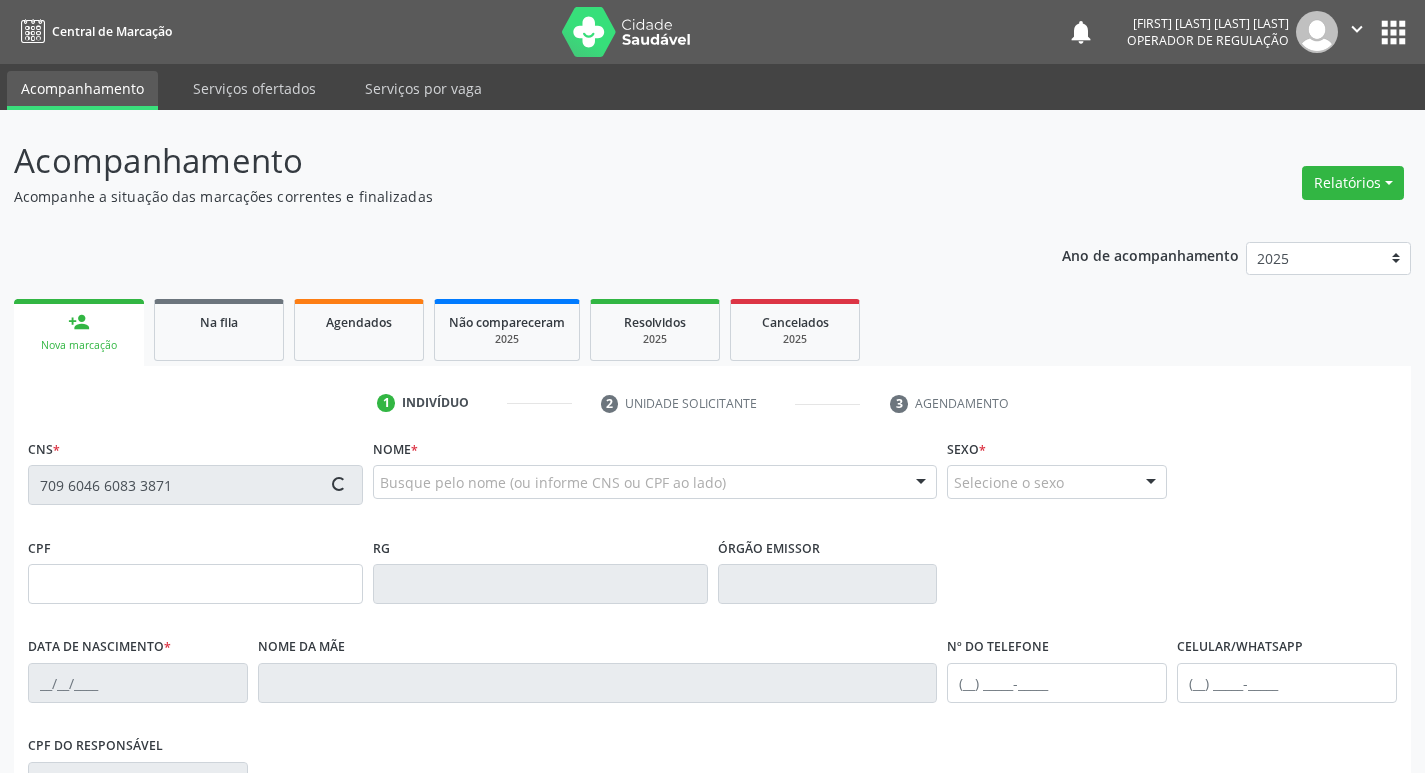 type on "(87) 8156-7593" 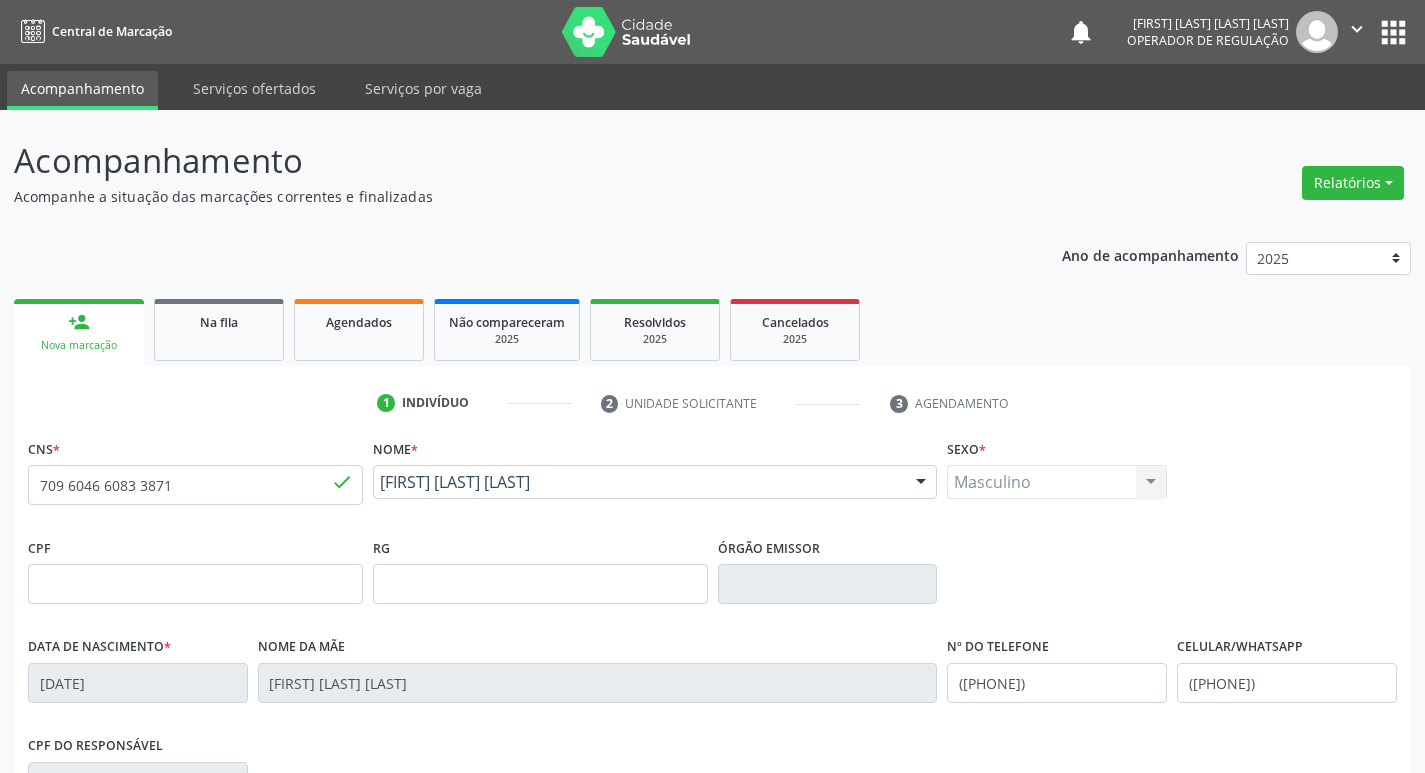 scroll, scrollTop: 300, scrollLeft: 0, axis: vertical 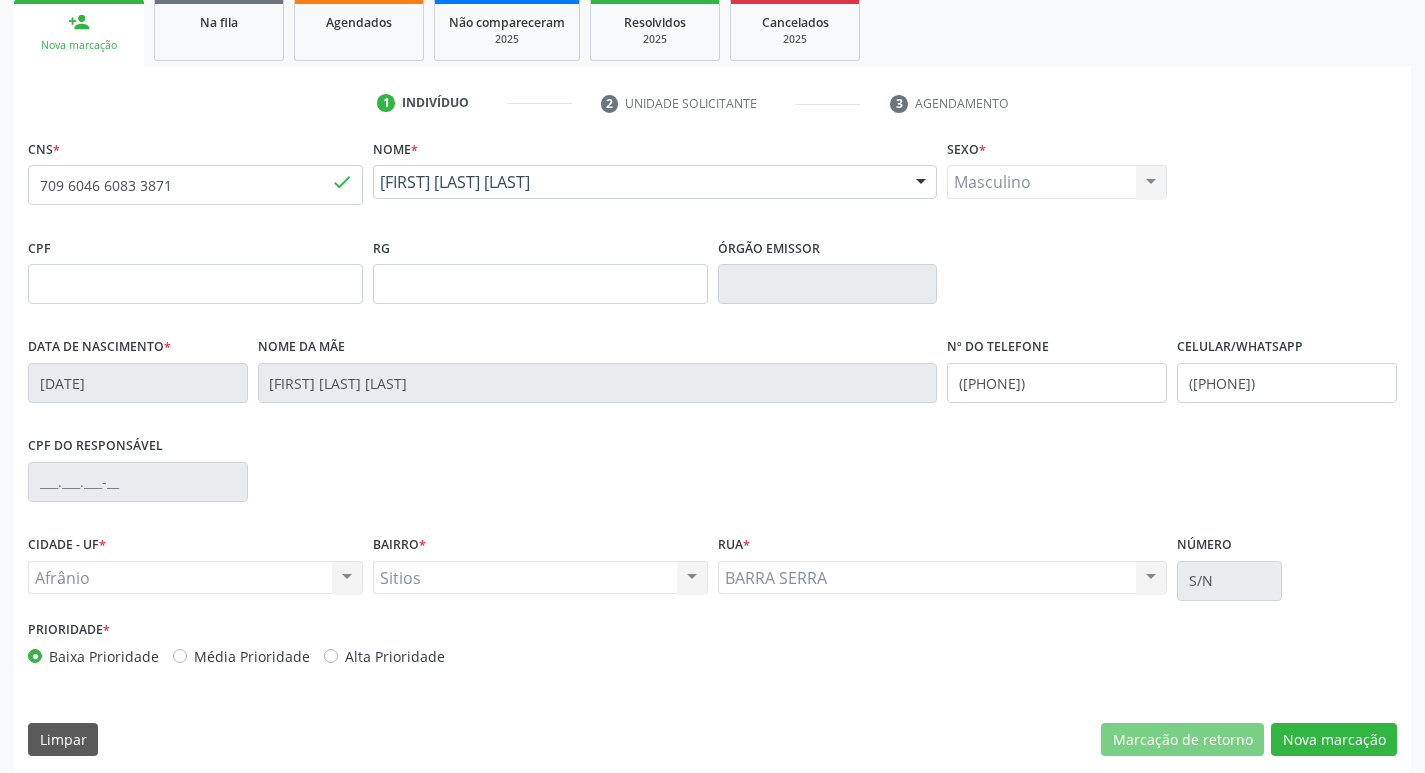 click on "Média Prioridade" at bounding box center [252, 656] 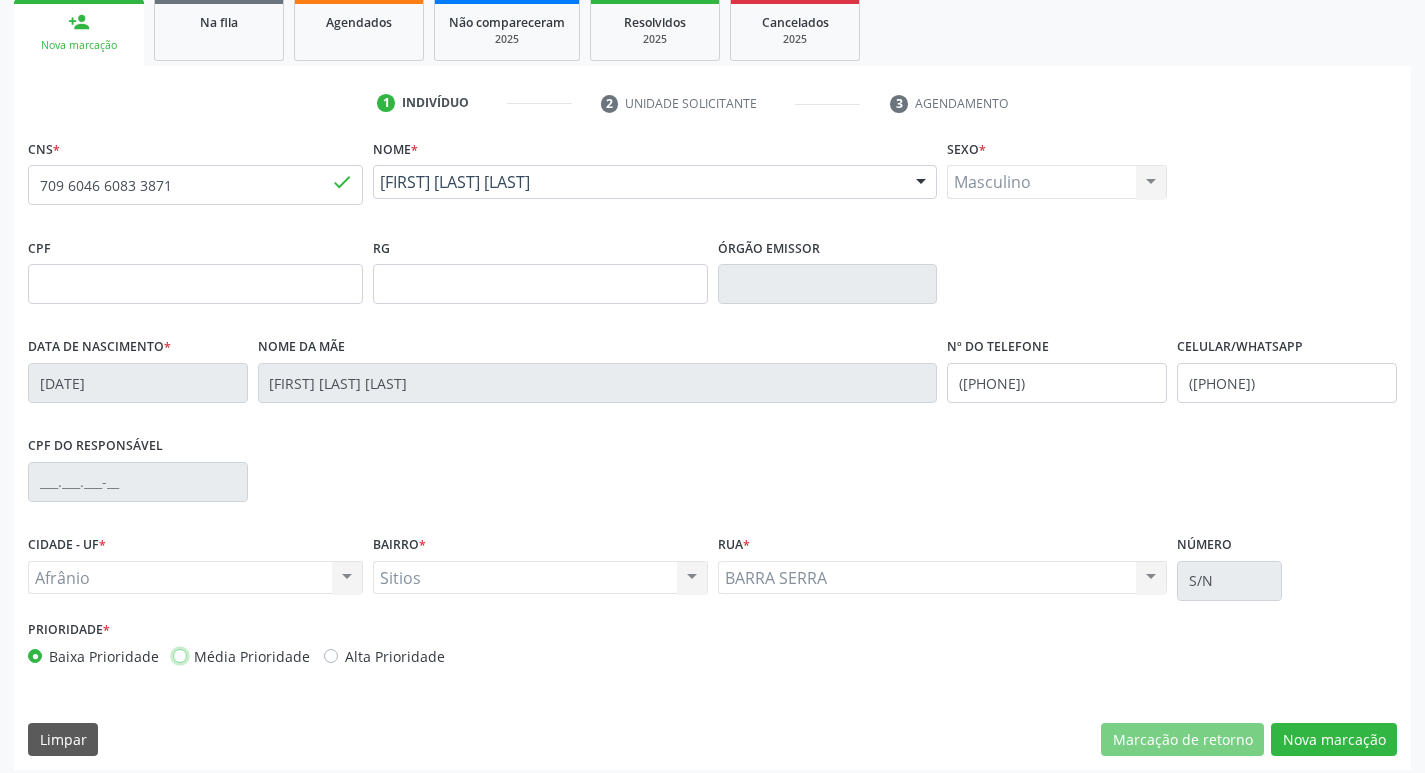 click on "Média Prioridade" at bounding box center [180, 655] 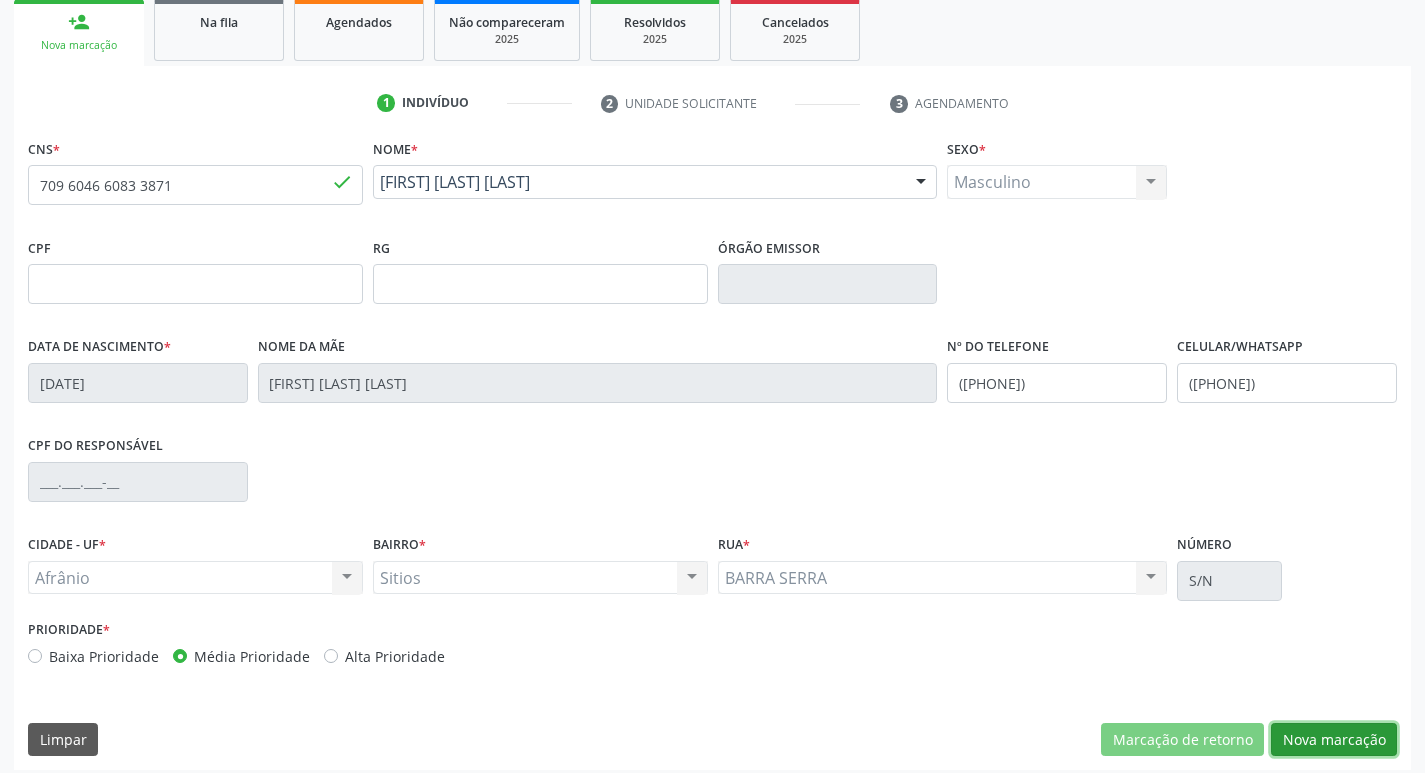 click on "Nova marcação" at bounding box center [1334, 740] 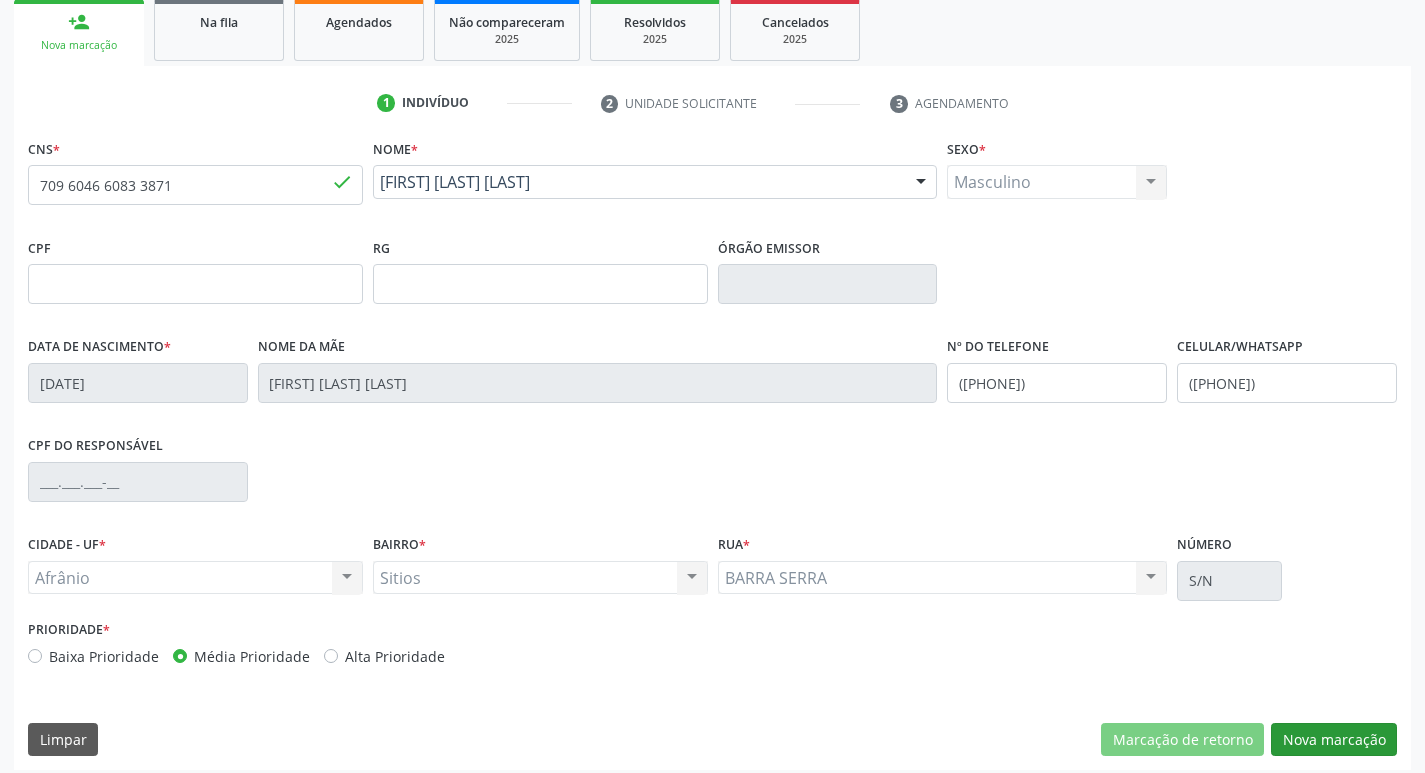 scroll, scrollTop: 133, scrollLeft: 0, axis: vertical 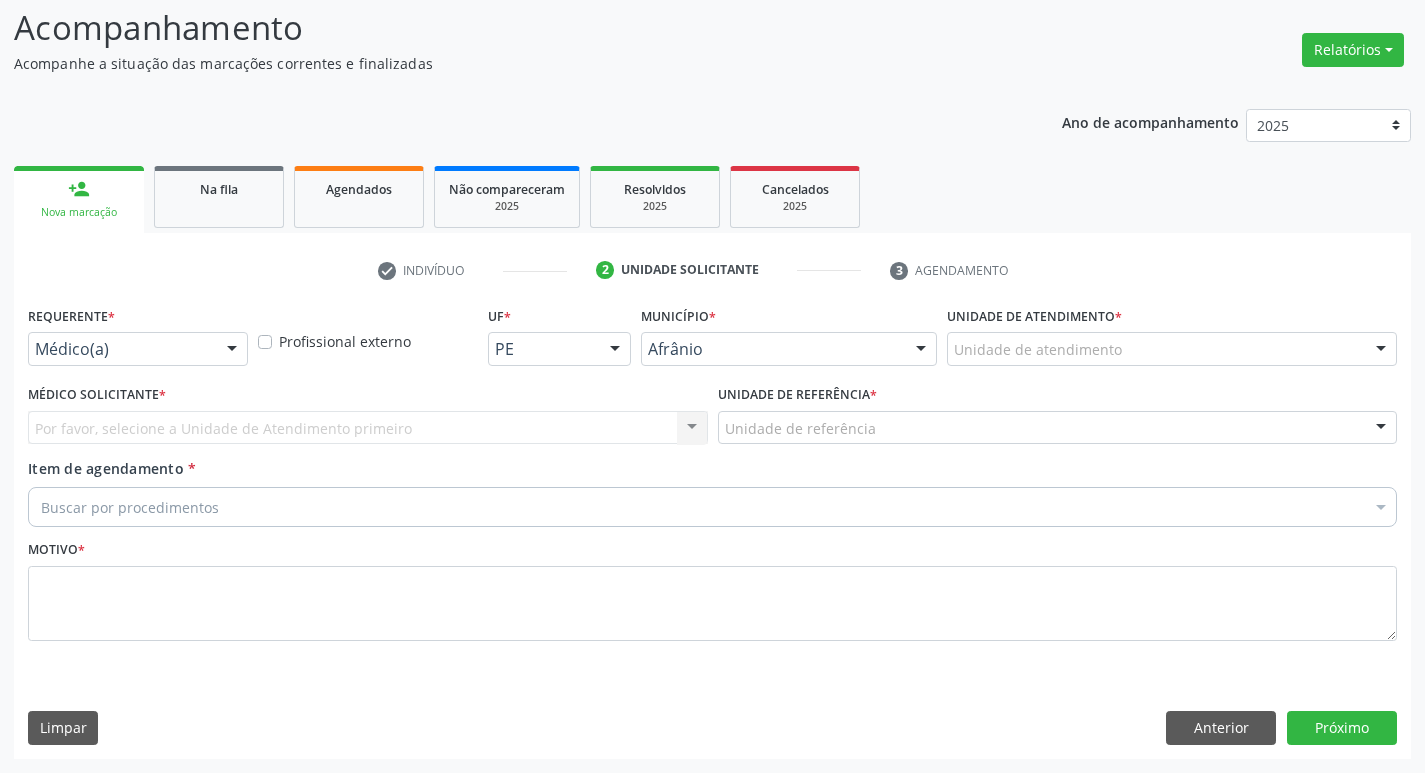 click on "Unidade de atendimento" at bounding box center (1172, 349) 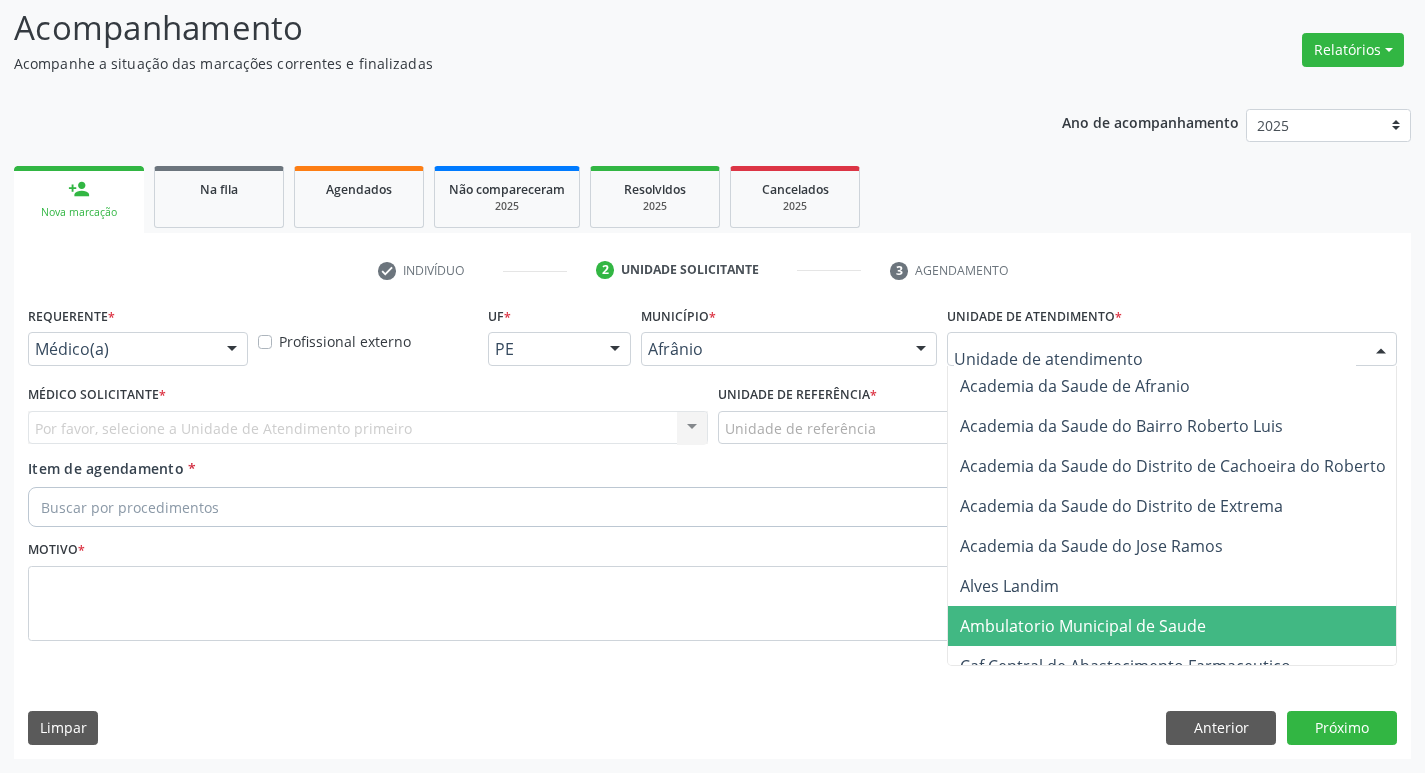 click on "Ambulatorio Municipal de Saude" at bounding box center [1186, 626] 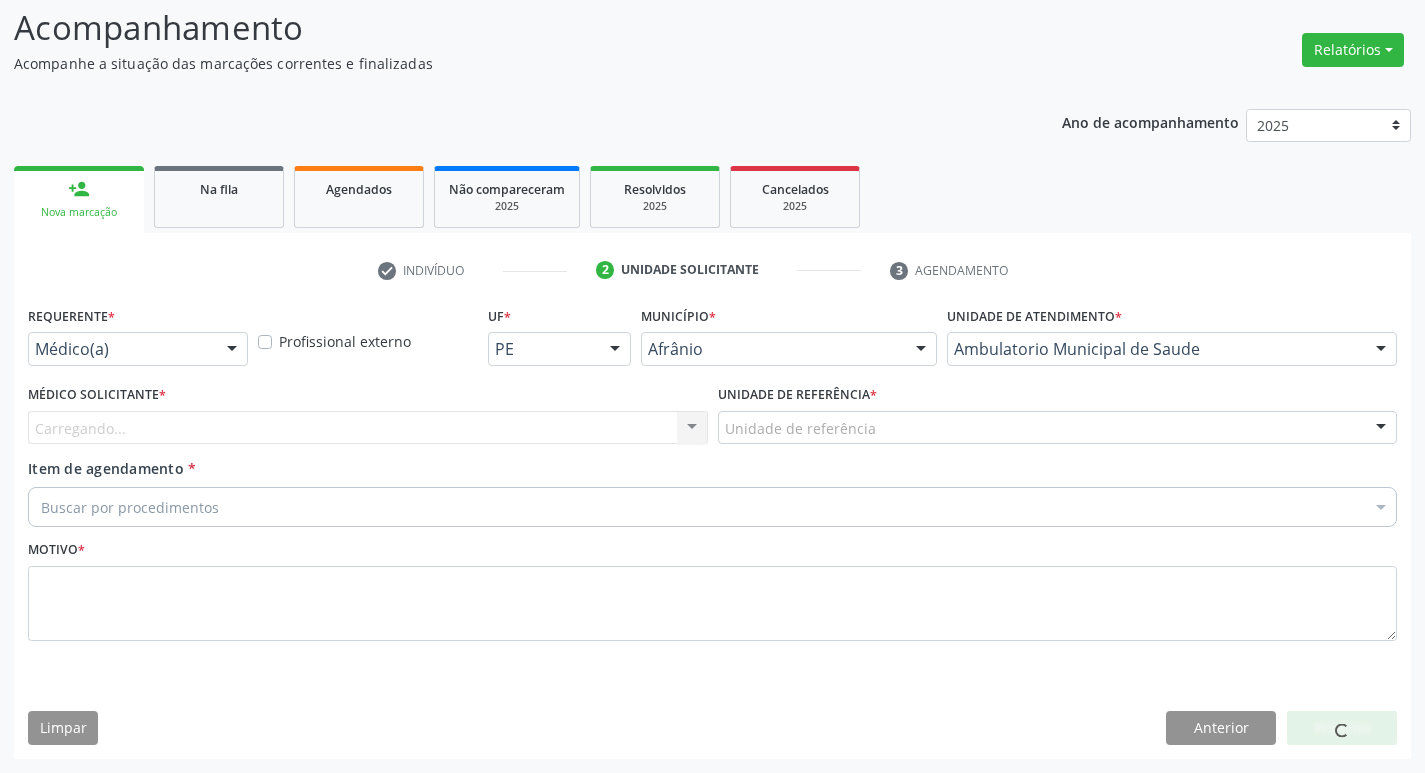 click on "Carregando...
Nenhum resultado encontrado para: "   "
Não há nenhuma opção para ser exibida." at bounding box center [368, 428] 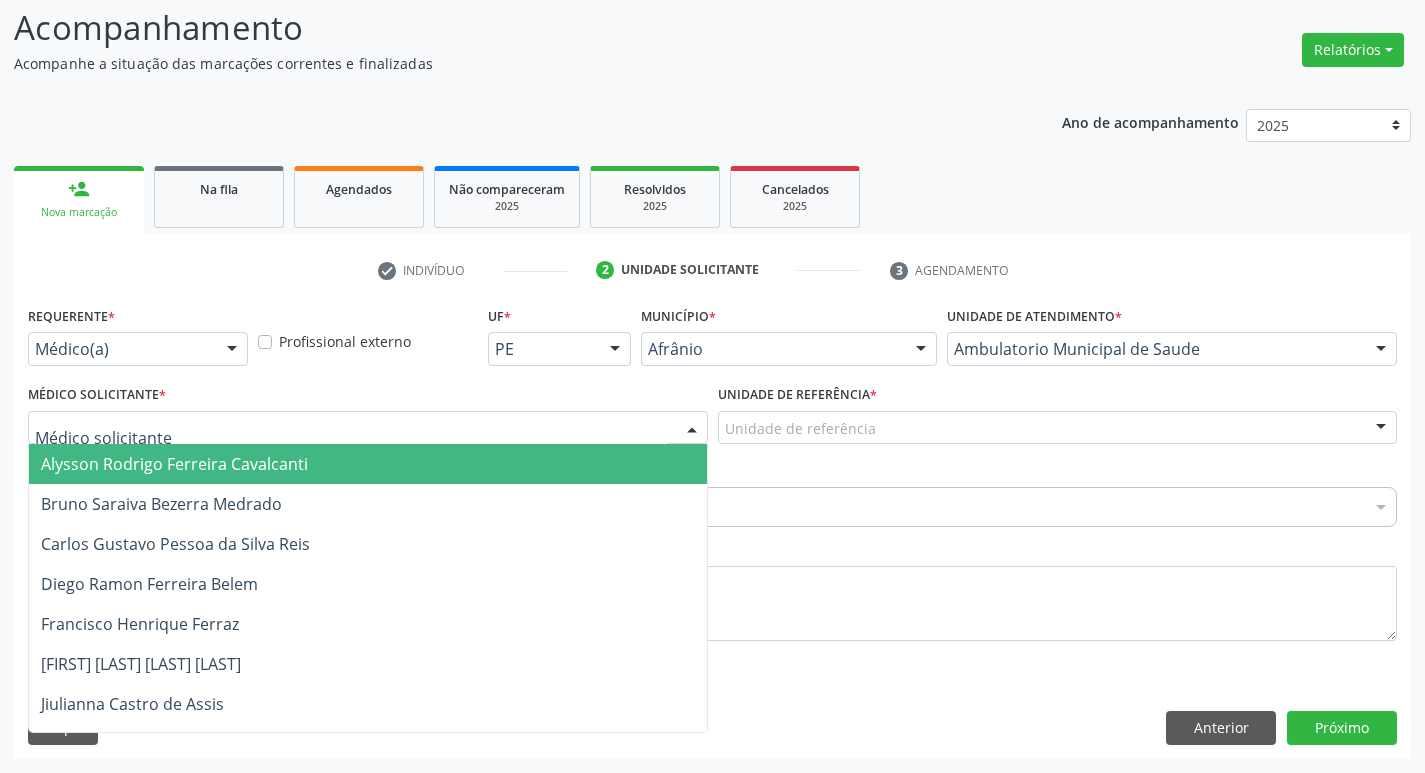 click at bounding box center [692, 429] 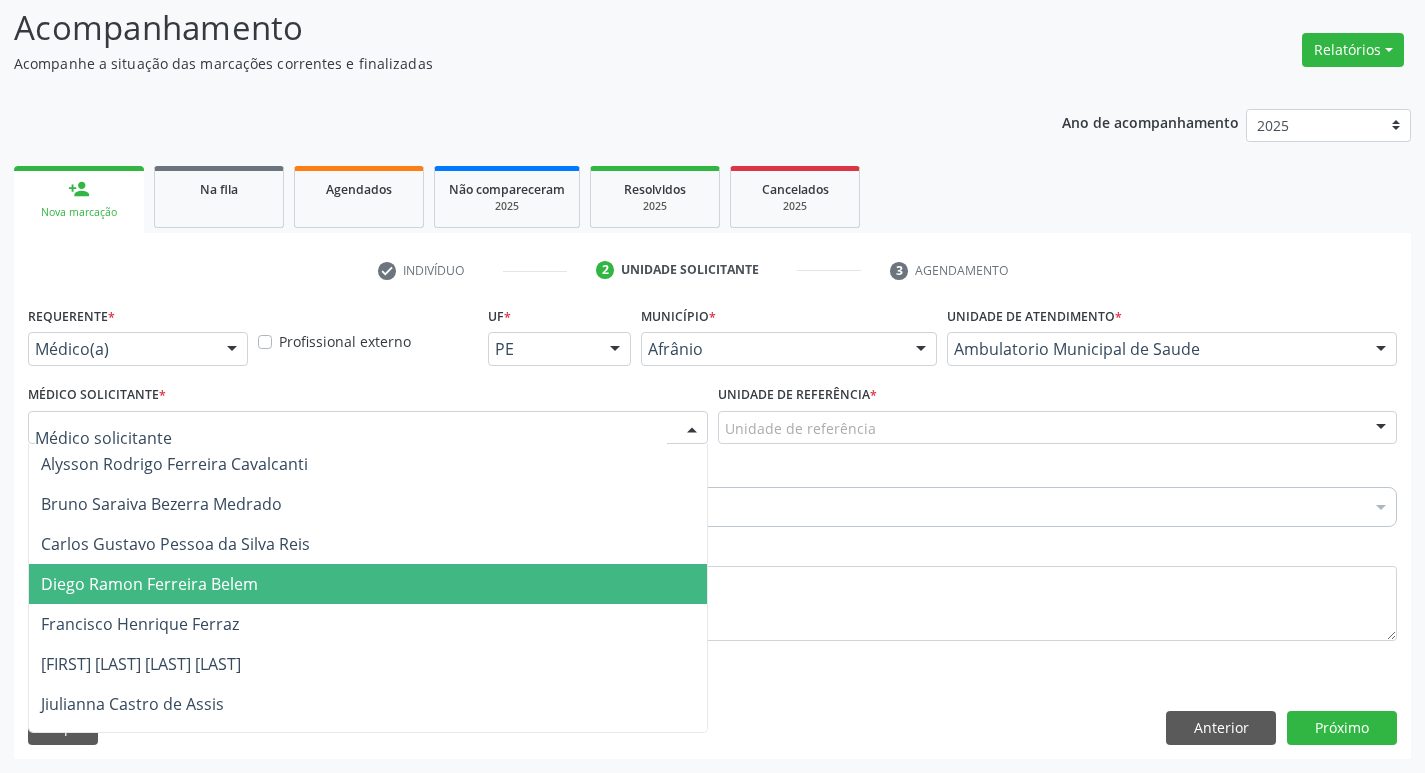 click on "Diego Ramon Ferreira Belem" at bounding box center (368, 584) 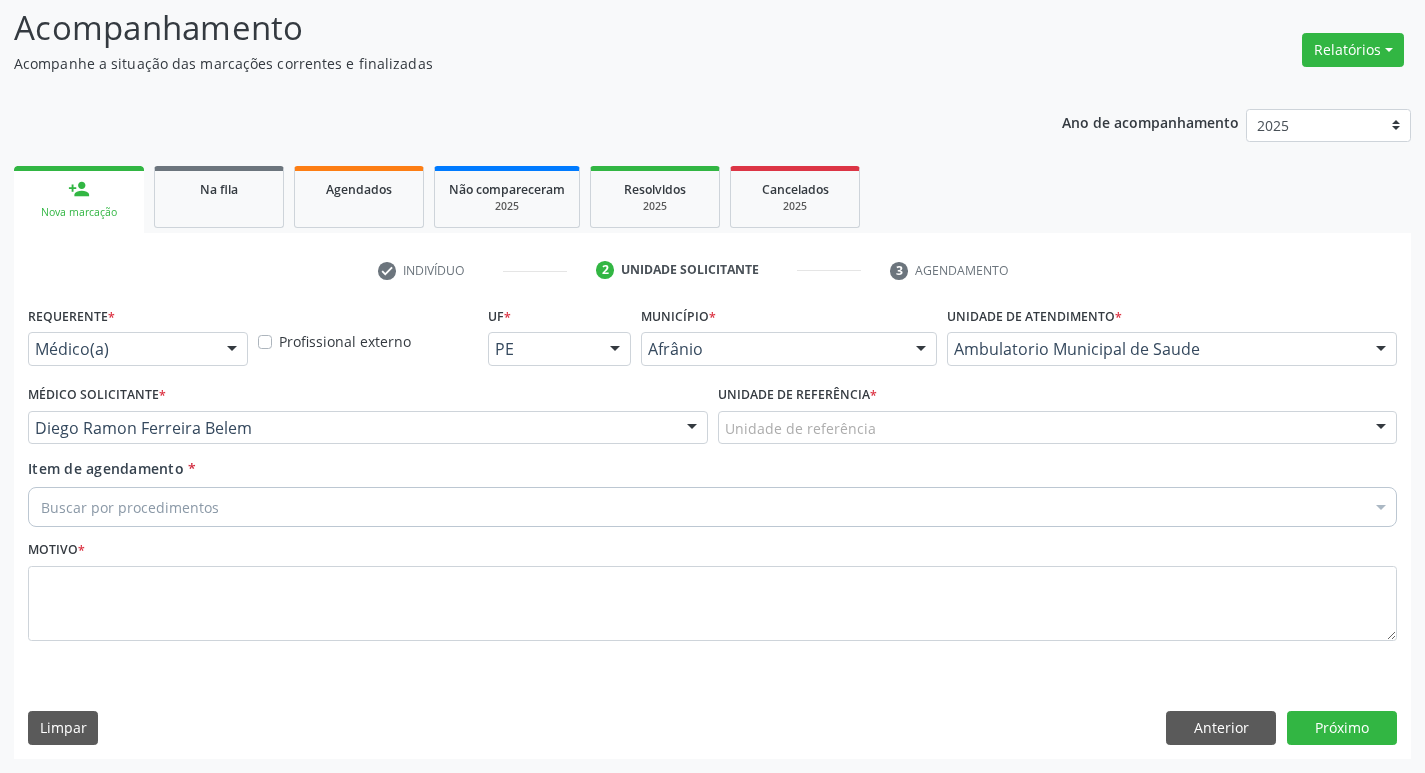 drag, startPoint x: 852, startPoint y: 434, endPoint x: 851, endPoint y: 444, distance: 10.049875 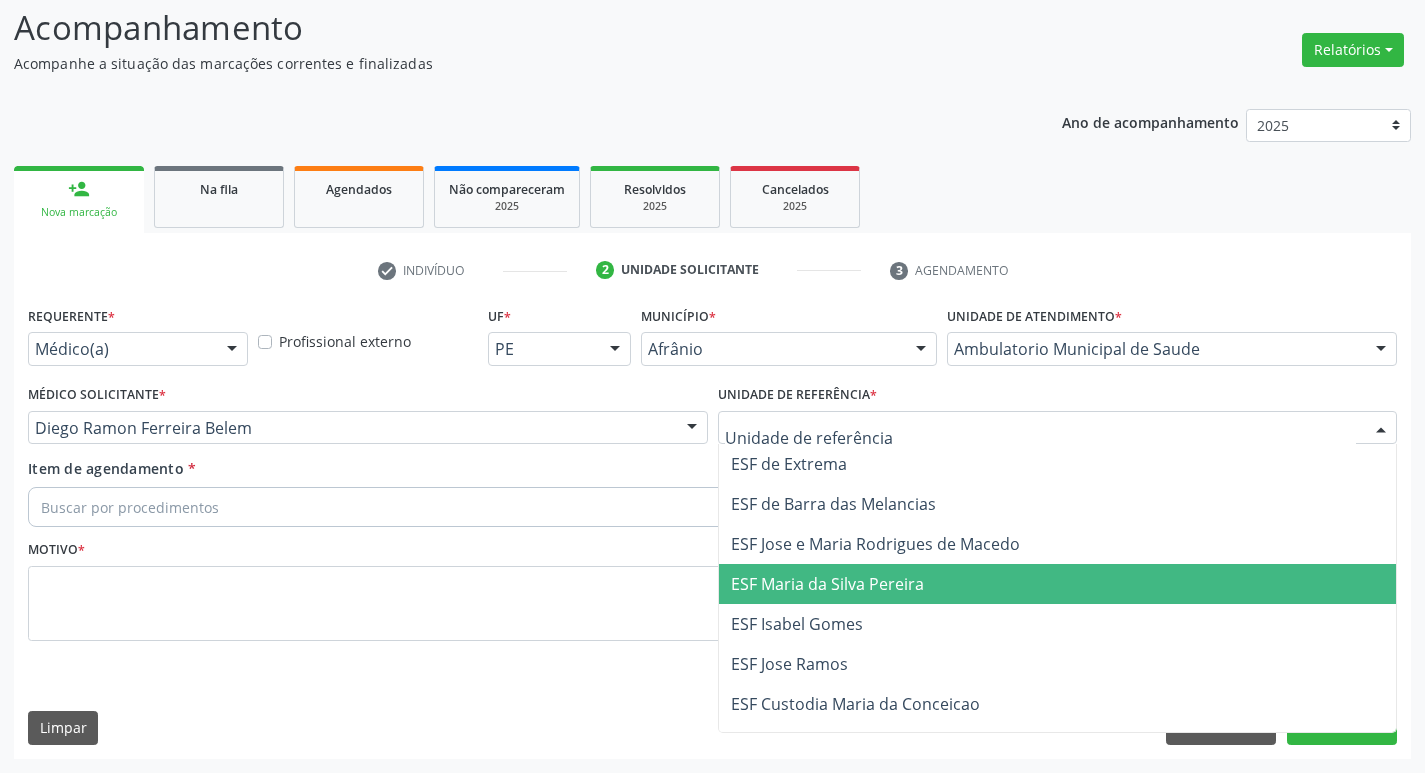 click on "ESF Maria da Silva Pereira" at bounding box center [1058, 584] 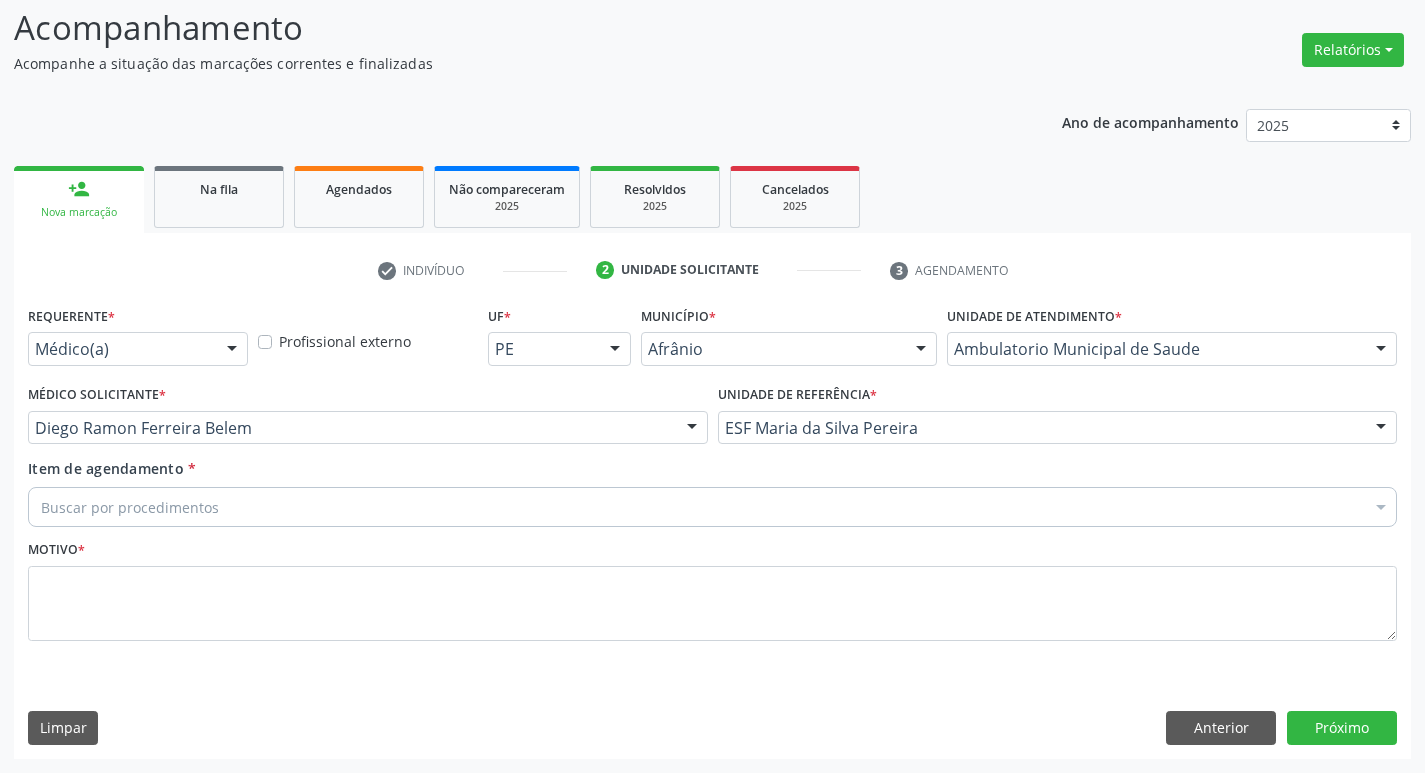 click on "Buscar por procedimentos" at bounding box center [712, 507] 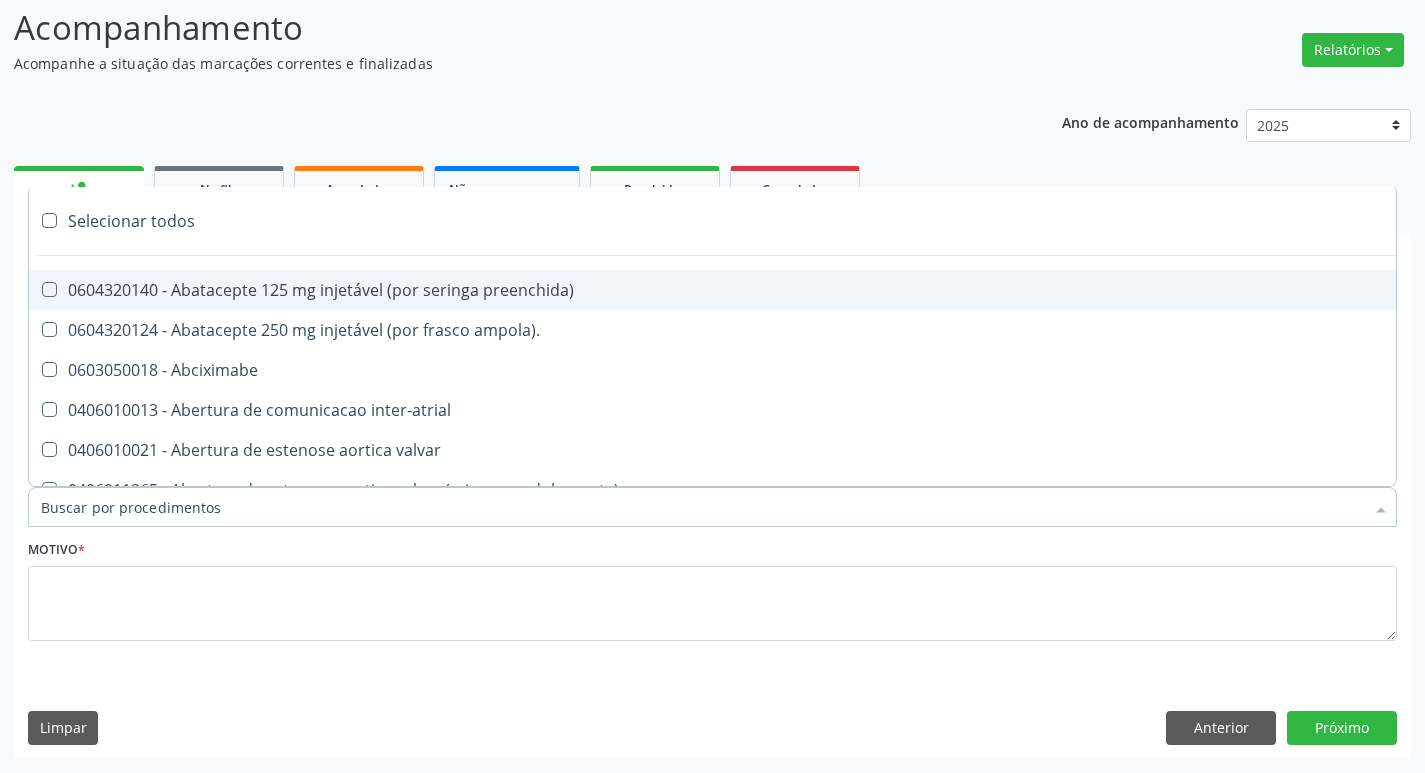 paste on "ortope" 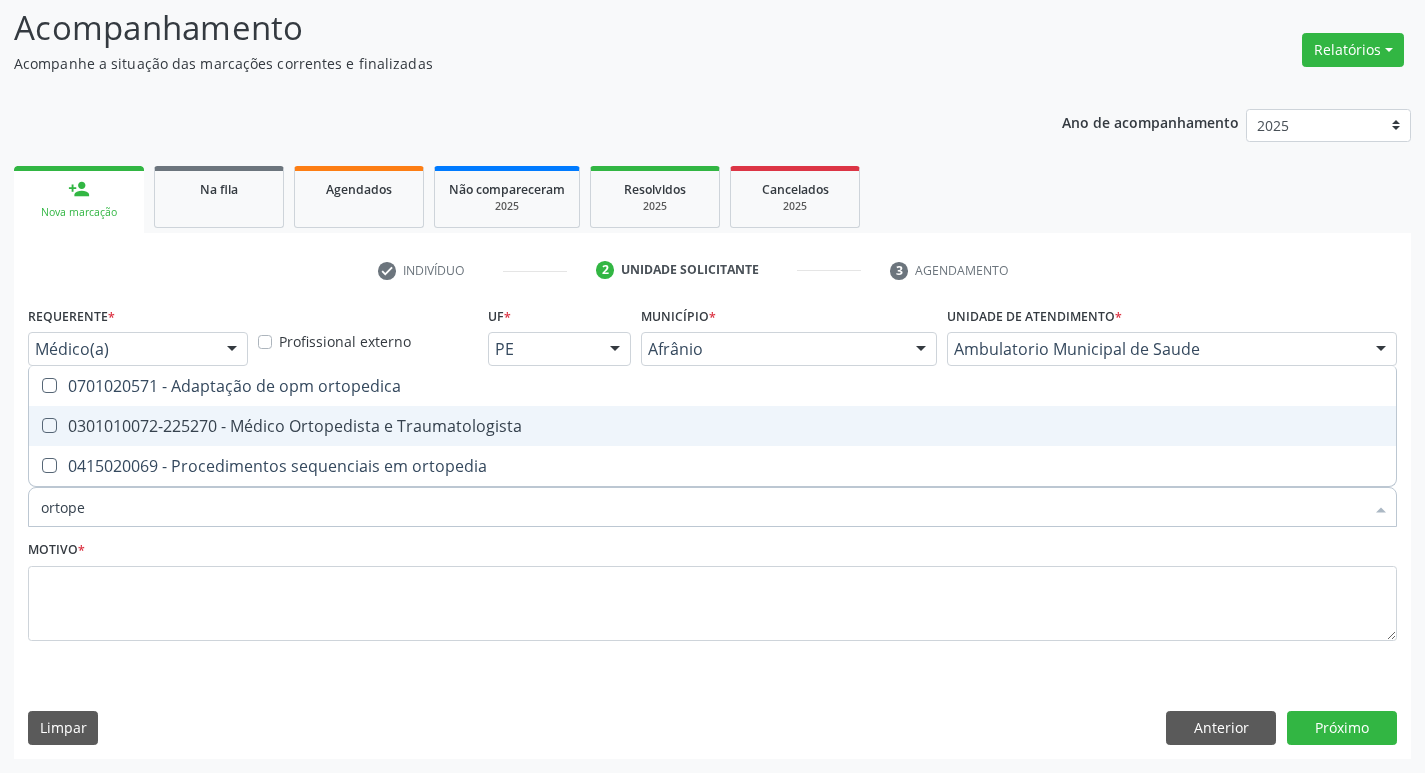 drag, startPoint x: 48, startPoint y: 423, endPoint x: 68, endPoint y: 543, distance: 121.65525 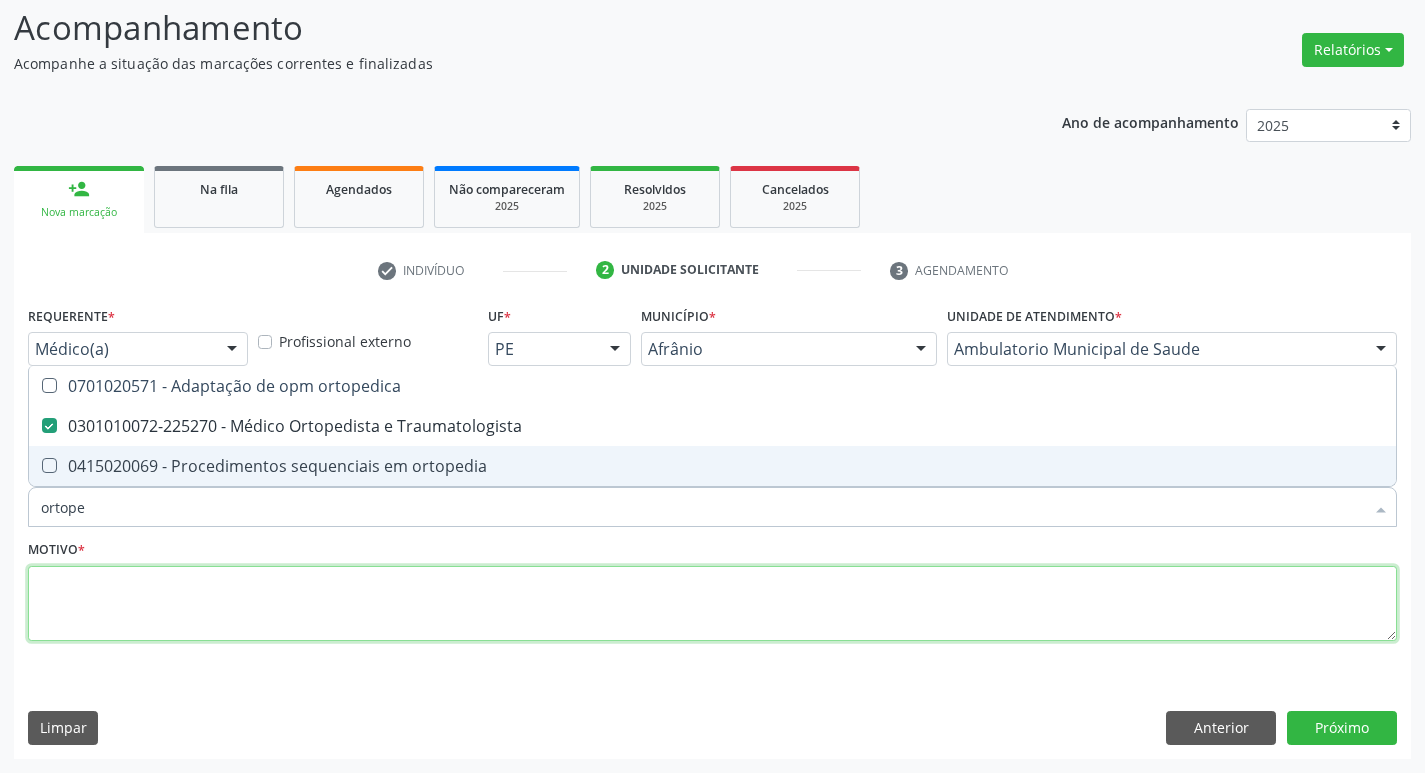 click at bounding box center (712, 604) 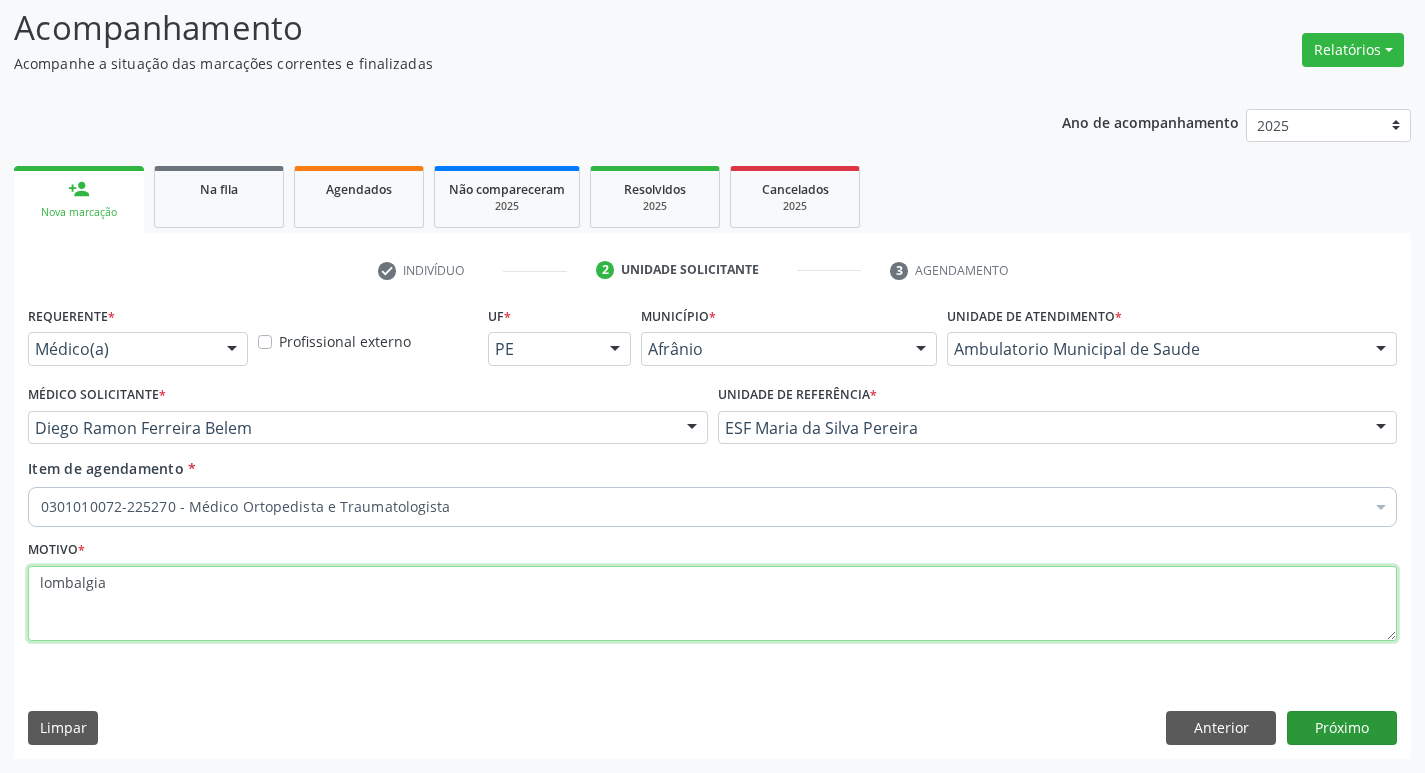 type on "lombalgia" 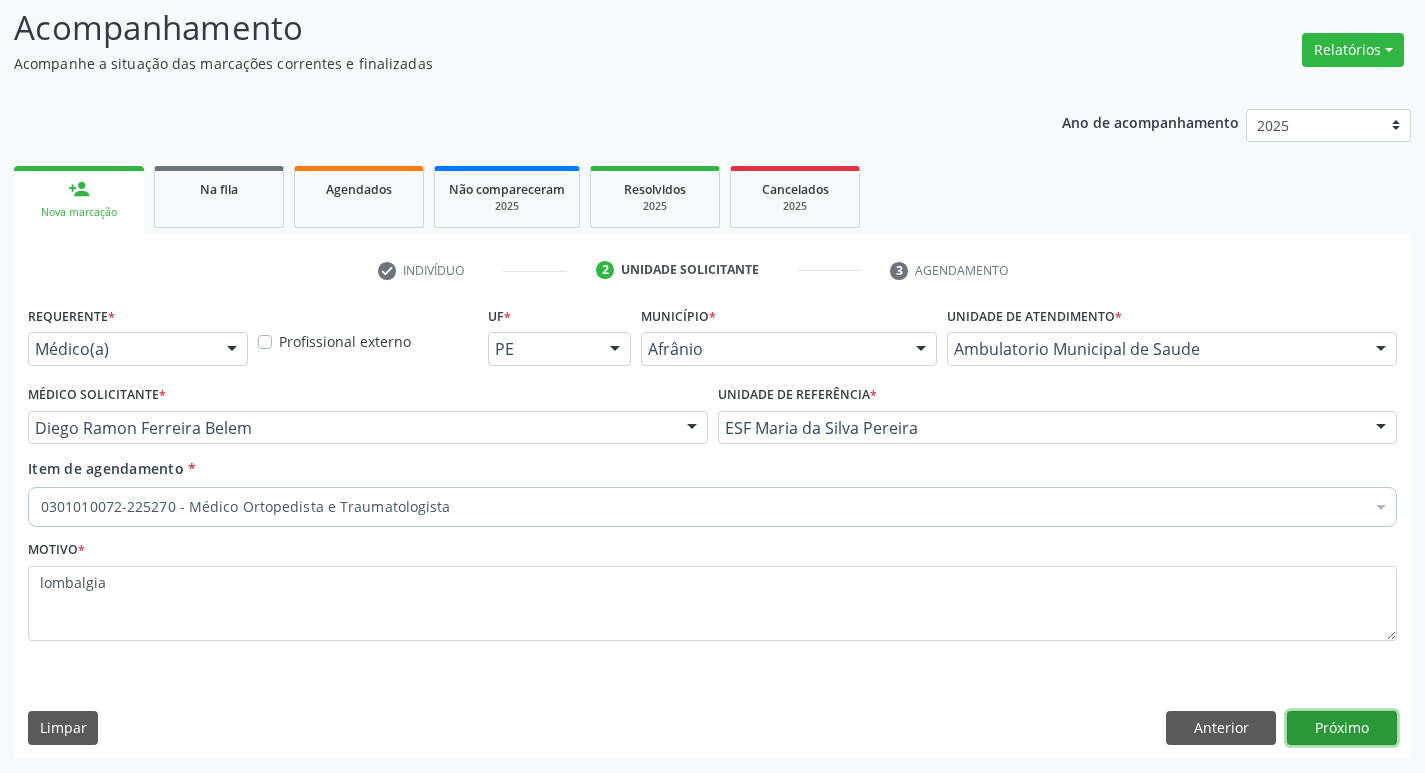 click on "Próximo" at bounding box center [1342, 728] 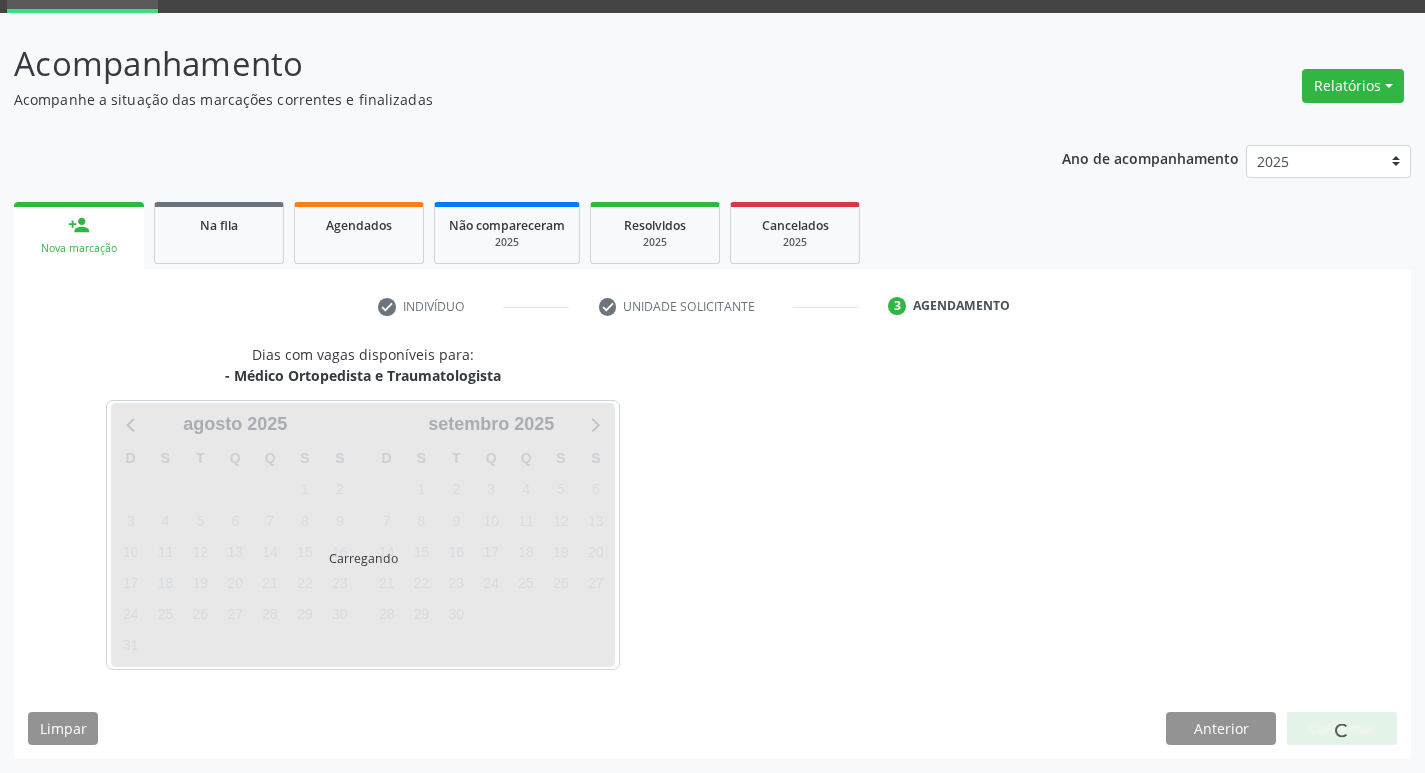 scroll, scrollTop: 97, scrollLeft: 0, axis: vertical 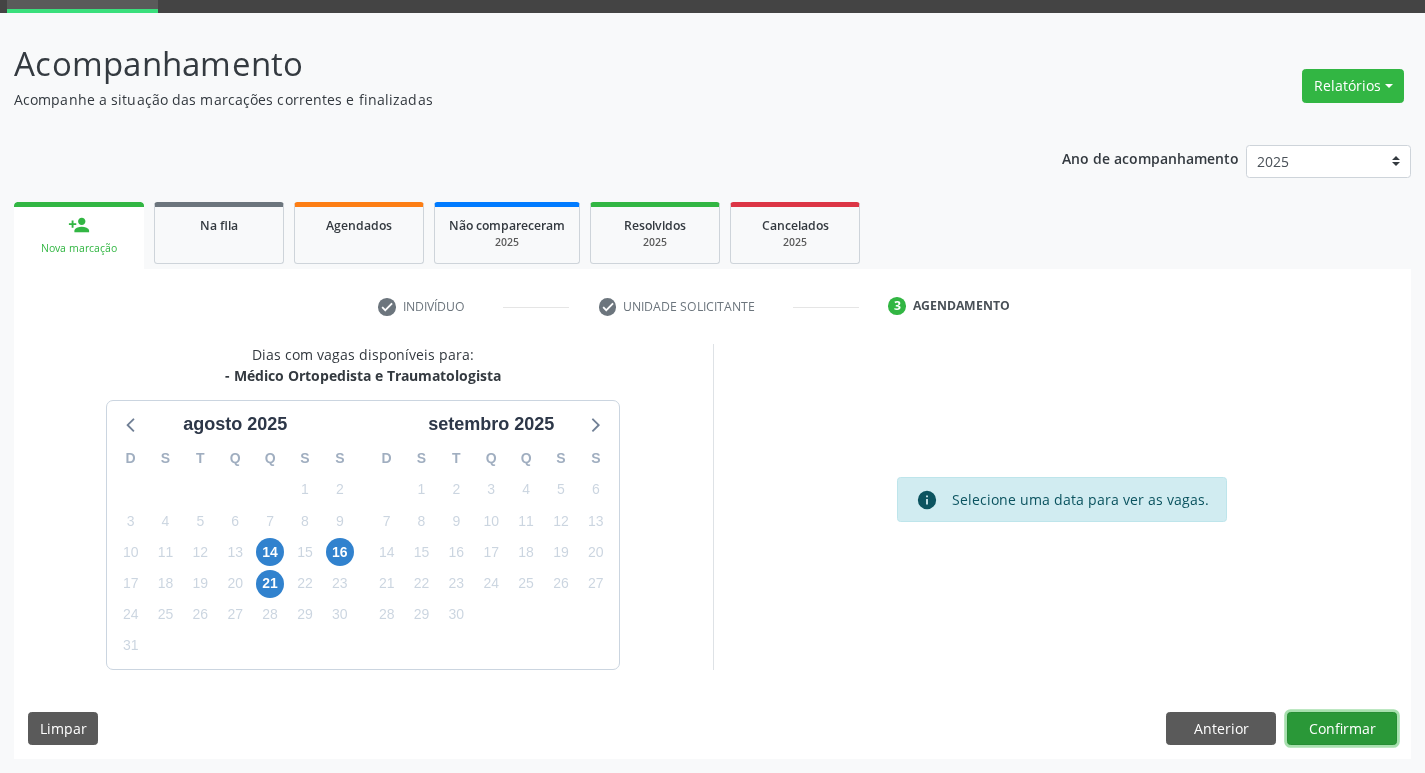 click on "Confirmar" at bounding box center (1342, 729) 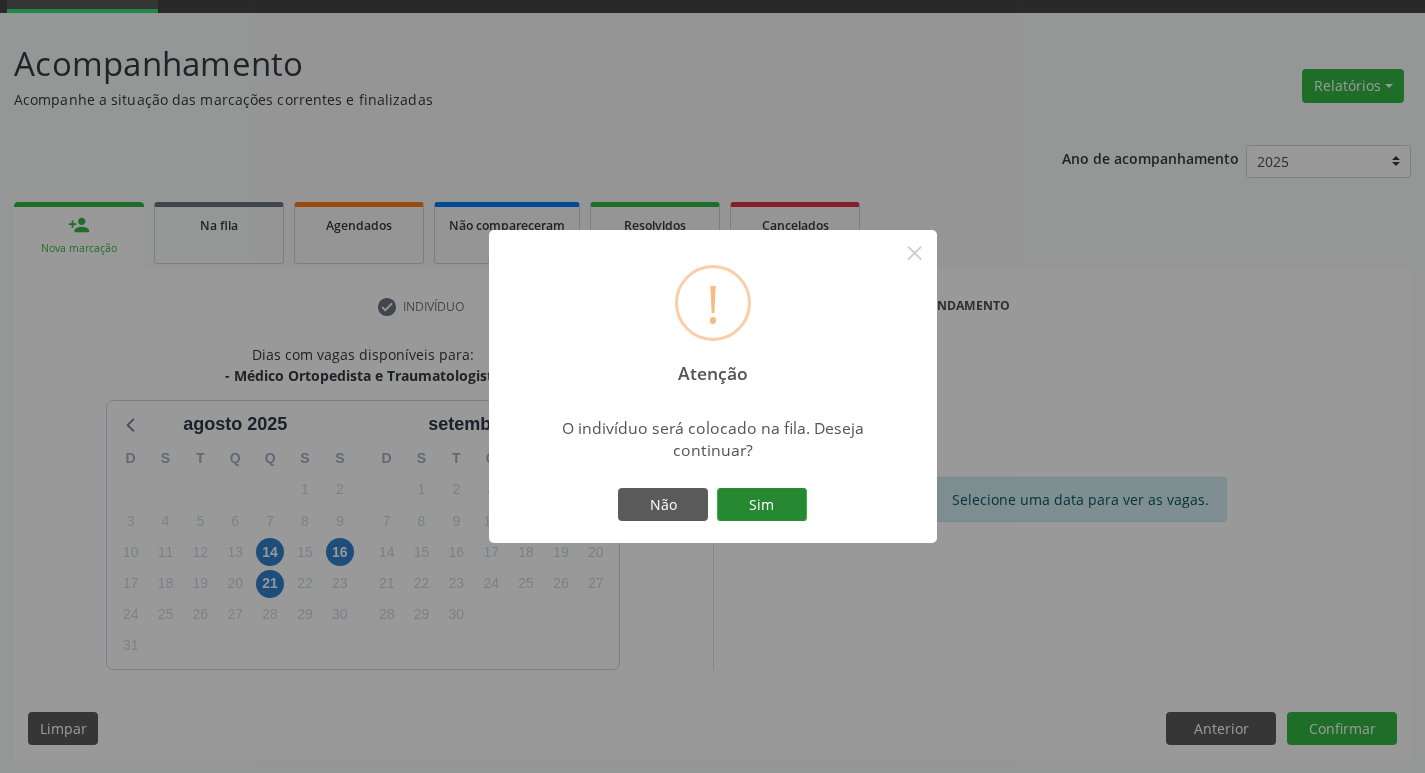 click on "Sim" at bounding box center [762, 505] 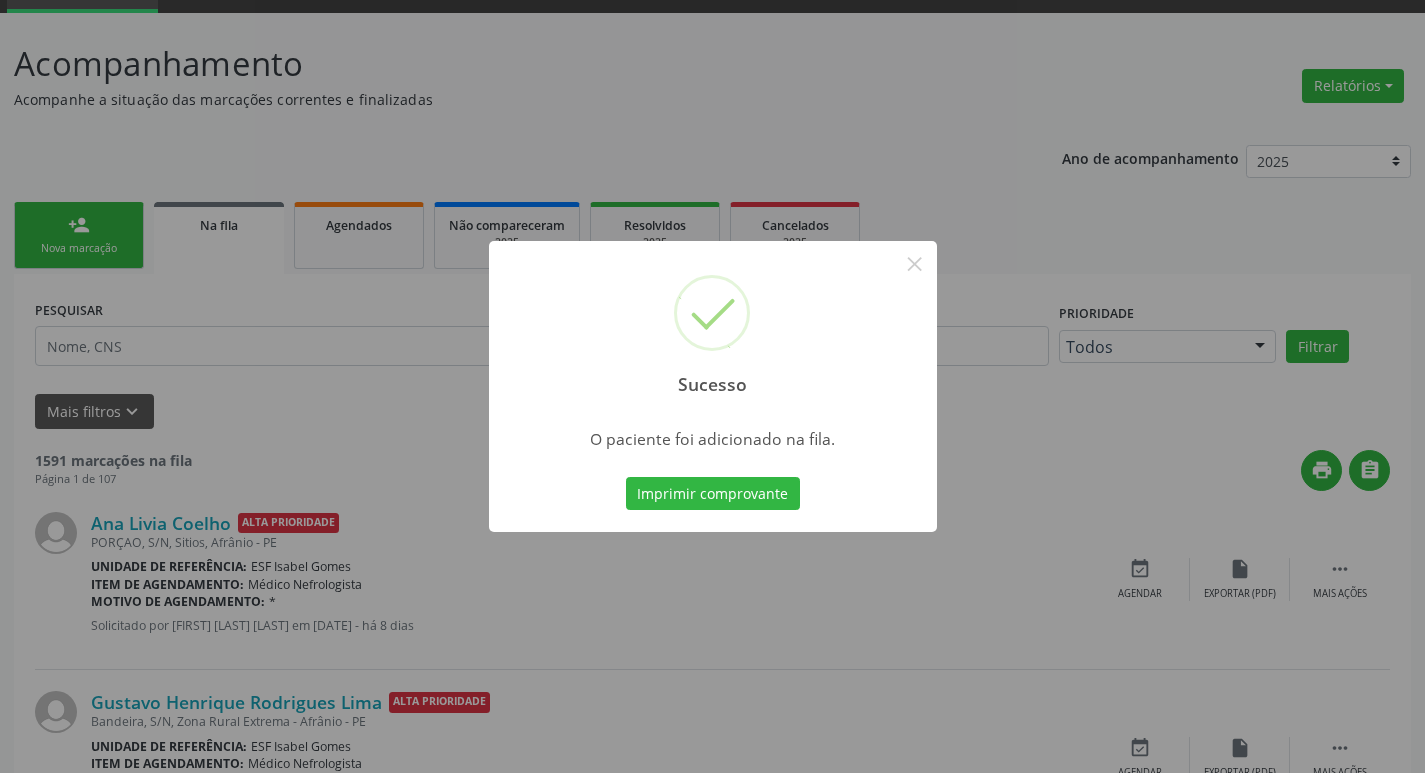 scroll, scrollTop: 0, scrollLeft: 0, axis: both 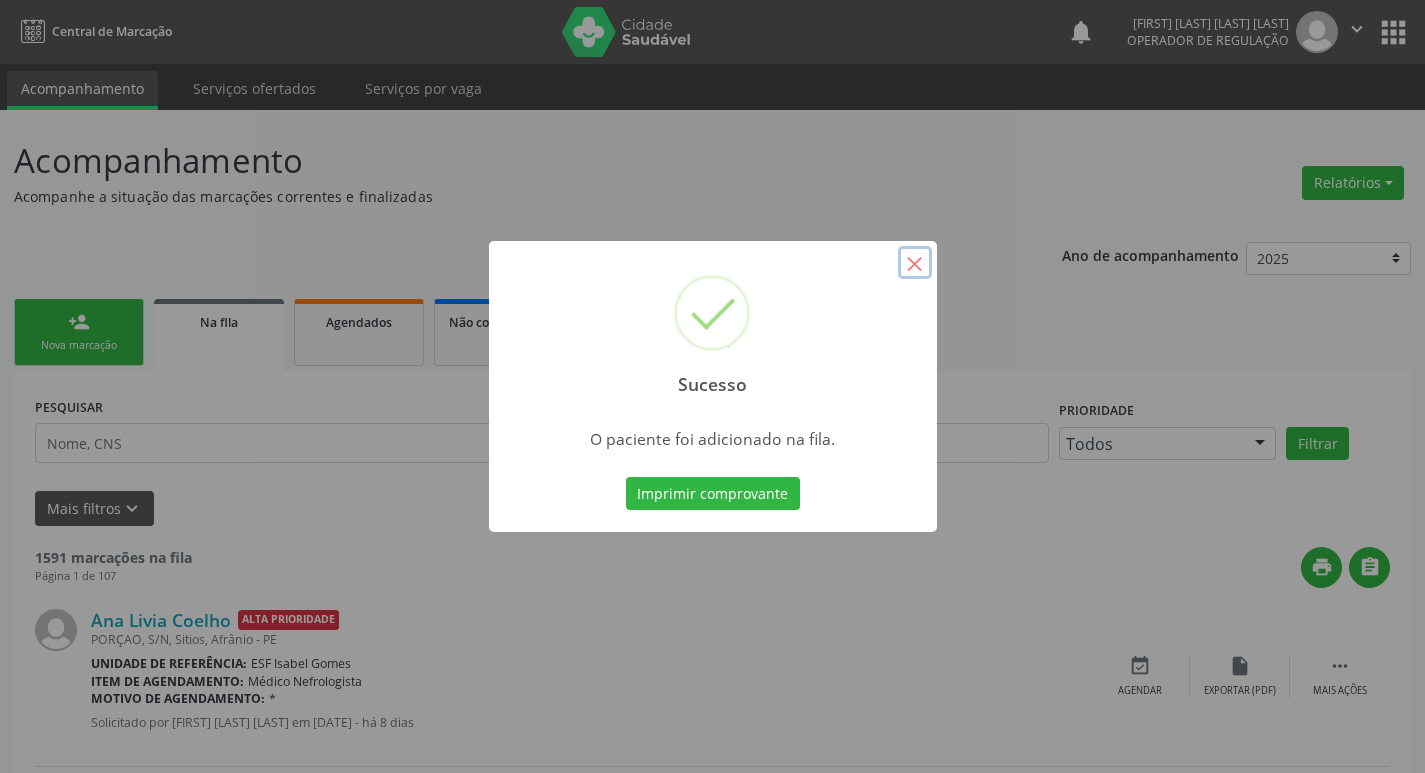 click on "×" at bounding box center (915, 263) 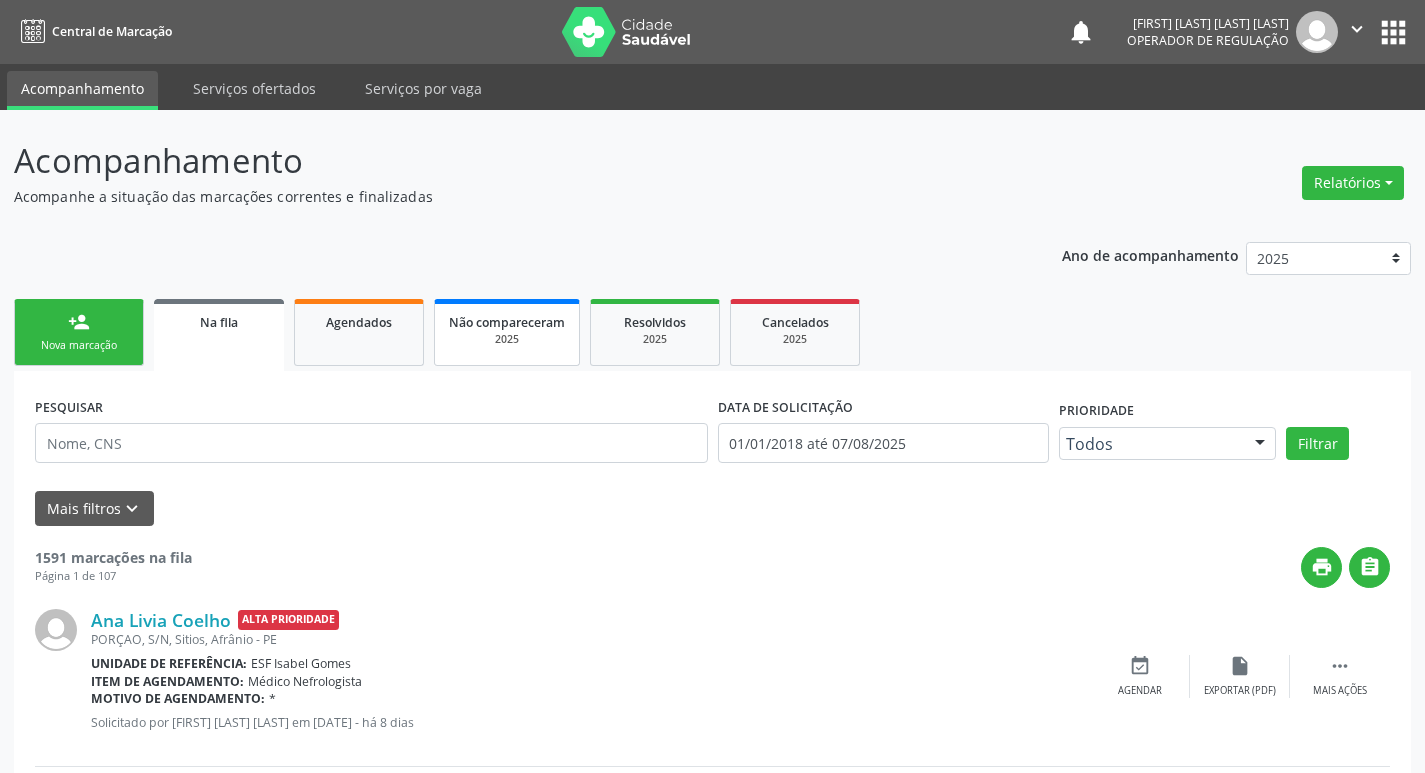 click on "person_add" at bounding box center [79, 322] 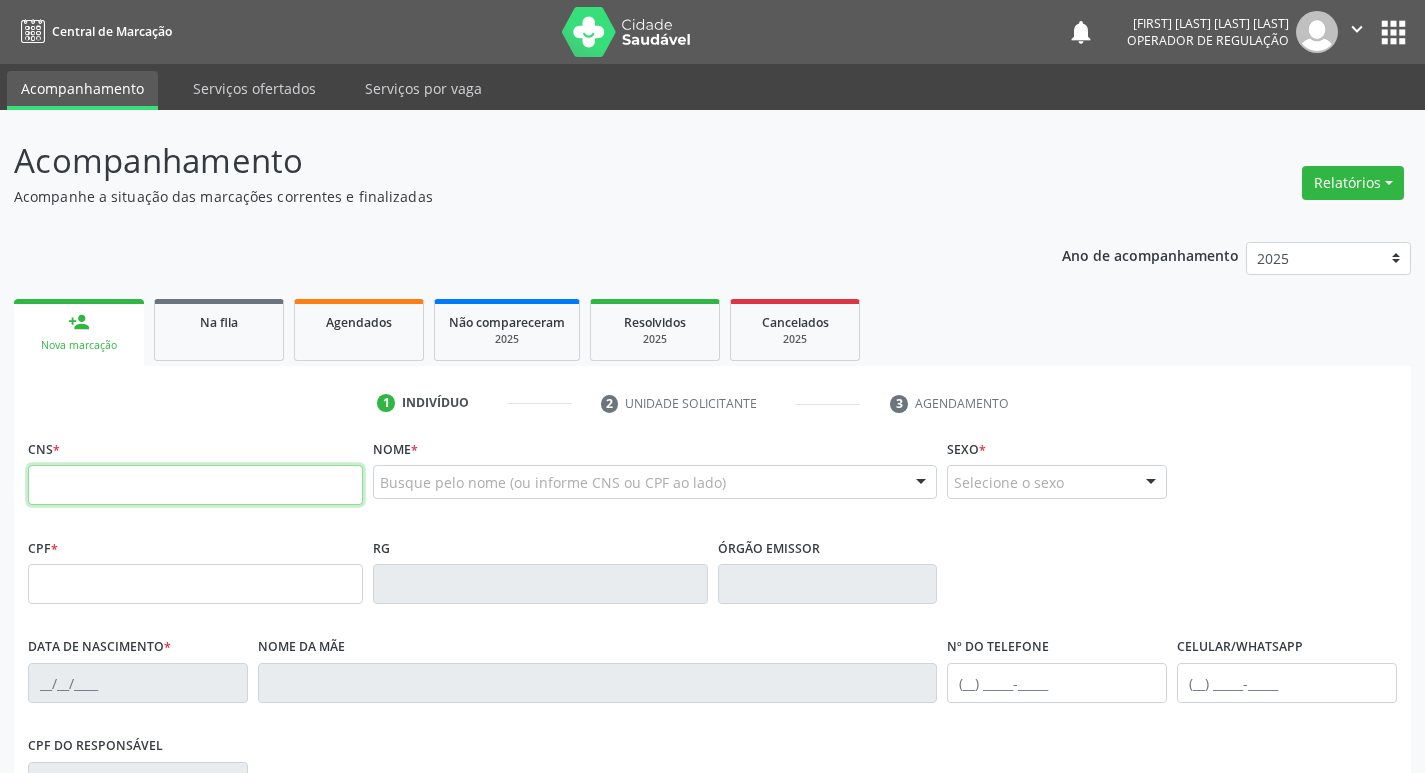 click at bounding box center [195, 485] 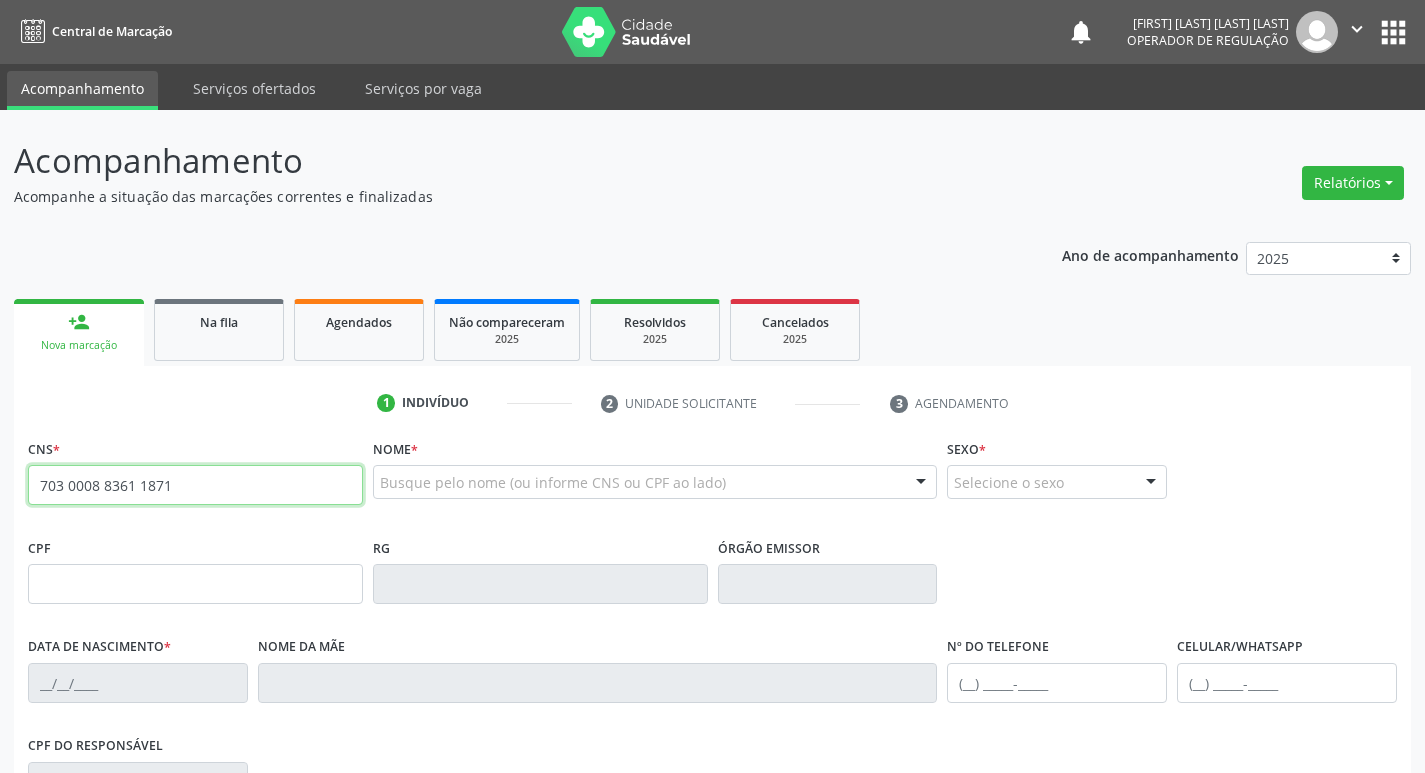 type on "703 0008 8361 1871" 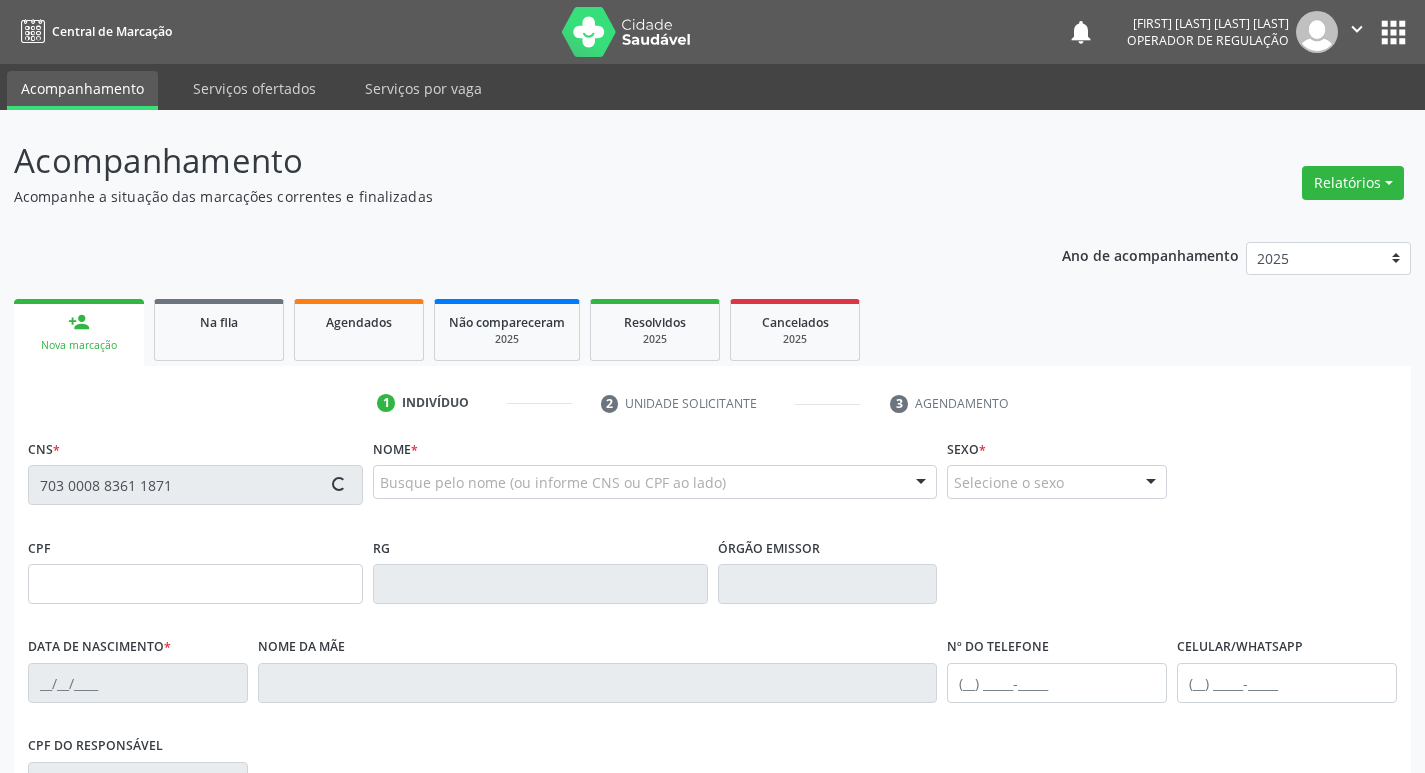 type on "02/11/1951" 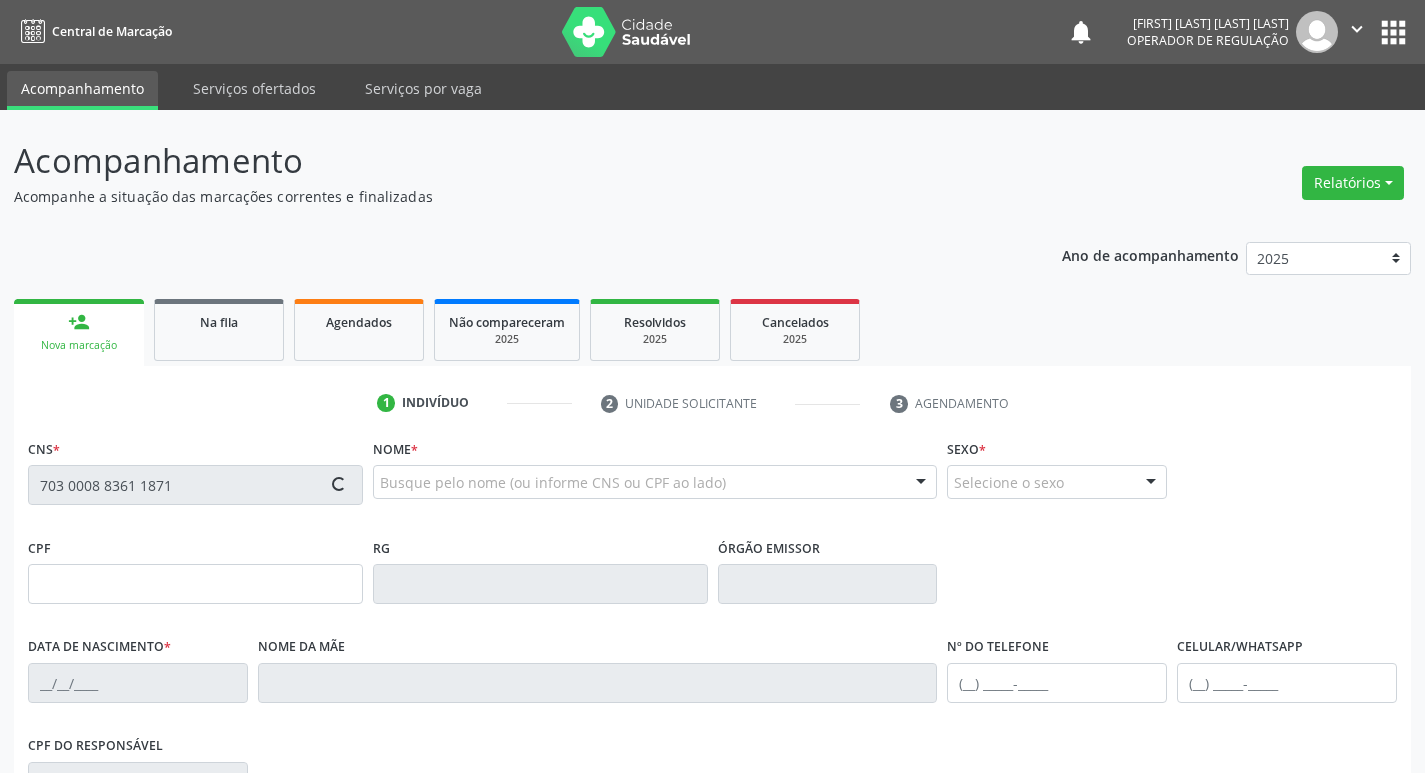 type on "Dorotea Souza Gomes" 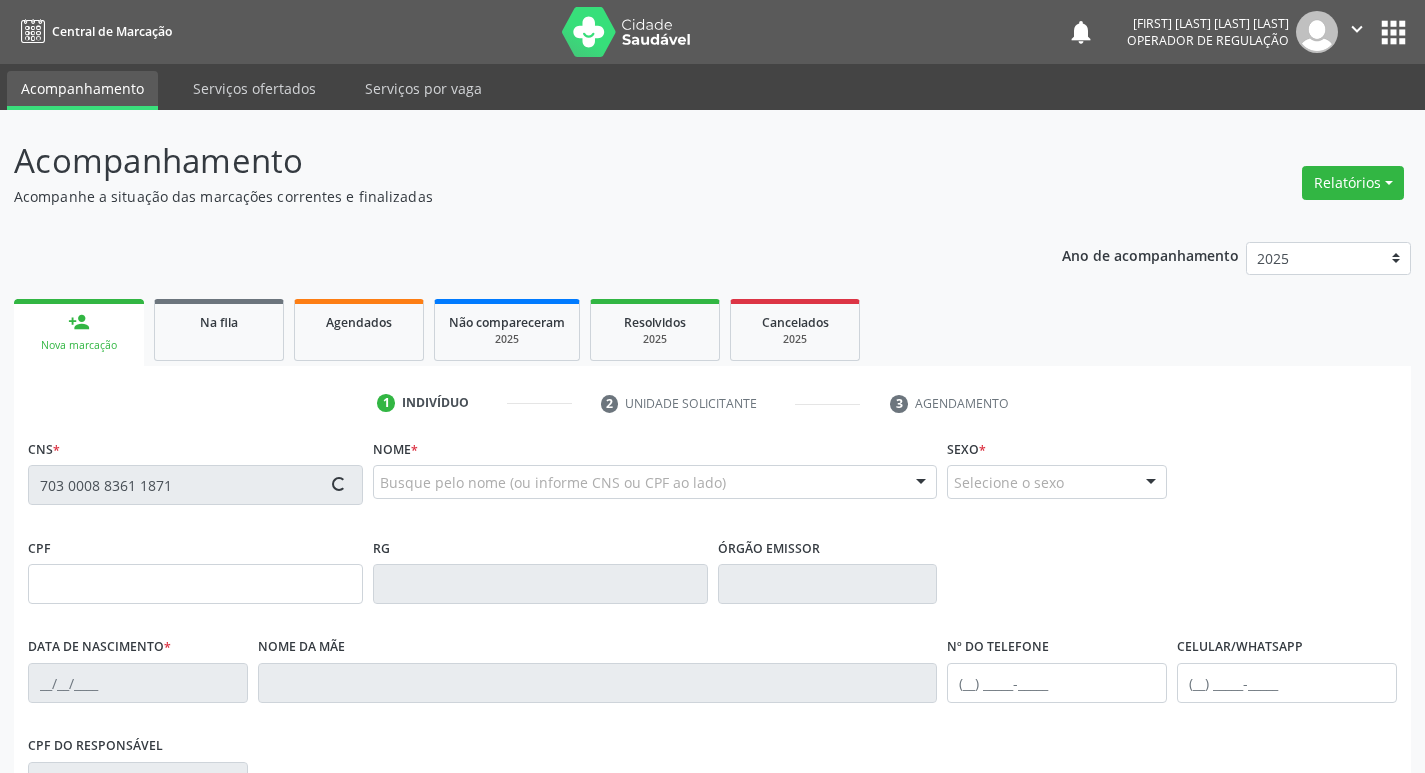 type on "(87) 98864-2245" 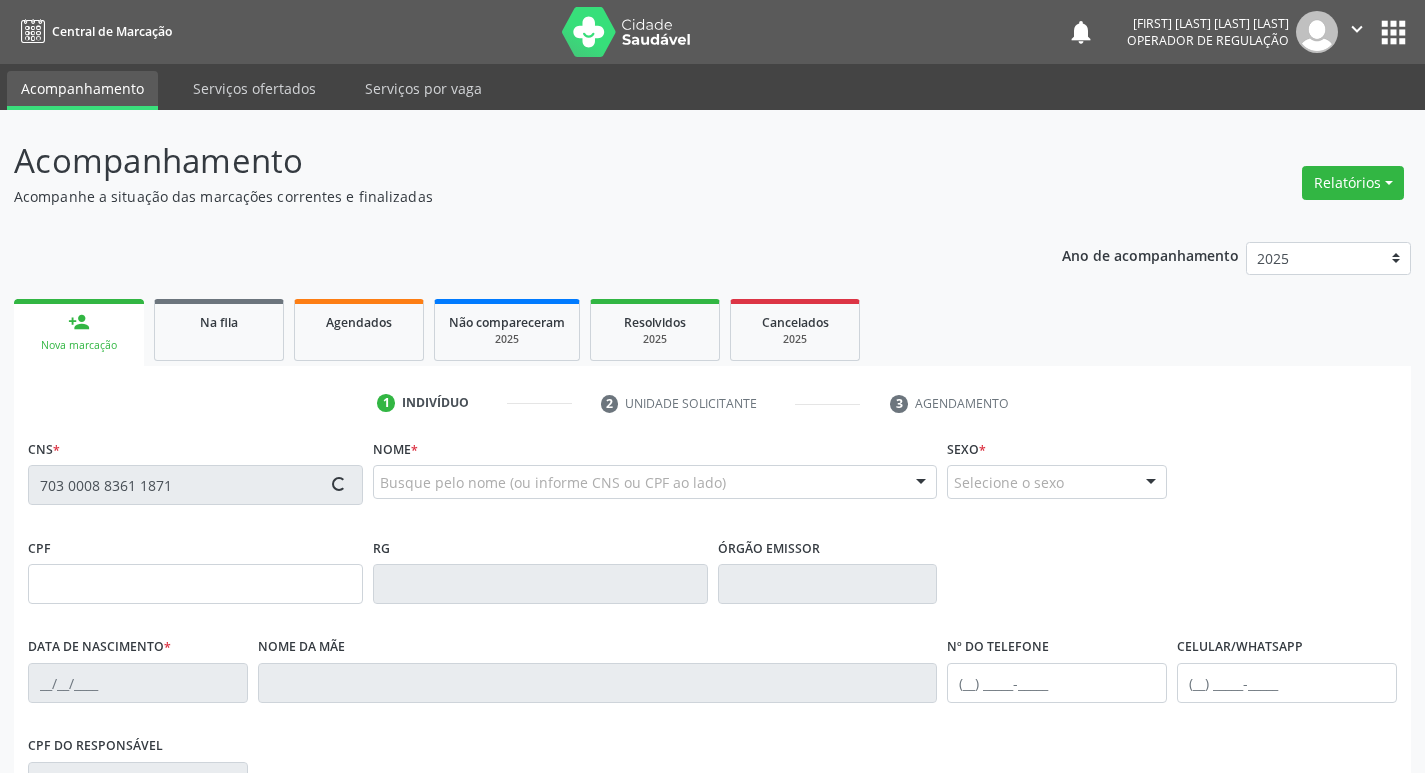type on "(87) 98827-3117" 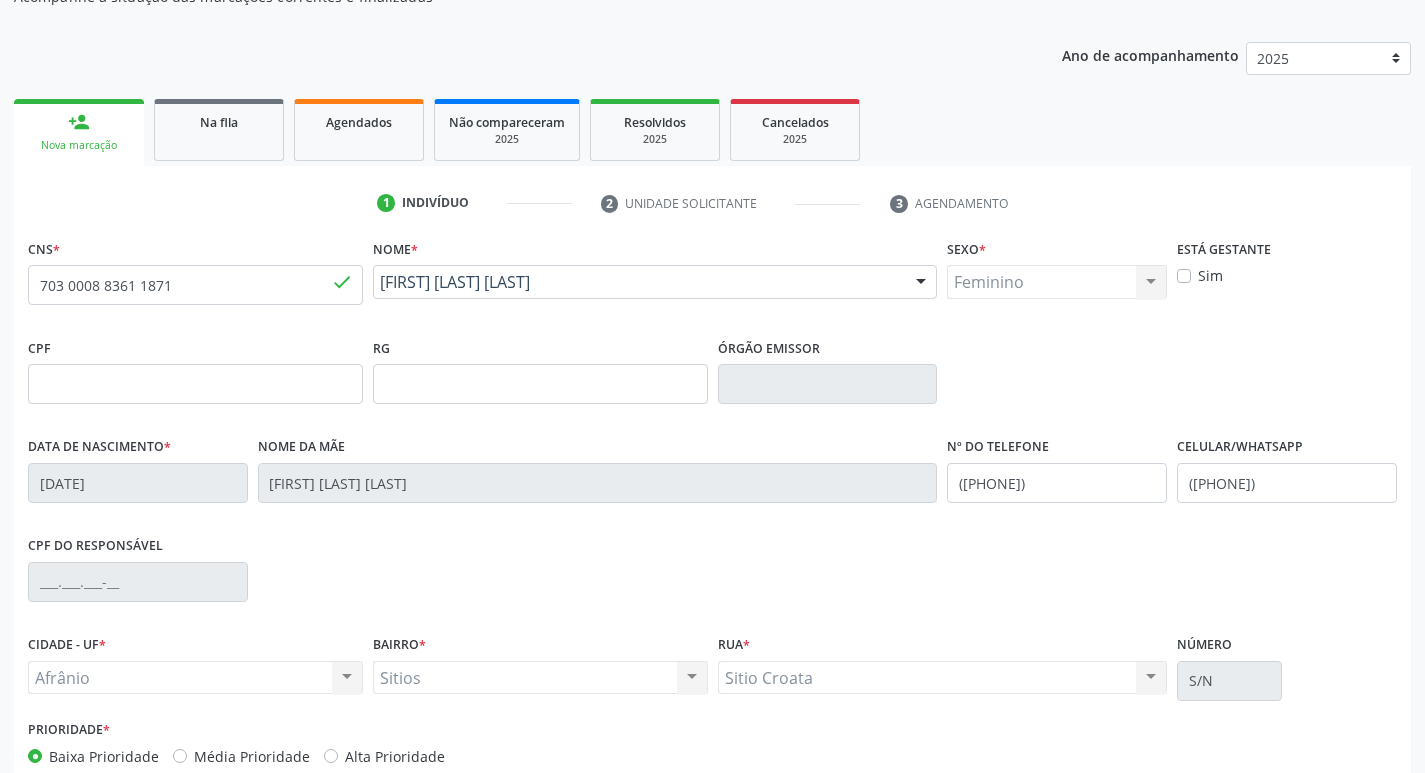 scroll, scrollTop: 311, scrollLeft: 0, axis: vertical 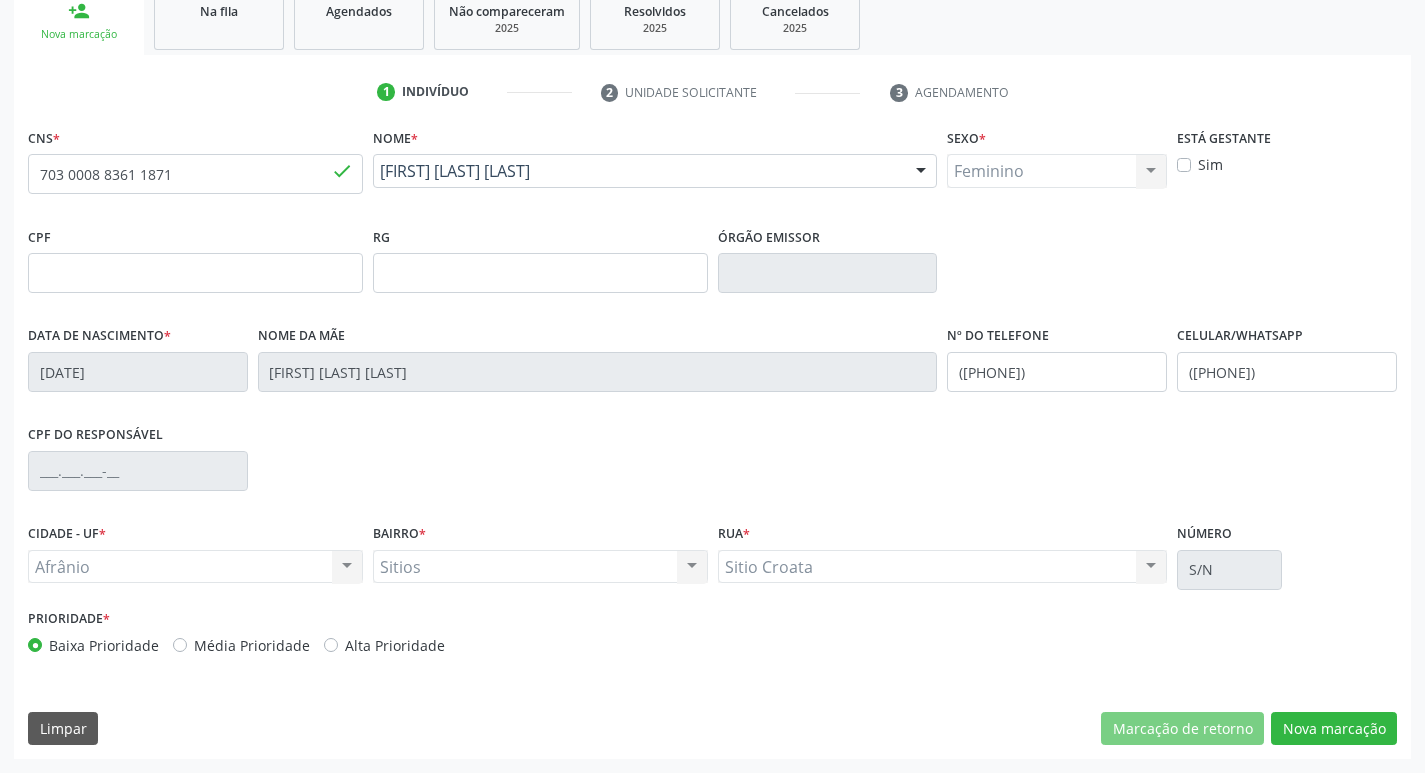 click on "Média Prioridade" at bounding box center (252, 645) 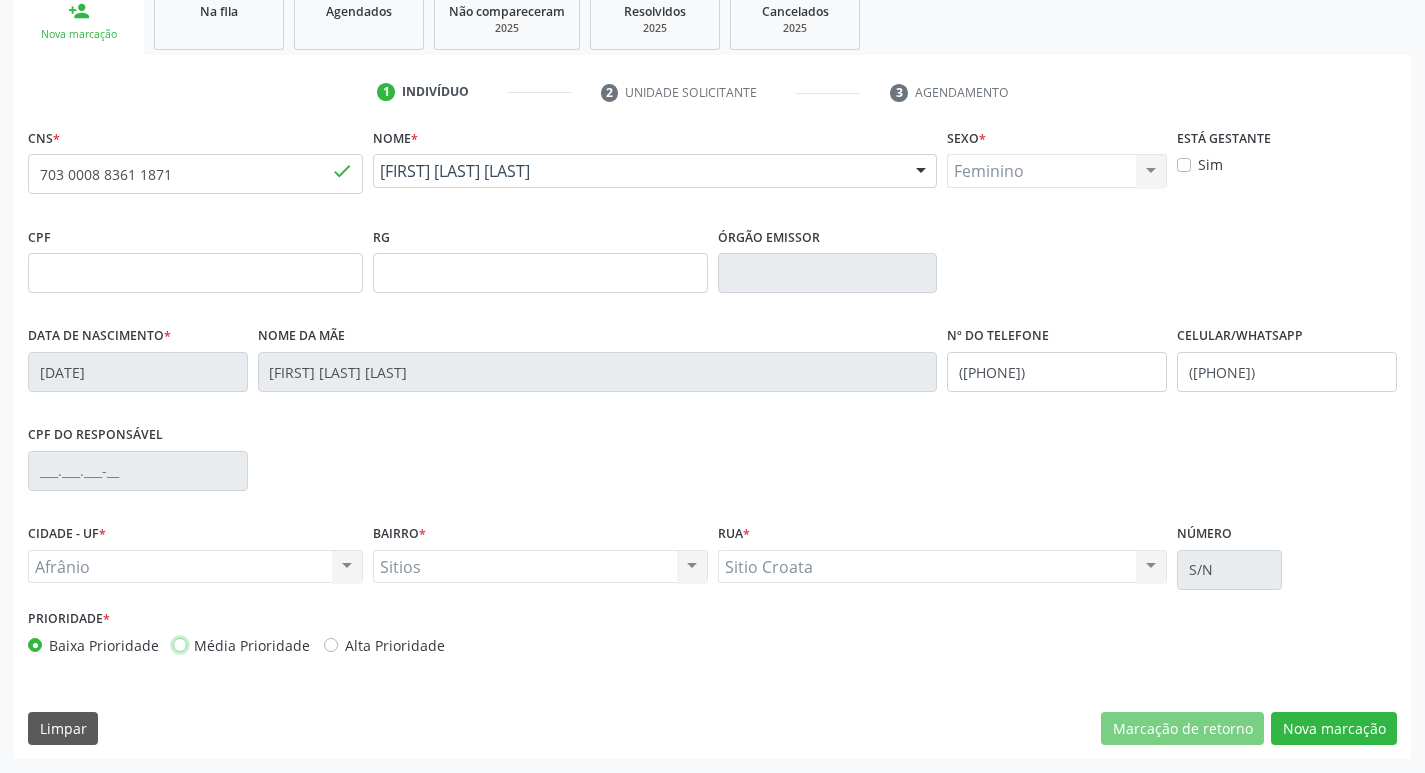 radio on "true" 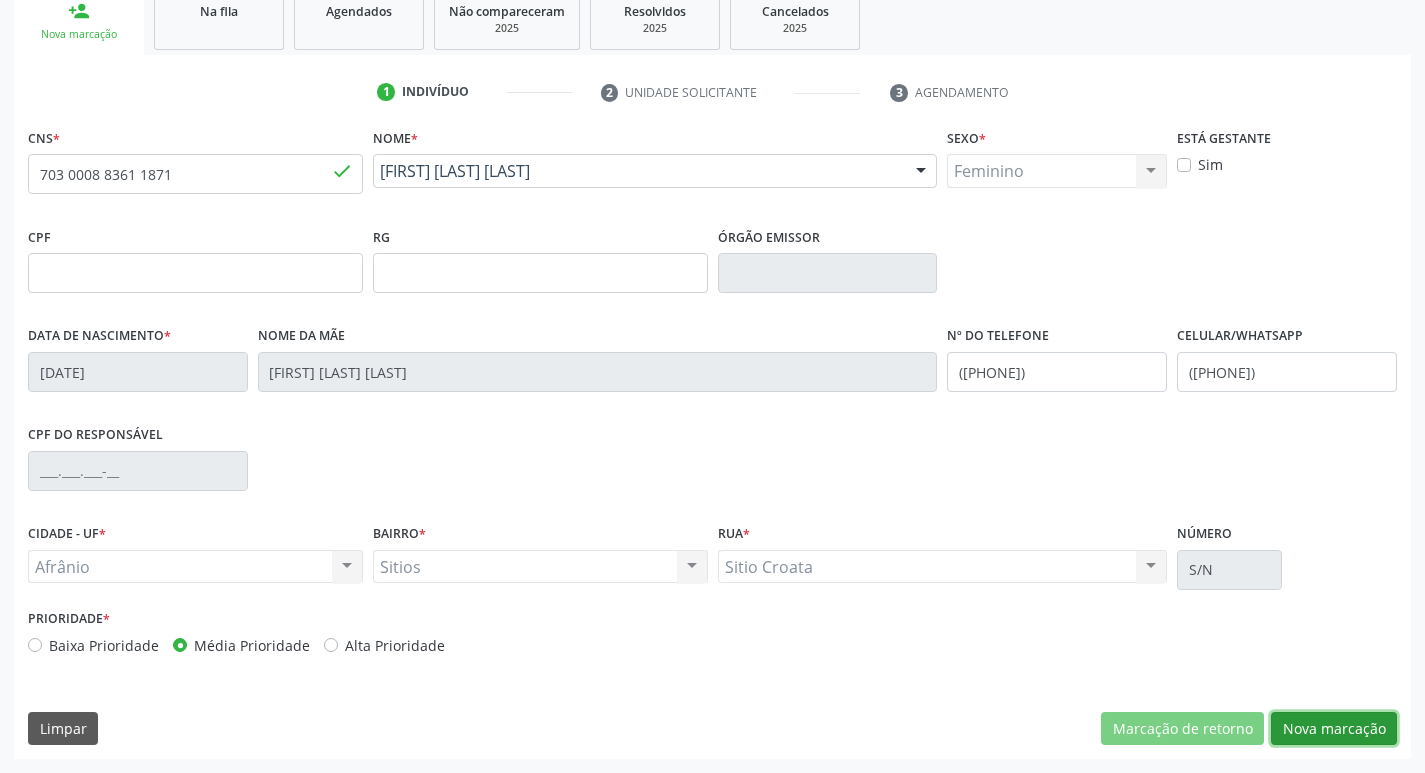 click on "Nova marcação" at bounding box center [1334, 729] 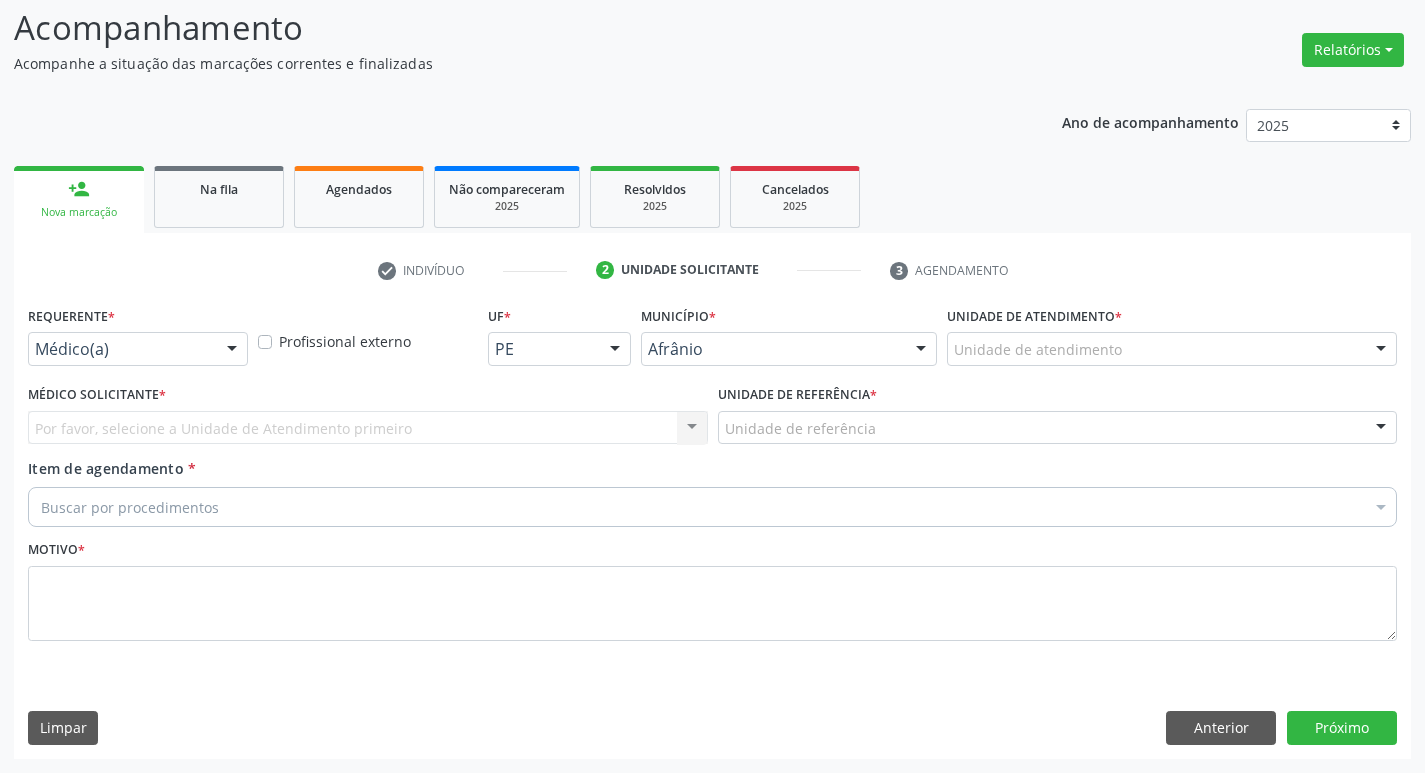 scroll, scrollTop: 133, scrollLeft: 0, axis: vertical 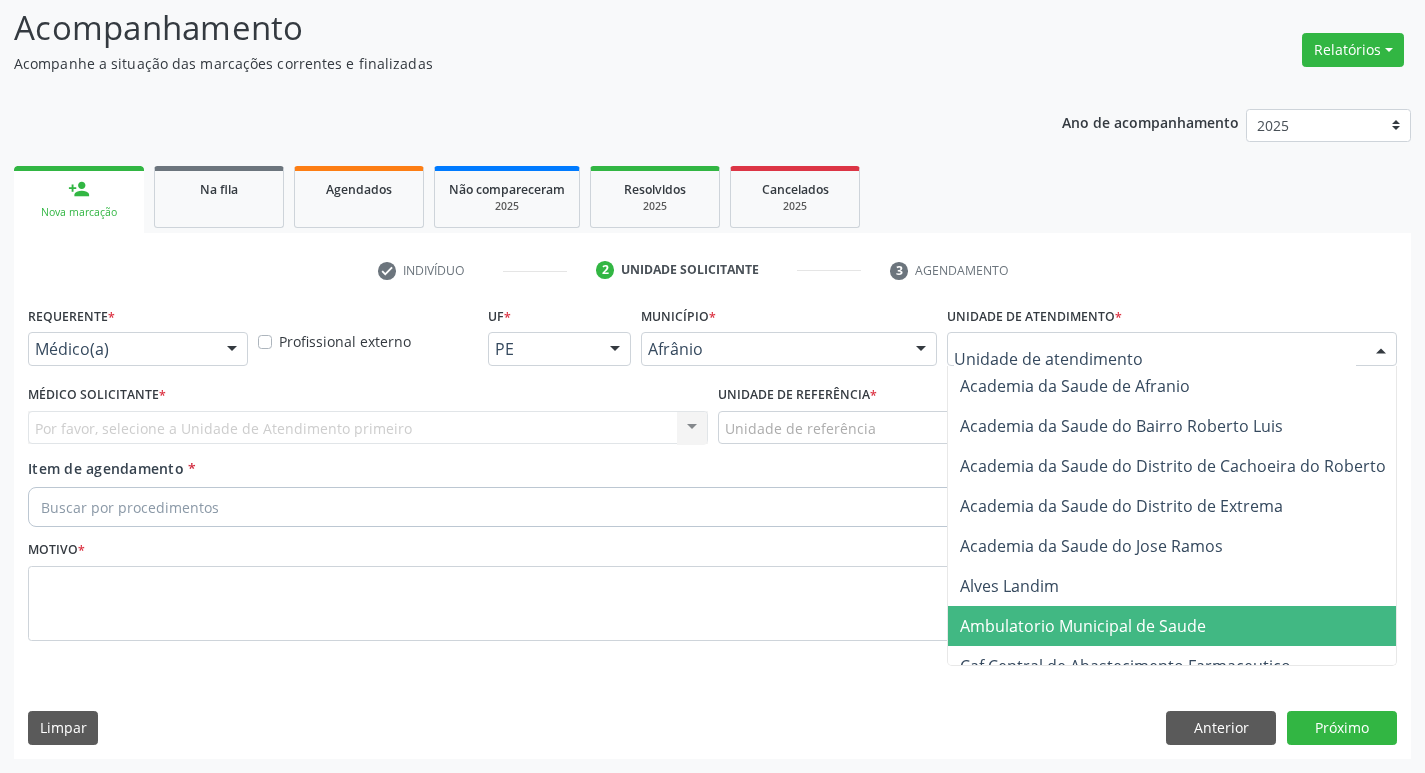 click on "Ambulatorio Municipal de Saude" at bounding box center (1186, 626) 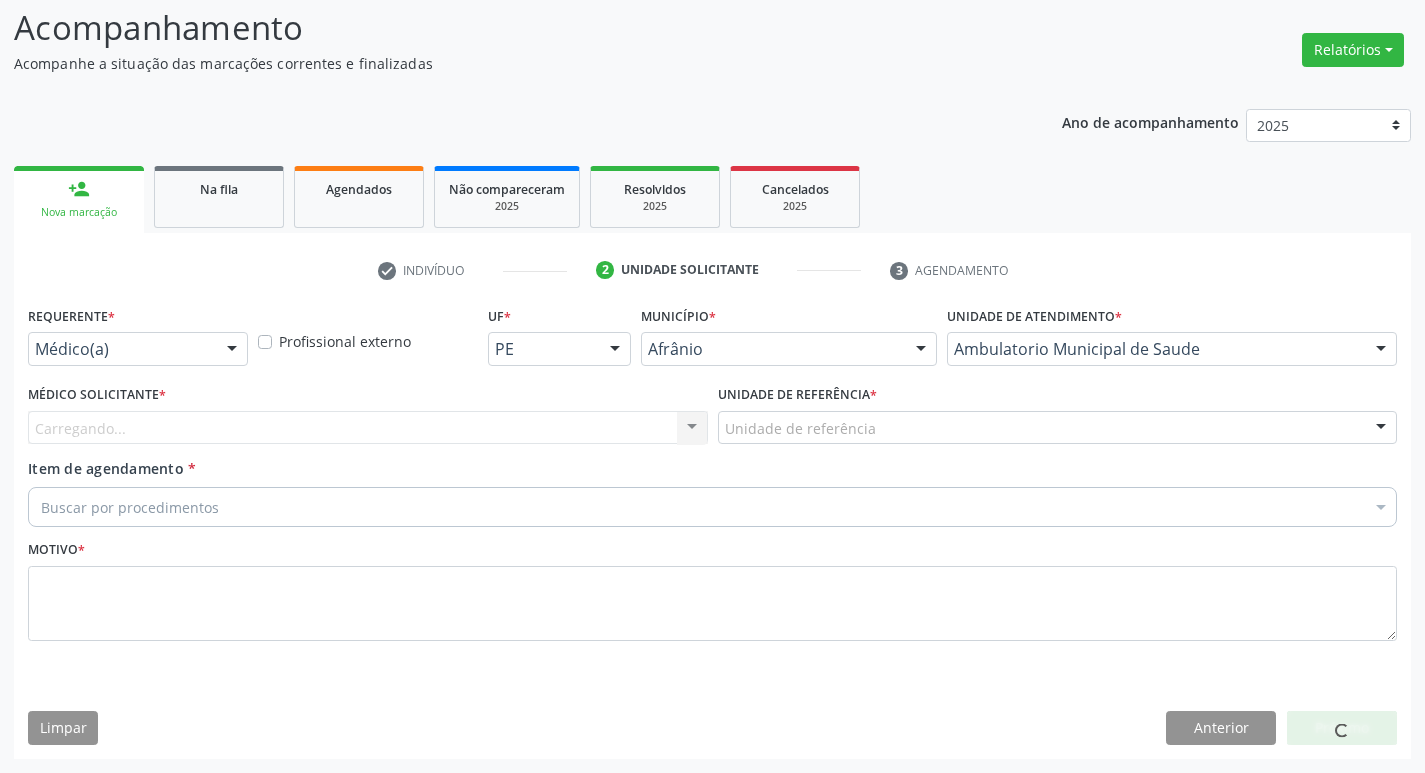 click on "Carregando...
Nenhum resultado encontrado para: "   "
Não há nenhuma opção para ser exibida." at bounding box center (368, 428) 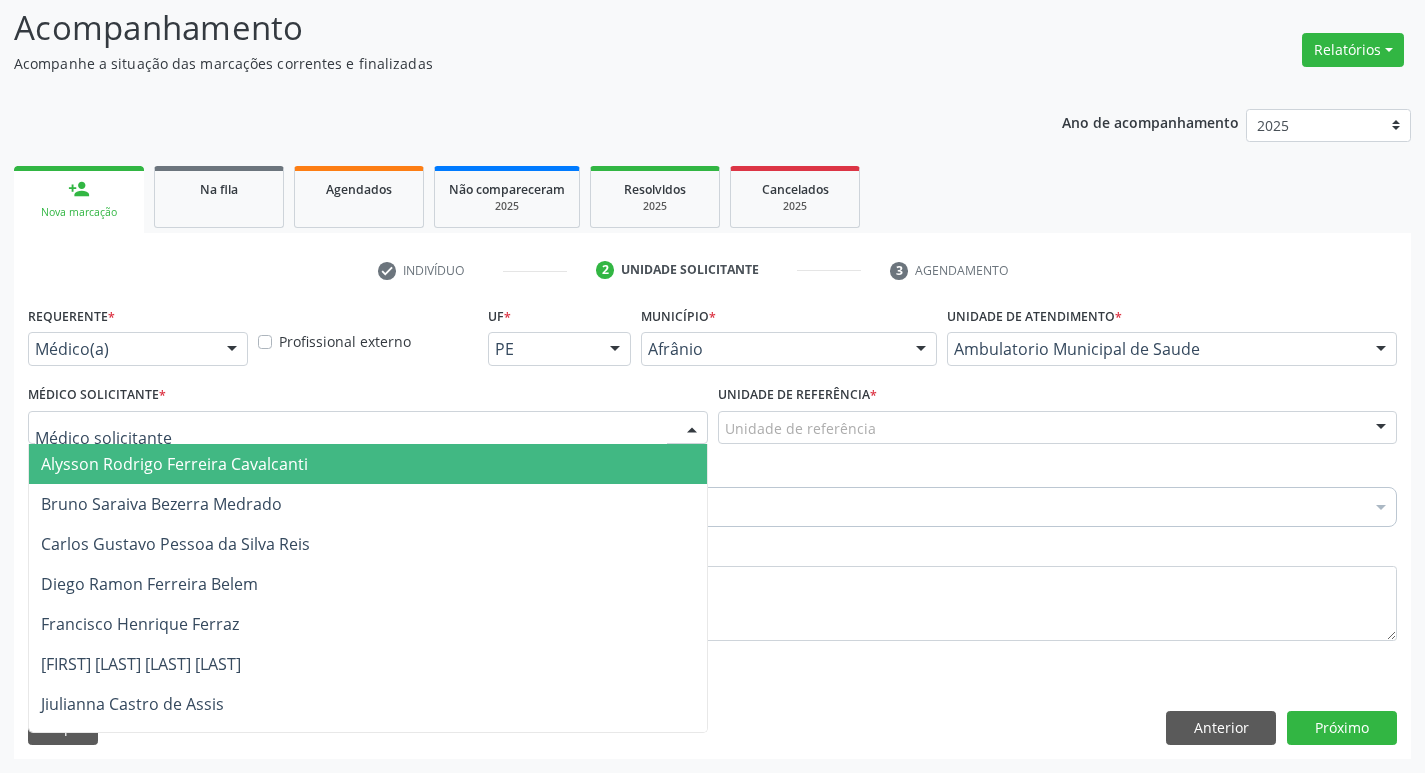 click at bounding box center (368, 428) 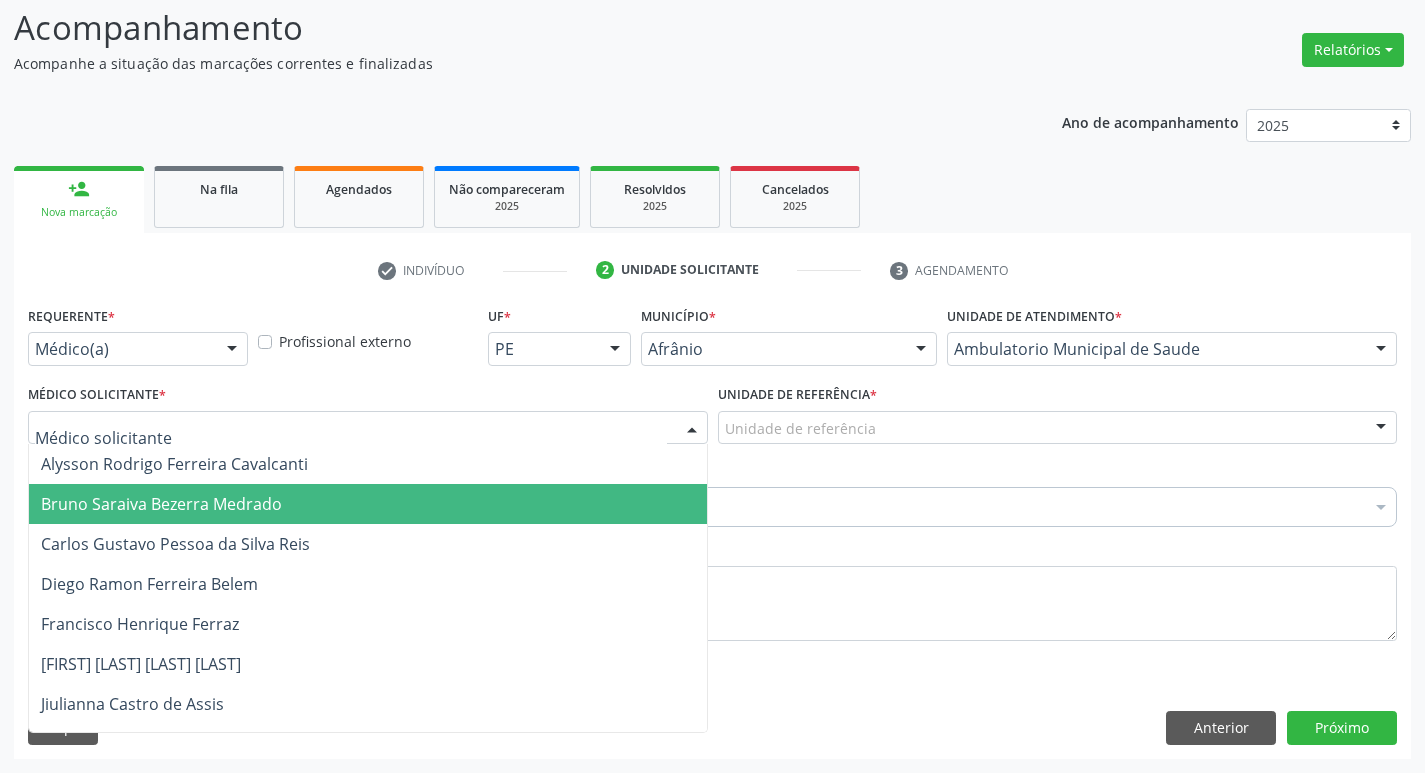 click on "Bruno Saraiva Bezerra Medrado" at bounding box center [368, 504] 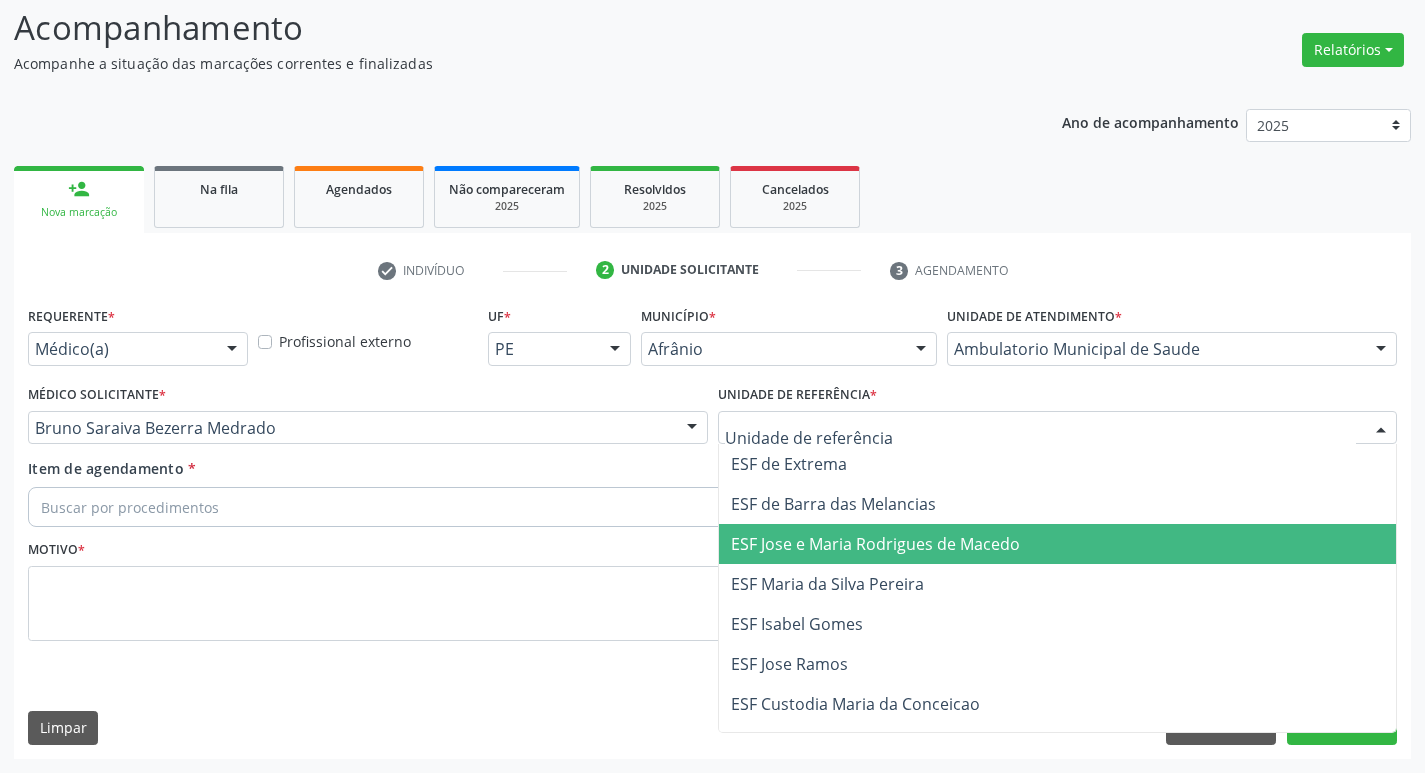 click on "ESF Jose e Maria Rodrigues de Macedo" at bounding box center [875, 544] 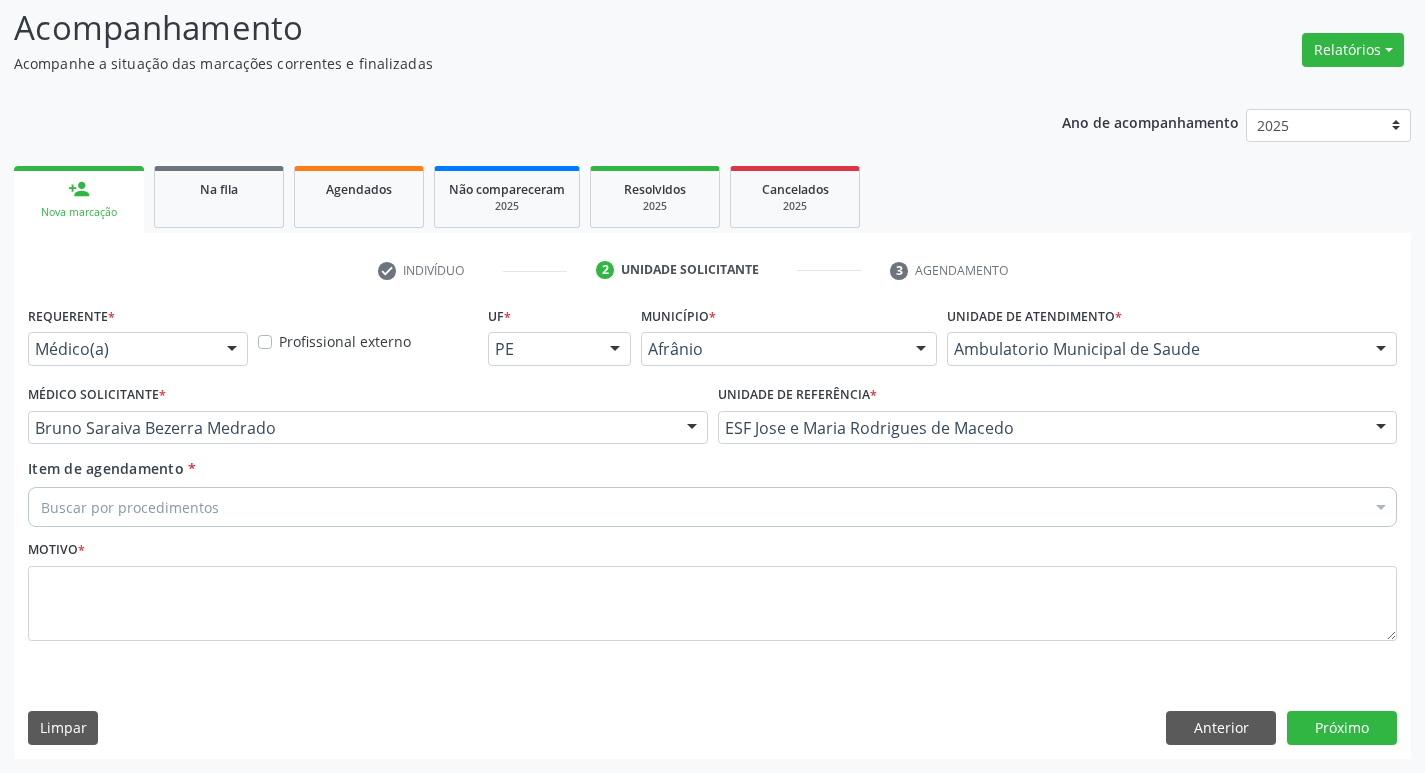 click on "Buscar por procedimentos" at bounding box center [712, 507] 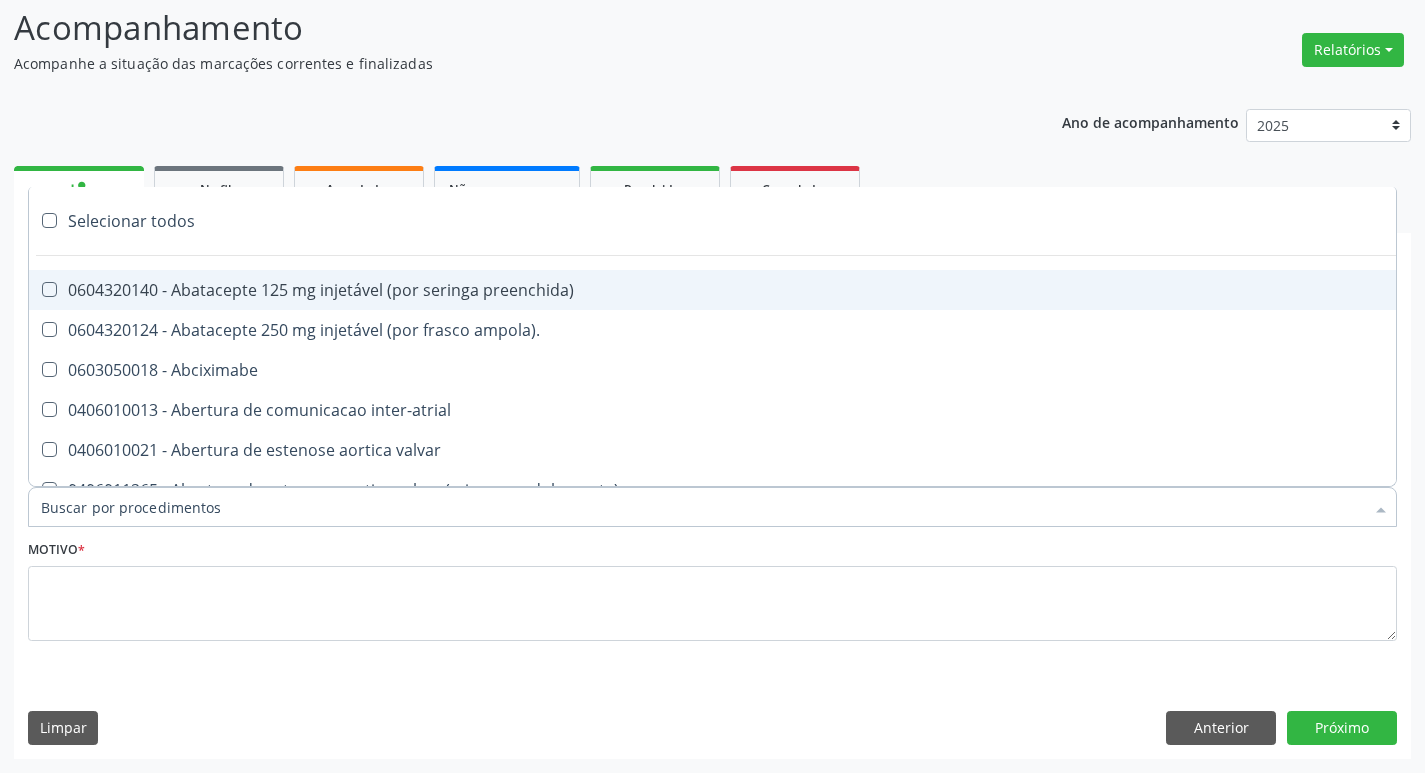 paste on "ortope" 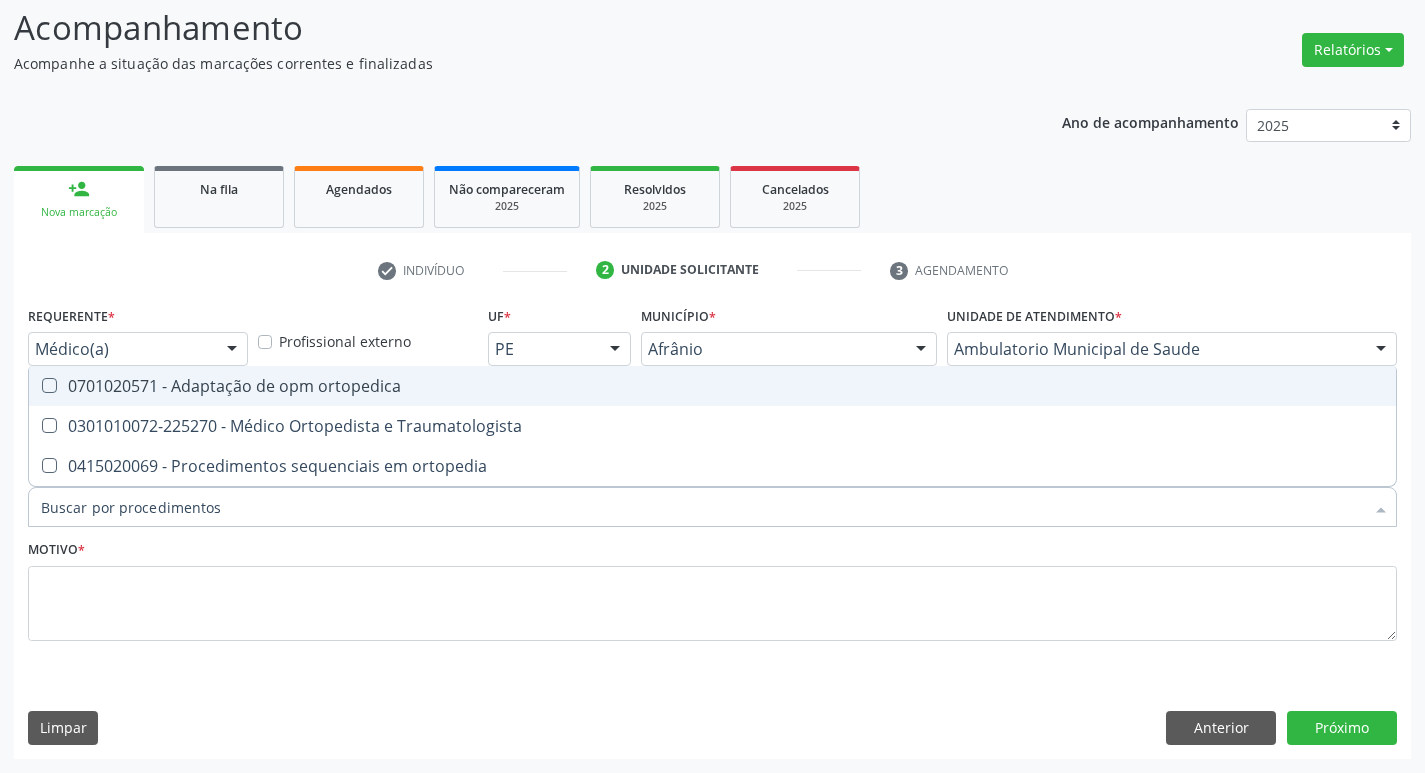 type on "ortope" 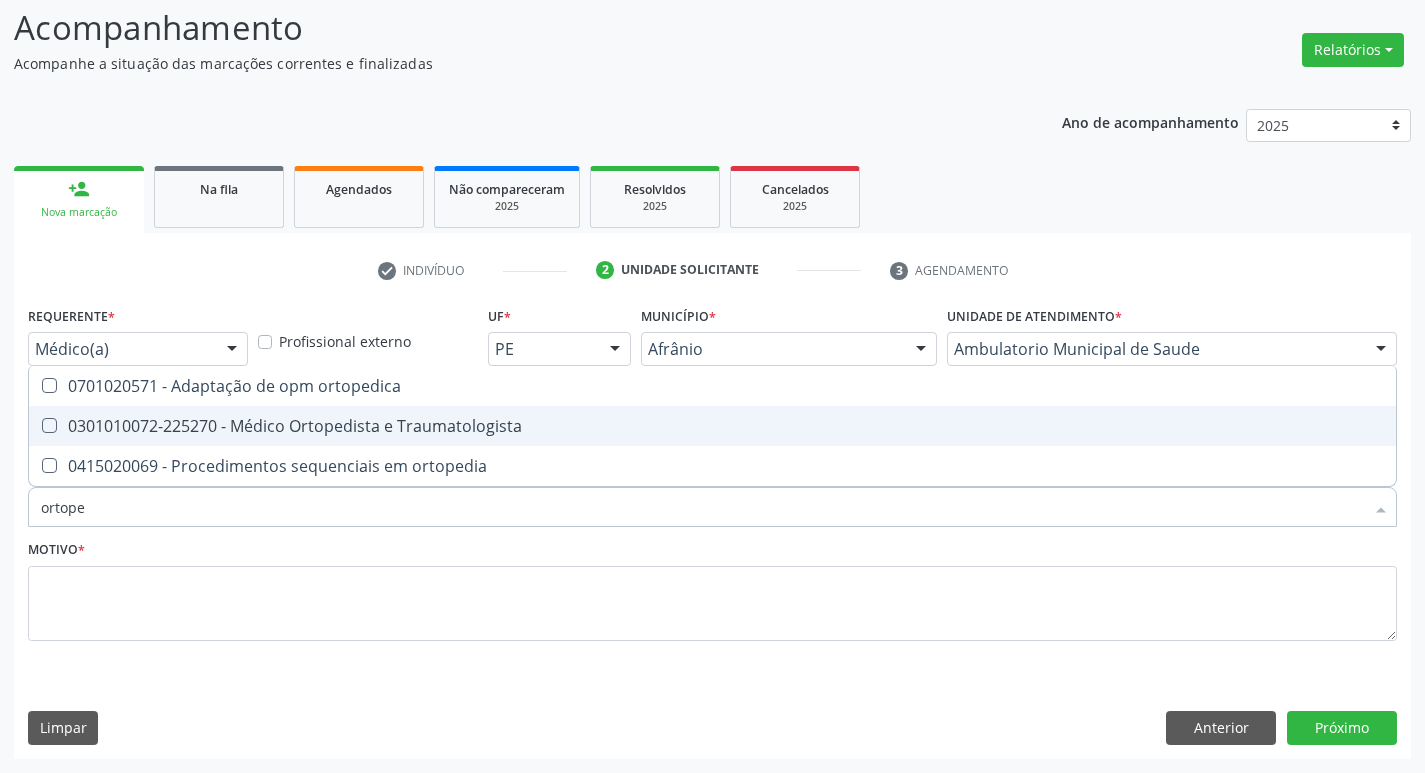 click at bounding box center (49, 425) 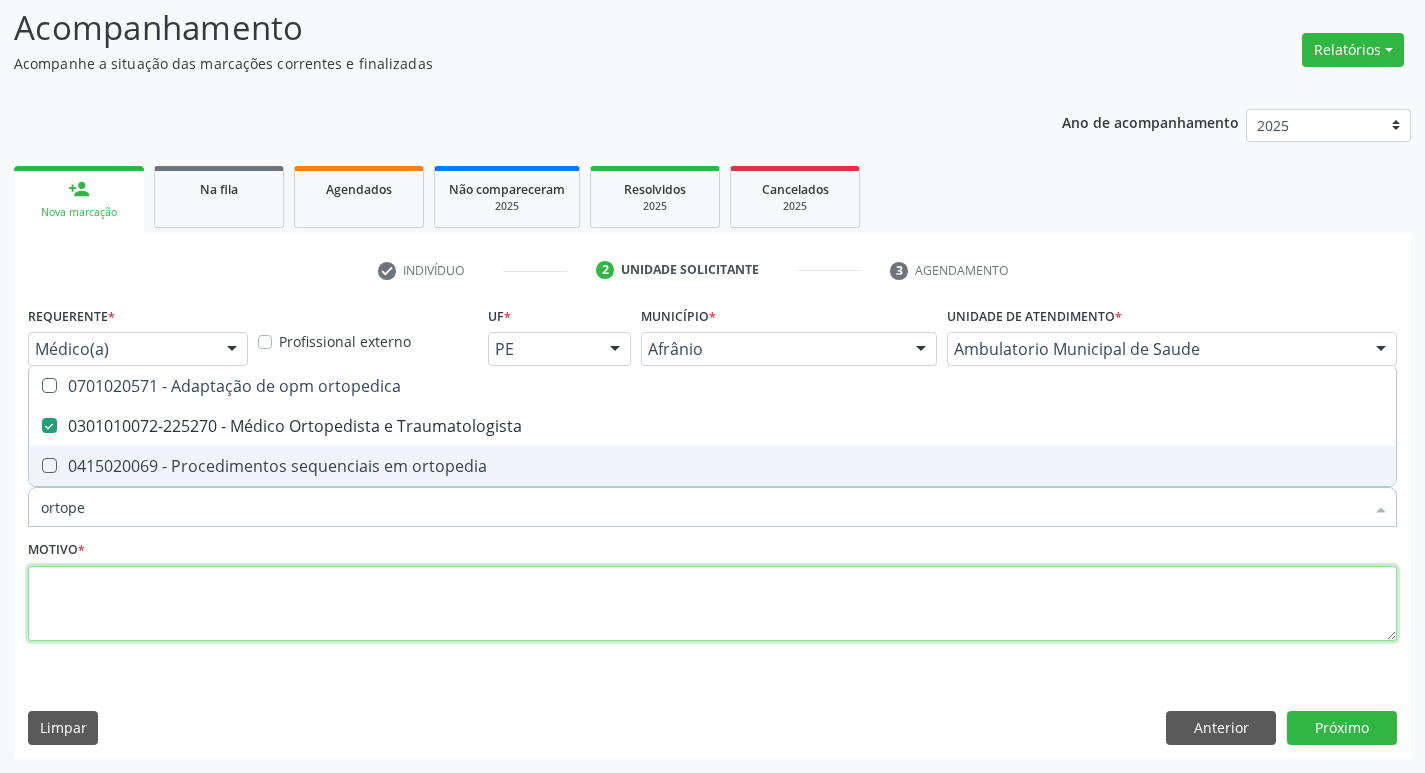click at bounding box center [712, 604] 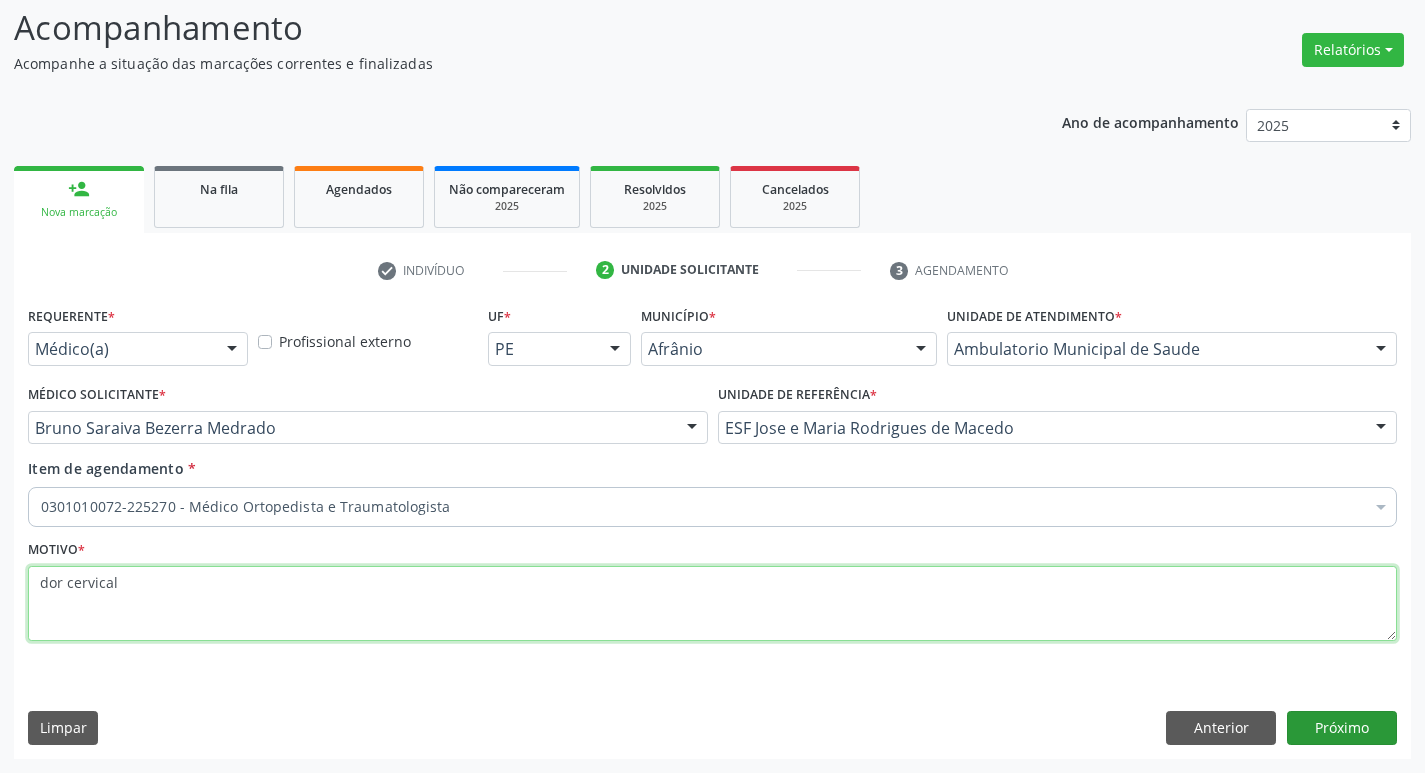 type on "dor cervical" 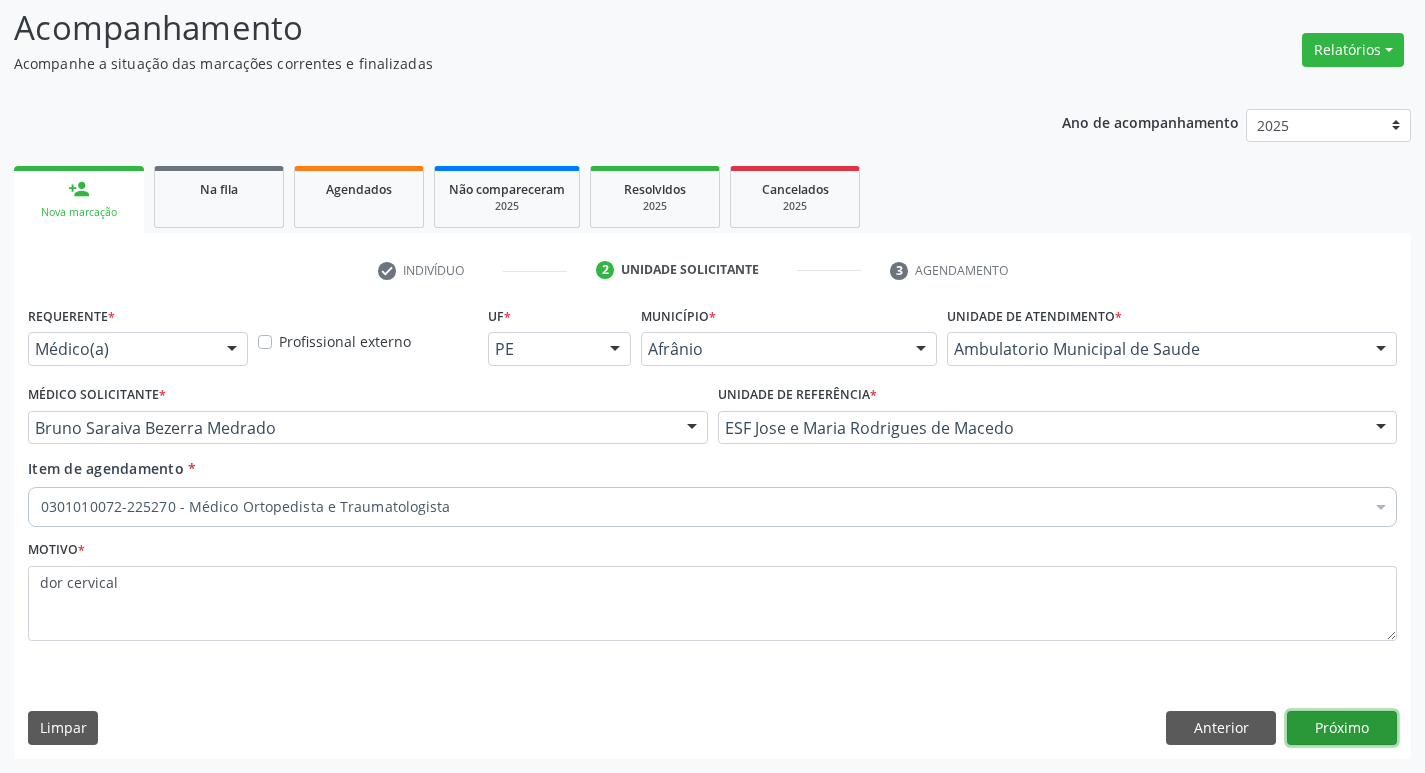 click on "Próximo" at bounding box center [1342, 728] 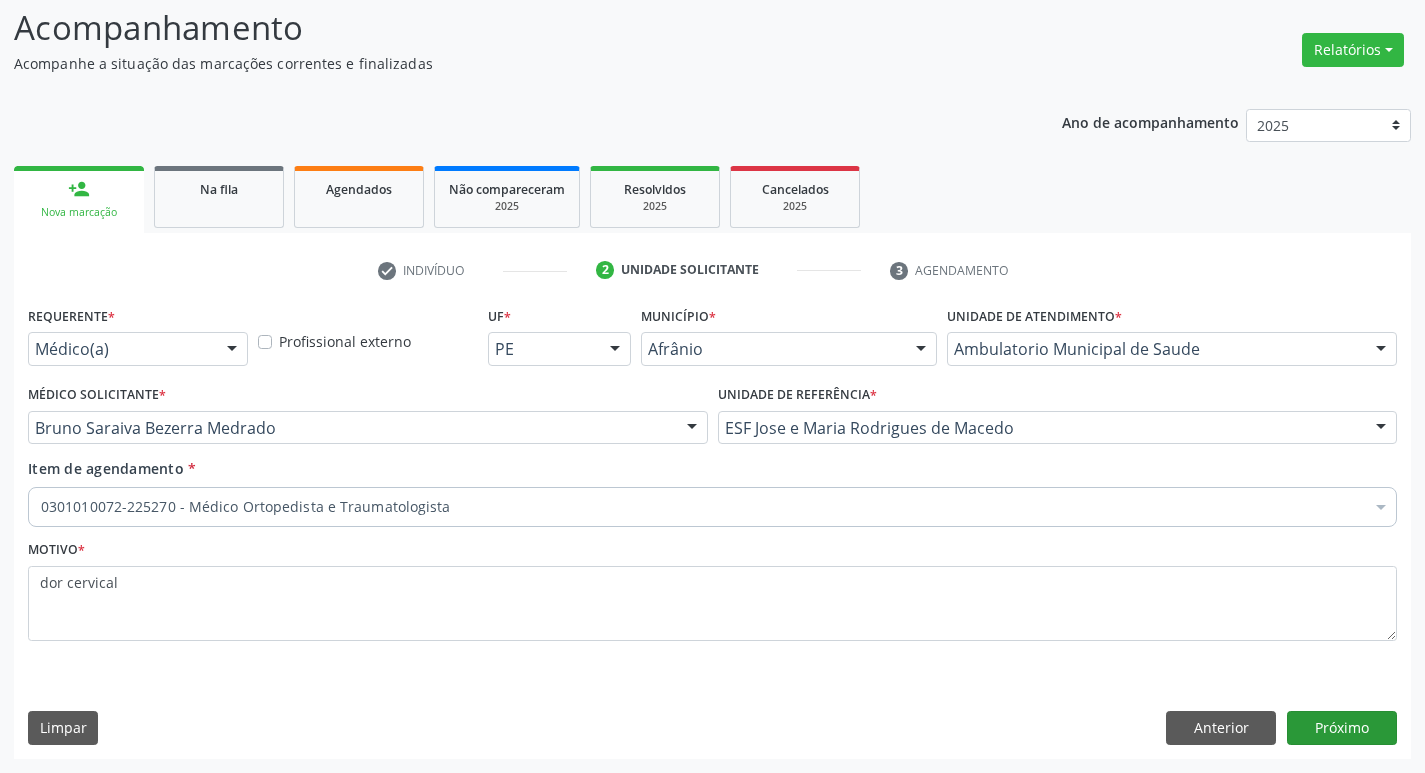 scroll, scrollTop: 97, scrollLeft: 0, axis: vertical 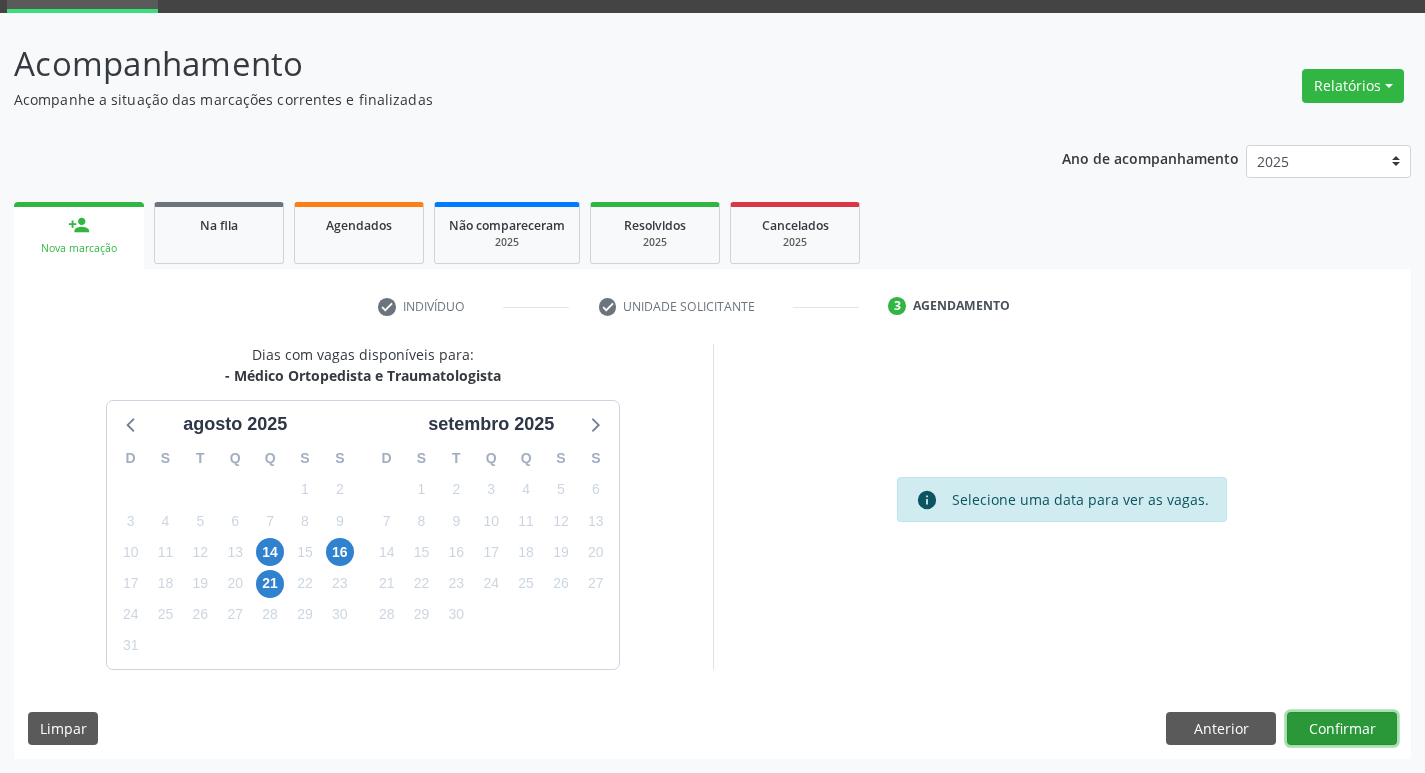 click on "Confirmar" at bounding box center (1342, 729) 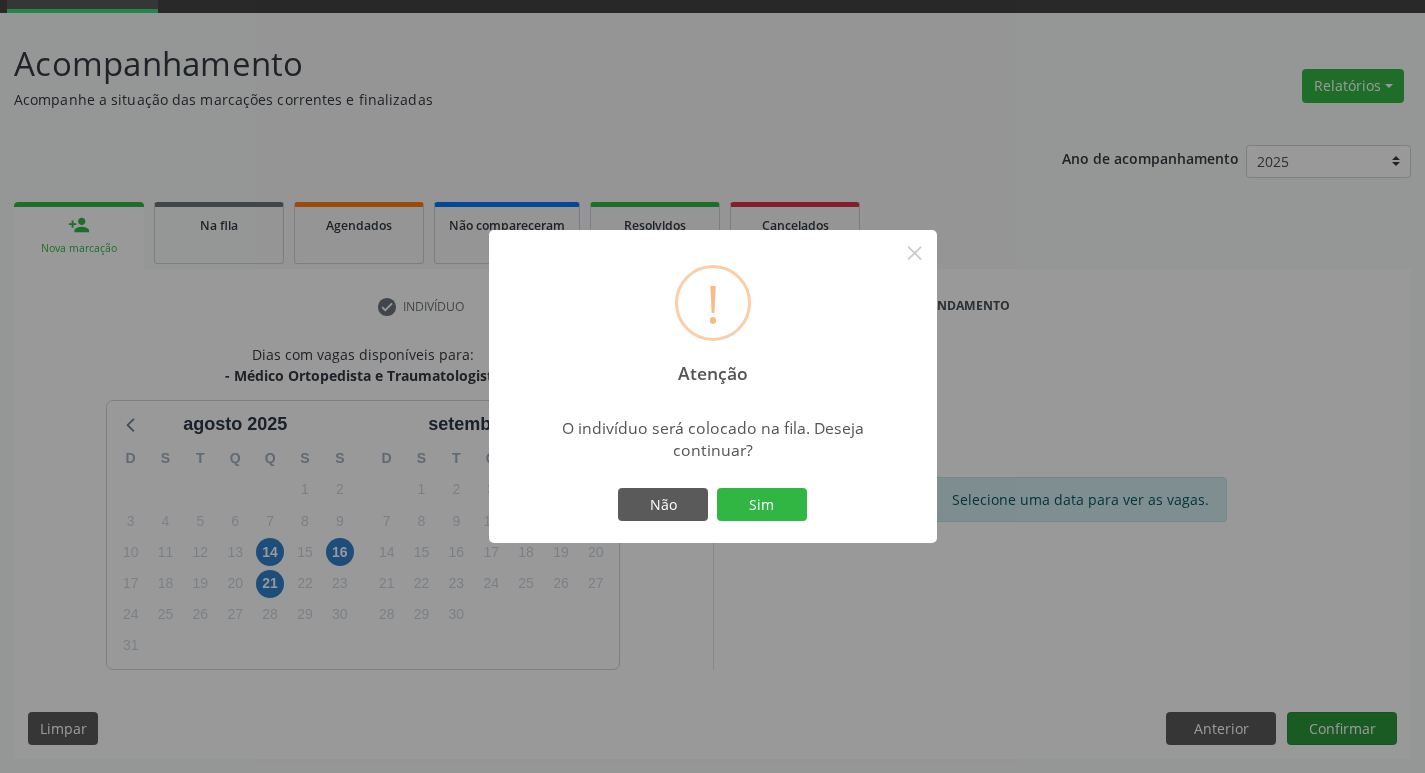 type 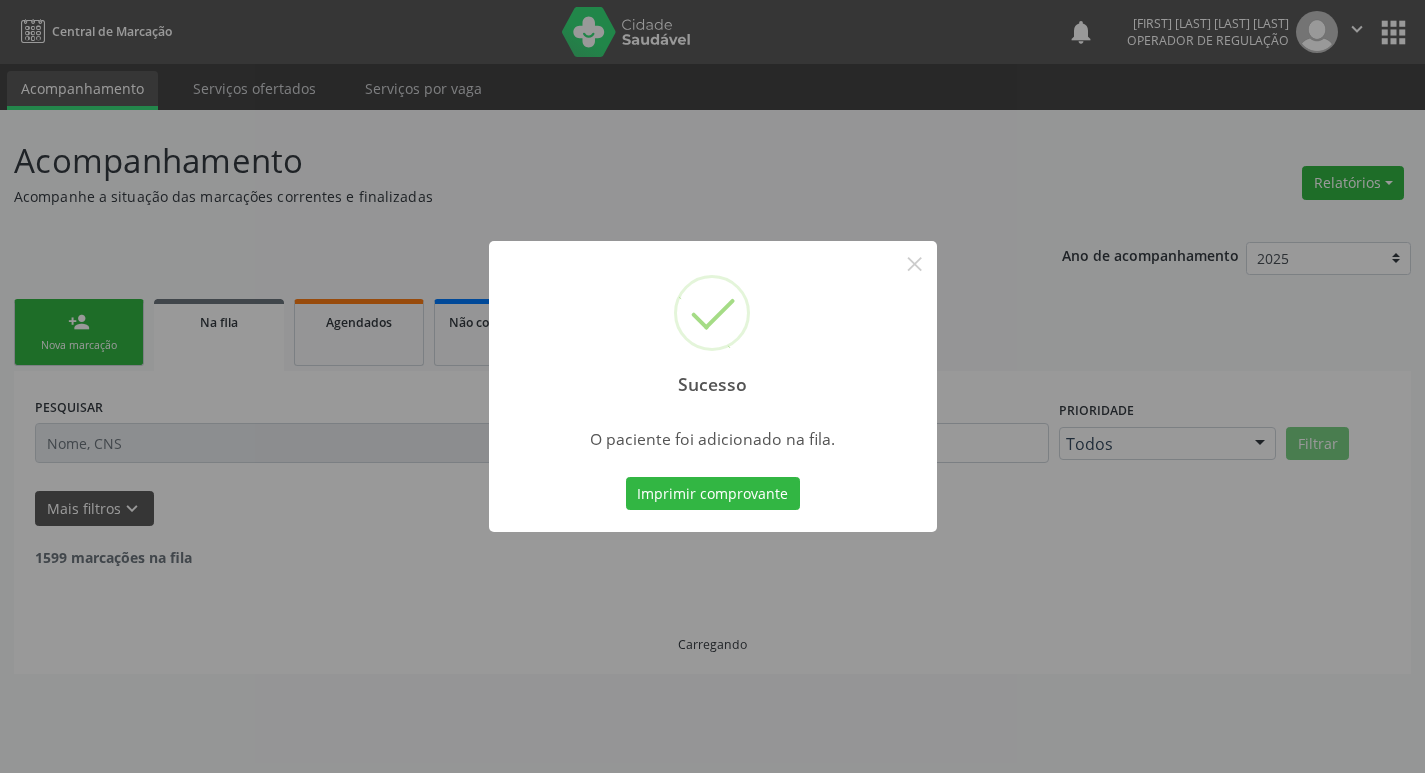 scroll, scrollTop: 0, scrollLeft: 0, axis: both 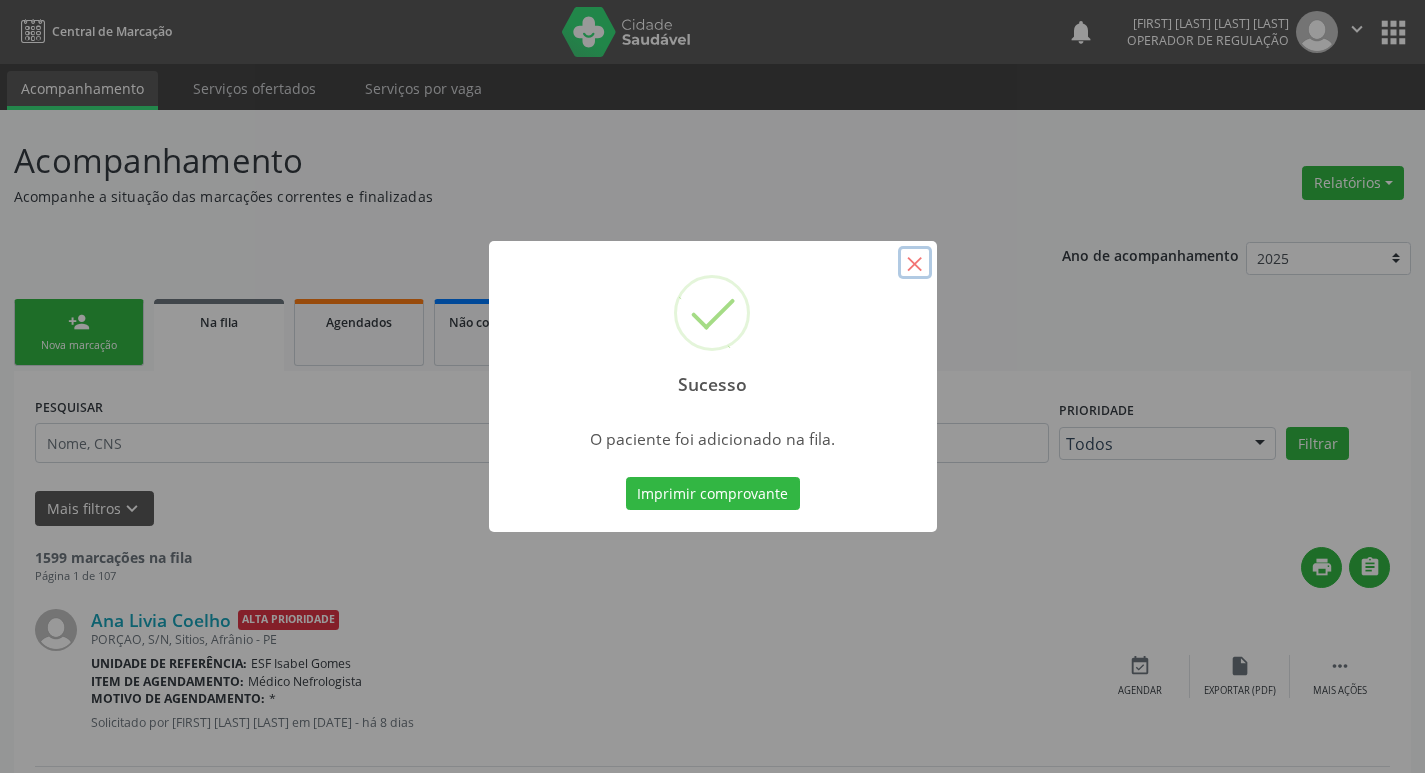 click on "×" at bounding box center (915, 263) 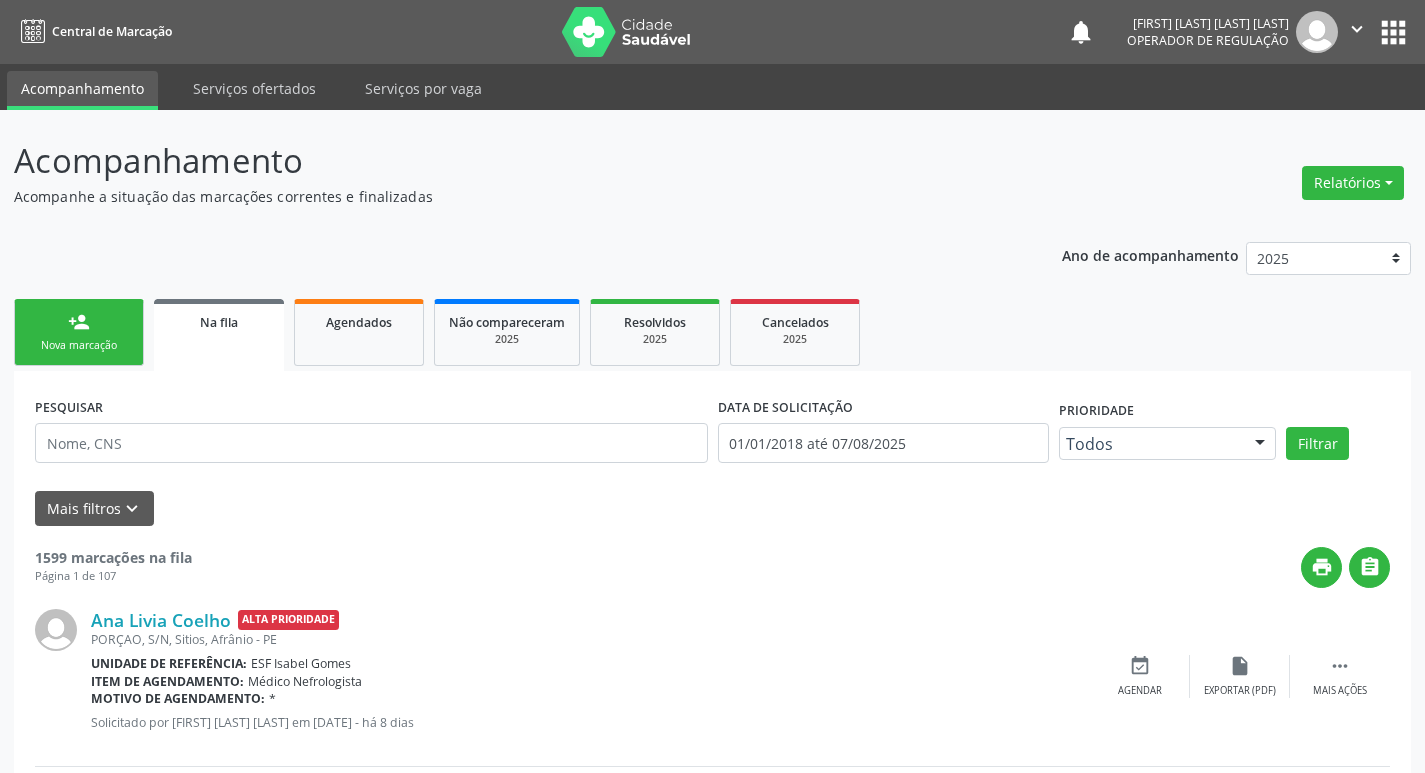 click on "person_add
Nova marcação" at bounding box center [79, 332] 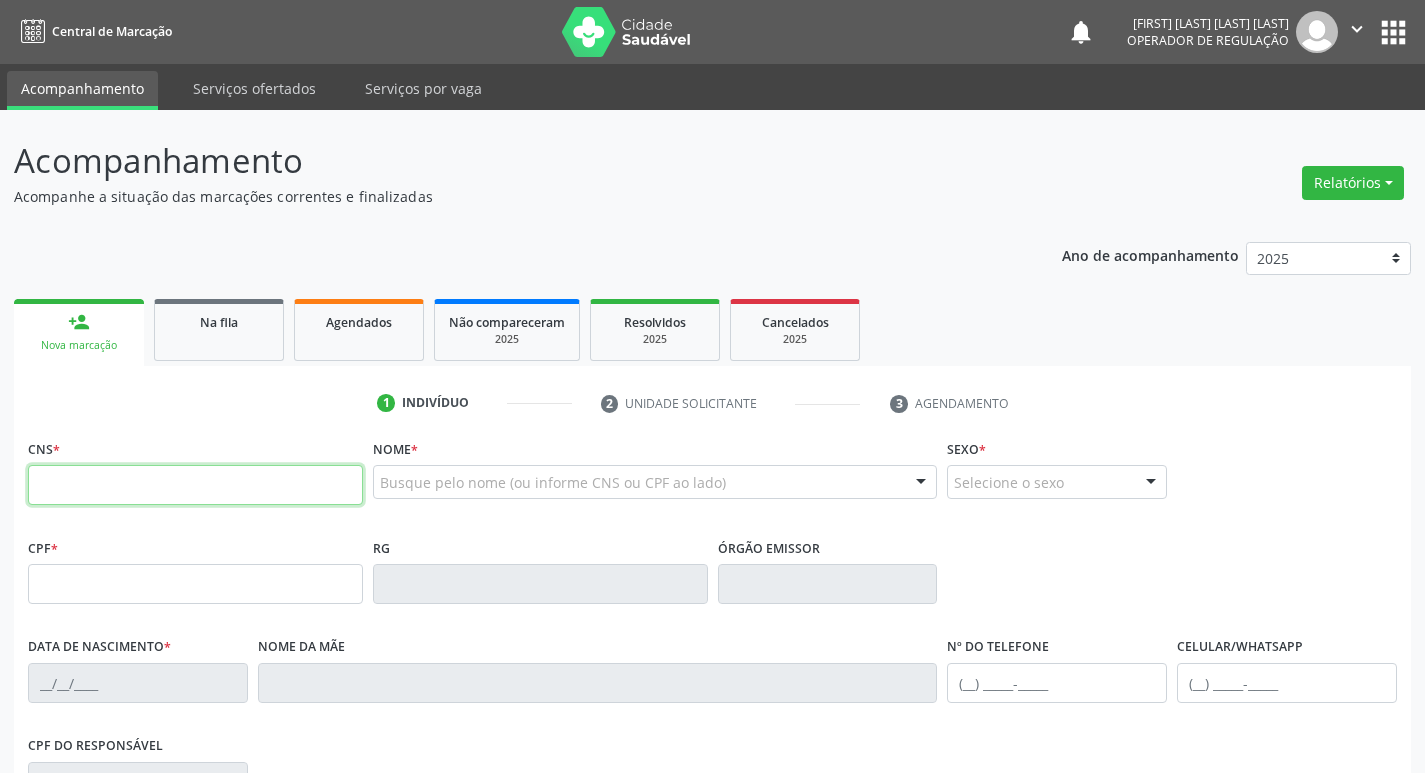 click at bounding box center [195, 485] 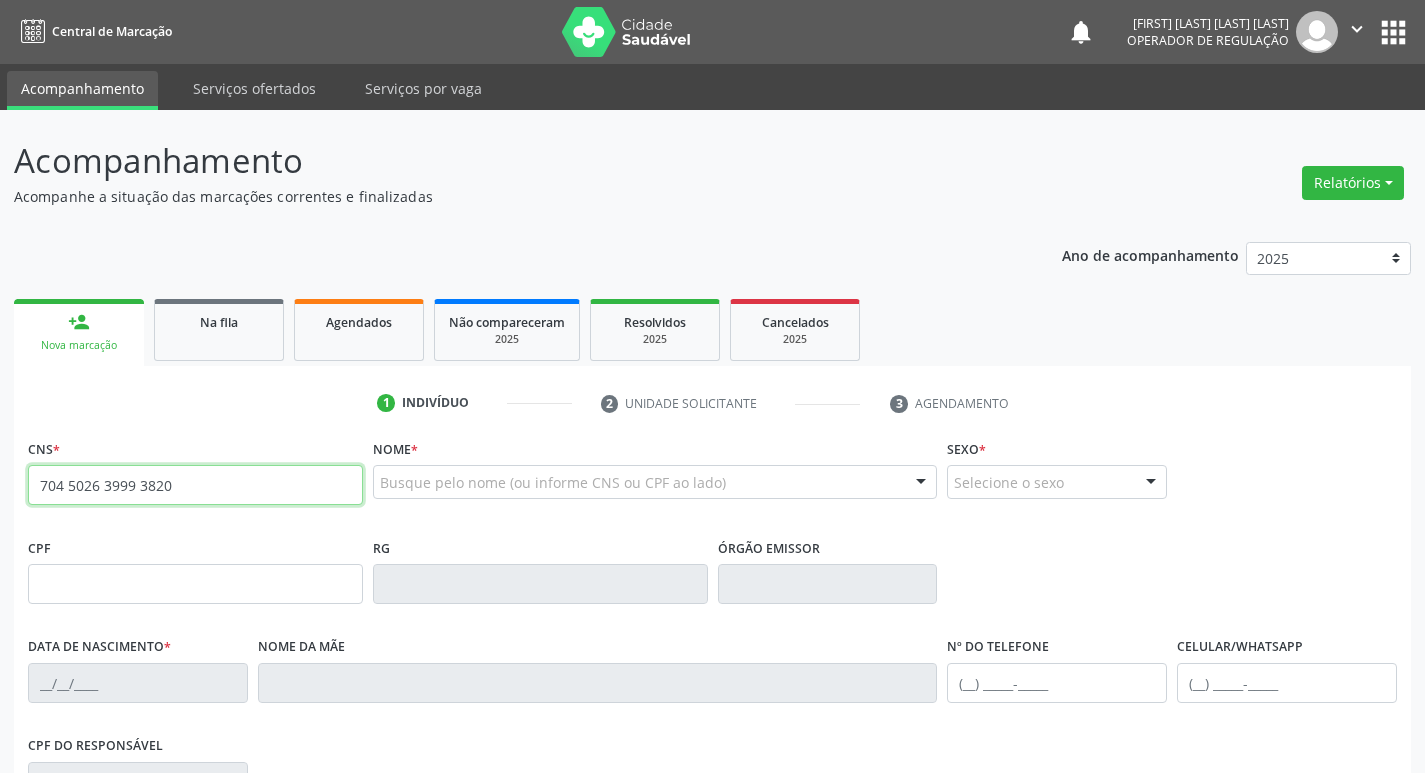 type on "704 5026 3999 3820" 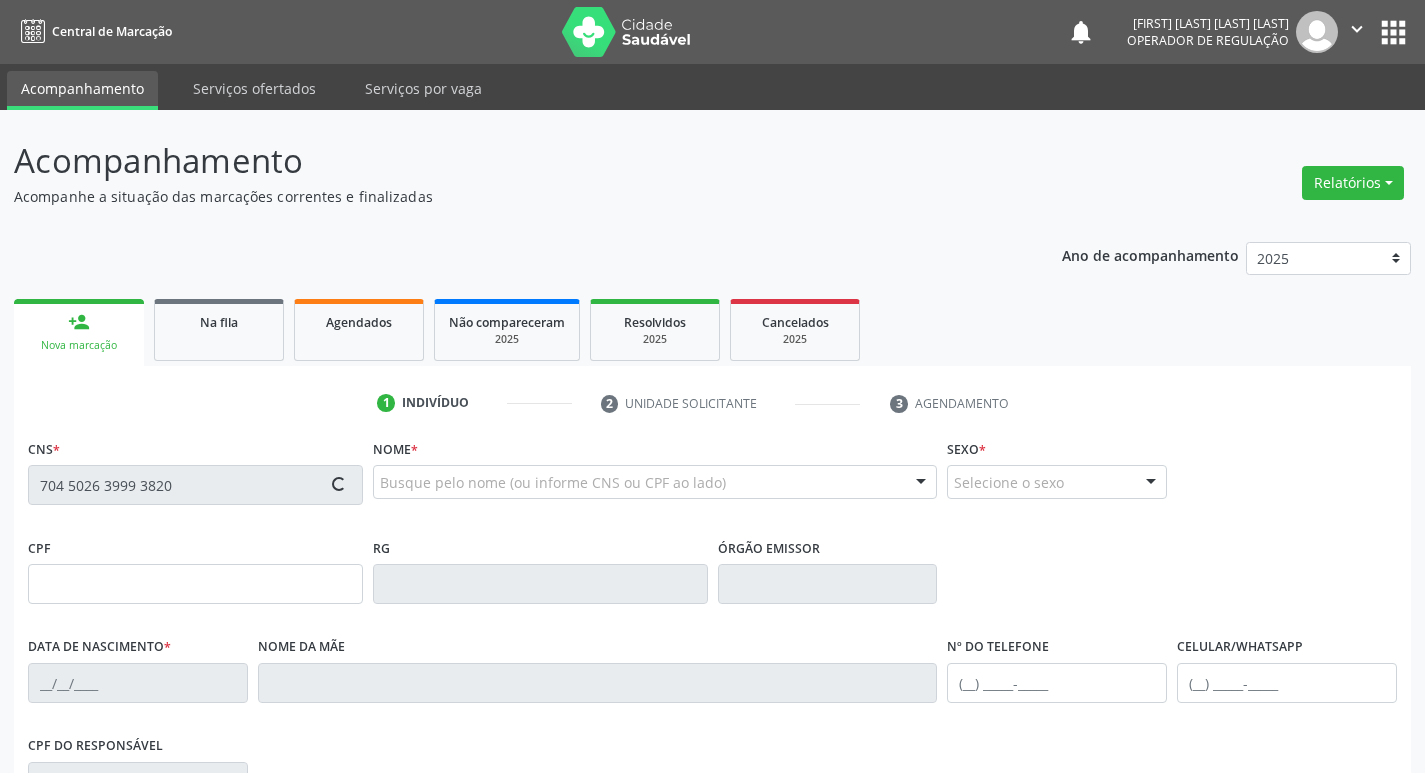 type on "077.974.414-48" 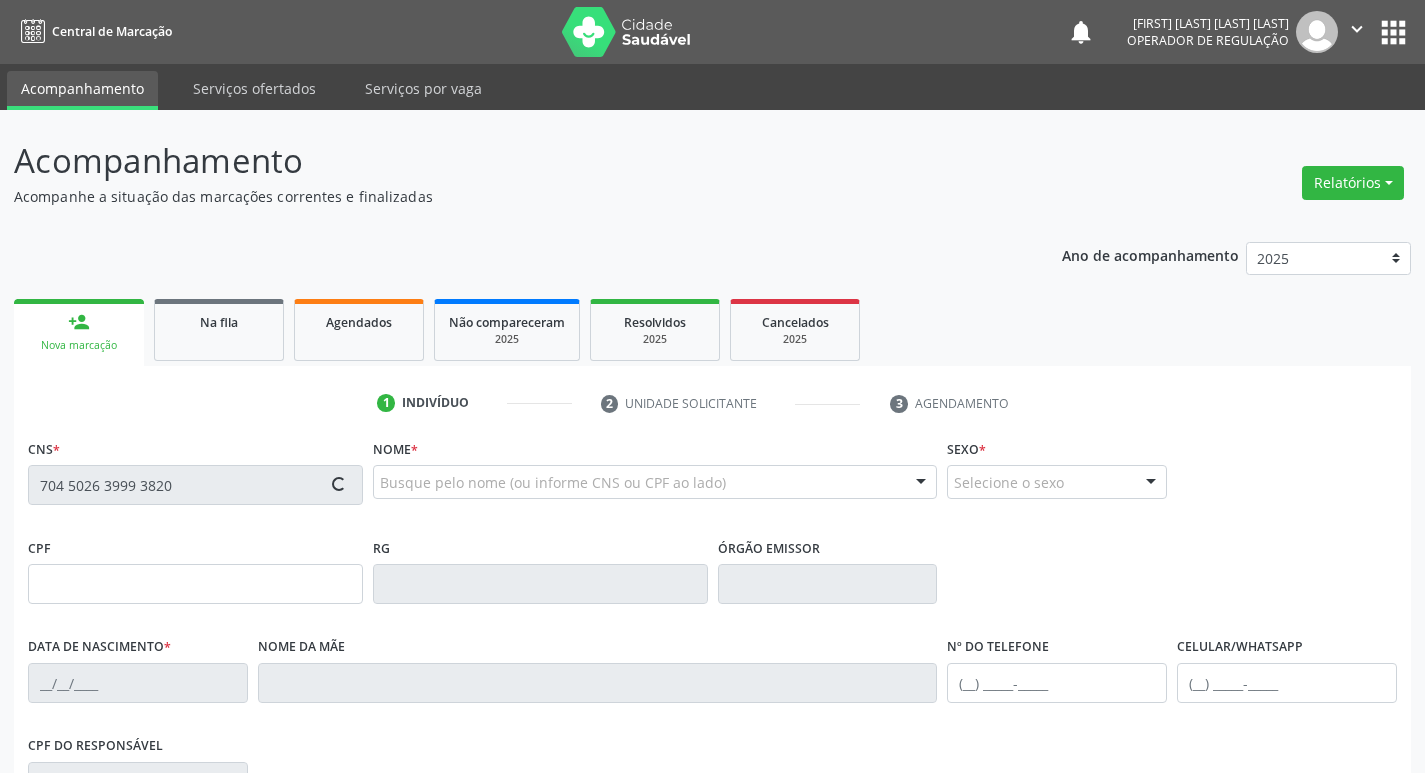 type on "07/04/1955" 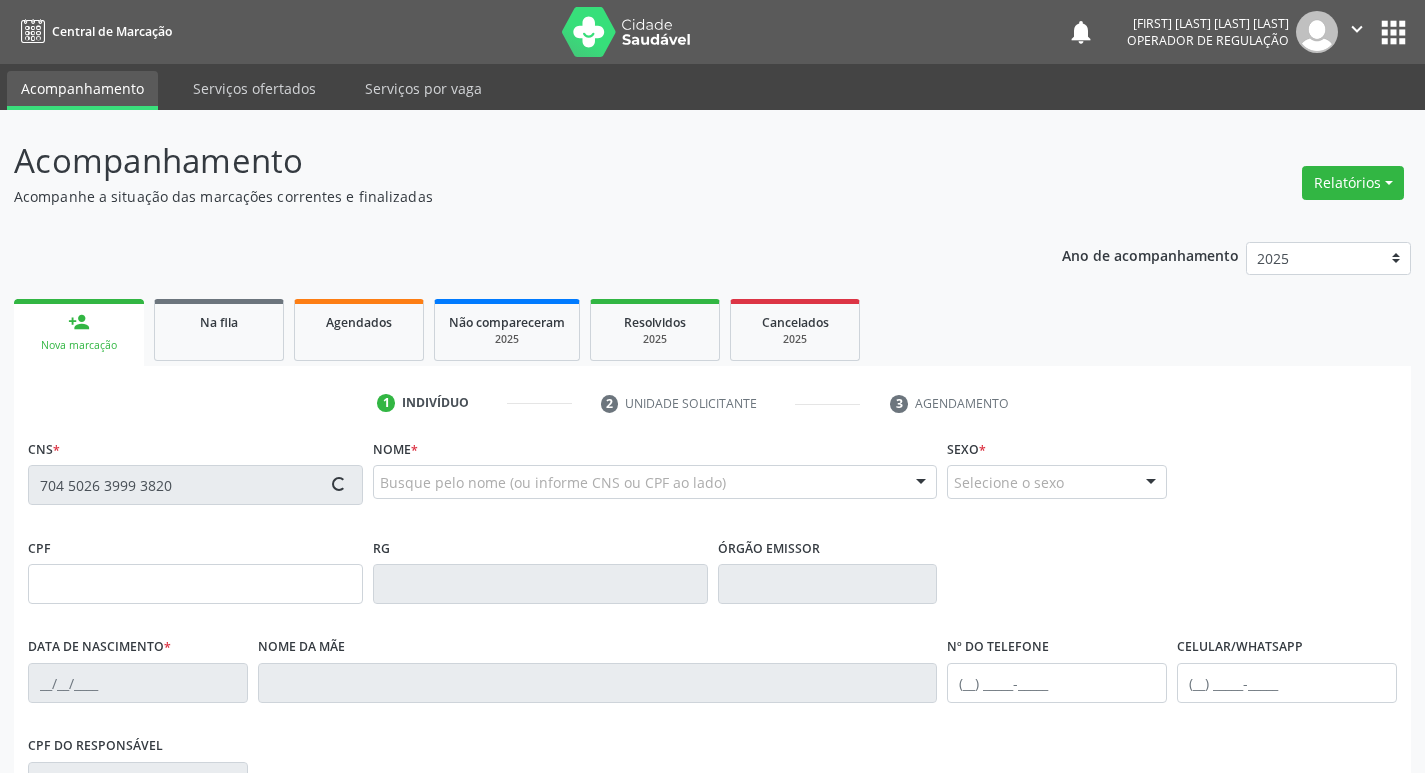 type on "(87) 98881-2423" 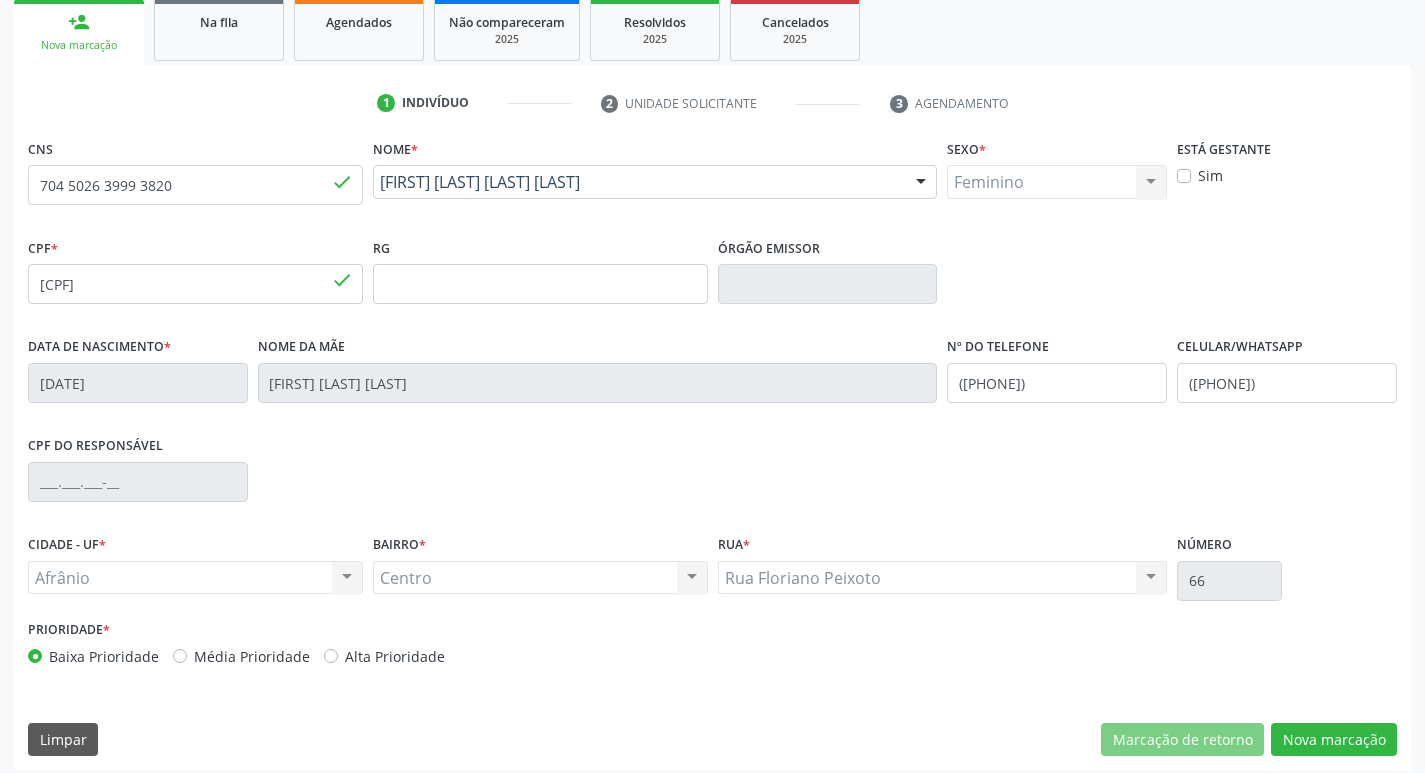 scroll, scrollTop: 311, scrollLeft: 0, axis: vertical 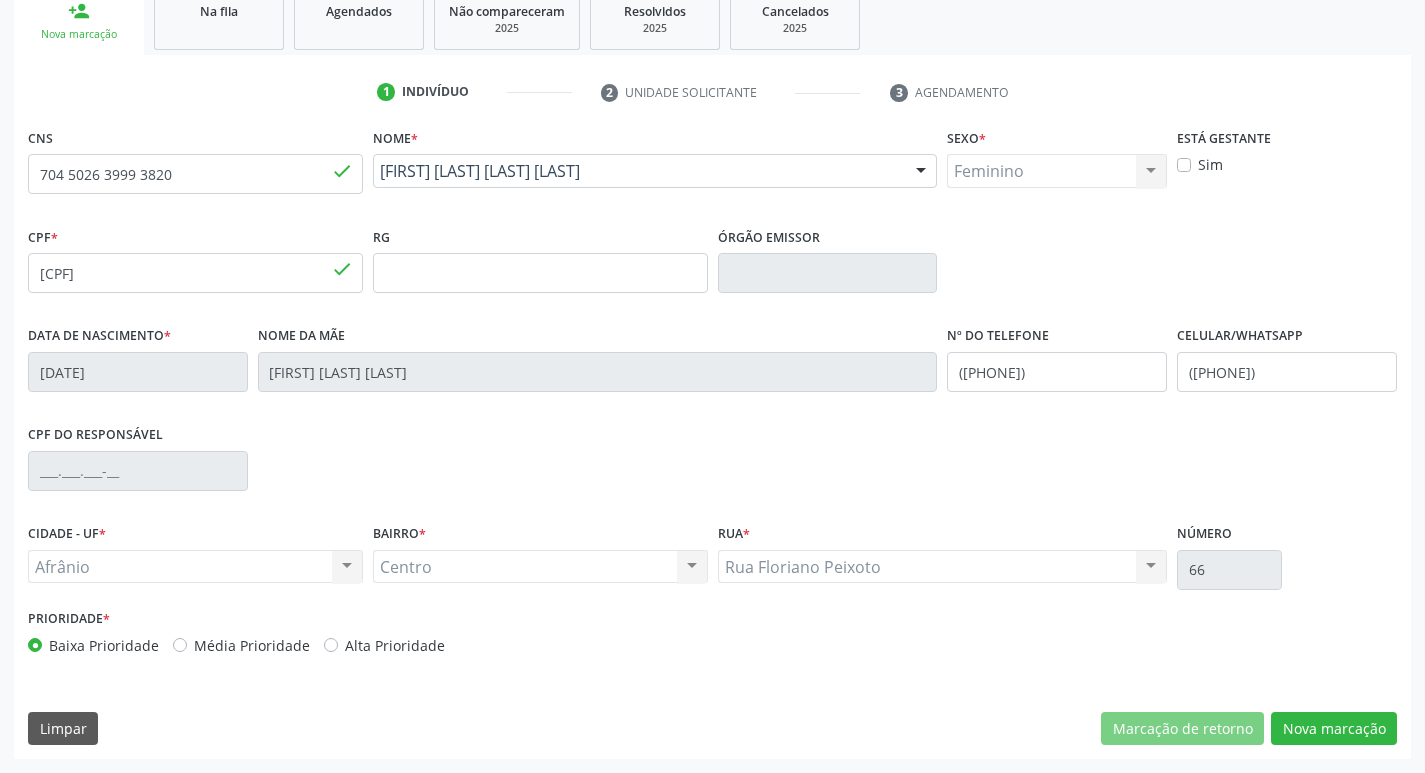 drag, startPoint x: 181, startPoint y: 648, endPoint x: 227, endPoint y: 644, distance: 46.173584 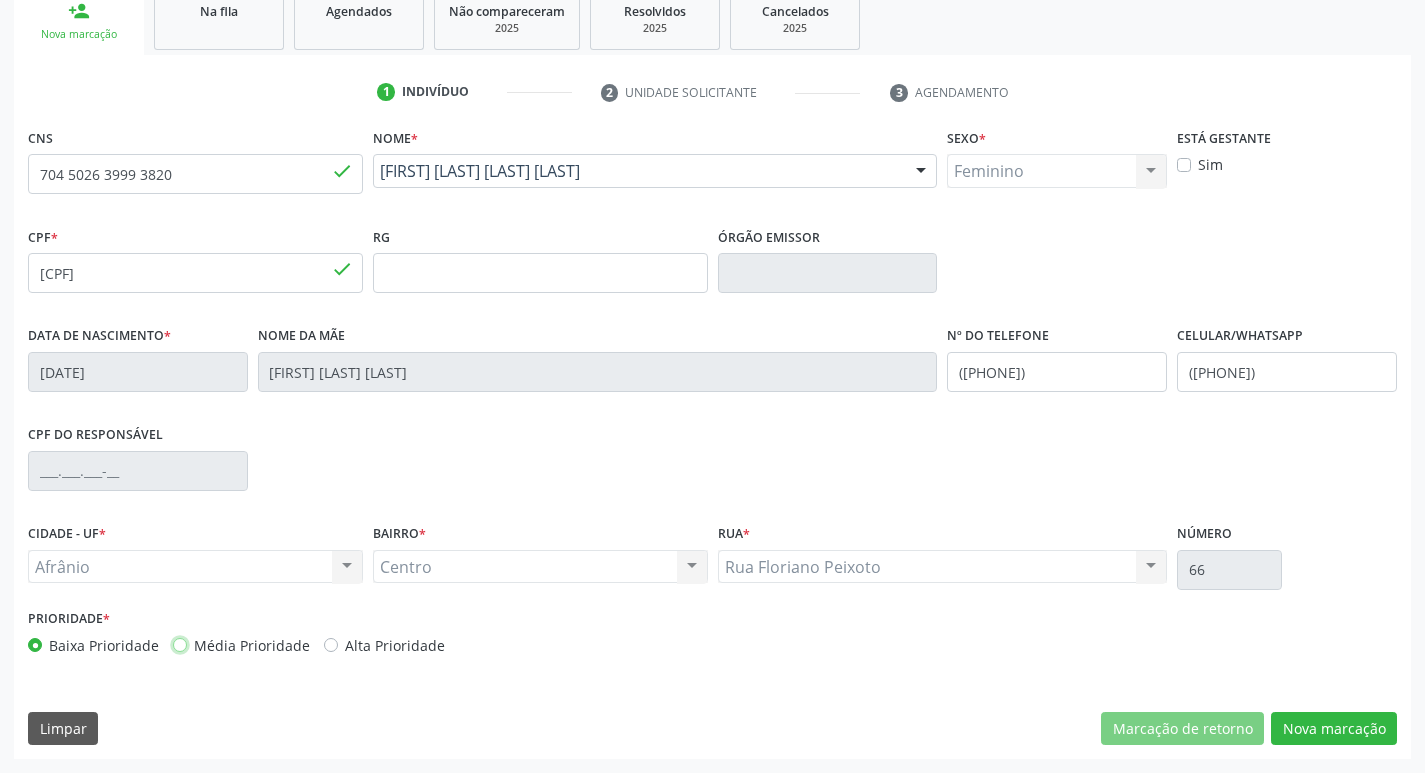click on "Média Prioridade" at bounding box center [180, 644] 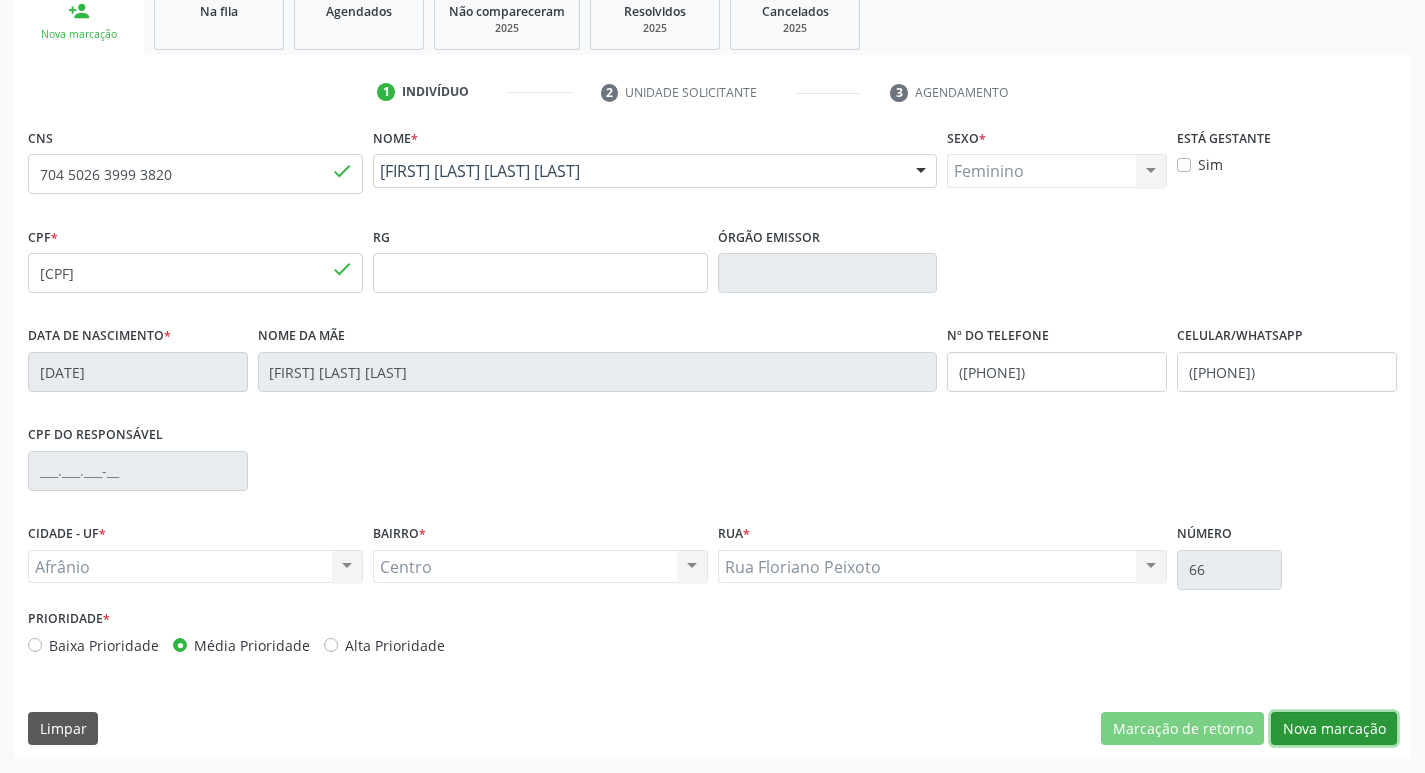 click on "Nova marcação" at bounding box center (1334, 729) 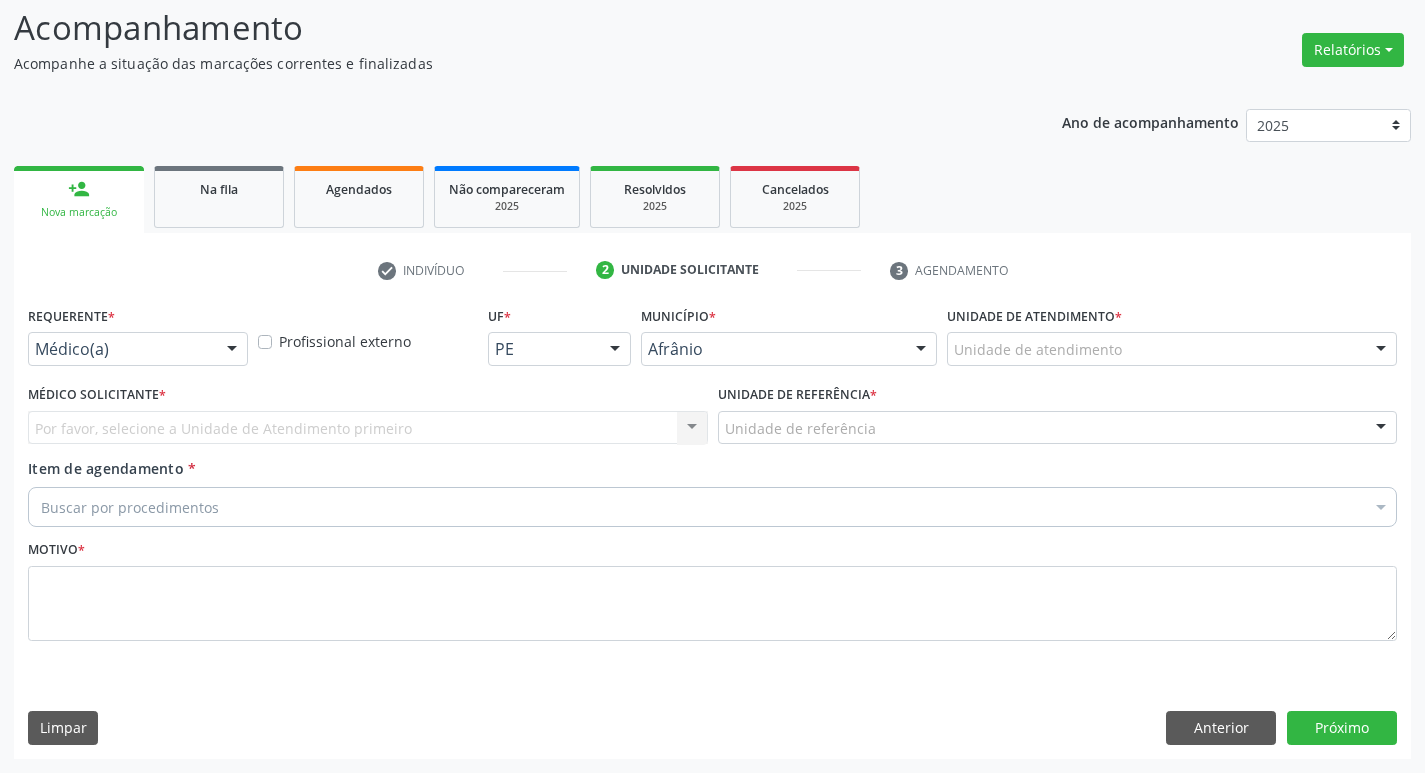 scroll, scrollTop: 133, scrollLeft: 0, axis: vertical 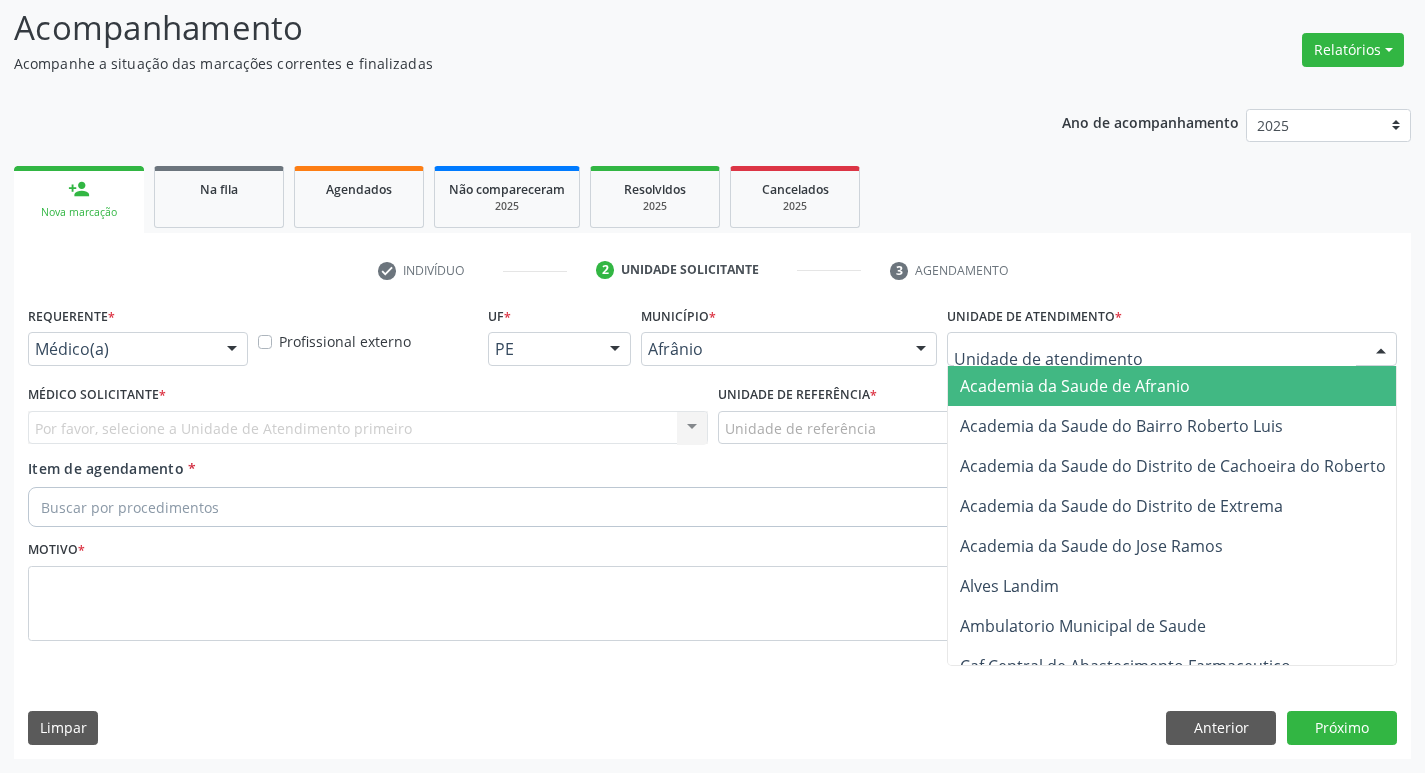 click at bounding box center (1172, 349) 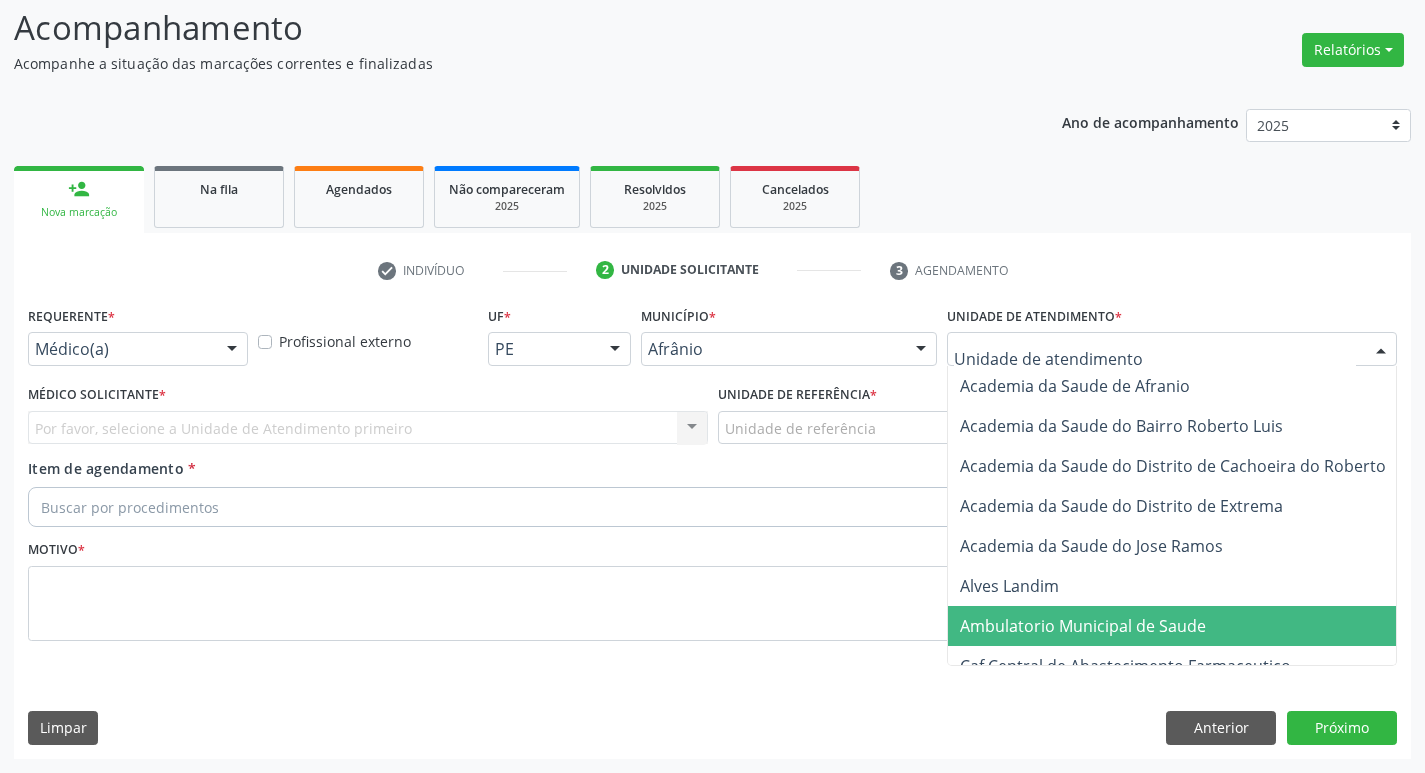 click on "Ambulatorio Municipal de Saude" at bounding box center [1083, 626] 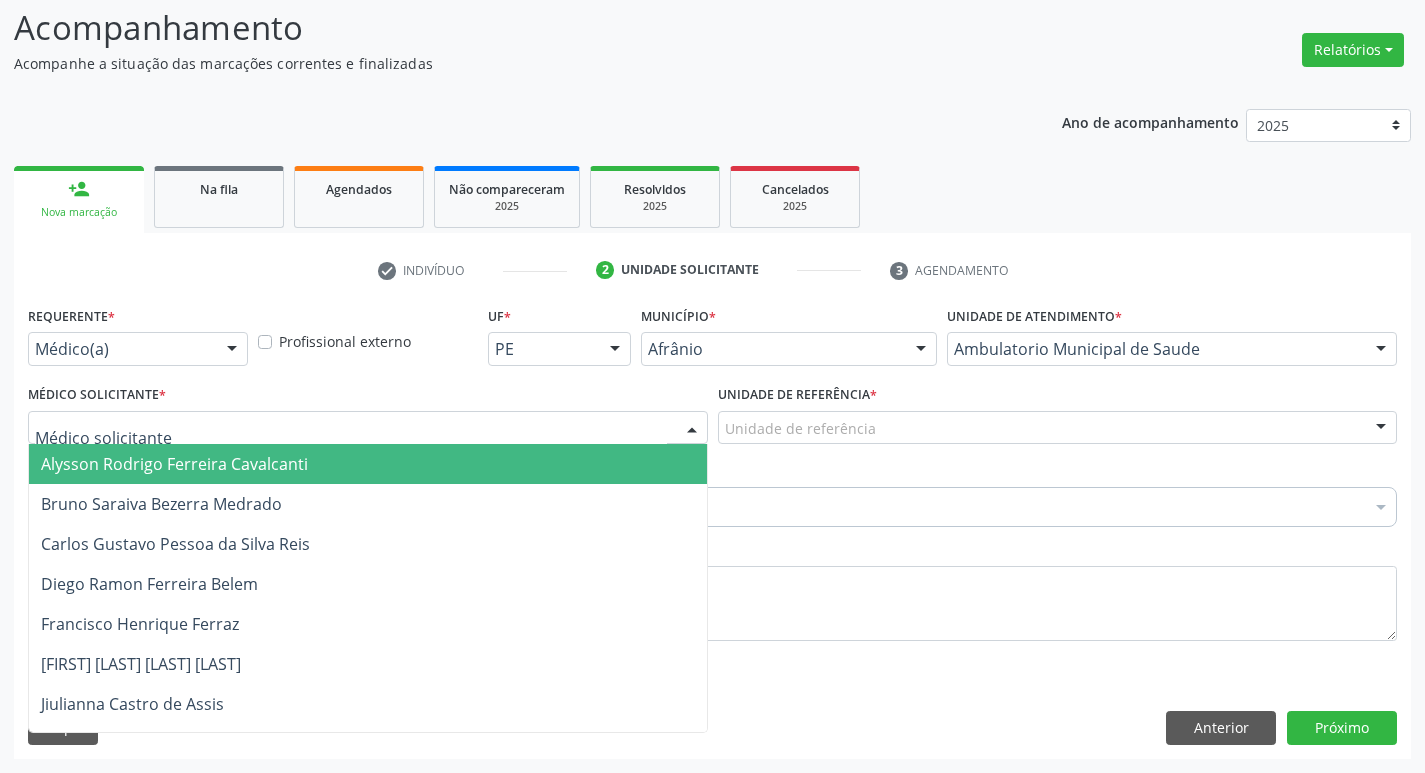click at bounding box center [368, 428] 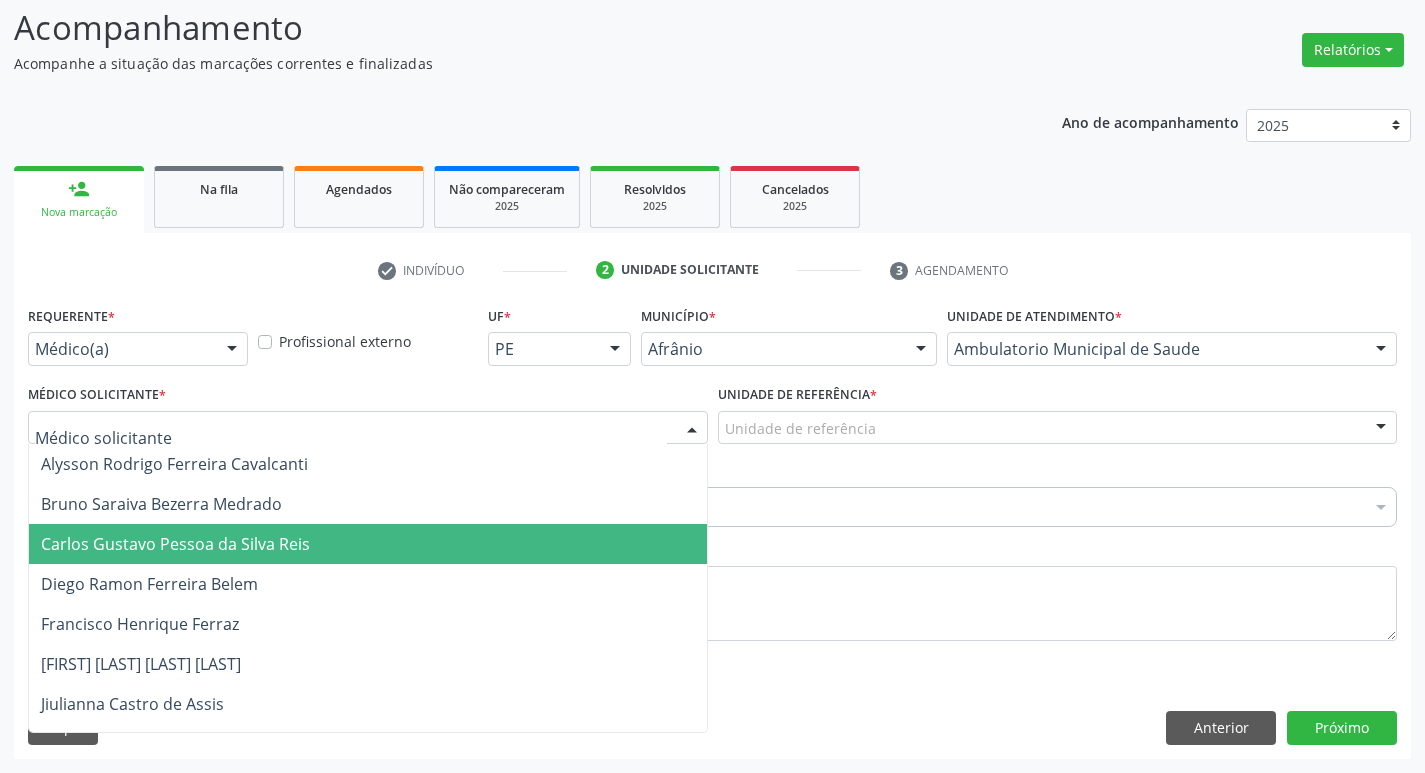 click on "Carlos Gustavo Pessoa da Silva Reis" at bounding box center (368, 544) 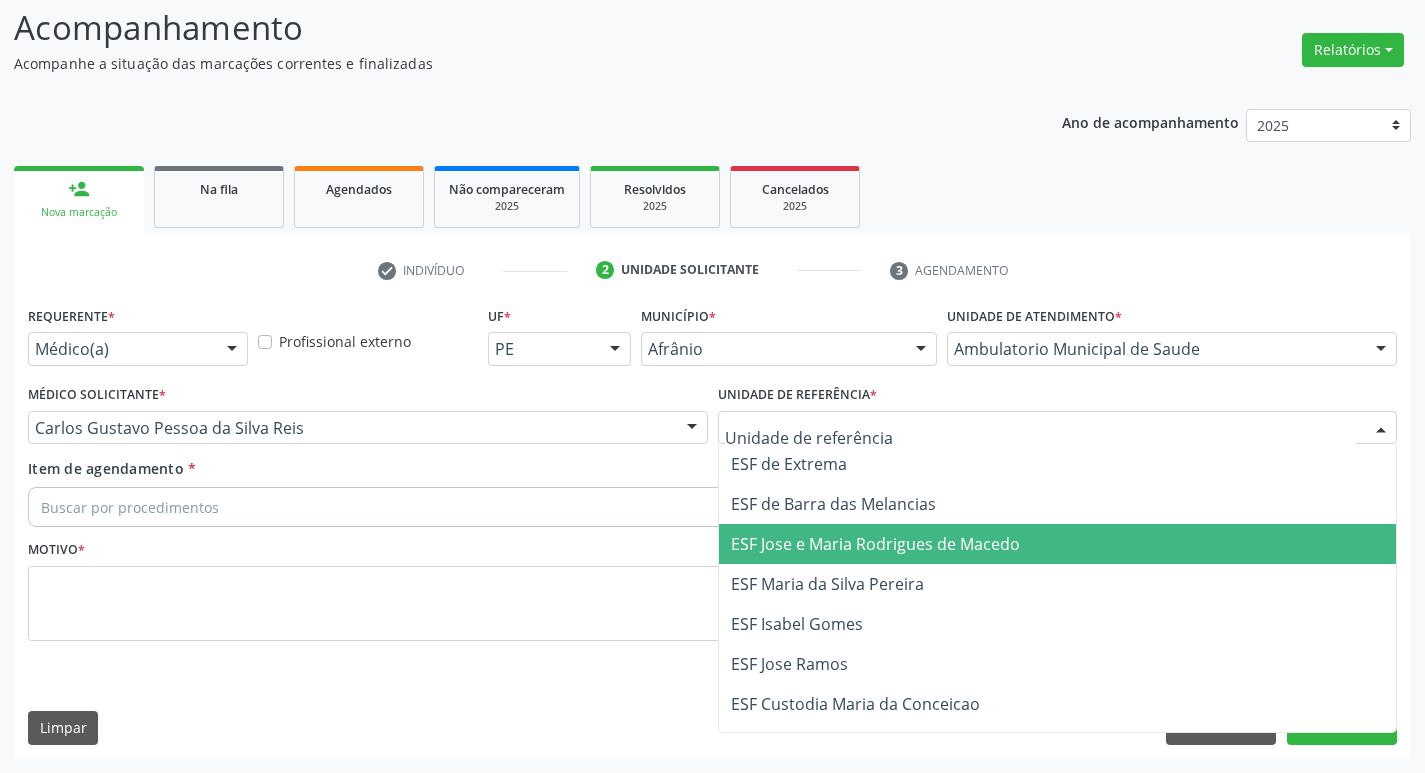 click on "ESF Jose e Maria Rodrigues de Macedo" at bounding box center (875, 544) 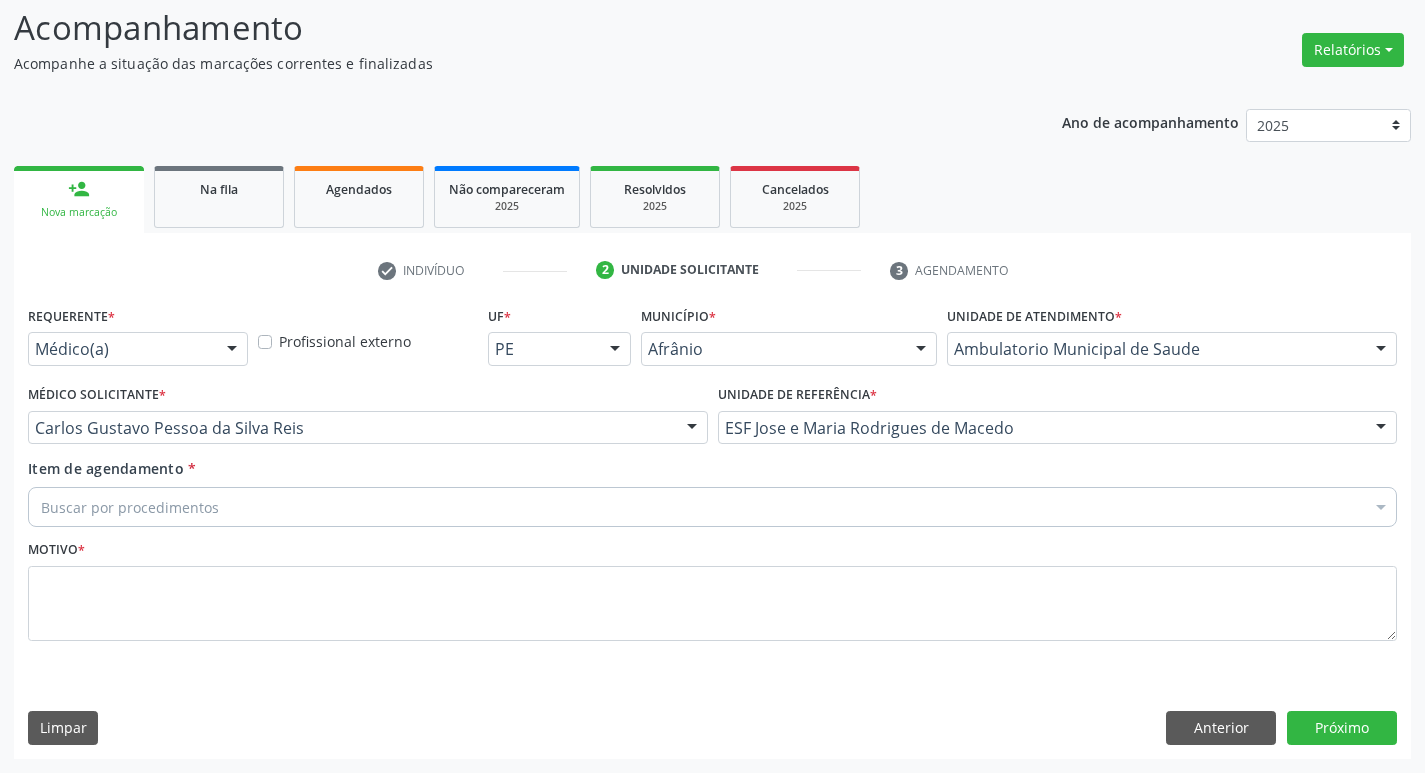 click on "Buscar por procedimentos" at bounding box center [712, 507] 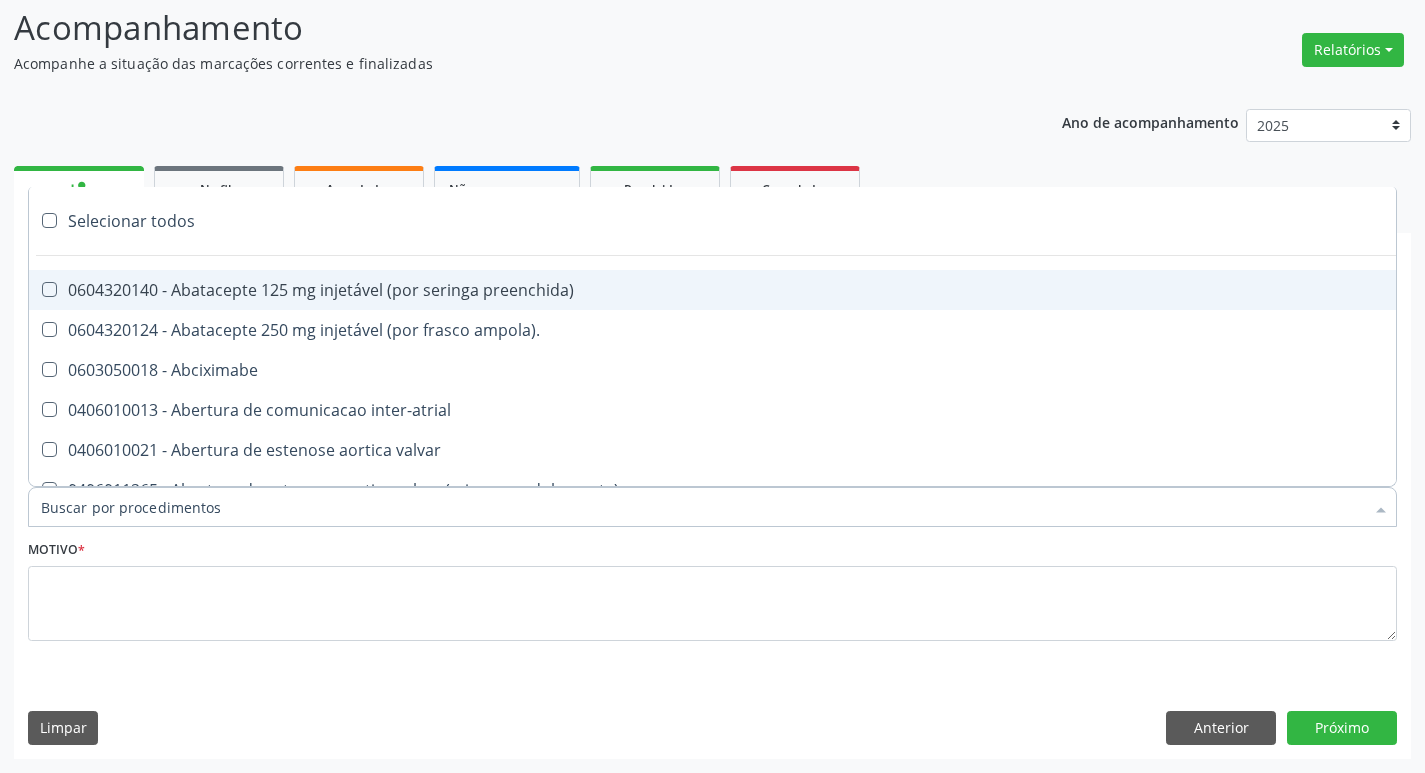 paste on "ortope" 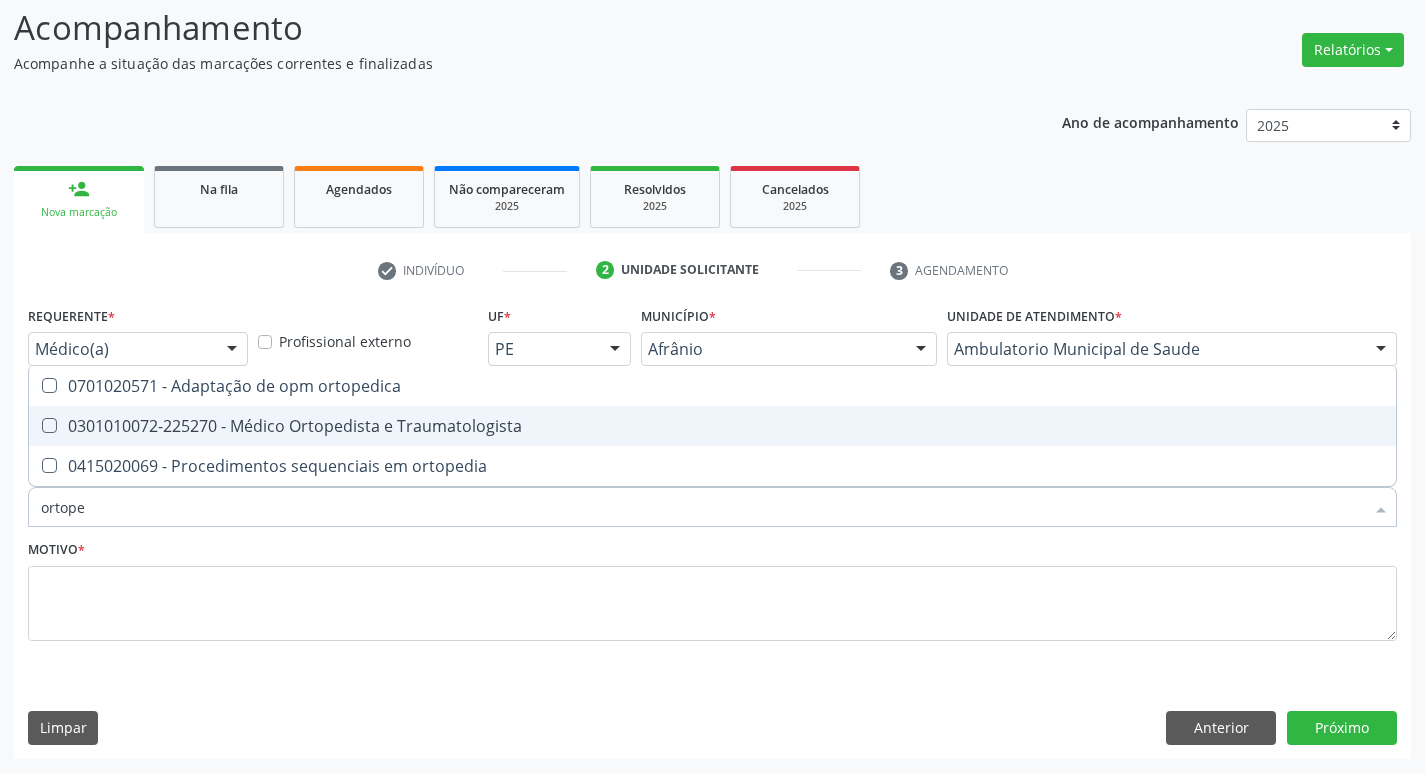 click at bounding box center (49, 425) 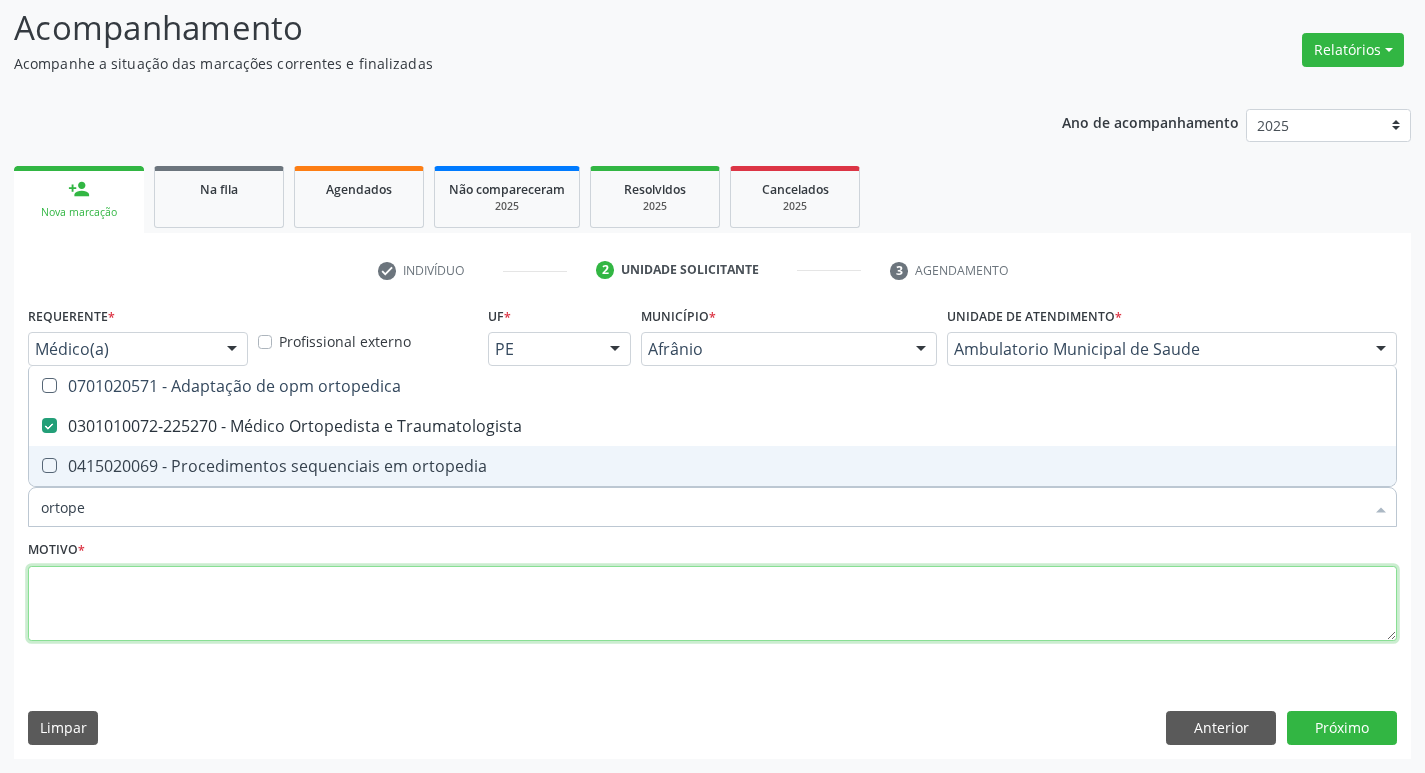click at bounding box center [712, 604] 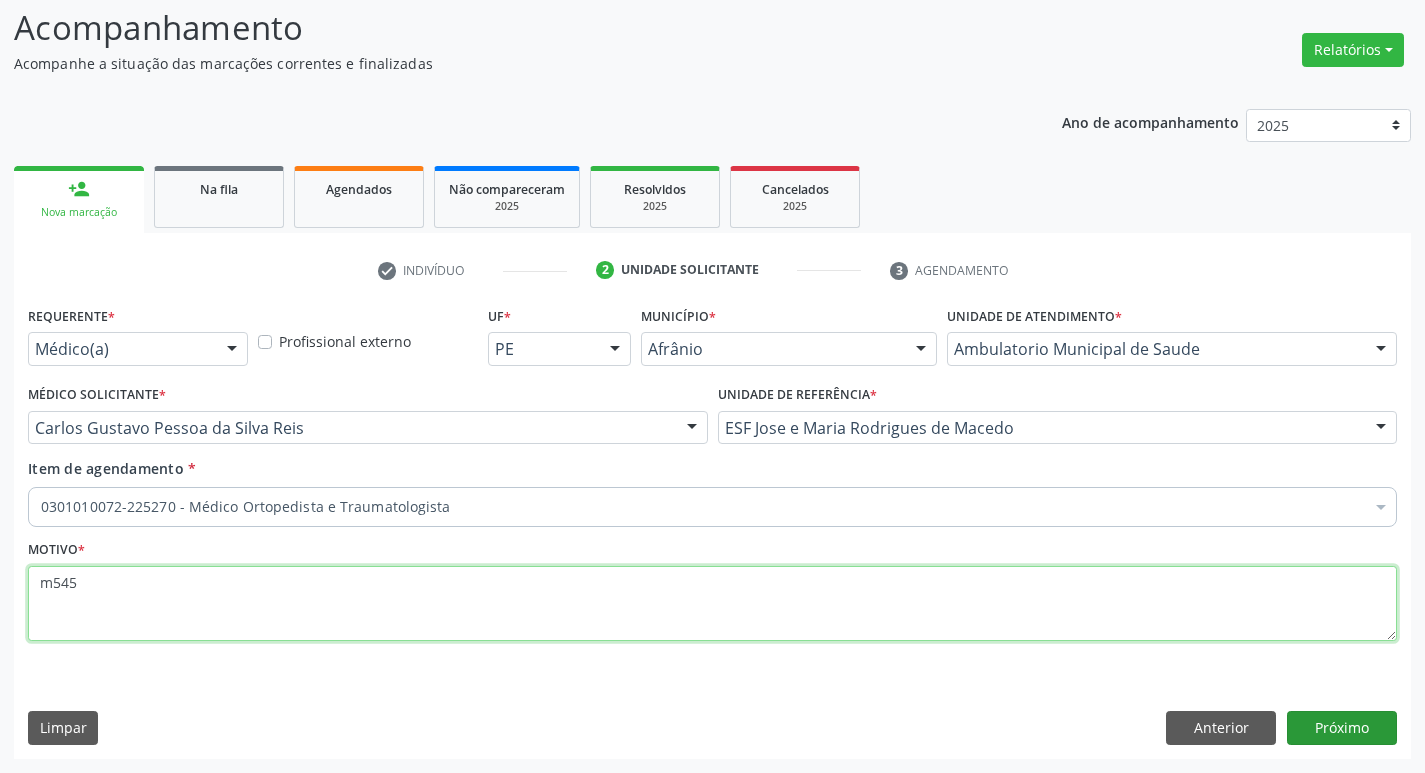 type on "m545" 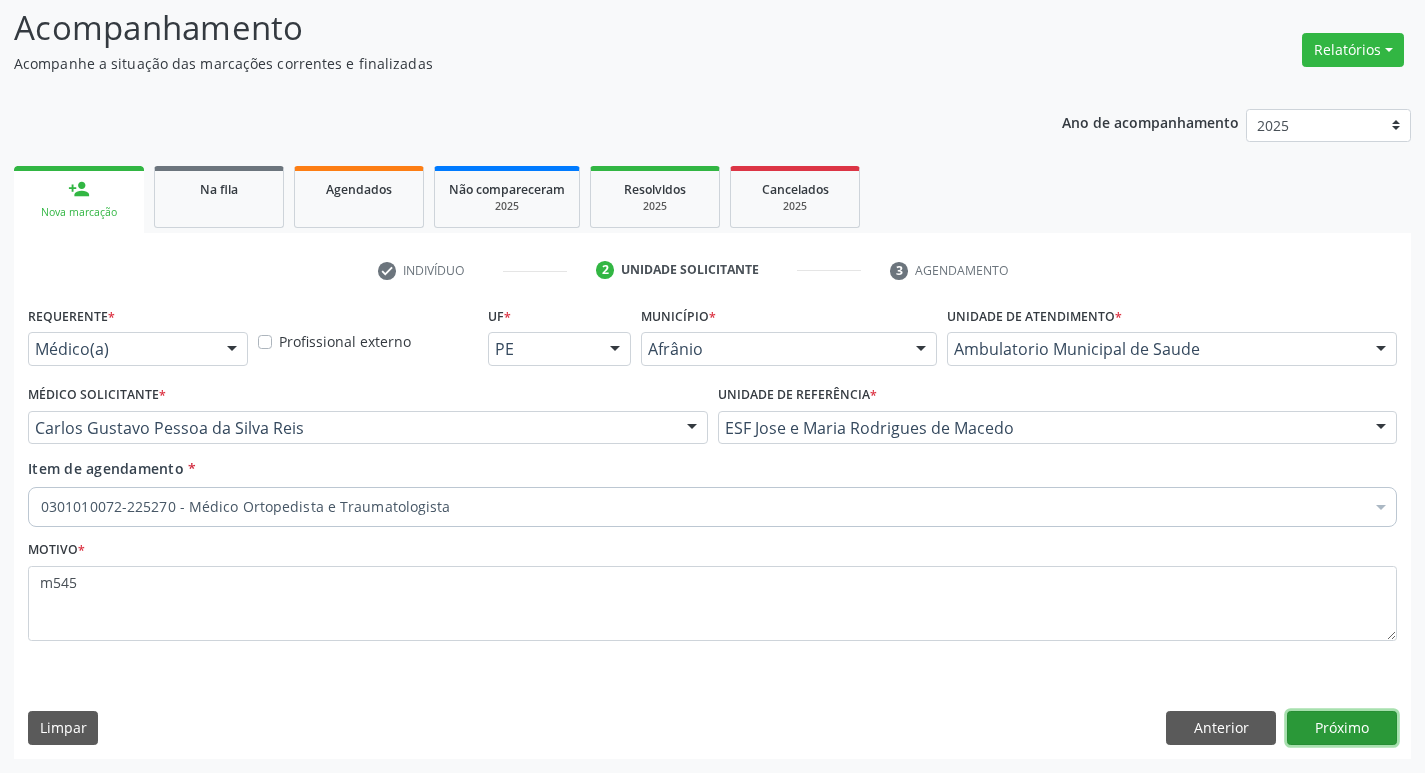click on "Próximo" at bounding box center (1342, 728) 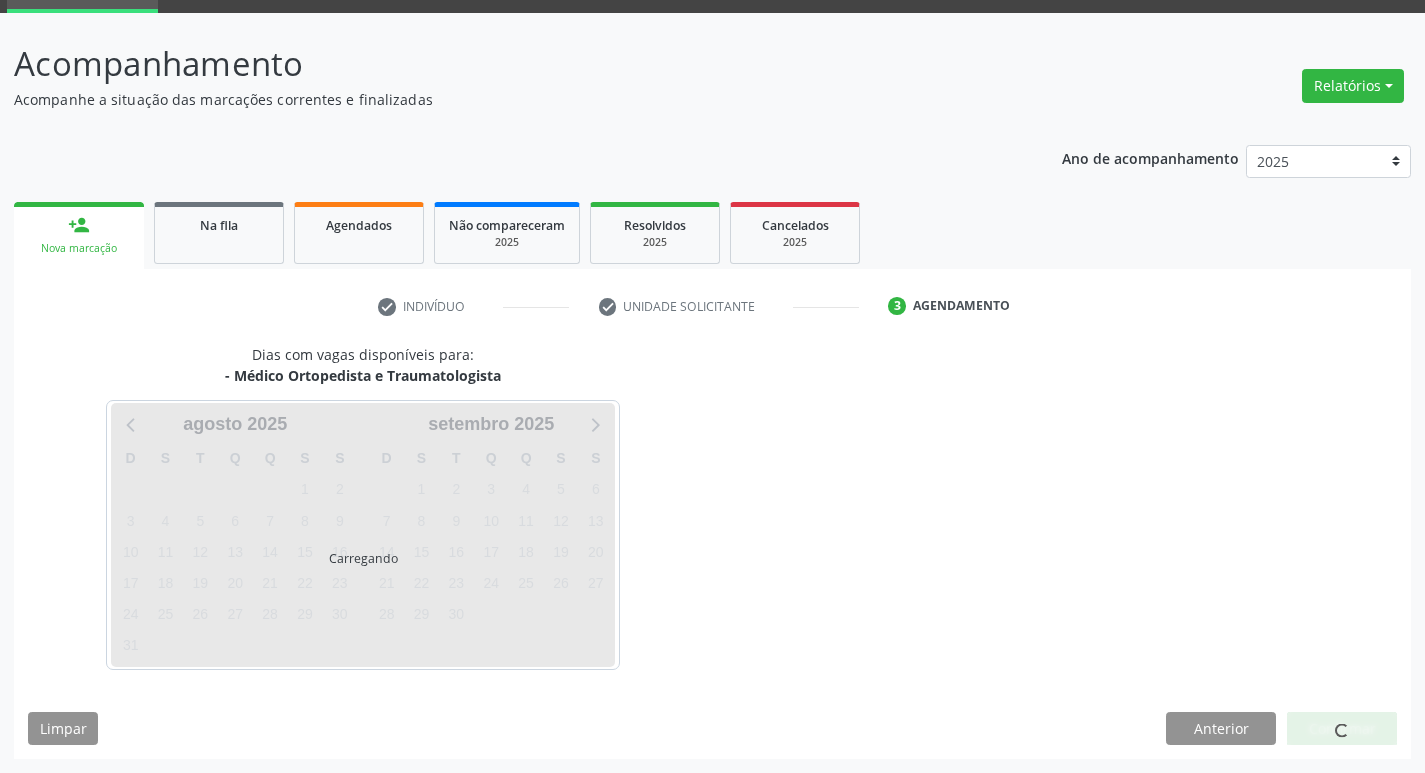 scroll, scrollTop: 97, scrollLeft: 0, axis: vertical 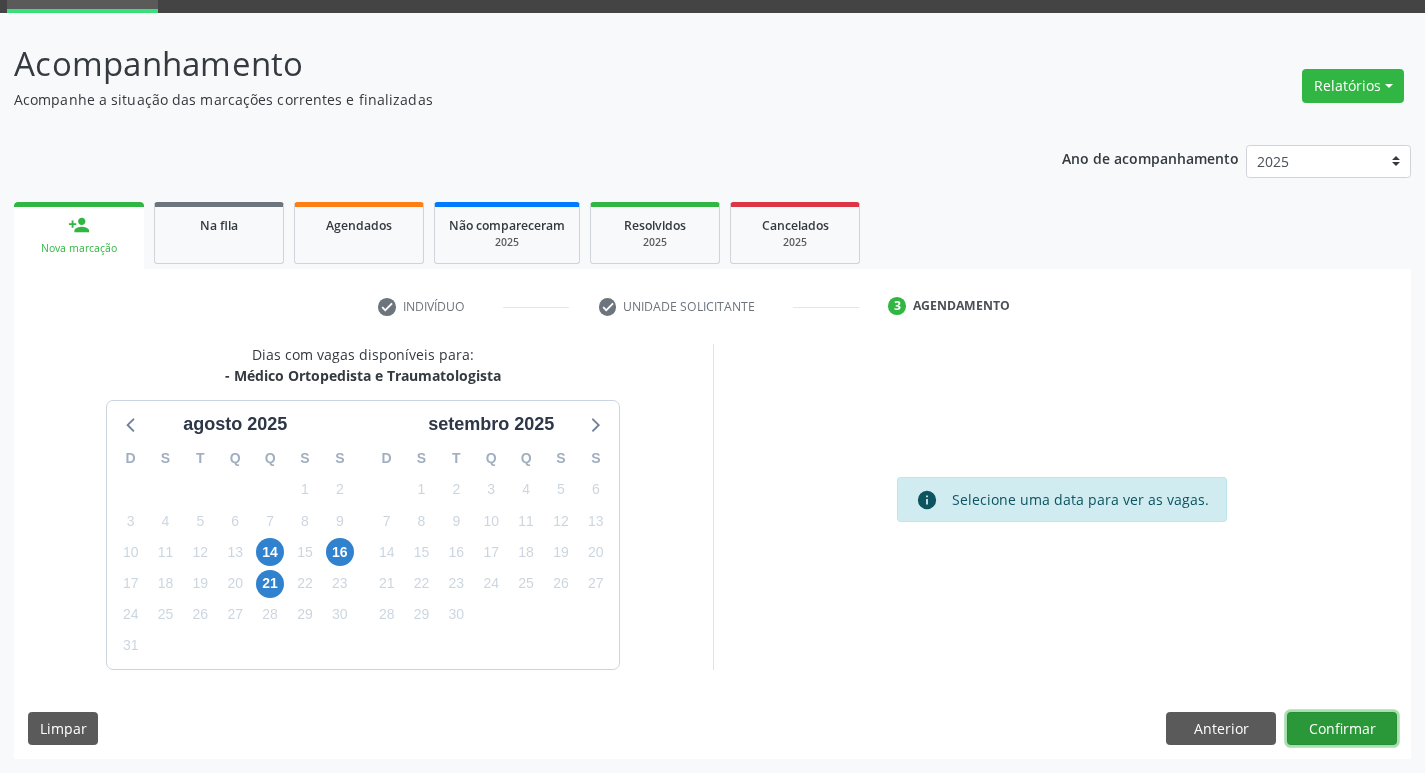 click on "Confirmar" at bounding box center (1342, 729) 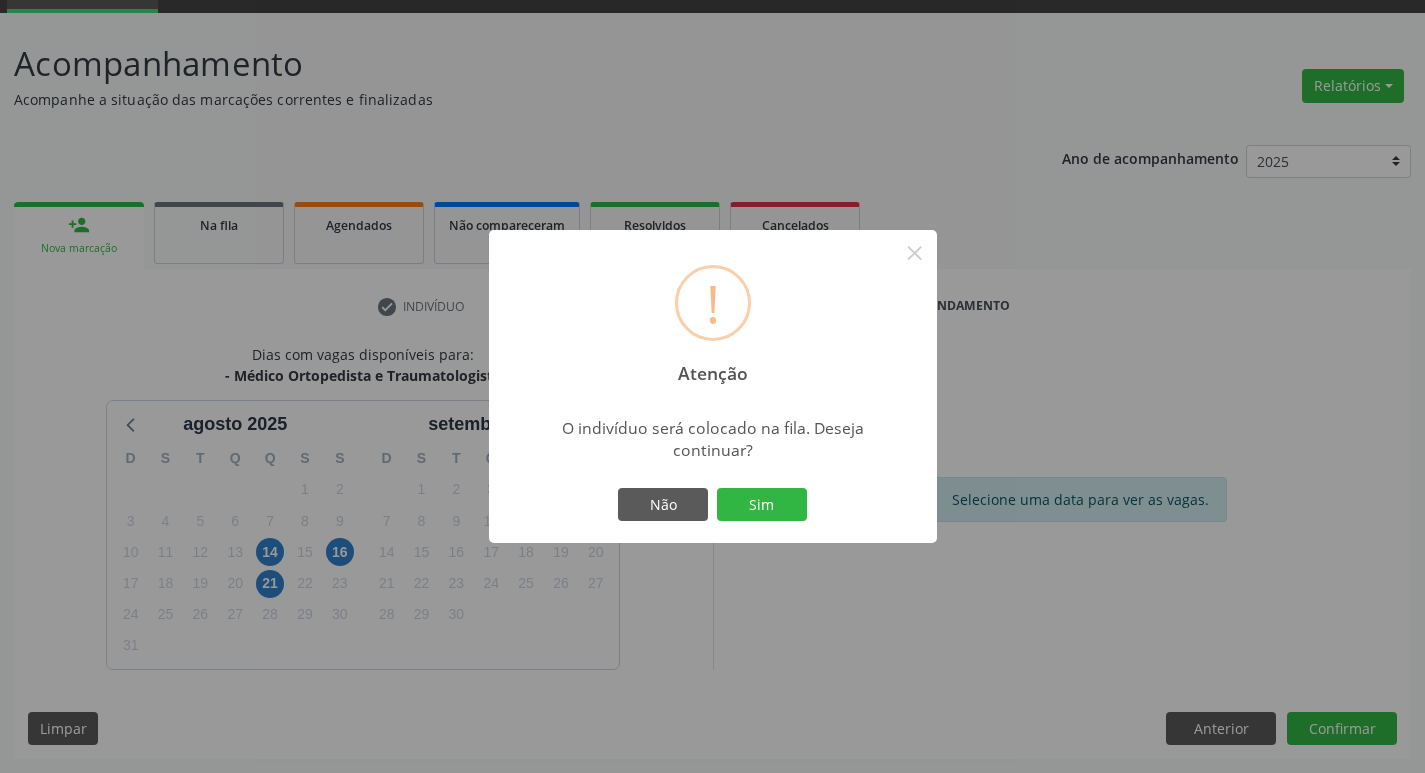 type 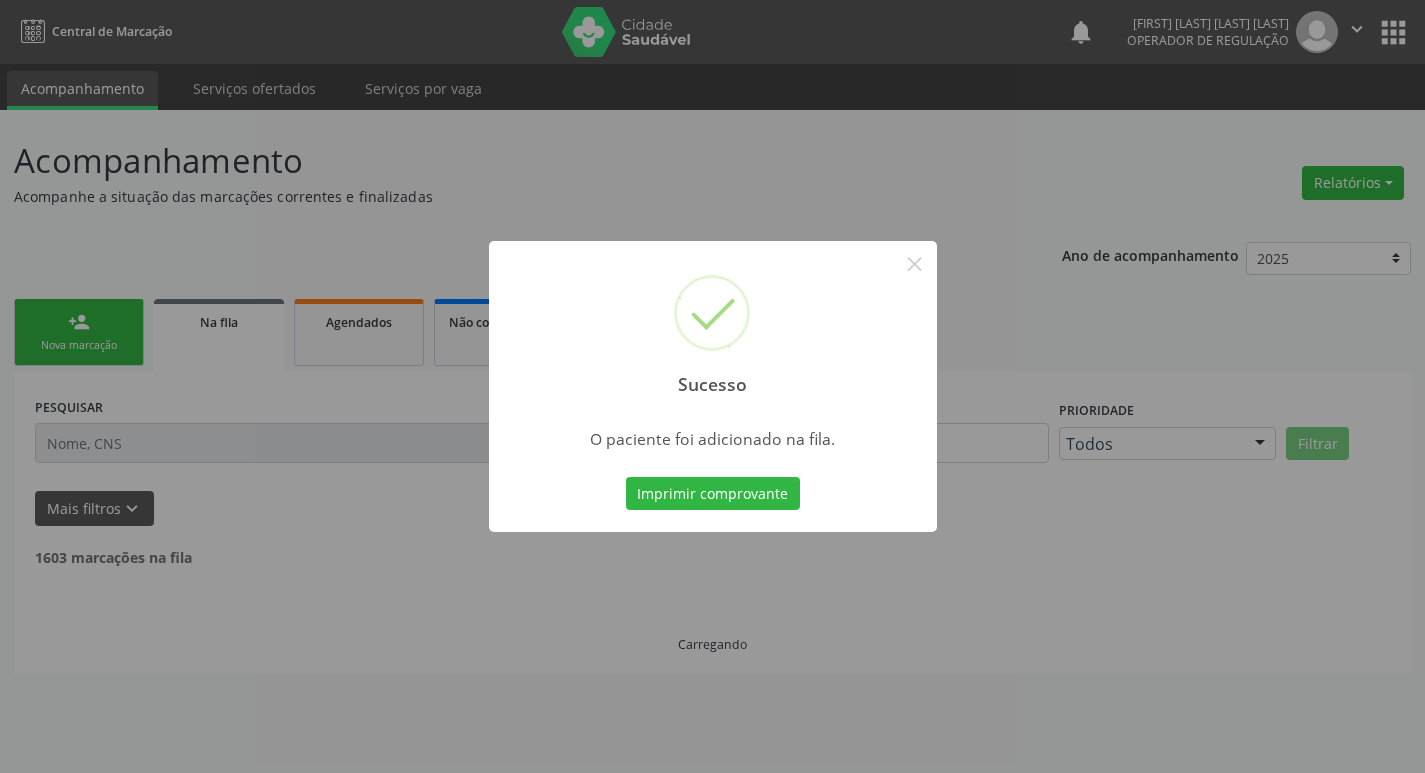 scroll, scrollTop: 0, scrollLeft: 0, axis: both 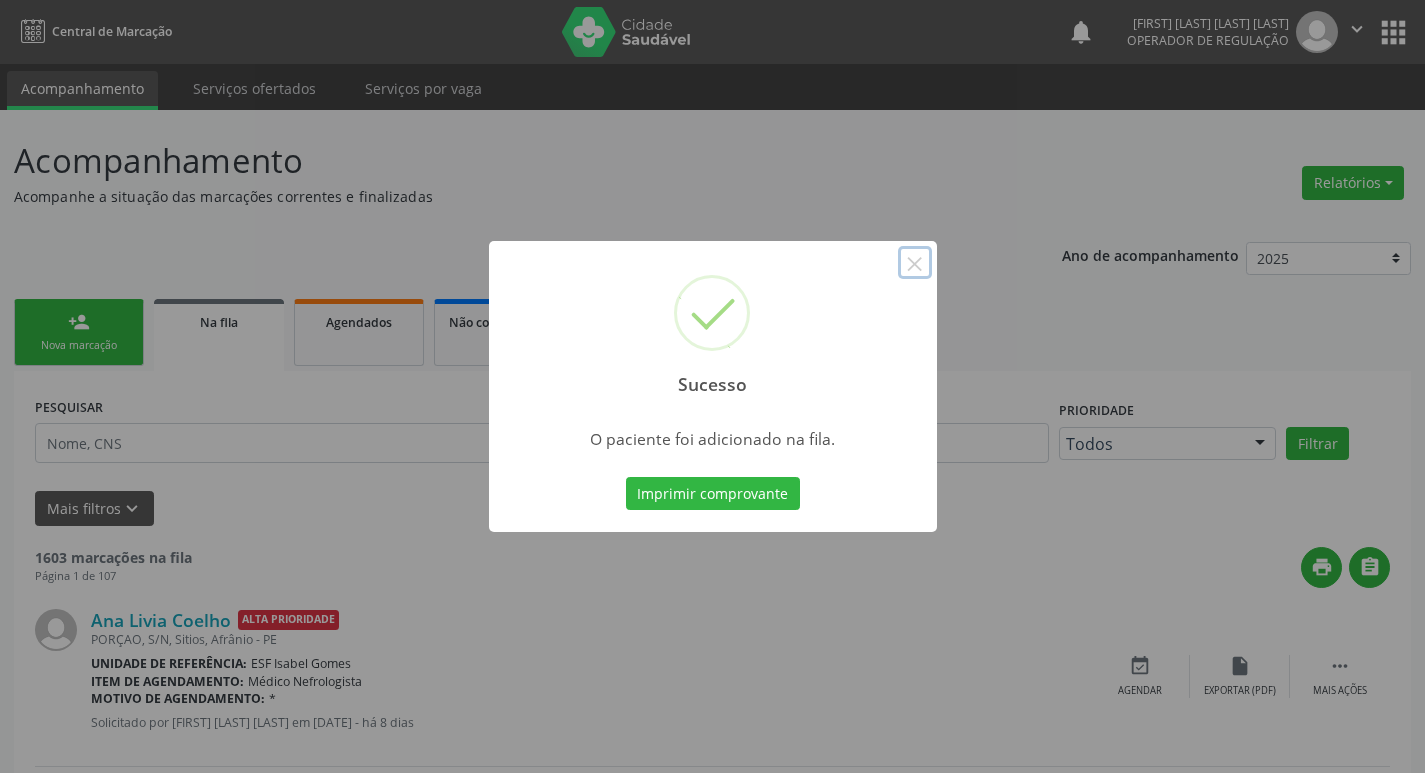 drag, startPoint x: 914, startPoint y: 255, endPoint x: 734, endPoint y: 285, distance: 182.48288 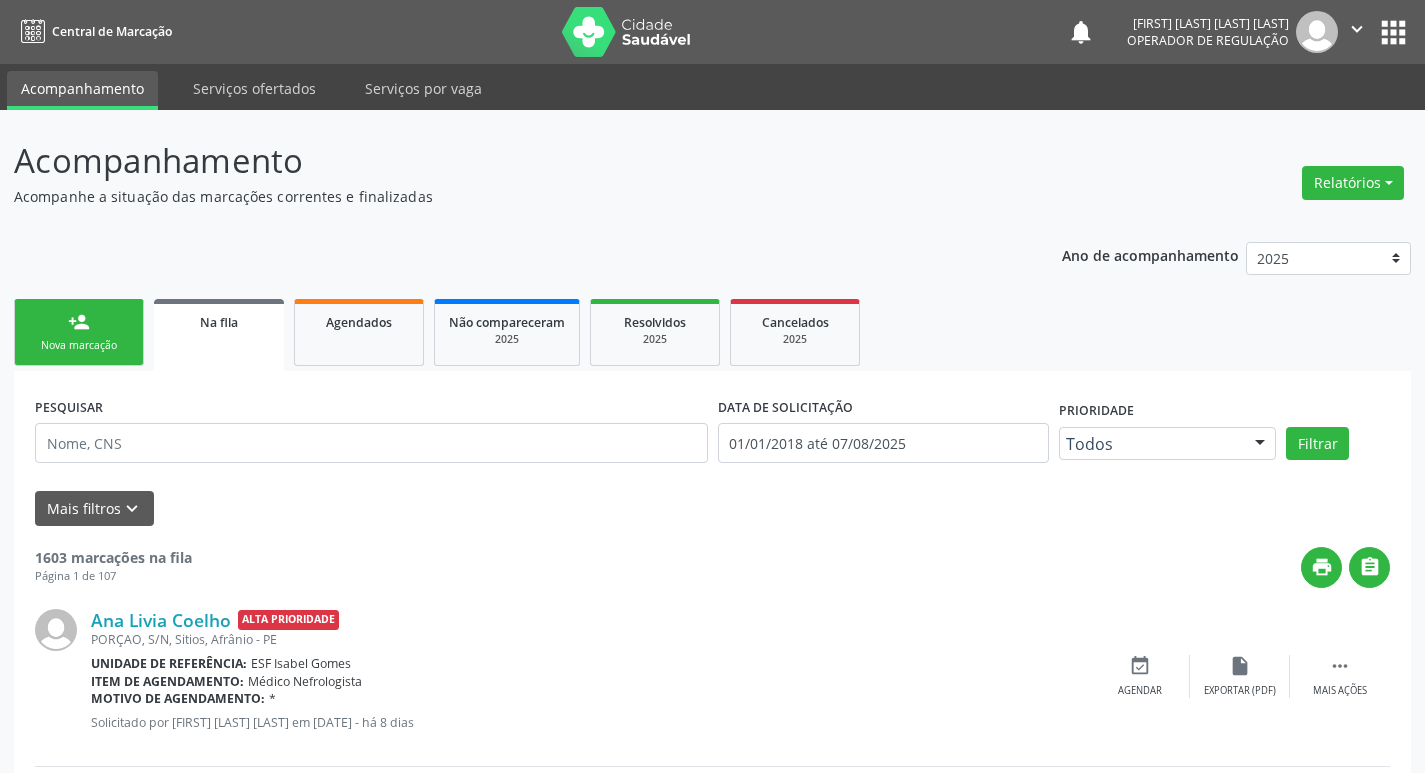 click on "person_add
Nova marcação
Na fila   Agendados   Não compareceram
2025
Resolvidos
2025
Cancelados
2025" at bounding box center [712, 332] 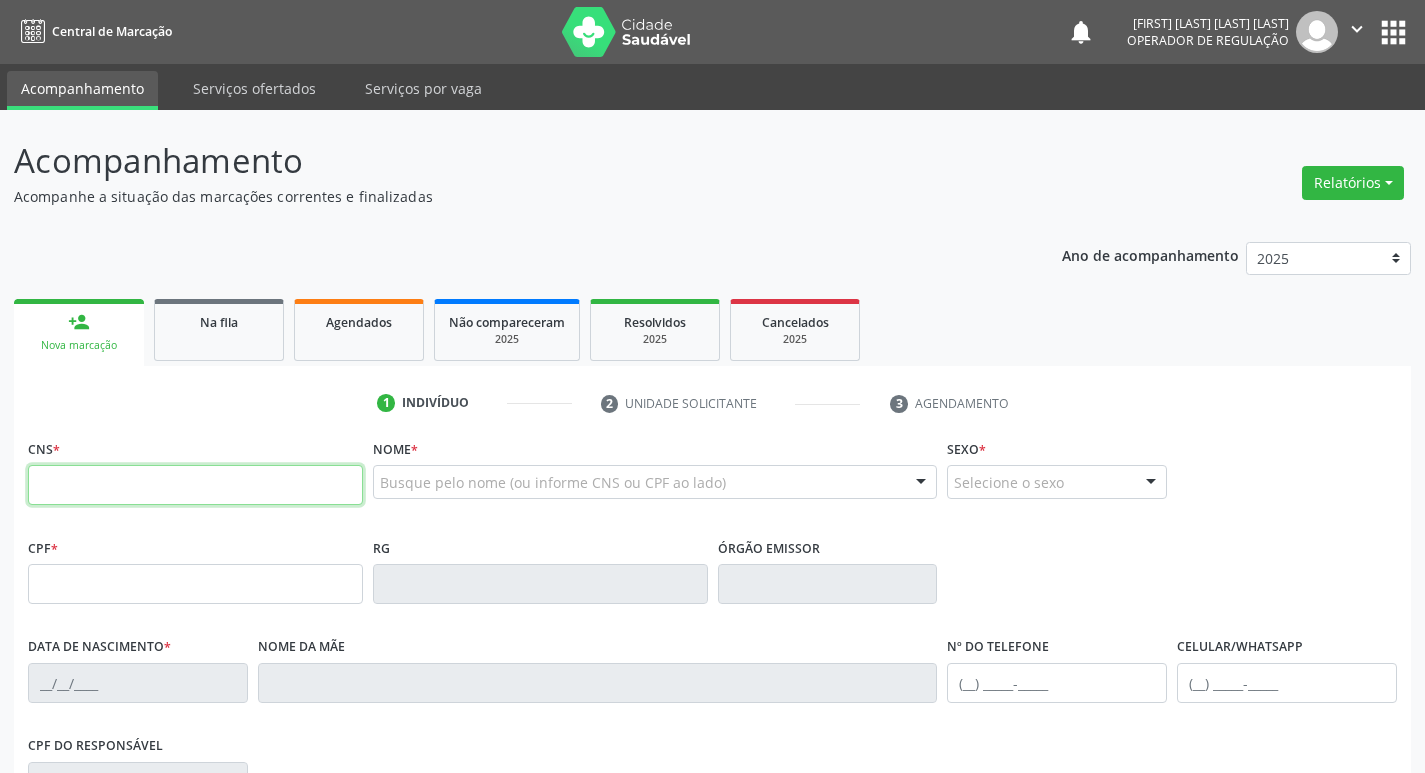 click at bounding box center [195, 485] 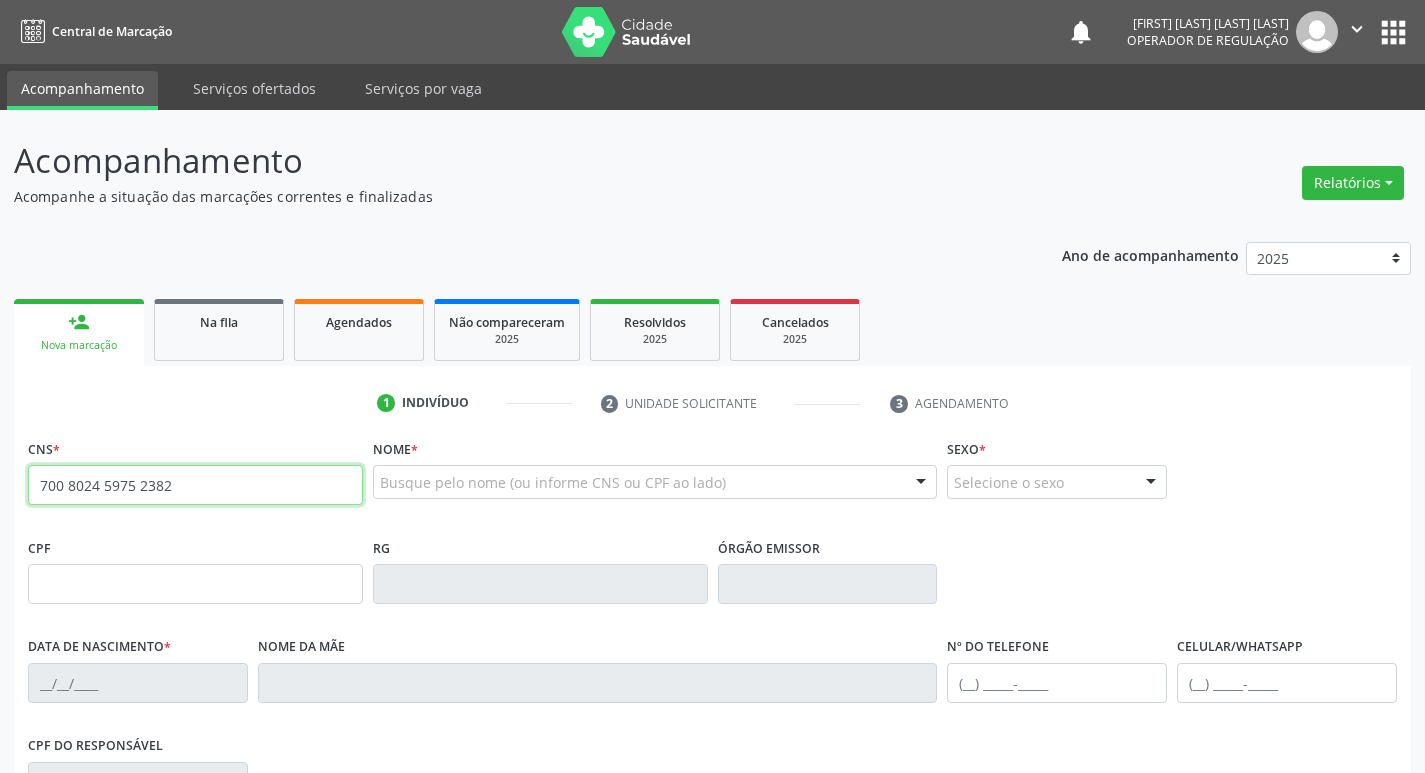 type on "700 8024 5975 2382" 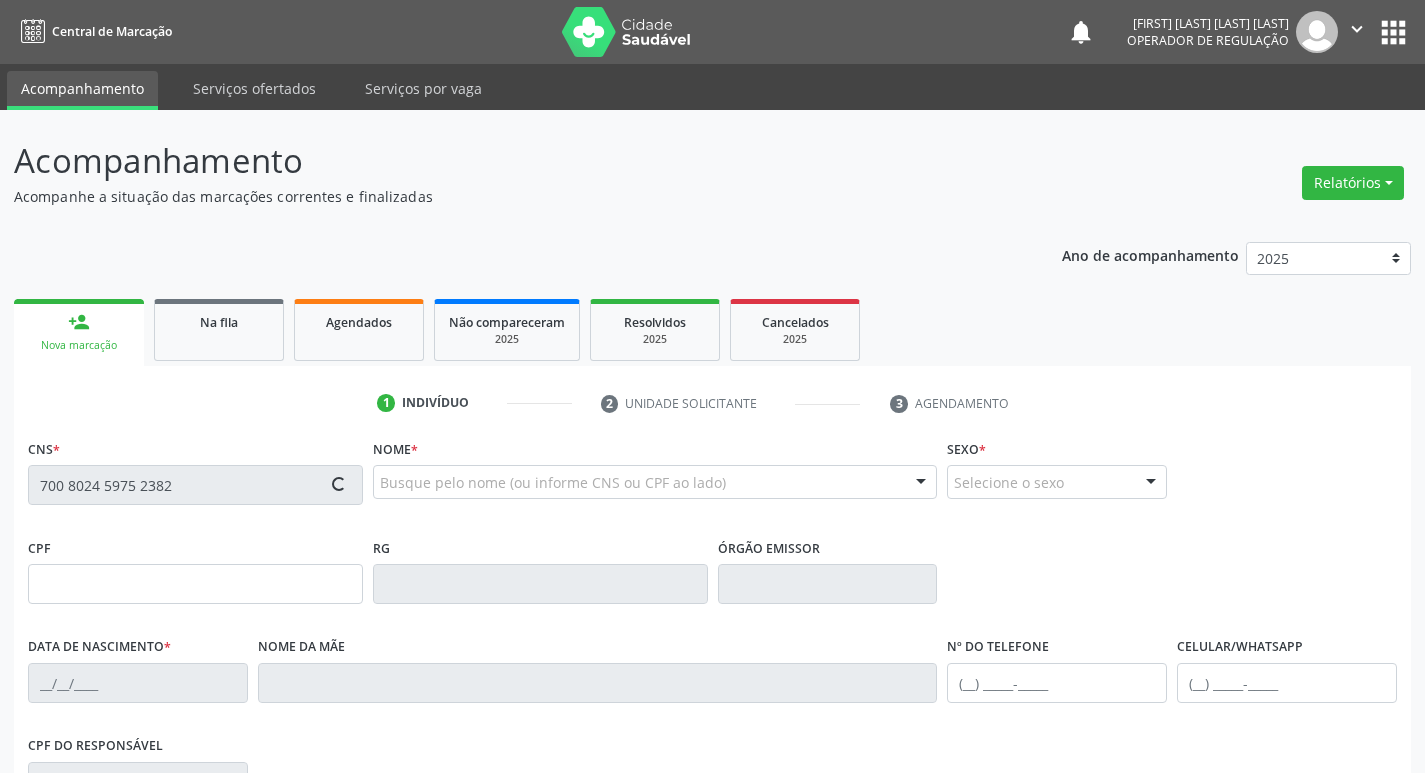 type on "30/09/1968" 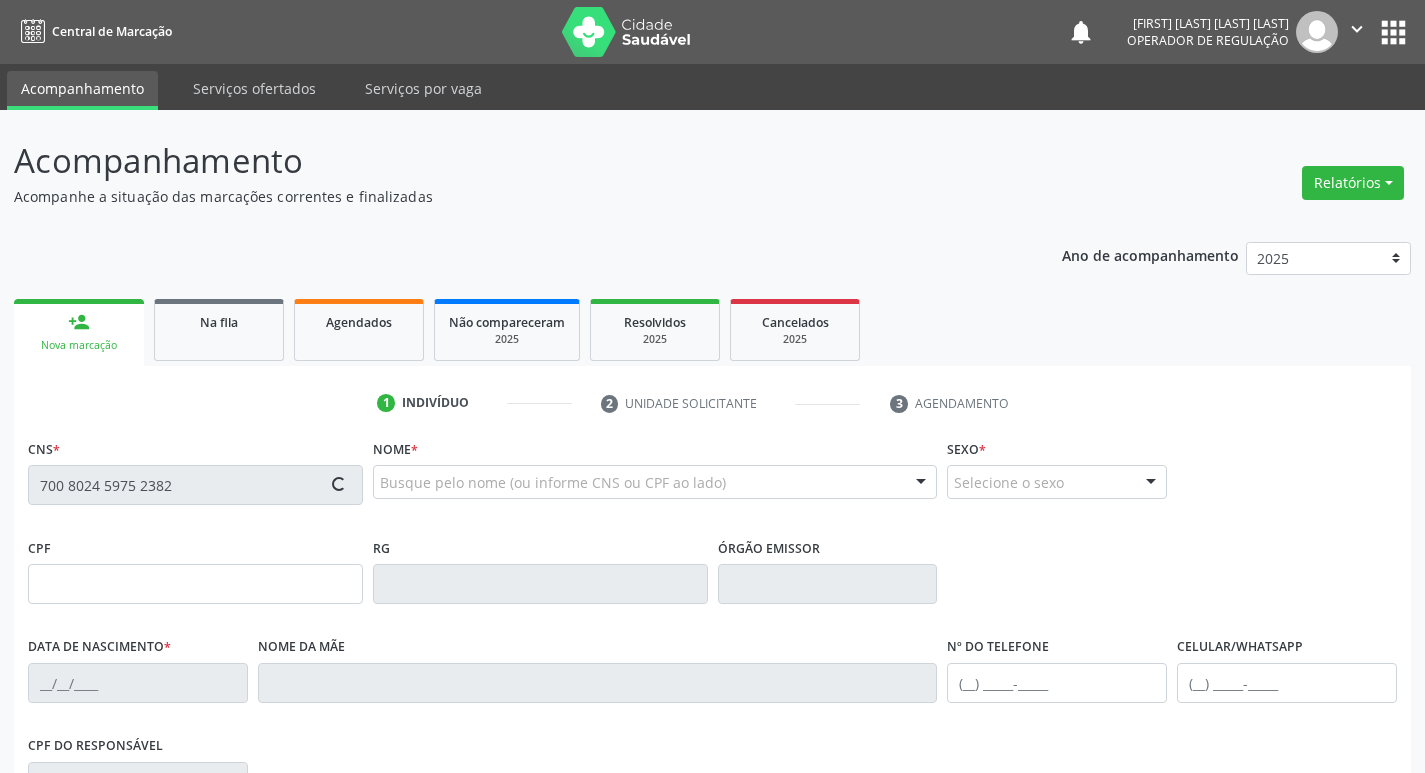 type on "Amelia Brigida de Brito" 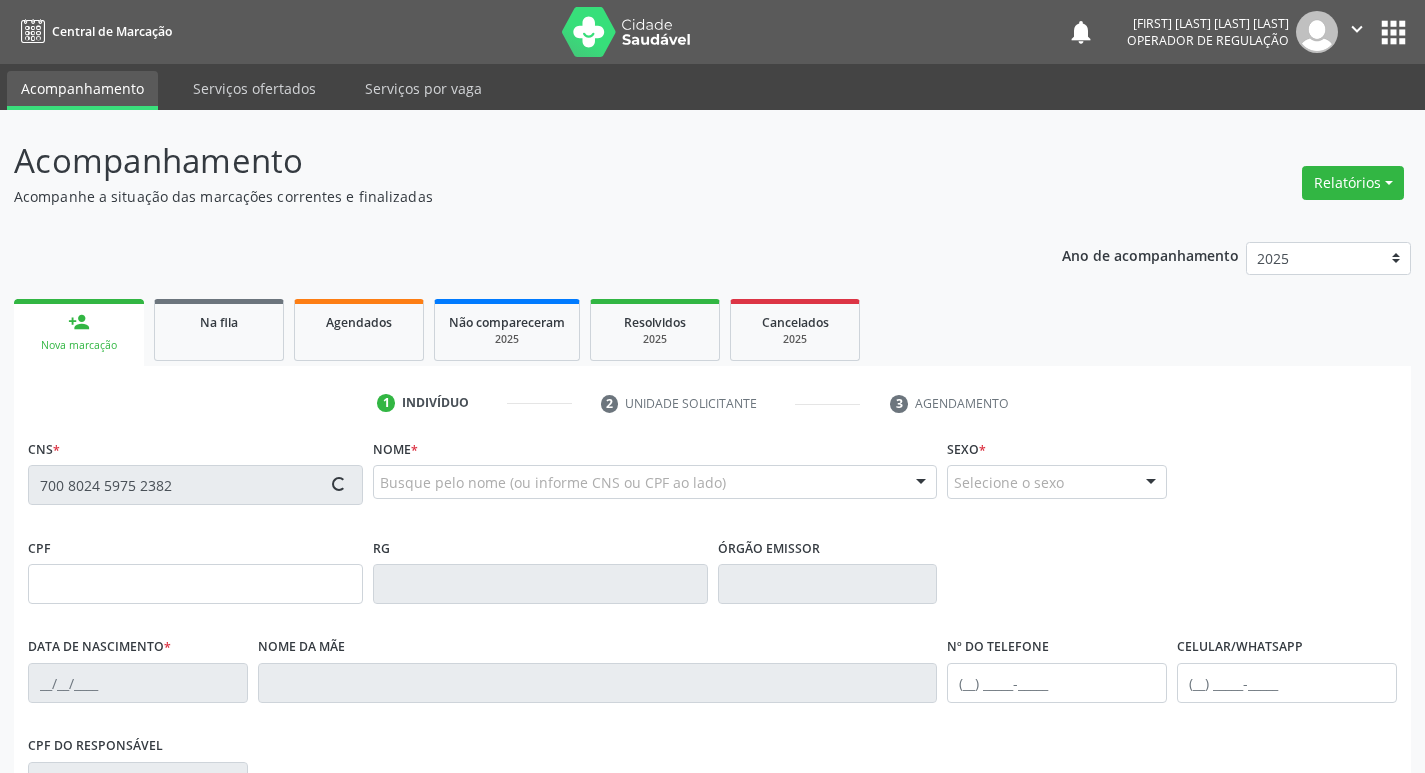 type on "(87) 98826-7603" 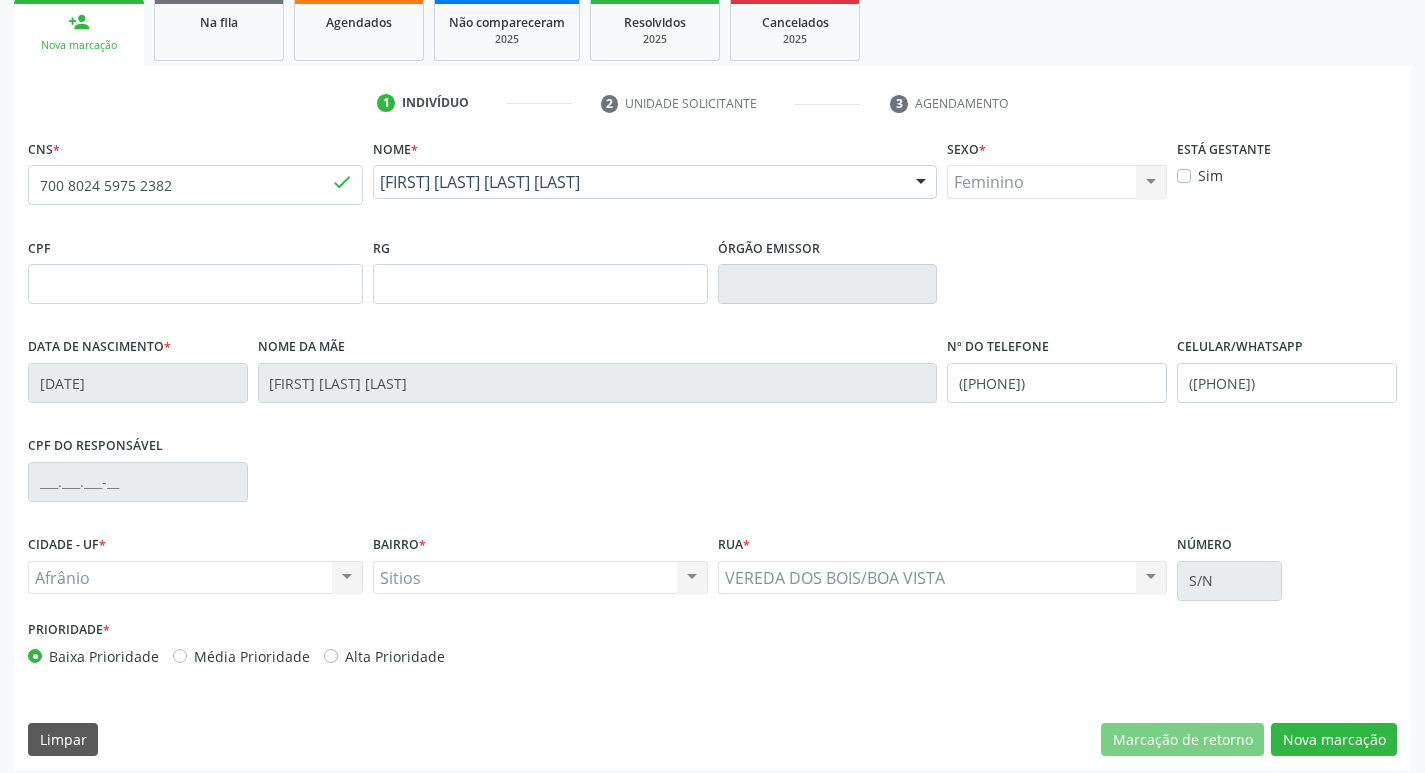 scroll, scrollTop: 311, scrollLeft: 0, axis: vertical 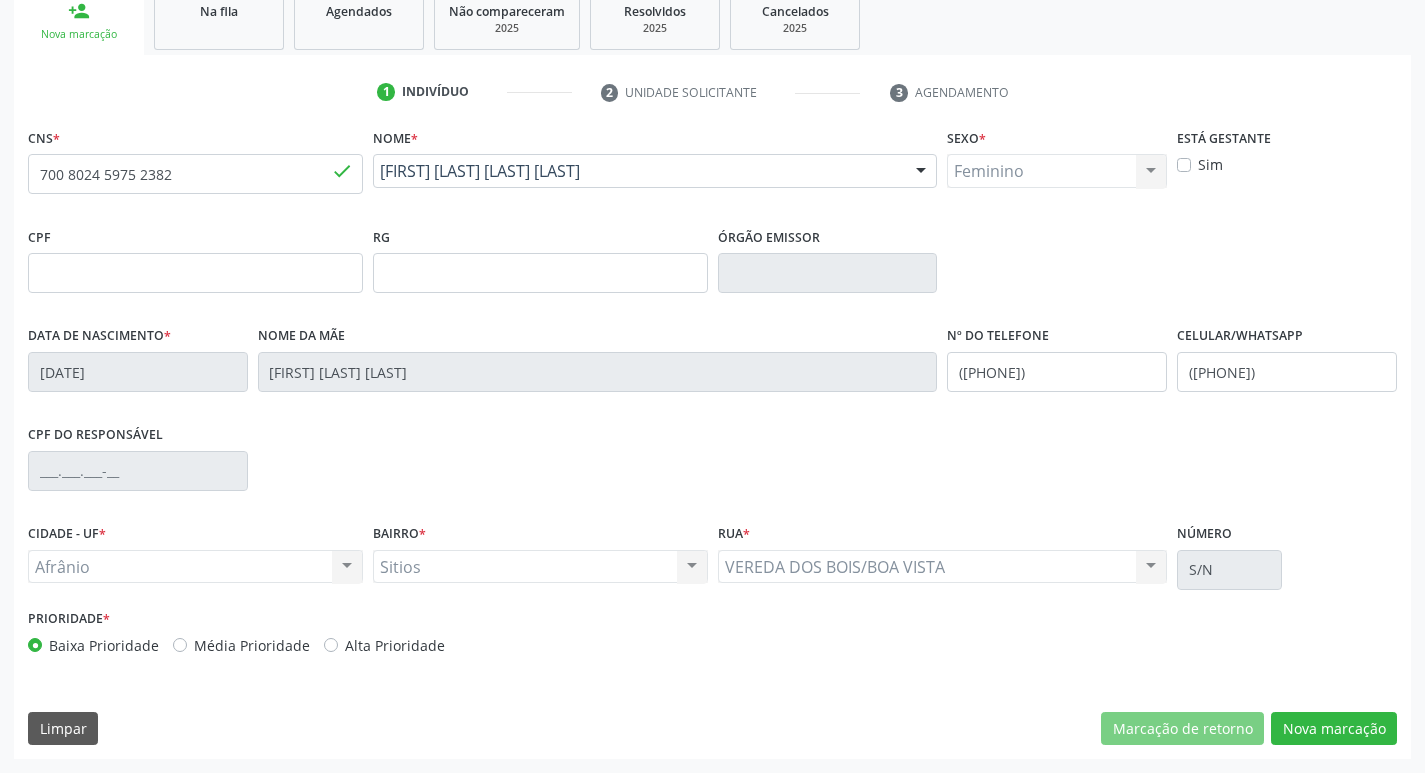 click on "Média Prioridade" at bounding box center (252, 645) 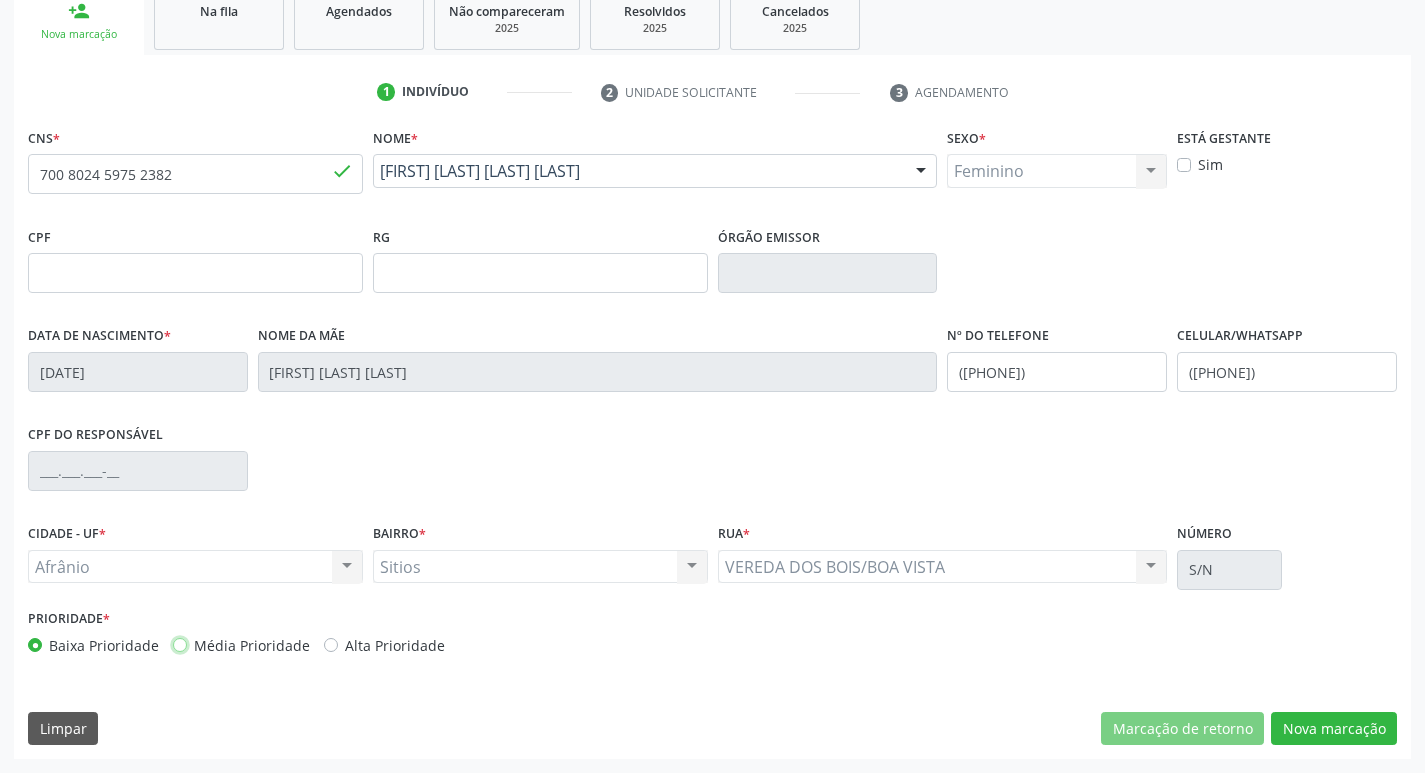 click on "Média Prioridade" at bounding box center [180, 644] 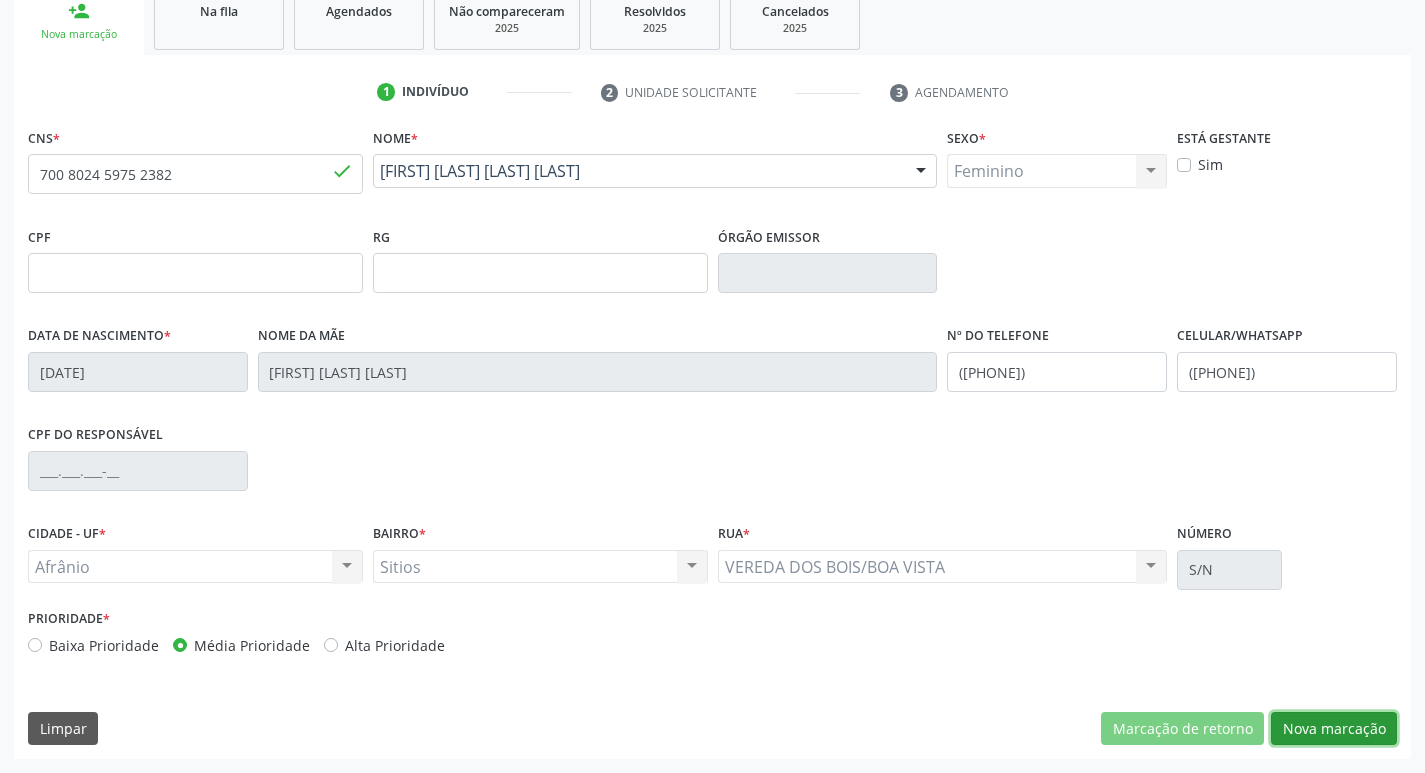 click on "Nova marcação" at bounding box center (1334, 729) 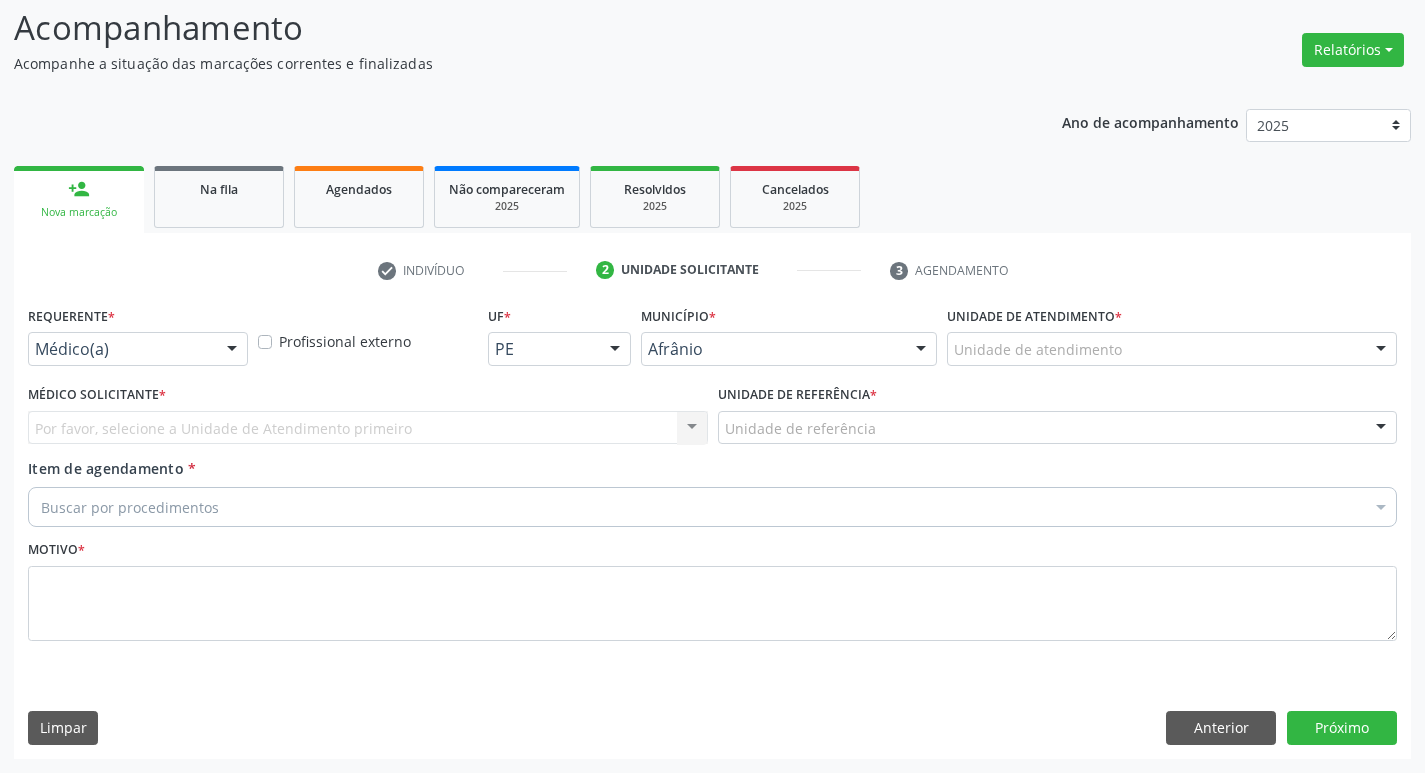 scroll, scrollTop: 133, scrollLeft: 0, axis: vertical 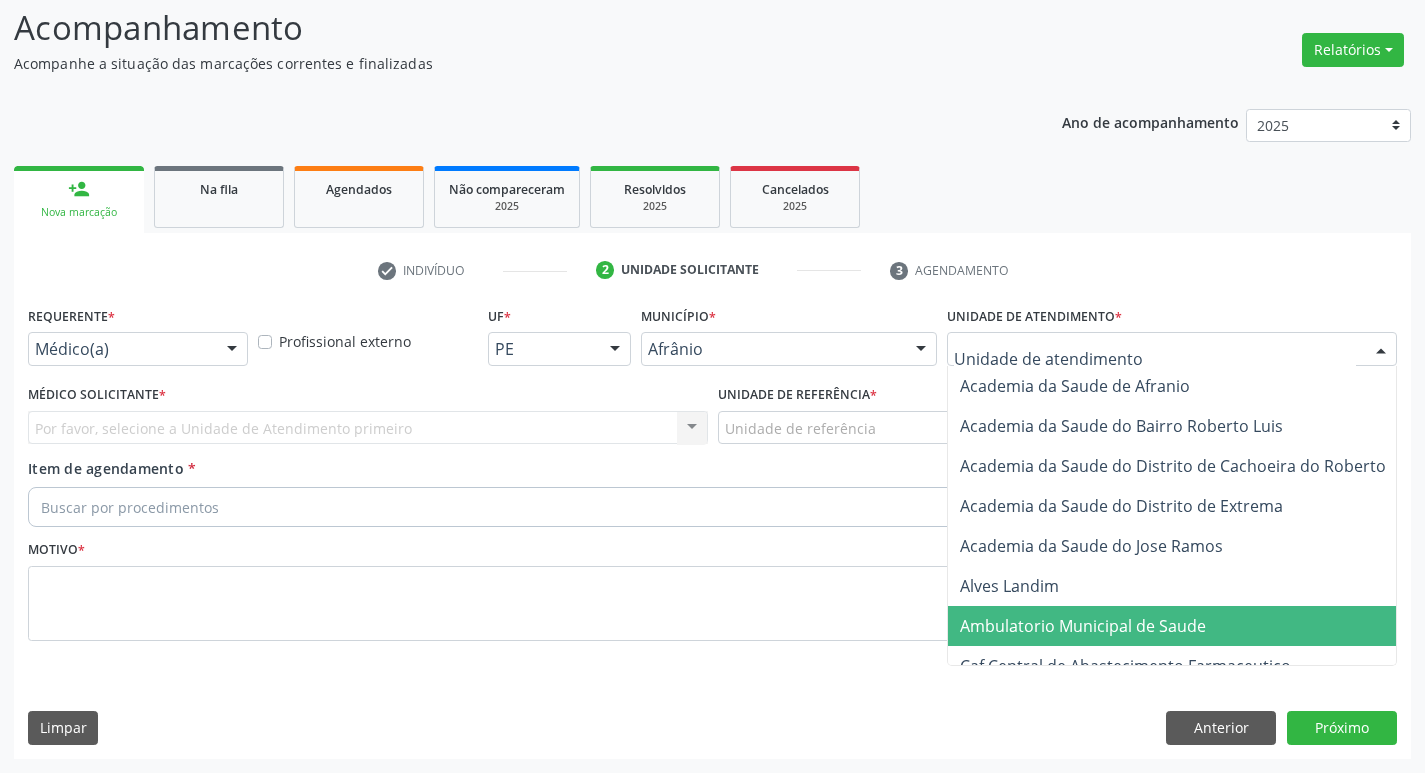 drag, startPoint x: 1222, startPoint y: 616, endPoint x: 911, endPoint y: 509, distance: 328.8921 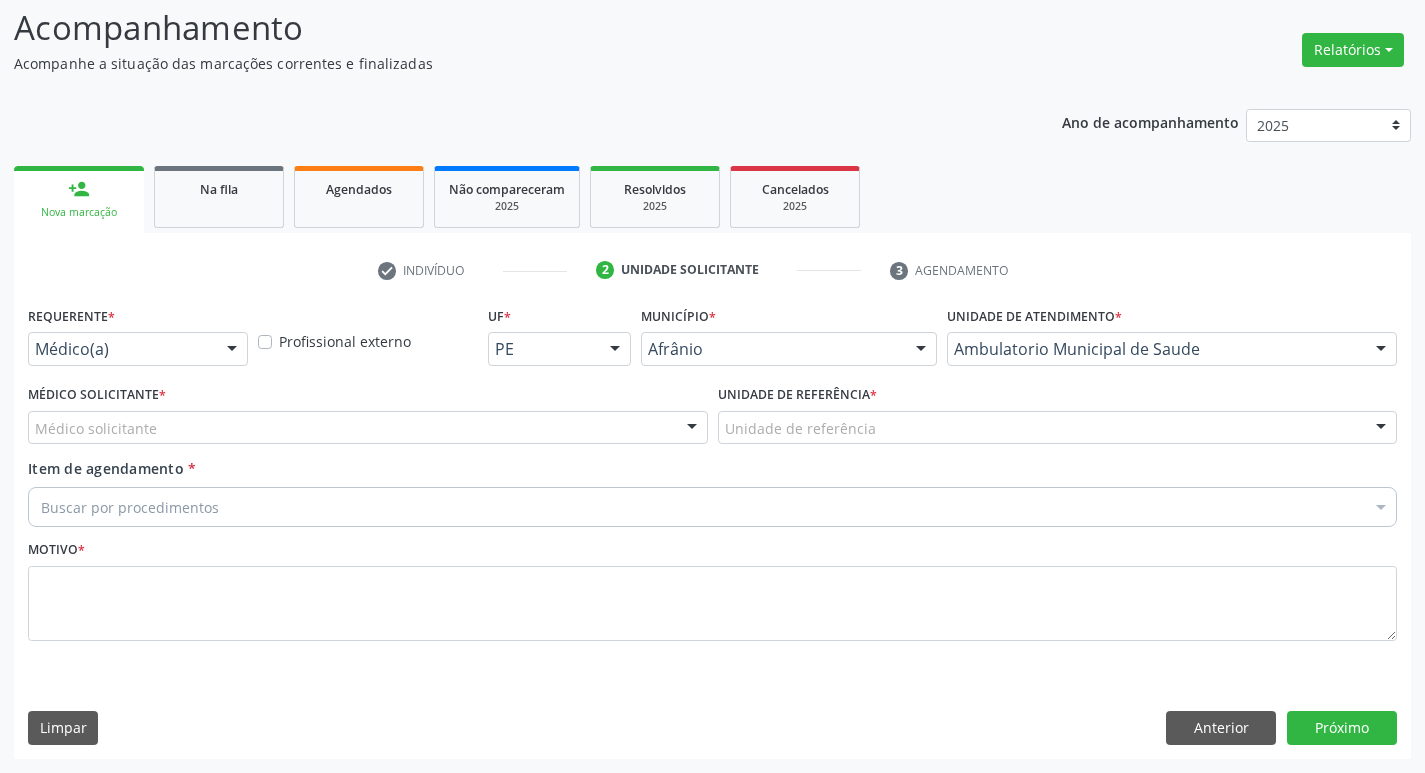click on "Médico solicitante" at bounding box center (368, 428) 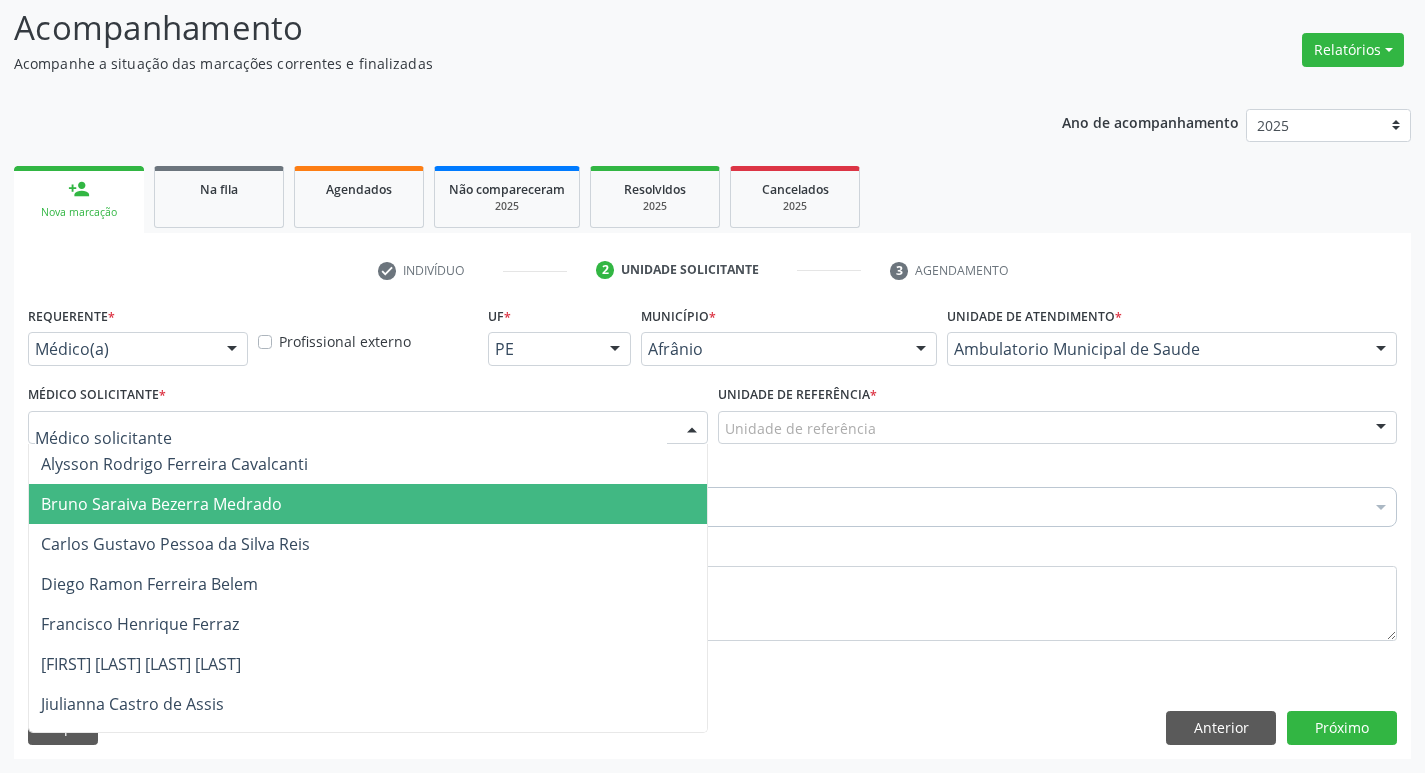 click on "Bruno Saraiva Bezerra Medrado" at bounding box center (368, 504) 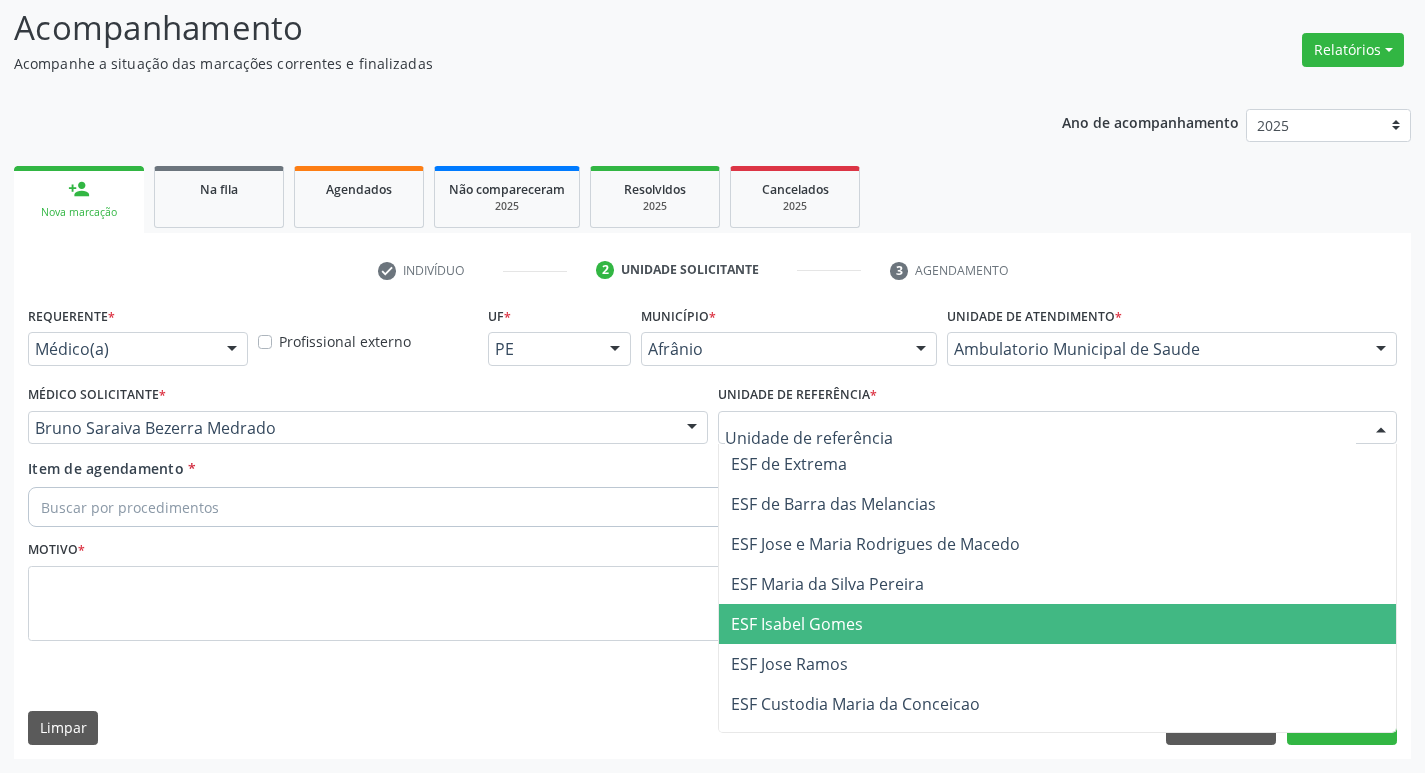 click on "ESF Isabel Gomes" at bounding box center (1058, 624) 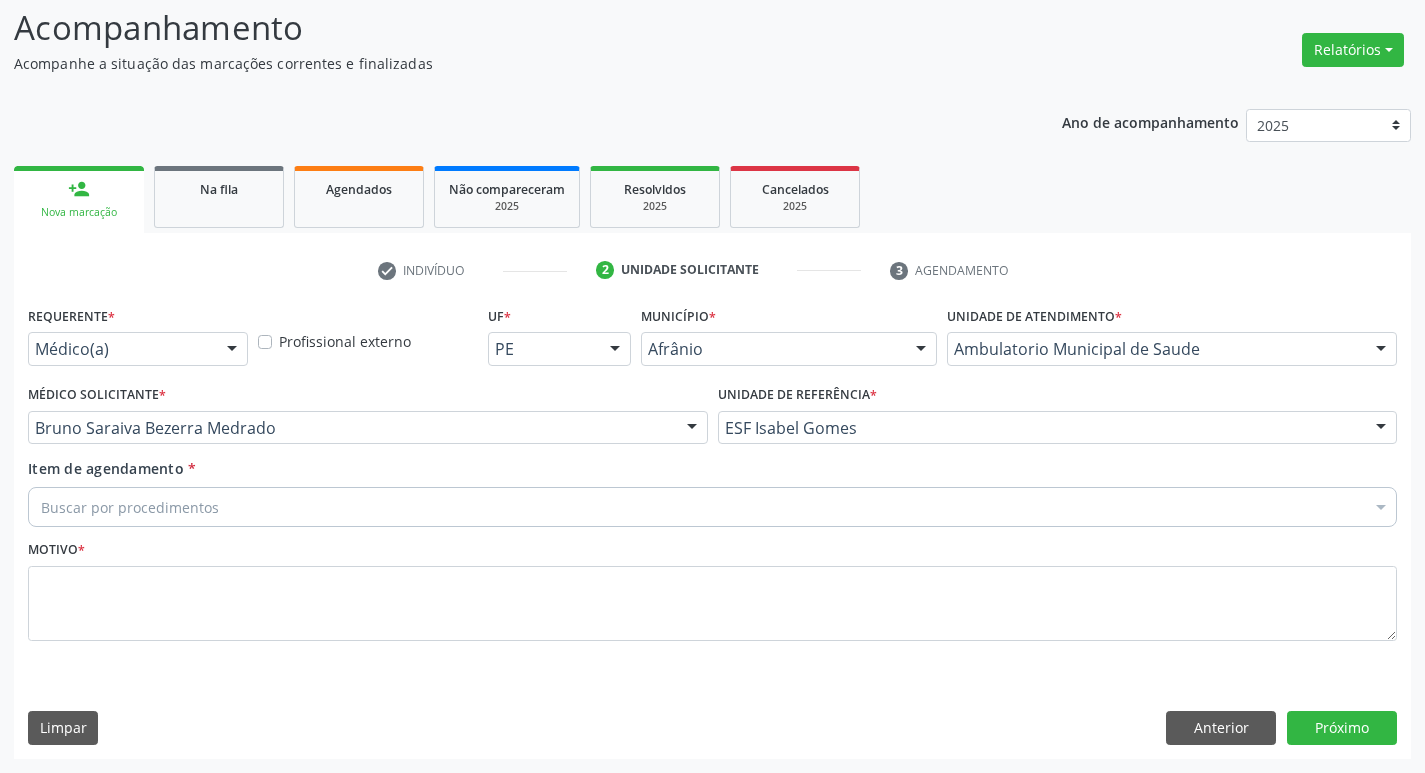 click on "Buscar por procedimentos" at bounding box center [712, 507] 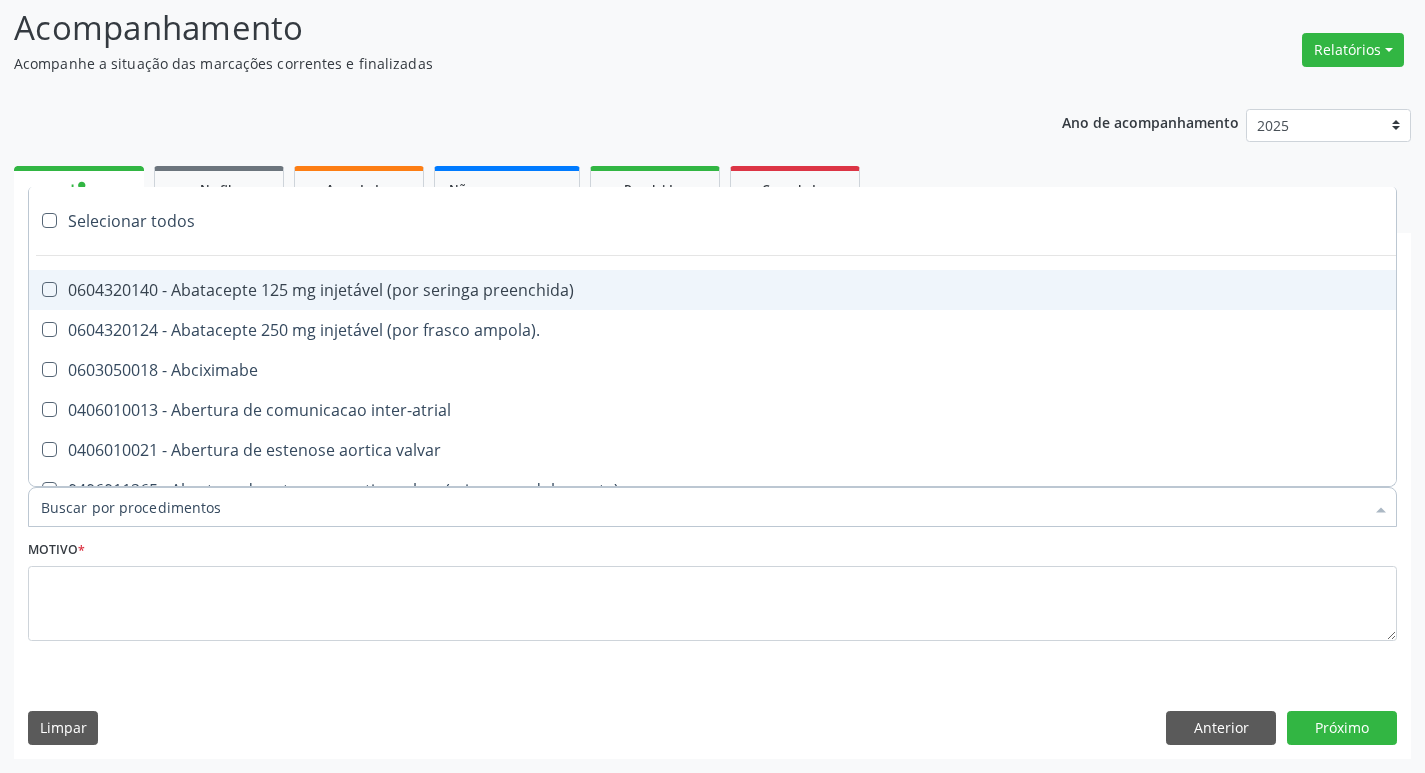 paste on "ortope" 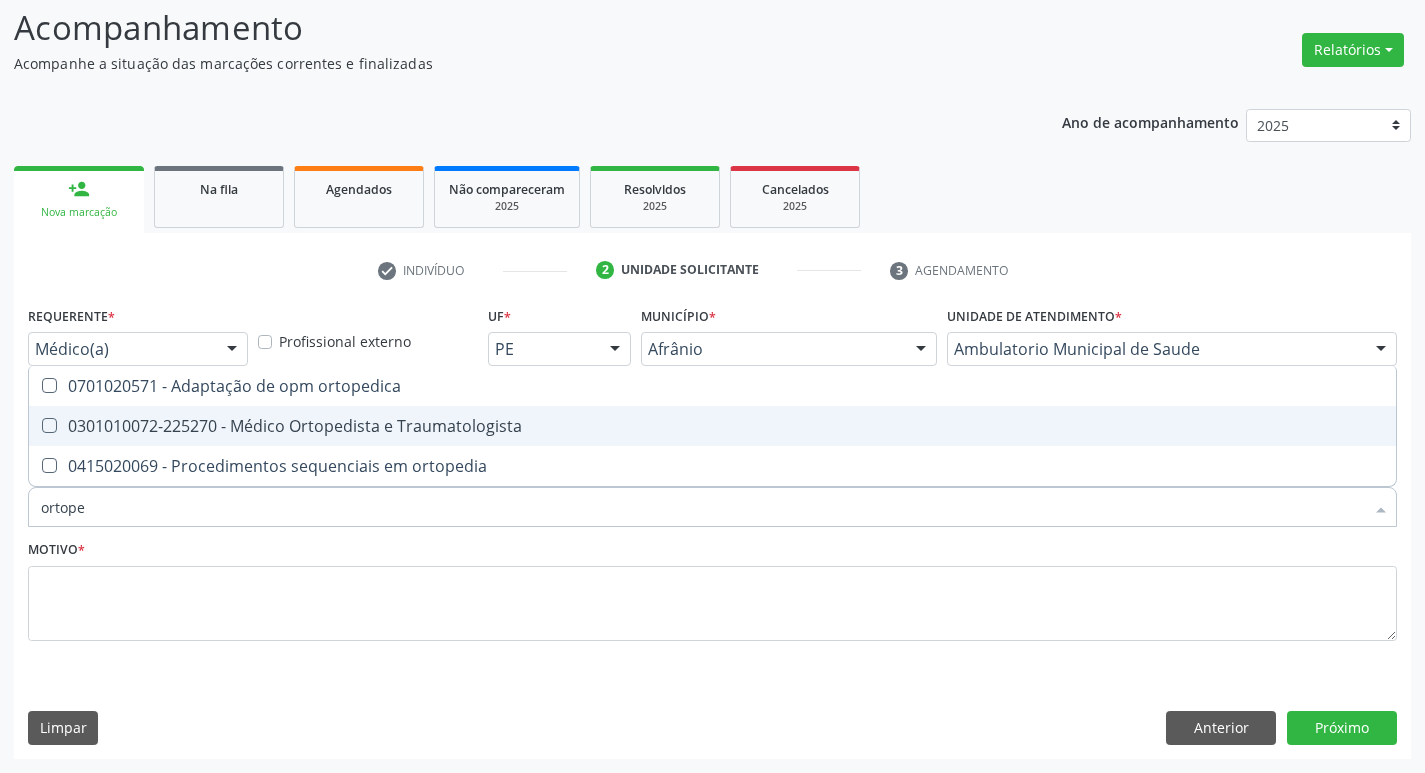click at bounding box center [49, 425] 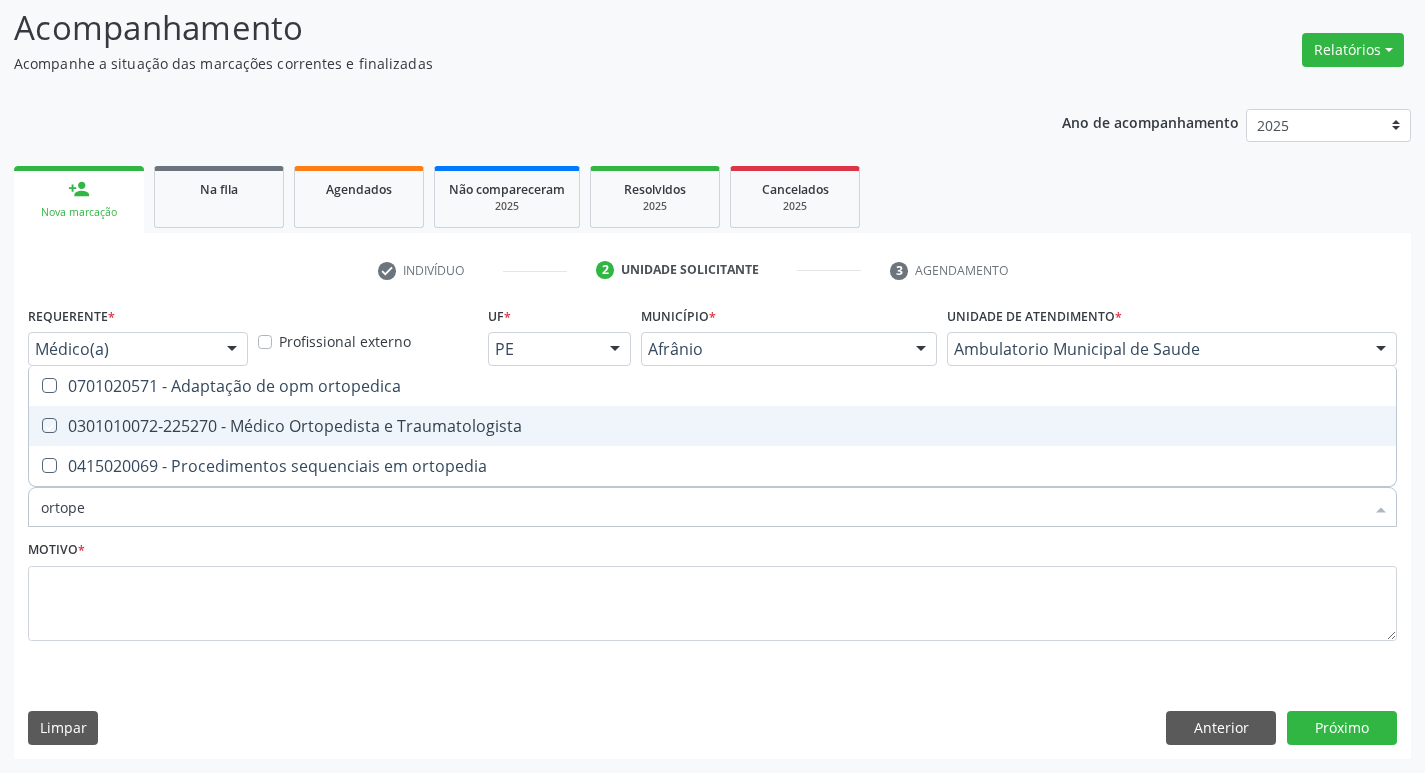 click at bounding box center [35, 425] 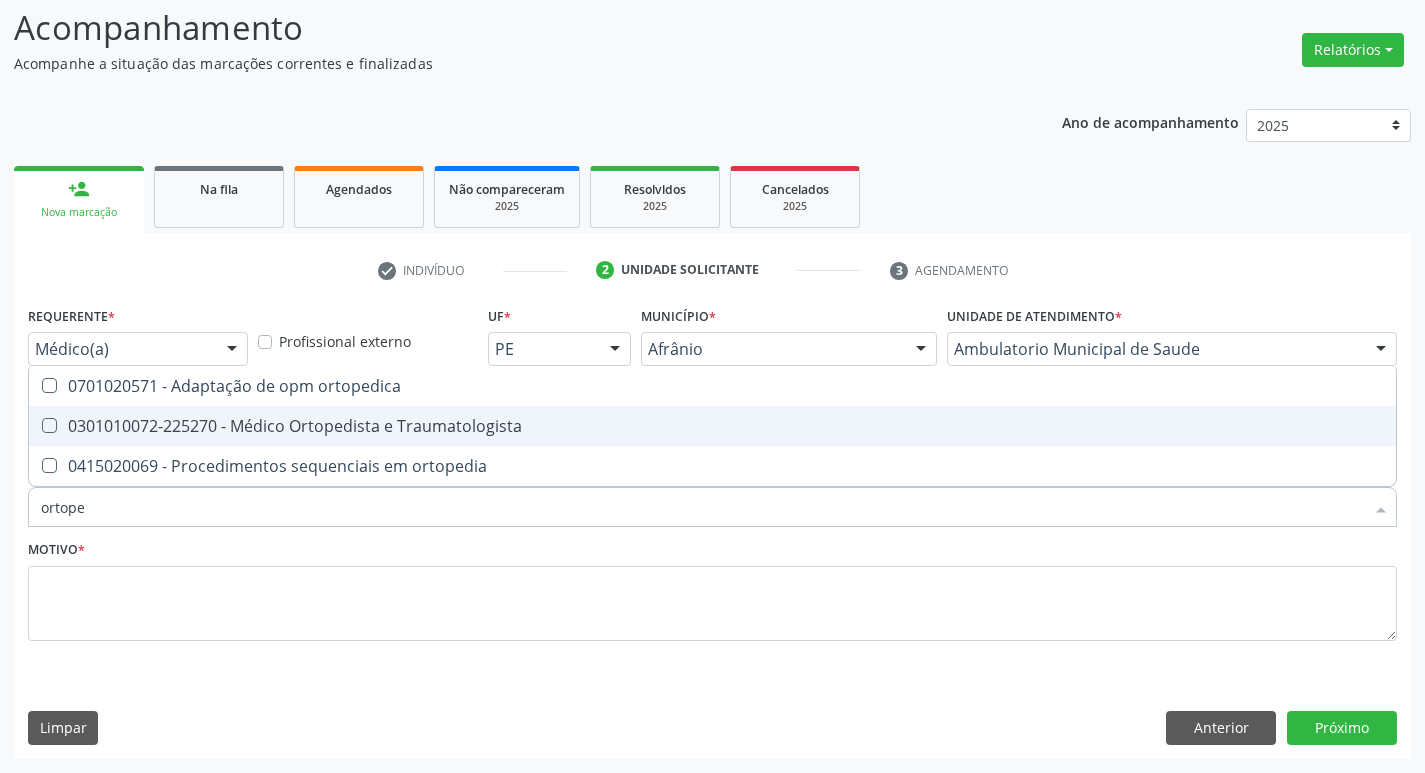 checkbox on "true" 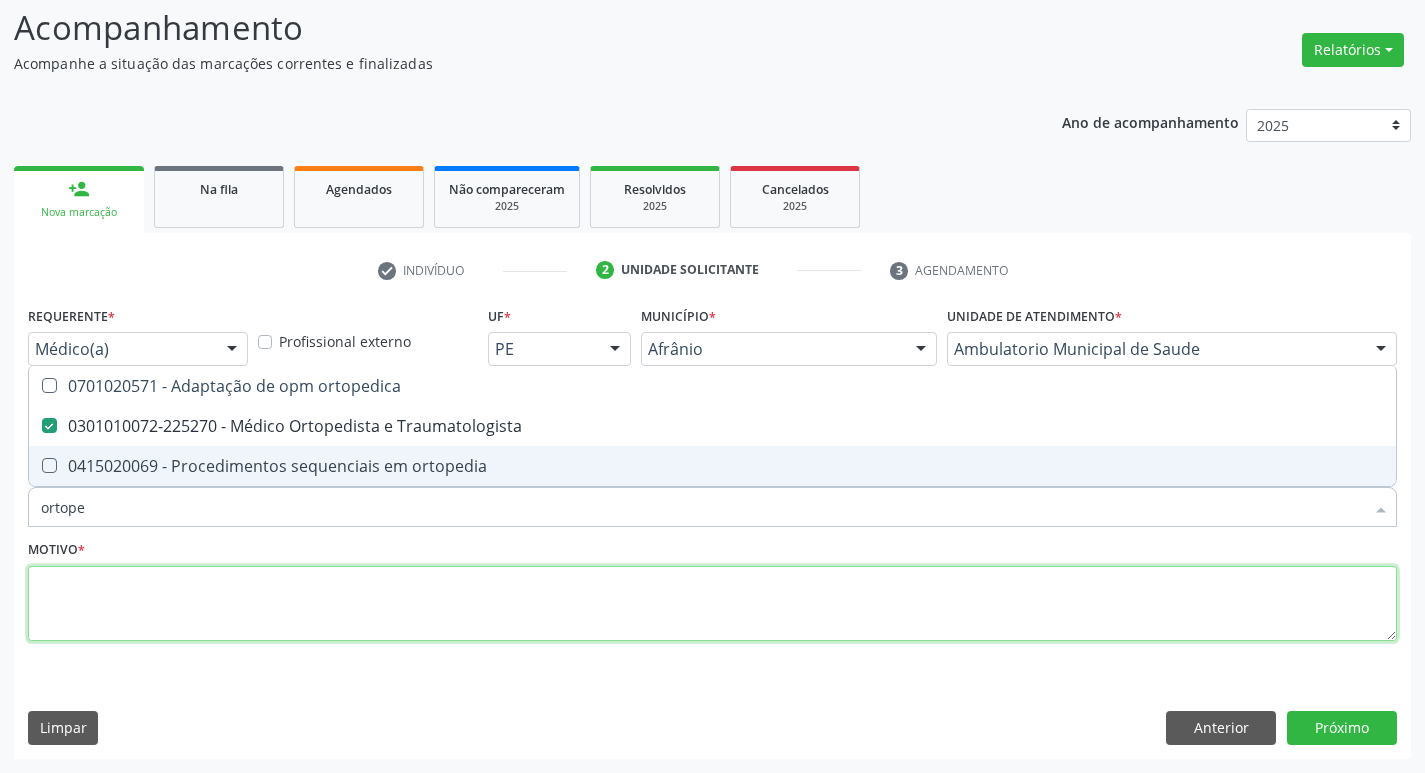 click at bounding box center [712, 604] 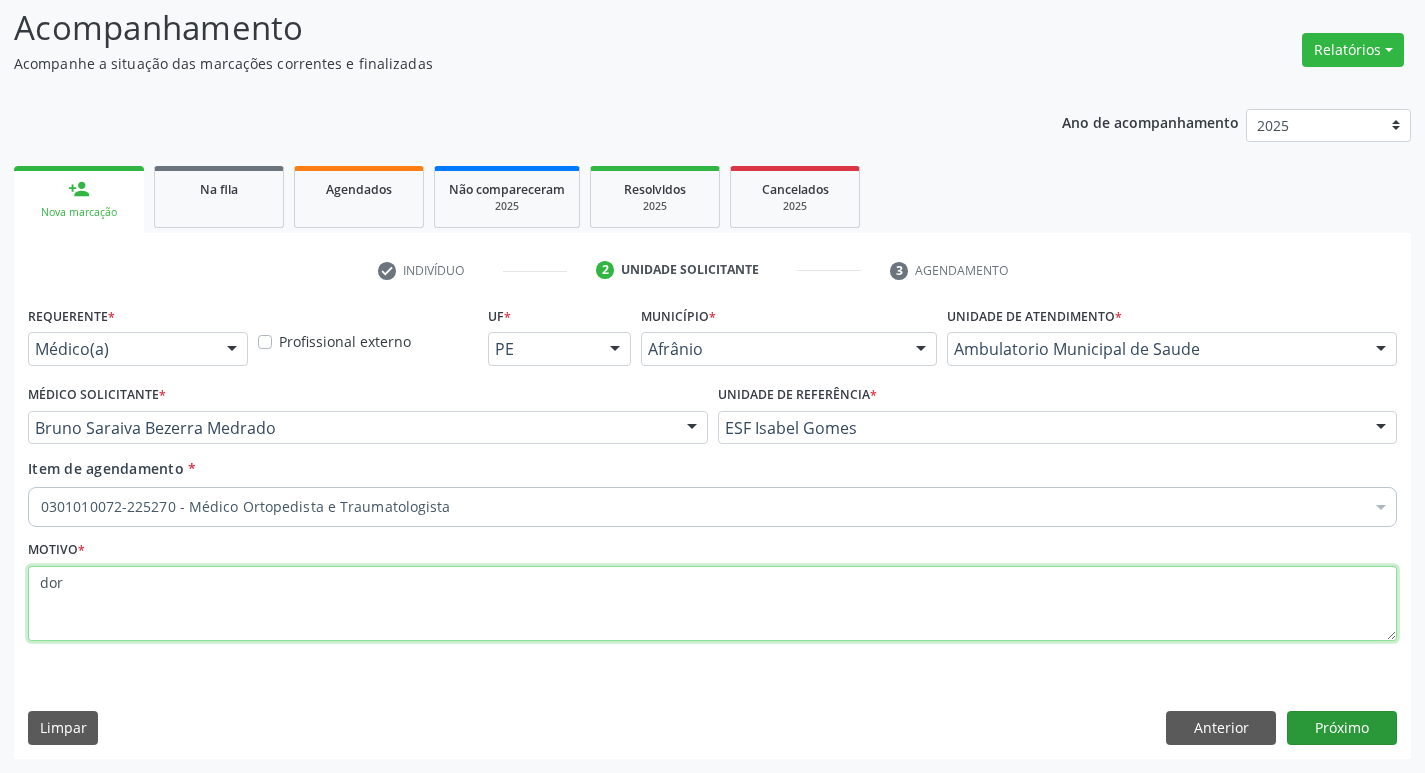 type on "dor" 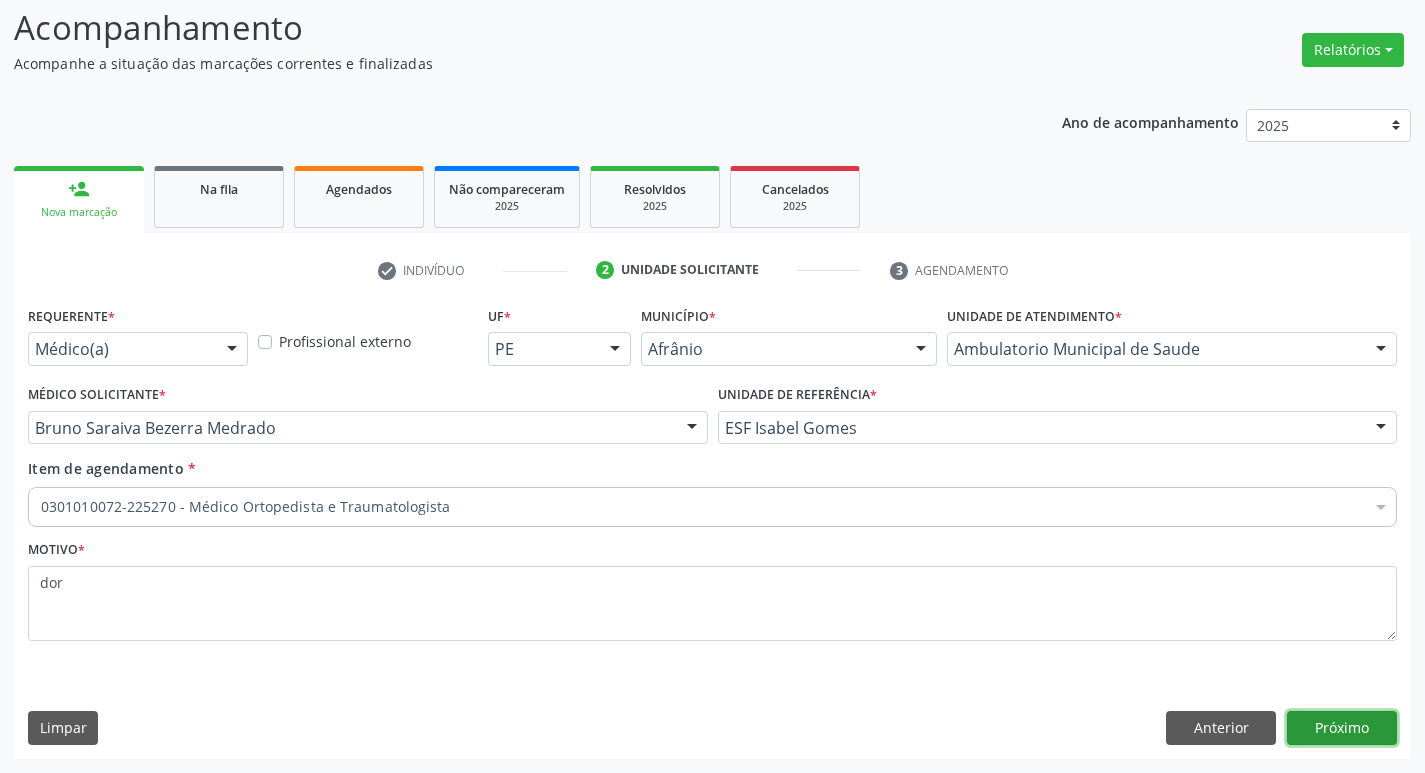 click on "Próximo" at bounding box center [1342, 728] 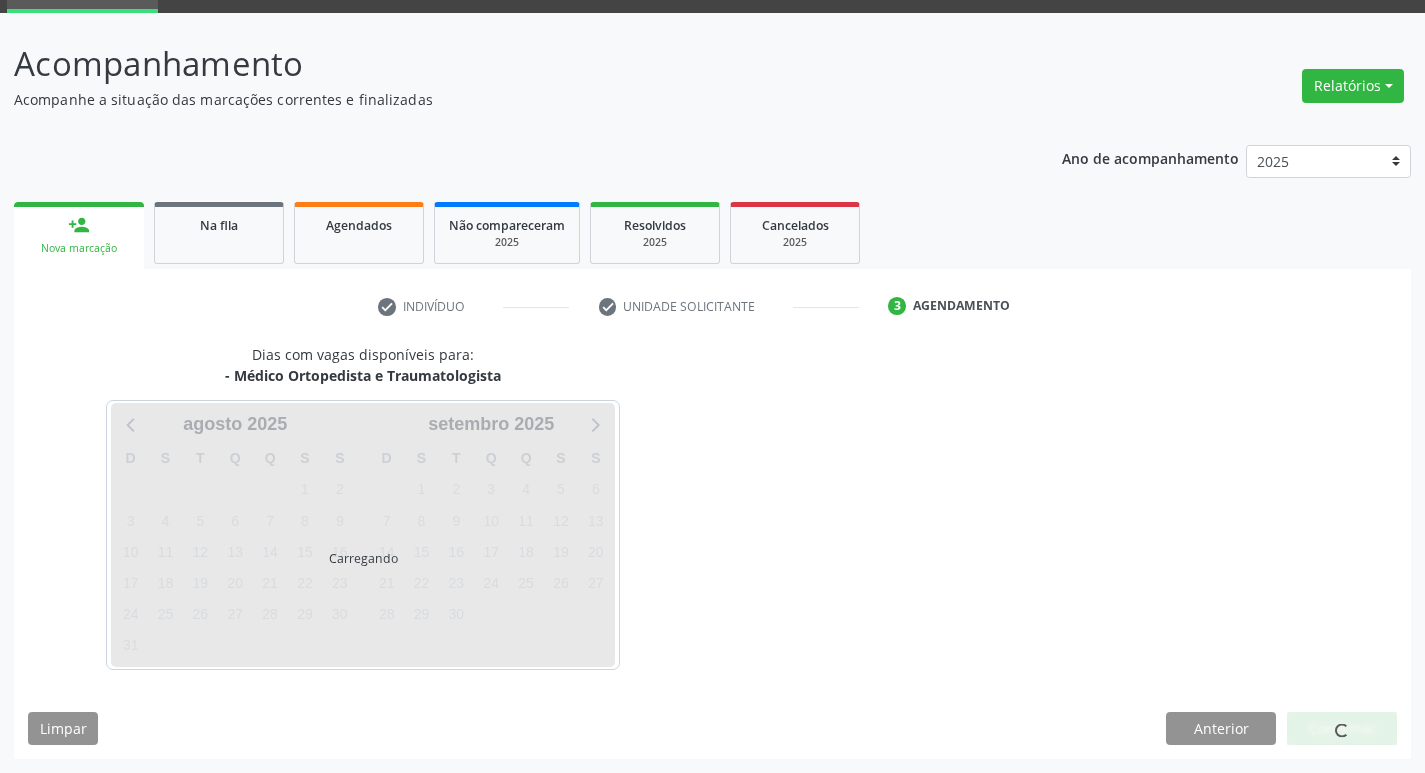 scroll, scrollTop: 97, scrollLeft: 0, axis: vertical 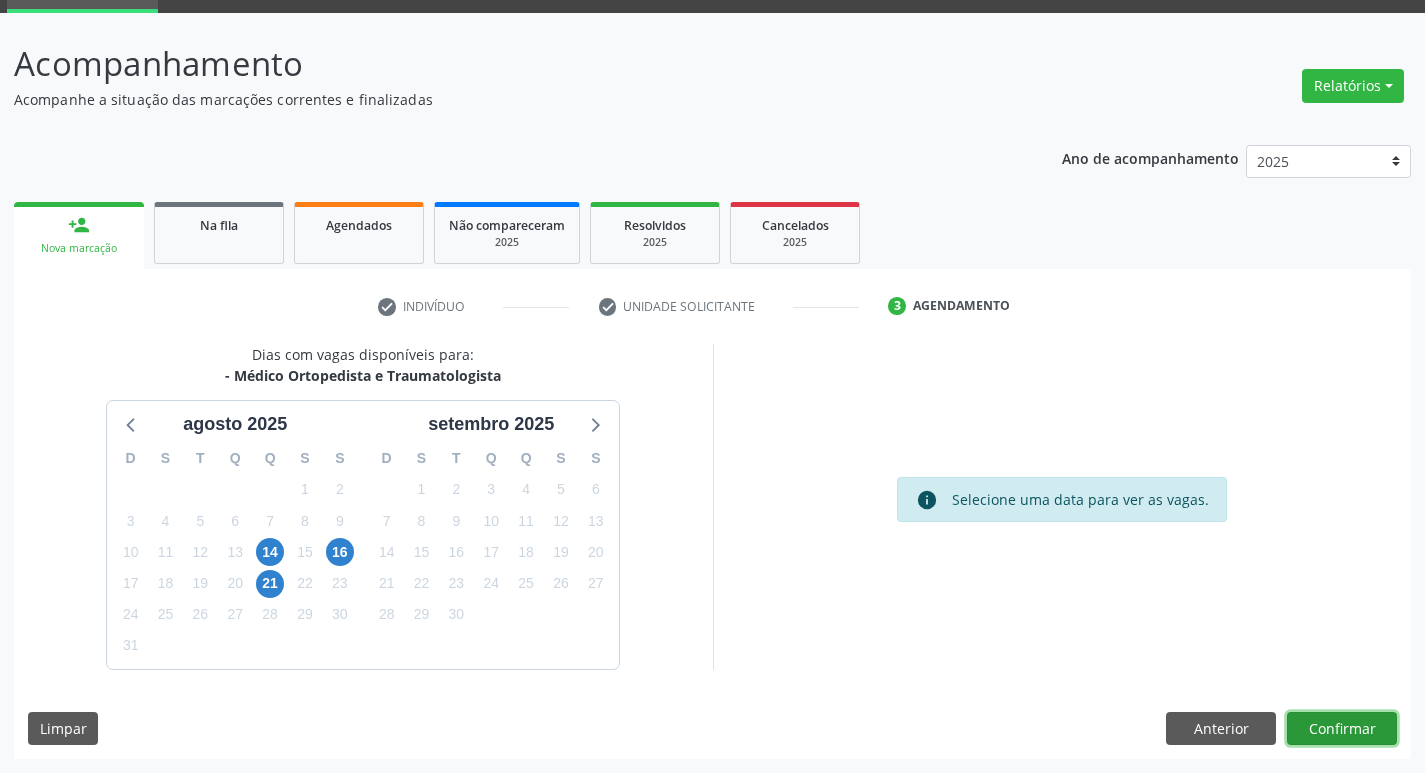 click on "Confirmar" at bounding box center (1342, 729) 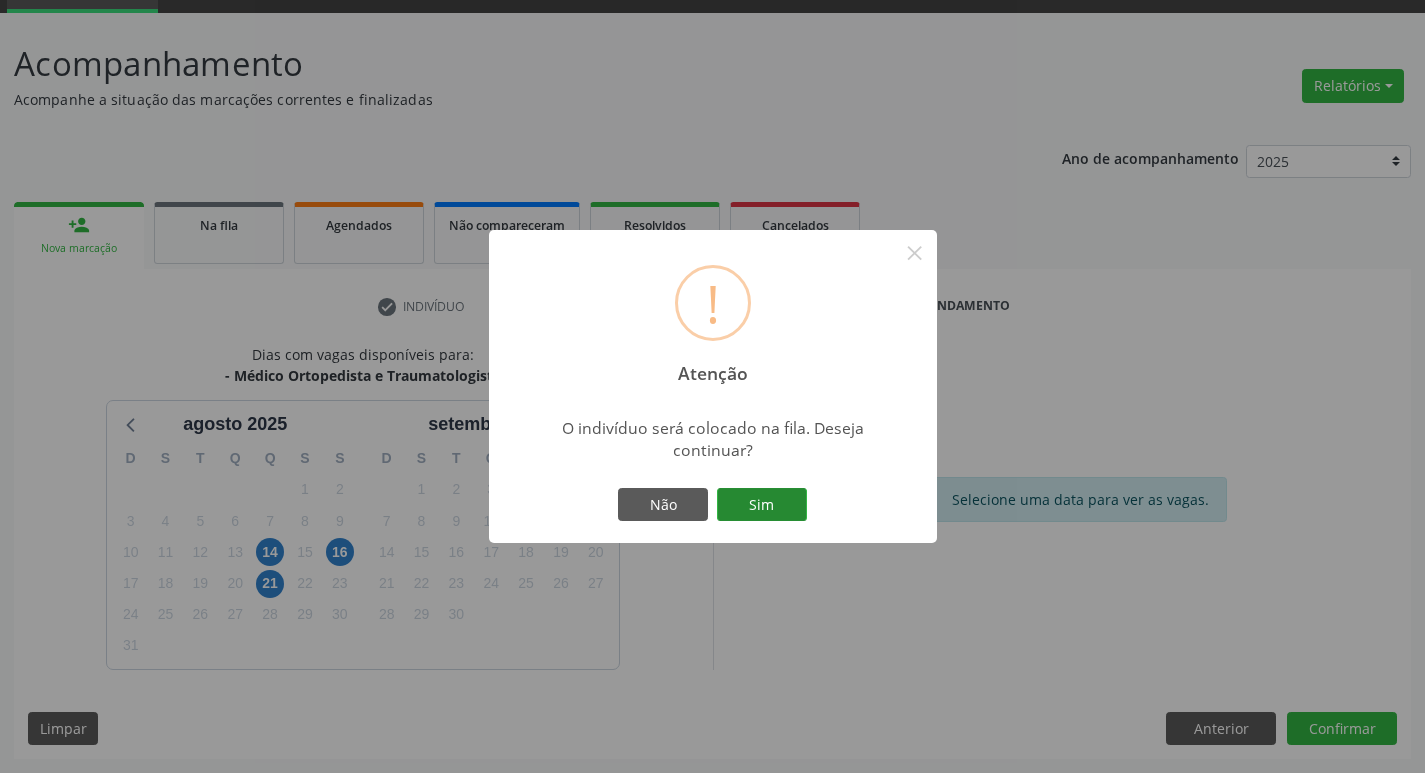 click on "Sim" at bounding box center [762, 505] 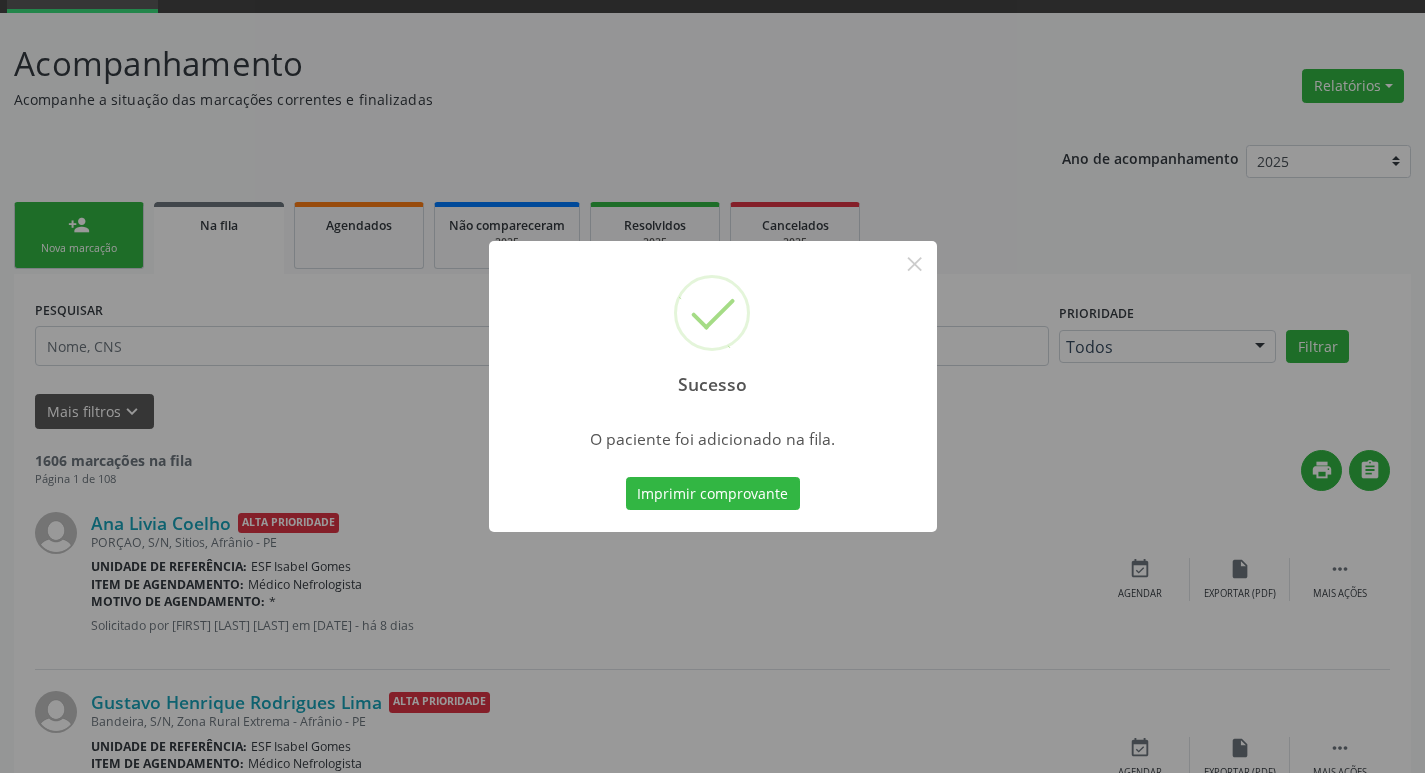 scroll, scrollTop: 0, scrollLeft: 0, axis: both 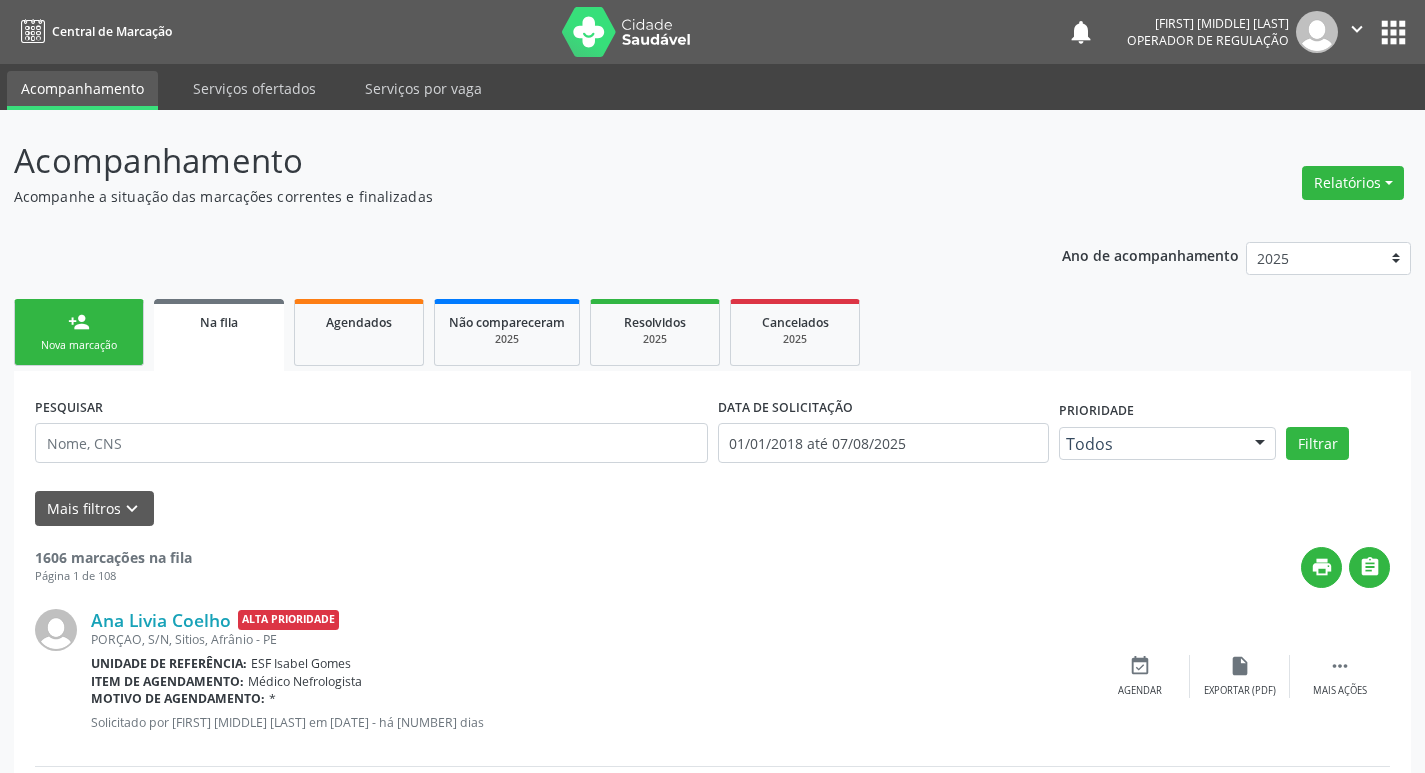 click on "person_add" at bounding box center (79, 322) 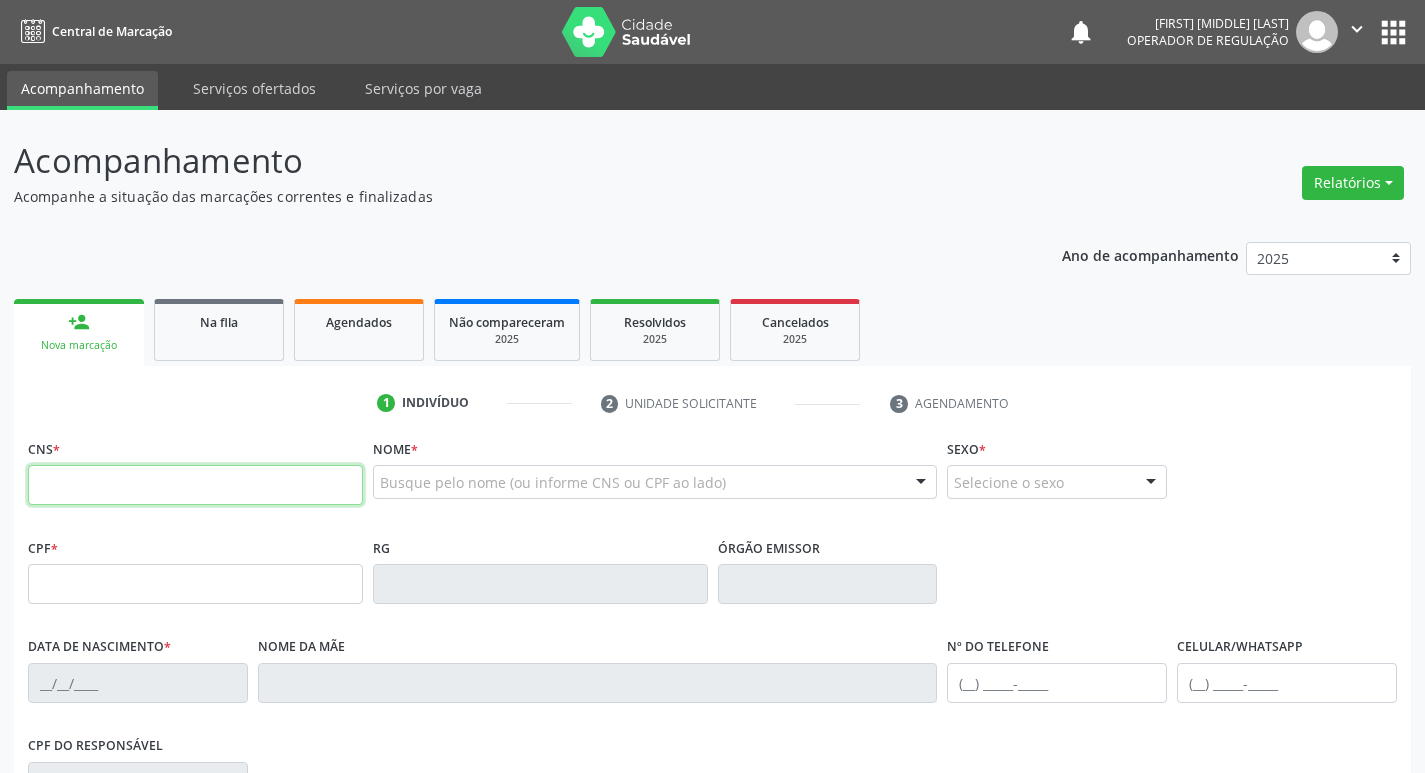click at bounding box center (195, 485) 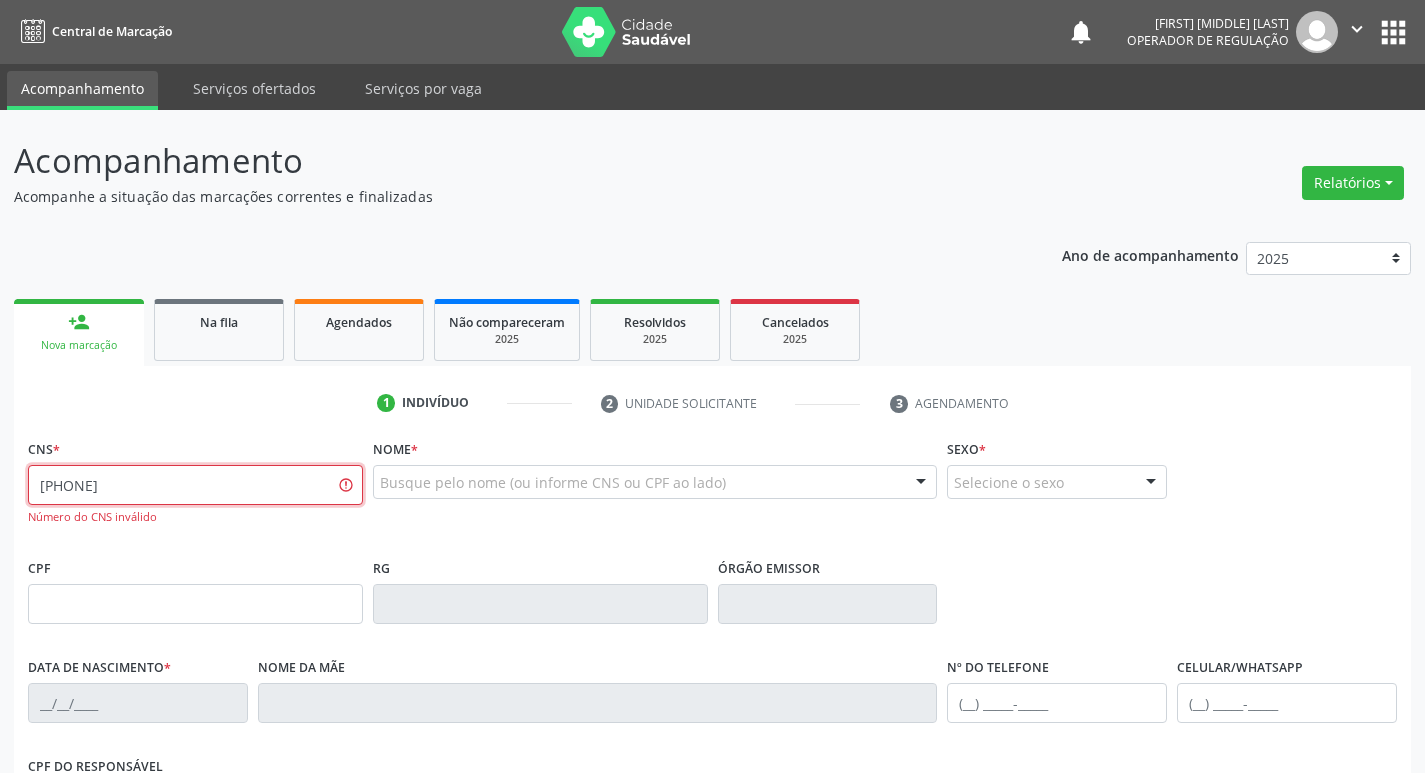 scroll, scrollTop: 331, scrollLeft: 0, axis: vertical 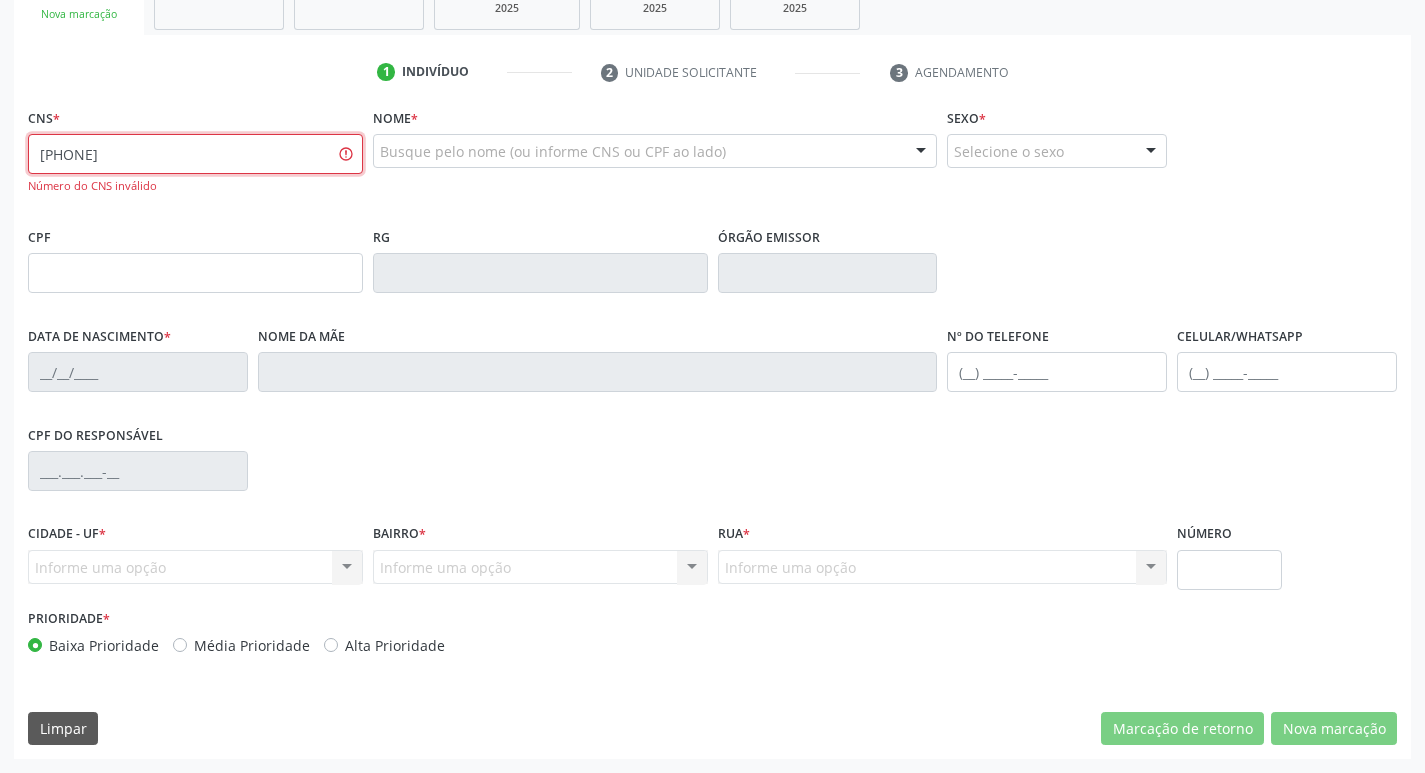 drag, startPoint x: 84, startPoint y: 132, endPoint x: 37, endPoint y: 152, distance: 51.078373 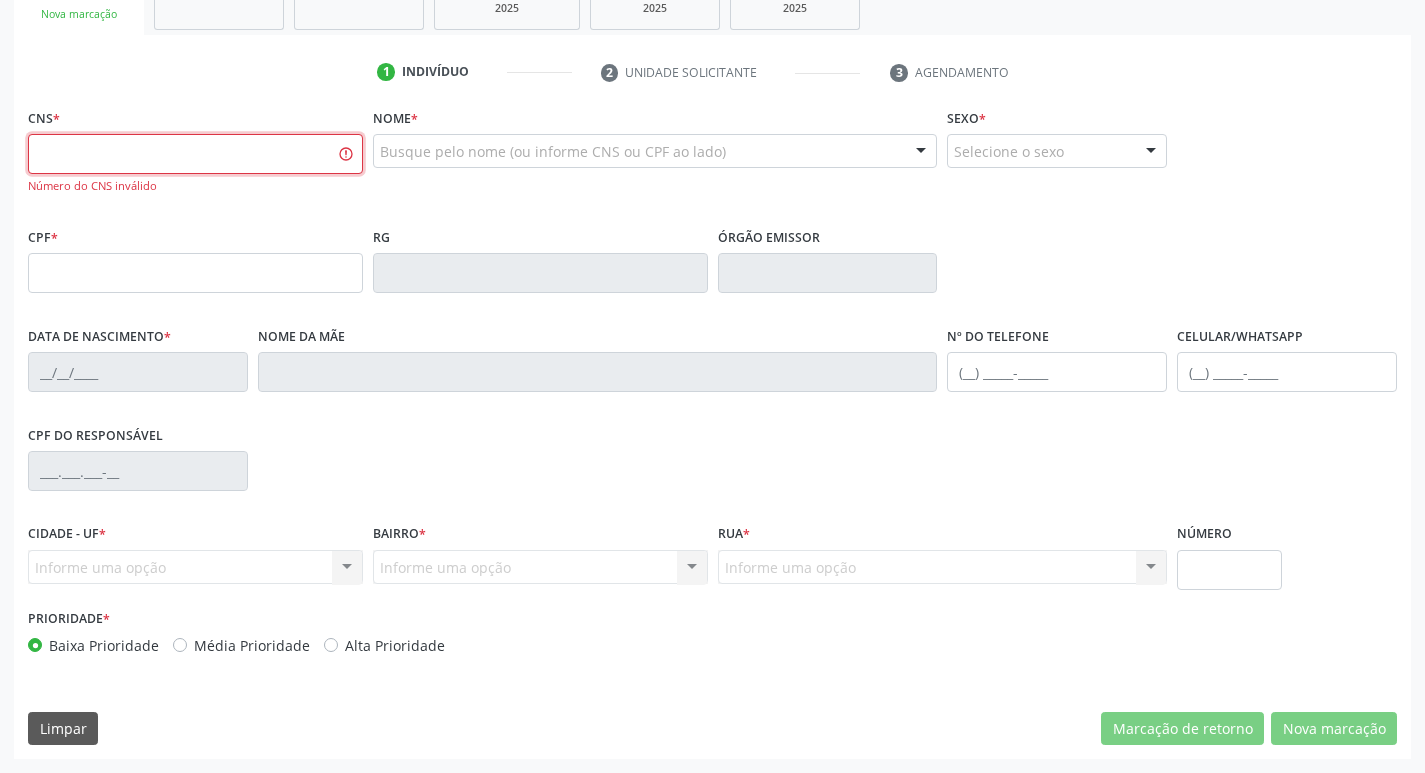 type 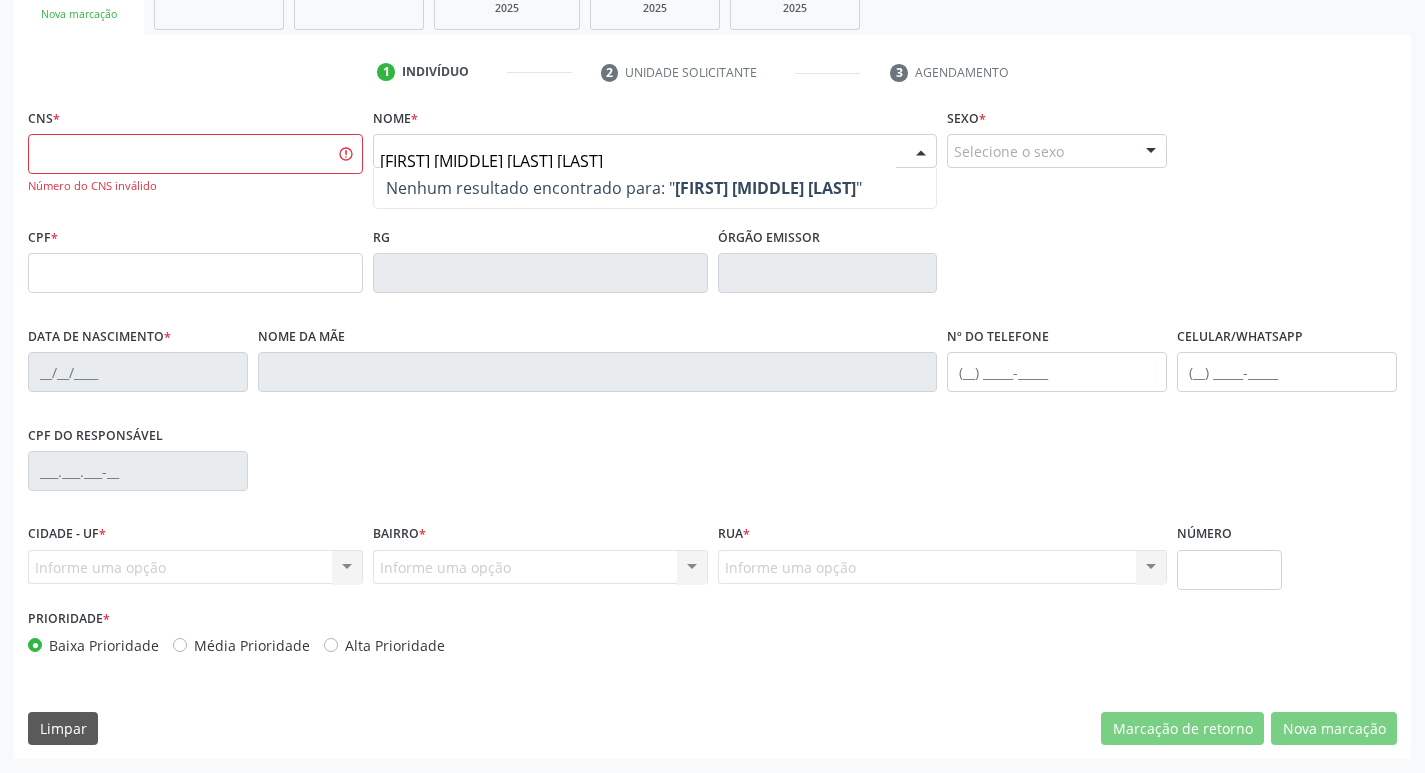 type on "[FIRST] [MIDDLE] [LAST] [LAST]" 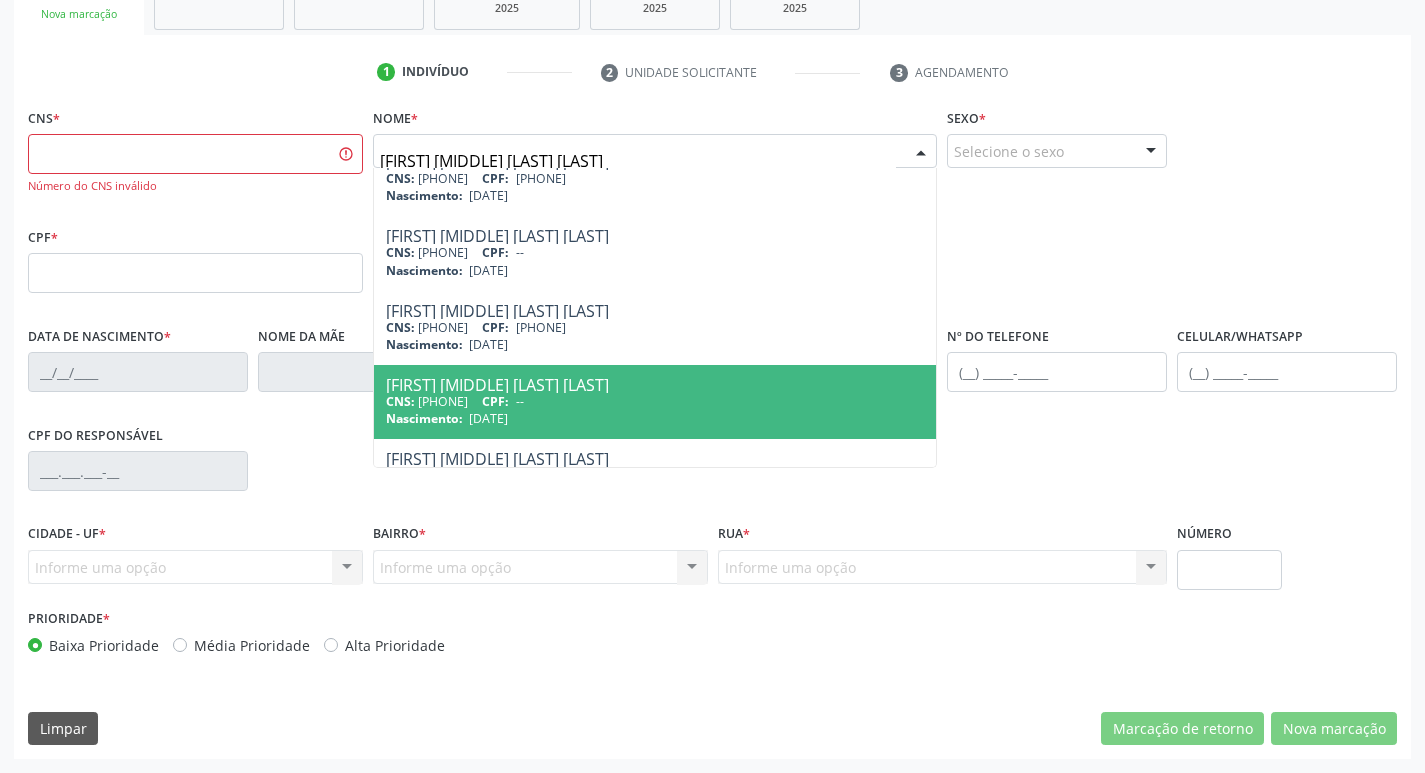 scroll, scrollTop: 147, scrollLeft: 0, axis: vertical 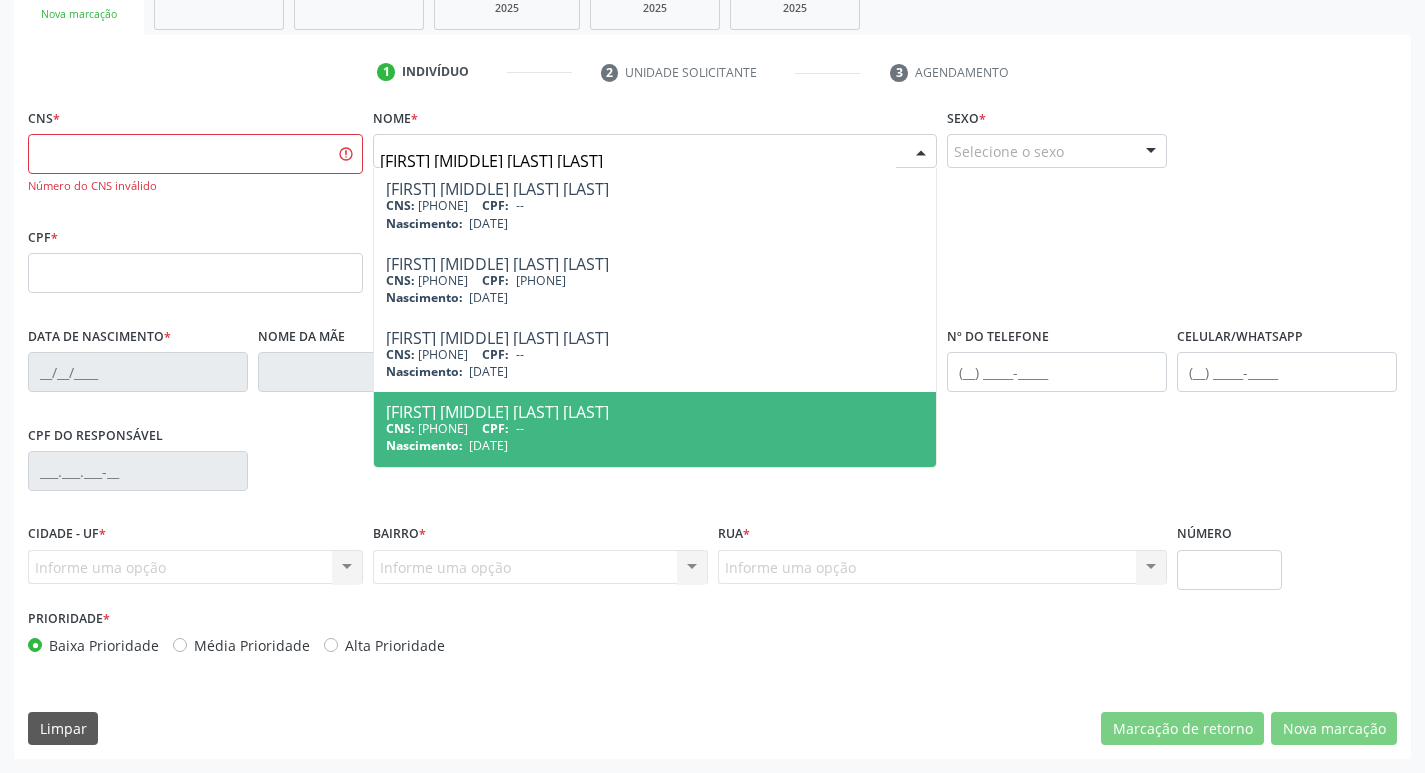 click on "Nascimento:
[DATE]" at bounding box center (655, 445) 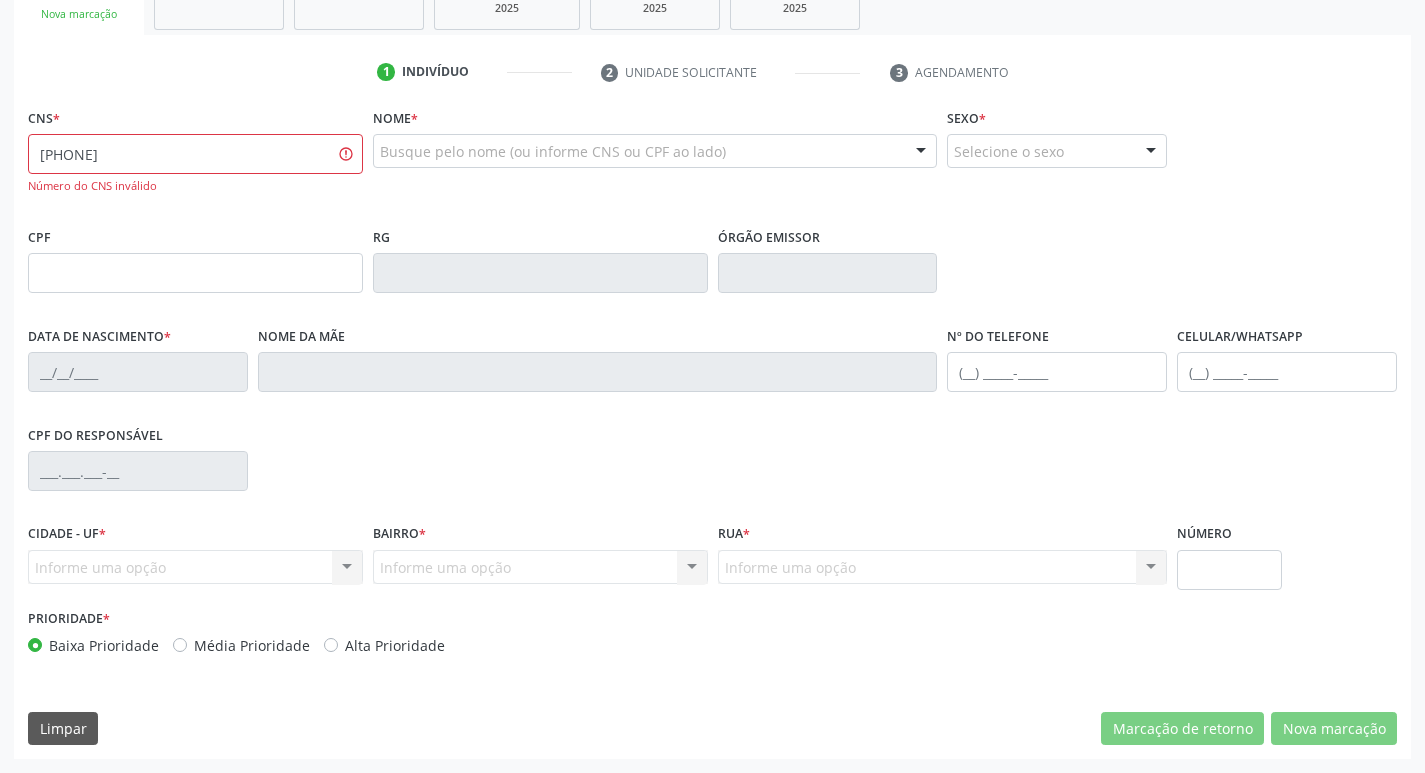 scroll, scrollTop: 0, scrollLeft: 0, axis: both 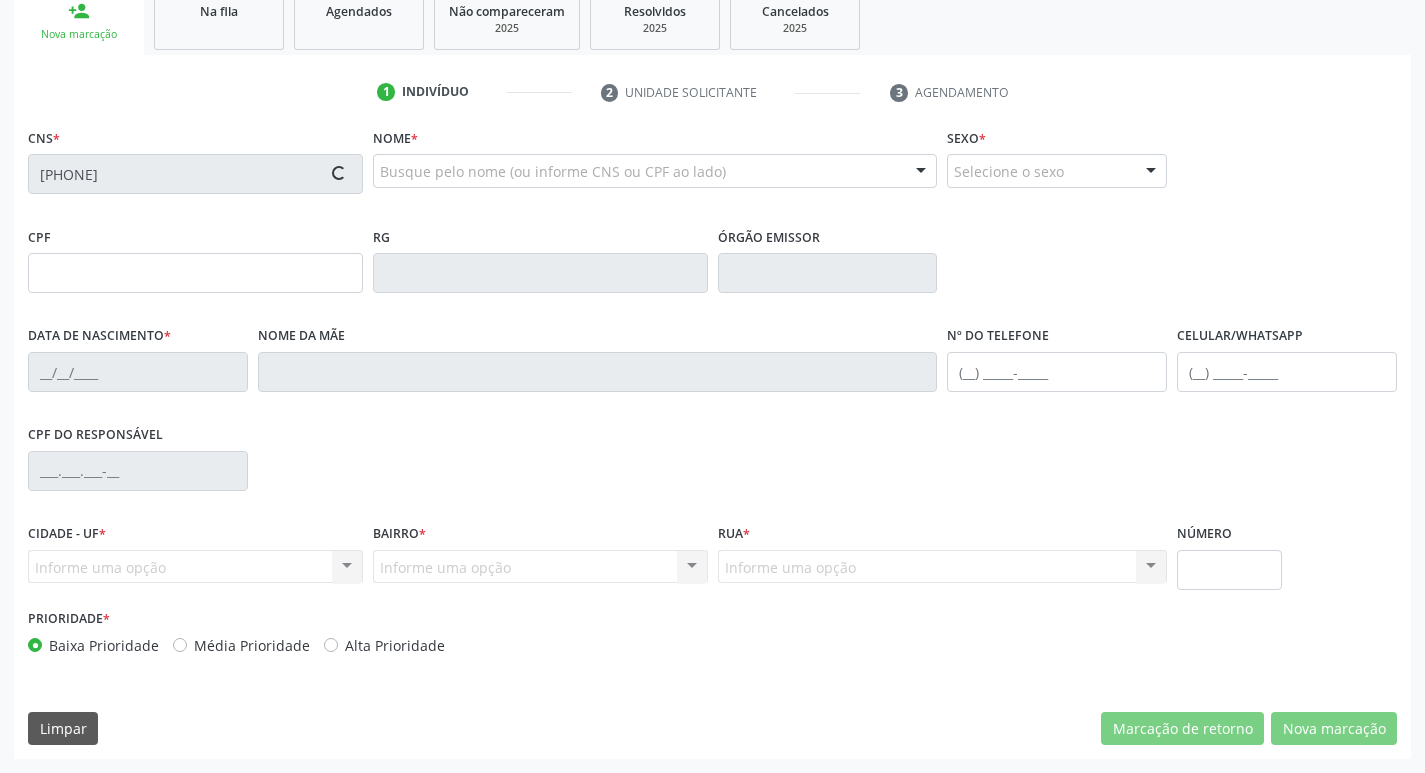 type on "[DATE]" 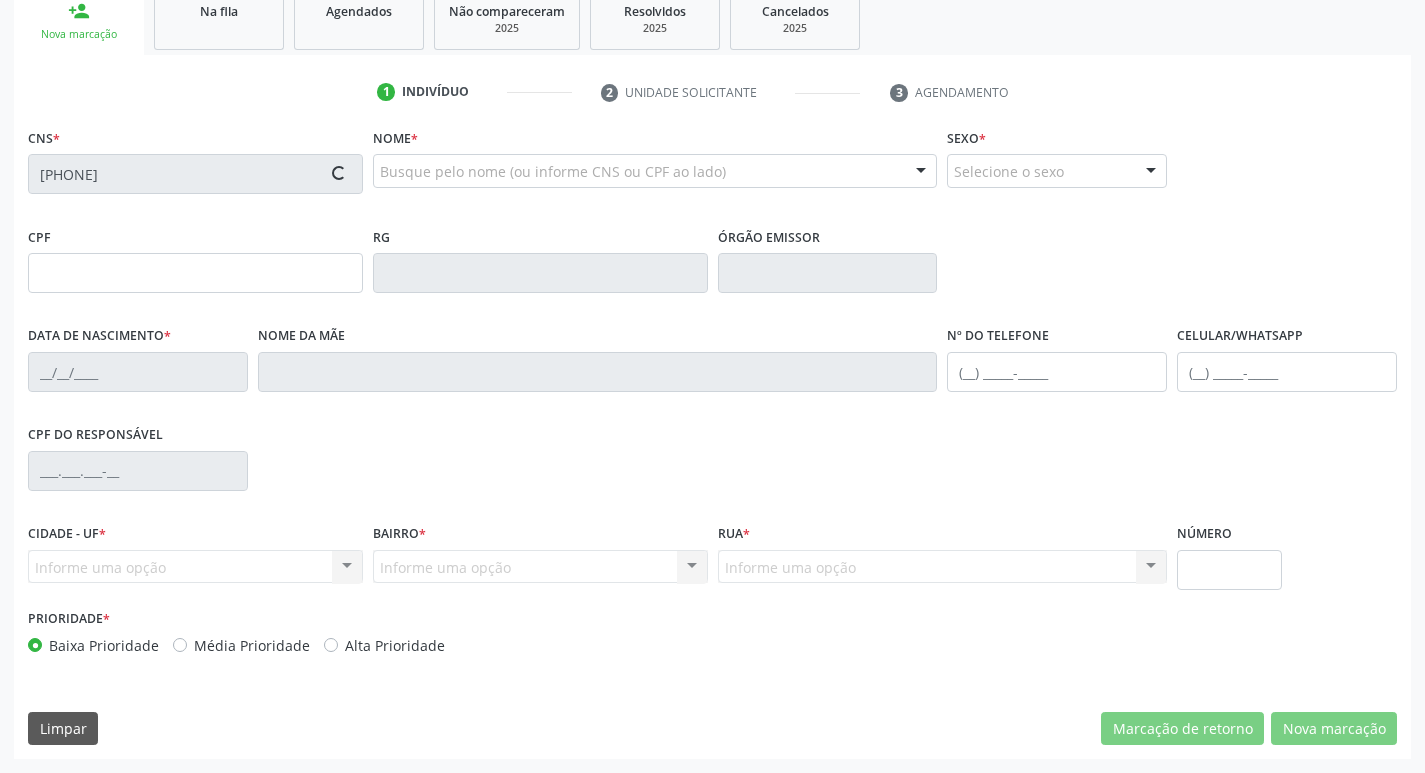 type on "[FIRST] [MIDDLE] [LAST] [LAST]" 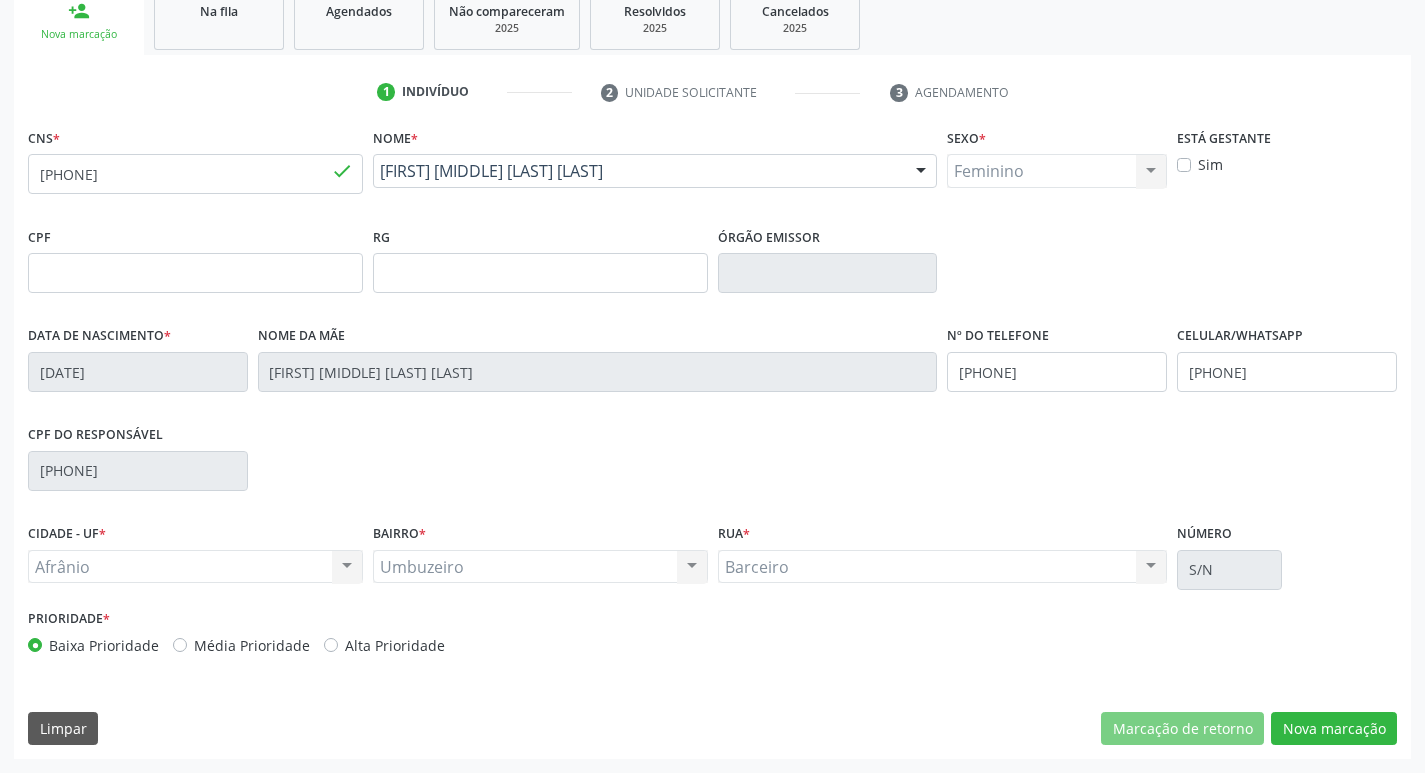 drag, startPoint x: 181, startPoint y: 642, endPoint x: 342, endPoint y: 662, distance: 162.23749 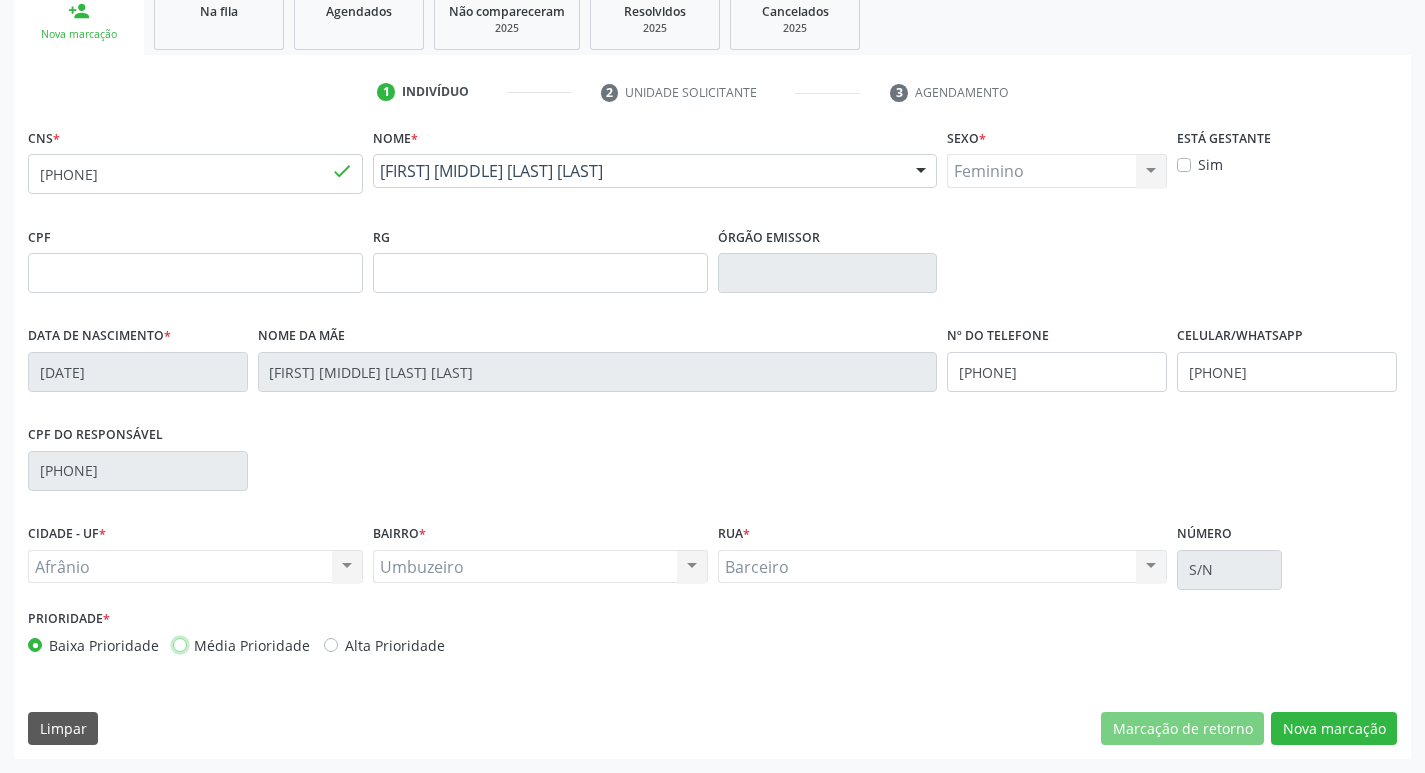 click on "Média Prioridade" at bounding box center (180, 644) 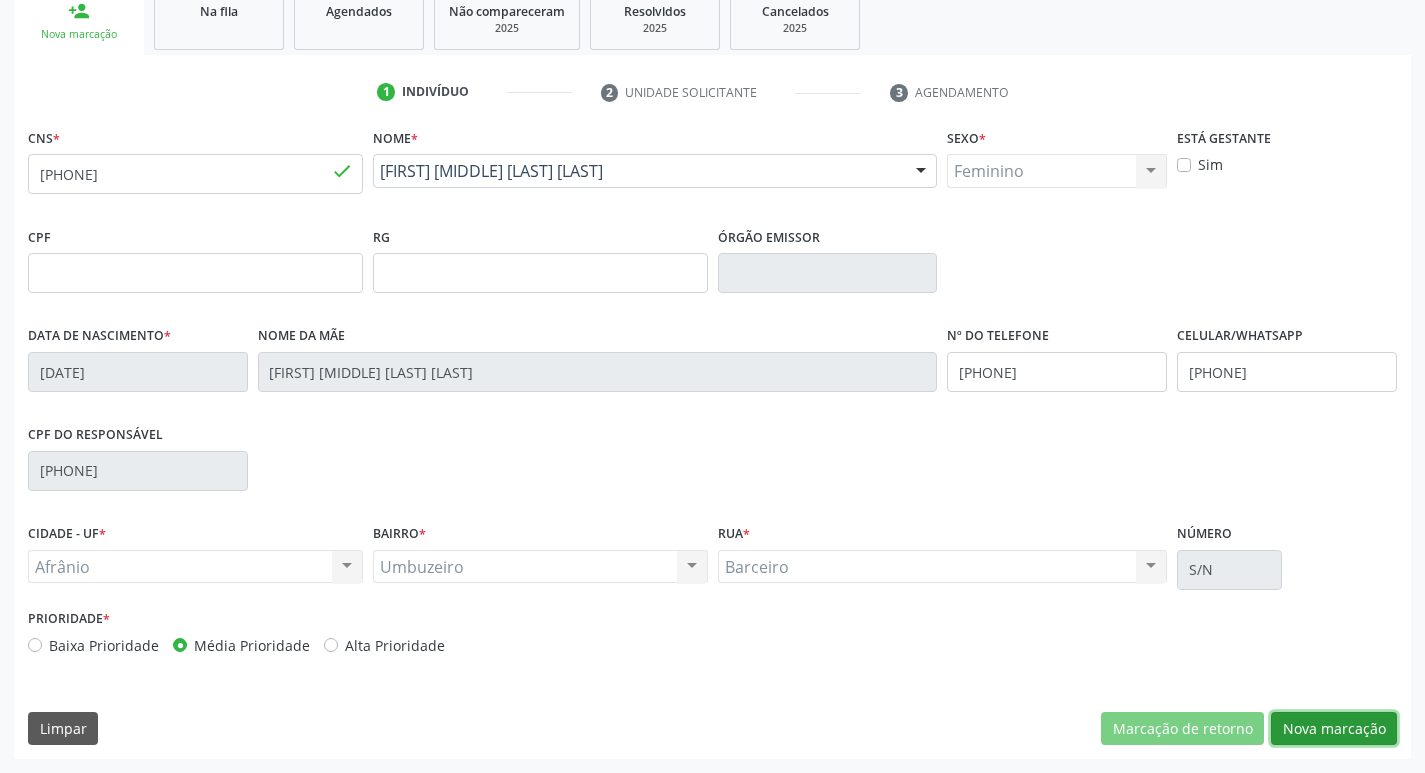 click on "Nova marcação" at bounding box center (1334, 729) 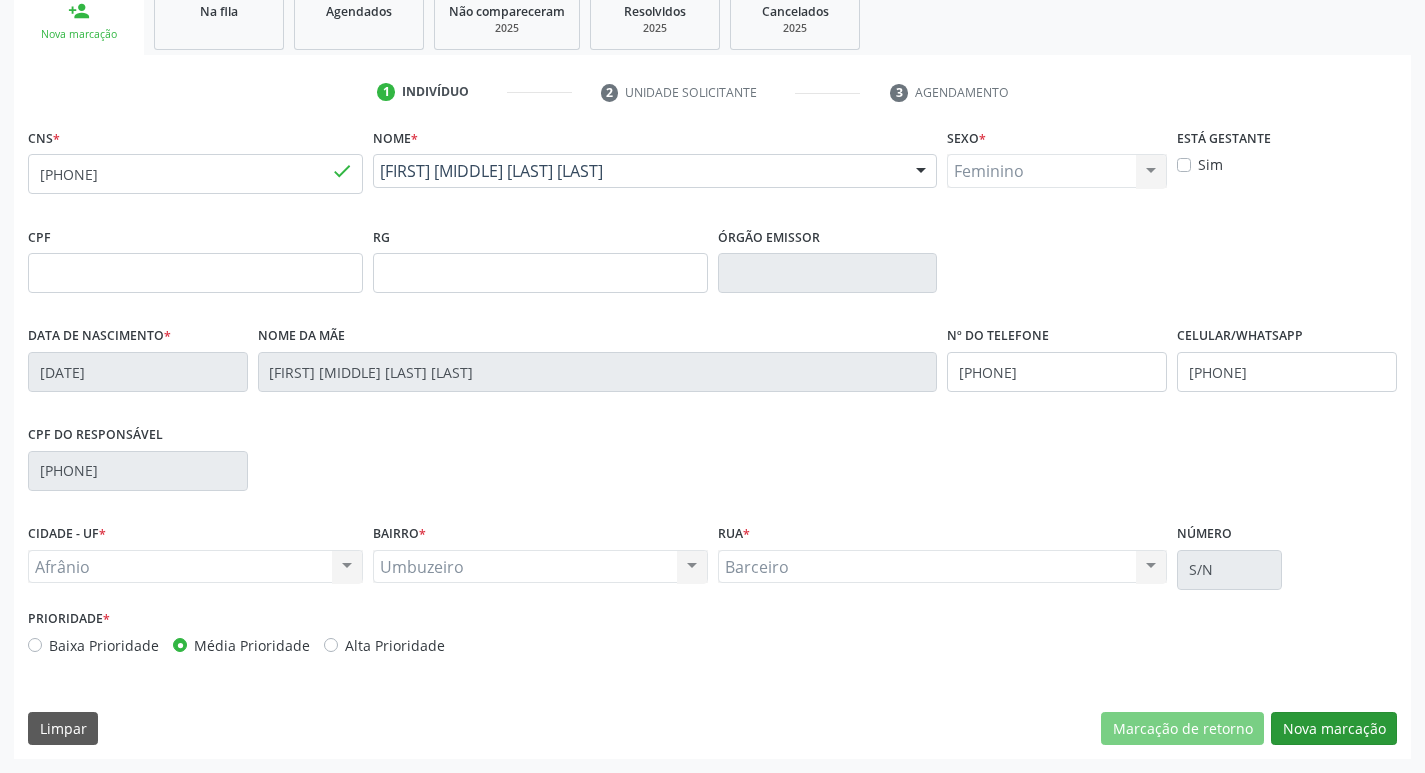 scroll, scrollTop: 133, scrollLeft: 0, axis: vertical 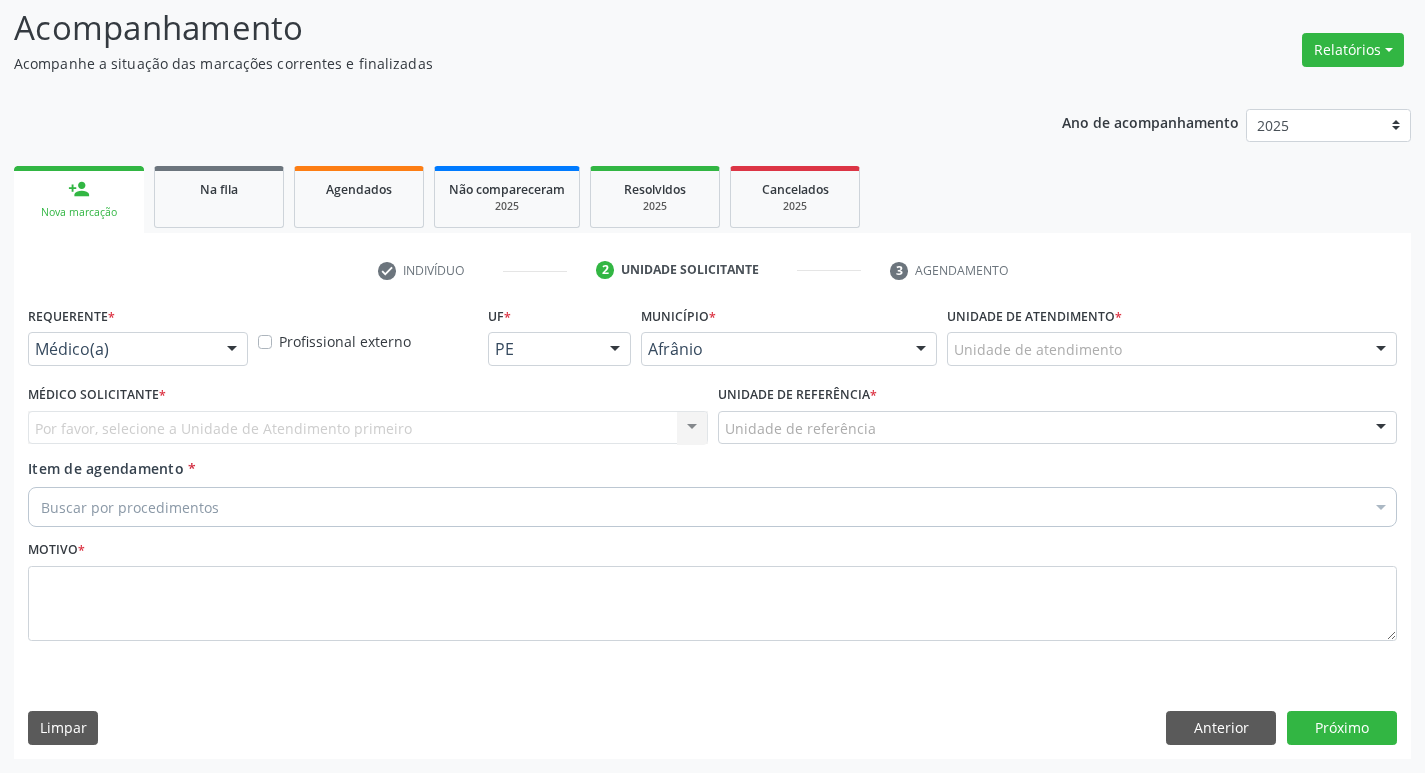 click on "Unidade de atendimento" at bounding box center (1172, 349) 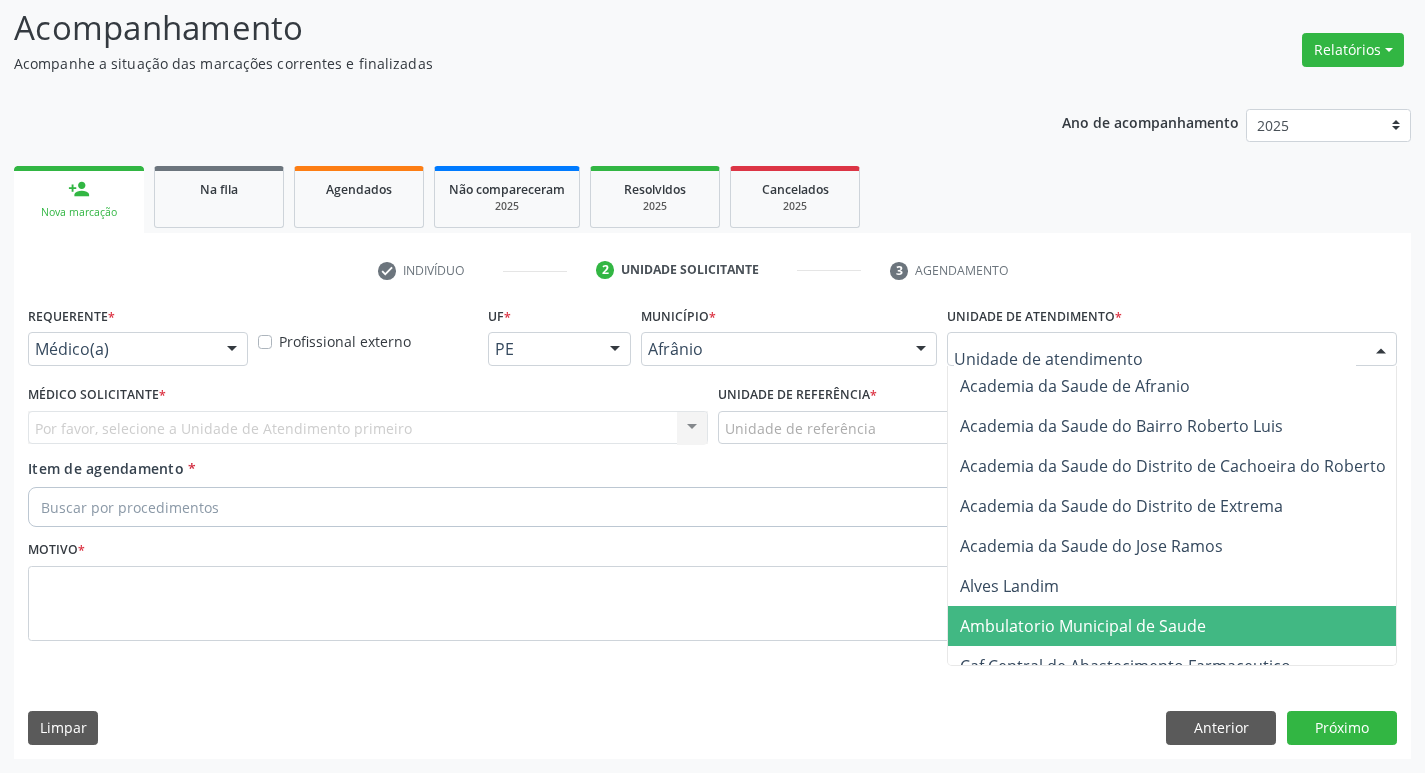 drag, startPoint x: 1174, startPoint y: 624, endPoint x: 655, endPoint y: 506, distance: 532.24524 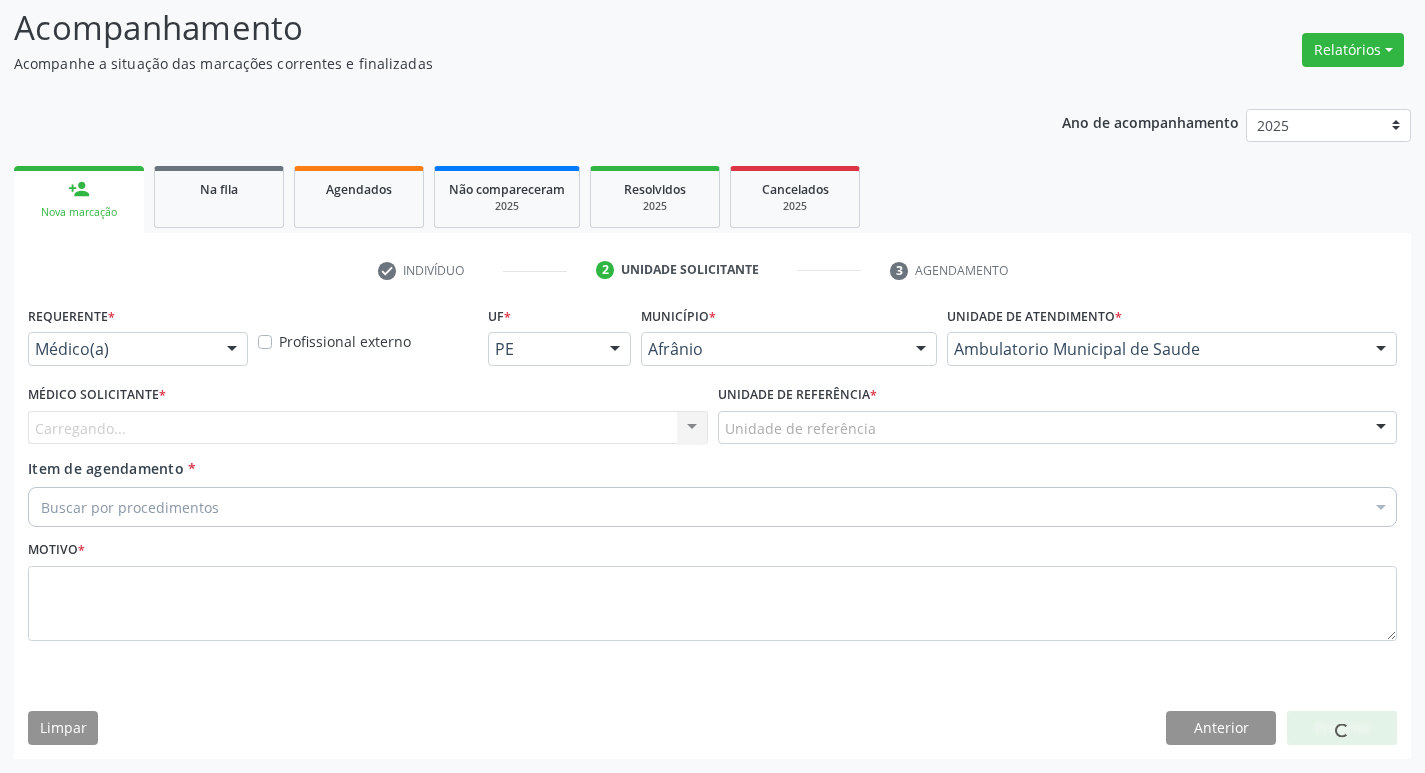 click on "Carregando...
Nenhum resultado encontrado para: "   "
Não há nenhuma opção para ser exibida." at bounding box center [368, 428] 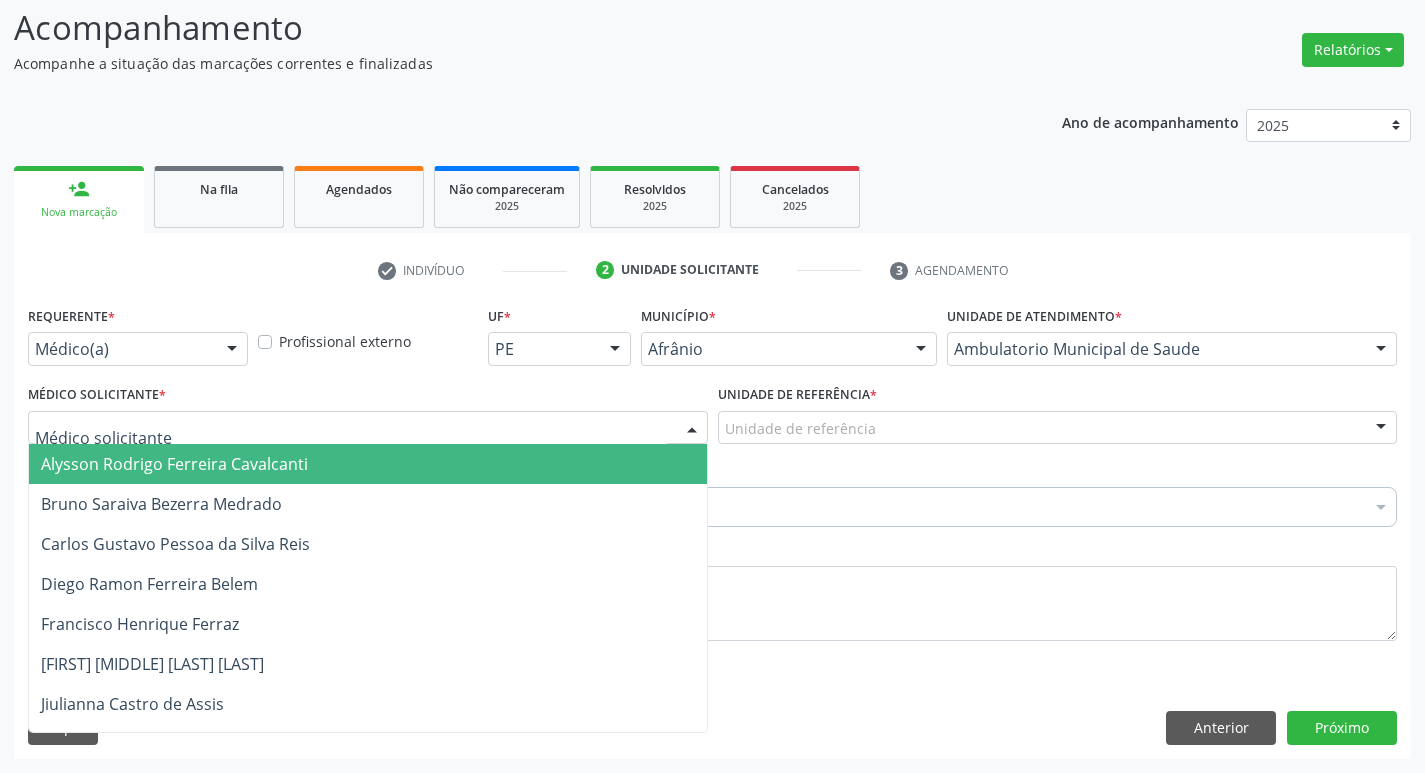 click at bounding box center [368, 428] 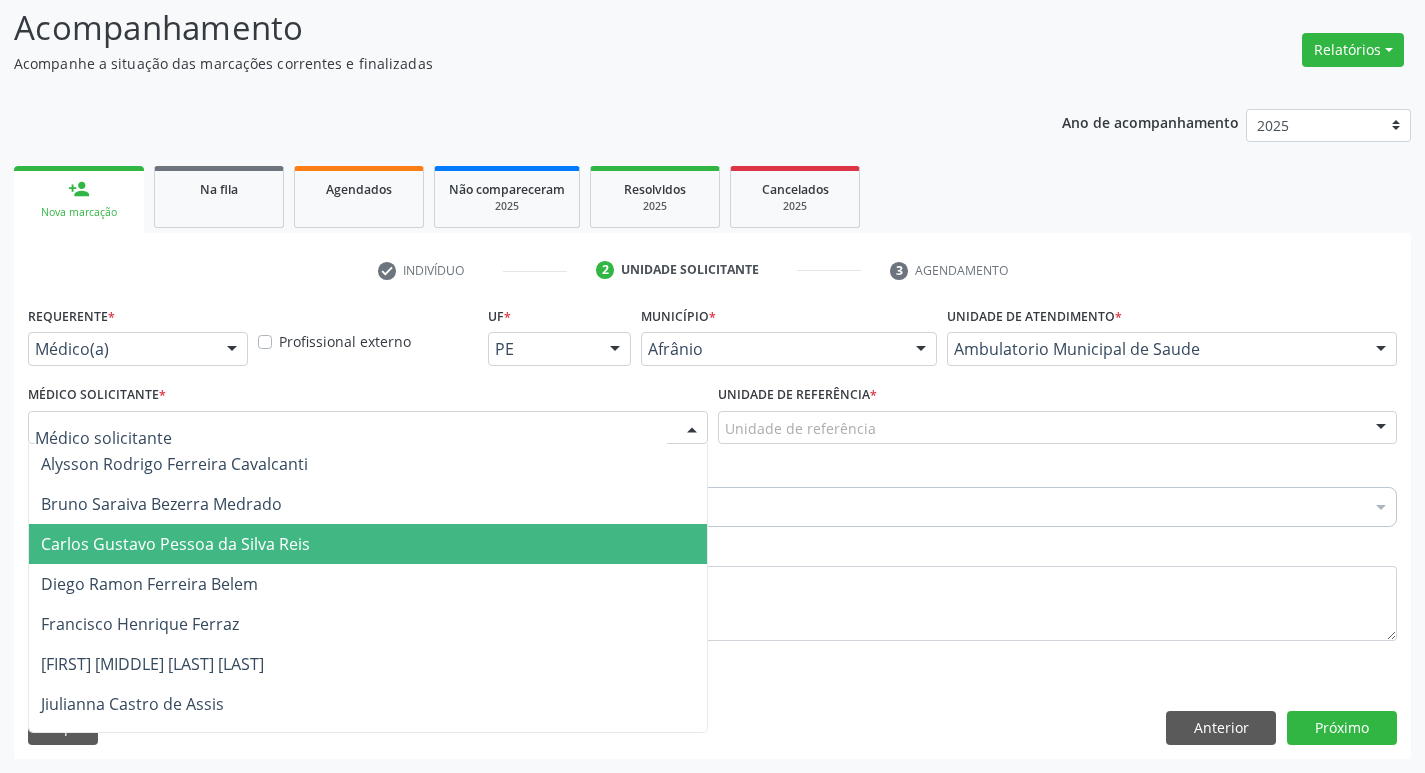 click on "Carlos Gustavo Pessoa da Silva Reis" at bounding box center (368, 544) 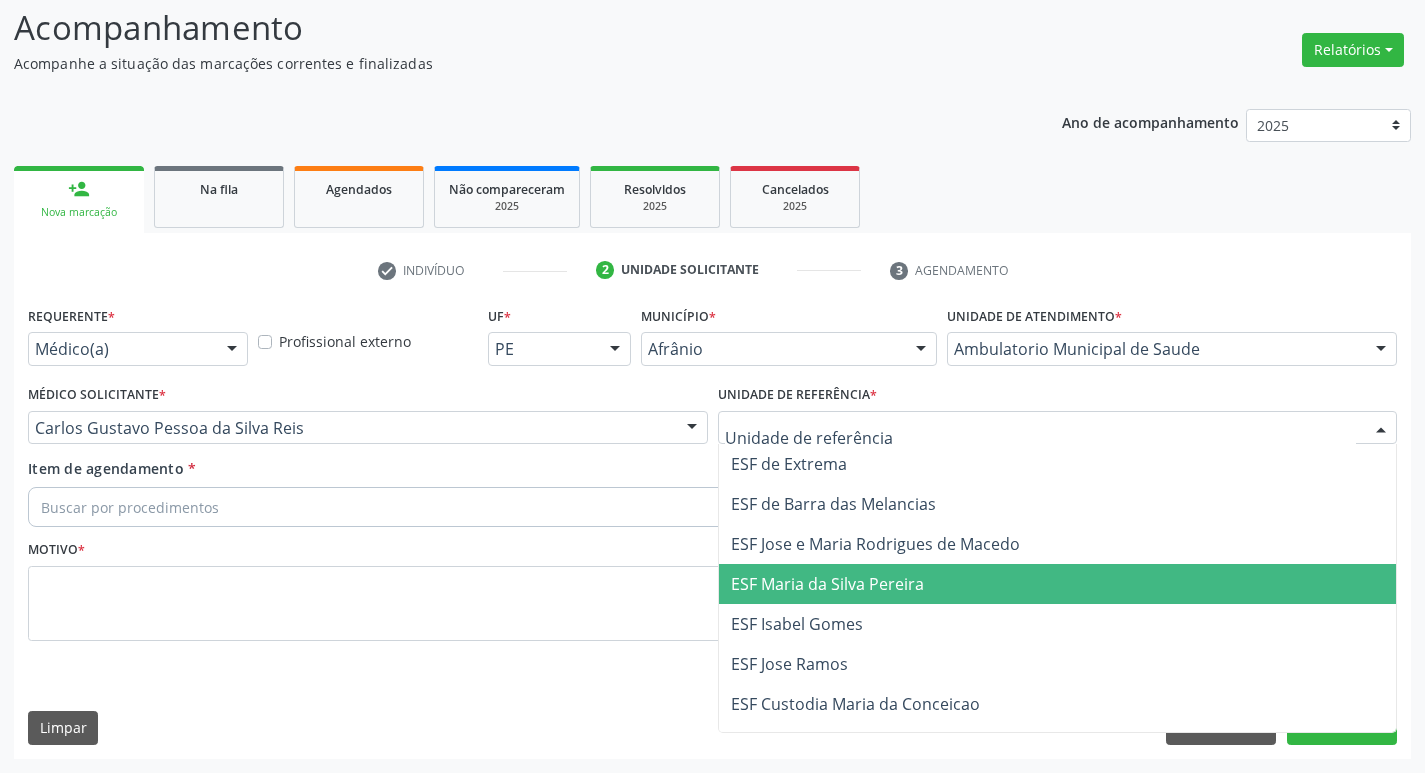 click on "ESF Maria da Silva Pereira" at bounding box center (827, 584) 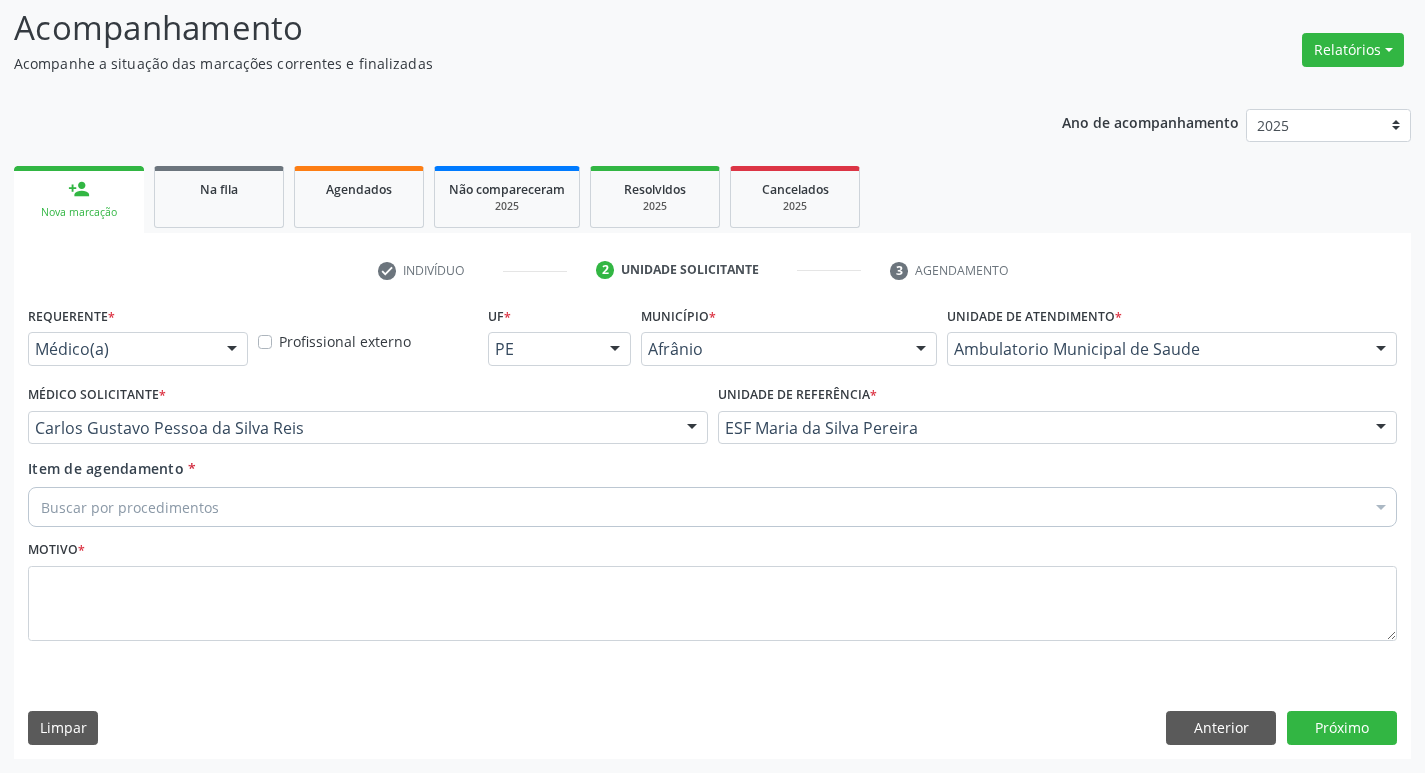 click on "Buscar por procedimentos" at bounding box center (712, 507) 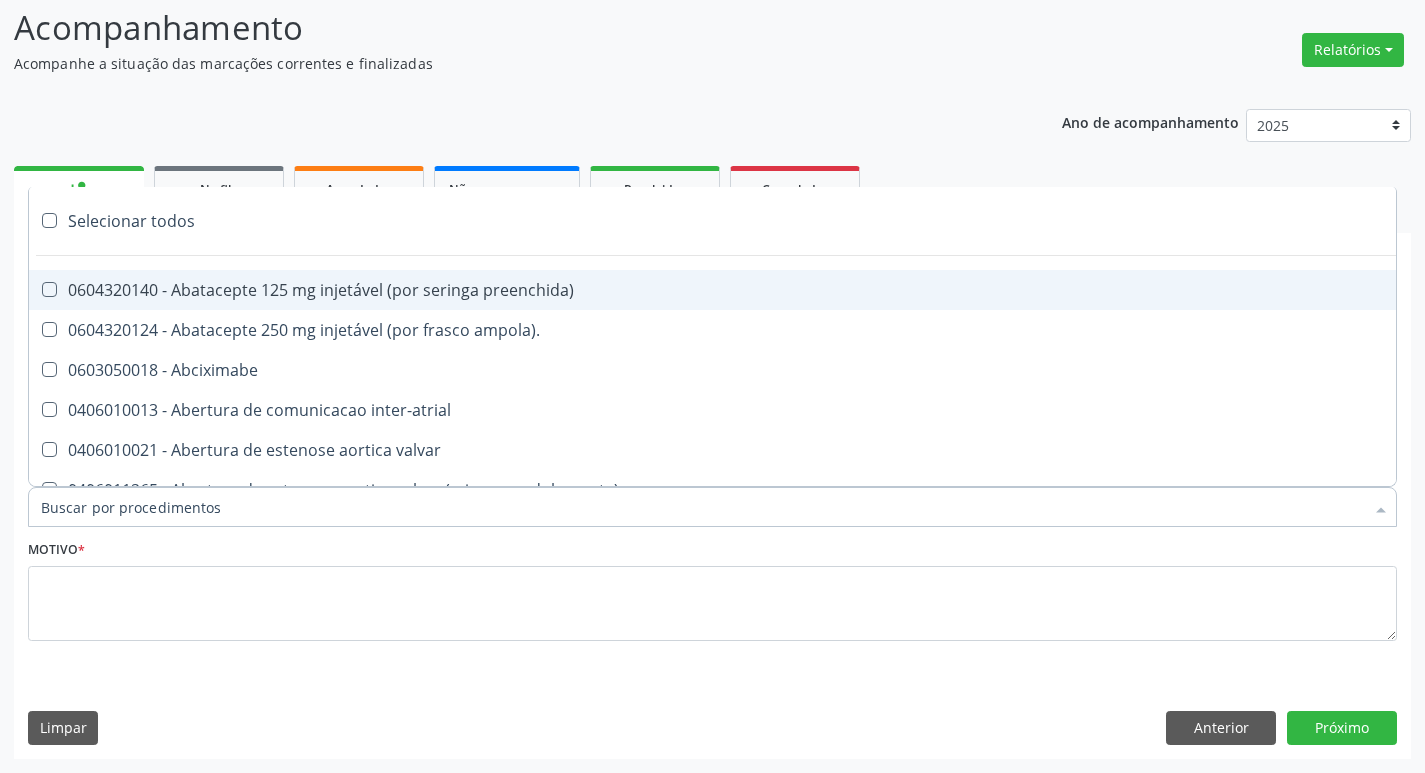 paste on "ortope" 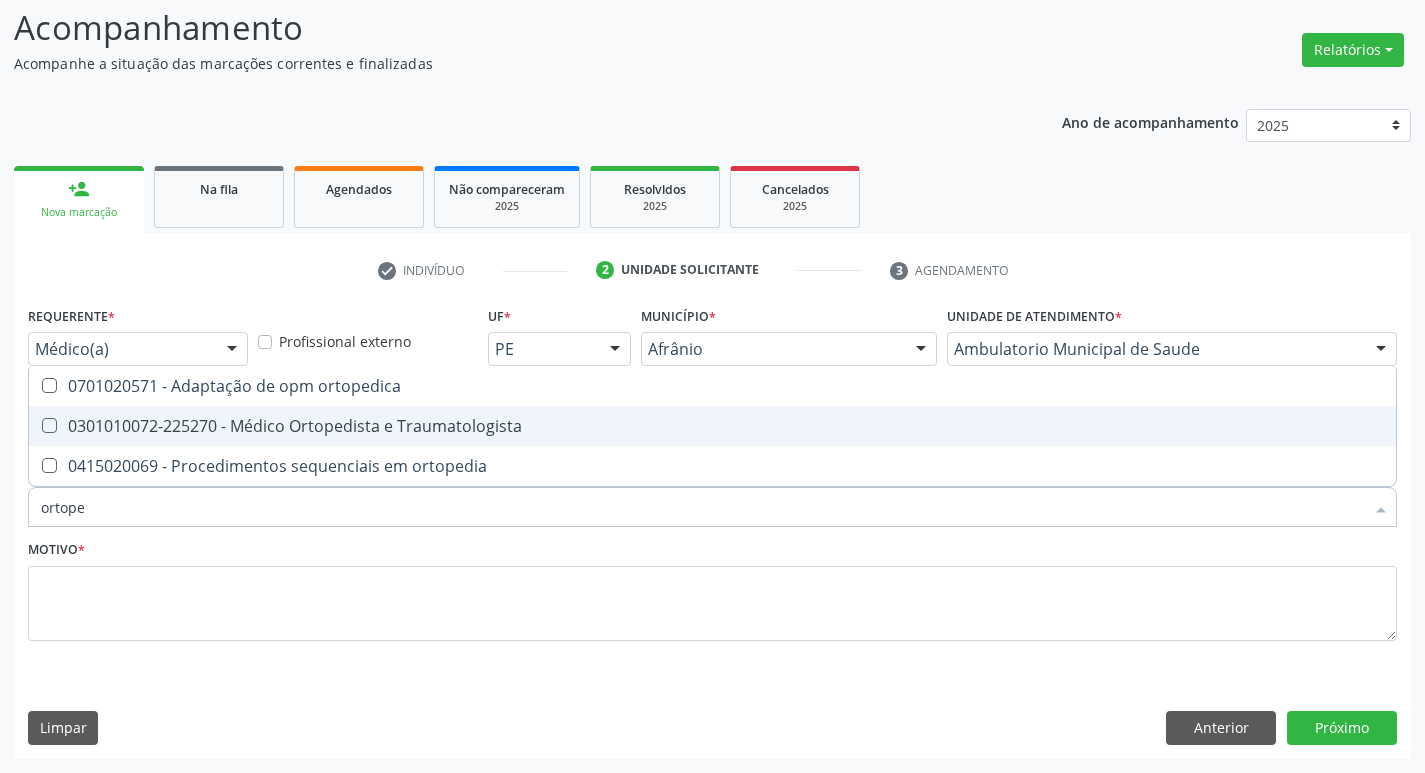drag, startPoint x: 50, startPoint y: 420, endPoint x: 88, endPoint y: 490, distance: 79.64923 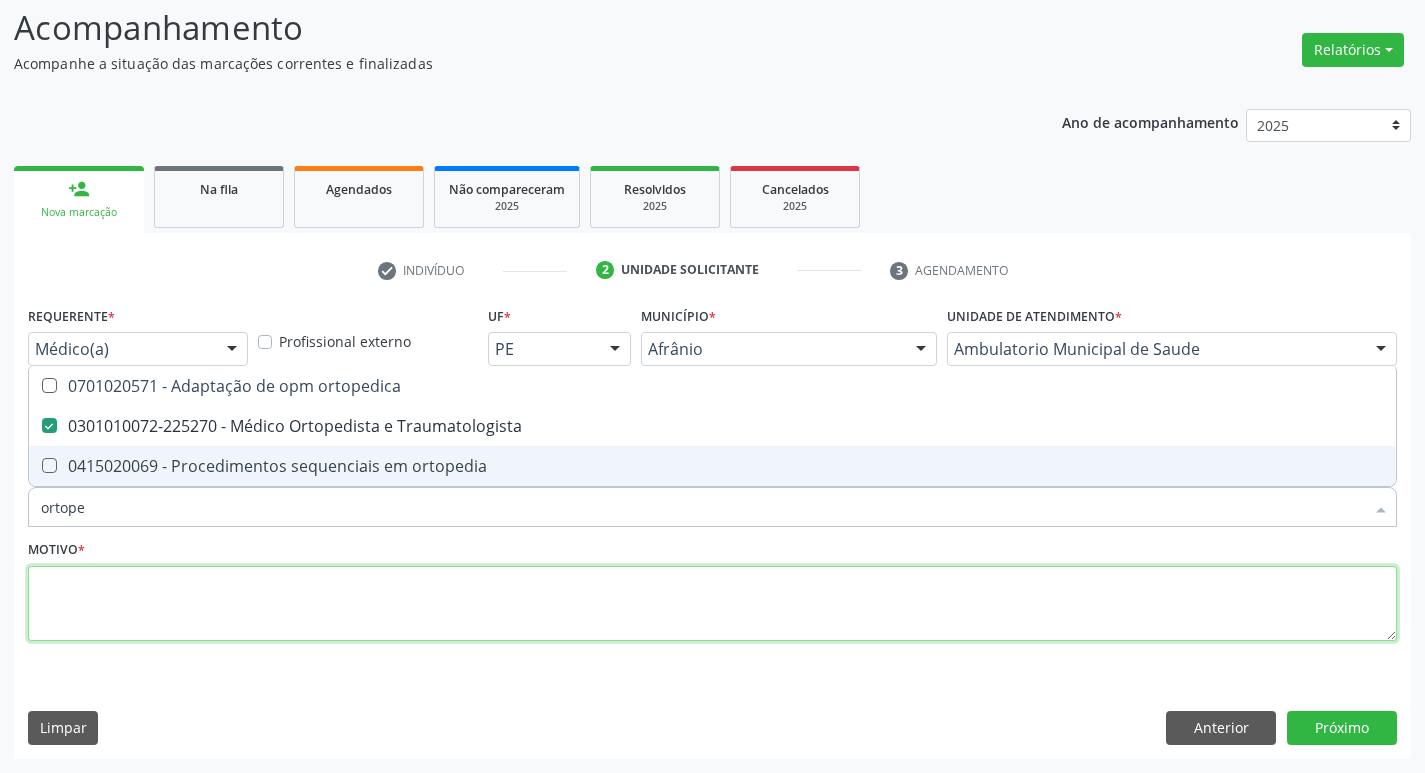 click at bounding box center (712, 604) 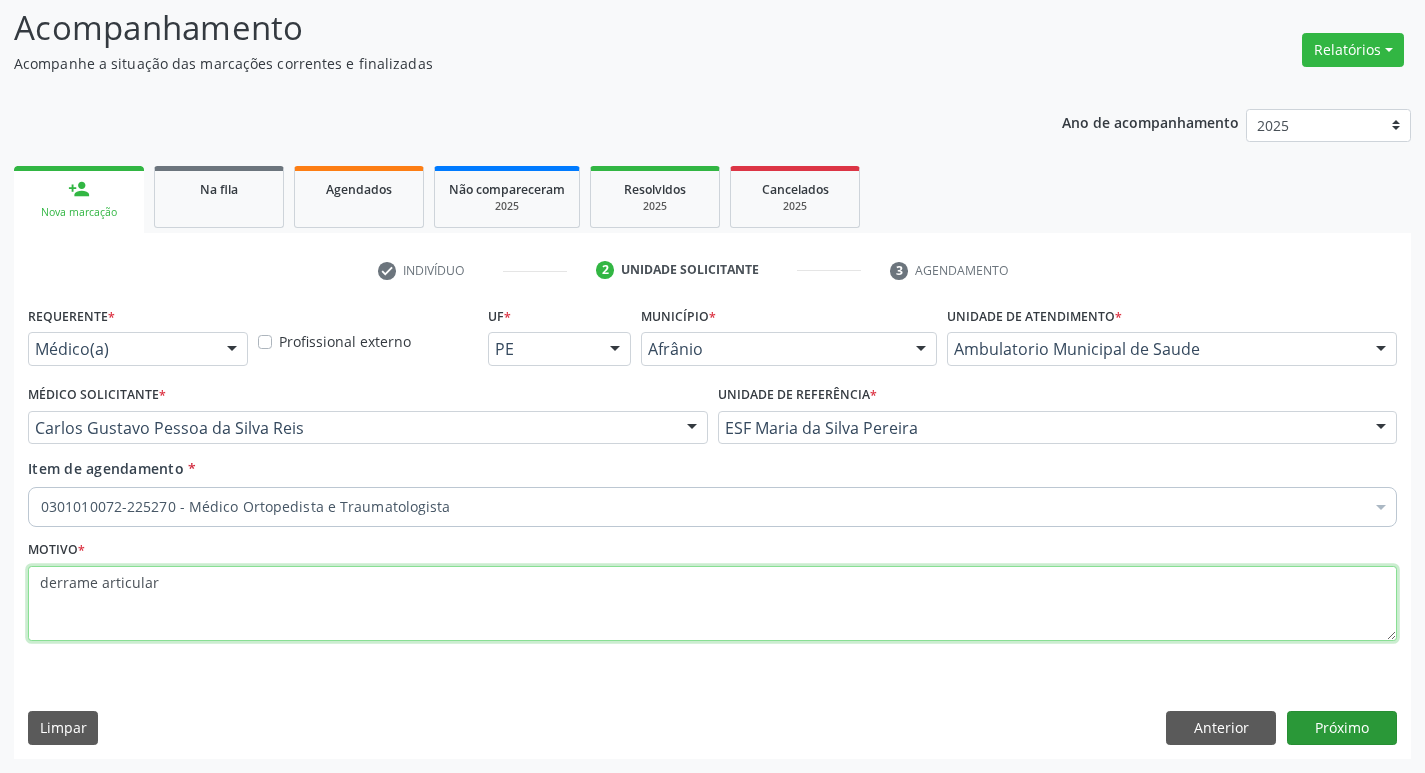 type on "derrame articular" 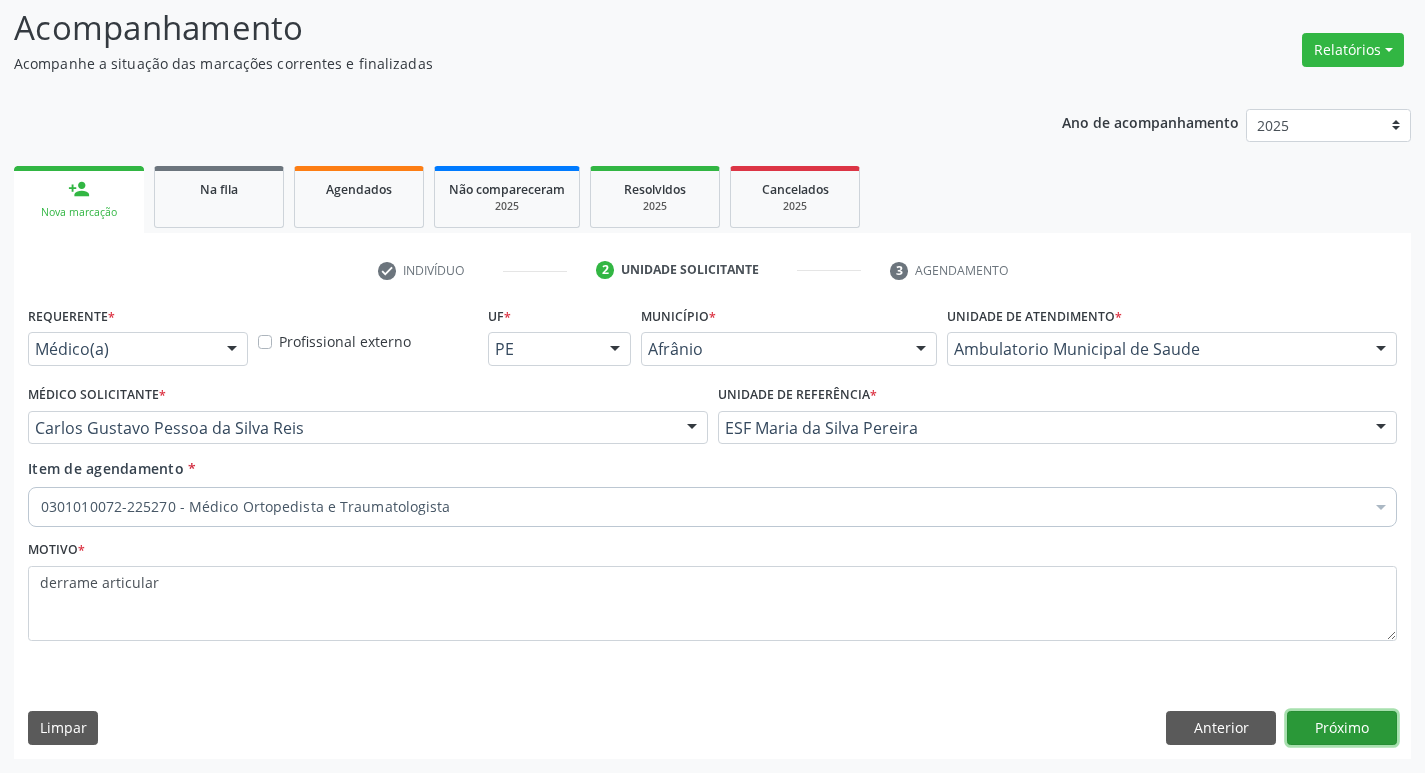 click on "Próximo" at bounding box center (1342, 728) 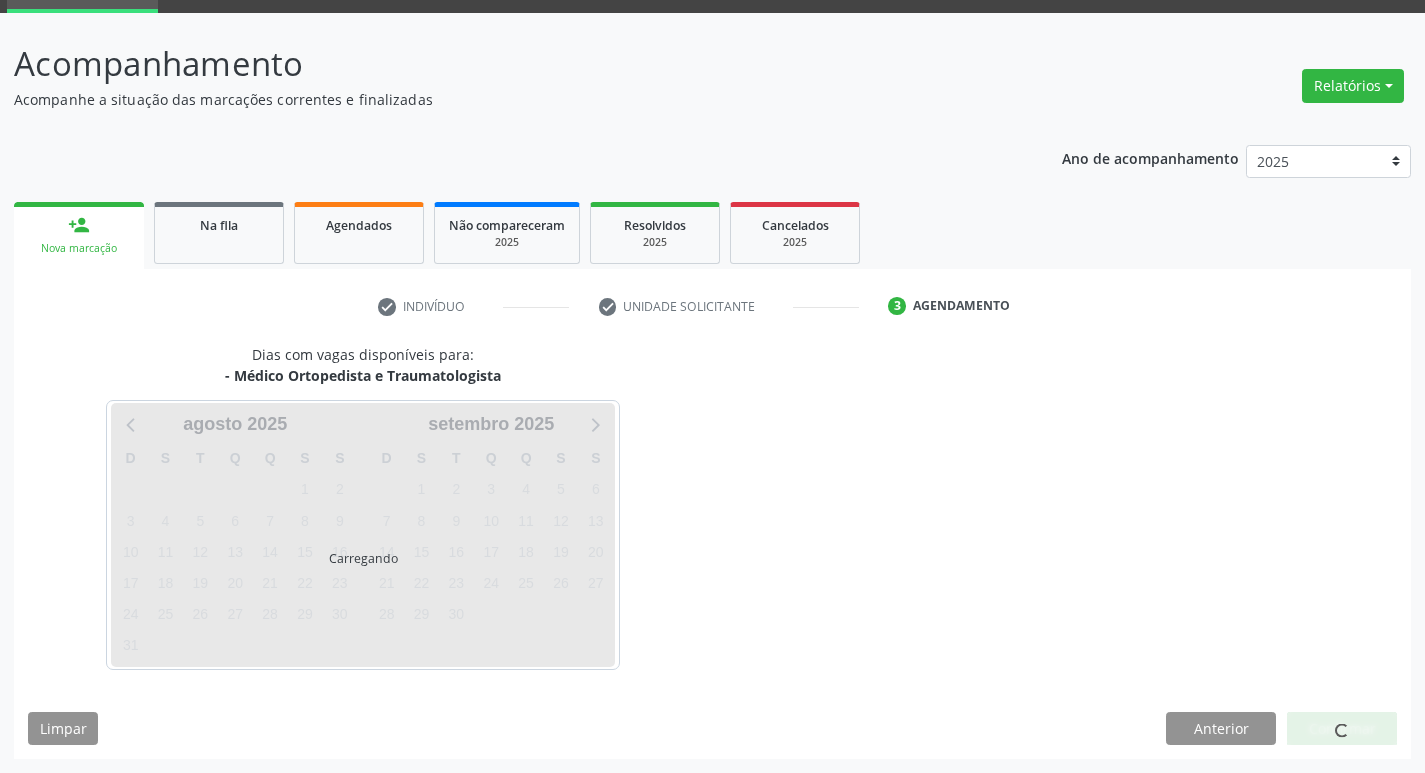 scroll, scrollTop: 97, scrollLeft: 0, axis: vertical 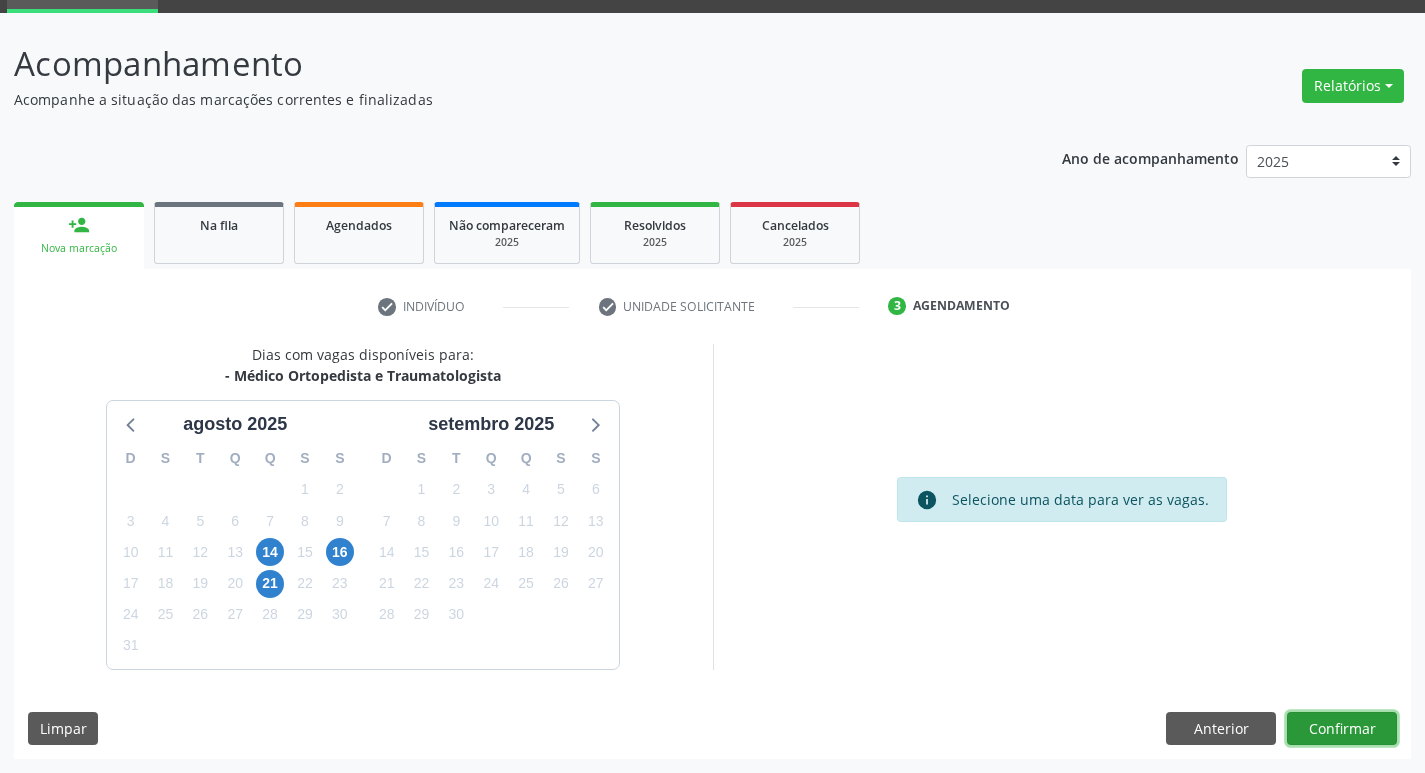 click on "Confirmar" at bounding box center [1342, 729] 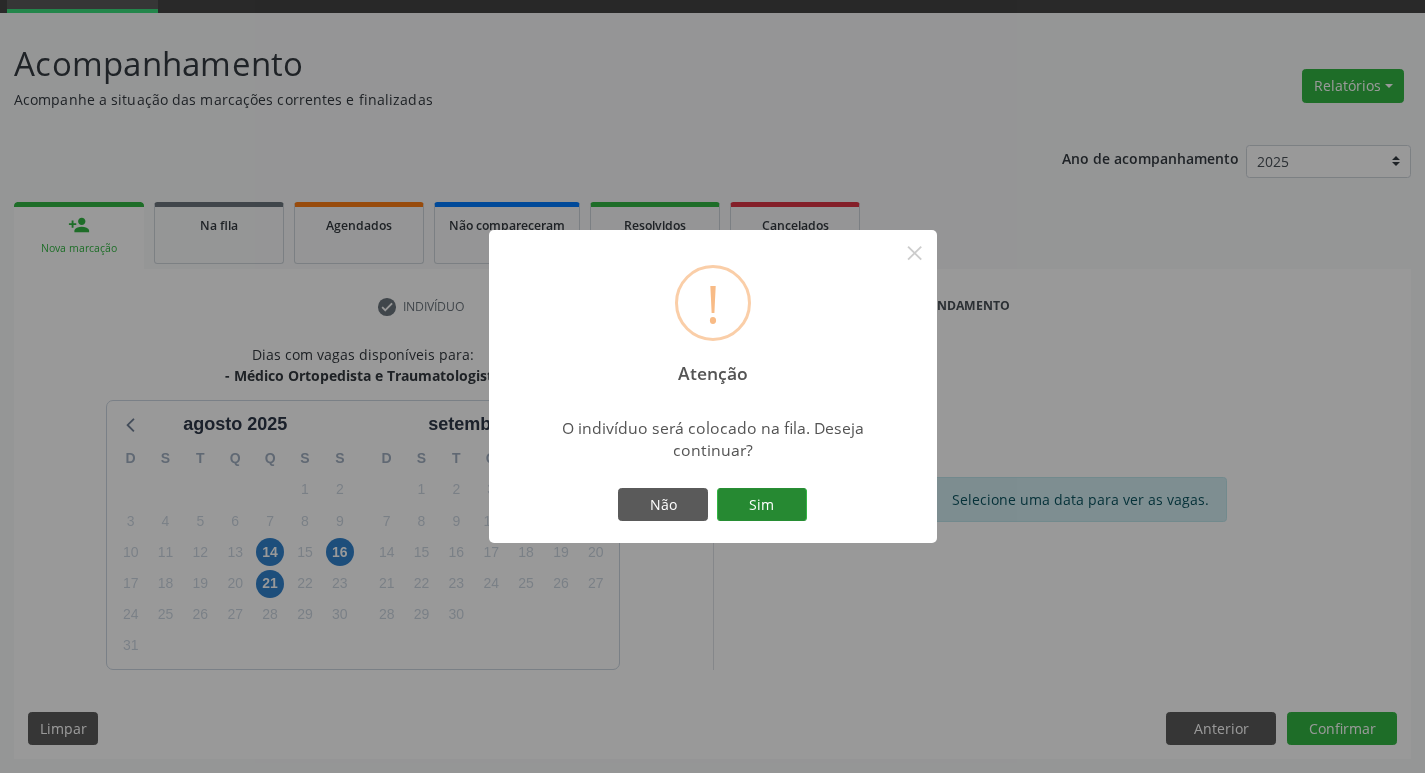click on "Sim" at bounding box center (762, 505) 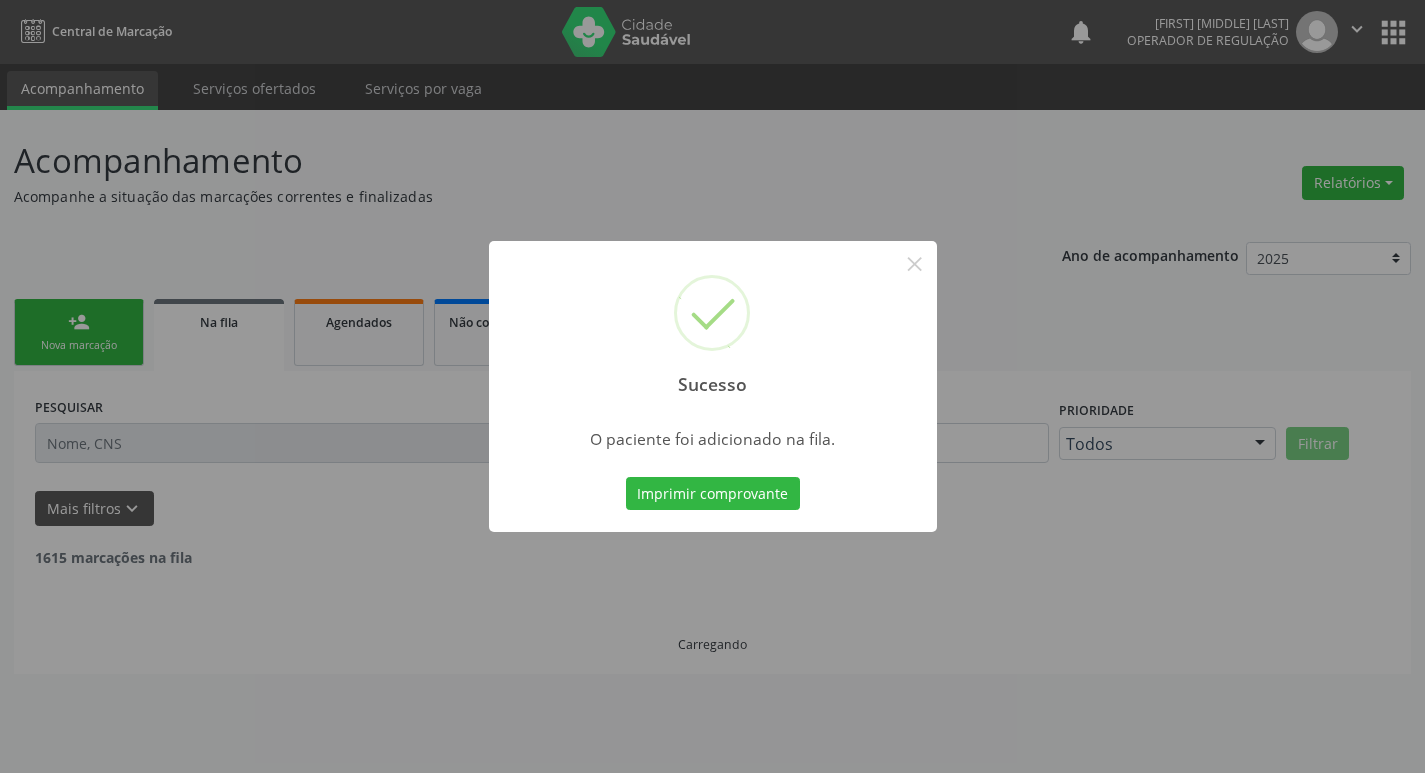 scroll, scrollTop: 0, scrollLeft: 0, axis: both 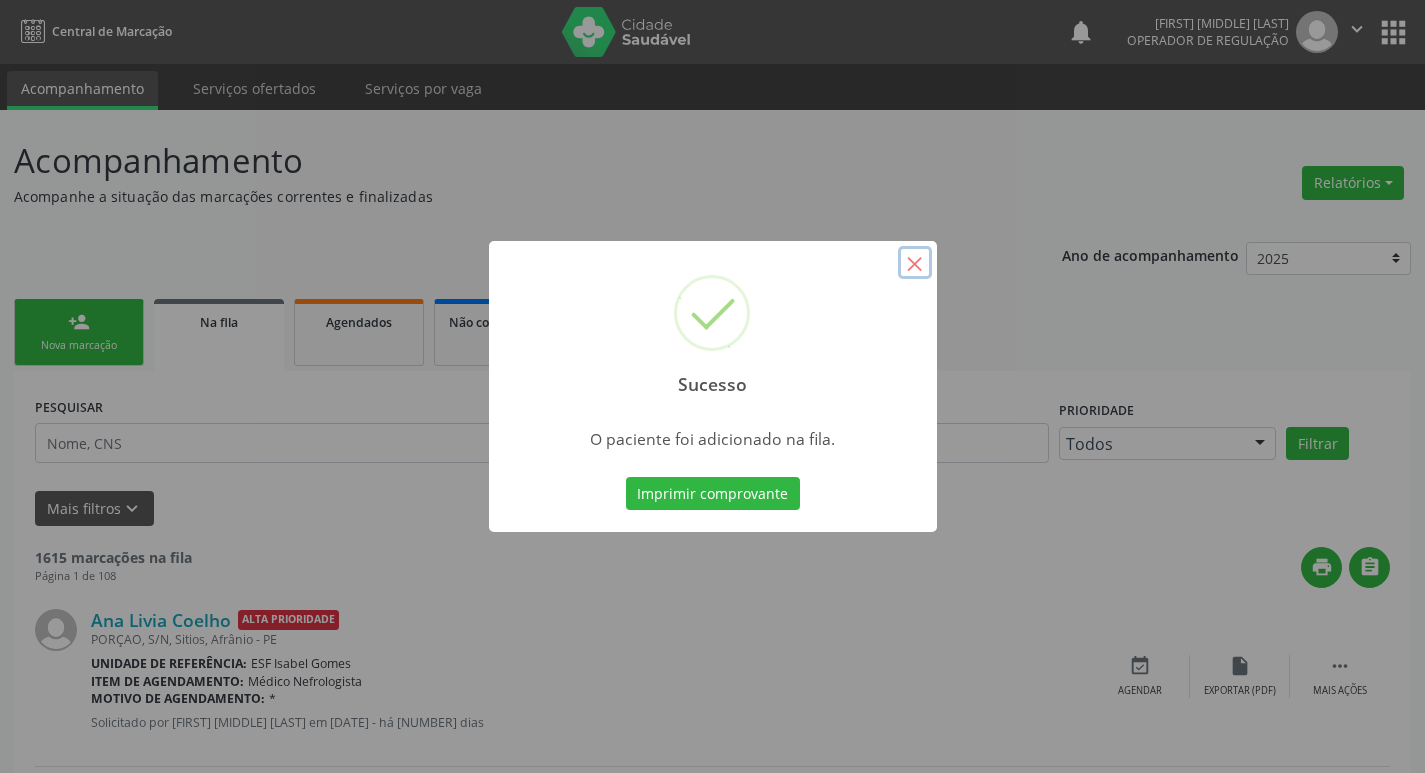 click on "×" at bounding box center (915, 263) 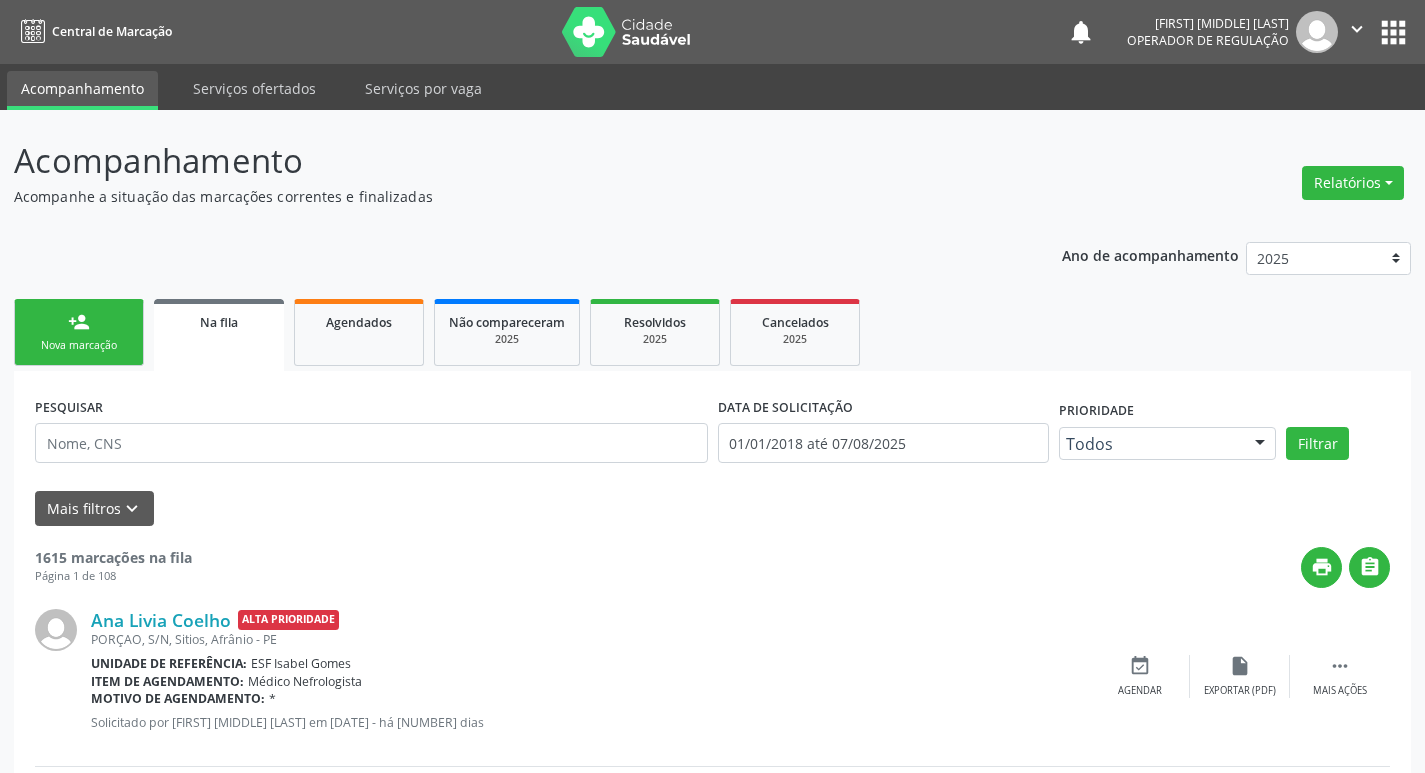 click on "Nova marcação" at bounding box center (79, 345) 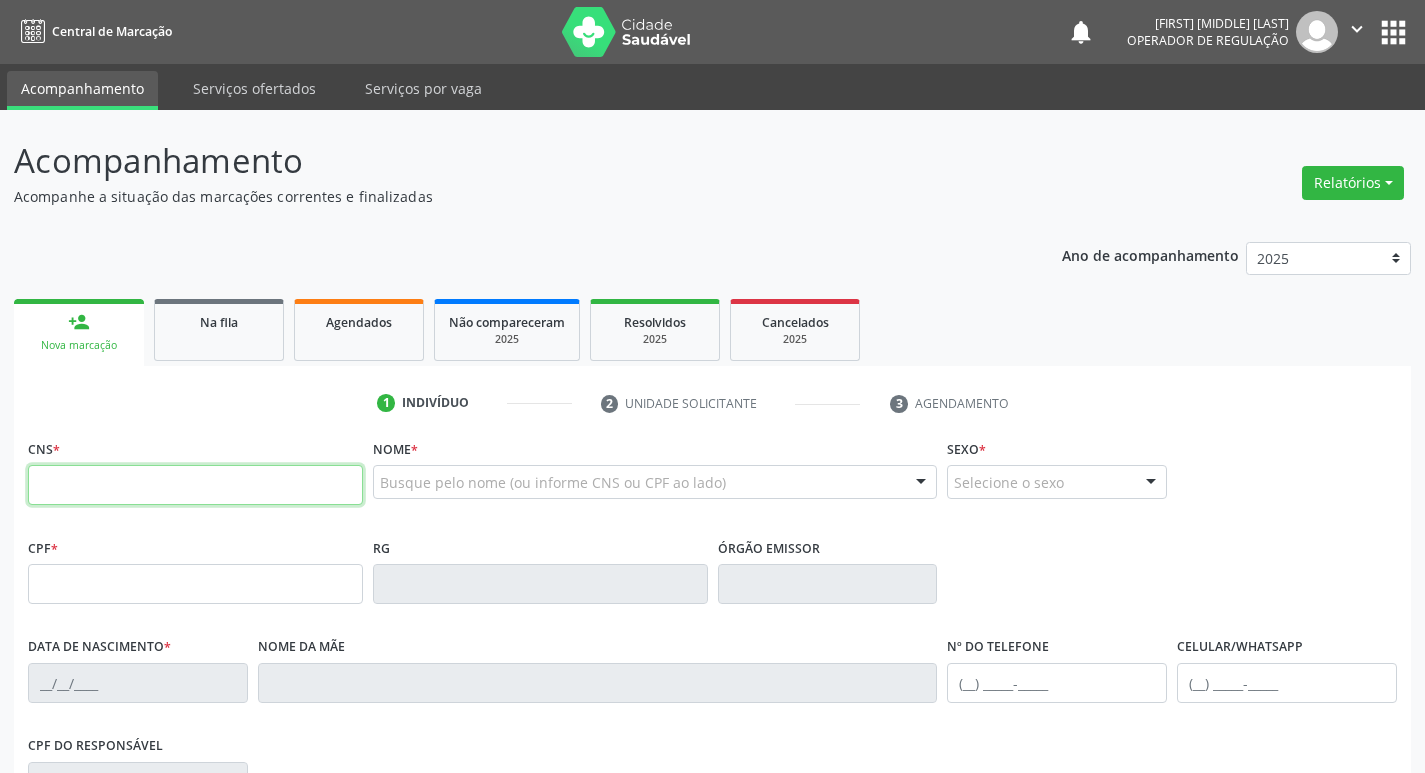 drag, startPoint x: 202, startPoint y: 489, endPoint x: 226, endPoint y: 478, distance: 26.400757 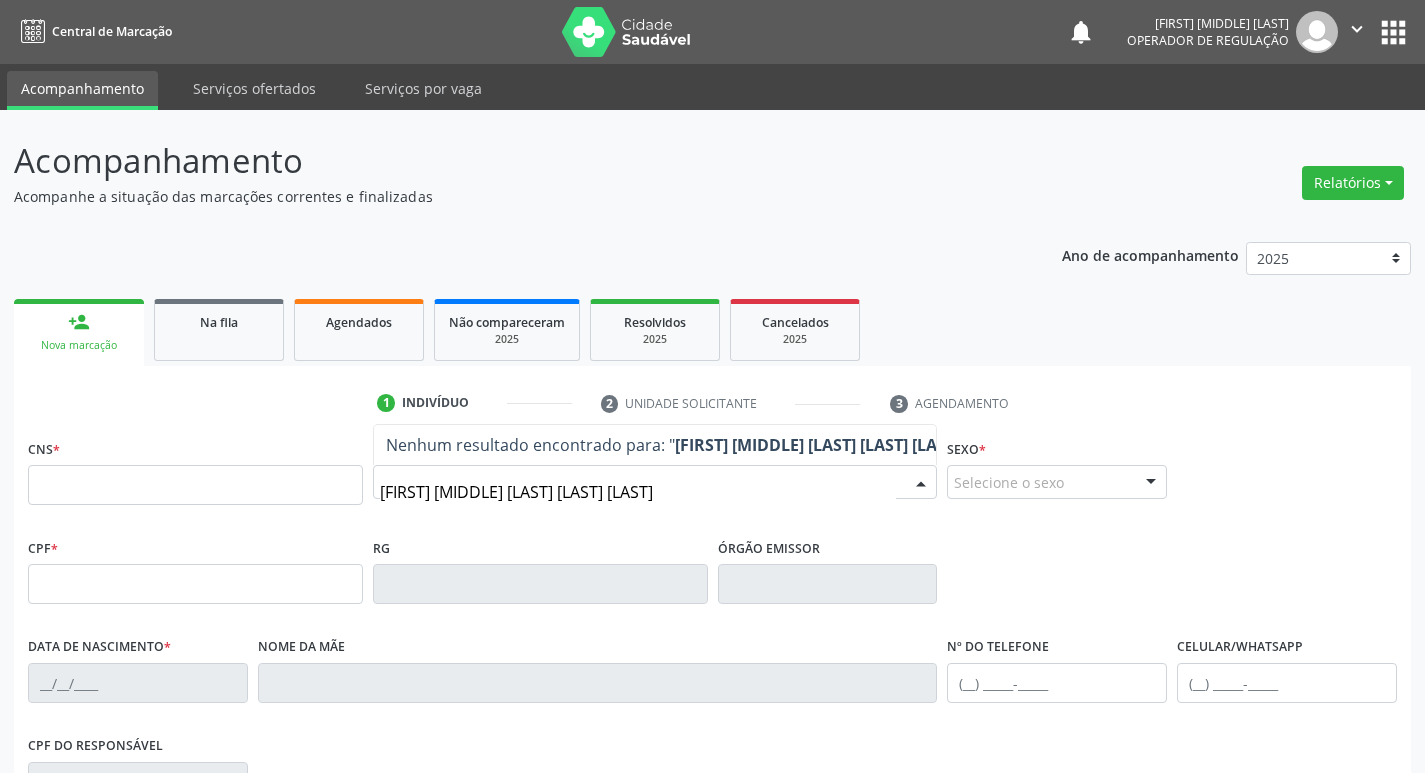 type on "[FIRST] [MIDDLE] [LAST] [LAST] [LAST]" 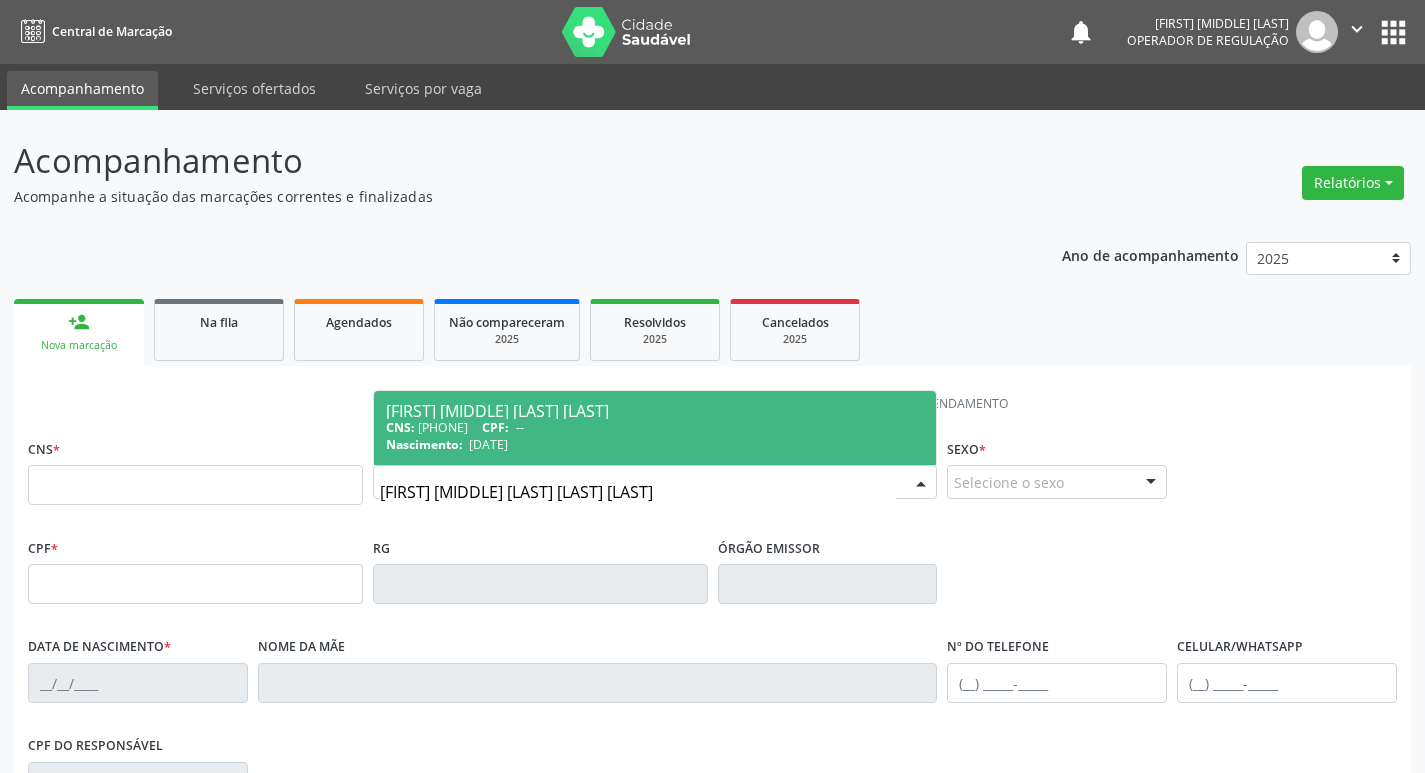 click on "[FIRST] [MIDDLE] [LAST] [LAST]" at bounding box center [655, 411] 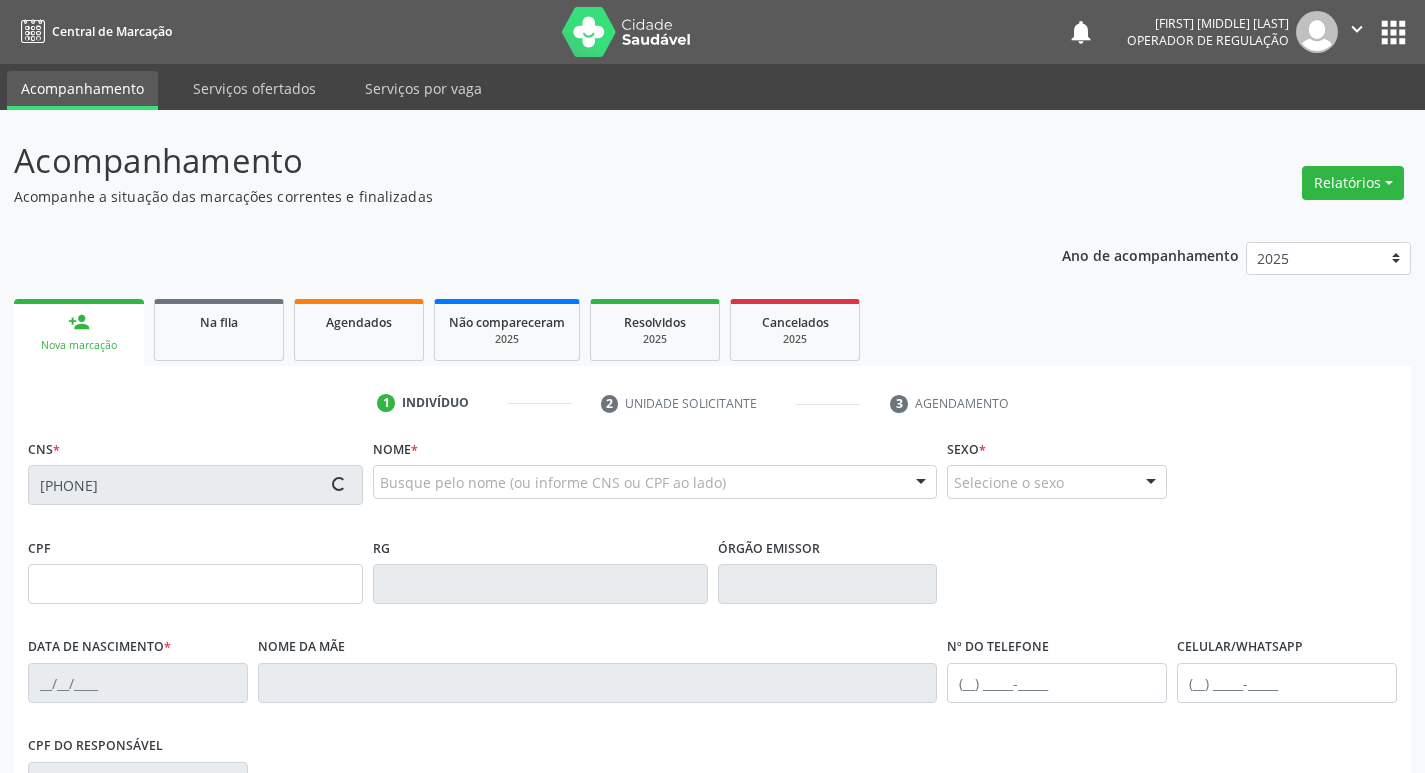 type on "[DATE]" 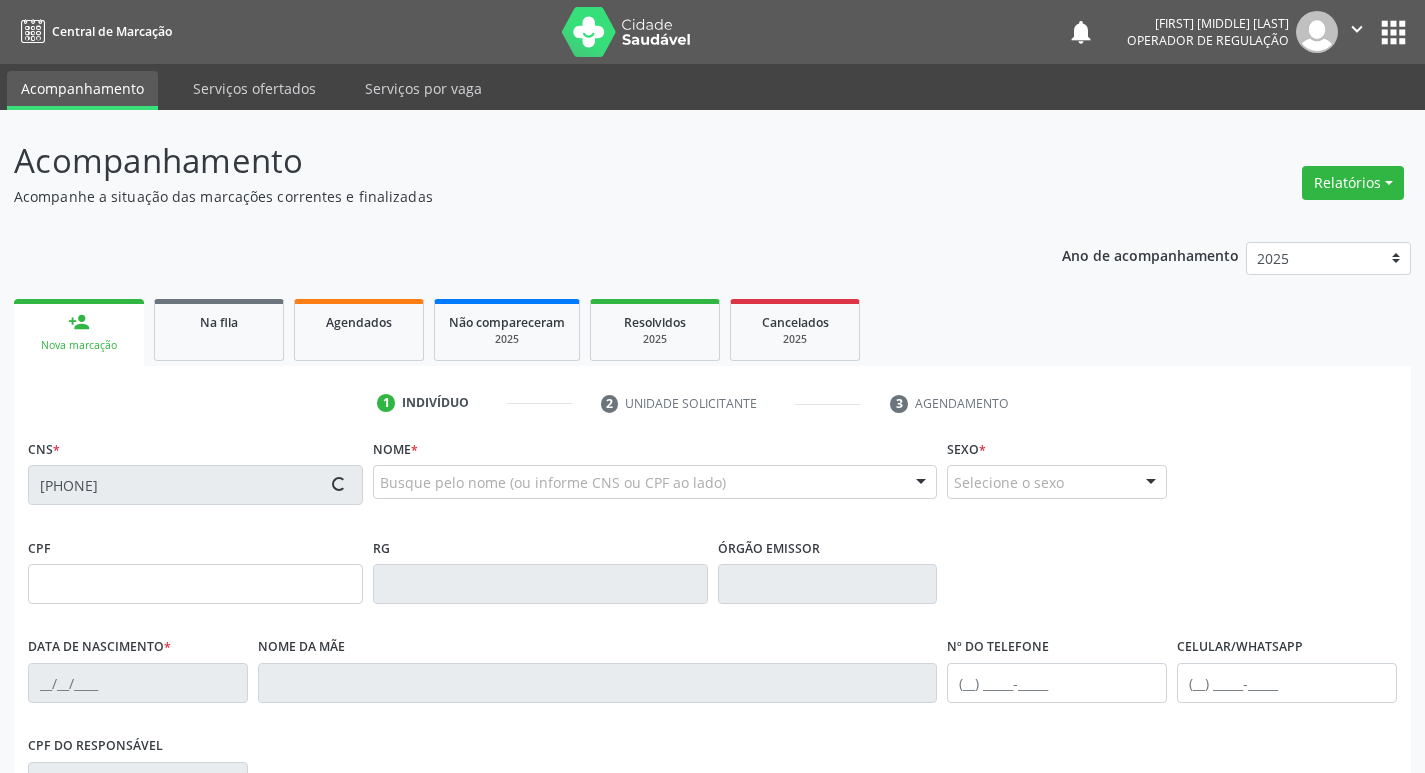 type on "[FIRST] [MIDDLE] [LAST] [LAST]" 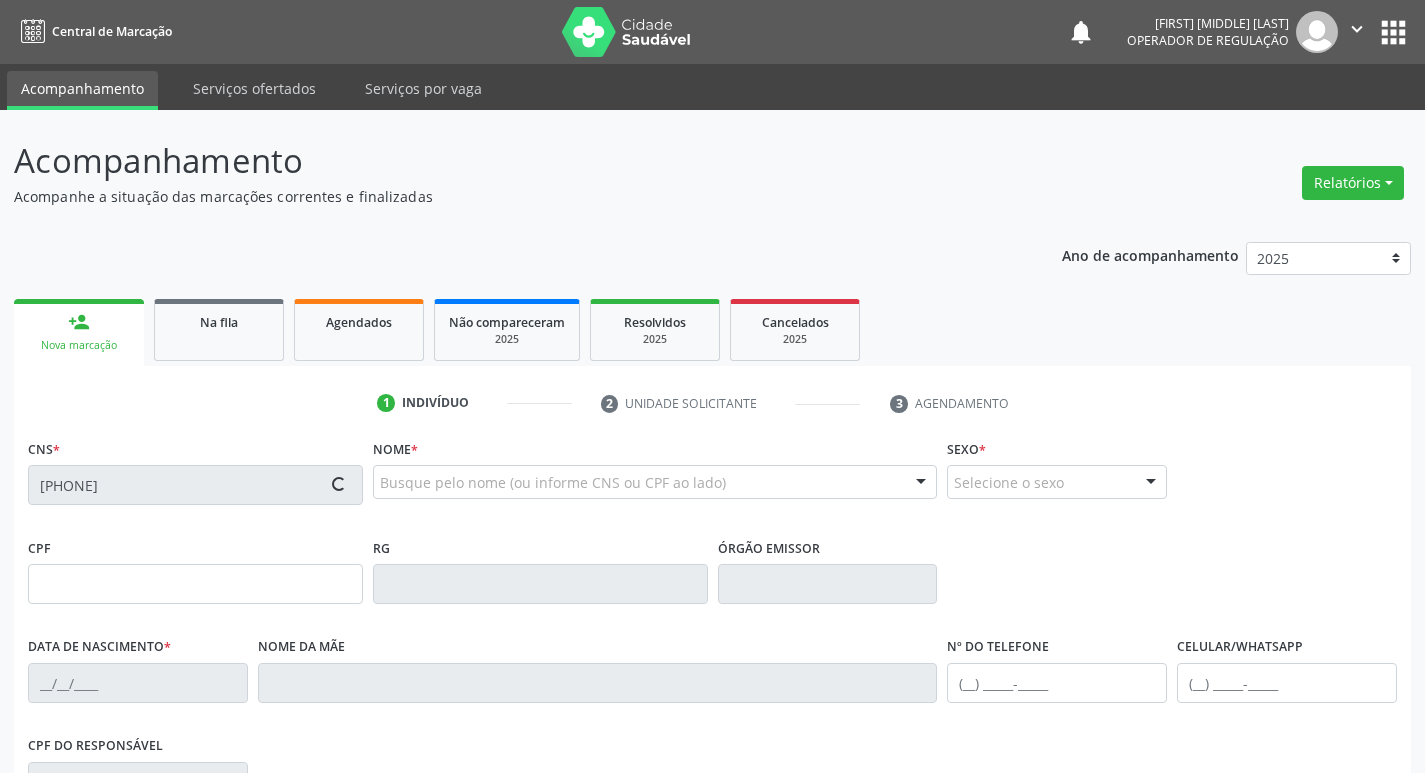 type on "9" 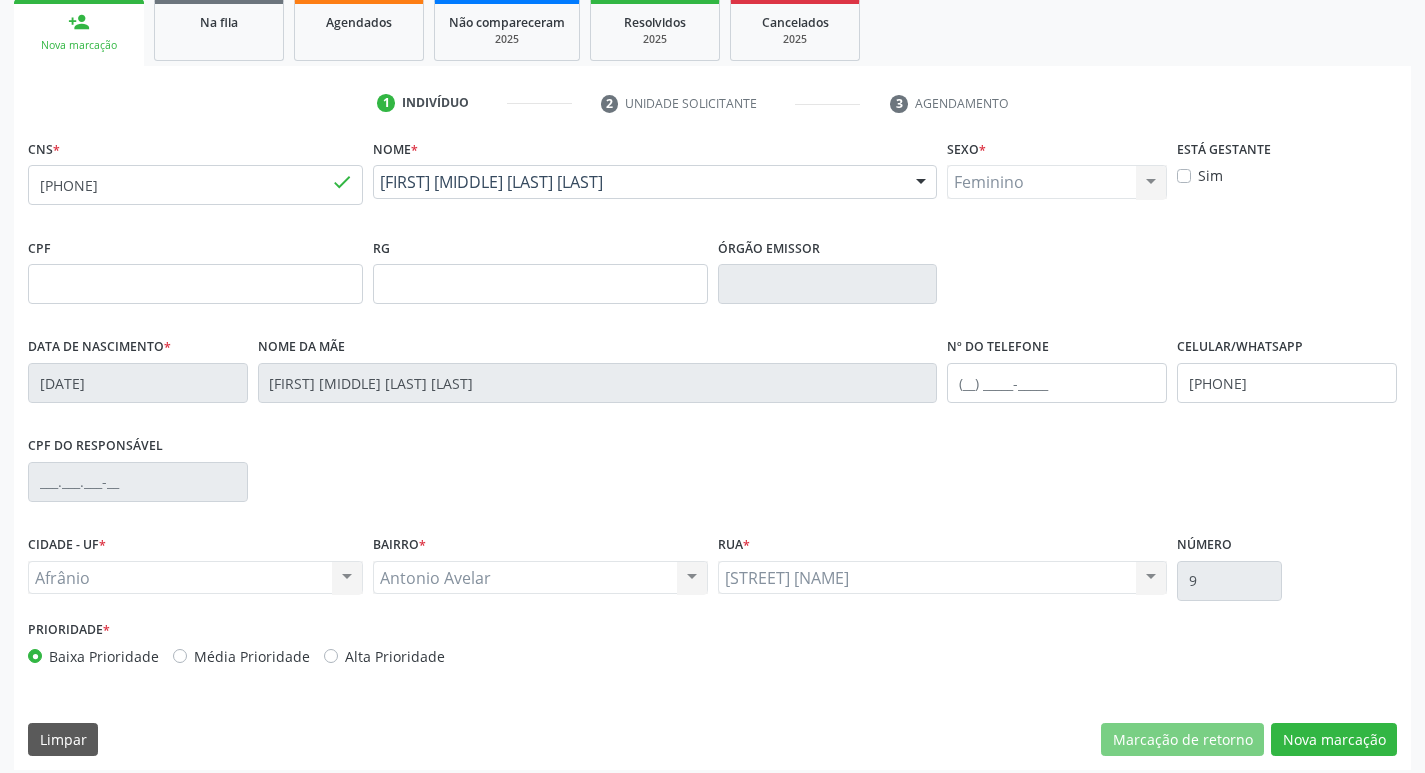 scroll, scrollTop: 311, scrollLeft: 0, axis: vertical 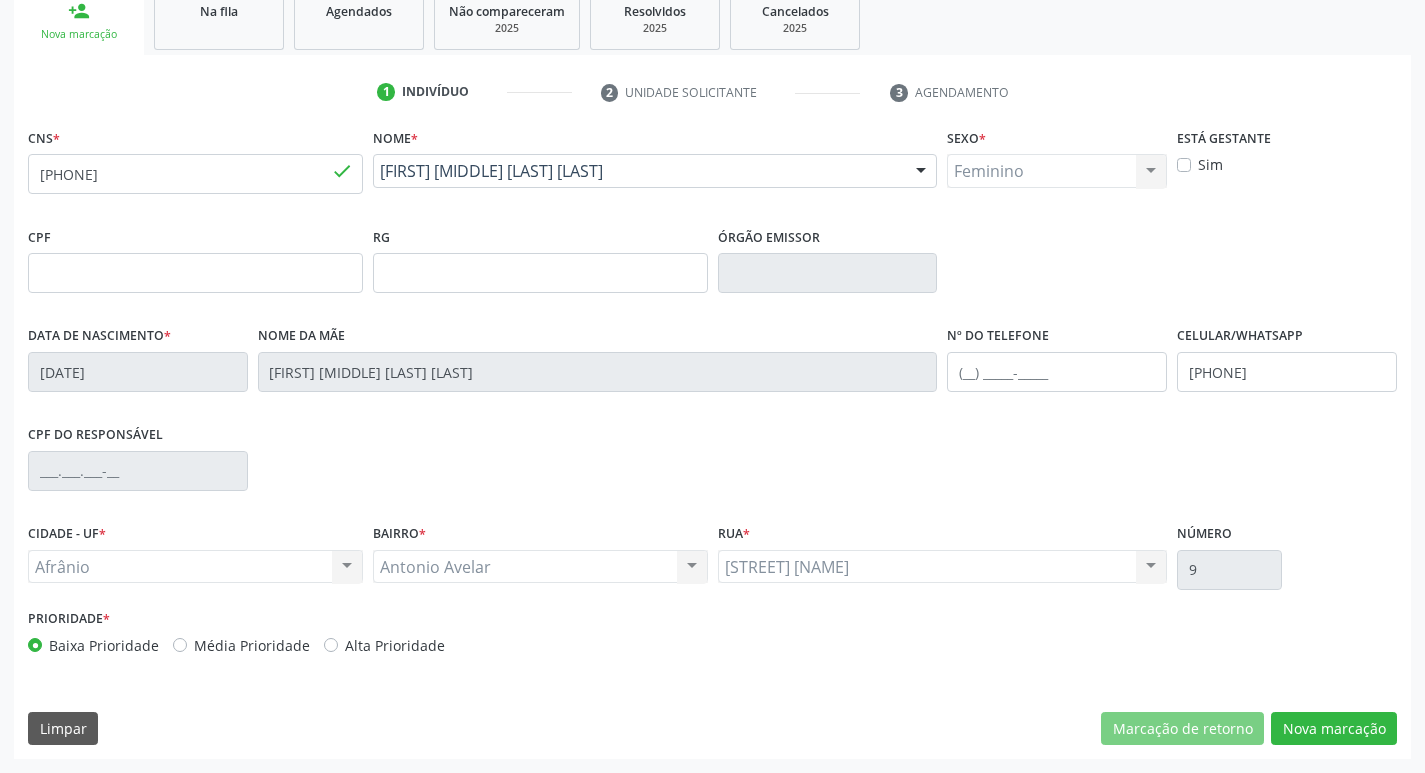 drag, startPoint x: 182, startPoint y: 646, endPoint x: 243, endPoint y: 631, distance: 62.817196 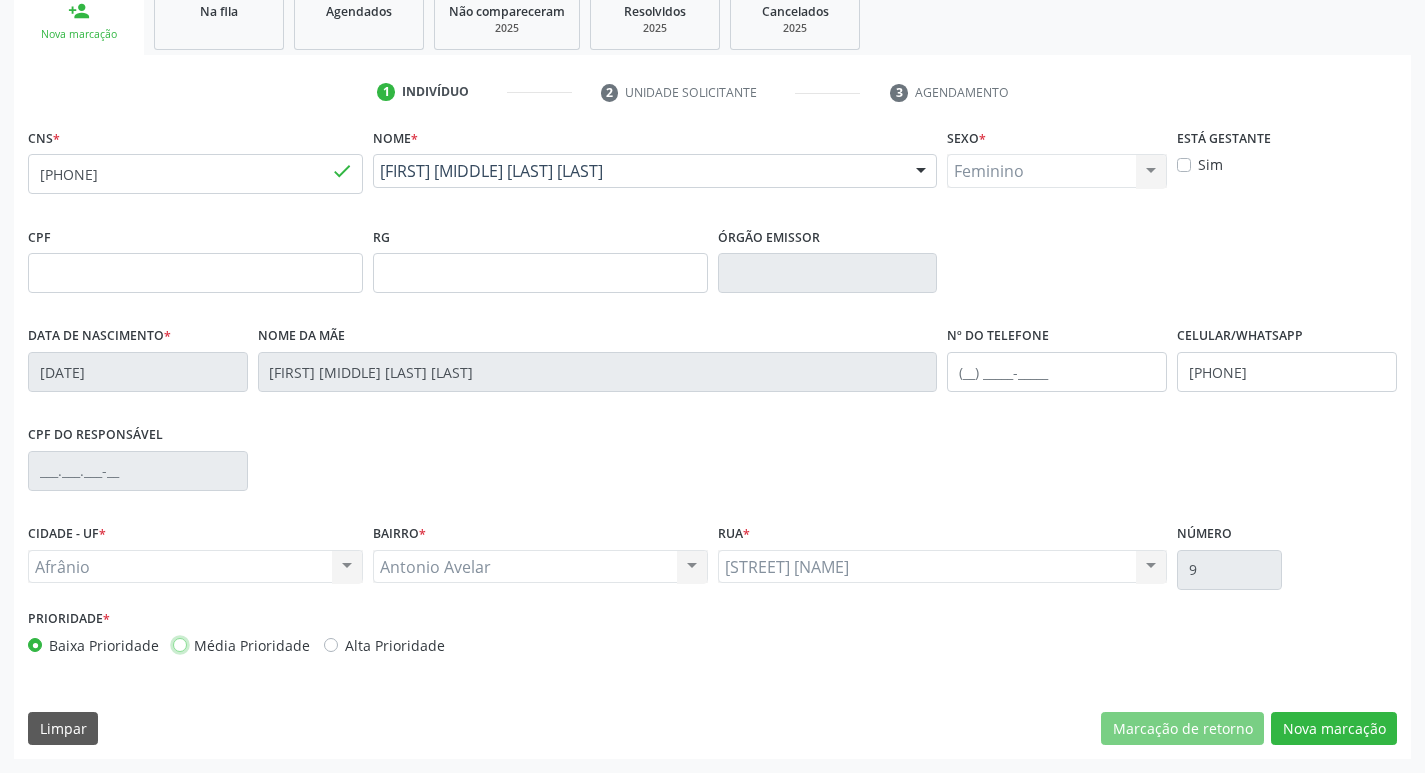 click on "Média Prioridade" at bounding box center (180, 644) 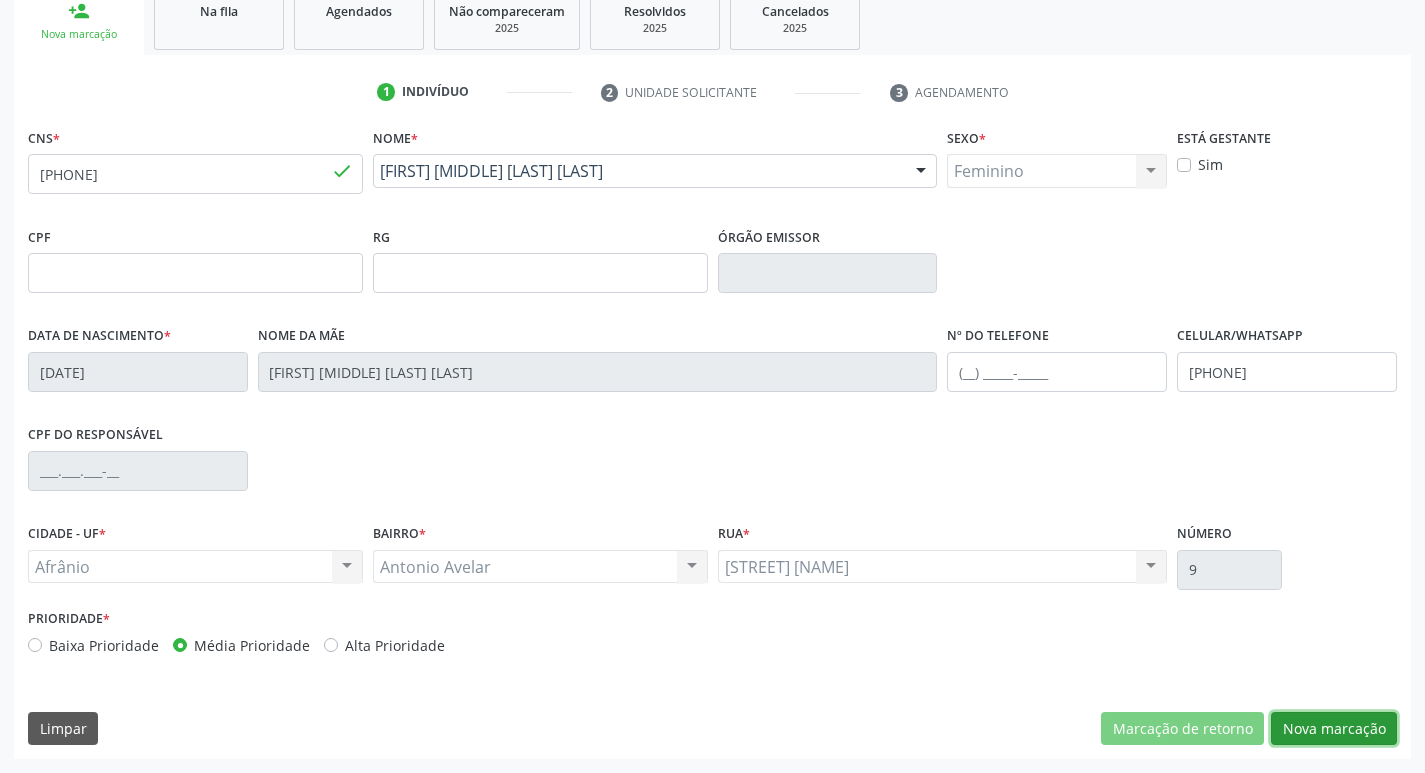 click on "Nova marcação" at bounding box center [1334, 729] 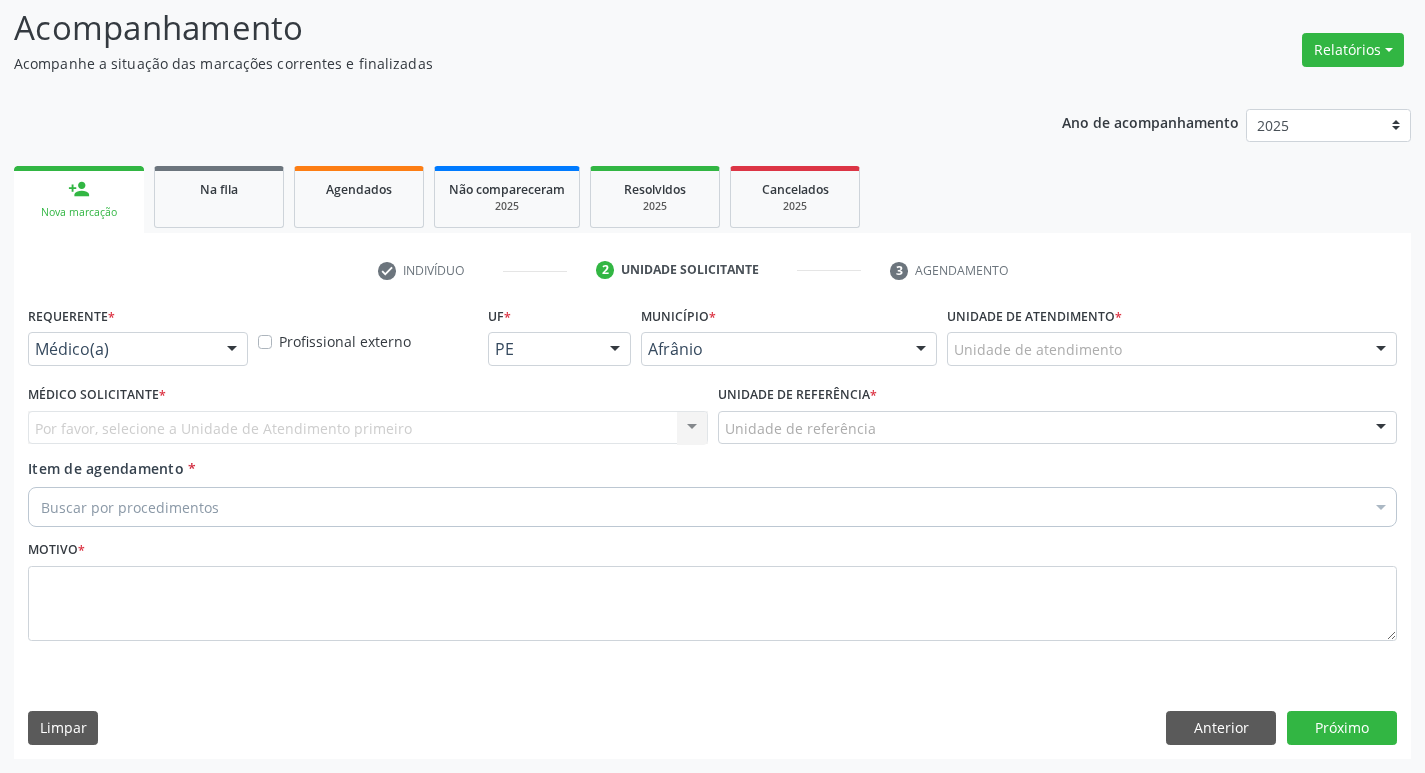 scroll, scrollTop: 133, scrollLeft: 0, axis: vertical 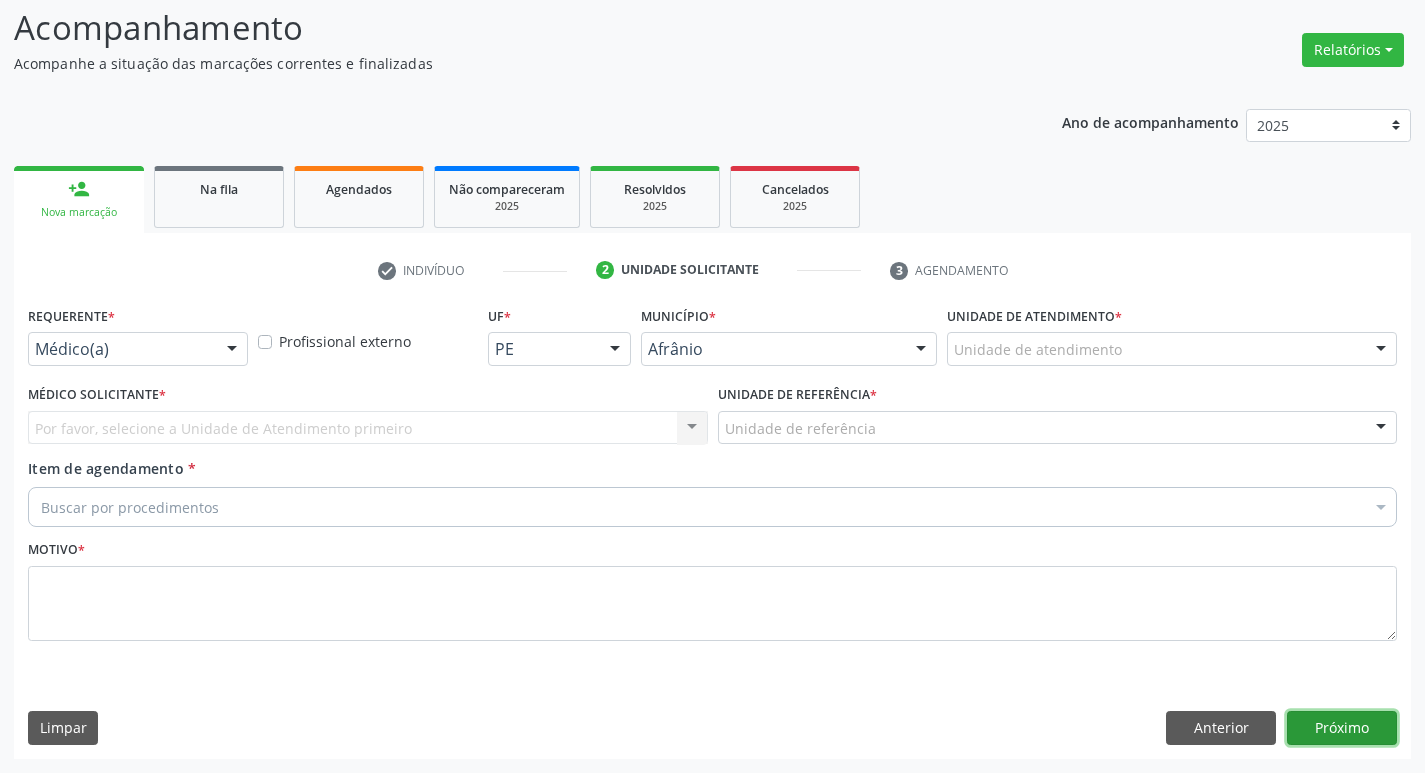 click on "Próximo" at bounding box center [1342, 728] 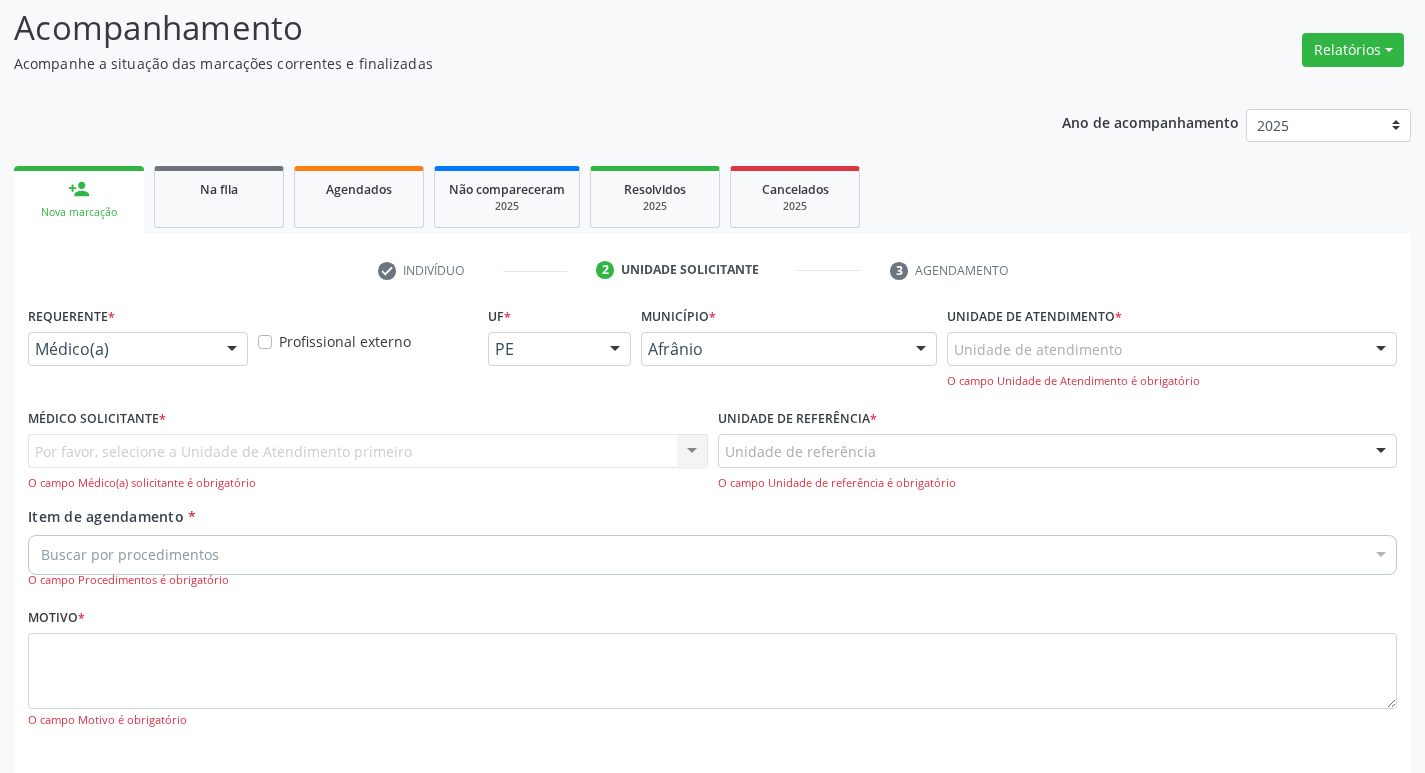click on "Unidade de atendimento" at bounding box center (1172, 349) 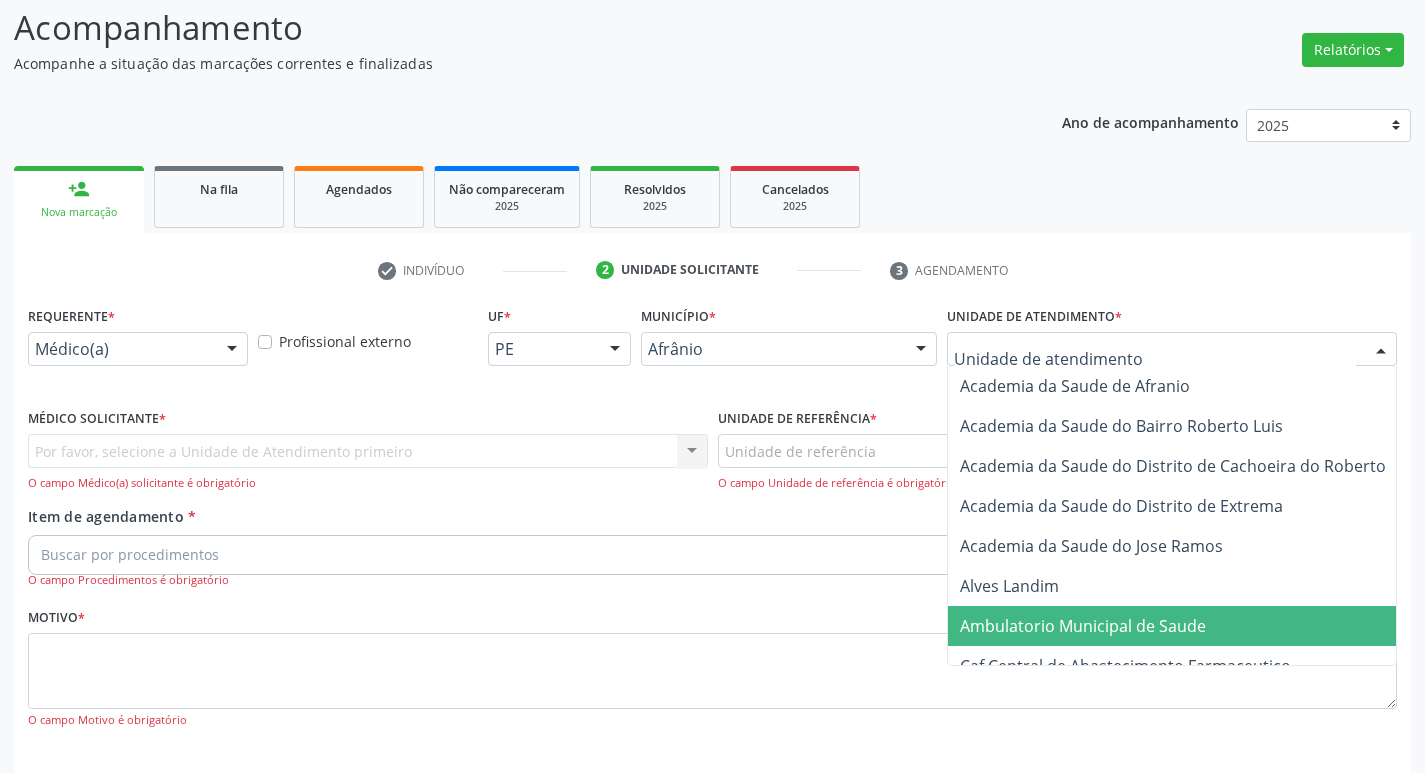 click on "Ambulatorio Municipal de Saude" at bounding box center (1083, 626) 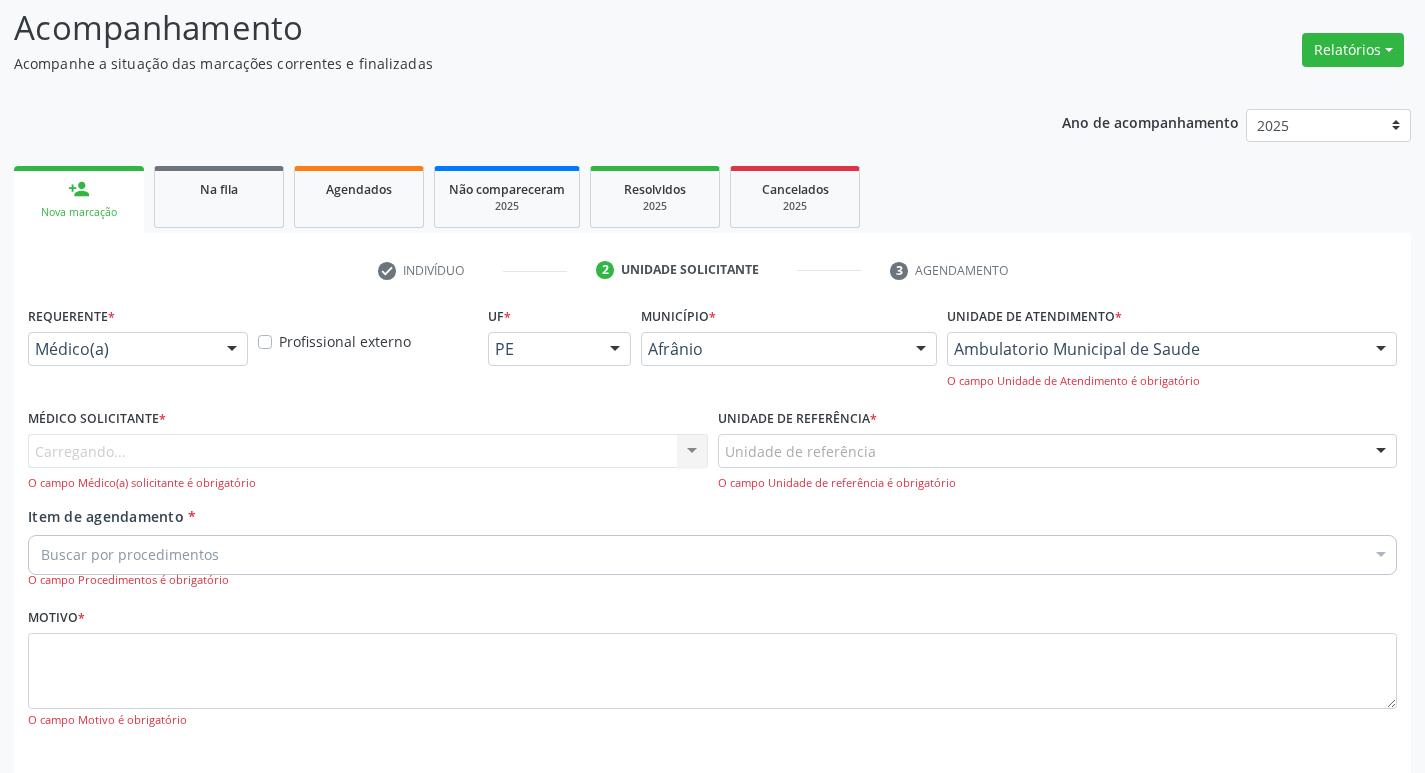 click on "Médico Solicitante
*
Carregando...
Nenhum resultado encontrado para: "   "
Não há nenhuma opção para ser exibida.
O campo Médico(a) solicitante é obrigatório" at bounding box center [368, 448] 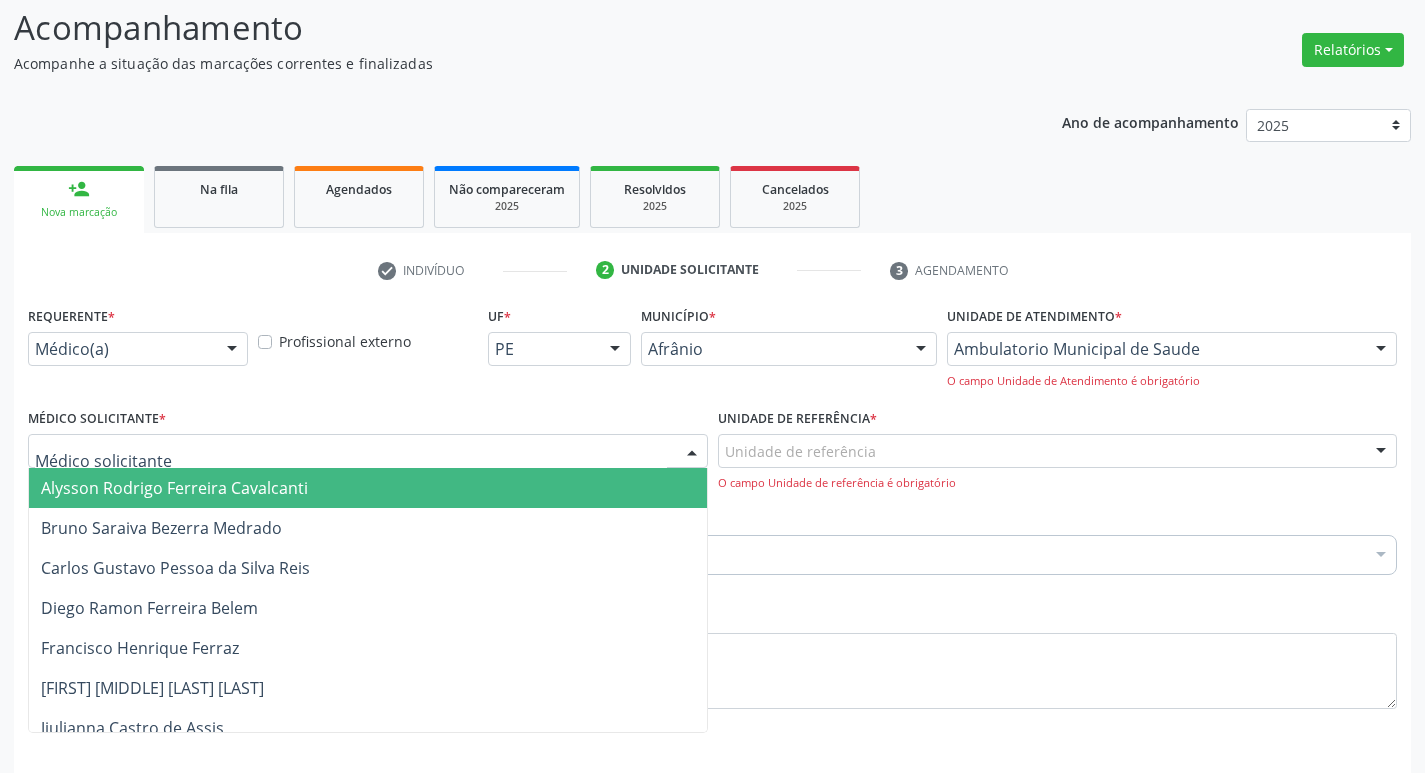 click at bounding box center [368, 451] 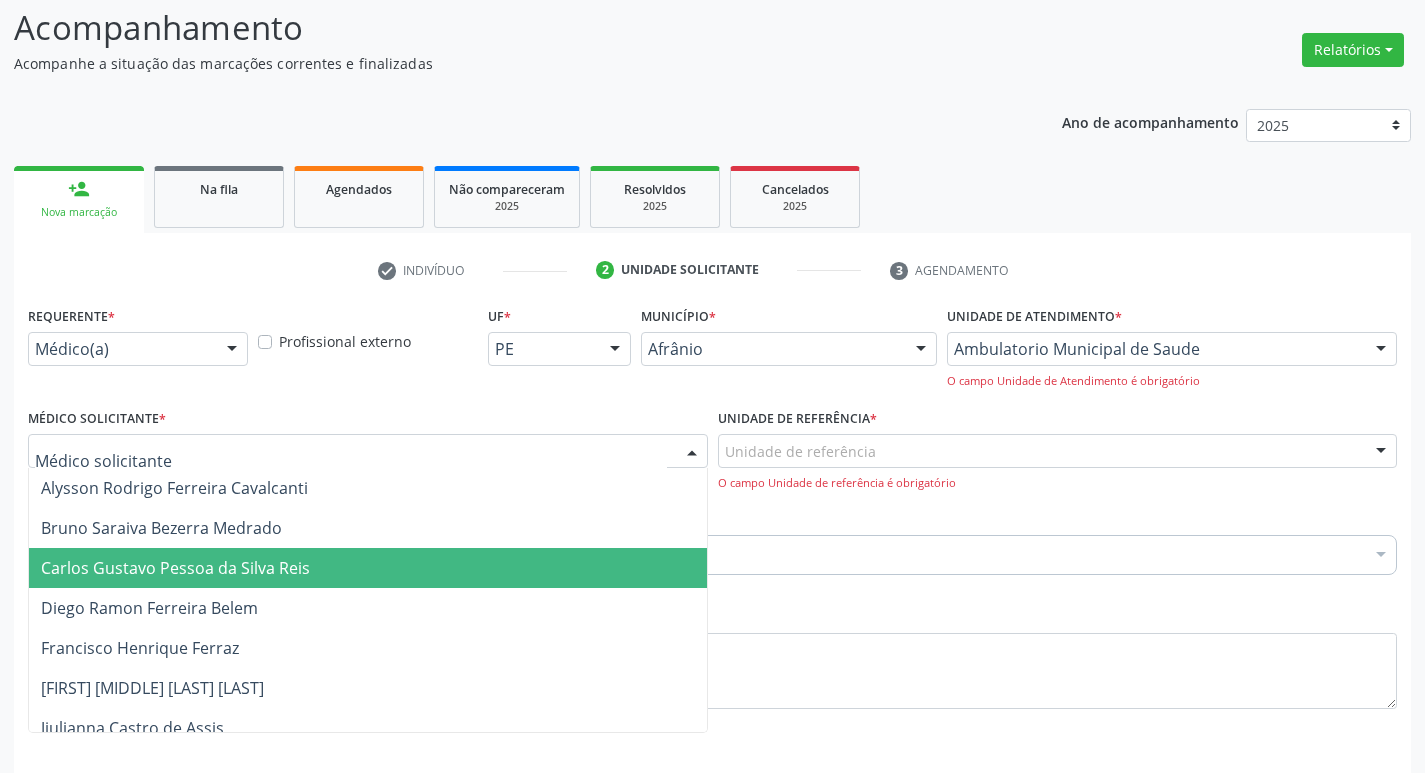 click on "Carlos Gustavo Pessoa da Silva Reis" at bounding box center [368, 568] 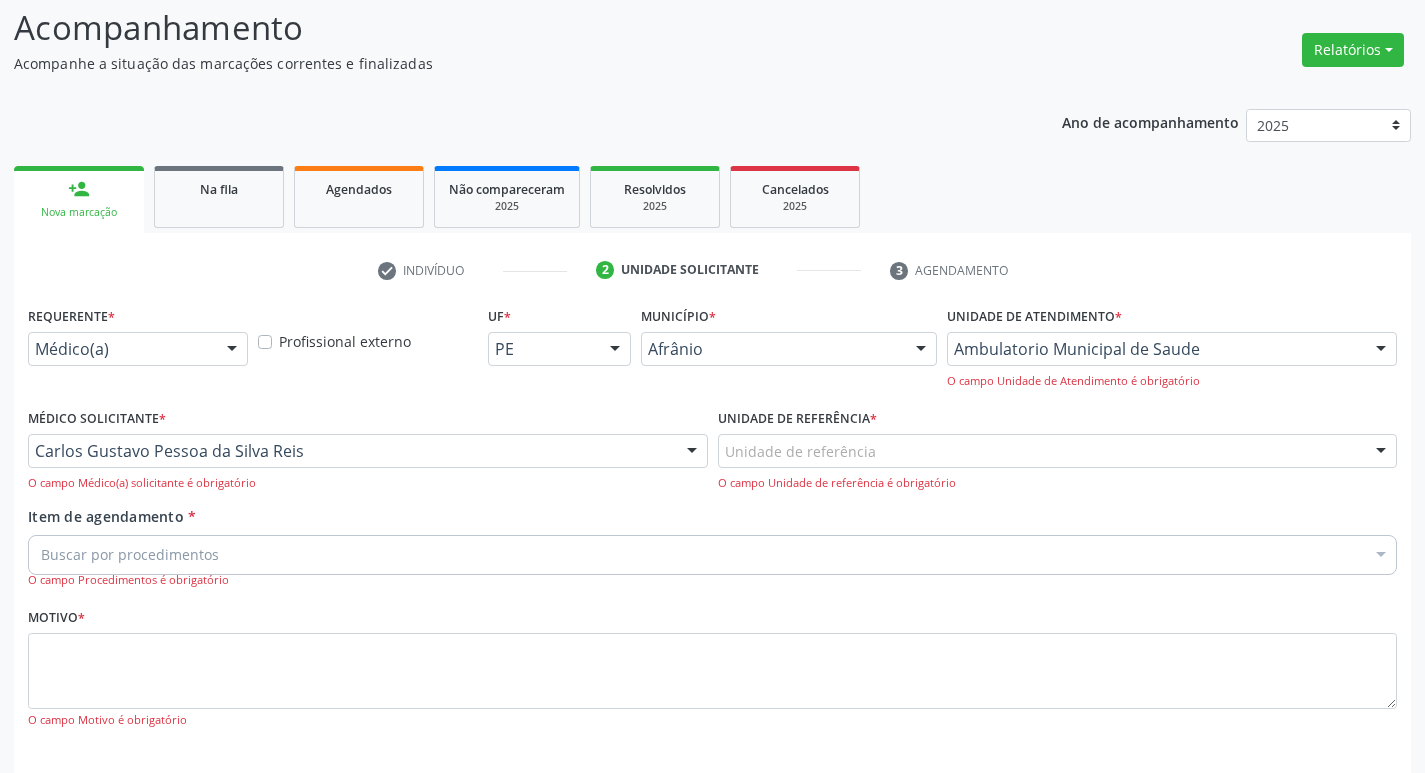 drag, startPoint x: 932, startPoint y: 463, endPoint x: 919, endPoint y: 554, distance: 91.92388 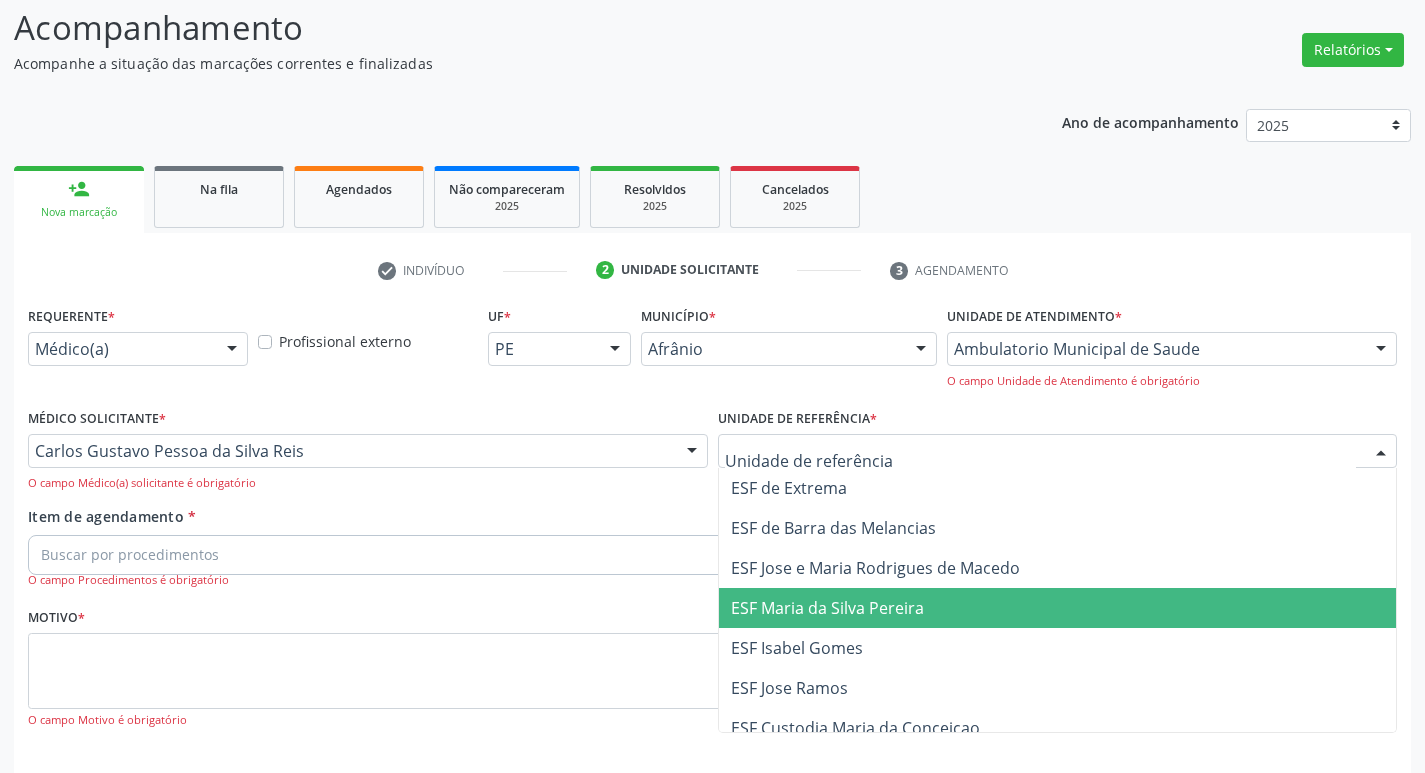click on "ESF Maria da Silva Pereira" at bounding box center [827, 608] 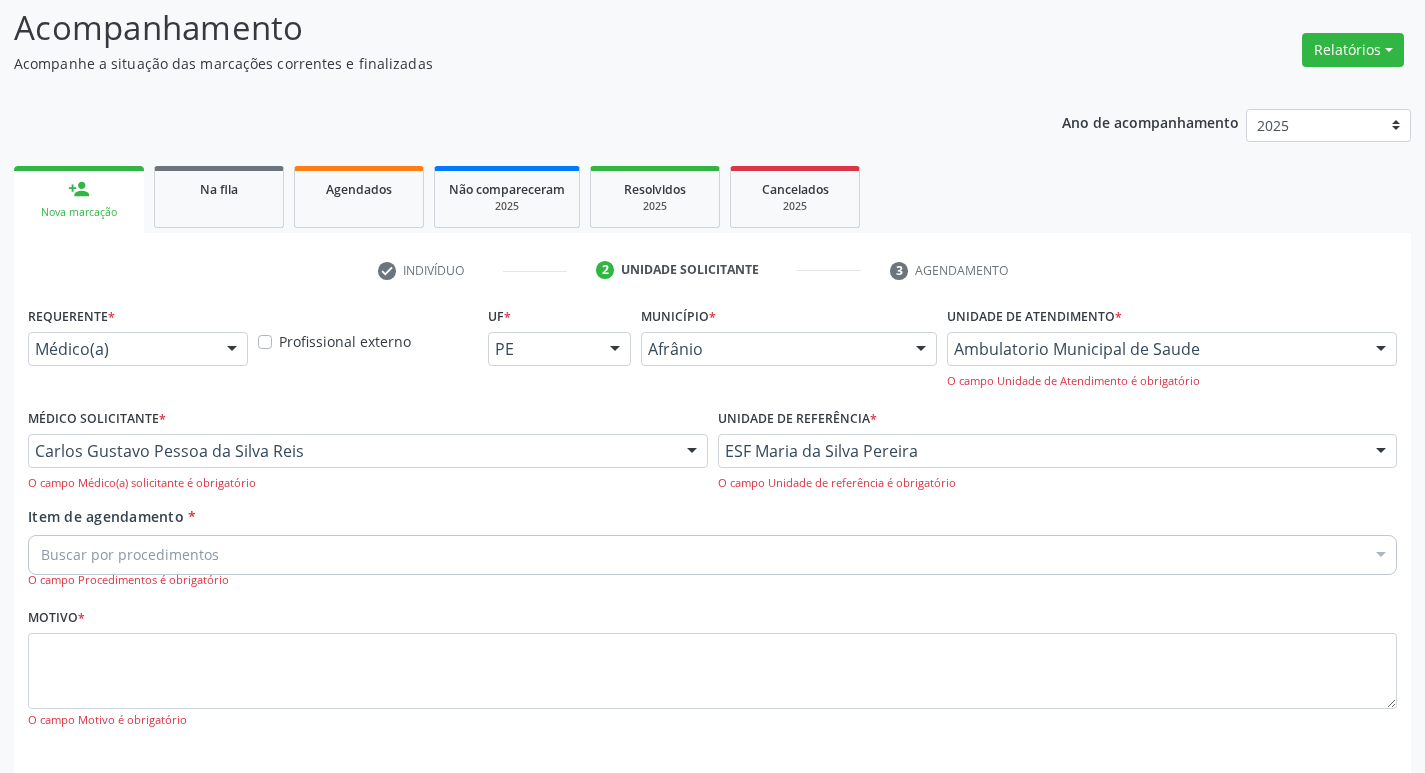 click on "Buscar por procedimentos" at bounding box center [712, 555] 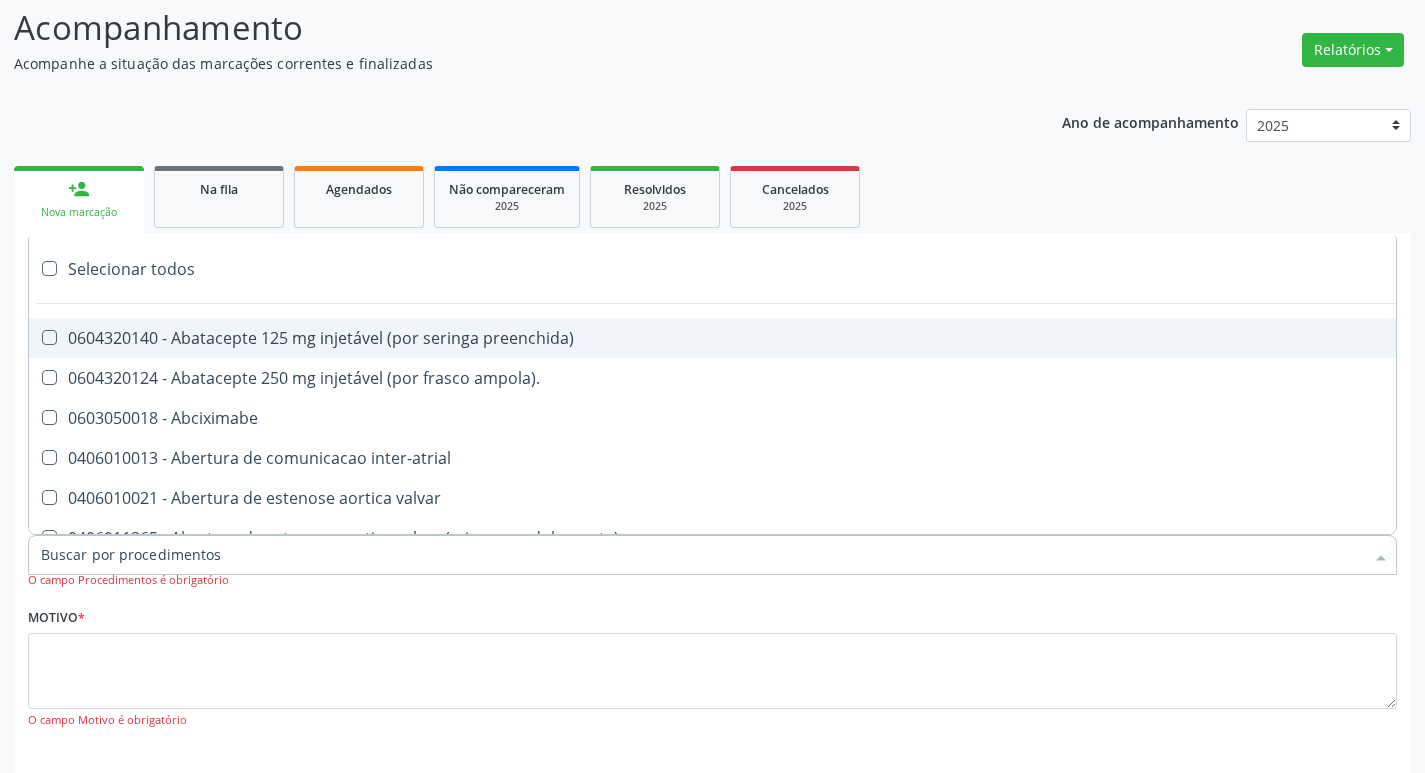 paste on "ortope" 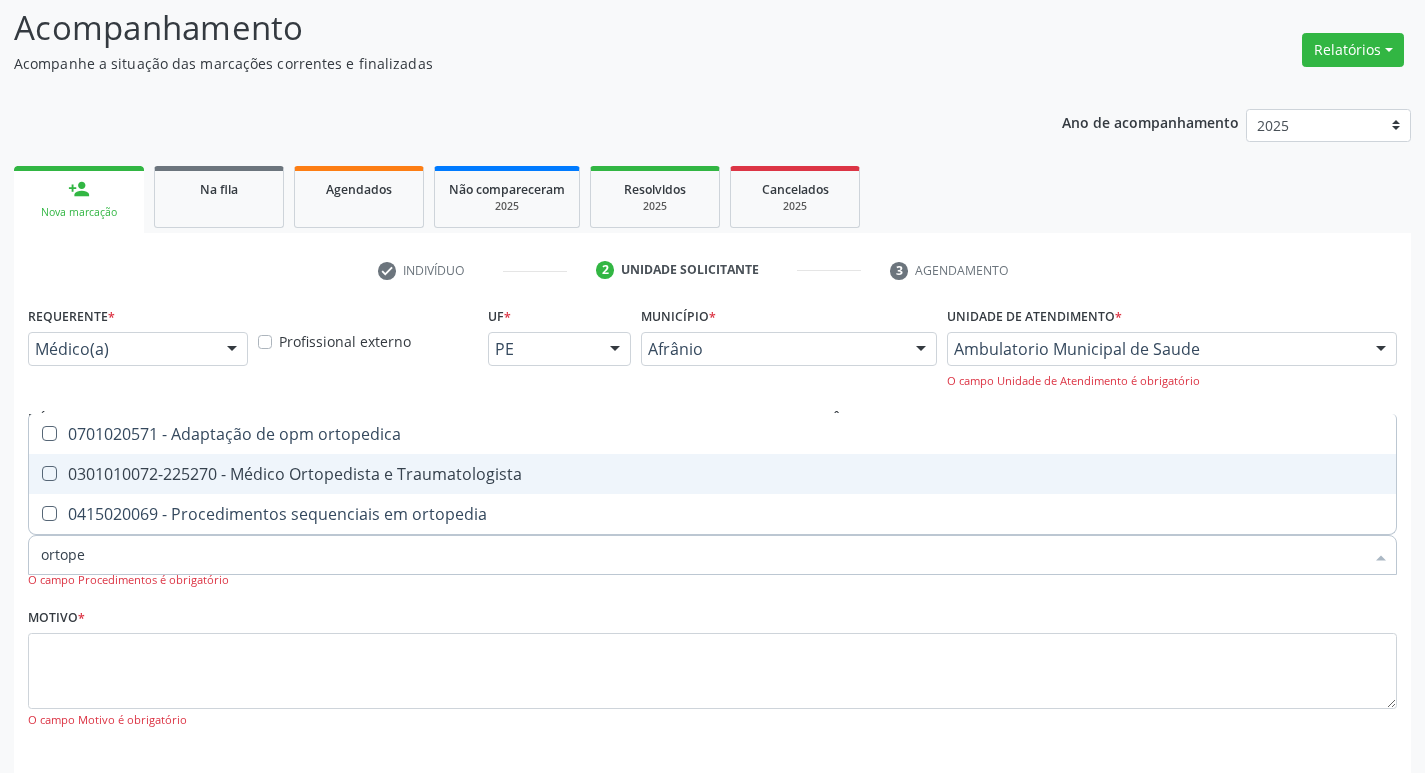 drag, startPoint x: 51, startPoint y: 474, endPoint x: 106, endPoint y: 611, distance: 147.62791 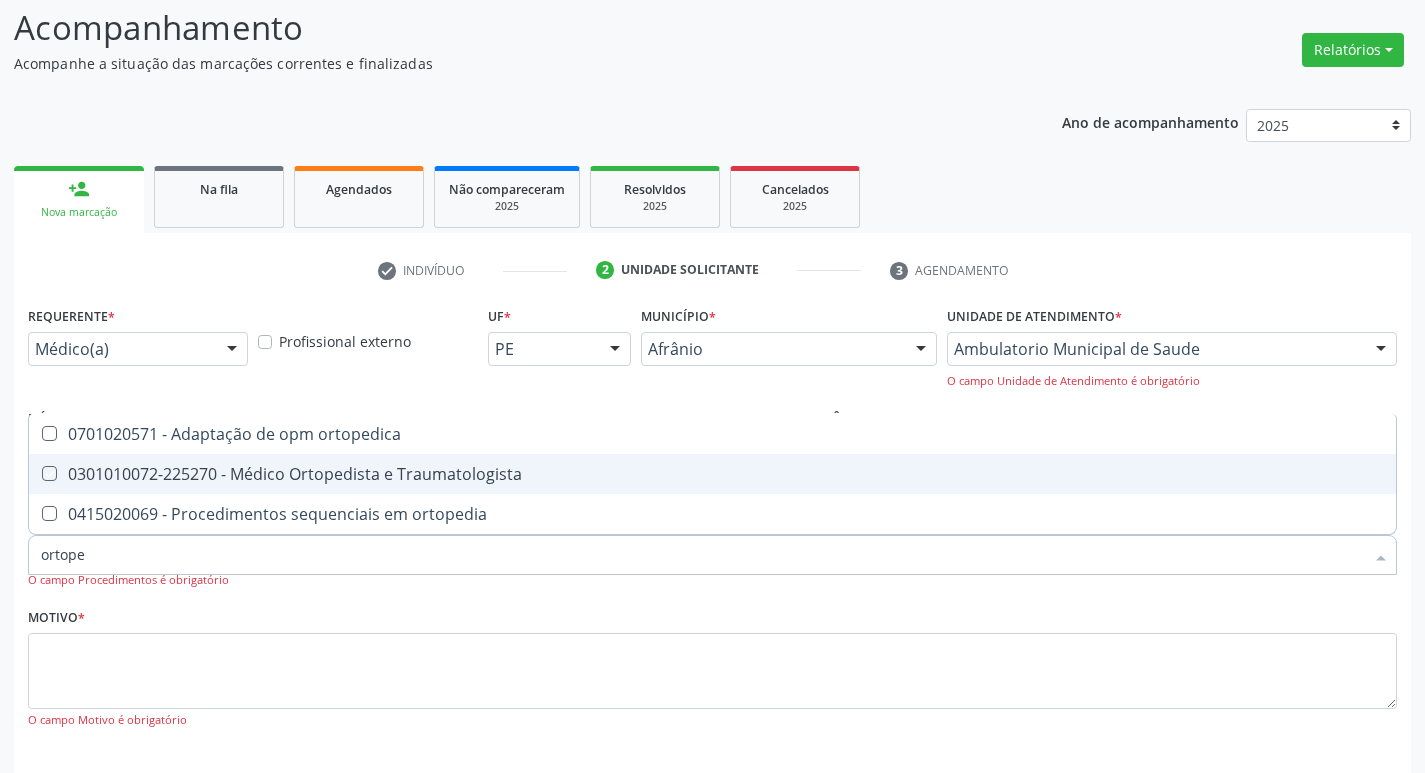 click at bounding box center [35, 473] 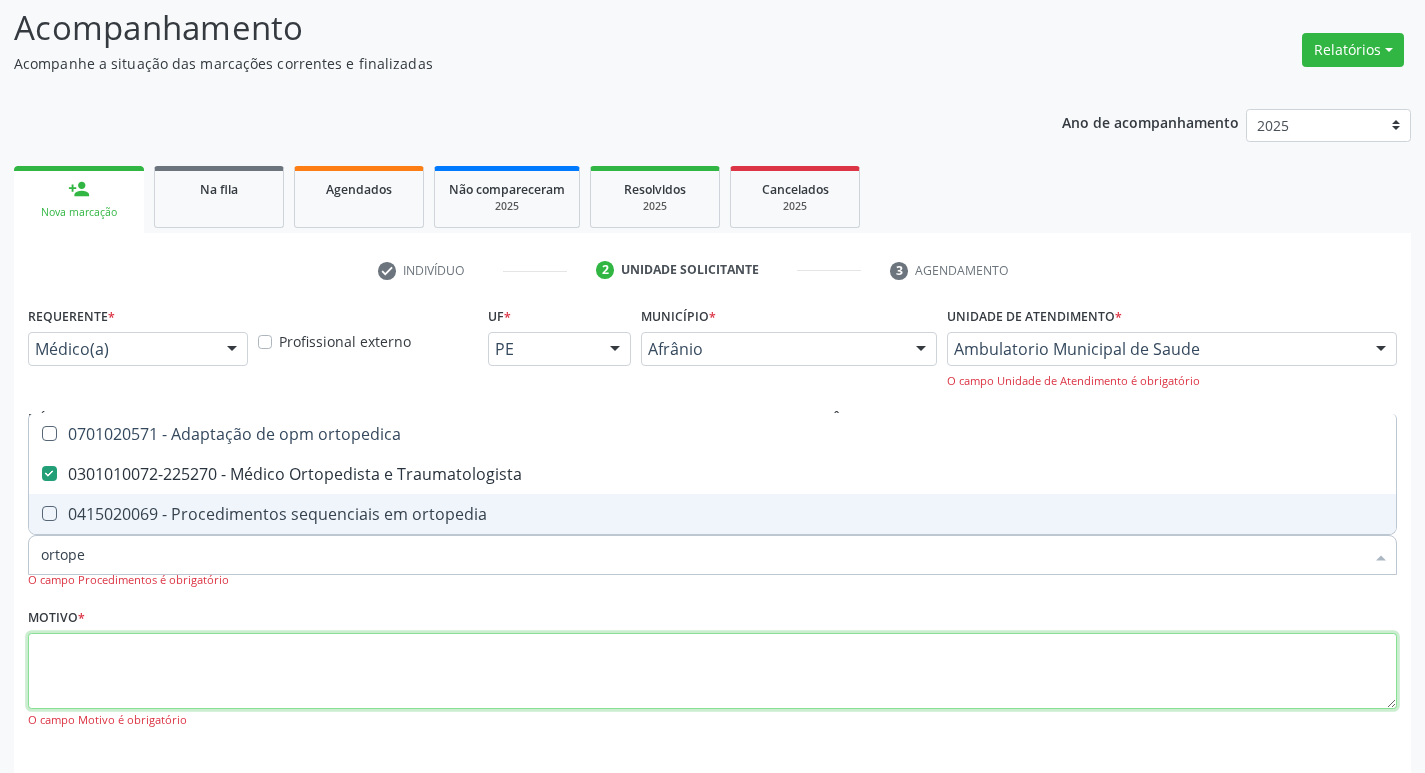 click at bounding box center [712, 671] 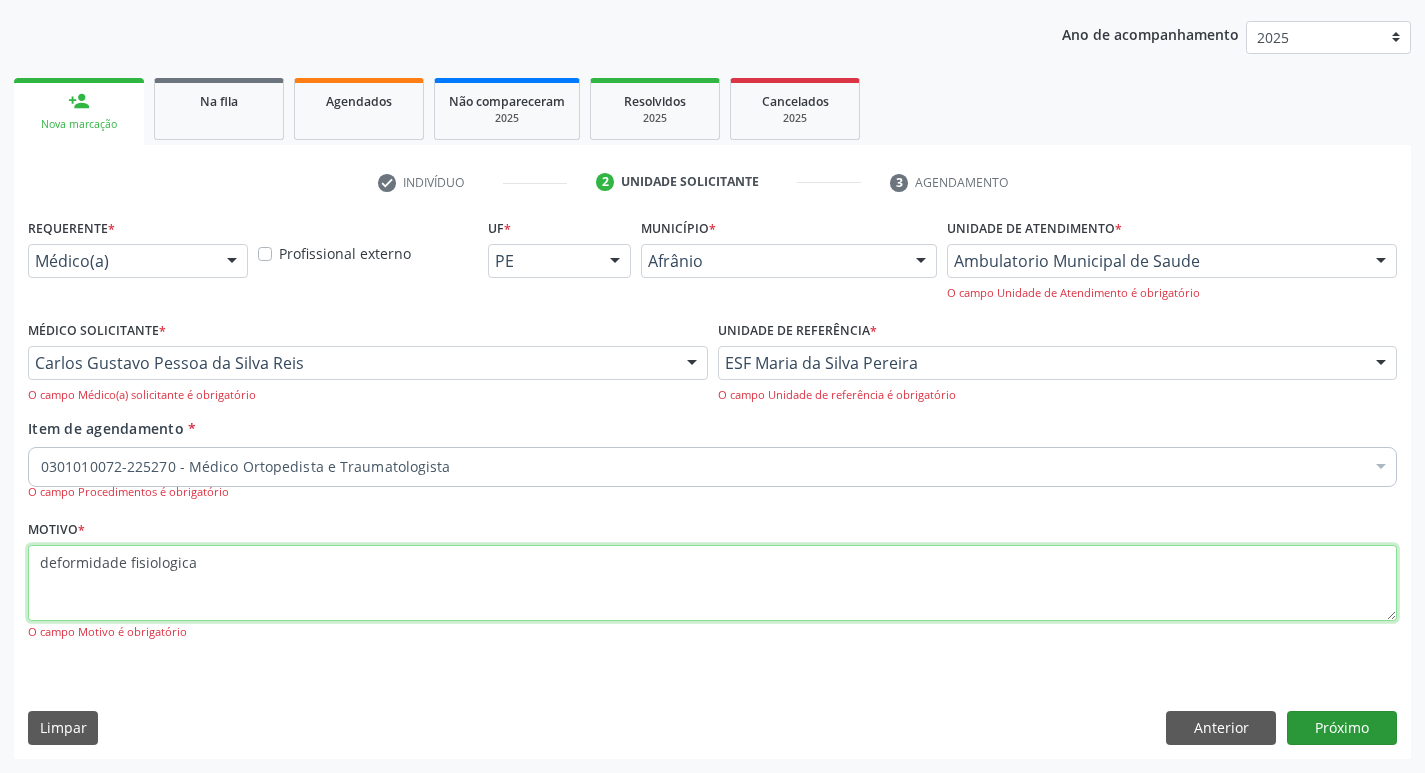 type on "deformidade fisiologica" 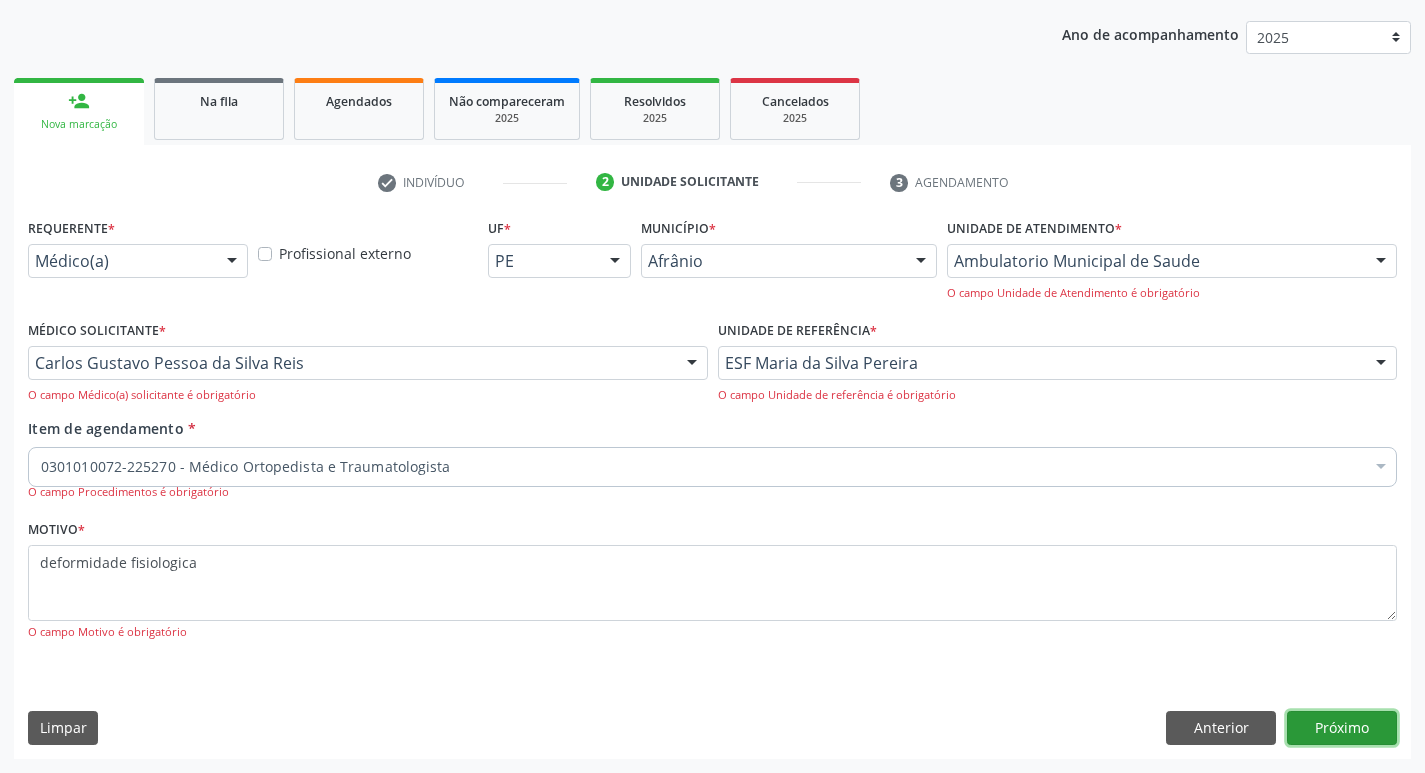 click on "Próximo" at bounding box center (1342, 728) 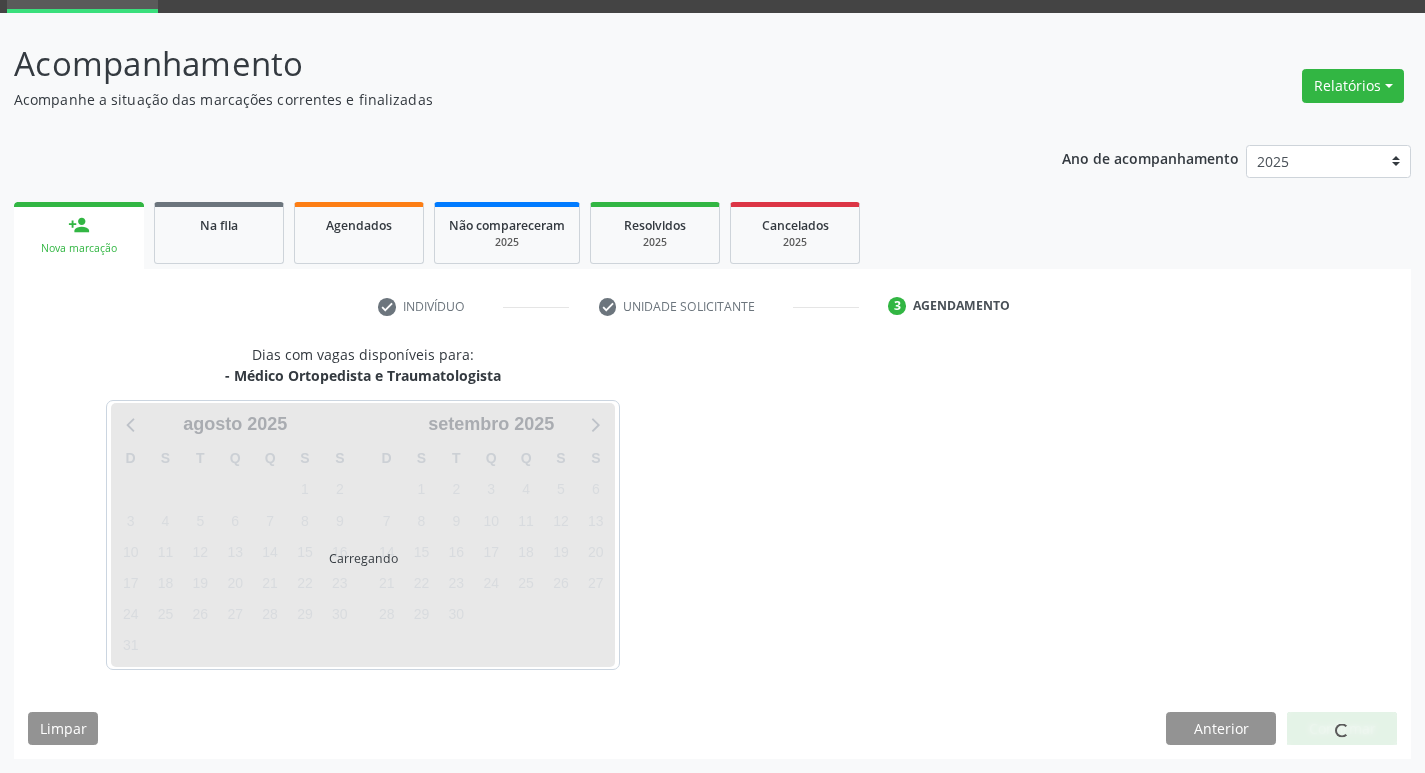 scroll, scrollTop: 97, scrollLeft: 0, axis: vertical 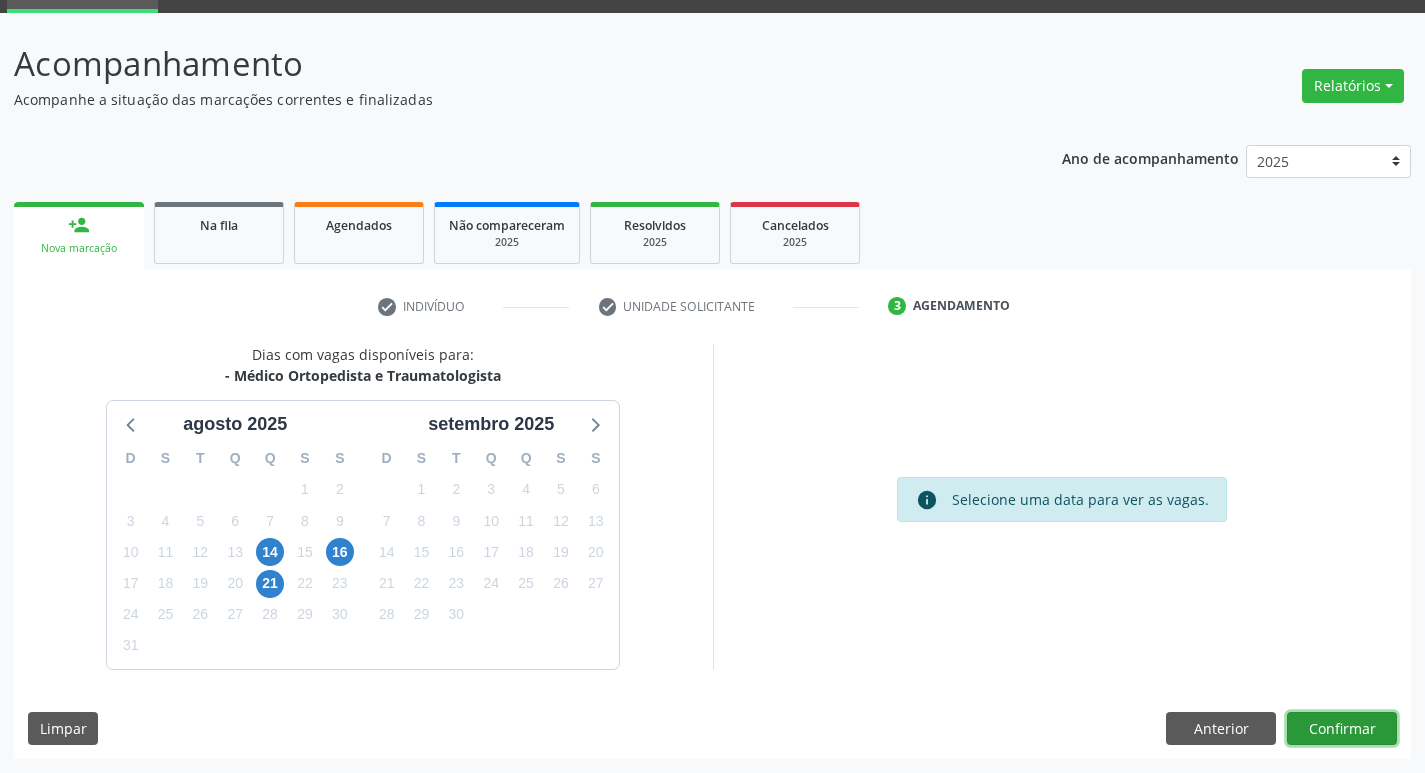 click on "Confirmar" at bounding box center [1342, 729] 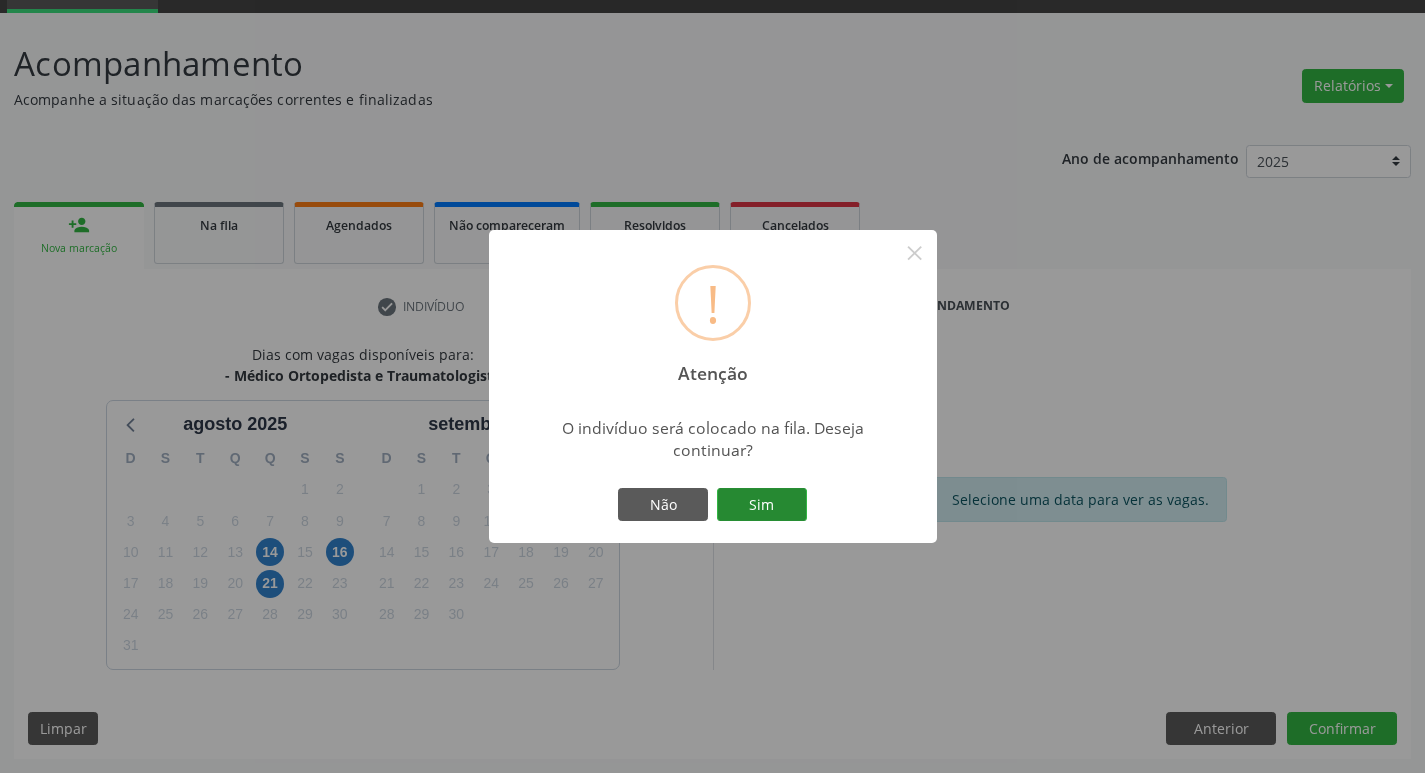 click on "Sim" at bounding box center [762, 505] 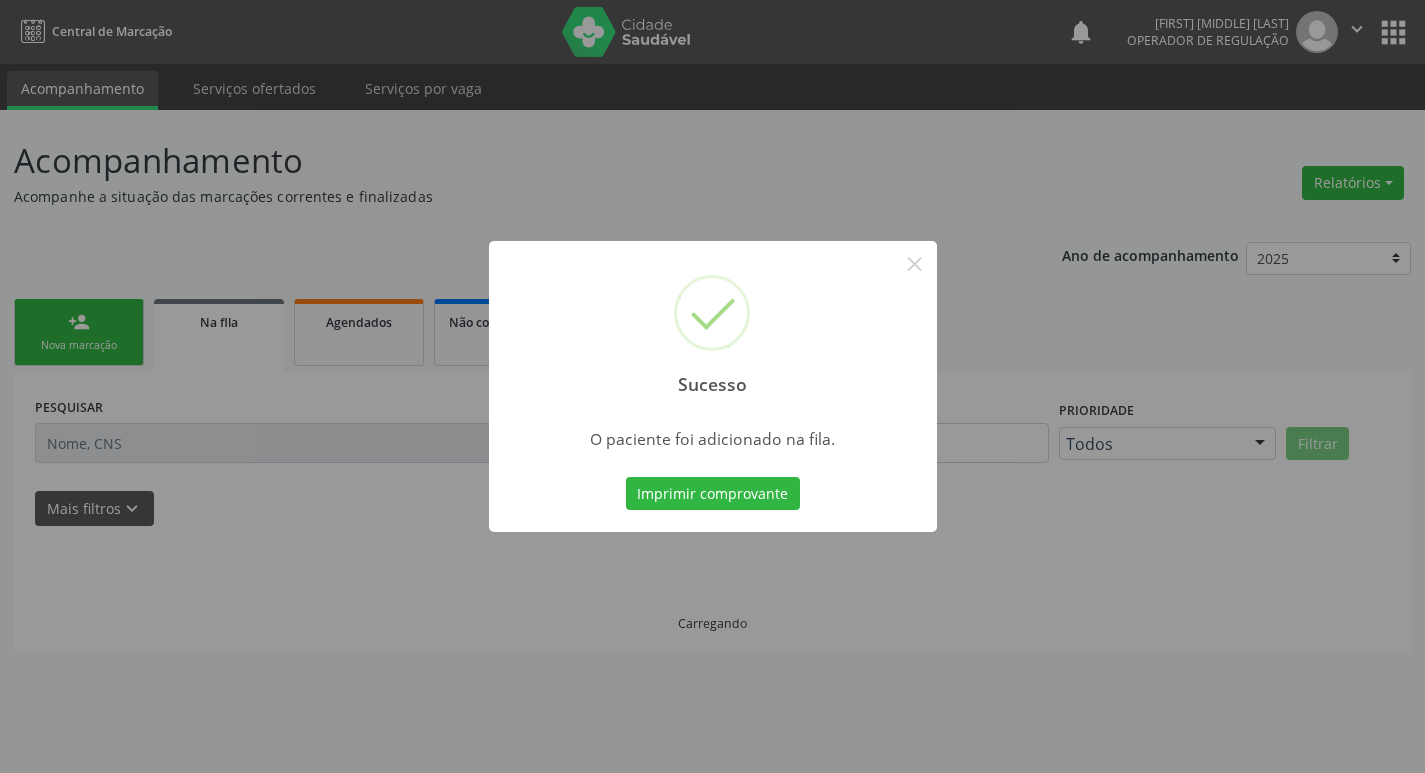 scroll, scrollTop: 0, scrollLeft: 0, axis: both 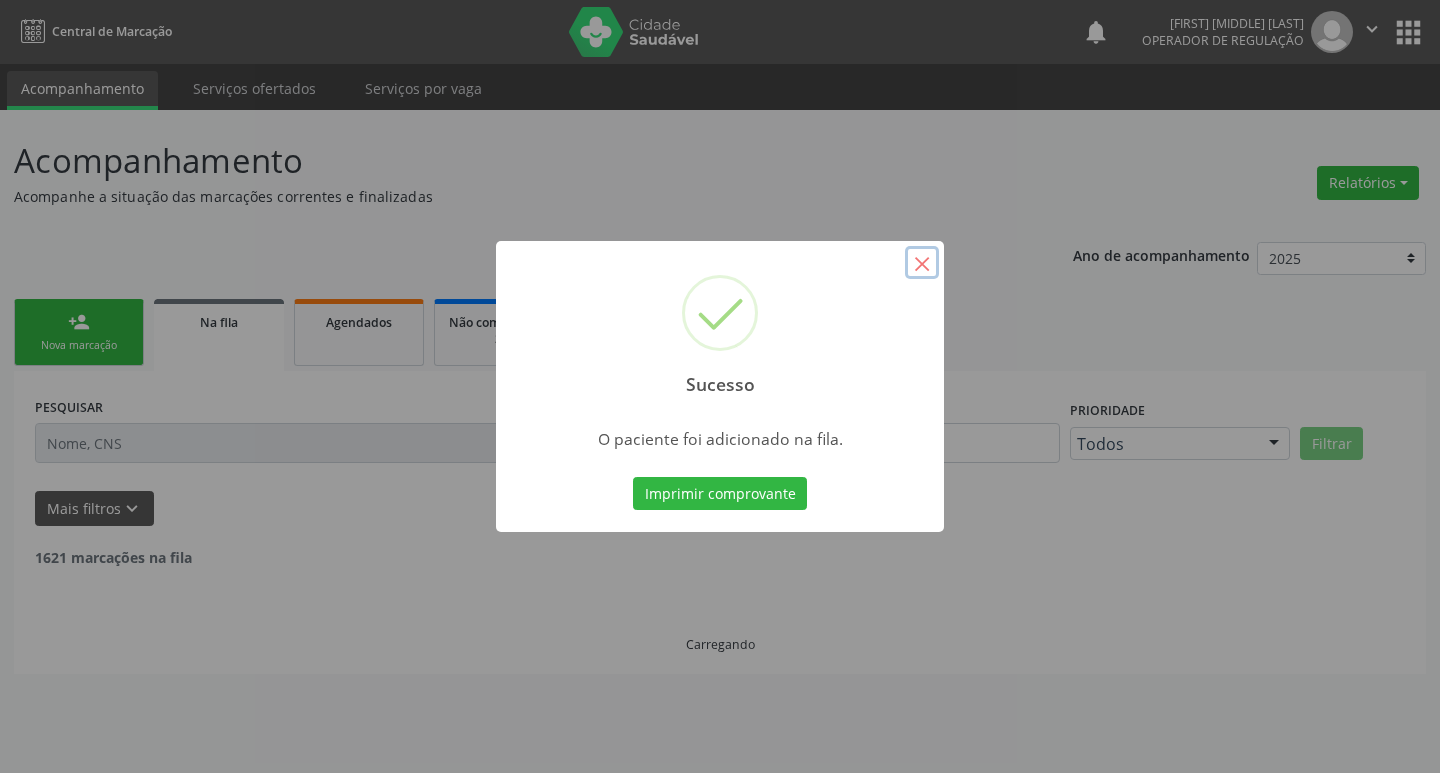 click on "×" at bounding box center (922, 263) 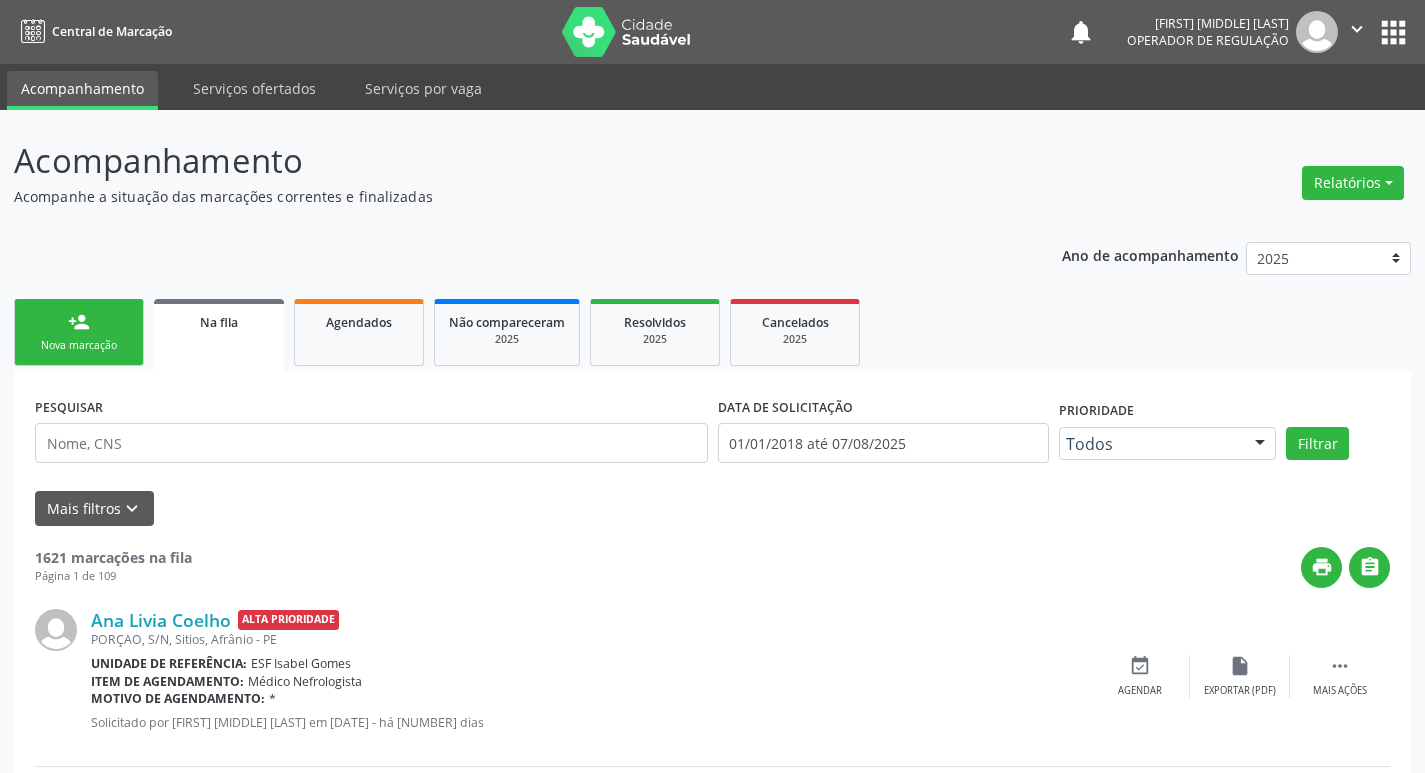 click on "person_add" at bounding box center (79, 322) 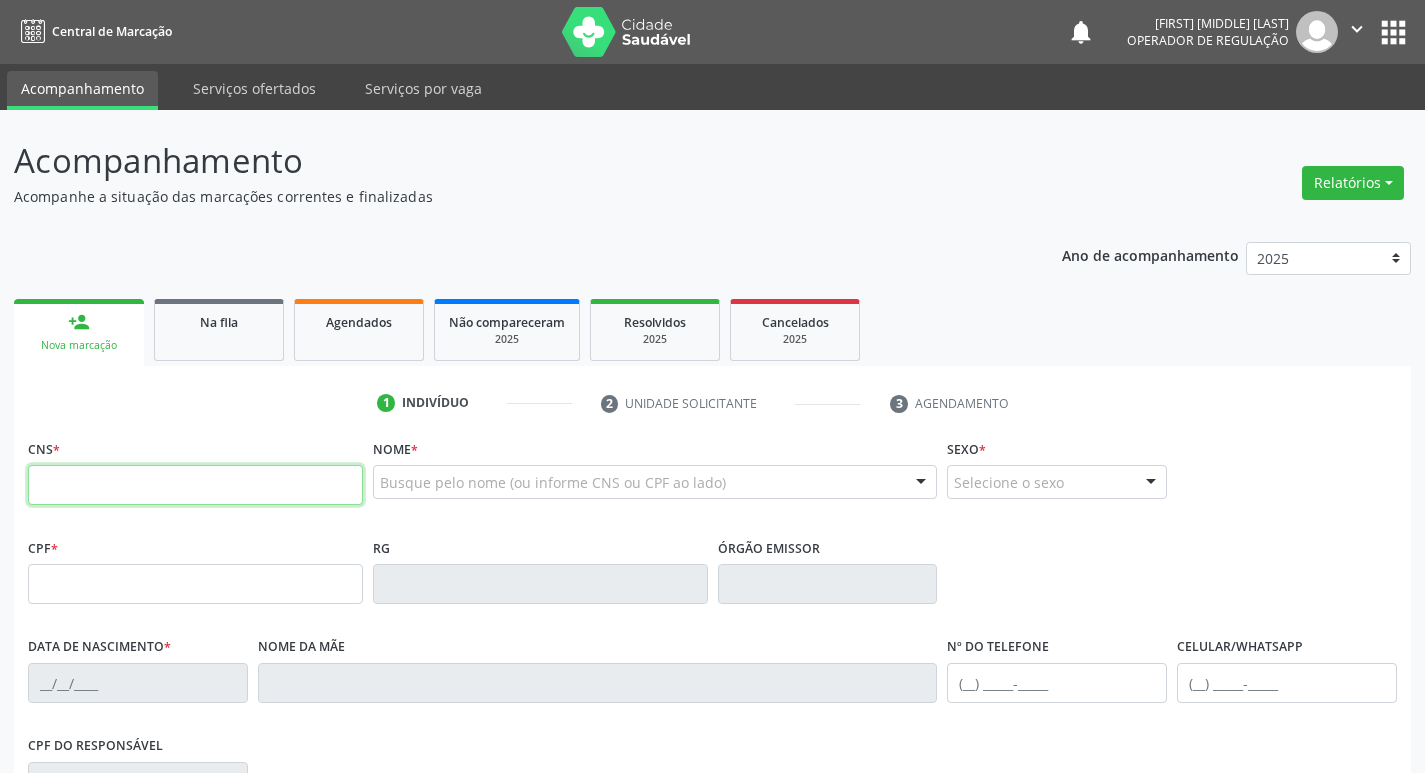 click at bounding box center (195, 485) 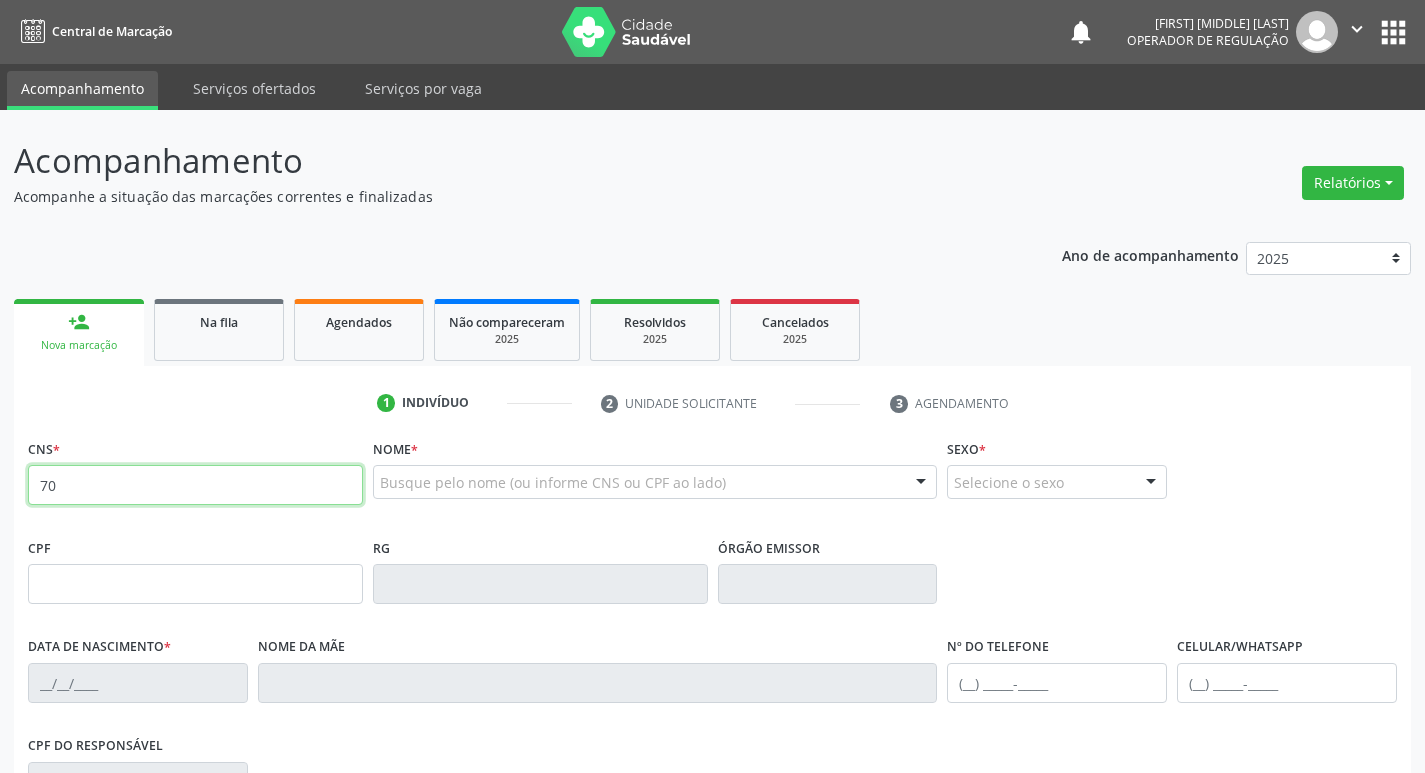 type on "7" 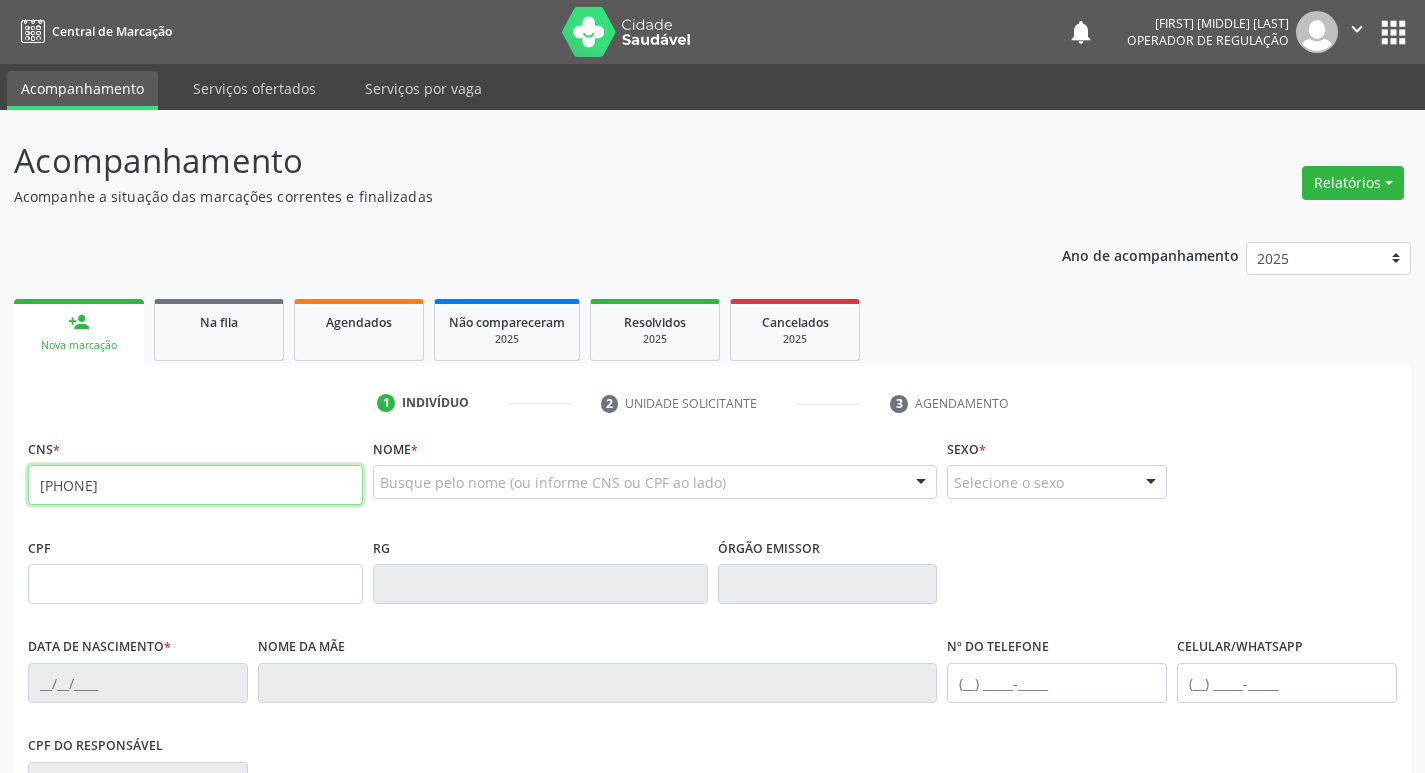 type on "[PHONE]" 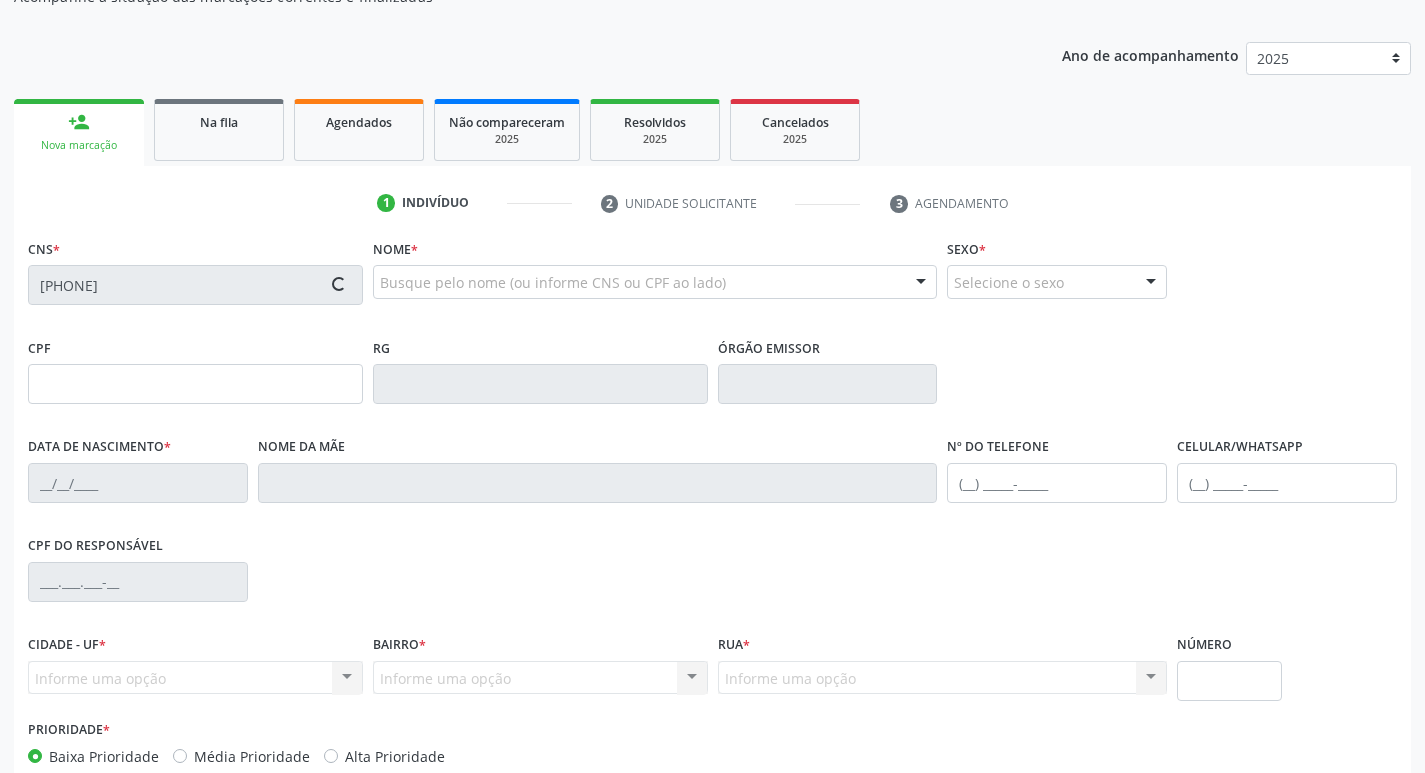 scroll, scrollTop: 311, scrollLeft: 0, axis: vertical 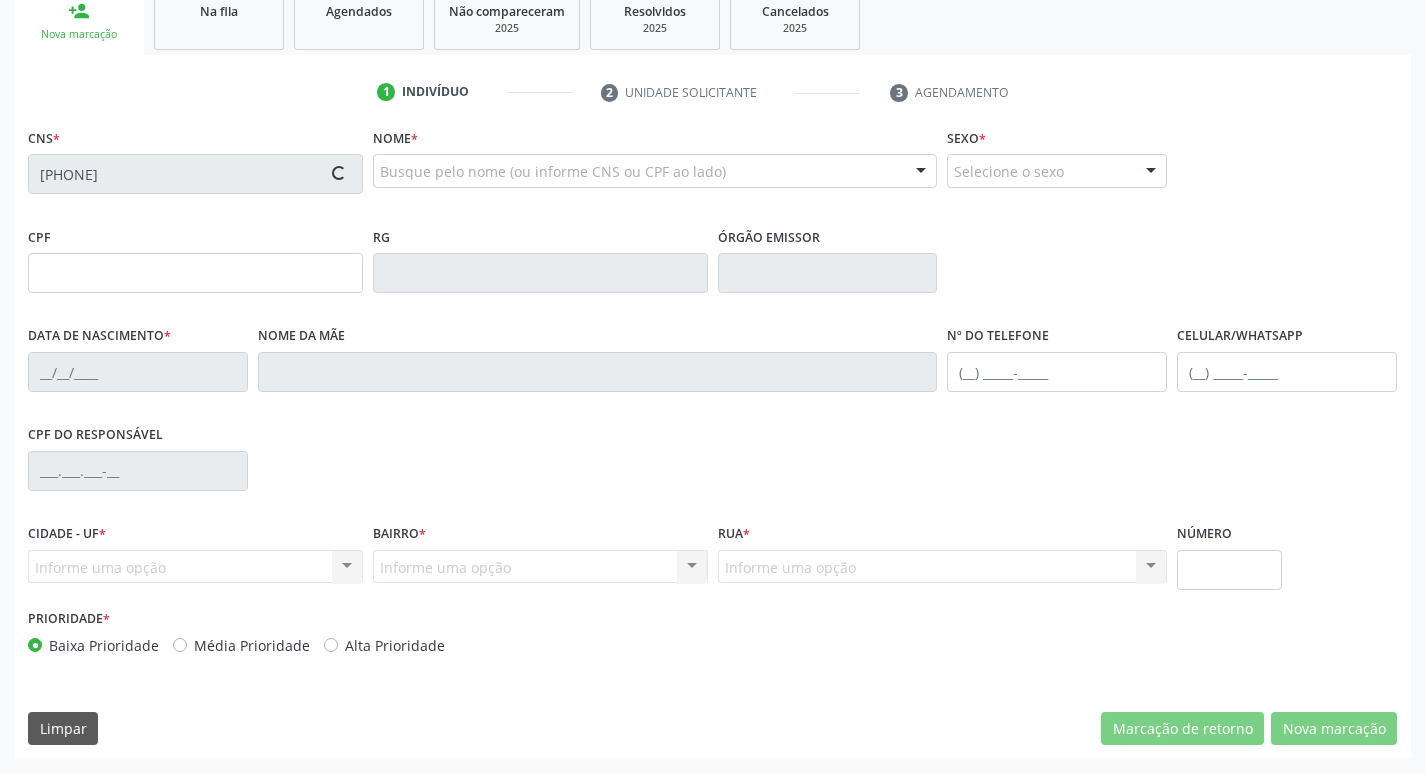 type on "[PHONE]" 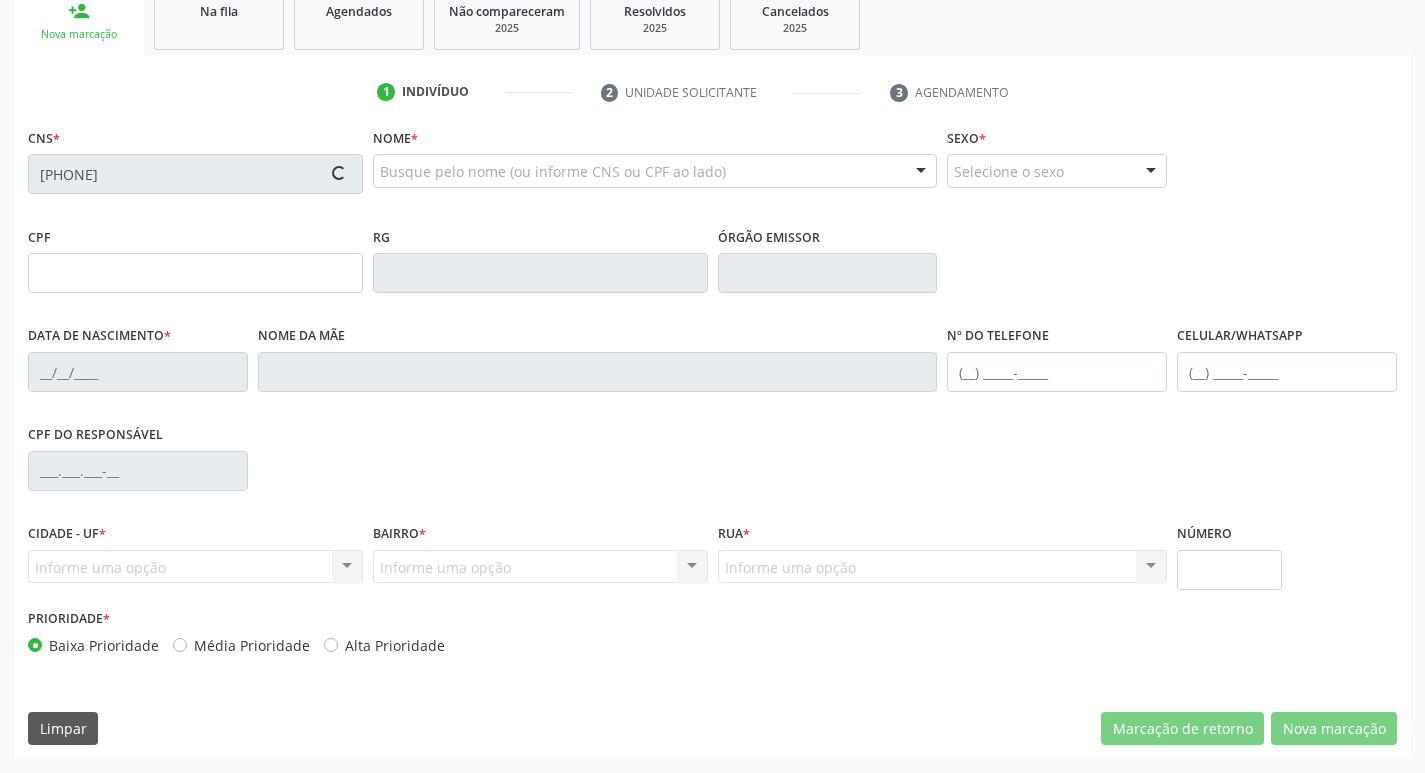 type on "[DATE]" 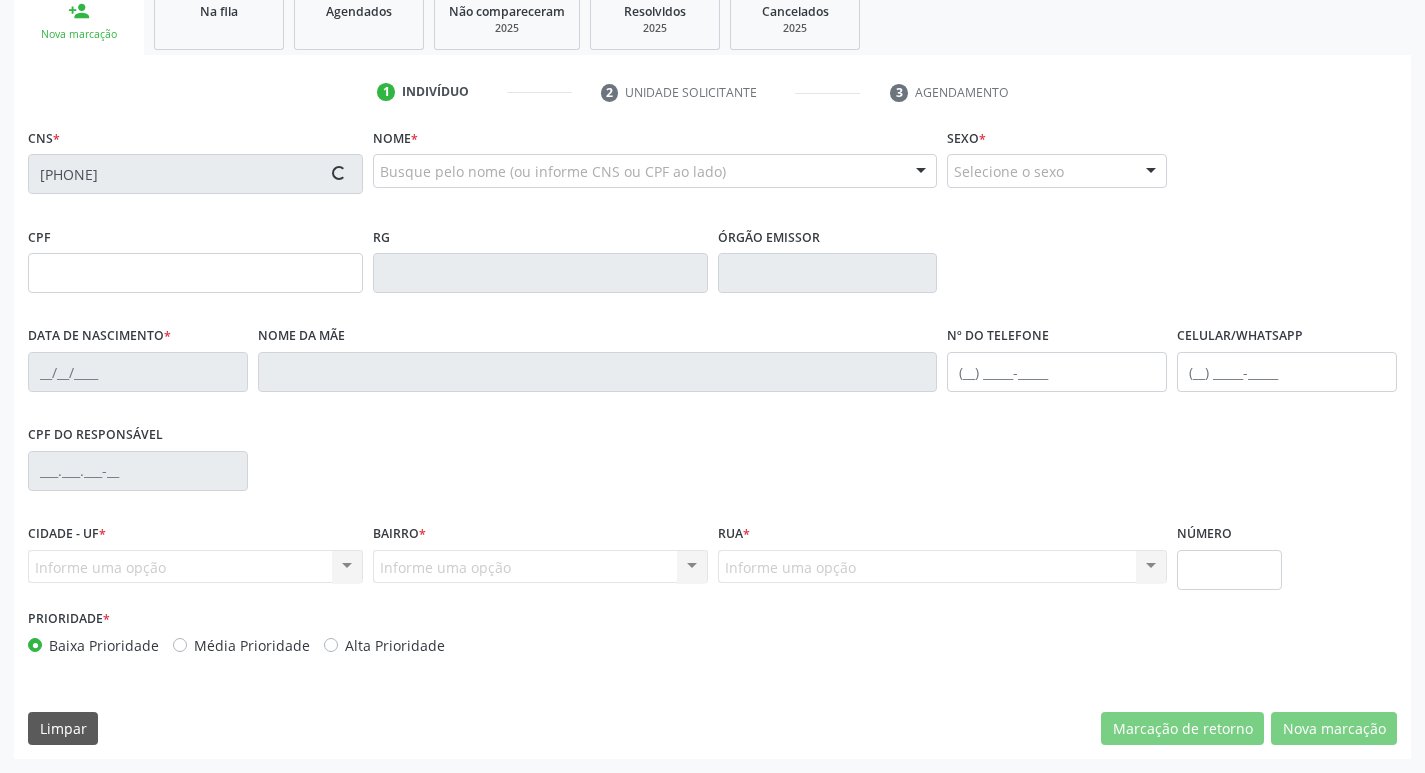 type on "[PHONE]" 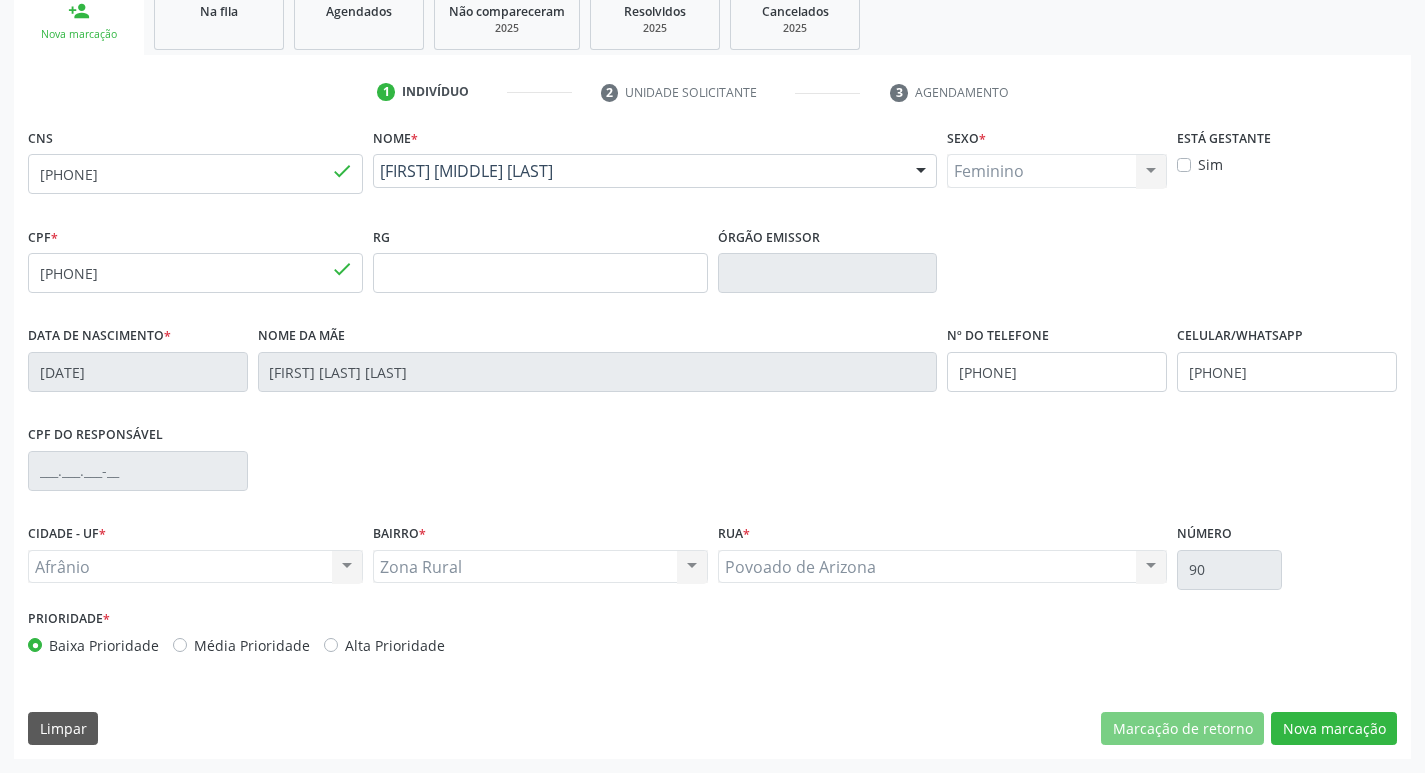 click on "Média Prioridade" at bounding box center (252, 645) 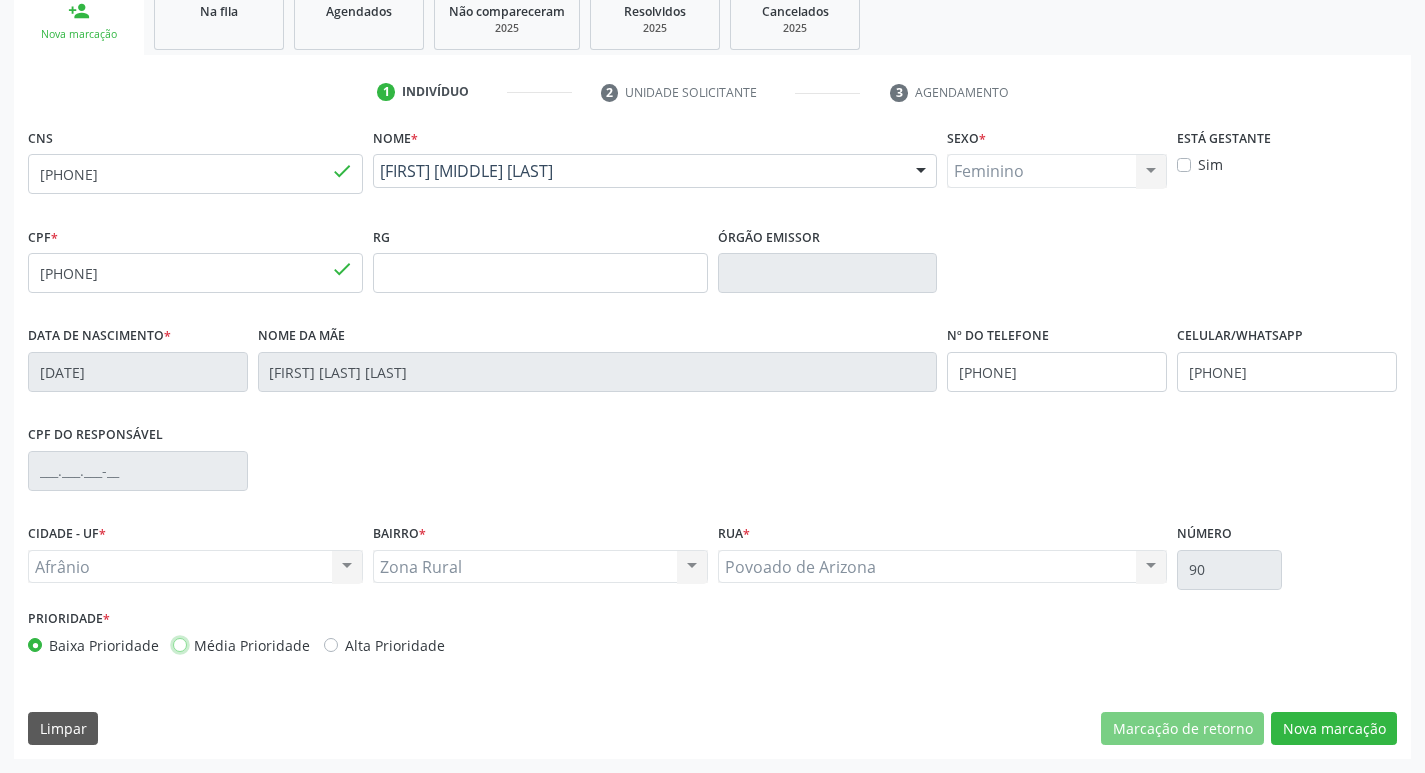 click on "Média Prioridade" at bounding box center (180, 644) 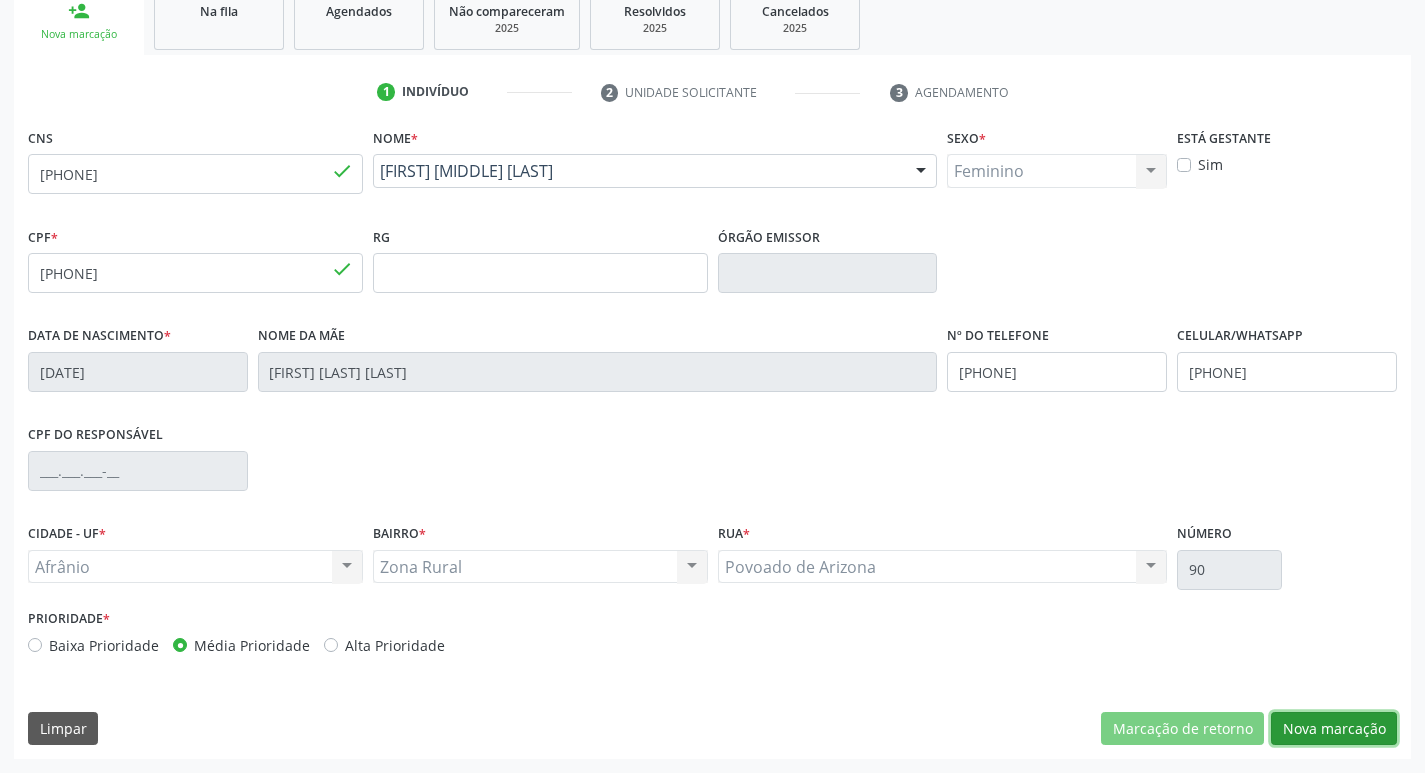 click on "Nova marcação" at bounding box center [1334, 729] 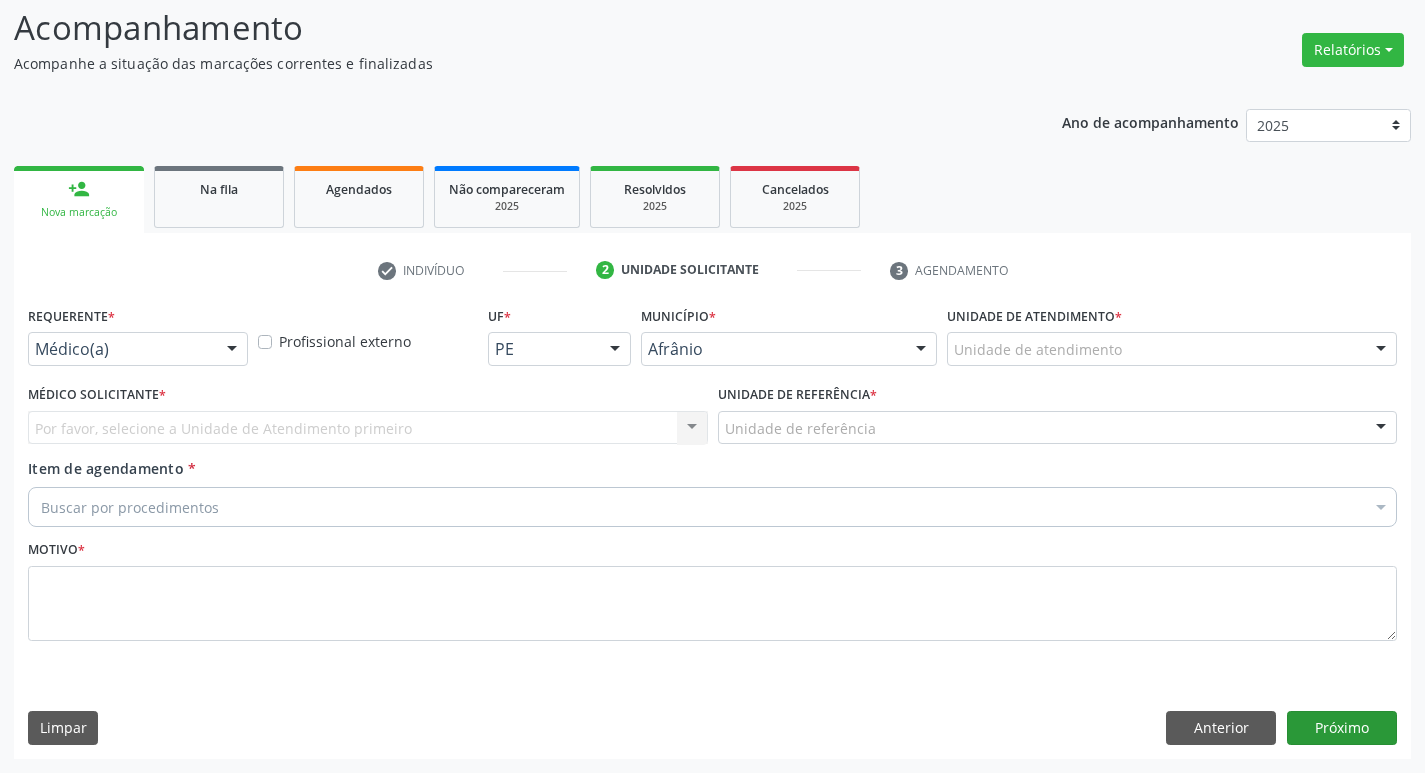 scroll, scrollTop: 133, scrollLeft: 0, axis: vertical 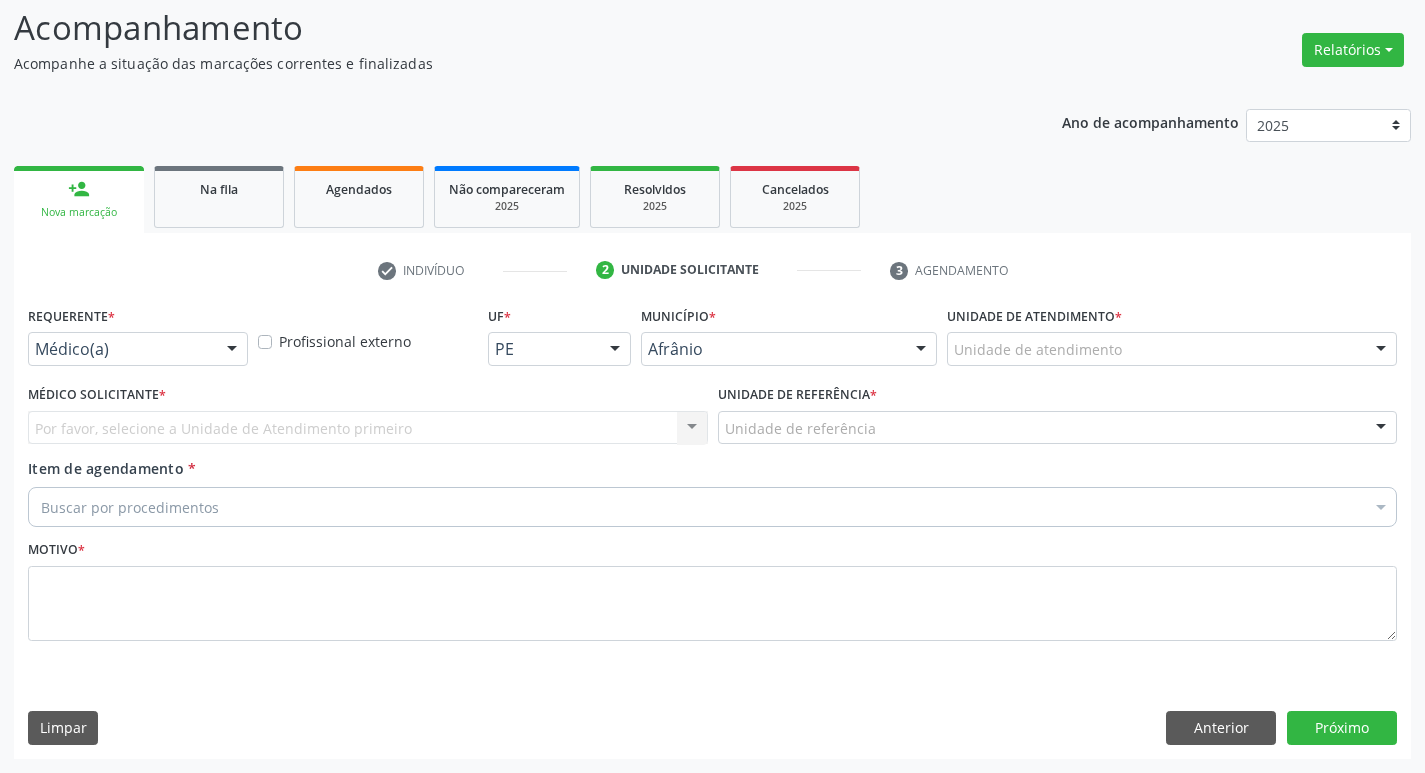 click on "Unidade de atendimento
*" at bounding box center [1034, 316] 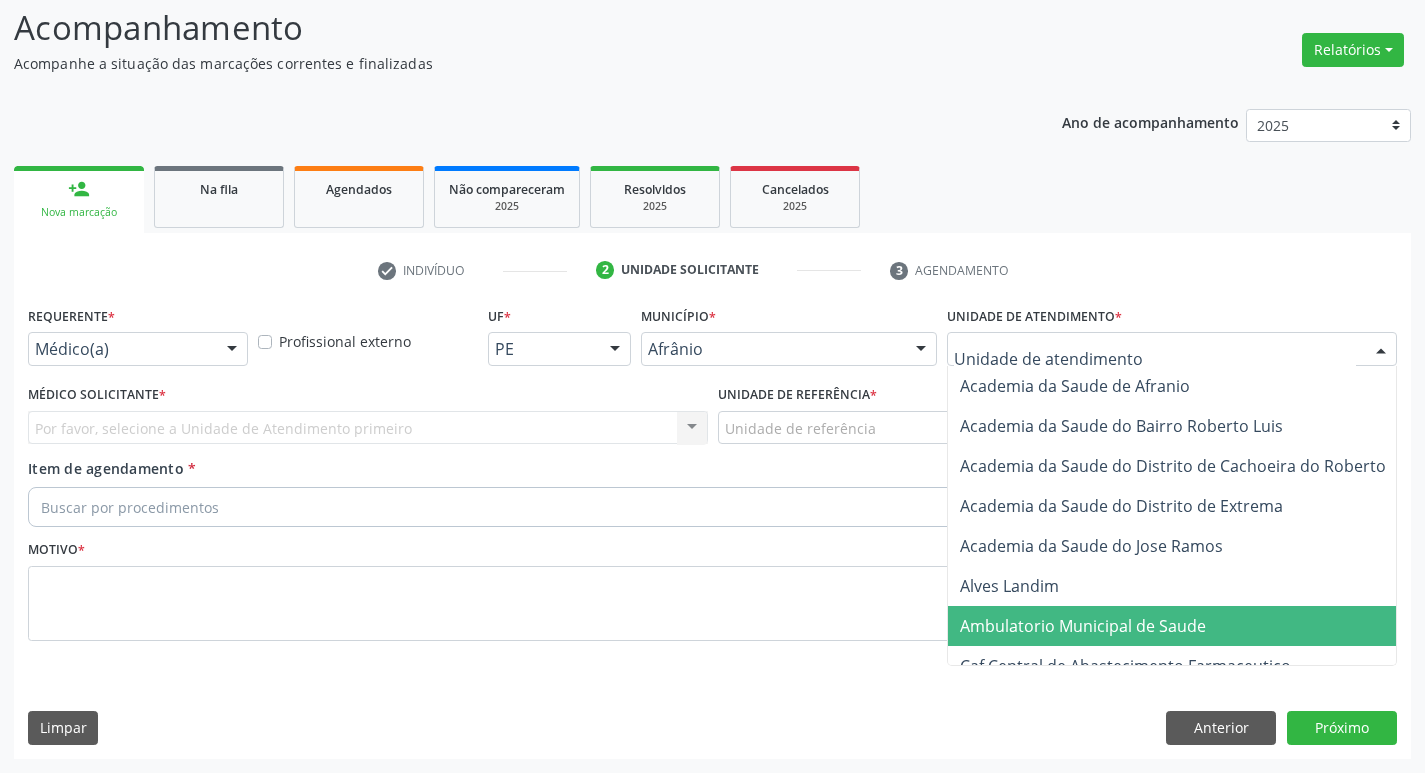 click on "Ambulatorio Municipal de Saude" at bounding box center (1186, 626) 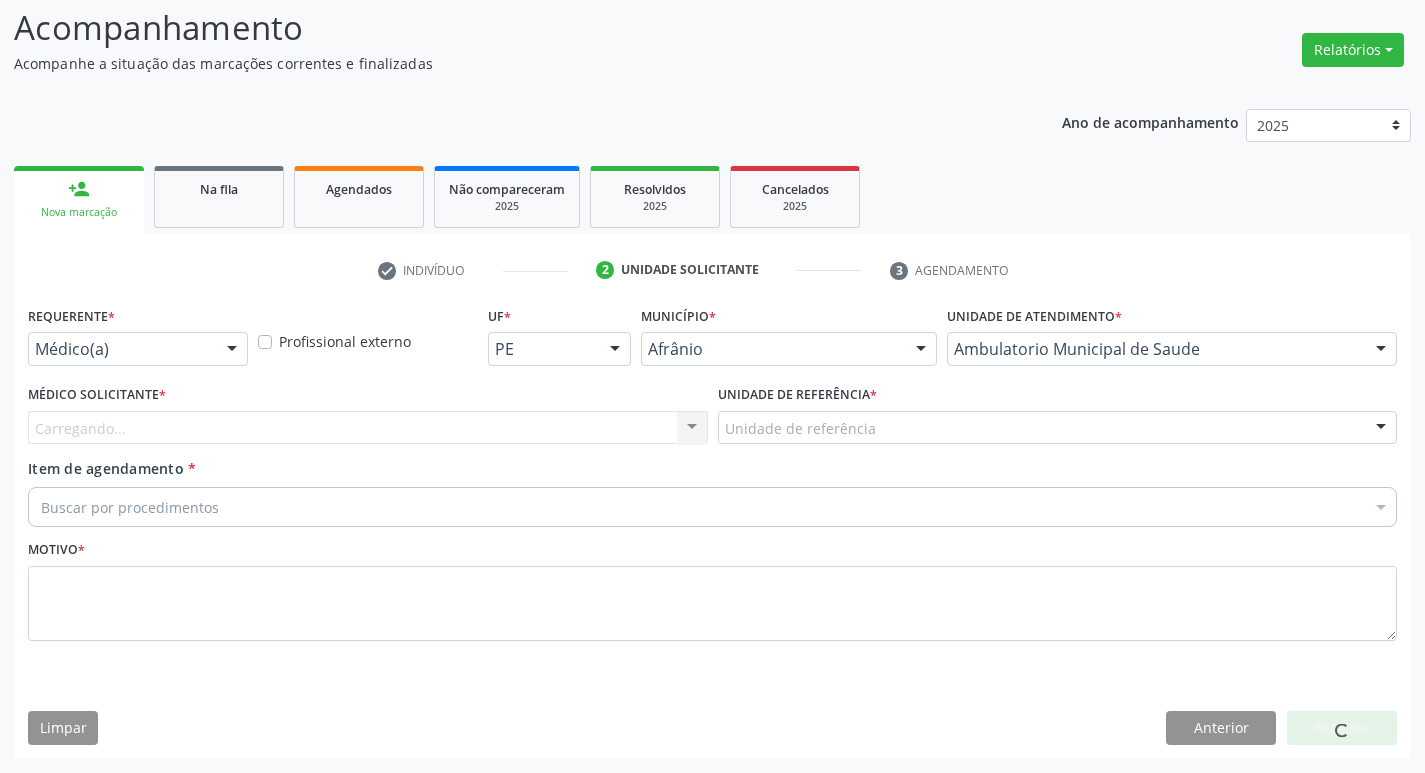 click on "Carregando...
Nenhum resultado encontrado para: "   "
Não há nenhuma opção para ser exibida." at bounding box center (368, 428) 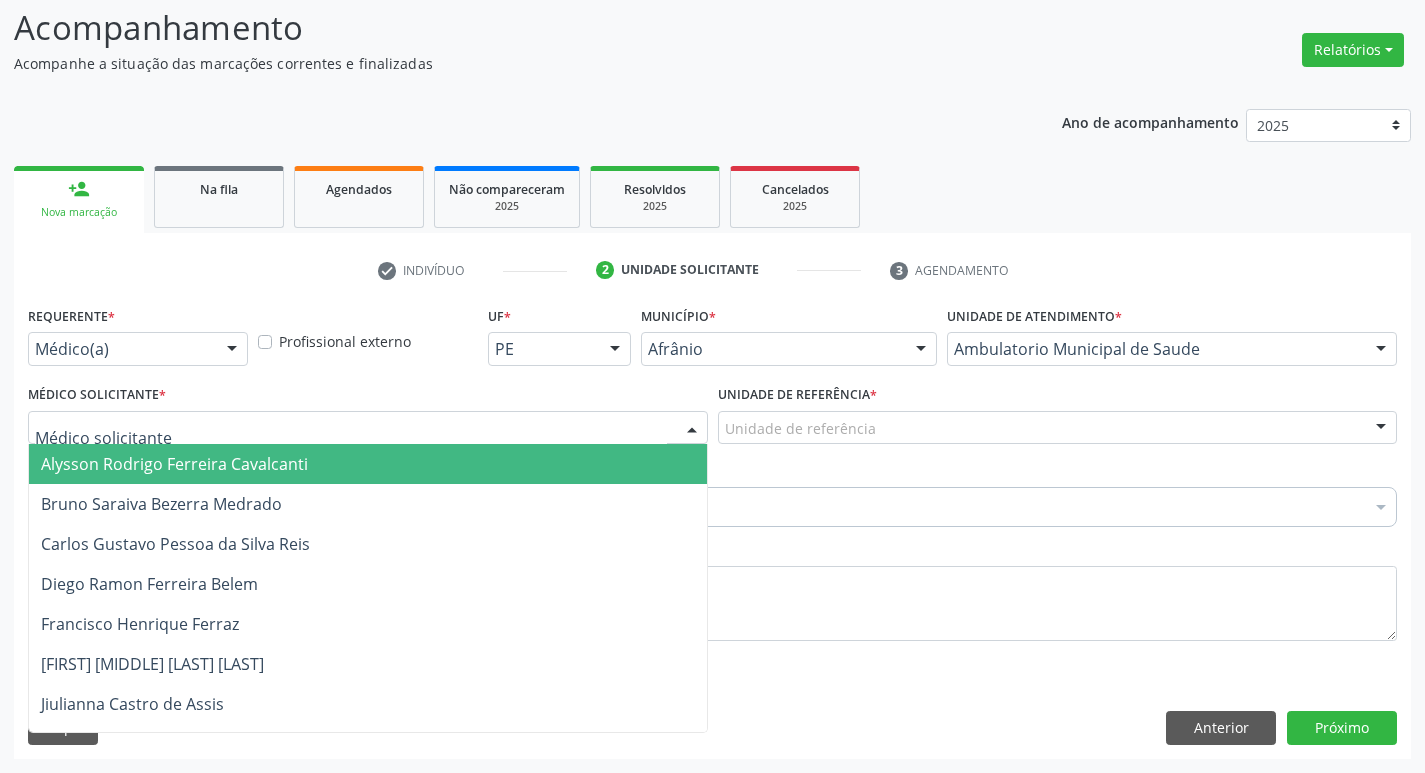 click at bounding box center [368, 428] 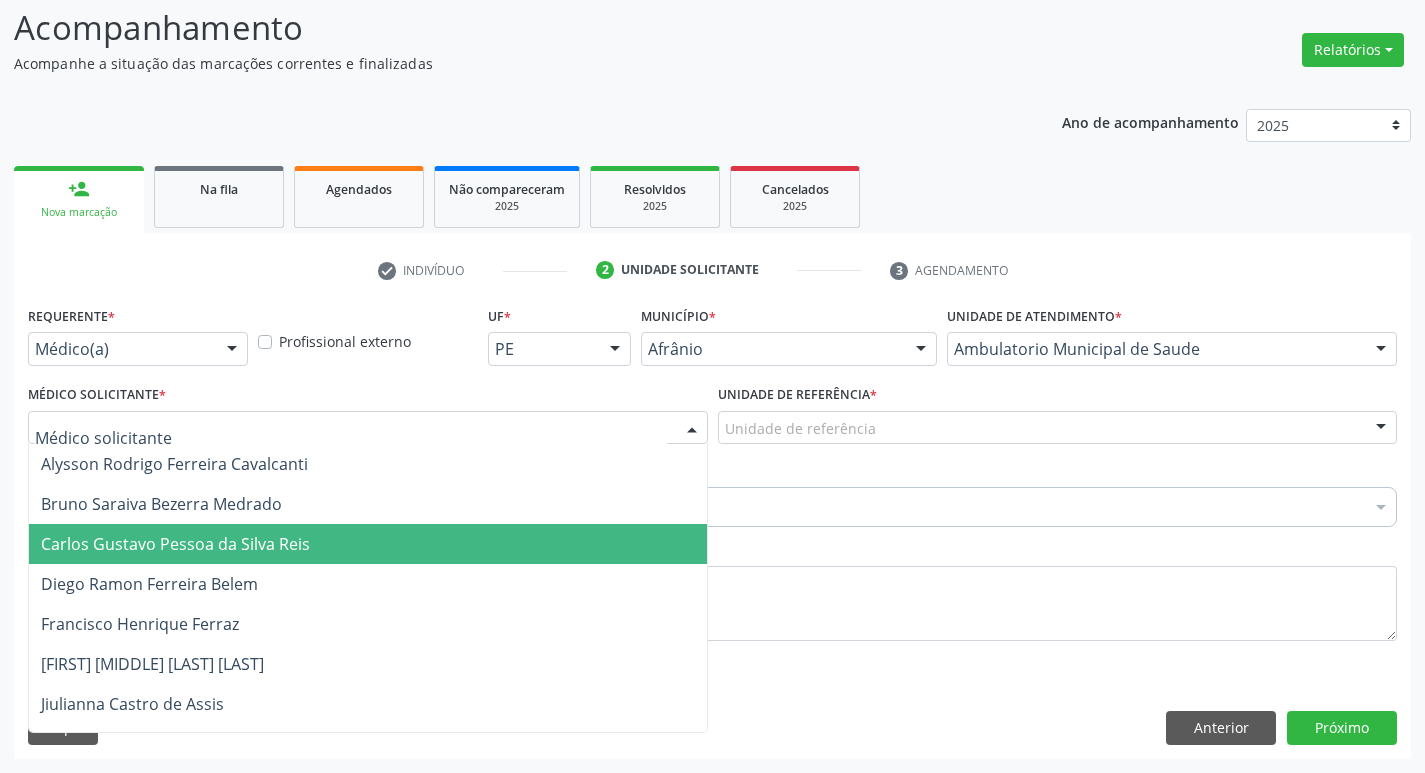 drag, startPoint x: 492, startPoint y: 556, endPoint x: 709, endPoint y: 510, distance: 221.822 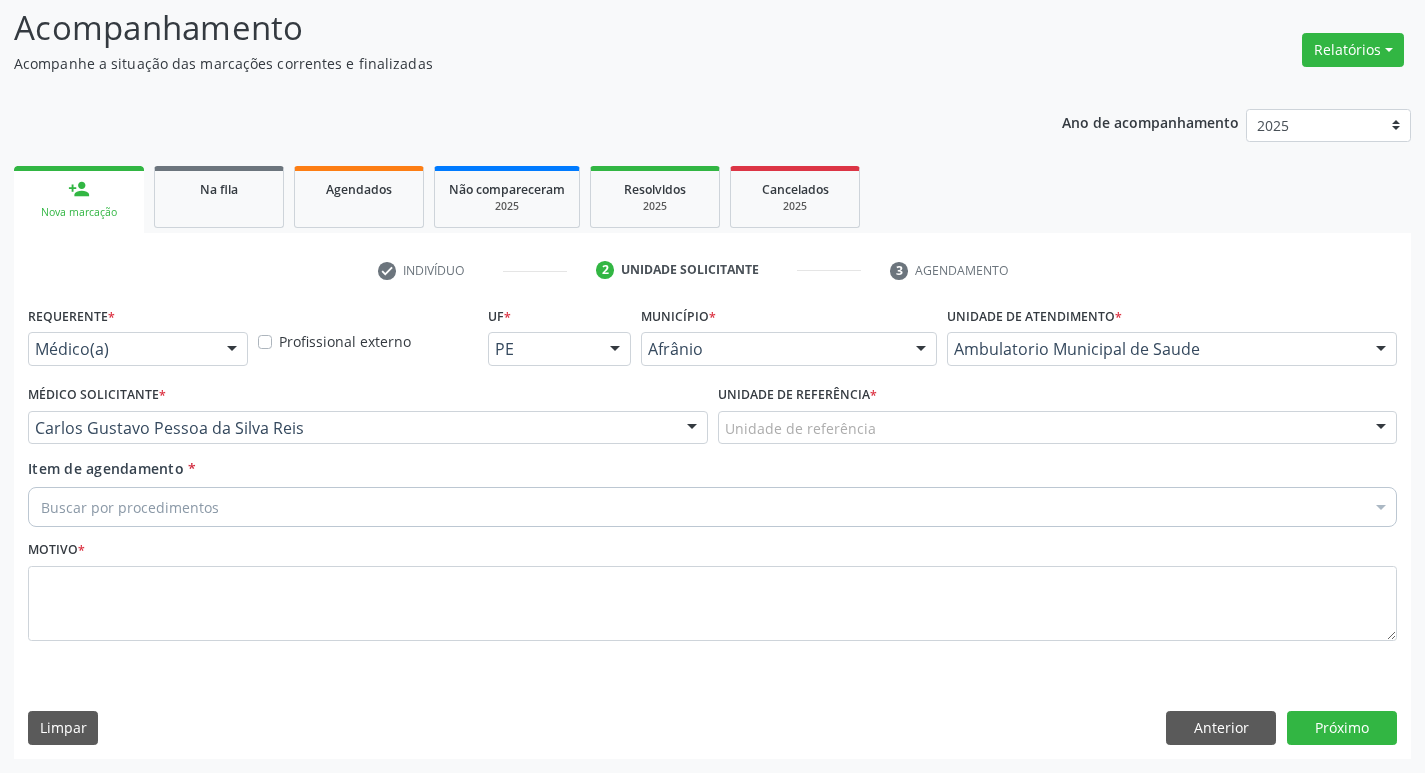 click on "Unidade de referência" at bounding box center (1058, 428) 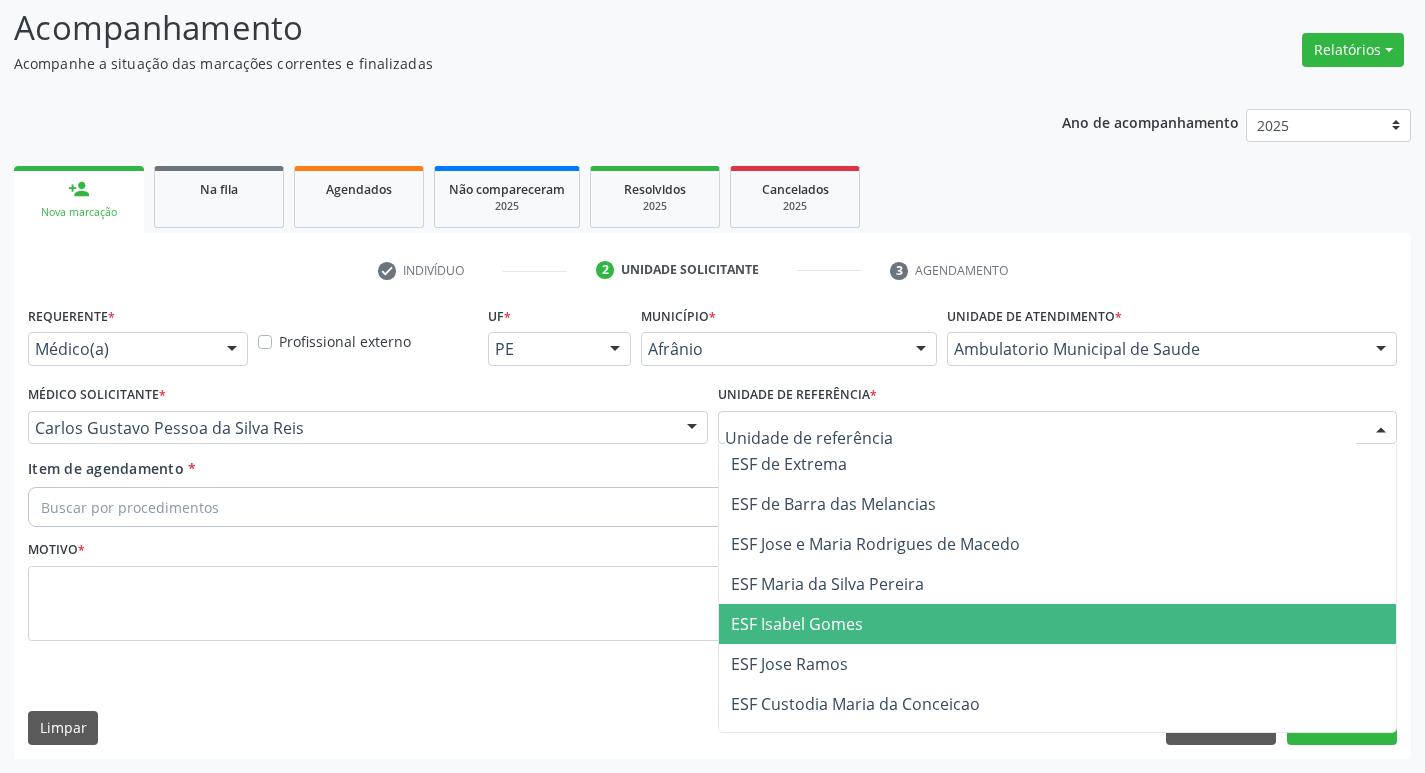 click on "ESF Isabel Gomes" at bounding box center (1058, 624) 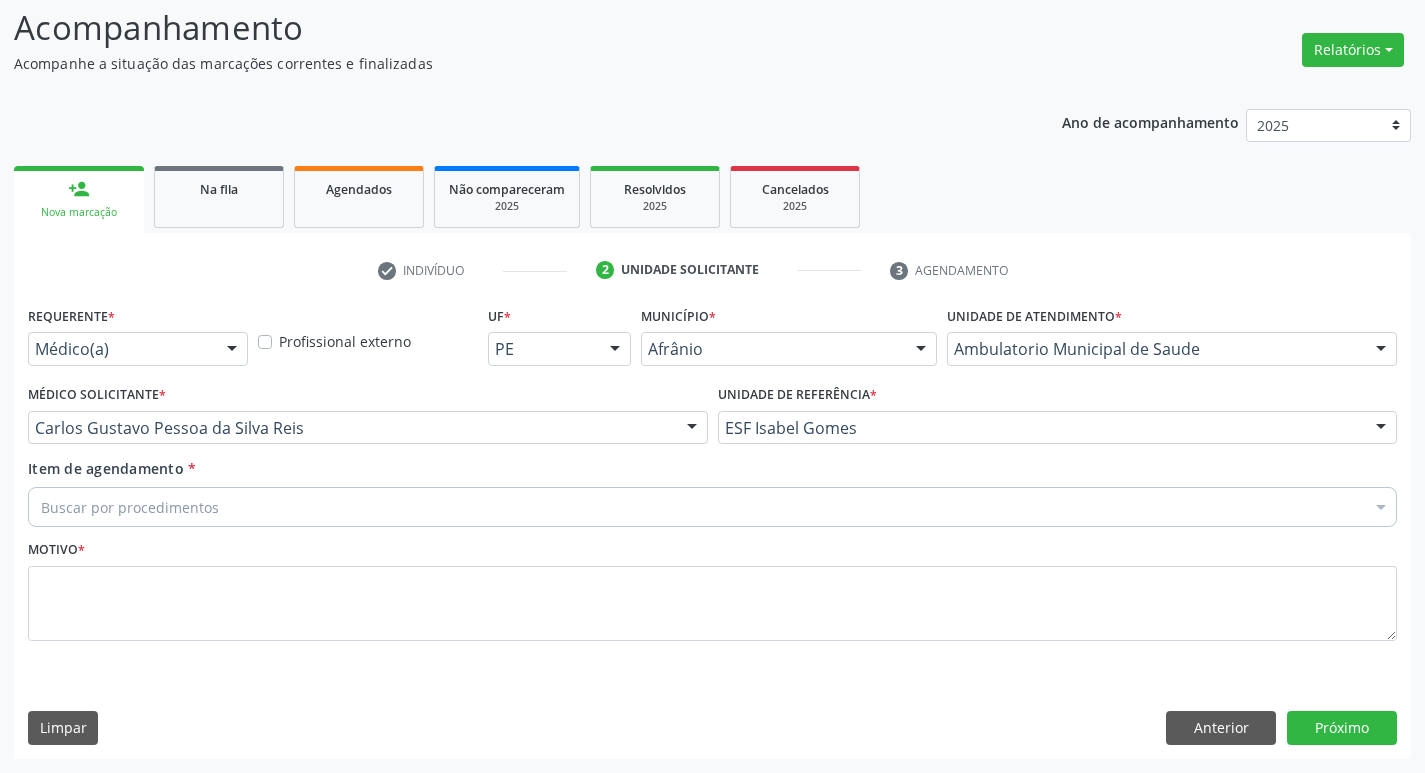 click on "Buscar por procedimentos" at bounding box center (712, 507) 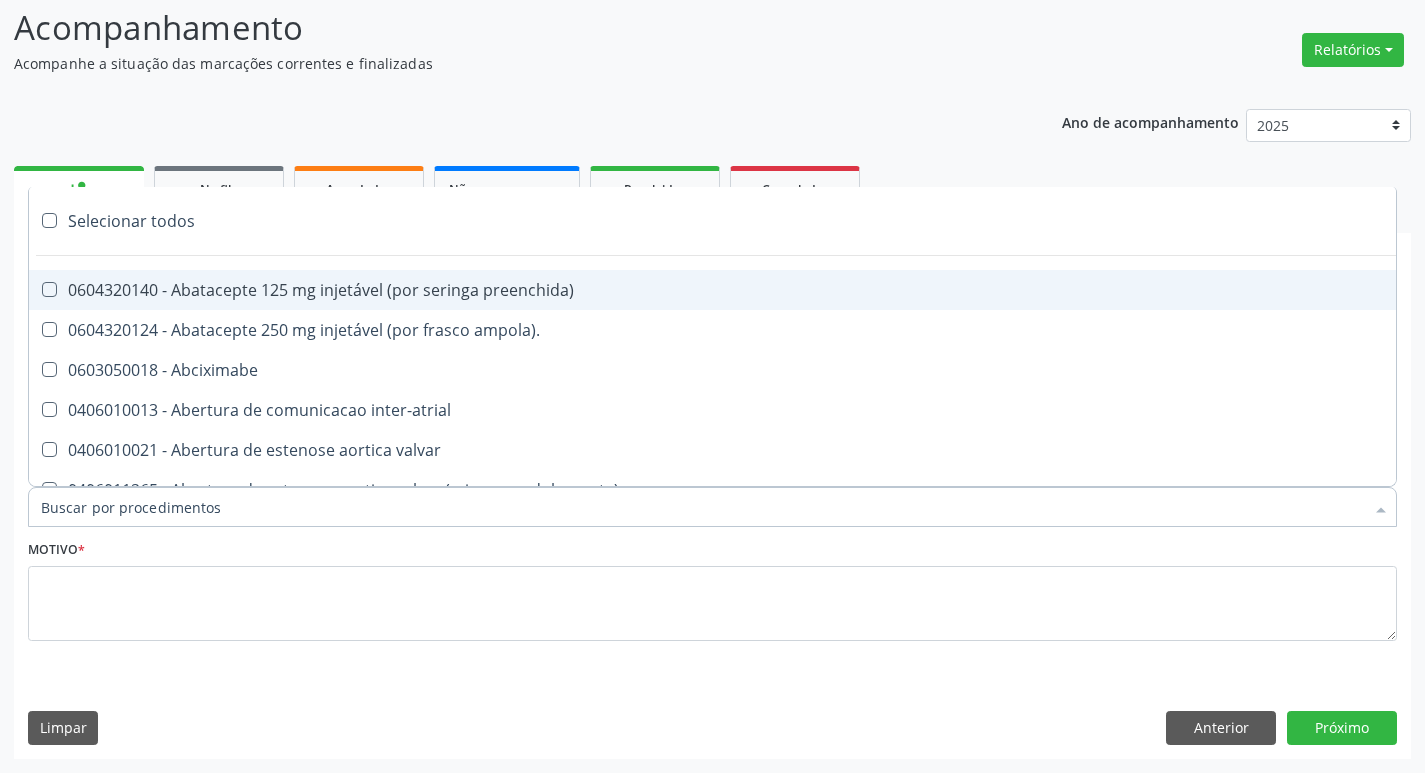 paste on "ortope" 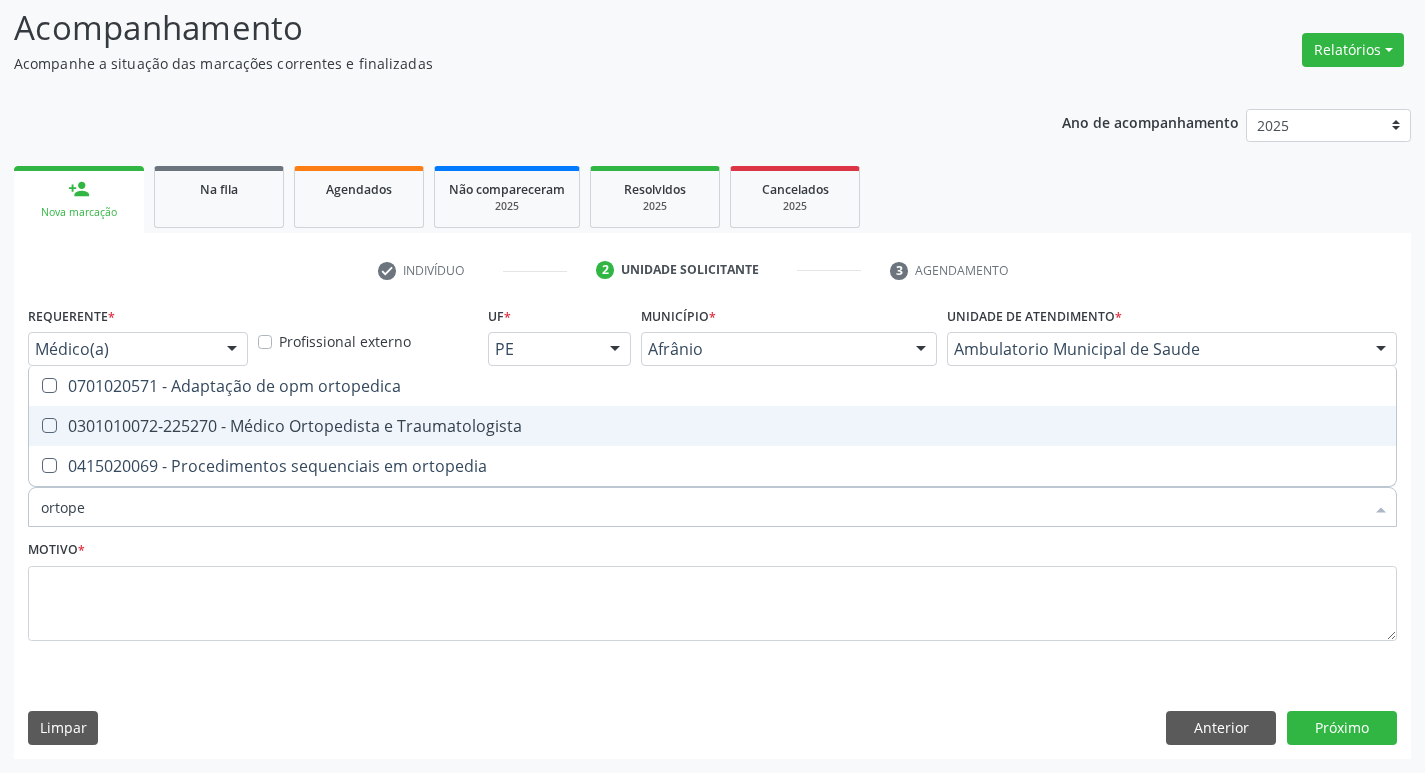 click on "0301010072-225270 - Médico Ortopedista e Traumatologista" at bounding box center [712, 426] 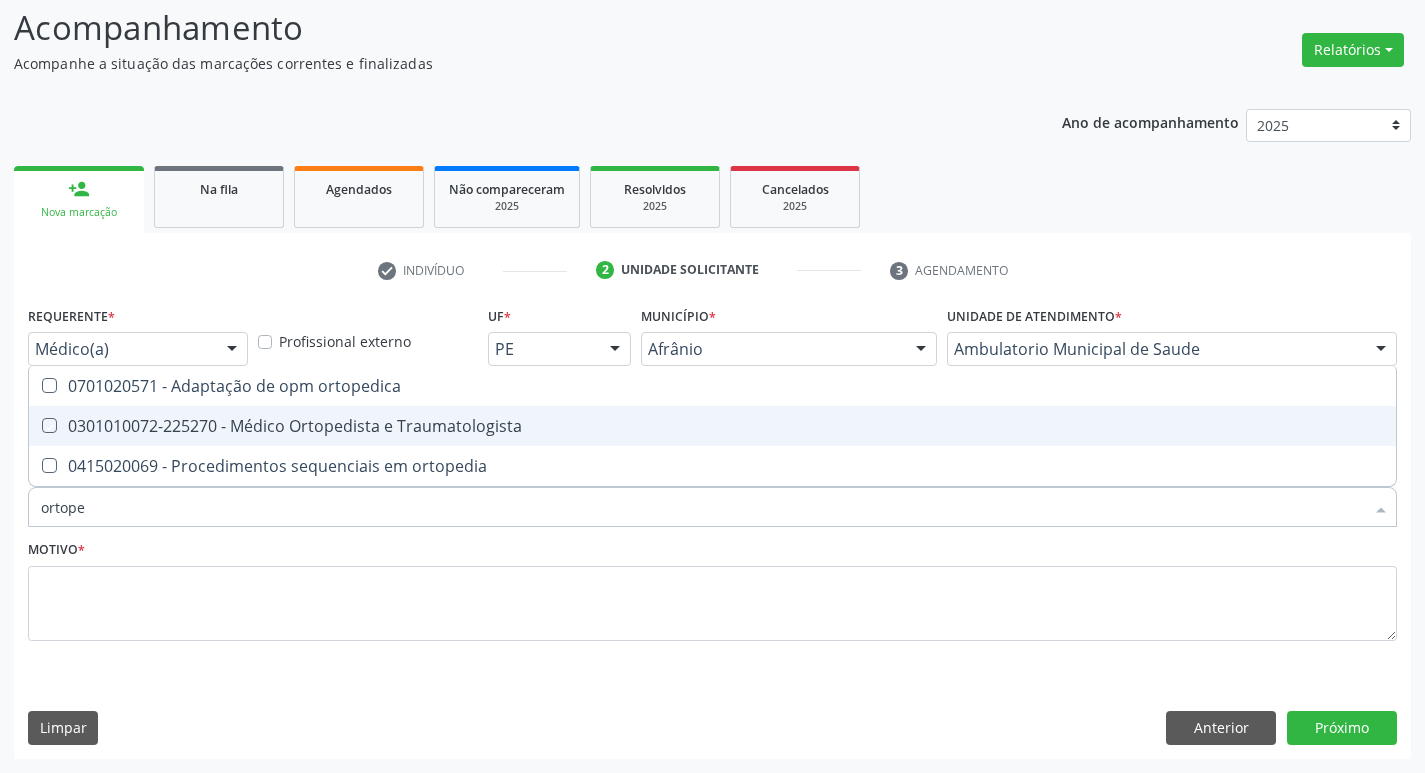 checkbox on "true" 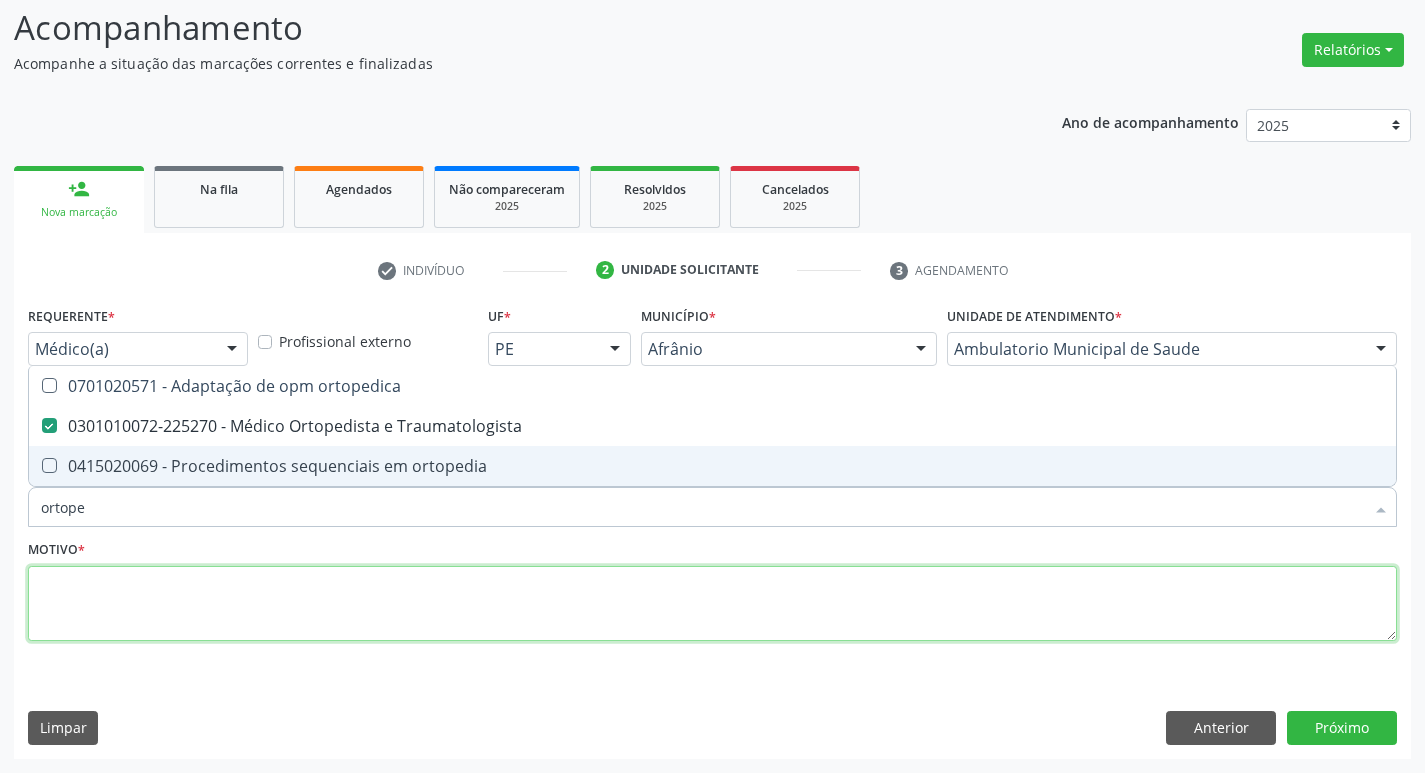 click at bounding box center [712, 604] 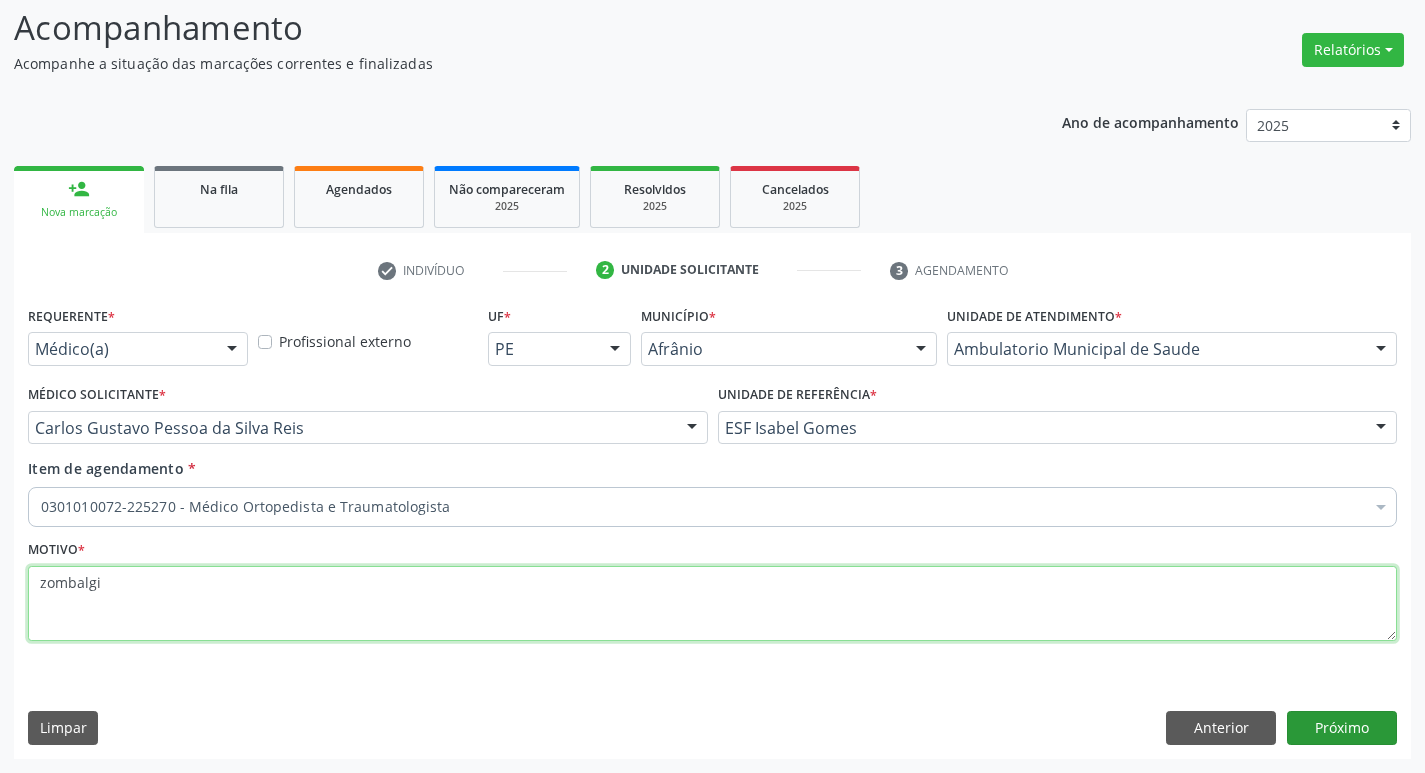 type on "zombalgi" 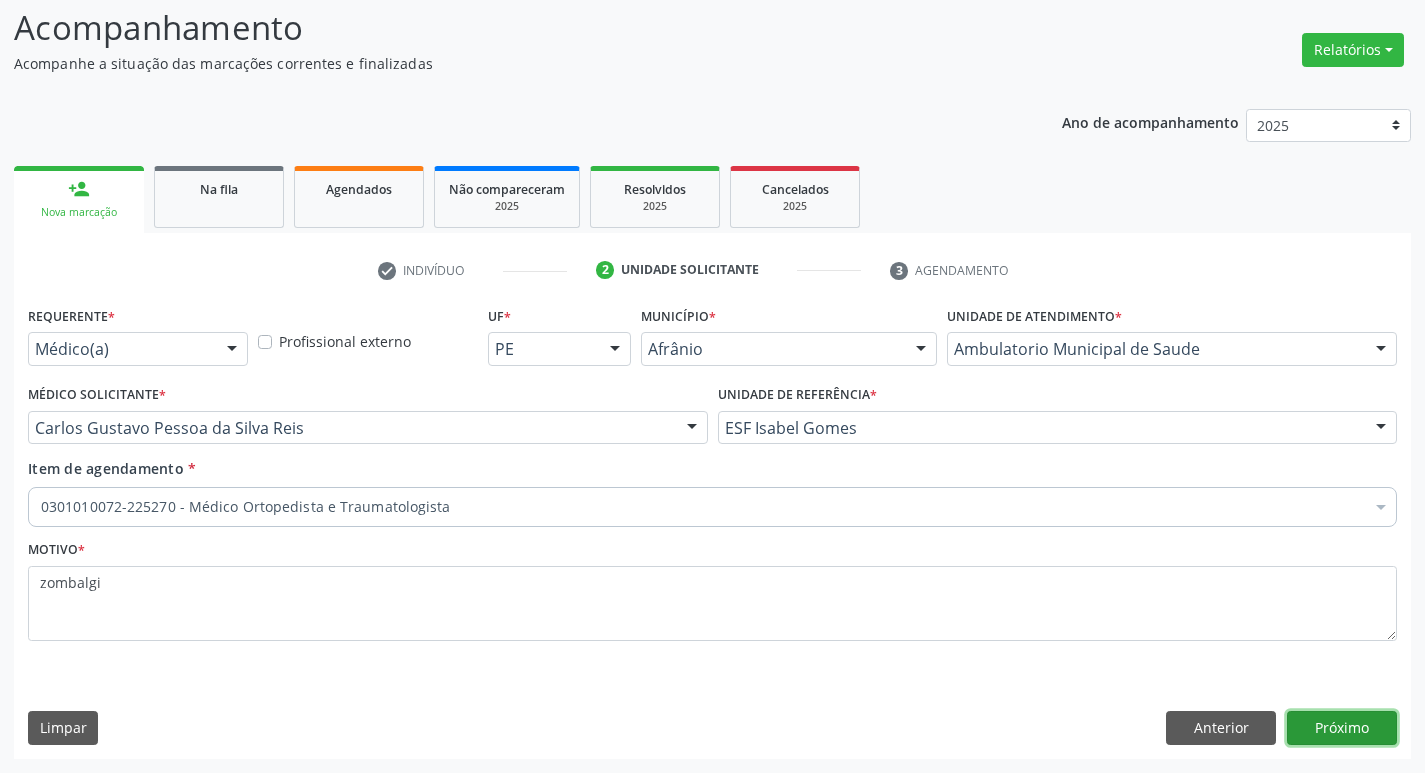 click on "Próximo" at bounding box center [1342, 728] 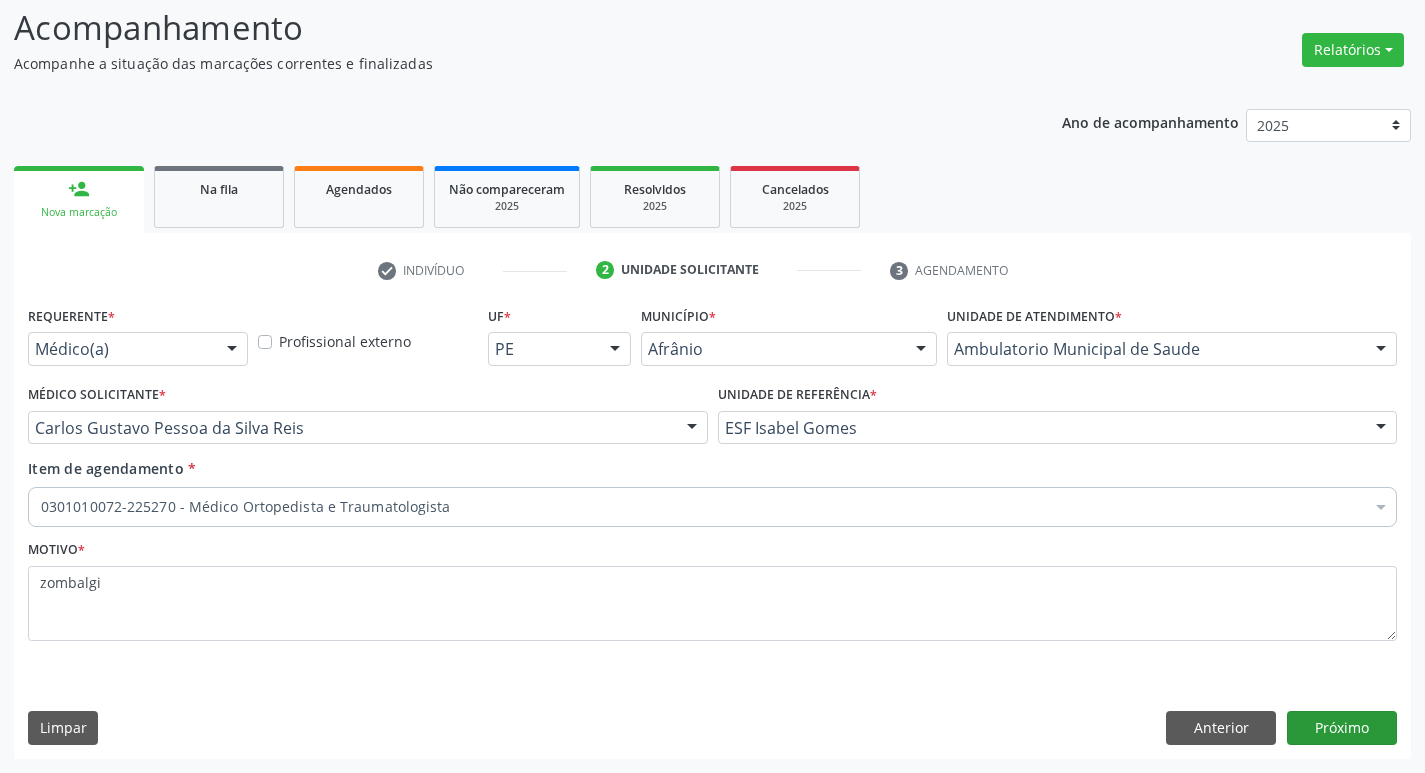 scroll, scrollTop: 97, scrollLeft: 0, axis: vertical 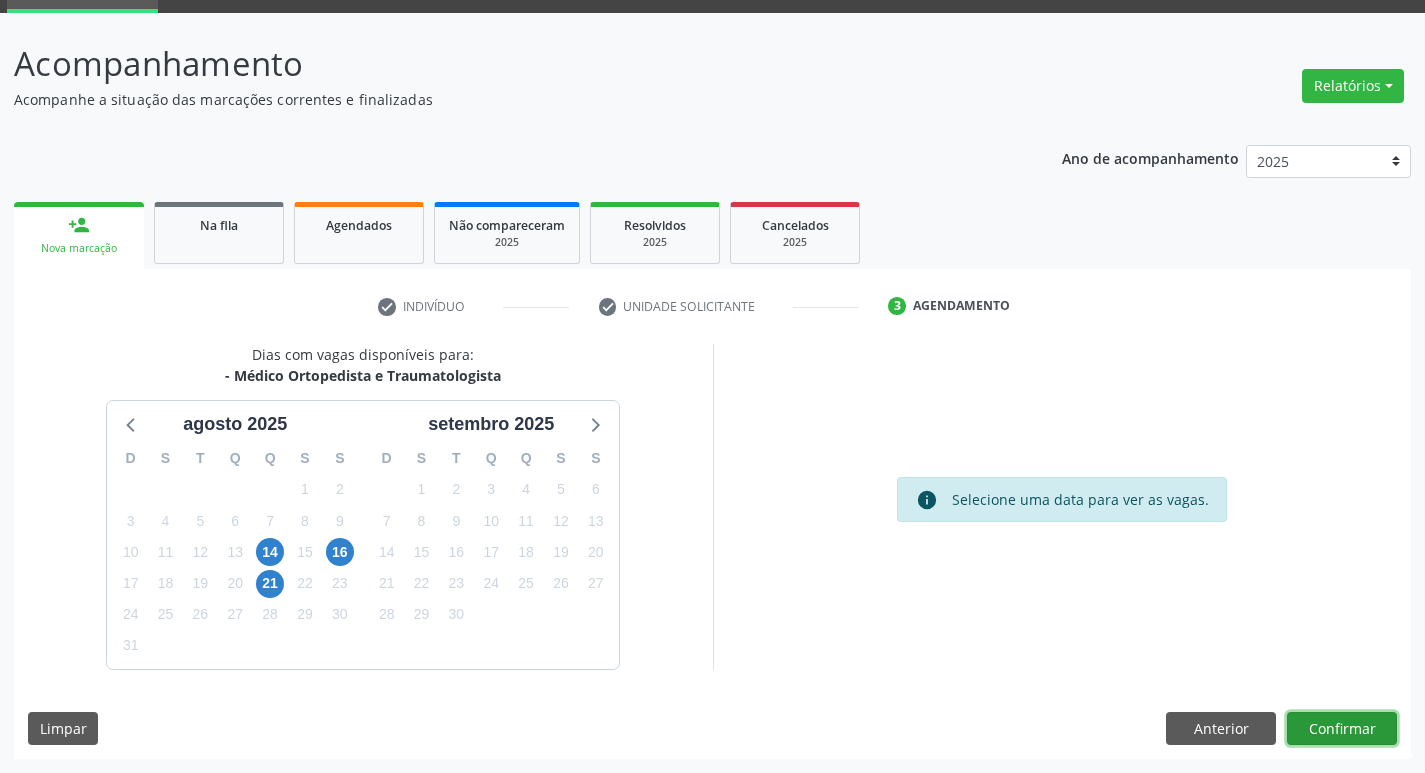 click on "Confirmar" at bounding box center (1342, 729) 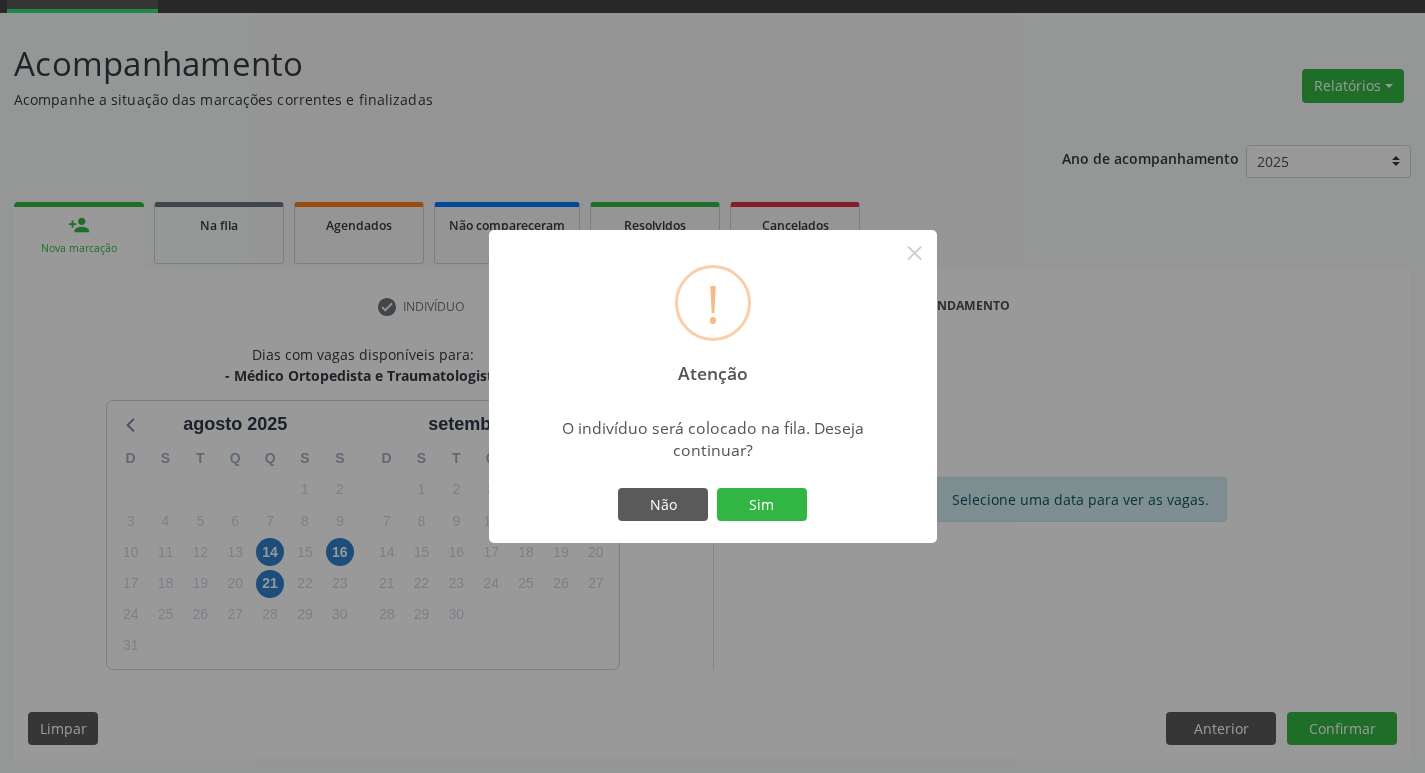 type 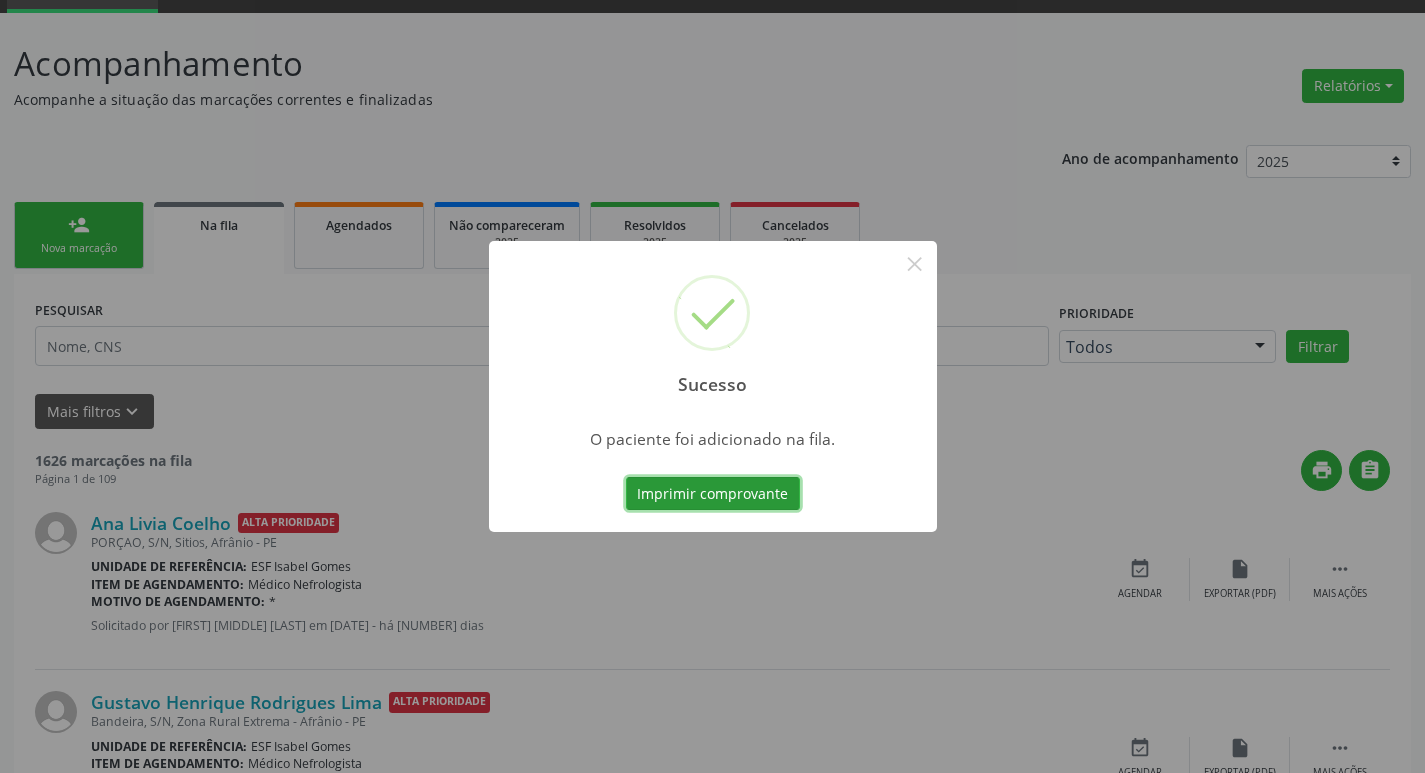 scroll, scrollTop: 0, scrollLeft: 0, axis: both 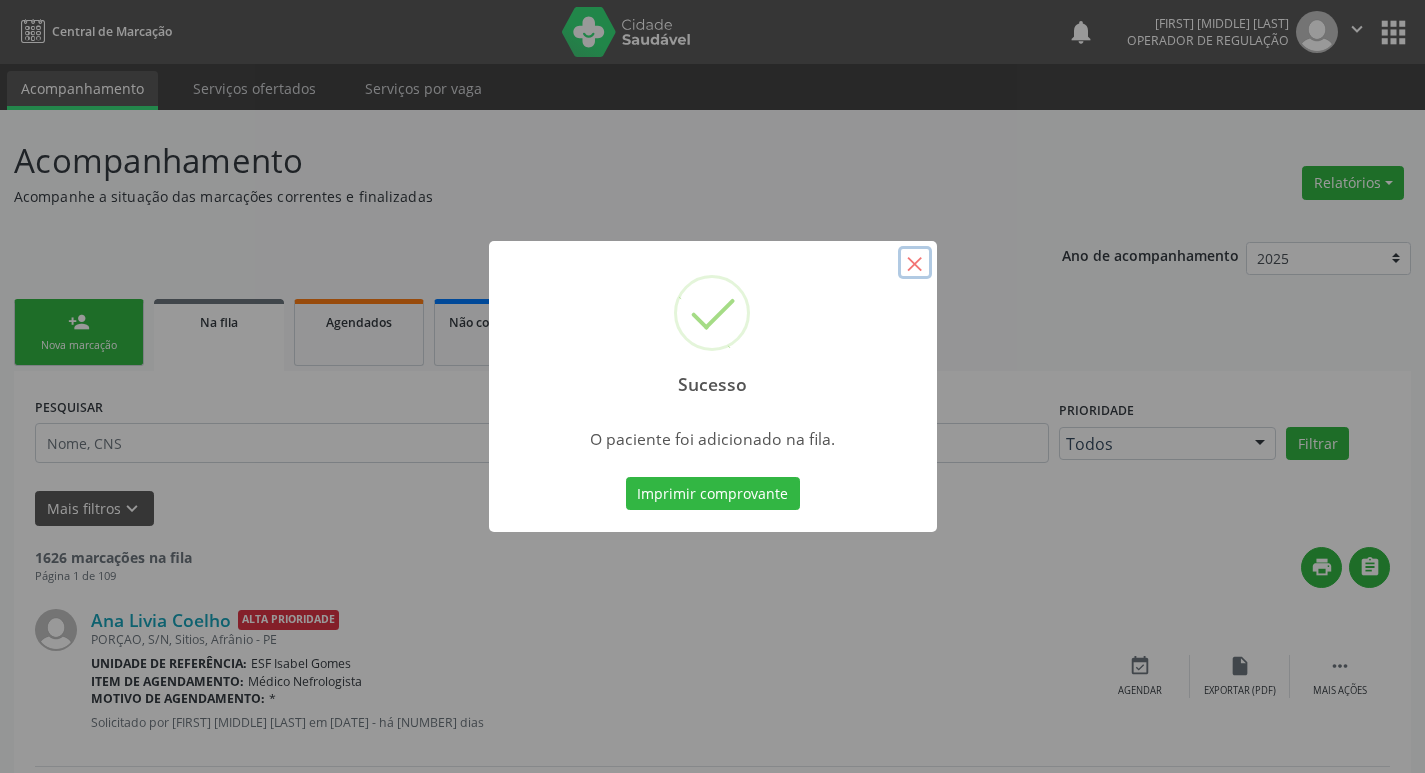 drag, startPoint x: 910, startPoint y: 257, endPoint x: 718, endPoint y: 283, distance: 193.75243 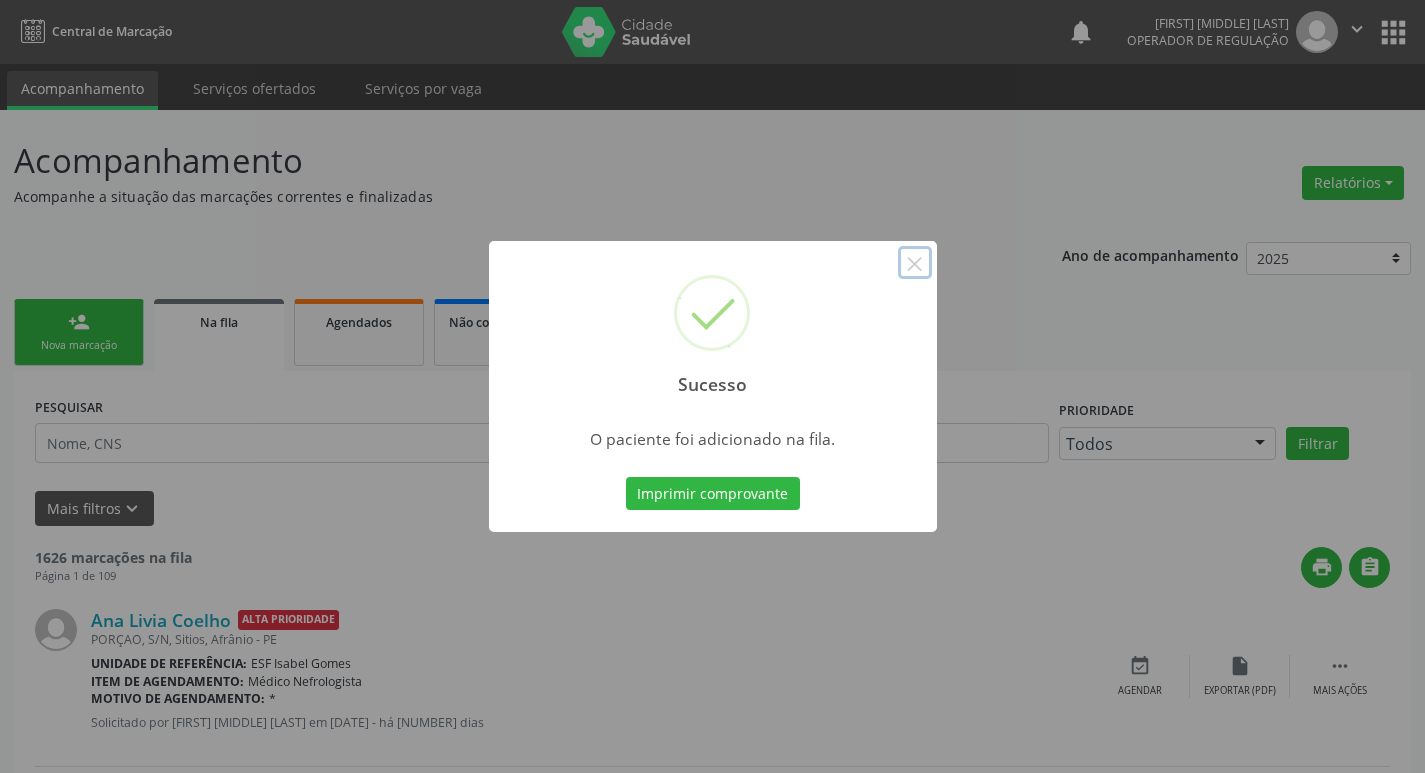 click on "×" at bounding box center [915, 263] 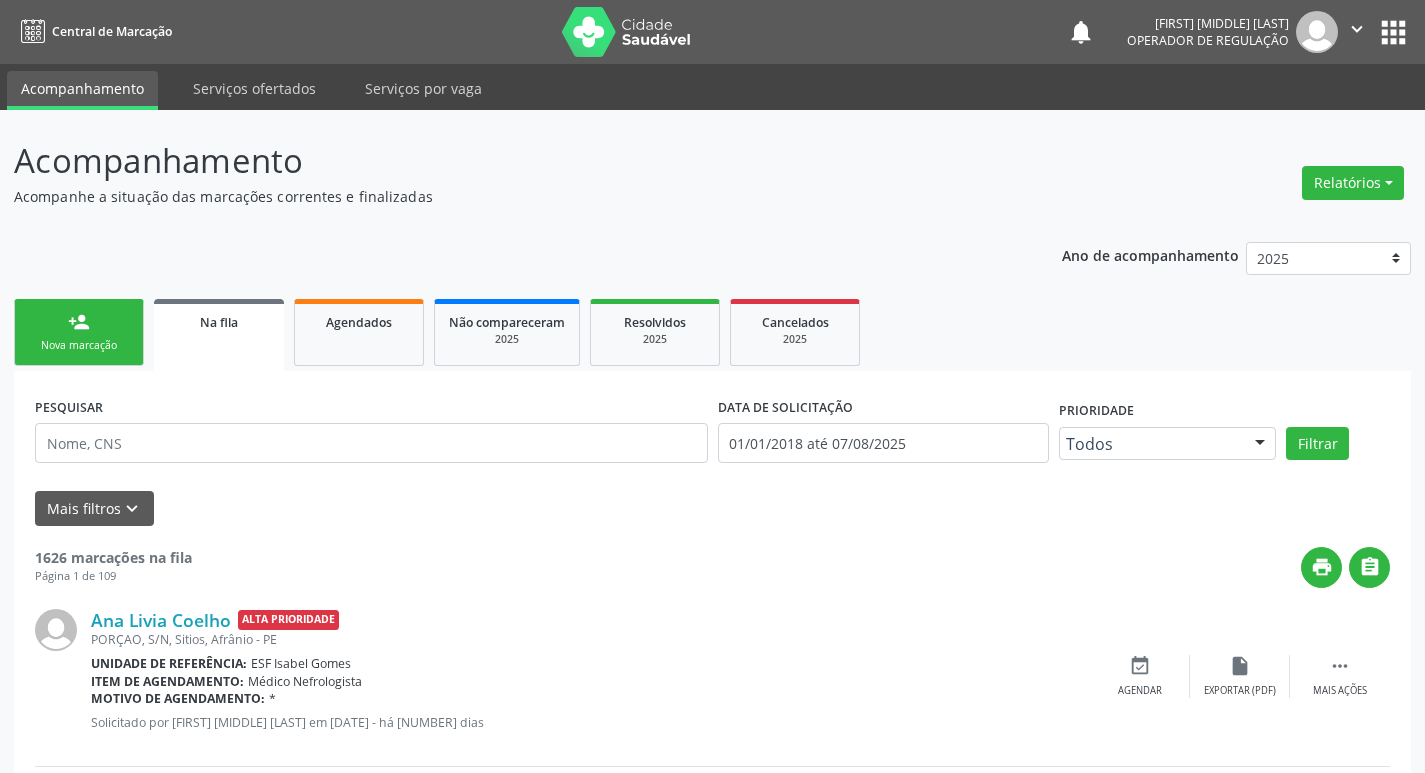 click on "person_add
Nova marcação" at bounding box center (79, 332) 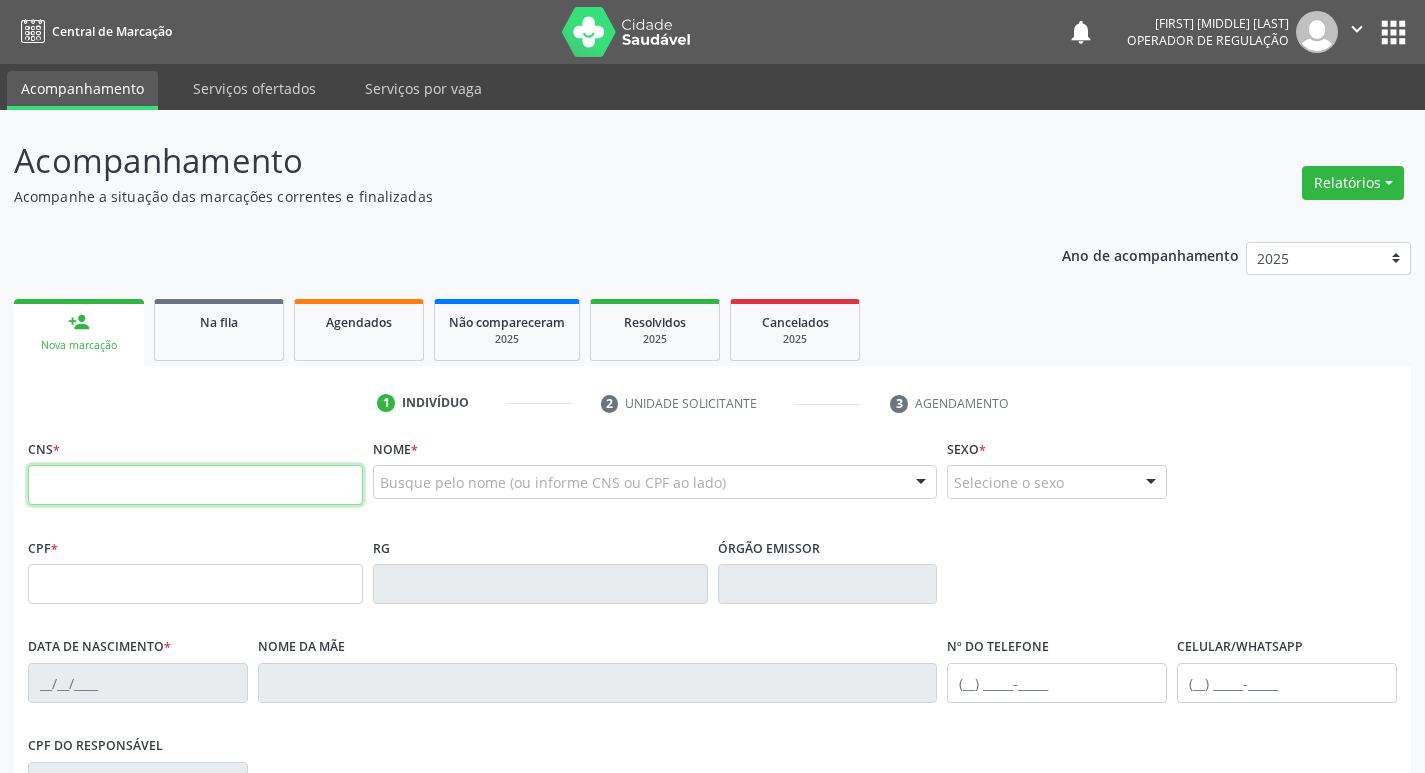 click at bounding box center [195, 485] 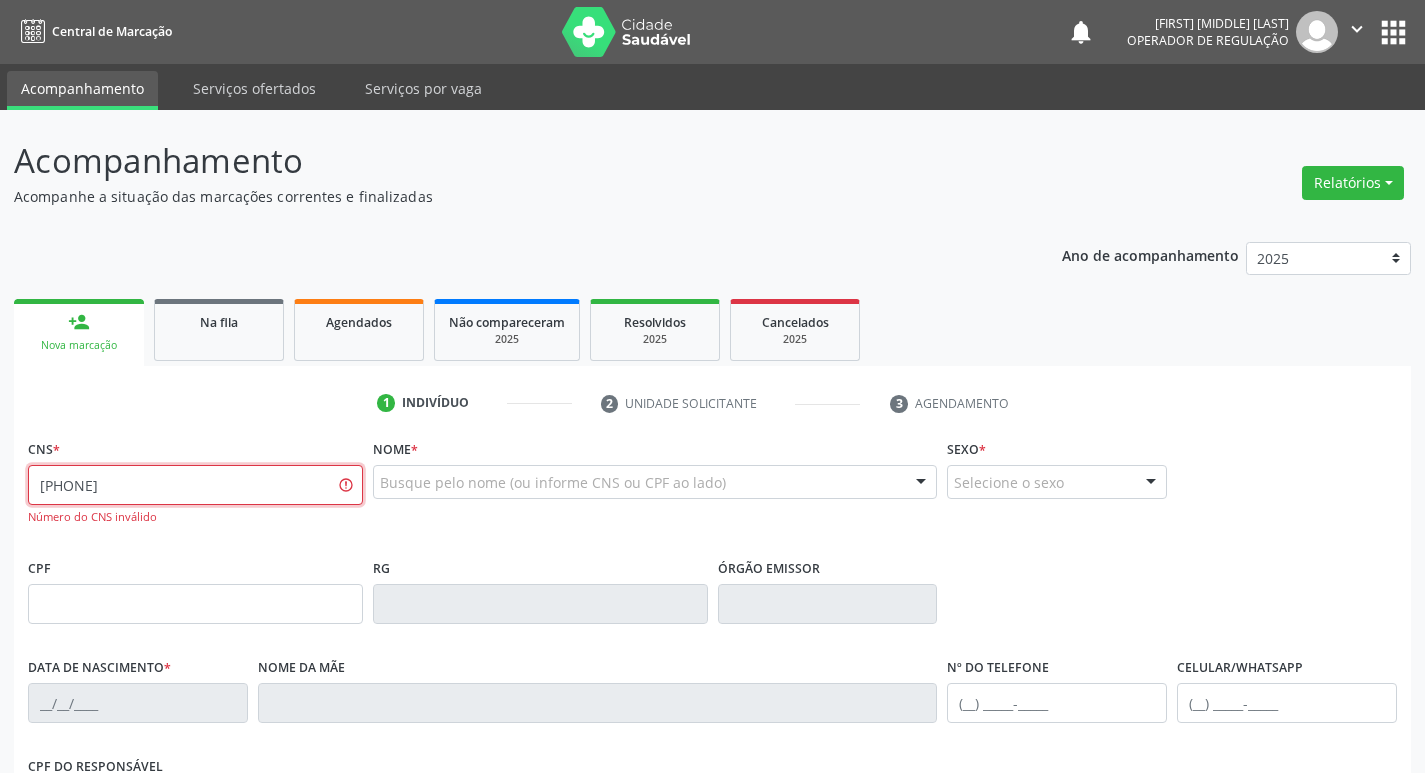 drag, startPoint x: 43, startPoint y: 481, endPoint x: 5, endPoint y: 475, distance: 38.470768 